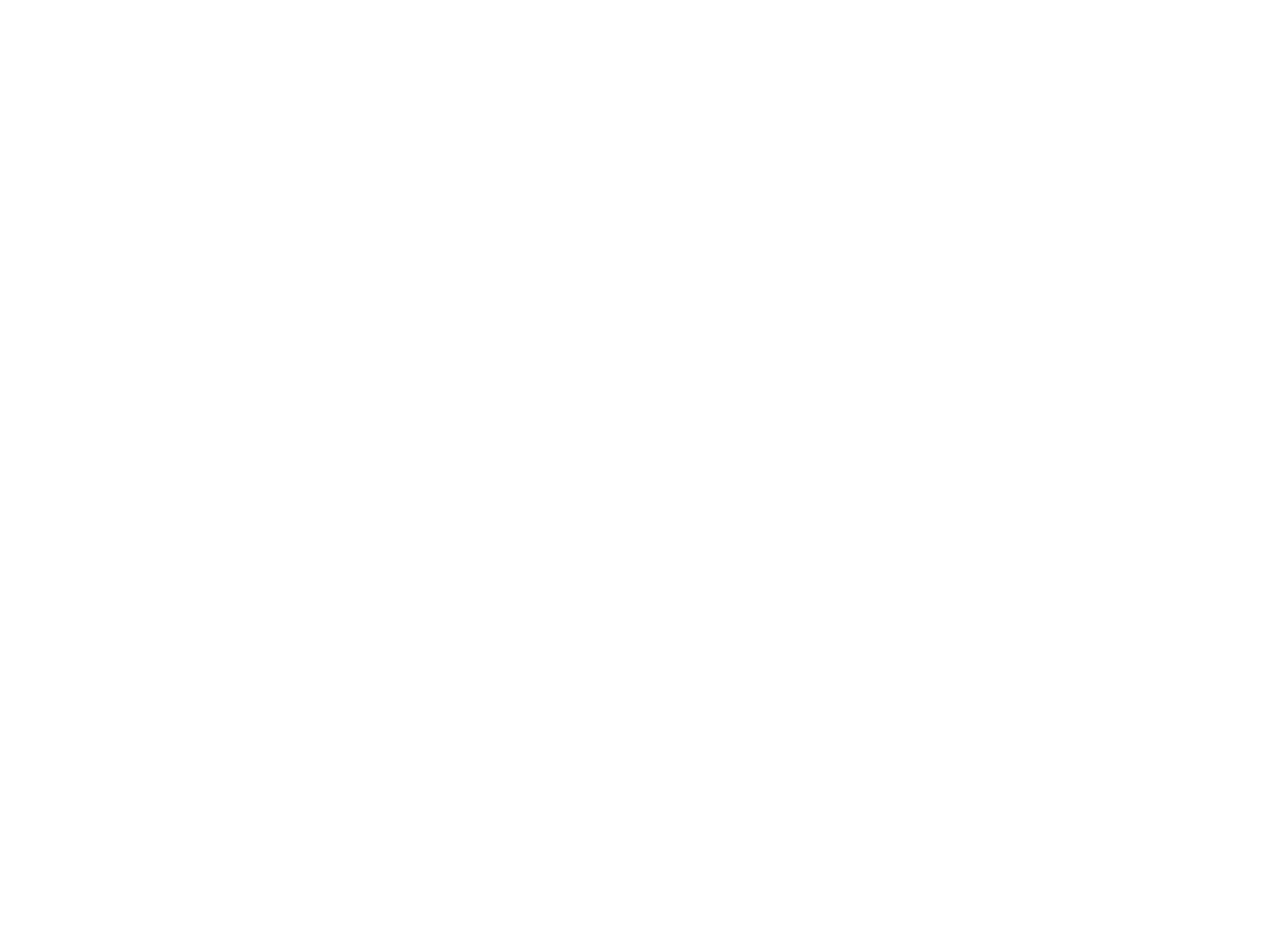 scroll, scrollTop: 0, scrollLeft: 0, axis: both 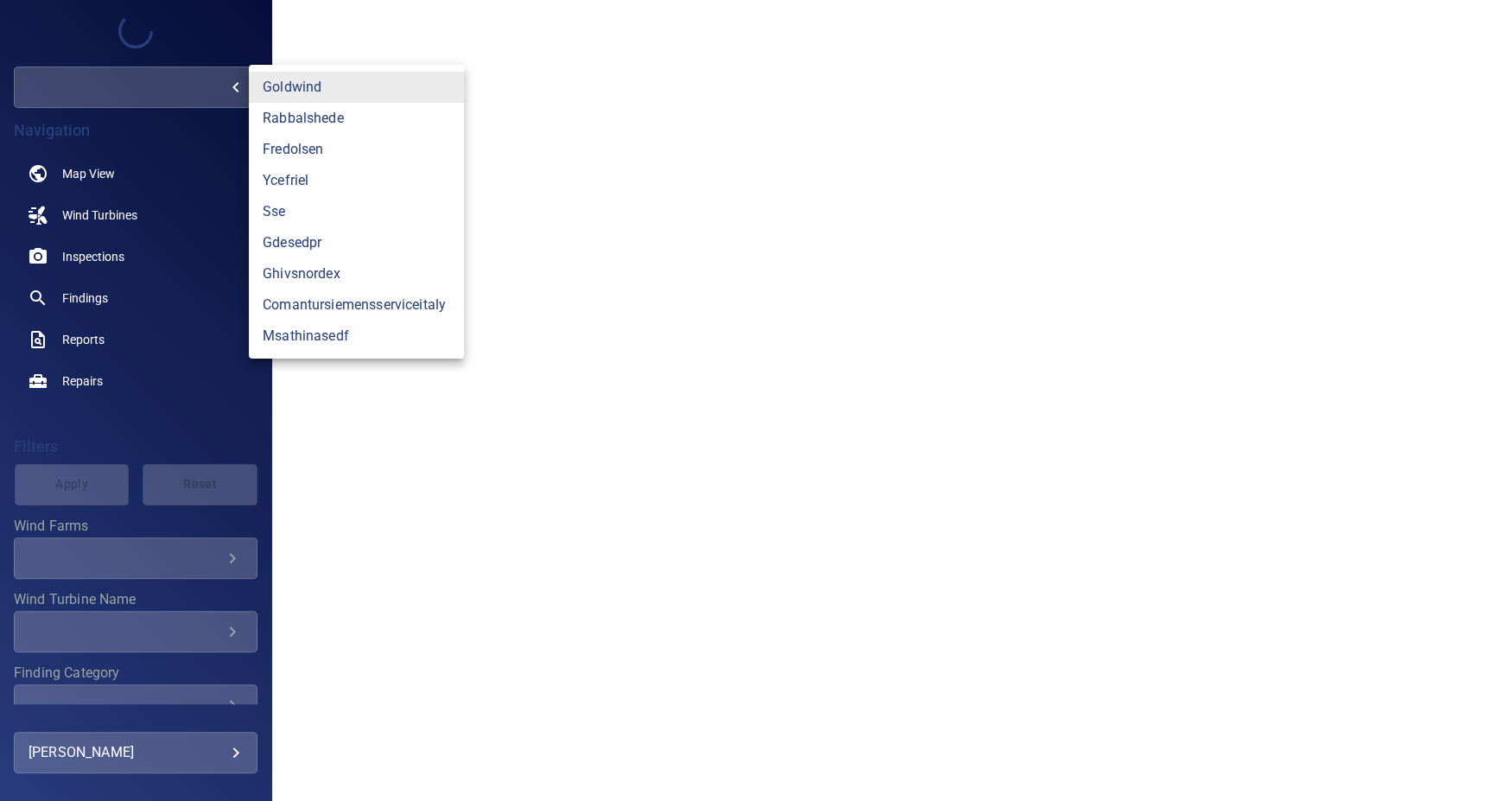 click on "**********" at bounding box center (756, 400) 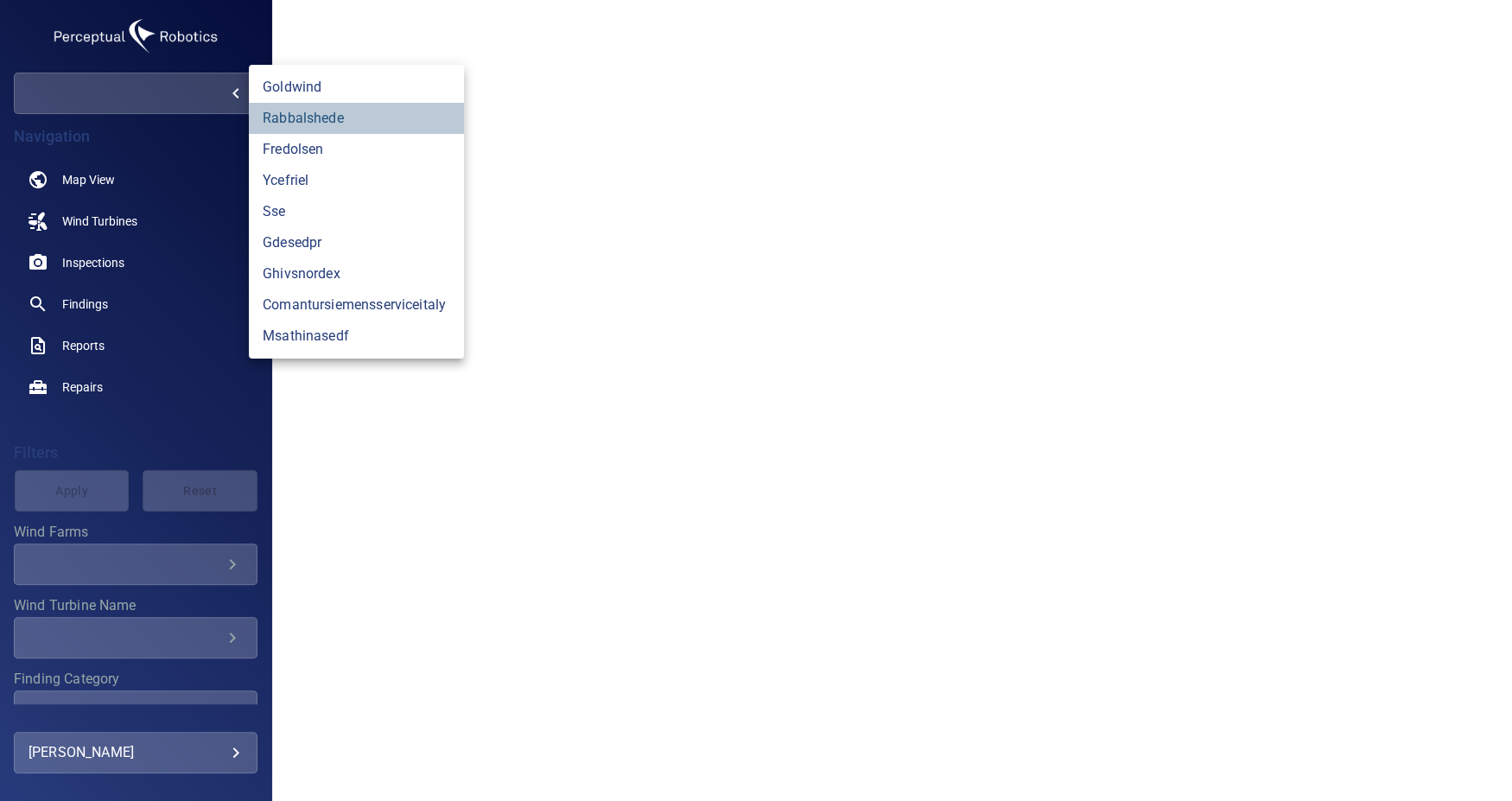 click on "rabbalshede" at bounding box center (356, 118) 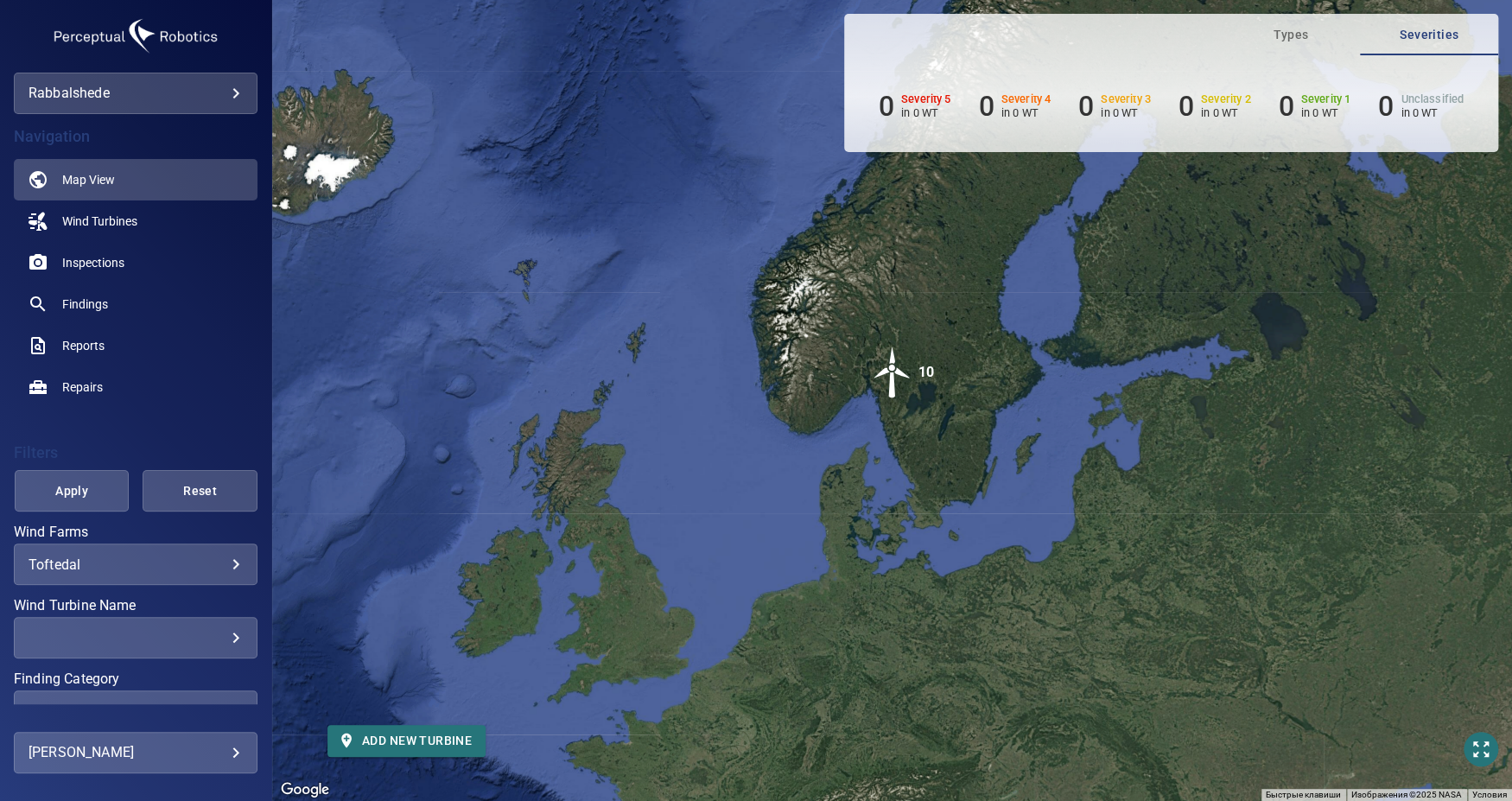 click on "Для навигации используйте клавиши со стрелками. Чтобы активировать перетаскивание с помощью клавиатуры, нажмите Alt + Ввод. После этого перемещайте маркер, используя клавиши со стрелками. Чтобы завершить перетаскивание, нажмите клавишу Ввод. Чтобы отменить действие, нажмите клавишу Esc. 10" at bounding box center (892, 400) 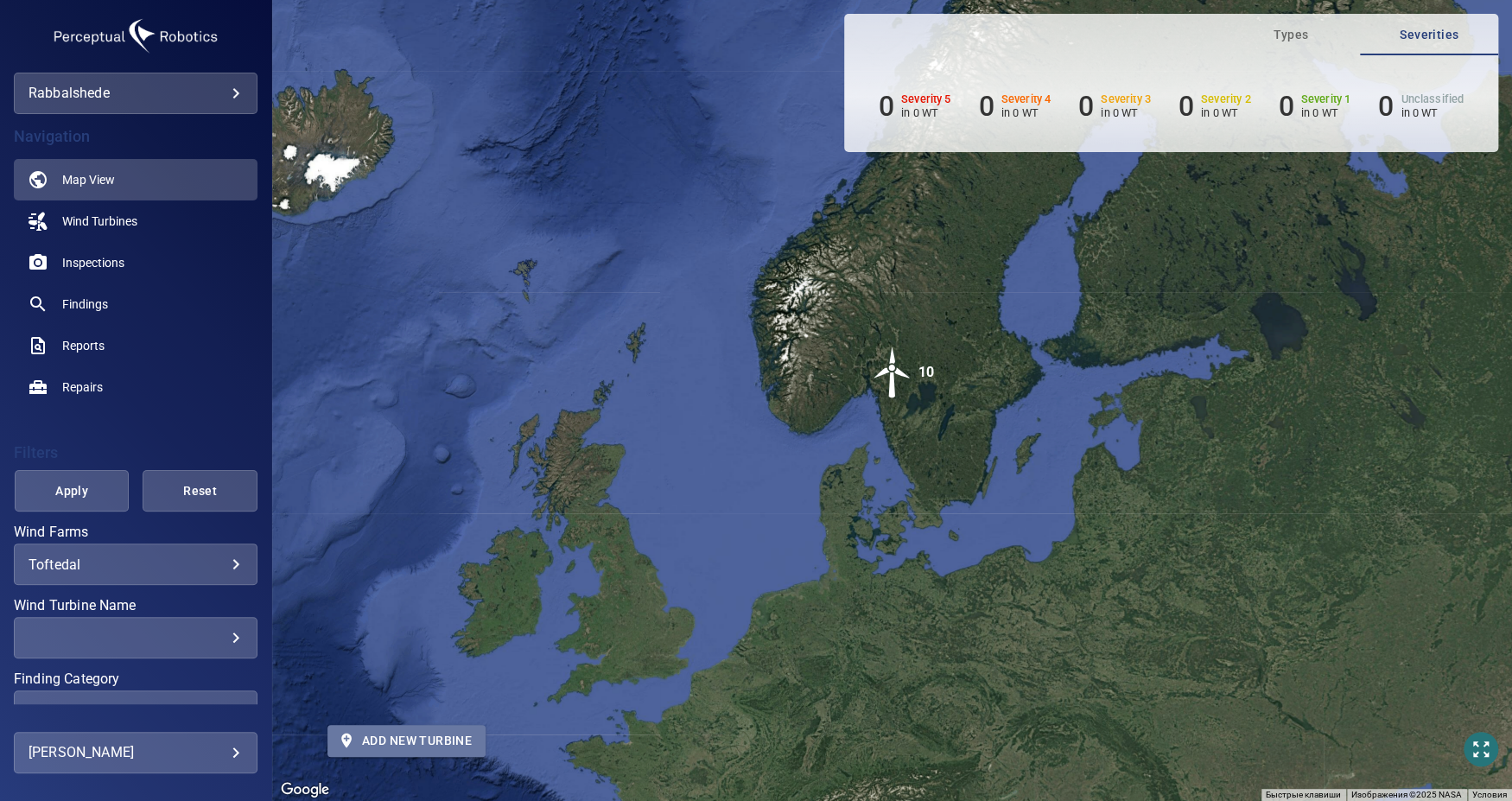 click on "Add new turbine" at bounding box center (406, 741) 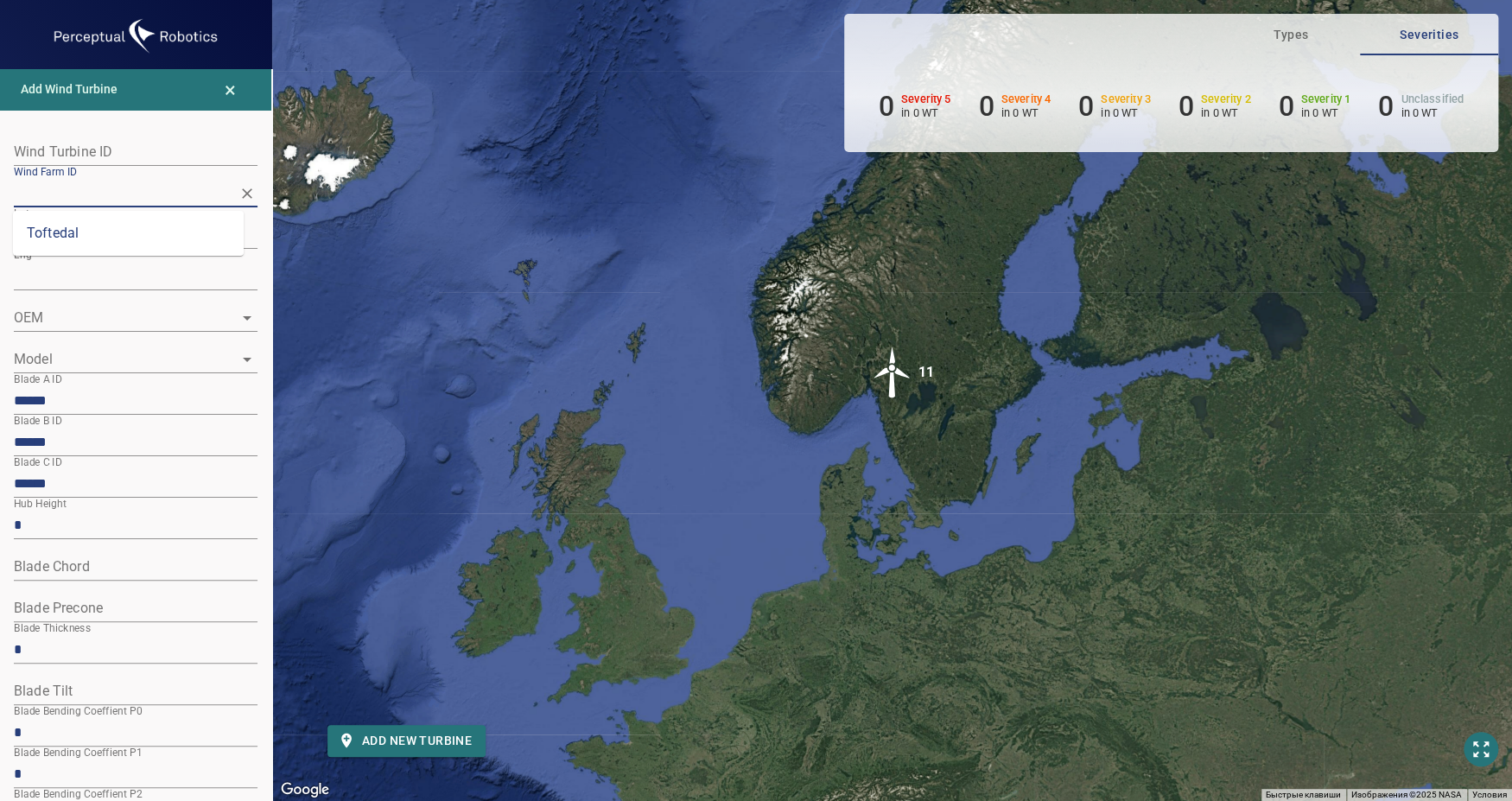 click on "Wind Farm ID" at bounding box center (123, 193) 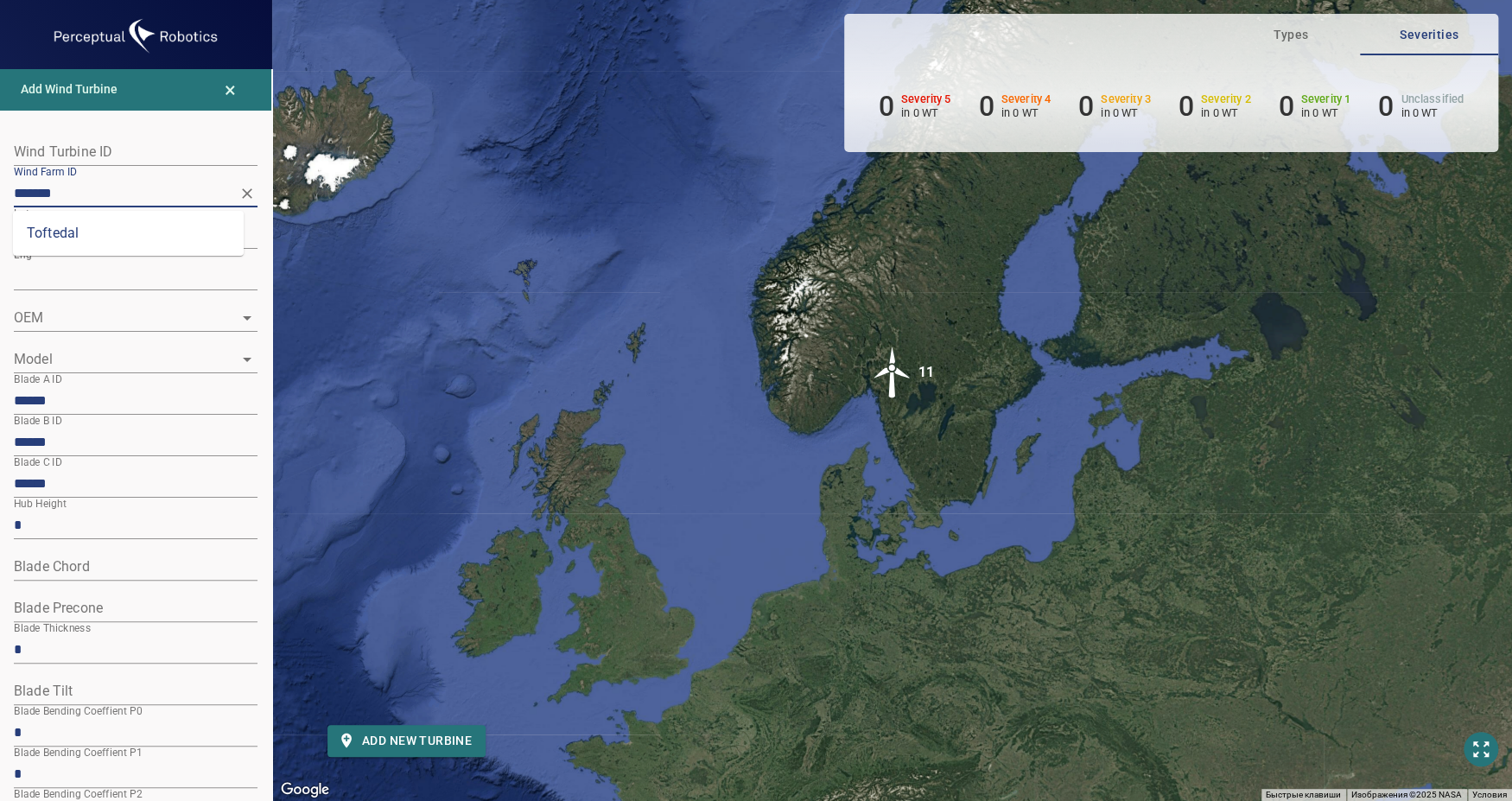 click at bounding box center (136, 152) 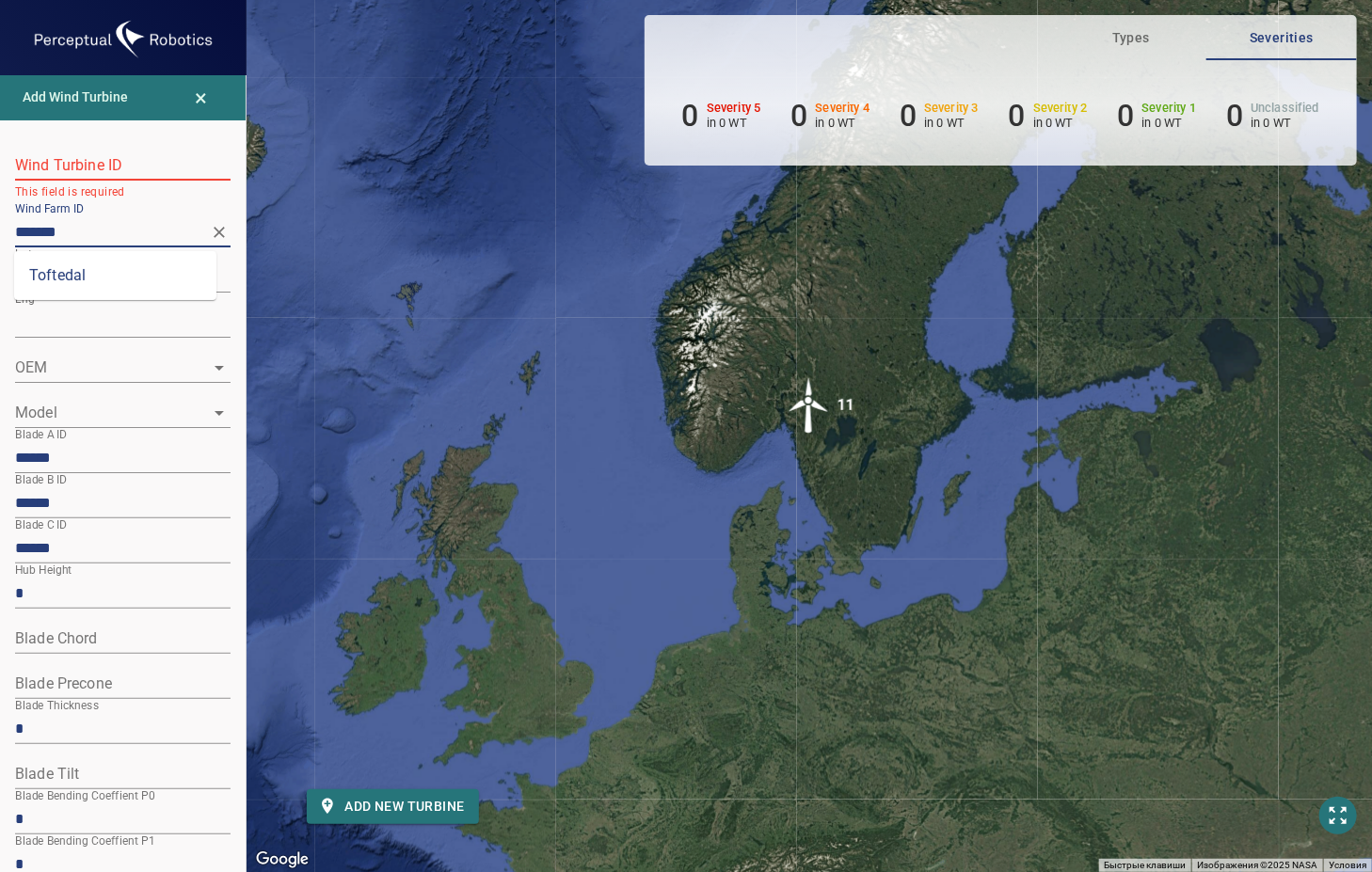 drag, startPoint x: 95, startPoint y: 235, endPoint x: -30, endPoint y: 219, distance: 126.01984 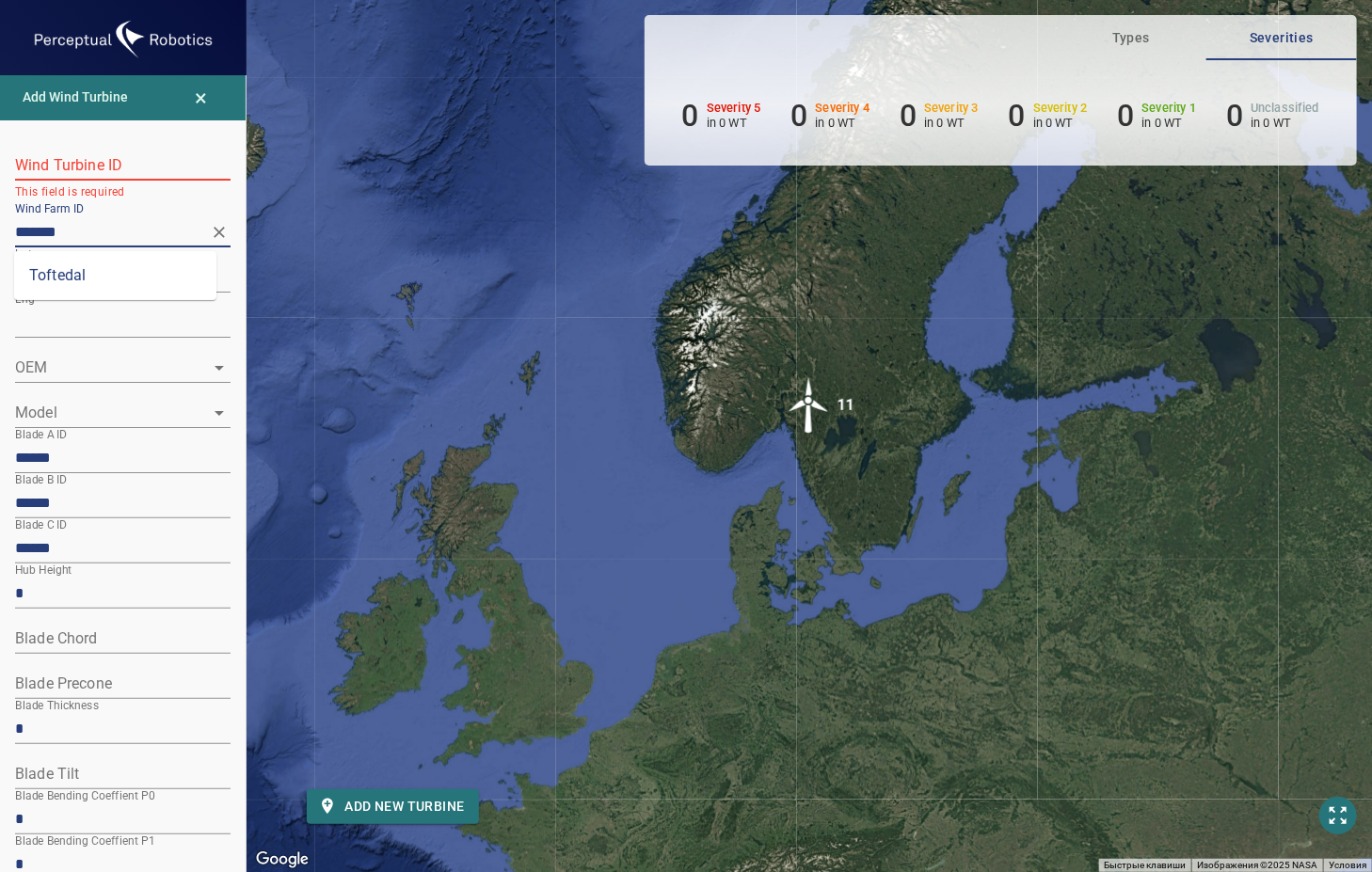 click on "**********" at bounding box center [686, 436] 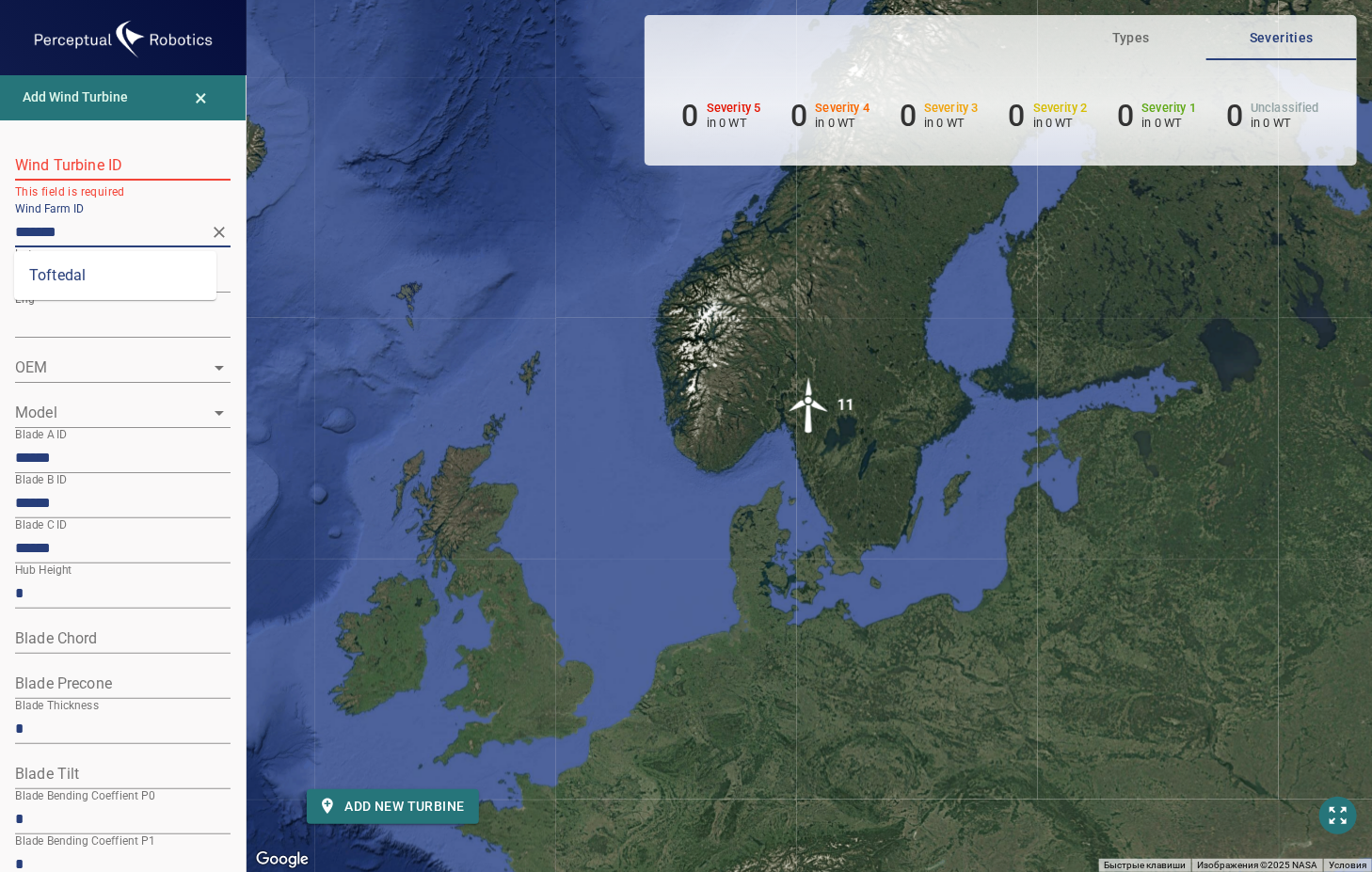paste on "**" 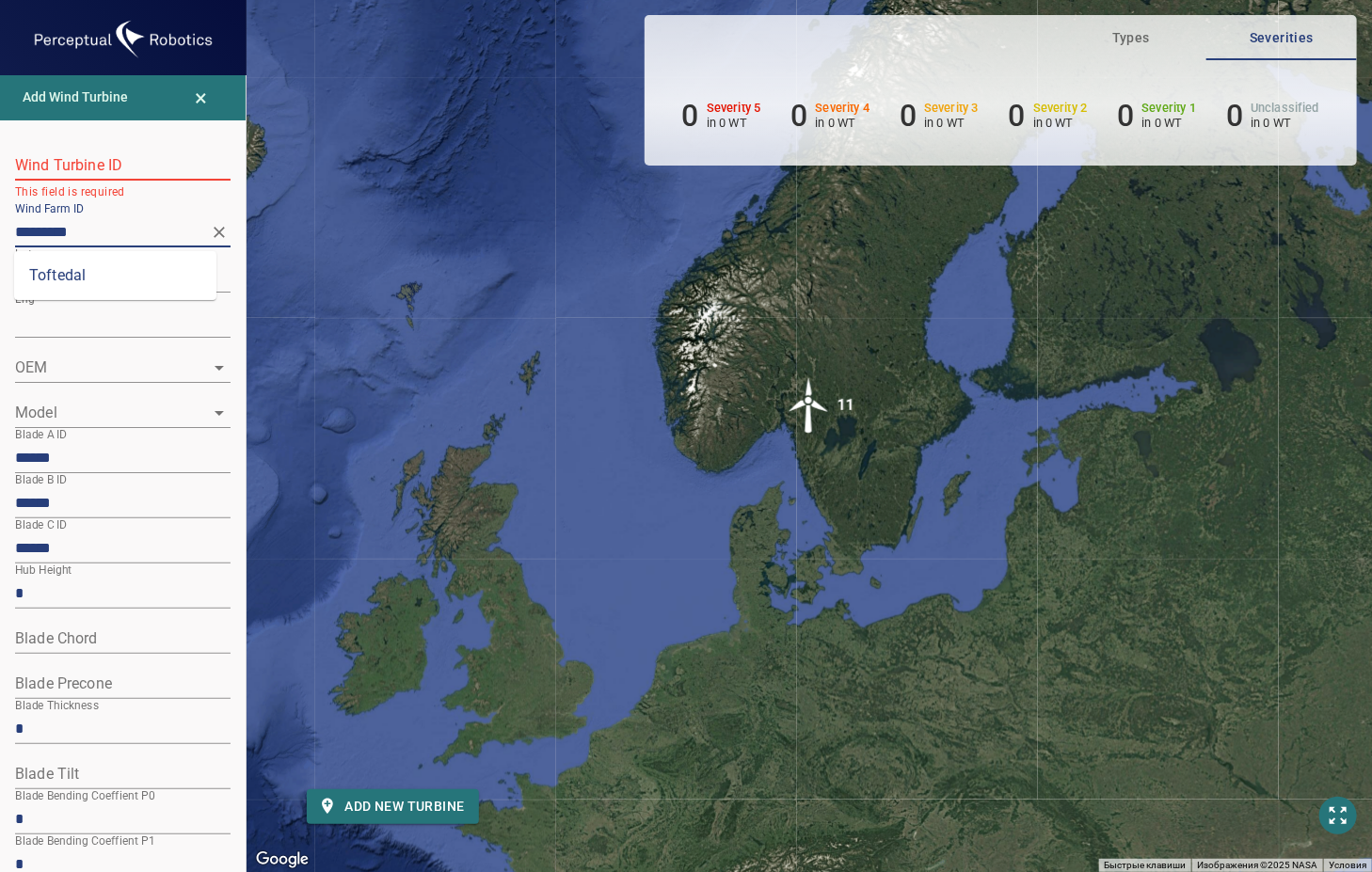 type on "*********" 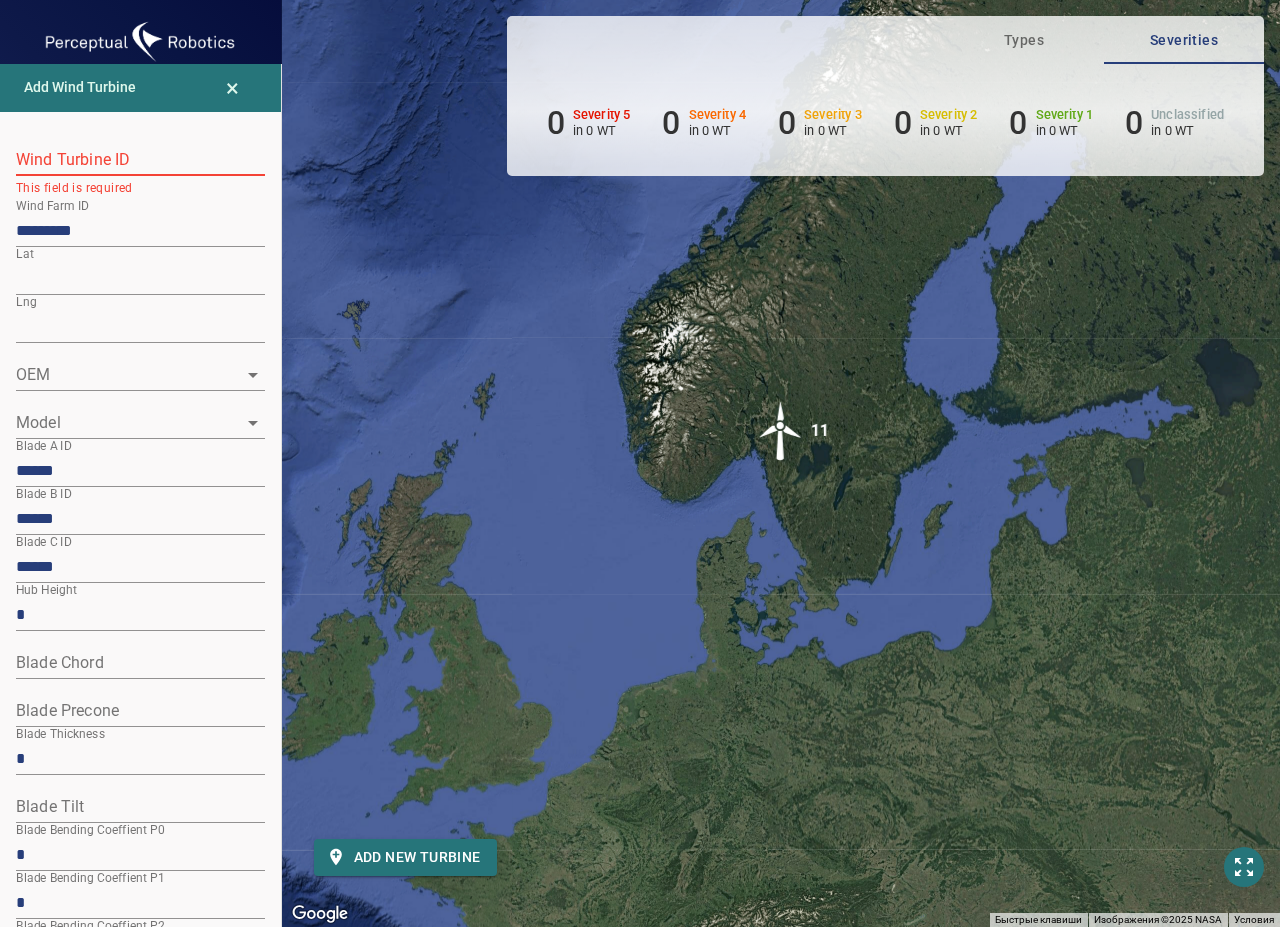 click at bounding box center (140, 160) 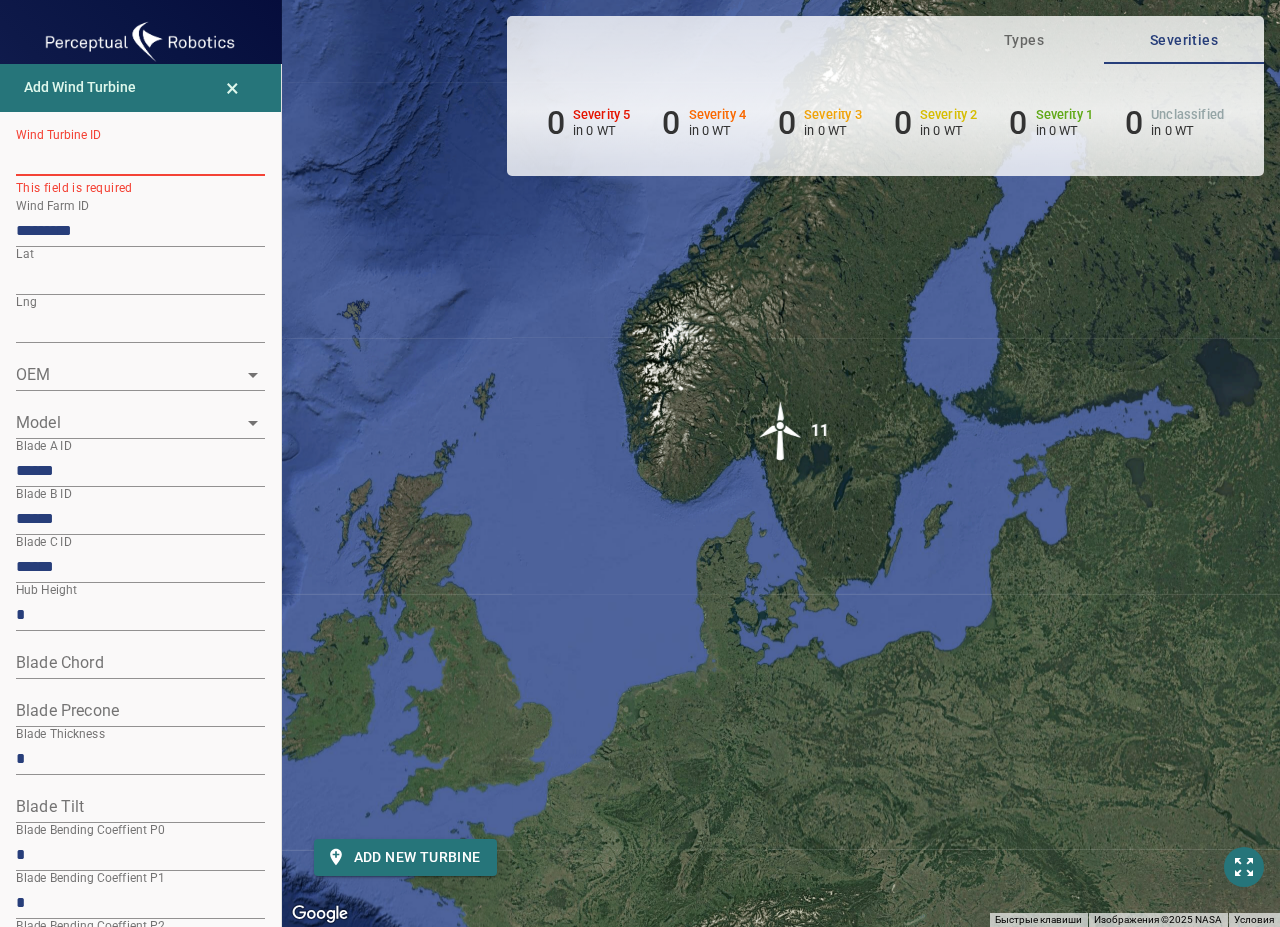 paste on "**********" 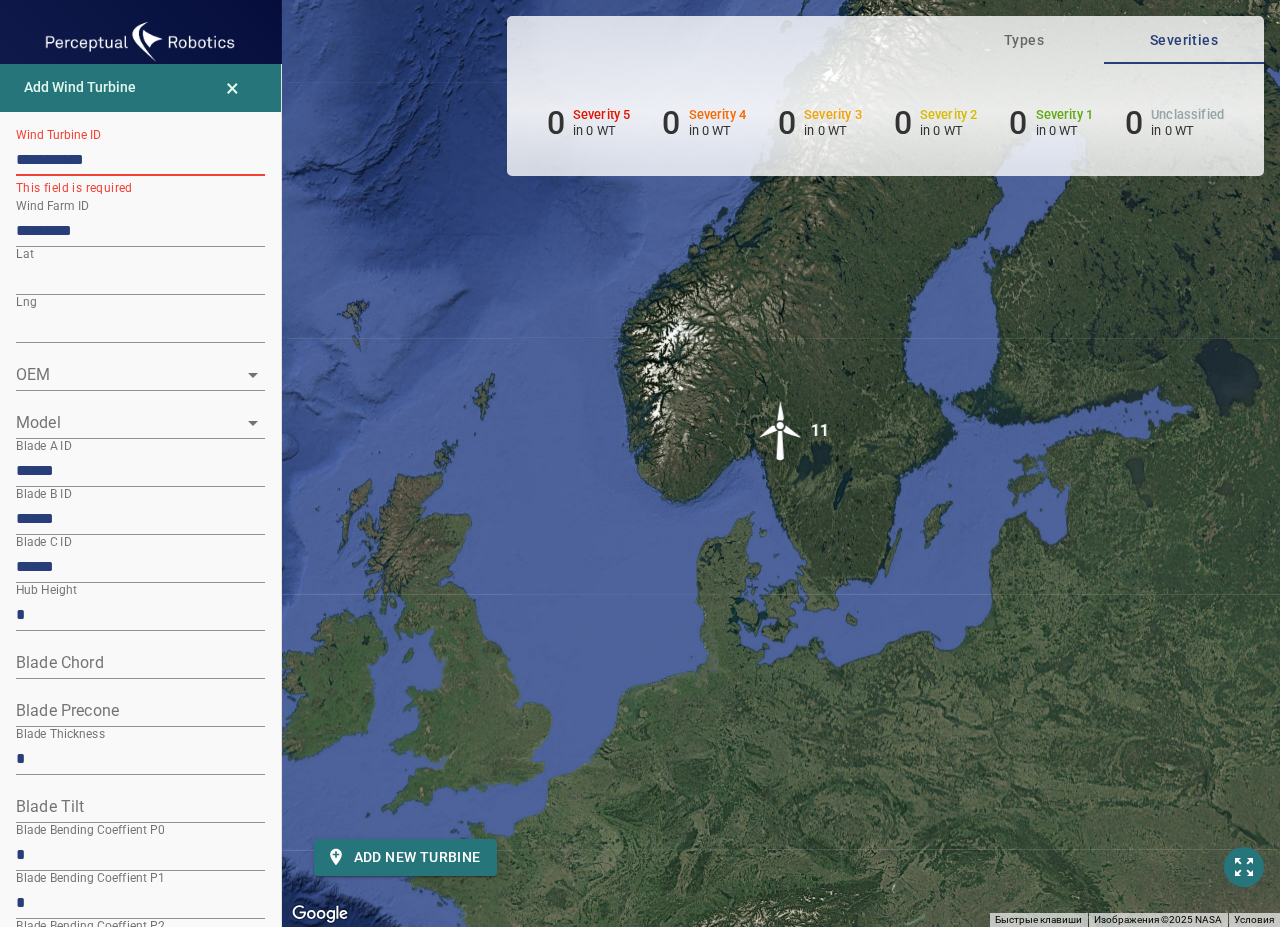 click on "**********" at bounding box center (140, 160) 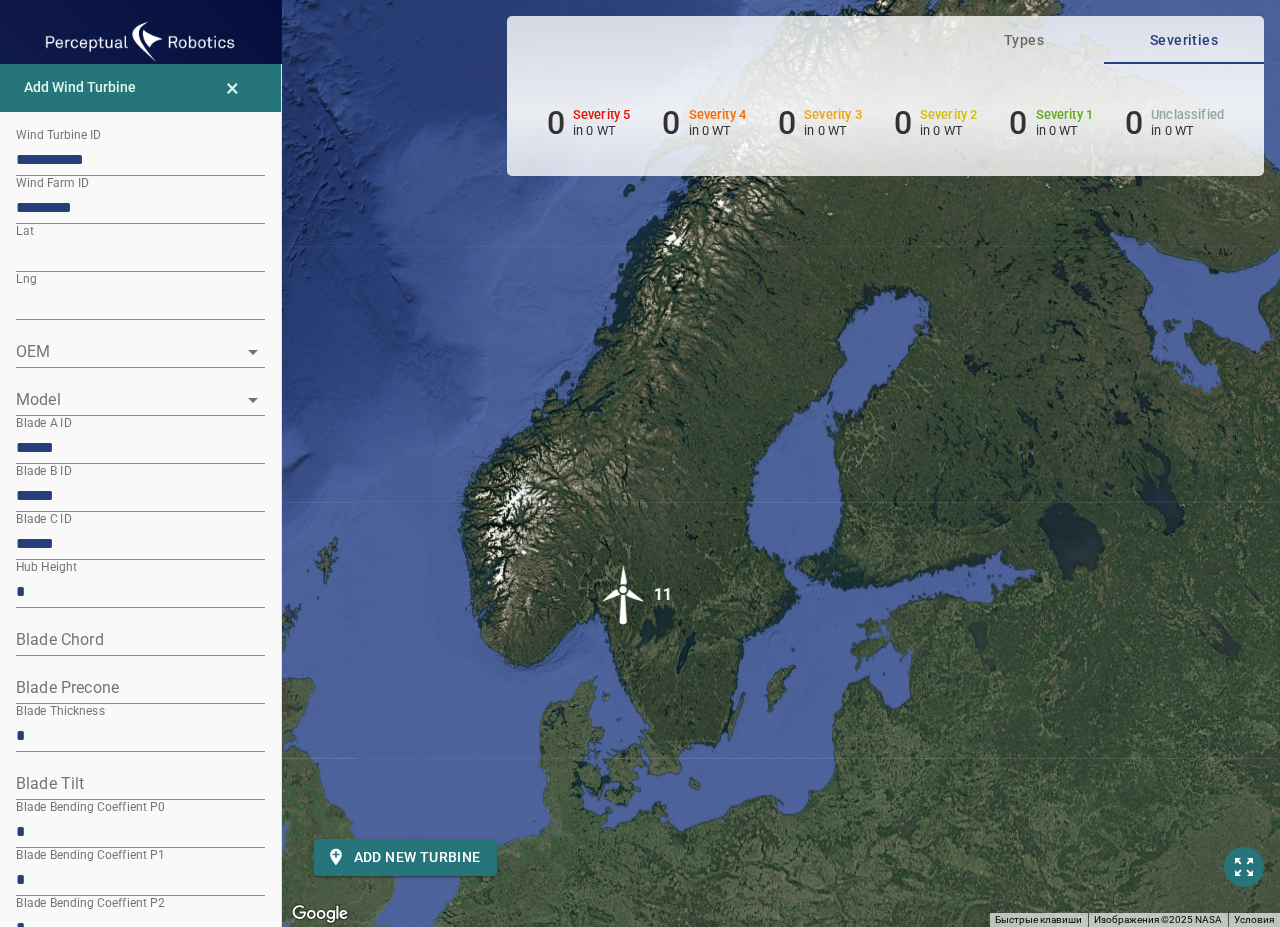 drag, startPoint x: 511, startPoint y: 603, endPoint x: 455, endPoint y: 672, distance: 88.86507 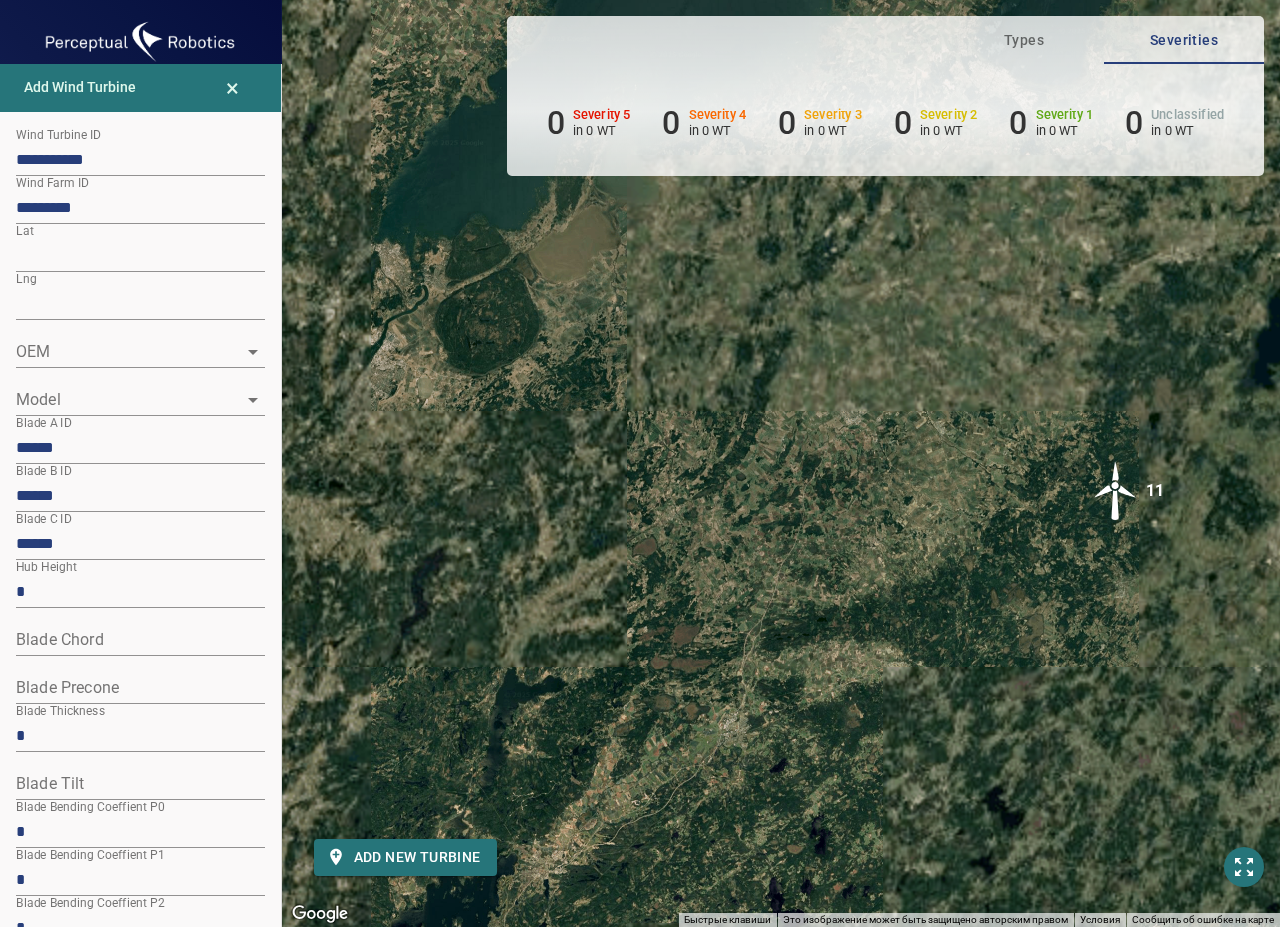 drag, startPoint x: 576, startPoint y: 568, endPoint x: 867, endPoint y: 565, distance: 291.01547 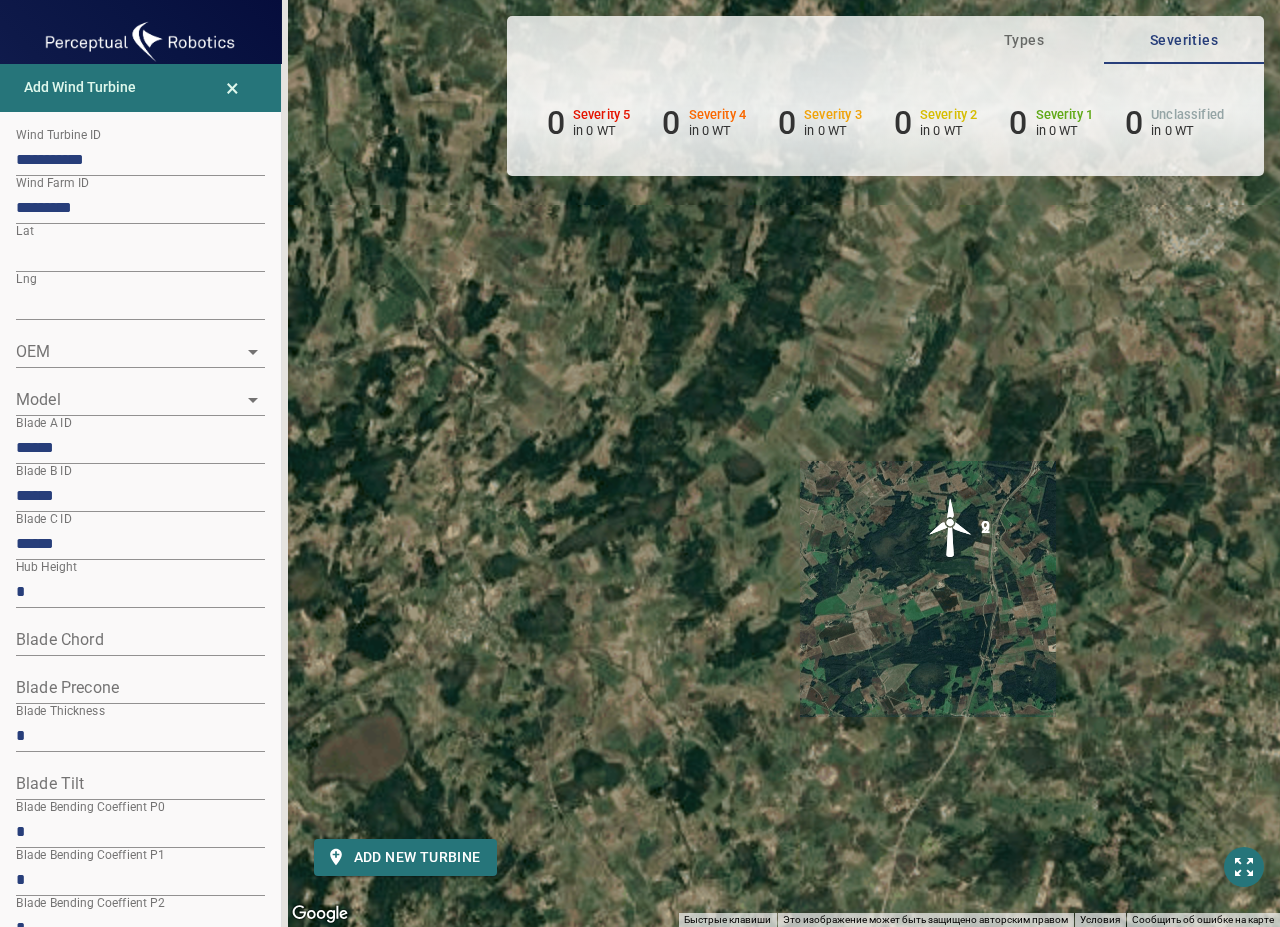 drag, startPoint x: 636, startPoint y: 474, endPoint x: 824, endPoint y: 511, distance: 191.60637 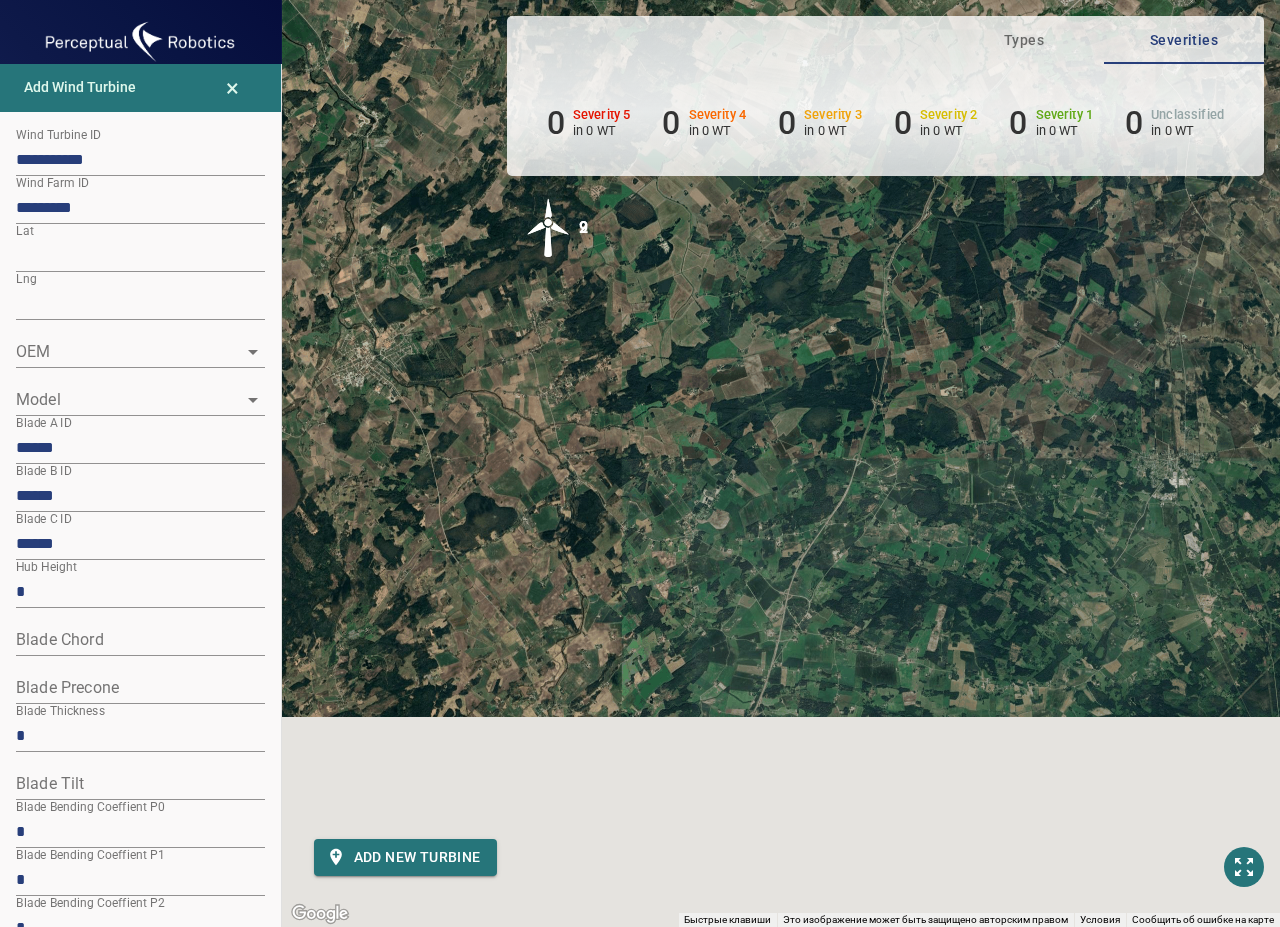 drag, startPoint x: 867, startPoint y: 592, endPoint x: 605, endPoint y: 319, distance: 378.38208 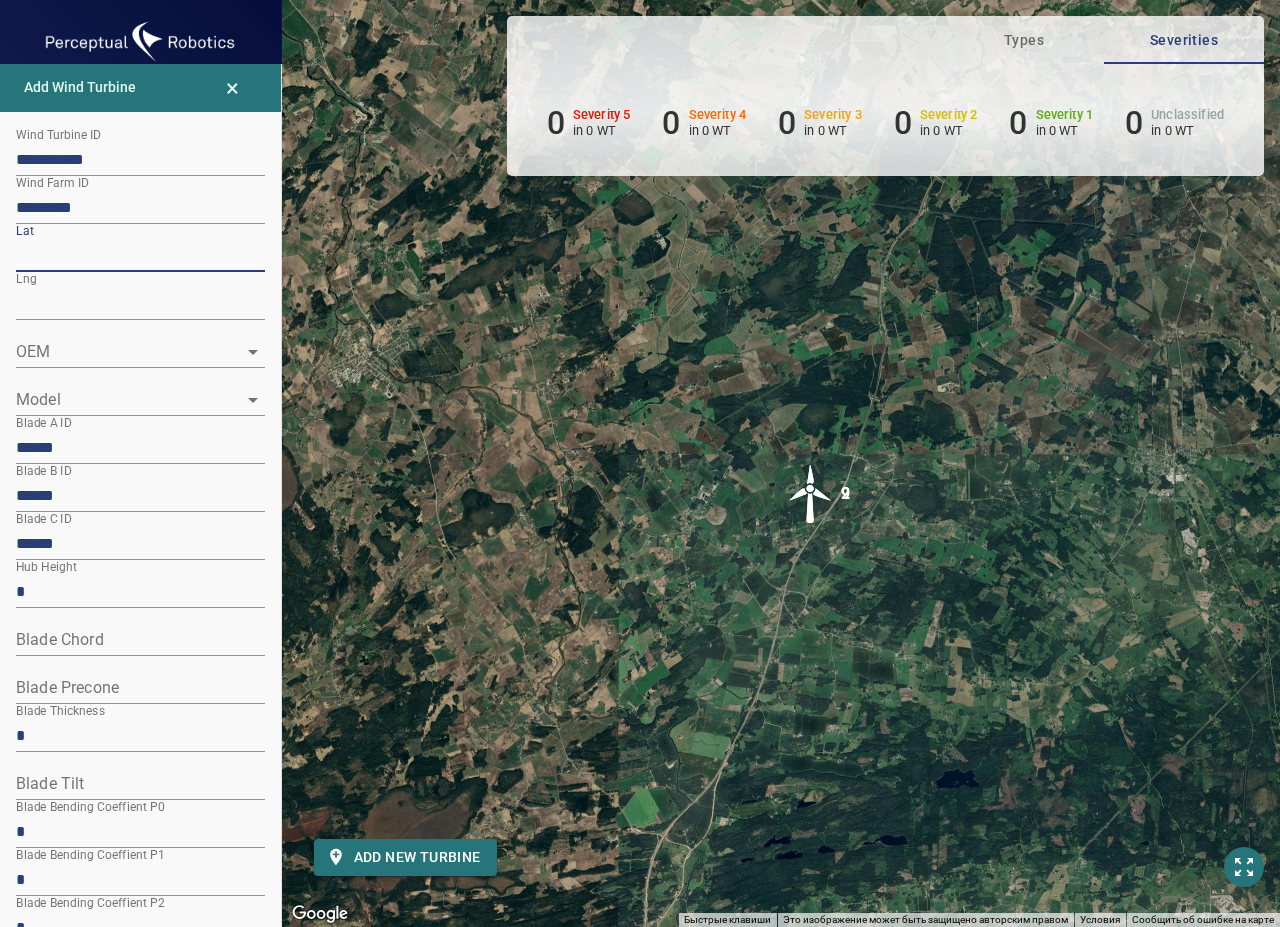 drag, startPoint x: 91, startPoint y: 253, endPoint x: -28, endPoint y: 250, distance: 119.03781 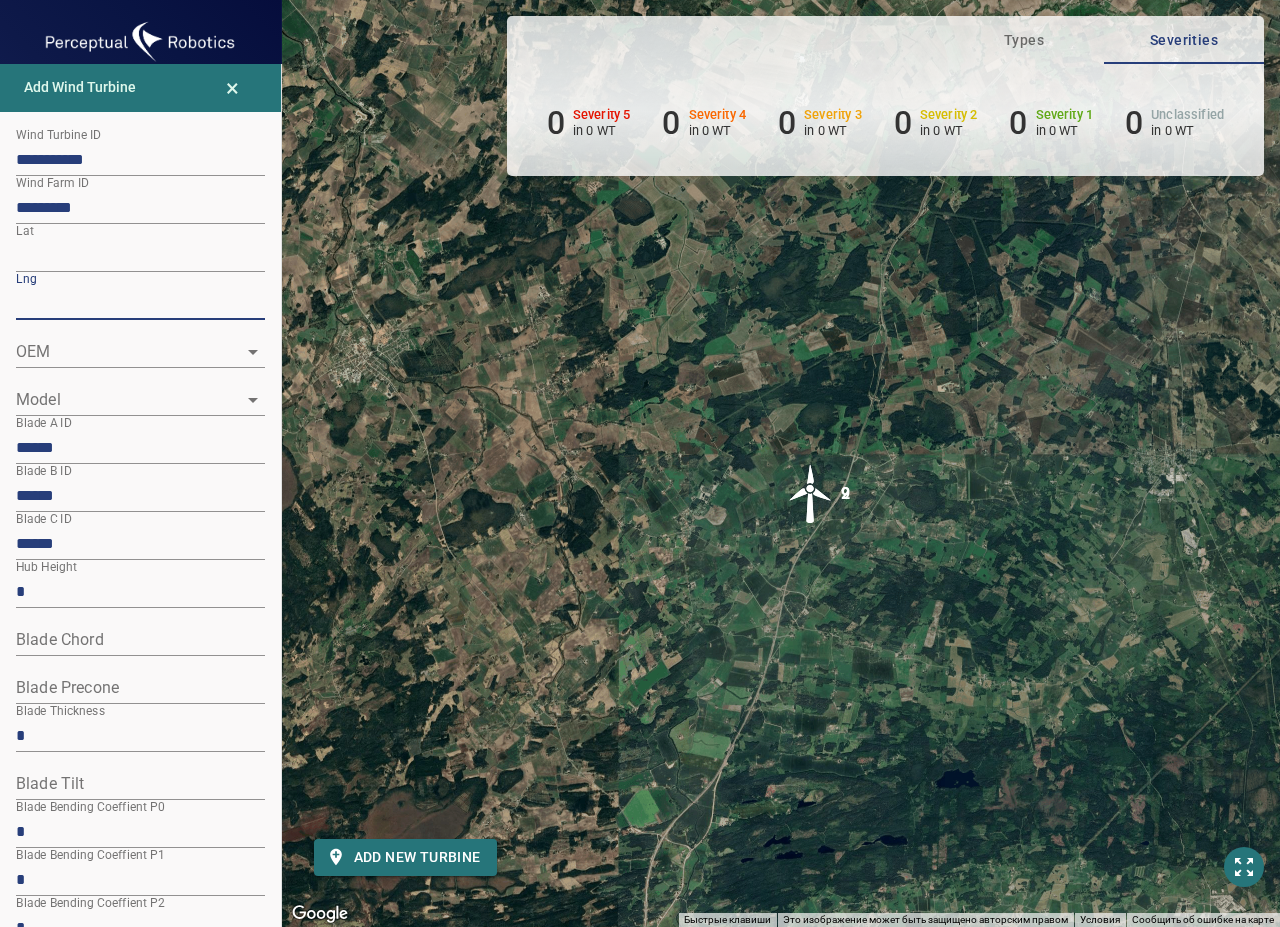 drag, startPoint x: 114, startPoint y: 299, endPoint x: -4, endPoint y: 301, distance: 118.016945 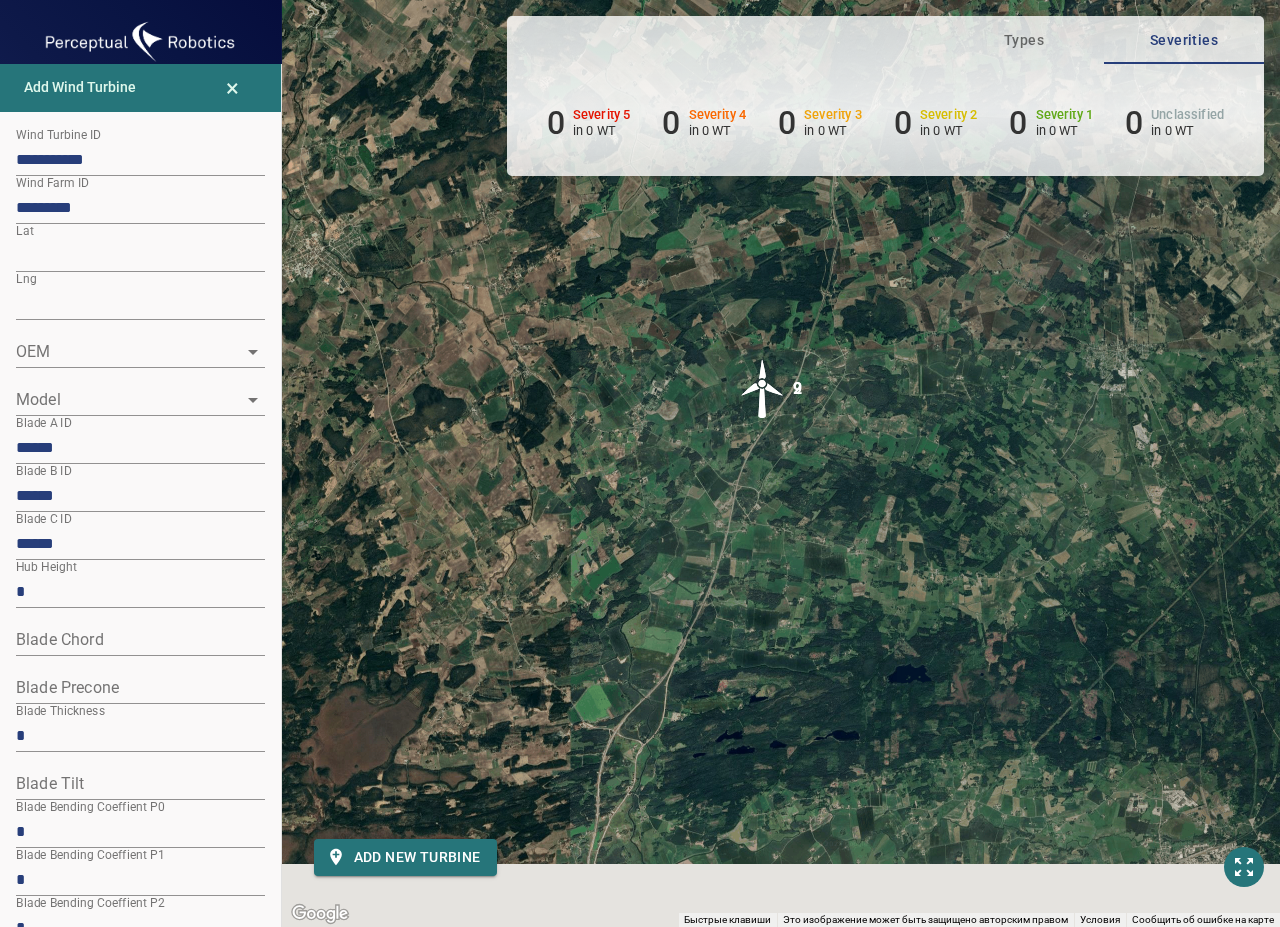 drag, startPoint x: 689, startPoint y: 526, endPoint x: 675, endPoint y: 502, distance: 27.784887 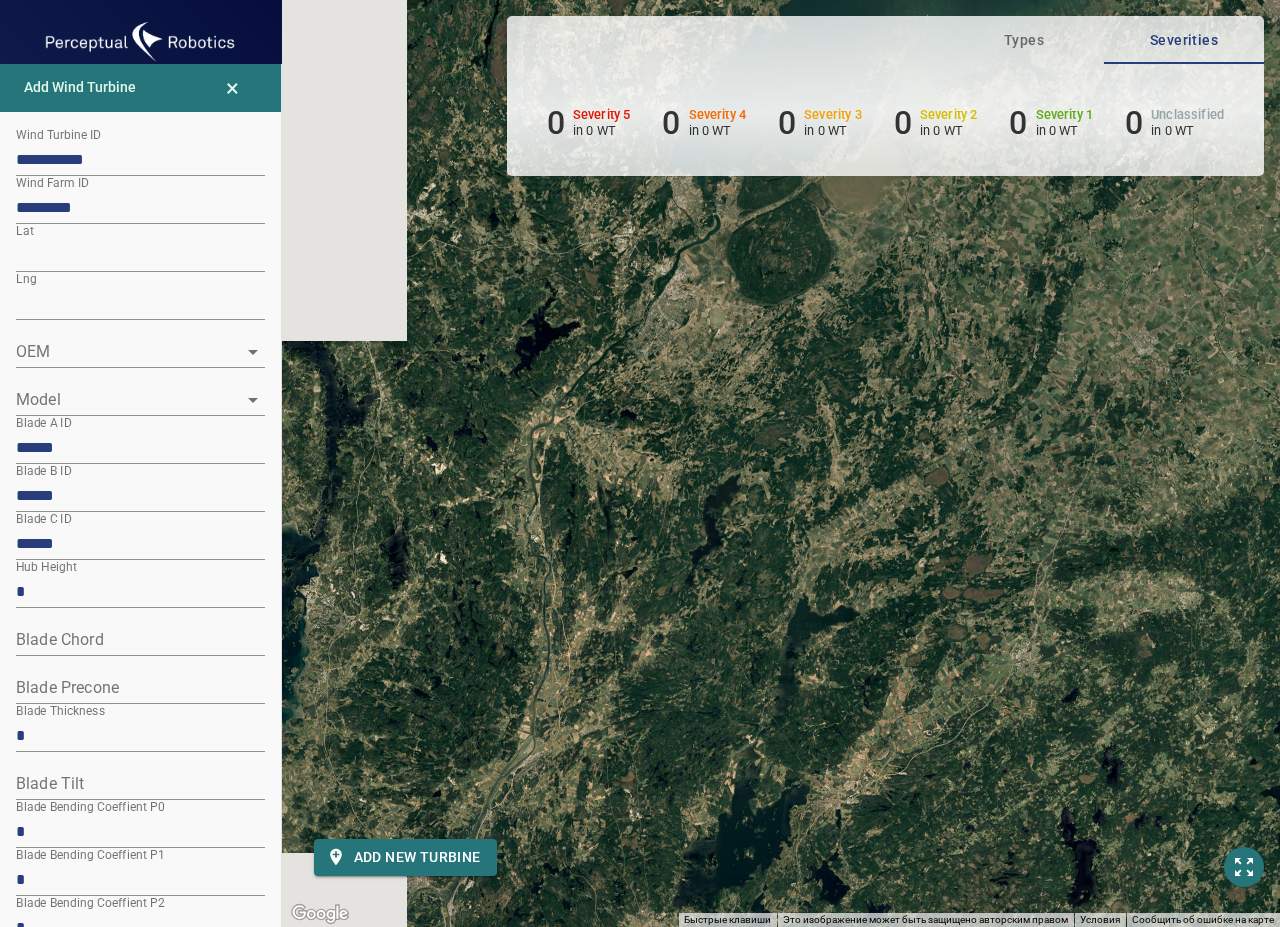 drag, startPoint x: 548, startPoint y: 455, endPoint x: 888, endPoint y: 375, distance: 349.28497 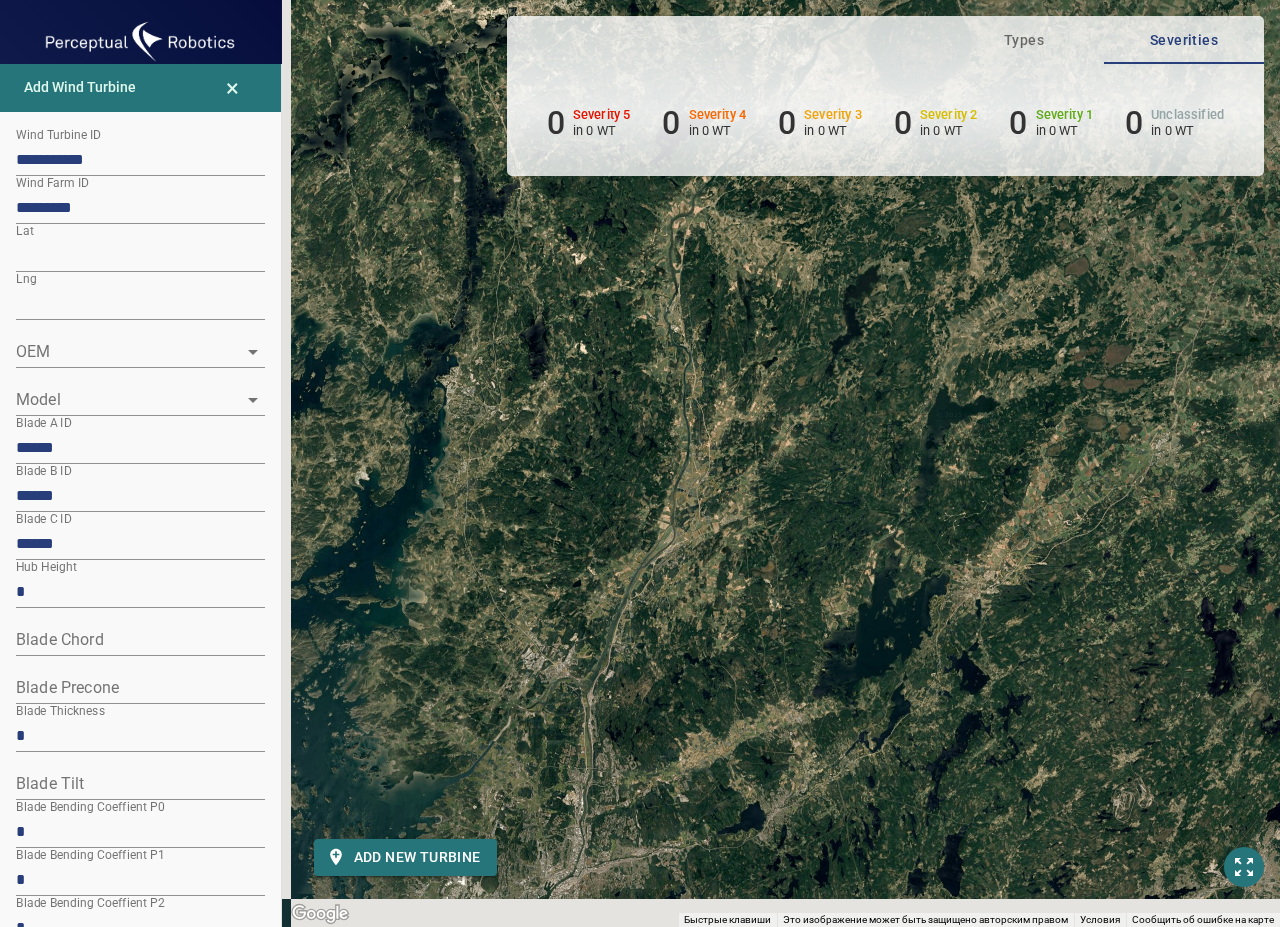 drag, startPoint x: 920, startPoint y: 631, endPoint x: 1076, endPoint y: 407, distance: 272.96887 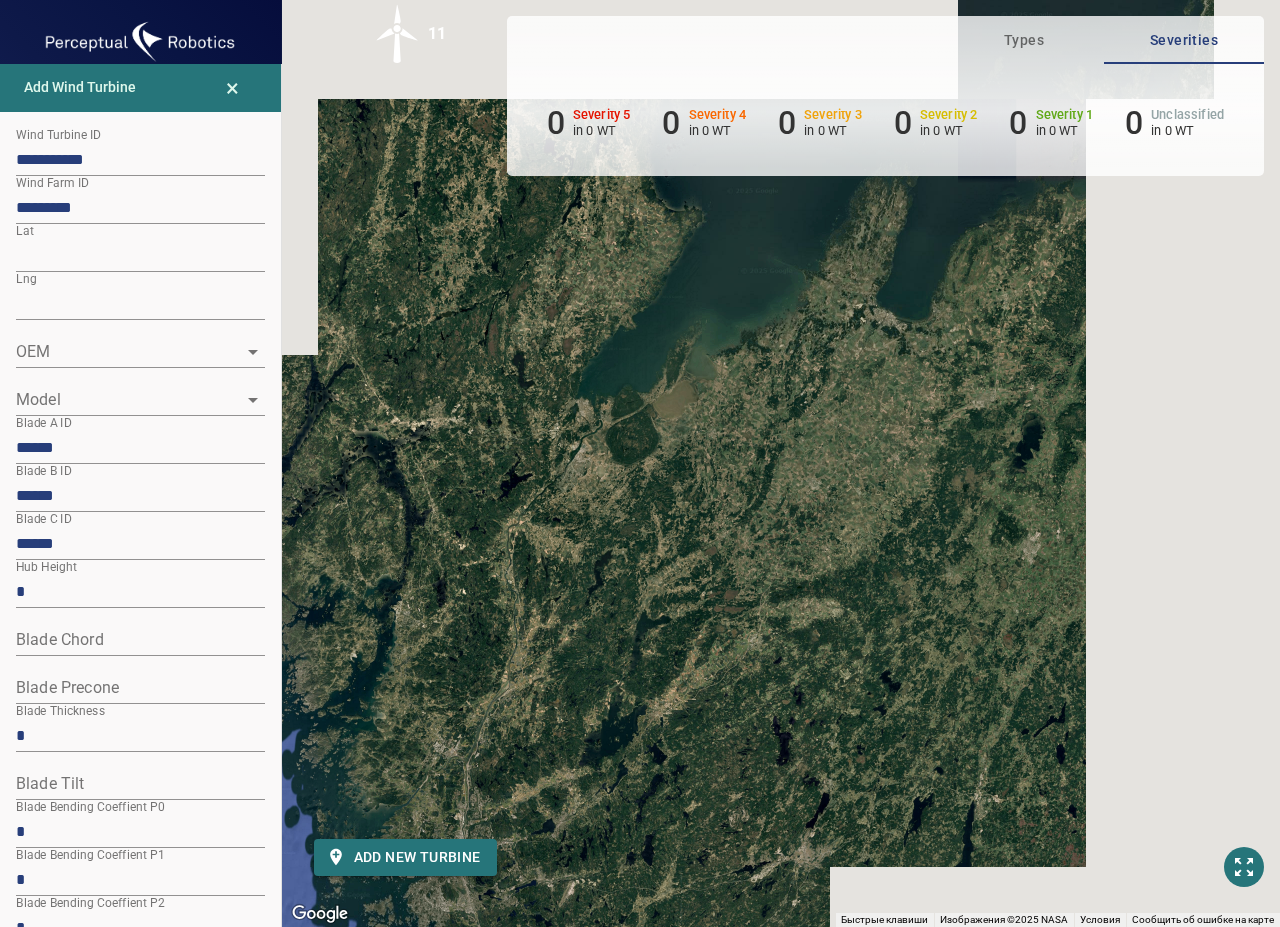 drag, startPoint x: 927, startPoint y: 585, endPoint x: 601, endPoint y: 718, distance: 352.08664 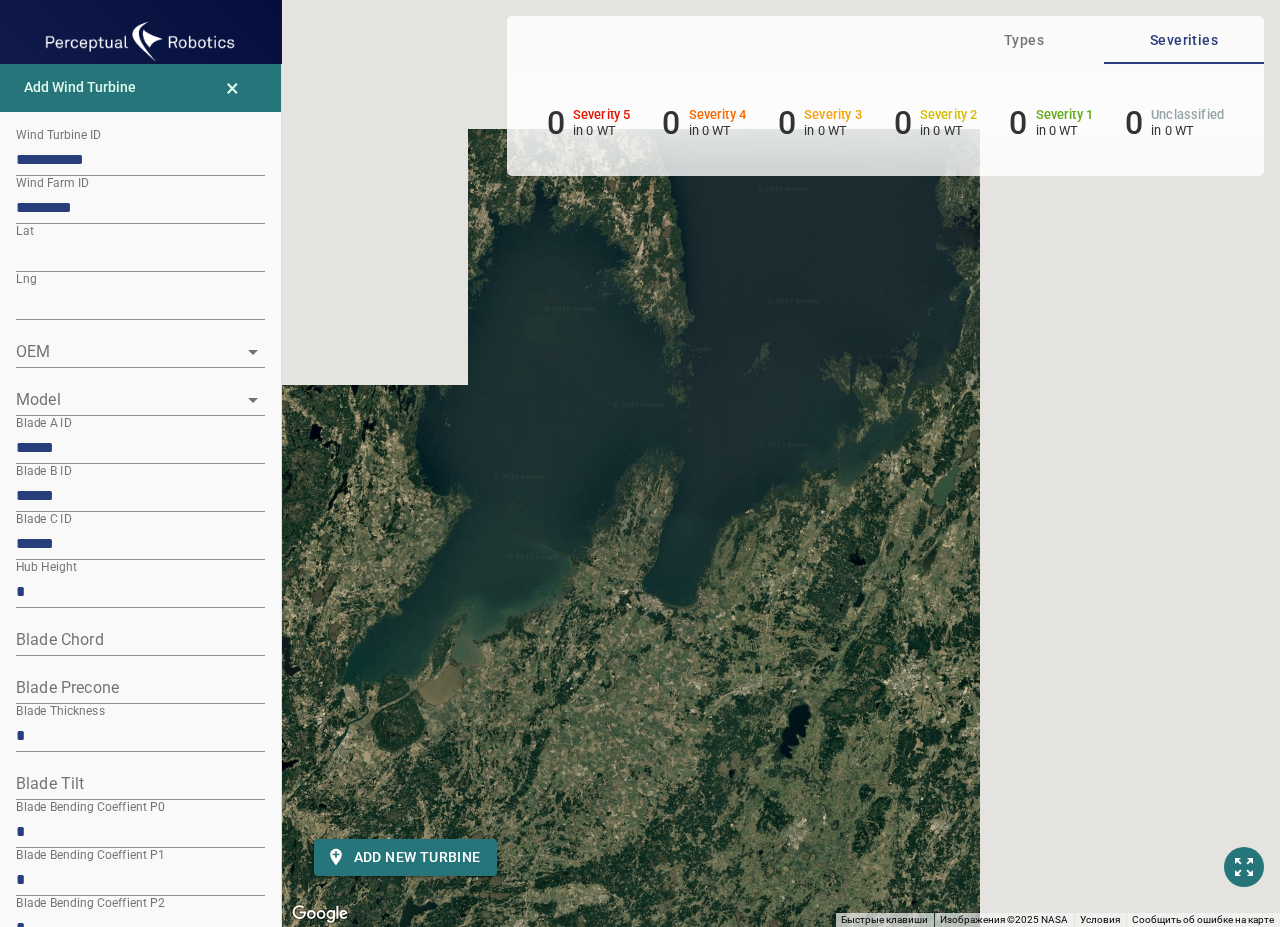 drag, startPoint x: 776, startPoint y: 421, endPoint x: 542, endPoint y: 707, distance: 369.52942 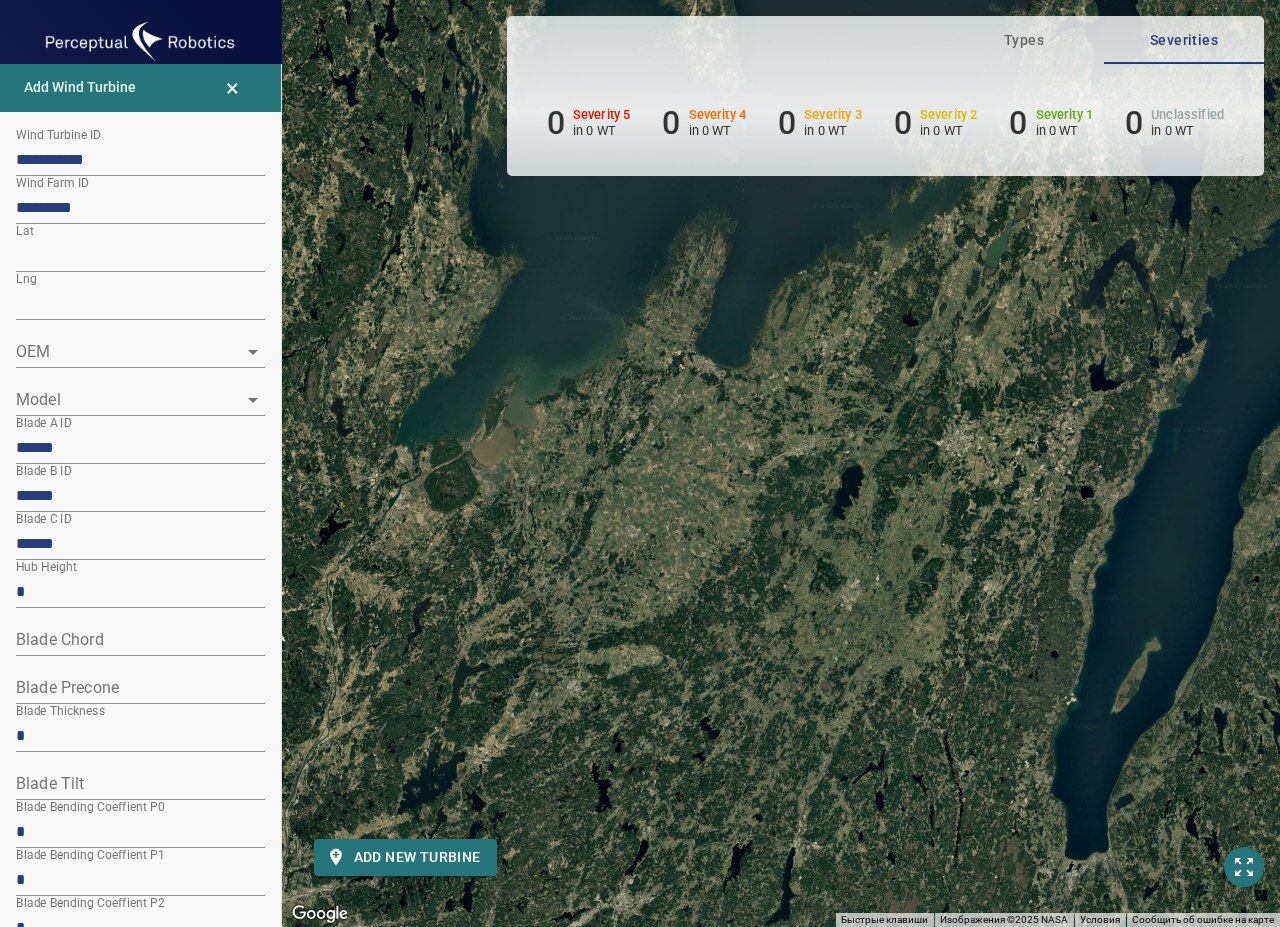 drag, startPoint x: 653, startPoint y: 537, endPoint x: 685, endPoint y: 361, distance: 178.88544 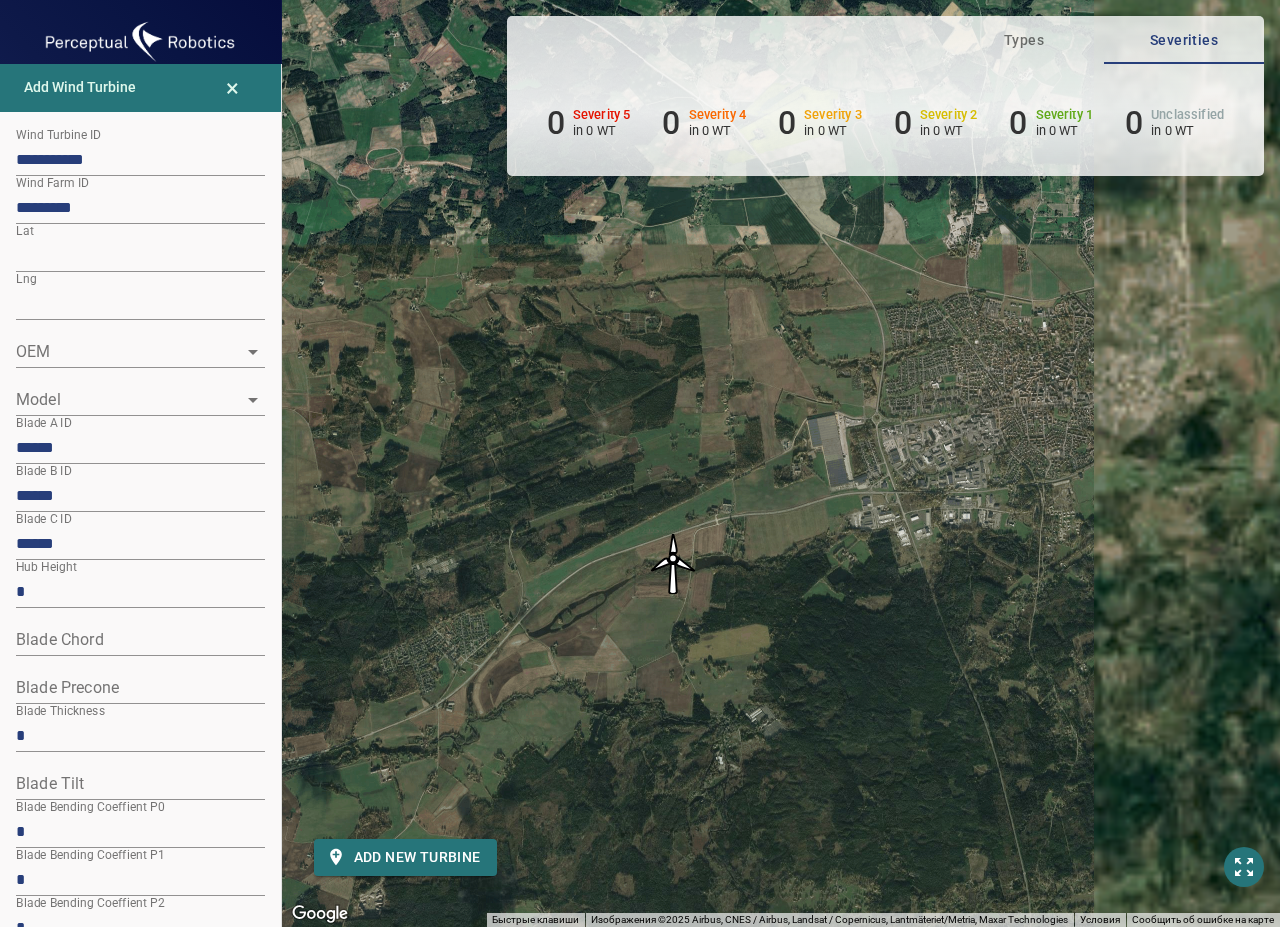 drag, startPoint x: 807, startPoint y: 614, endPoint x: 598, endPoint y: 631, distance: 209.69025 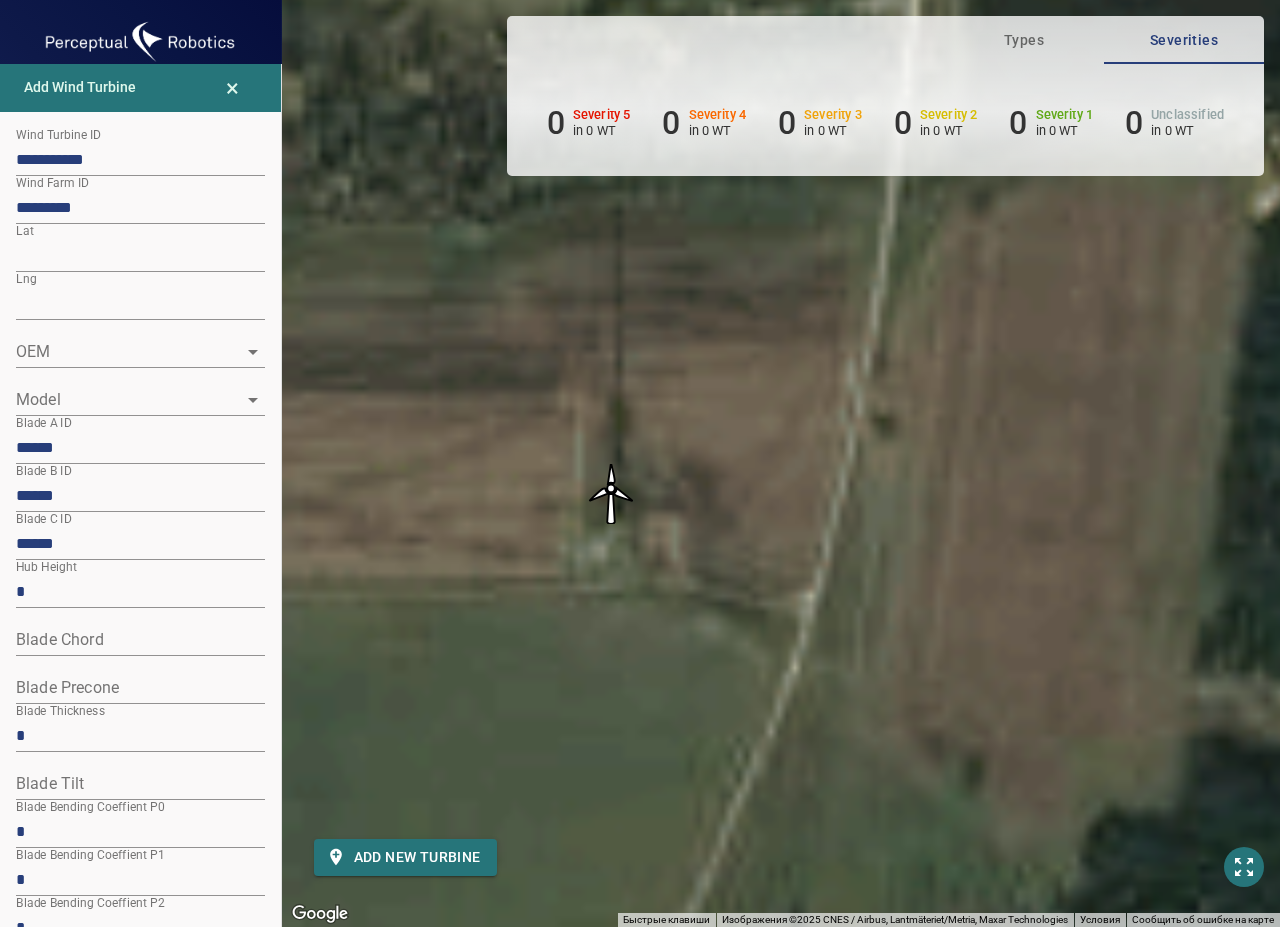 drag, startPoint x: 751, startPoint y: 509, endPoint x: 545, endPoint y: 627, distance: 237.40262 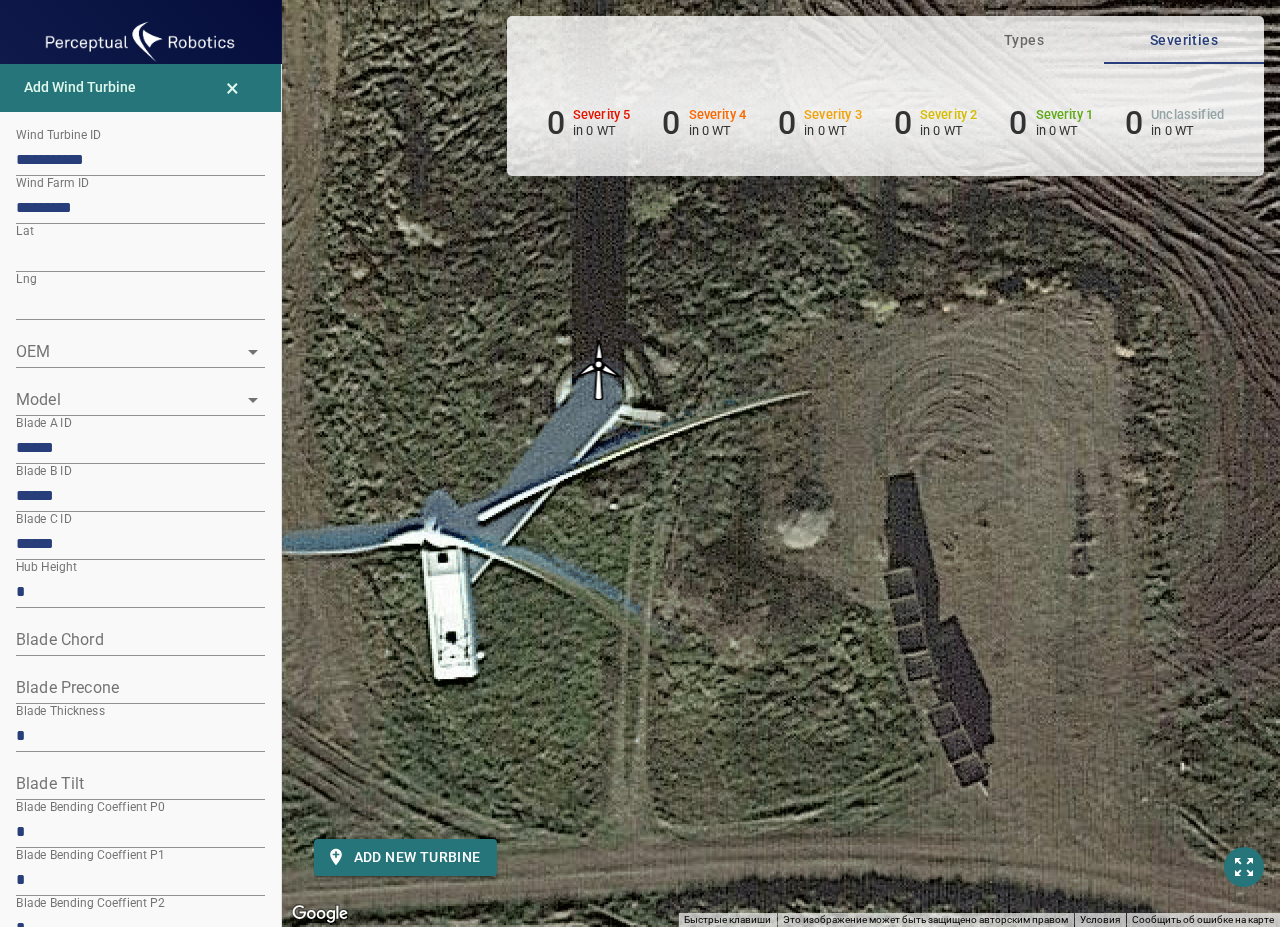 drag, startPoint x: 539, startPoint y: 337, endPoint x: 595, endPoint y: 364, distance: 62.169125 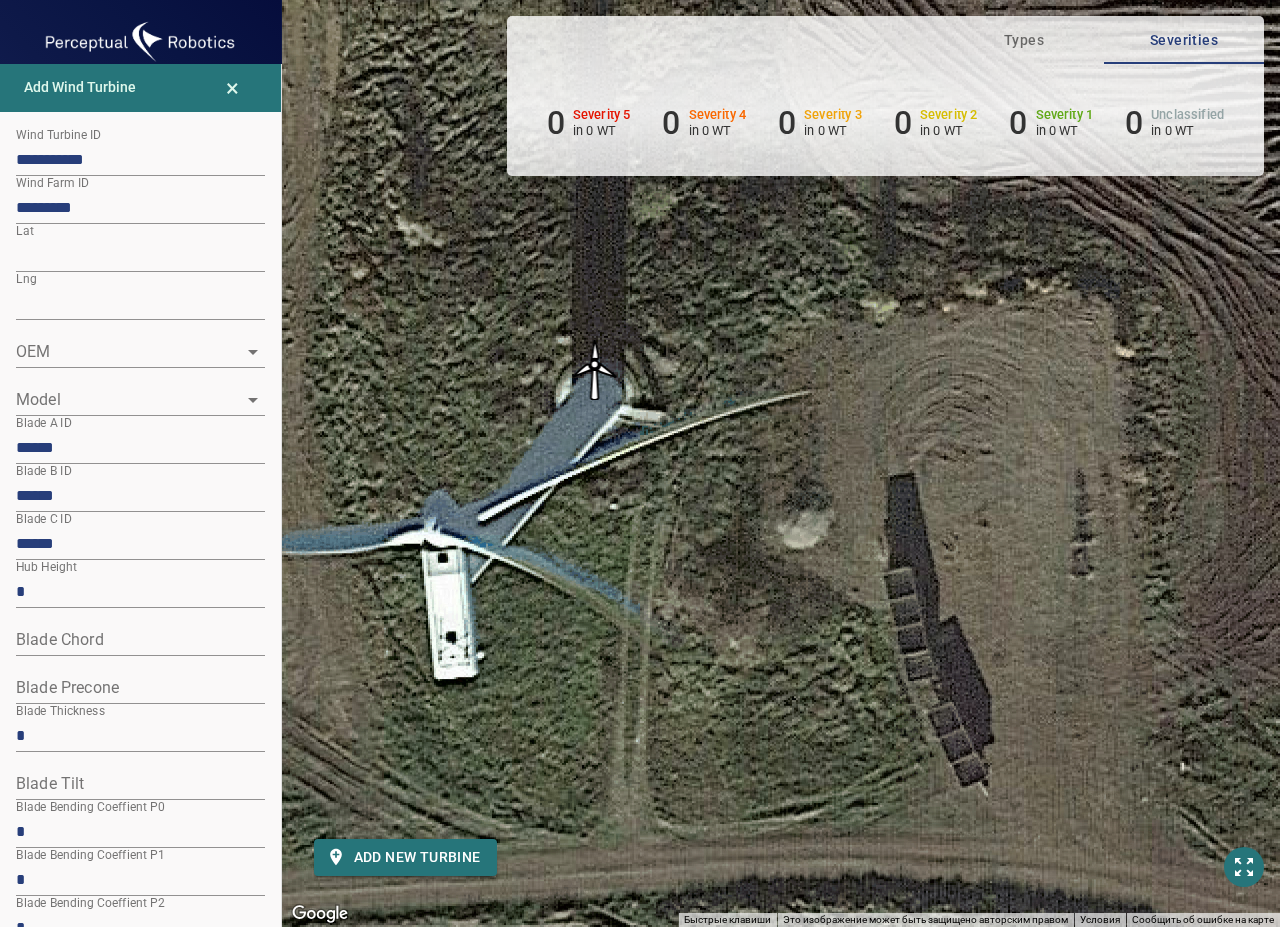 click at bounding box center [594, 370] 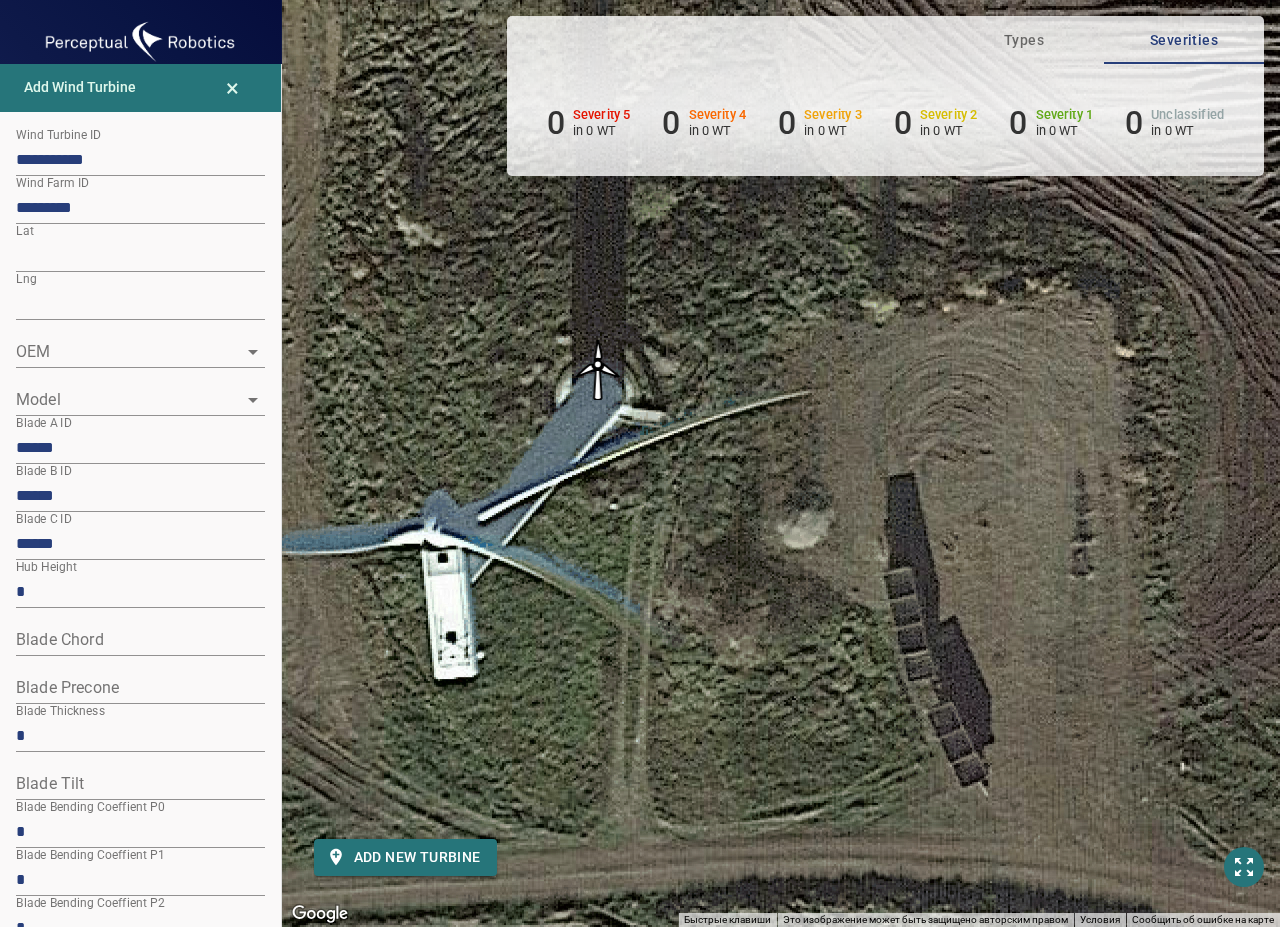 click at bounding box center [598, 370] 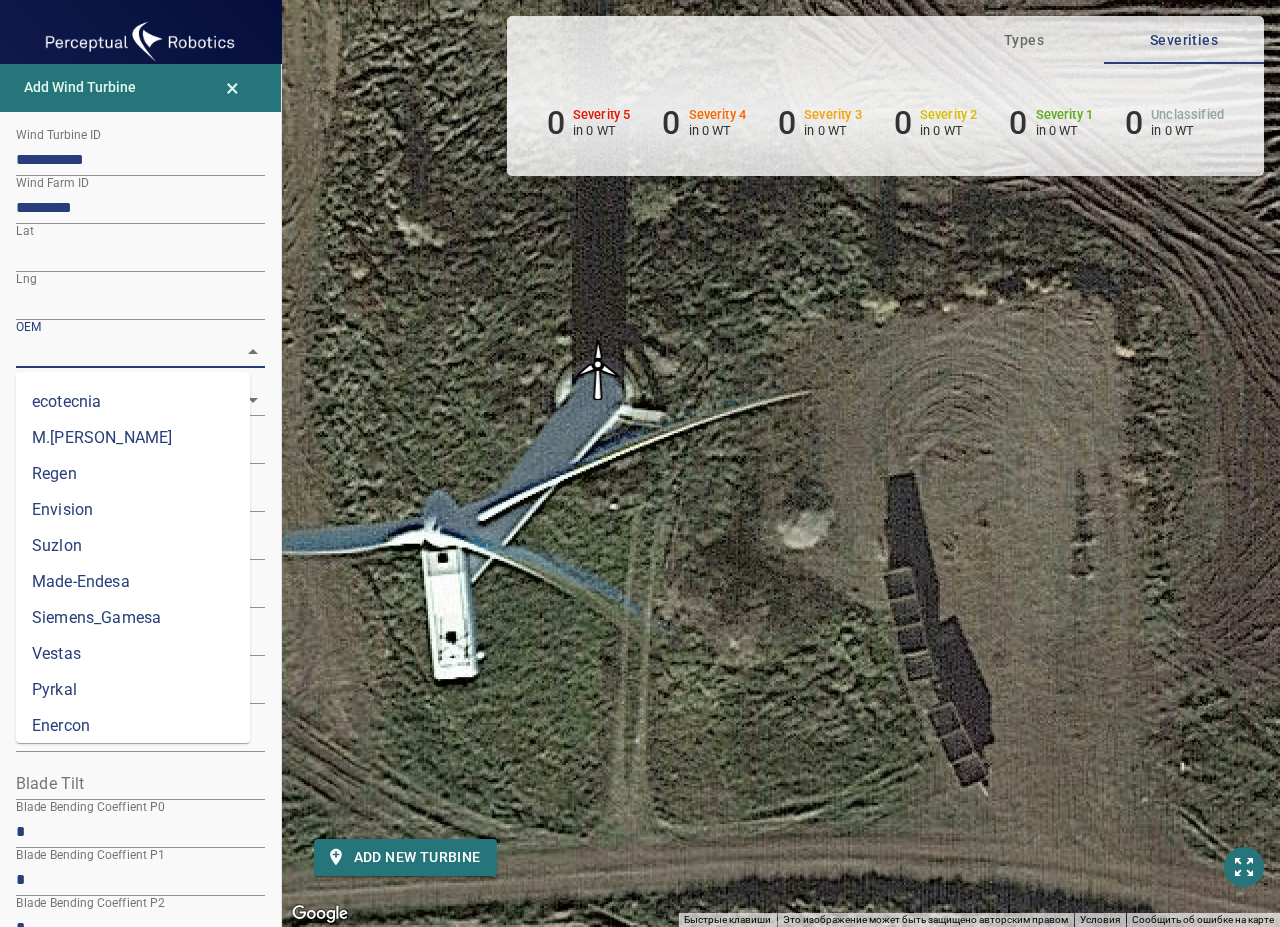 scroll, scrollTop: 724, scrollLeft: 0, axis: vertical 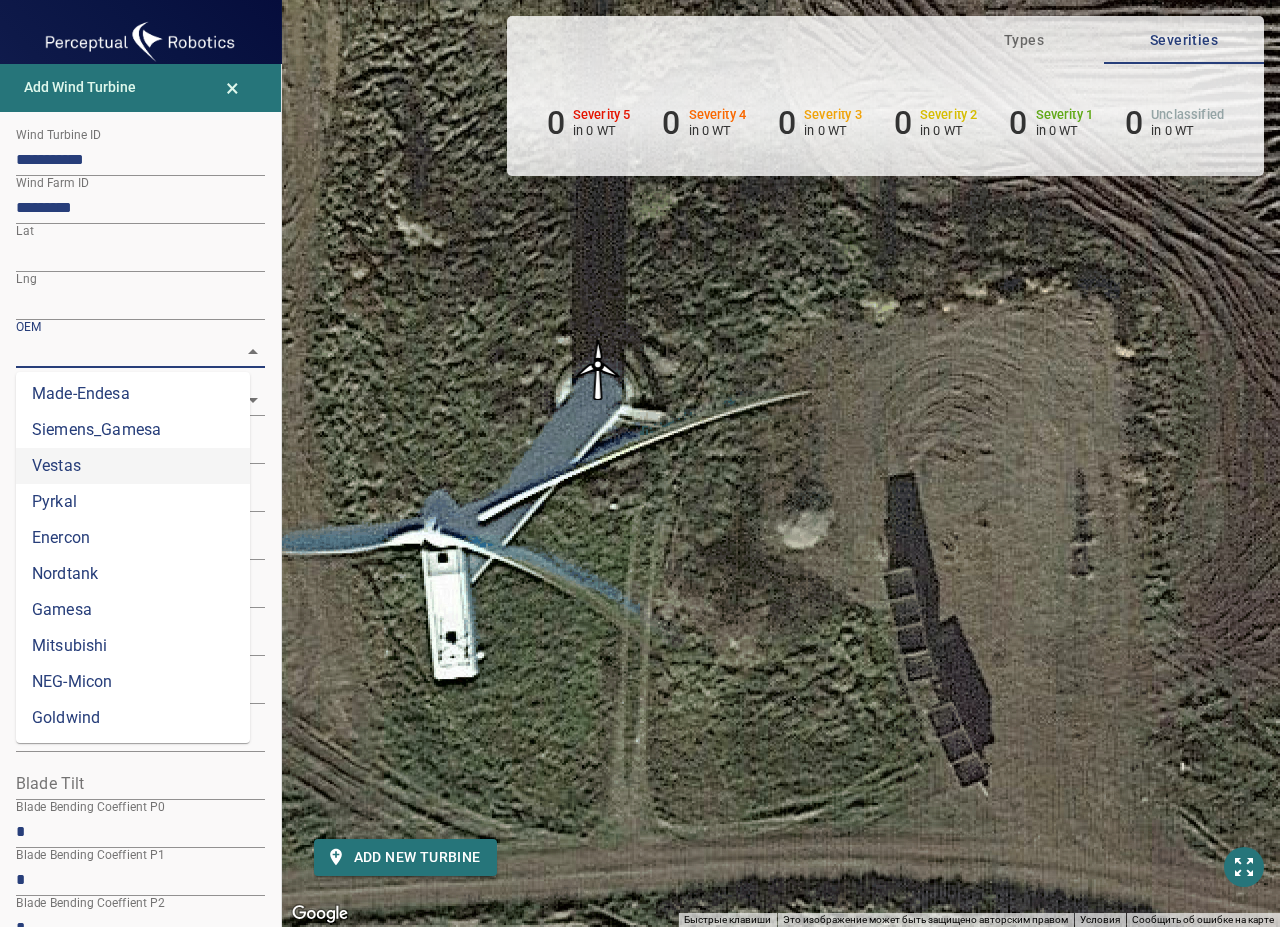 click on "Vestas" at bounding box center [133, 466] 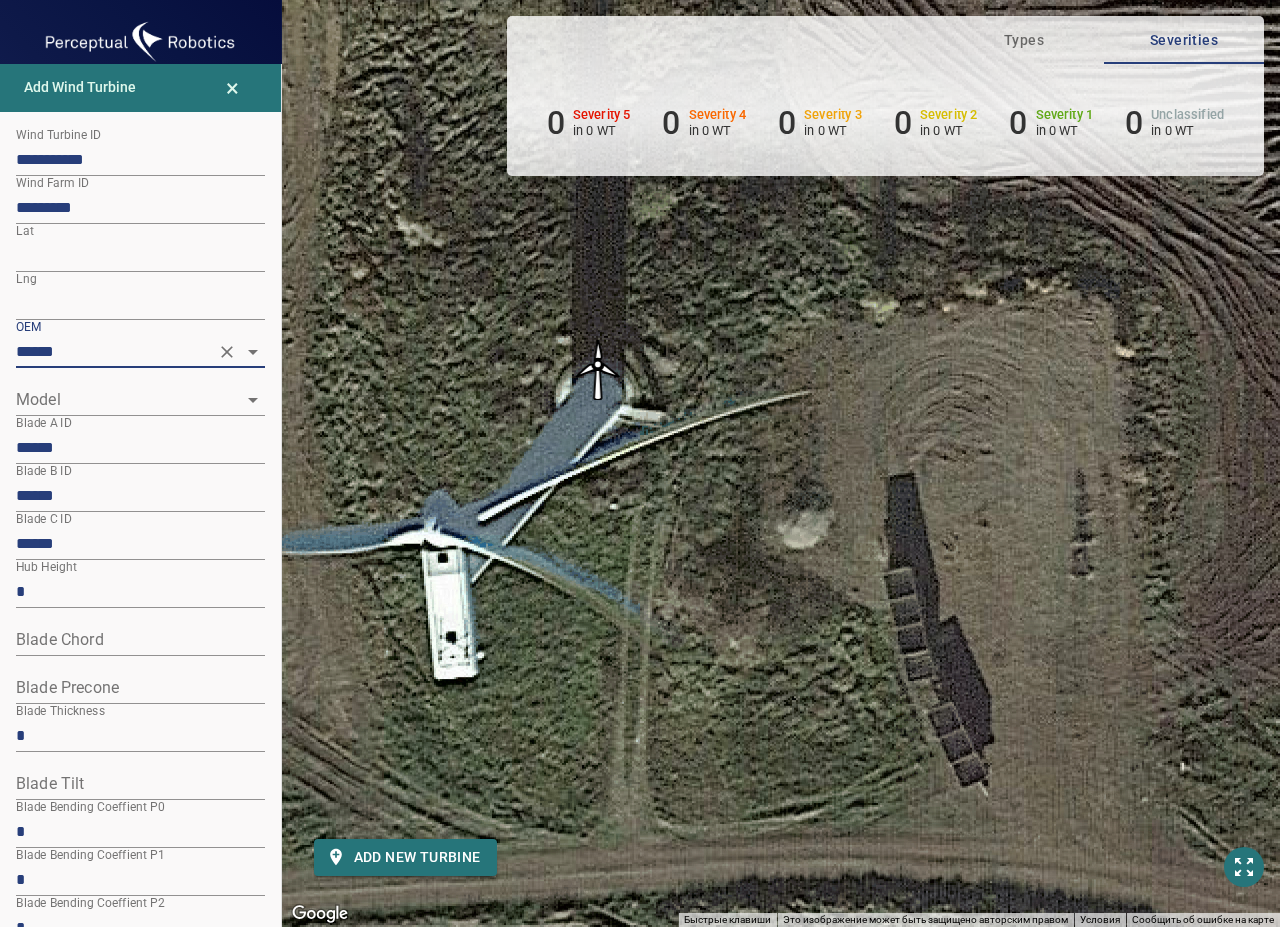 click 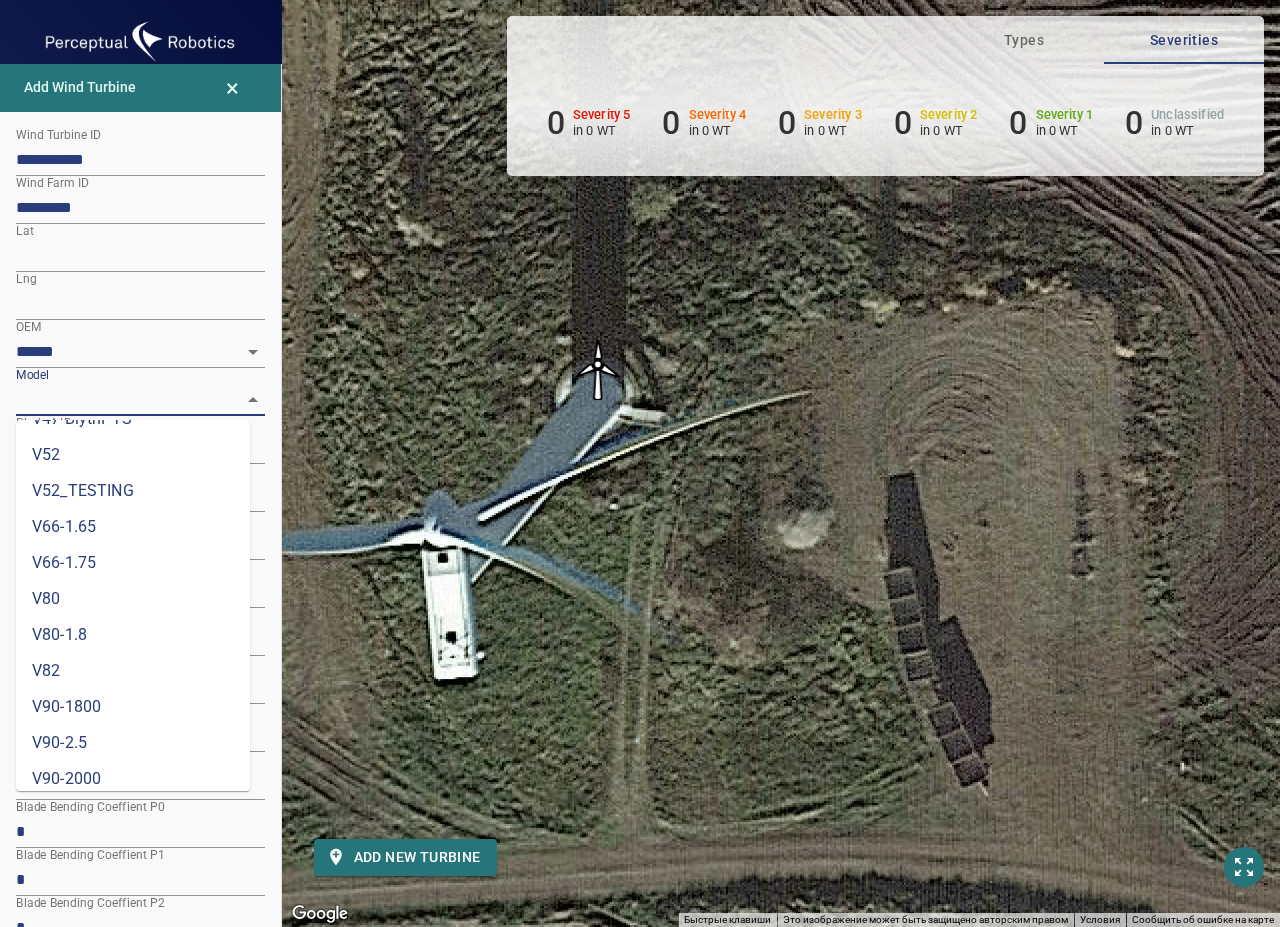 scroll, scrollTop: 724, scrollLeft: 0, axis: vertical 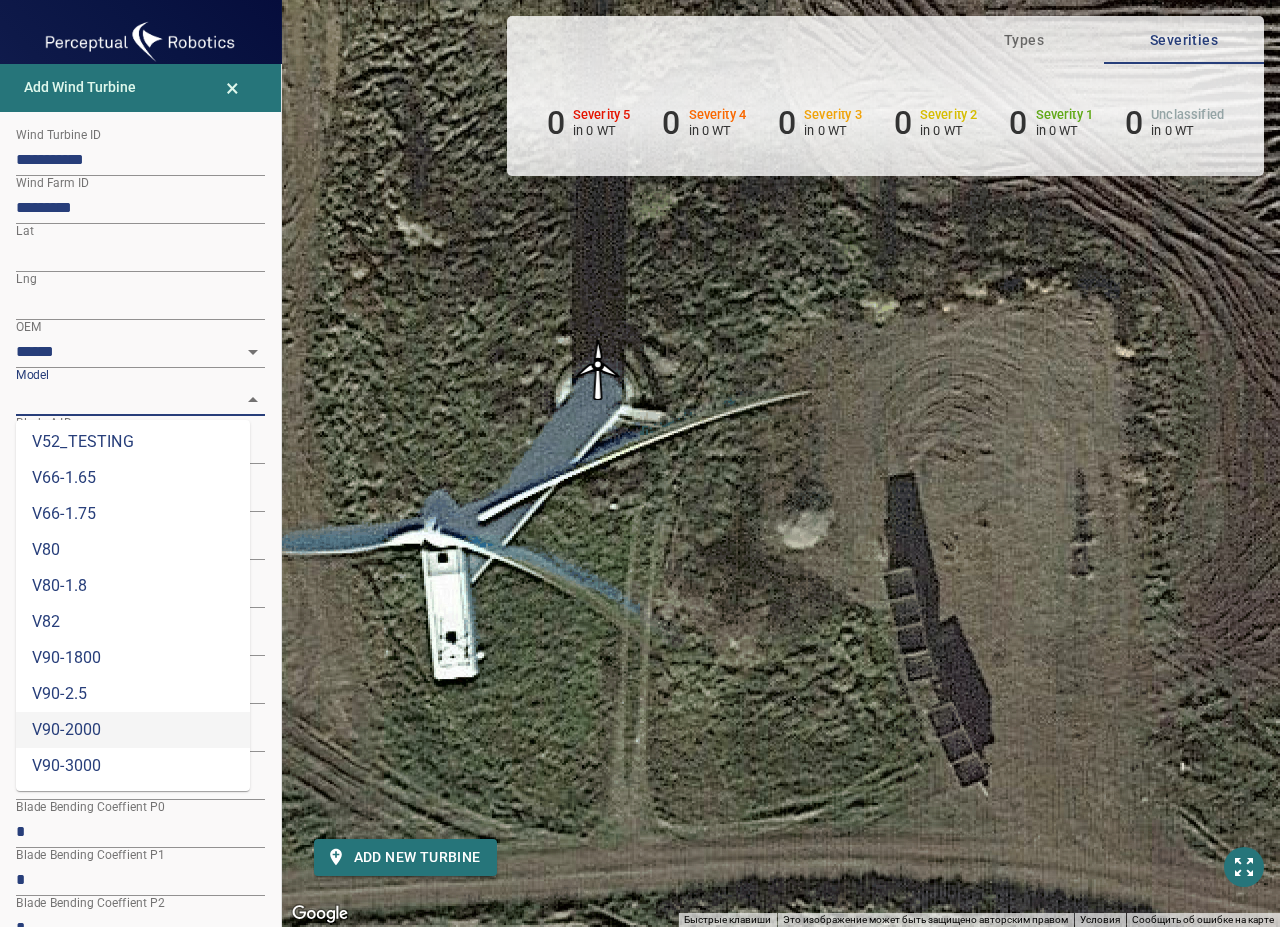 click on "V90-2000" at bounding box center (133, 730) 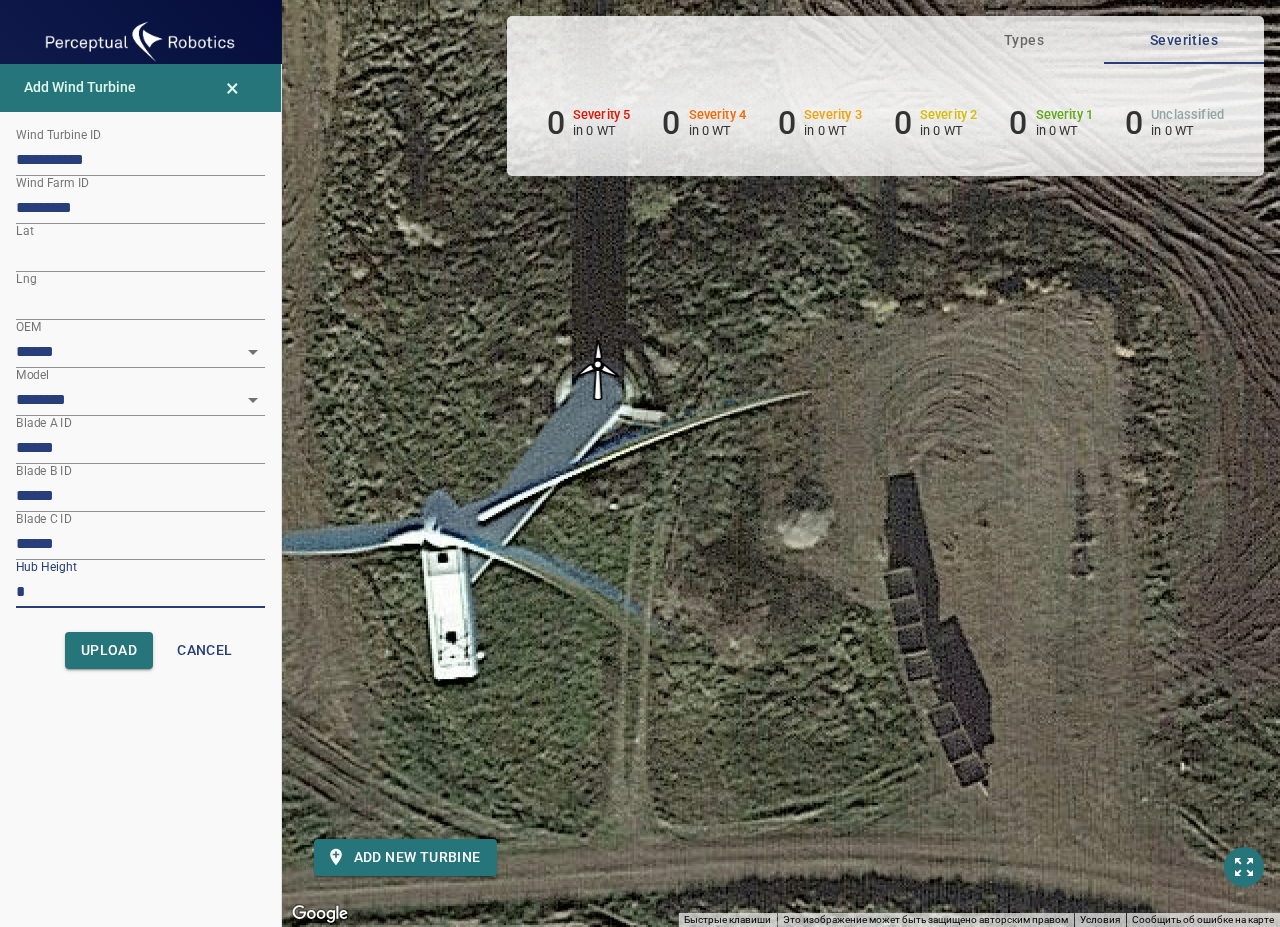 drag, startPoint x: 48, startPoint y: 599, endPoint x: -4, endPoint y: 589, distance: 52.95281 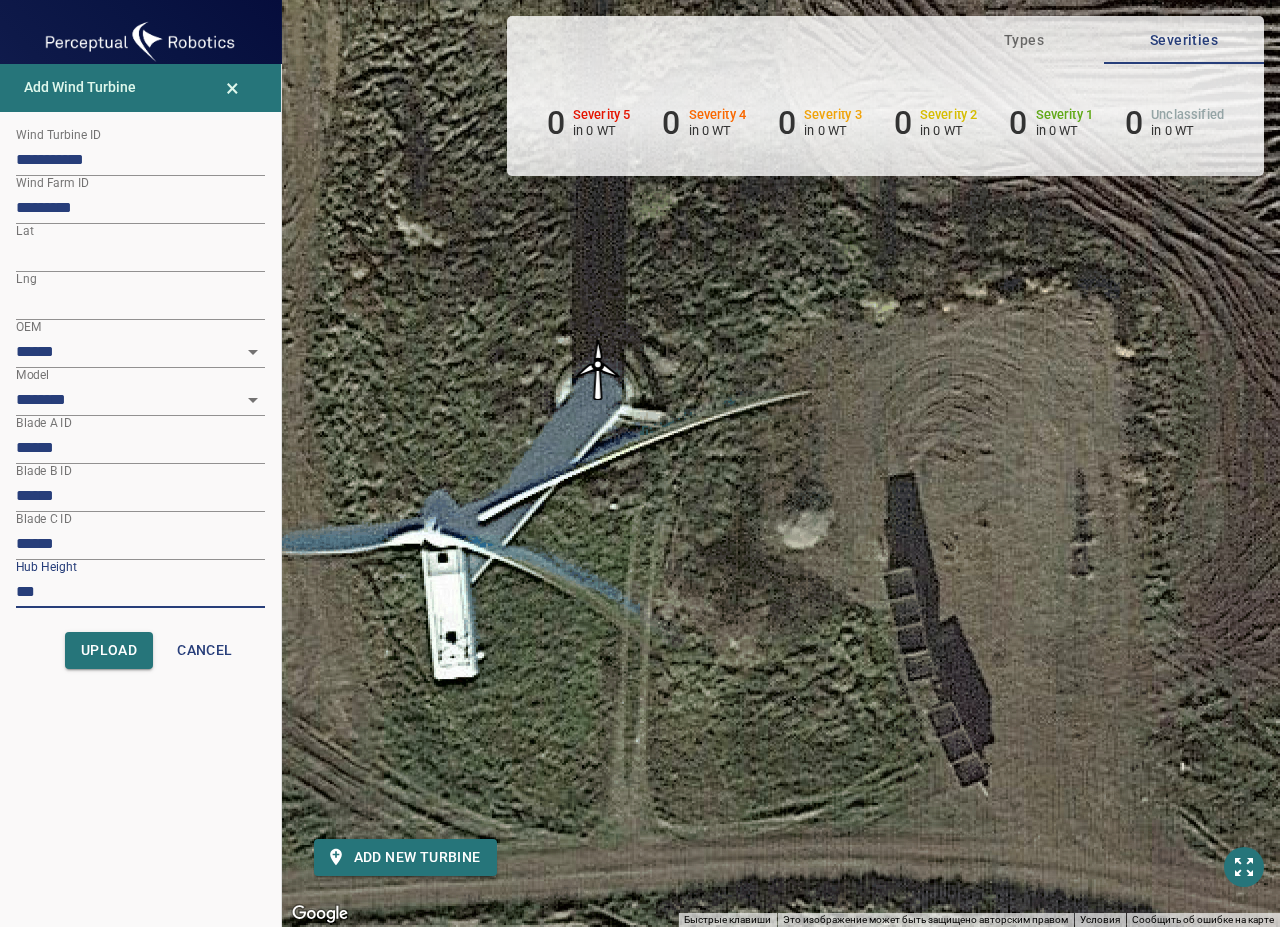type on "***" 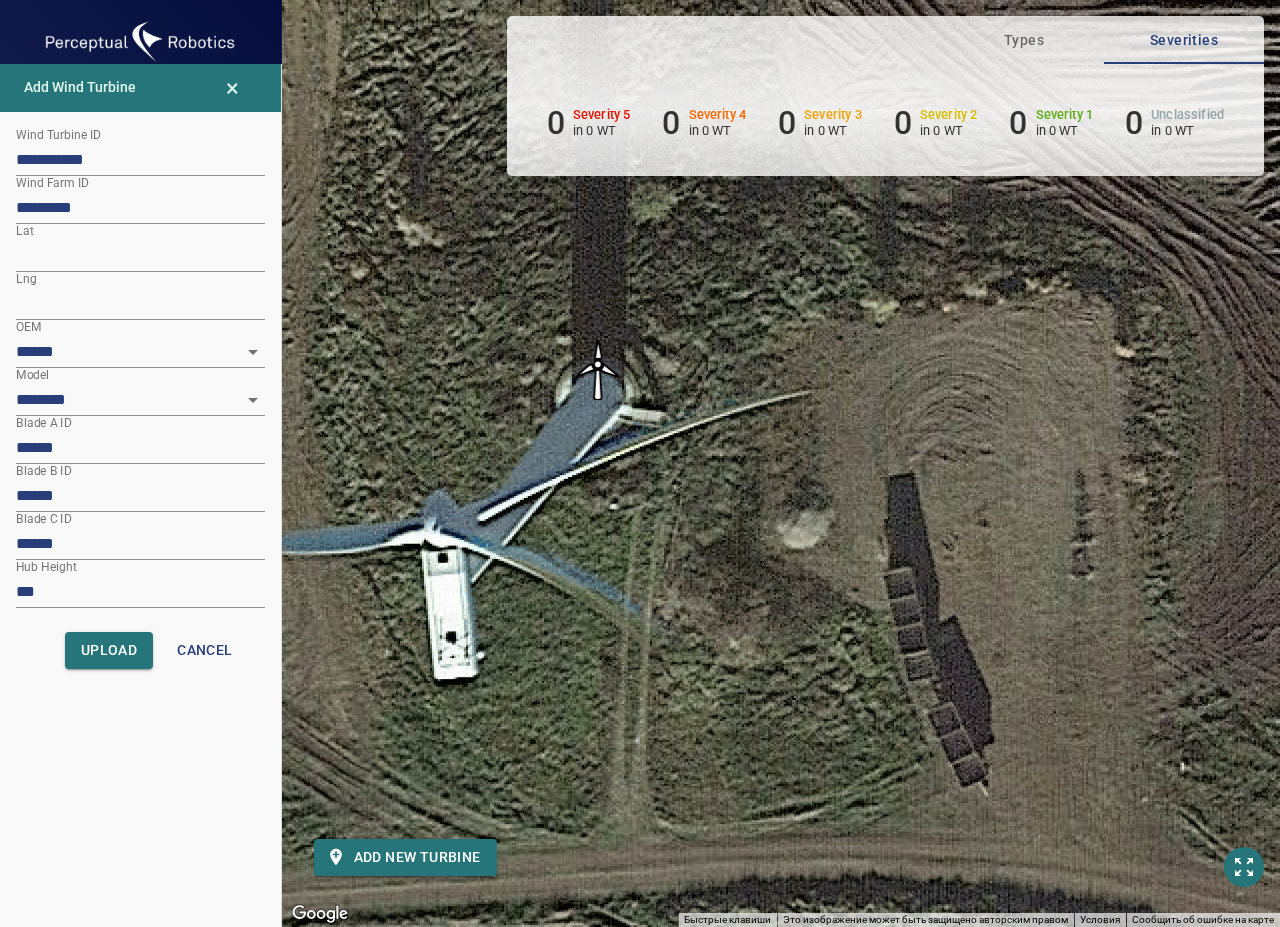 click on "******" at bounding box center (140, 448) 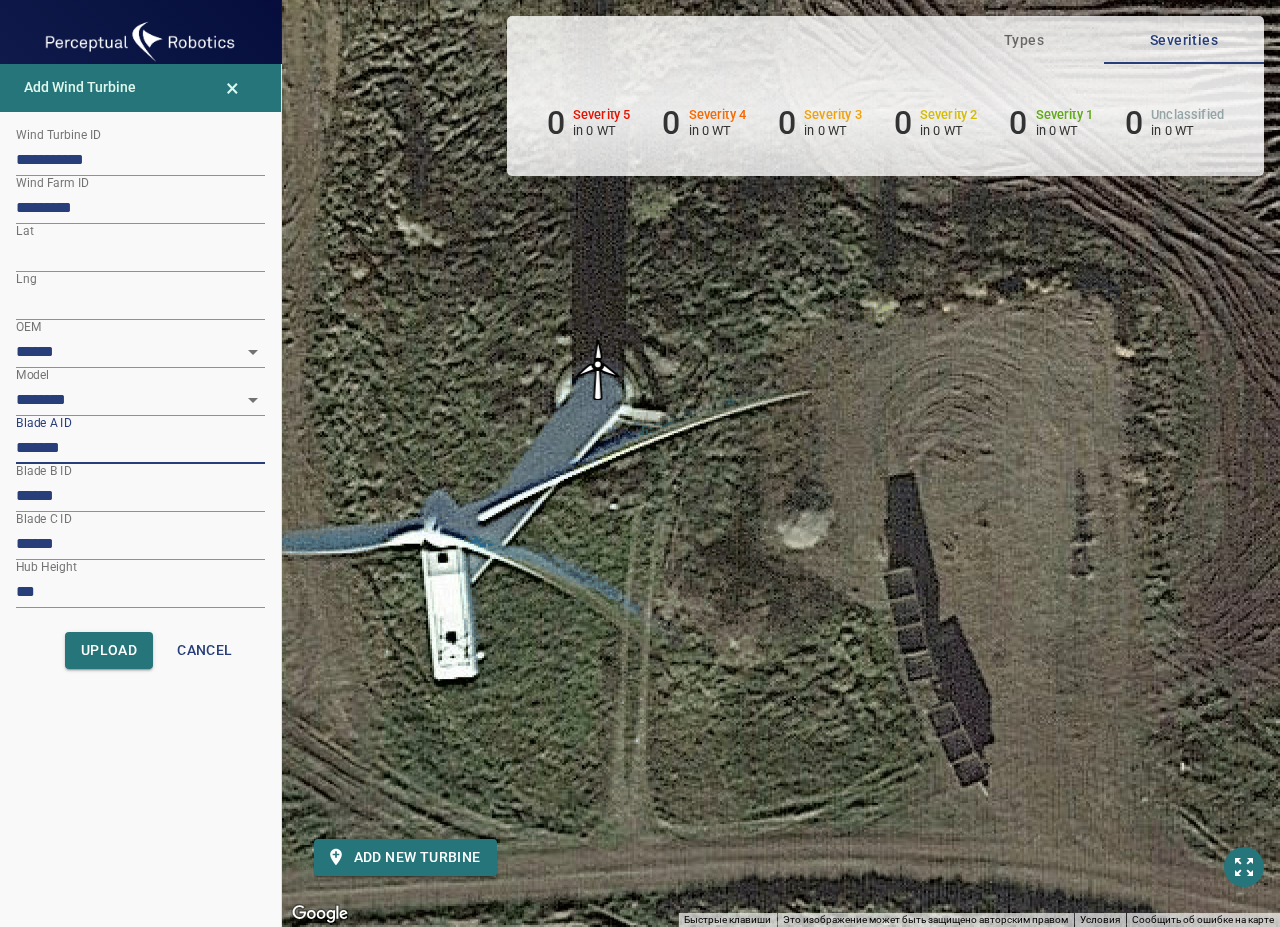 paste on "*****" 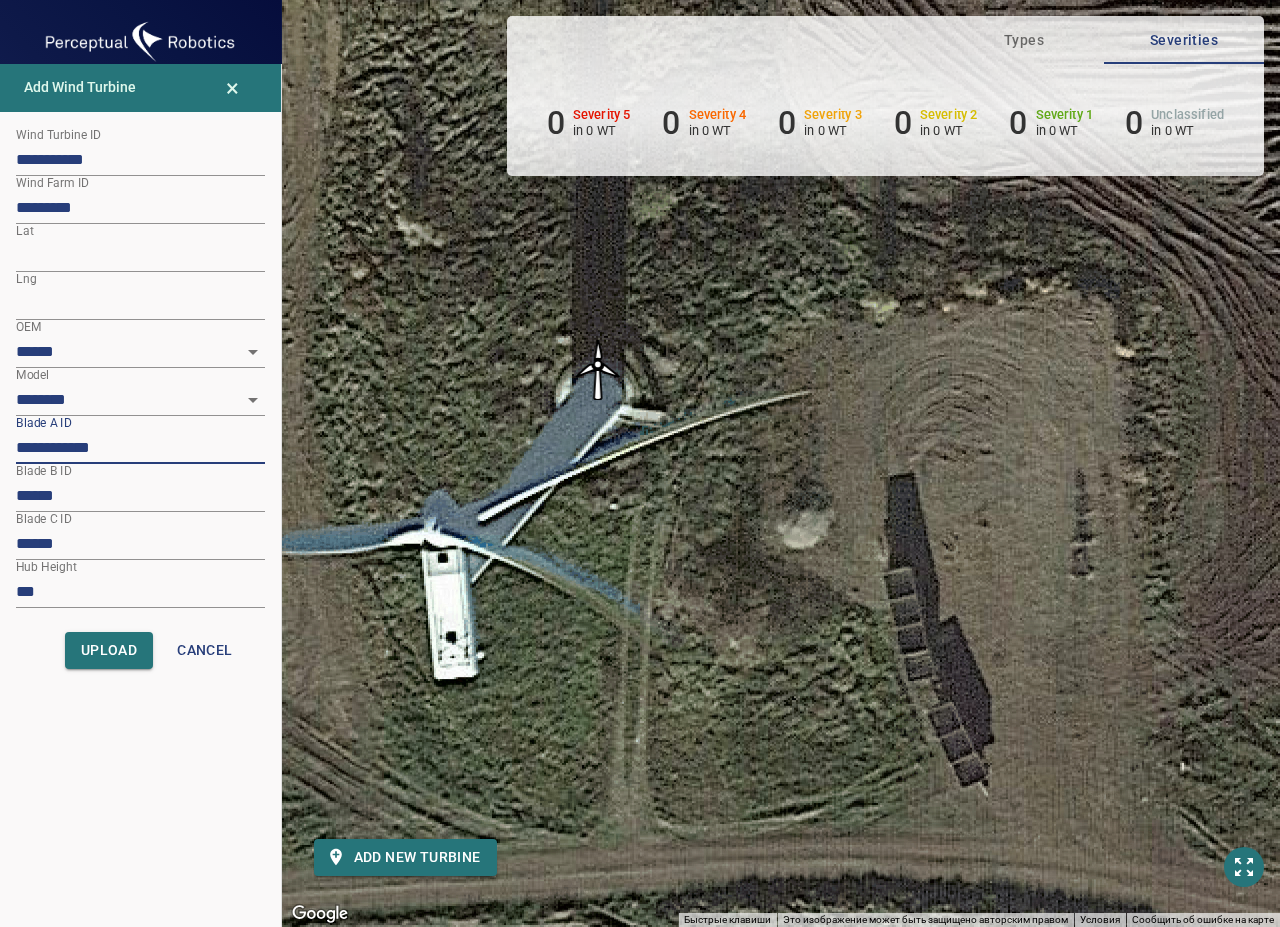 type on "**********" 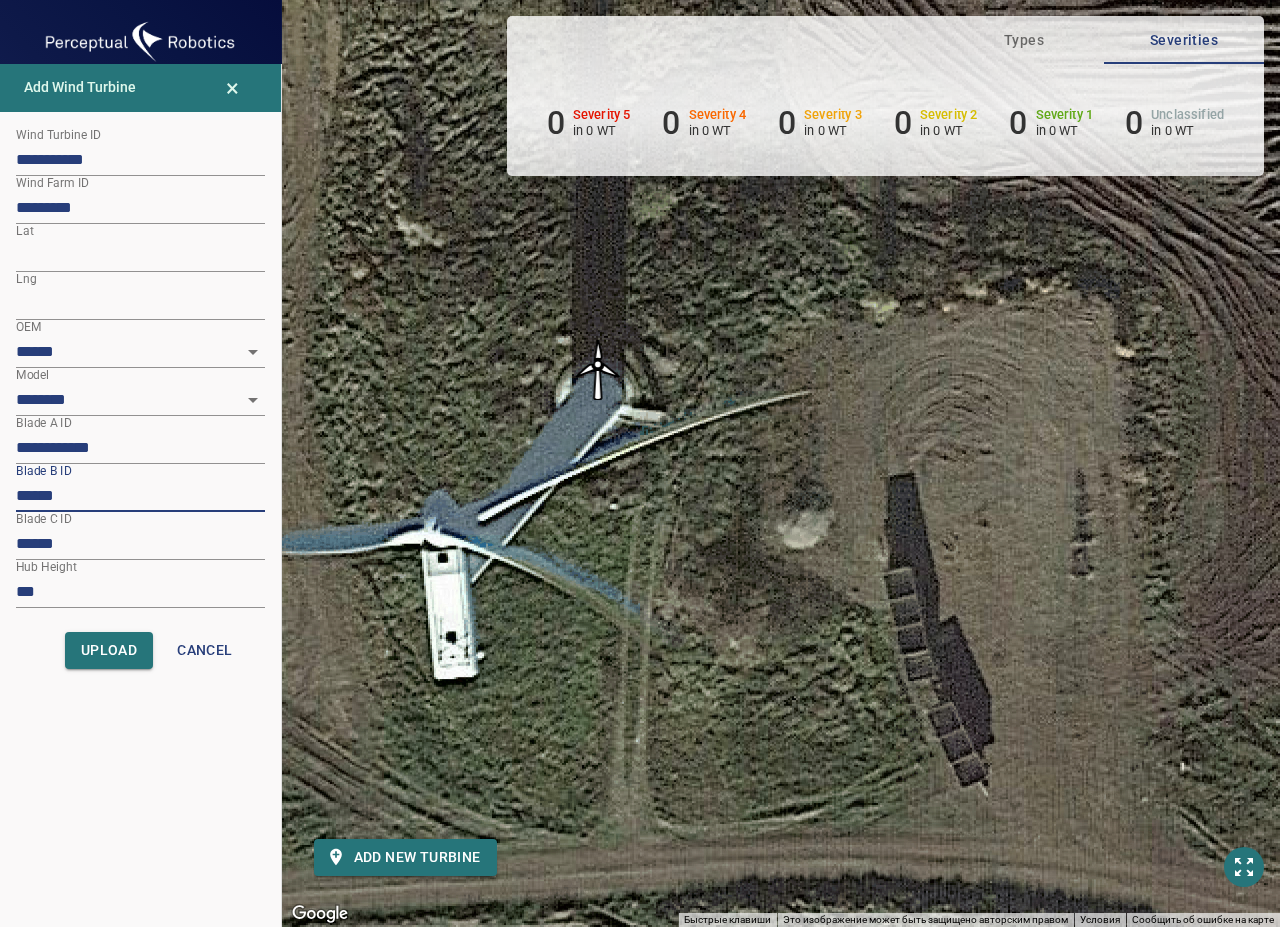 click on "******" at bounding box center [140, 496] 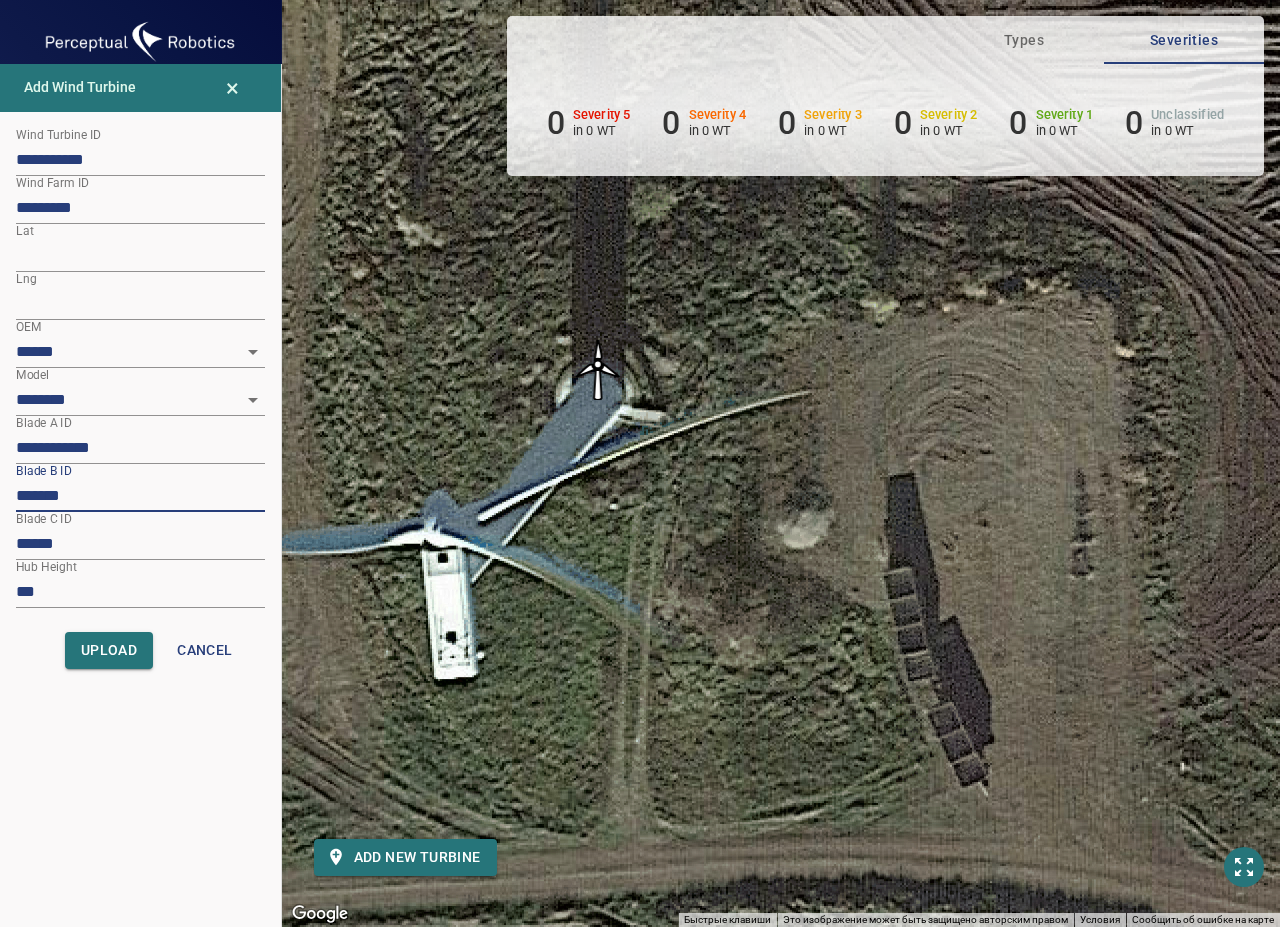 paste on "*****" 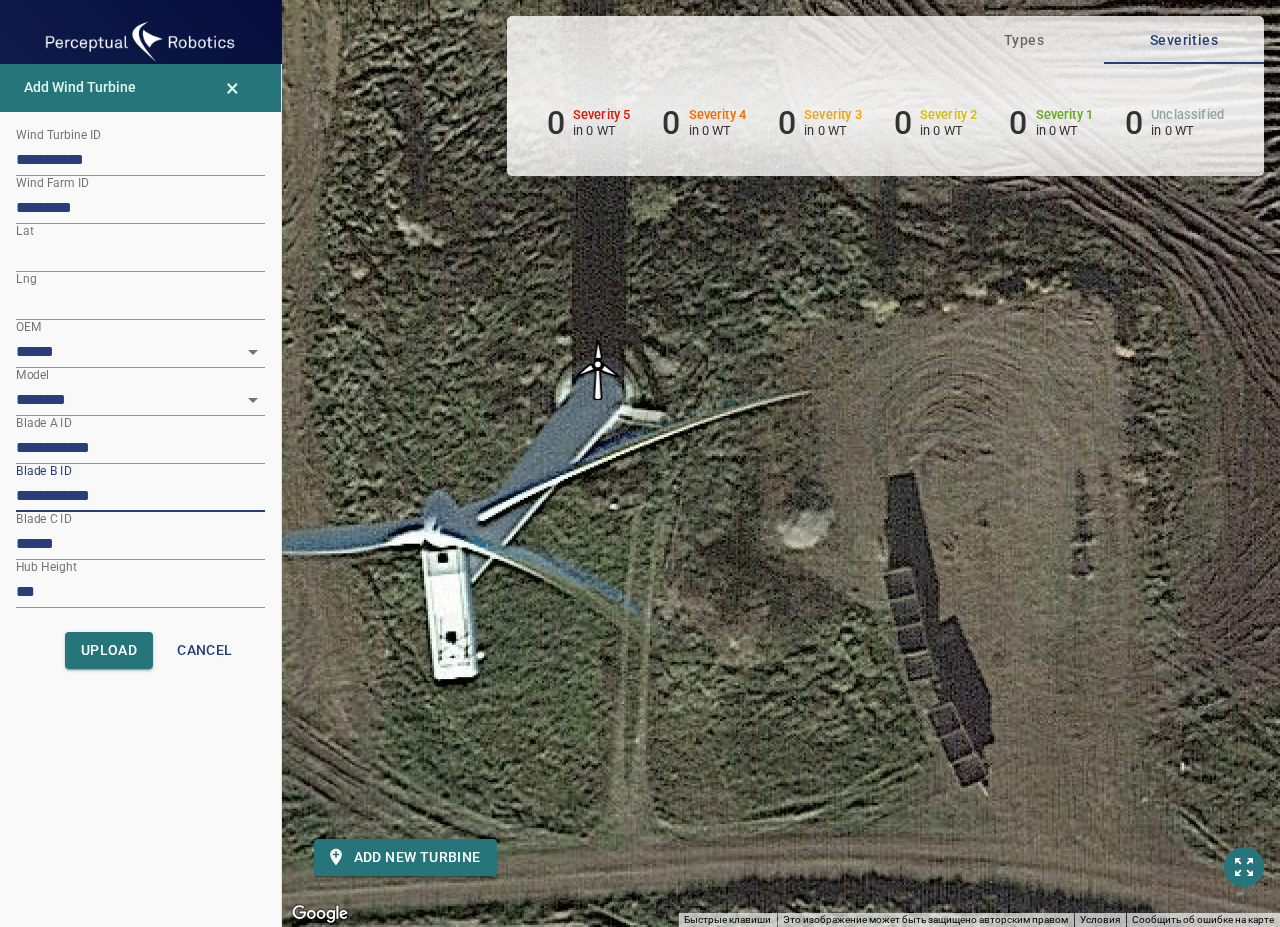 type on "**********" 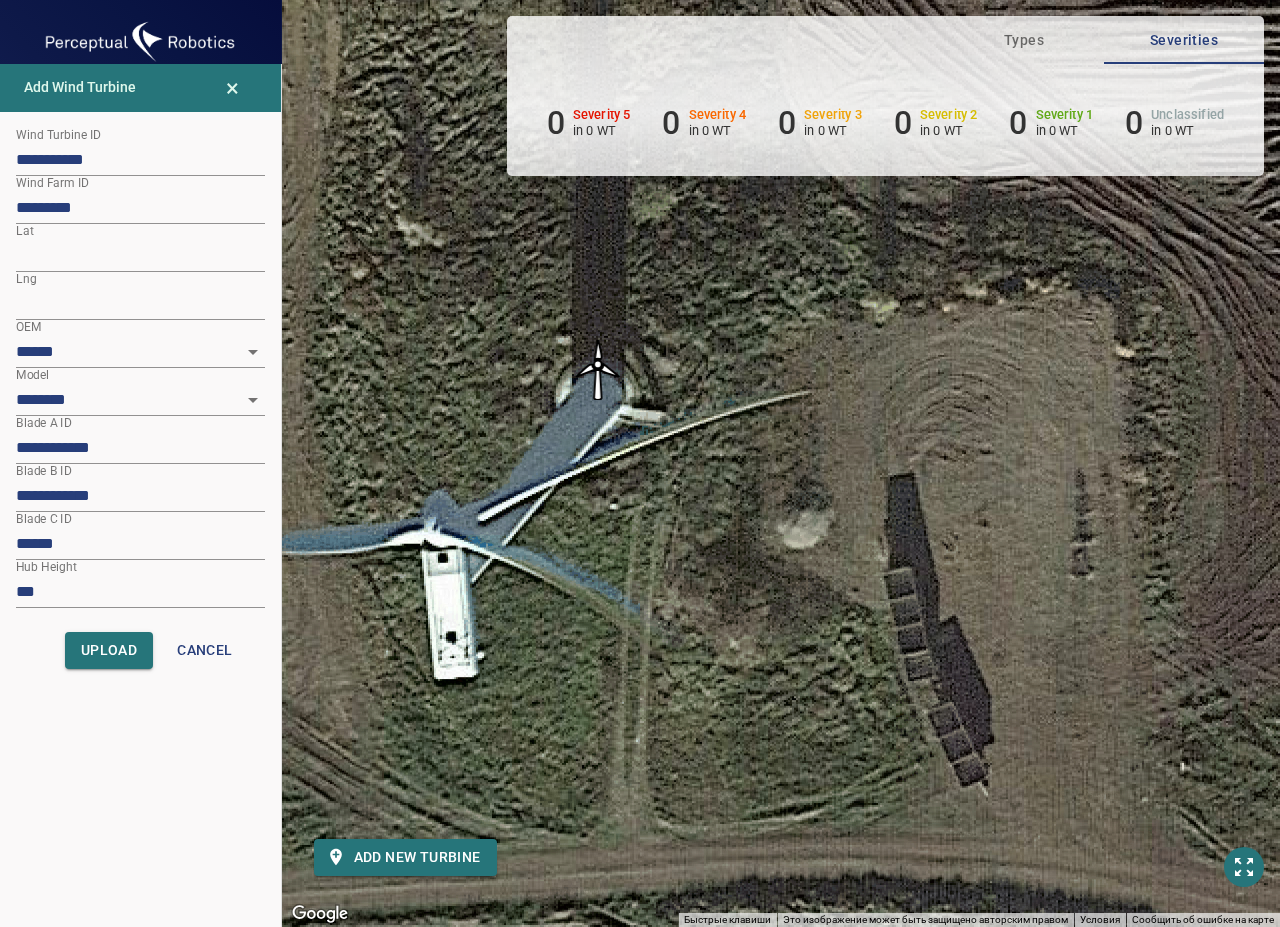click on "******" at bounding box center [140, 544] 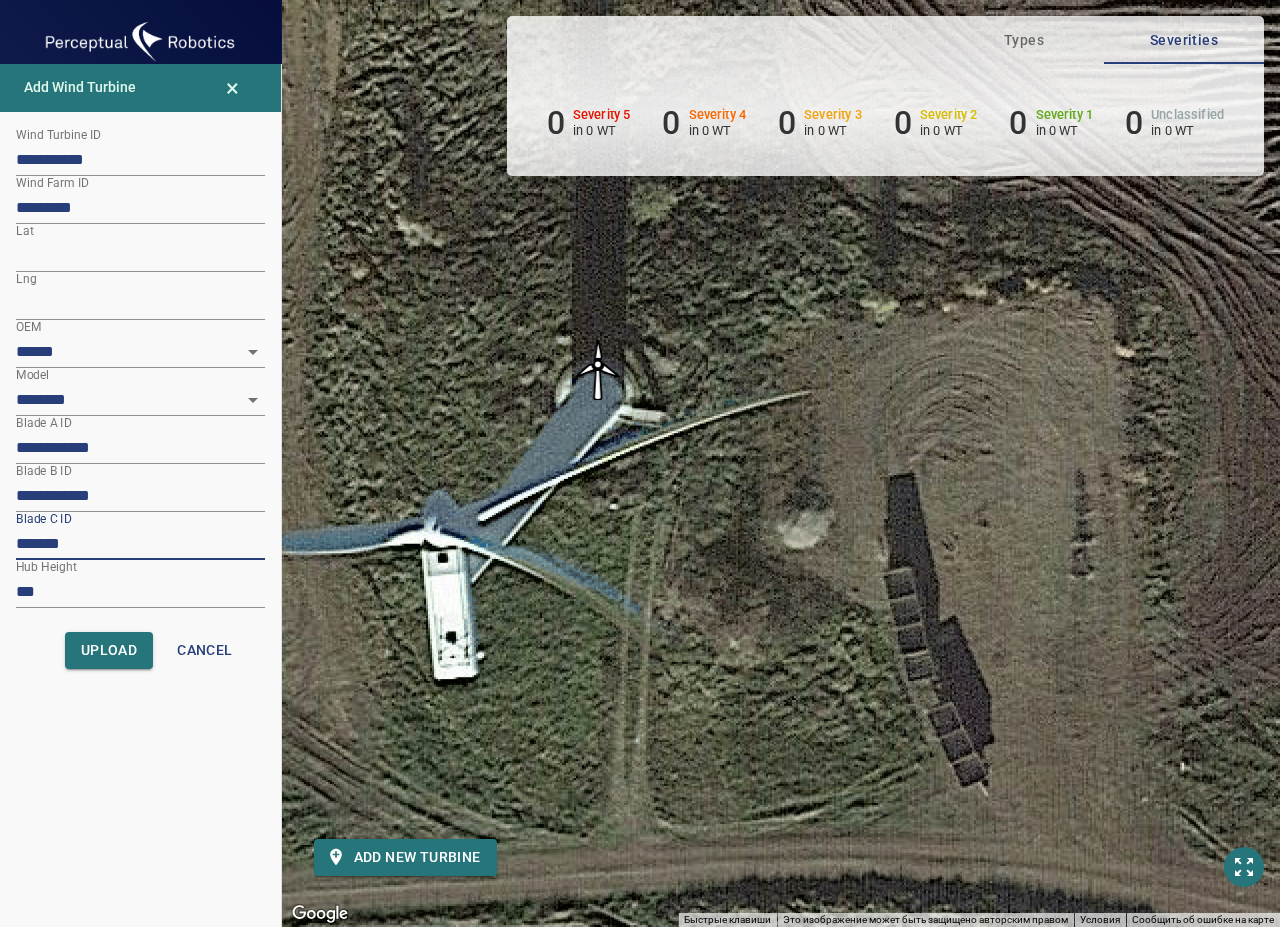paste on "*****" 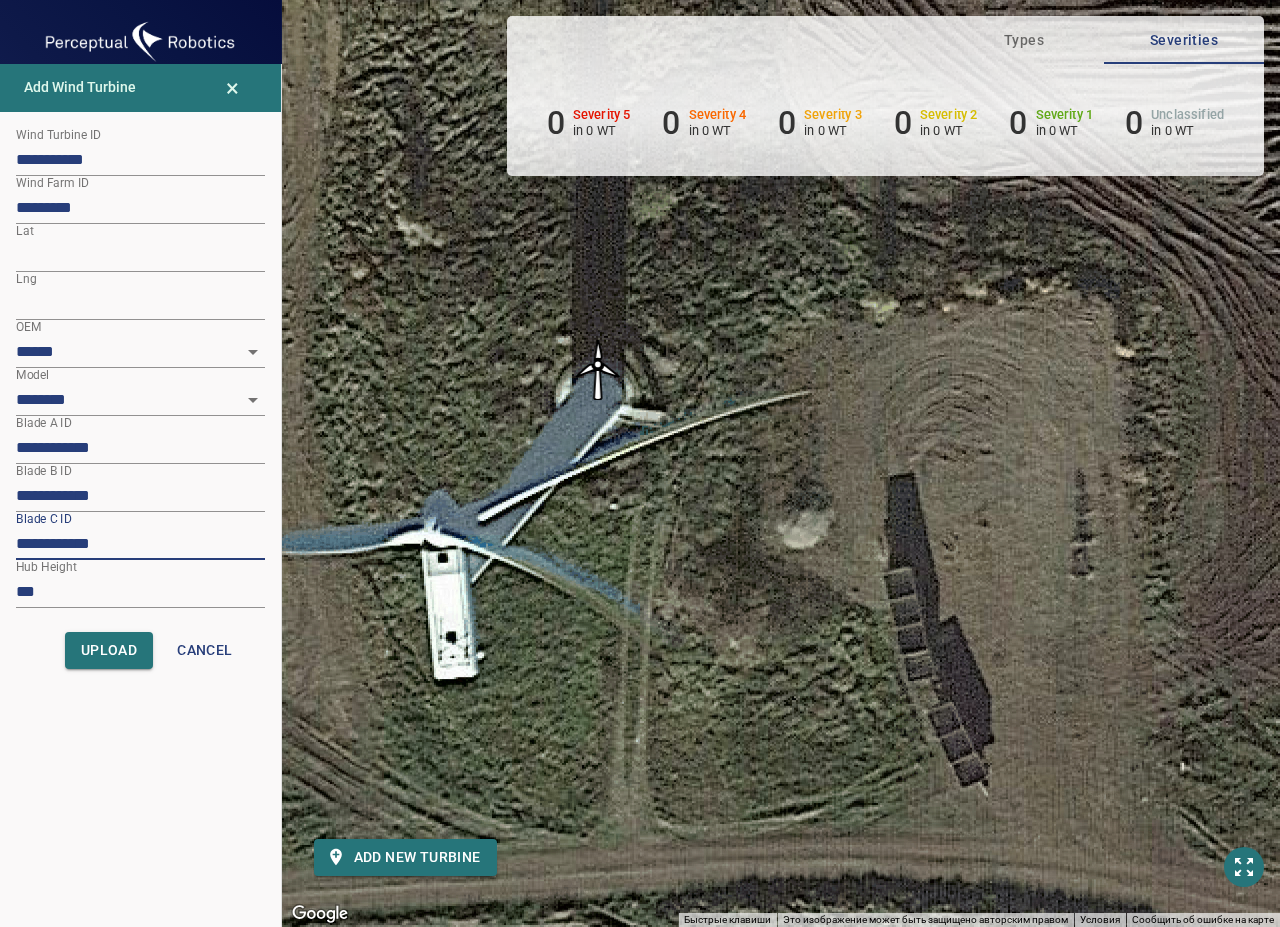 type on "**********" 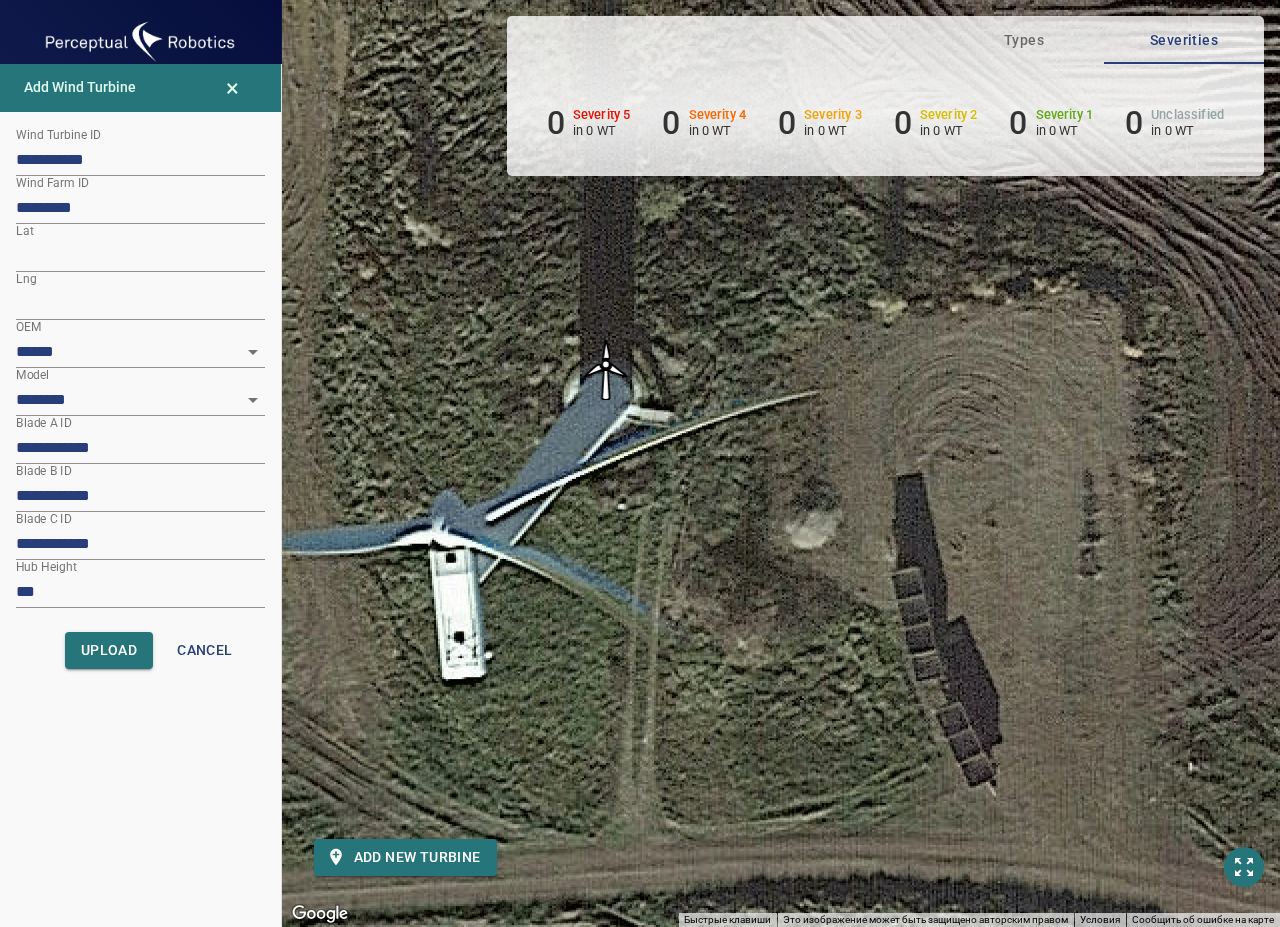 drag, startPoint x: 625, startPoint y: 596, endPoint x: 636, endPoint y: 596, distance: 11 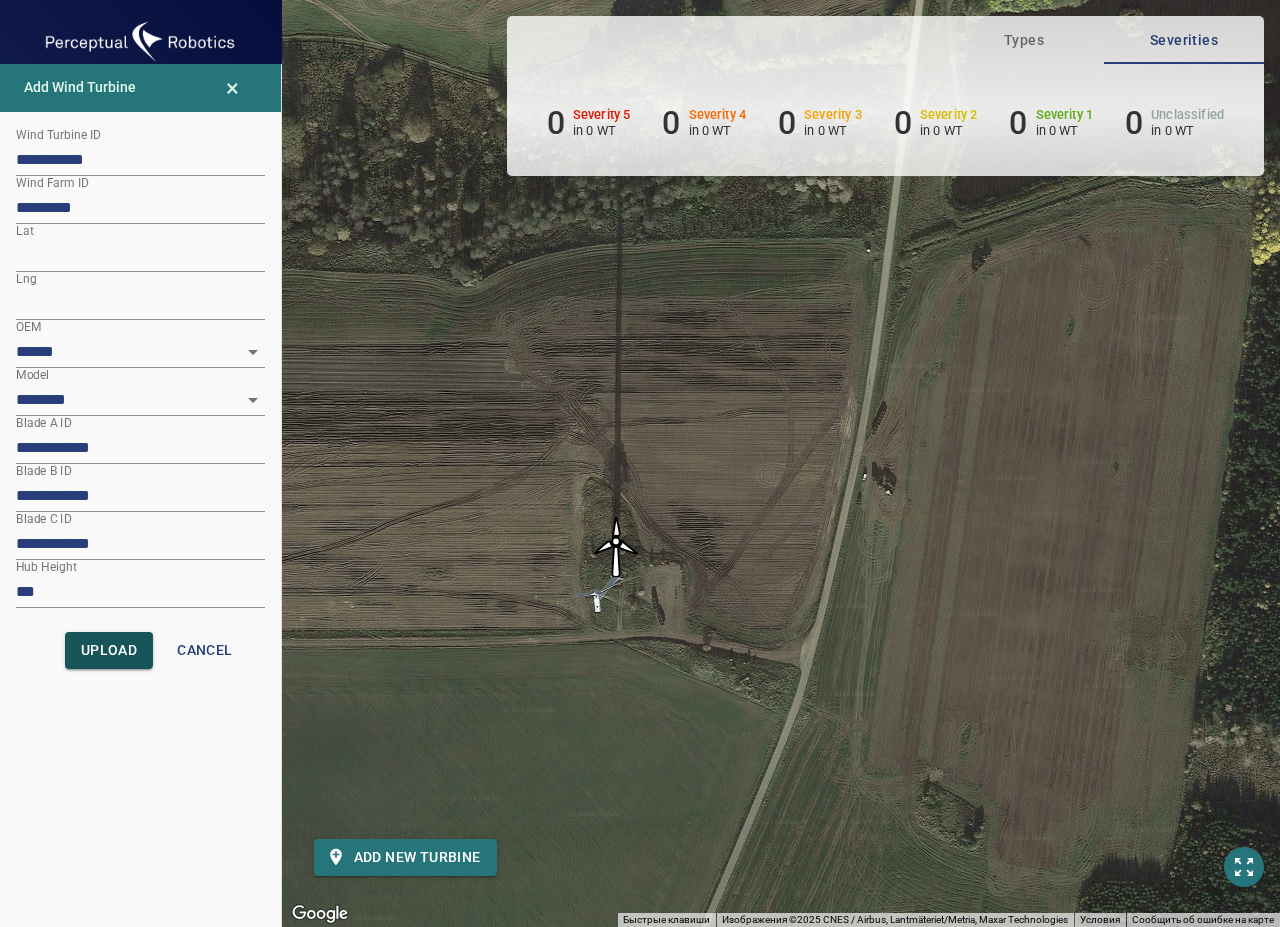 click on "Upload" at bounding box center (109, 650) 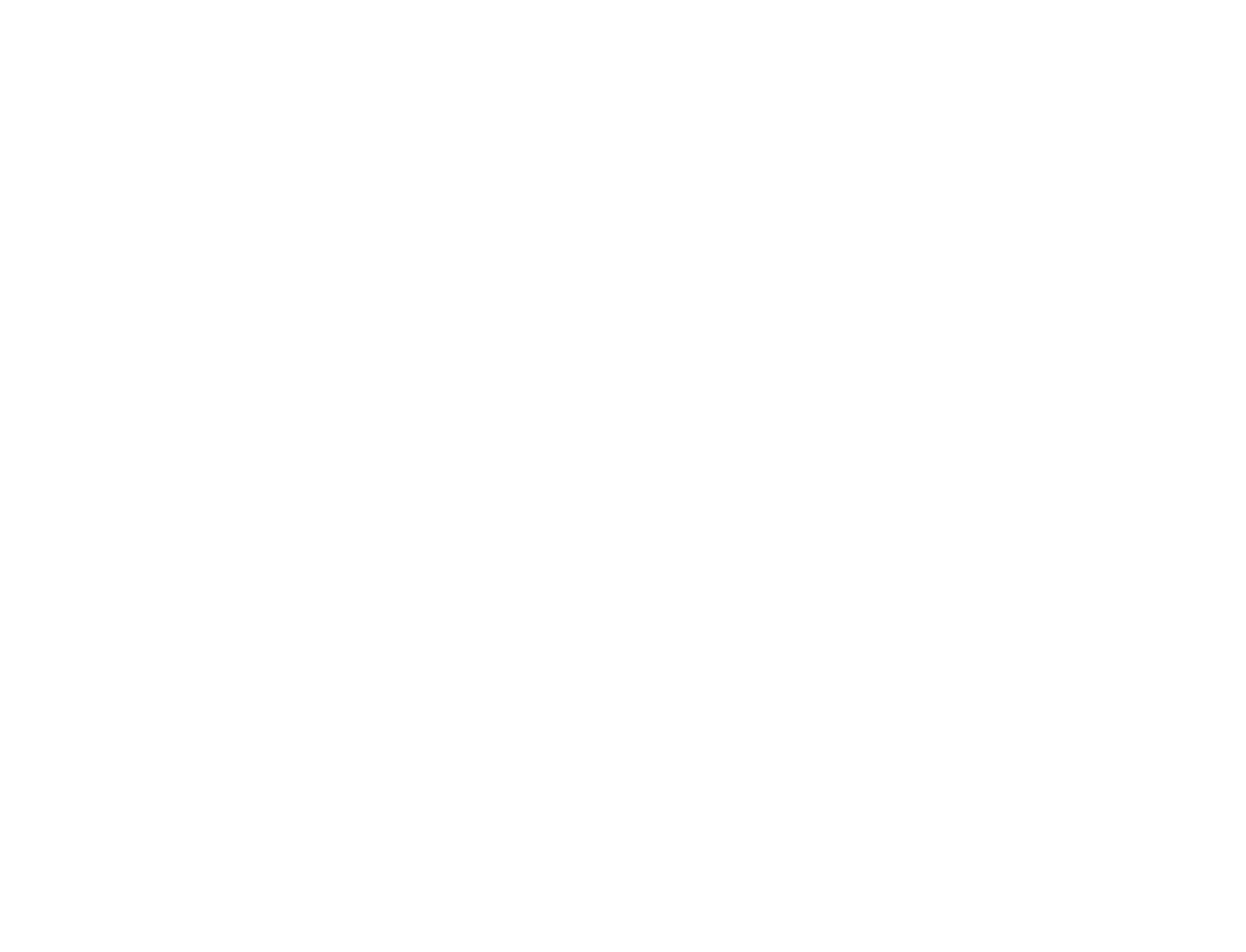 scroll, scrollTop: 0, scrollLeft: 0, axis: both 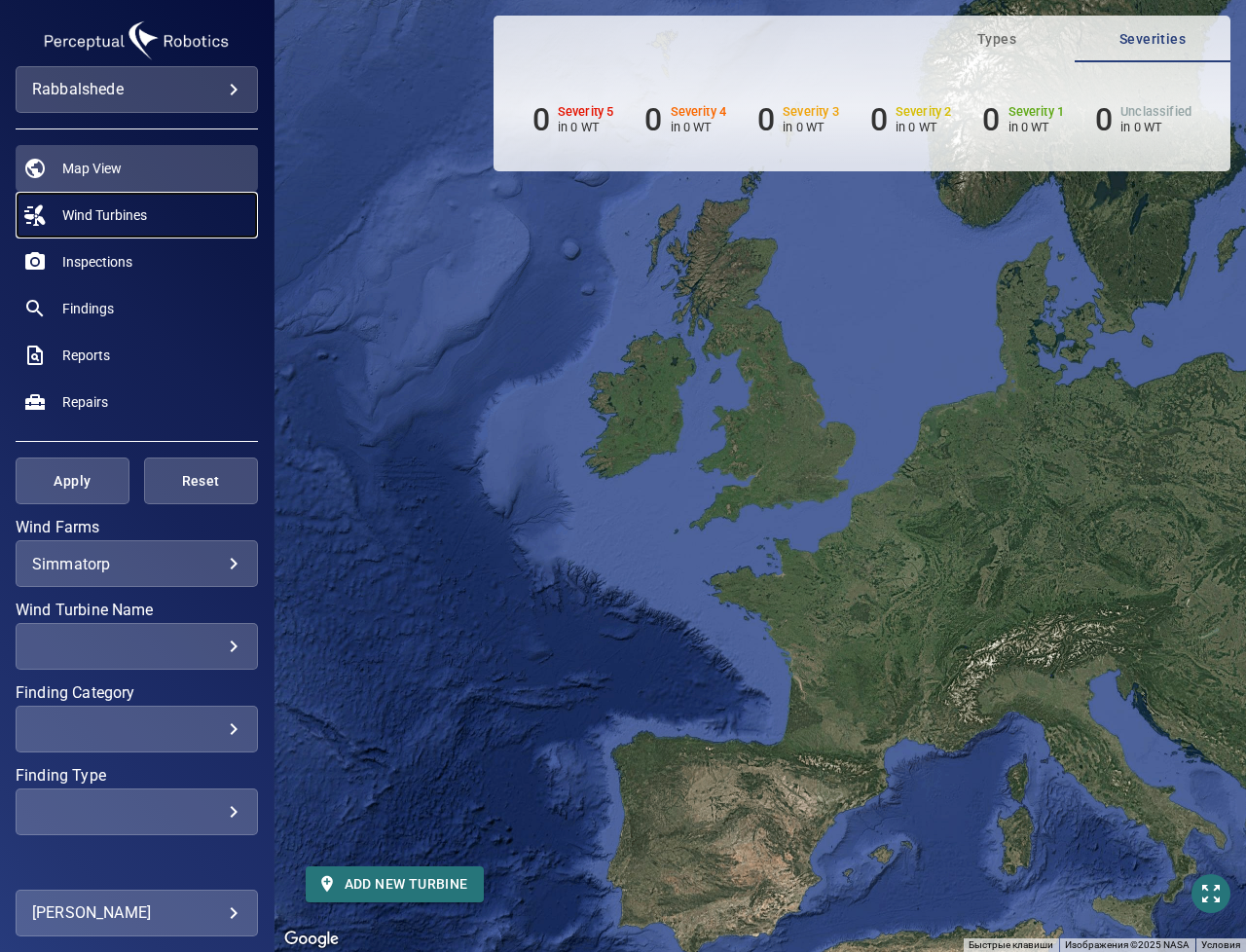 click on "Wind Turbines" at bounding box center (104, 215) 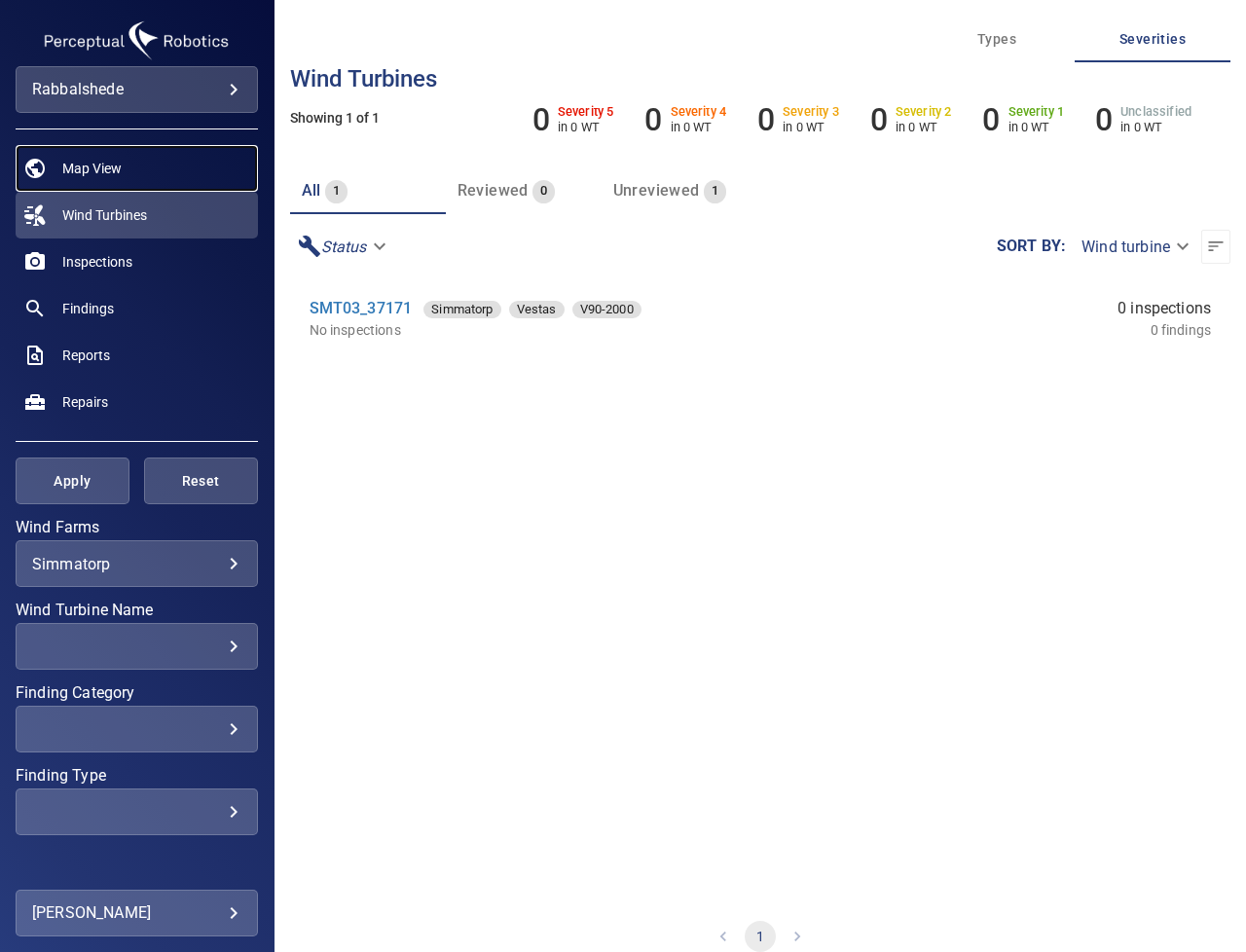 click on "Map View" at bounding box center (92, 168) 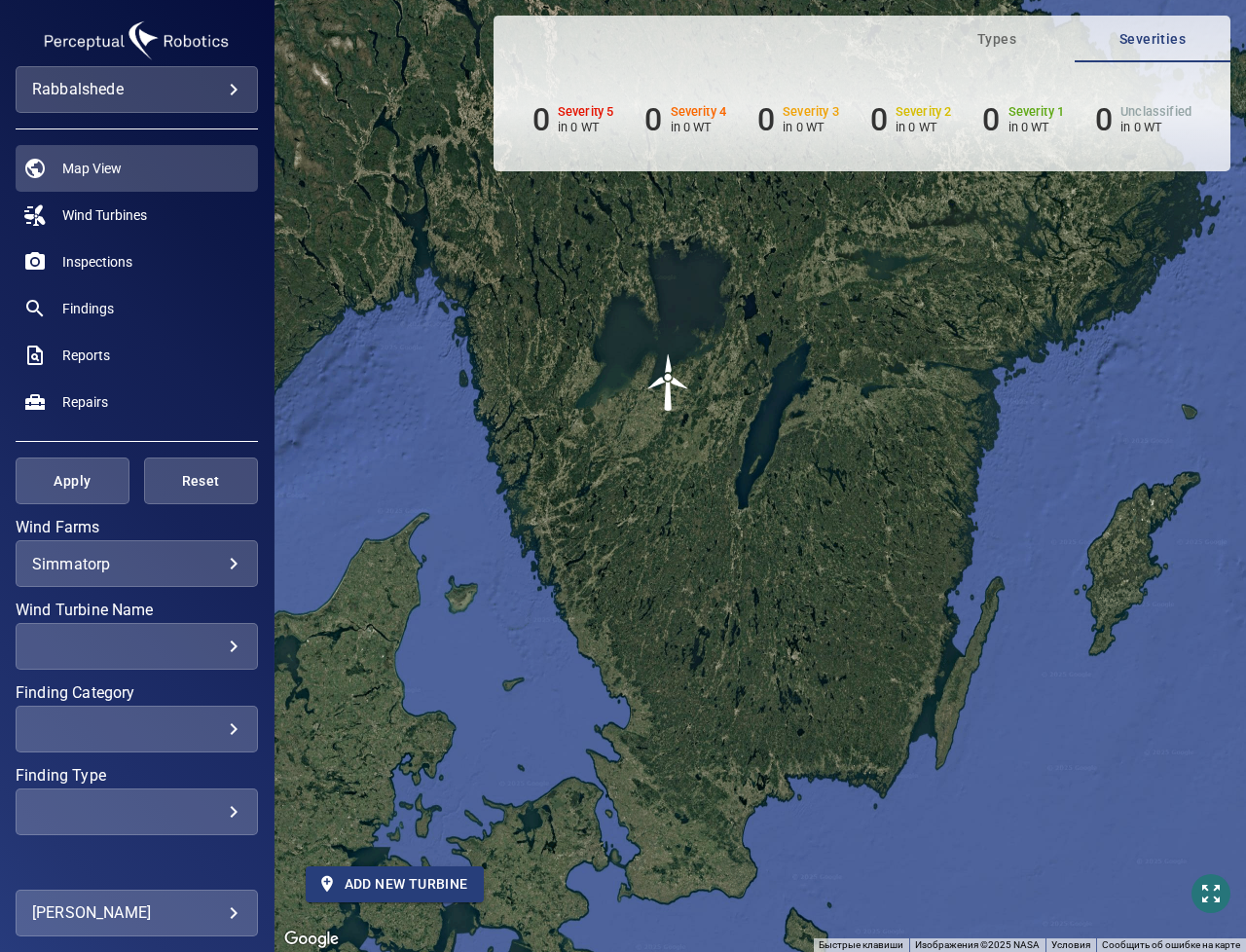 click on "Add new turbine" at bounding box center [394, 884] 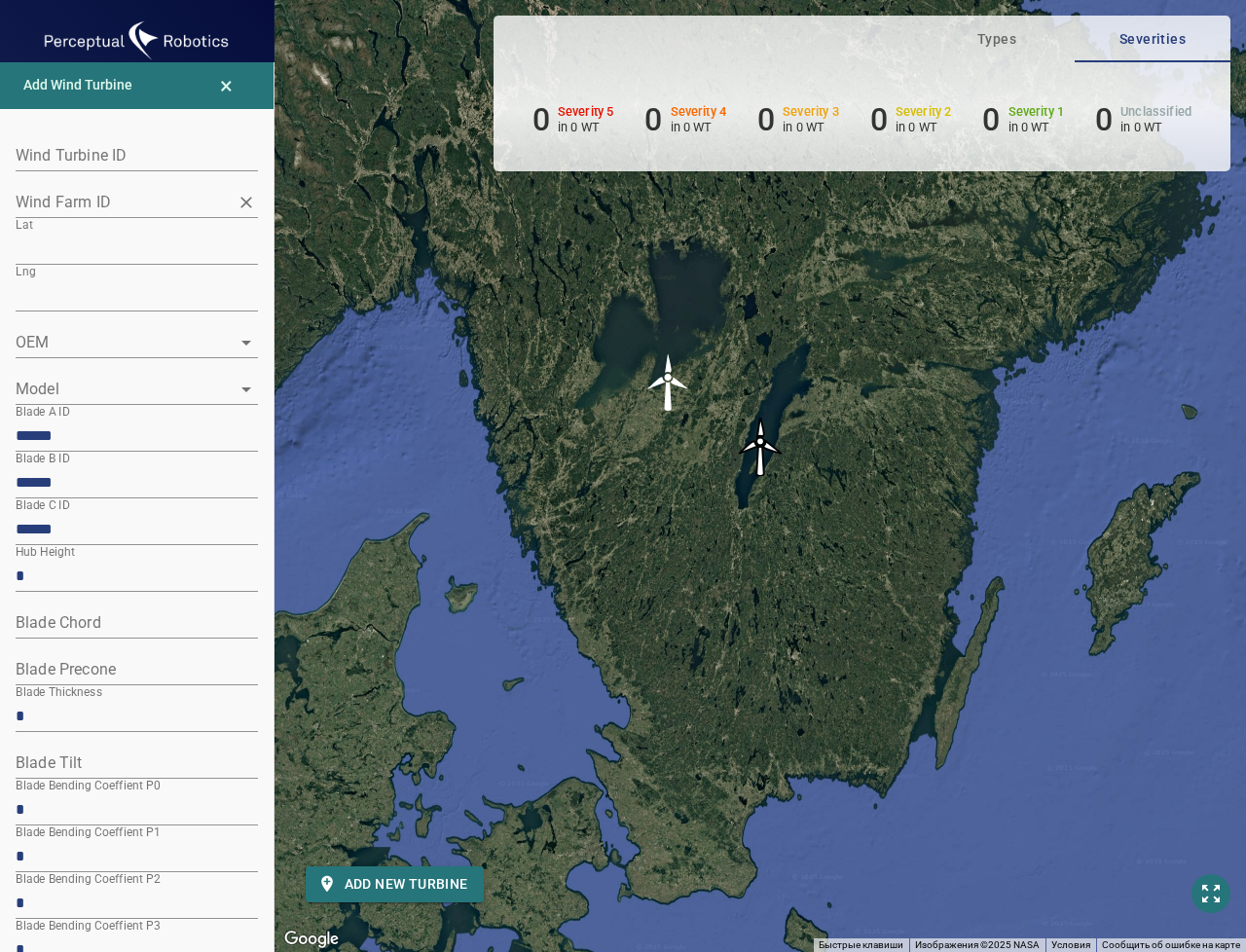 click on "Wind Farm ID" at bounding box center (122, 201) 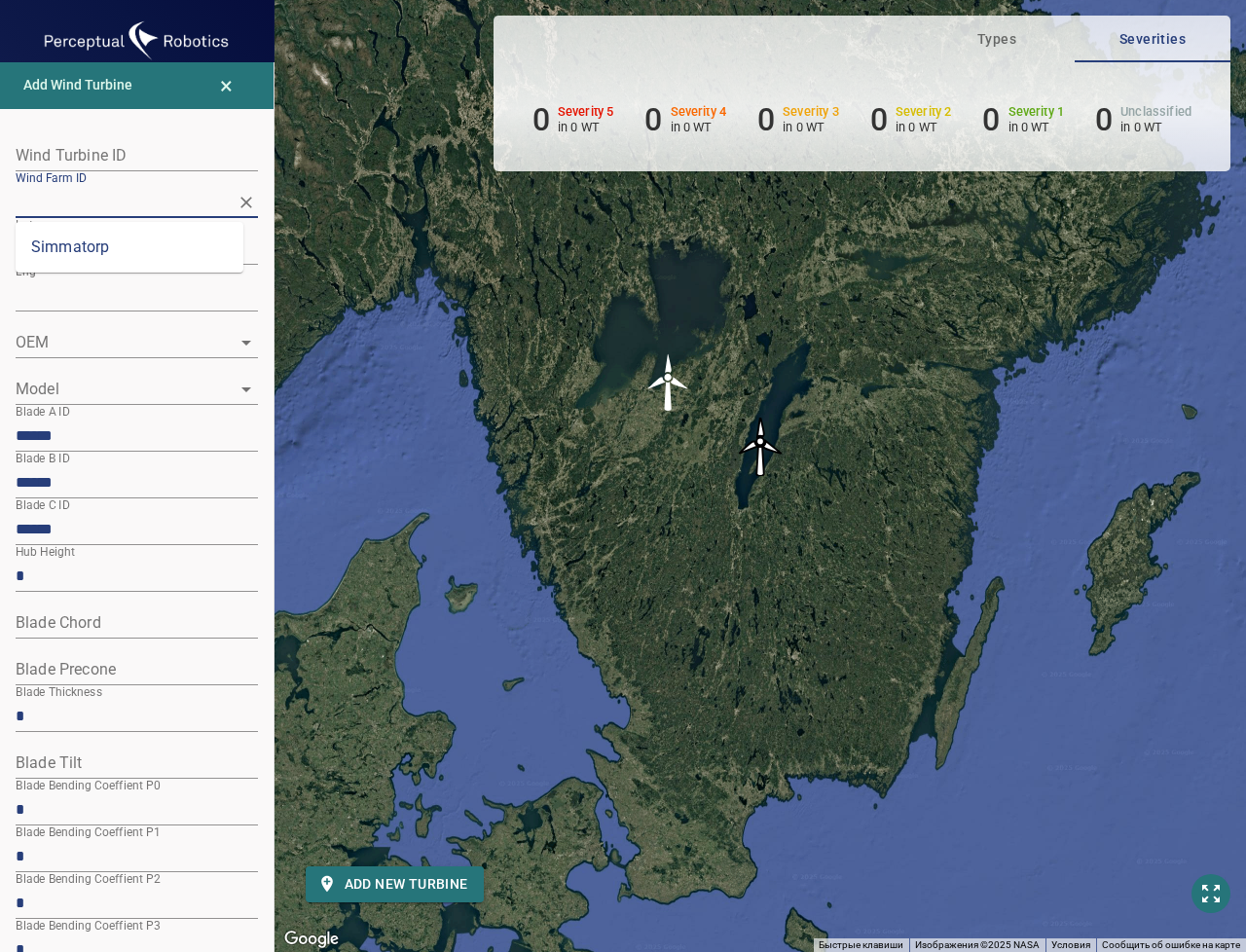 paste on "*******" 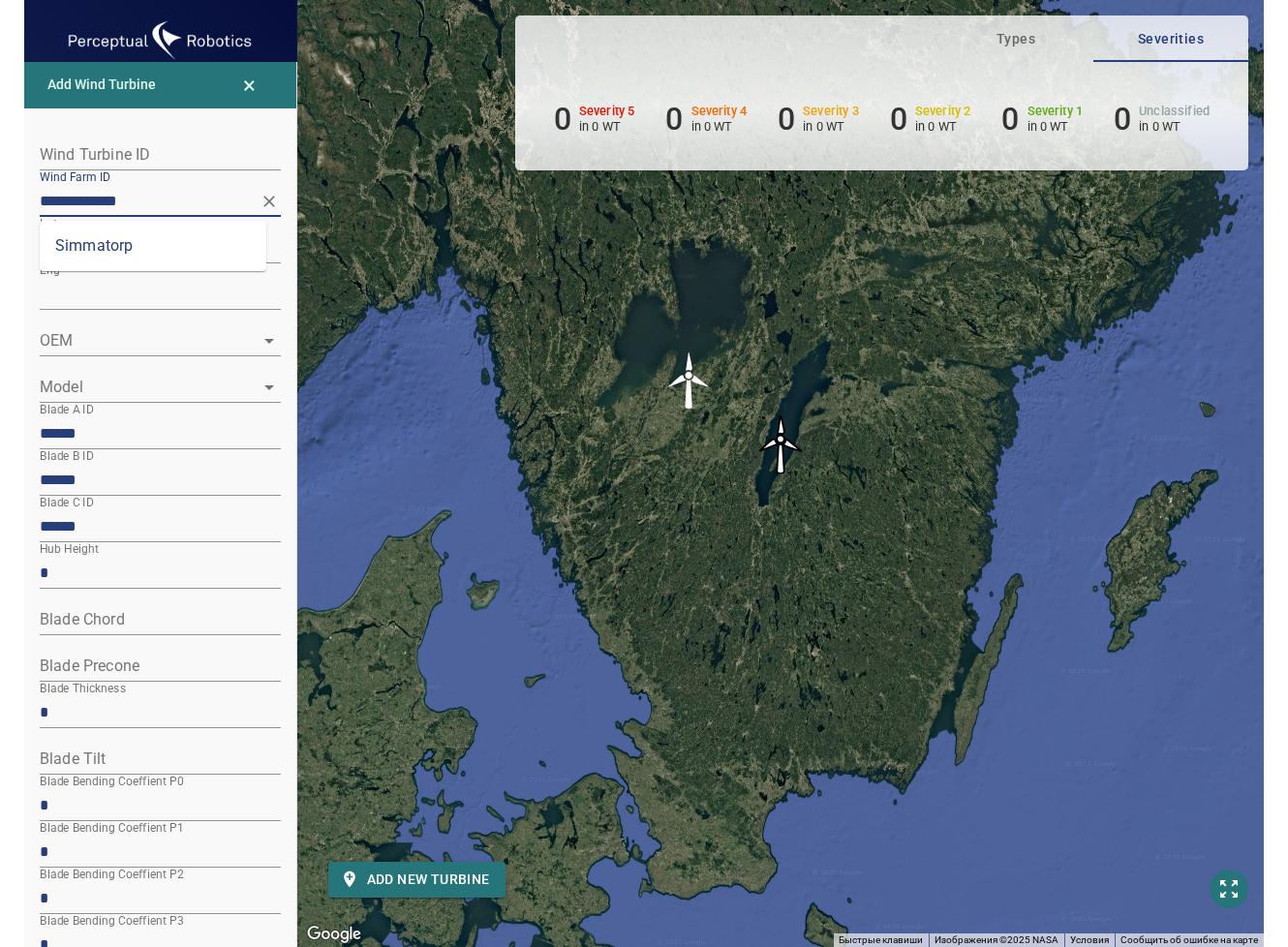 scroll, scrollTop: 0, scrollLeft: 0, axis: both 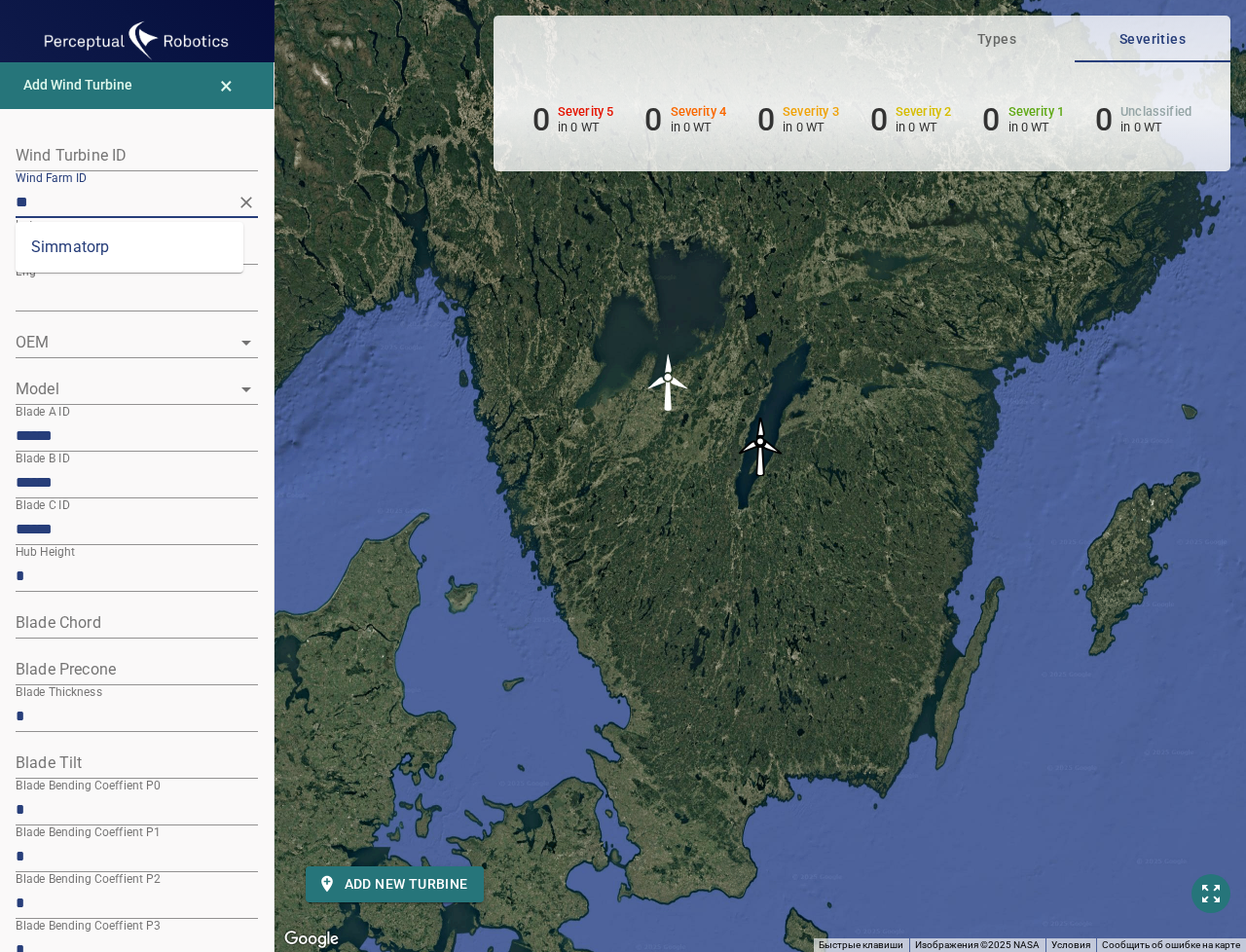 type on "*" 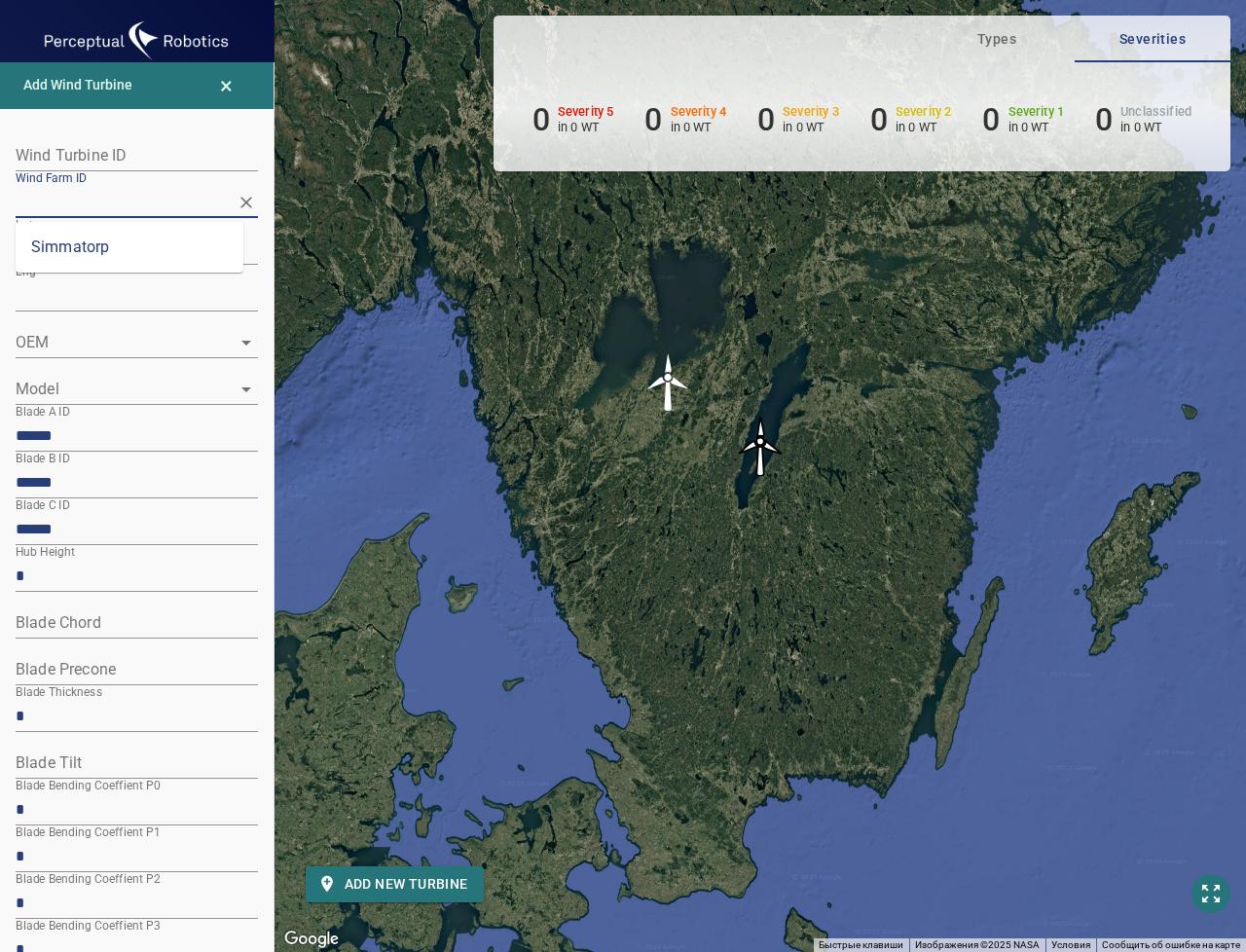 click on "Wind Farm ID" at bounding box center (115, 201) 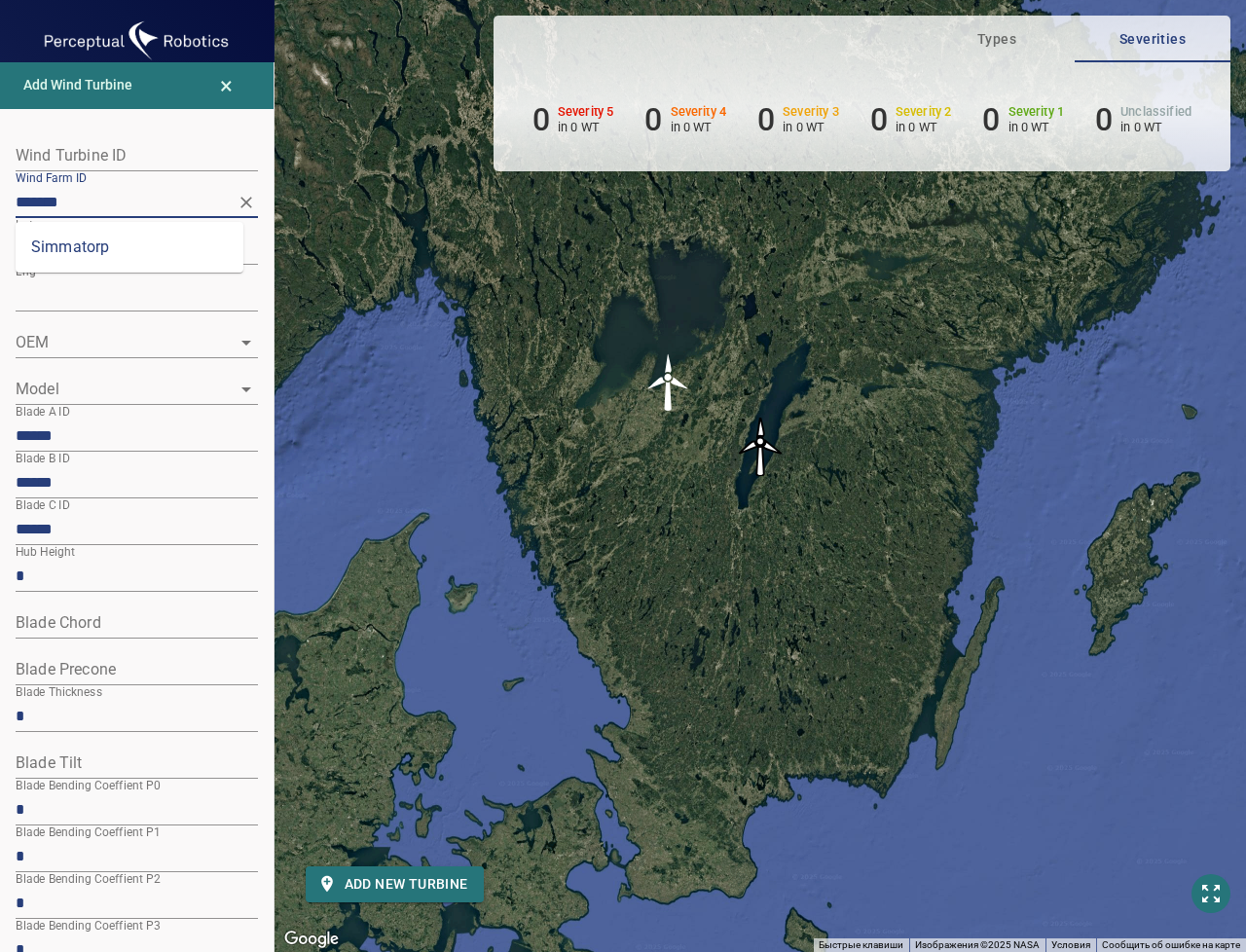 type on "*******" 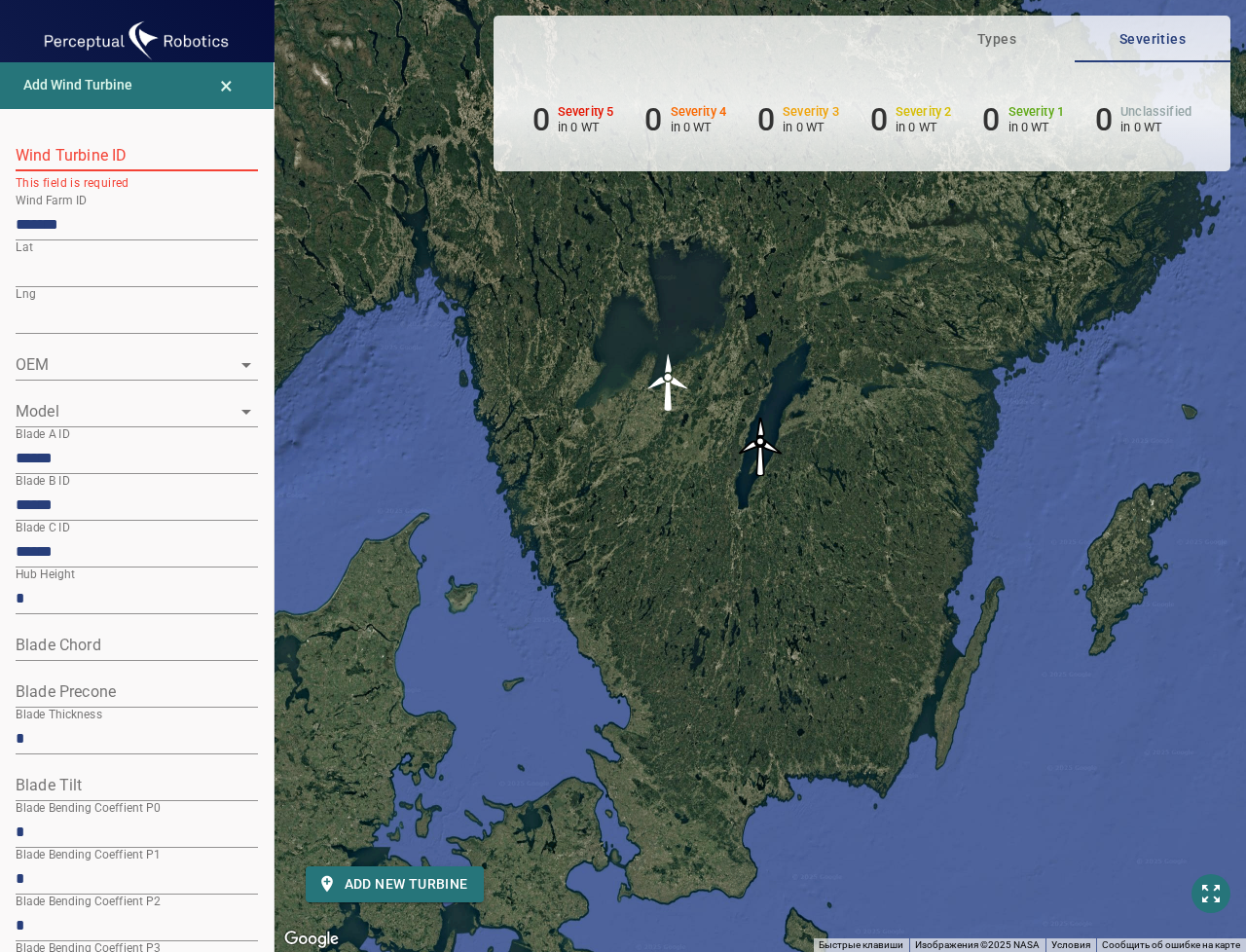 click on "Для навигации используйте клавиши со стрелками. Чтобы активировать перетаскивание с помощью клавиатуры, нажмите Alt + Ввод. После этого перемещайте маркер, используя клавиши со стрелками. Чтобы завершить перетаскивание, нажмите клавишу Ввод. Чтобы отменить действие, нажмите клавишу Esc." at bounding box center [760, 476] 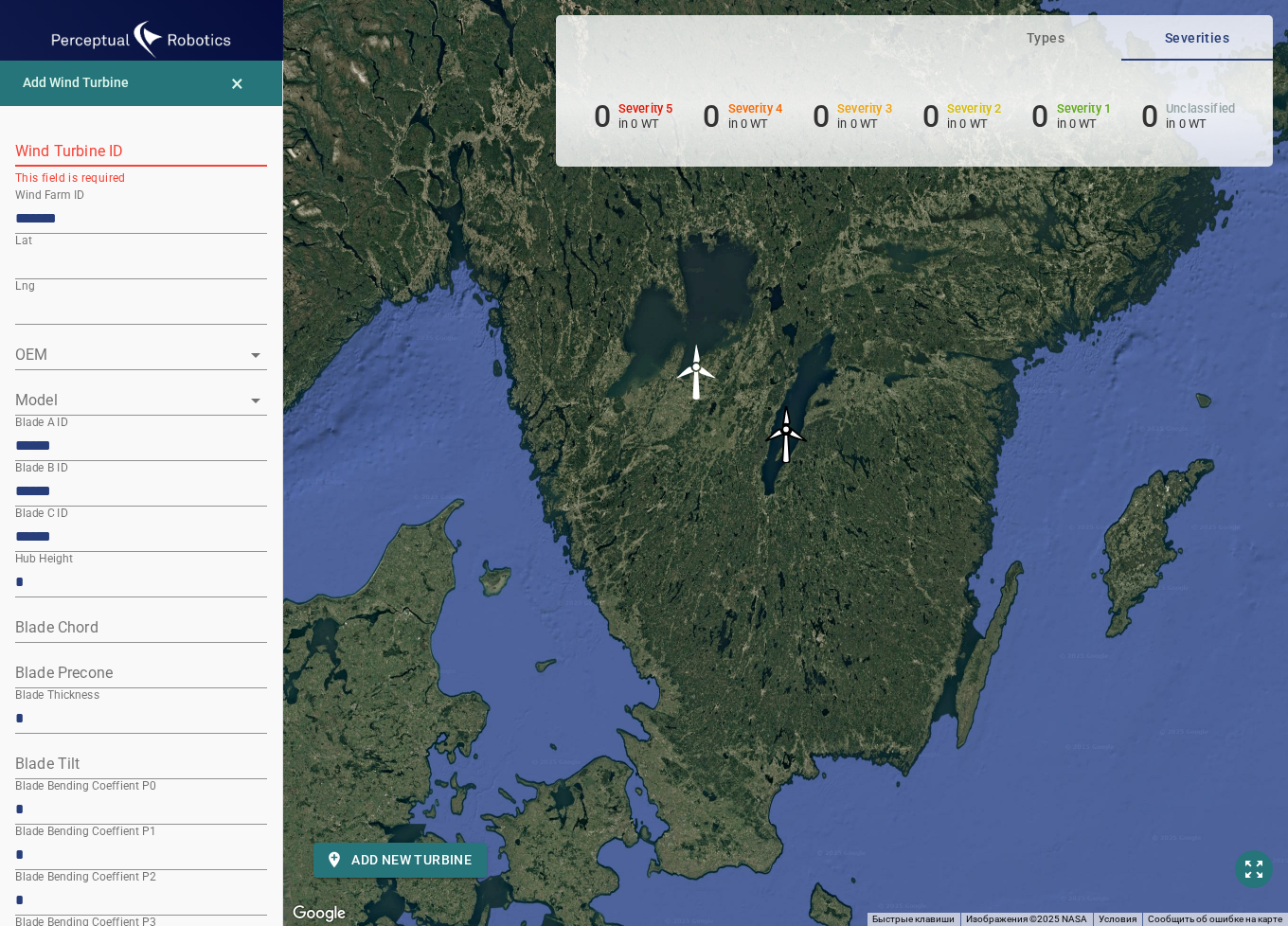 click at bounding box center (141, 151) 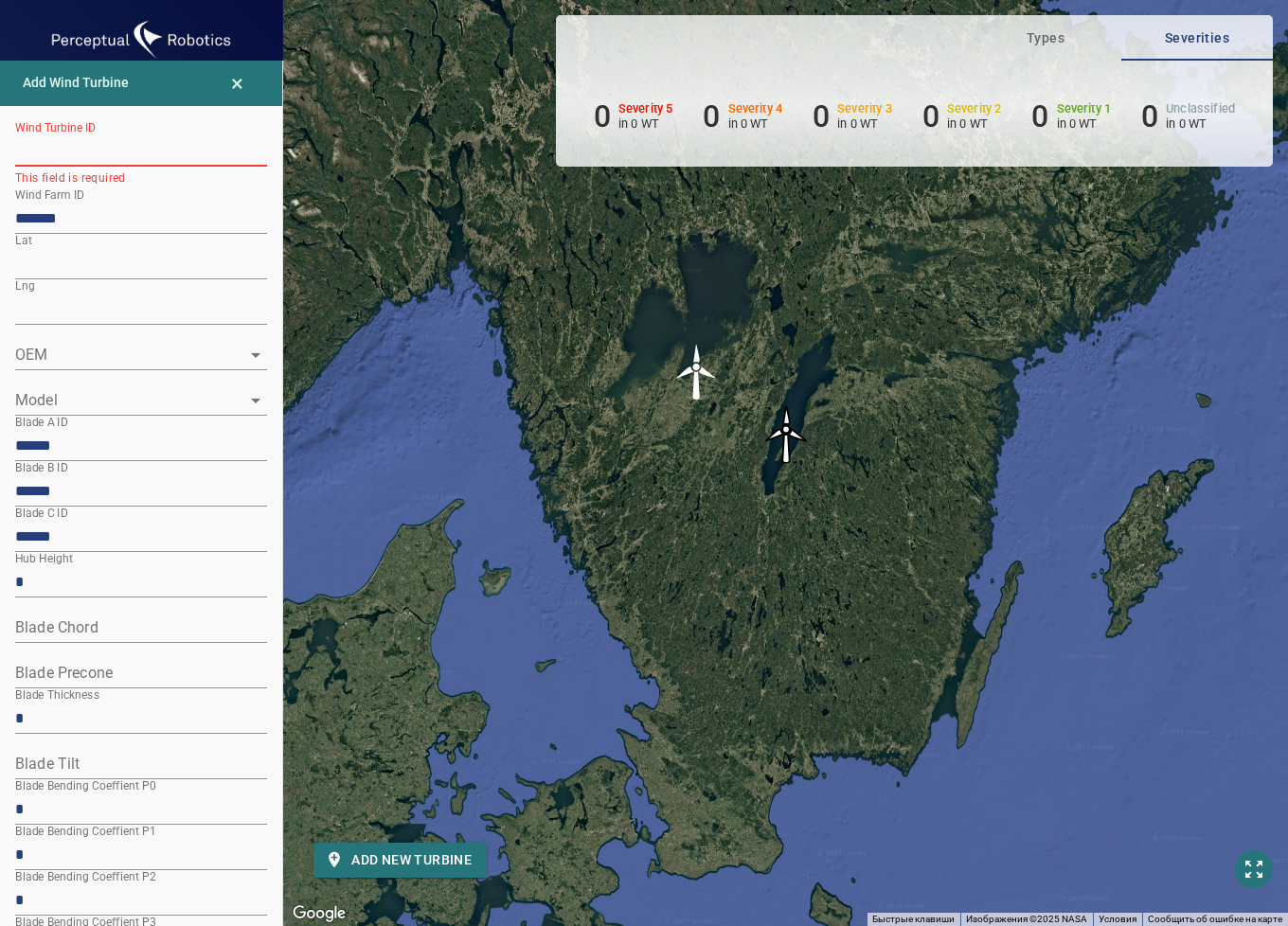 paste on "**********" 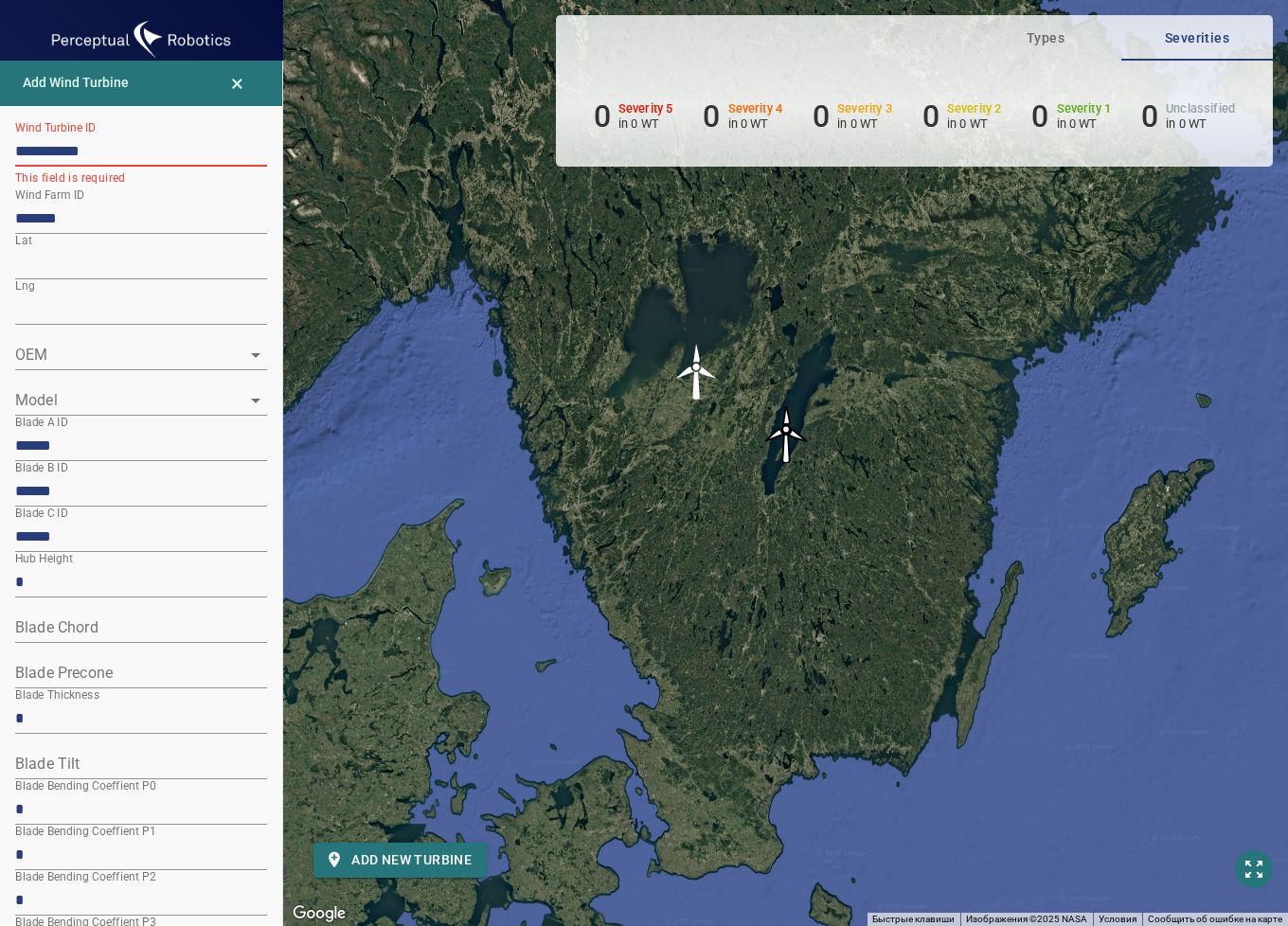 type on "**********" 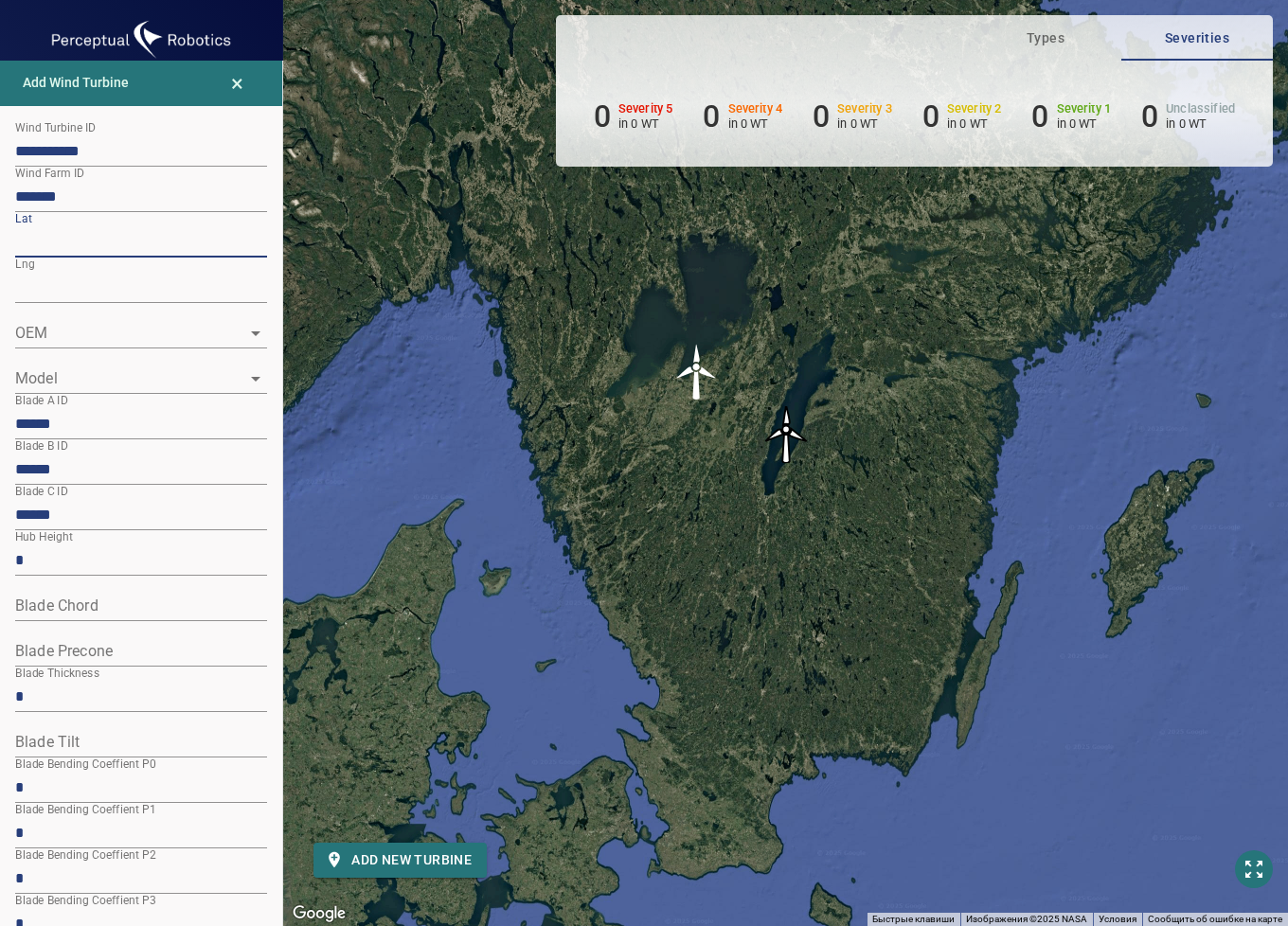 drag, startPoint x: 125, startPoint y: 239, endPoint x: -51, endPoint y: 241, distance: 176.01136 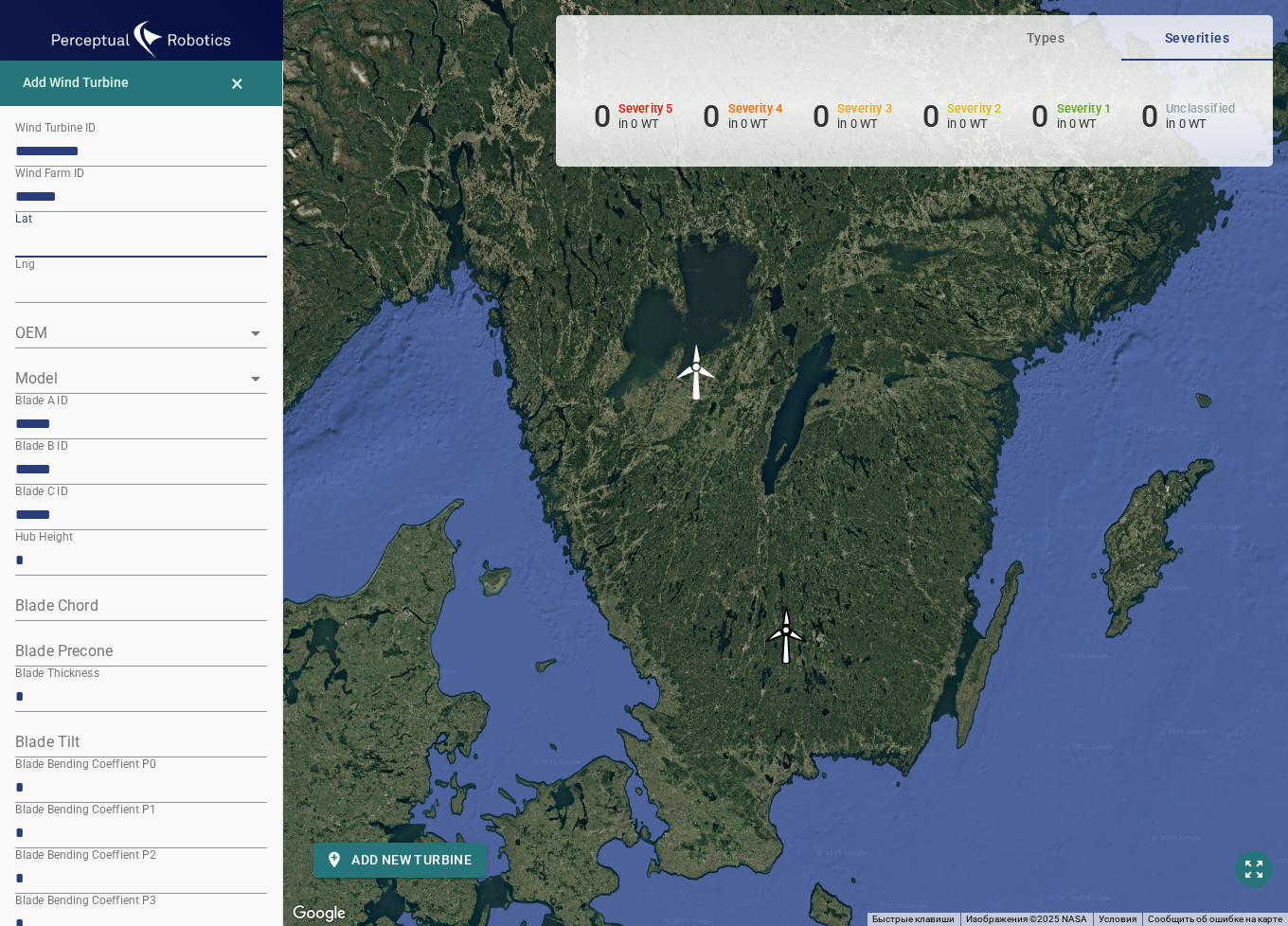 type on "********" 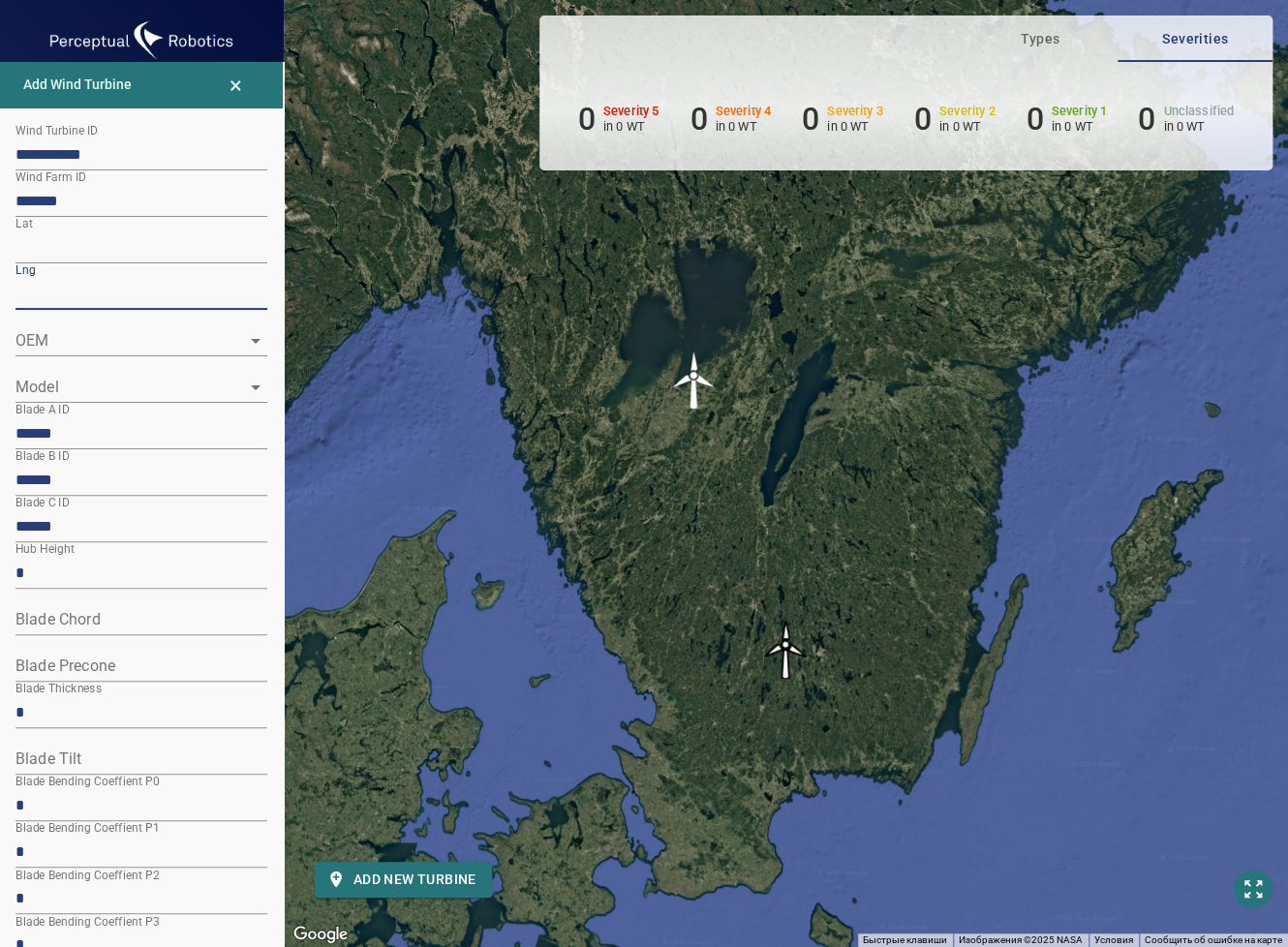 drag, startPoint x: 115, startPoint y: 292, endPoint x: -14, endPoint y: 292, distance: 129 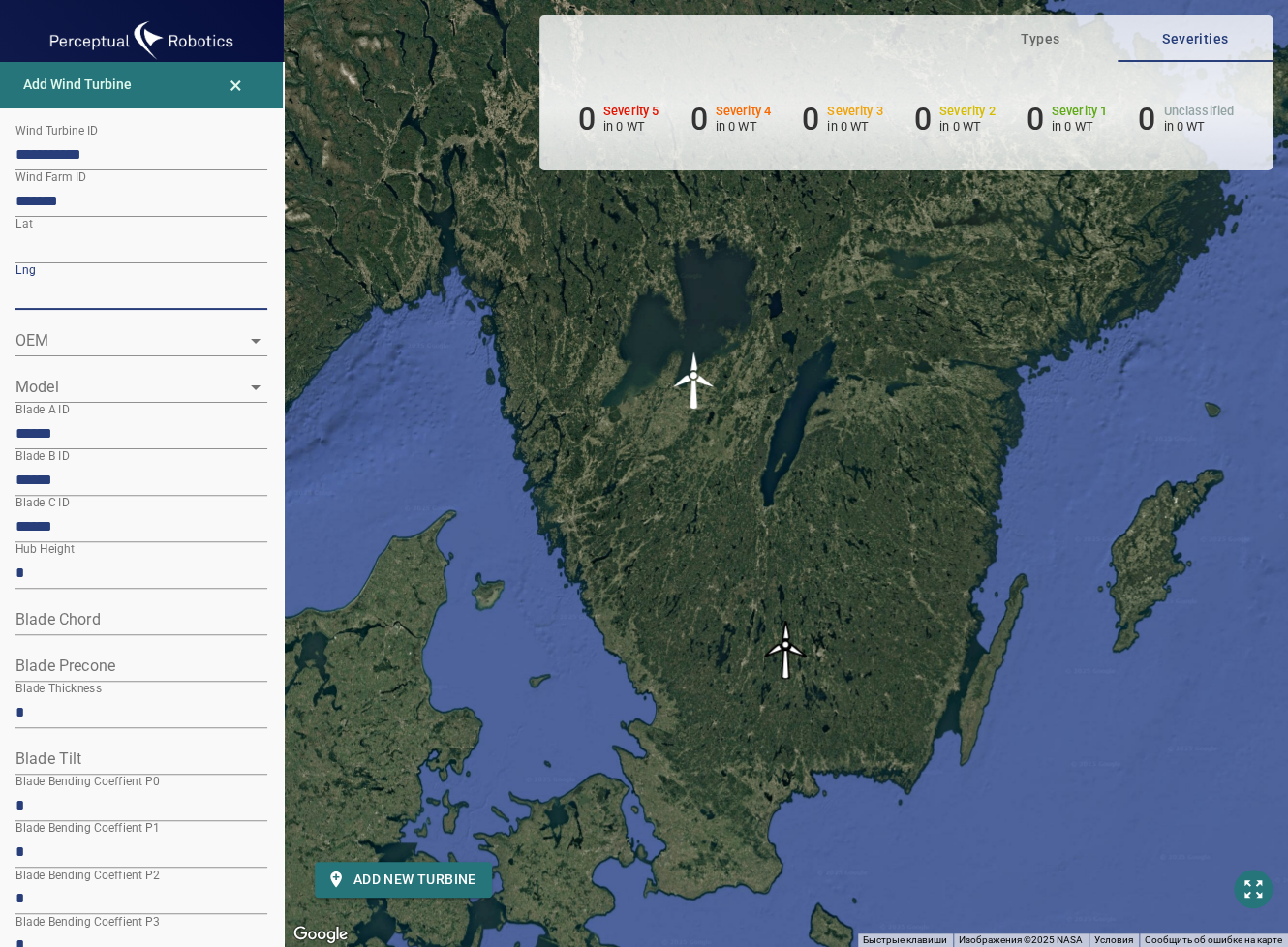 click on "**********" at bounding box center [644, 474] 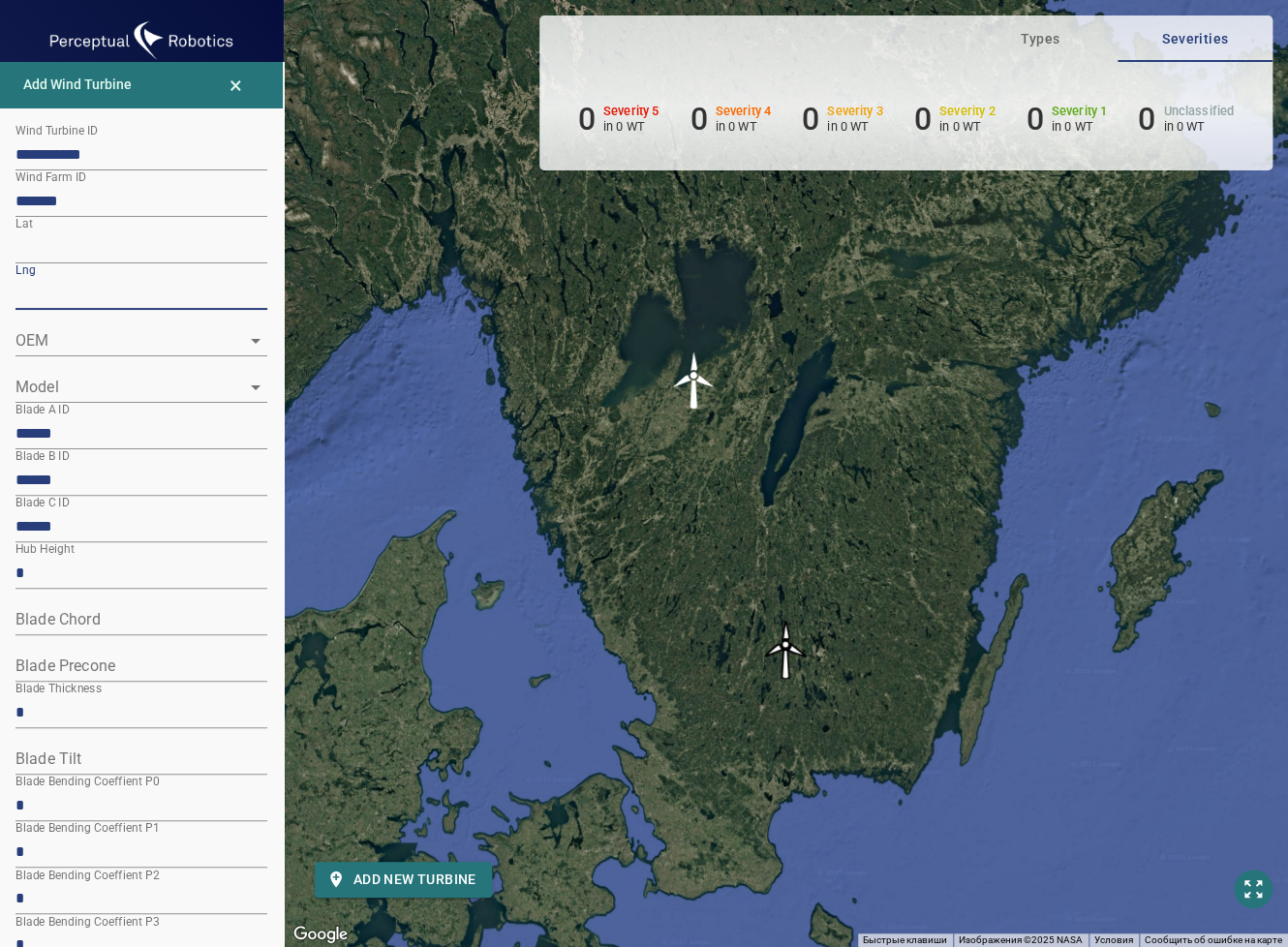 paste 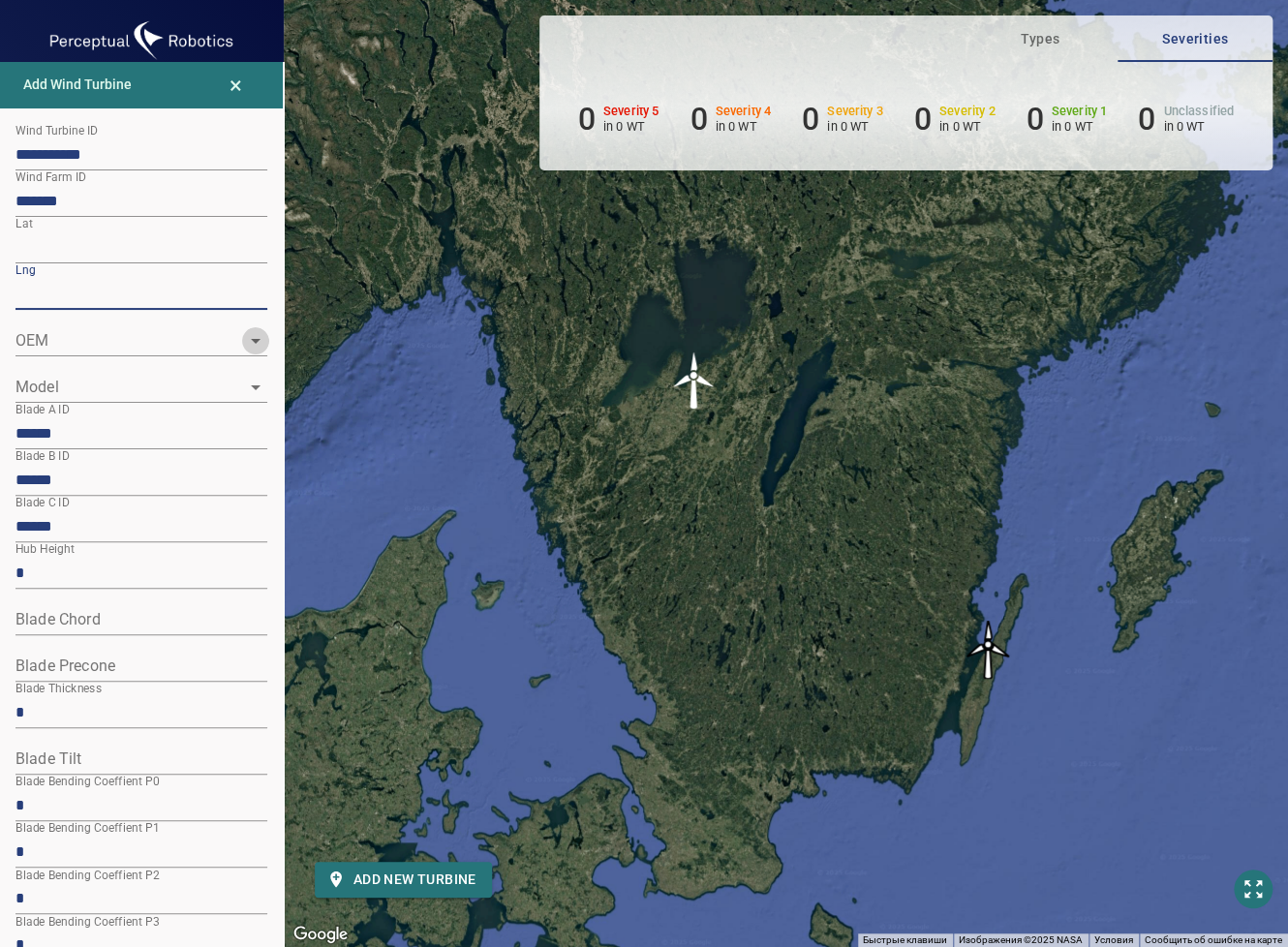 click 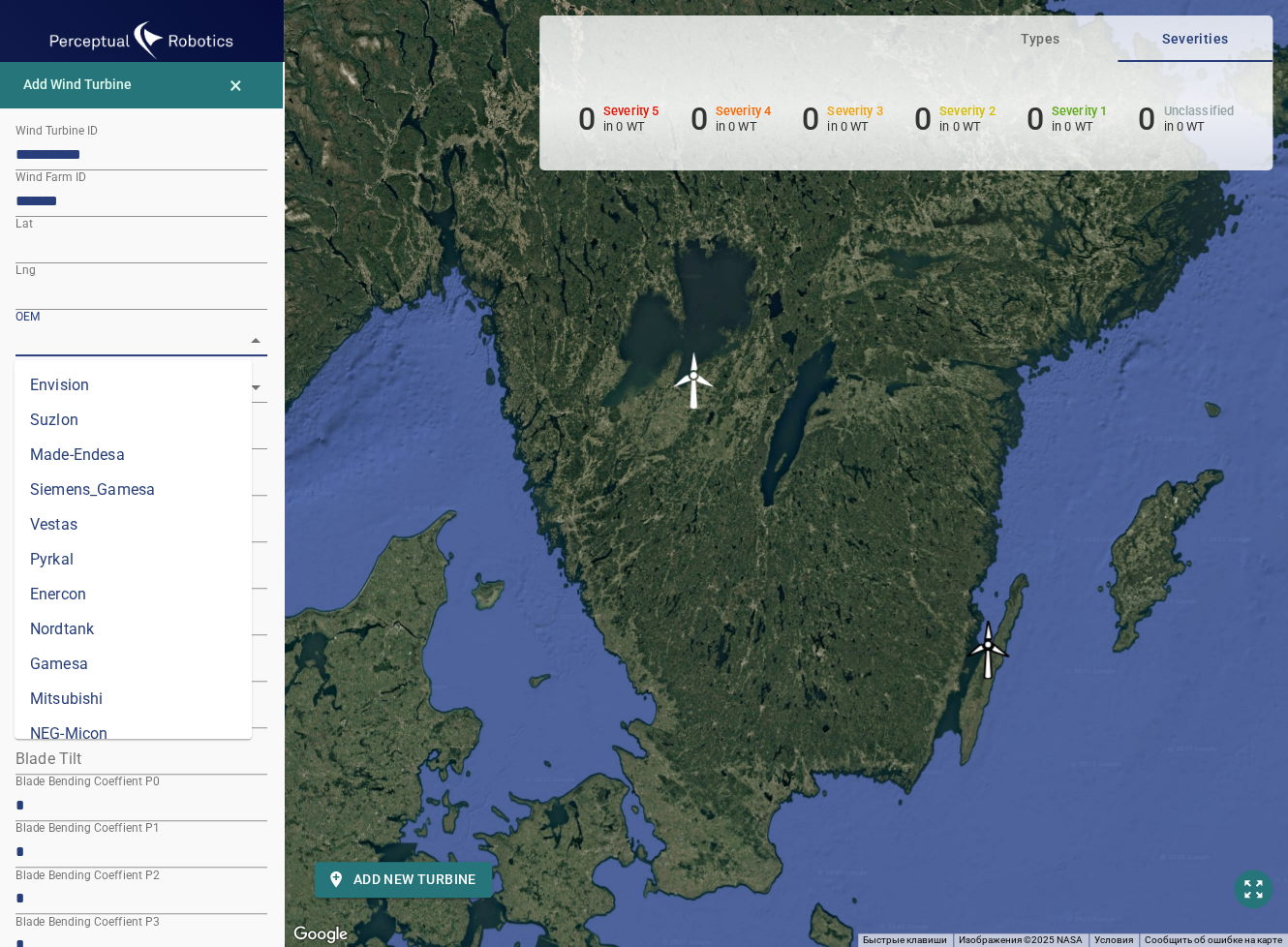 scroll, scrollTop: 637, scrollLeft: 0, axis: vertical 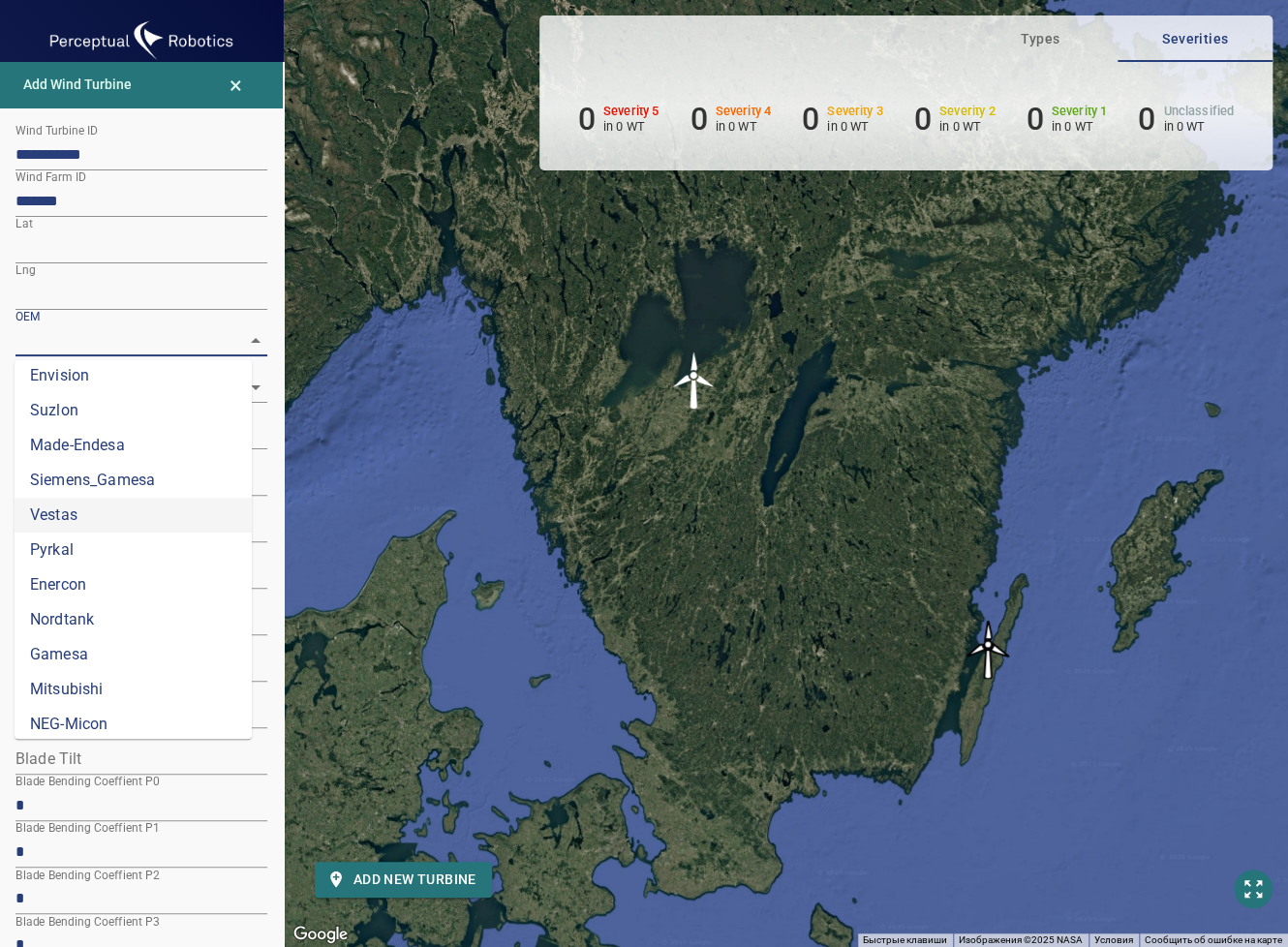click on "Vestas" at bounding box center [133, 515] 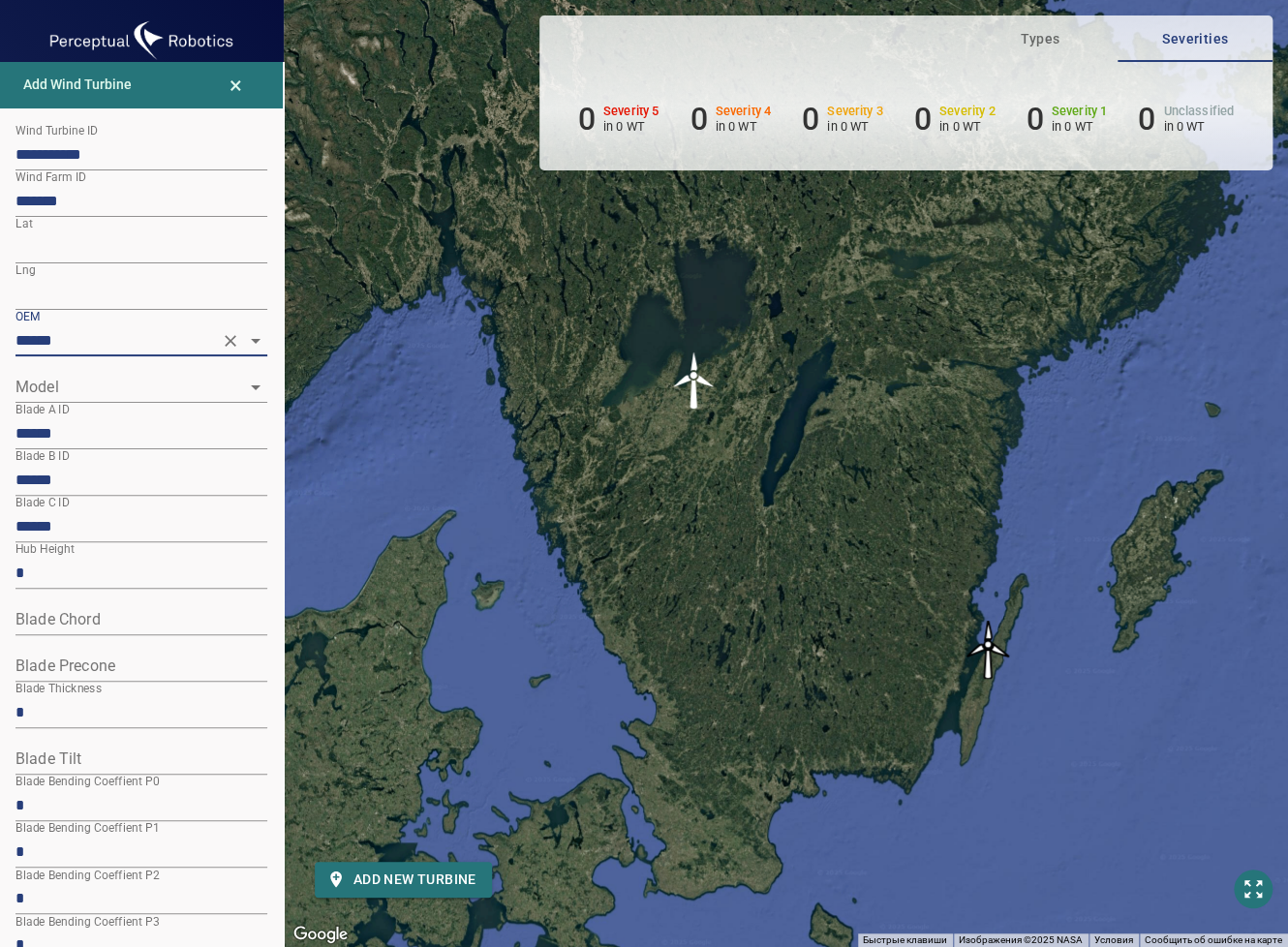 click 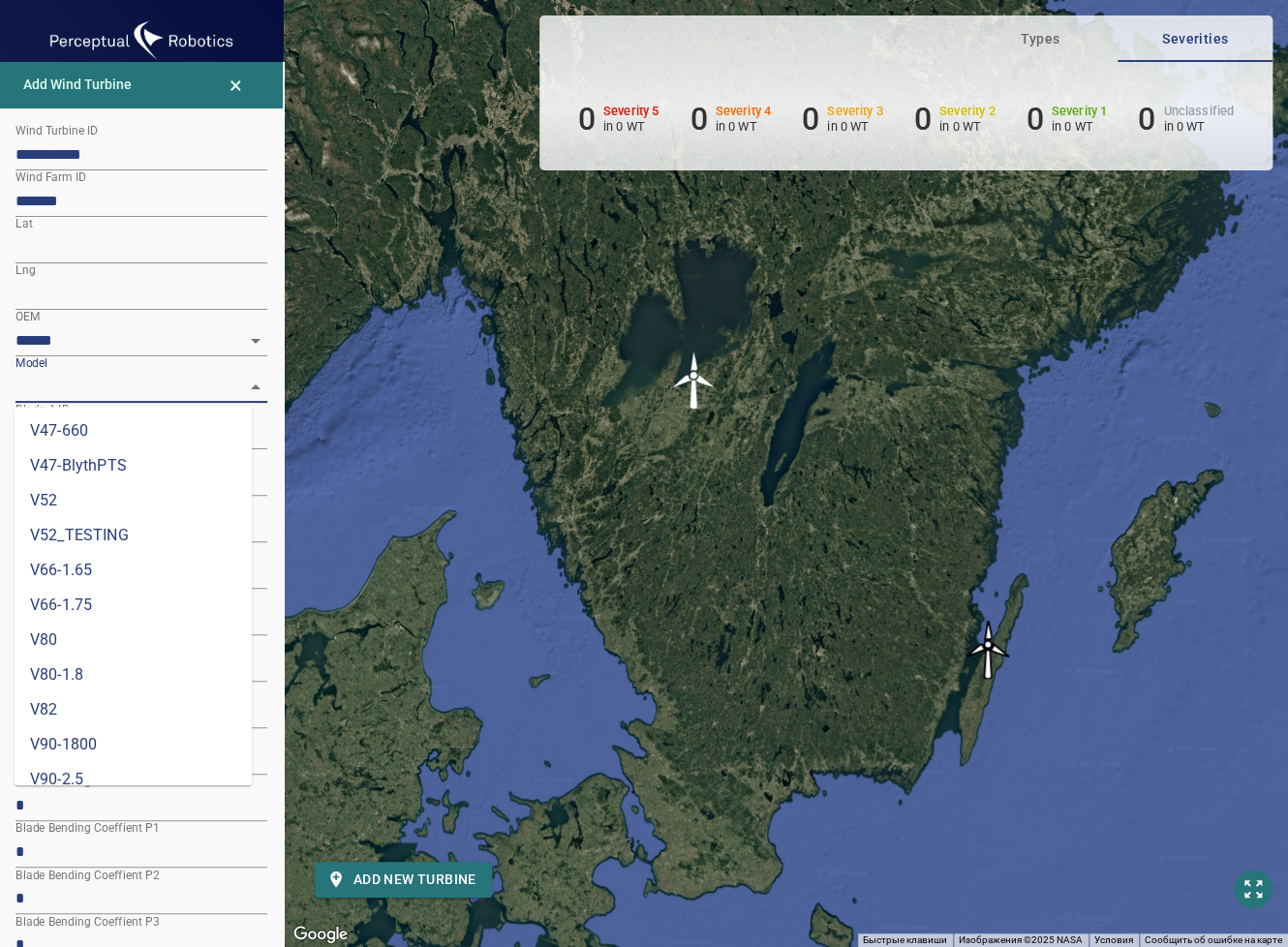scroll, scrollTop: 682, scrollLeft: 0, axis: vertical 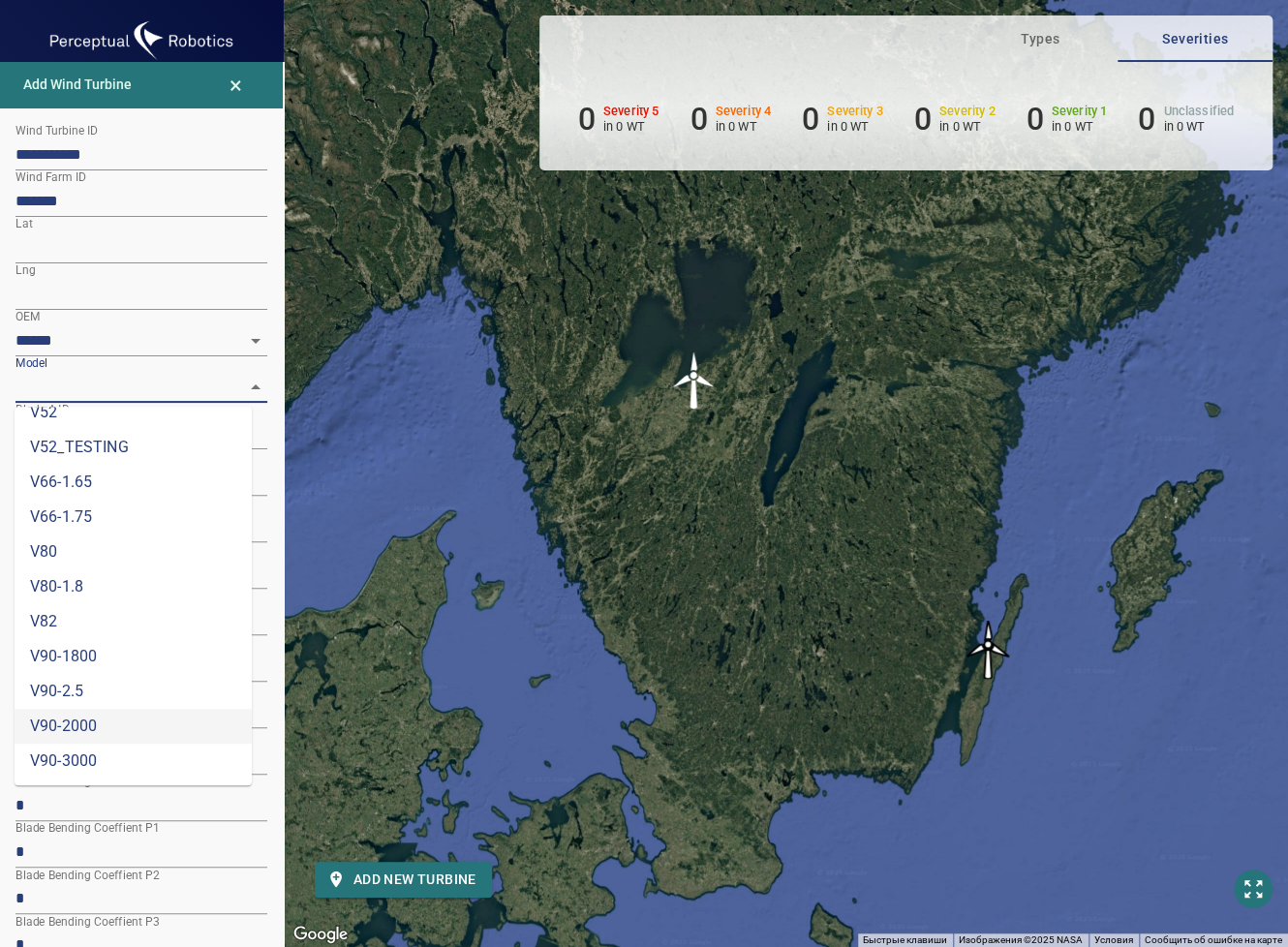 click on "V90-2000" at bounding box center (133, 726) 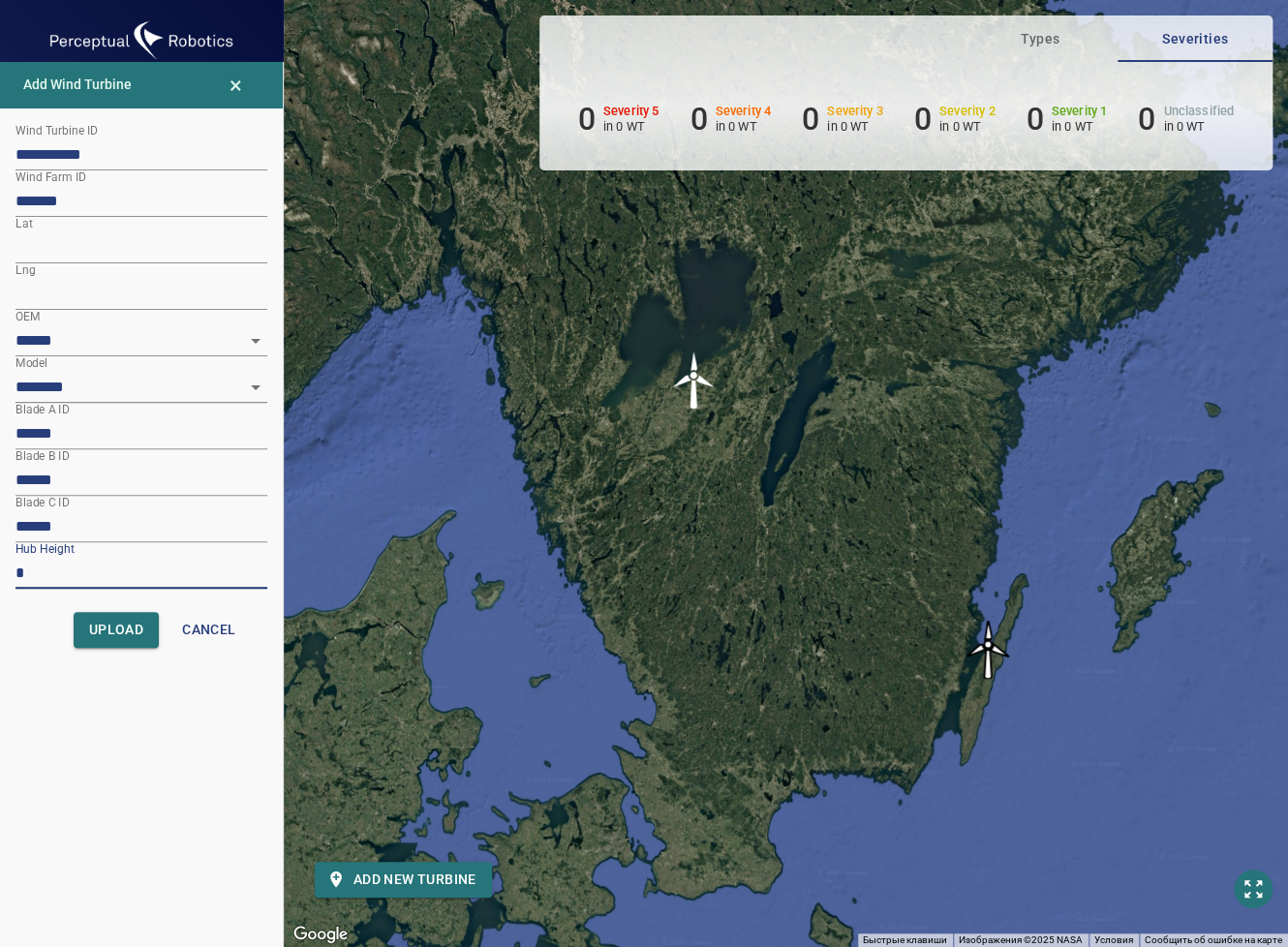 drag, startPoint x: 36, startPoint y: 580, endPoint x: 4, endPoint y: 576, distance: 32.24903 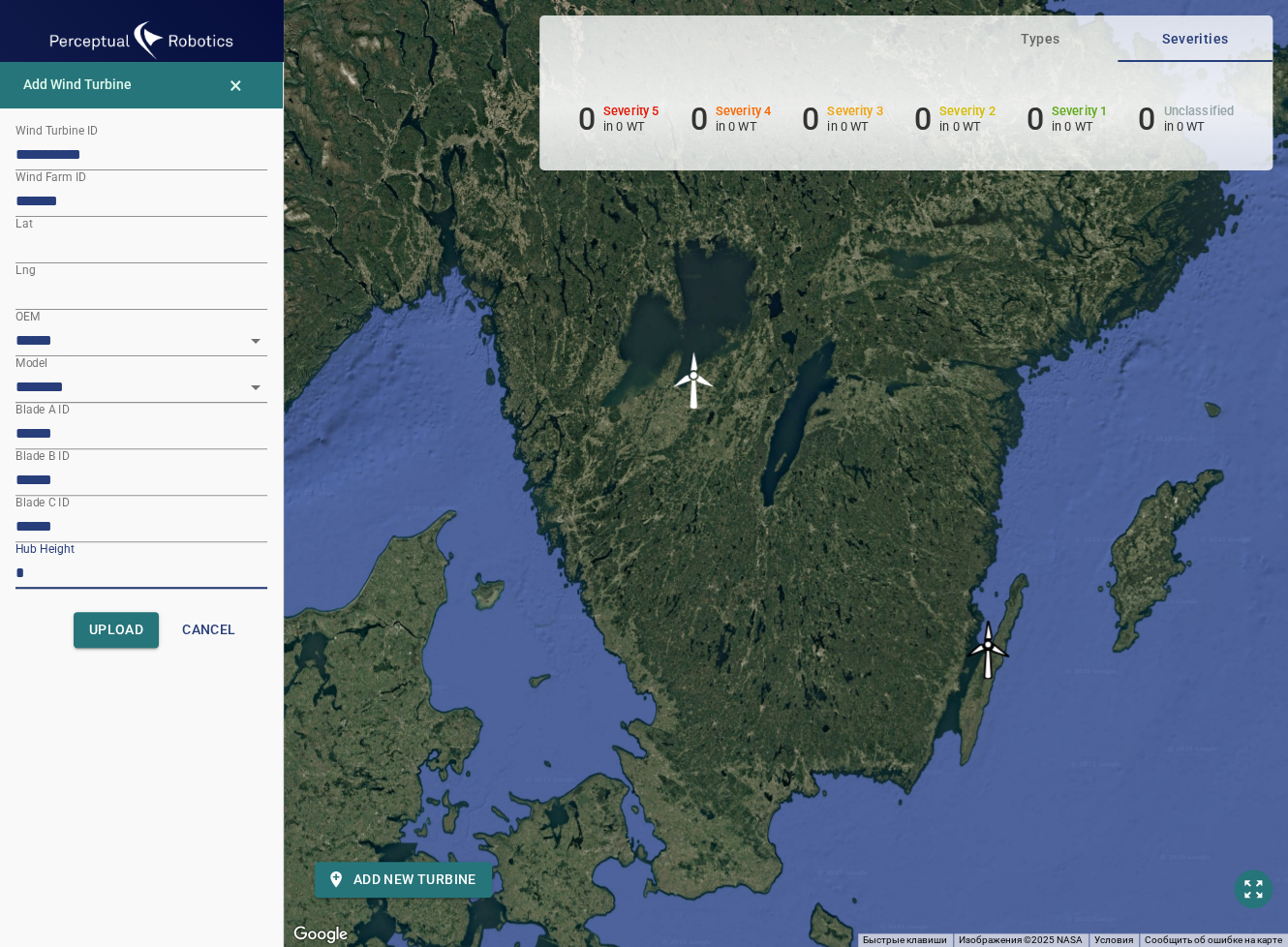 click on "**********" at bounding box center (141, 420) 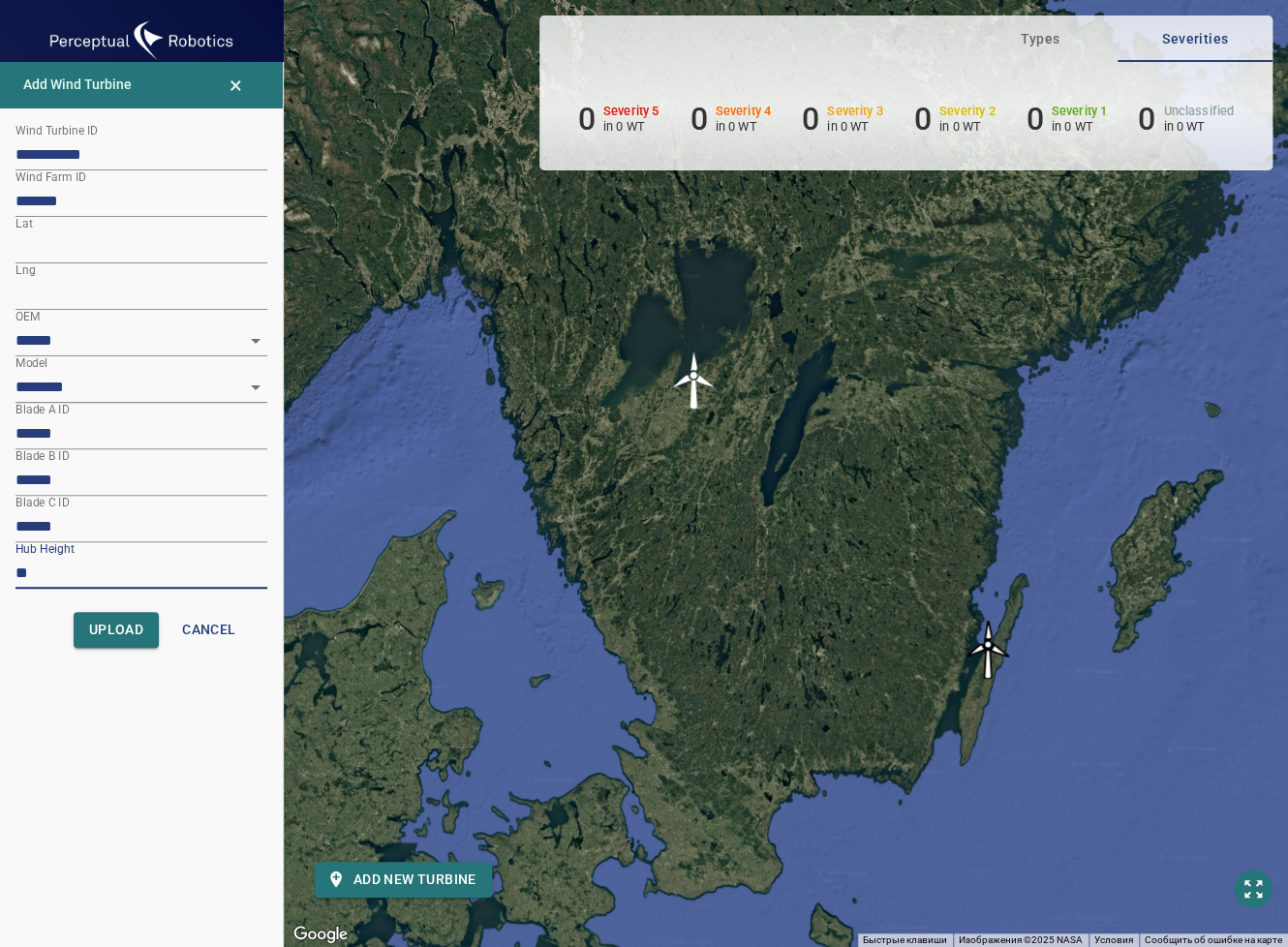type on "**" 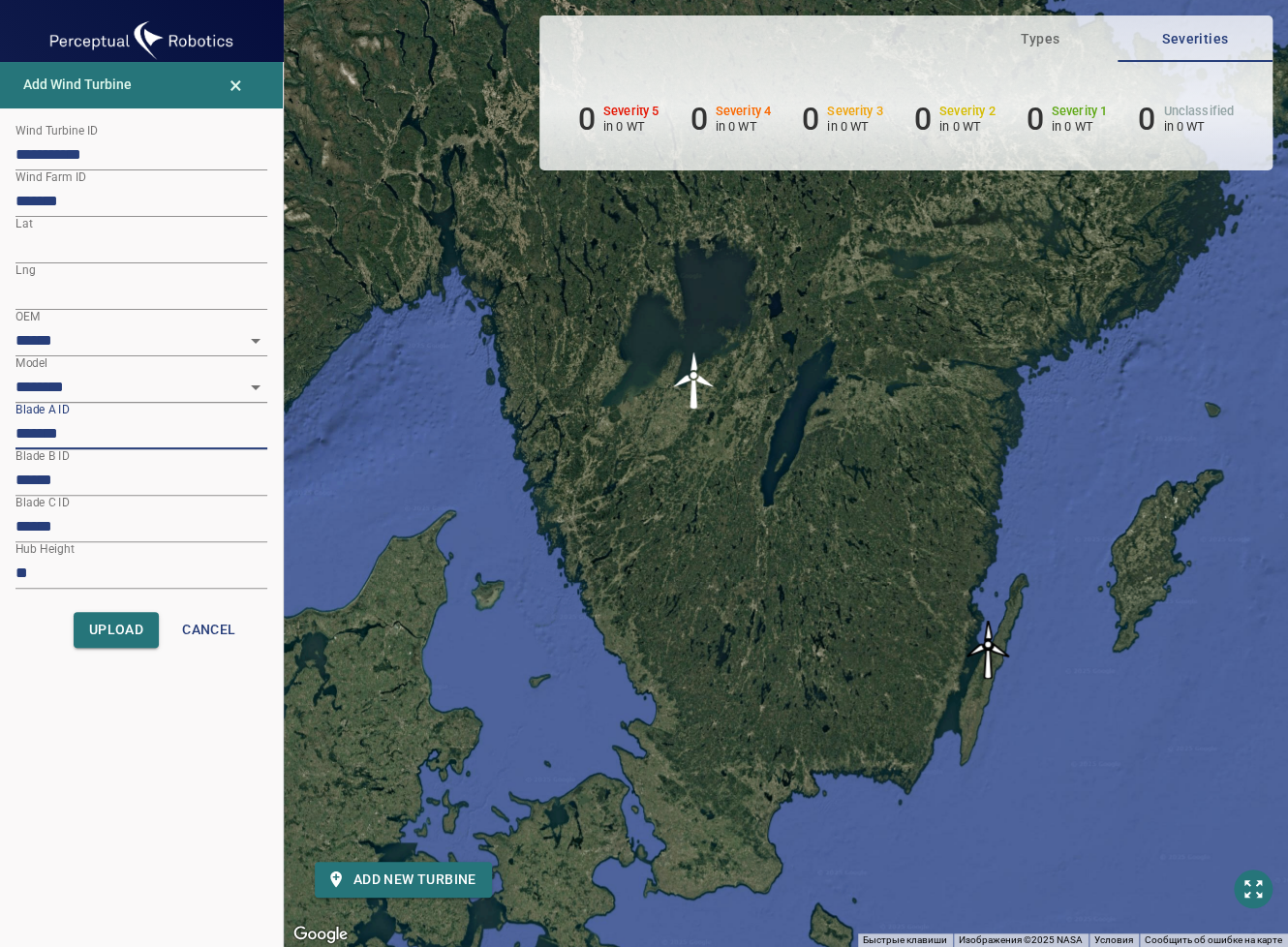 paste on "*****" 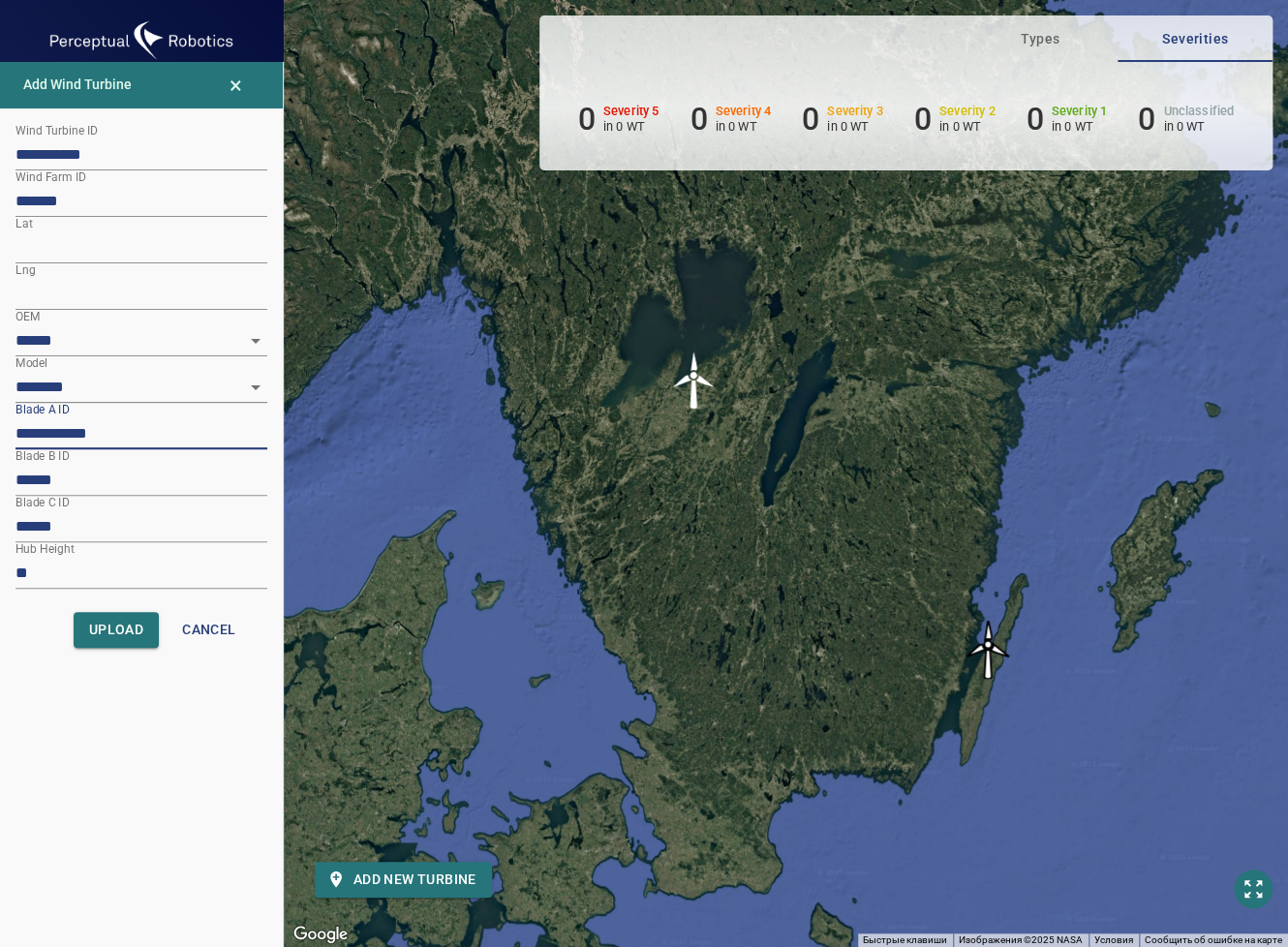type on "**********" 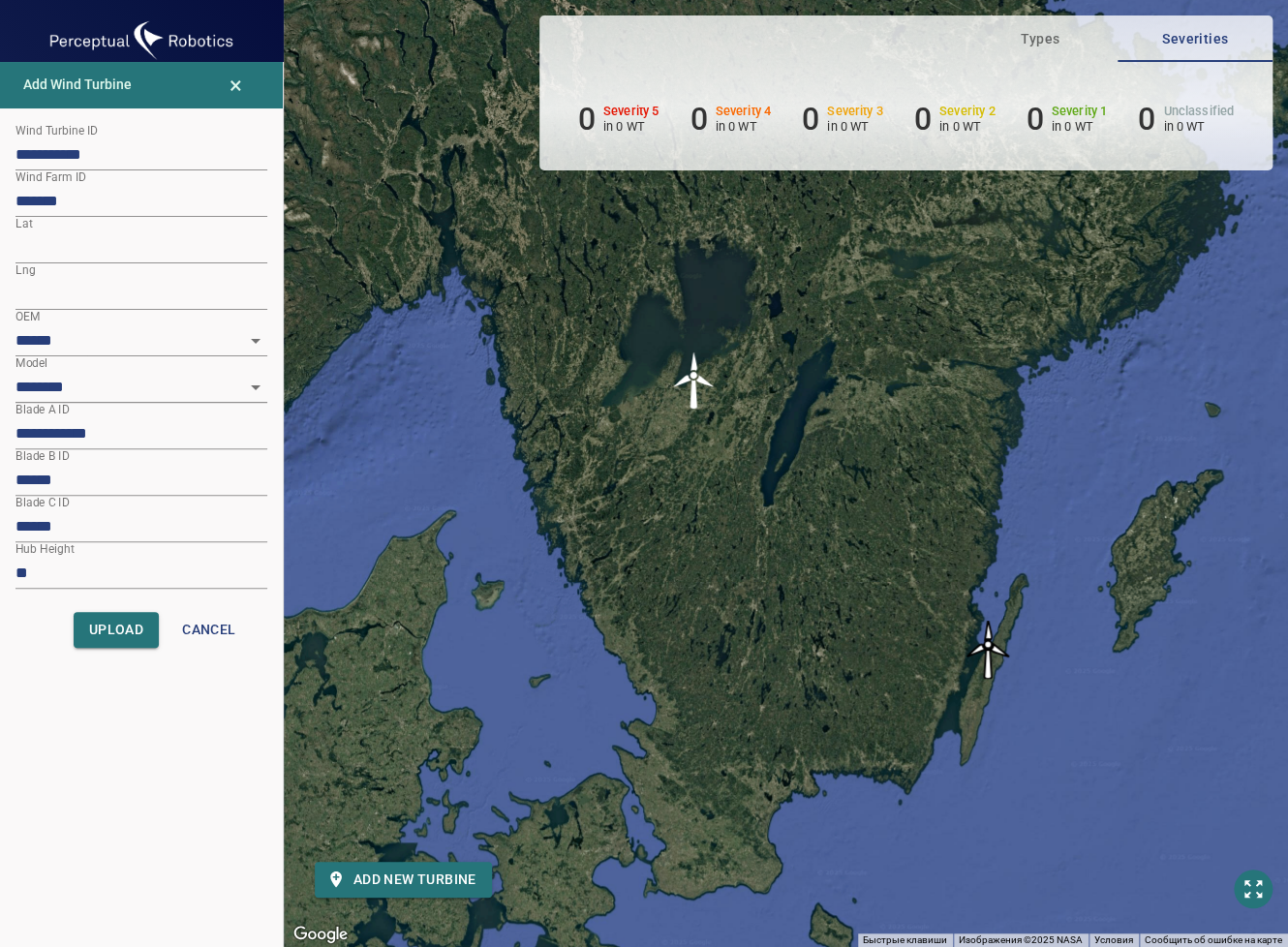click on "******" at bounding box center (141, 480) 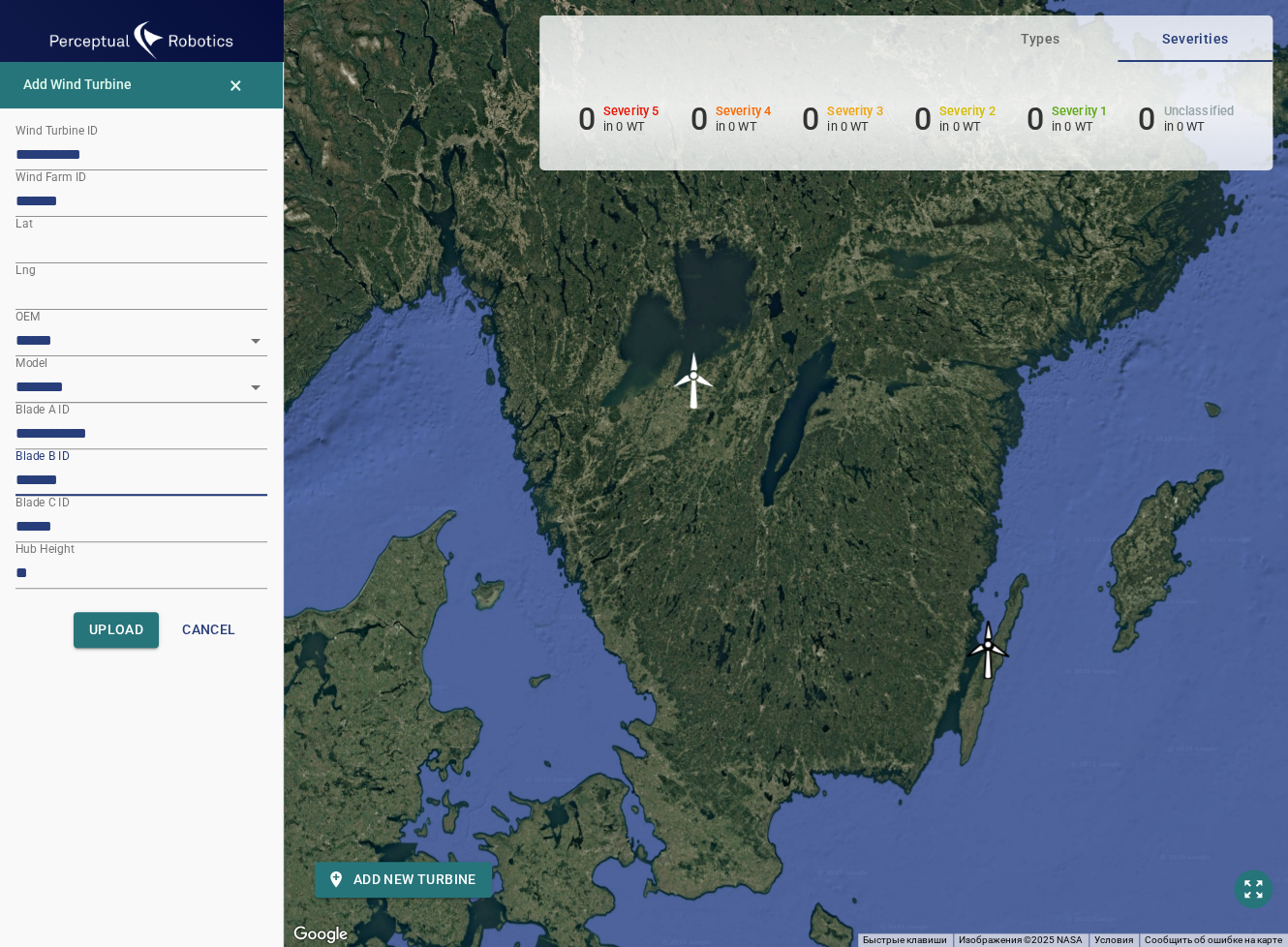 paste on "*****" 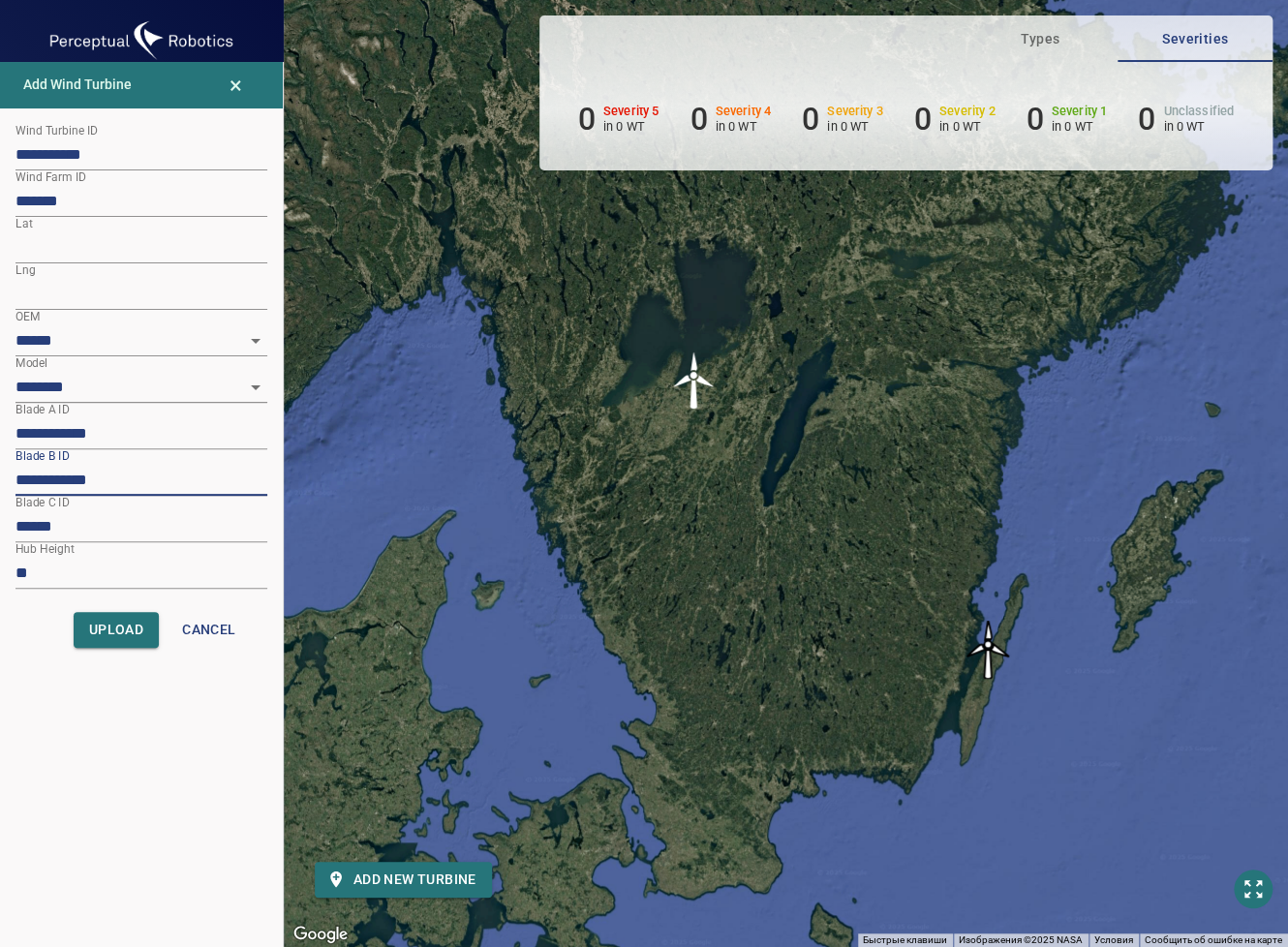 type on "**********" 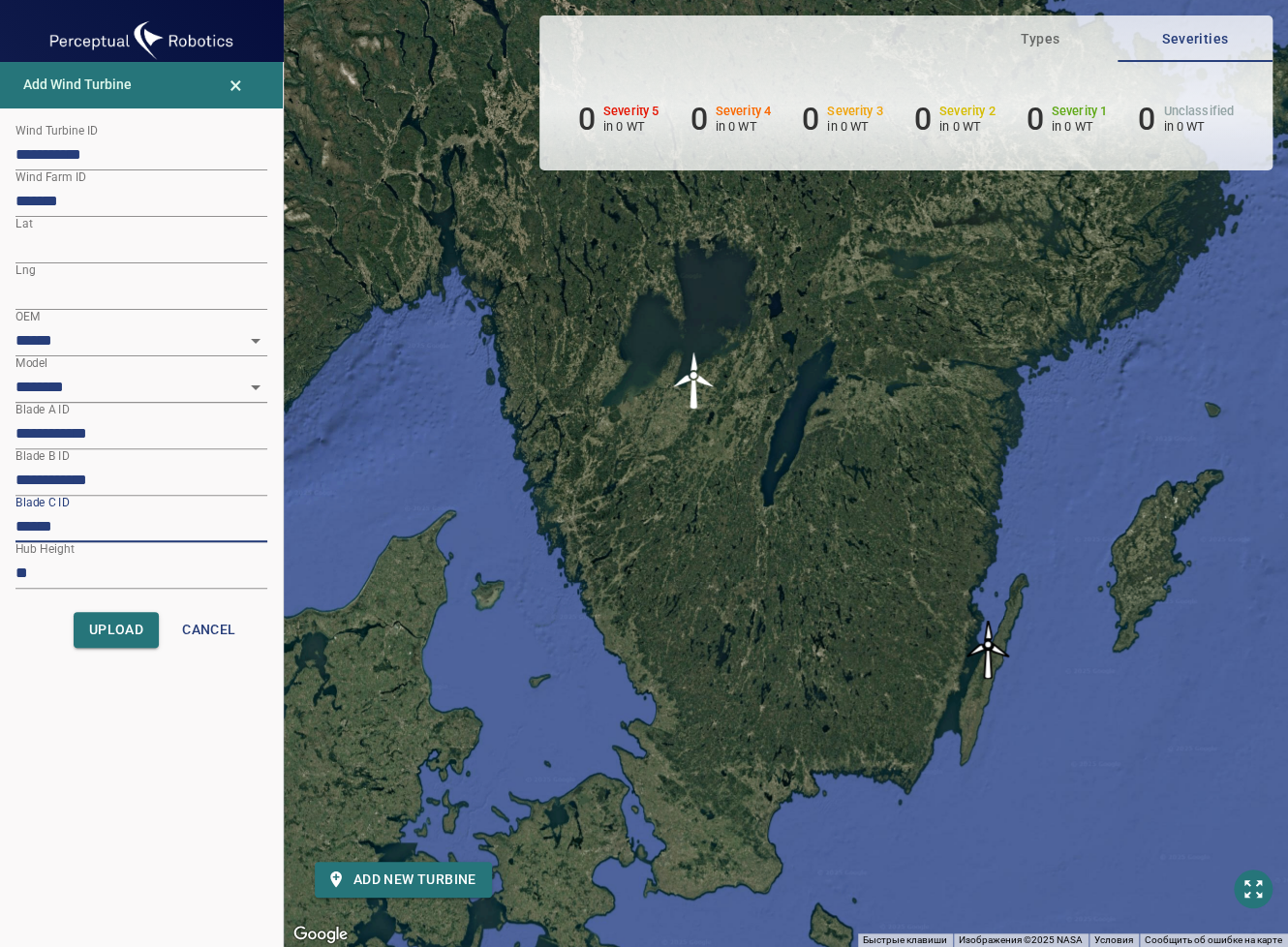click on "******" at bounding box center [141, 527] 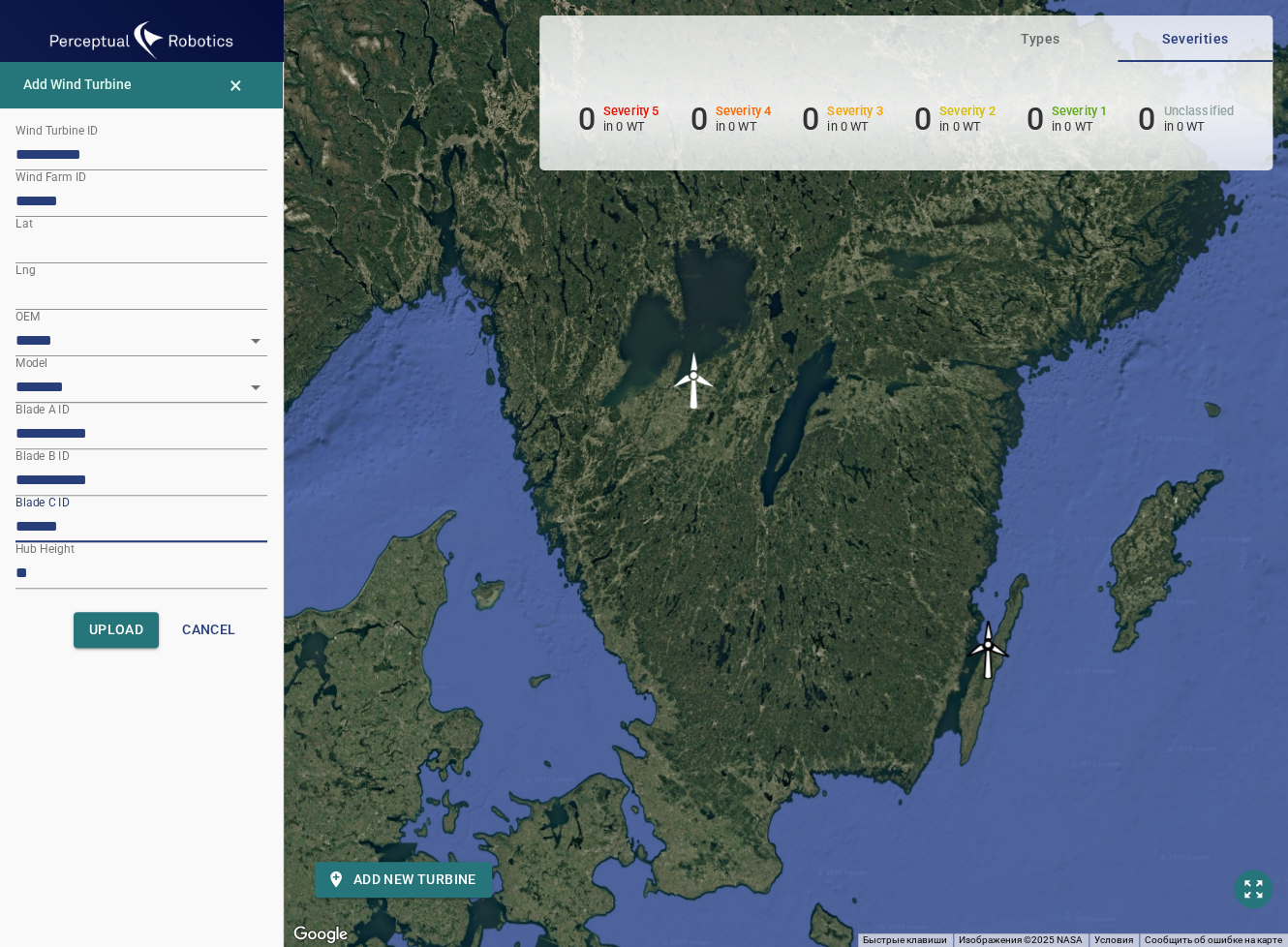 paste on "*****" 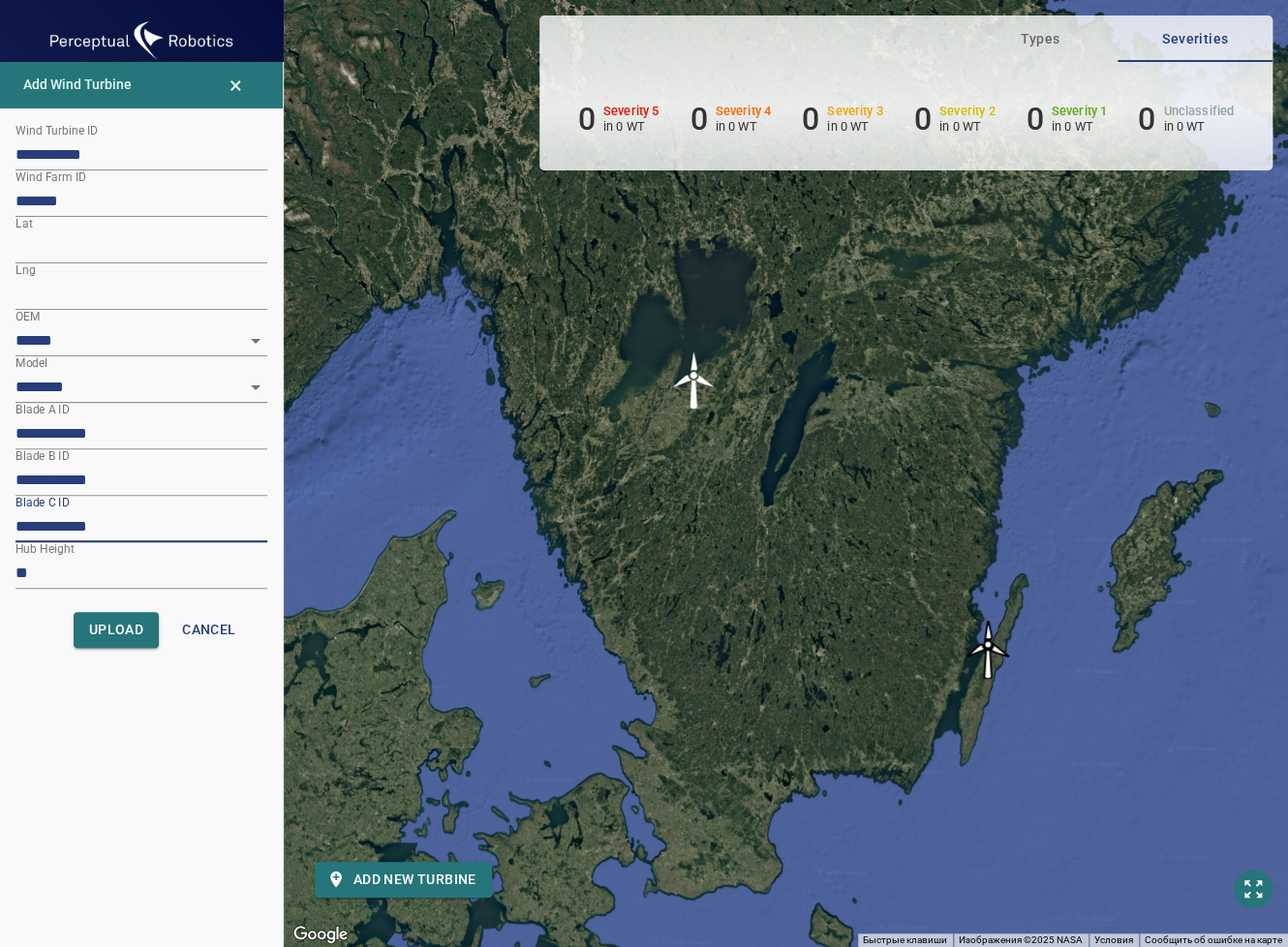 type on "**********" 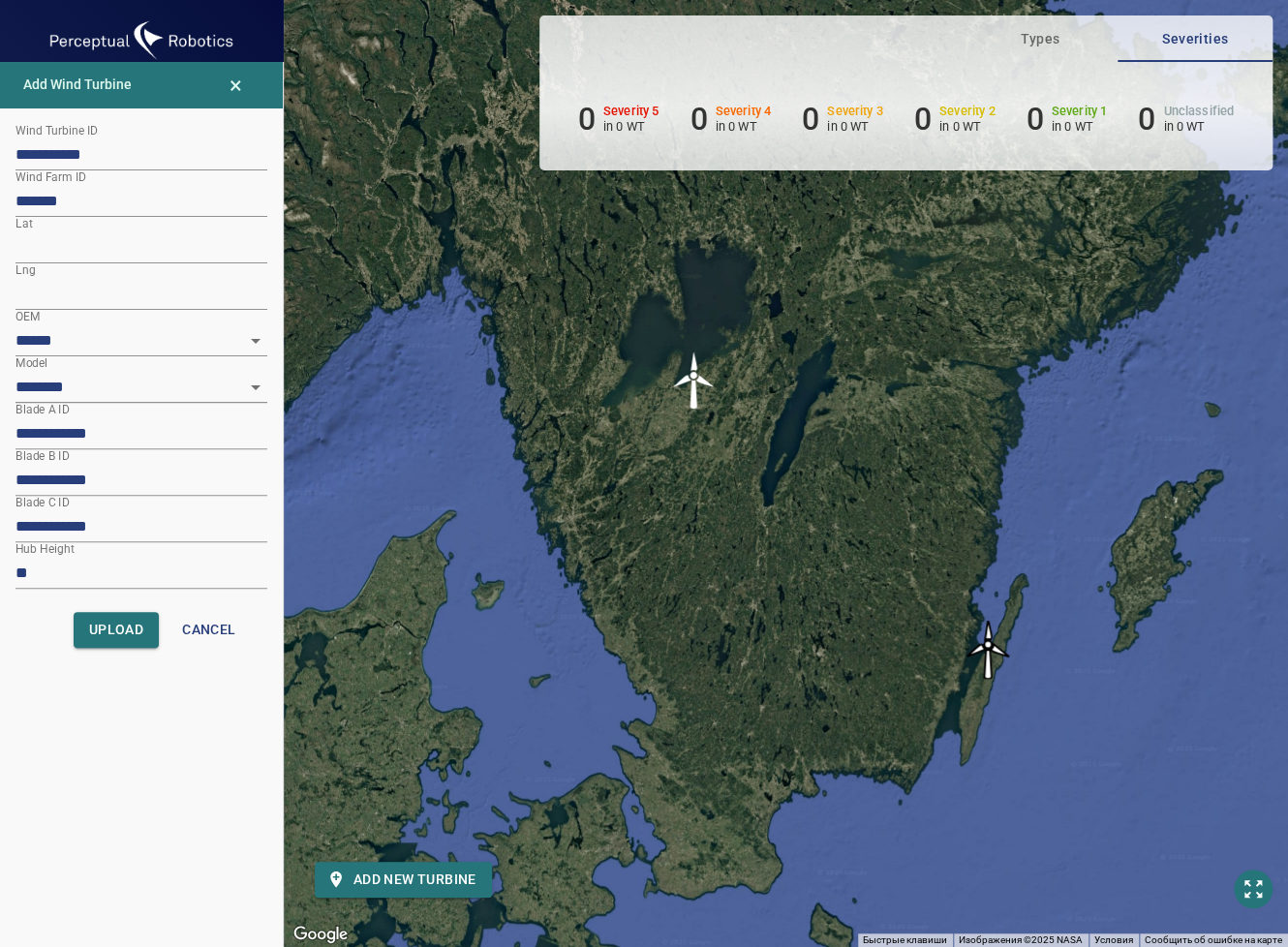 drag, startPoint x: 612, startPoint y: 495, endPoint x: 590, endPoint y: 593, distance: 100.43904 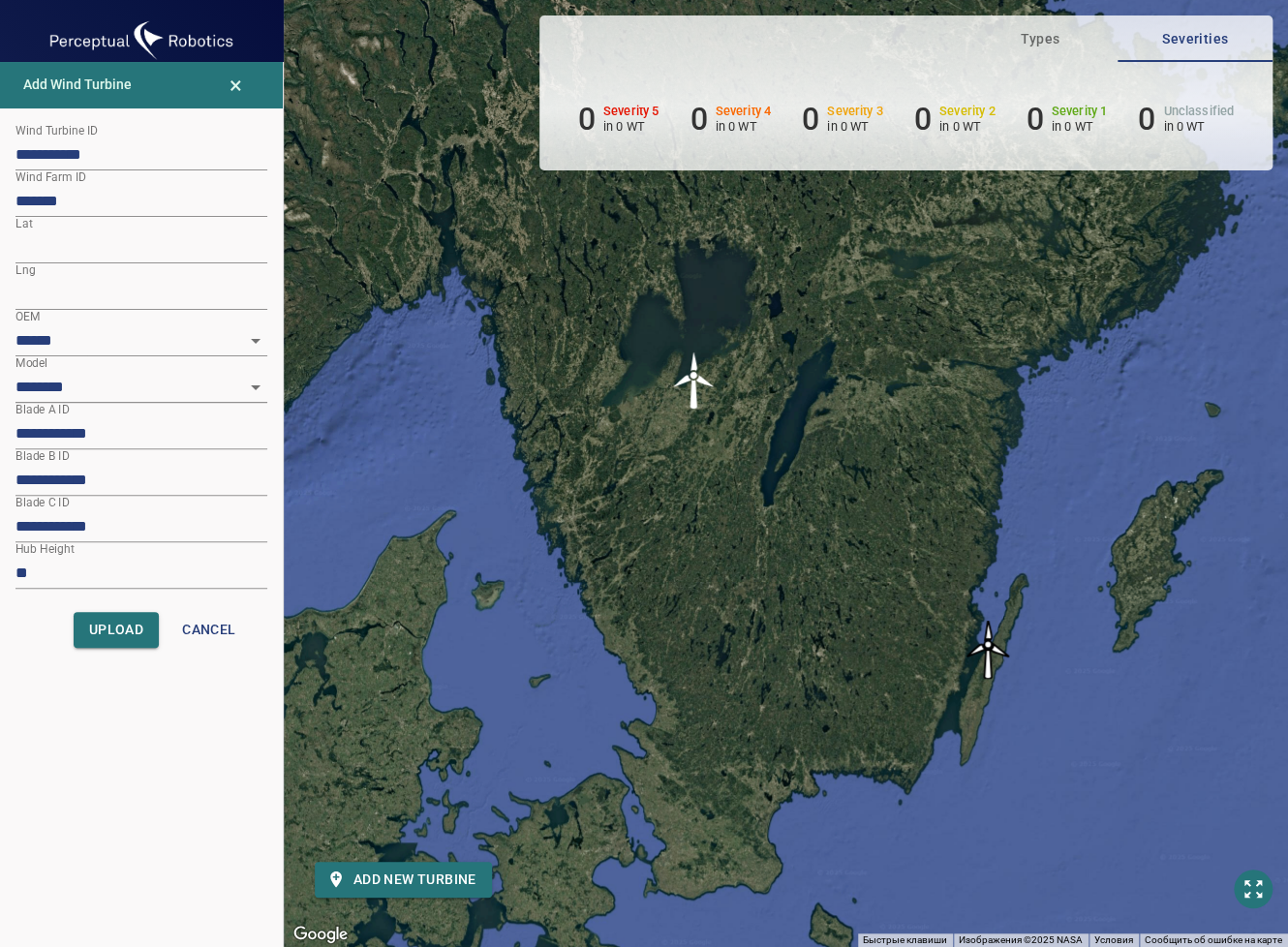 click on "Для навигации используйте клавиши со стрелками. Чтобы активировать перетаскивание с помощью клавиатуры, нажмите Alt + Ввод. После этого перемещайте маркер, используя клавиши со стрелками. Чтобы завершить перетаскивание, нажмите клавишу Ввод. Чтобы отменить действие, нажмите клавишу Esc." at bounding box center [785, 474] 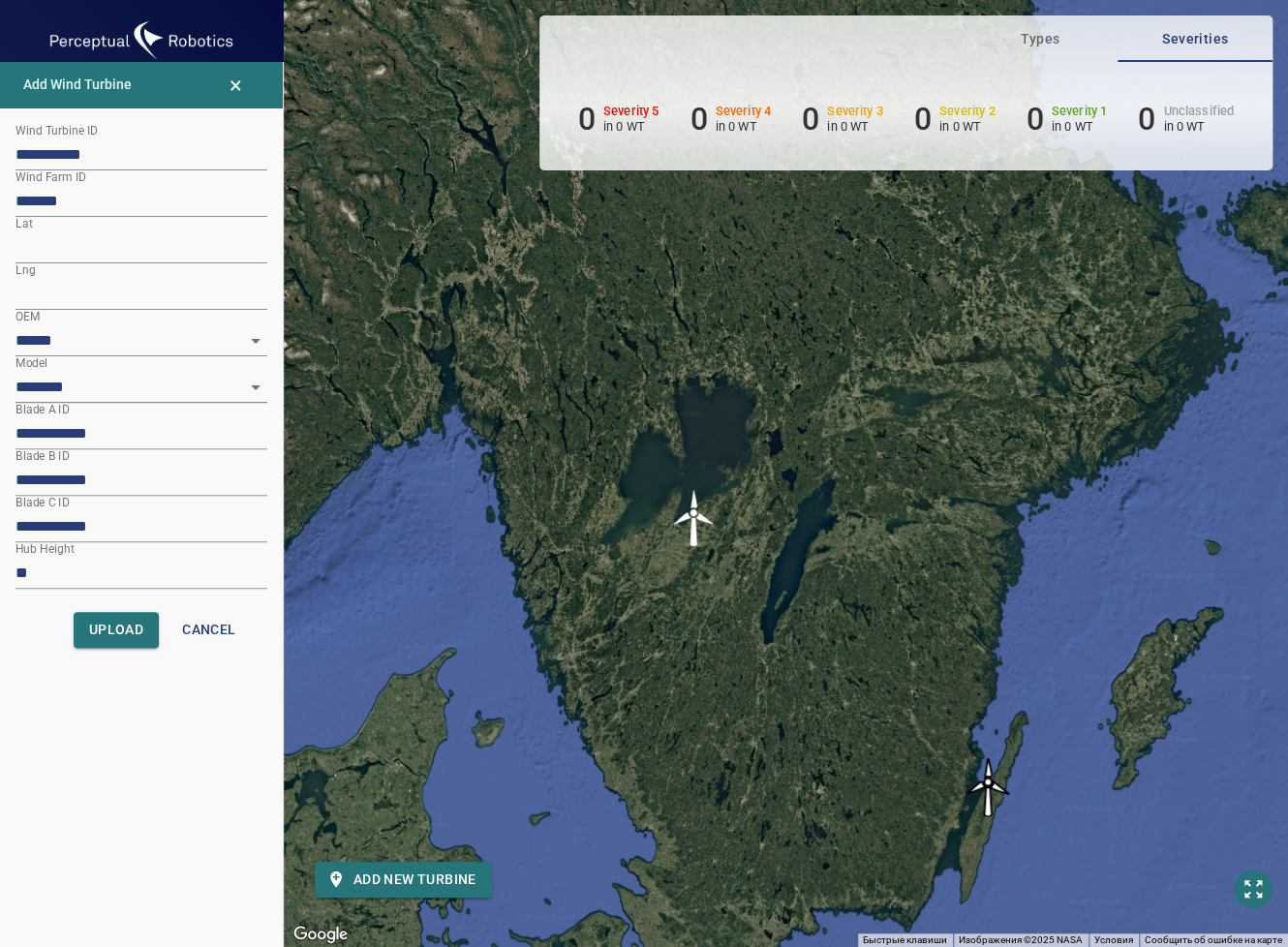 drag, startPoint x: 596, startPoint y: 503, endPoint x: 602, endPoint y: 638, distance: 135.1333 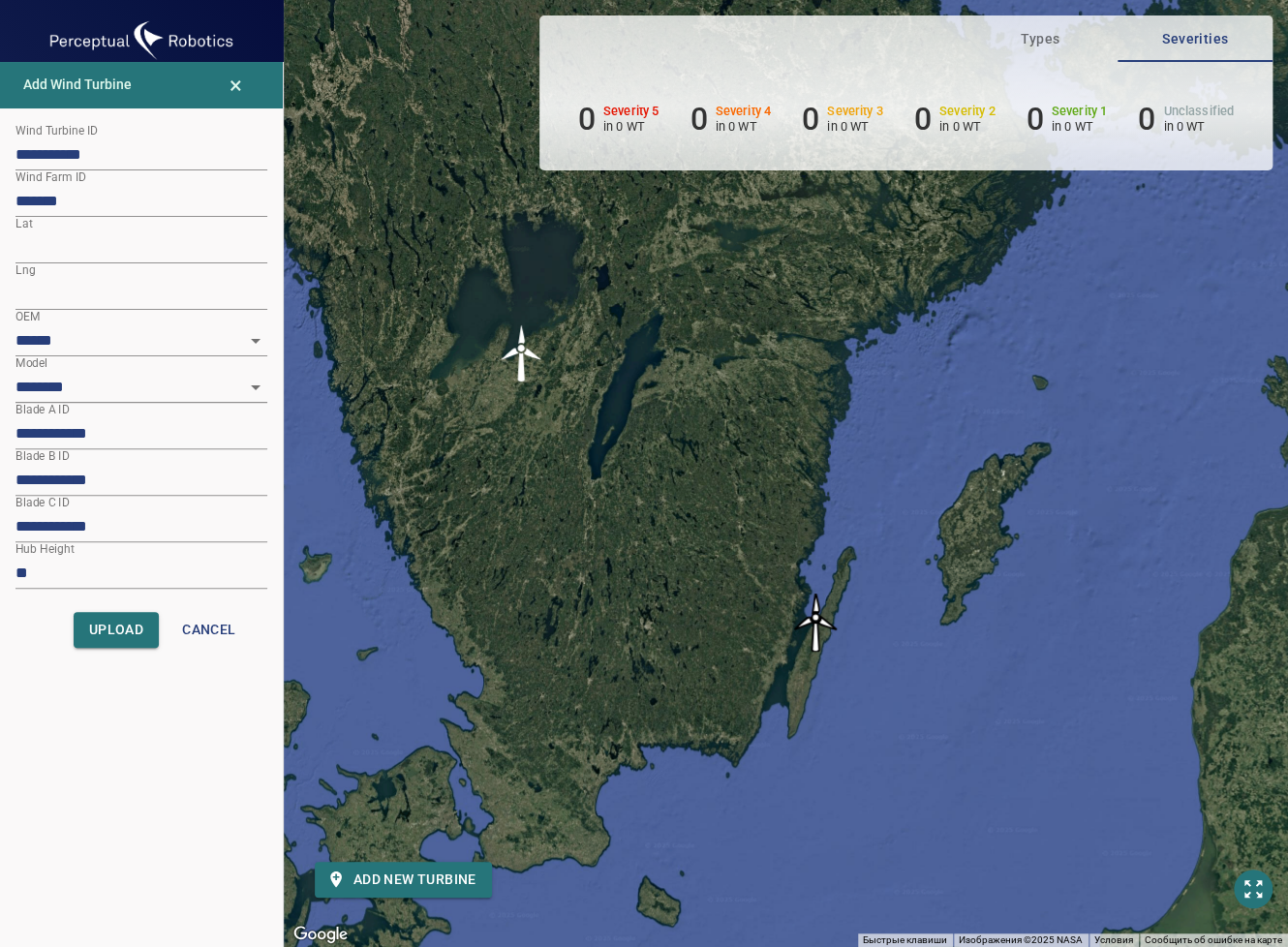 drag, startPoint x: 682, startPoint y: 580, endPoint x: 671, endPoint y: 569, distance: 15.556349 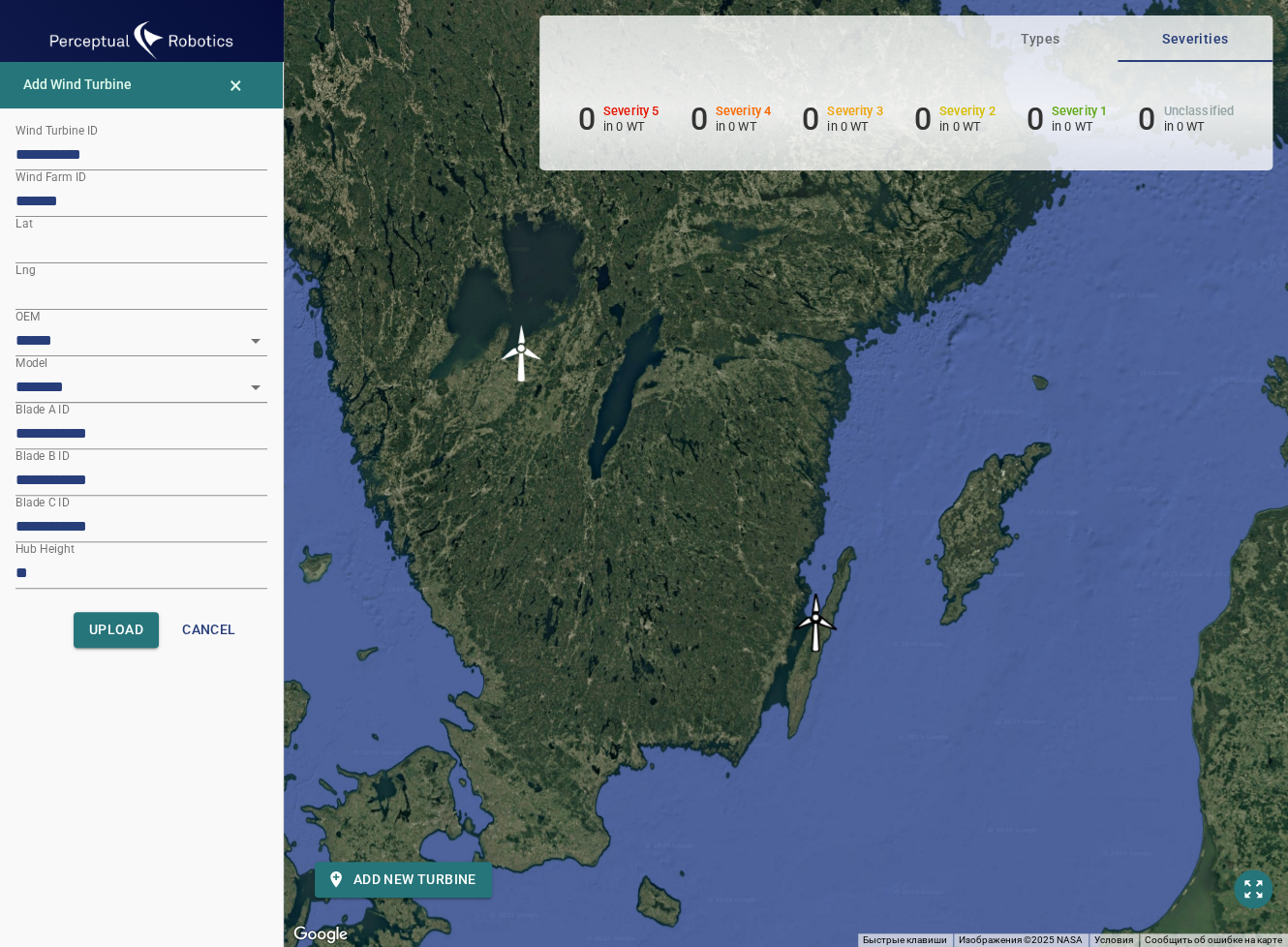 click on "Для навигации используйте клавиши со стрелками. Чтобы активировать перетаскивание с помощью клавиатуры, нажмите Alt + Ввод. После этого перемещайте маркер, используя клавиши со стрелками. Чтобы завершить перетаскивание, нажмите клавишу Ввод. Чтобы отменить действие, нажмите клавишу Esc." at bounding box center [785, 474] 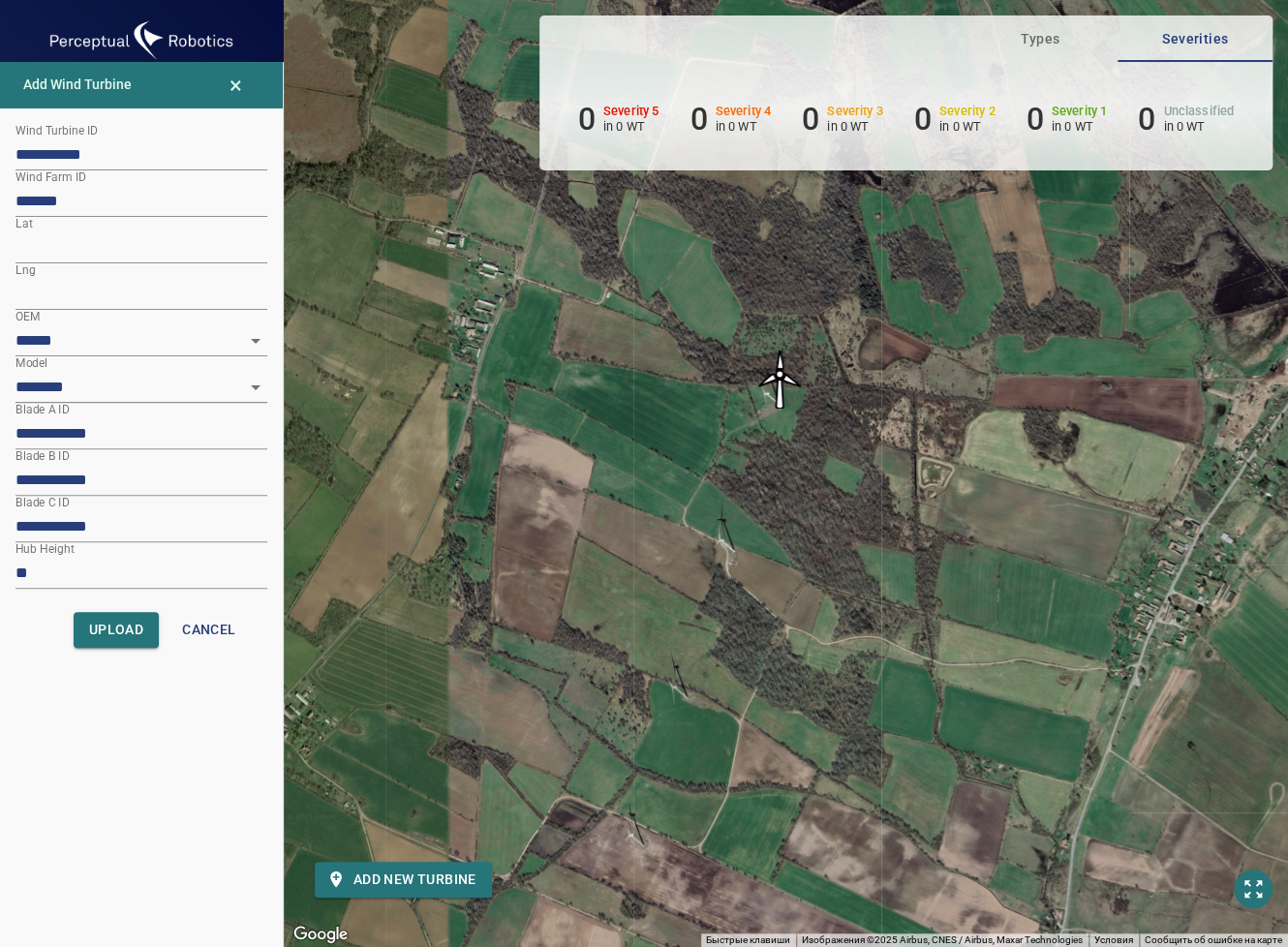 drag, startPoint x: 793, startPoint y: 458, endPoint x: 792, endPoint y: 529, distance: 71.00704 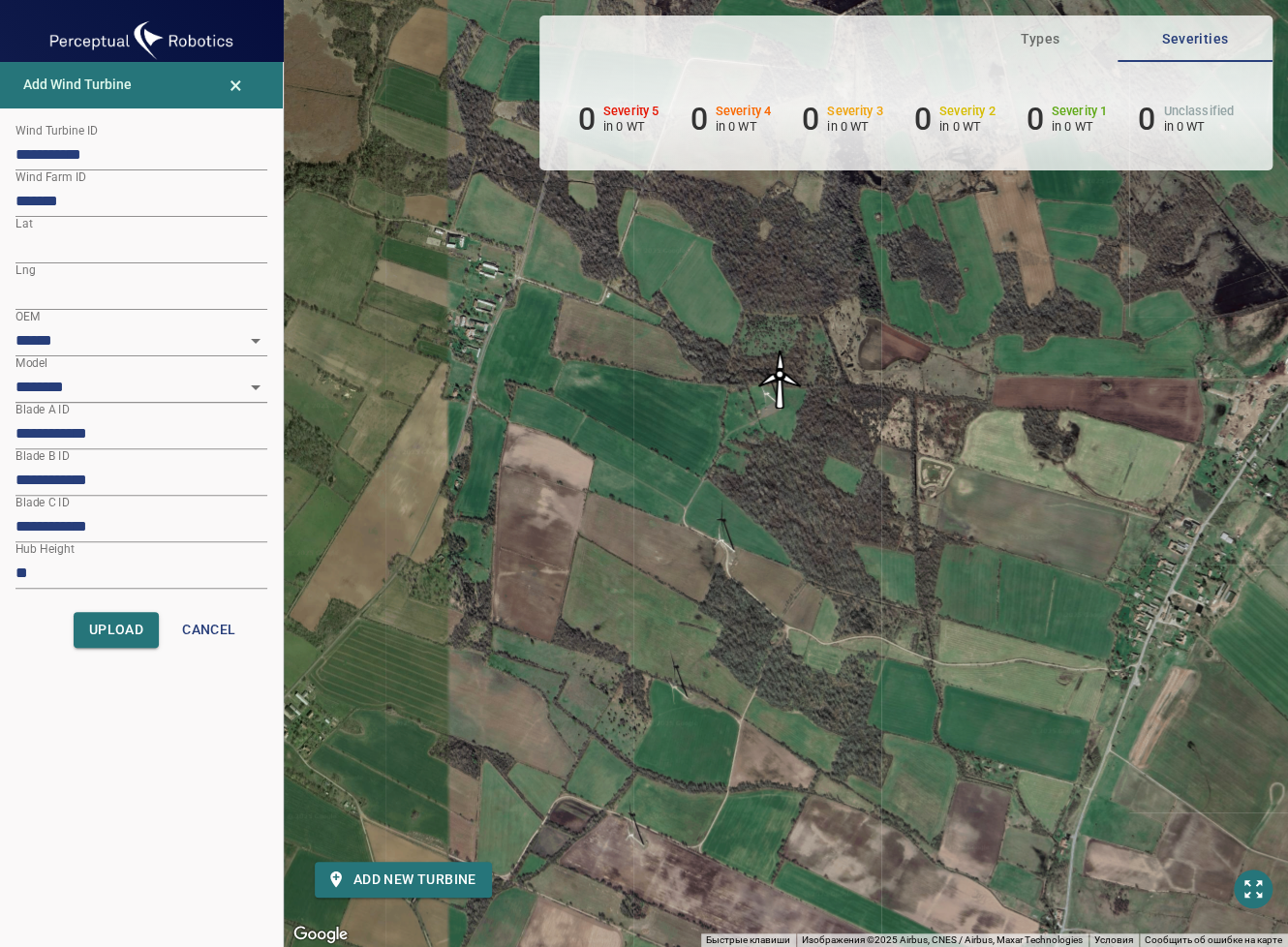 click on "Для навигации используйте клавиши со стрелками. Чтобы активировать перетаскивание с помощью клавиатуры, нажмите Alt + Ввод. После этого перемещайте маркер, используя клавиши со стрелками. Чтобы завершить перетаскивание, нажмите клавишу Ввод. Чтобы отменить действие, нажмите клавишу Esc." at bounding box center (785, 474) 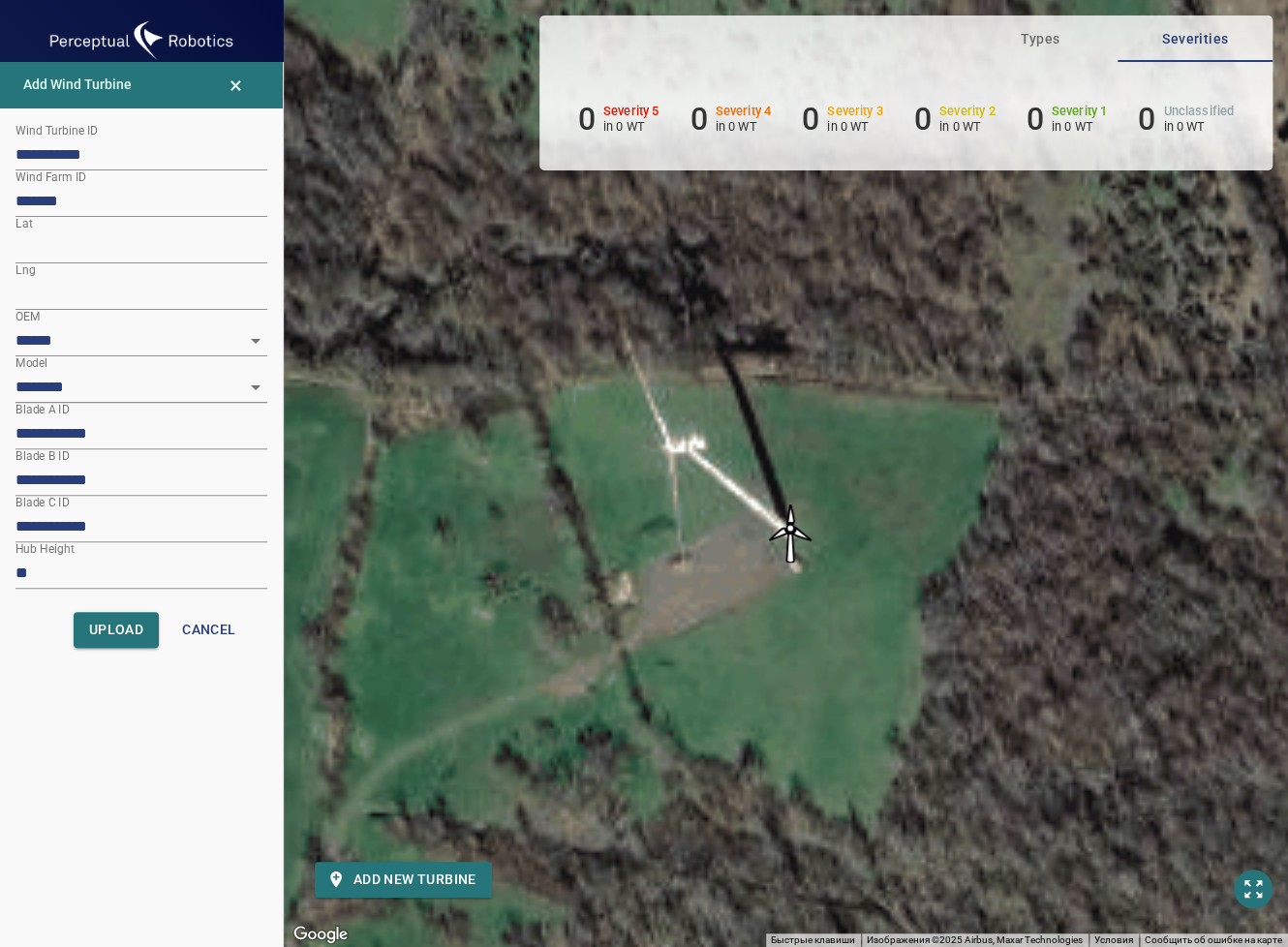 drag, startPoint x: 789, startPoint y: 441, endPoint x: 752, endPoint y: 721, distance: 282.43406 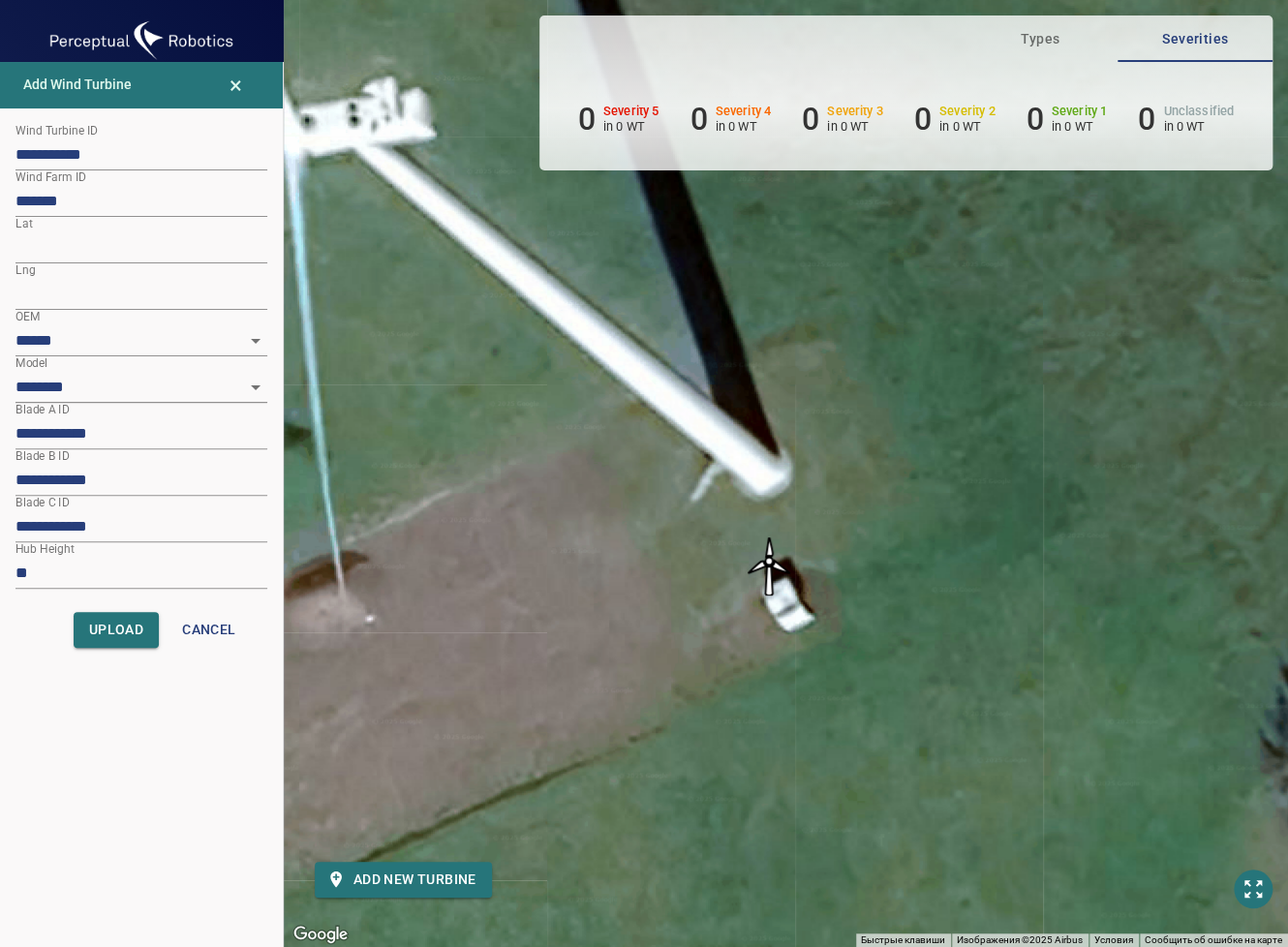 drag, startPoint x: 904, startPoint y: 566, endPoint x: 891, endPoint y: 568, distance: 13.152946 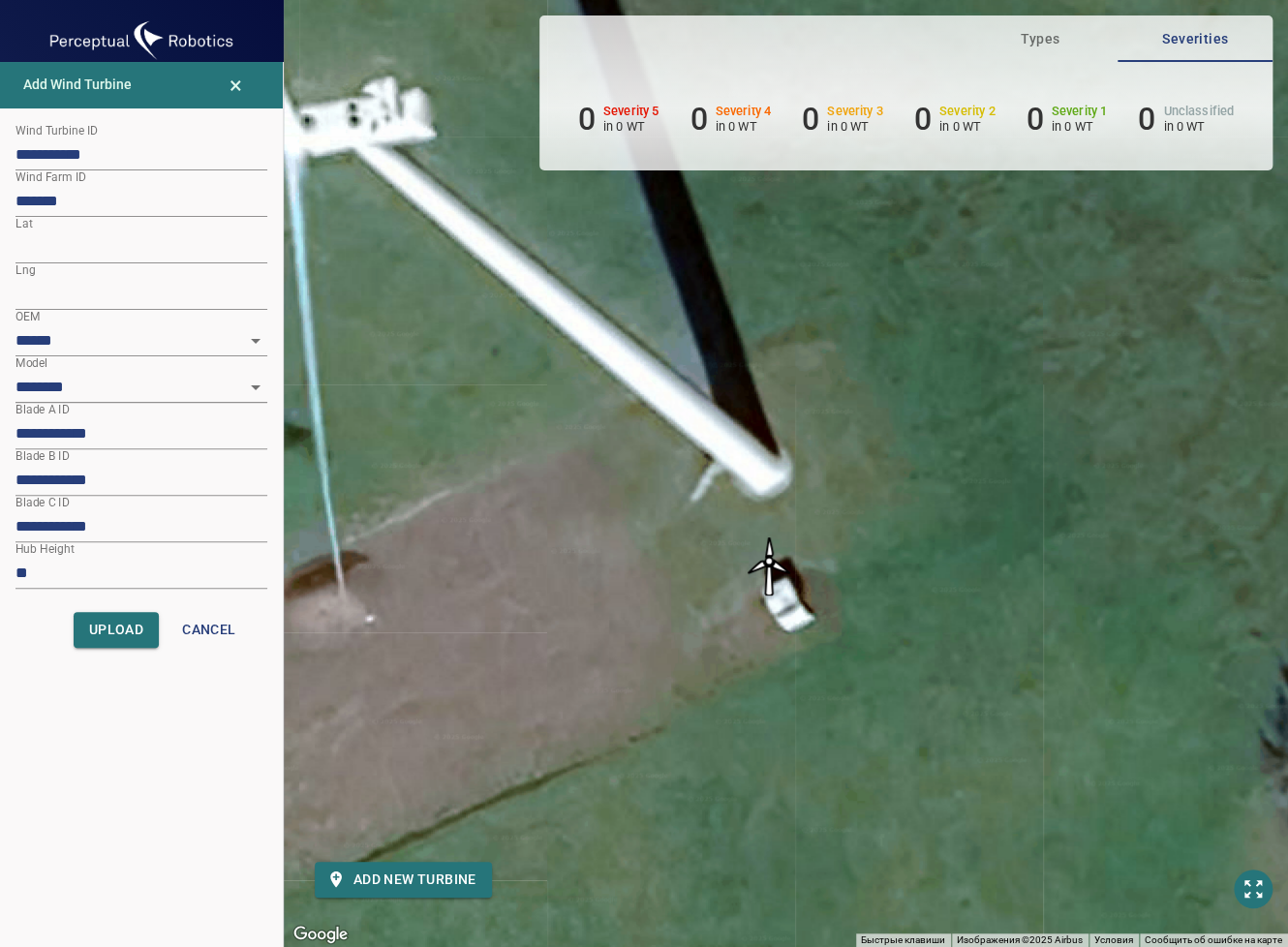 click on "Для навигации используйте клавиши со стрелками. Чтобы активировать перетаскивание с помощью клавиатуры, нажмите Alt + Ввод. После этого перемещайте маркер, используя клавиши со стрелками. Чтобы завершить перетаскивание, нажмите клавишу Ввод. Чтобы отменить действие, нажмите клавишу Esc." at bounding box center [785, 474] 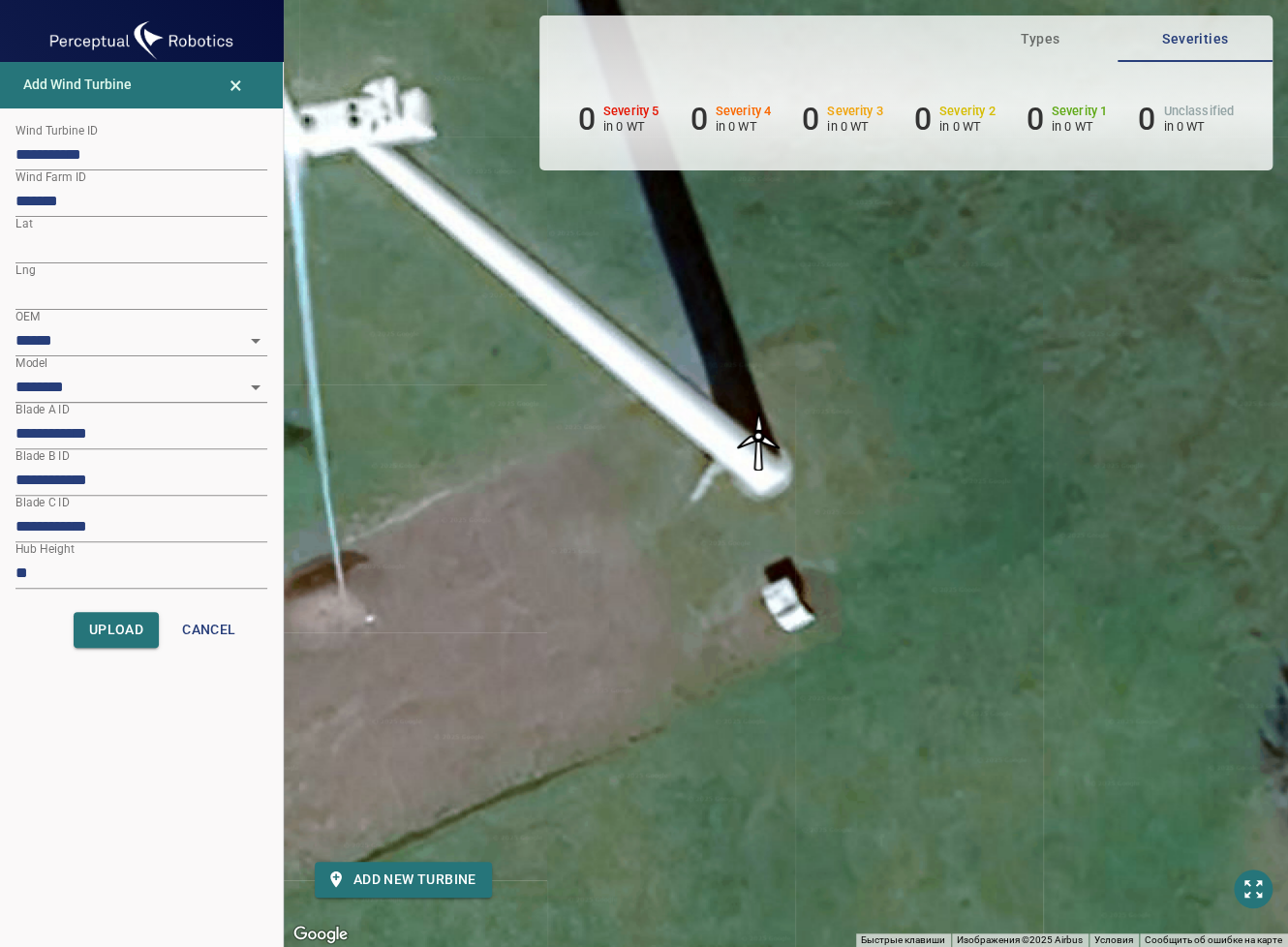 drag, startPoint x: 769, startPoint y: 573, endPoint x: 758, endPoint y: 444, distance: 129.46814 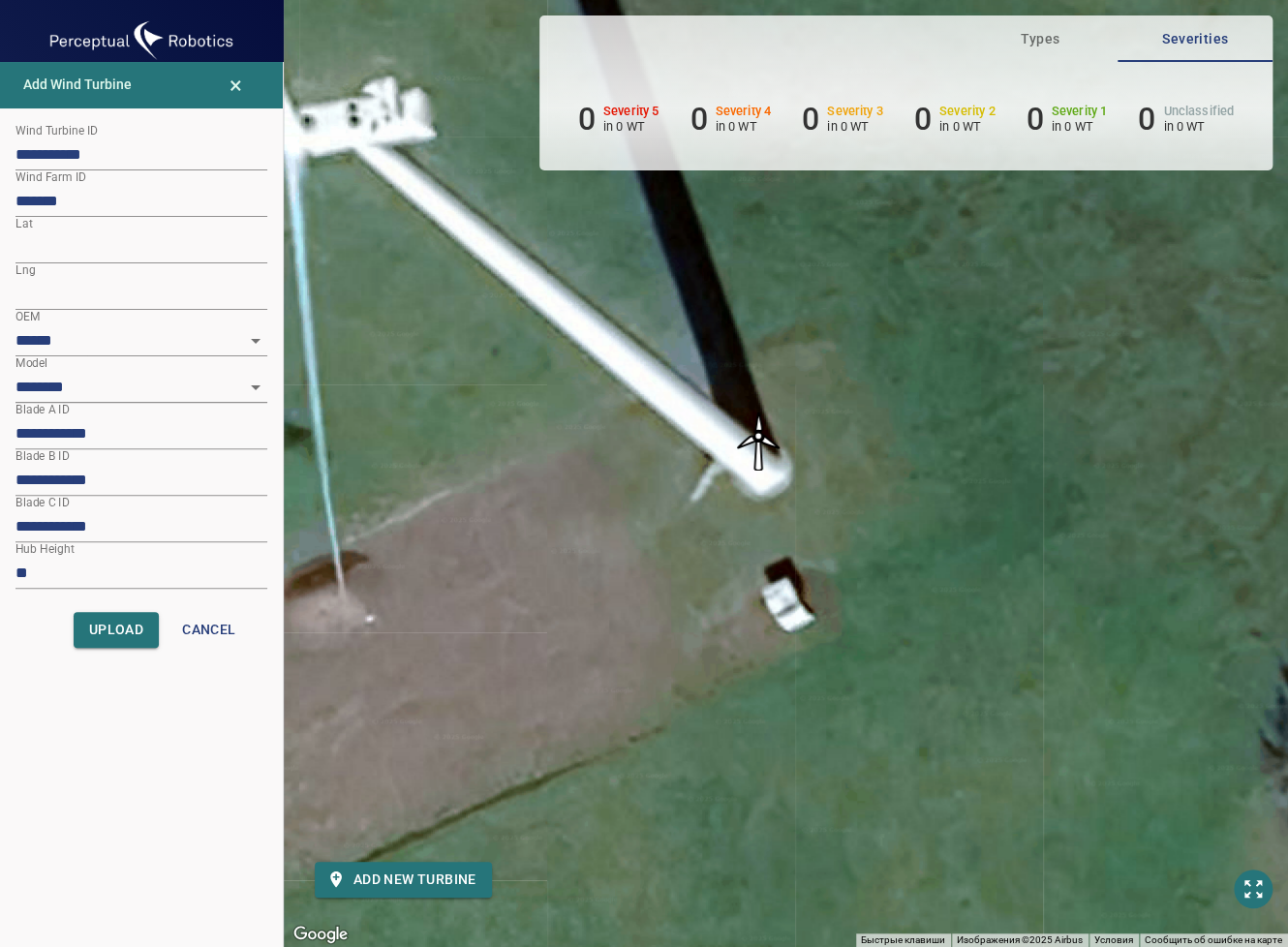 click at bounding box center [758, 442] 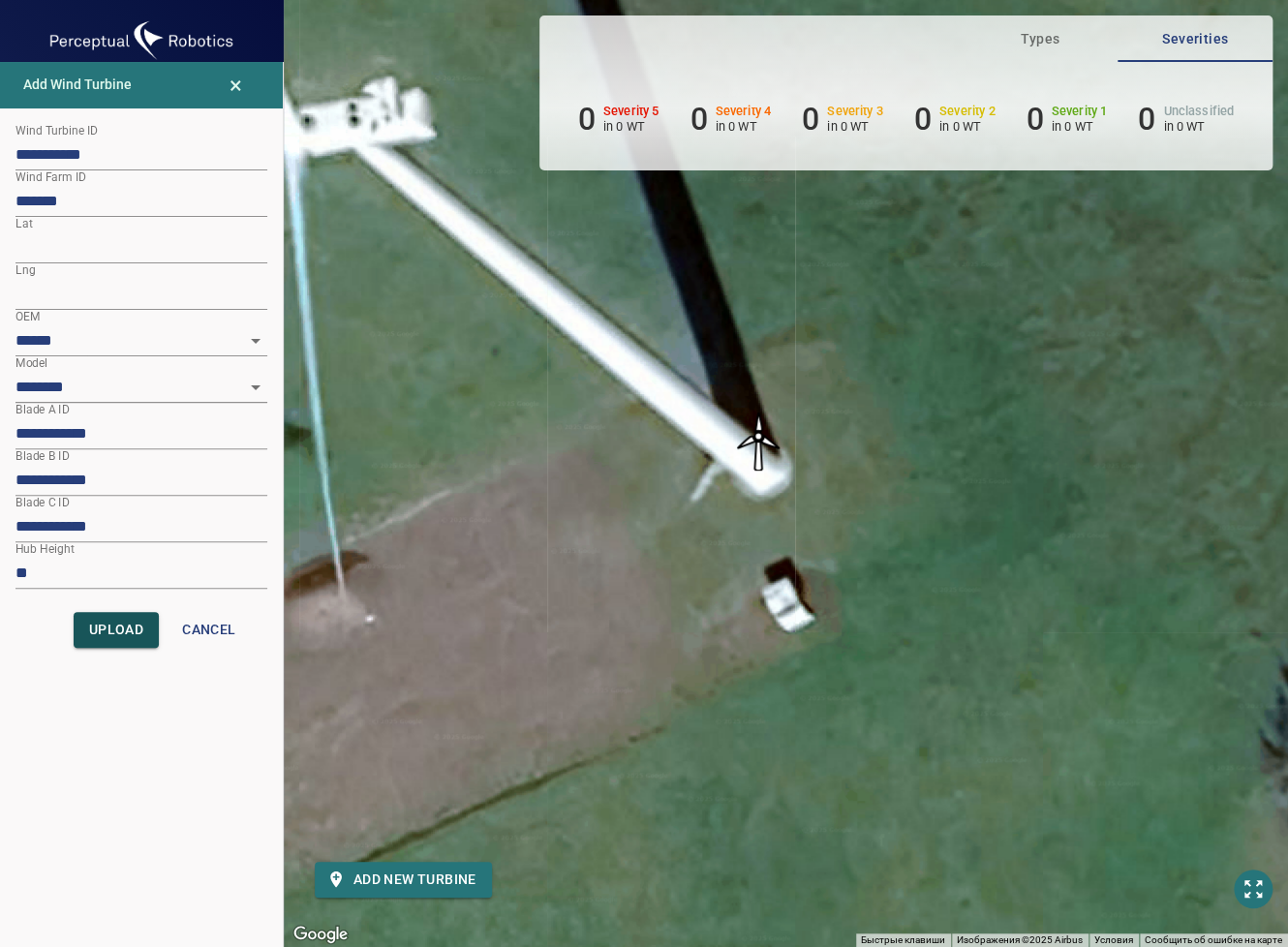 click on "Upload" at bounding box center (116, 629) 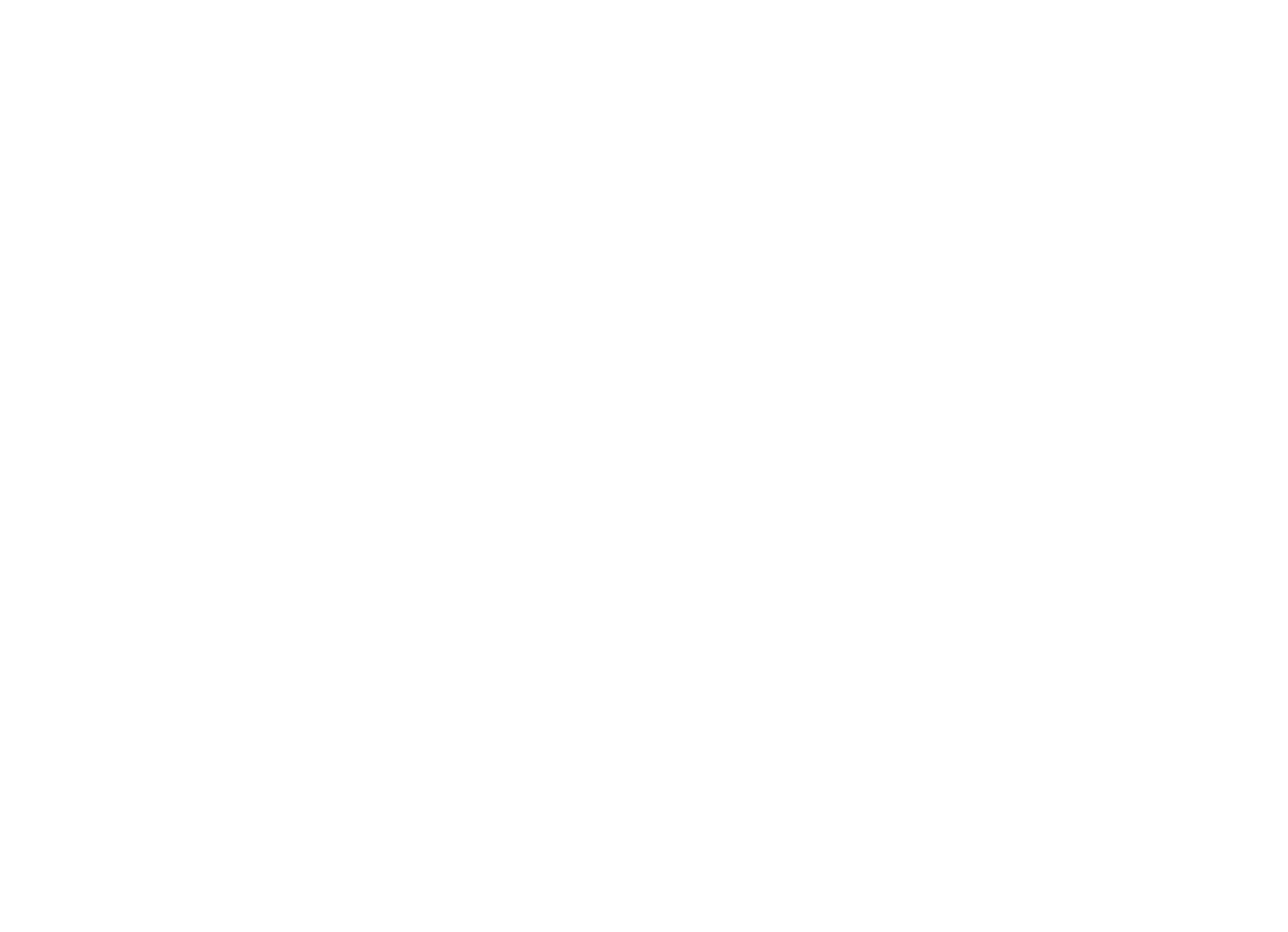 scroll, scrollTop: 0, scrollLeft: 0, axis: both 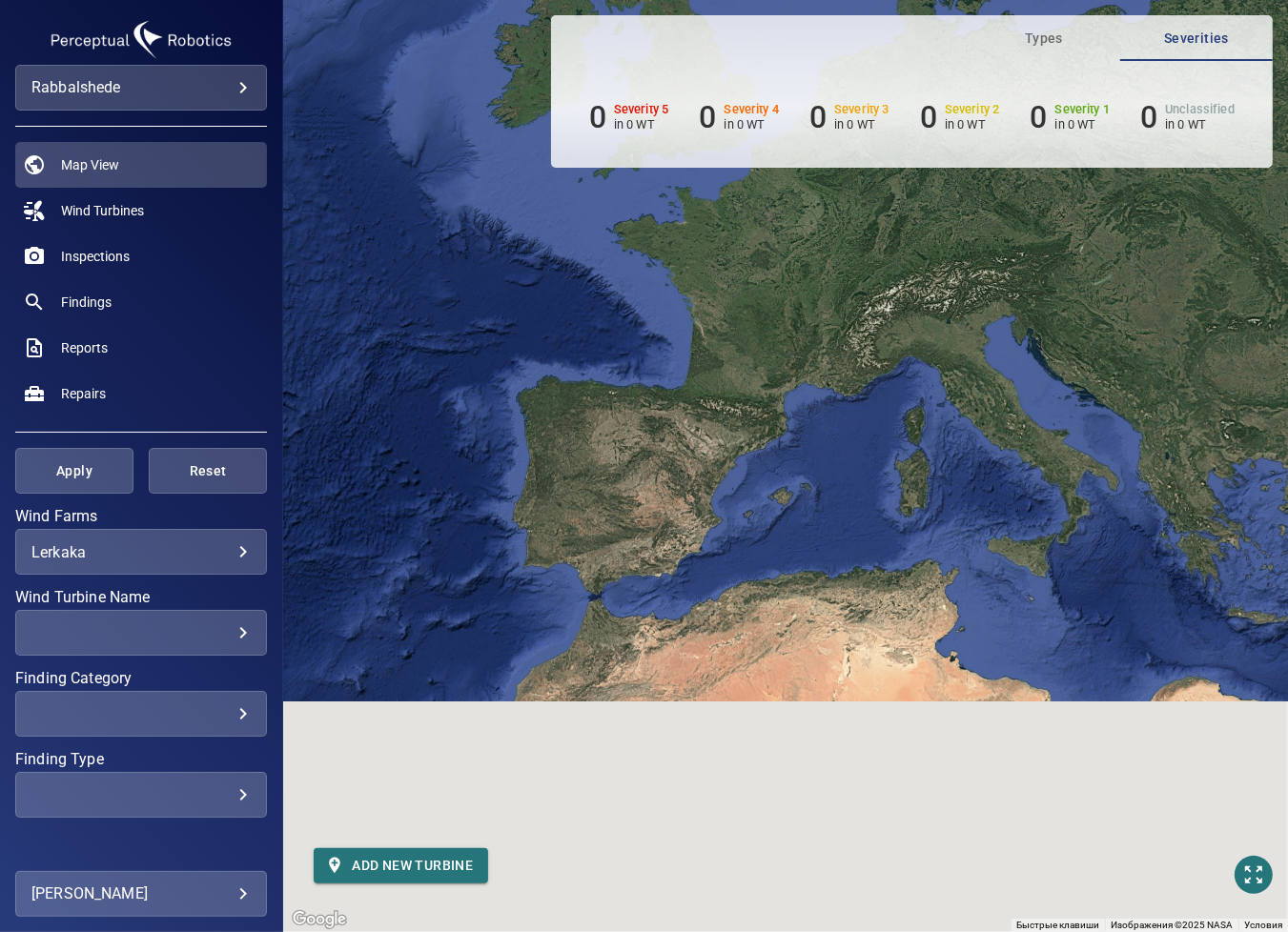 drag, startPoint x: 790, startPoint y: 694, endPoint x: 667, endPoint y: 354, distance: 361.5647 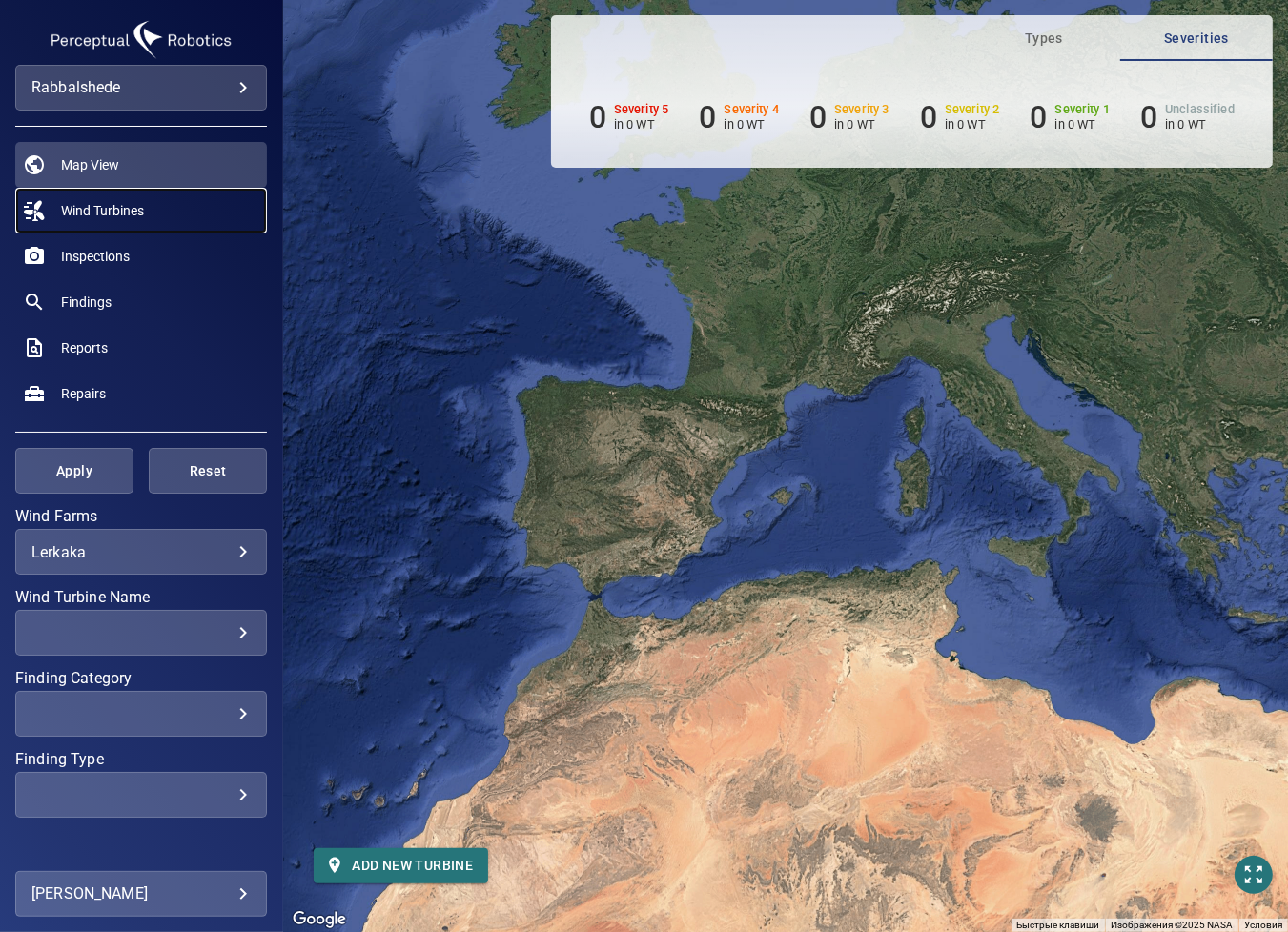 click on "Wind Turbines" at bounding box center [102, 211] 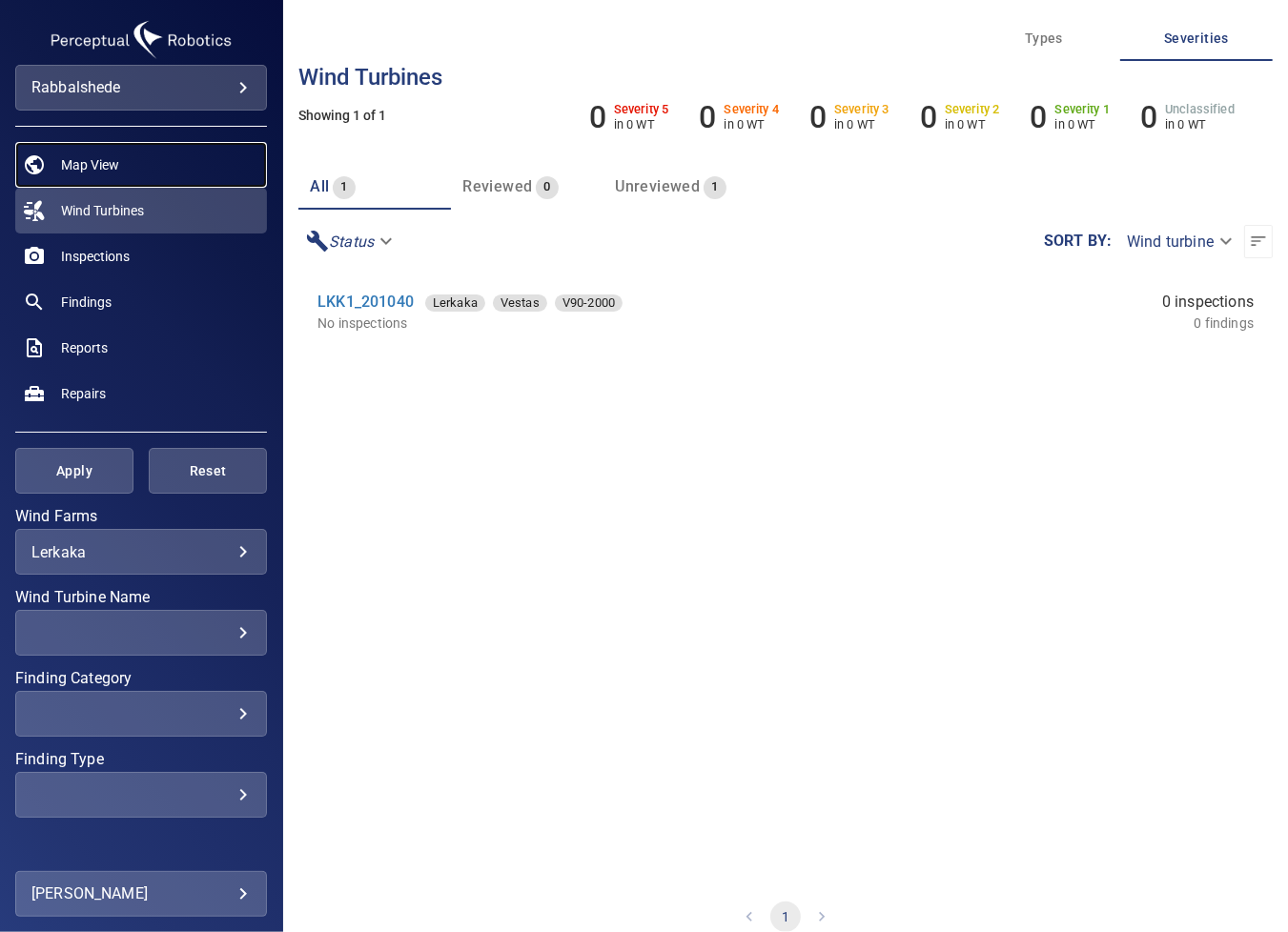 click on "Map View" at bounding box center (90, 165) 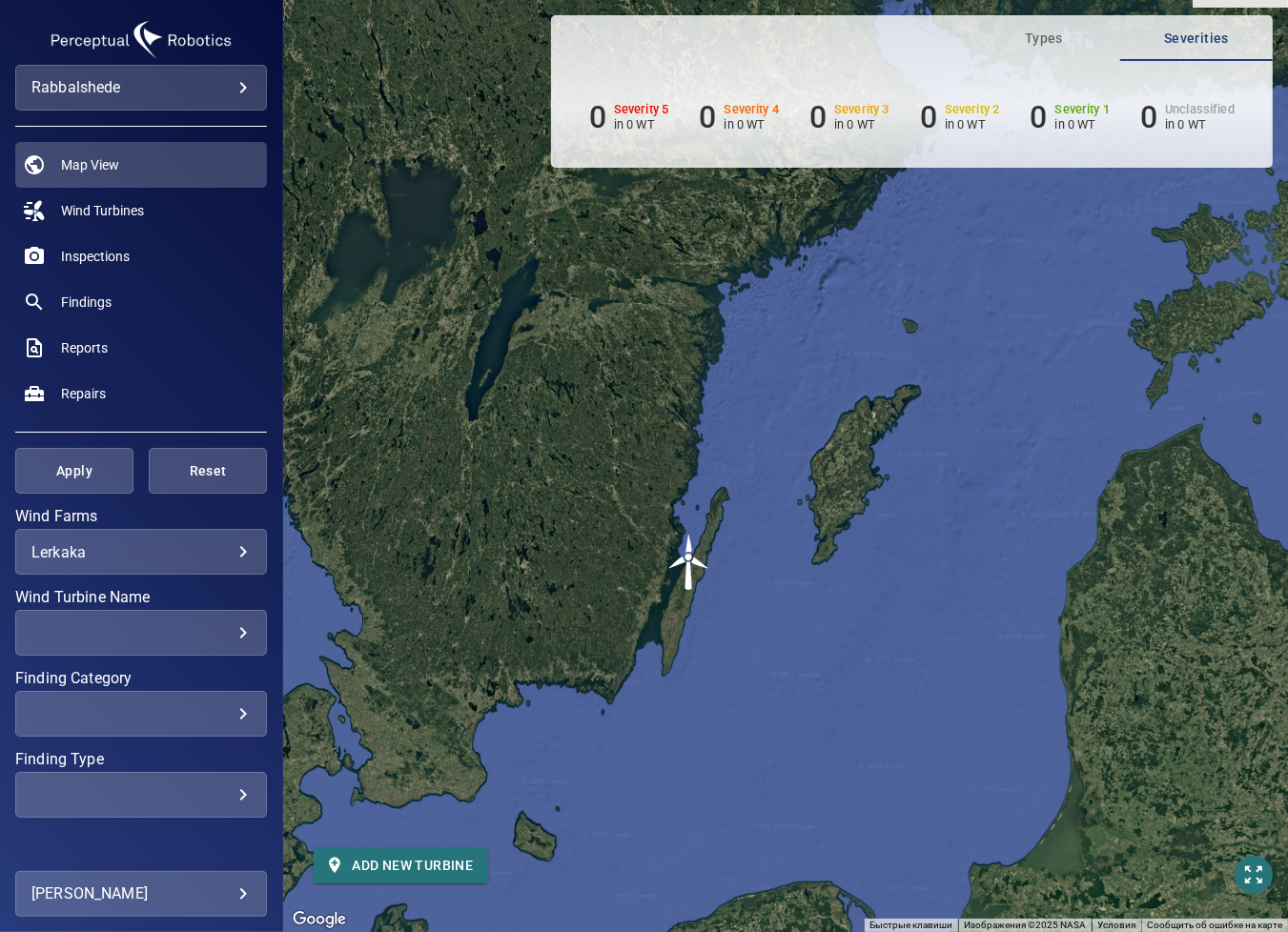 drag, startPoint x: 694, startPoint y: 434, endPoint x: 694, endPoint y: 639, distance: 205 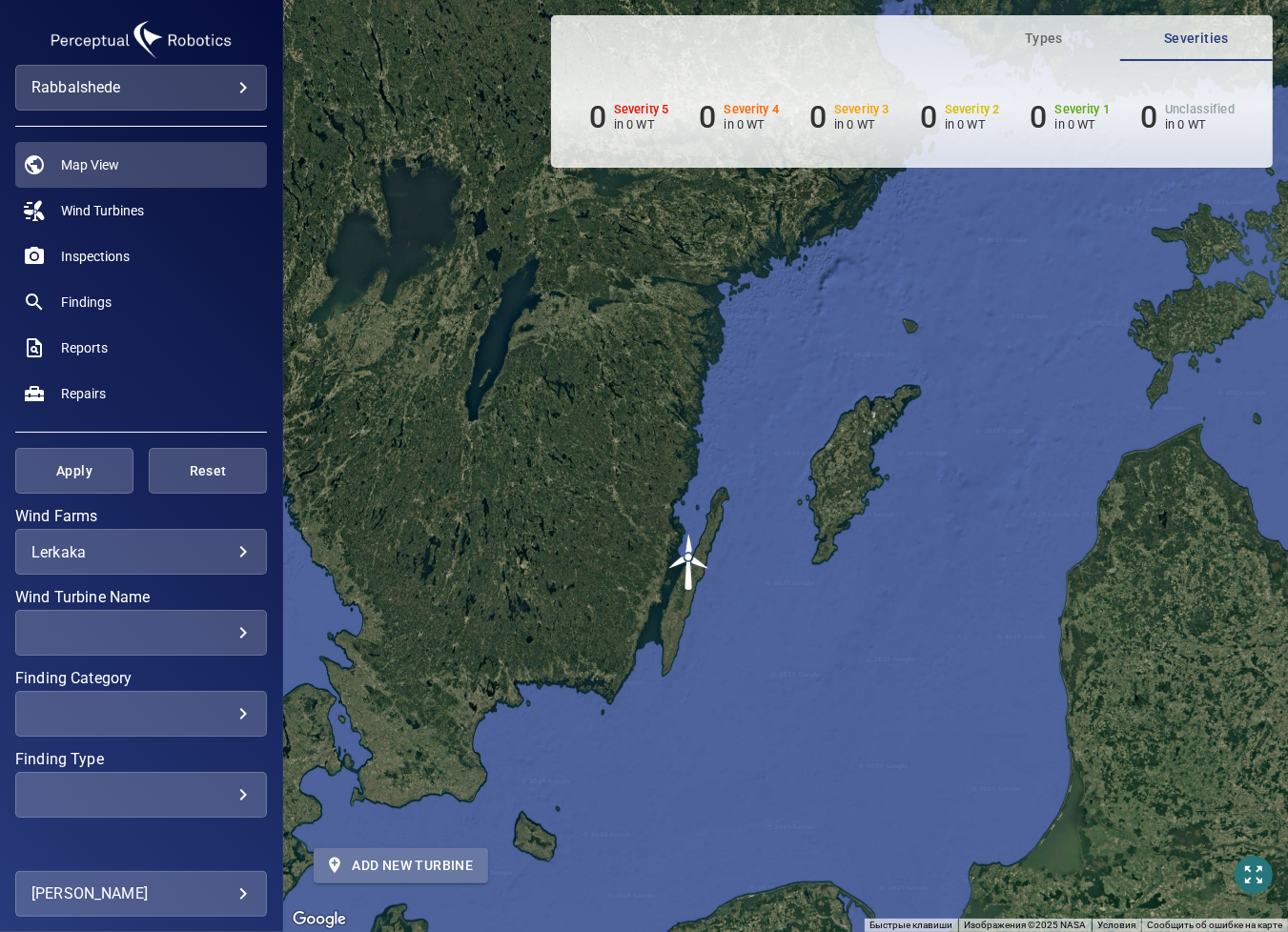 click on "Add new turbine" at bounding box center [400, 865] 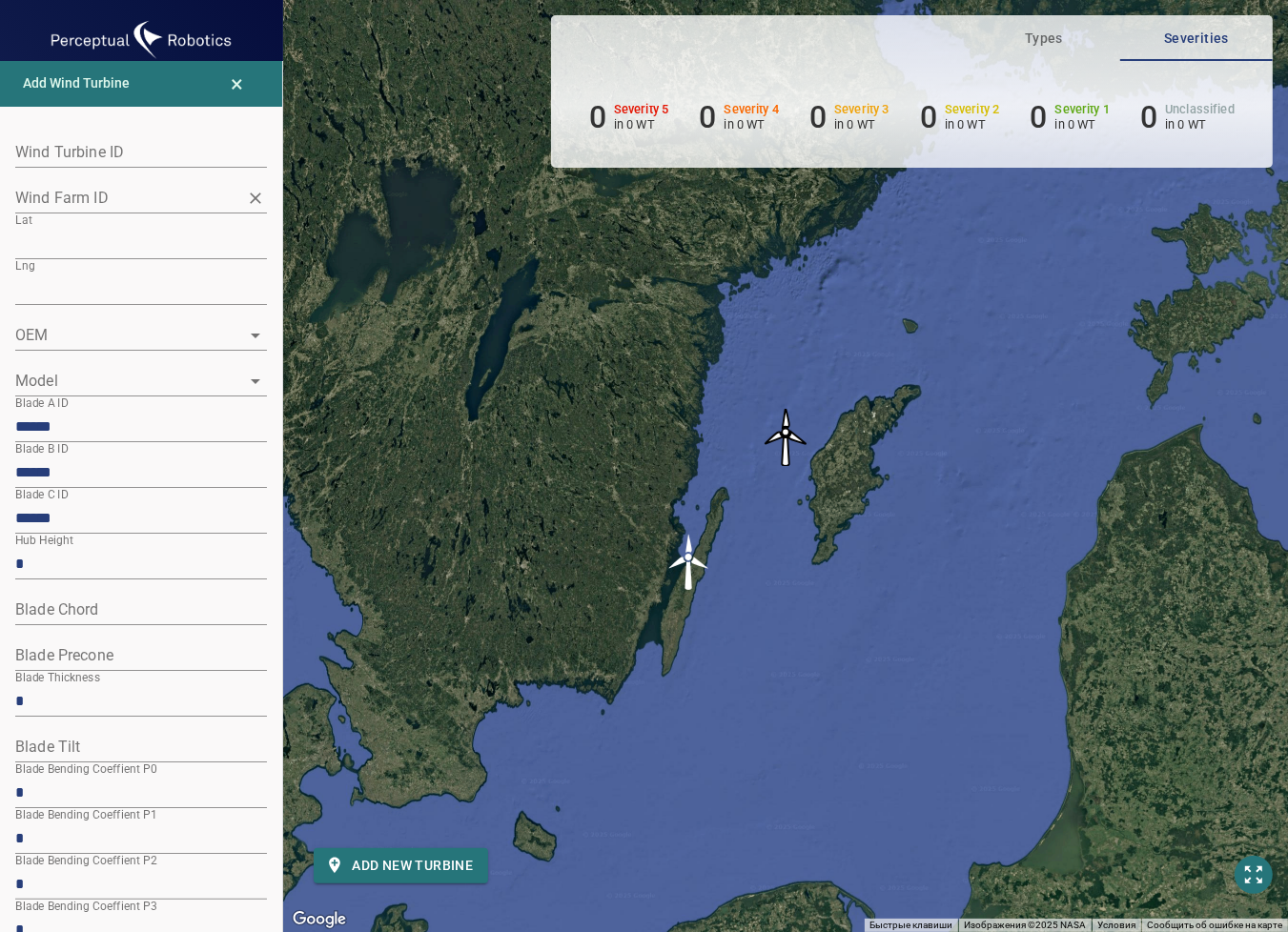 click on "Wind Farm ID" at bounding box center [127, 197] 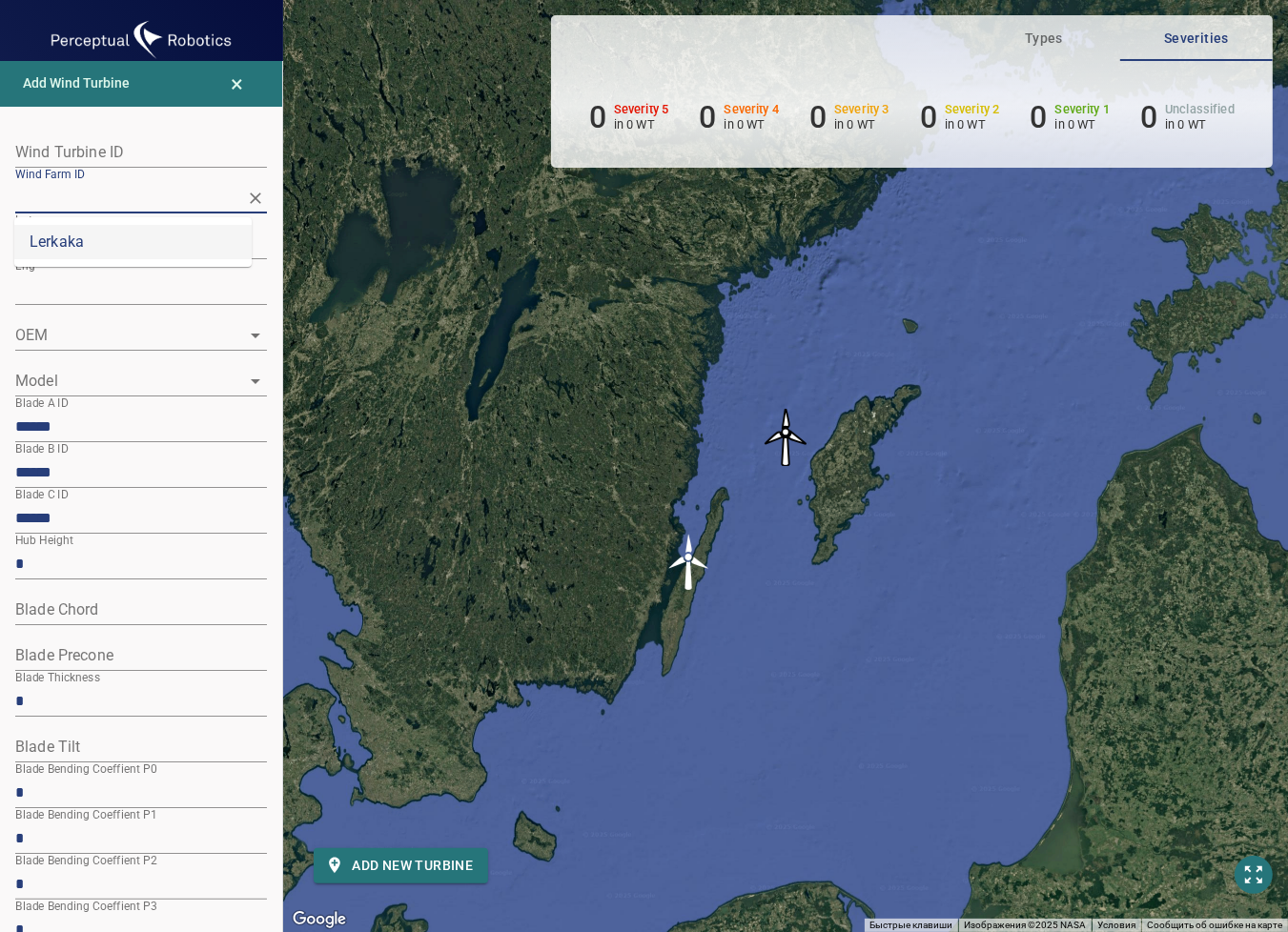 click on "Lerkaka" at bounding box center [133, 242] 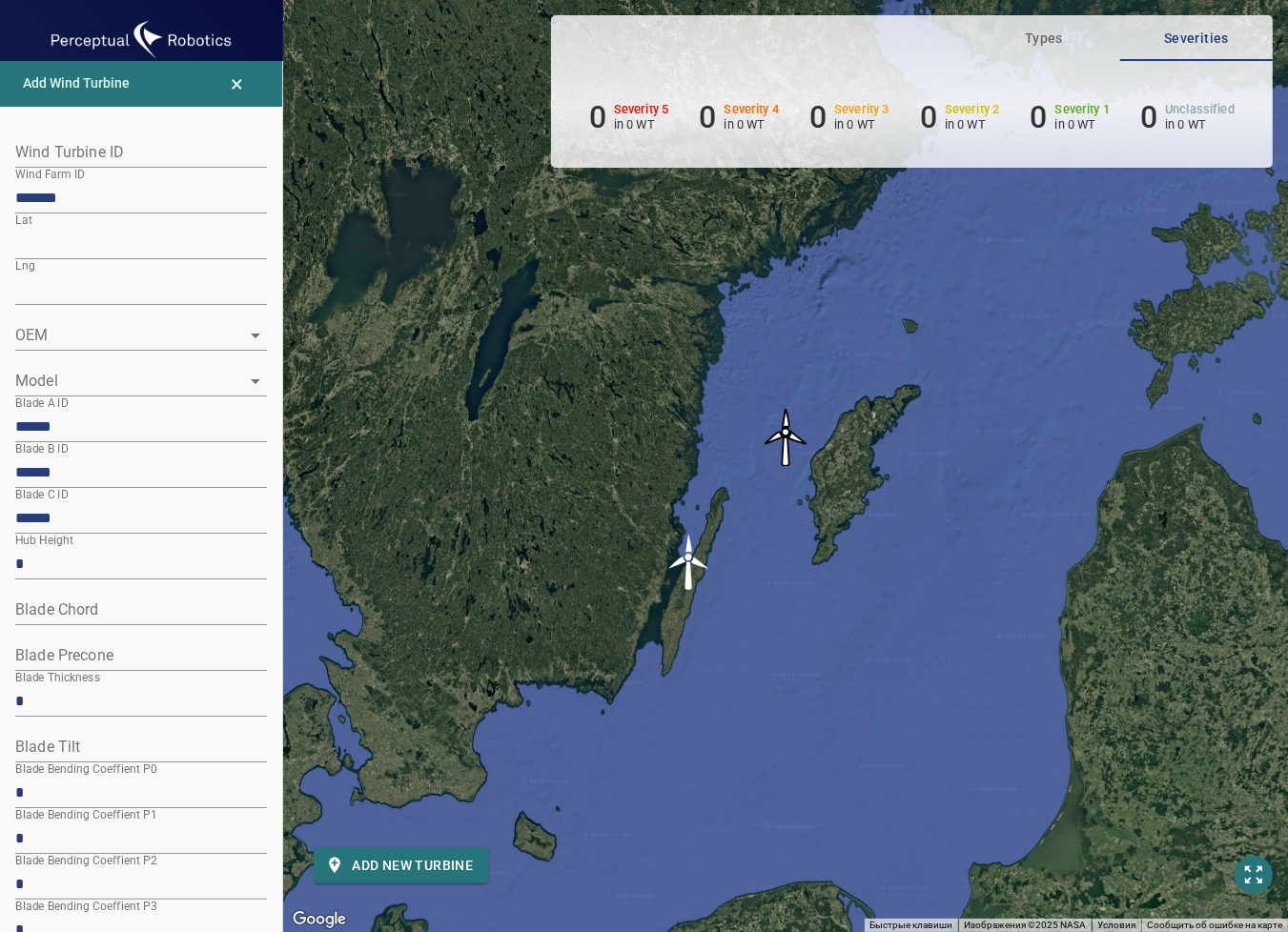 click at bounding box center [141, 152] 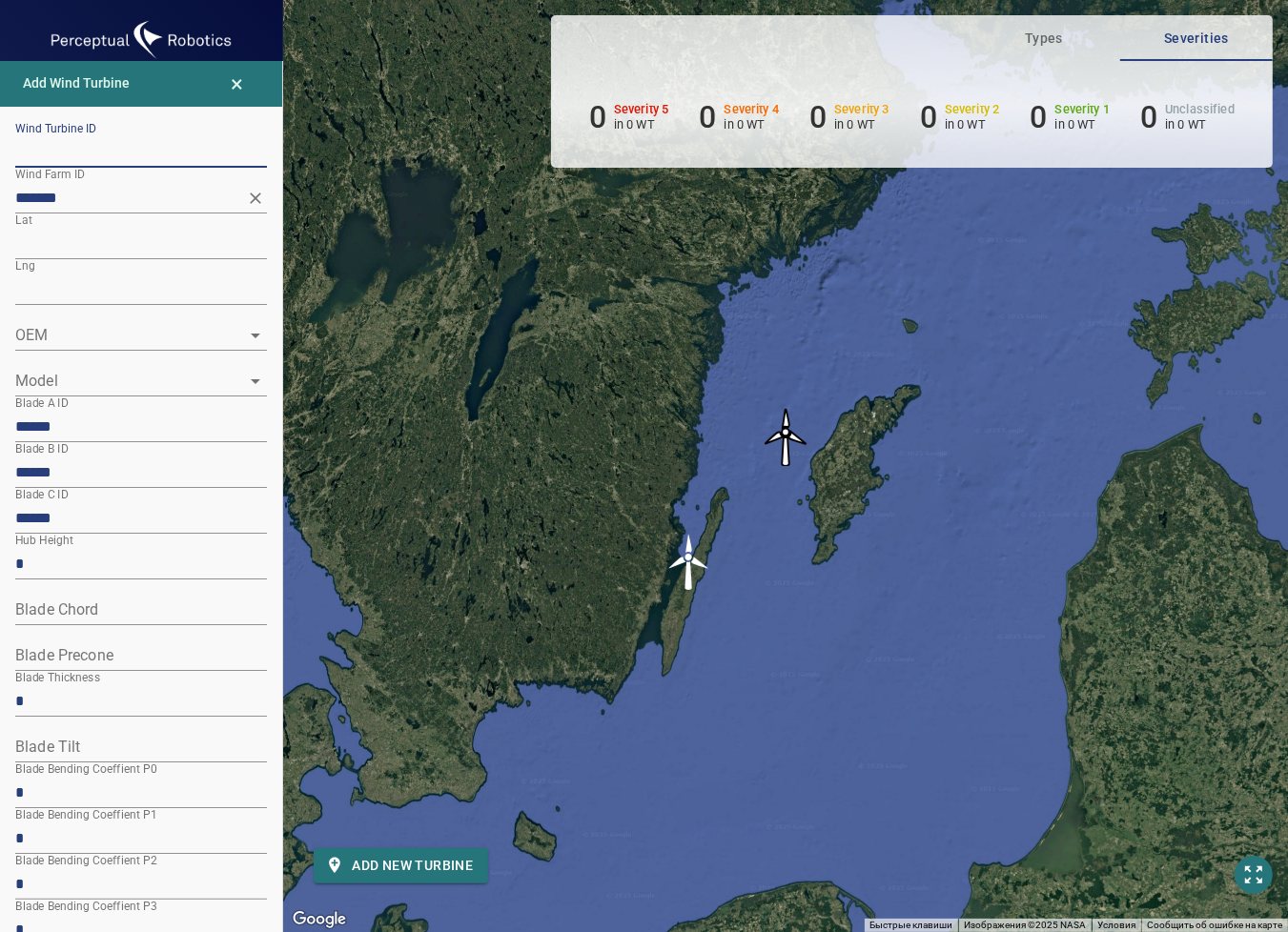 paste on "**********" 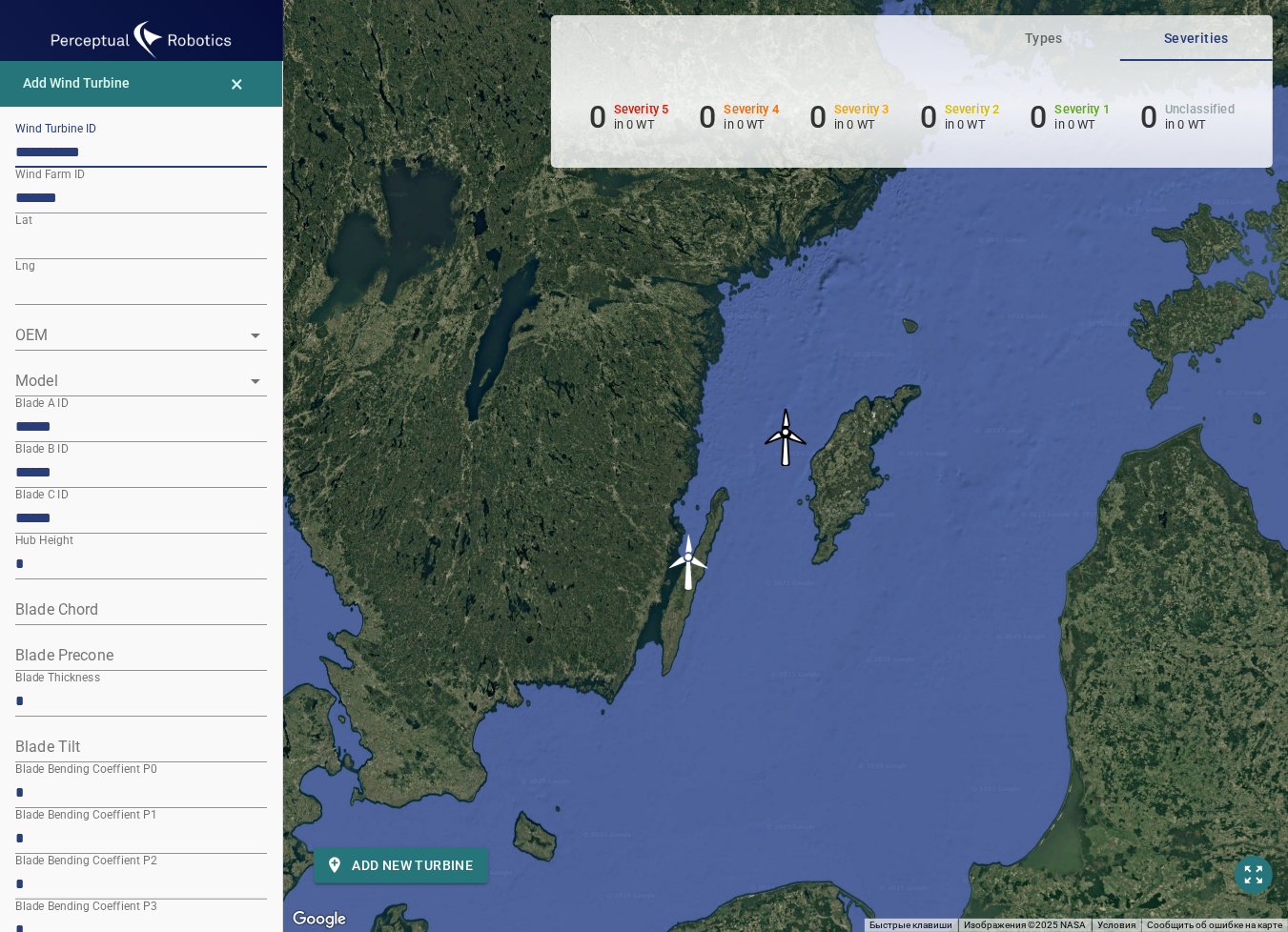 type on "**********" 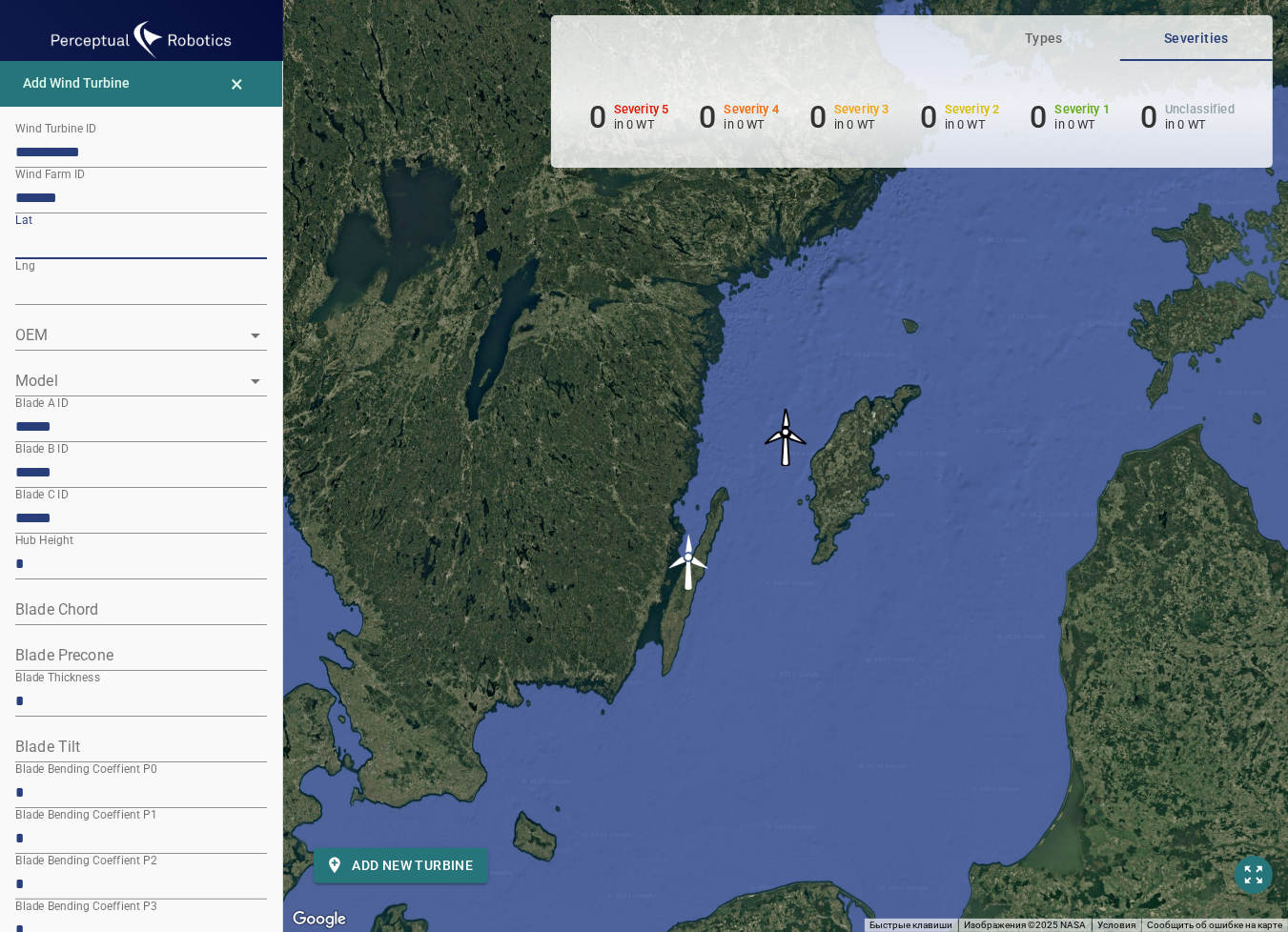 drag, startPoint x: 99, startPoint y: 243, endPoint x: -16, endPoint y: 243, distance: 115 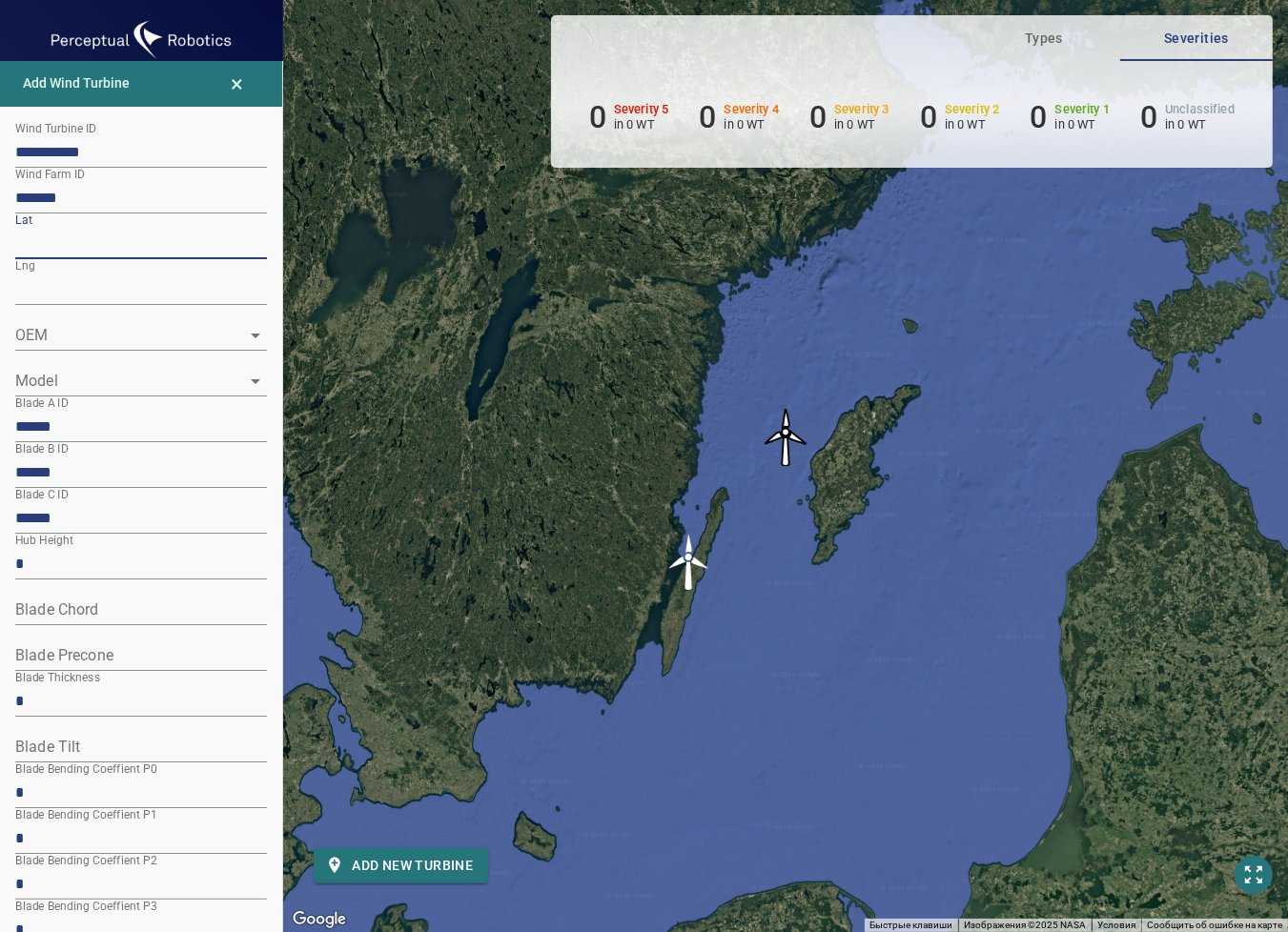 click on "**********" at bounding box center (644, 466) 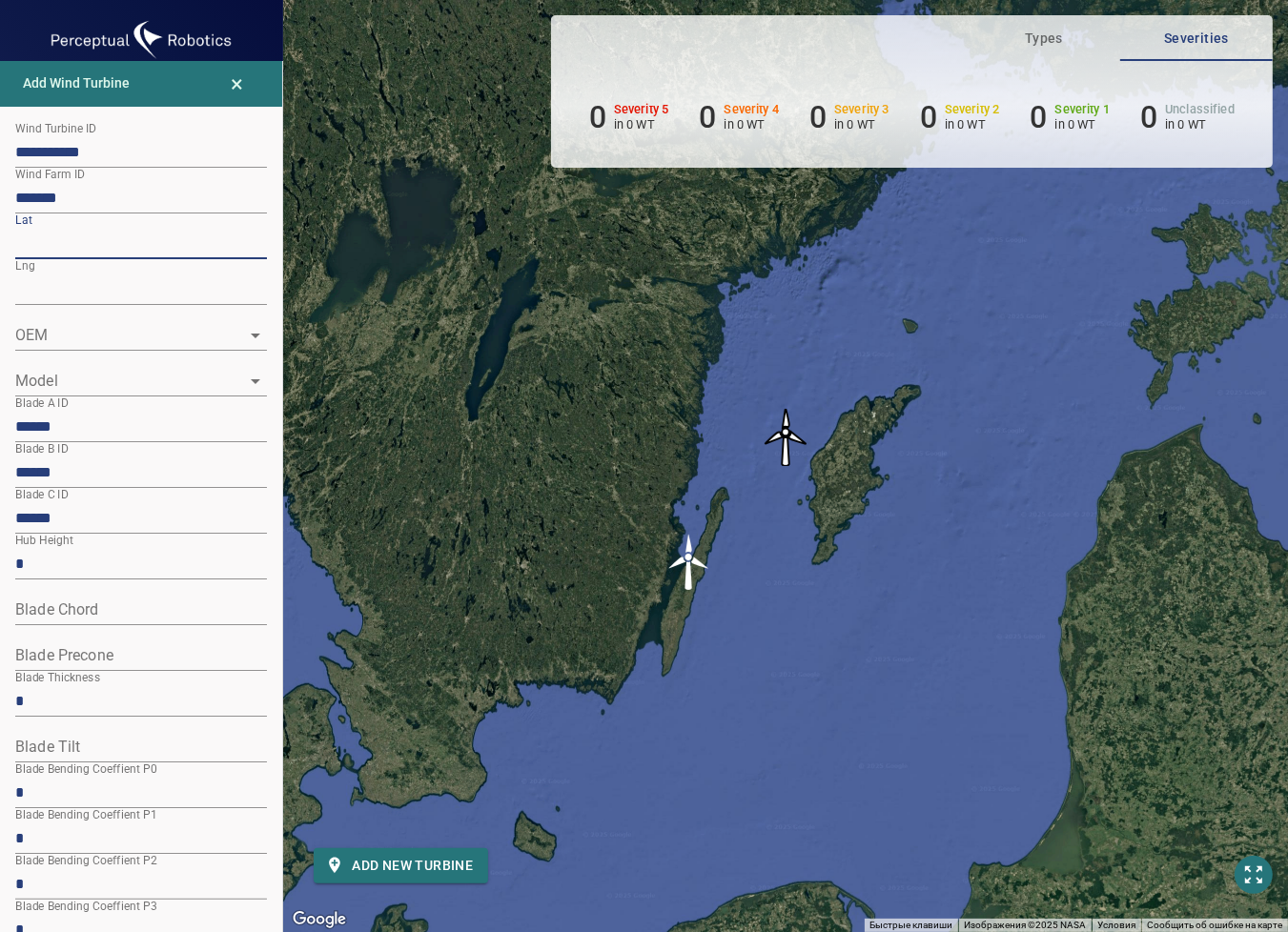 paste 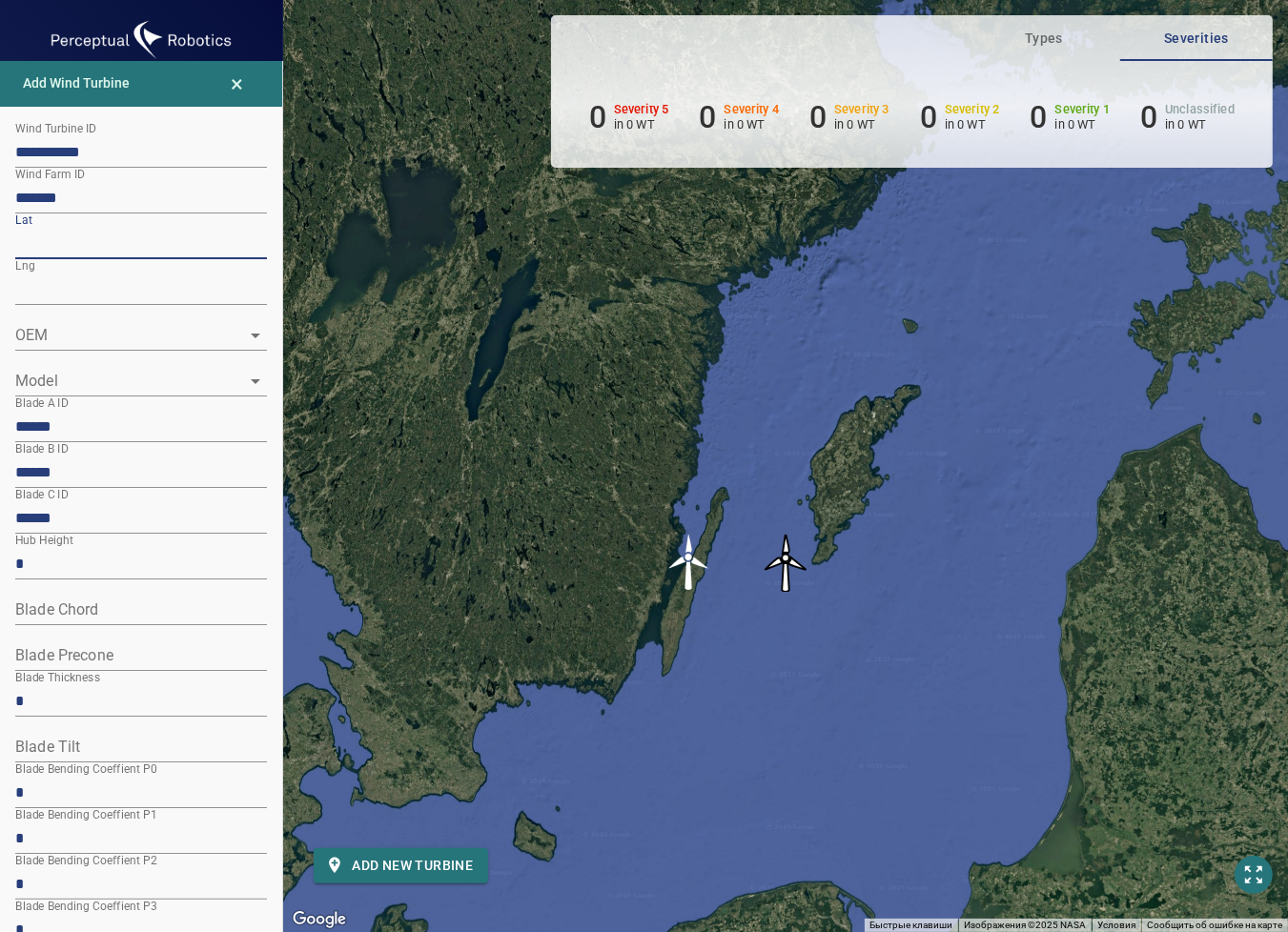 type on "*********" 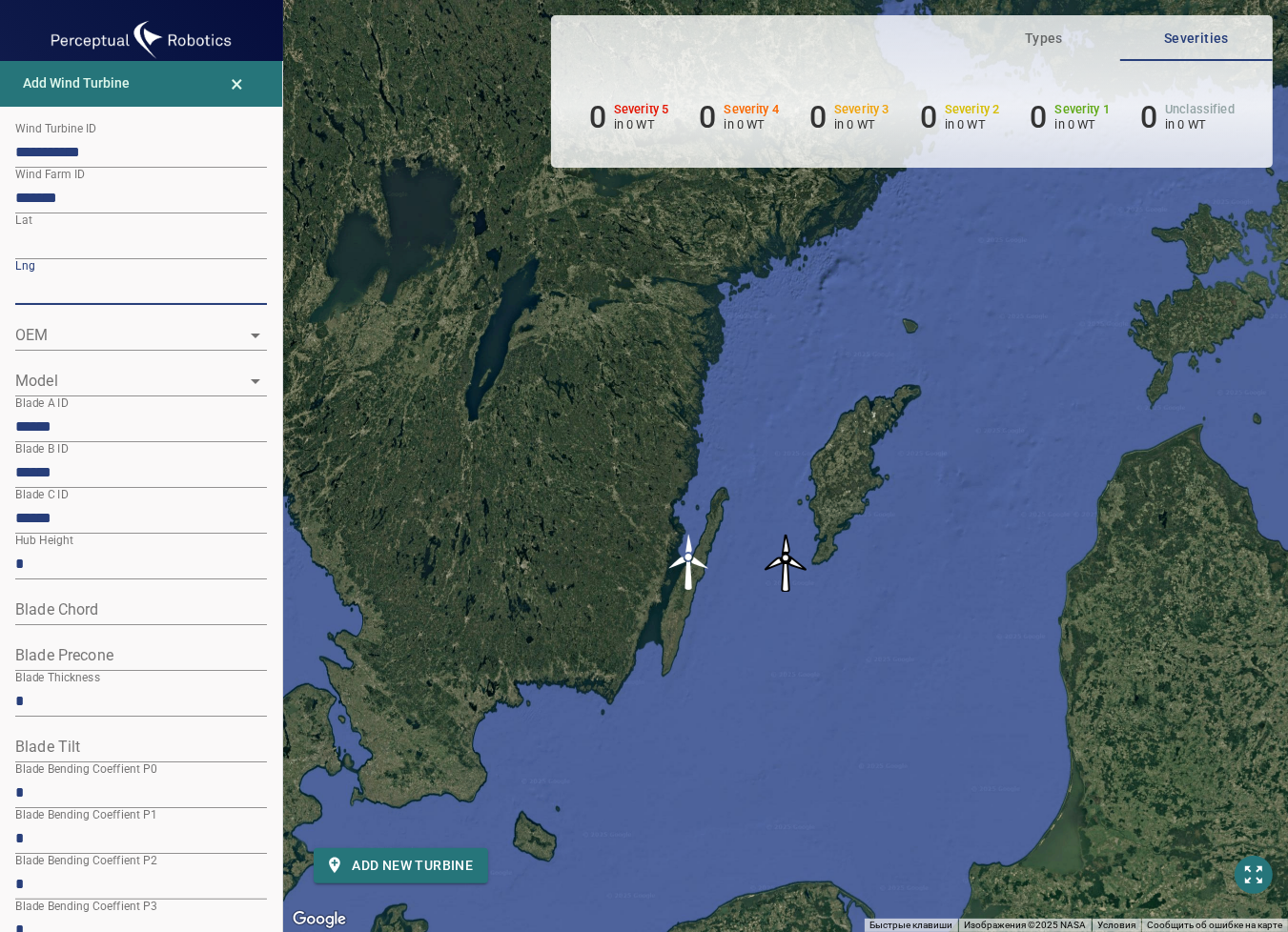 drag, startPoint x: 93, startPoint y: 291, endPoint x: 4, endPoint y: 291, distance: 89 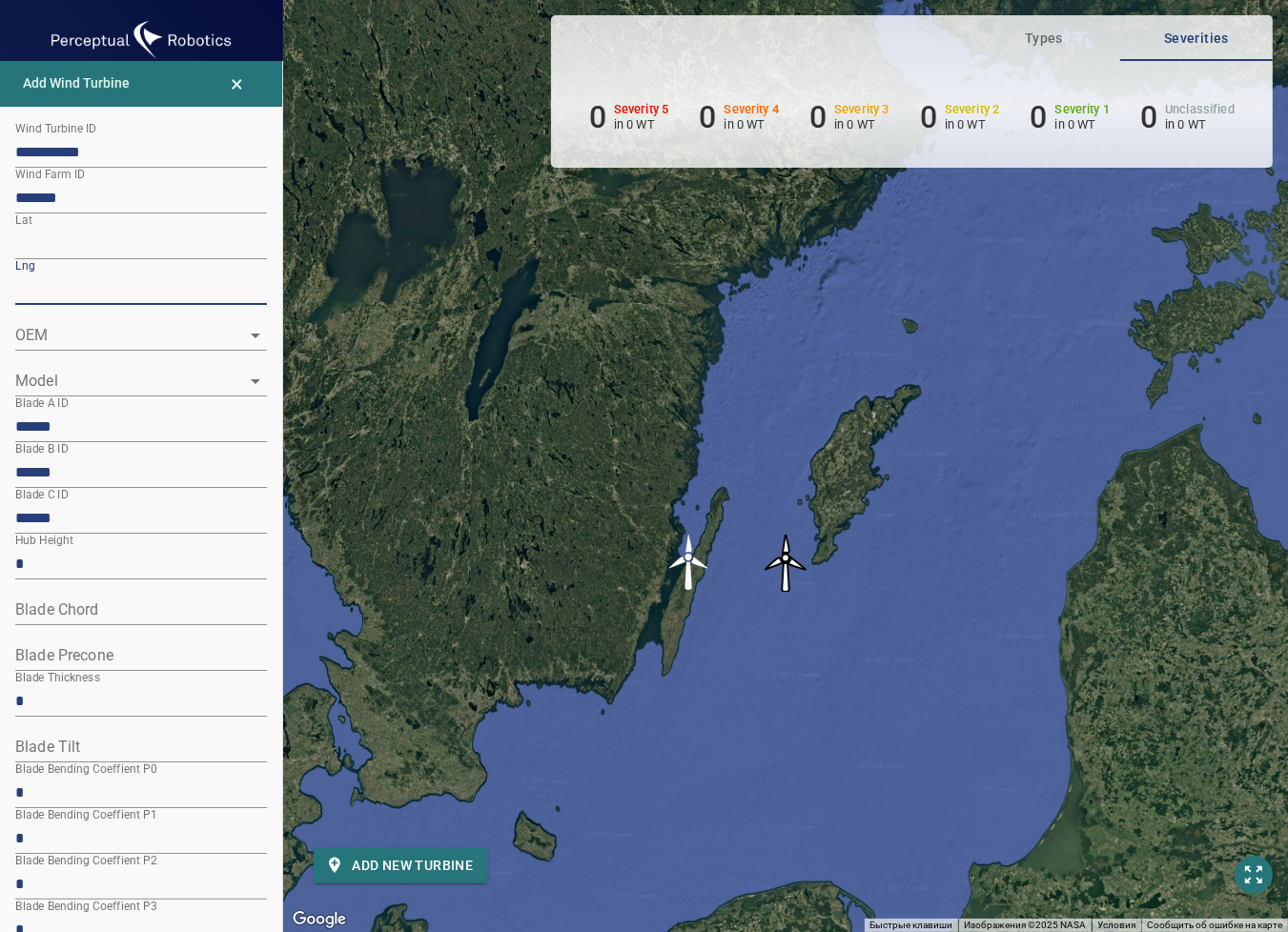 click on "**********" at bounding box center (141, 985) 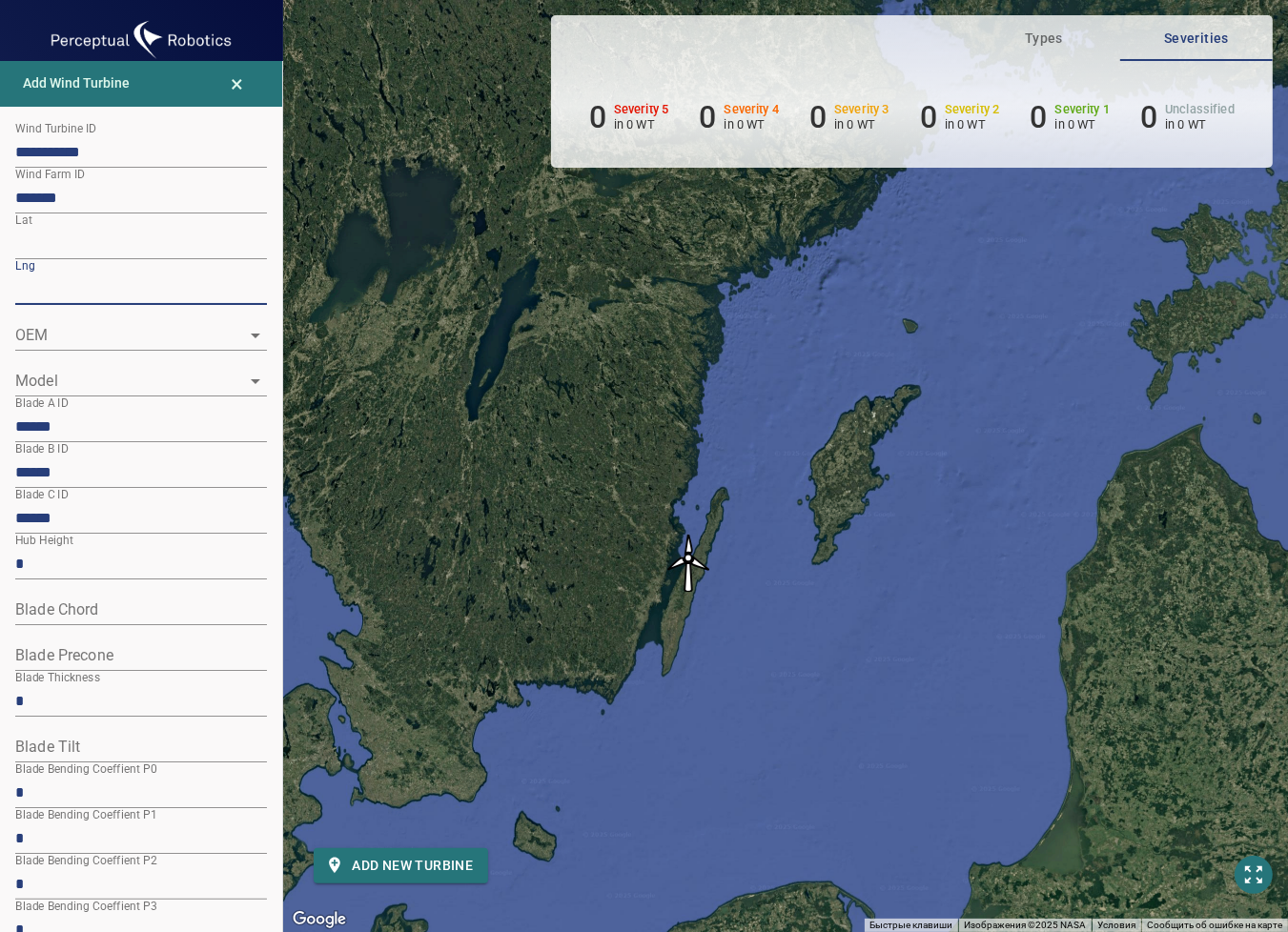 click 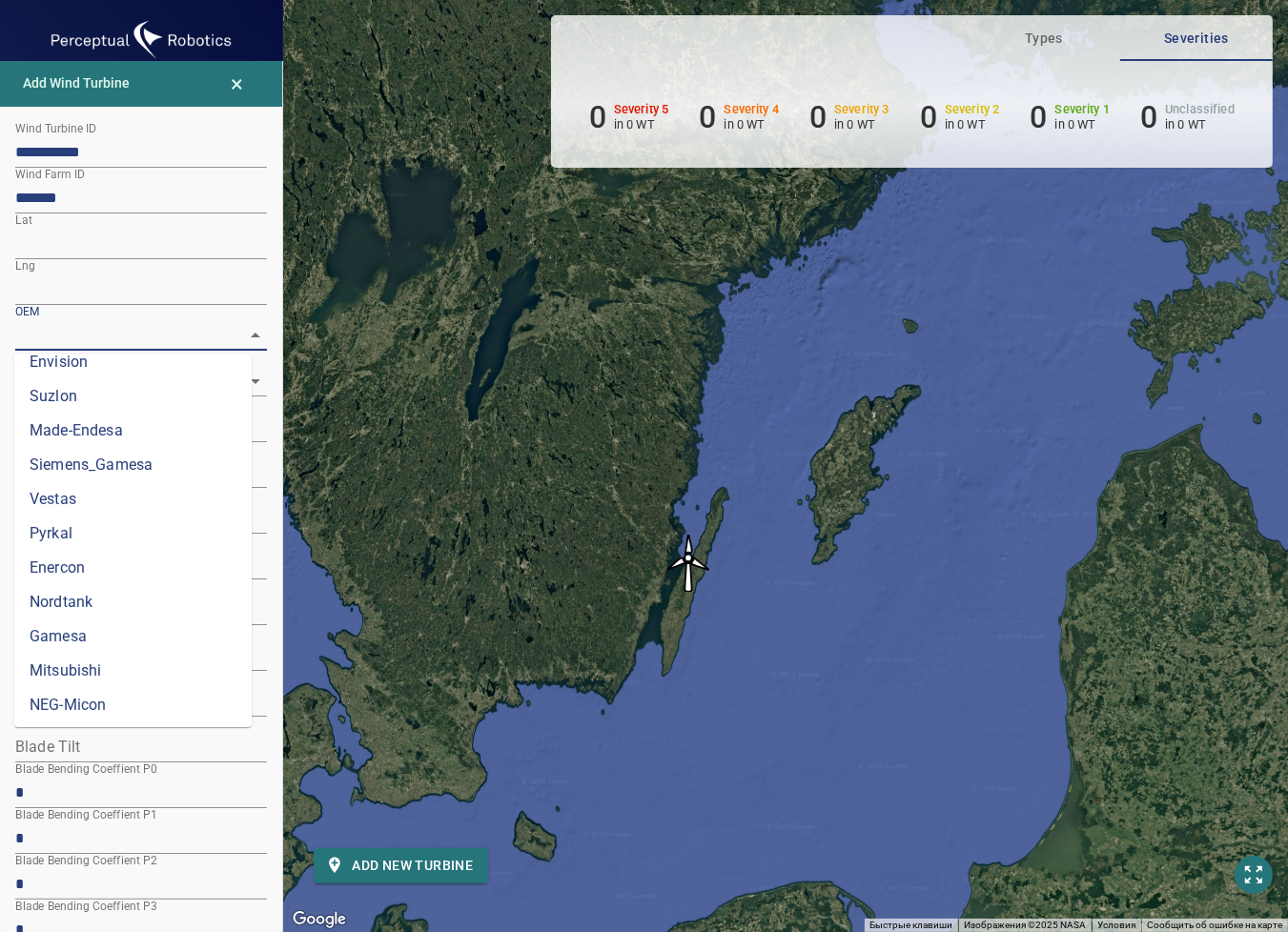 scroll, scrollTop: 671, scrollLeft: 0, axis: vertical 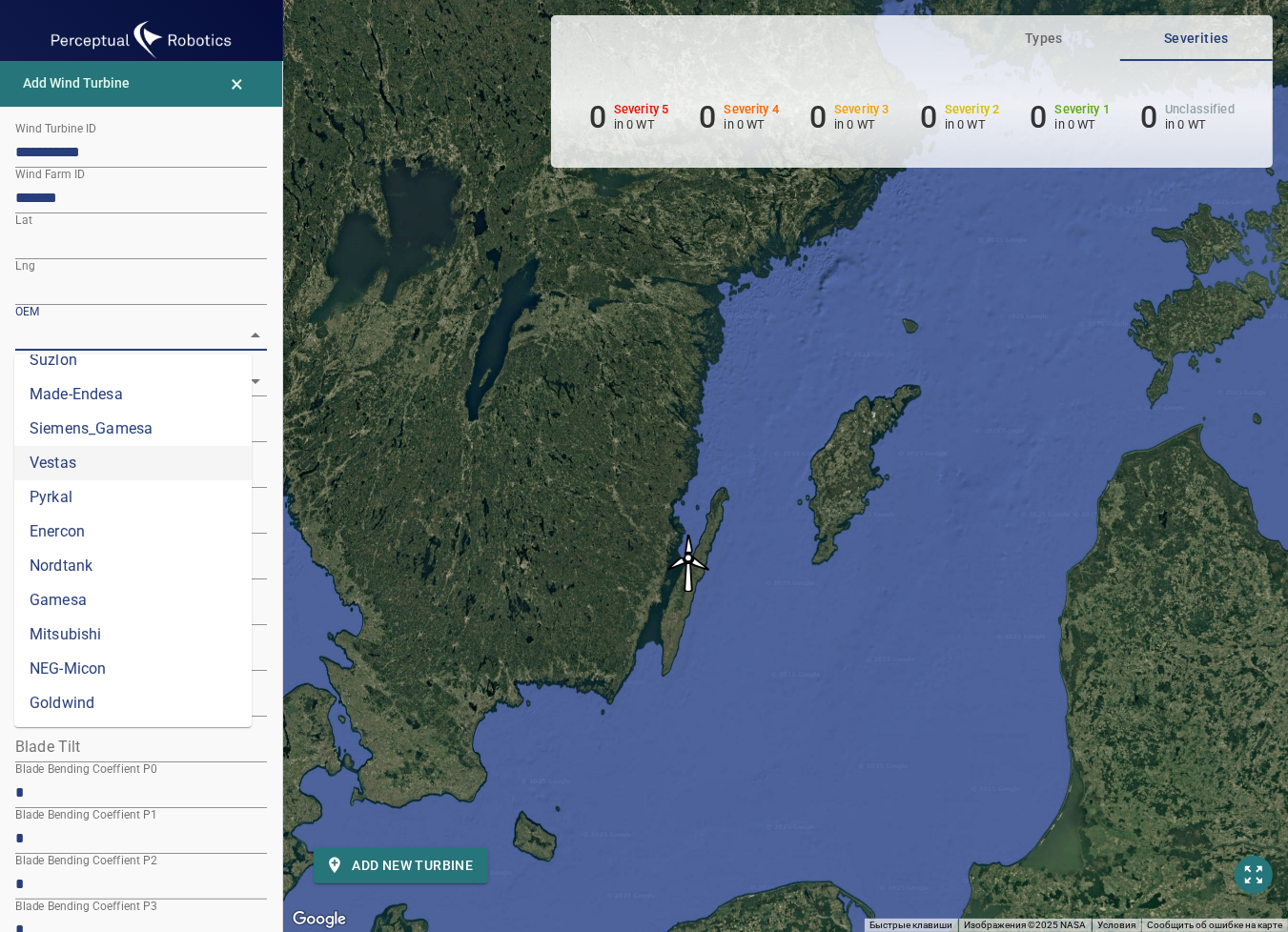 click on "Vestas" at bounding box center [133, 463] 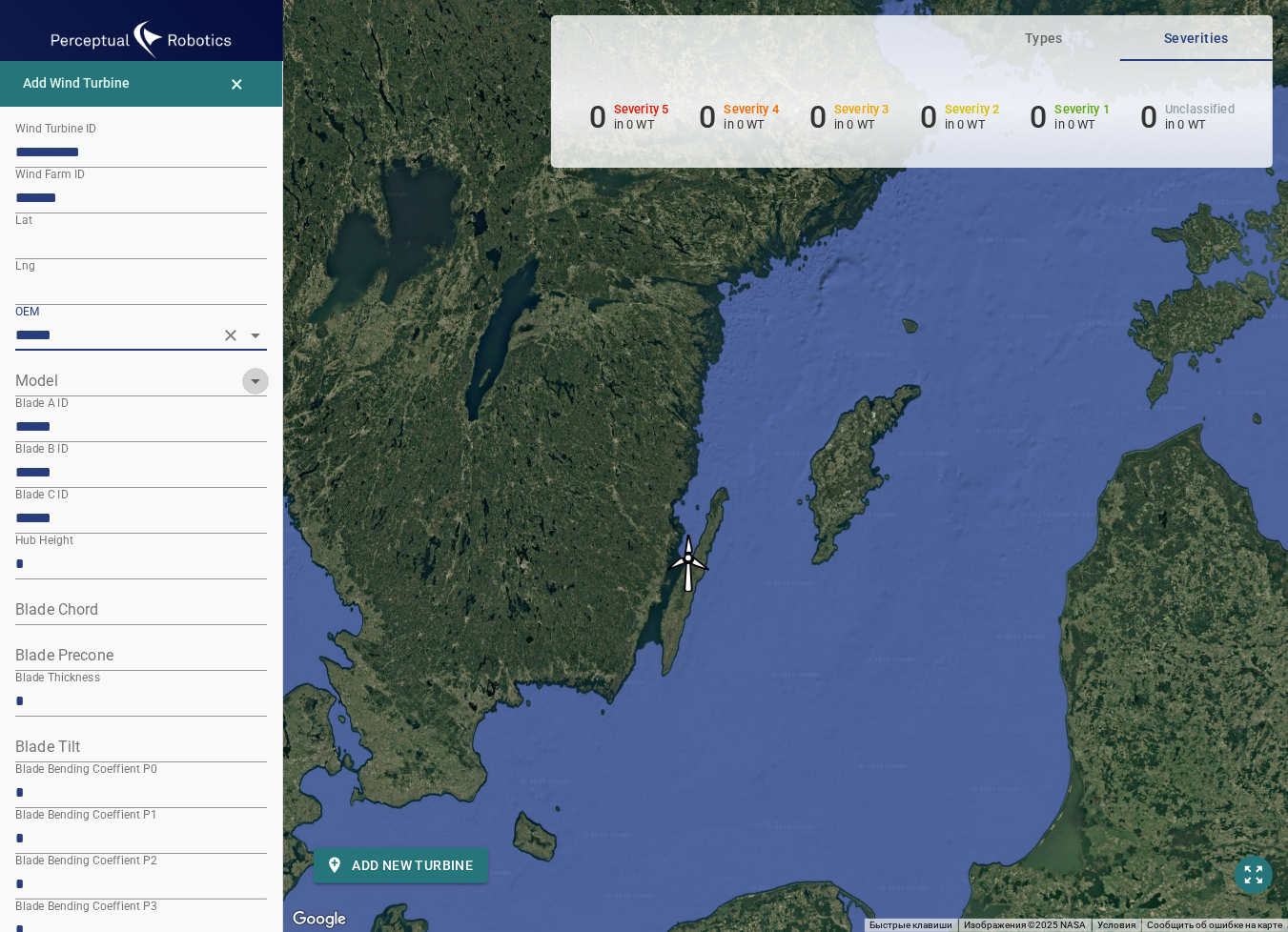 click 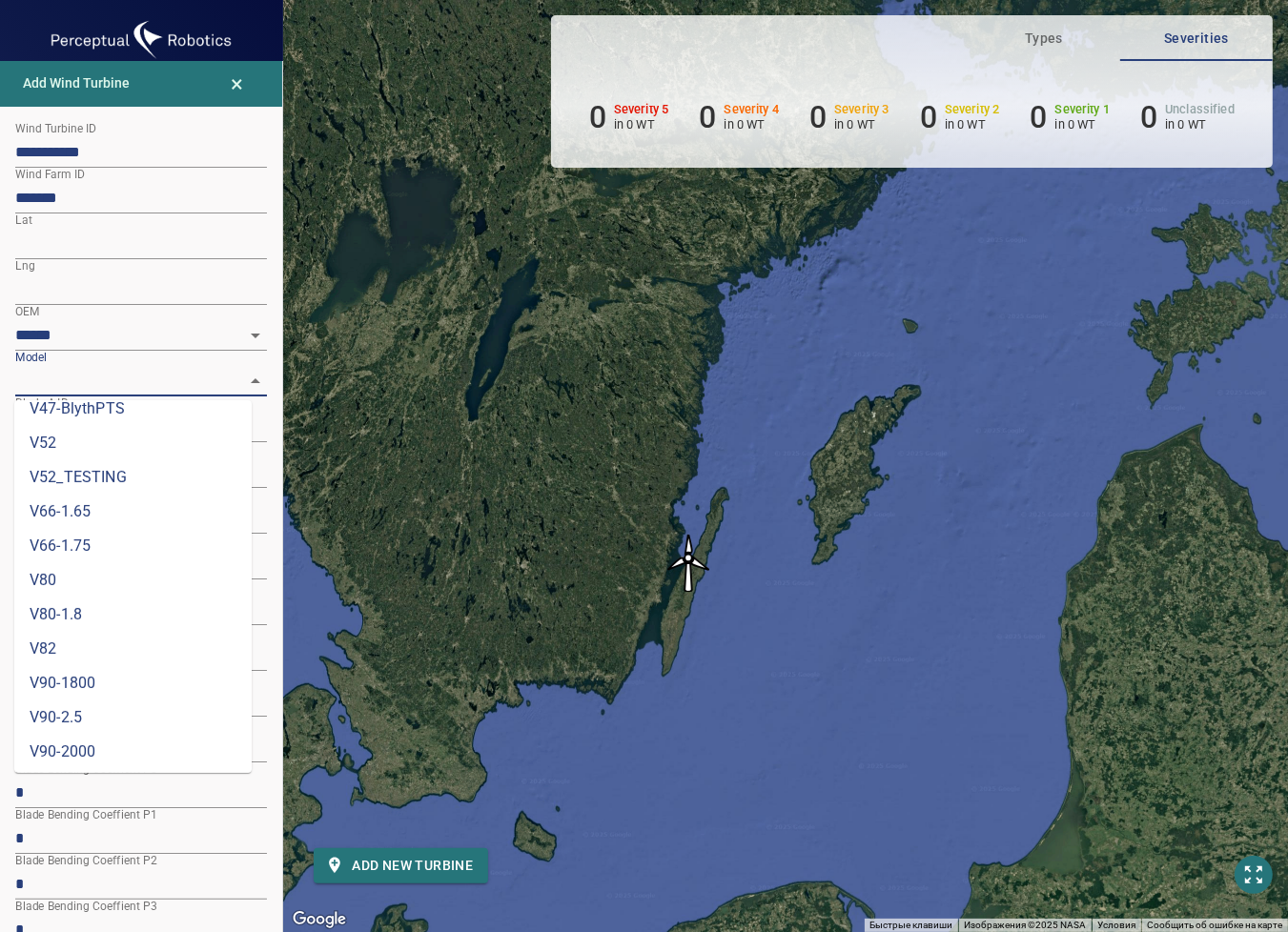scroll, scrollTop: 671, scrollLeft: 0, axis: vertical 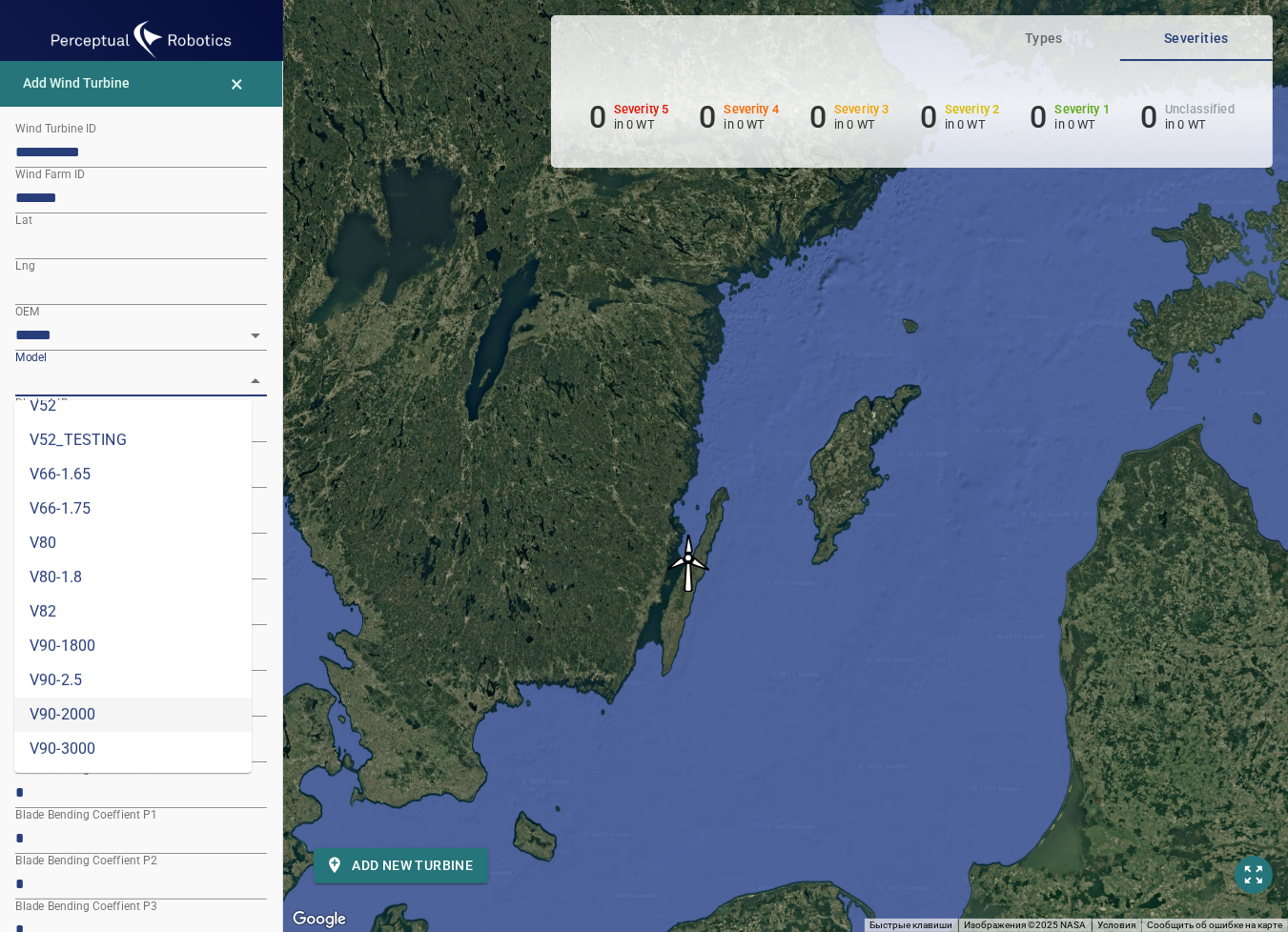 click on "V90-2000" at bounding box center [133, 715] 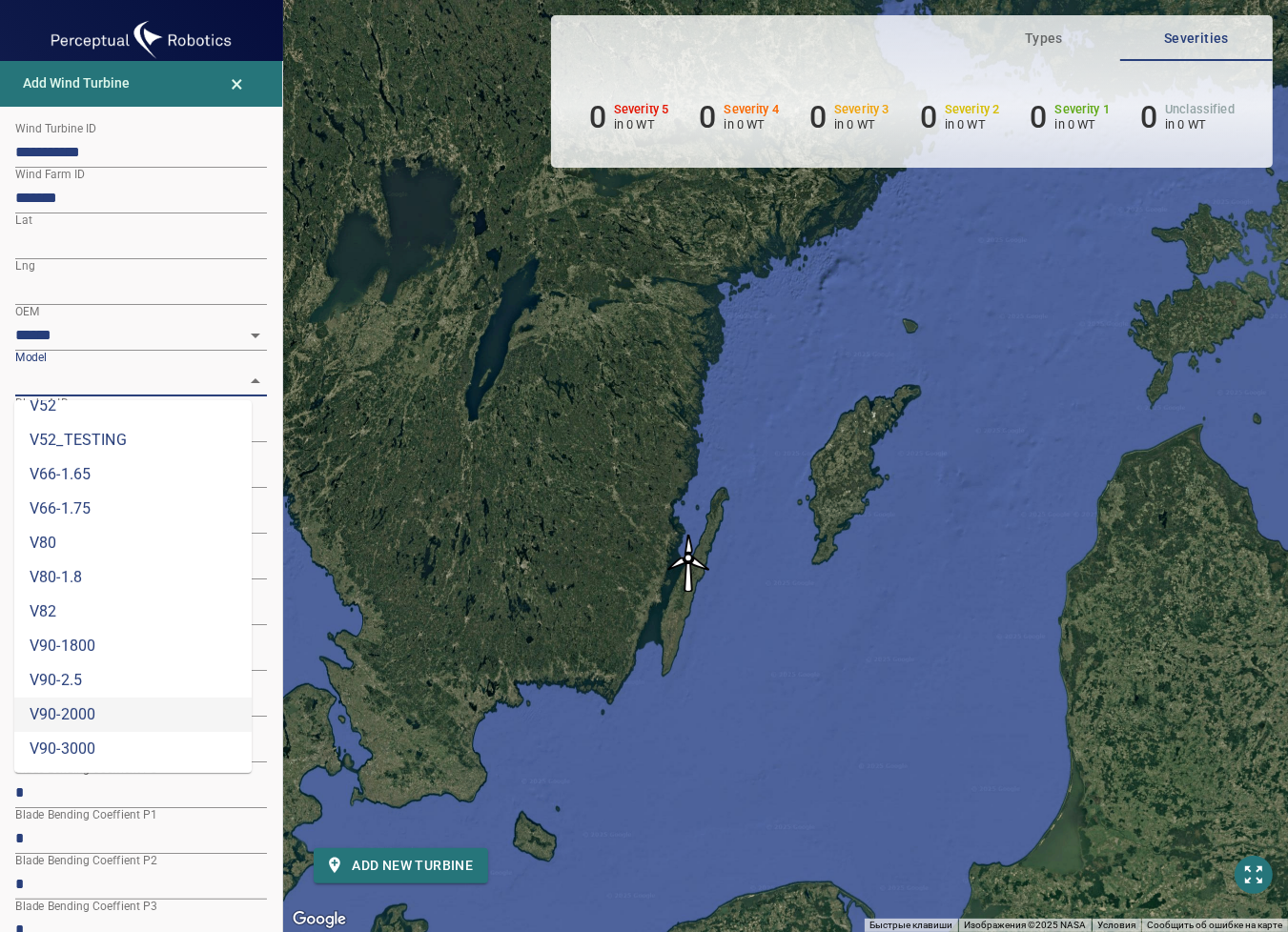 type on "********" 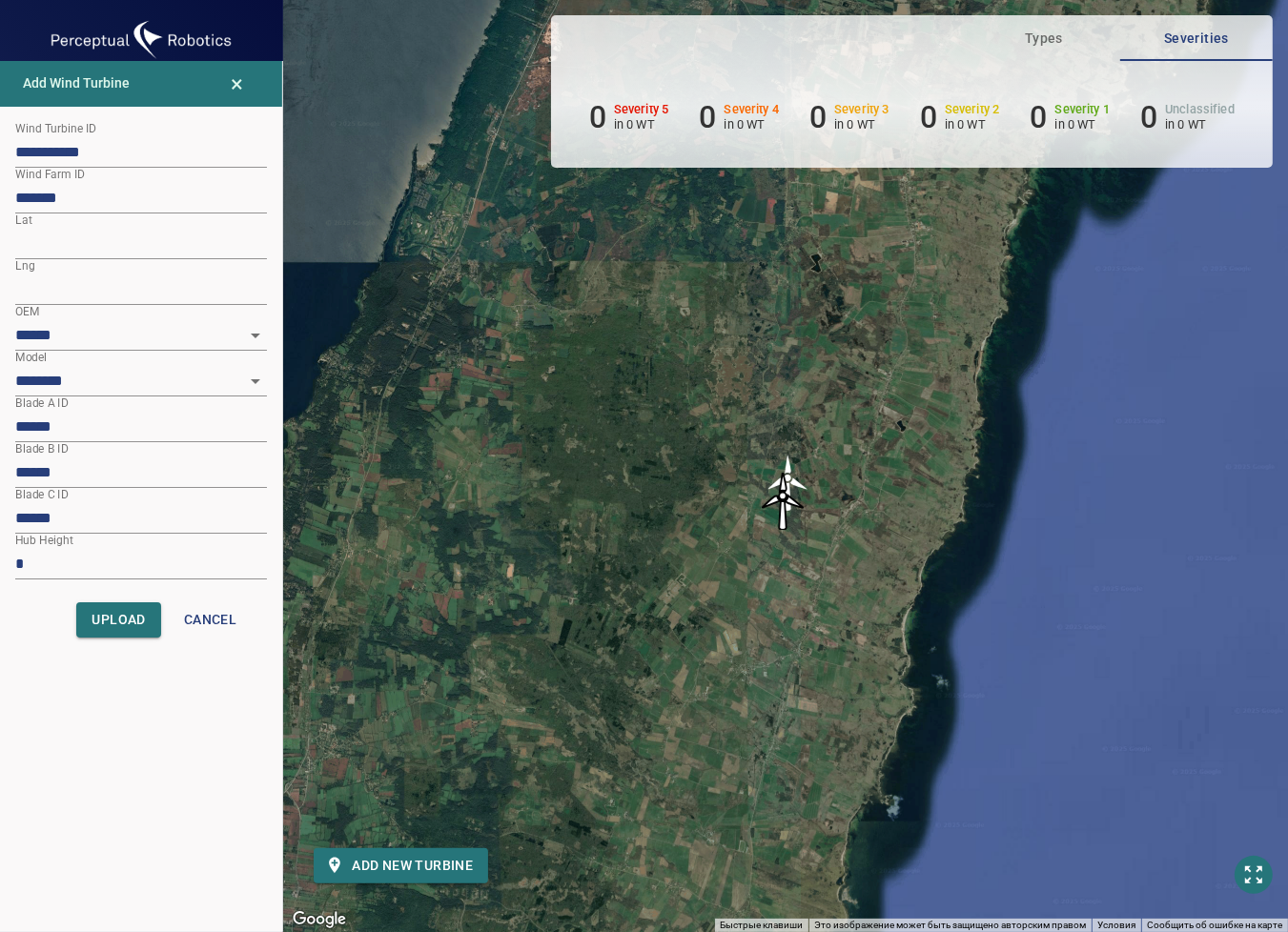 drag, startPoint x: 503, startPoint y: 637, endPoint x: 627, endPoint y: 631, distance: 124.14508 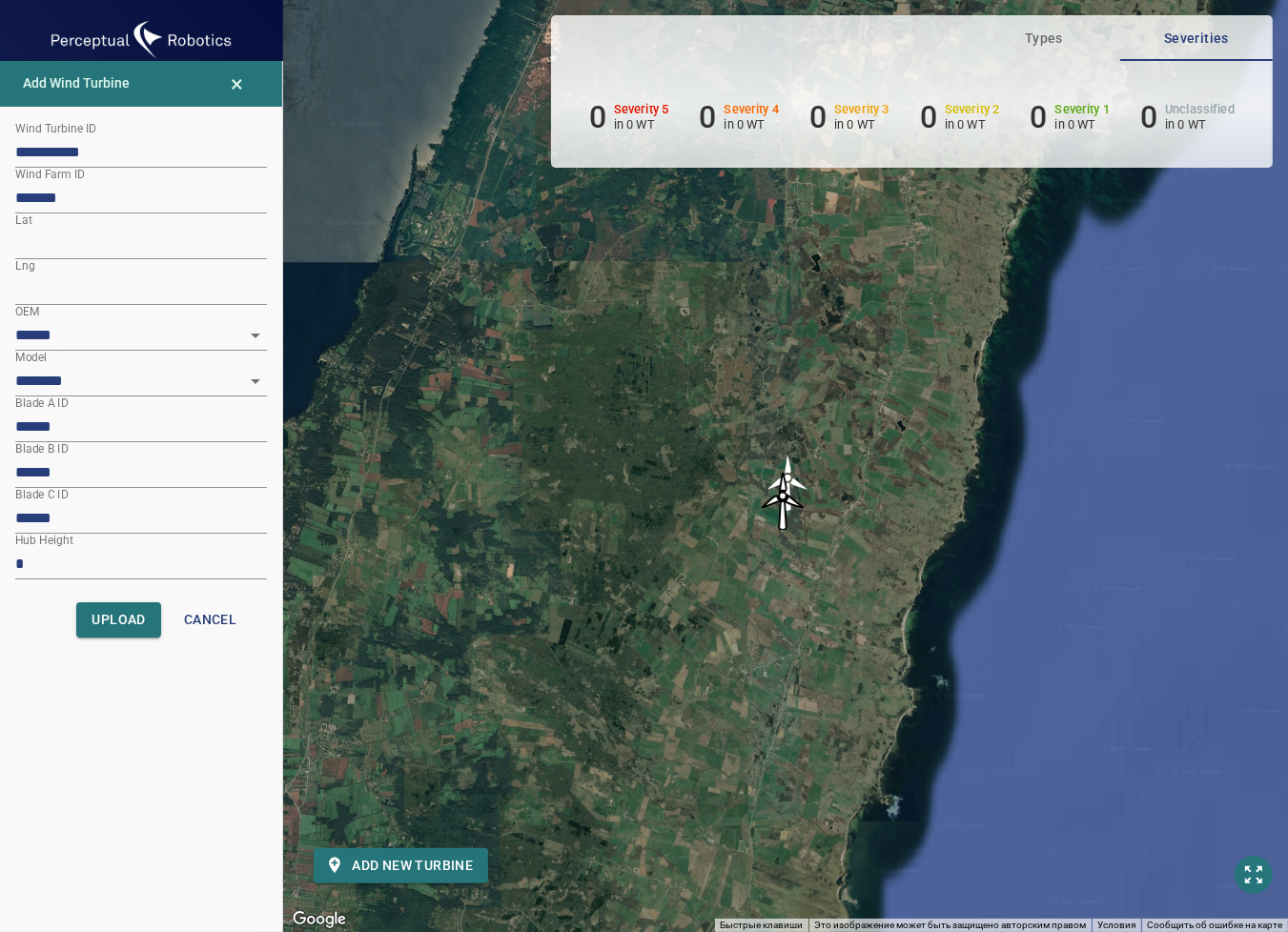 click on "Для навигации используйте клавиши со стрелками. Чтобы активировать перетаскивание с помощью клавиатуры, нажмите Alt + Ввод. После этого перемещайте маркер, используя клавиши со стрелками. Чтобы завершить перетаскивание, нажмите клавишу Ввод. Чтобы отменить действие, нажмите клавишу Esc." at bounding box center (786, 466) 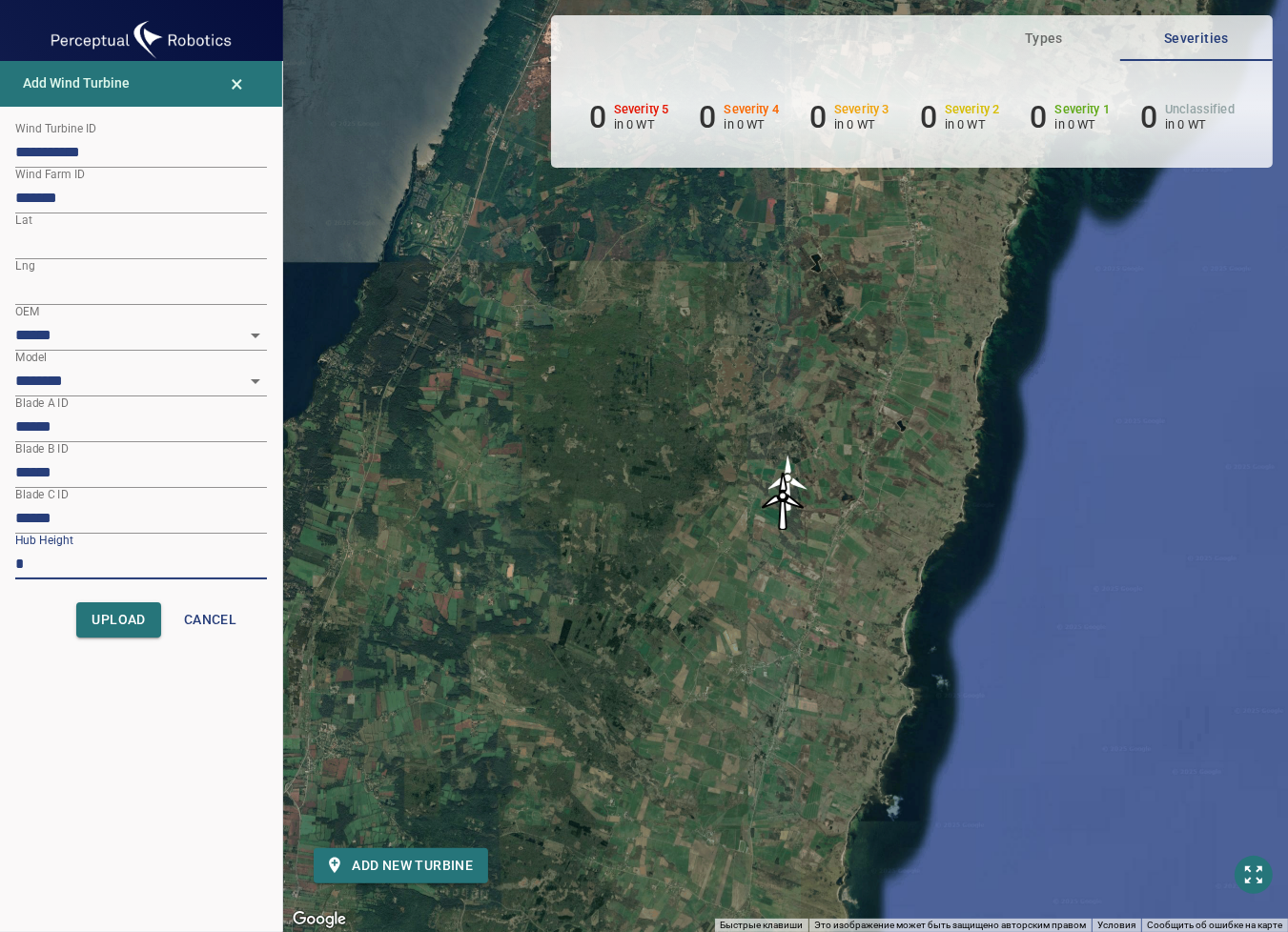 drag, startPoint x: 23, startPoint y: 557, endPoint x: -3, endPoint y: 557, distance: 26 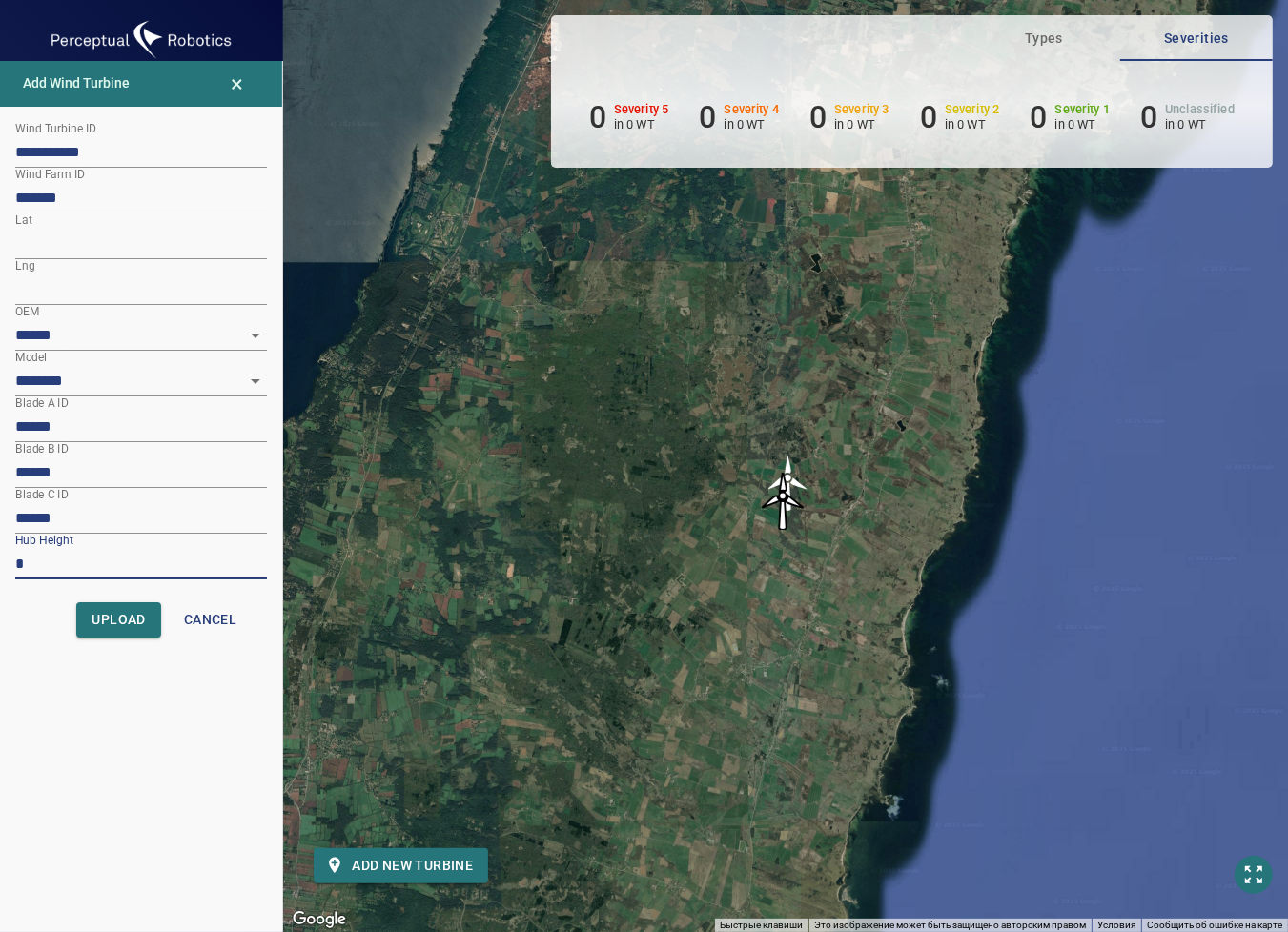 click on "**********" at bounding box center (644, 466) 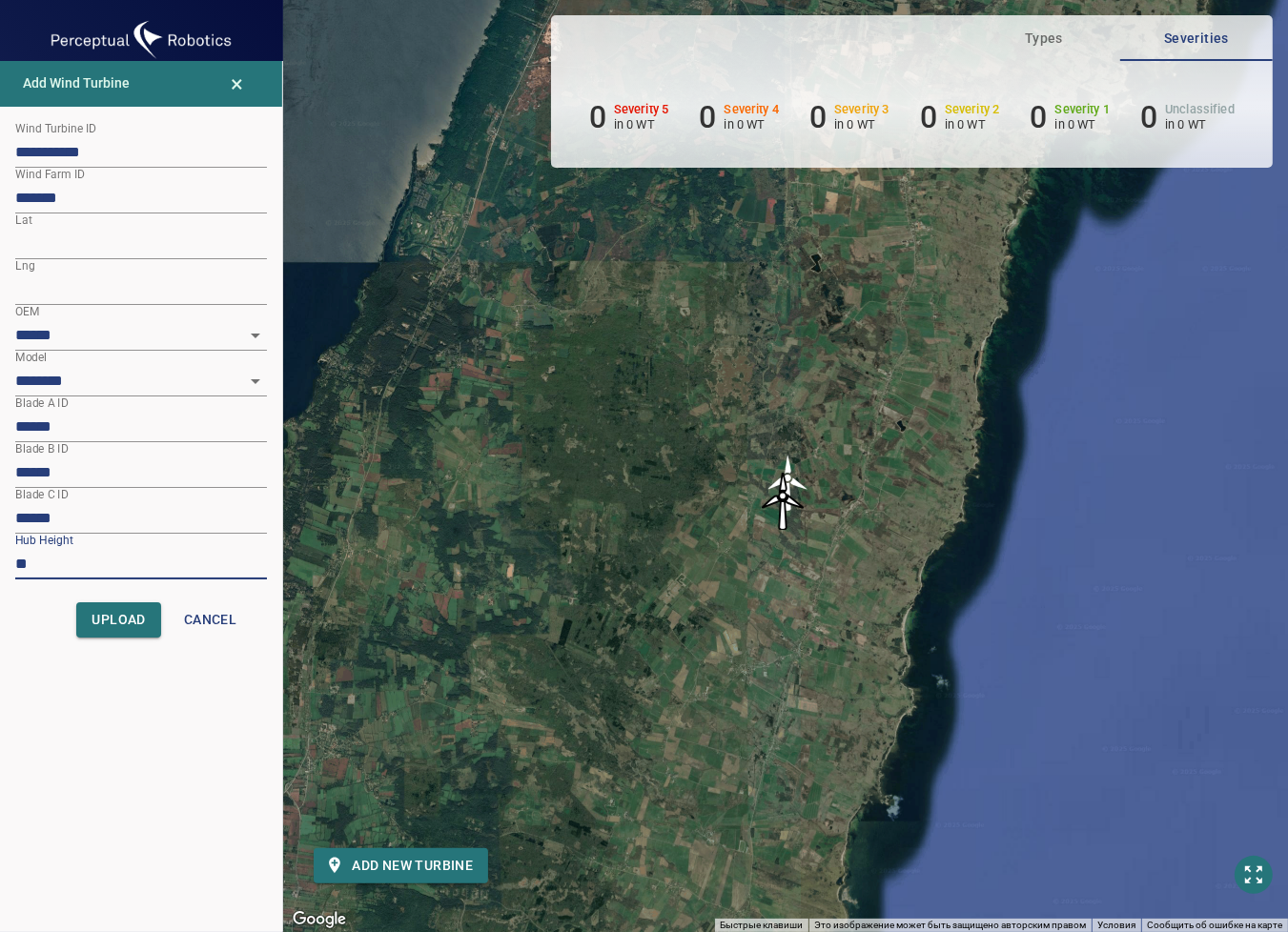 type on "**" 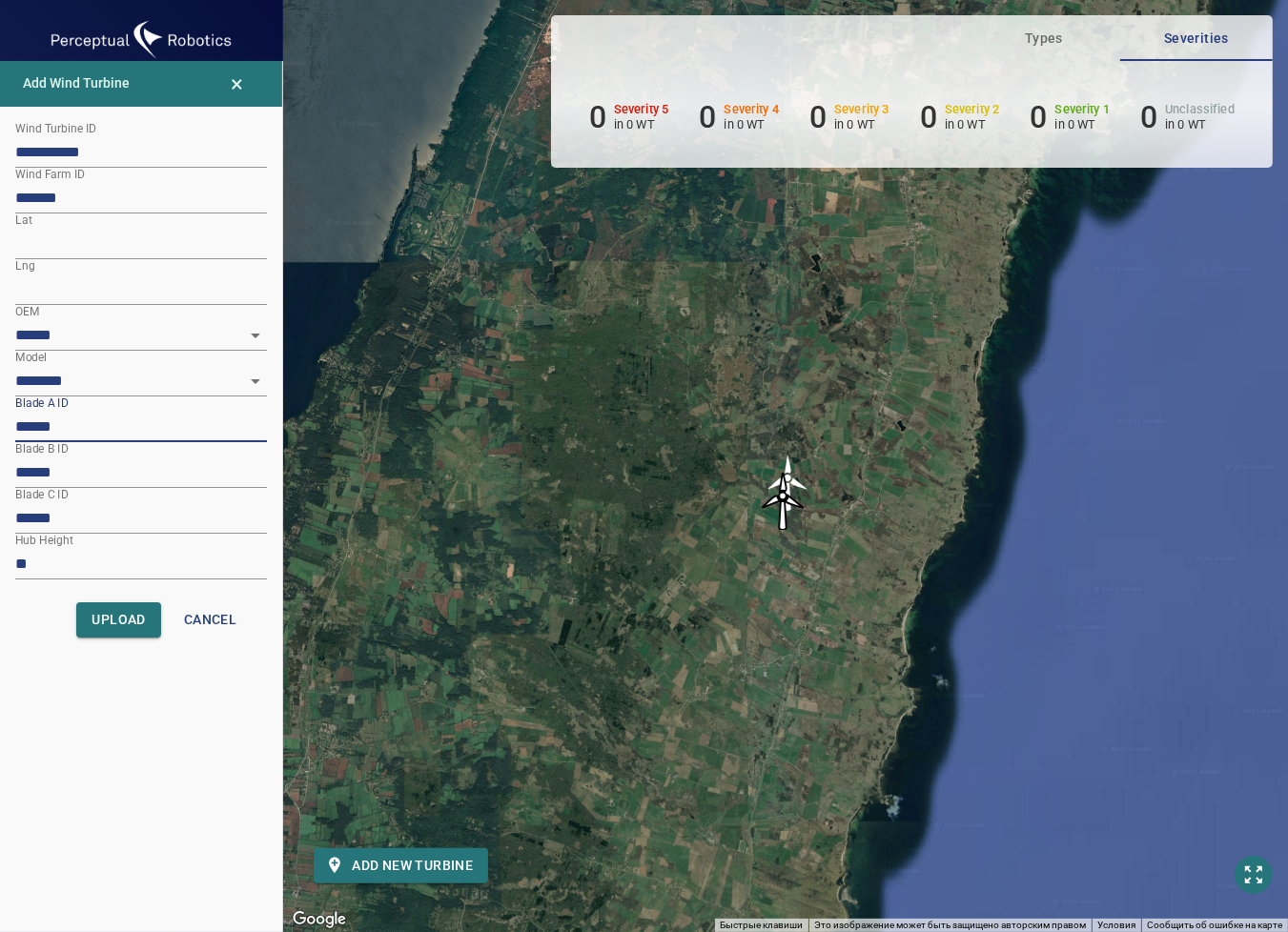 click on "******" at bounding box center (141, 427) 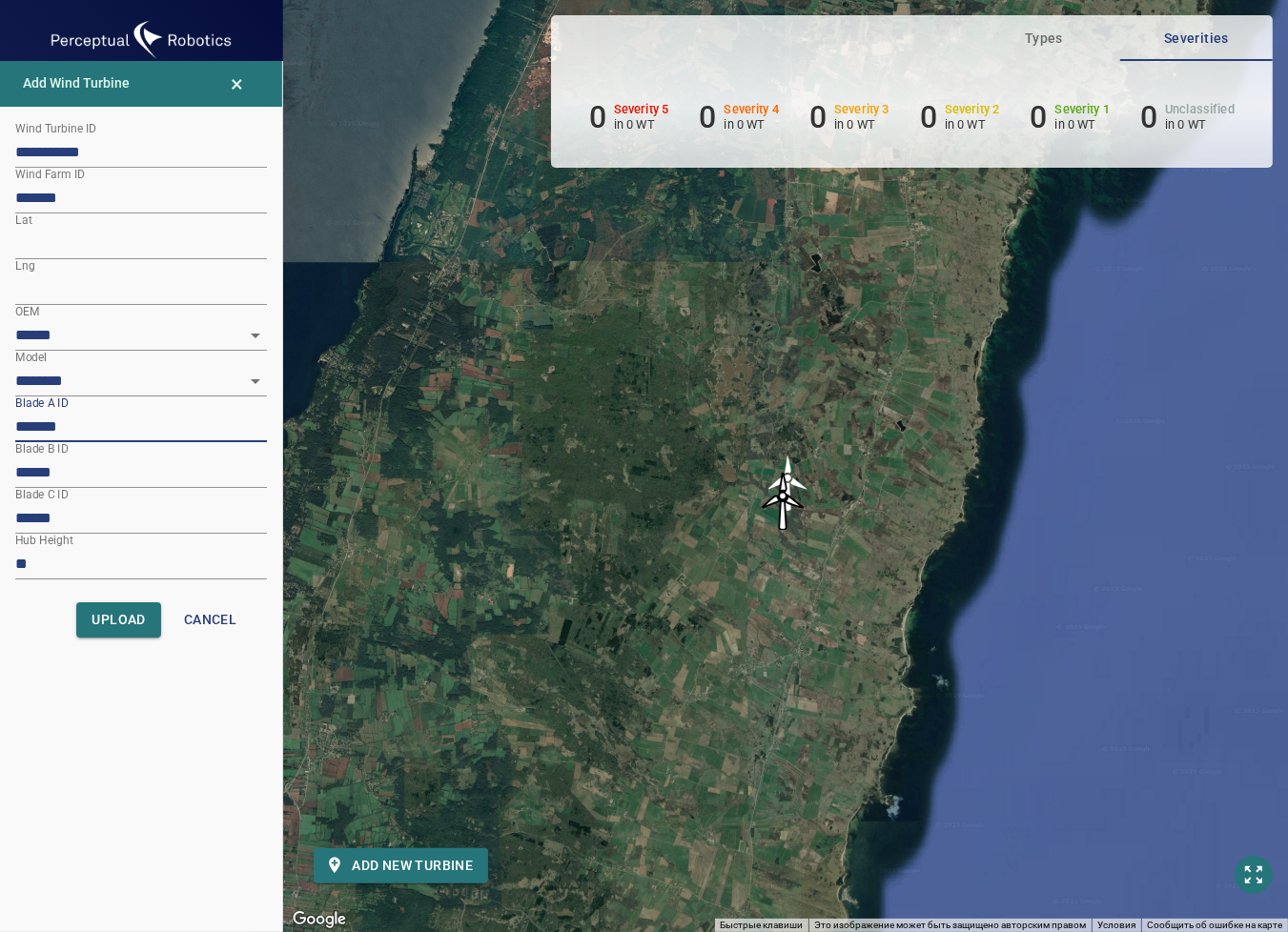 paste on "*****" 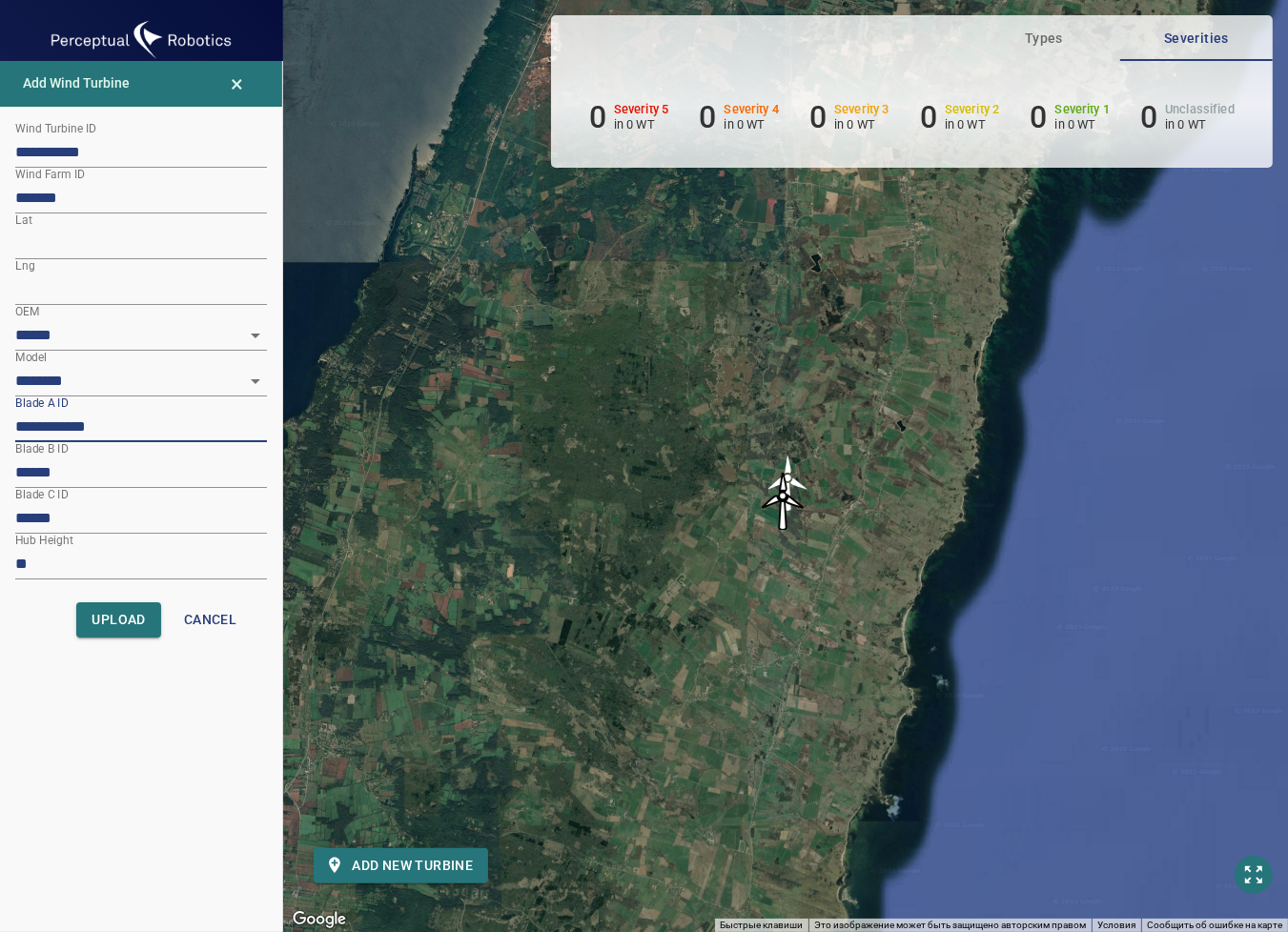 type on "**********" 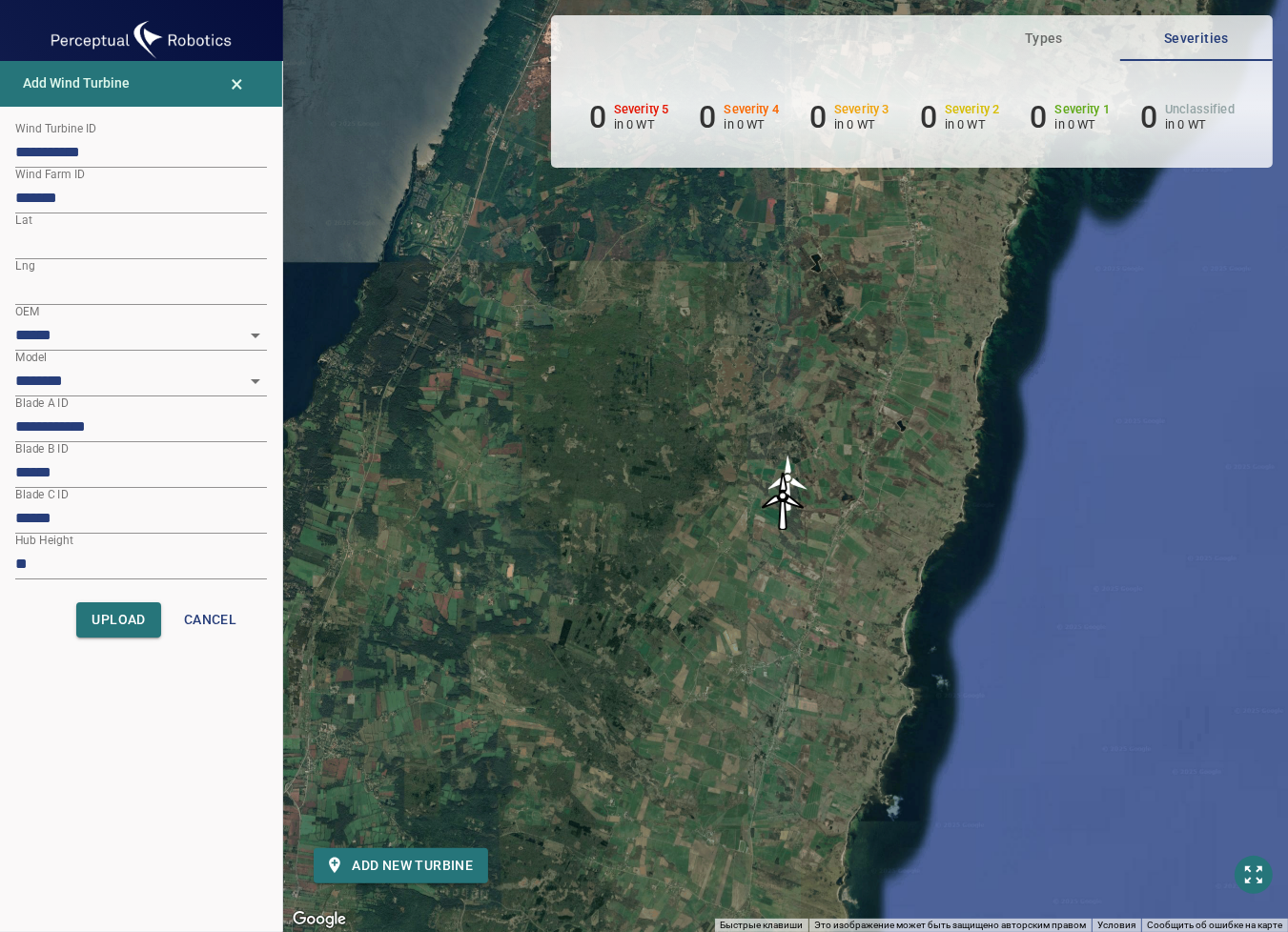 click on "******" at bounding box center [141, 473] 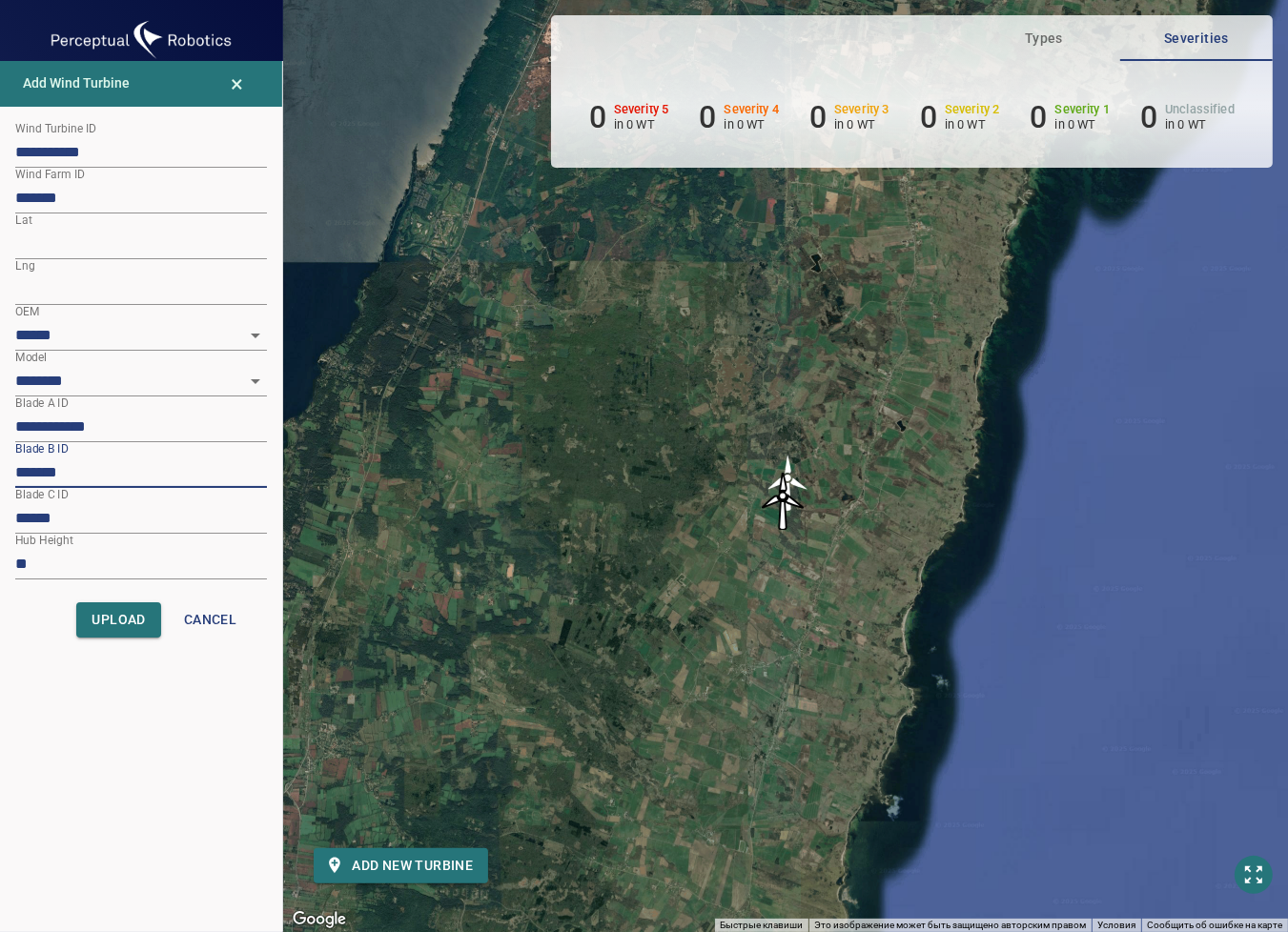 paste on "*****" 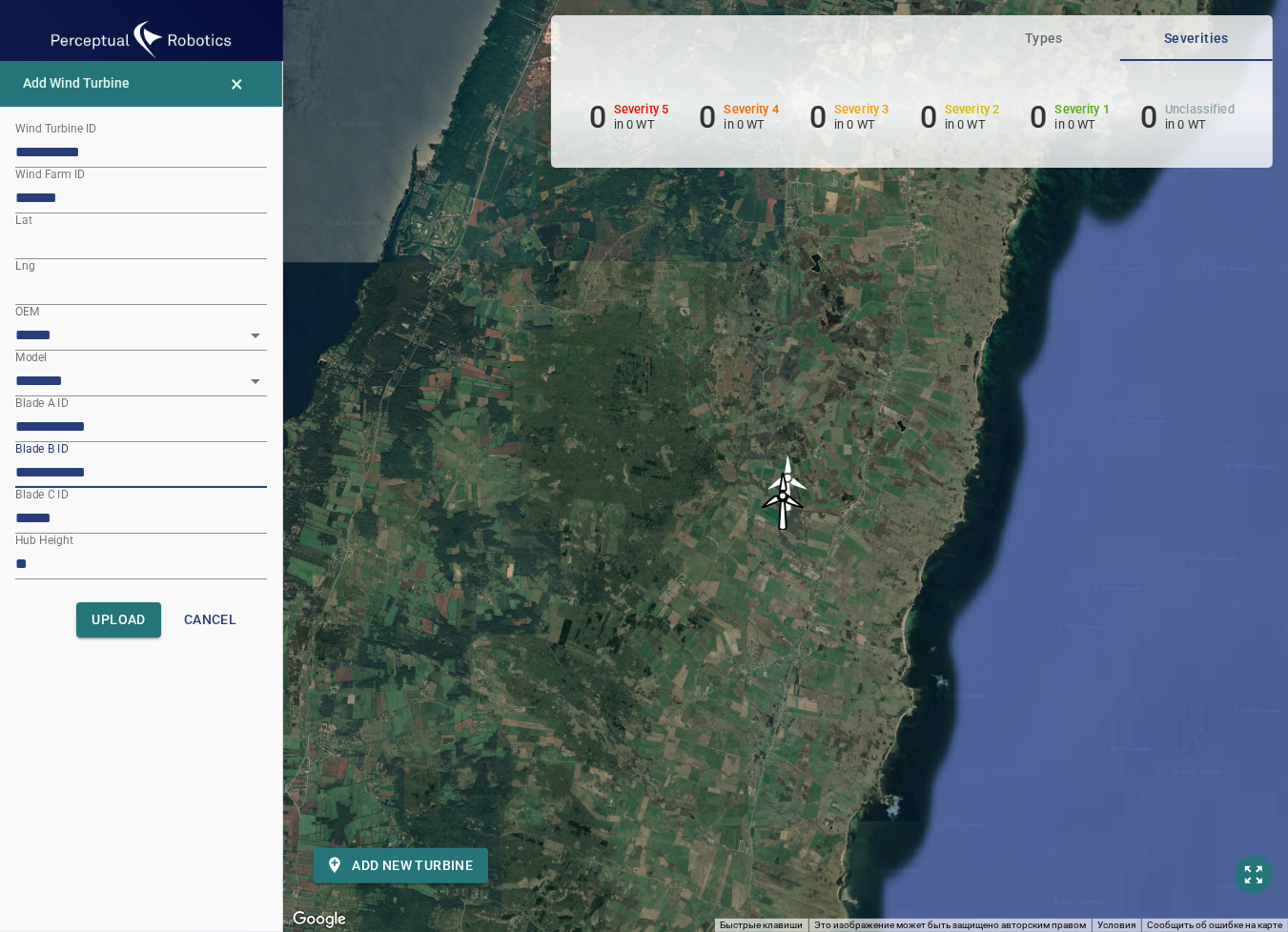 type on "**********" 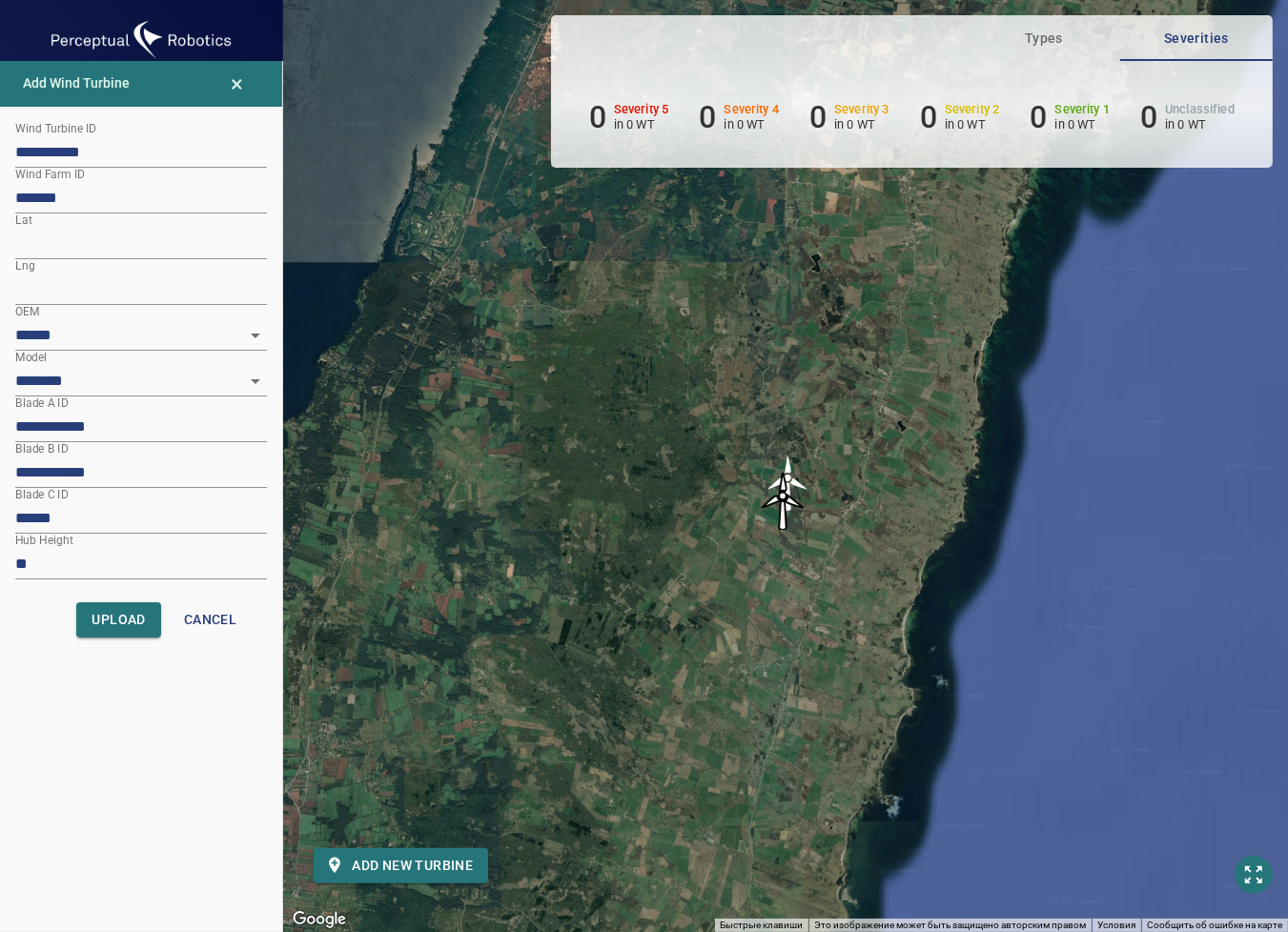 click on "******" at bounding box center [141, 518] 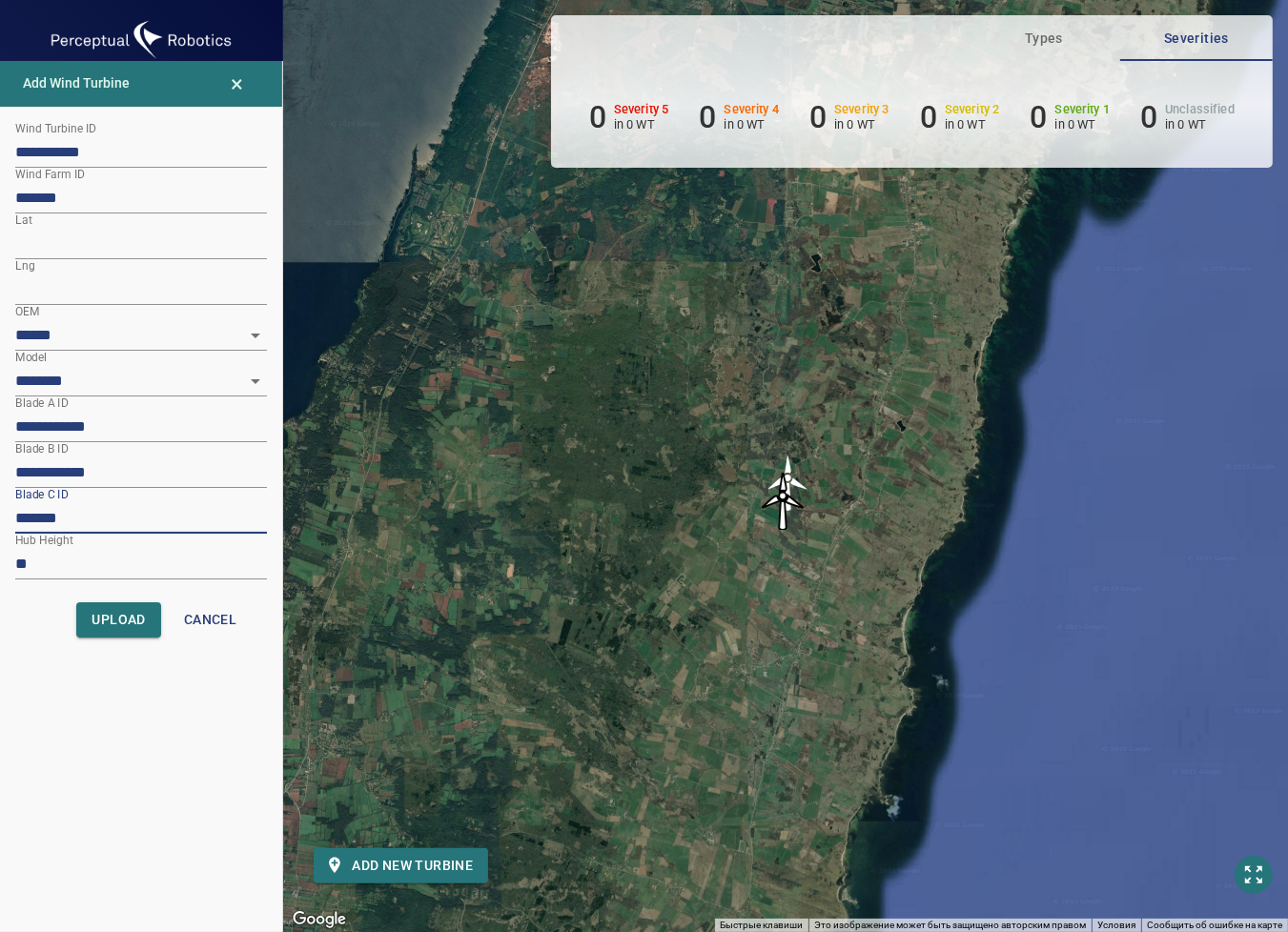 paste on "*****" 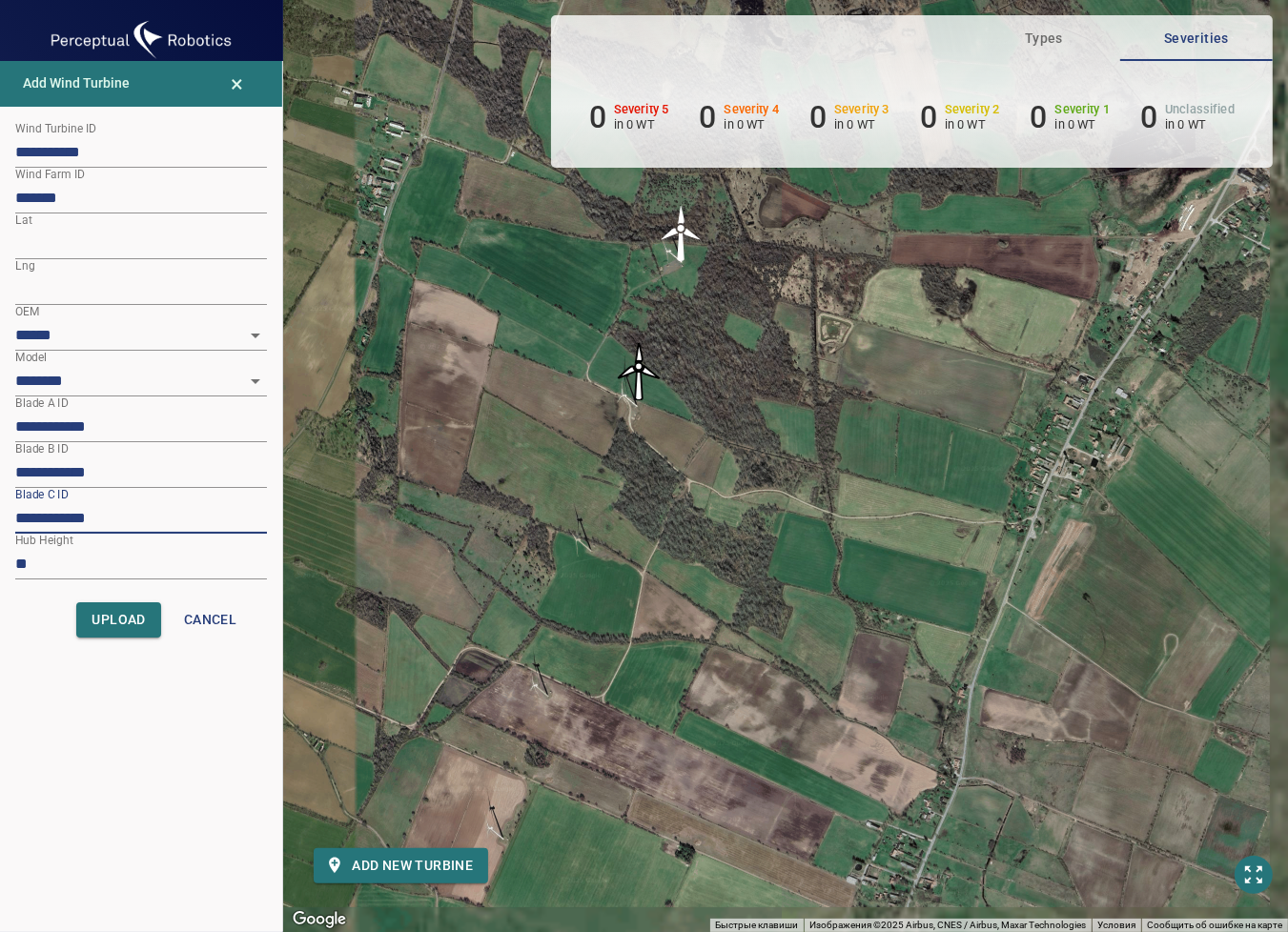 type on "**********" 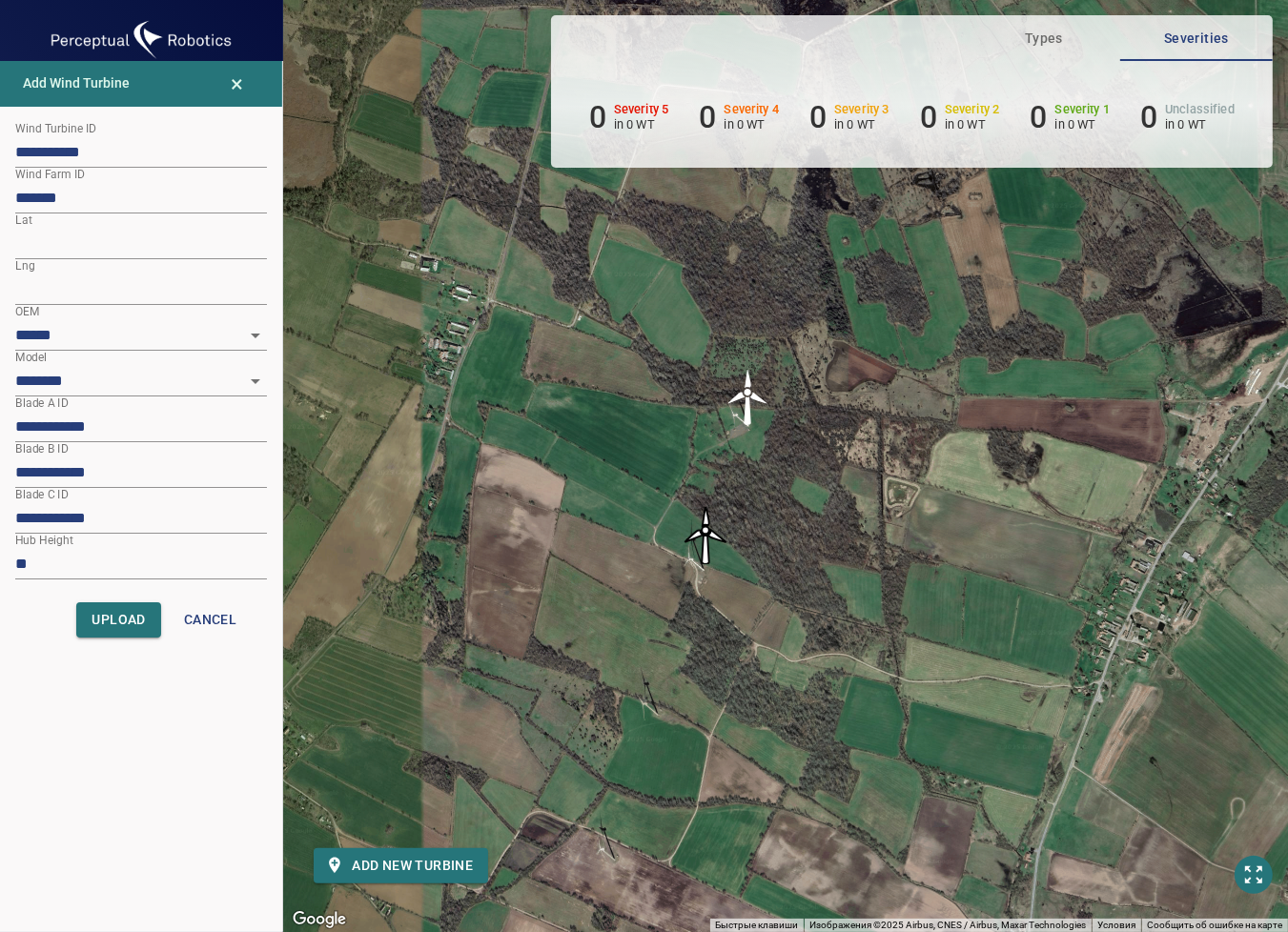drag, startPoint x: 721, startPoint y: 397, endPoint x: 790, endPoint y: 571, distance: 187.18173 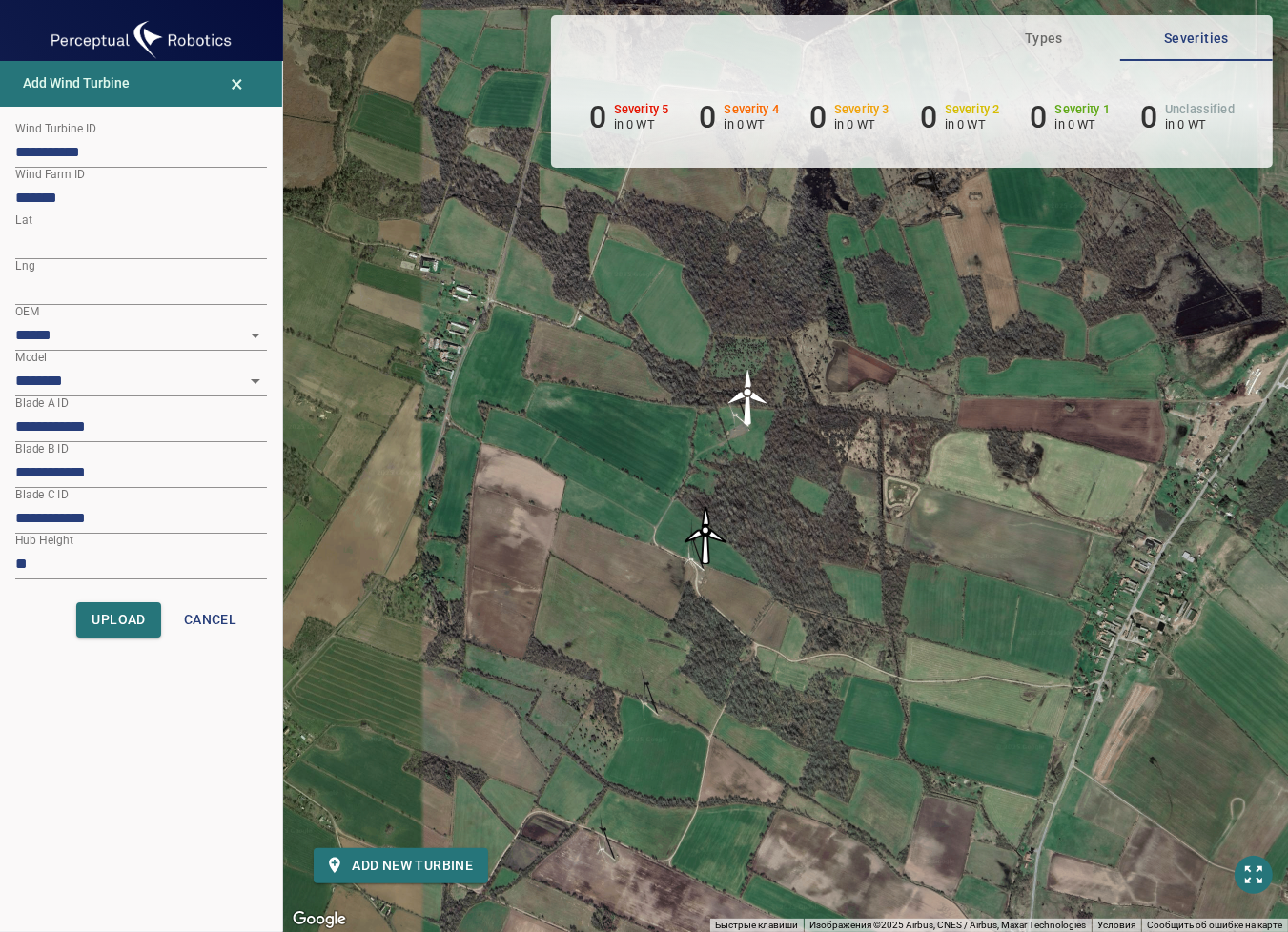click on "Для навигации используйте клавиши со стрелками. Чтобы активировать перетаскивание с помощью клавиатуры, нажмите Alt + Ввод. После этого перемещайте маркер, используя клавиши со стрелками. Чтобы завершить перетаскивание, нажмите клавишу Ввод. Чтобы отменить действие, нажмите клавишу Esc." at bounding box center (786, 466) 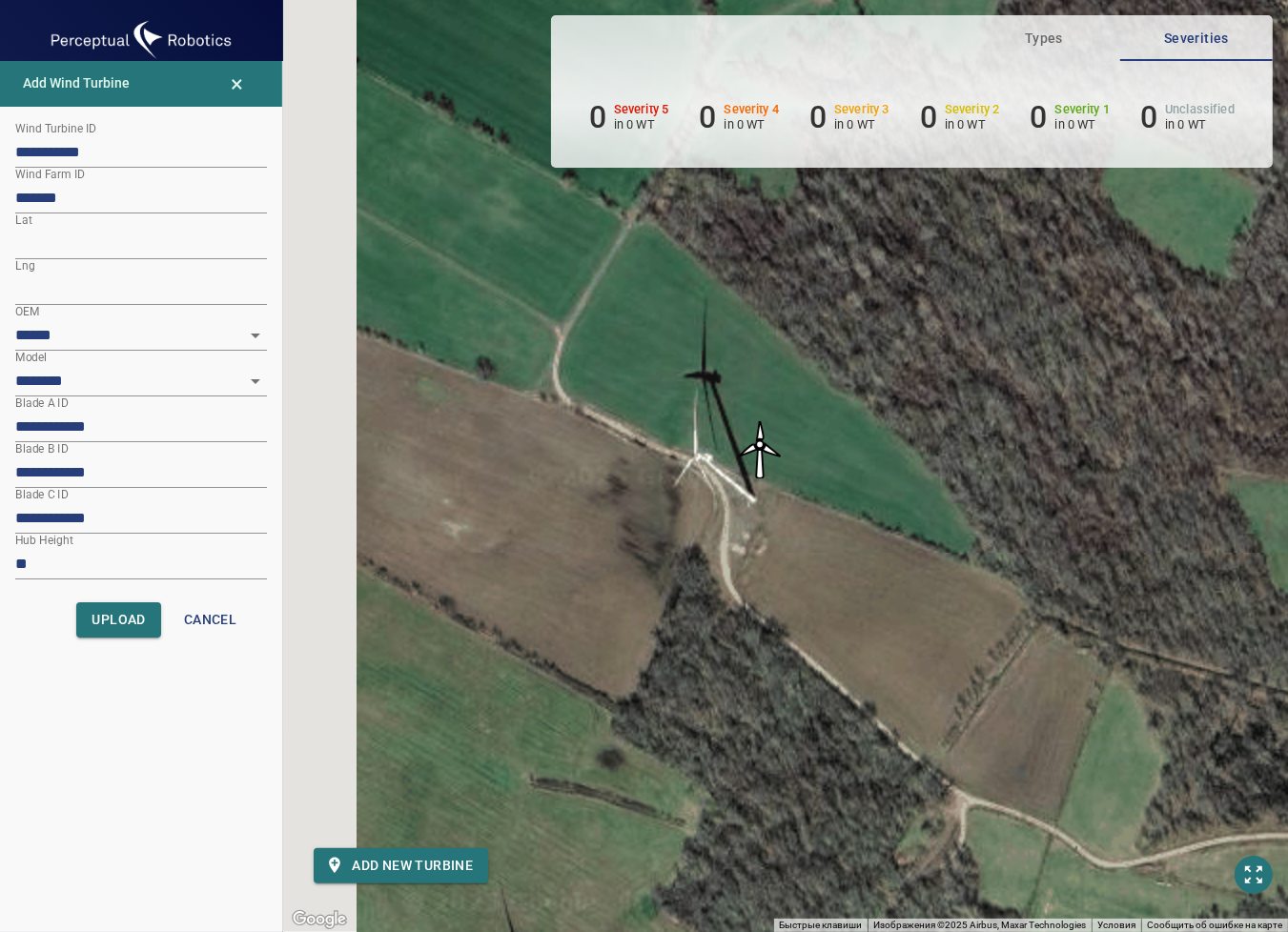 drag, startPoint x: 661, startPoint y: 531, endPoint x: 861, endPoint y: 507, distance: 201.43485 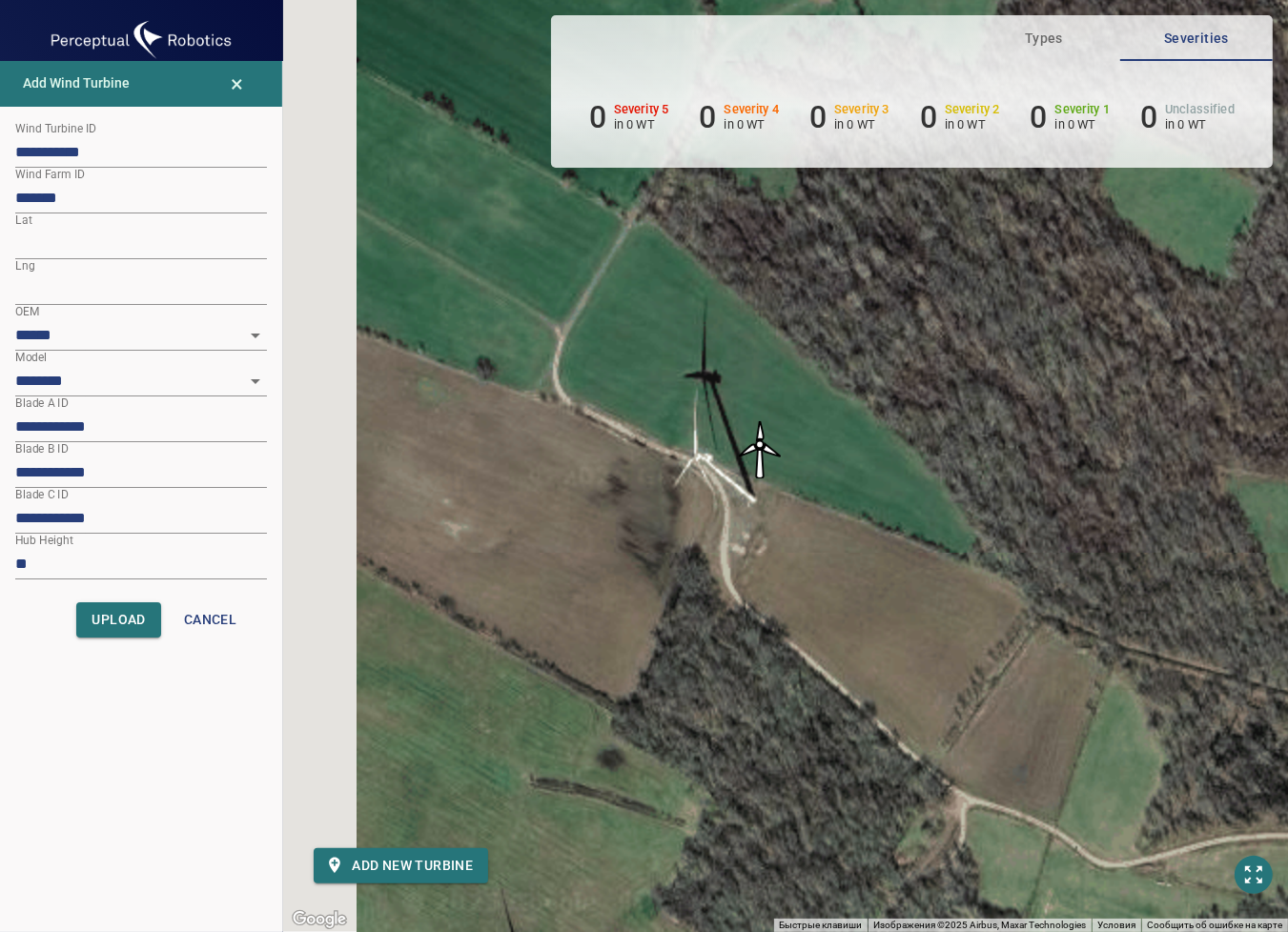 click on "Для навигации используйте клавиши со стрелками. Чтобы активировать перетаскивание с помощью клавиатуры, нажмите Alt + Ввод. После этого перемещайте маркер, используя клавиши со стрелками. Чтобы завершить перетаскивание, нажмите клавишу Ввод. Чтобы отменить действие, нажмите клавишу Esc." at bounding box center [786, 466] 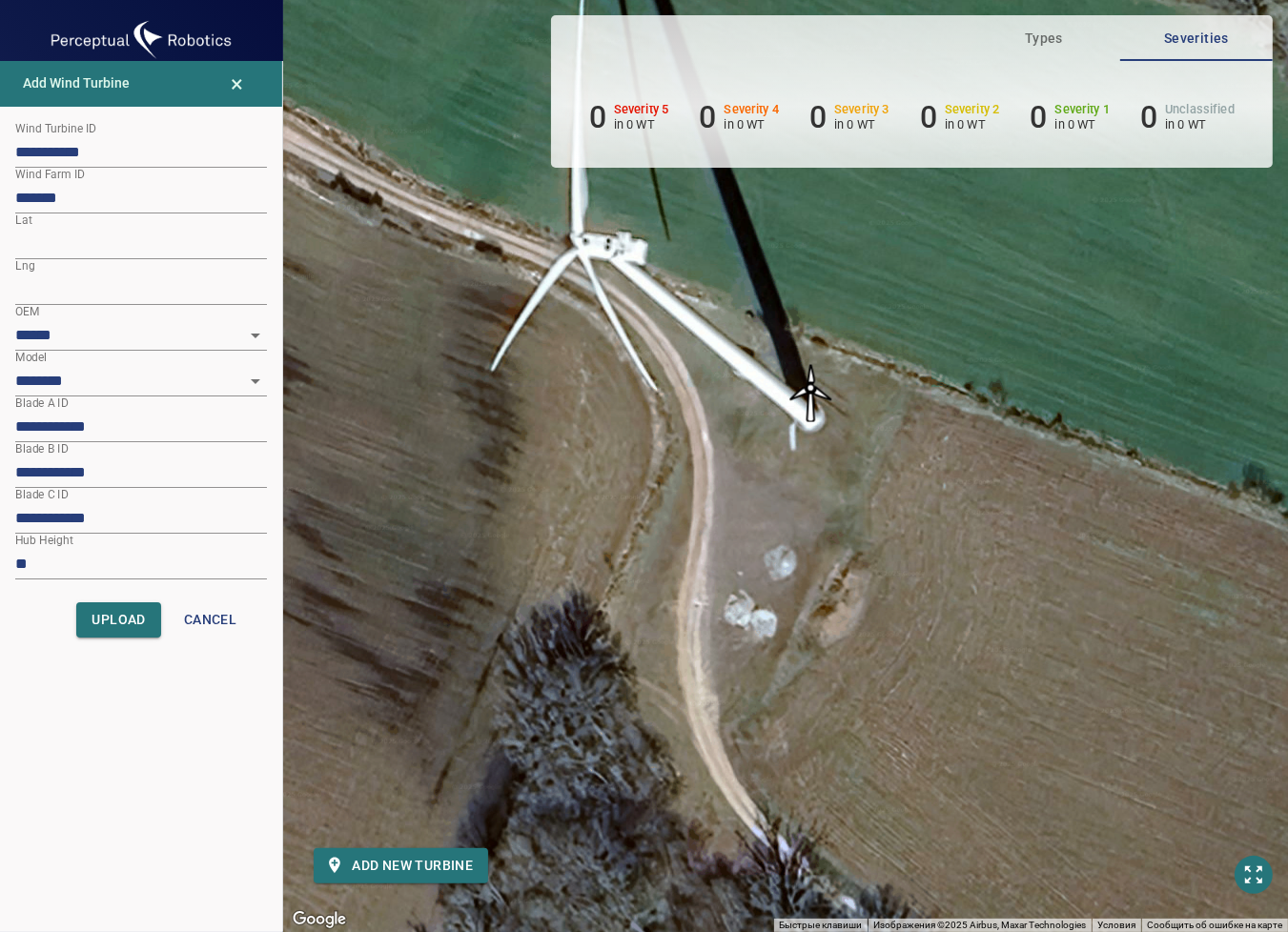 drag, startPoint x: 828, startPoint y: 297, endPoint x: 804, endPoint y: 390, distance: 96.04686 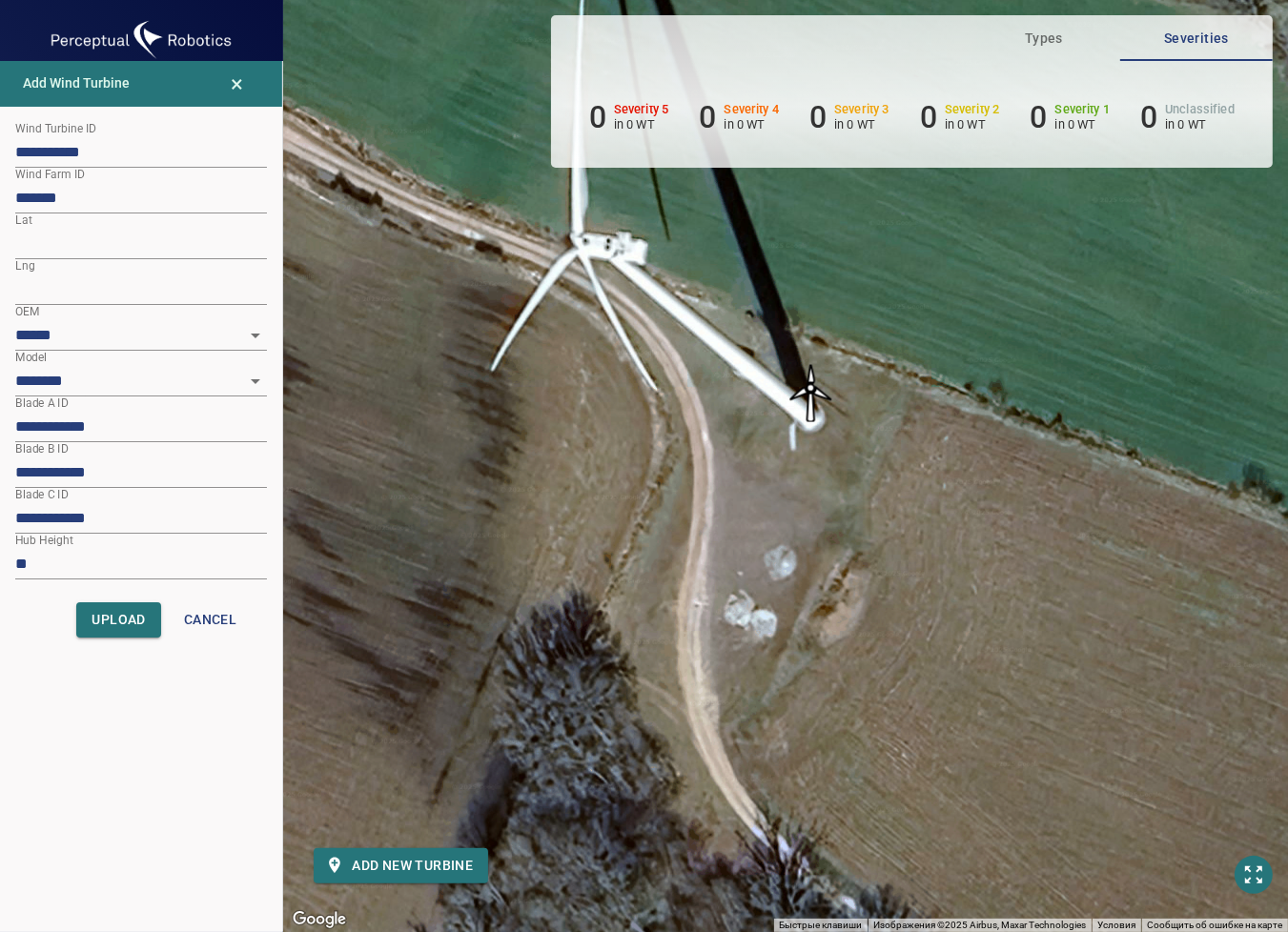 click at bounding box center [811, 394] 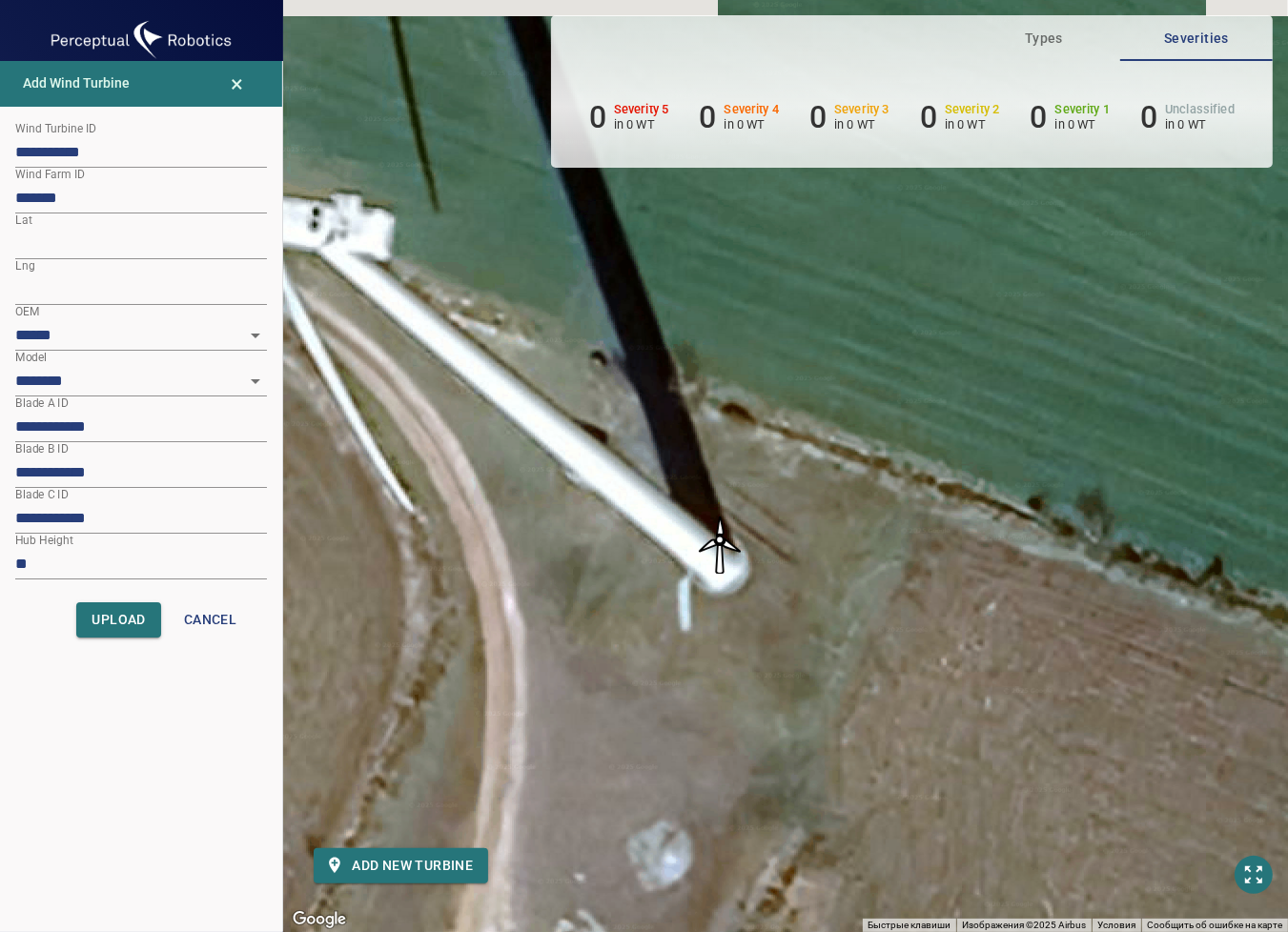 drag, startPoint x: 808, startPoint y: 474, endPoint x: 714, endPoint y: 678, distance: 224.61523 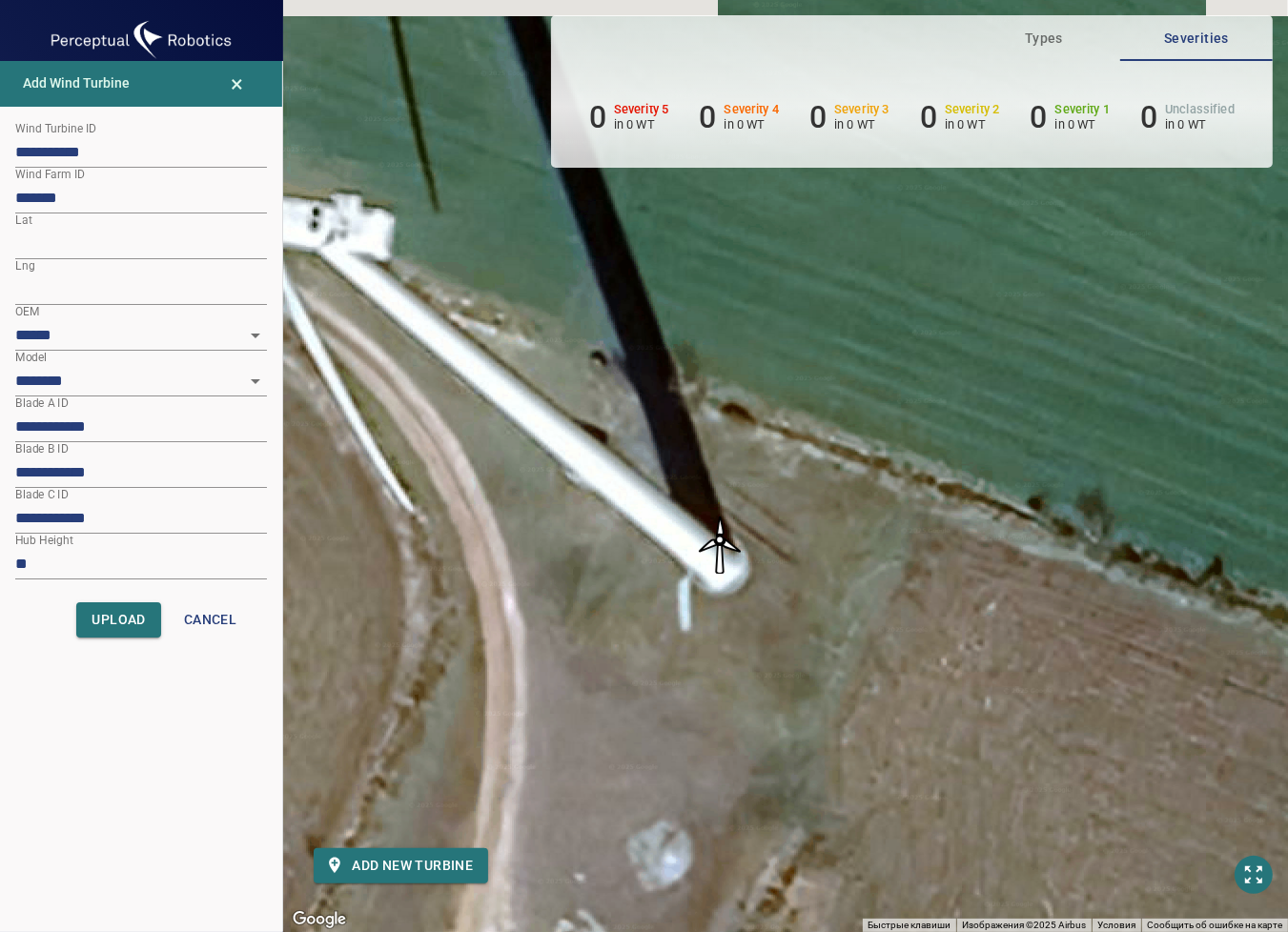 click on "Для навигации используйте клавиши со стрелками. Чтобы активировать перетаскивание с помощью клавиатуры, нажмите Alt + Ввод. После этого перемещайте маркер, используя клавиши со стрелками. Чтобы завершить перетаскивание, нажмите клавишу Ввод. Чтобы отменить действие, нажмите клавишу Esc." at bounding box center (786, 466) 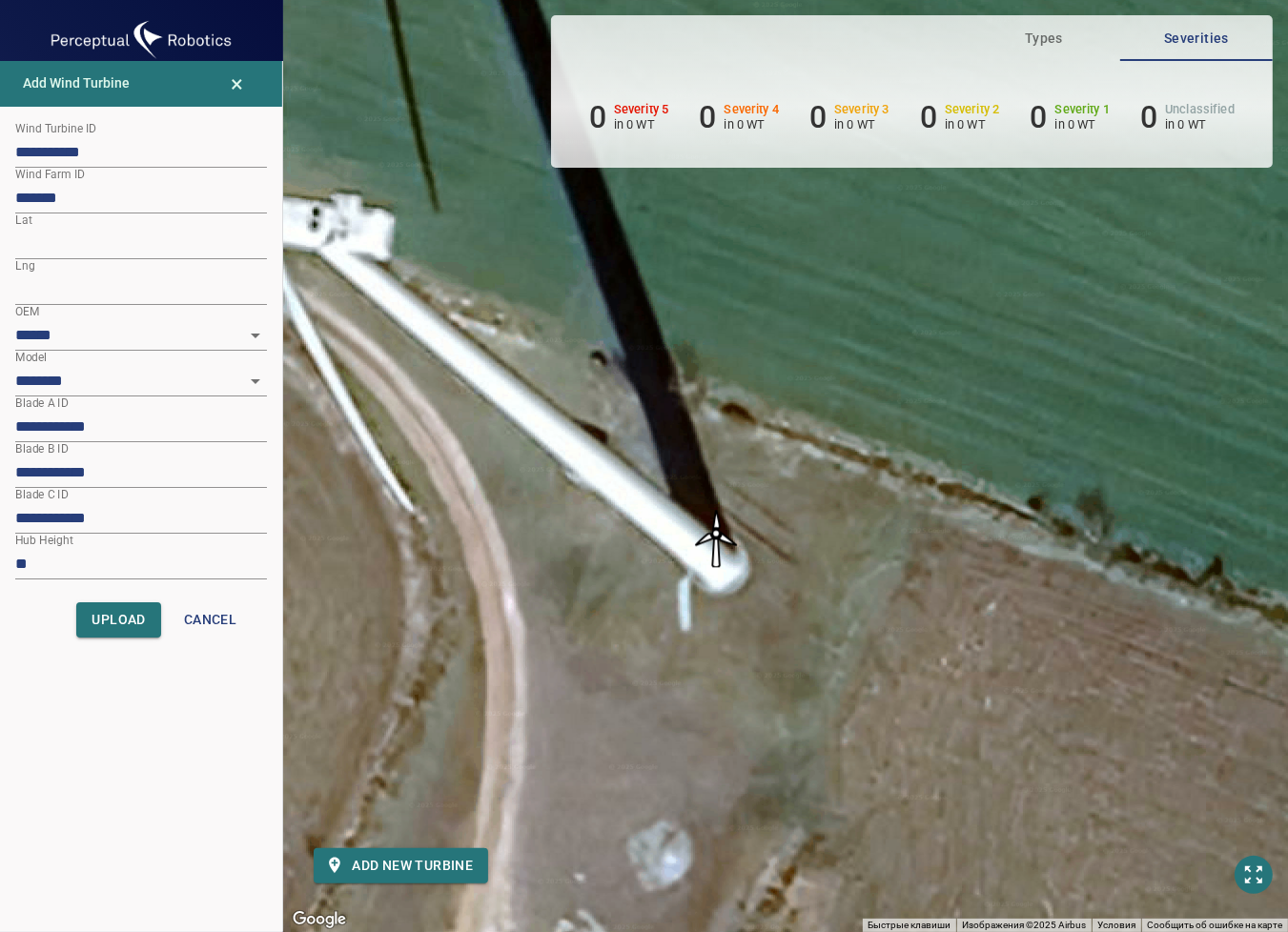 drag, startPoint x: 721, startPoint y: 544, endPoint x: 721, endPoint y: 534, distance: 10 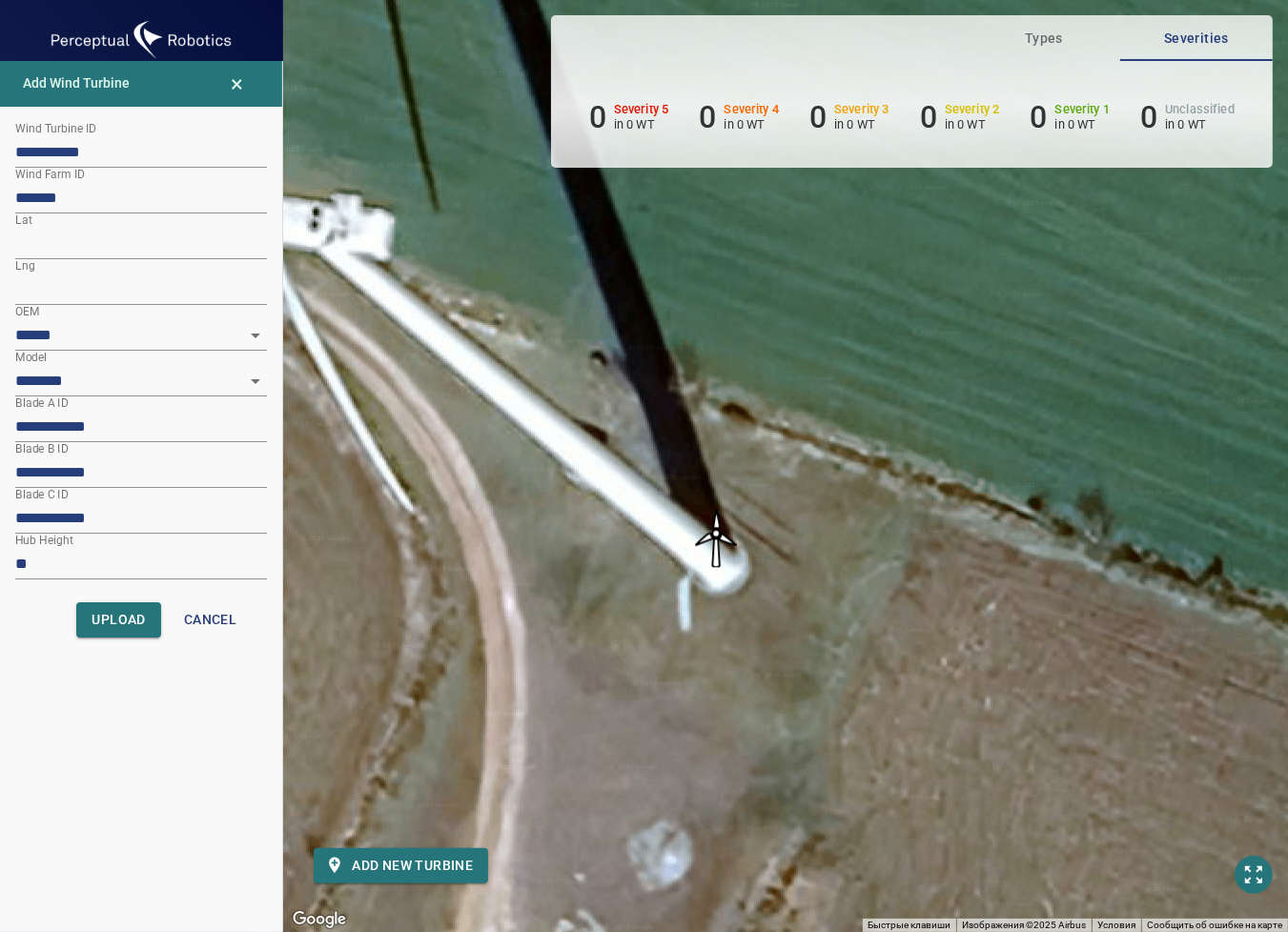 click at bounding box center [716, 538] 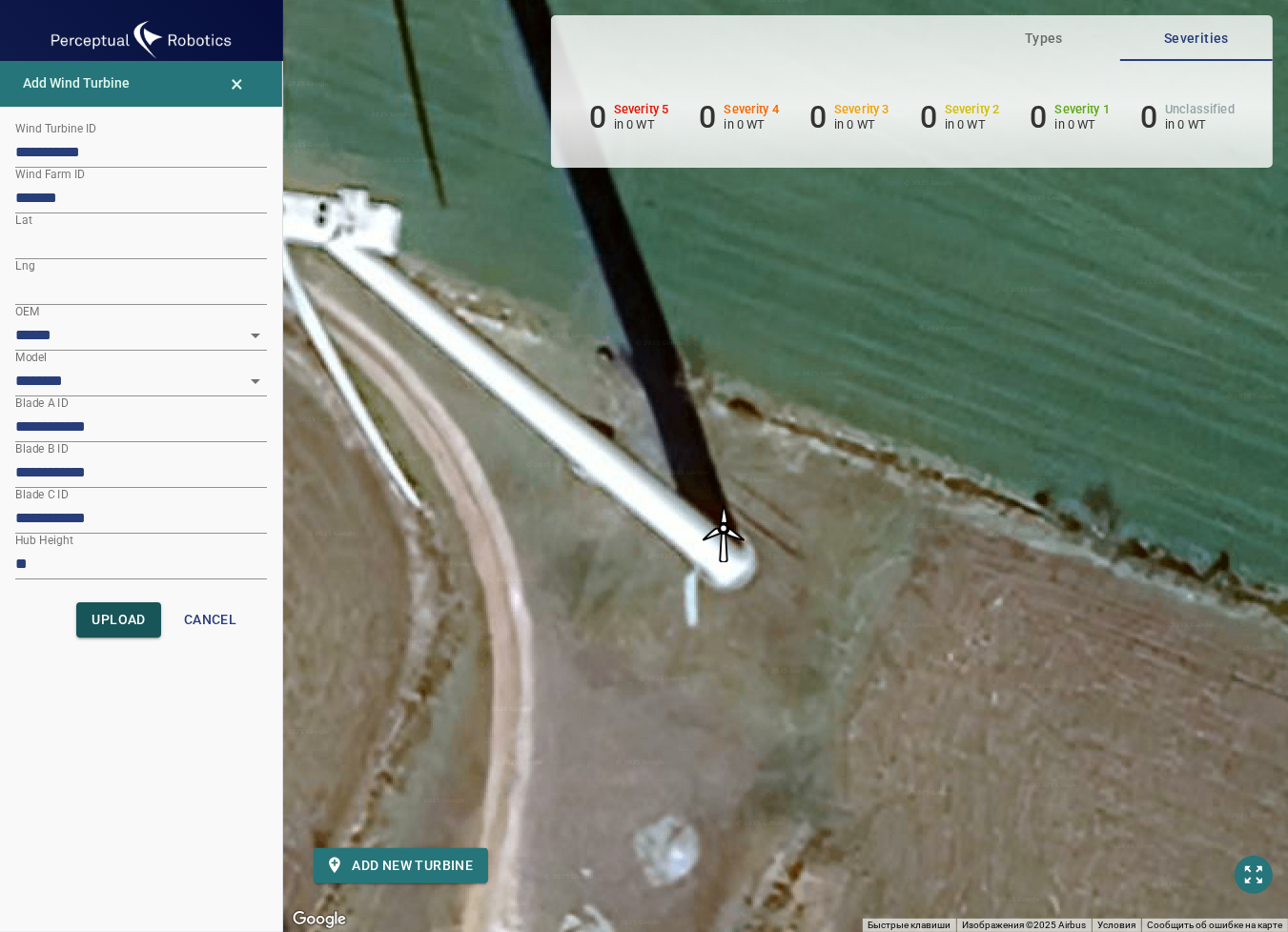click on "Upload" at bounding box center (118, 619) 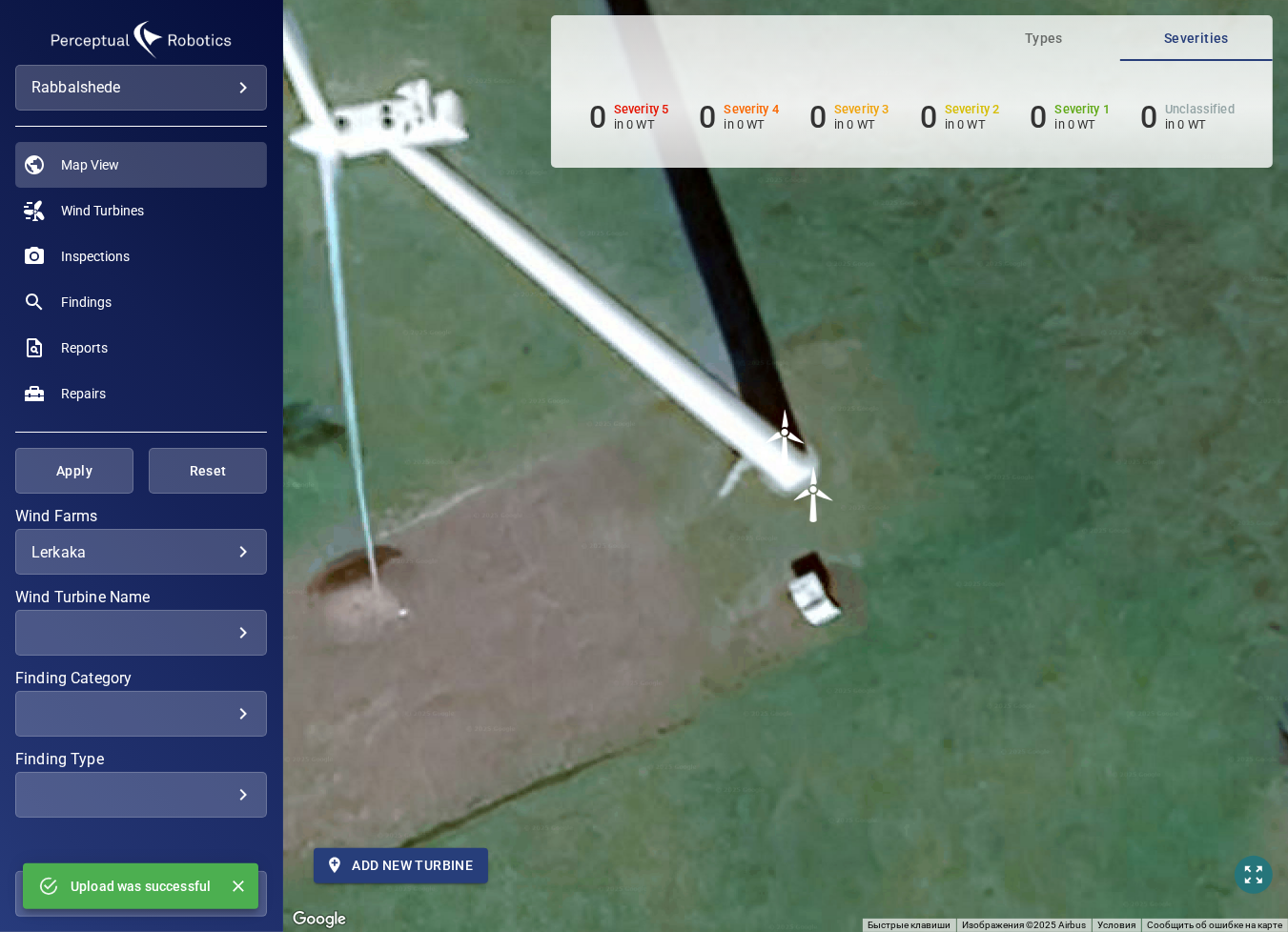 click on "Add new turbine" at bounding box center (400, 865) 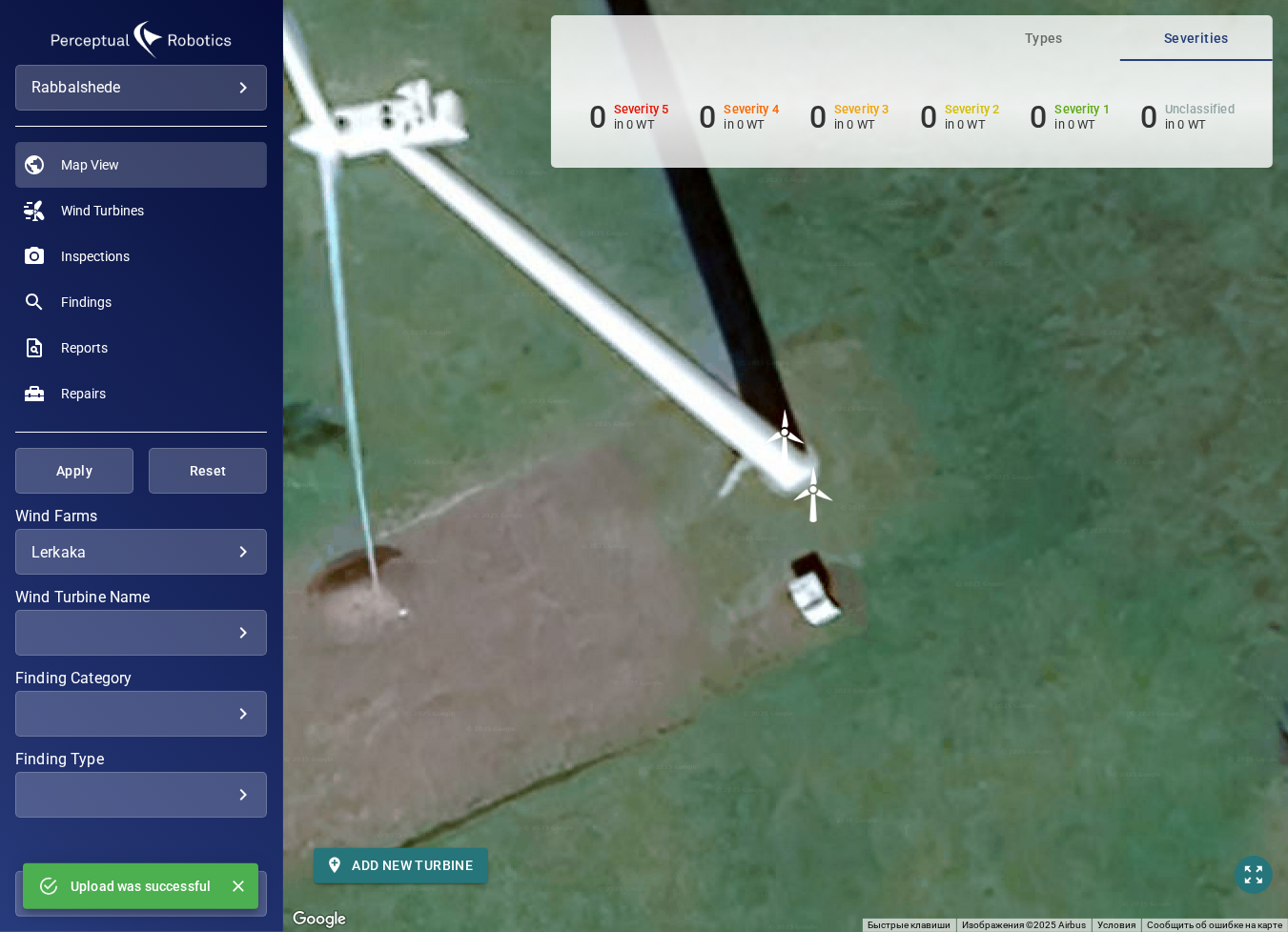 type on "*********" 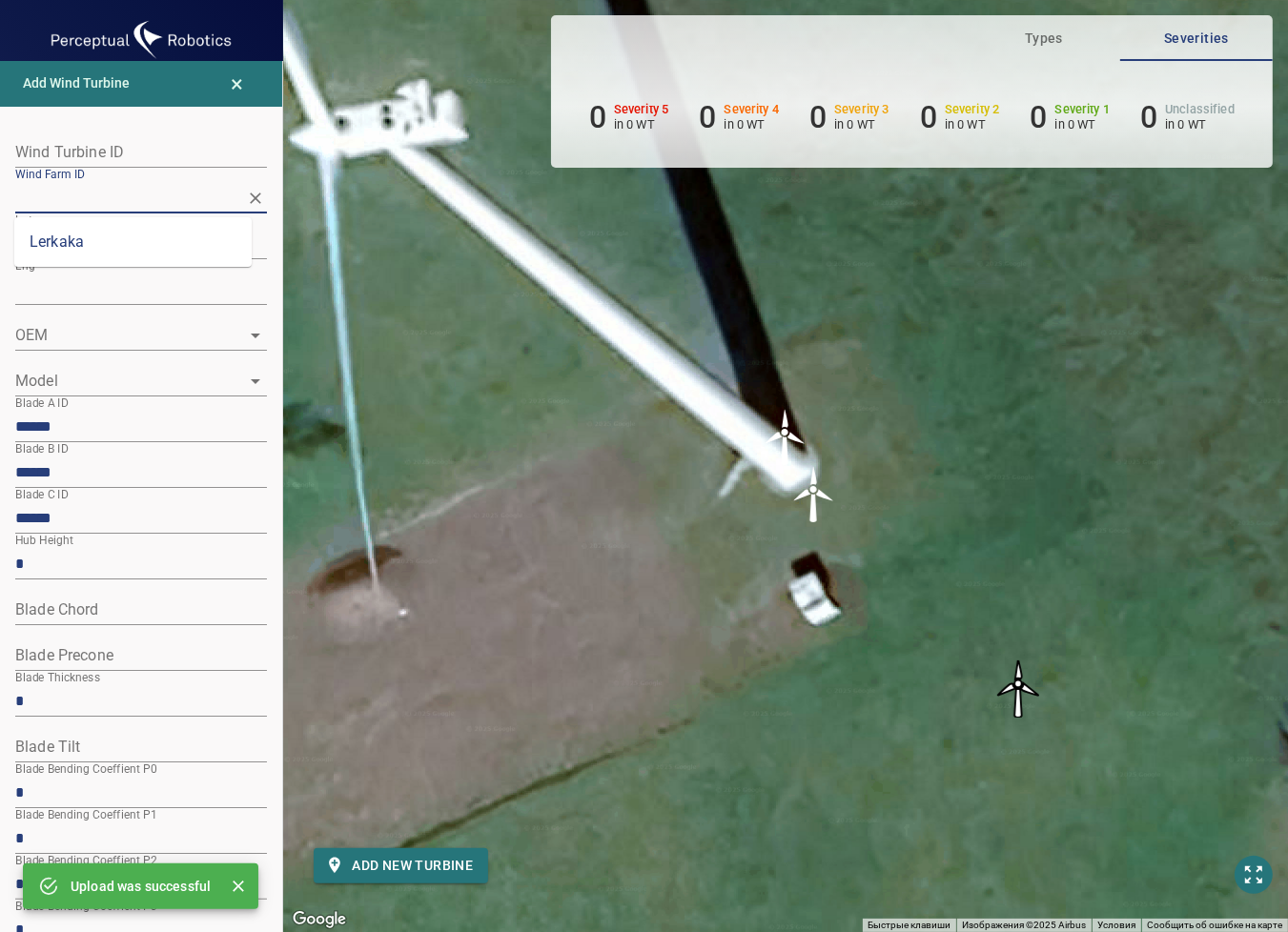 click on "Wind Farm ID" at bounding box center [127, 197] 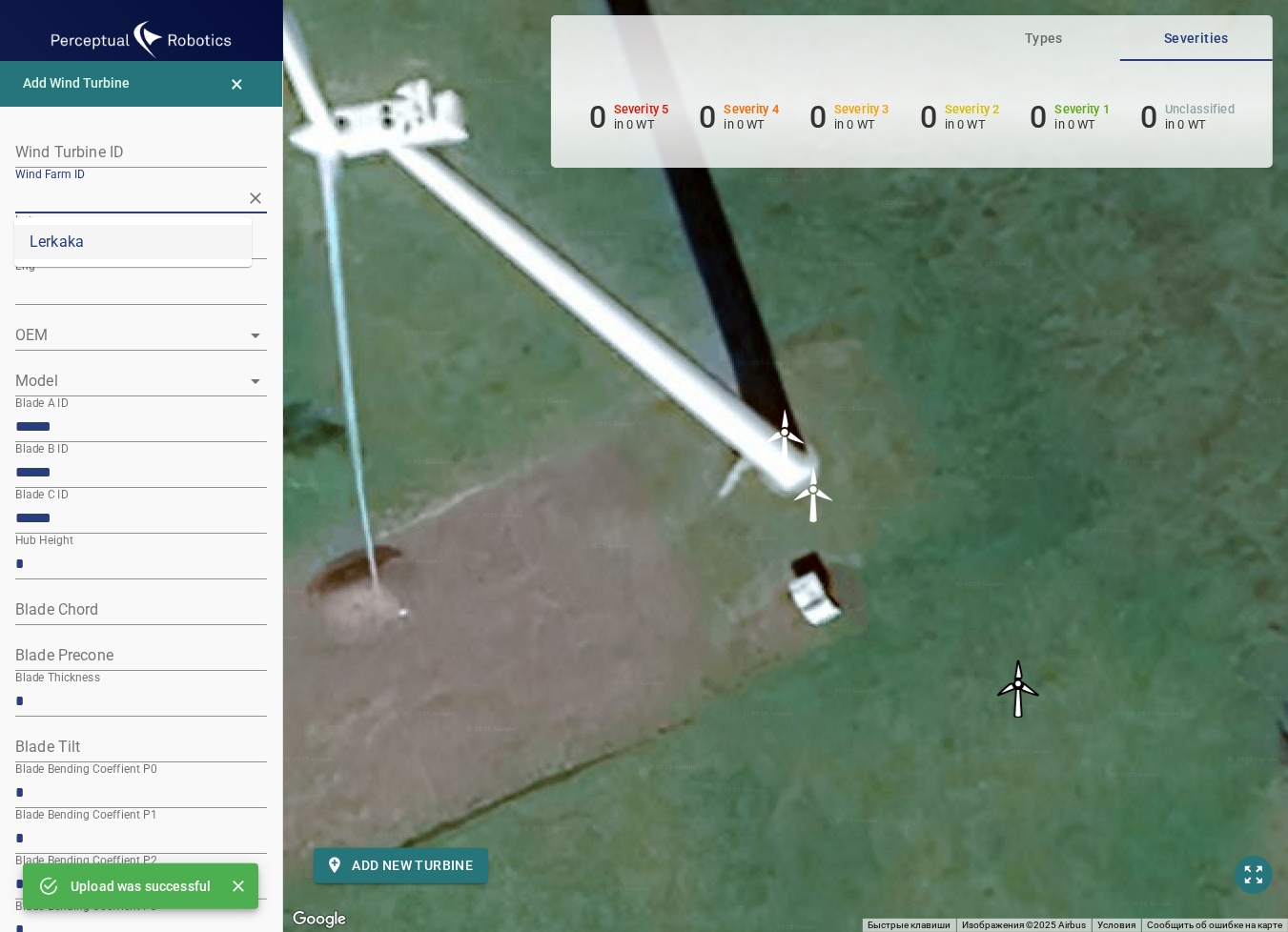 click on "Lerkaka" at bounding box center (133, 242) 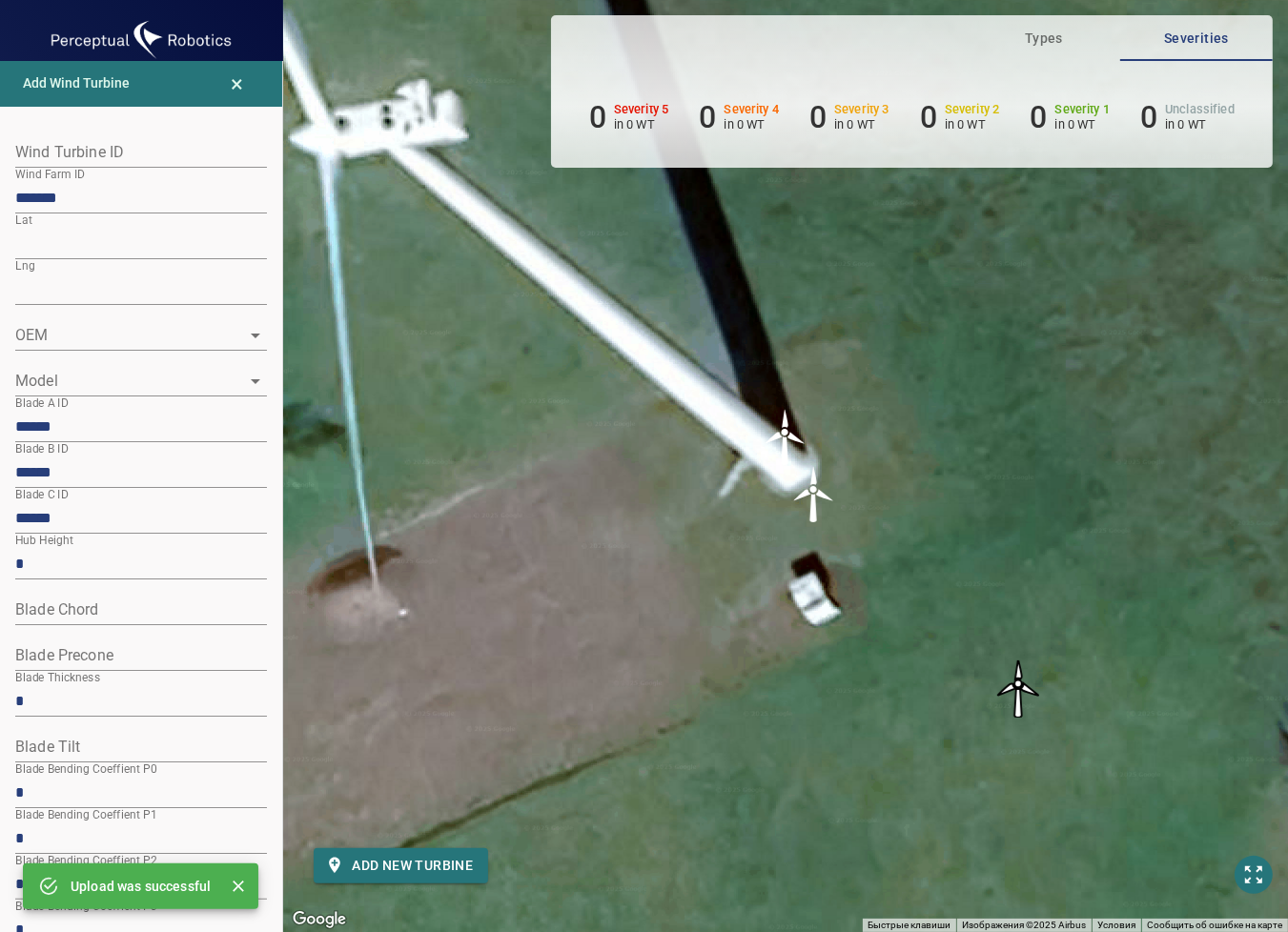 click at bounding box center (141, 152) 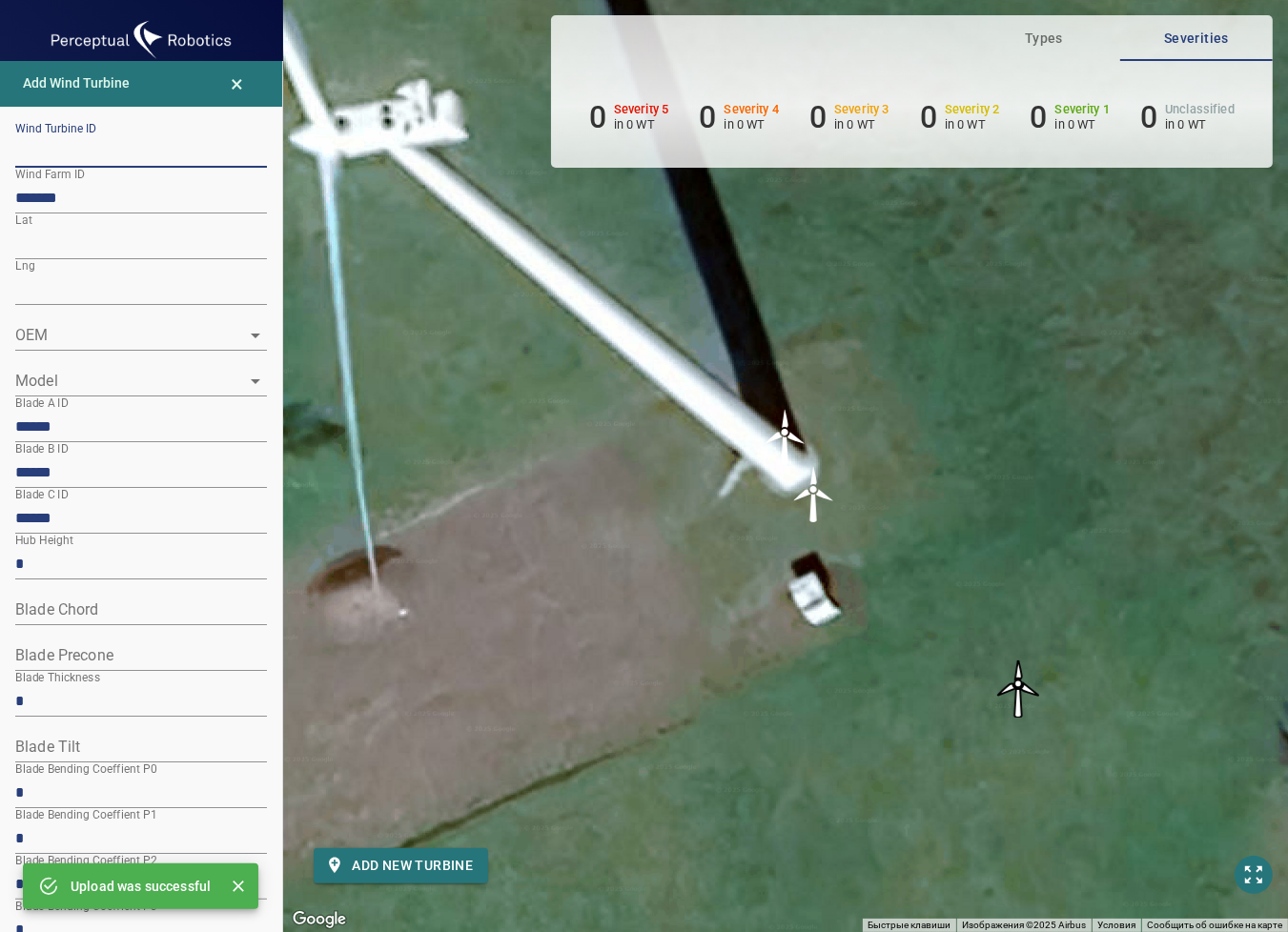 paste on "**********" 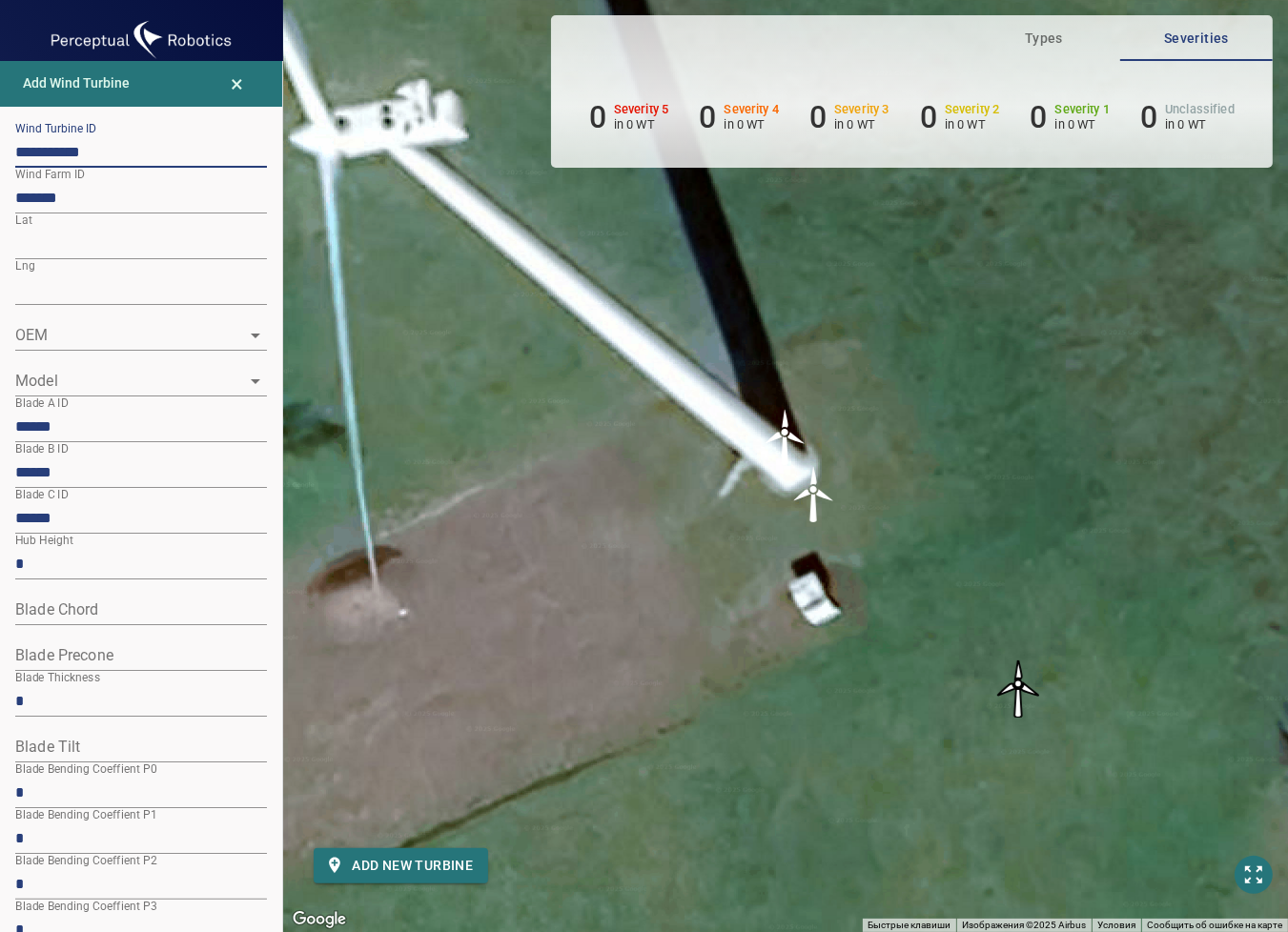 type on "**********" 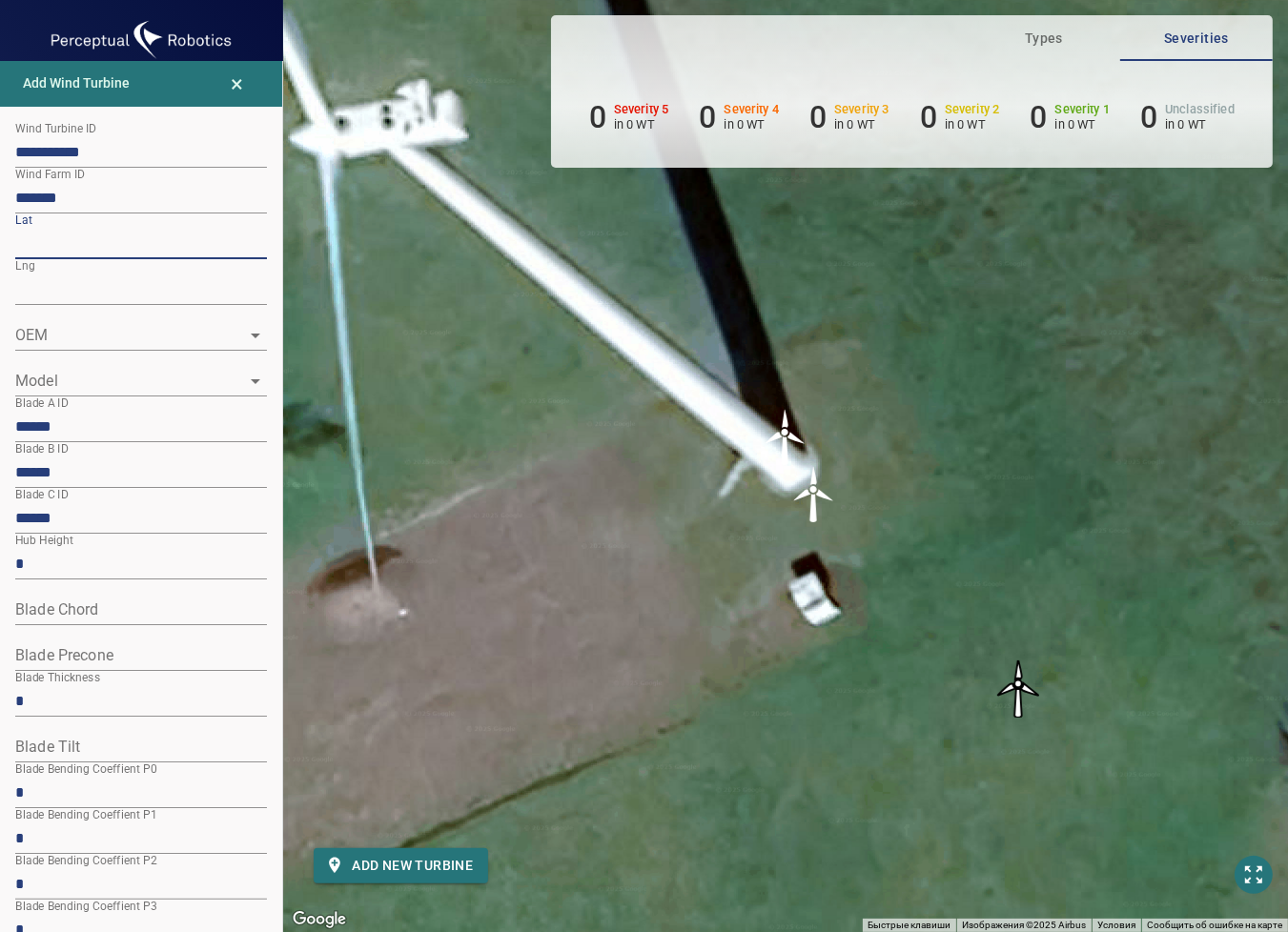 drag, startPoint x: 93, startPoint y: 244, endPoint x: 4, endPoint y: 231, distance: 89.944427 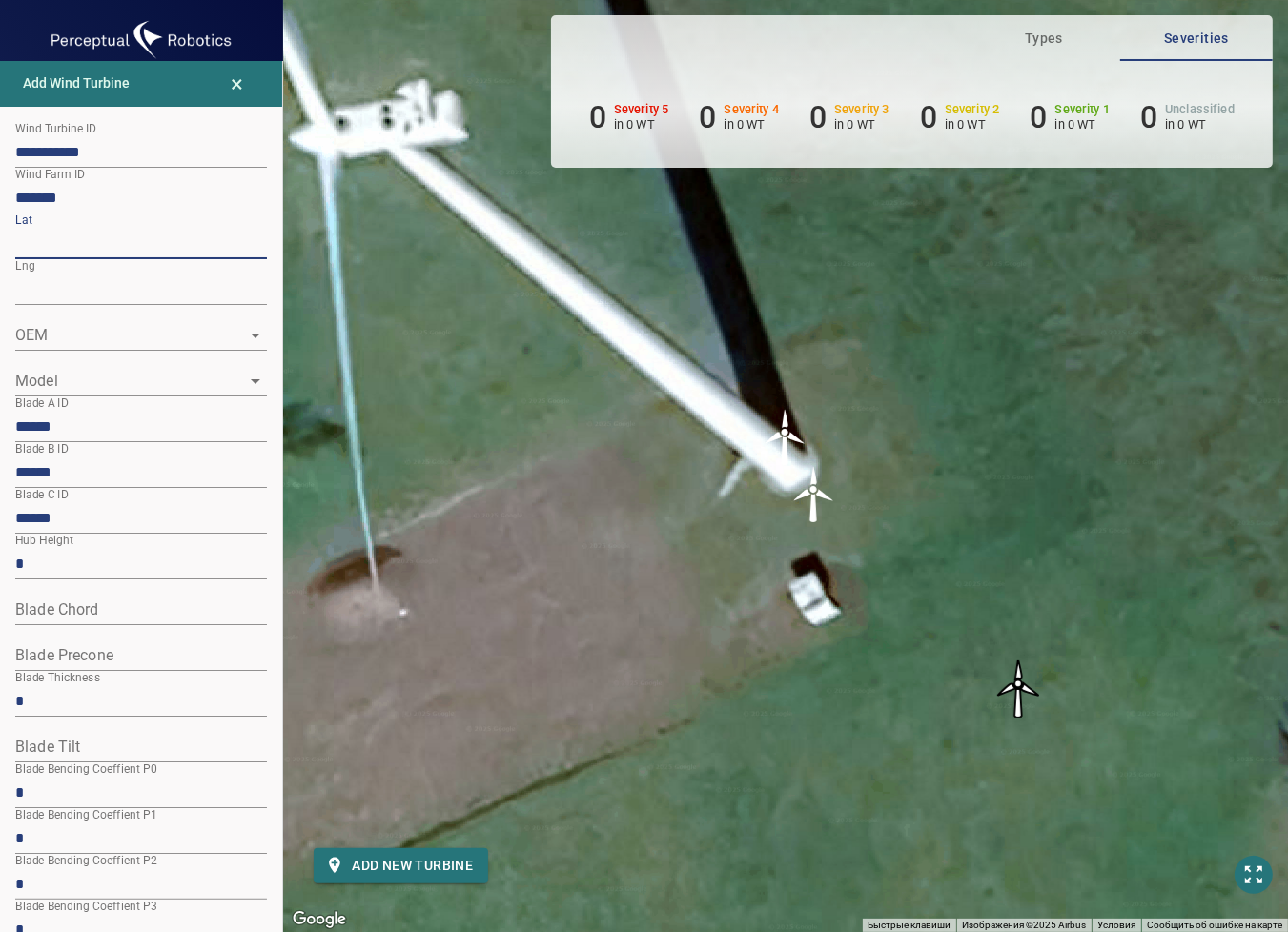 click on "**********" at bounding box center [141, 985] 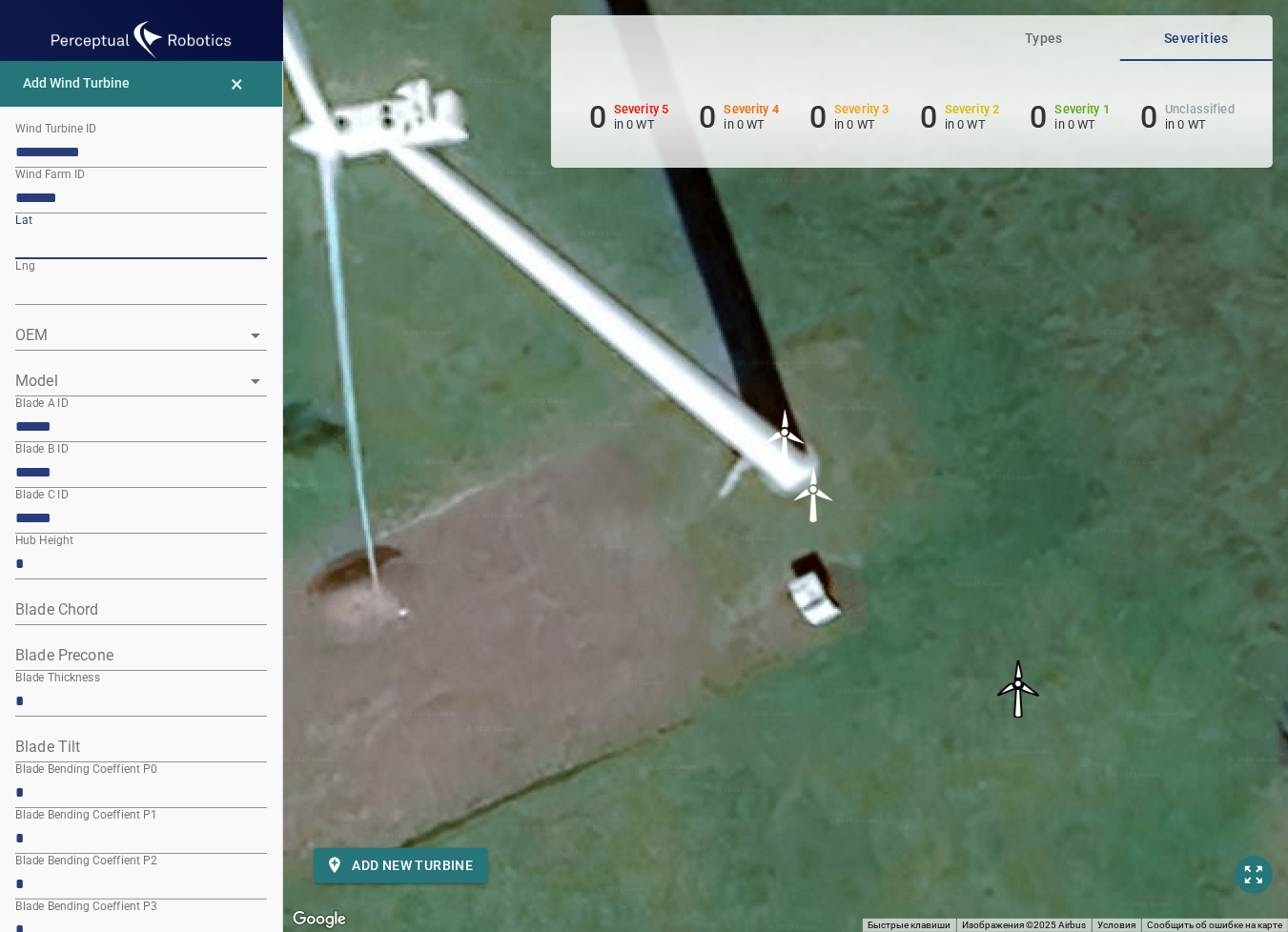 type on "*********" 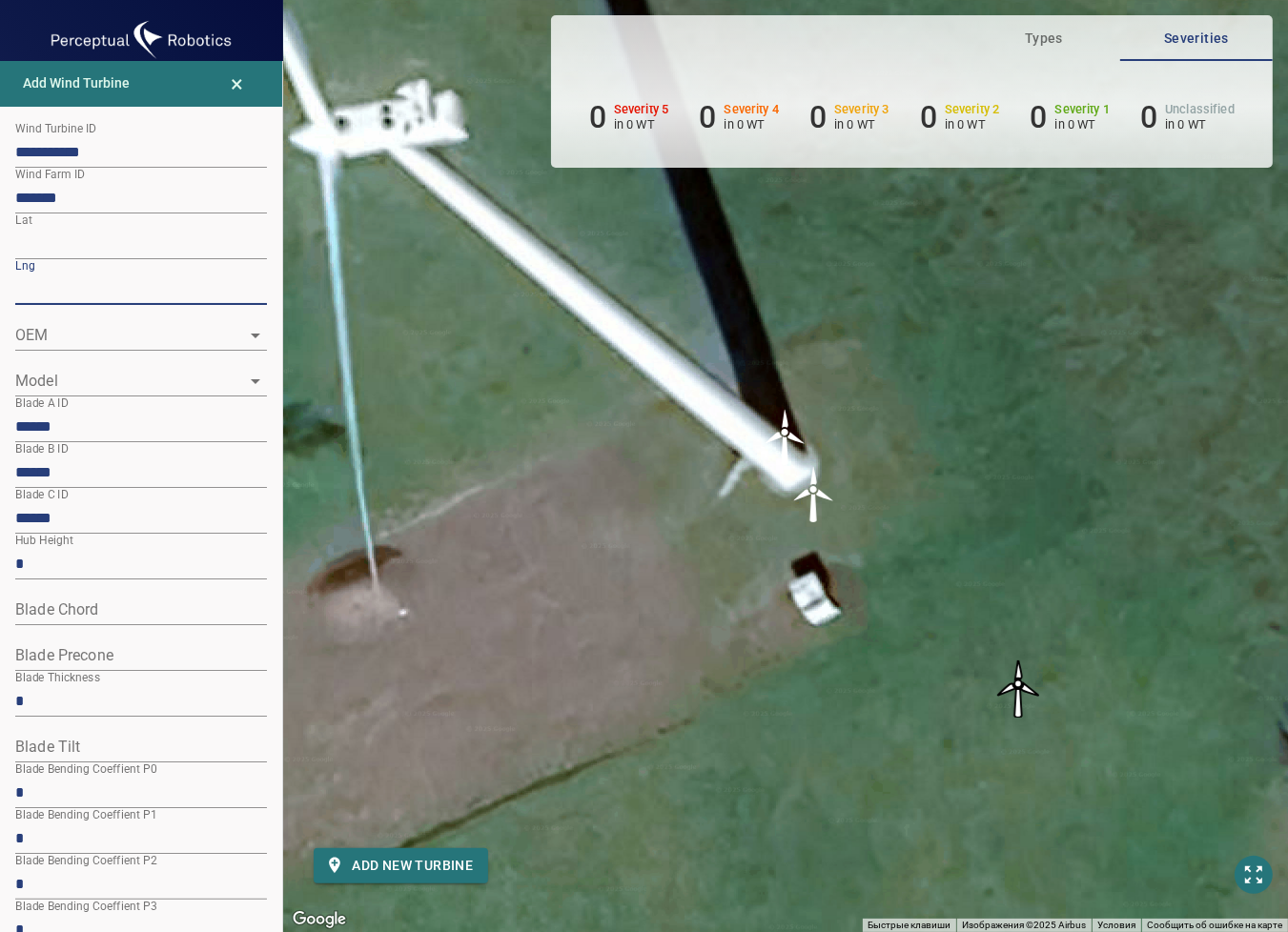 drag, startPoint x: 96, startPoint y: 294, endPoint x: -12, endPoint y: 291, distance: 108.04166 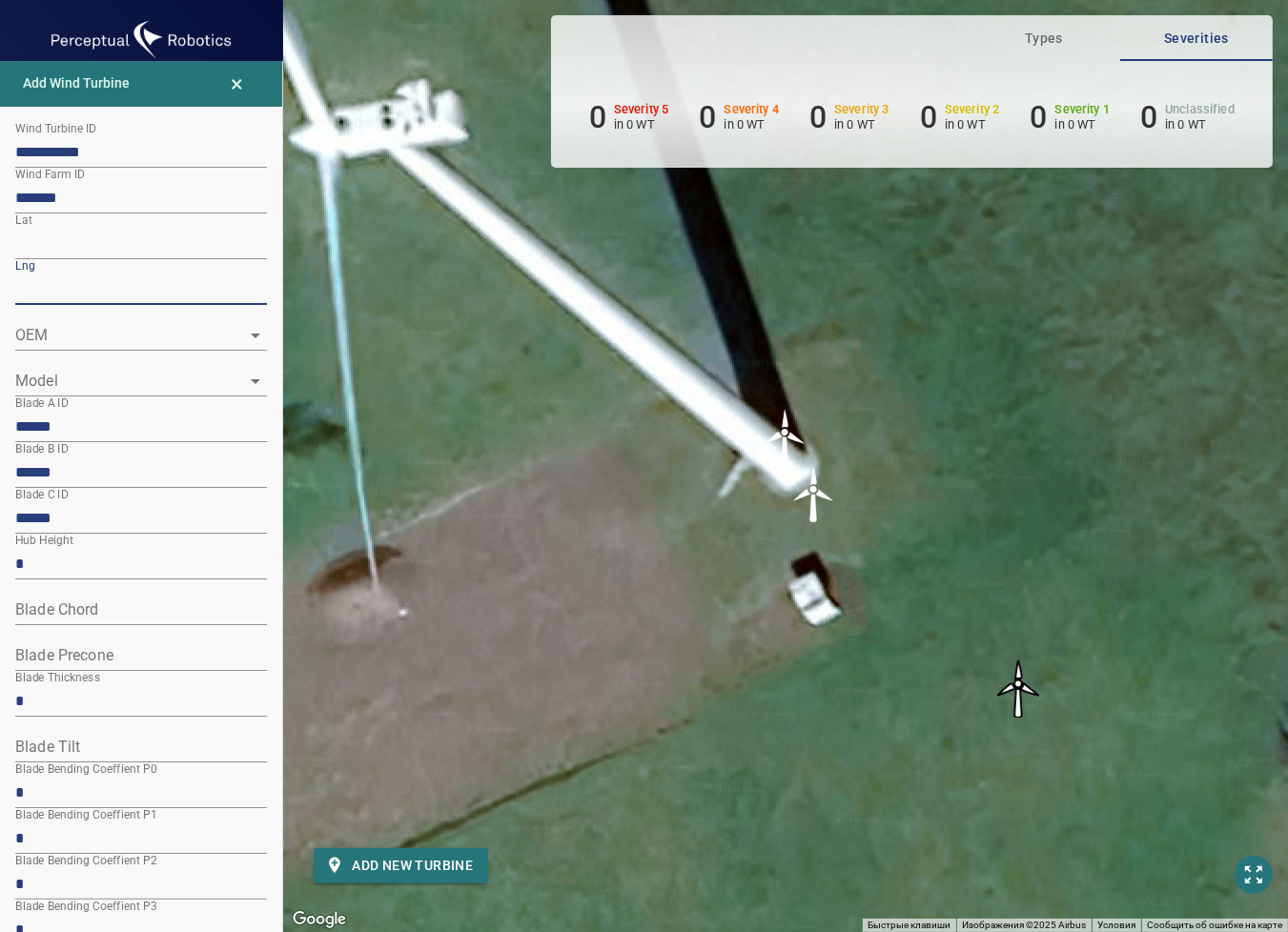 click on "**********" at bounding box center [644, 466] 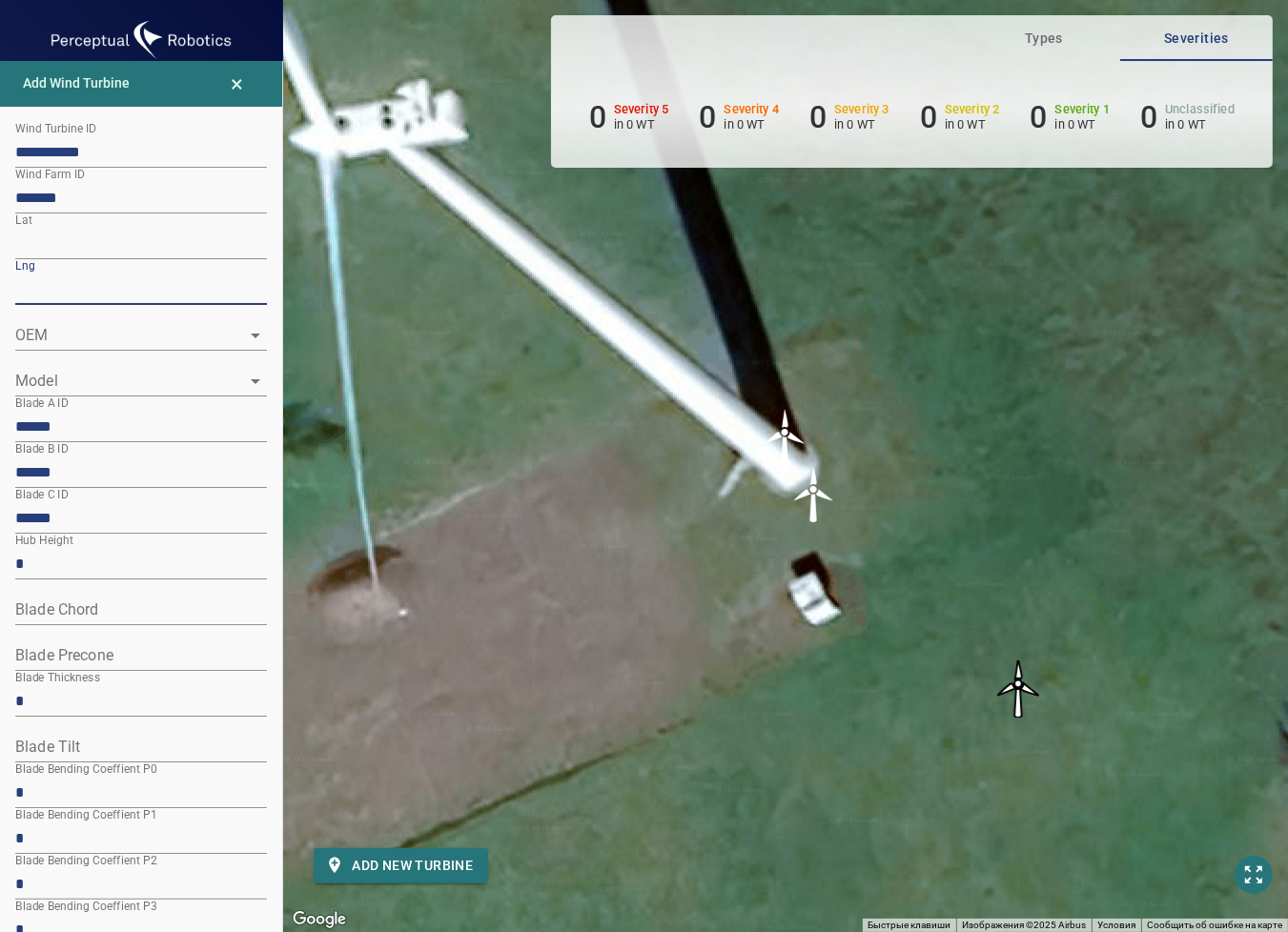 paste 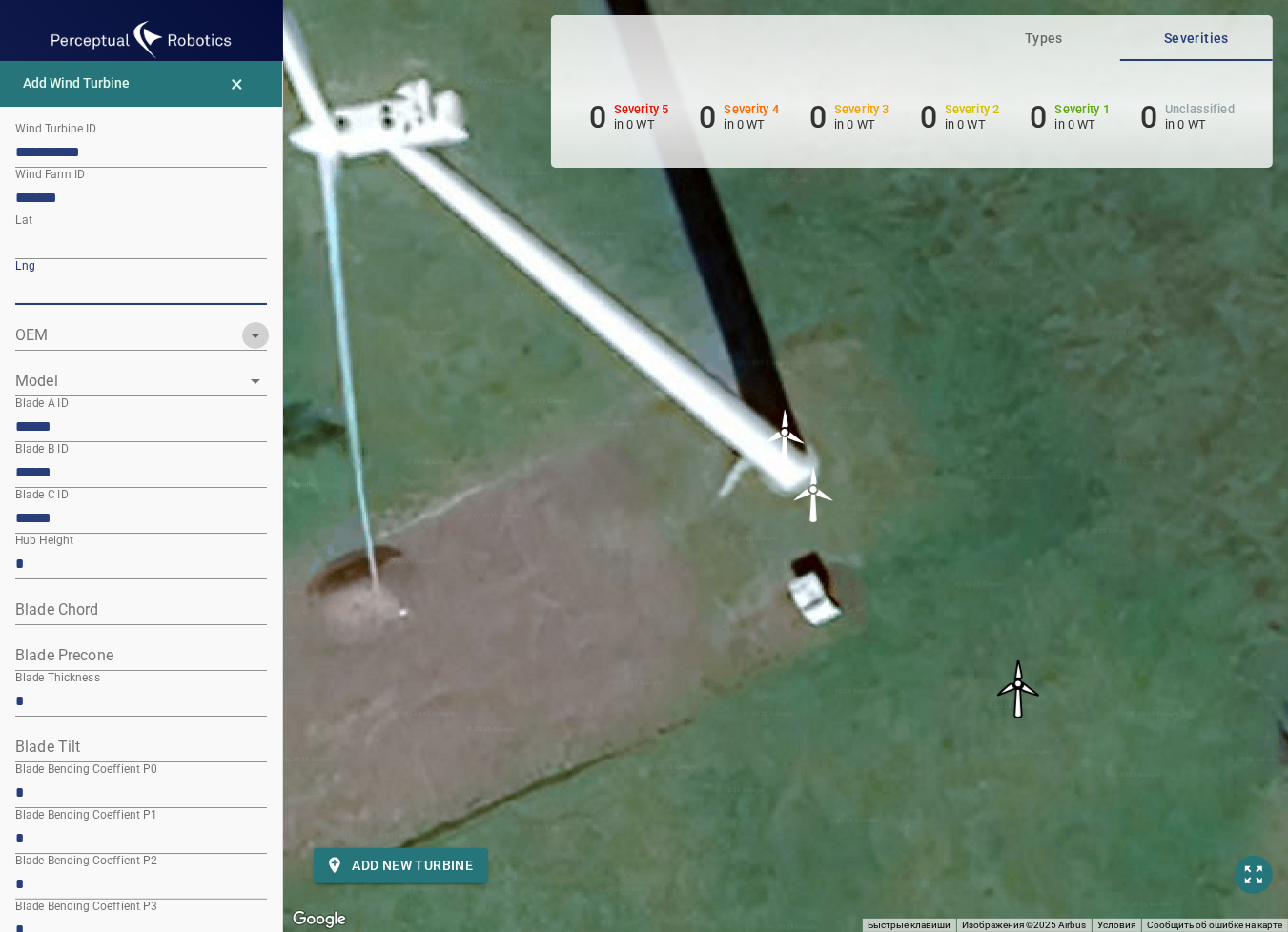 click 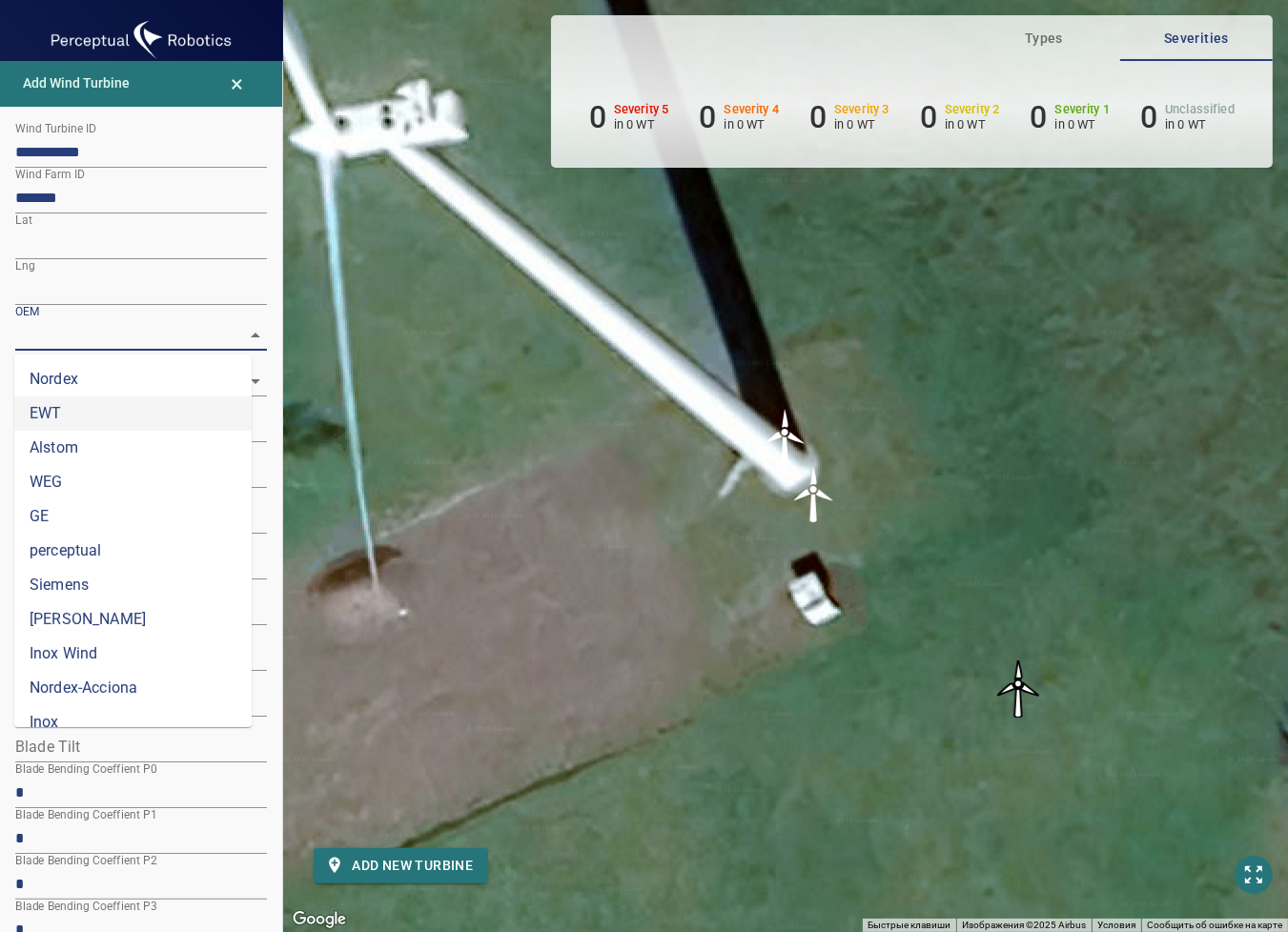 scroll, scrollTop: 671, scrollLeft: 0, axis: vertical 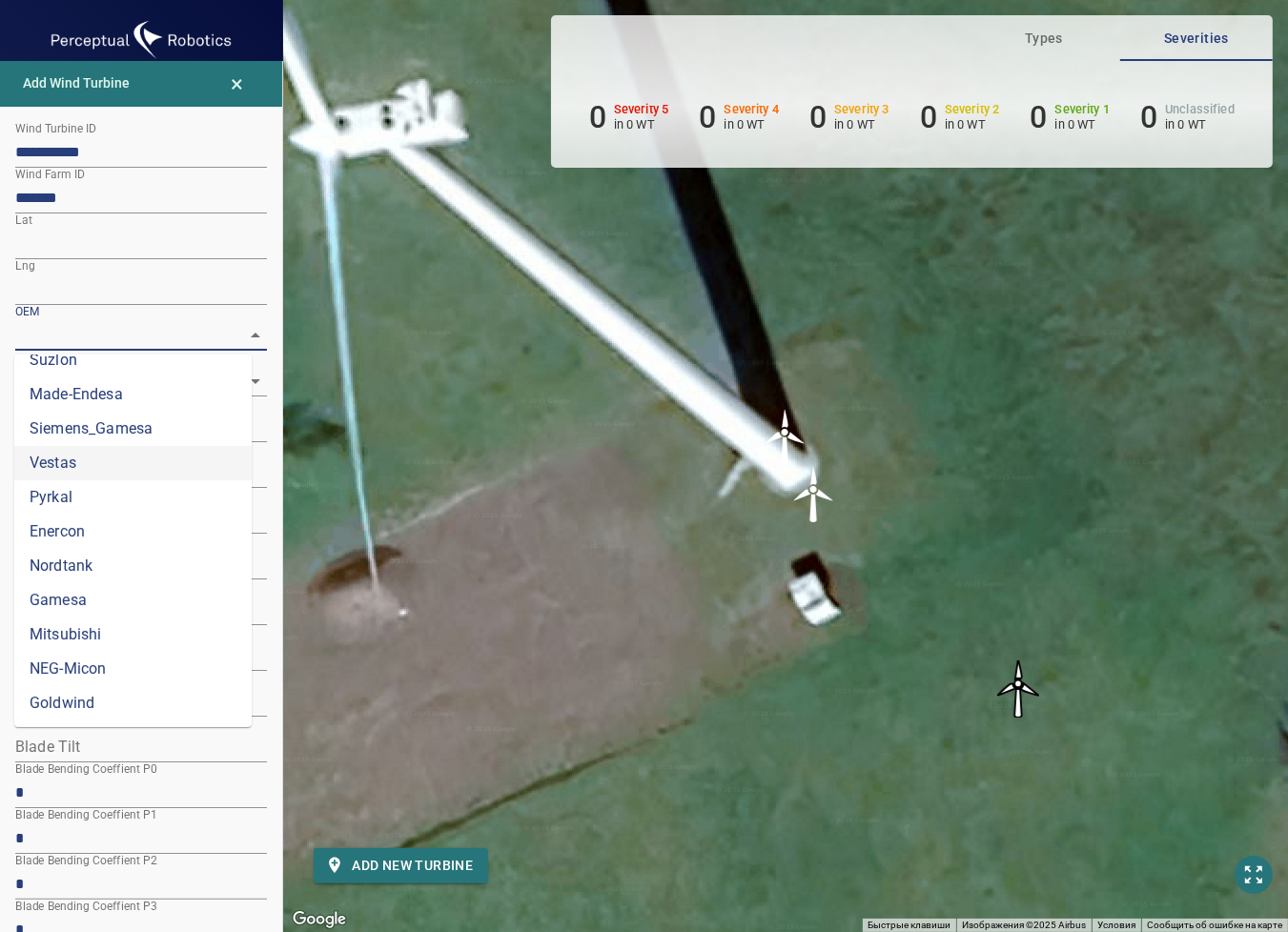 click on "Vestas" at bounding box center (133, 463) 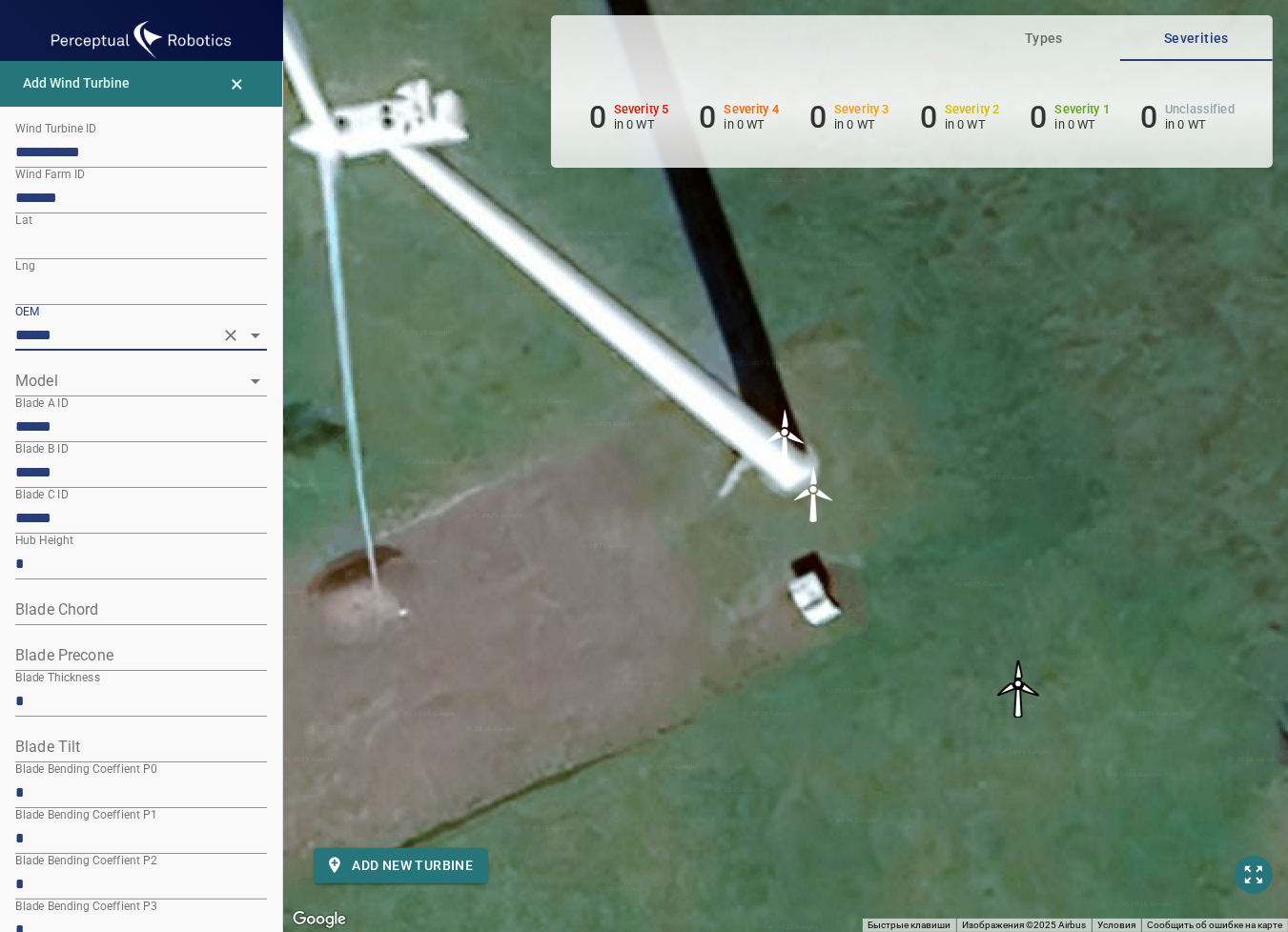click 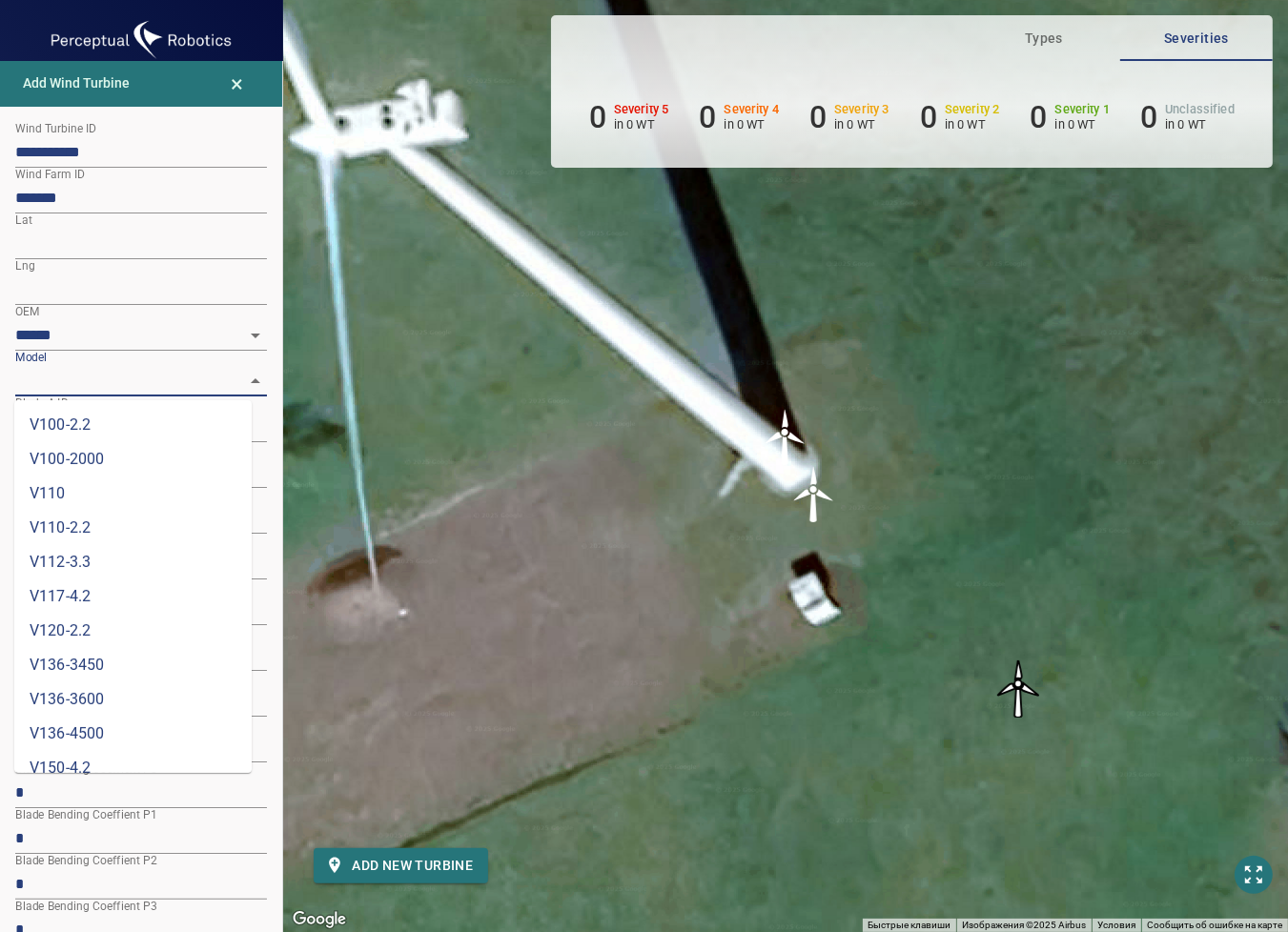 scroll, scrollTop: 671, scrollLeft: 0, axis: vertical 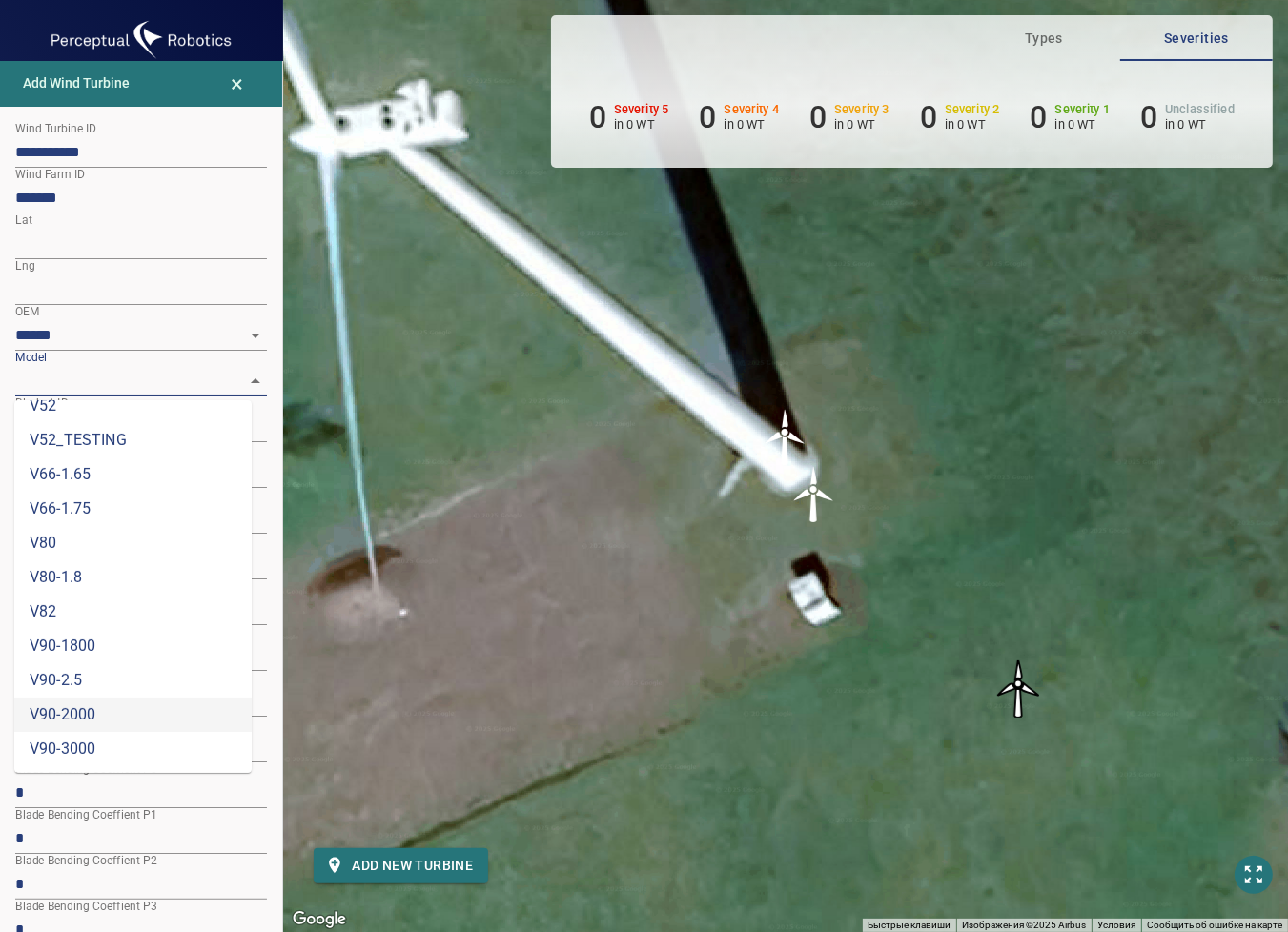 click on "V90-2000" at bounding box center [133, 715] 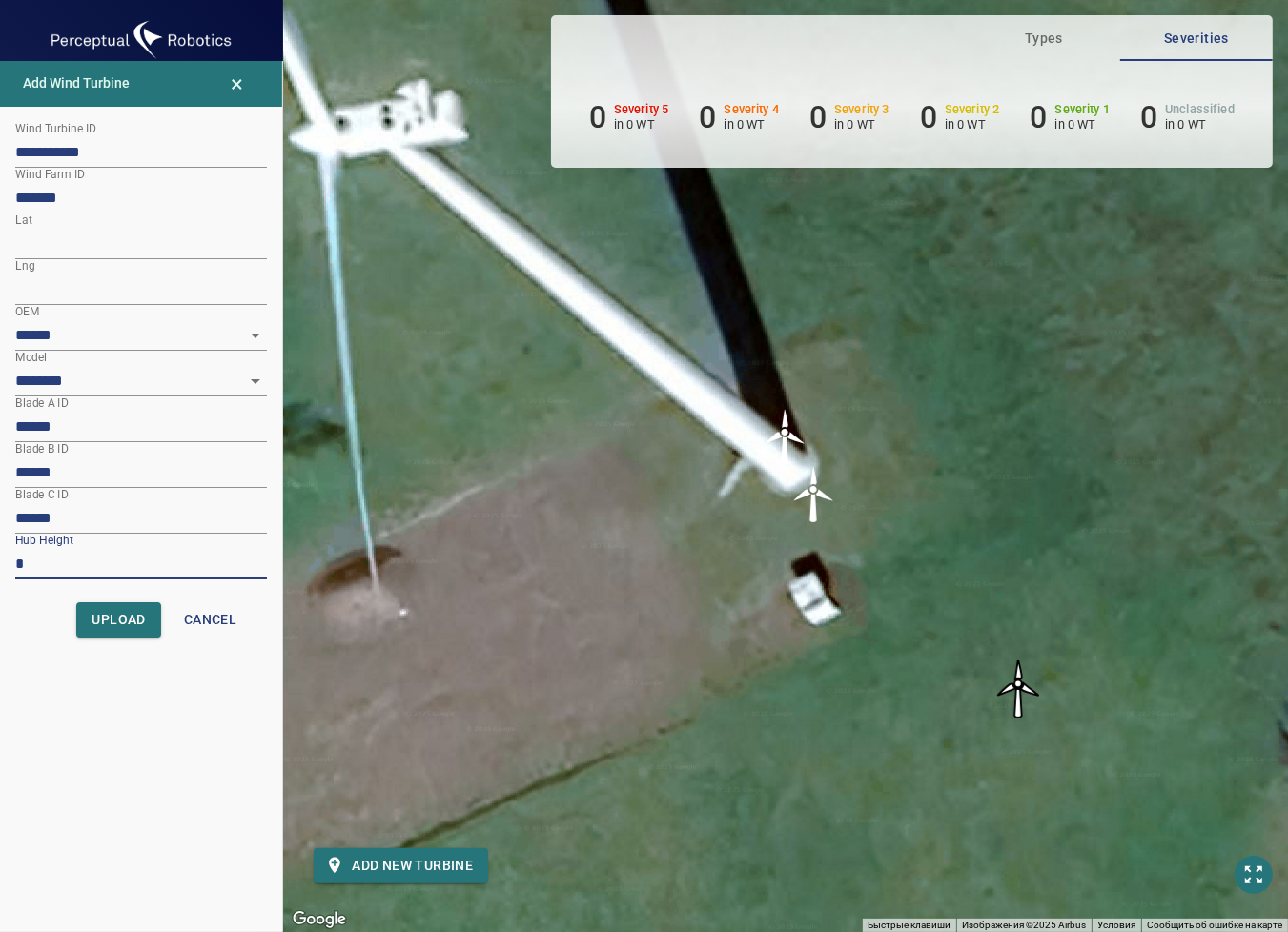 drag, startPoint x: 46, startPoint y: 571, endPoint x: 0, endPoint y: 564, distance: 46.52956 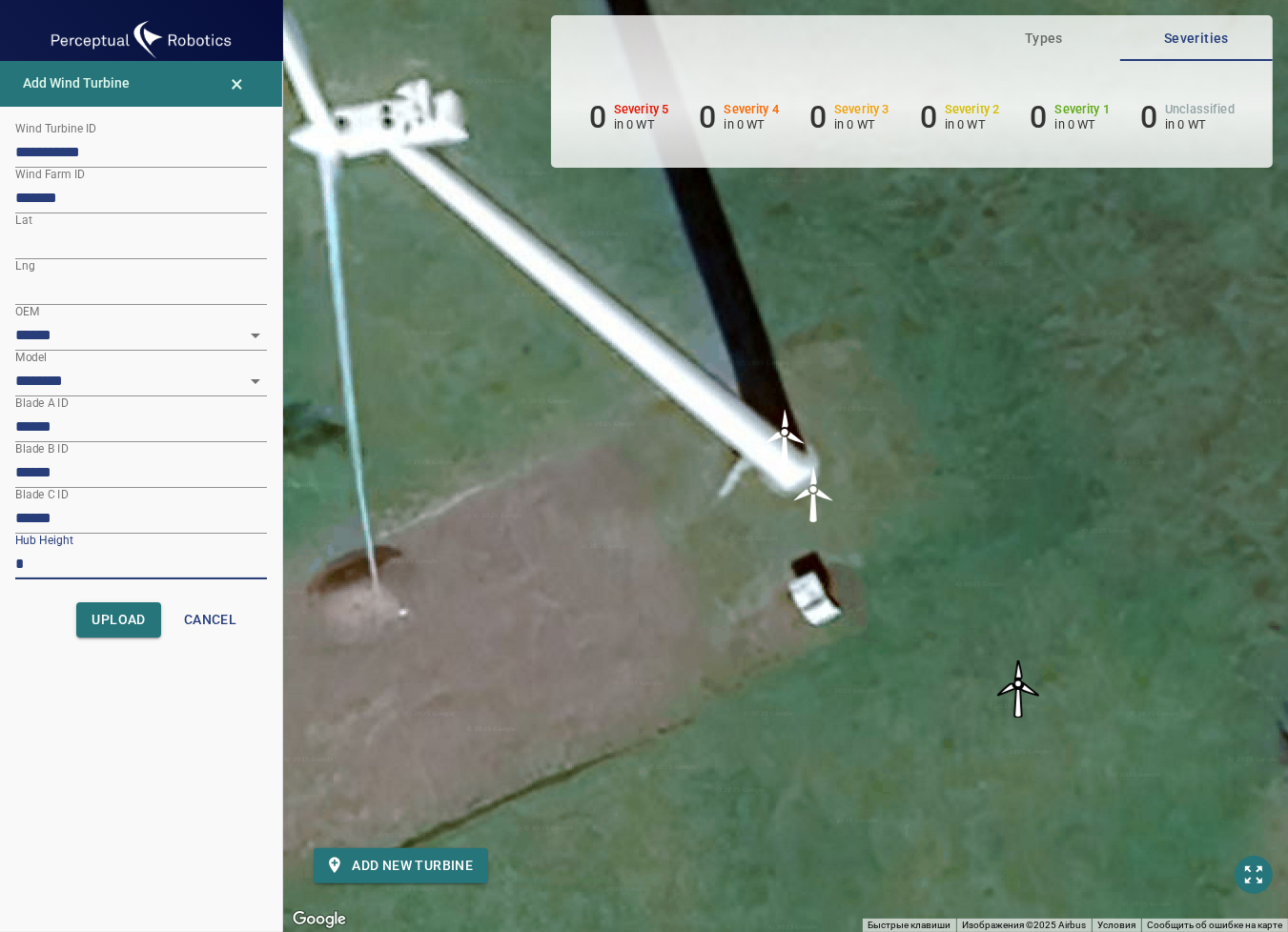 click on "**********" at bounding box center (141, 414) 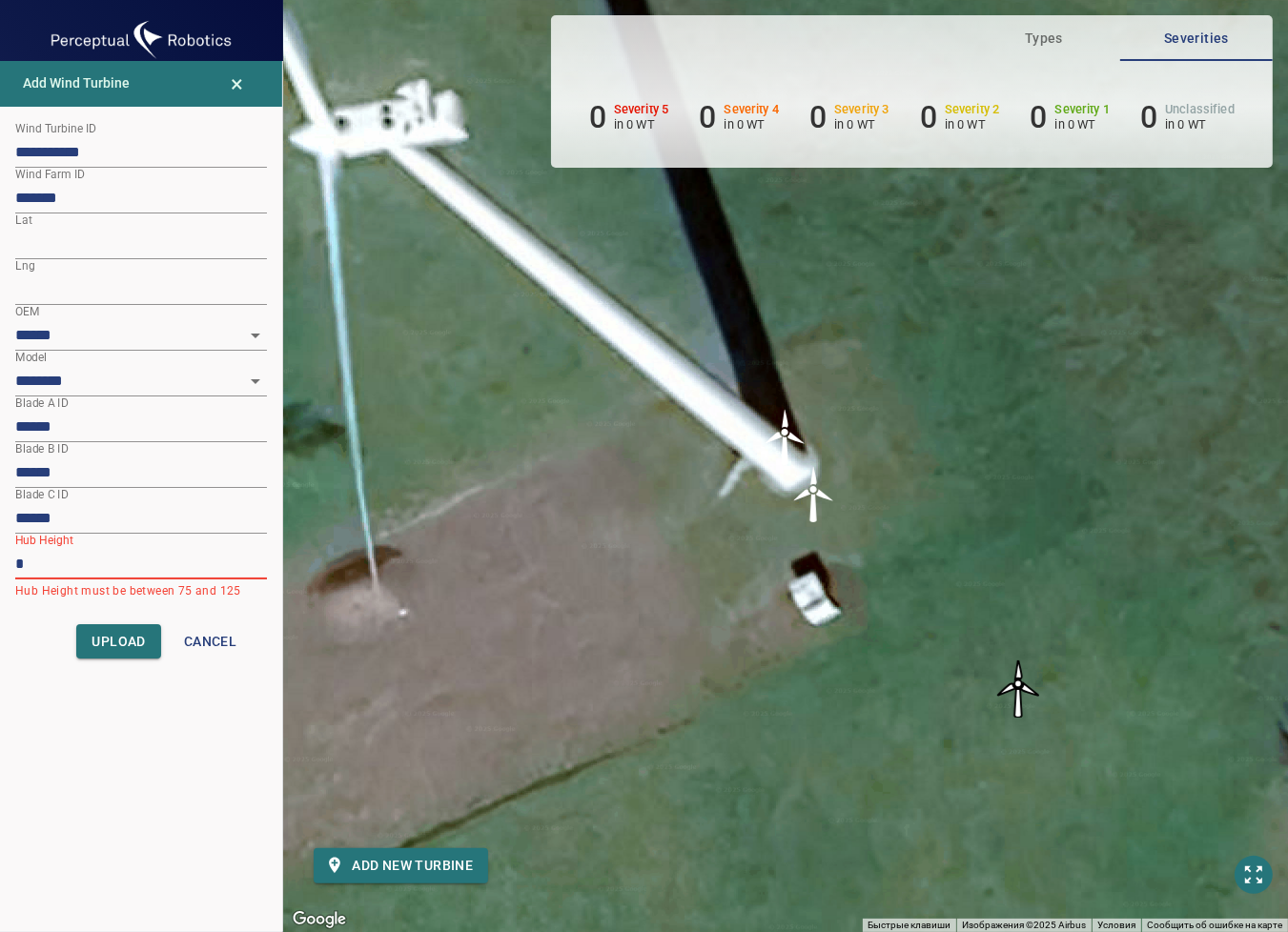type on "**" 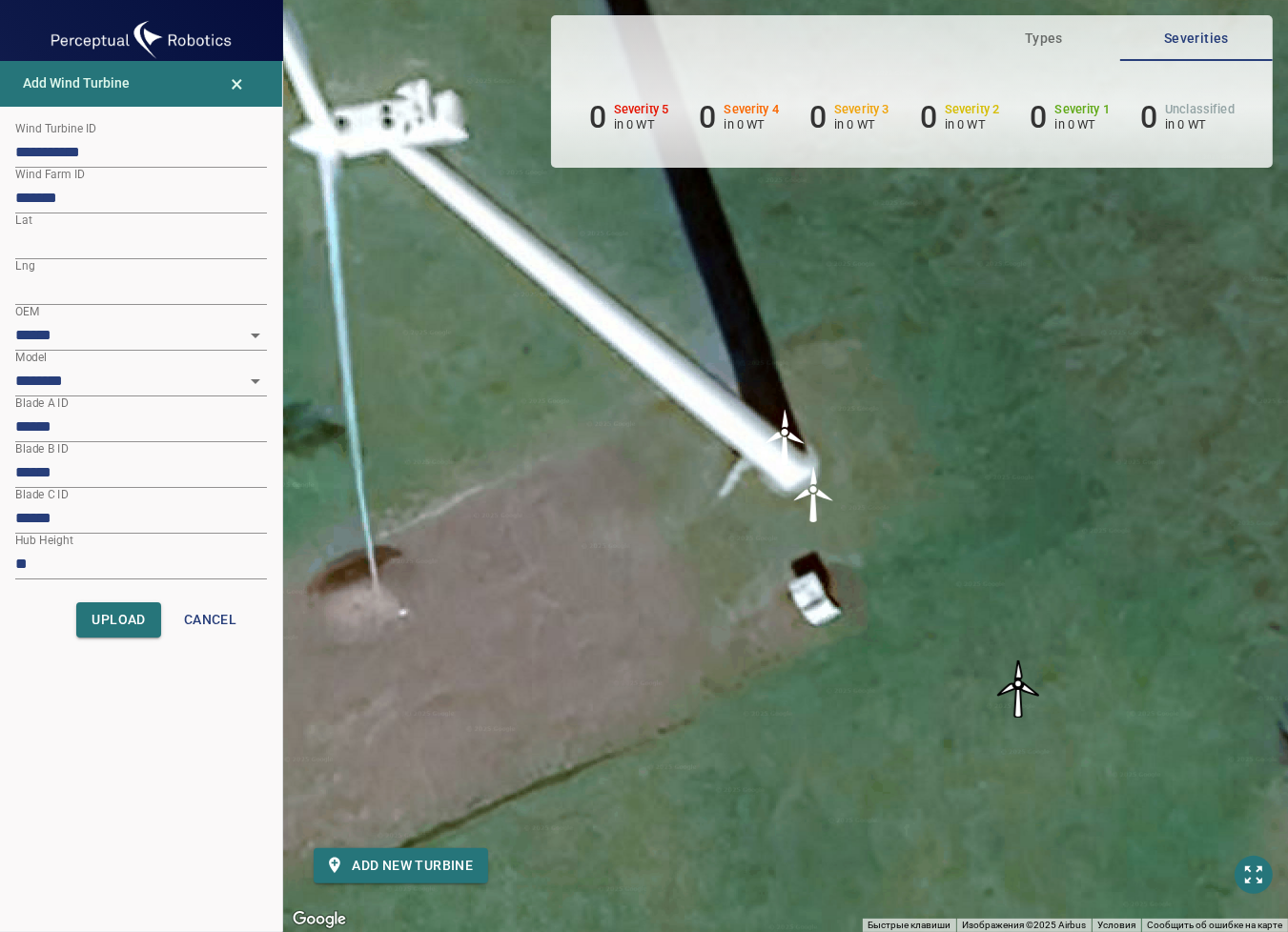 click on "******" at bounding box center (141, 427) 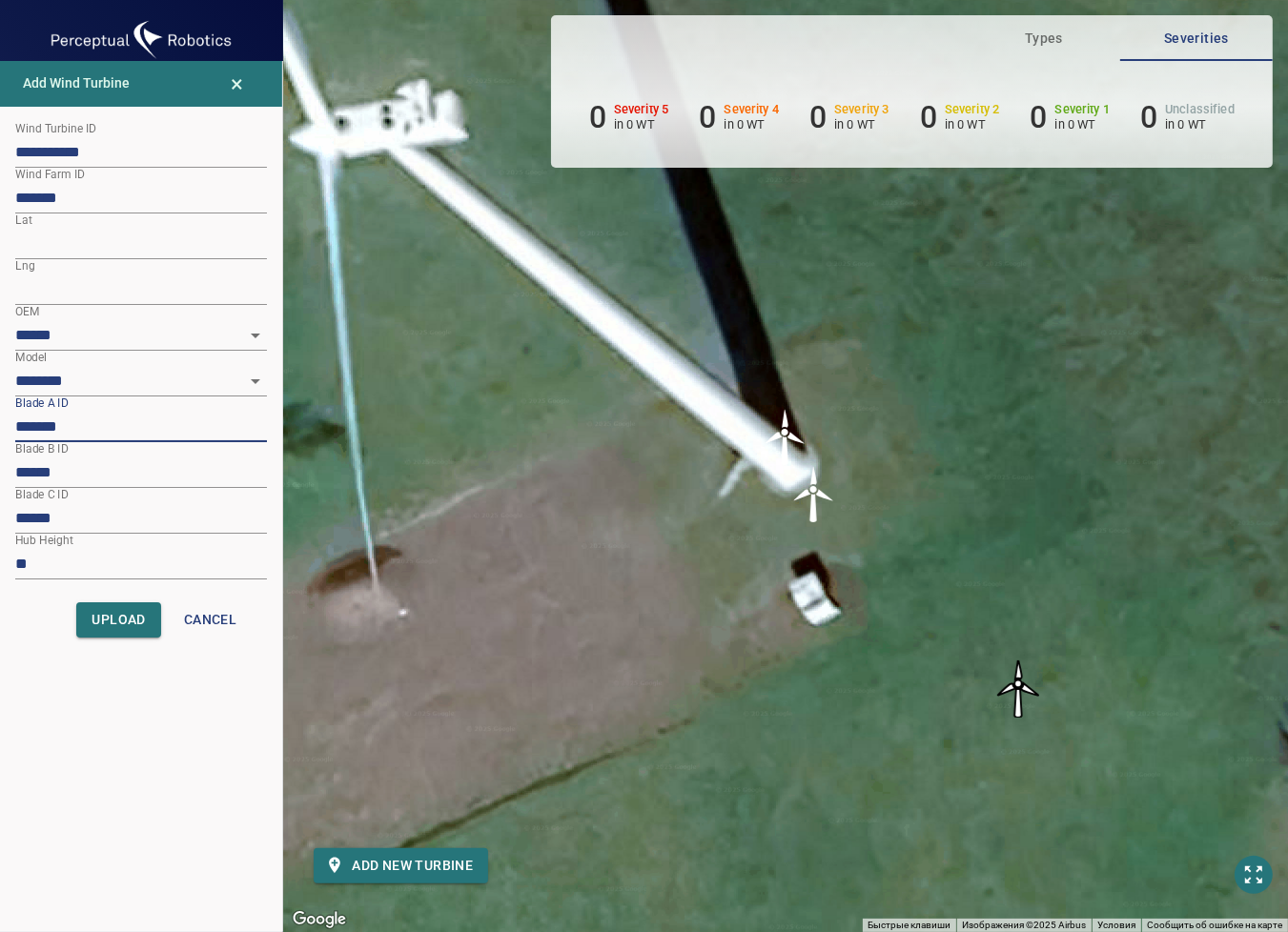 paste on "*****" 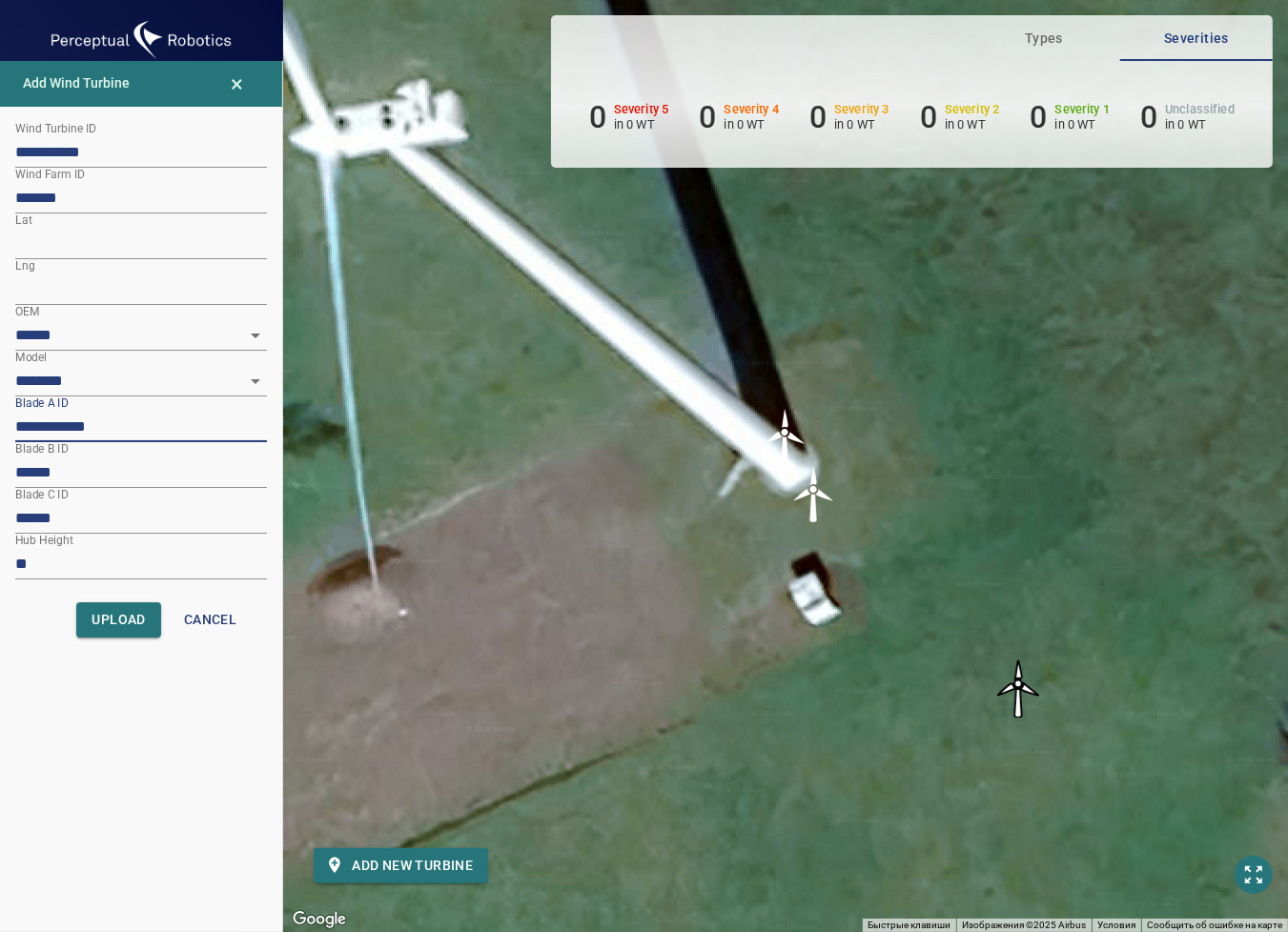type on "**********" 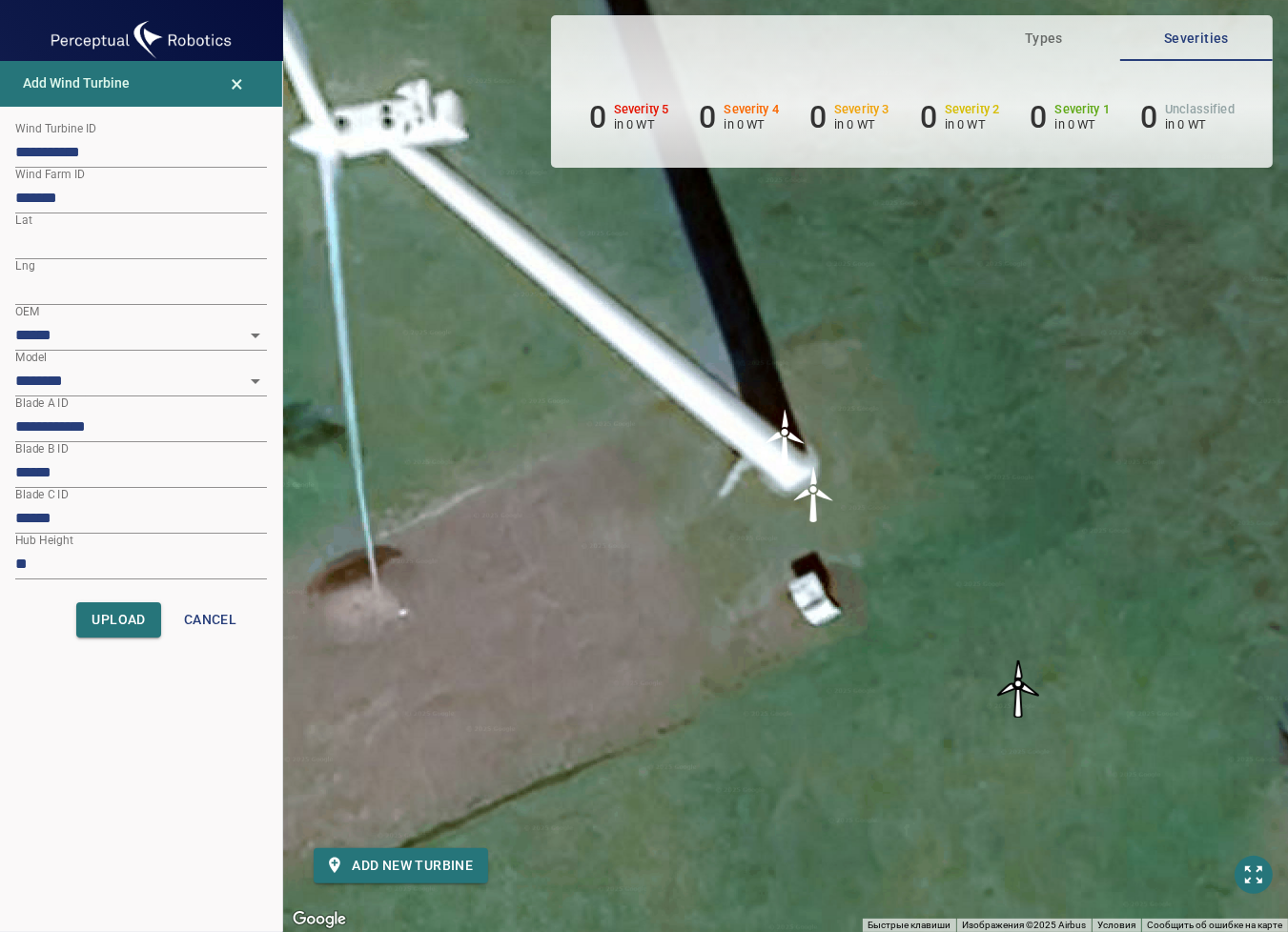 click on "******" at bounding box center [141, 473] 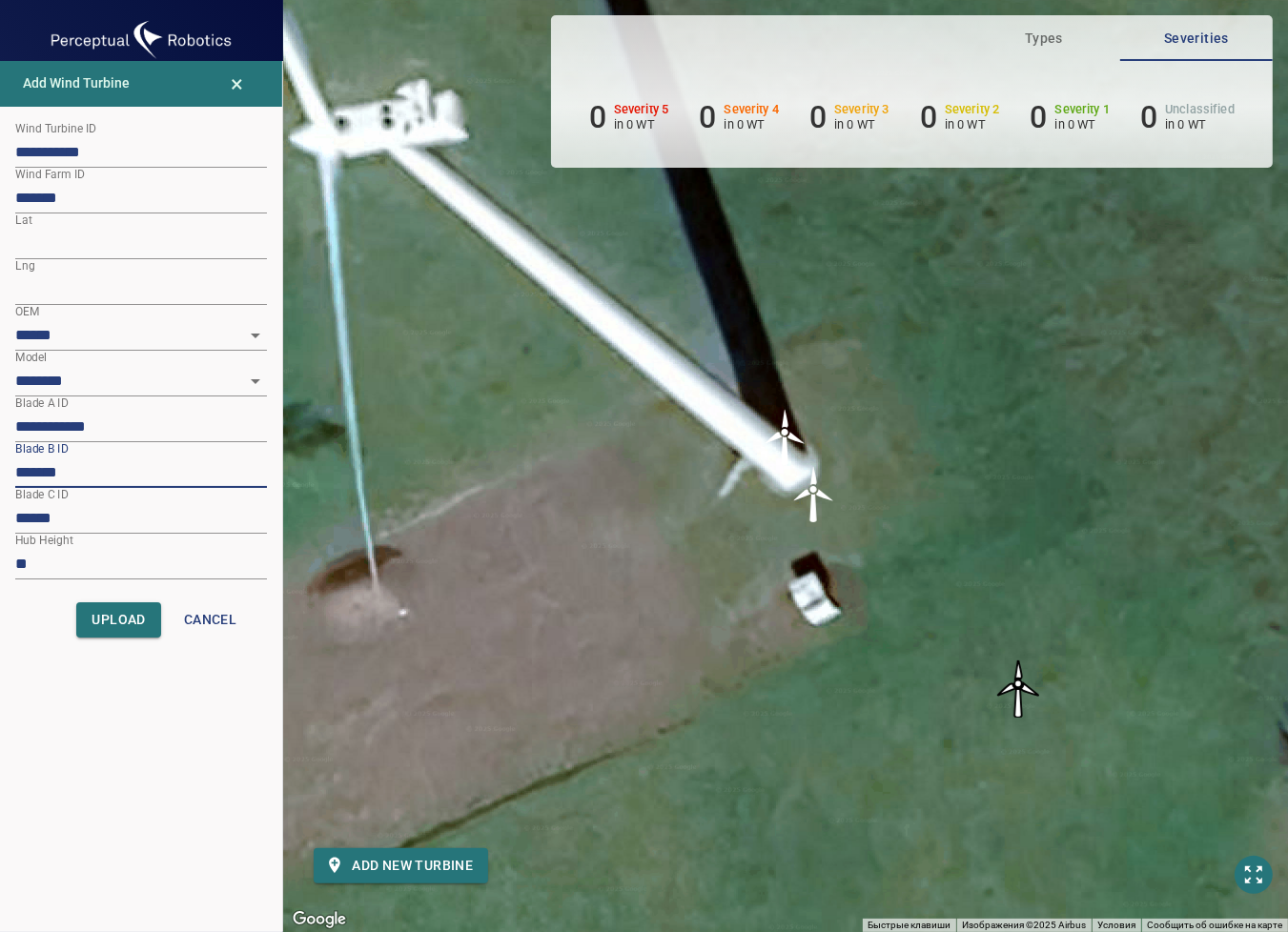 paste on "*****" 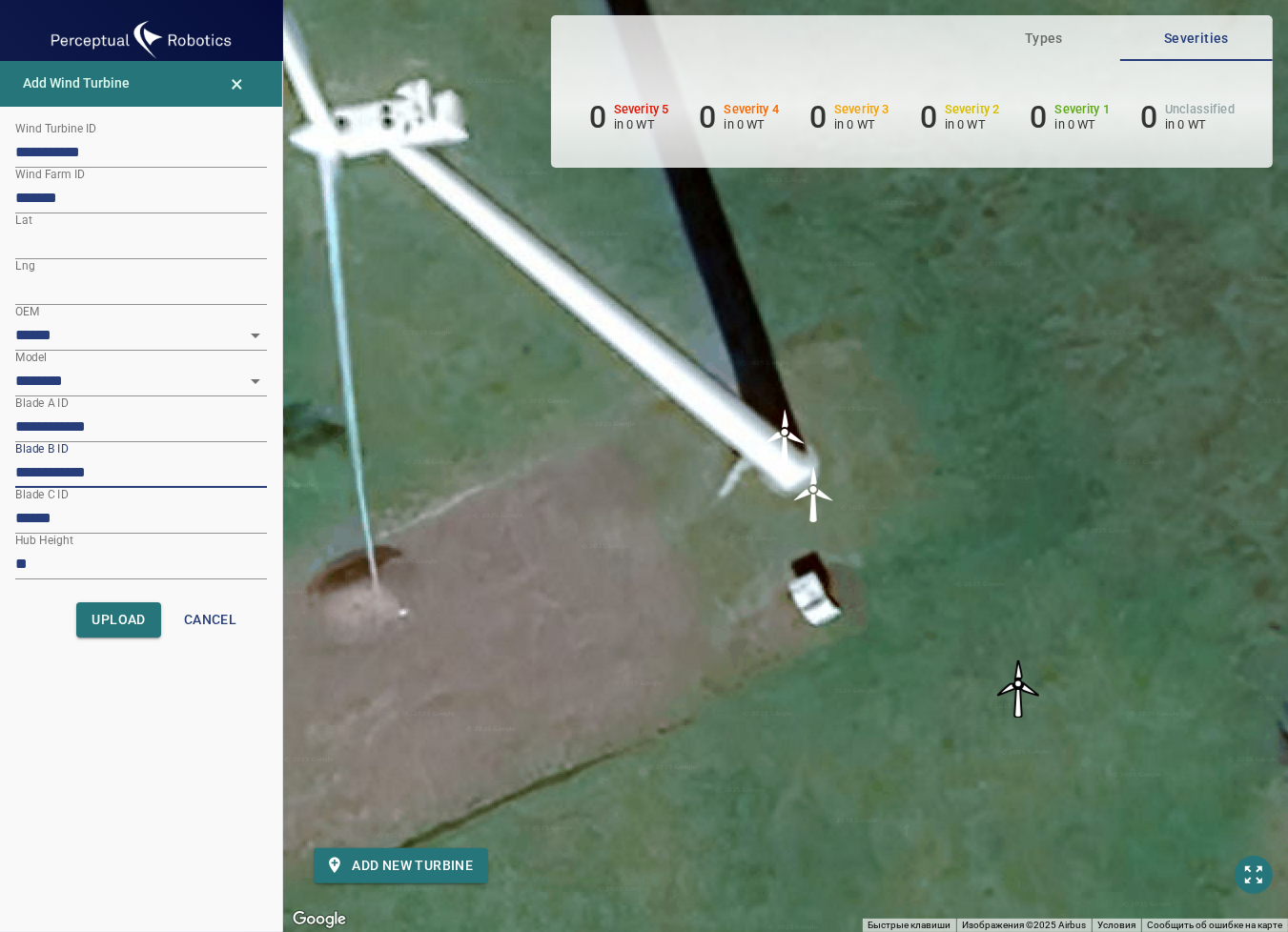 type on "**********" 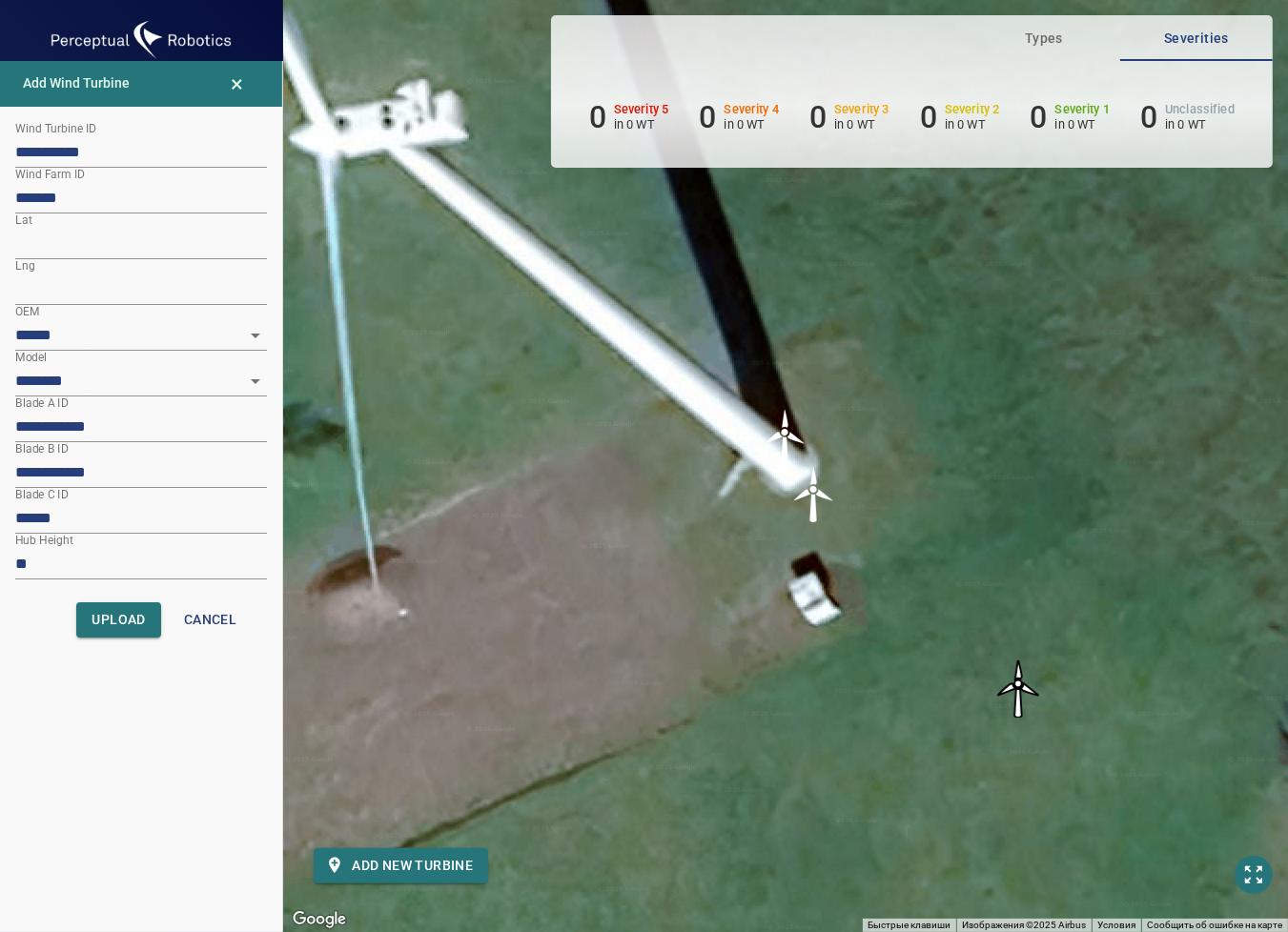 click on "******" at bounding box center (141, 518) 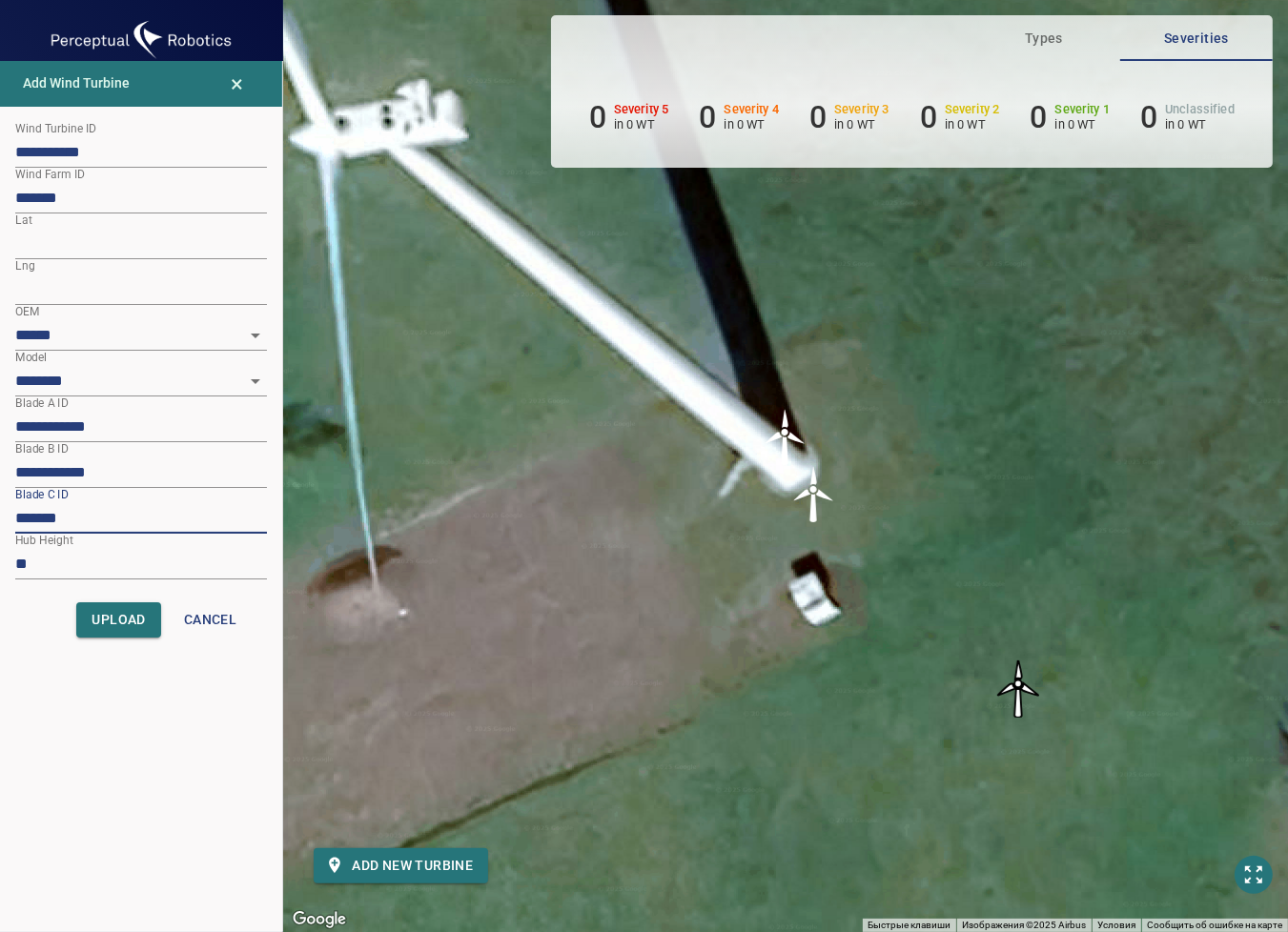 paste on "*****" 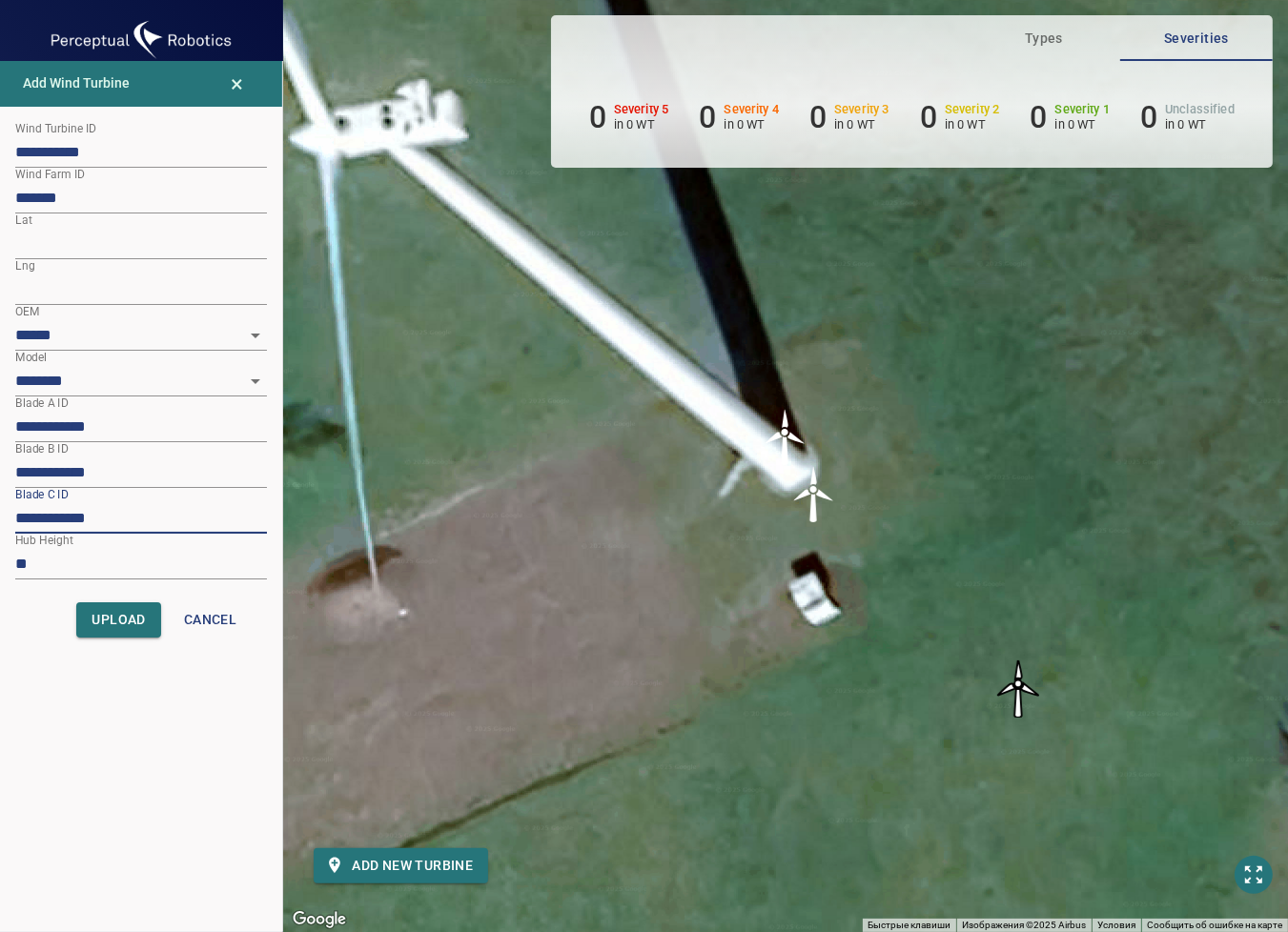 type on "**********" 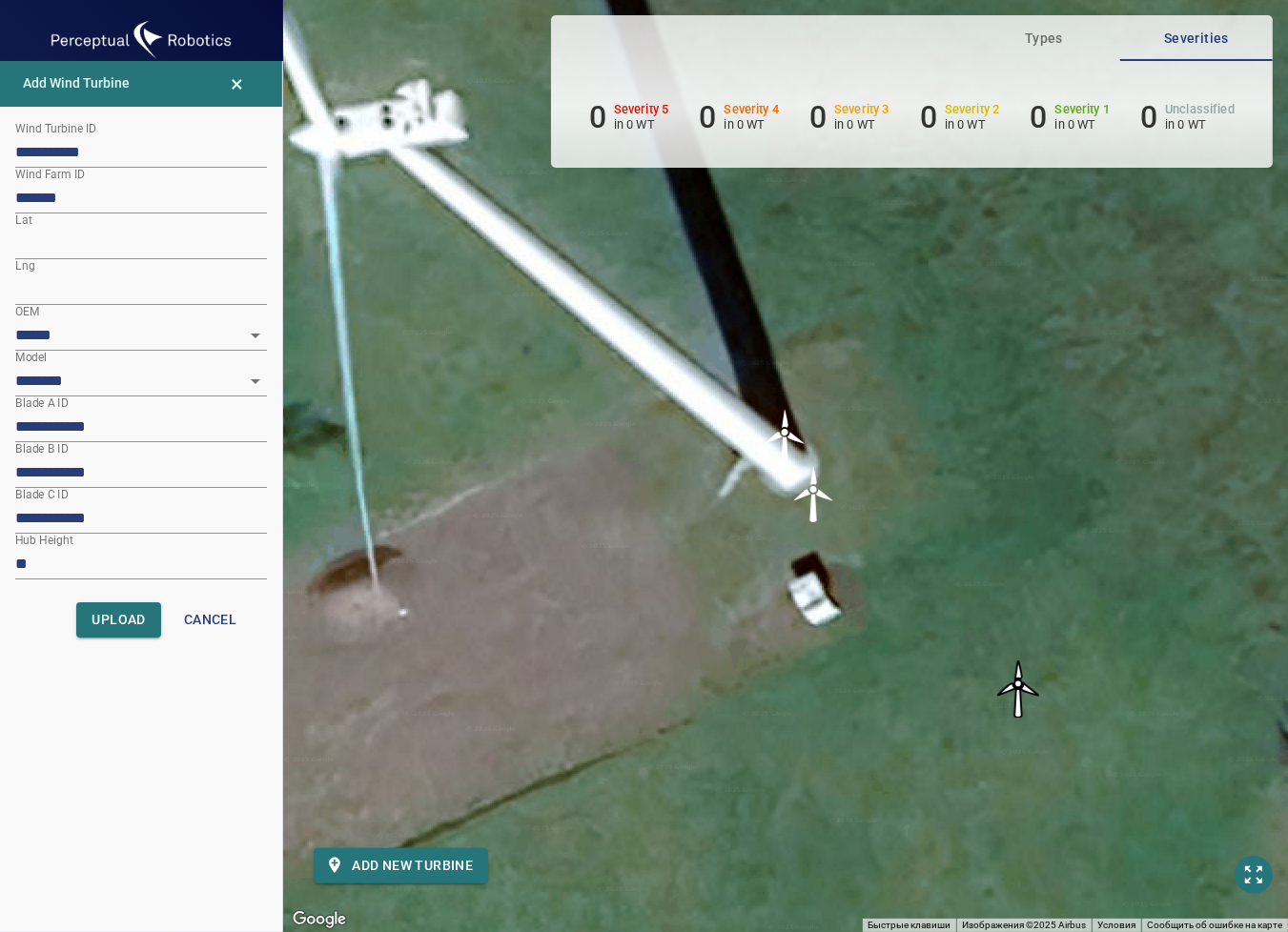 click on "Для навигации используйте клавиши со стрелками. Чтобы активировать перетаскивание с помощью клавиатуры, нажмите Alt + Ввод. После этого перемещайте маркер, используя клавиши со стрелками. Чтобы завершить перетаскивание, нажмите клавишу Ввод. Чтобы отменить действие, нажмите клавишу Esc." at bounding box center [786, 466] 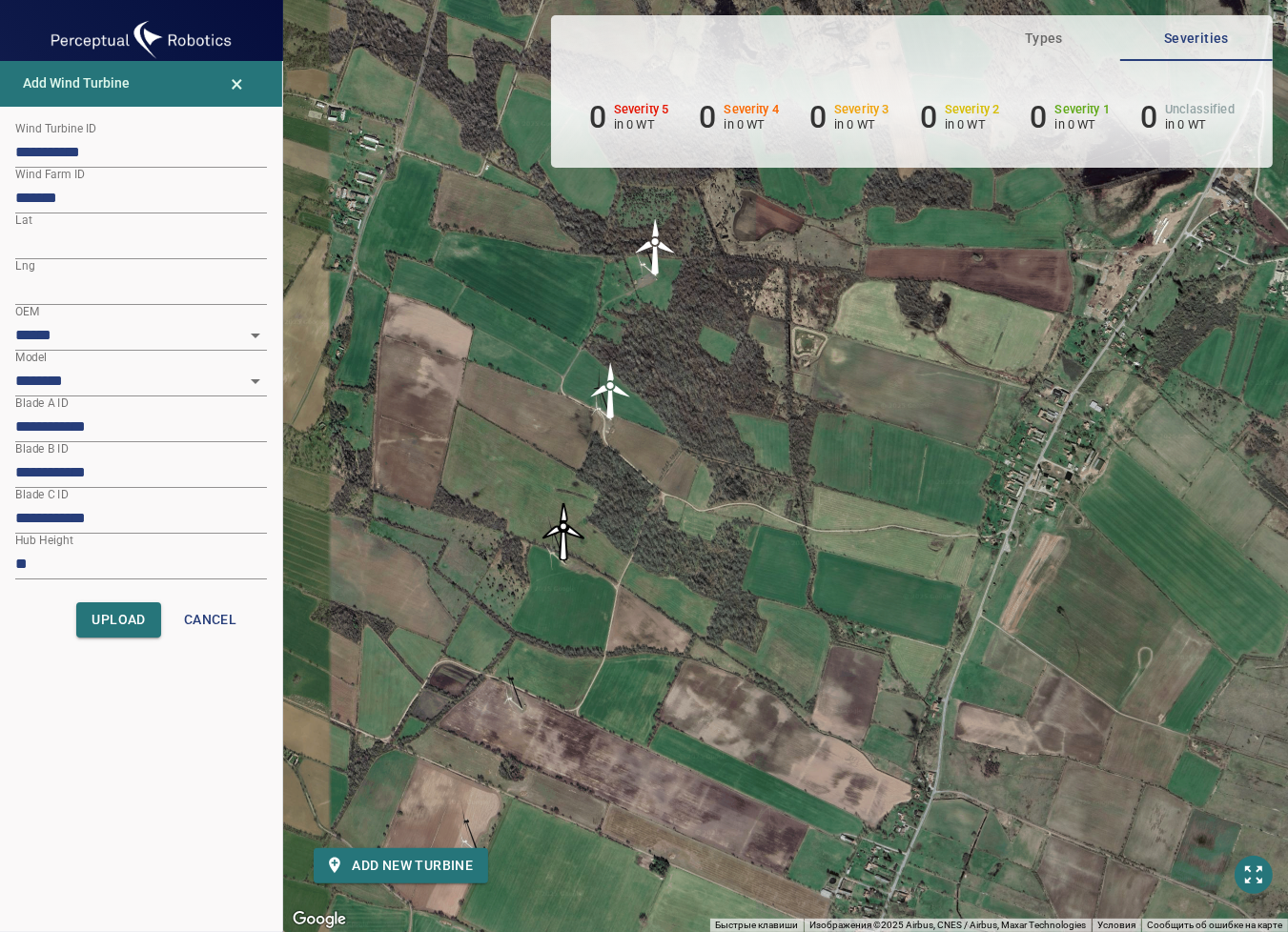 drag, startPoint x: 690, startPoint y: 511, endPoint x: 757, endPoint y: 361, distance: 164.28329 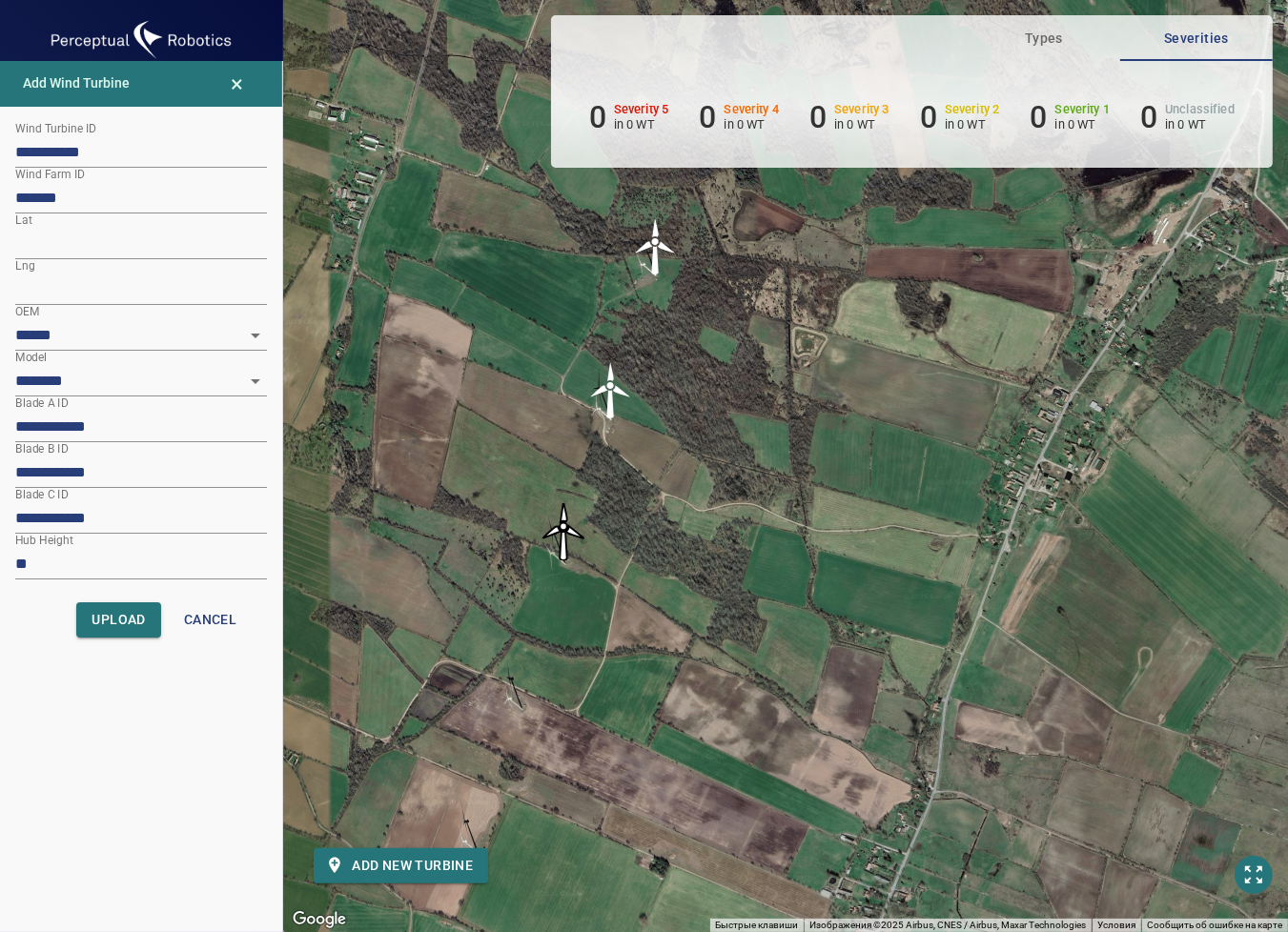 click on "Для навигации используйте клавиши со стрелками. Чтобы активировать перетаскивание с помощью клавиатуры, нажмите Alt + Ввод. После этого перемещайте маркер, используя клавиши со стрелками. Чтобы завершить перетаскивание, нажмите клавишу Ввод. Чтобы отменить действие, нажмите клавишу Esc." at bounding box center [786, 466] 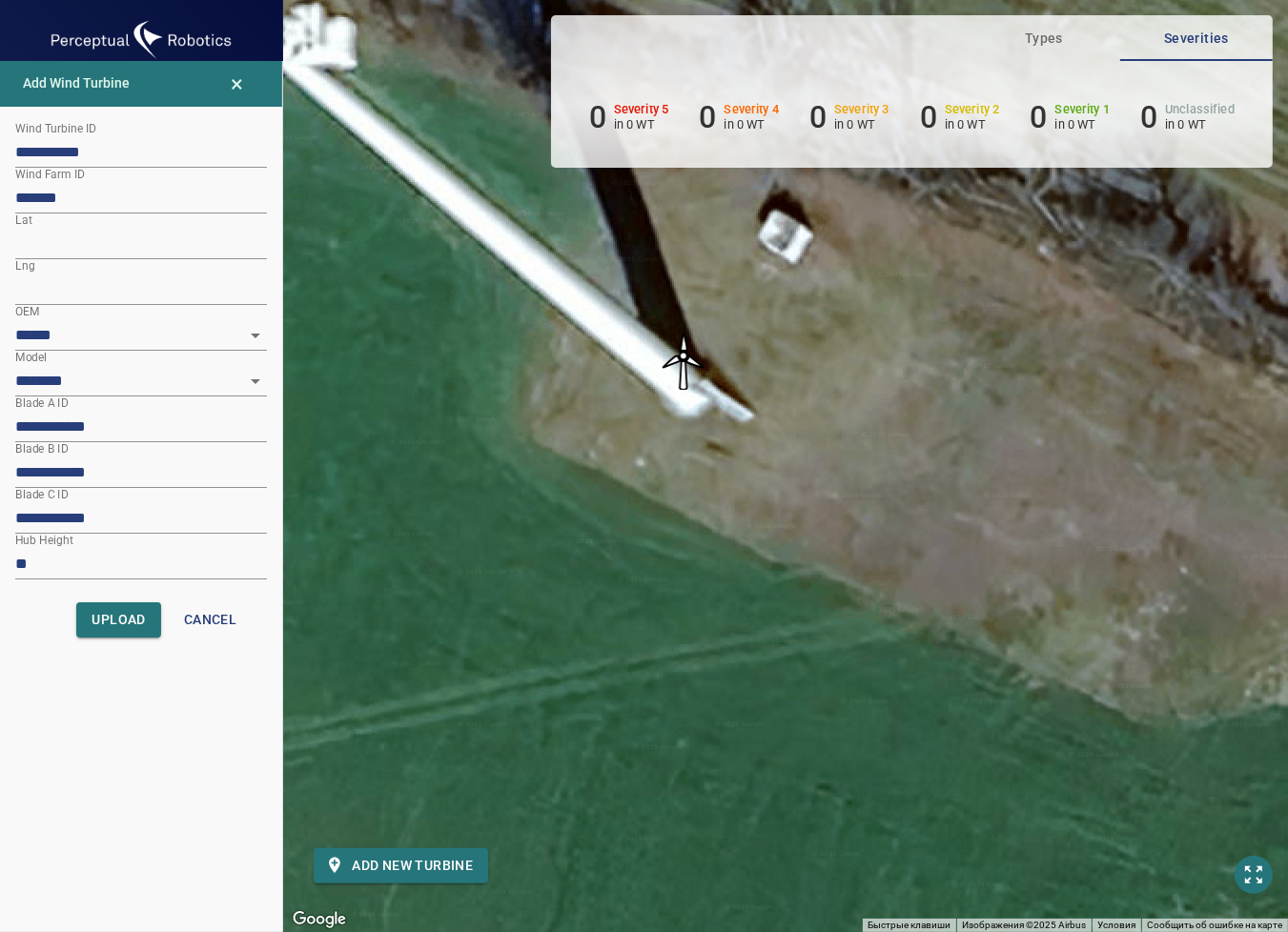 drag, startPoint x: 627, startPoint y: 244, endPoint x: 684, endPoint y: 376, distance: 143.78108 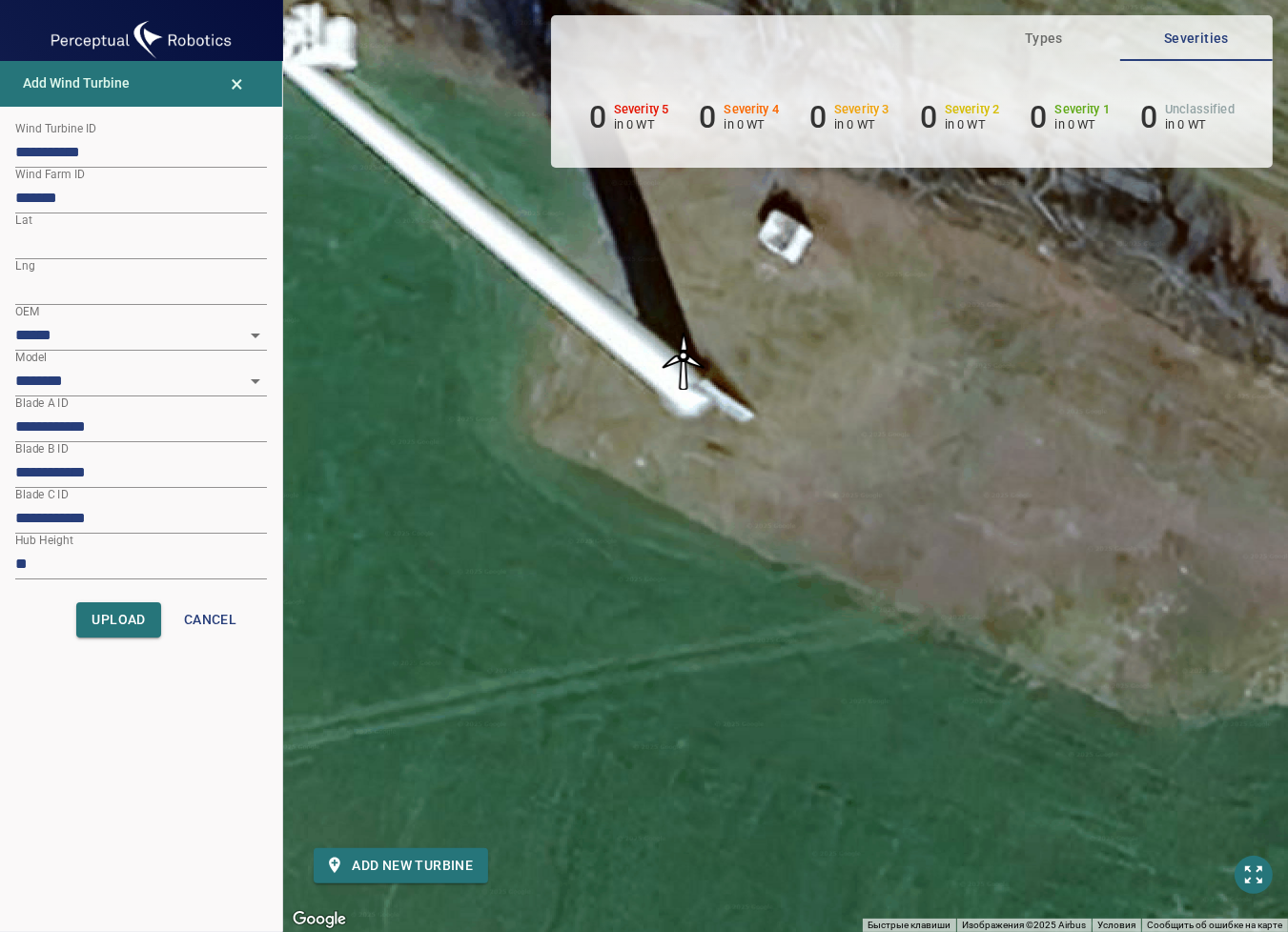 click at bounding box center [684, 361] 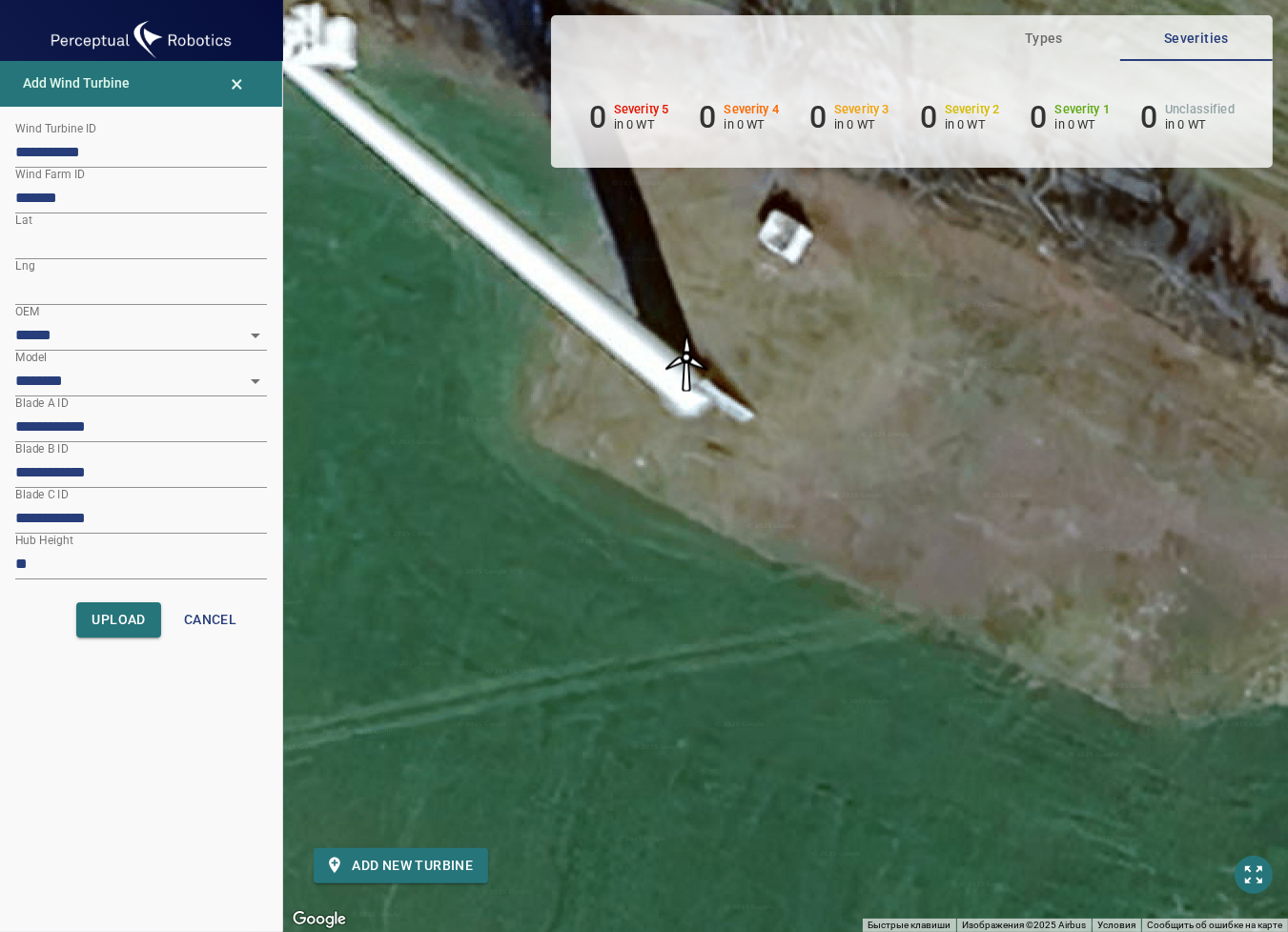 click at bounding box center [686, 363] 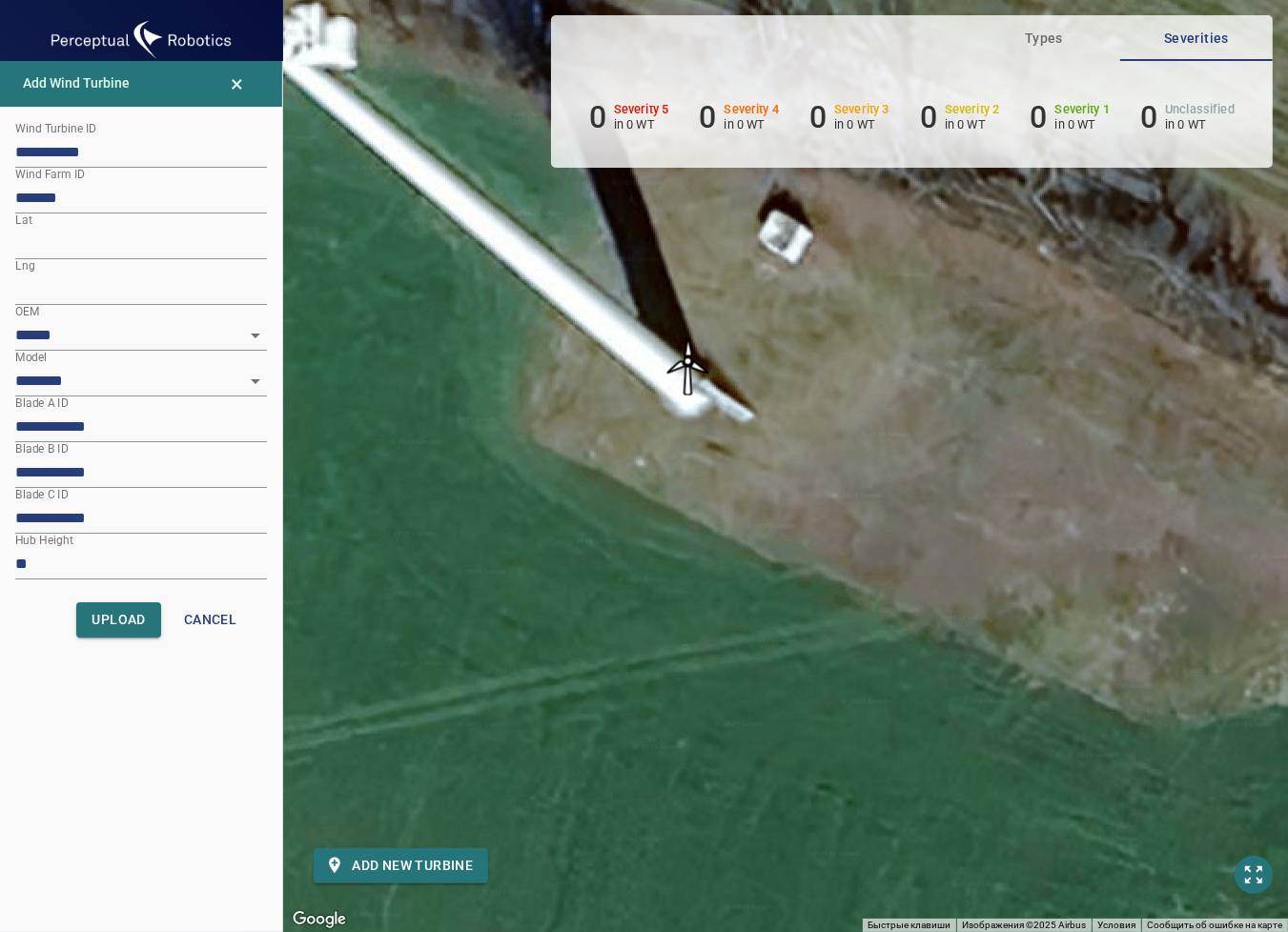 click at bounding box center [688, 367] 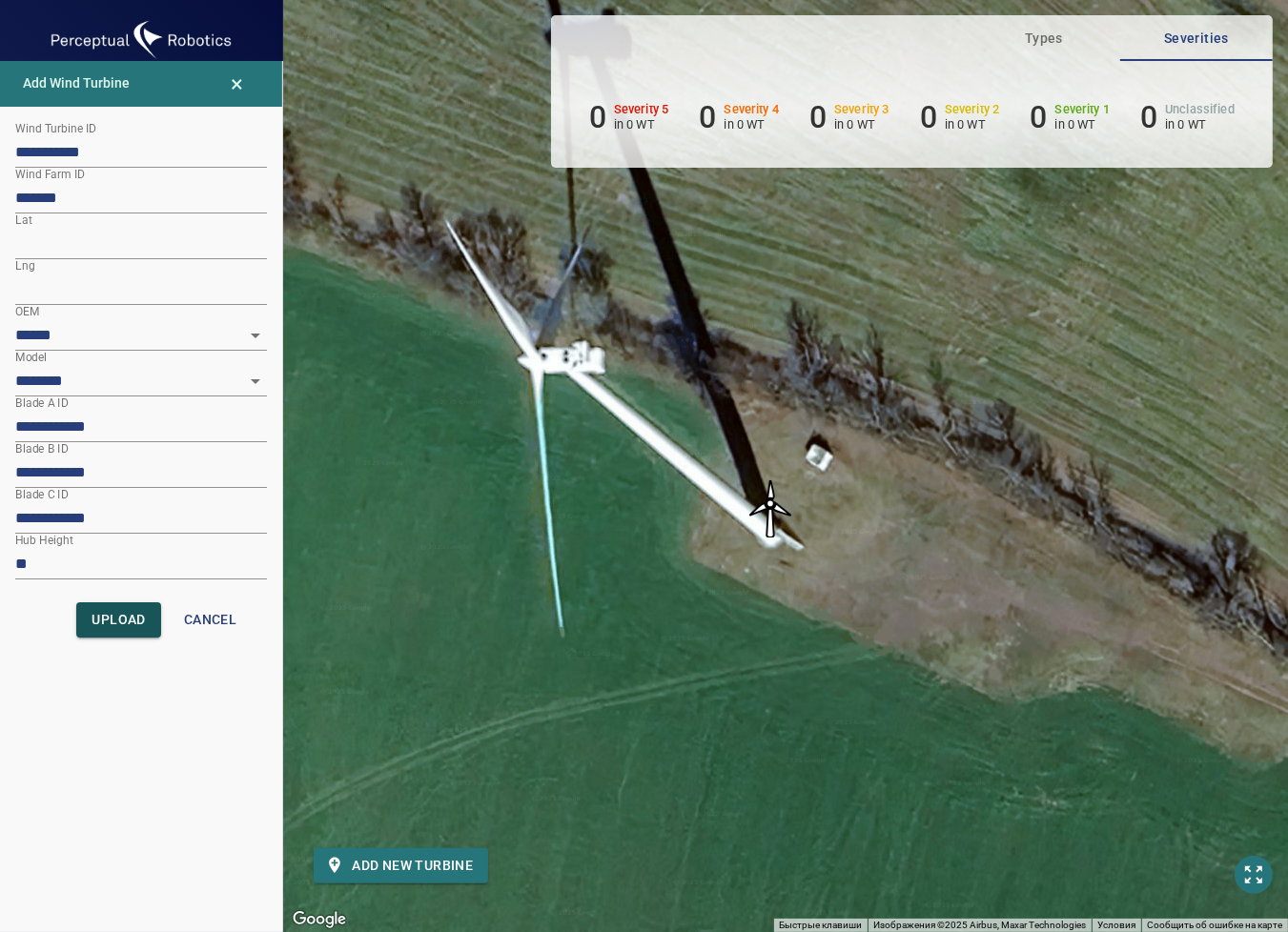 click on "Upload" at bounding box center (118, 619) 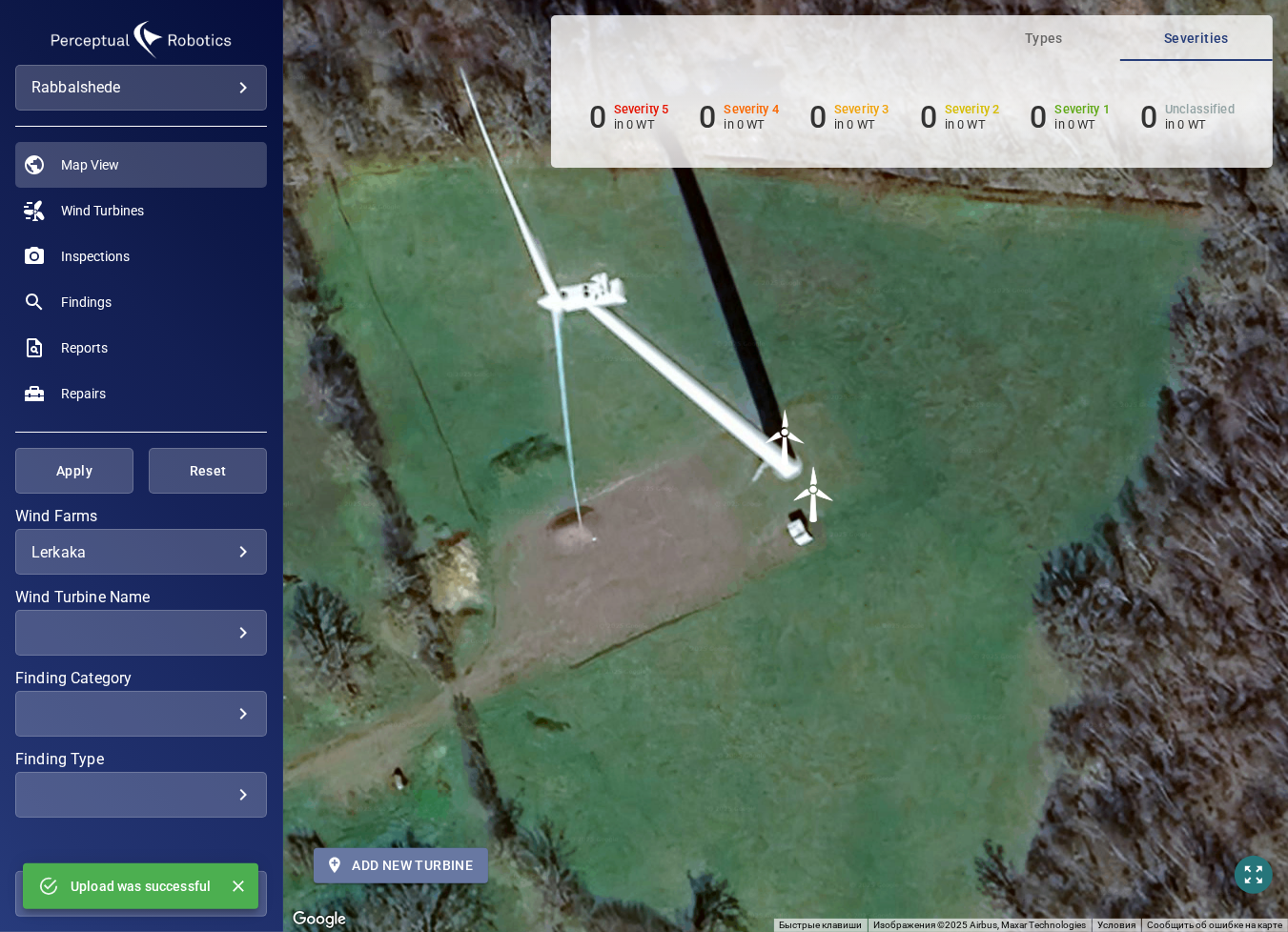 click on "Add new turbine" at bounding box center [400, 865] 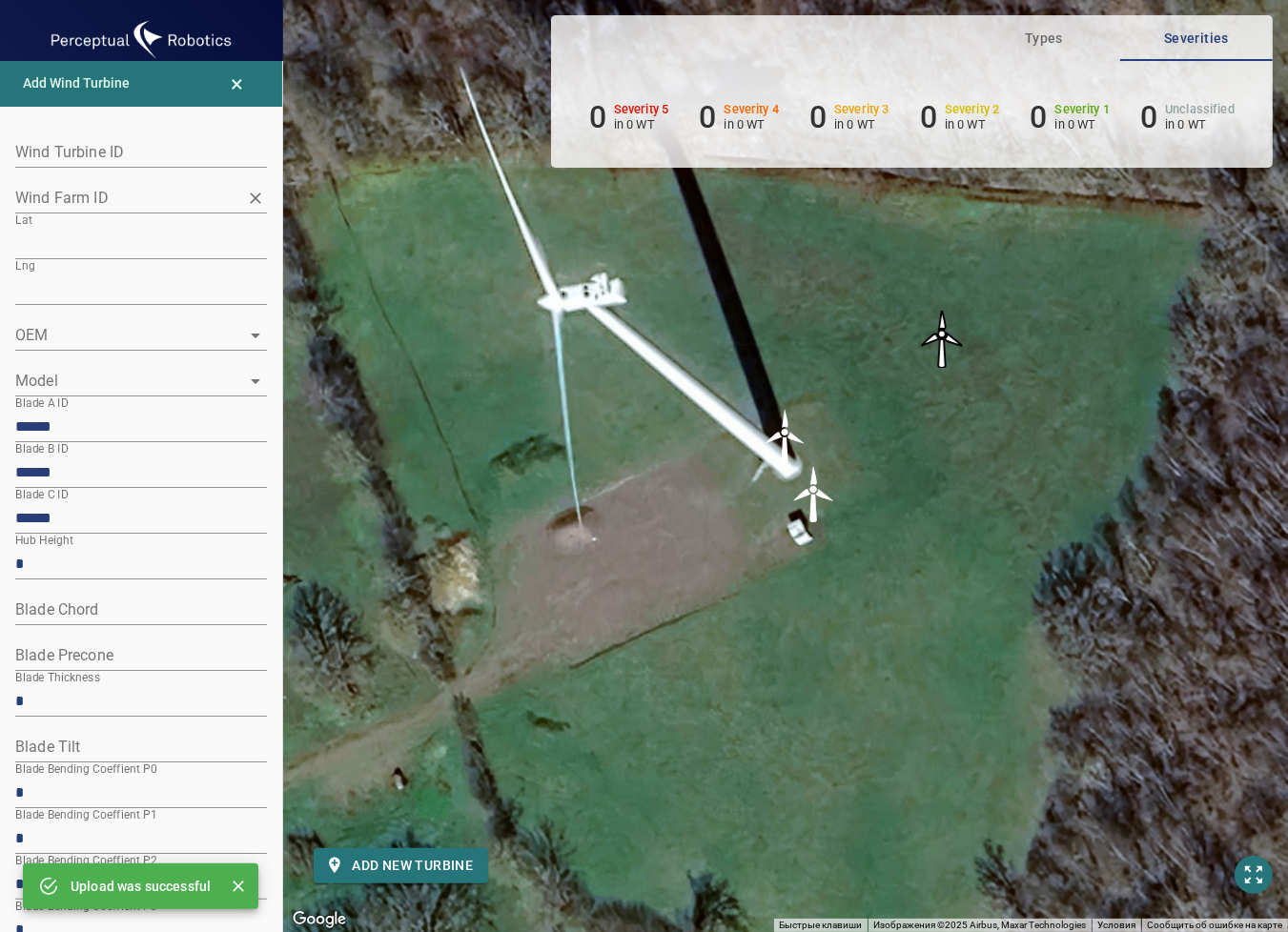 click on "Wind Farm ID" at bounding box center [127, 197] 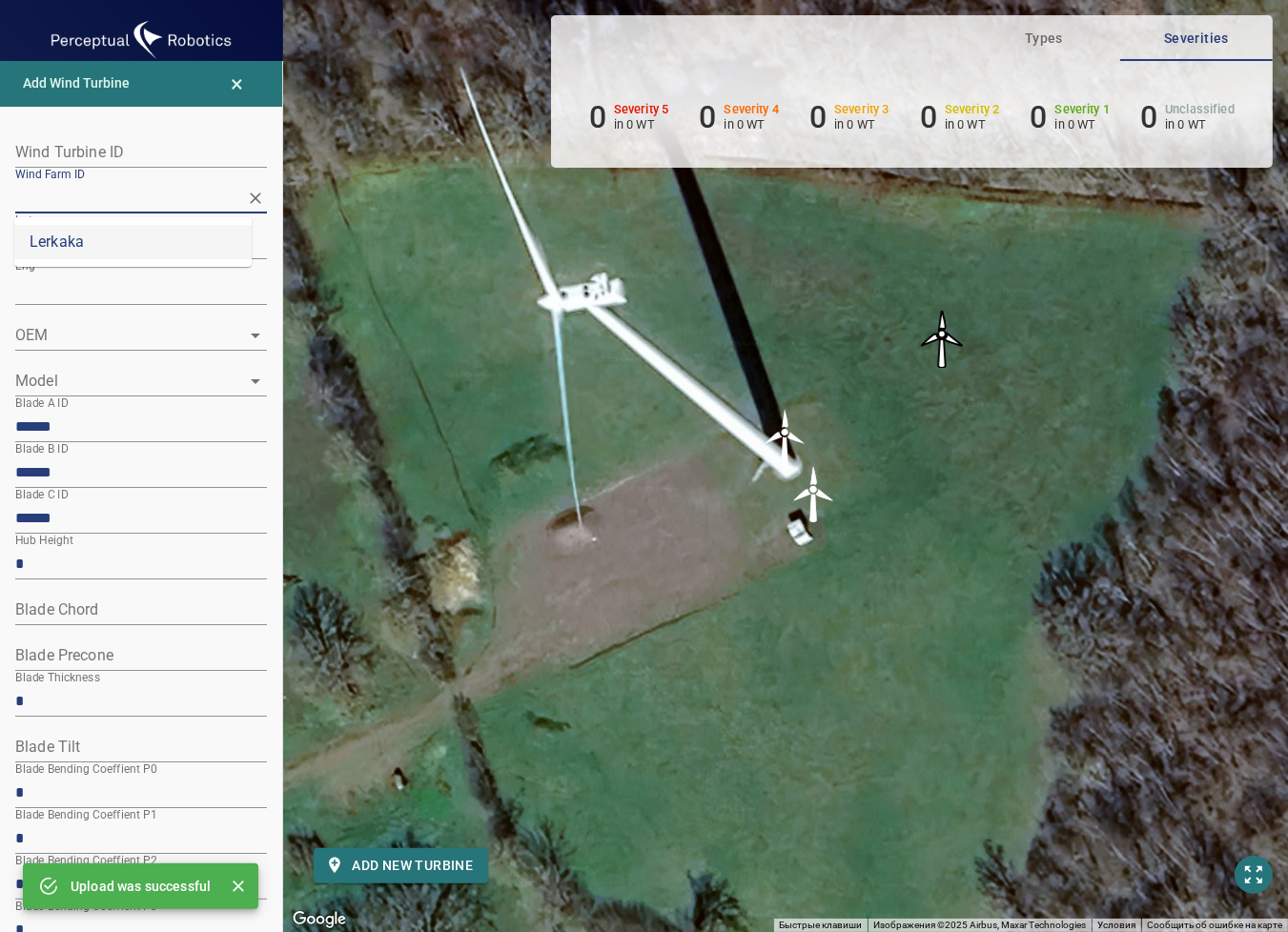 click on "Lerkaka" at bounding box center [133, 242] 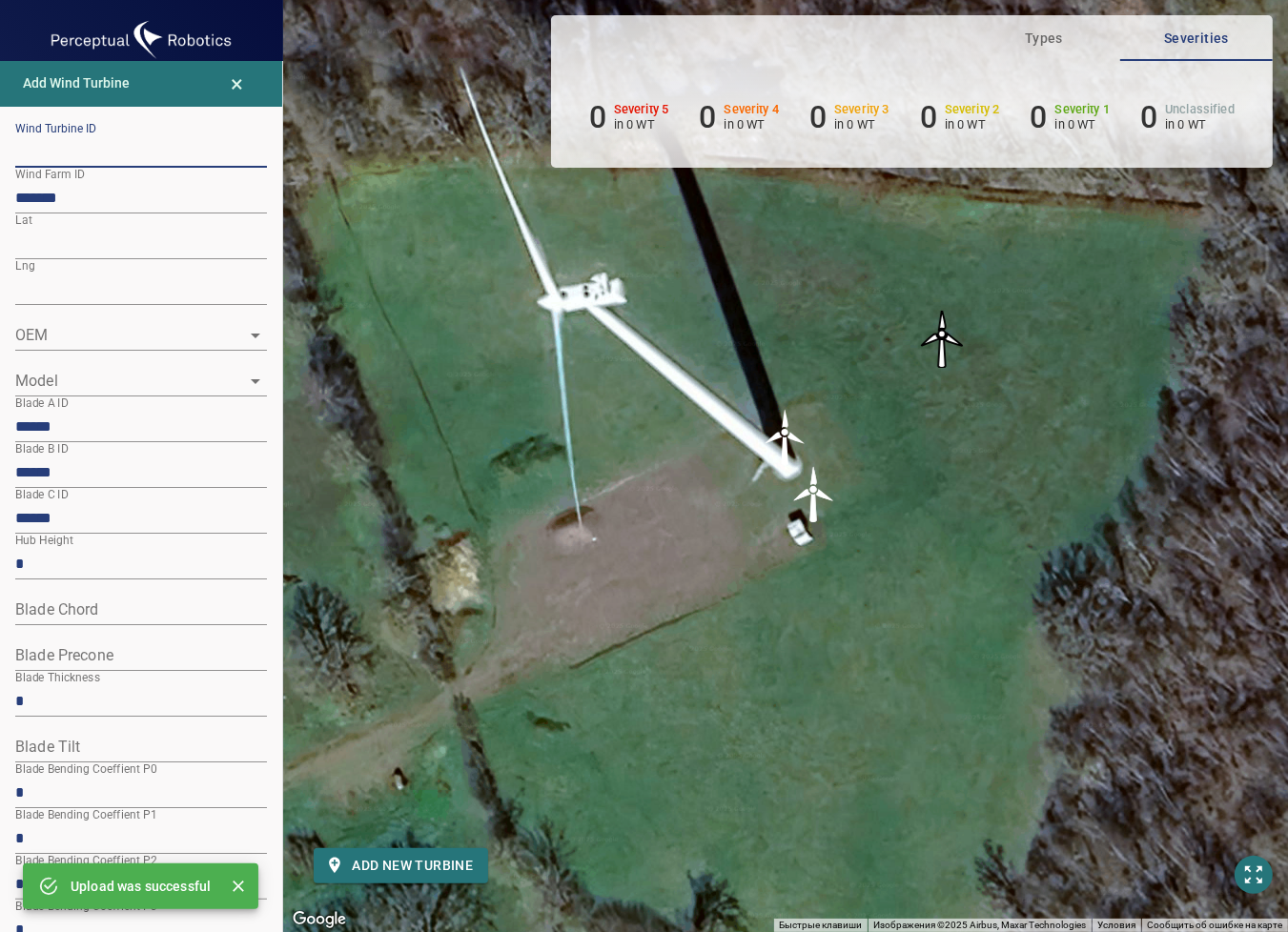 click at bounding box center (141, 152) 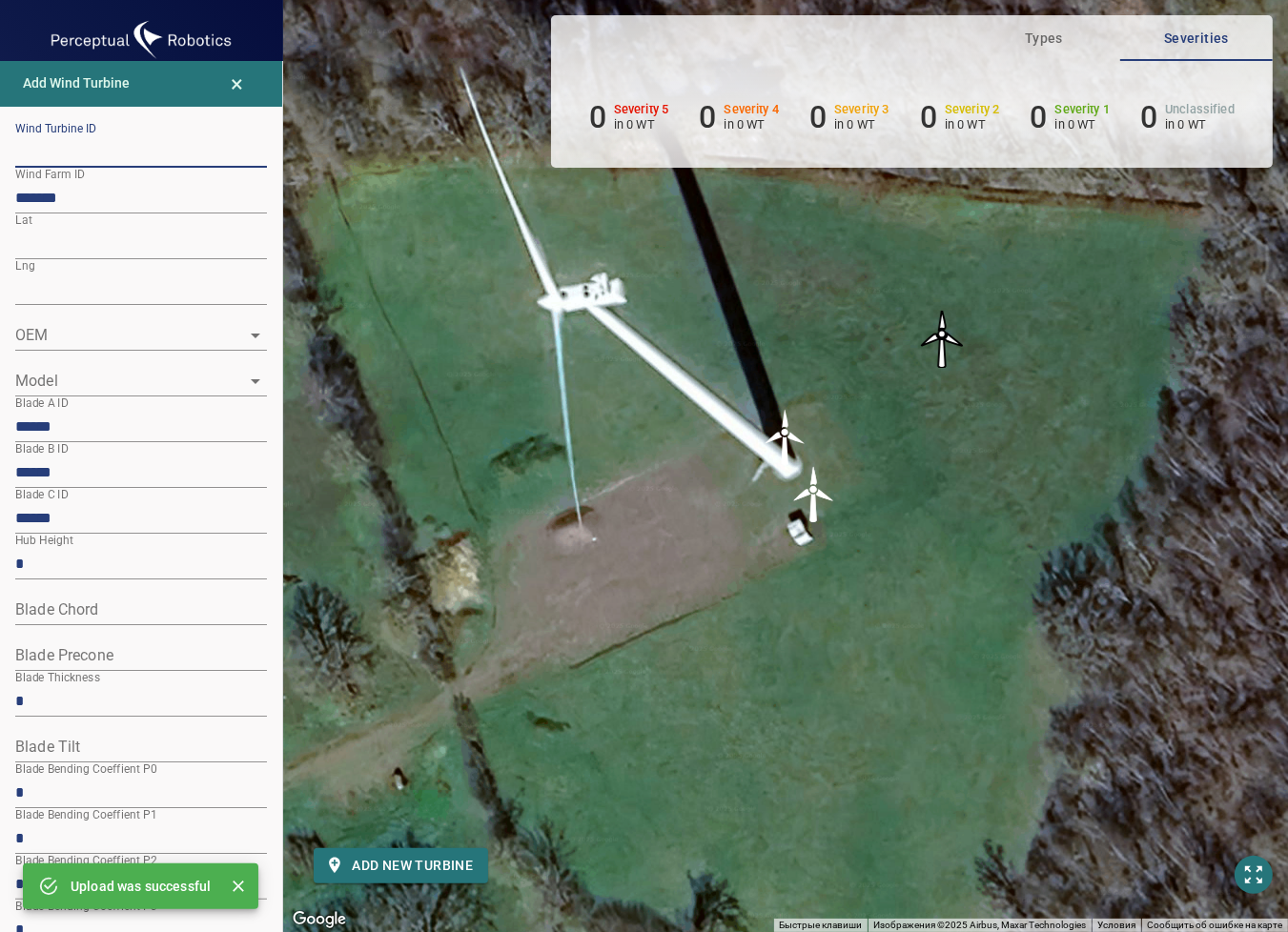 paste on "**********" 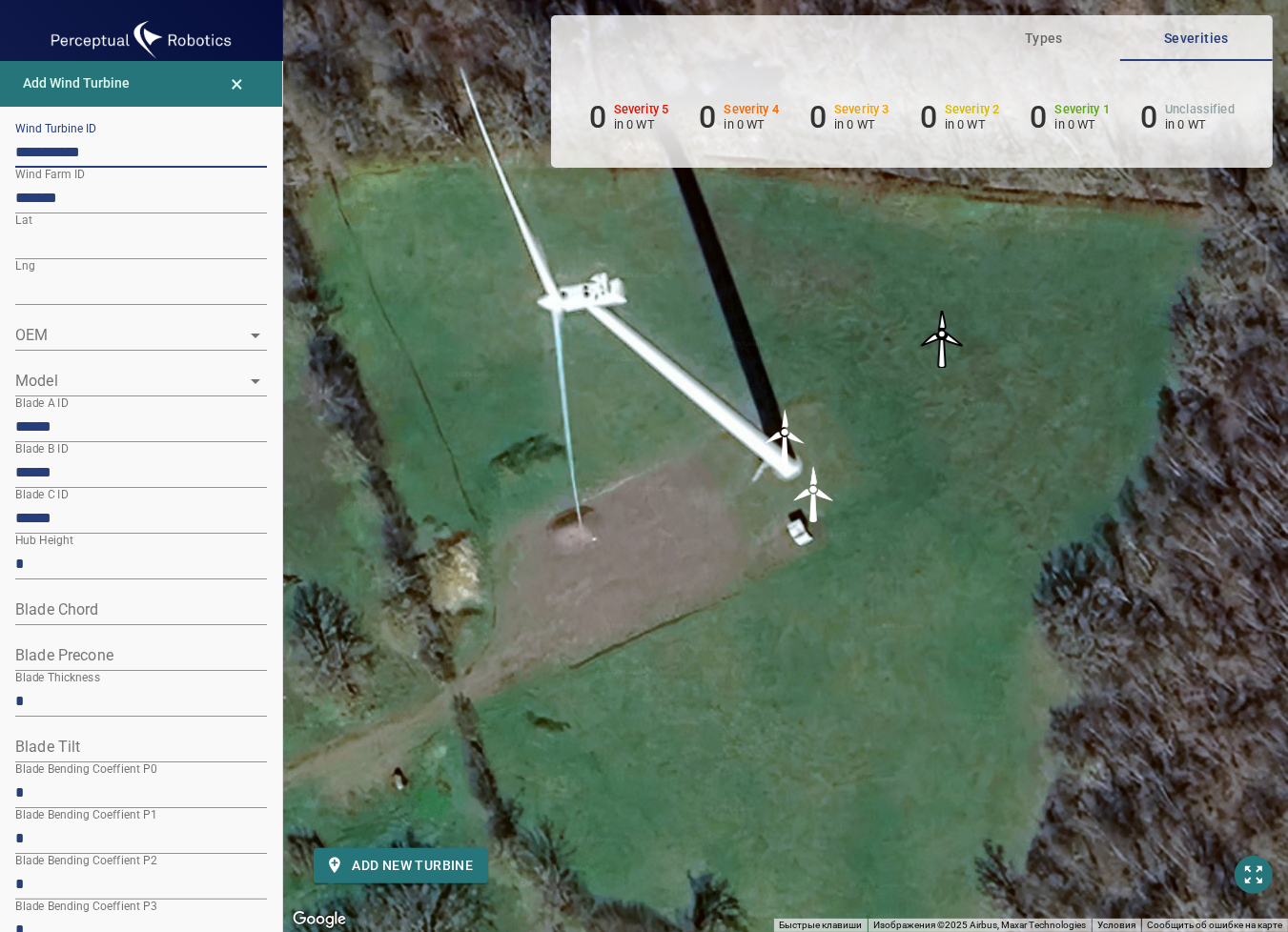 type on "**********" 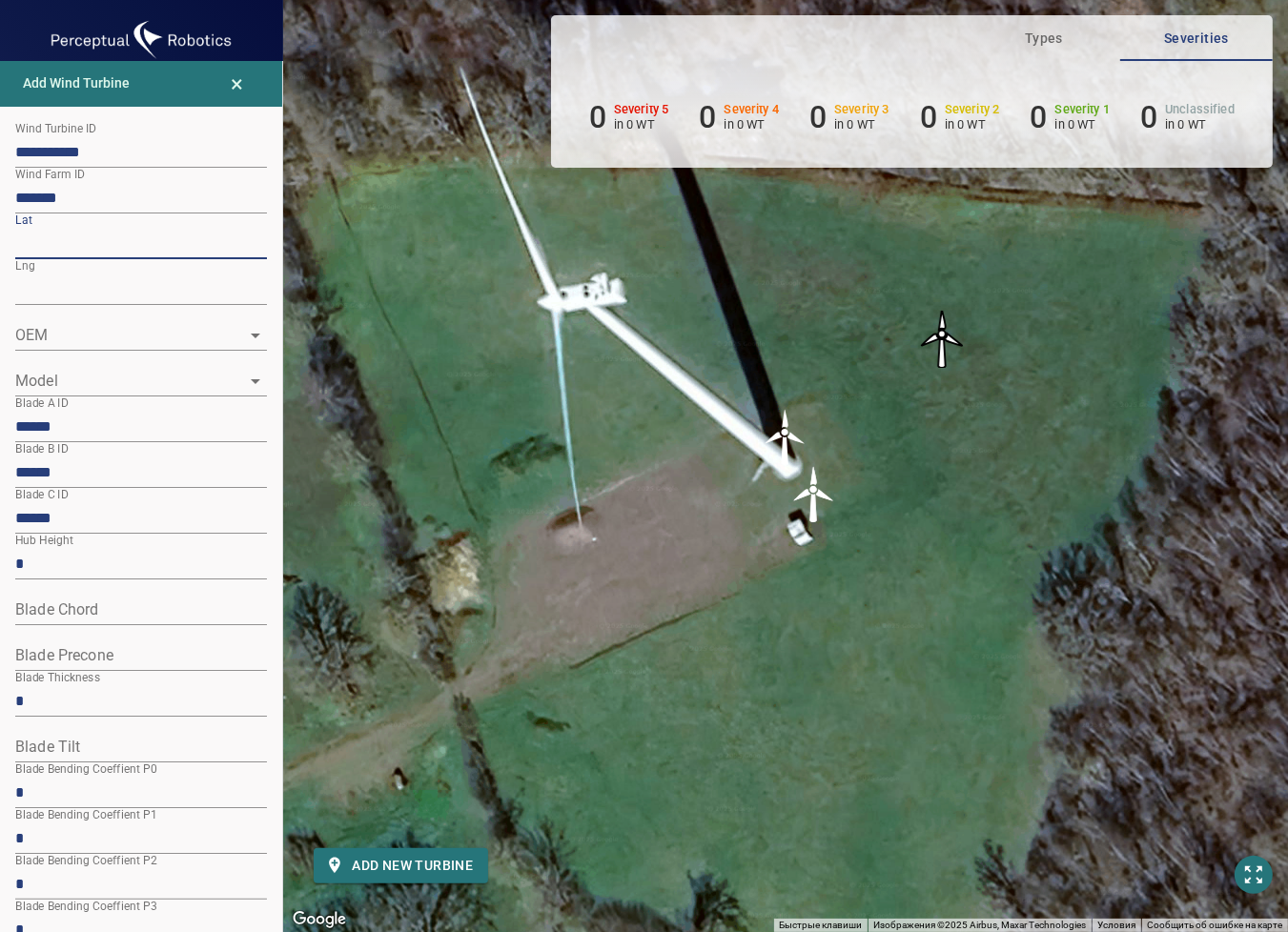 drag, startPoint x: 103, startPoint y: 243, endPoint x: -36, endPoint y: 243, distance: 139 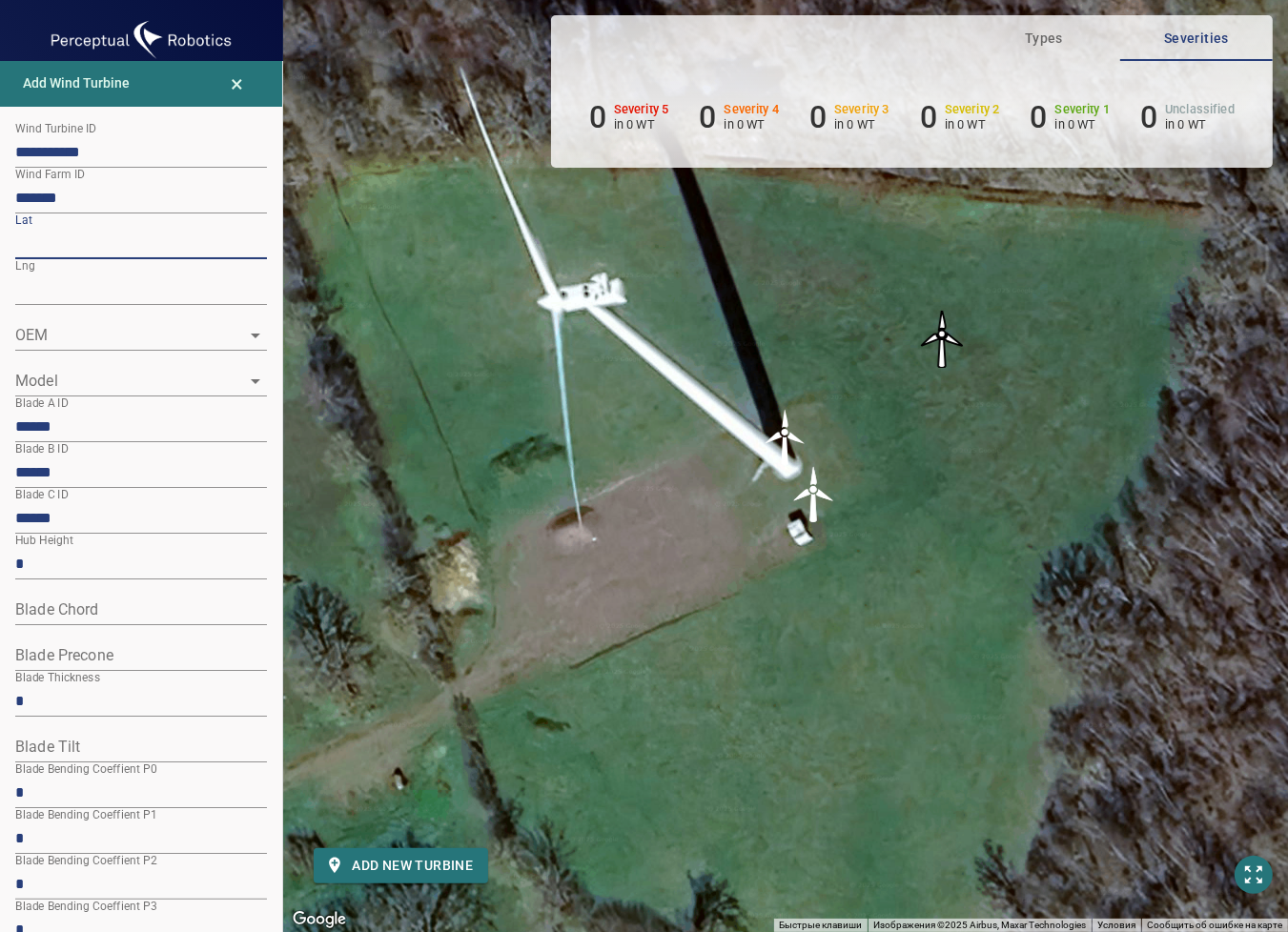click on "**********" at bounding box center (644, 466) 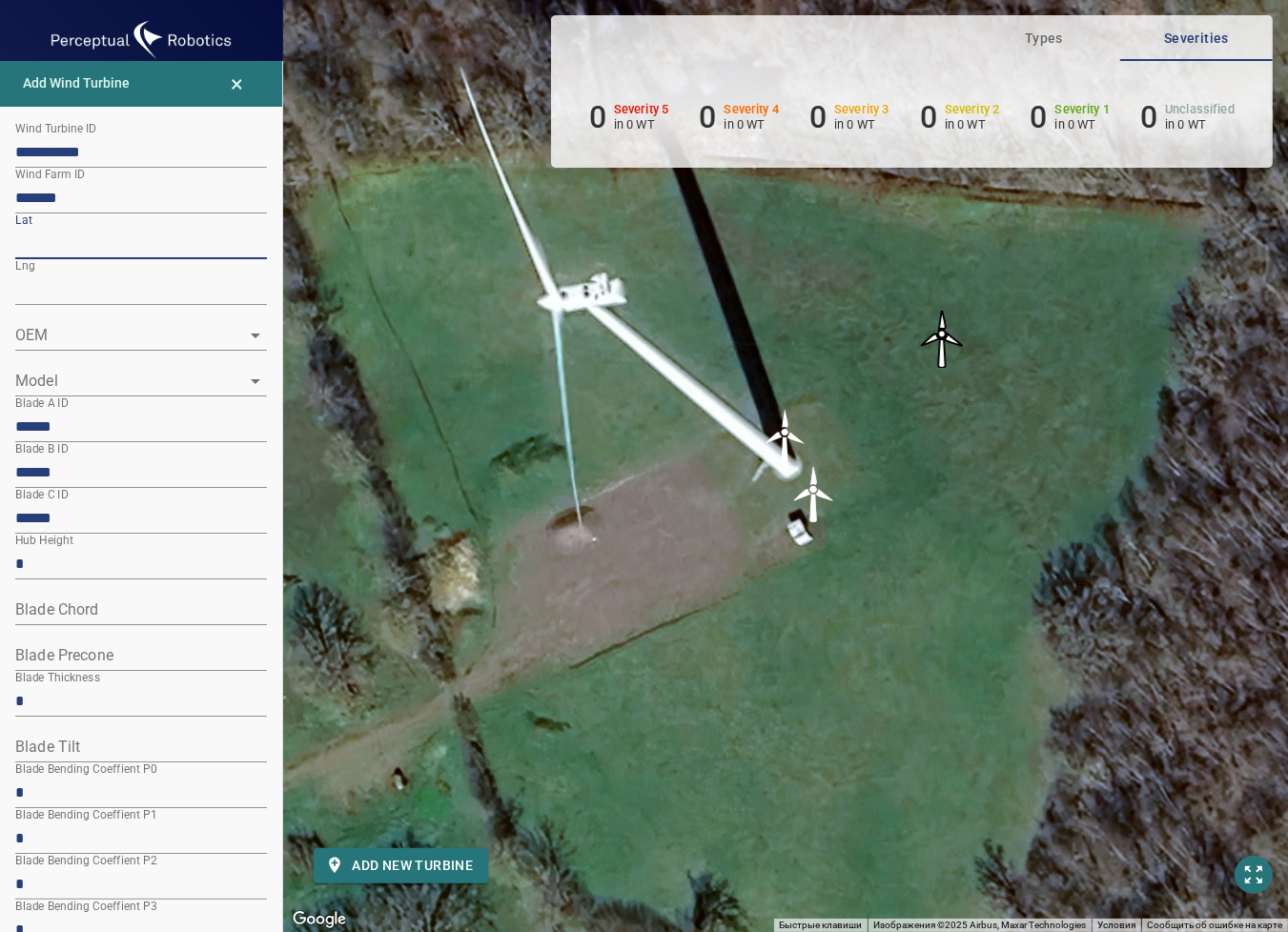 type on "*********" 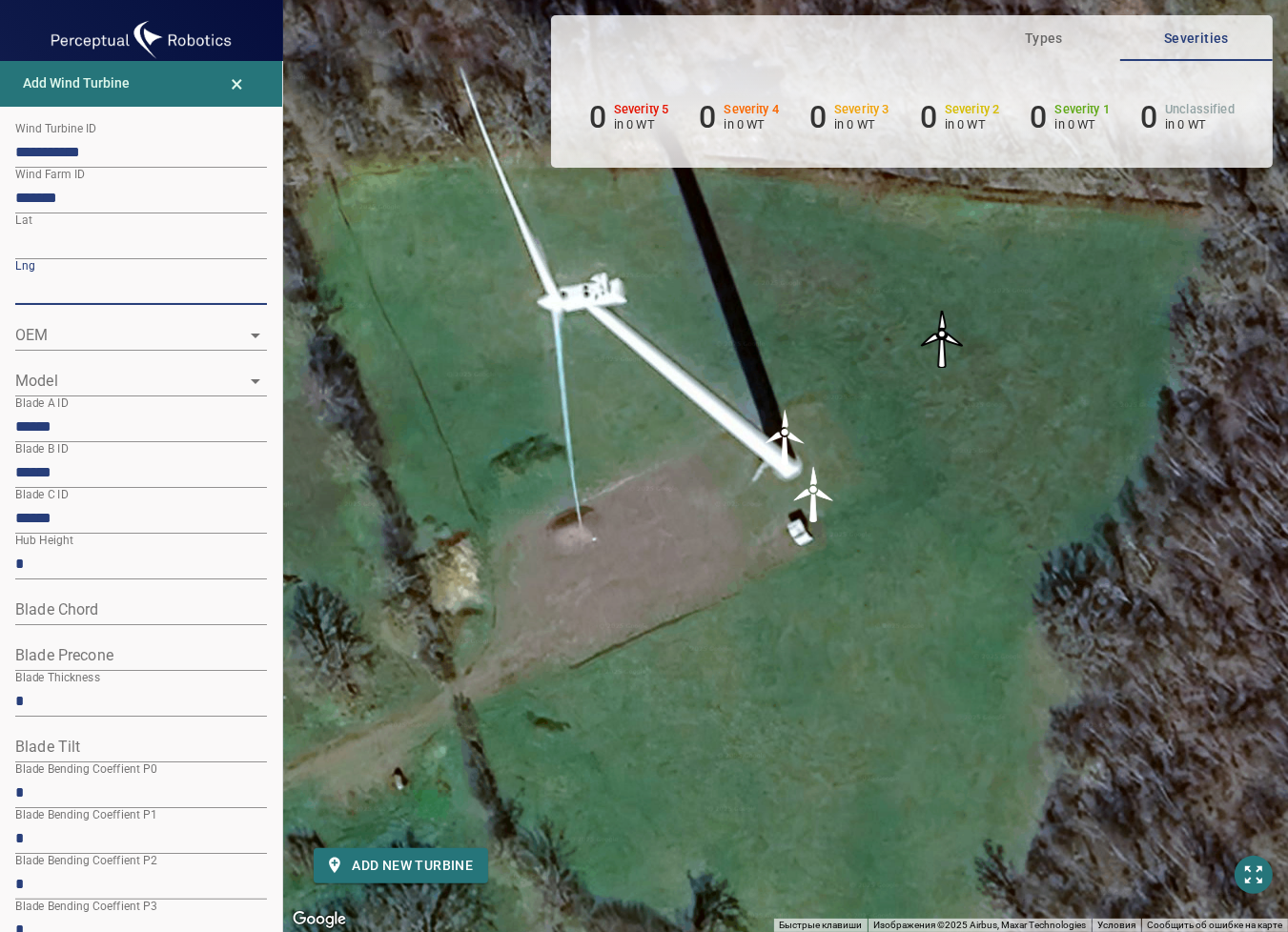 drag, startPoint x: 115, startPoint y: 294, endPoint x: 0, endPoint y: 292, distance: 115.01739 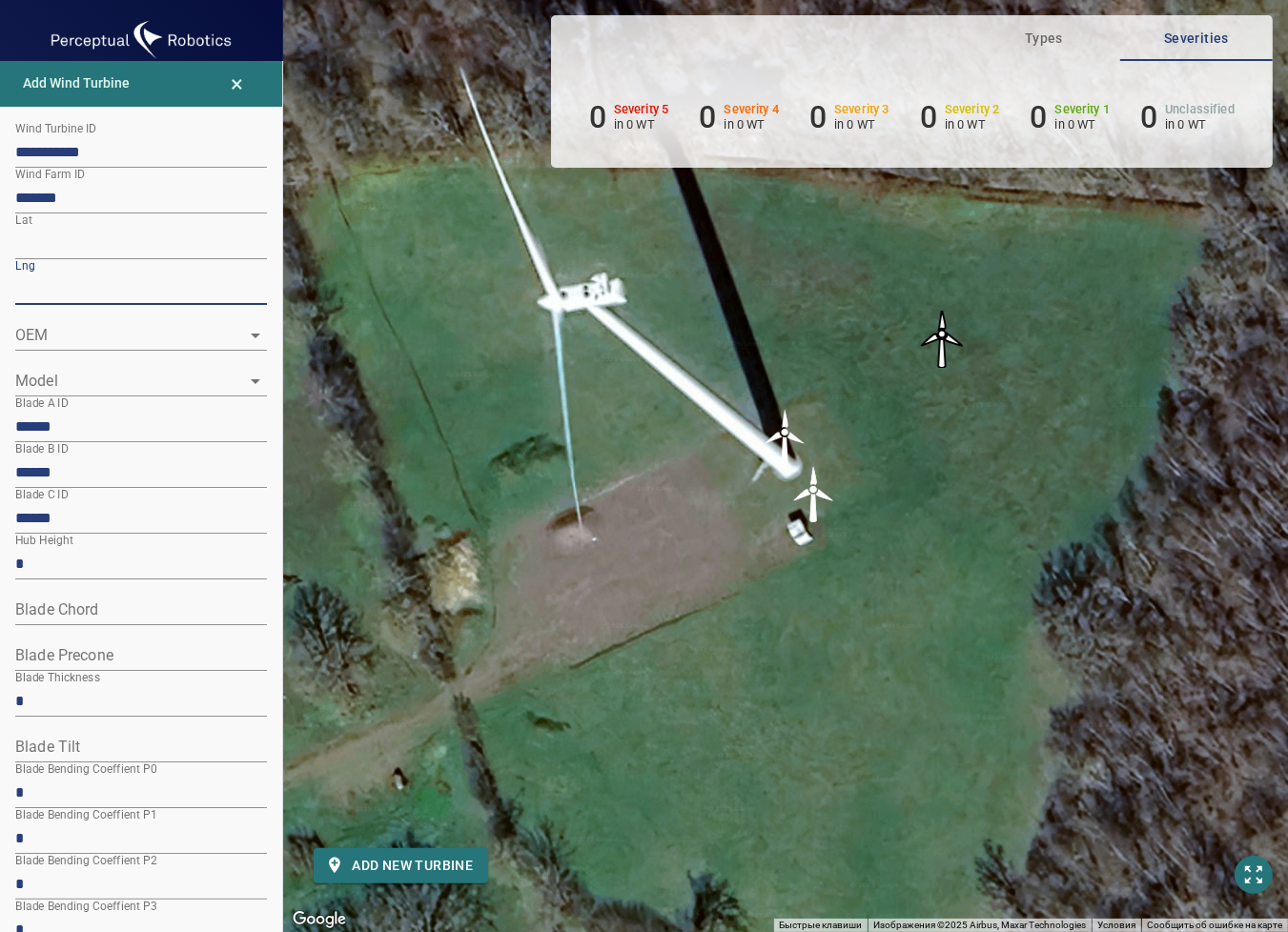 click on "**********" at bounding box center (141, 985) 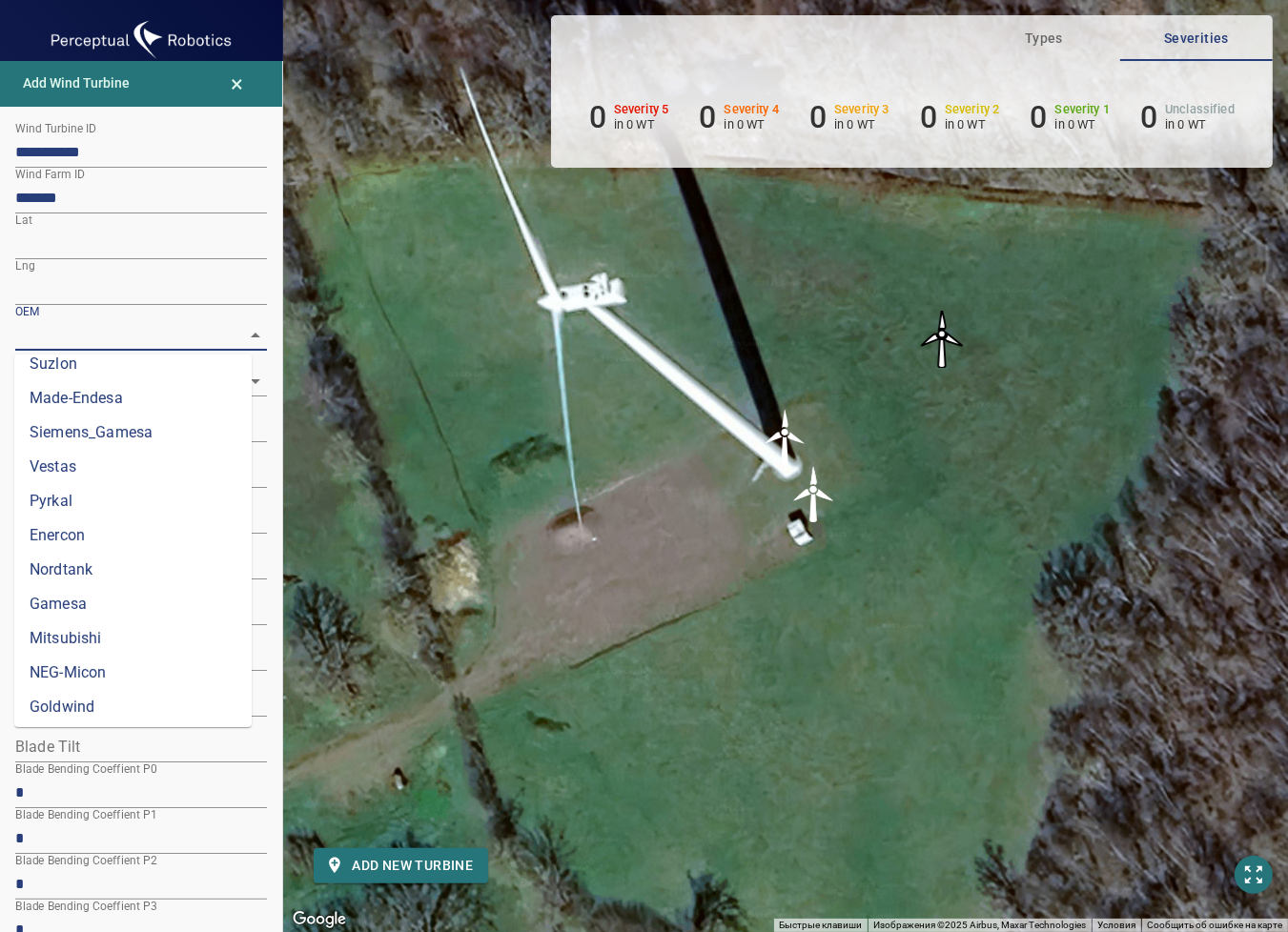 scroll, scrollTop: 671, scrollLeft: 0, axis: vertical 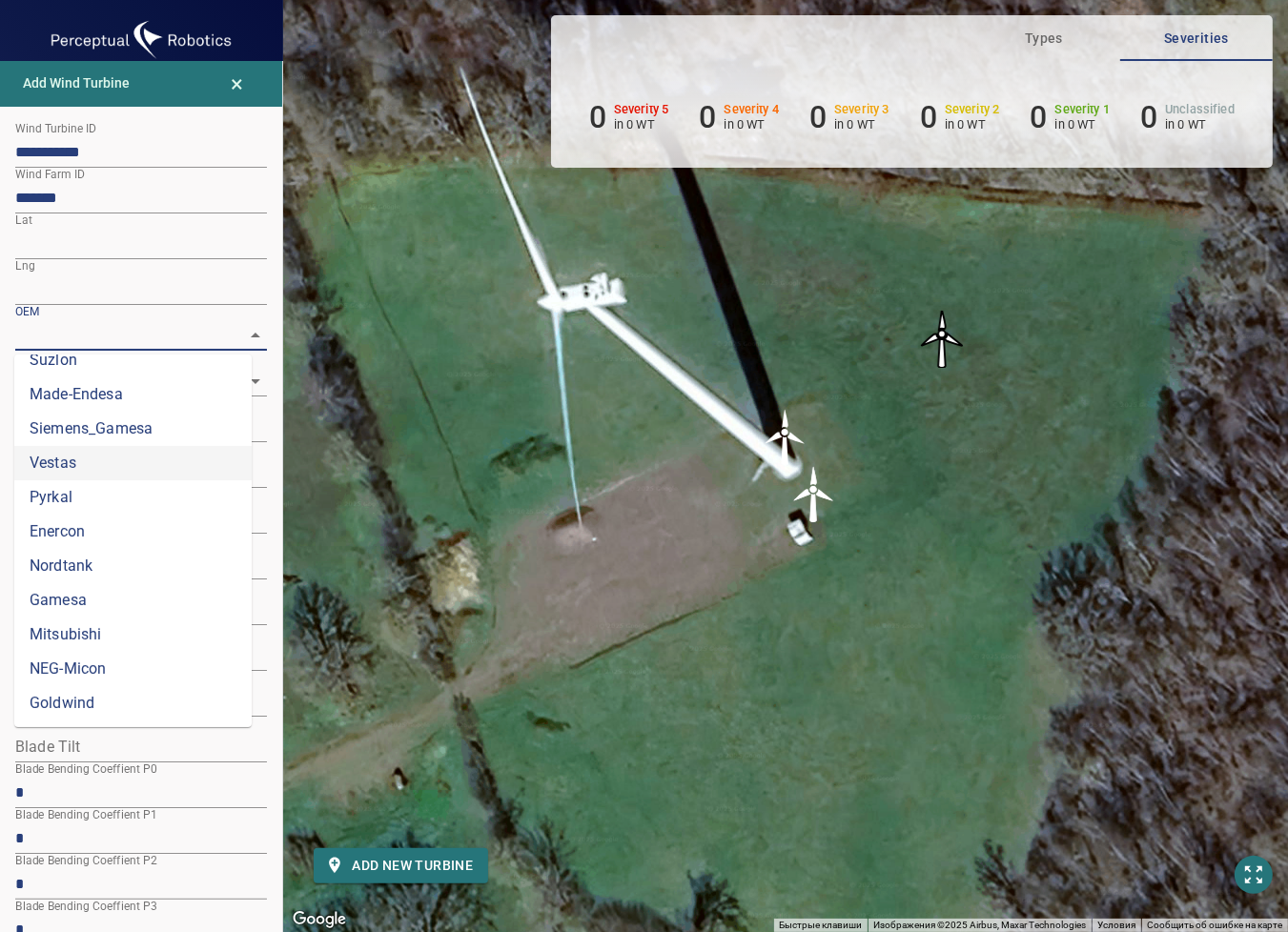 click on "Vestas" at bounding box center (133, 463) 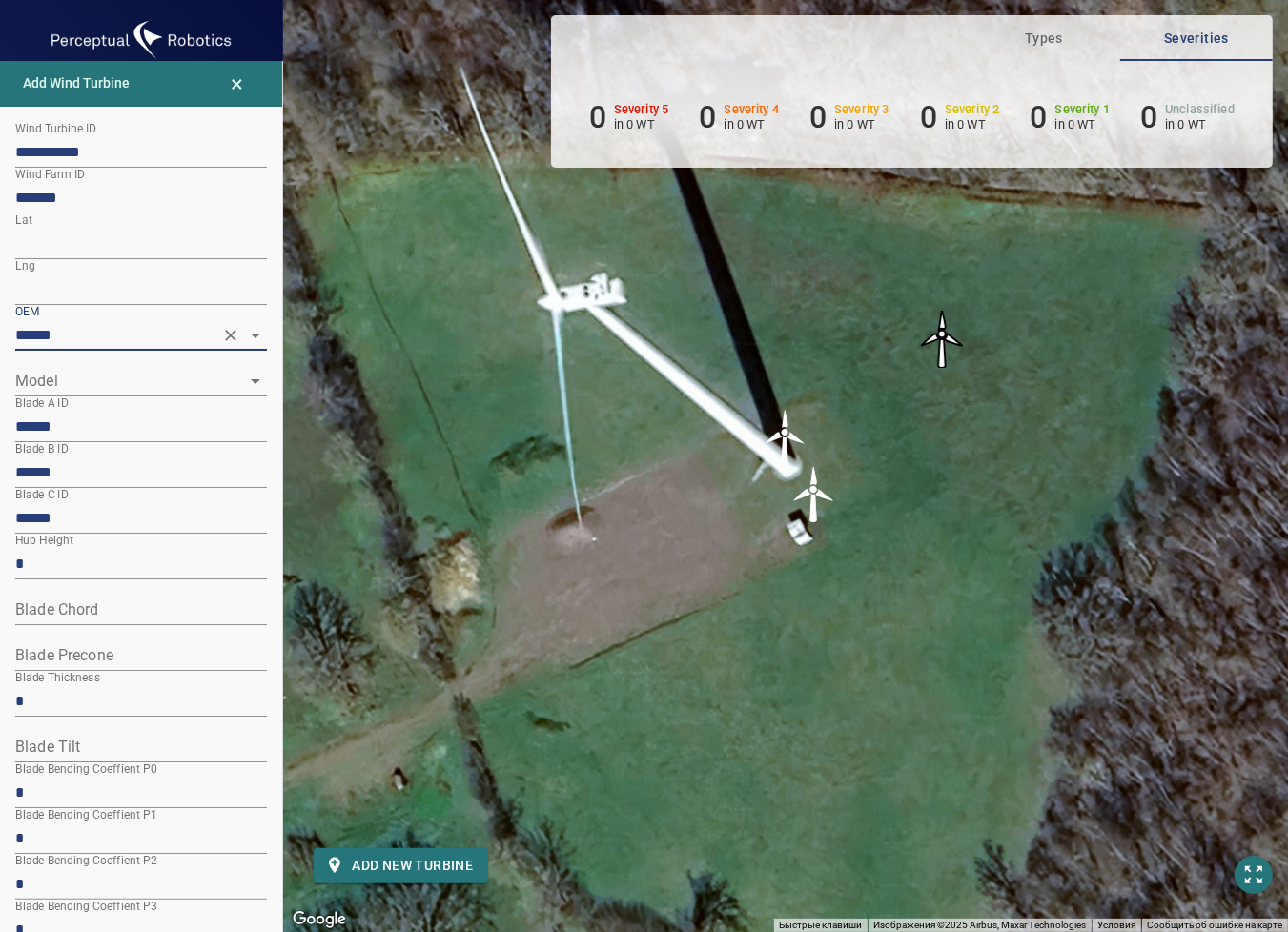 click 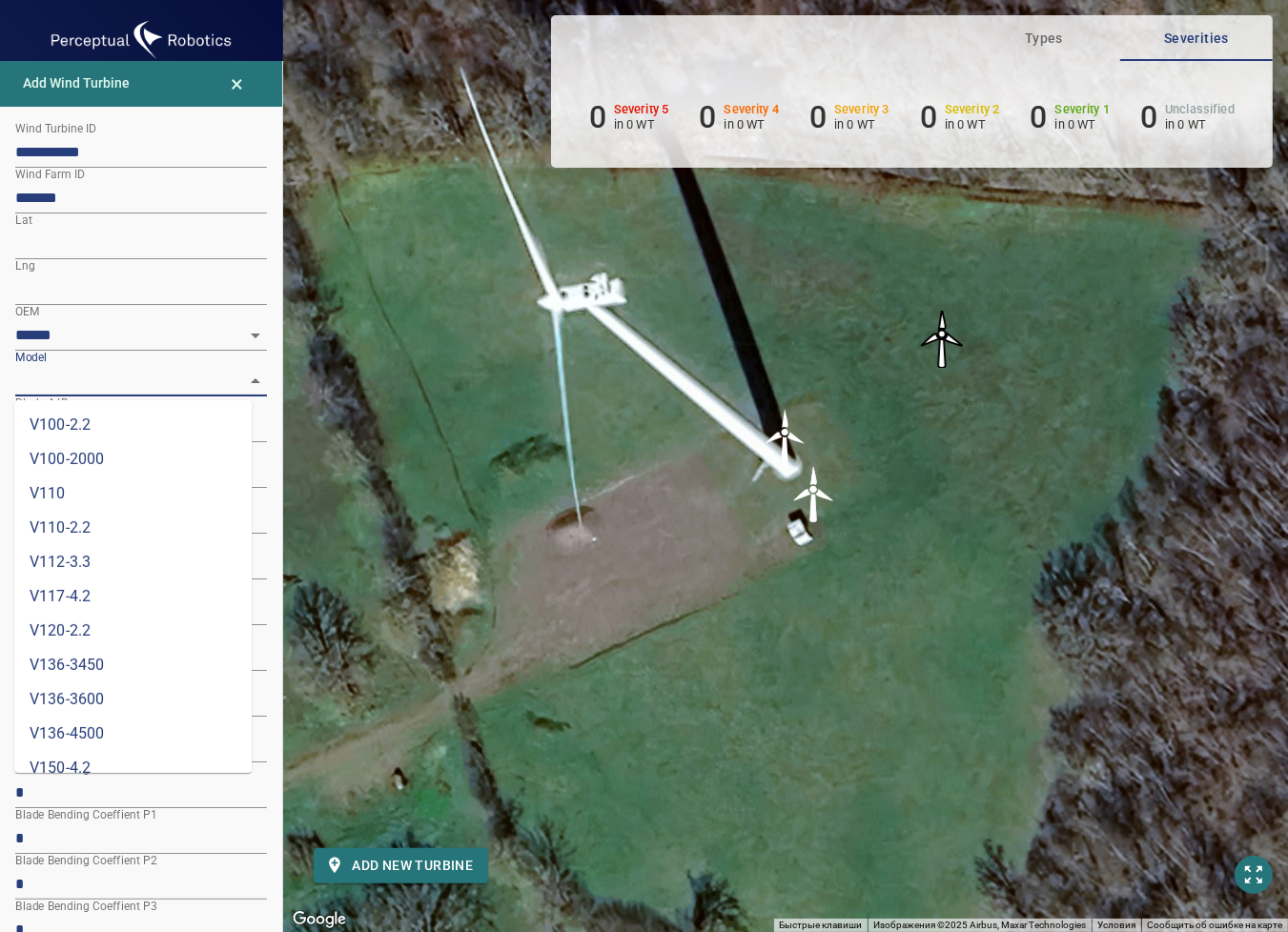 scroll, scrollTop: 667, scrollLeft: 0, axis: vertical 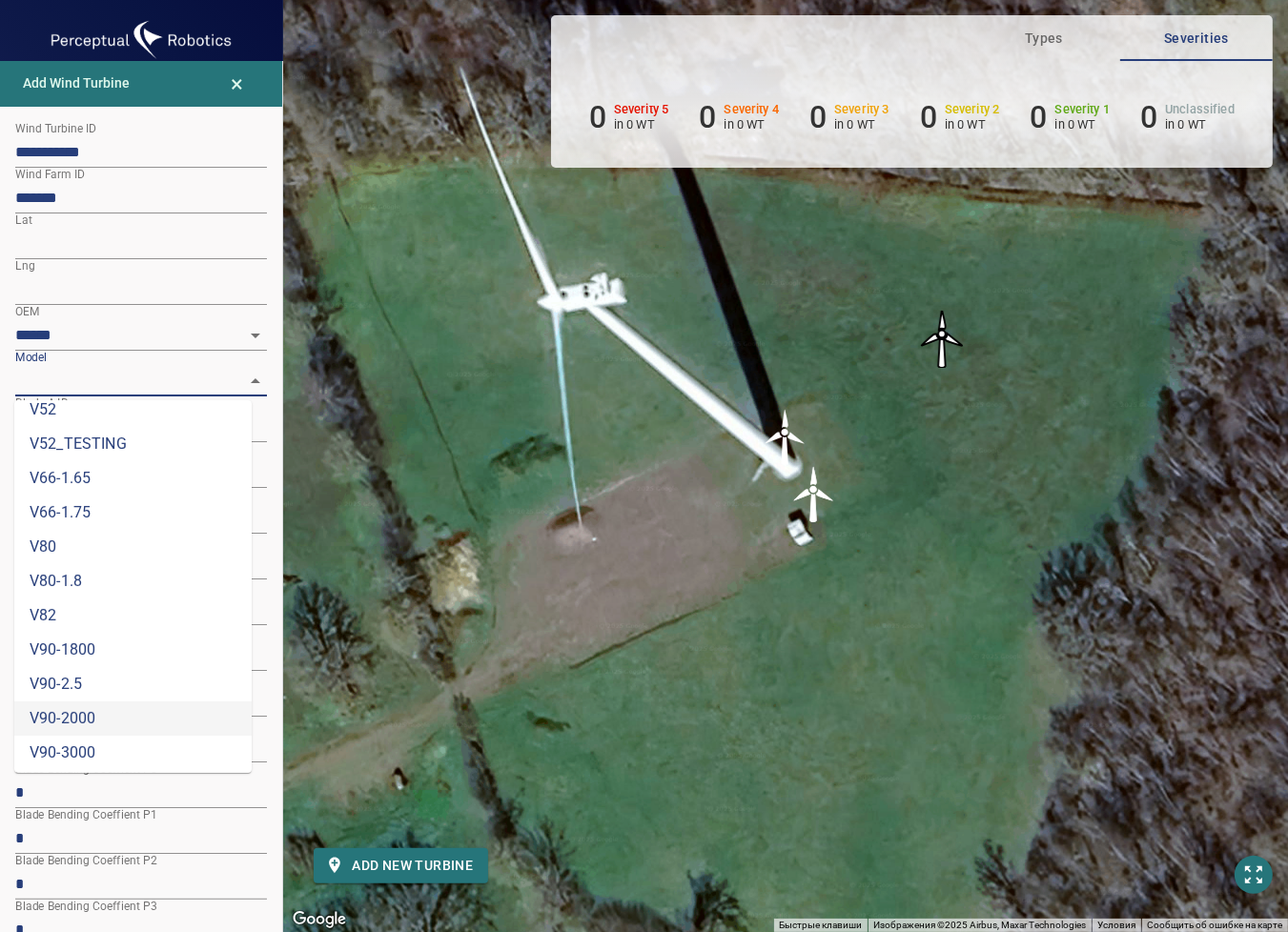 click on "V90-2000" at bounding box center (133, 719) 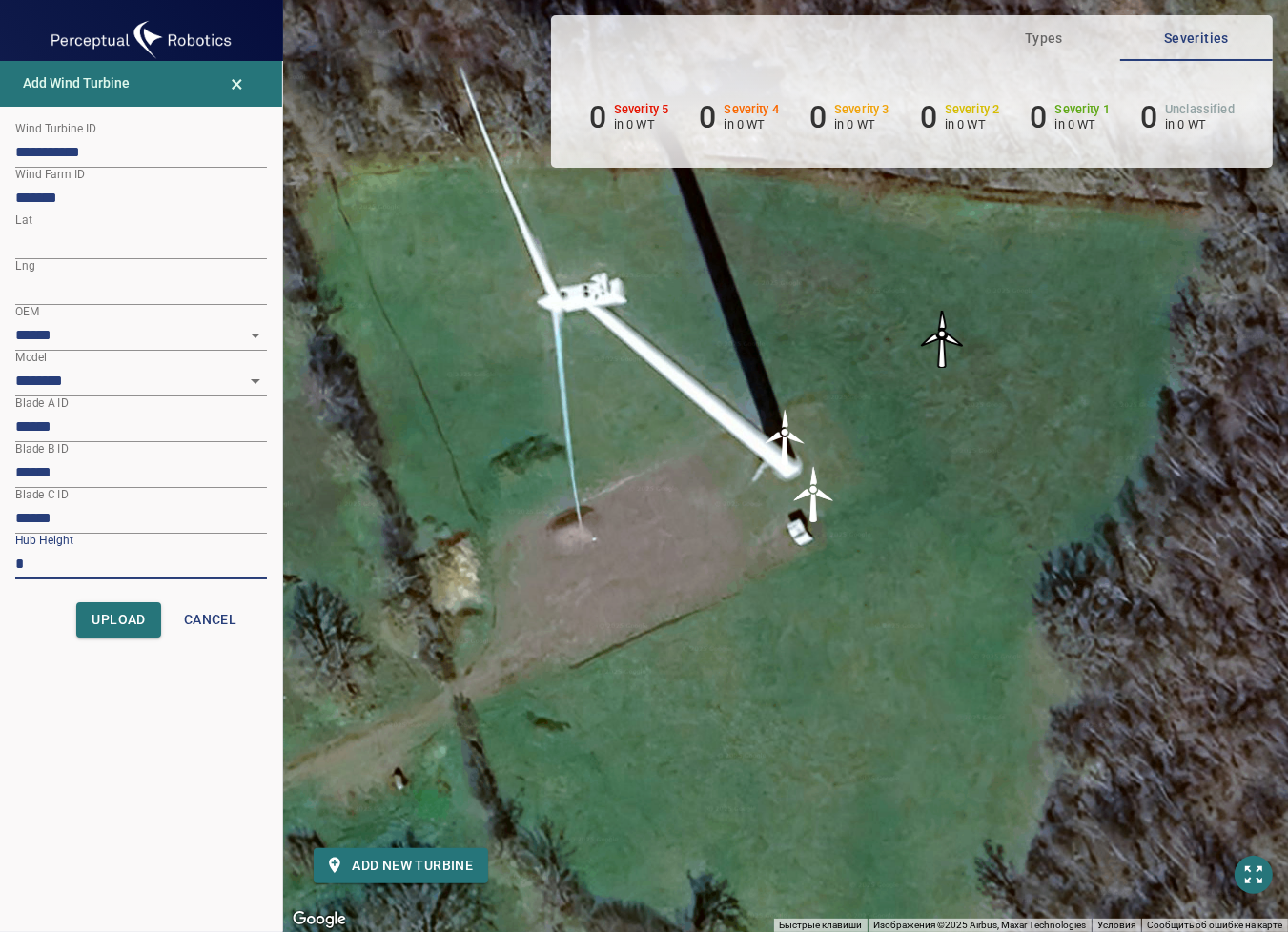 drag, startPoint x: 32, startPoint y: 573, endPoint x: 3, endPoint y: 571, distance: 29.06888 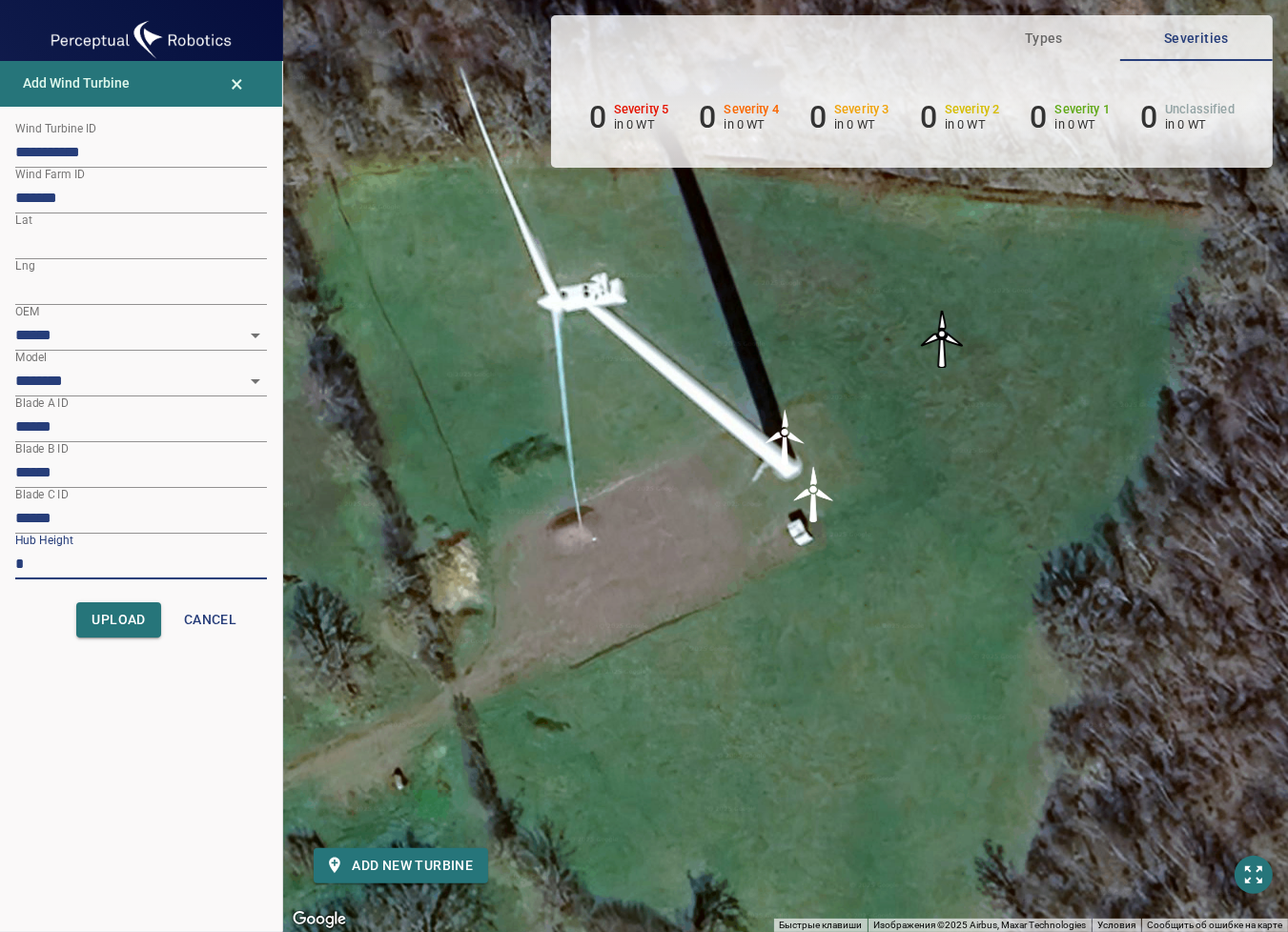 click on "**********" at bounding box center (141, 414) 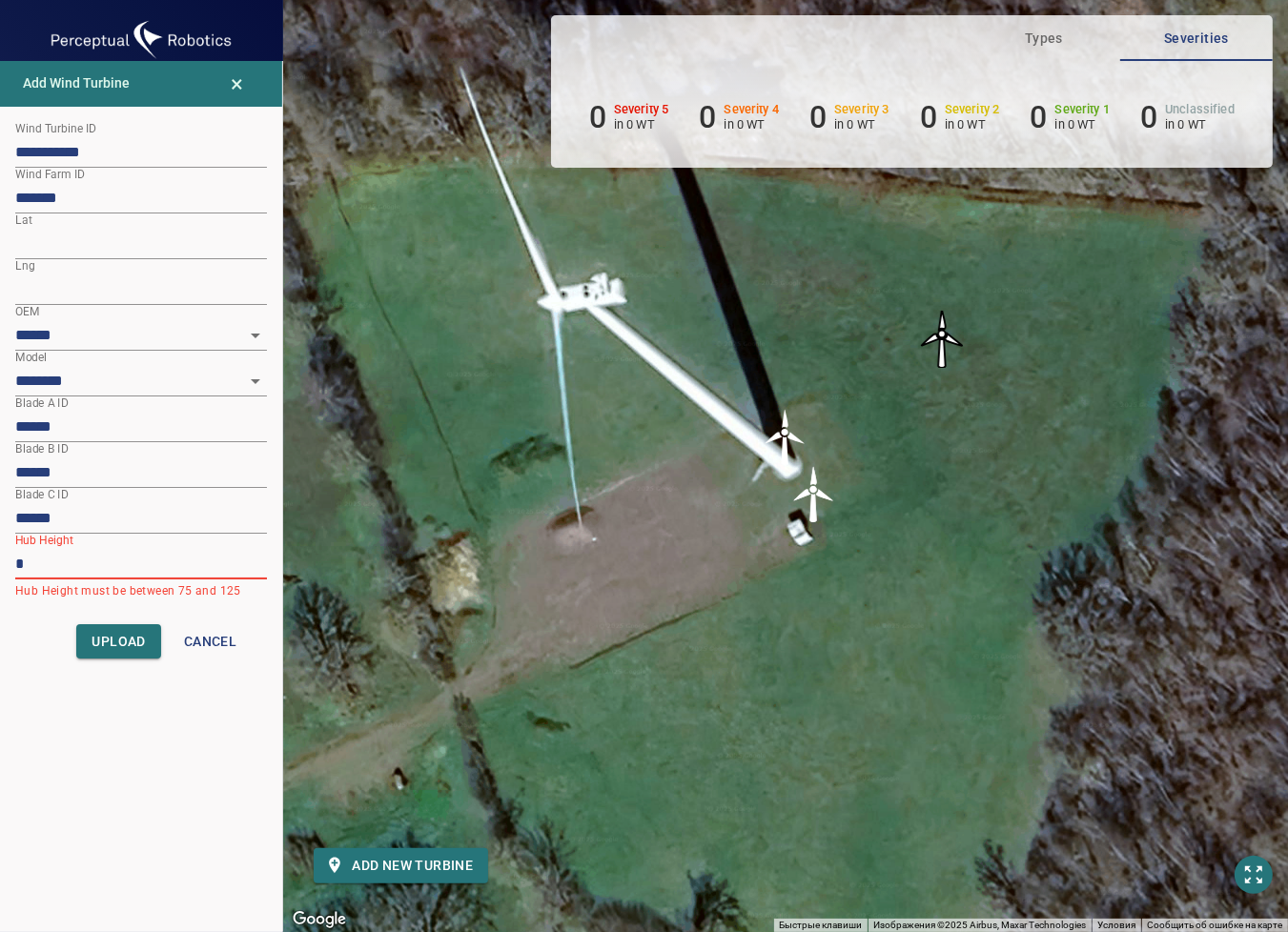 type on "**" 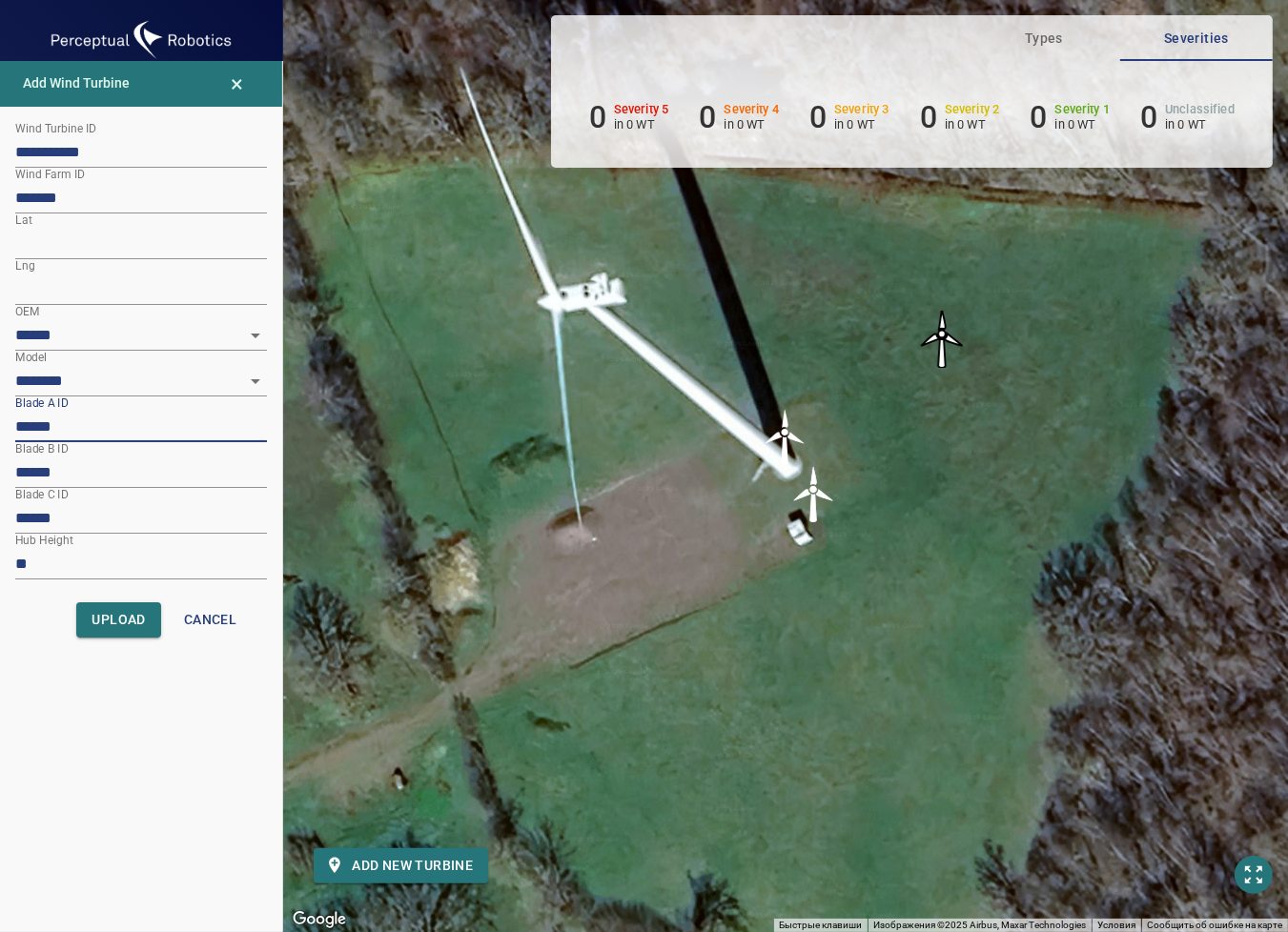 click on "******" at bounding box center (141, 427) 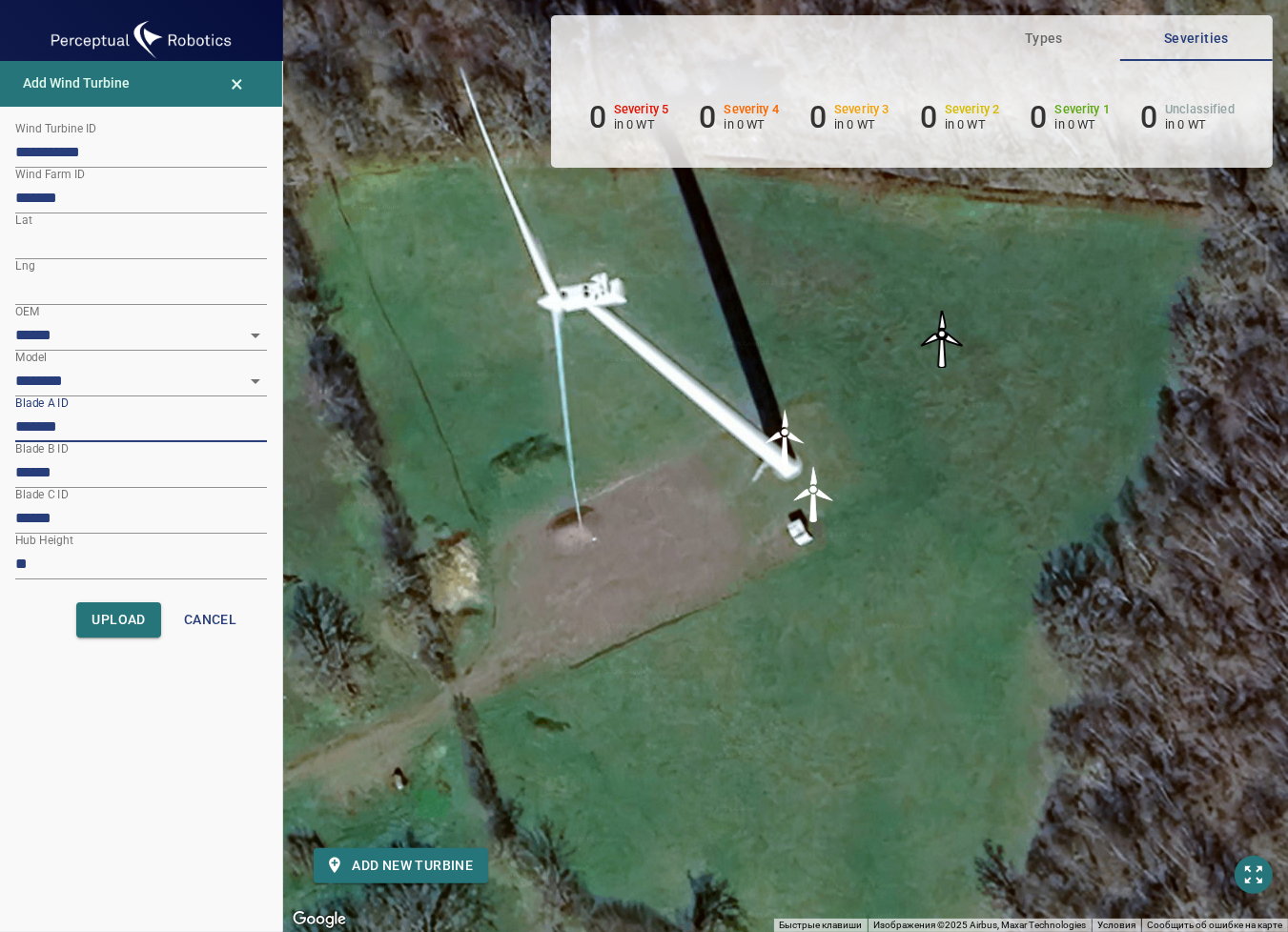 paste on "*****" 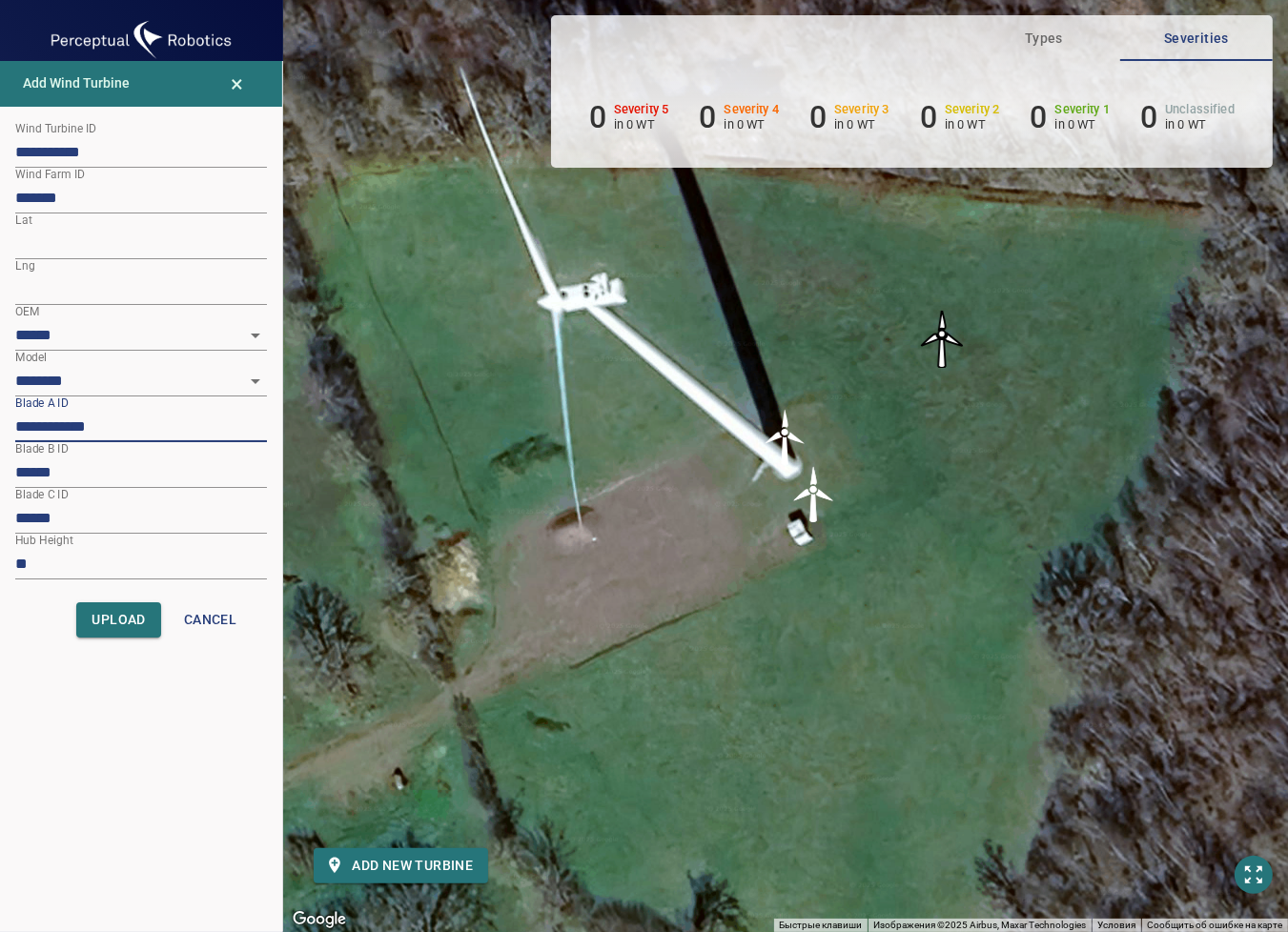 type on "**********" 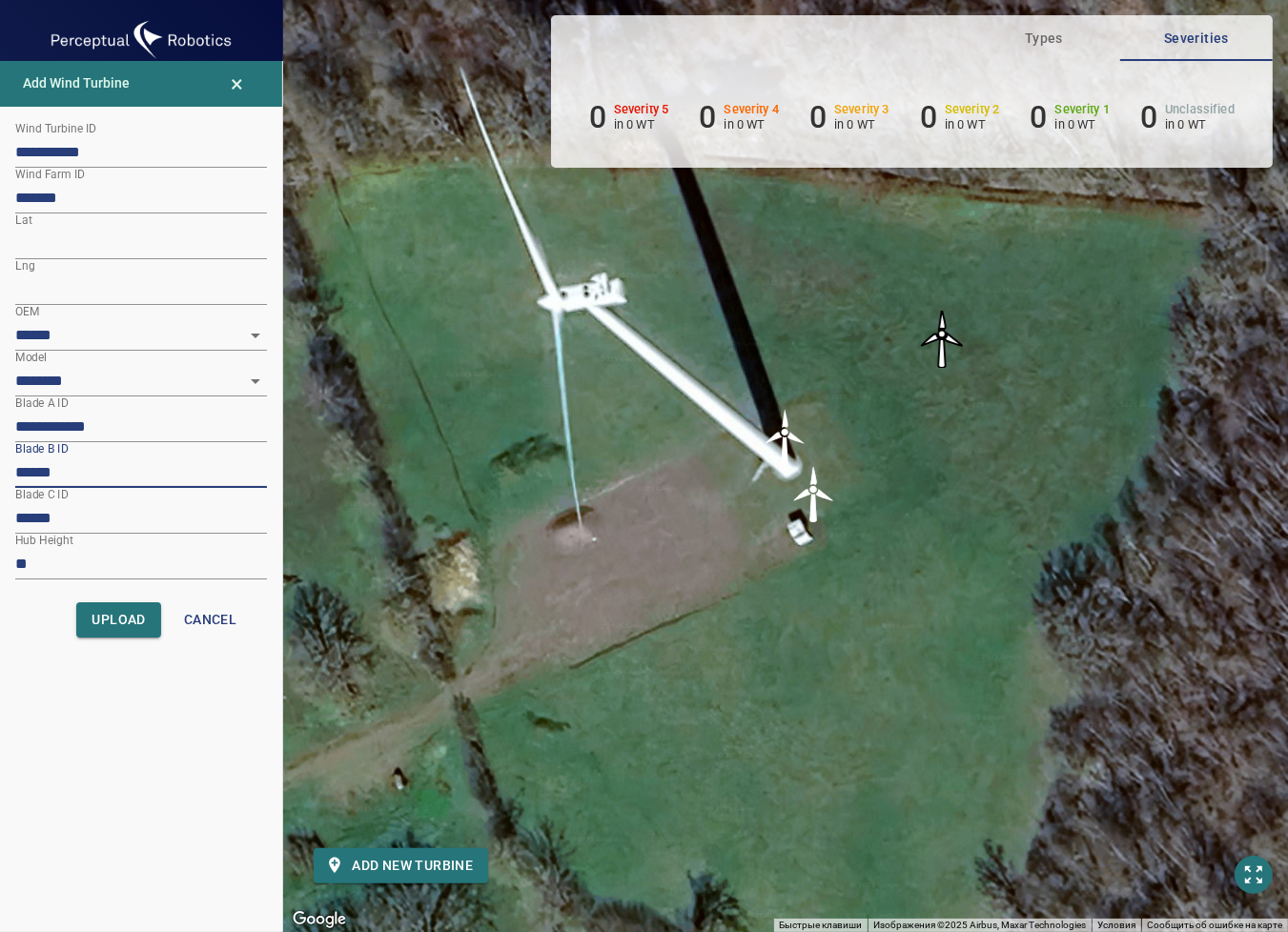 click on "******" at bounding box center [141, 473] 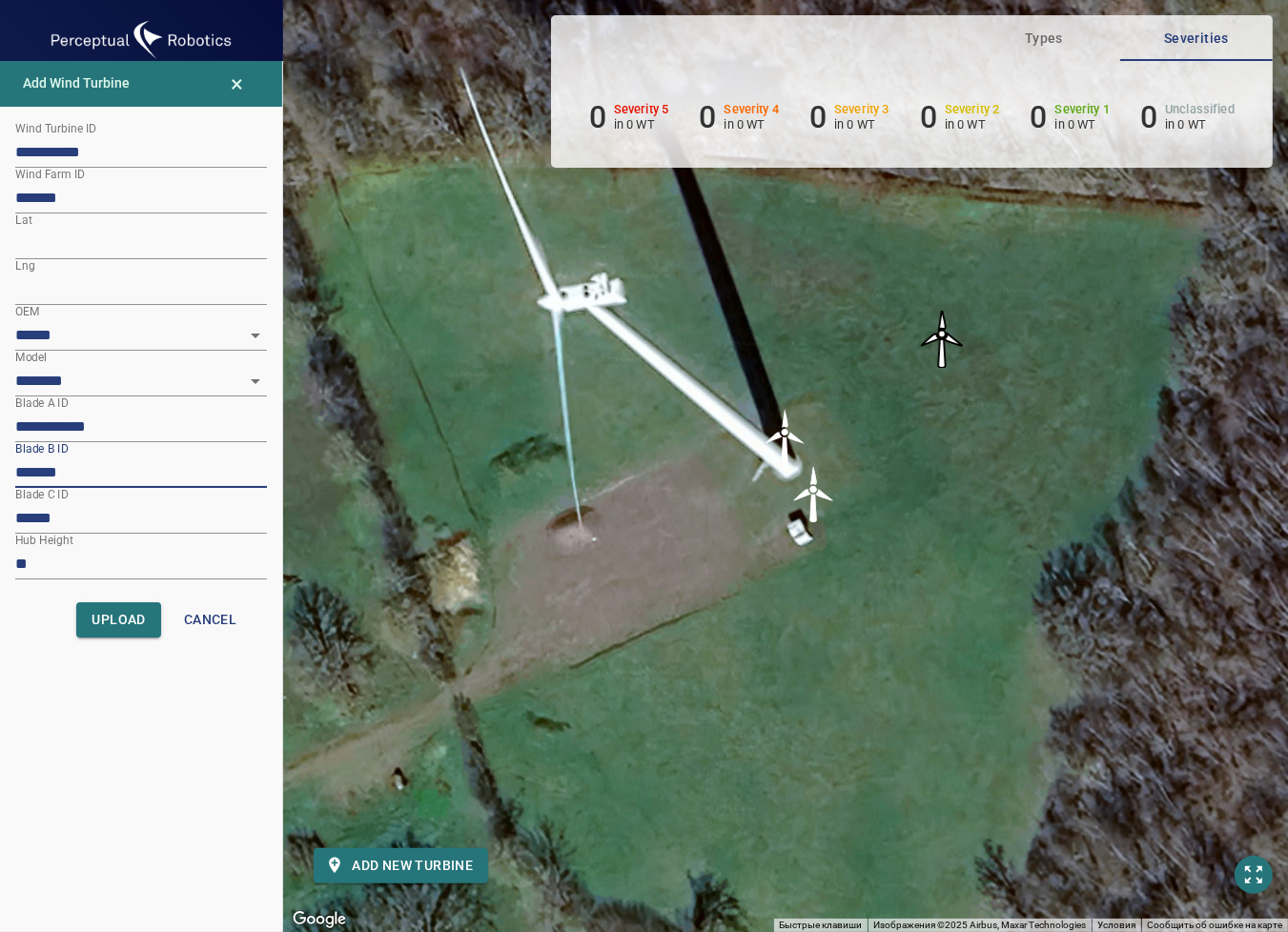paste on "*****" 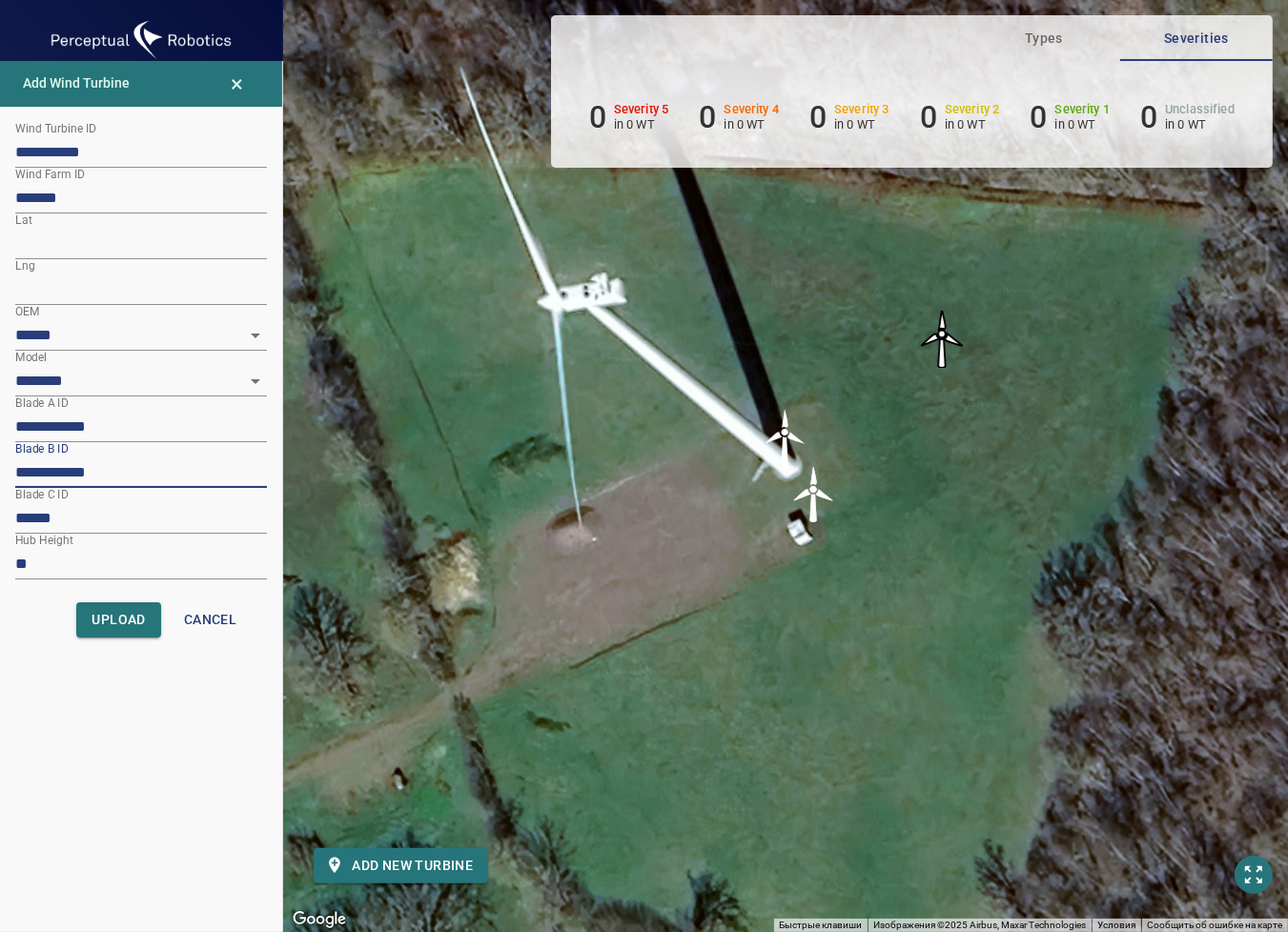 type on "**********" 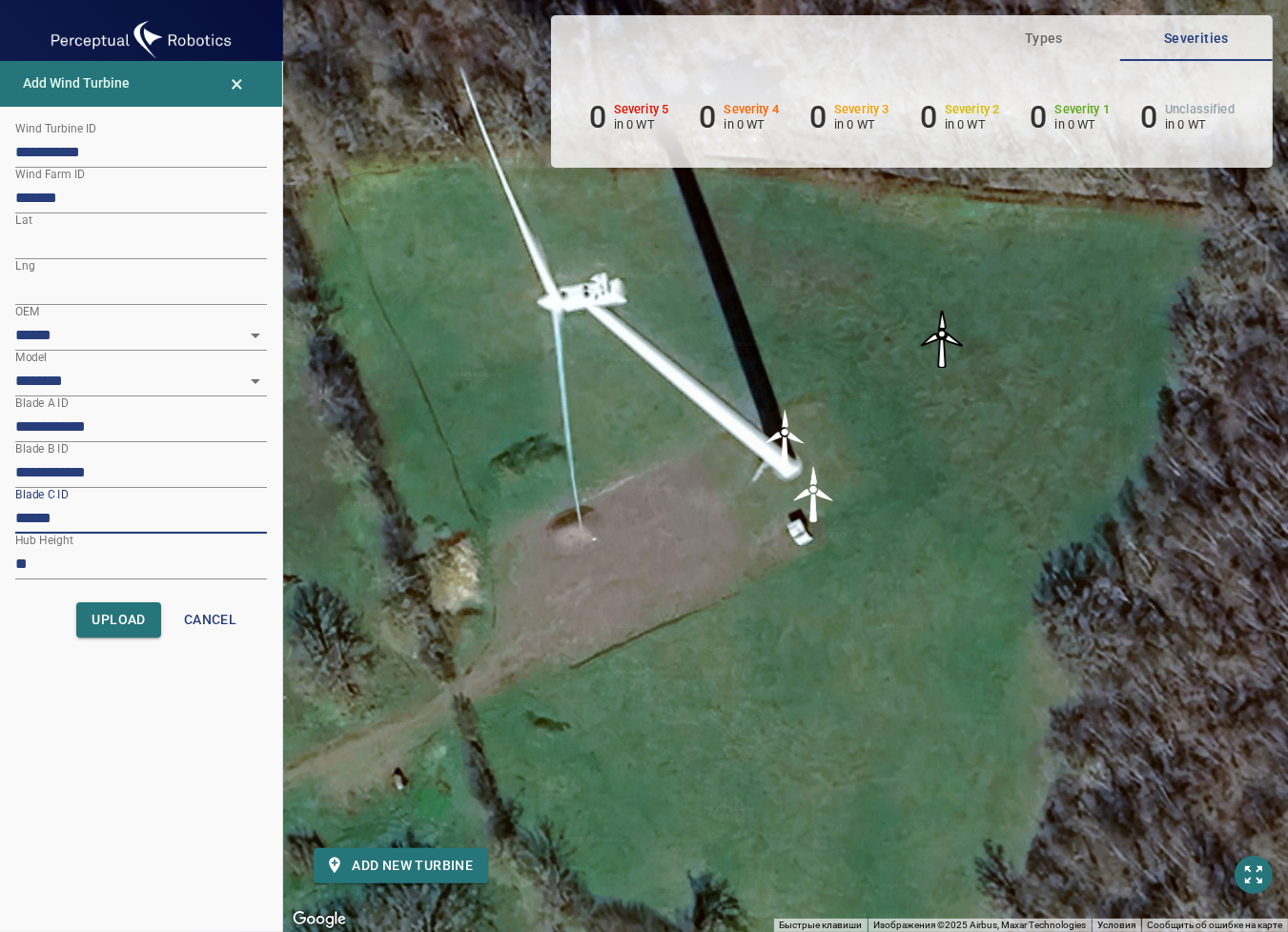 click on "******" at bounding box center (141, 518) 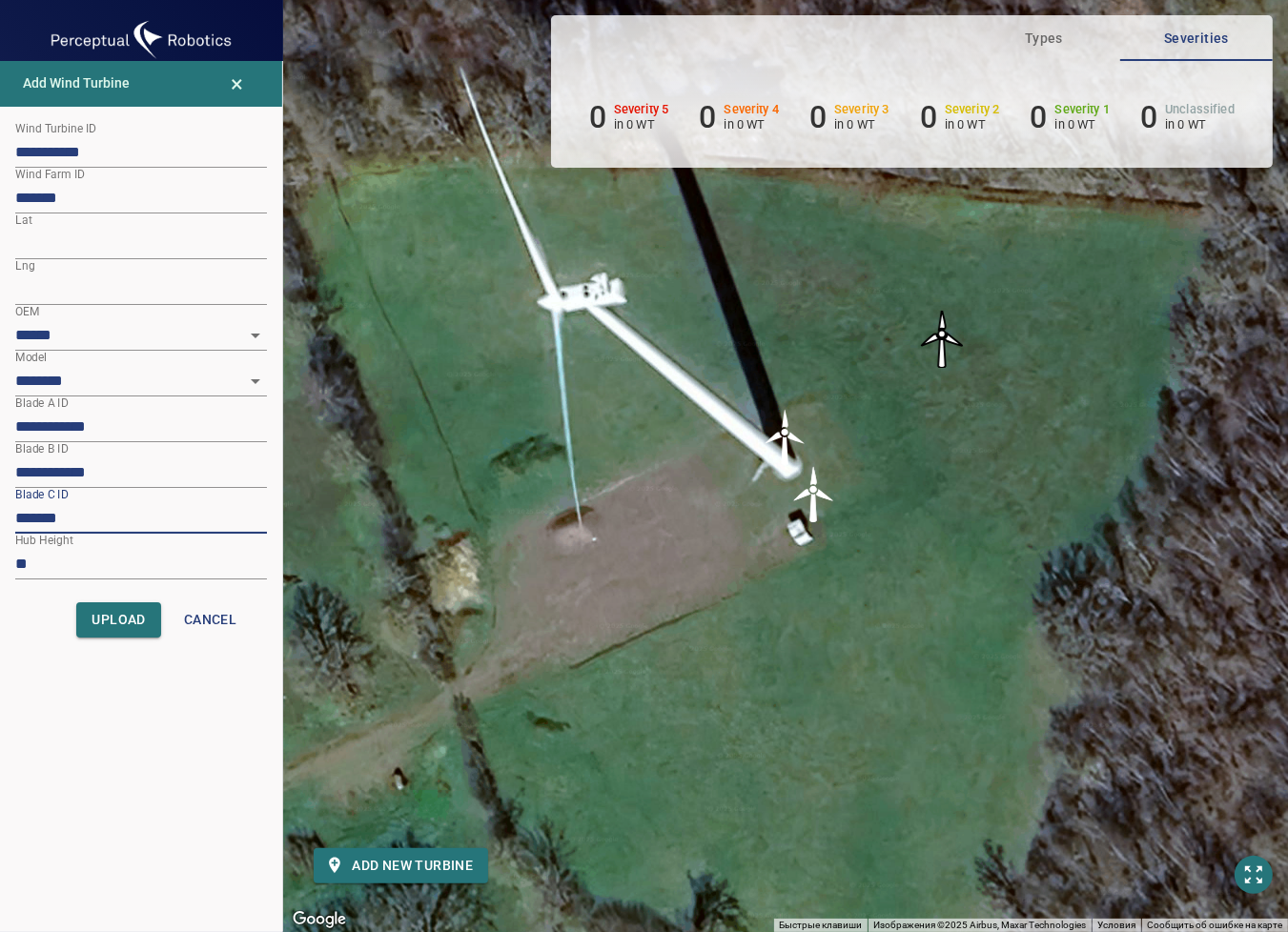 paste on "*****" 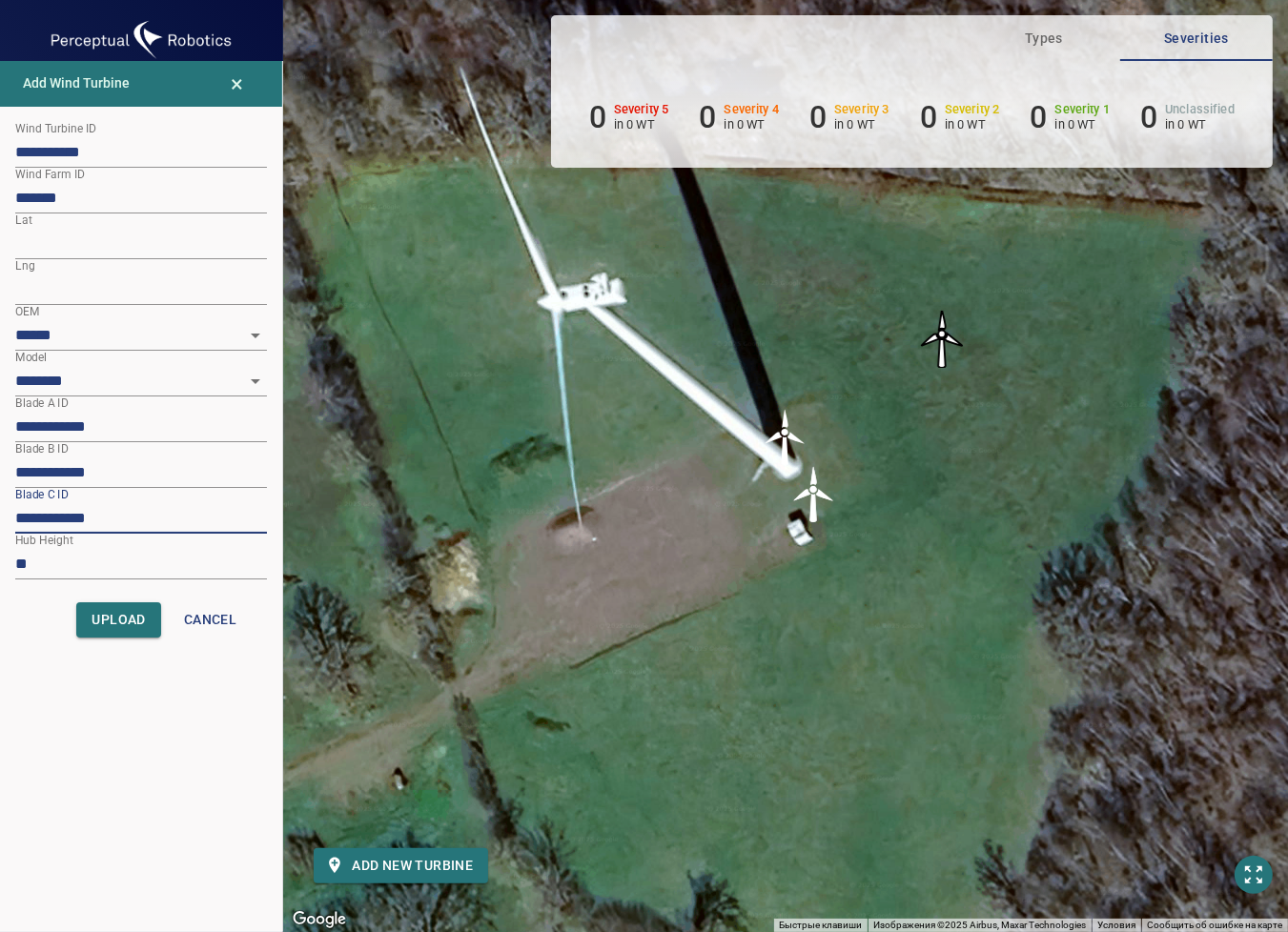 type on "**********" 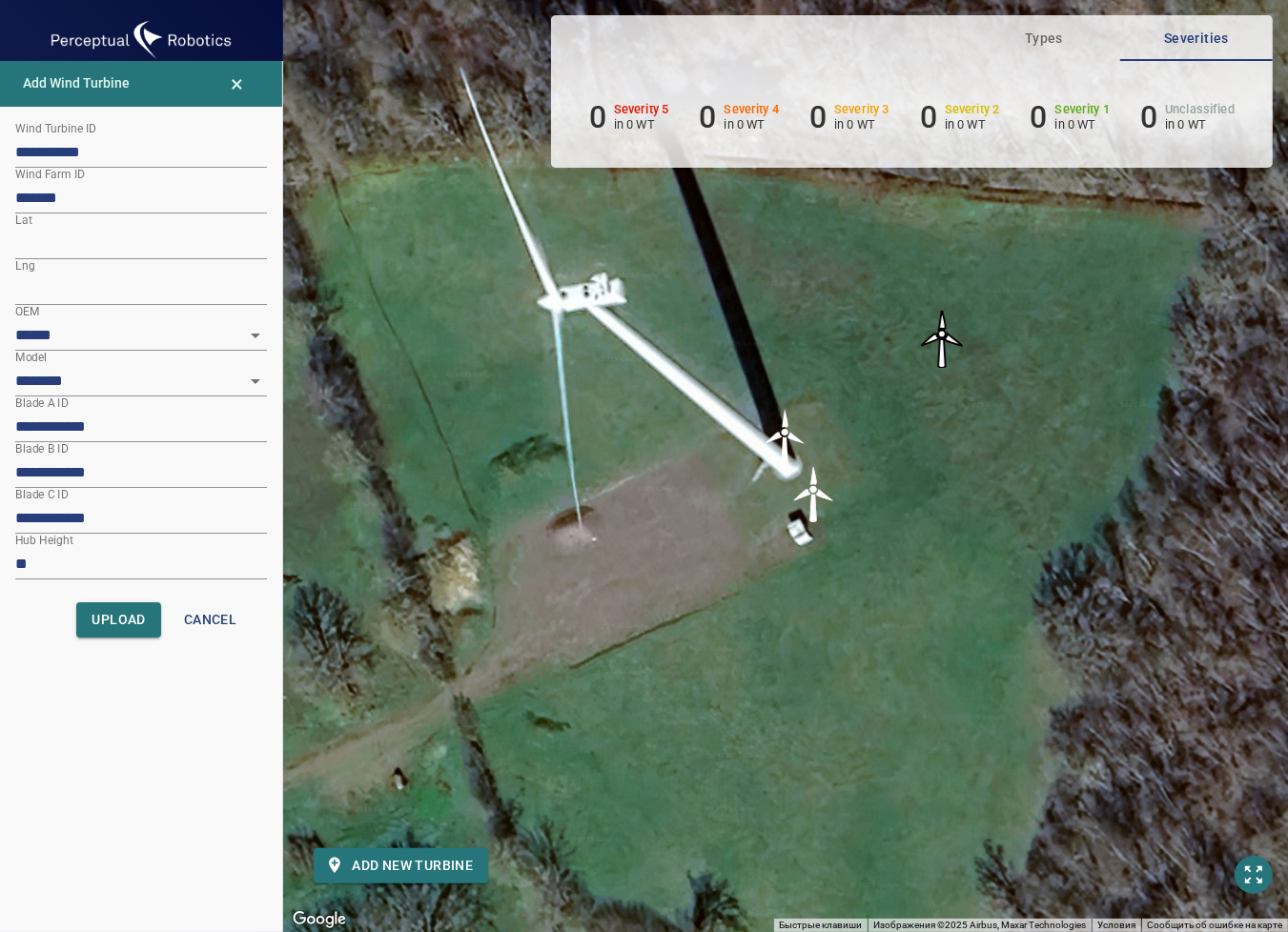click on "Для навигации используйте клавиши со стрелками. Чтобы активировать перетаскивание с помощью клавиатуры, нажмите Alt + Ввод. После этого перемещайте маркер, используя клавиши со стрелками. Чтобы завершить перетаскивание, нажмите клавишу Ввод. Чтобы отменить действие, нажмите клавишу Esc." at bounding box center (786, 466) 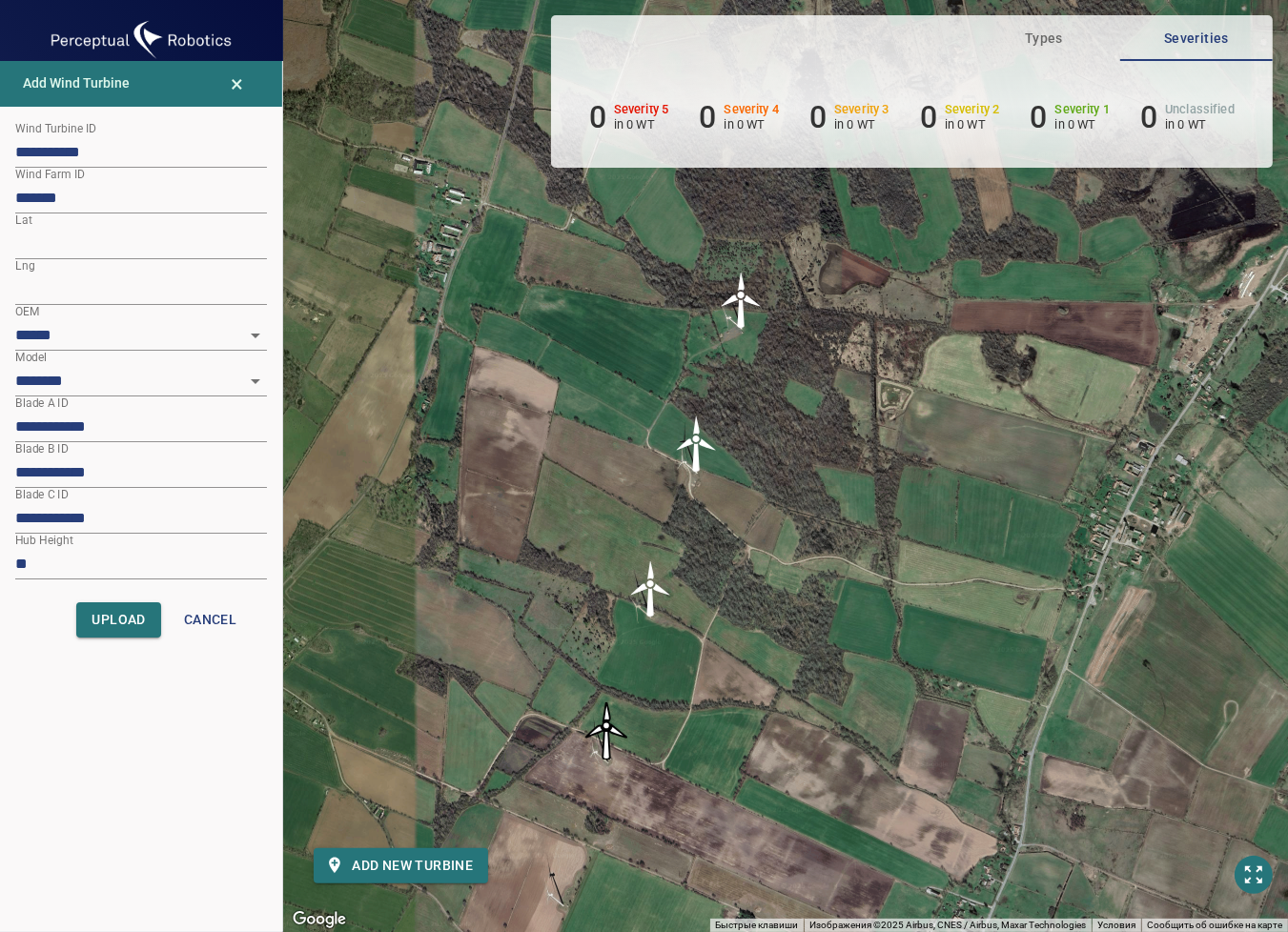 drag, startPoint x: 565, startPoint y: 553, endPoint x: 864, endPoint y: 380, distance: 345.44175 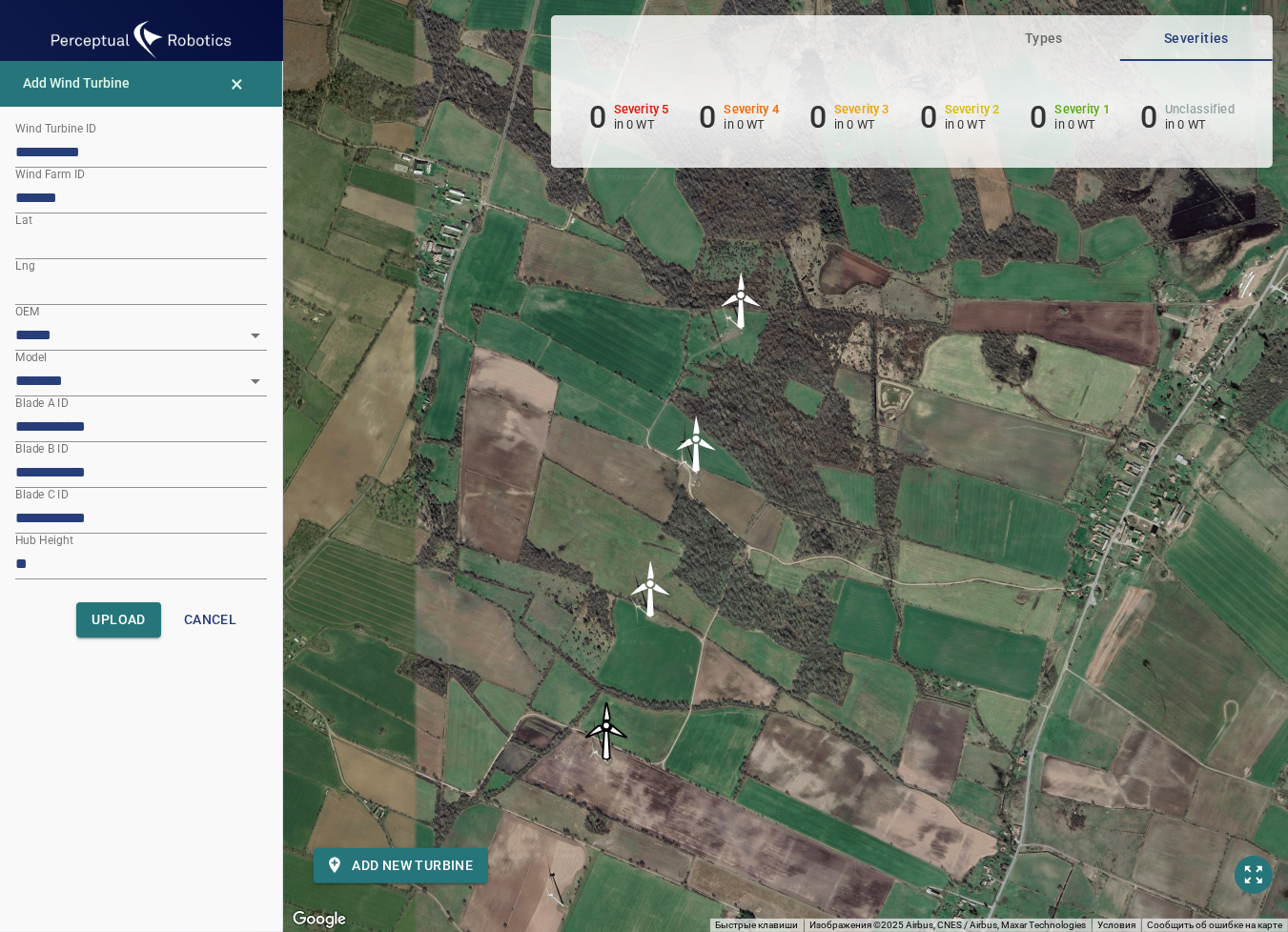 click on "Для навигации используйте клавиши со стрелками. Чтобы активировать перетаскивание с помощью клавиатуры, нажмите Alt + Ввод. После этого перемещайте маркер, используя клавиши со стрелками. Чтобы завершить перетаскивание, нажмите клавишу Ввод. Чтобы отменить действие, нажмите клавишу Esc." at bounding box center (786, 466) 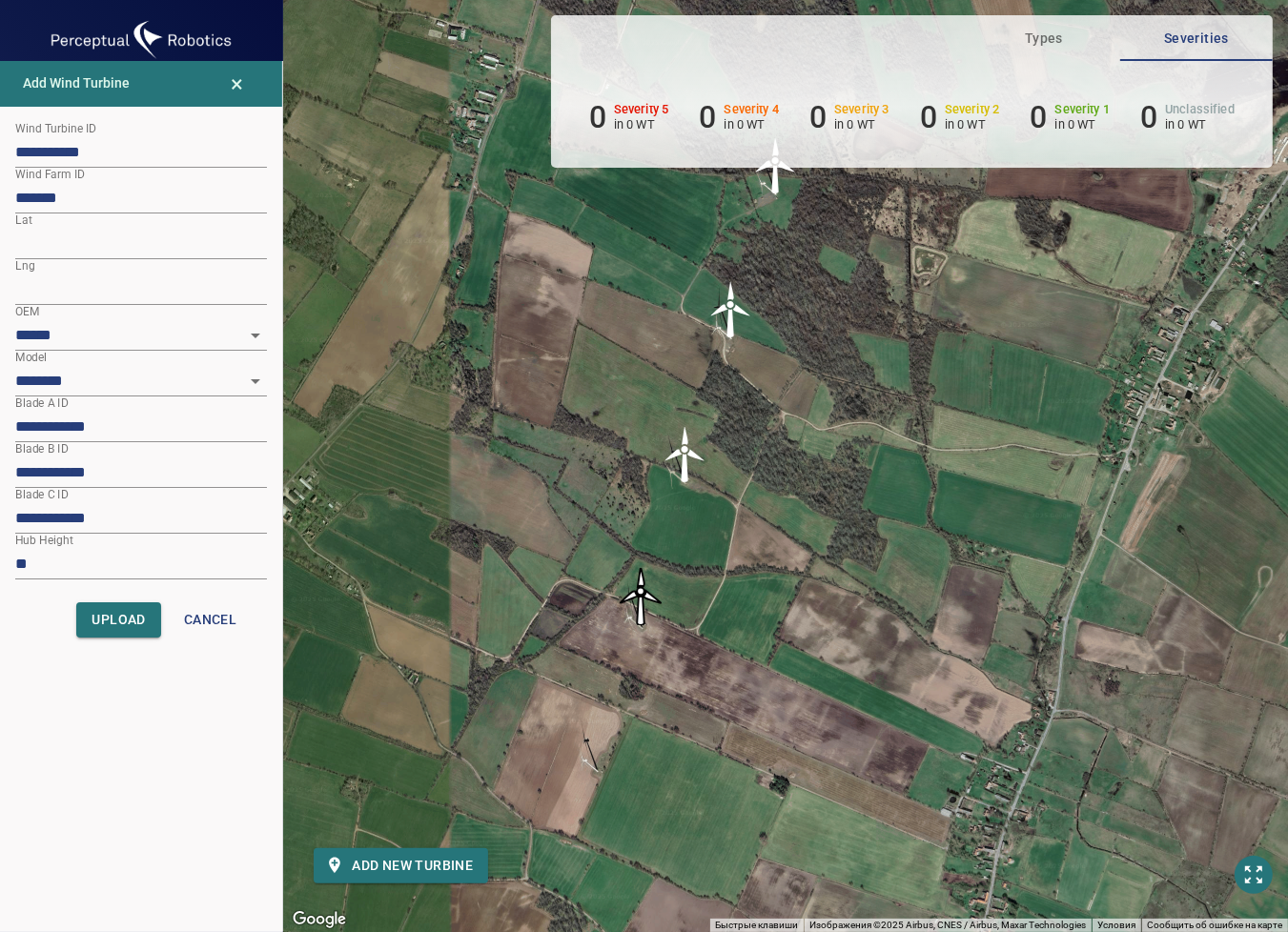 drag, startPoint x: 755, startPoint y: 685, endPoint x: 789, endPoint y: 547, distance: 142.1267 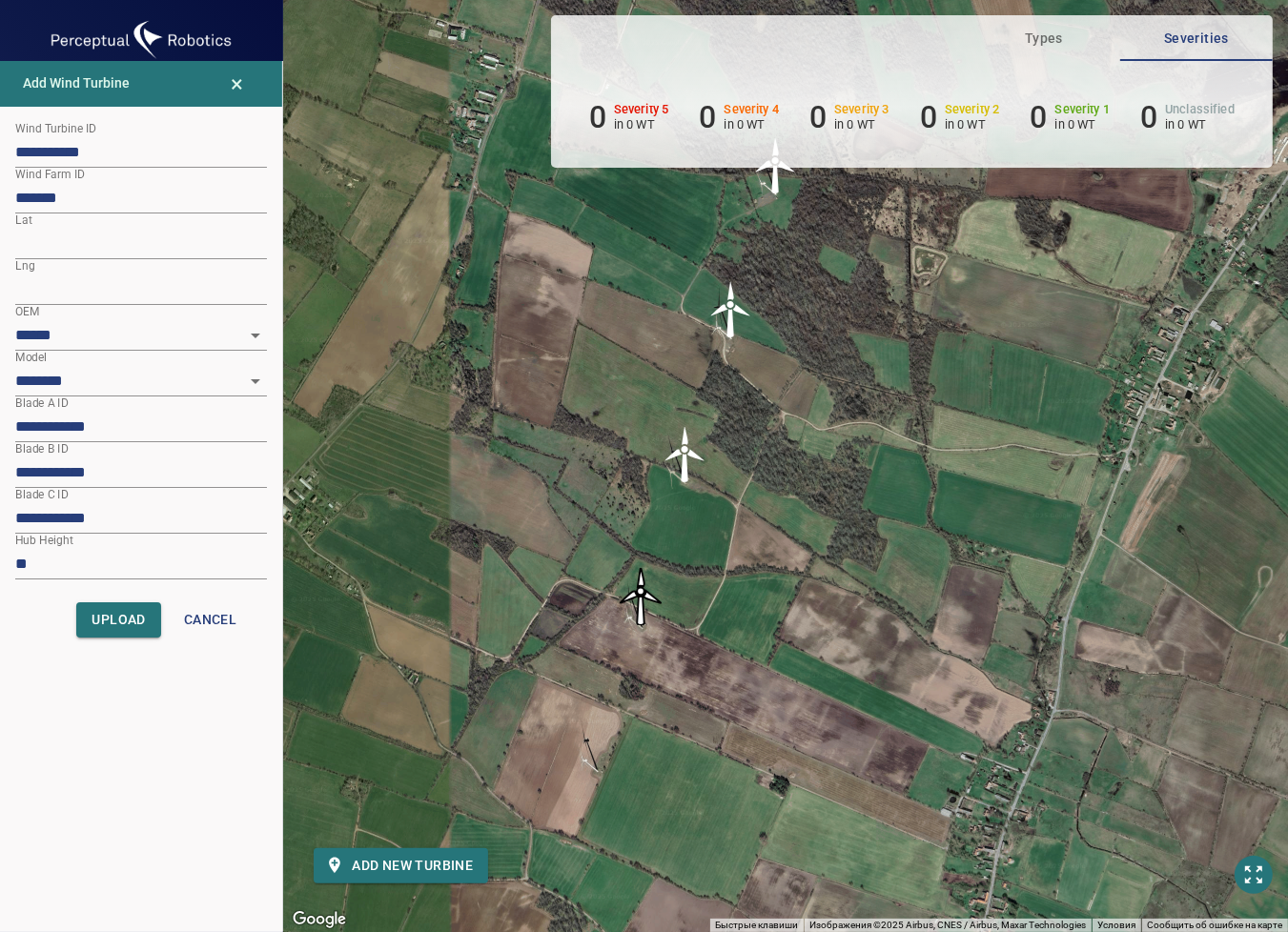 click on "Для навигации используйте клавиши со стрелками. Чтобы активировать перетаскивание с помощью клавиатуры, нажмите Alt + Ввод. После этого перемещайте маркер, используя клавиши со стрелками. Чтобы завершить перетаскивание, нажмите клавишу Ввод. Чтобы отменить действие, нажмите клавишу Esc." at bounding box center [786, 466] 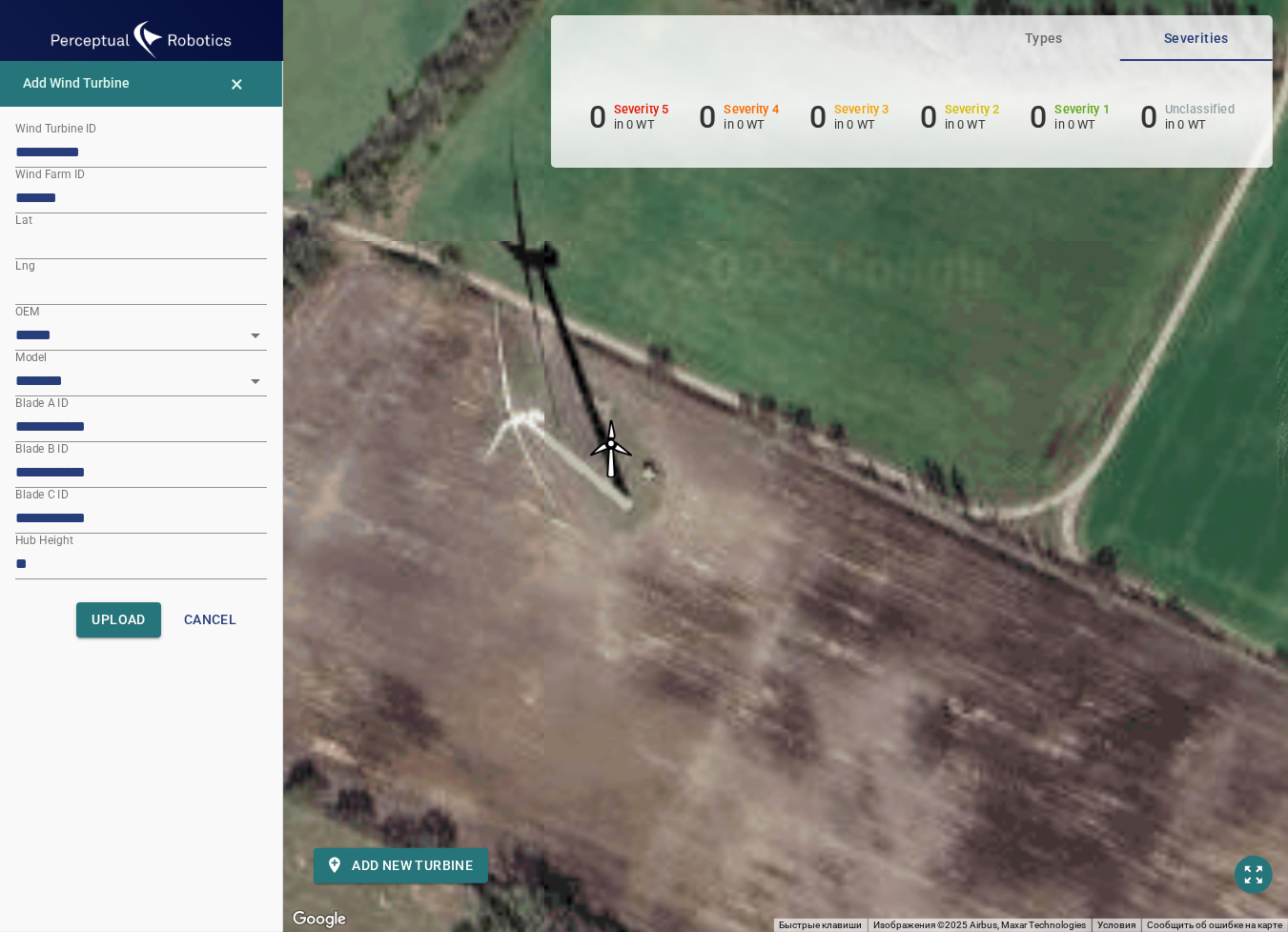 drag, startPoint x: 549, startPoint y: 577, endPoint x: 667, endPoint y: 559, distance: 119.364986 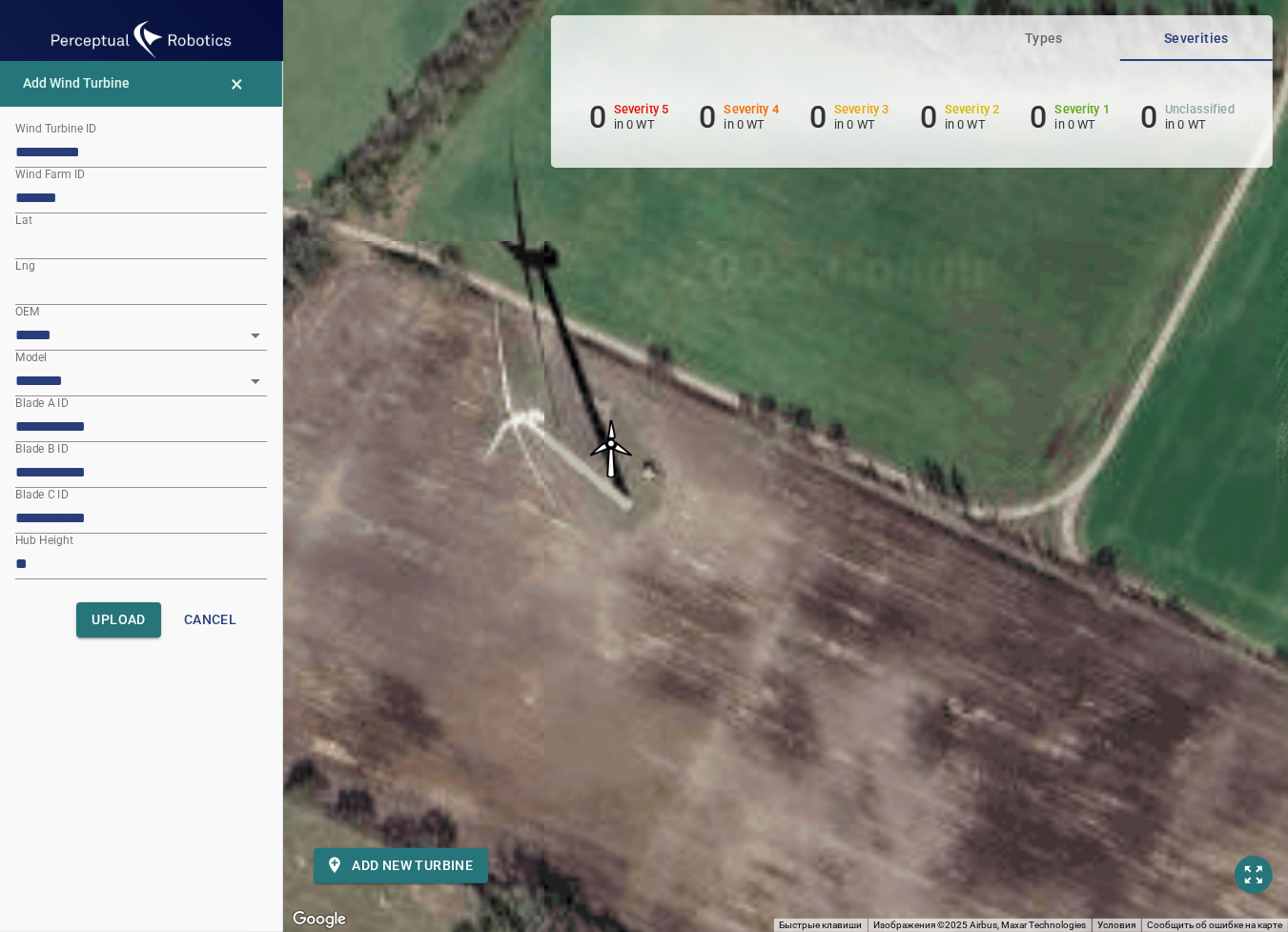 click on "Для навигации используйте клавиши со стрелками. Чтобы активировать перетаскивание с помощью клавиатуры, нажмите Alt + Ввод. После этого перемещайте маркер, используя клавиши со стрелками. Чтобы завершить перетаскивание, нажмите клавишу Ввод. Чтобы отменить действие, нажмите клавишу Esc." at bounding box center (786, 466) 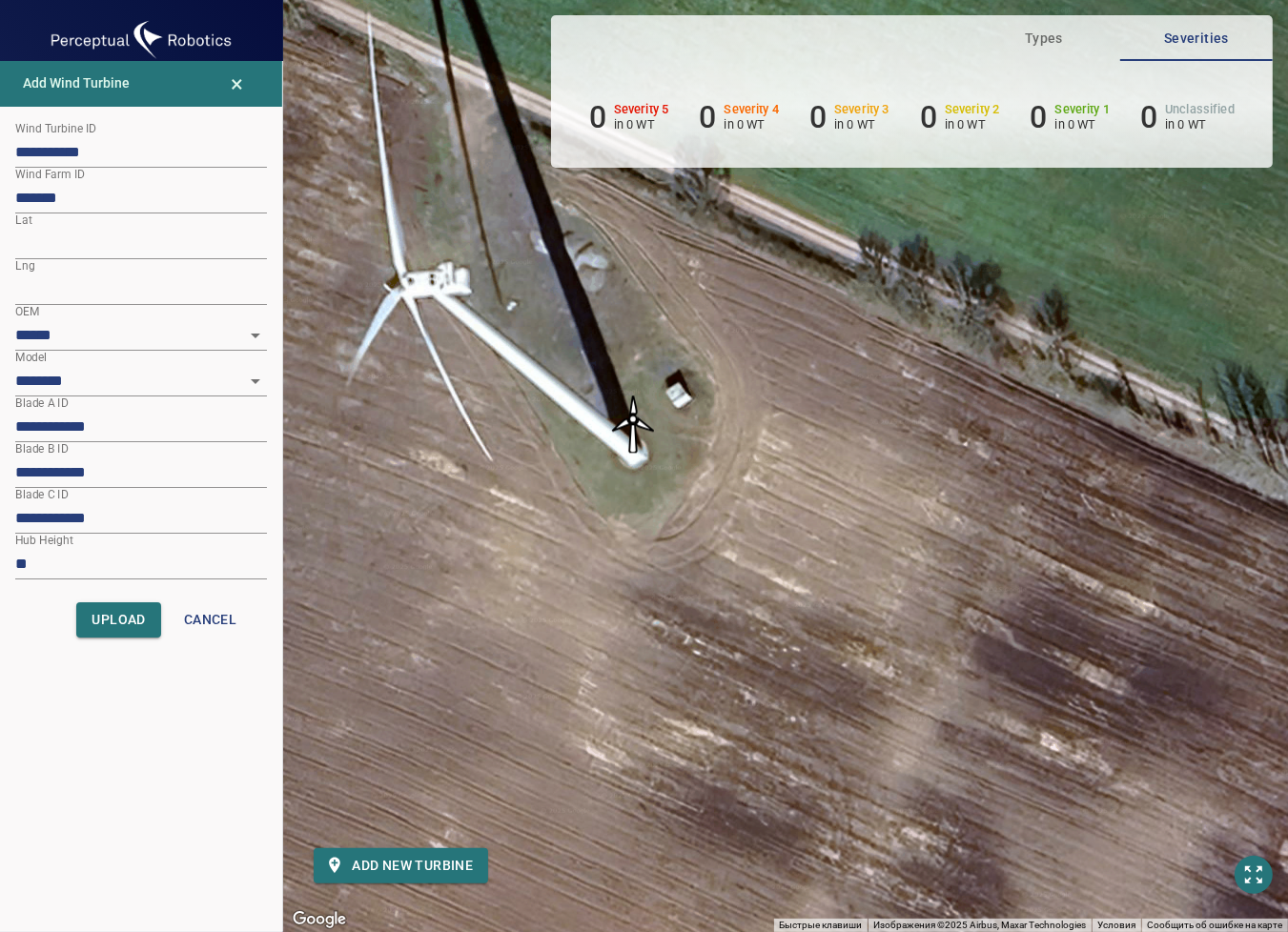 drag, startPoint x: 603, startPoint y: 377, endPoint x: 634, endPoint y: 426, distance: 57.98276 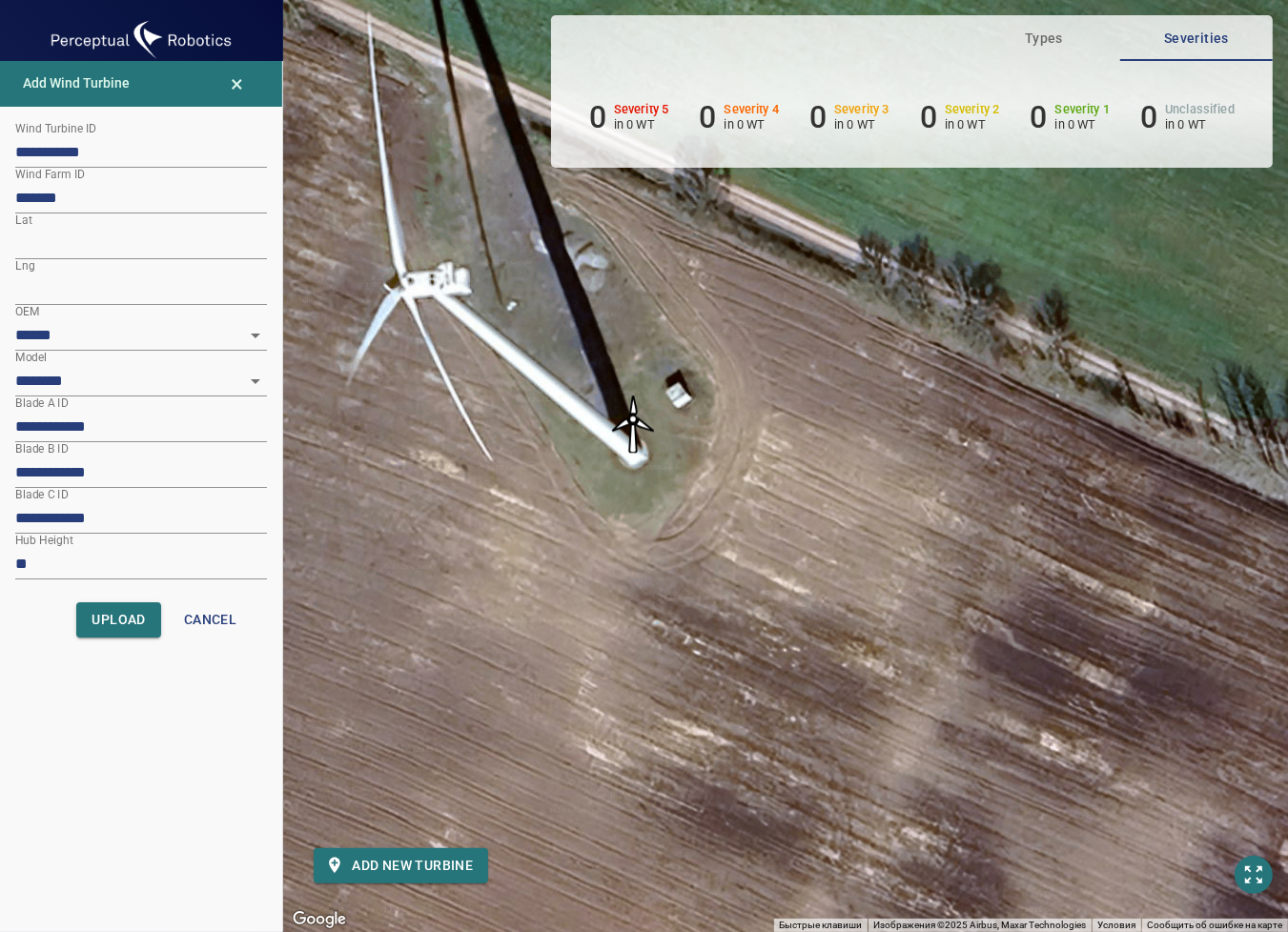 click at bounding box center (633, 424) 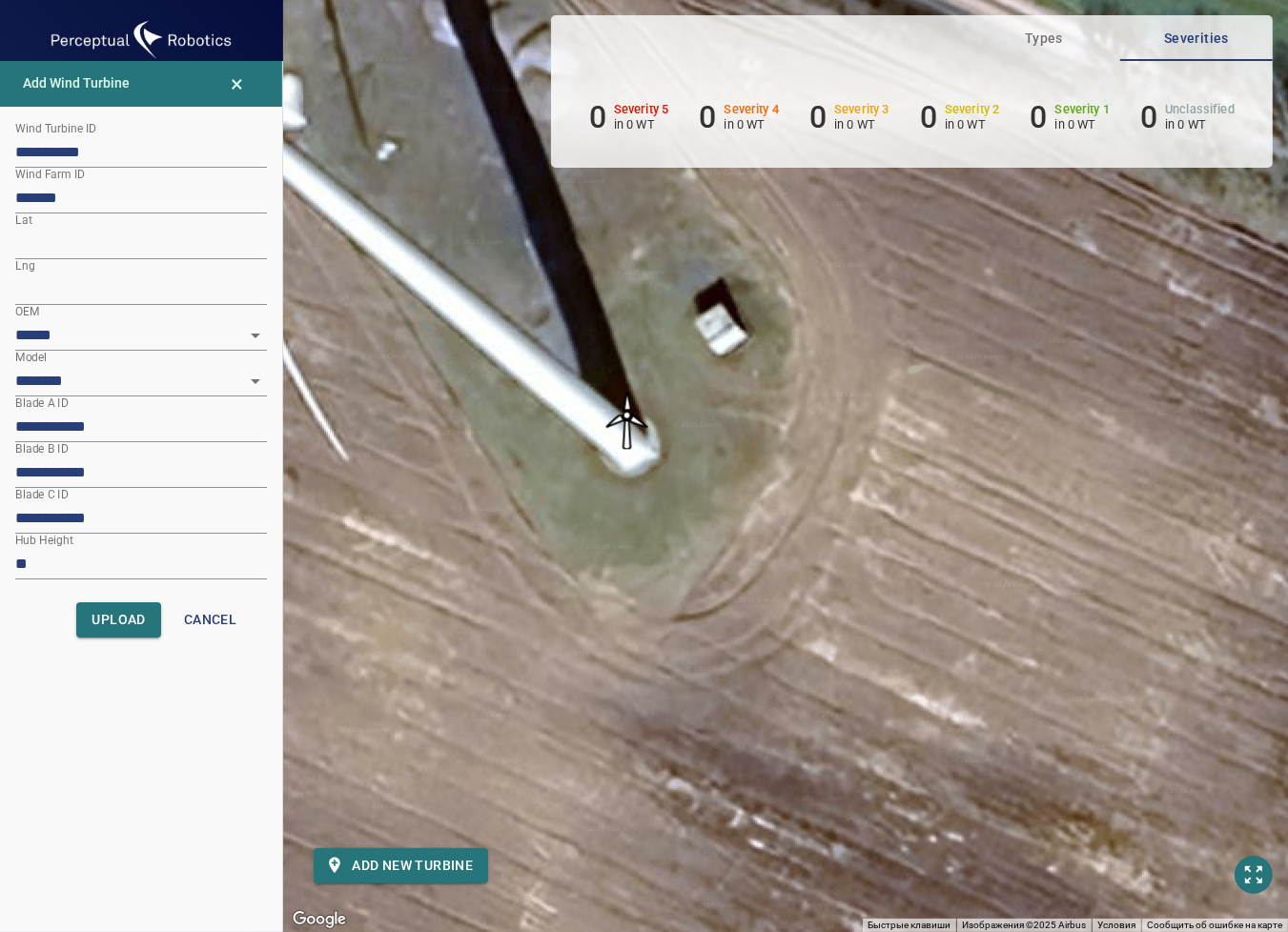 click at bounding box center [627, 420] 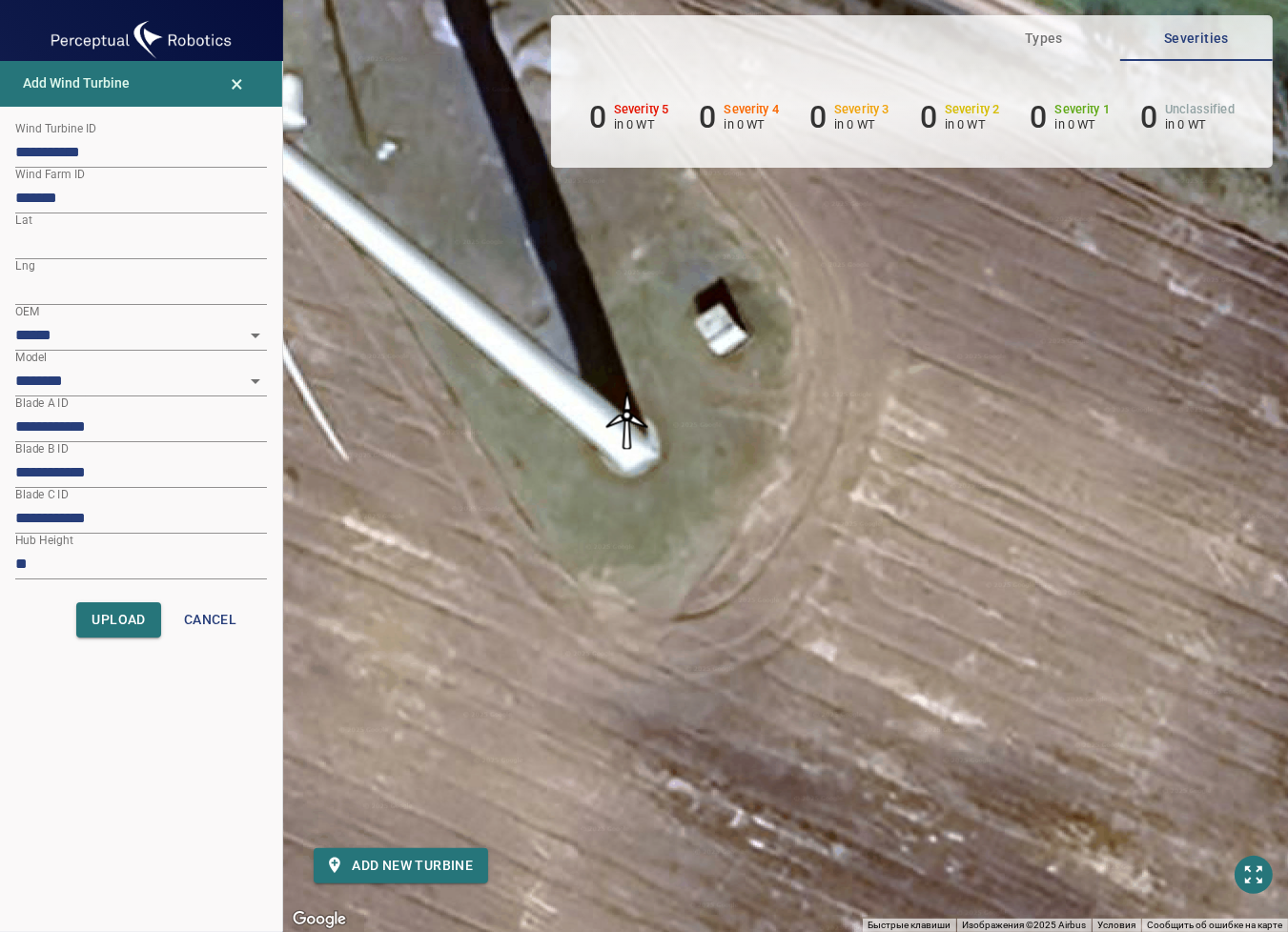 type on "*********" 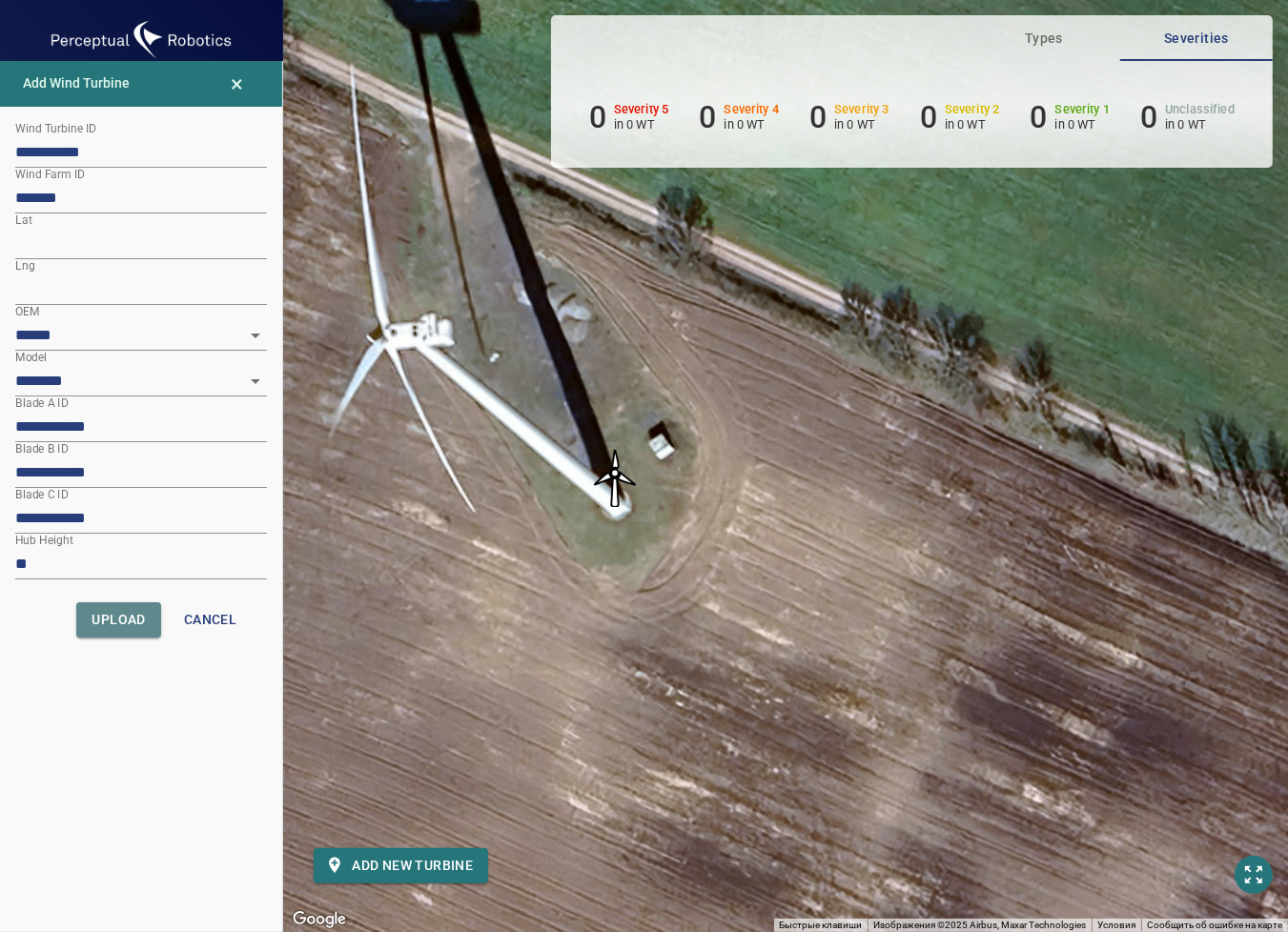 click on "Upload" at bounding box center [118, 619] 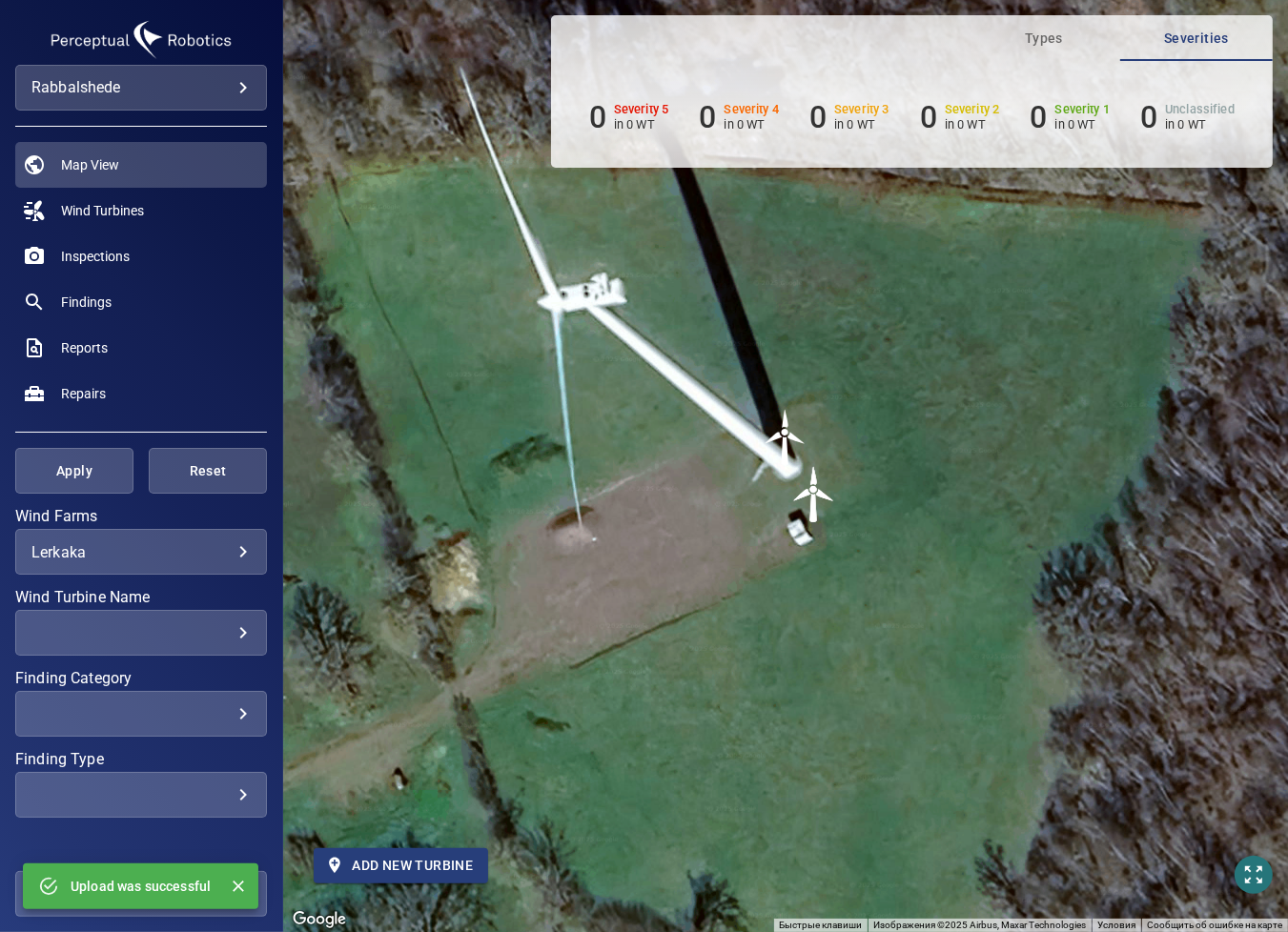 click on "Add new turbine" at bounding box center (400, 865) 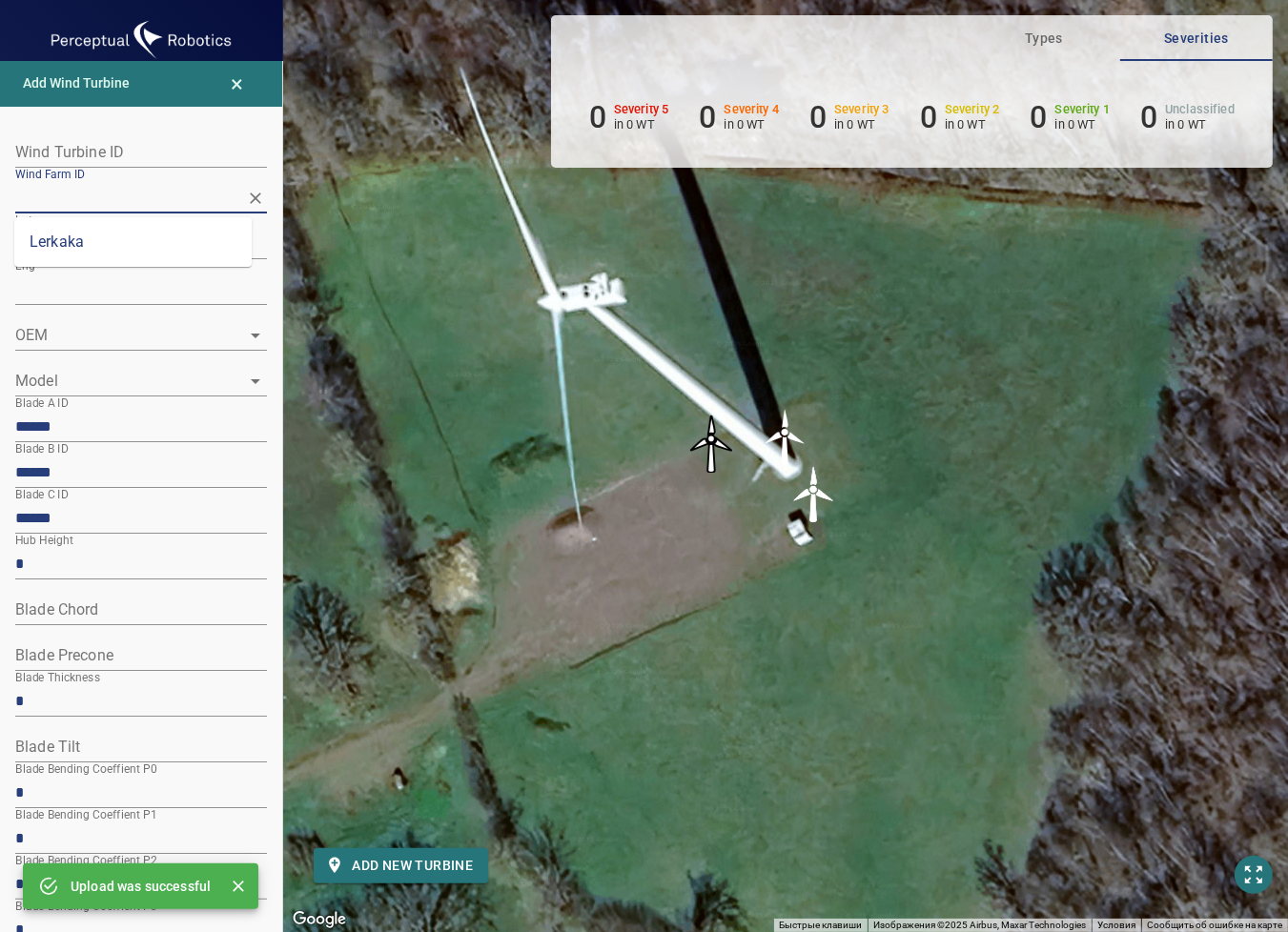 click on "Wind Farm ID" at bounding box center [127, 197] 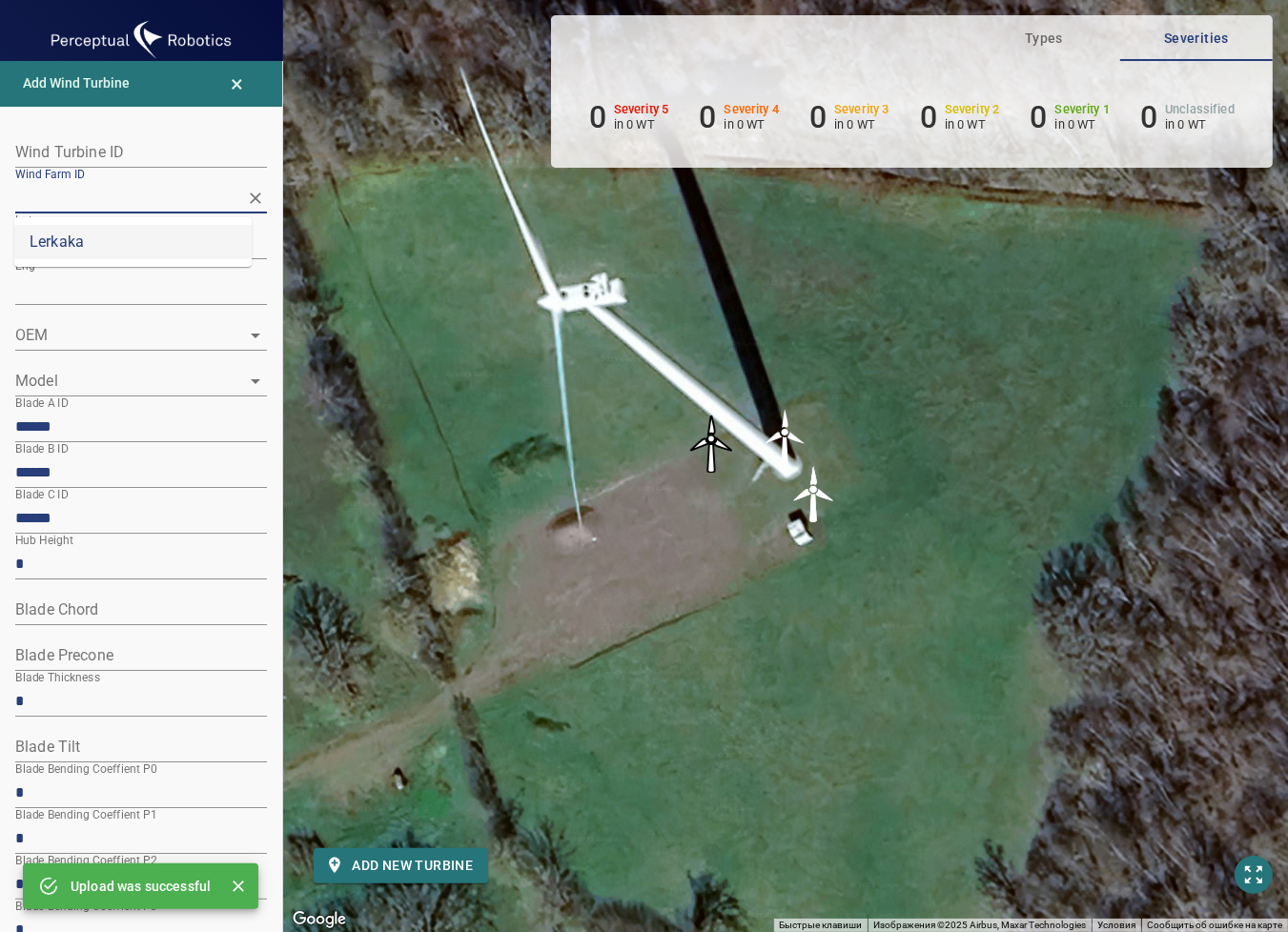 click on "Lerkaka" at bounding box center [133, 242] 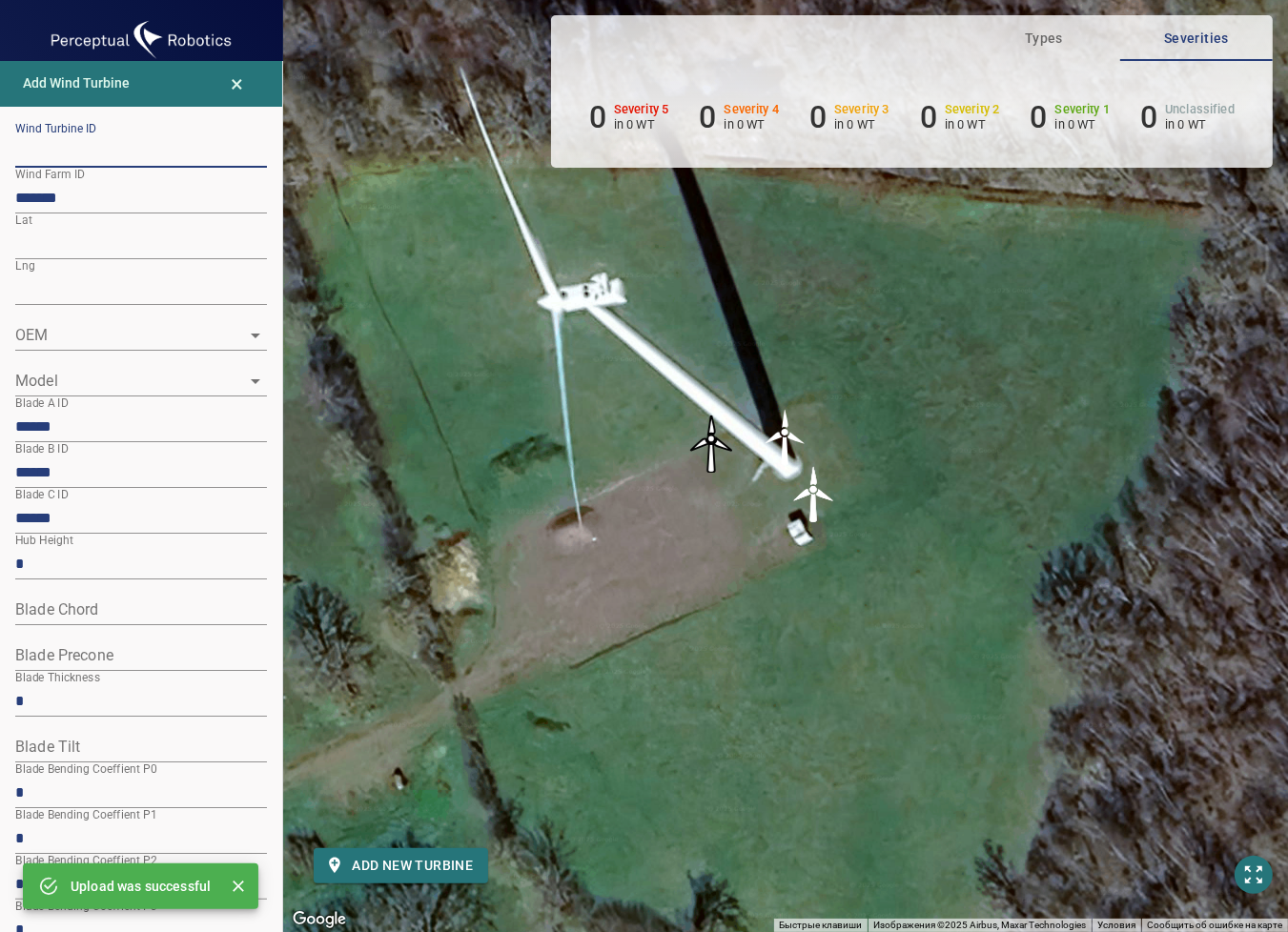 click at bounding box center (141, 152) 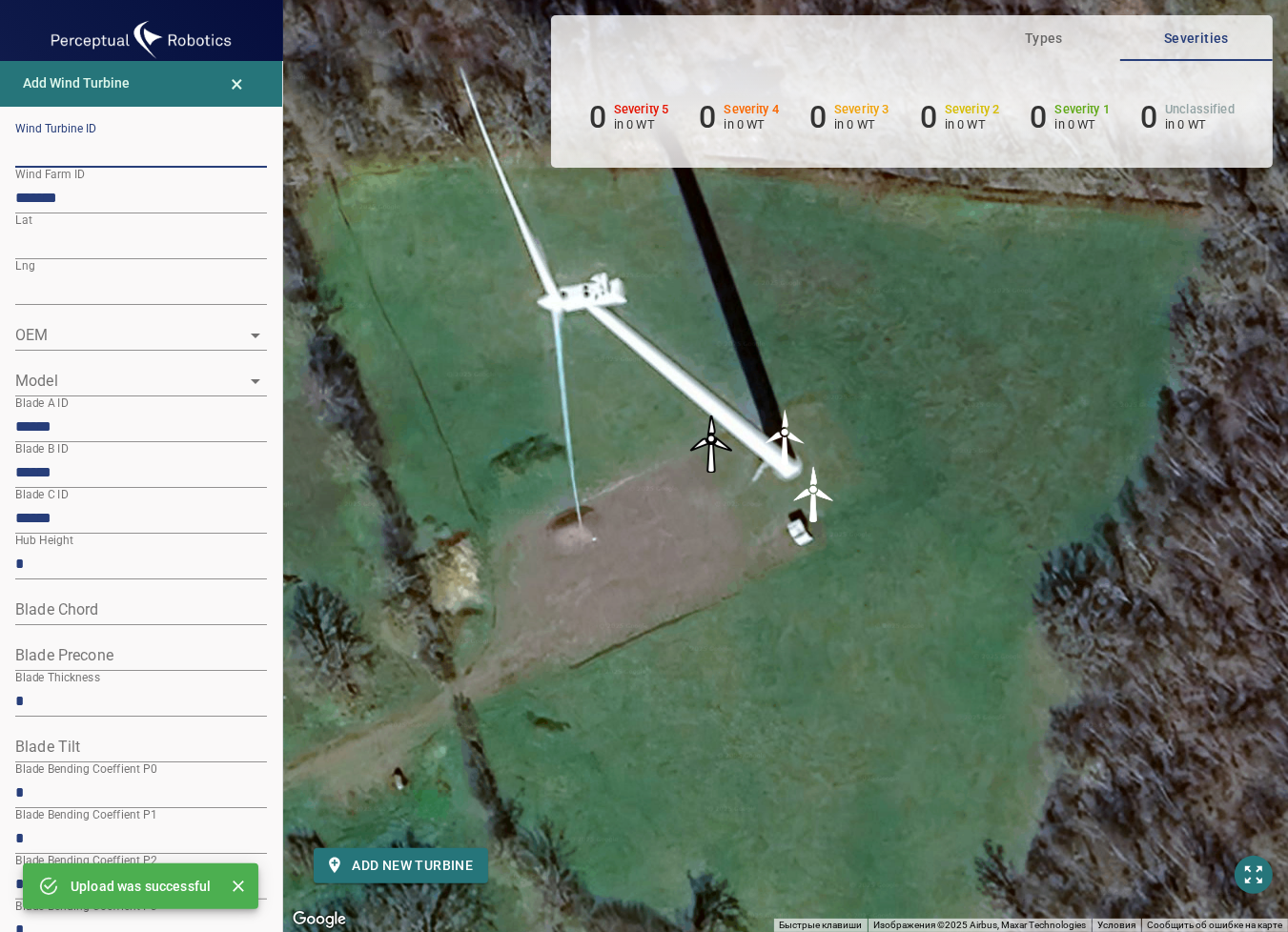 paste on "**********" 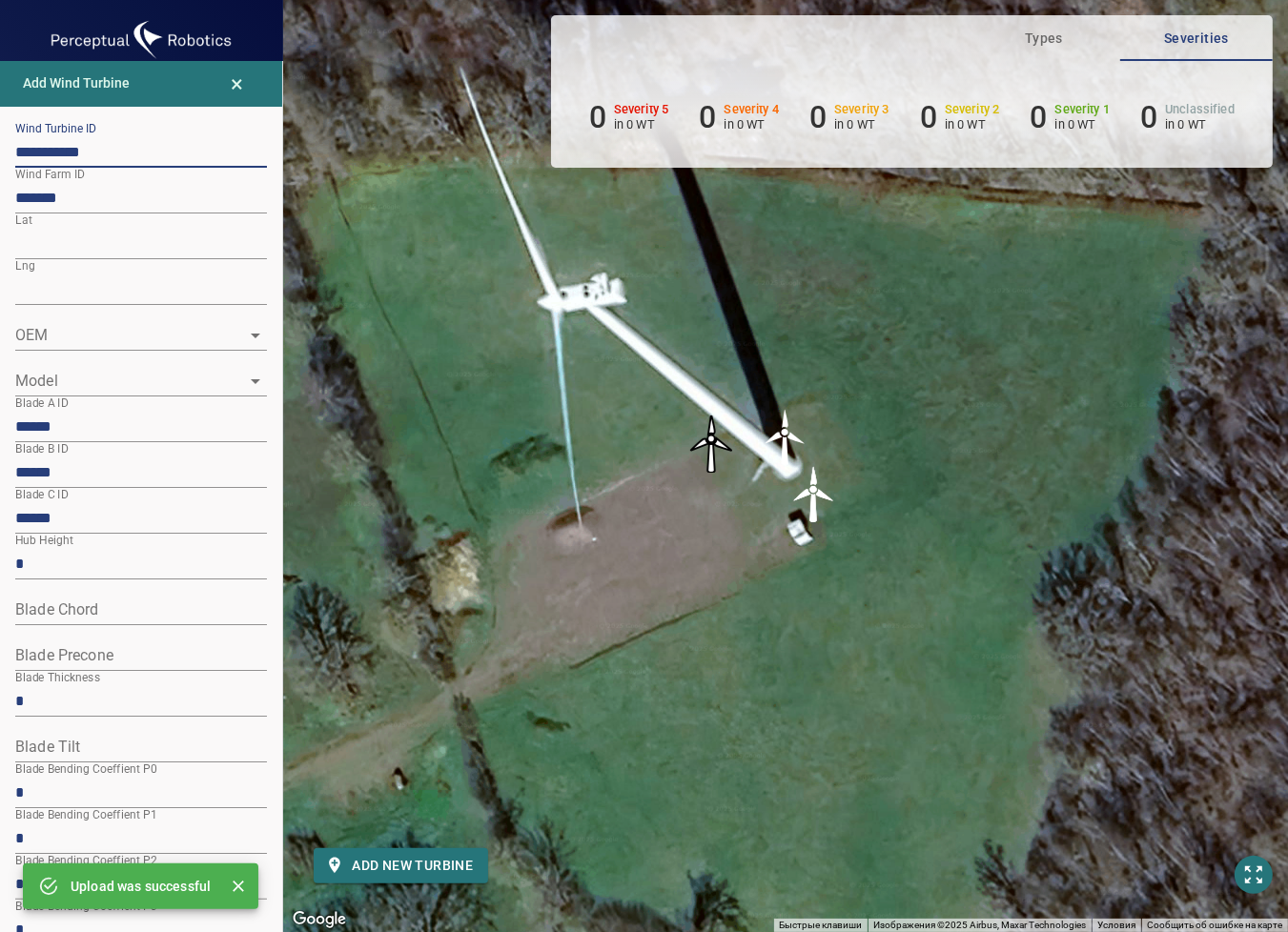 type on "**********" 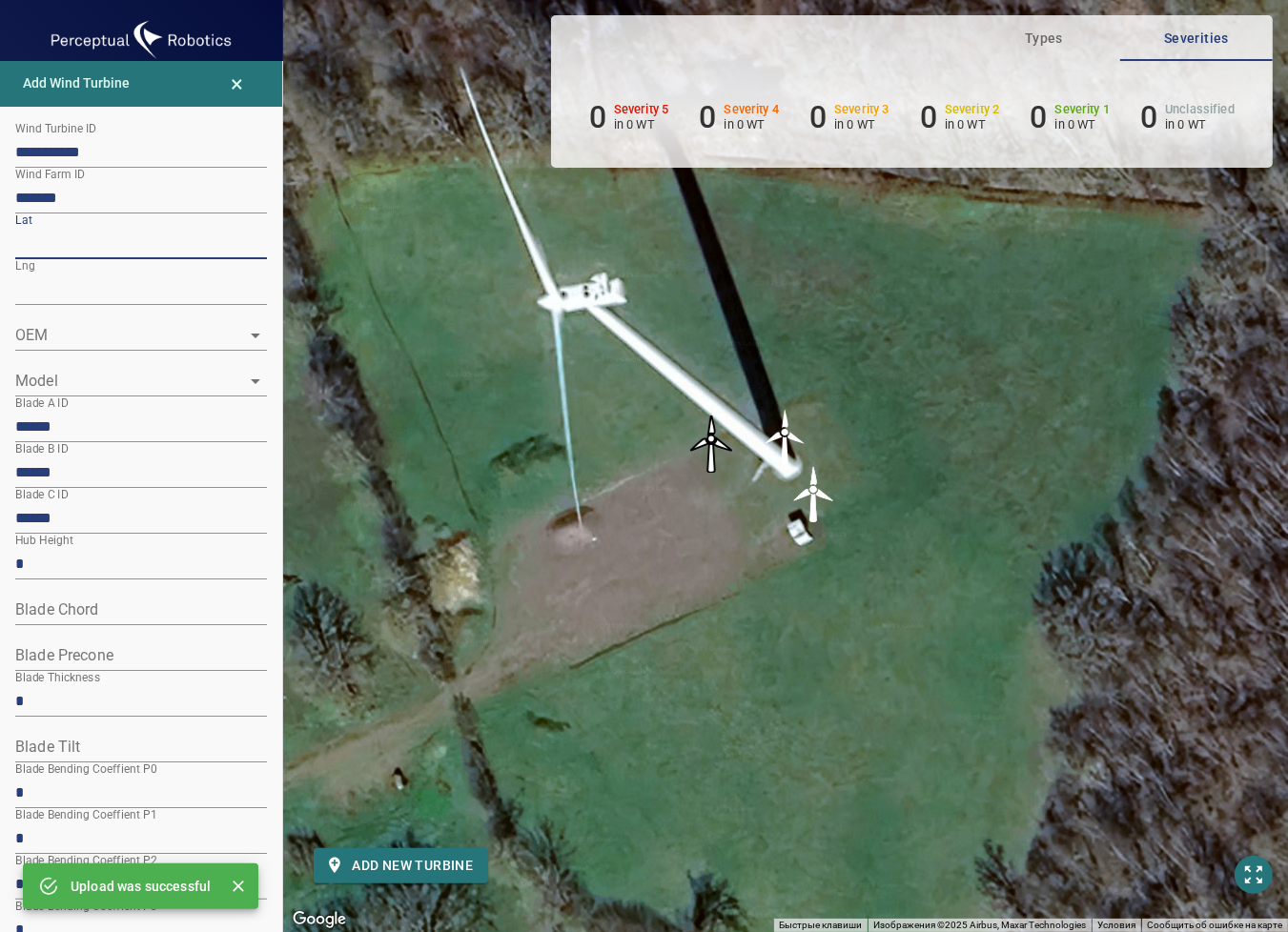 drag, startPoint x: 103, startPoint y: 251, endPoint x: 4, endPoint y: 243, distance: 99.322706 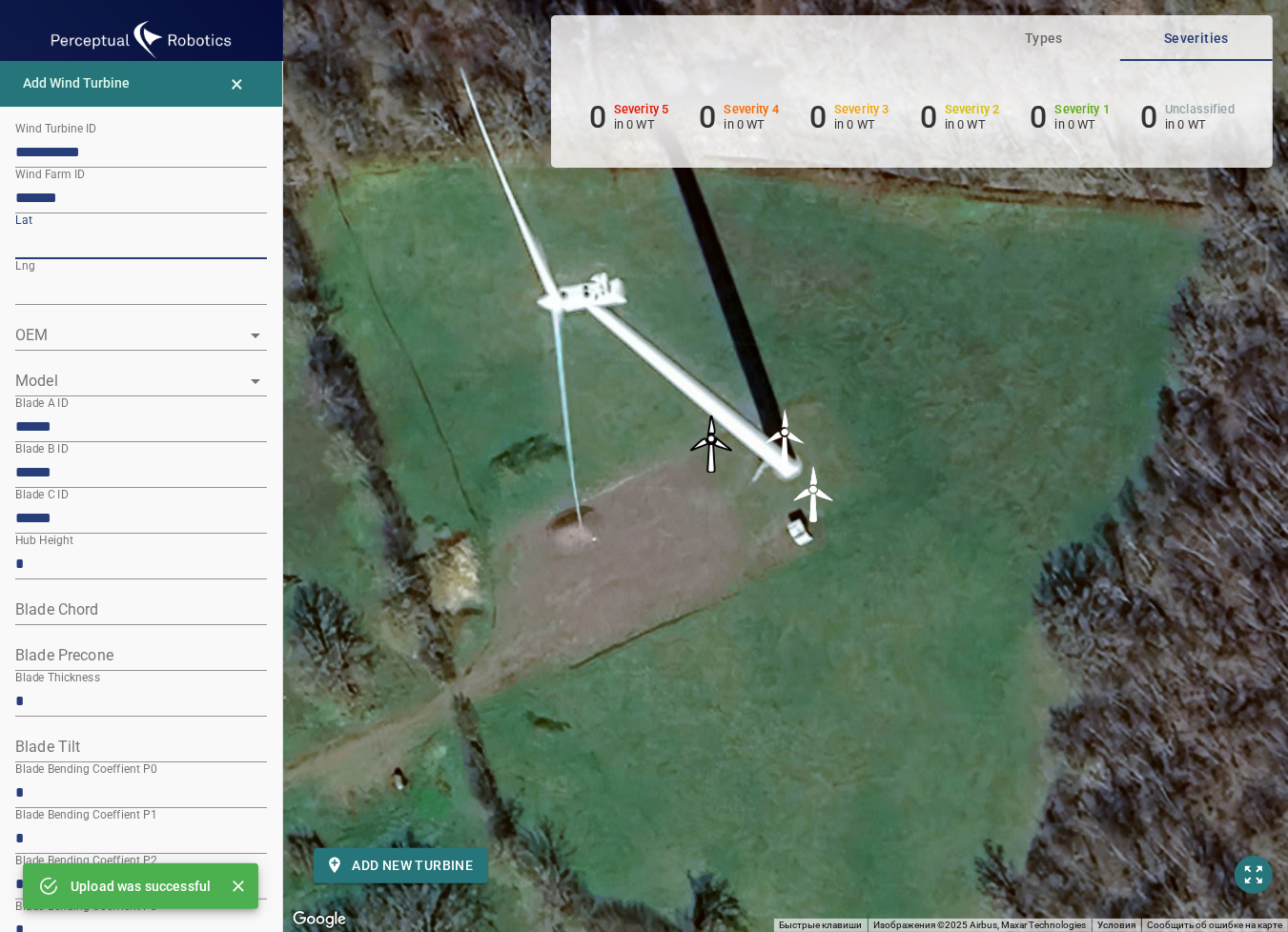 click on "**********" at bounding box center [141, 985] 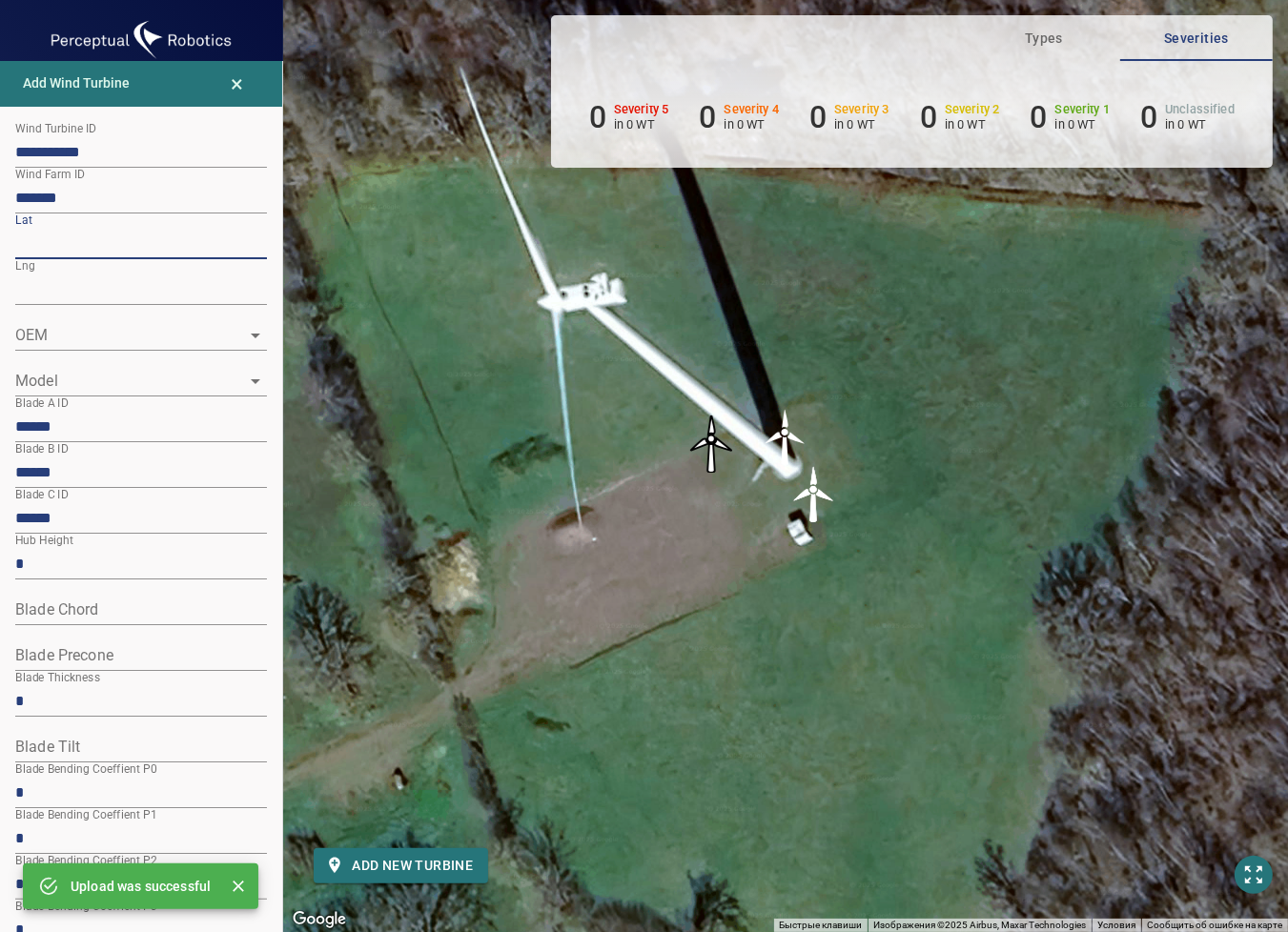 paste 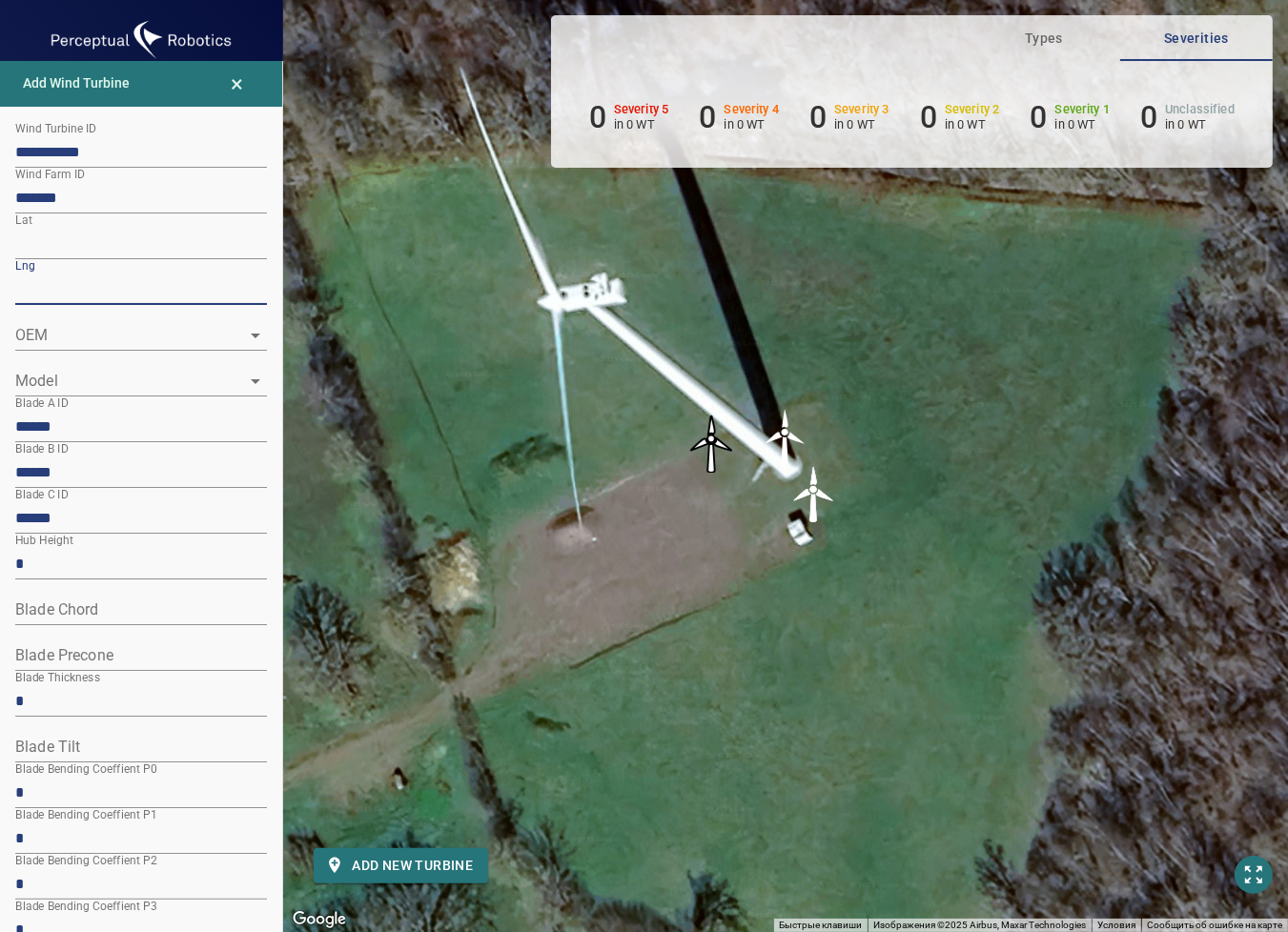 drag, startPoint x: 98, startPoint y: 298, endPoint x: 4, endPoint y: 296, distance: 94.0213 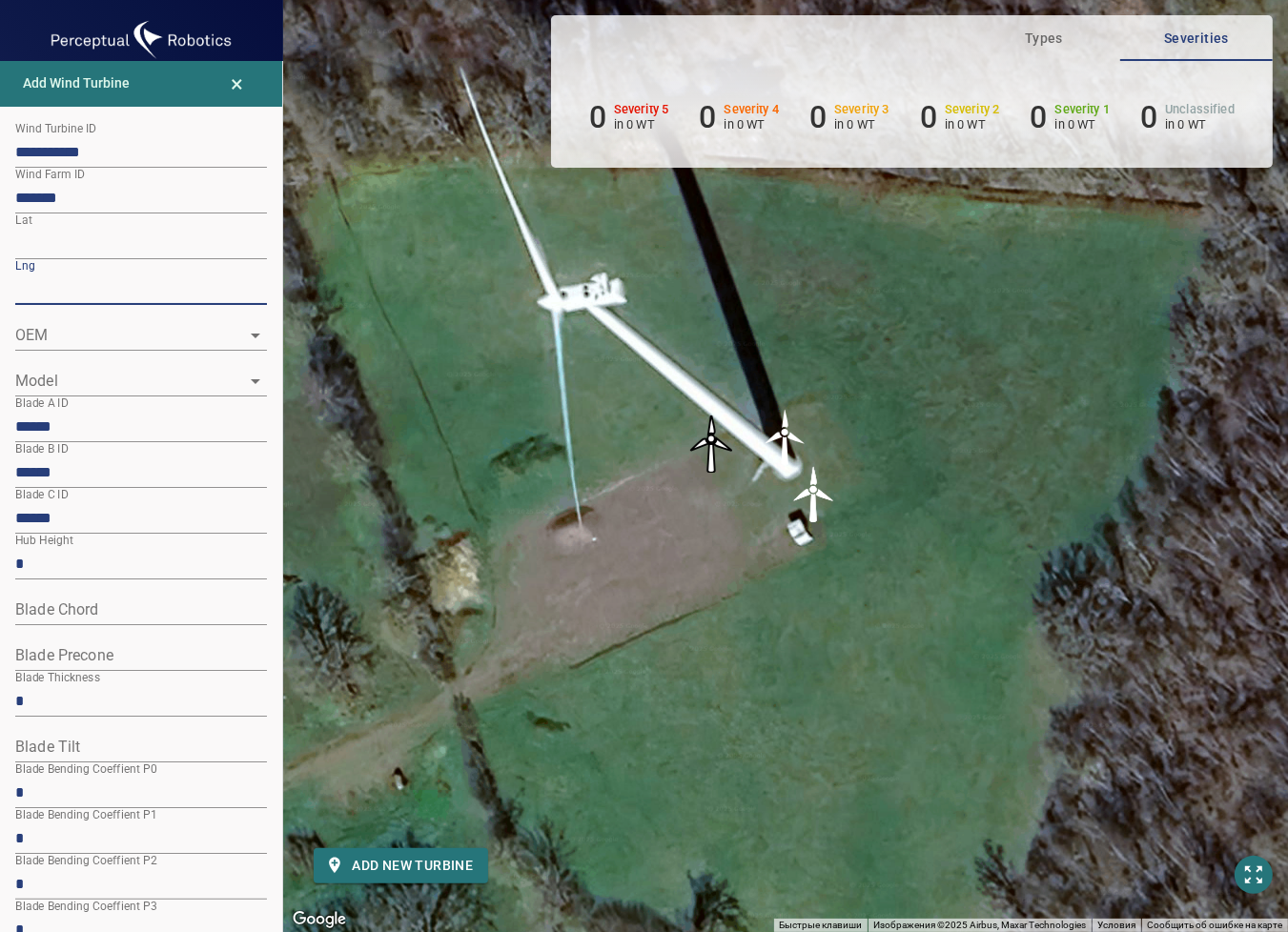 click on "**********" at bounding box center [141, 985] 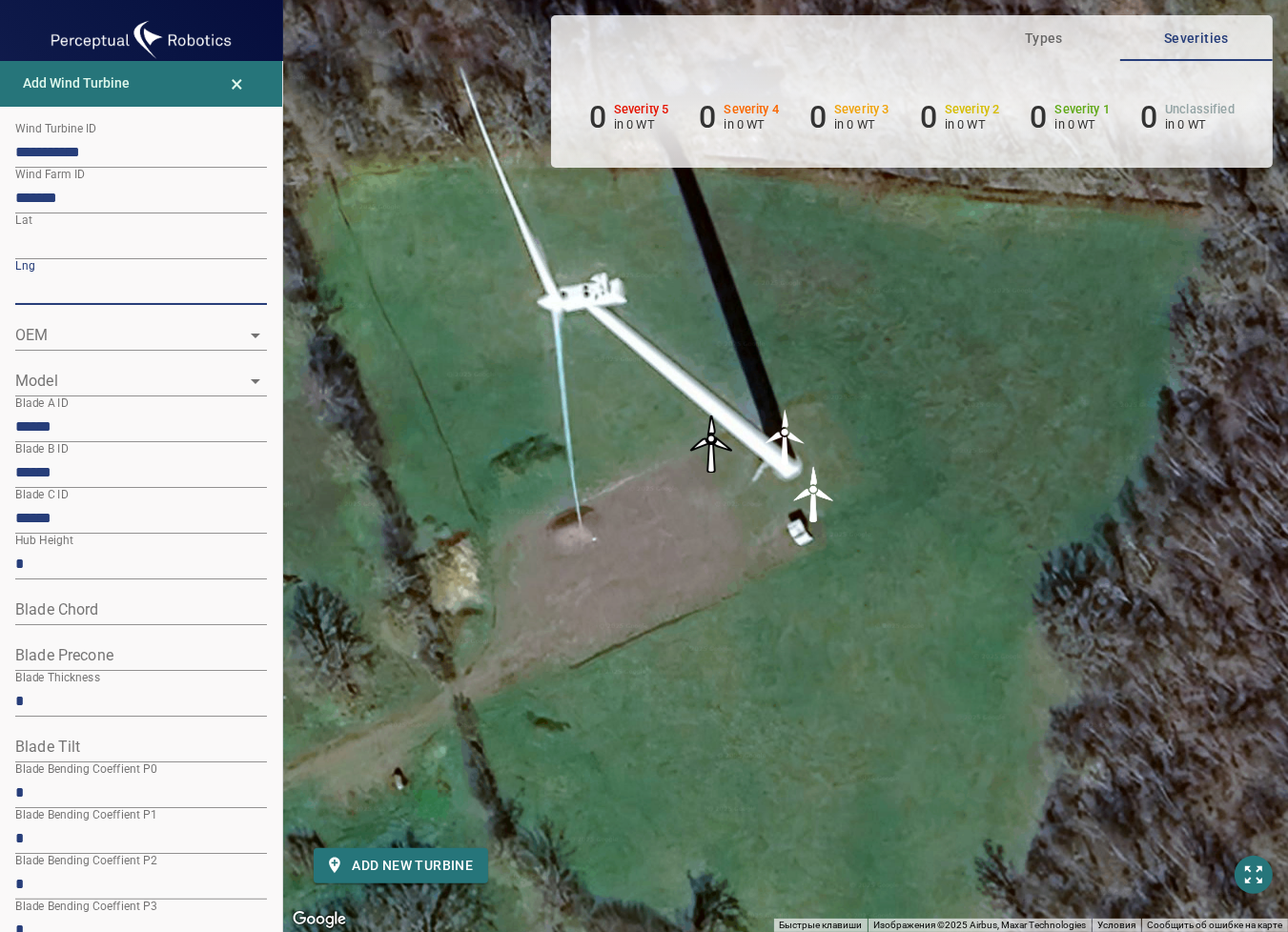 paste 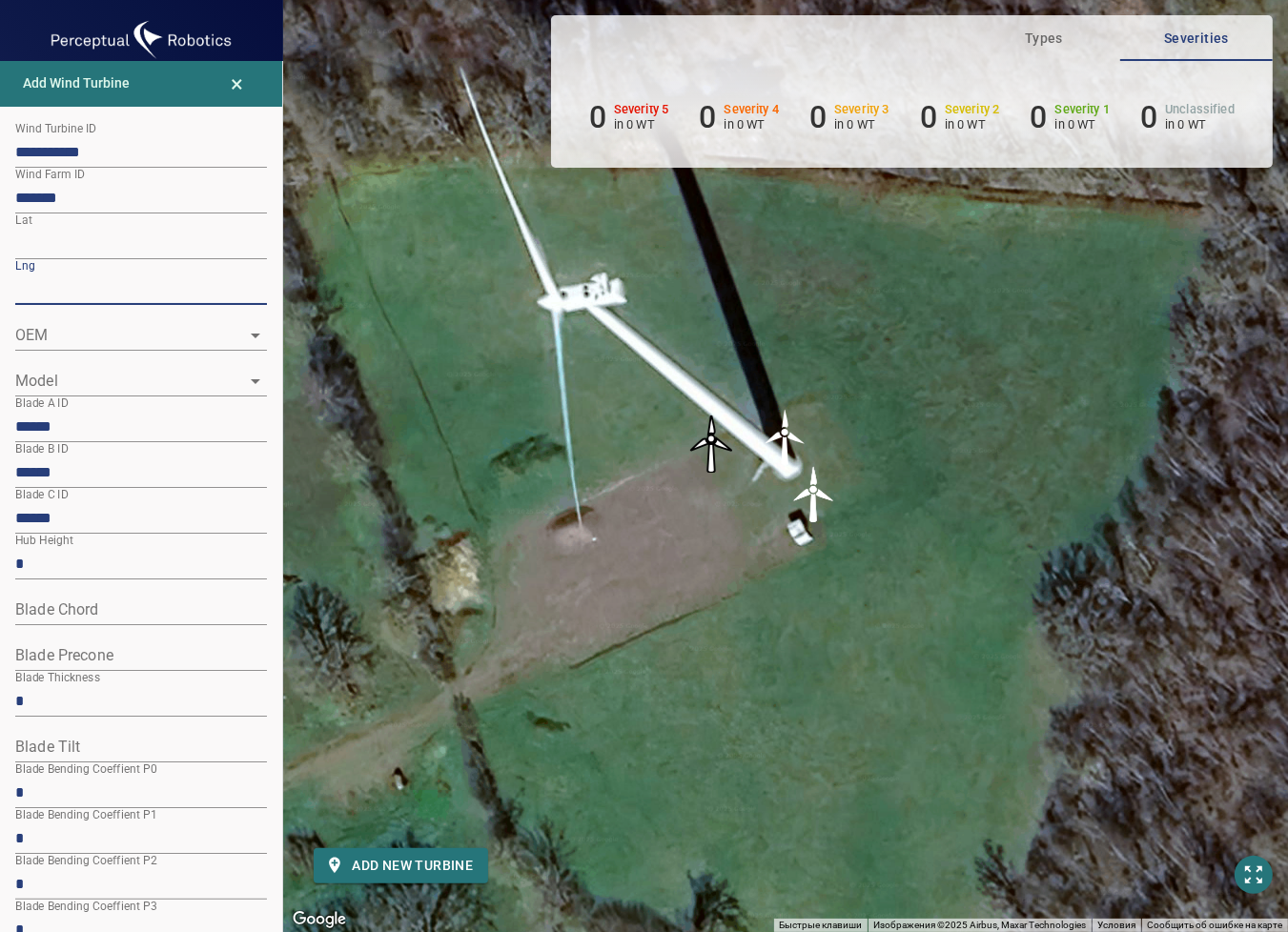 click 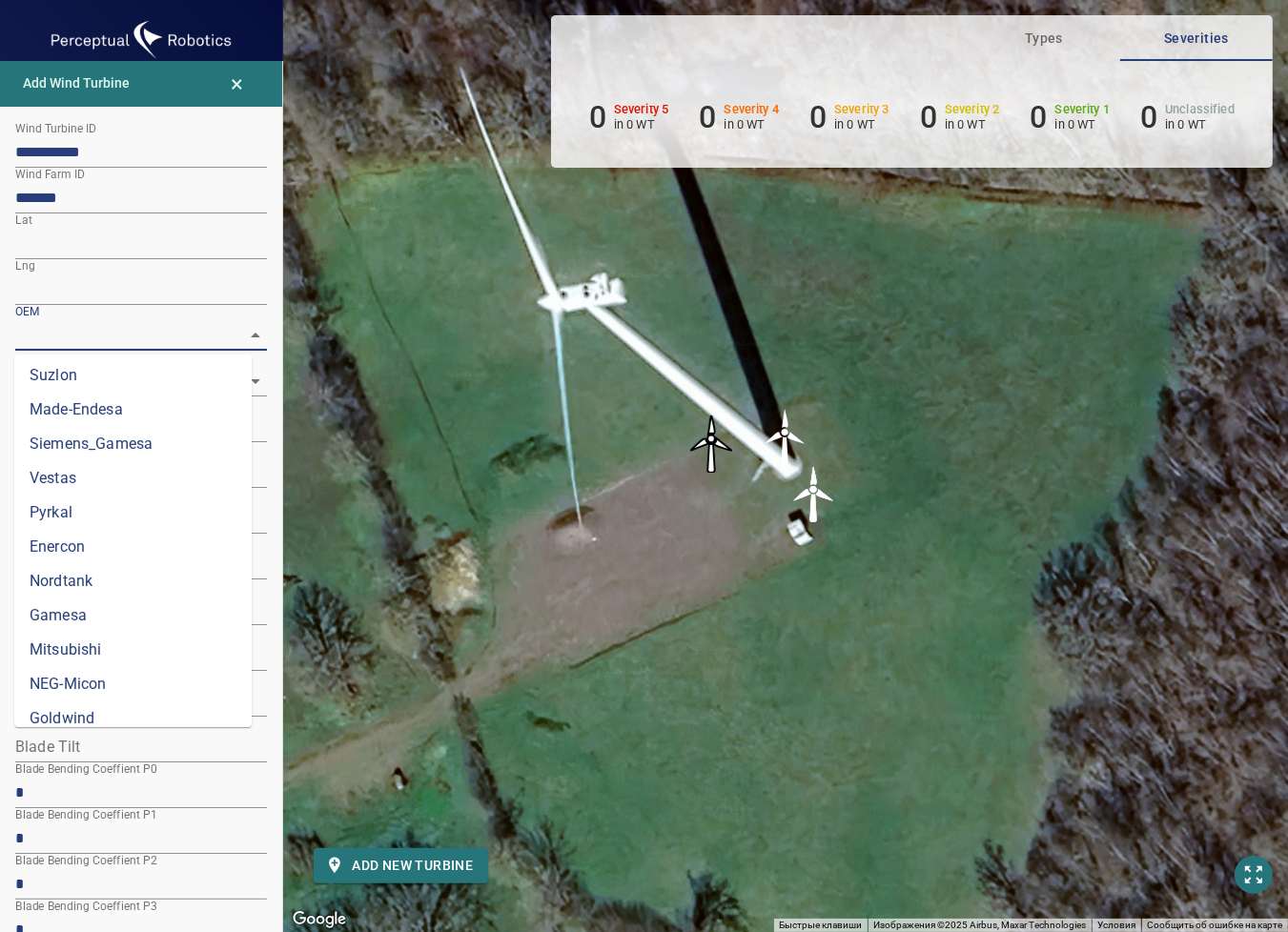 scroll, scrollTop: 659, scrollLeft: 0, axis: vertical 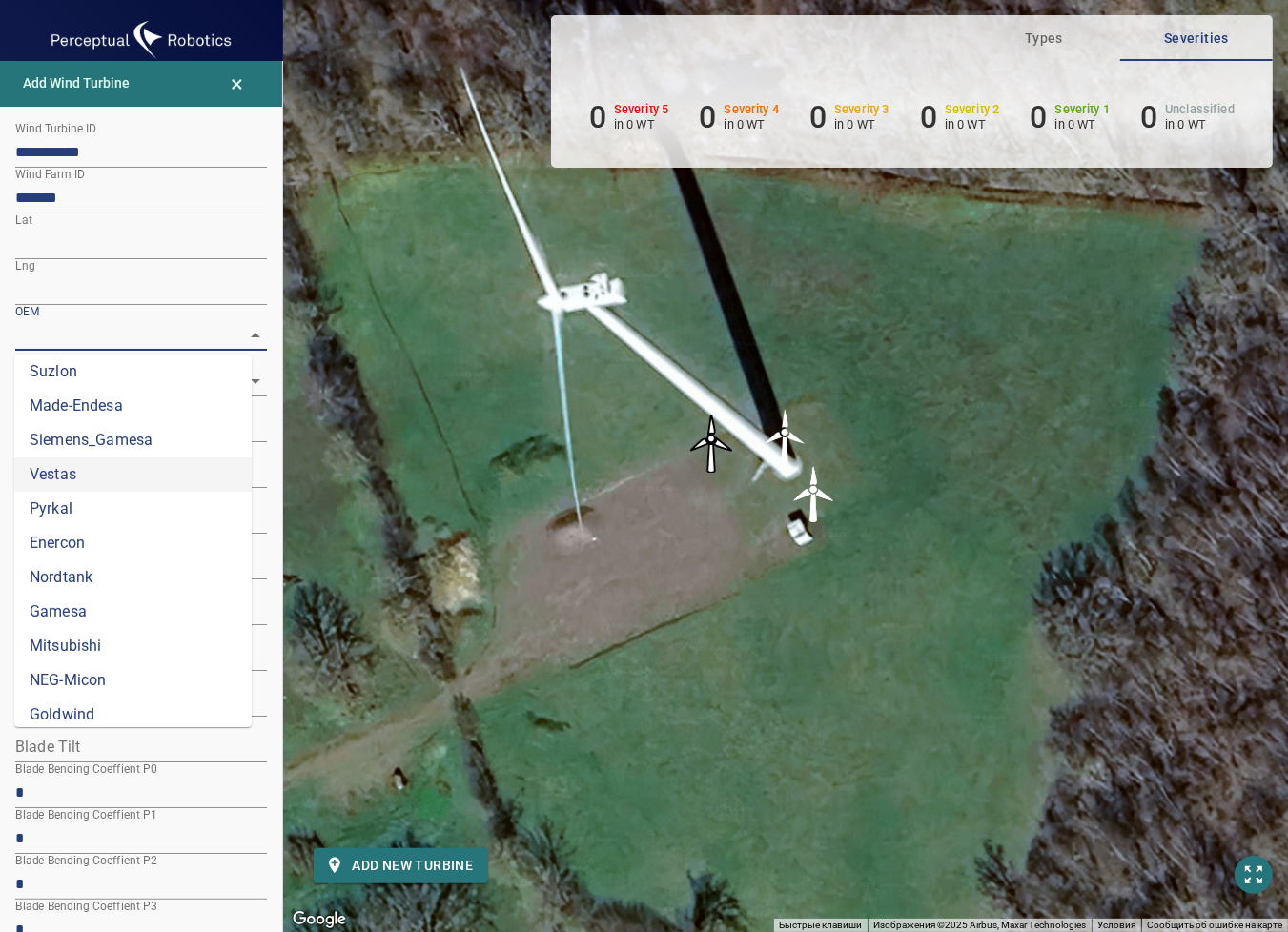 click on "Vestas" at bounding box center (133, 475) 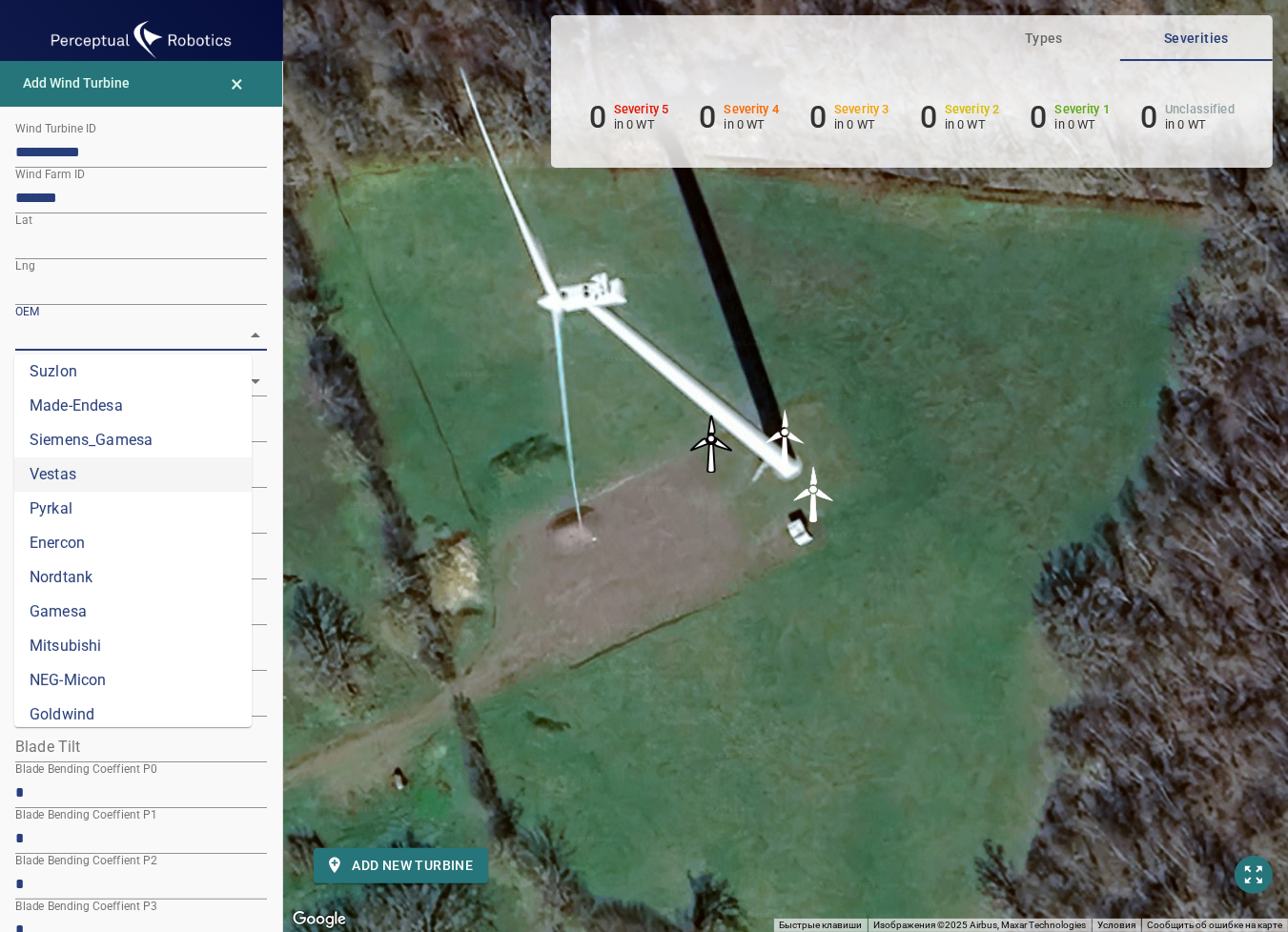 type on "******" 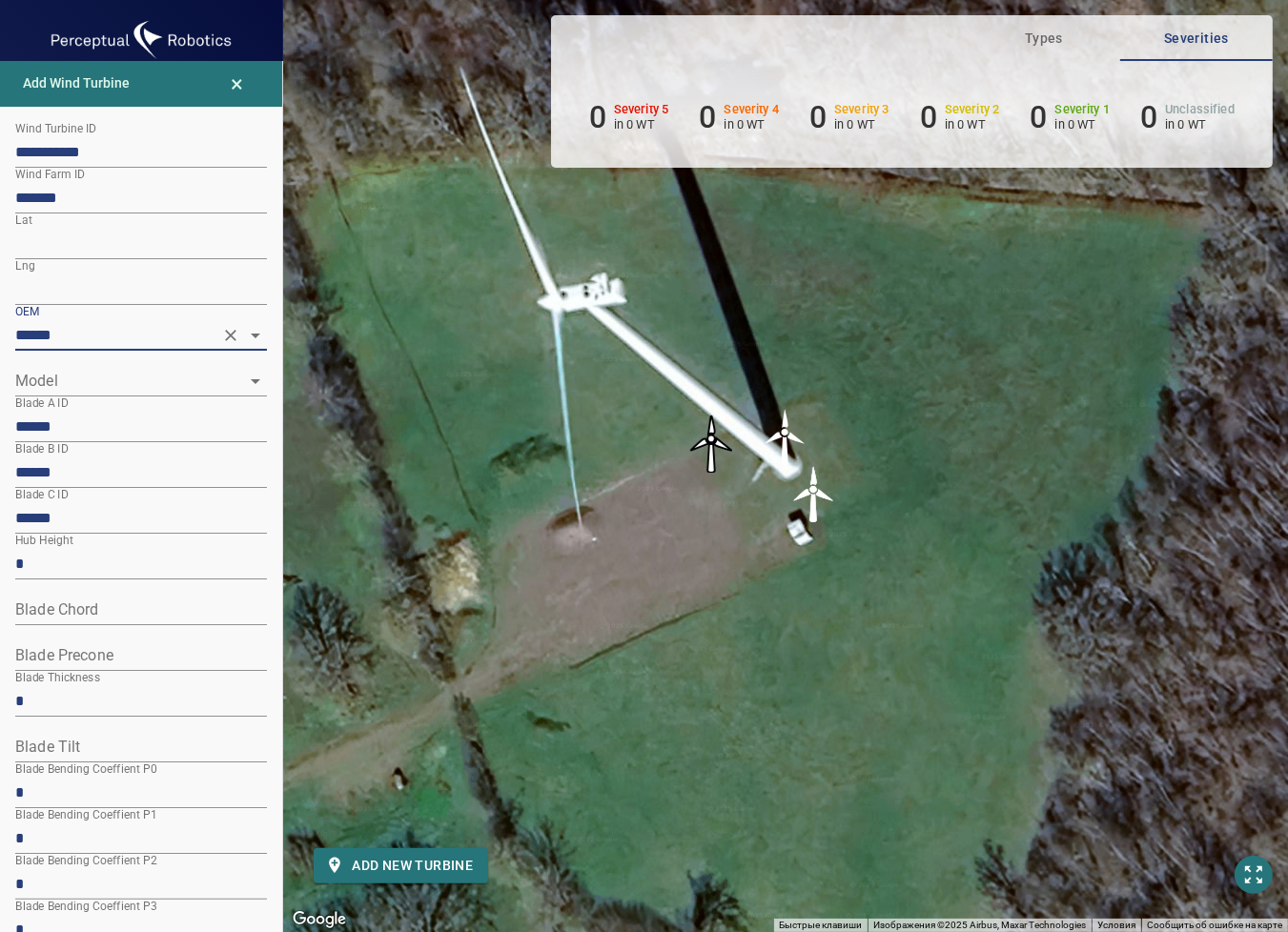 click 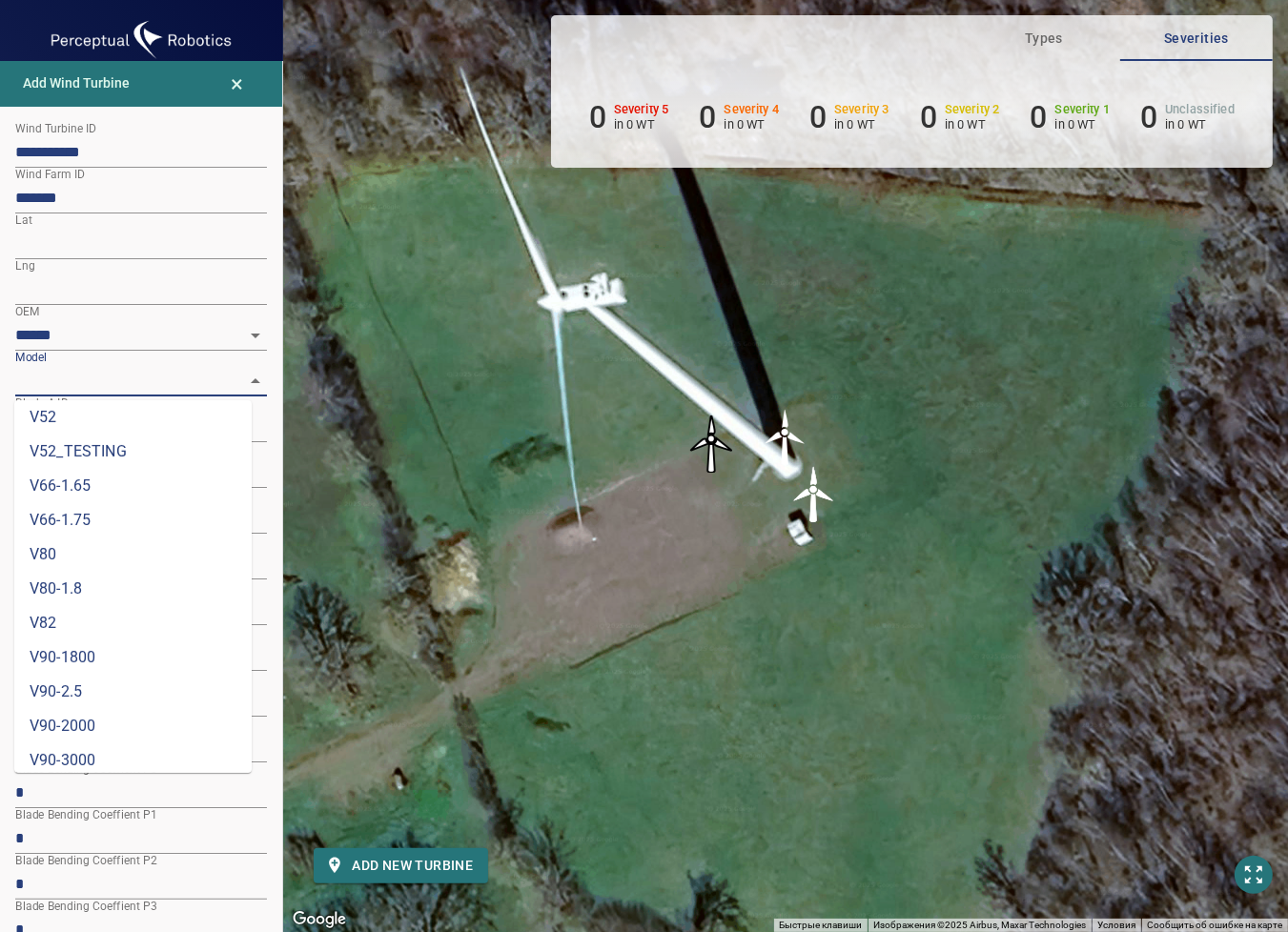 scroll, scrollTop: 671, scrollLeft: 0, axis: vertical 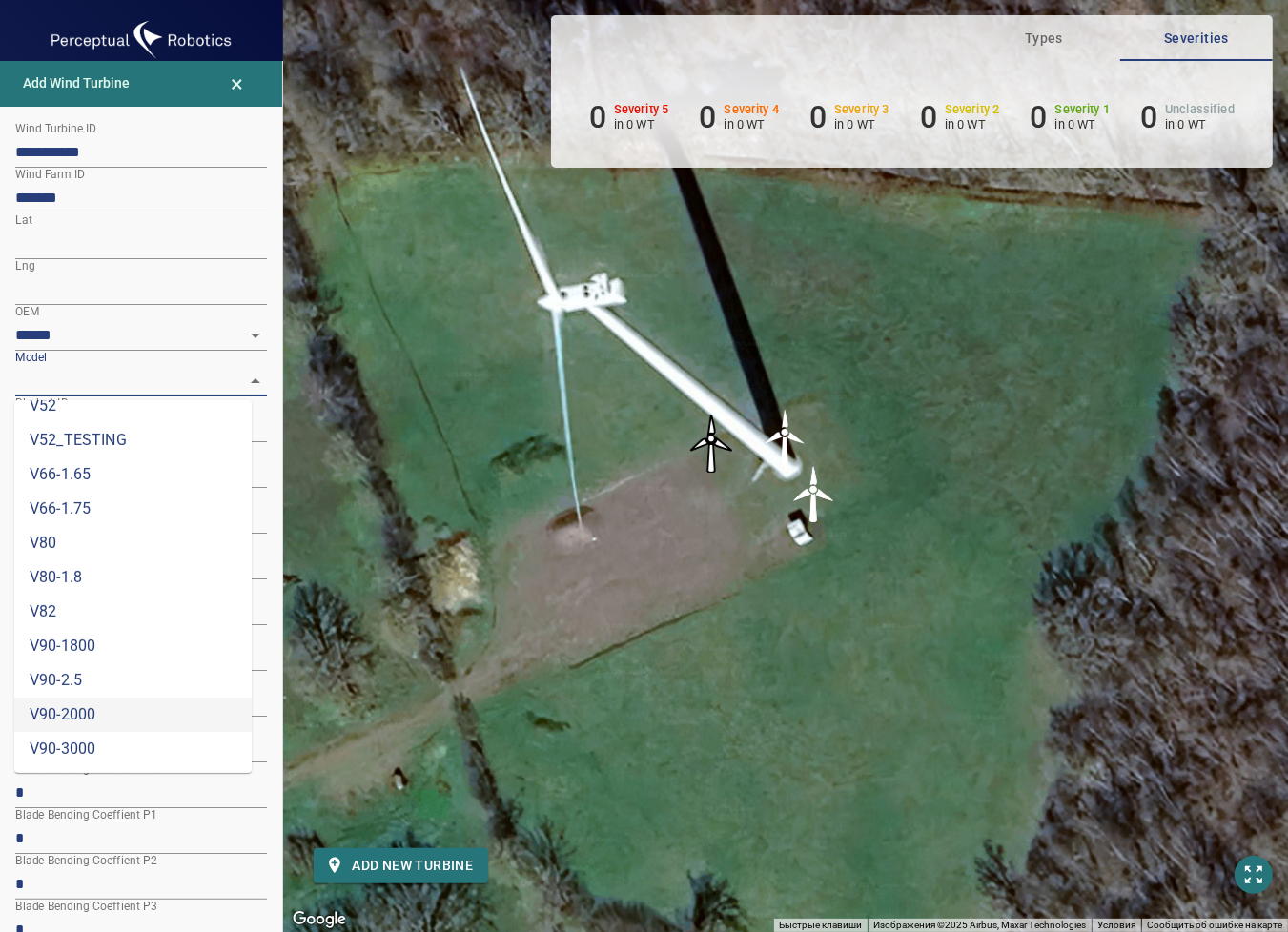 click on "V90-2000" at bounding box center [133, 715] 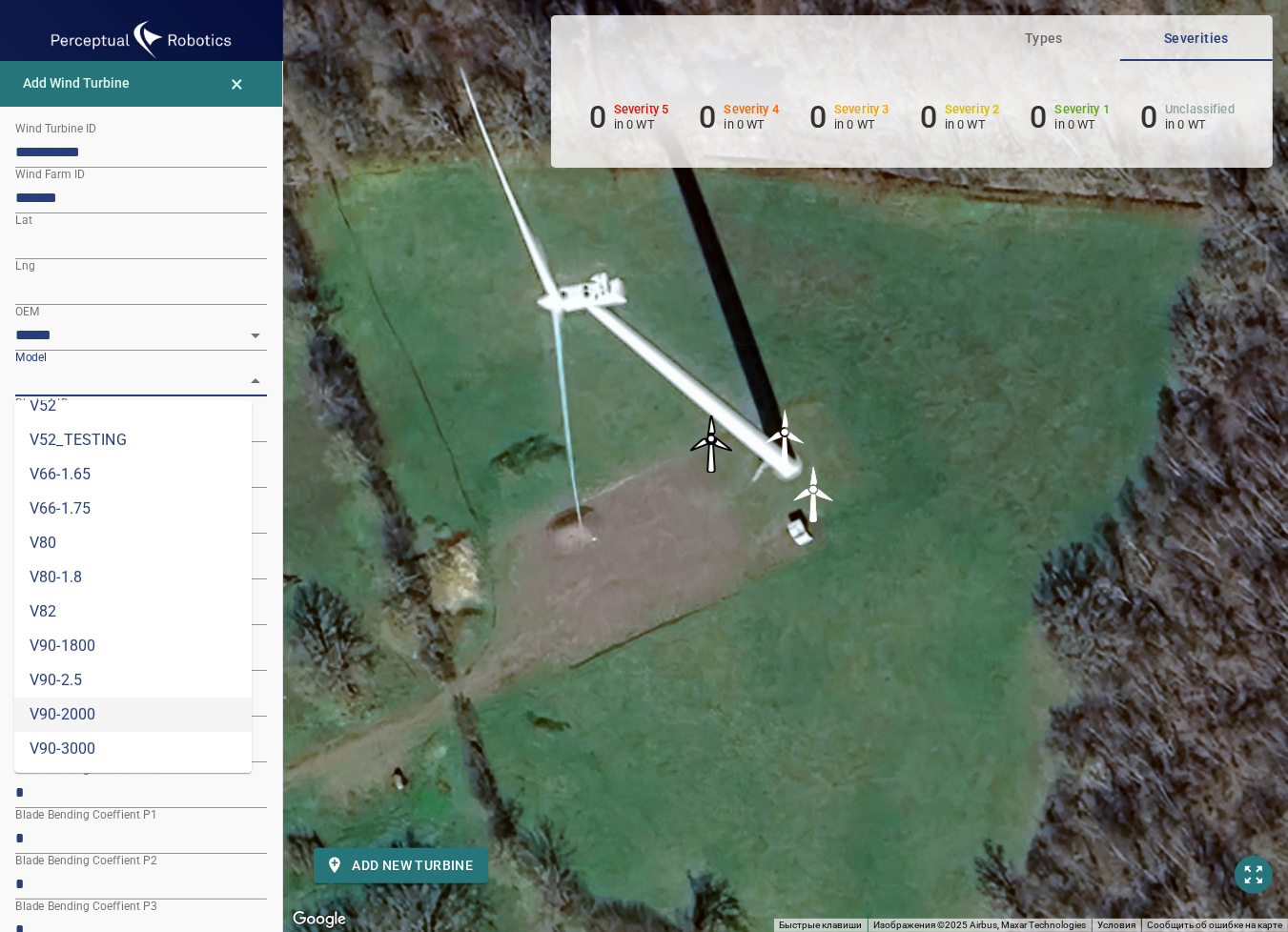 type on "********" 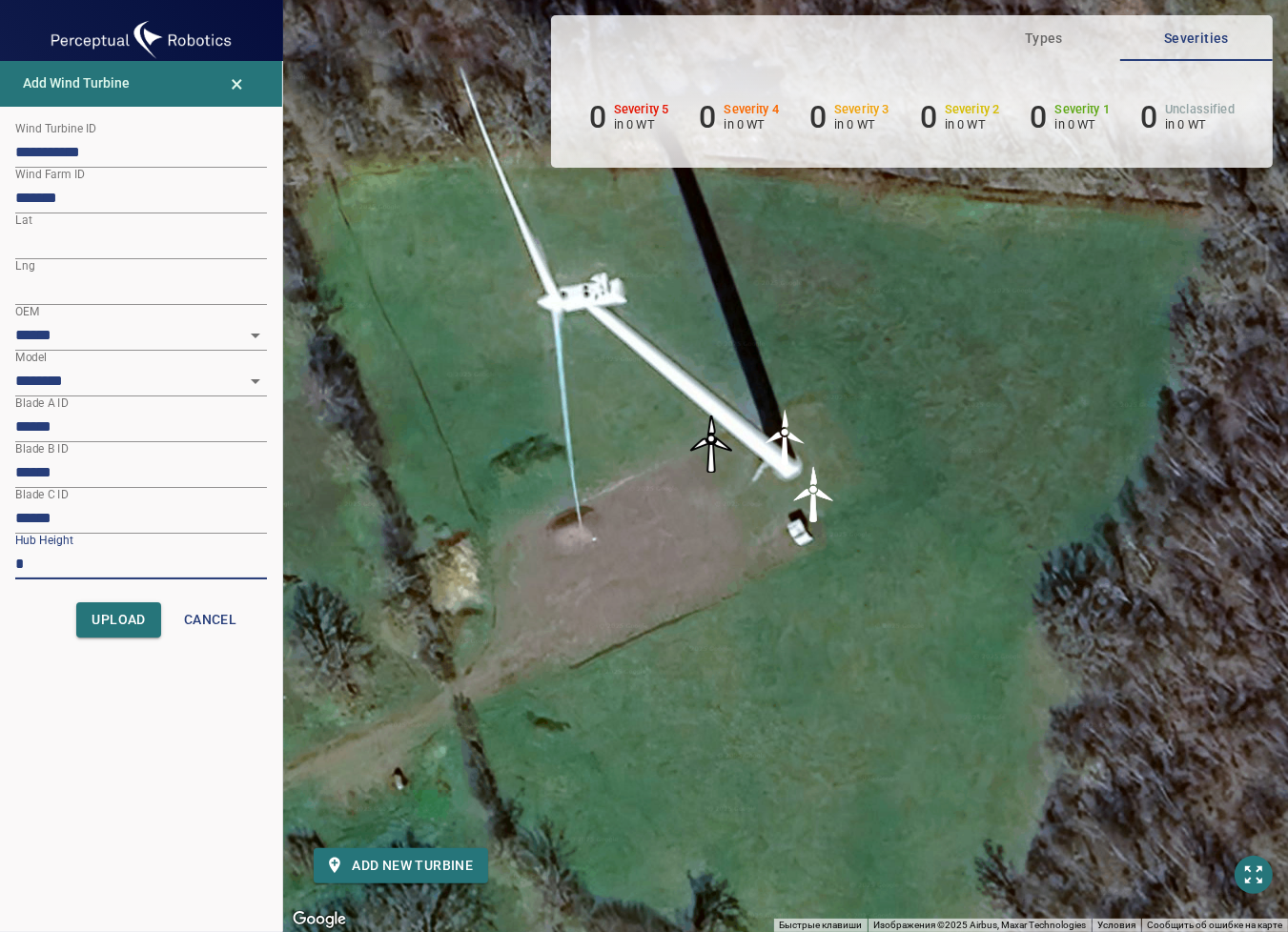 drag, startPoint x: 17, startPoint y: 562, endPoint x: -10, endPoint y: 562, distance: 27 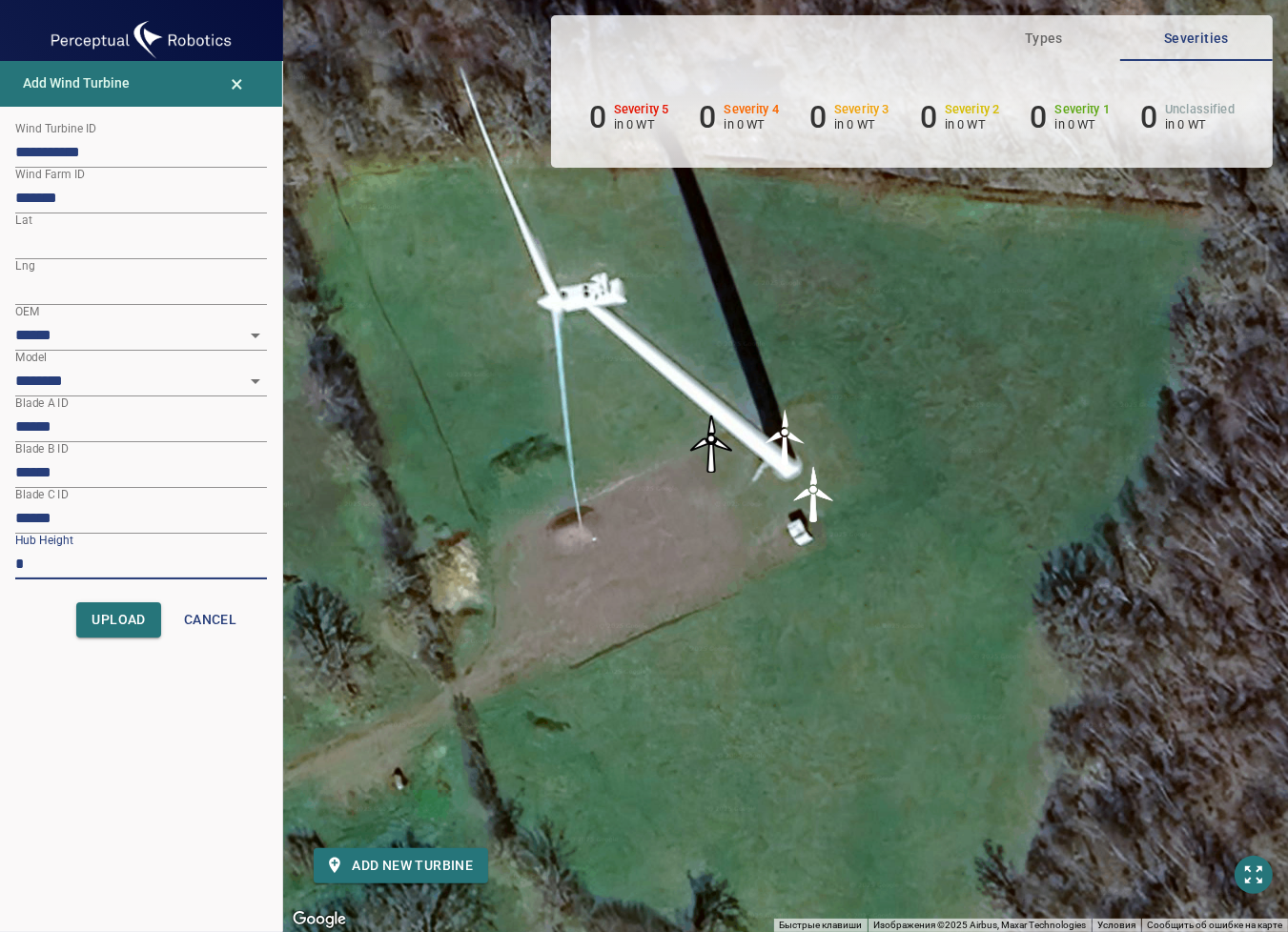 click on "**********" at bounding box center (644, 466) 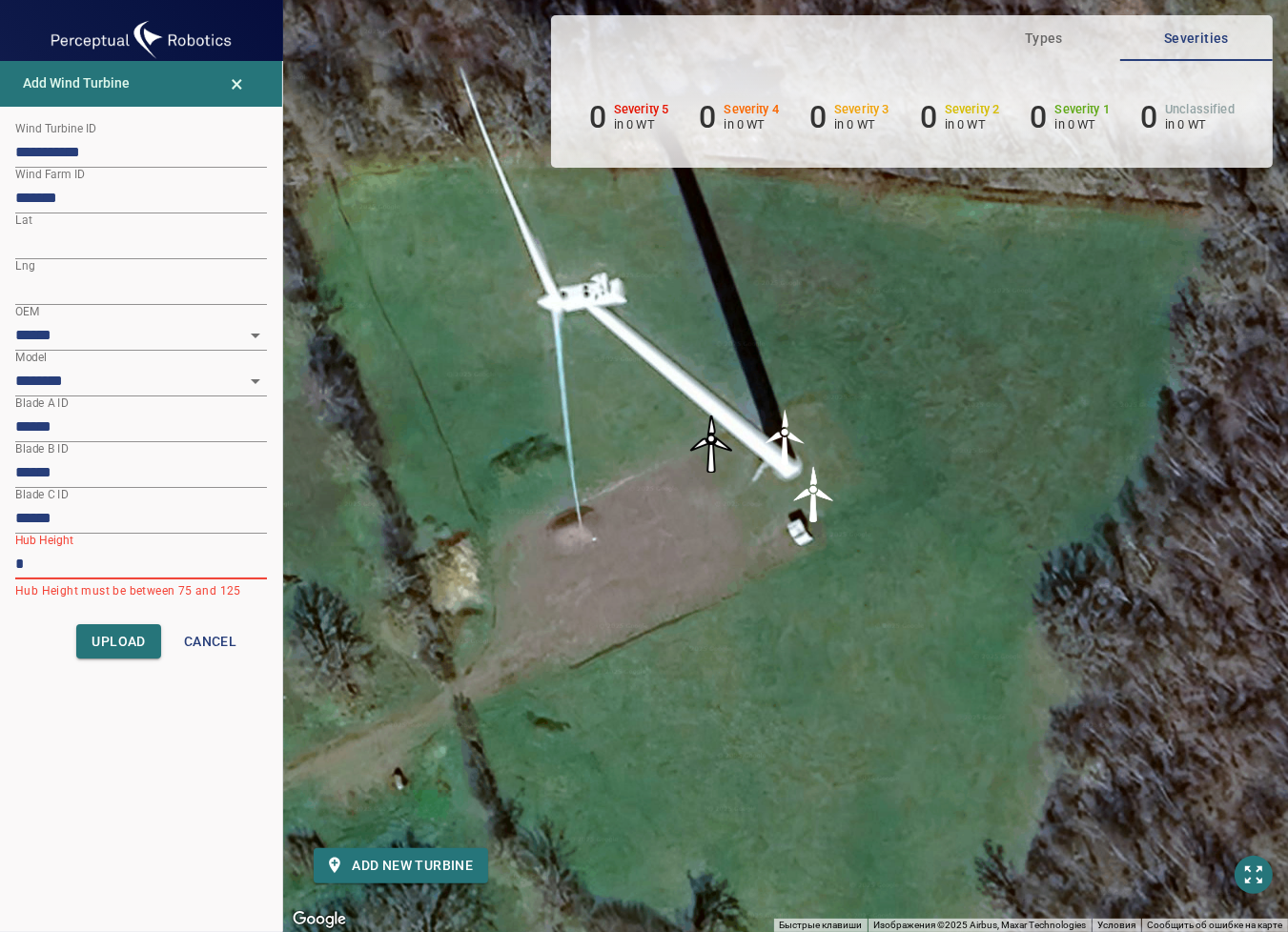 type on "**" 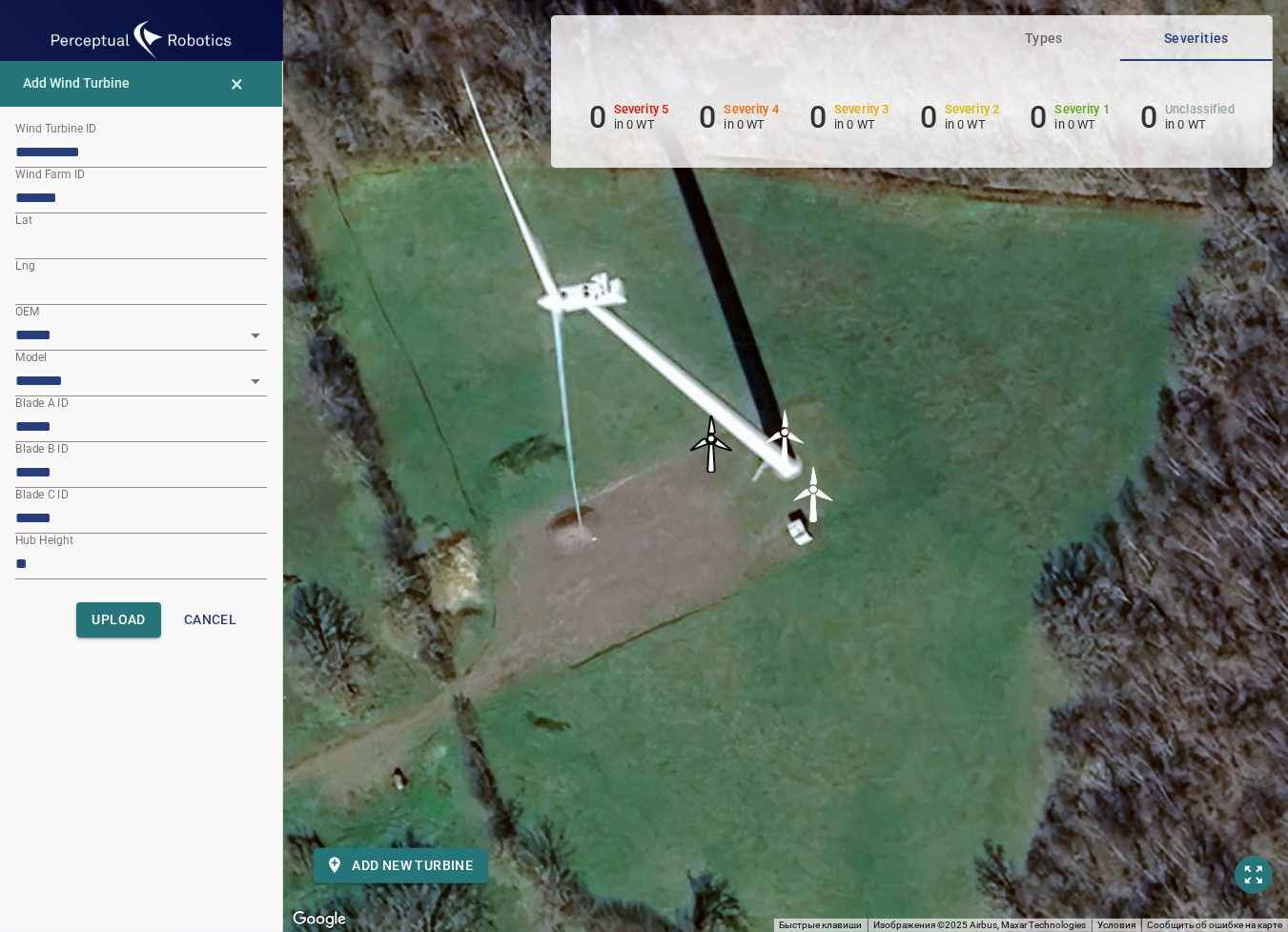 click on "******" at bounding box center [141, 427] 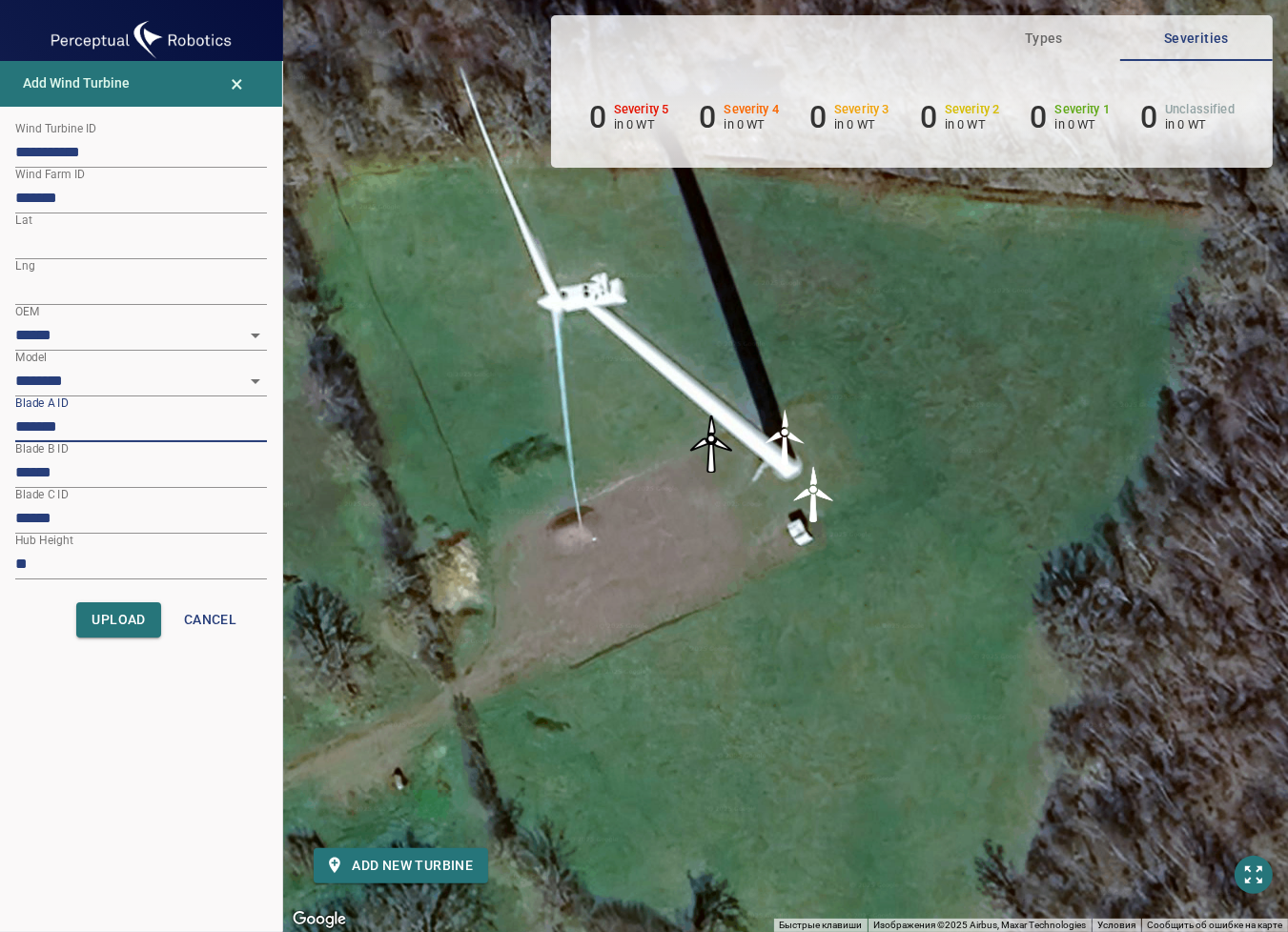 paste on "*****" 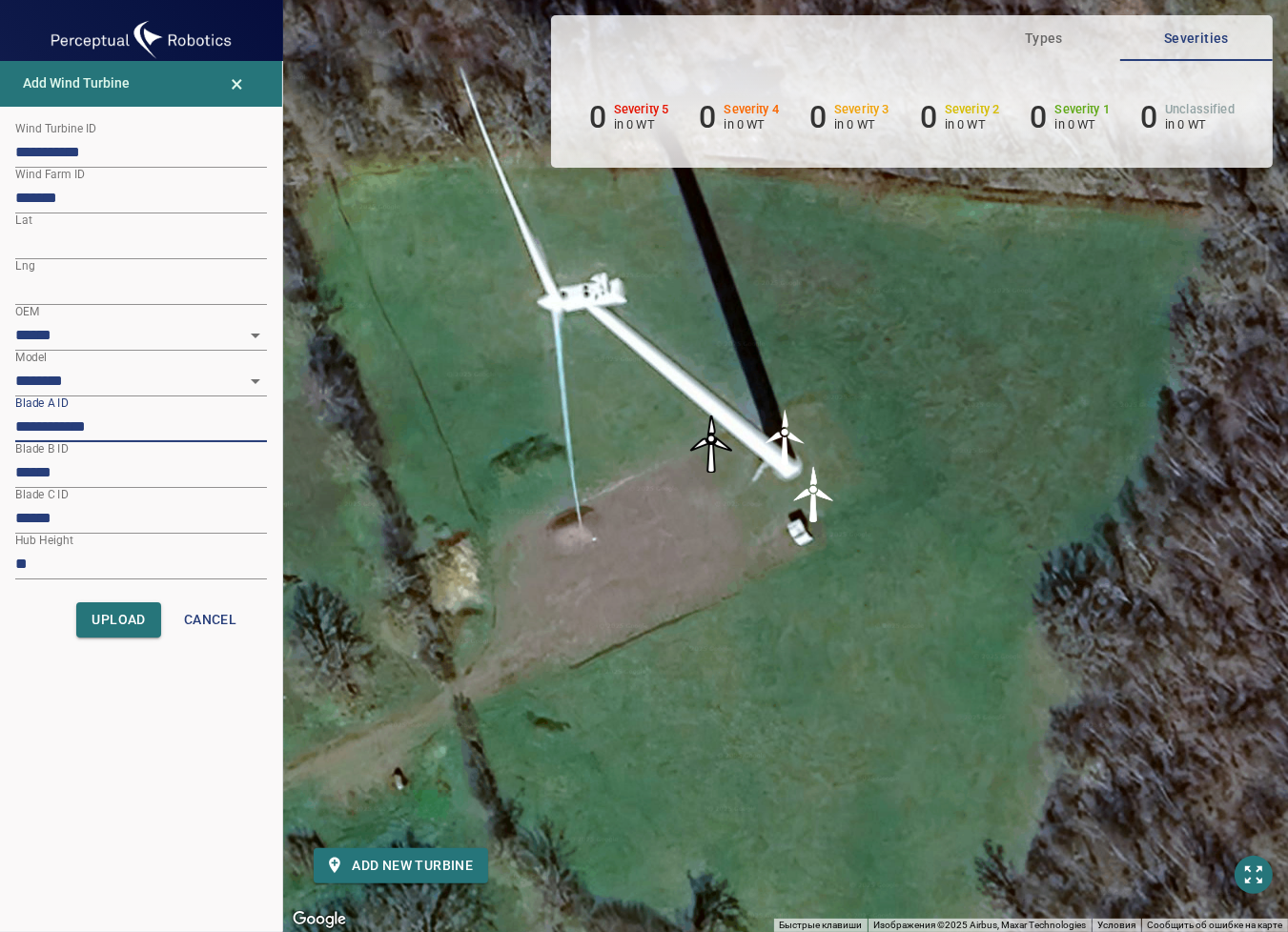 type on "**********" 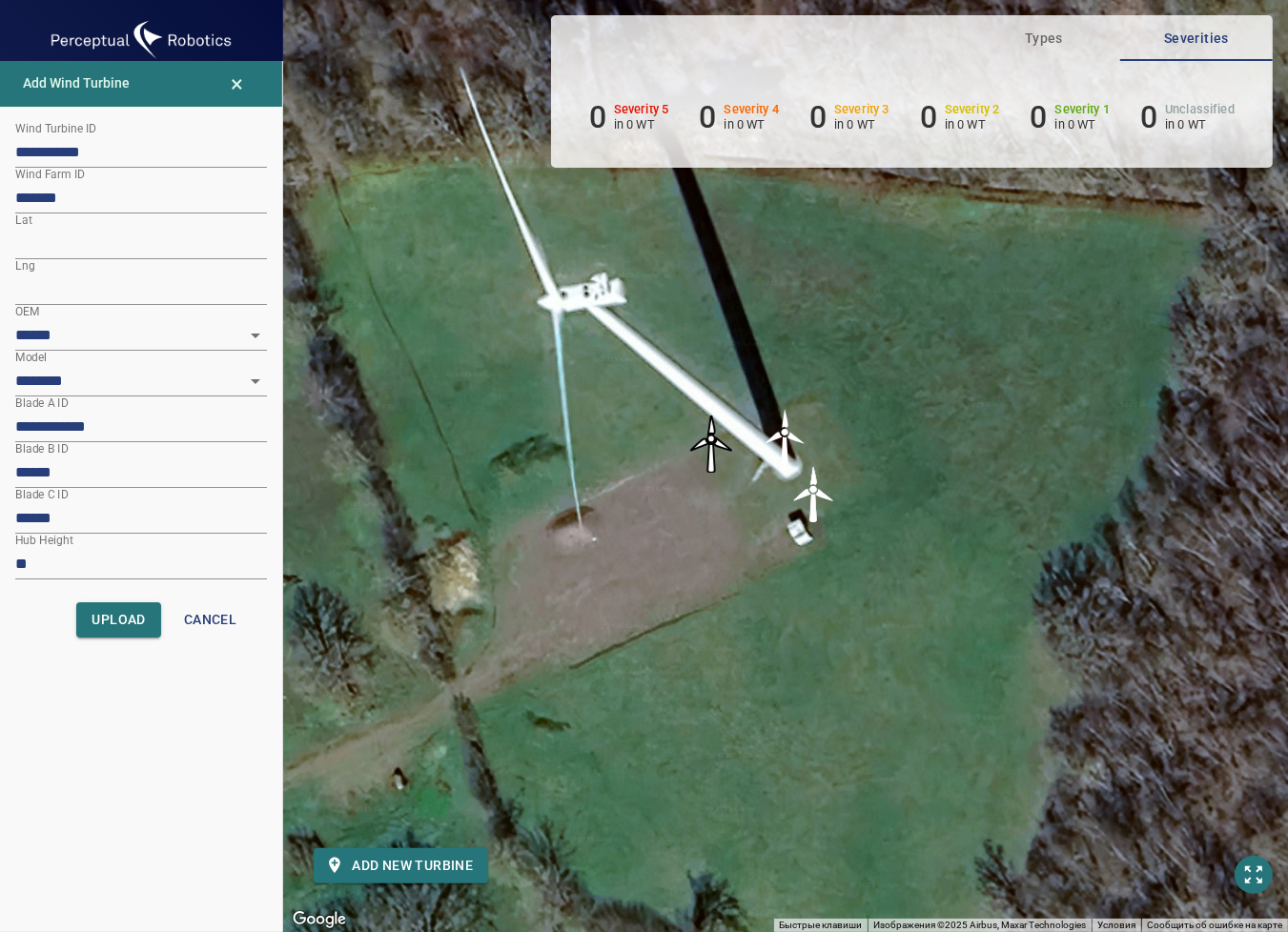 click on "Blade B ID ******" at bounding box center [141, 465] 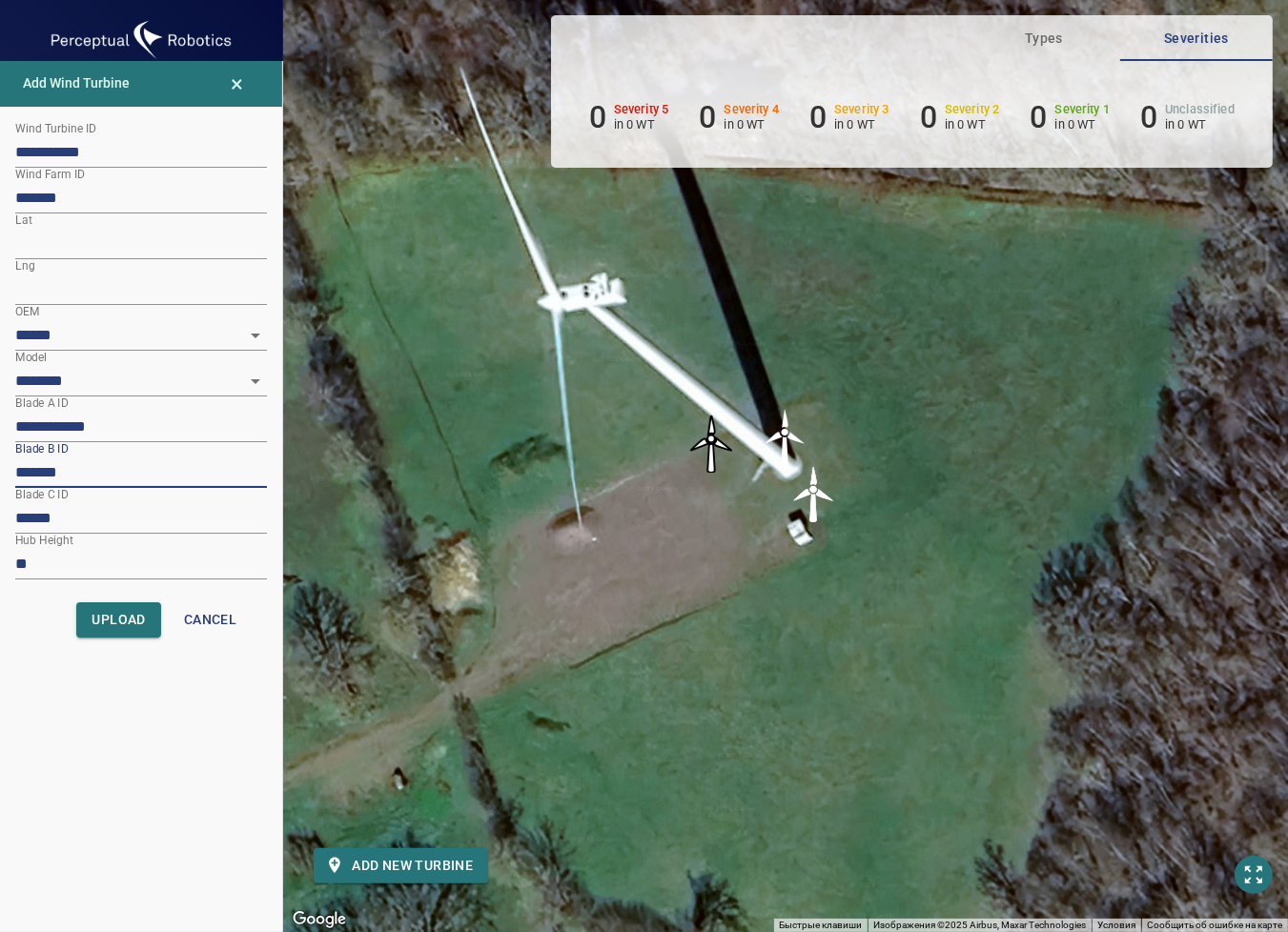 paste on "*****" 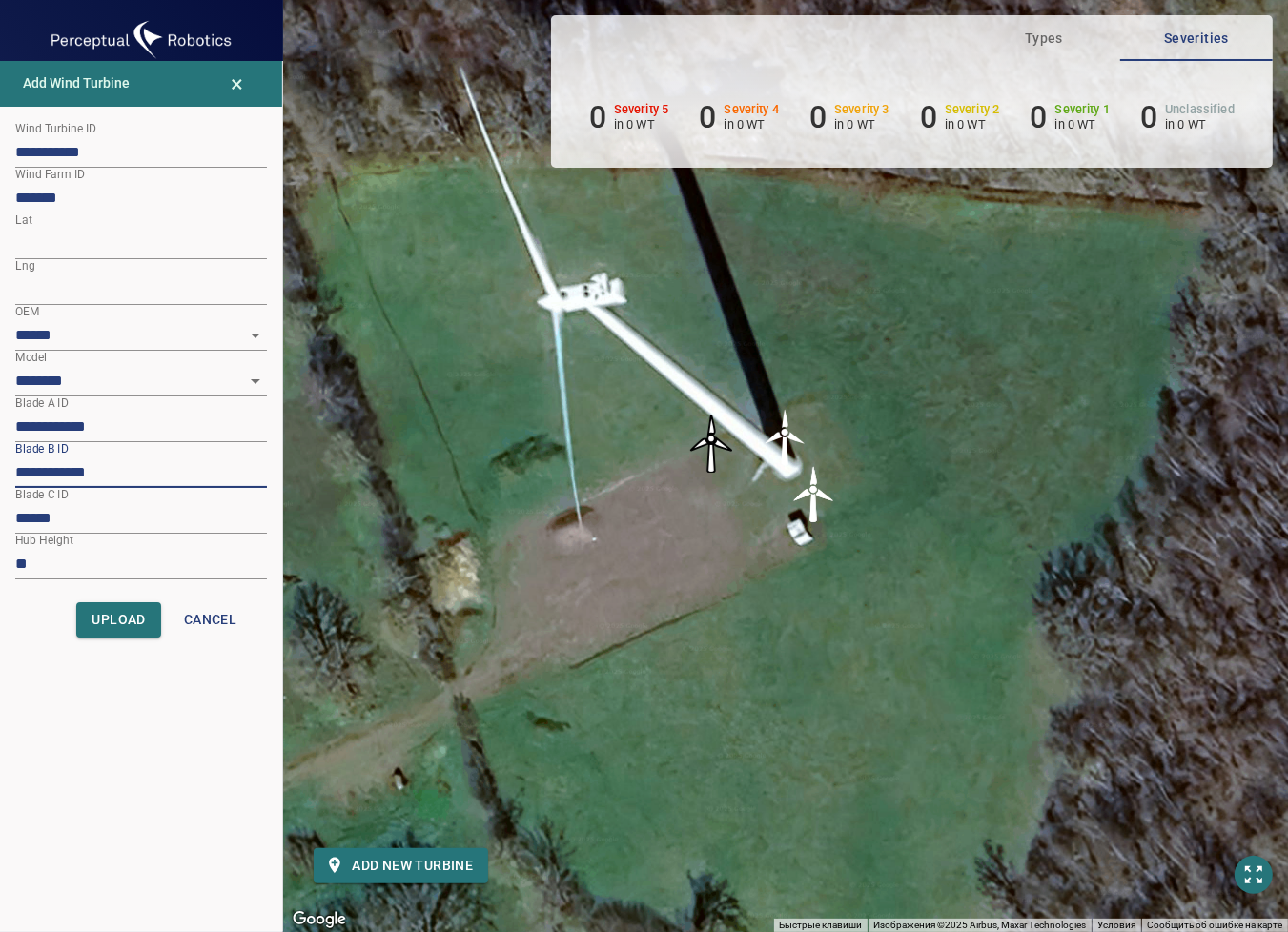type on "**********" 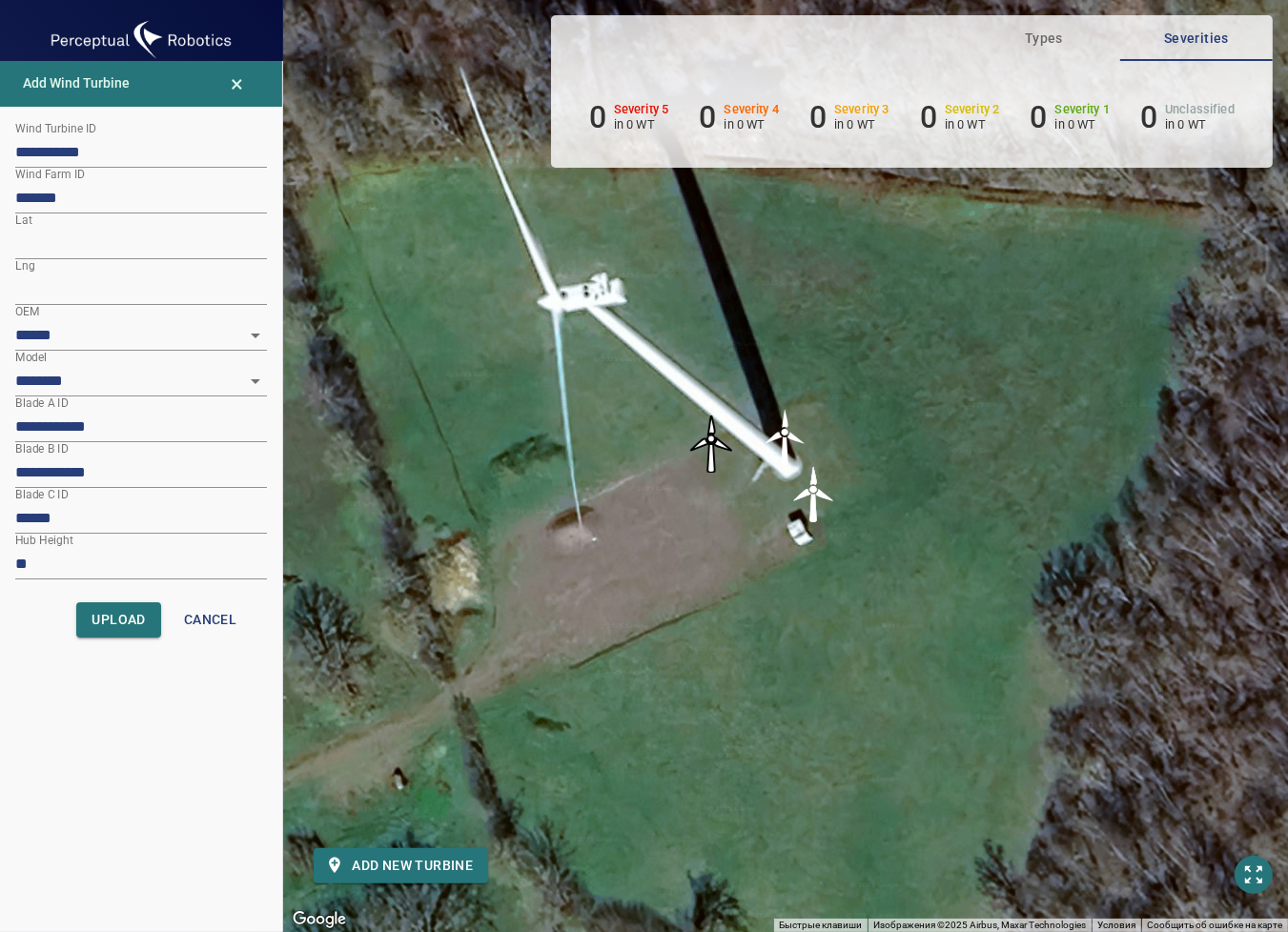 click on "******" at bounding box center [141, 518] 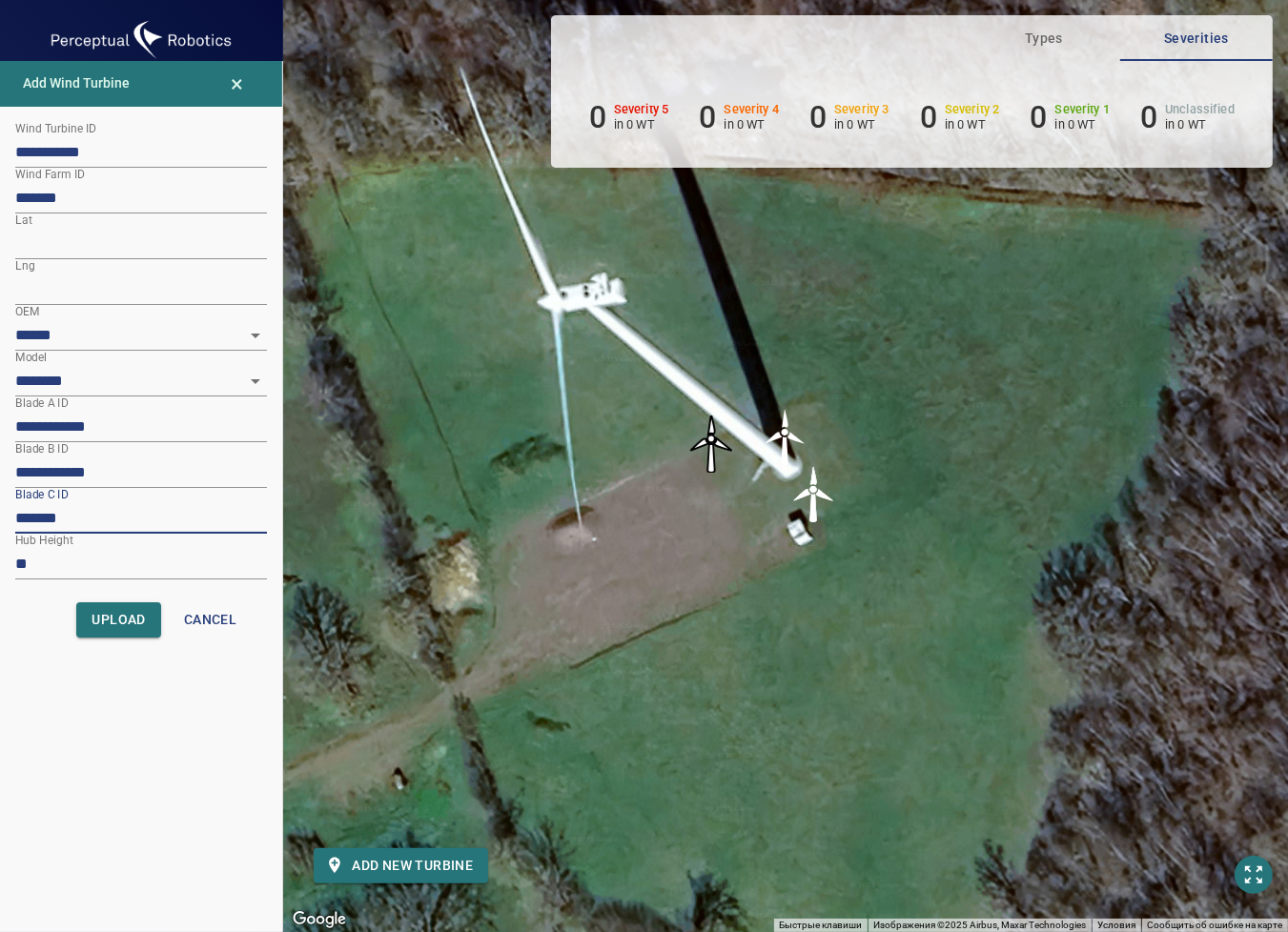 paste on "*****" 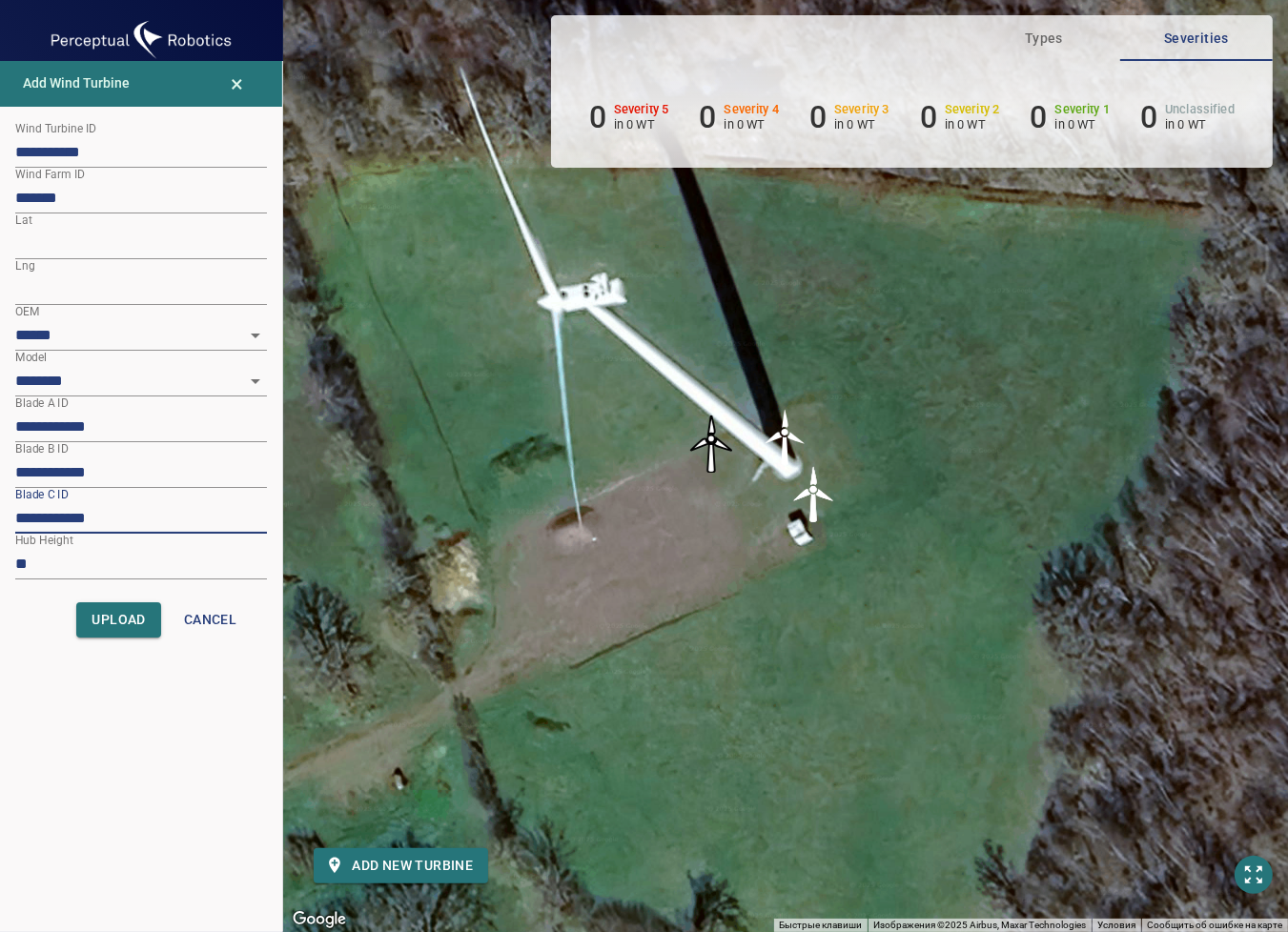 type on "**********" 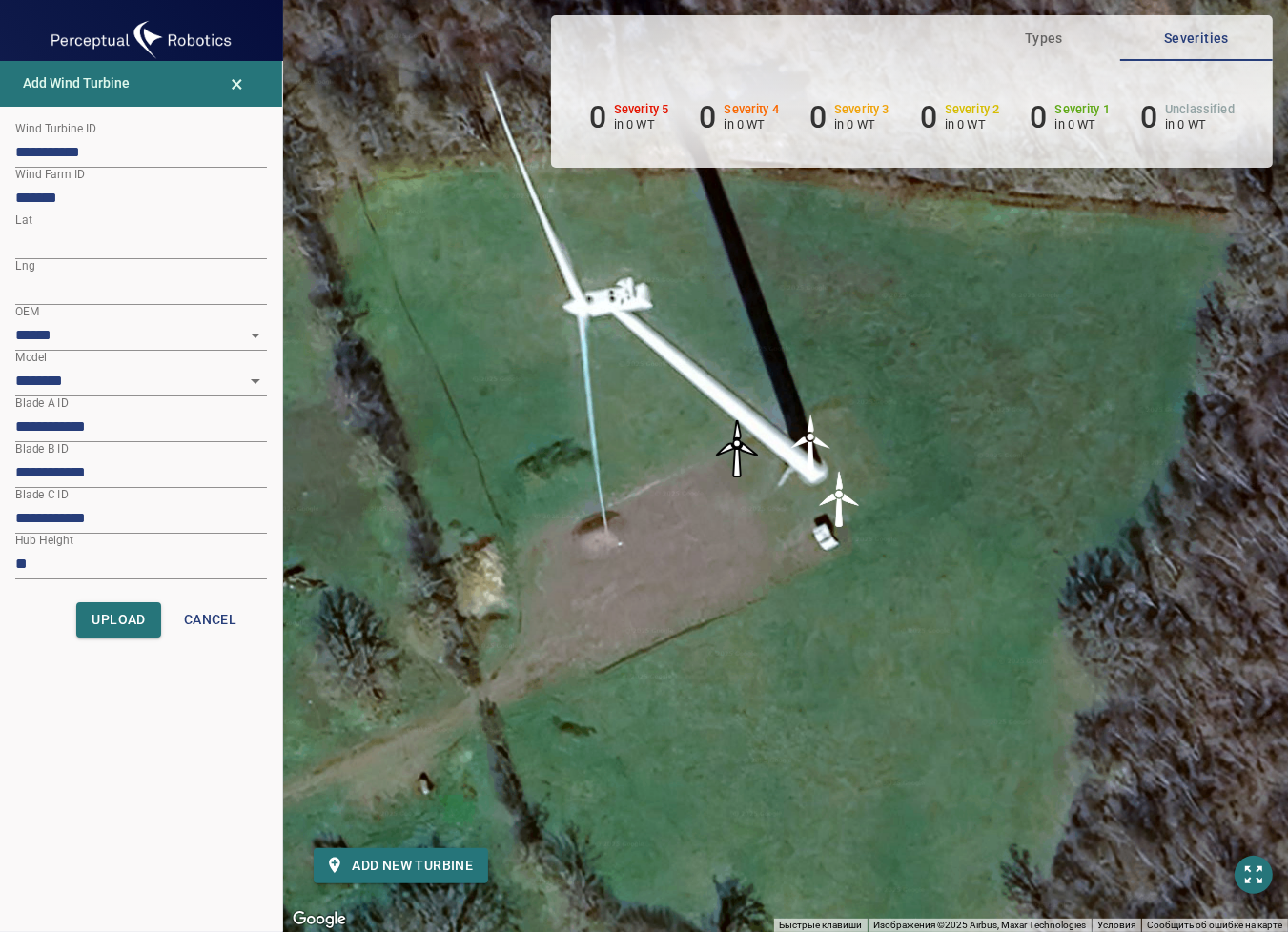 drag, startPoint x: 443, startPoint y: 507, endPoint x: 473, endPoint y: 512, distance: 30.413813 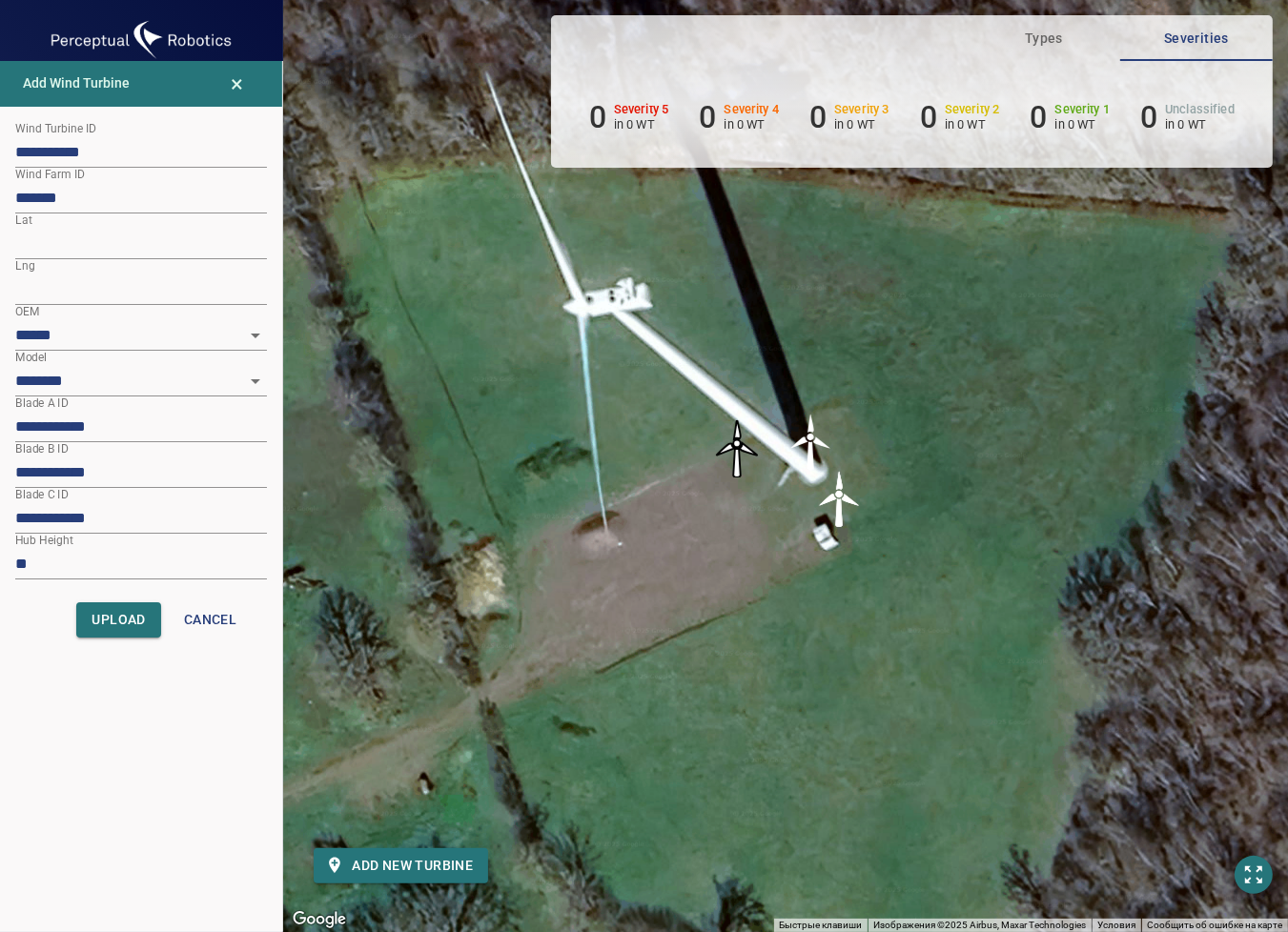 click on "Для навигации используйте клавиши со стрелками. Чтобы активировать перетаскивание с помощью клавиатуры, нажмите Alt + Ввод. После этого перемещайте маркер, используя клавиши со стрелками. Чтобы завершить перетаскивание, нажмите клавишу Ввод. Чтобы отменить действие, нажмите клавишу Esc." at bounding box center [786, 466] 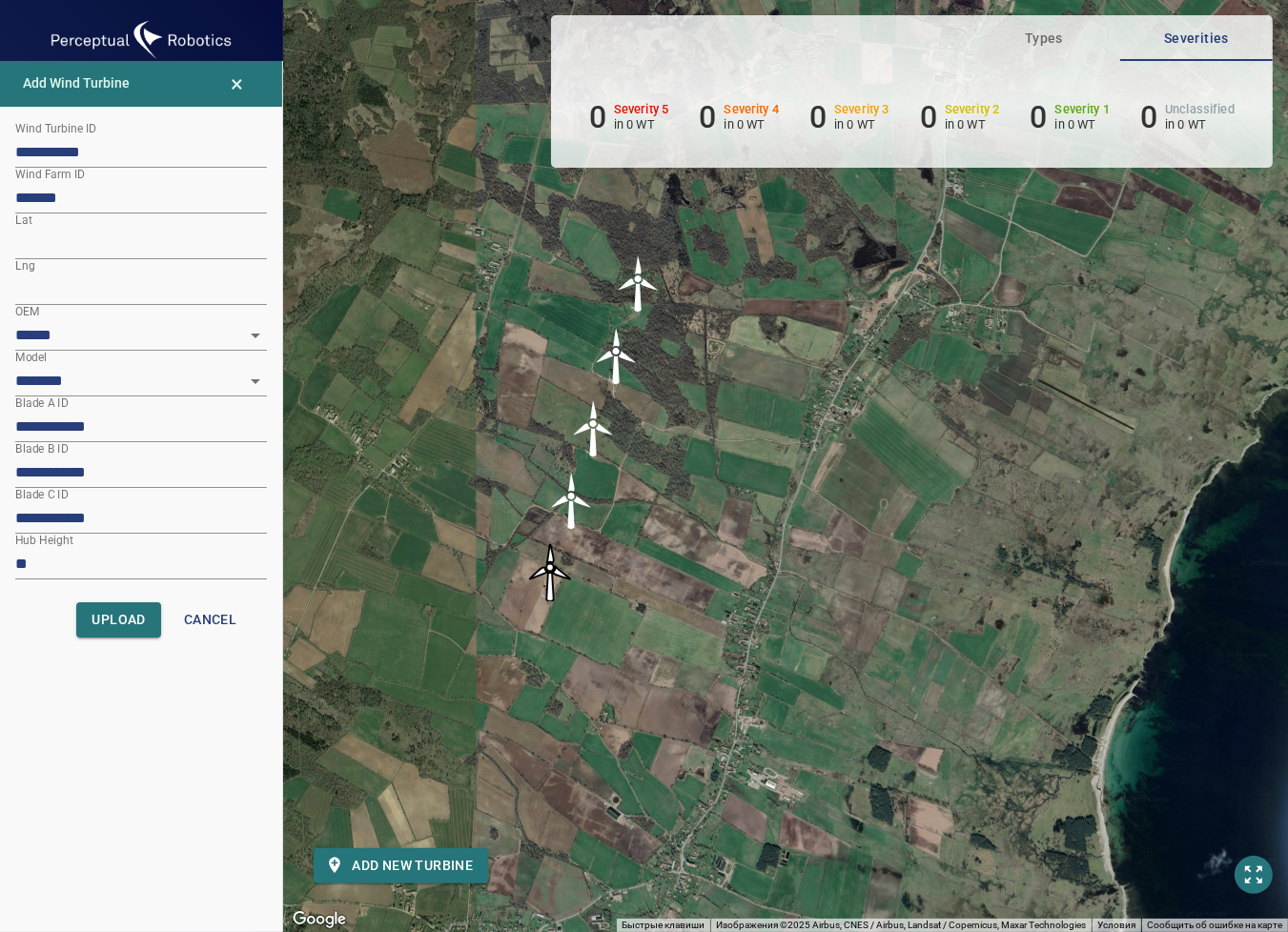 drag, startPoint x: 671, startPoint y: 563, endPoint x: 699, endPoint y: 422, distance: 143.75326 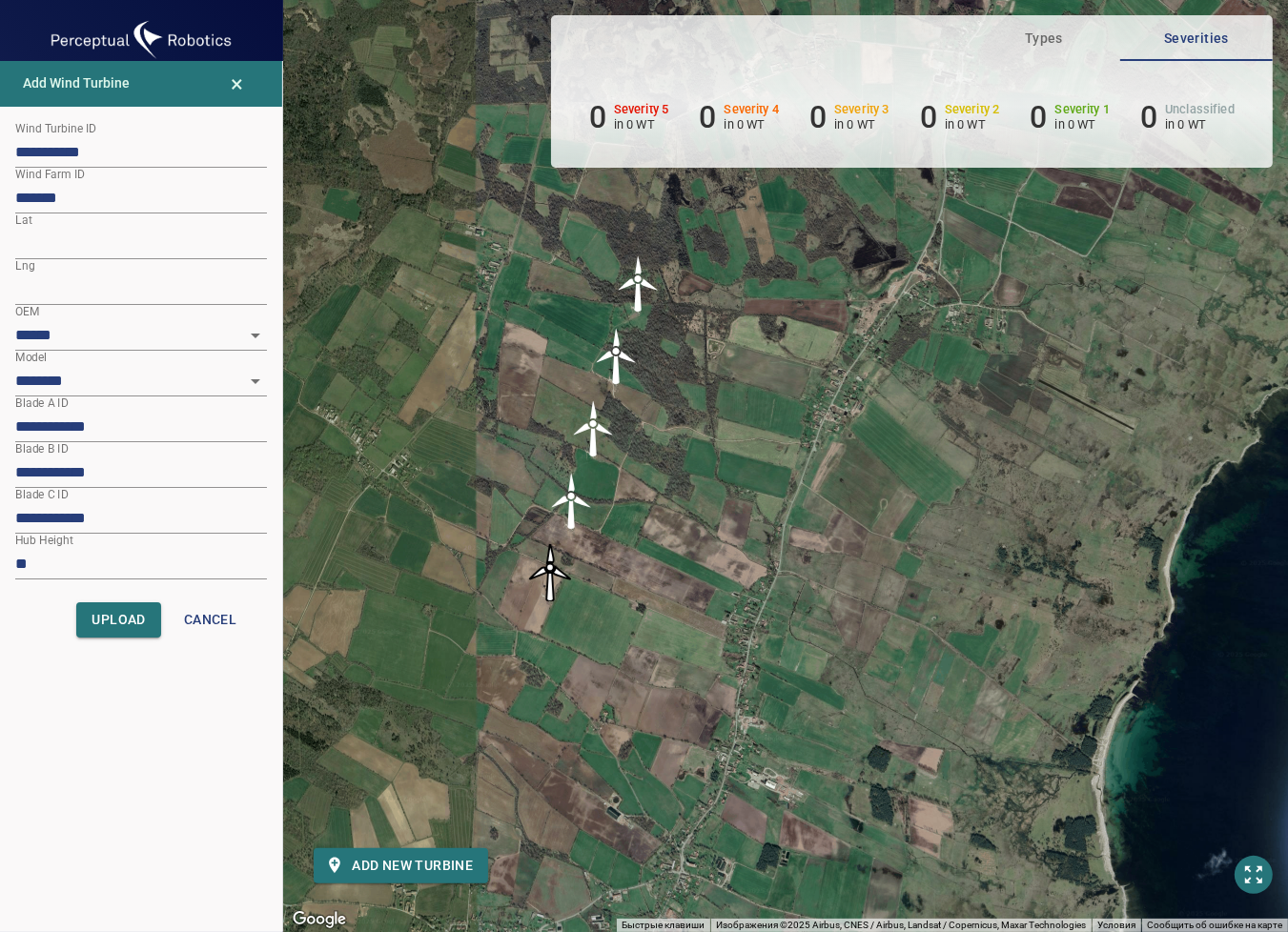 click on "Для навигации используйте клавиши со стрелками. Чтобы активировать перетаскивание с помощью клавиатуры, нажмите Alt + Ввод. После этого перемещайте маркер, используя клавиши со стрелками. Чтобы завершить перетаскивание, нажмите клавишу Ввод. Чтобы отменить действие, нажмите клавишу Esc." at bounding box center (786, 466) 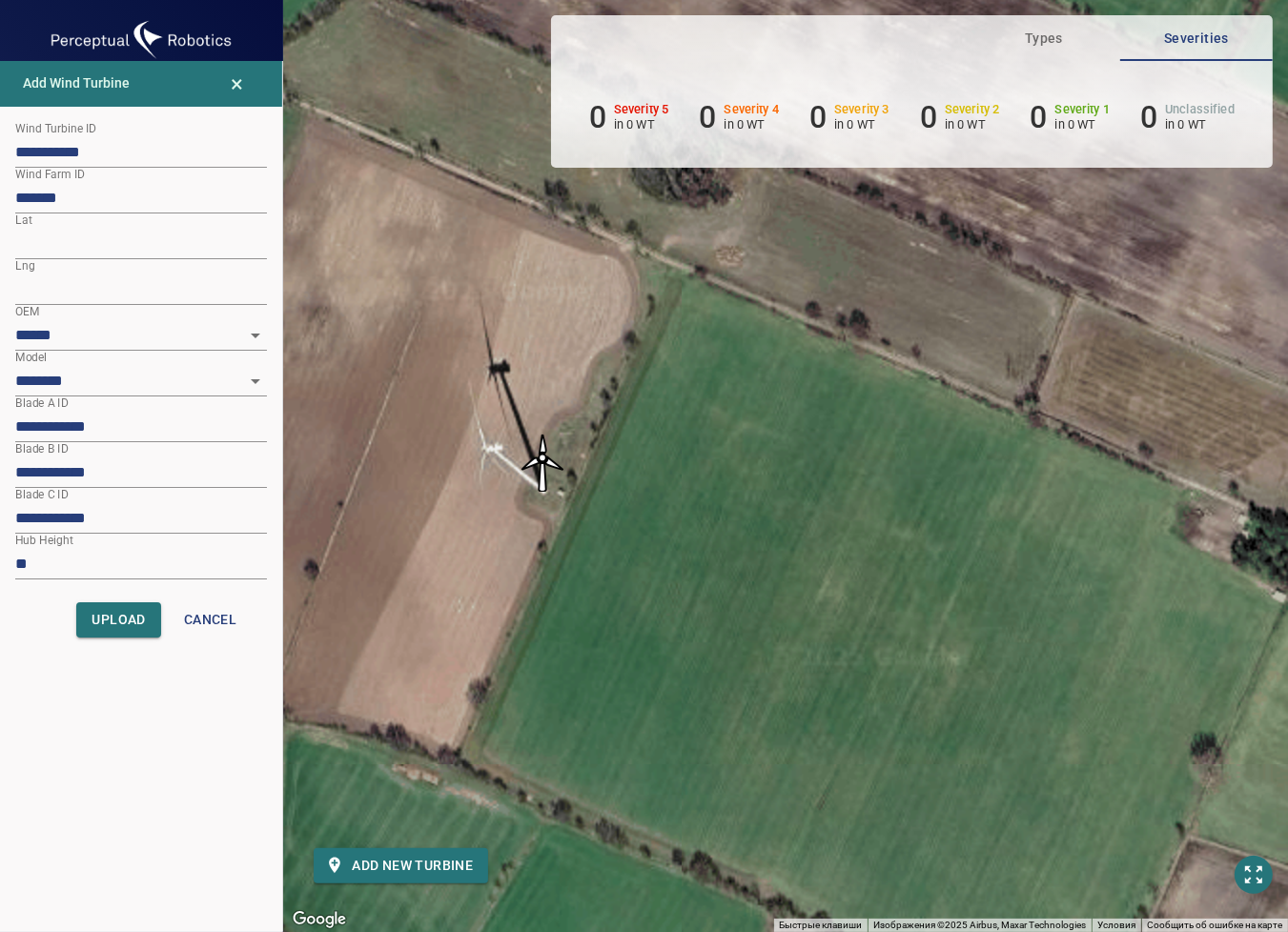 drag, startPoint x: 525, startPoint y: 532, endPoint x: 579, endPoint y: 643, distance: 123.43824 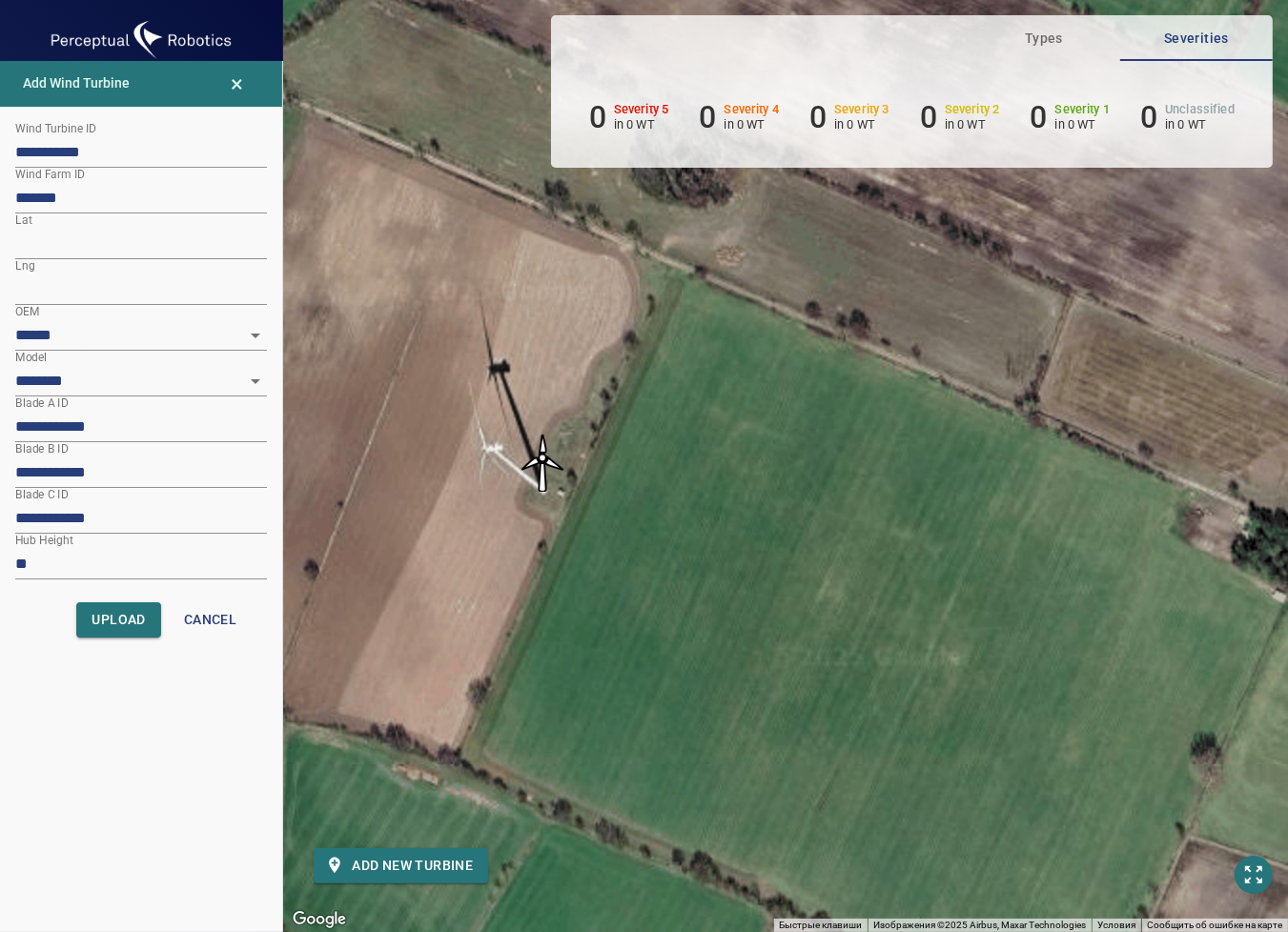 click on "Для навигации используйте клавиши со стрелками. Чтобы активировать перетаскивание с помощью клавиатуры, нажмите Alt + Ввод. После этого перемещайте маркер, используя клавиши со стрелками. Чтобы завершить перетаскивание, нажмите клавишу Ввод. Чтобы отменить действие, нажмите клавишу Esc." at bounding box center [786, 466] 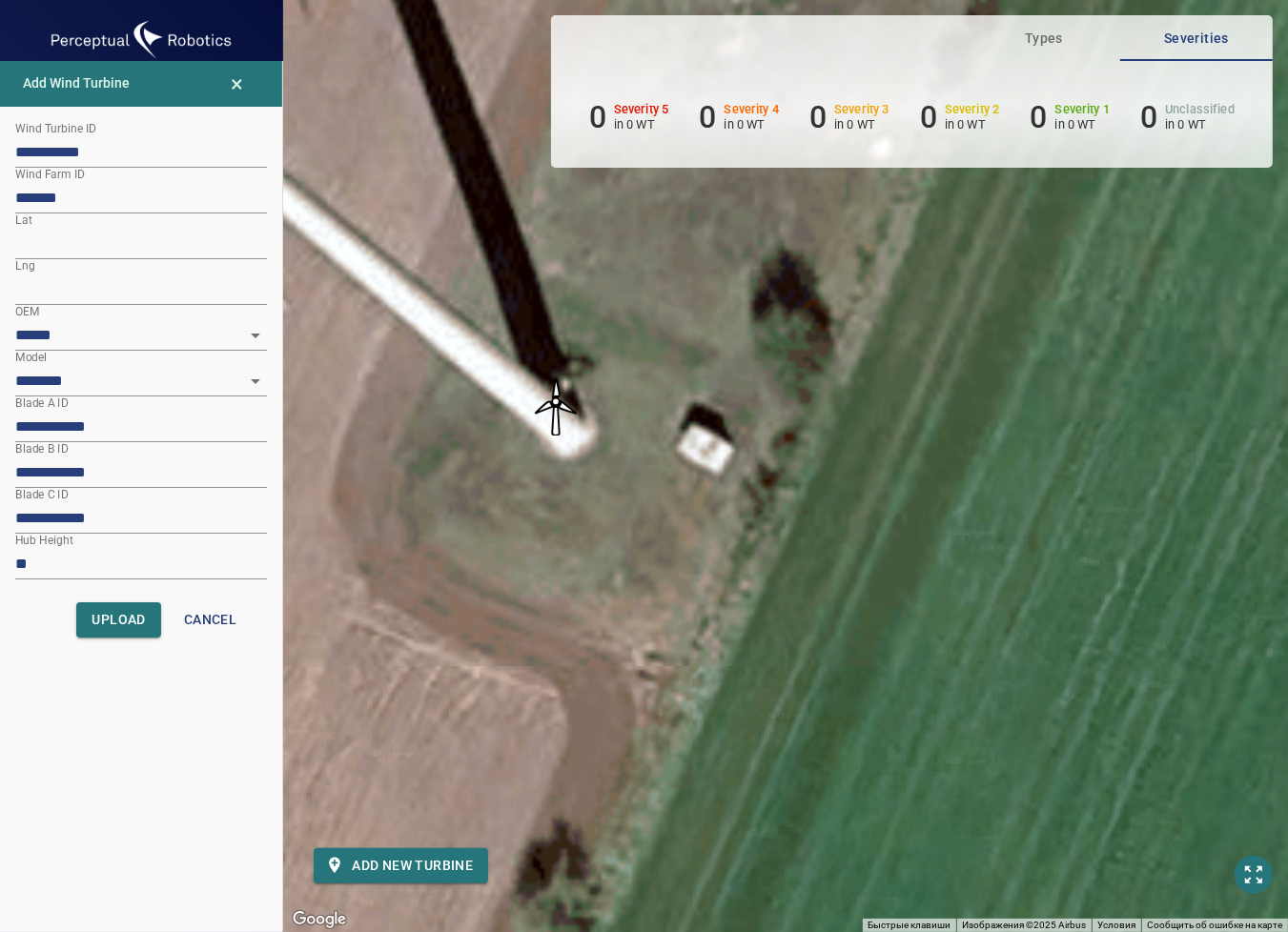 drag, startPoint x: 551, startPoint y: 495, endPoint x: 541, endPoint y: 632, distance: 137.36448 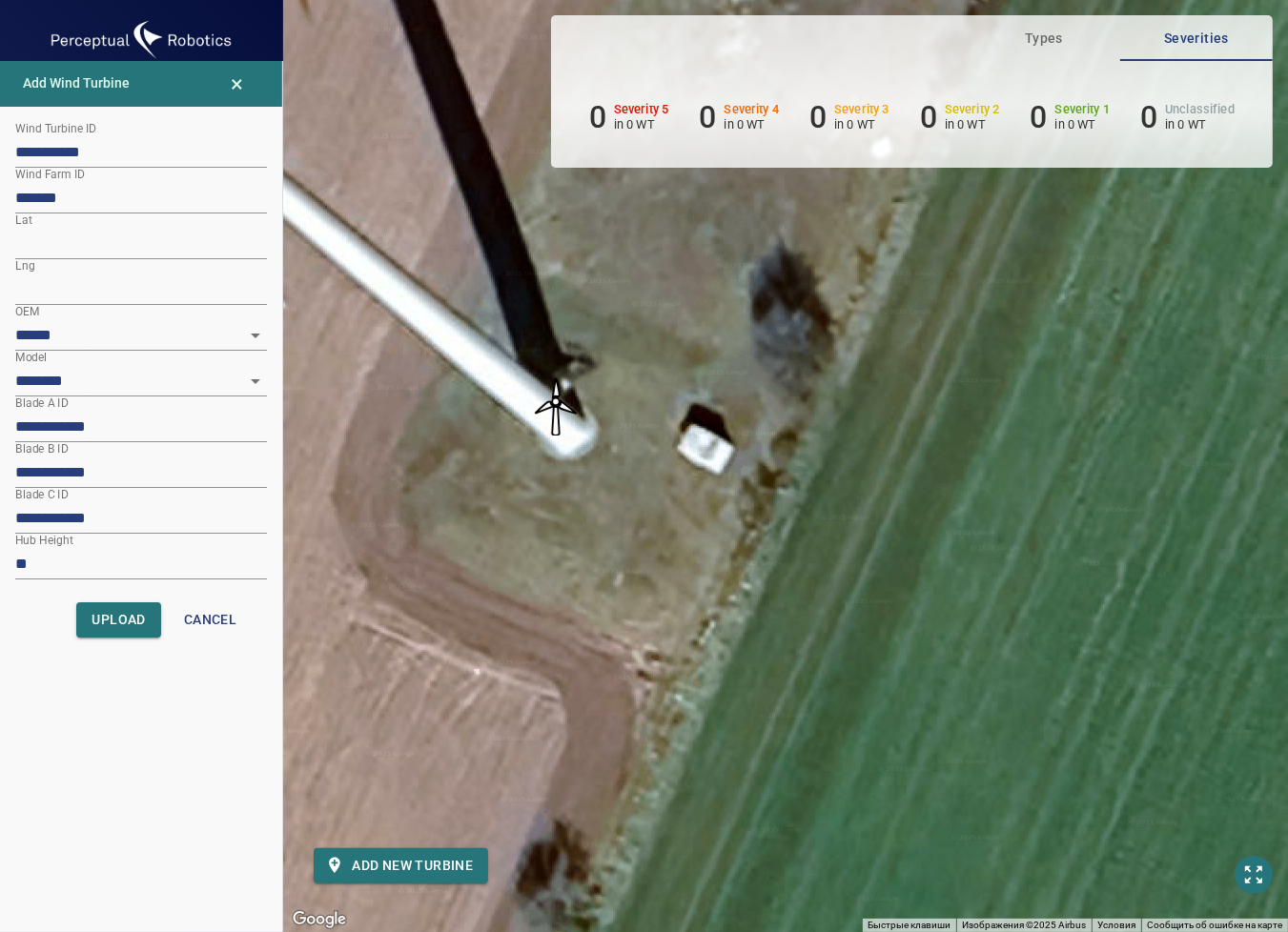 click on "Для навигации используйте клавиши со стрелками. Чтобы активировать перетаскивание с помощью клавиатуры, нажмите Alt + Ввод. После этого перемещайте маркер, используя клавиши со стрелками. Чтобы завершить перетаскивание, нажмите клавишу Ввод. Чтобы отменить действие, нажмите клавишу Esc." at bounding box center (786, 466) 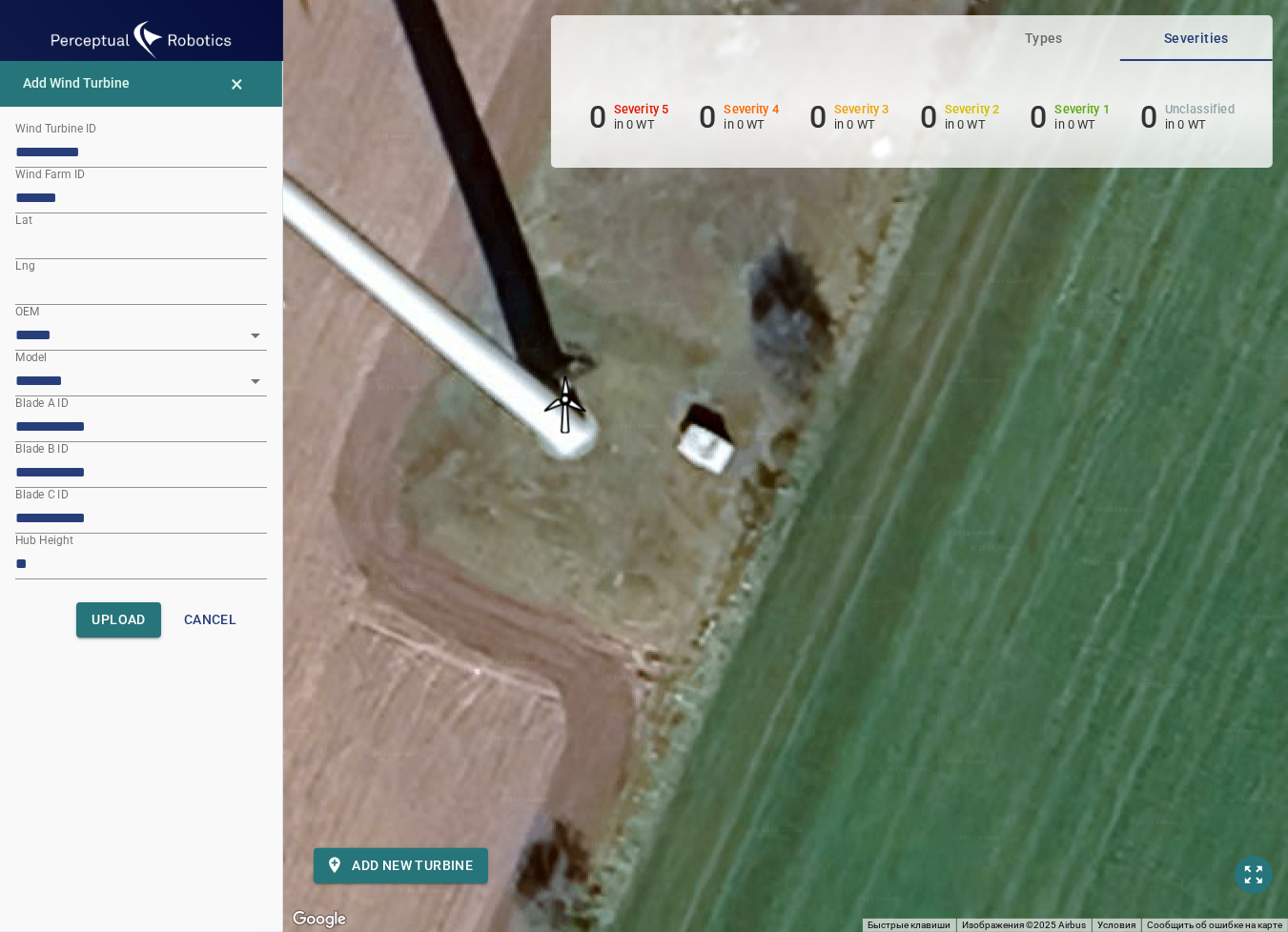 drag, startPoint x: 556, startPoint y: 415, endPoint x: 566, endPoint y: 412, distance: 10.4403065 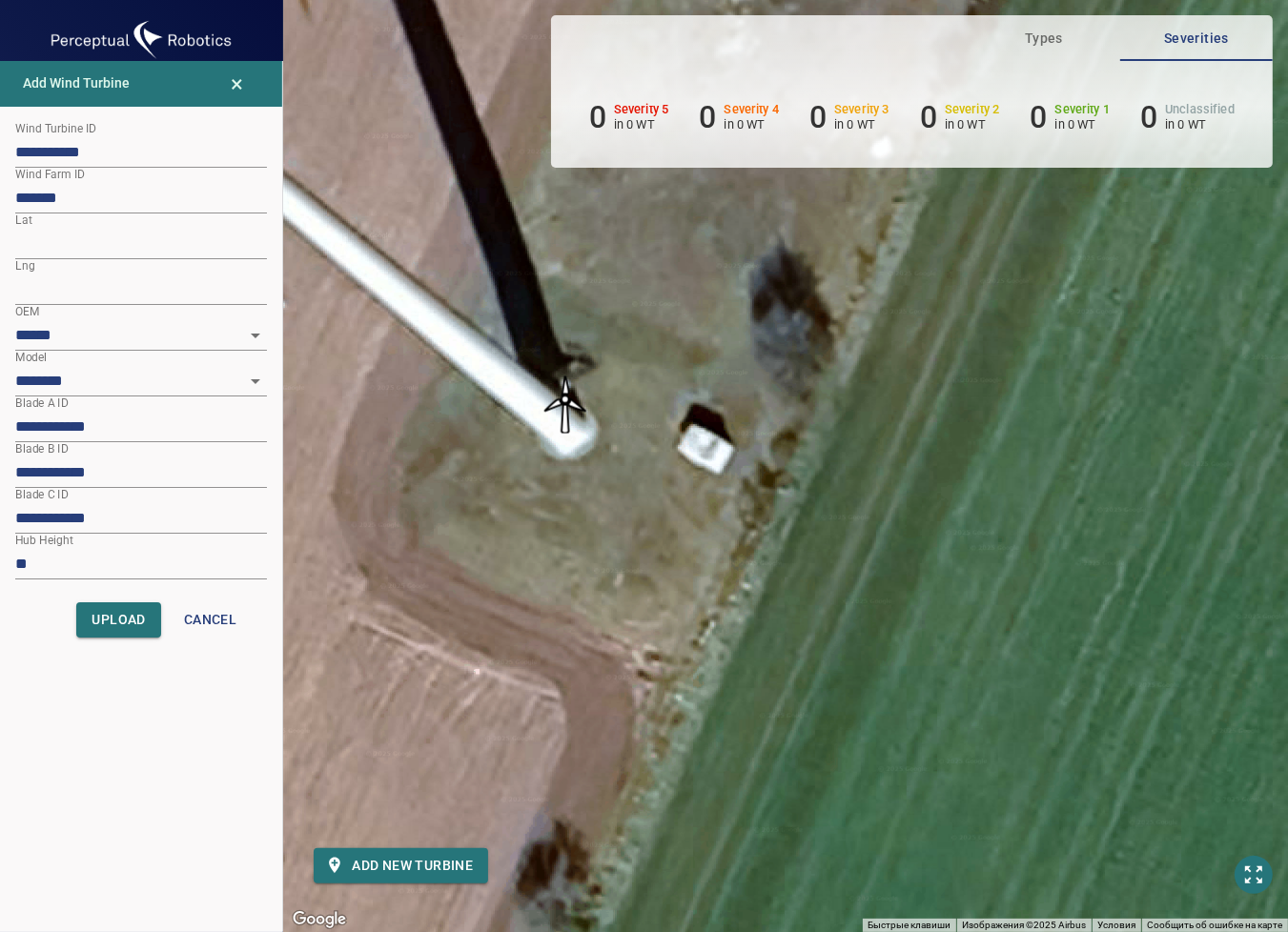 click at bounding box center [565, 405] 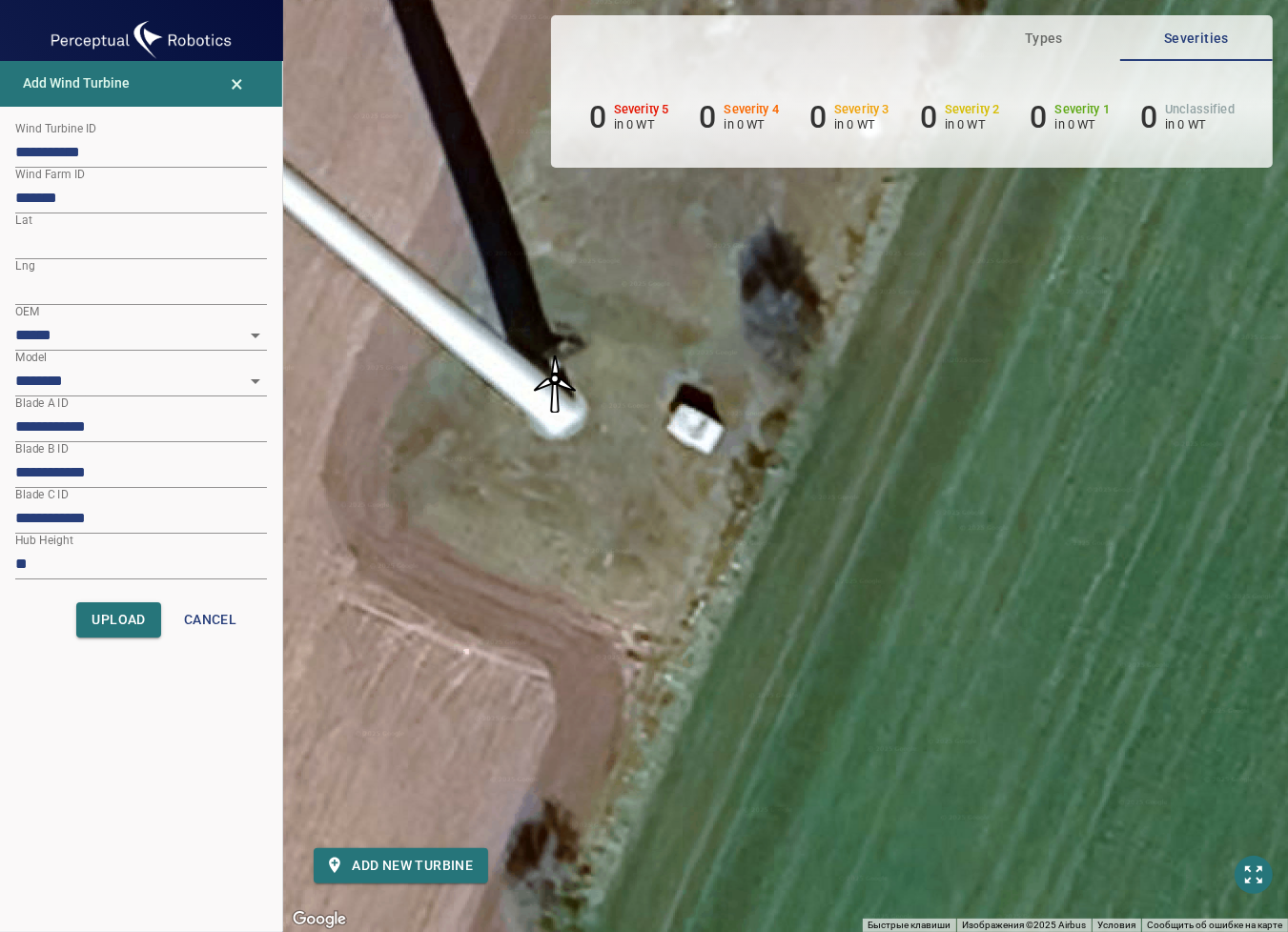 drag, startPoint x: 642, startPoint y: 716, endPoint x: 618, endPoint y: 700, distance: 28.84441 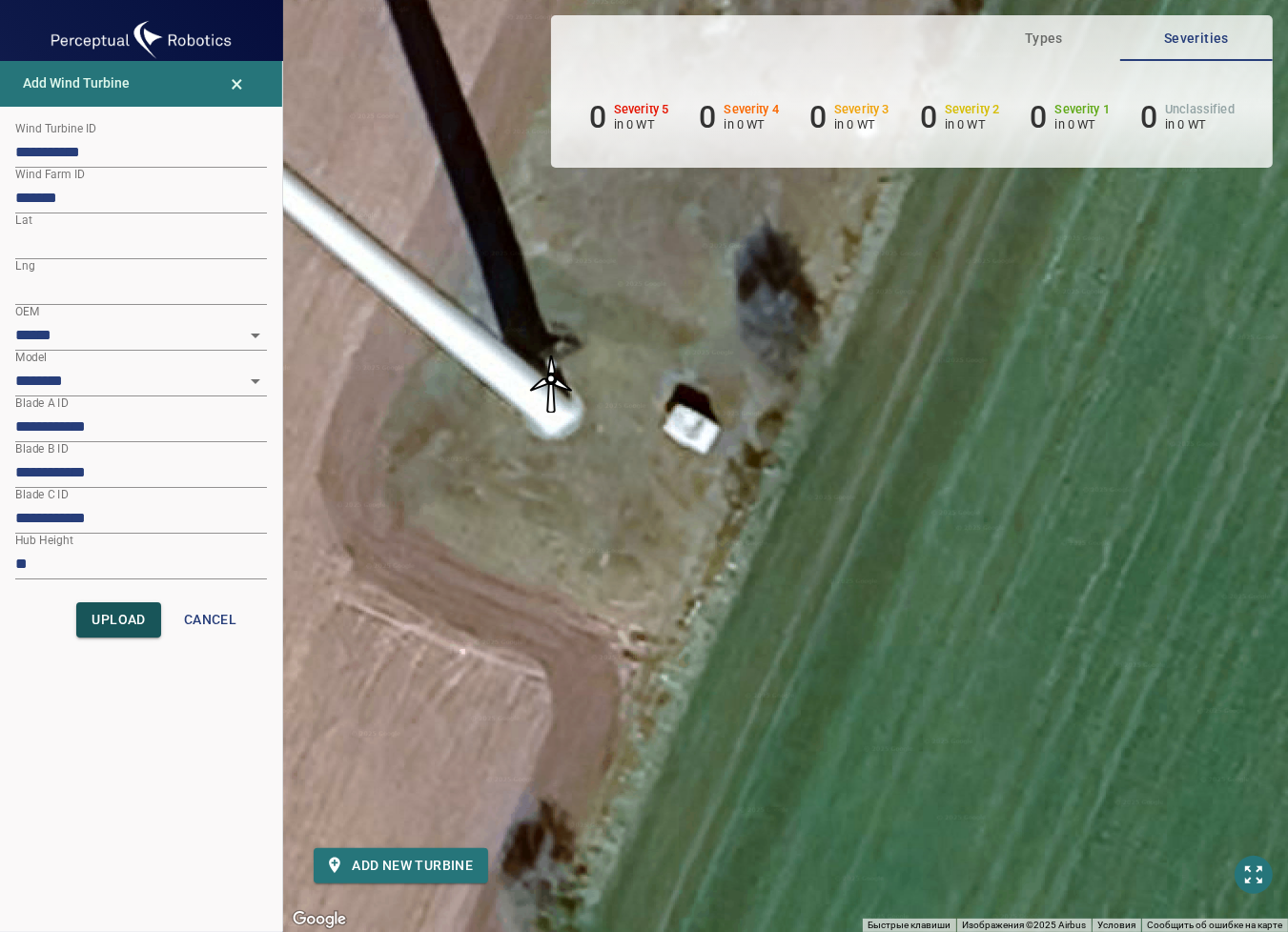 click on "Upload" at bounding box center (118, 619) 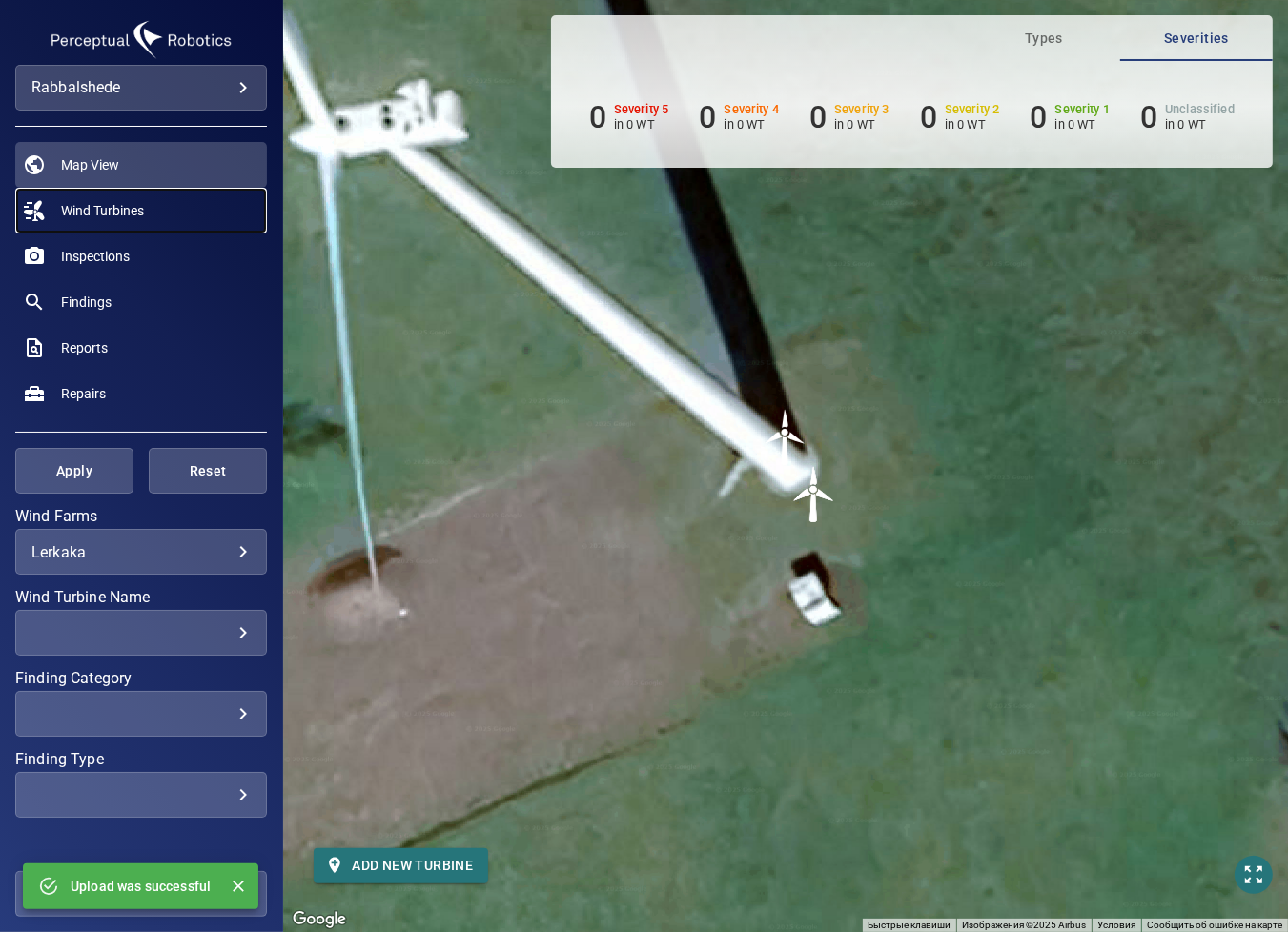 click on "Wind Turbines" at bounding box center (102, 211) 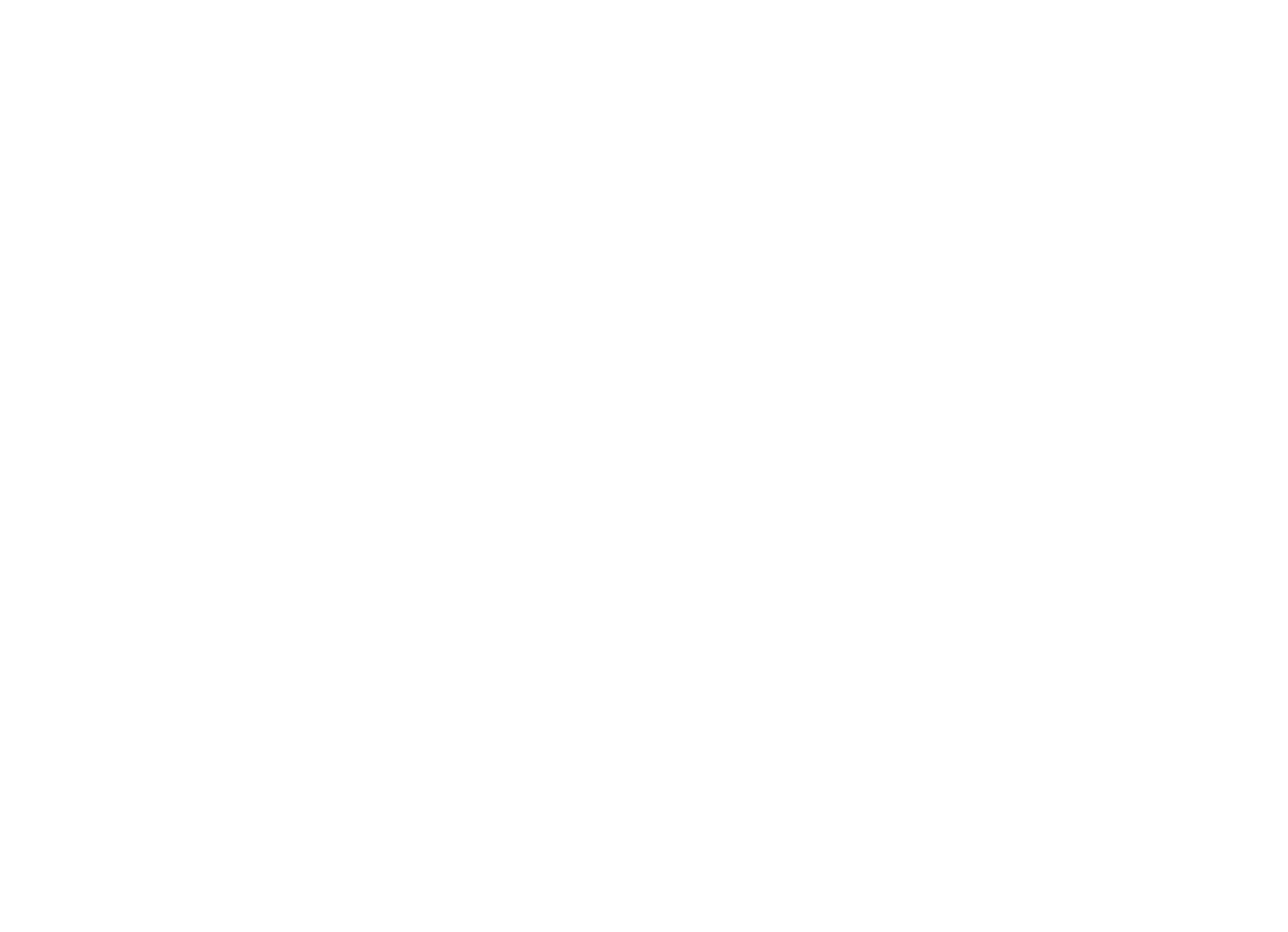 scroll, scrollTop: 0, scrollLeft: 0, axis: both 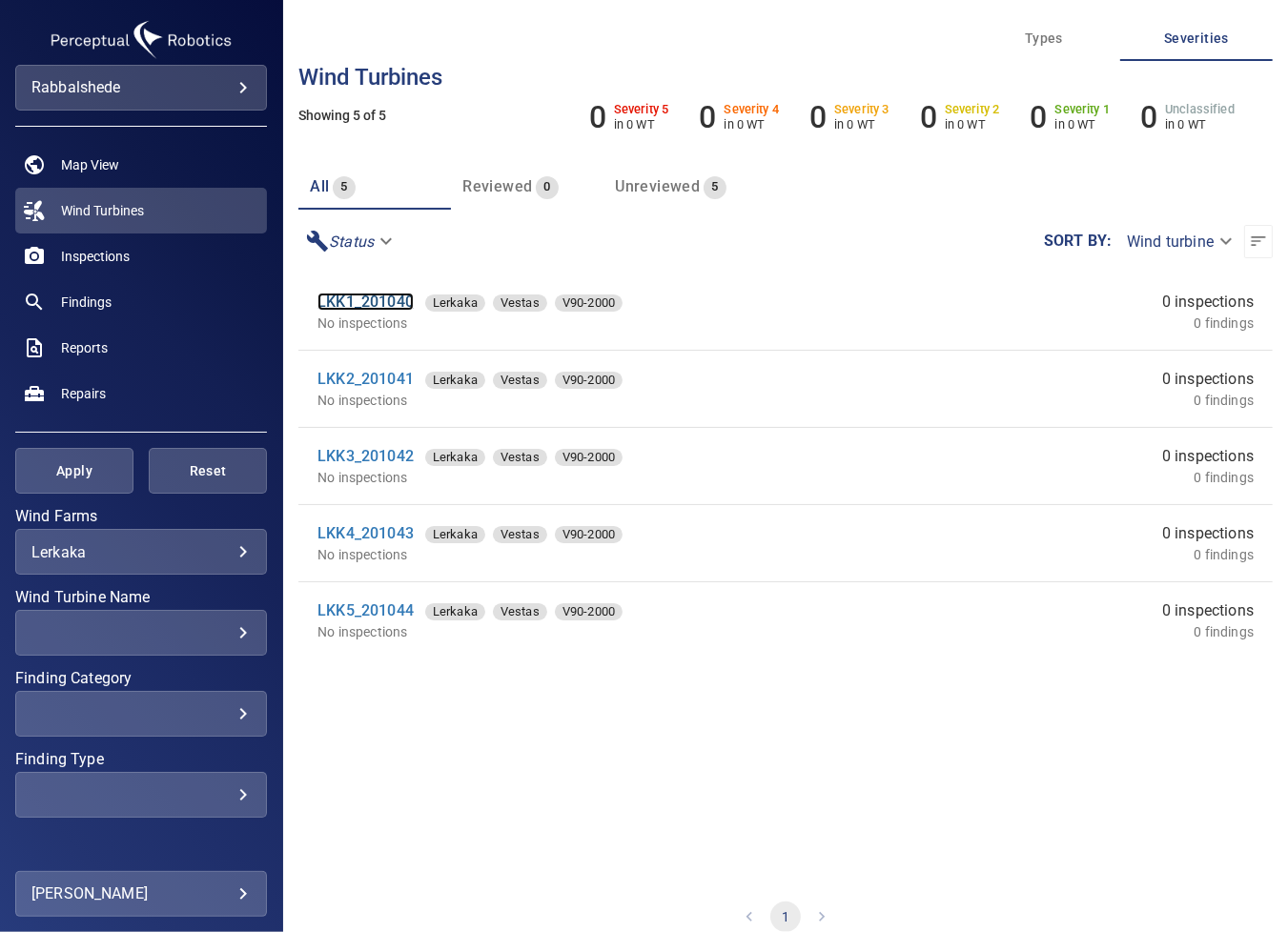 click on "LKK1_201040" at bounding box center [365, 301] 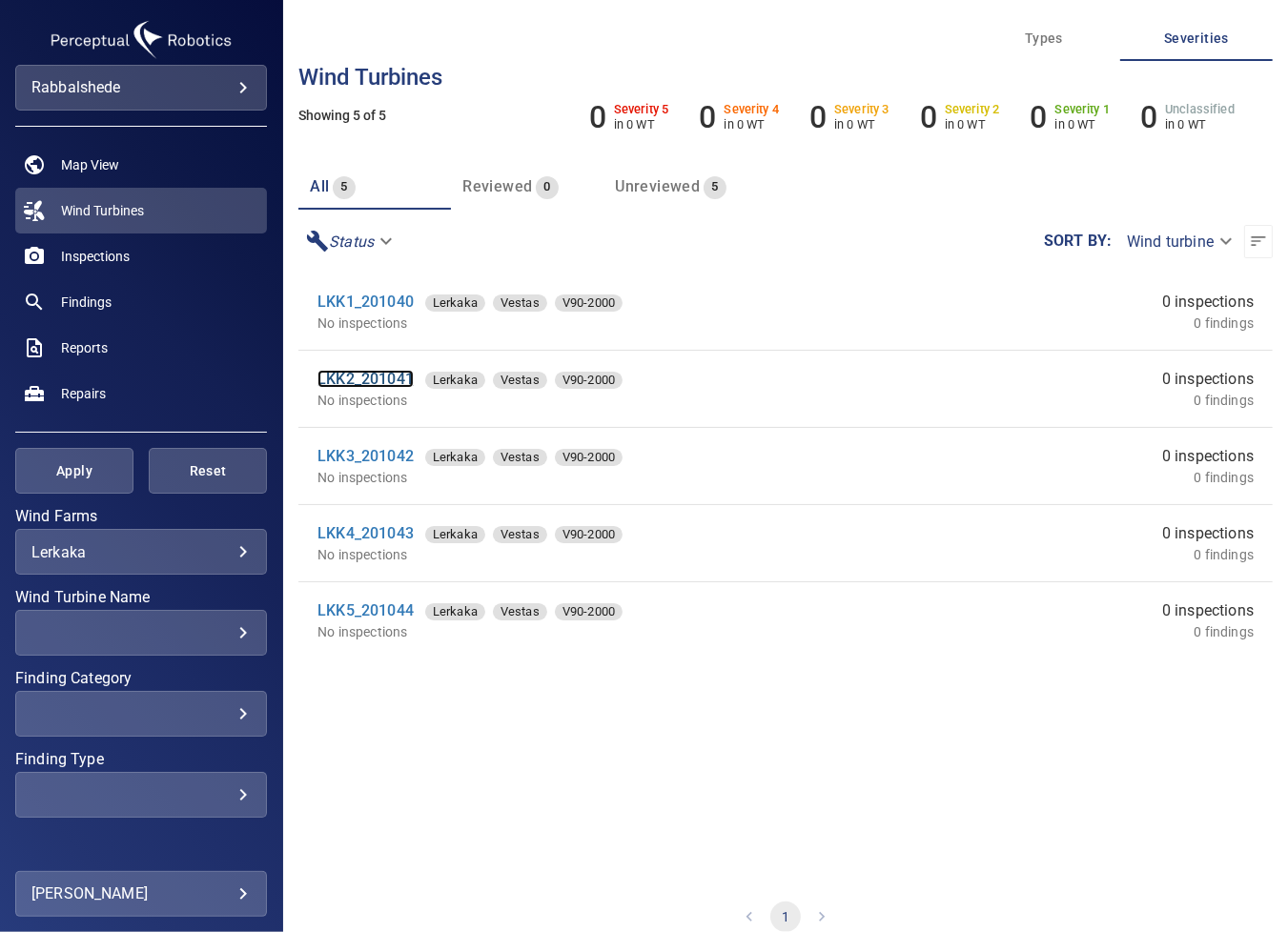 click on "LKK2_201041" at bounding box center (365, 378) 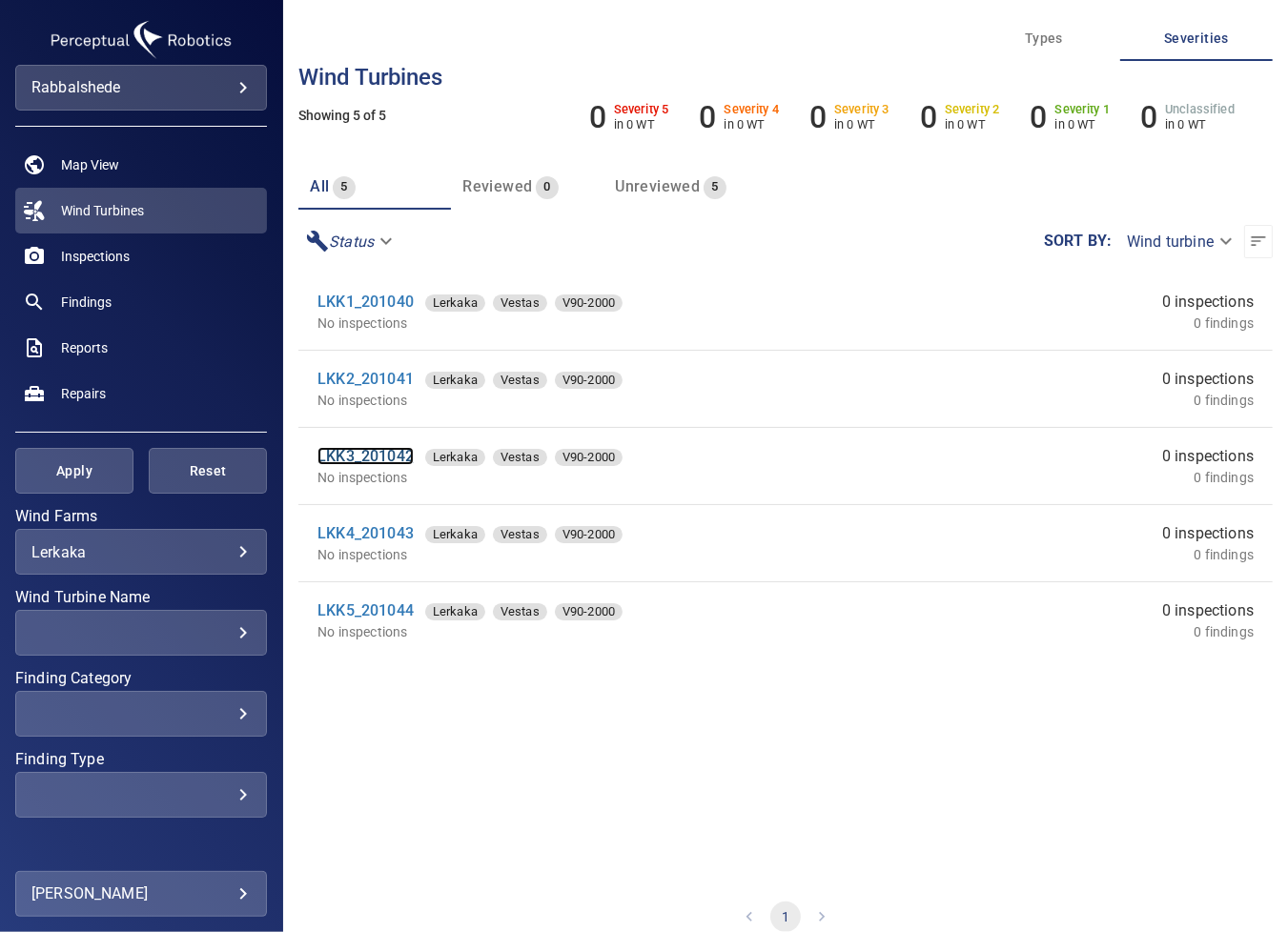 click on "LKK3_201042" at bounding box center [365, 456] 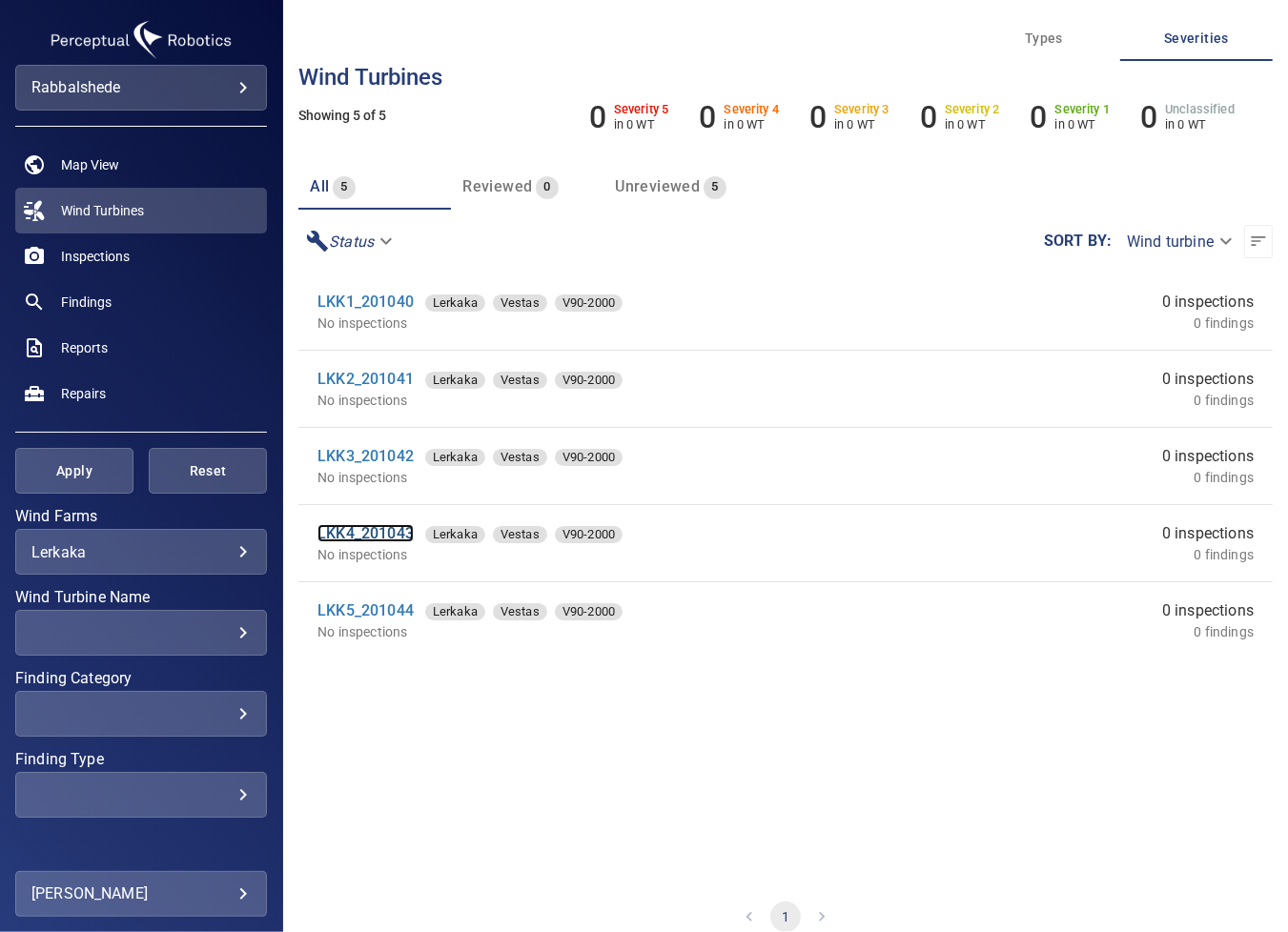 click on "LKK4_201043" at bounding box center (365, 533) 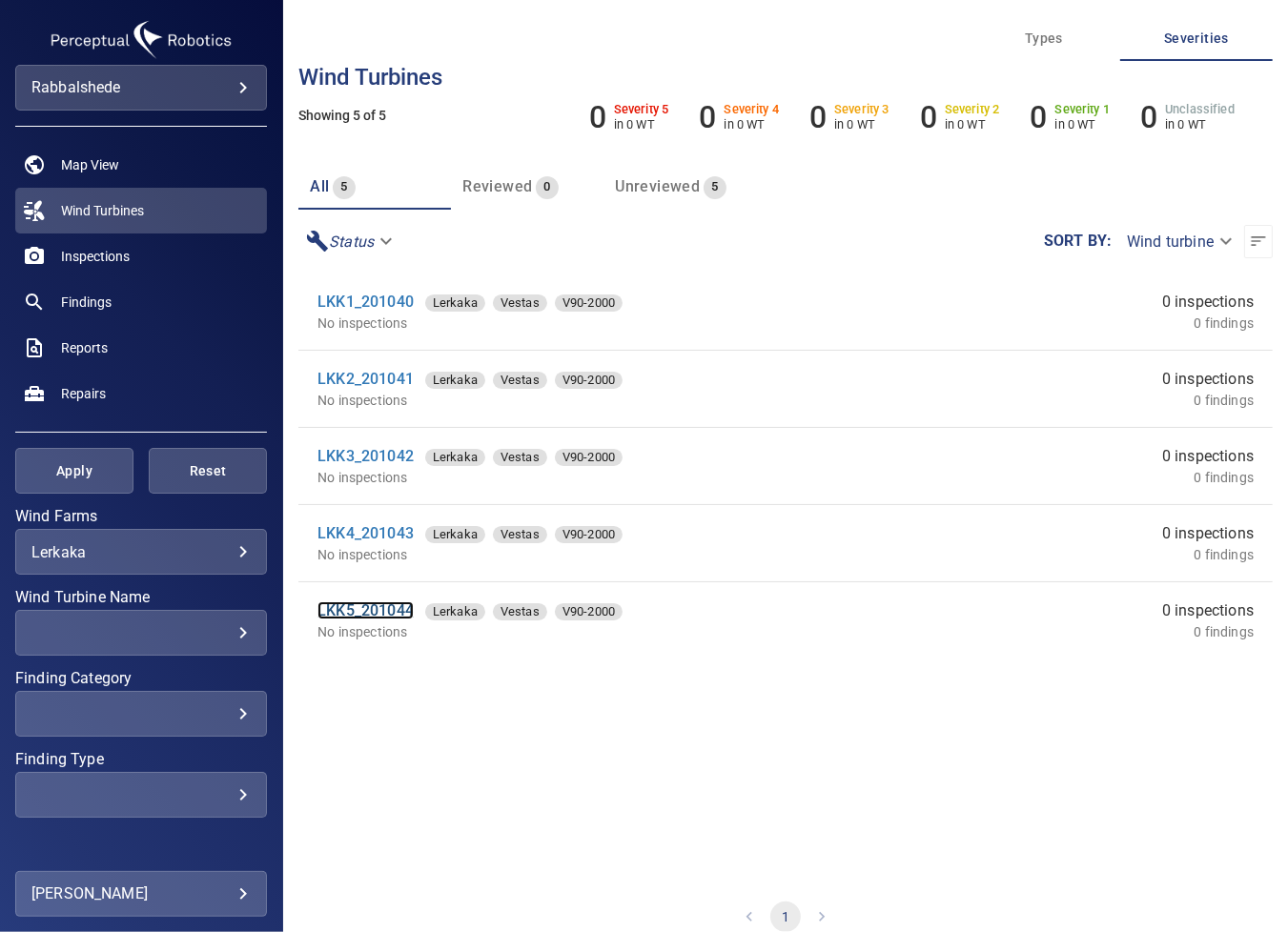click on "LKK5_201044" at bounding box center [365, 610] 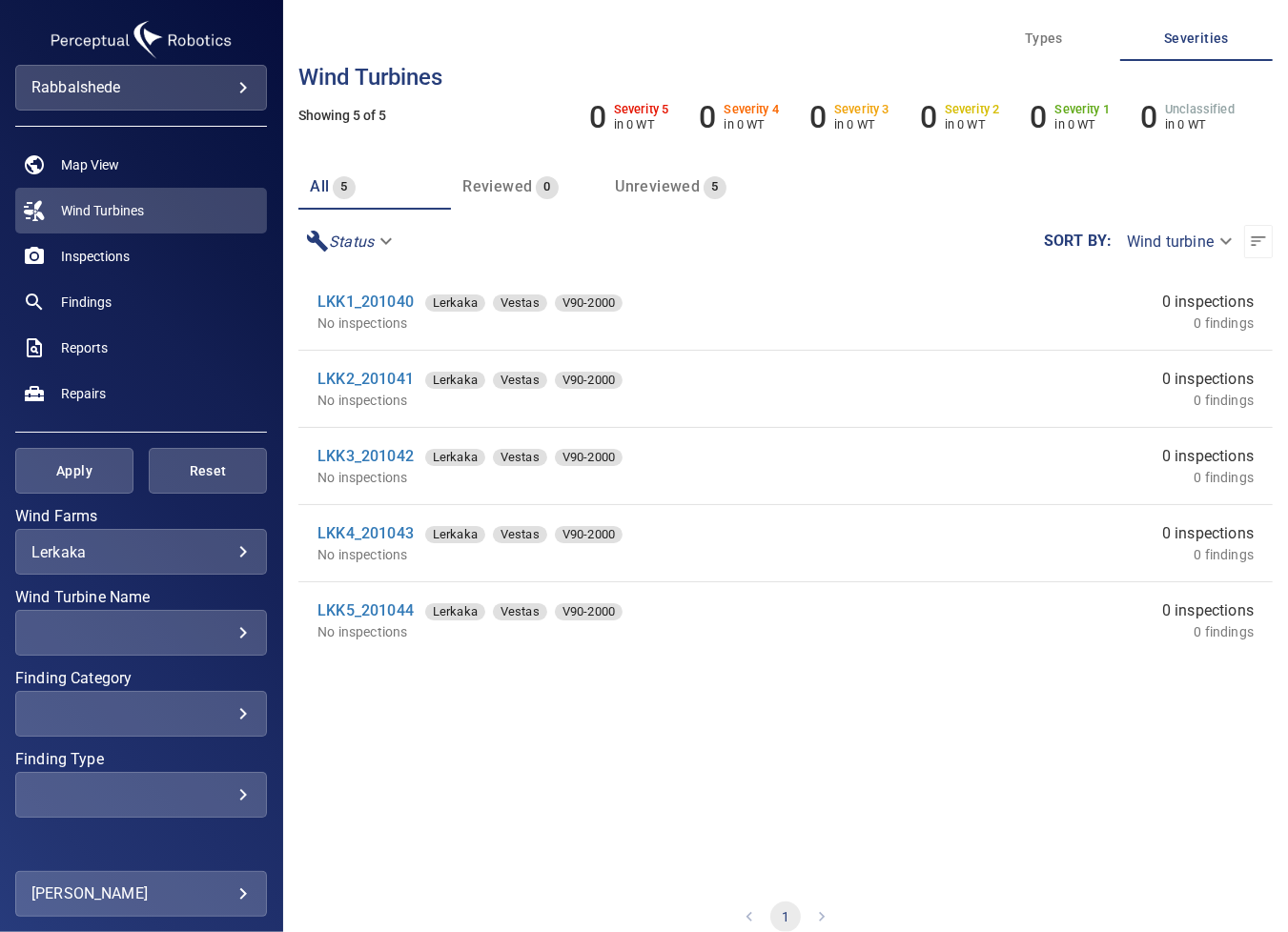 click on "LKK1_201040 Lerkaka Vestas V90-2000 No inspections 0 inspections 0 findings LKK2_201041 Lerkaka Vestas V90-2000 No inspections 0 inspections 0 findings LKK3_201042 Lerkaka Vestas V90-2000 No inspections 0 inspections 0 findings LKK4_201043 Lerkaka Vestas V90-2000 No inspections 0 inspections 0 findings LKK5_201044 Lerkaka Vestas V90-2000 No inspections 0 inspections 0 findings" at bounding box center [786, 577] 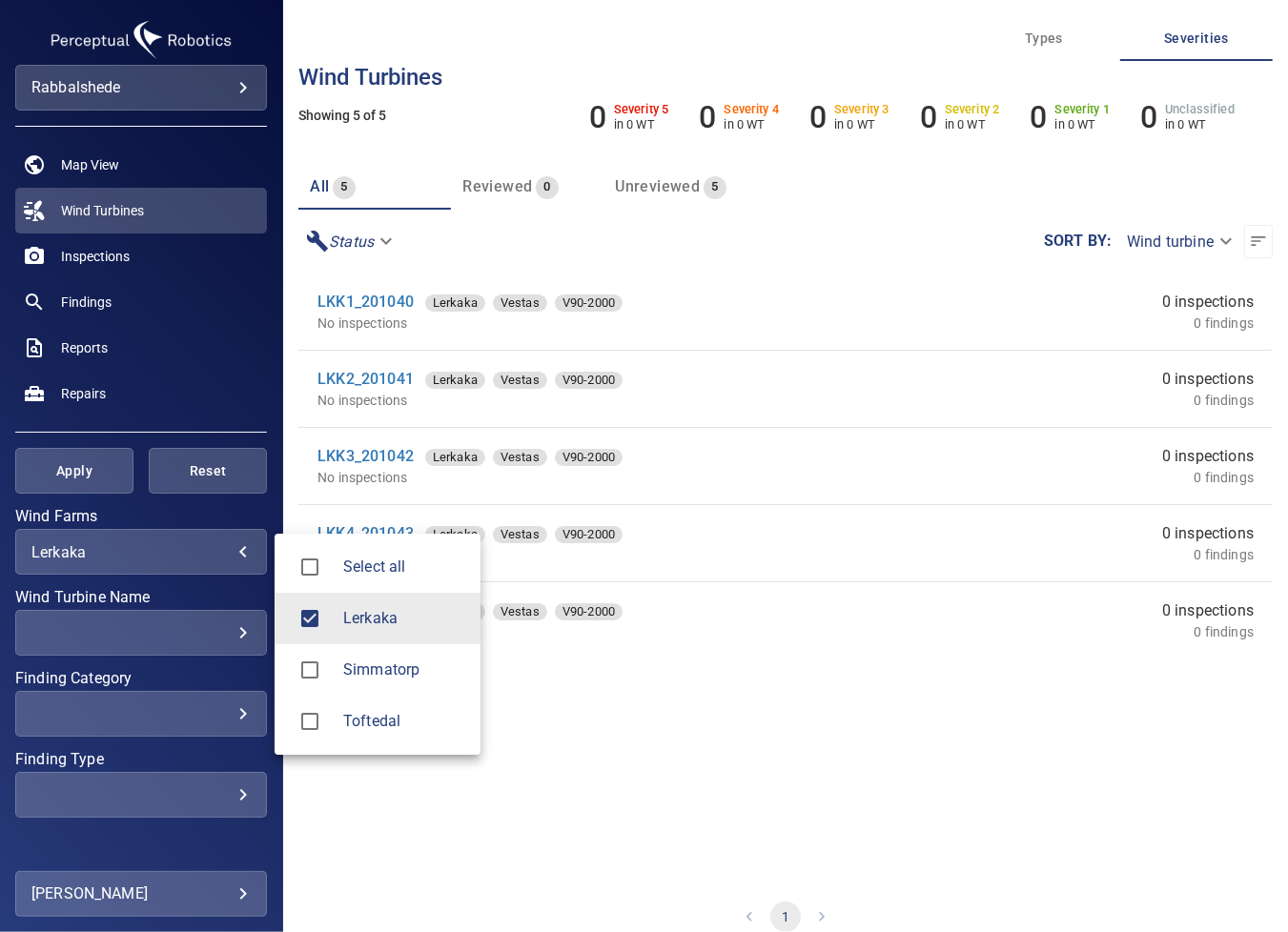 click at bounding box center [644, 466] 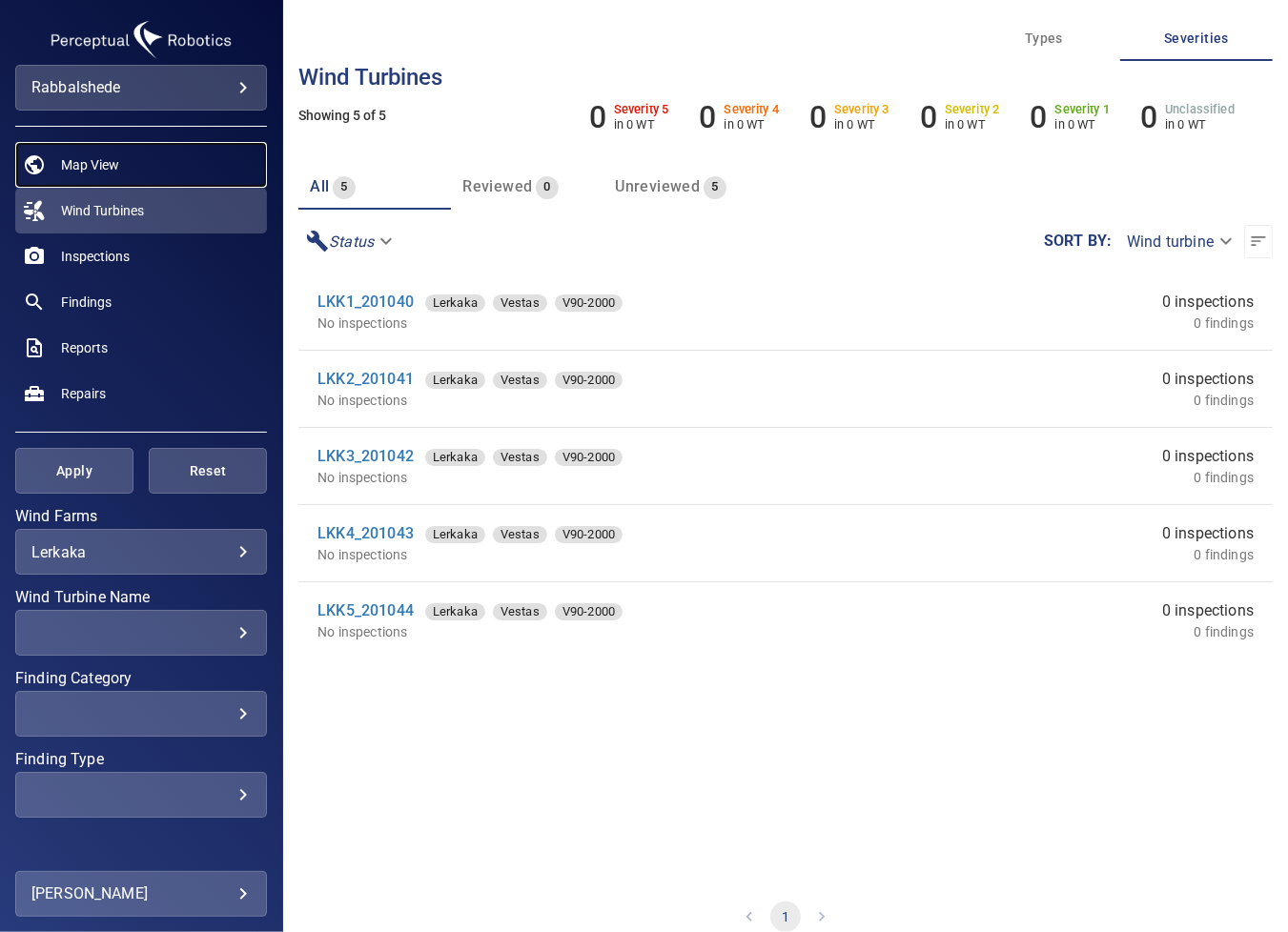 click on "Map View" at bounding box center (90, 165) 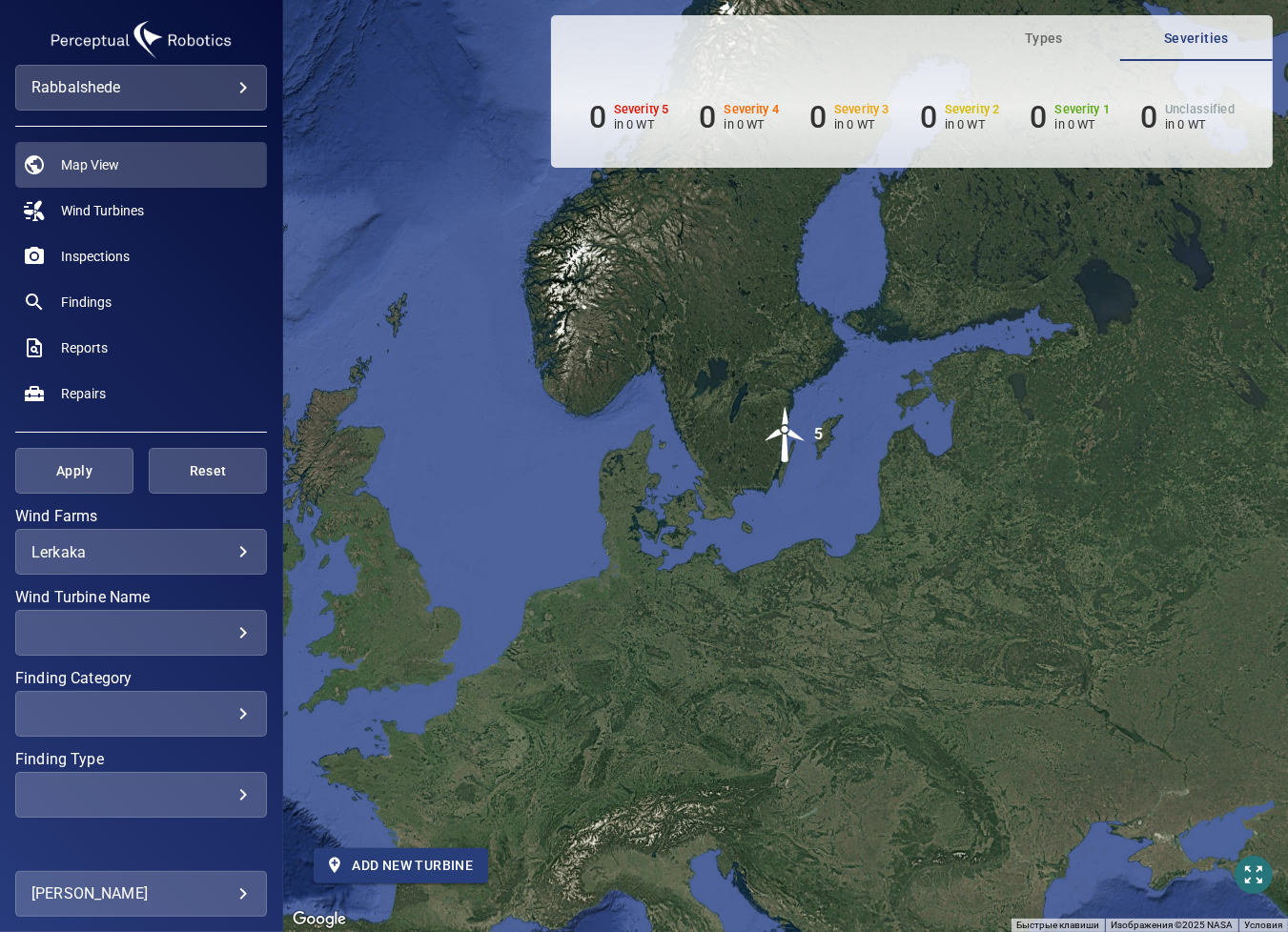 click on "Add new turbine" at bounding box center [400, 865] 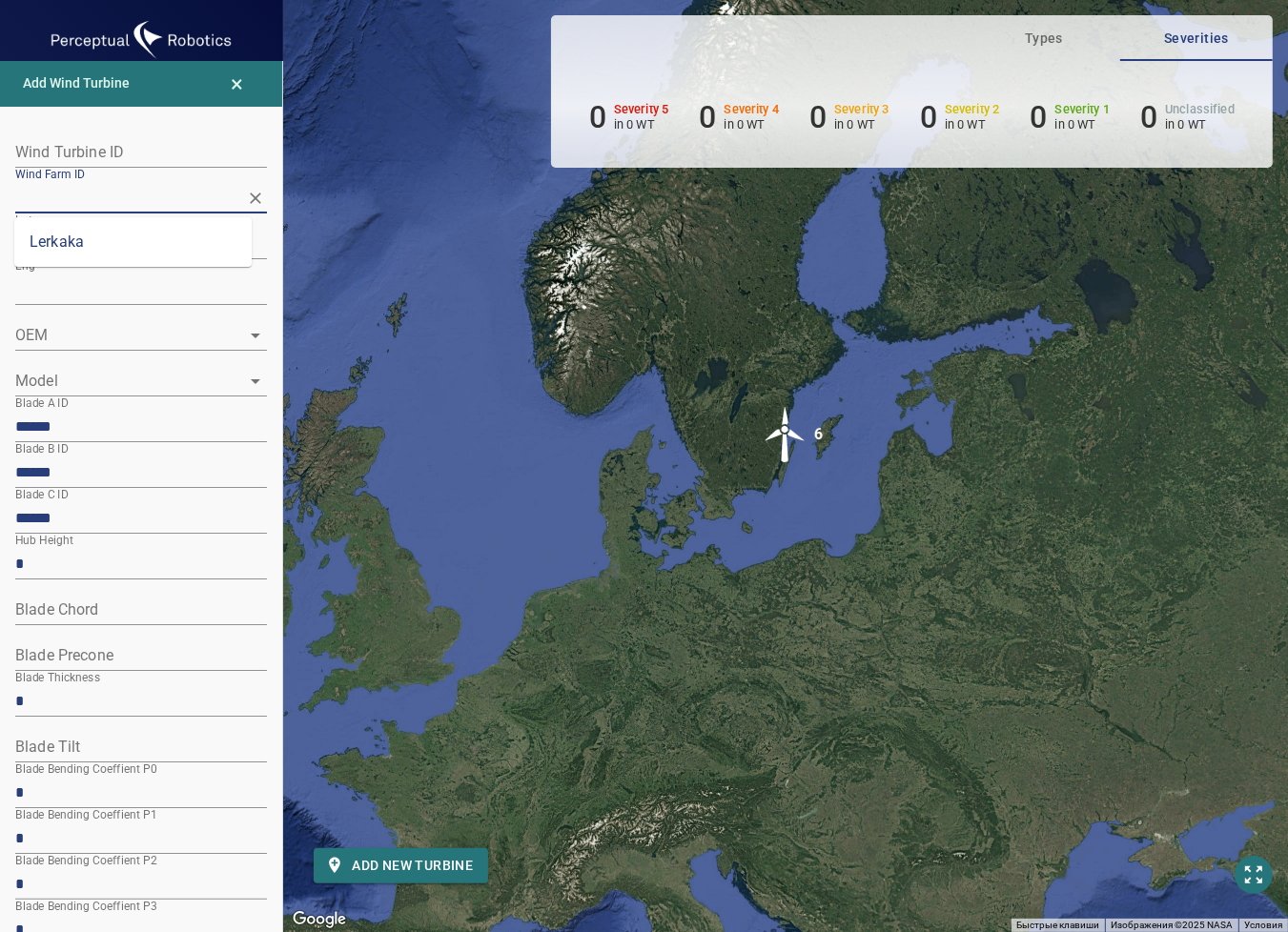 click on "Wind Farm ID" at bounding box center [127, 197] 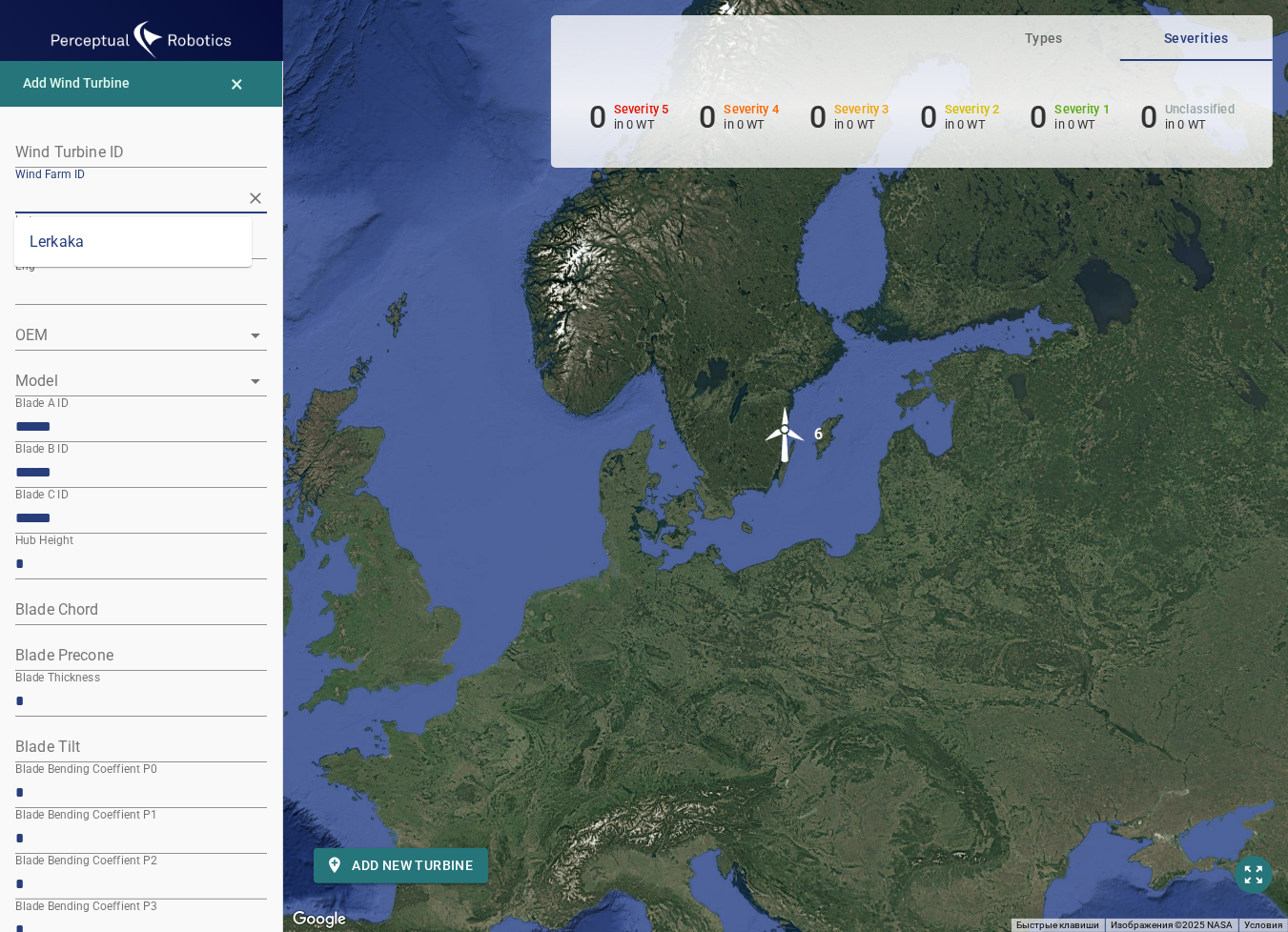 paste on "********" 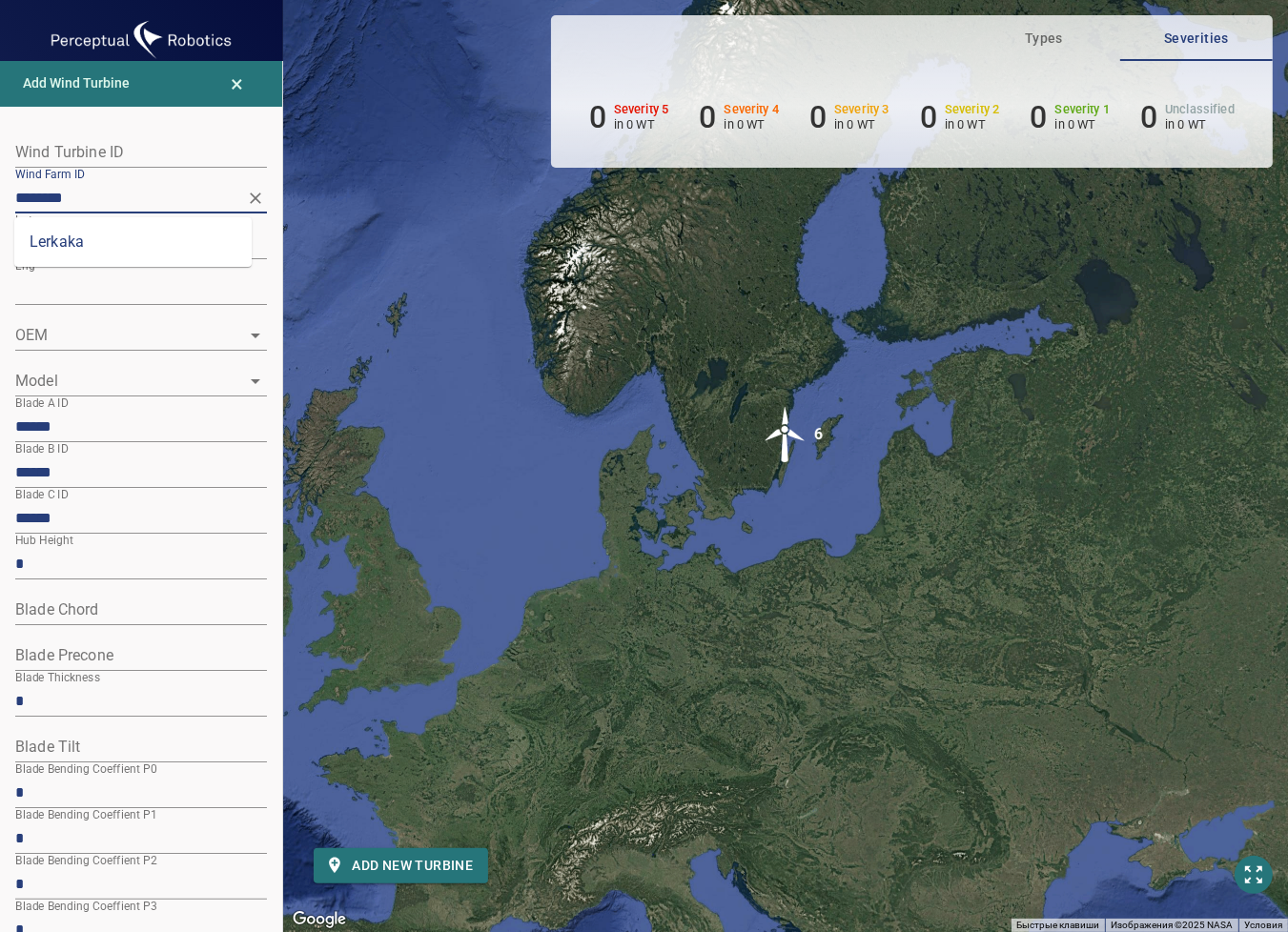 type on "********" 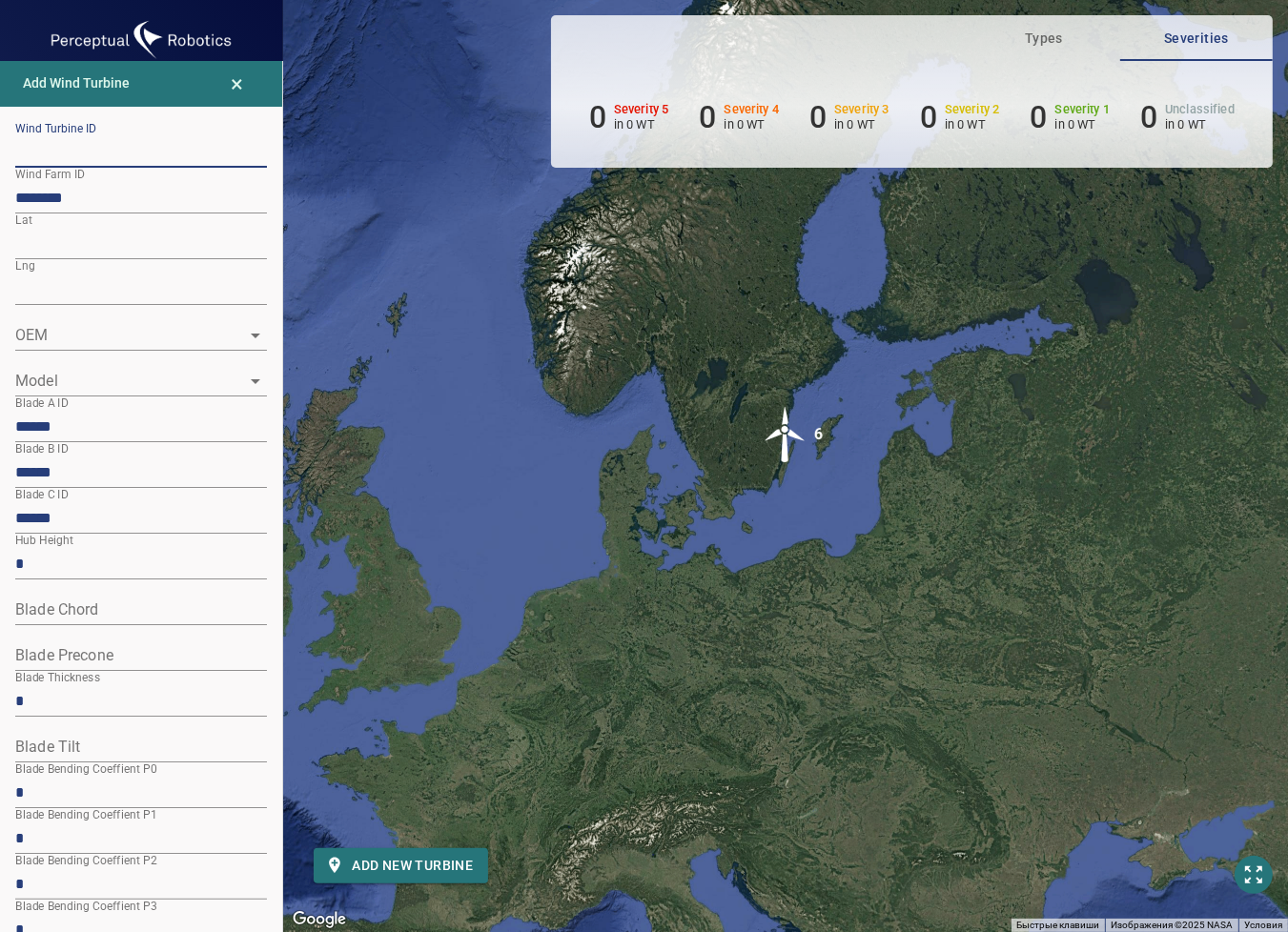 click at bounding box center (141, 152) 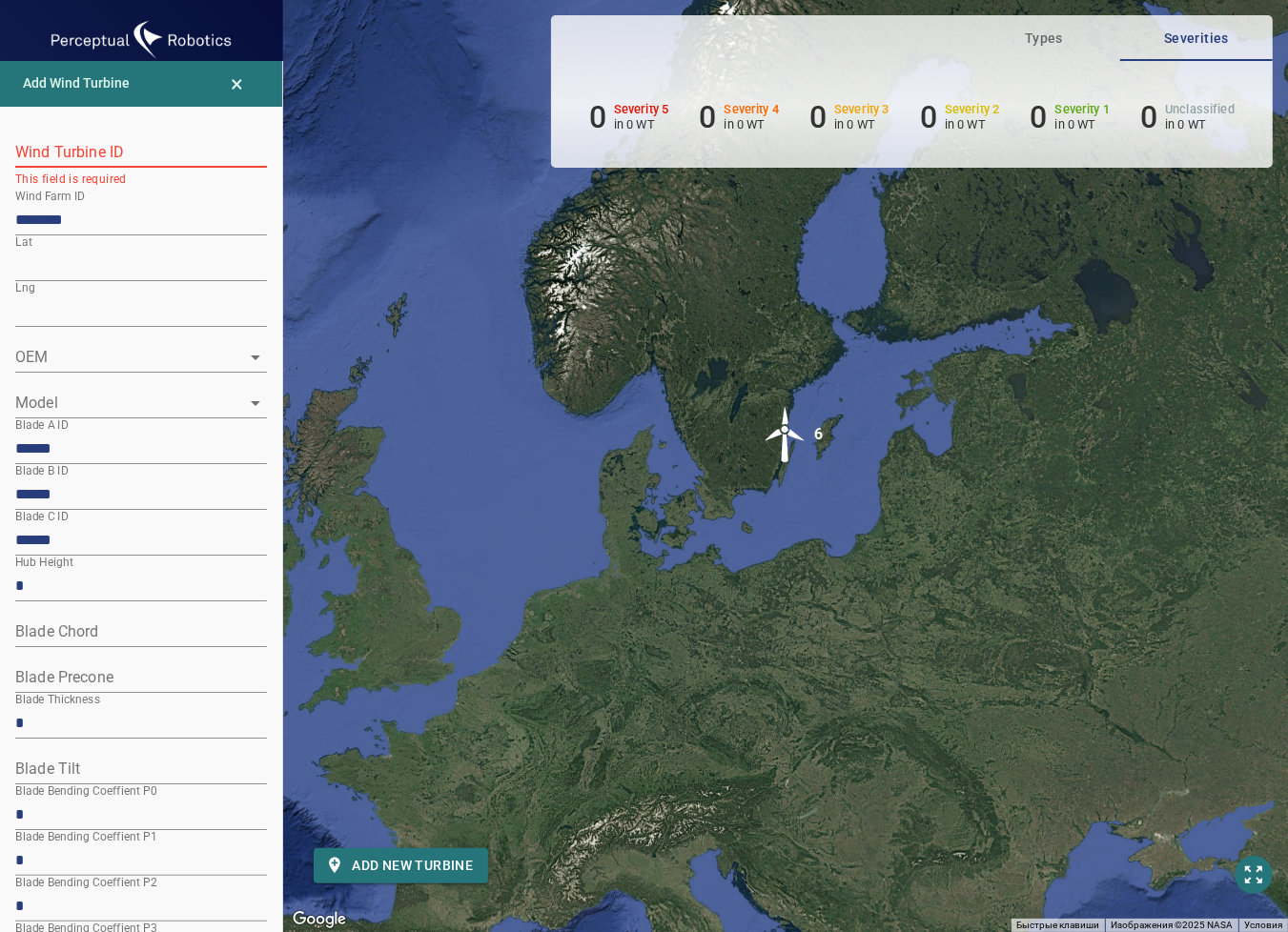 click at bounding box center (141, 152) 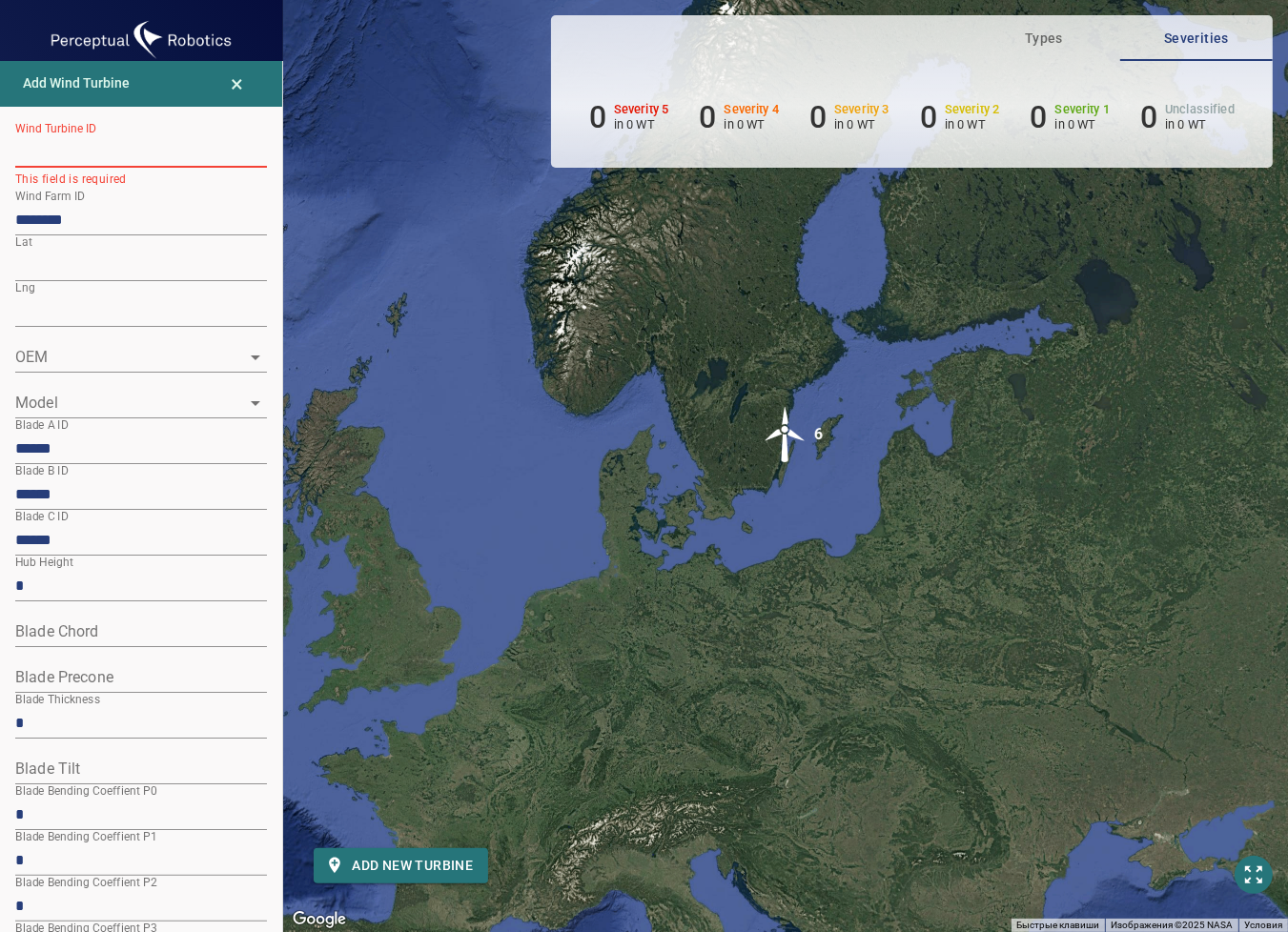 paste on "**********" 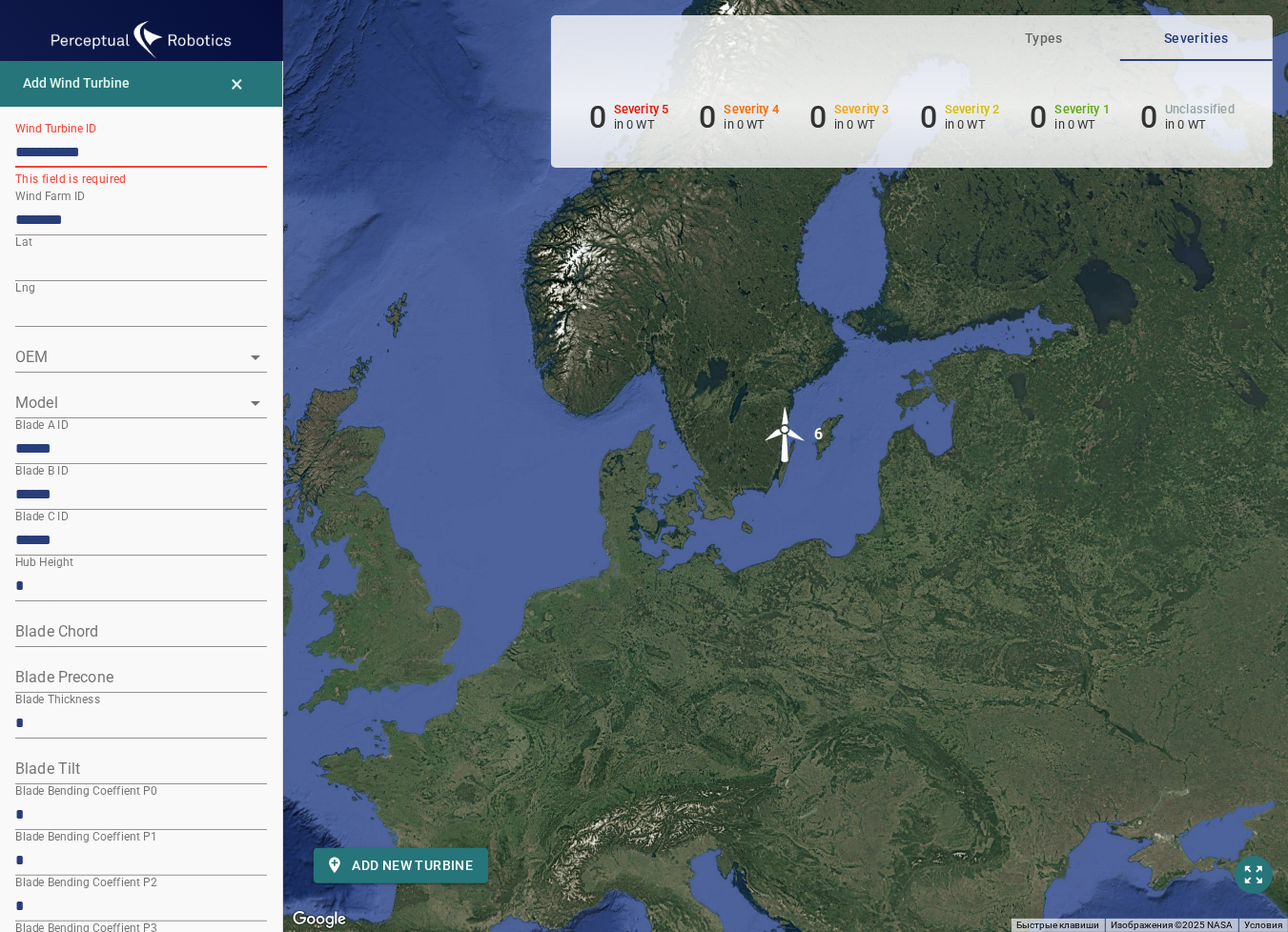 click 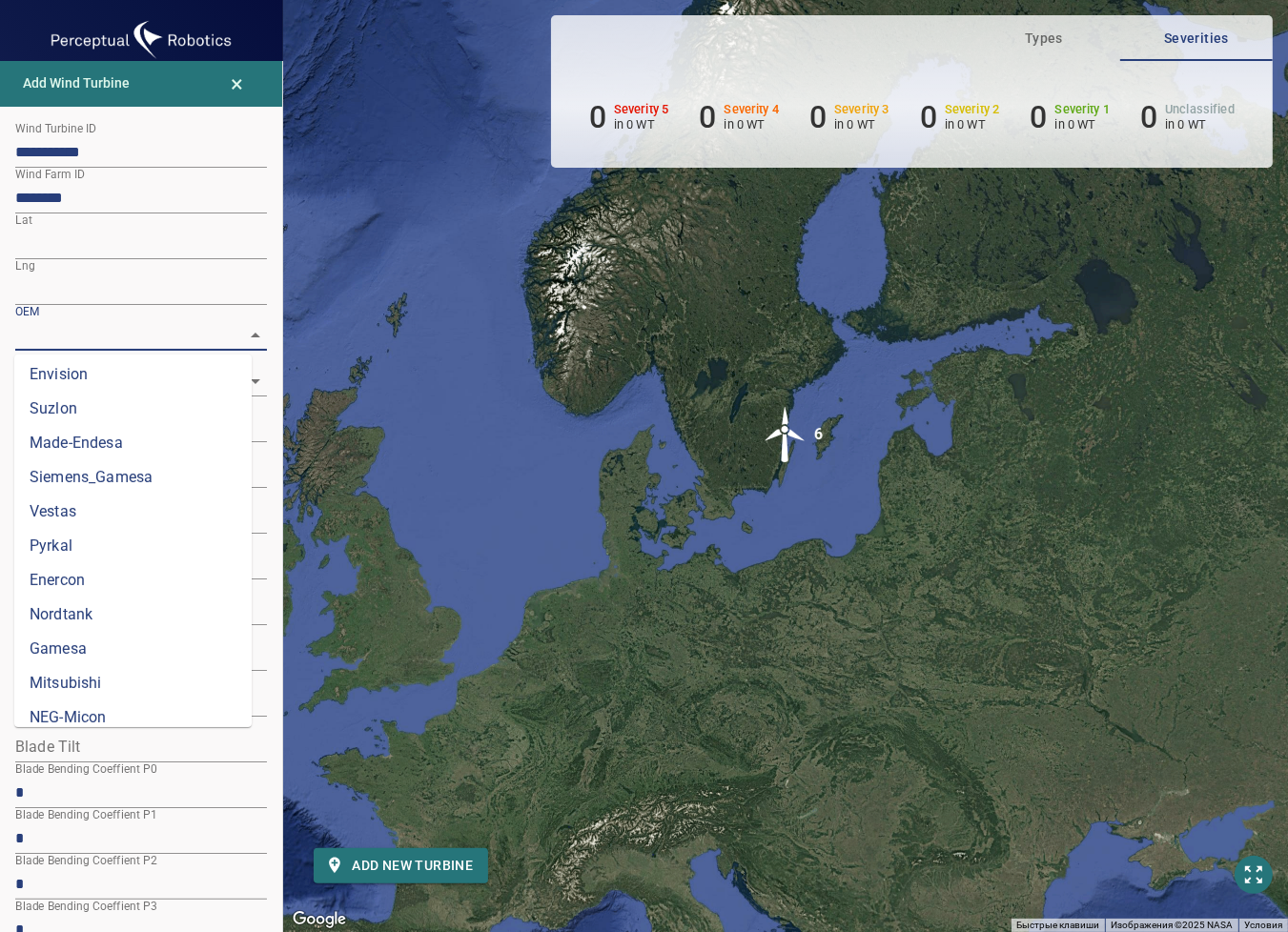 scroll, scrollTop: 671, scrollLeft: 0, axis: vertical 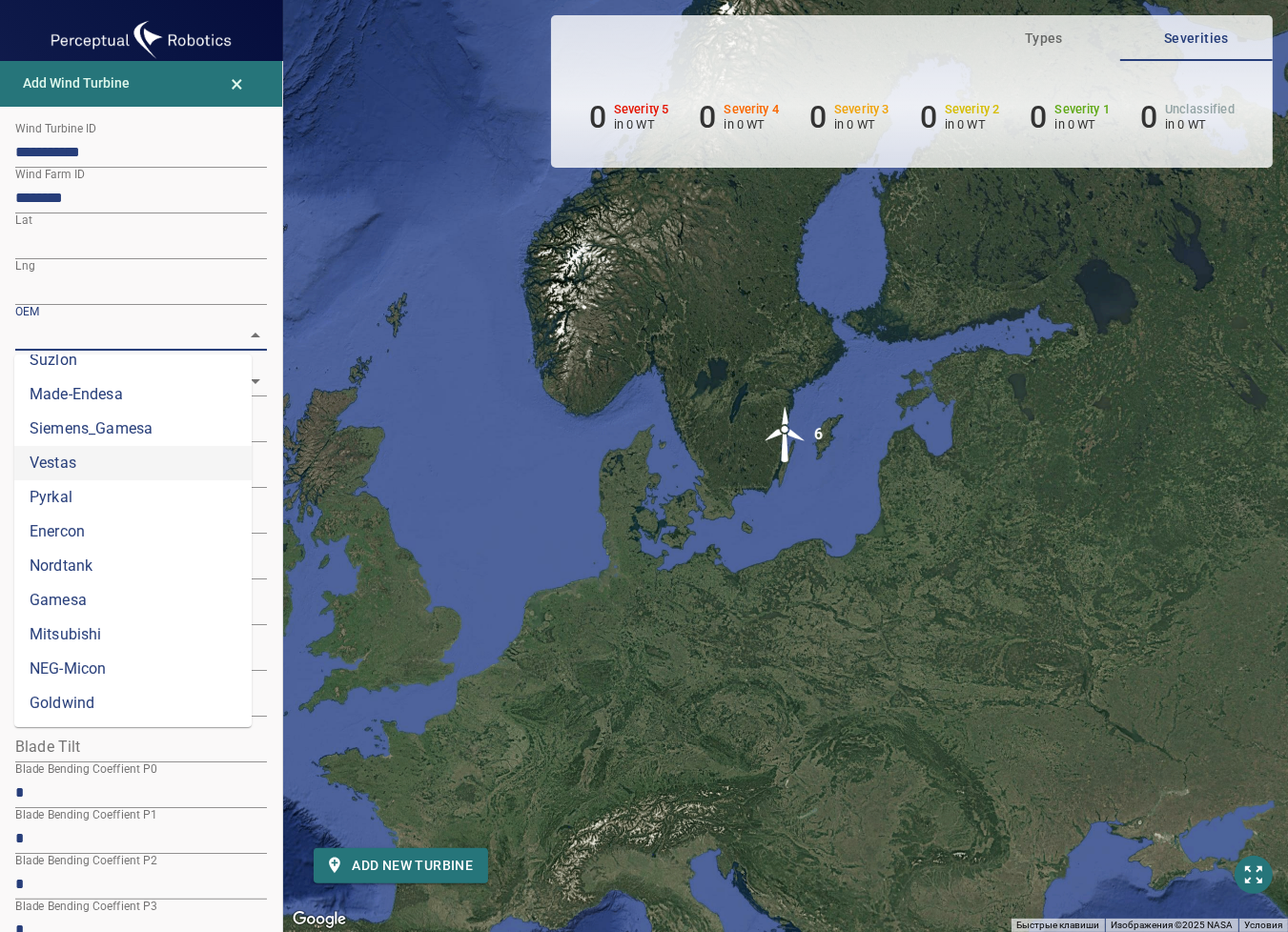 click on "Vestas" at bounding box center (133, 463) 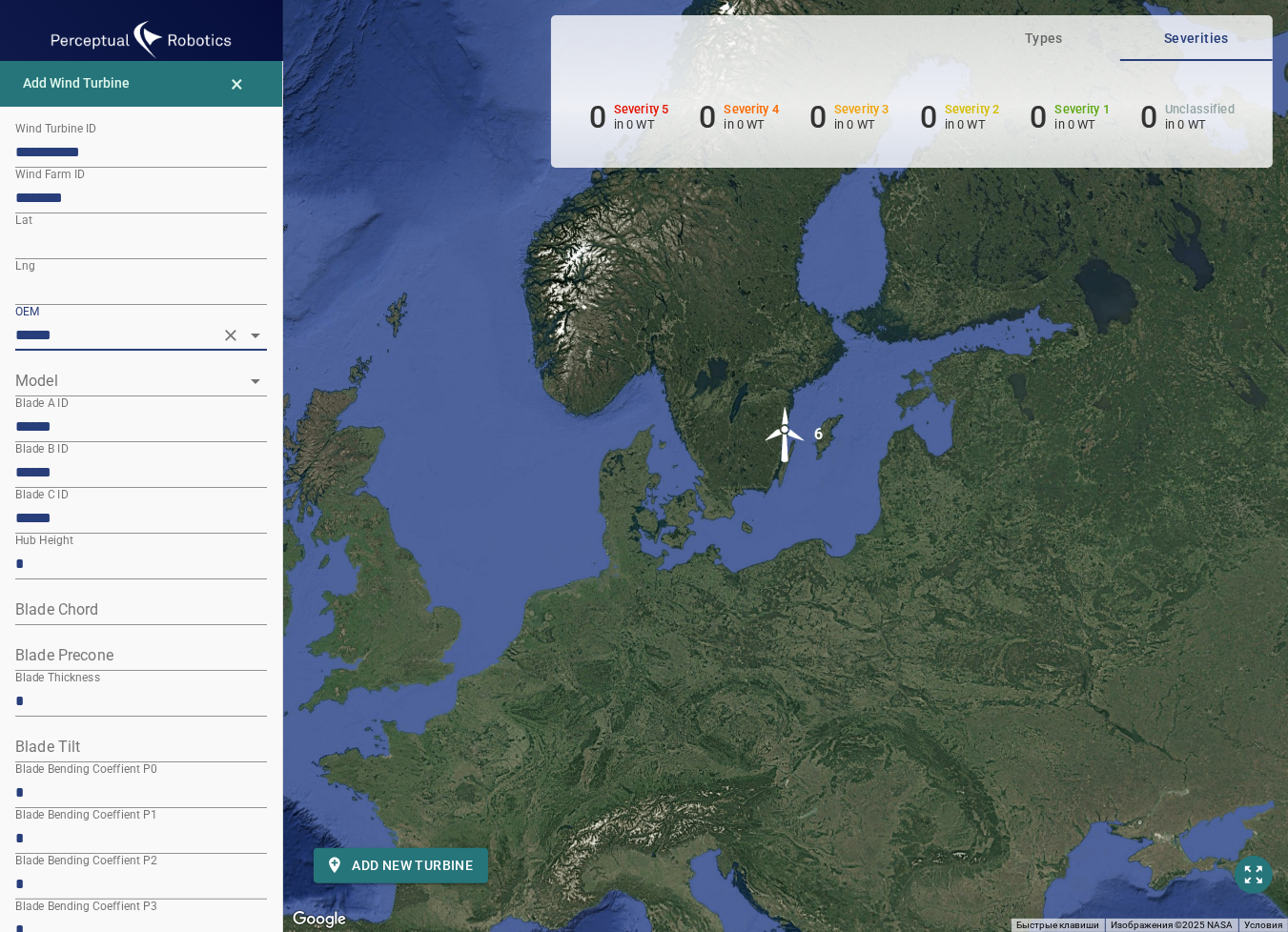 click 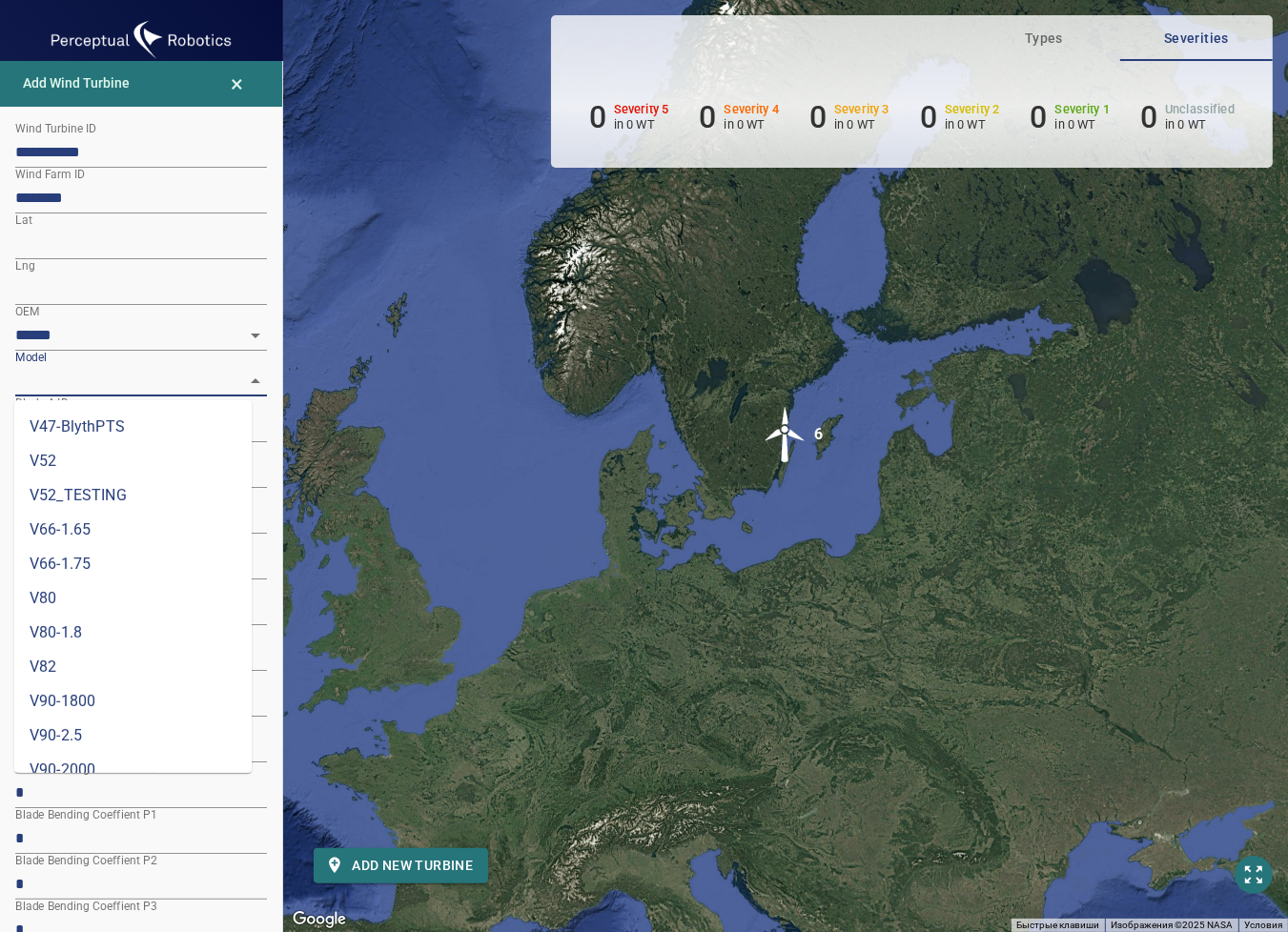 scroll, scrollTop: 671, scrollLeft: 0, axis: vertical 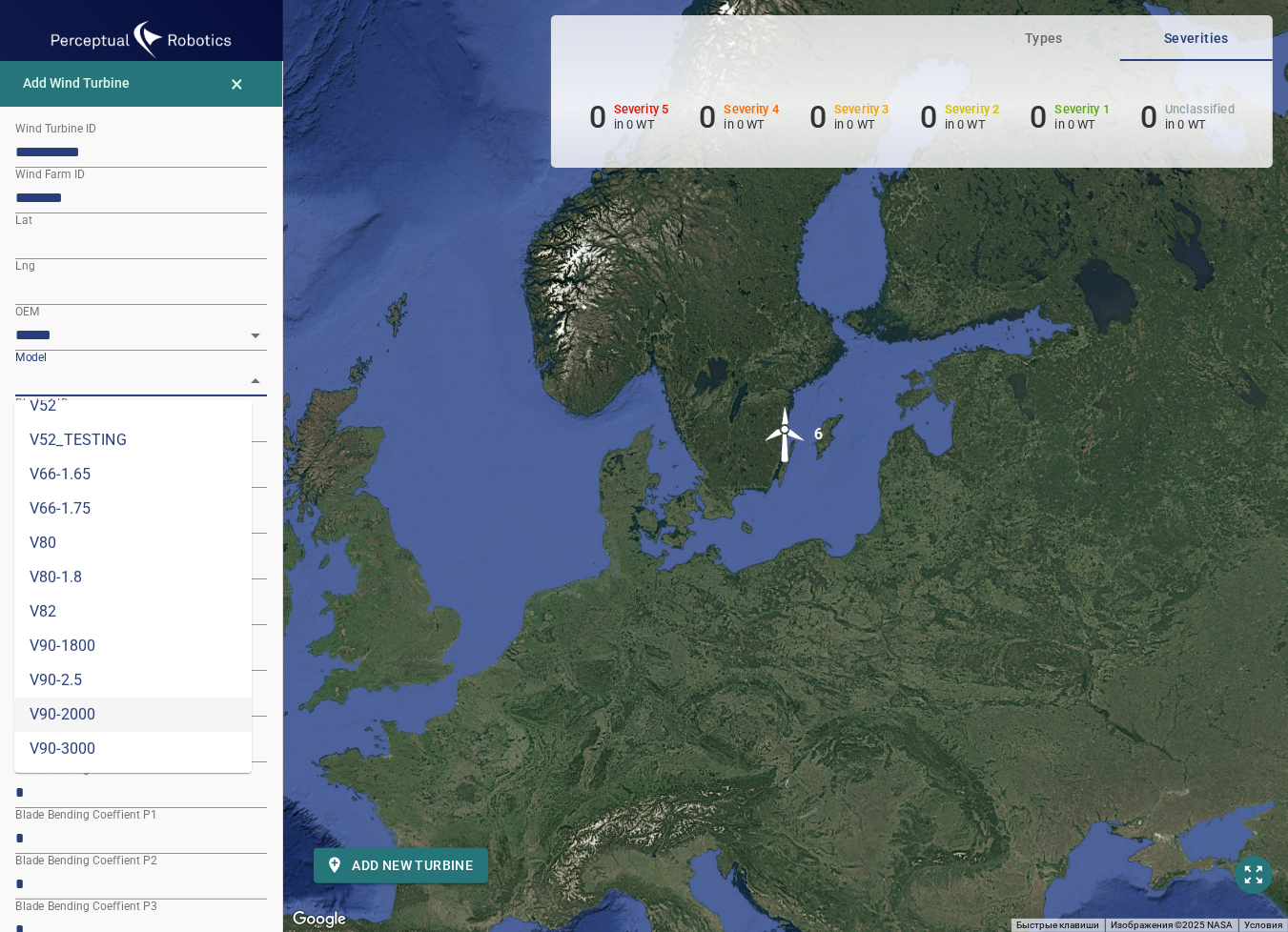 click on "V90-2000" at bounding box center [133, 715] 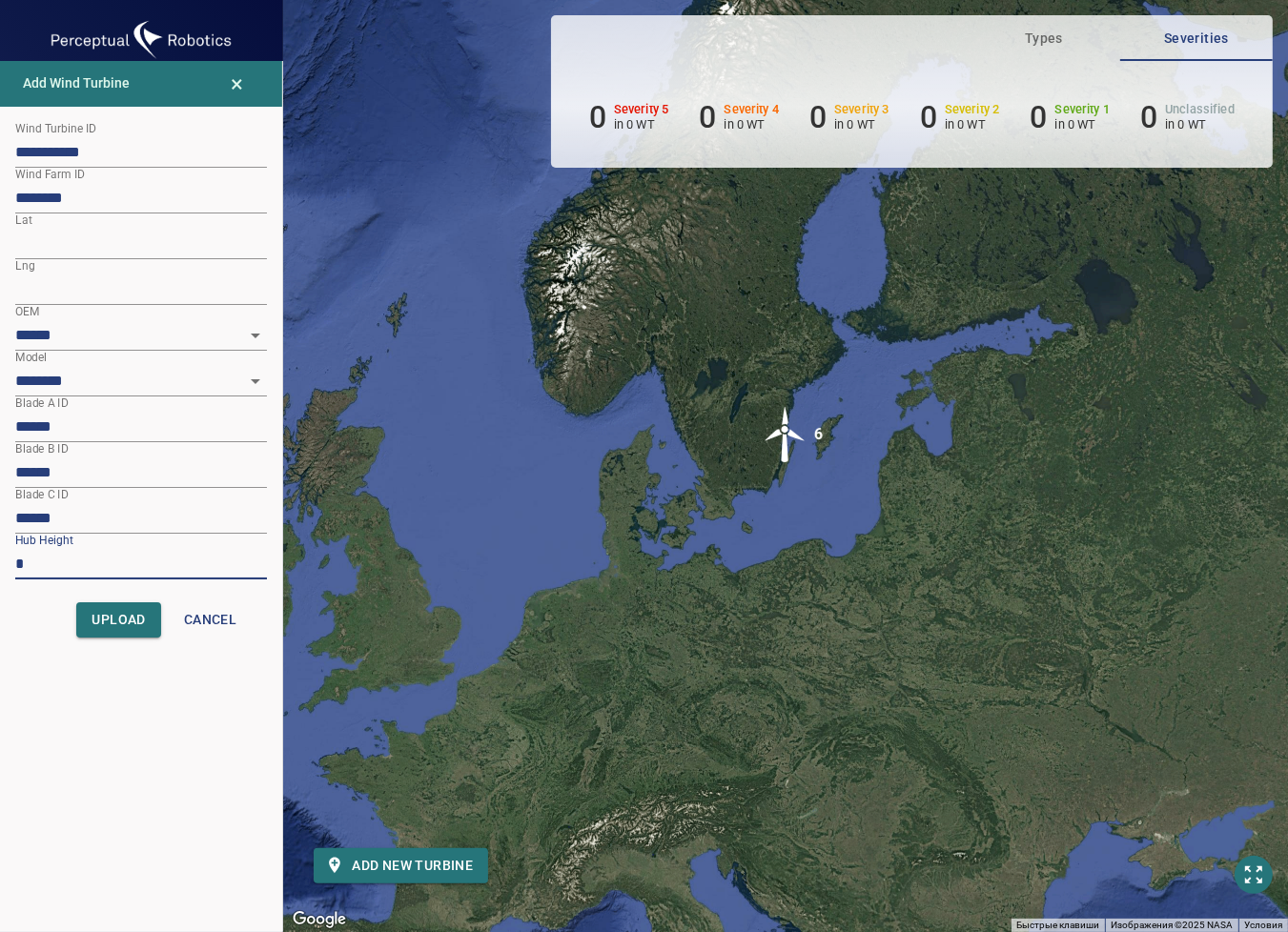 drag, startPoint x: 49, startPoint y: 566, endPoint x: 0, endPoint y: 553, distance: 50.695167 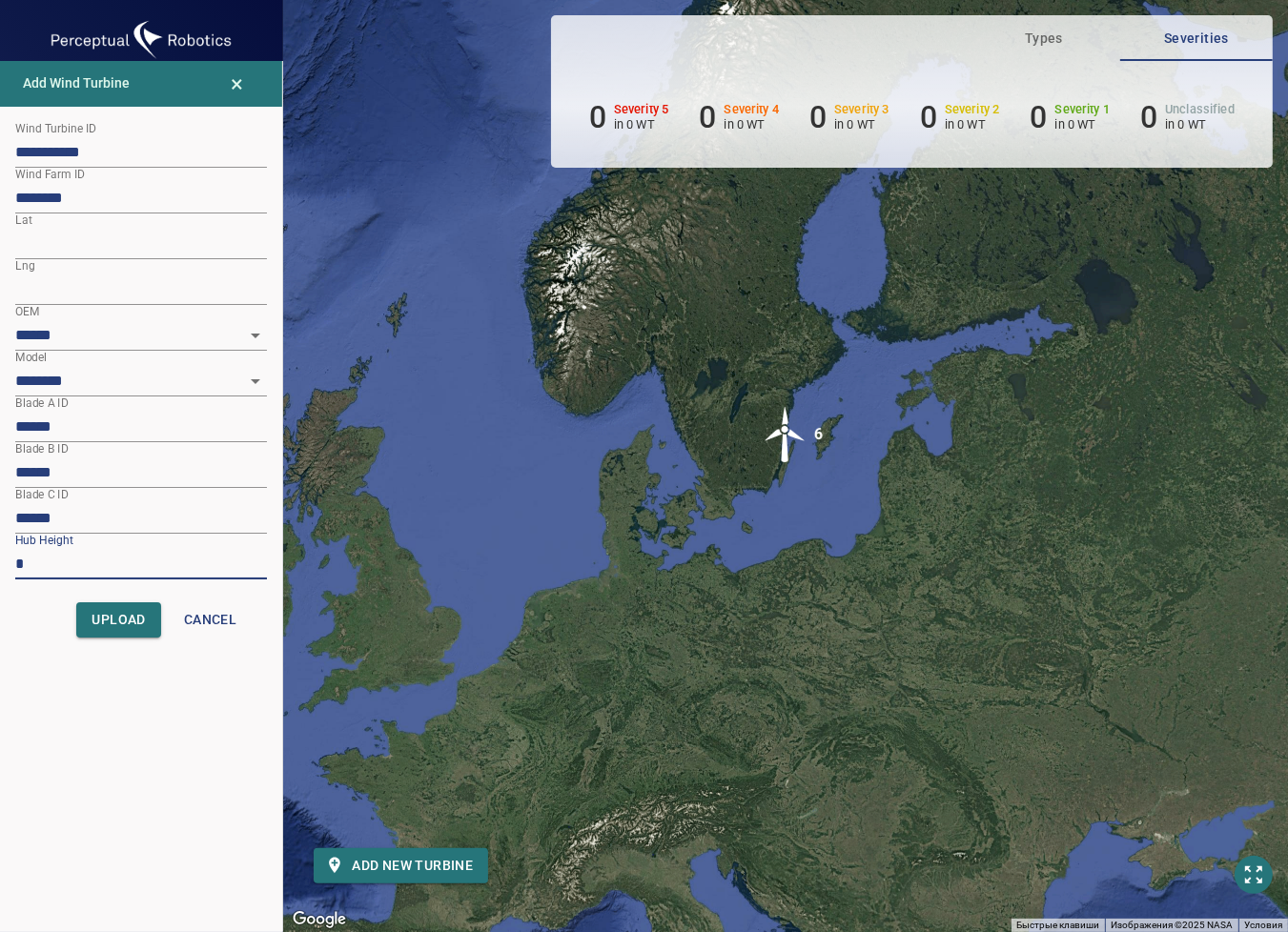 click on "**********" at bounding box center [141, 414] 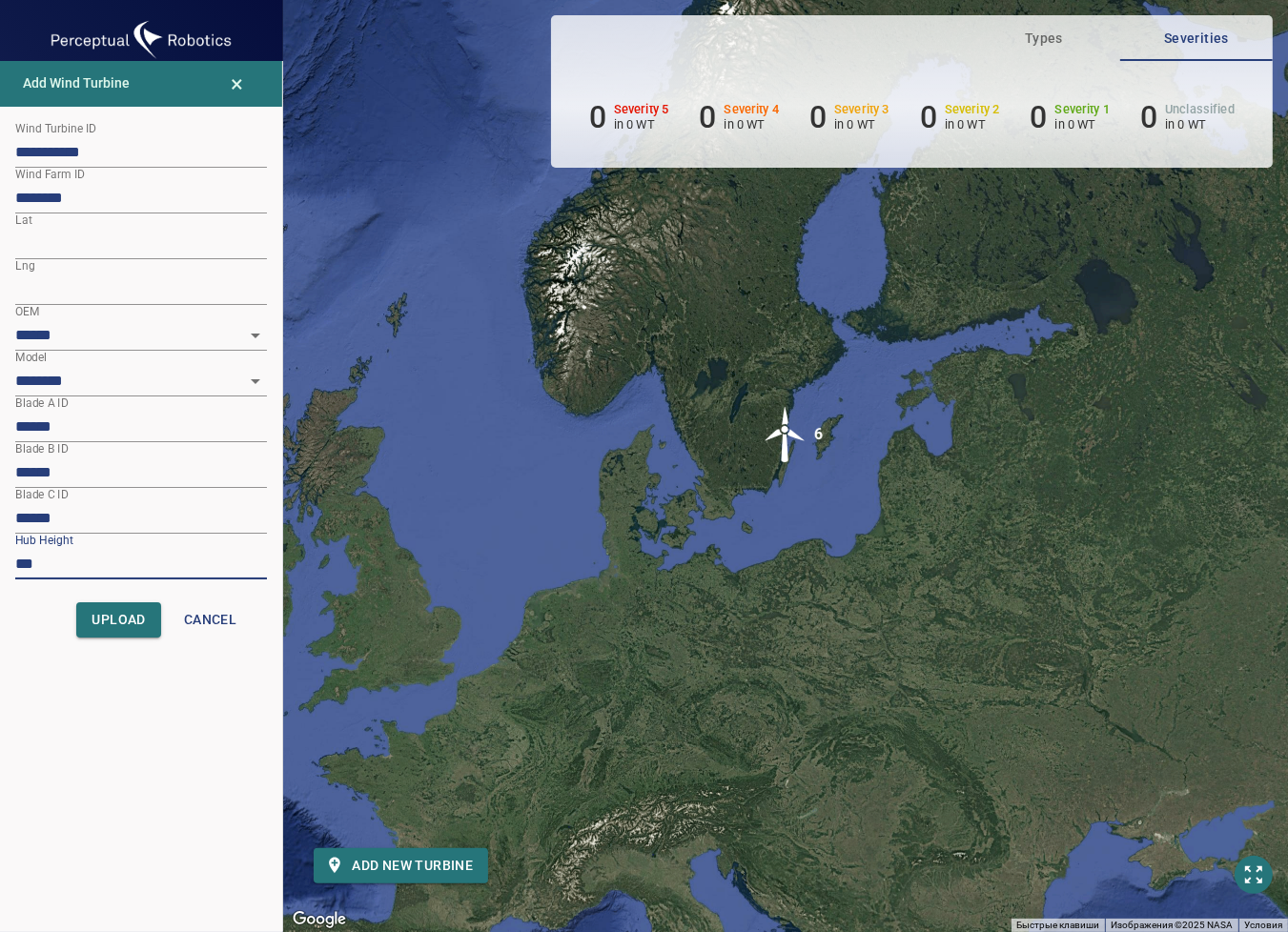 type on "***" 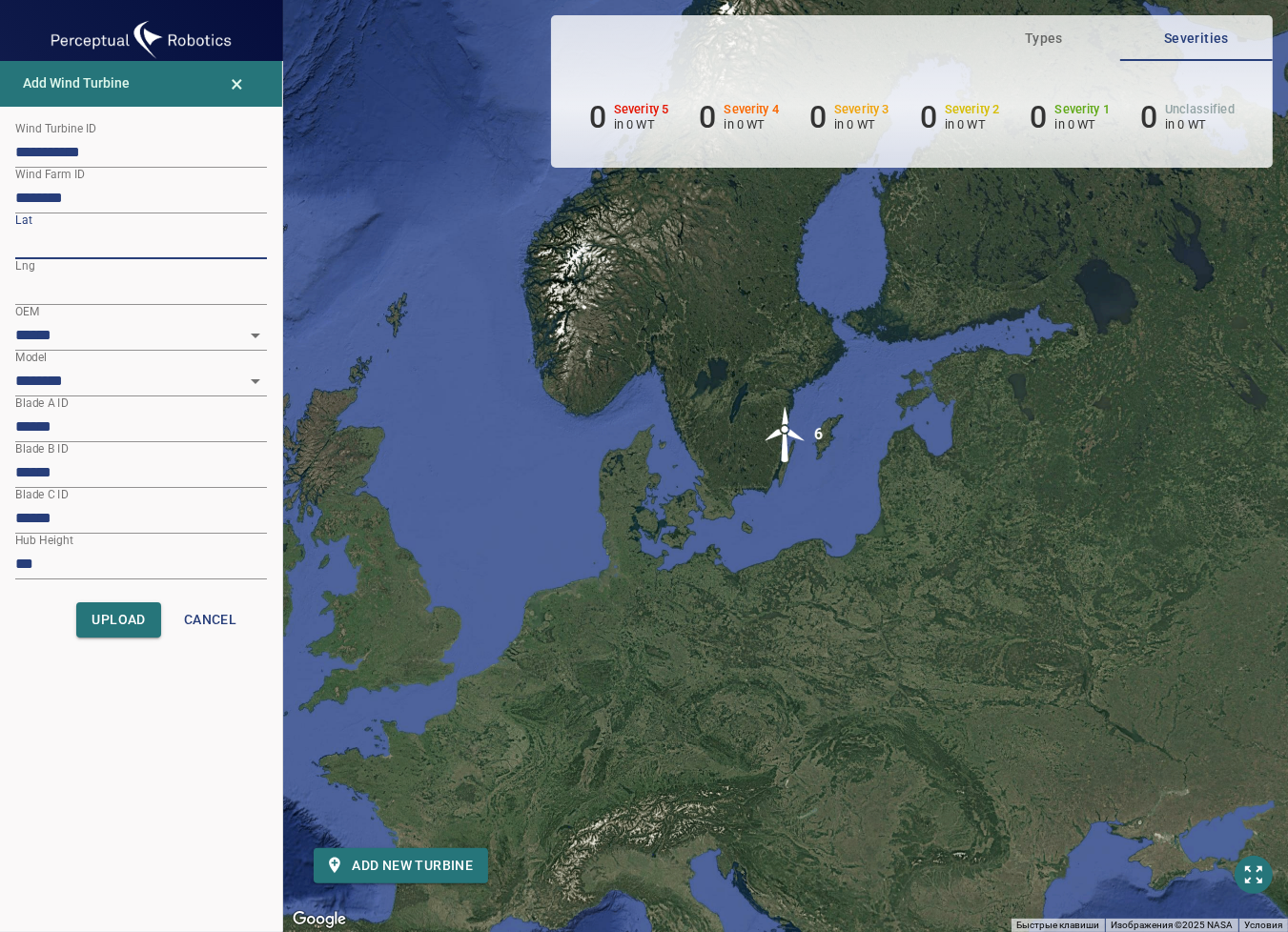 drag, startPoint x: 100, startPoint y: 240, endPoint x: 15, endPoint y: 238, distance: 85.02353 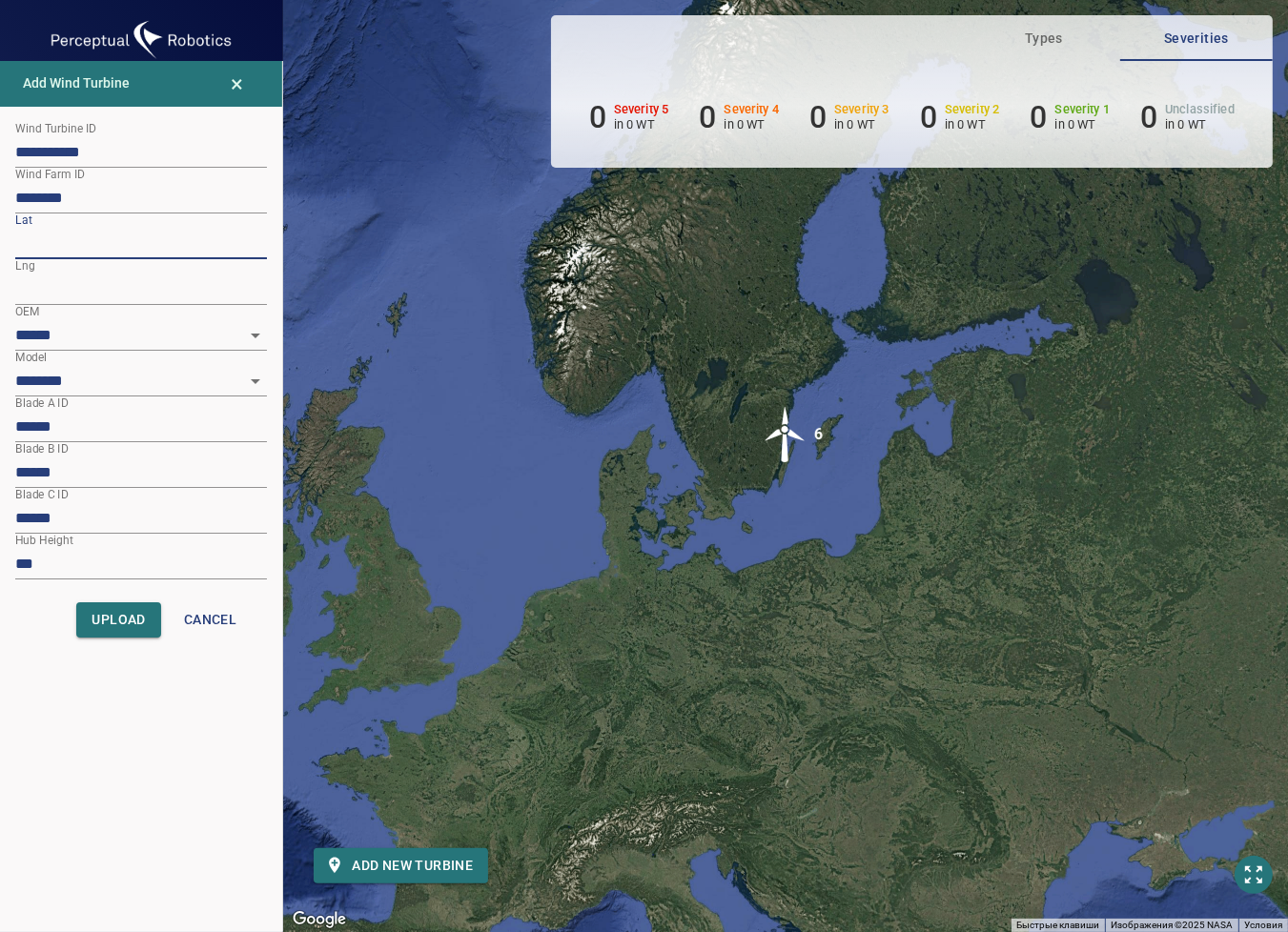 click on "*********" at bounding box center [141, 244] 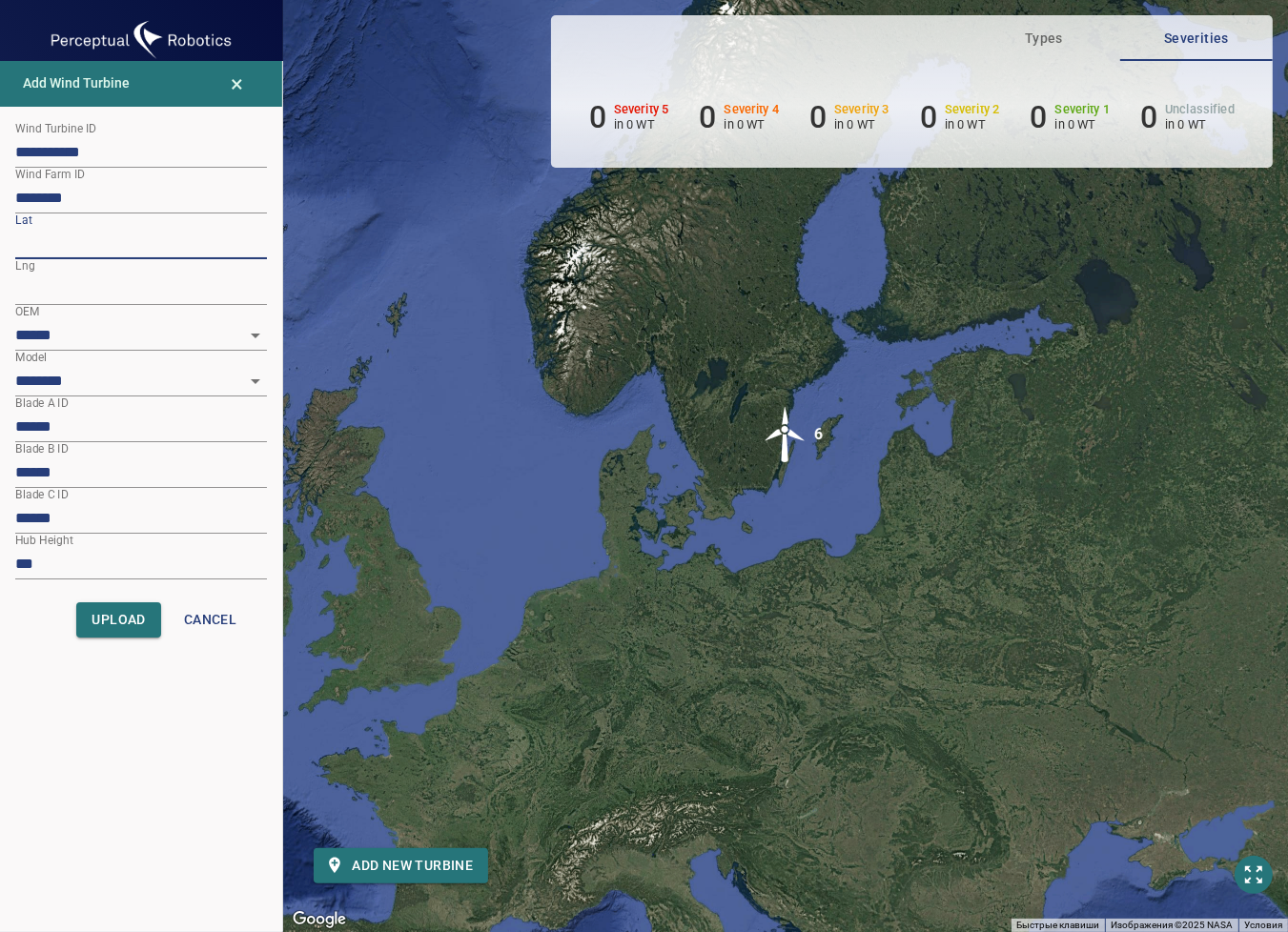 type on "*********" 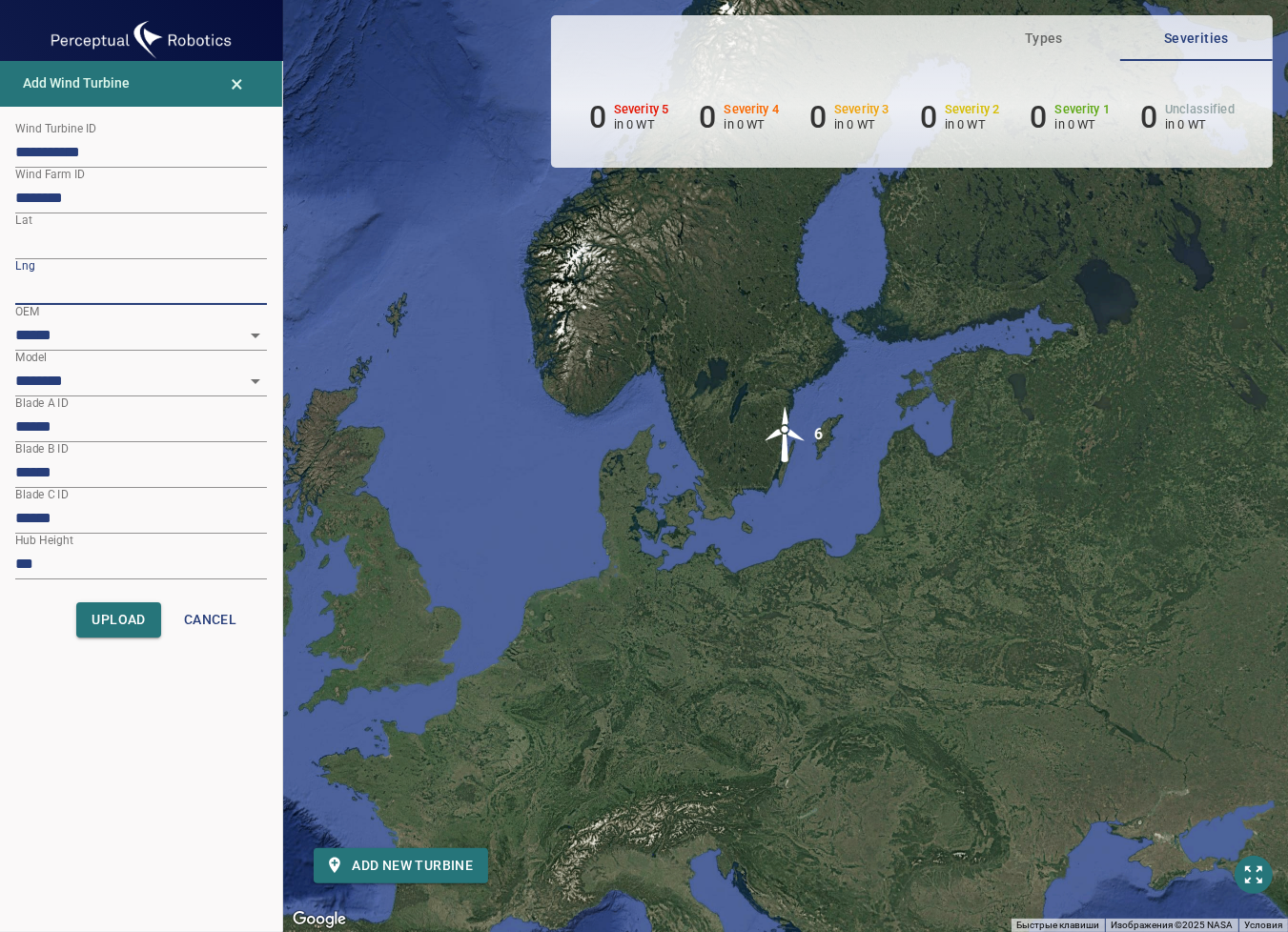 drag, startPoint x: 106, startPoint y: 280, endPoint x: 4, endPoint y: 291, distance: 102.591423 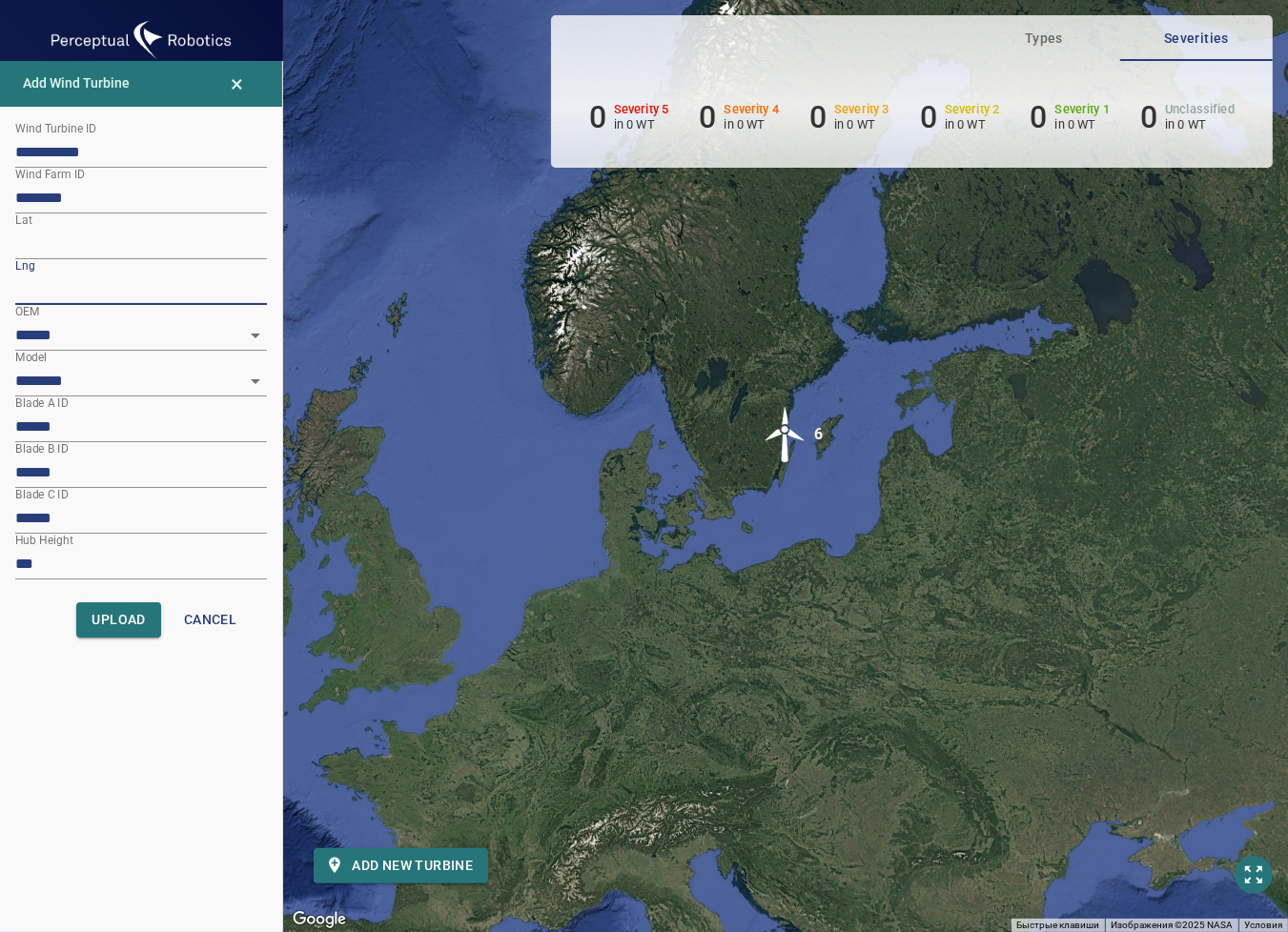 click on "**********" at bounding box center (141, 414) 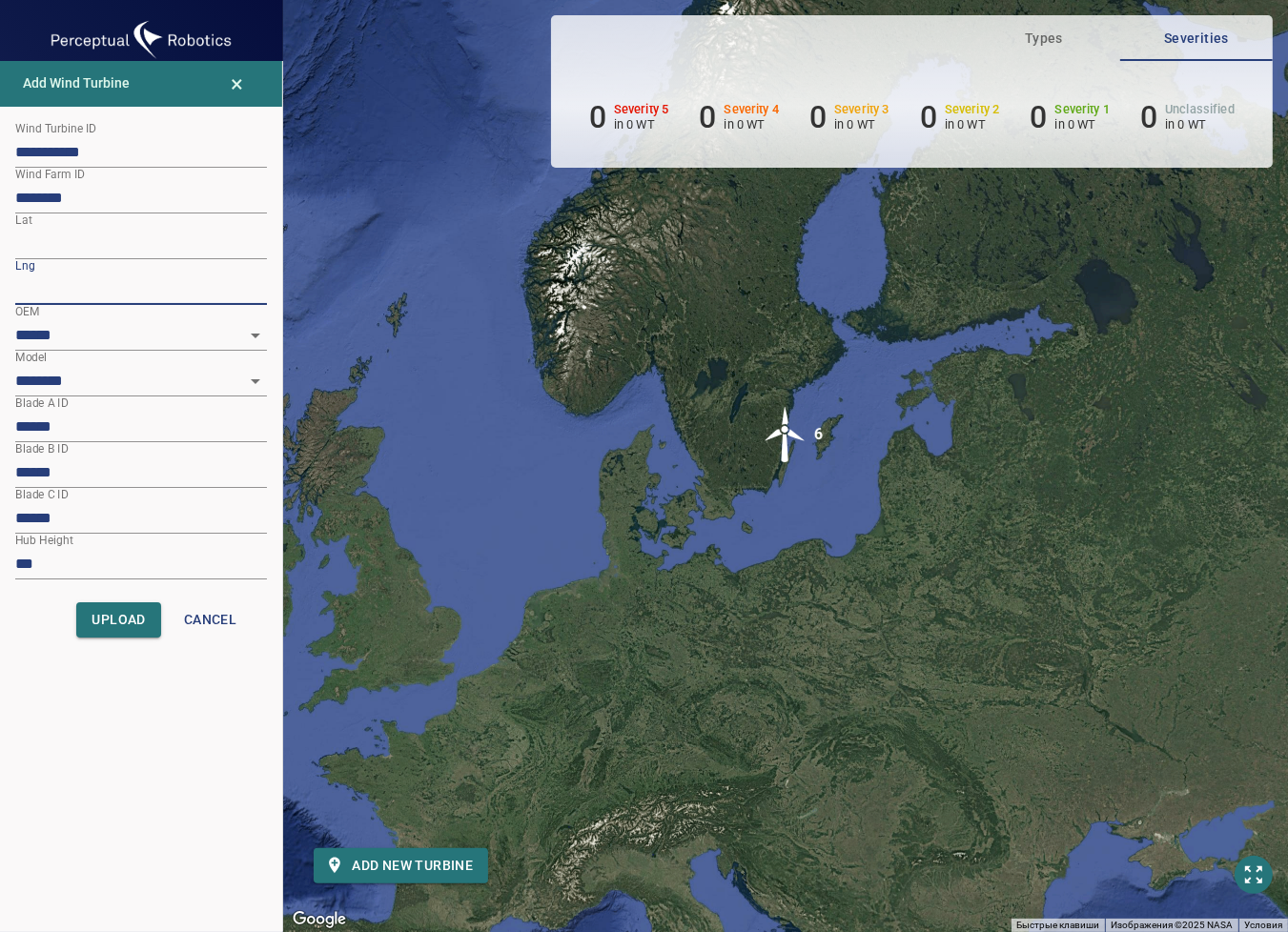 type on "*********" 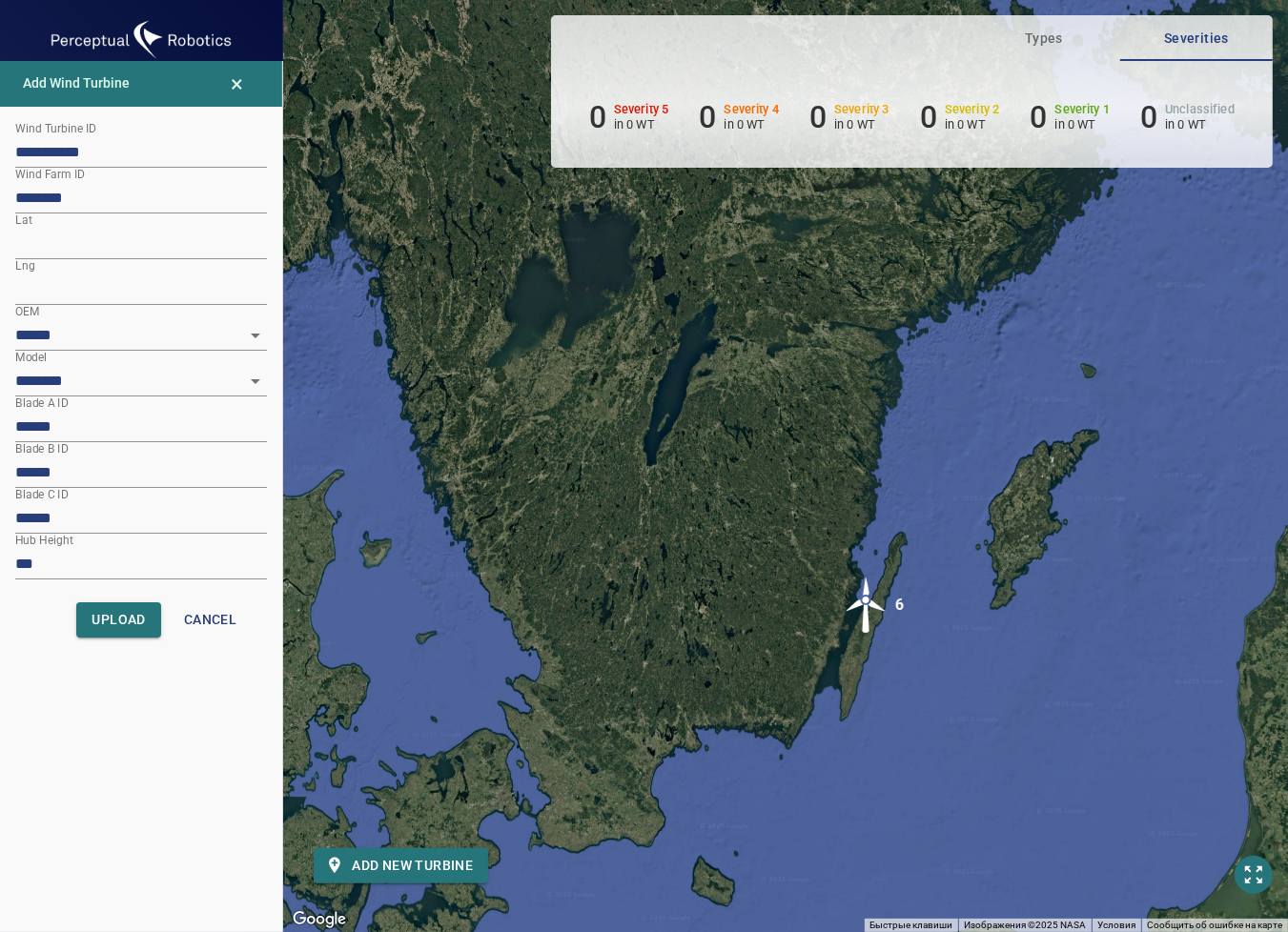 drag, startPoint x: 757, startPoint y: 434, endPoint x: 702, endPoint y: 570, distance: 146.70037 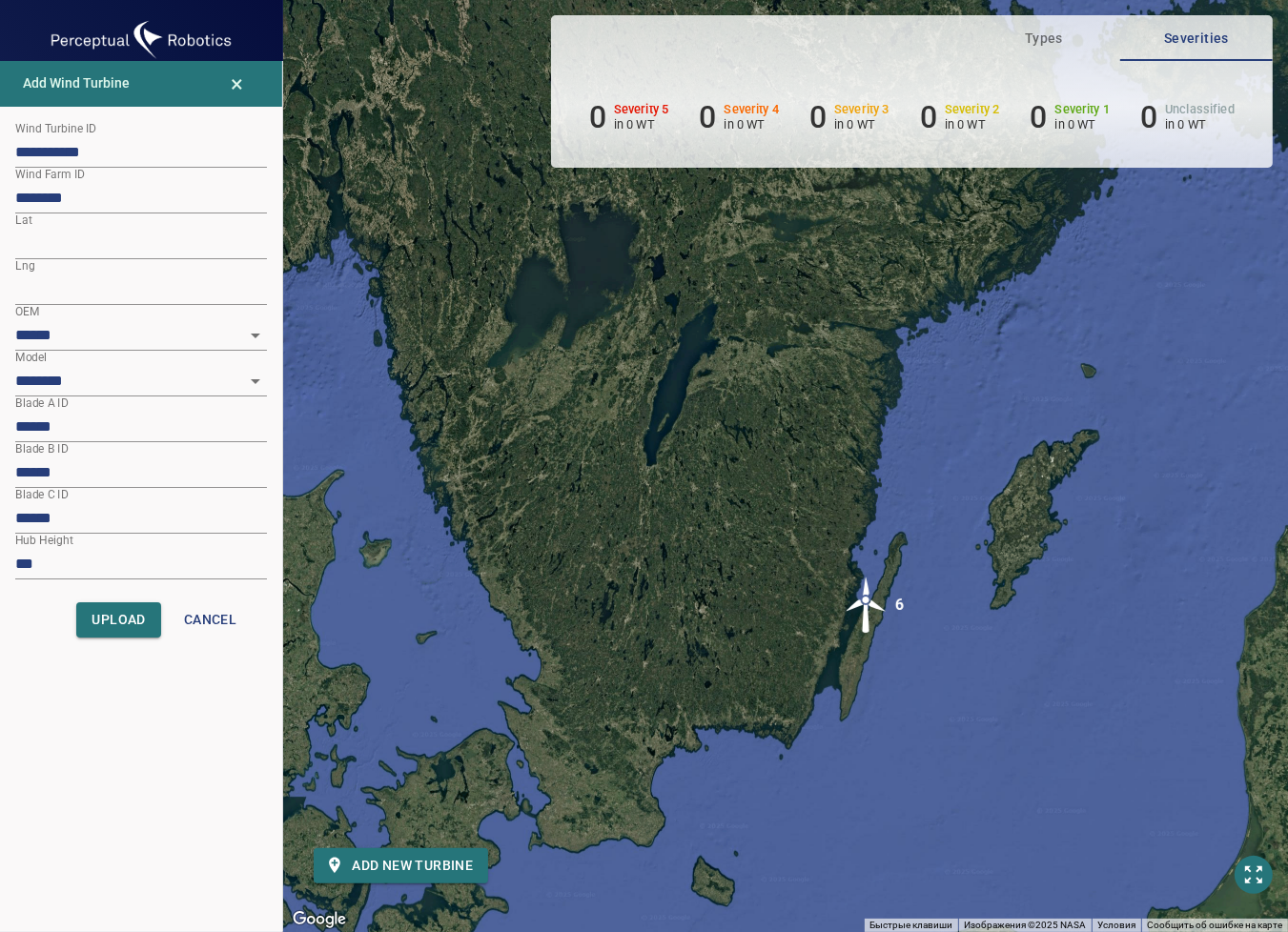 click on "Для навигации используйте клавиши со стрелками. Чтобы активировать перетаскивание с помощью клавиатуры, нажмите Alt + Ввод. После этого перемещайте маркер, используя клавиши со стрелками. Чтобы завершить перетаскивание, нажмите клавишу Ввод. Чтобы отменить действие, нажмите клавишу Esc. 6" at bounding box center [786, 466] 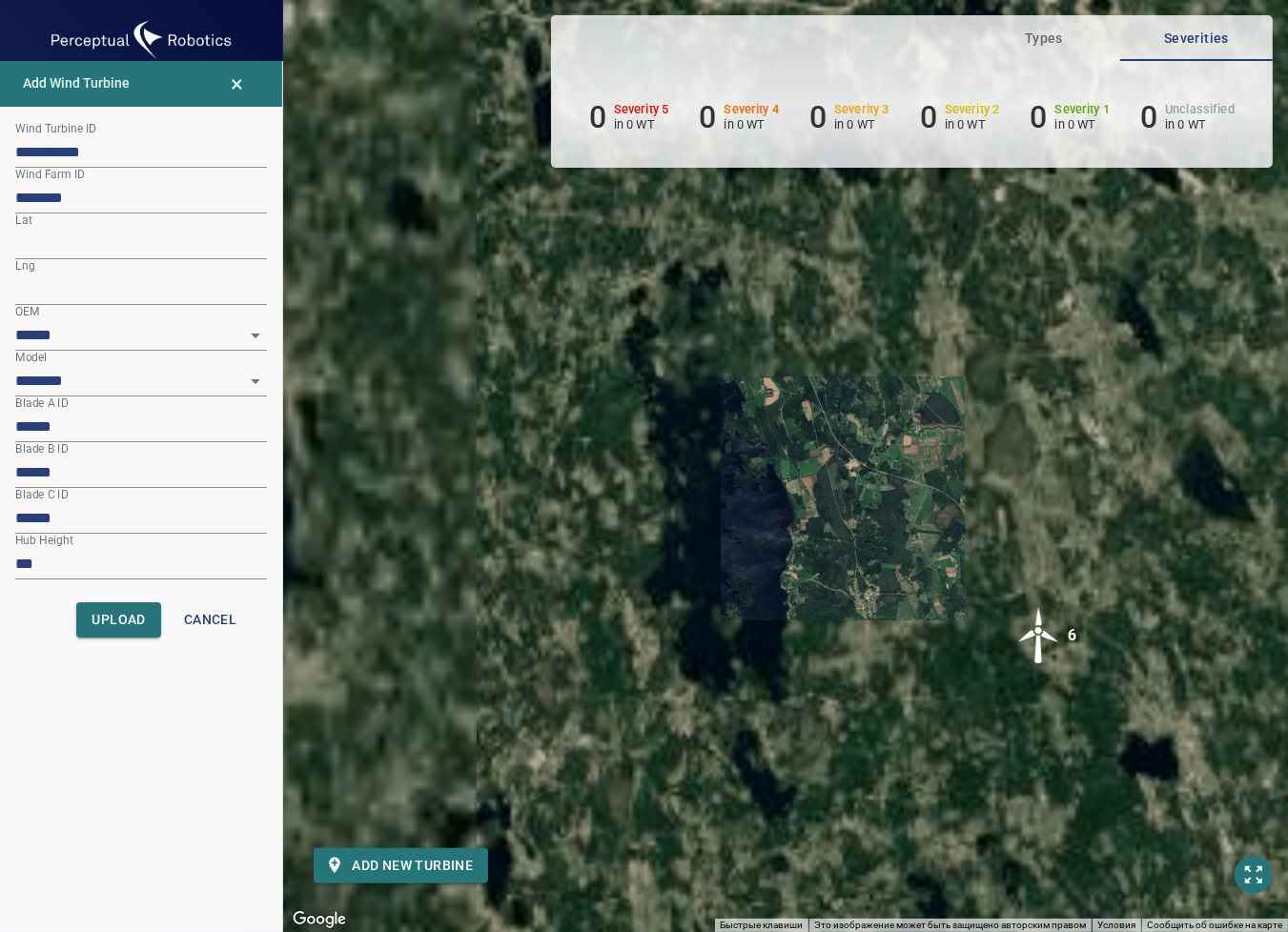 drag, startPoint x: 637, startPoint y: 456, endPoint x: 862, endPoint y: 599, distance: 266.59707 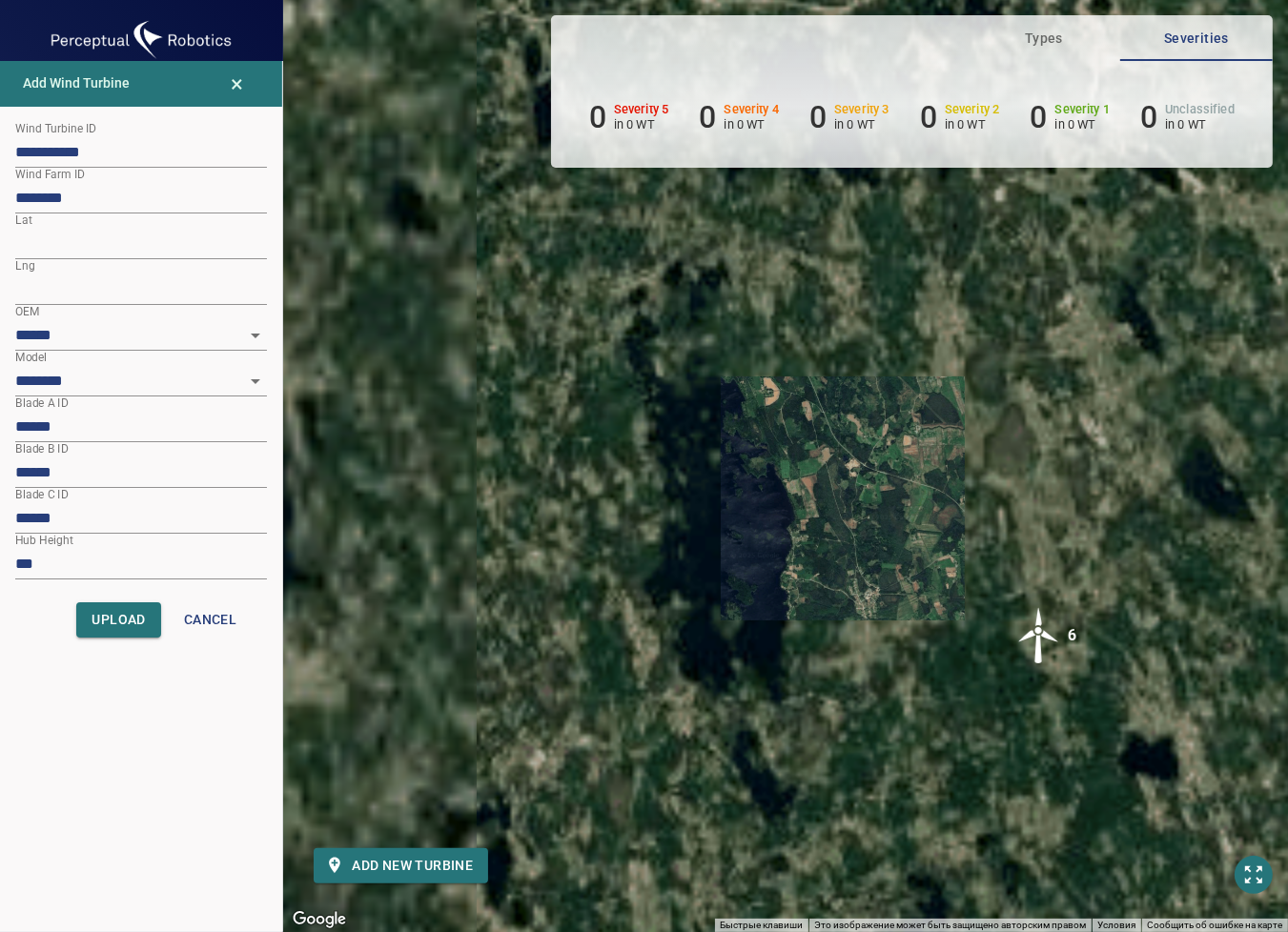 click on "Для навигации используйте клавиши со стрелками. Чтобы активировать перетаскивание с помощью клавиатуры, нажмите Alt + Ввод. После этого перемещайте маркер, используя клавиши со стрелками. Чтобы завершить перетаскивание, нажмите клавишу Ввод. Чтобы отменить действие, нажмите клавишу Esc. 6" at bounding box center (786, 466) 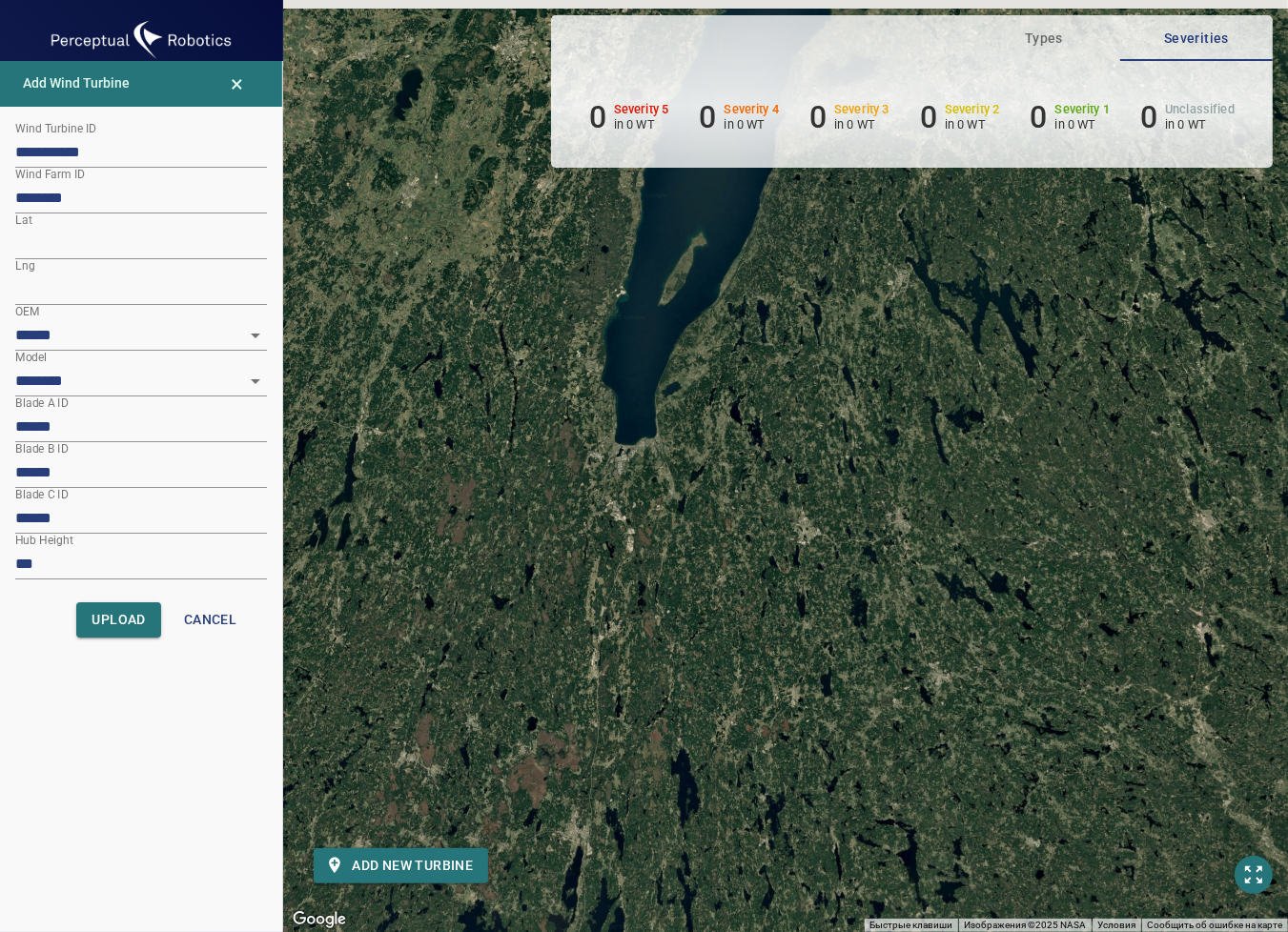 drag, startPoint x: 805, startPoint y: 497, endPoint x: 819, endPoint y: 575, distance: 79.24645 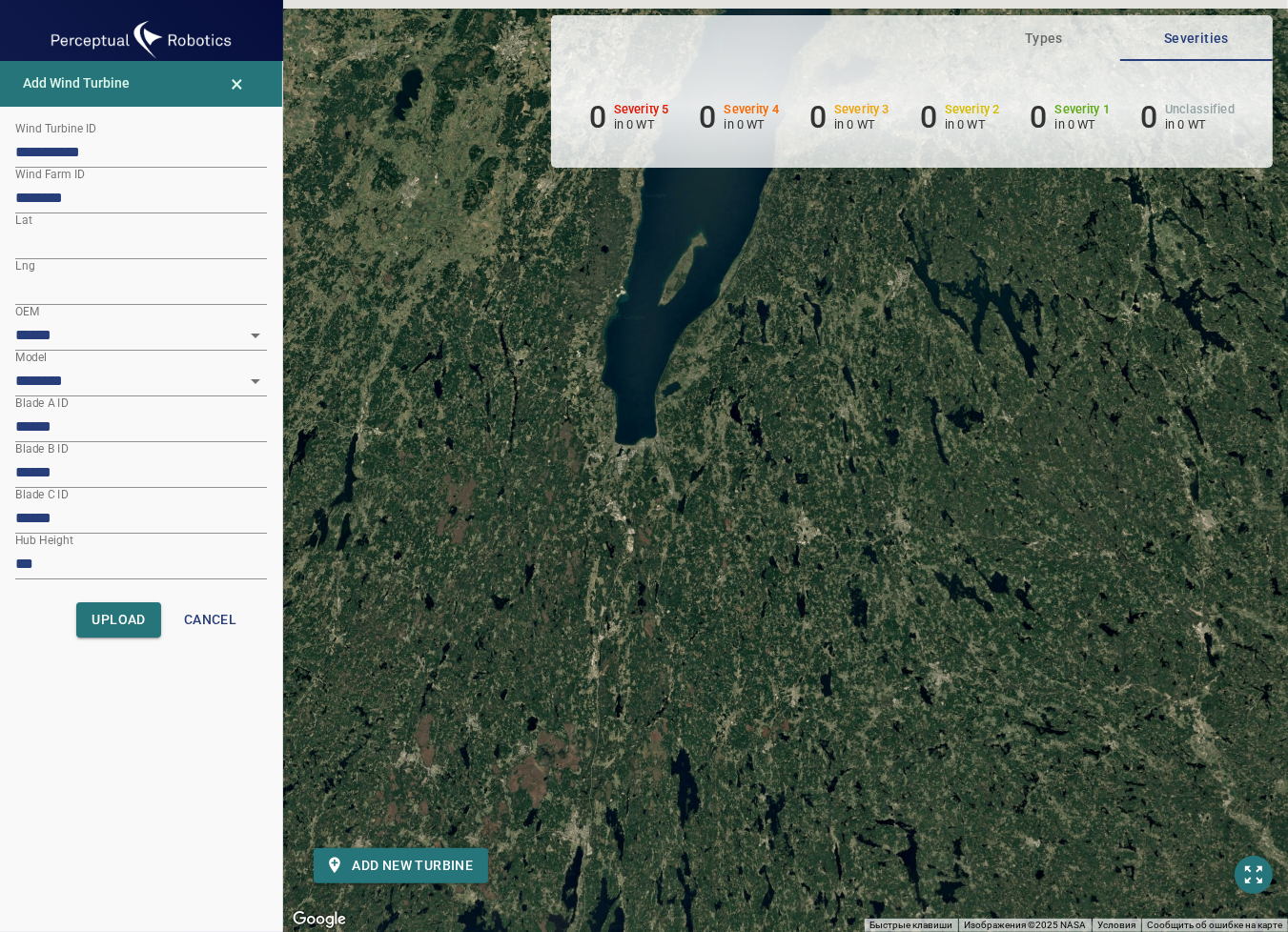 click on "Для навигации используйте клавиши со стрелками. Чтобы активировать перетаскивание с помощью клавиатуры, нажмите Alt + Ввод. После этого перемещайте маркер, используя клавиши со стрелками. Чтобы завершить перетаскивание, нажмите клавишу Ввод. Чтобы отменить действие, нажмите клавишу Esc. 6" at bounding box center [786, 466] 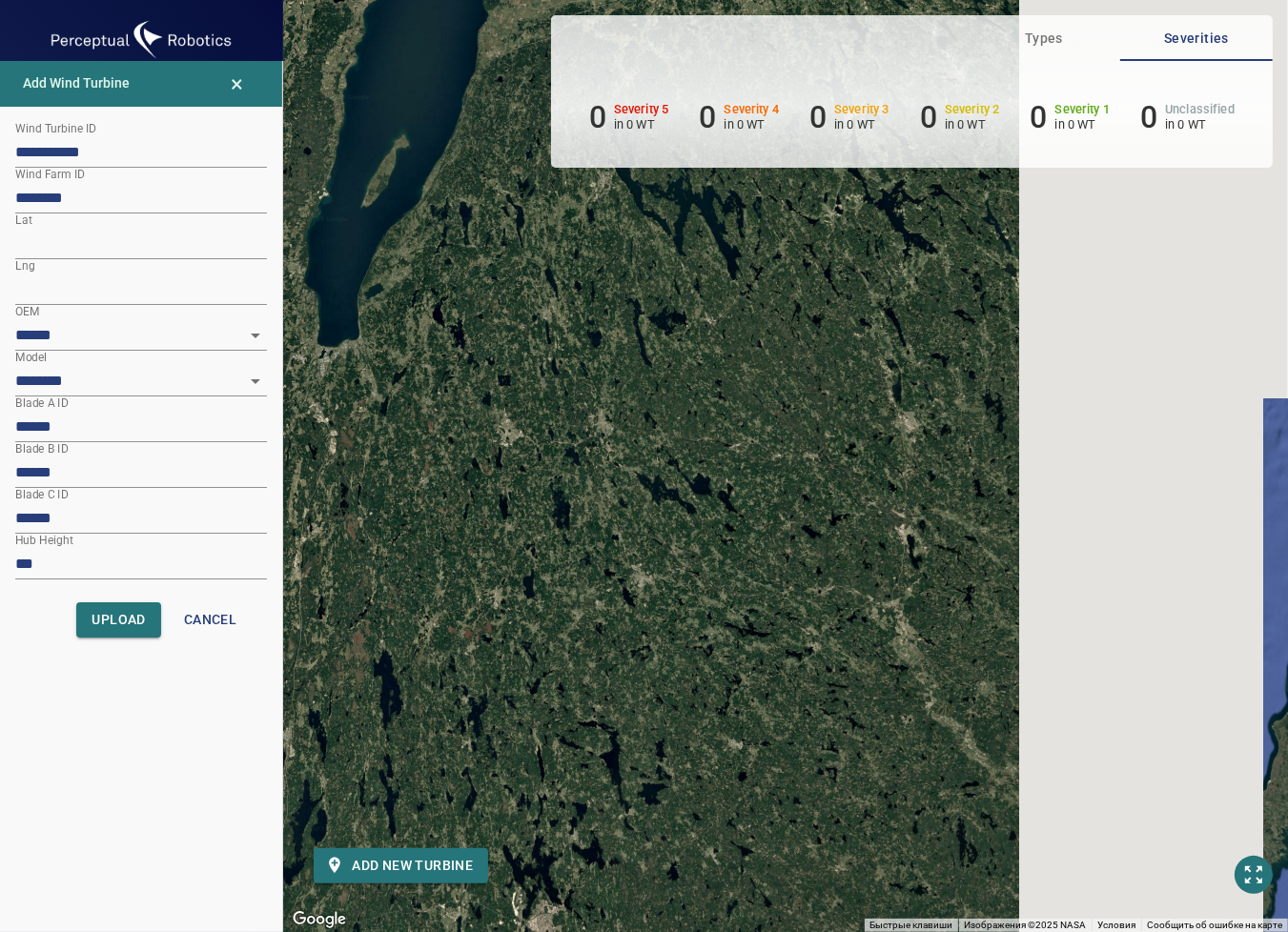 drag, startPoint x: 803, startPoint y: 619, endPoint x: 489, endPoint y: 518, distance: 329.8439 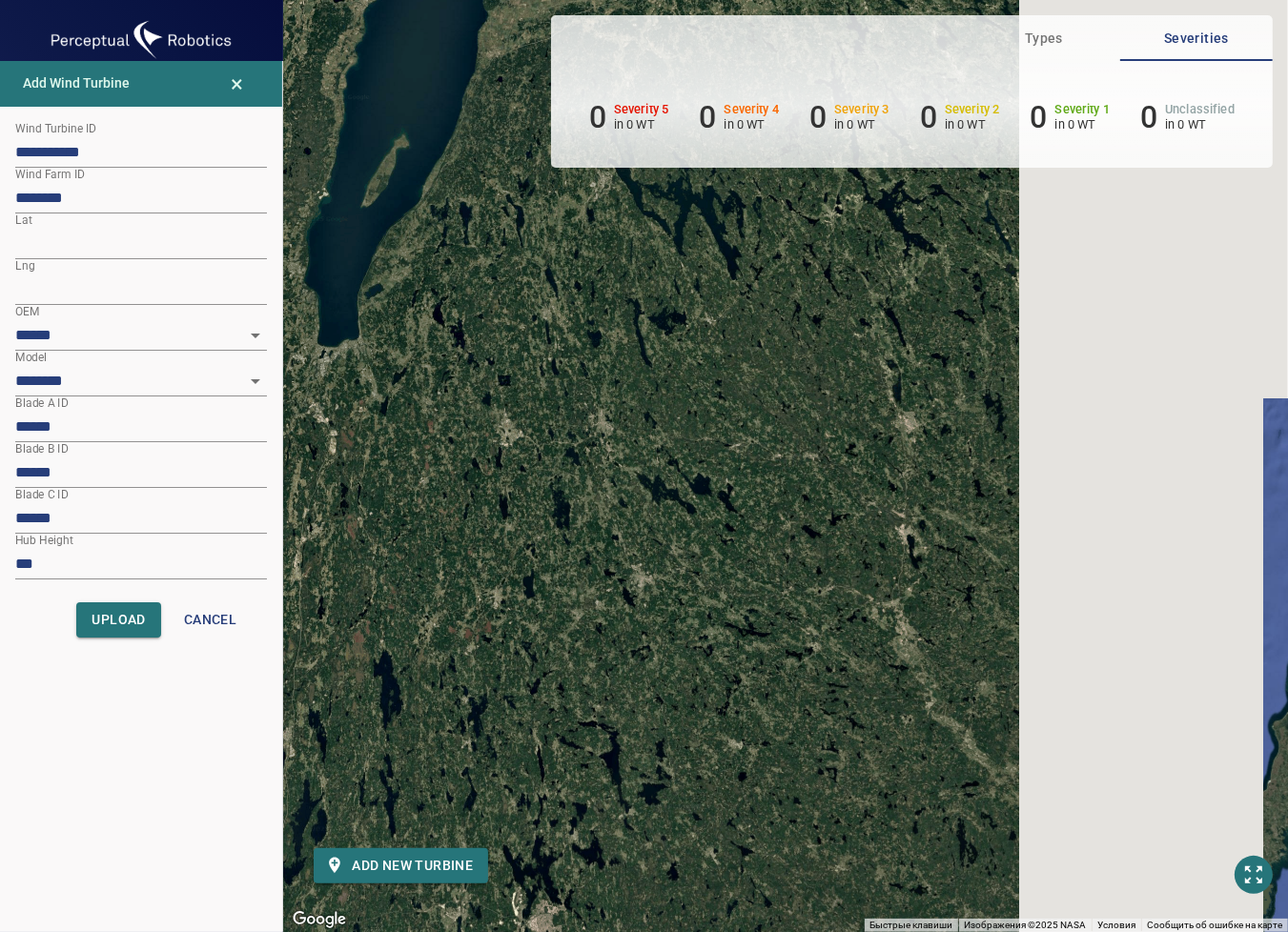 click on "Для навигации используйте клавиши со стрелками. Чтобы активировать перетаскивание с помощью клавиатуры, нажмите Alt + Ввод. После этого перемещайте маркер, используя клавиши со стрелками. Чтобы завершить перетаскивание, нажмите клавишу Ввод. Чтобы отменить действие, нажмите клавишу Esc. 6" at bounding box center (786, 466) 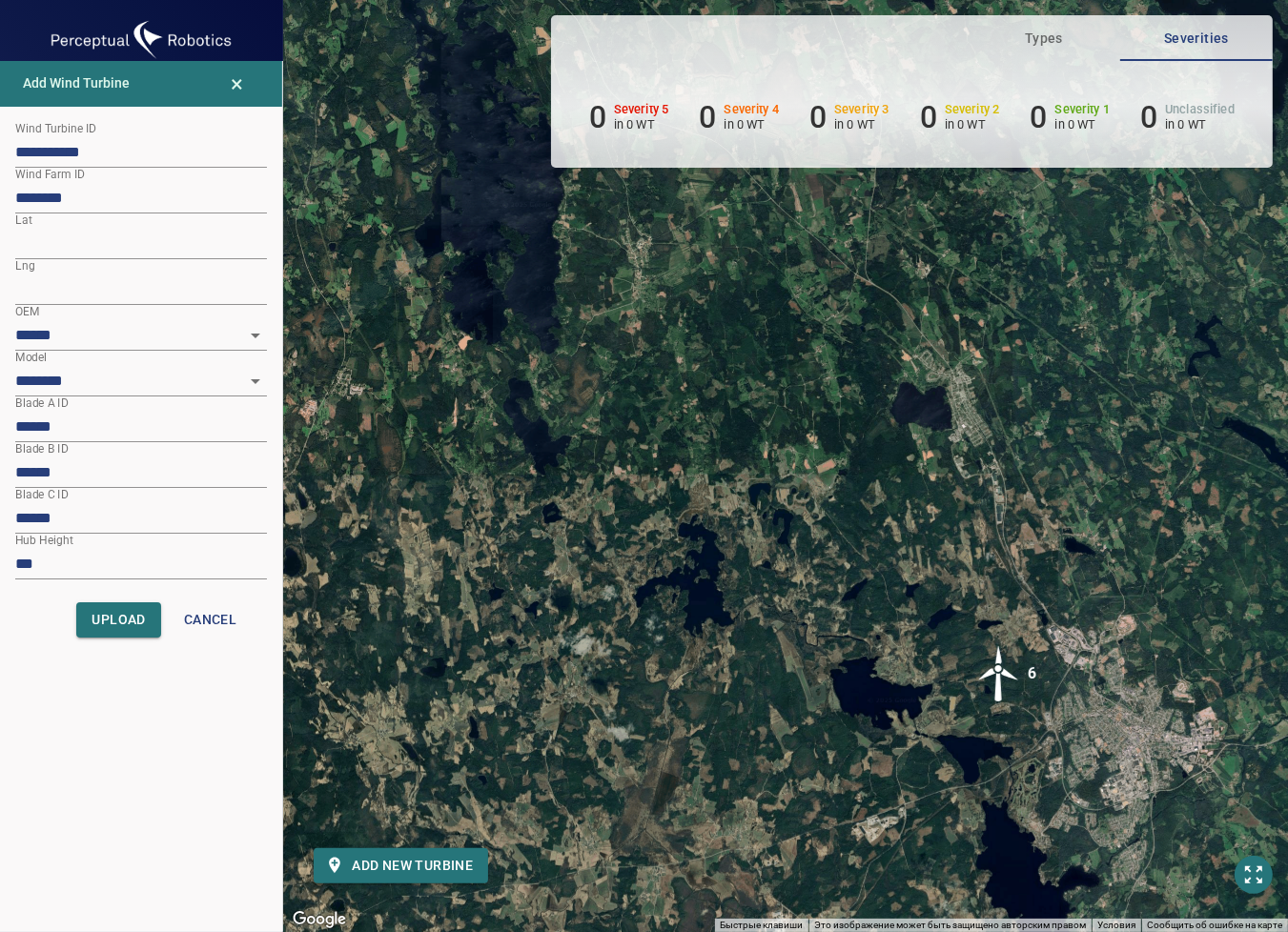 drag, startPoint x: 591, startPoint y: 493, endPoint x: 714, endPoint y: 632, distance: 185.60711 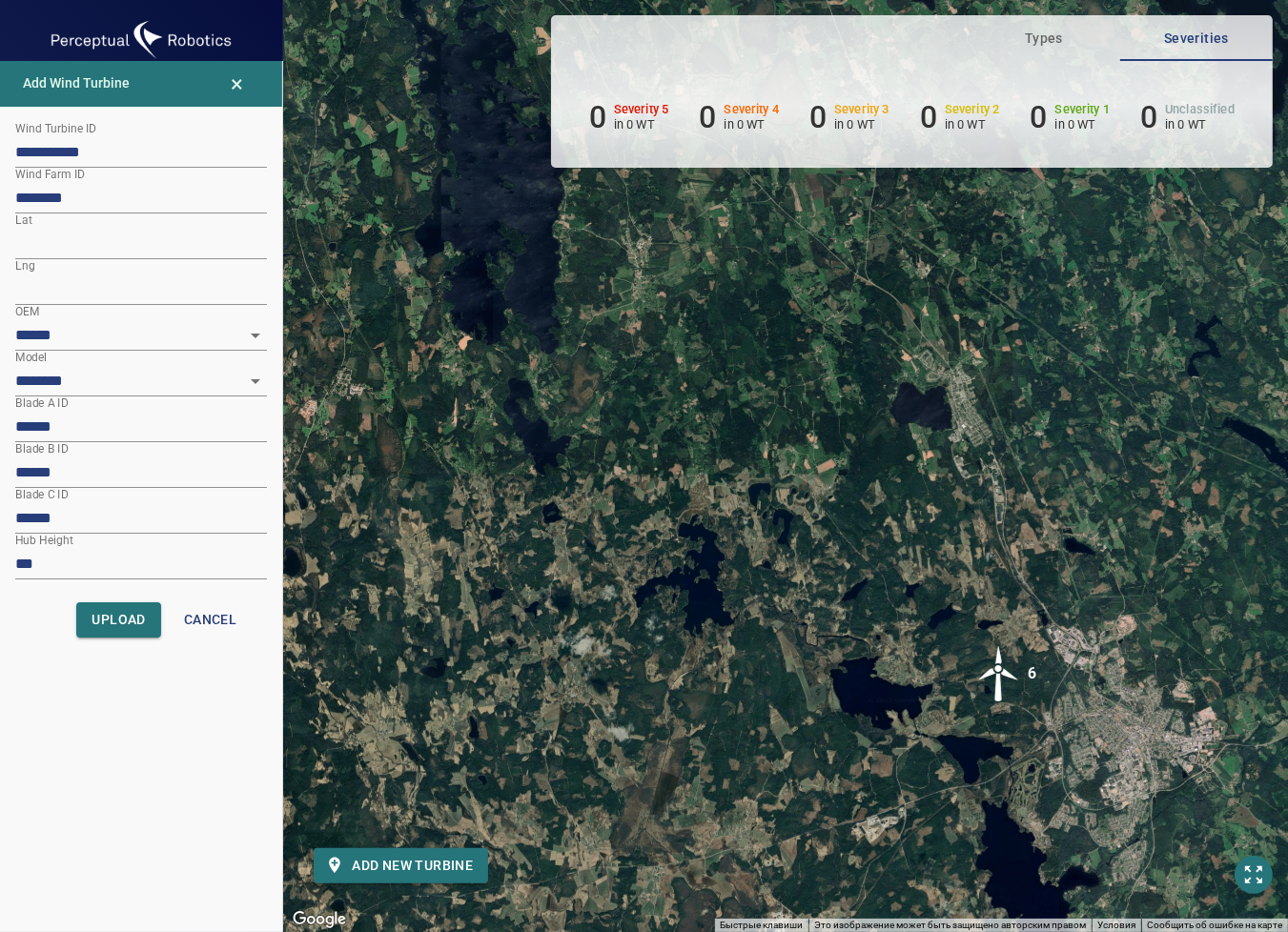 click on "Для навигации используйте клавиши со стрелками. Чтобы активировать перетаскивание с помощью клавиатуры, нажмите Alt + Ввод. После этого перемещайте маркер, используя клавиши со стрелками. Чтобы завершить перетаскивание, нажмите клавишу Ввод. Чтобы отменить действие, нажмите клавишу Esc. 6" at bounding box center [786, 466] 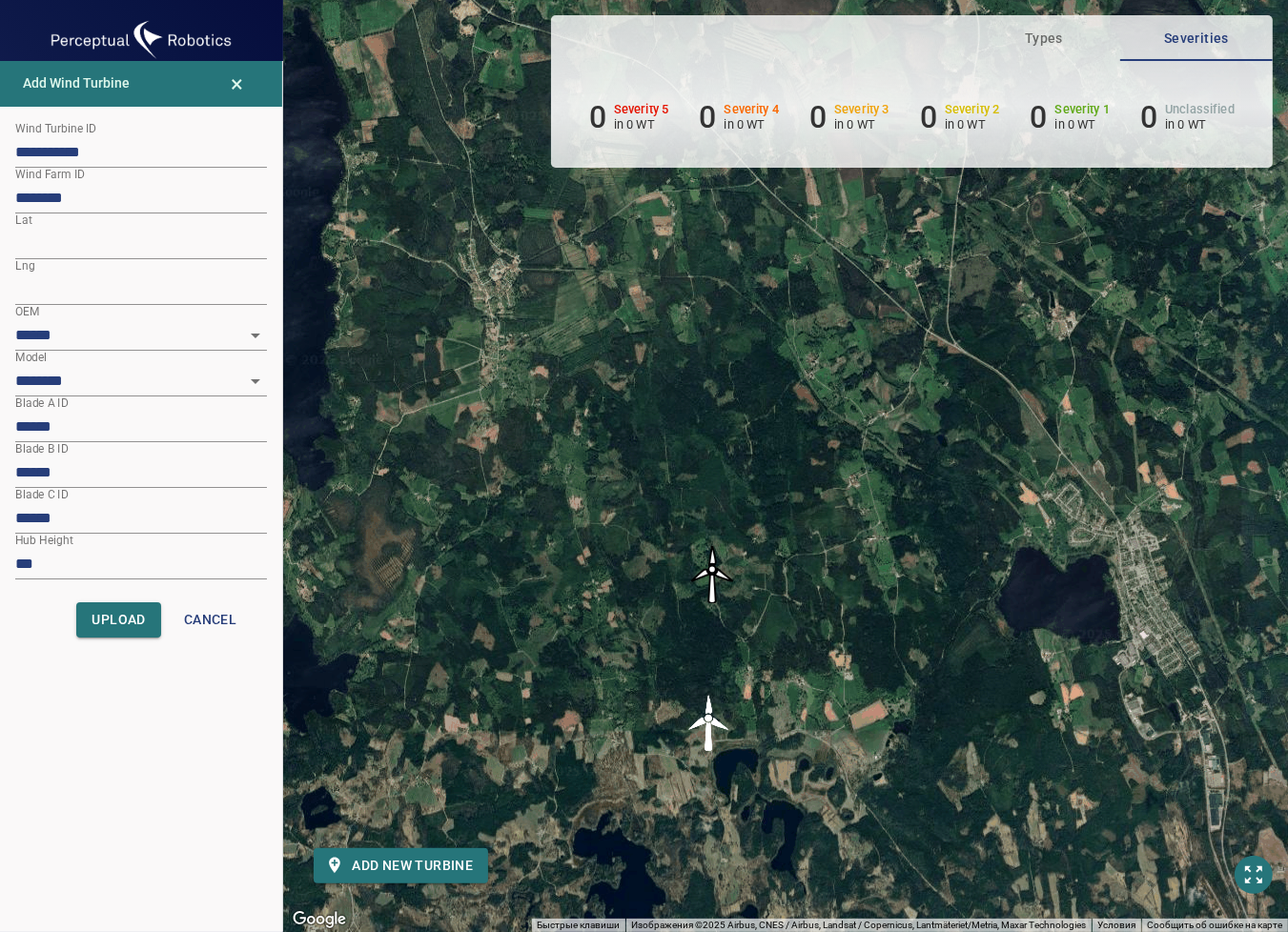 drag, startPoint x: 745, startPoint y: 448, endPoint x: 644, endPoint y: 670, distance: 243.89547 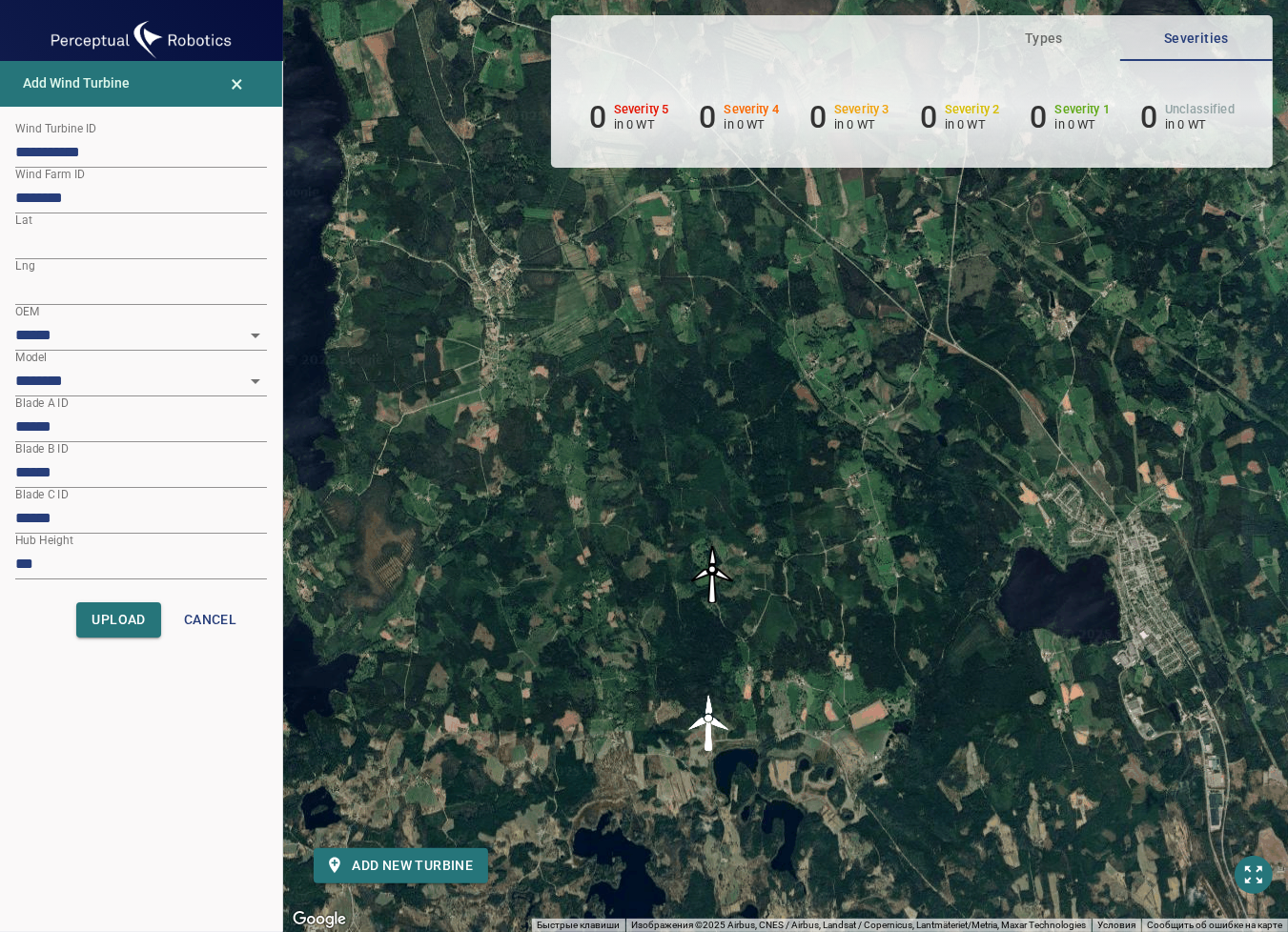 click on "Для навигации используйте клавиши со стрелками. Чтобы активировать перетаскивание с помощью клавиатуры, нажмите Alt + Ввод. После этого перемещайте маркер, используя клавиши со стрелками. Чтобы завершить перетаскивание, нажмите клавишу Ввод. Чтобы отменить действие, нажмите клавишу Esc." at bounding box center (786, 466) 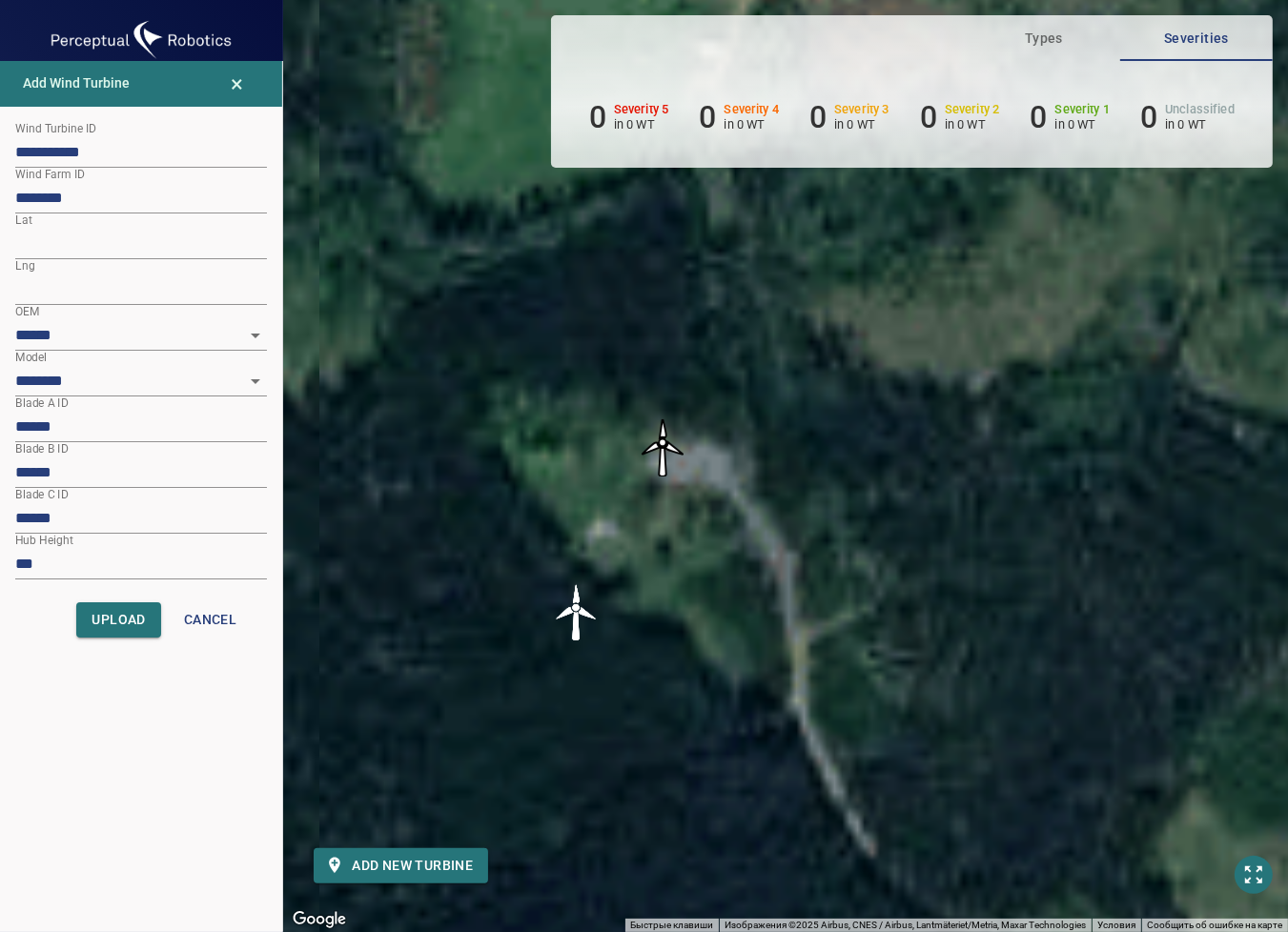 drag, startPoint x: 637, startPoint y: 529, endPoint x: 586, endPoint y: 551, distance: 55.54278 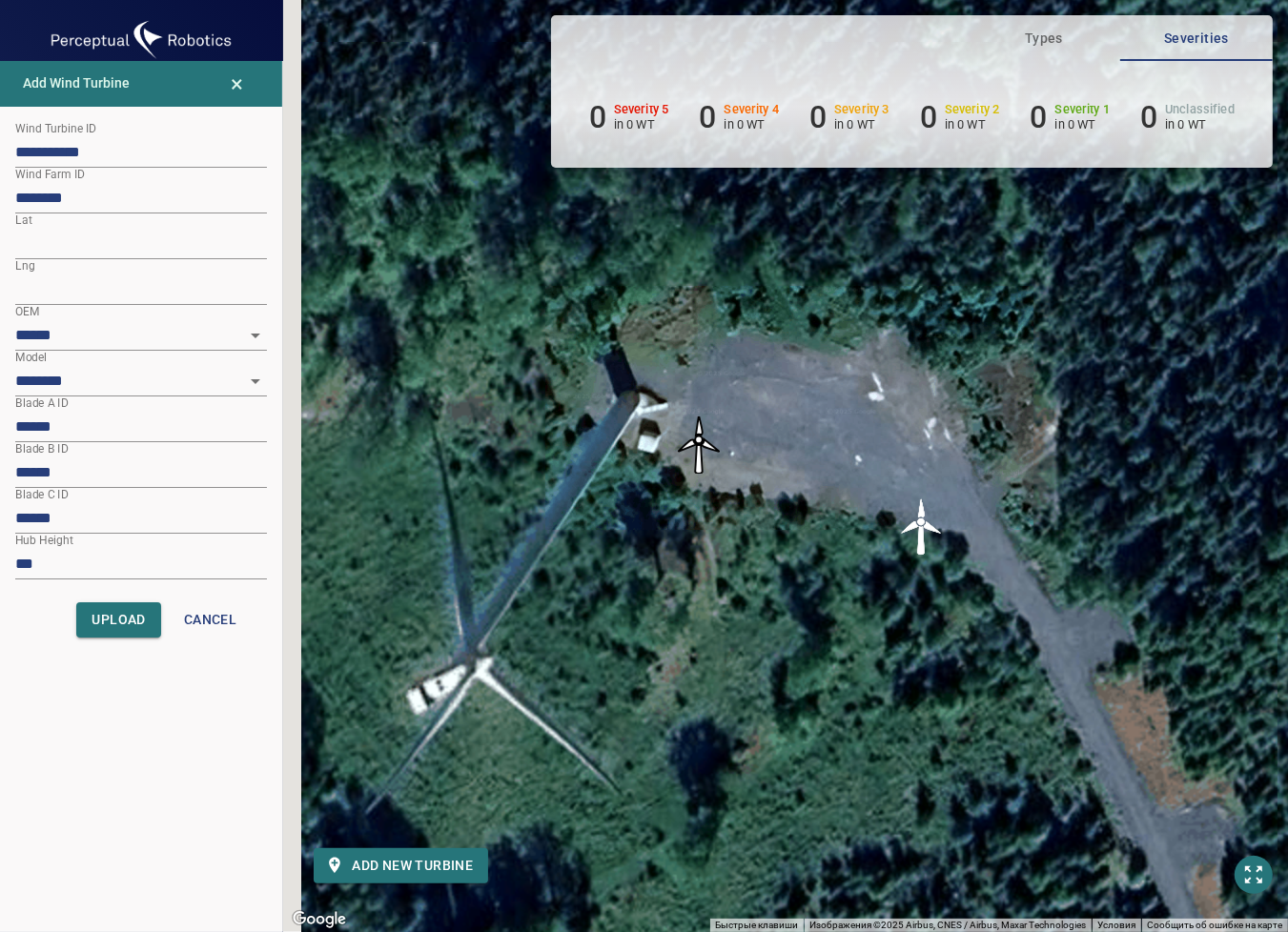drag, startPoint x: 692, startPoint y: 512, endPoint x: 802, endPoint y: 544, distance: 114.56003 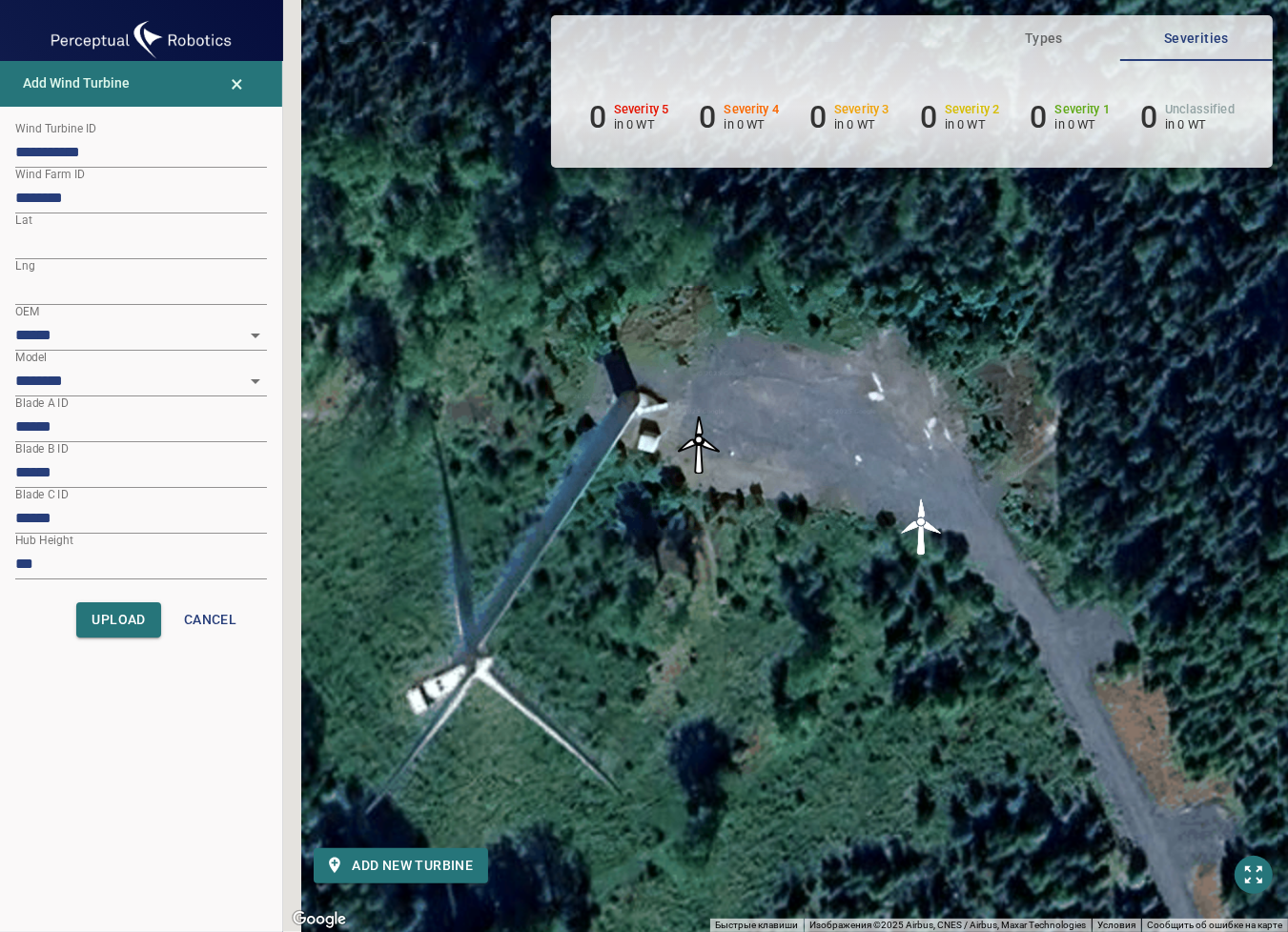 click on "Для навигации используйте клавиши со стрелками. Чтобы активировать перетаскивание с помощью клавиатуры, нажмите Alt + Ввод. После этого перемещайте маркер, используя клавиши со стрелками. Чтобы завершить перетаскивание, нажмите клавишу Ввод. Чтобы отменить действие, нажмите клавишу Esc." at bounding box center [786, 466] 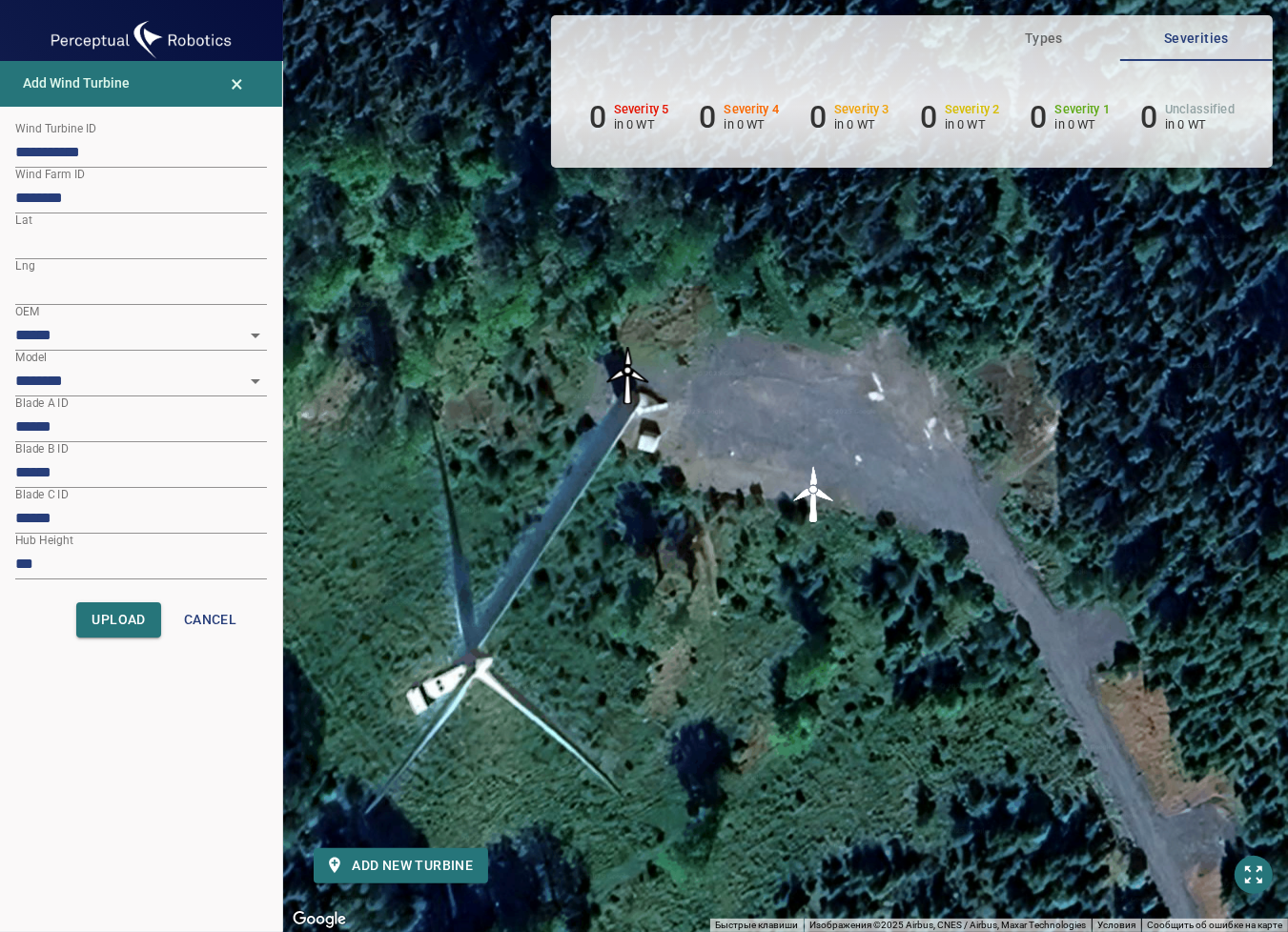 drag, startPoint x: 698, startPoint y: 455, endPoint x: 624, endPoint y: 383, distance: 103.24728 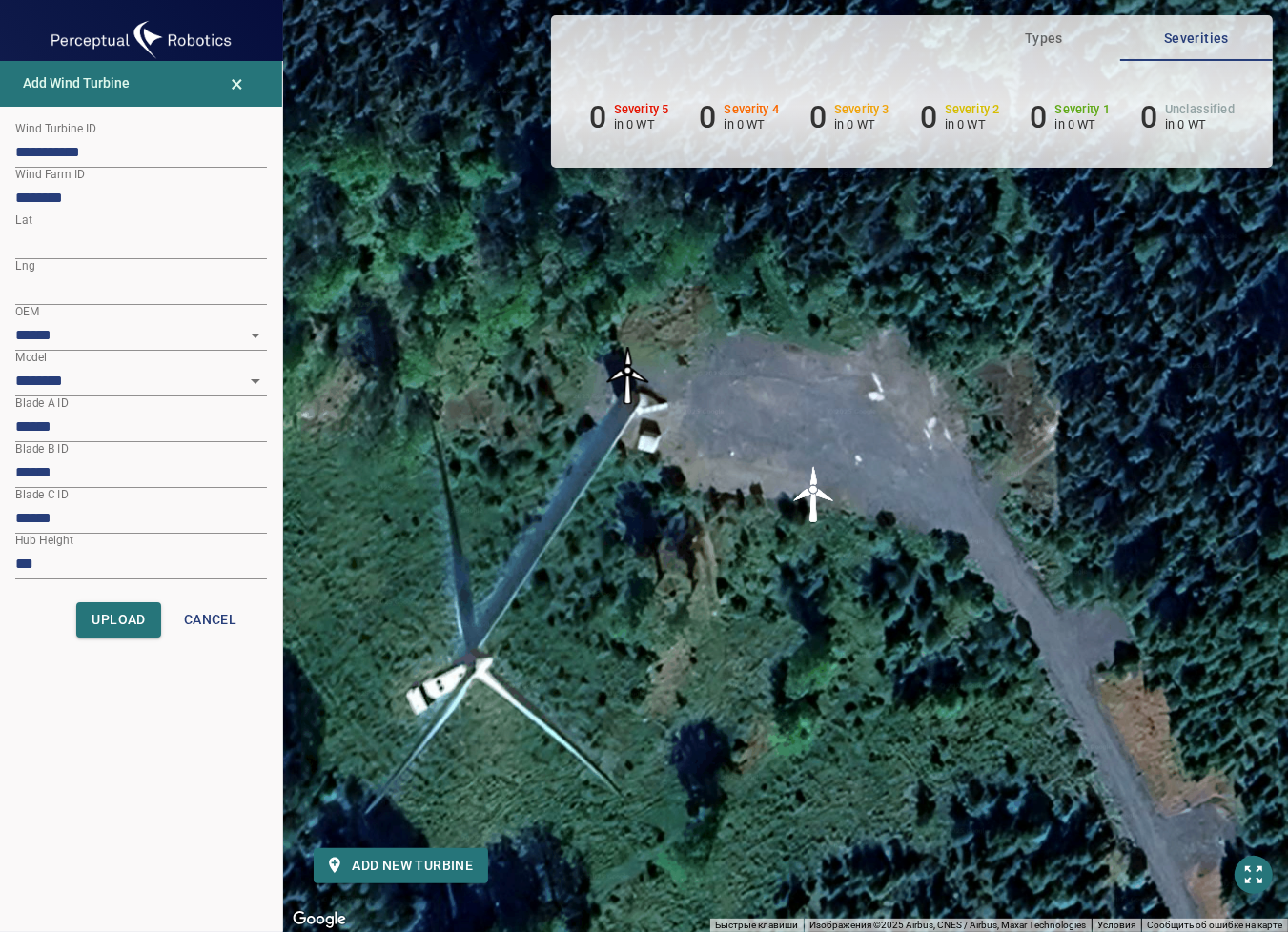 click at bounding box center [628, 375] 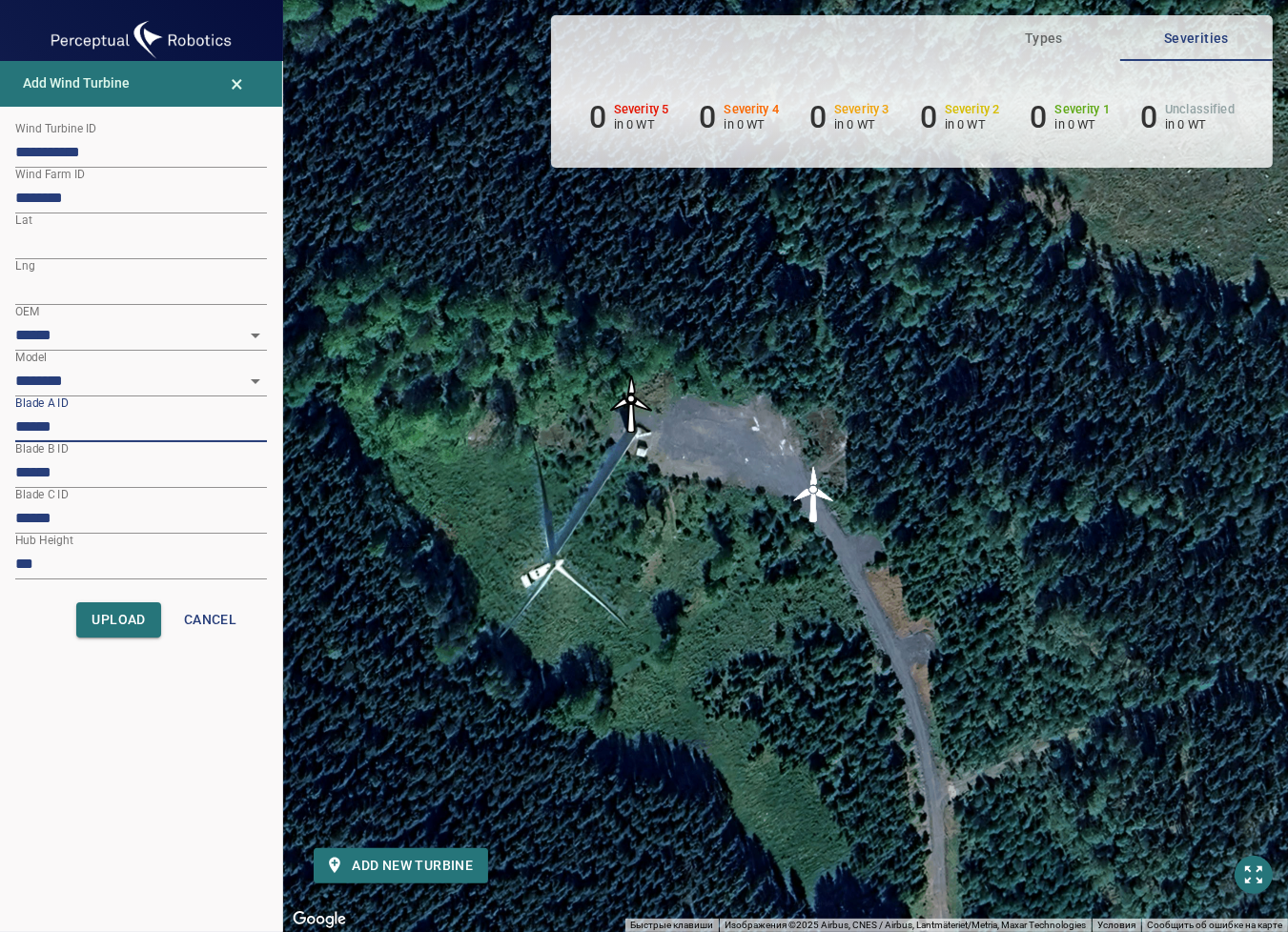 click on "******" at bounding box center (141, 427) 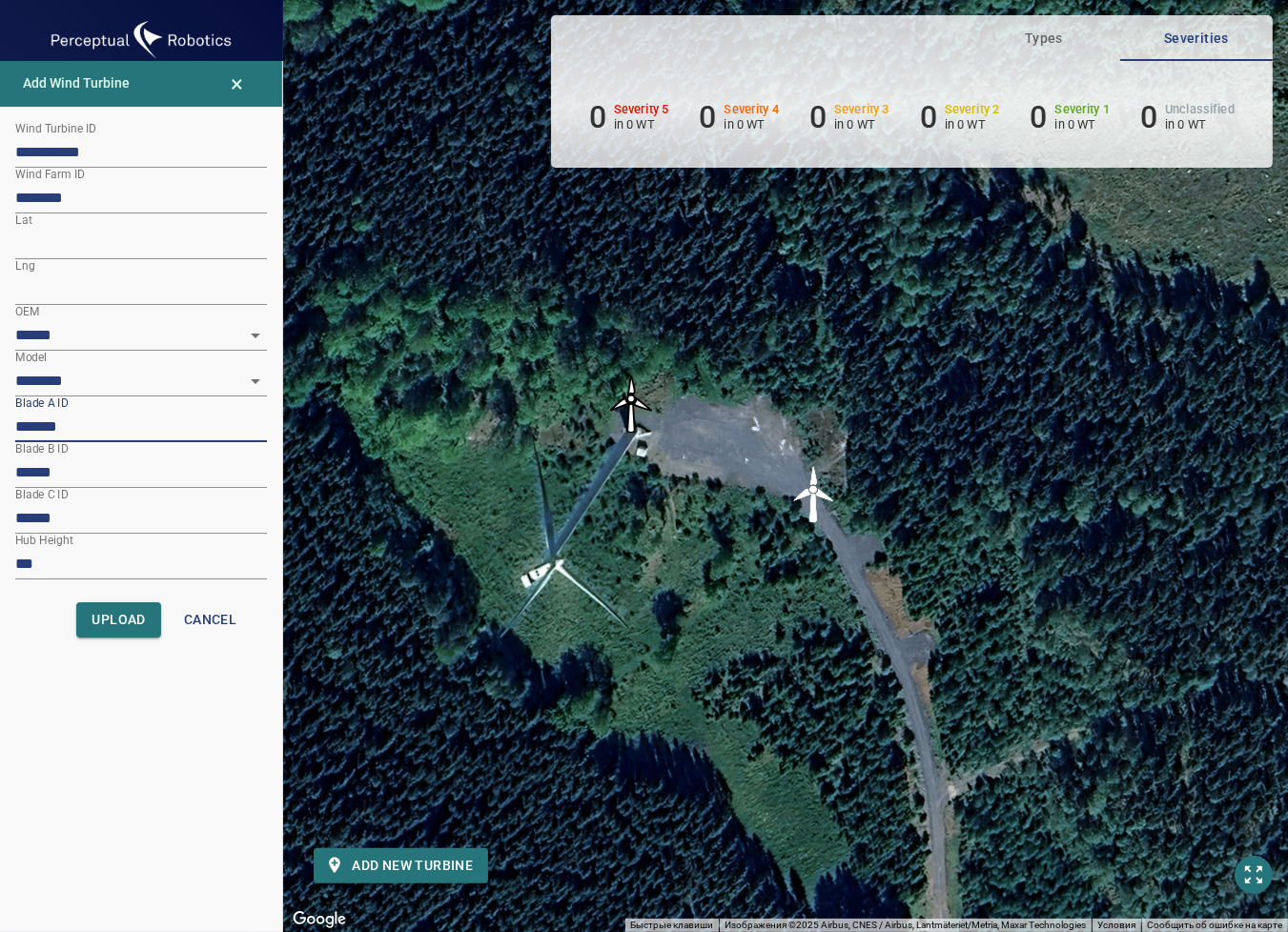 paste on "*****" 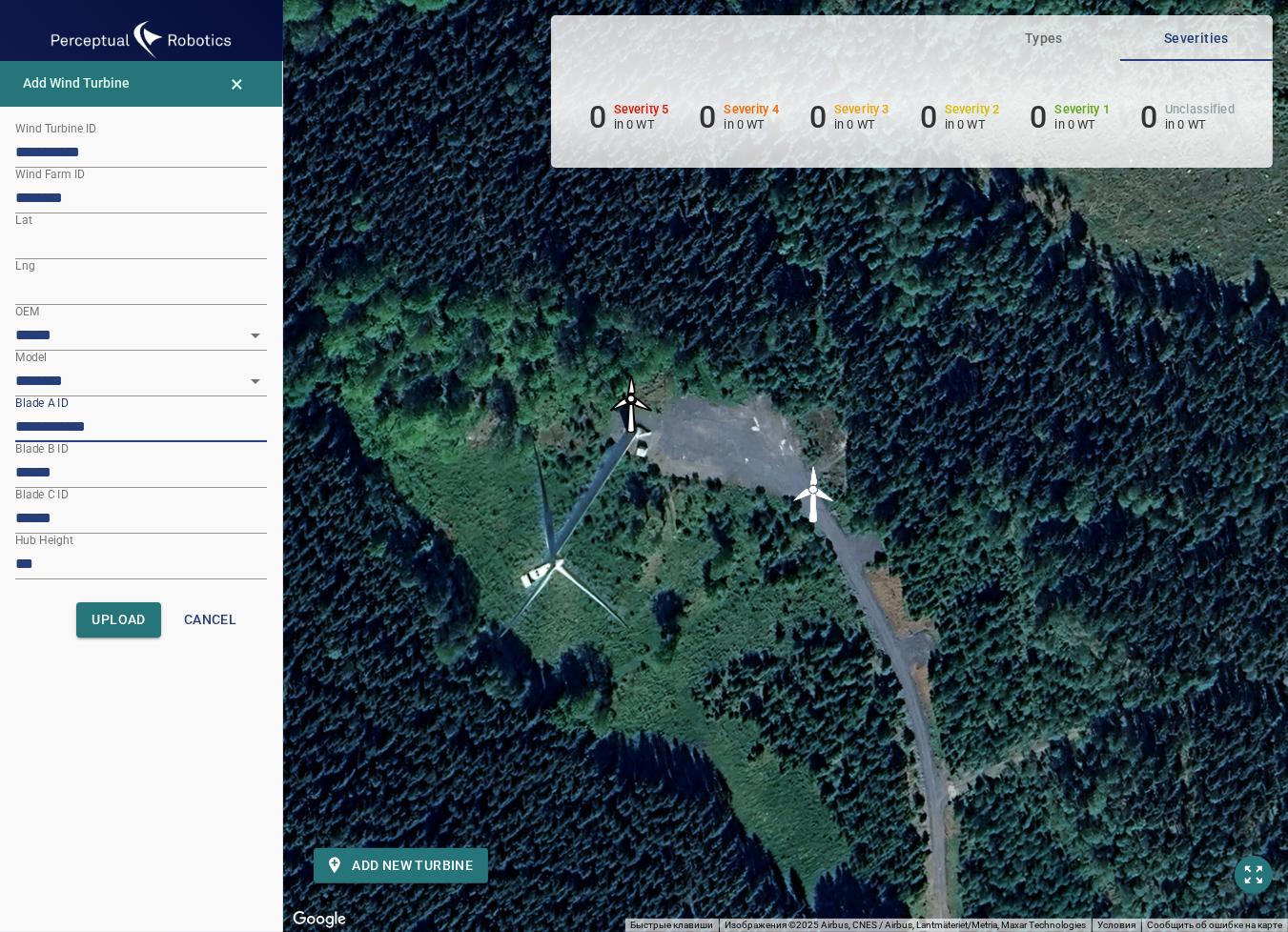 type on "**********" 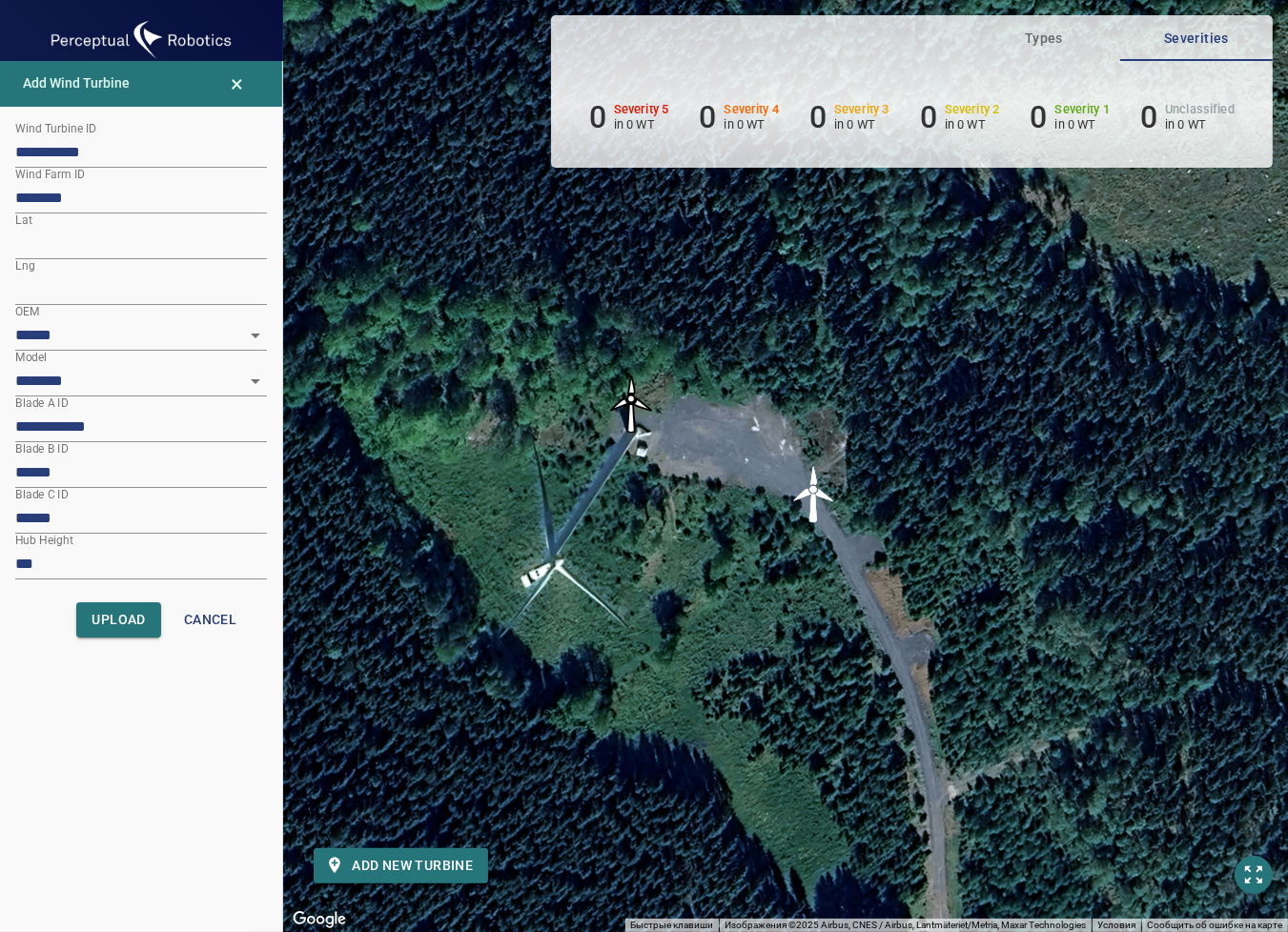 click on "******" at bounding box center [141, 473] 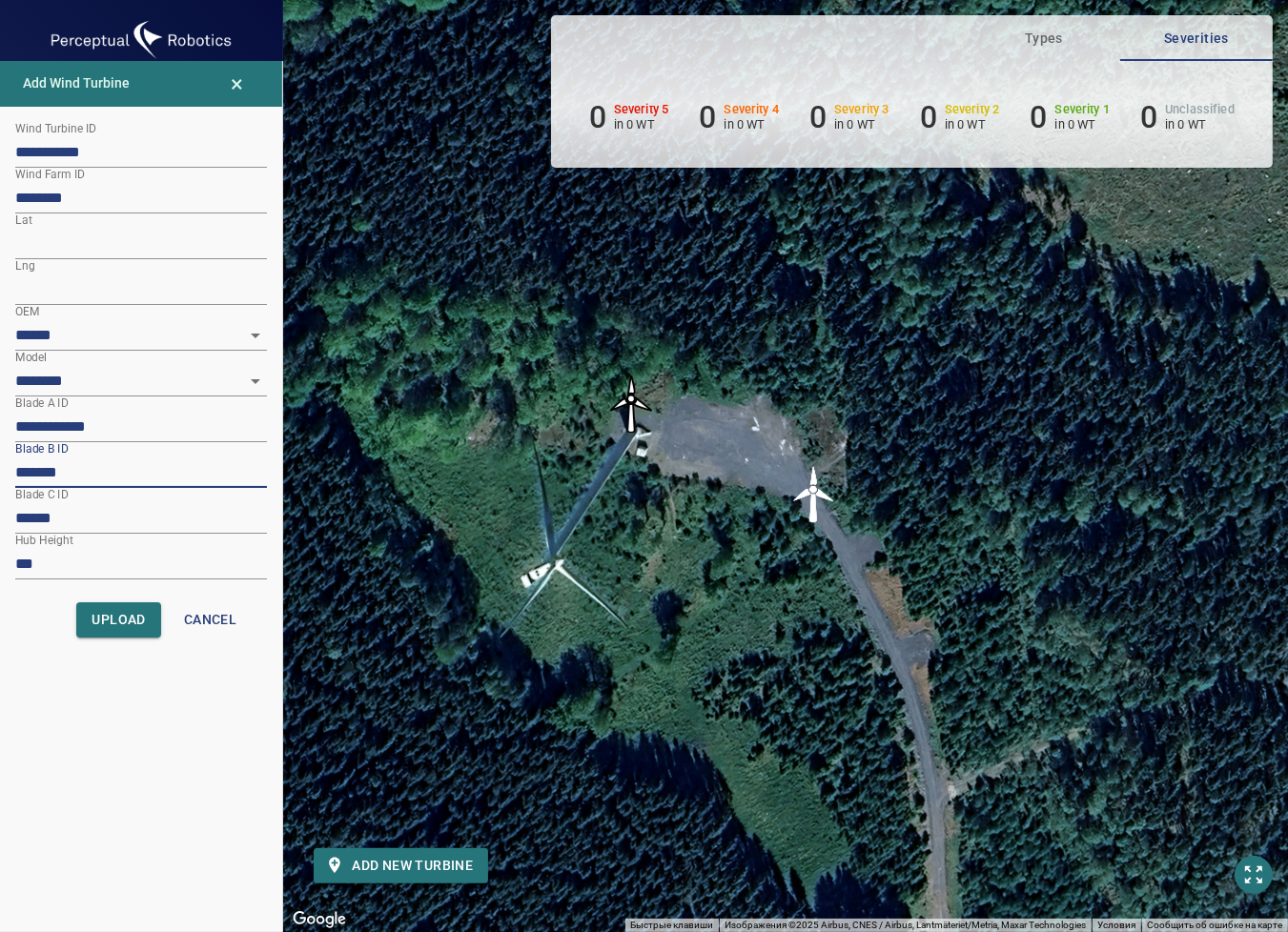 paste on "*****" 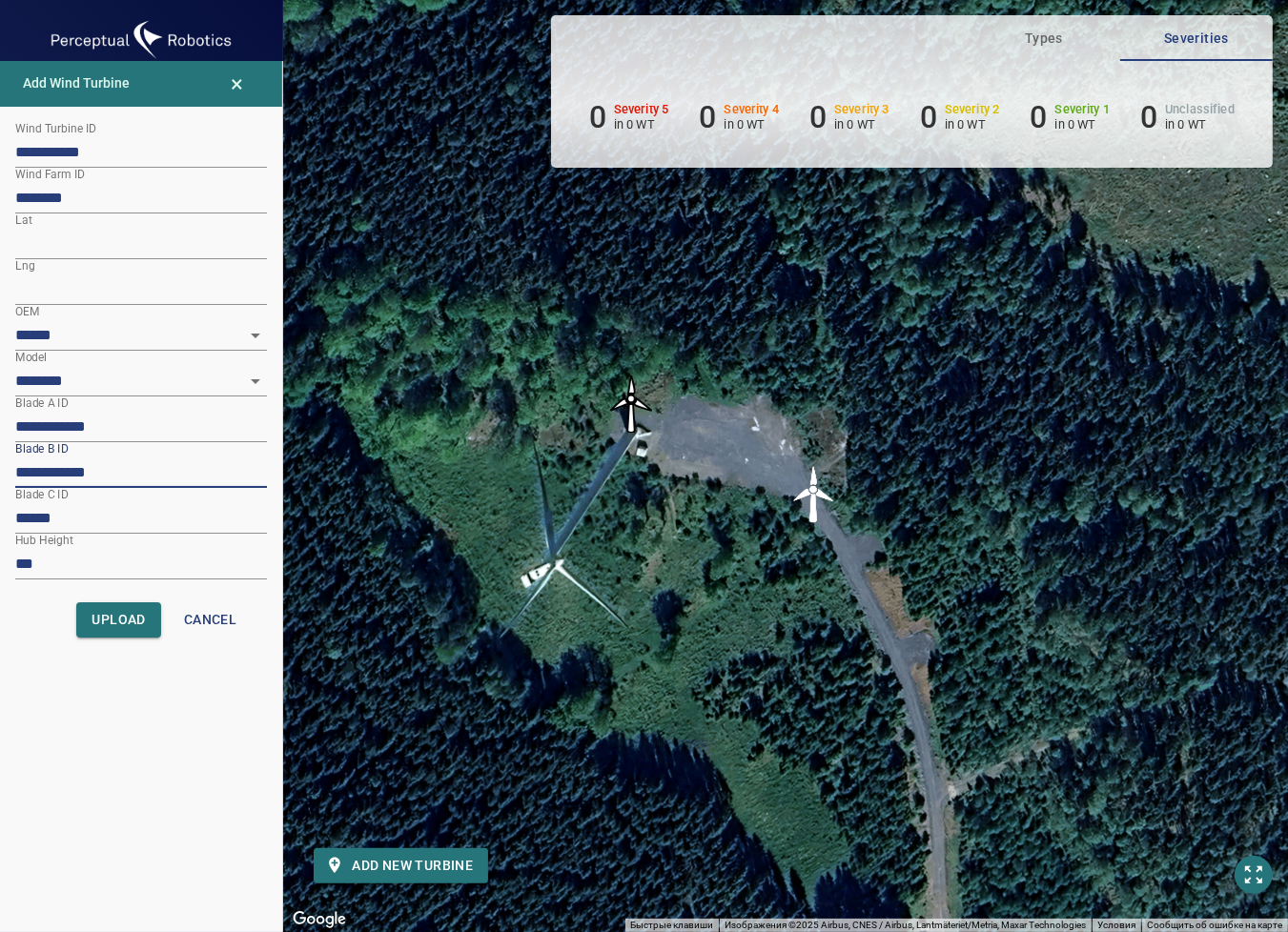 type on "**********" 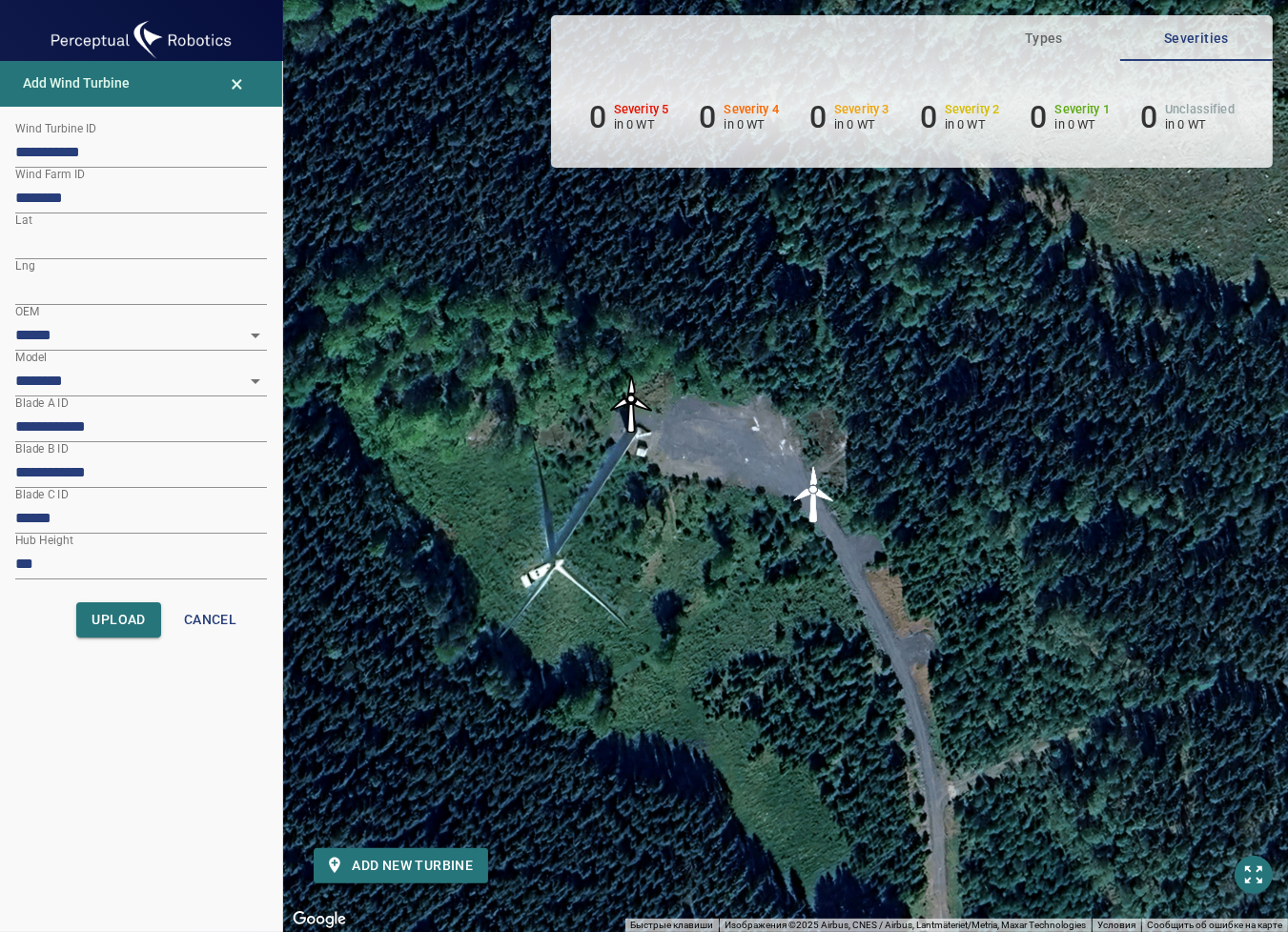 click on "******" at bounding box center [141, 518] 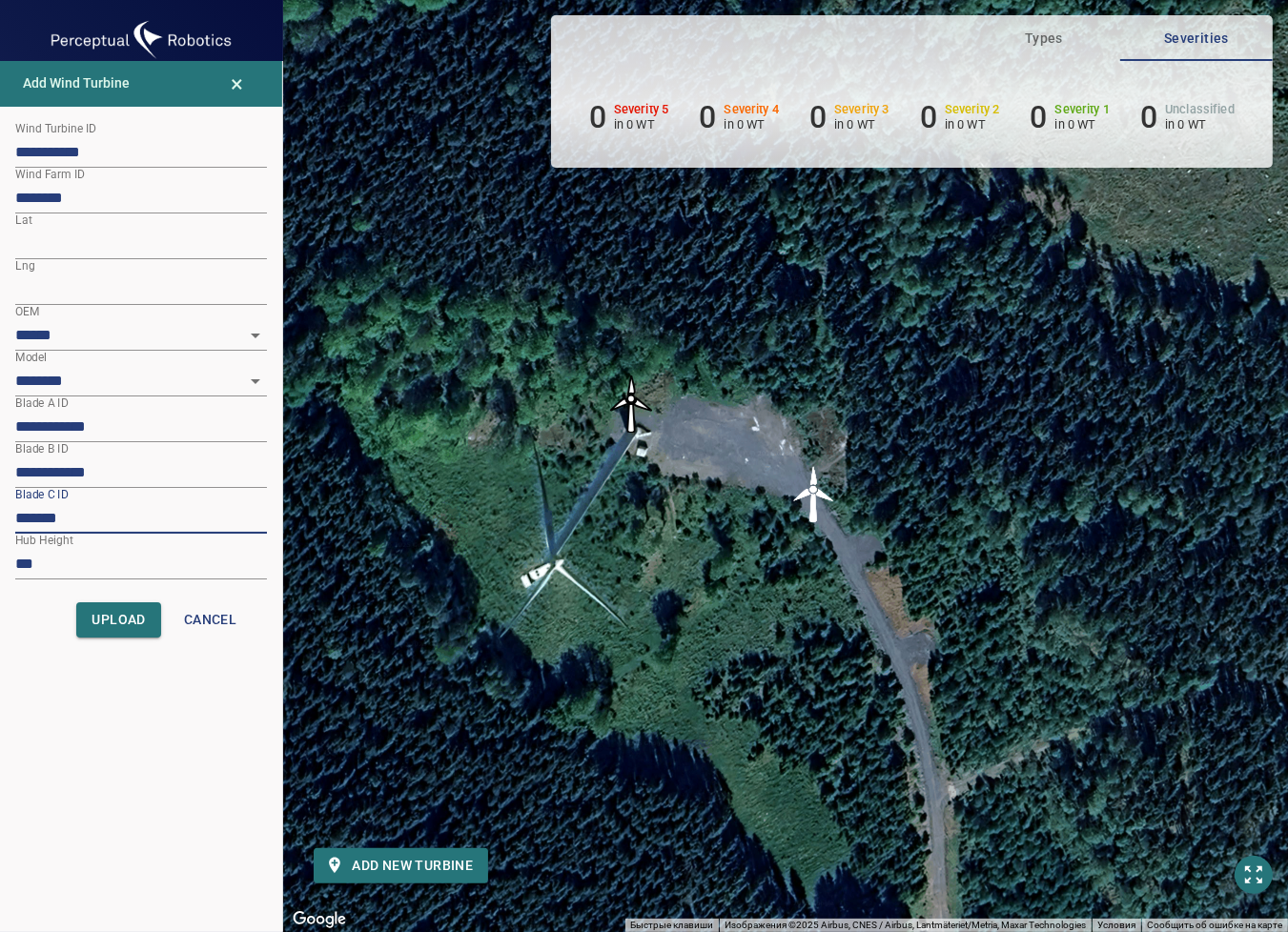 paste on "*****" 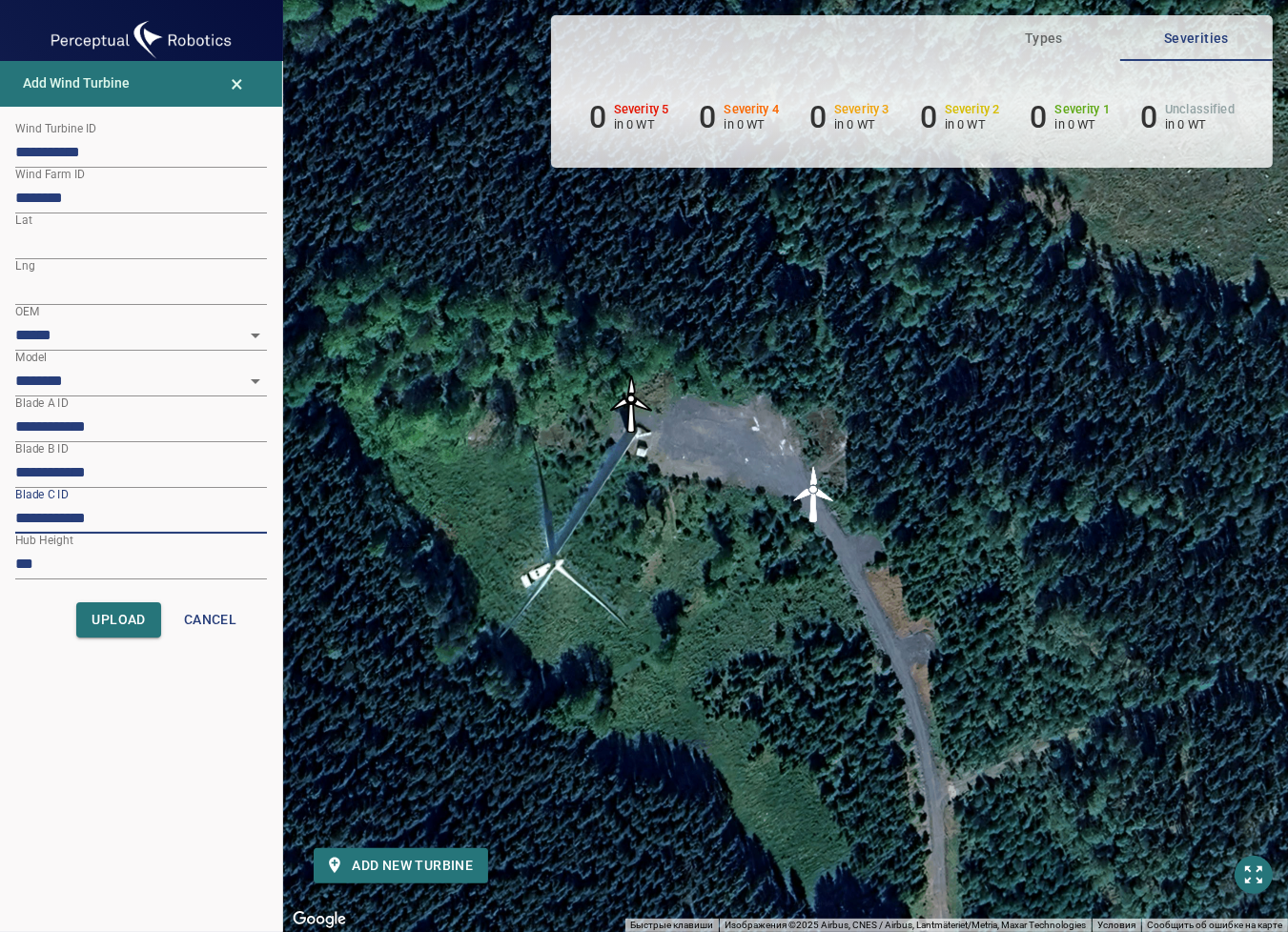 type on "**********" 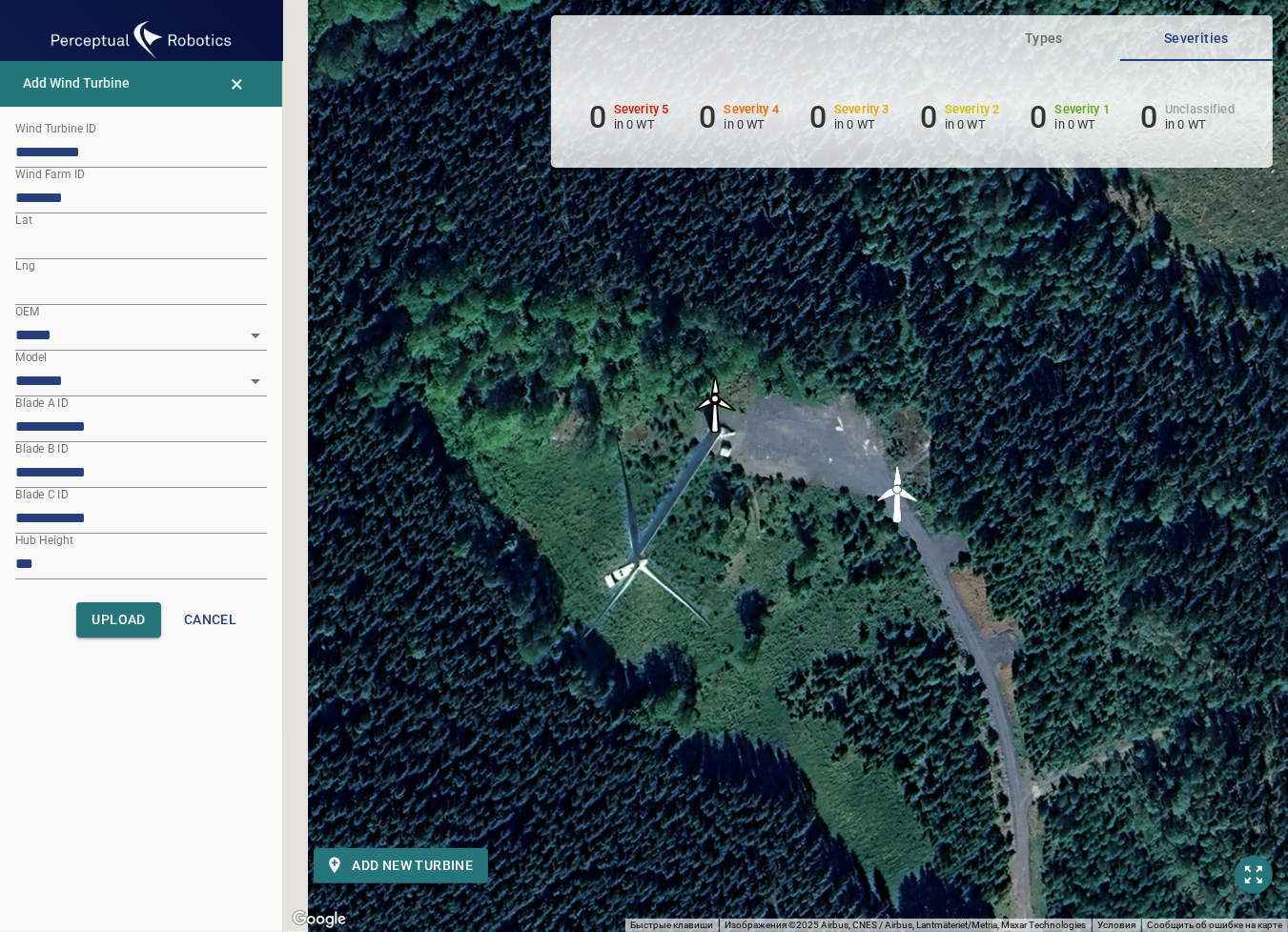 drag, startPoint x: 551, startPoint y: 616, endPoint x: 596, endPoint y: 616, distance: 45 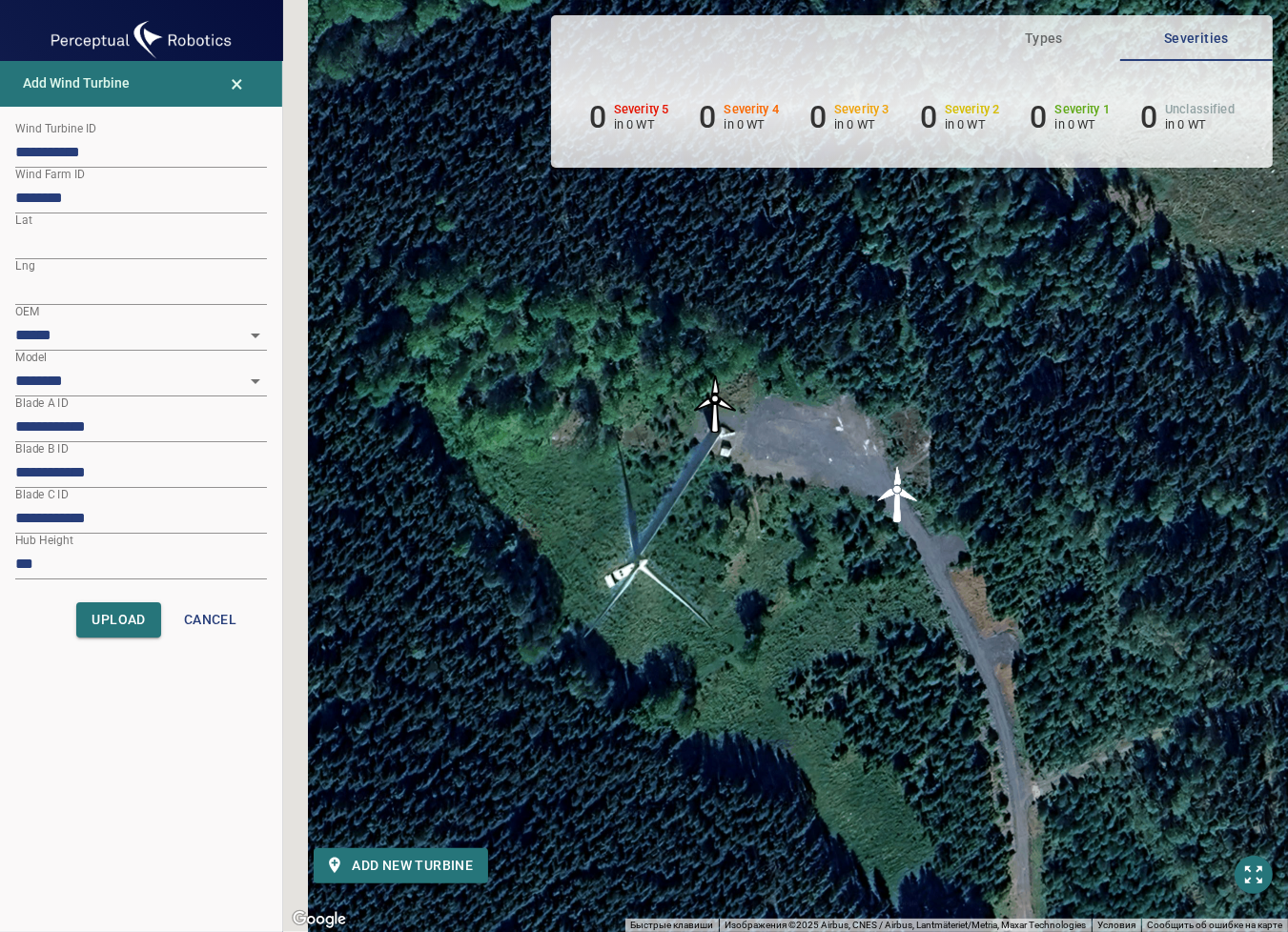 click on "Для навигации используйте клавиши со стрелками. Чтобы активировать перетаскивание с помощью клавиатуры, нажмите Alt + Ввод. После этого перемещайте маркер, используя клавиши со стрелками. Чтобы завершить перетаскивание, нажмите клавишу Ввод. Чтобы отменить действие, нажмите клавишу Esc." at bounding box center (786, 466) 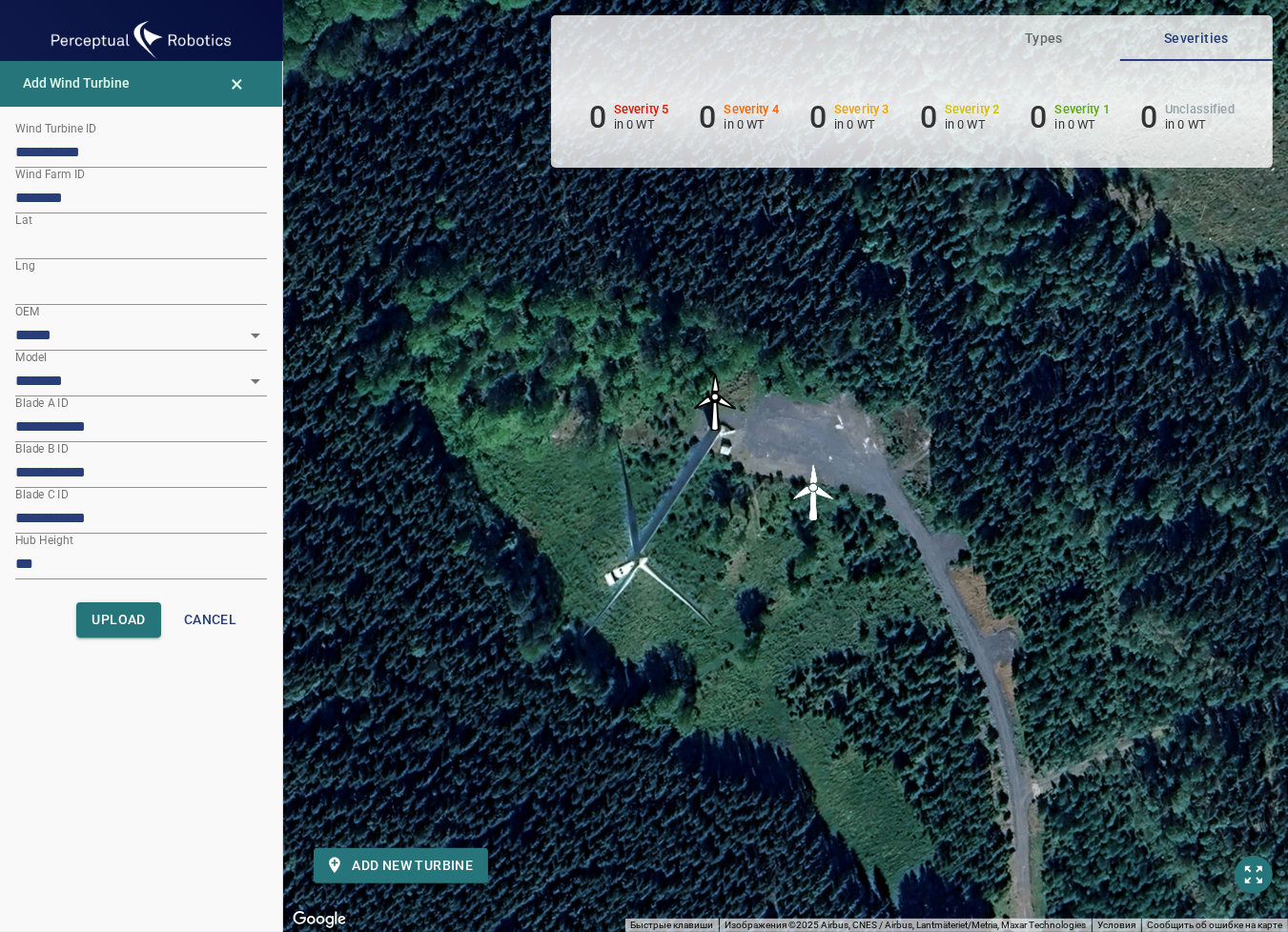 click on "Для навигации используйте клавиши со стрелками. Чтобы активировать перетаскивание с помощью клавиатуры, нажмите Alt + Ввод. После этого перемещайте маркер, используя клавиши со стрелками. Чтобы завершить перетаскивание, нажмите клавишу Ввод. Чтобы отменить действие, нажмите клавишу Esc." at bounding box center (786, 466) 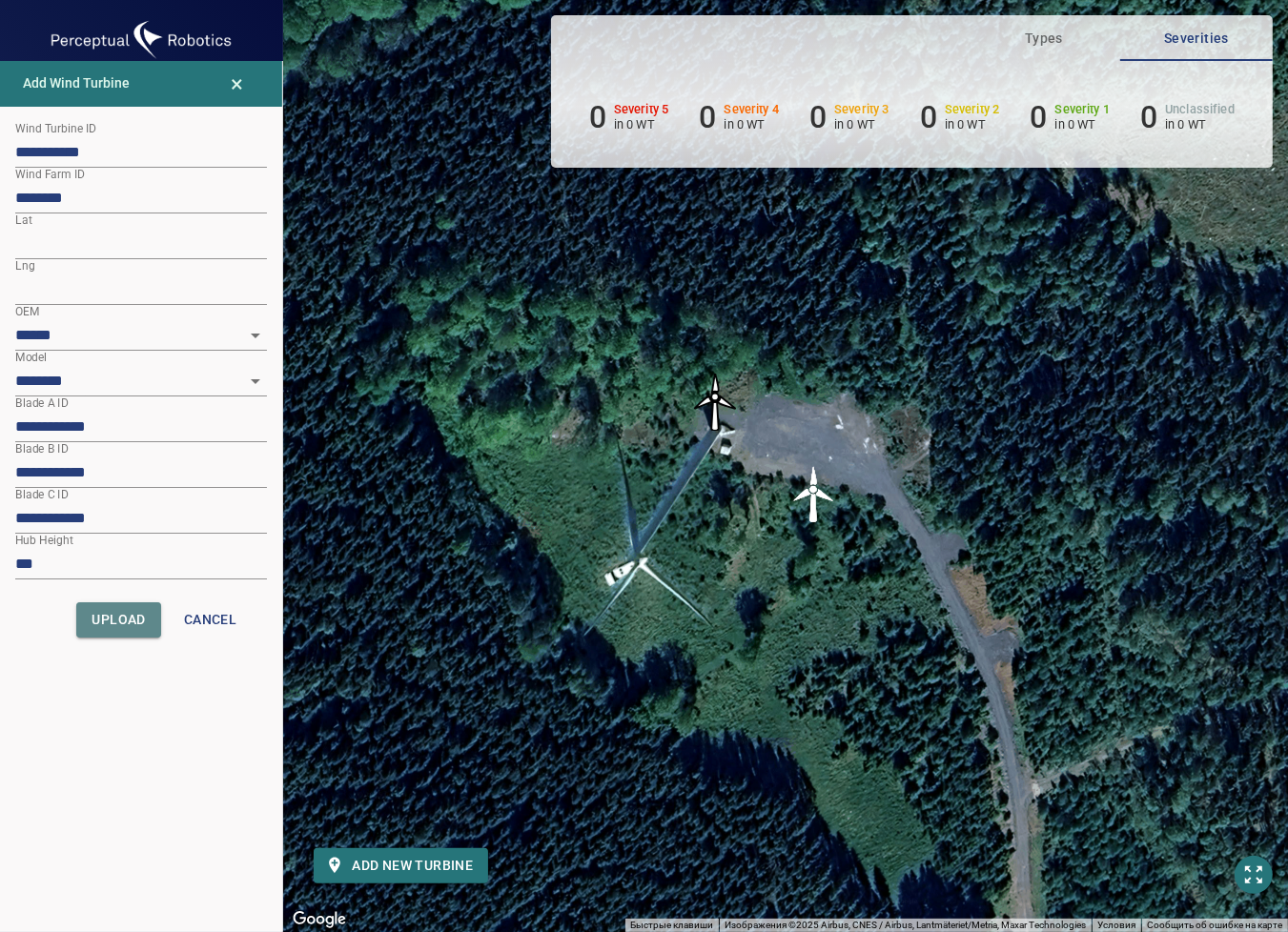 click on "Upload" at bounding box center [118, 619] 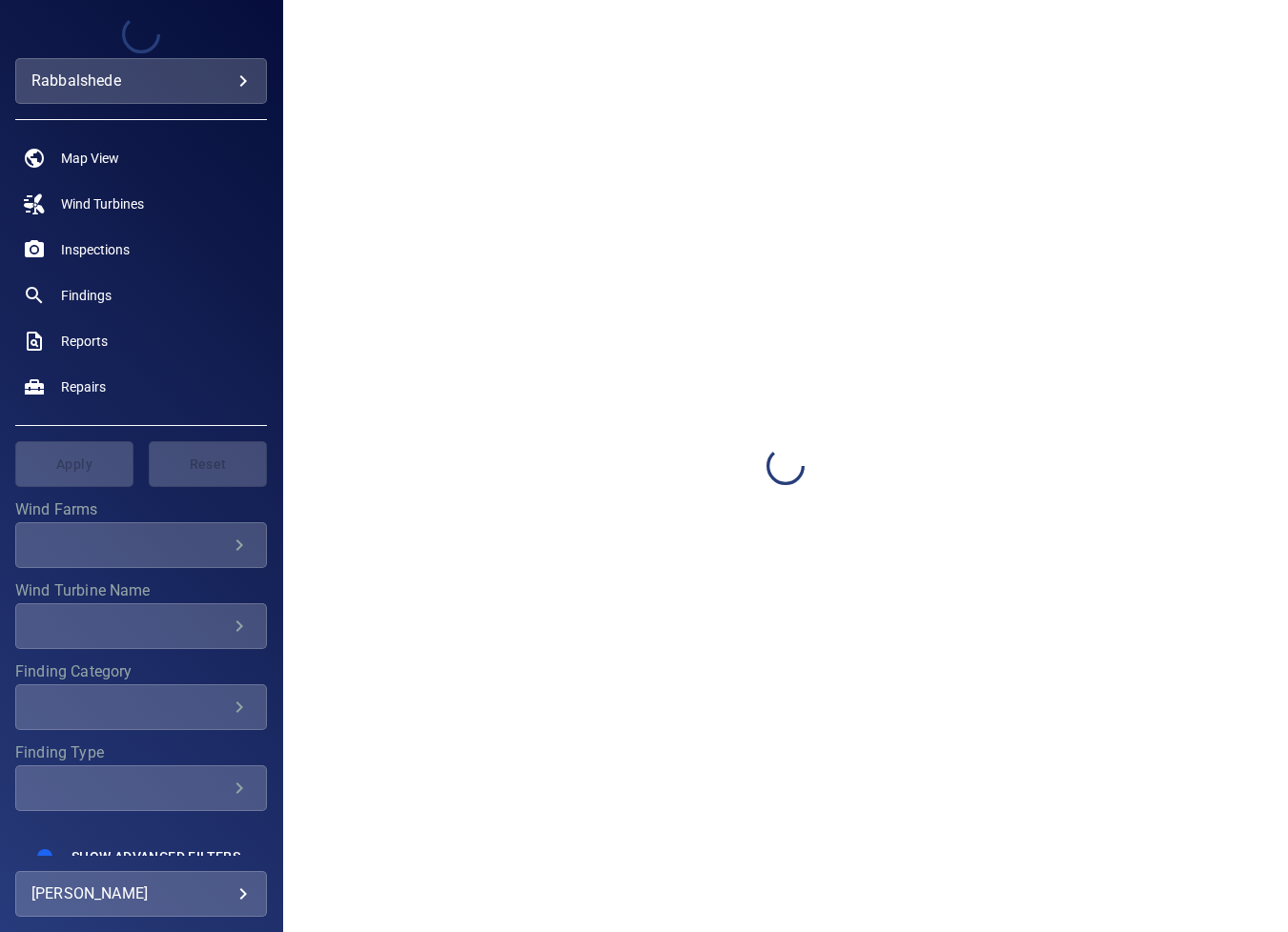 scroll, scrollTop: 0, scrollLeft: 0, axis: both 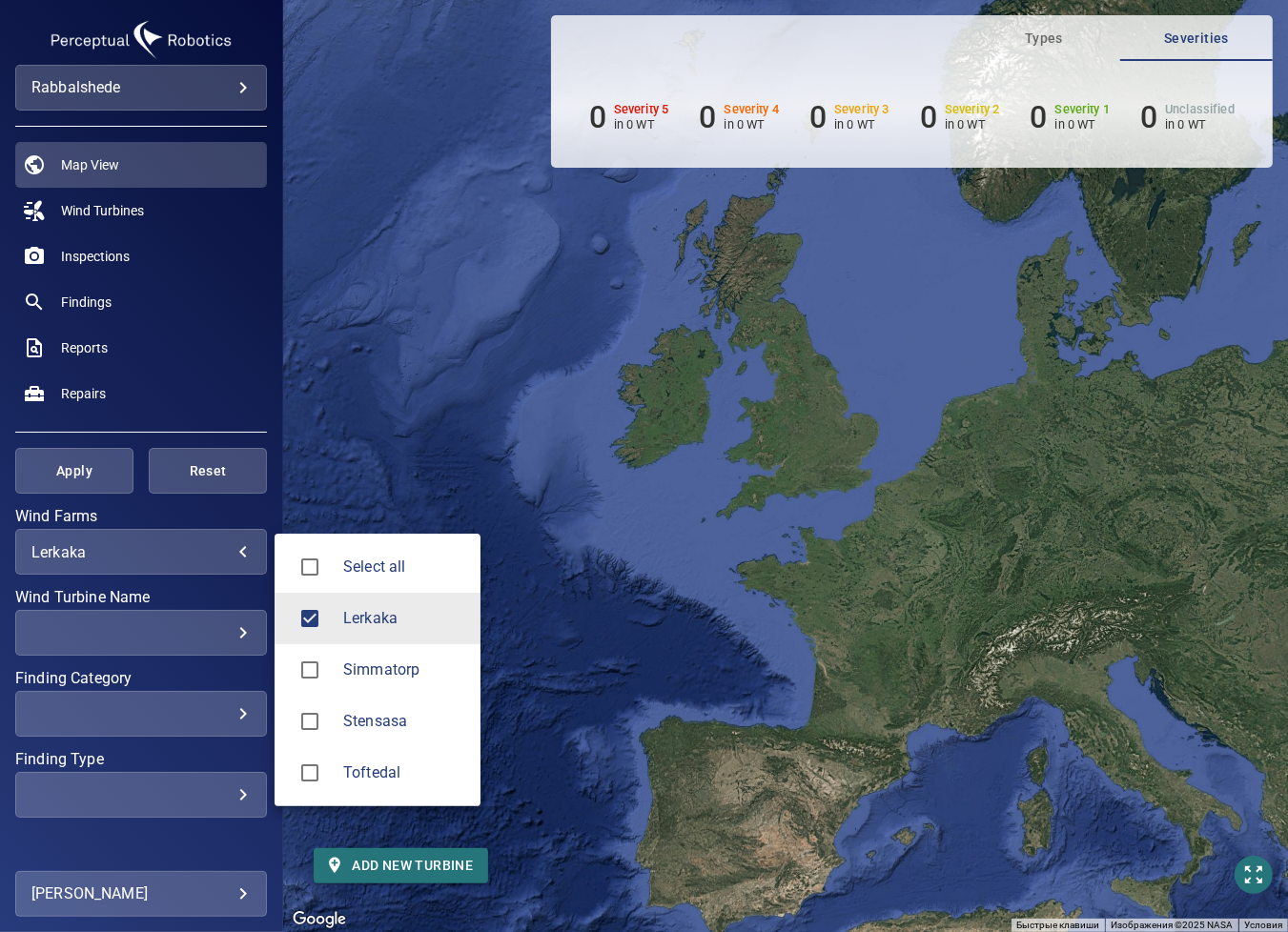 click on "**********" at bounding box center [644, 466] 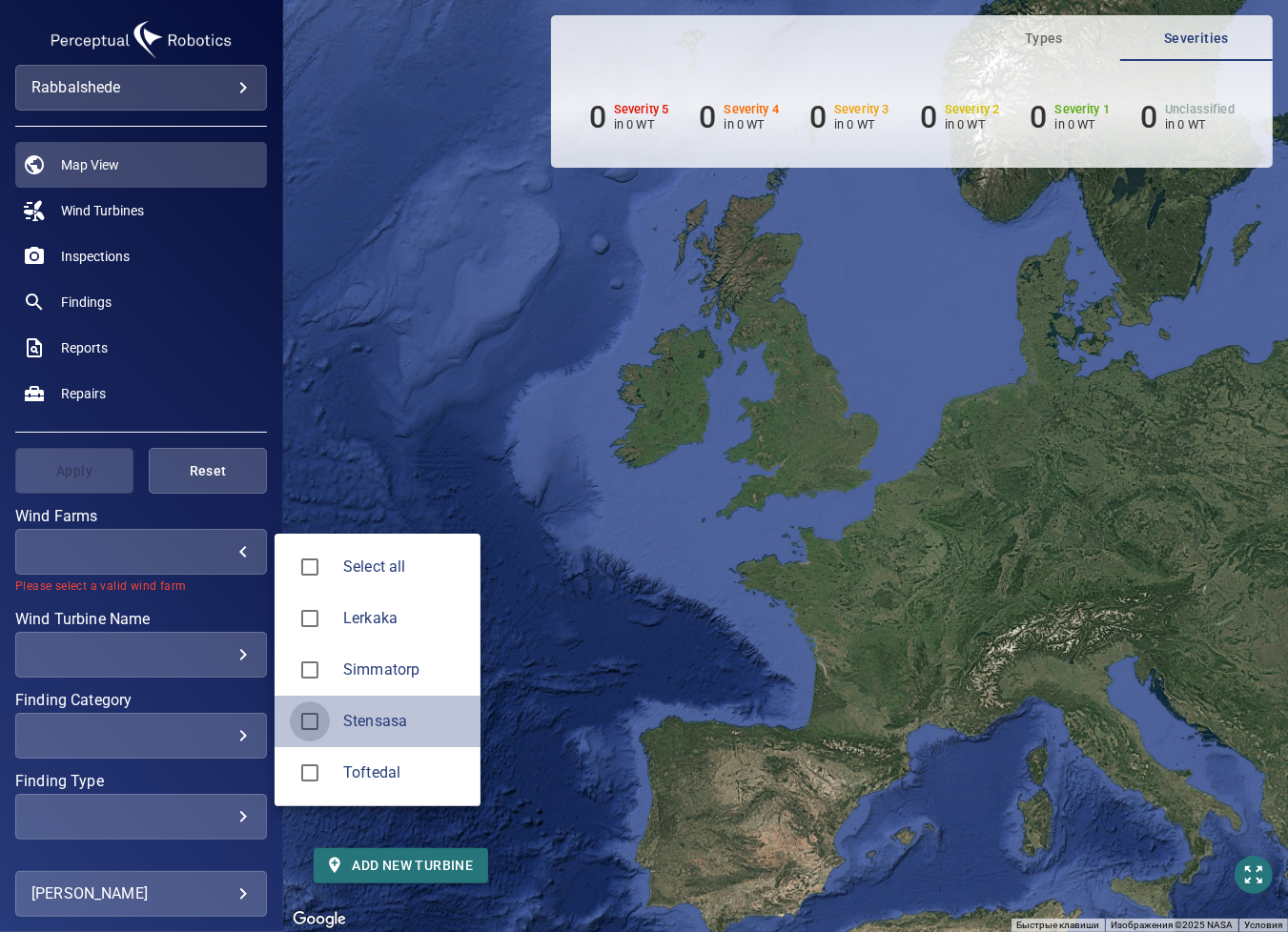 type on "********" 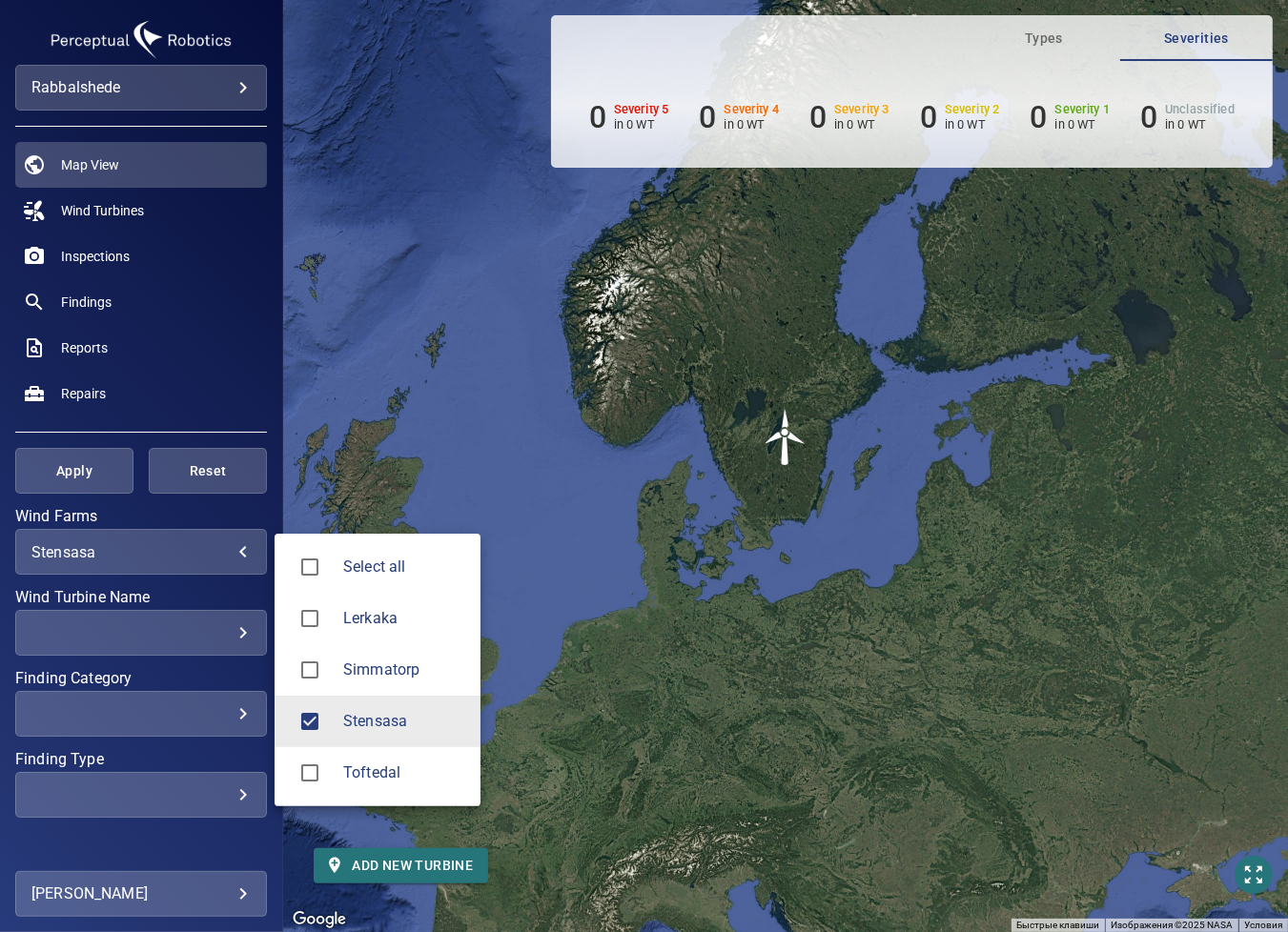 click at bounding box center [644, 466] 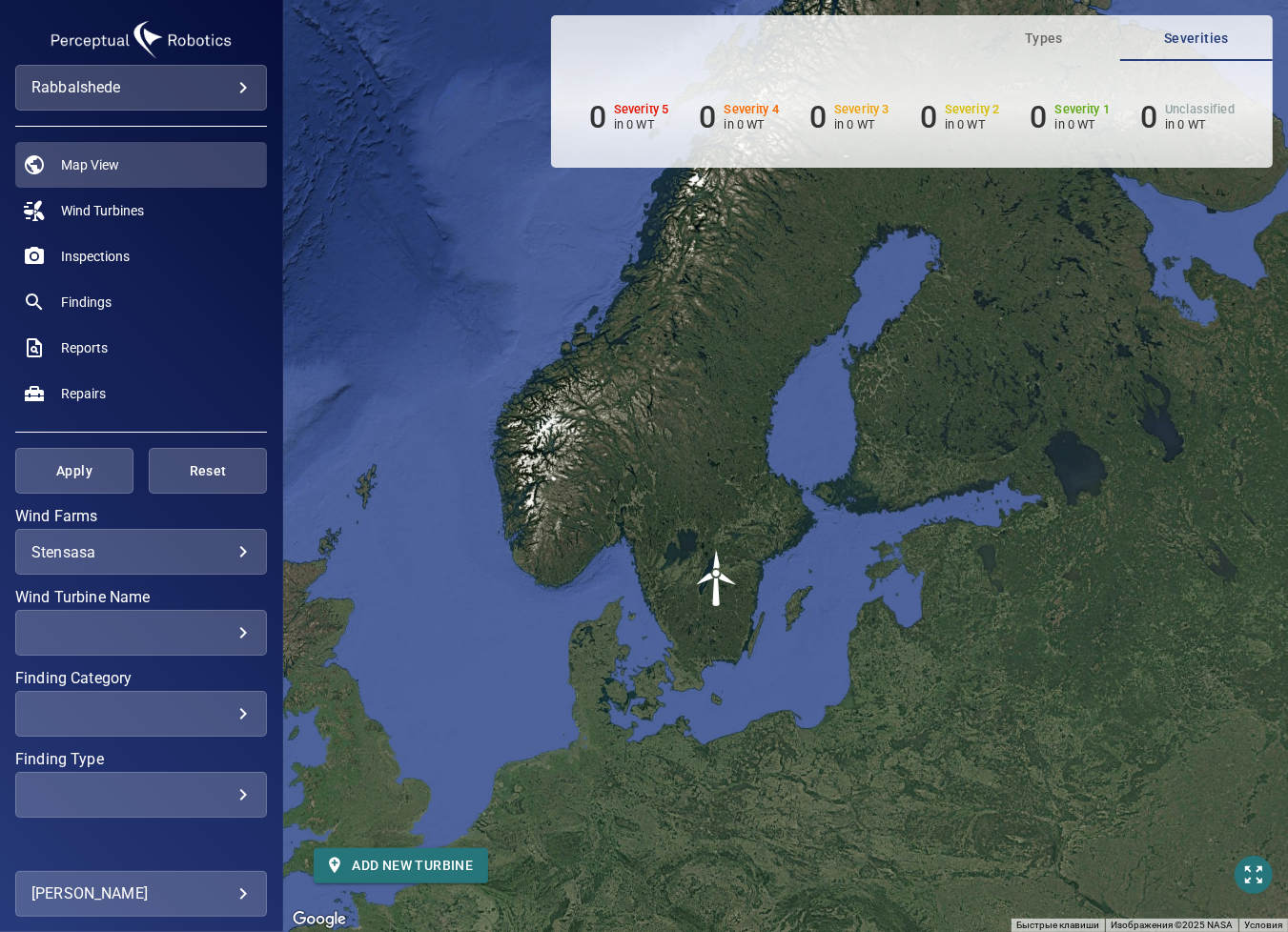 drag, startPoint x: 582, startPoint y: 643, endPoint x: 568, endPoint y: 670, distance: 30.413813 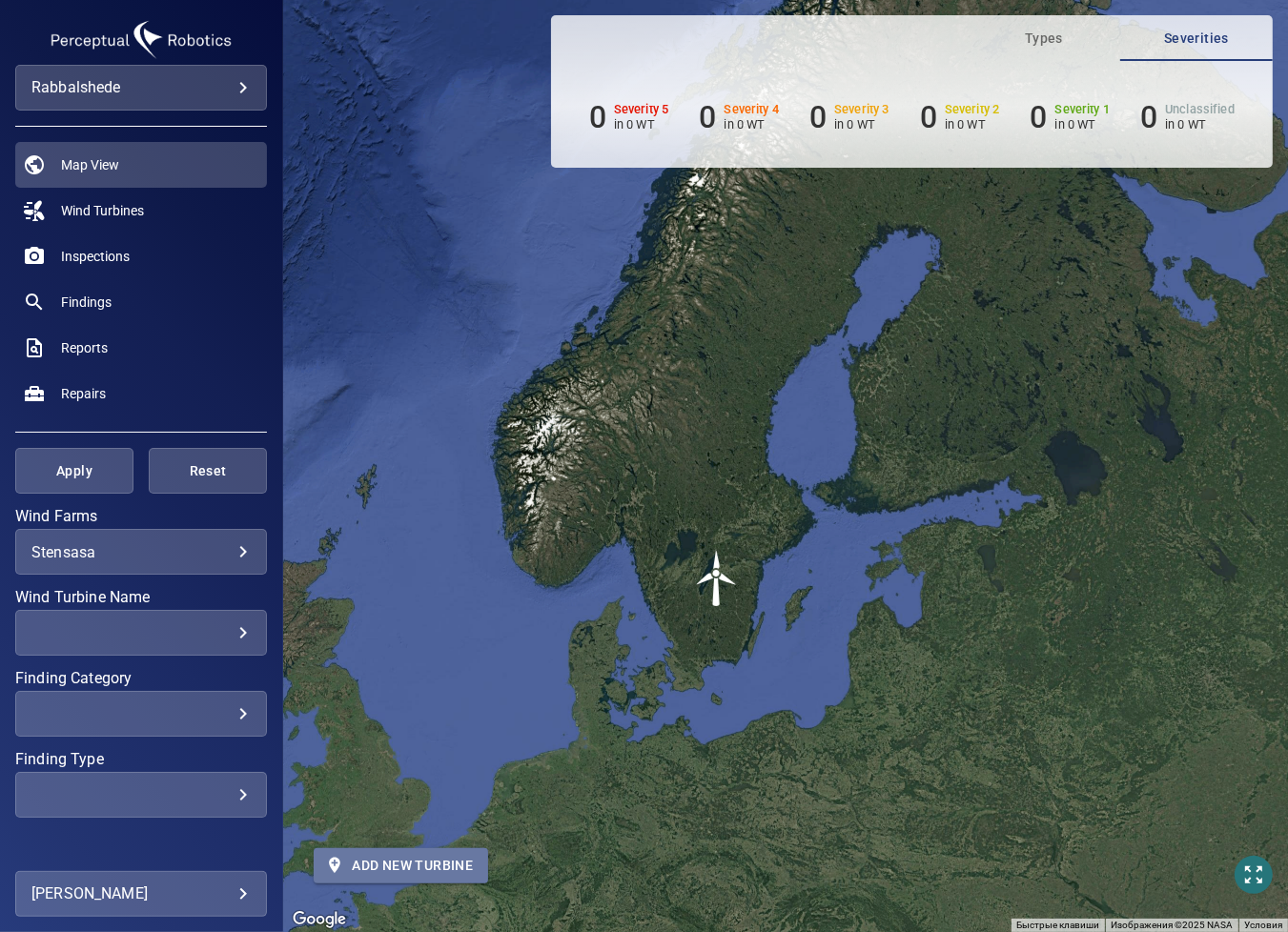 click on "Add new turbine" at bounding box center [400, 865] 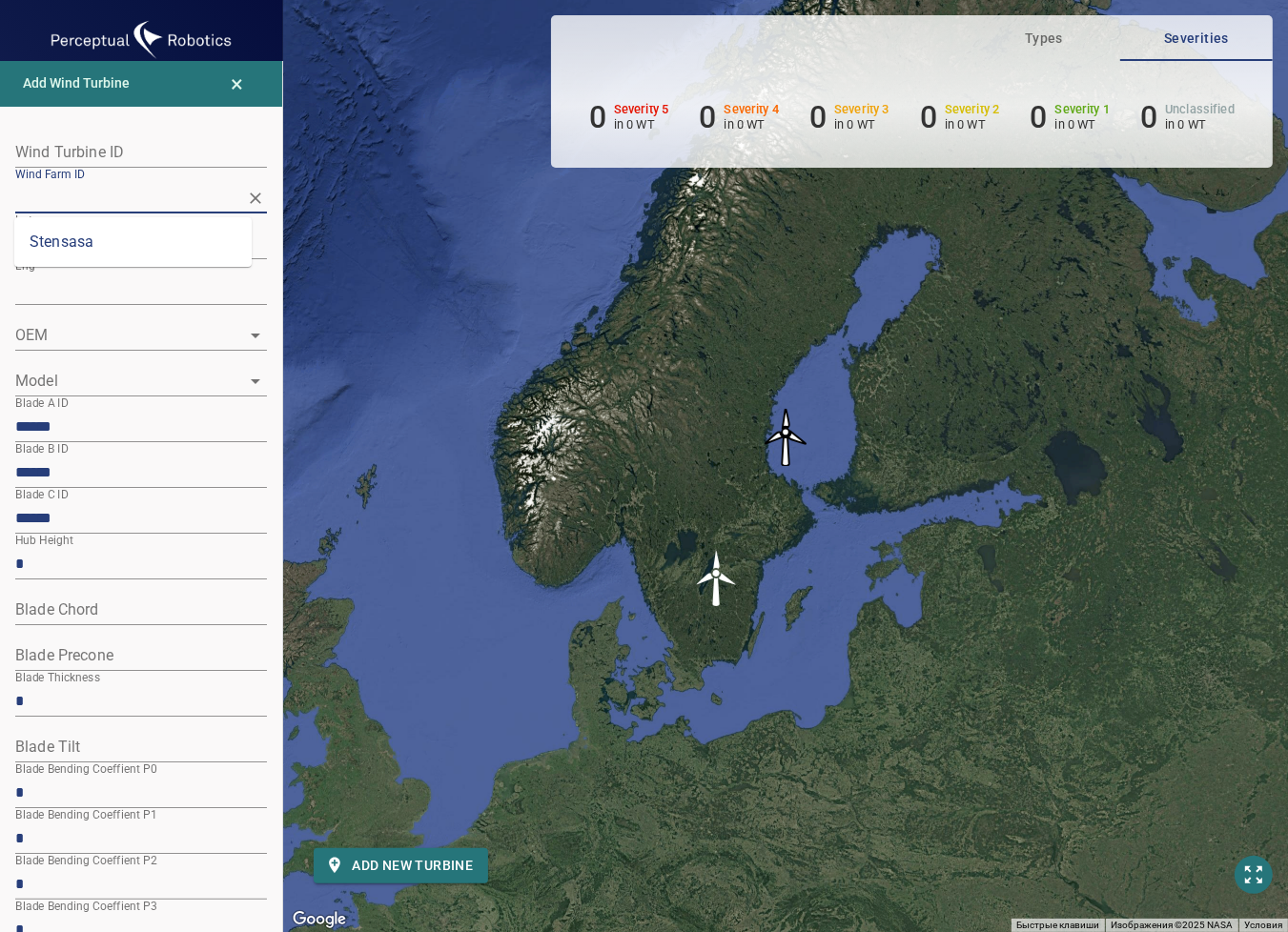 click on "Wind Farm ID" at bounding box center [127, 197] 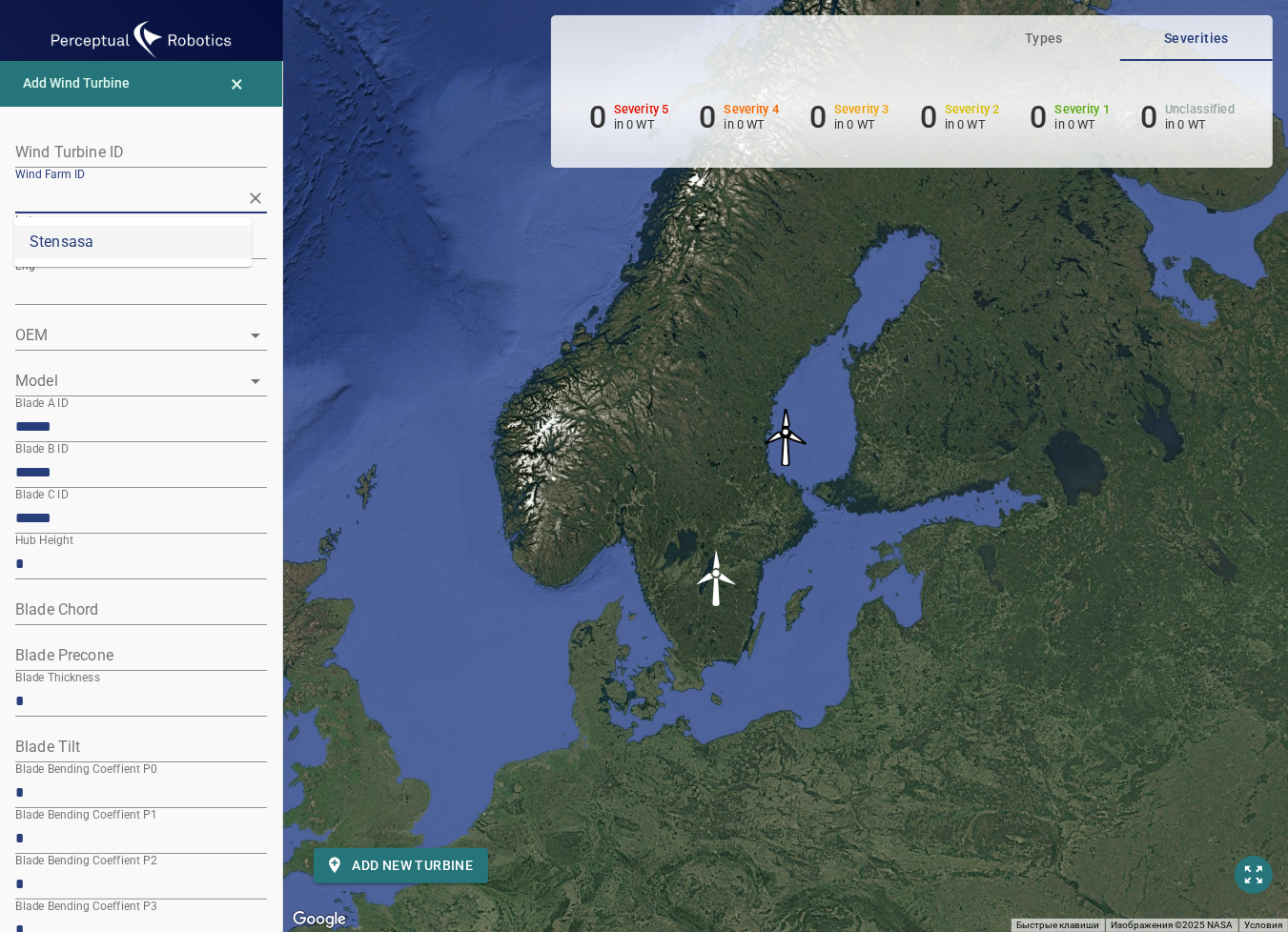 click on "Stensasa" at bounding box center [133, 242] 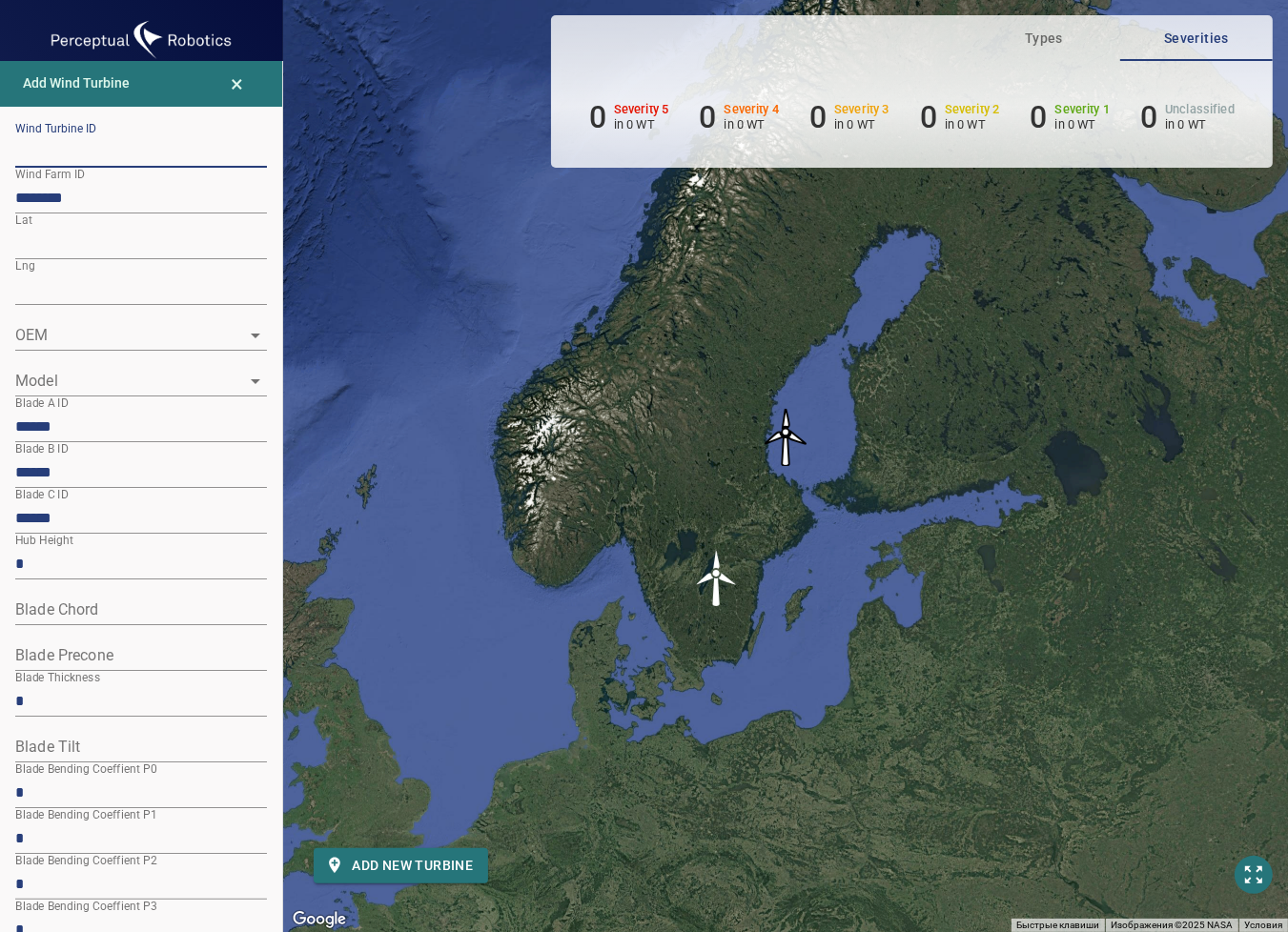 click at bounding box center (141, 152) 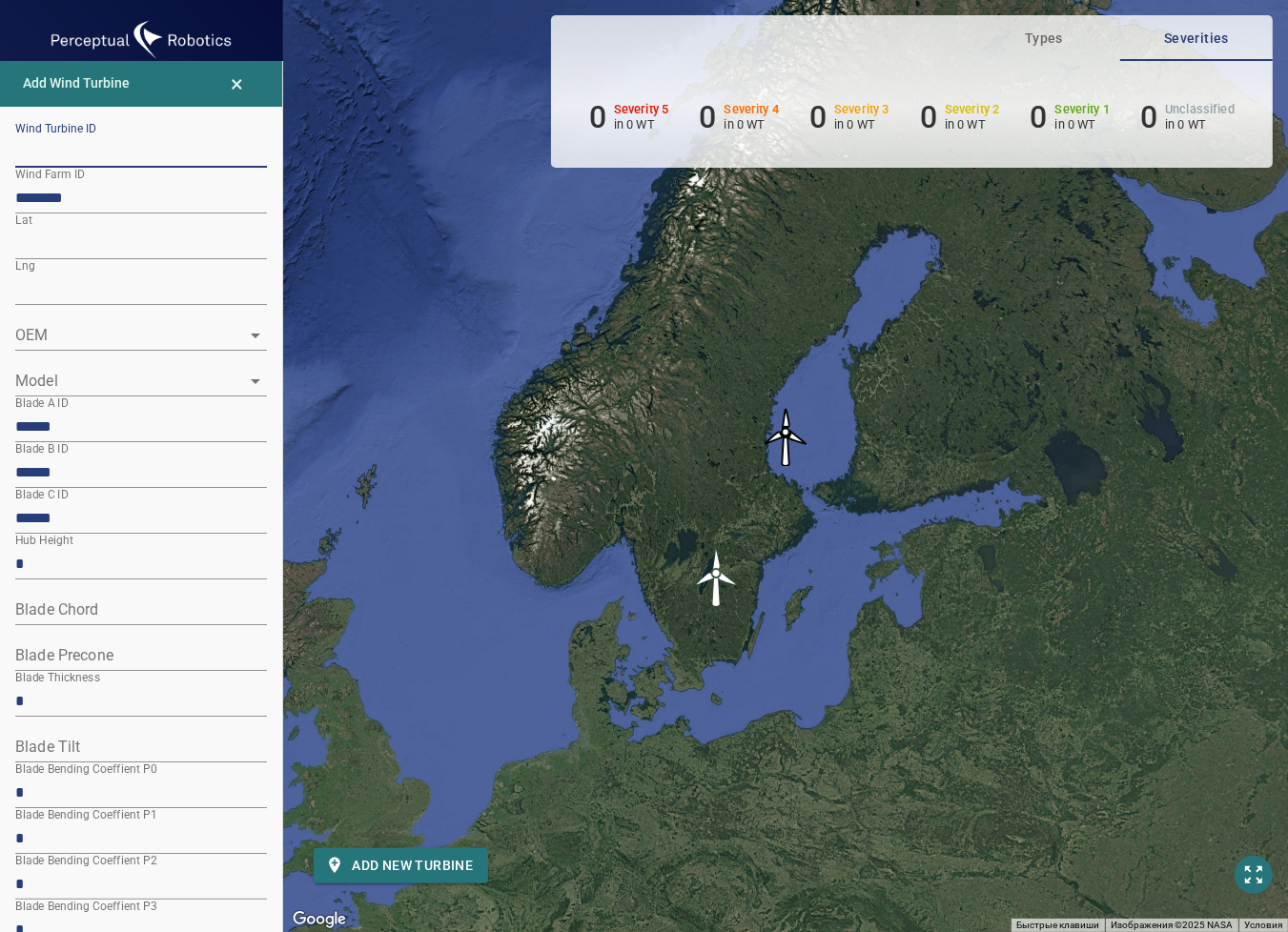 paste on "**********" 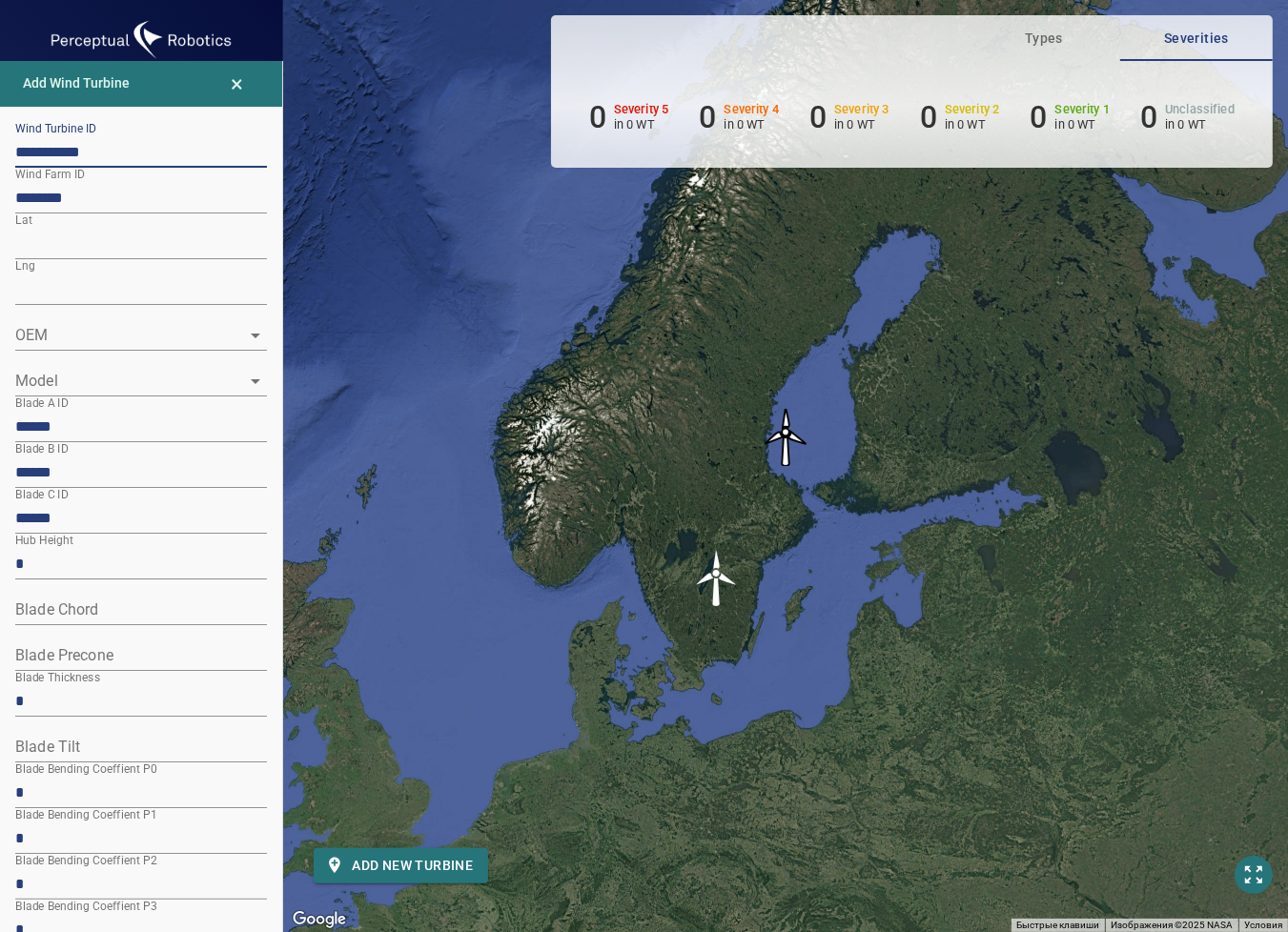 type on "**********" 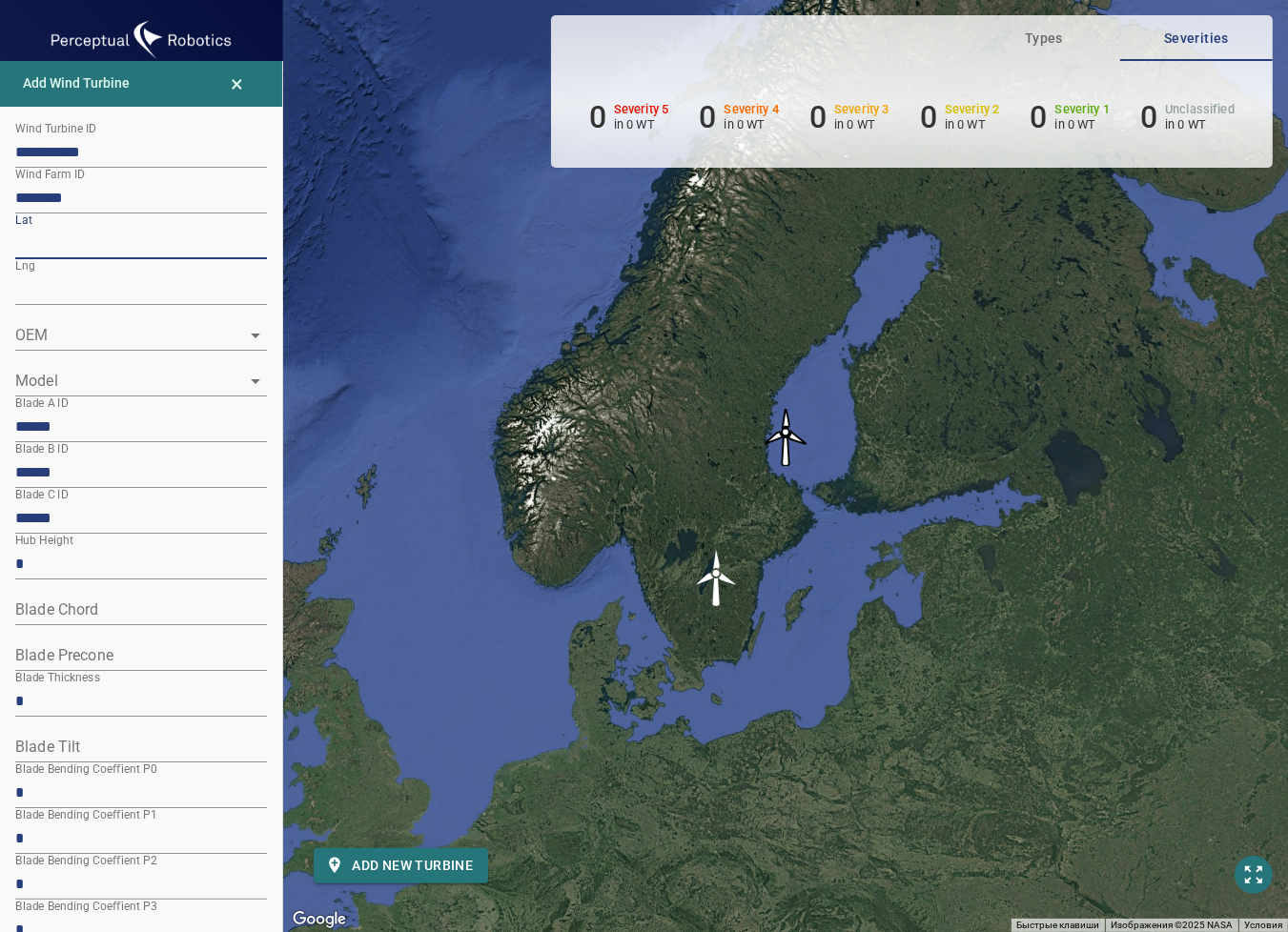 drag, startPoint x: 100, startPoint y: 251, endPoint x: -9, endPoint y: 251, distance: 109 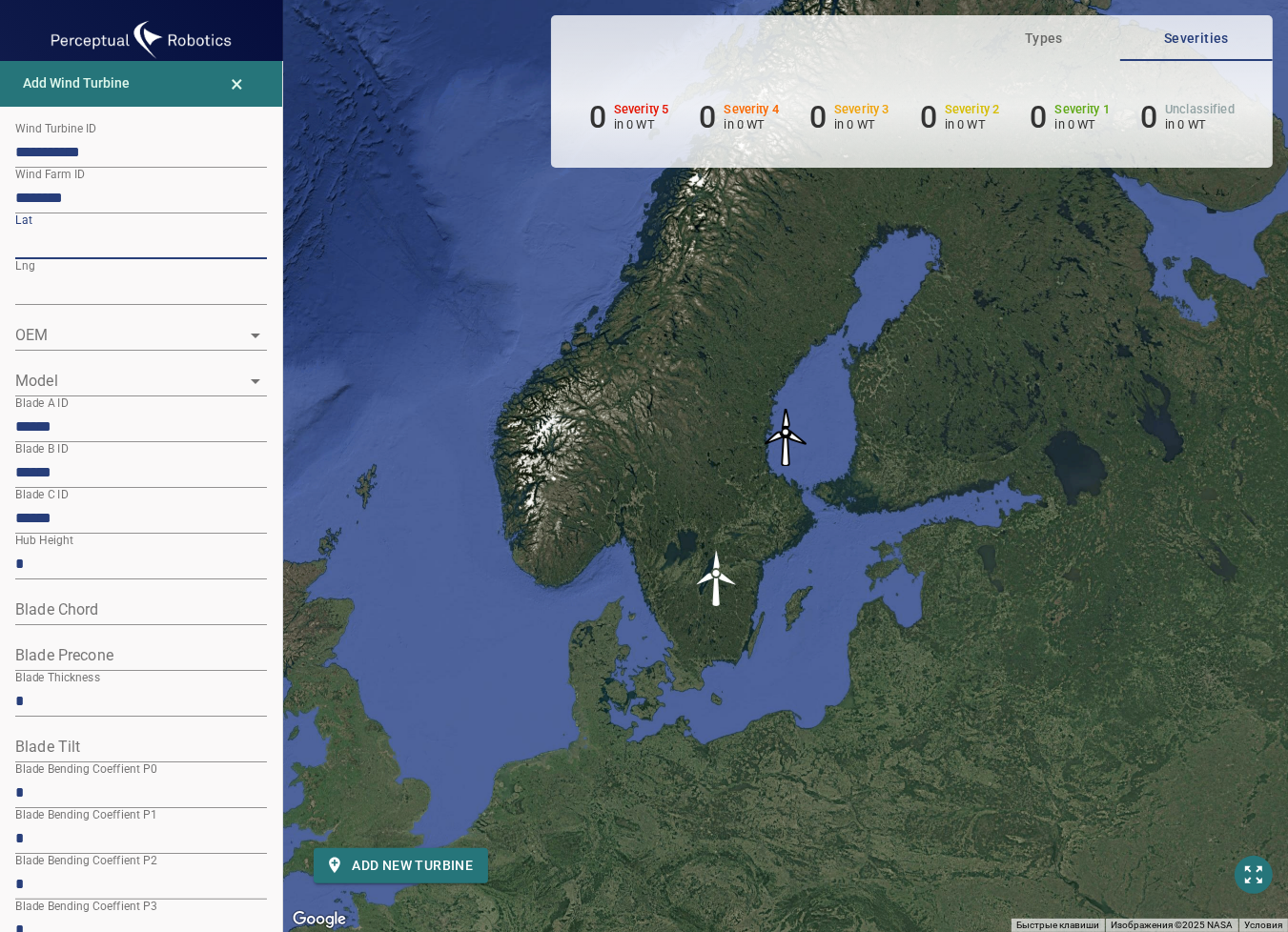 click on "**********" at bounding box center (644, 466) 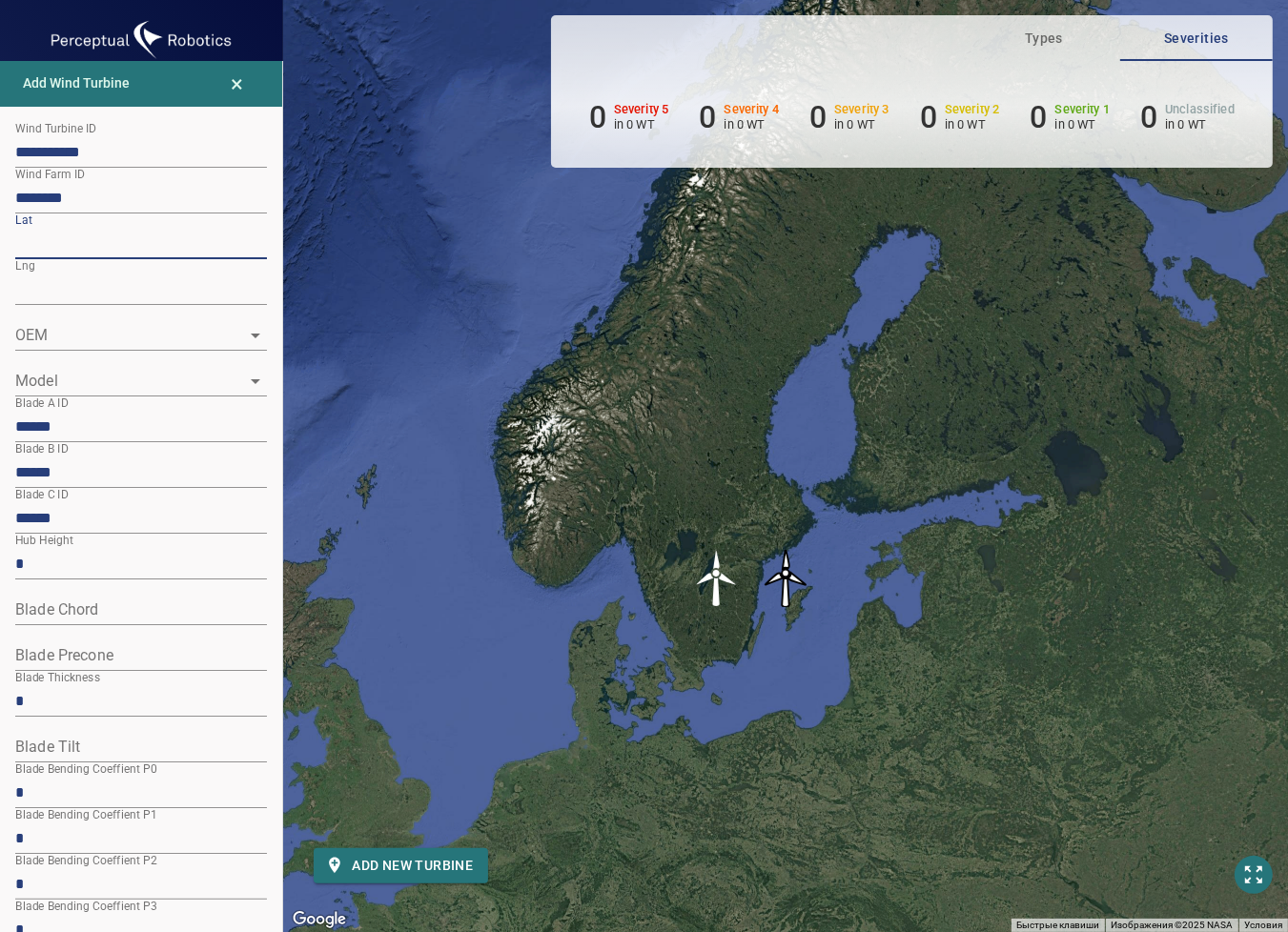 type on "*********" 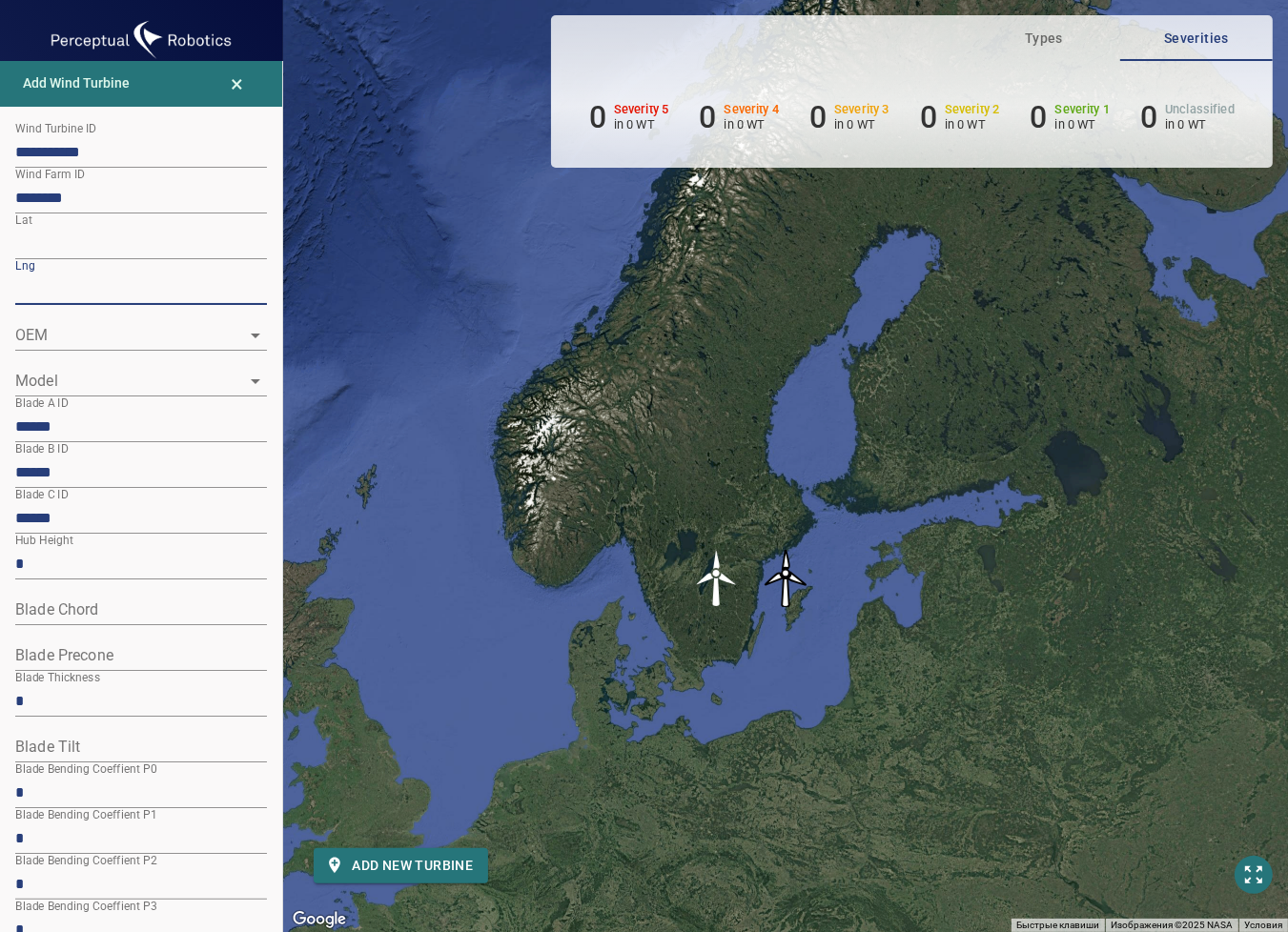 drag, startPoint x: 101, startPoint y: 285, endPoint x: -9, endPoint y: 297, distance: 110.65261 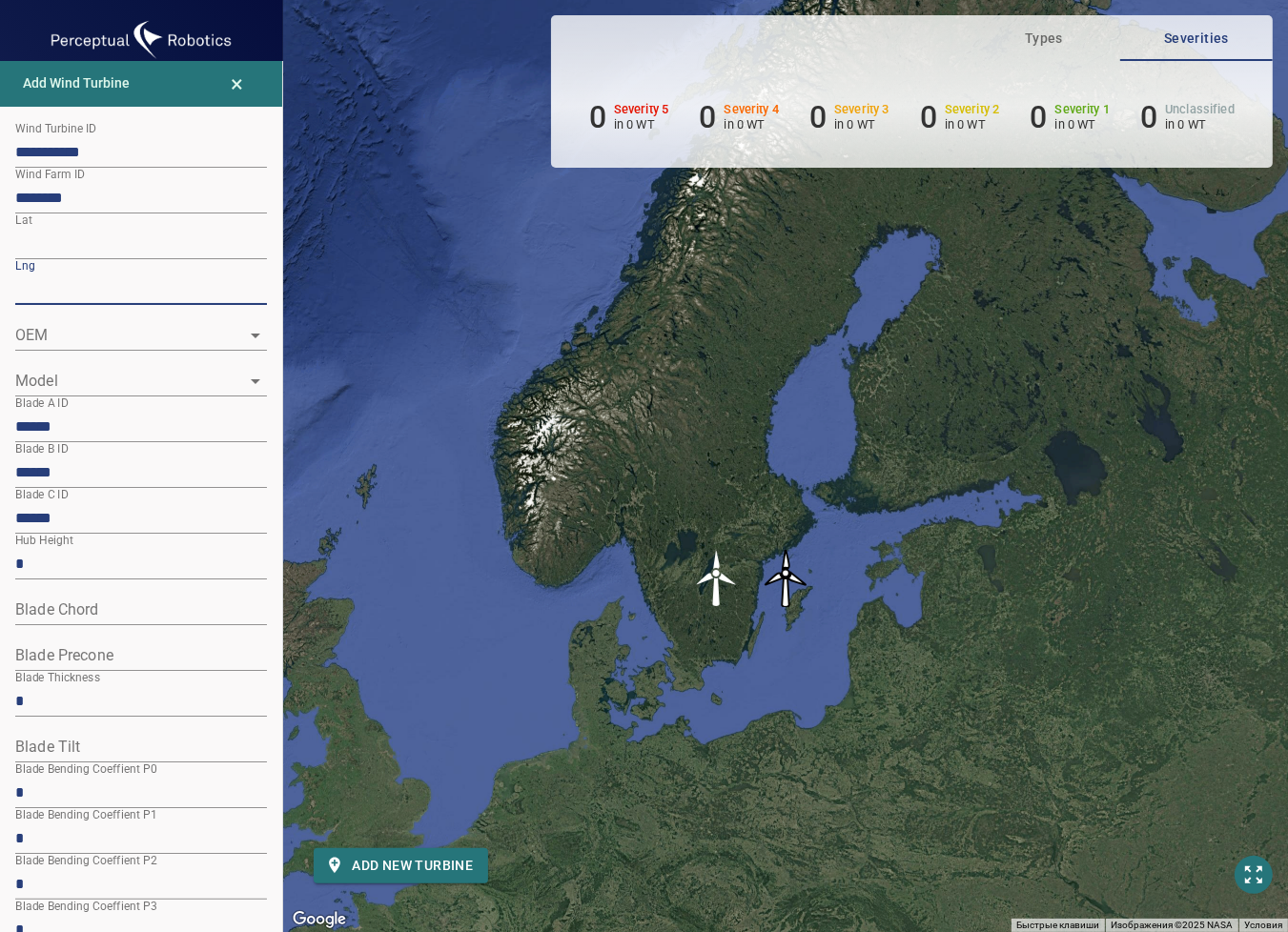 click on "**********" at bounding box center (644, 466) 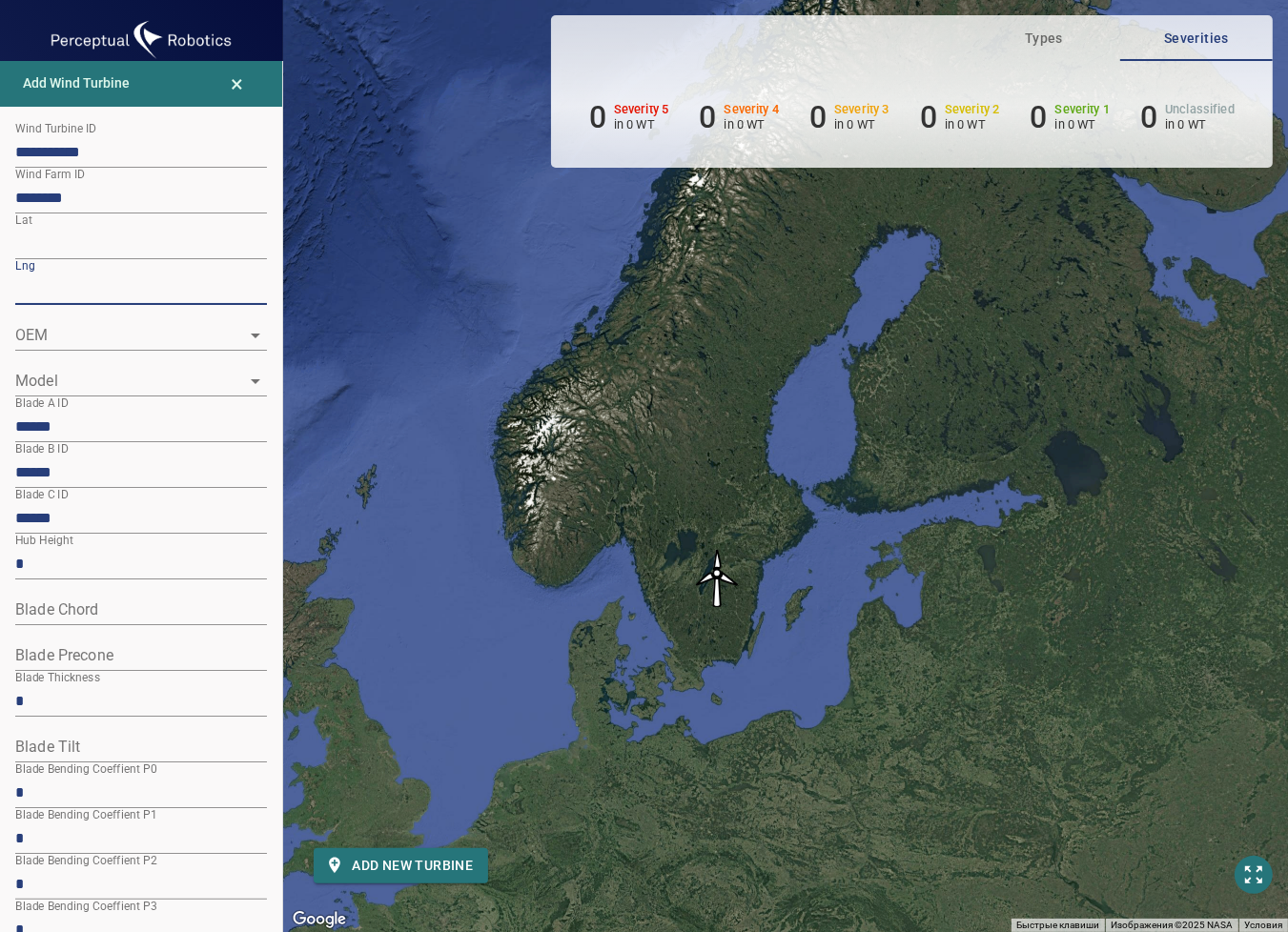 click 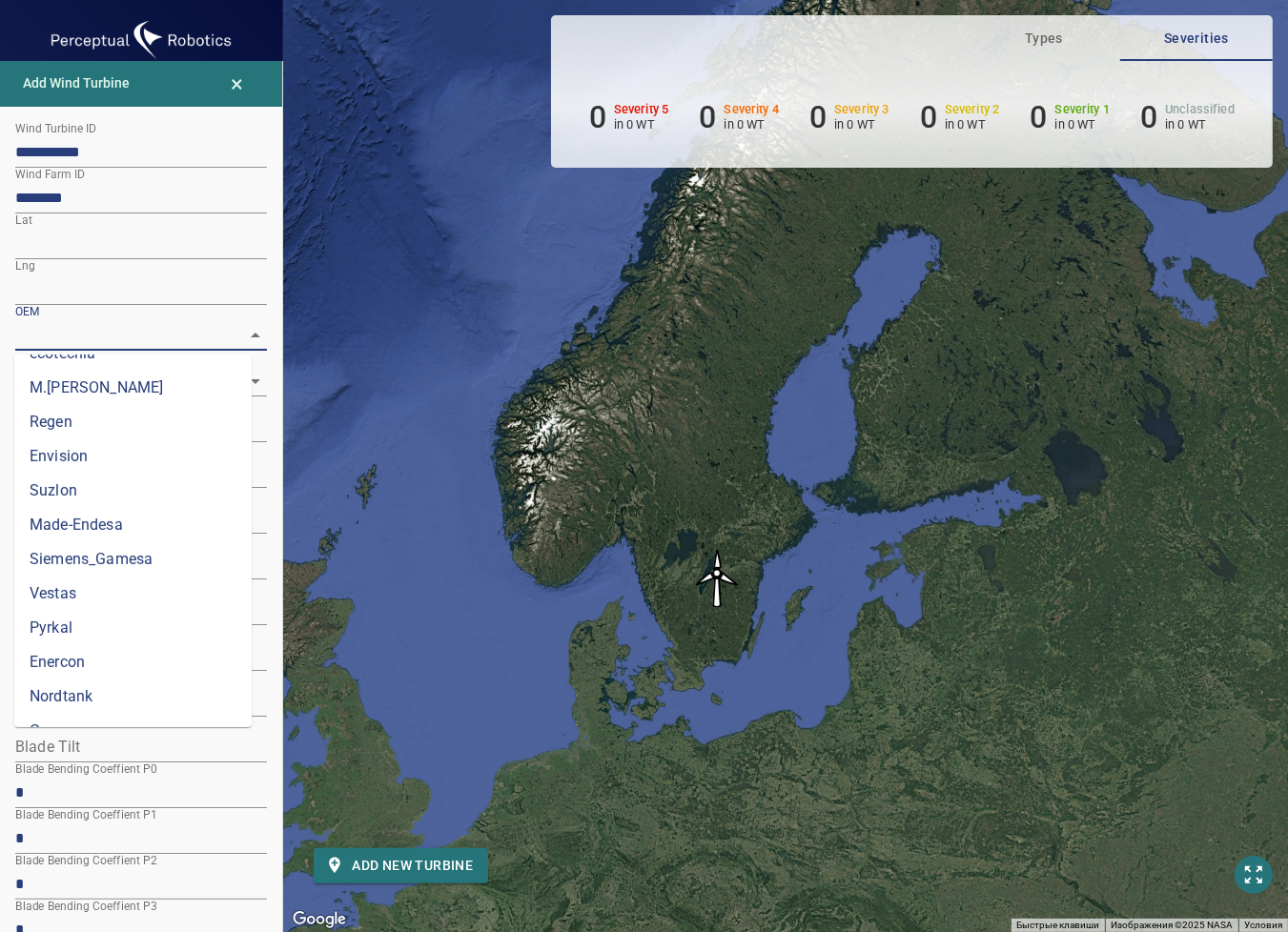 scroll, scrollTop: 671, scrollLeft: 0, axis: vertical 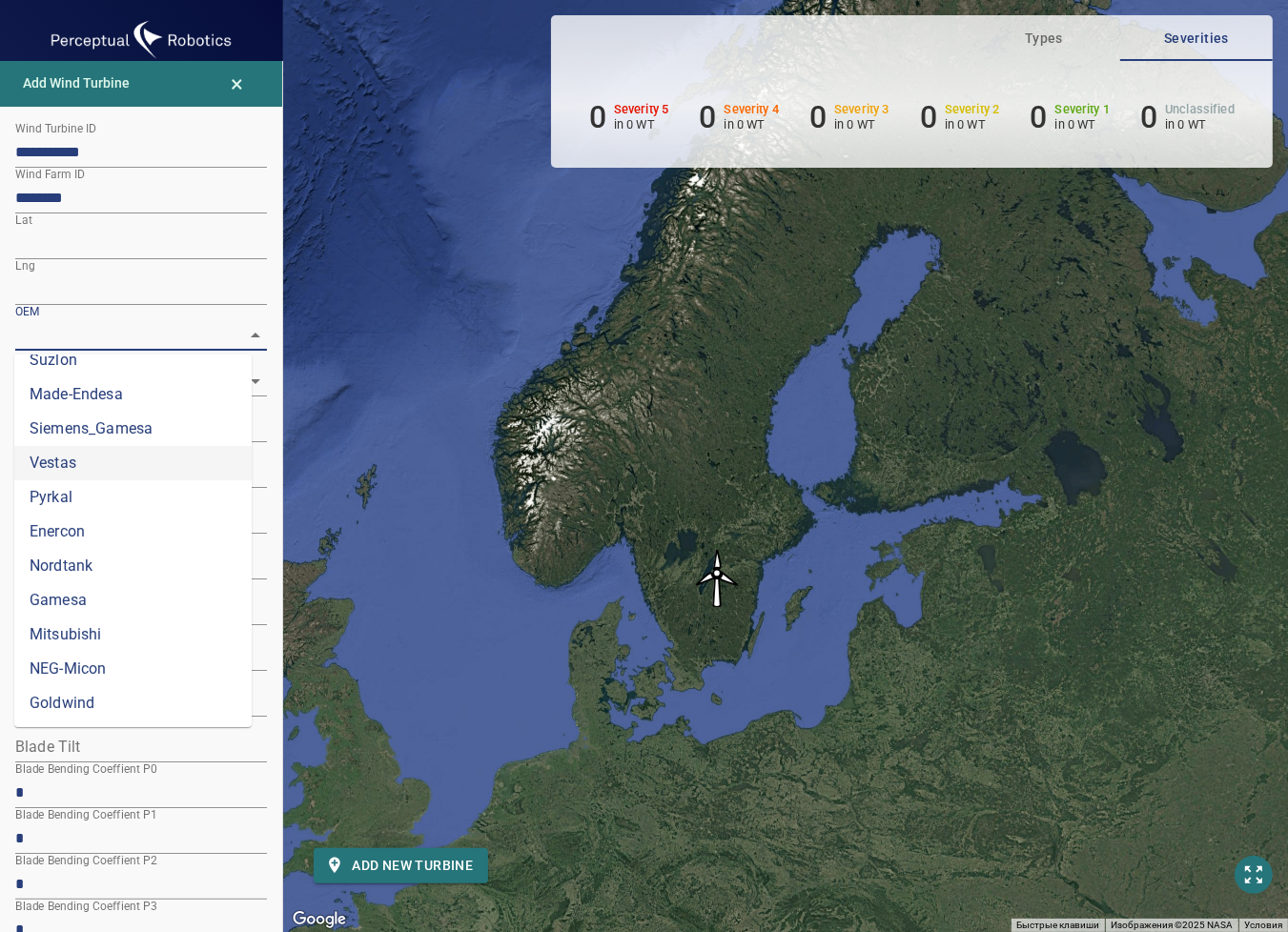 click on "Vestas" at bounding box center (133, 463) 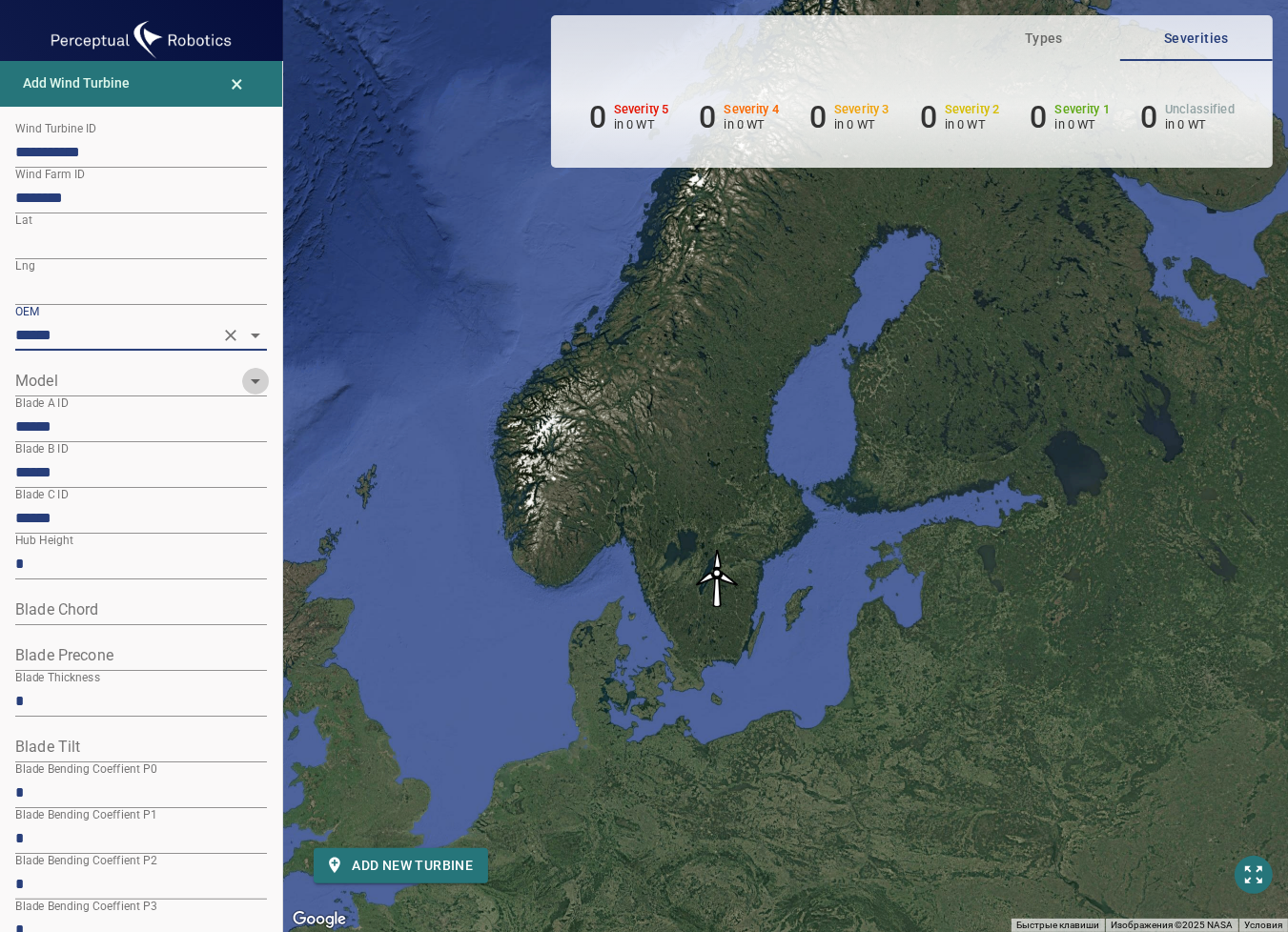 click 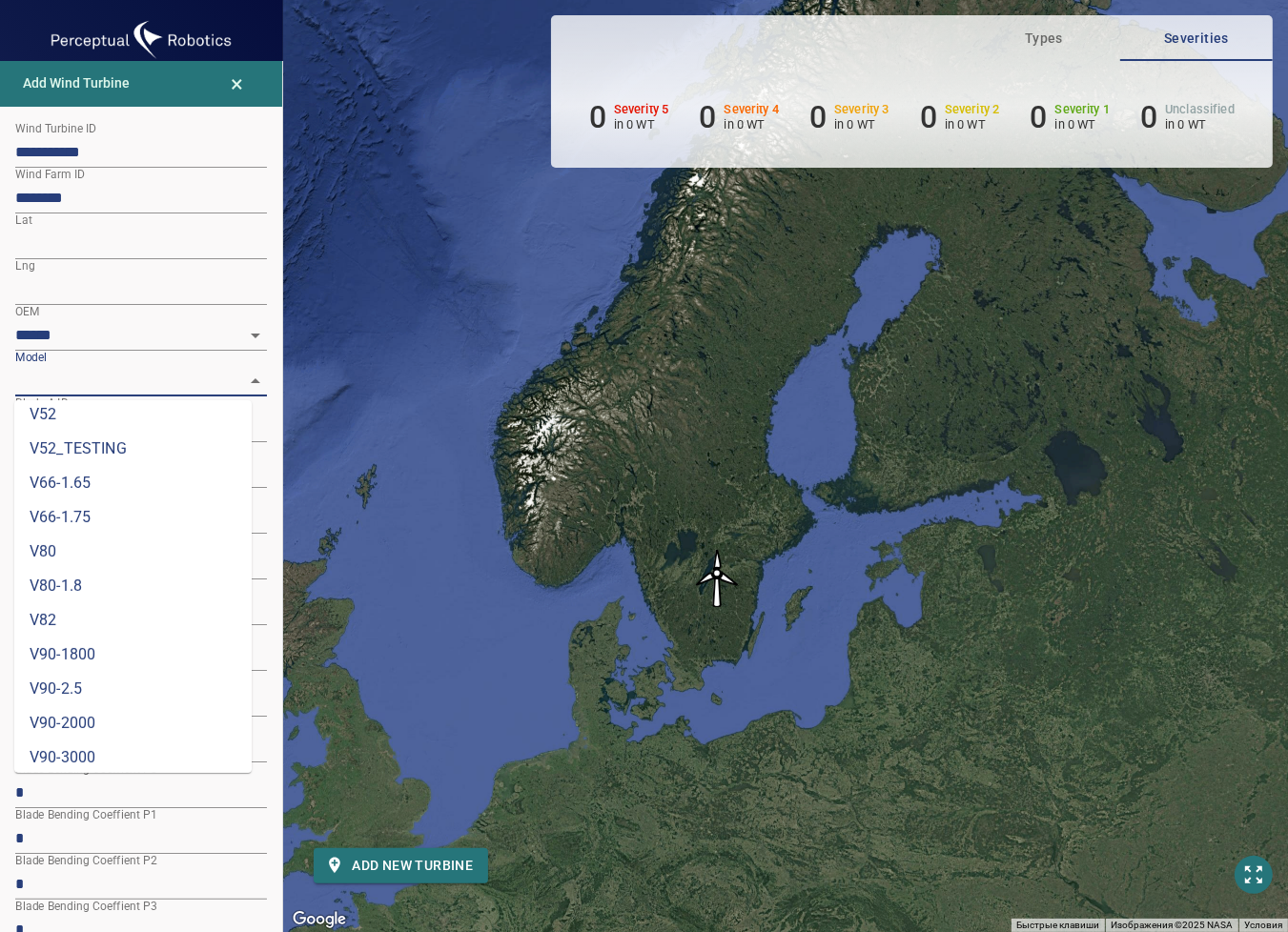 scroll, scrollTop: 671, scrollLeft: 0, axis: vertical 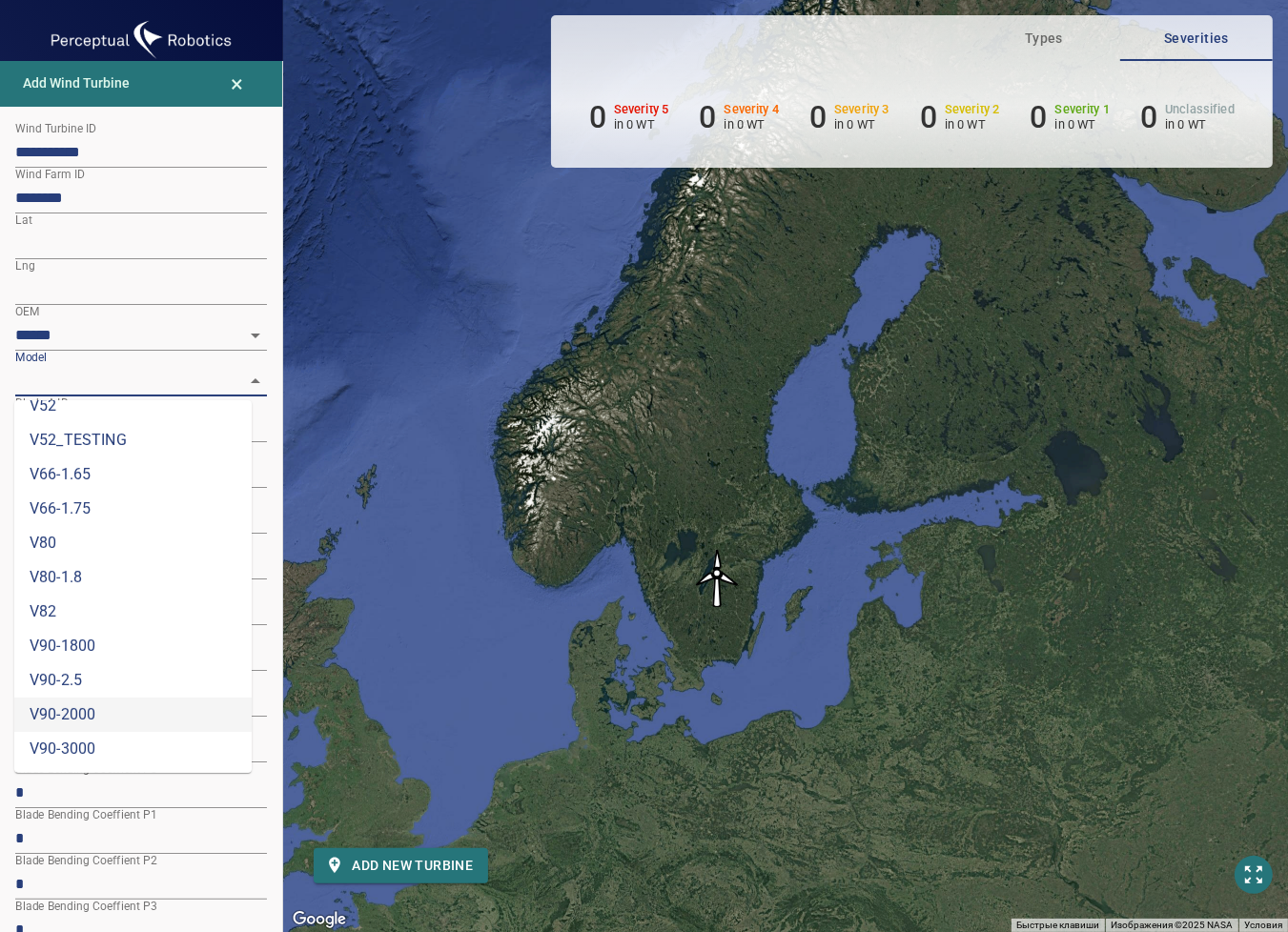 click on "V90-2000" at bounding box center (133, 715) 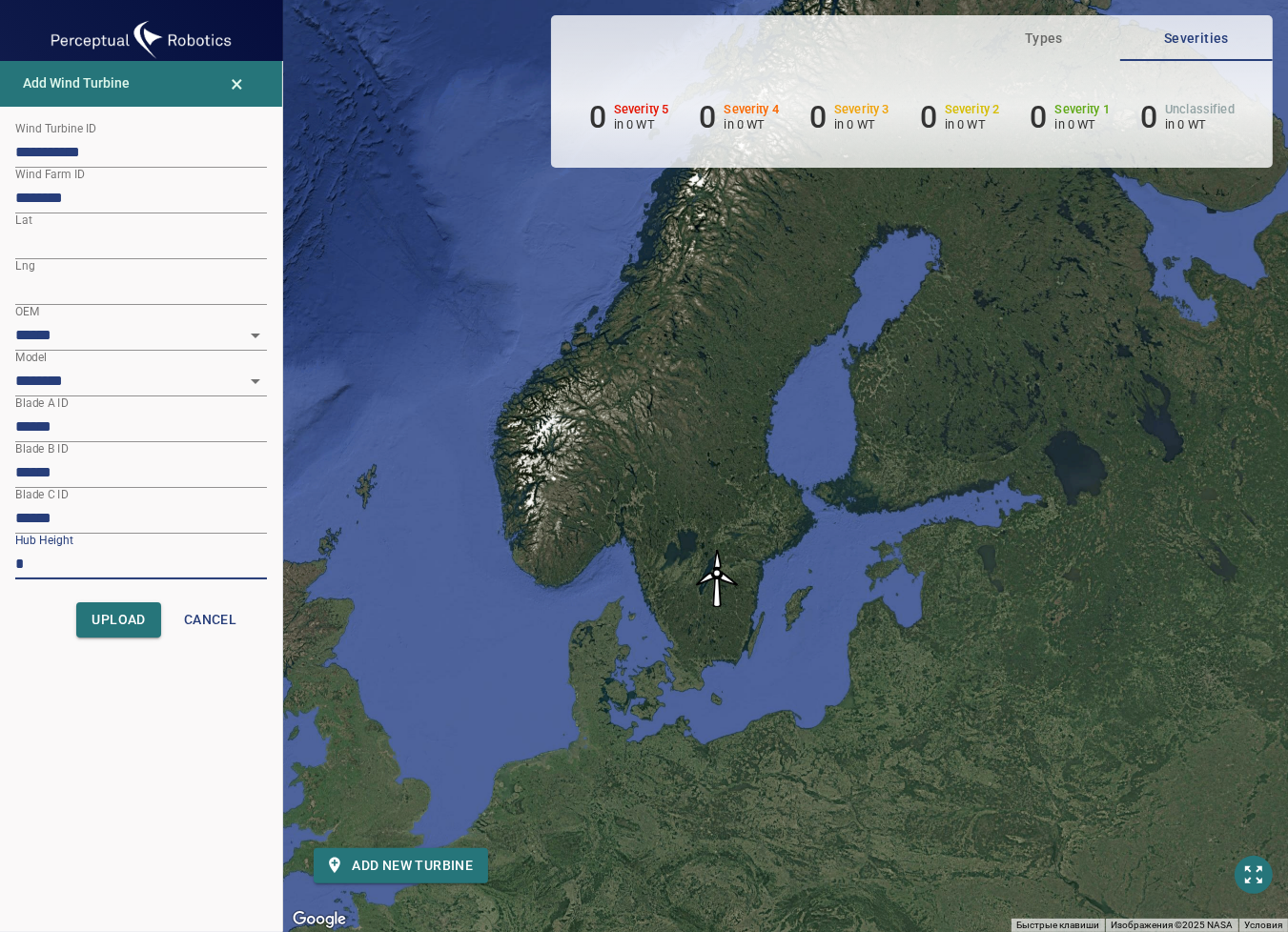 click on "*" at bounding box center (141, 564) 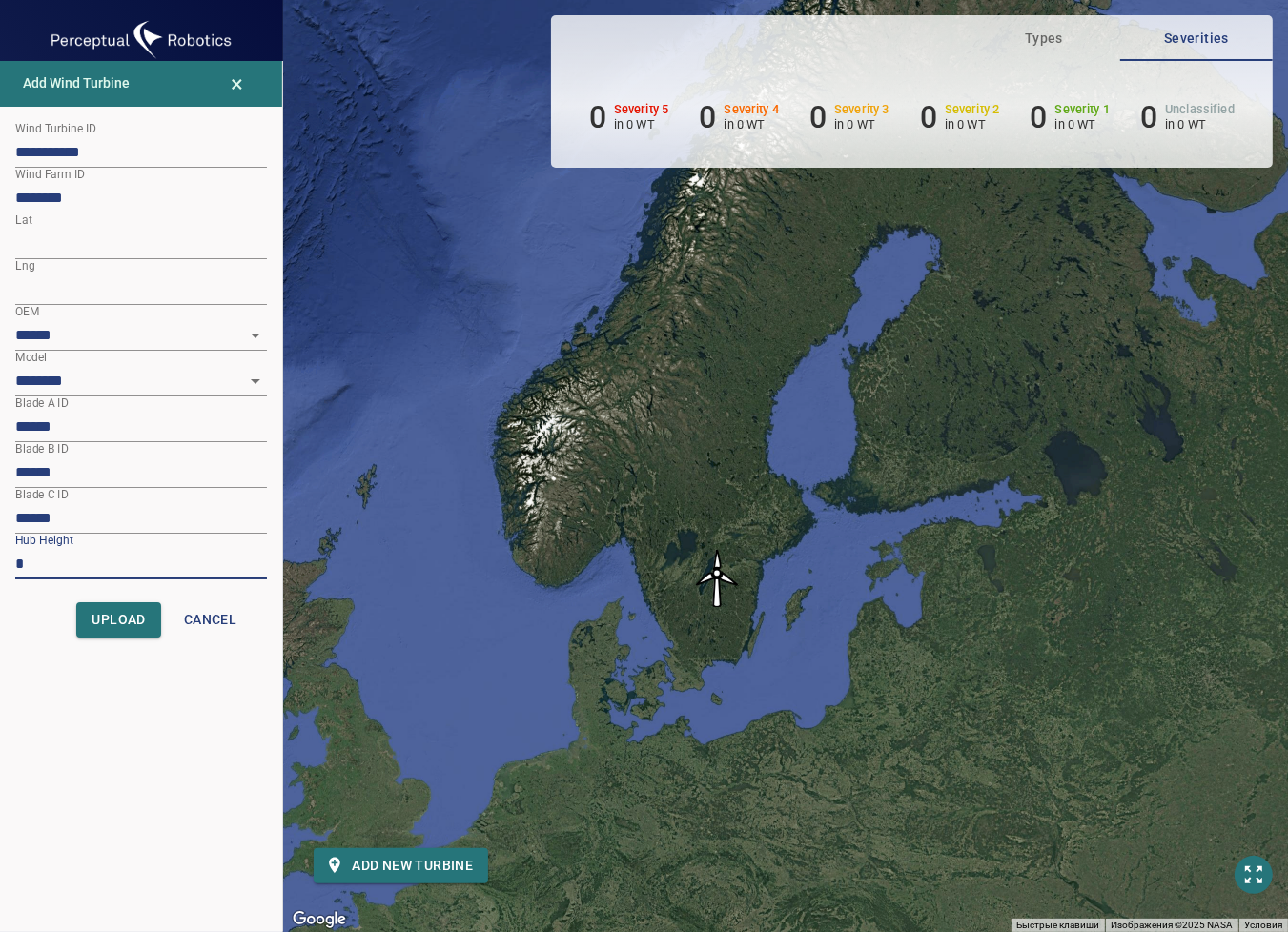 click on "**********" at bounding box center (141, 414) 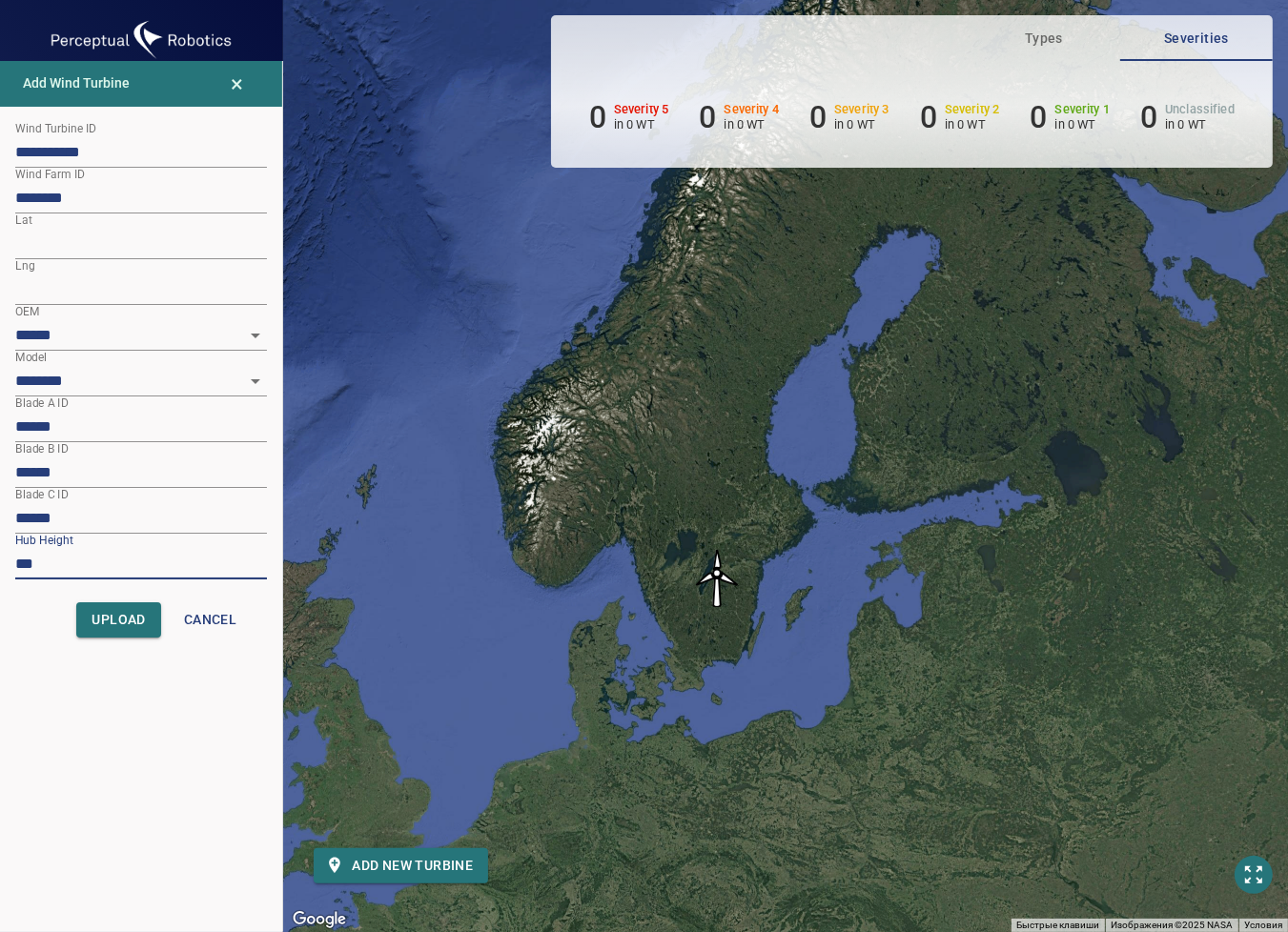 type on "***" 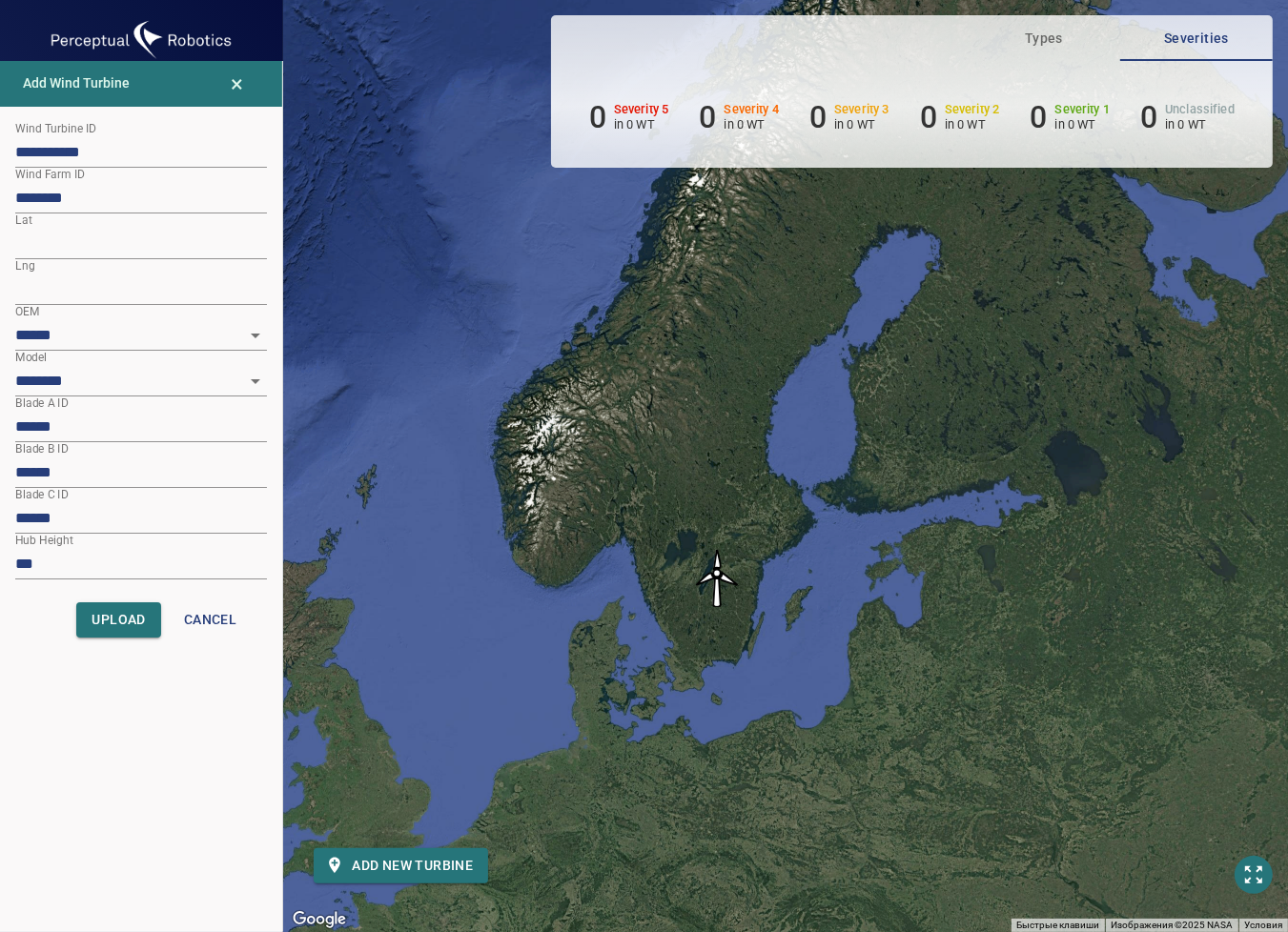 click on "******" at bounding box center (141, 427) 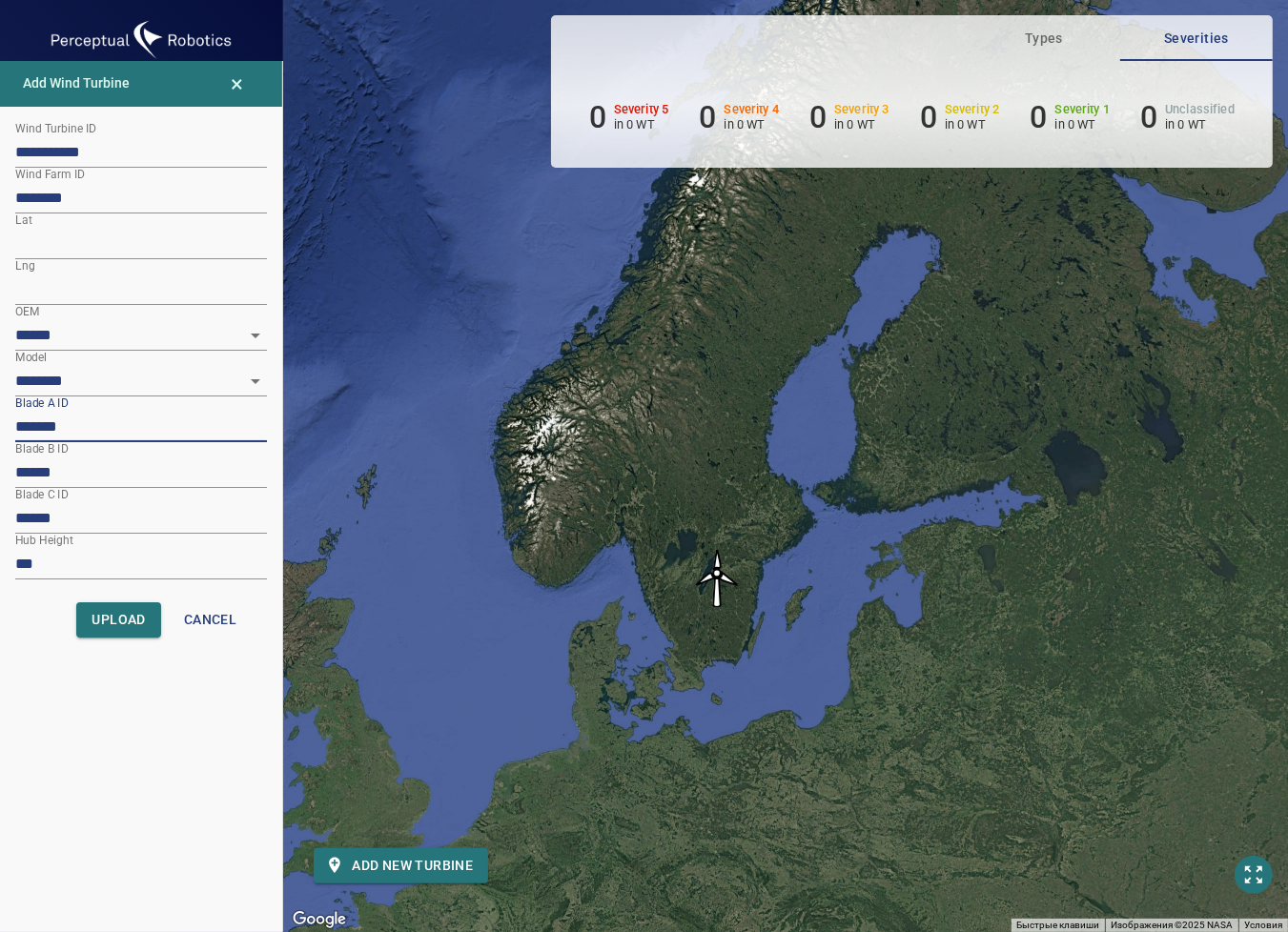 paste on "*****" 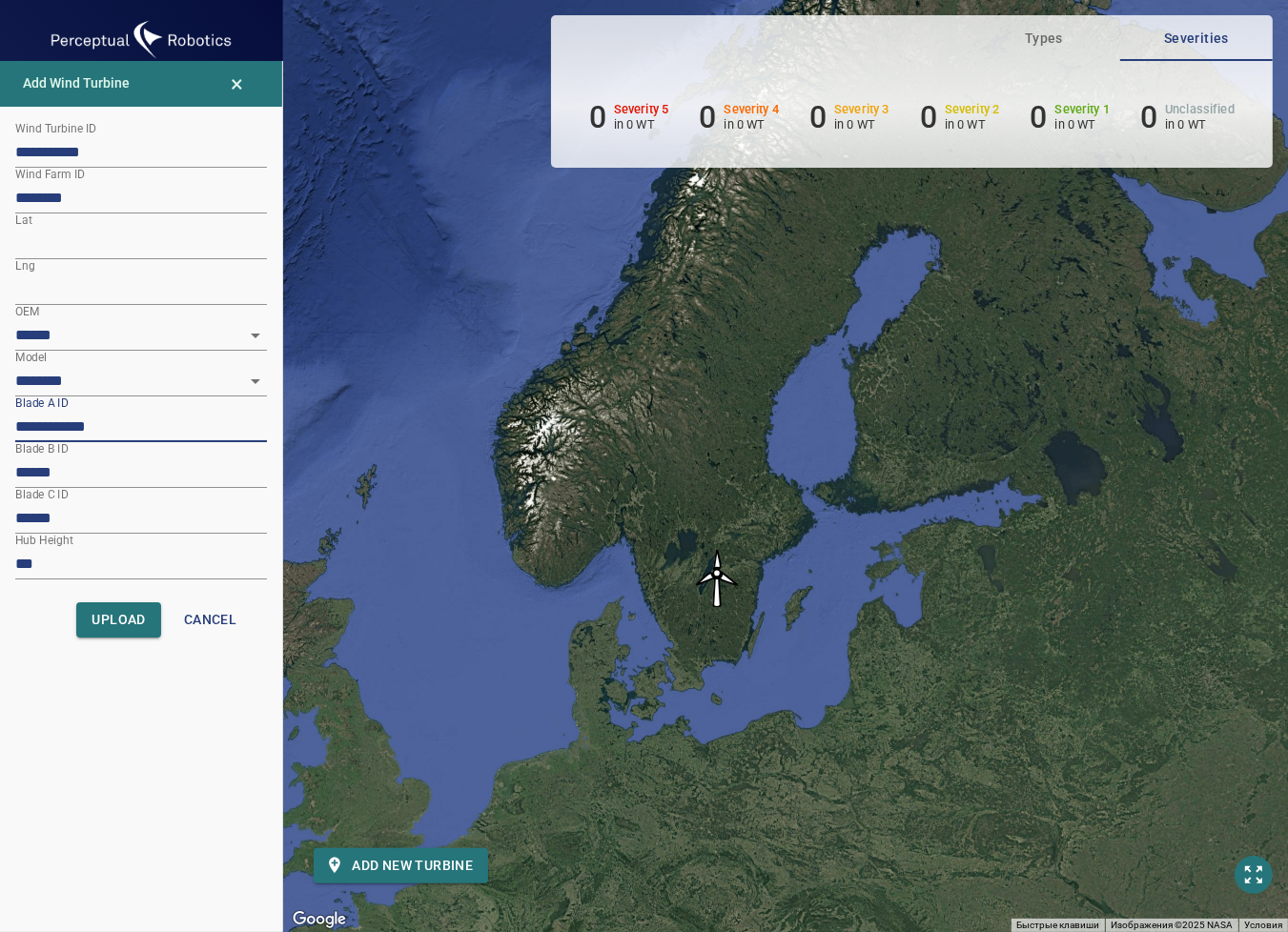type on "**********" 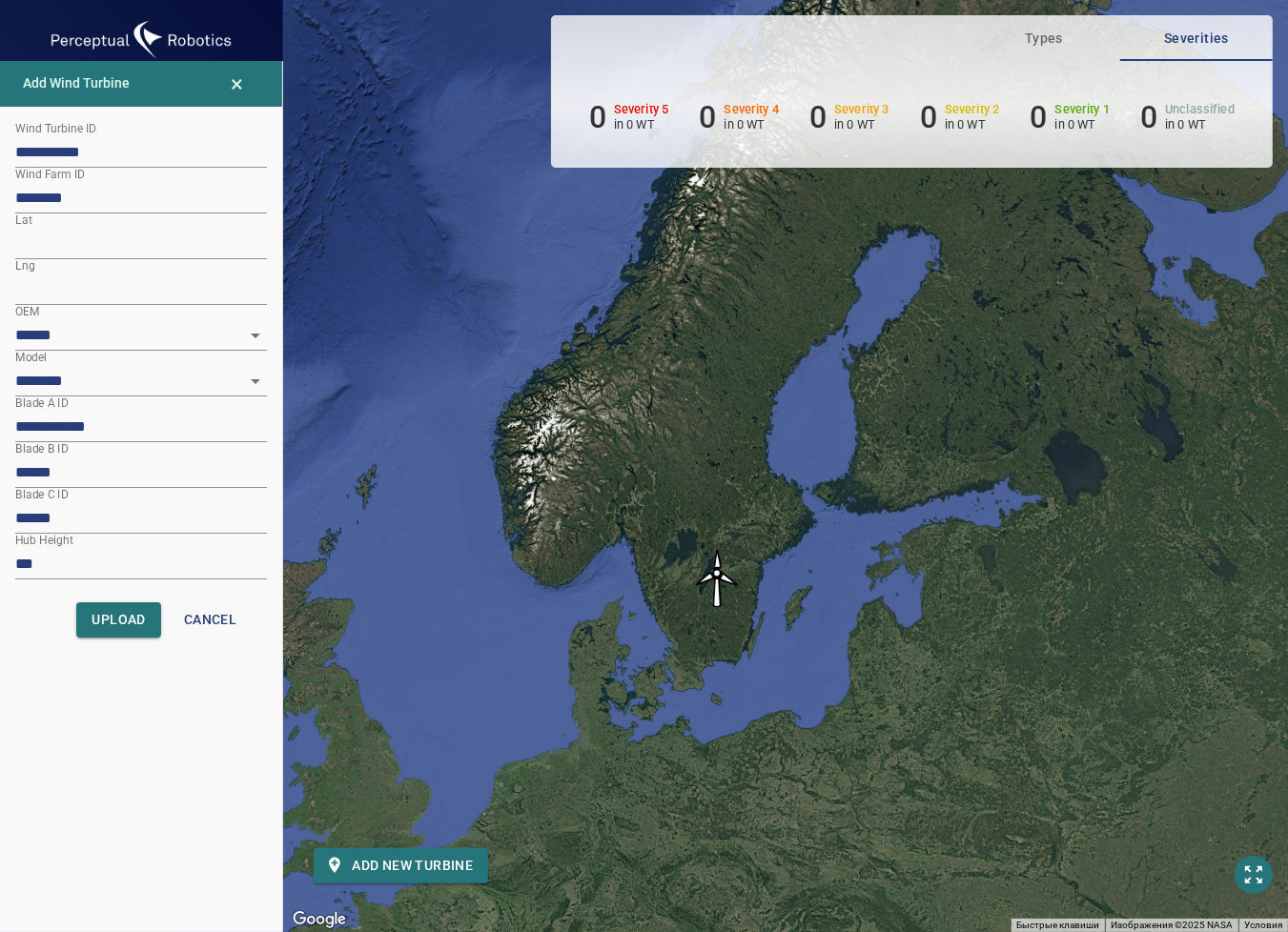 click on "******" at bounding box center [141, 473] 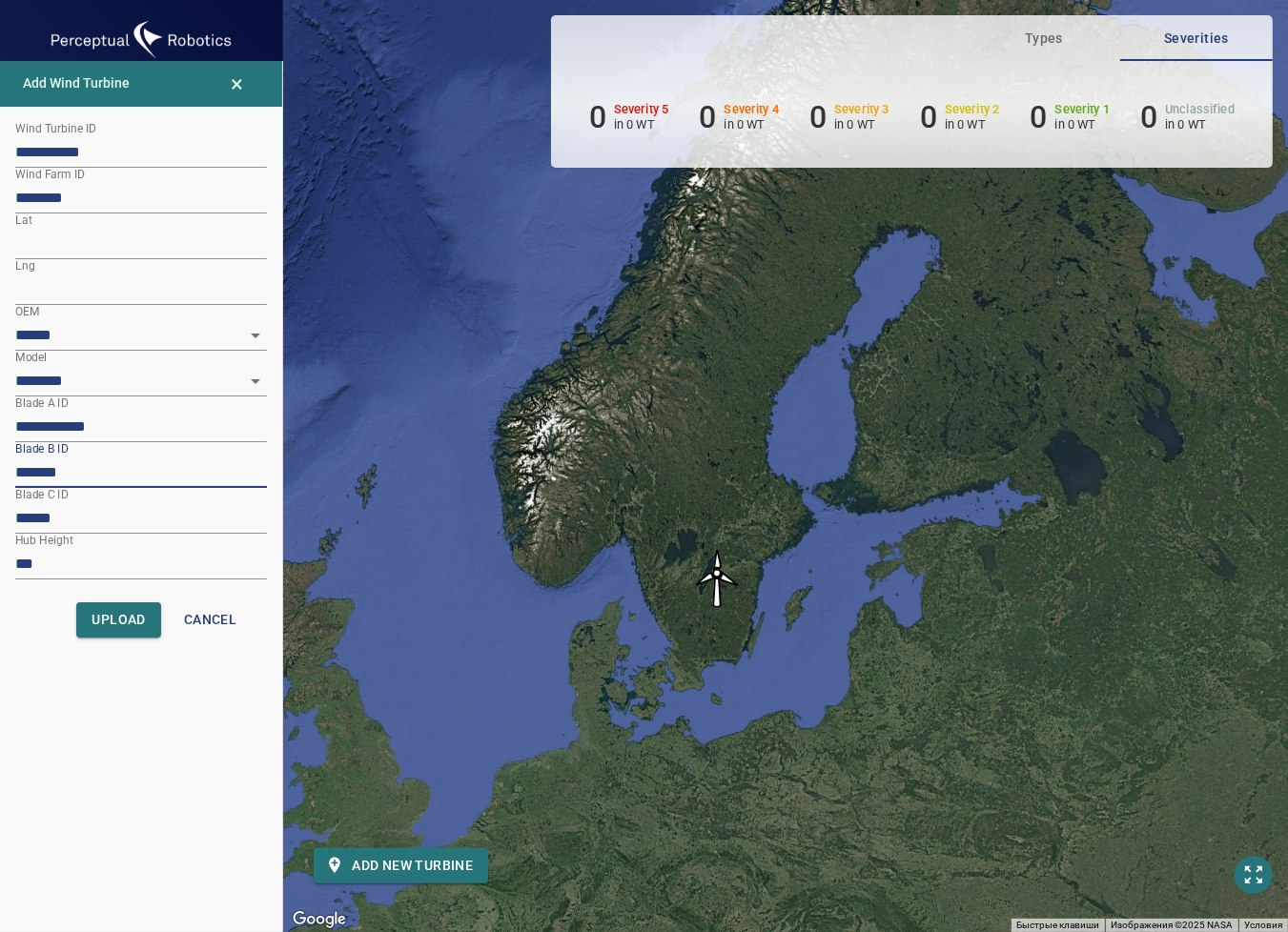 paste on "*****" 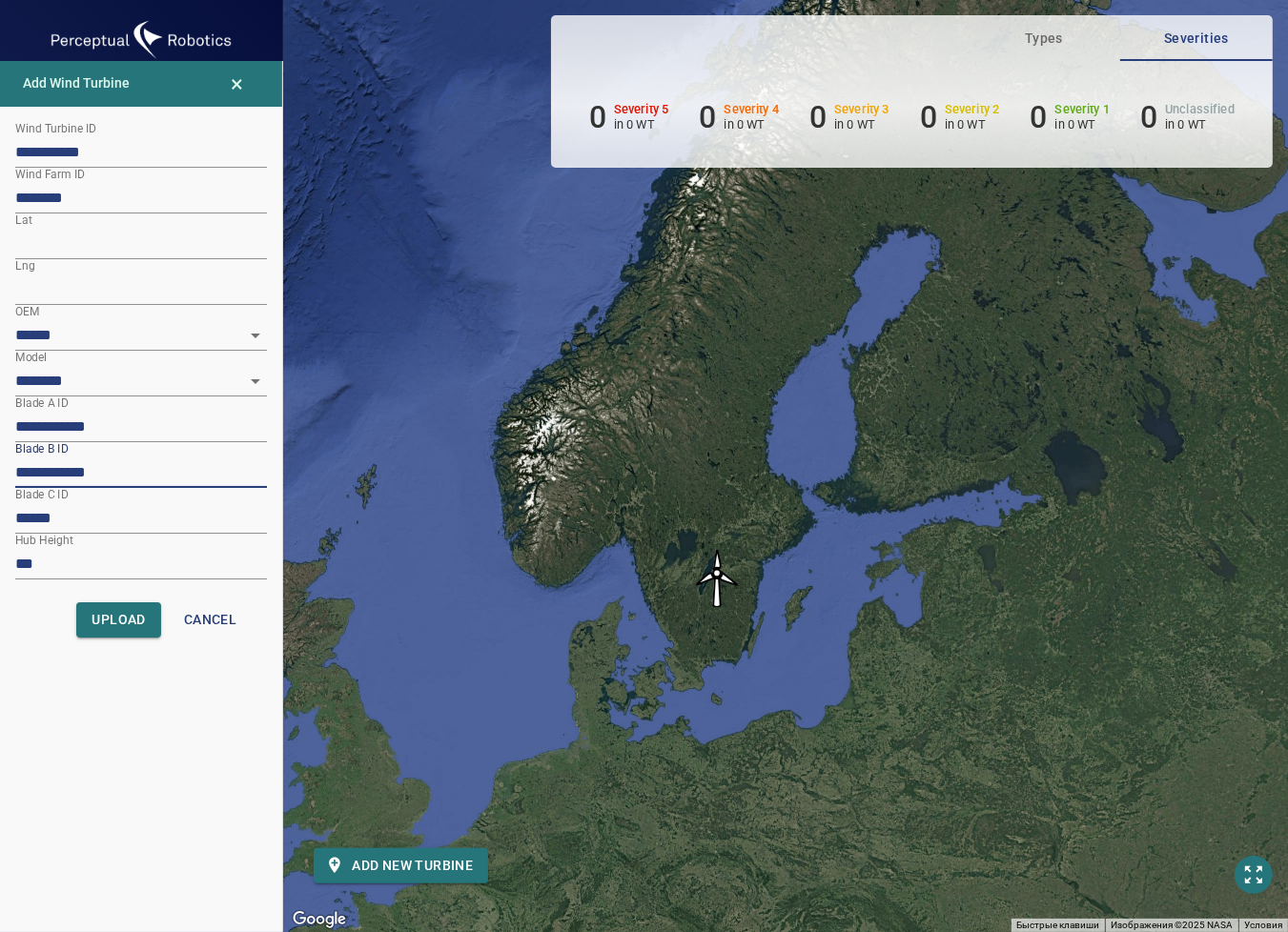 type on "**********" 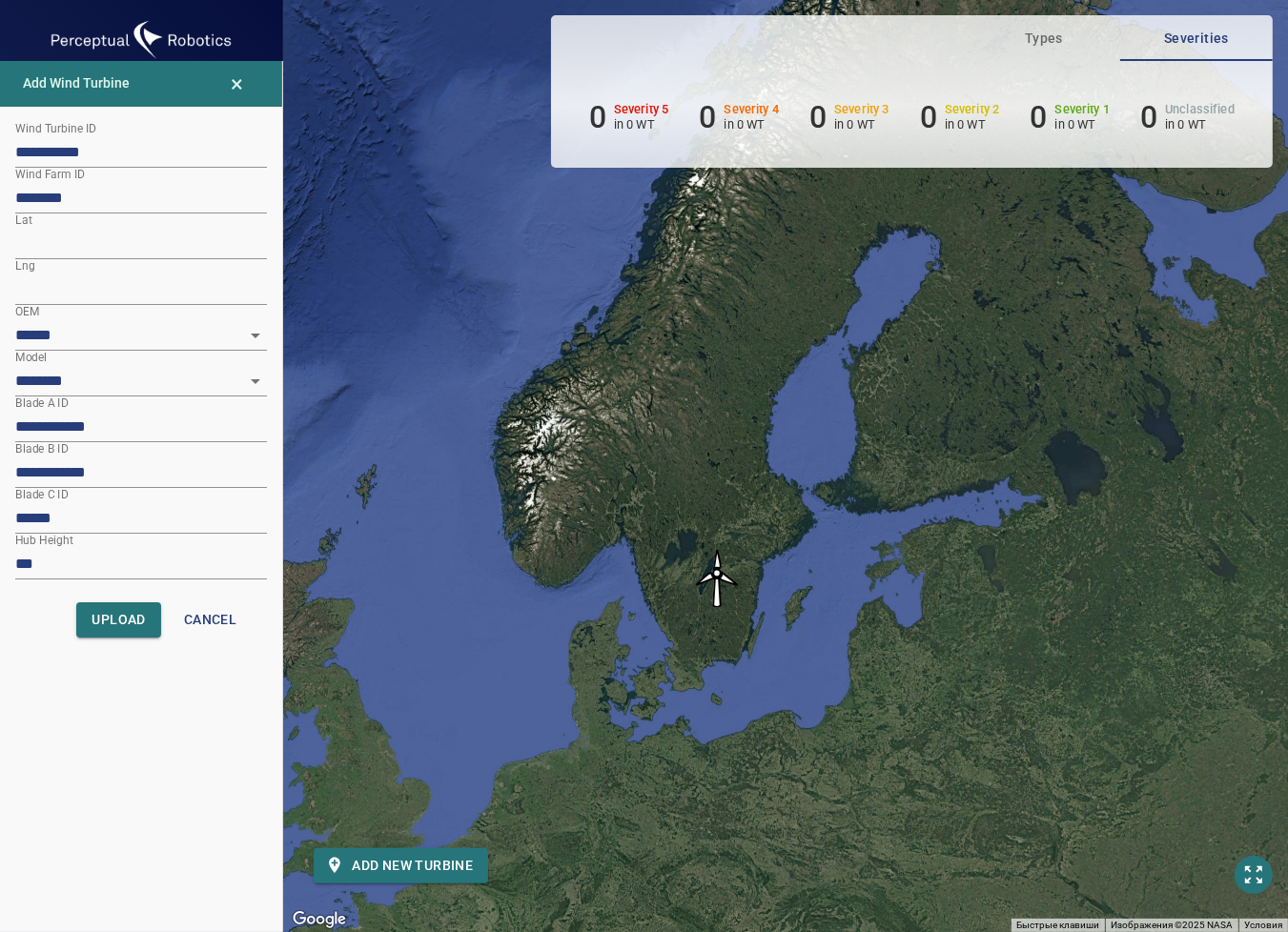 click on "******" at bounding box center [141, 518] 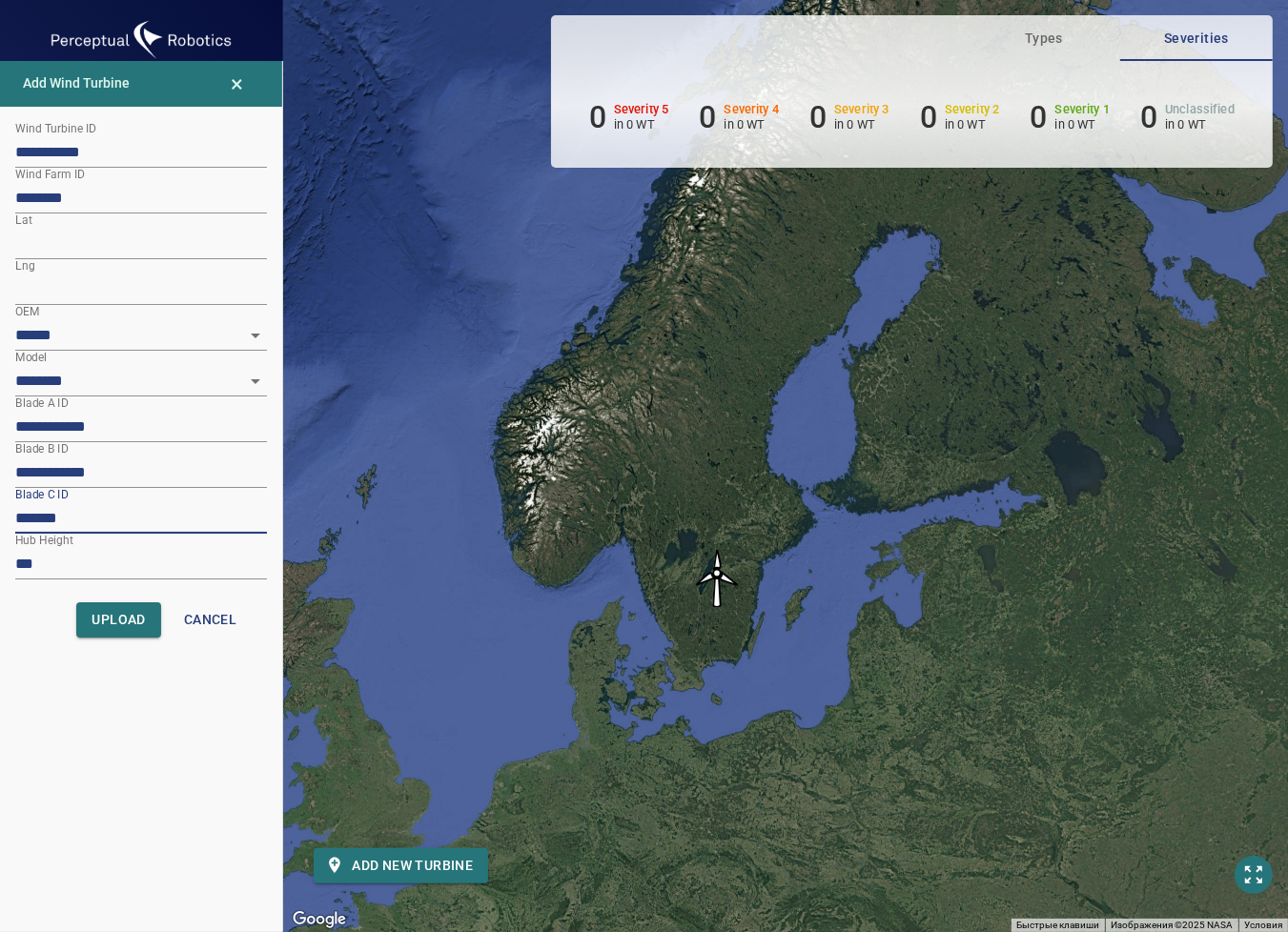 paste on "*****" 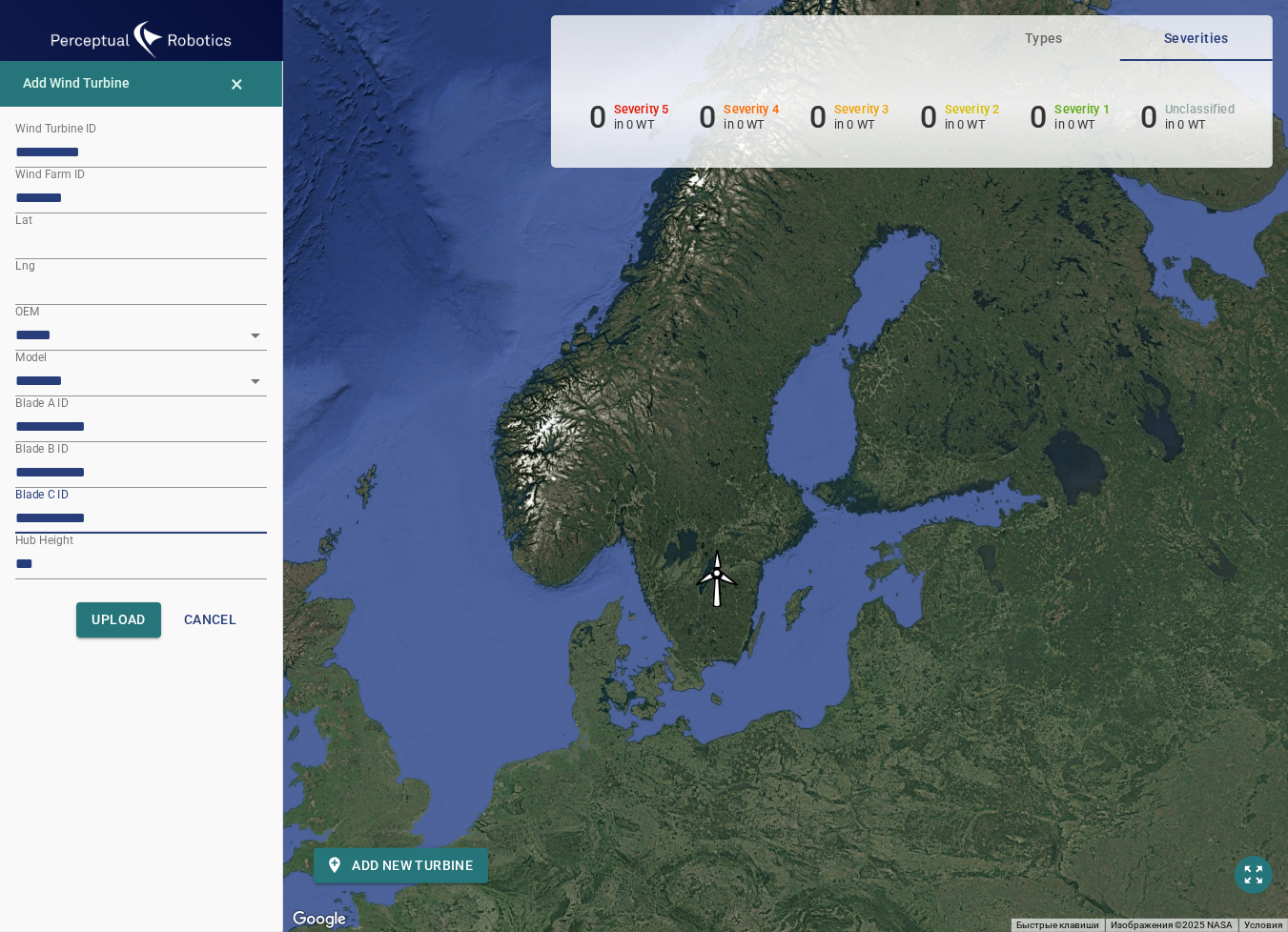 type on "**********" 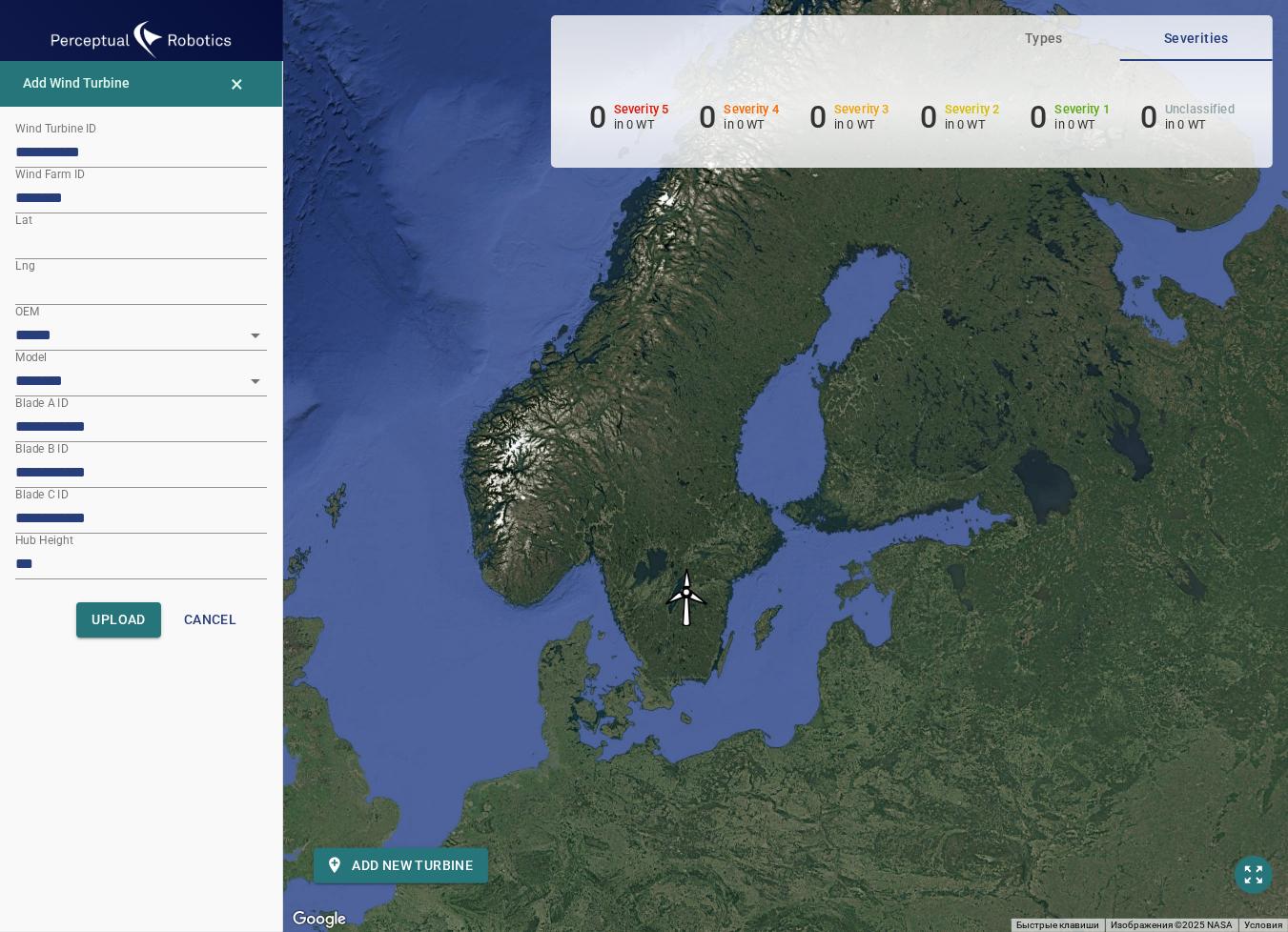 drag, startPoint x: 414, startPoint y: 580, endPoint x: 378, endPoint y: 604, distance: 43.266615 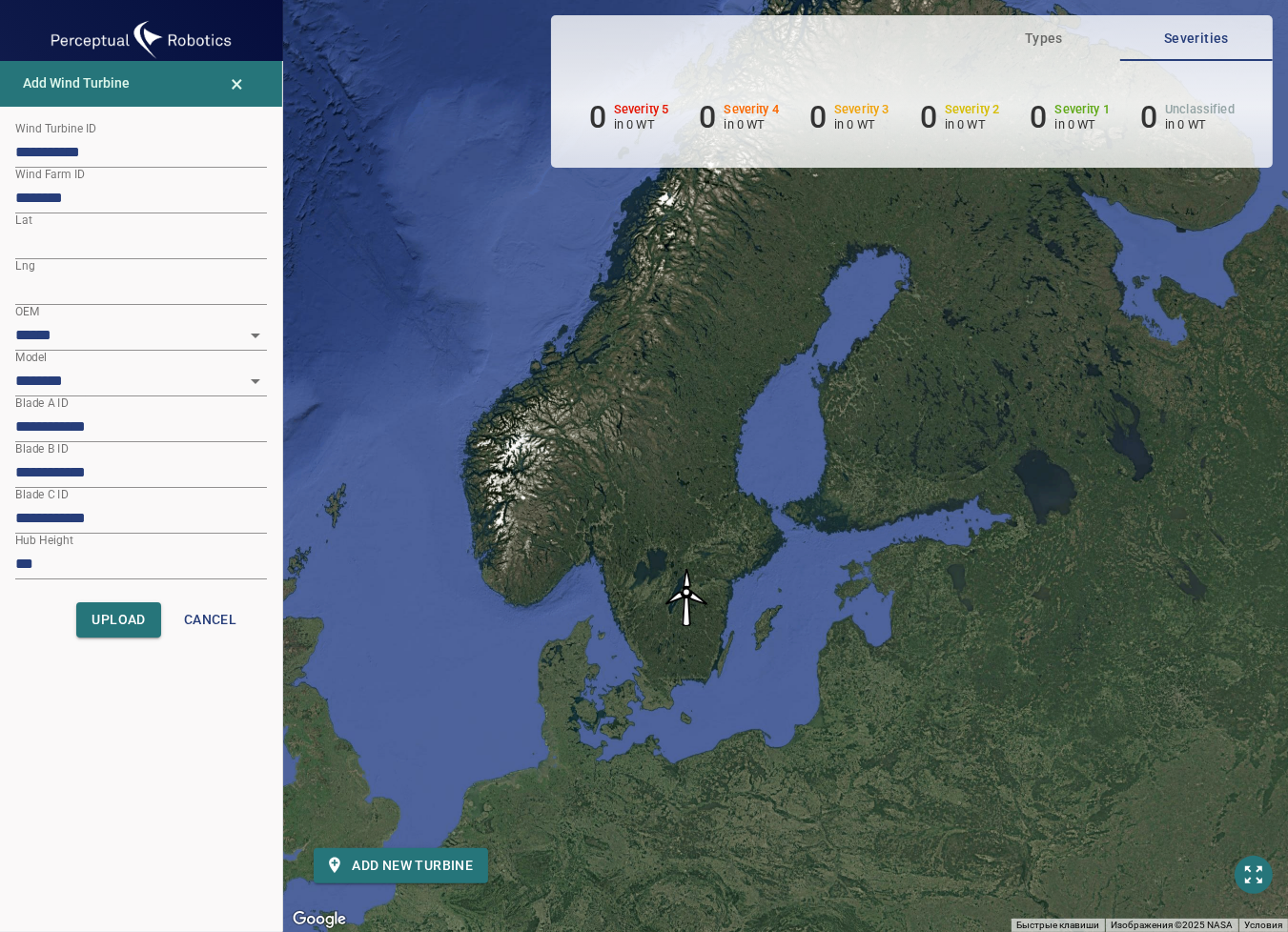 click on "Для навигации используйте клавиши со стрелками. Чтобы активировать перетаскивание с помощью клавиатуры, нажмите Alt + Ввод. После этого перемещайте маркер, используя клавиши со стрелками. Чтобы завершить перетаскивание, нажмите клавишу Ввод. Чтобы отменить действие, нажмите клавишу Esc." at bounding box center (786, 466) 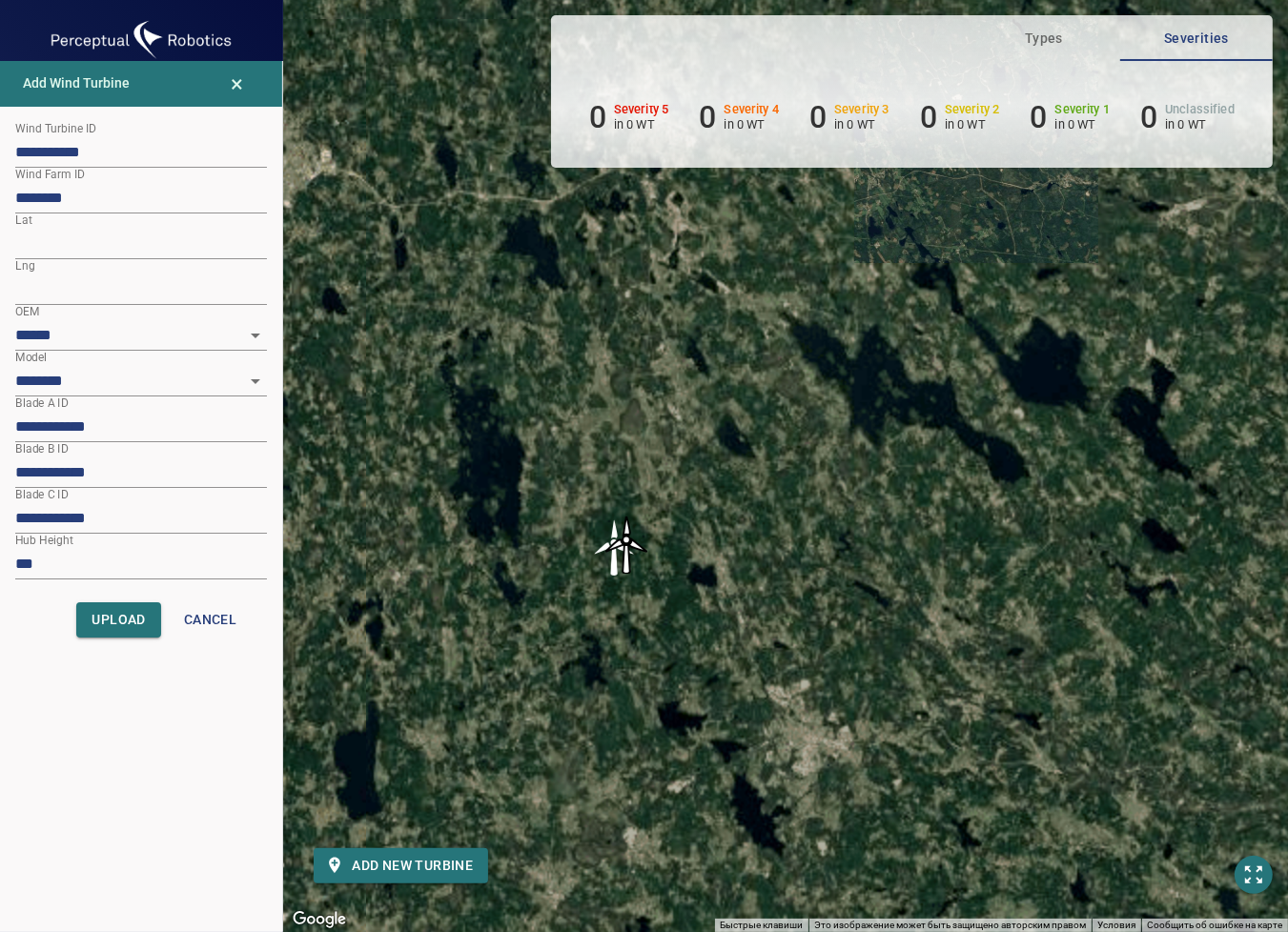 drag, startPoint x: 865, startPoint y: 631, endPoint x: 350, endPoint y: 630, distance: 515.001 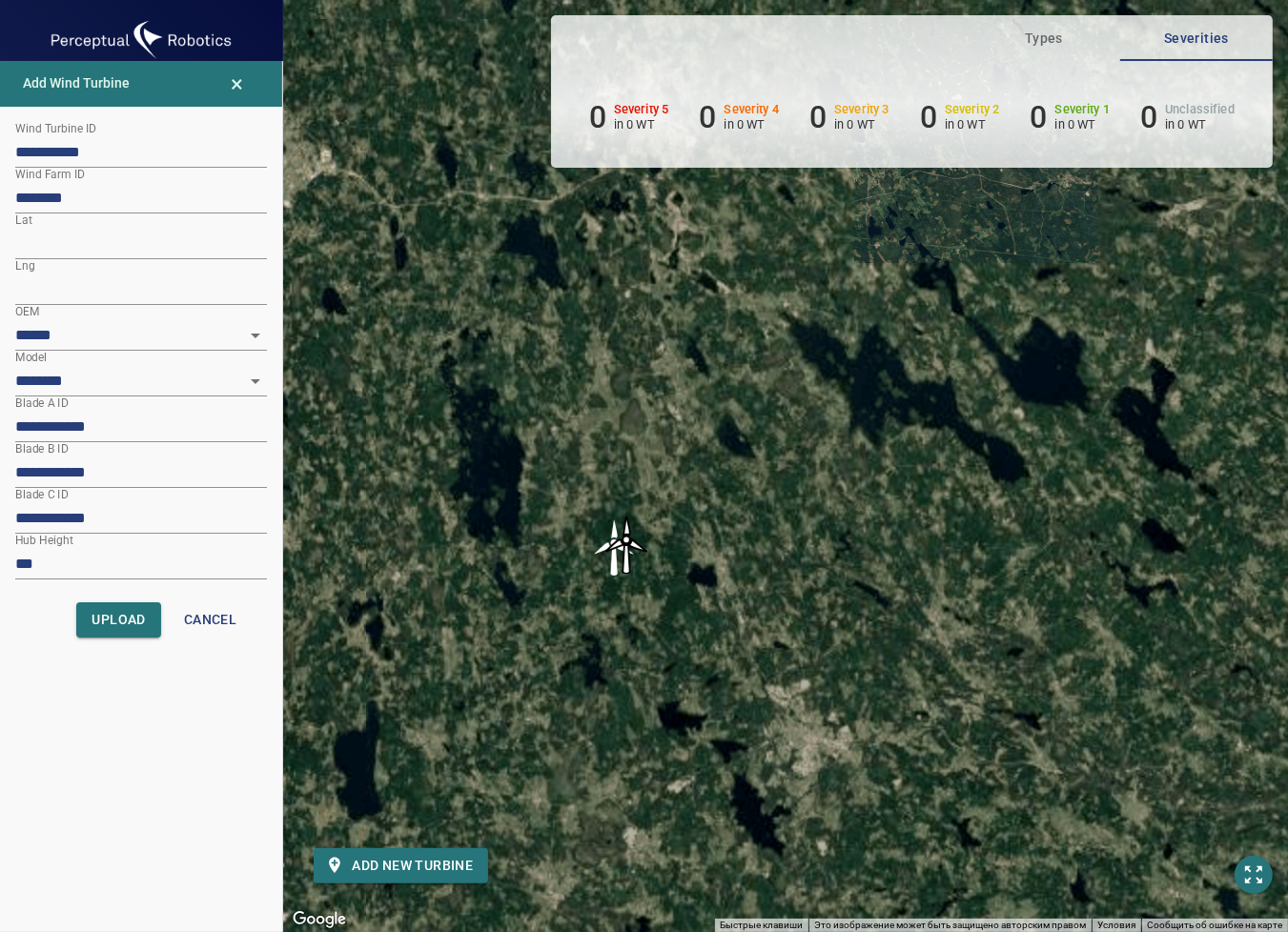 click on "Для навигации используйте клавиши со стрелками. Чтобы активировать перетаскивание с помощью клавиатуры, нажмите Alt + Ввод. После этого перемещайте маркер, используя клавиши со стрелками. Чтобы завершить перетаскивание, нажмите клавишу Ввод. Чтобы отменить действие, нажмите клавишу Esc." at bounding box center (786, 466) 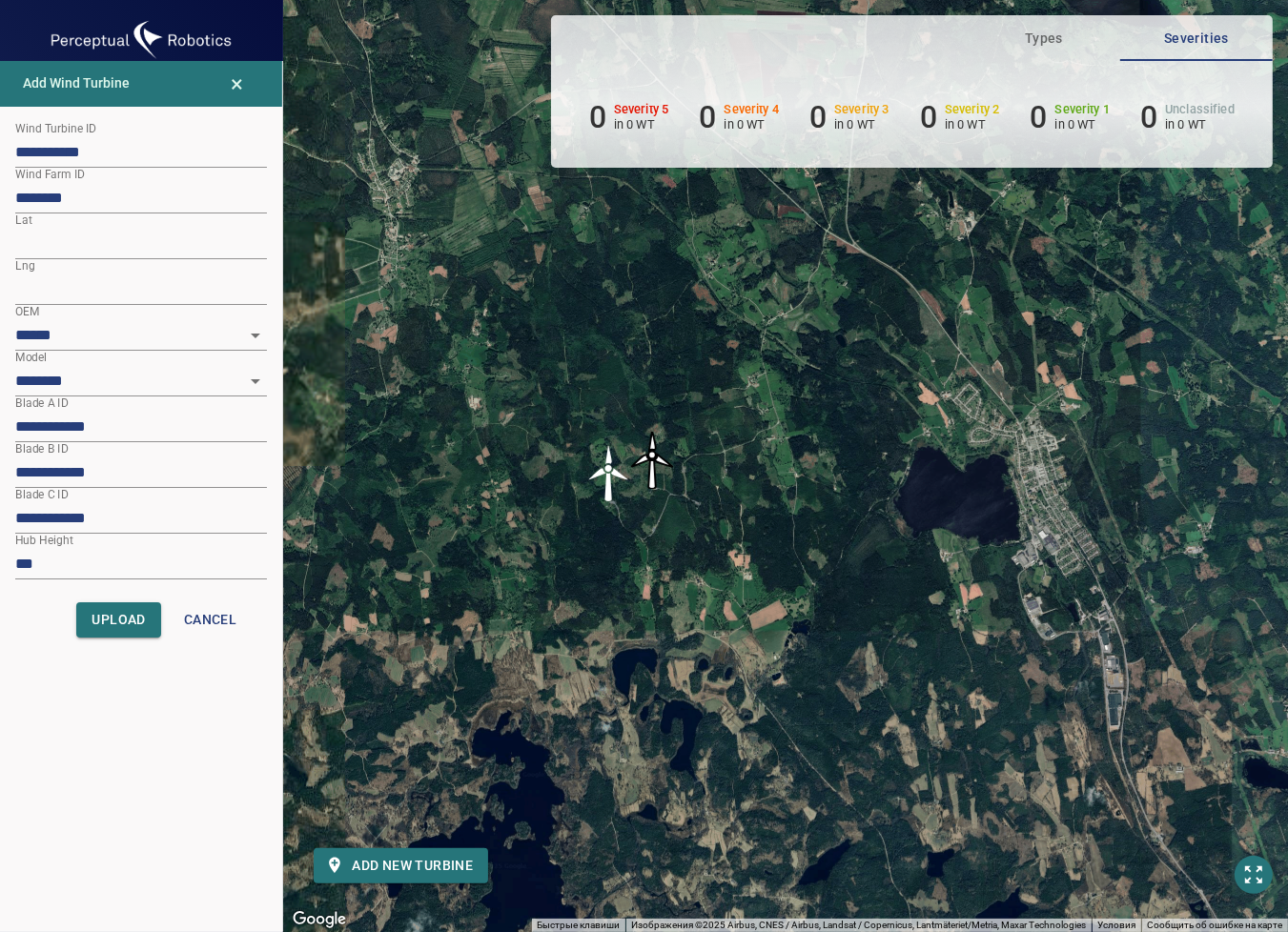 drag, startPoint x: 545, startPoint y: 468, endPoint x: 836, endPoint y: 678, distance: 358.8607 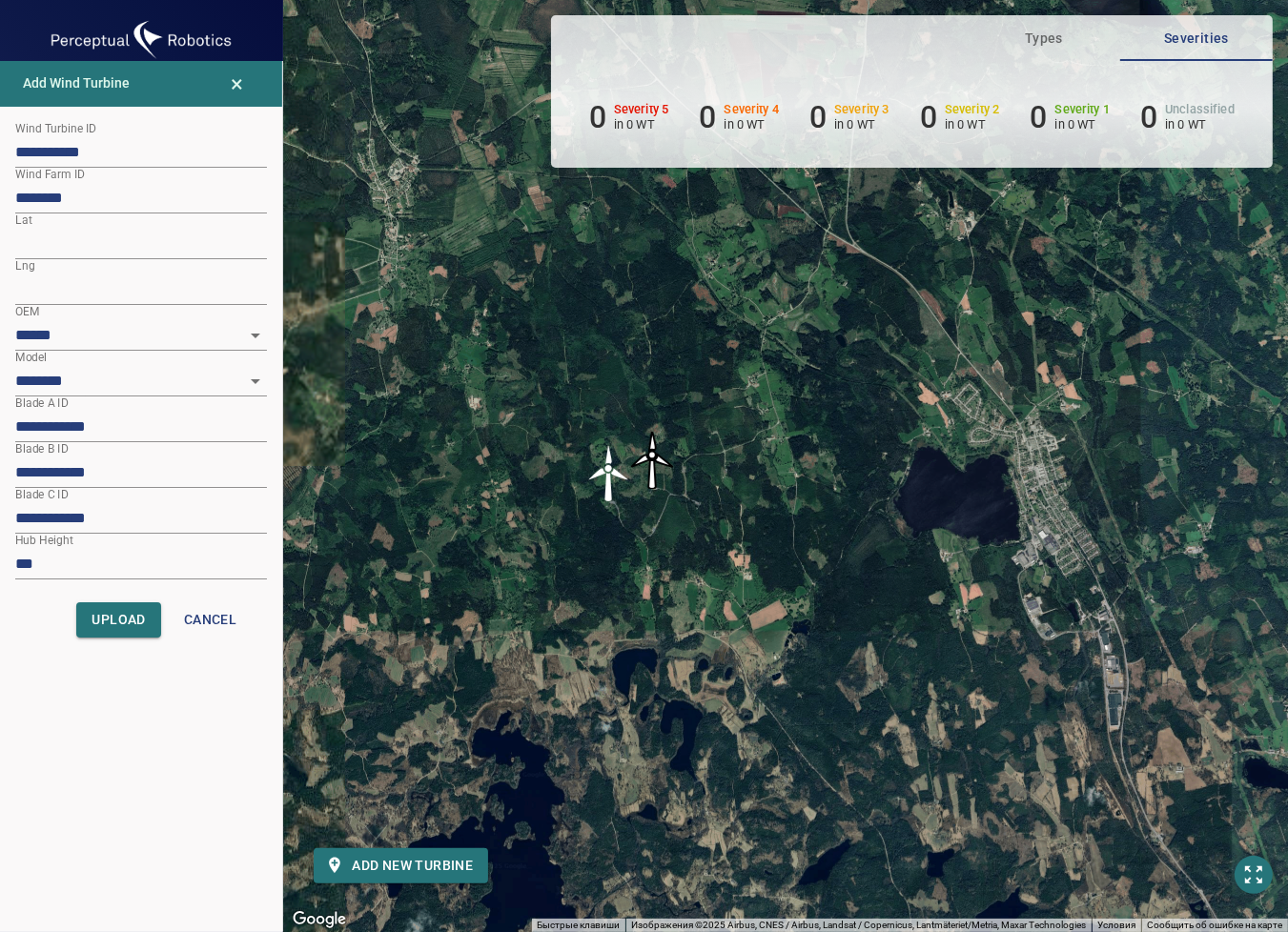 click on "Для навигации используйте клавиши со стрелками. Чтобы активировать перетаскивание с помощью клавиатуры, нажмите Alt + Ввод. После этого перемещайте маркер, используя клавиши со стрелками. Чтобы завершить перетаскивание, нажмите клавишу Ввод. Чтобы отменить действие, нажмите клавишу Esc." at bounding box center (786, 466) 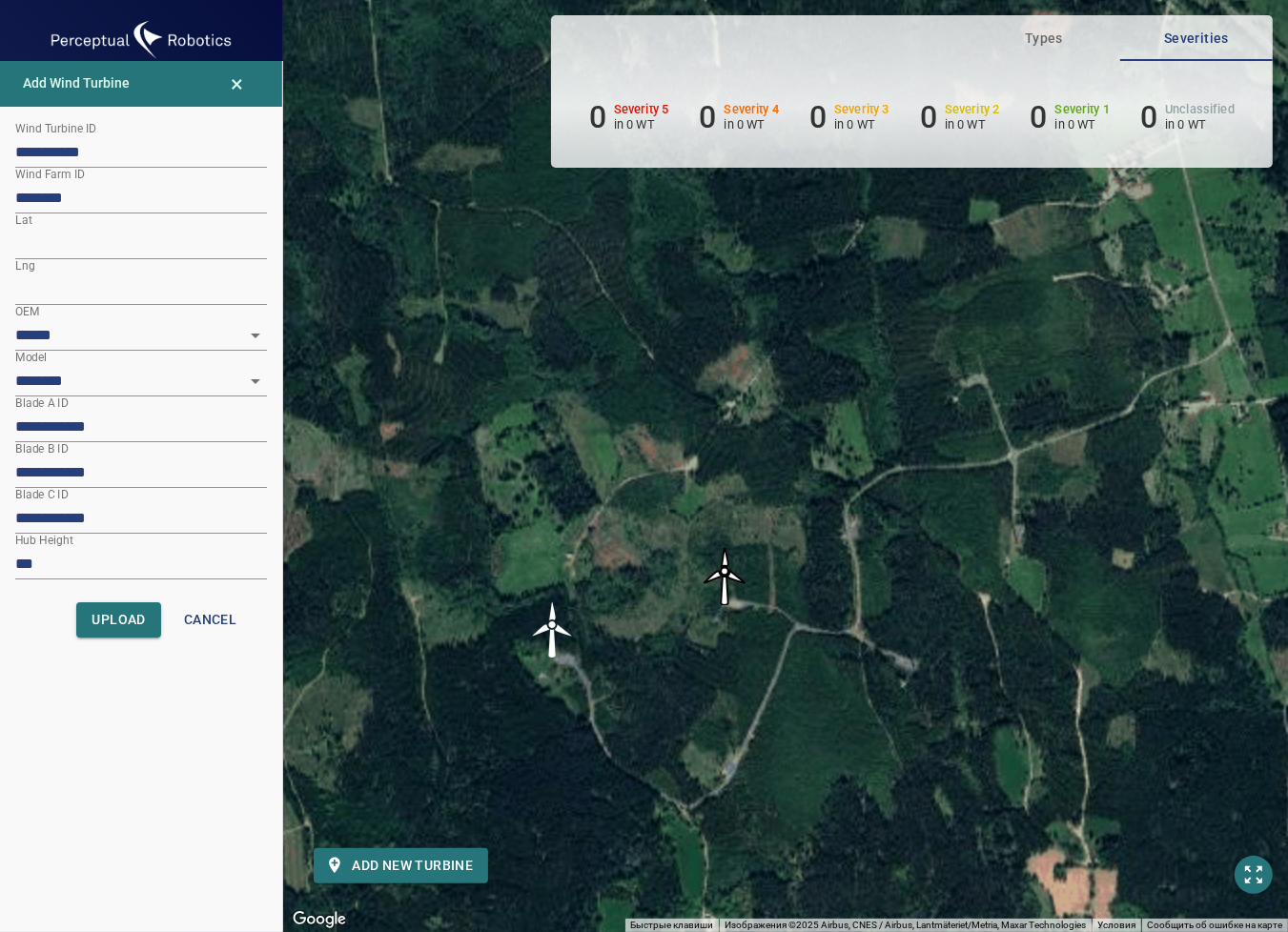 drag, startPoint x: 747, startPoint y: 640, endPoint x: 766, endPoint y: 662, distance: 29.068884 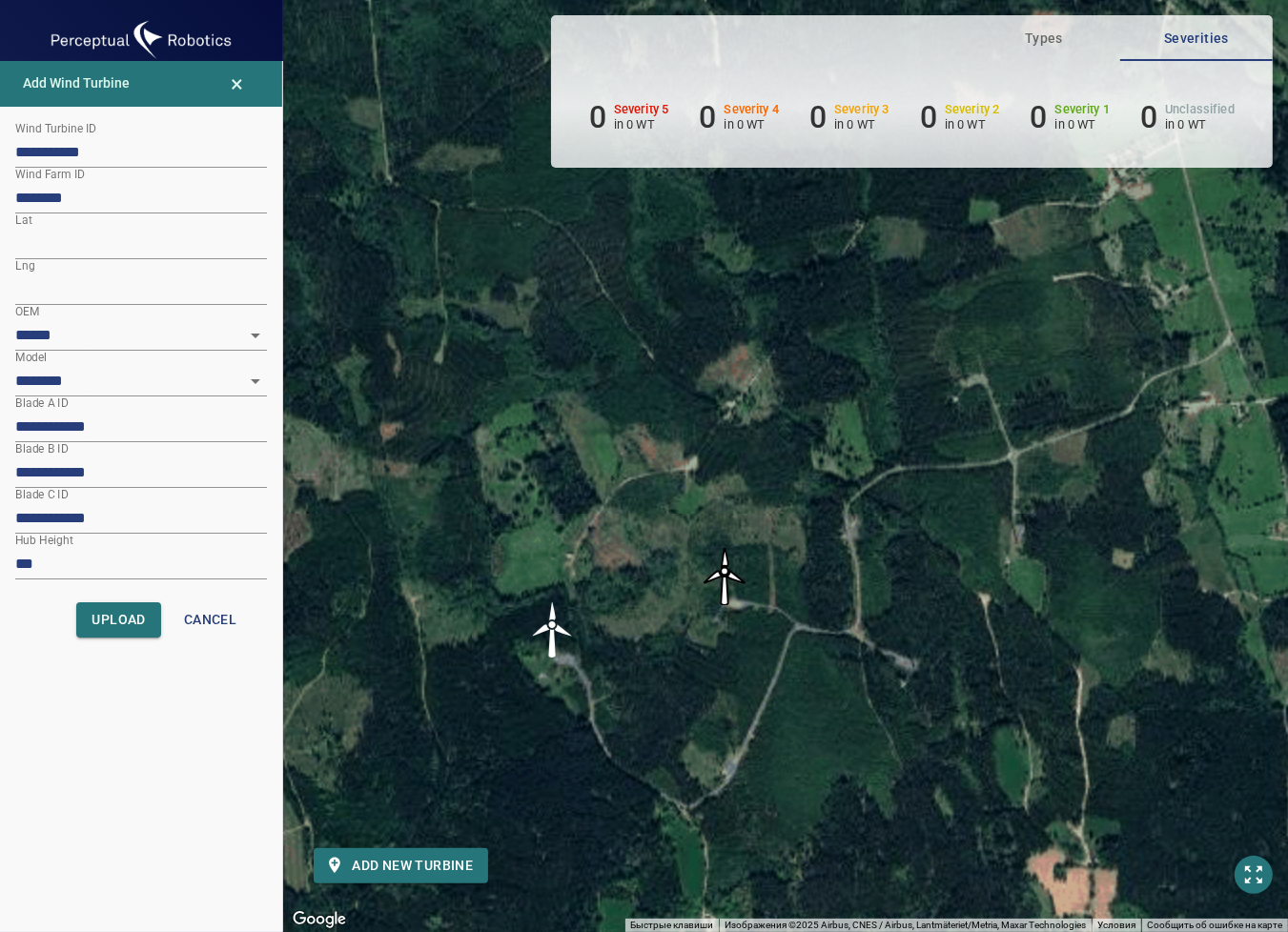 click on "Для навигации используйте клавиши со стрелками. Чтобы активировать перетаскивание с помощью клавиатуры, нажмите Alt + Ввод. После этого перемещайте маркер, используя клавиши со стрелками. Чтобы завершить перетаскивание, нажмите клавишу Ввод. Чтобы отменить действие, нажмите клавишу Esc." at bounding box center (786, 466) 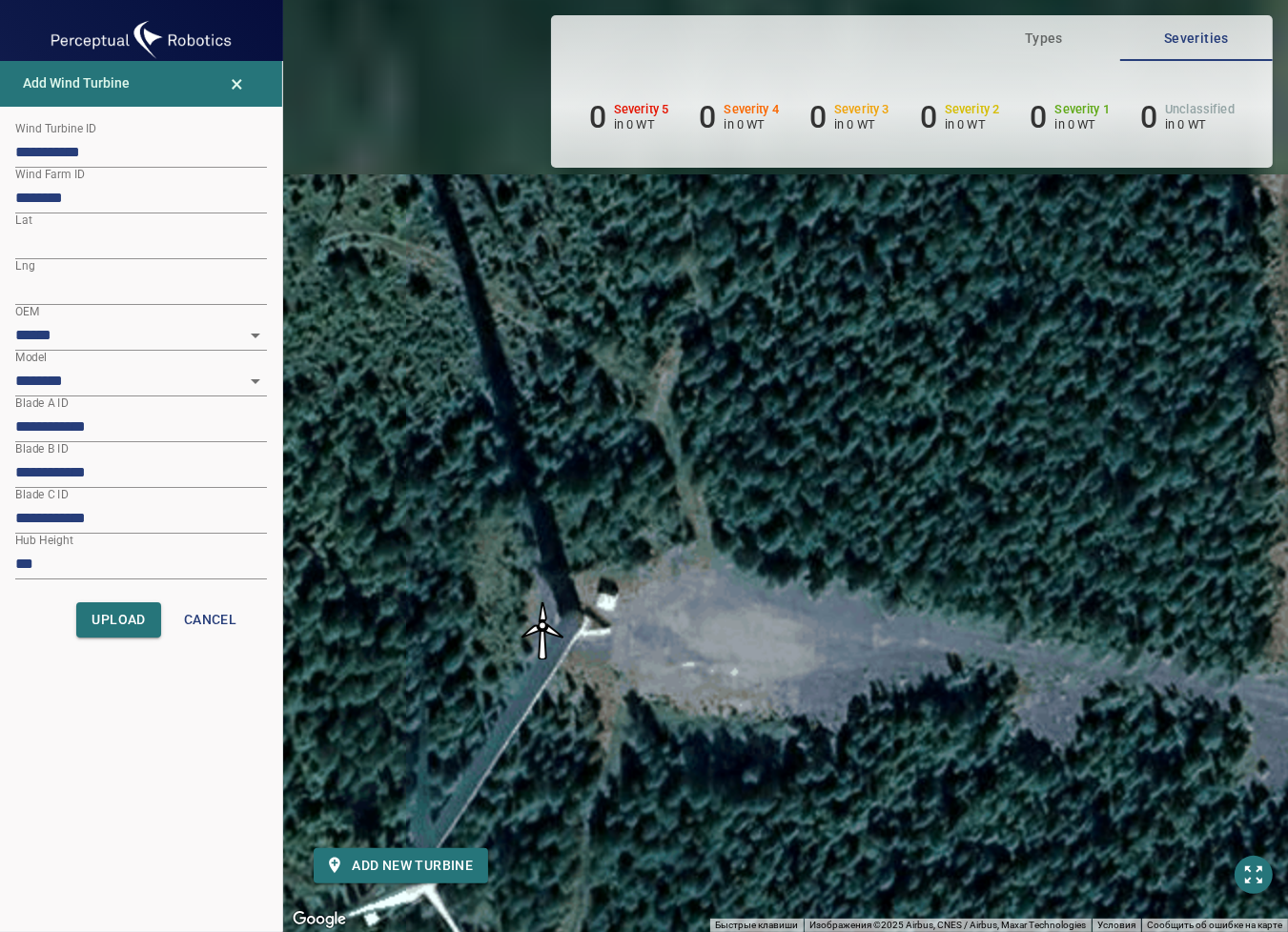 drag, startPoint x: 759, startPoint y: 499, endPoint x: 438, endPoint y: 769, distance: 419.45322 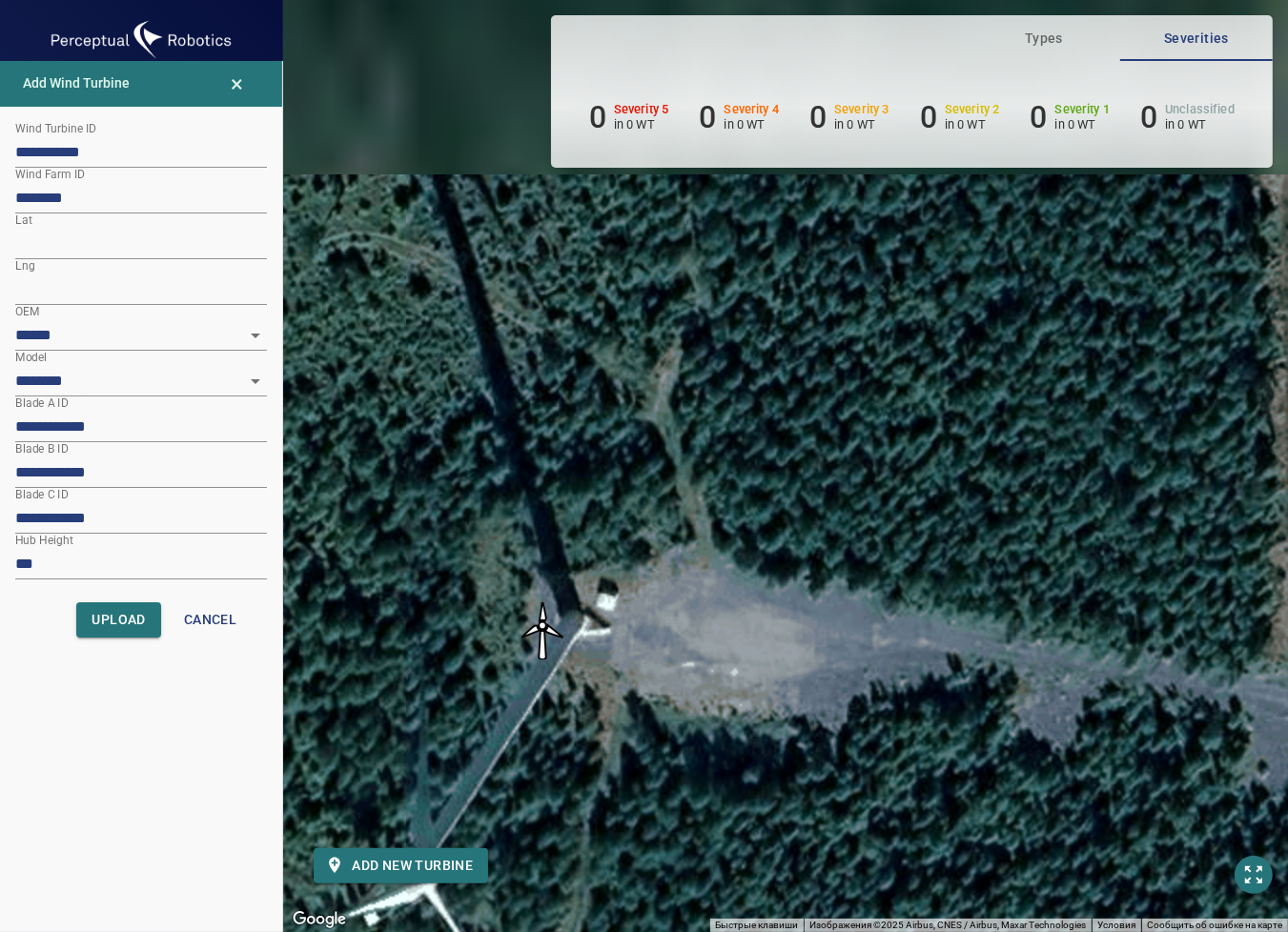 click on "Для навигации используйте клавиши со стрелками. Чтобы активировать перетаскивание с помощью клавиатуры, нажмите Alt + Ввод. После этого перемещайте маркер, используя клавиши со стрелками. Чтобы завершить перетаскивание, нажмите клавишу Ввод. Чтобы отменить действие, нажмите клавишу Esc." at bounding box center (786, 466) 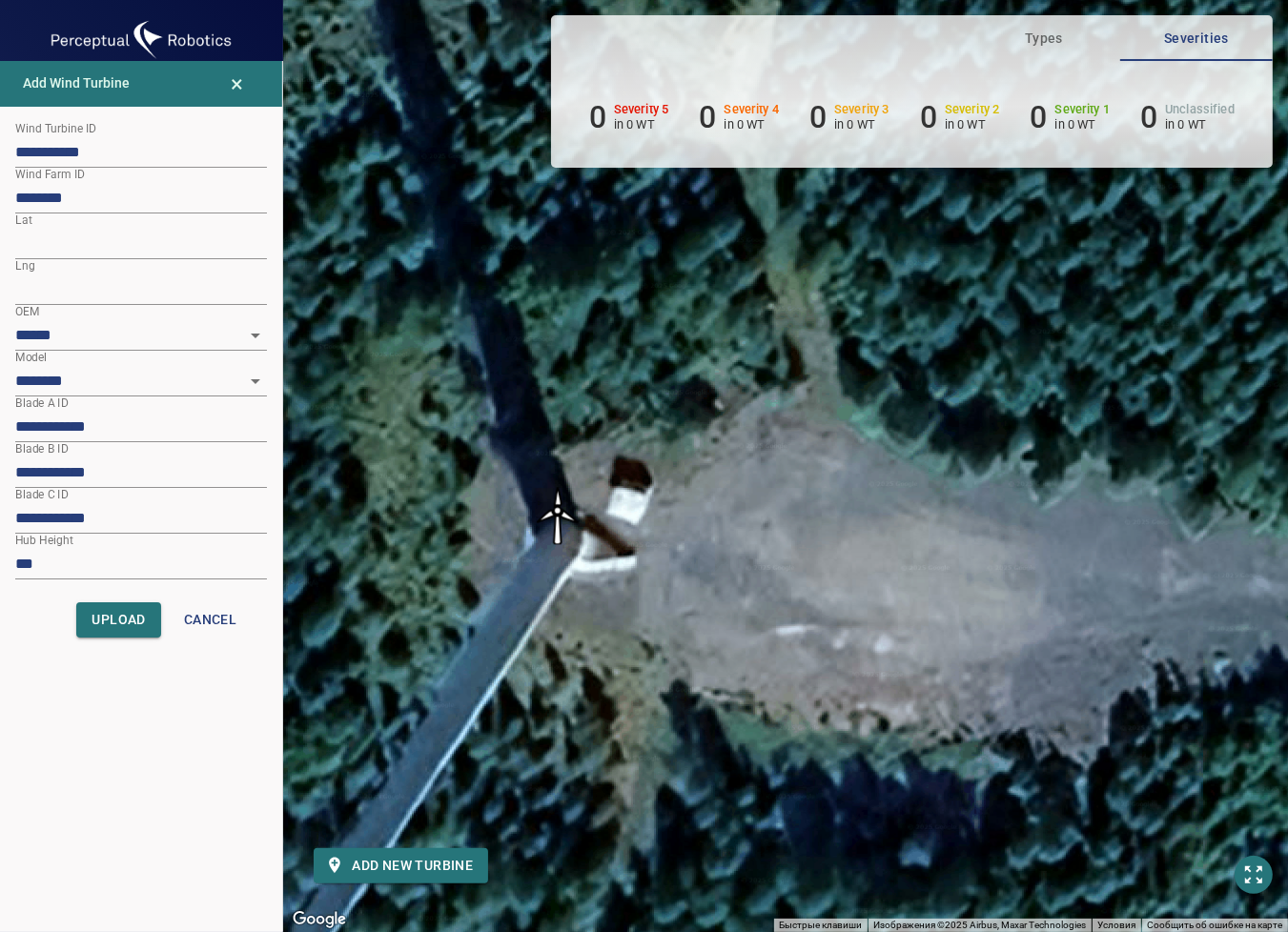 drag, startPoint x: 500, startPoint y: 587, endPoint x: 556, endPoint y: 514, distance: 92.00543 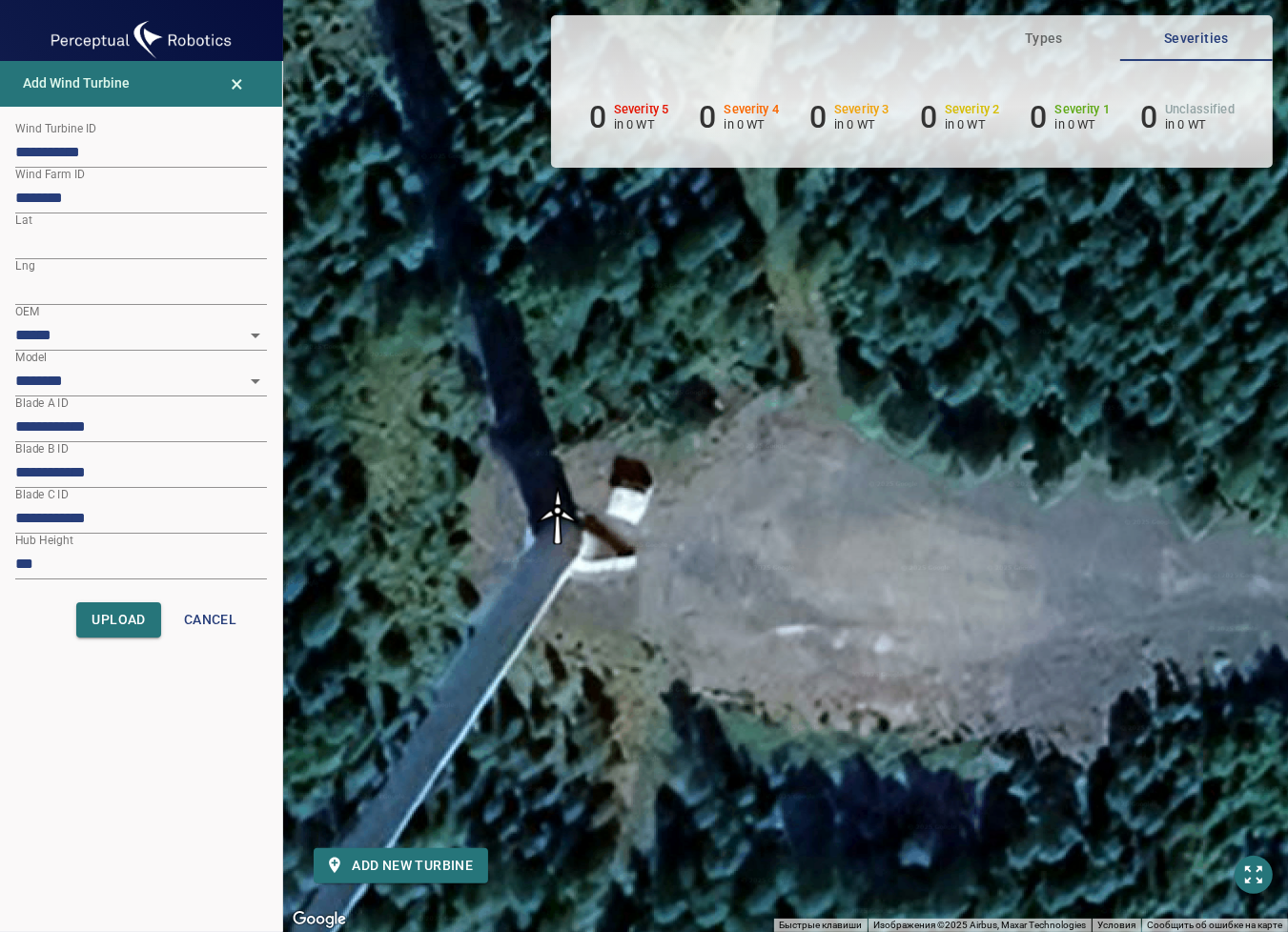 click at bounding box center (558, 516) 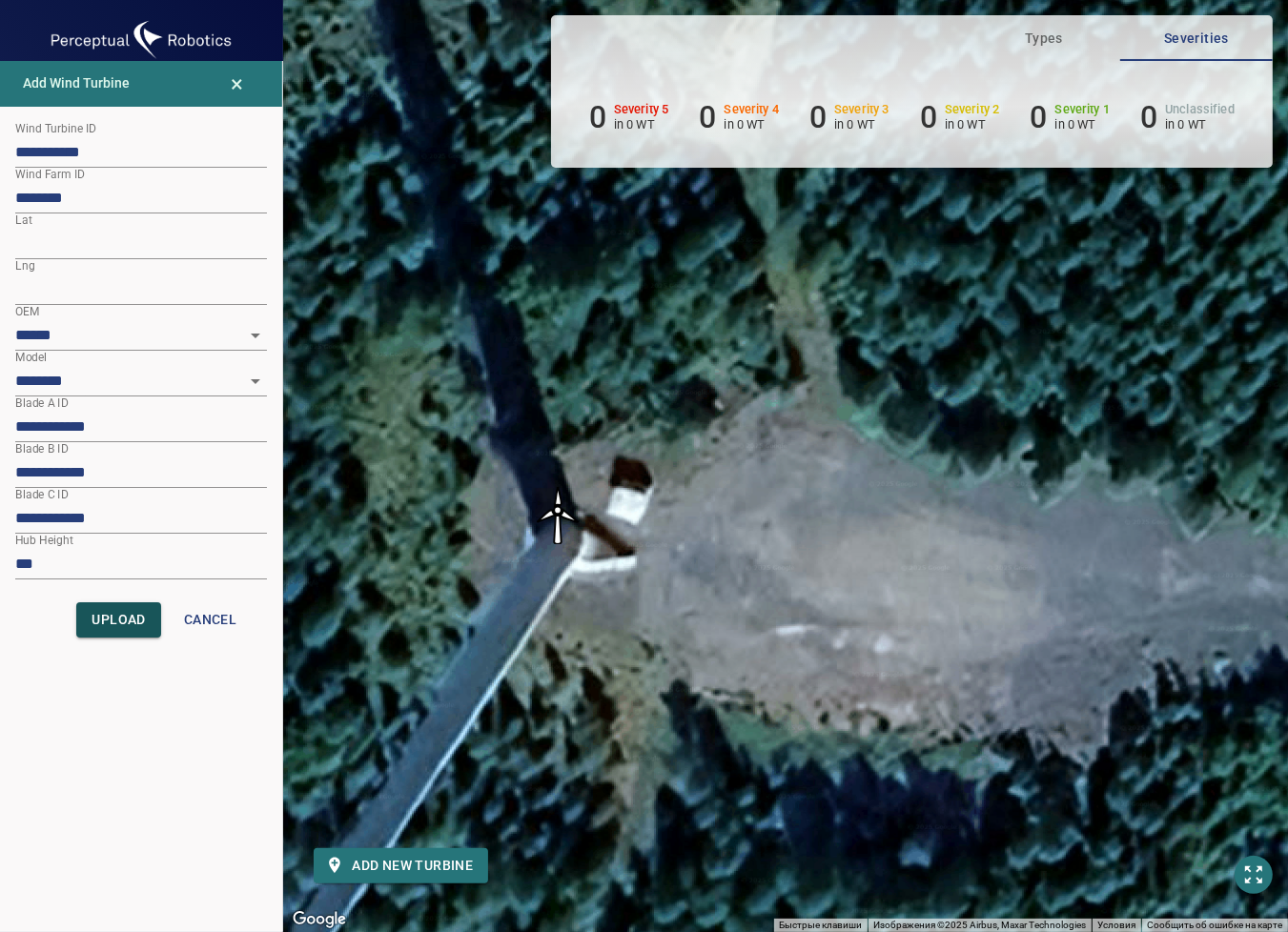 click on "Upload" at bounding box center [118, 619] 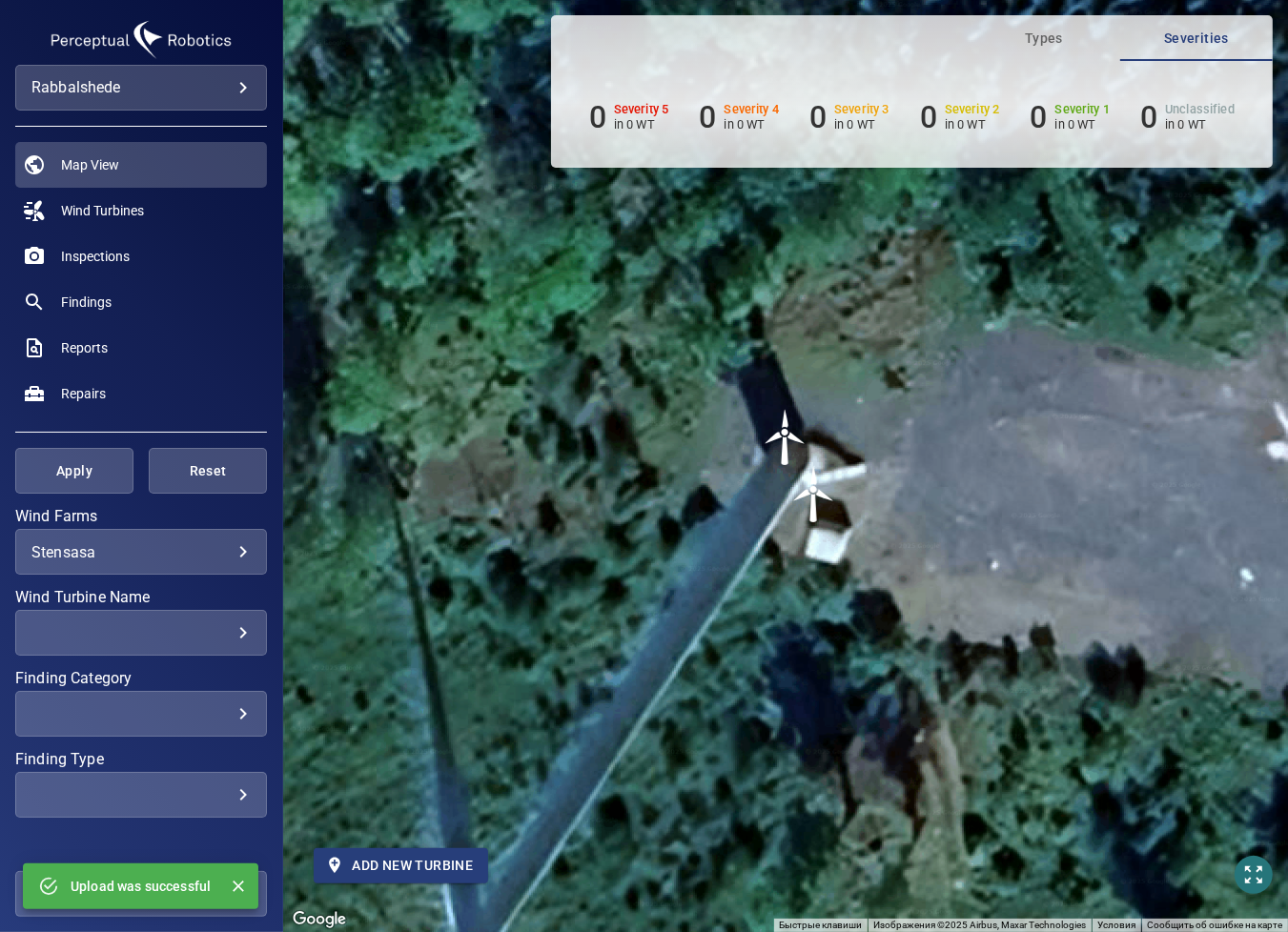 click on "Add new turbine" at bounding box center (400, 865) 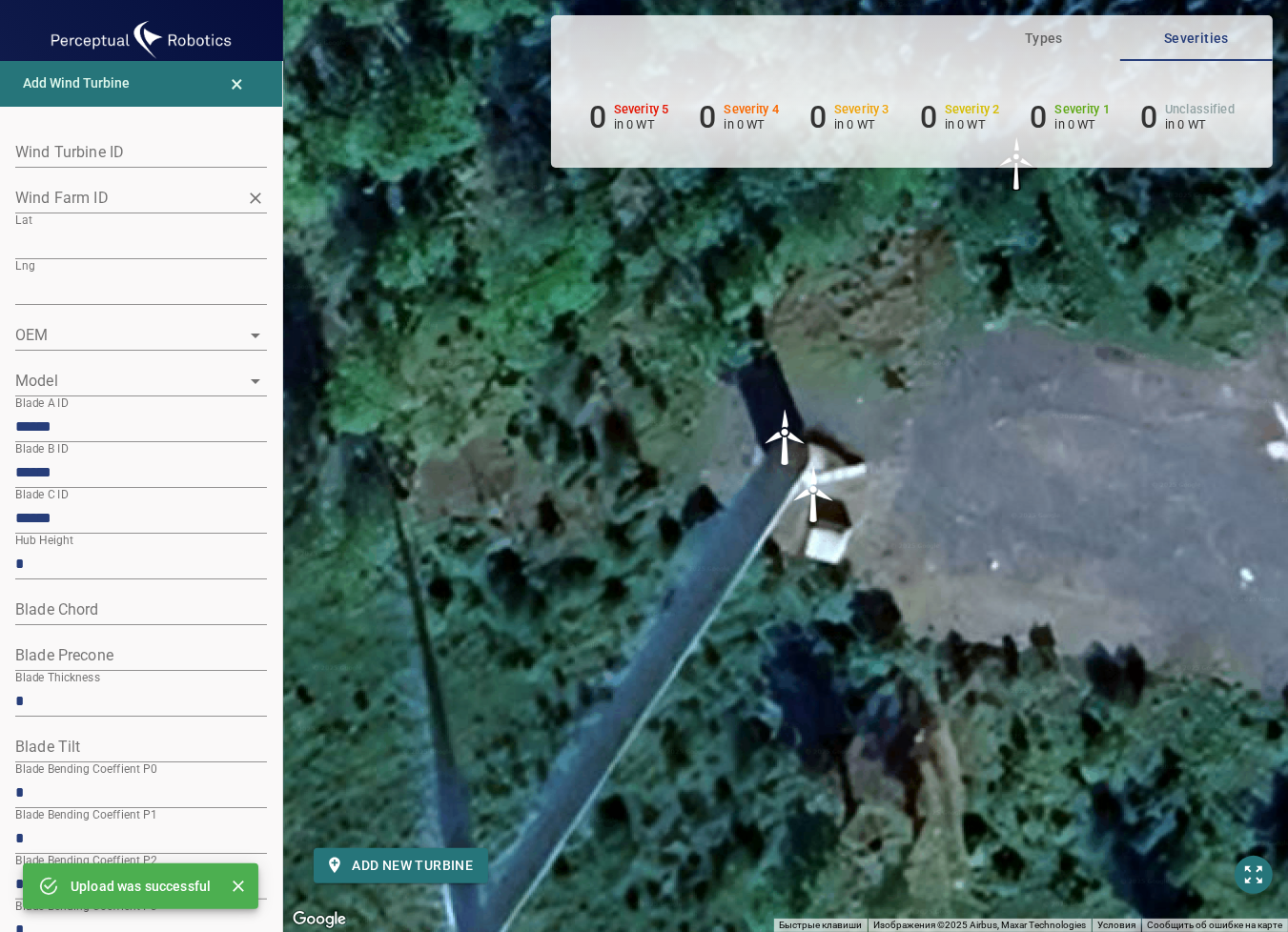 click on "Wind Farm ID" at bounding box center (127, 197) 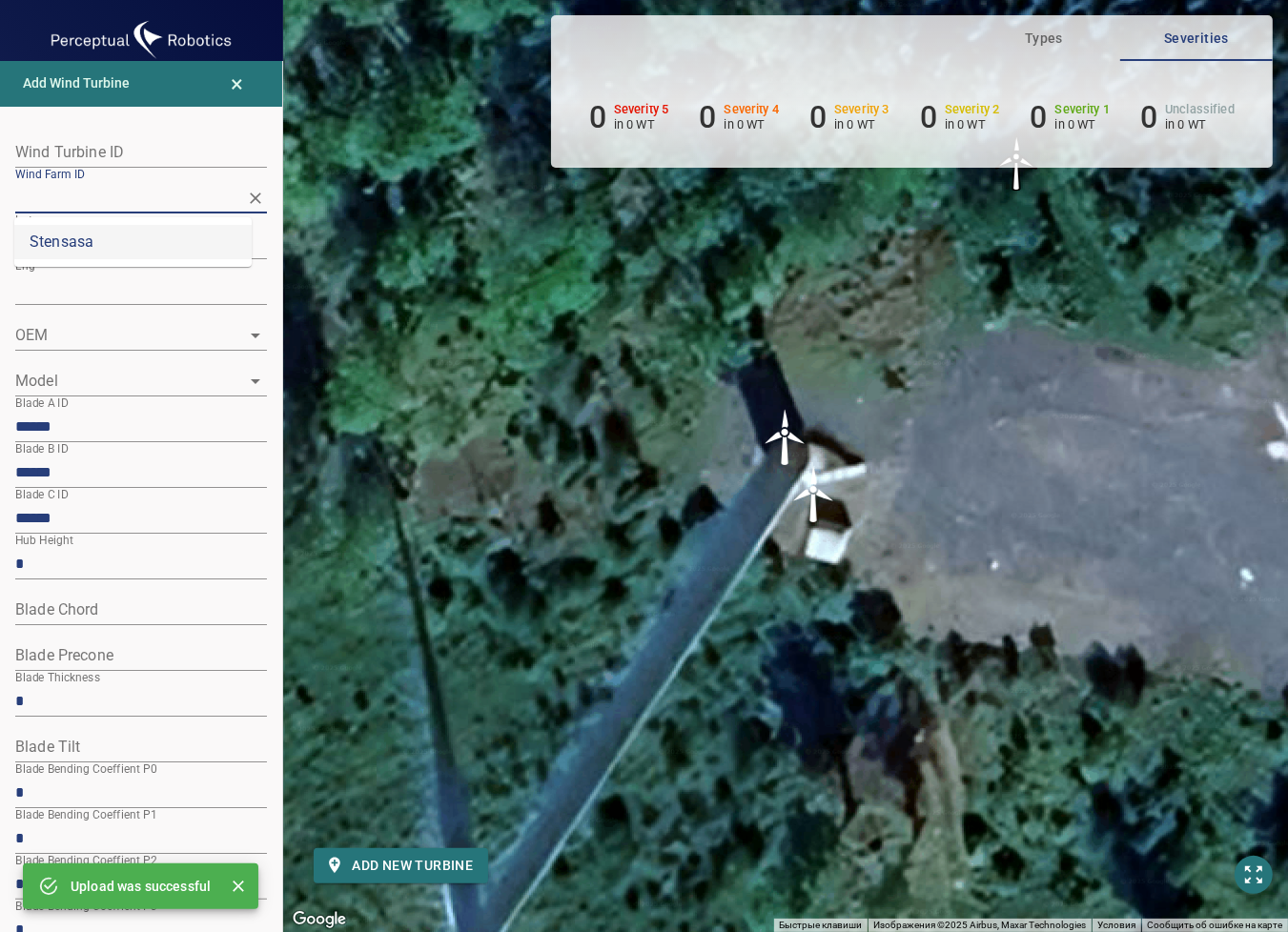 click on "Stensasa" at bounding box center [133, 242] 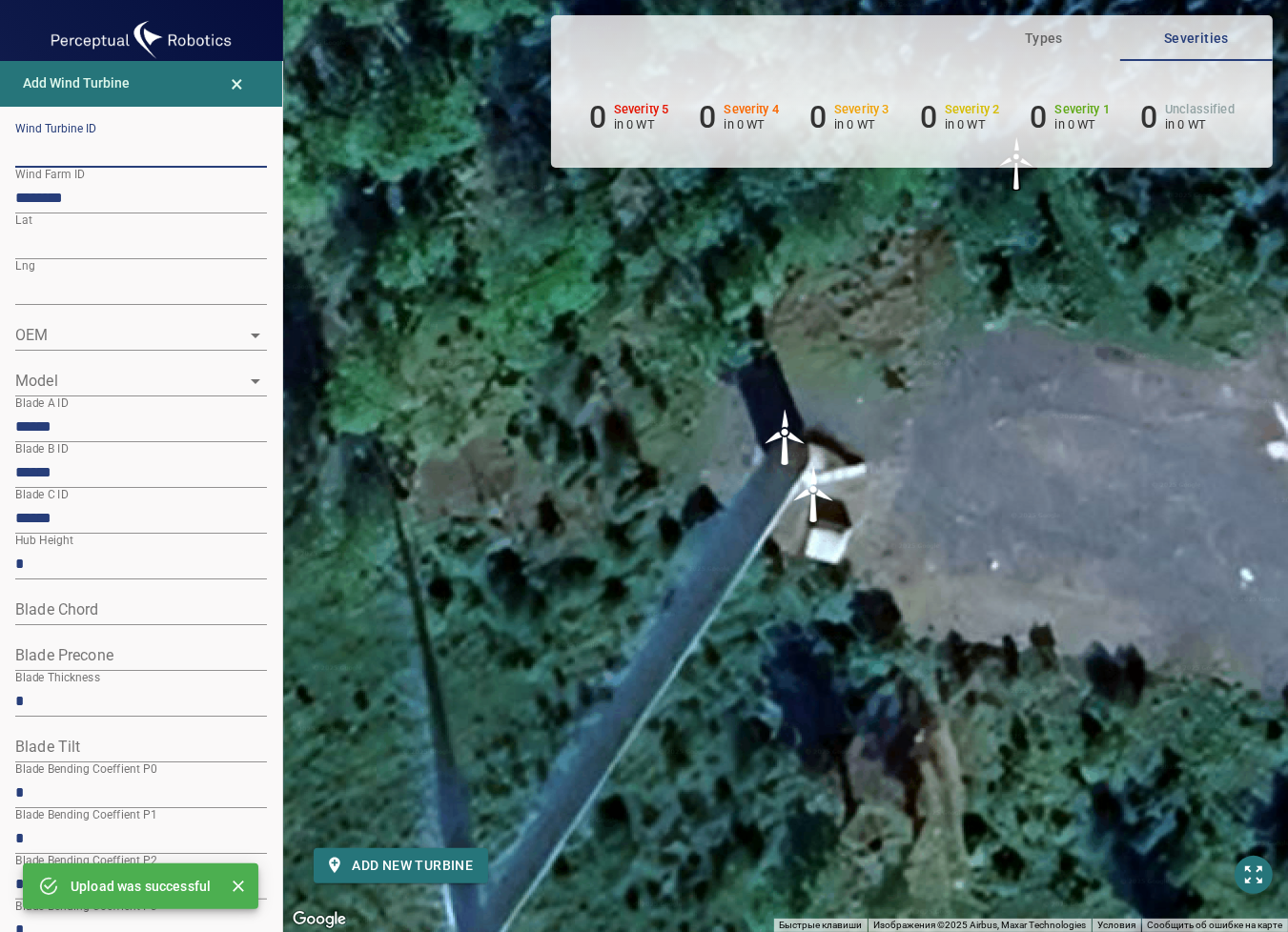 click at bounding box center [141, 152] 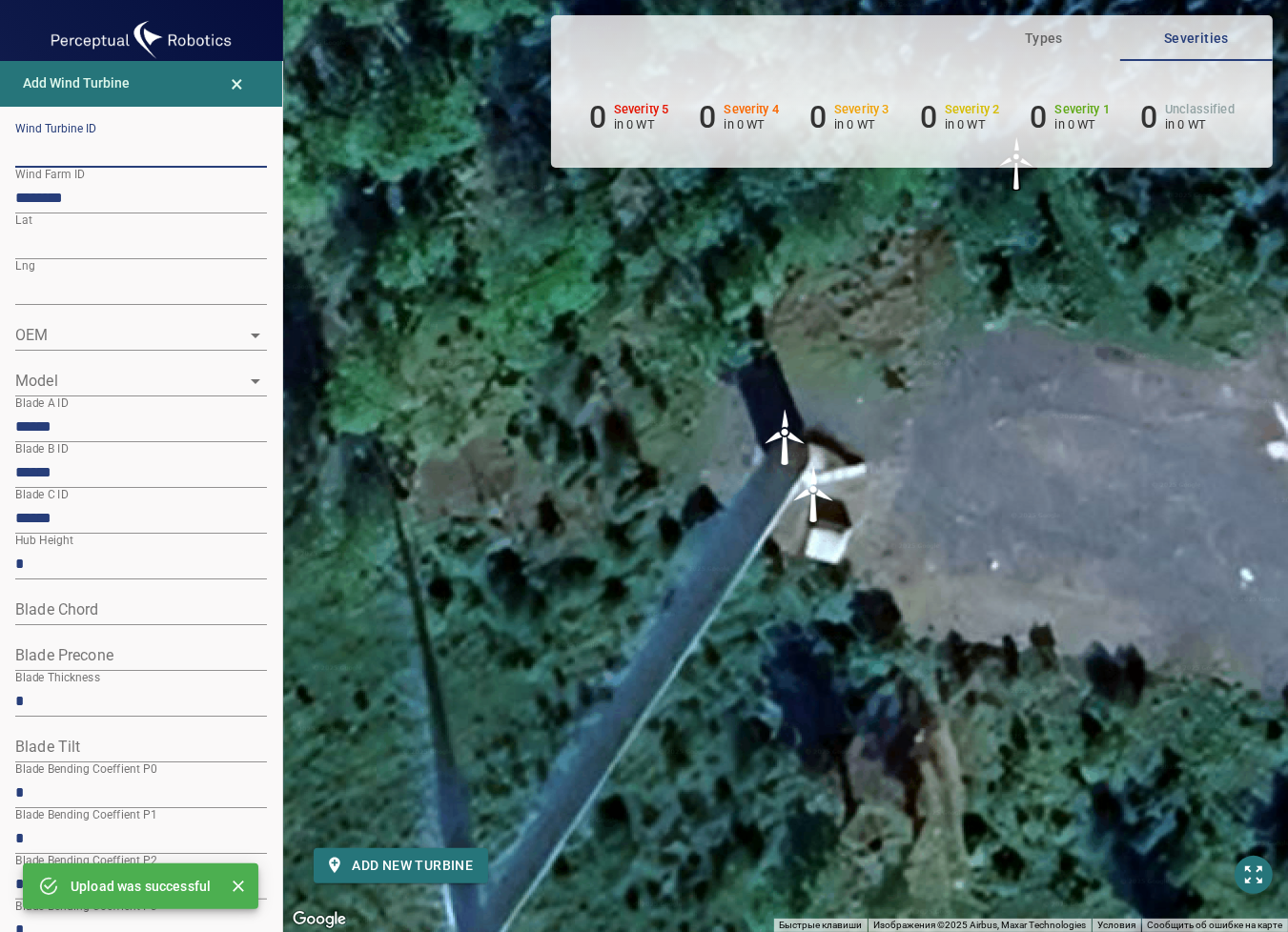 paste on "**********" 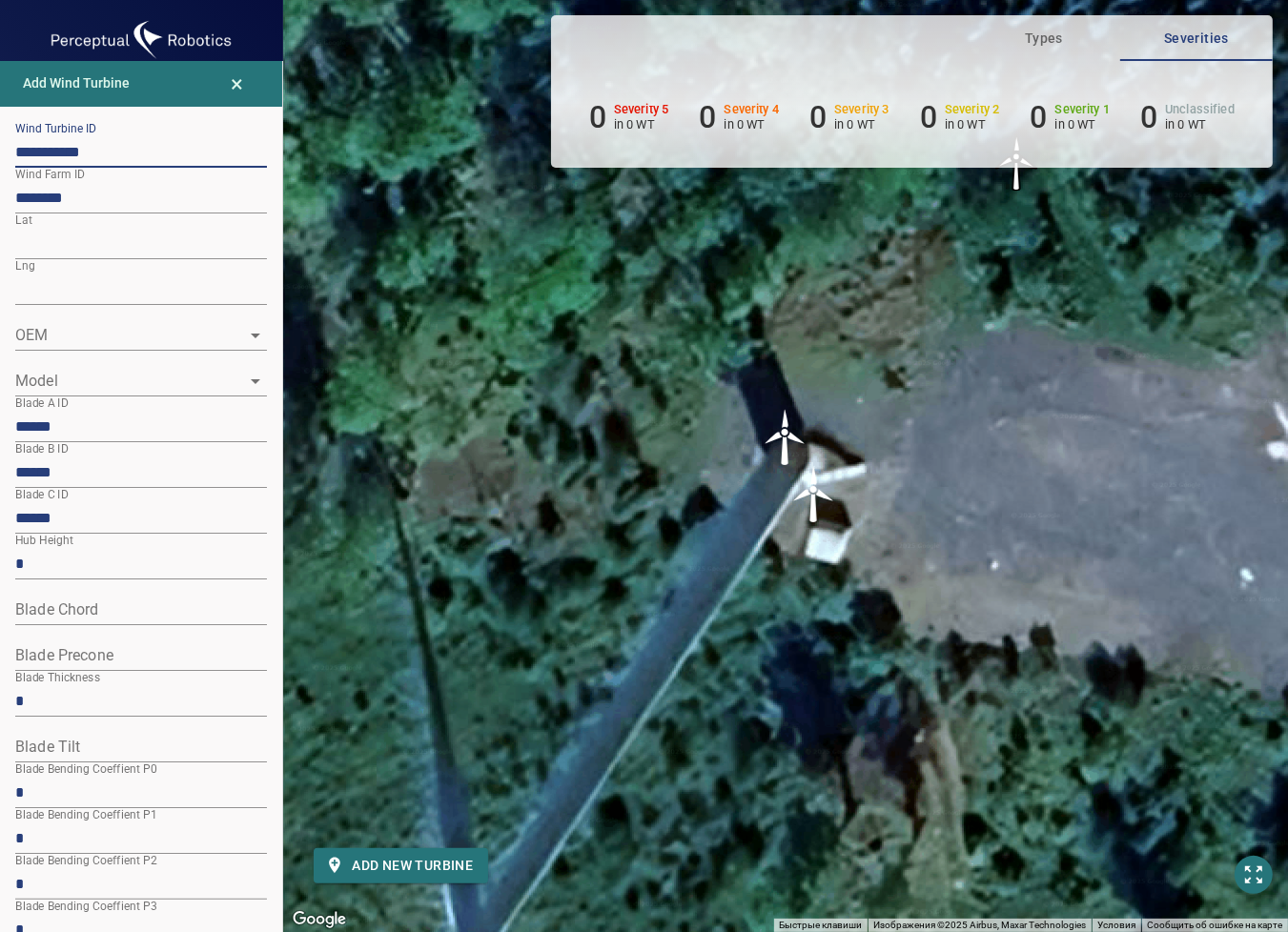type on "**********" 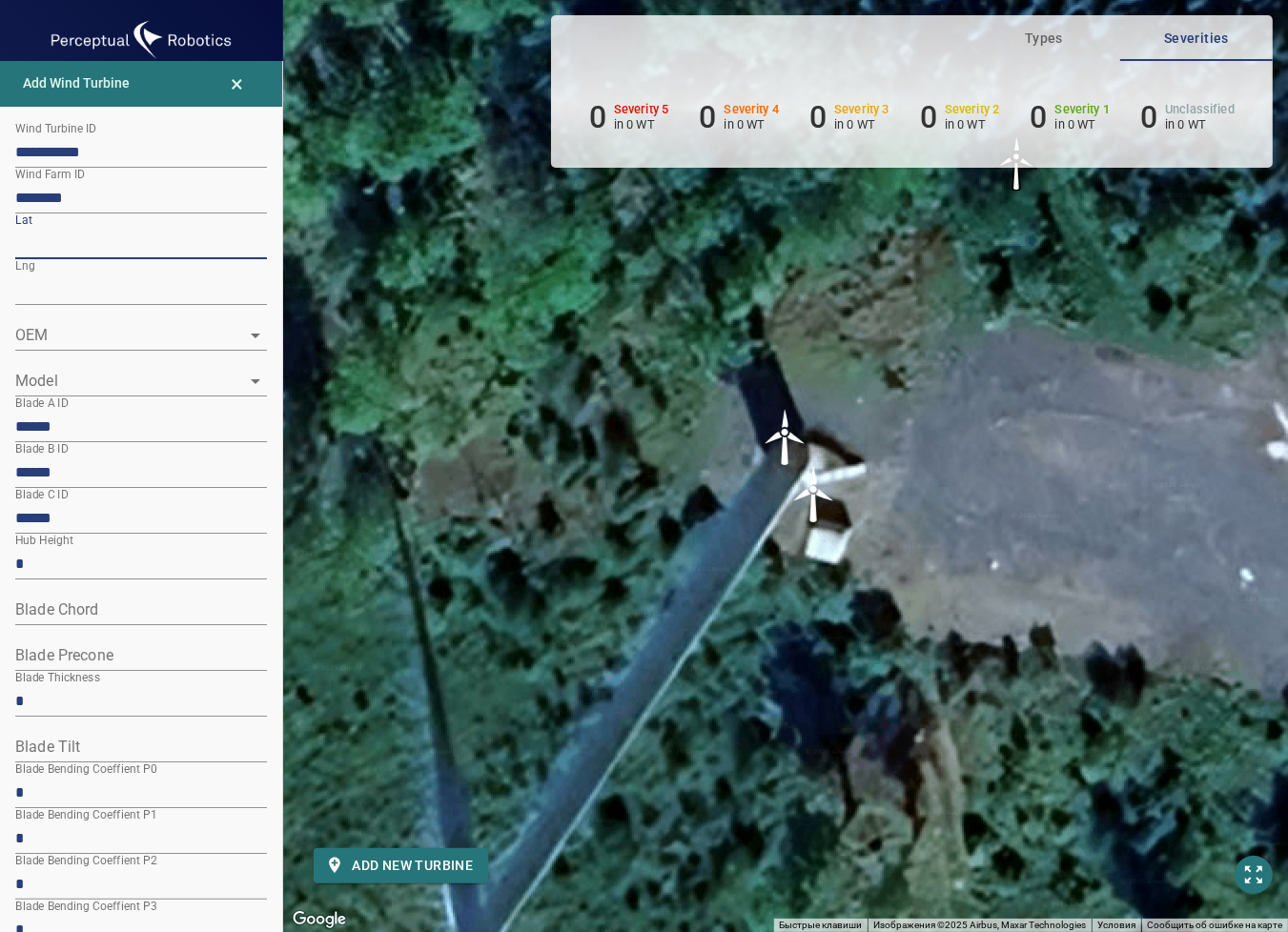 drag, startPoint x: 86, startPoint y: 243, endPoint x: 4, endPoint y: 233, distance: 82.607506 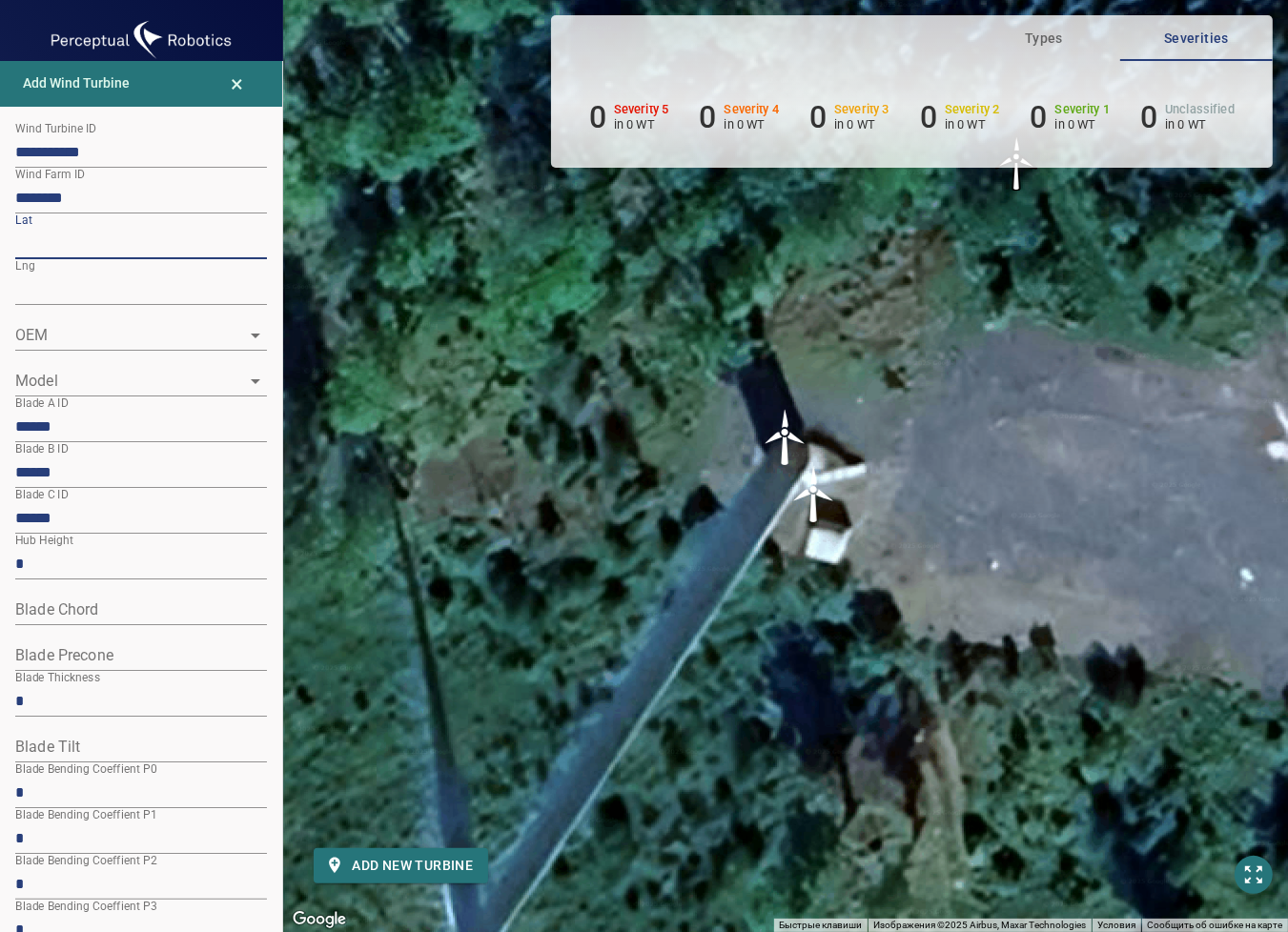 click on "**********" at bounding box center (141, 985) 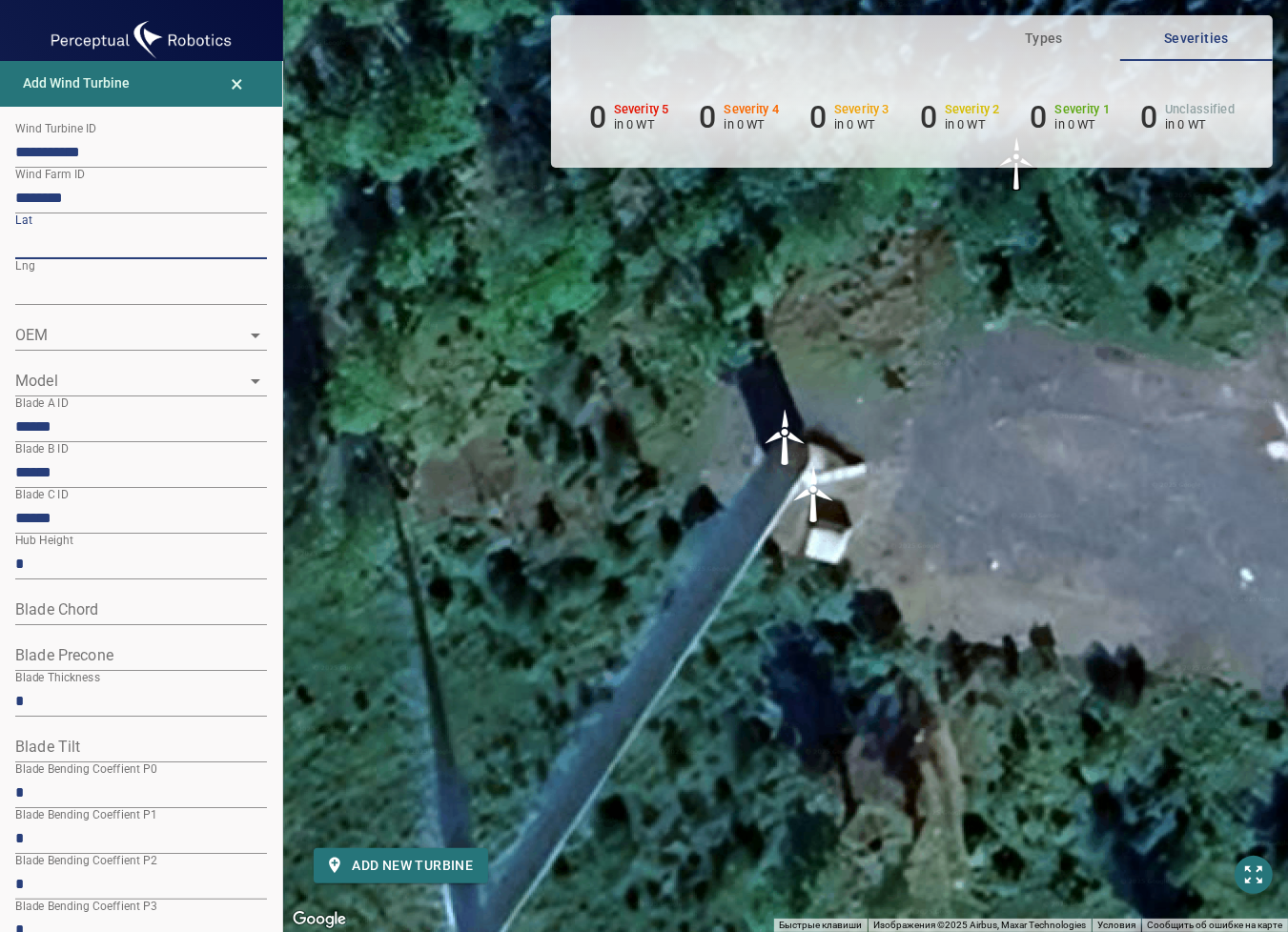 type on "*********" 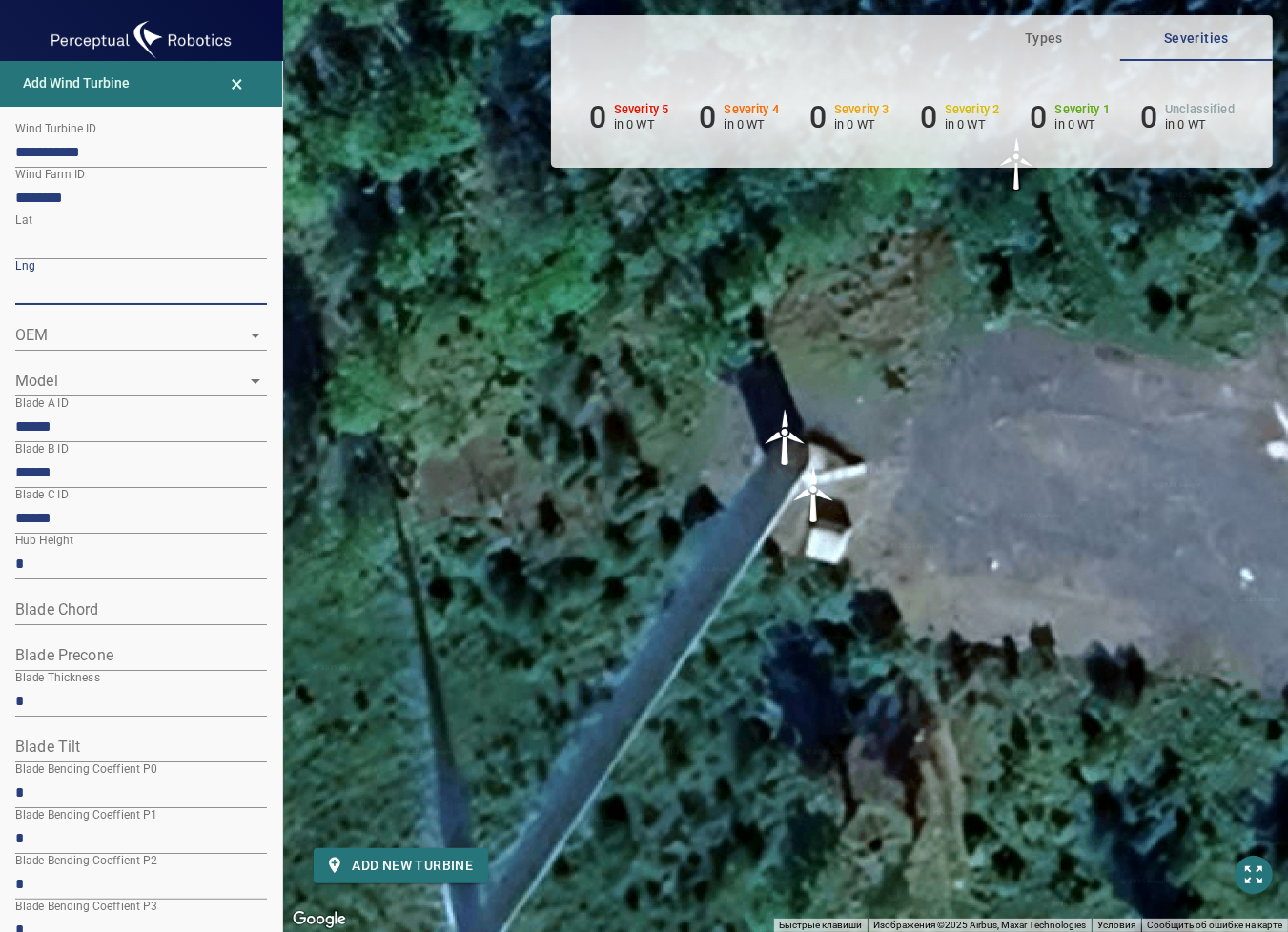 drag, startPoint x: 100, startPoint y: 292, endPoint x: 11, endPoint y: 285, distance: 89.27486 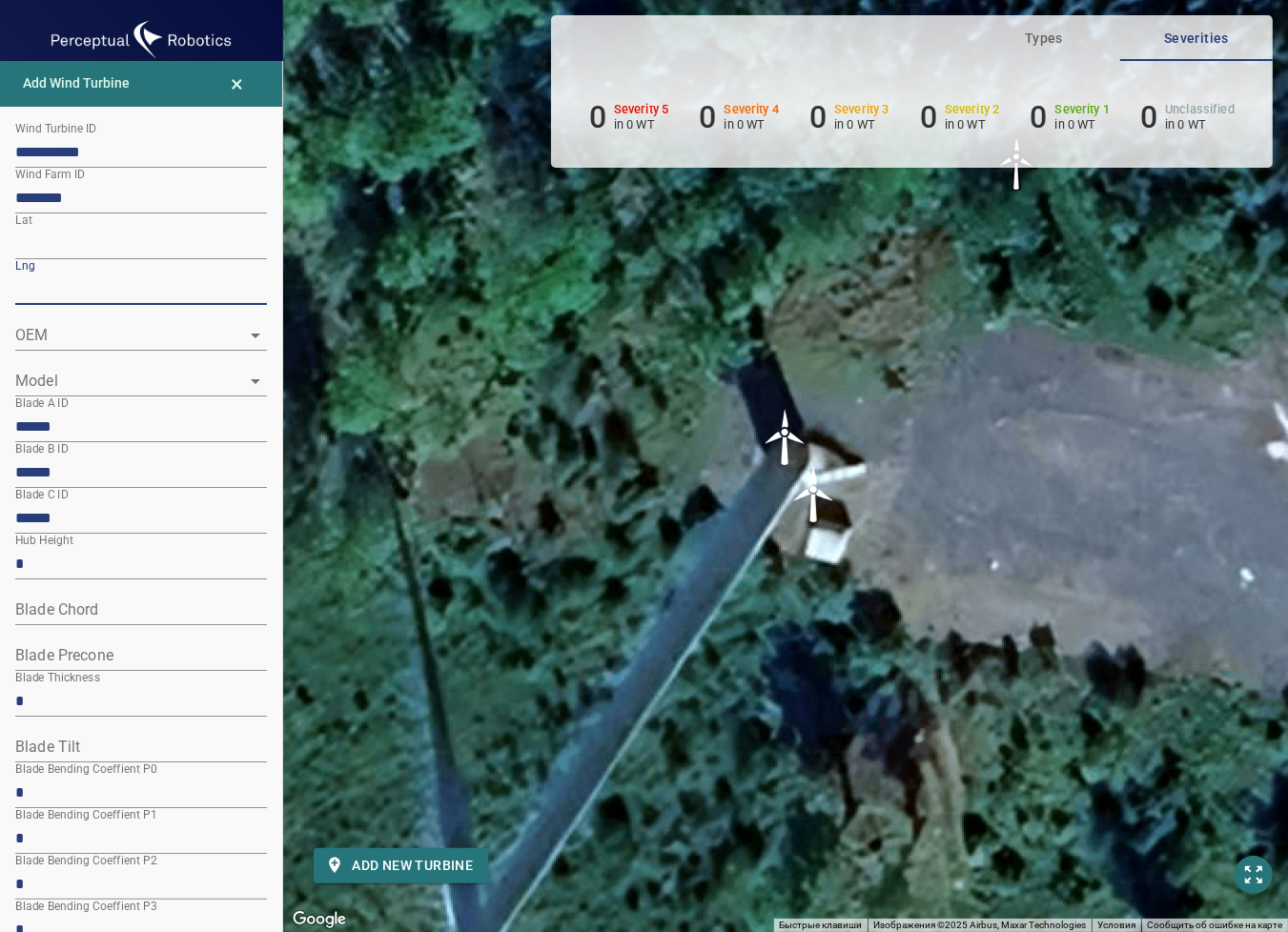 click on "**********" at bounding box center (141, 985) 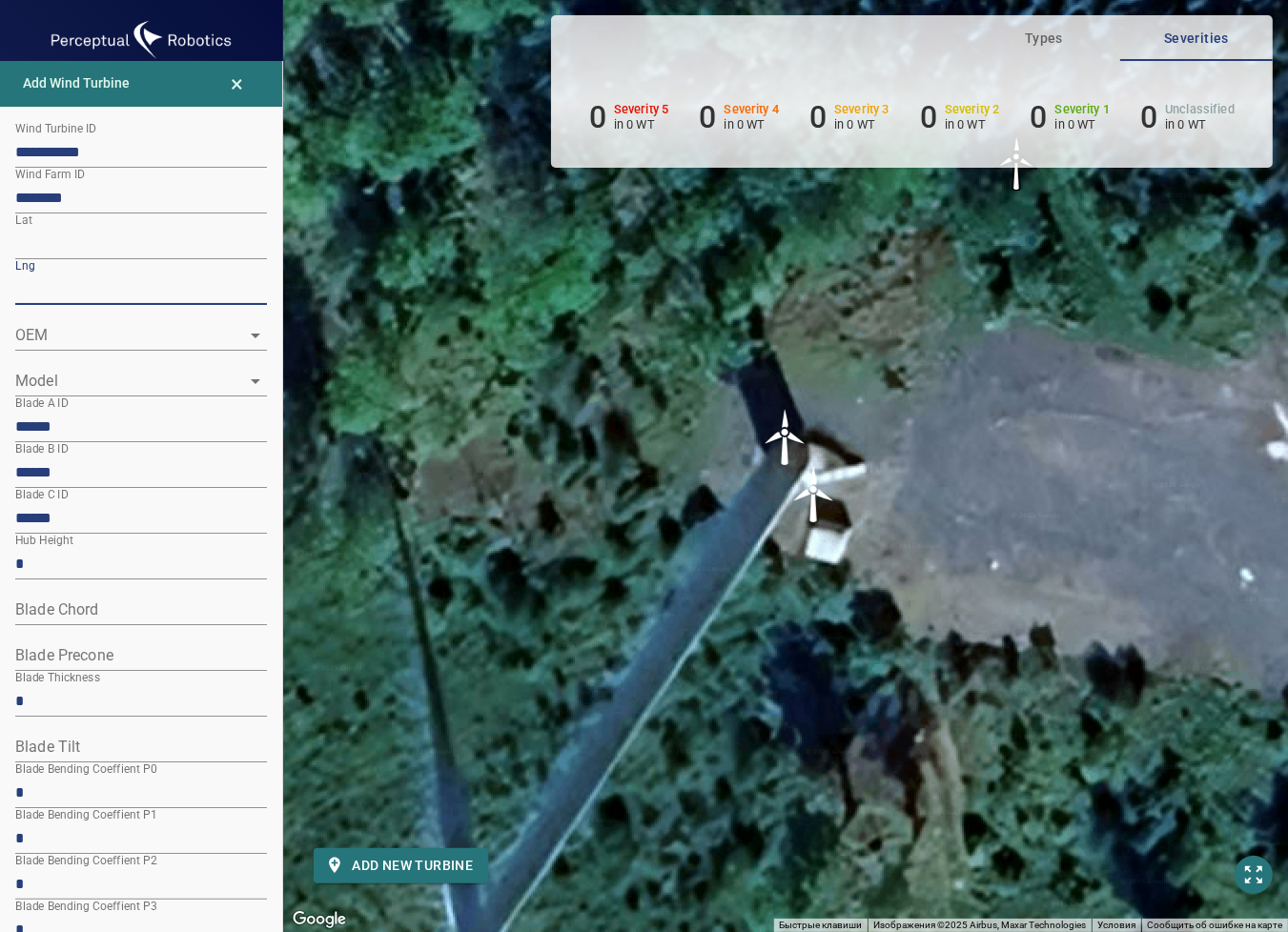 type on "*********" 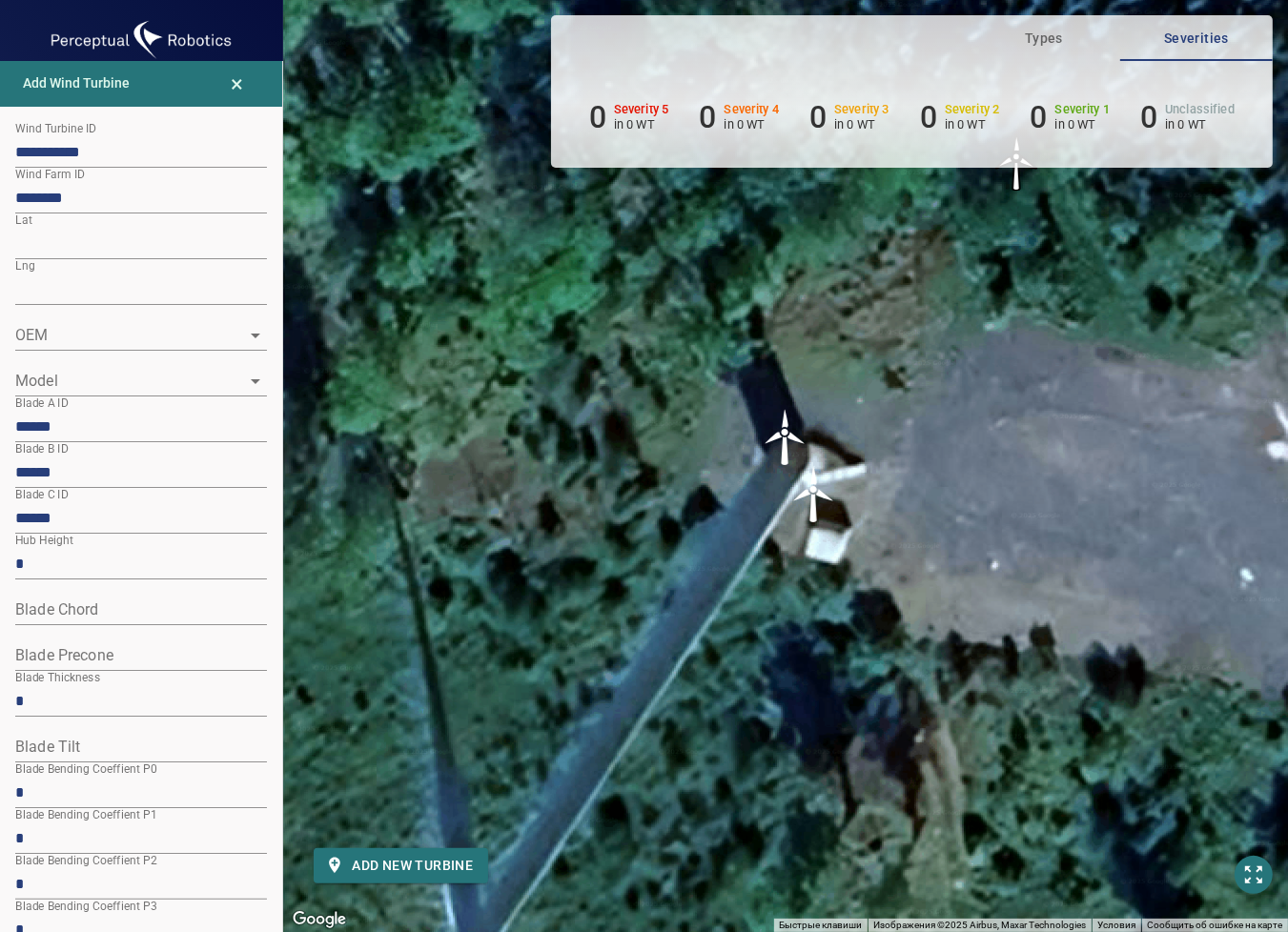 drag, startPoint x: 568, startPoint y: 831, endPoint x: 434, endPoint y: 838, distance: 134.18271 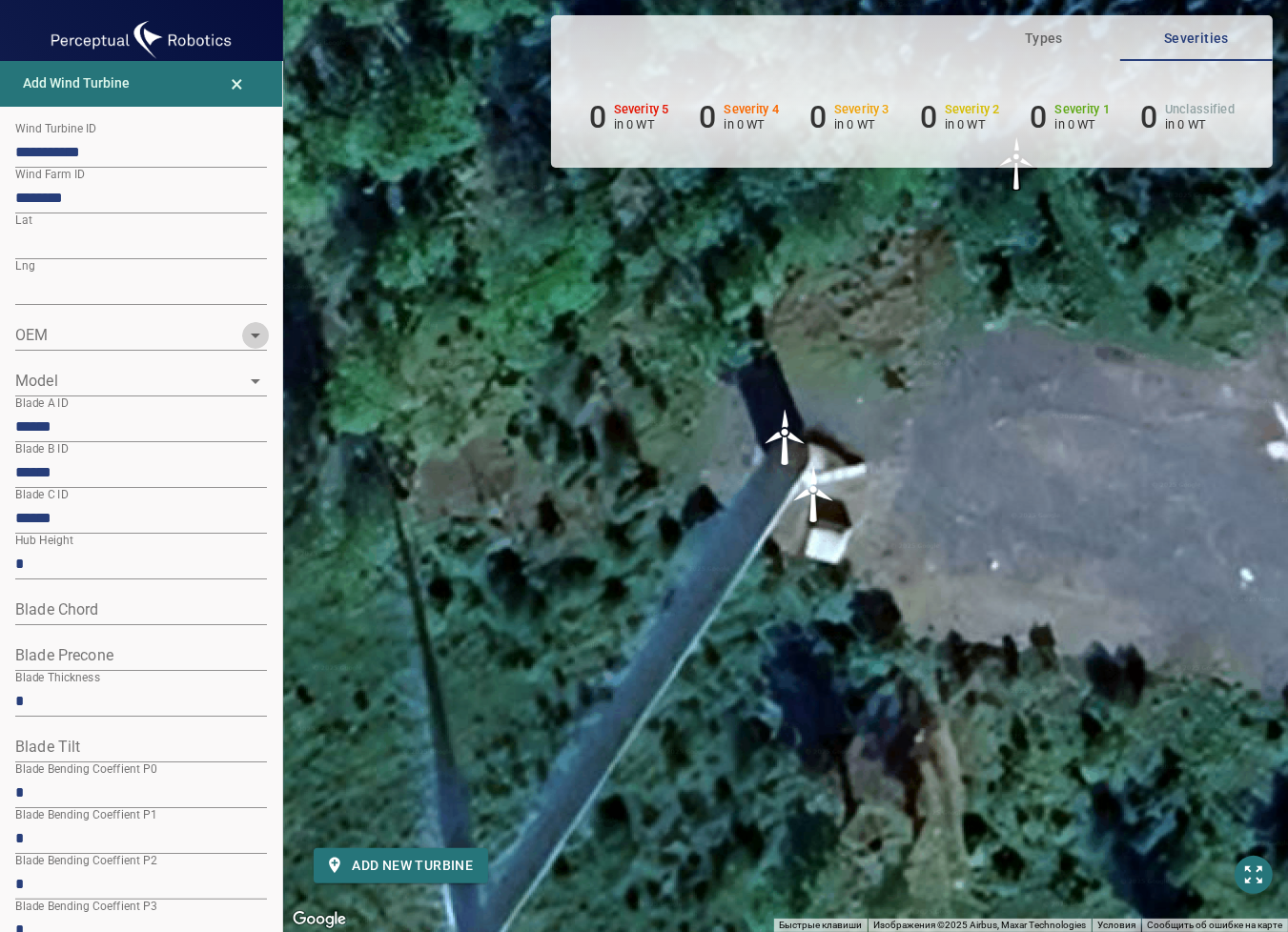 click 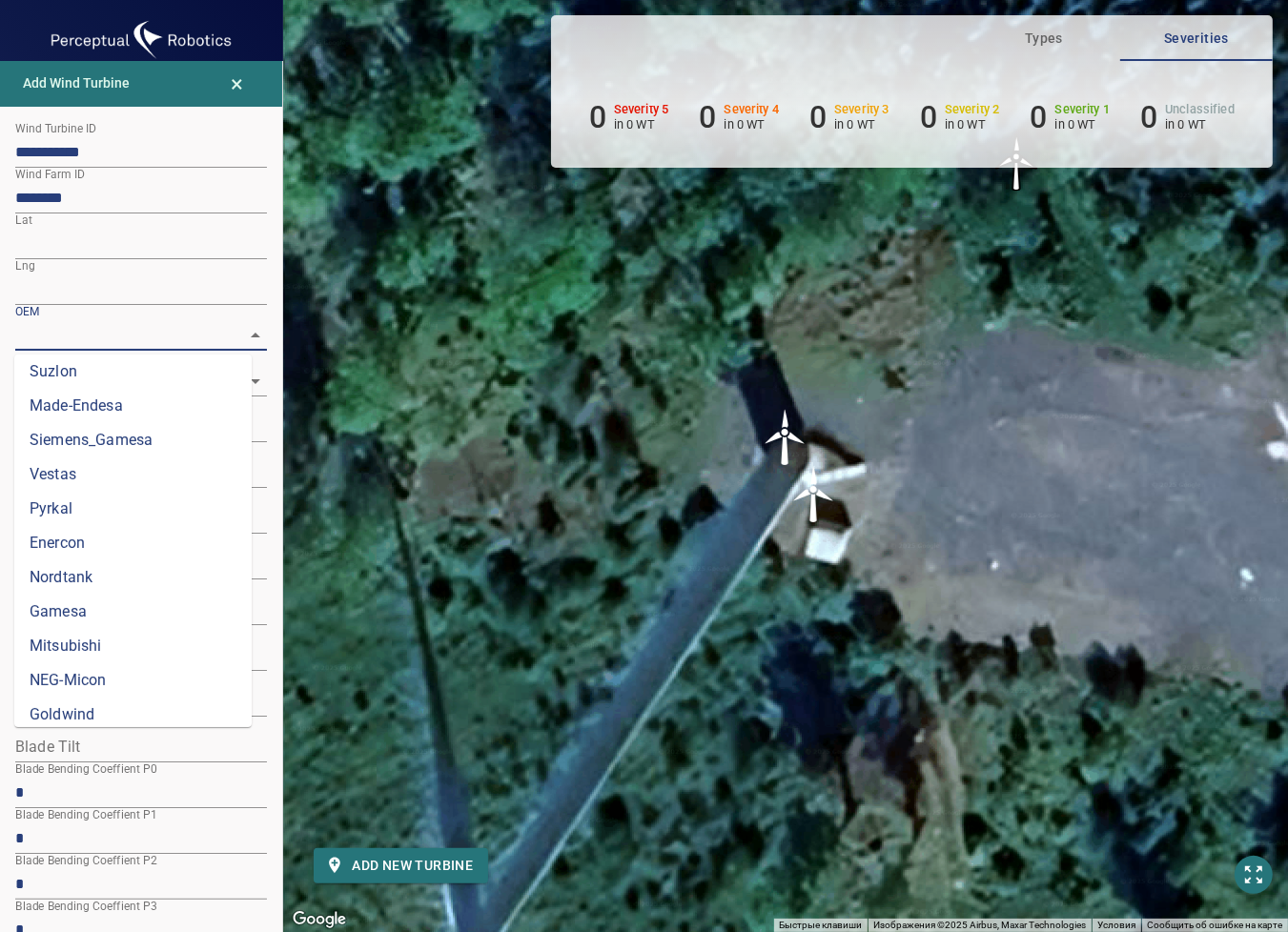 scroll, scrollTop: 671, scrollLeft: 0, axis: vertical 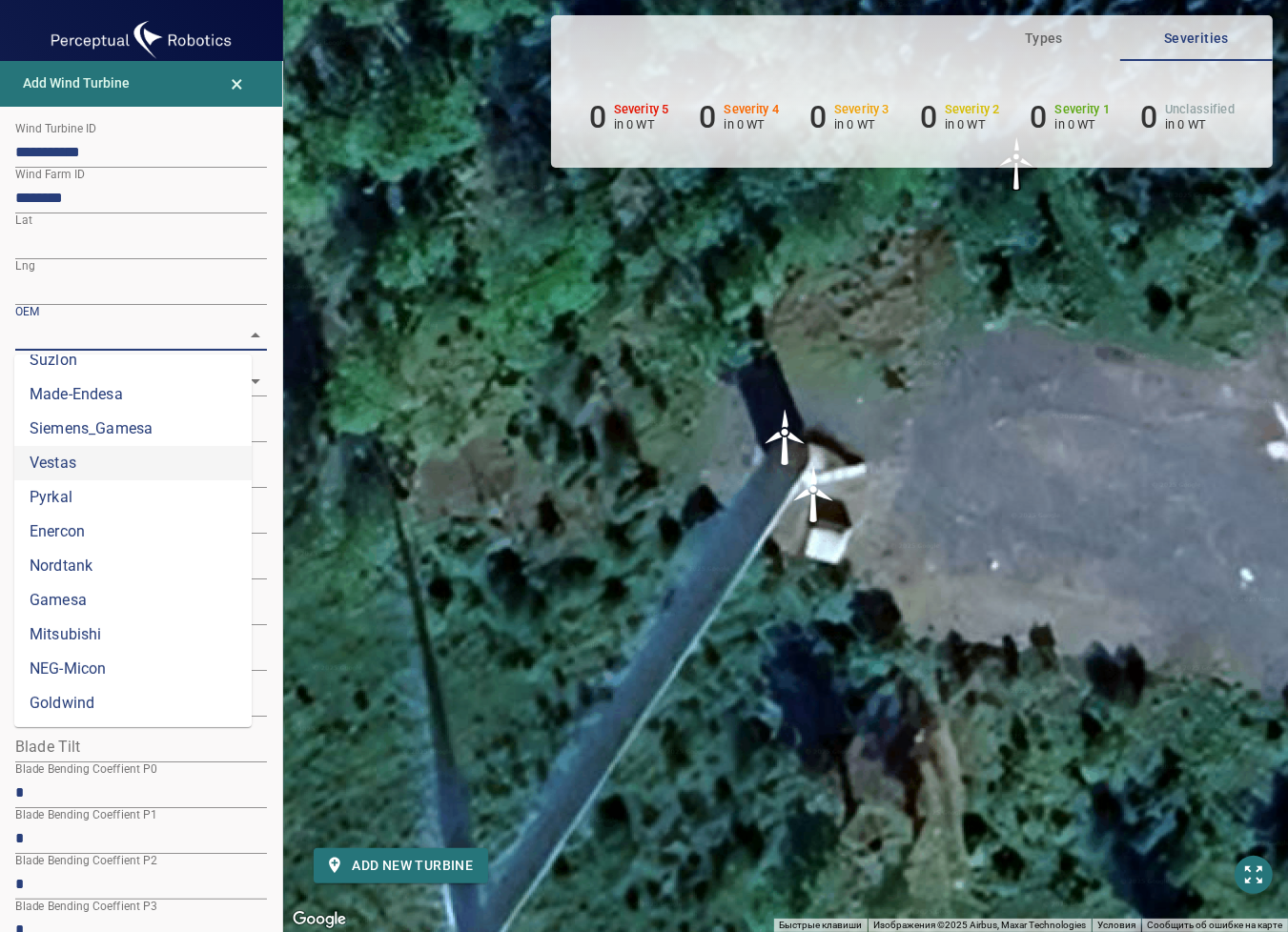 click on "Vestas" at bounding box center (133, 463) 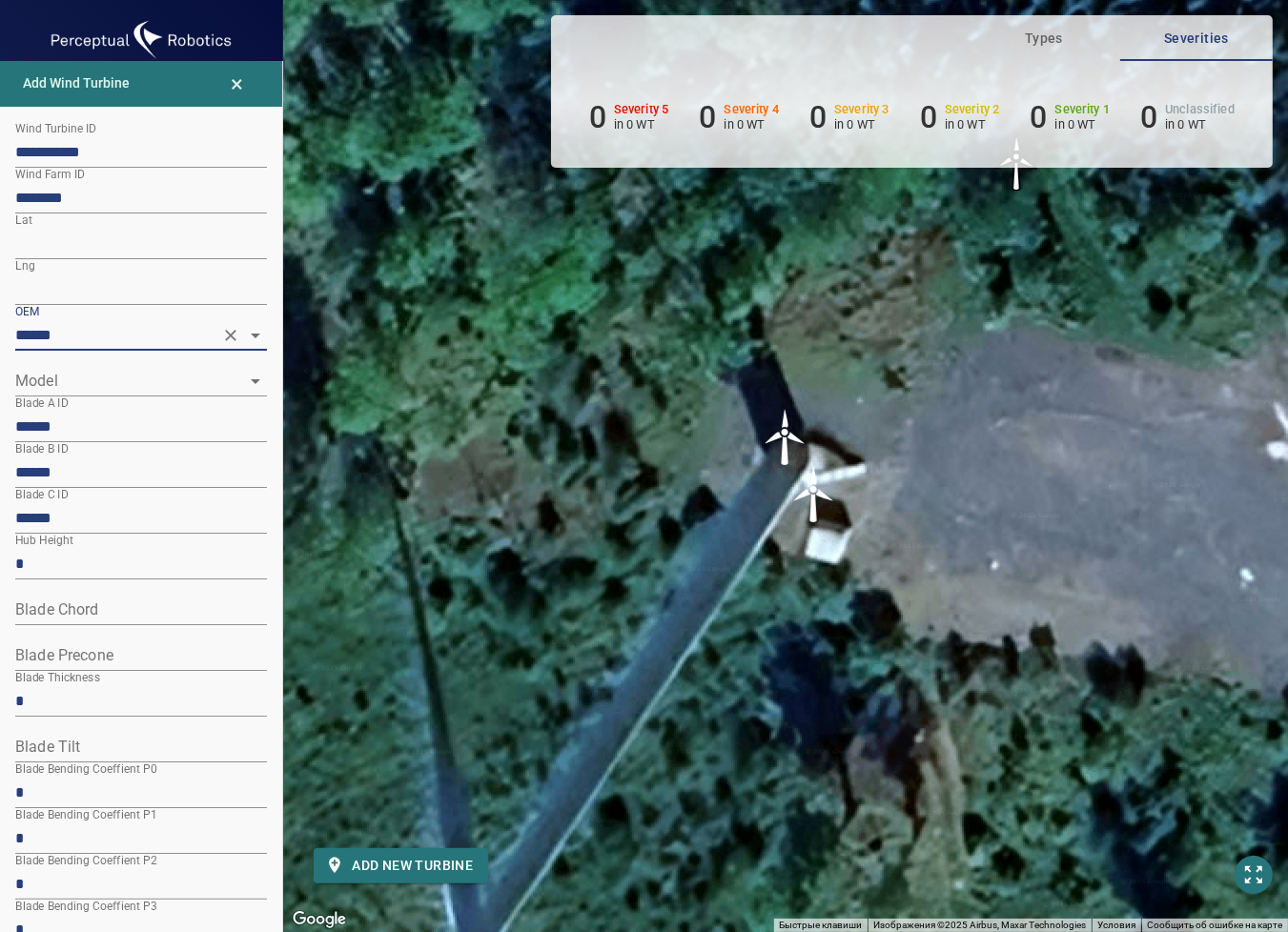 click 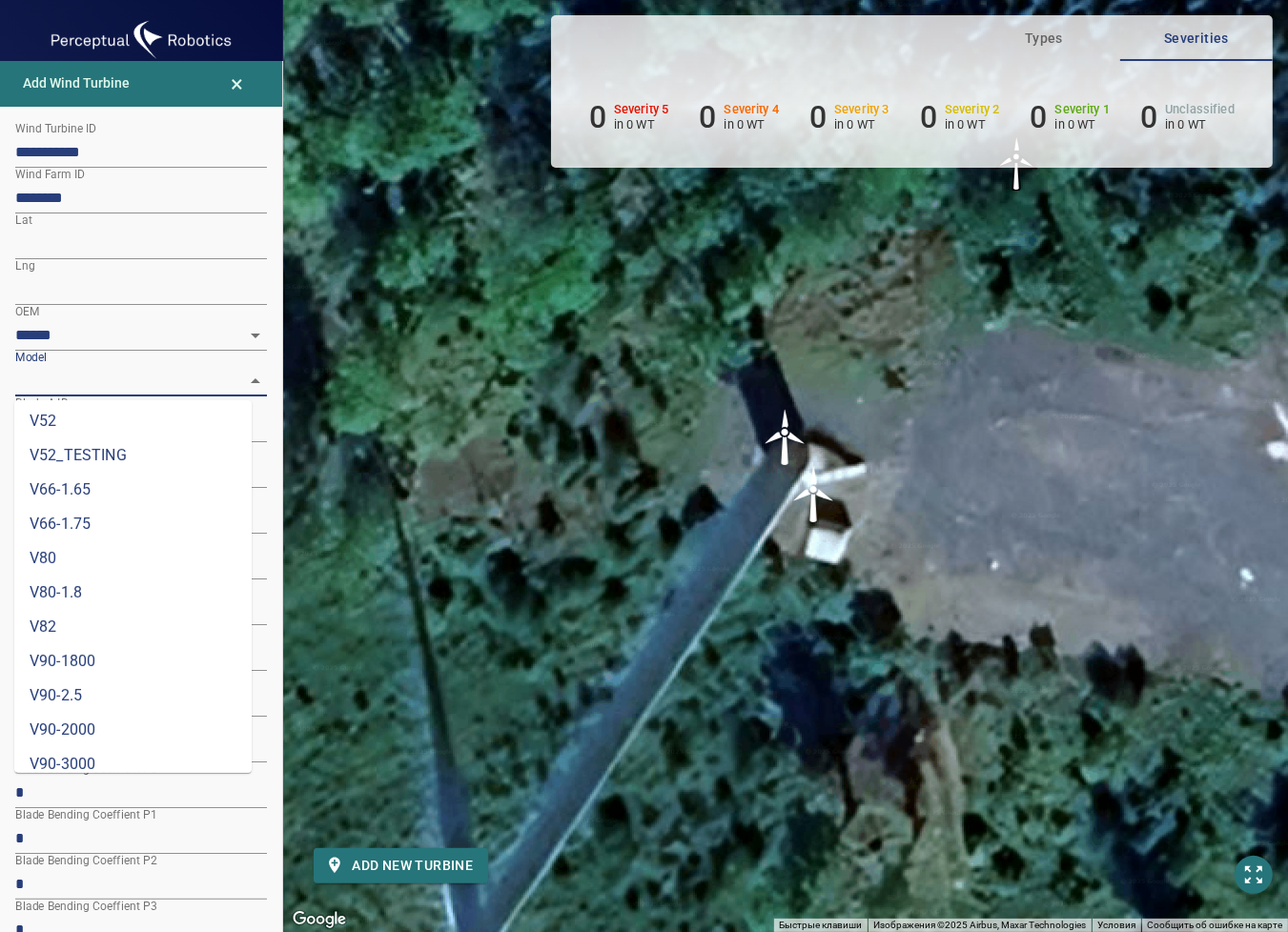 scroll, scrollTop: 671, scrollLeft: 0, axis: vertical 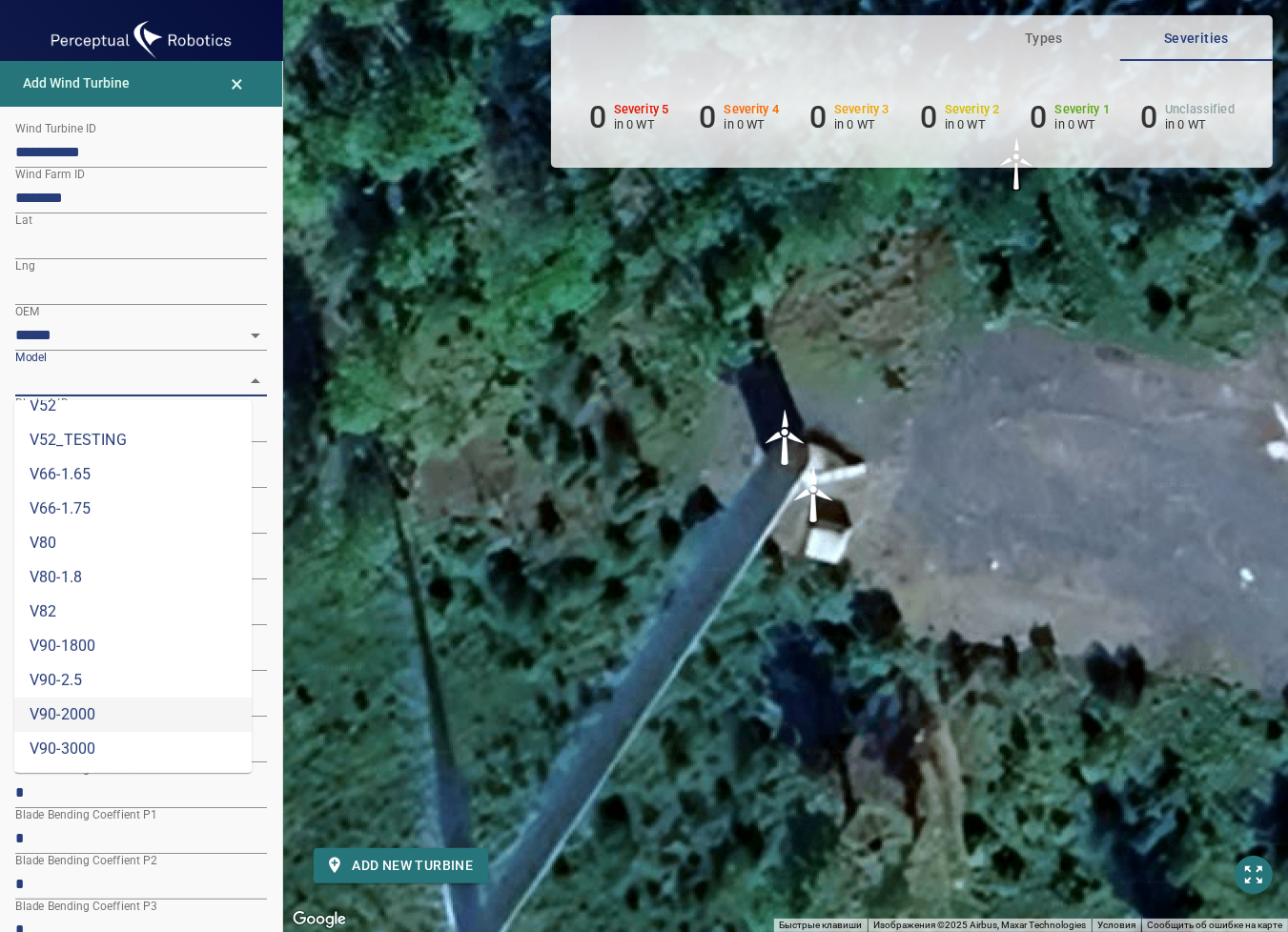 click on "V90-2000" at bounding box center [133, 715] 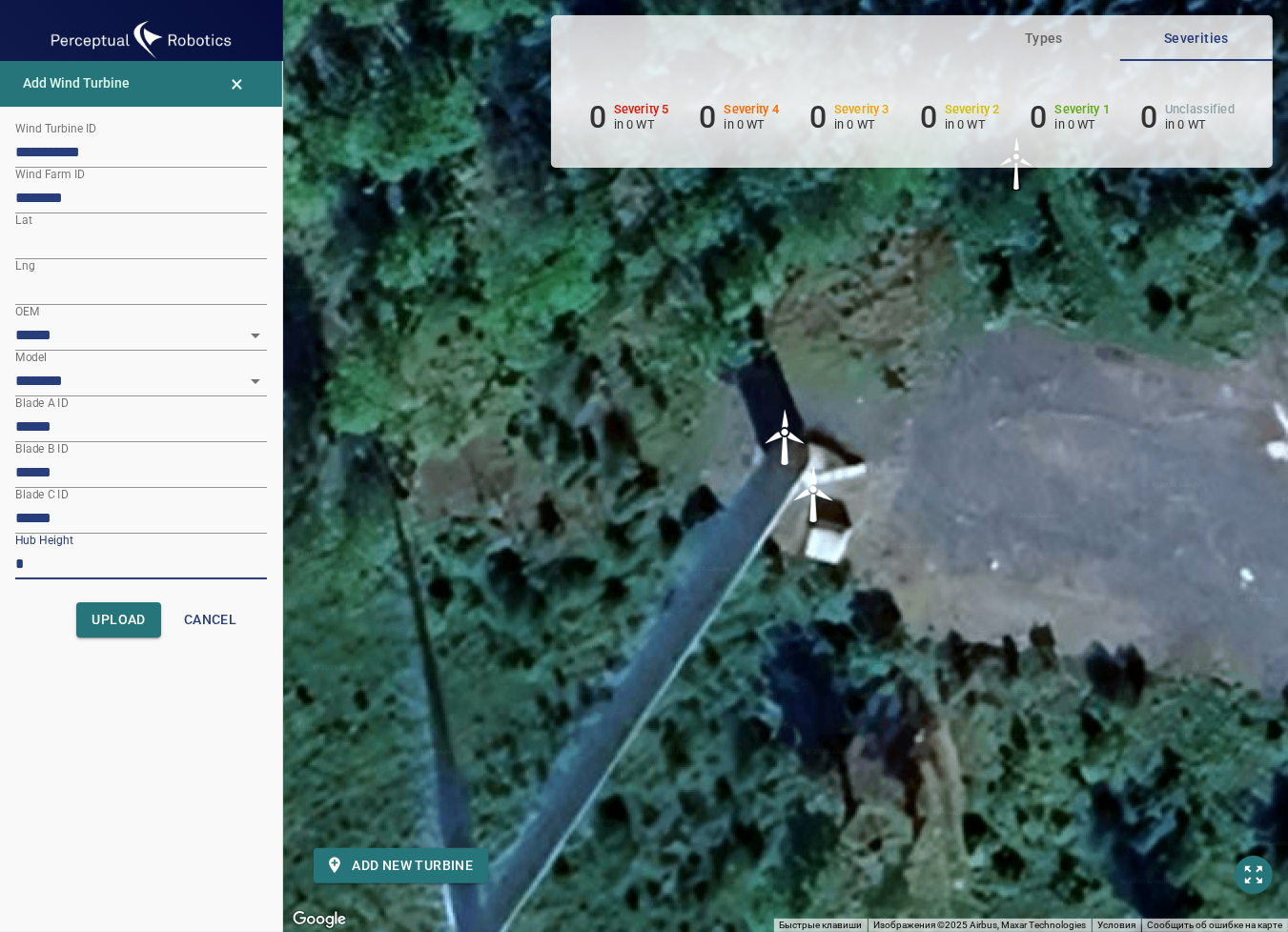 drag, startPoint x: 32, startPoint y: 559, endPoint x: 0, endPoint y: 561, distance: 32.062439 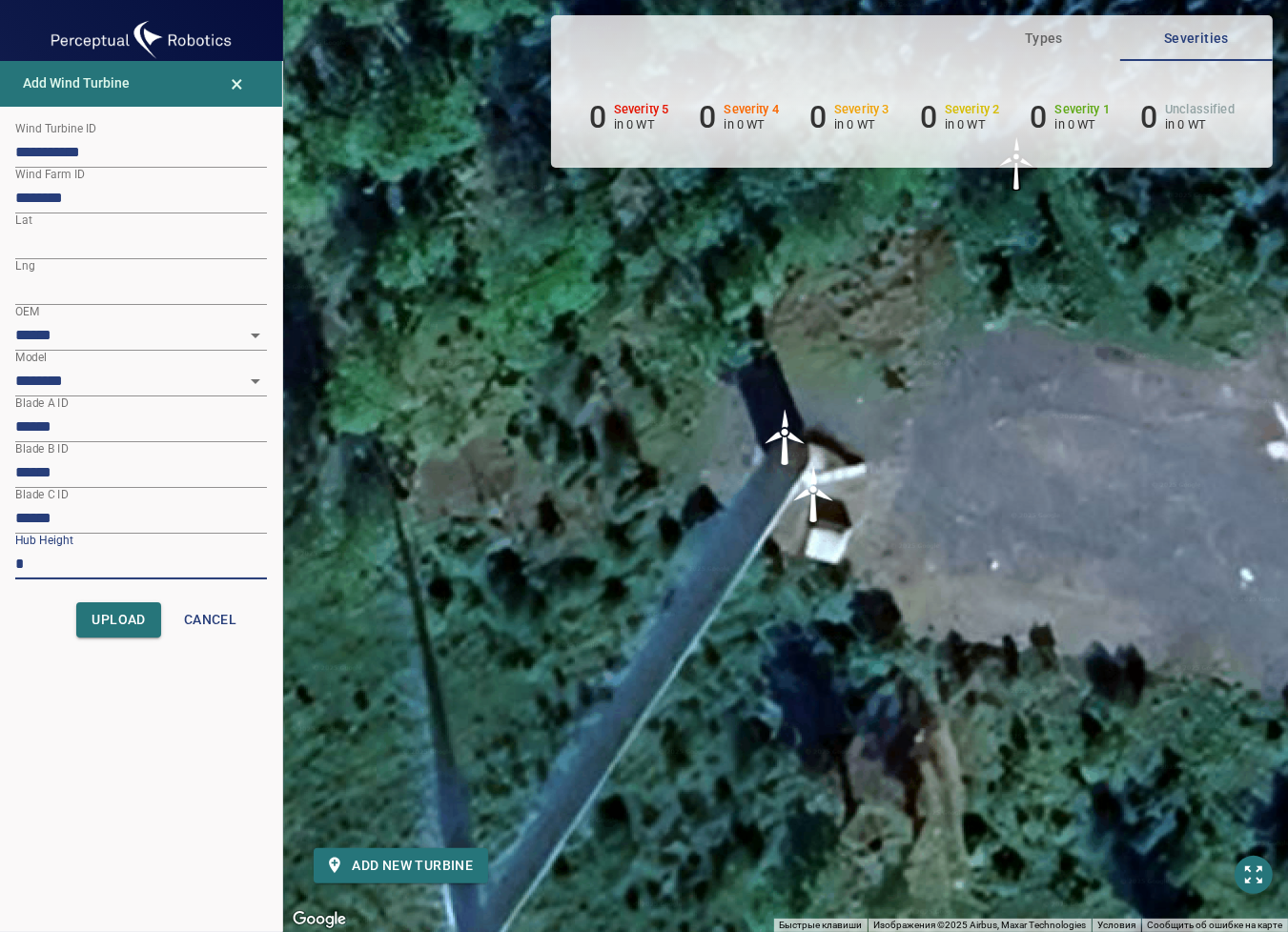 click on "**********" at bounding box center [141, 414] 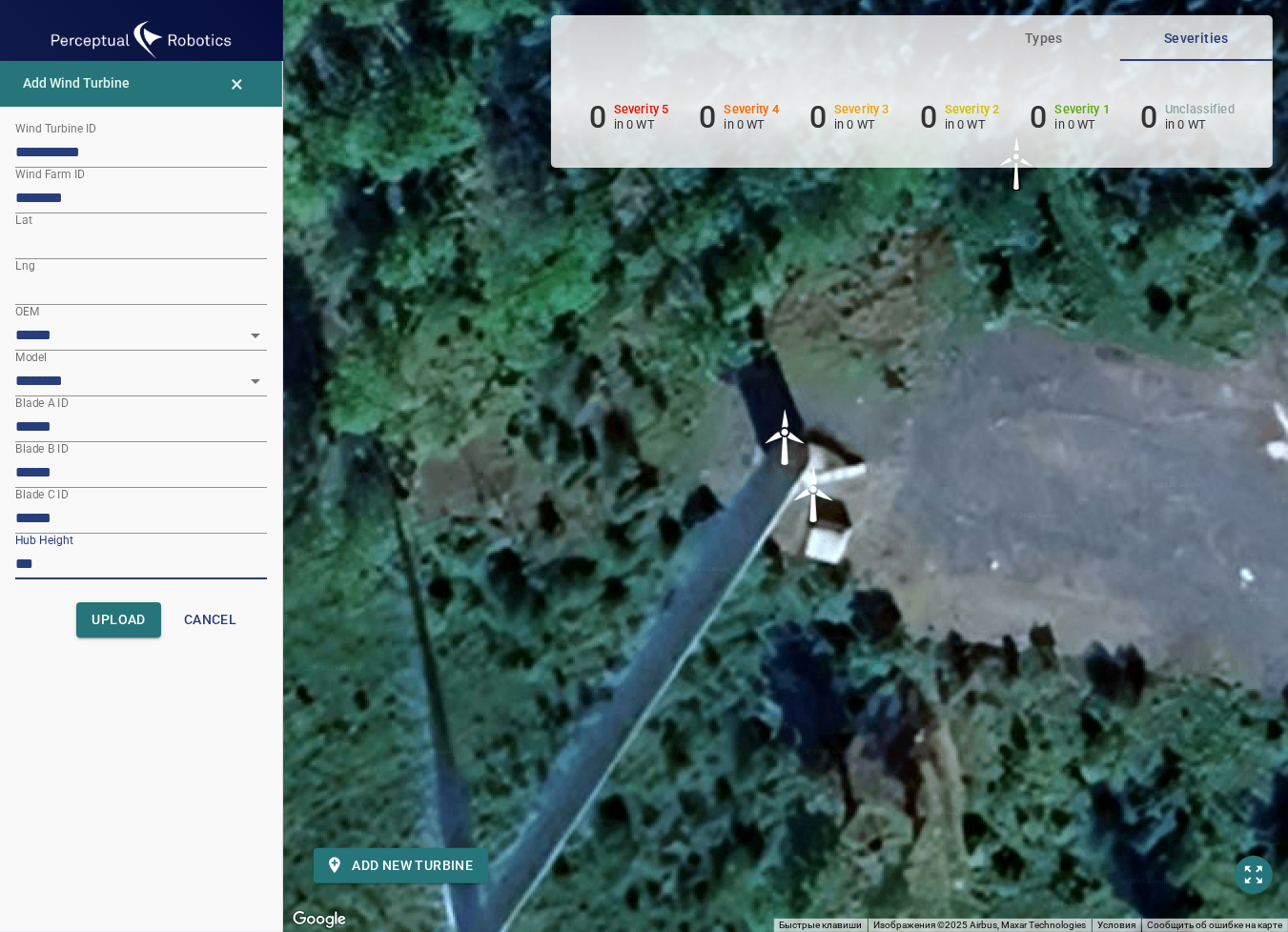 type on "***" 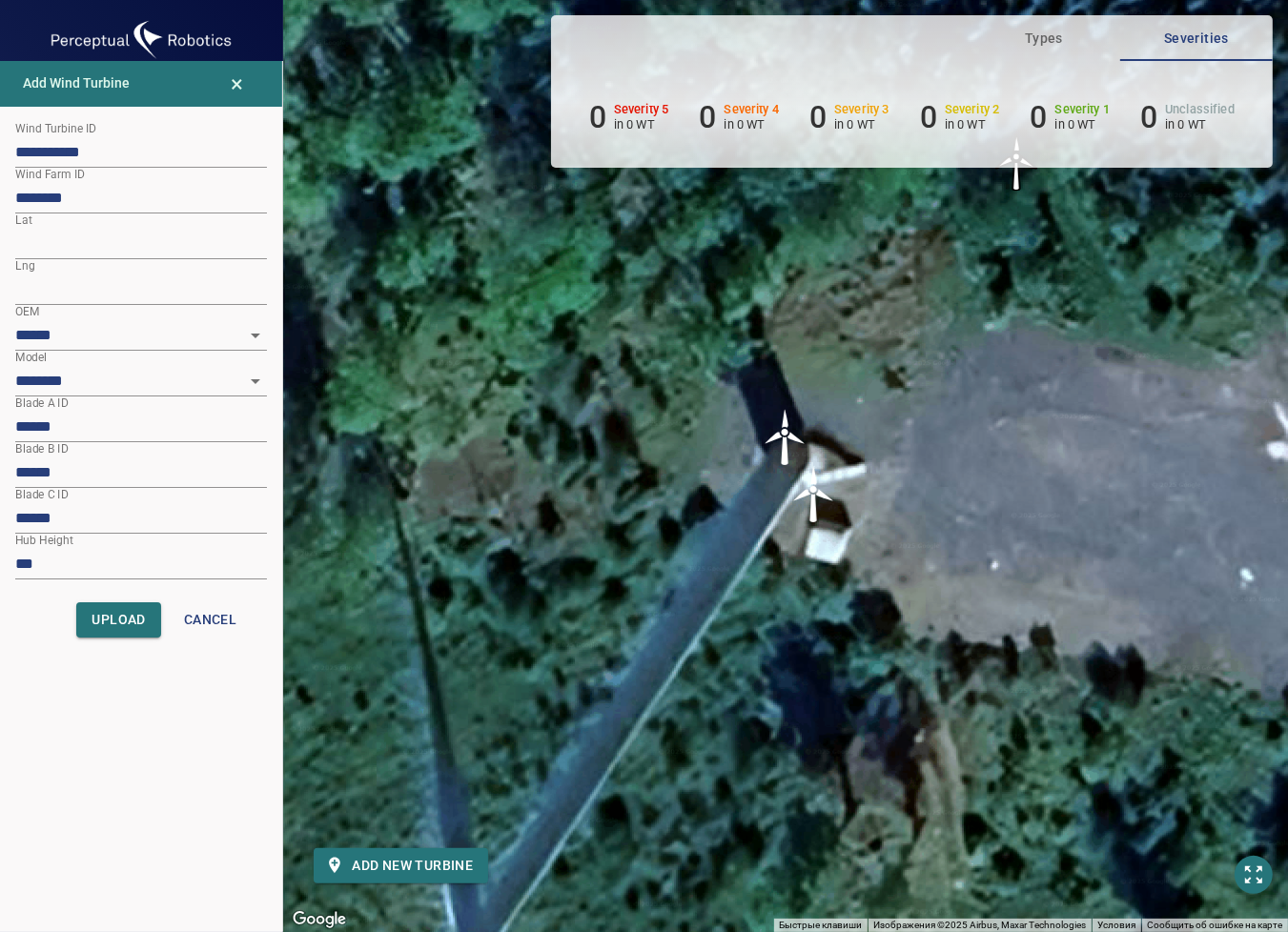 click on "******" at bounding box center (141, 427) 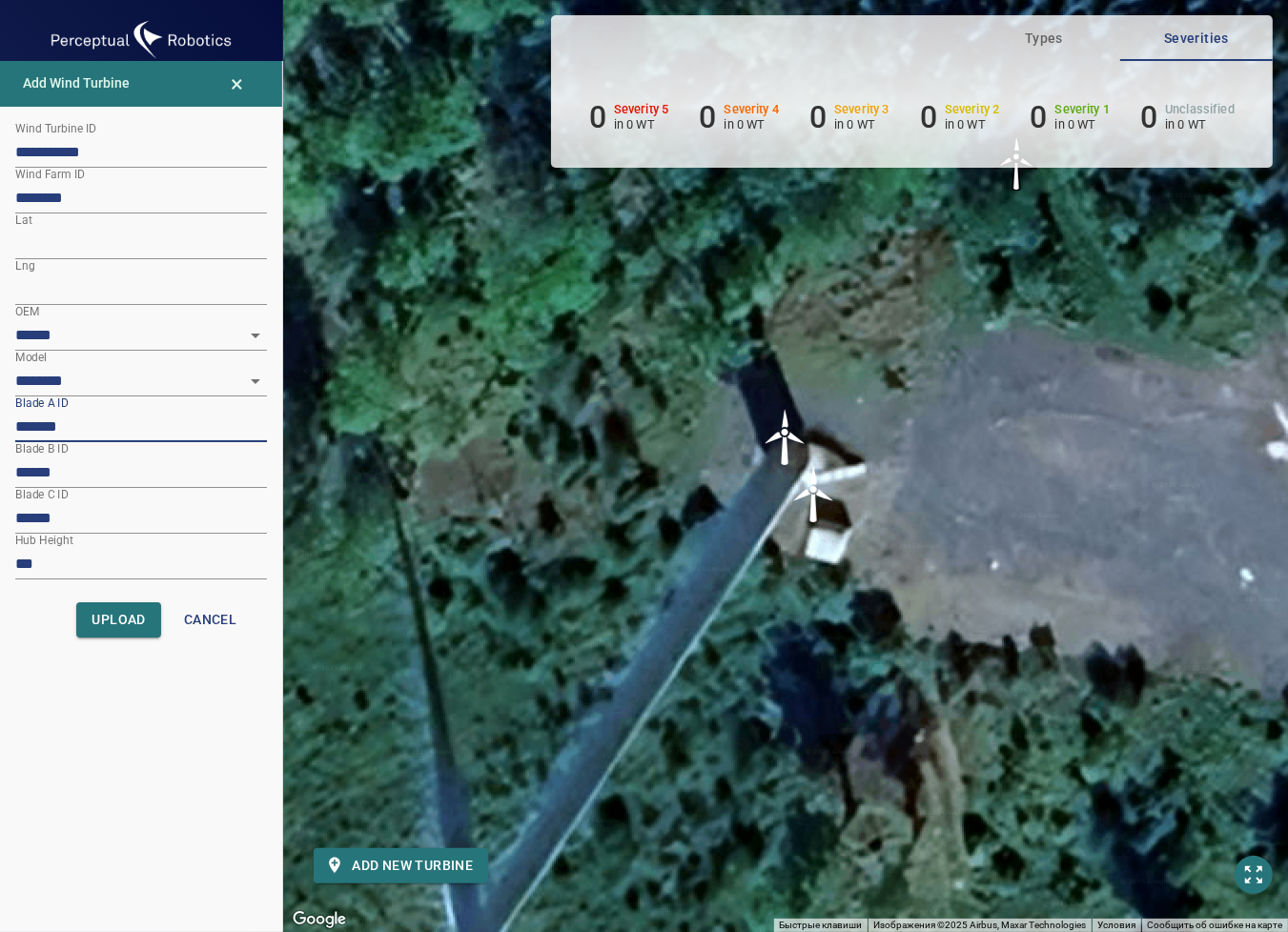 paste on "*****" 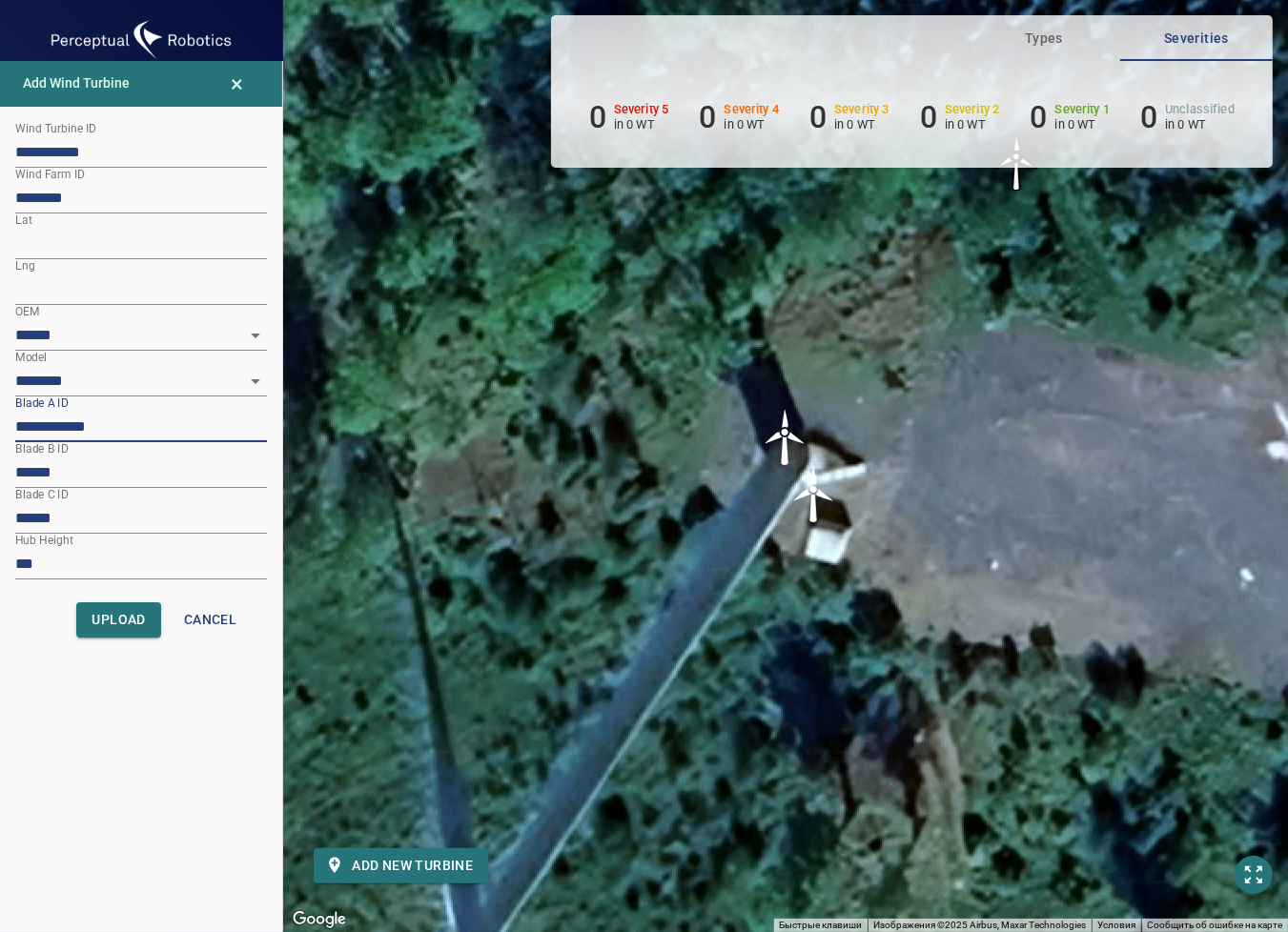 type on "**********" 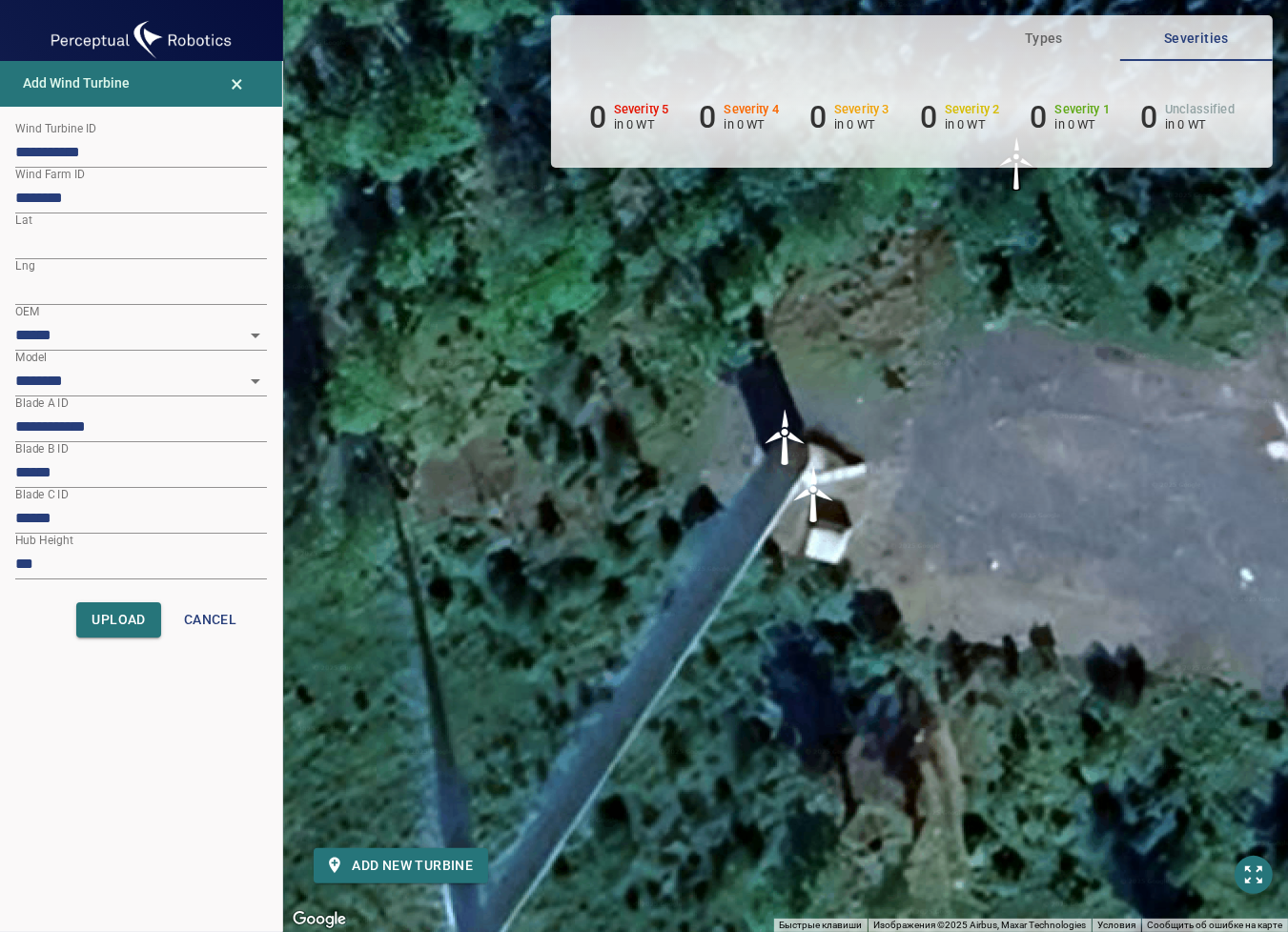 click on "******" at bounding box center [141, 473] 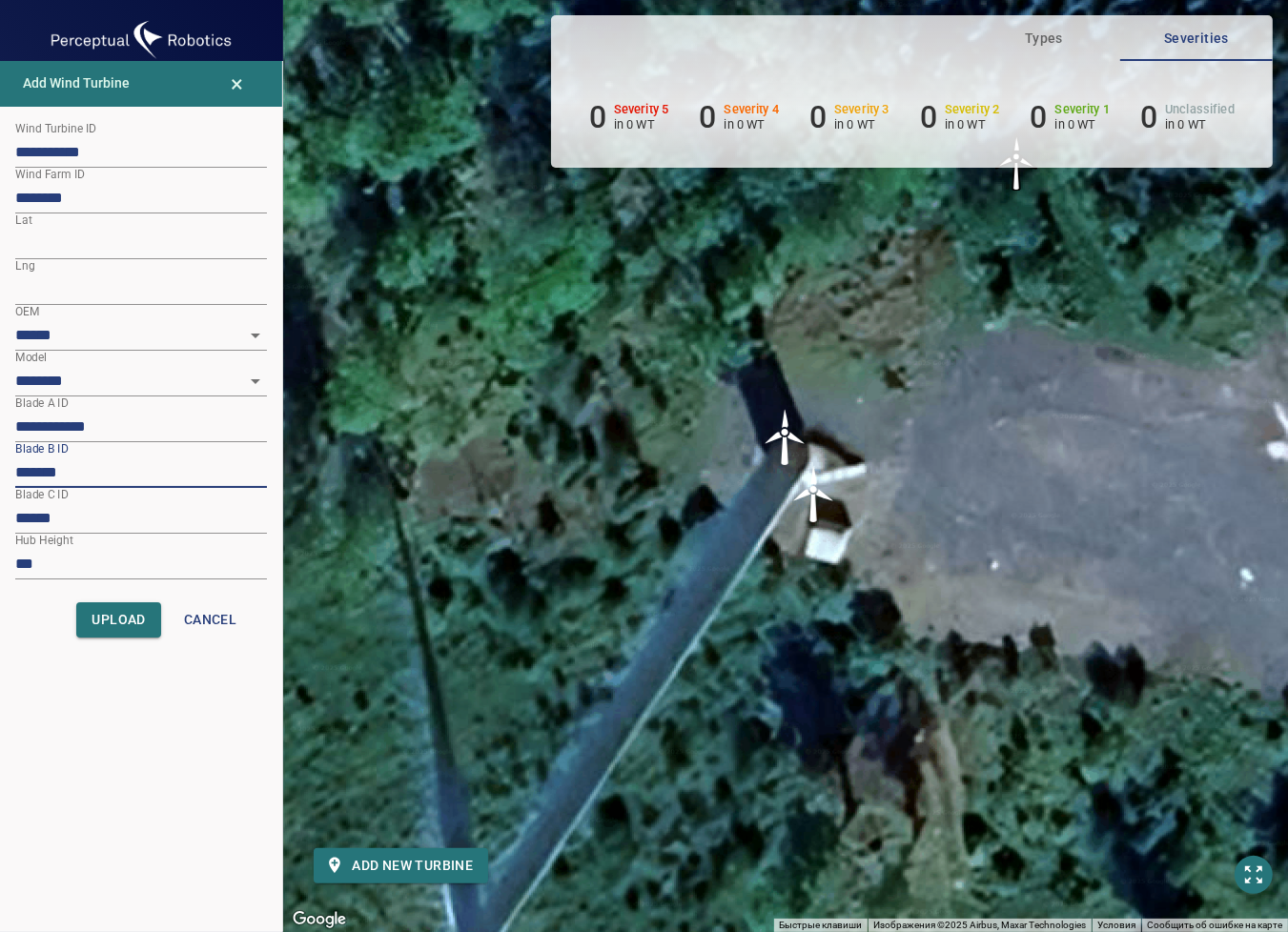 paste on "*****" 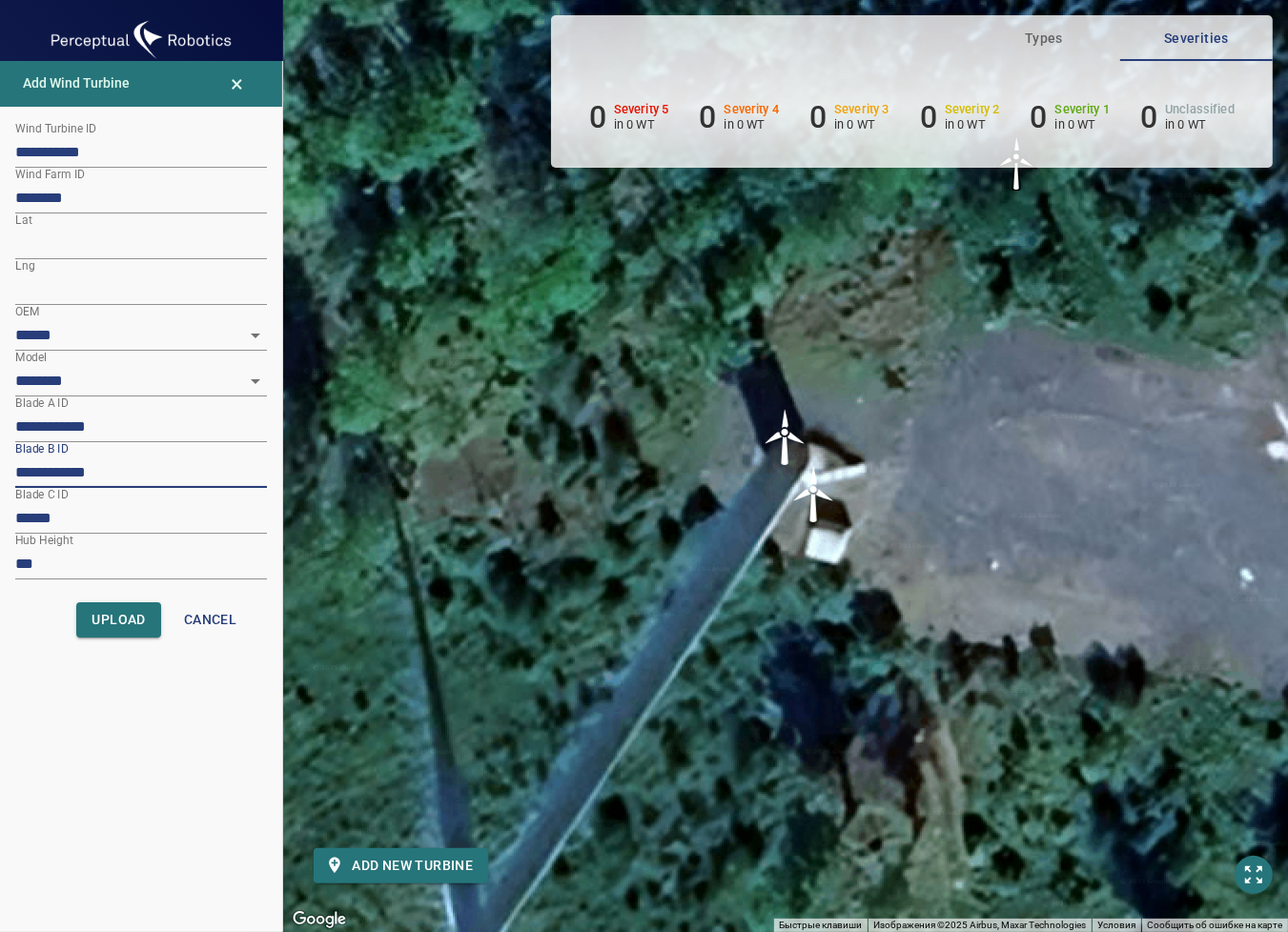 type on "**********" 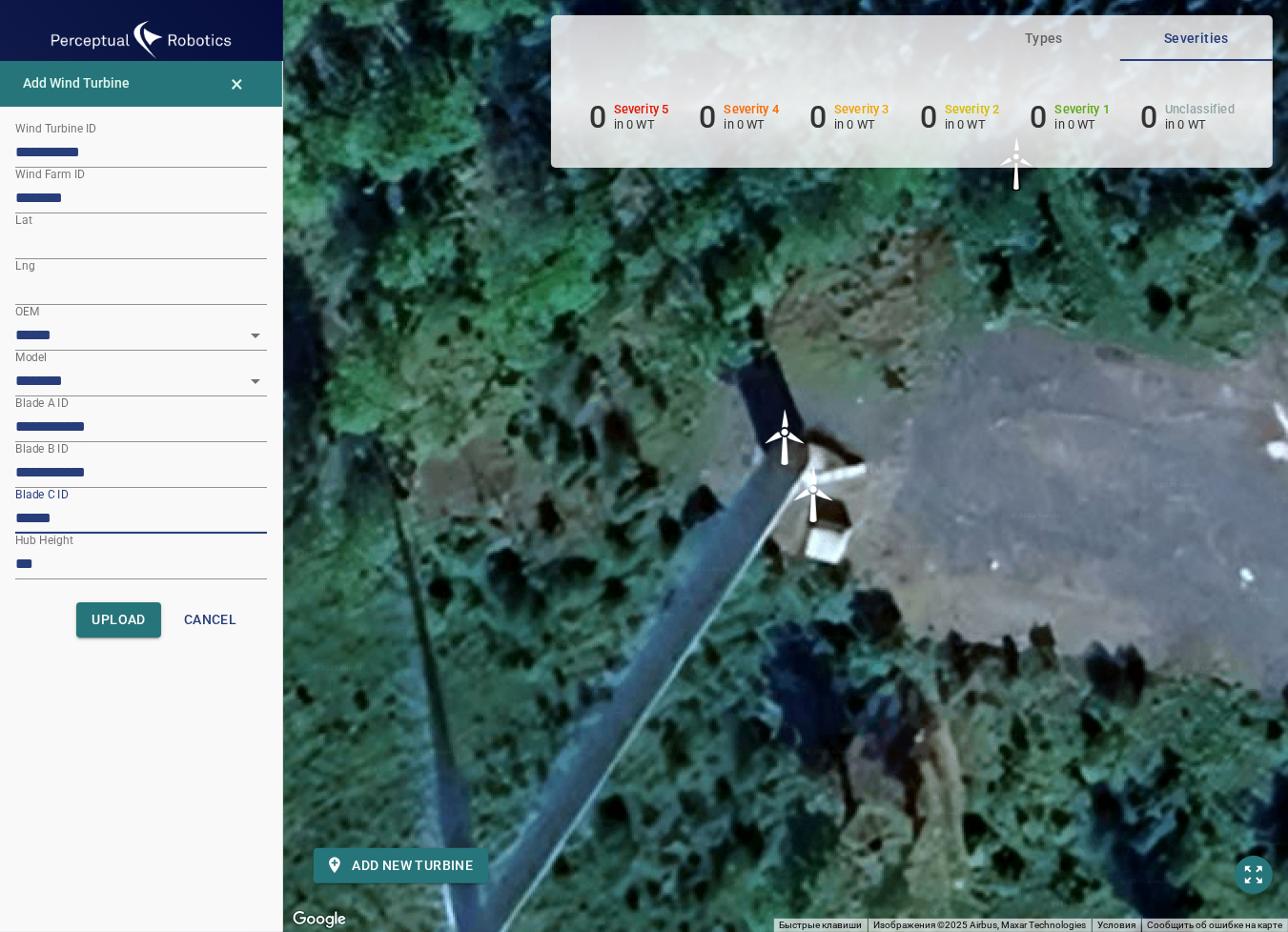 click on "******" at bounding box center (141, 518) 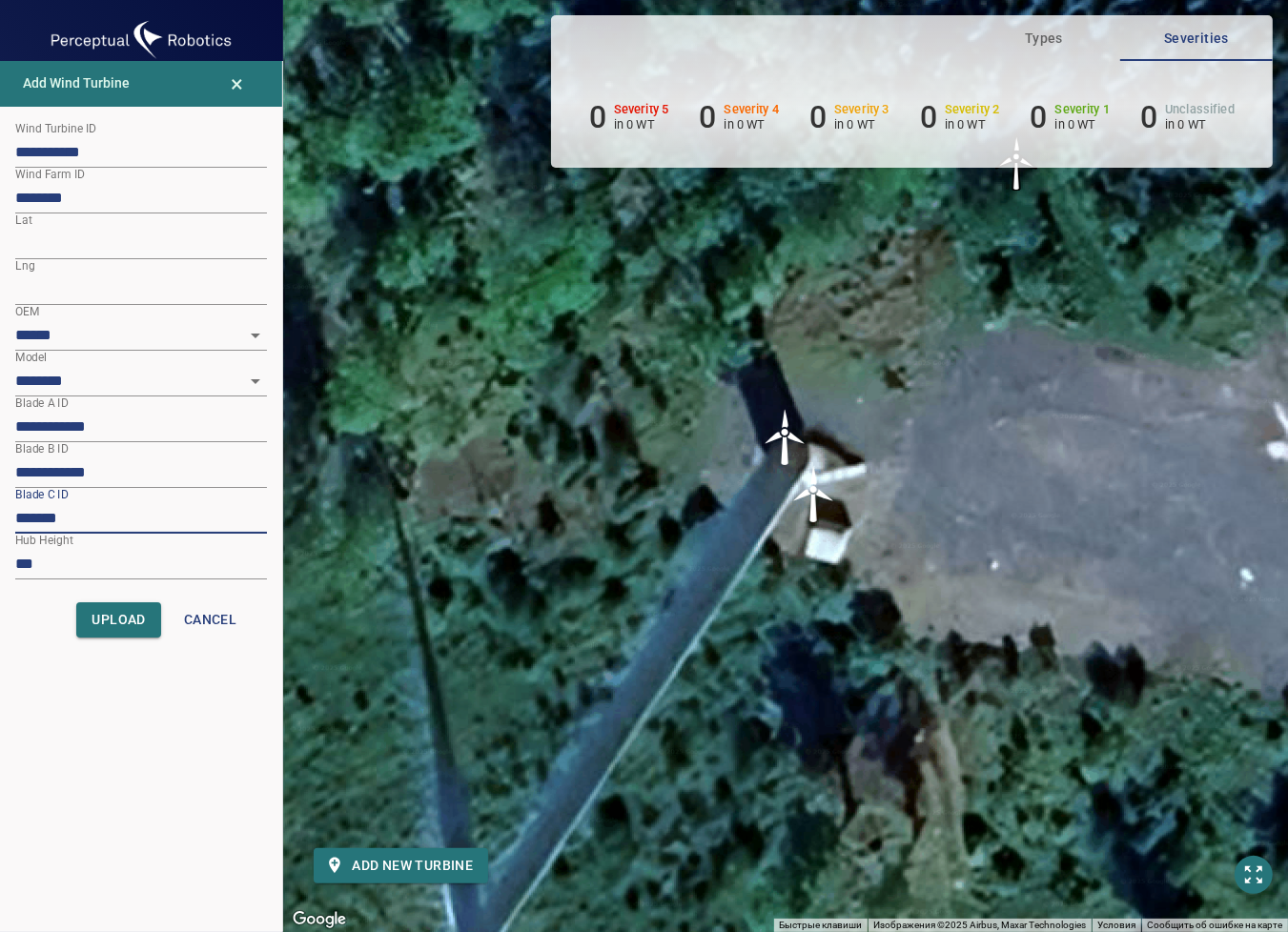 paste on "*****" 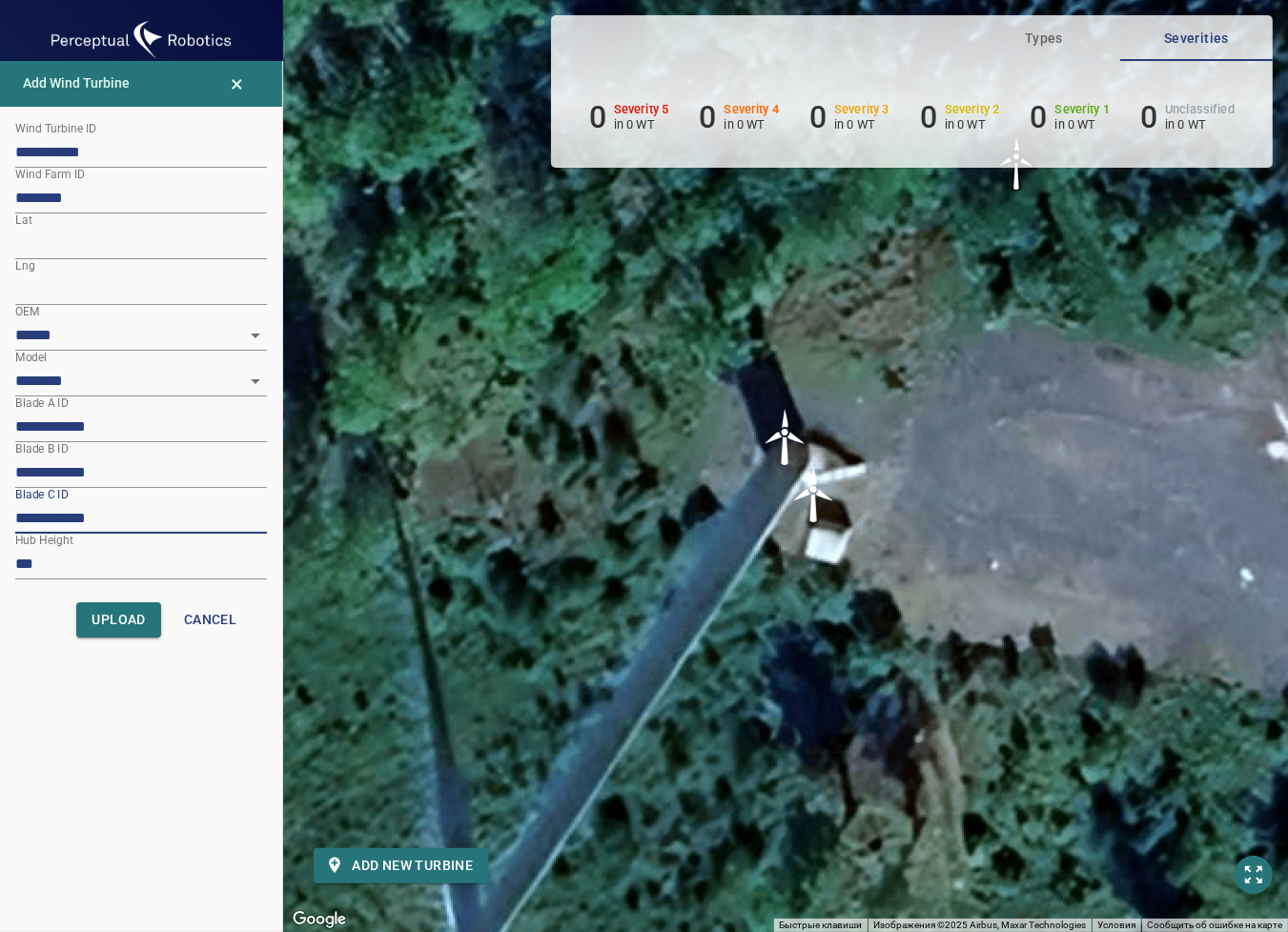type on "**********" 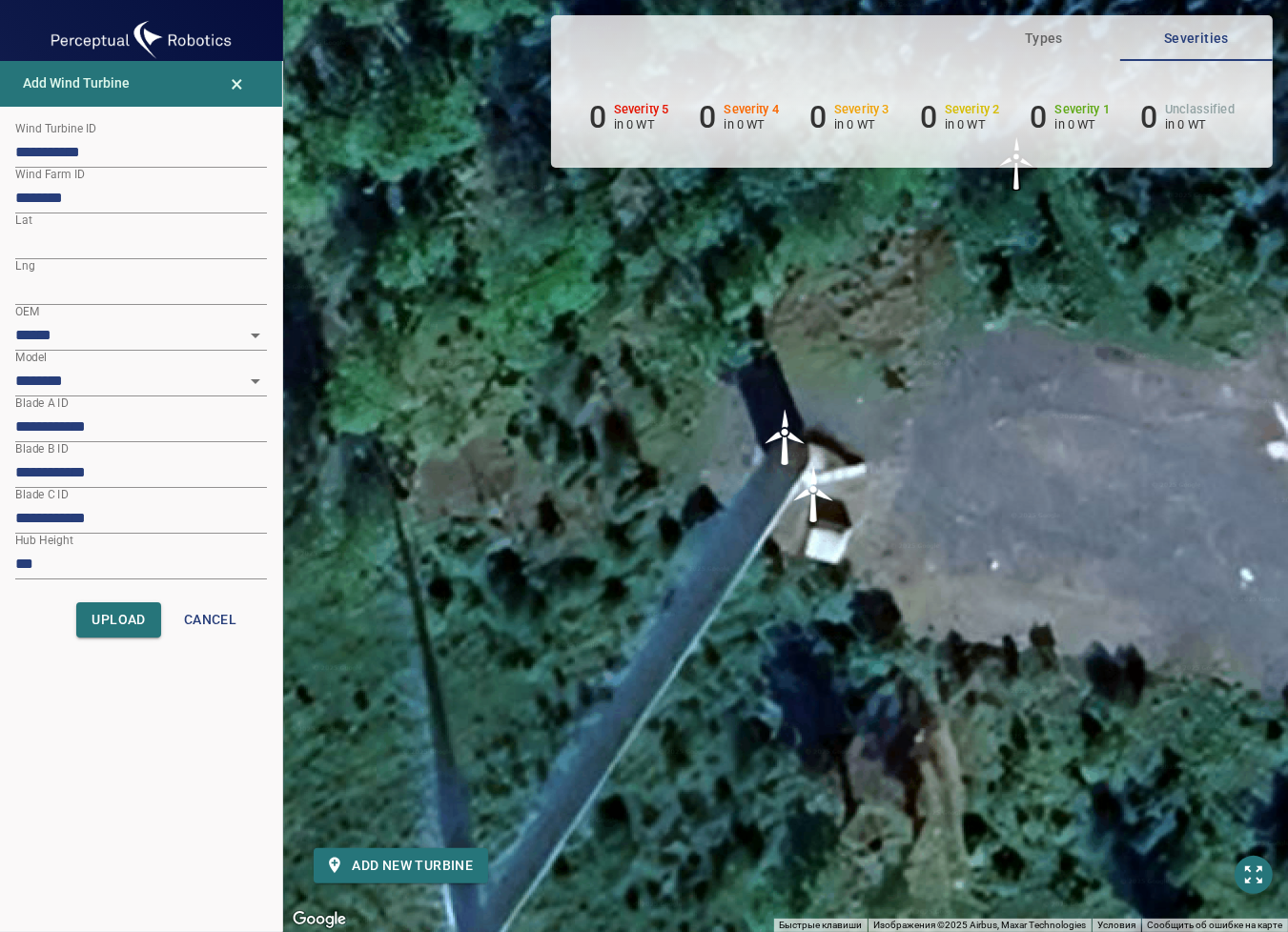 drag, startPoint x: 476, startPoint y: 551, endPoint x: 431, endPoint y: 487, distance: 78.23682 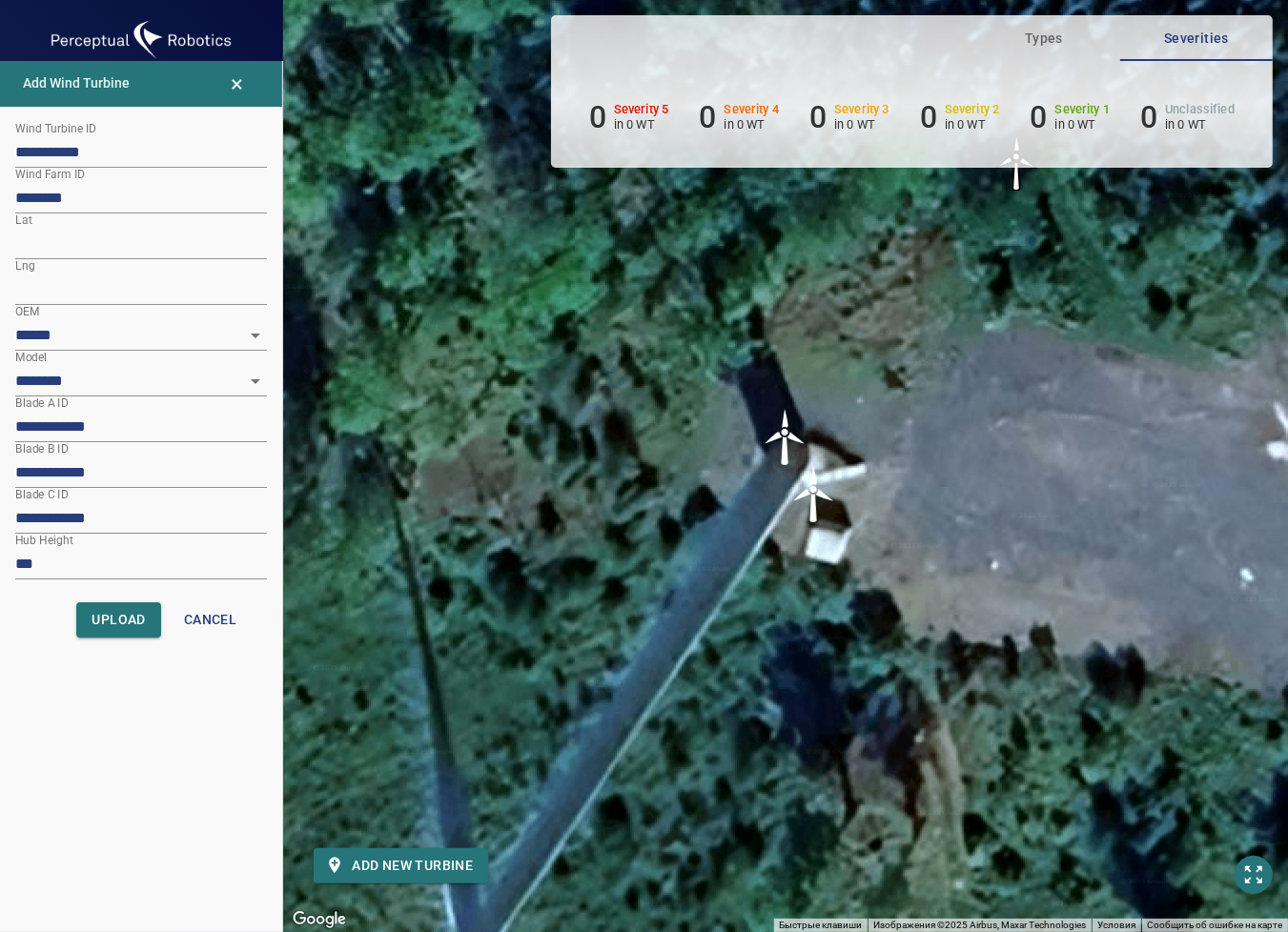 click on "Для навигации используйте клавиши со стрелками. Чтобы активировать перетаскивание с помощью клавиатуры, нажмите Alt + Ввод. После этого перемещайте маркер, используя клавиши со стрелками. Чтобы завершить перетаскивание, нажмите клавишу Ввод. Чтобы отменить действие, нажмите клавишу Esc." at bounding box center [786, 466] 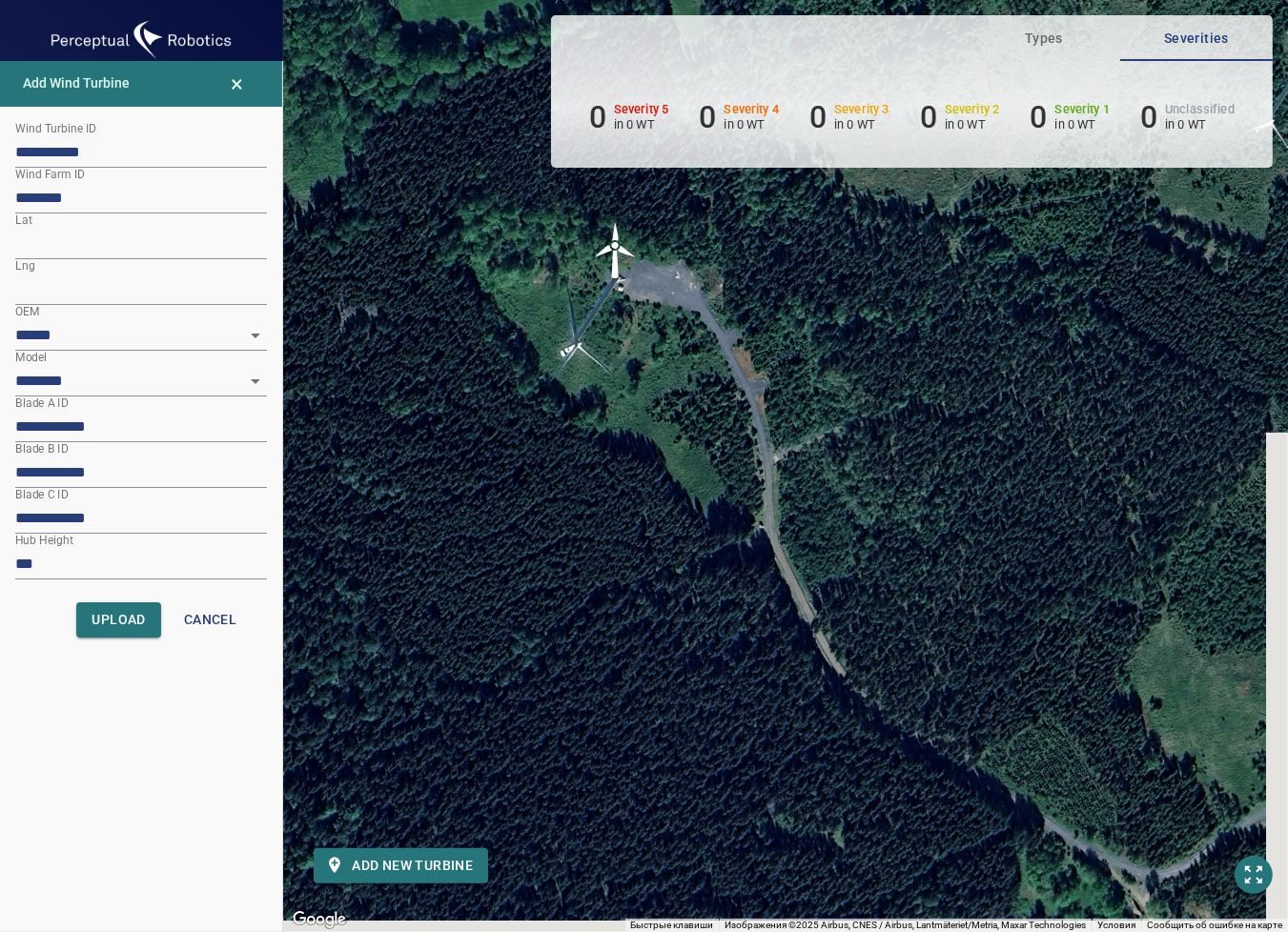 drag, startPoint x: 675, startPoint y: 609, endPoint x: 726, endPoint y: 396, distance: 219.02055 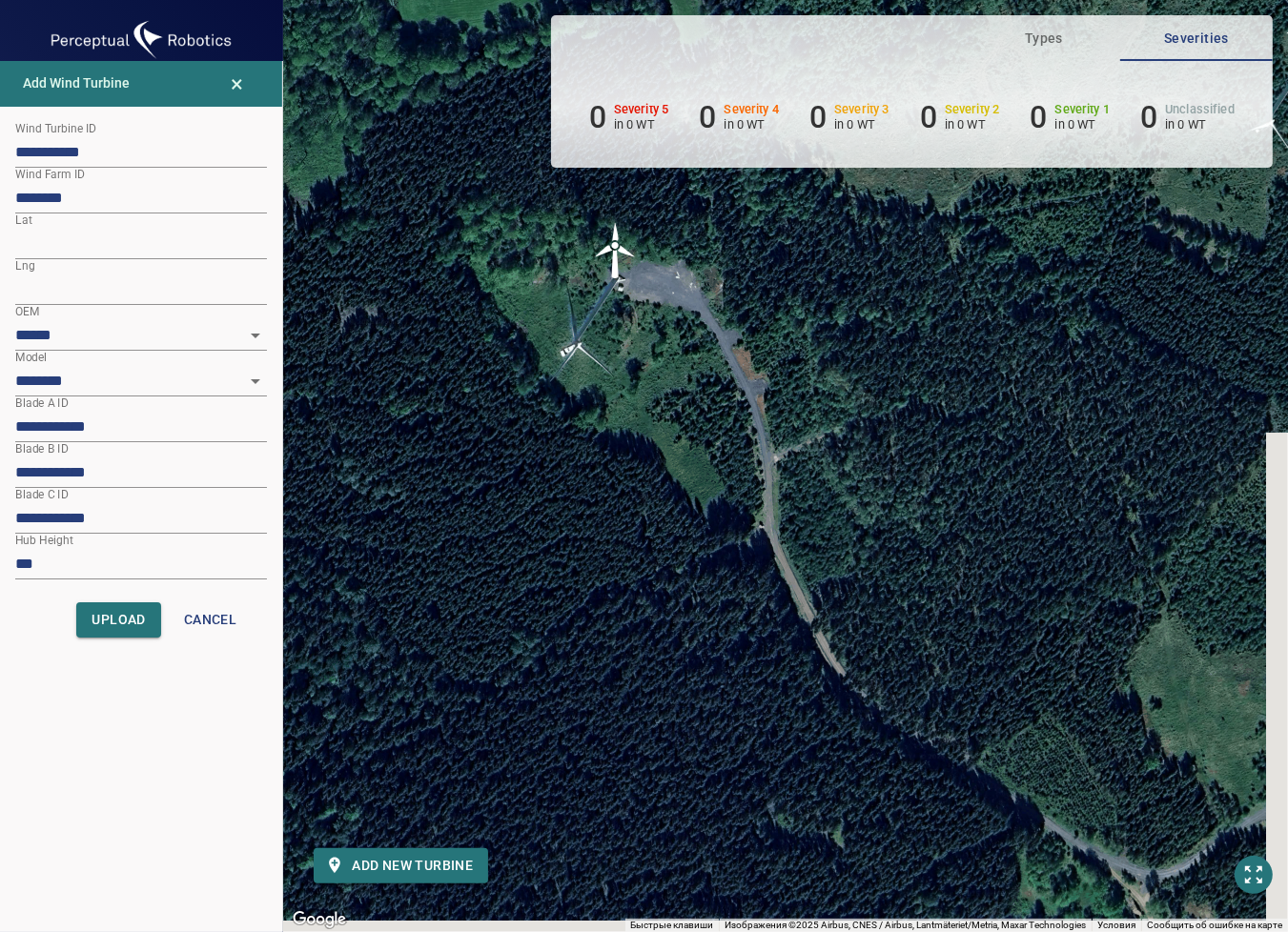 click on "Для навигации используйте клавиши со стрелками. Чтобы активировать перетаскивание с помощью клавиатуры, нажмите Alt + Ввод. После этого перемещайте маркер, используя клавиши со стрелками. Чтобы завершить перетаскивание, нажмите клавишу Ввод. Чтобы отменить действие, нажмите клавишу Esc." at bounding box center (786, 466) 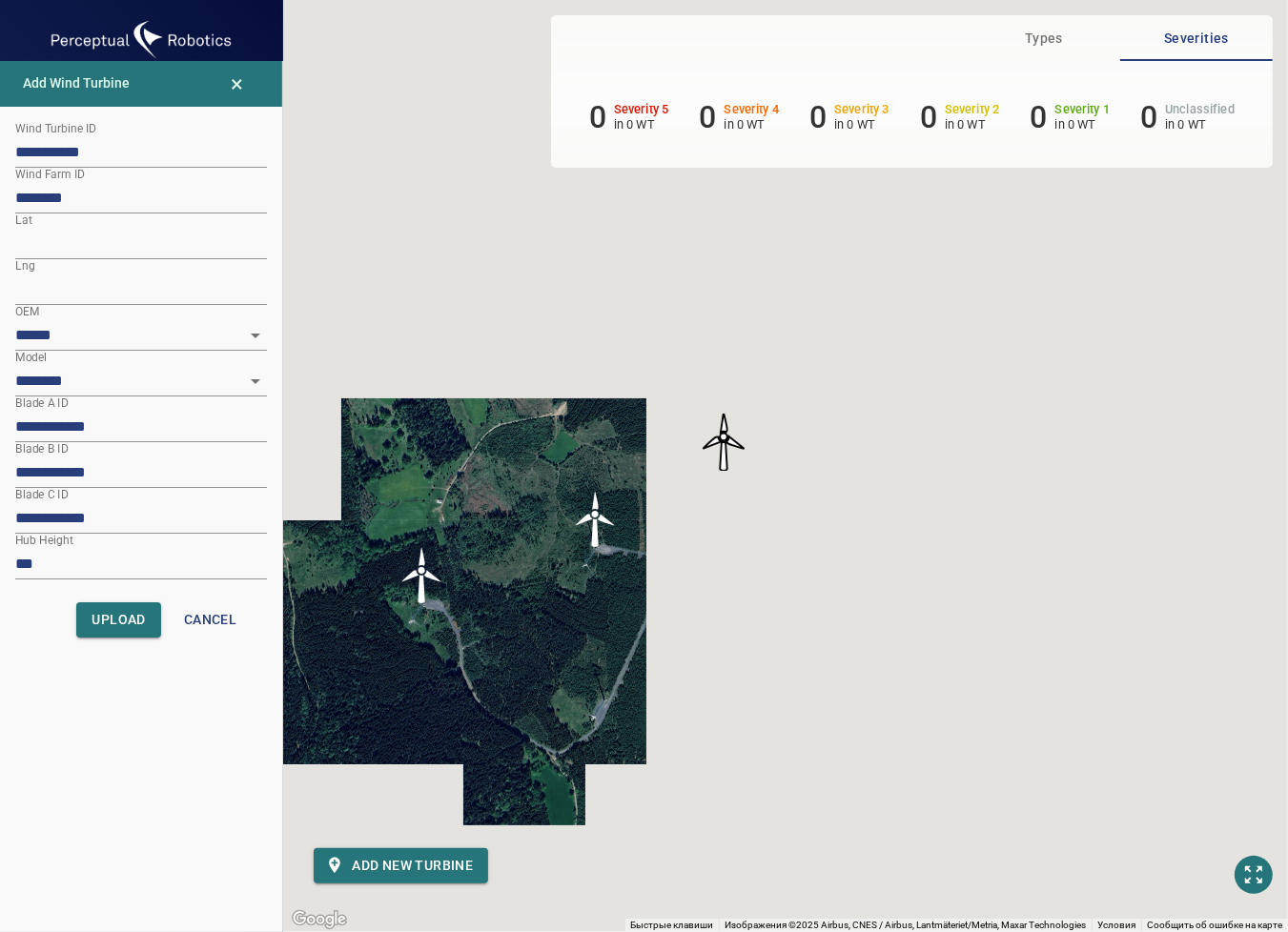 drag, startPoint x: 862, startPoint y: 472, endPoint x: 582, endPoint y: 634, distance: 323.48725 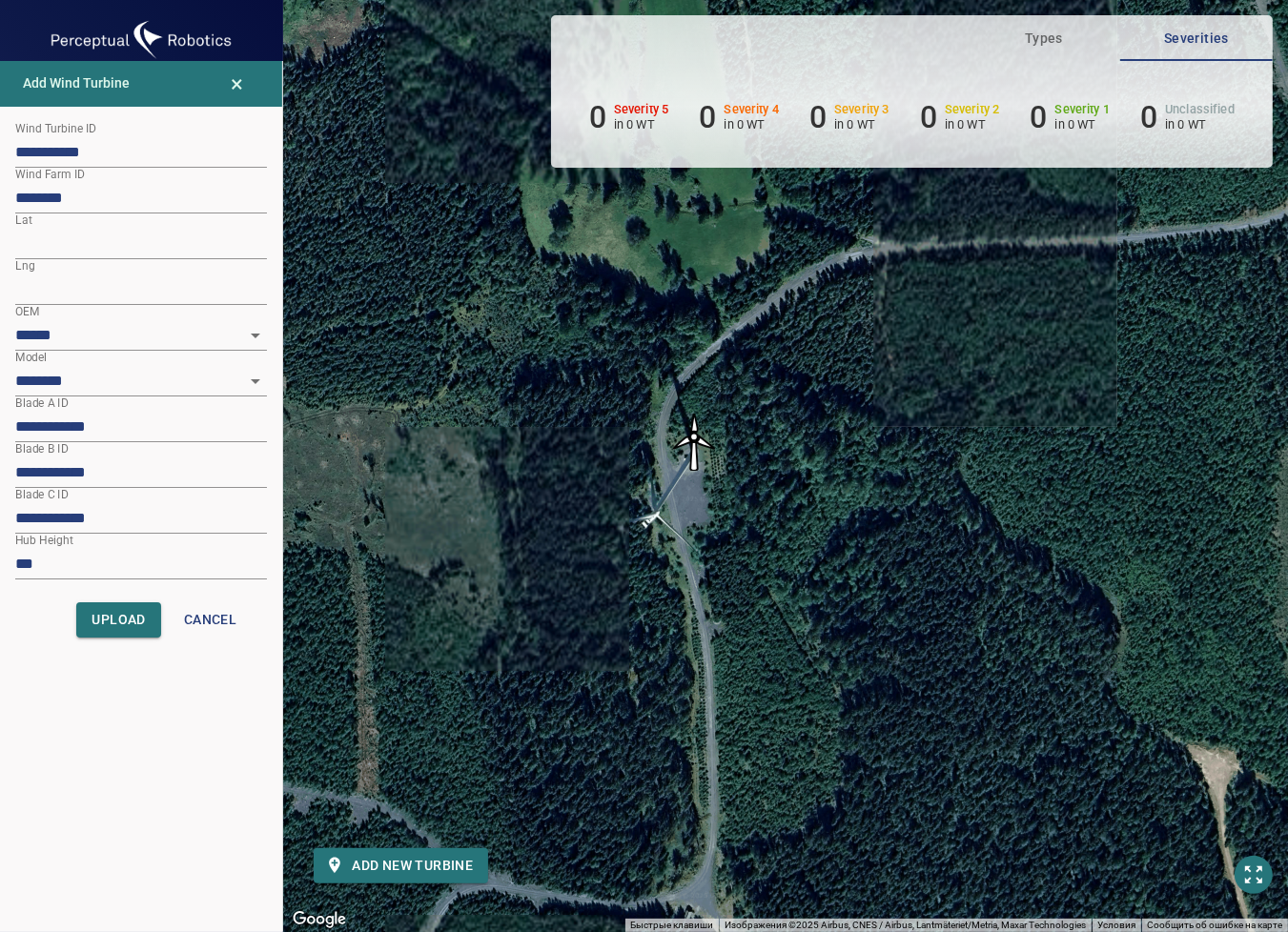 drag, startPoint x: 716, startPoint y: 563, endPoint x: 648, endPoint y: 596, distance: 75.58439 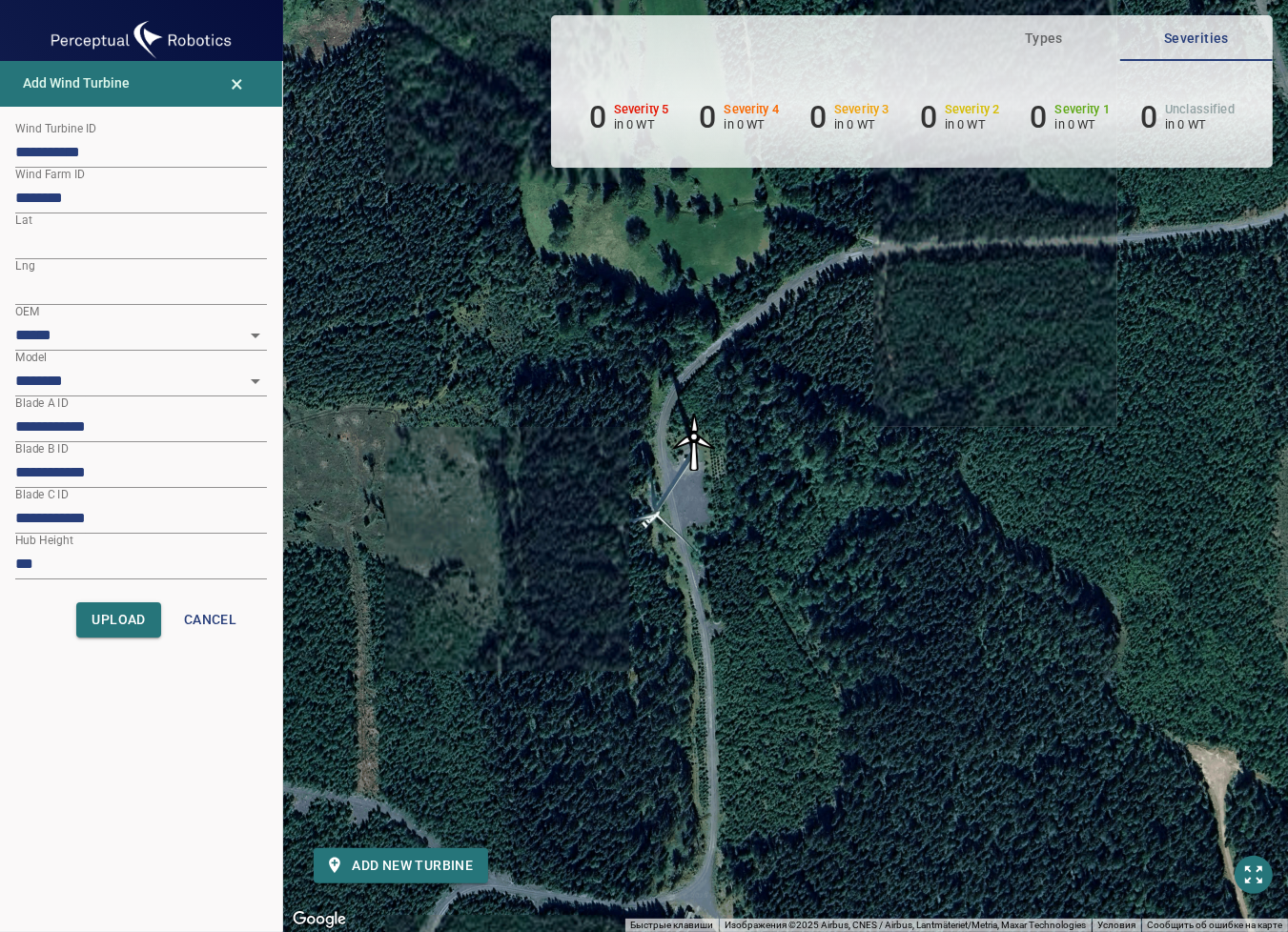 click on "Для навигации используйте клавиши со стрелками. Чтобы активировать перетаскивание с помощью клавиатуры, нажмите Alt + Ввод. После этого перемещайте маркер, используя клавиши со стрелками. Чтобы завершить перетаскивание, нажмите клавишу Ввод. Чтобы отменить действие, нажмите клавишу Esc." at bounding box center (786, 466) 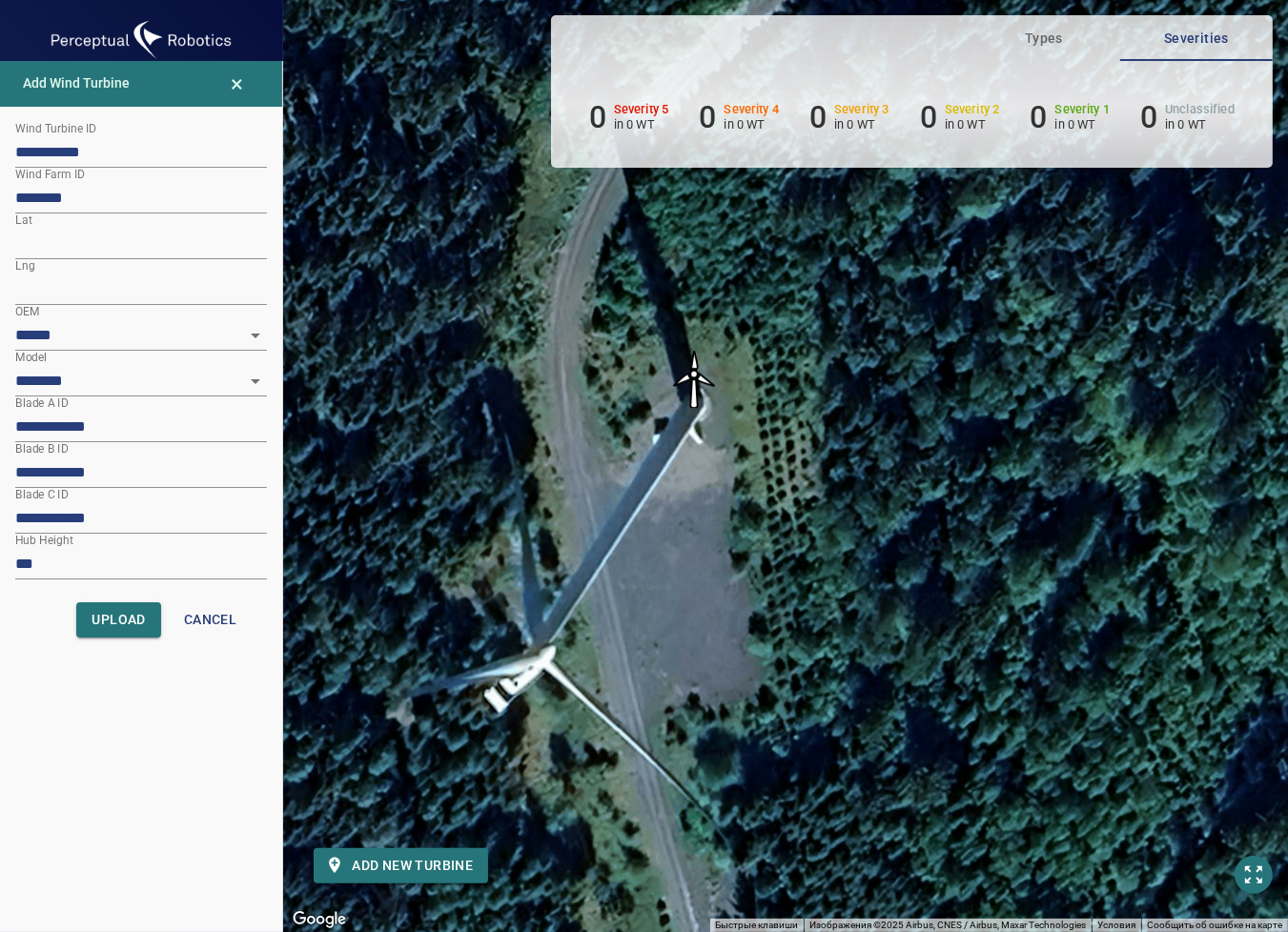 drag, startPoint x: 686, startPoint y: 459, endPoint x: 690, endPoint y: 381, distance: 78.1025 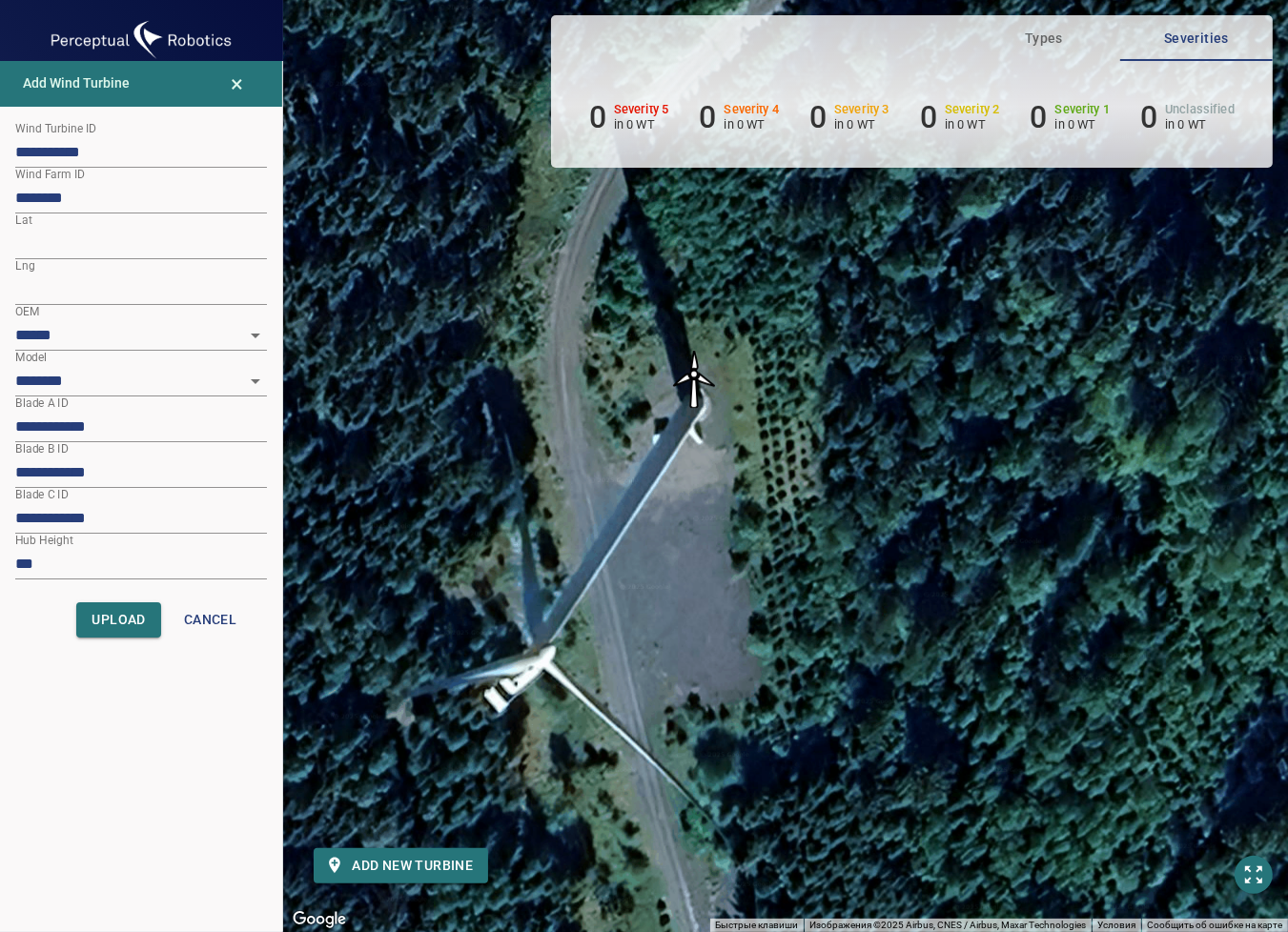 click at bounding box center [694, 379] 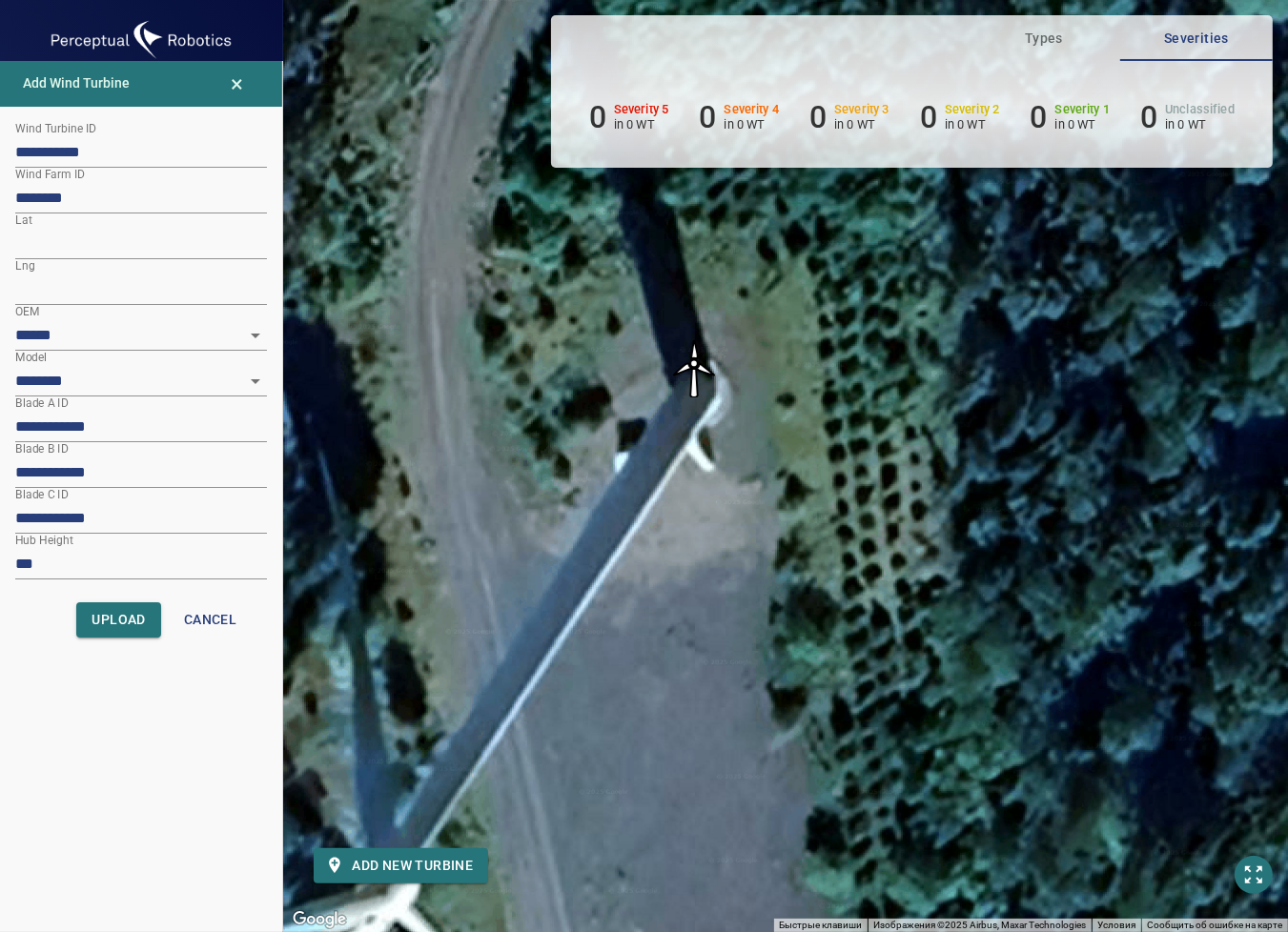 click at bounding box center [694, 369] 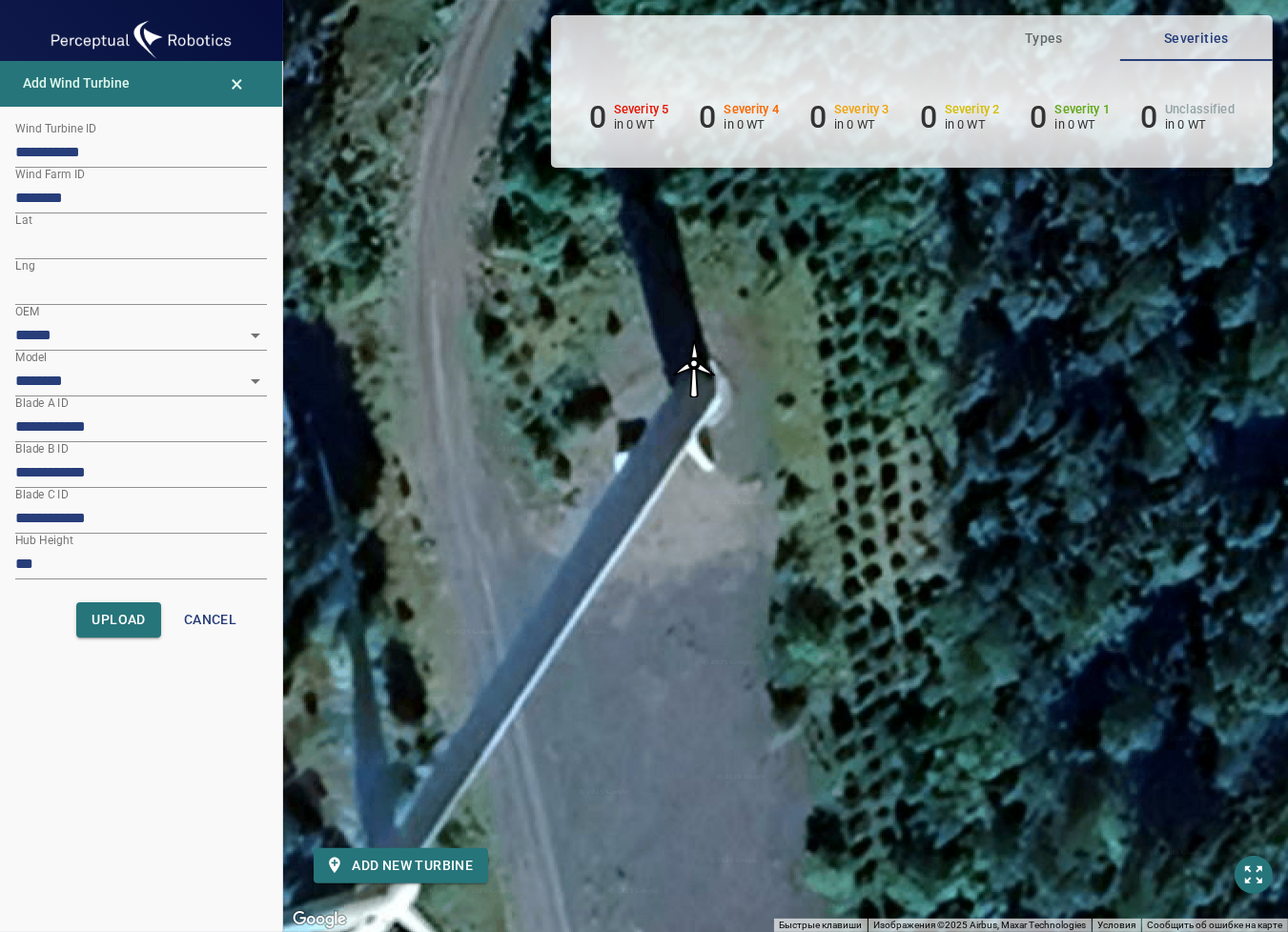 type on "*********" 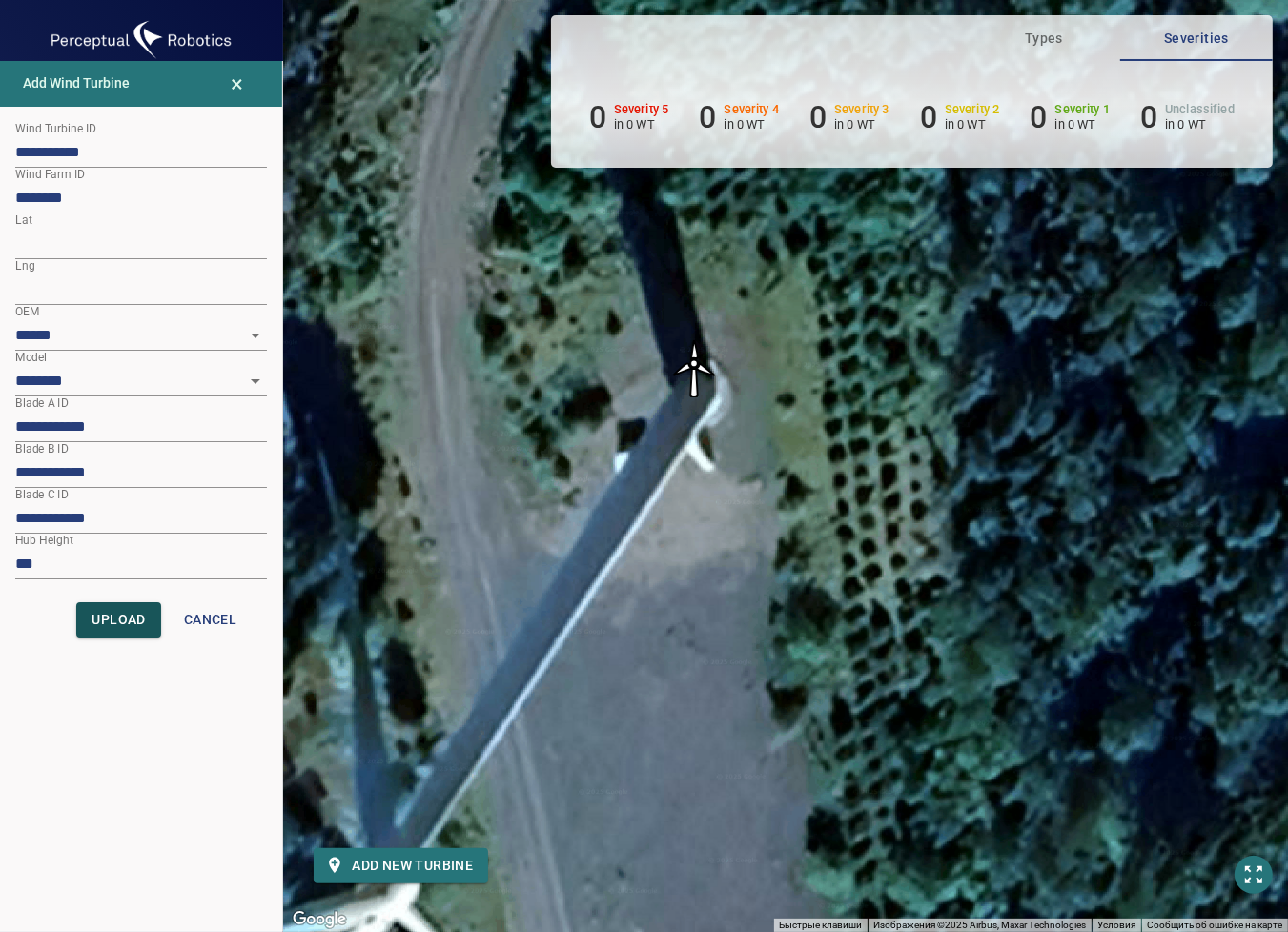 click on "Upload" at bounding box center [118, 619] 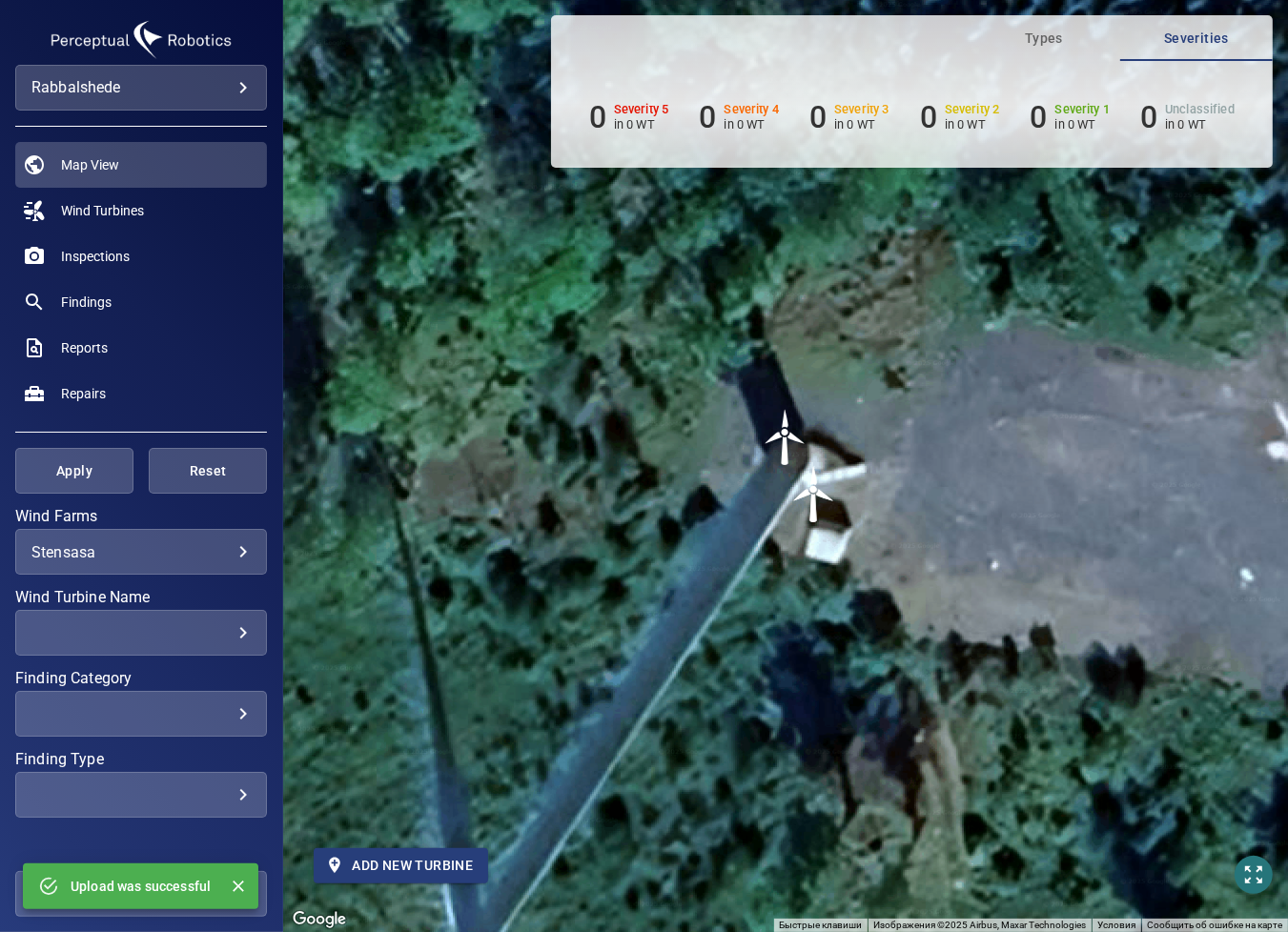 click on "Add new turbine" at bounding box center [400, 865] 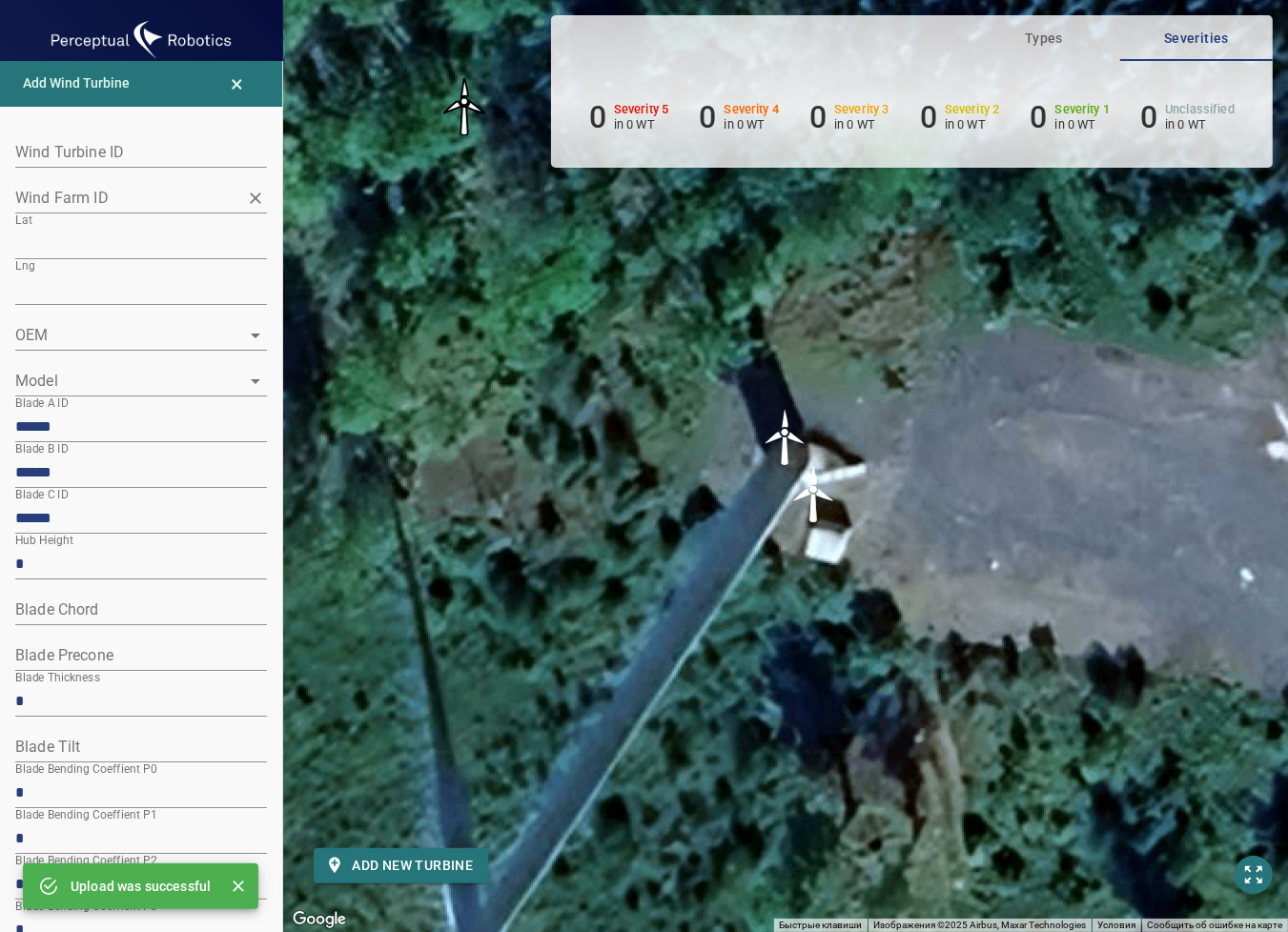 click on "Wind Farm ID" at bounding box center (127, 197) 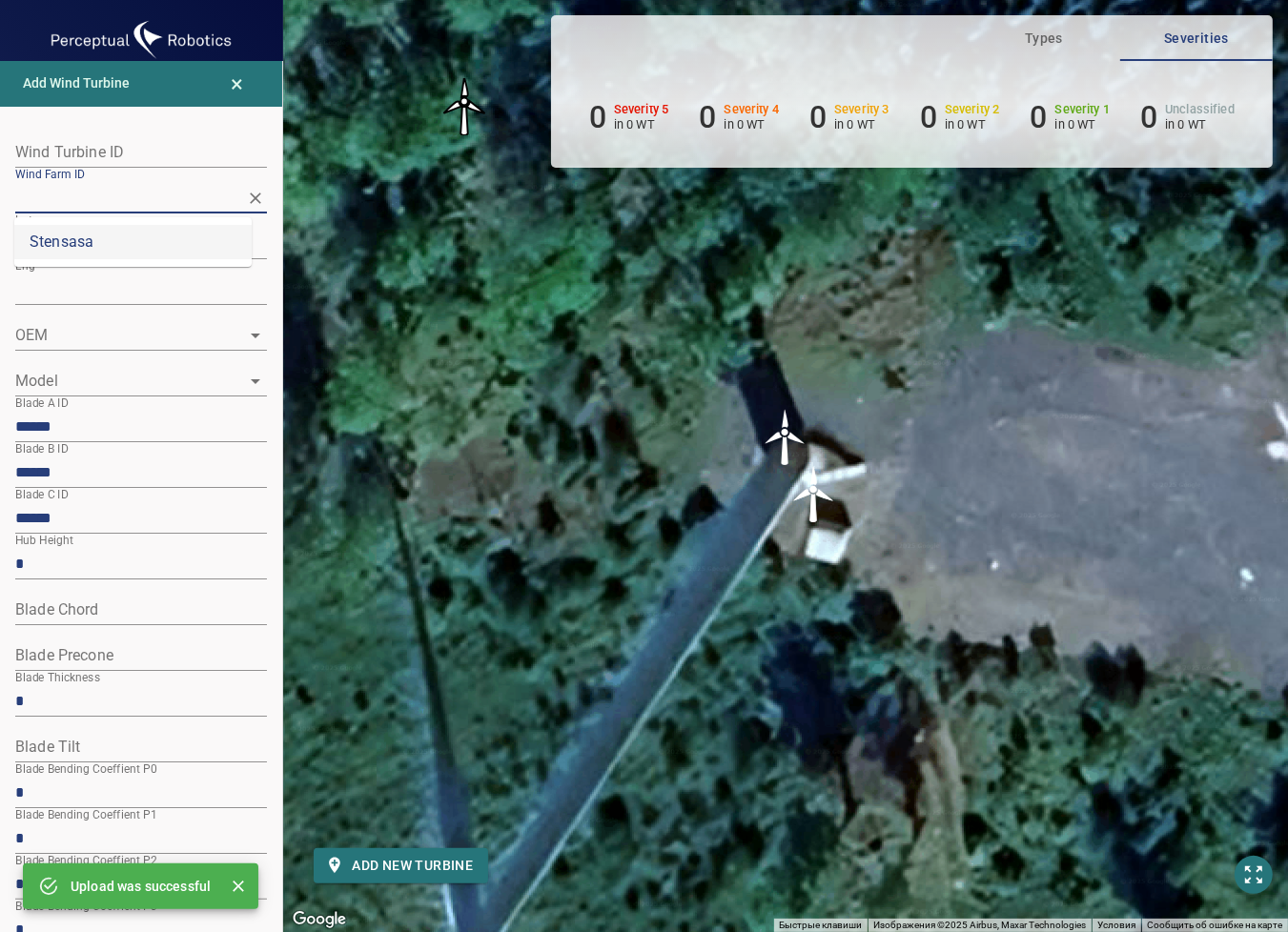 click on "Stensasa" at bounding box center [133, 242] 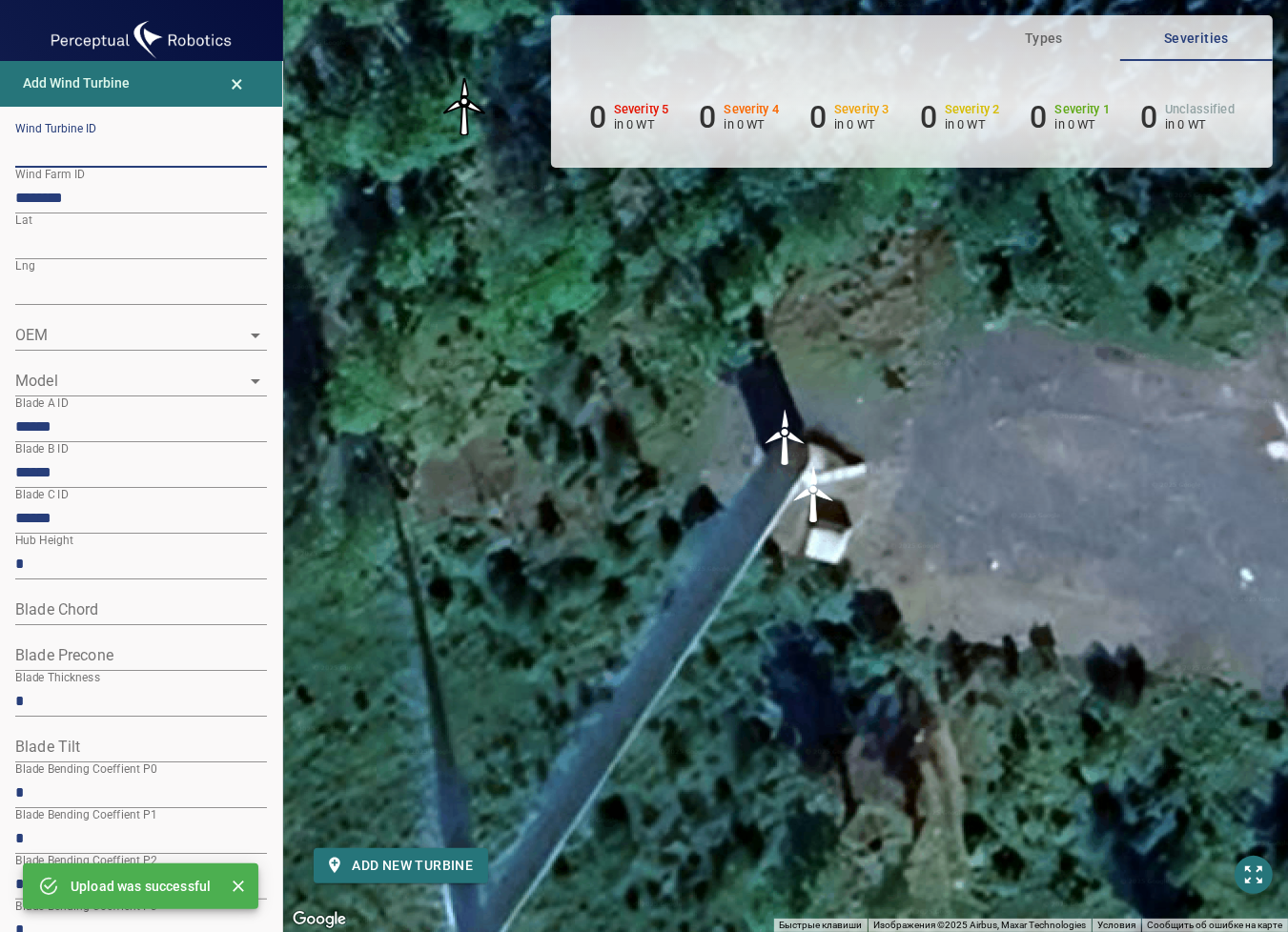 click at bounding box center [141, 152] 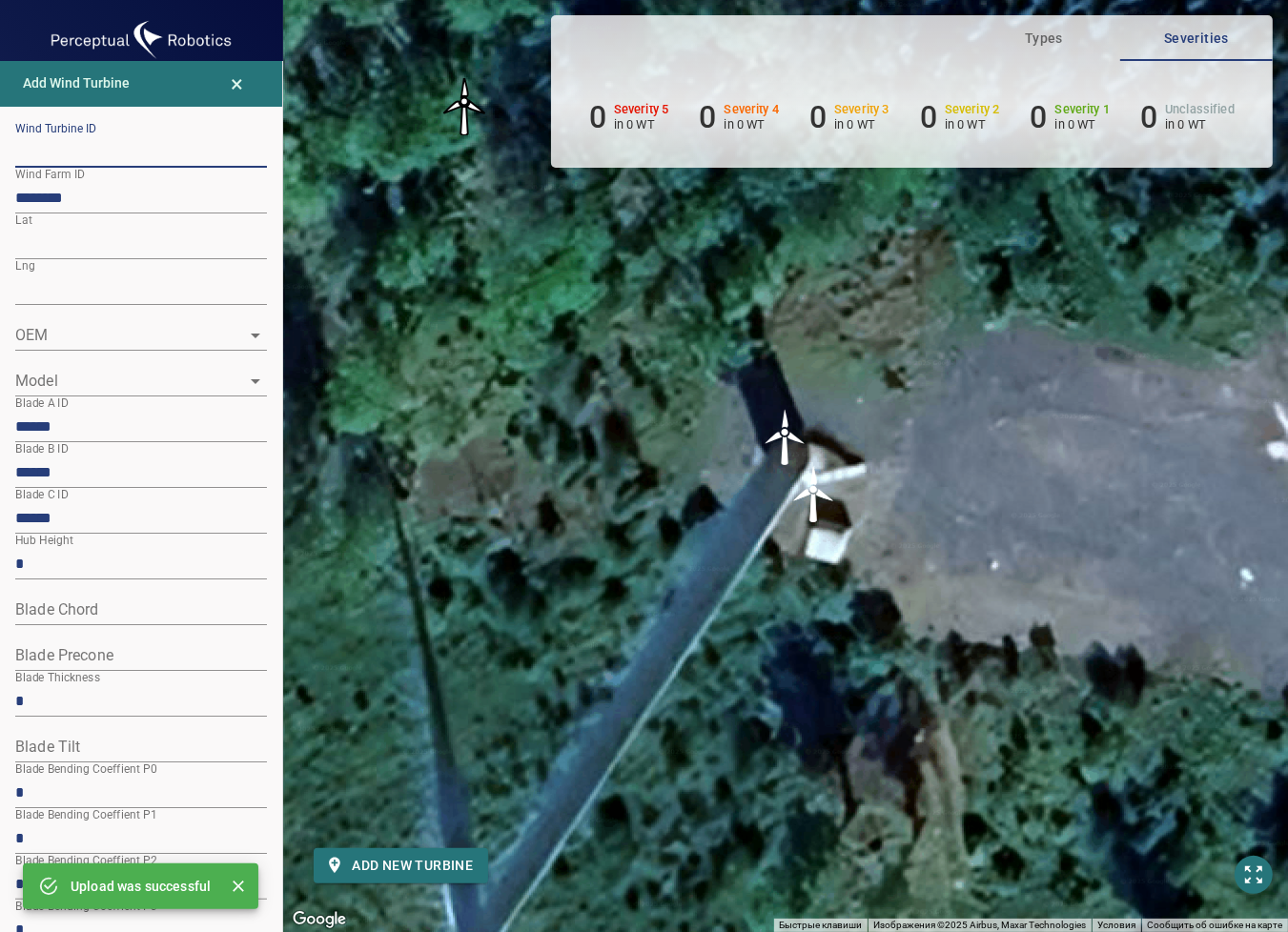 paste on "**********" 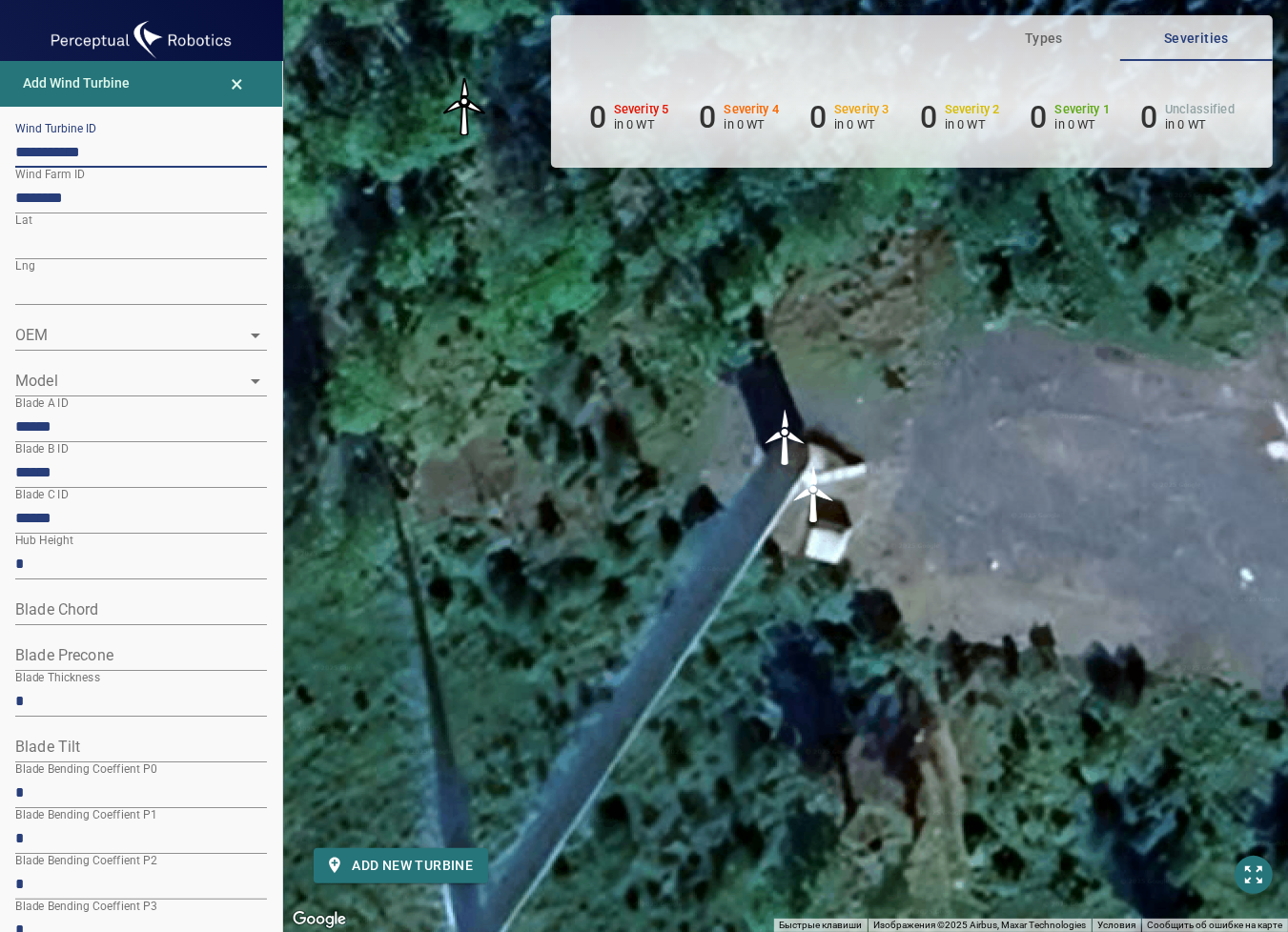 type on "**********" 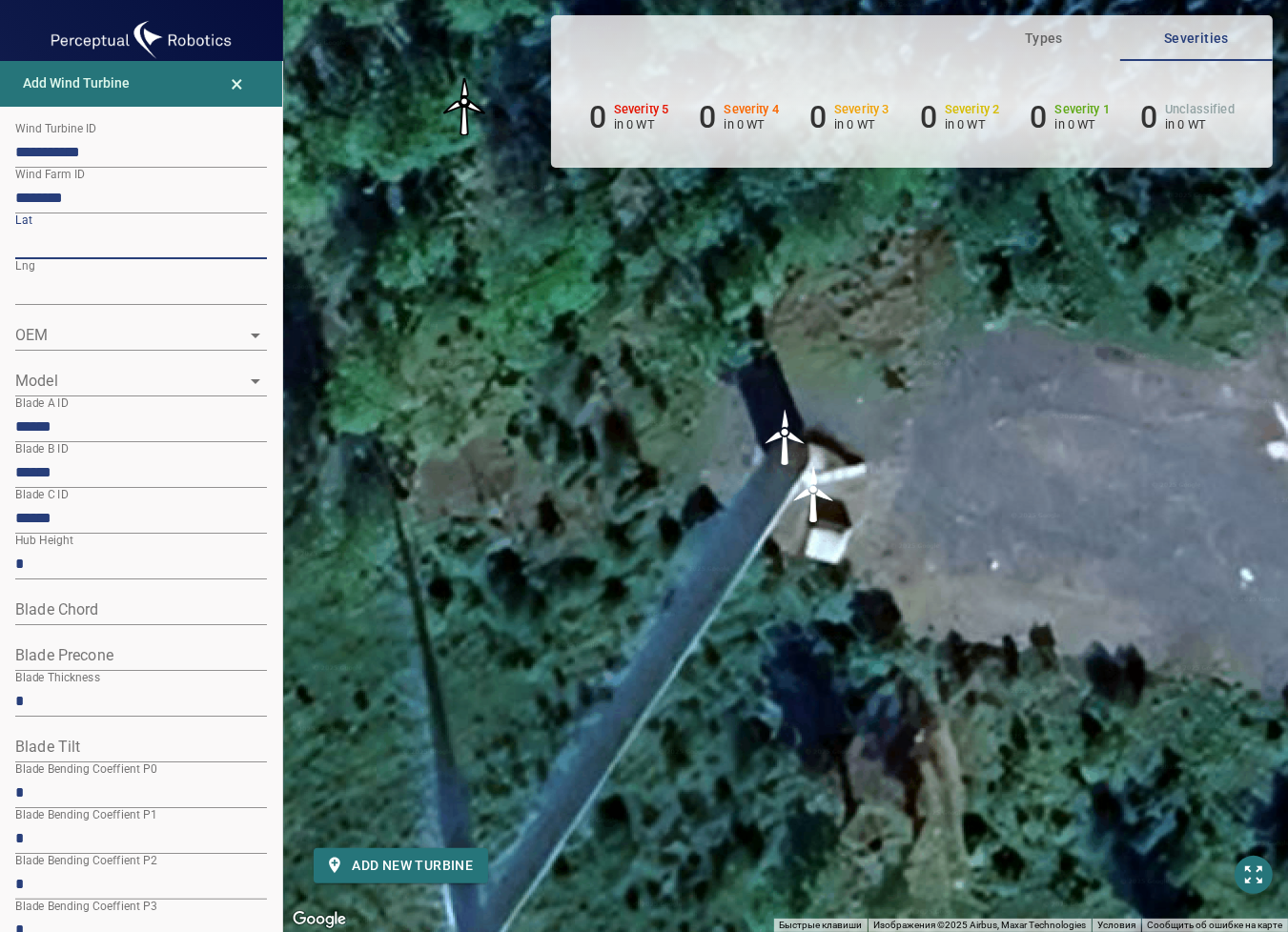 drag, startPoint x: 100, startPoint y: 242, endPoint x: 4, endPoint y: 240, distance: 96.0208 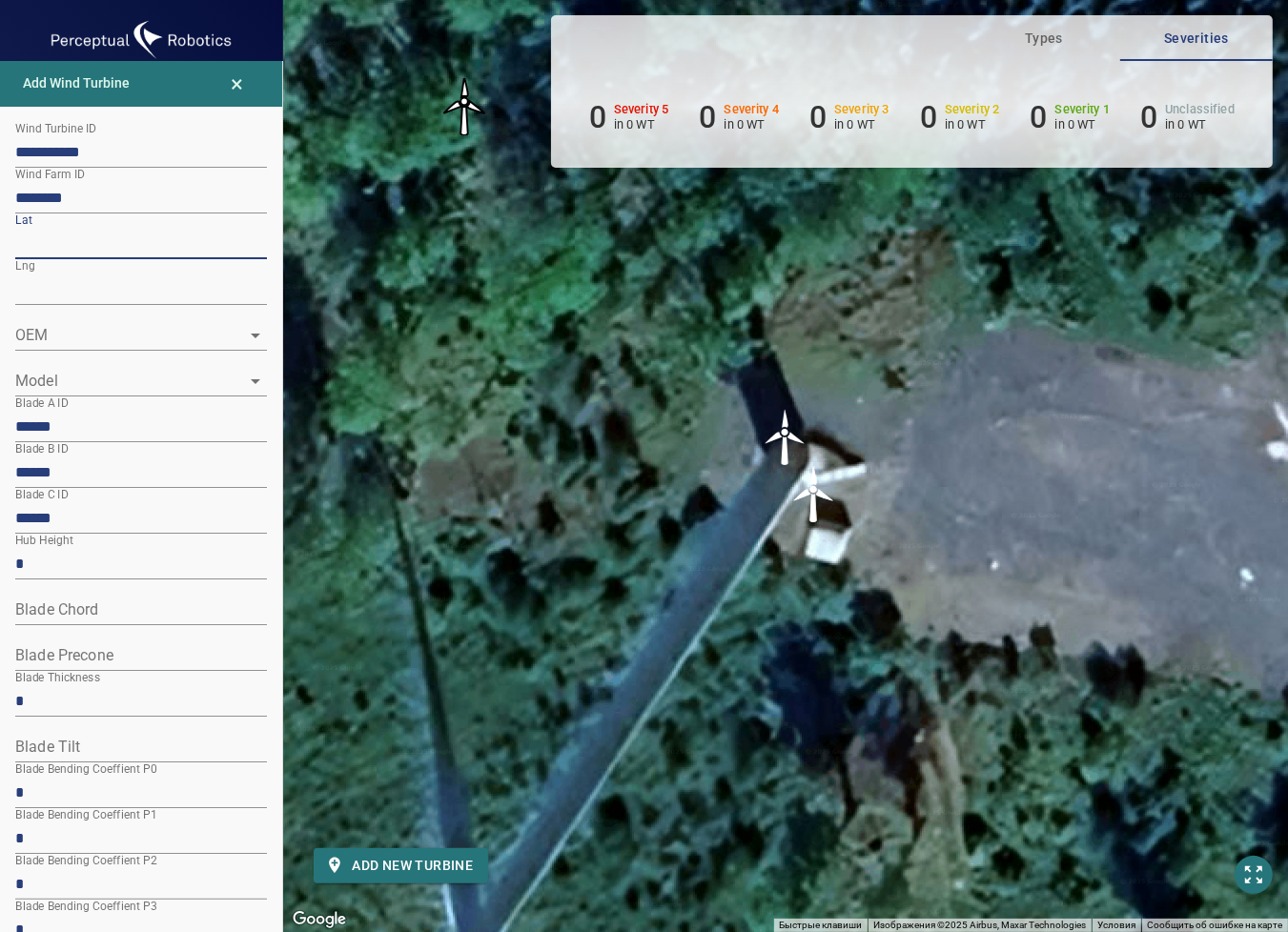 click on "**********" at bounding box center (141, 985) 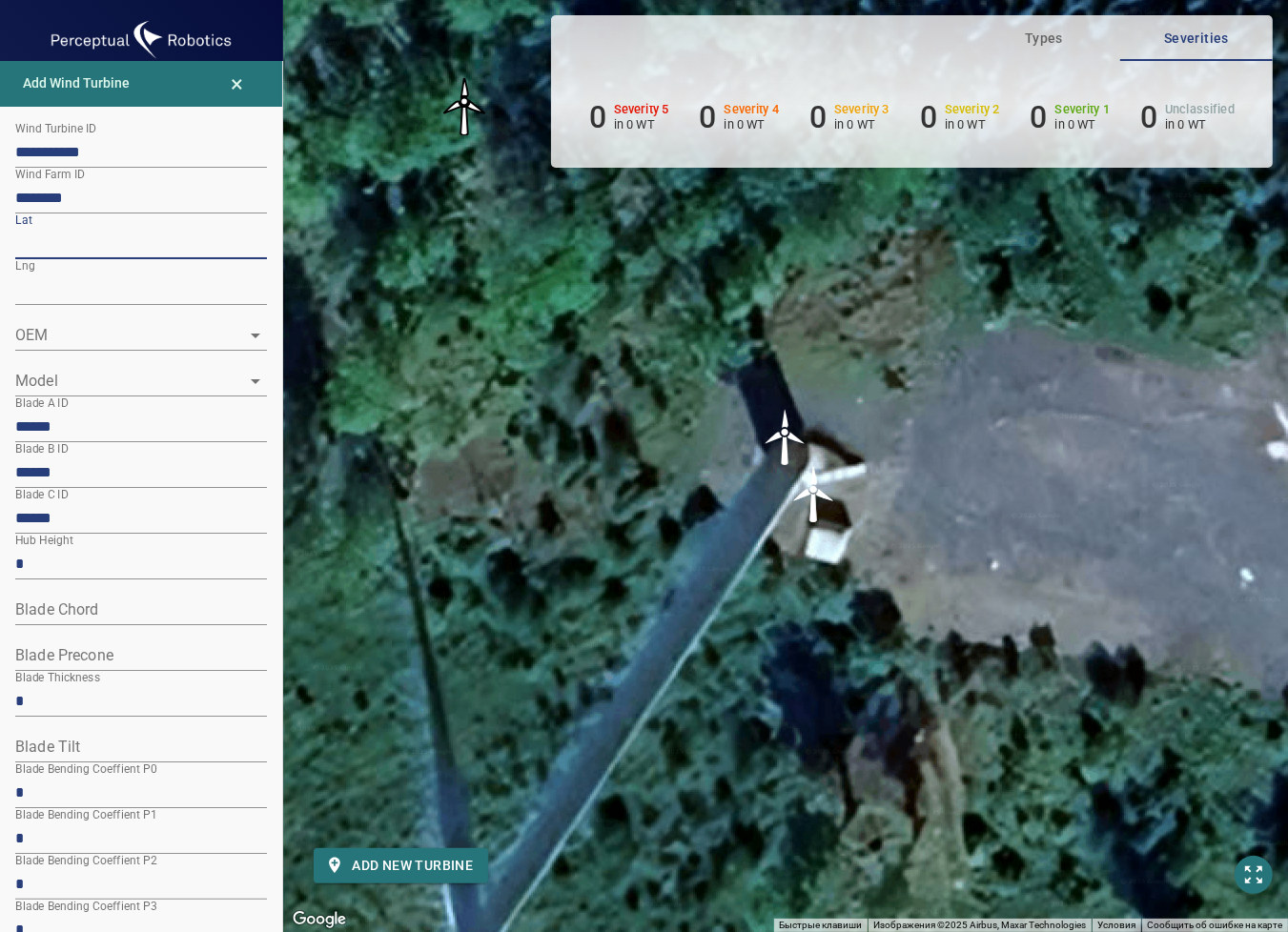 paste 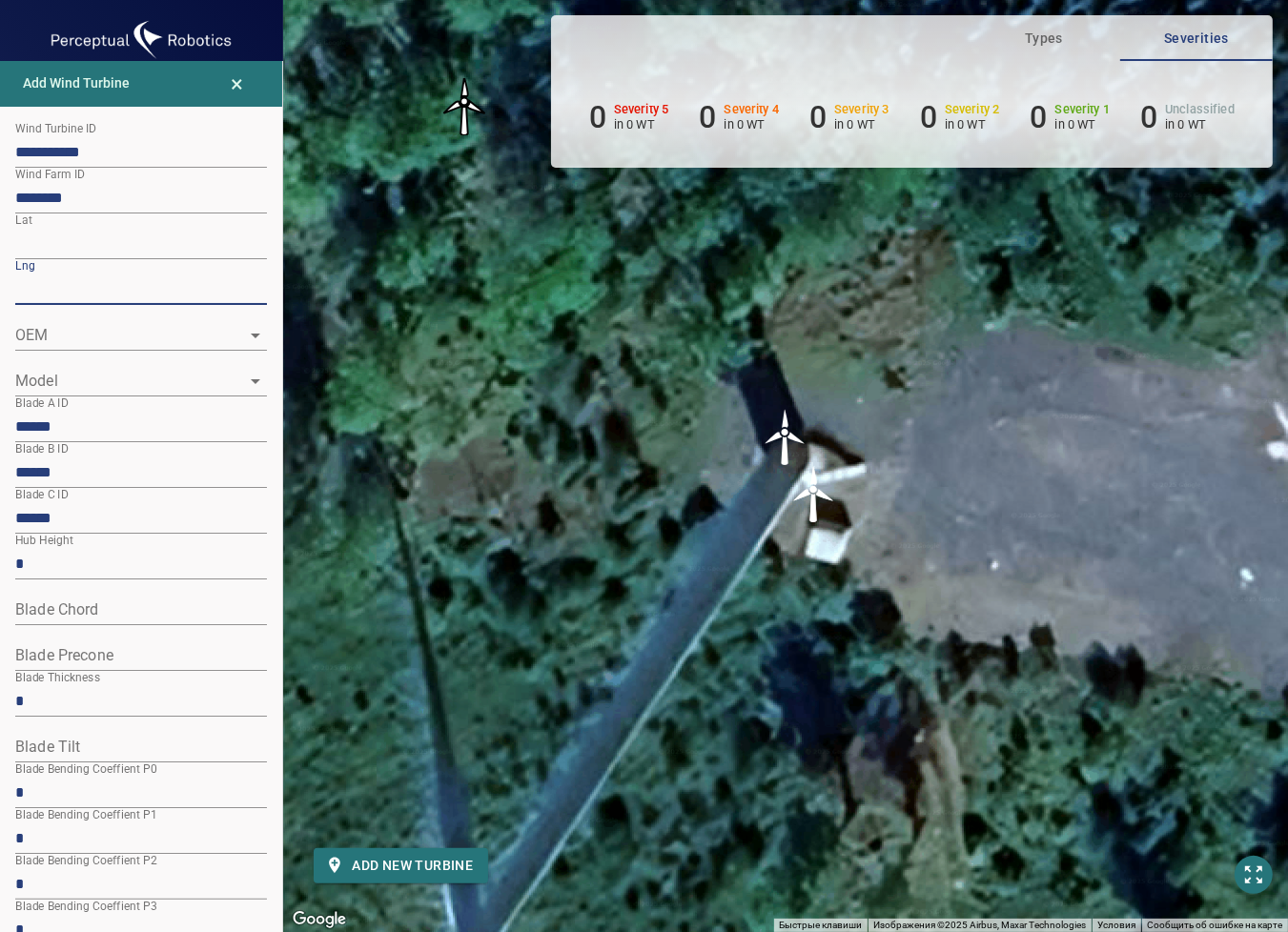 drag, startPoint x: 114, startPoint y: 294, endPoint x: 4, endPoint y: 294, distance: 110 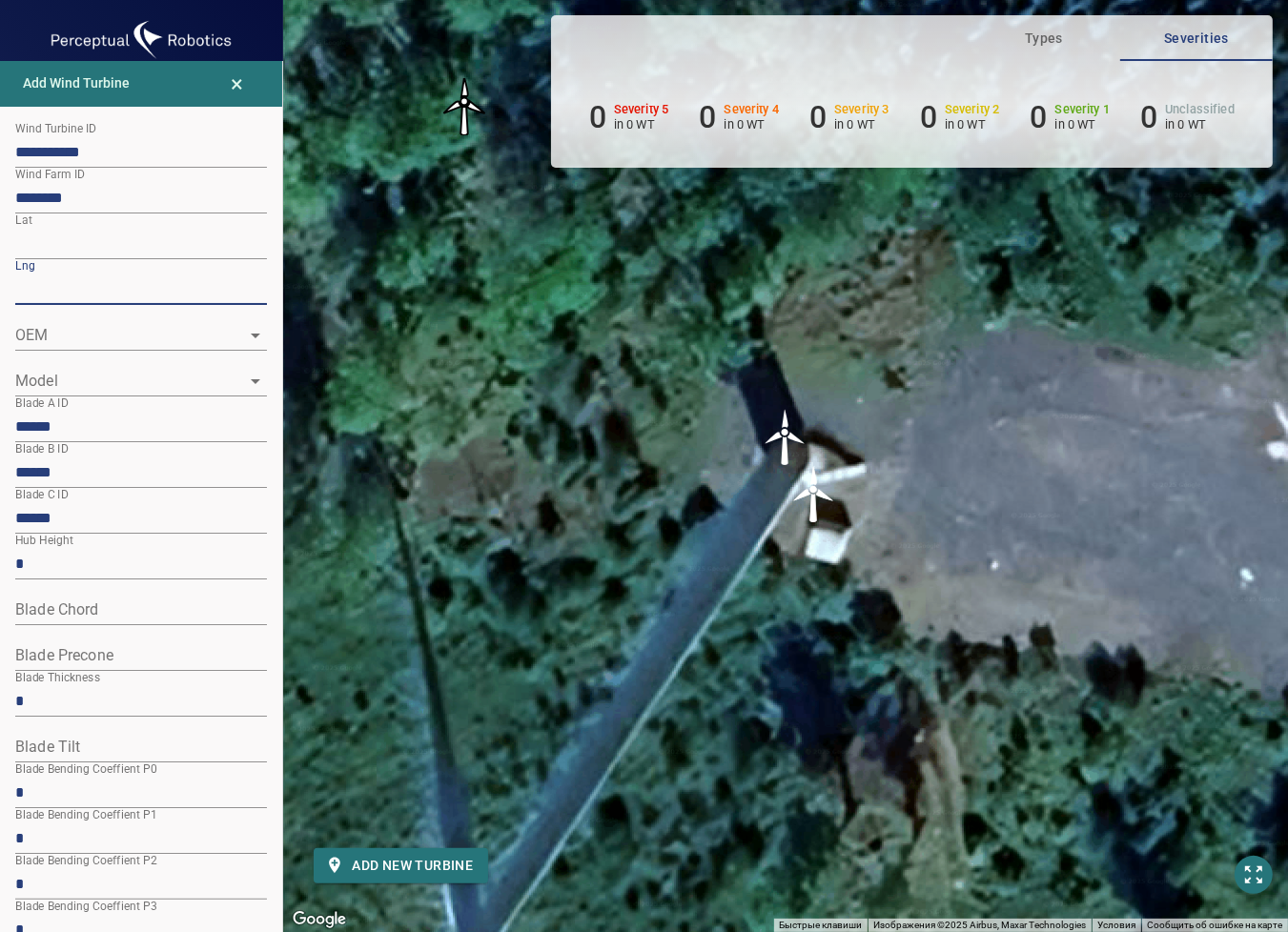 click on "**********" at bounding box center (141, 985) 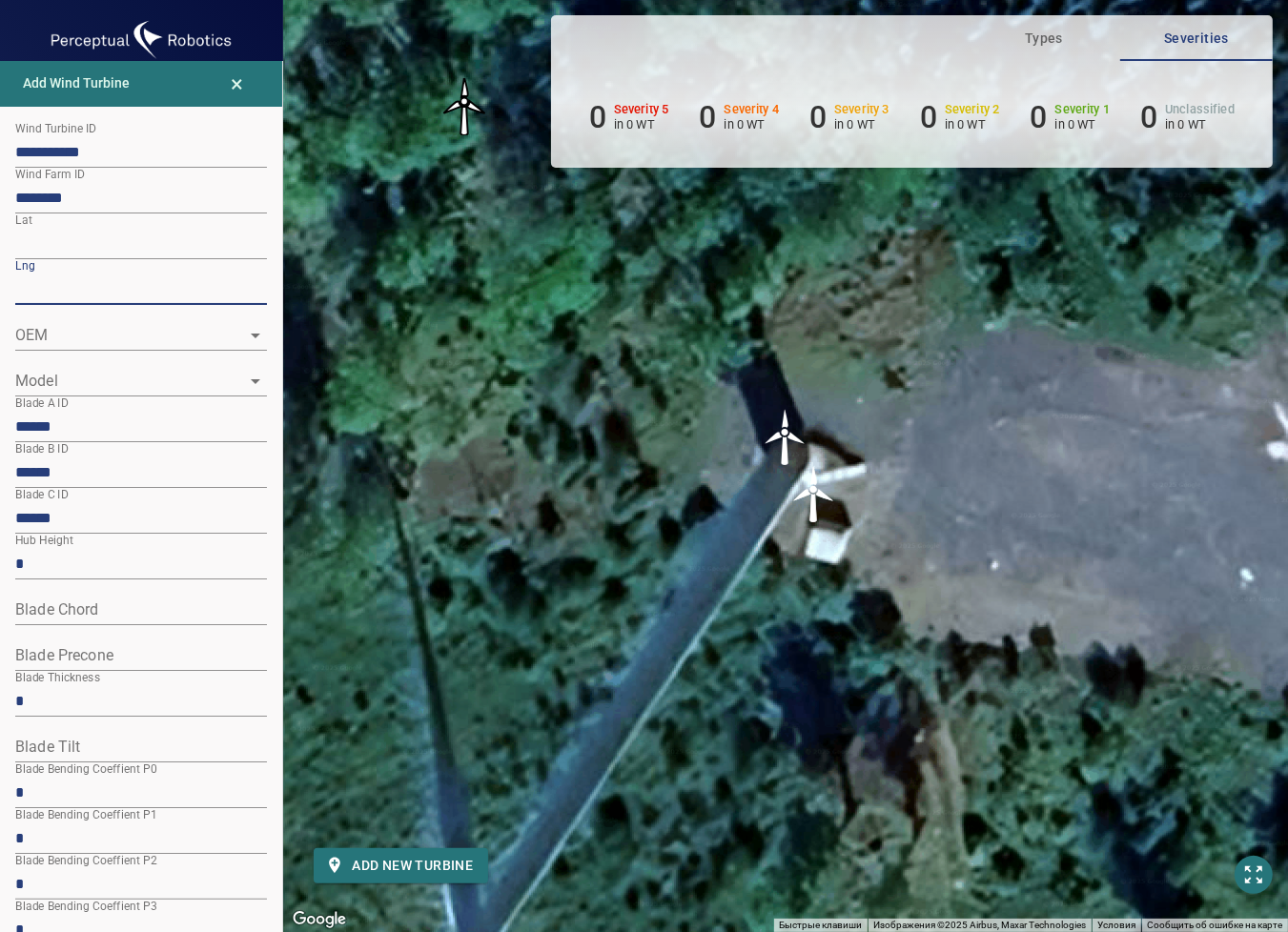 click 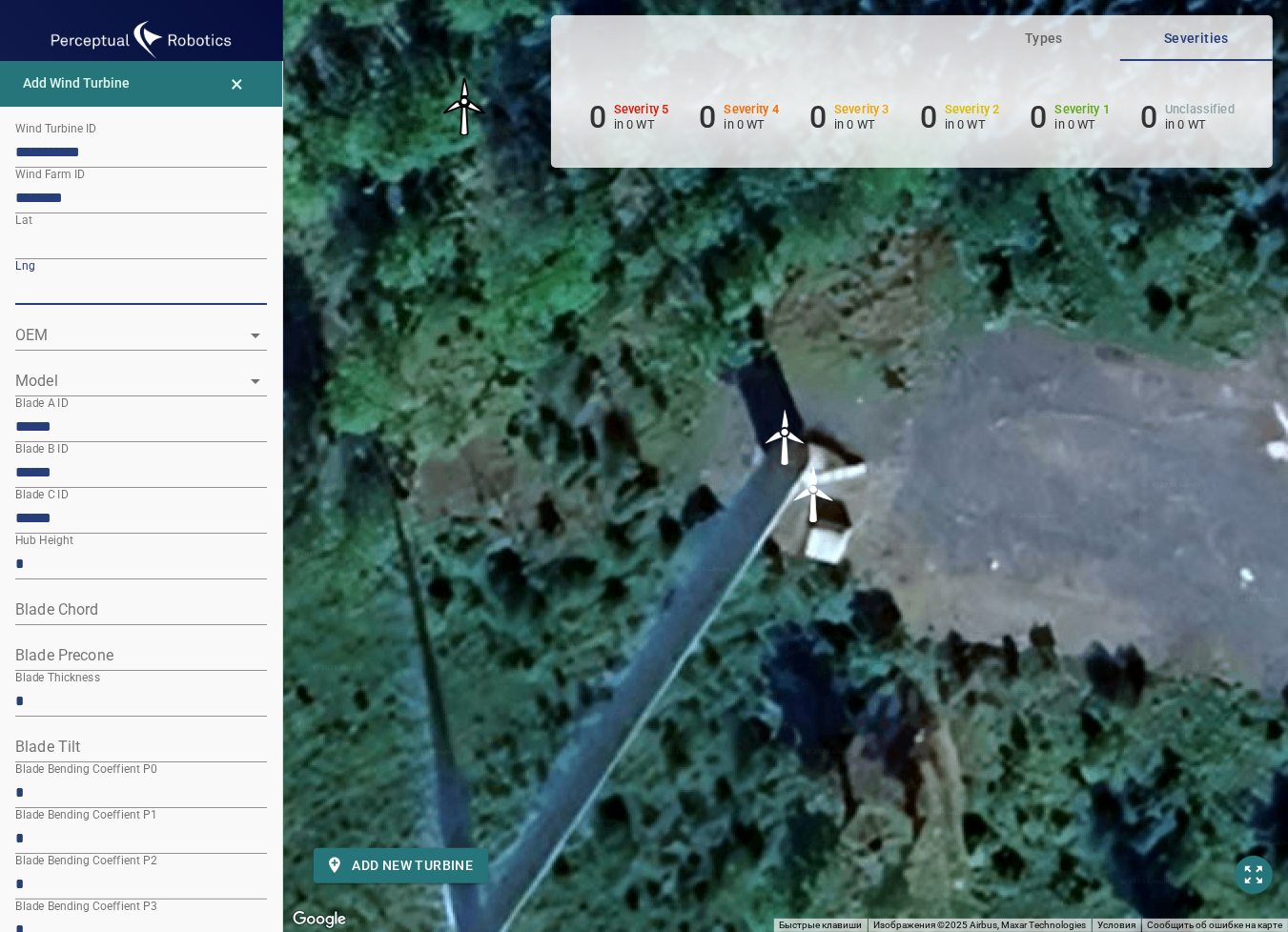 type on "*********" 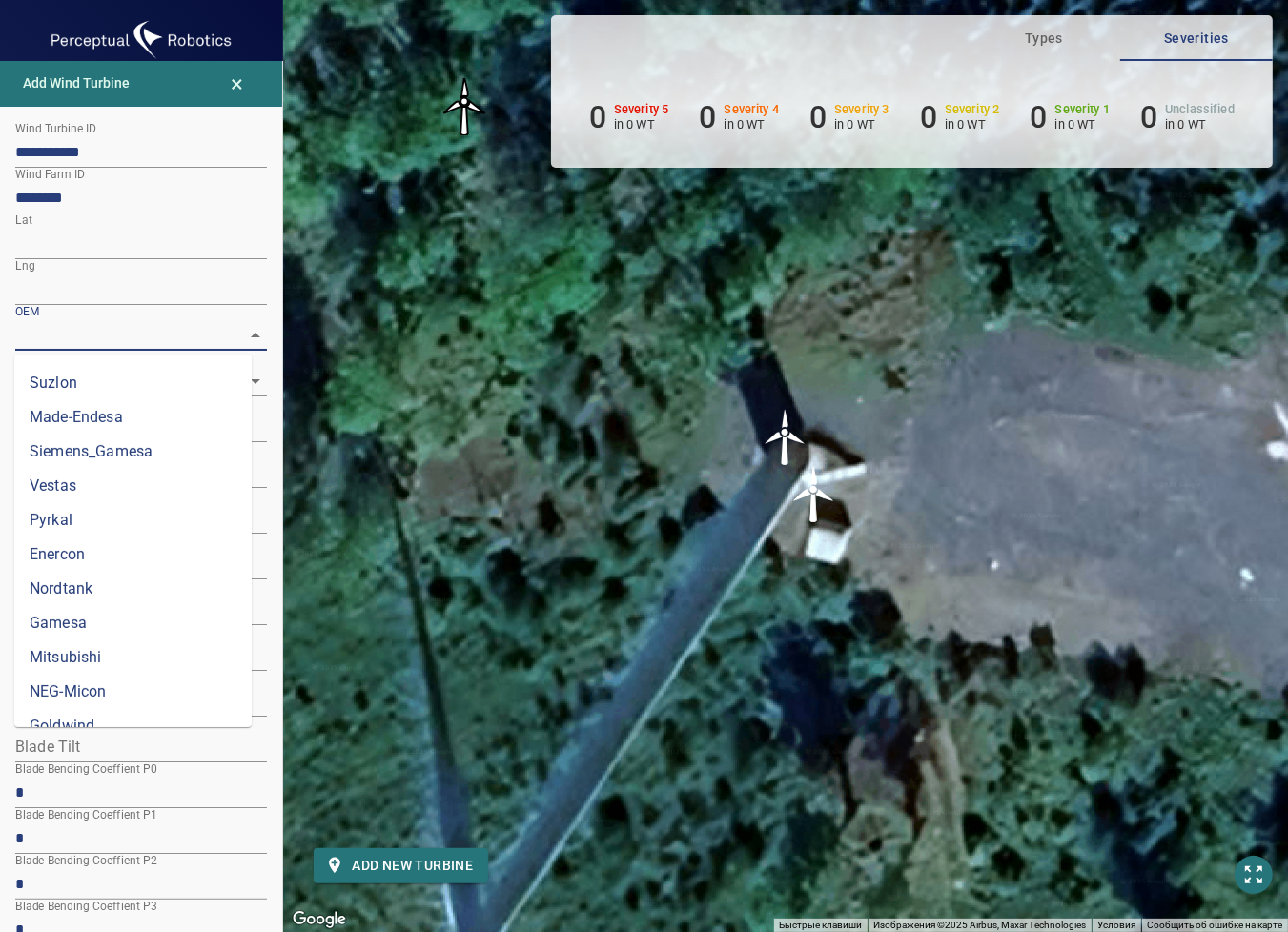 scroll, scrollTop: 671, scrollLeft: 0, axis: vertical 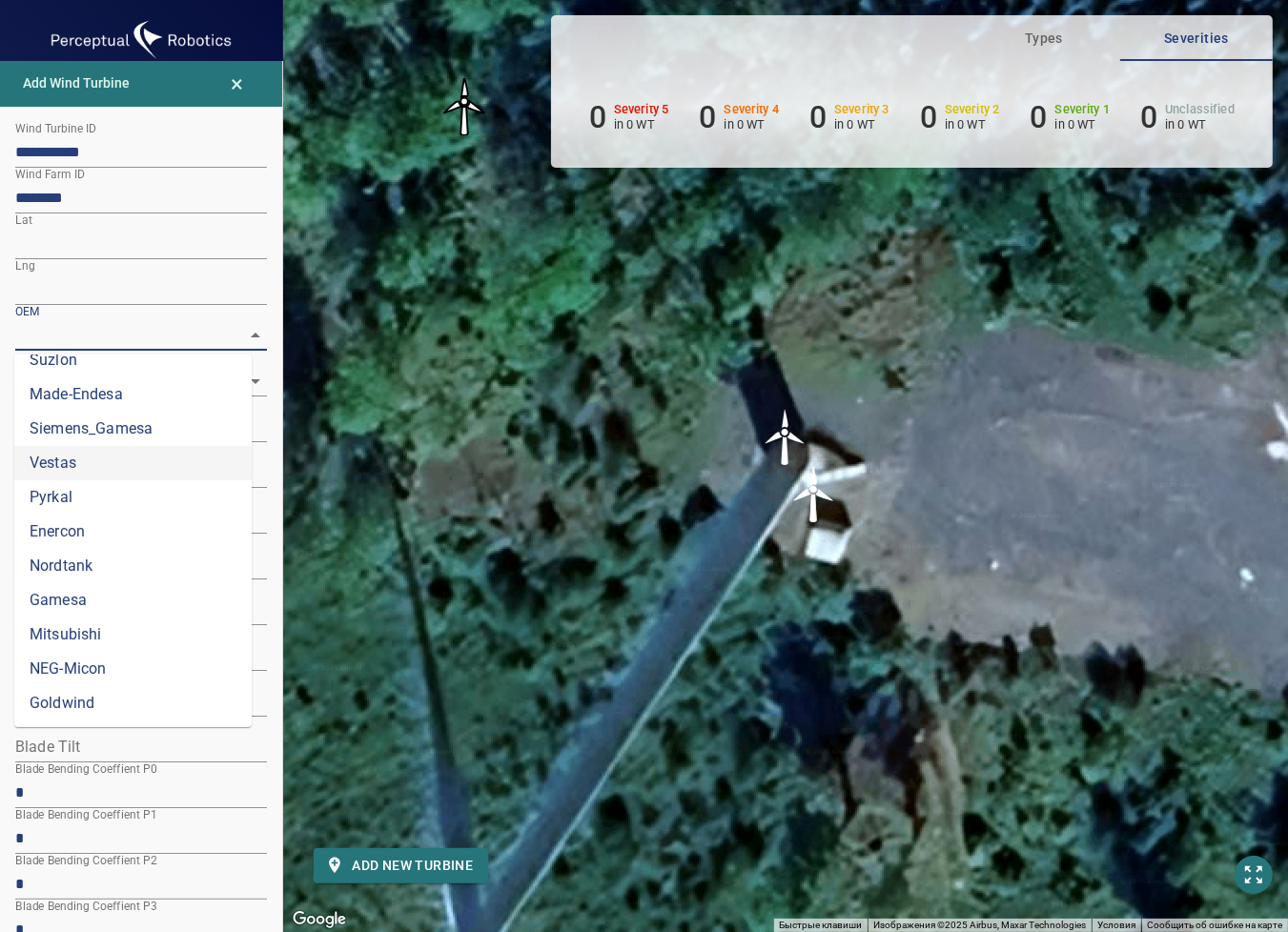 click on "Vestas" at bounding box center (133, 463) 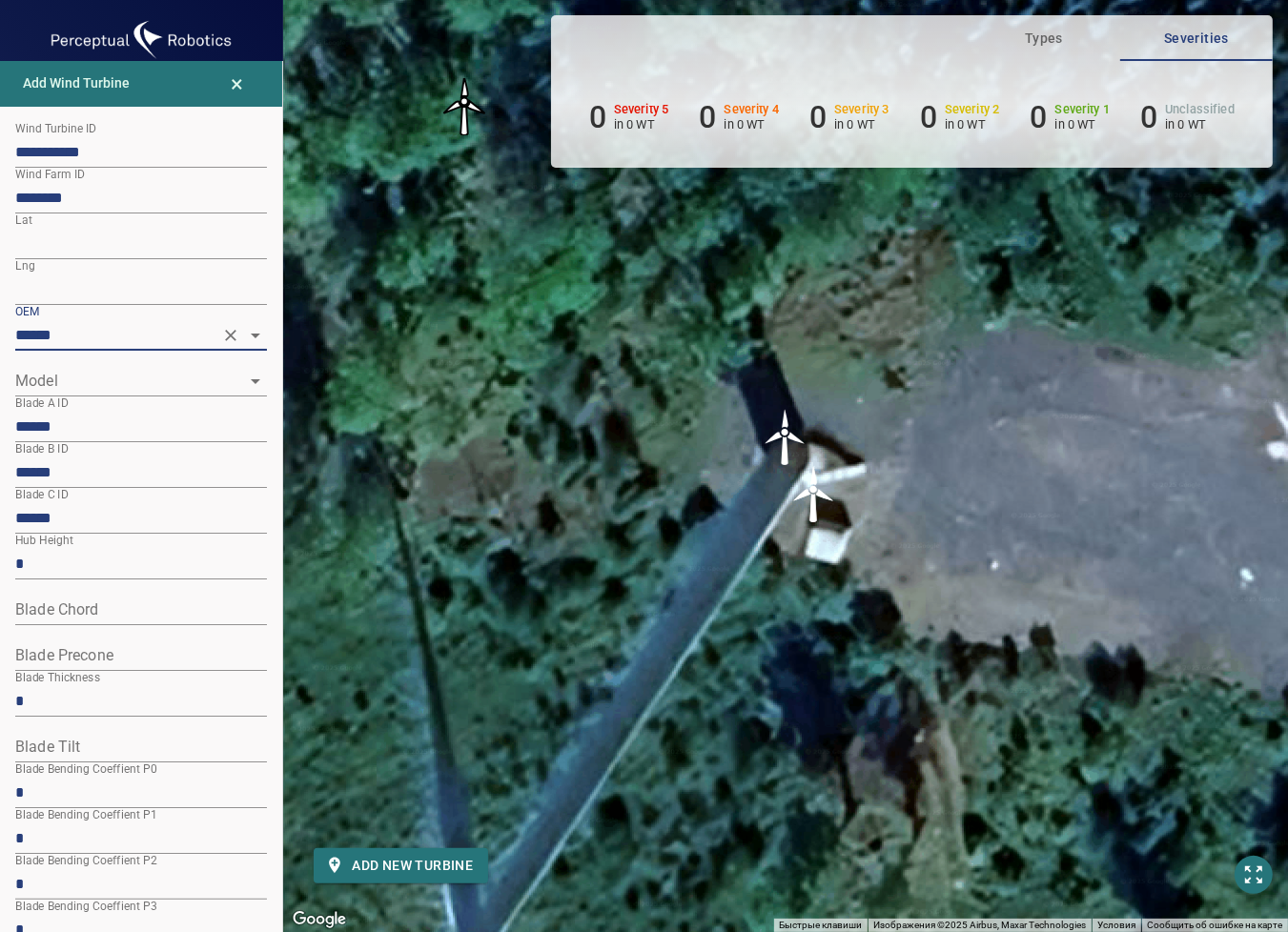 click 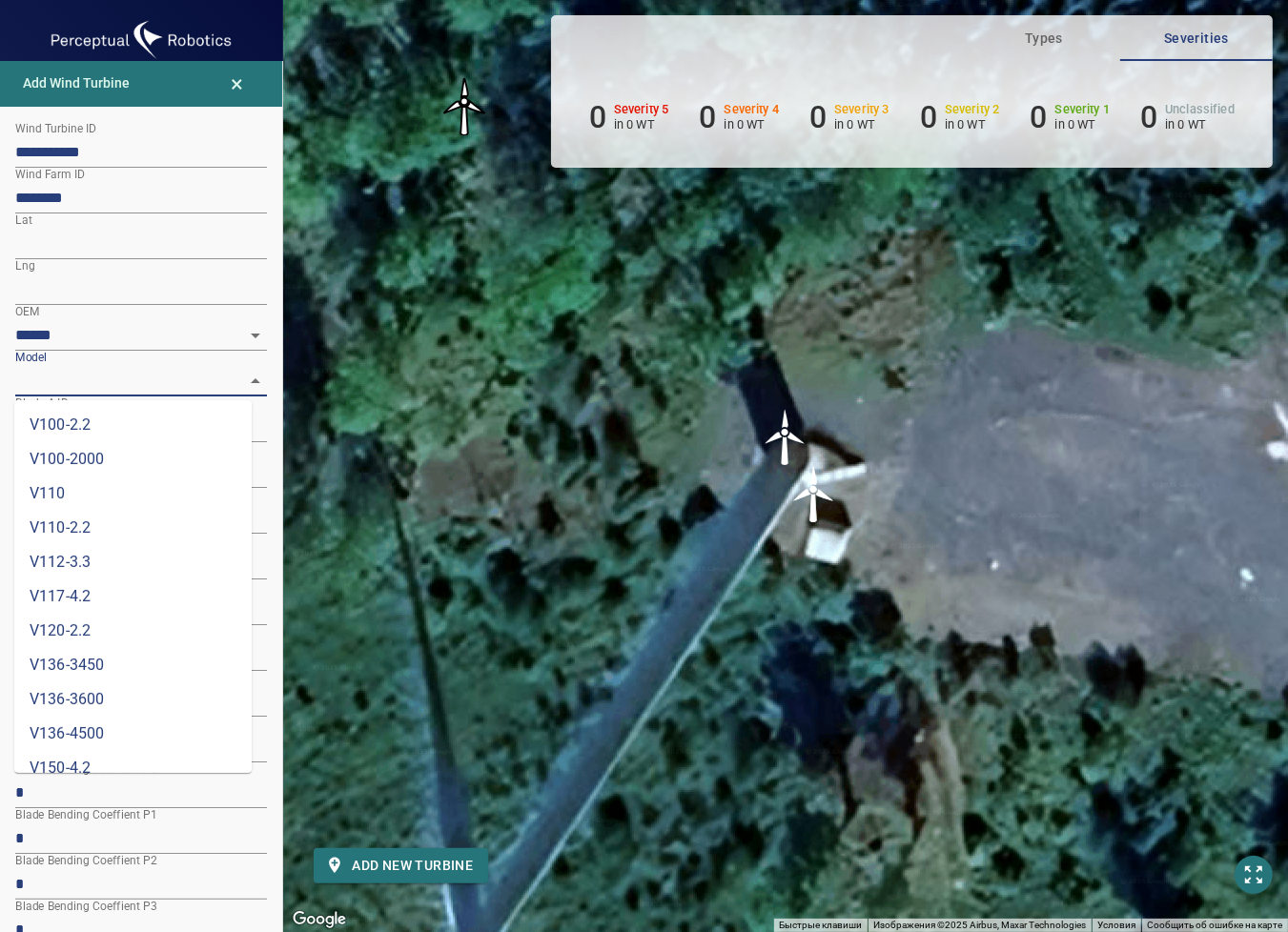 scroll, scrollTop: 671, scrollLeft: 0, axis: vertical 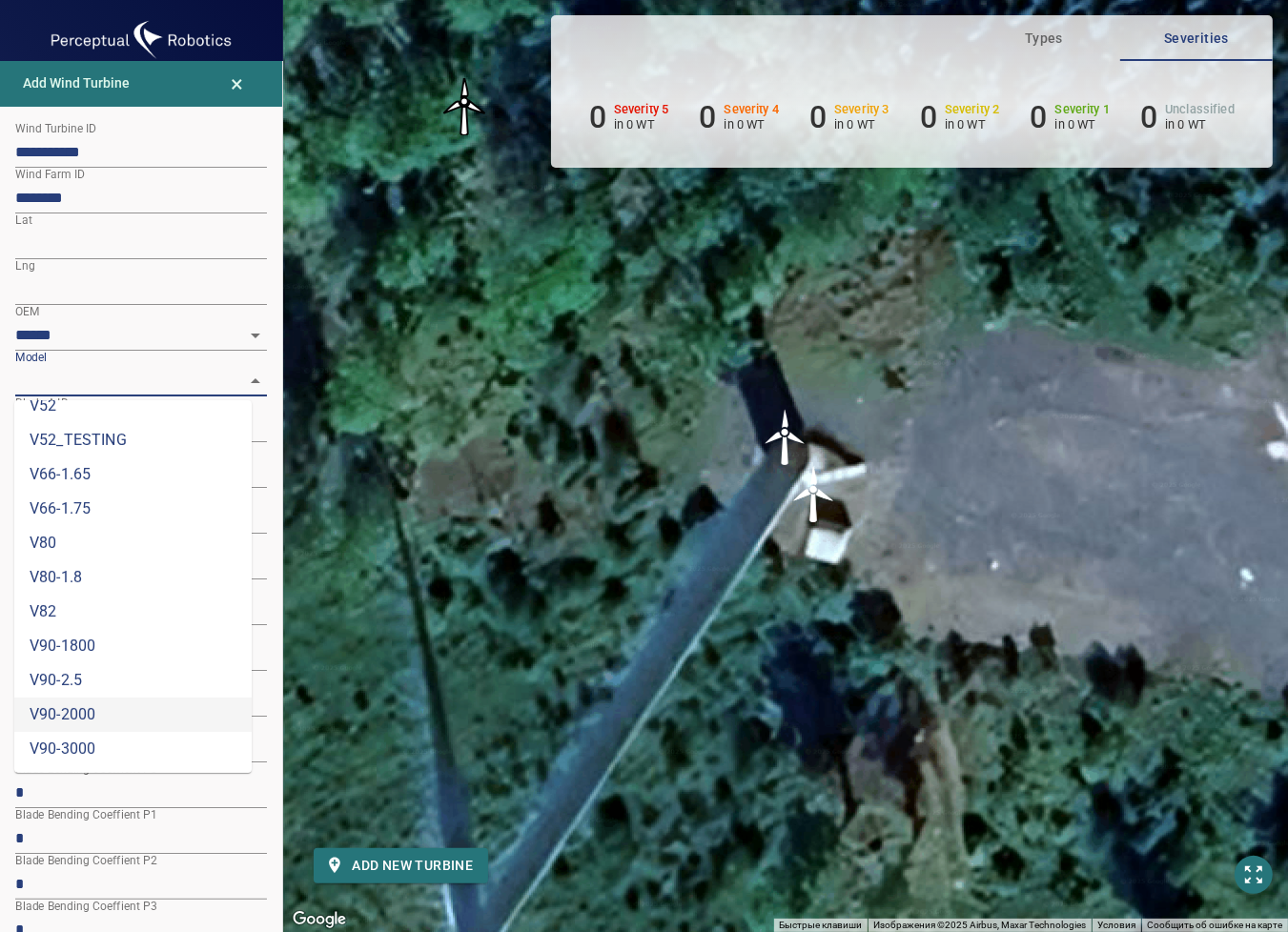 click on "V90-2000" at bounding box center (133, 715) 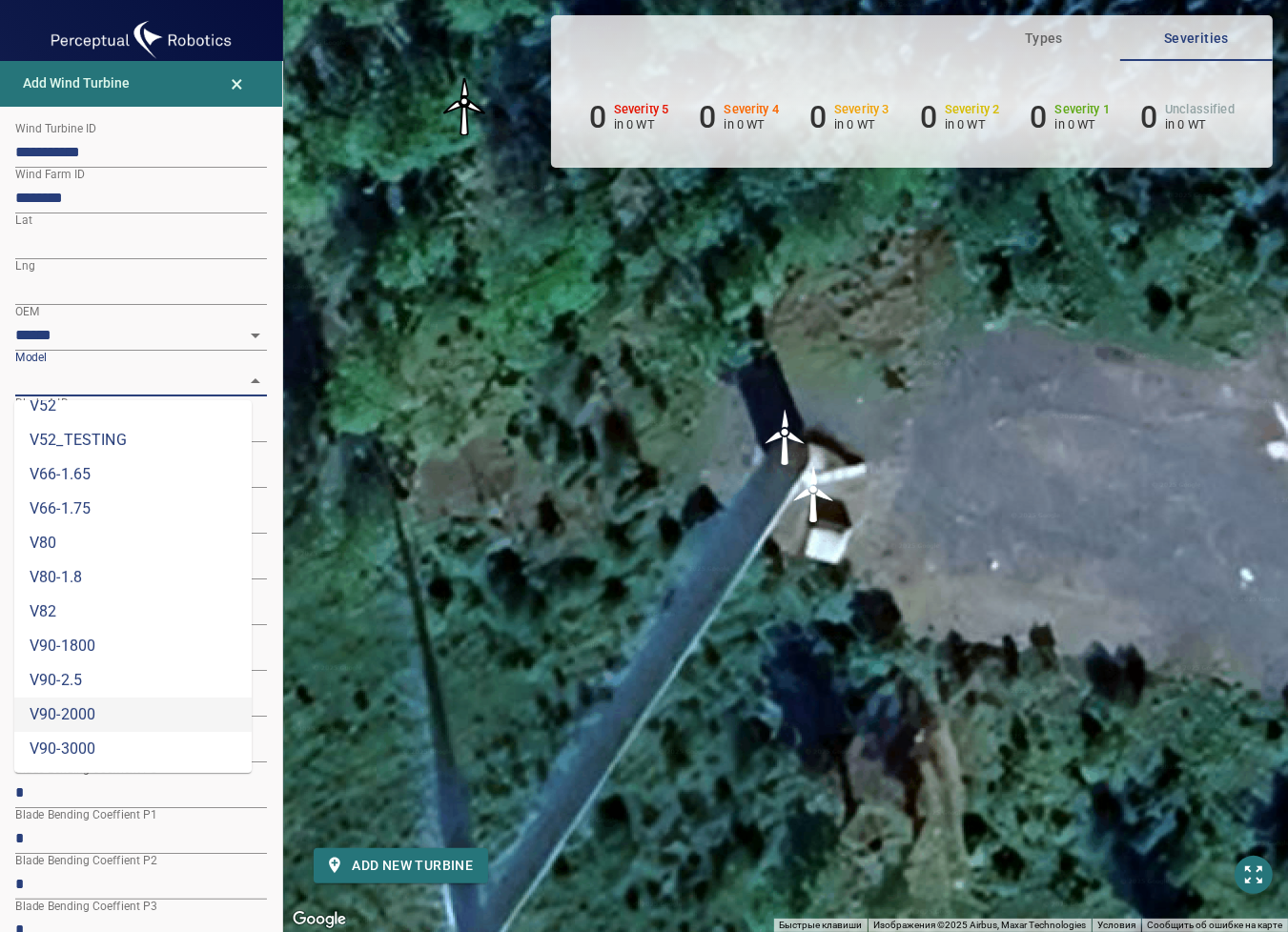 type on "********" 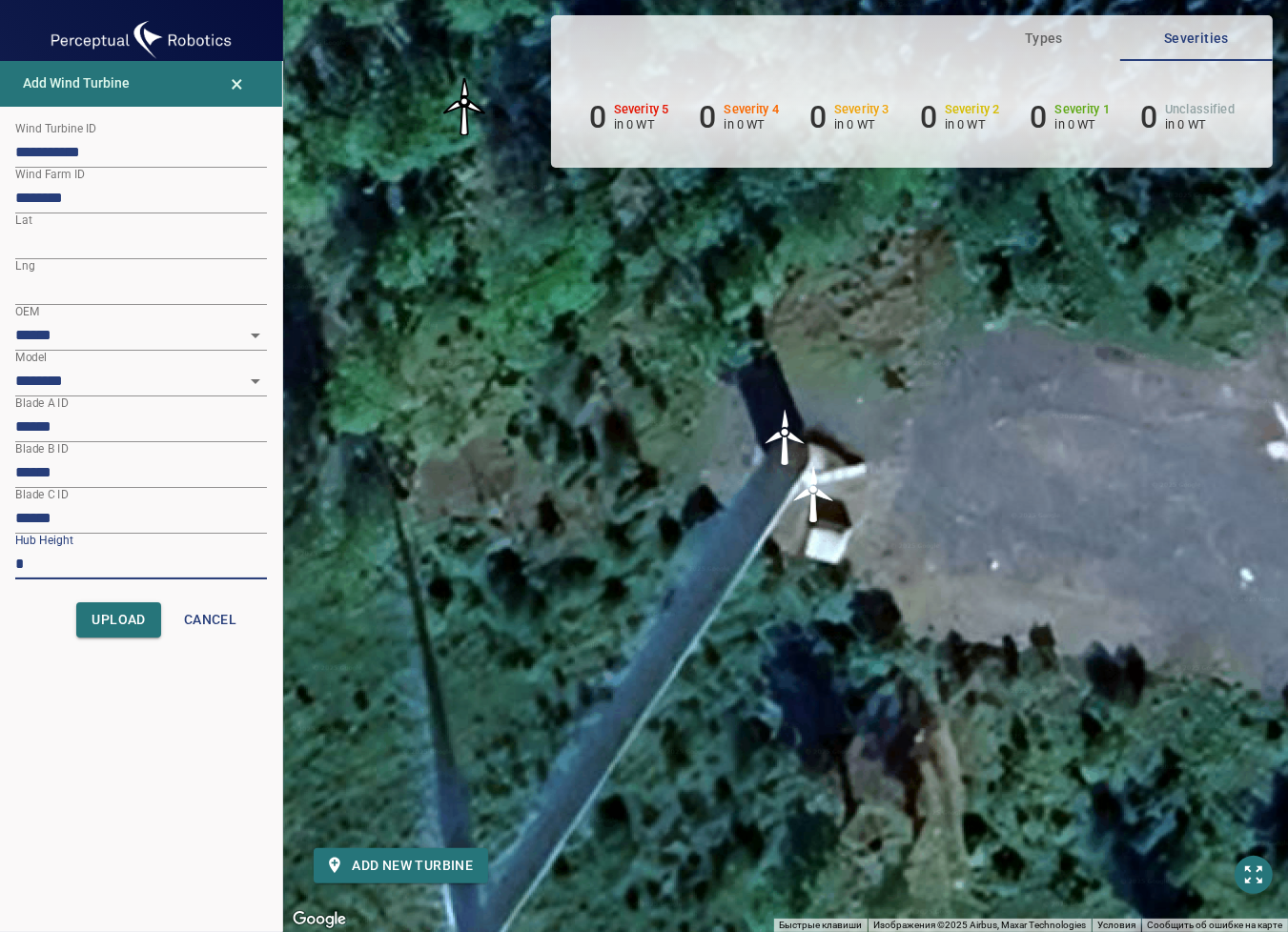 drag, startPoint x: 38, startPoint y: 552, endPoint x: 7, endPoint y: 557, distance: 31.40064 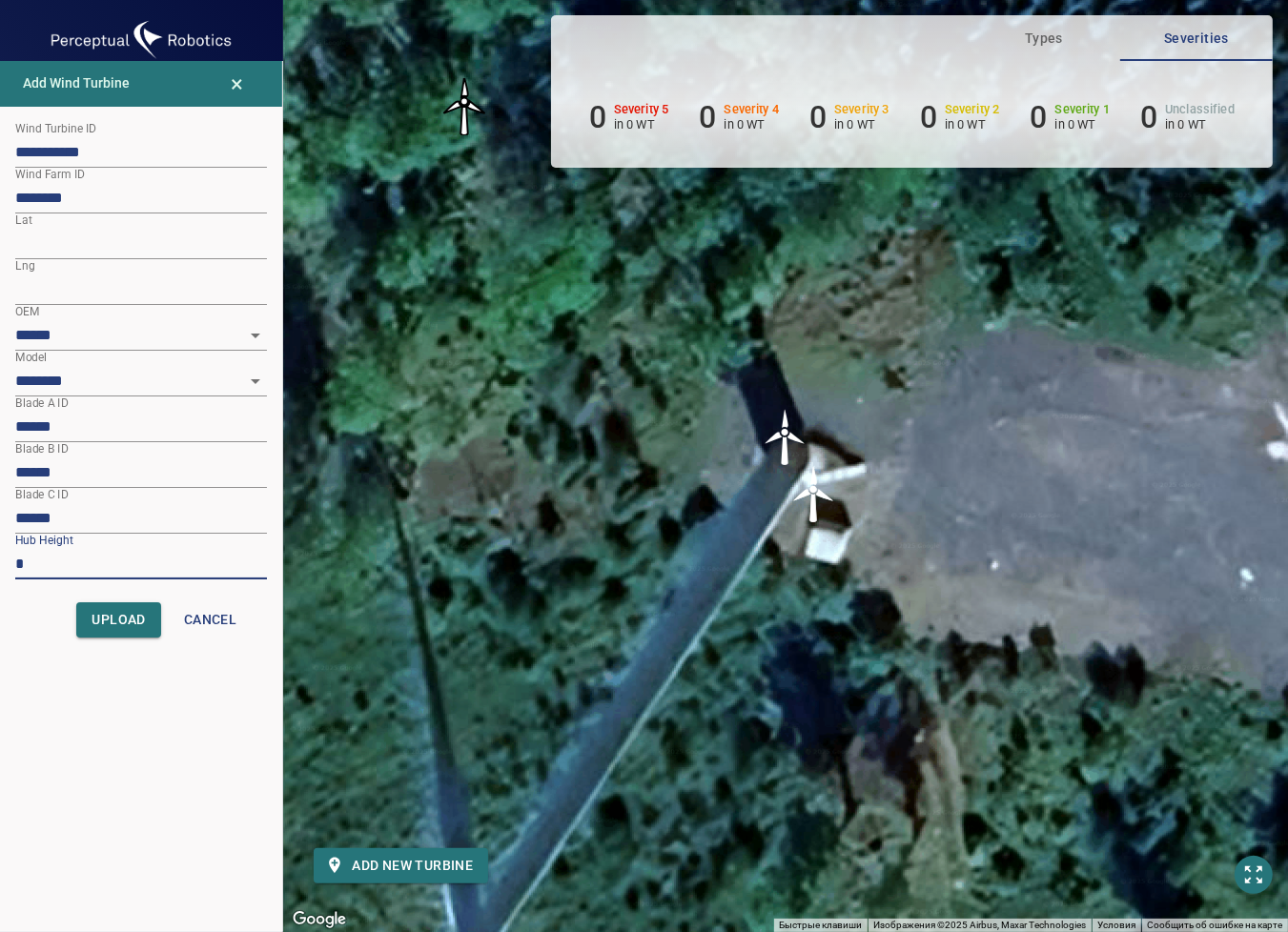 click on "**********" at bounding box center (141, 414) 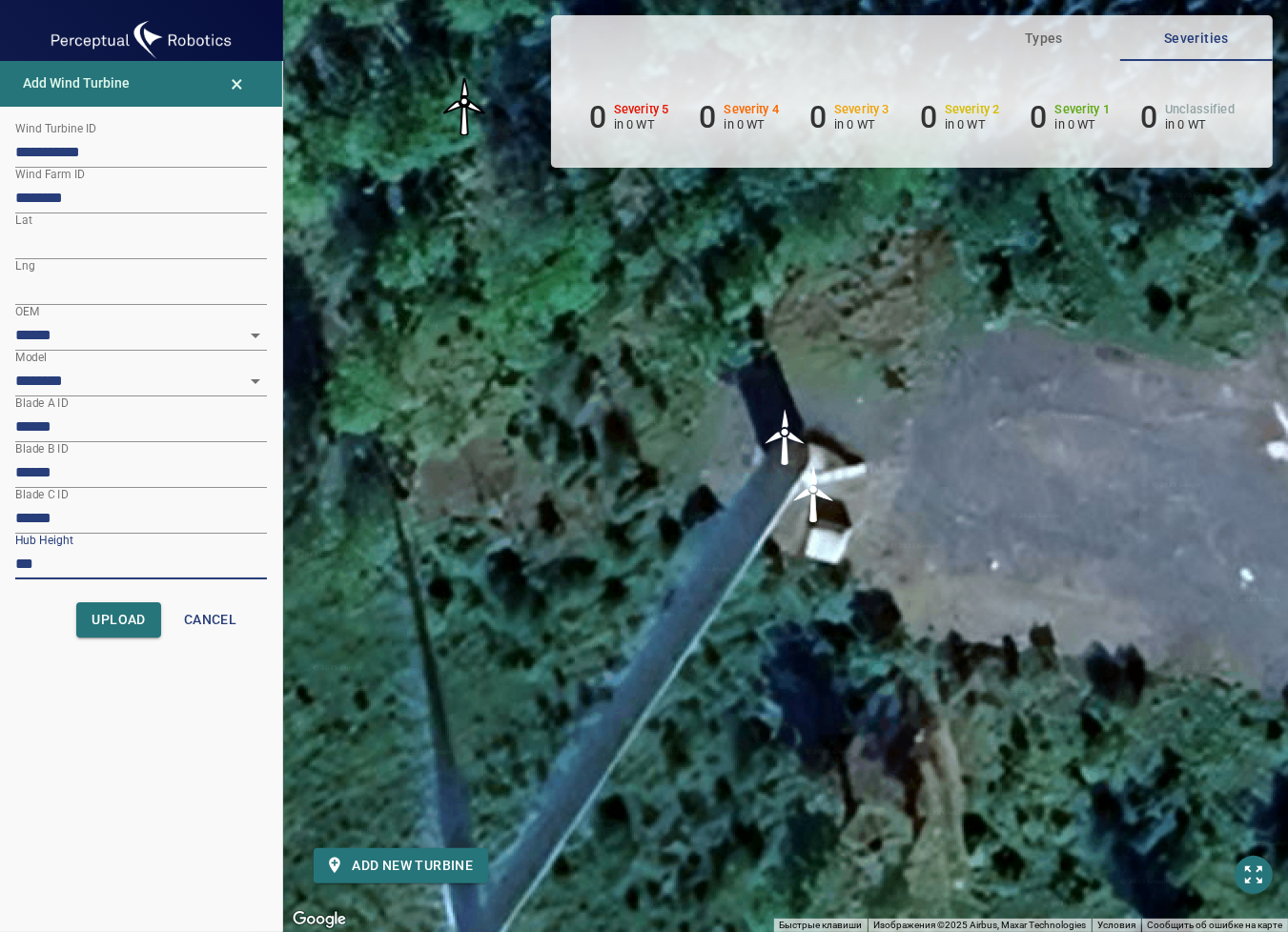 type on "***" 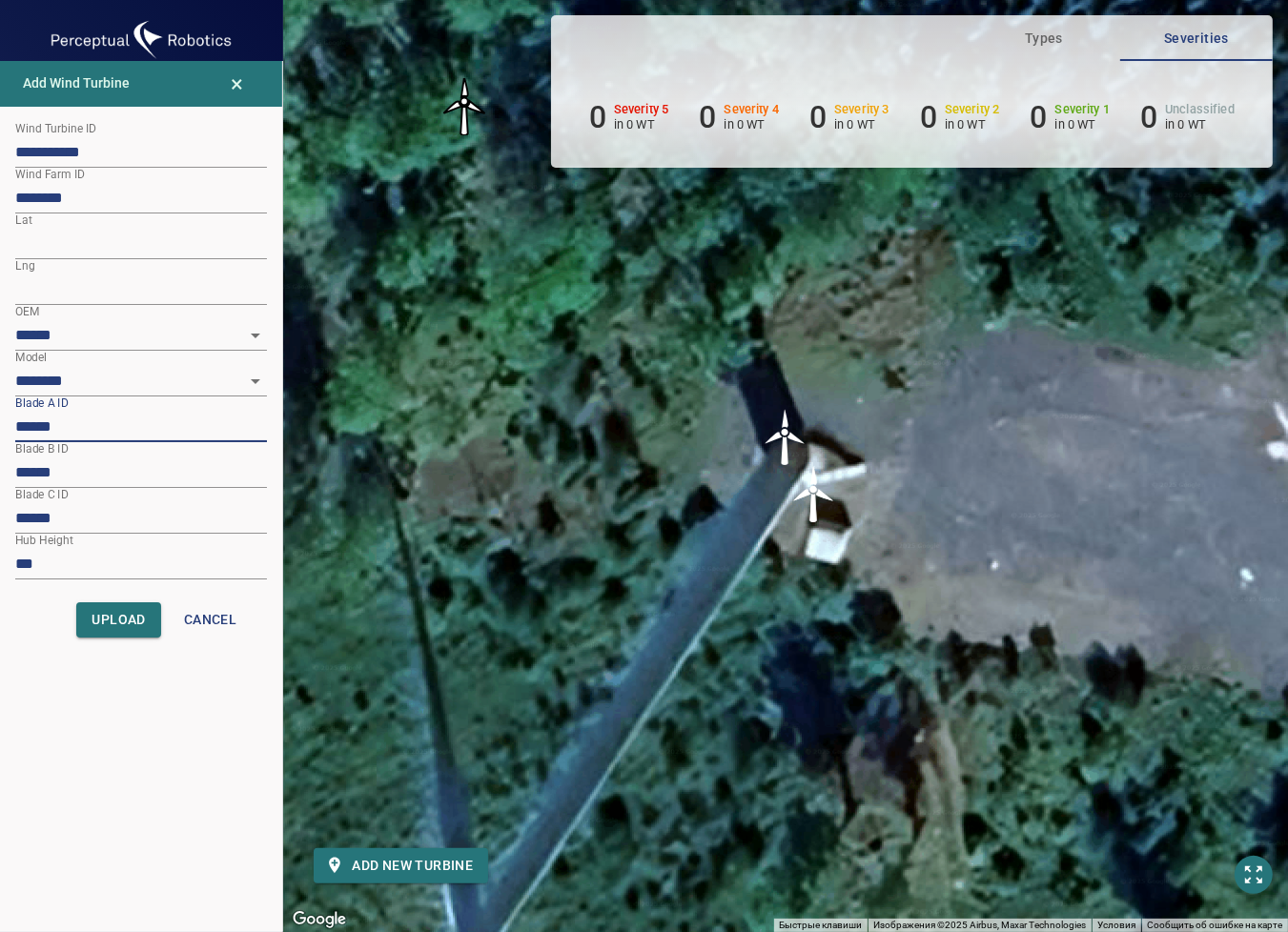click on "******" at bounding box center [141, 427] 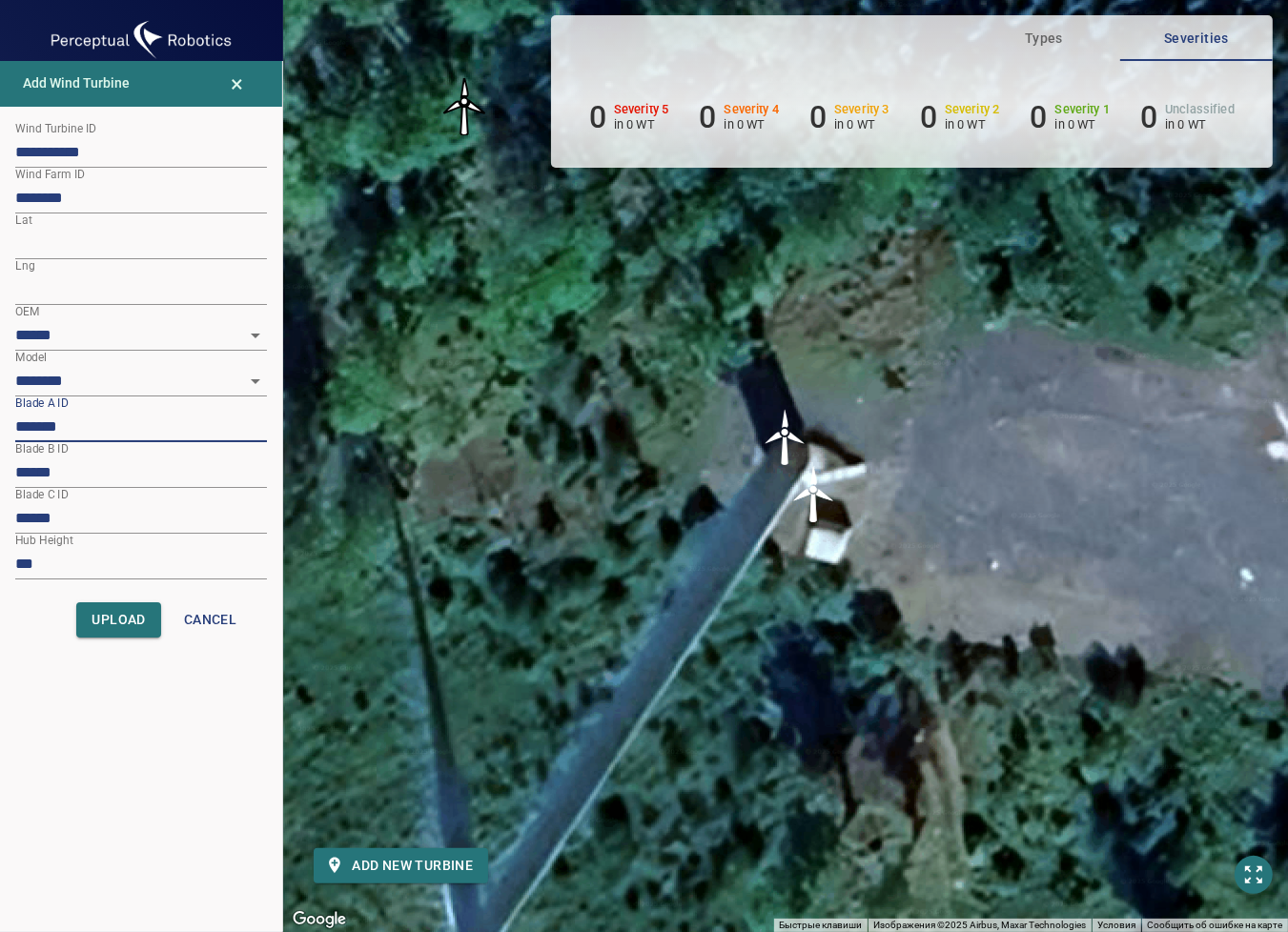 paste on "*****" 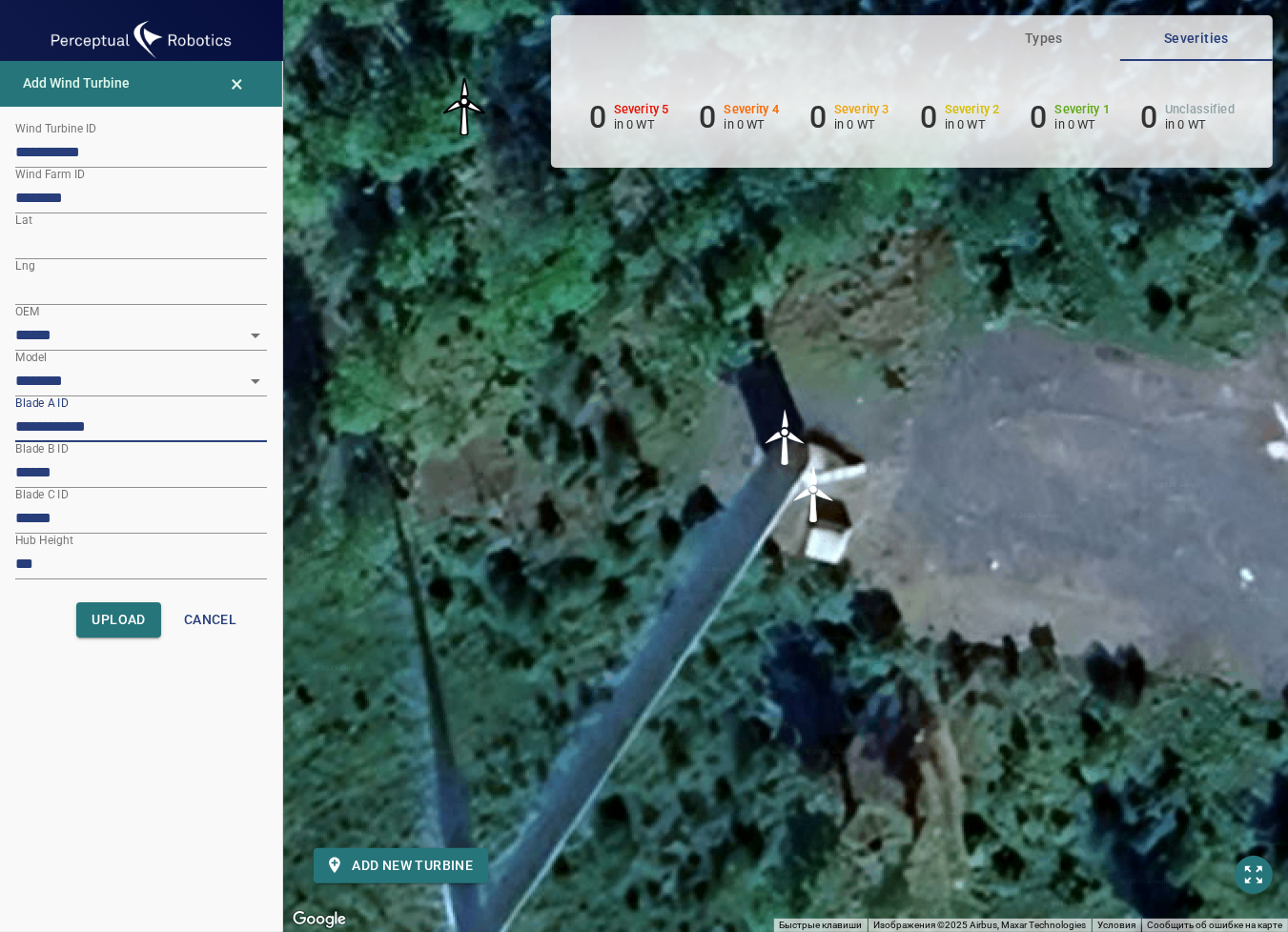 type on "**********" 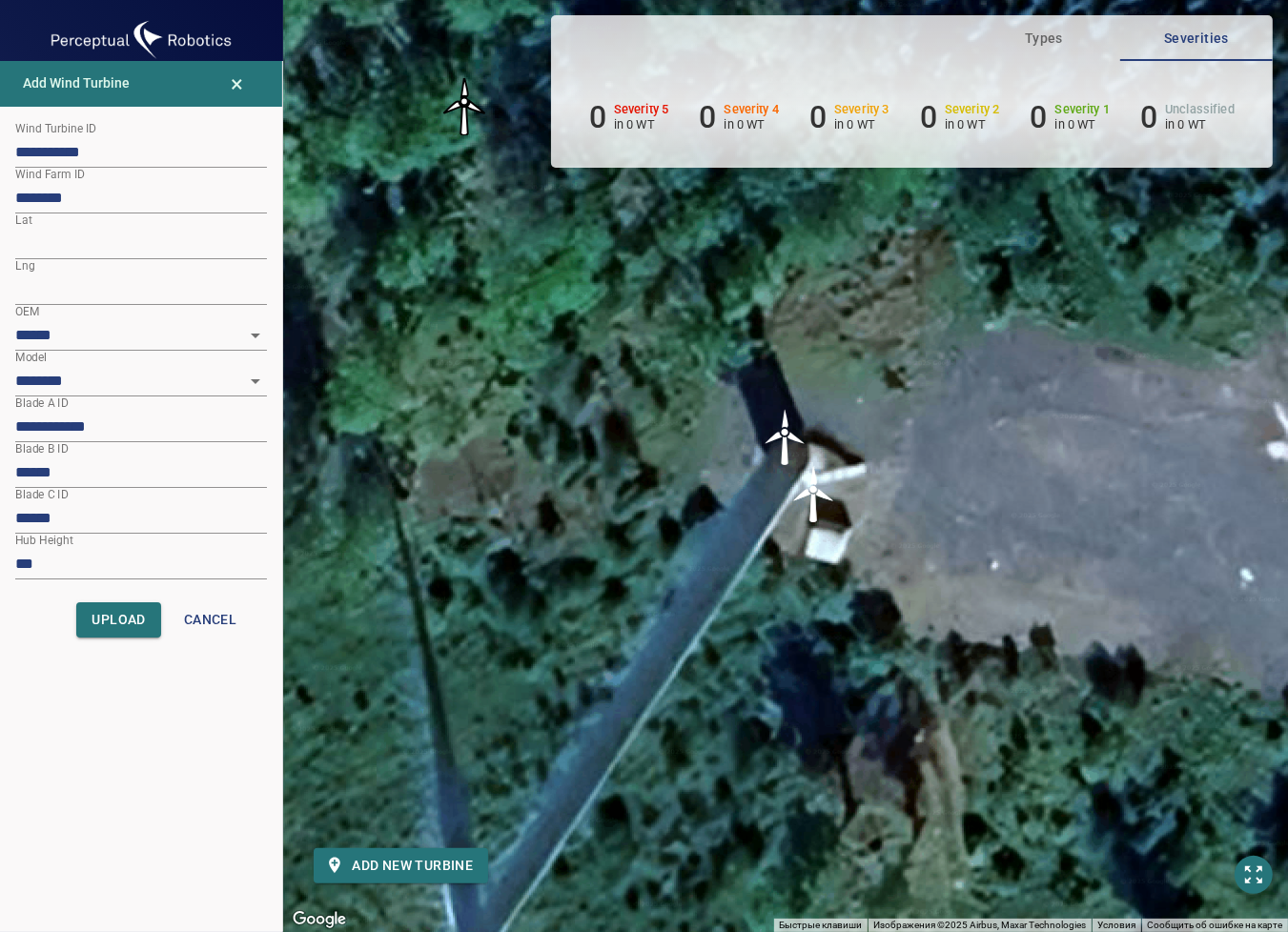 click on "******" at bounding box center (141, 473) 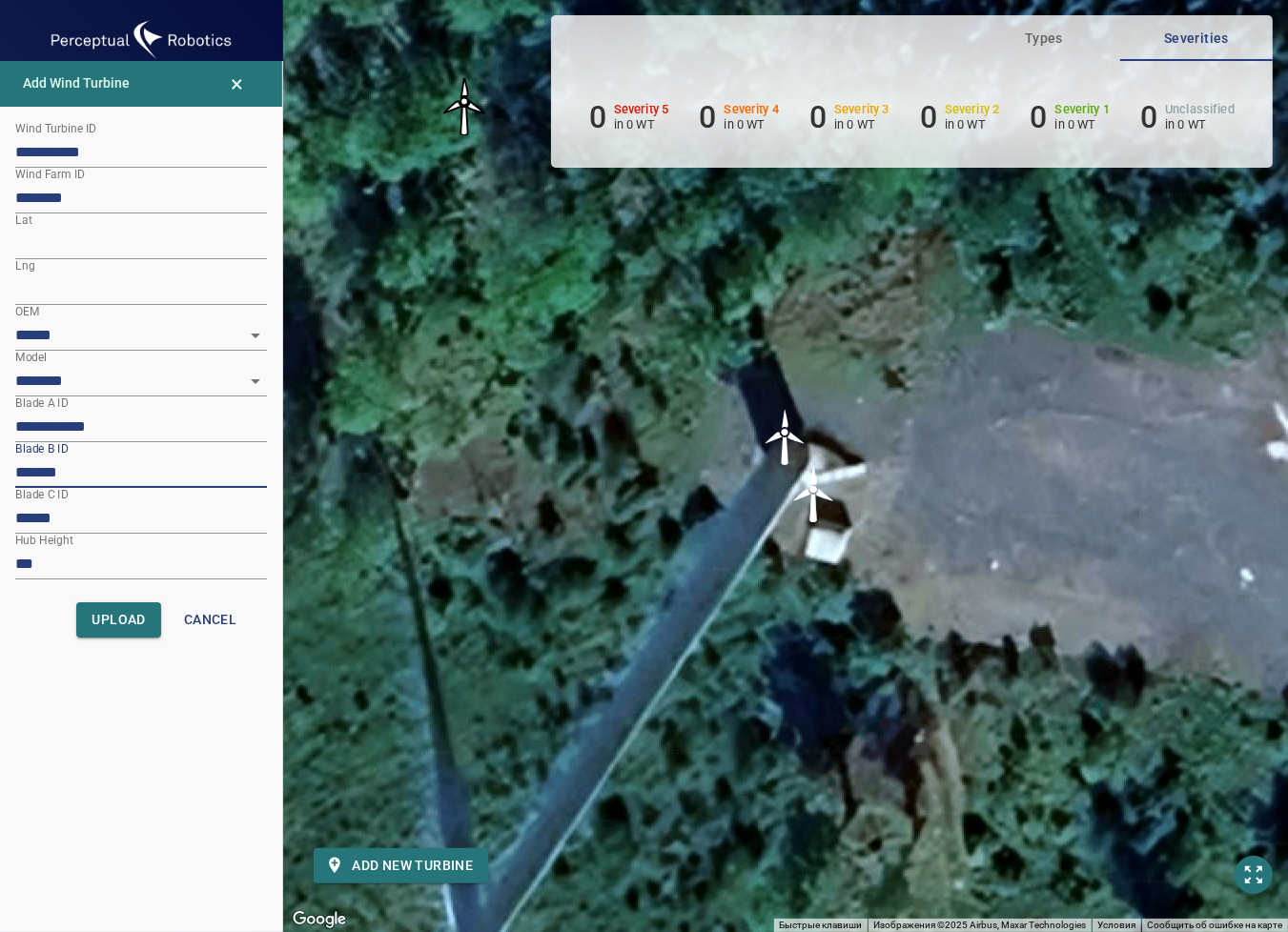 paste on "*****" 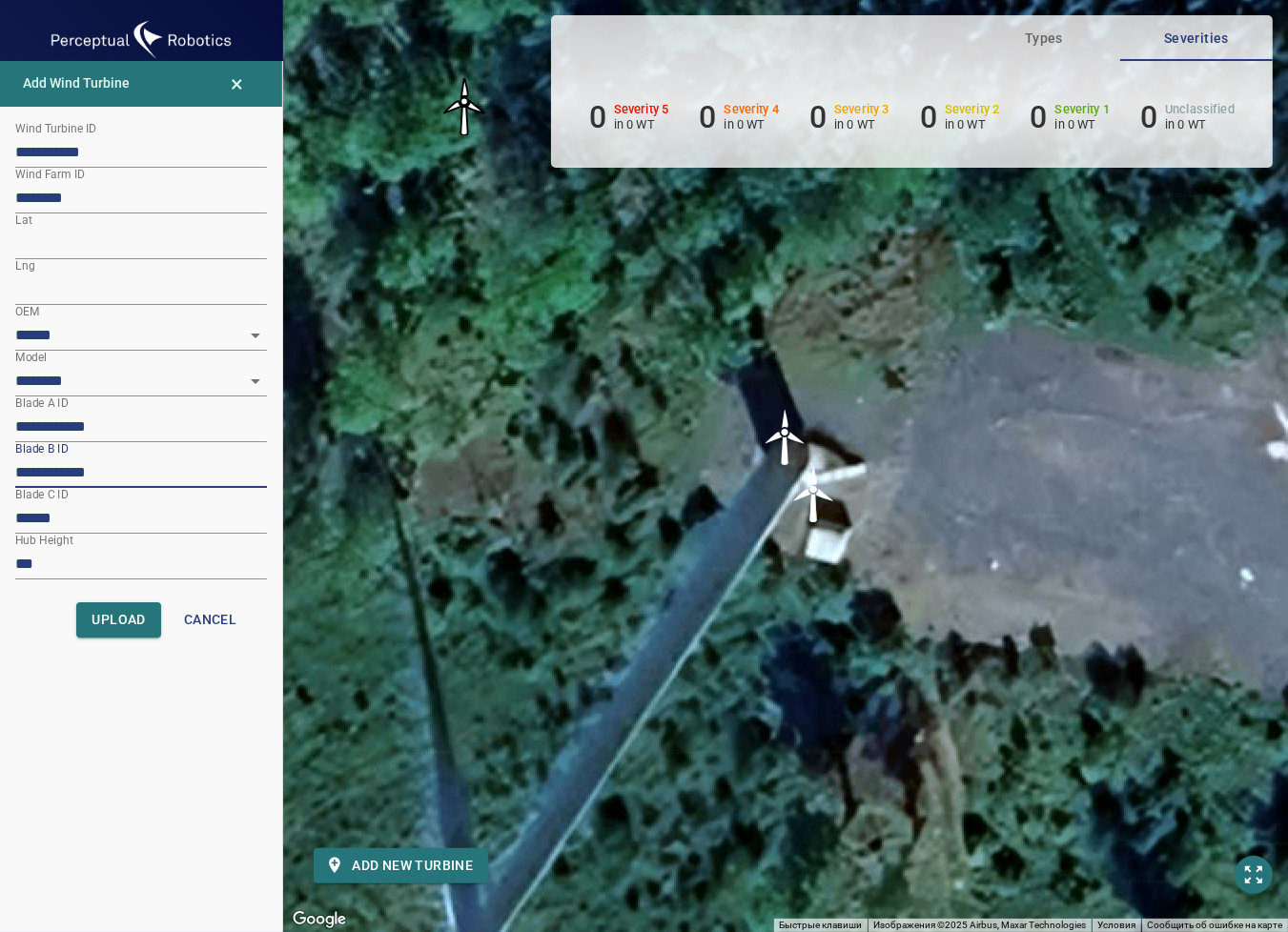 type on "**********" 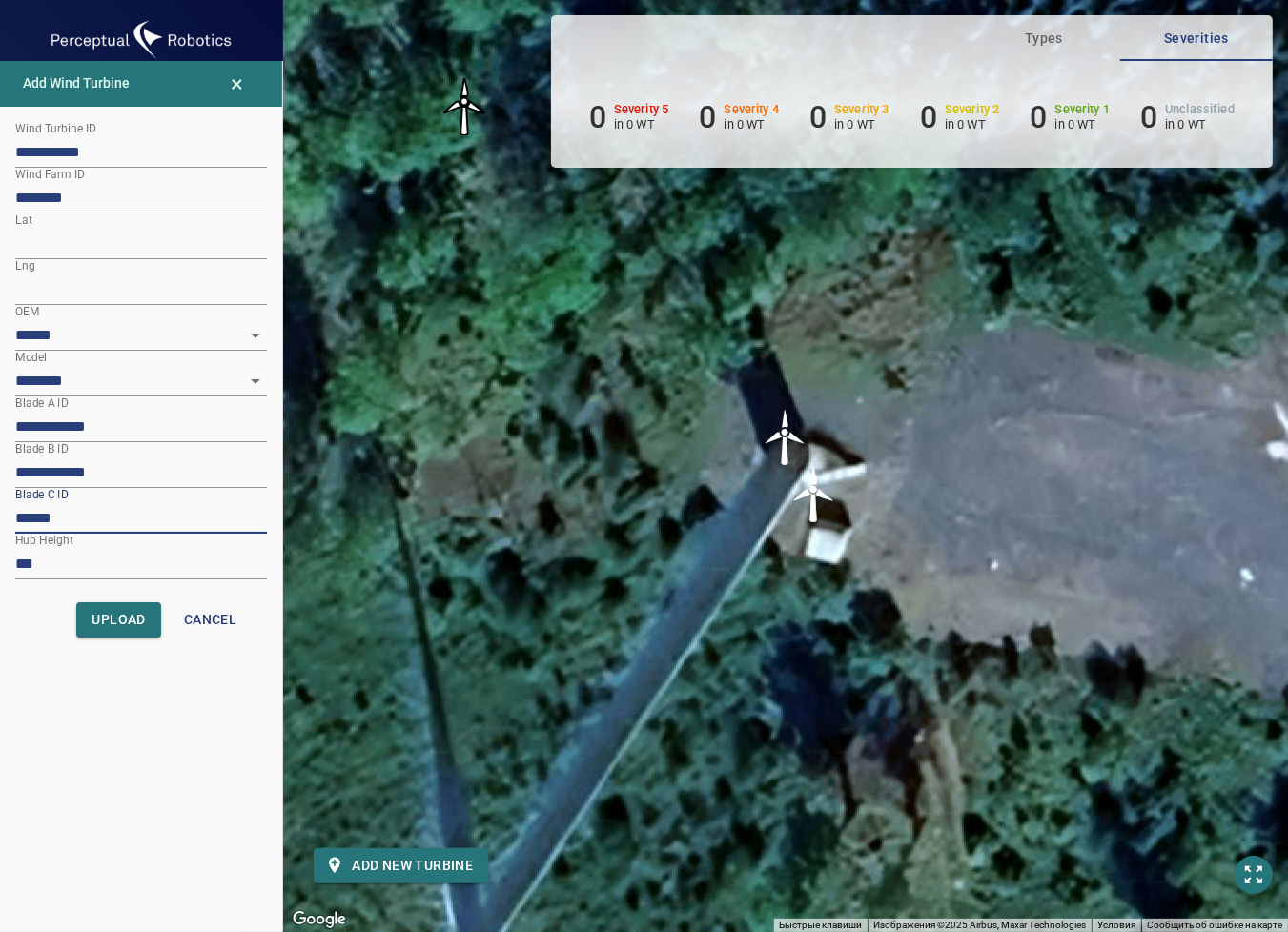 click on "******" at bounding box center (141, 518) 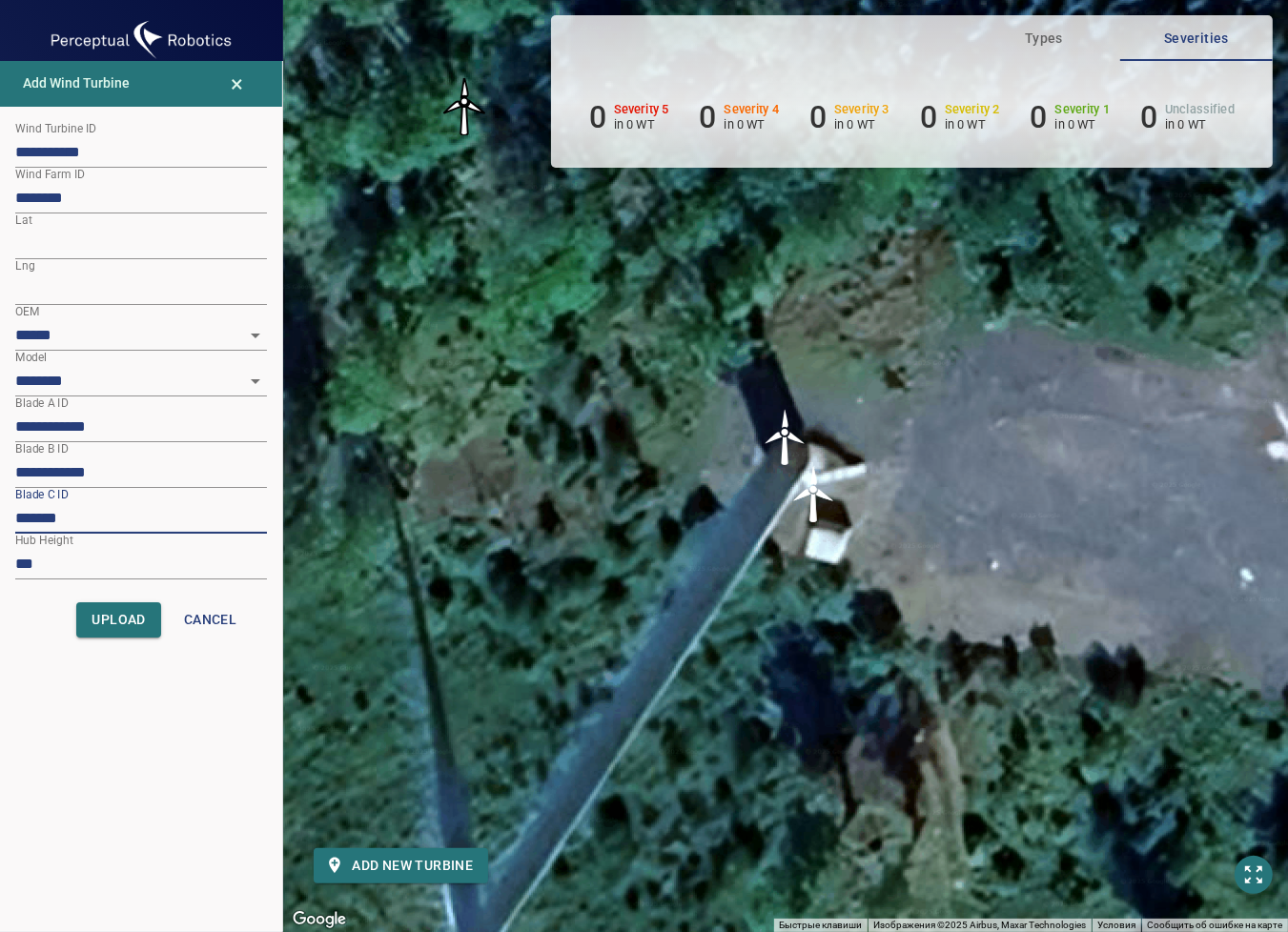 paste on "*****" 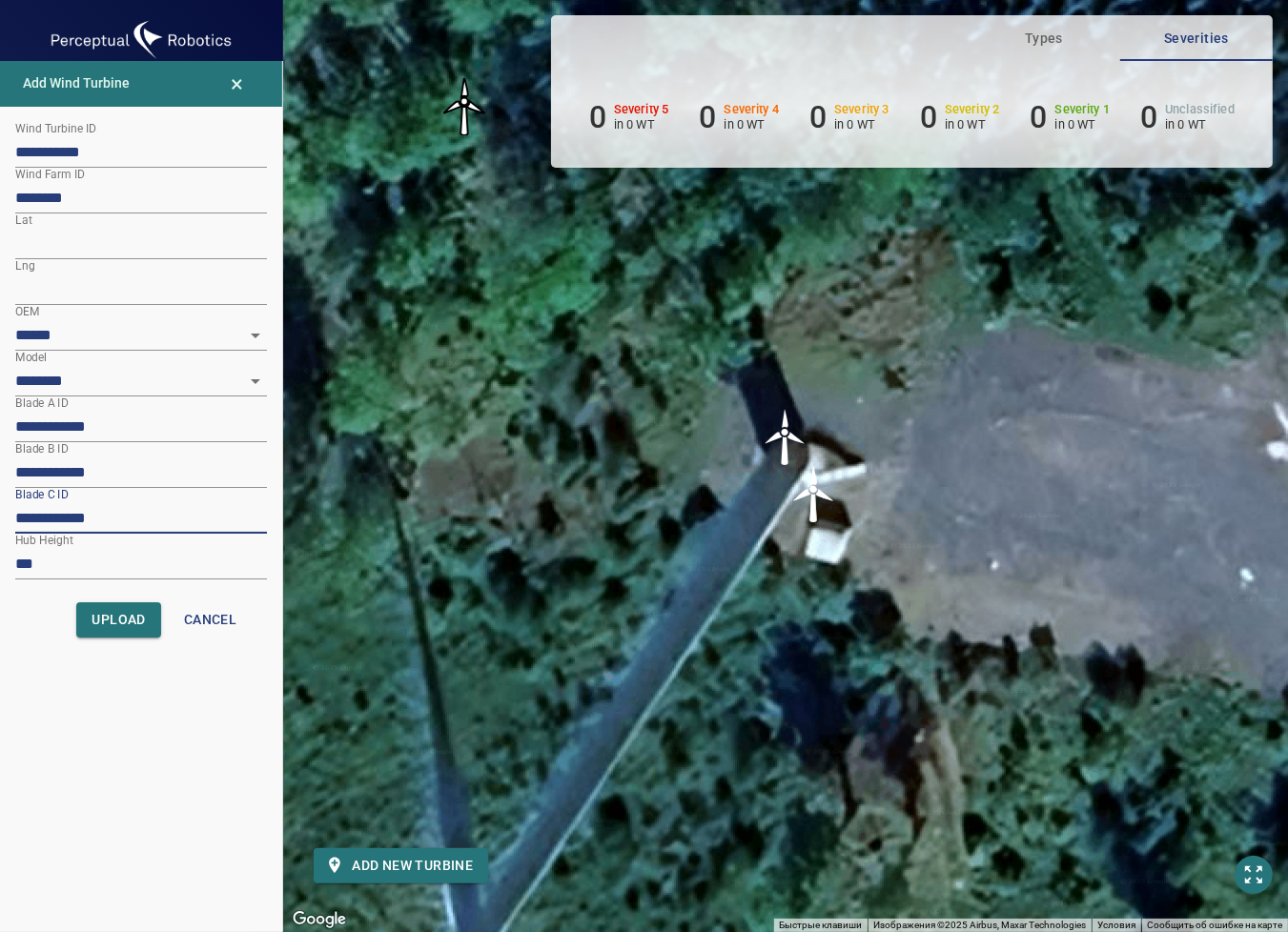 type on "**********" 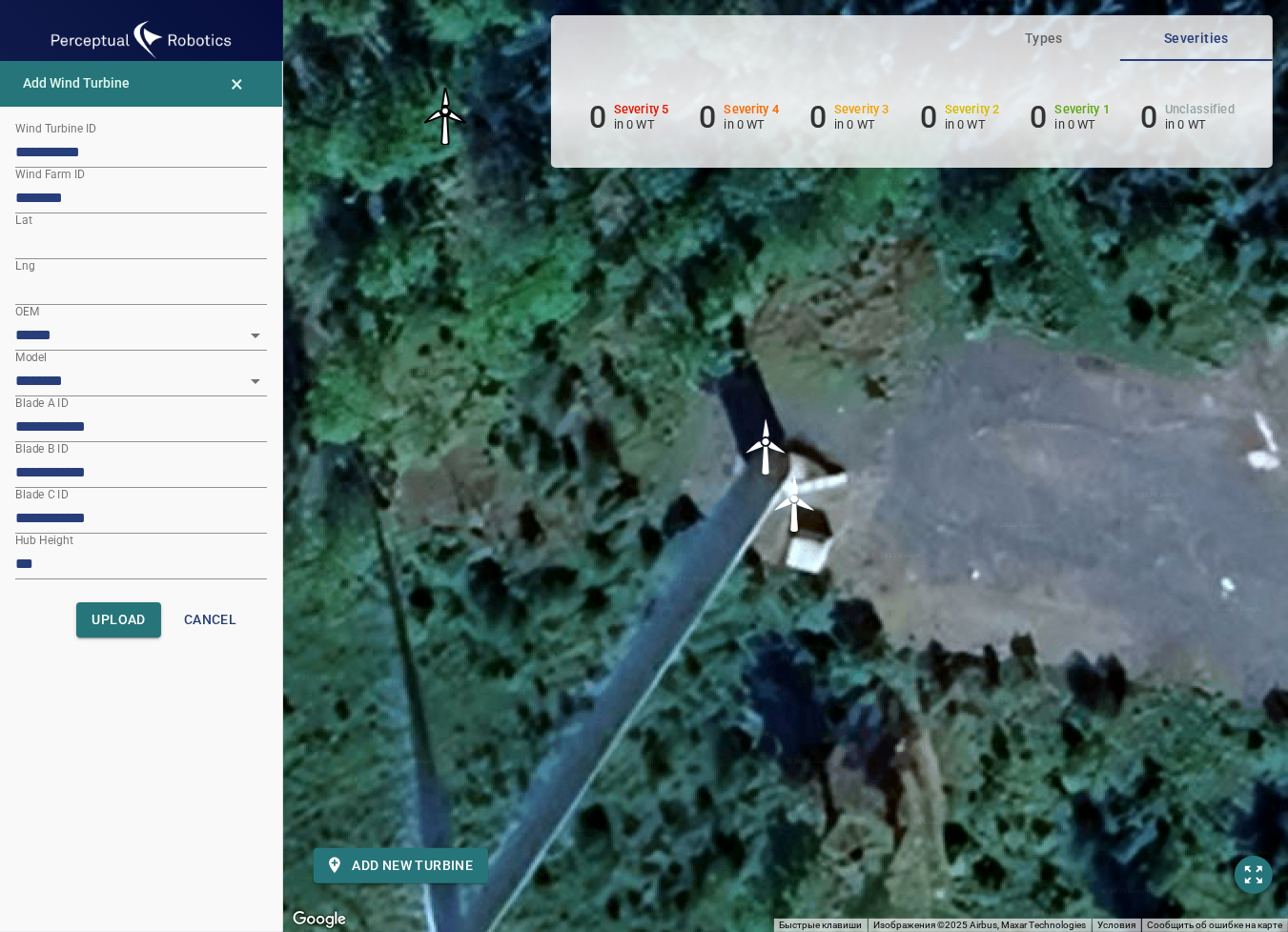 drag, startPoint x: 459, startPoint y: 497, endPoint x: 436, endPoint y: 507, distance: 25 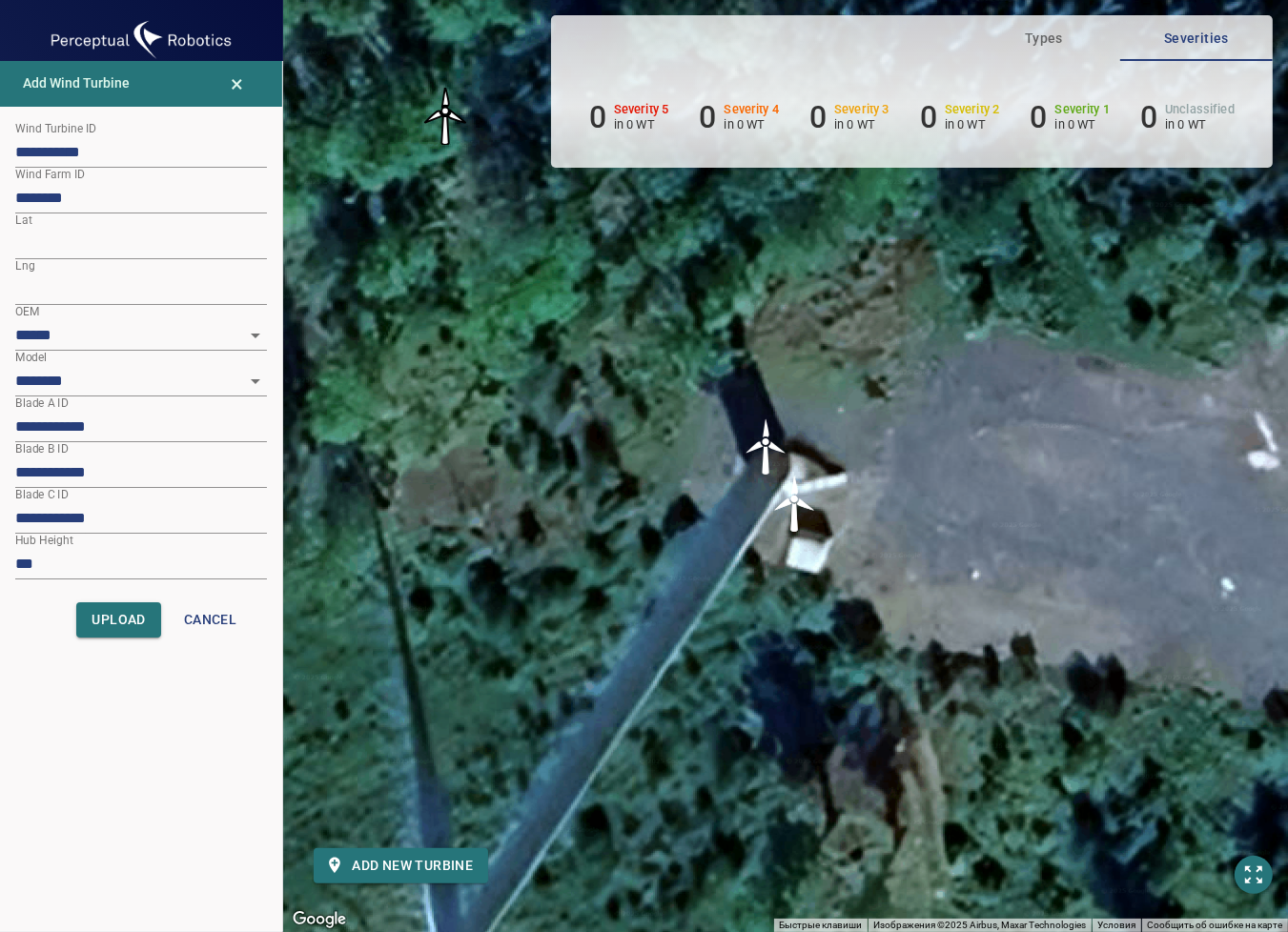 click on "Для навигации используйте клавиши со стрелками. Чтобы активировать перетаскивание с помощью клавиатуры, нажмите Alt + Ввод. После этого перемещайте маркер, используя клавиши со стрелками. Чтобы завершить перетаскивание, нажмите клавишу Ввод. Чтобы отменить действие, нажмите клавишу Esc." at bounding box center [786, 466] 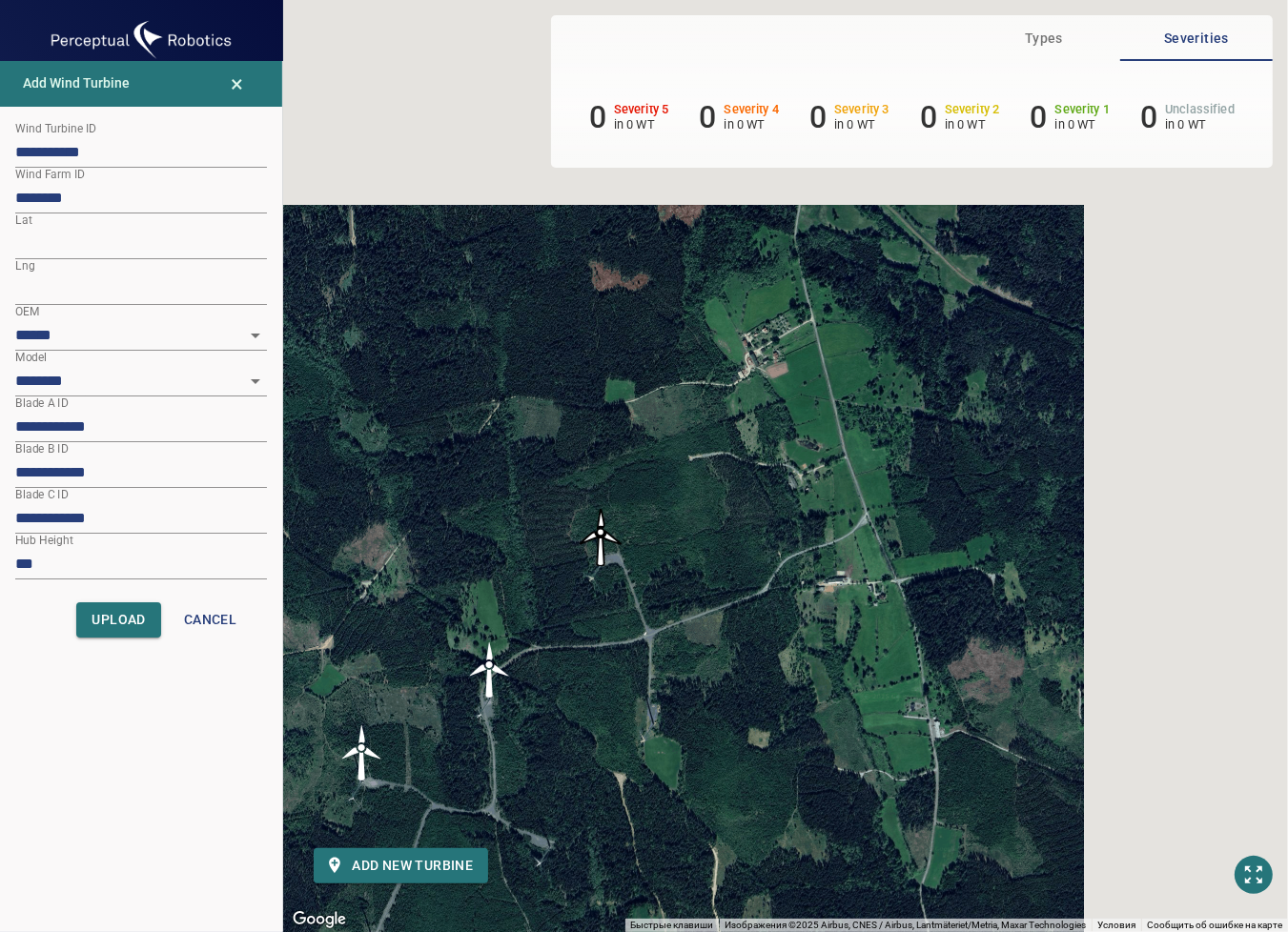 drag, startPoint x: 941, startPoint y: 483, endPoint x: 645, endPoint y: 769, distance: 411.5969 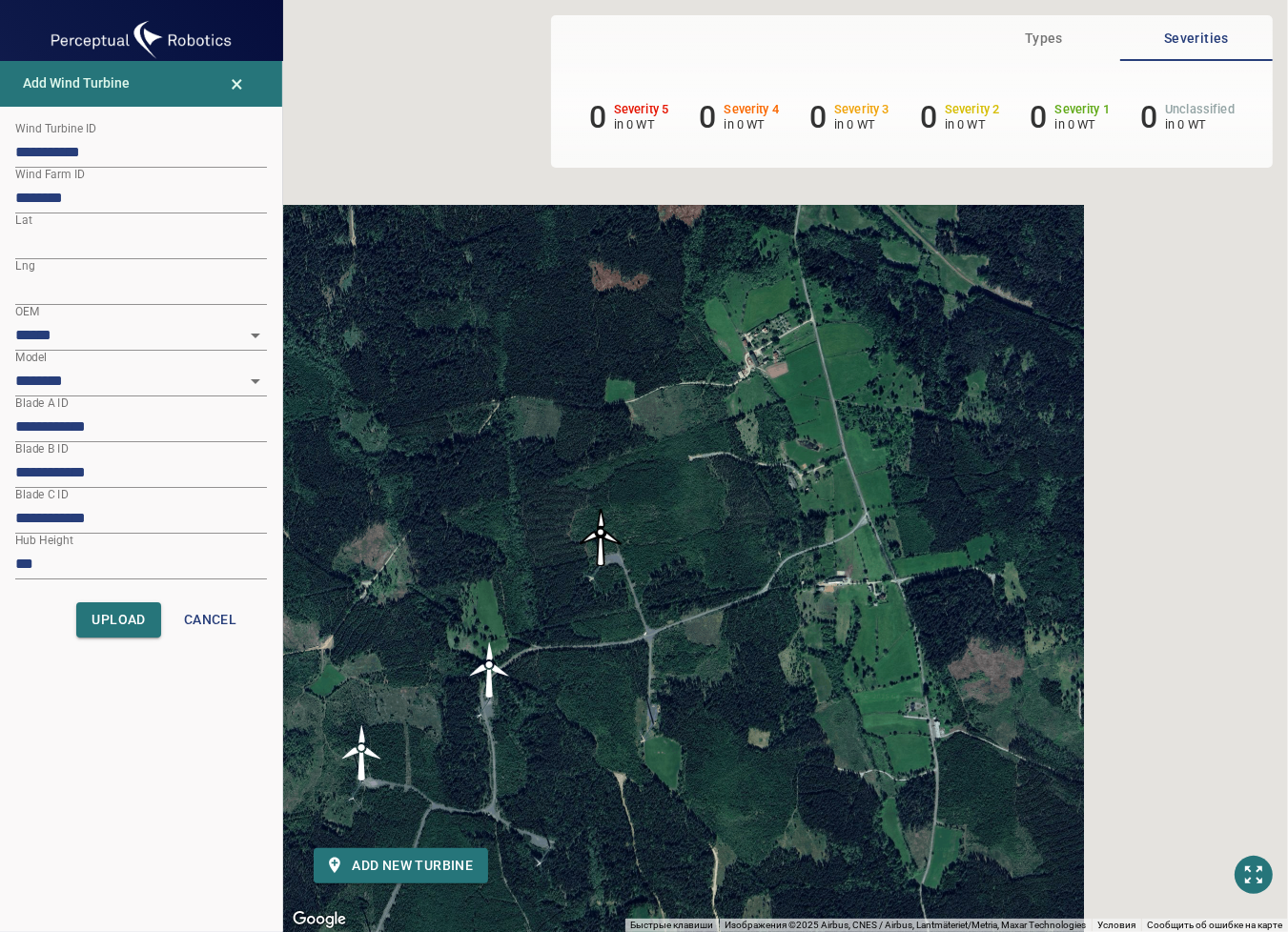 click on "Для навигации используйте клавиши со стрелками. Чтобы активировать перетаскивание с помощью клавиатуры, нажмите Alt + Ввод. После этого перемещайте маркер, используя клавиши со стрелками. Чтобы завершить перетаскивание, нажмите клавишу Ввод. Чтобы отменить действие, нажмите клавишу Esc." at bounding box center (786, 466) 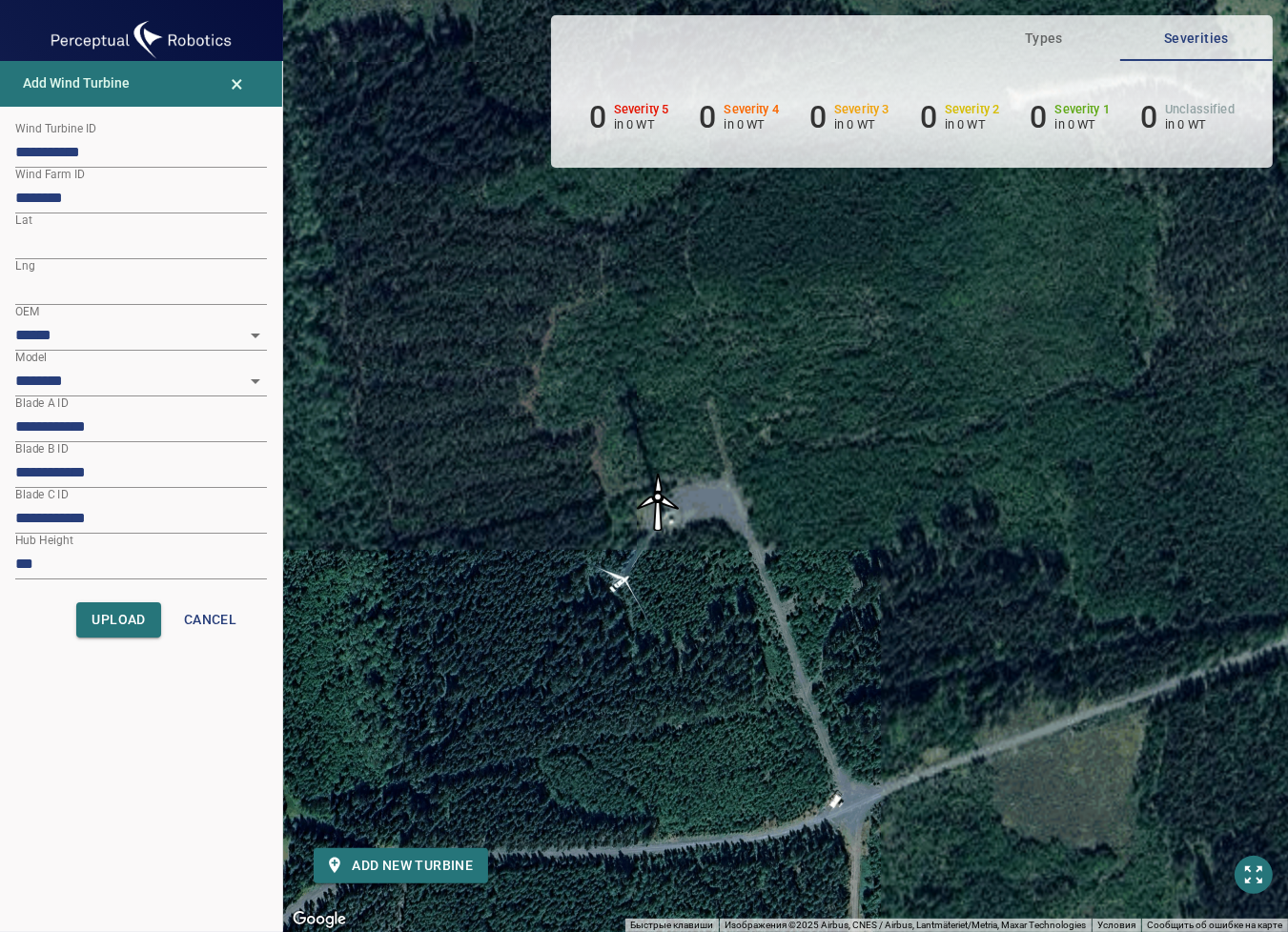 drag, startPoint x: 604, startPoint y: 563, endPoint x: 697, endPoint y: 620, distance: 109.07795 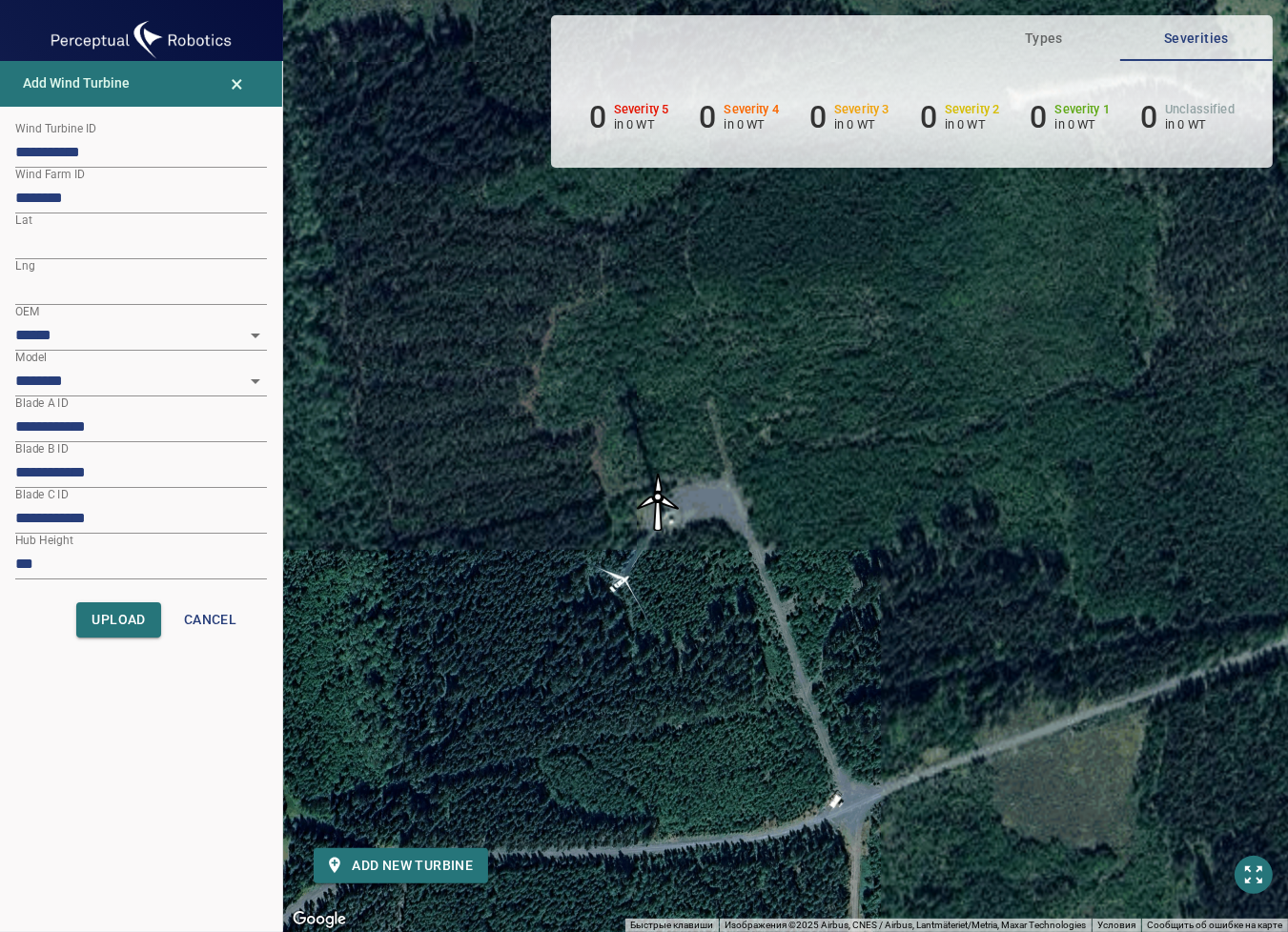 click on "Для навигации используйте клавиши со стрелками. Чтобы активировать перетаскивание с помощью клавиатуры, нажмите Alt + Ввод. После этого перемещайте маркер, используя клавиши со стрелками. Чтобы завершить перетаскивание, нажмите клавишу Ввод. Чтобы отменить действие, нажмите клавишу Esc." at bounding box center (786, 466) 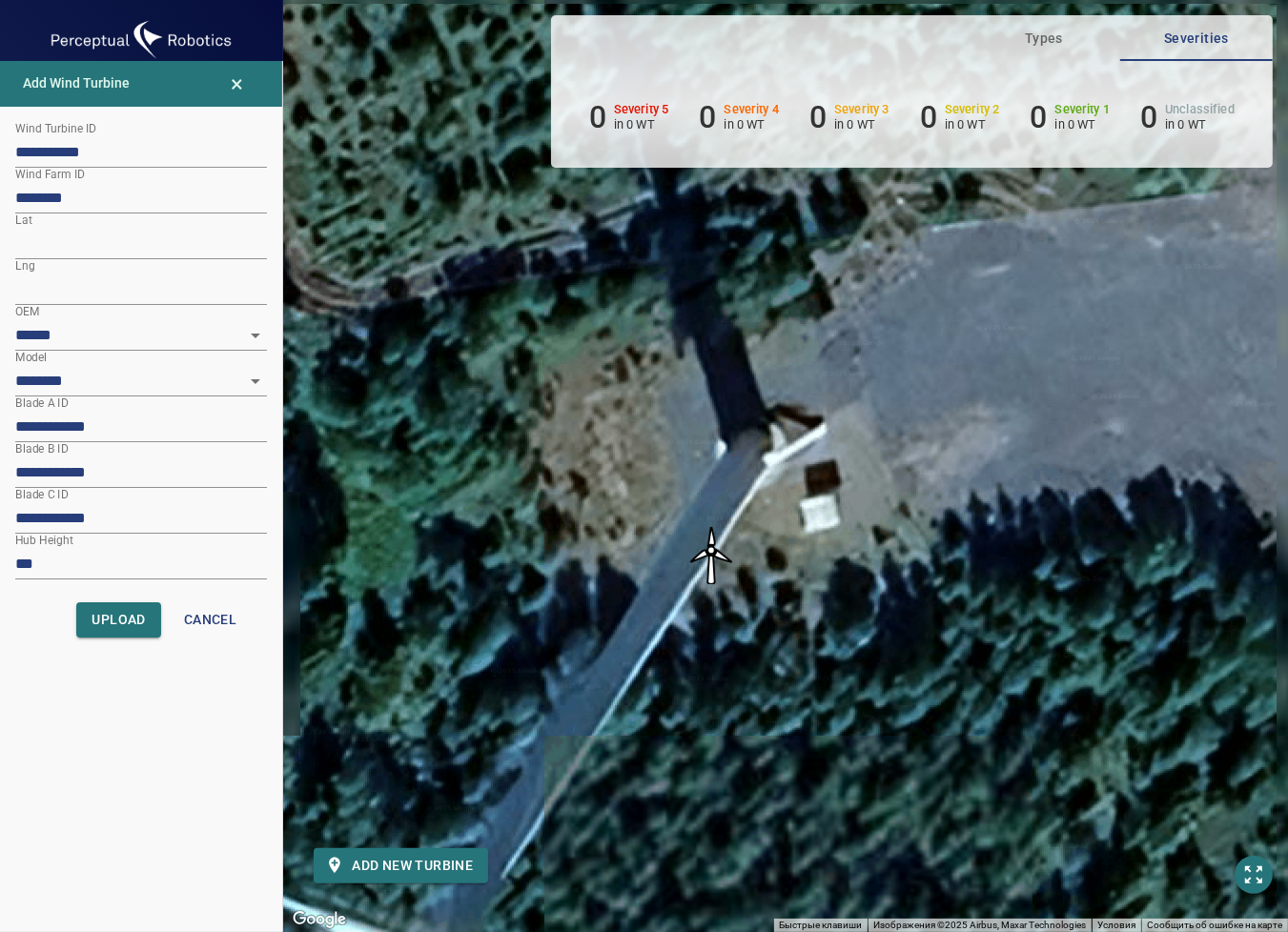 drag, startPoint x: 783, startPoint y: 522, endPoint x: 740, endPoint y: 655, distance: 139.7784 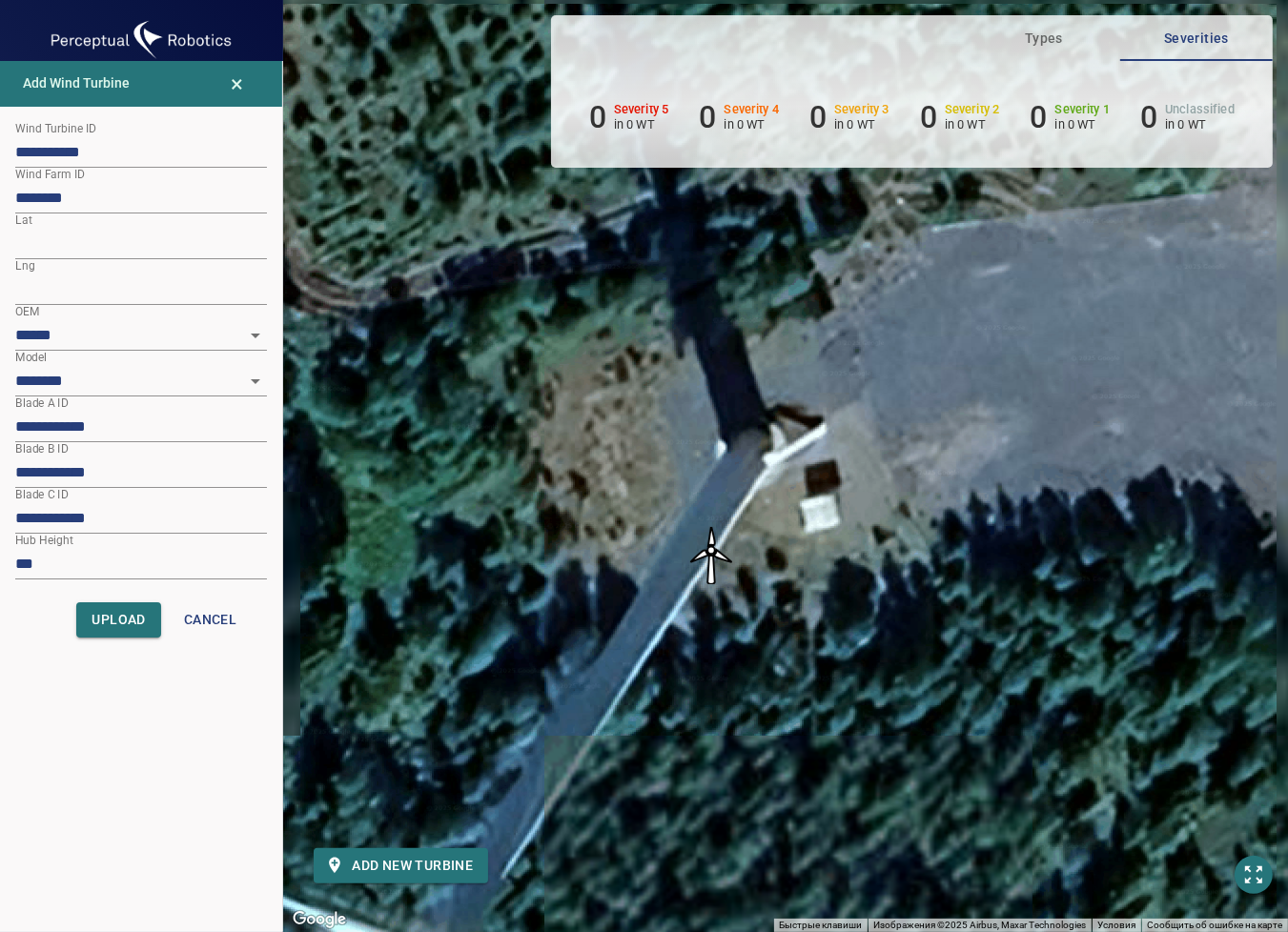 click on "Для навигации используйте клавиши со стрелками. Чтобы активировать перетаскивание с помощью клавиатуры, нажмите Alt + Ввод. После этого перемещайте маркер, используя клавиши со стрелками. Чтобы завершить перетаскивание, нажмите клавишу Ввод. Чтобы отменить действие, нажмите клавишу Esc." at bounding box center (786, 466) 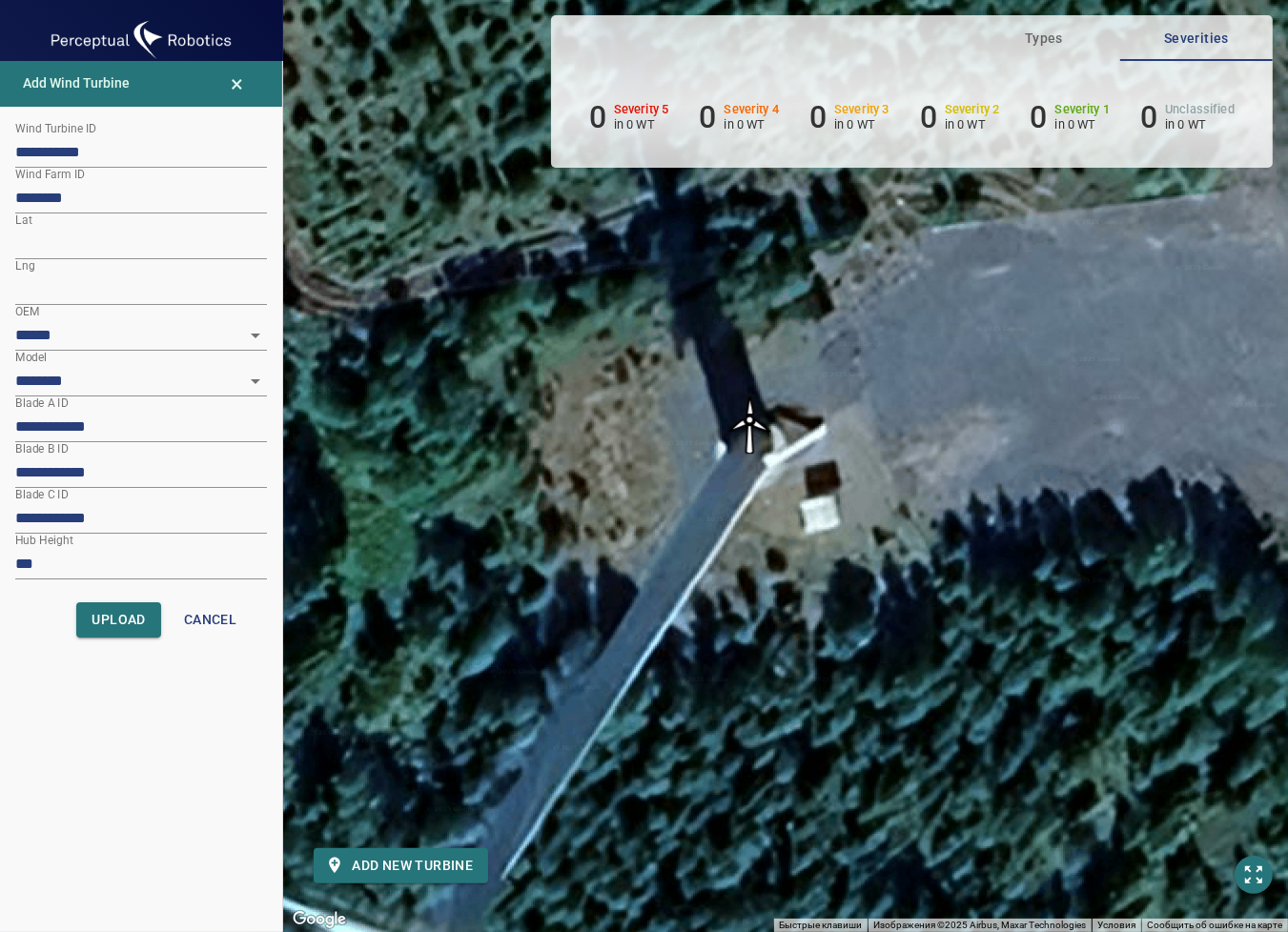 drag, startPoint x: 709, startPoint y: 549, endPoint x: 751, endPoint y: 415, distance: 140.4279 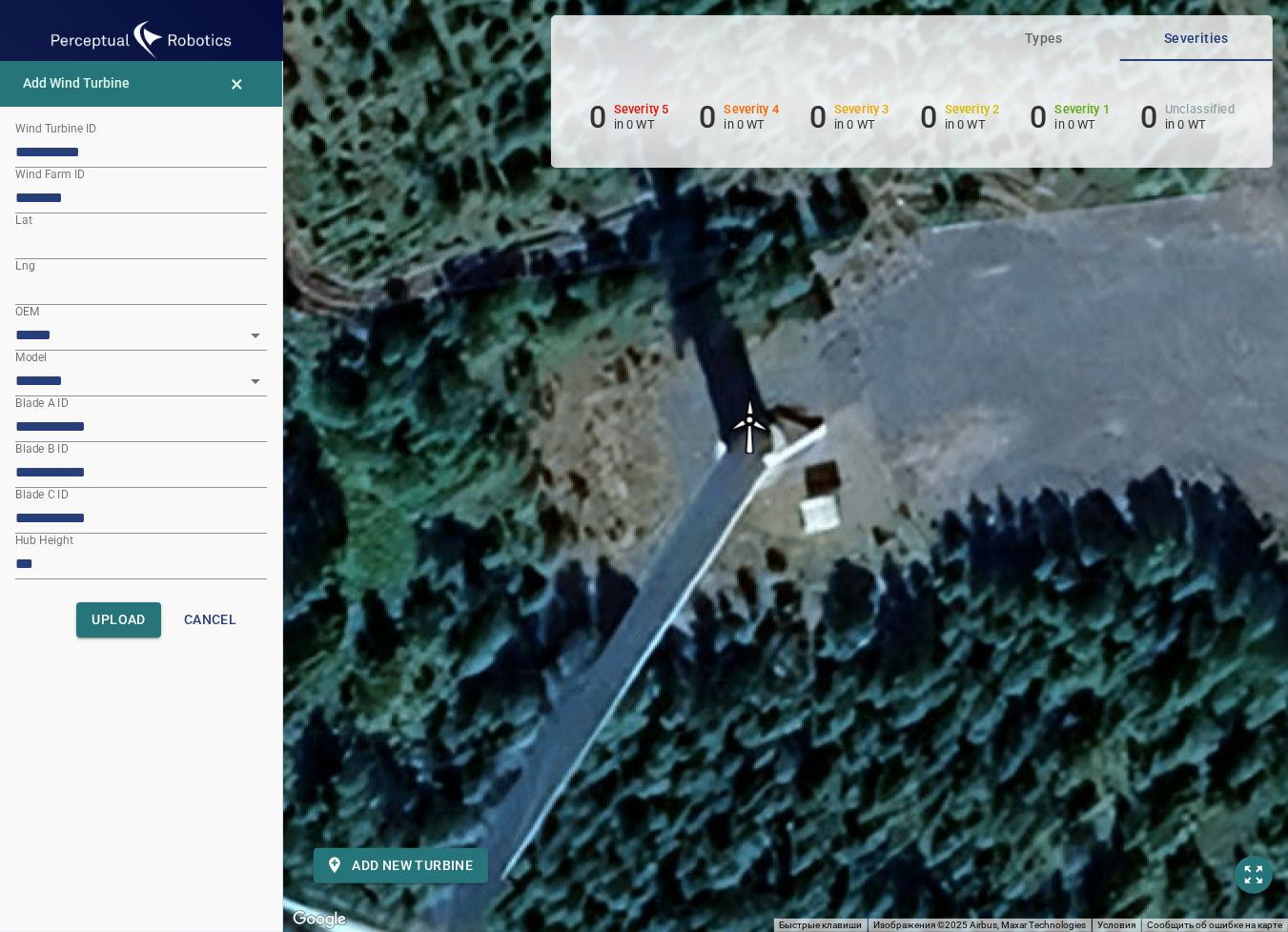click at bounding box center (750, 425) 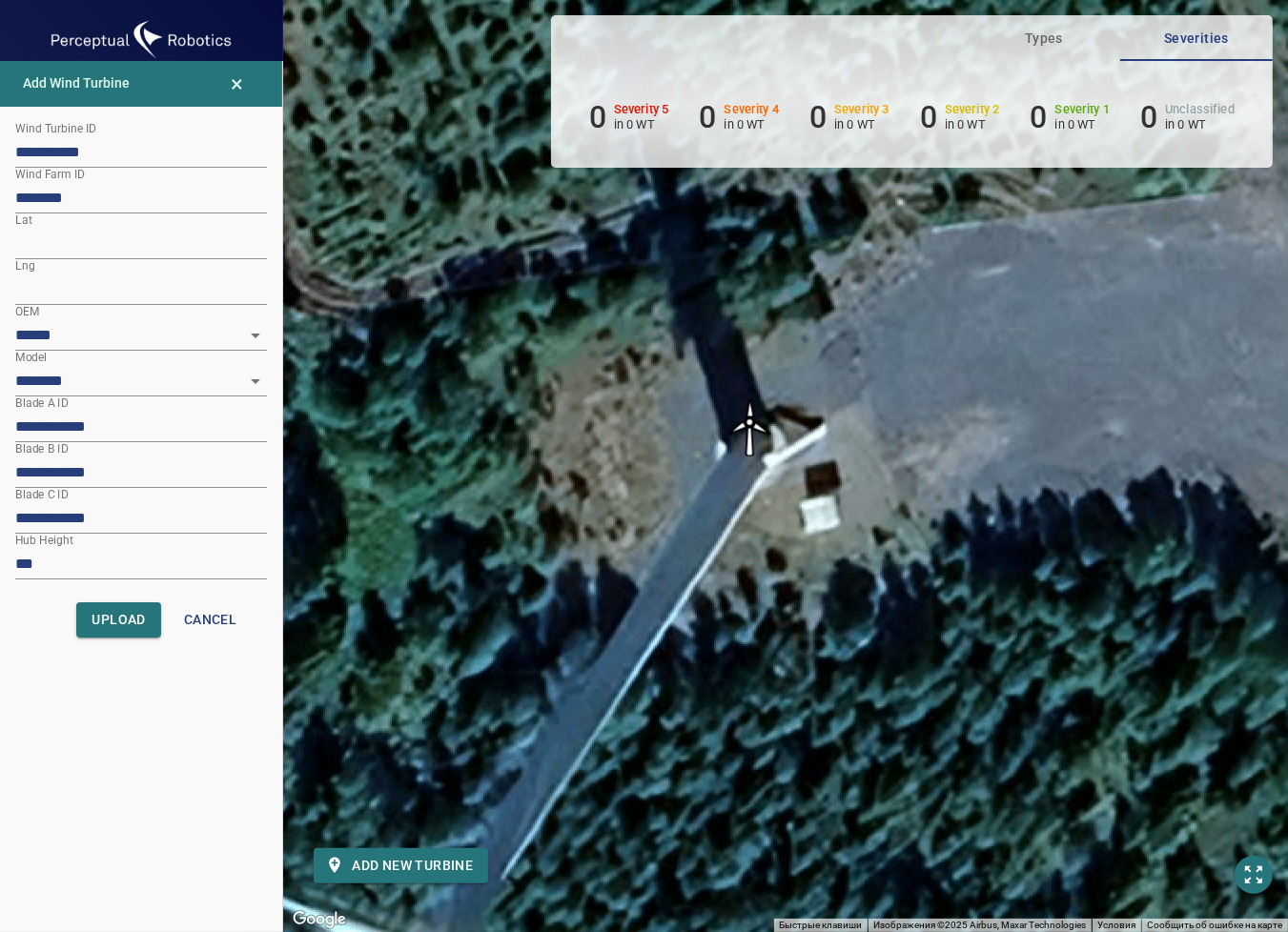 click at bounding box center [750, 428] 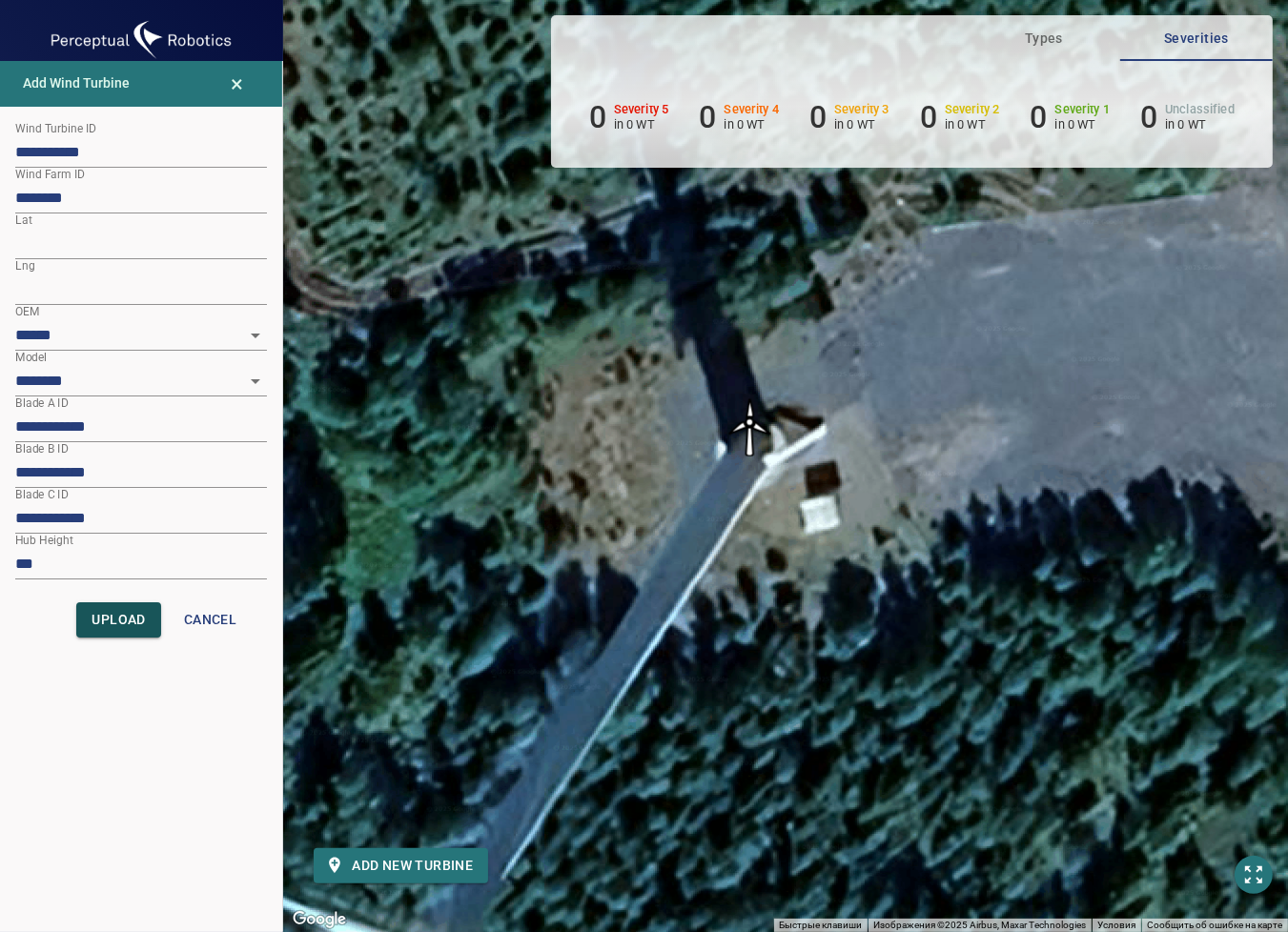 click on "Upload" at bounding box center (118, 619) 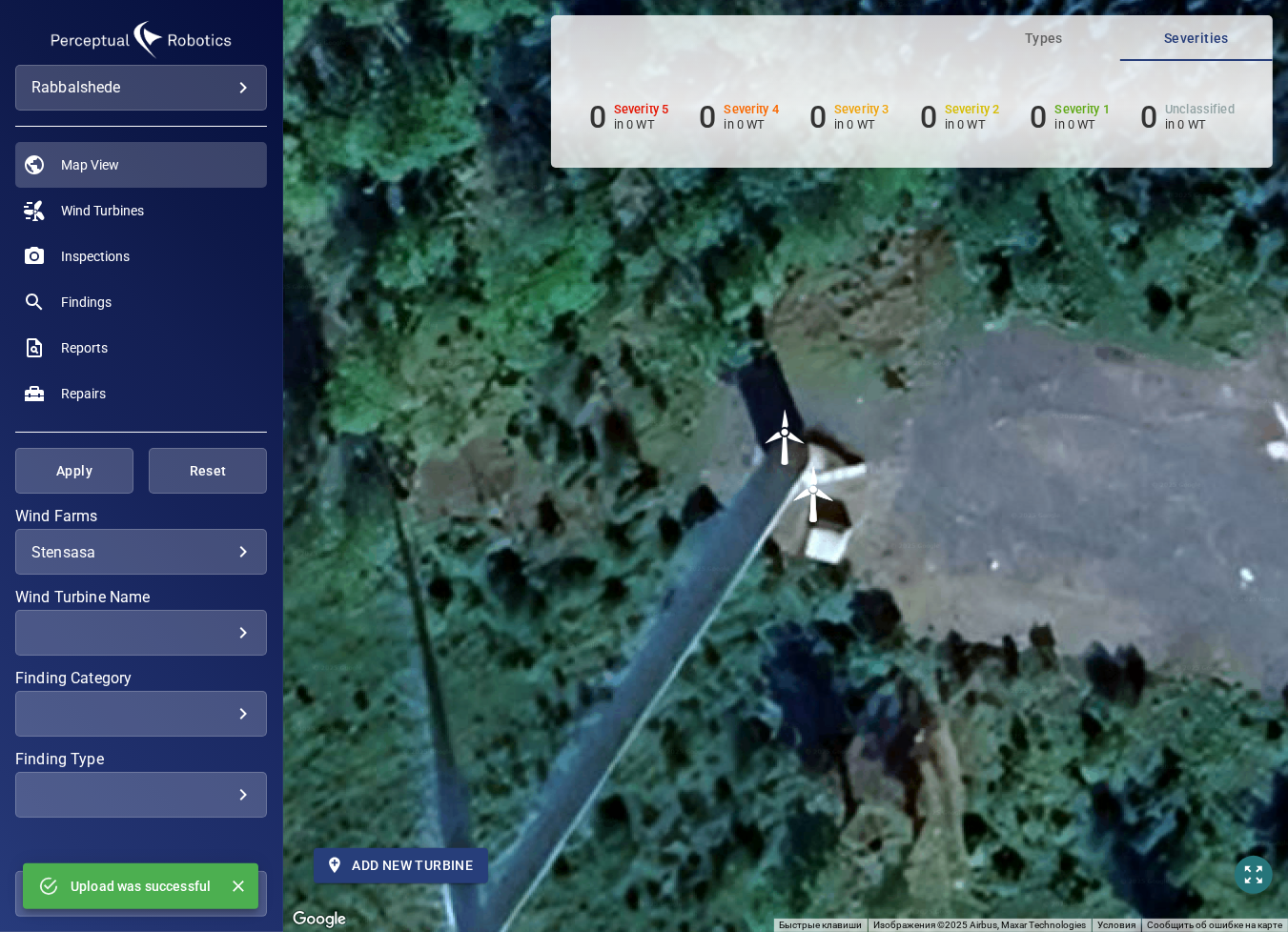 click on "Add new turbine" at bounding box center [400, 865] 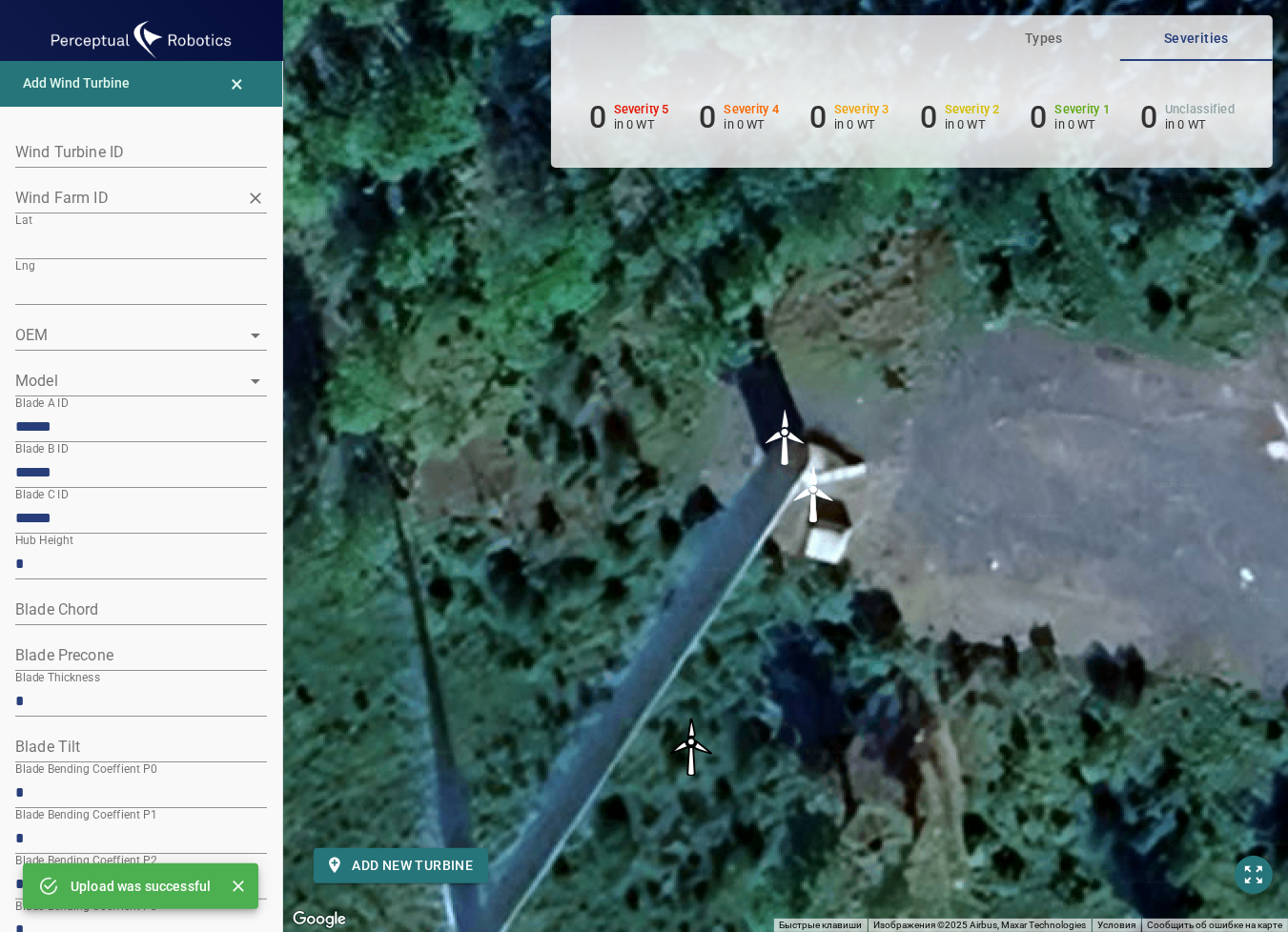 click on "Wind Farm ID" at bounding box center [127, 197] 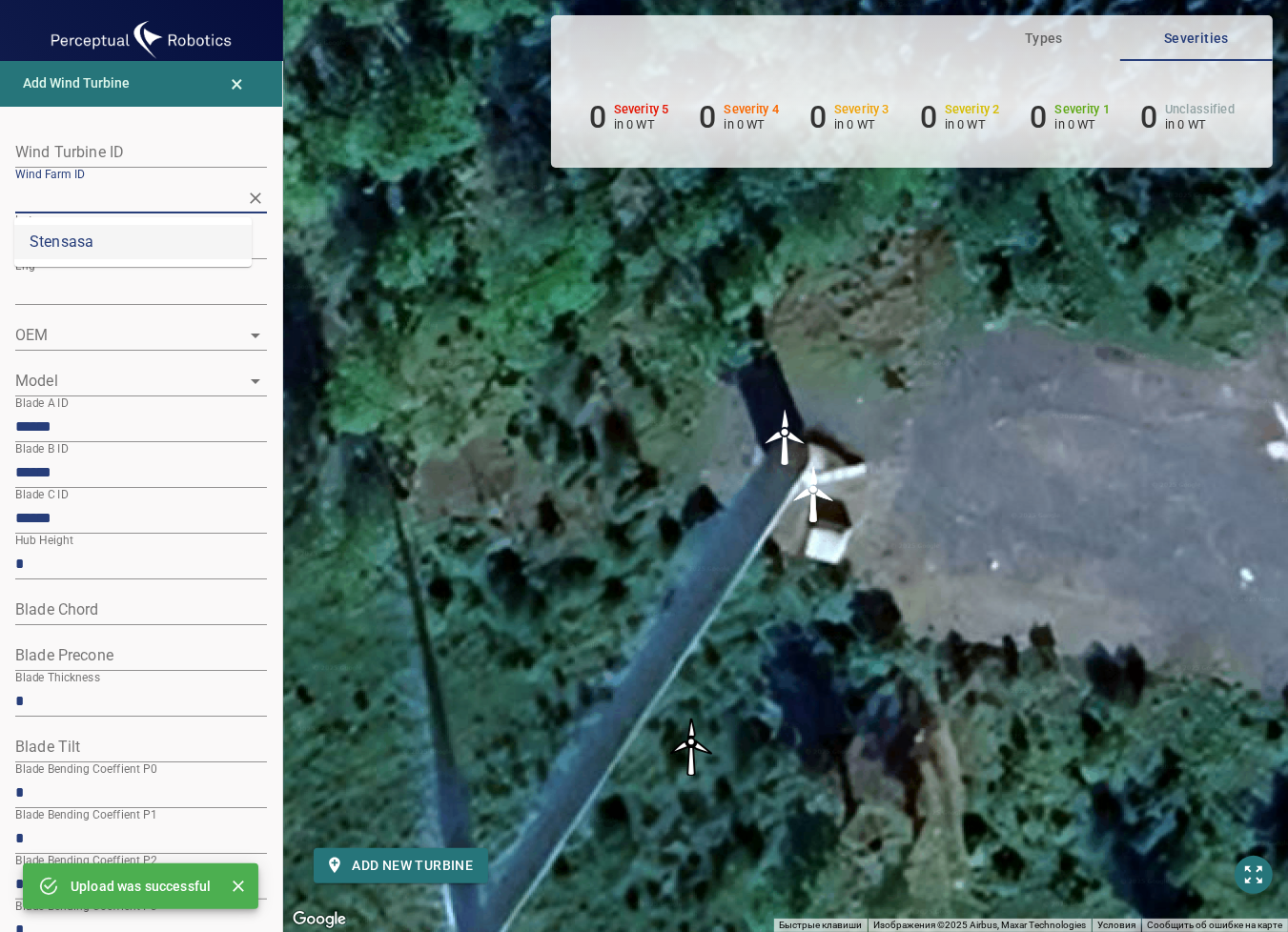 click on "Stensasa" at bounding box center [133, 242] 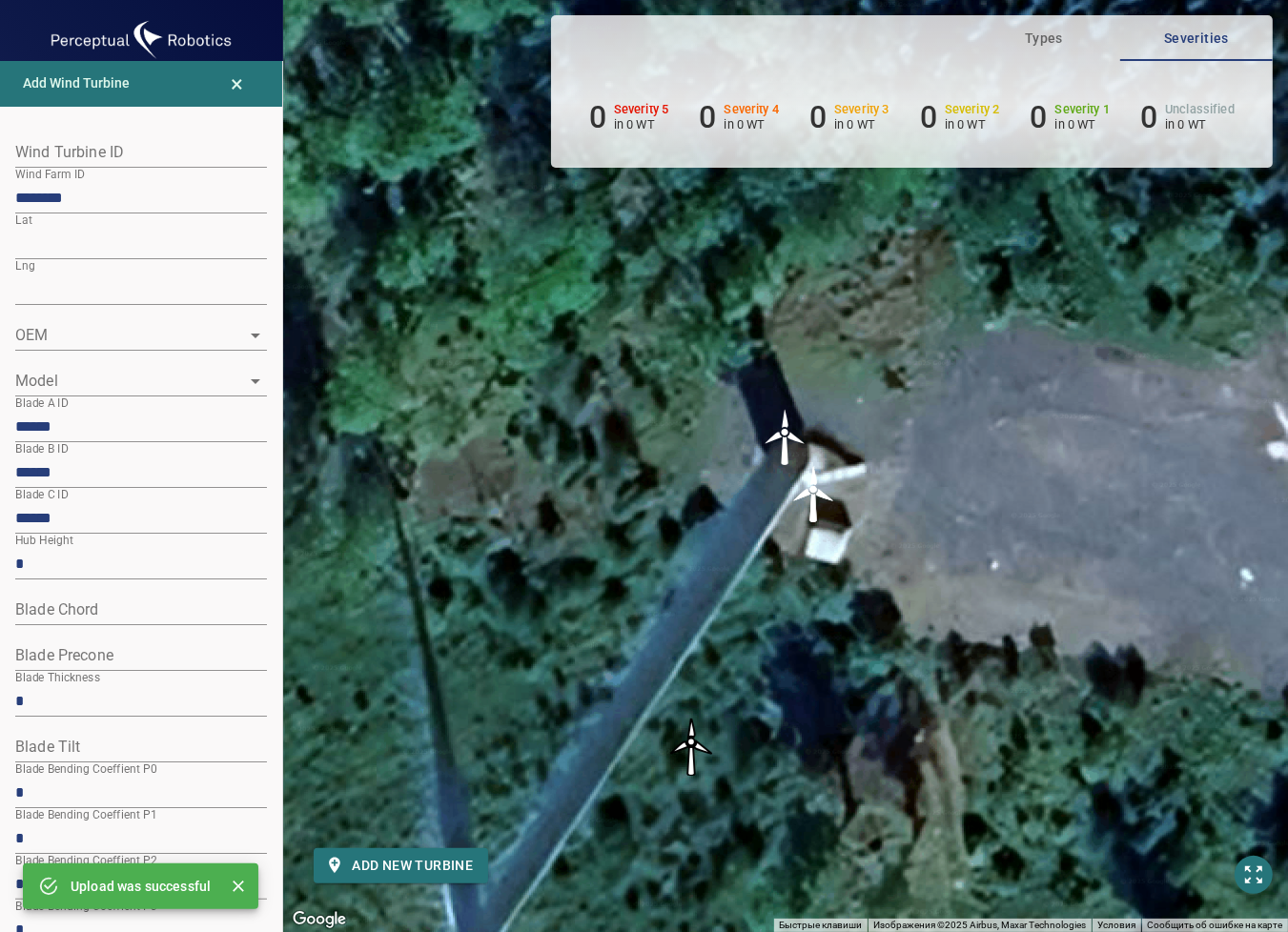 click at bounding box center [141, 152] 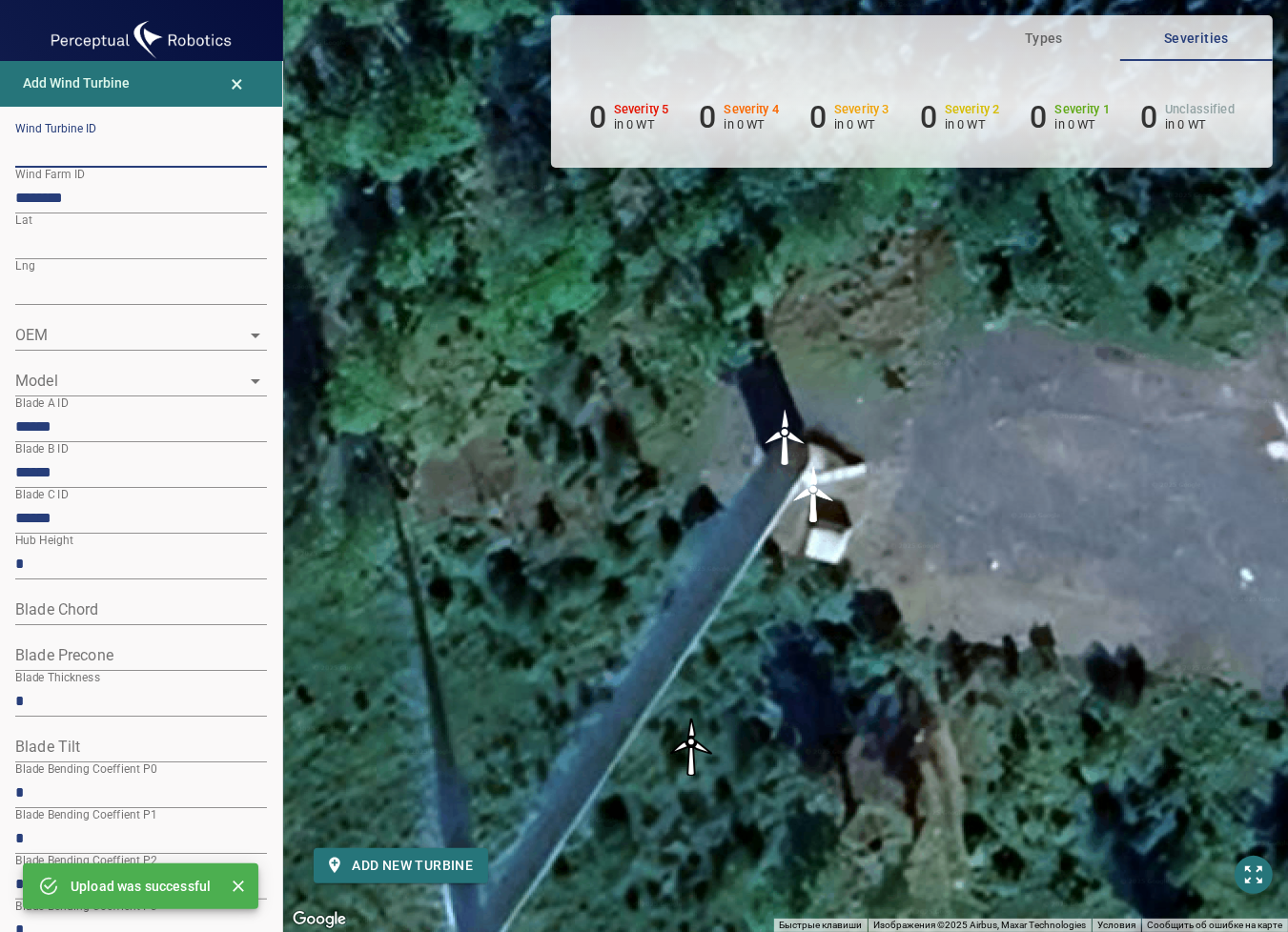 paste on "**********" 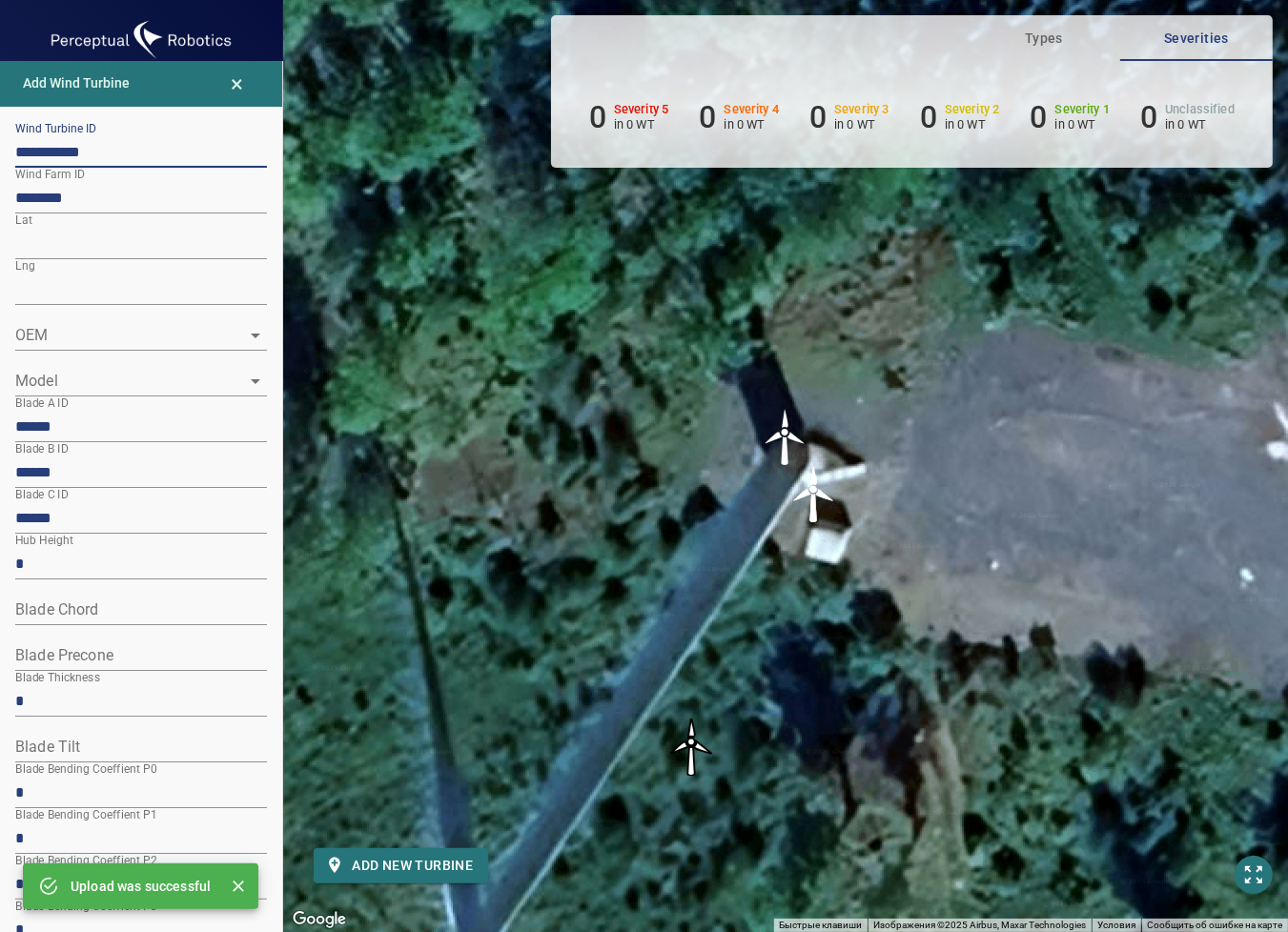 type on "**********" 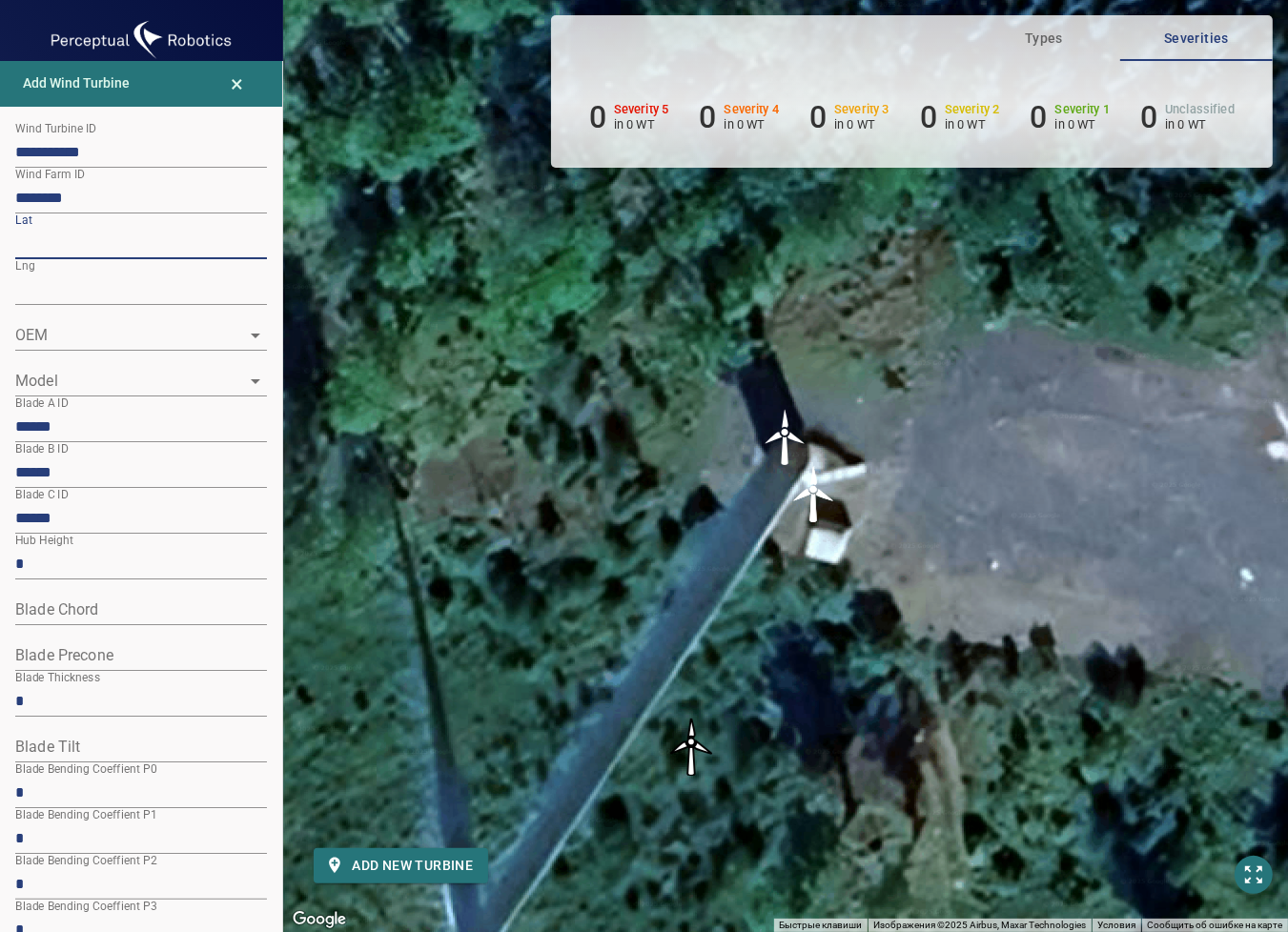 drag, startPoint x: 53, startPoint y: 243, endPoint x: -15, endPoint y: 233, distance: 68.731361 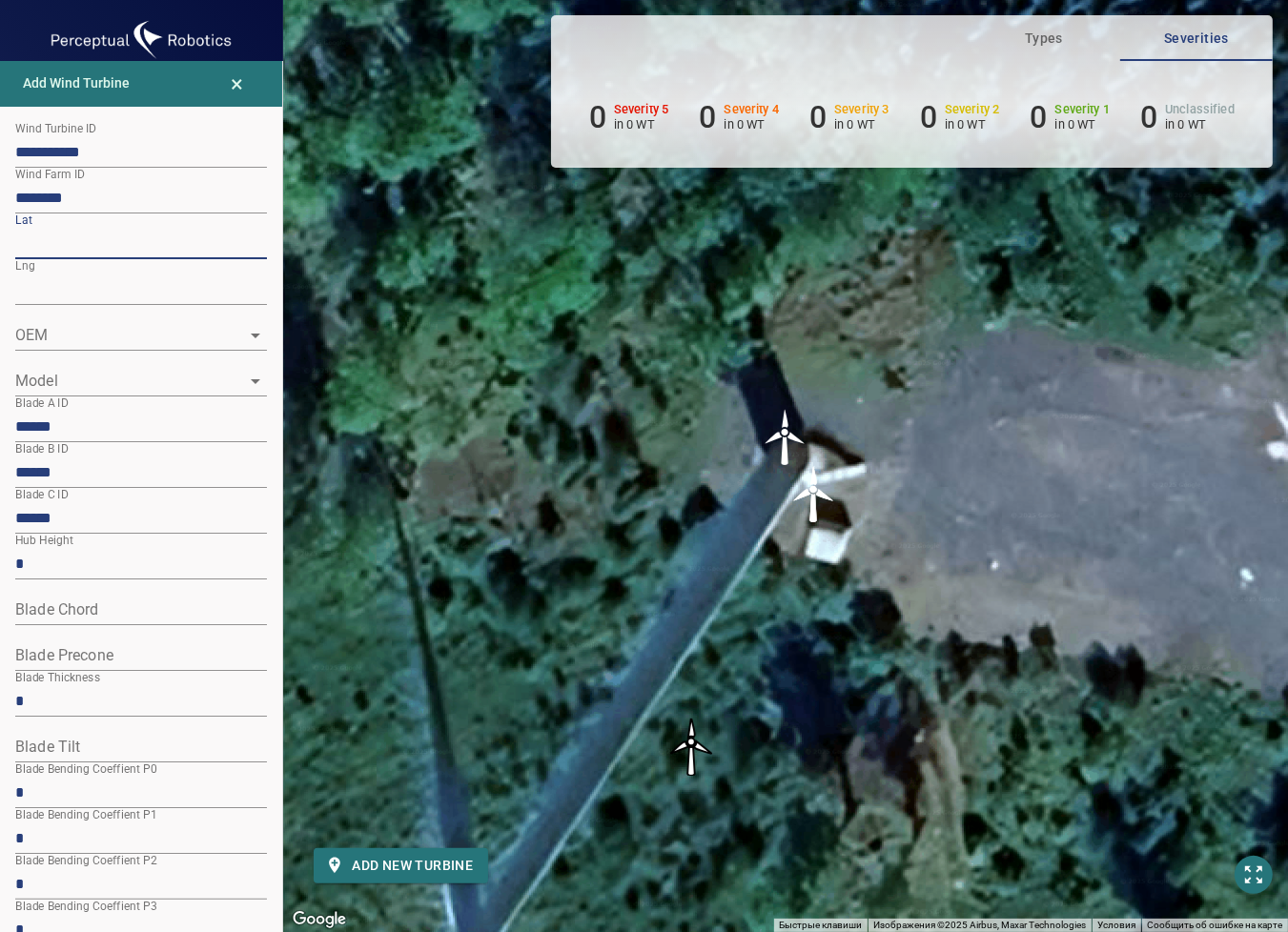 click on "**********" at bounding box center (644, 466) 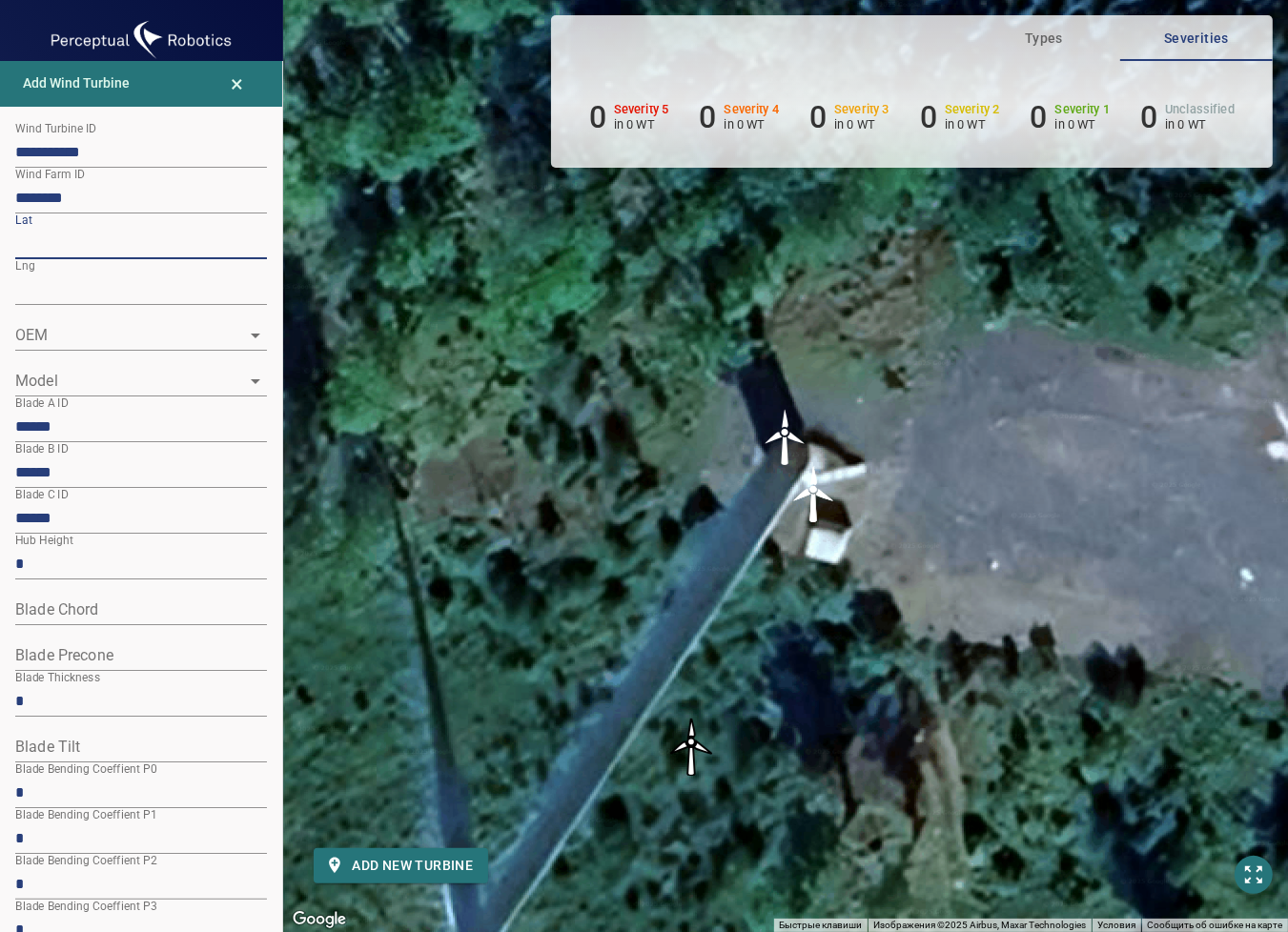 paste on "*" 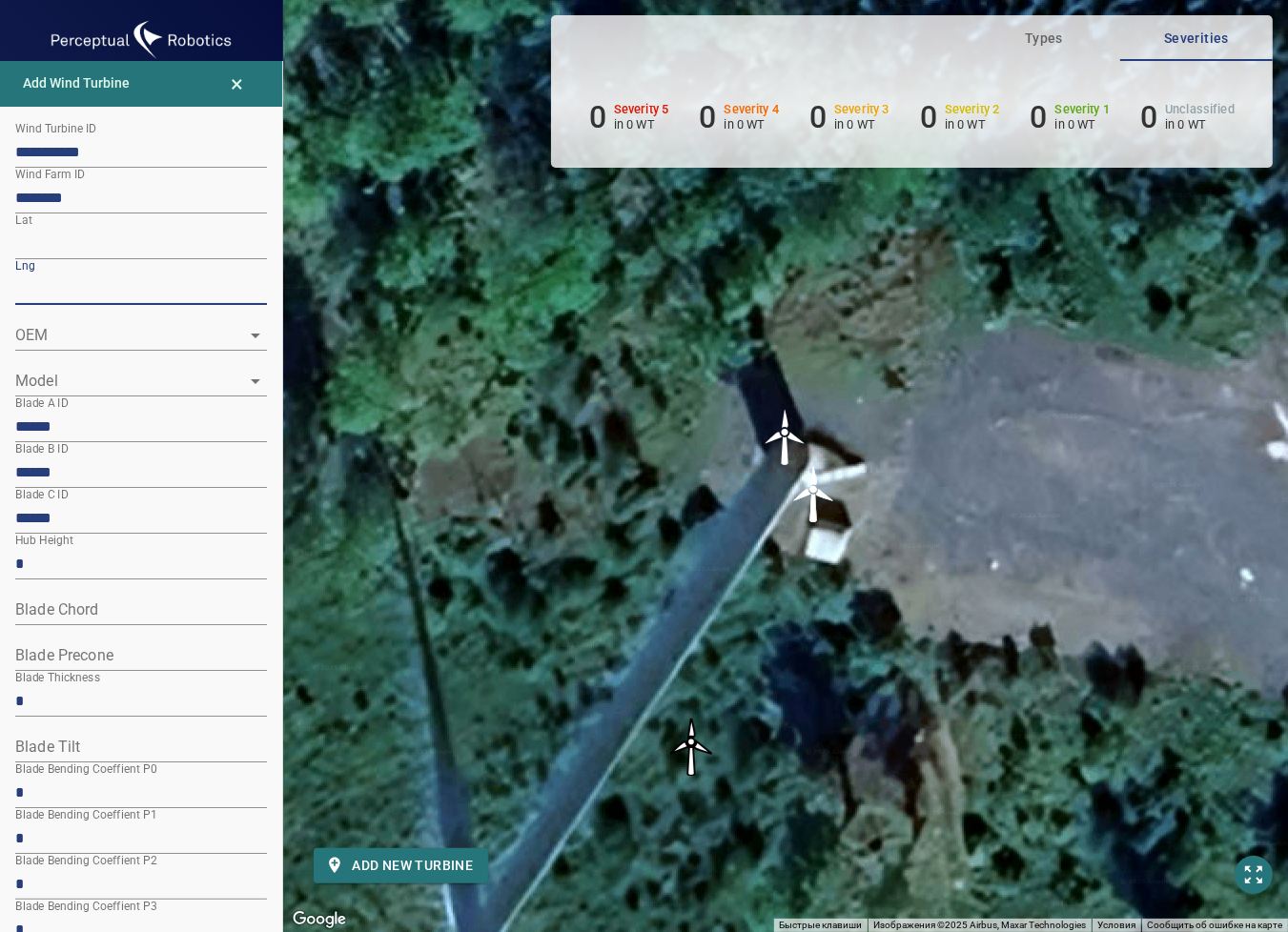 drag, startPoint x: 110, startPoint y: 289, endPoint x: -26, endPoint y: 289, distance: 136 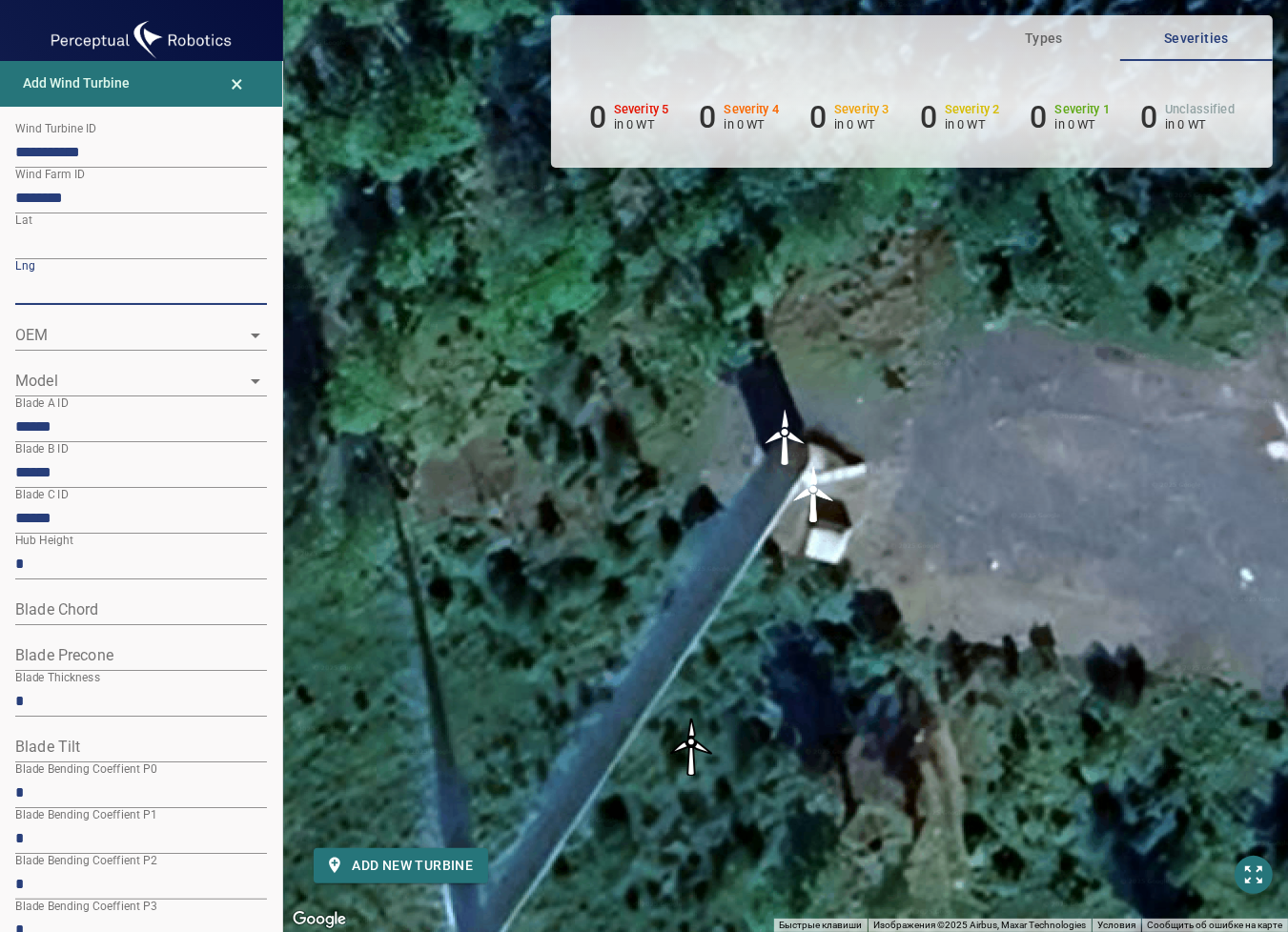 click on "**********" at bounding box center [644, 466] 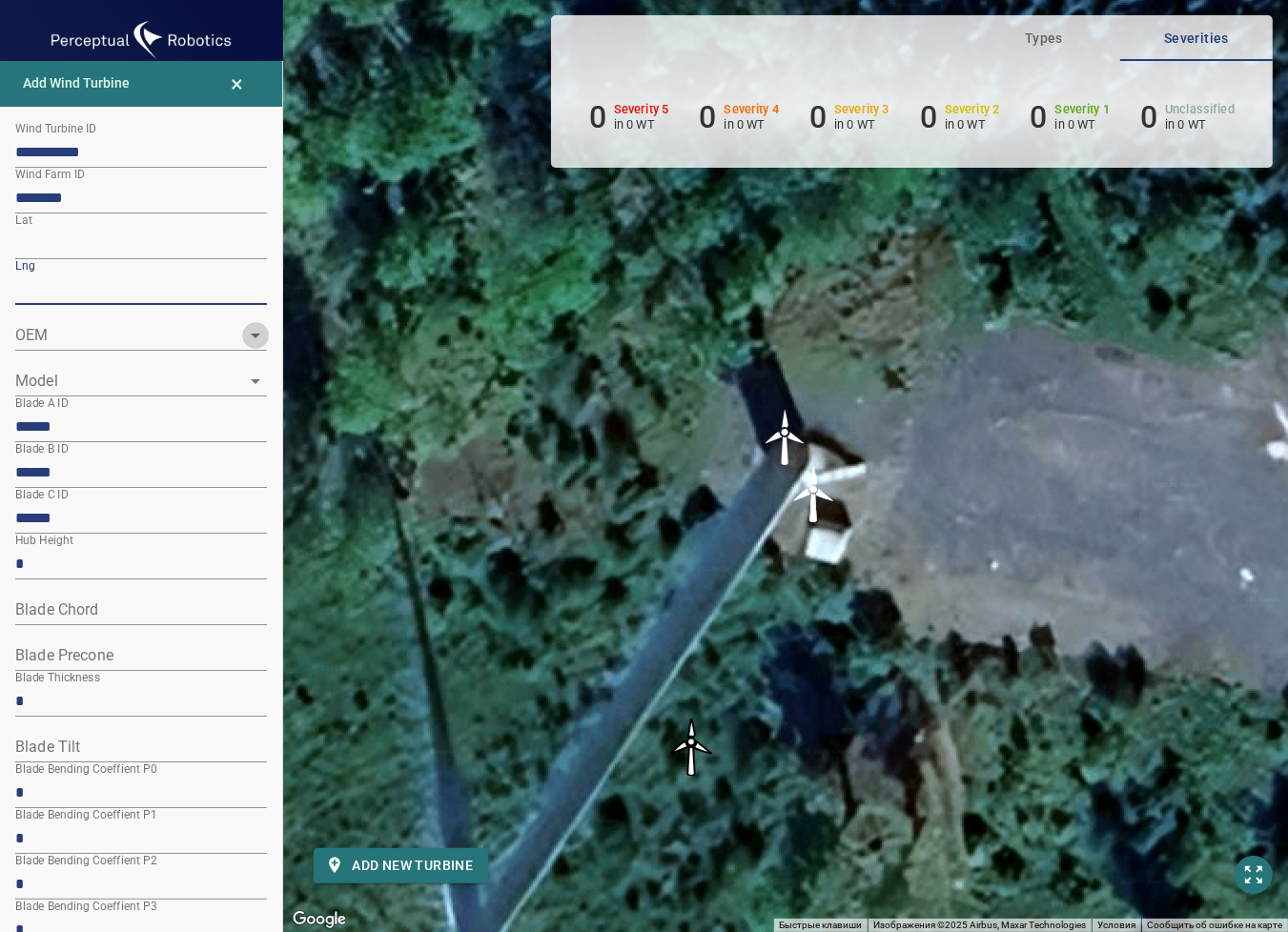 click 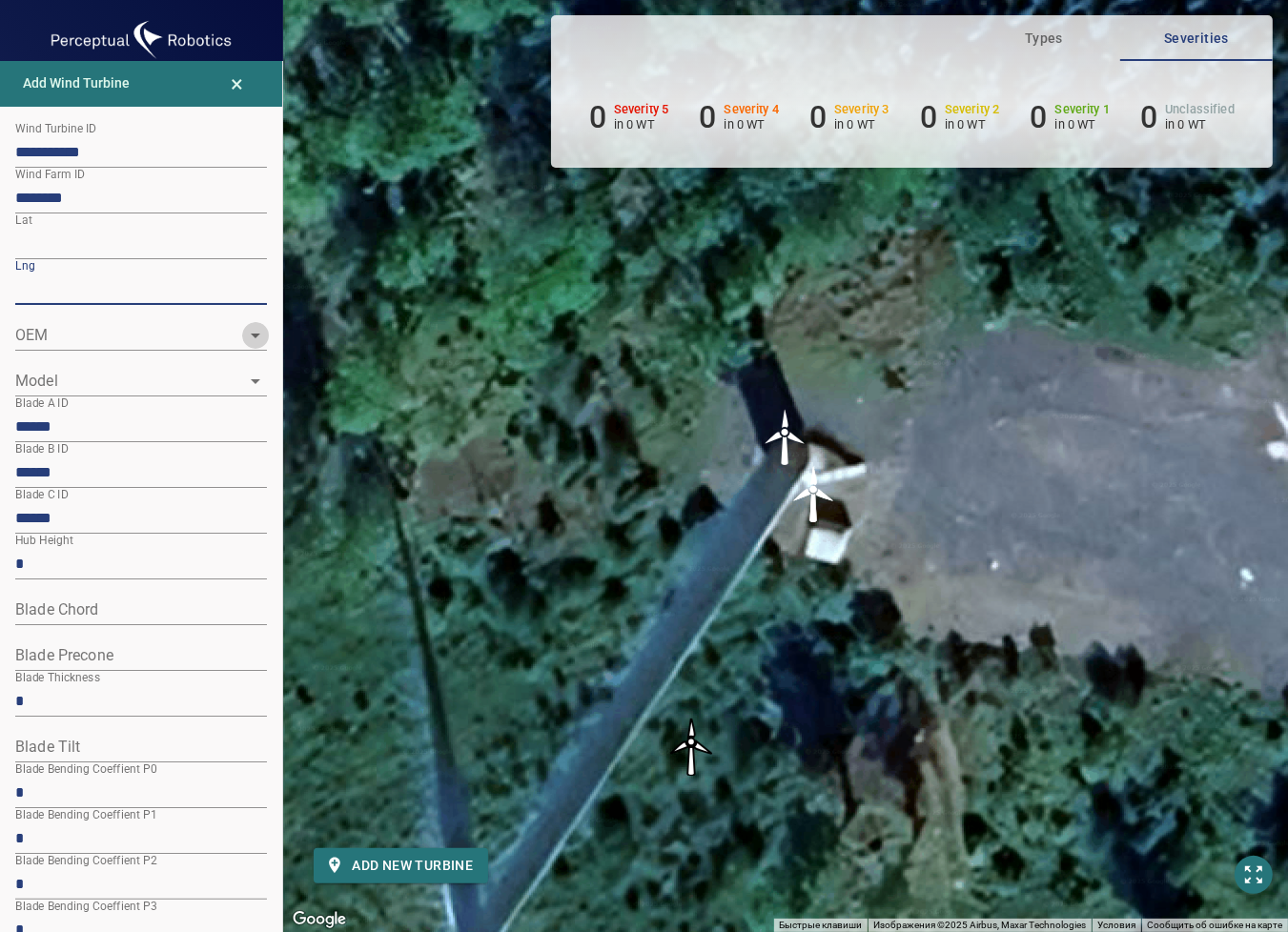 type on "********" 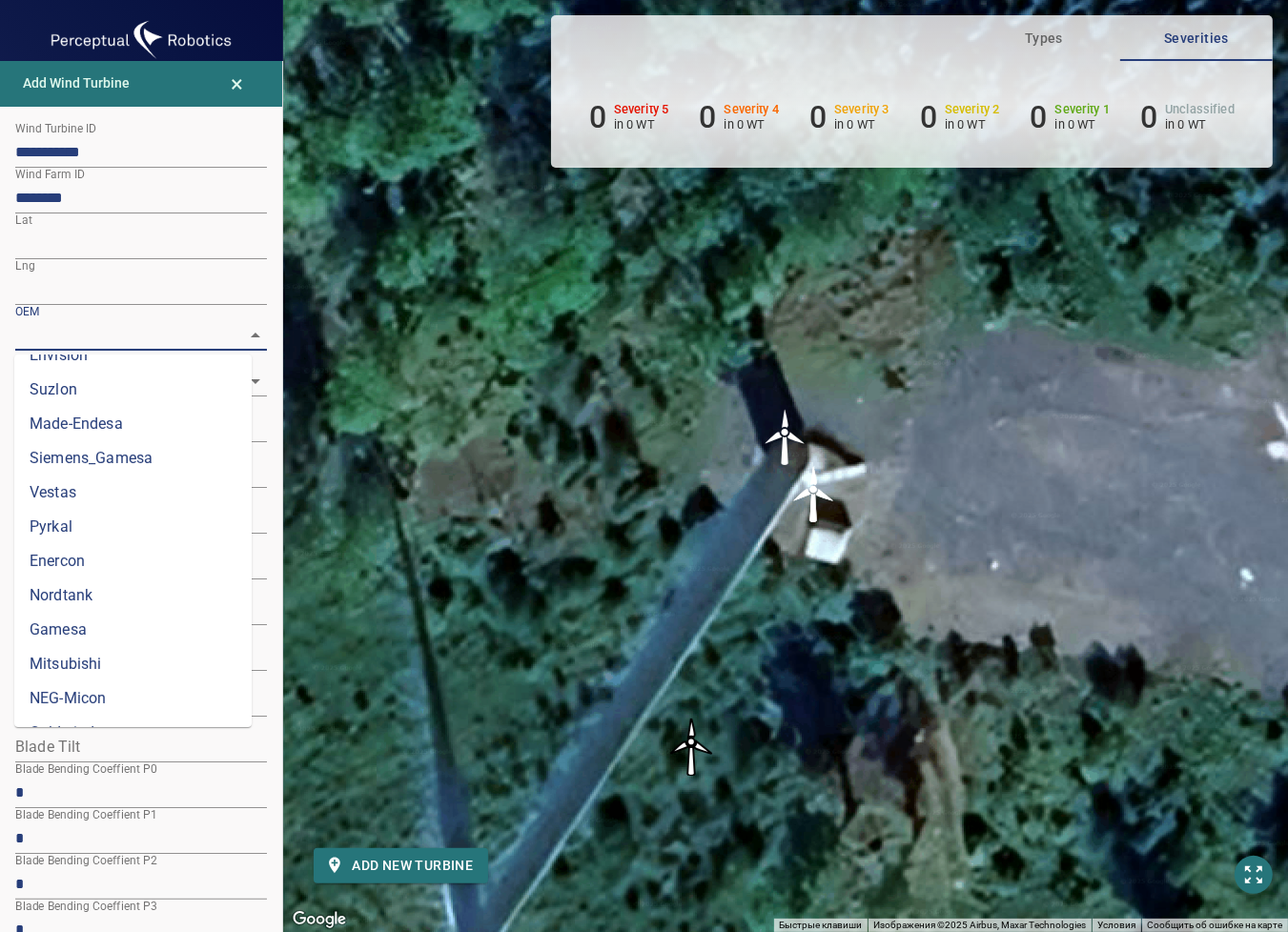 scroll, scrollTop: 671, scrollLeft: 0, axis: vertical 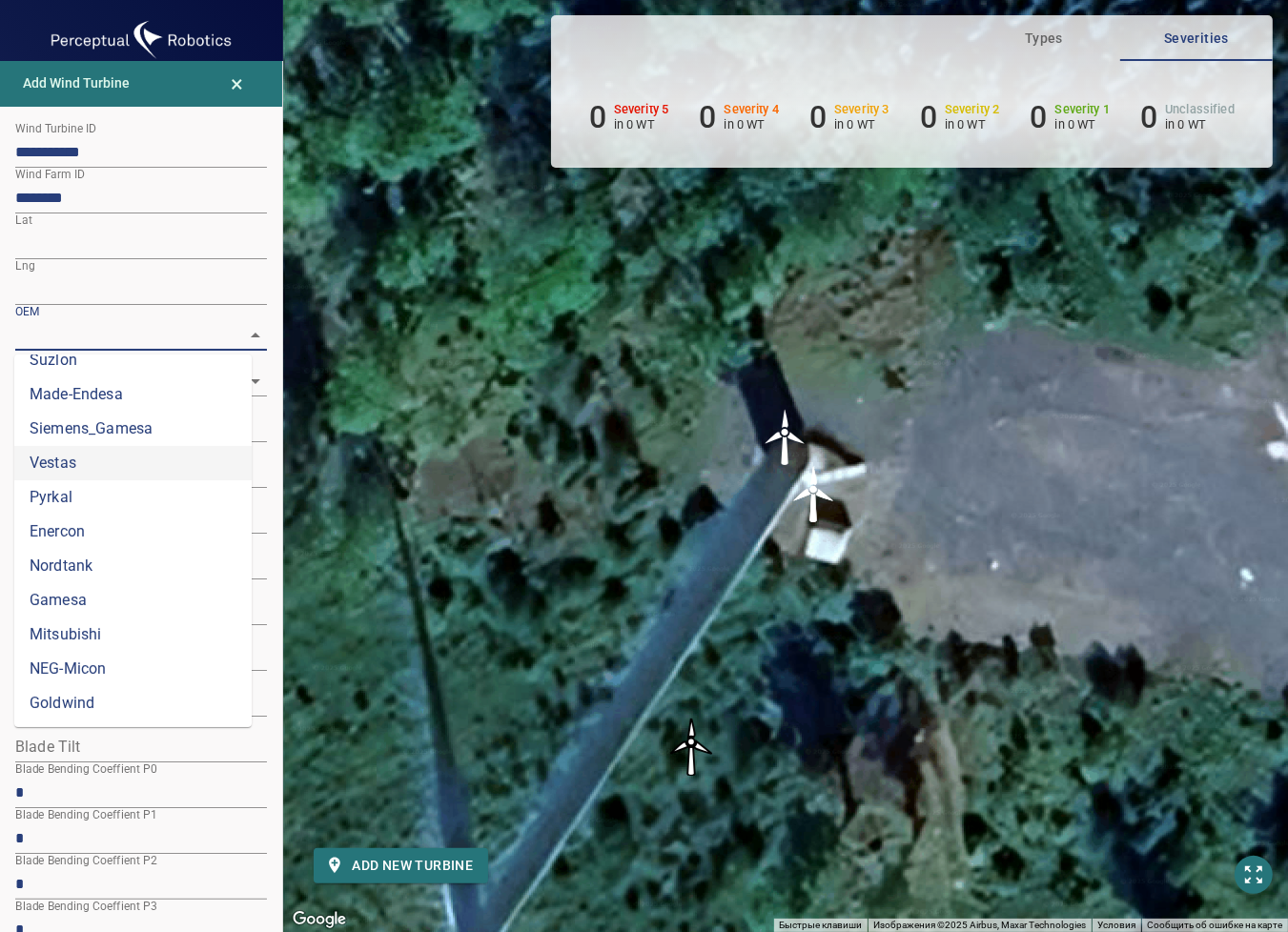 click on "Vestas" at bounding box center [133, 463] 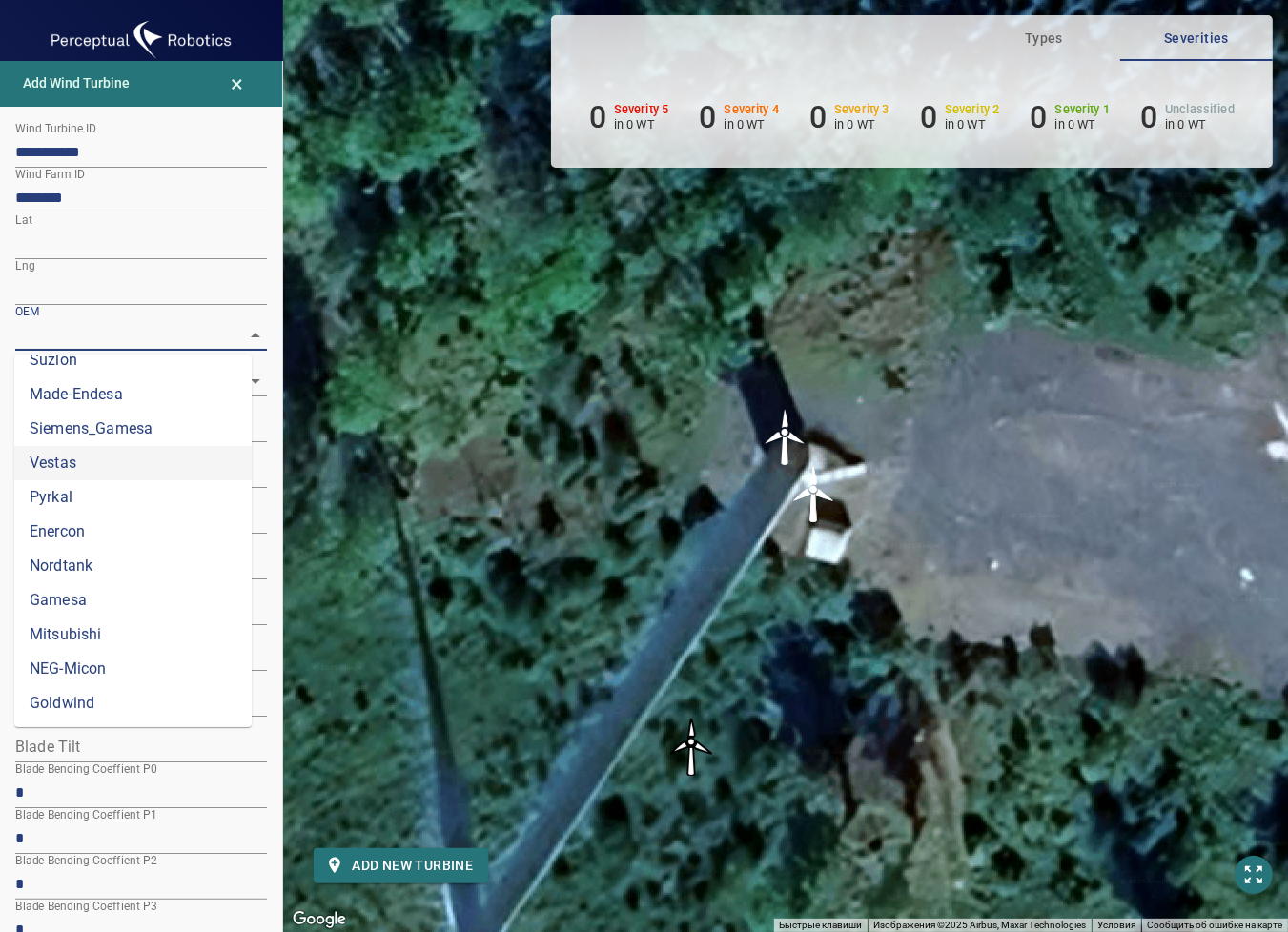 type on "******" 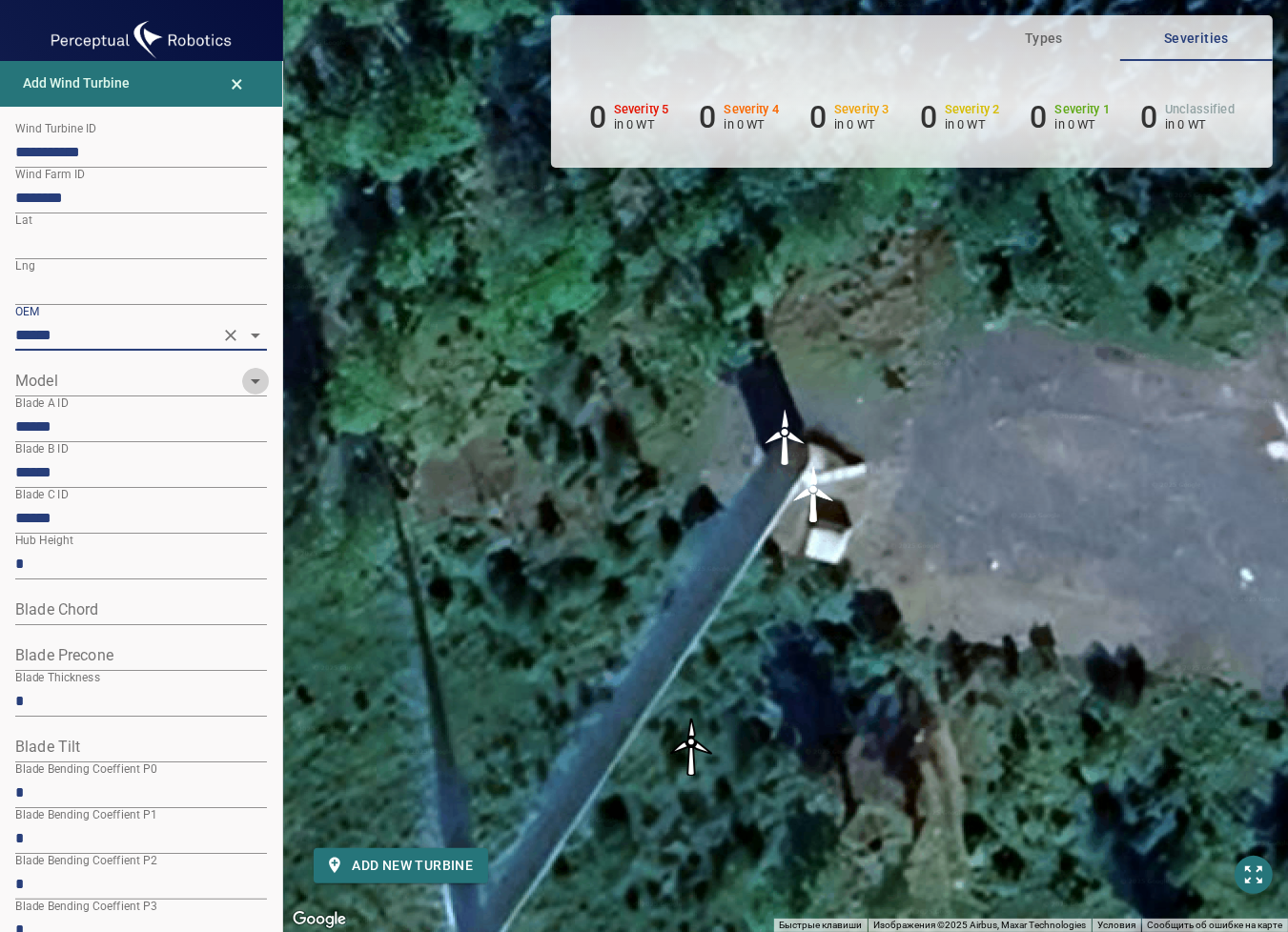 click 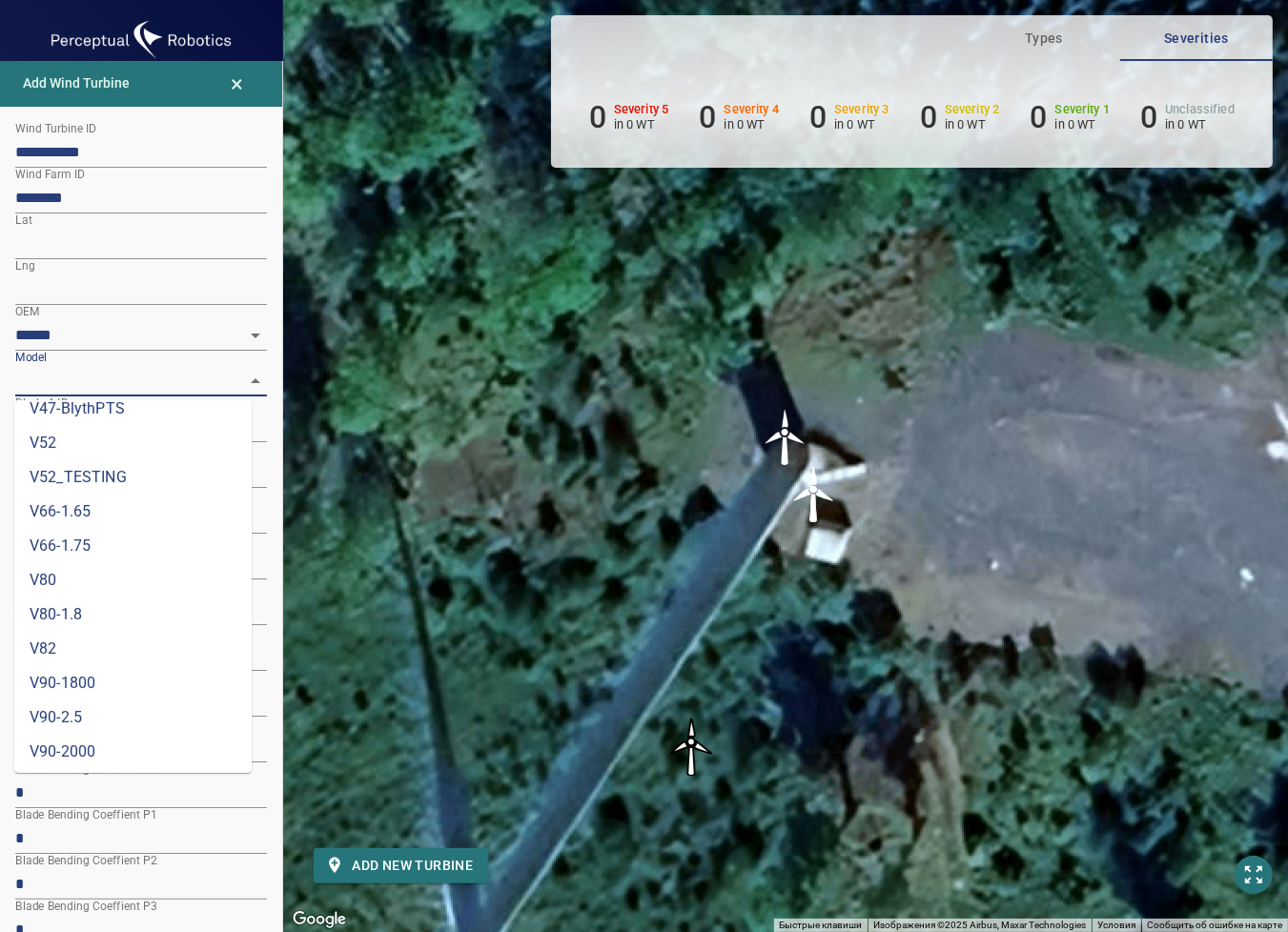 scroll, scrollTop: 656, scrollLeft: 0, axis: vertical 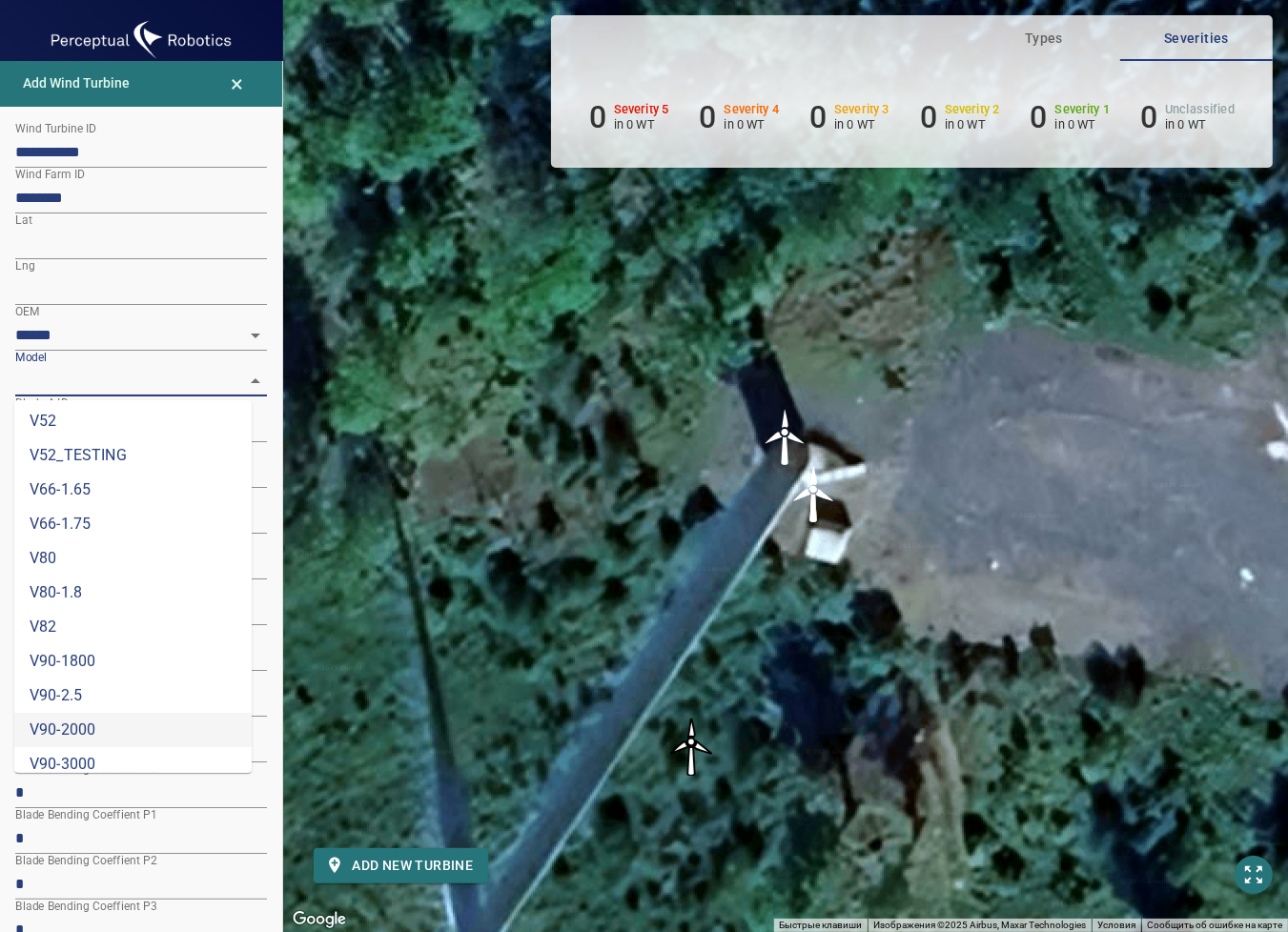 click on "V90-2000" at bounding box center [133, 730] 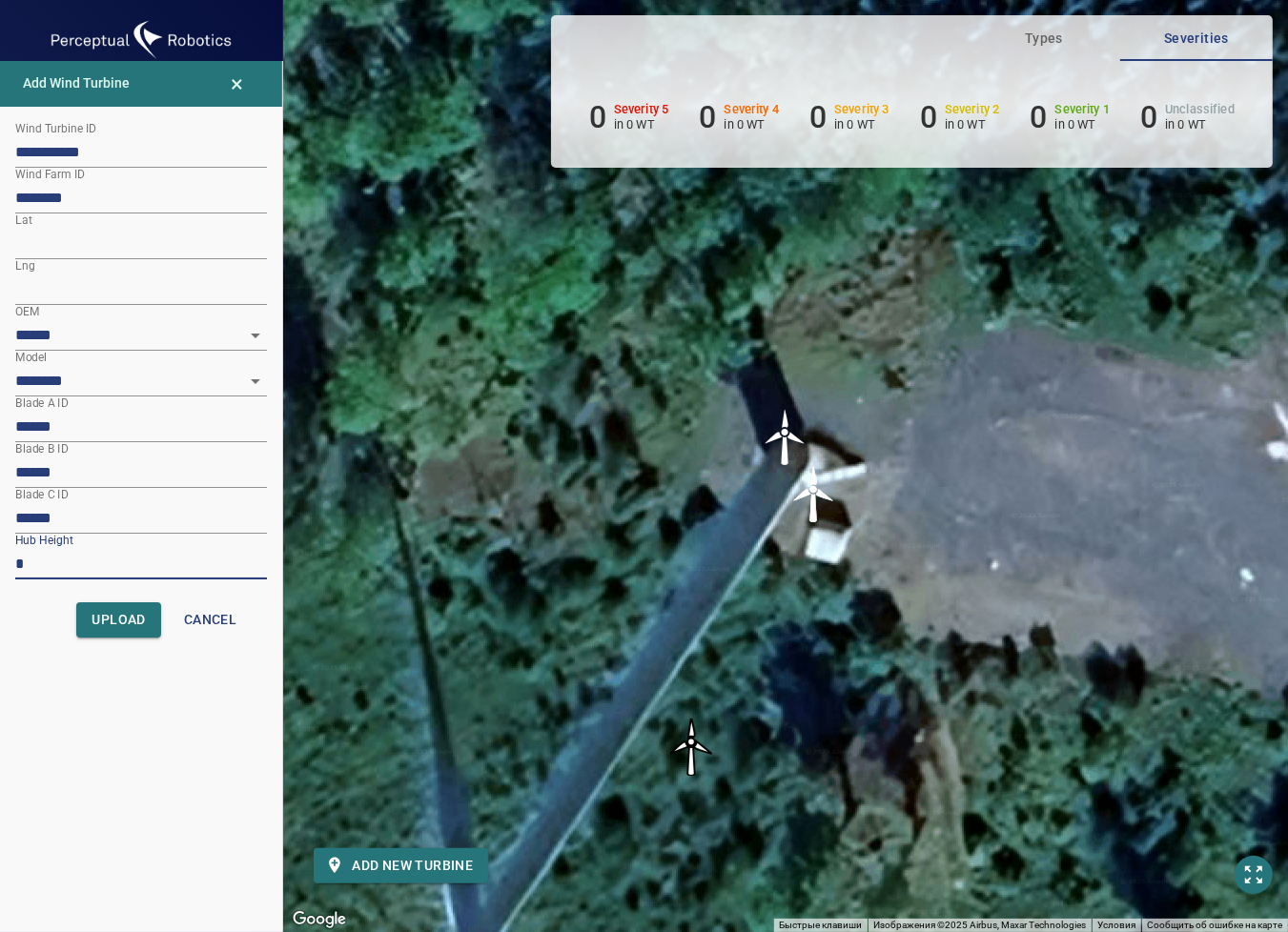 drag, startPoint x: 31, startPoint y: 562, endPoint x: -15, endPoint y: 559, distance: 46.09772 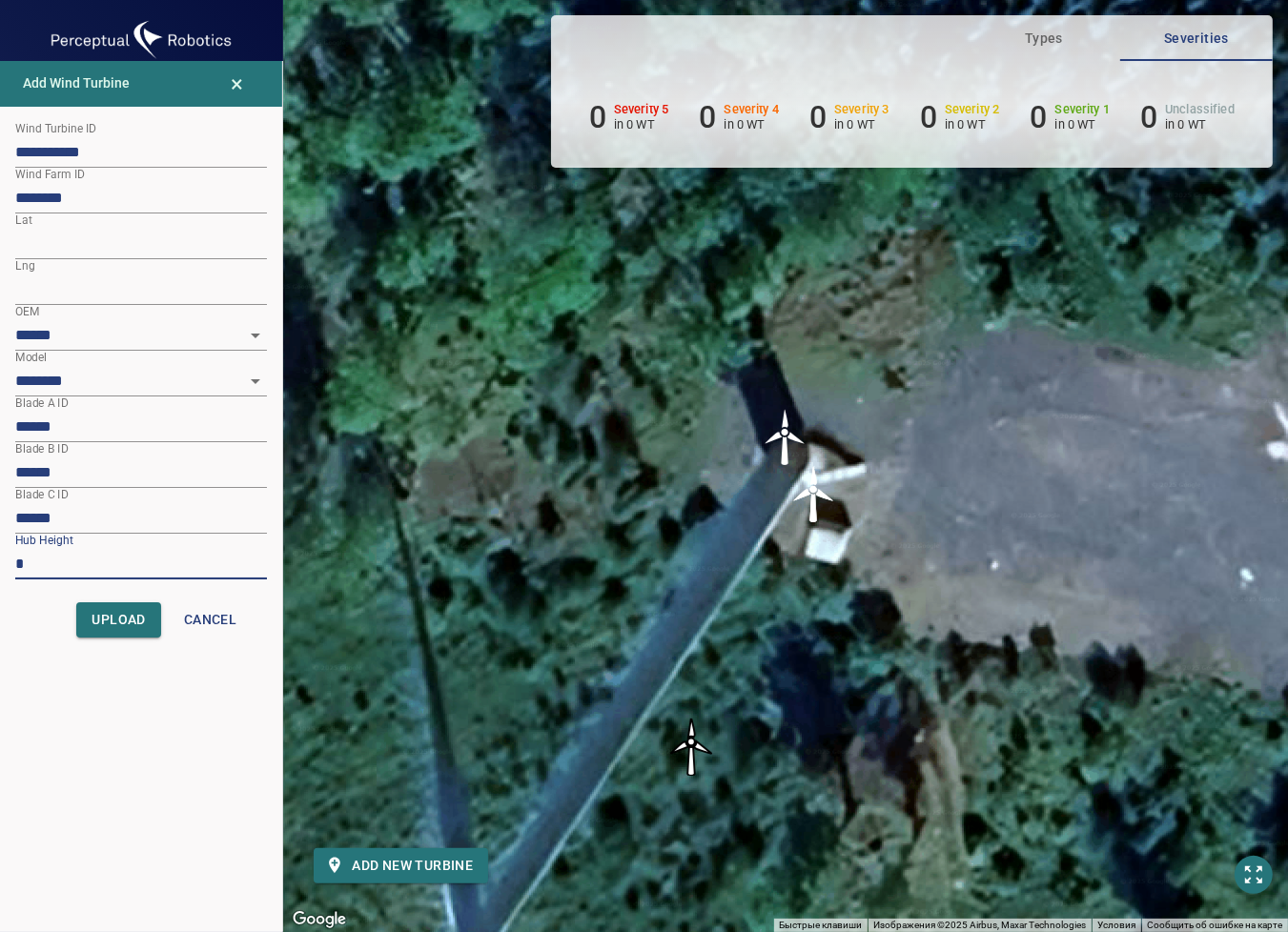 click on "**********" at bounding box center [644, 466] 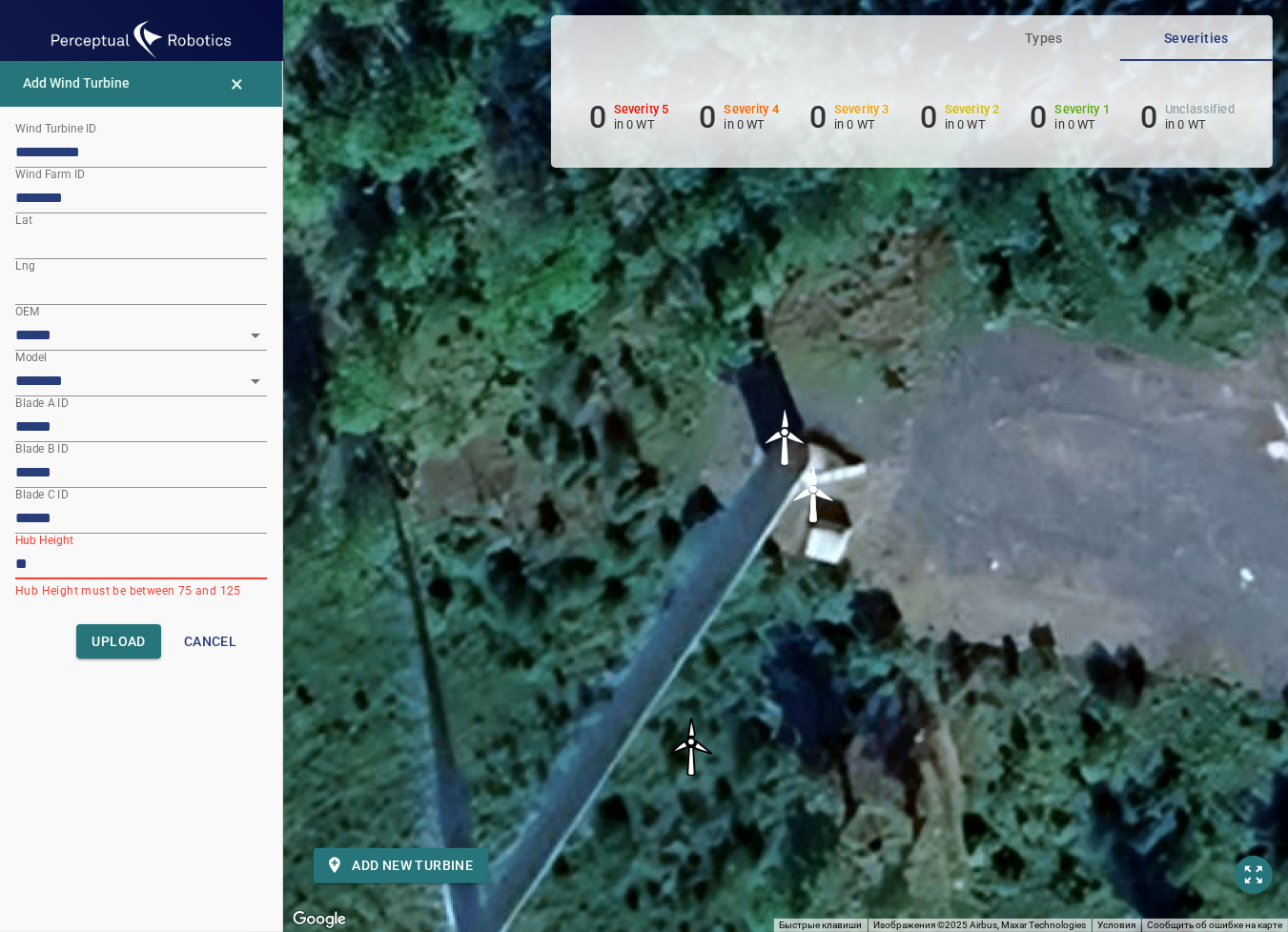 type on "***" 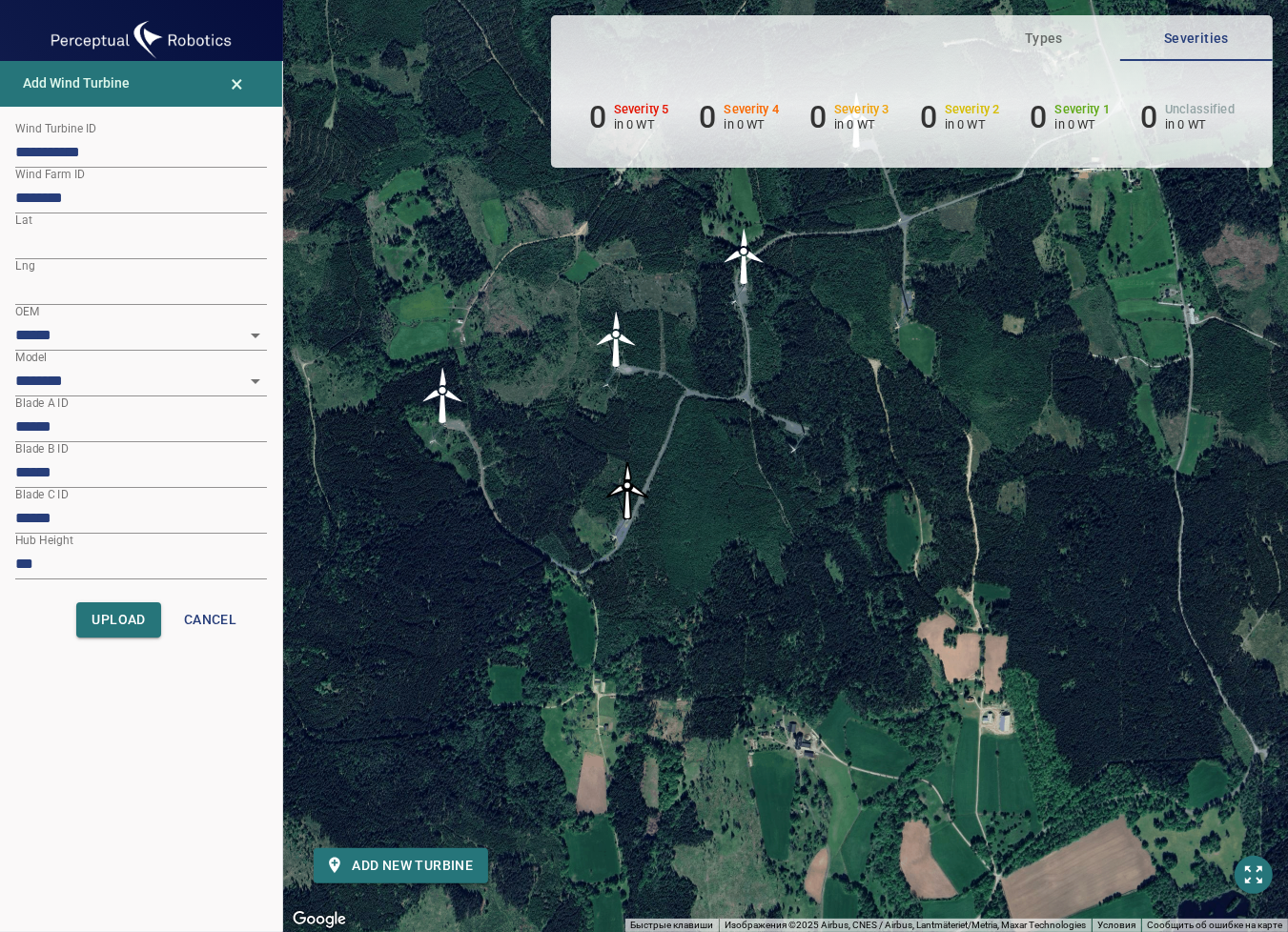 drag, startPoint x: 798, startPoint y: 583, endPoint x: 777, endPoint y: 436, distance: 148.49242 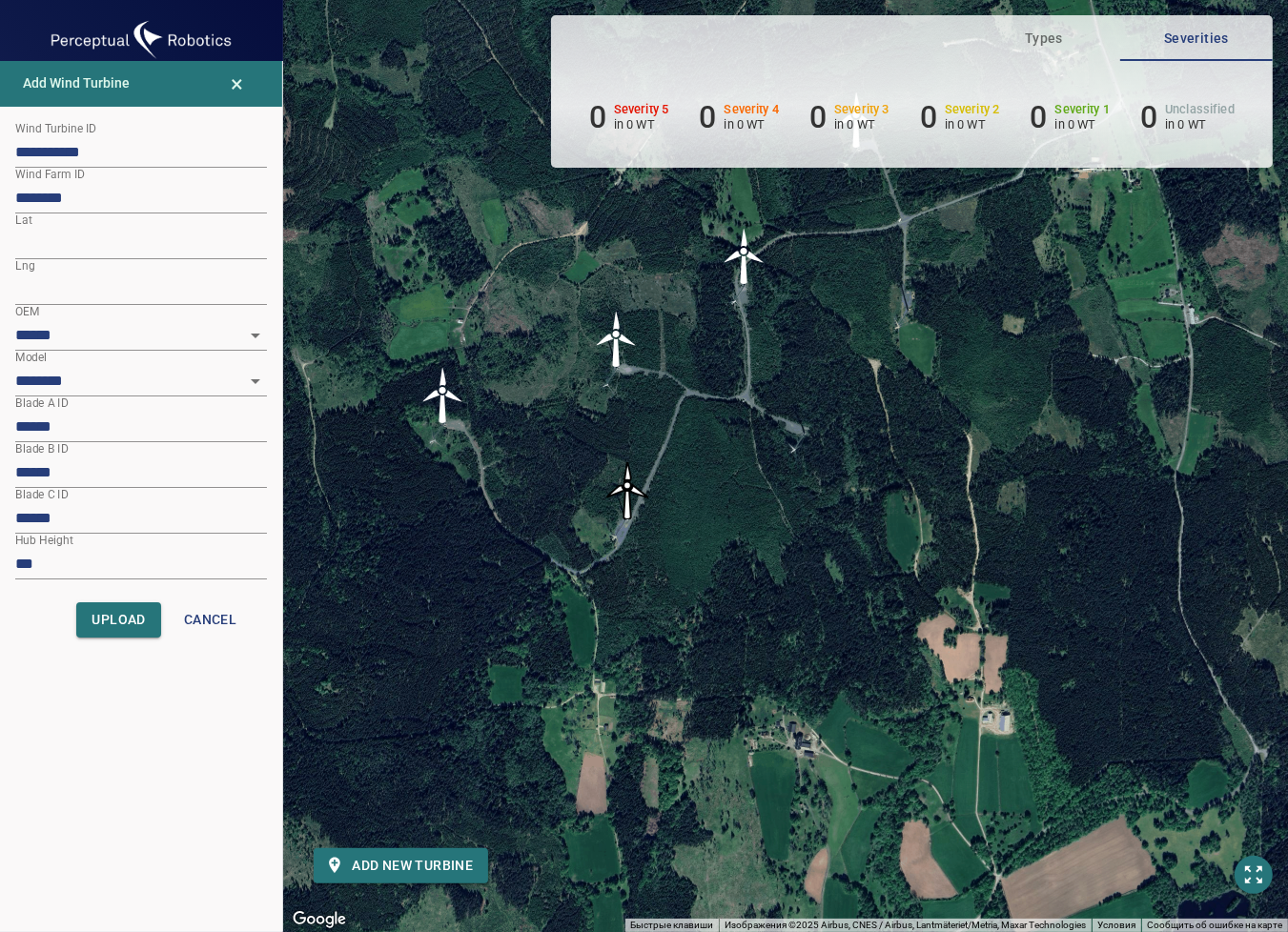 click on "Для навигации используйте клавиши со стрелками. Чтобы активировать перетаскивание с помощью клавиатуры, нажмите Alt + Ввод. После этого перемещайте маркер, используя клавиши со стрелками. Чтобы завершить перетаскивание, нажмите клавишу Ввод. Чтобы отменить действие, нажмите клавишу Esc." at bounding box center (786, 466) 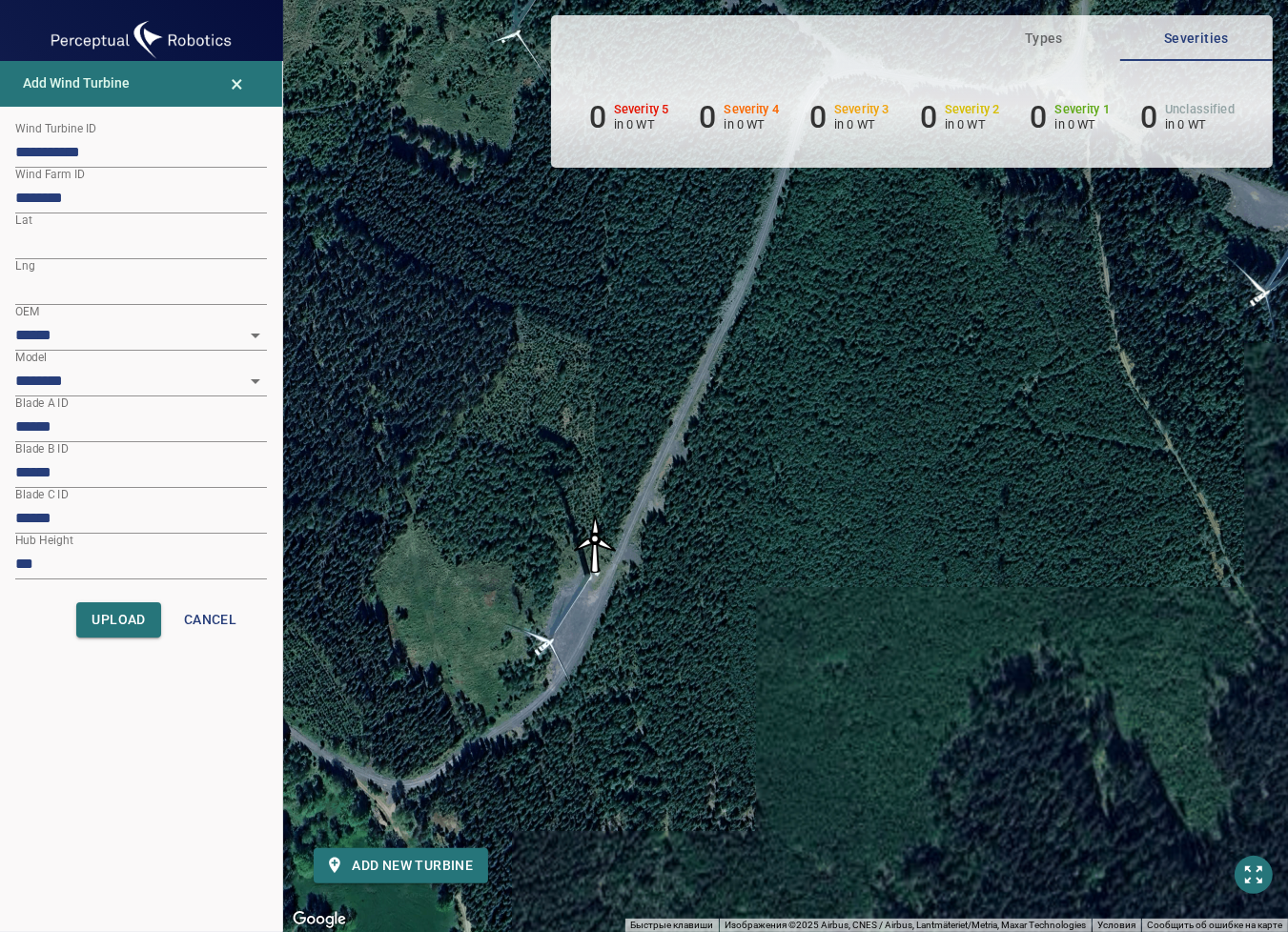 drag, startPoint x: 815, startPoint y: 460, endPoint x: 640, endPoint y: 620, distance: 237.11811 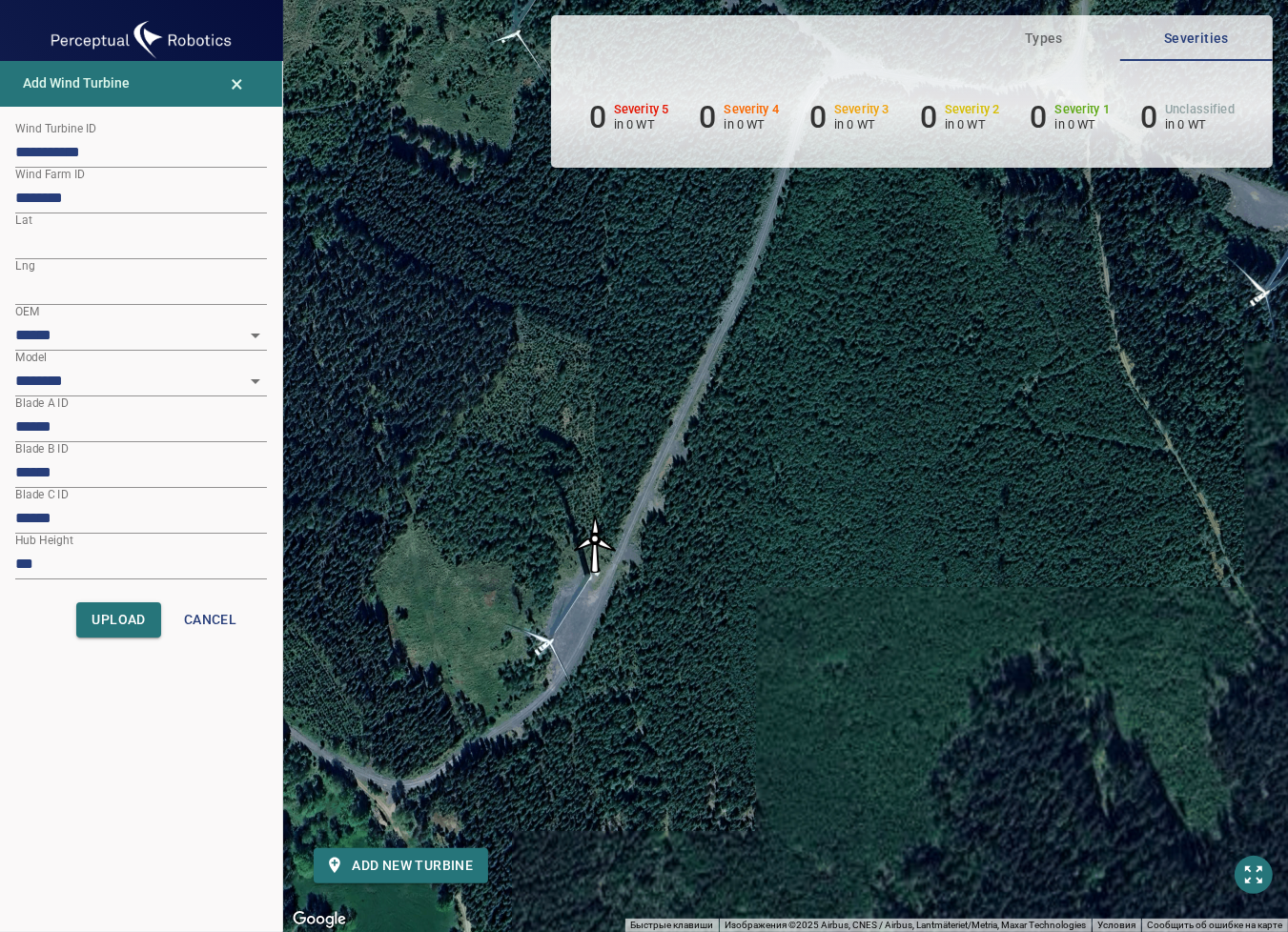 click on "Для навигации используйте клавиши со стрелками. Чтобы активировать перетаскивание с помощью клавиатуры, нажмите Alt + Ввод. После этого перемещайте маркер, используя клавиши со стрелками. Чтобы завершить перетаскивание, нажмите клавишу Ввод. Чтобы отменить действие, нажмите клавишу Esc." at bounding box center [786, 466] 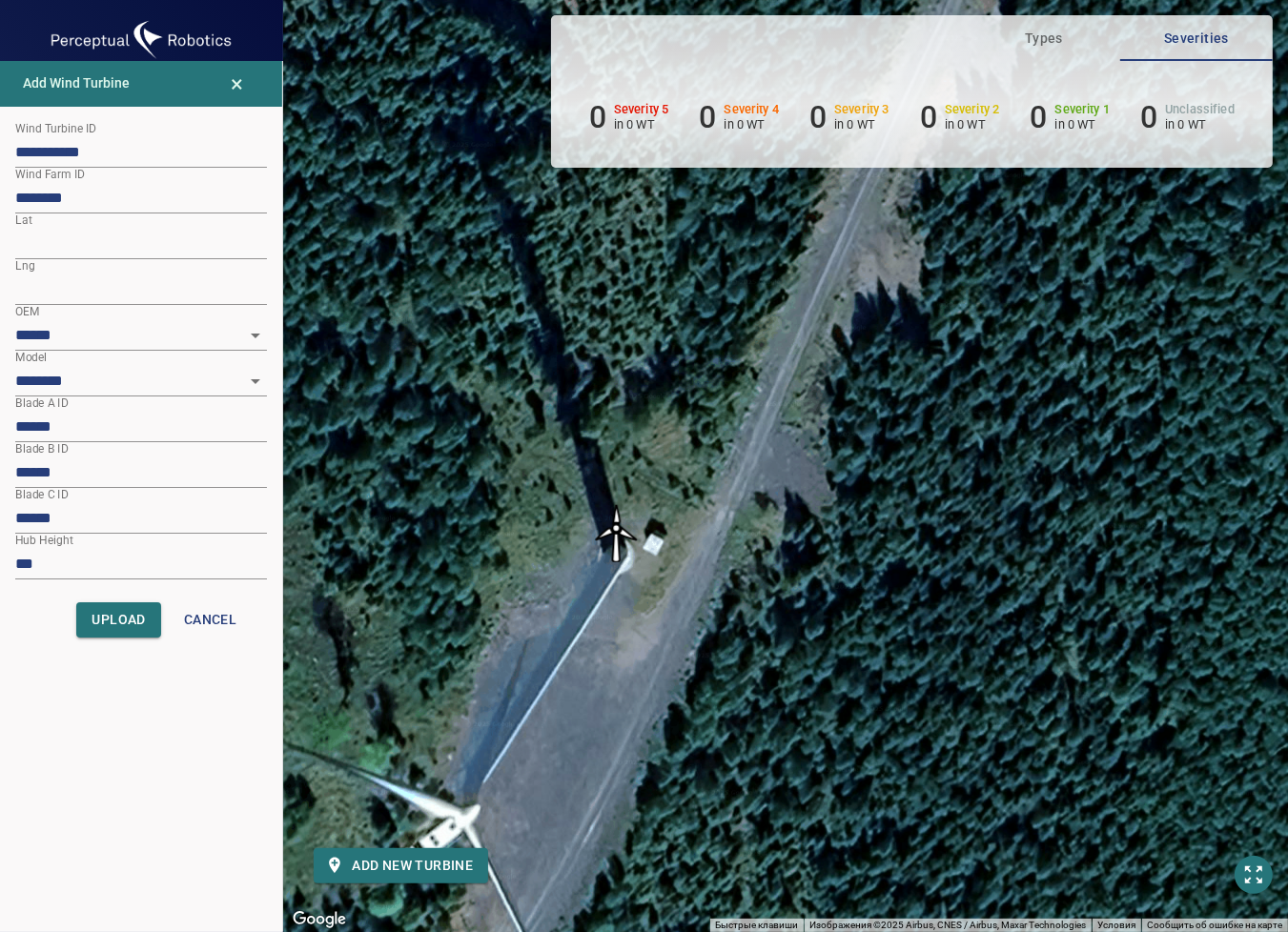 drag, startPoint x: 637, startPoint y: 518, endPoint x: 607, endPoint y: 537, distance: 35.510562 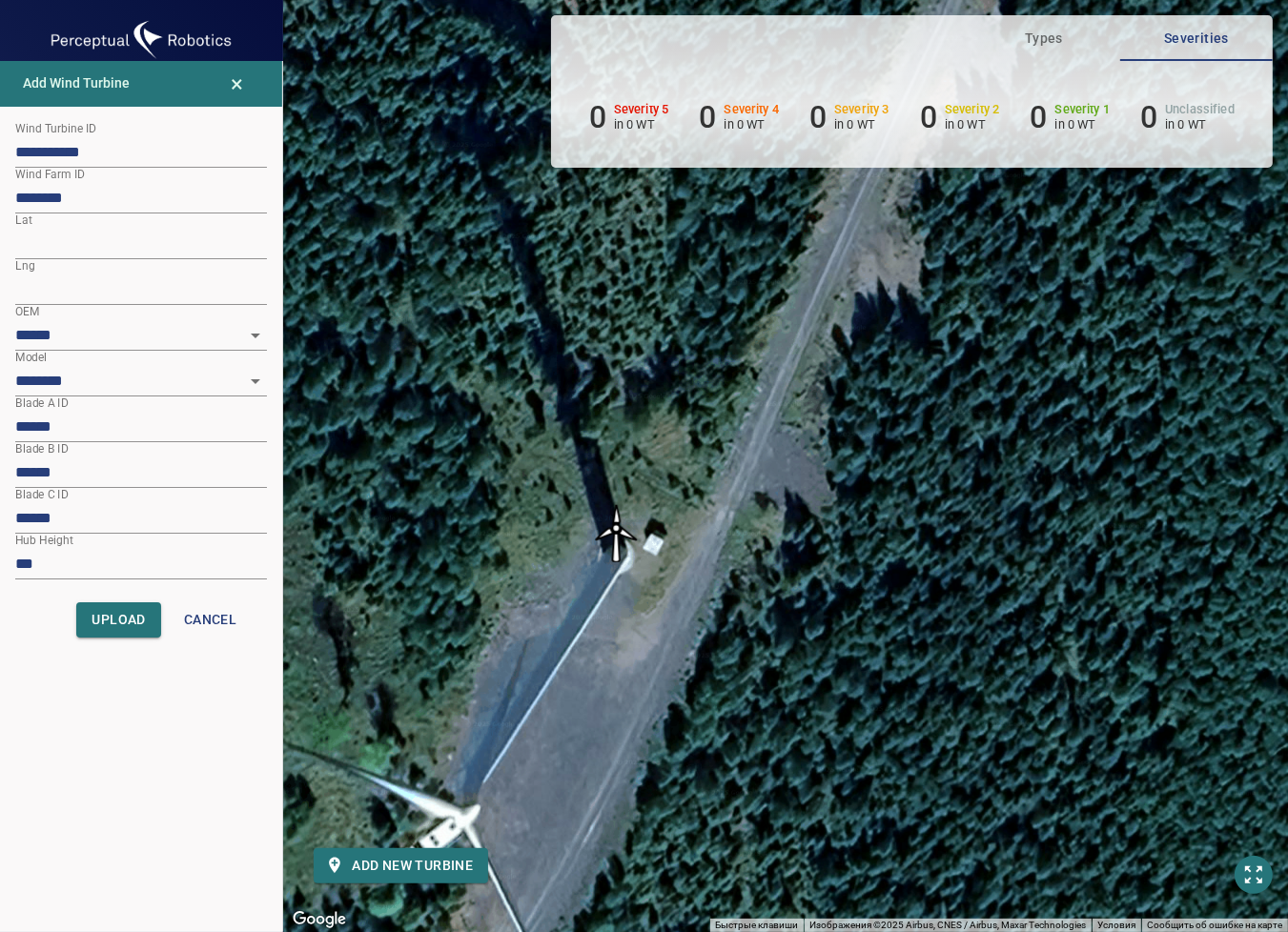 click at bounding box center (617, 534) 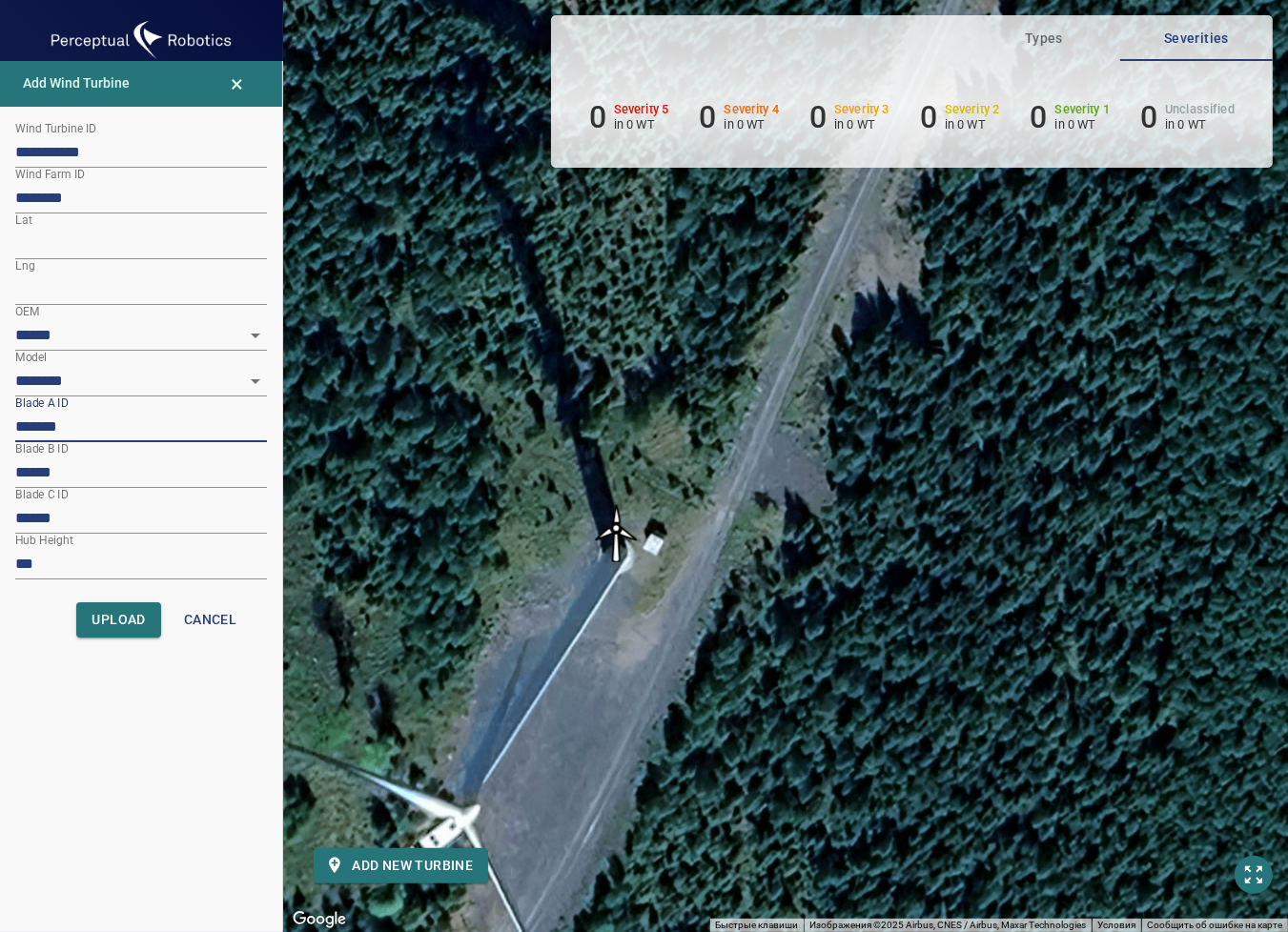 paste on "*****" 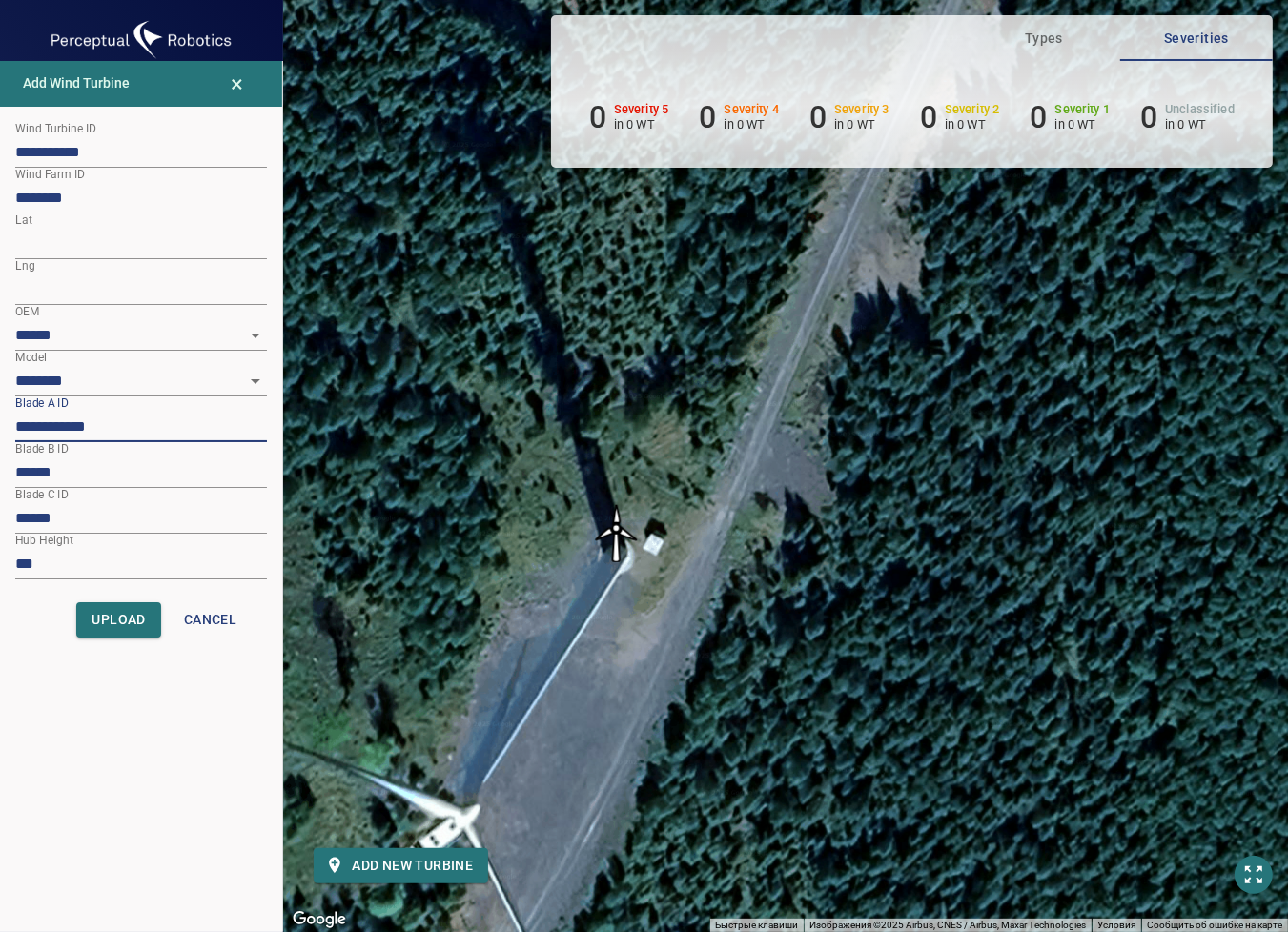 type on "**********" 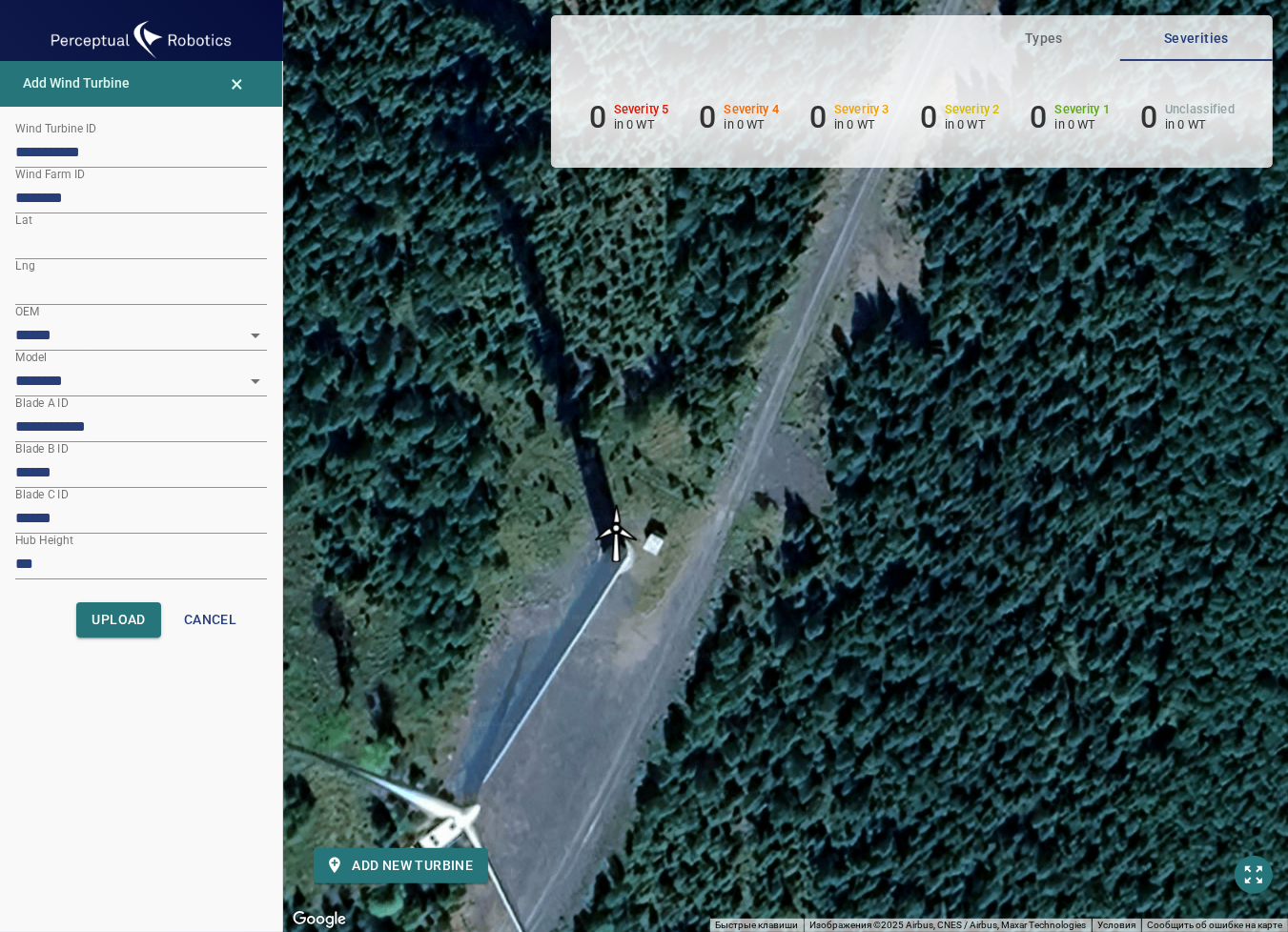 click on "******" at bounding box center (141, 473) 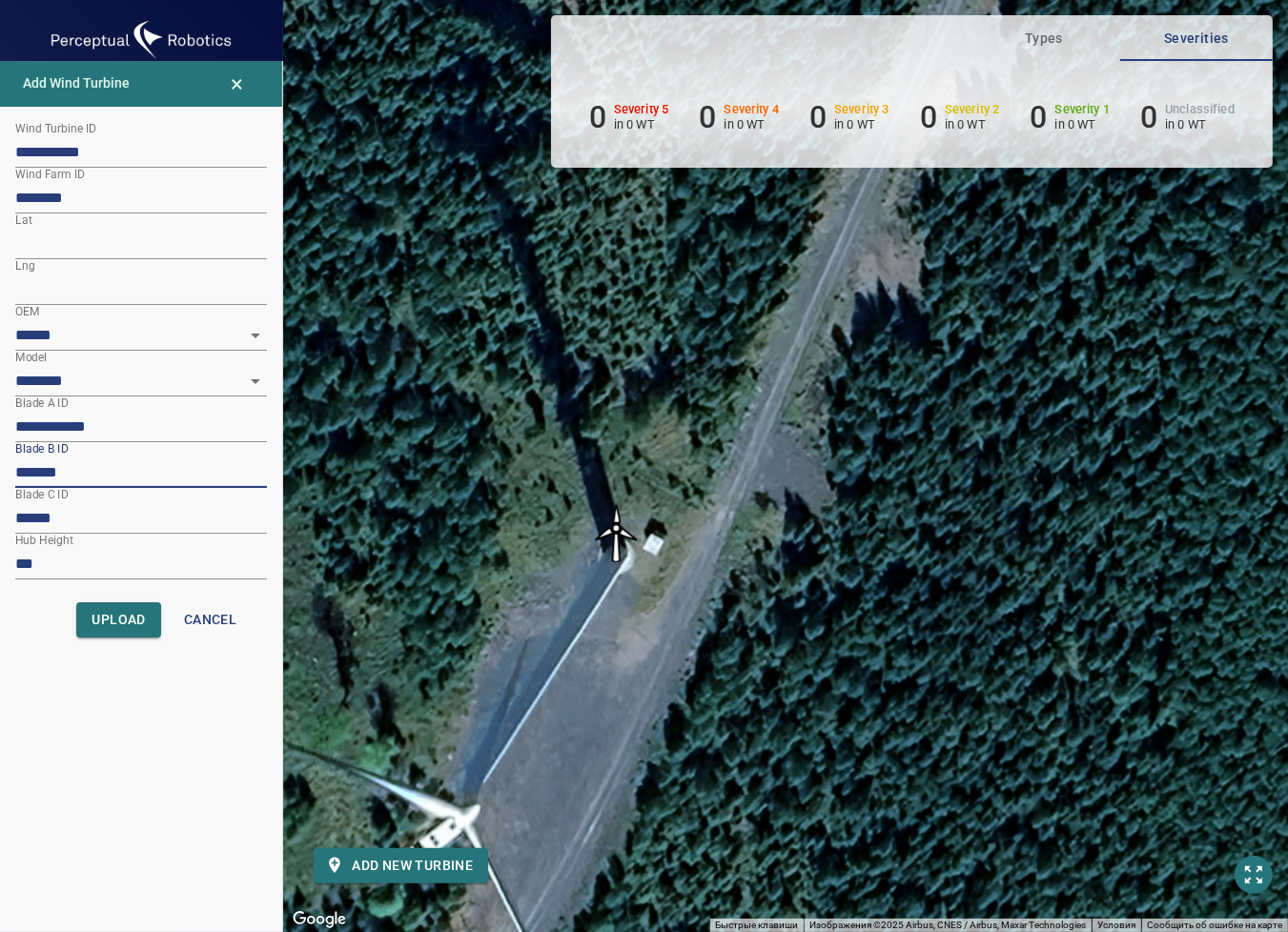 paste on "*****" 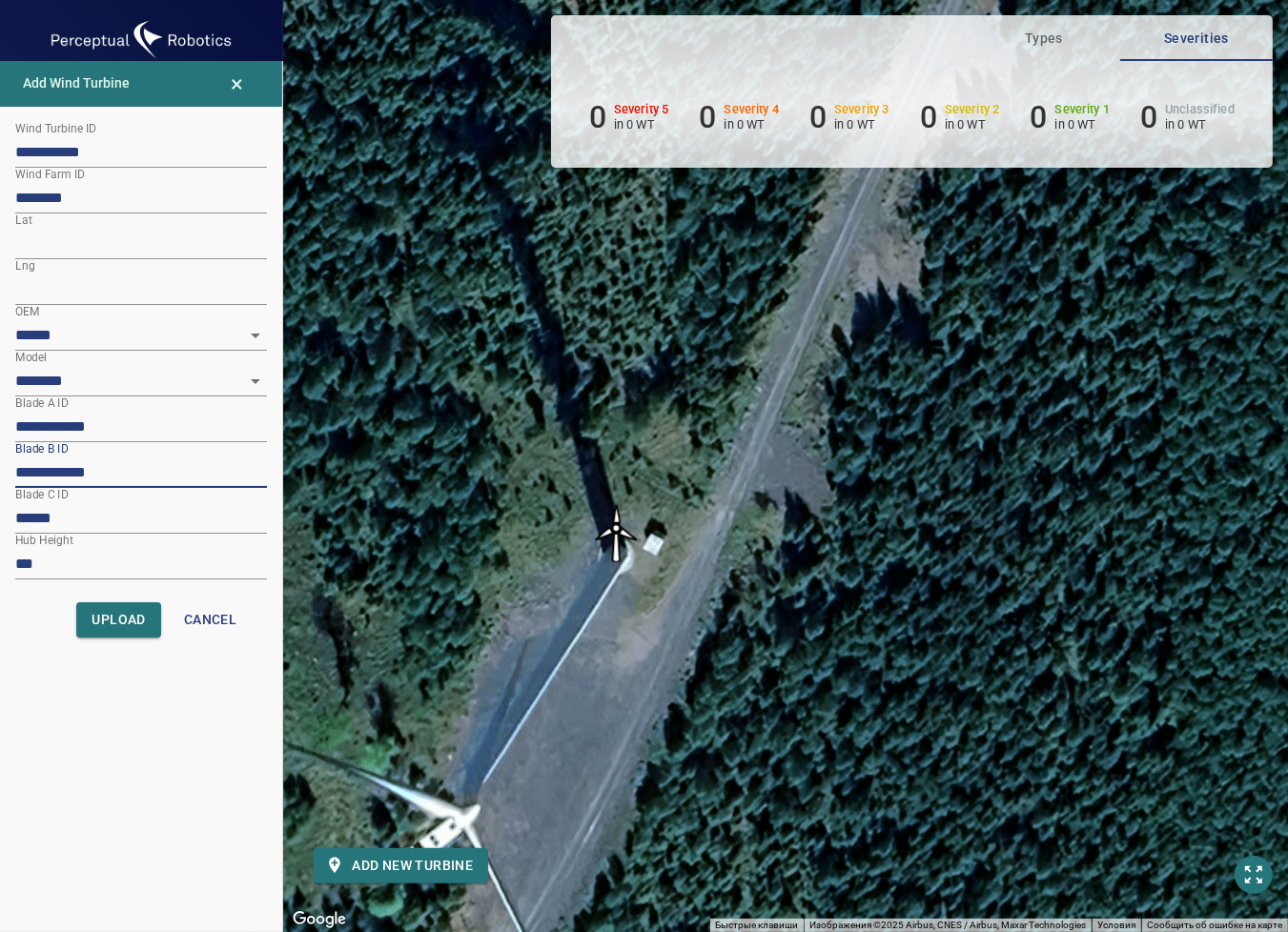 type on "**********" 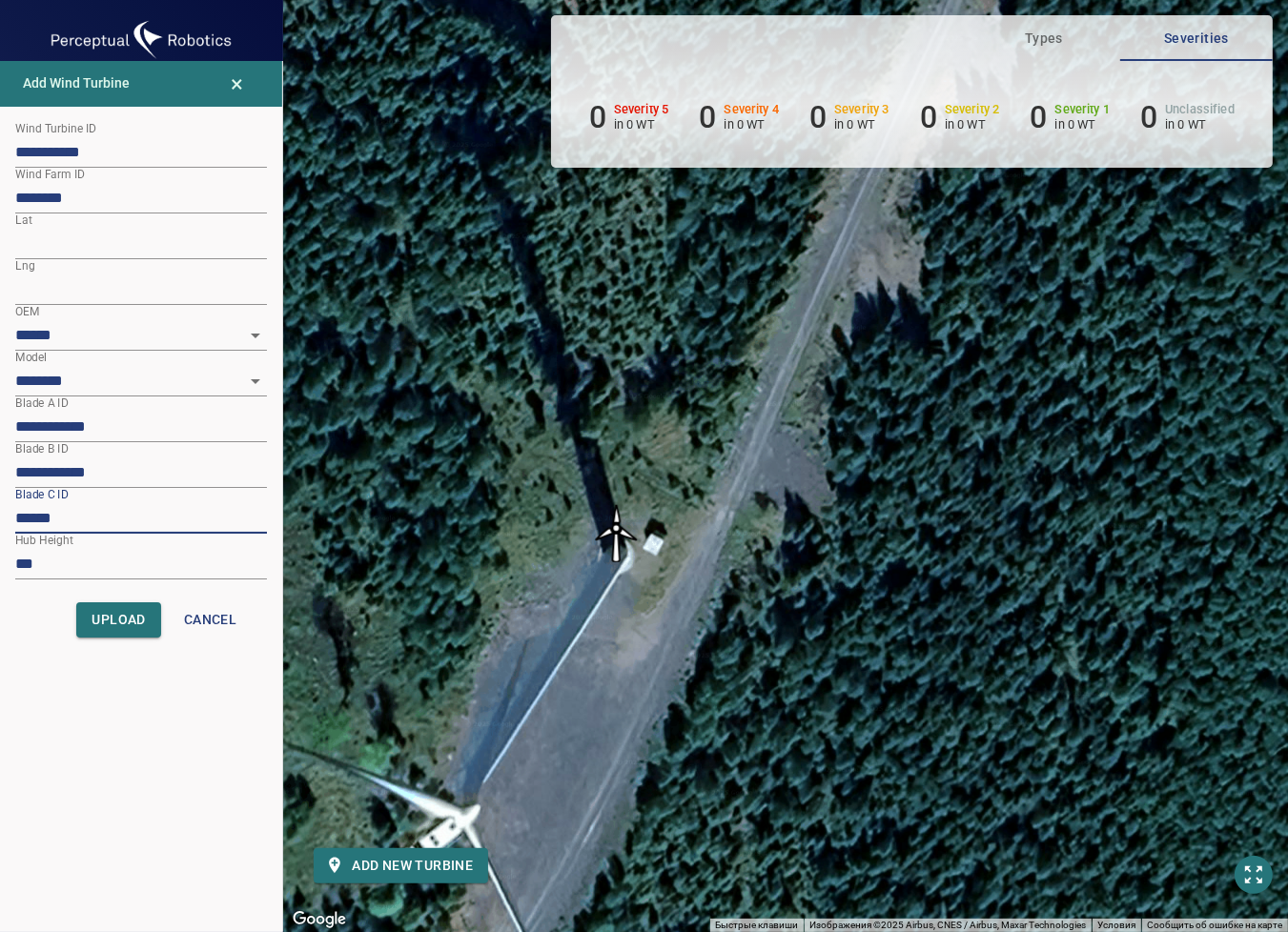 click on "******" at bounding box center (141, 518) 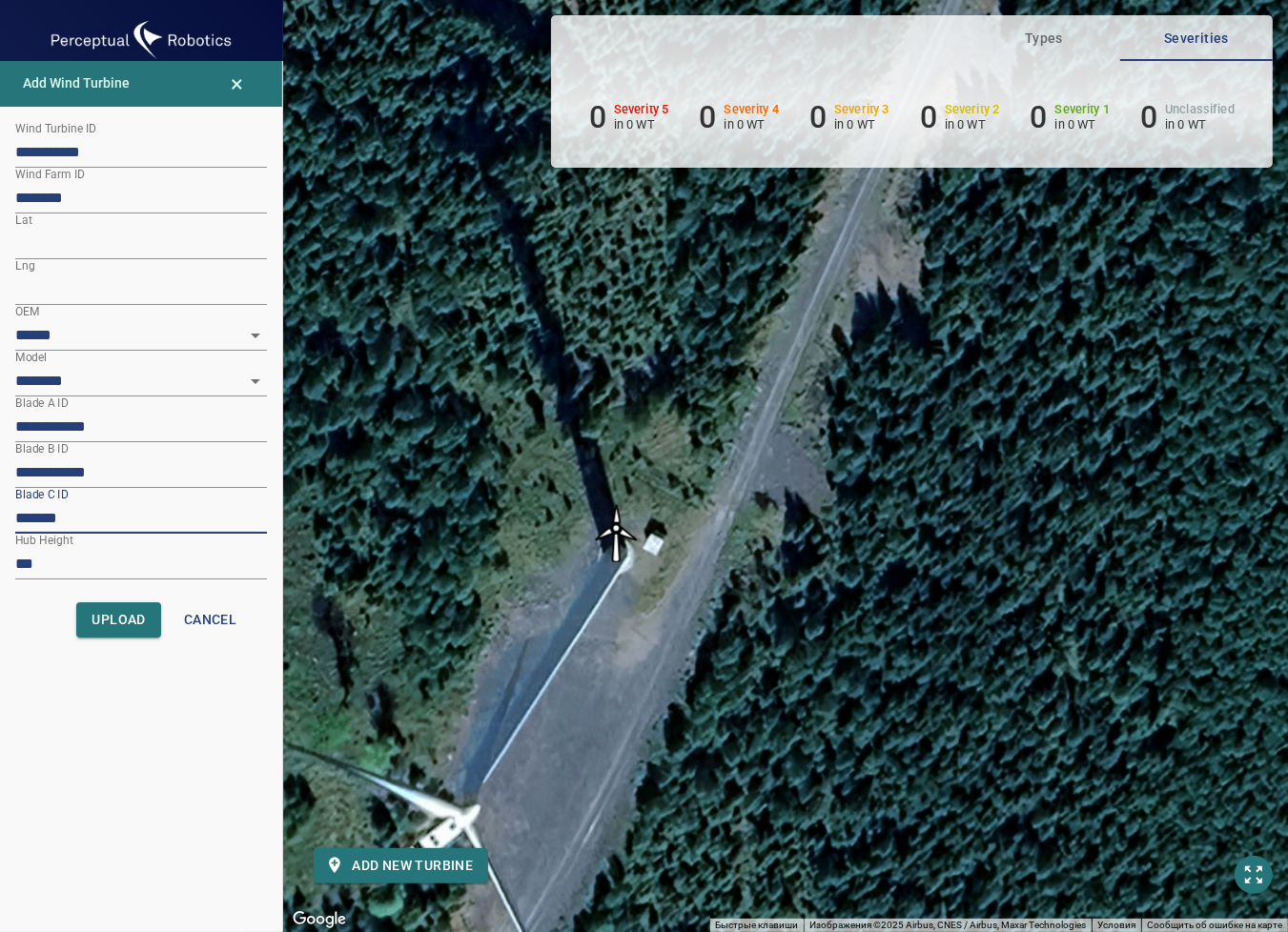 paste on "*****" 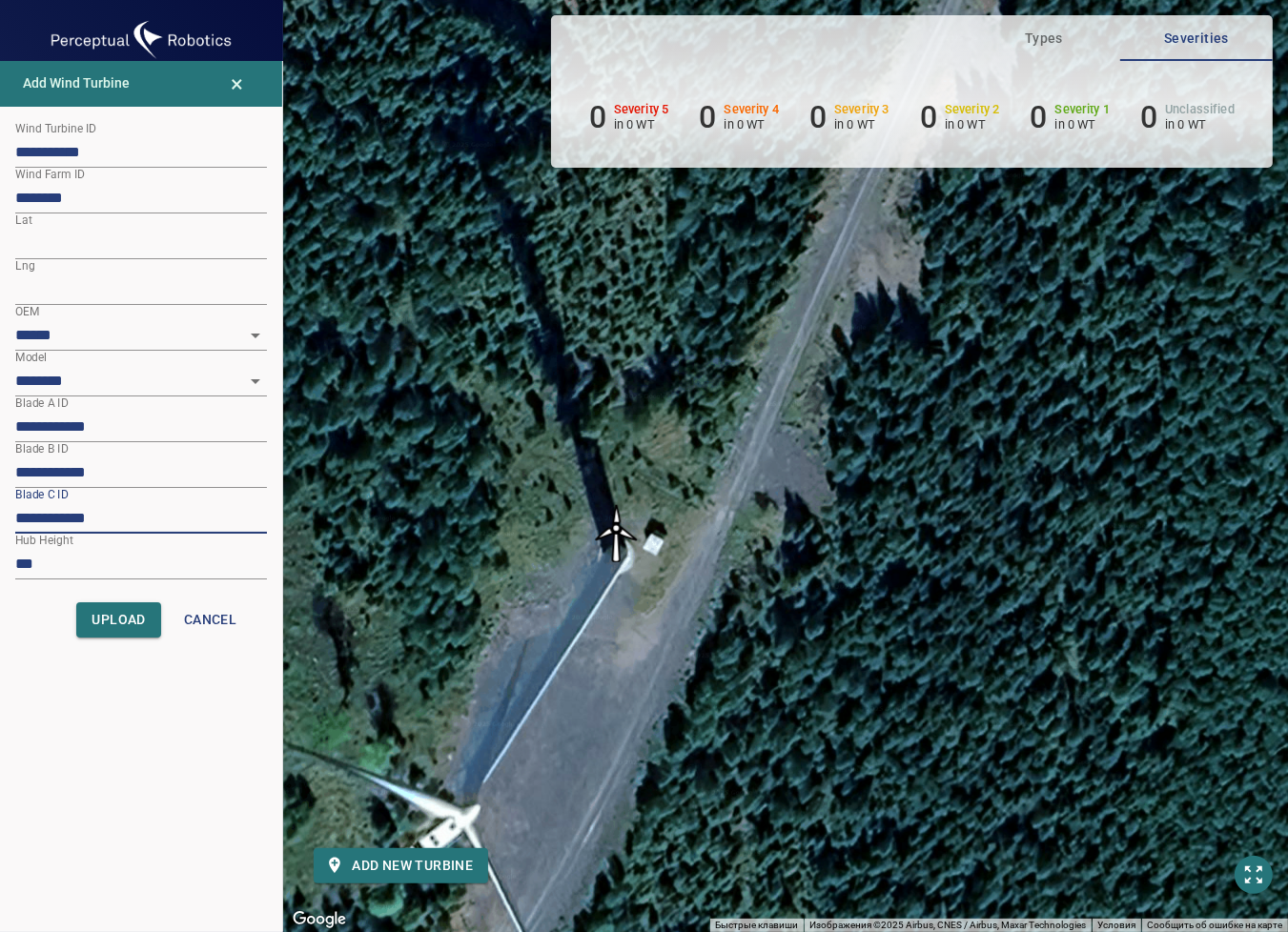 type on "**********" 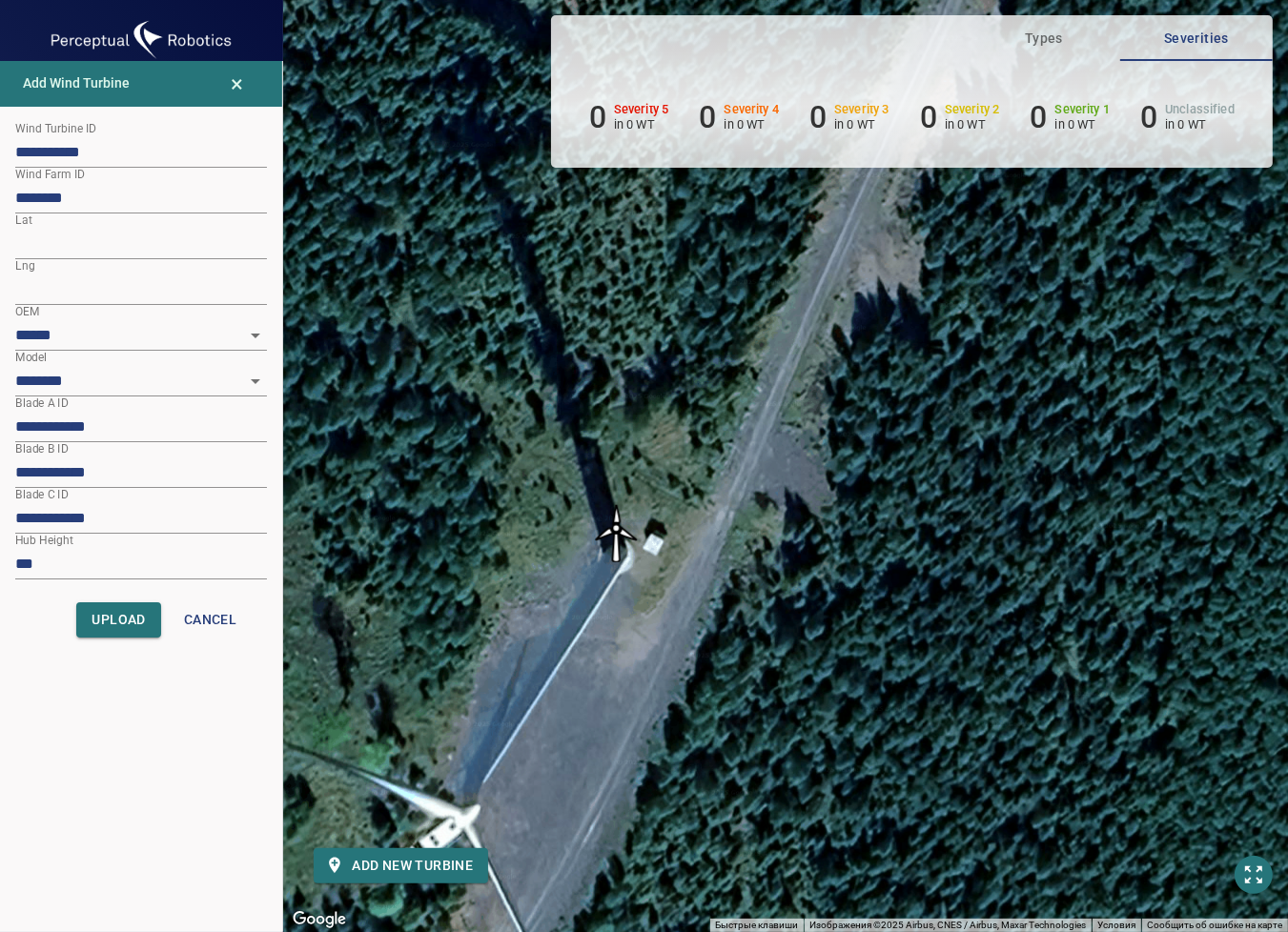 click on "Для навигации используйте клавиши со стрелками. Чтобы активировать перетаскивание с помощью клавиатуры, нажмите Alt + Ввод. После этого перемещайте маркер, используя клавиши со стрелками. Чтобы завершить перетаскивание, нажмите клавишу Ввод. Чтобы отменить действие, нажмите клавишу Esc." at bounding box center (786, 466) 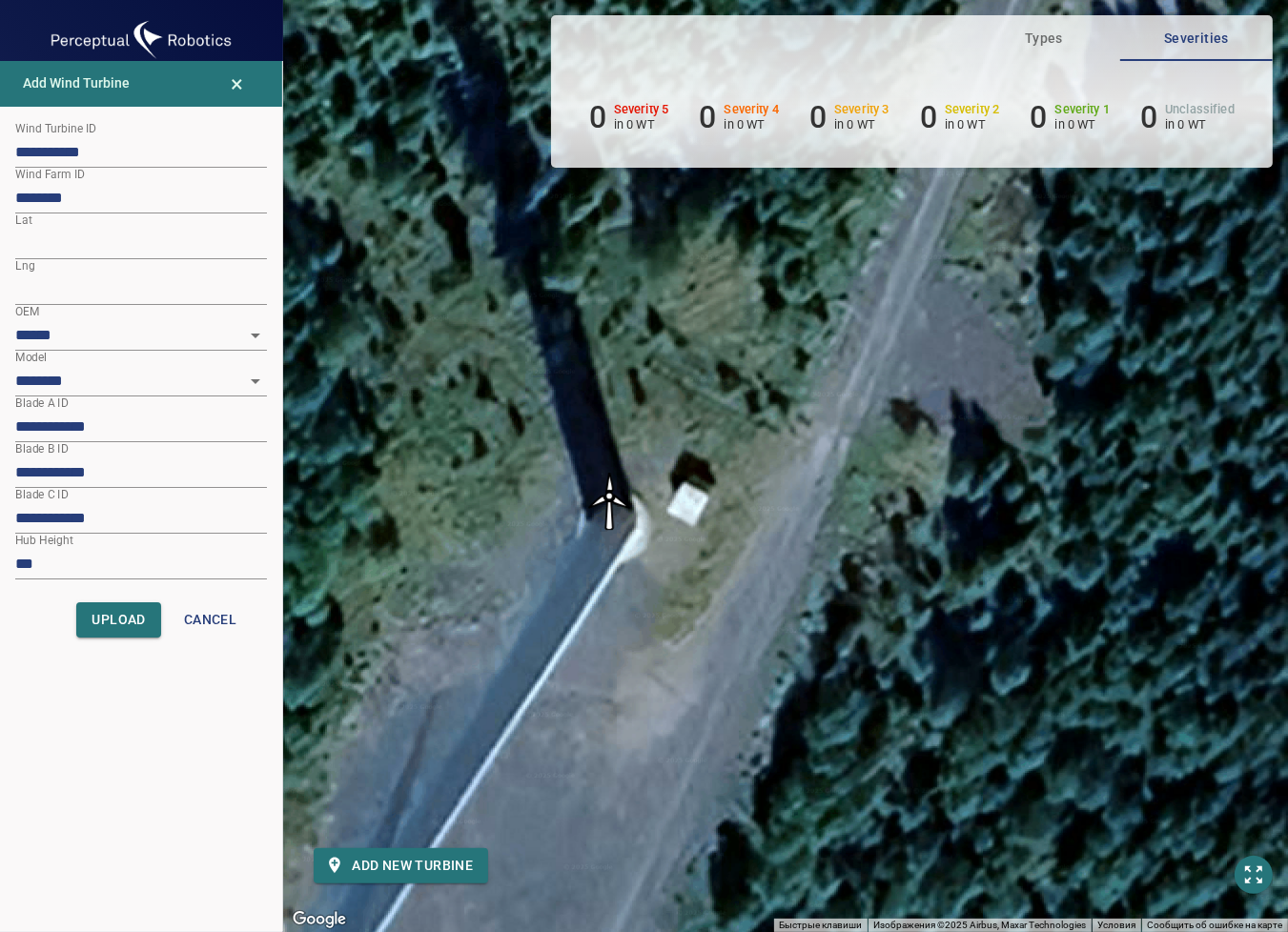 drag, startPoint x: 613, startPoint y: 508, endPoint x: 611, endPoint y: 497, distance: 11.18034 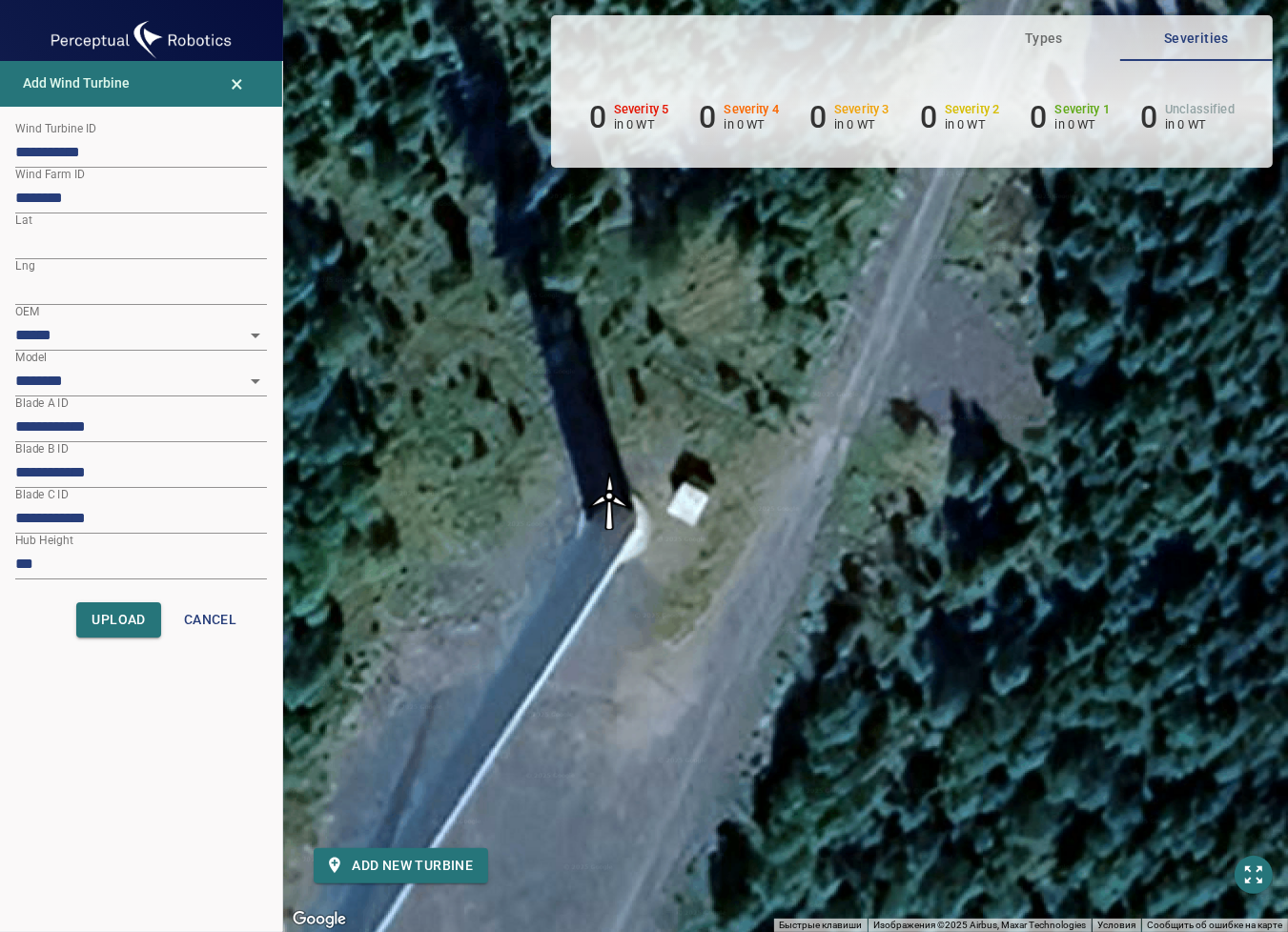 click at bounding box center (609, 501) 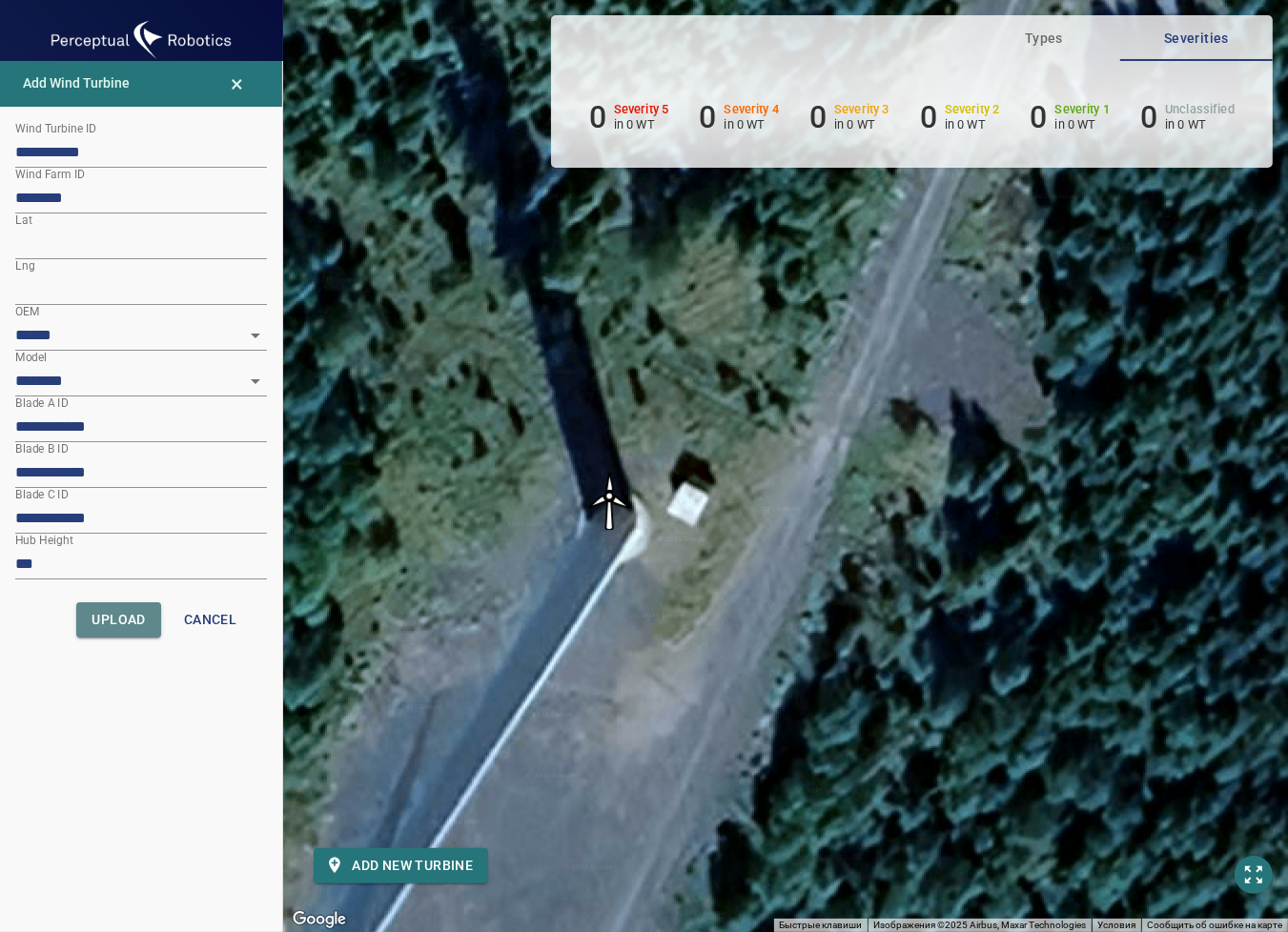 click on "Upload" at bounding box center [118, 619] 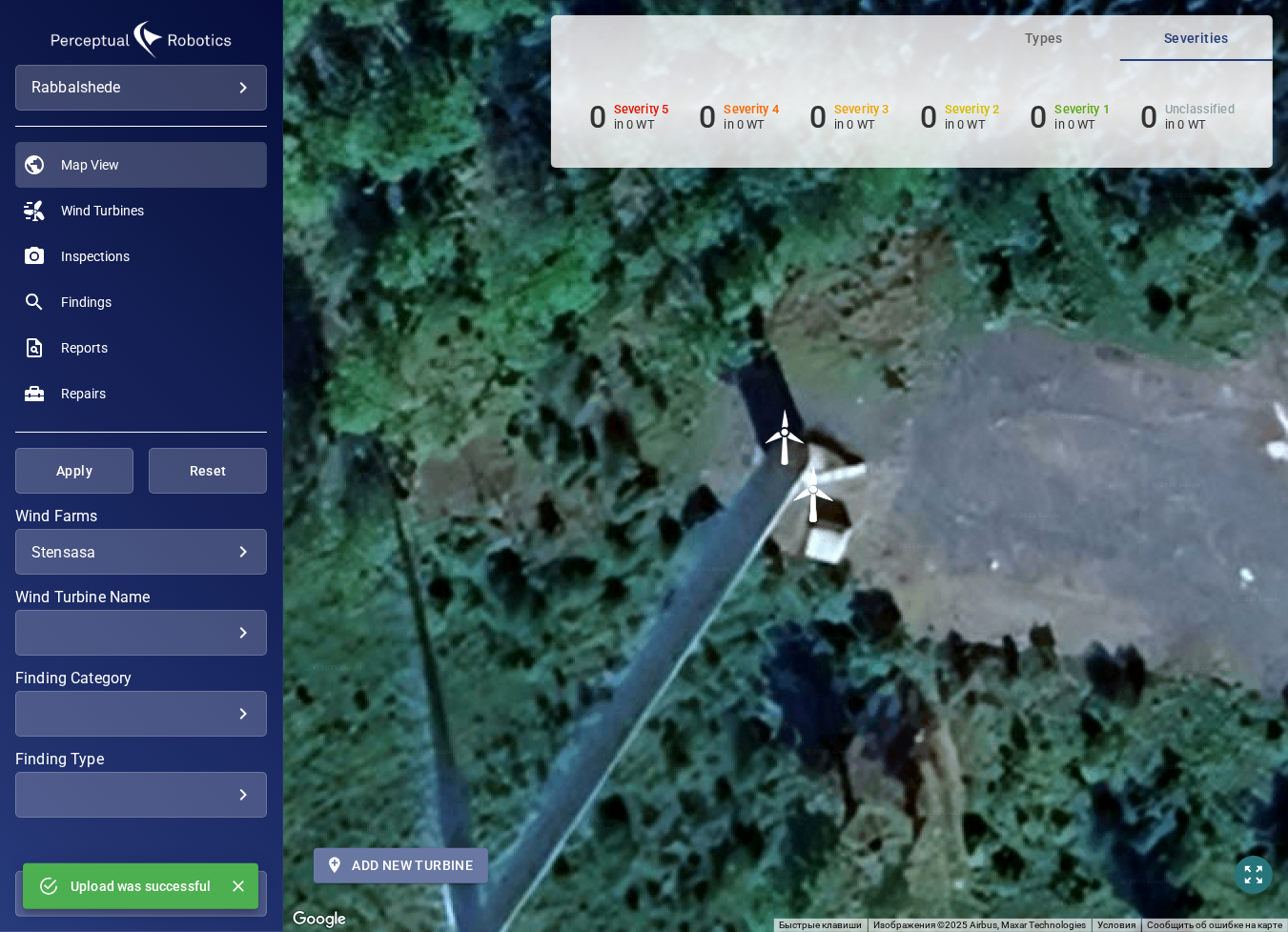 click on "Add new turbine" at bounding box center [400, 865] 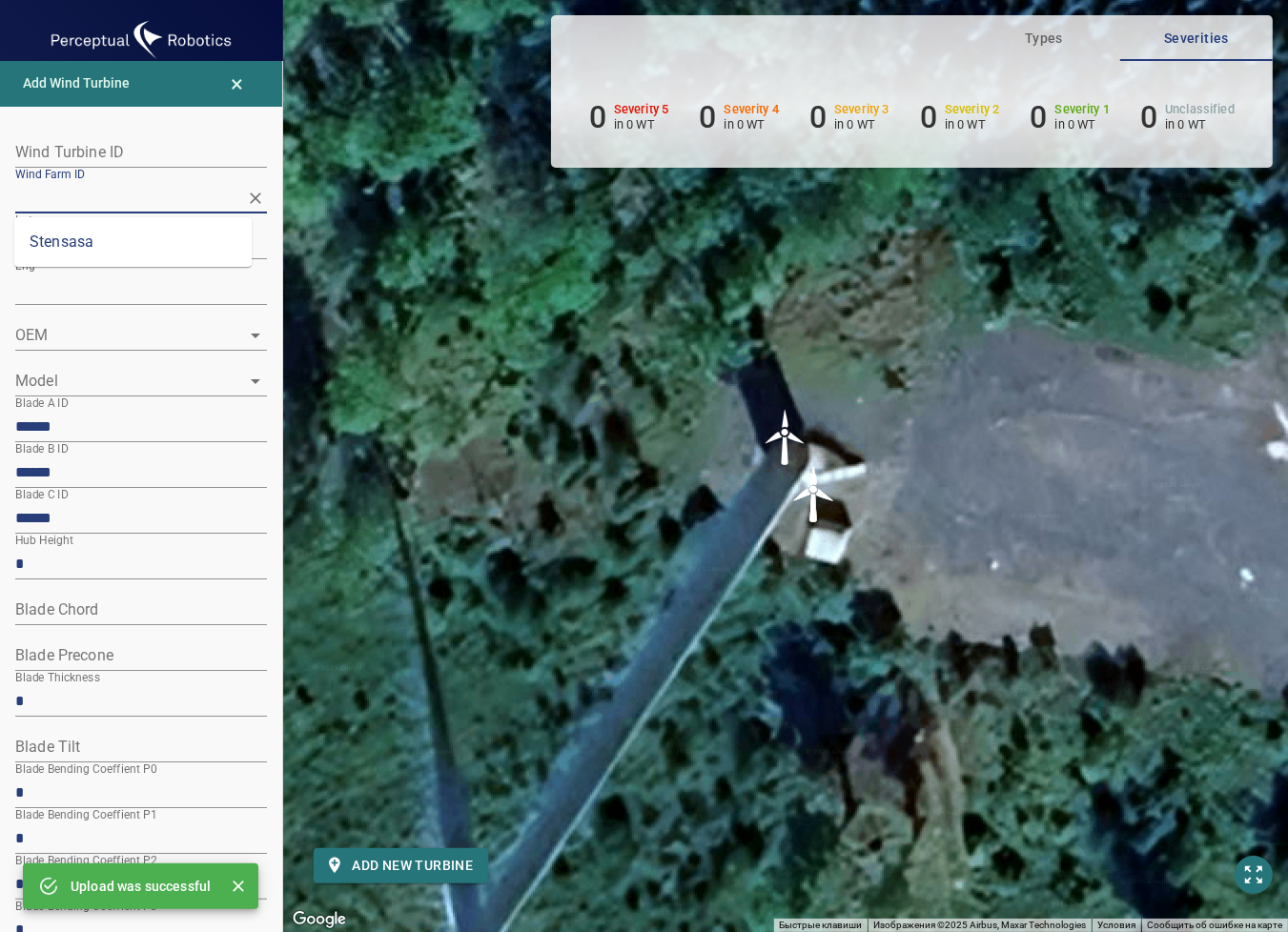 click on "Wind Farm ID" at bounding box center (127, 197) 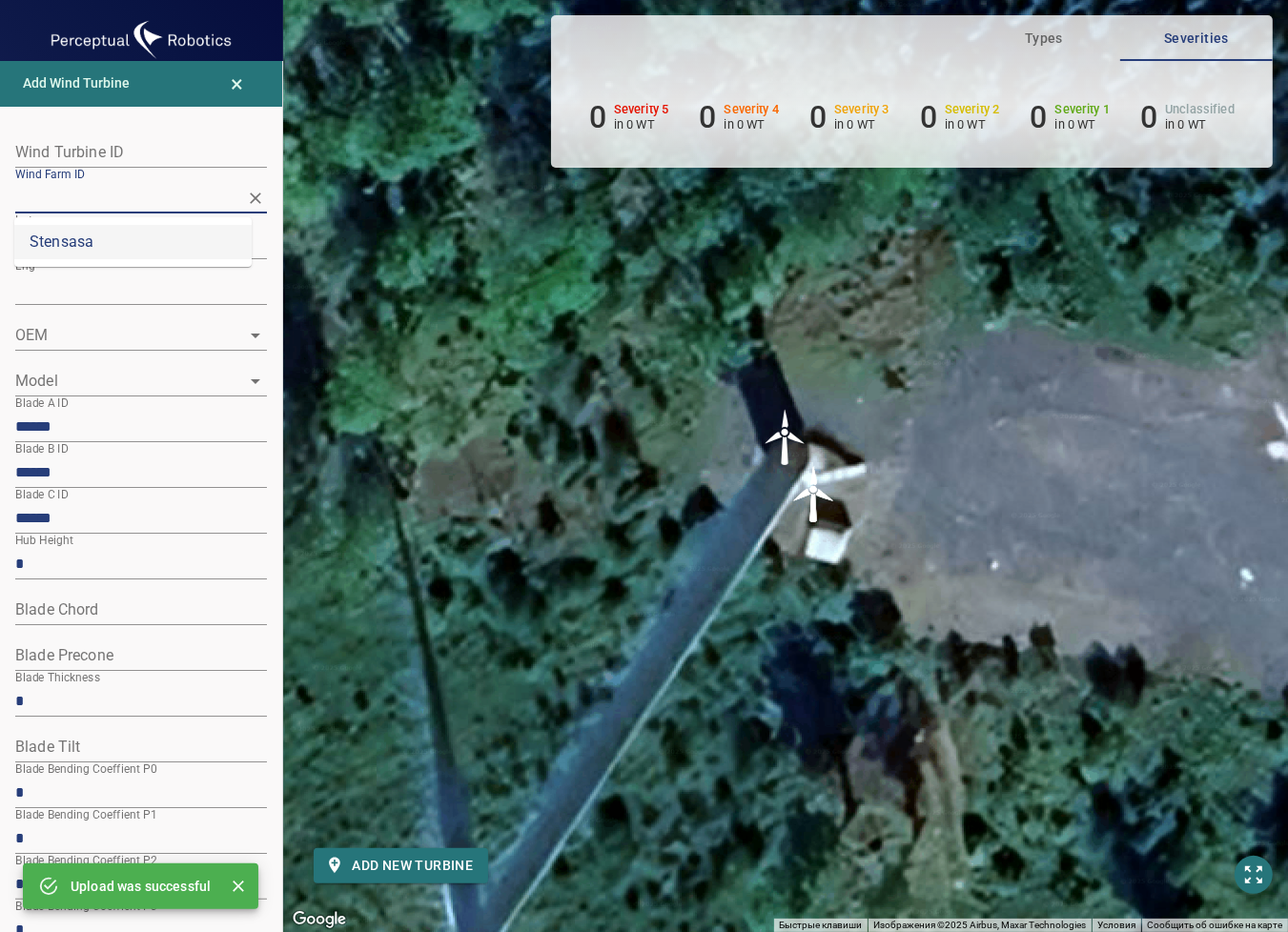 click on "Stensasa" at bounding box center [133, 242] 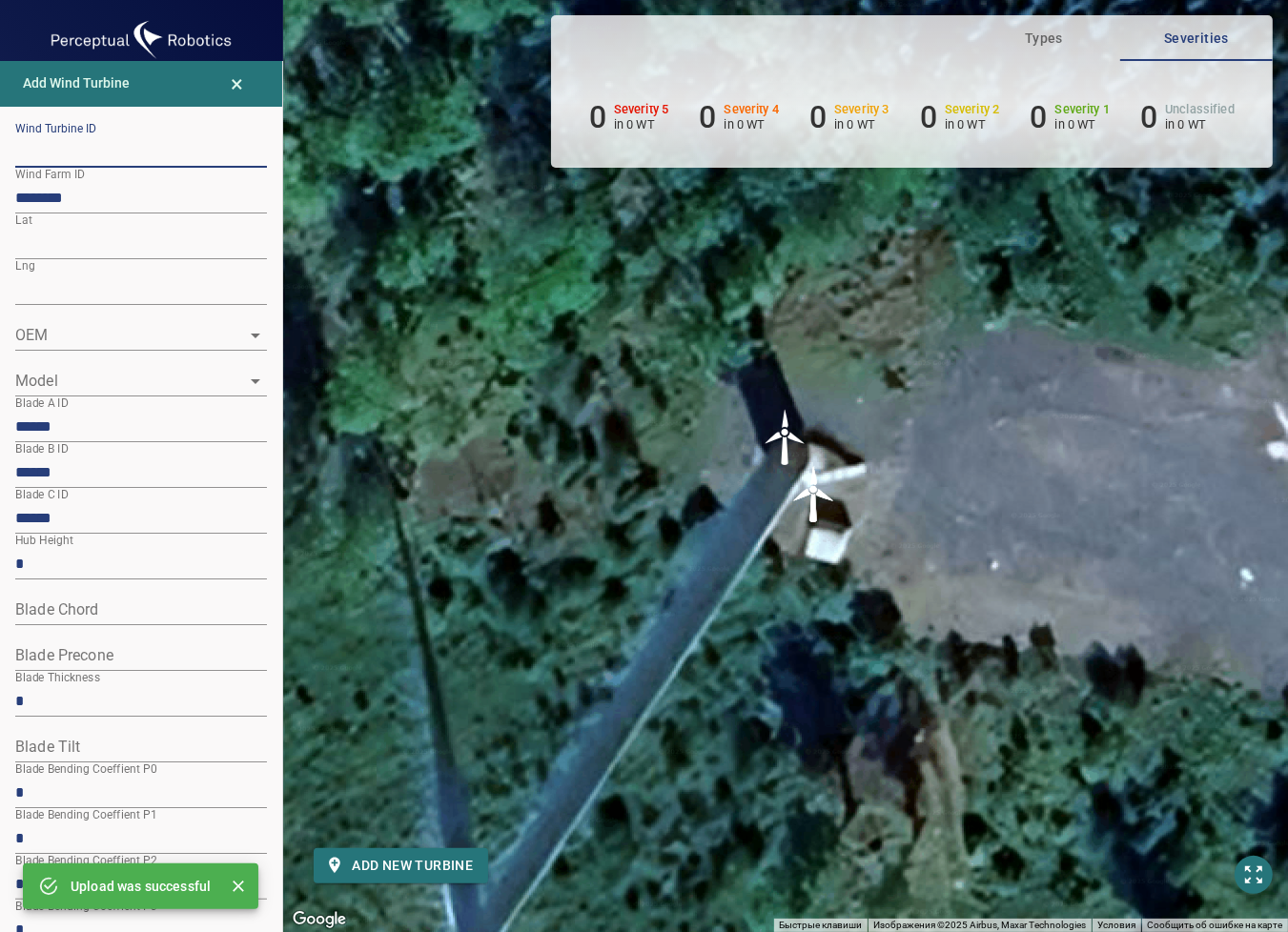 click at bounding box center [141, 152] 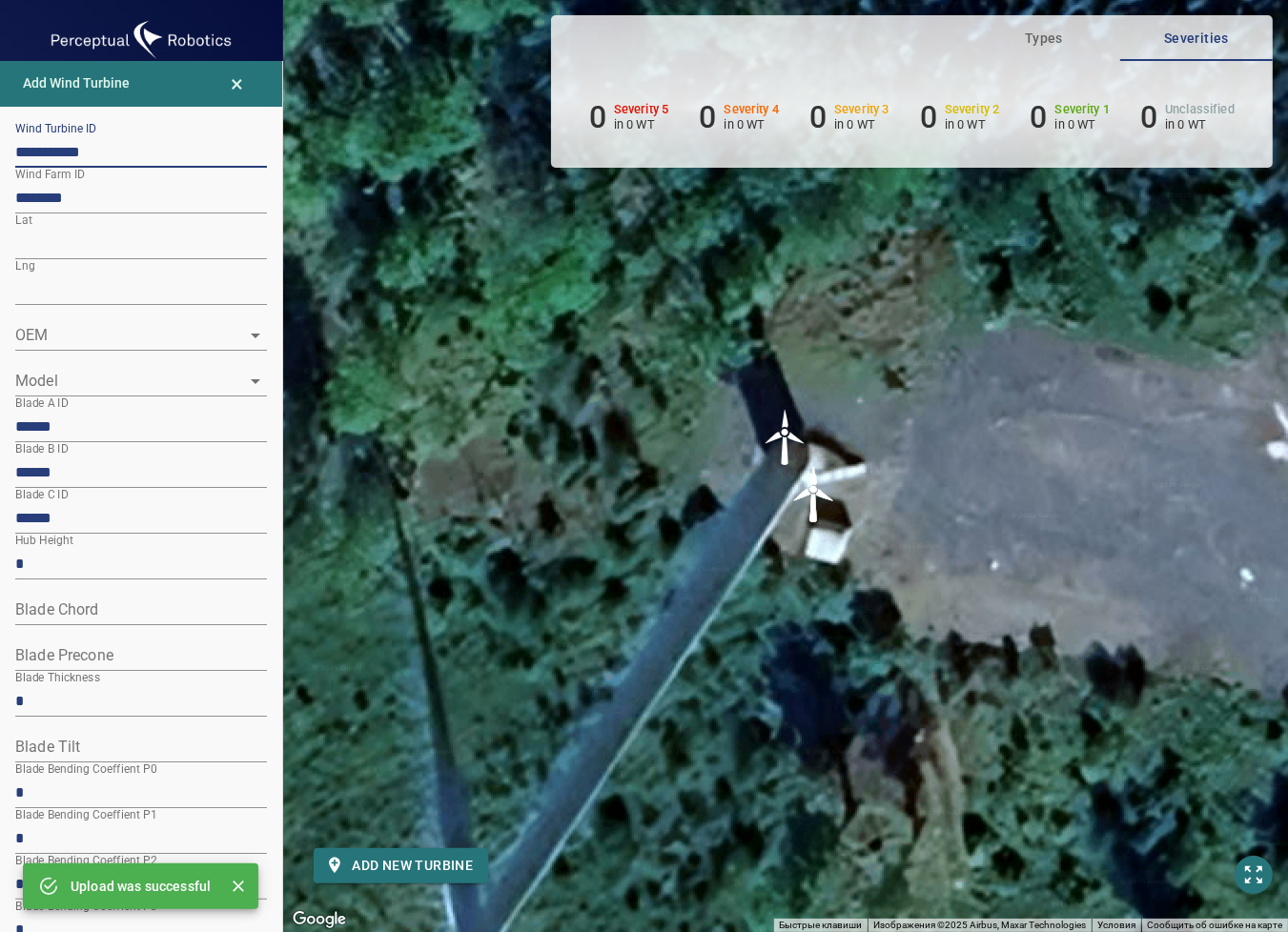 type on "**********" 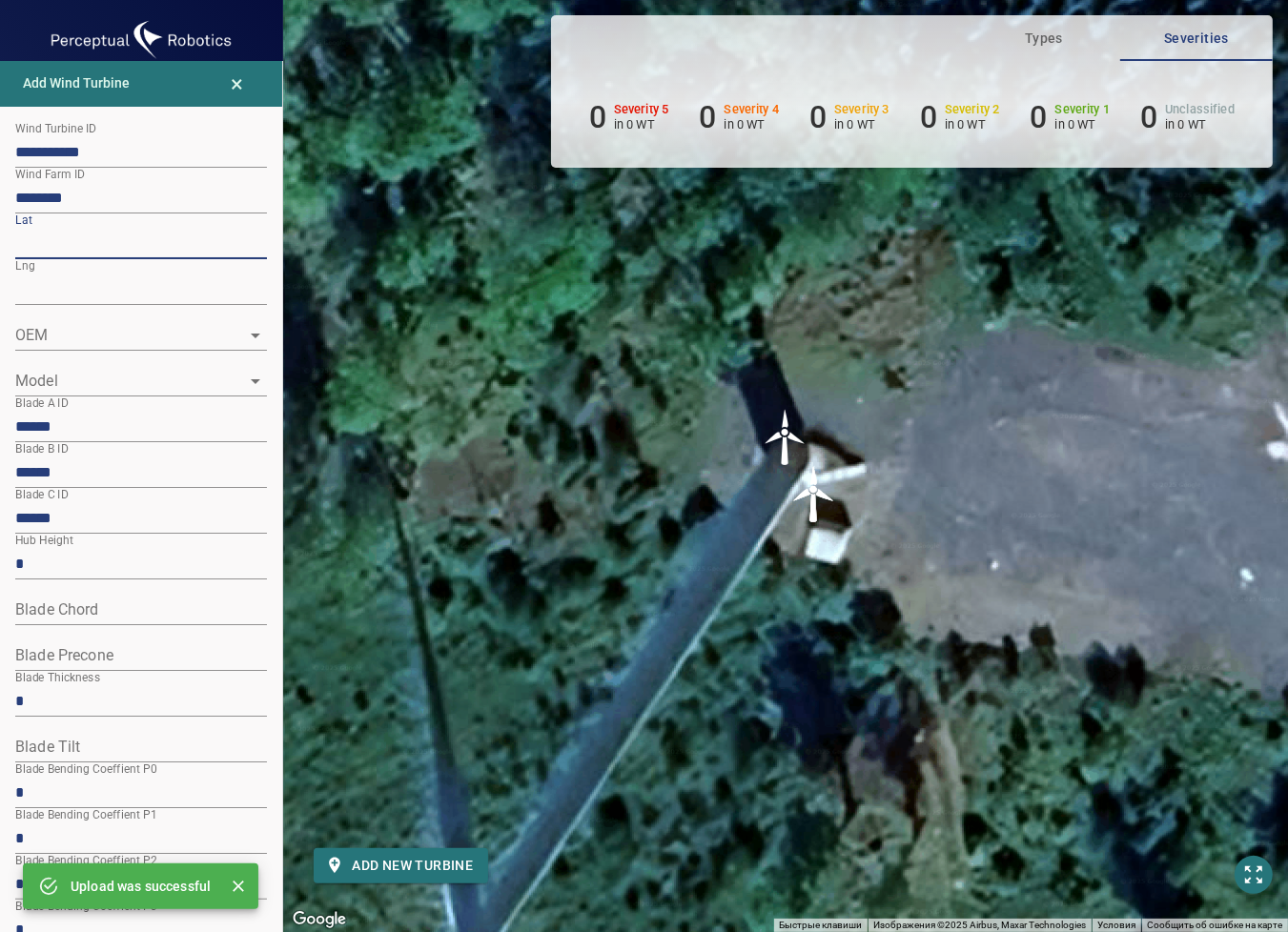 drag, startPoint x: 106, startPoint y: 243, endPoint x: 13, endPoint y: 248, distance: 93.134312 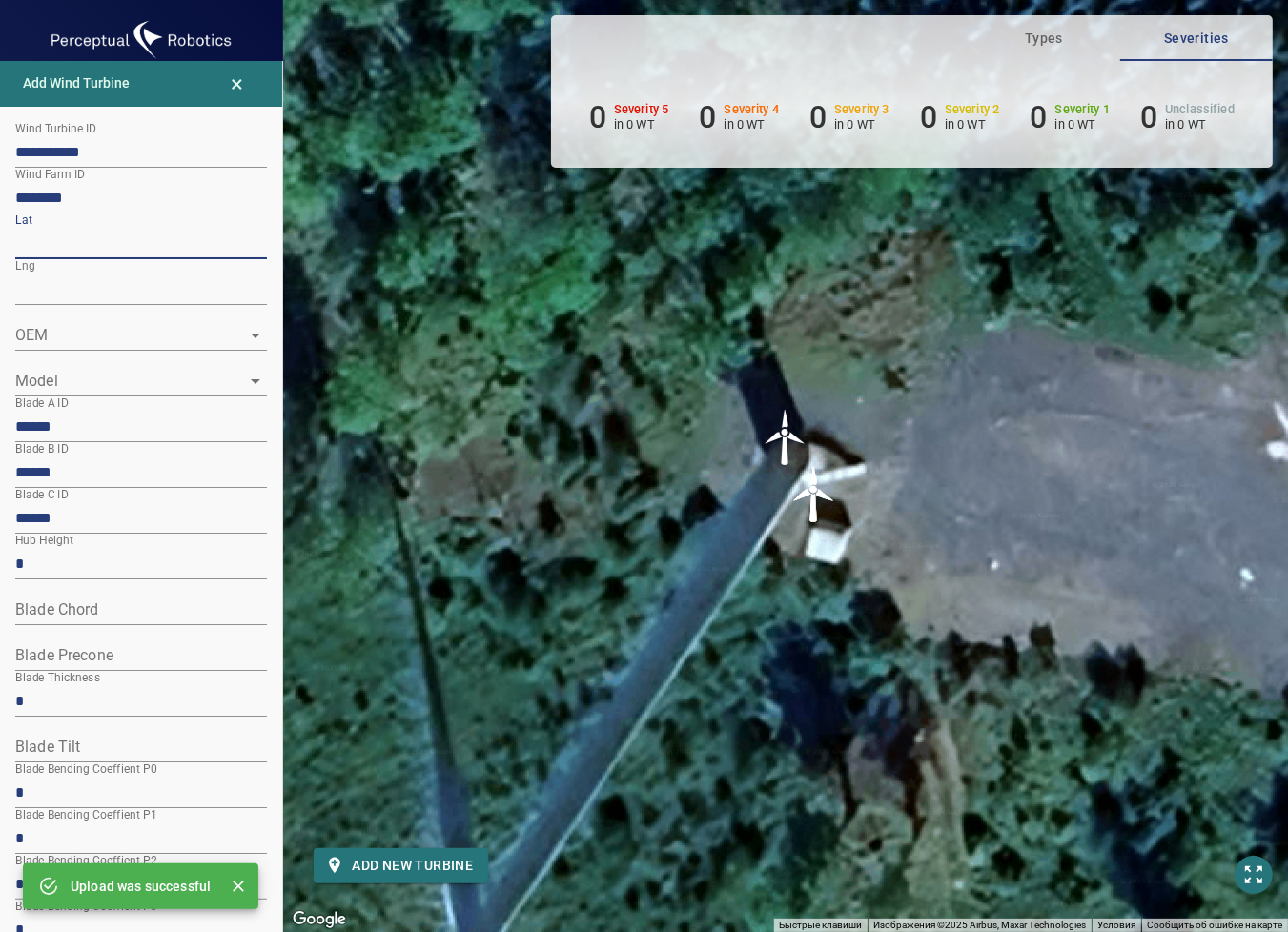 click on "**********" at bounding box center (141, 985) 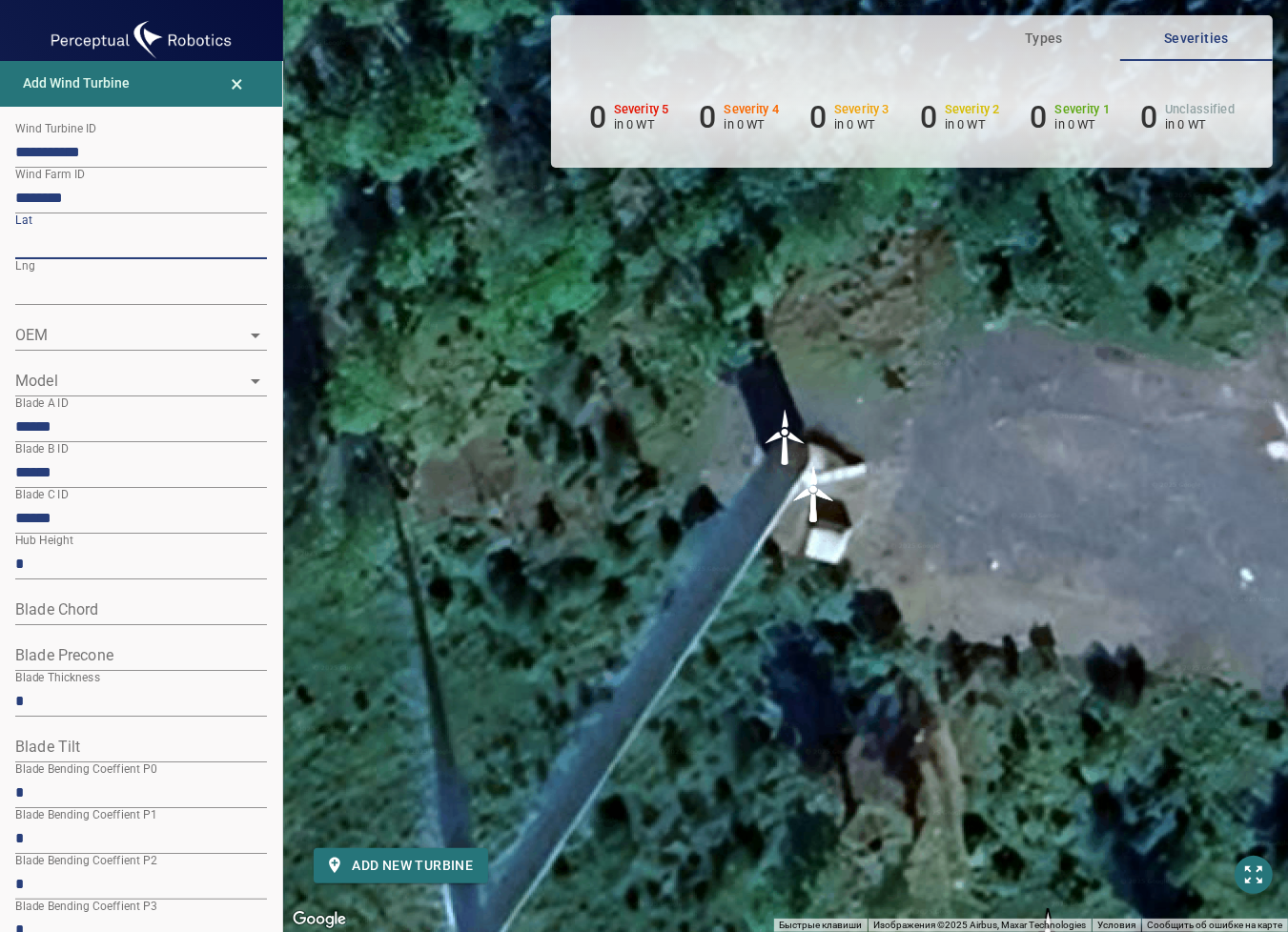type on "*********" 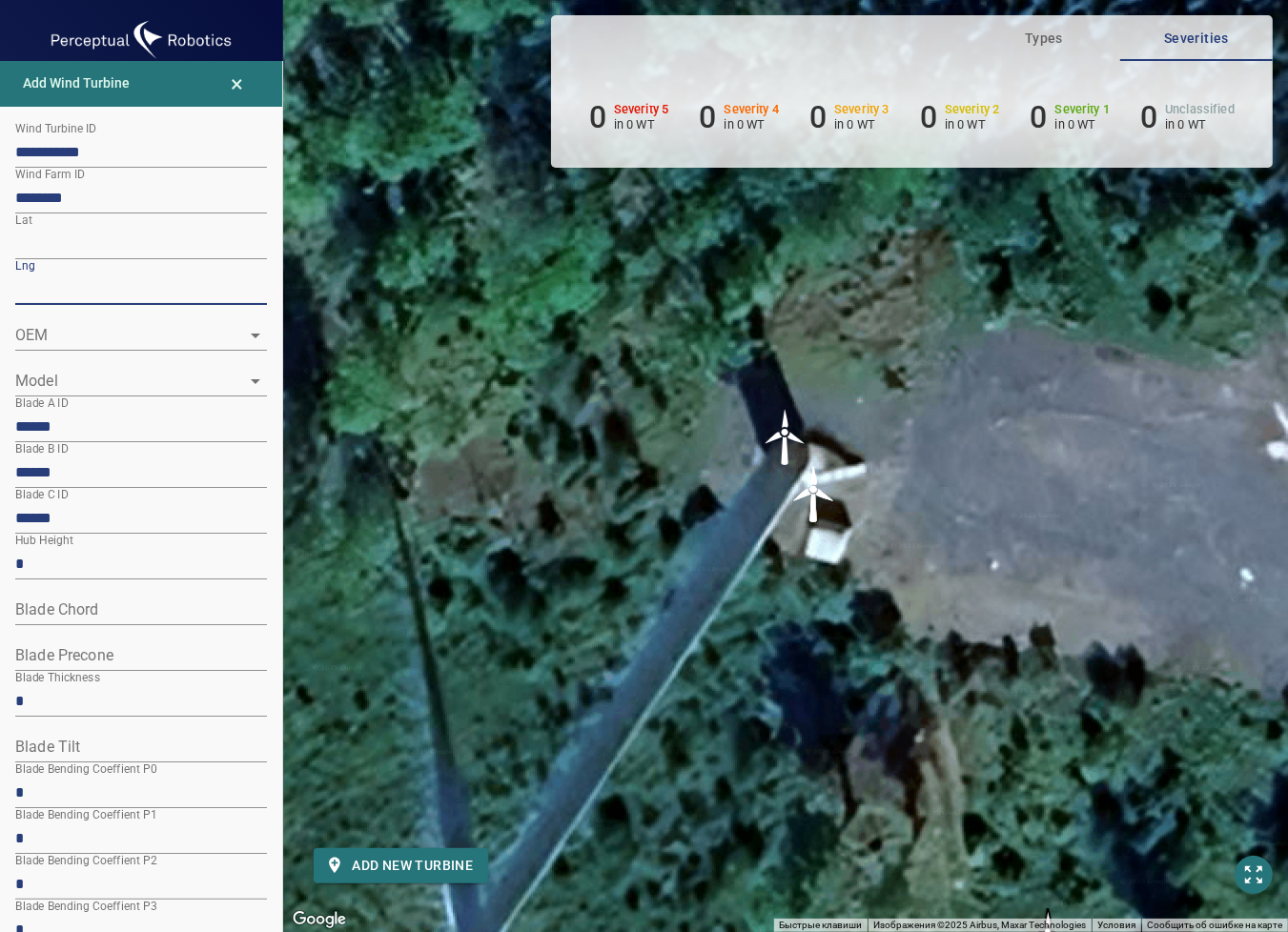 drag, startPoint x: 106, startPoint y: 288, endPoint x: 11, endPoint y: 285, distance: 95.04736 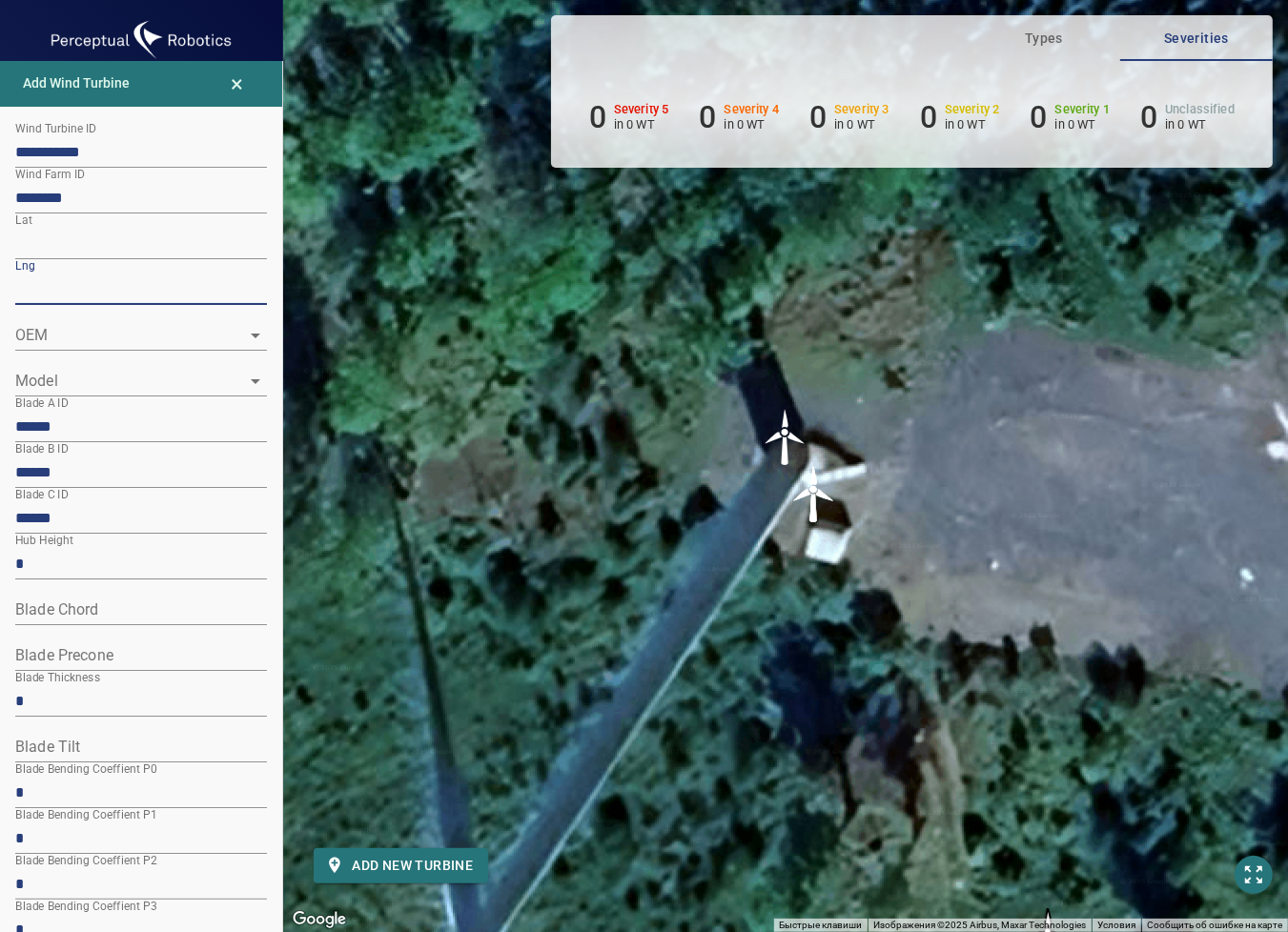 click on "**********" at bounding box center (141, 985) 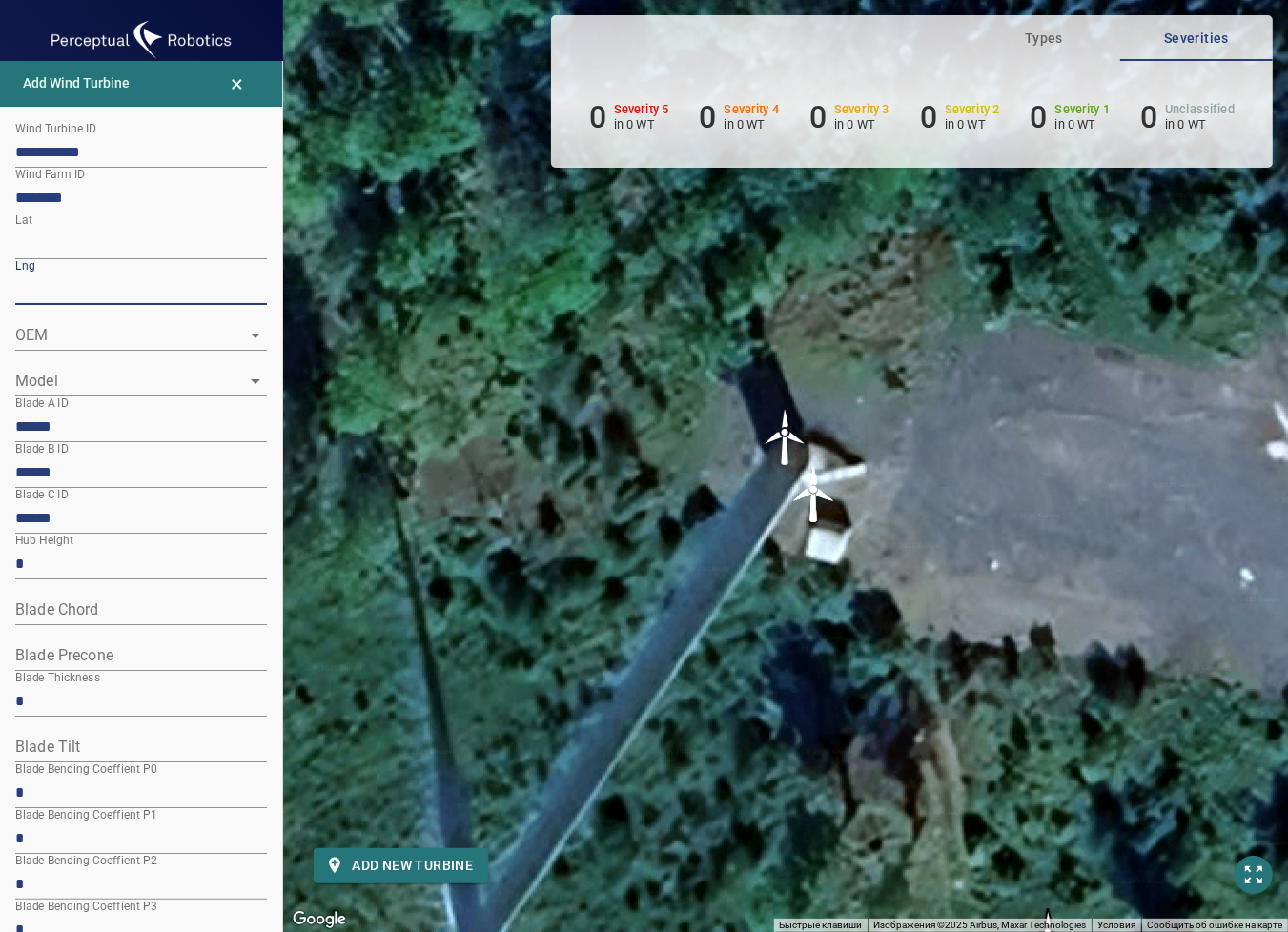 paste 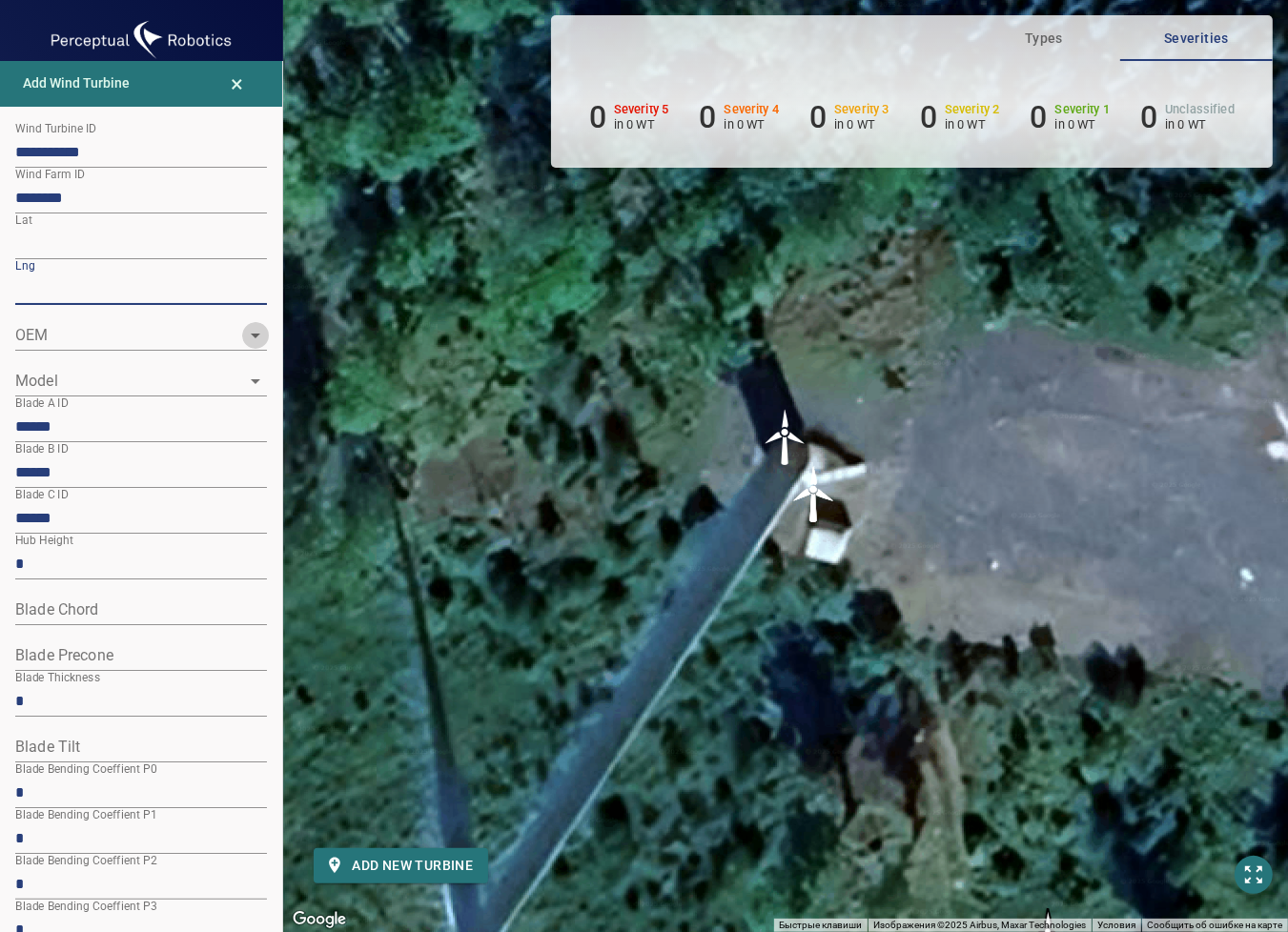click 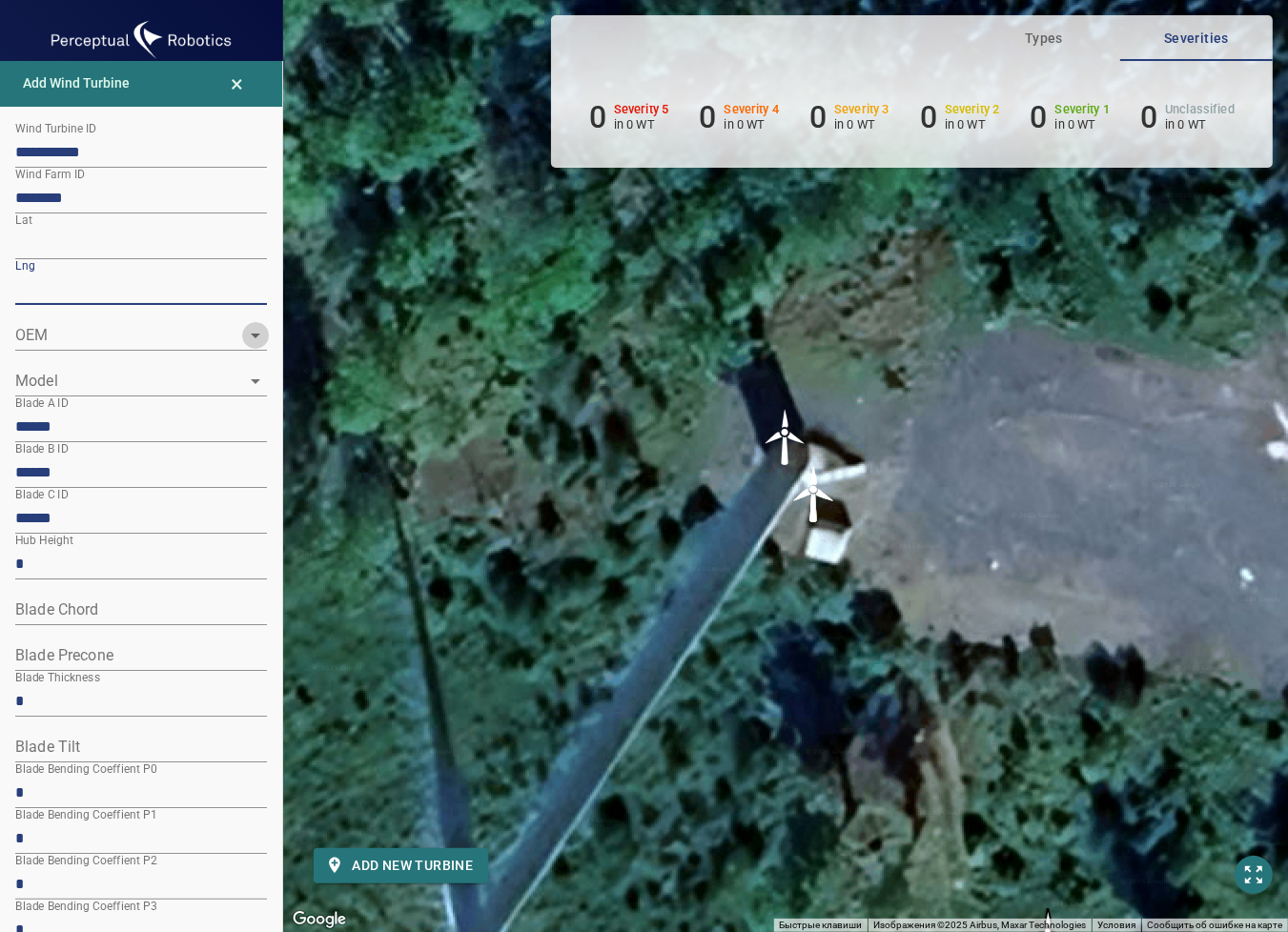 type on "*********" 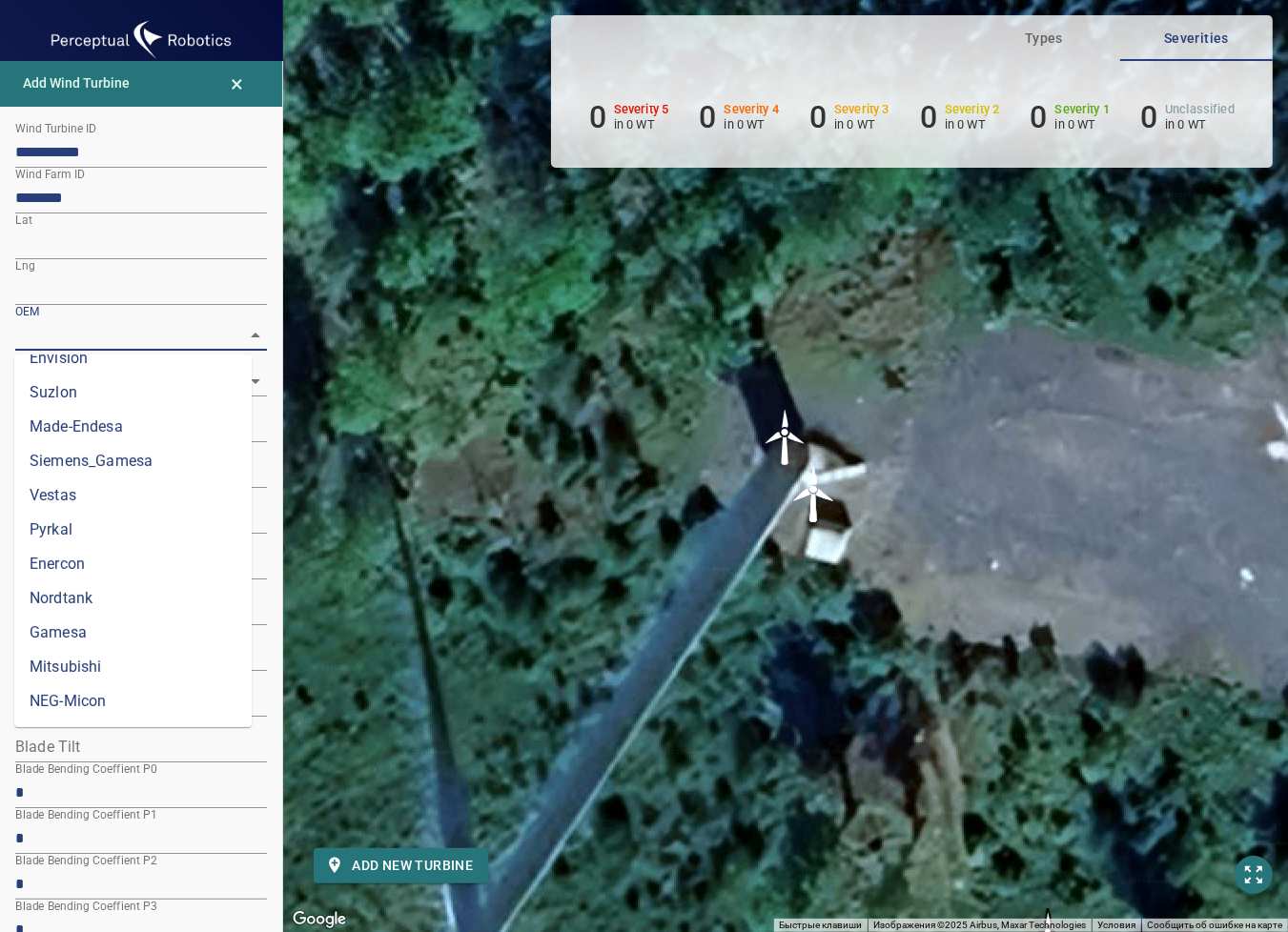 scroll, scrollTop: 671, scrollLeft: 0, axis: vertical 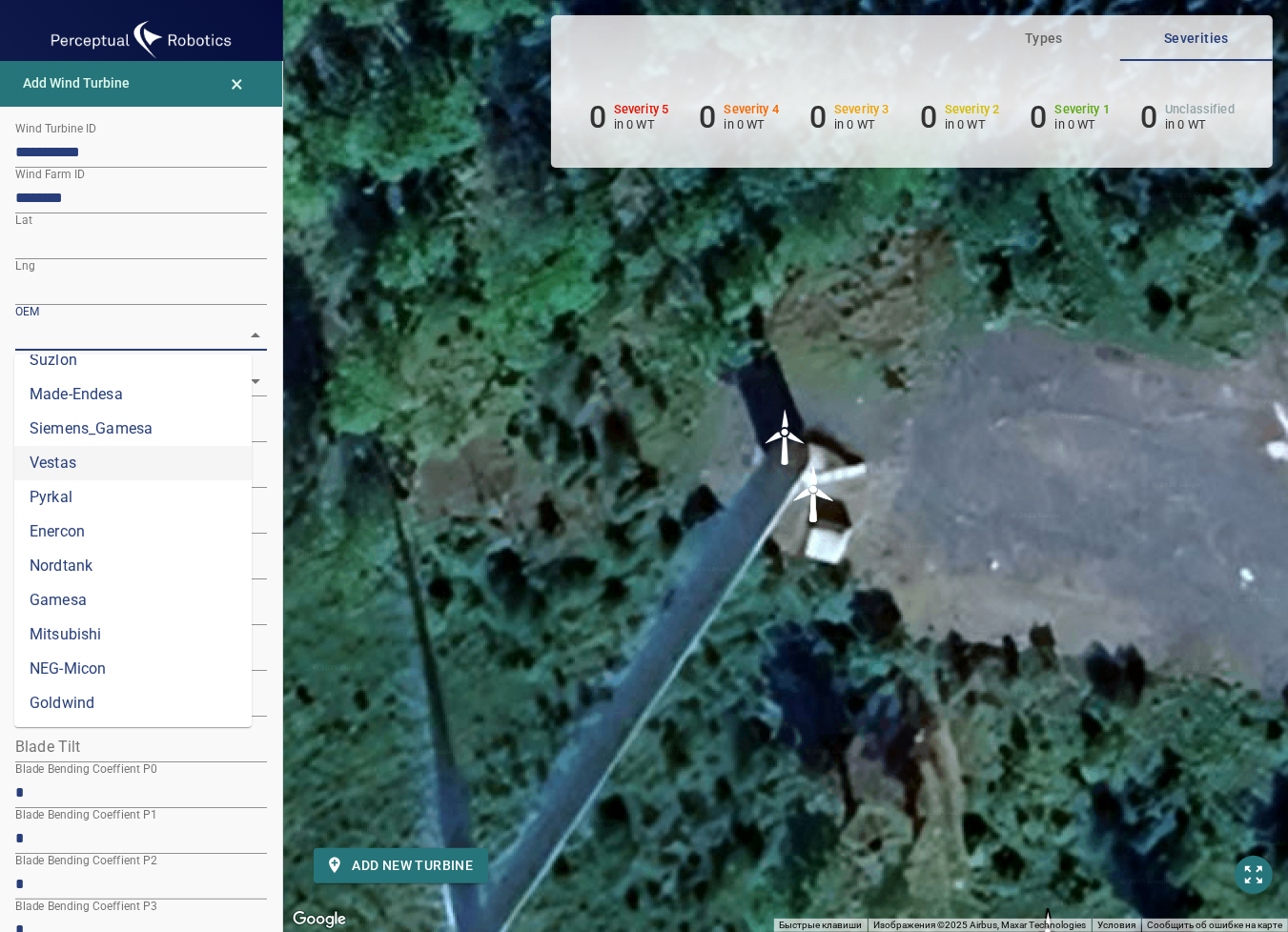 click on "Vestas" at bounding box center (133, 463) 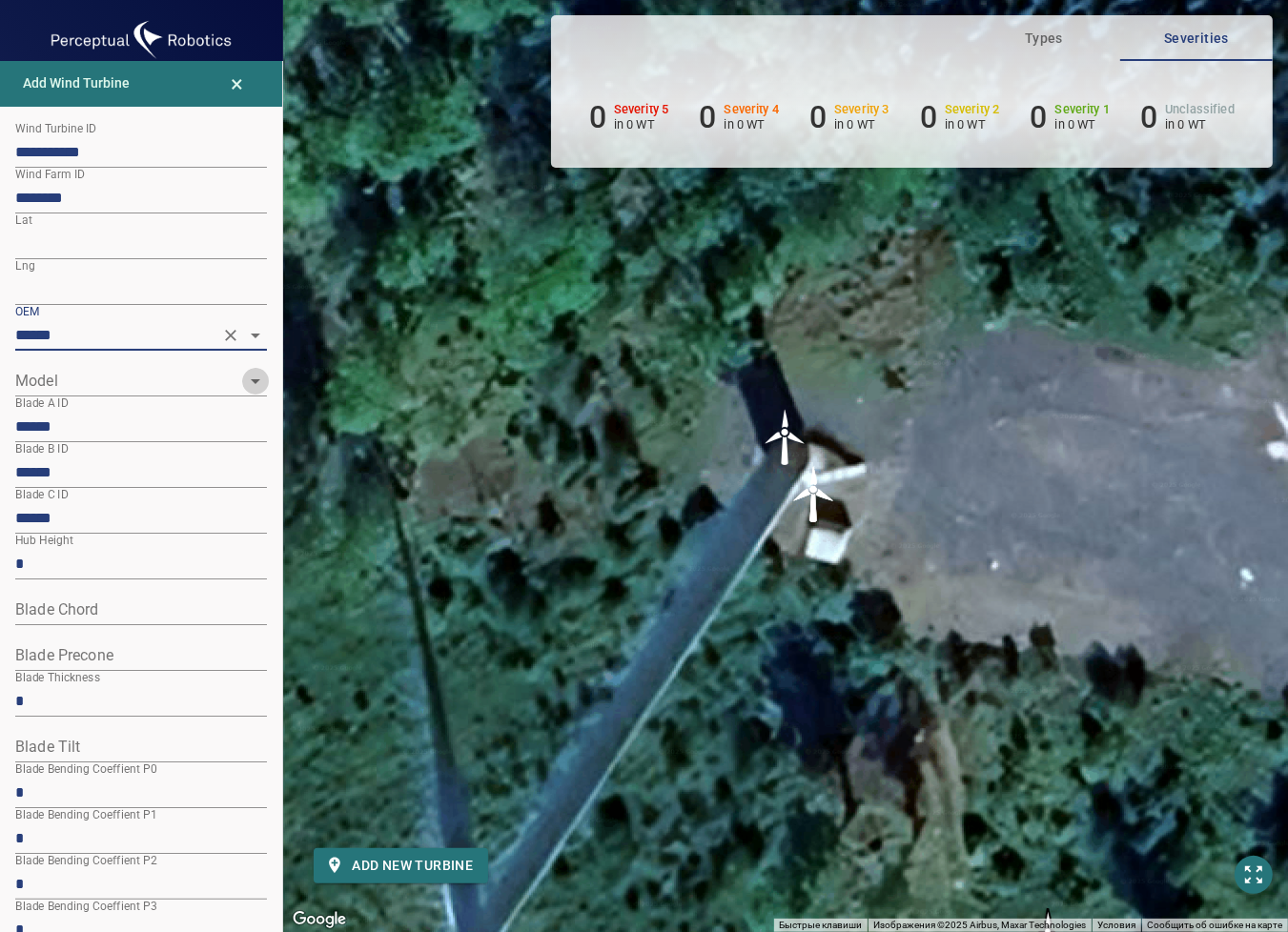 click 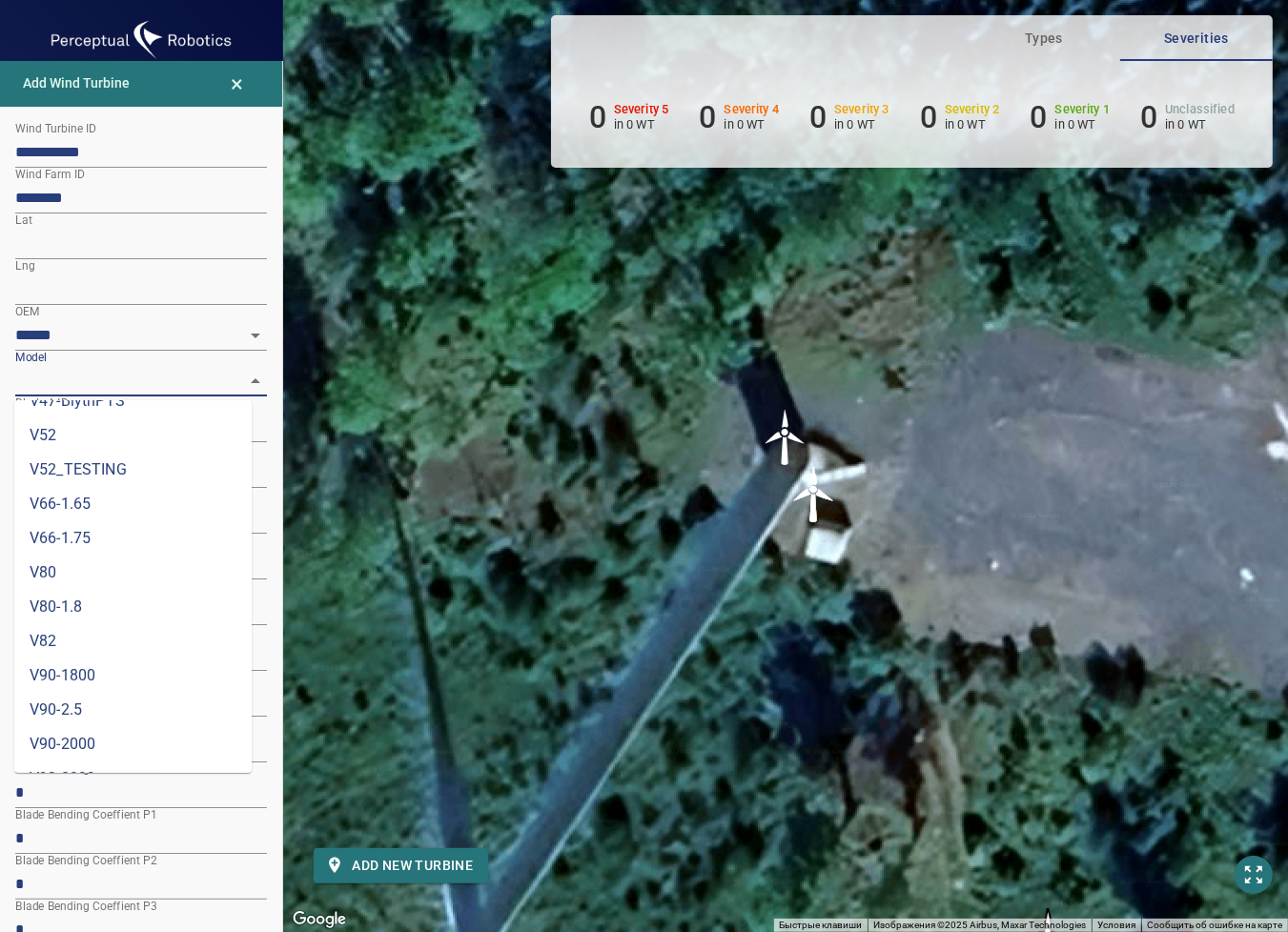 scroll, scrollTop: 671, scrollLeft: 0, axis: vertical 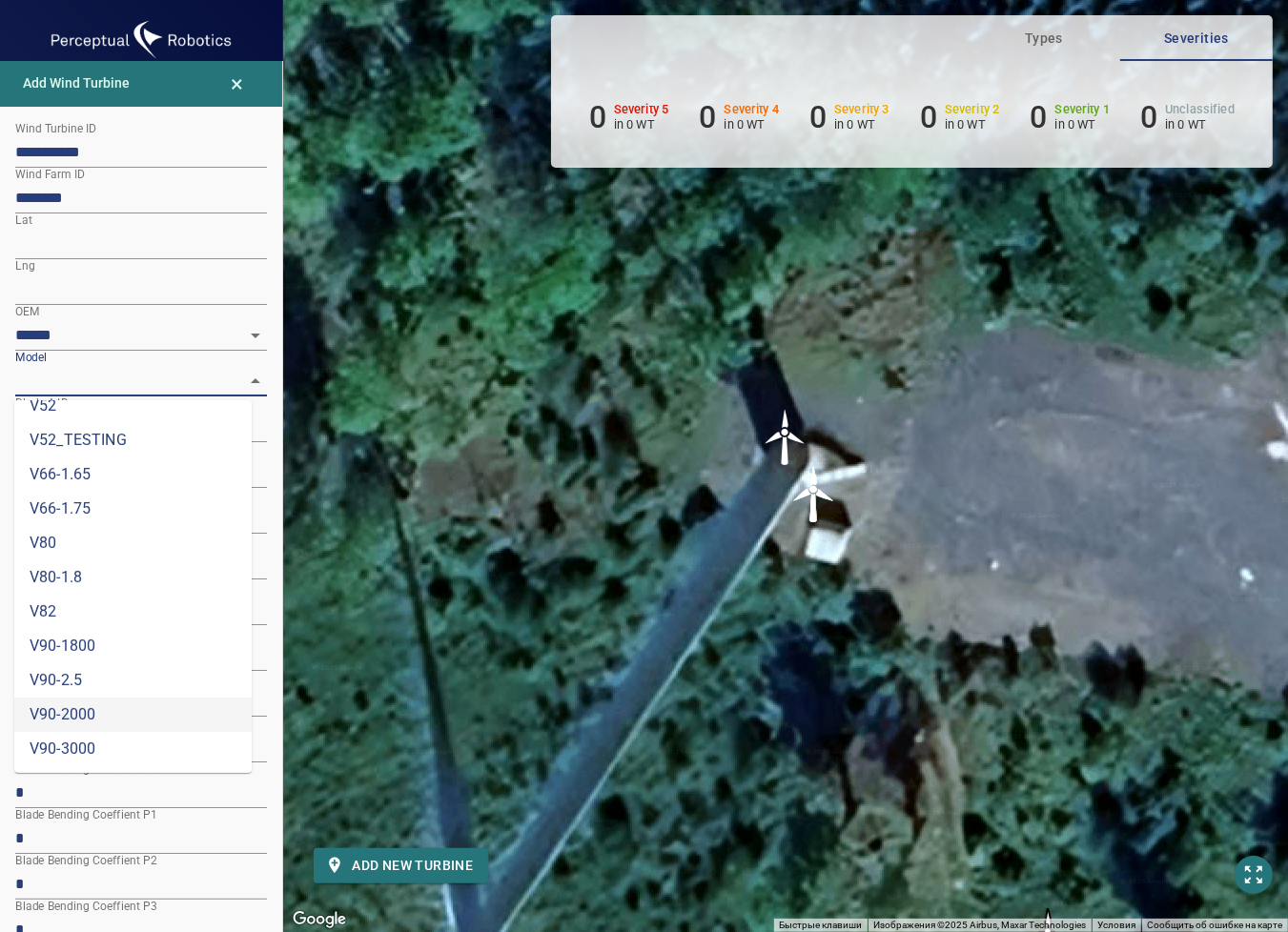 click on "V90-2000" at bounding box center (133, 715) 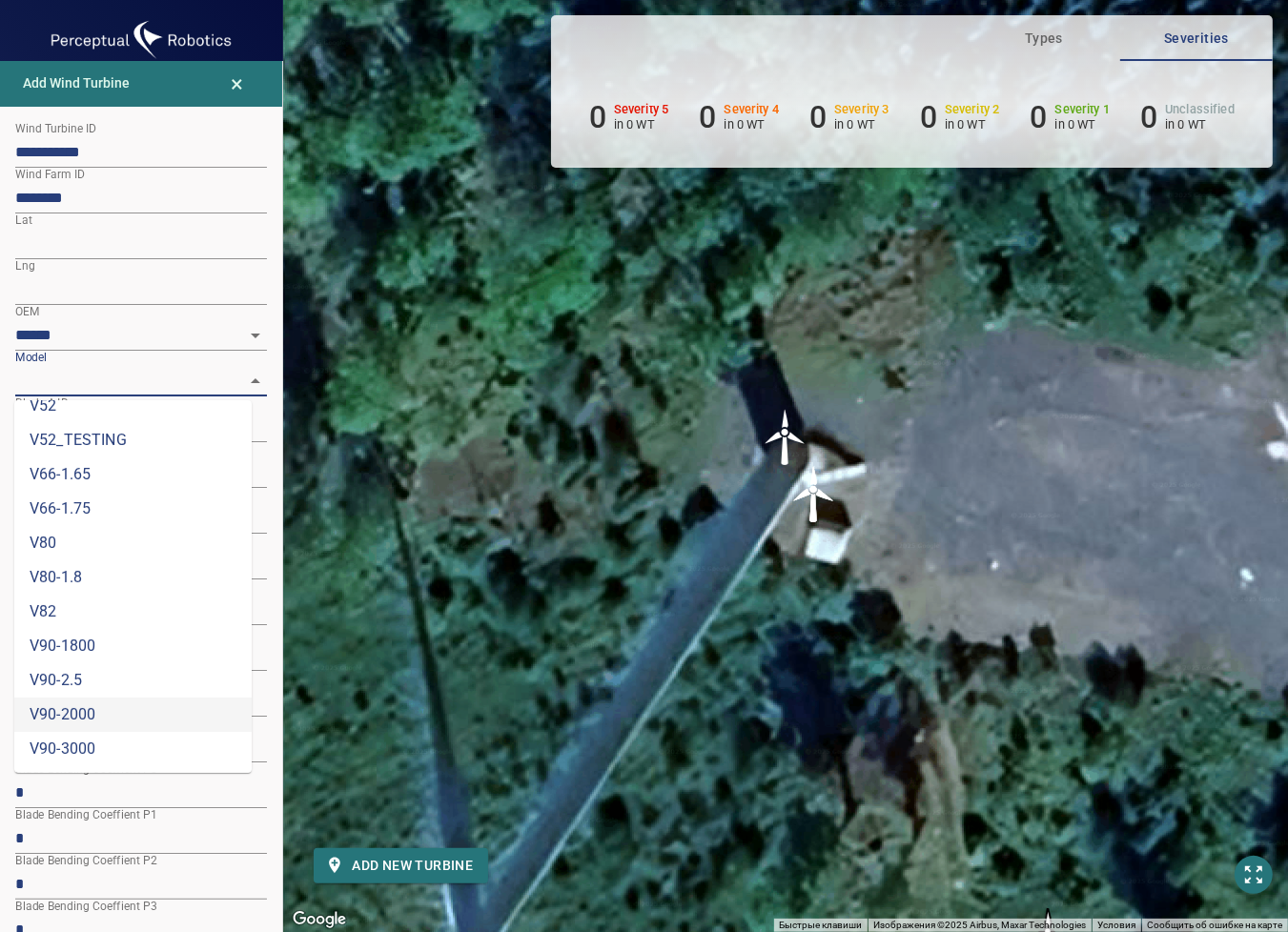 type on "********" 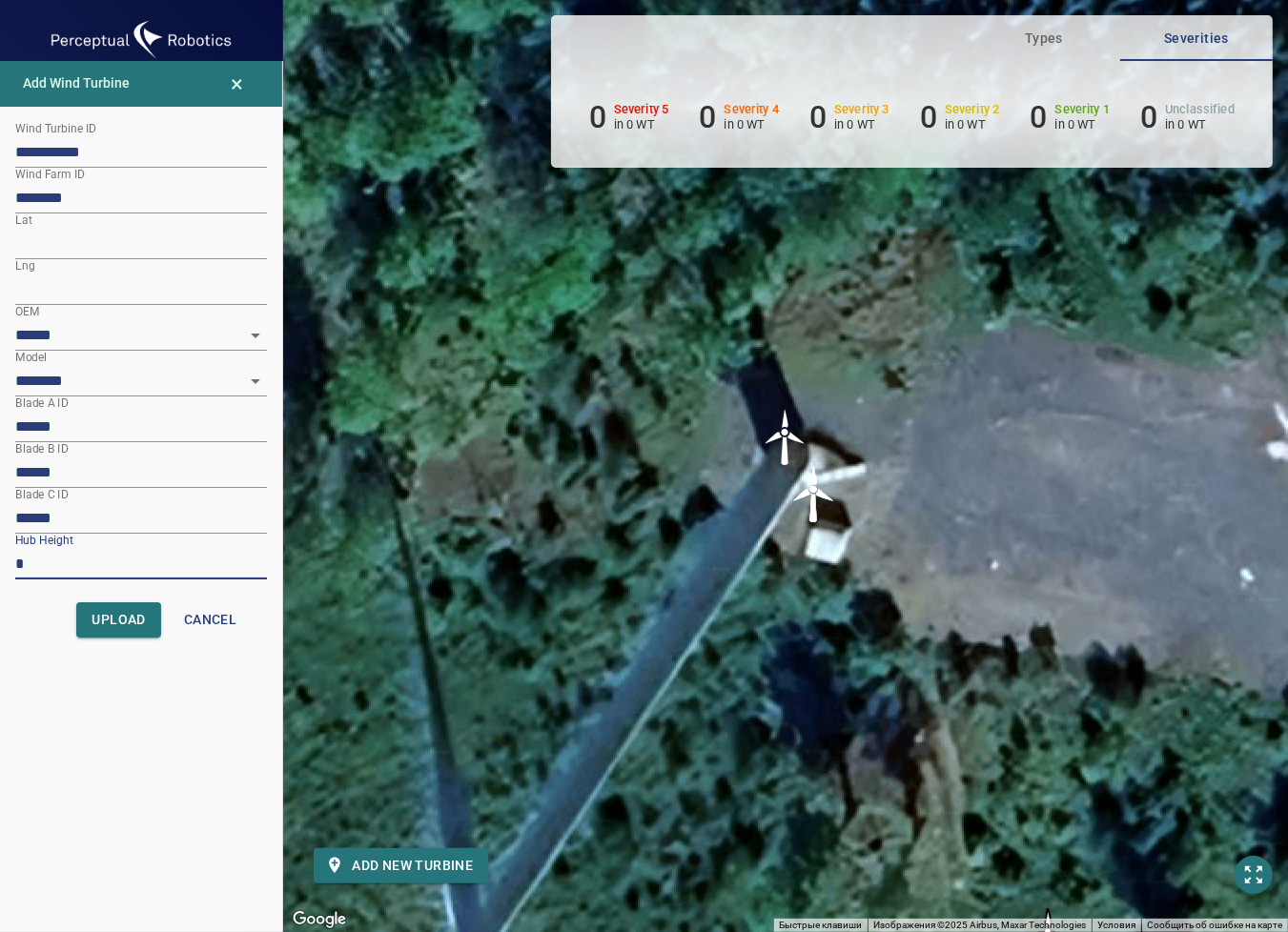 drag, startPoint x: 30, startPoint y: 571, endPoint x: 4, endPoint y: 566, distance: 26.4764 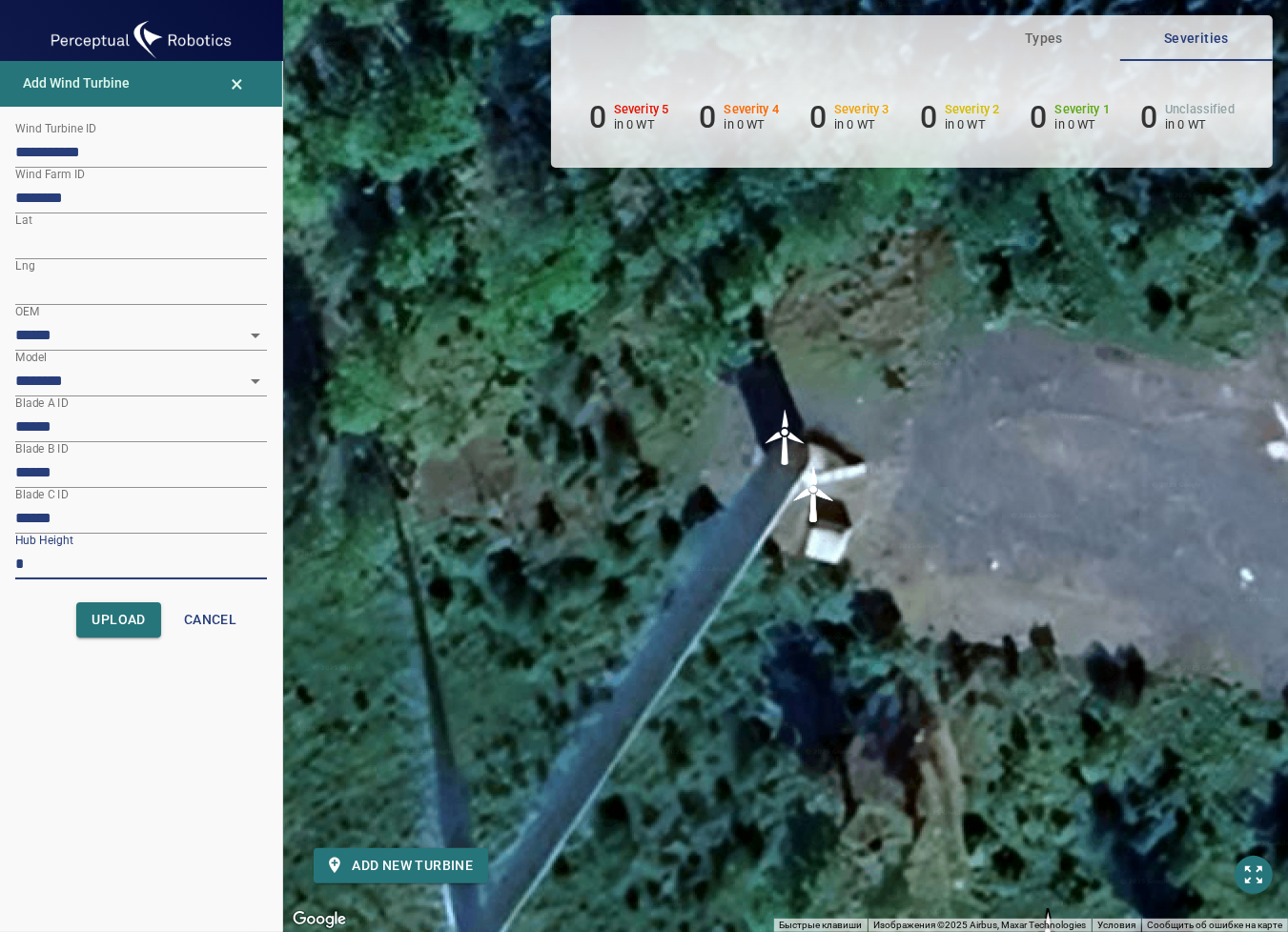 click on "**********" at bounding box center [141, 414] 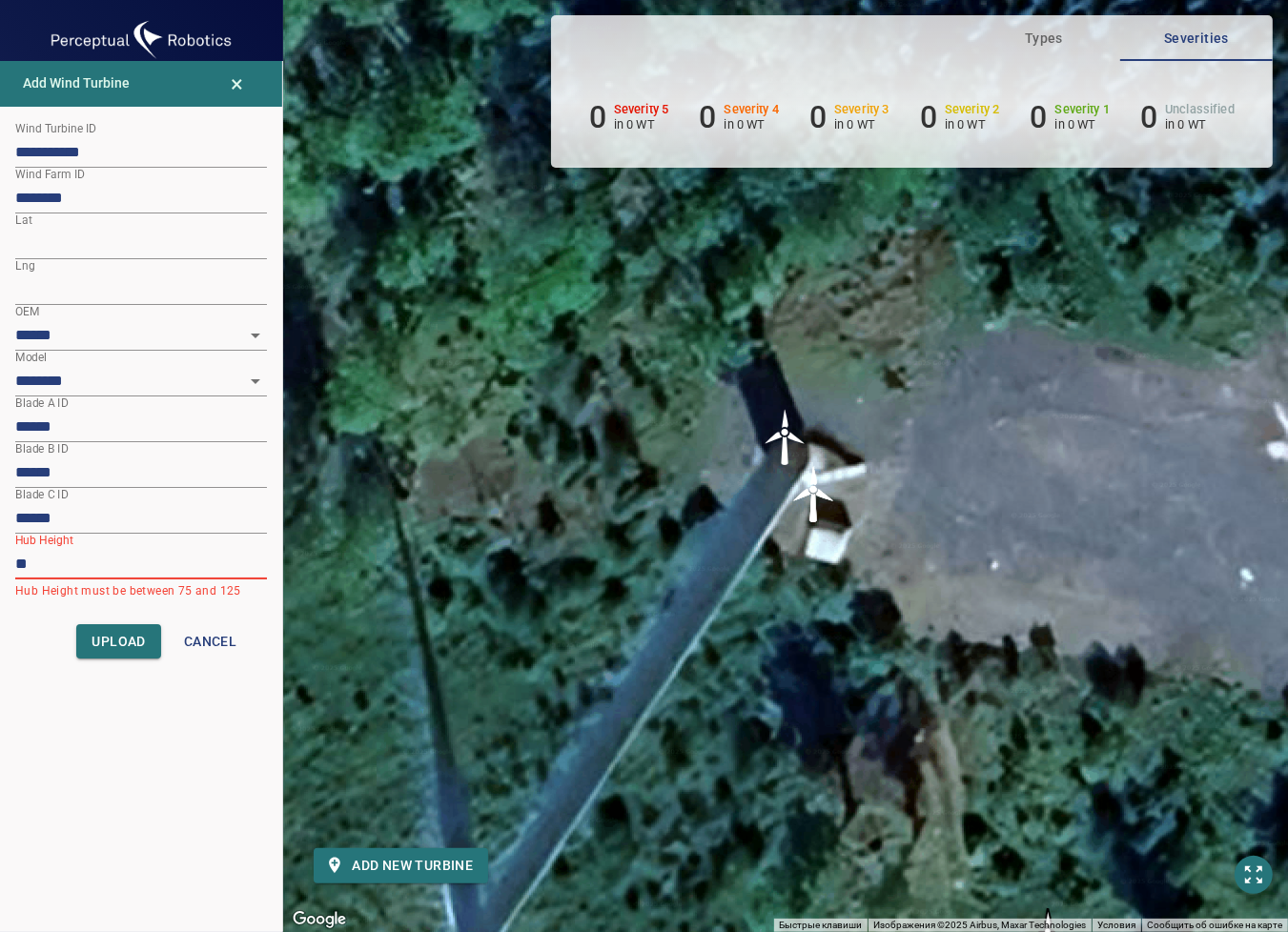 type on "***" 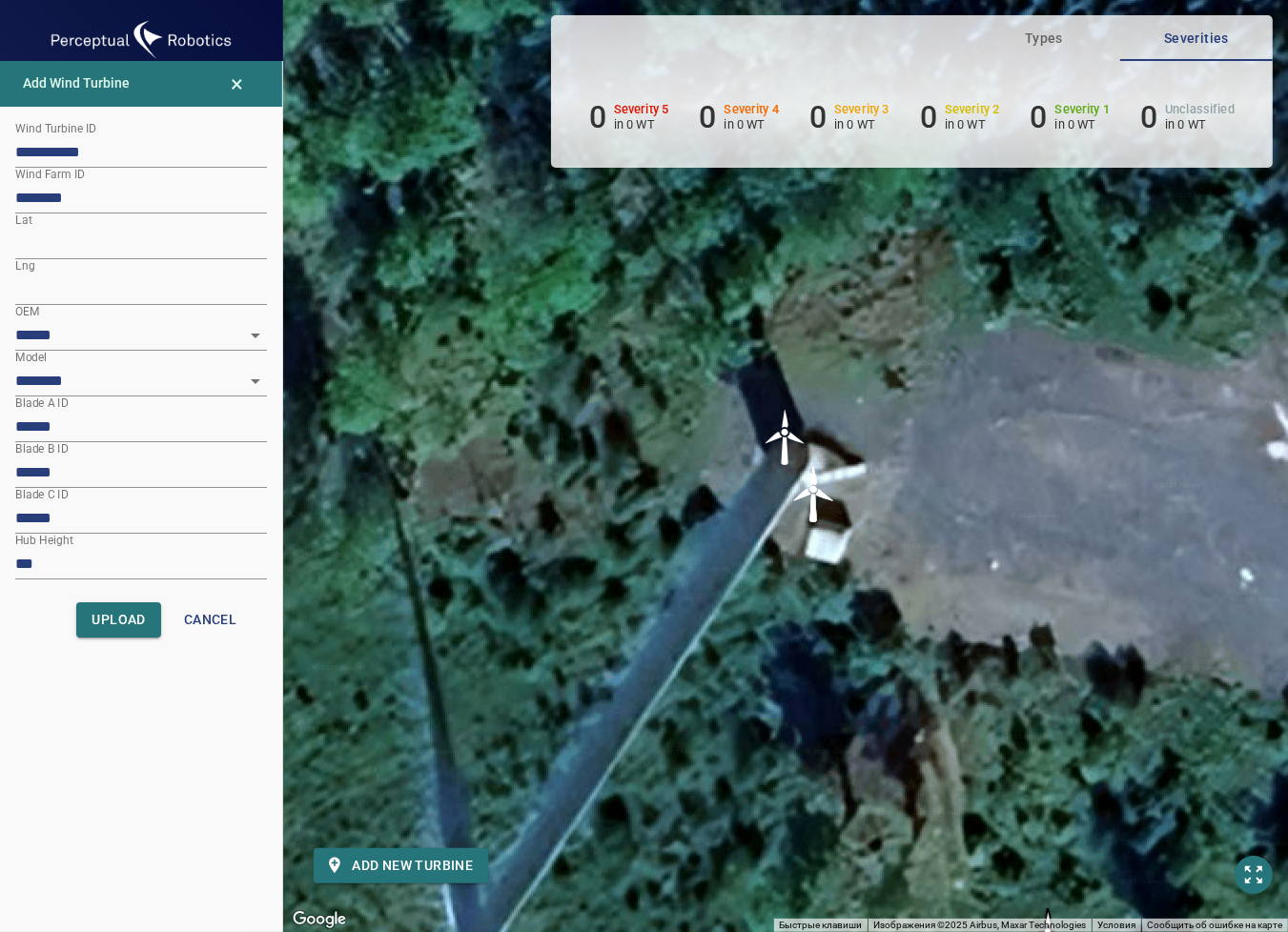 click on "******" at bounding box center [141, 427] 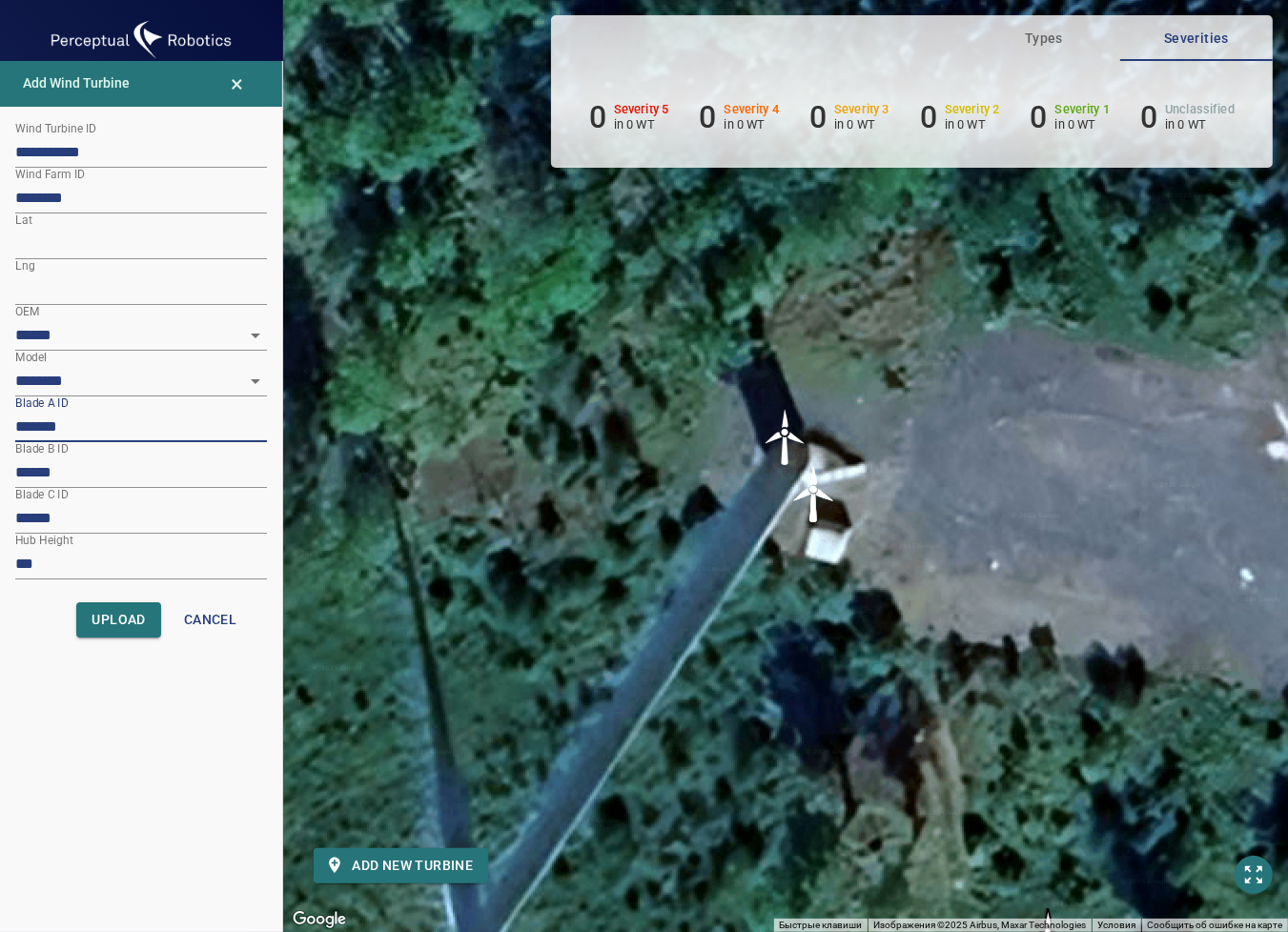 paste on "*****" 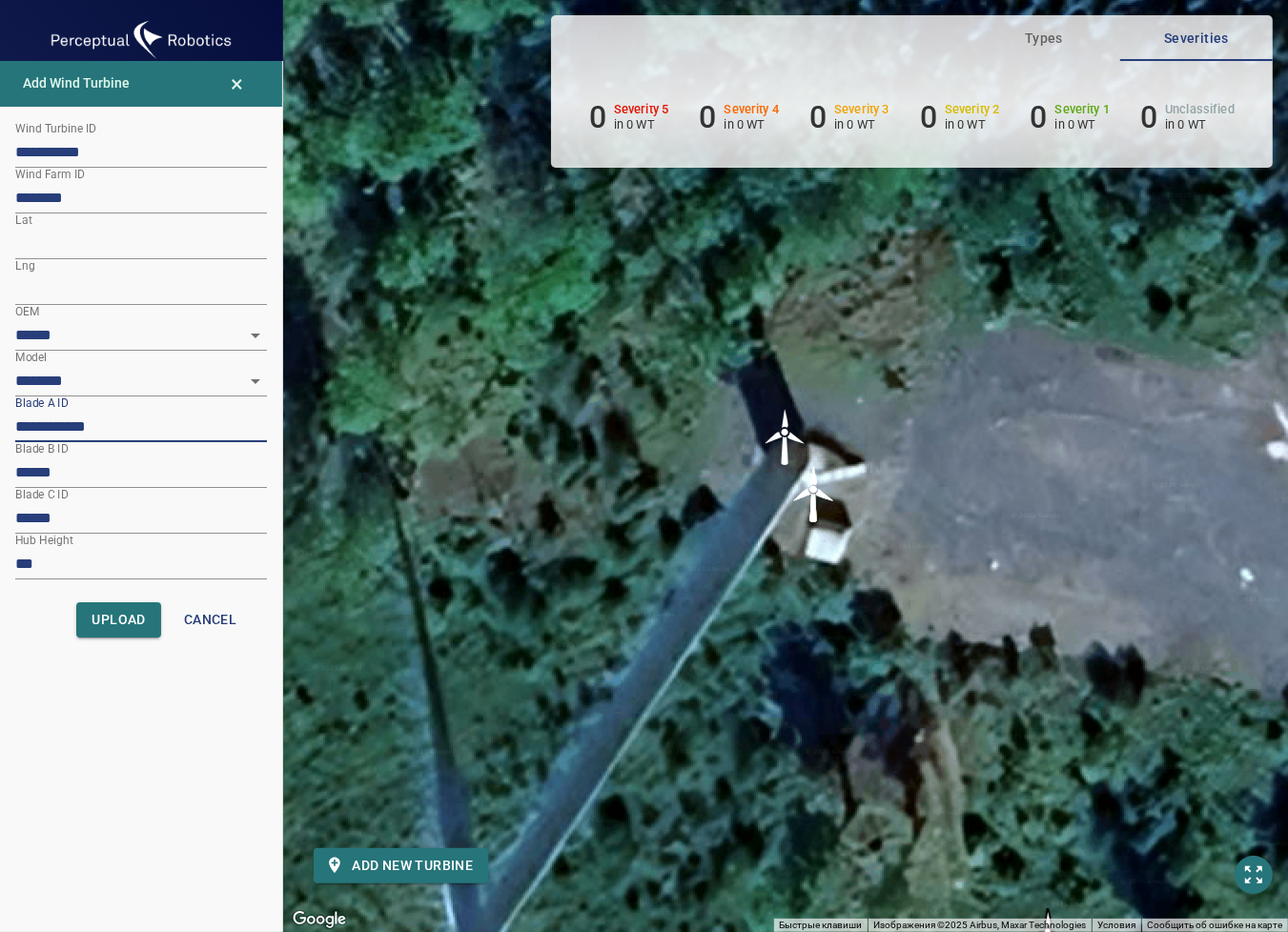type on "**********" 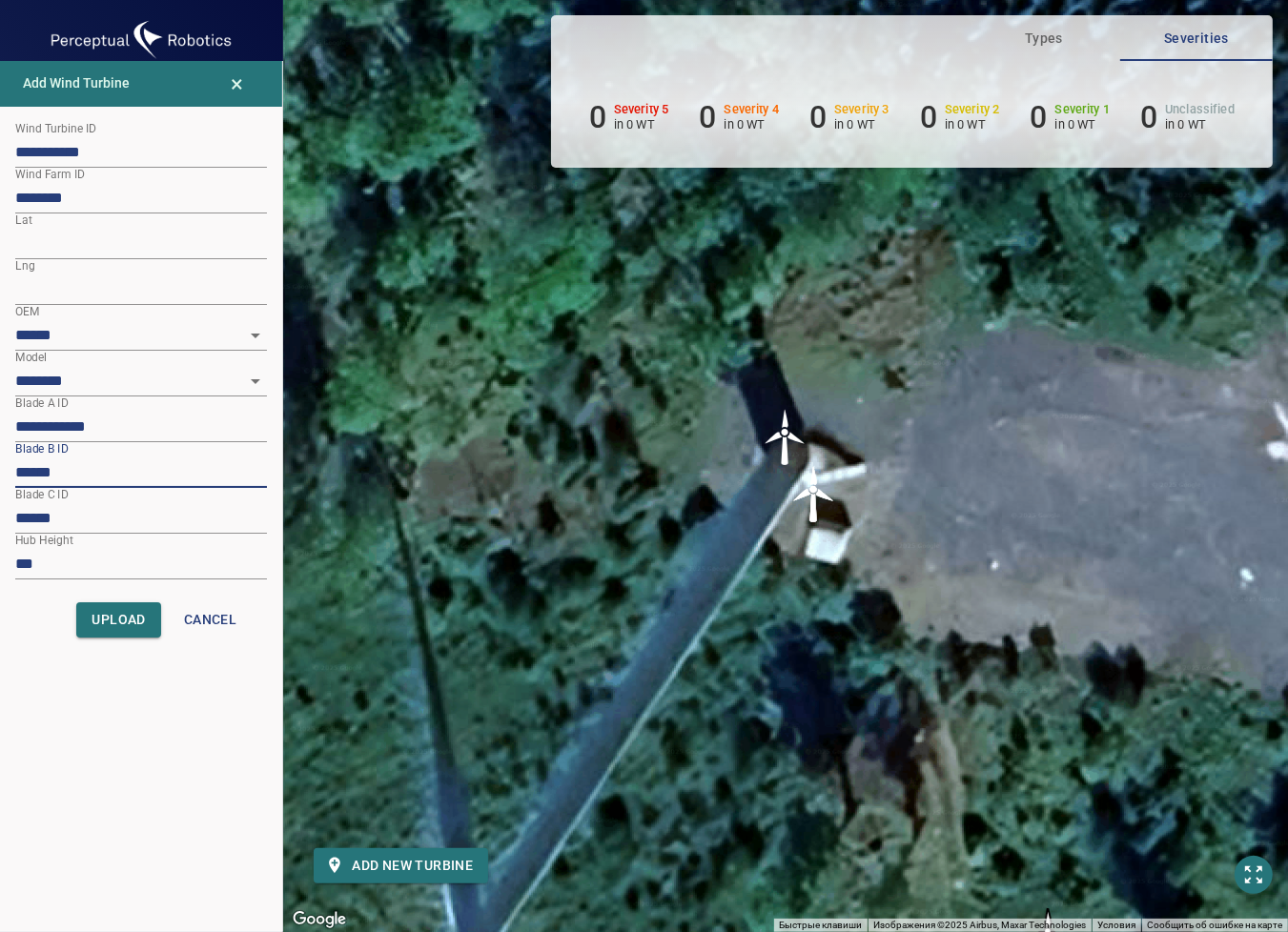 click on "******" at bounding box center [141, 473] 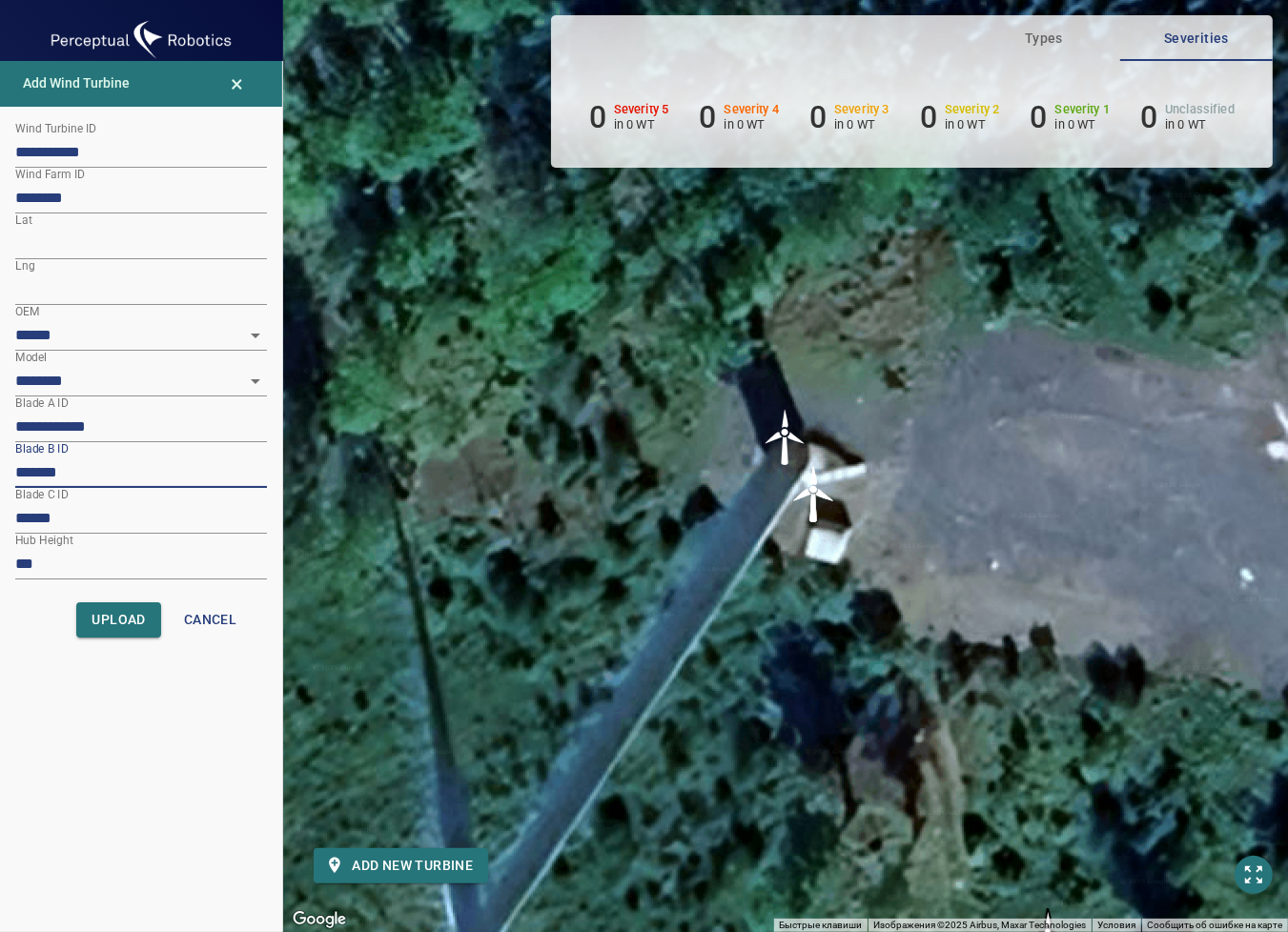 paste on "*****" 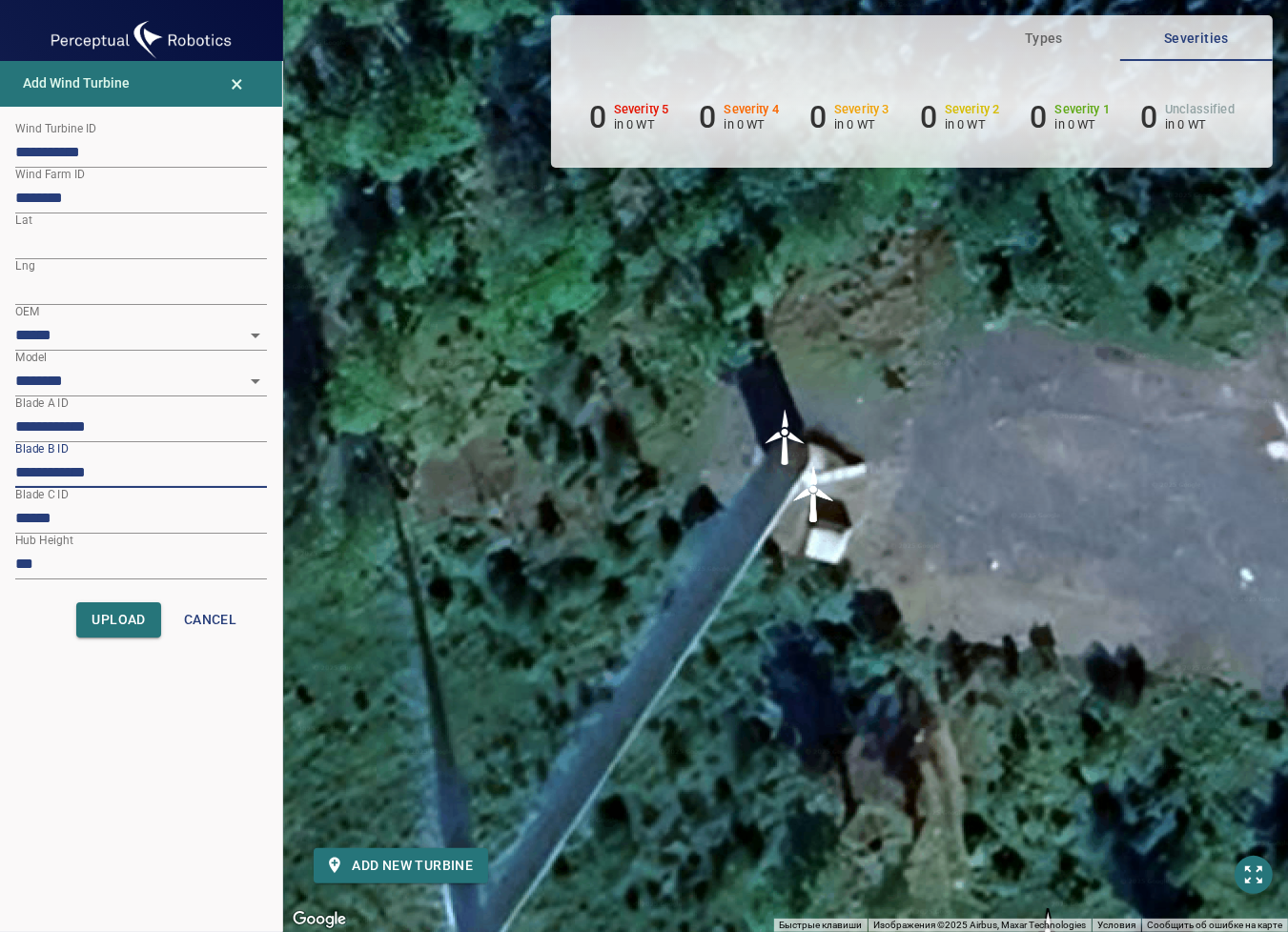 type on "**********" 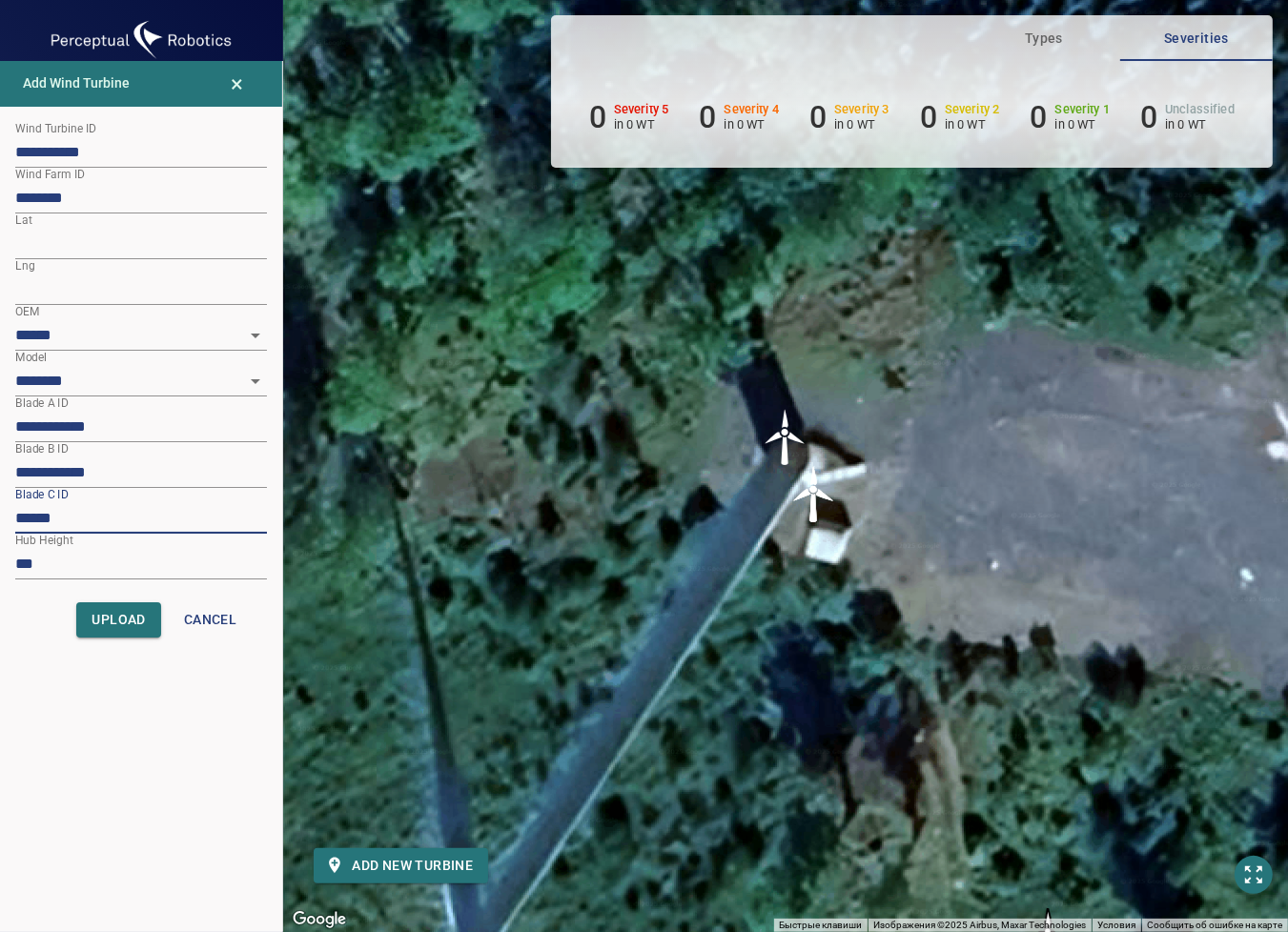 click on "******" at bounding box center [141, 518] 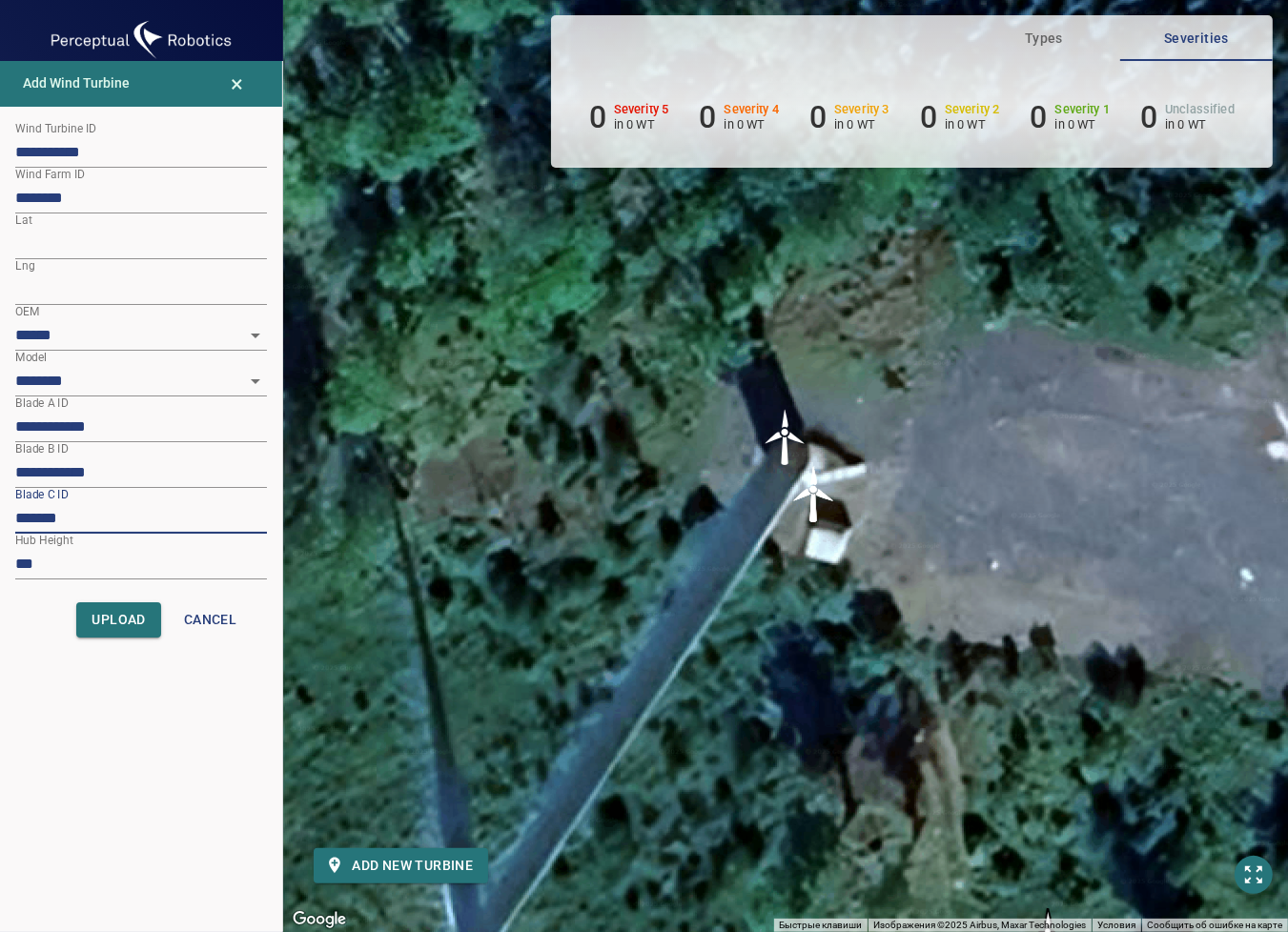 paste on "*****" 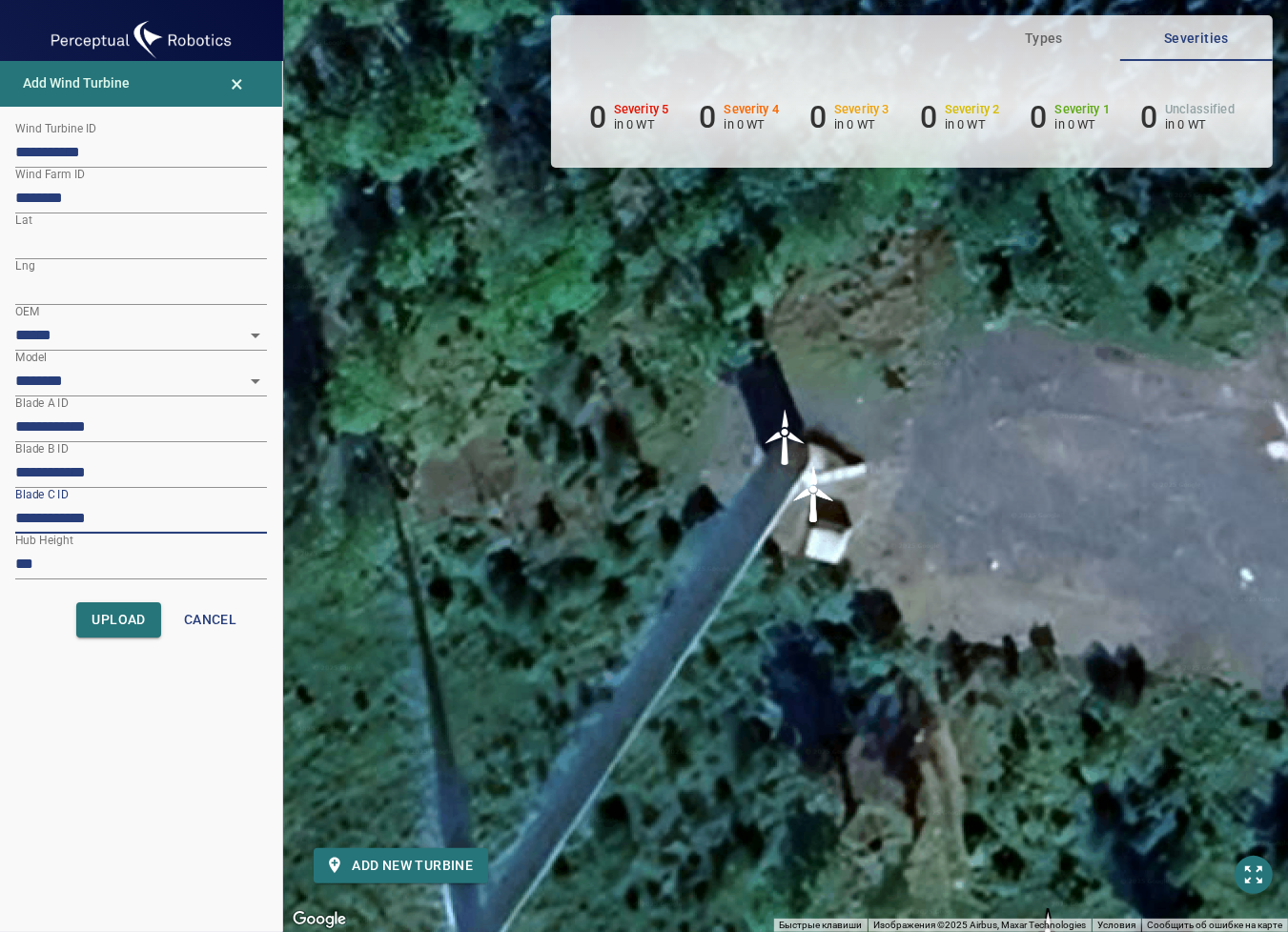 type on "**********" 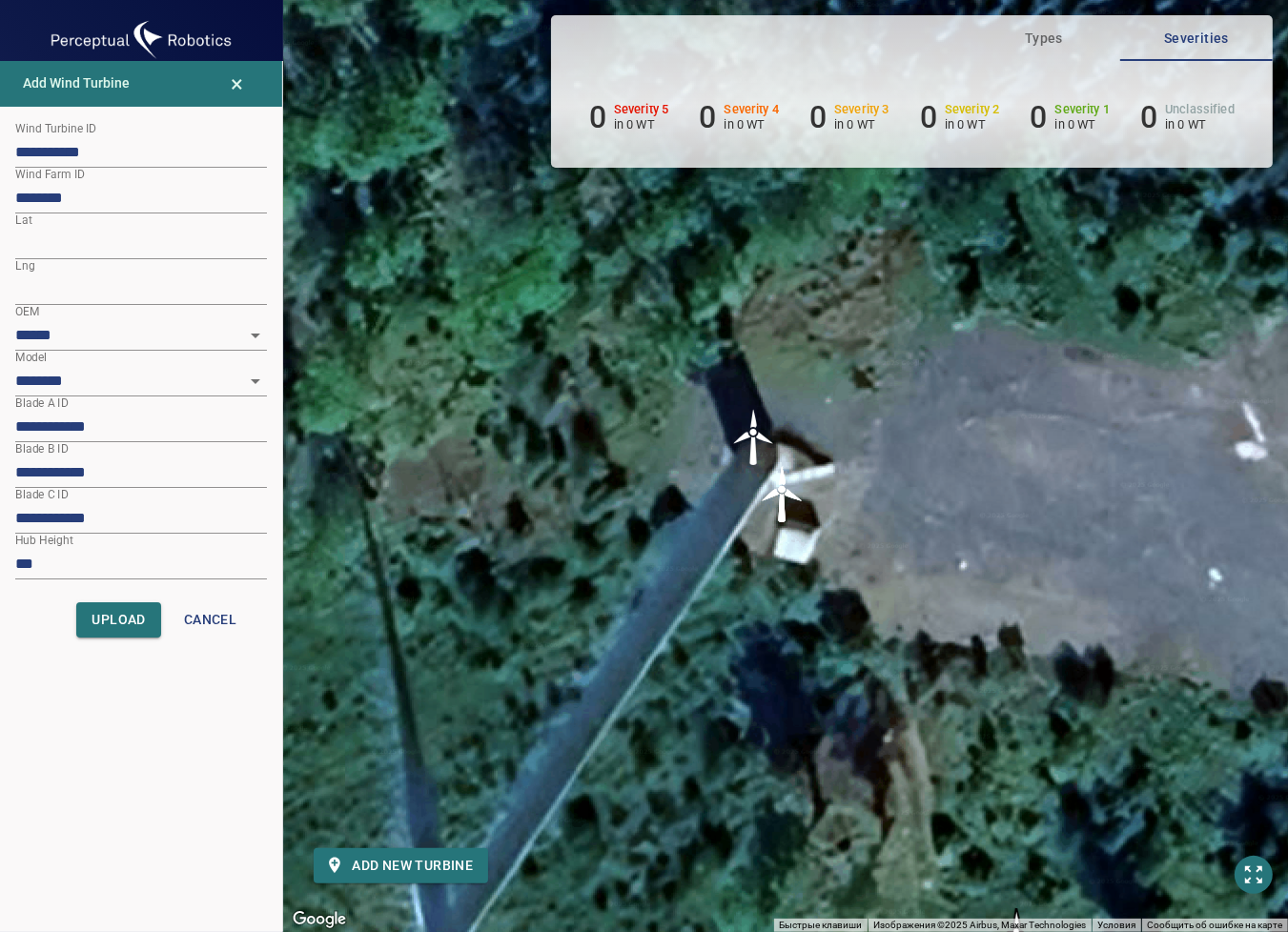 drag, startPoint x: 501, startPoint y: 548, endPoint x: 409, endPoint y: 551, distance: 92.0489 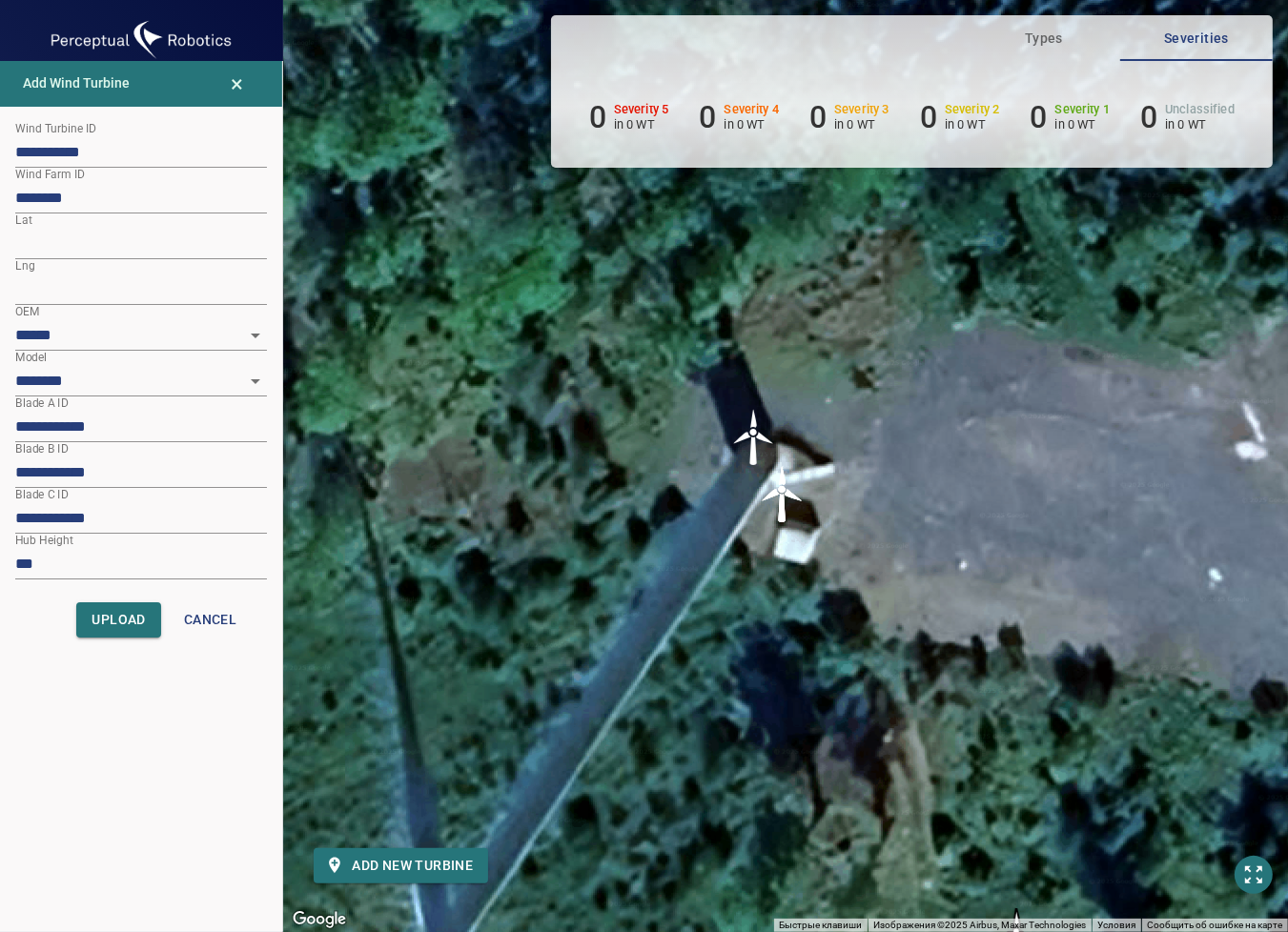 click on "Для навигации используйте клавиши со стрелками. Чтобы активировать перетаскивание с помощью клавиатуры, нажмите Alt + Ввод. После этого перемещайте маркер, используя клавиши со стрелками. Чтобы завершить перетаскивание, нажмите клавишу Ввод. Чтобы отменить действие, нажмите клавишу Esc." at bounding box center [786, 466] 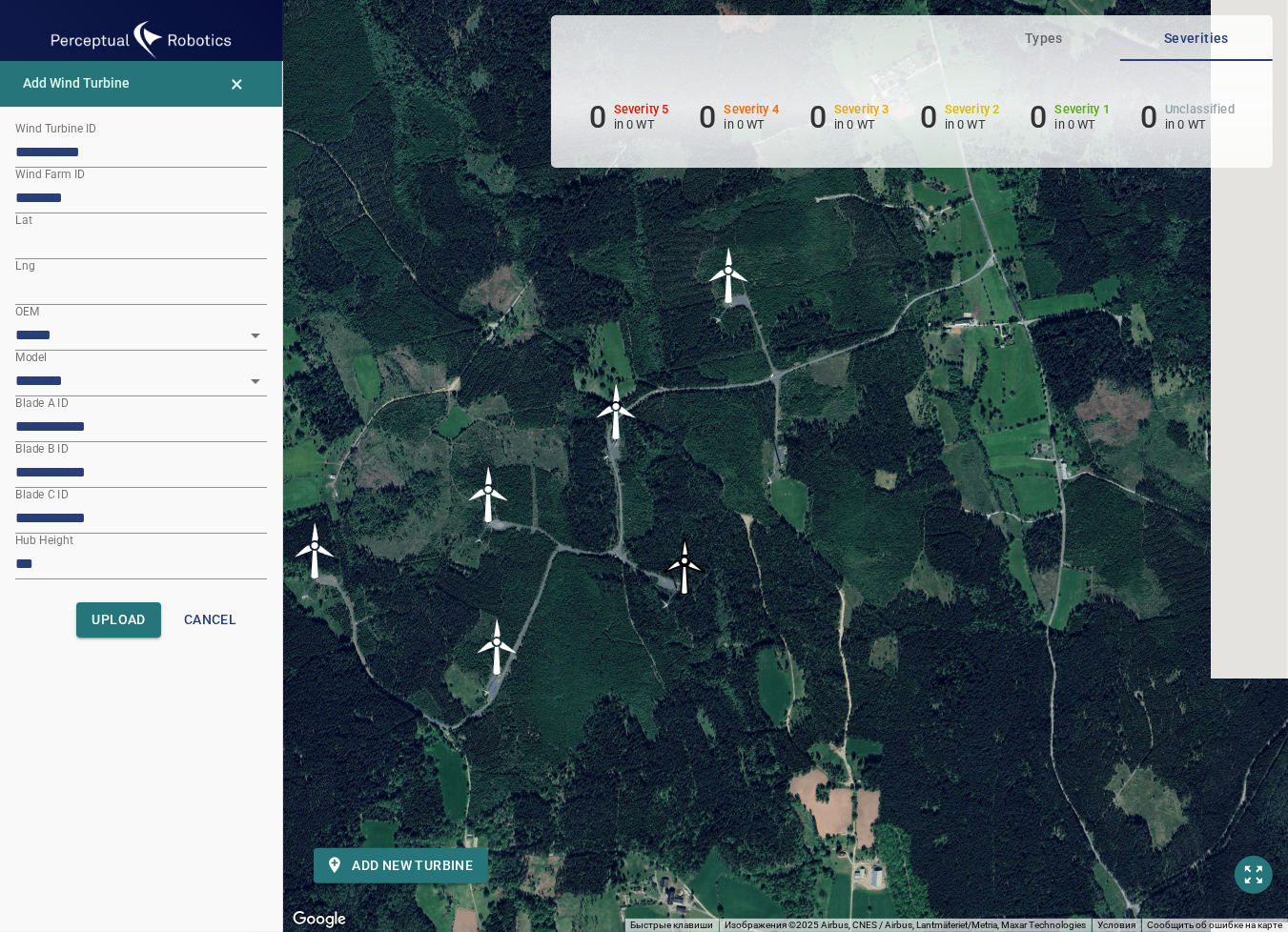 drag, startPoint x: 770, startPoint y: 705, endPoint x: 633, endPoint y: 699, distance: 137.13132 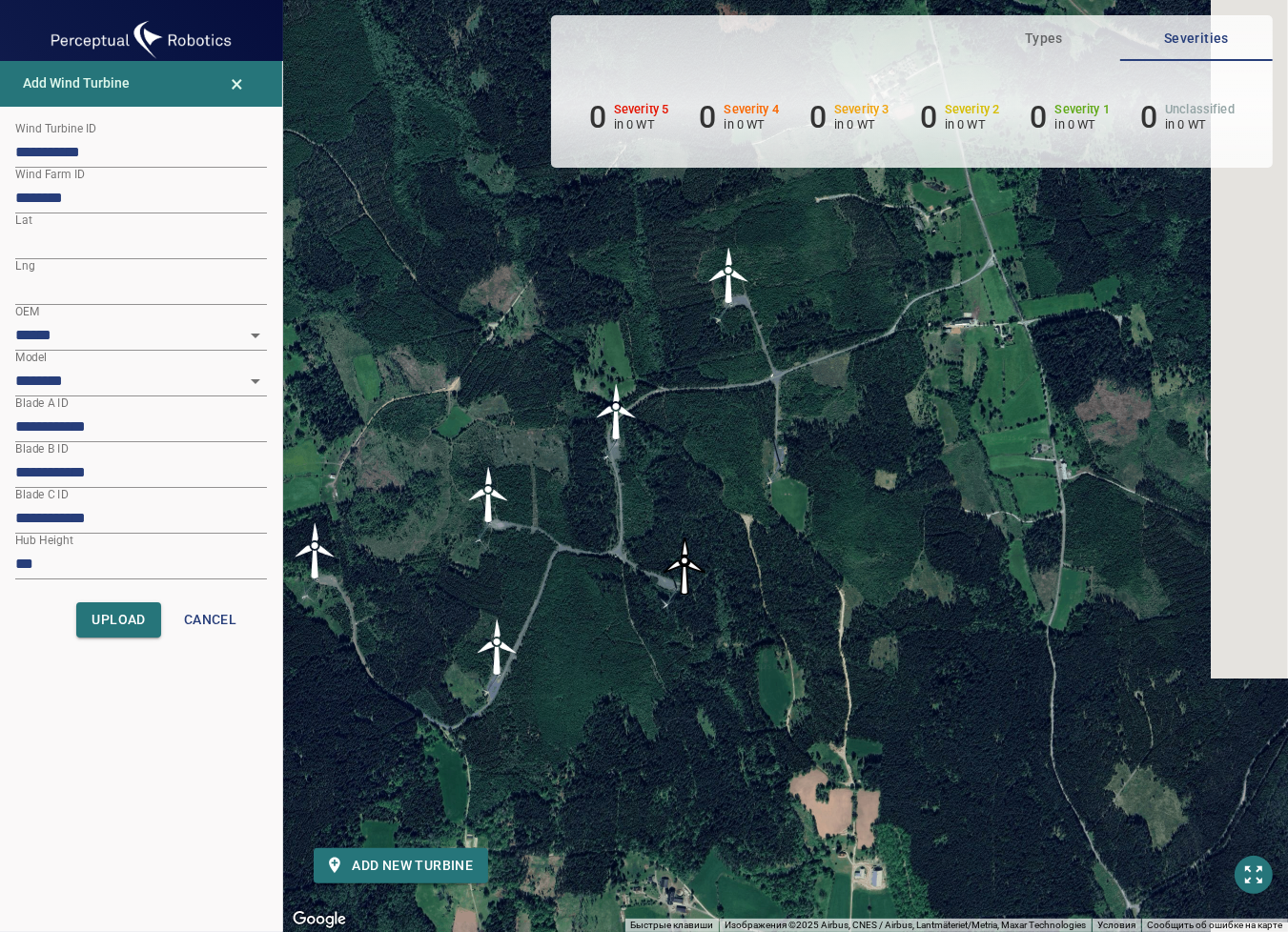 click on "Для навигации используйте клавиши со стрелками. Чтобы активировать перетаскивание с помощью клавиатуры, нажмите Alt + Ввод. После этого перемещайте маркер, используя клавиши со стрелками. Чтобы завершить перетаскивание, нажмите клавишу Ввод. Чтобы отменить действие, нажмите клавишу Esc." at bounding box center [786, 466] 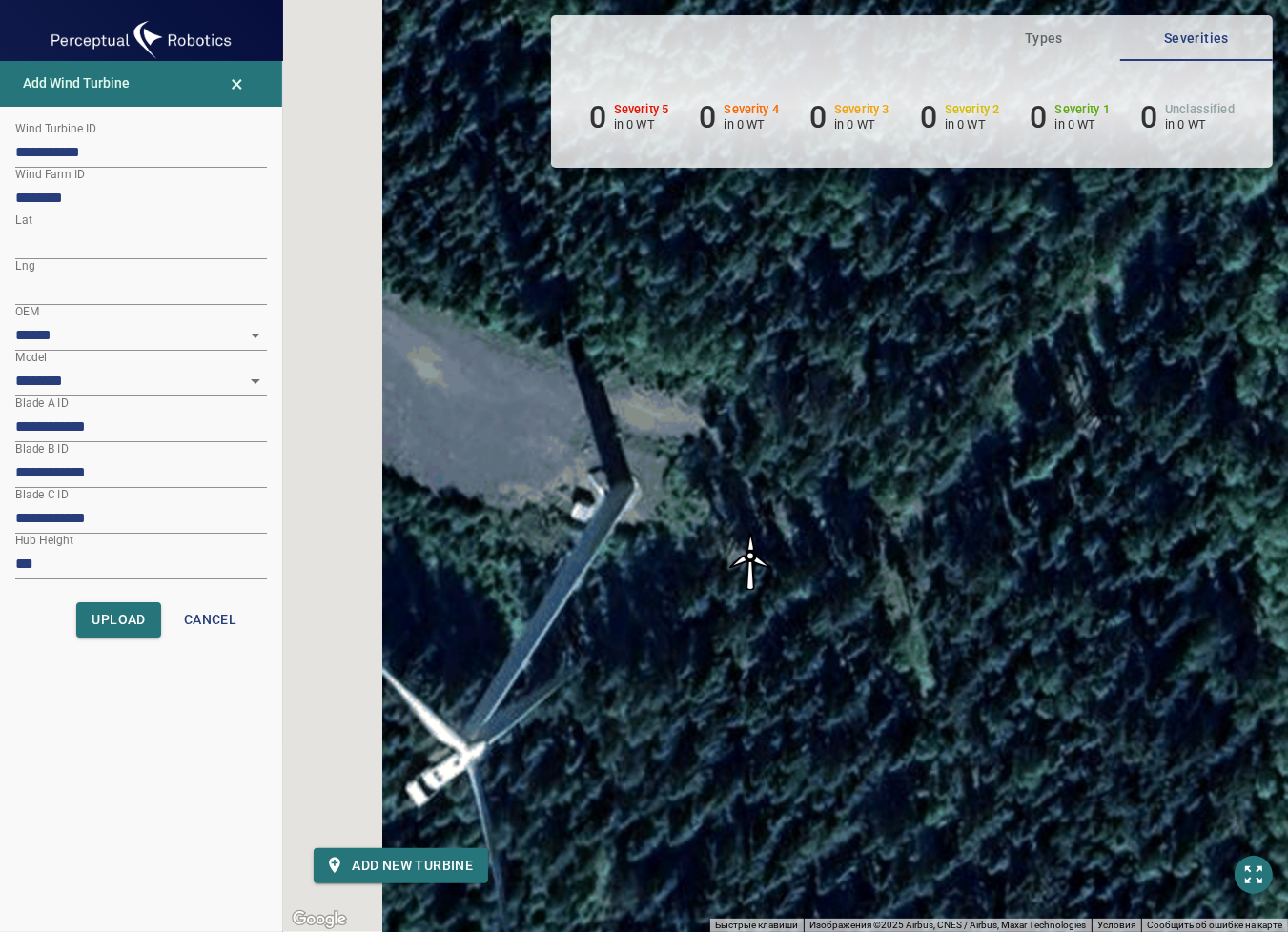 drag, startPoint x: 539, startPoint y: 591, endPoint x: 705, endPoint y: 666, distance: 182.1565 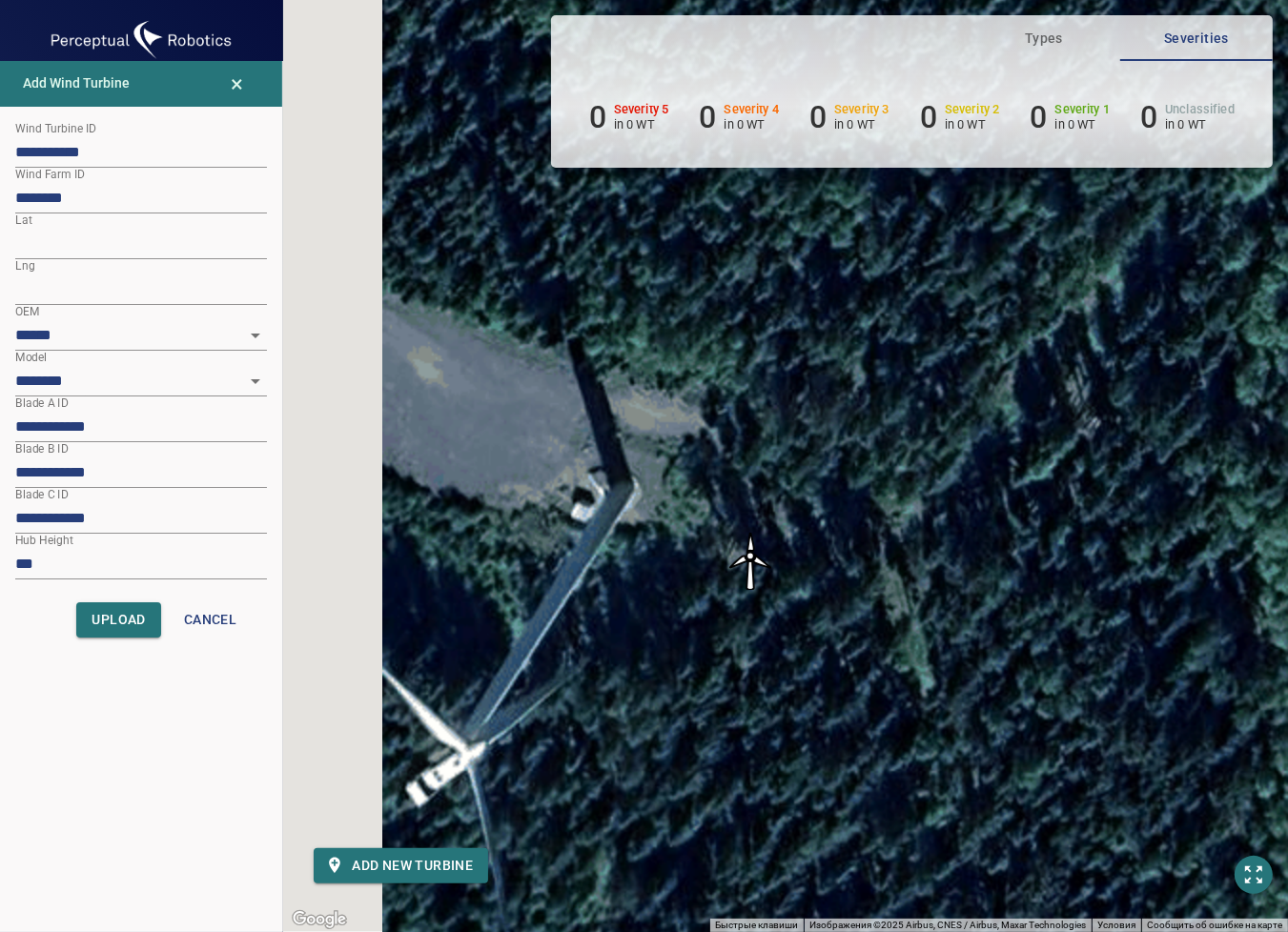 click on "Для навигации используйте клавиши со стрелками. Чтобы активировать перетаскивание с помощью клавиатуры, нажмите Alt + Ввод. После этого перемещайте маркер, используя клавиши со стрелками. Чтобы завершить перетаскивание, нажмите клавишу Ввод. Чтобы отменить действие, нажмите клавишу Esc." at bounding box center (786, 466) 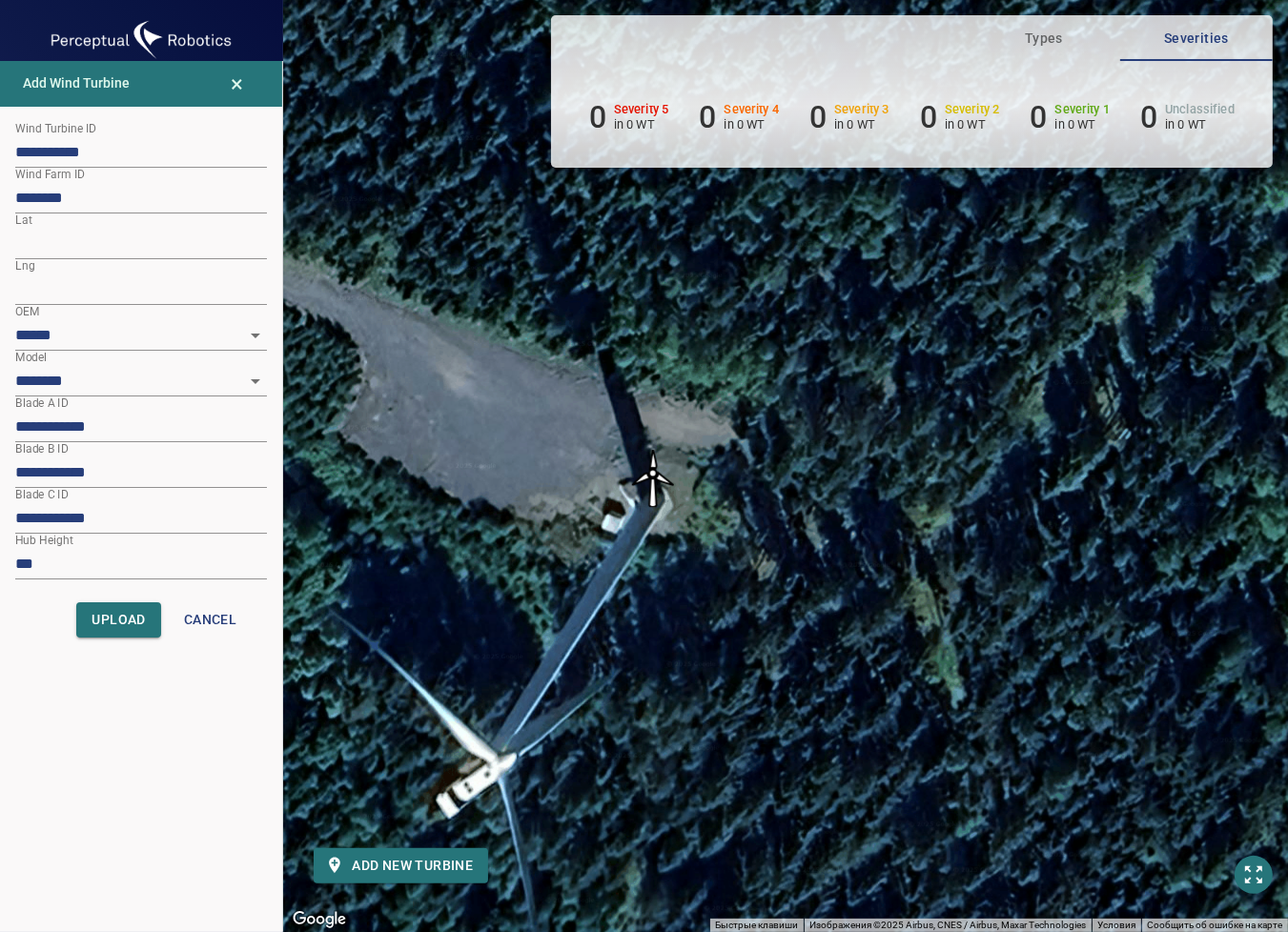 drag, startPoint x: 777, startPoint y: 577, endPoint x: 644, endPoint y: 480, distance: 164.6147 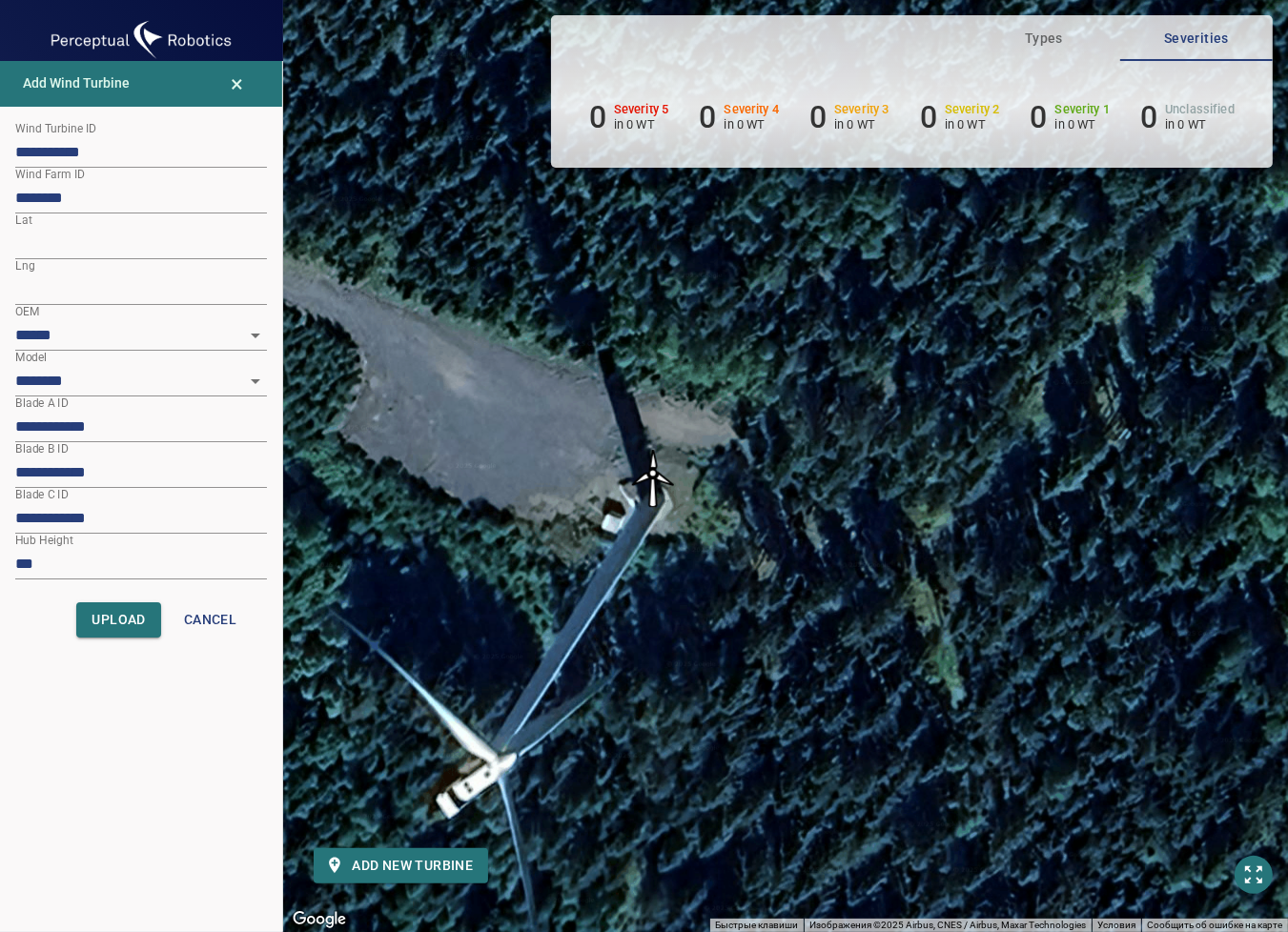 click at bounding box center (653, 478) 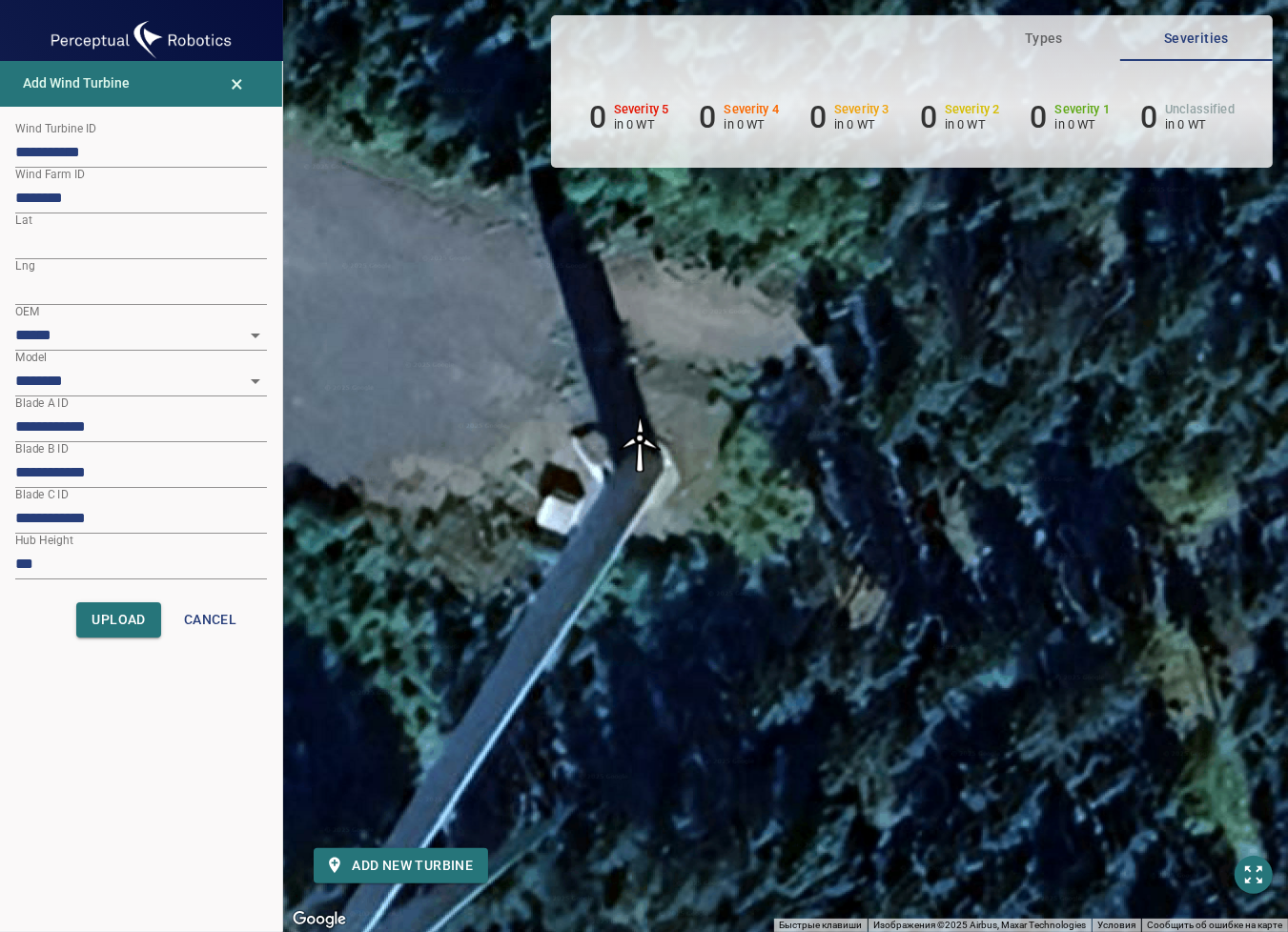 drag, startPoint x: 641, startPoint y: 456, endPoint x: 641, endPoint y: 445, distance: 11 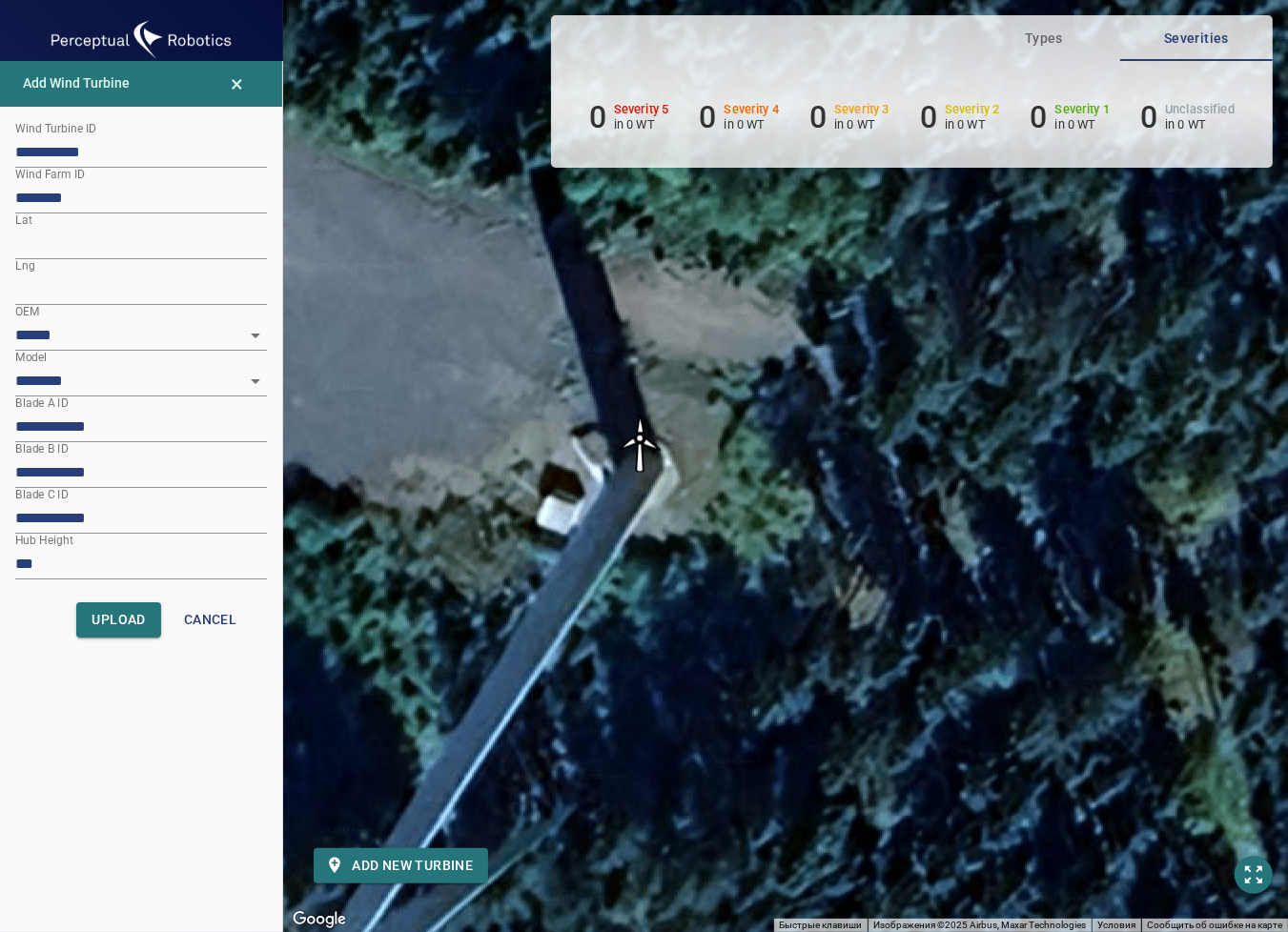 click at bounding box center (640, 443) 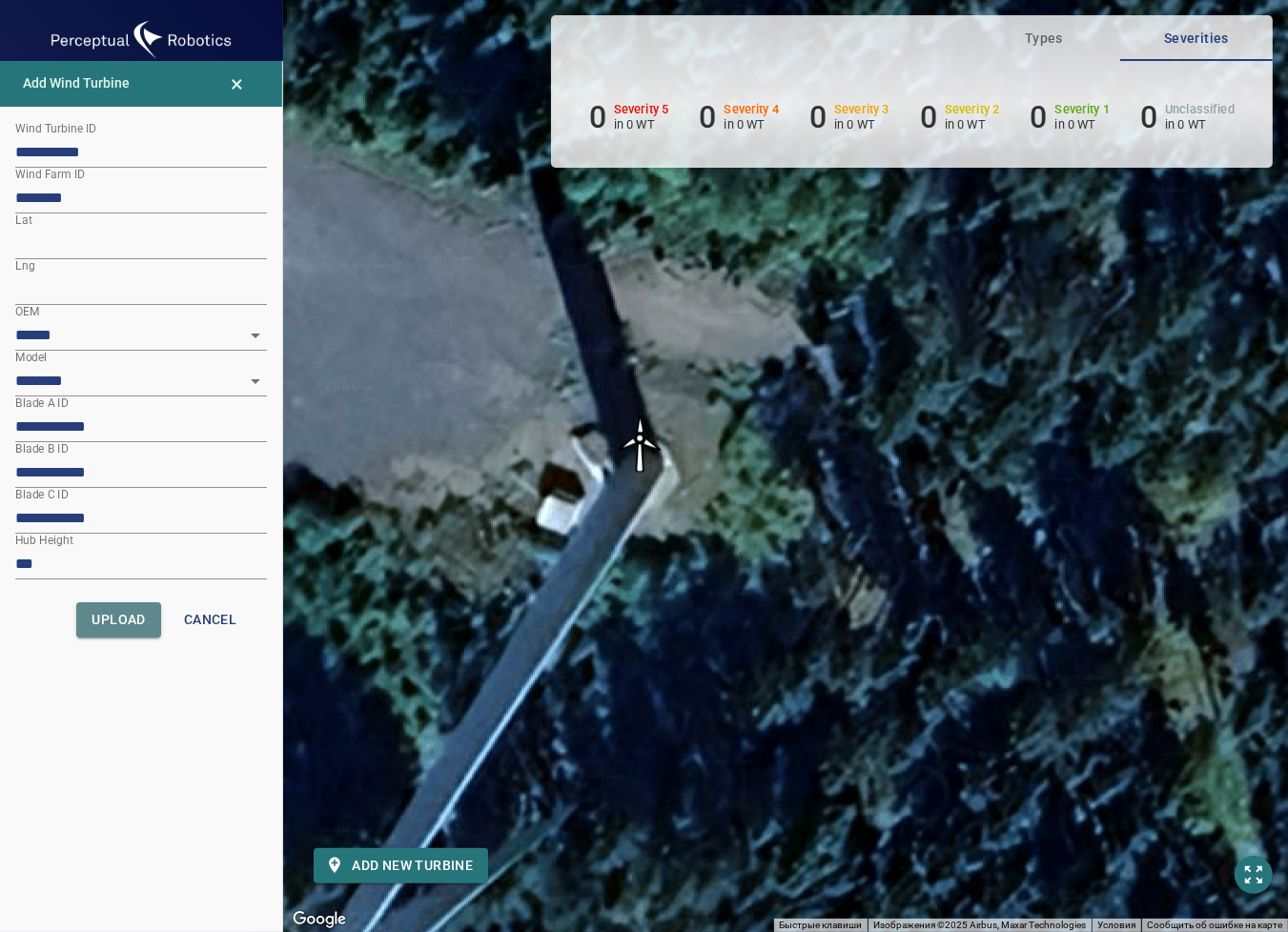 click on "Upload" at bounding box center (118, 619) 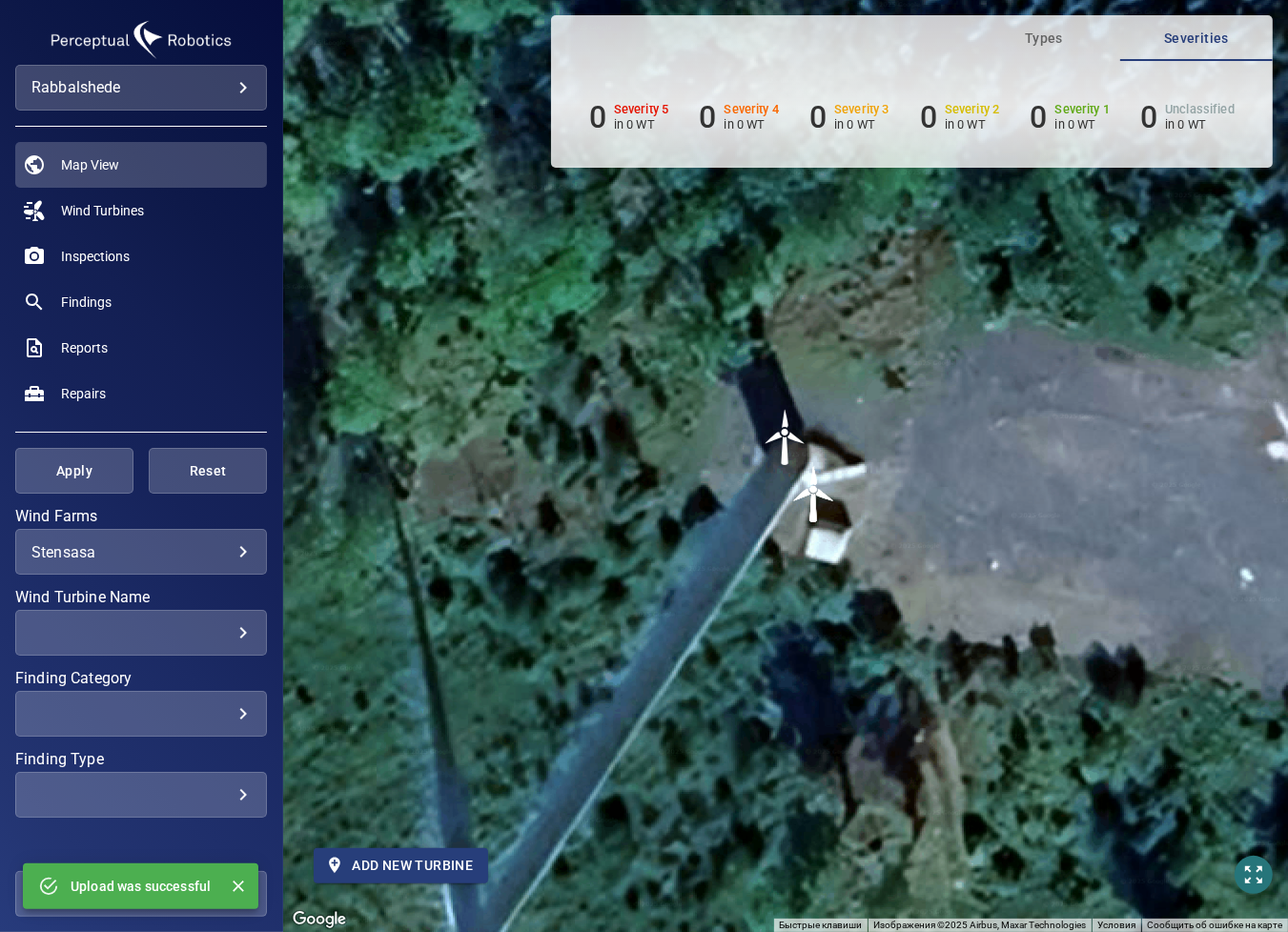 click on "Add new turbine" at bounding box center (400, 865) 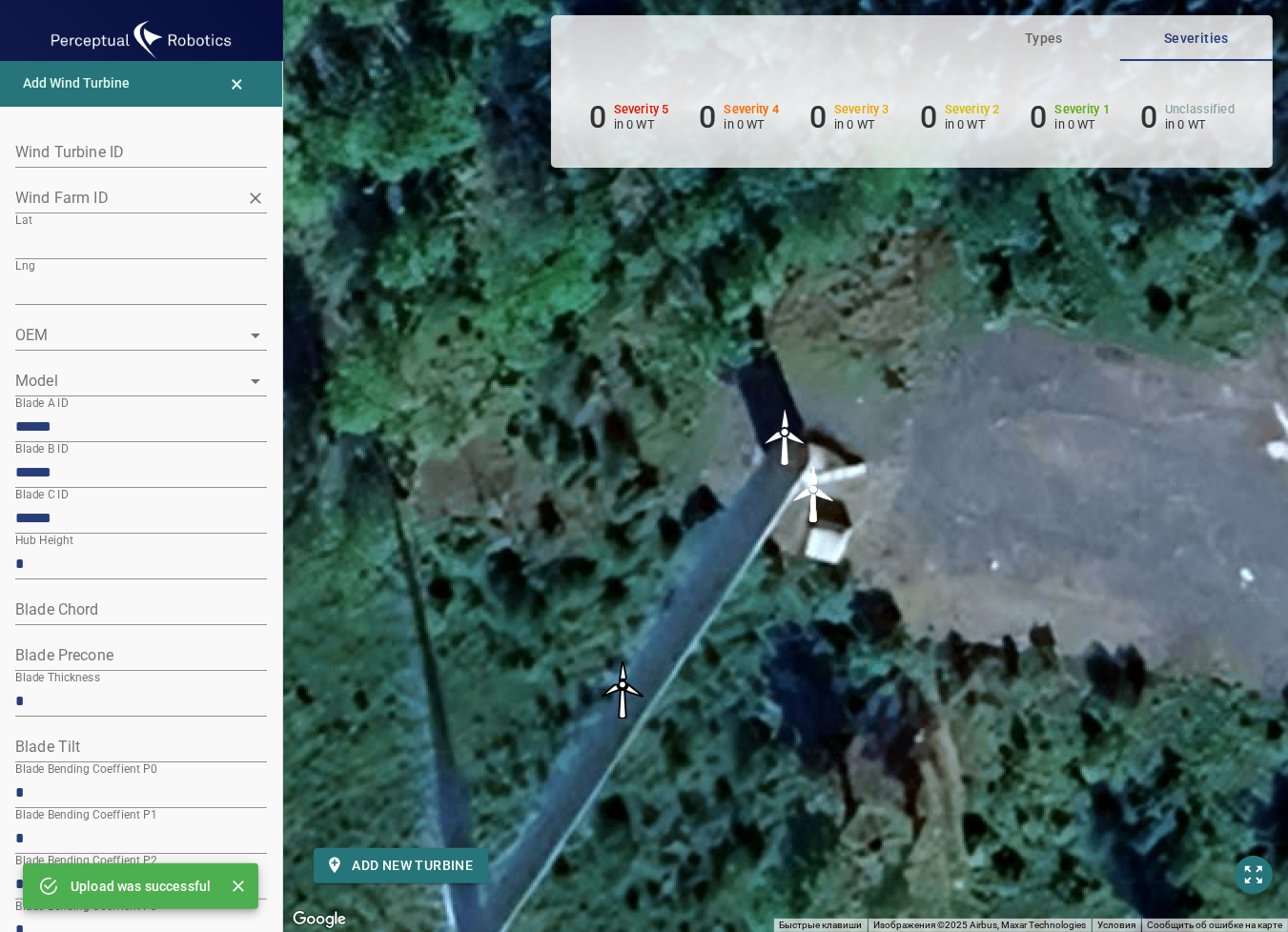 click on "Wind Farm ID" at bounding box center [127, 197] 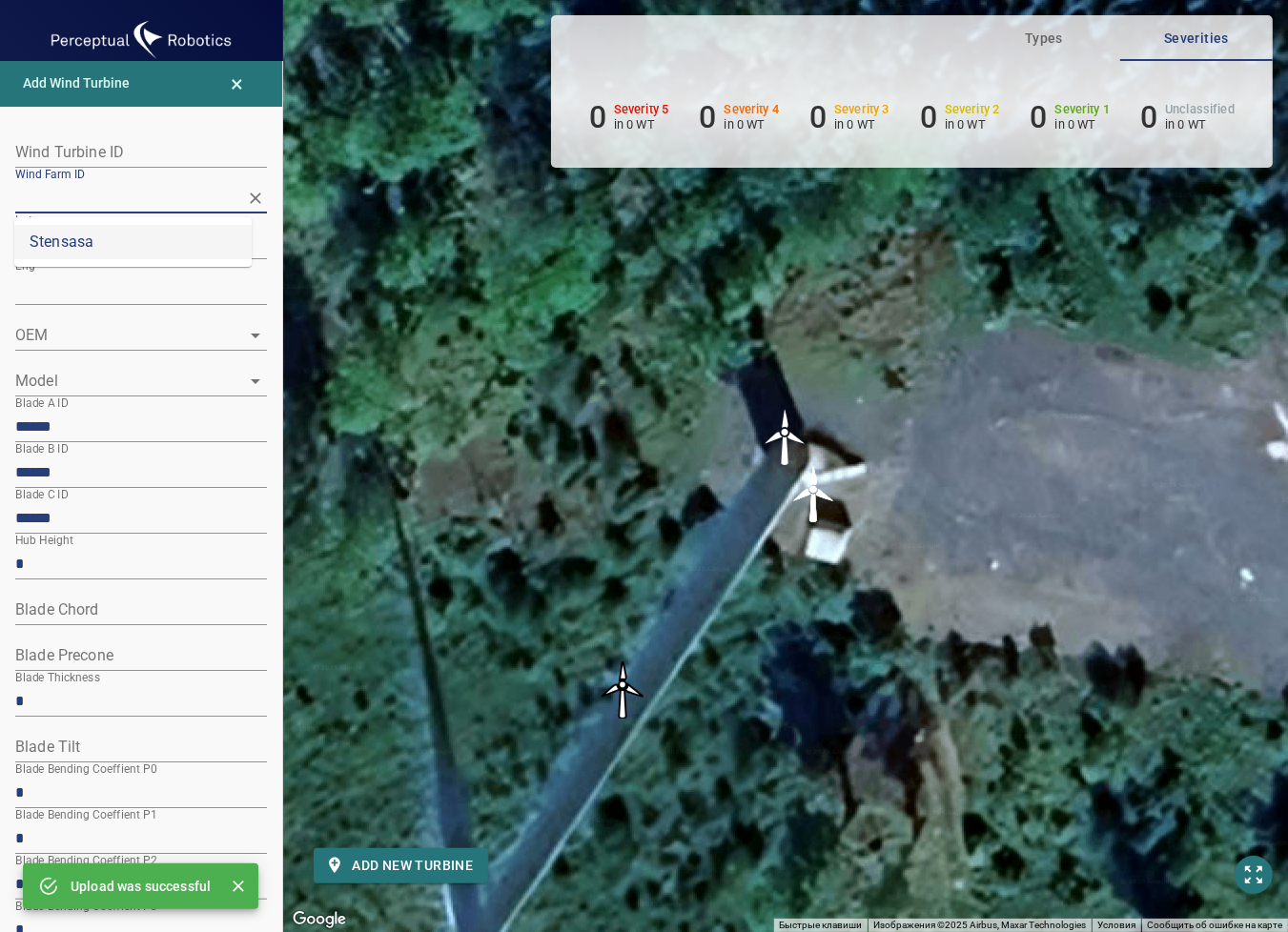 click on "Stensasa" at bounding box center [133, 242] 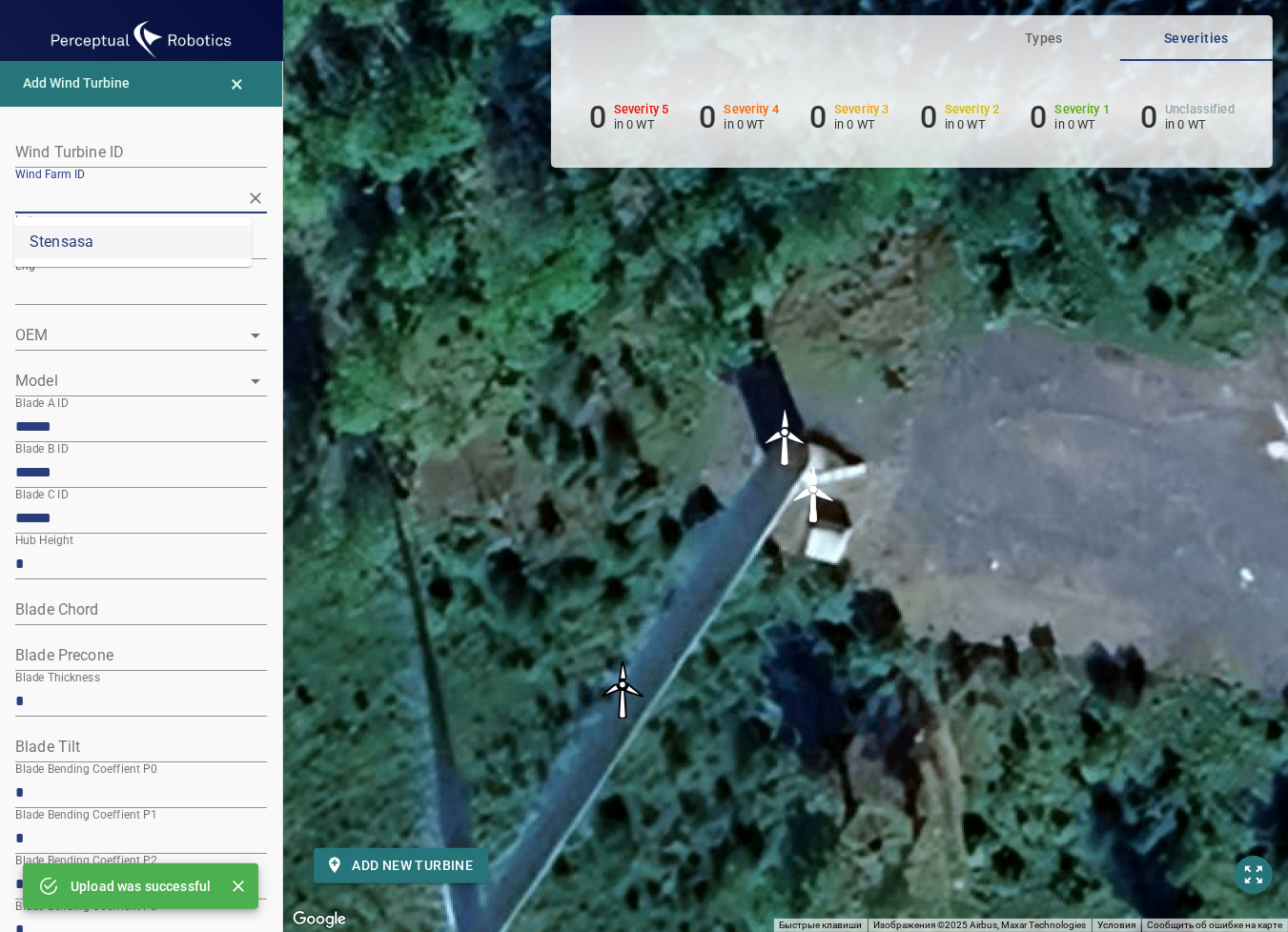 type on "********" 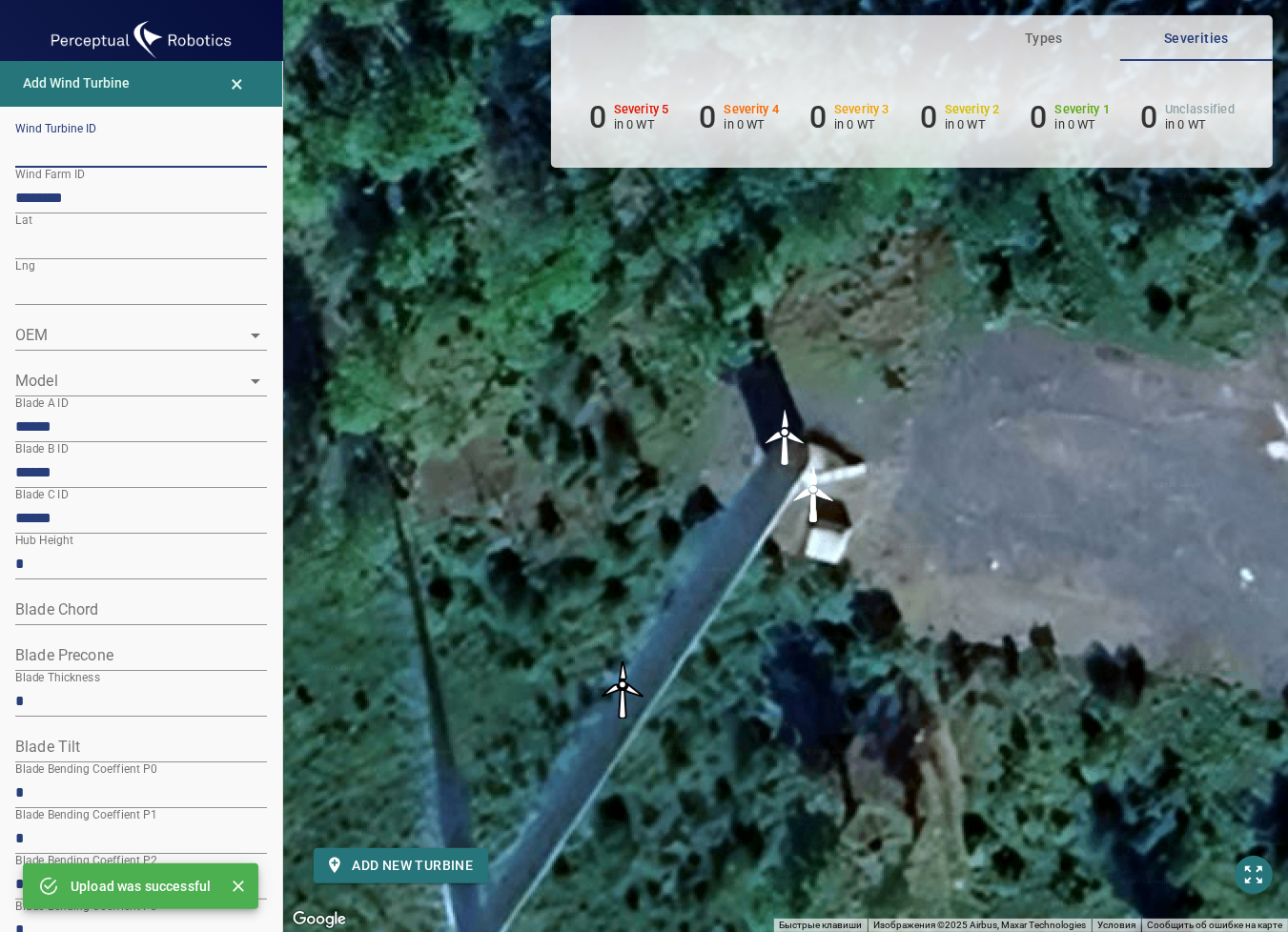 click at bounding box center [141, 152] 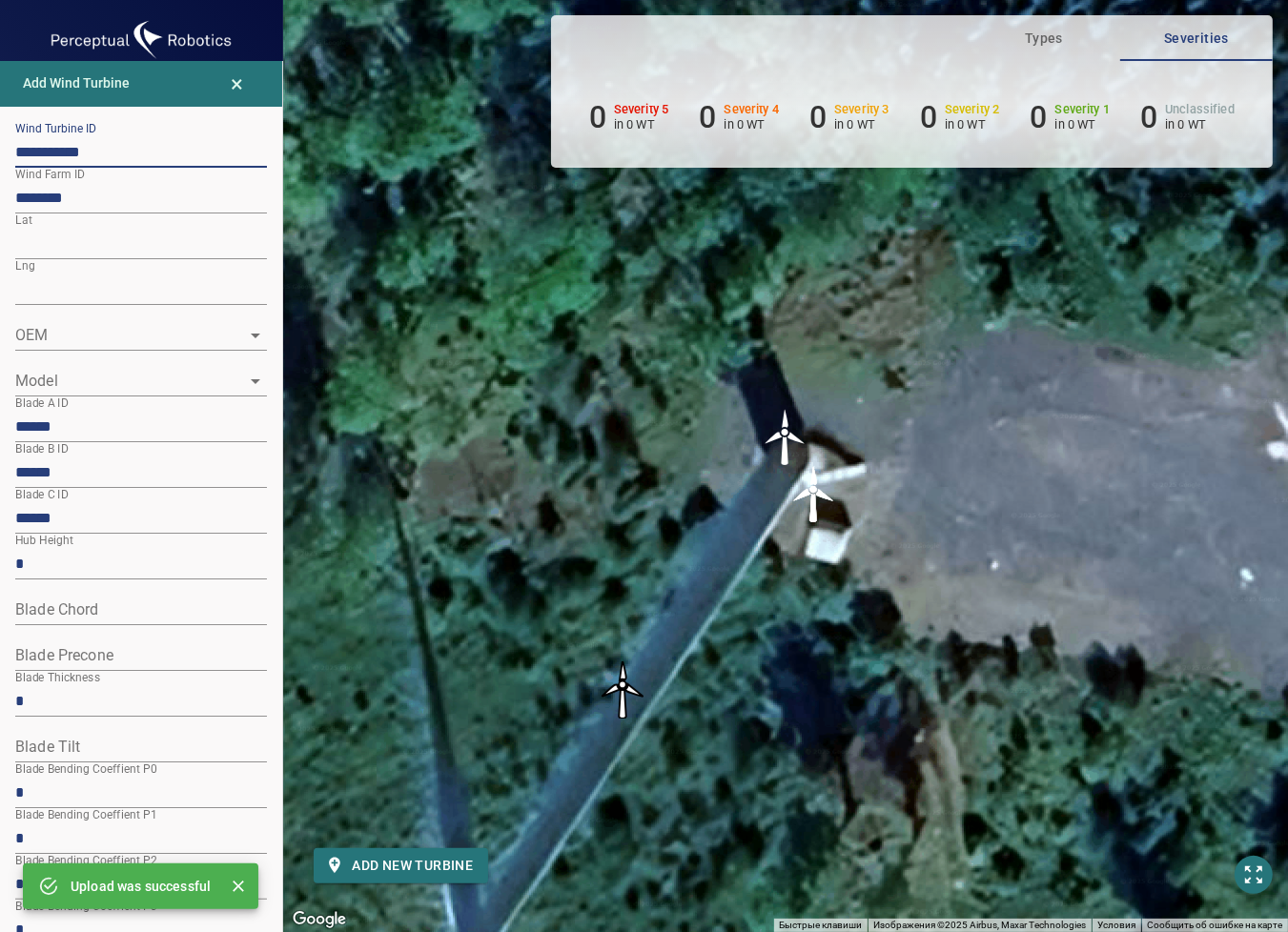 type on "**********" 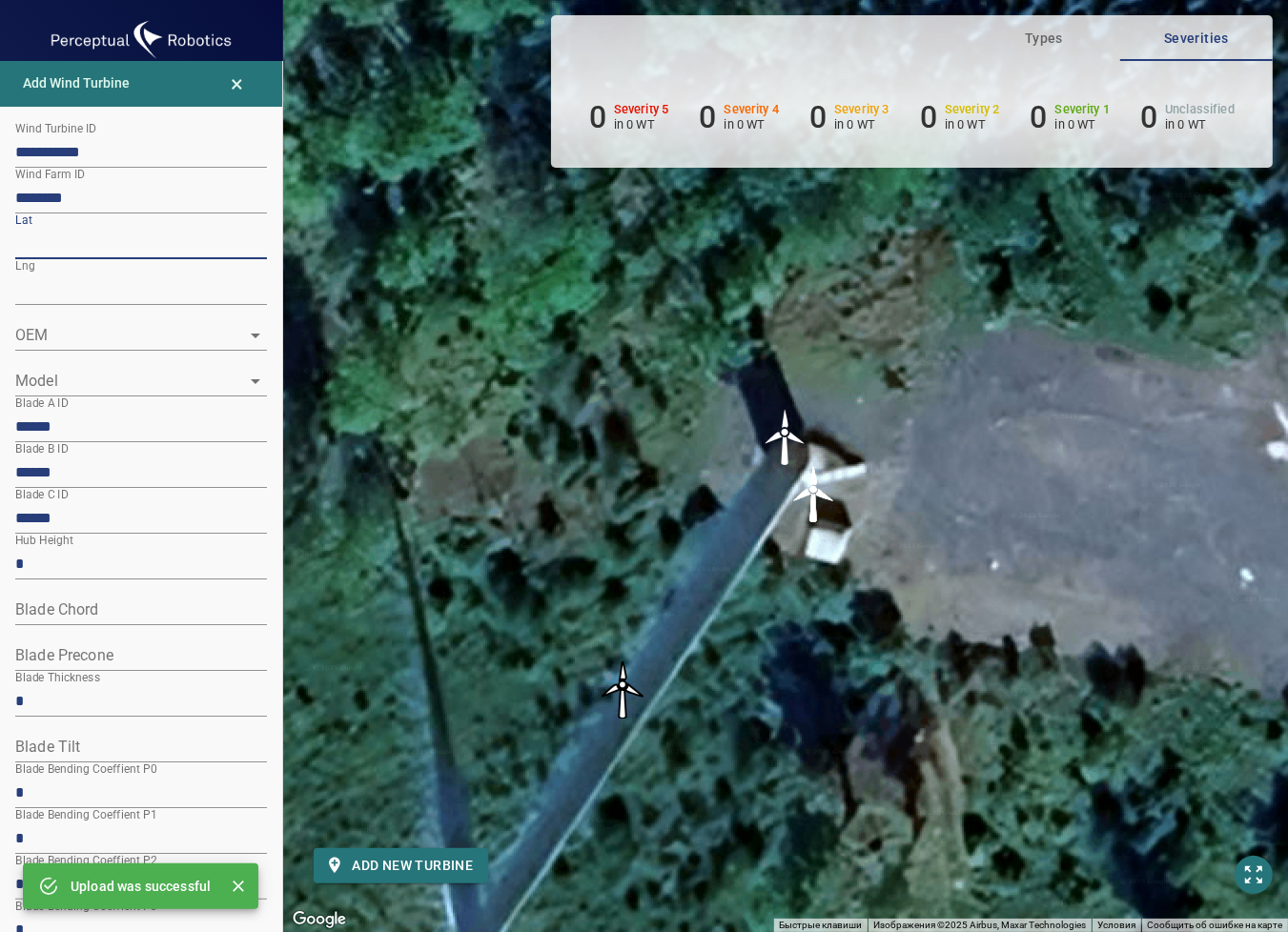 drag, startPoint x: 103, startPoint y: 240, endPoint x: -21, endPoint y: 243, distance: 124.0363 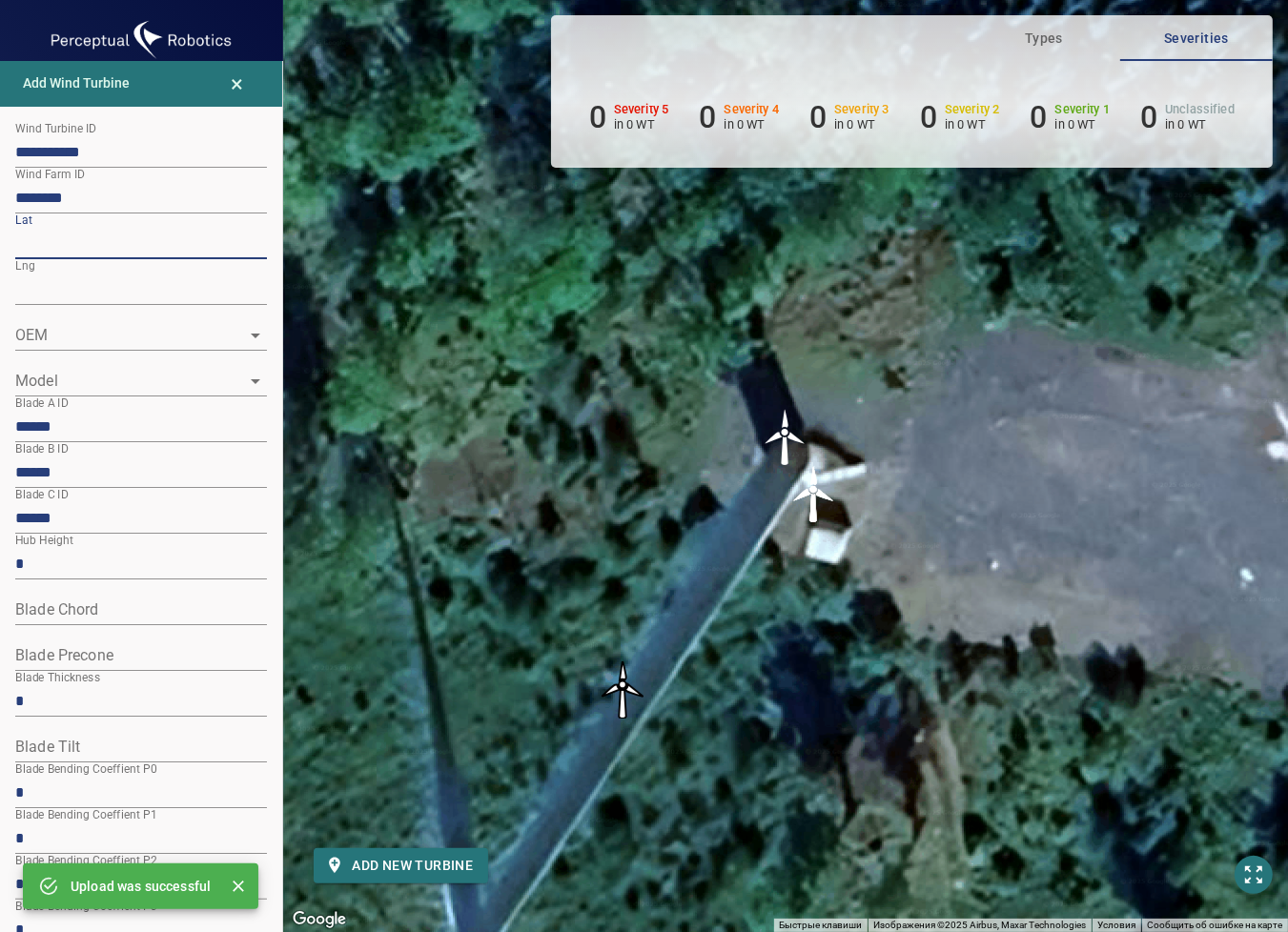 click on "**********" at bounding box center (644, 466) 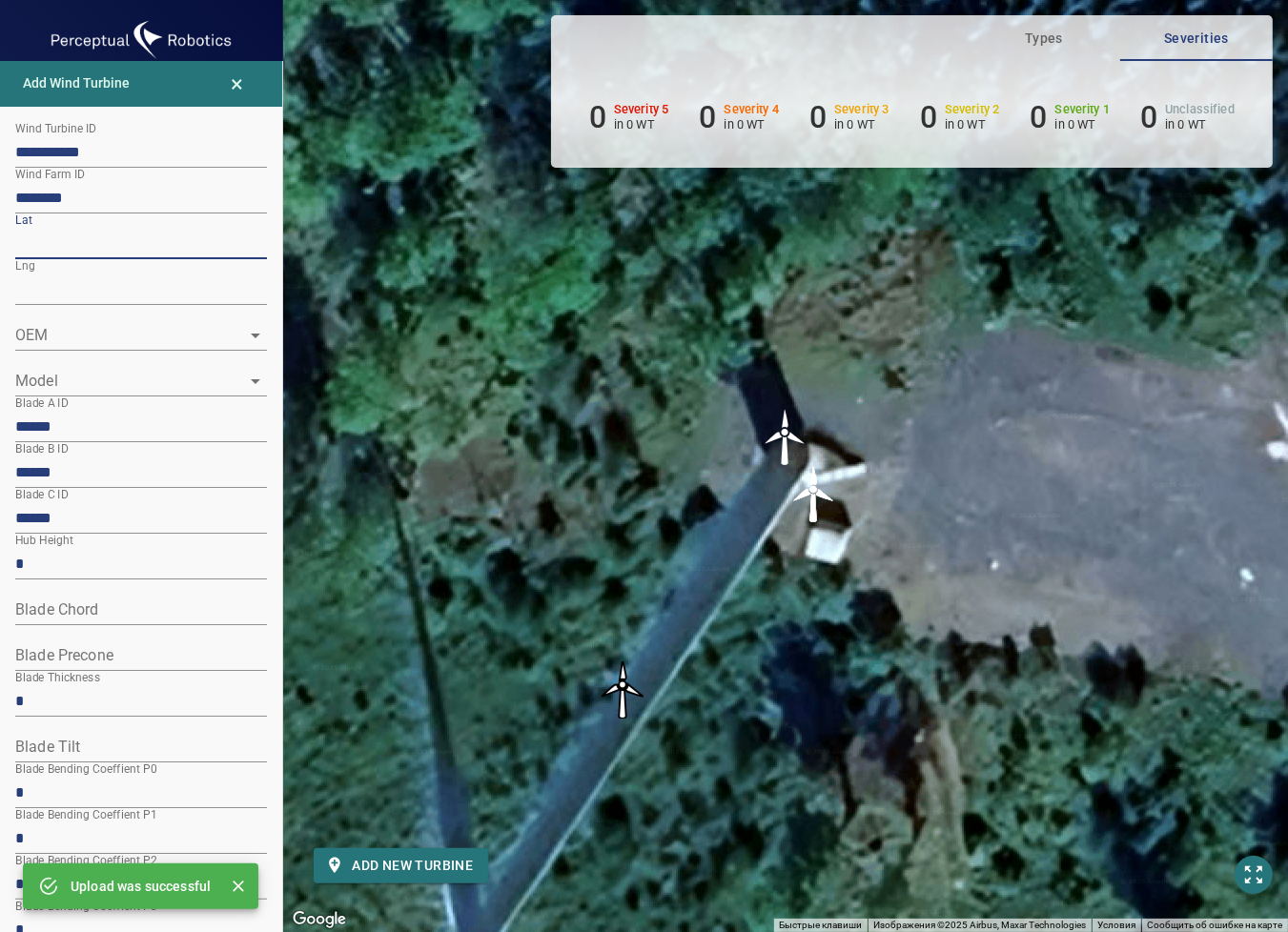 type on "*********" 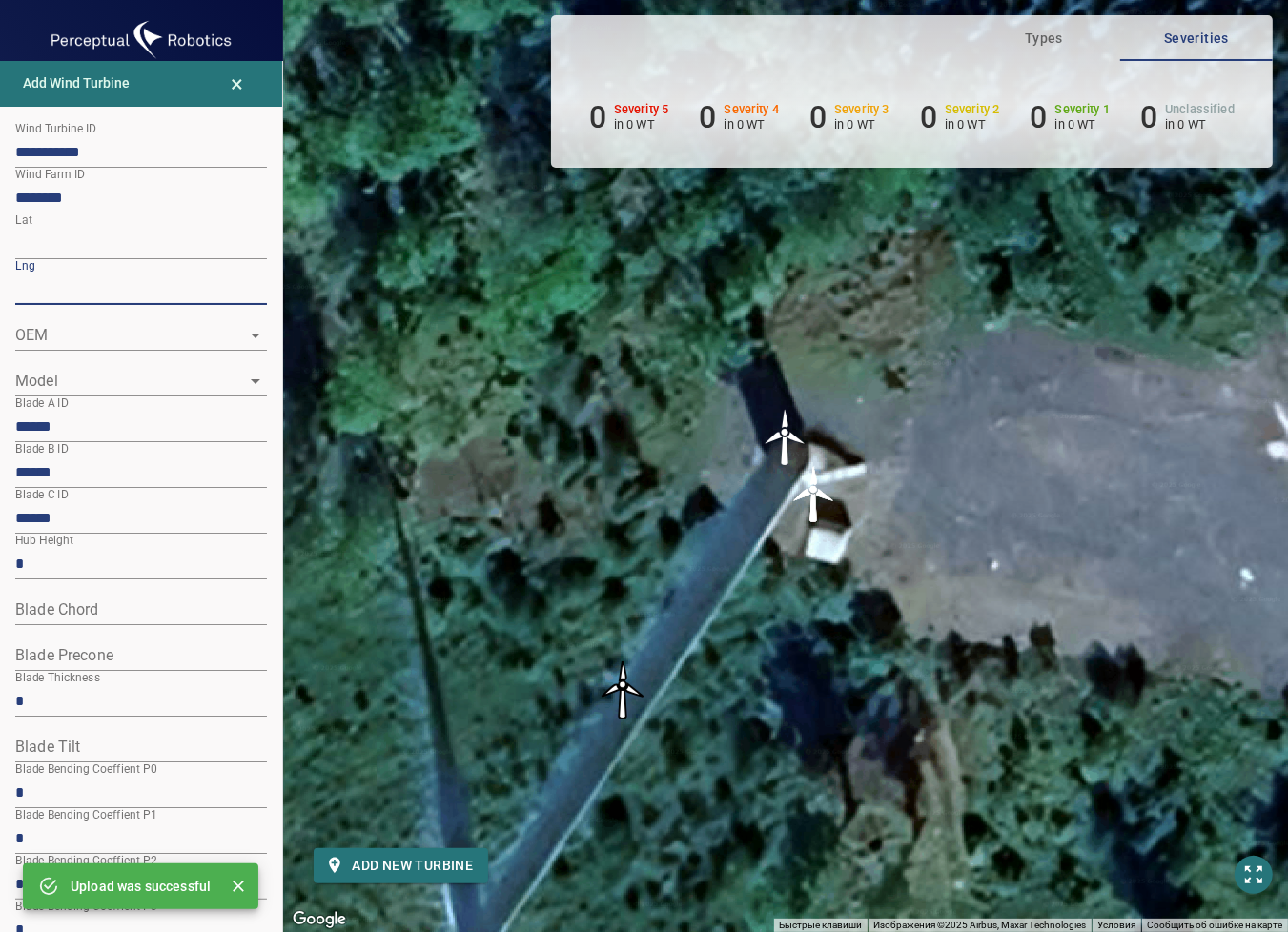 drag, startPoint x: 107, startPoint y: 294, endPoint x: -4, endPoint y: 294, distance: 111 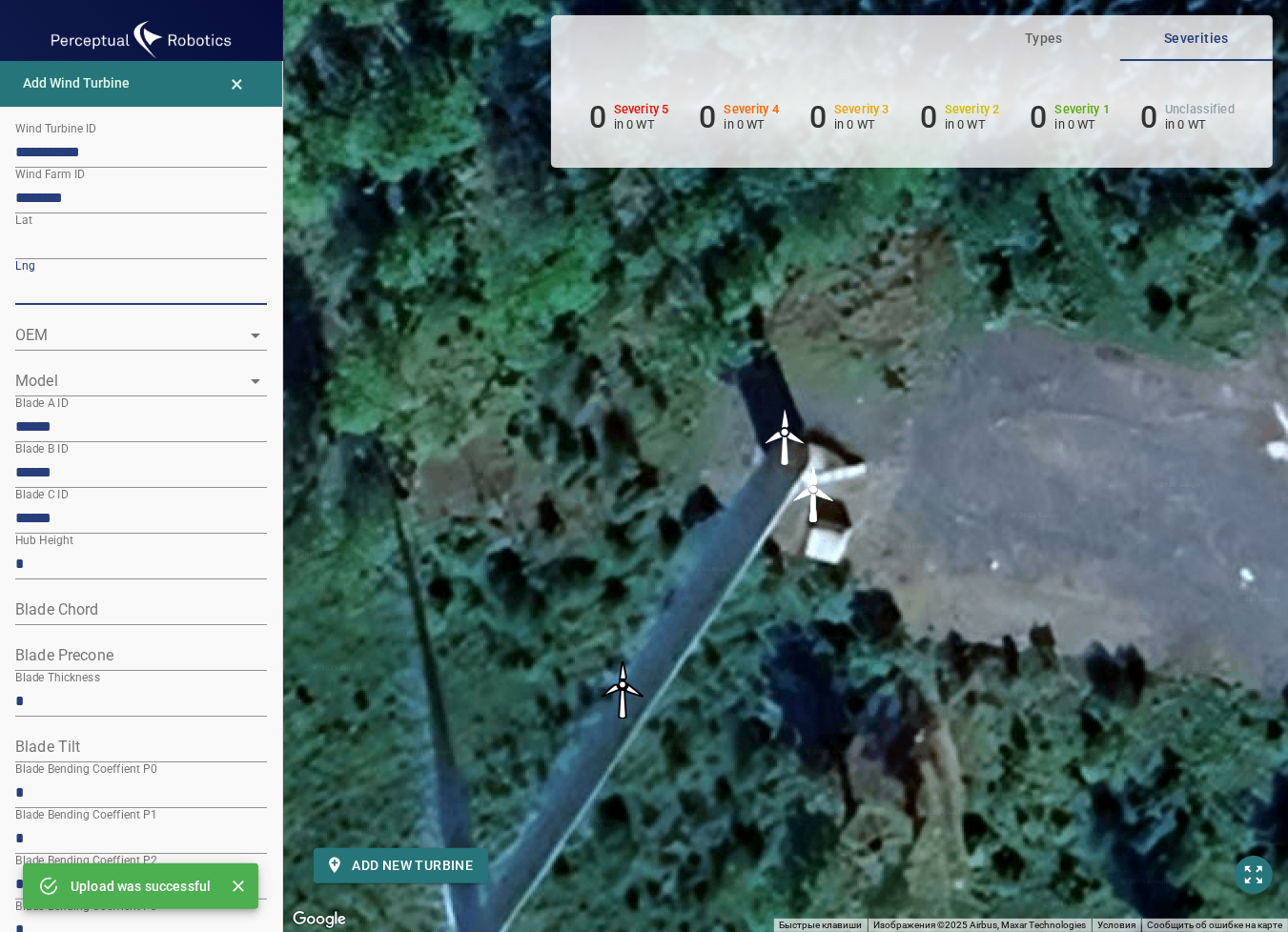 click on "**********" at bounding box center [644, 466] 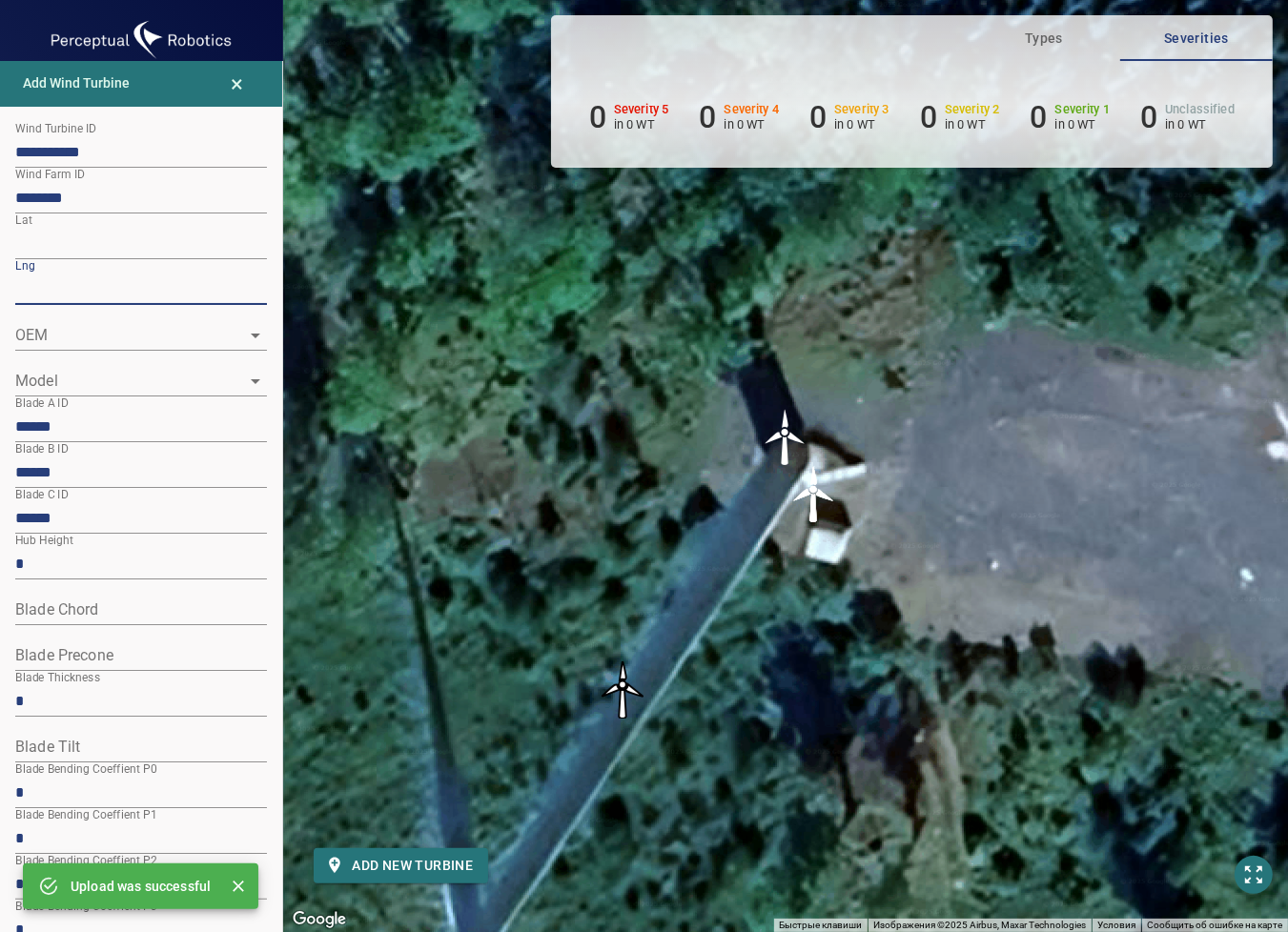 paste 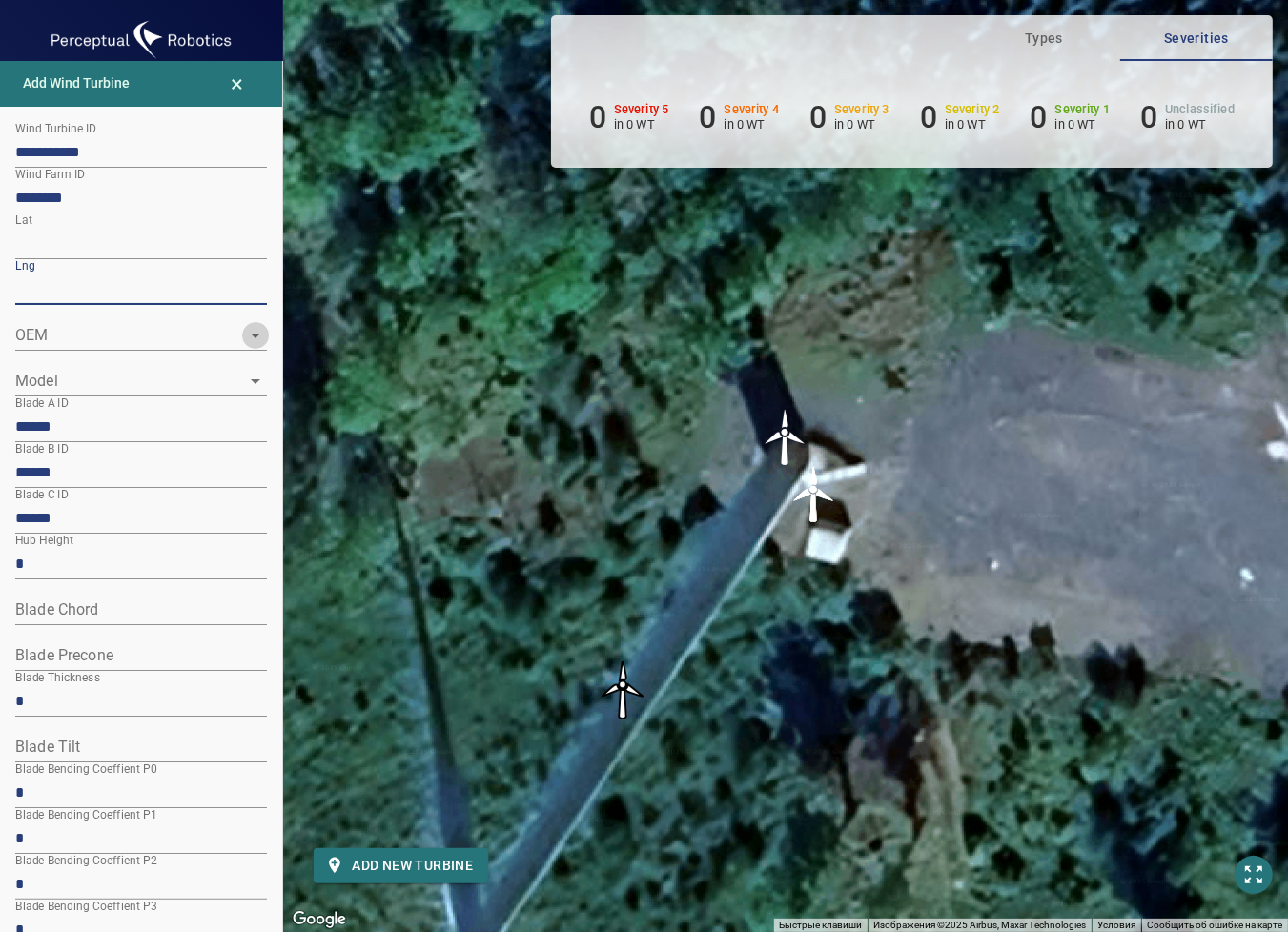 click 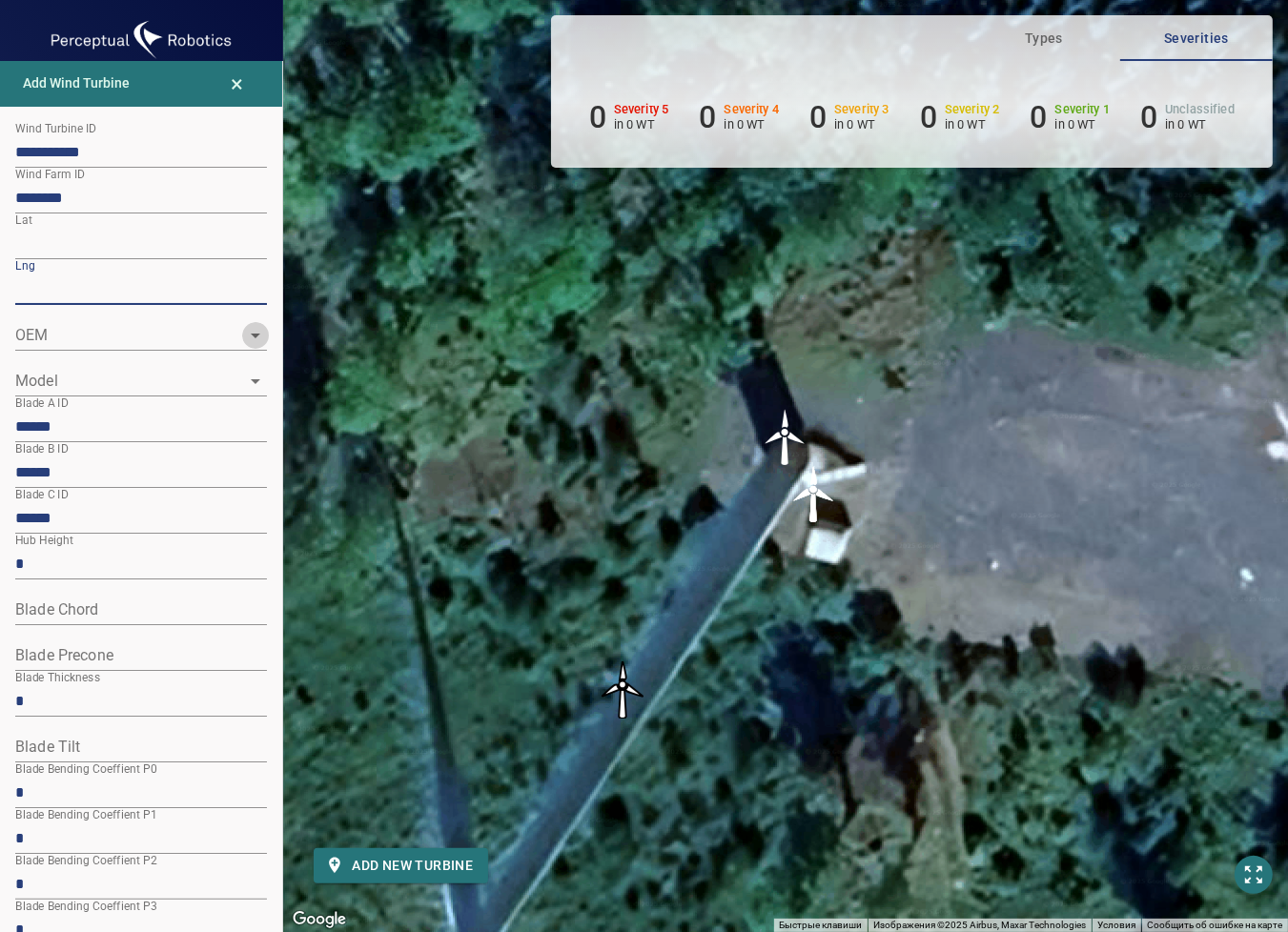 type on "*********" 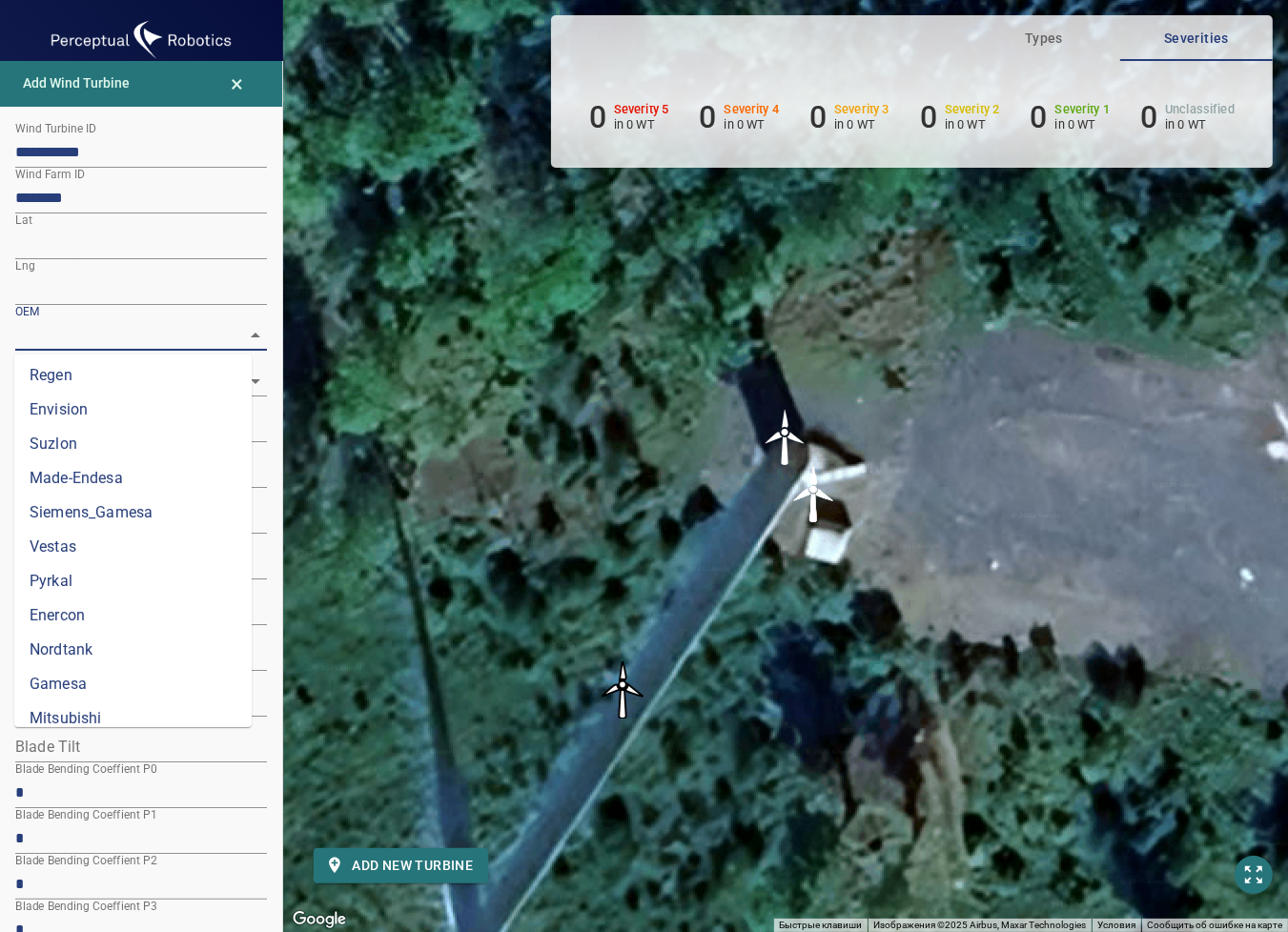 scroll, scrollTop: 671, scrollLeft: 0, axis: vertical 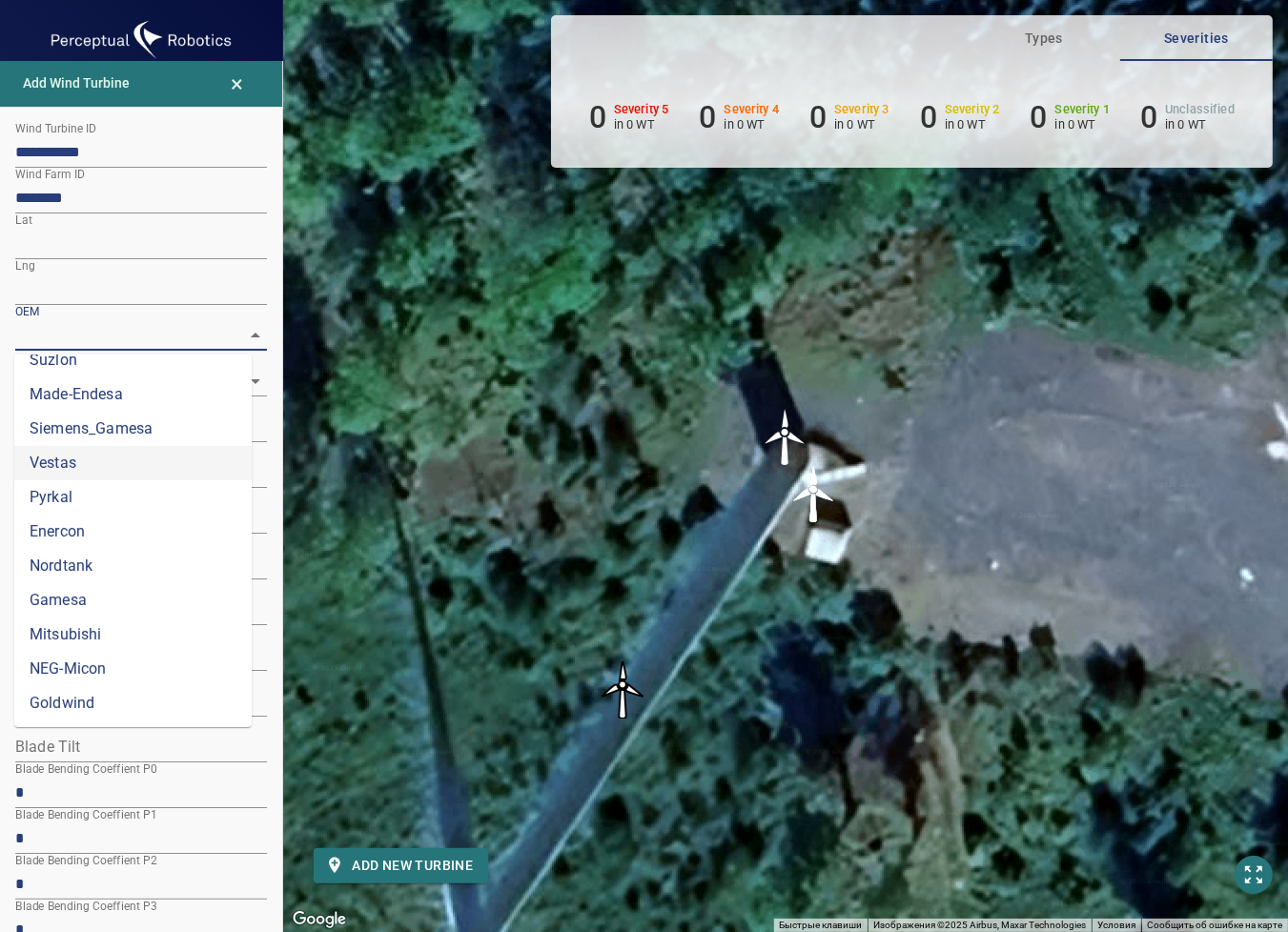 click on "Vestas" at bounding box center (133, 463) 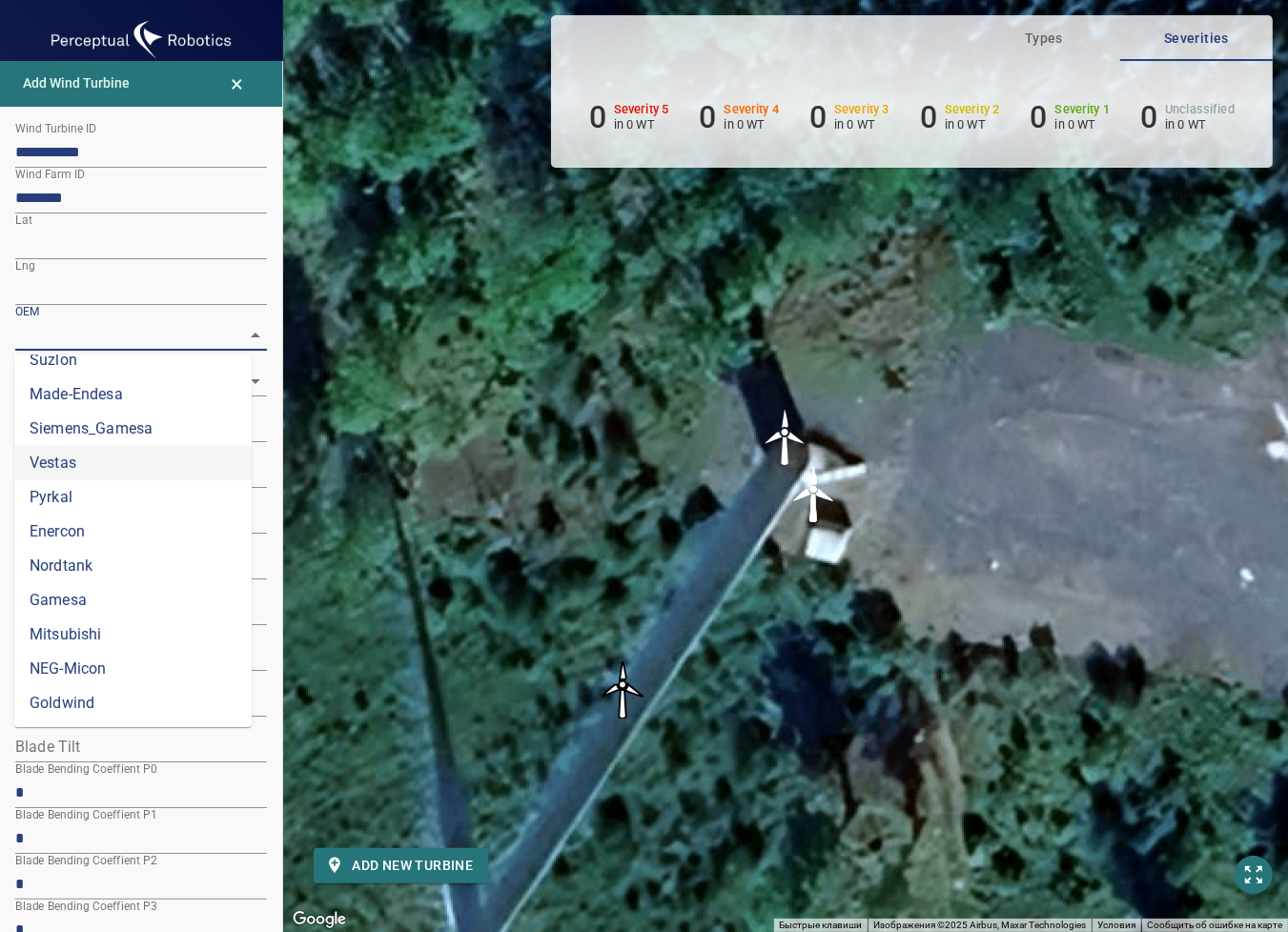 type on "******" 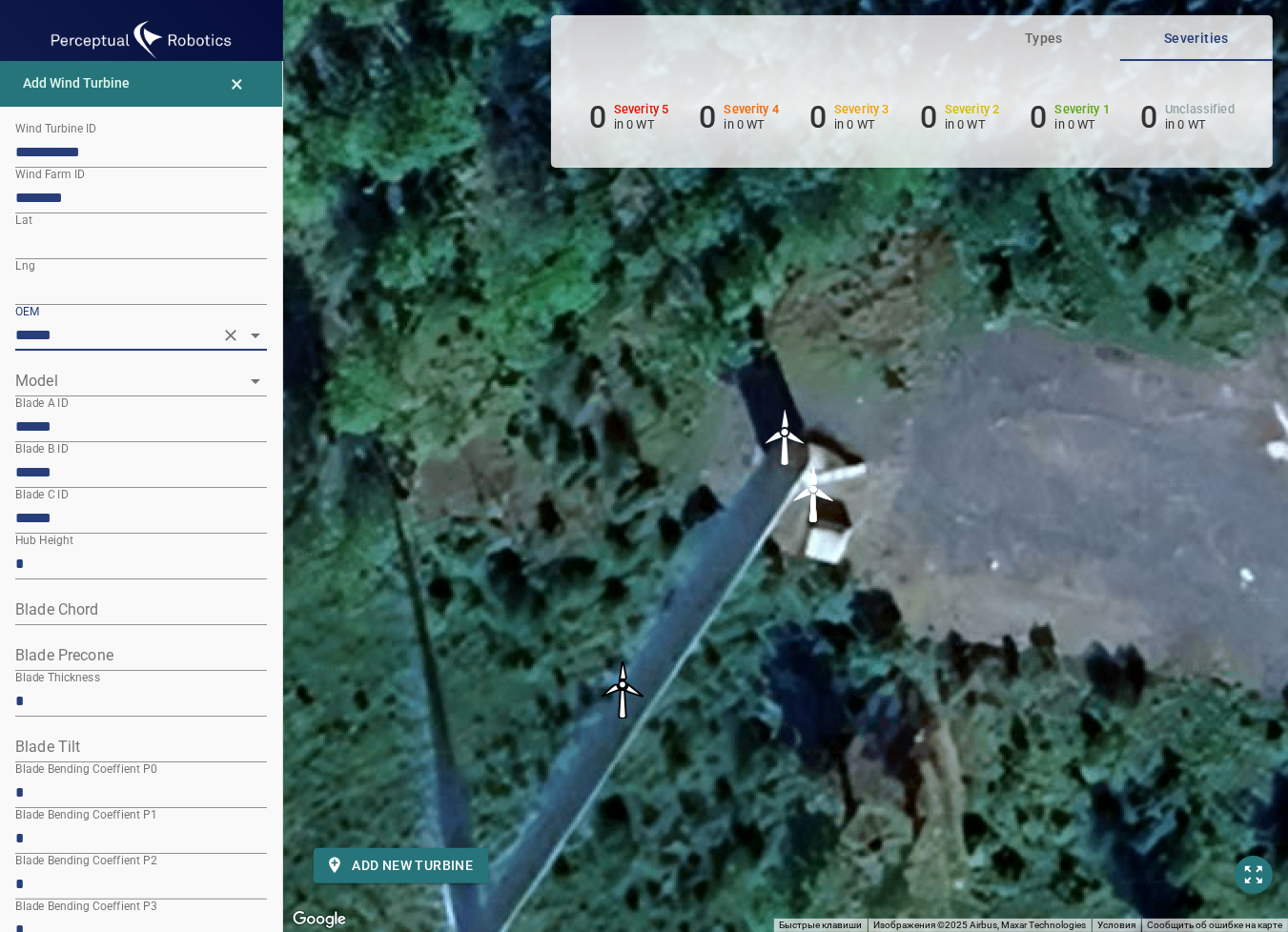 click 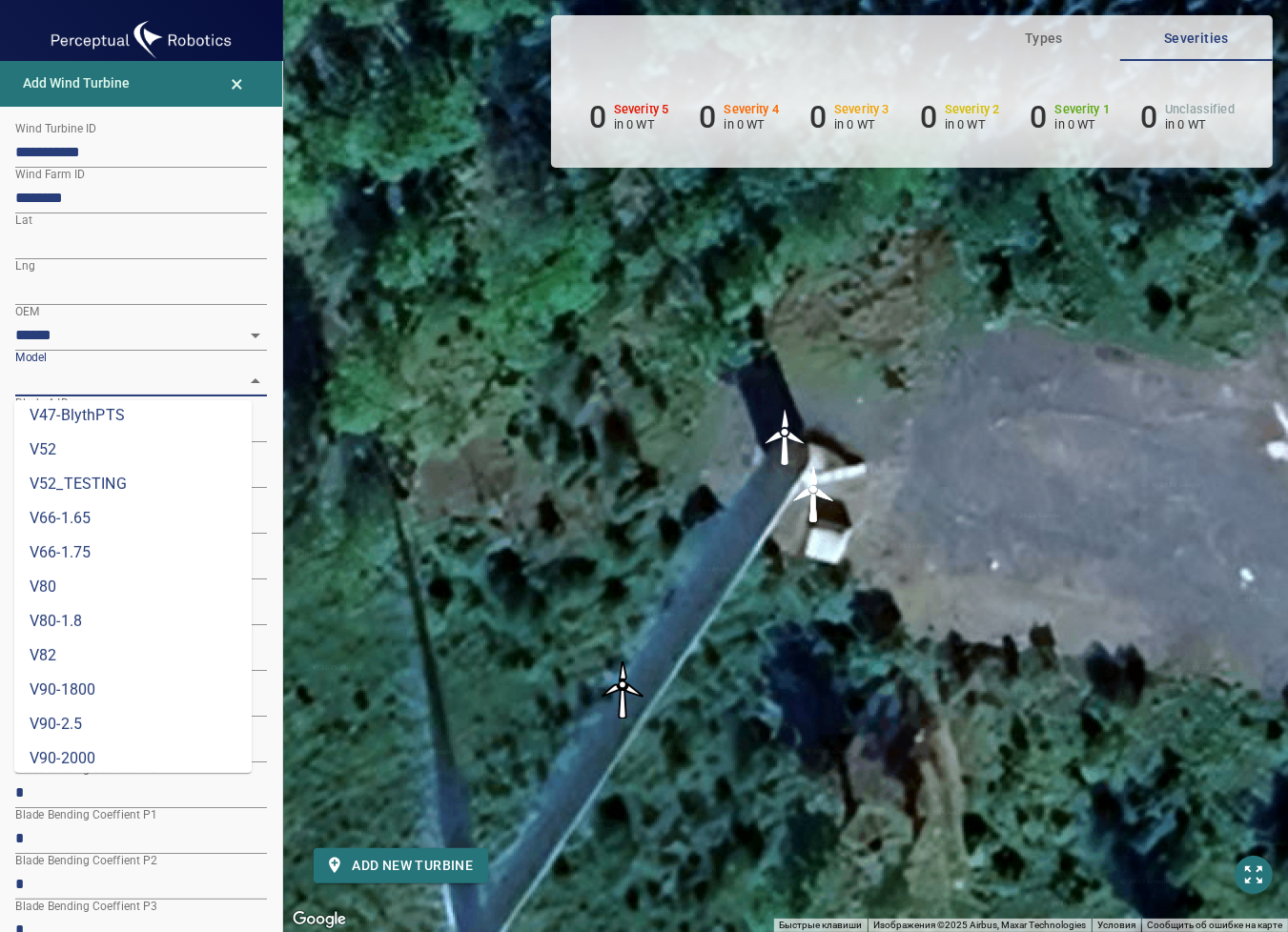 scroll, scrollTop: 671, scrollLeft: 0, axis: vertical 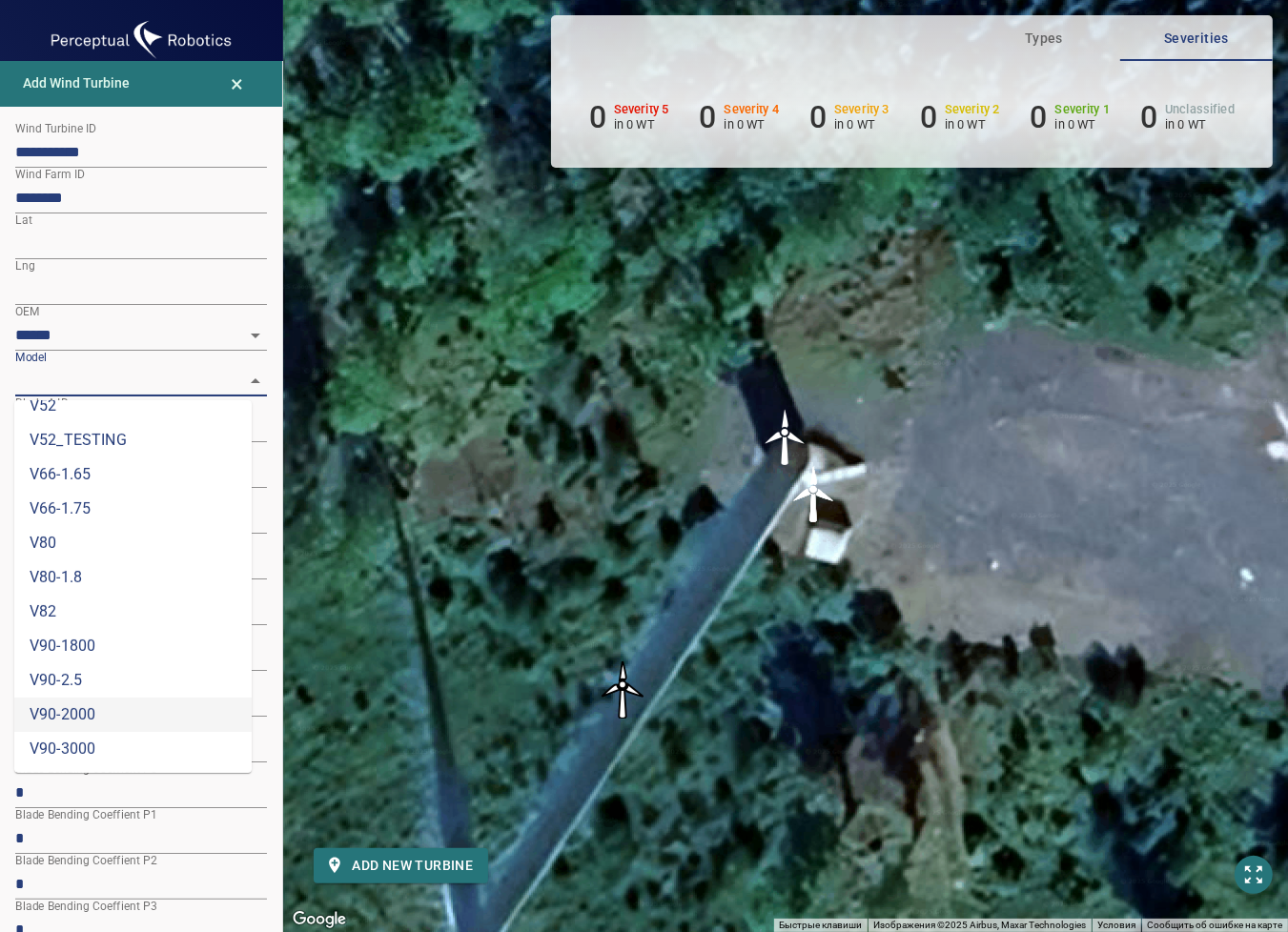 click on "V90-2000" at bounding box center (133, 715) 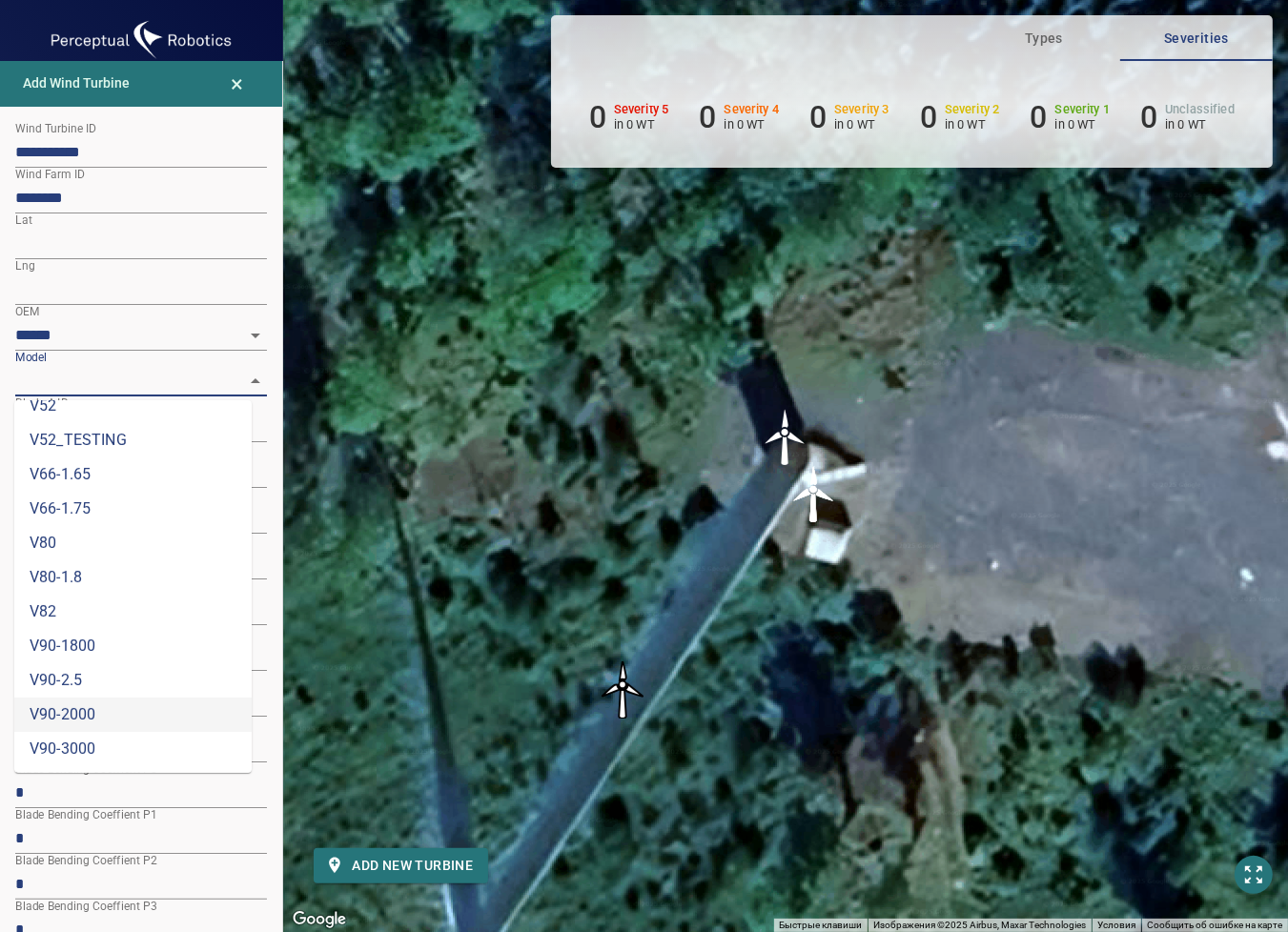 type on "********" 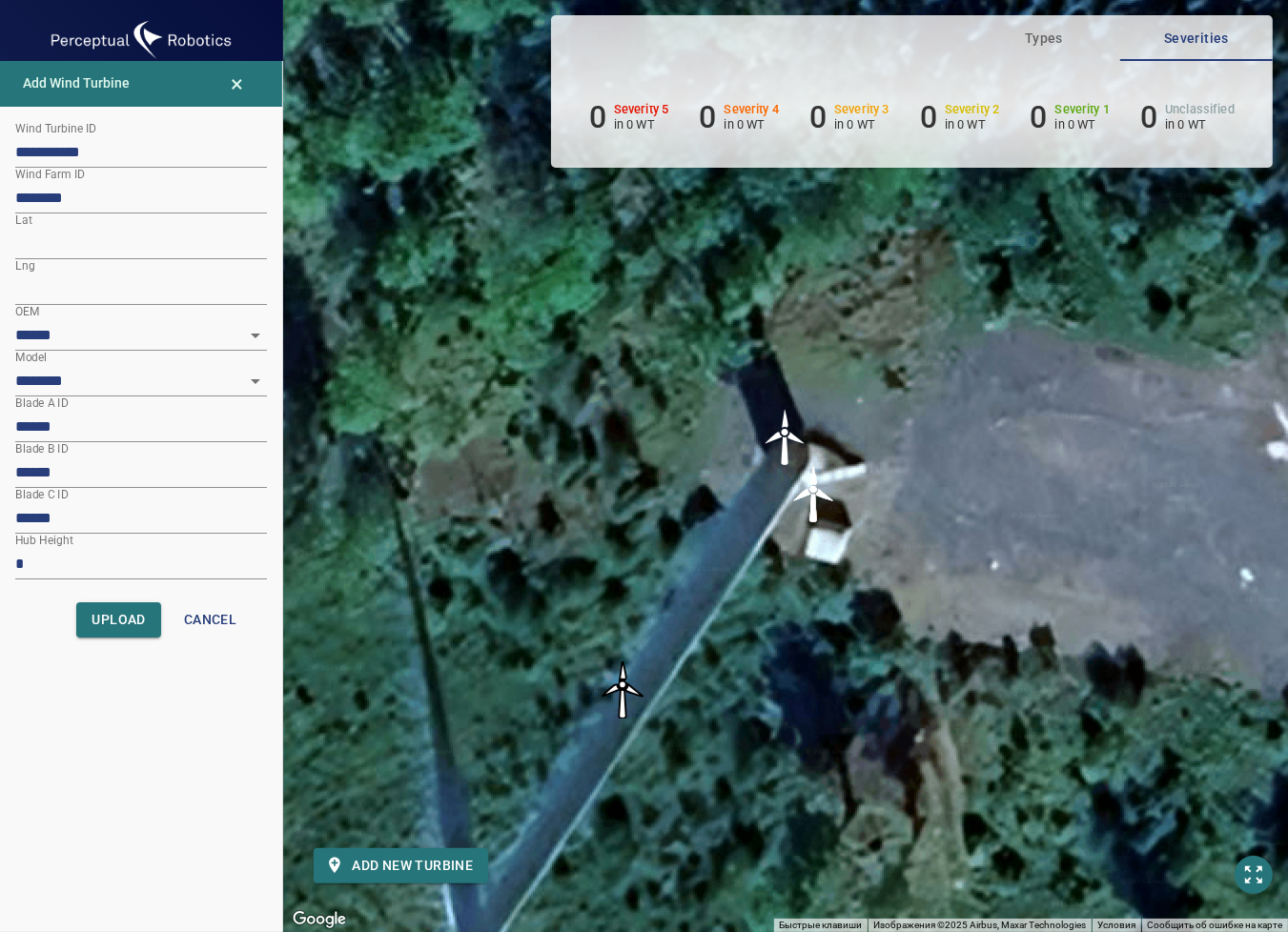 click on "******" at bounding box center [141, 427] 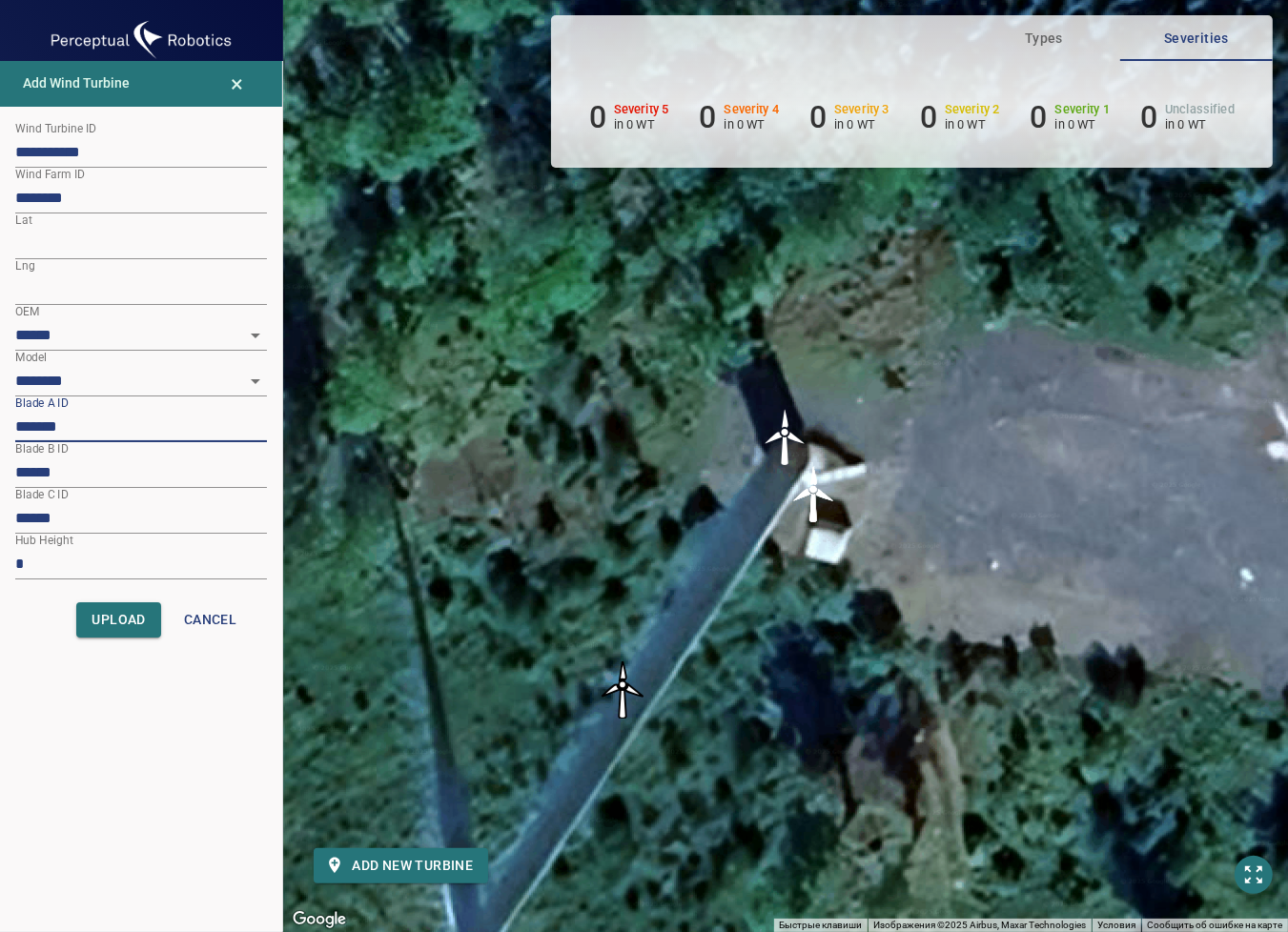 paste on "*****" 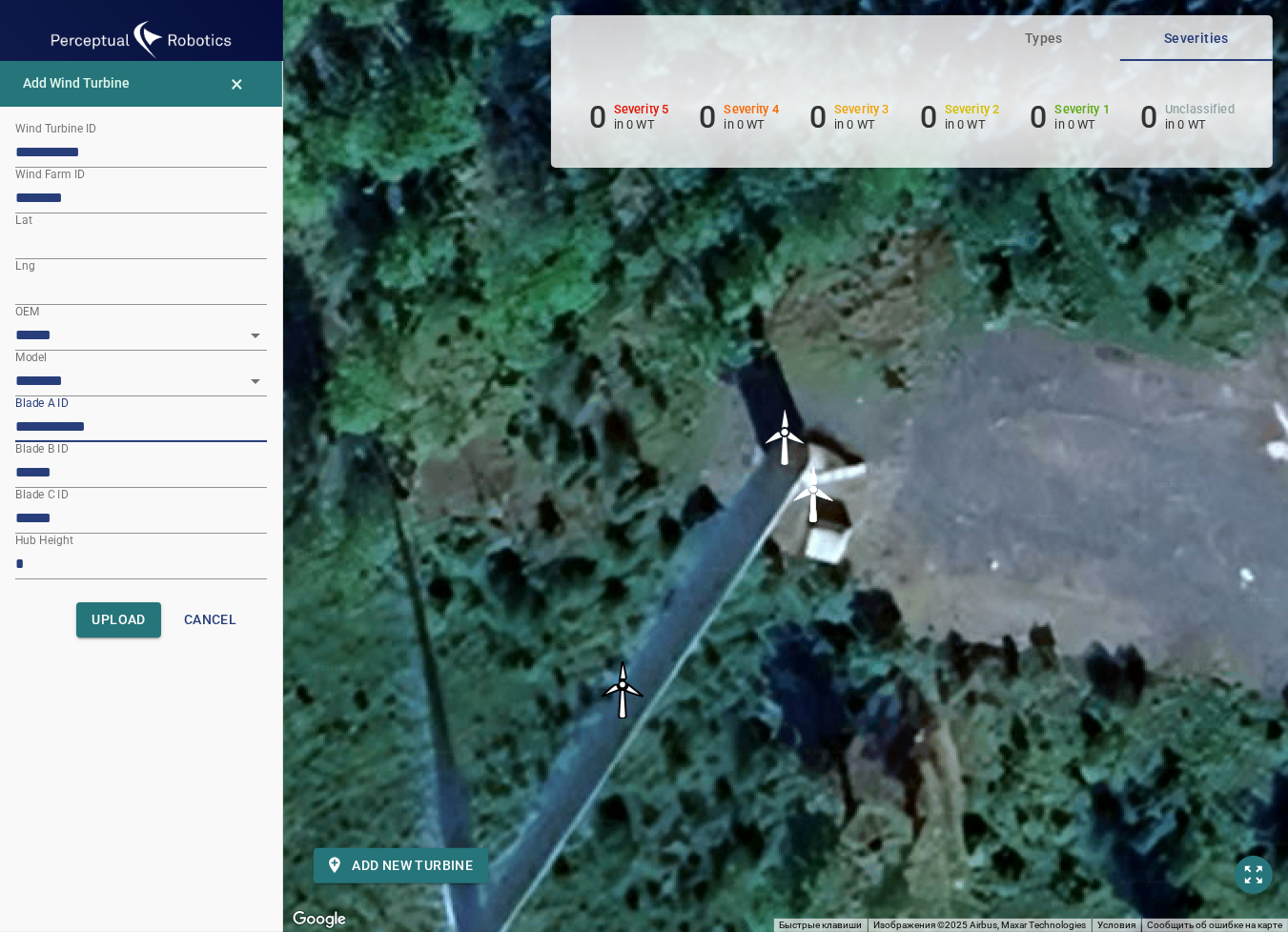 type on "**********" 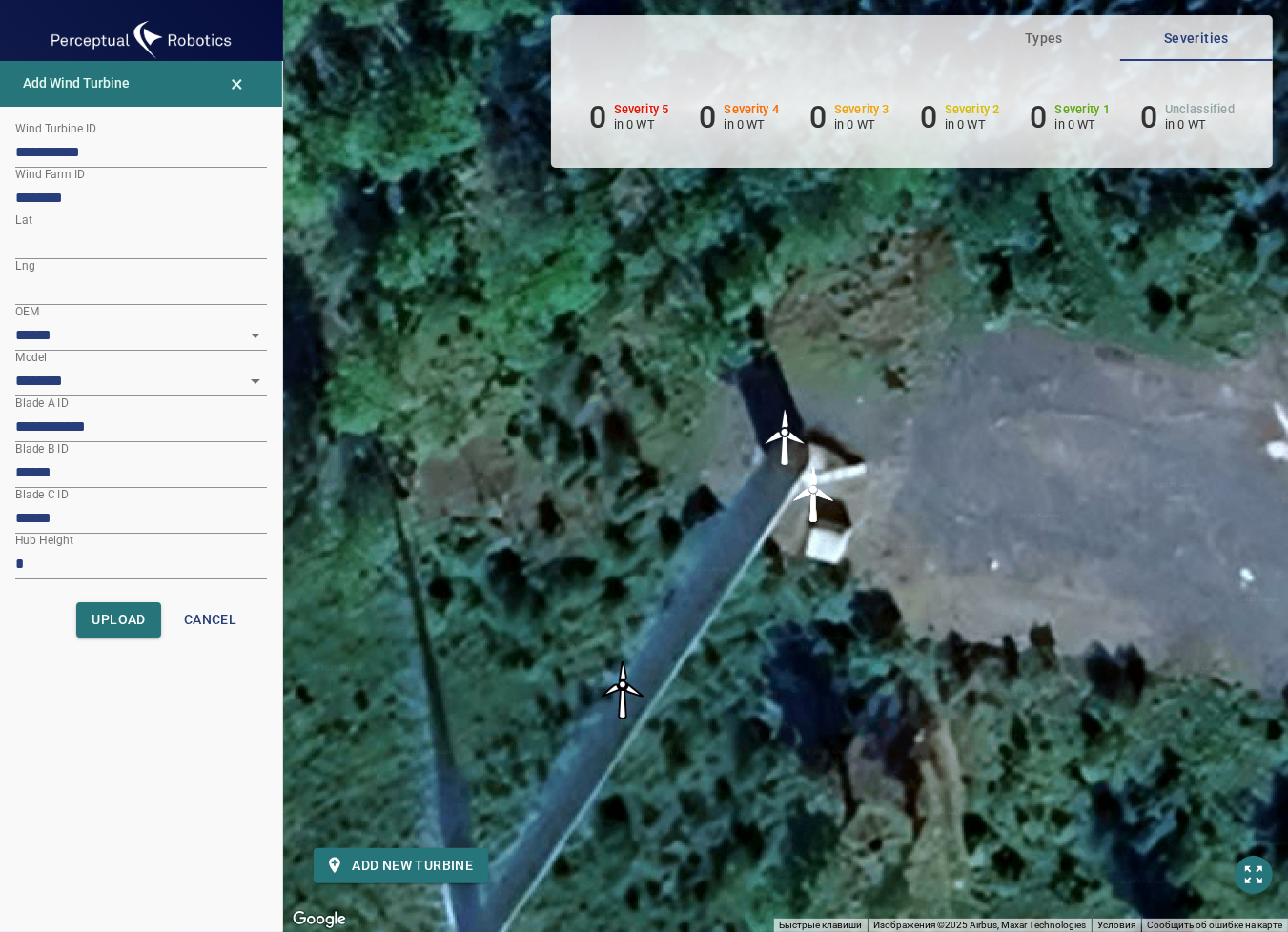 click on "******" at bounding box center (141, 473) 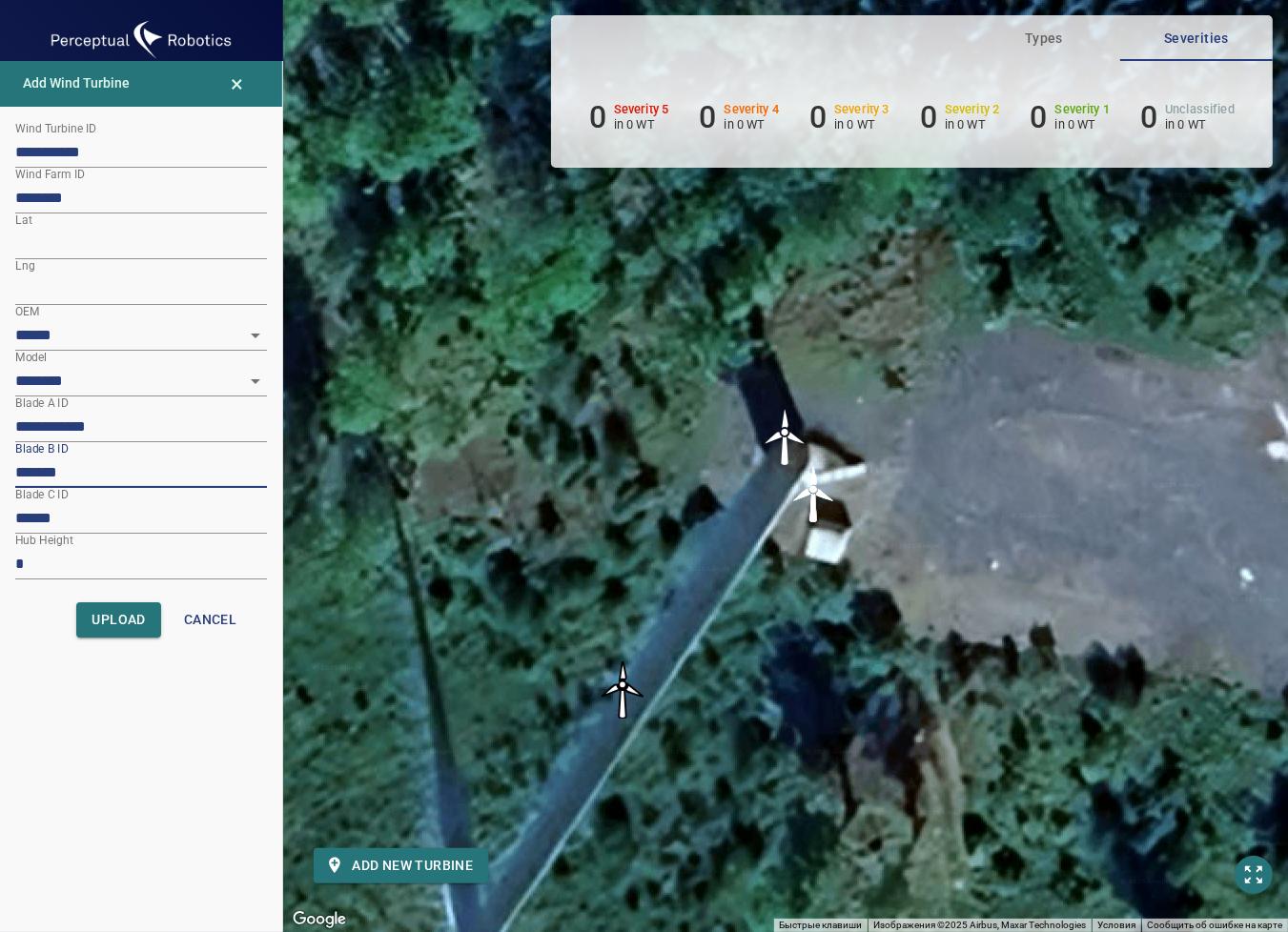 paste on "*****" 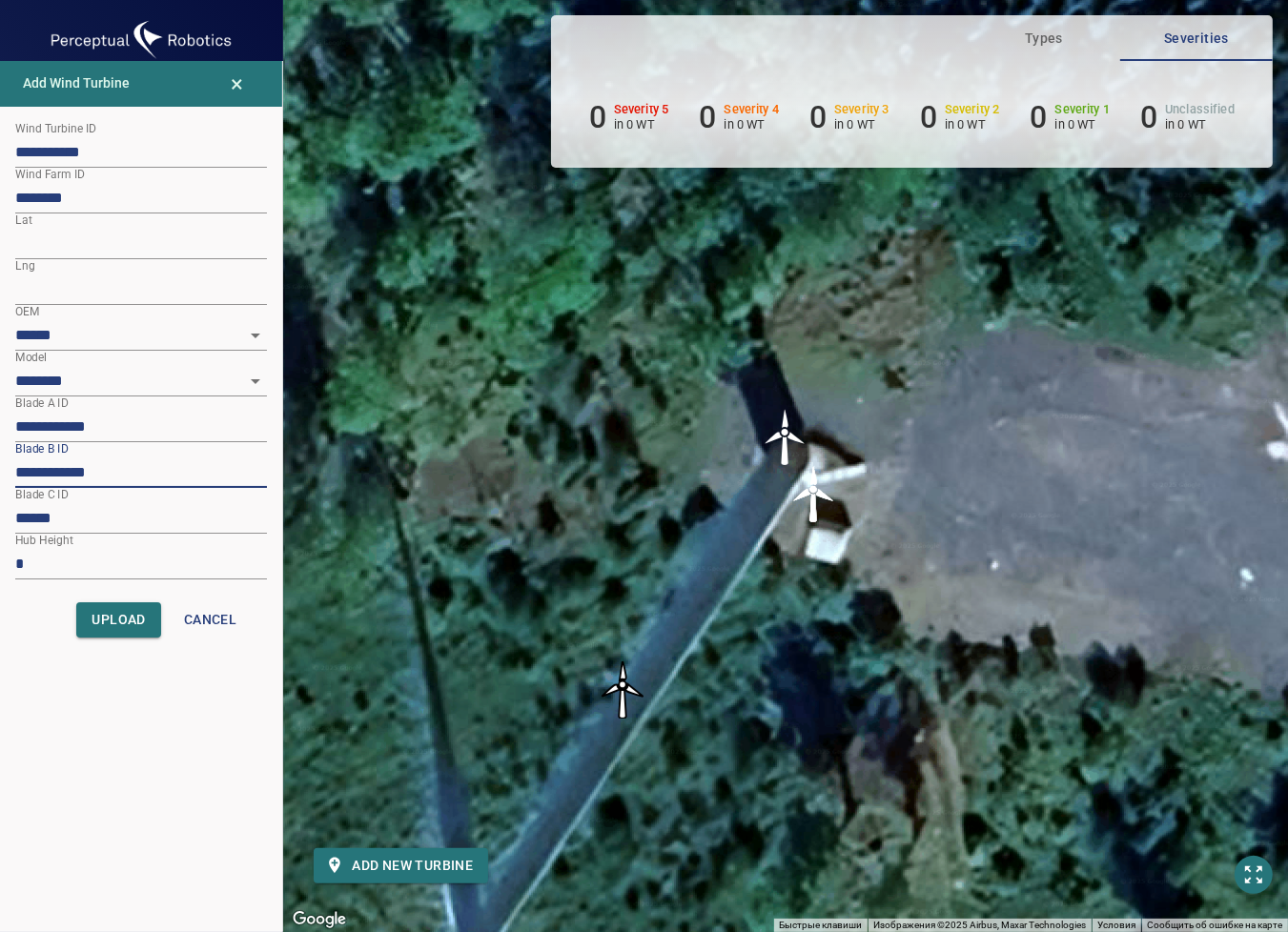 type on "**********" 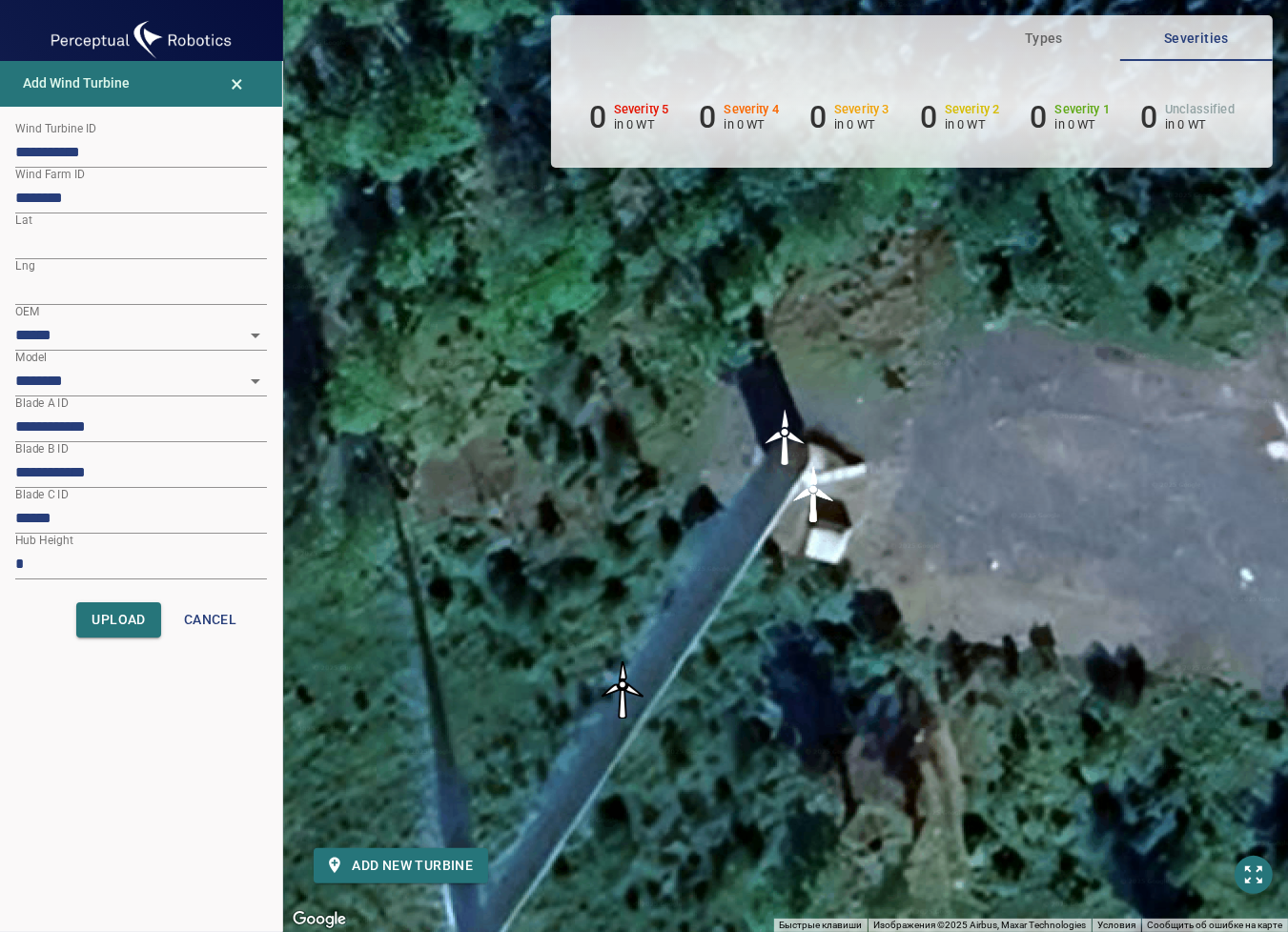 click on "******" at bounding box center [141, 518] 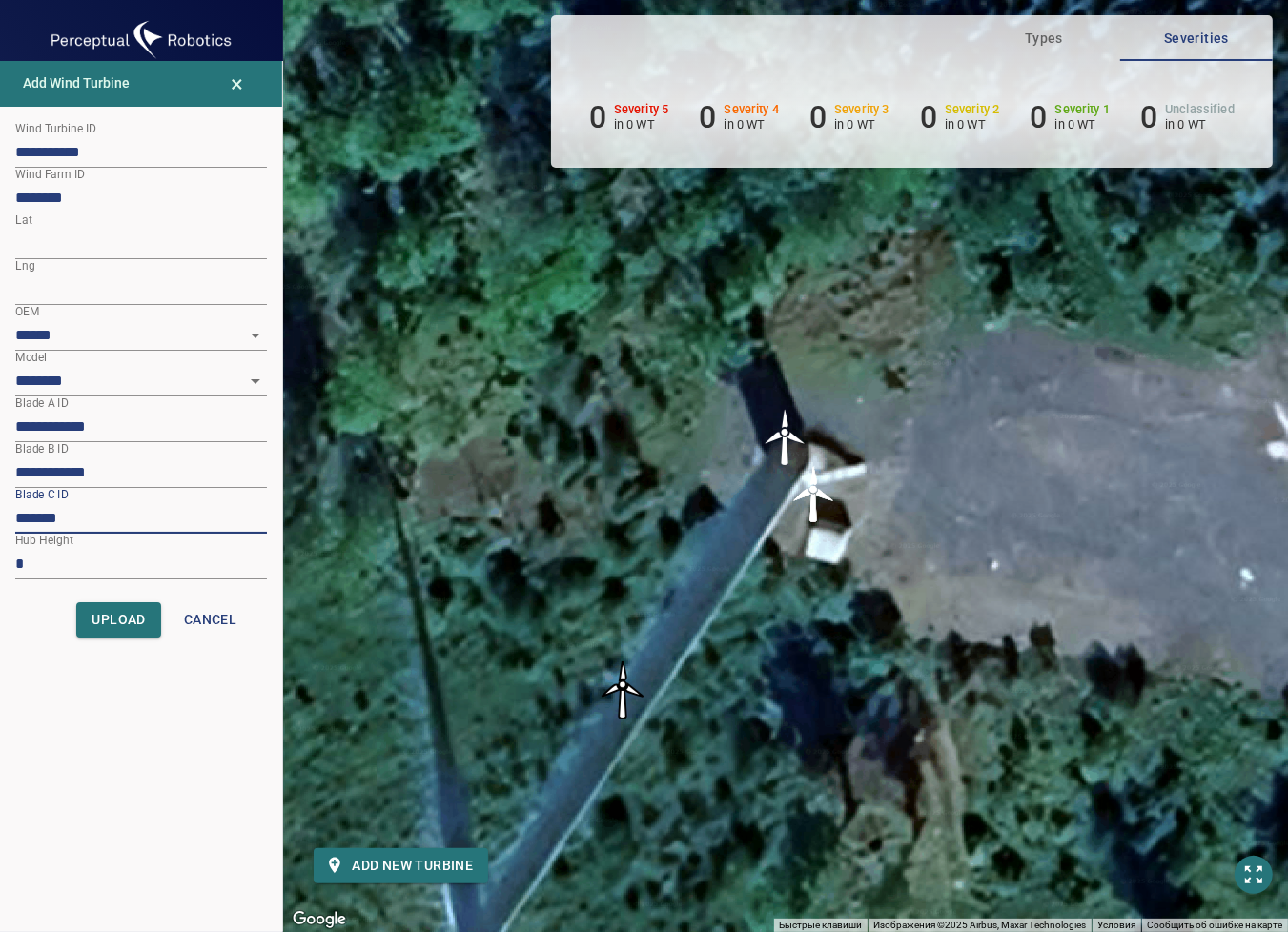 paste on "*****" 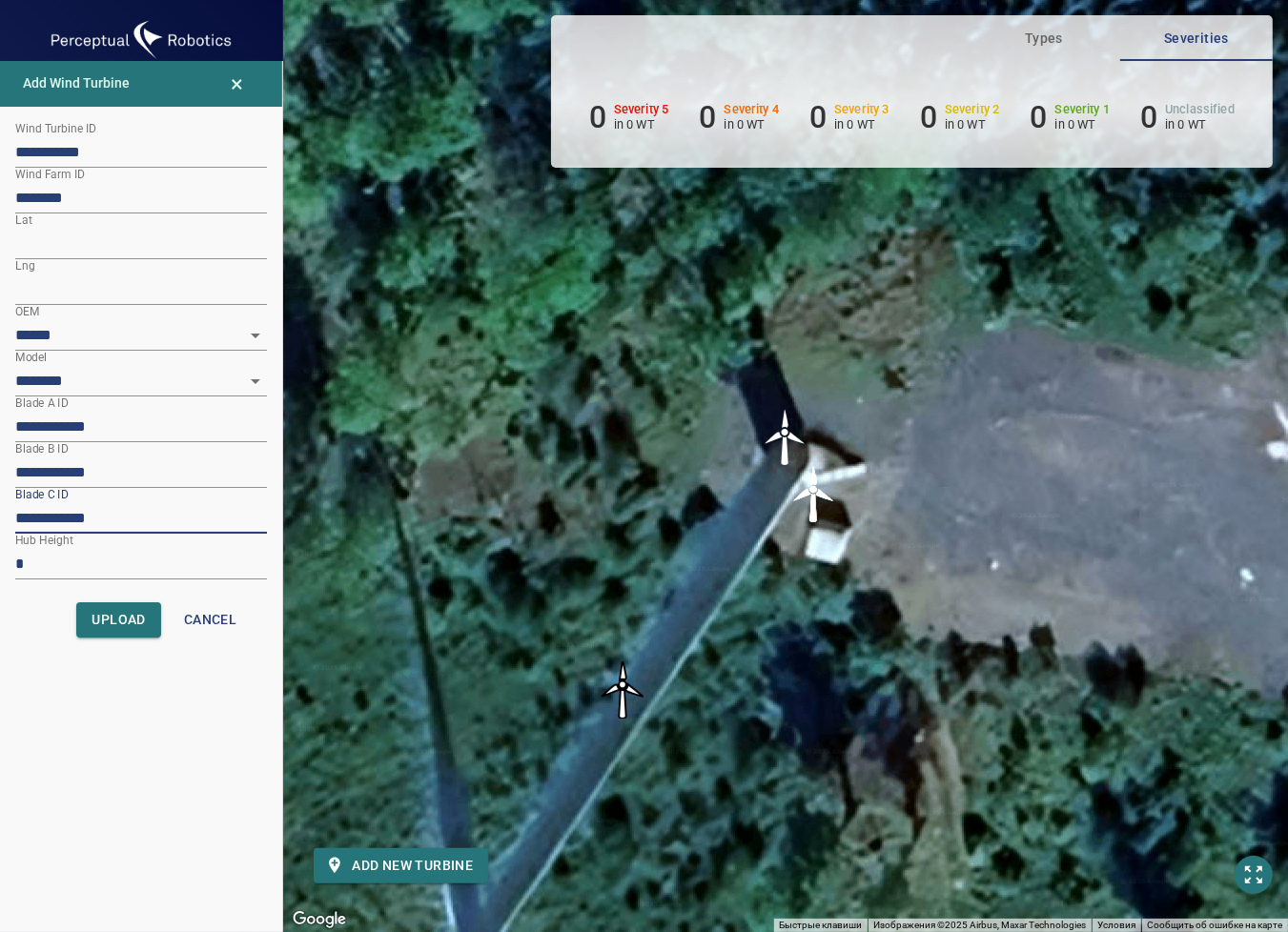 type on "**********" 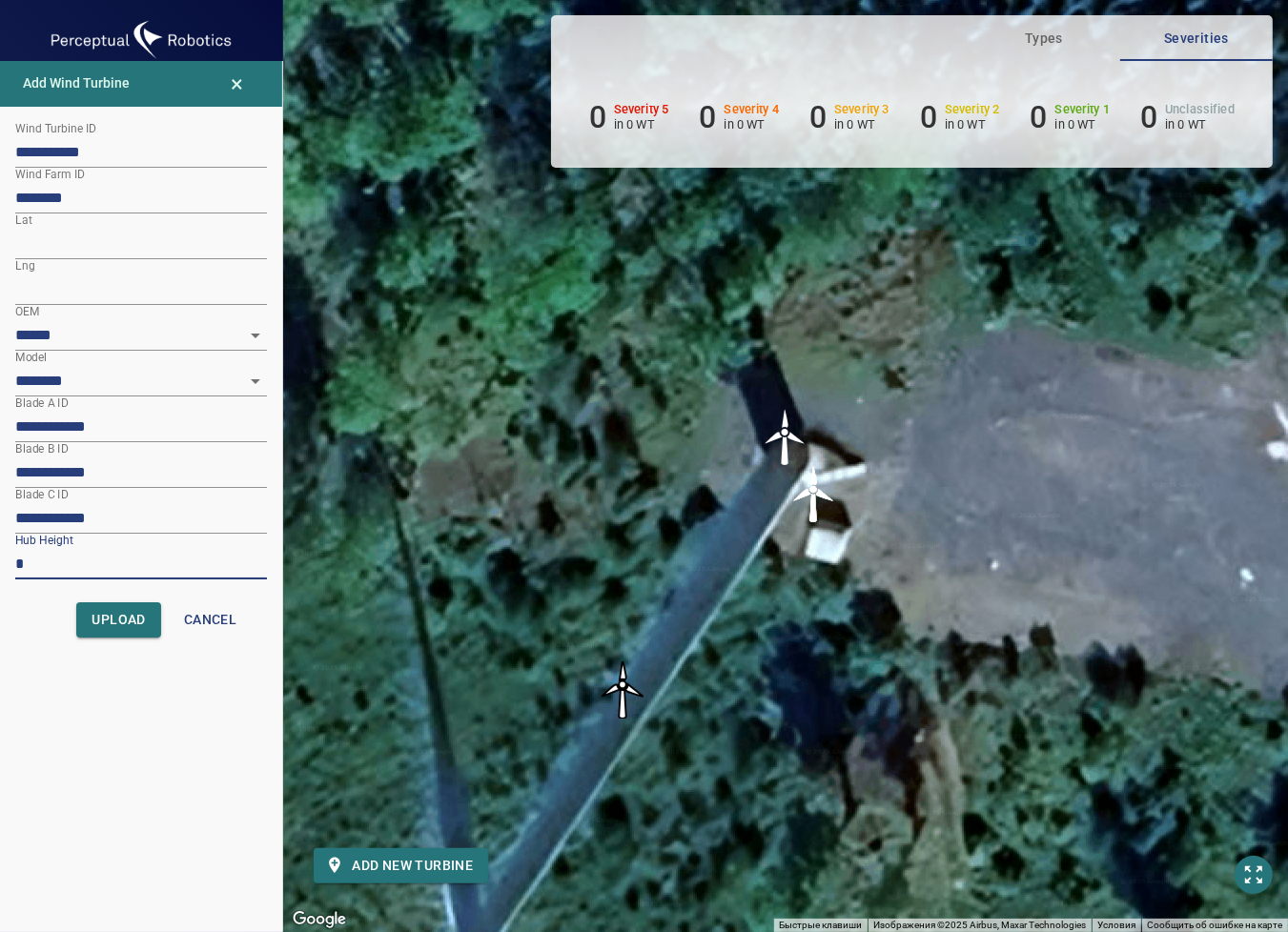 drag, startPoint x: 47, startPoint y: 561, endPoint x: -19, endPoint y: 567, distance: 66.272166 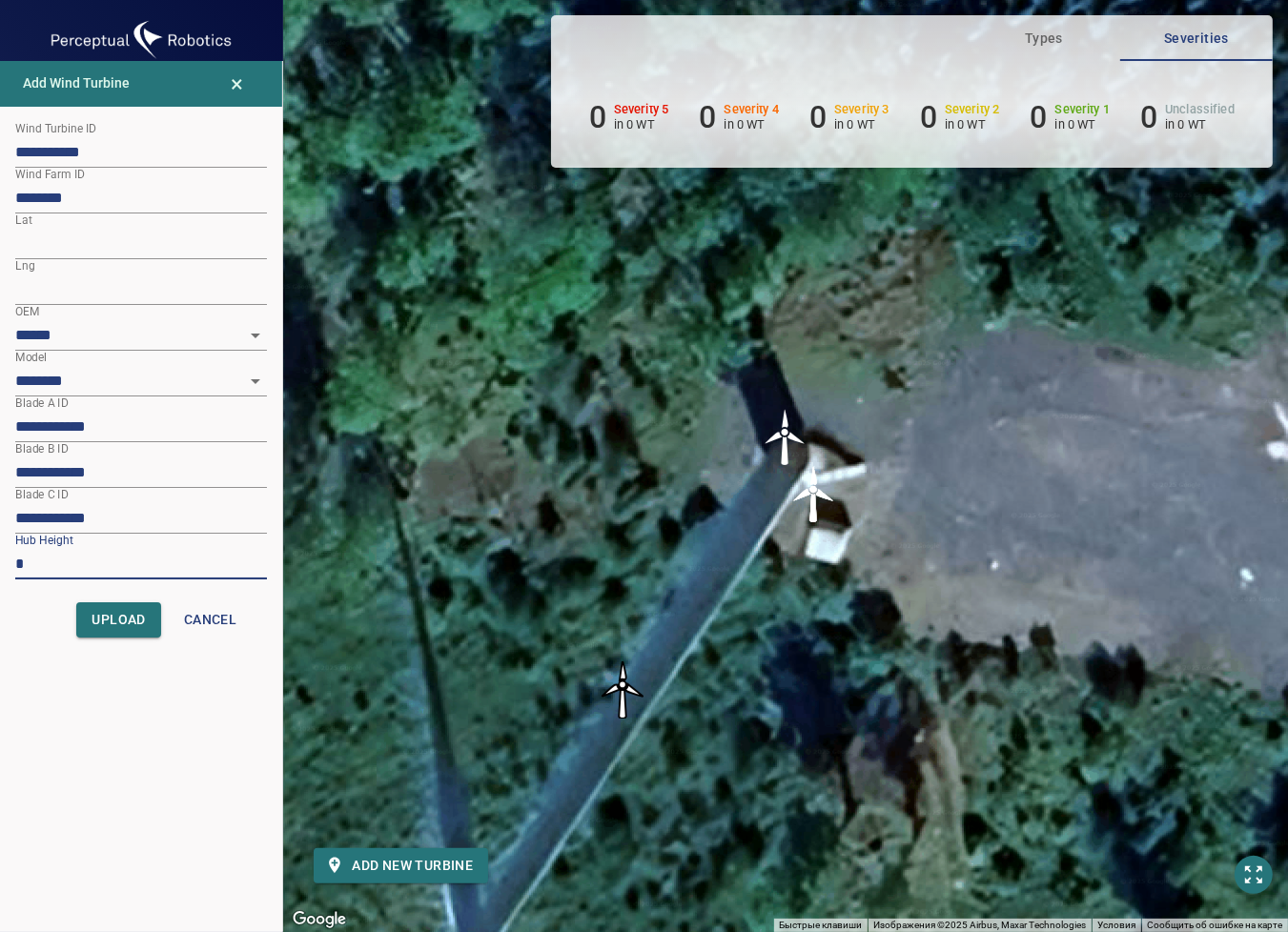 click on "**********" at bounding box center (644, 466) 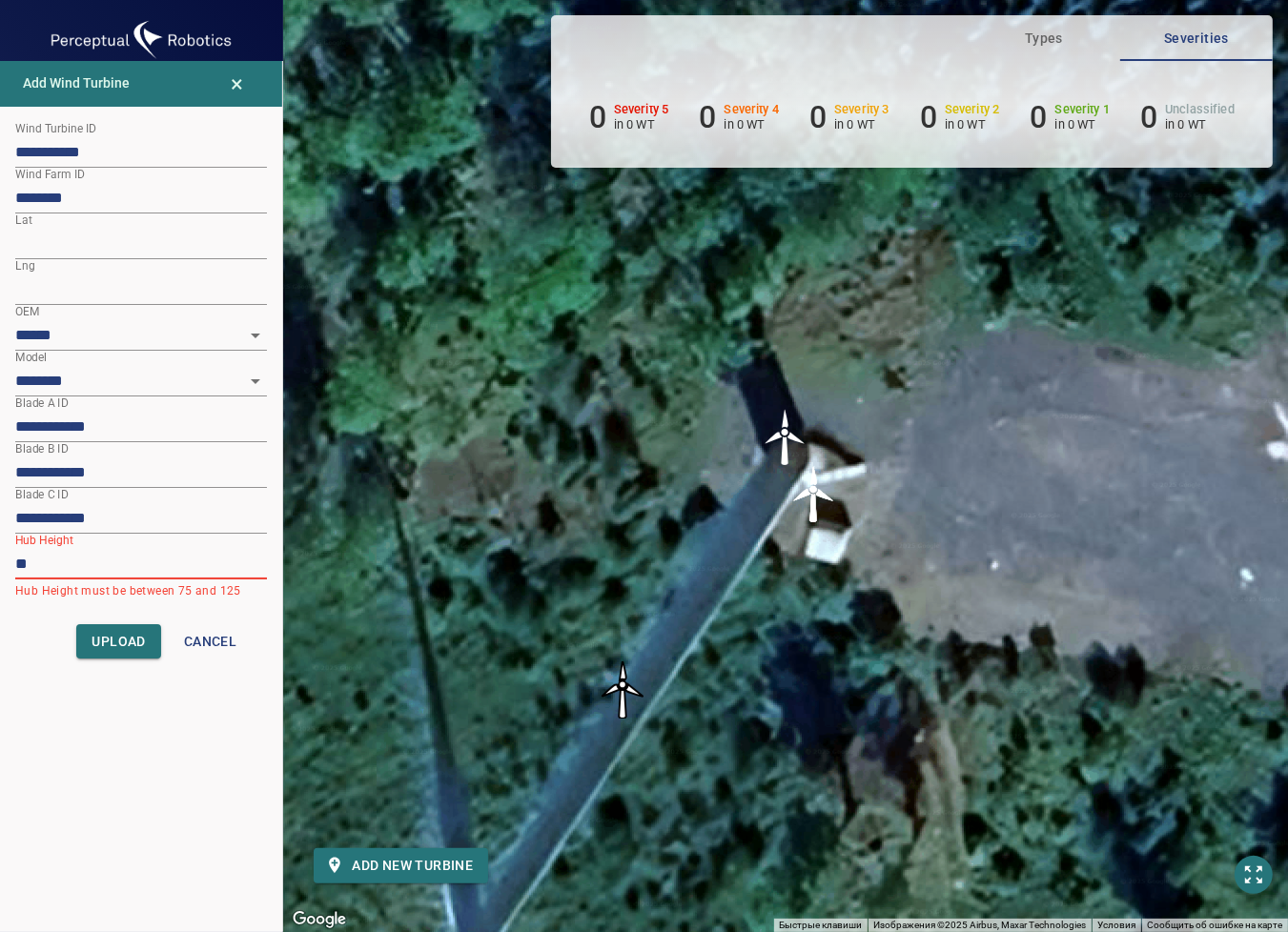 type on "***" 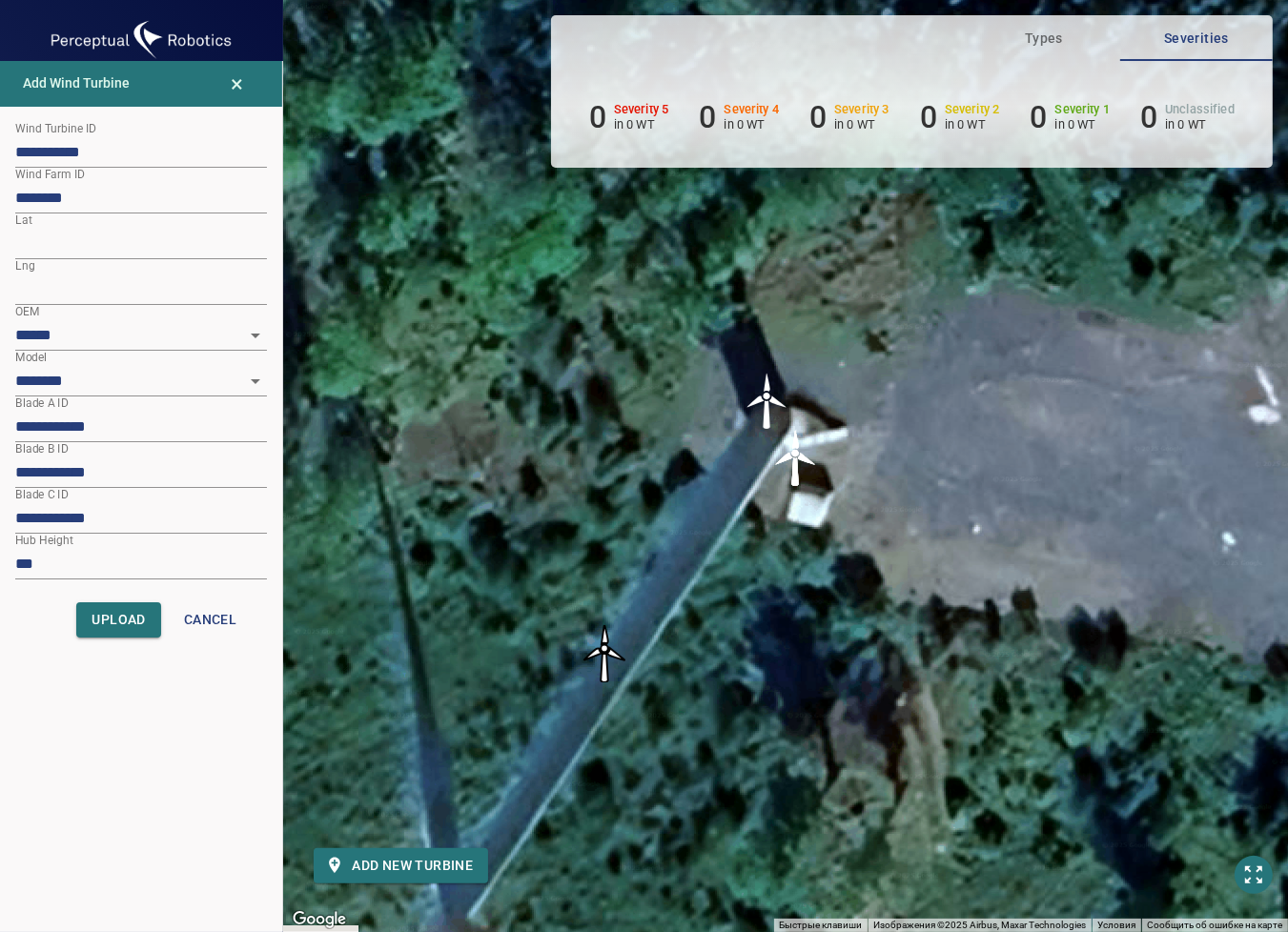 drag, startPoint x: 544, startPoint y: 699, endPoint x: 528, endPoint y: 660, distance: 42.154478 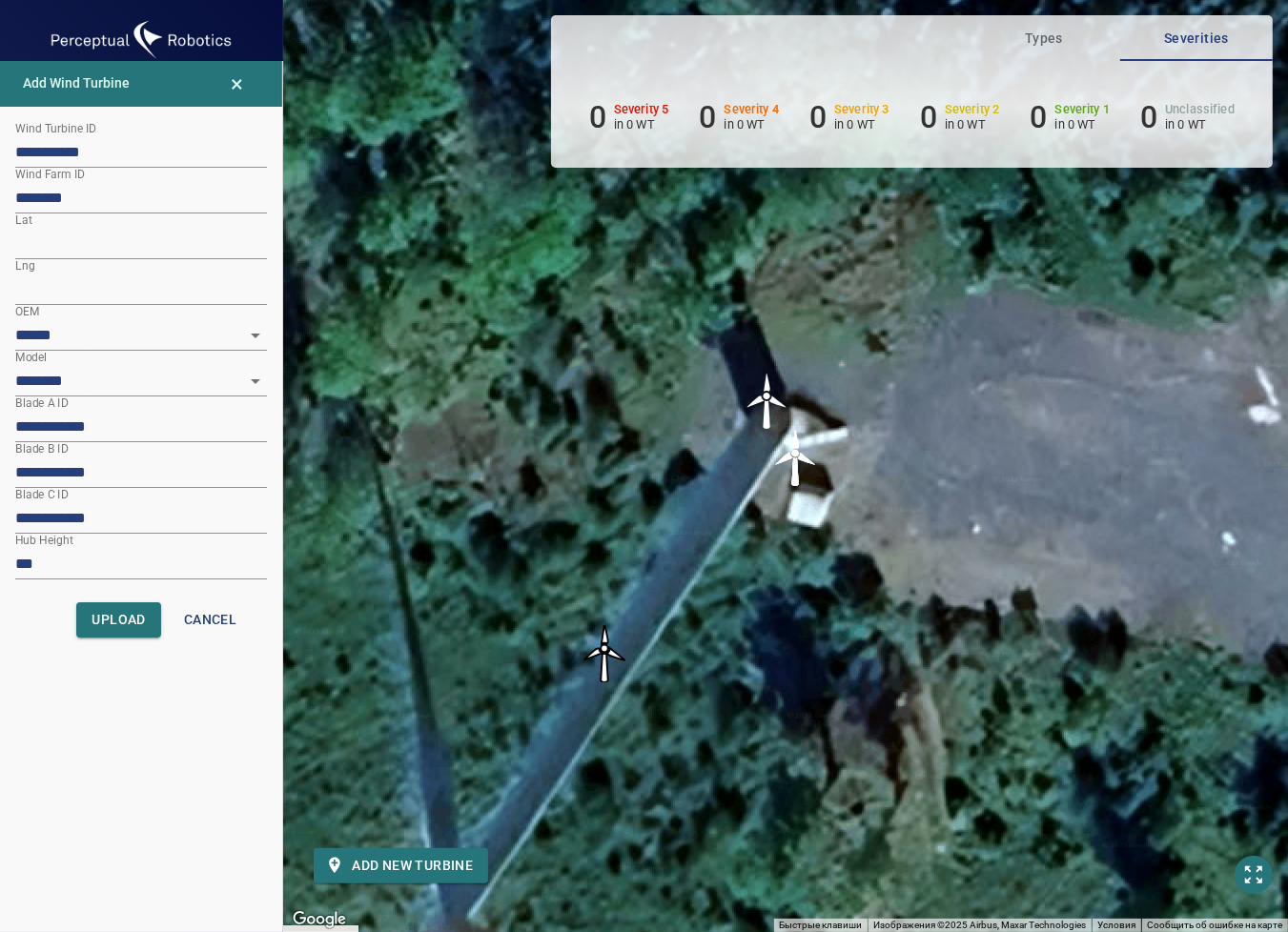 click on "Для навигации используйте клавиши со стрелками. Чтобы активировать перетаскивание с помощью клавиатуры, нажмите Alt + Ввод. После этого перемещайте маркер, используя клавиши со стрелками. Чтобы завершить перетаскивание, нажмите клавишу Ввод. Чтобы отменить действие, нажмите клавишу Esc." at bounding box center [786, 466] 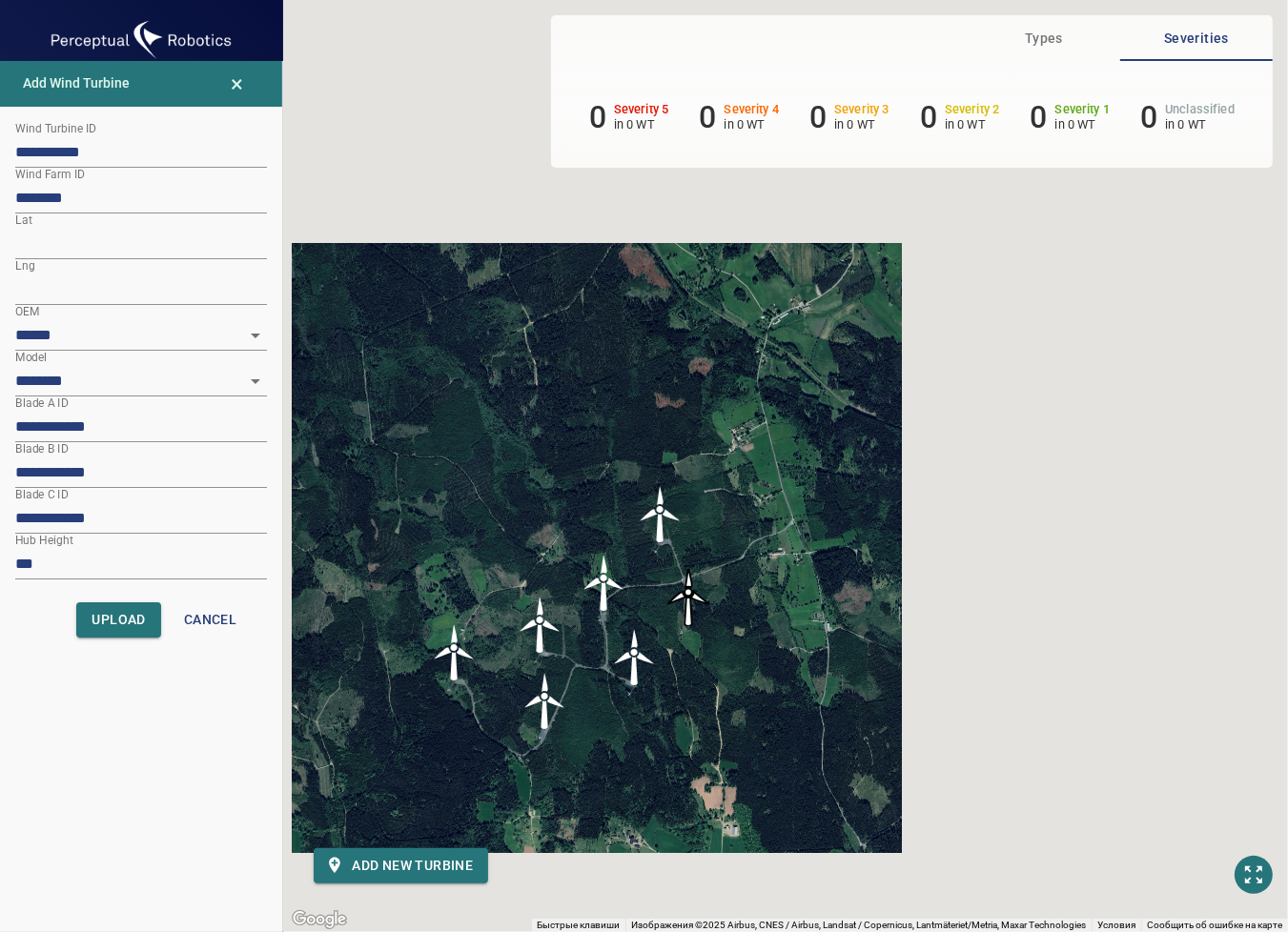 drag, startPoint x: 690, startPoint y: 740, endPoint x: 518, endPoint y: 769, distance: 174.42764 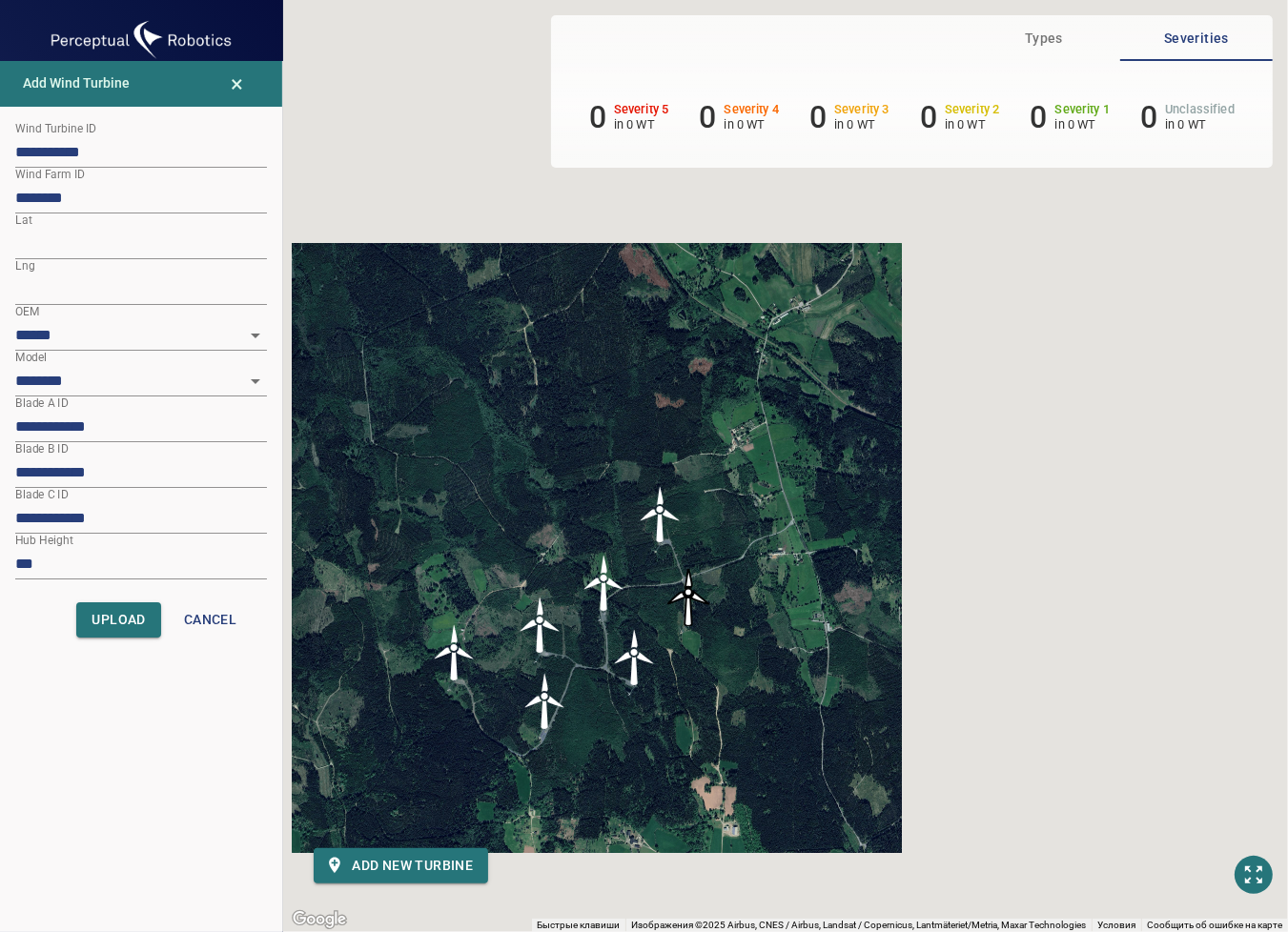click on "Для навигации используйте клавиши со стрелками. Чтобы активировать перетаскивание с помощью клавиатуры, нажмите Alt + Ввод. После этого перемещайте маркер, используя клавиши со стрелками. Чтобы завершить перетаскивание, нажмите клавишу Ввод. Чтобы отменить действие, нажмите клавишу Esc." at bounding box center (786, 466) 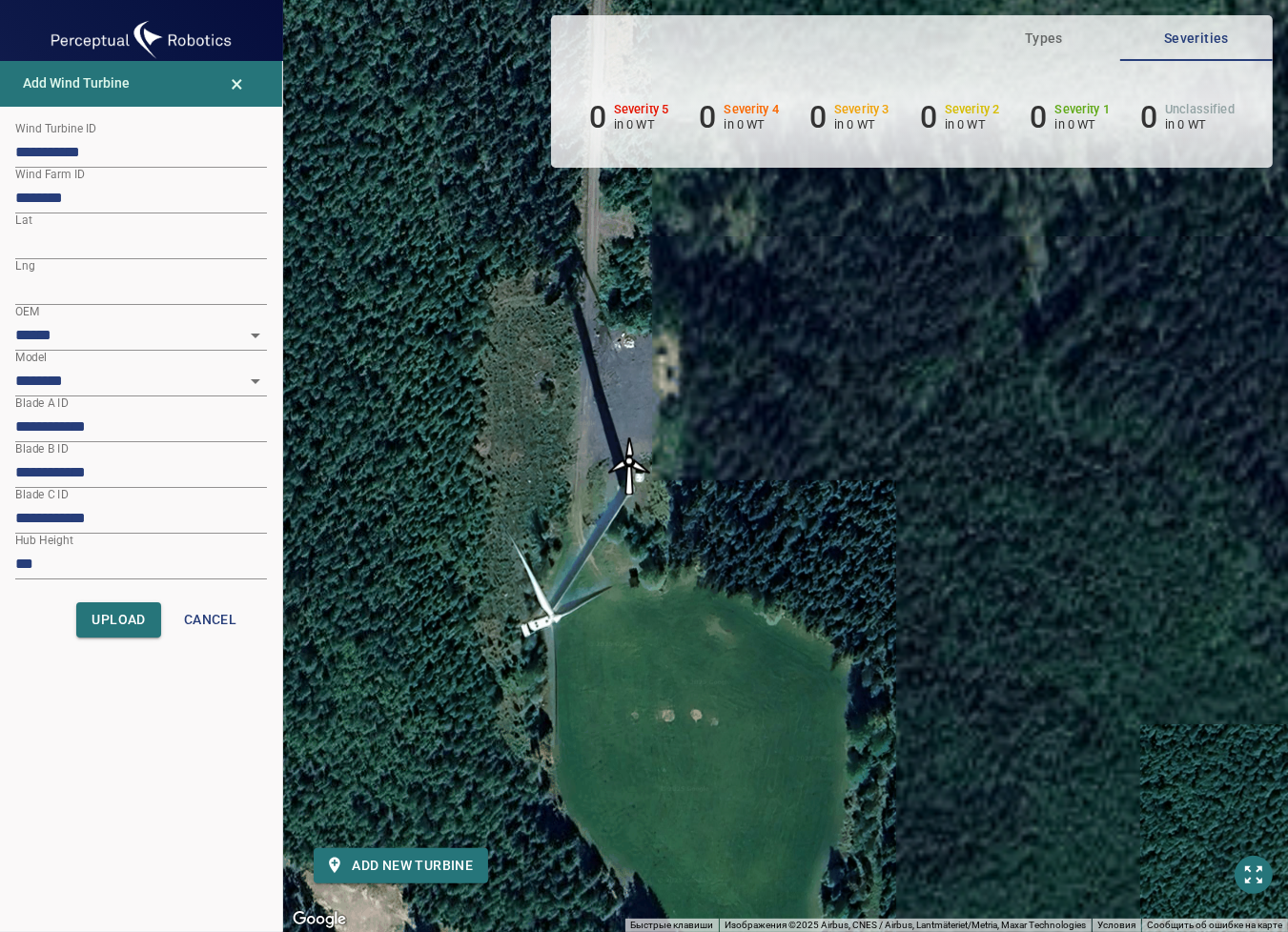 drag, startPoint x: 644, startPoint y: 489, endPoint x: 624, endPoint y: 478, distance: 22.825424 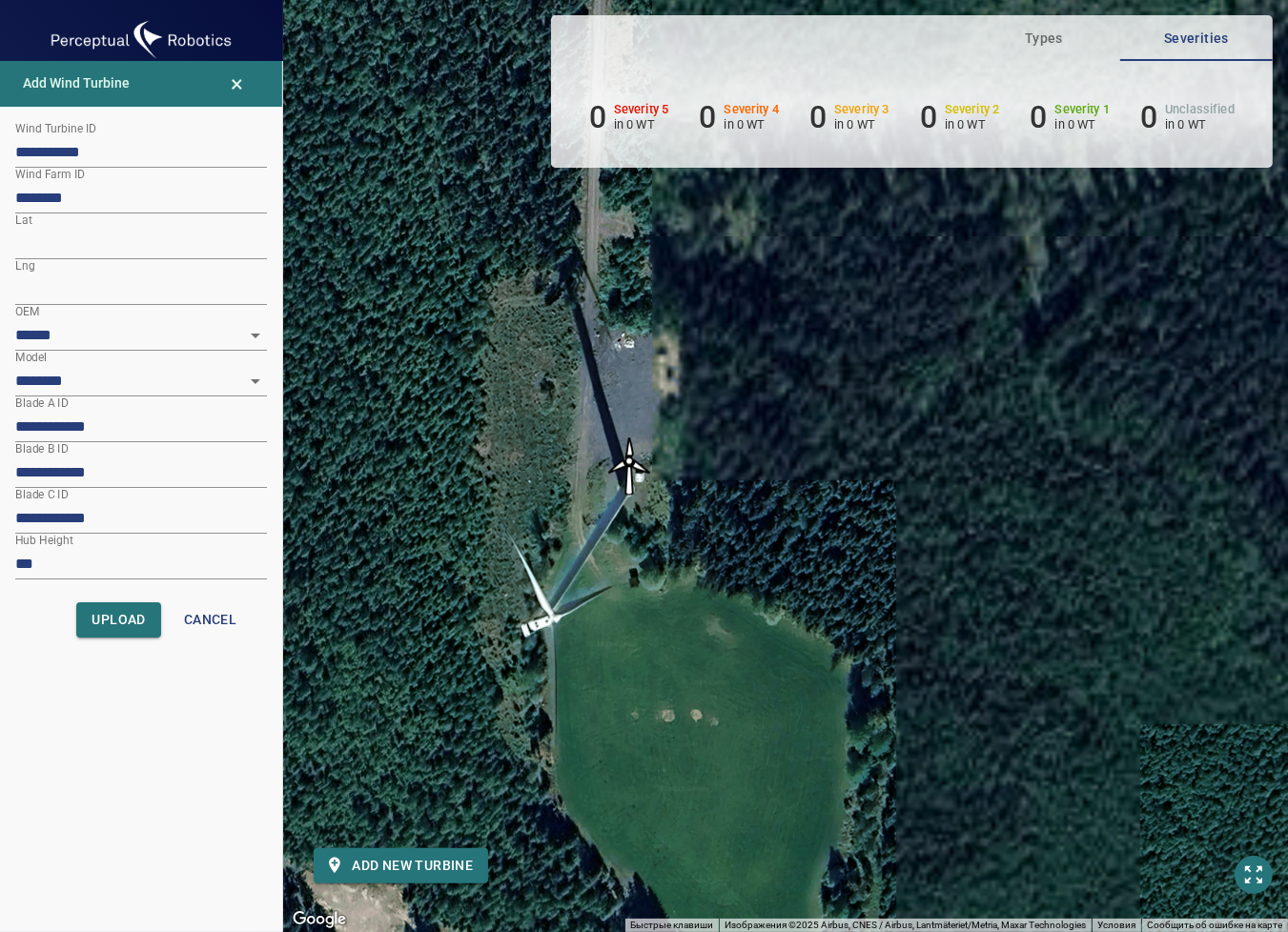 click at bounding box center [629, 466] 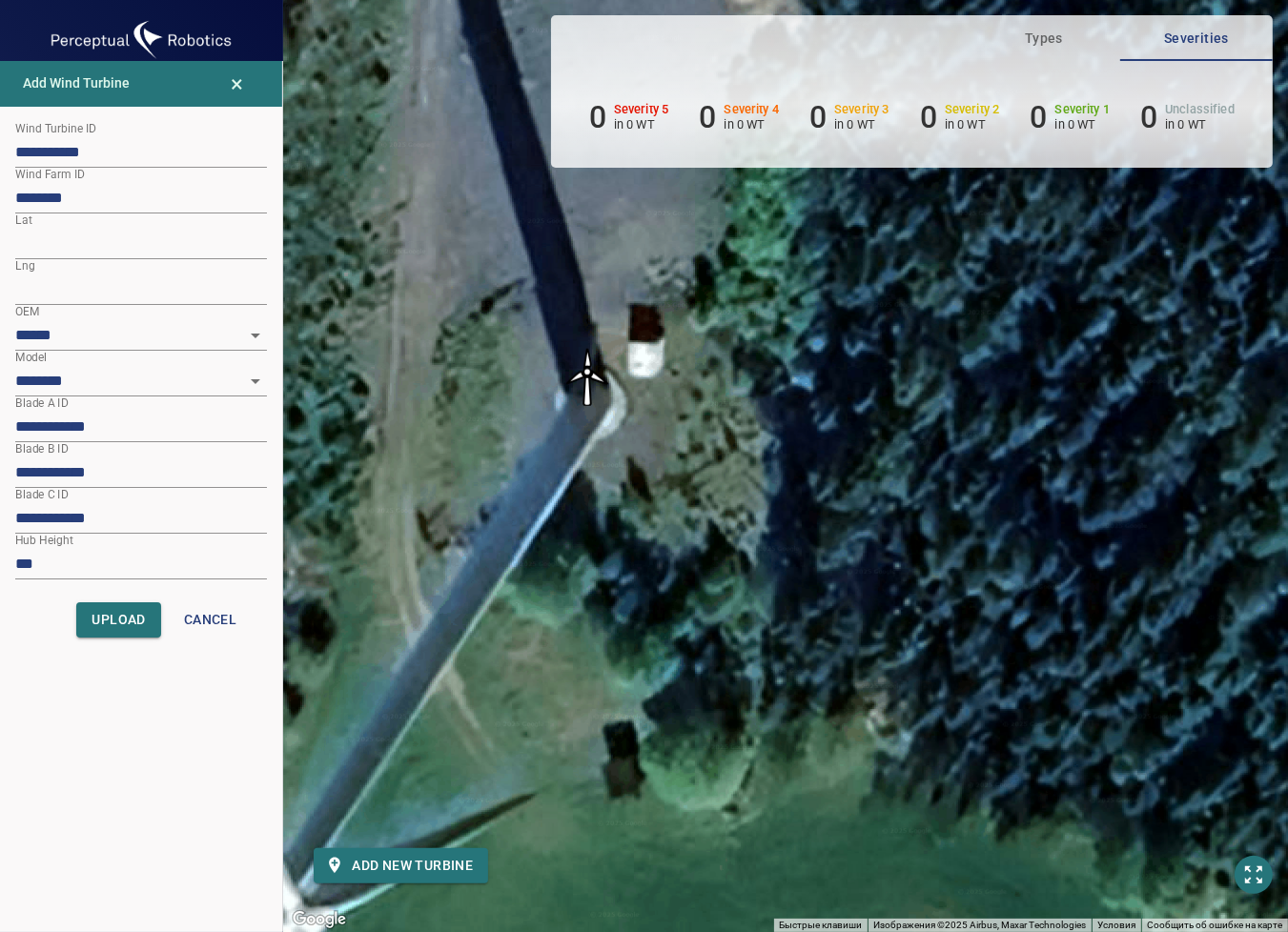 drag, startPoint x: 607, startPoint y: 395, endPoint x: 587, endPoint y: 369, distance: 32.80244 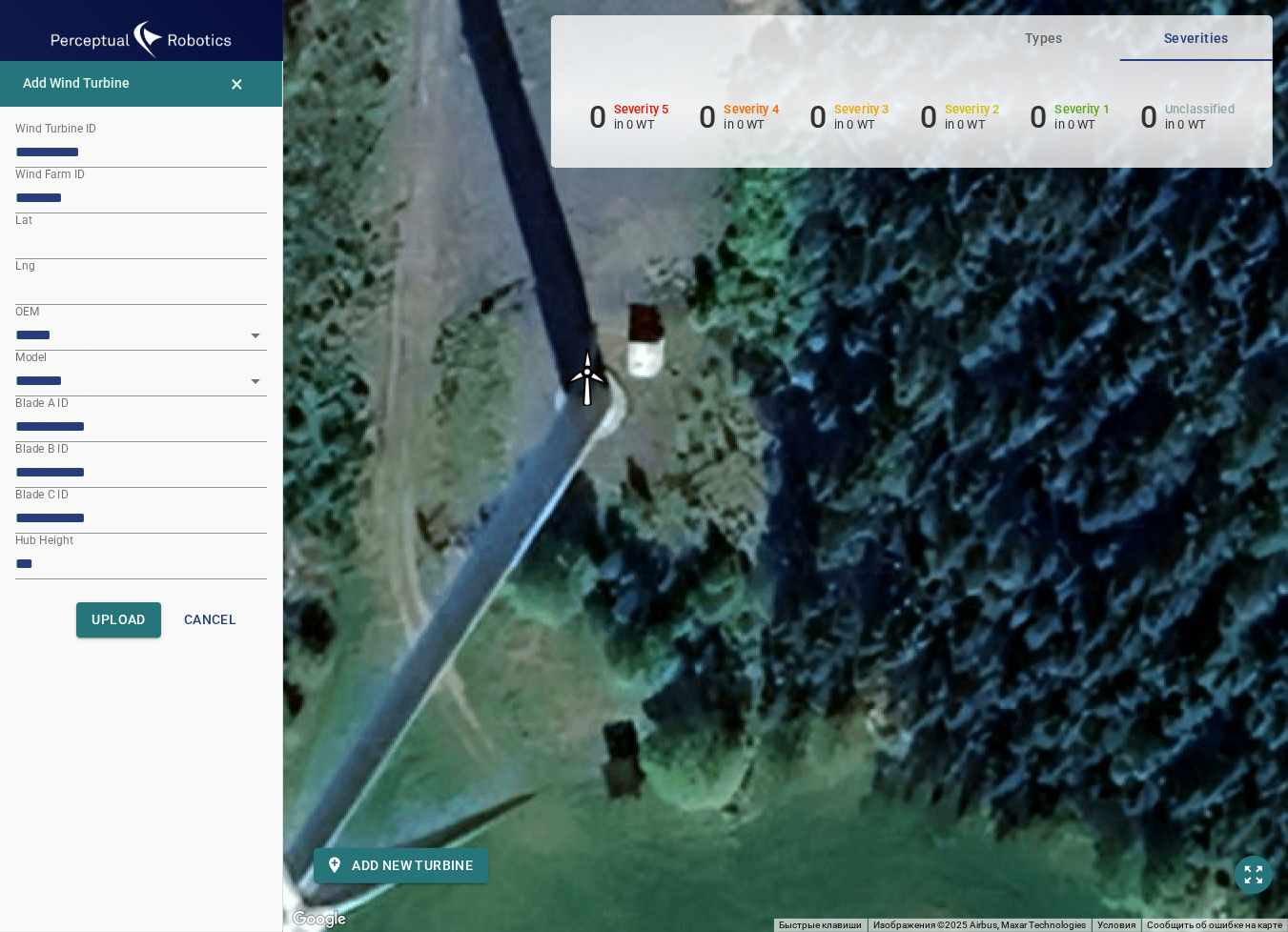 click at bounding box center [587, 377] 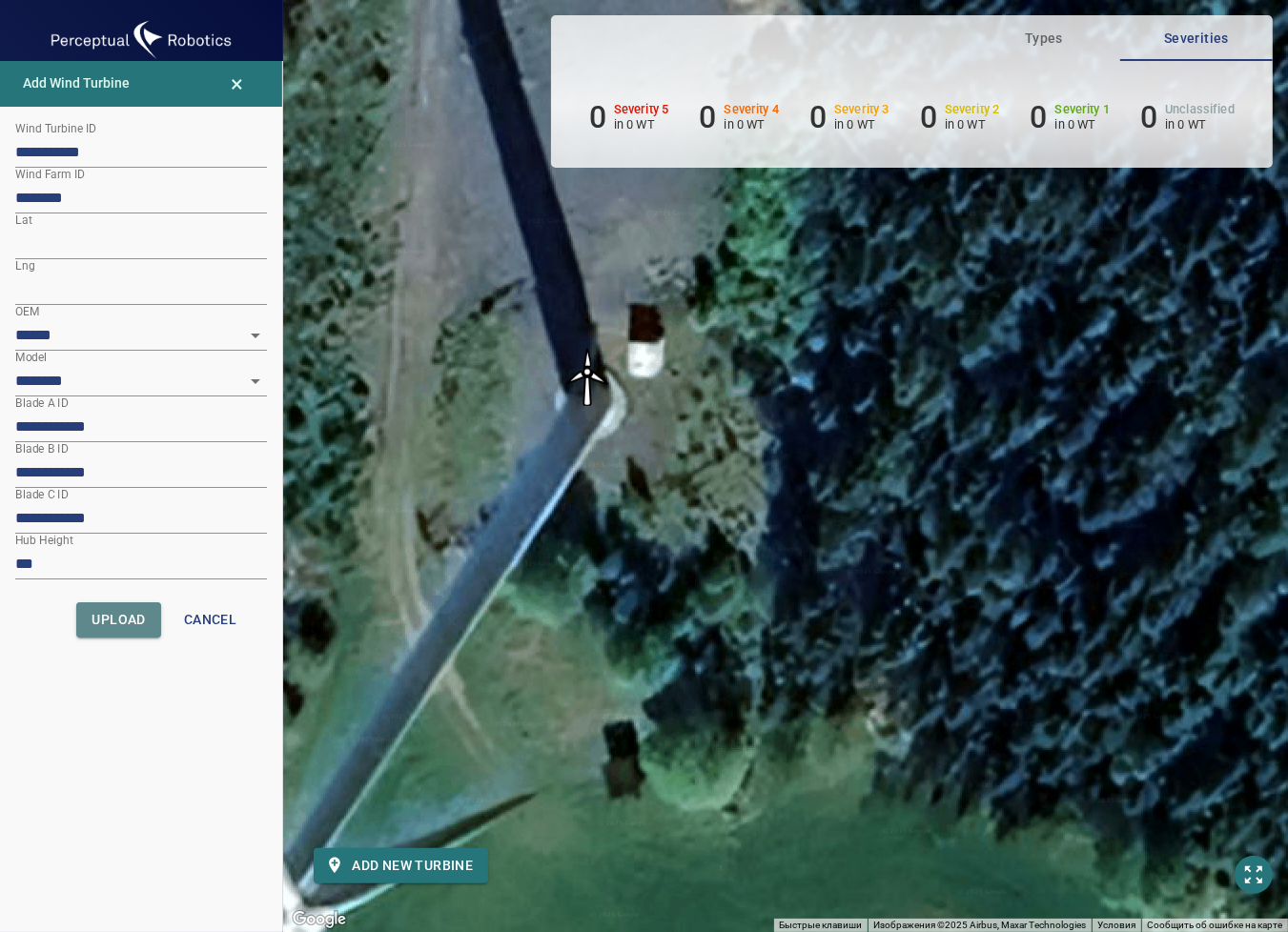 click on "Upload" at bounding box center (118, 619) 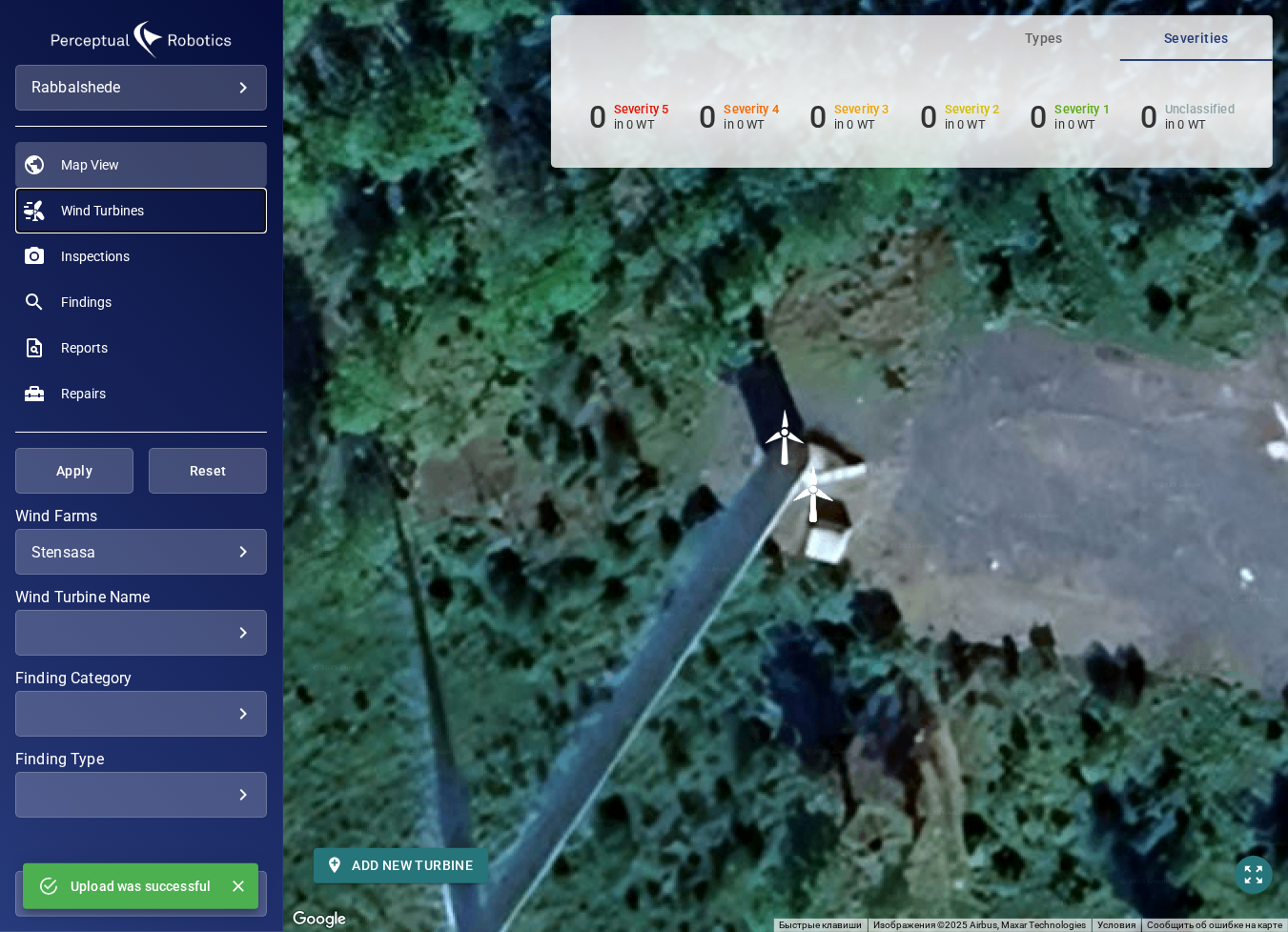 click on "Wind Turbines" at bounding box center (102, 211) 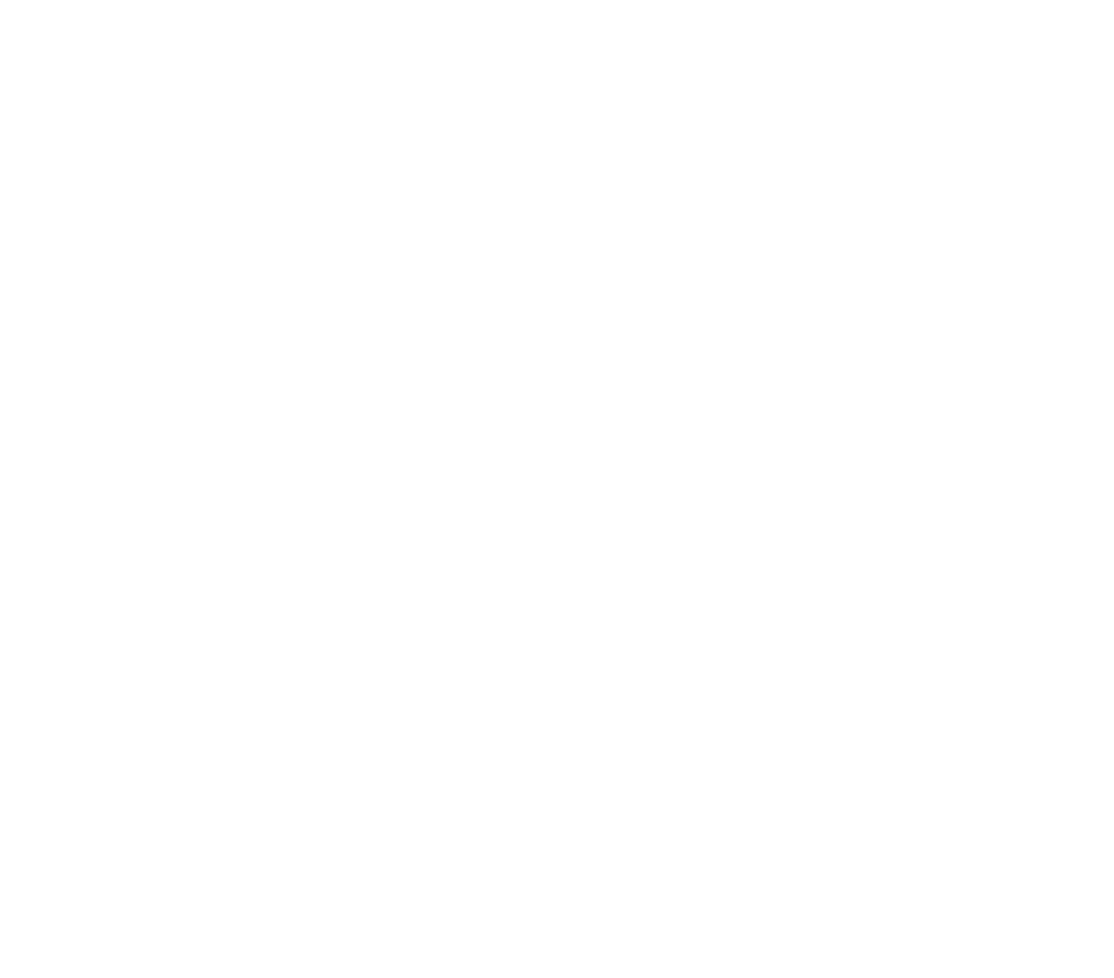 scroll, scrollTop: 0, scrollLeft: 0, axis: both 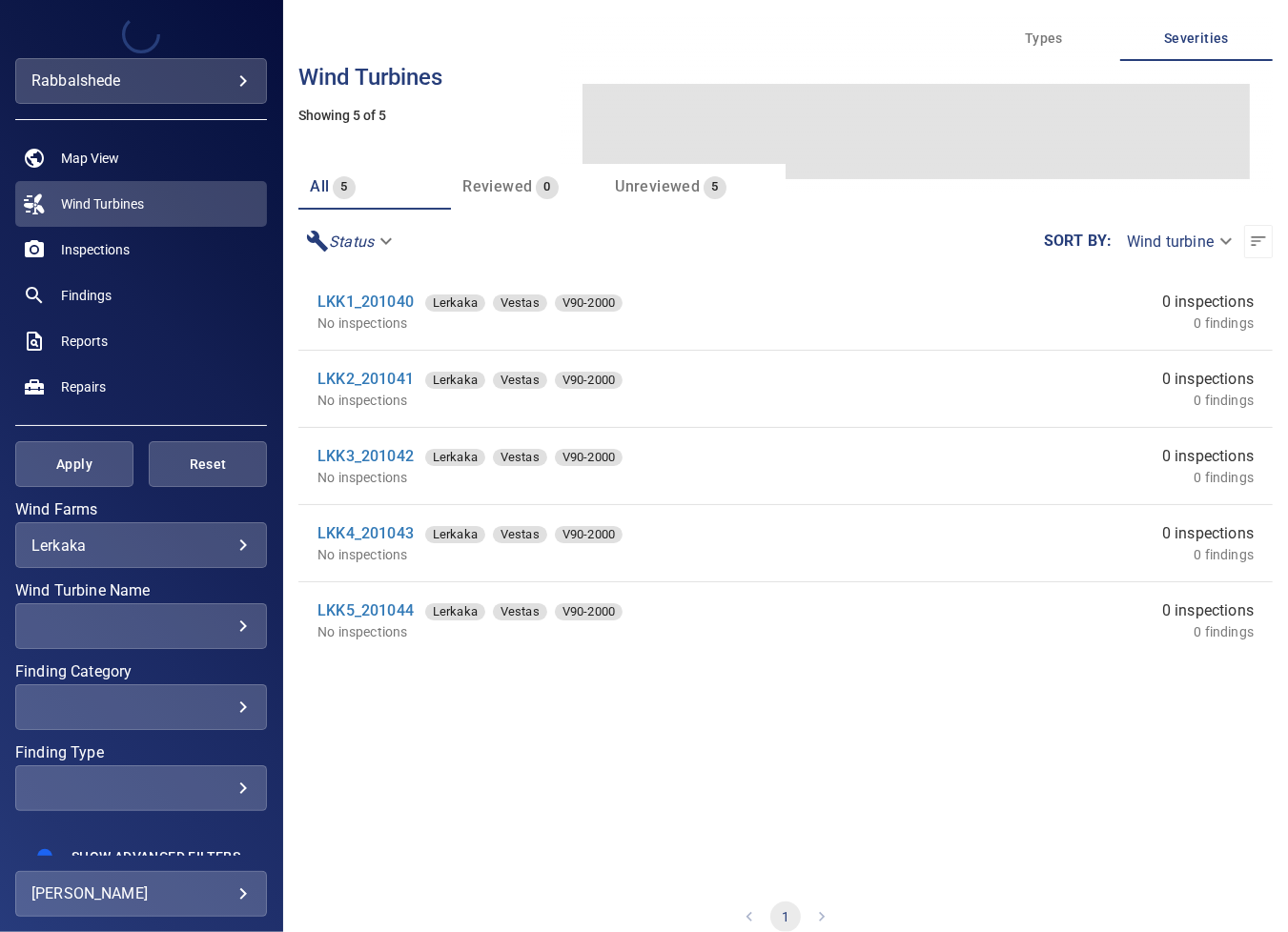 click on "**********" at bounding box center (644, 466) 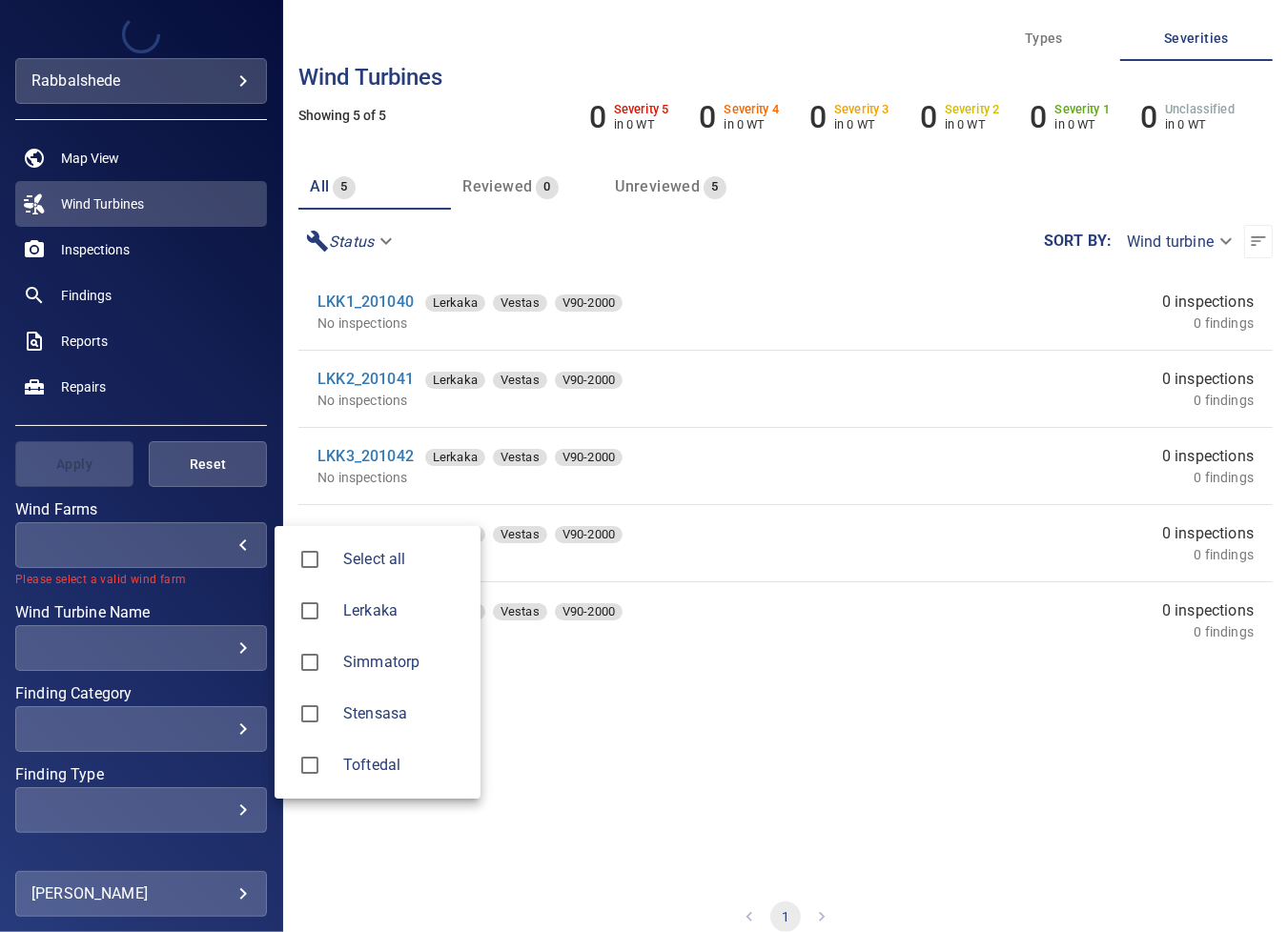 type on "********" 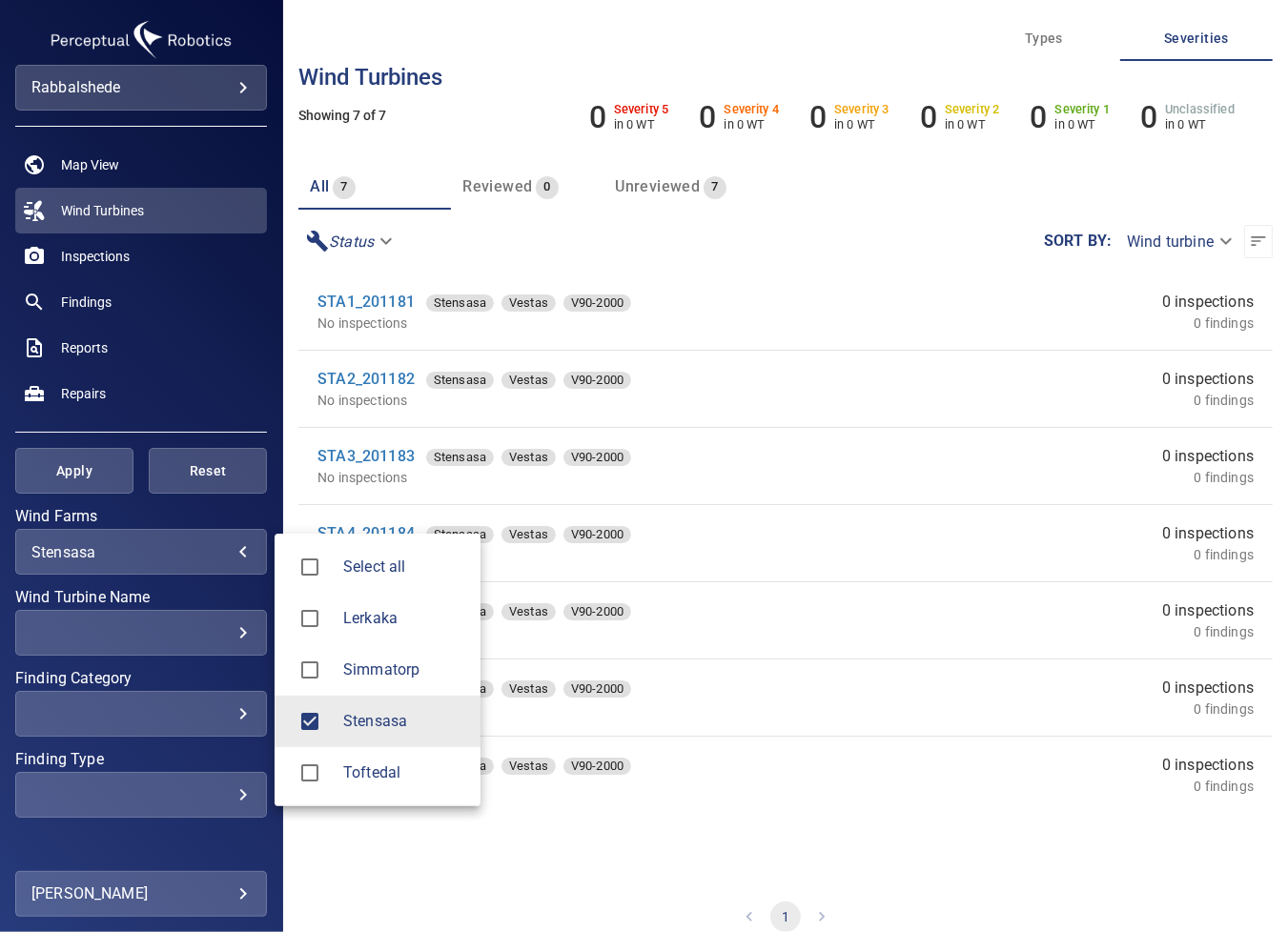 click at bounding box center (644, 466) 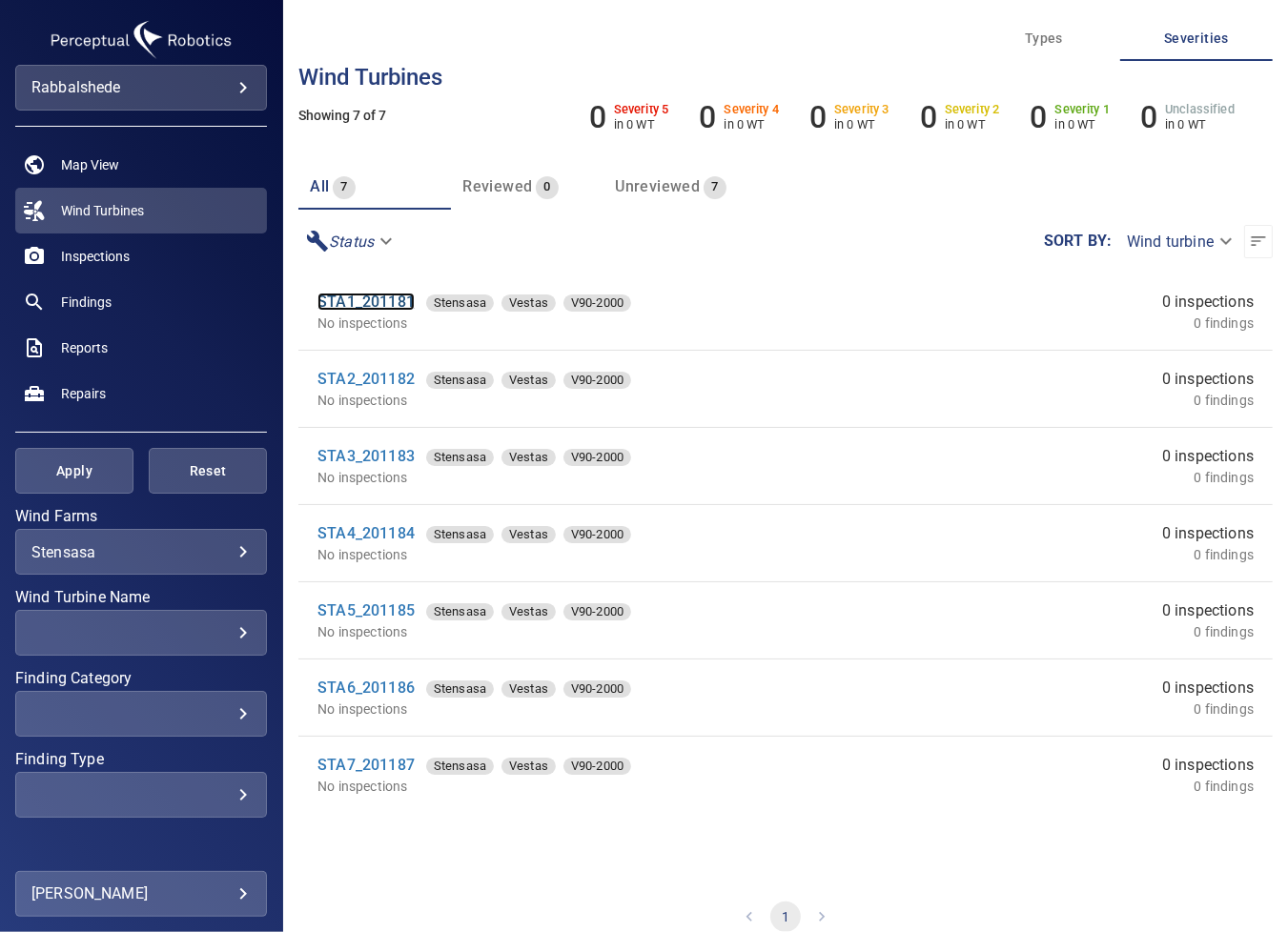 click on "STA1_201181" at bounding box center (366, 301) 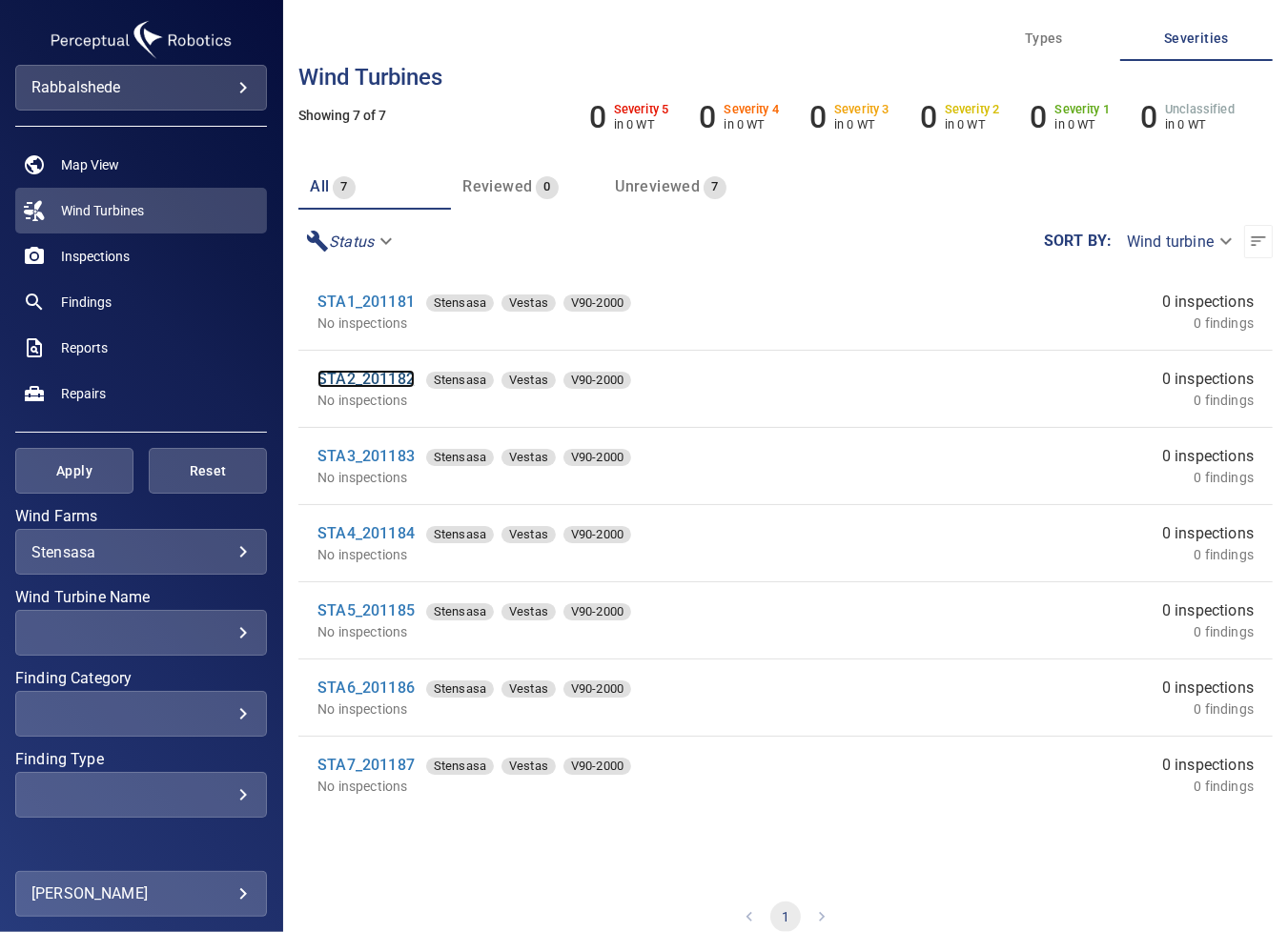 click on "STA2_201182" at bounding box center [366, 378] 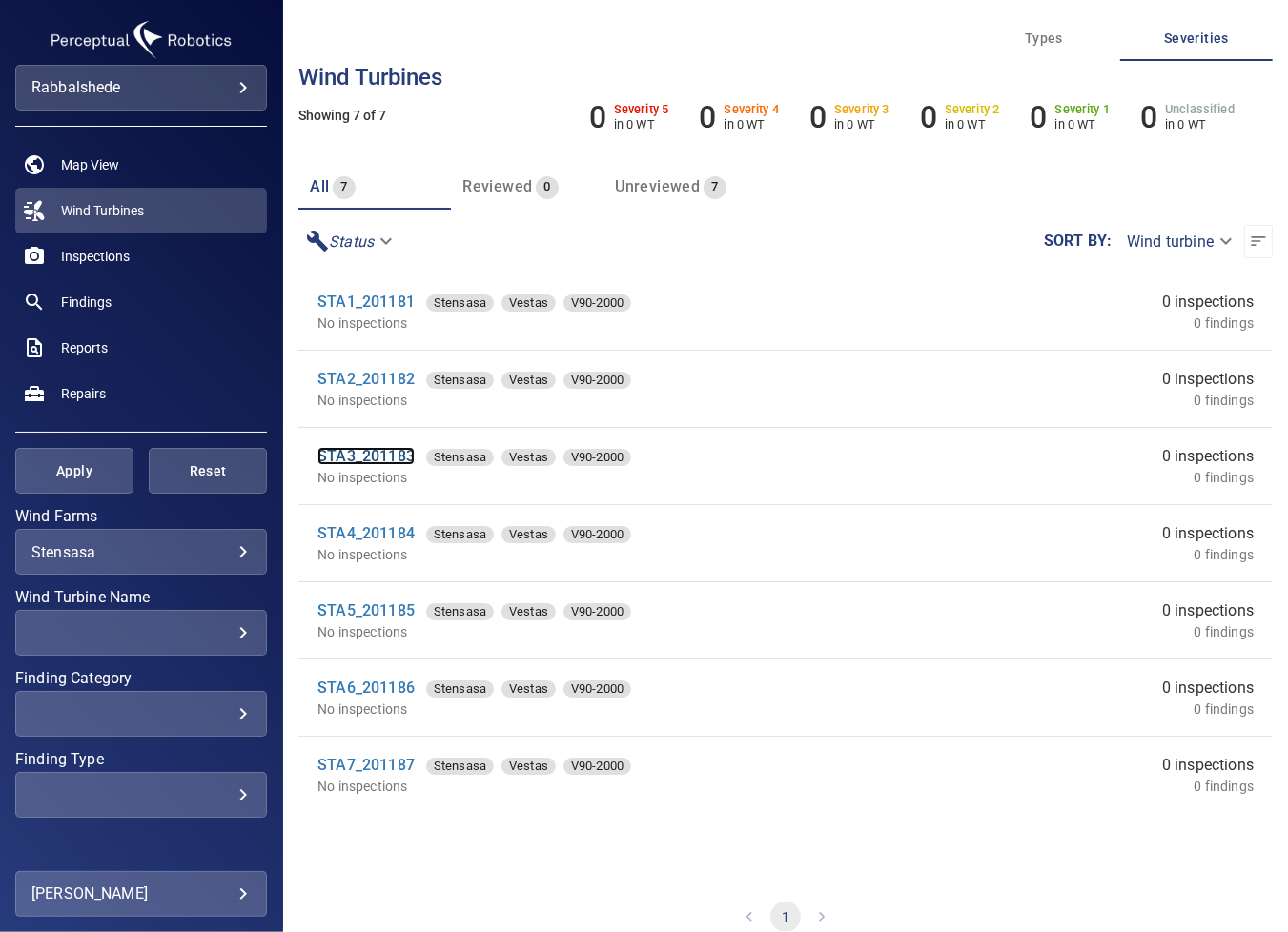 click on "STA3_201183" at bounding box center (366, 456) 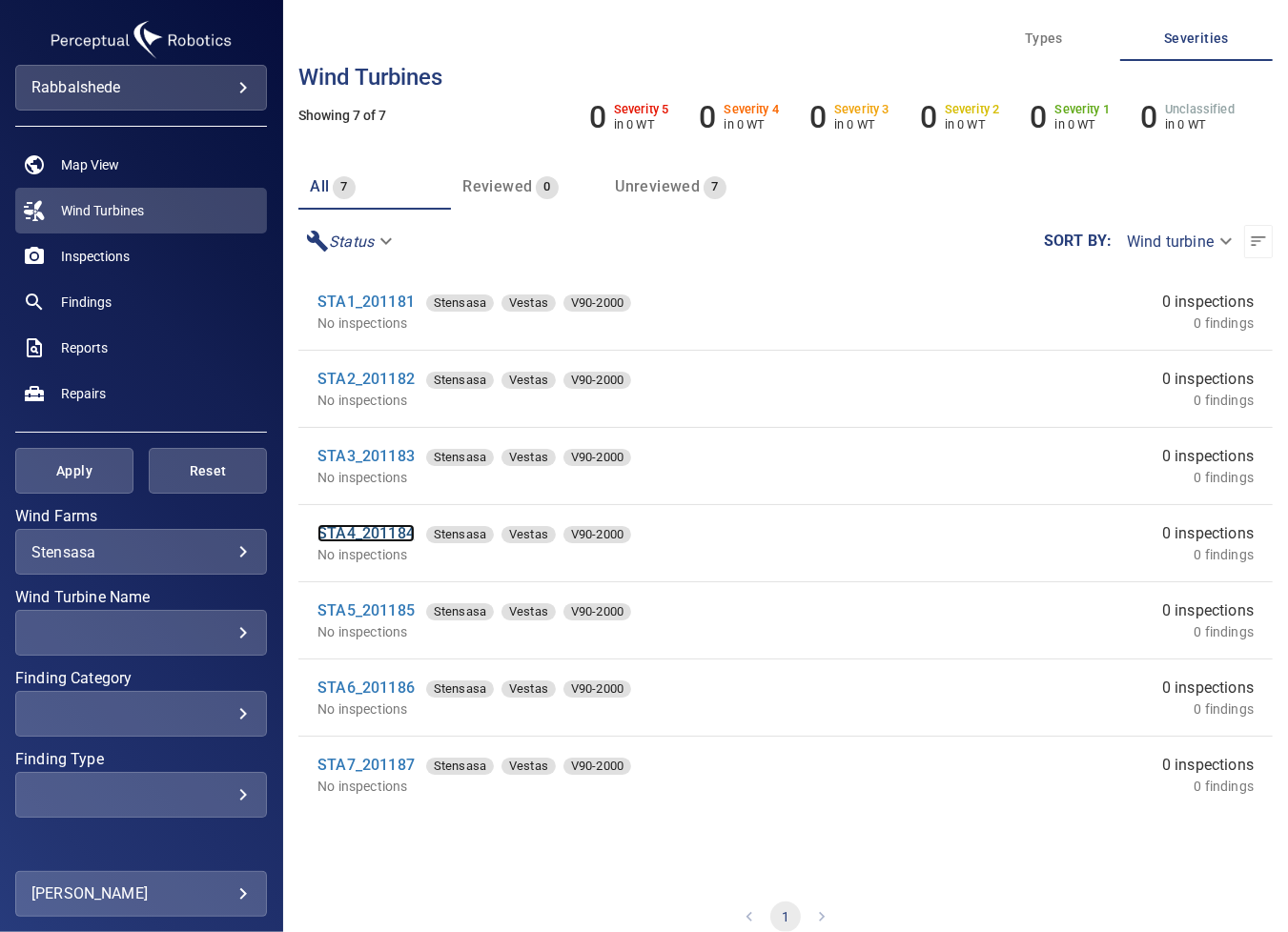 click on "STA4_201184" at bounding box center [366, 533] 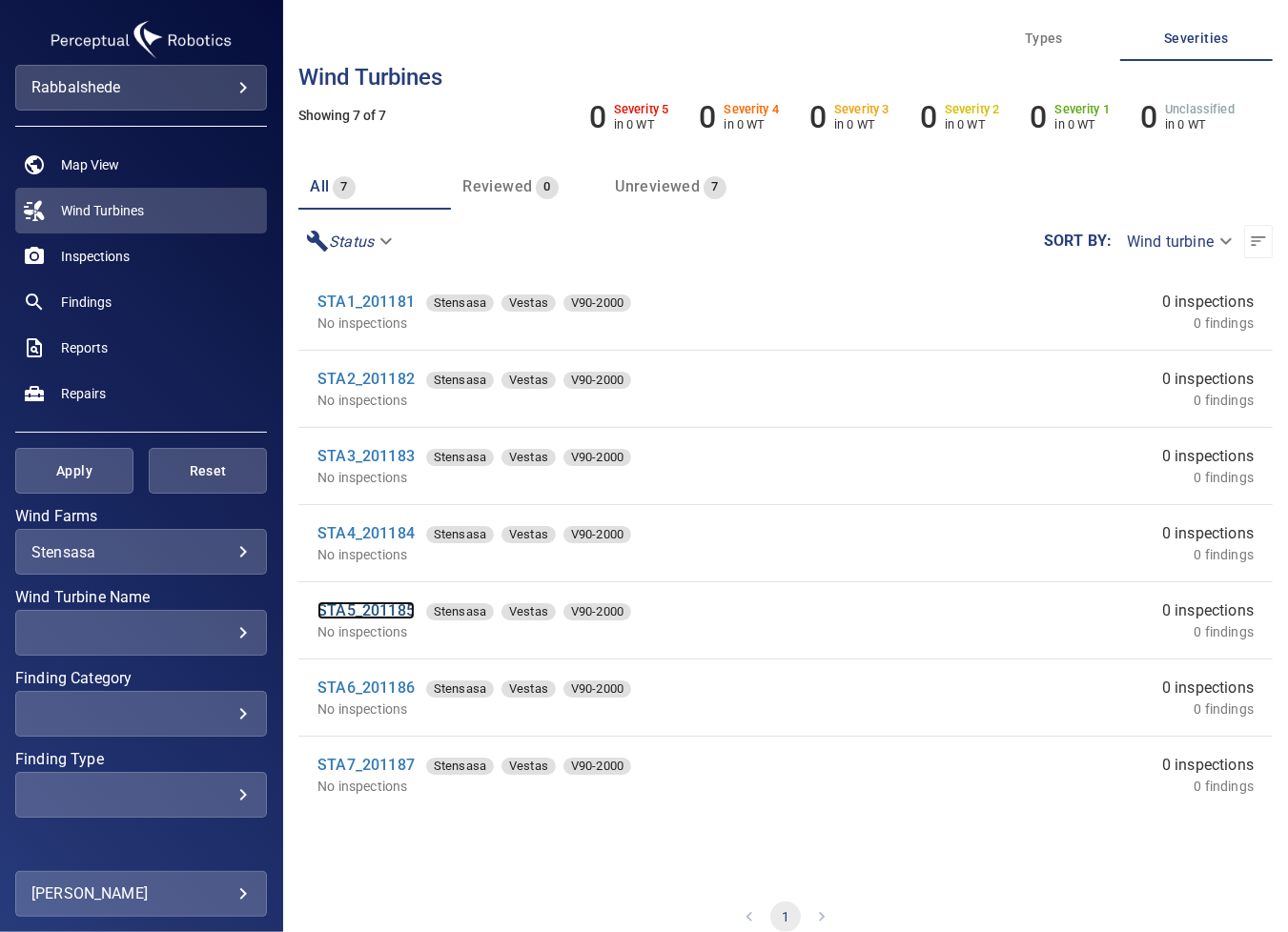 click on "STA5_201185" at bounding box center [366, 610] 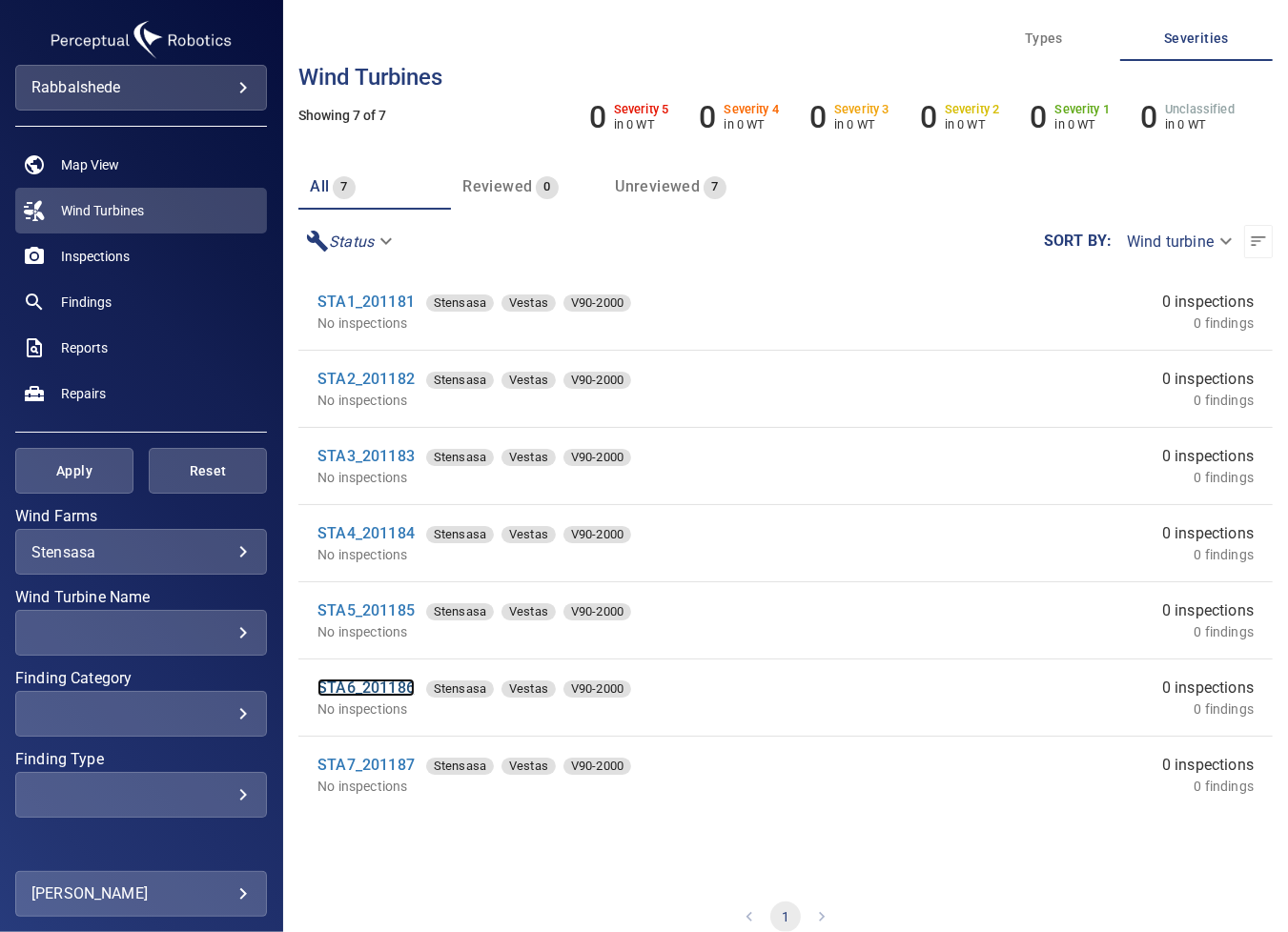 click on "STA6_201186" at bounding box center [366, 687] 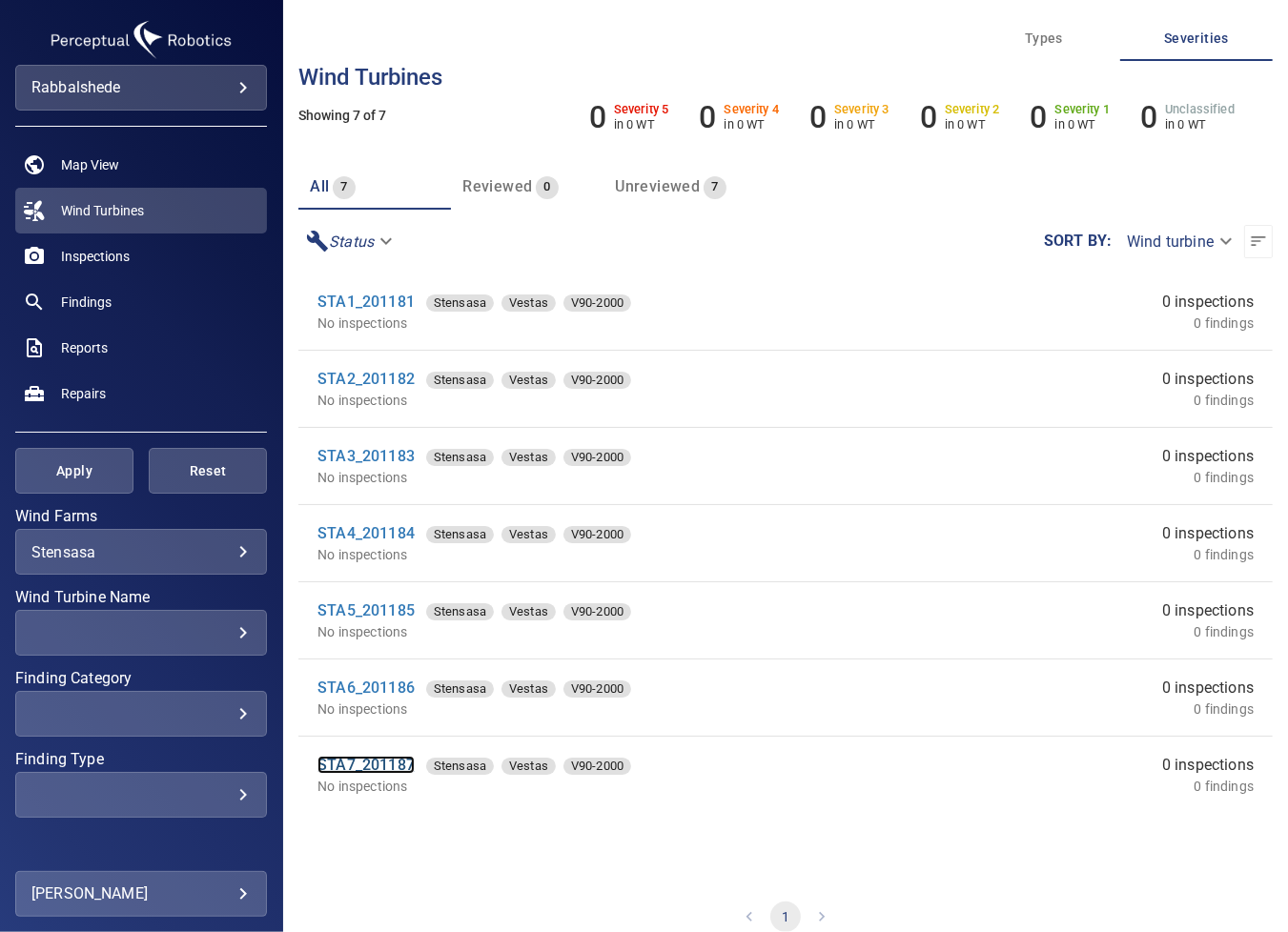 click on "STA7_201187" at bounding box center [366, 764] 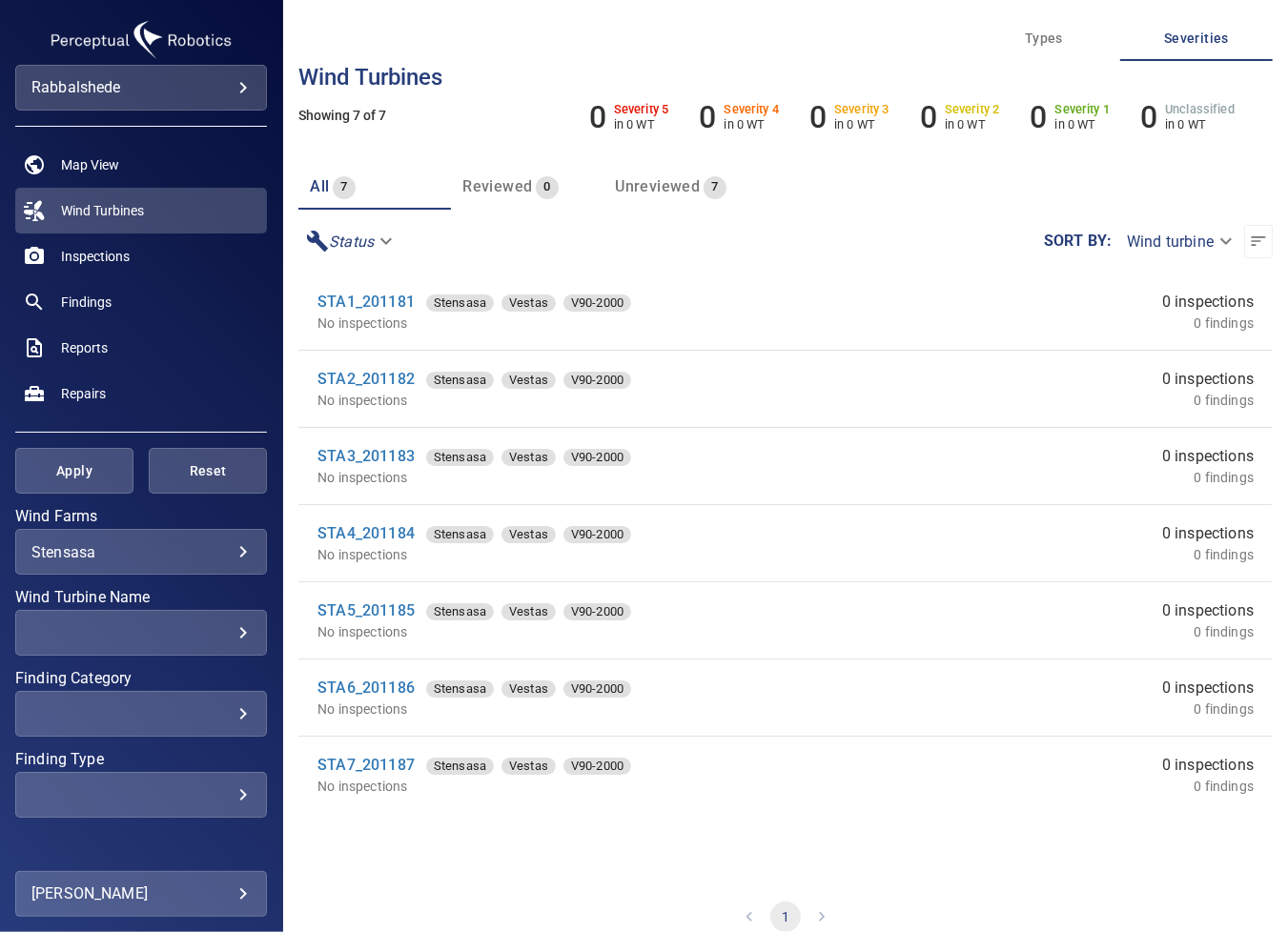click on "STA7_201187 Stensasa Vestas V90-2000 No inspections 0 inspections 0 findings" at bounding box center (786, 775) 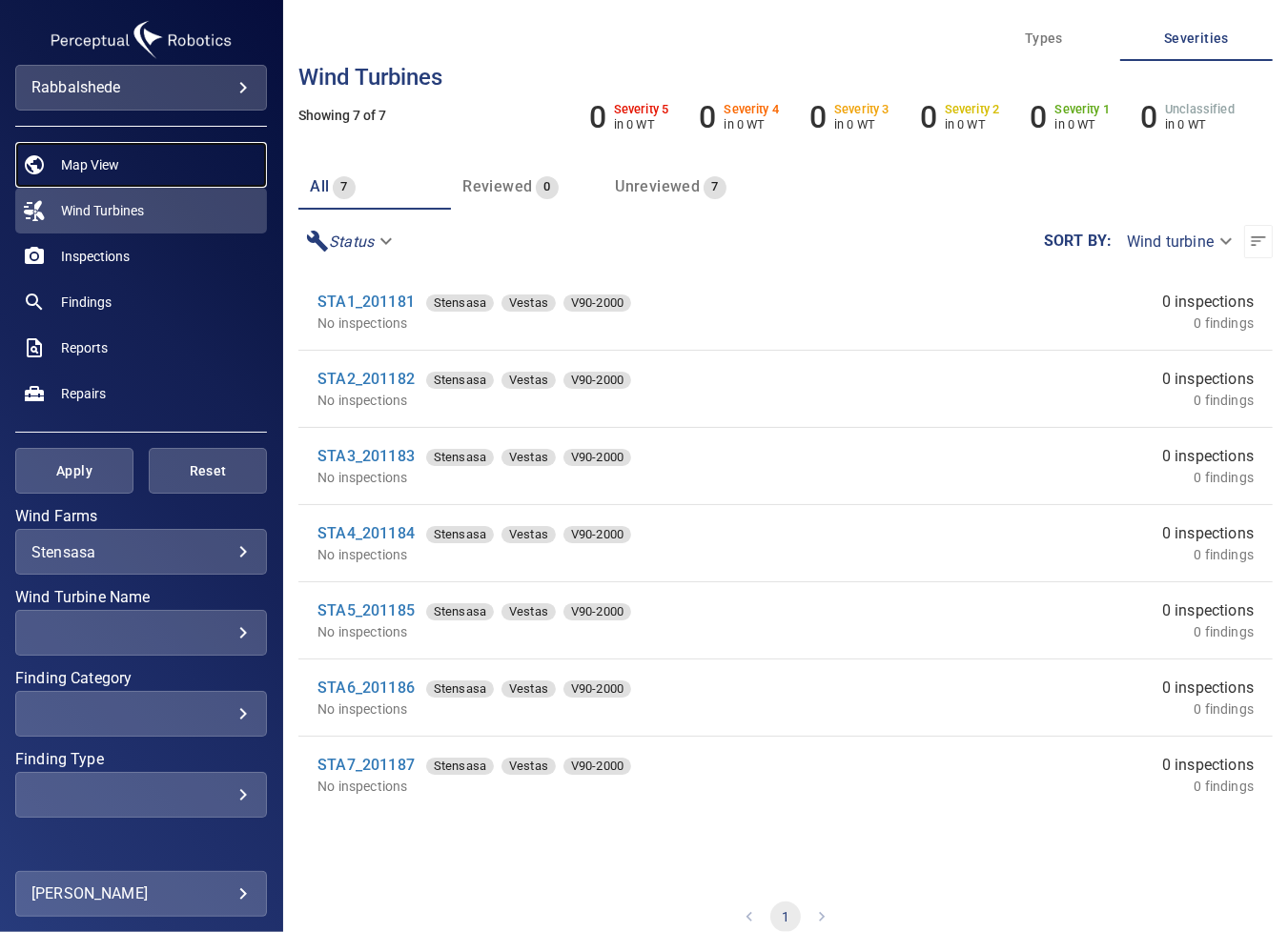 click on "Map View" at bounding box center [90, 165] 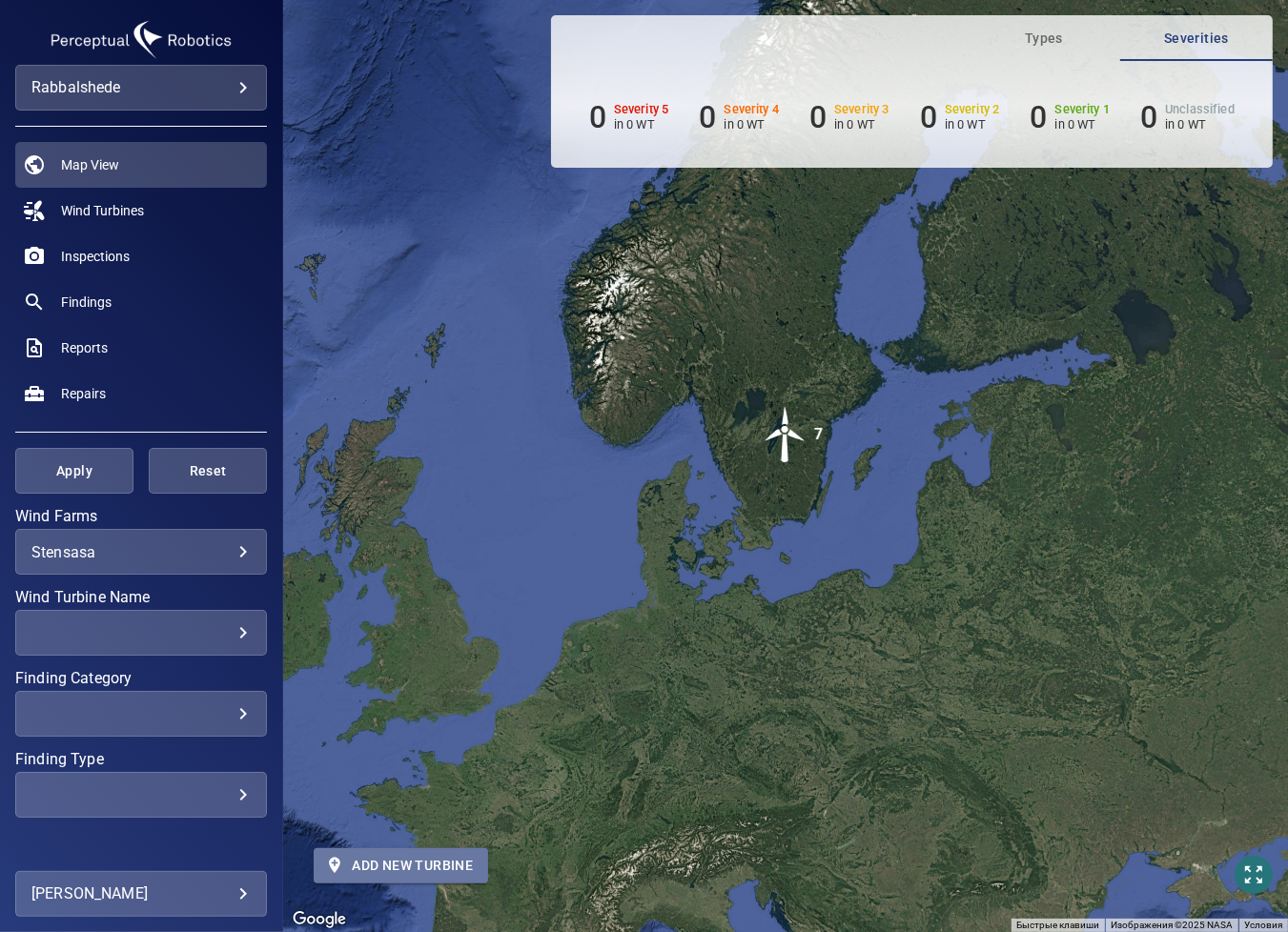 click on "Add new turbine" at bounding box center [400, 865] 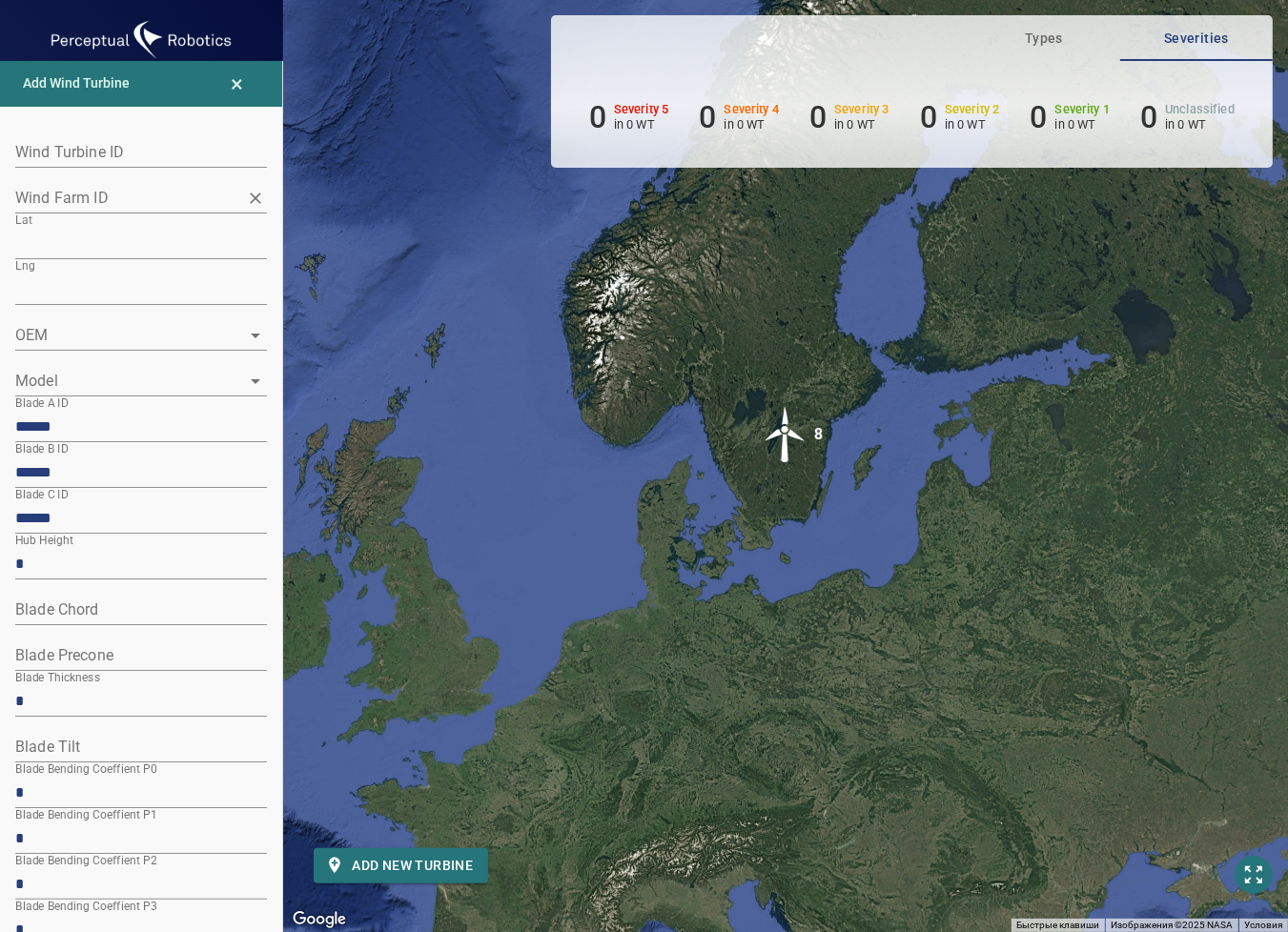 click on "Wind Farm ID" at bounding box center (127, 197) 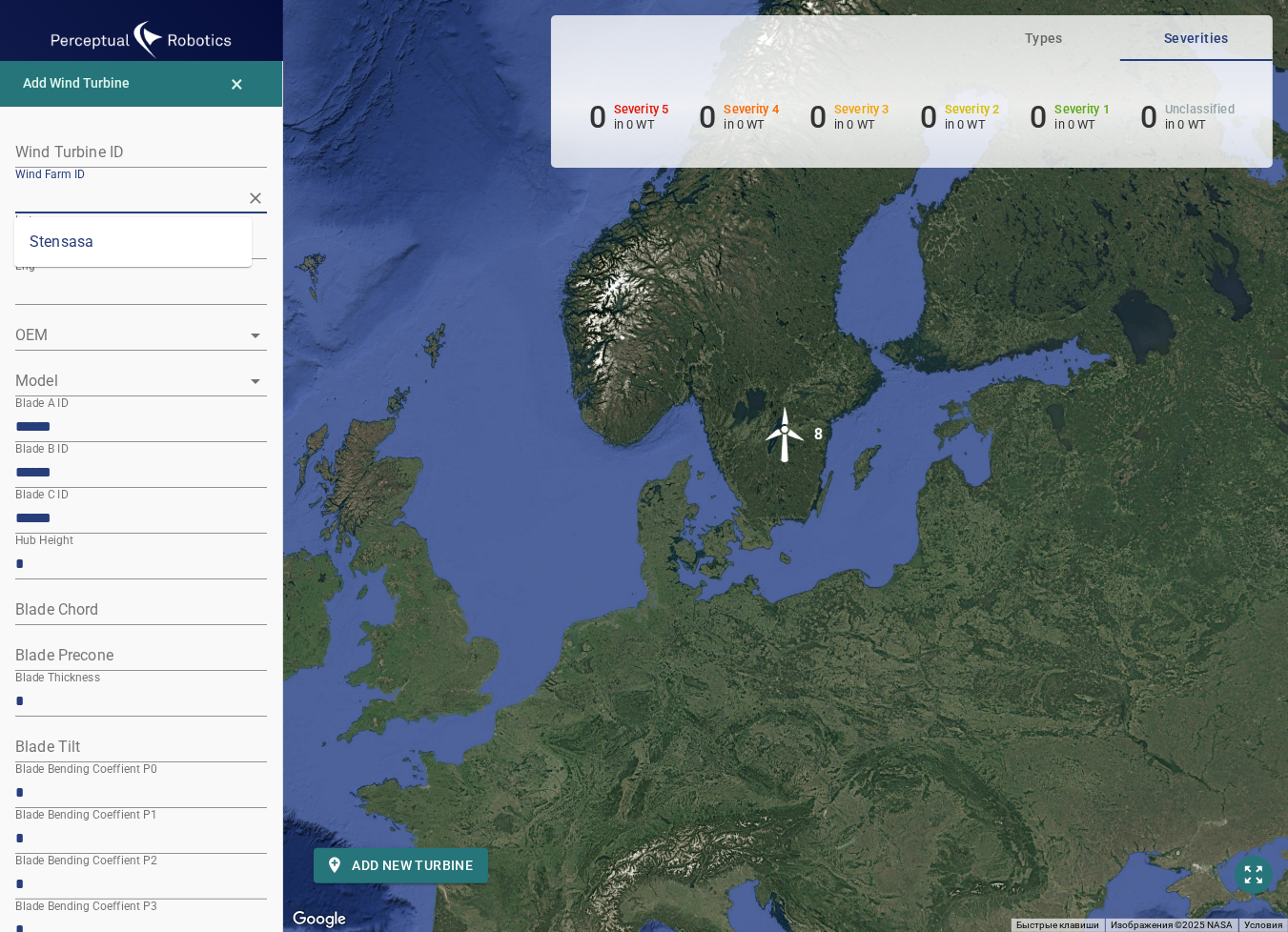 paste on "*******" 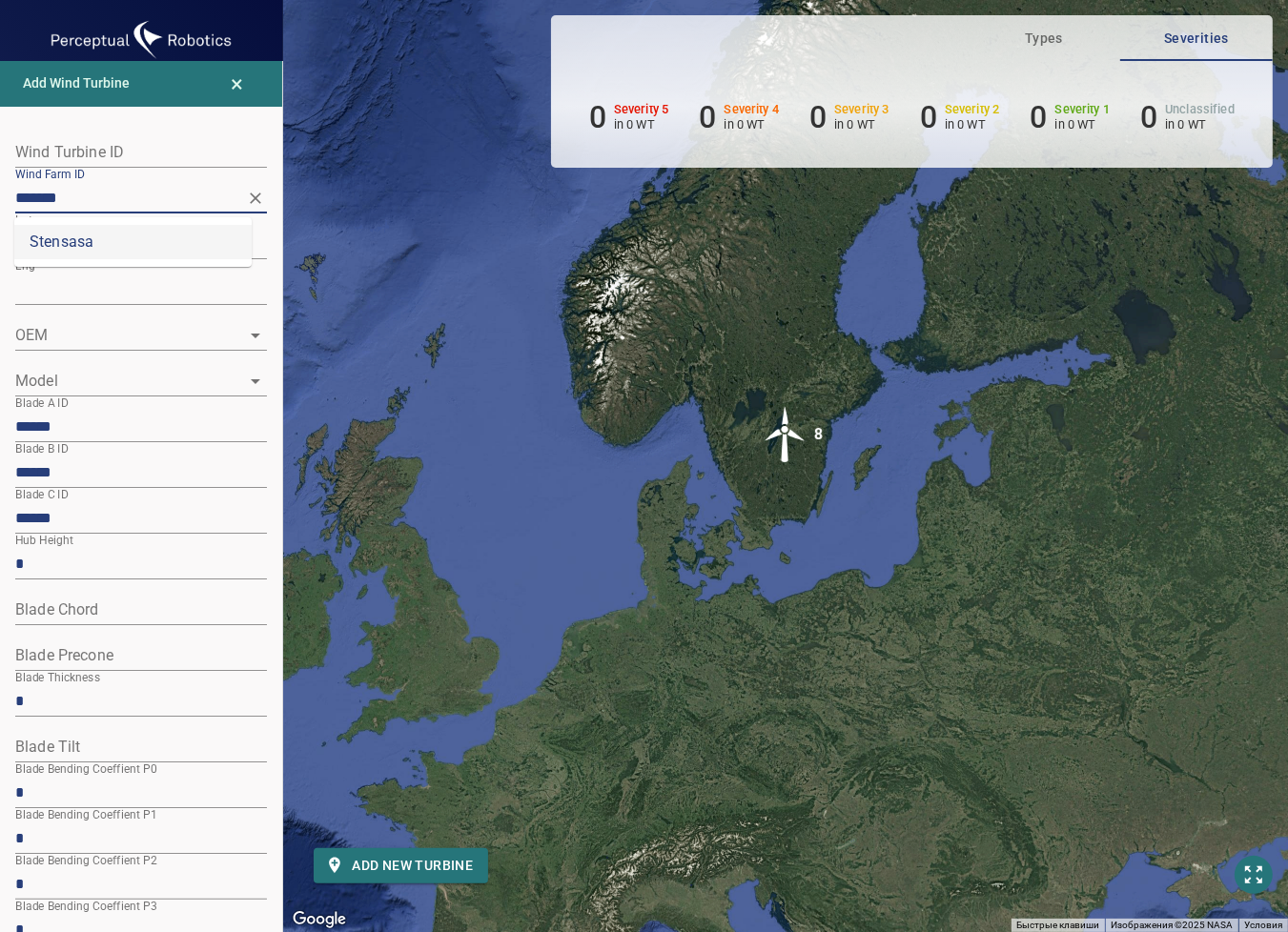 type on "*******" 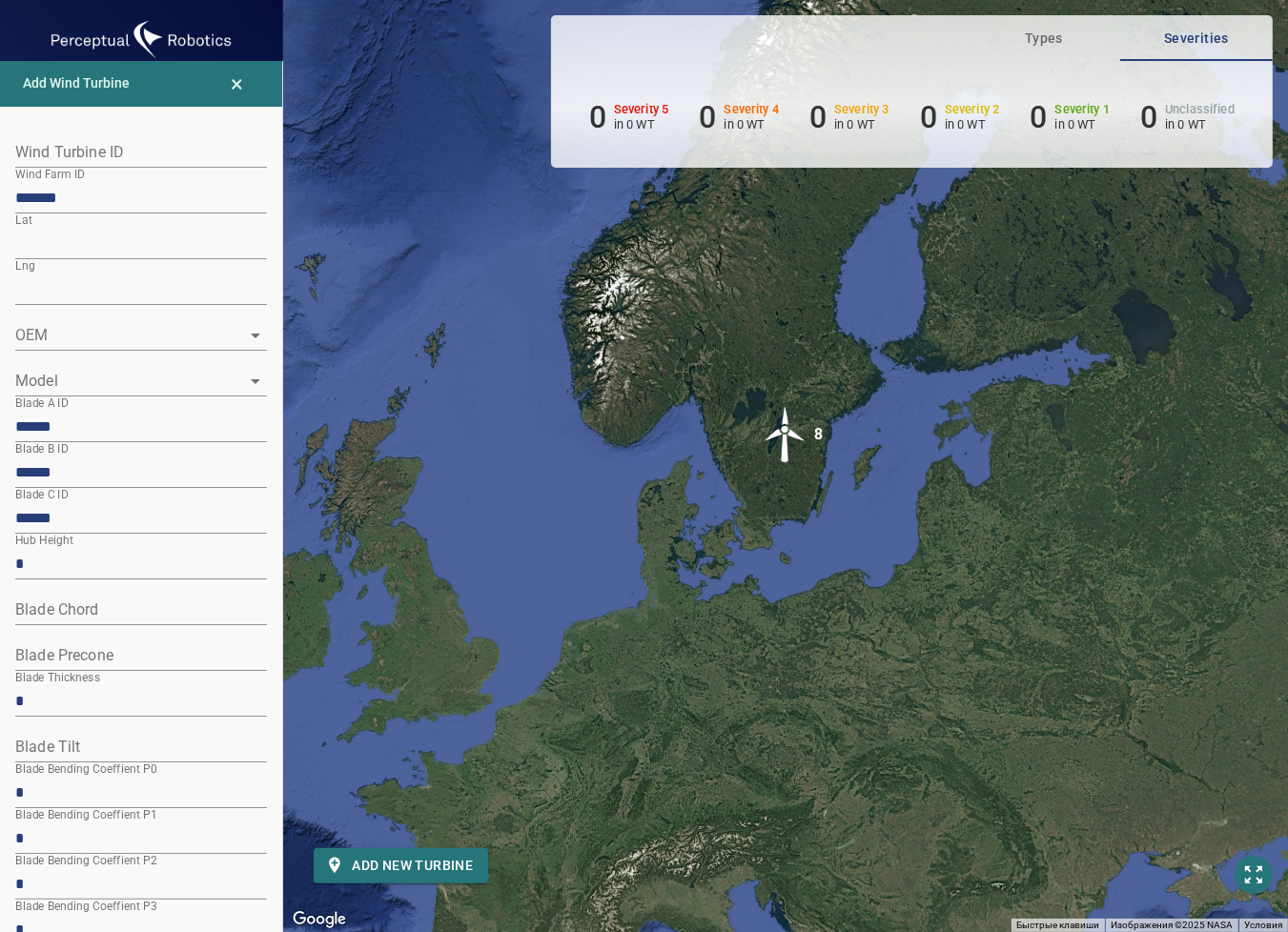 click on "Для навигации используйте клавиши со стрелками. Чтобы активировать перетаскивание с помощью клавиатуры, нажмите Alt + Ввод. После этого перемещайте маркер, используя клавиши со стрелками. Чтобы завершить перетаскивание, нажмите клавишу Ввод. Чтобы отменить действие, нажмите клавишу Esc. 8" at bounding box center [786, 466] 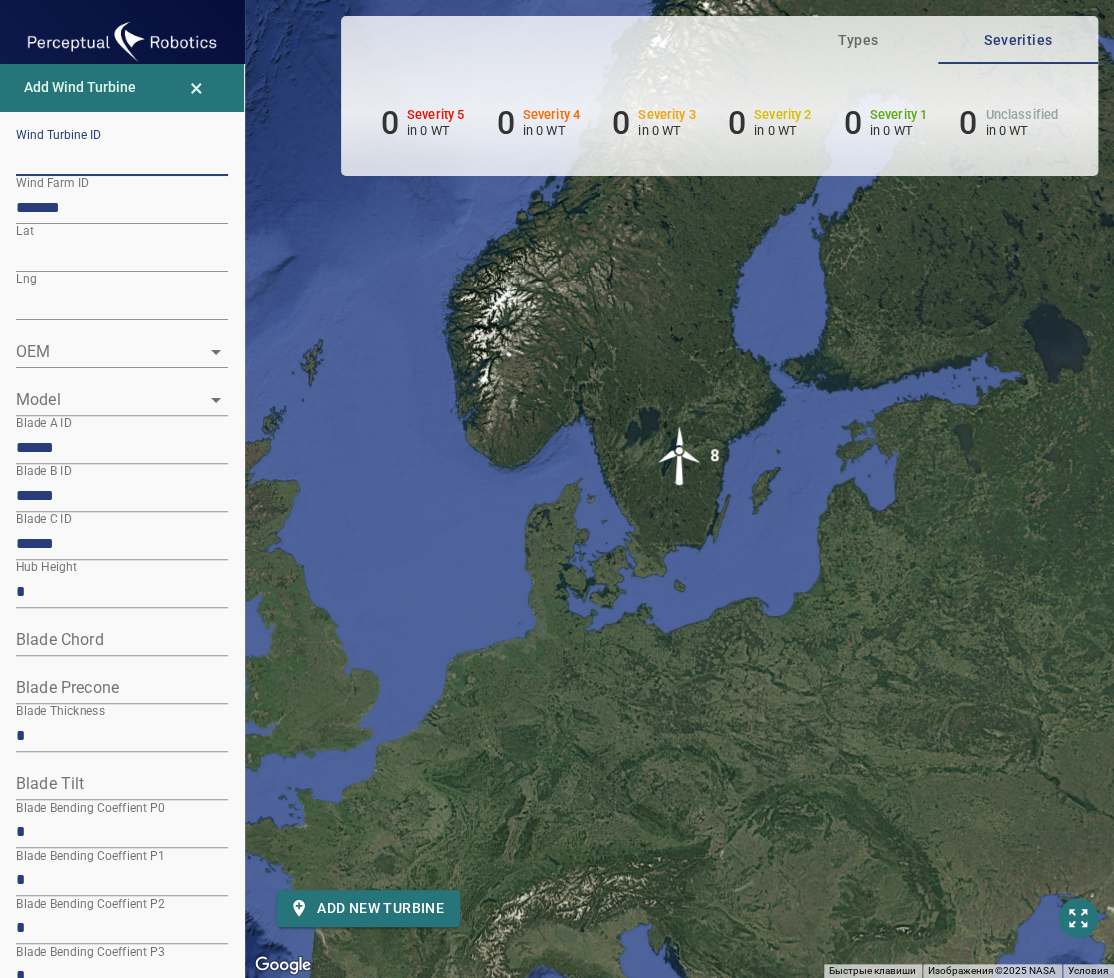 click at bounding box center (122, 160) 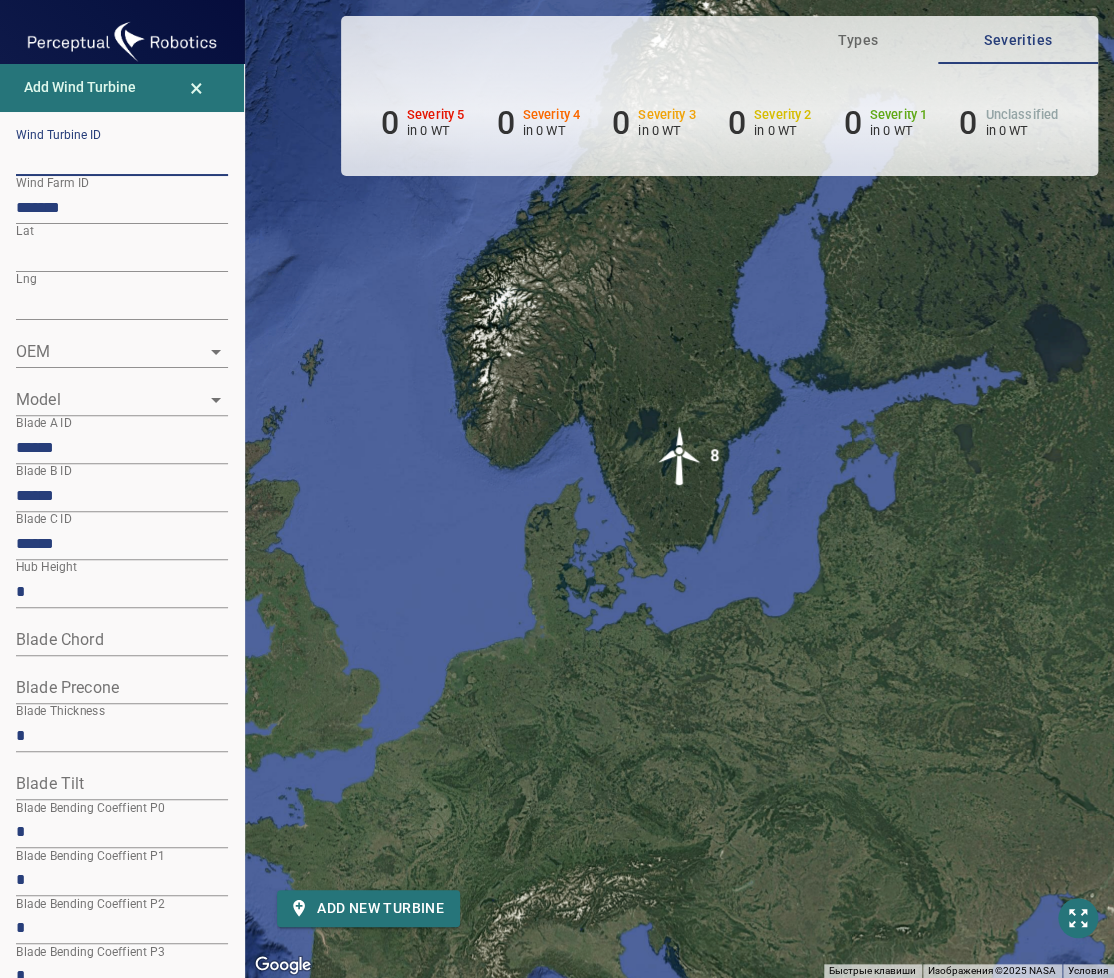 paste on "**********" 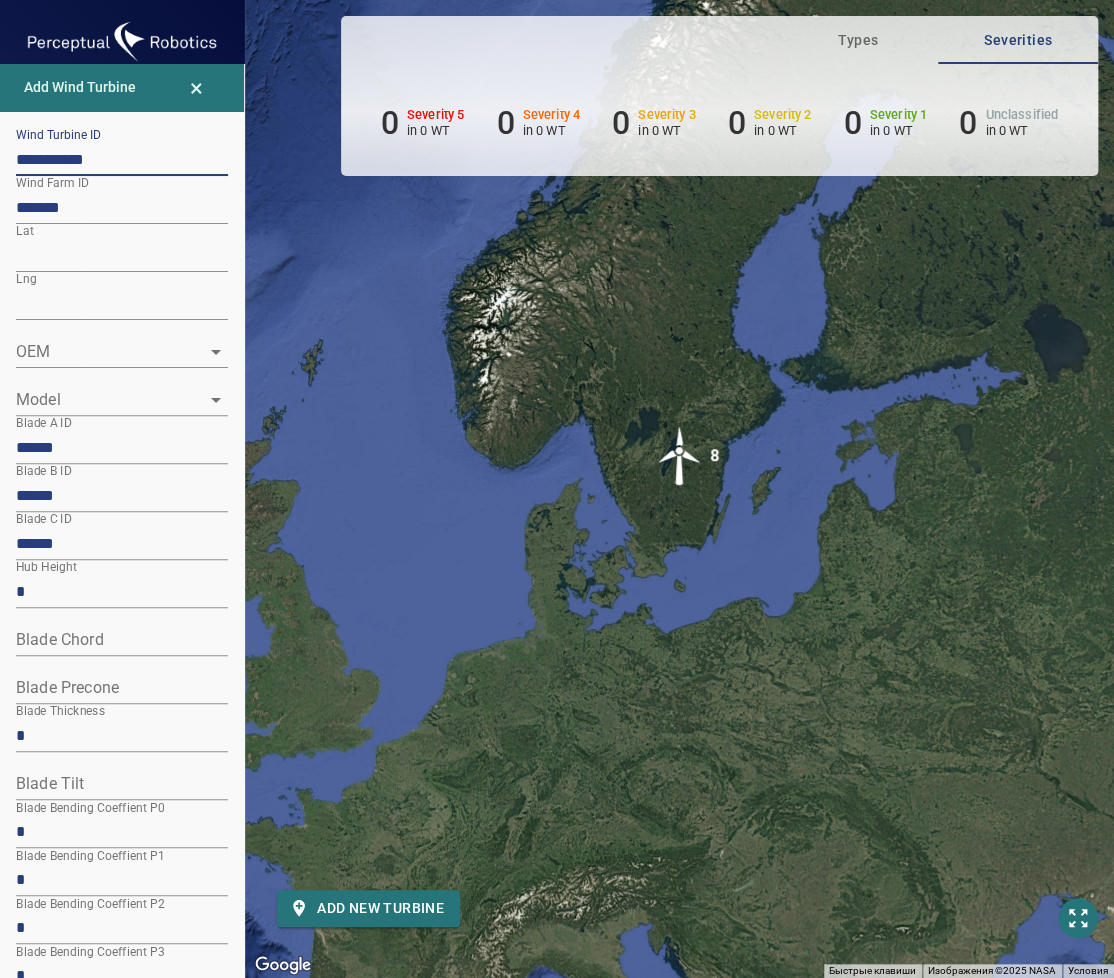 click on "**********" at bounding box center [122, 160] 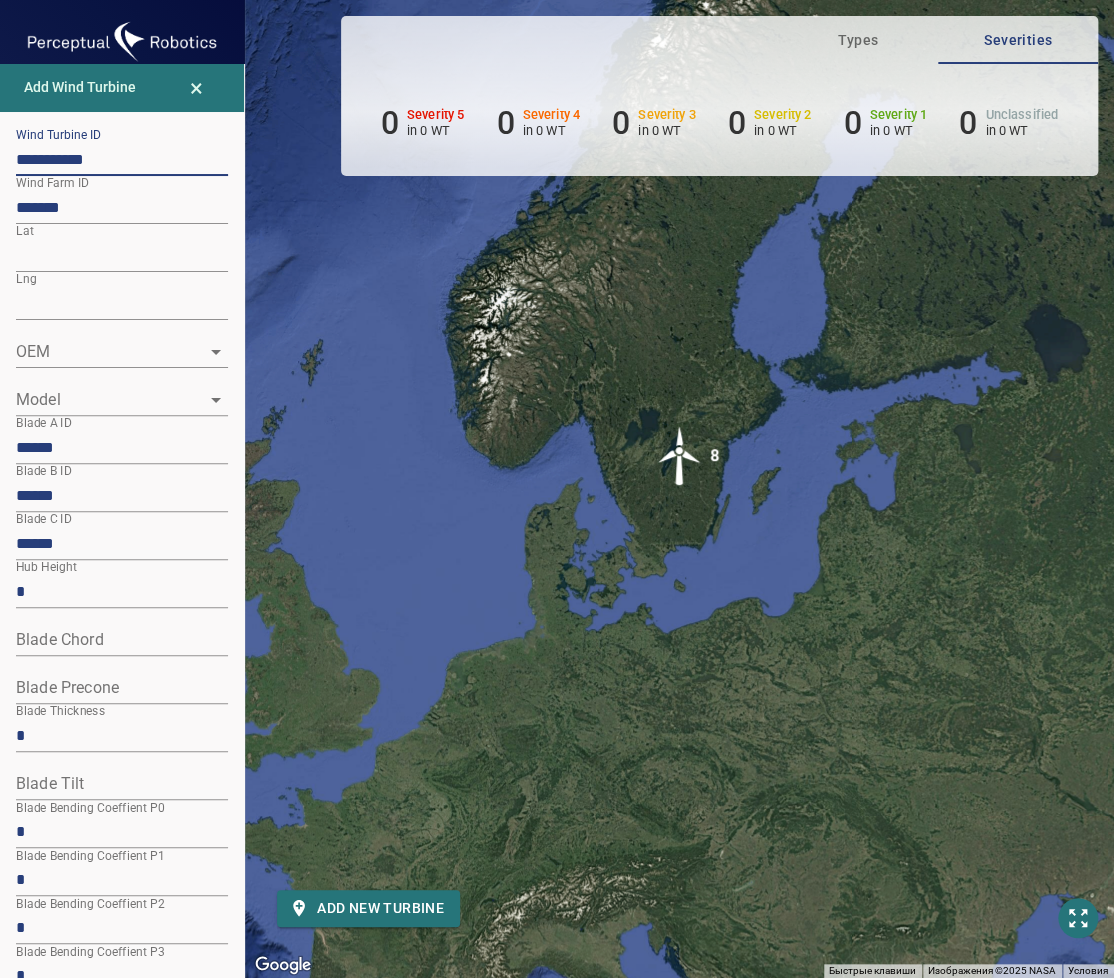 type on "**********" 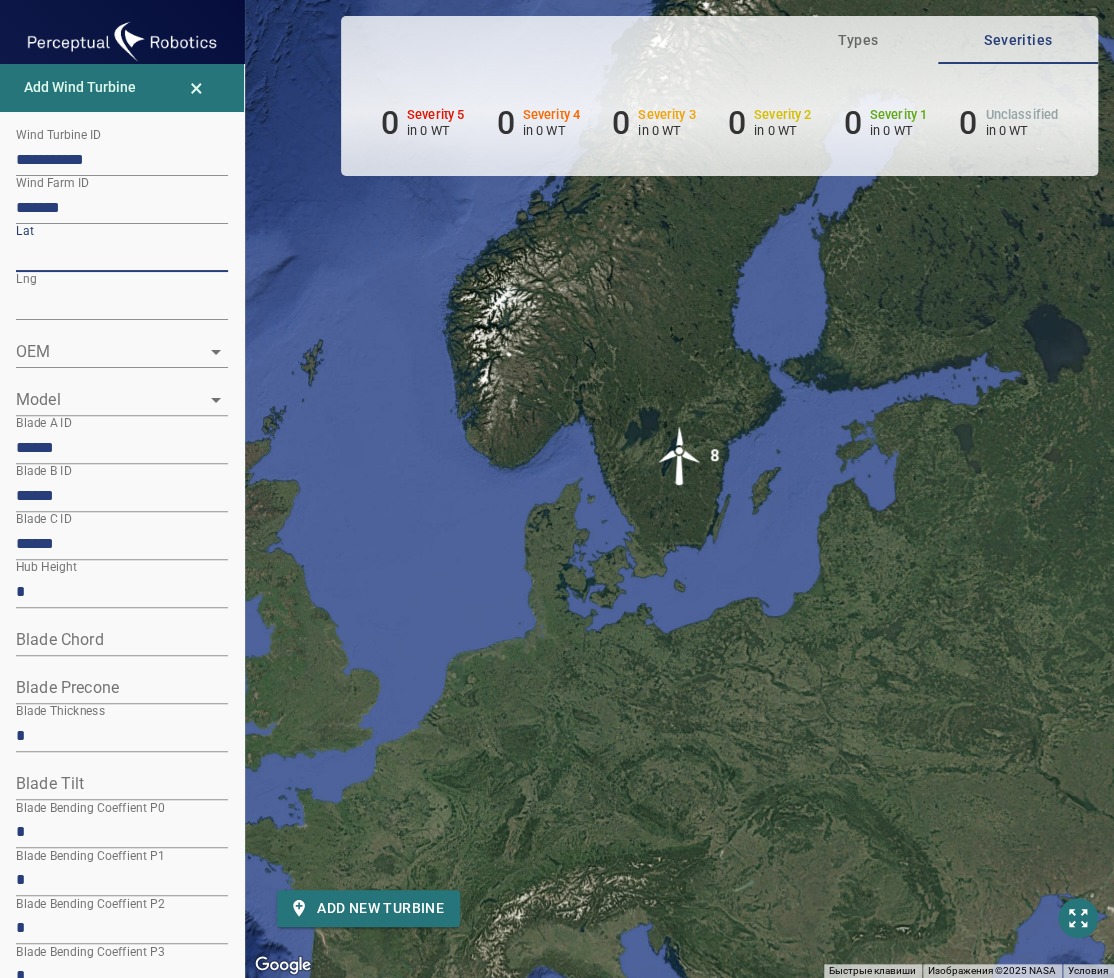 drag, startPoint x: 115, startPoint y: 247, endPoint x: -19, endPoint y: 249, distance: 134.01492 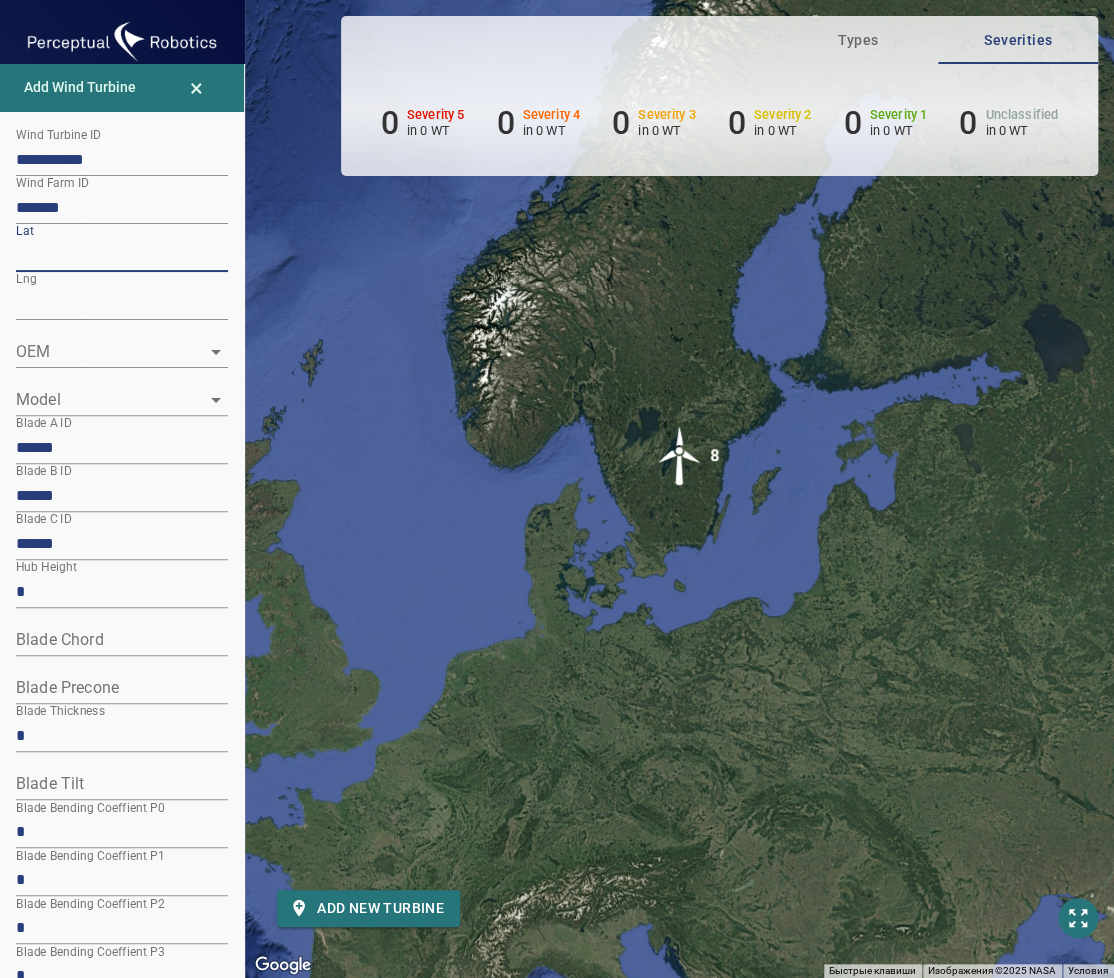 click on "**********" at bounding box center (557, 489) 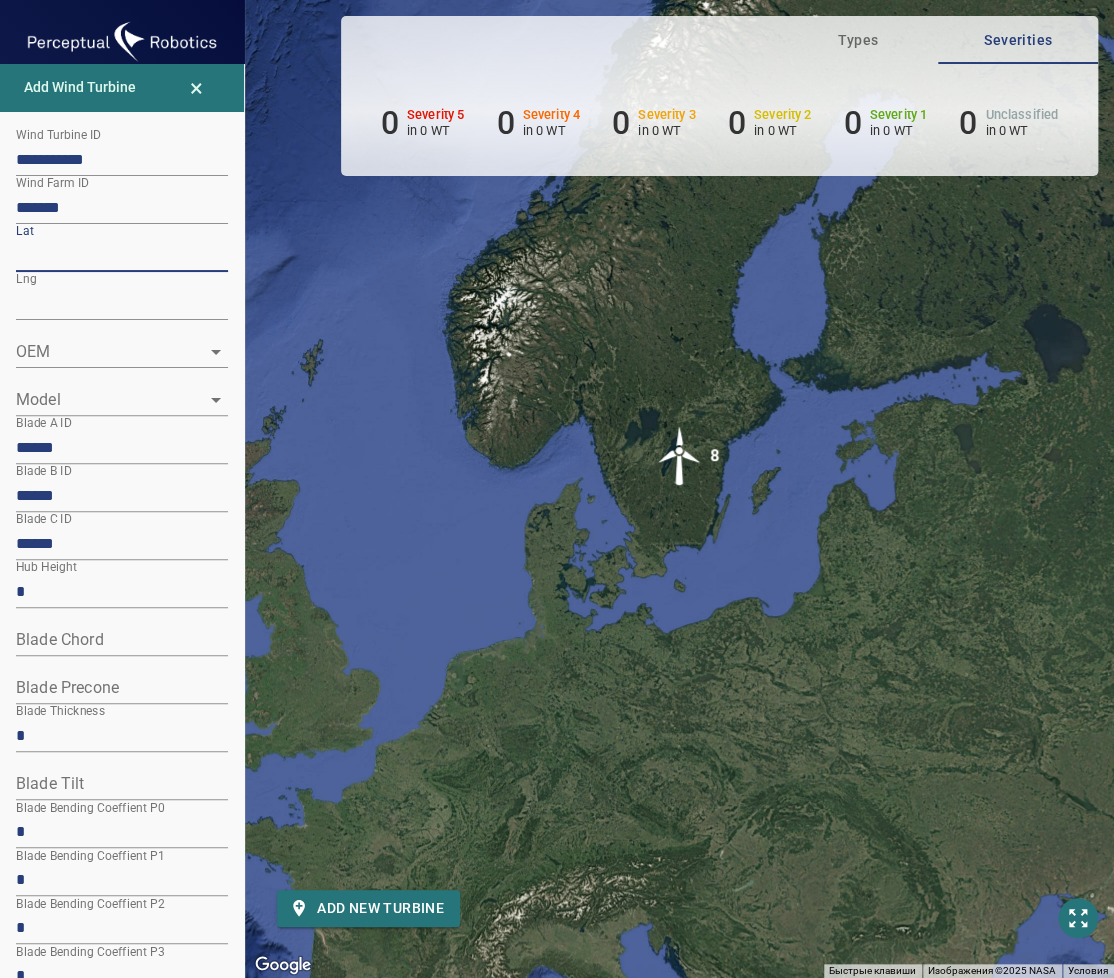 type on "*********" 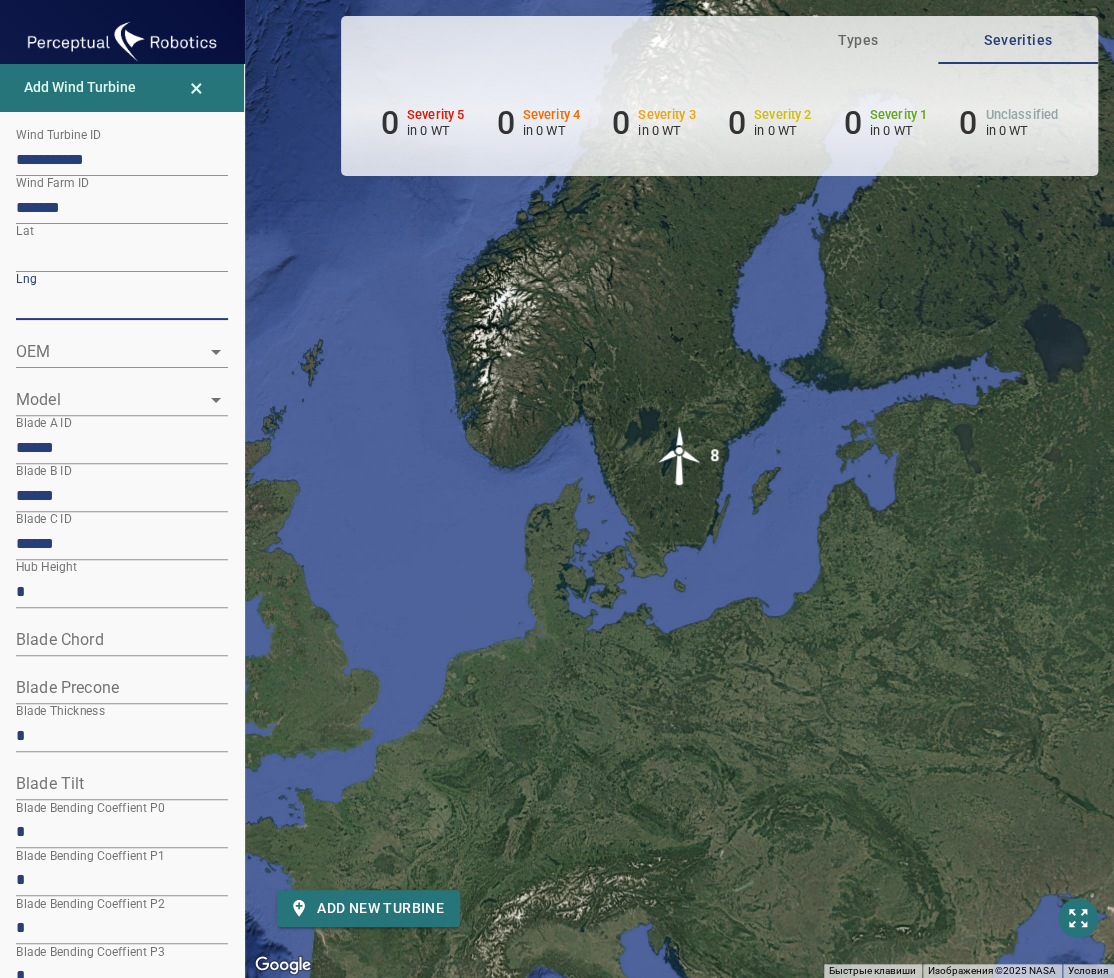 click on "**********" at bounding box center (557, 489) 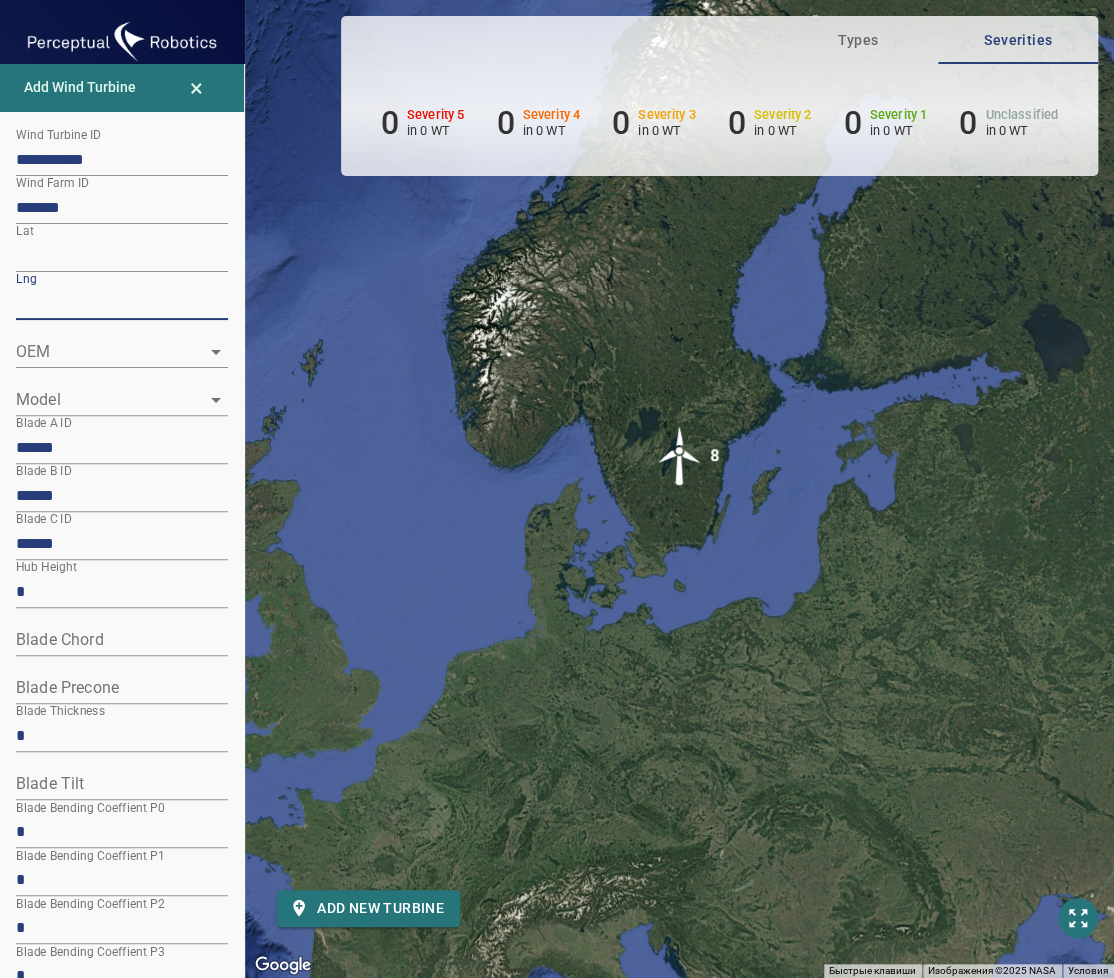type on "*********" 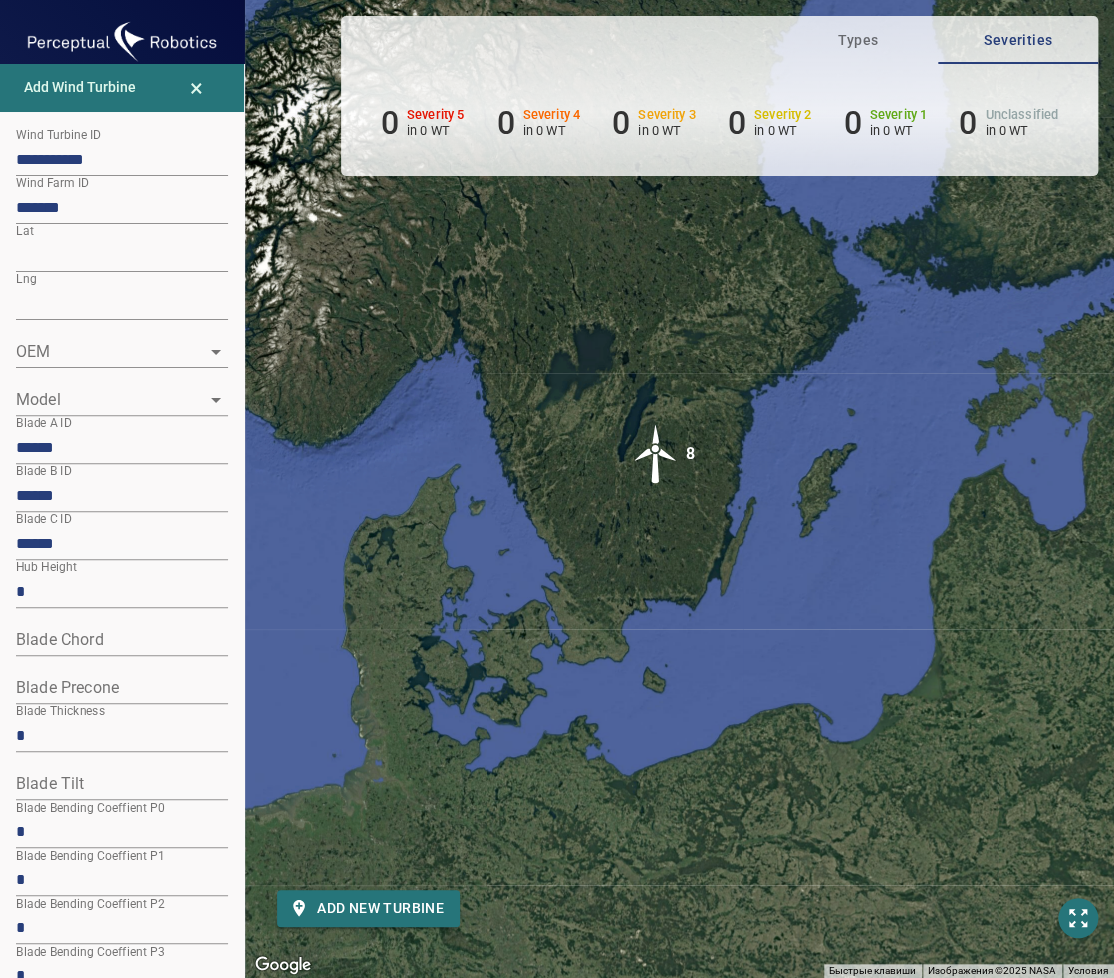 click 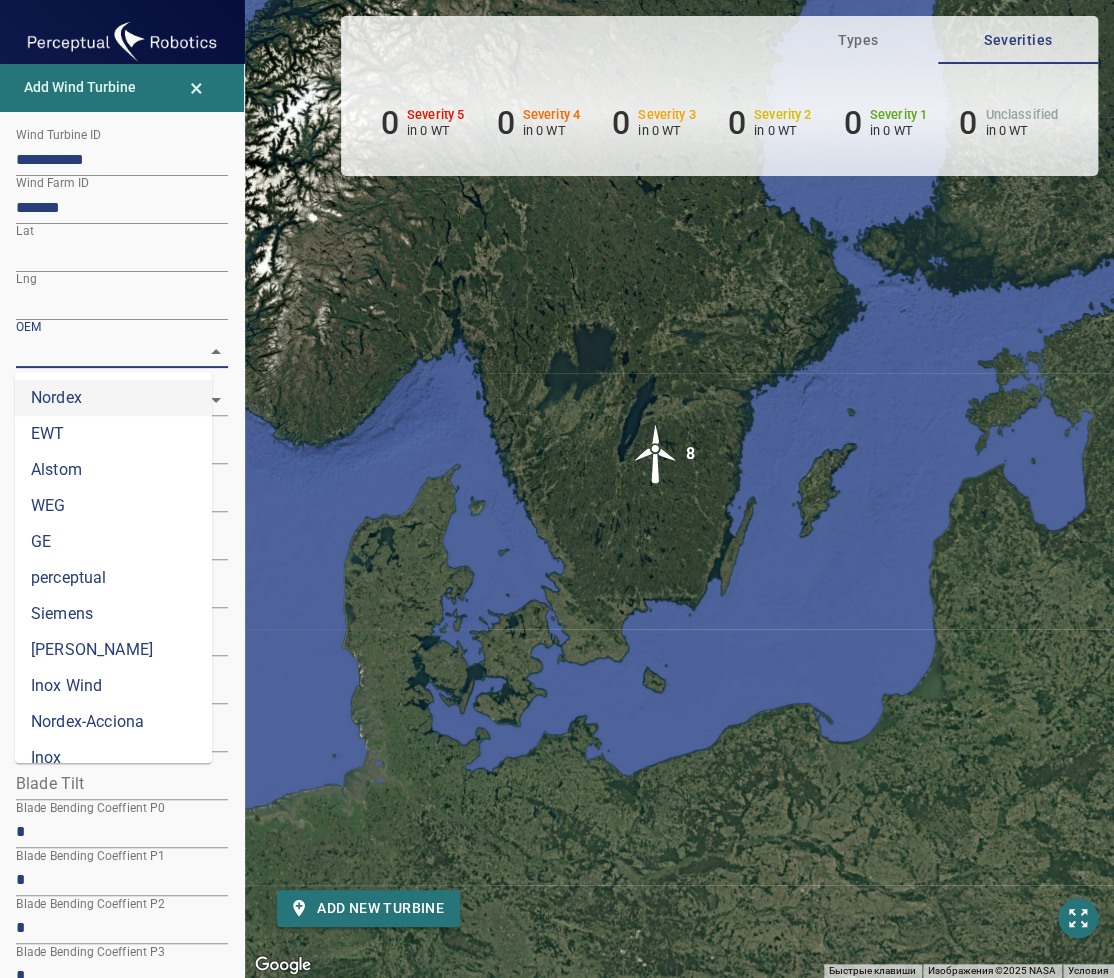 scroll, scrollTop: 704, scrollLeft: 0, axis: vertical 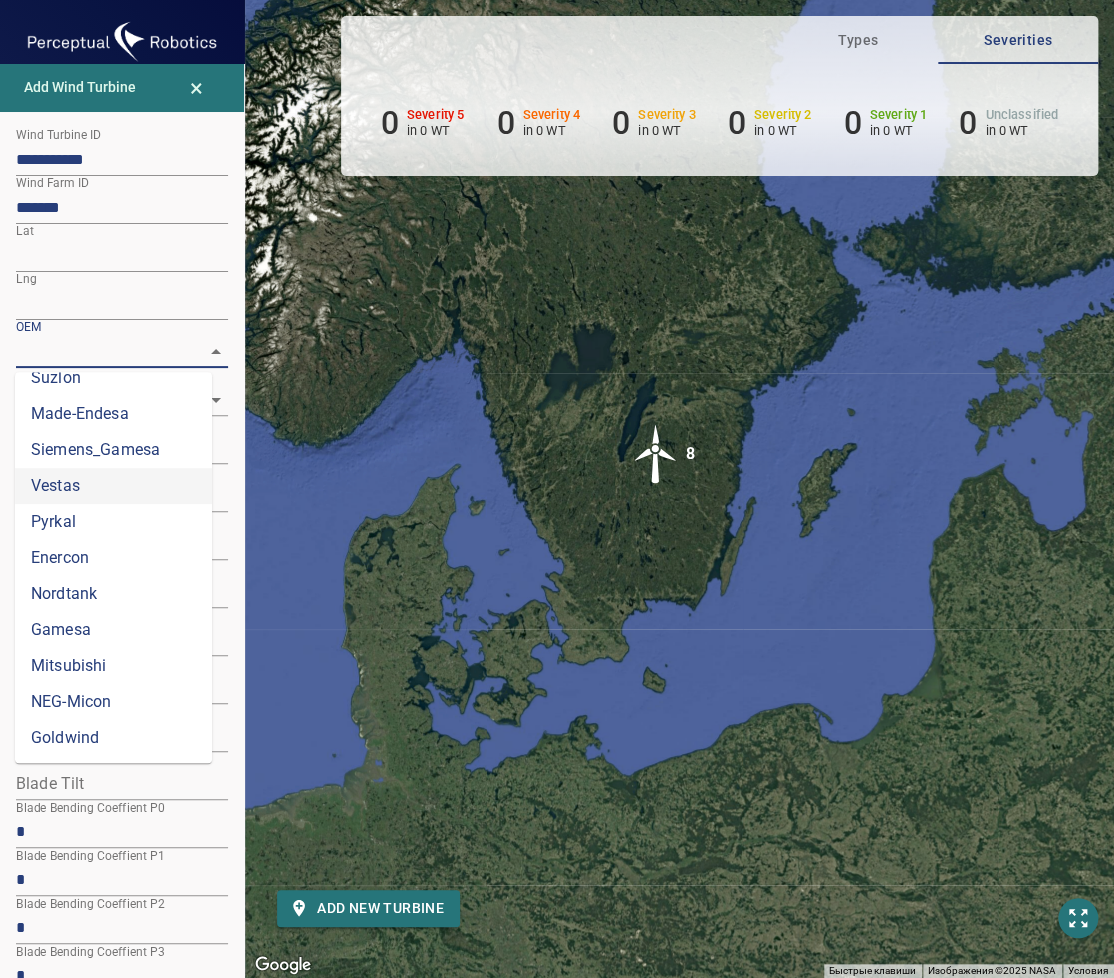 click on "Vestas" at bounding box center (113, 486) 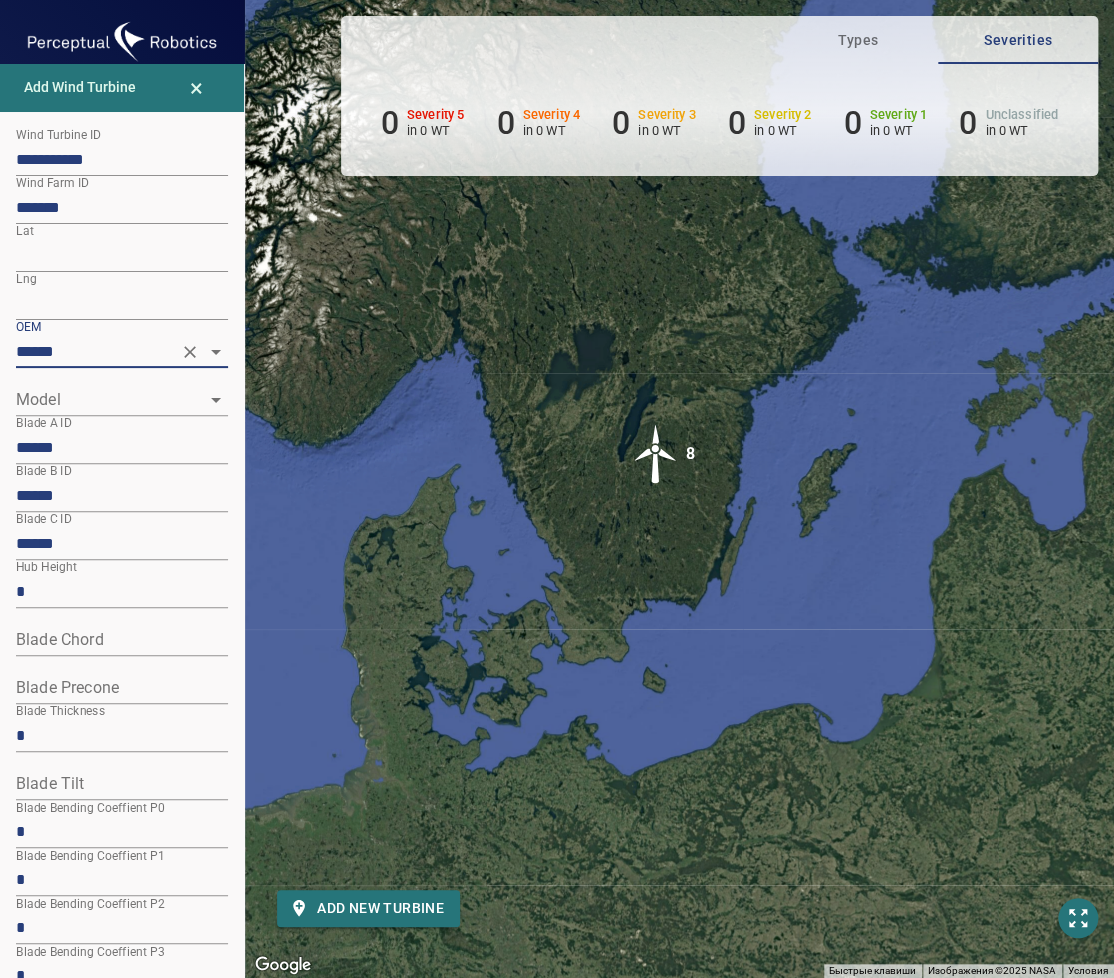 click 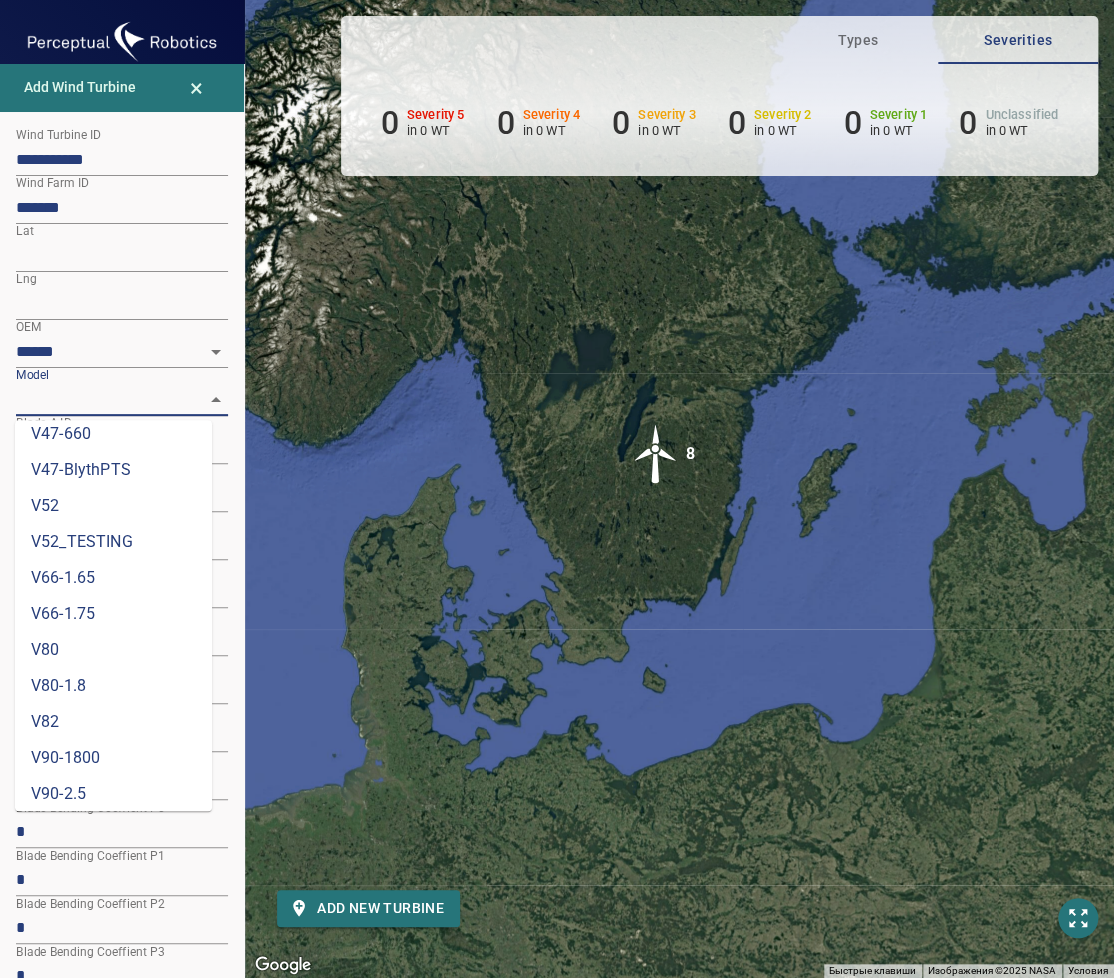 scroll, scrollTop: 704, scrollLeft: 0, axis: vertical 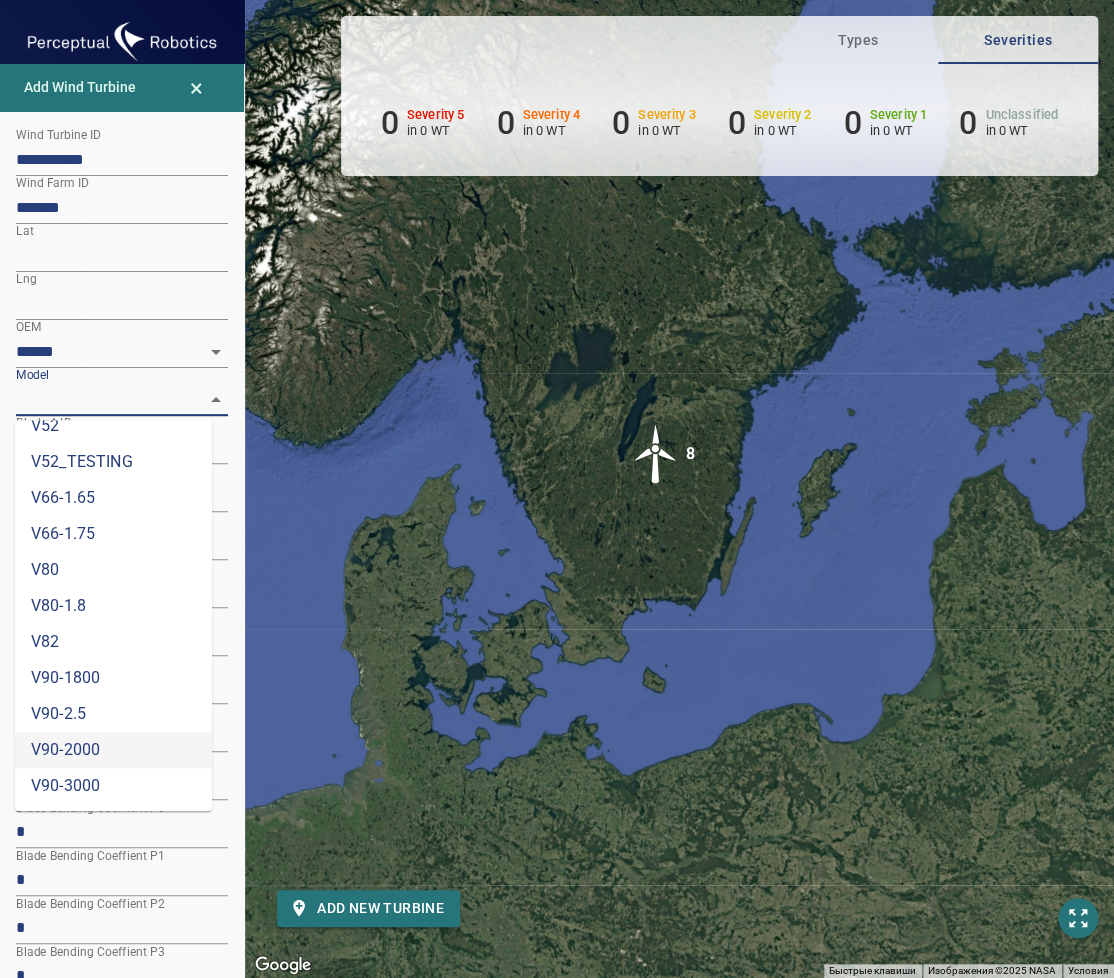 click on "V90-2000" at bounding box center (113, 750) 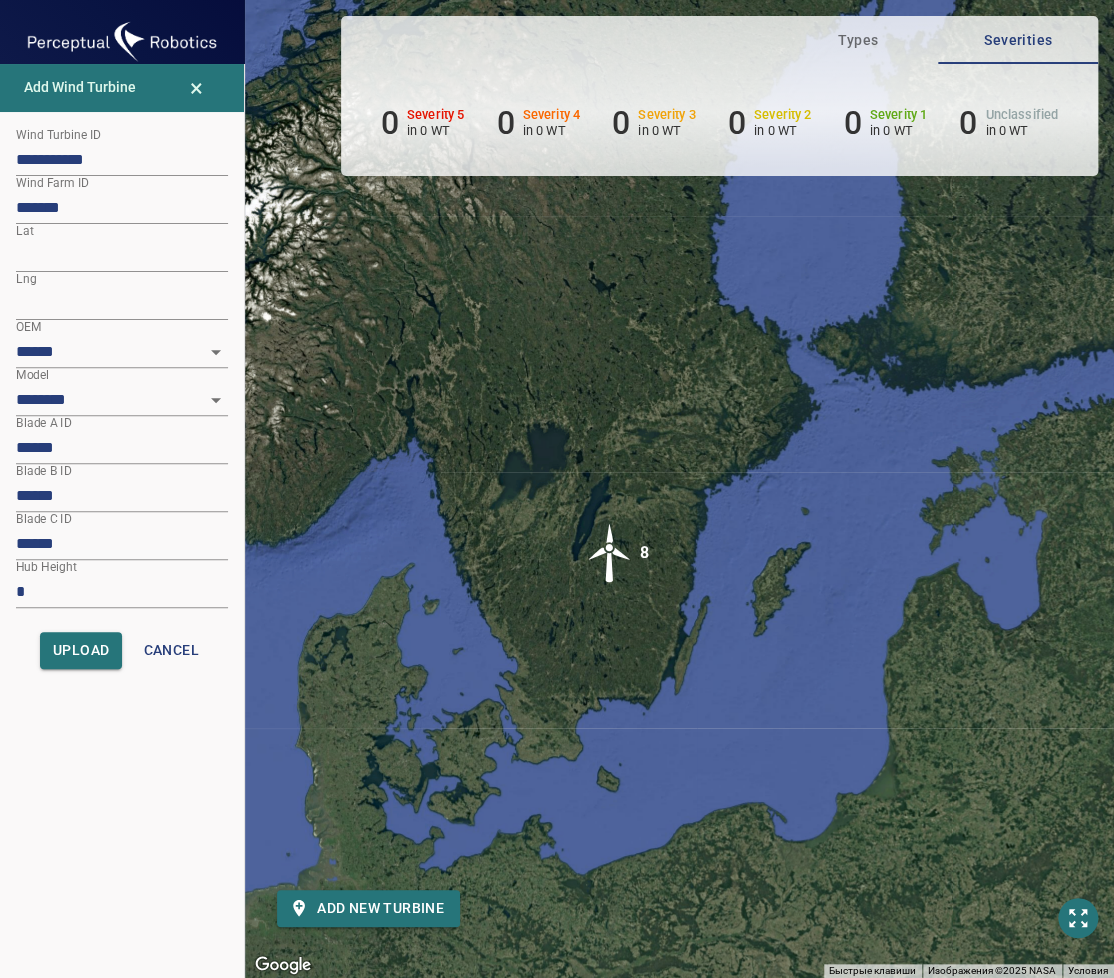 drag, startPoint x: 632, startPoint y: 593, endPoint x: 584, endPoint y: 696, distance: 113.63538 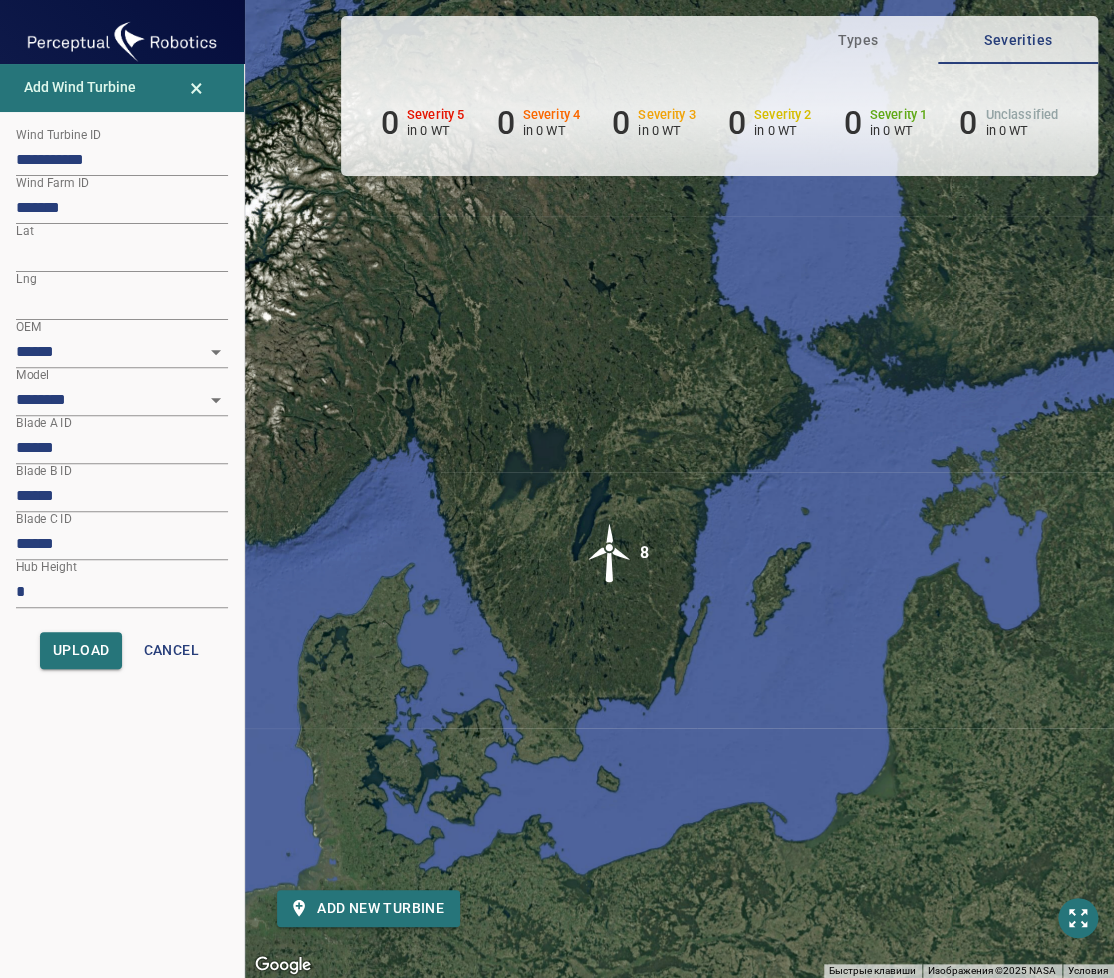 click on "Для навигации используйте клавиши со стрелками. Чтобы активировать перетаскивание с помощью клавиатуры, нажмите Alt + Ввод. После этого перемещайте маркер, используя клавиши со стрелками. Чтобы завершить перетаскивание, нажмите клавишу Ввод. Чтобы отменить действие, нажмите клавишу Esc. 8" at bounding box center (679, 489) 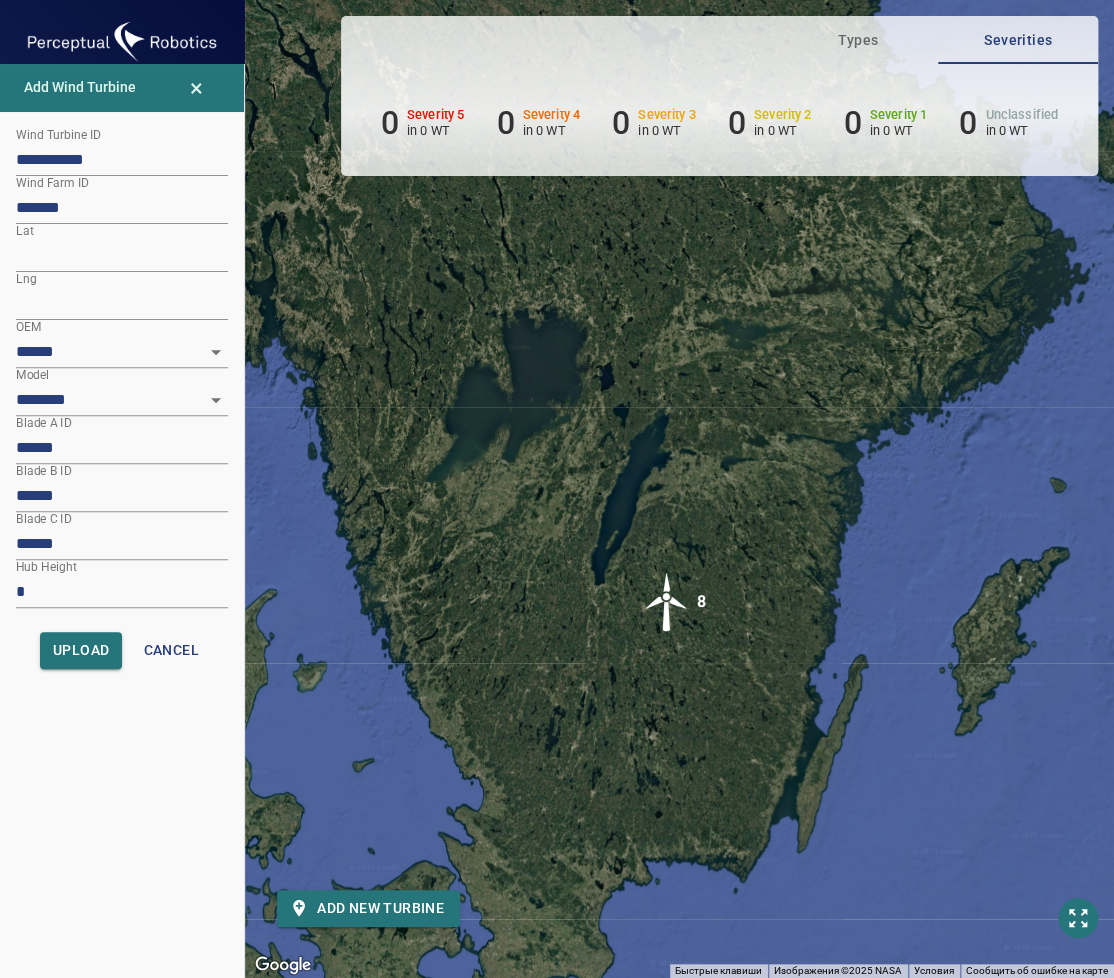 drag, startPoint x: 708, startPoint y: 443, endPoint x: 752, endPoint y: 536, distance: 102.88343 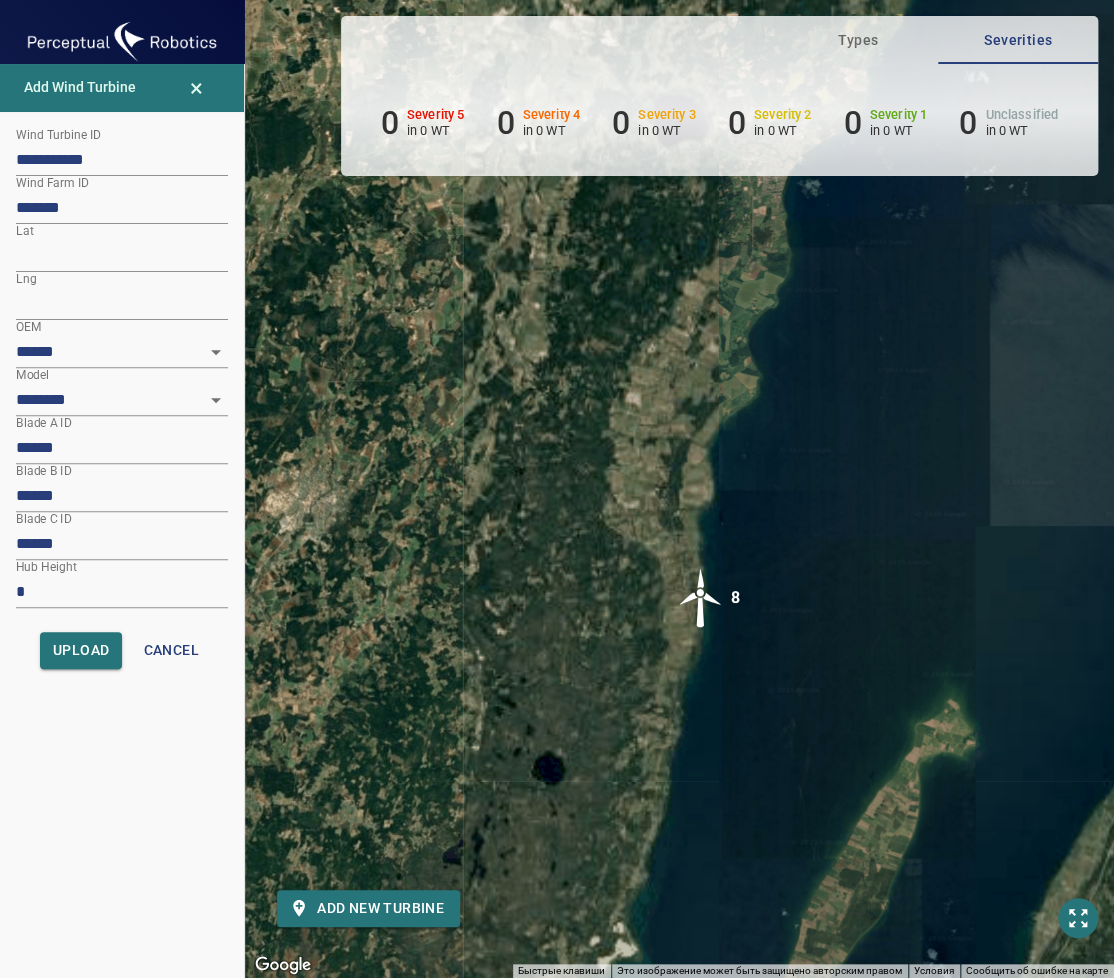 drag, startPoint x: 572, startPoint y: 642, endPoint x: 570, endPoint y: 655, distance: 13.152946 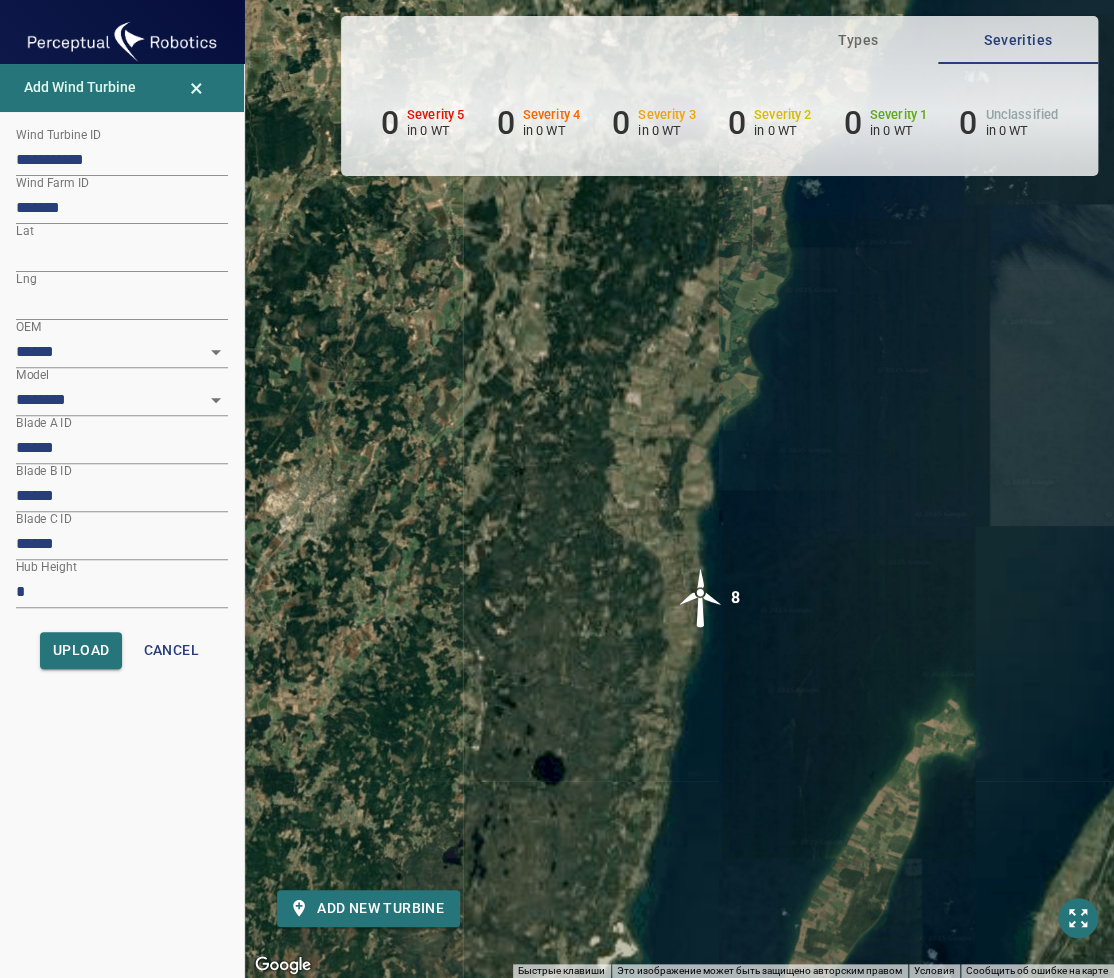 click on "Для навигации используйте клавиши со стрелками. Чтобы активировать перетаскивание с помощью клавиатуры, нажмите Alt + Ввод. После этого перемещайте маркер, используя клавиши со стрелками. Чтобы завершить перетаскивание, нажмите клавишу Ввод. Чтобы отменить действие, нажмите клавишу Esc. 8" at bounding box center [679, 489] 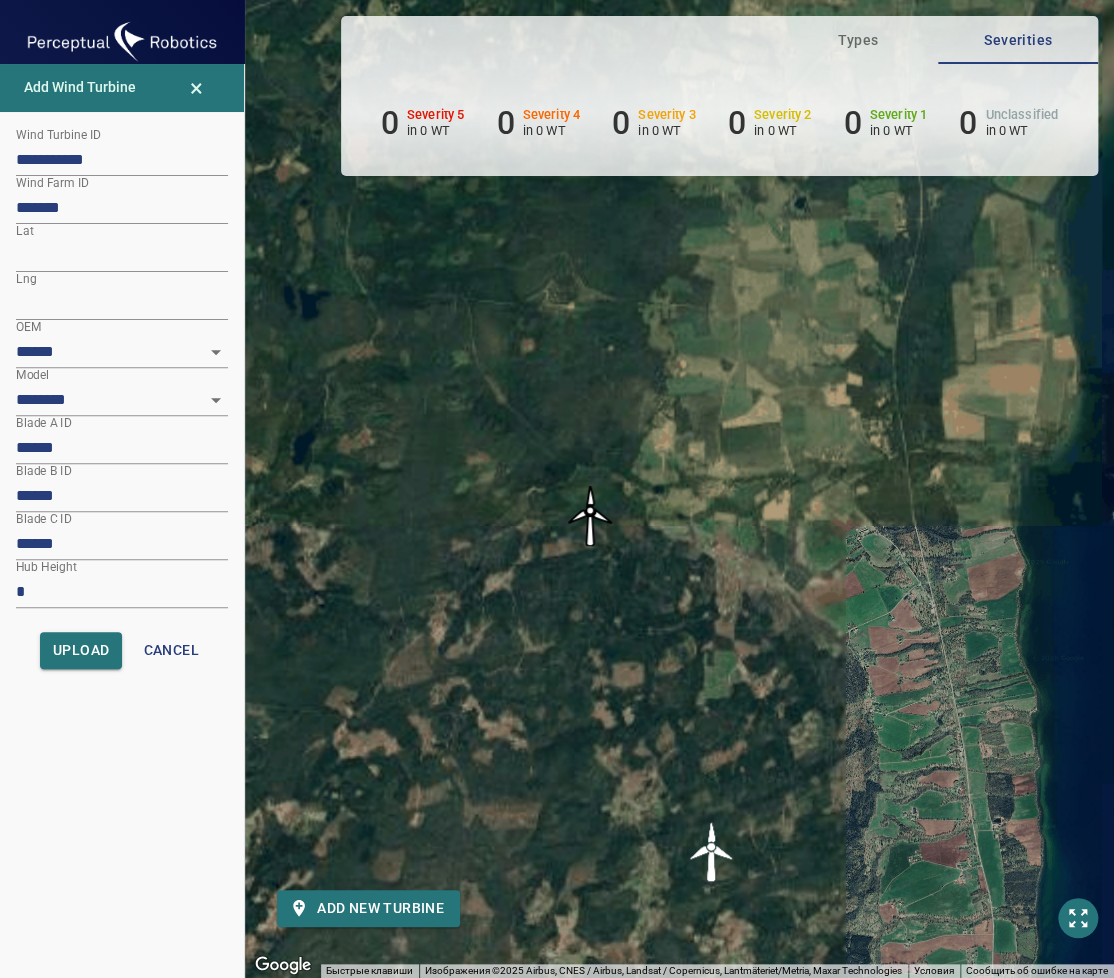 drag, startPoint x: 594, startPoint y: 678, endPoint x: 586, endPoint y: 802, distance: 124.2578 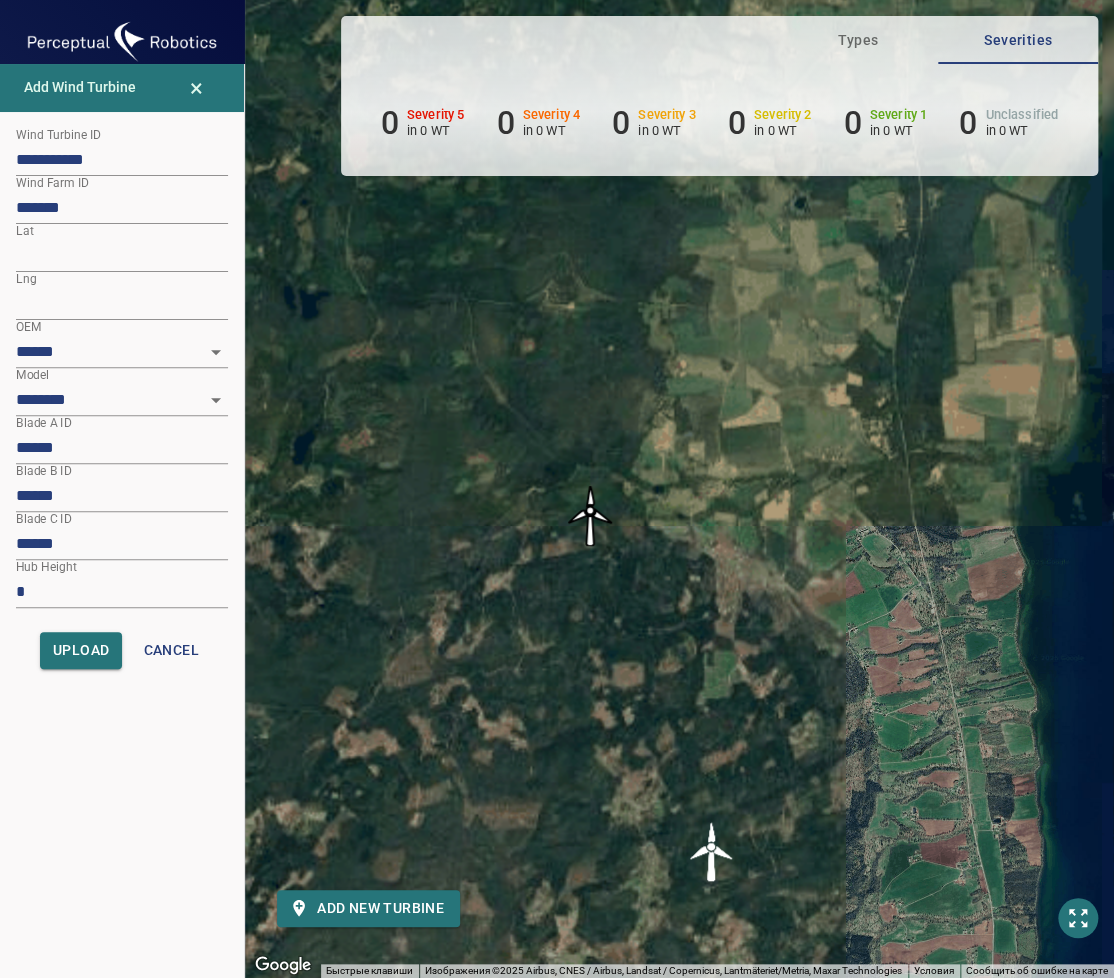 click on "Для навигации используйте клавиши со стрелками. Чтобы активировать перетаскивание с помощью клавиатуры, нажмите Alt + Ввод. После этого перемещайте маркер, используя клавиши со стрелками. Чтобы завершить перетаскивание, нажмите клавишу Ввод. Чтобы отменить действие, нажмите клавишу Esc." at bounding box center (679, 489) 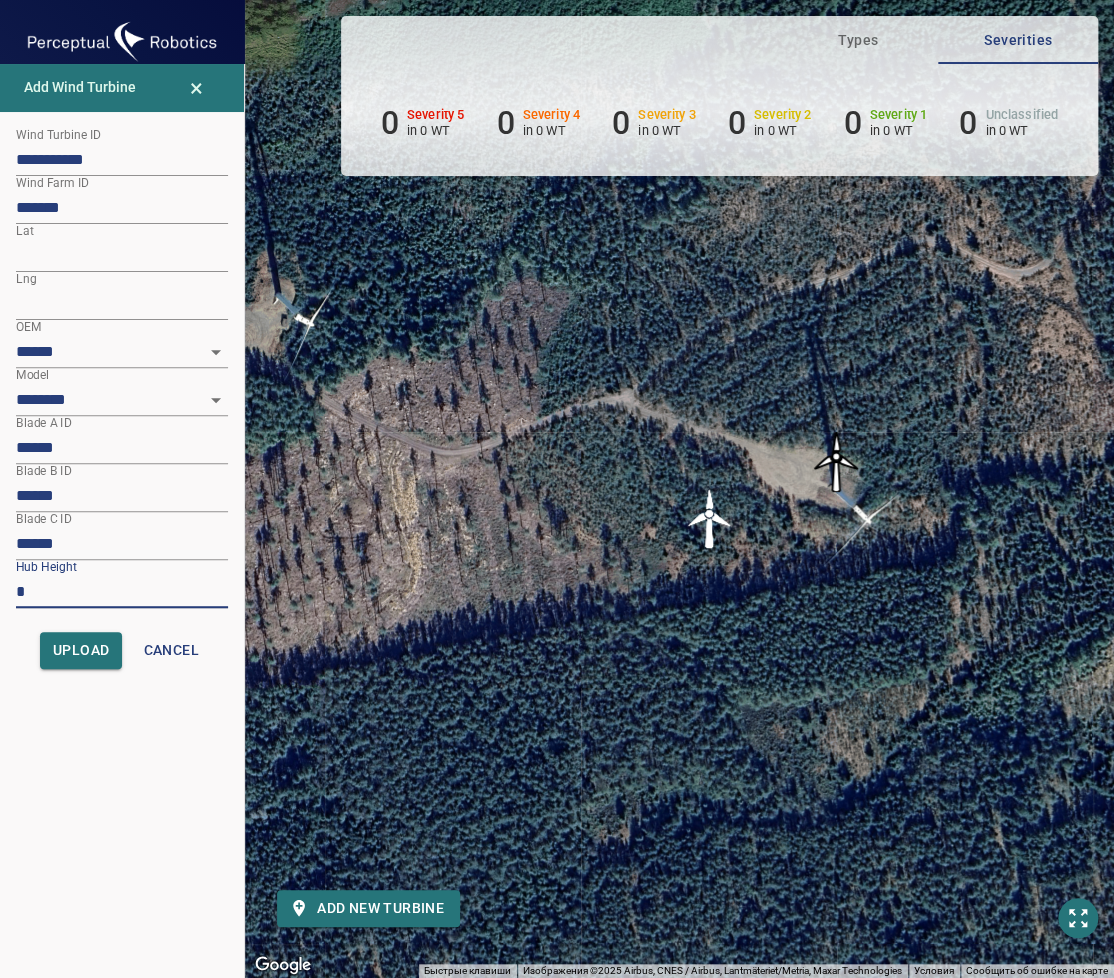 drag, startPoint x: 32, startPoint y: 586, endPoint x: 15, endPoint y: 588, distance: 17.117243 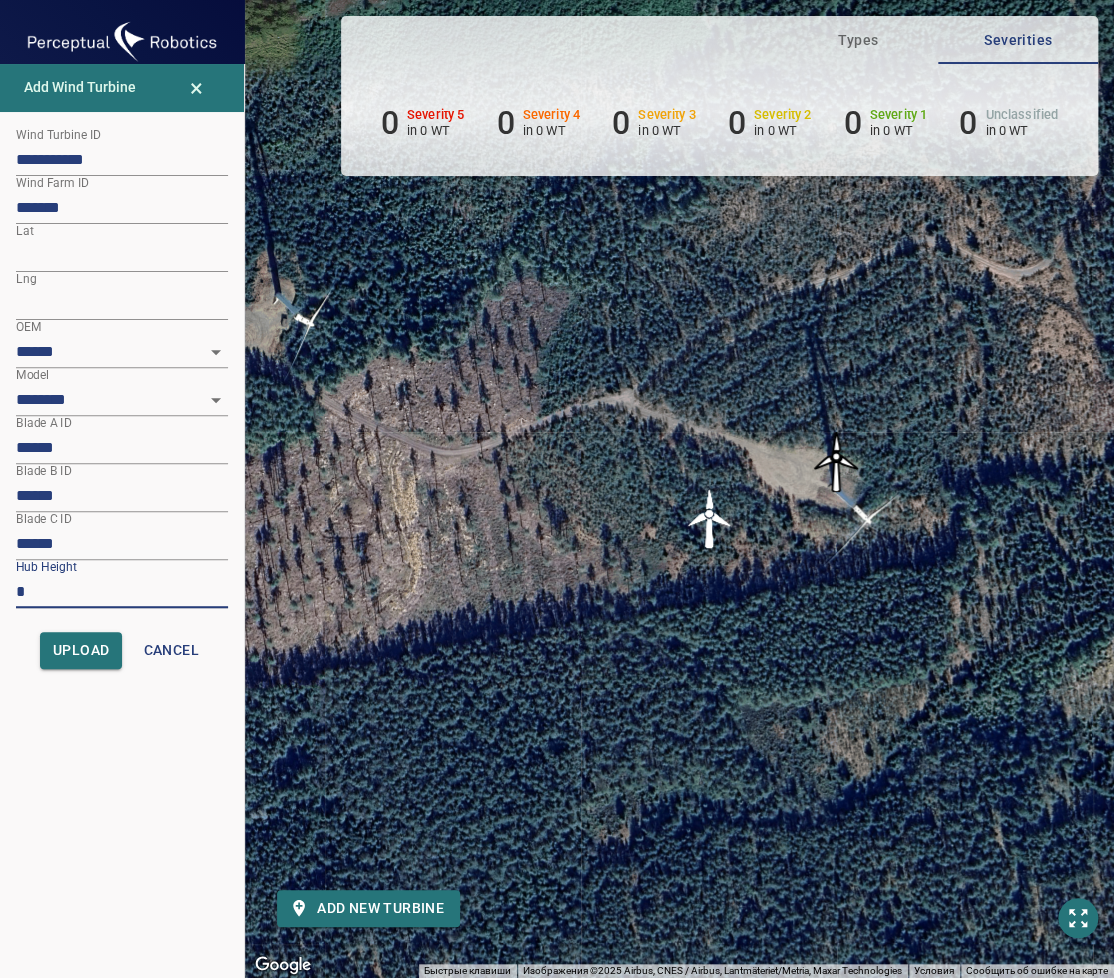 click on "**********" at bounding box center (122, 434) 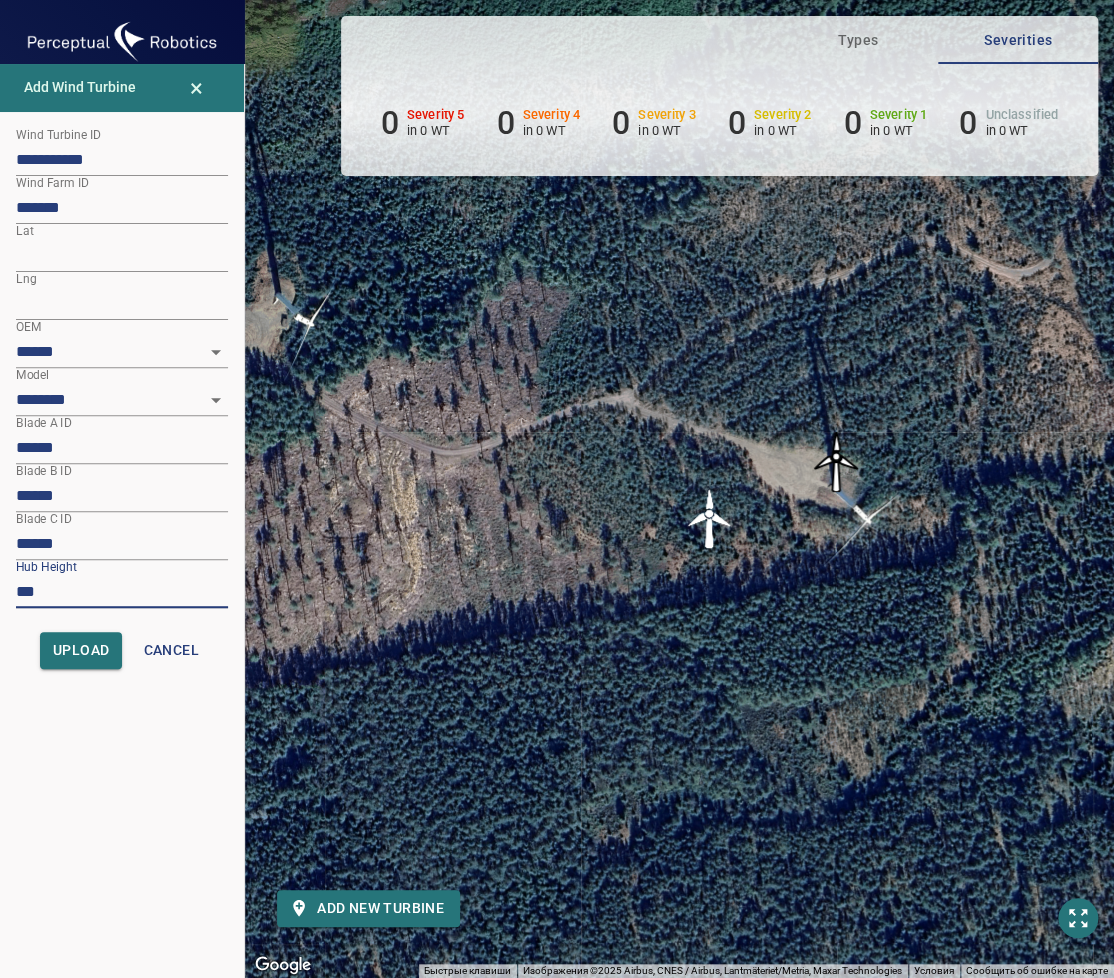 type on "***" 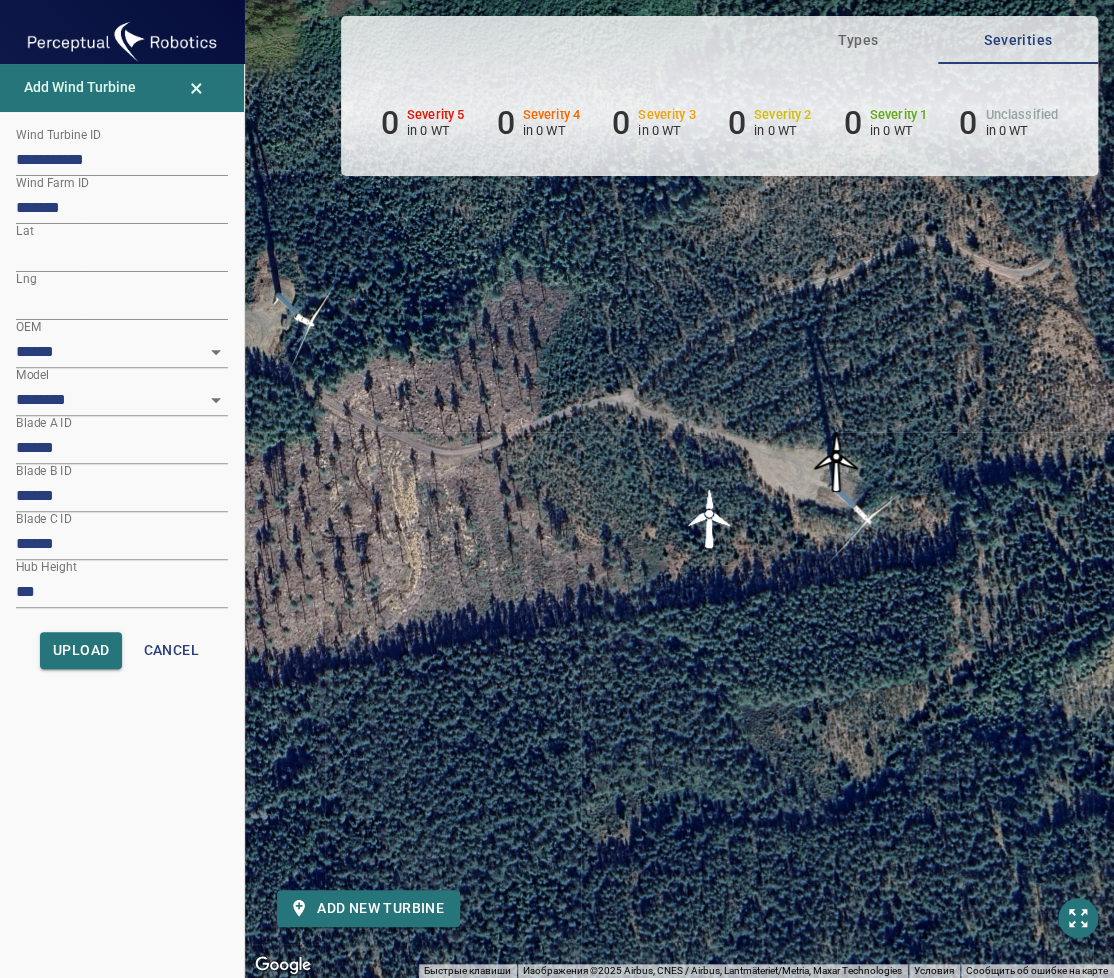 click on "******" at bounding box center [122, 448] 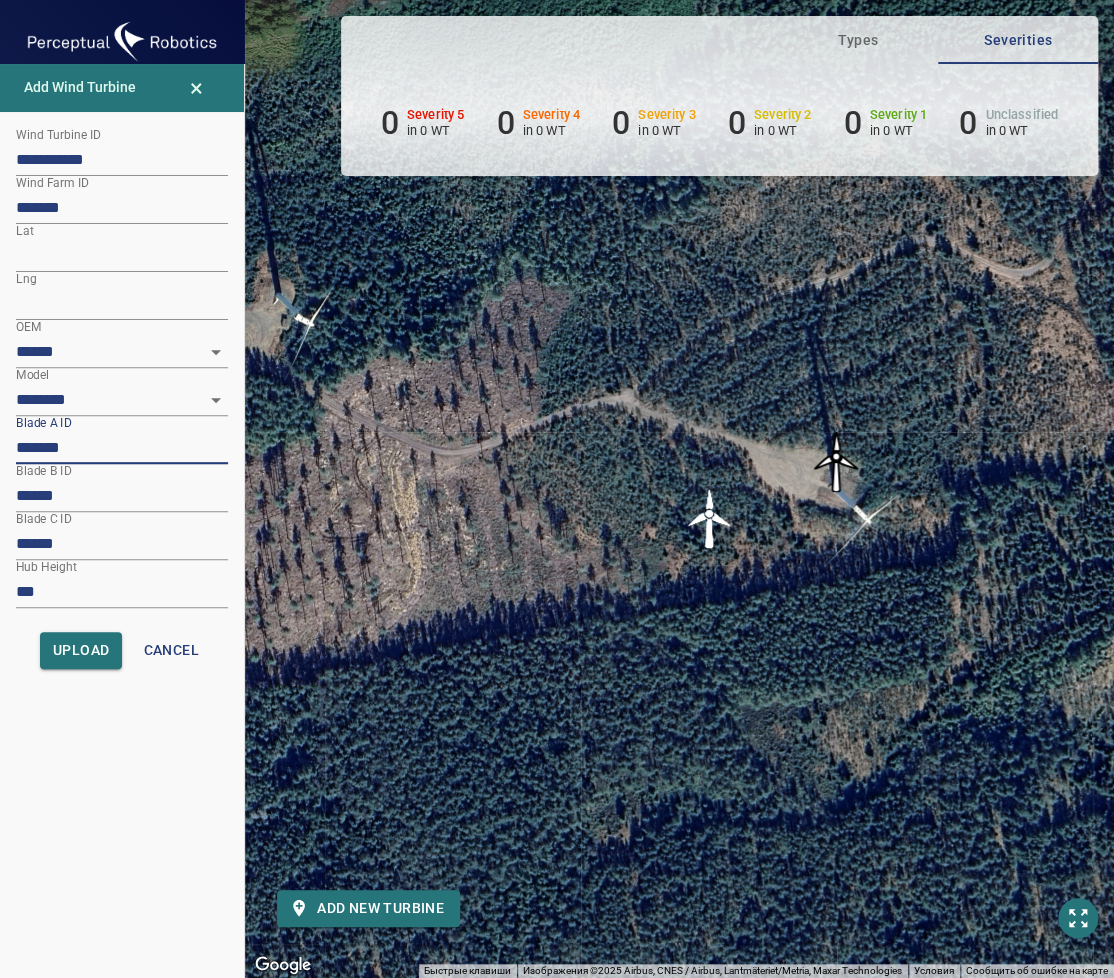 paste on "******" 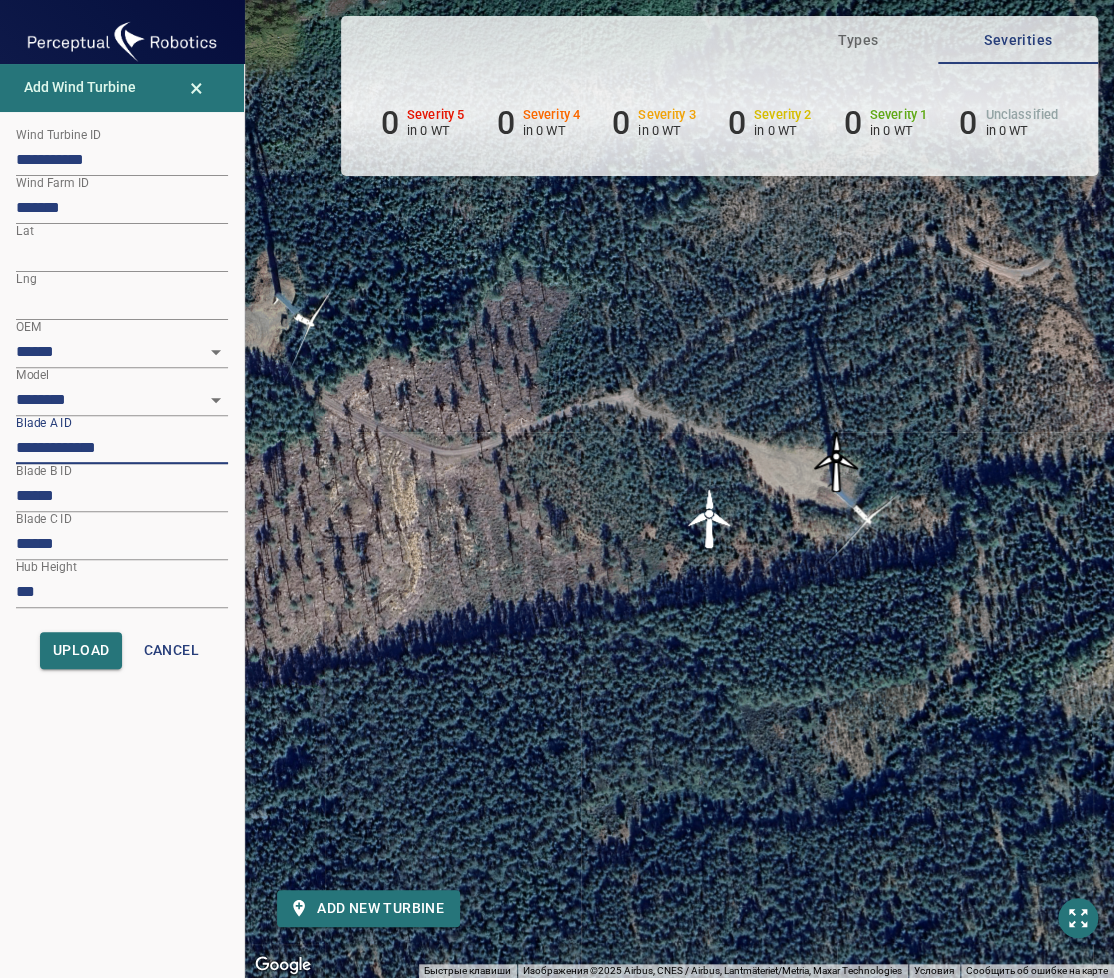 type on "**********" 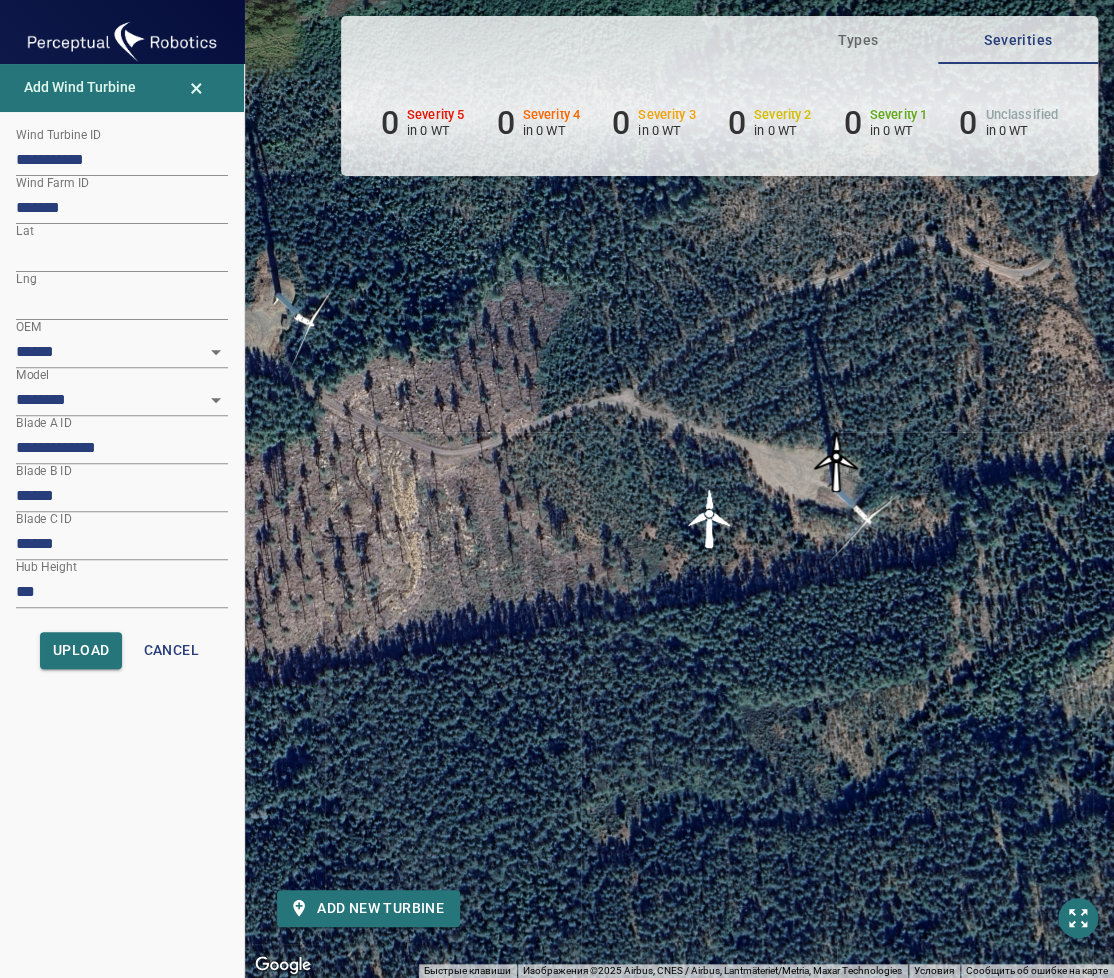 click on "******" at bounding box center (122, 496) 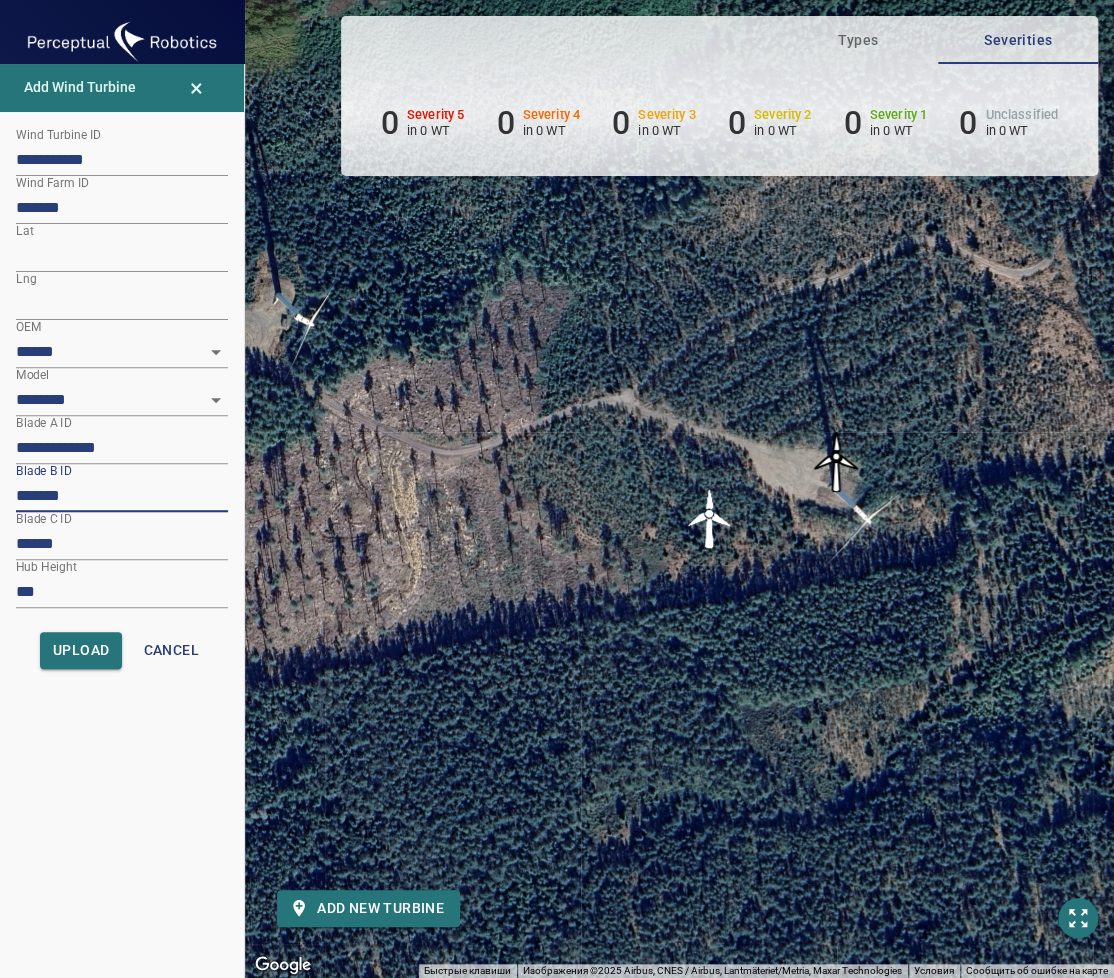 paste on "******" 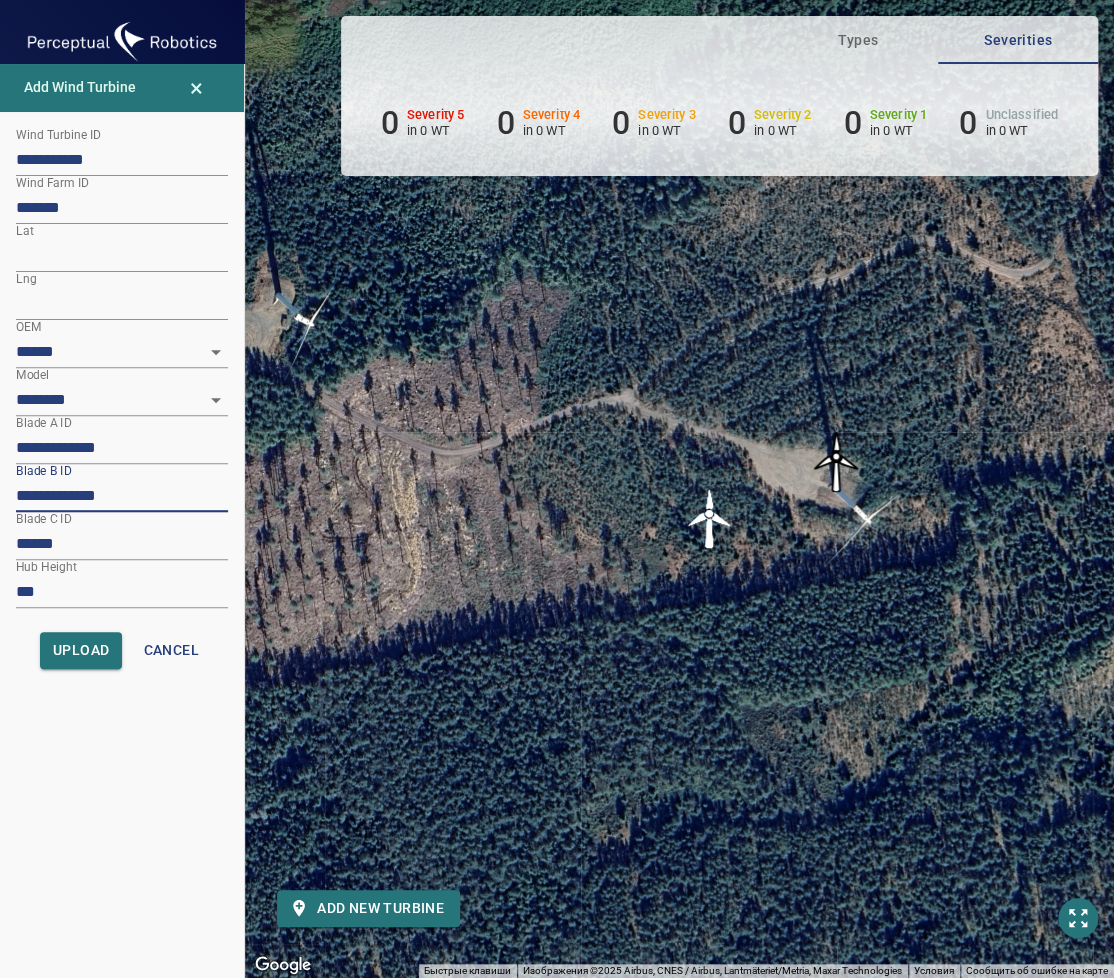 type on "**********" 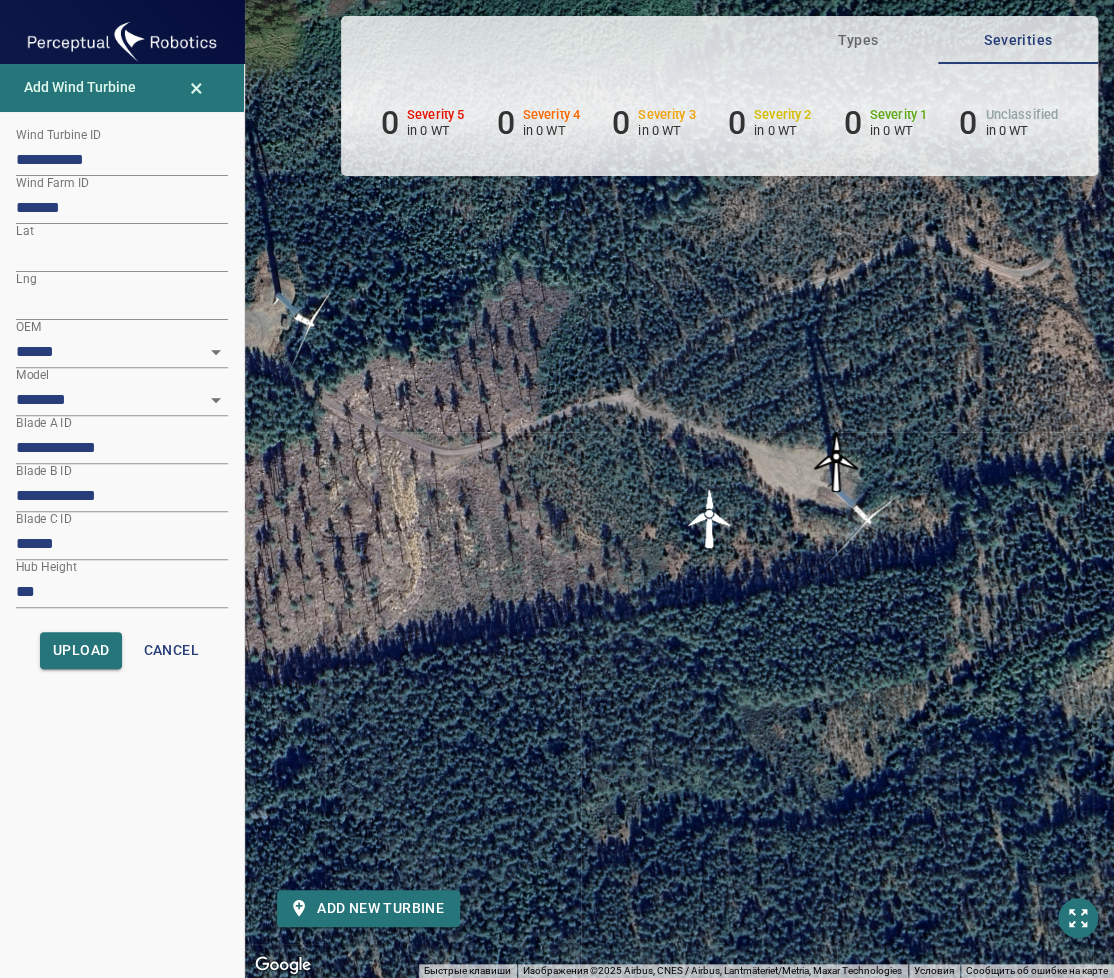 click on "******" at bounding box center [122, 544] 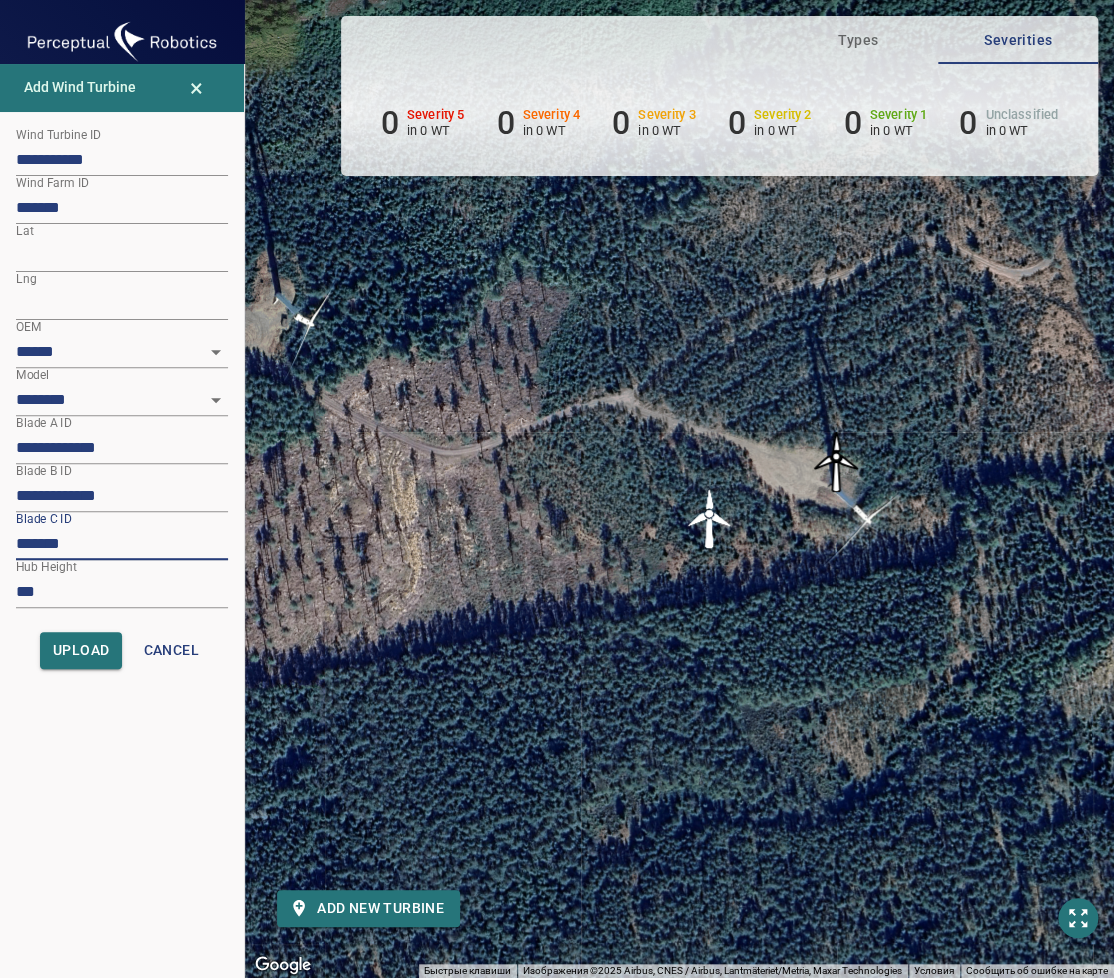 paste on "******" 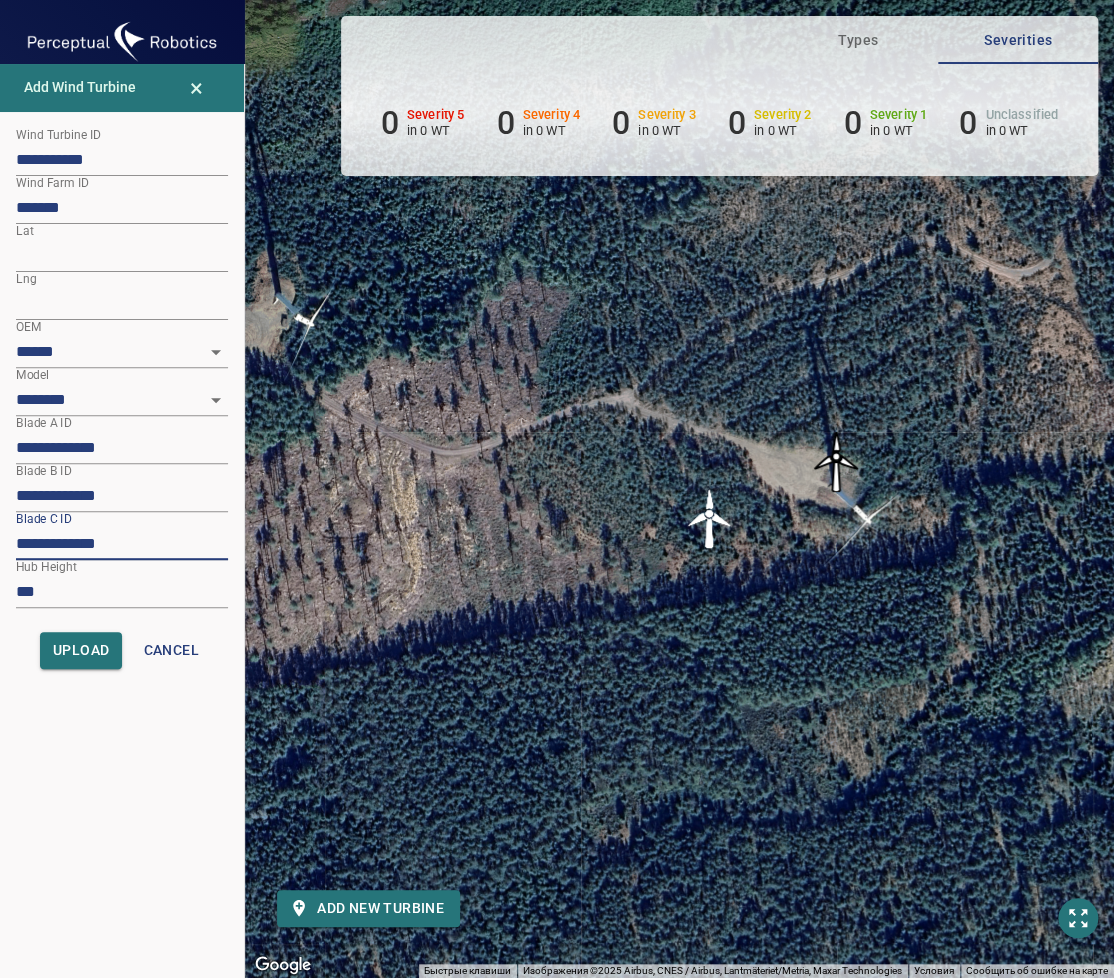 type on "**********" 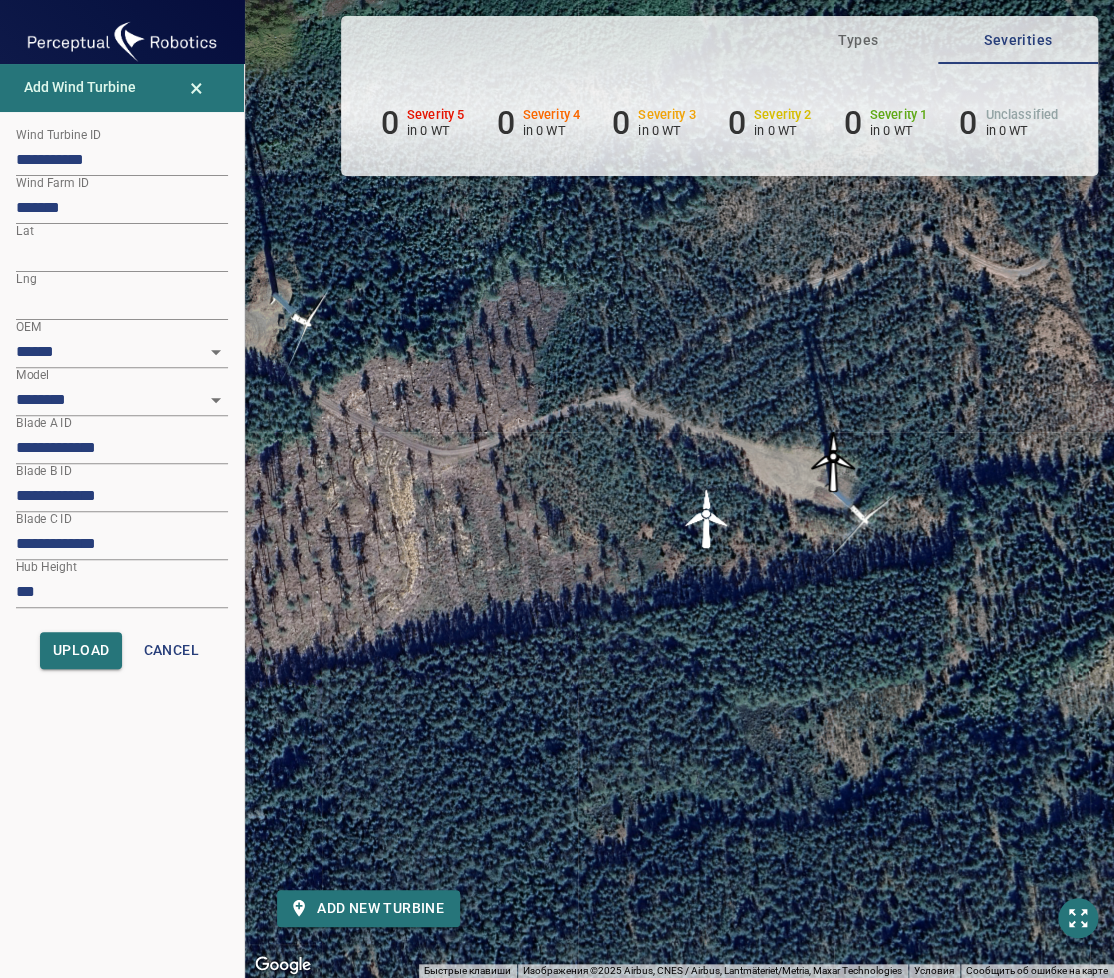 drag, startPoint x: 464, startPoint y: 551, endPoint x: 420, endPoint y: 566, distance: 46.486557 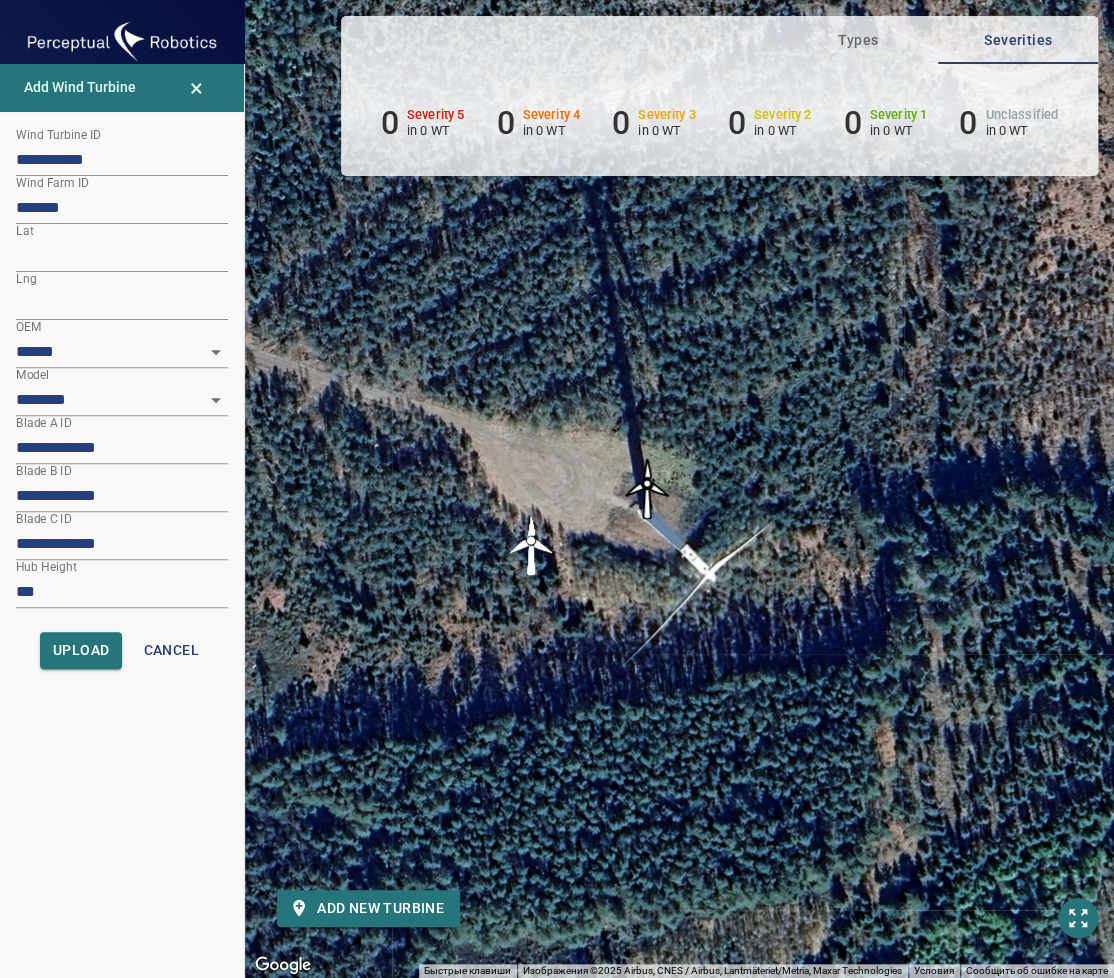 drag, startPoint x: 710, startPoint y: 606, endPoint x: 496, endPoint y: 644, distance: 217.34764 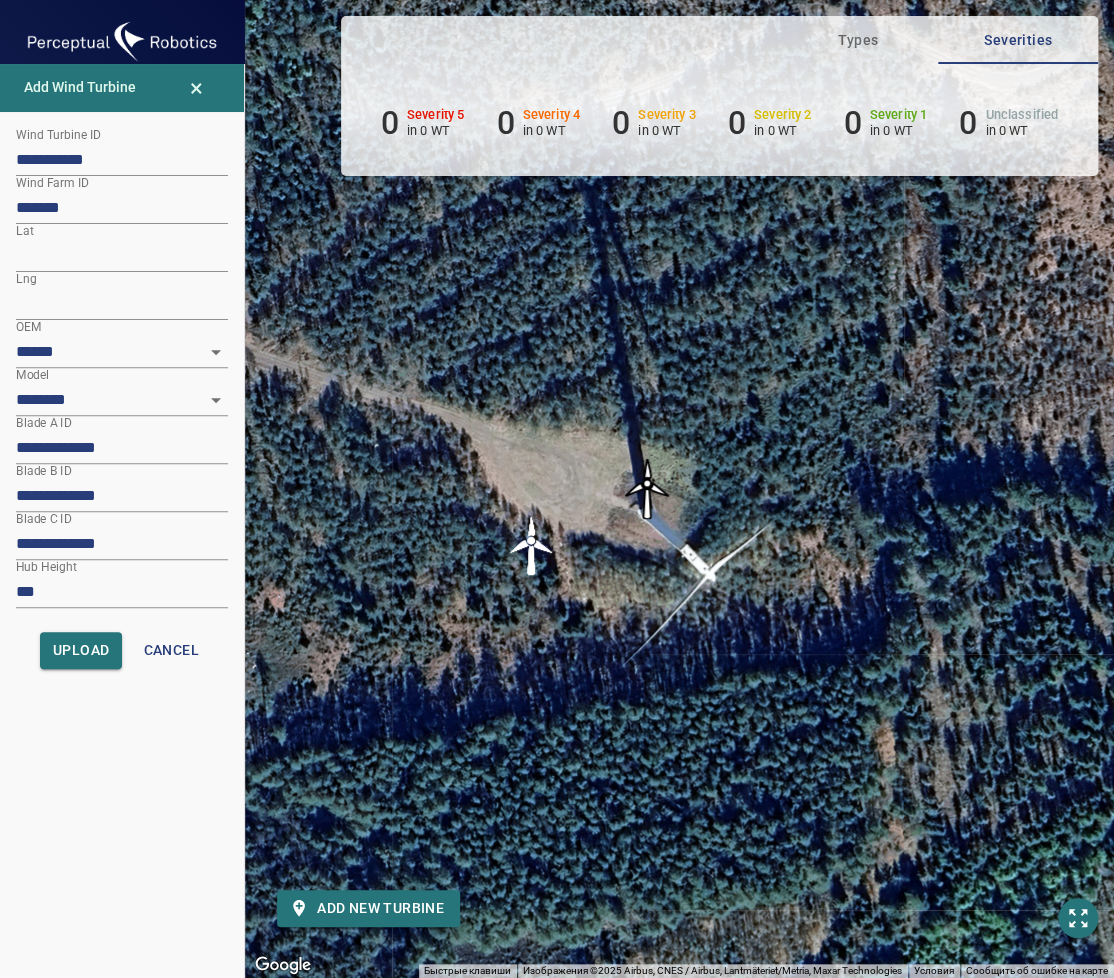 click on "Для навигации используйте клавиши со стрелками. Чтобы активировать перетаскивание с помощью клавиатуры, нажмите Alt + Ввод. После этого перемещайте маркер, используя клавиши со стрелками. Чтобы завершить перетаскивание, нажмите клавишу Ввод. Чтобы отменить действие, нажмите клавишу Esc." at bounding box center (679, 489) 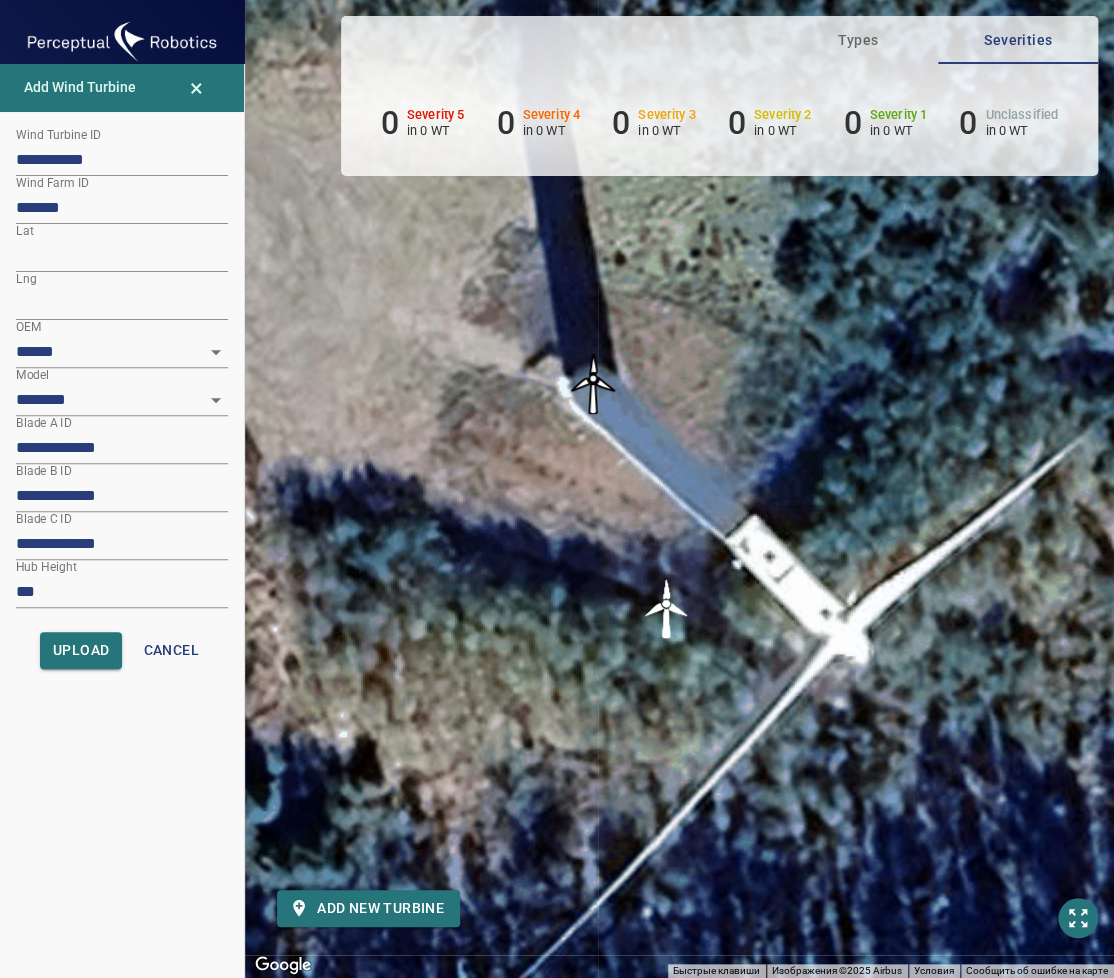 drag, startPoint x: 640, startPoint y: 465, endPoint x: 552, endPoint y: 710, distance: 260.3248 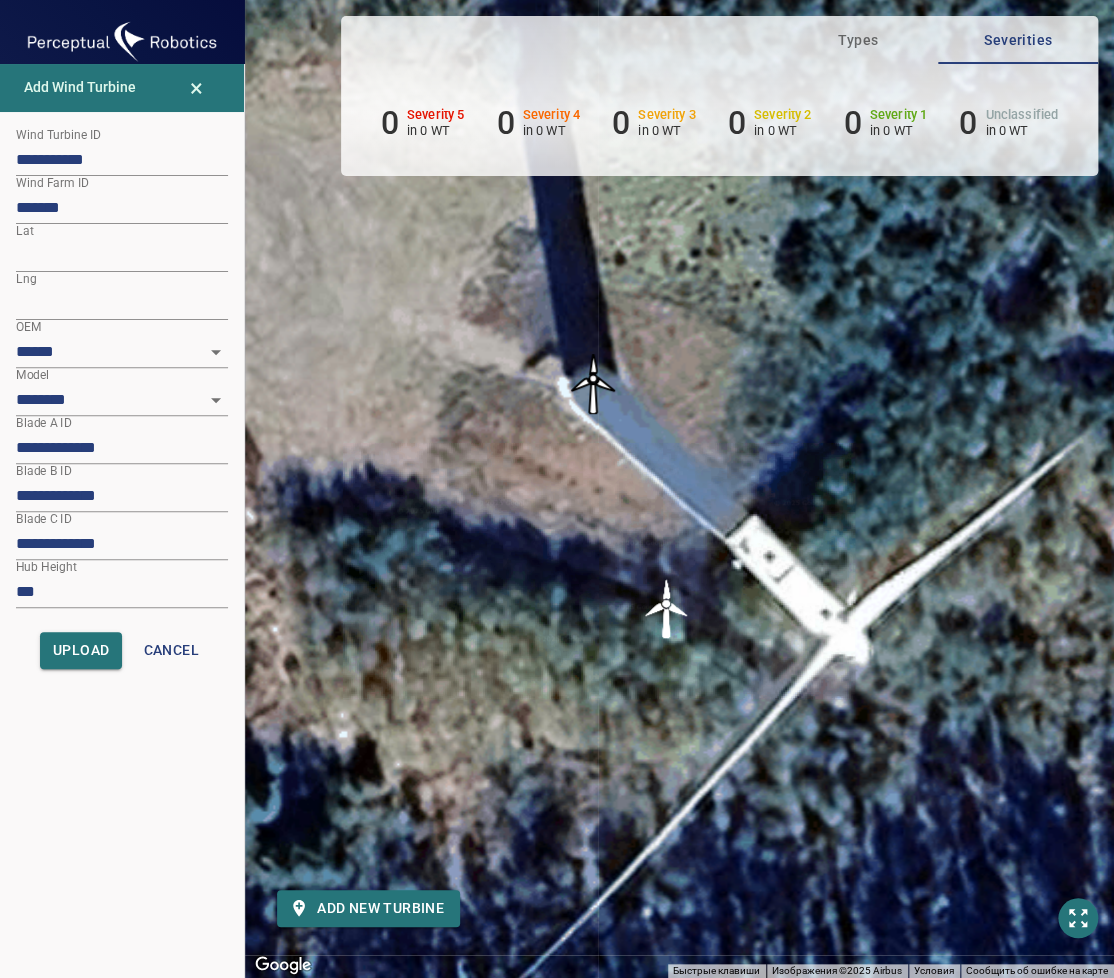 click on "Для навигации используйте клавиши со стрелками. Чтобы активировать перетаскивание с помощью клавиатуры, нажмите Alt + Ввод. После этого перемещайте маркер, используя клавиши со стрелками. Чтобы завершить перетаскивание, нажмите клавишу Ввод. Чтобы отменить действие, нажмите клавишу Esc." at bounding box center (679, 489) 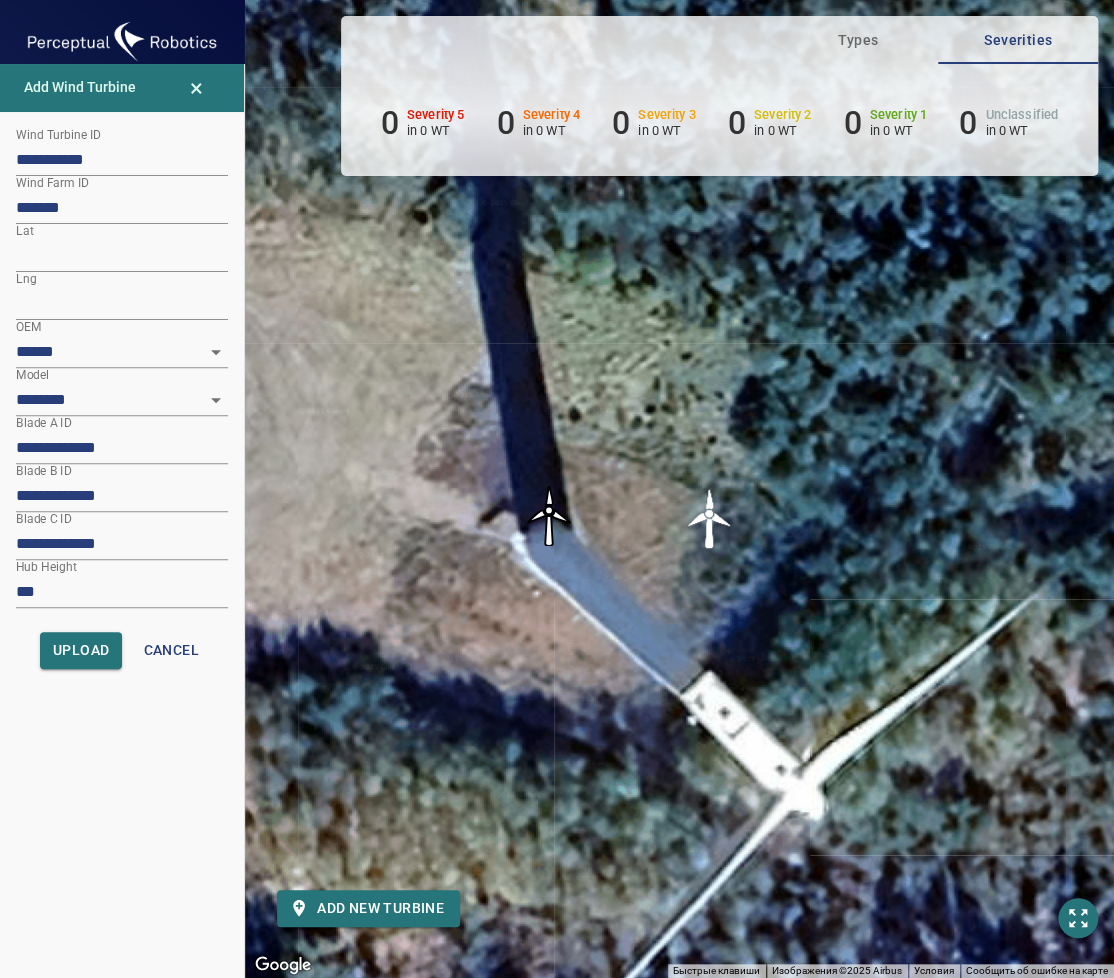 drag, startPoint x: 544, startPoint y: 546, endPoint x: 541, endPoint y: 519, distance: 27.166155 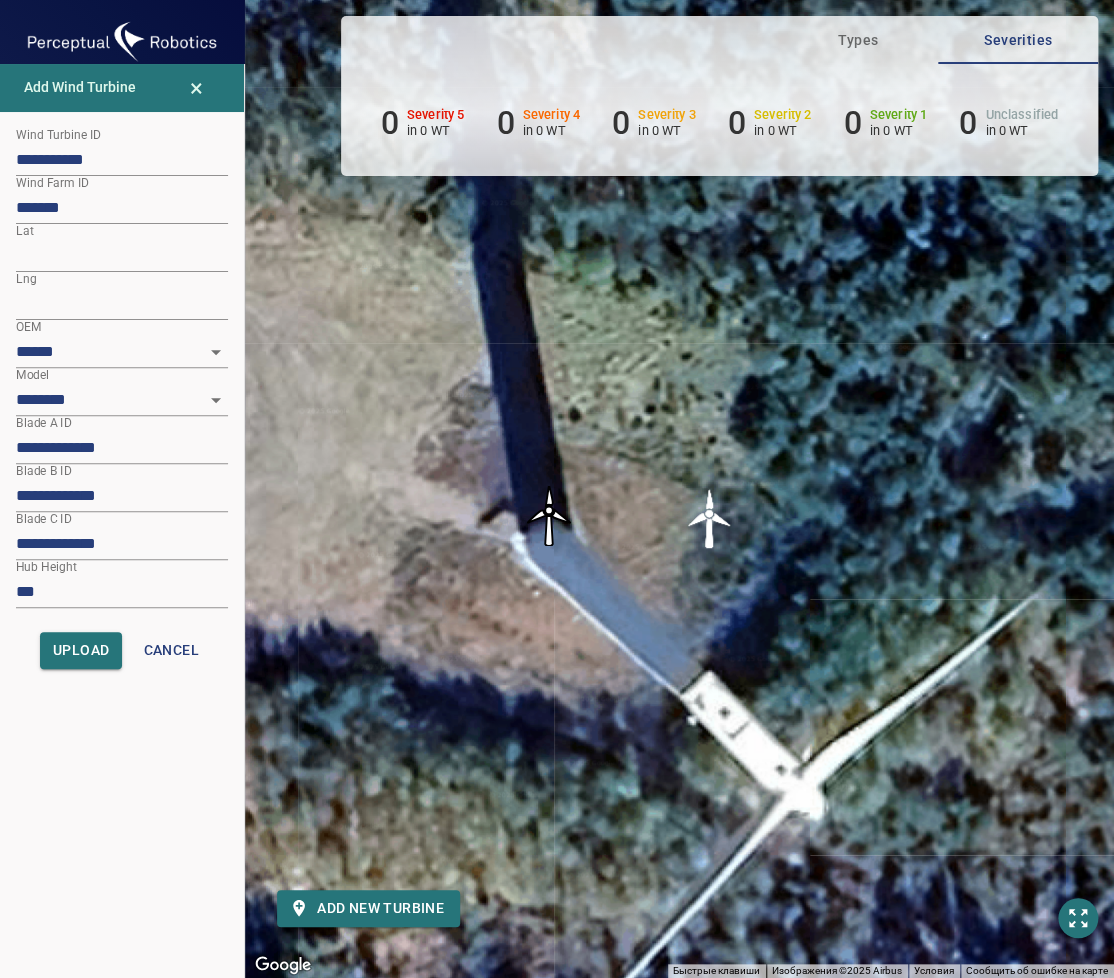 click at bounding box center (548, 516) 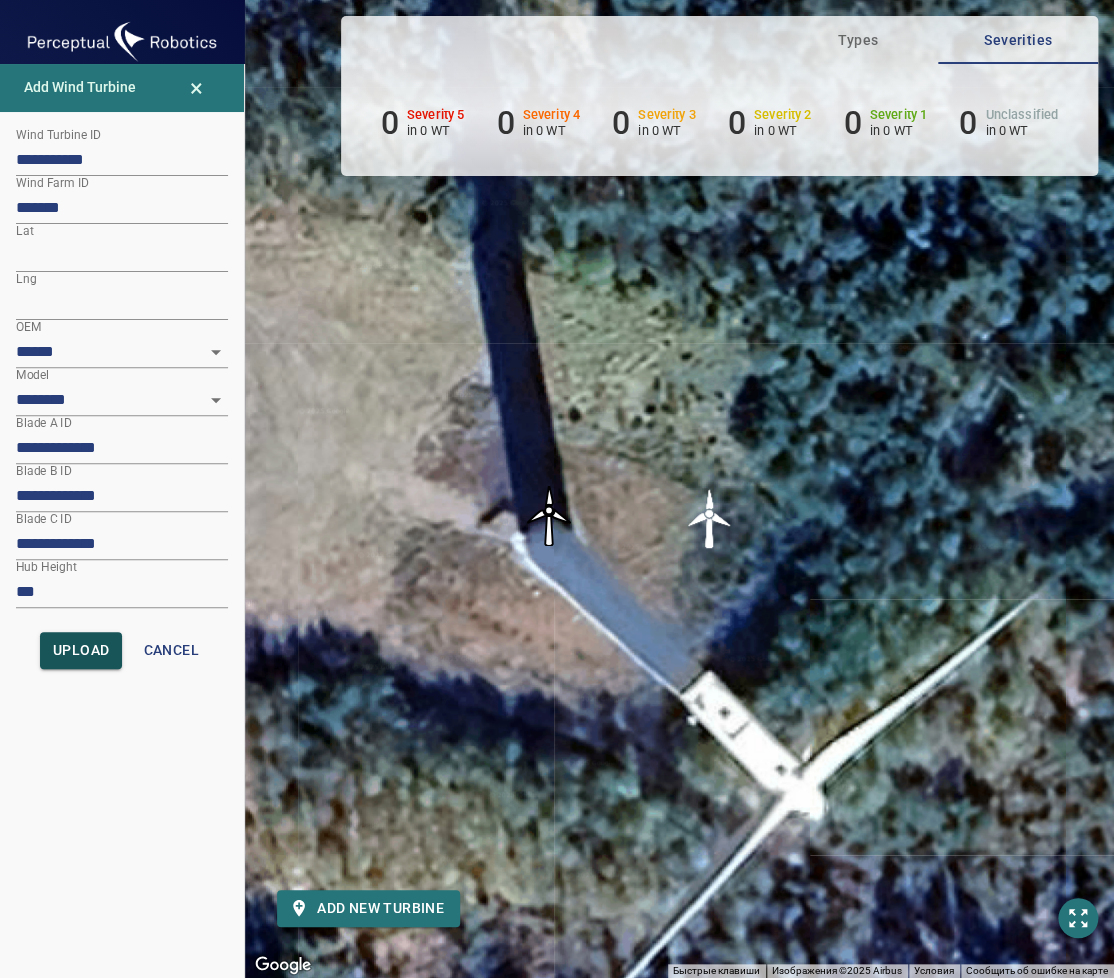 click on "Upload" at bounding box center (81, 650) 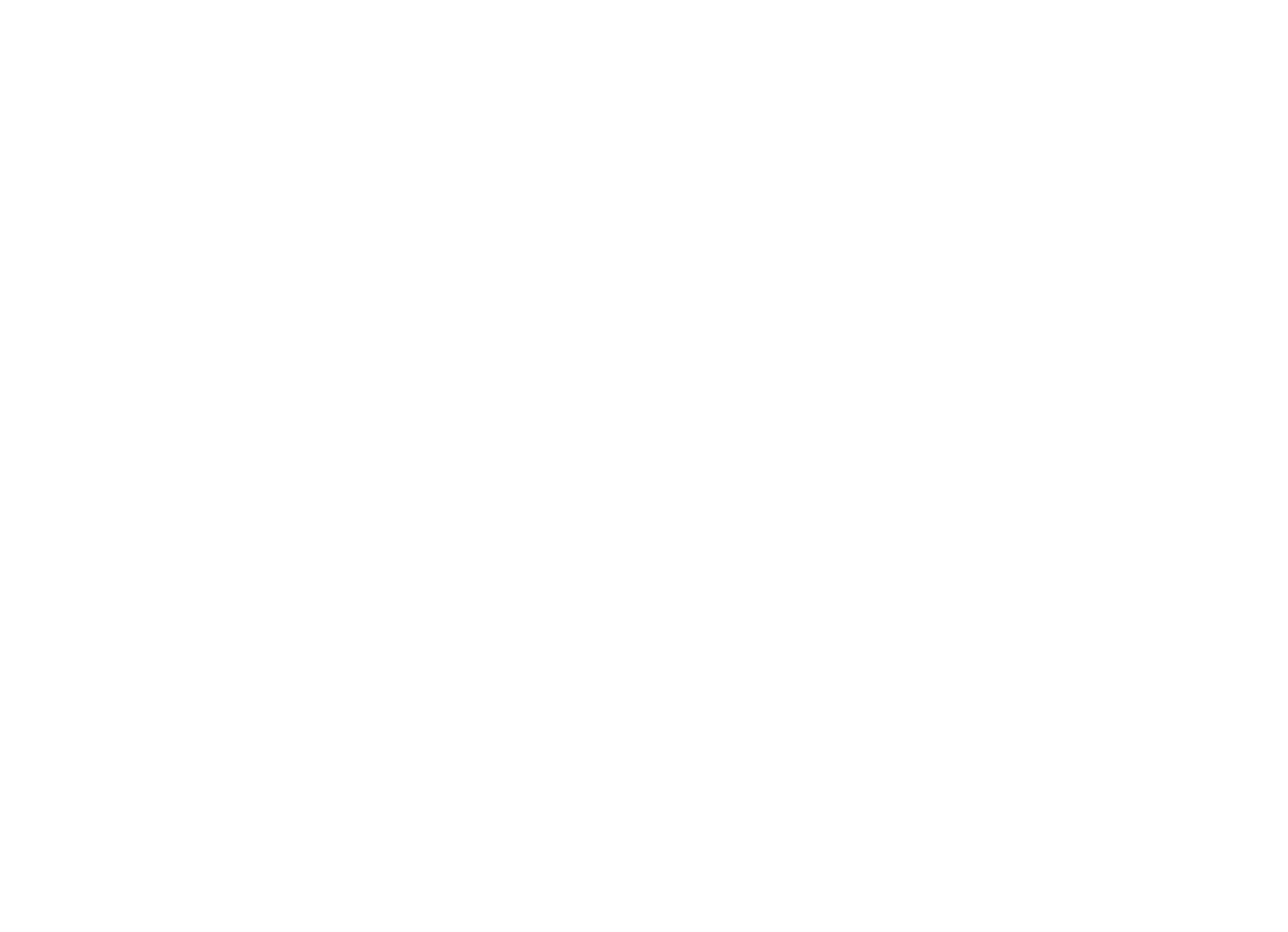 scroll, scrollTop: 0, scrollLeft: 0, axis: both 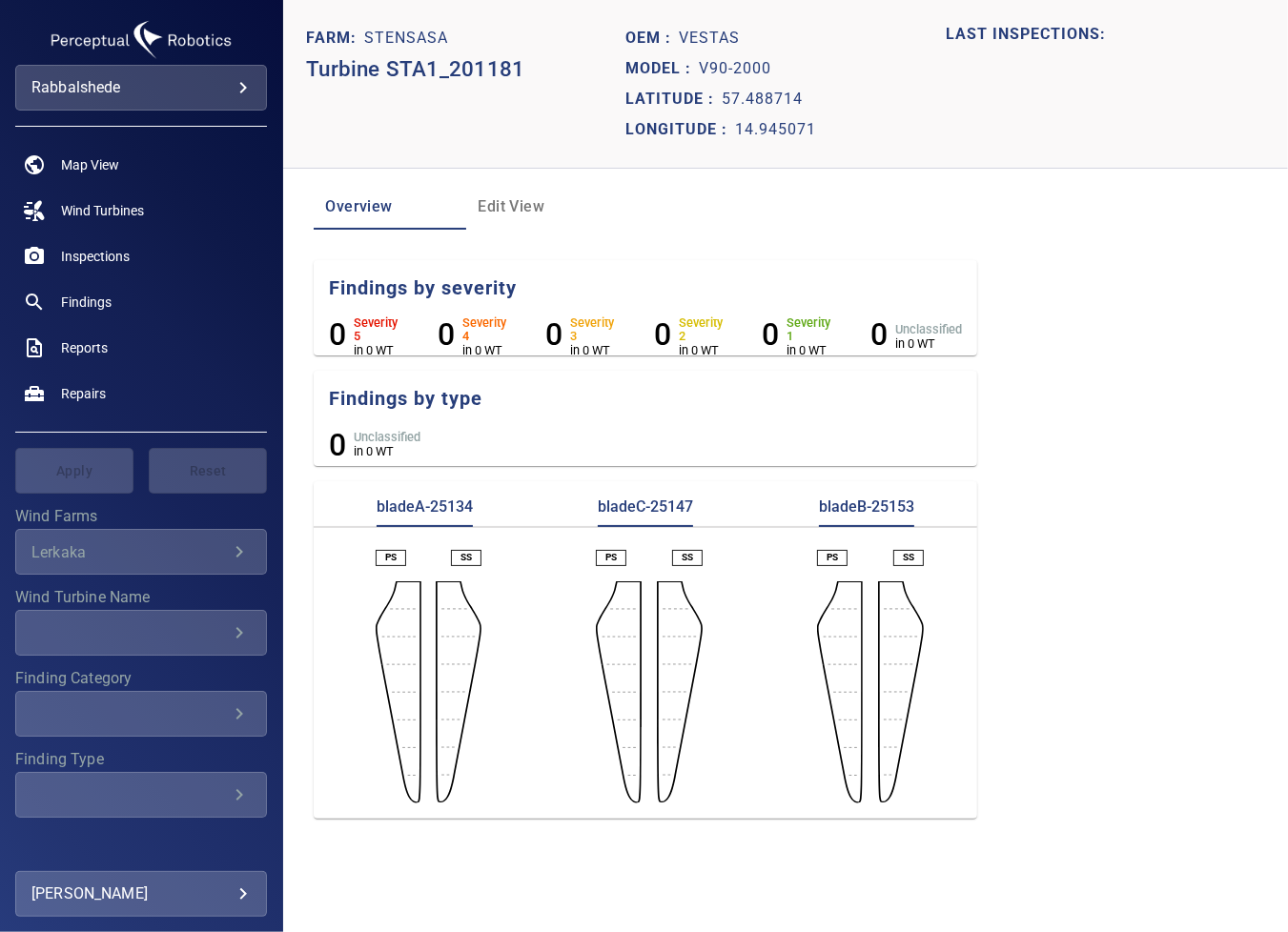 click on "Farm:  Stensasa Turbine STA1_201181 Oem : Vestas Model : V90-2000 [GEOGRAPHIC_DATA] LAST INSPECTIONS: Overview  Edit View Findings by severity 0 Severity 5 in 0 WT 0 Severity 4 in 0 WT 0 Severity 3 in 0 WT 0 Severity 2 in 0 WT 0 Severity 1 in 0 WT 0 Unclassified in 0 WT Findings by type 0 Unclassified in 0 WT bladeA-25134 bladeC-25147 bladeB-25153 PS SS PS SS PS SS" at bounding box center (786, 466) 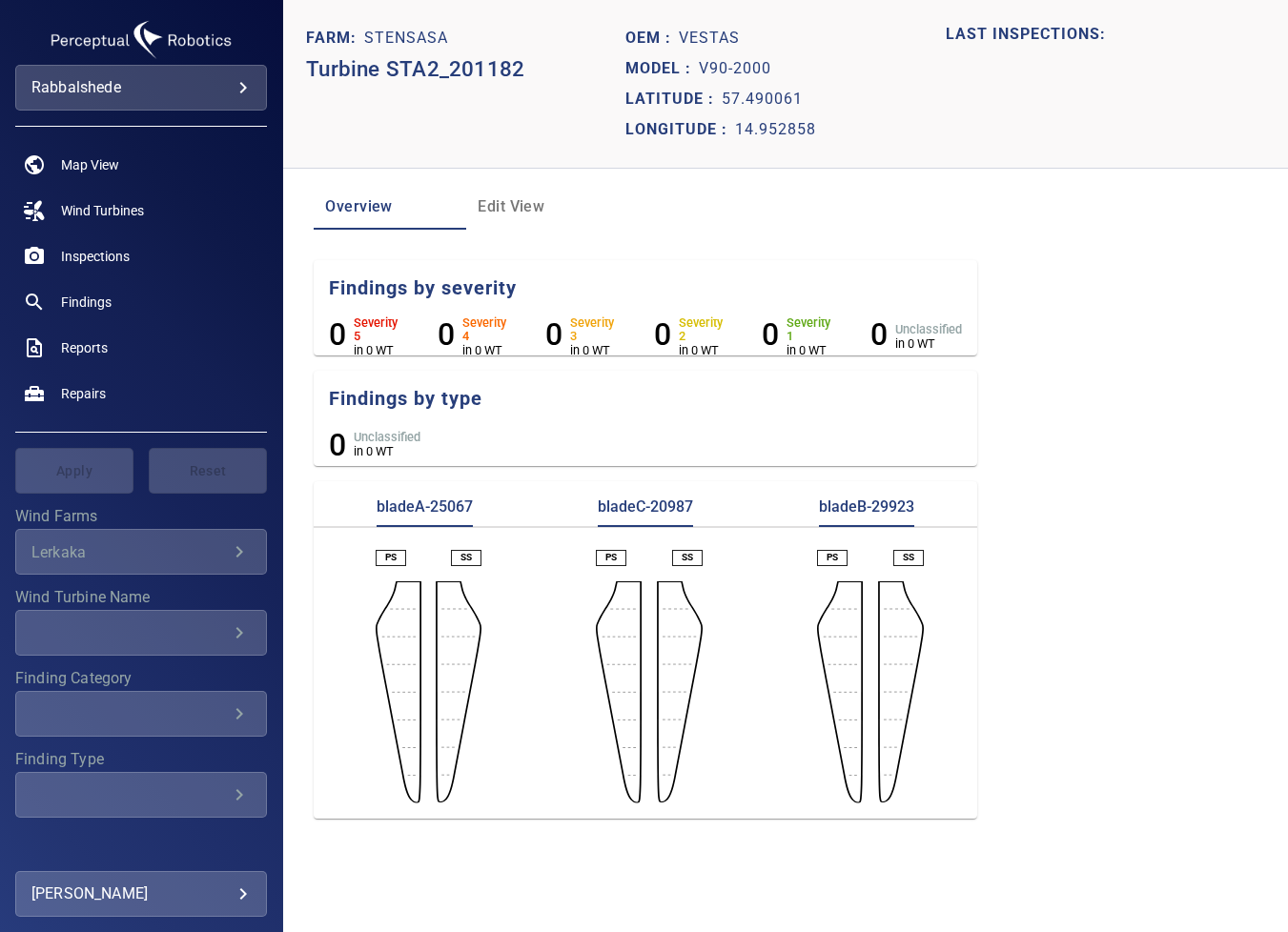 scroll, scrollTop: 0, scrollLeft: 0, axis: both 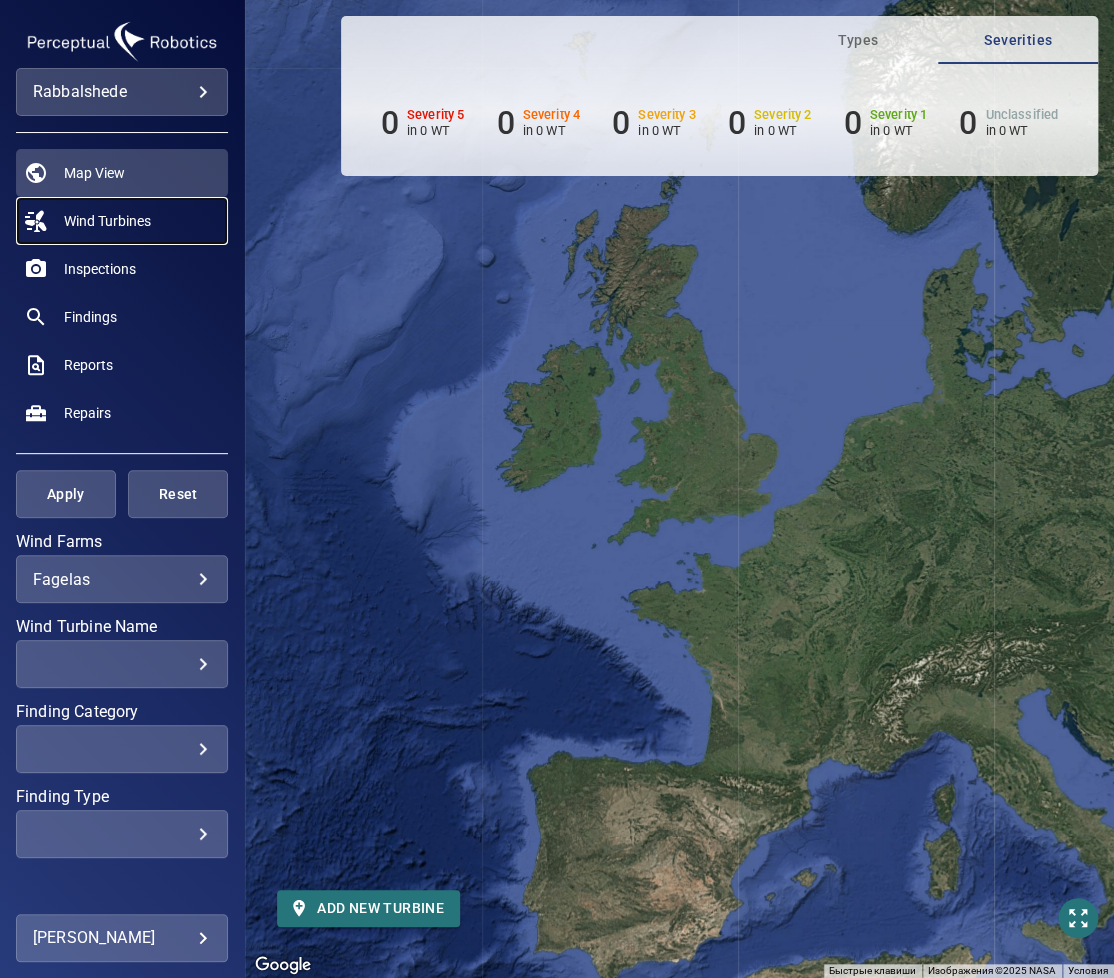 click on "Wind Turbines" at bounding box center (107, 221) 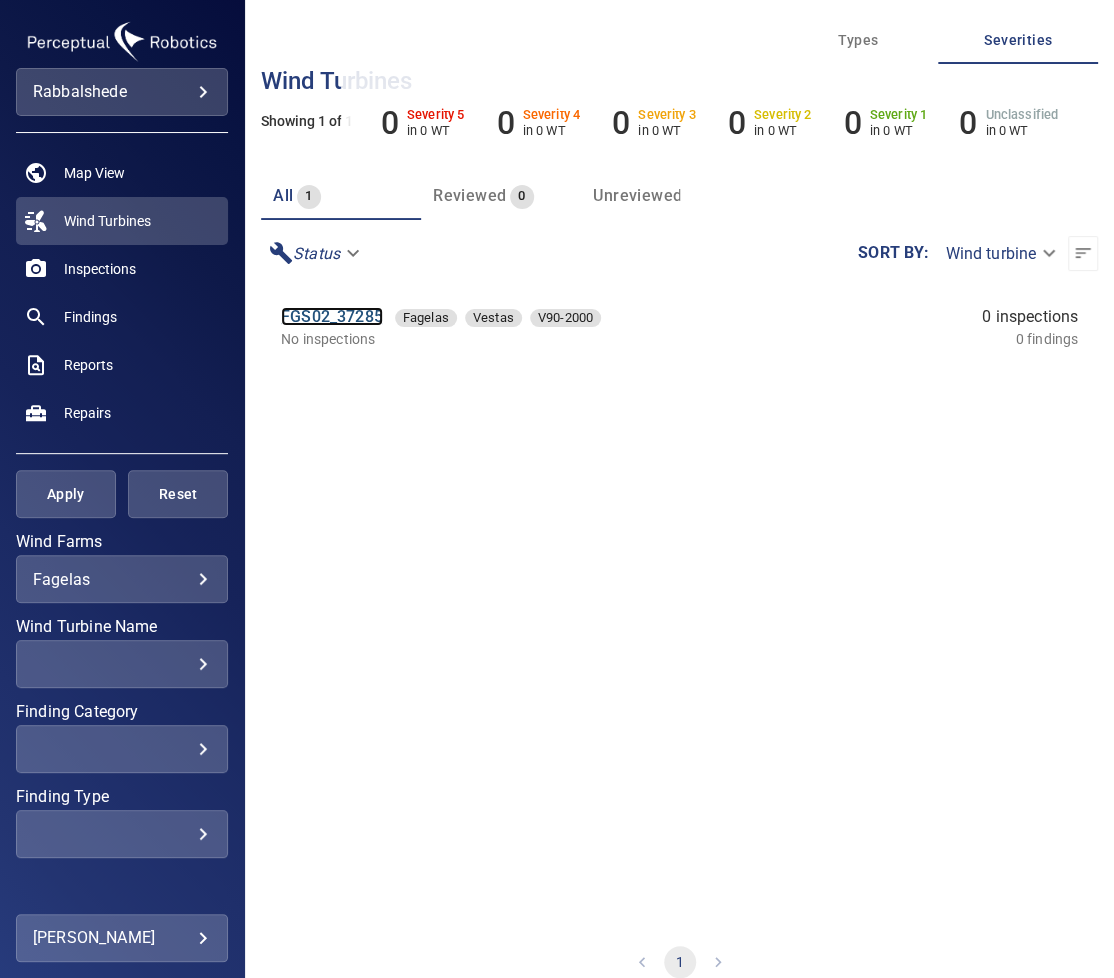 click on "FGS02_37285" at bounding box center (332, 316) 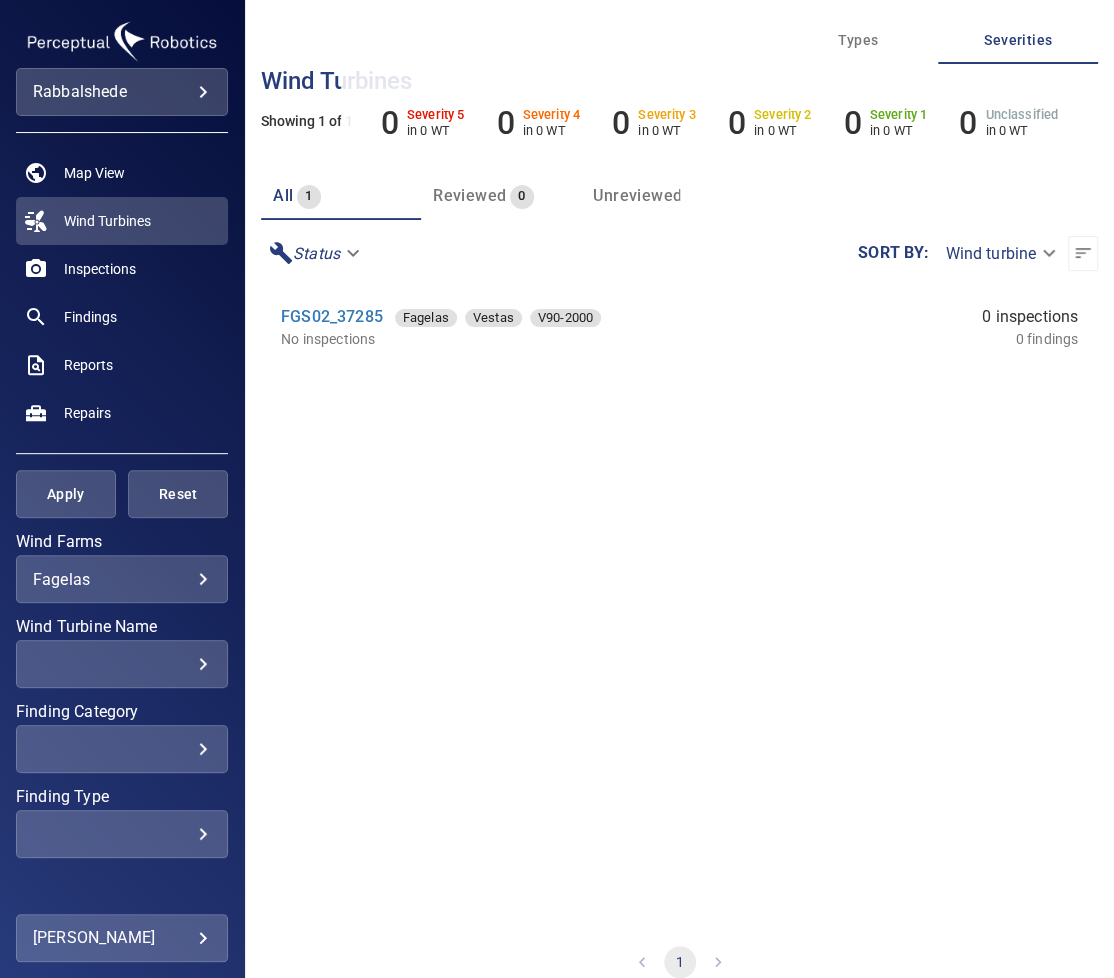 click on "**********" at bounding box center (557, 489) 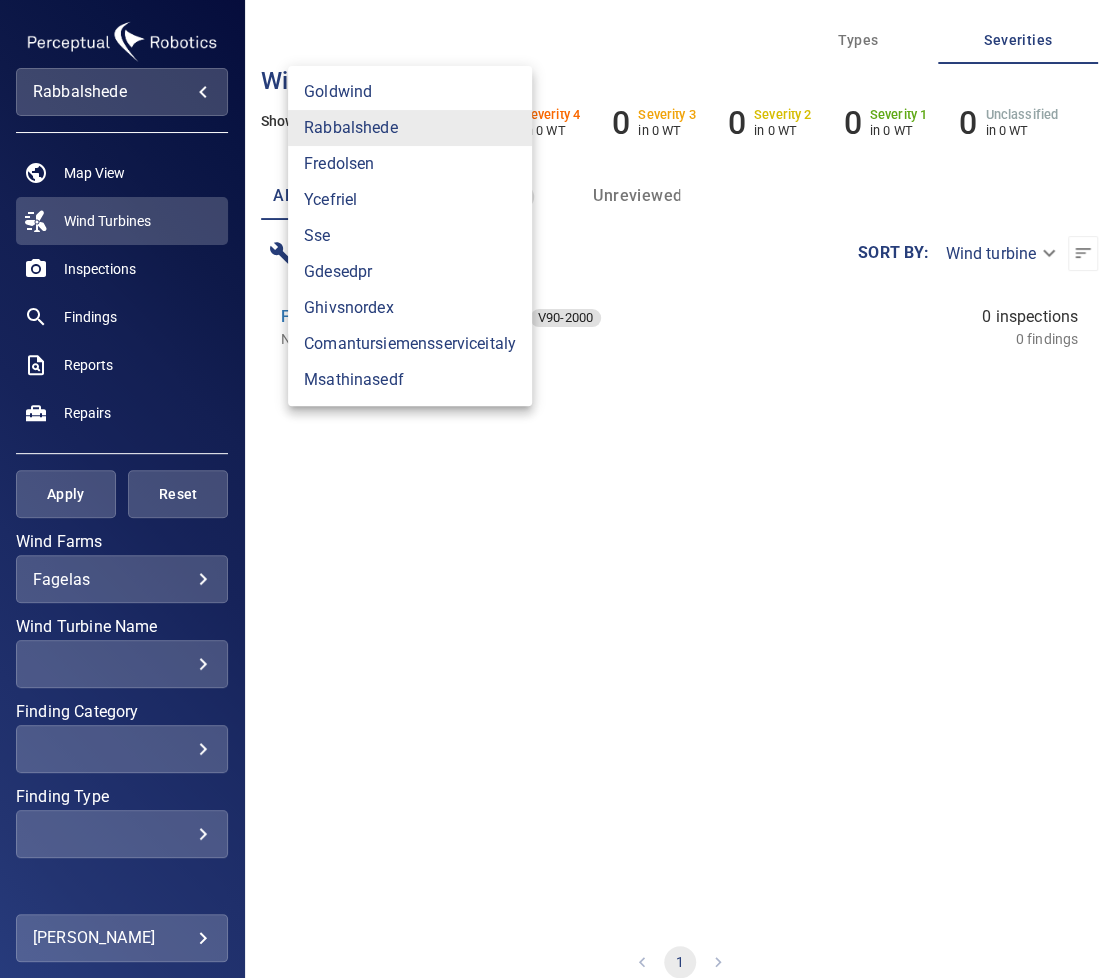 click at bounding box center (557, 489) 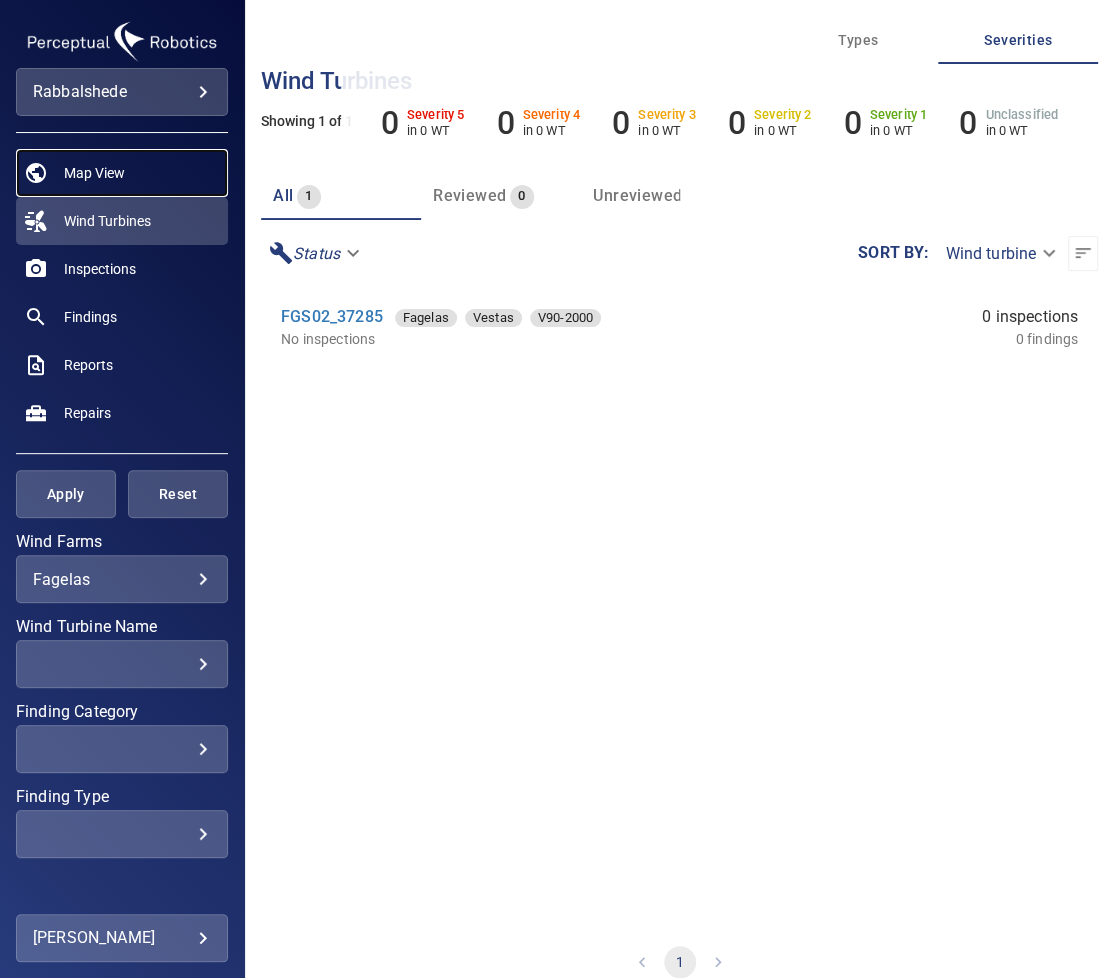click on "Map View" at bounding box center [94, 173] 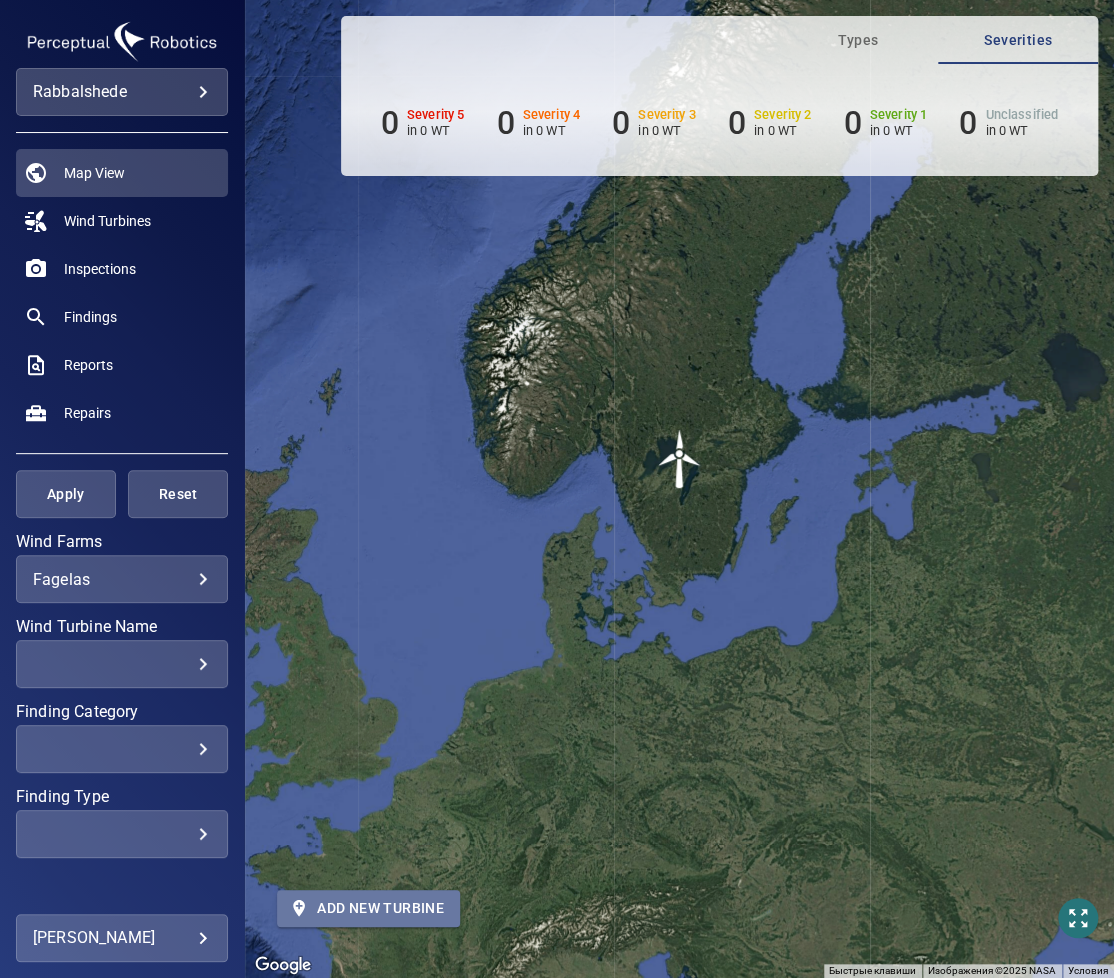 click on "Add new turbine" at bounding box center (368, 908) 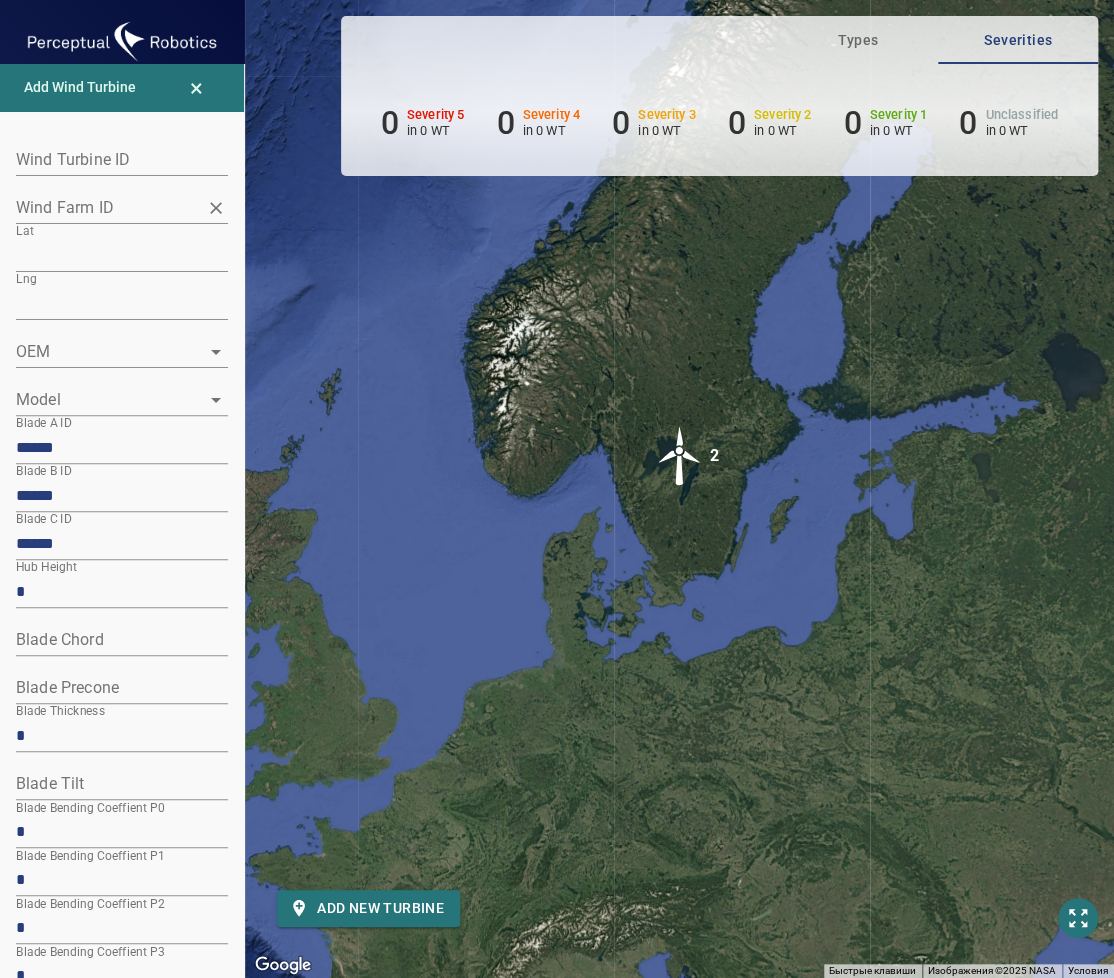 click on "Wind Farm ID" at bounding box center (107, 207) 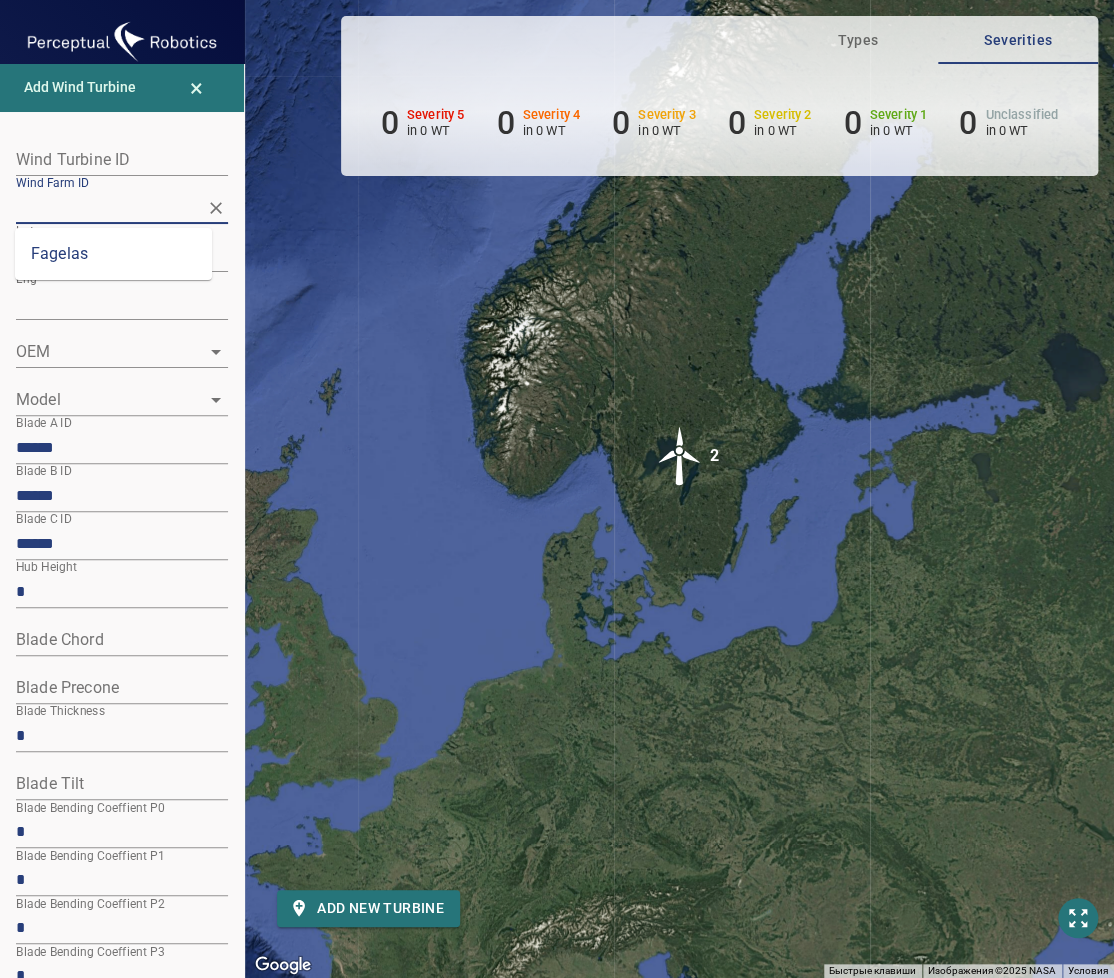 paste on "**********" 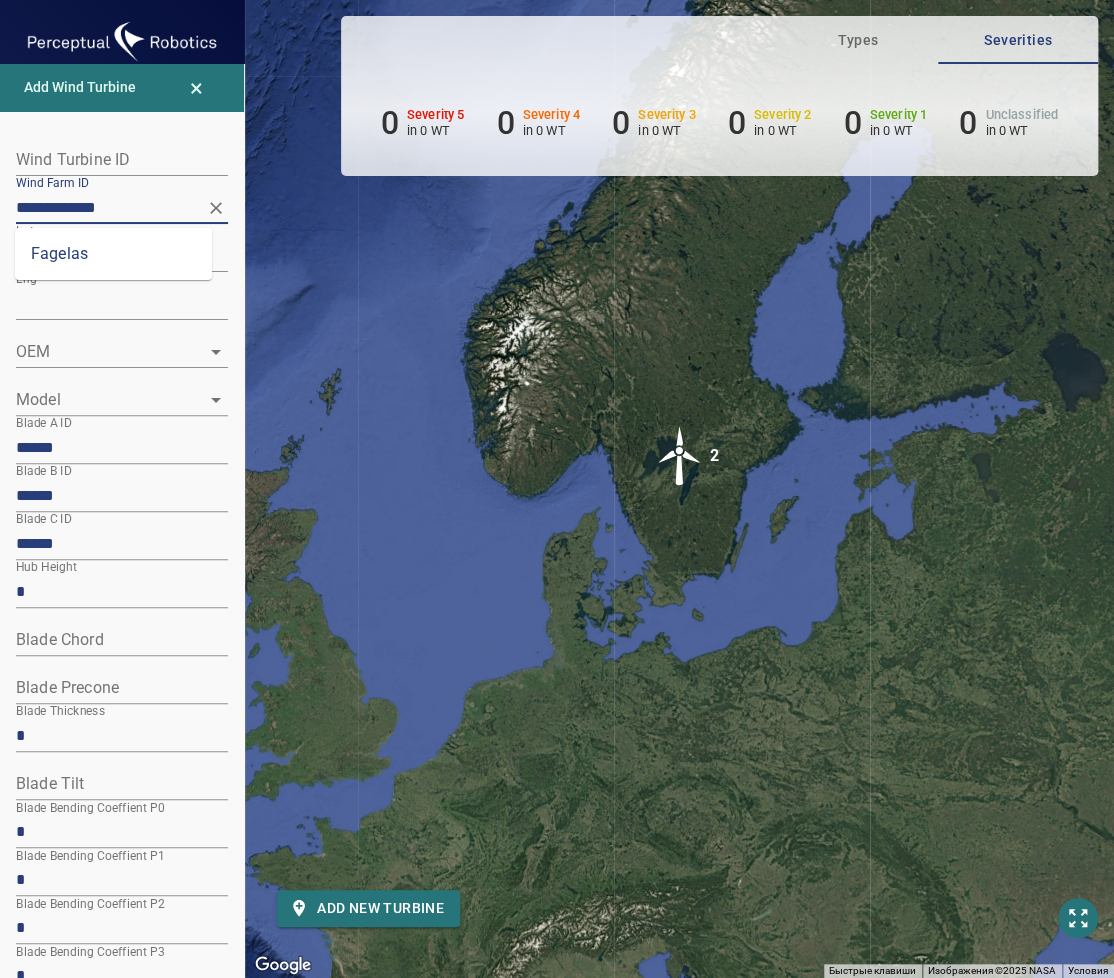 type on "**********" 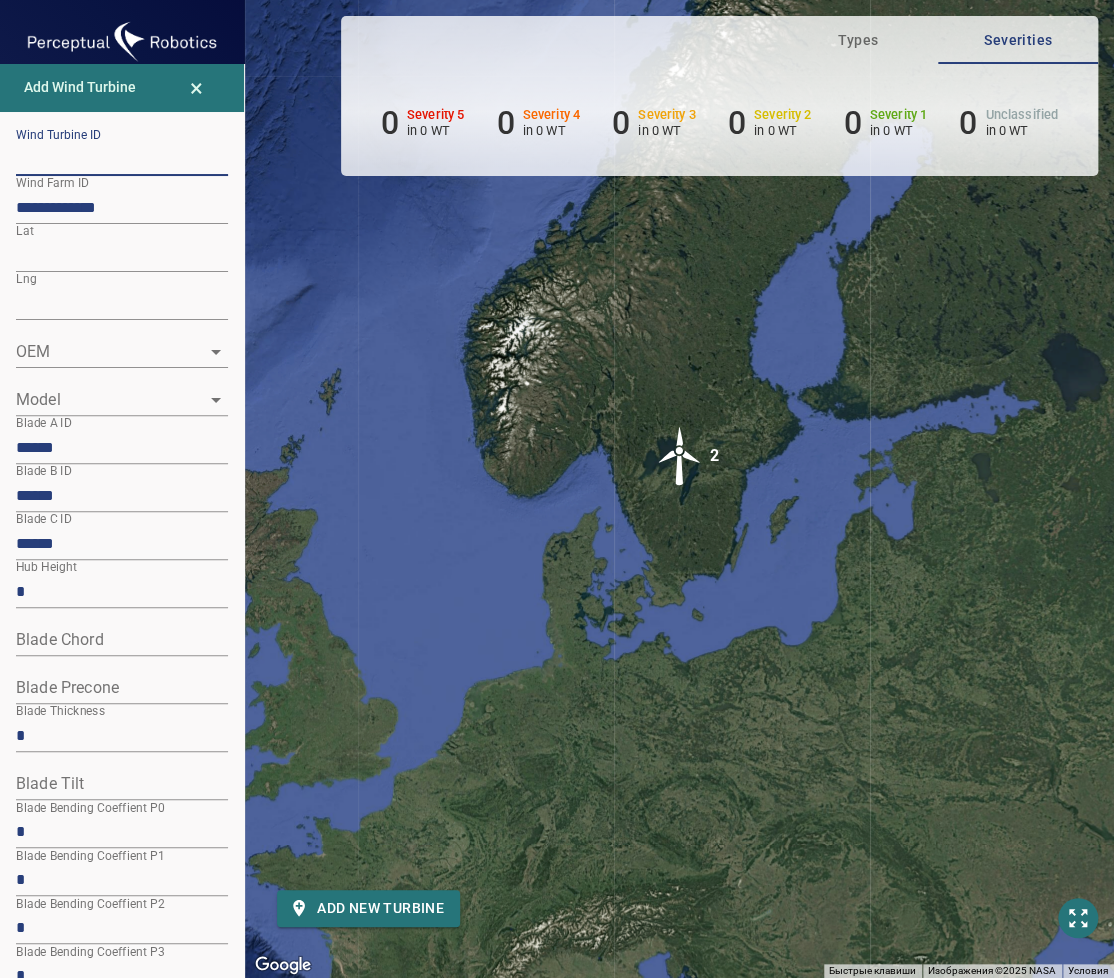 click at bounding box center [122, 160] 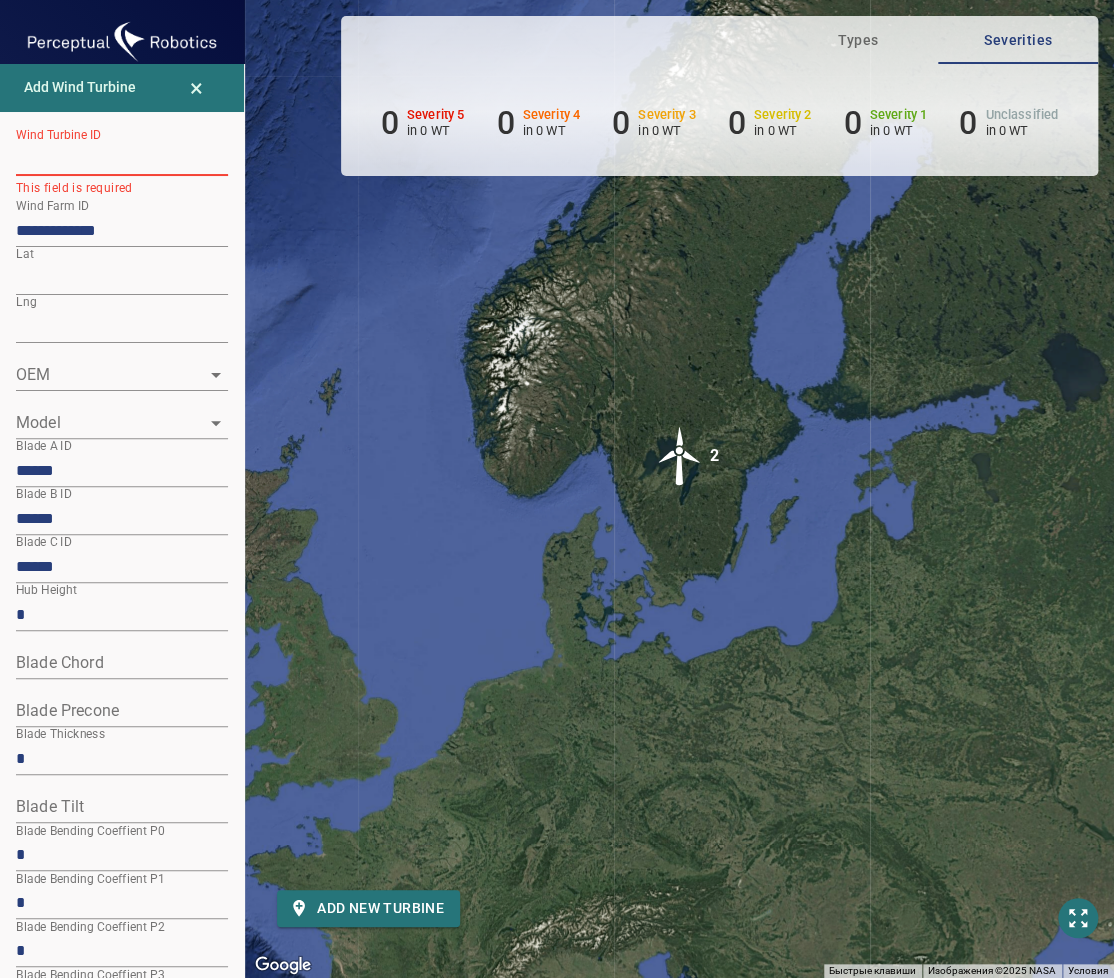 click at bounding box center [122, 160] 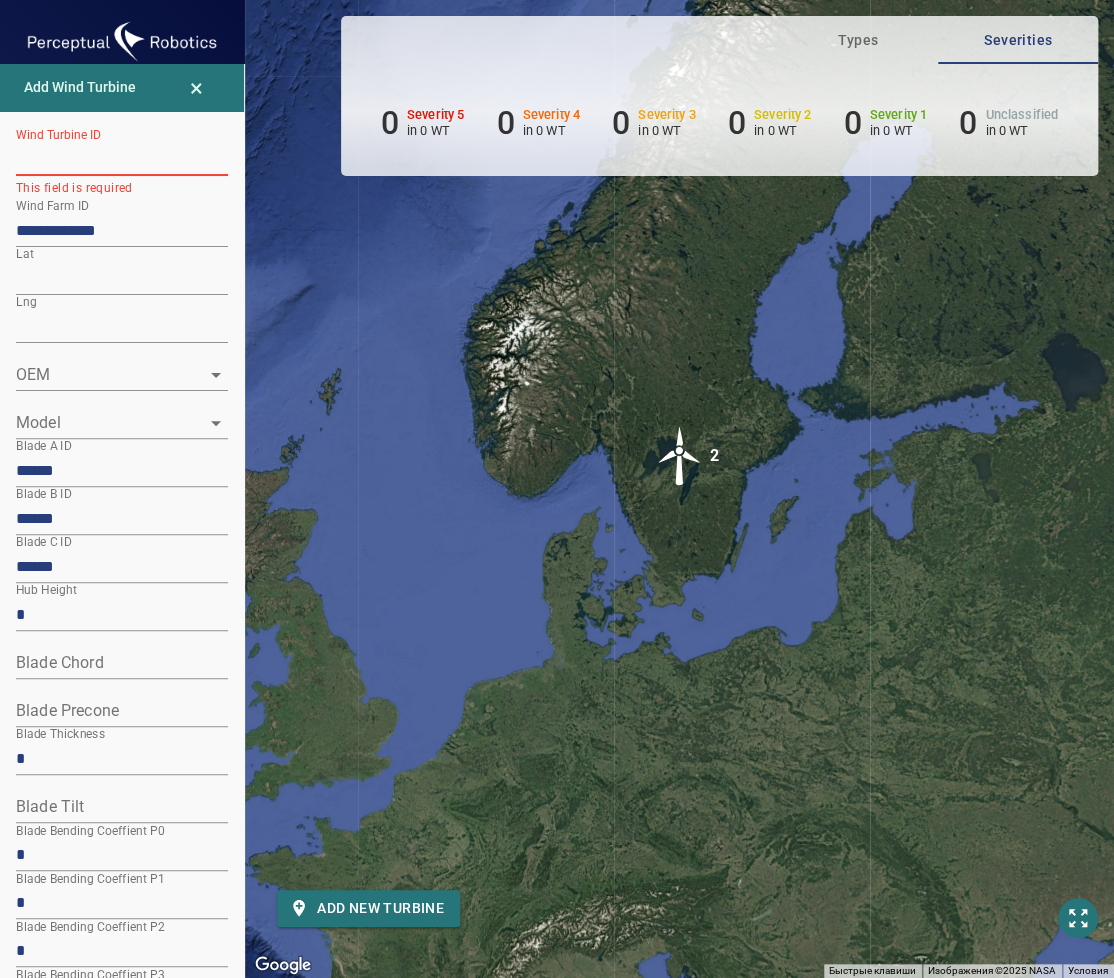 paste on "**********" 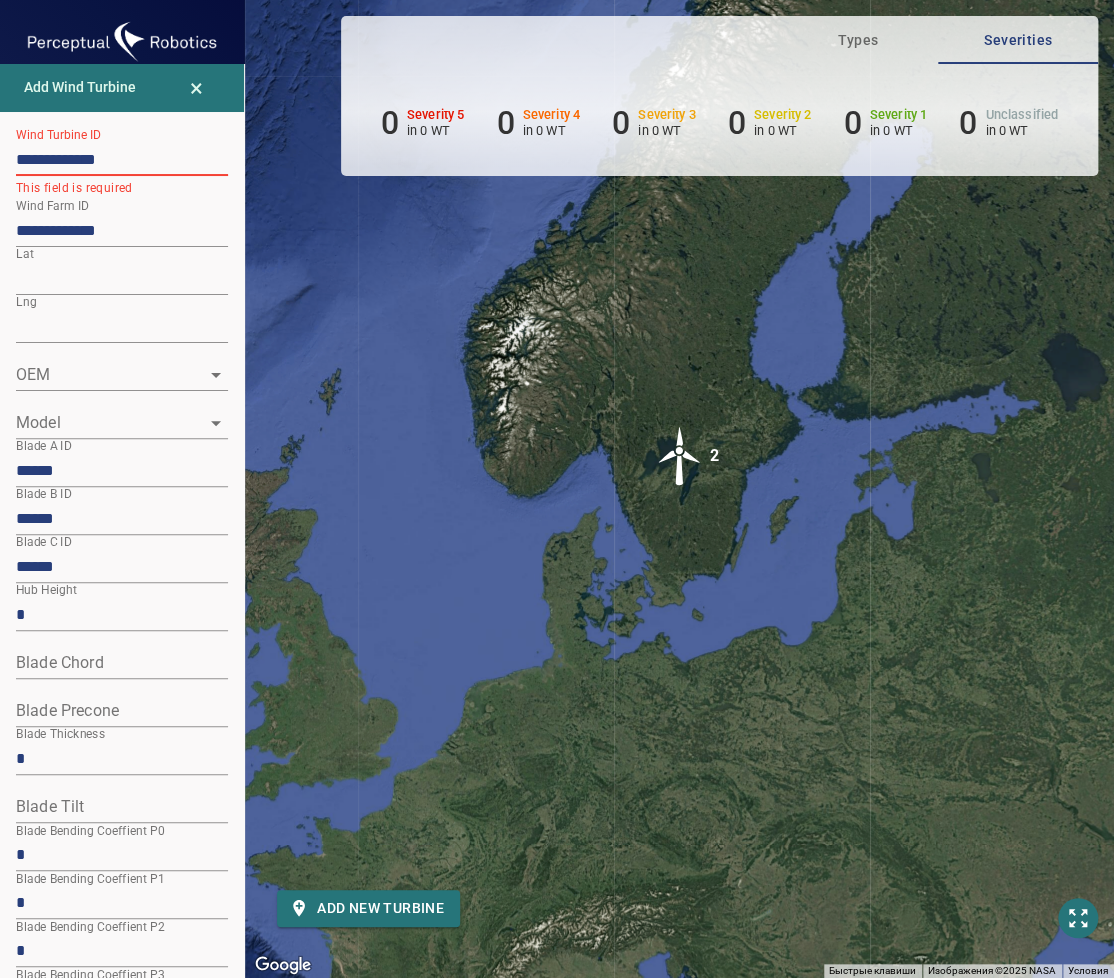 type on "**********" 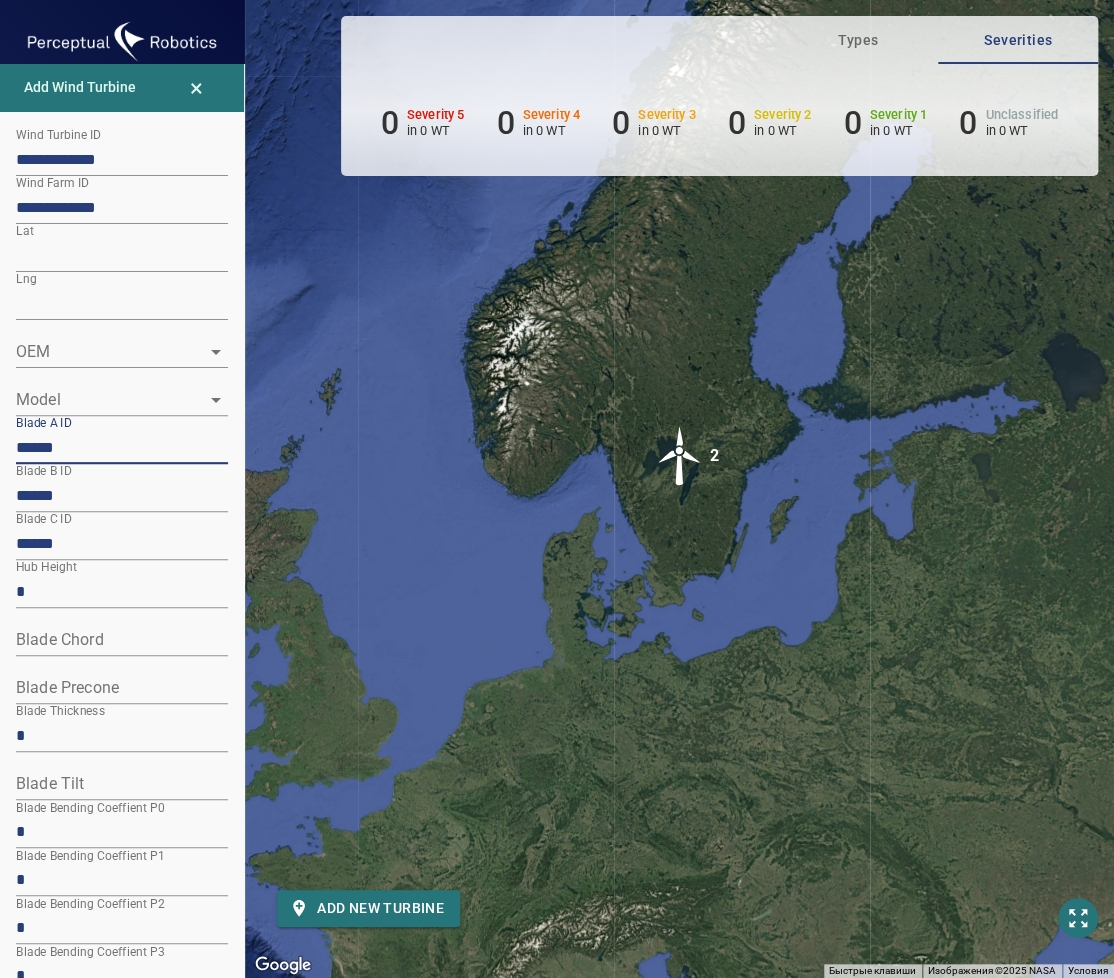 click on "******" at bounding box center (122, 448) 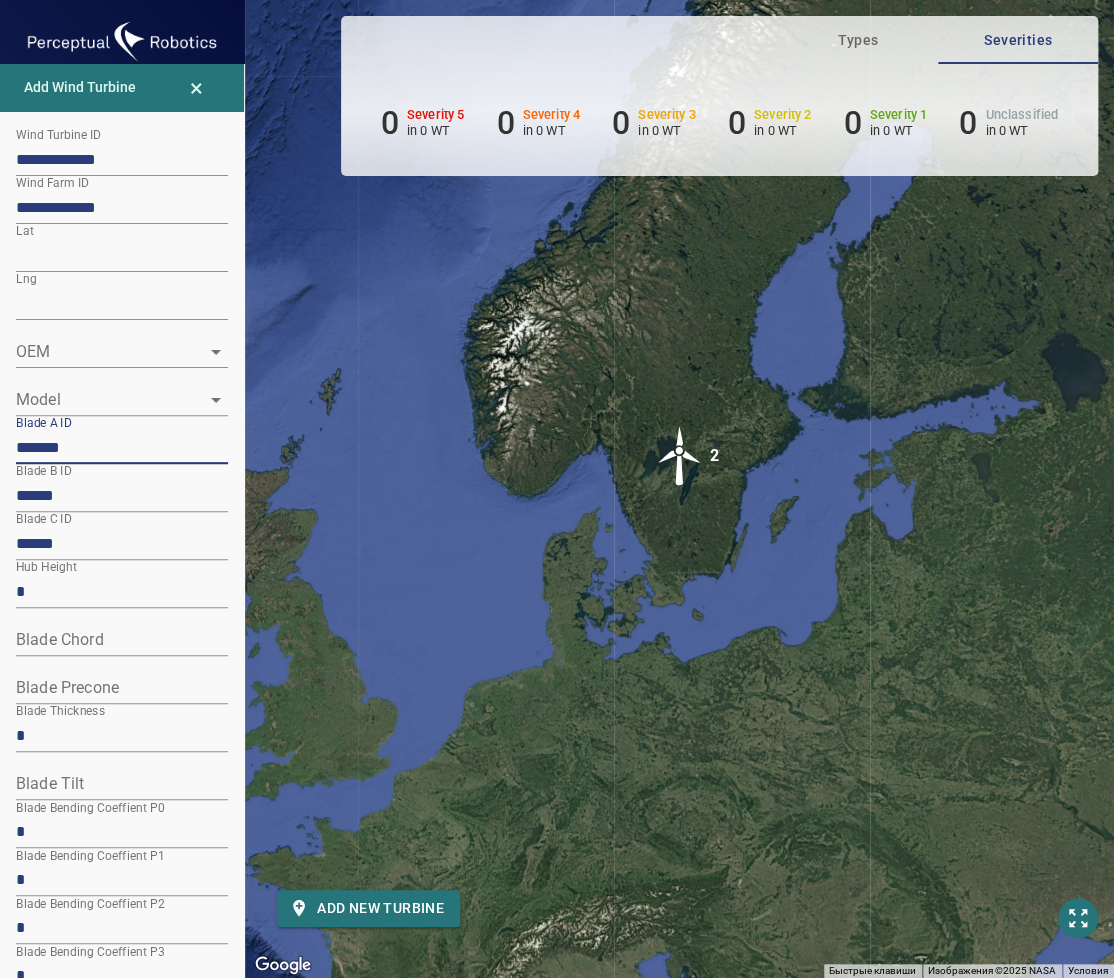 paste on "*********" 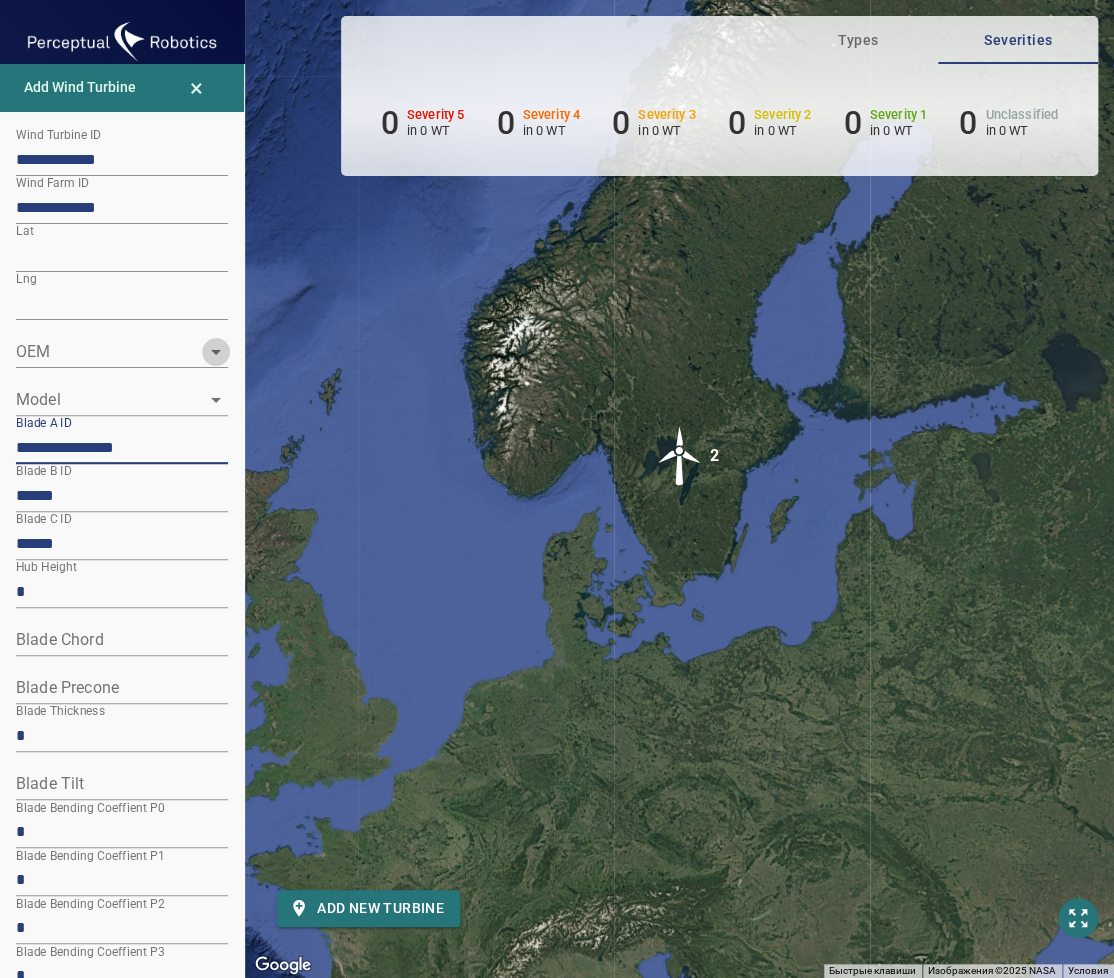 click 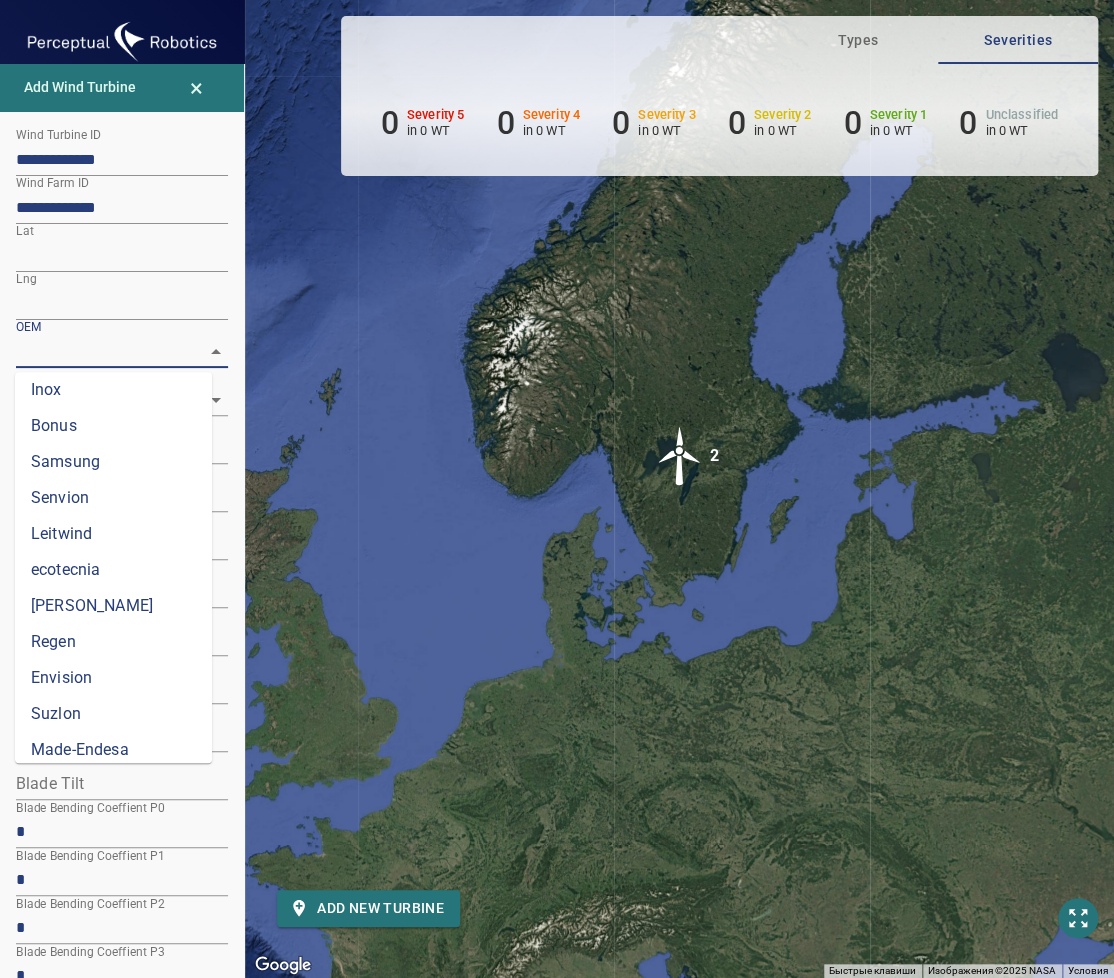 scroll, scrollTop: 361, scrollLeft: 0, axis: vertical 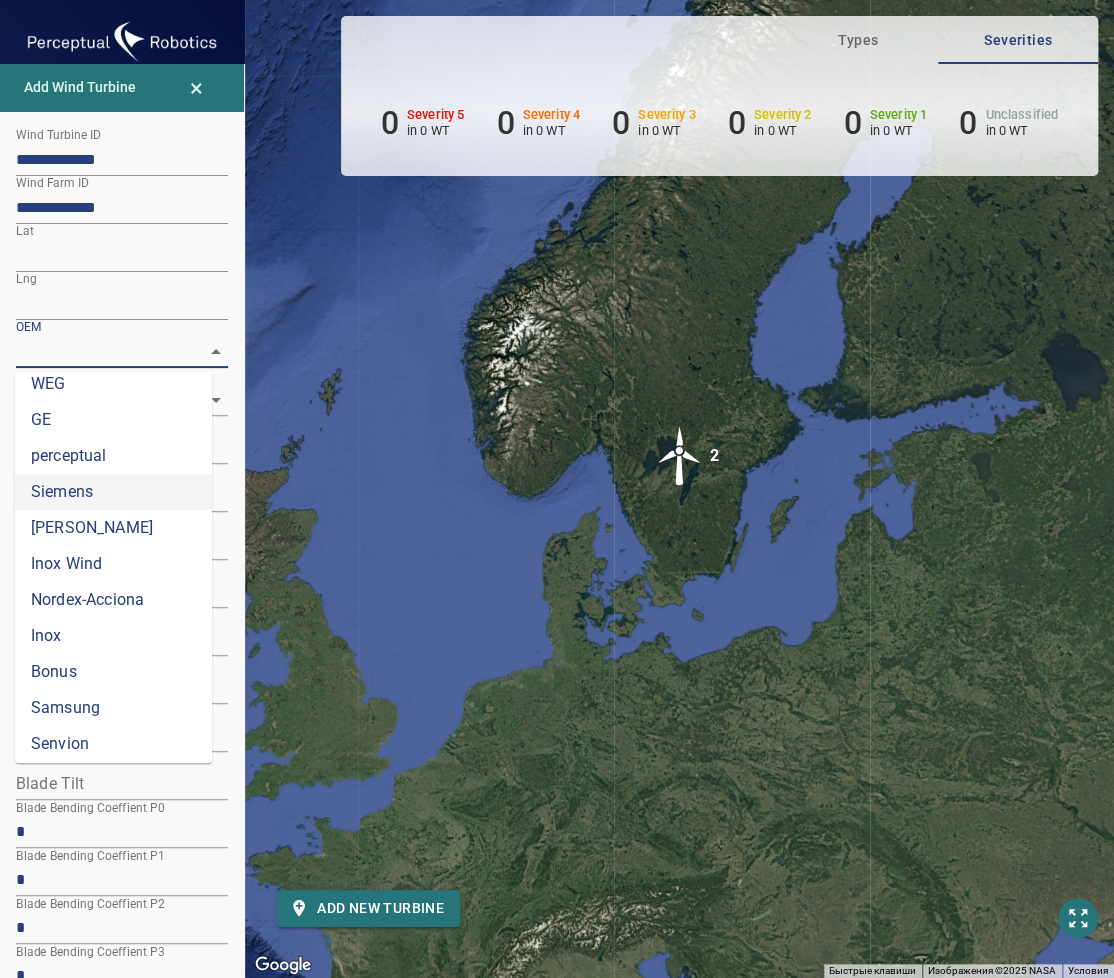 click on "Siemens" at bounding box center [113, 492] 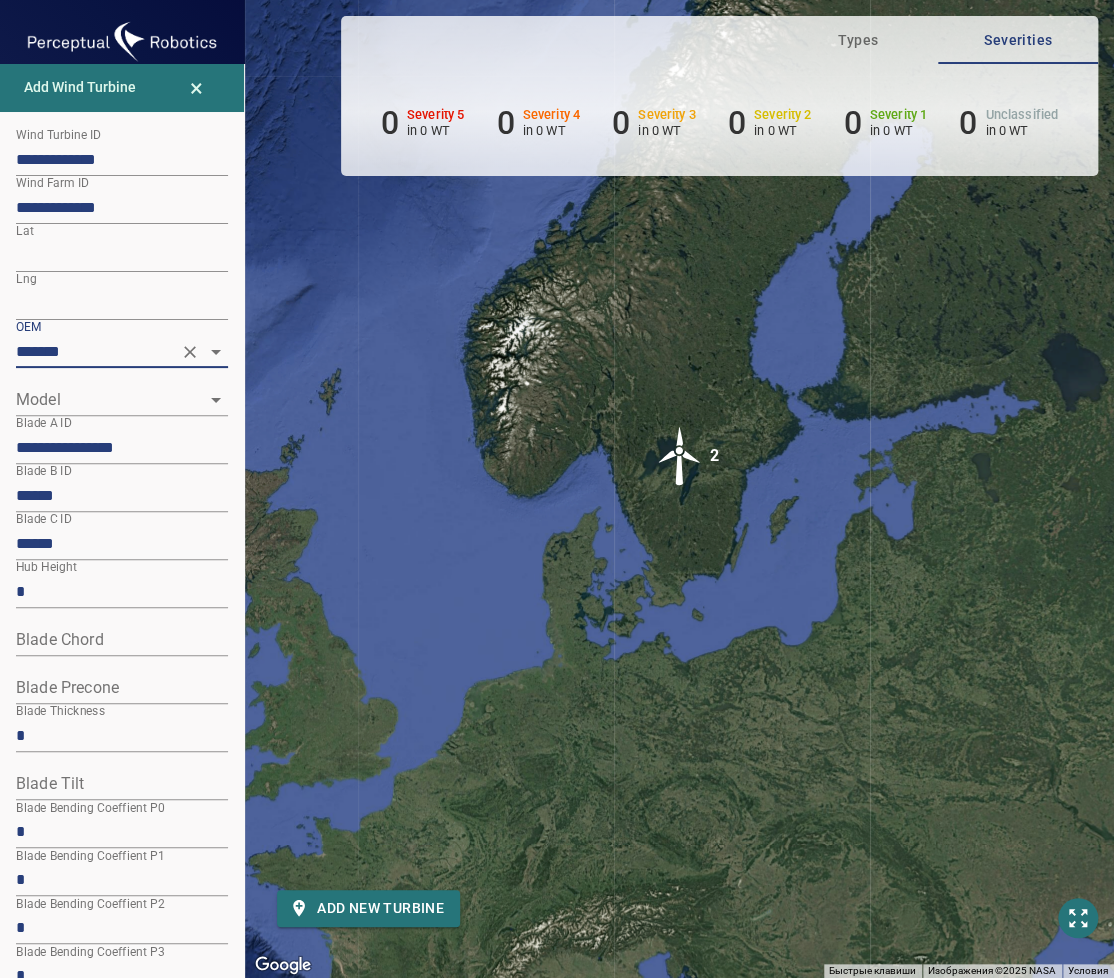 click 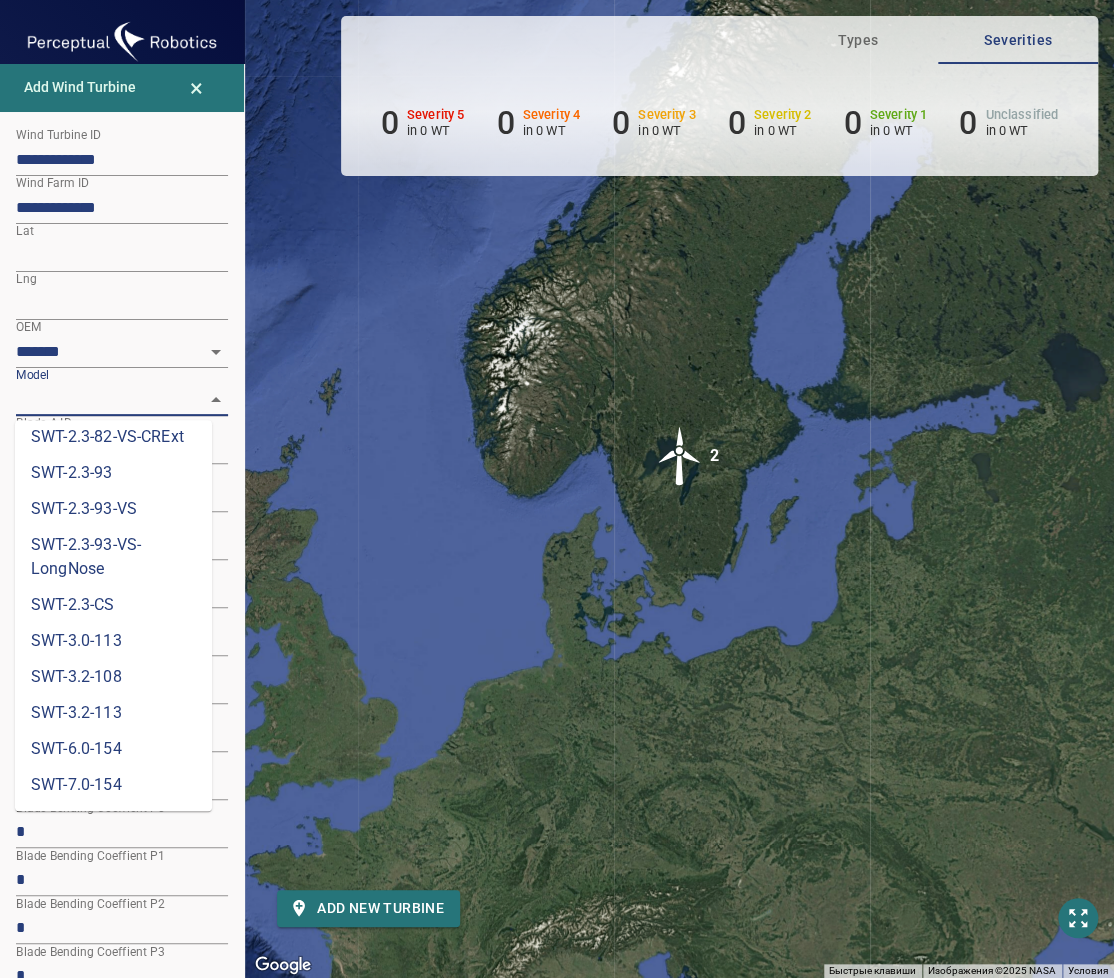 scroll, scrollTop: 161, scrollLeft: 0, axis: vertical 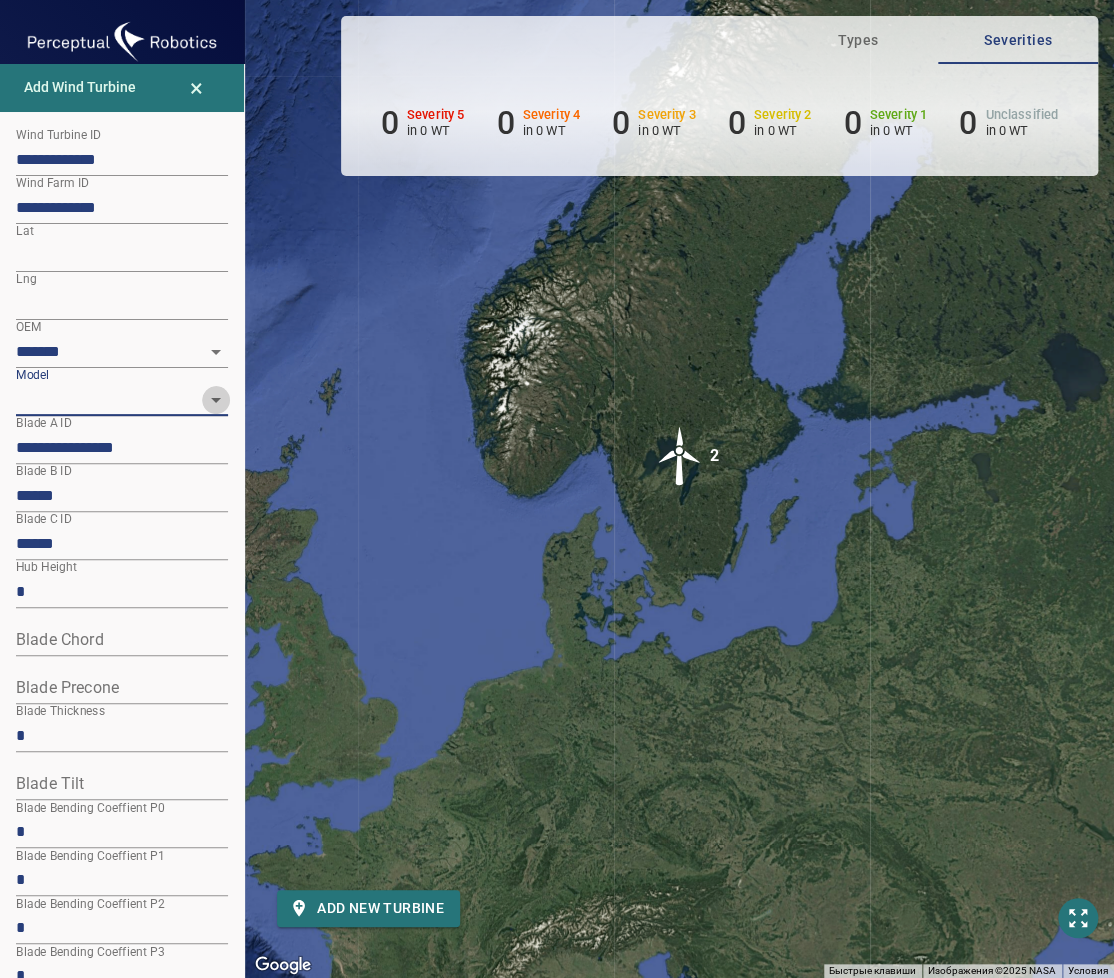 click at bounding box center [216, 400] 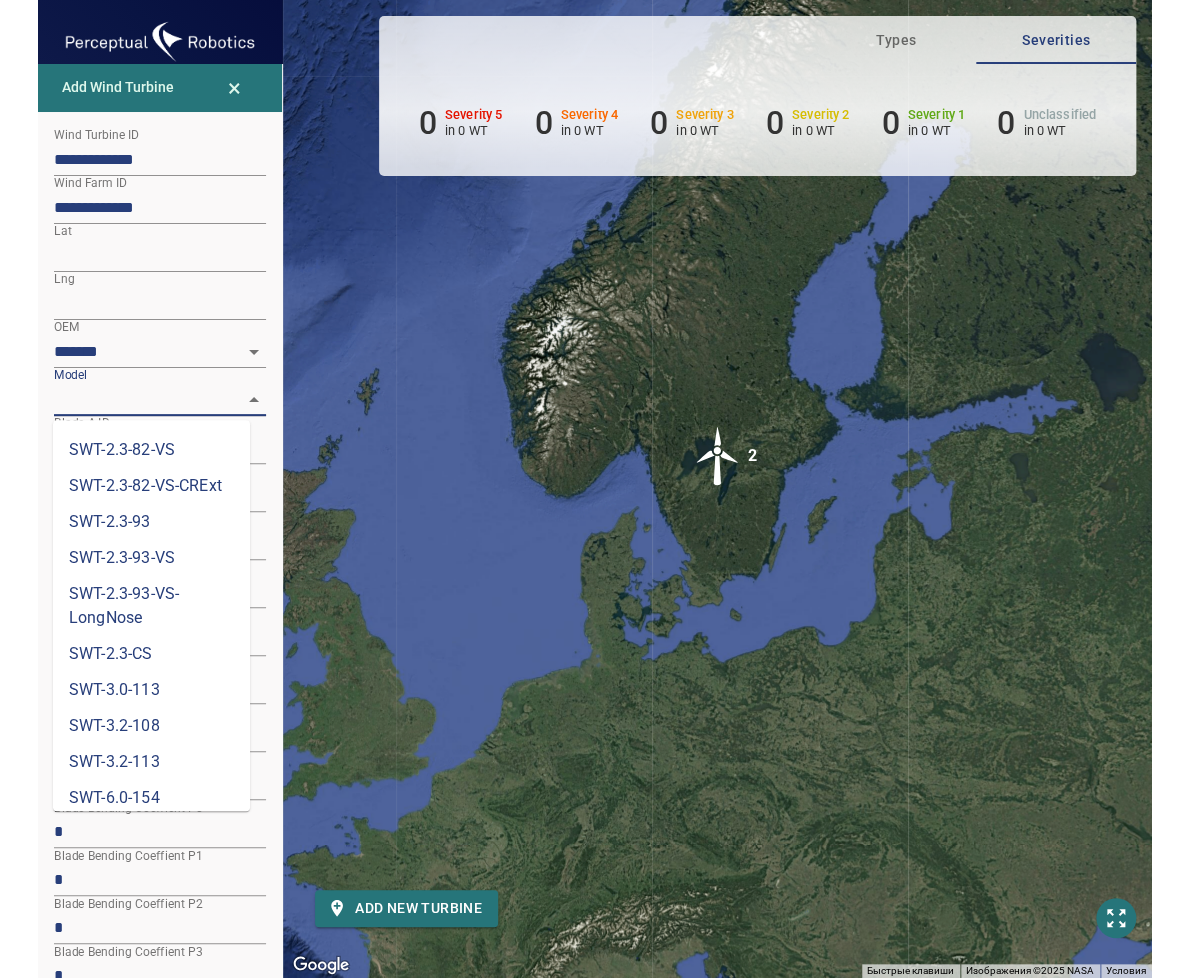 scroll, scrollTop: 136, scrollLeft: 0, axis: vertical 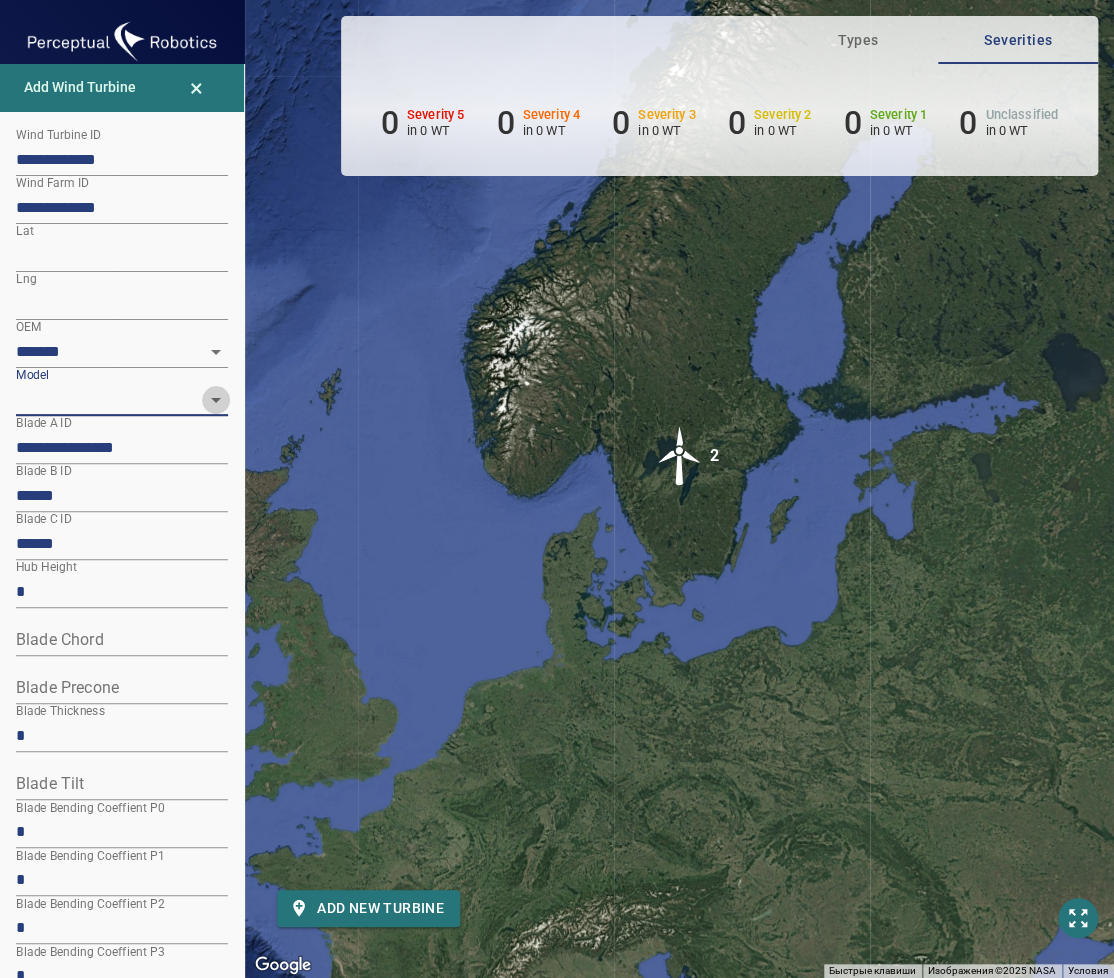 click 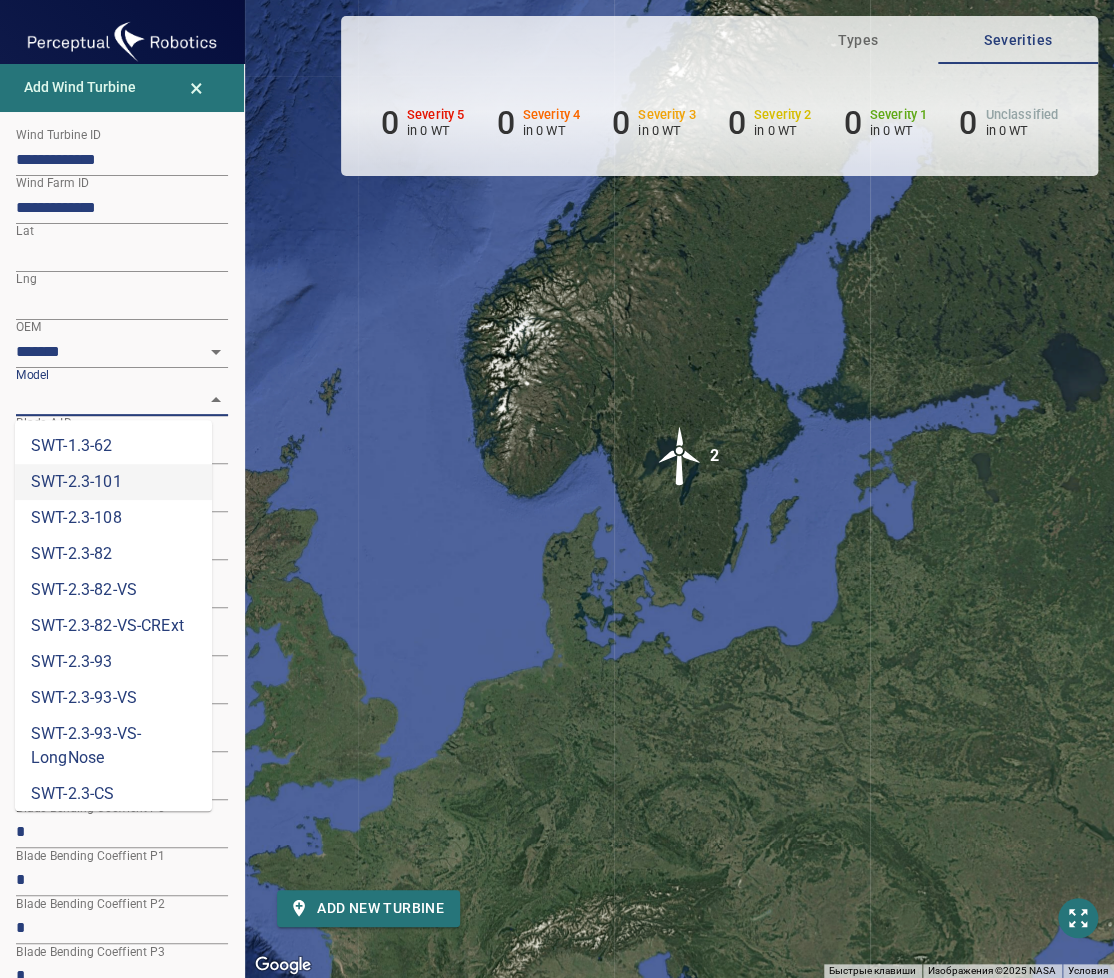click on "SWT-2.3-101" at bounding box center [113, 482] 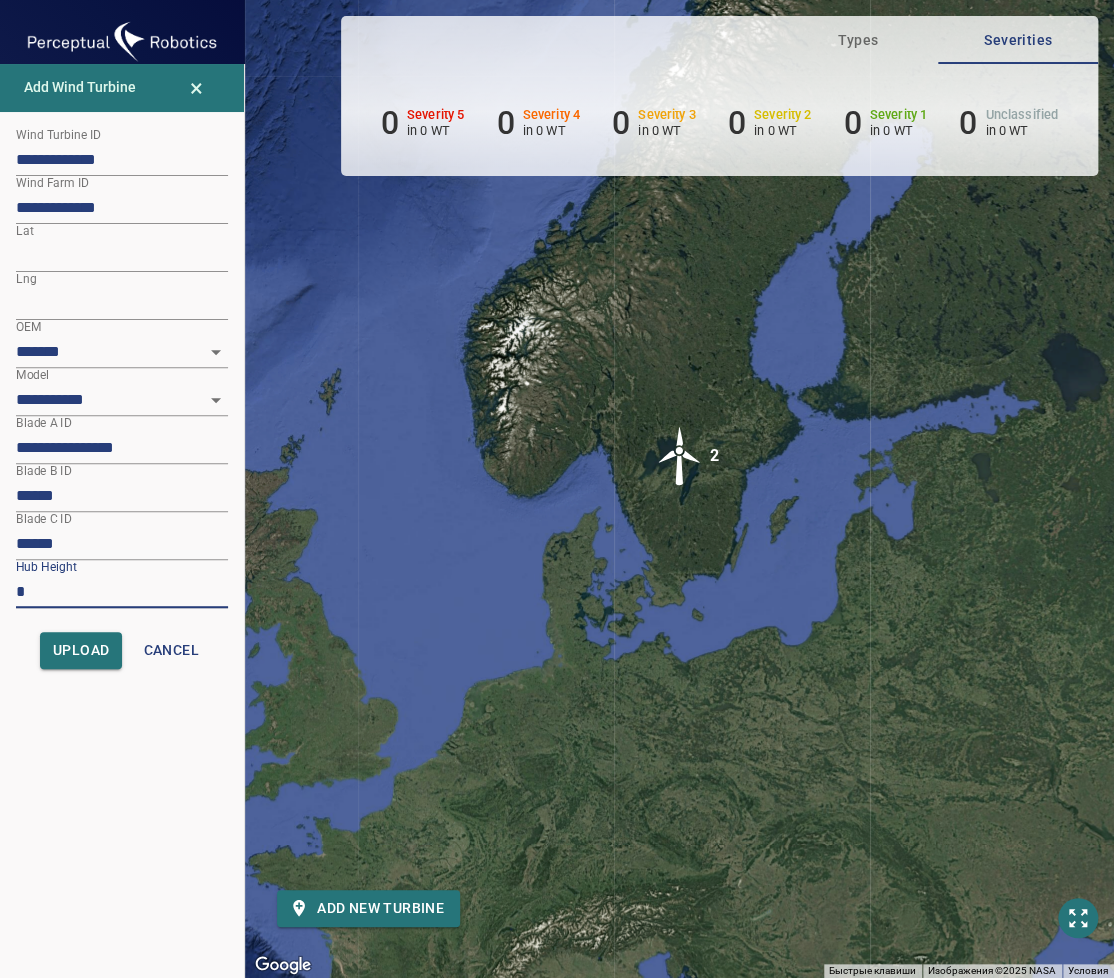 click on "**********" at bounding box center (122, 434) 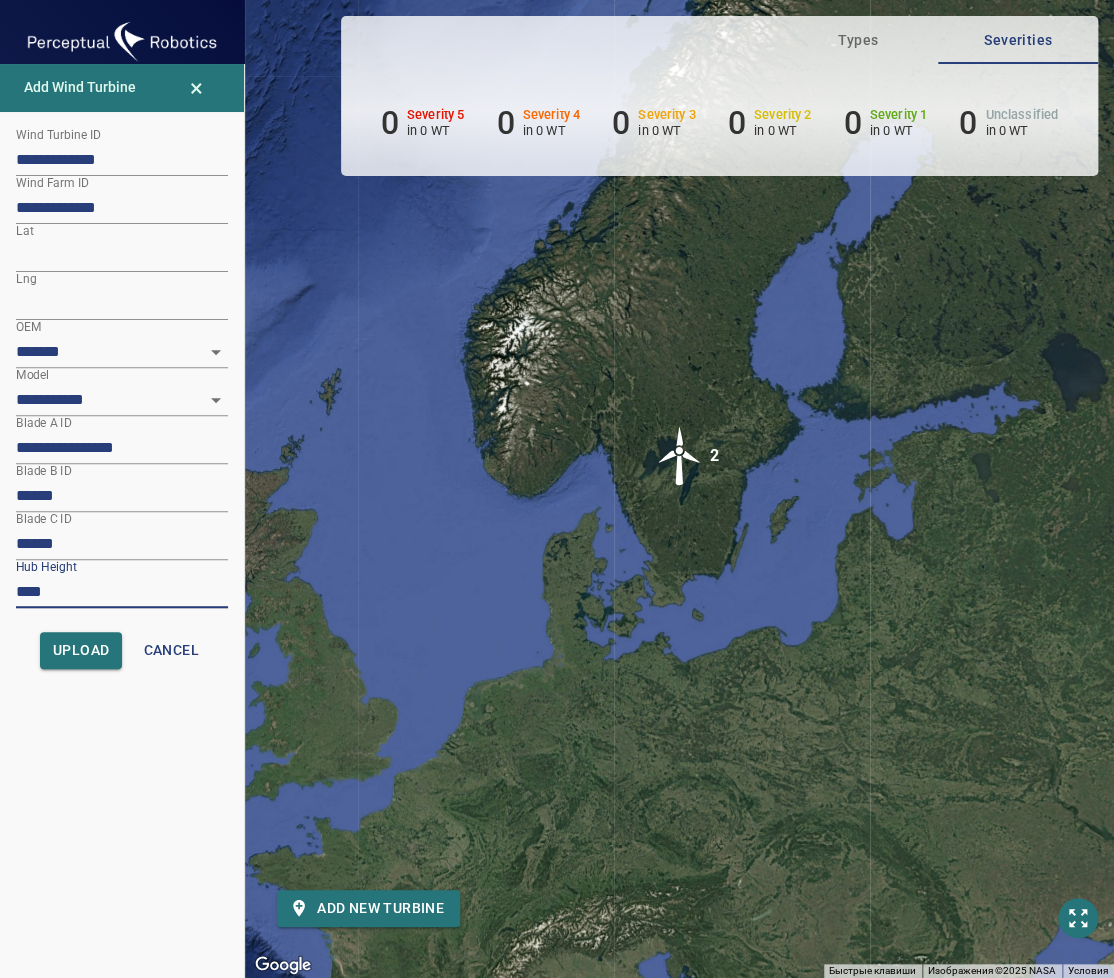 type on "****" 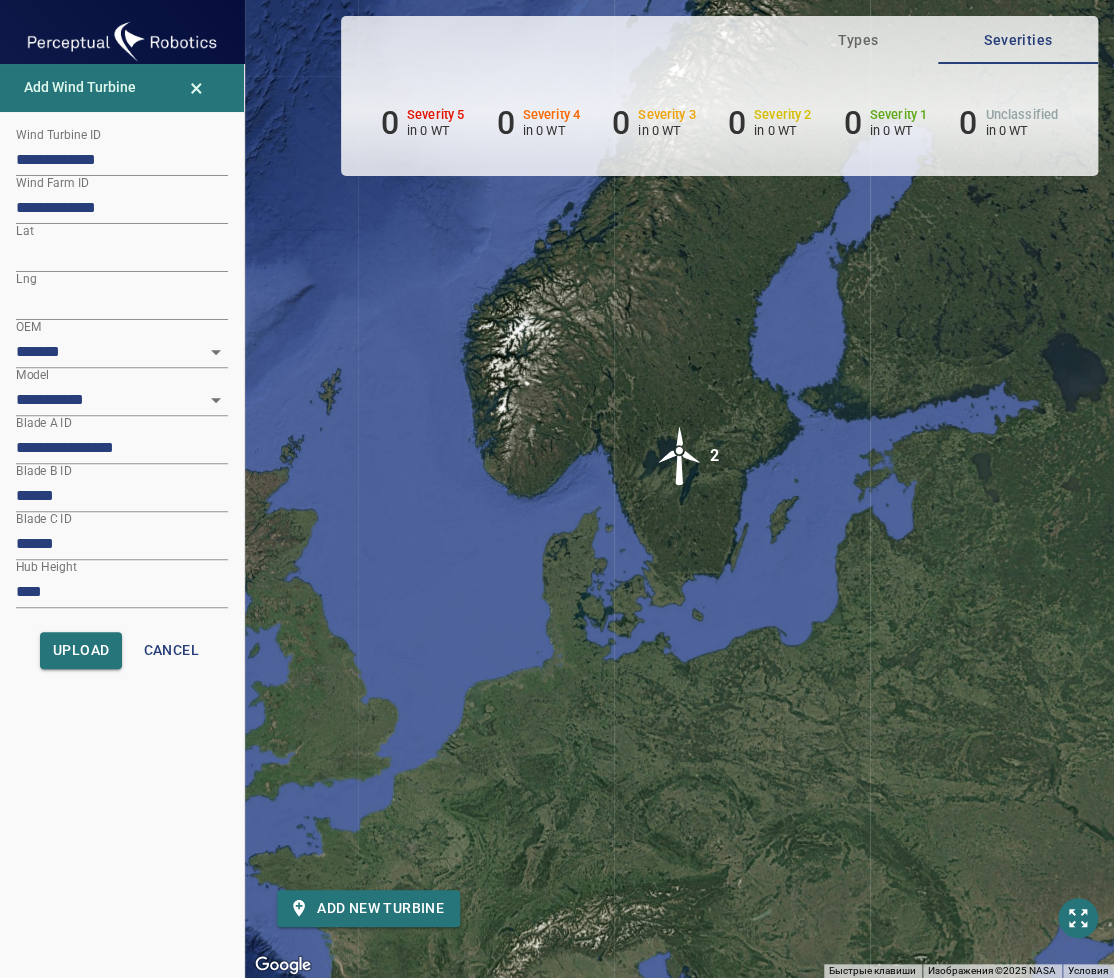 click on "Для навигации используйте клавиши со стрелками. Чтобы активировать перетаскивание с помощью клавиатуры, нажмите Alt + Ввод. После этого перемещайте маркер, используя клавиши со стрелками. Чтобы завершить перетаскивание, нажмите клавишу Ввод. Чтобы отменить действие, нажмите клавишу Esc. 2" at bounding box center (679, 489) 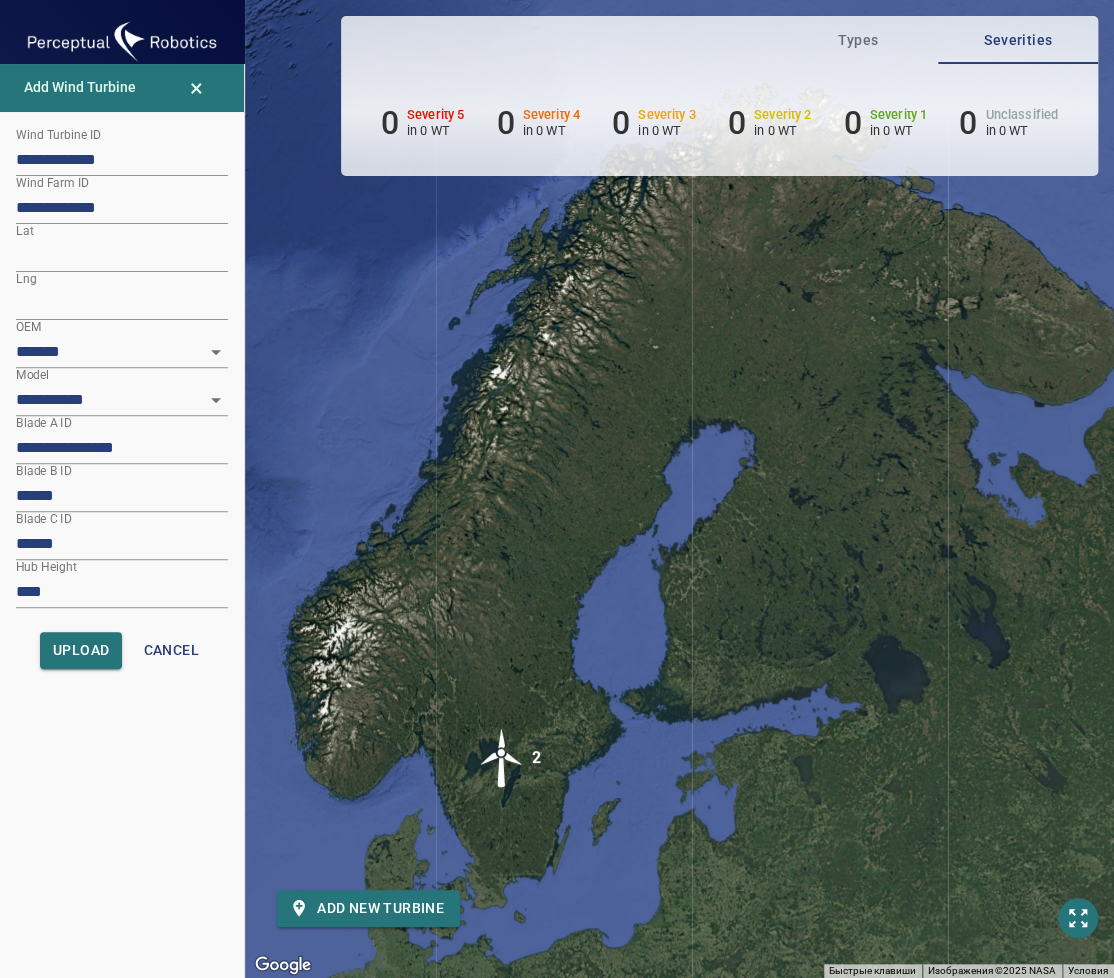 drag, startPoint x: 768, startPoint y: 294, endPoint x: 588, endPoint y: 603, distance: 357.60452 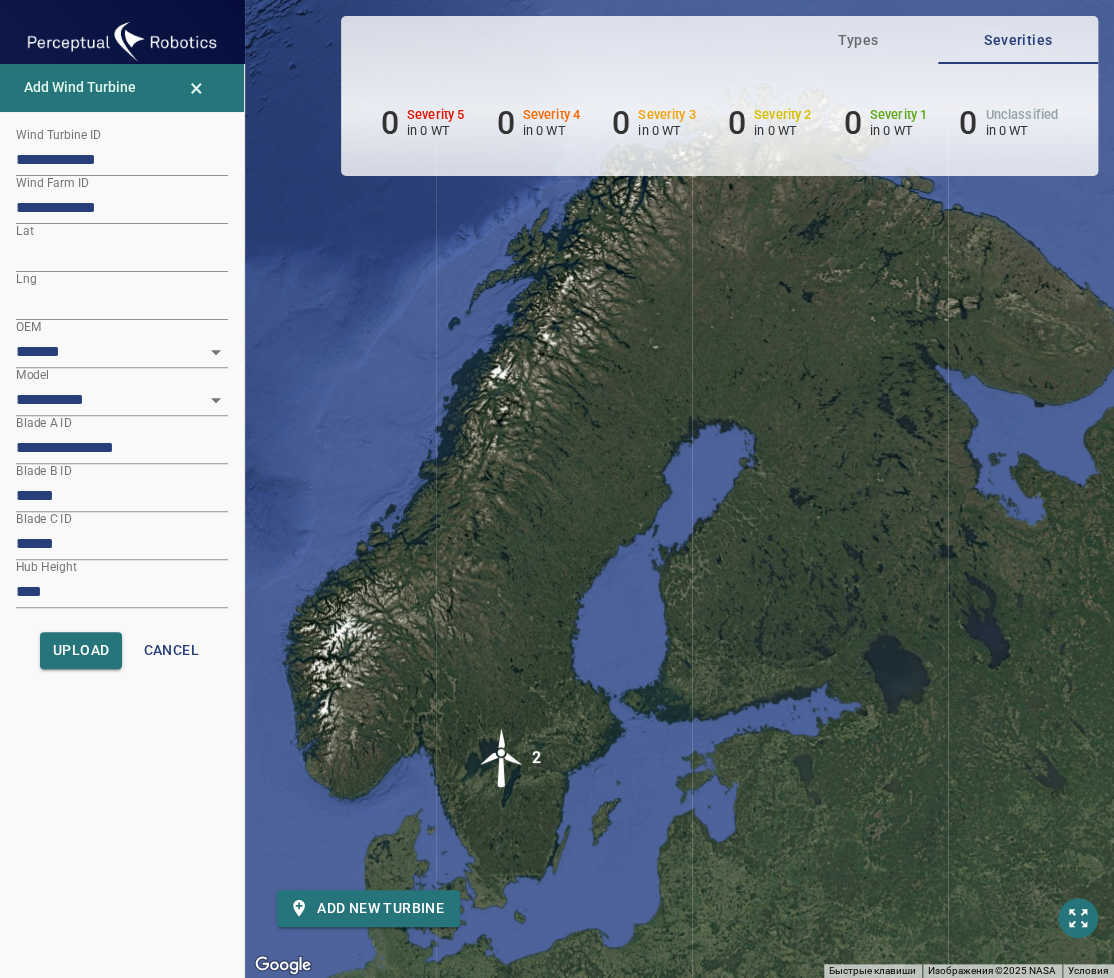 click on "Для навигации используйте клавиши со стрелками. Чтобы активировать перетаскивание с помощью клавиатуры, нажмите Alt + Ввод. После этого перемещайте маркер, используя клавиши со стрелками. Чтобы завершить перетаскивание, нажмите клавишу Ввод. Чтобы отменить действие, нажмите клавишу Esc. 2" at bounding box center (679, 489) 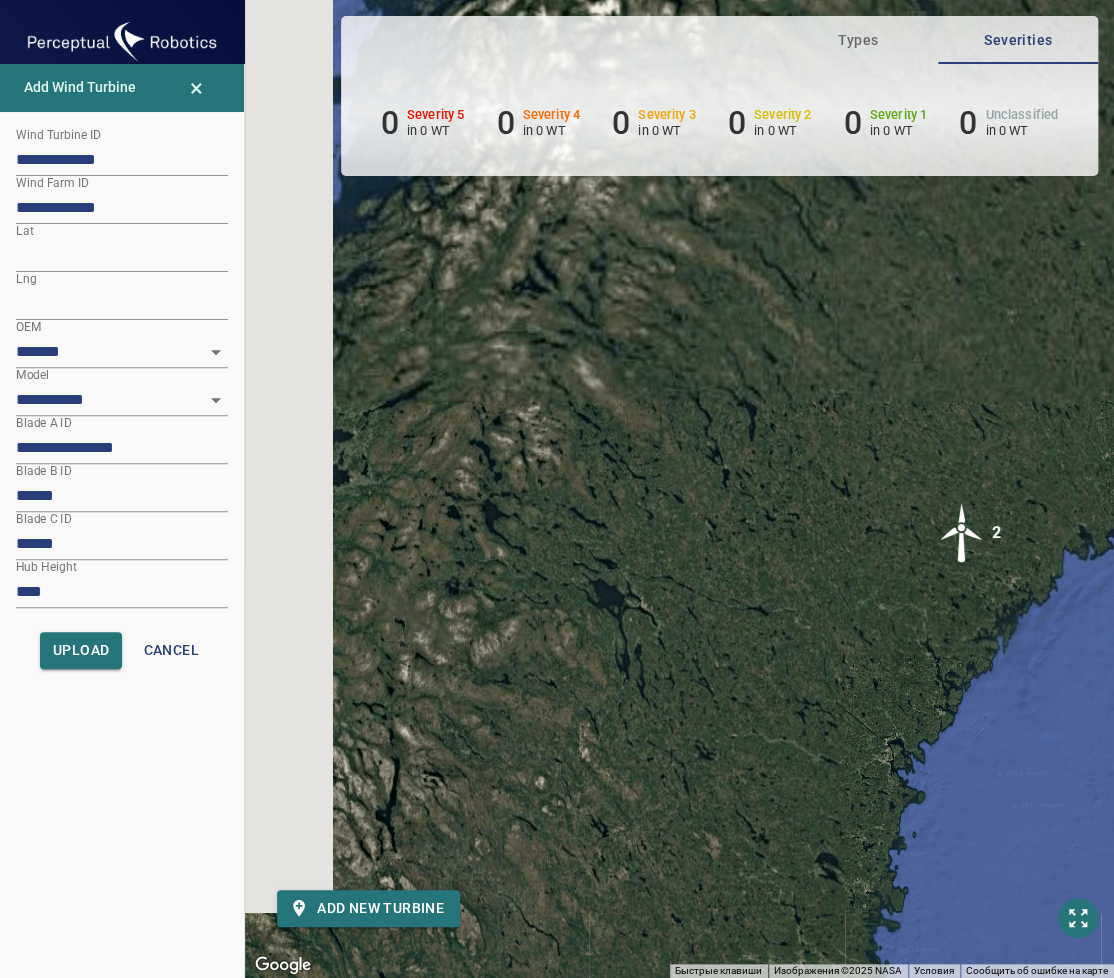 drag, startPoint x: 547, startPoint y: 539, endPoint x: 738, endPoint y: 543, distance: 191.04189 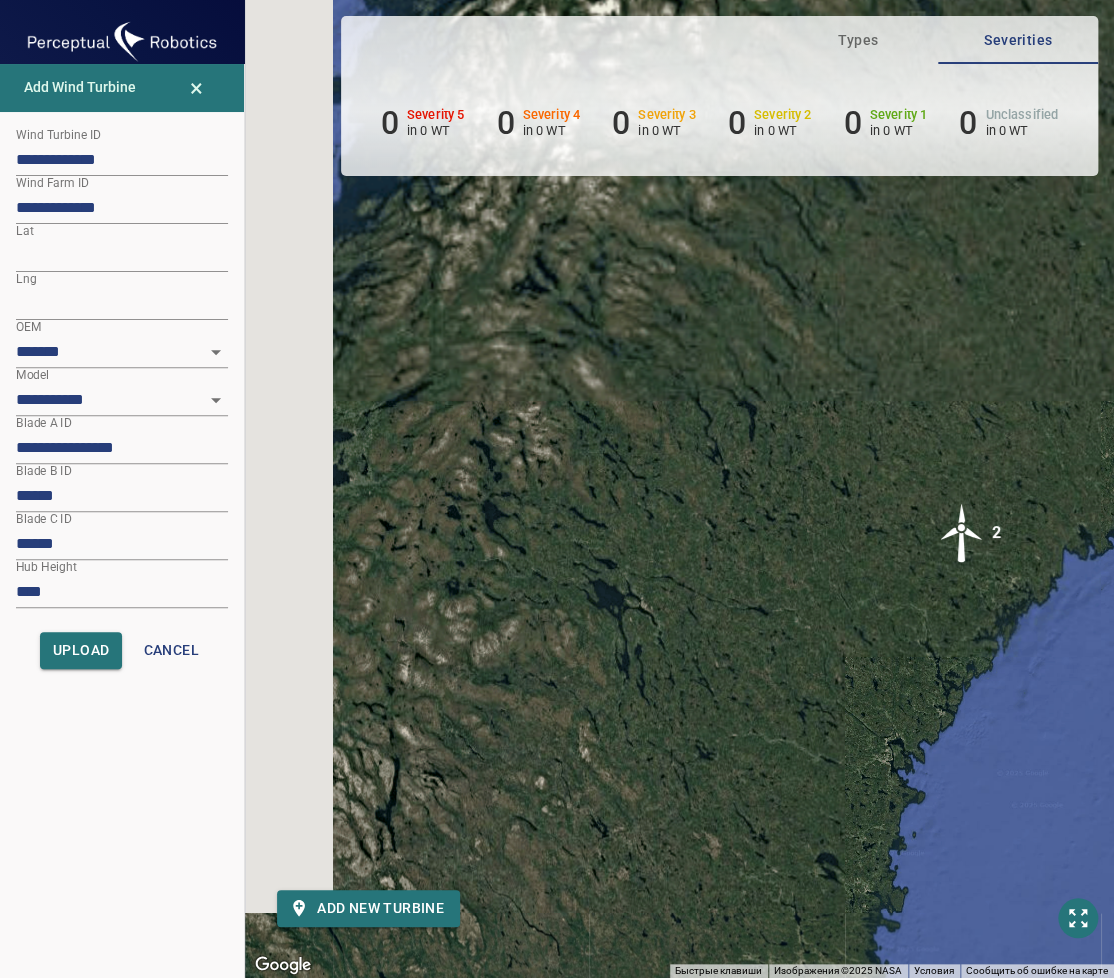 click on "Для навигации используйте клавиши со стрелками. Чтобы активировать перетаскивание с помощью клавиатуры, нажмите Alt + Ввод. После этого перемещайте маркер, используя клавиши со стрелками. Чтобы завершить перетаскивание, нажмите клавишу Ввод. Чтобы отменить действие, нажмите клавишу Esc. 2" at bounding box center (679, 489) 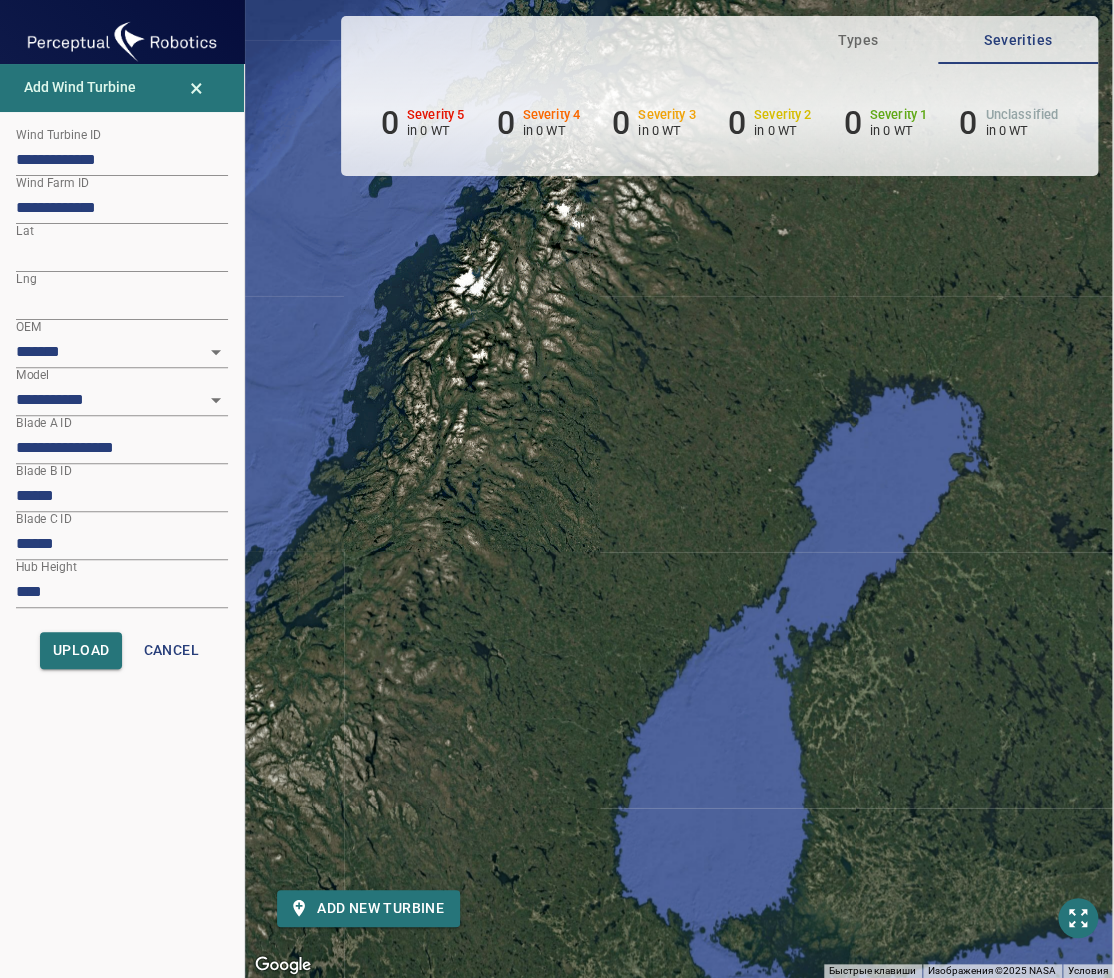 drag, startPoint x: 713, startPoint y: 574, endPoint x: 514, endPoint y: 589, distance: 199.56453 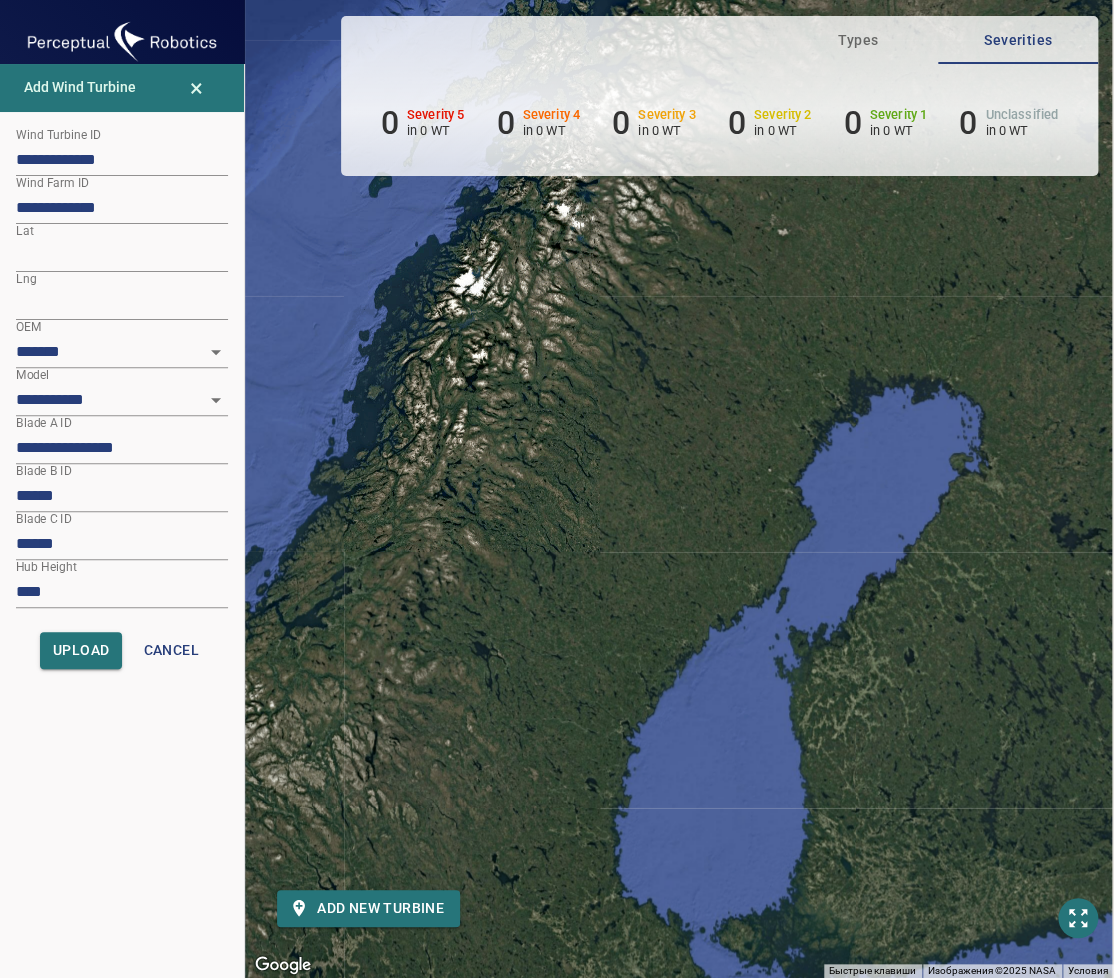 click on "Для навигации используйте клавиши со стрелками. Чтобы активировать перетаскивание с помощью клавиатуры, нажмите Alt + Ввод. После этого перемещайте маркер, используя клавиши со стрелками. Чтобы завершить перетаскивание, нажмите клавишу Ввод. Чтобы отменить действие, нажмите клавишу Esc. 2" at bounding box center (679, 489) 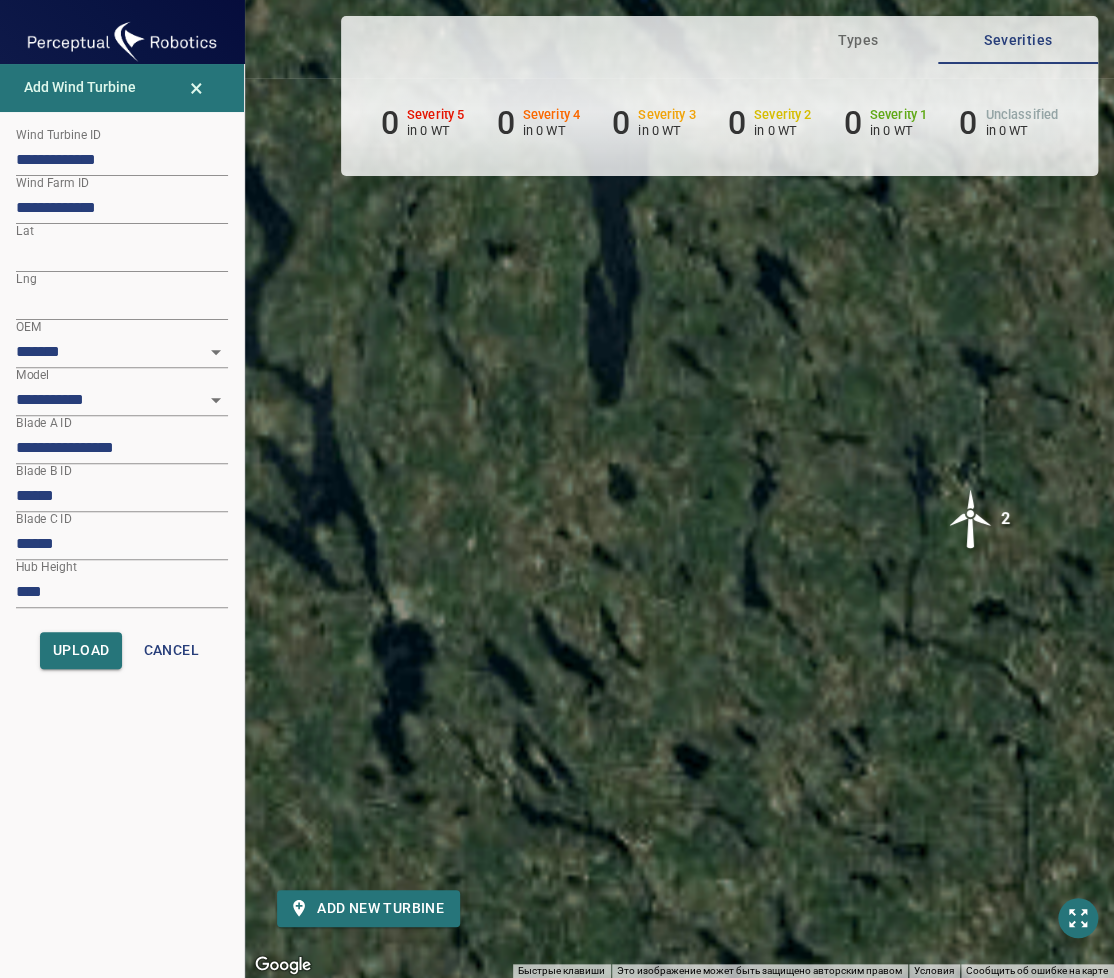 drag, startPoint x: 505, startPoint y: 600, endPoint x: 781, endPoint y: 600, distance: 276 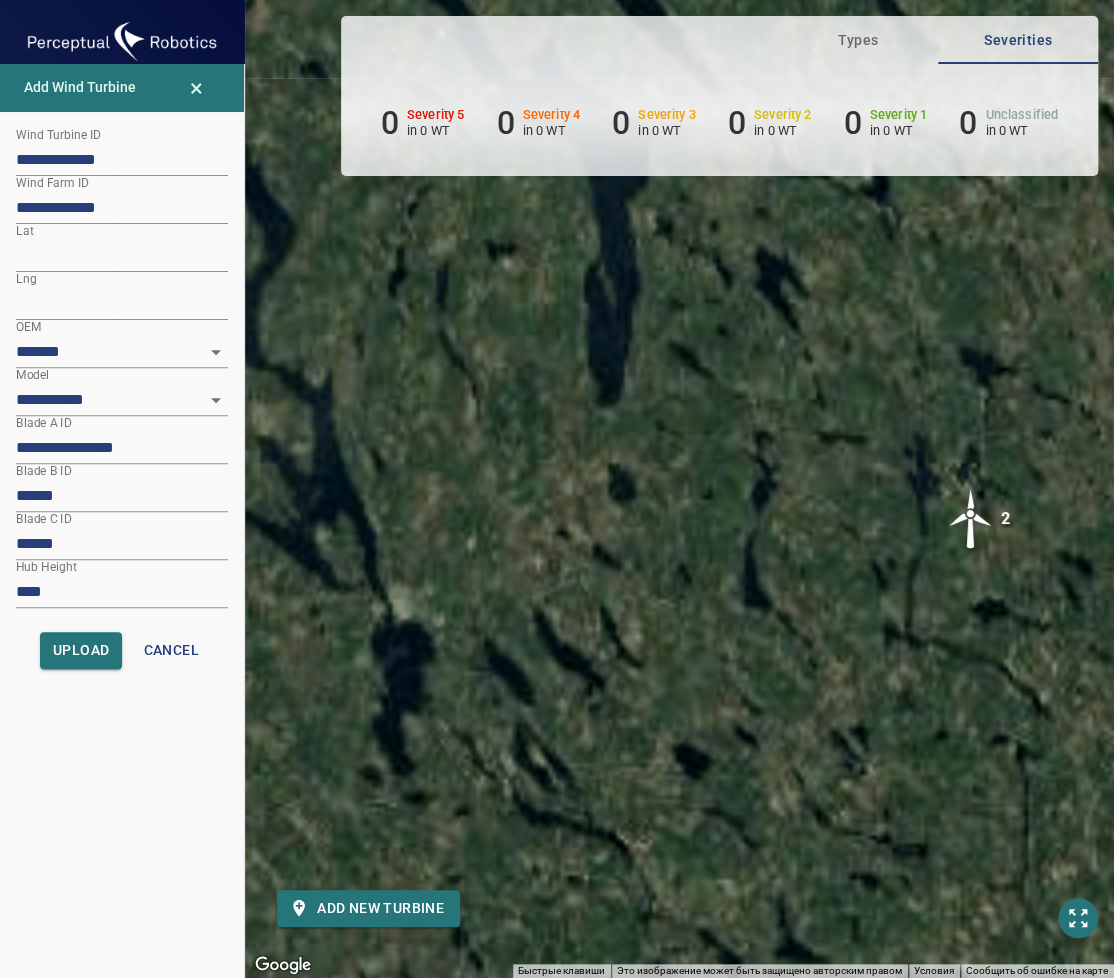 click on "Для навигации используйте клавиши со стрелками. Чтобы активировать перетаскивание с помощью клавиатуры, нажмите Alt + Ввод. После этого перемещайте маркер, используя клавиши со стрелками. Чтобы завершить перетаскивание, нажмите клавишу Ввод. Чтобы отменить действие, нажмите клавишу Esc. 2" at bounding box center (679, 489) 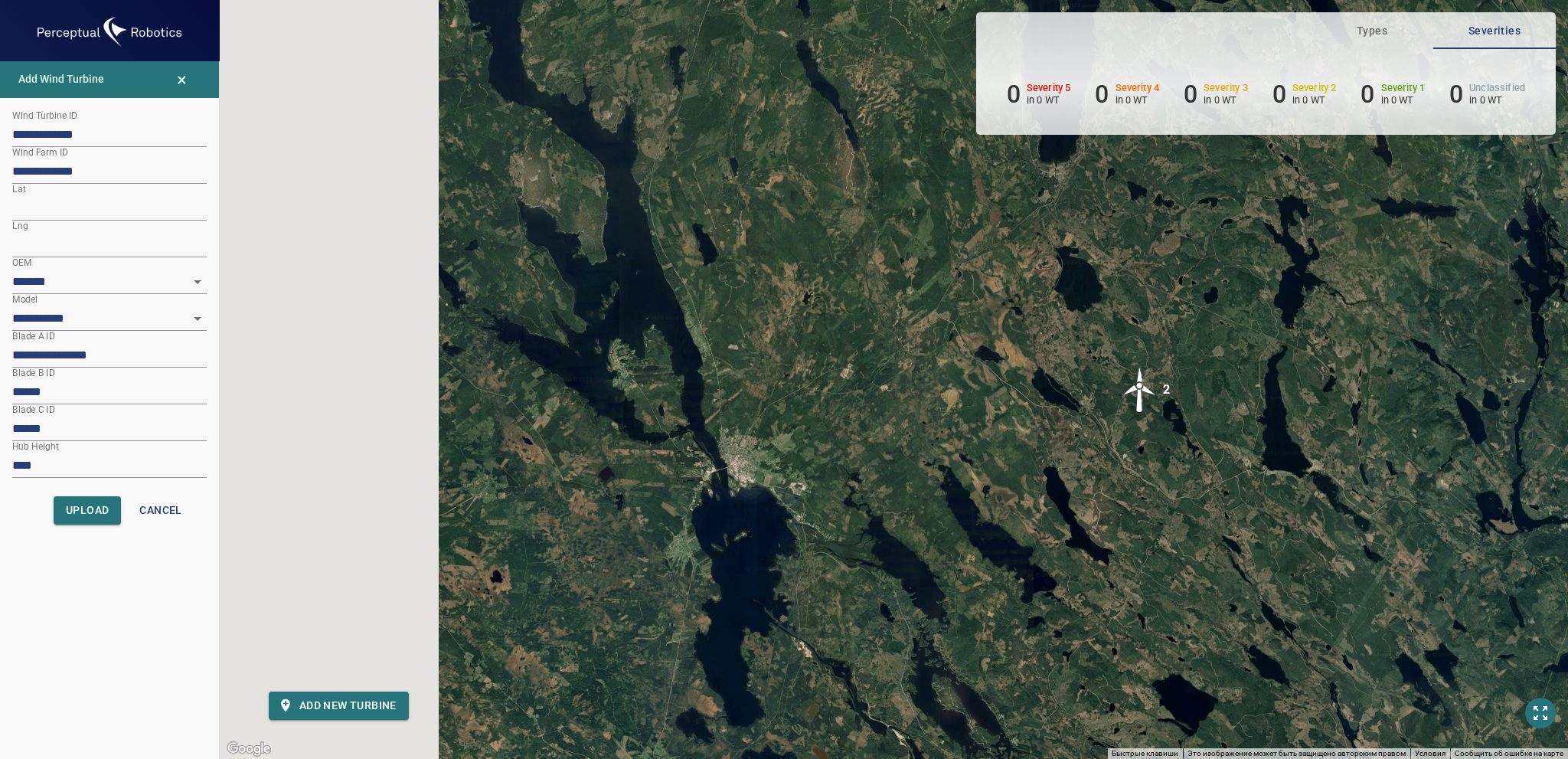 drag, startPoint x: 828, startPoint y: 349, endPoint x: 1054, endPoint y: 336, distance: 226.3736 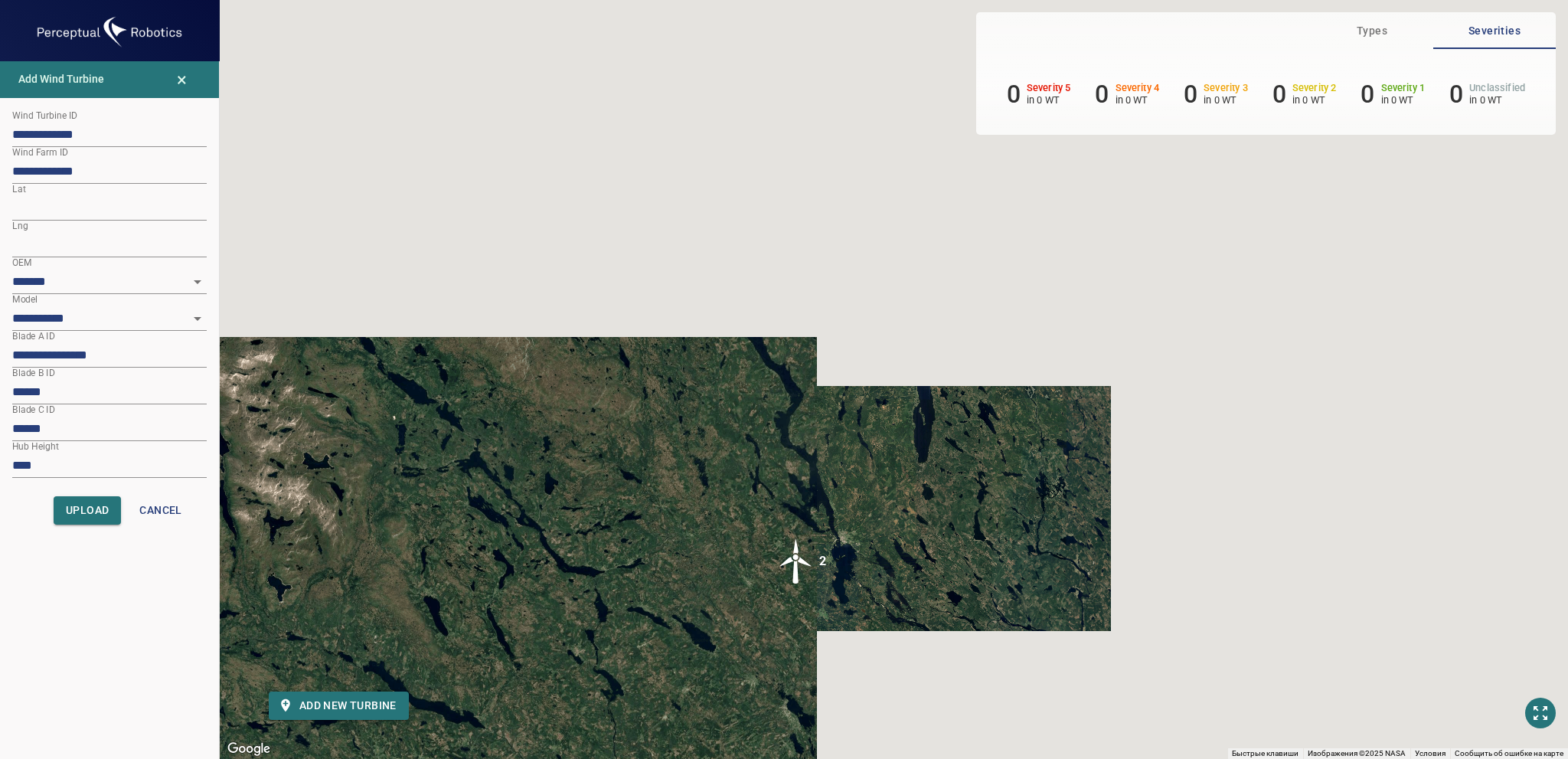 drag, startPoint x: 1076, startPoint y: 335, endPoint x: 956, endPoint y: 499, distance: 203.2142 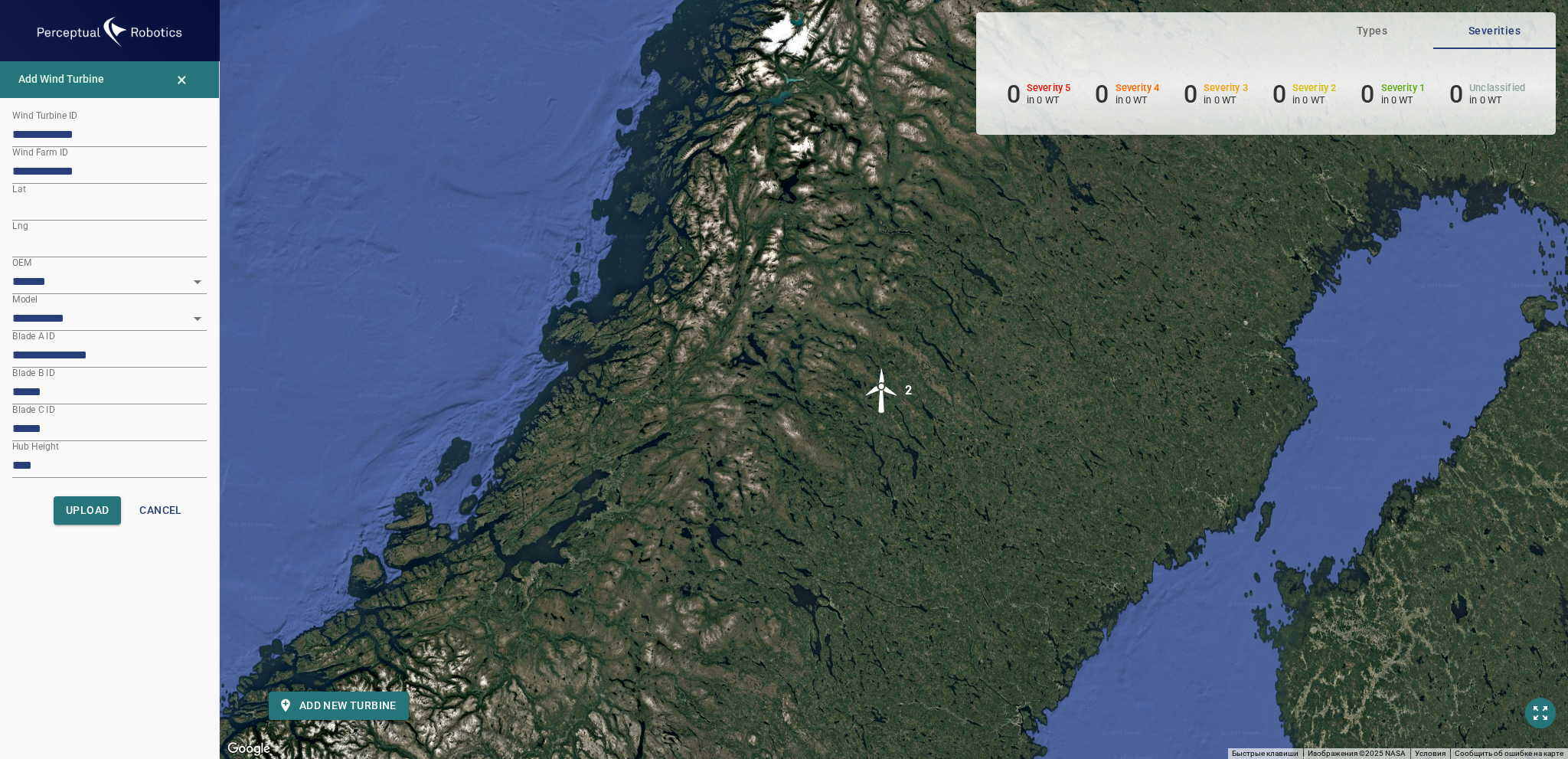 drag, startPoint x: 1050, startPoint y: 388, endPoint x: 1016, endPoint y: 376, distance: 36.055513 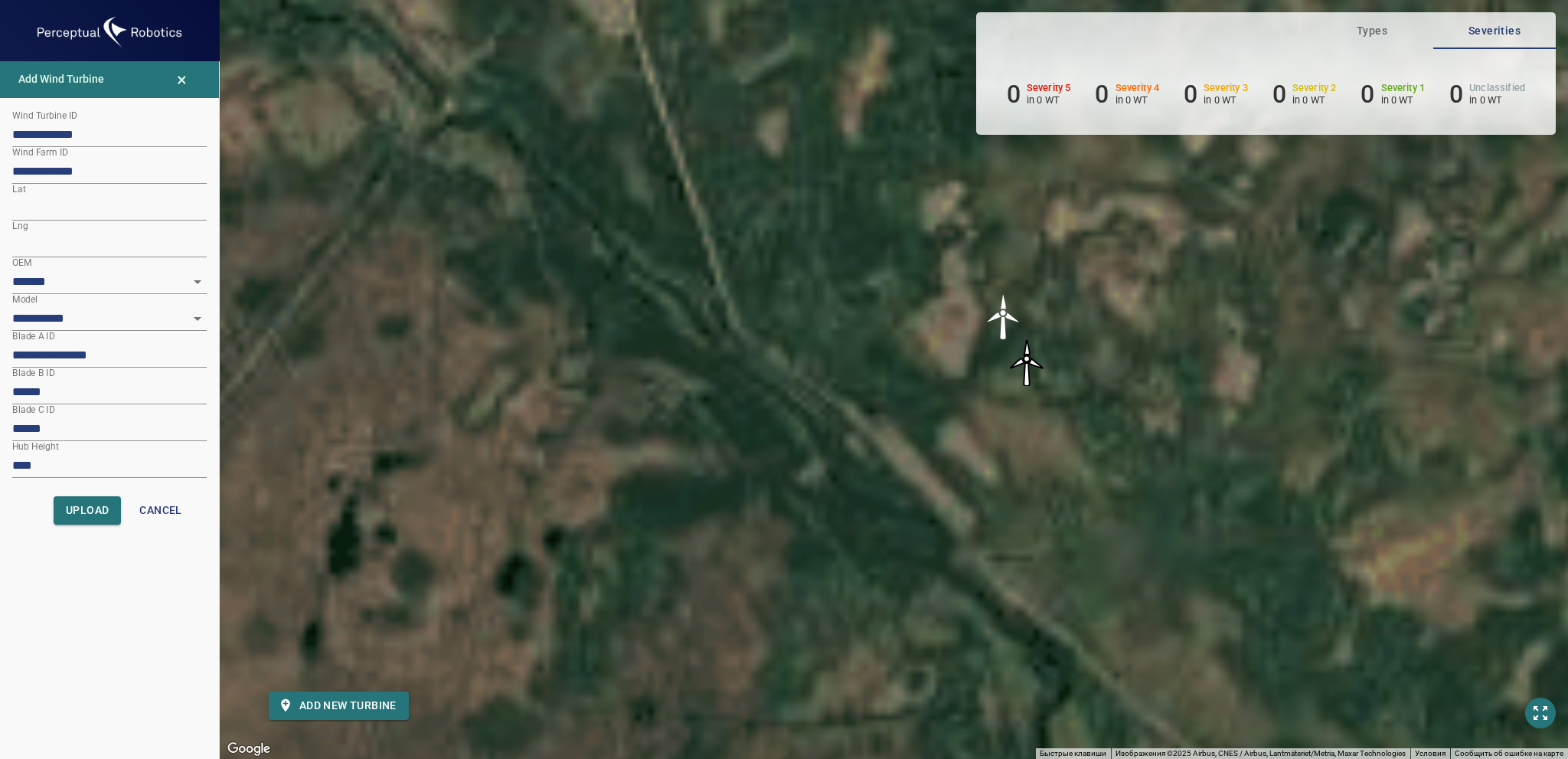 drag, startPoint x: 898, startPoint y: 431, endPoint x: 1011, endPoint y: 390, distance: 120.2082 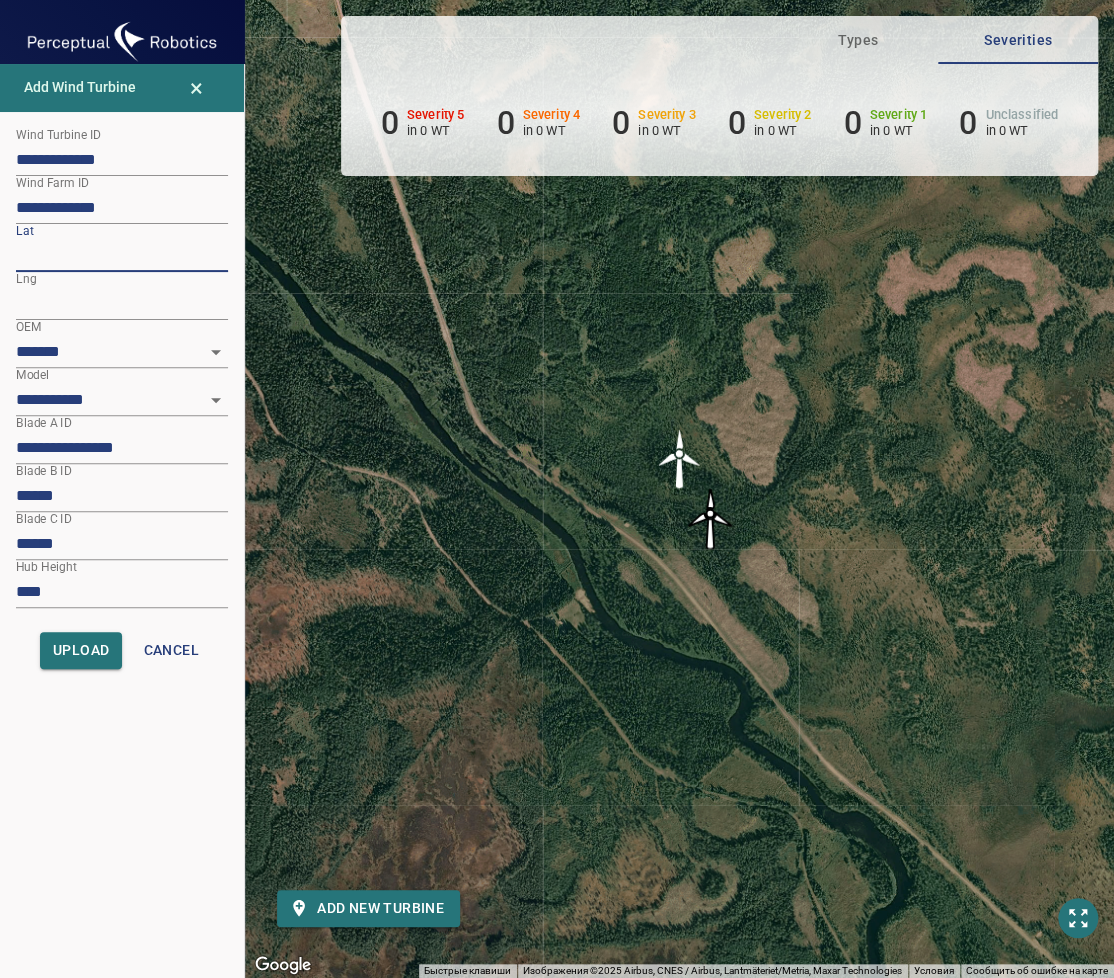 drag, startPoint x: 136, startPoint y: 248, endPoint x: -1, endPoint y: 253, distance: 137.09122 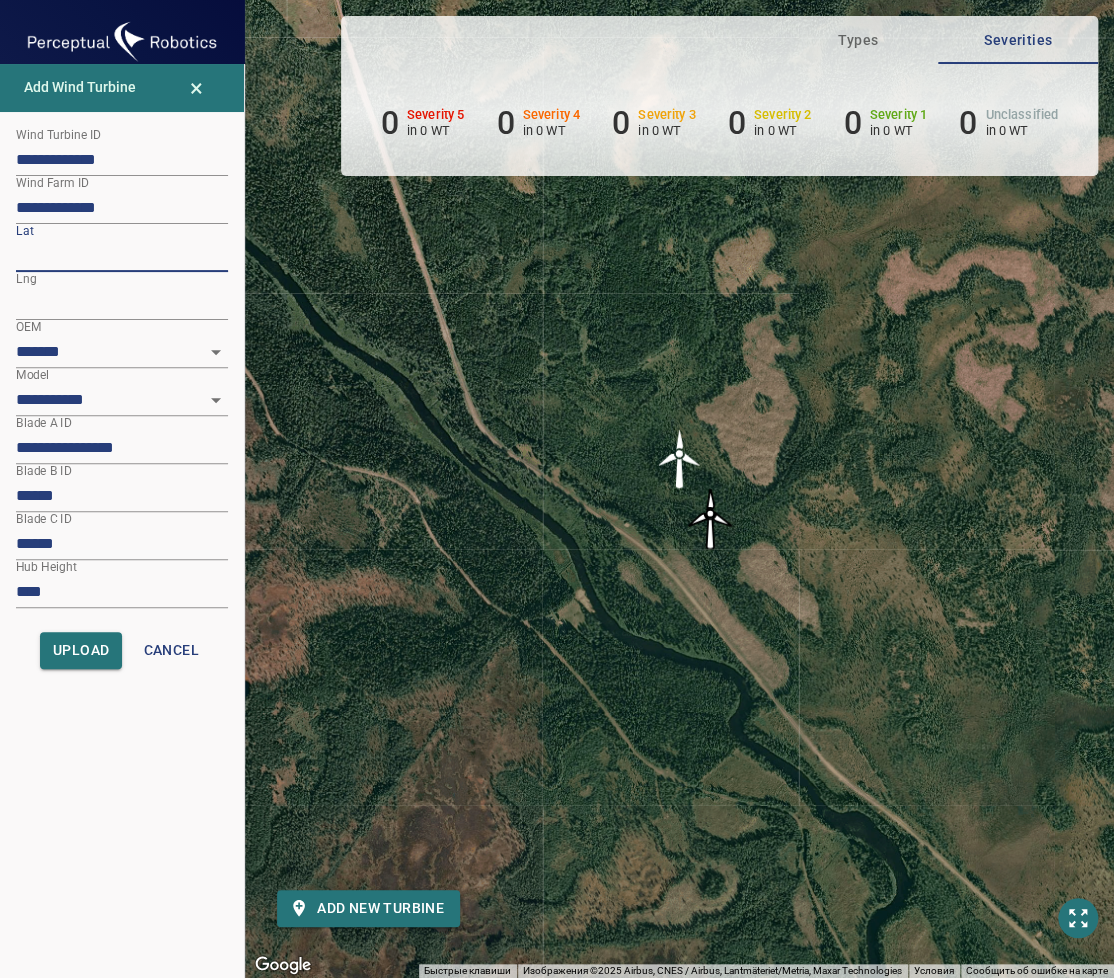 click on "**********" at bounding box center (557, 489) 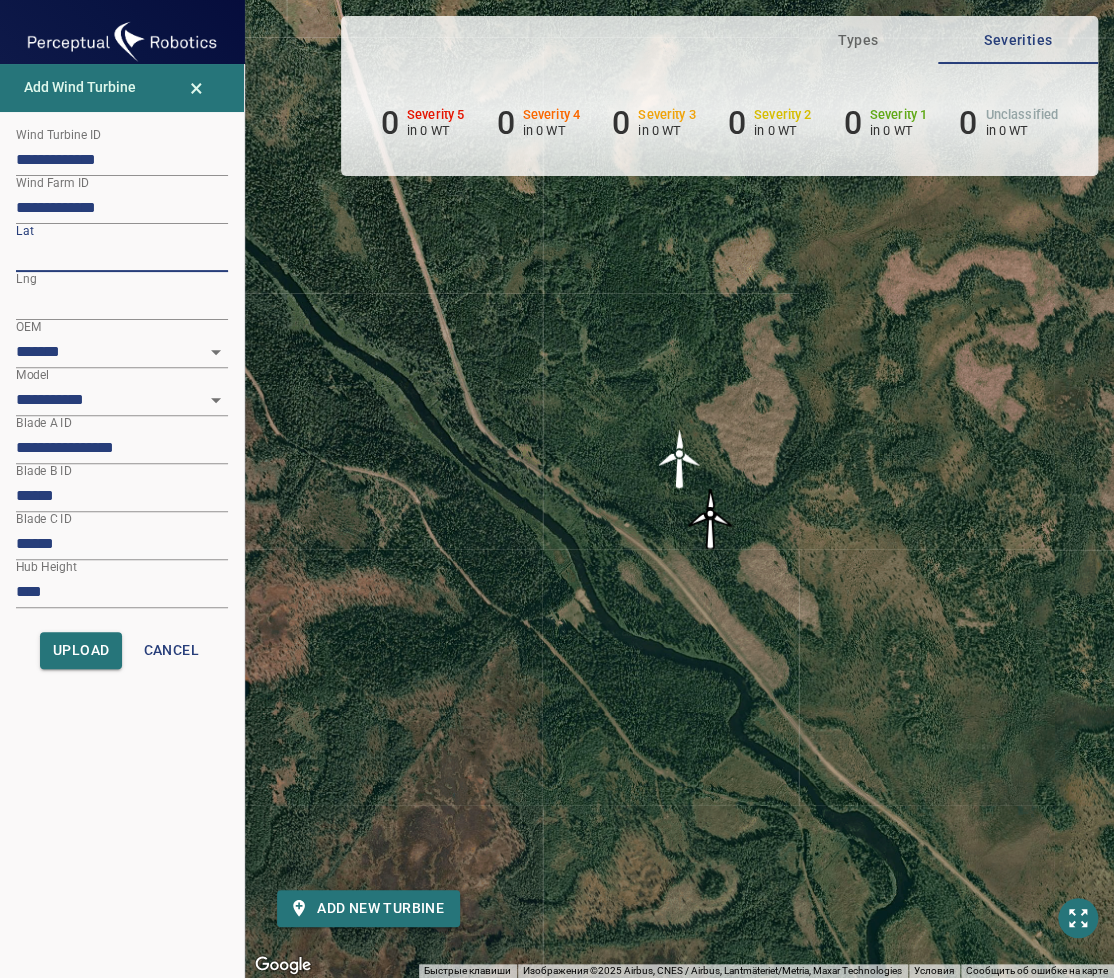 paste 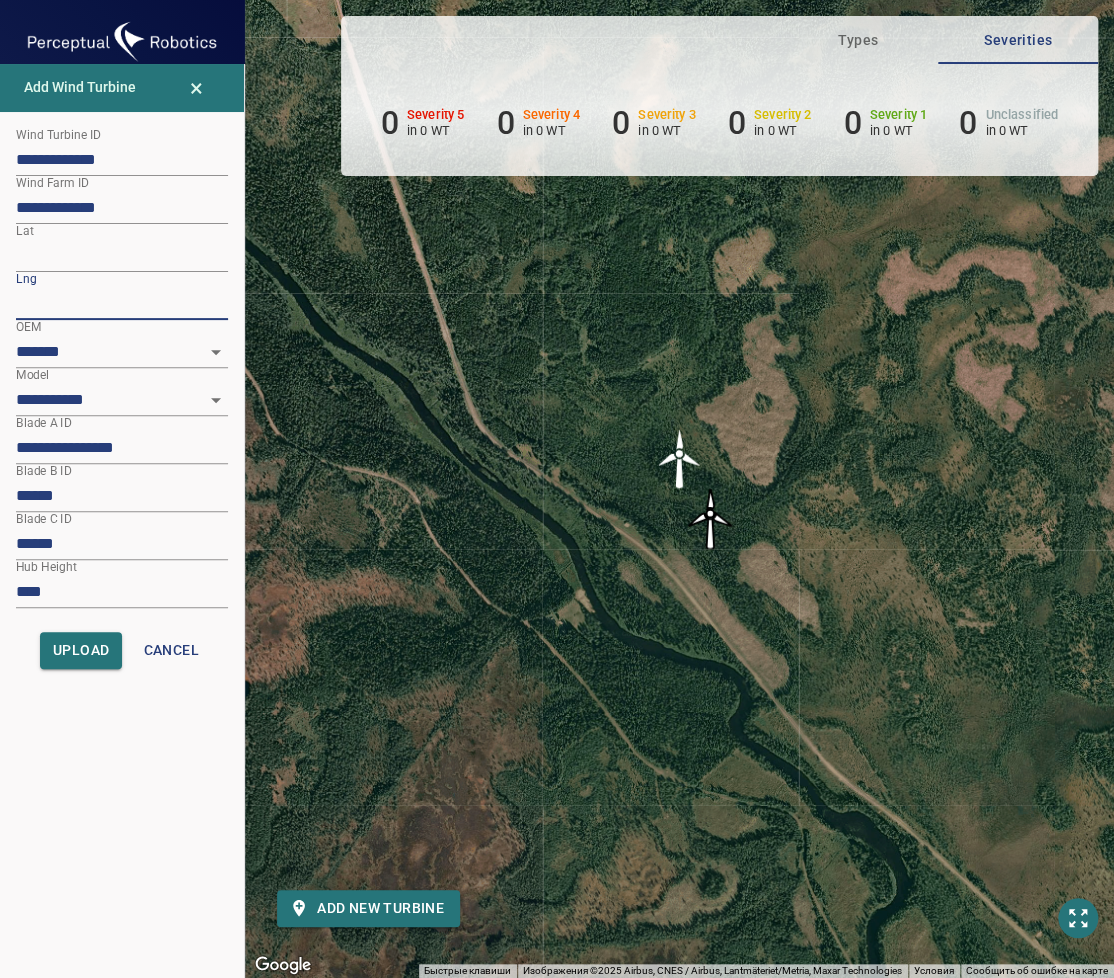 drag, startPoint x: 108, startPoint y: 294, endPoint x: -19, endPoint y: 294, distance: 127 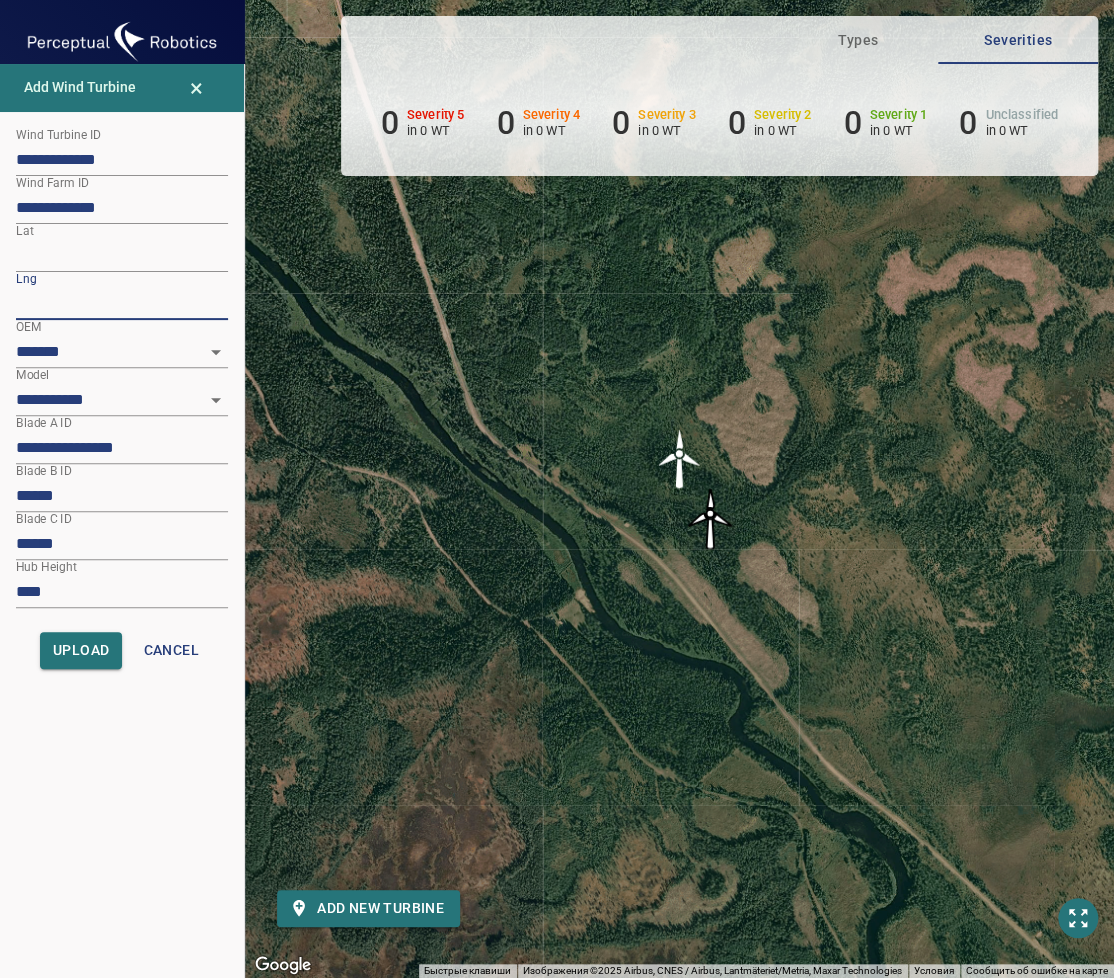 click on "**********" at bounding box center [557, 489] 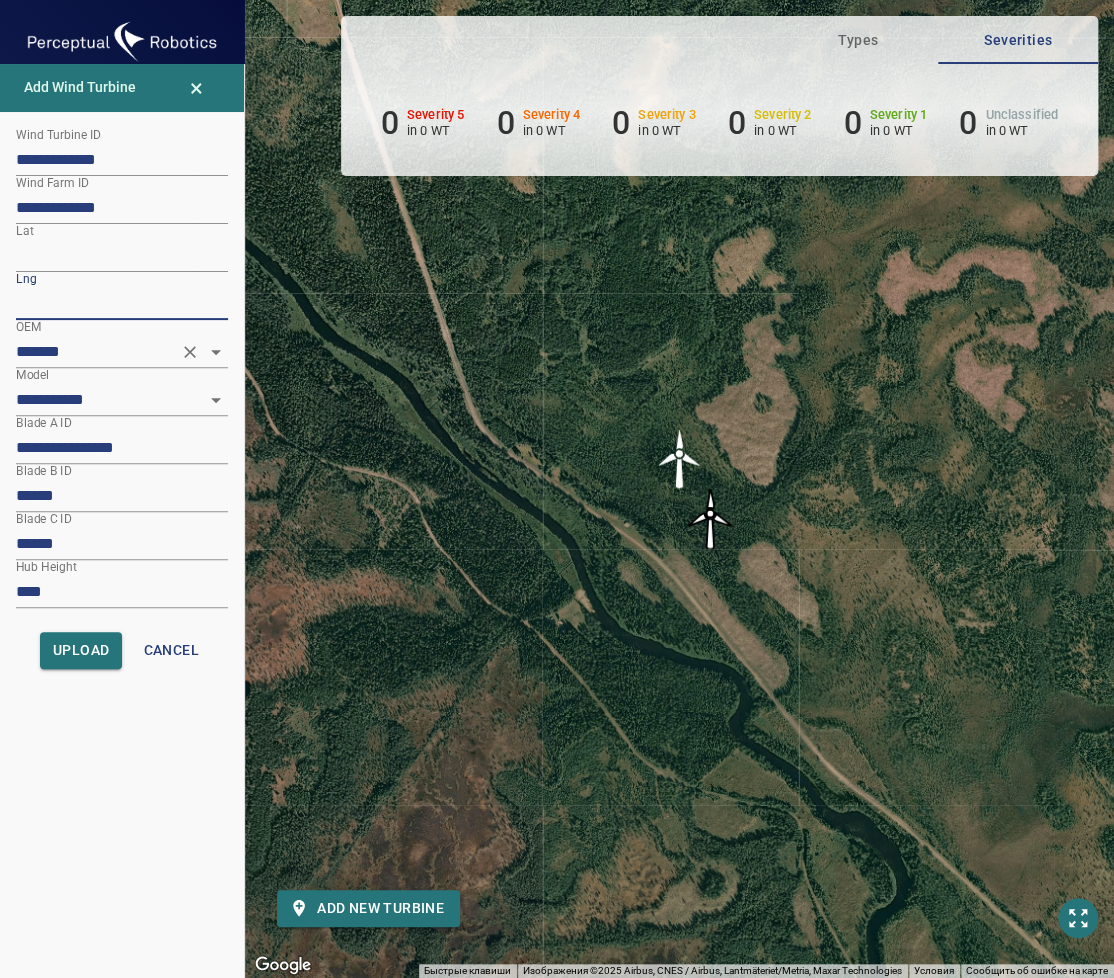 paste 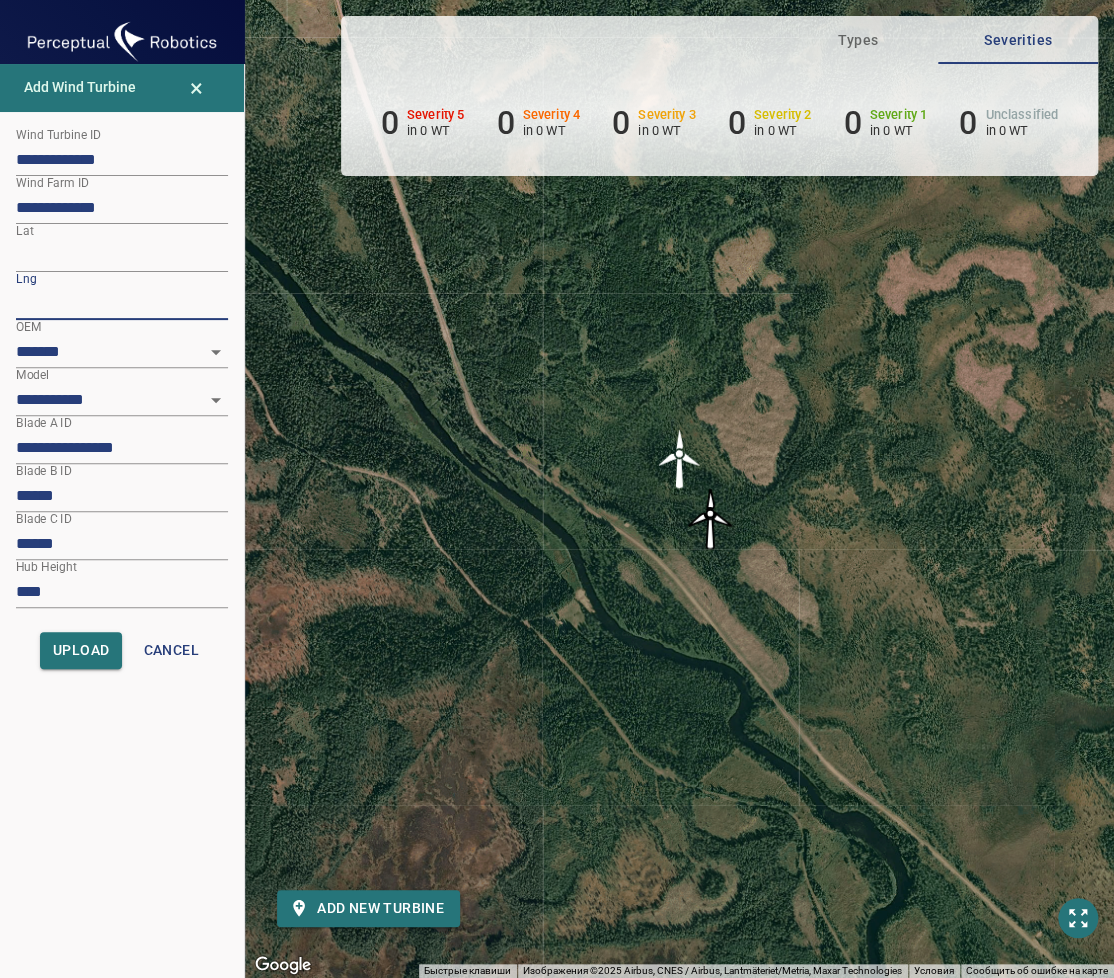 type on "*********" 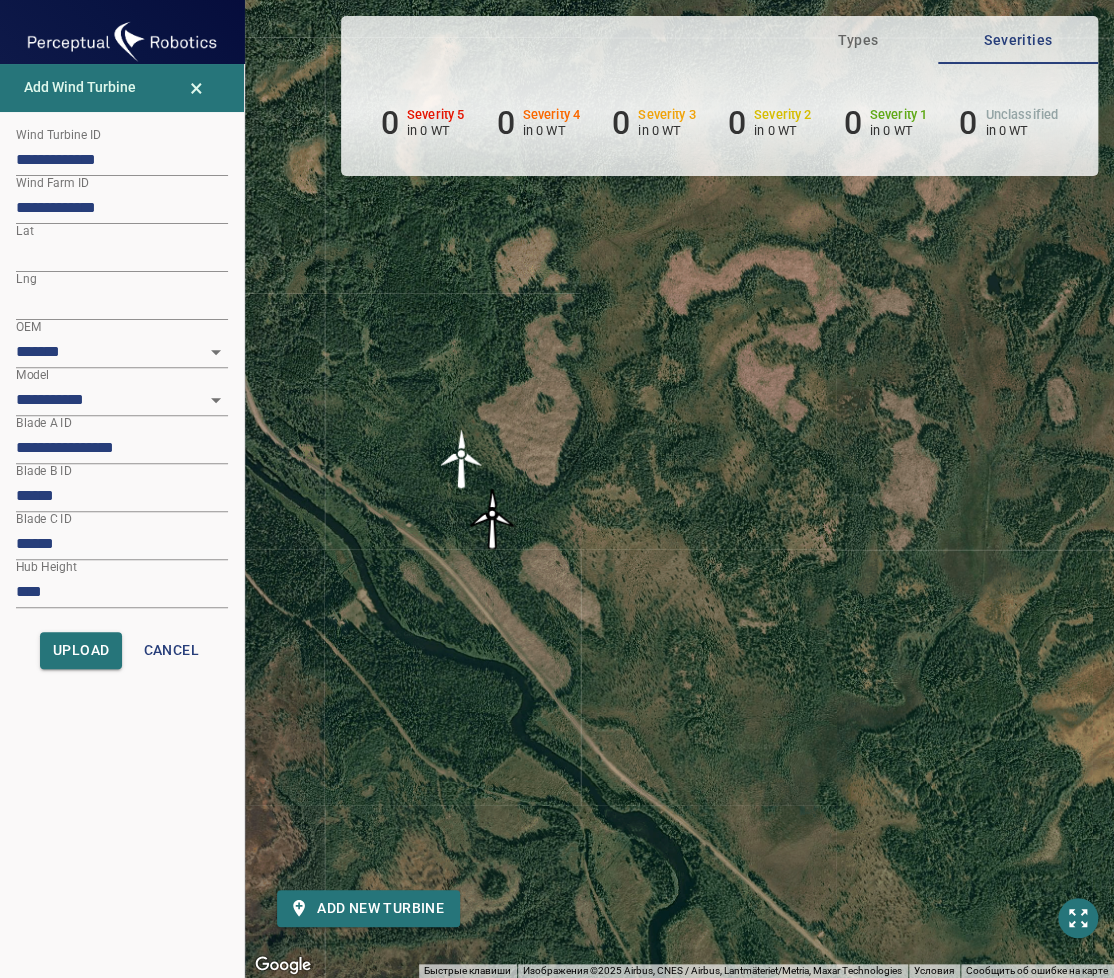 drag, startPoint x: 512, startPoint y: 390, endPoint x: 307, endPoint y: 397, distance: 205.11948 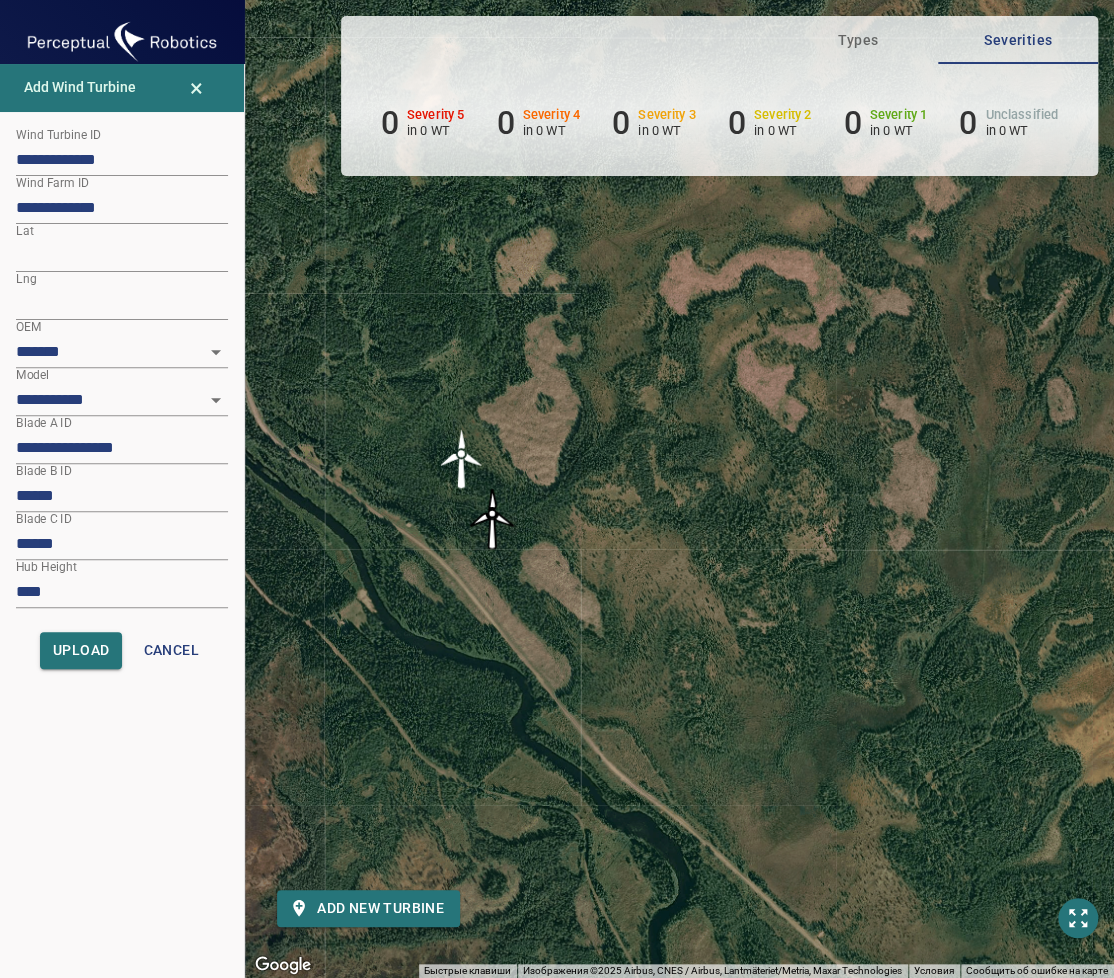 click on "Для навигации используйте клавиши со стрелками. Чтобы активировать перетаскивание с помощью клавиатуры, нажмите Alt + Ввод. После этого перемещайте маркер, используя клавиши со стрелками. Чтобы завершить перетаскивание, нажмите клавишу Ввод. Чтобы отменить действие, нажмите клавишу Esc." at bounding box center (679, 489) 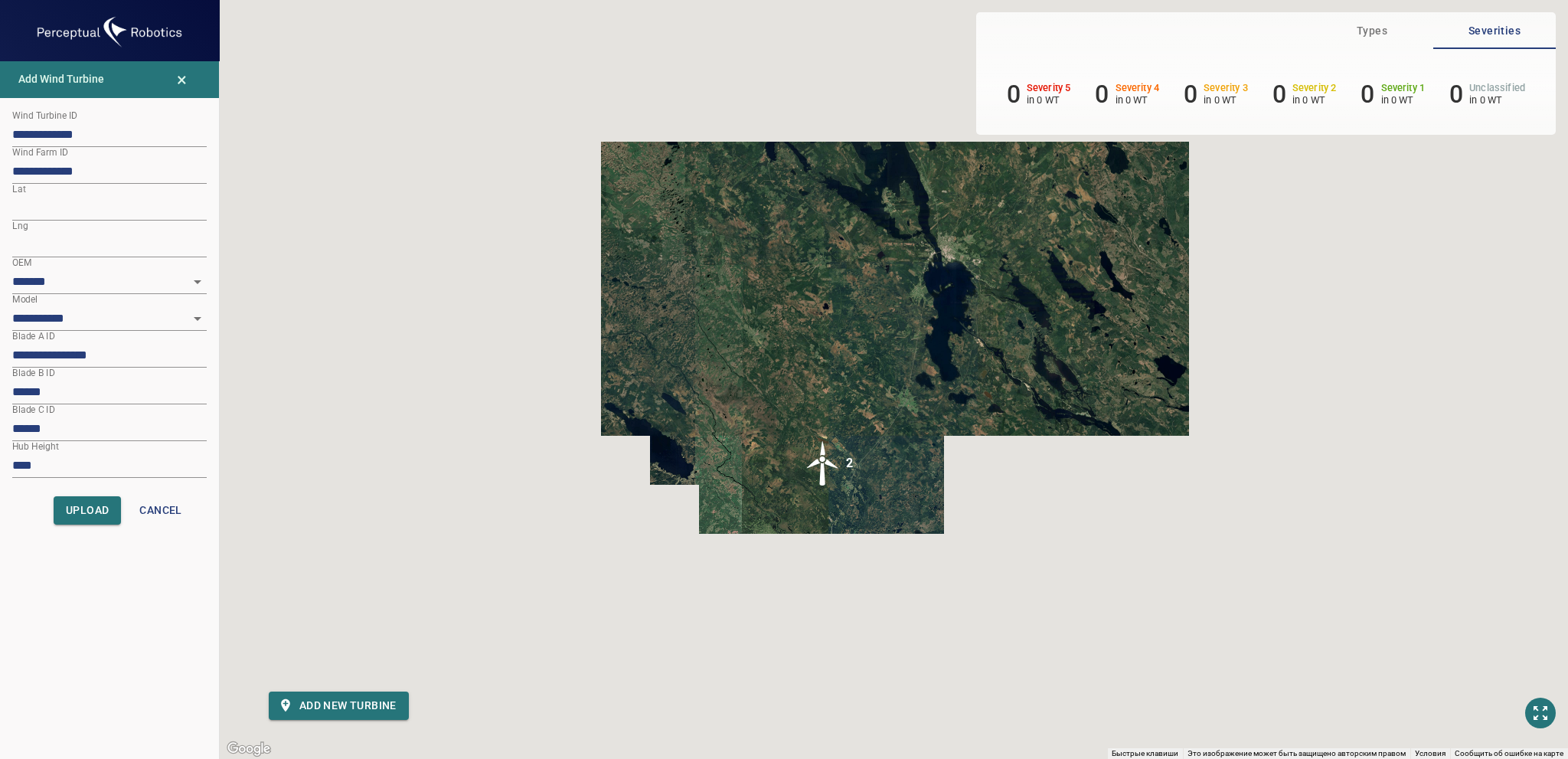 drag, startPoint x: 815, startPoint y: 391, endPoint x: 793, endPoint y: 403, distance: 25.05993 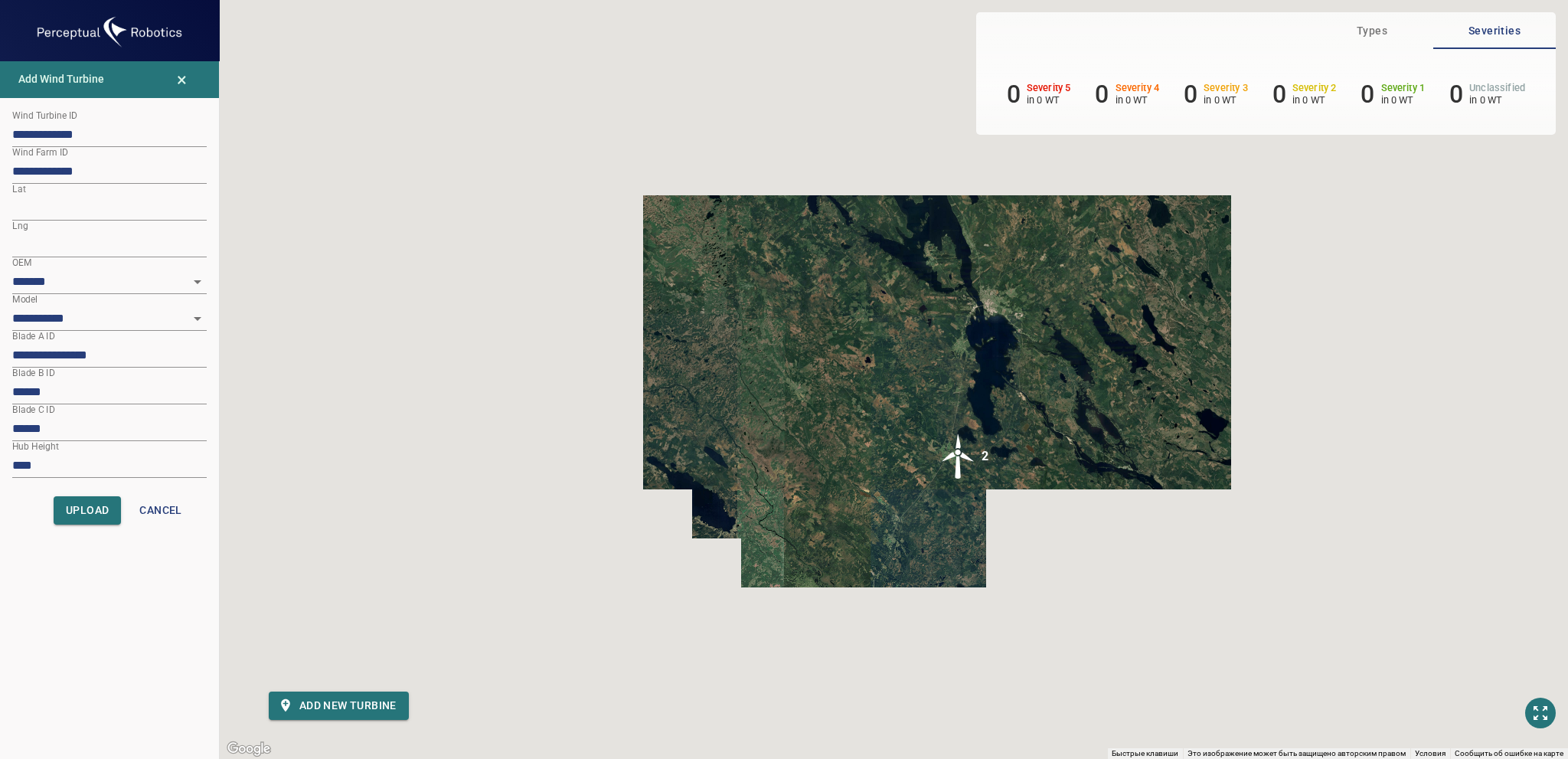 drag, startPoint x: 793, startPoint y: 403, endPoint x: 835, endPoint y: 458, distance: 69 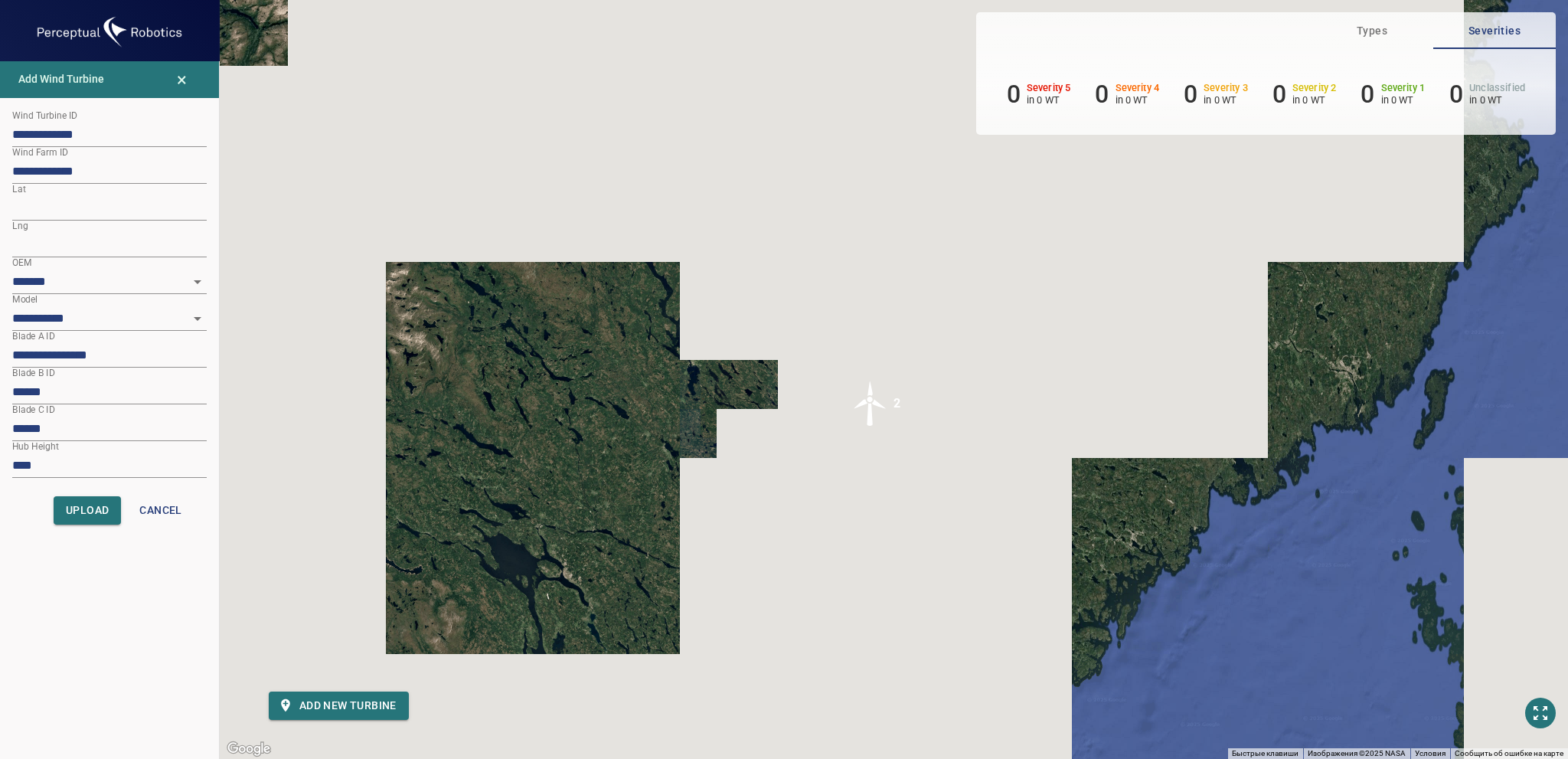 drag, startPoint x: 646, startPoint y: 412, endPoint x: 622, endPoint y: 413, distance: 24.02082 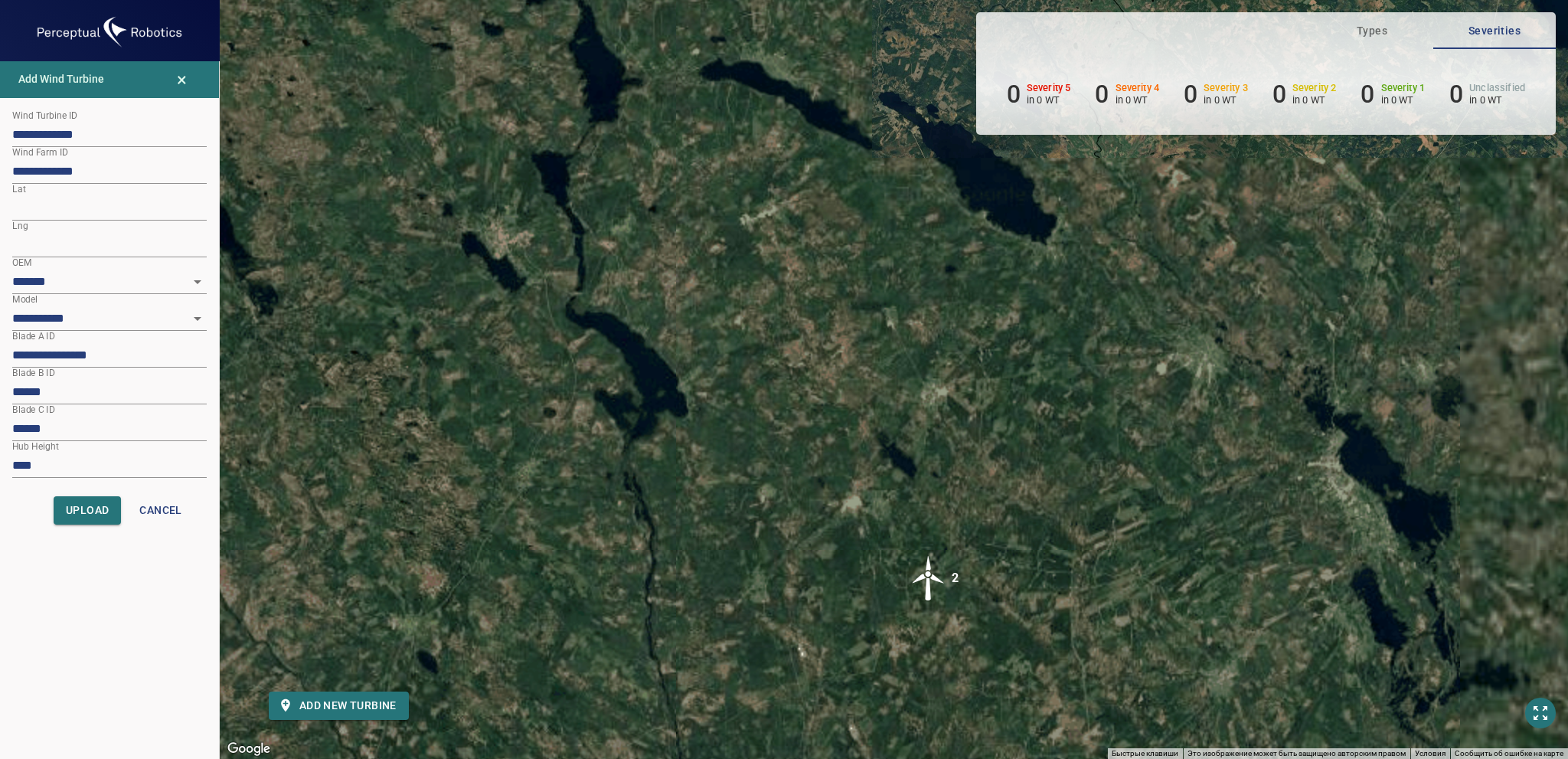 drag, startPoint x: 705, startPoint y: 522, endPoint x: 705, endPoint y: 557, distance: 35 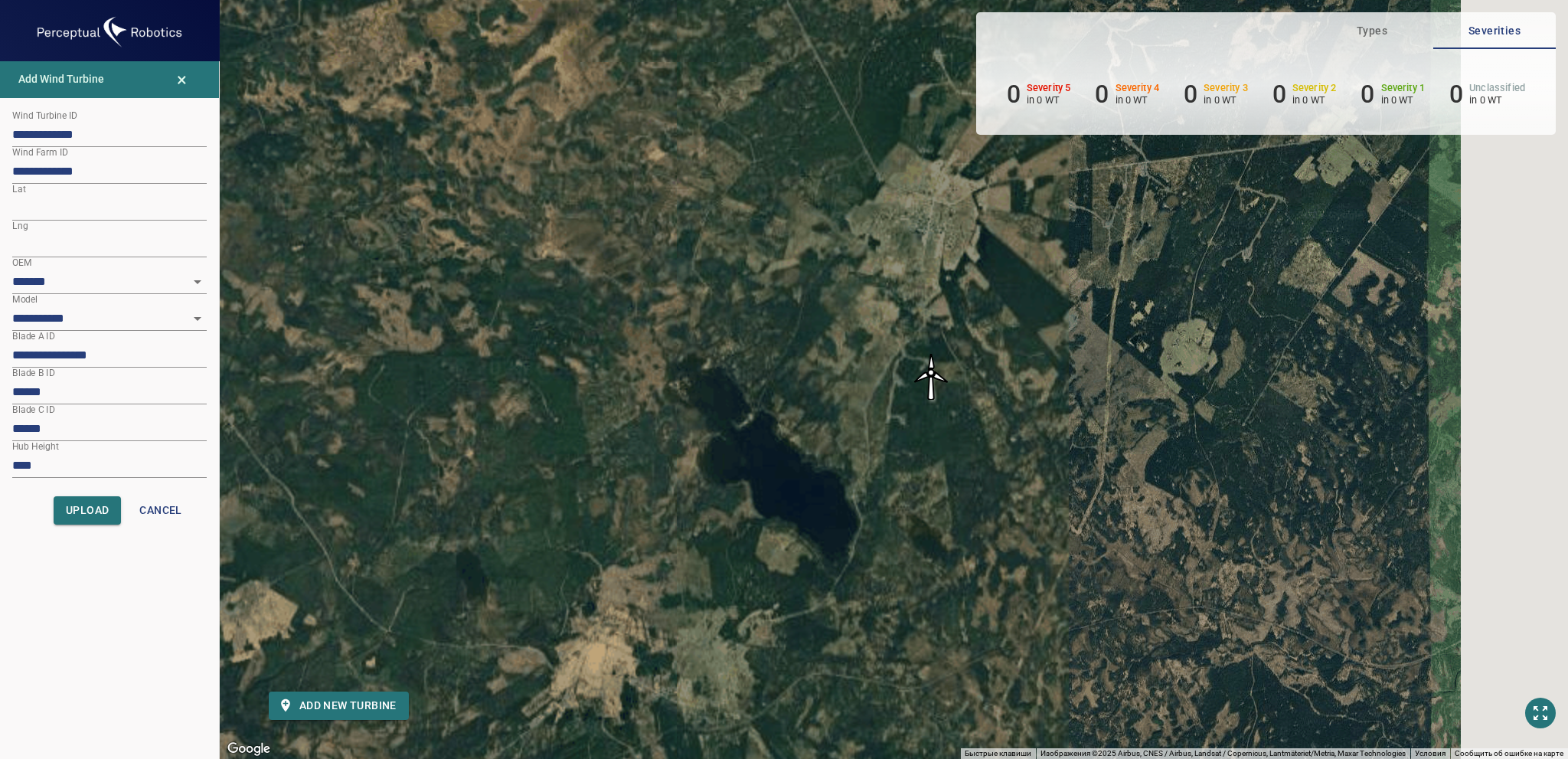 drag, startPoint x: 1069, startPoint y: 471, endPoint x: 750, endPoint y: 318, distance: 353.7937 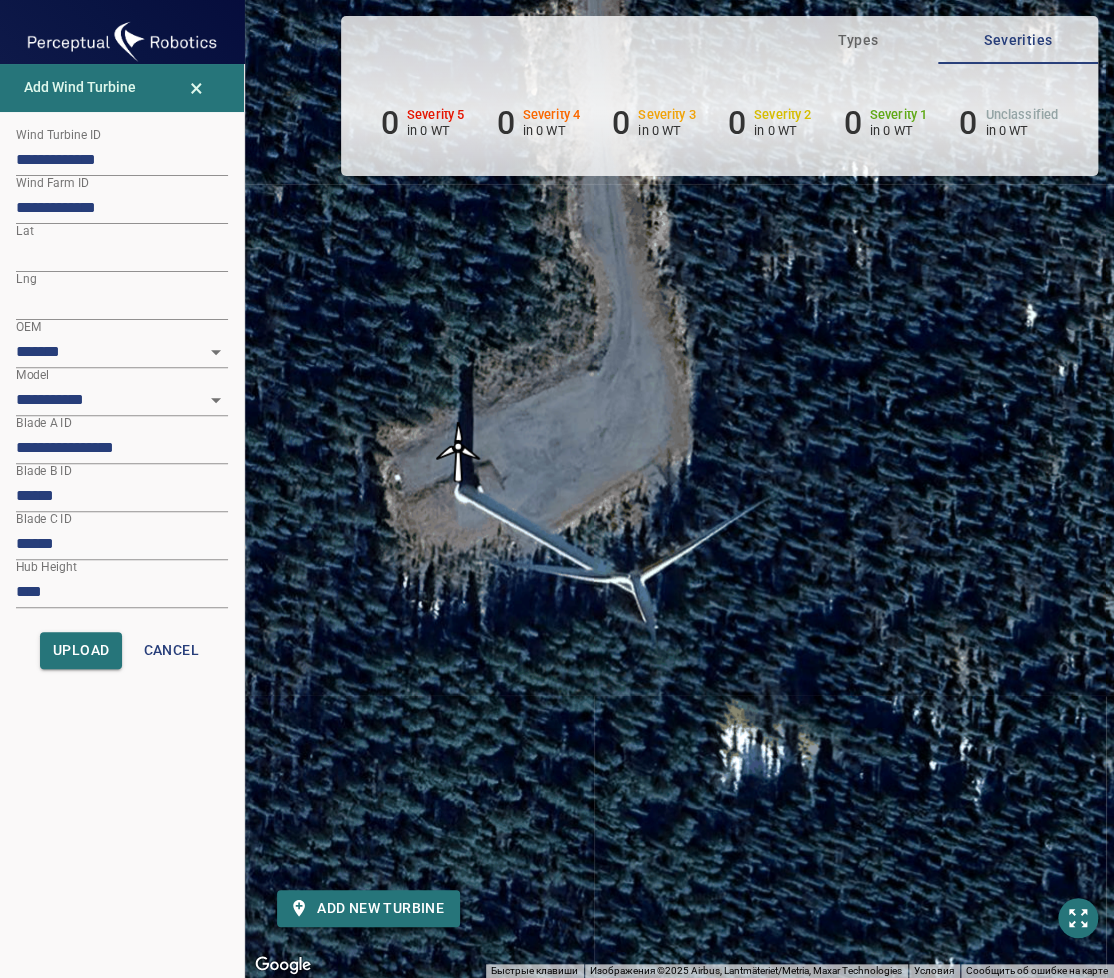 drag, startPoint x: 444, startPoint y: 371, endPoint x: 491, endPoint y: 512, distance: 148.62704 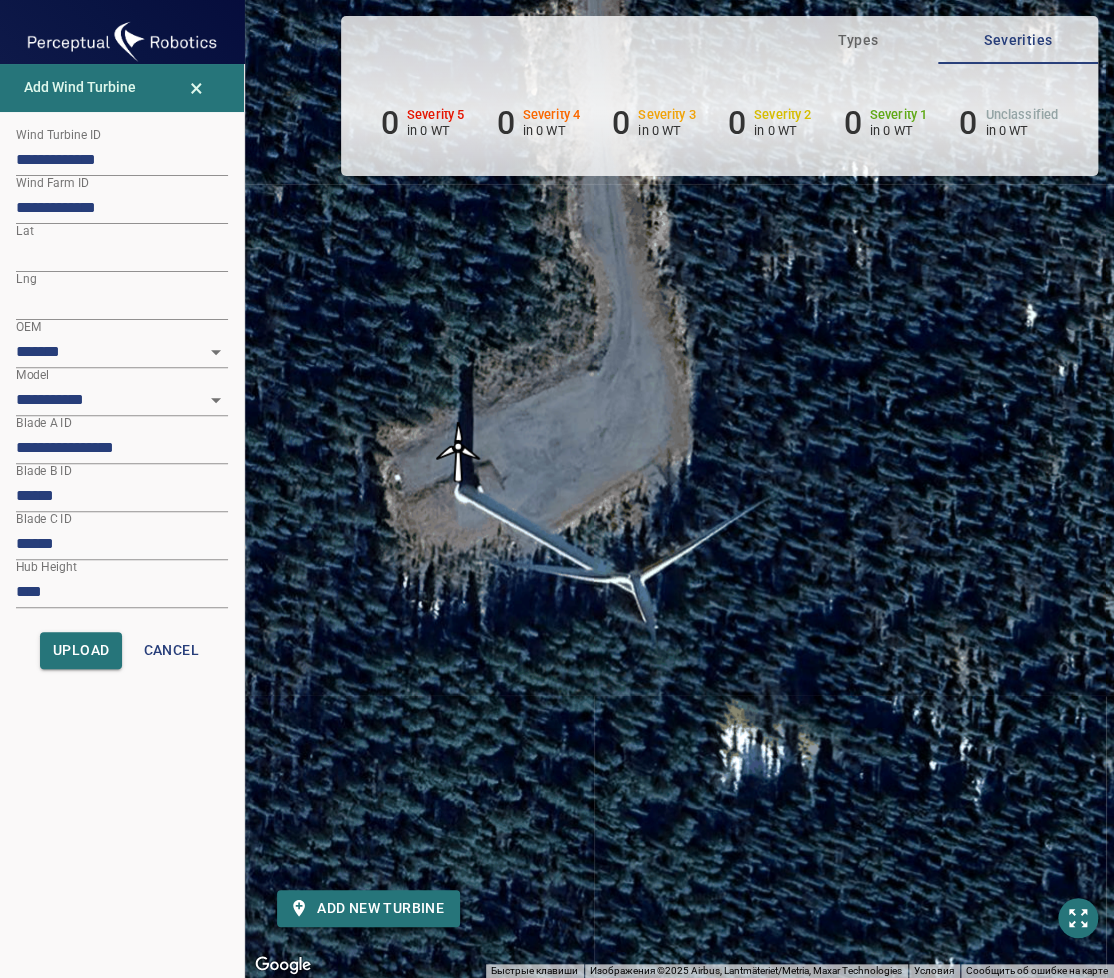 click on "Для навигации используйте клавиши со стрелками. Чтобы активировать перетаскивание с помощью клавиатуры, нажмите Alt + Ввод. После этого перемещайте маркер, используя клавиши со стрелками. Чтобы завершить перетаскивание, нажмите клавишу Ввод. Чтобы отменить действие, нажмите клавишу Esc." at bounding box center (679, 489) 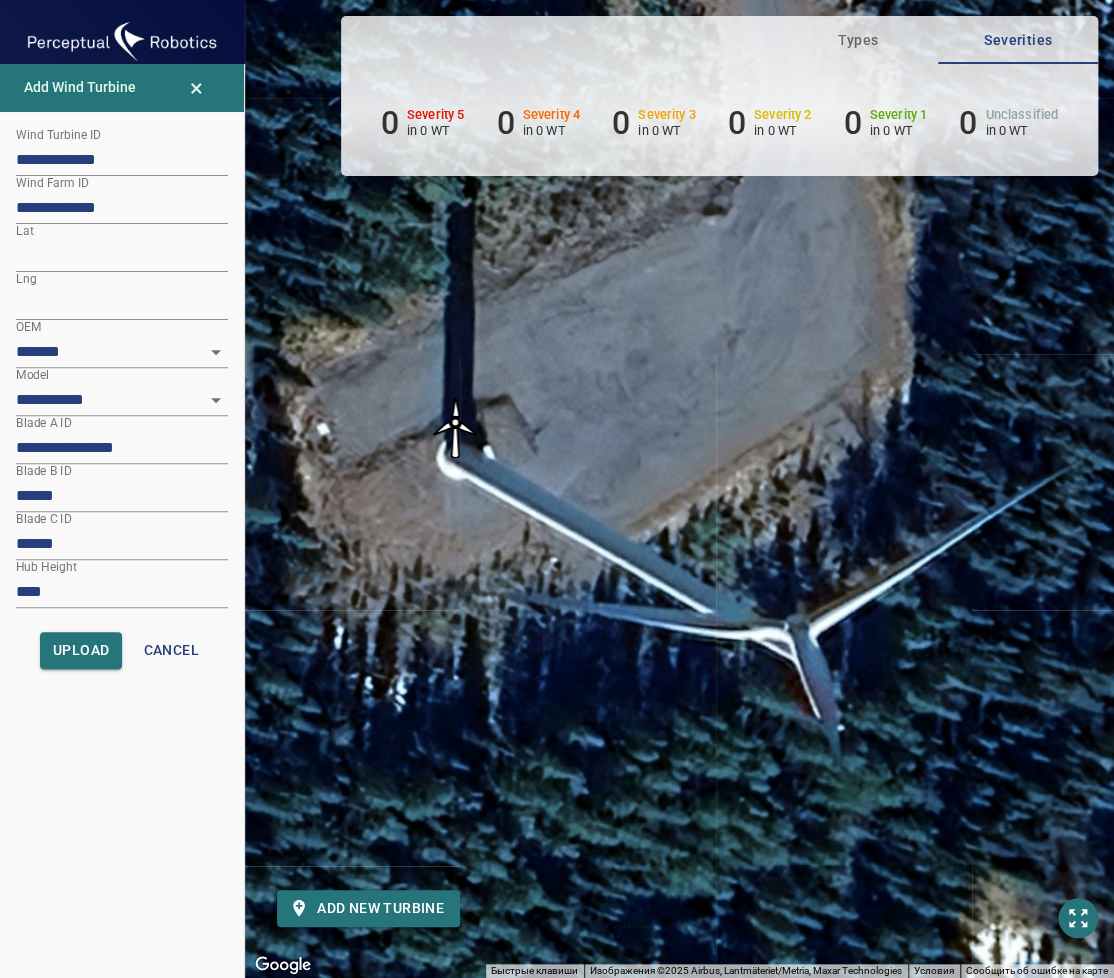 drag, startPoint x: 446, startPoint y: 405, endPoint x: 460, endPoint y: 422, distance: 22.022715 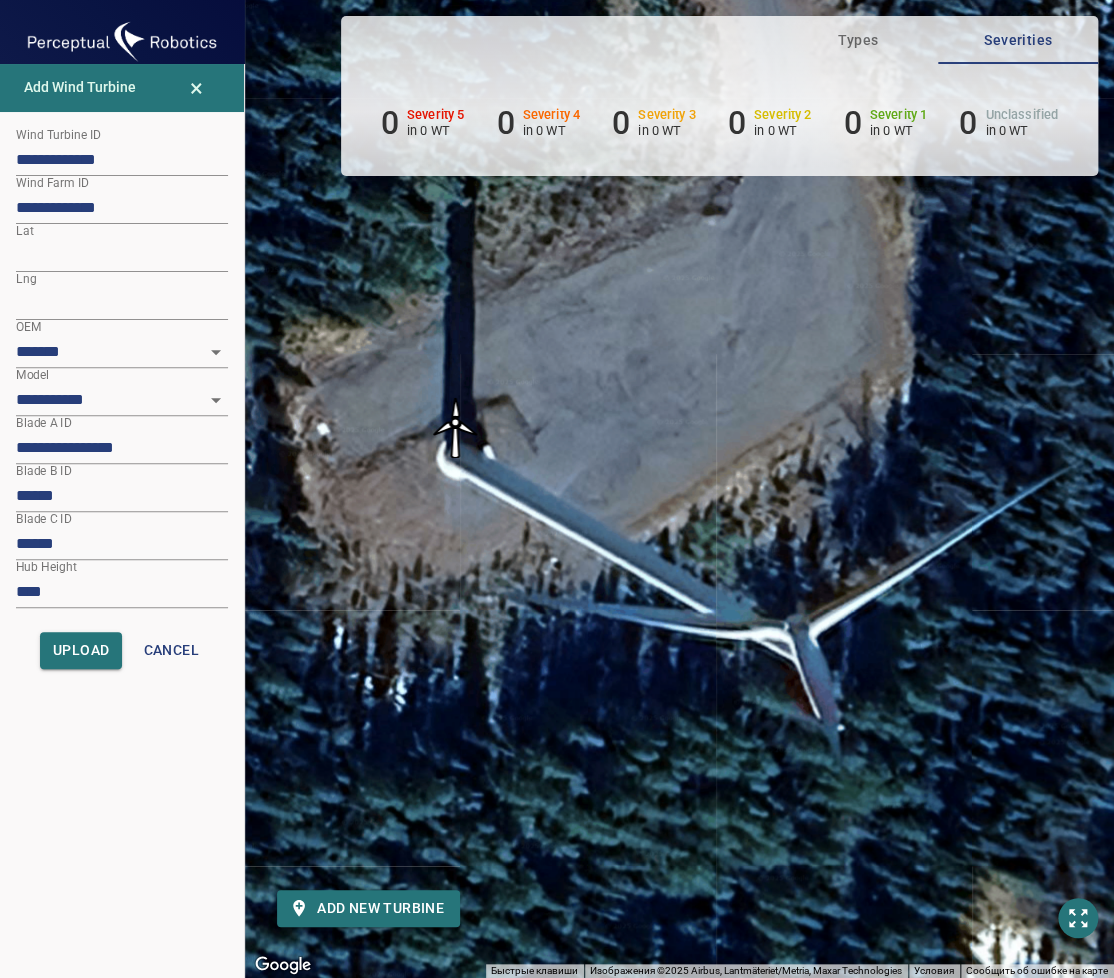 click at bounding box center (455, 428) 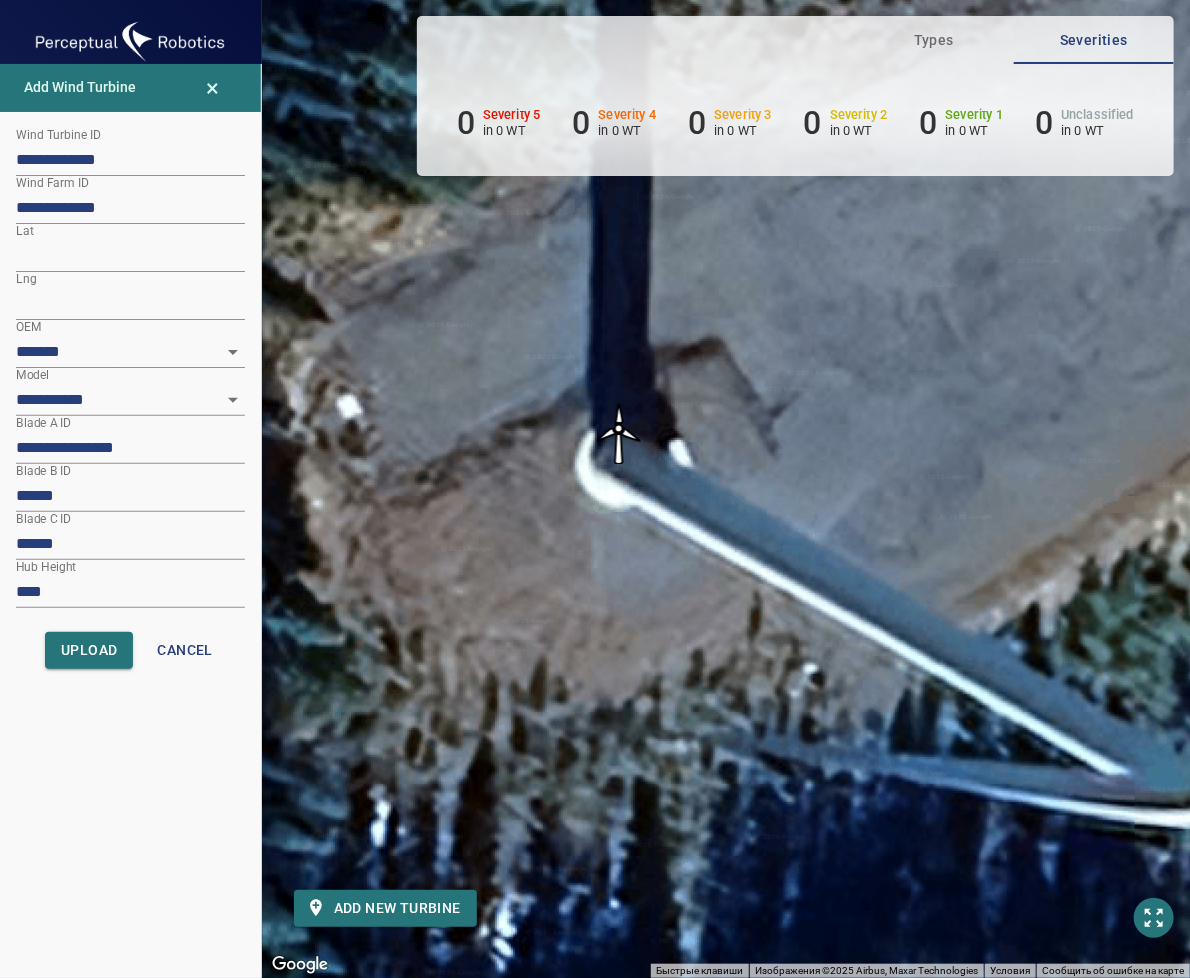 click at bounding box center [619, 434] 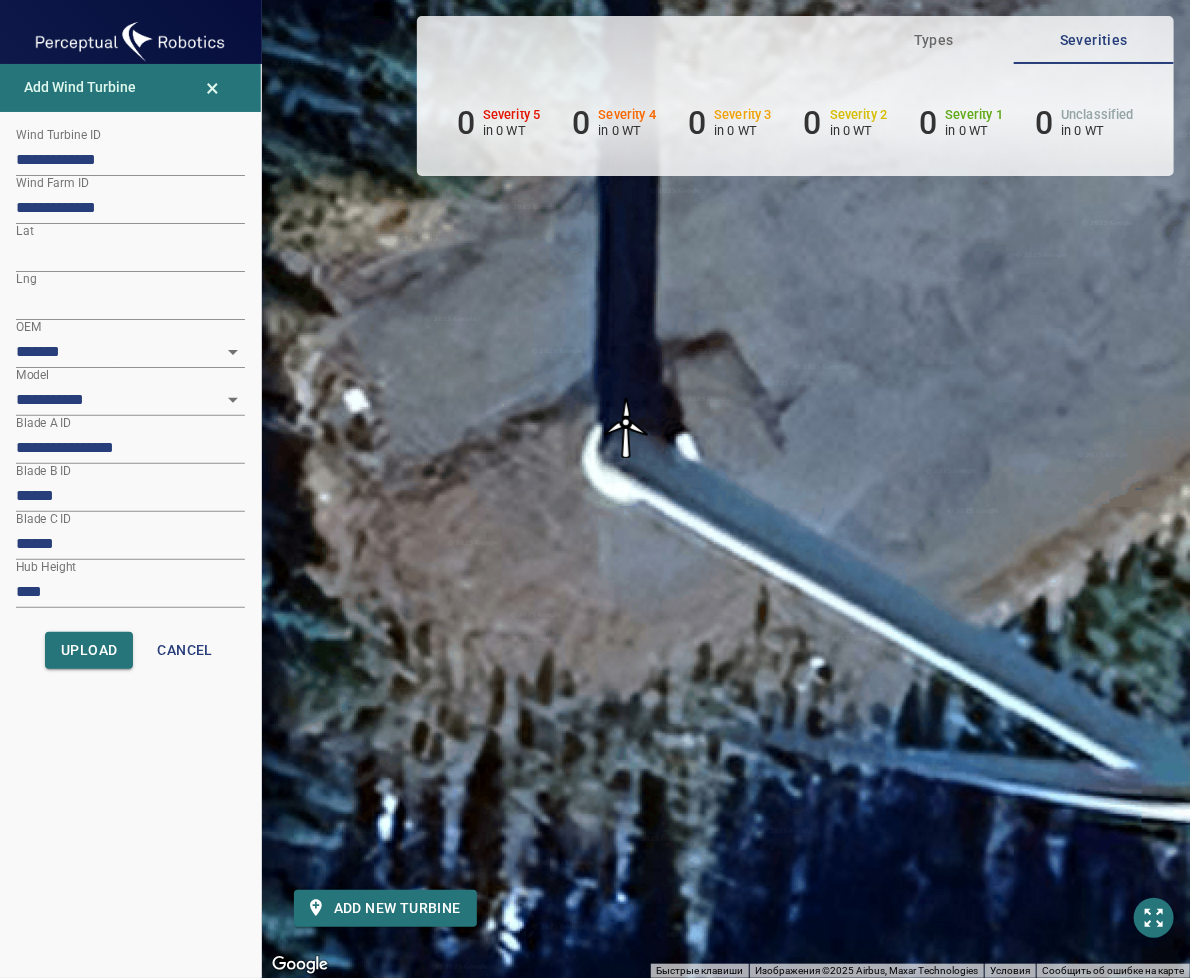 drag, startPoint x: 591, startPoint y: 733, endPoint x: 472, endPoint y: 717, distance: 120.070816 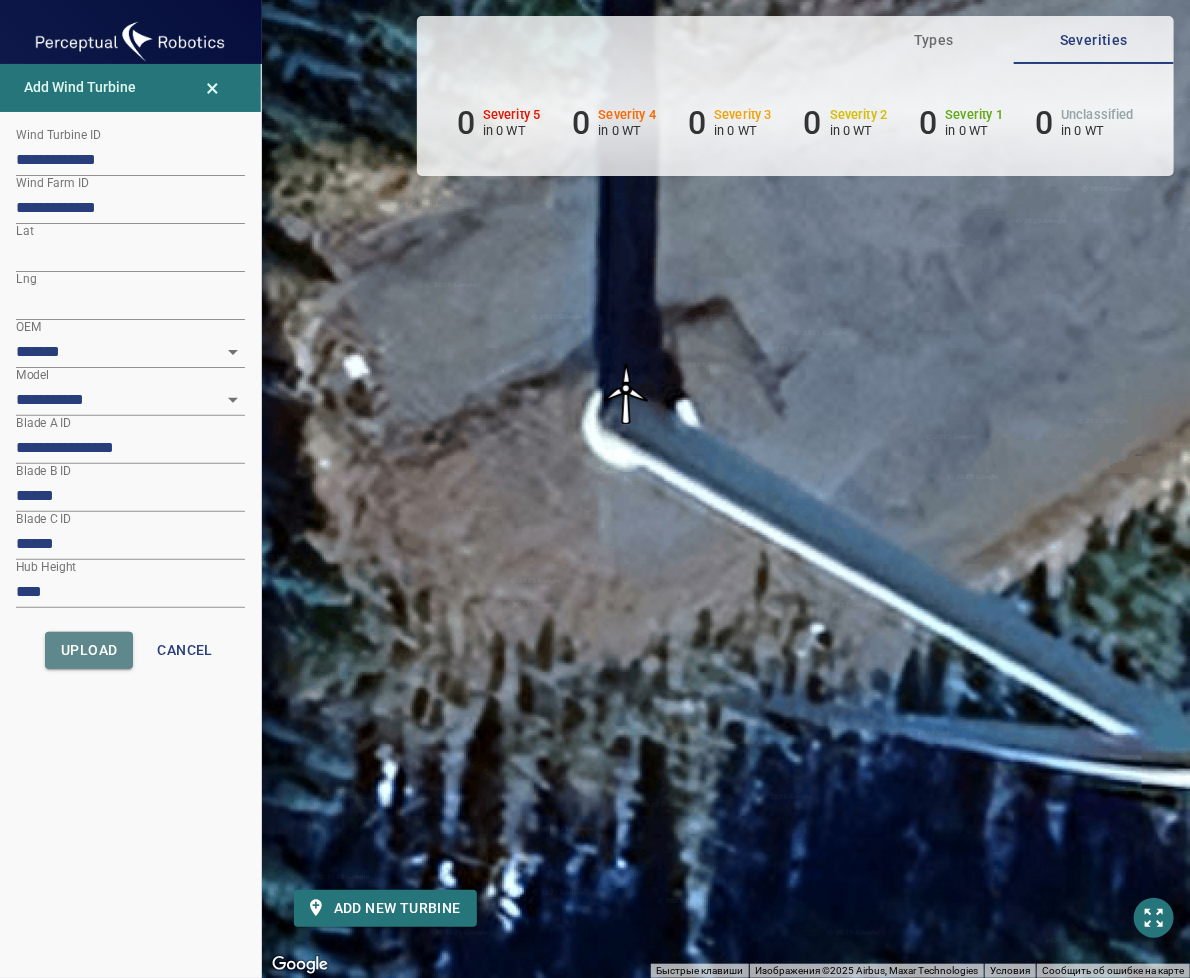 click on "Upload" at bounding box center [89, 650] 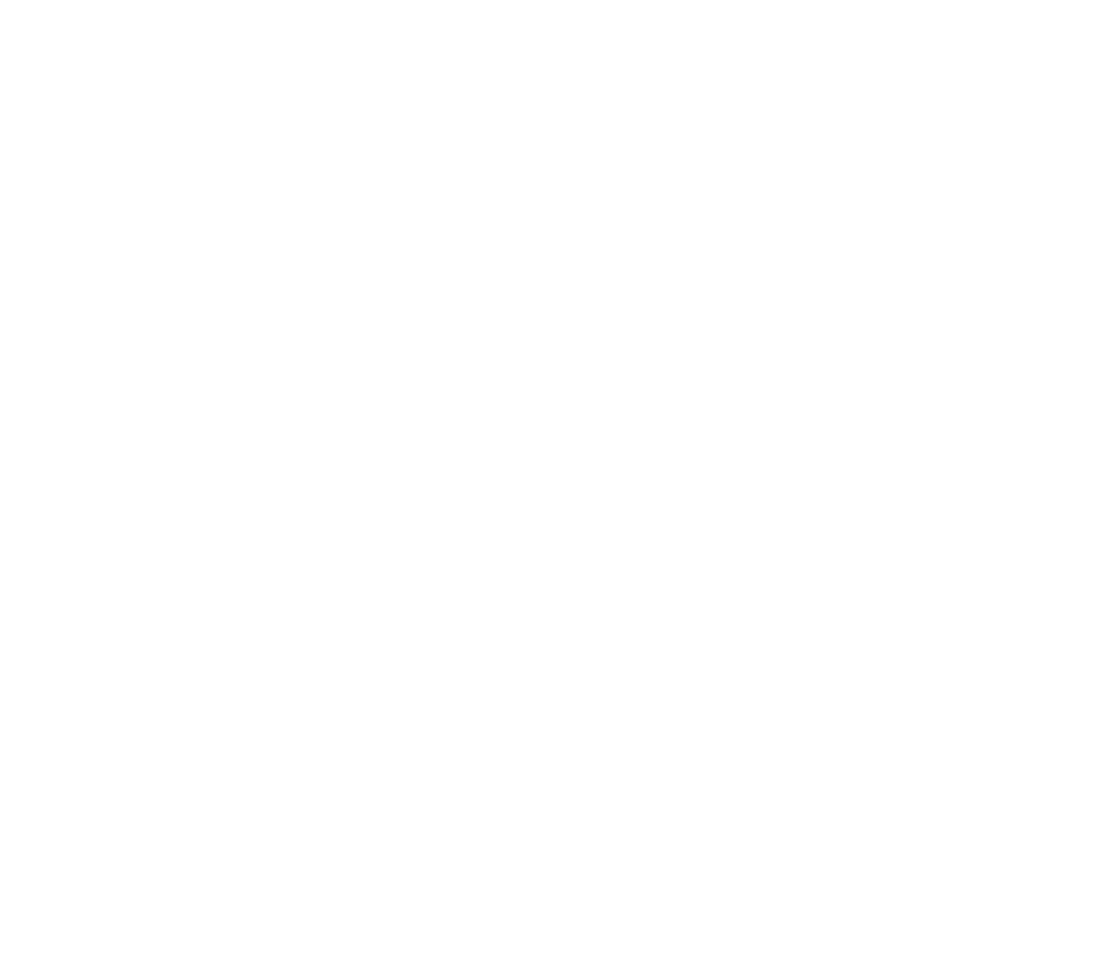 scroll, scrollTop: 0, scrollLeft: 0, axis: both 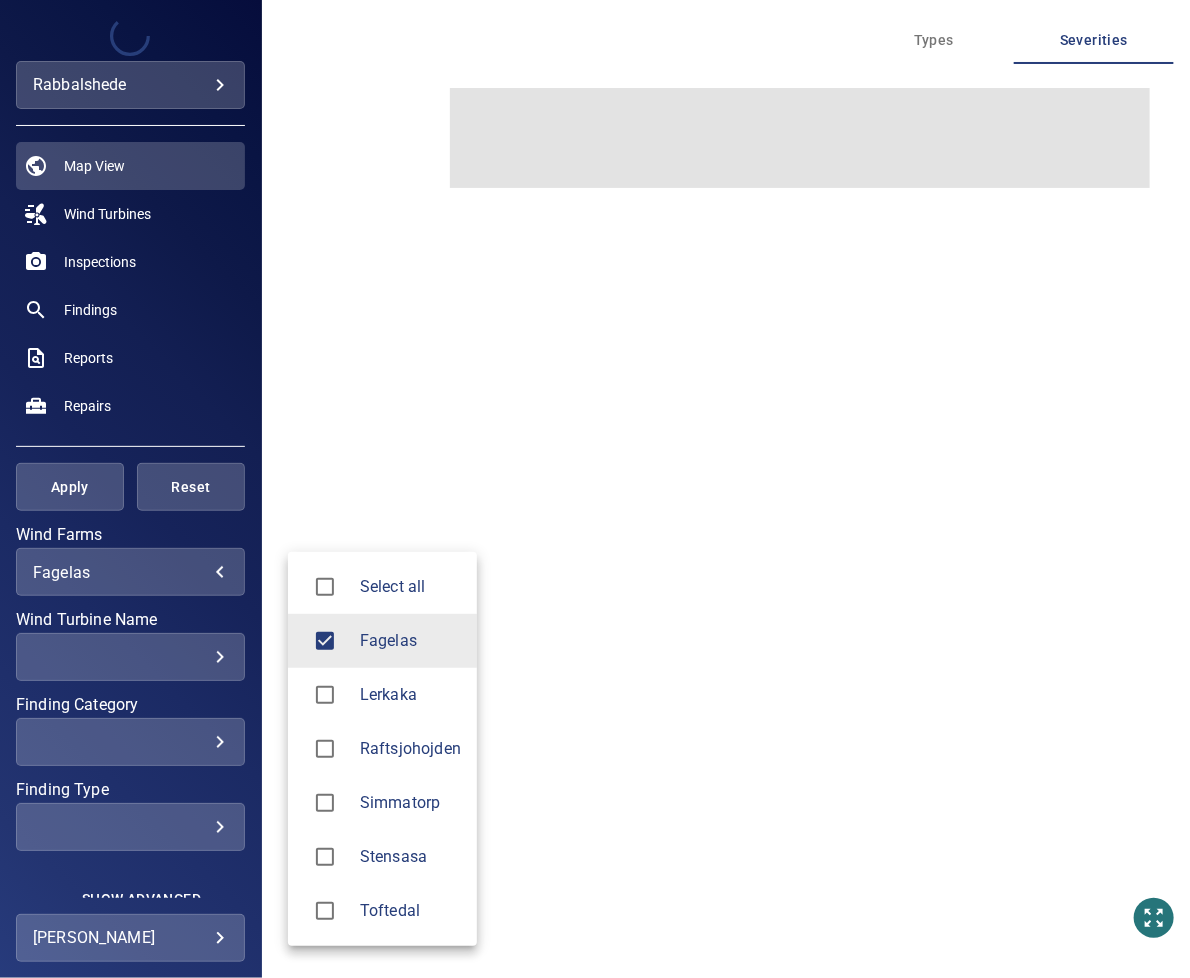 click on "**********" at bounding box center (595, 489) 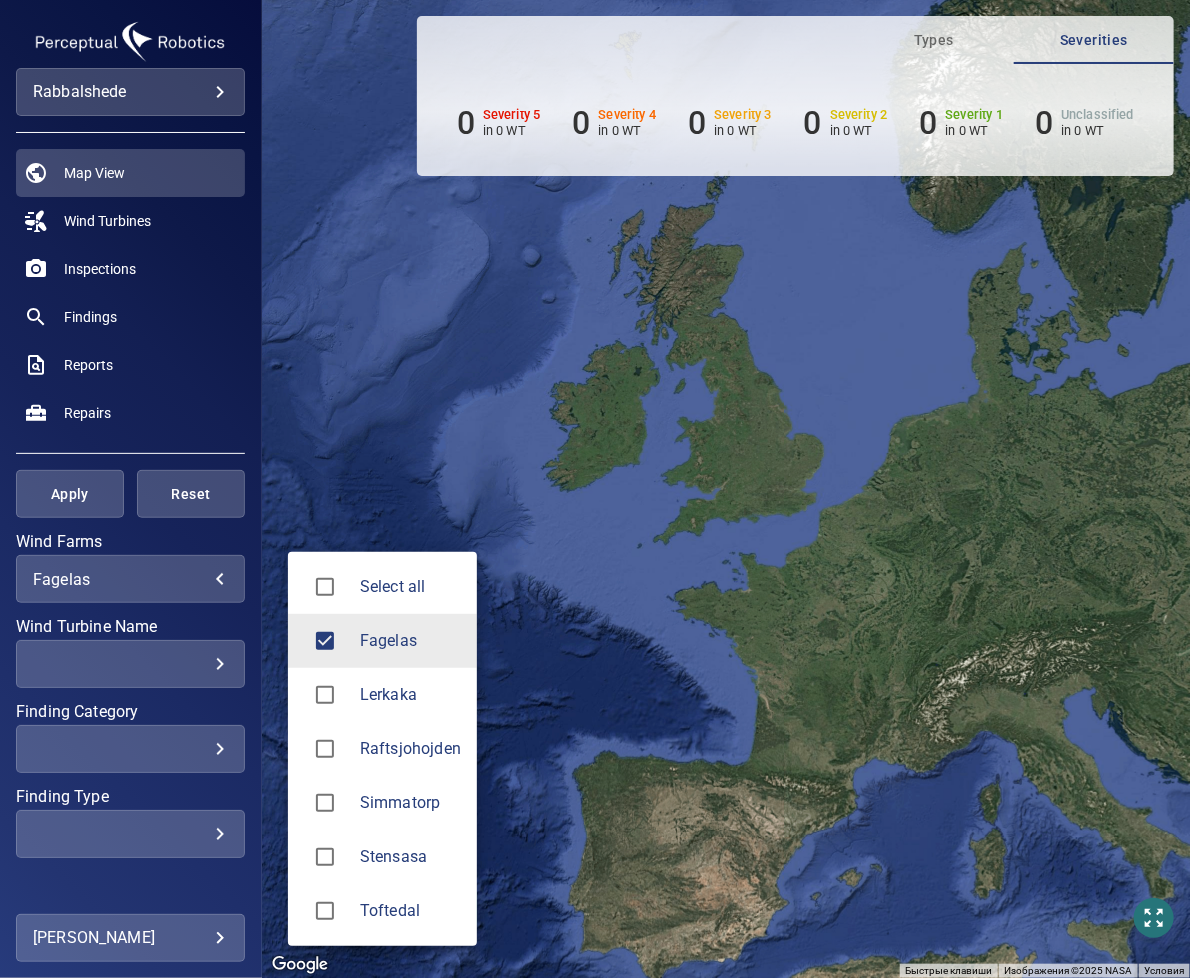 click at bounding box center [325, 641] 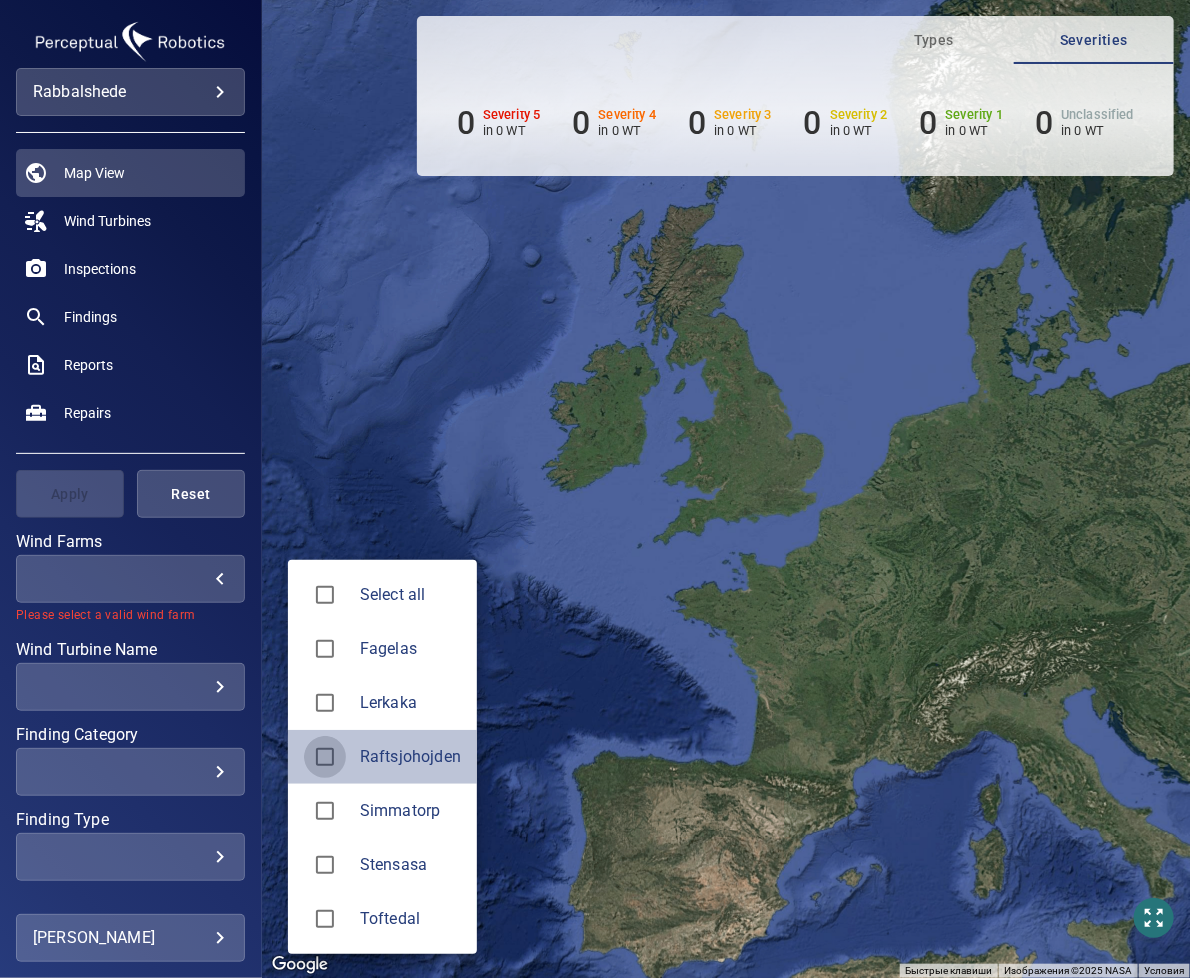 type on "**********" 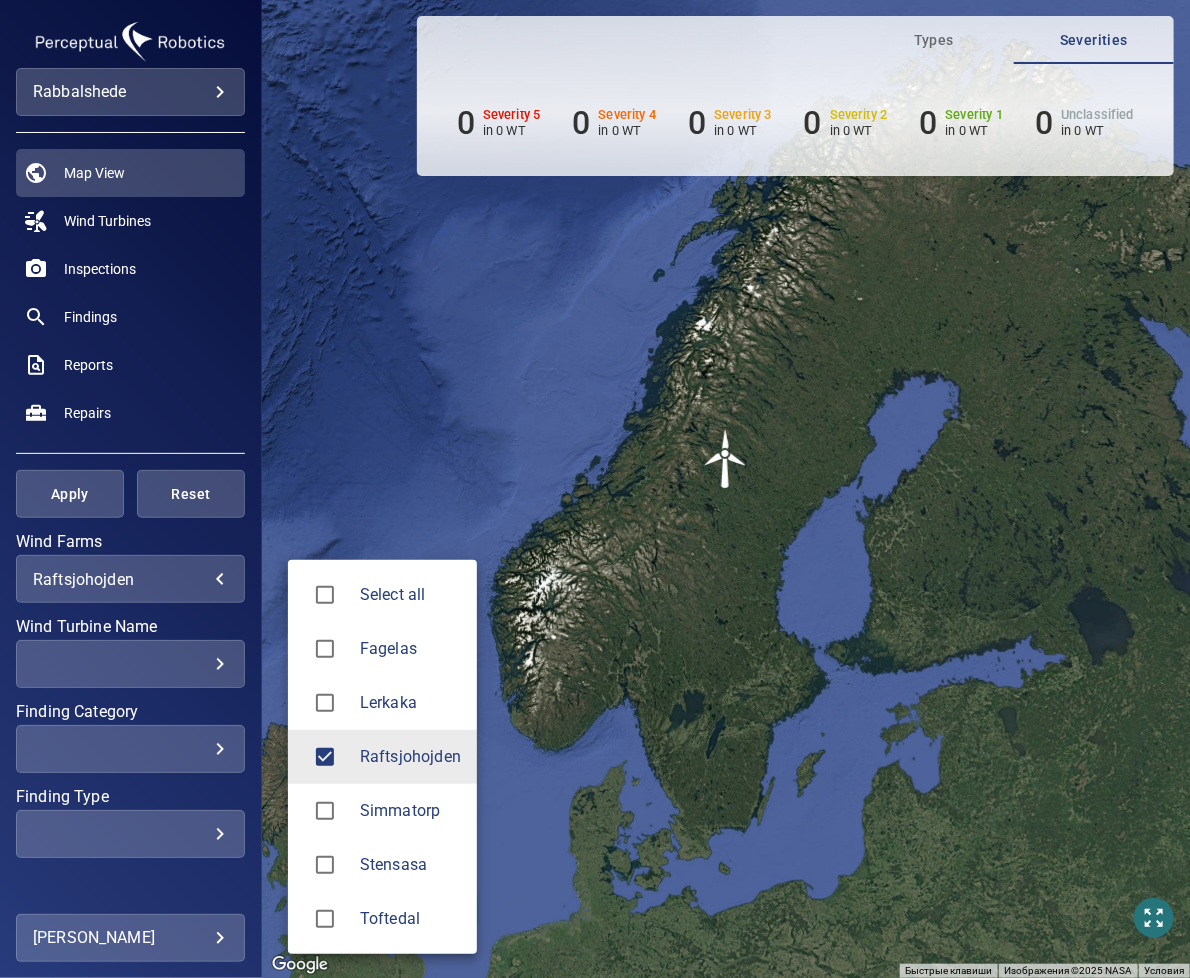 click at bounding box center (595, 489) 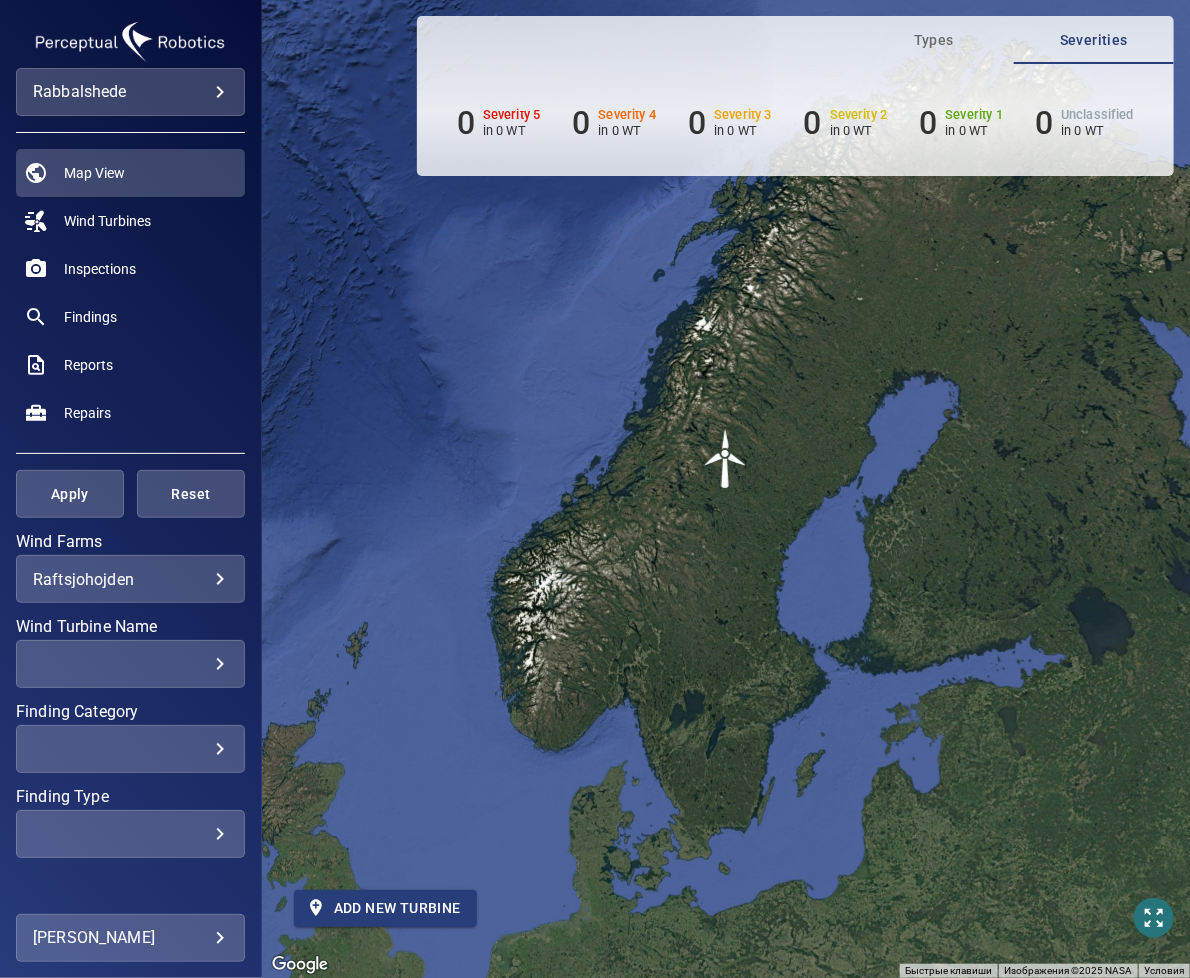 click on "Add new turbine" at bounding box center [385, 908] 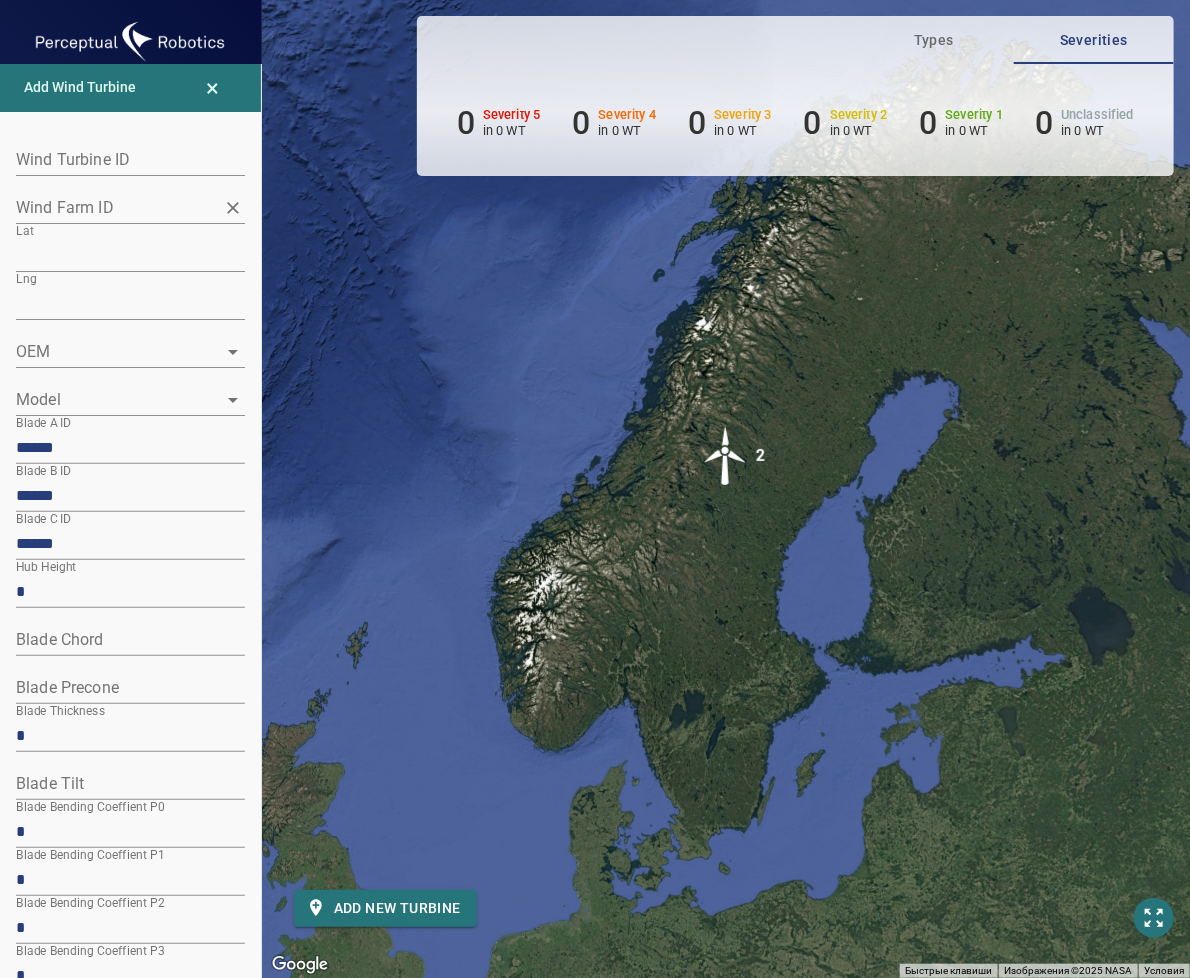 click on "Wind Farm ID" at bounding box center [115, 207] 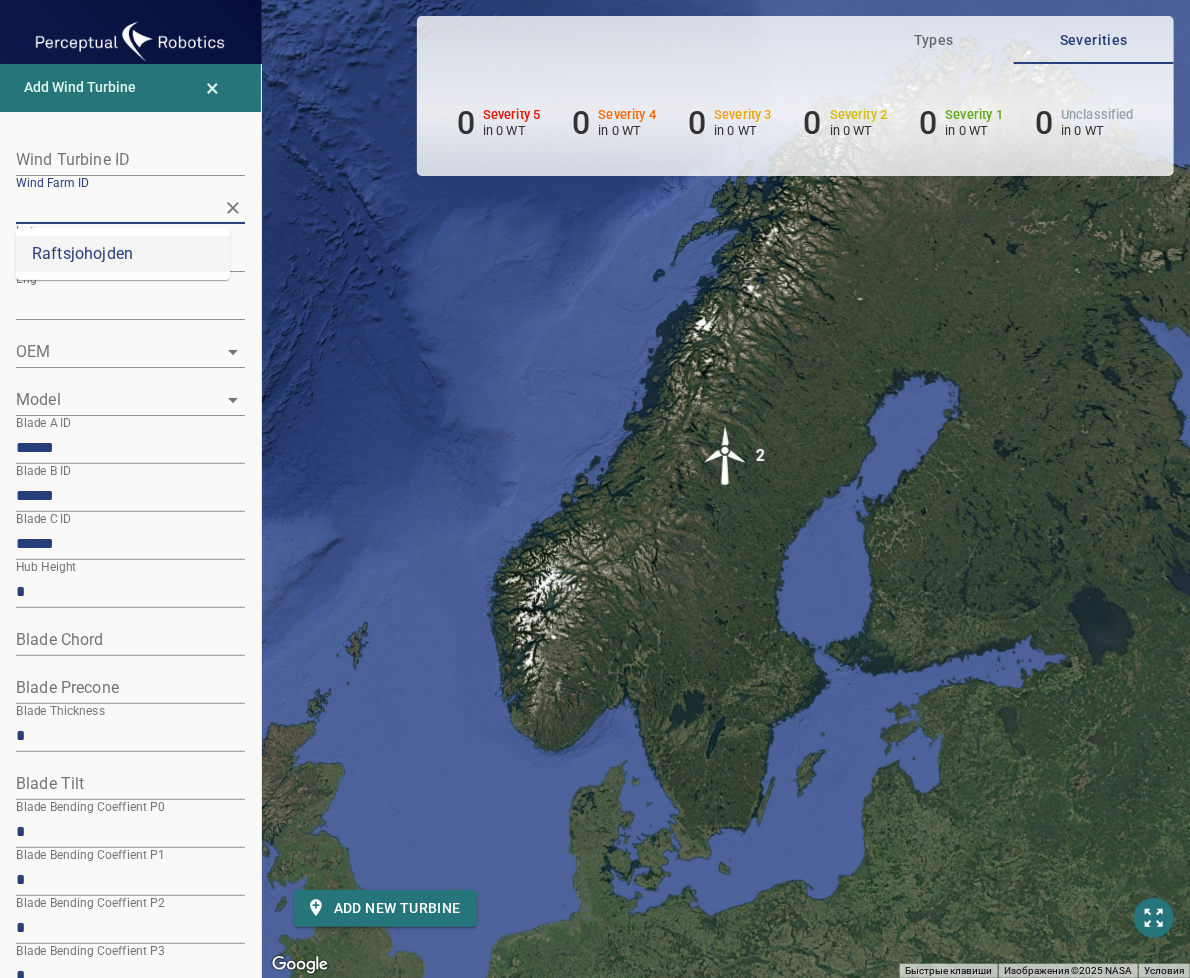 click on "Raftsjohojden" at bounding box center (123, 254) 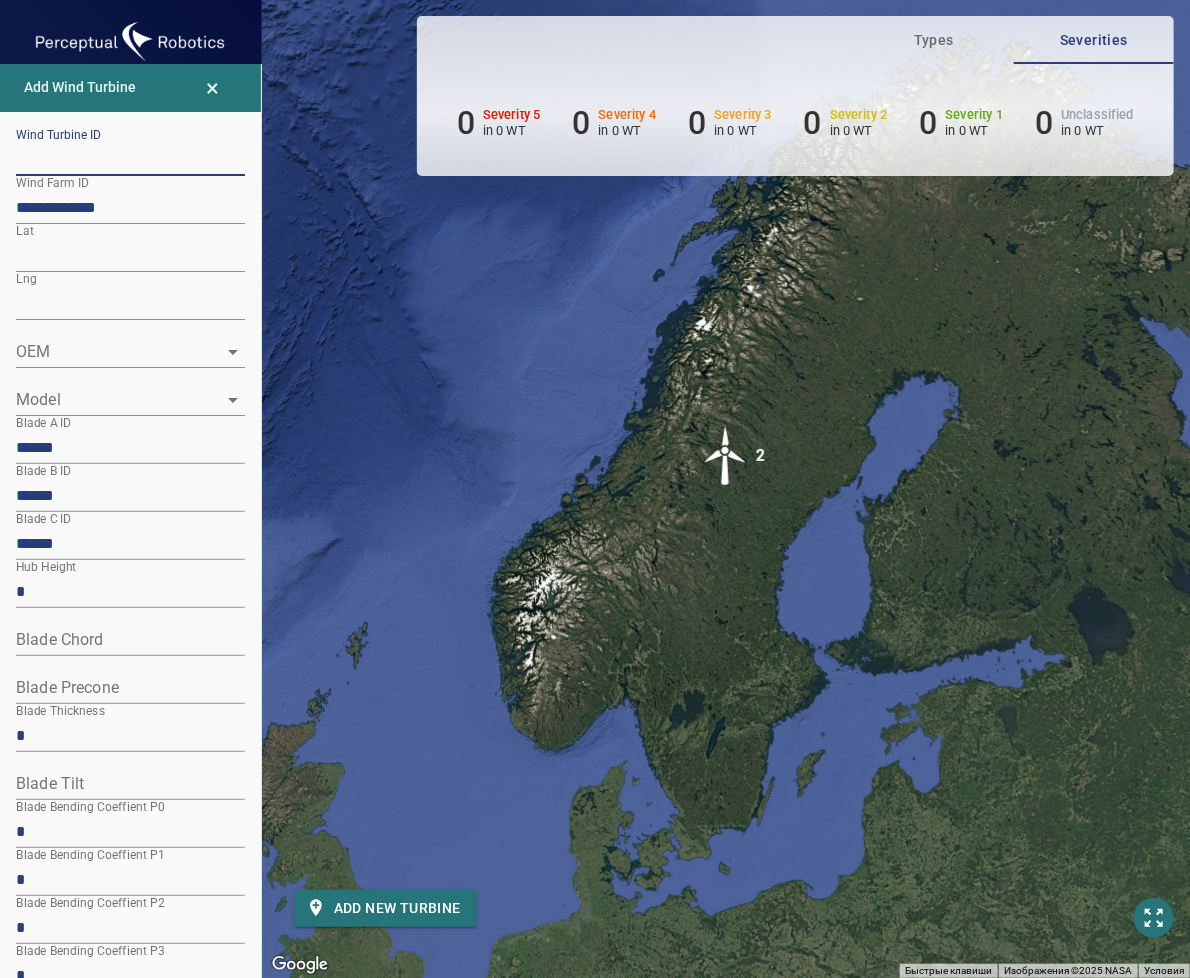 click at bounding box center (130, 160) 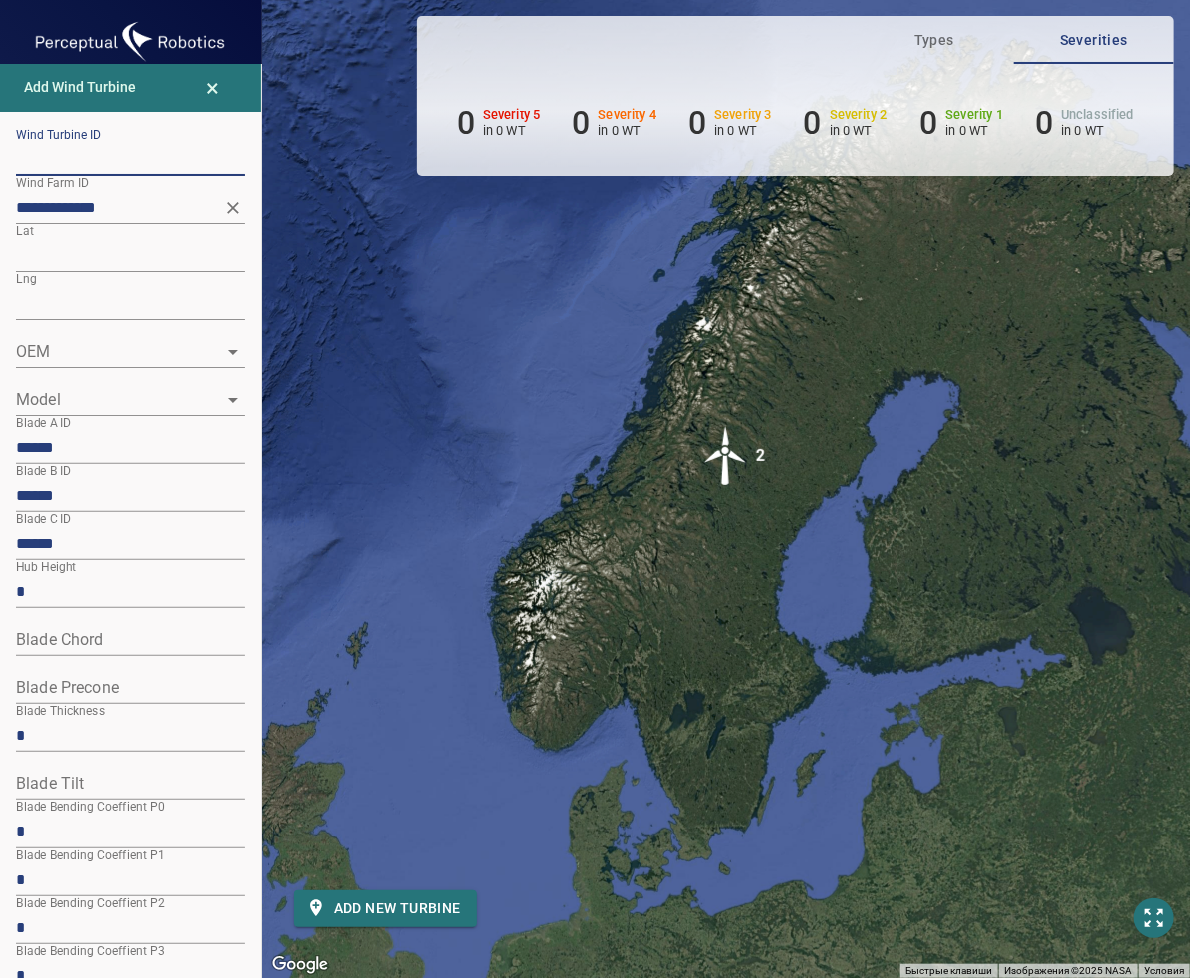 paste on "**********" 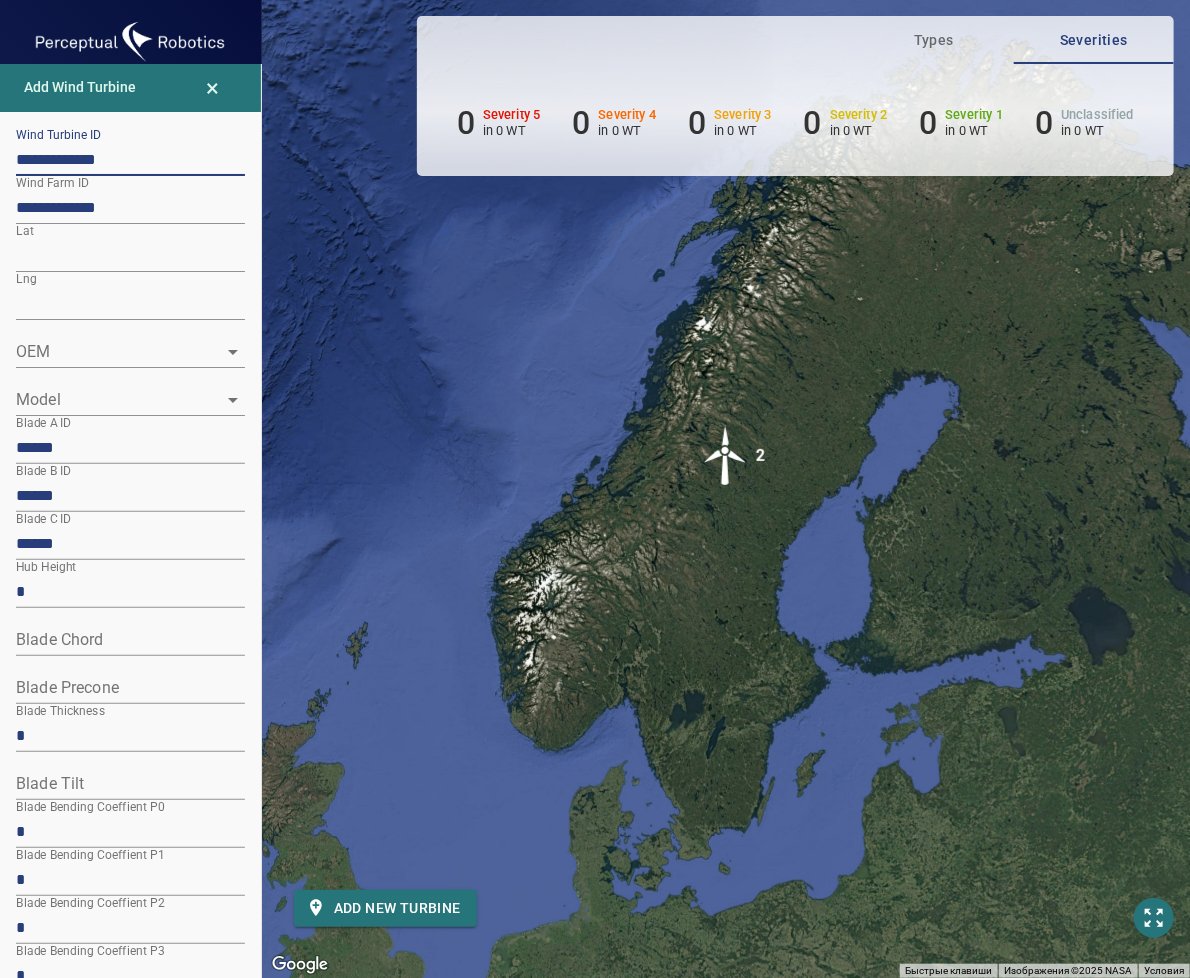 type on "**********" 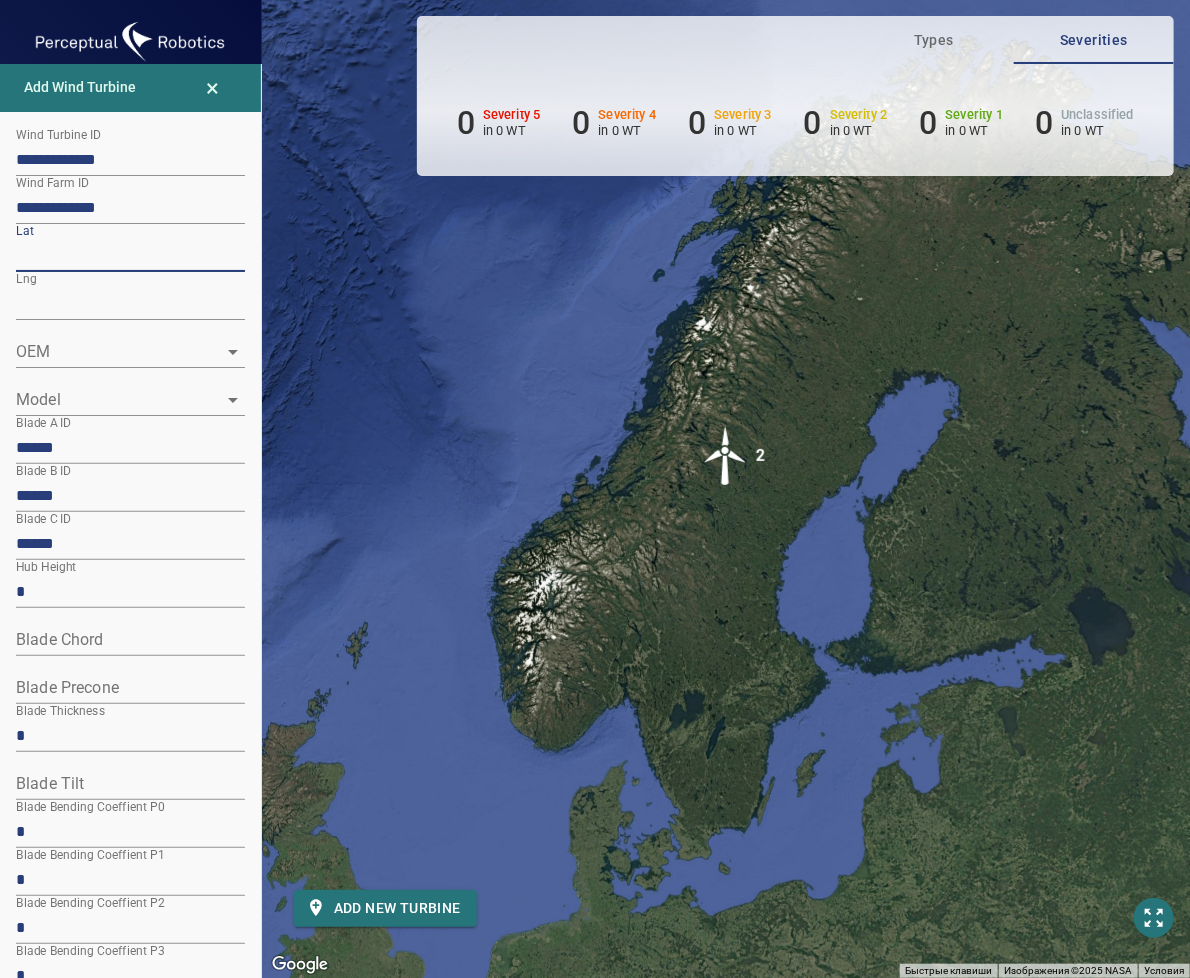 drag, startPoint x: 64, startPoint y: 253, endPoint x: -12, endPoint y: 253, distance: 76 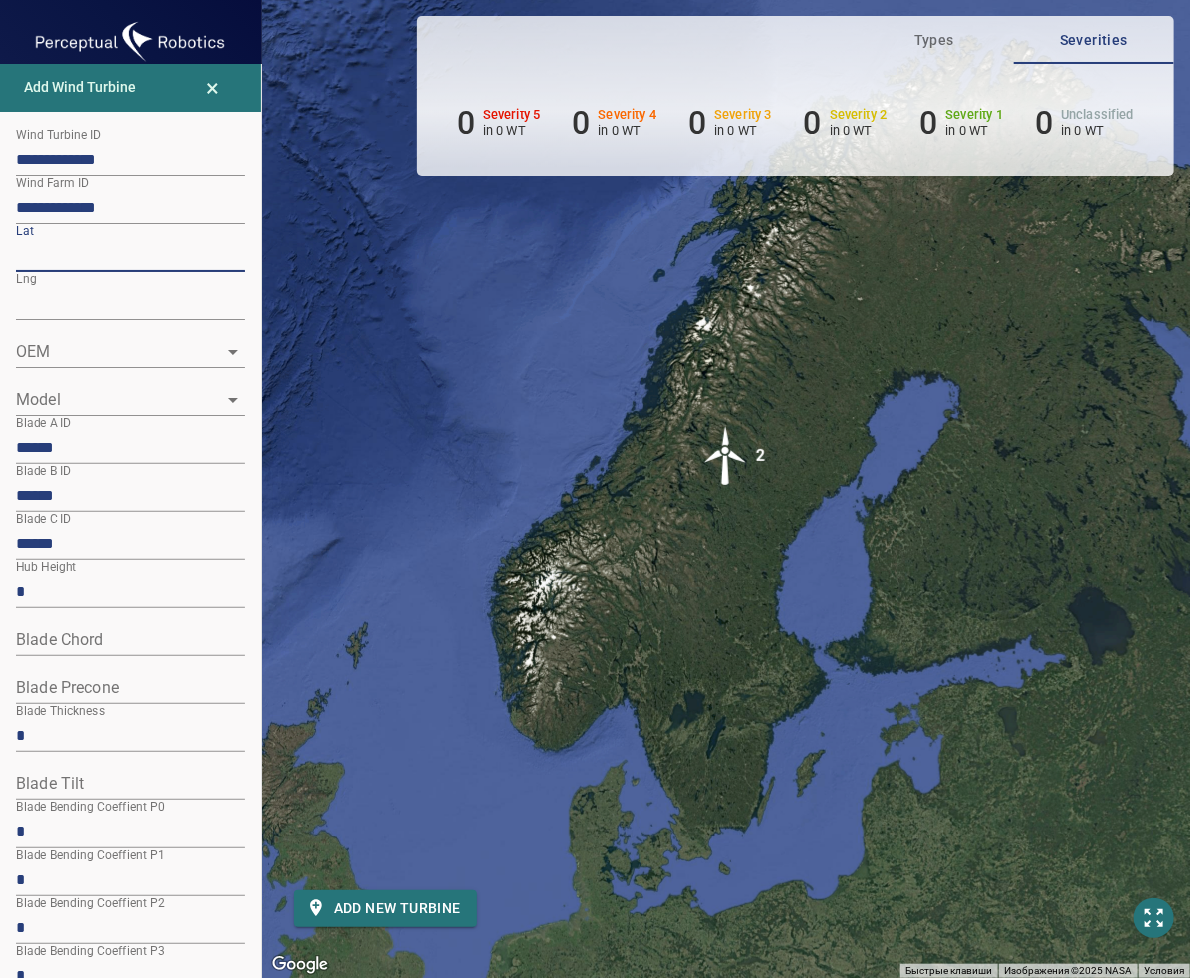 click on "**********" at bounding box center (595, 489) 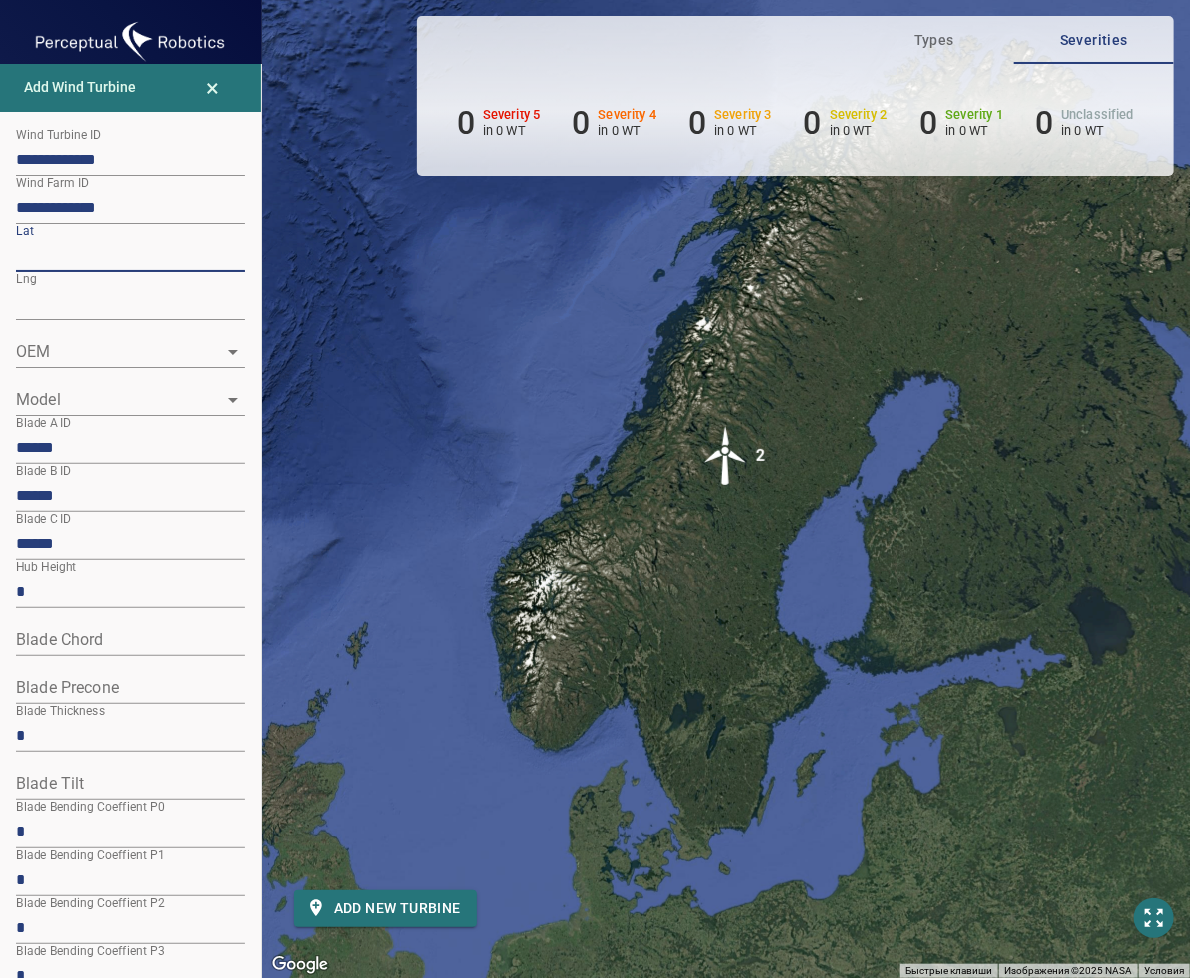 paste 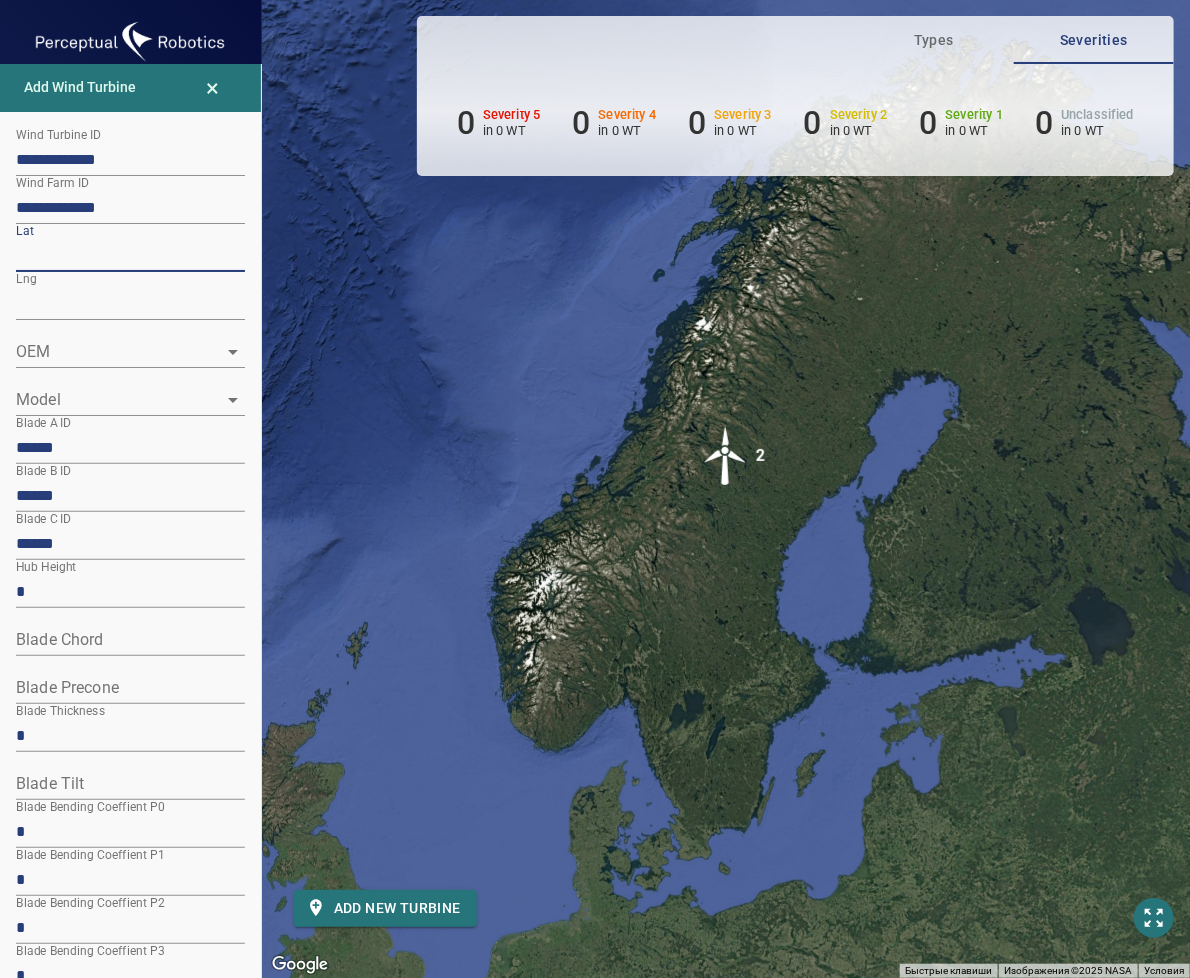 type on "*********" 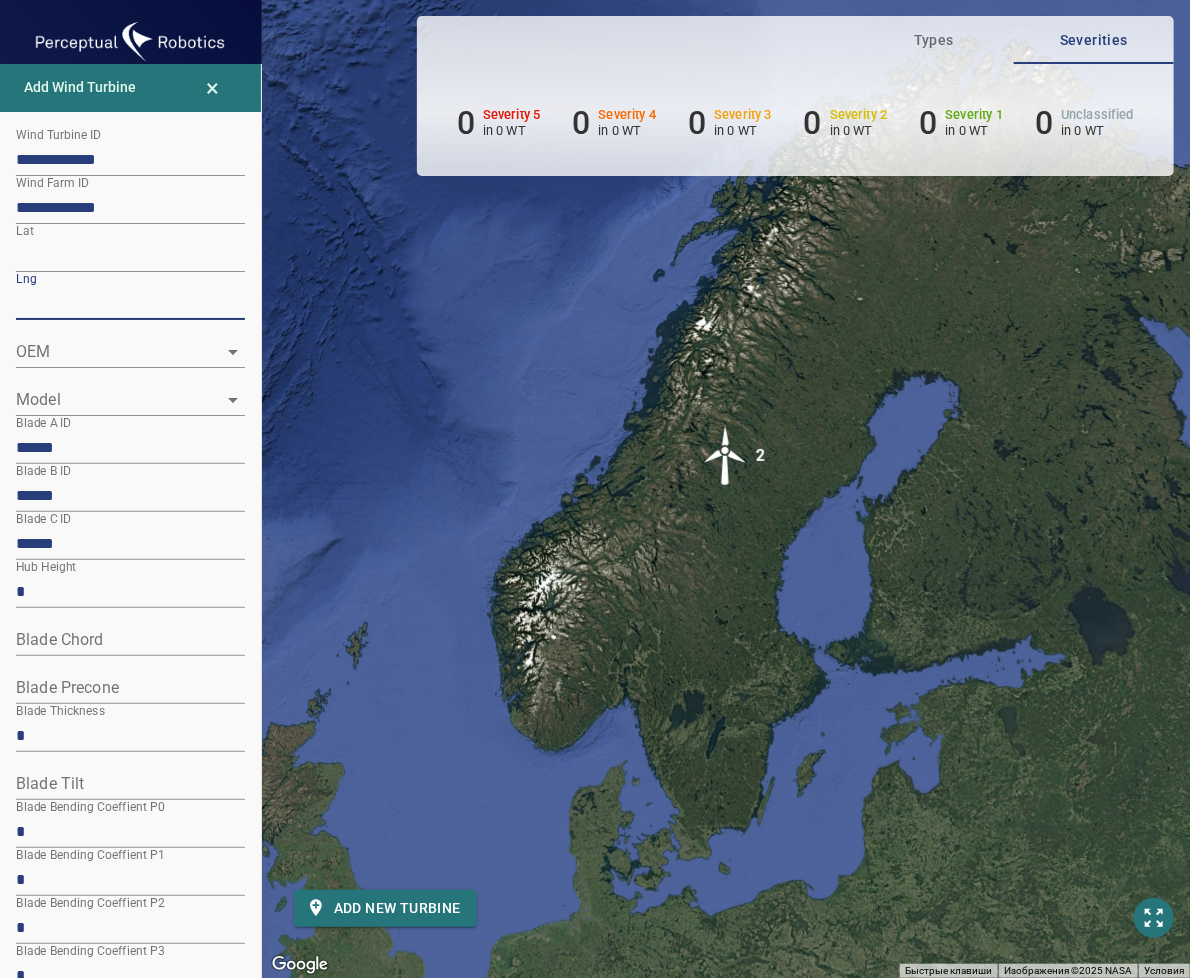 drag, startPoint x: 98, startPoint y: 291, endPoint x: -1, endPoint y: 311, distance: 101 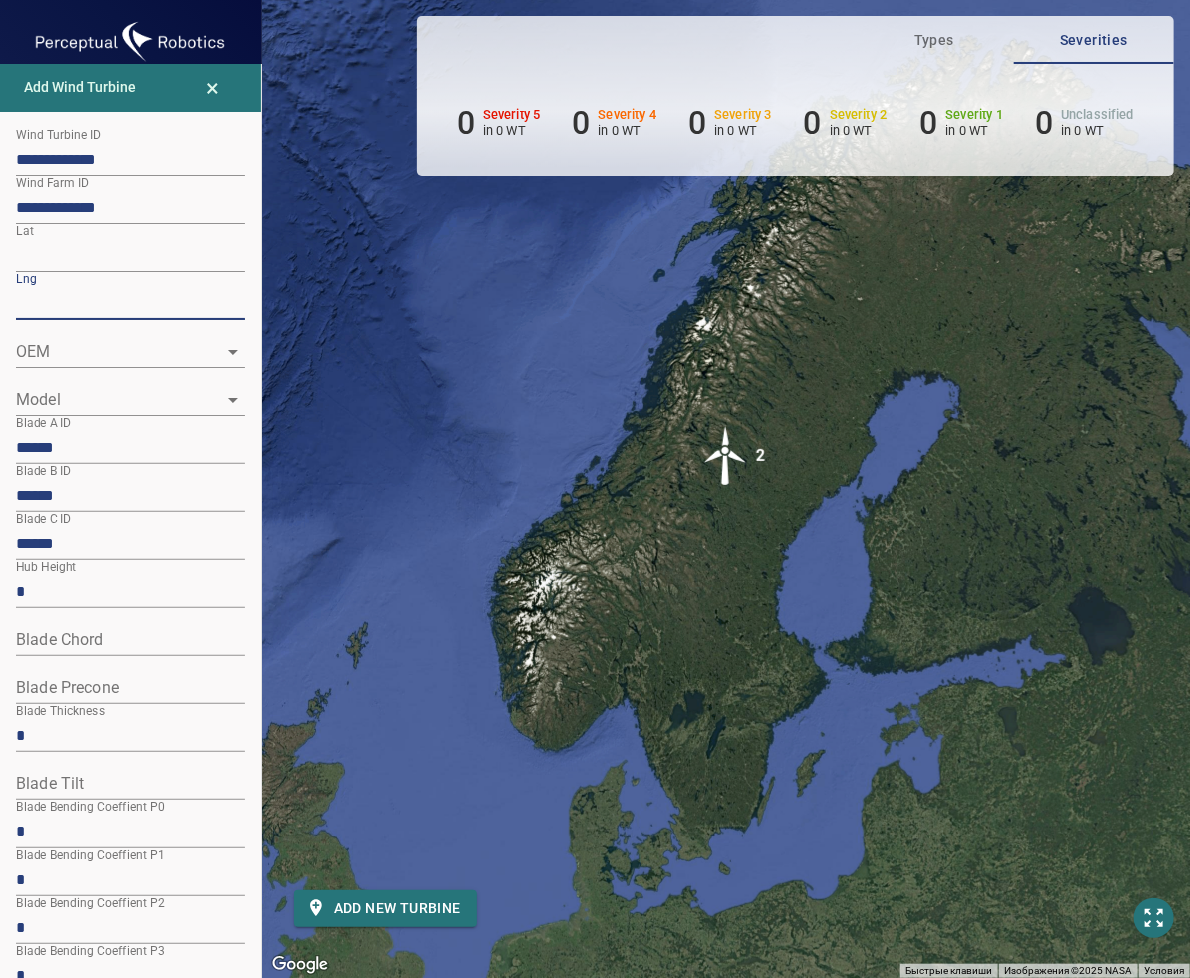 click on "**********" at bounding box center [595, 489] 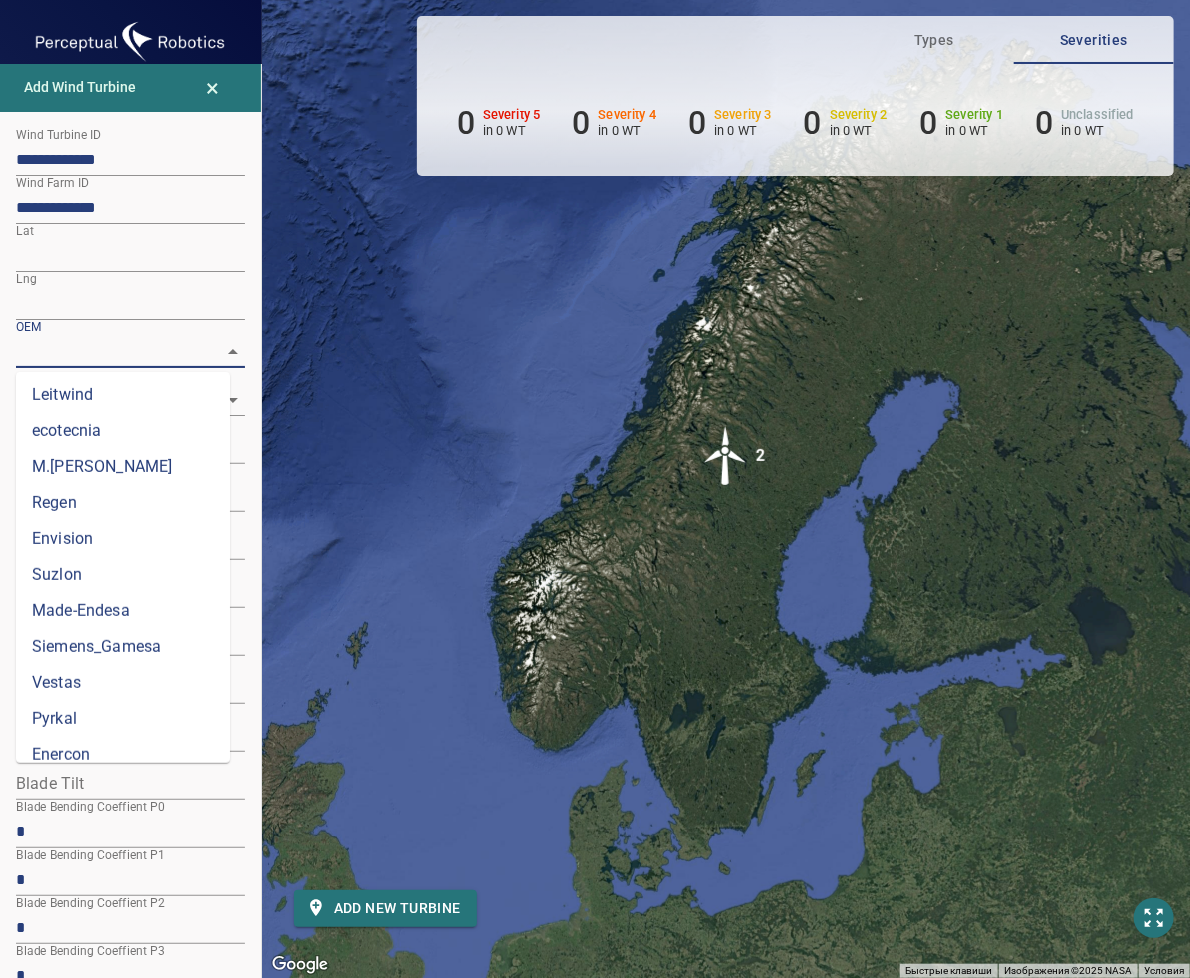 scroll, scrollTop: 704, scrollLeft: 0, axis: vertical 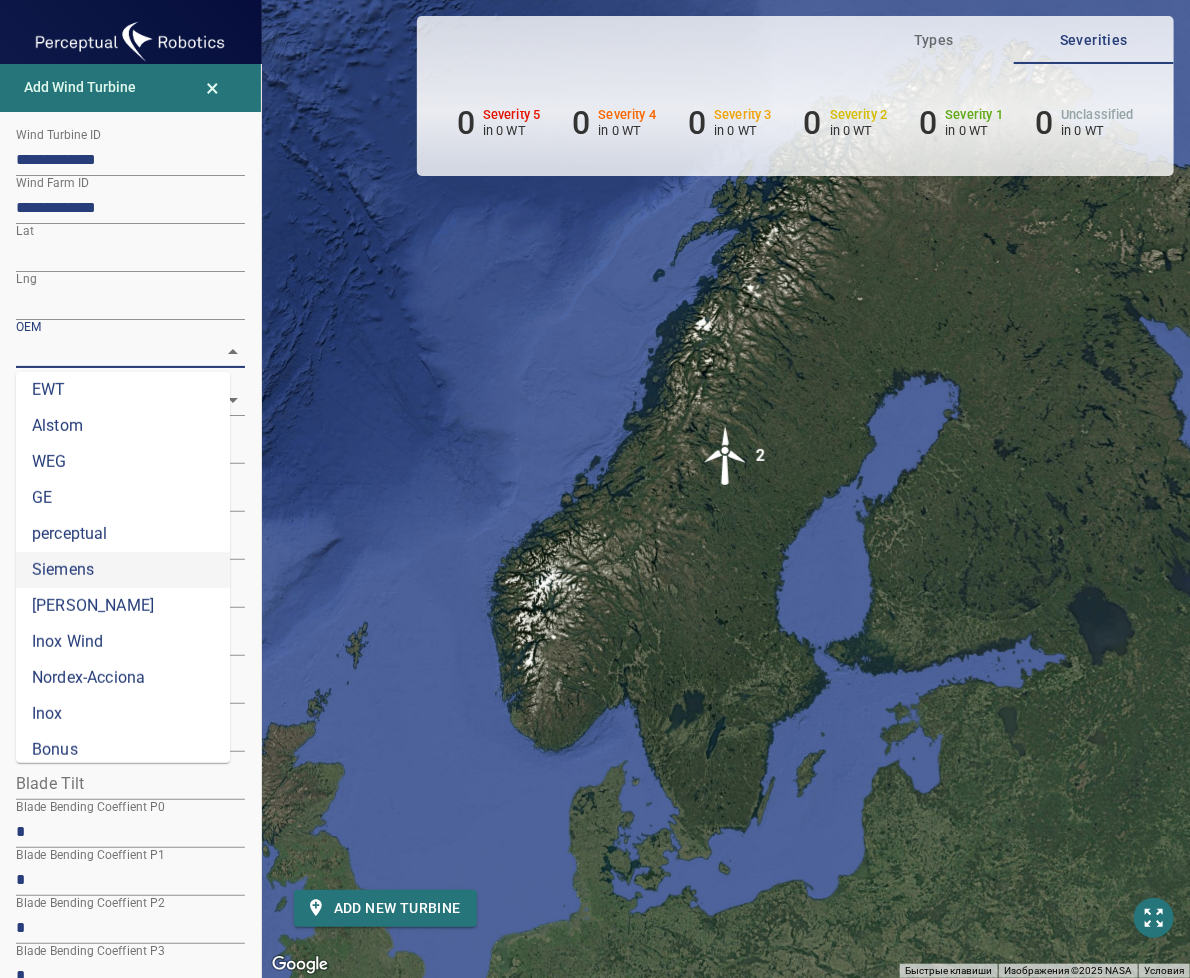 click on "Siemens" at bounding box center (123, 570) 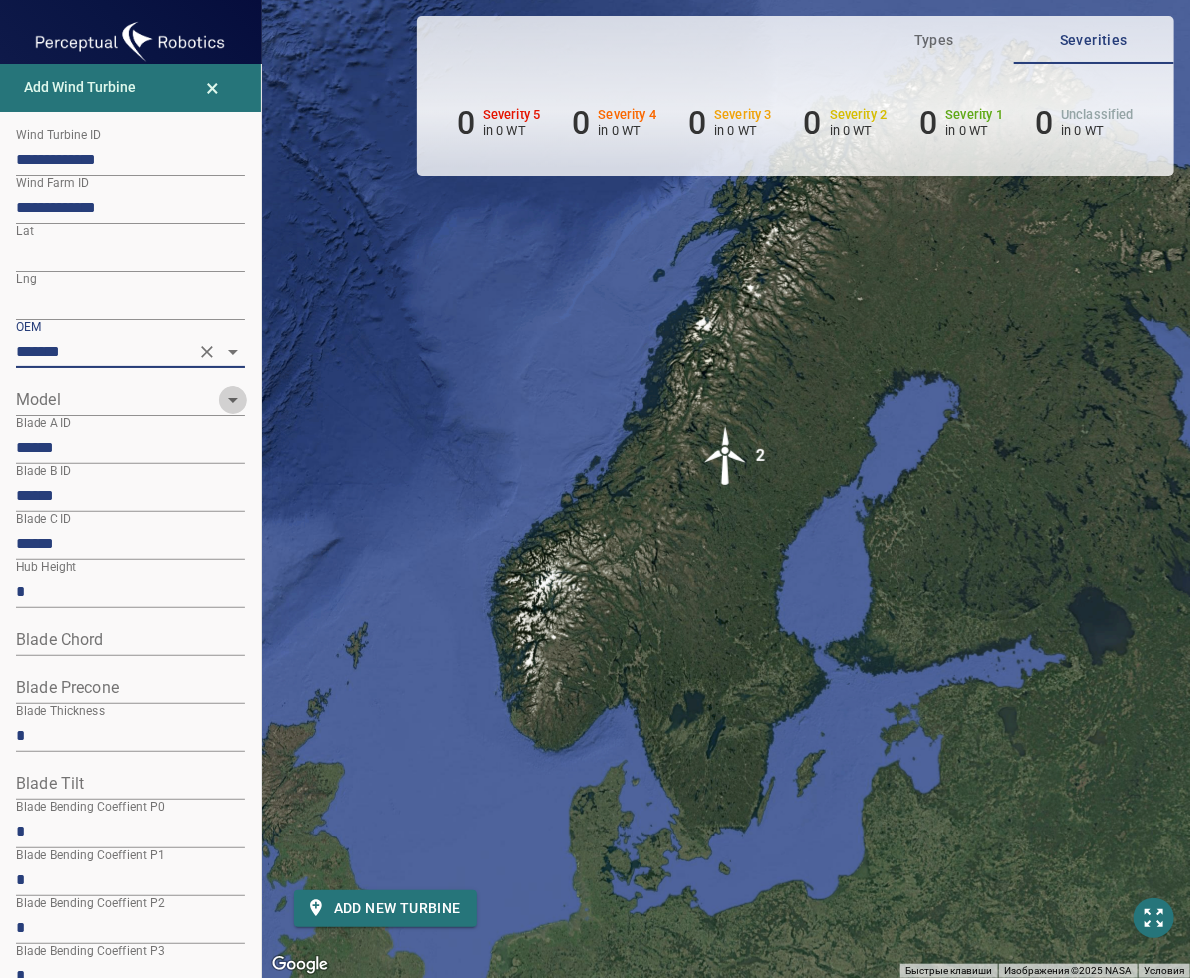 click 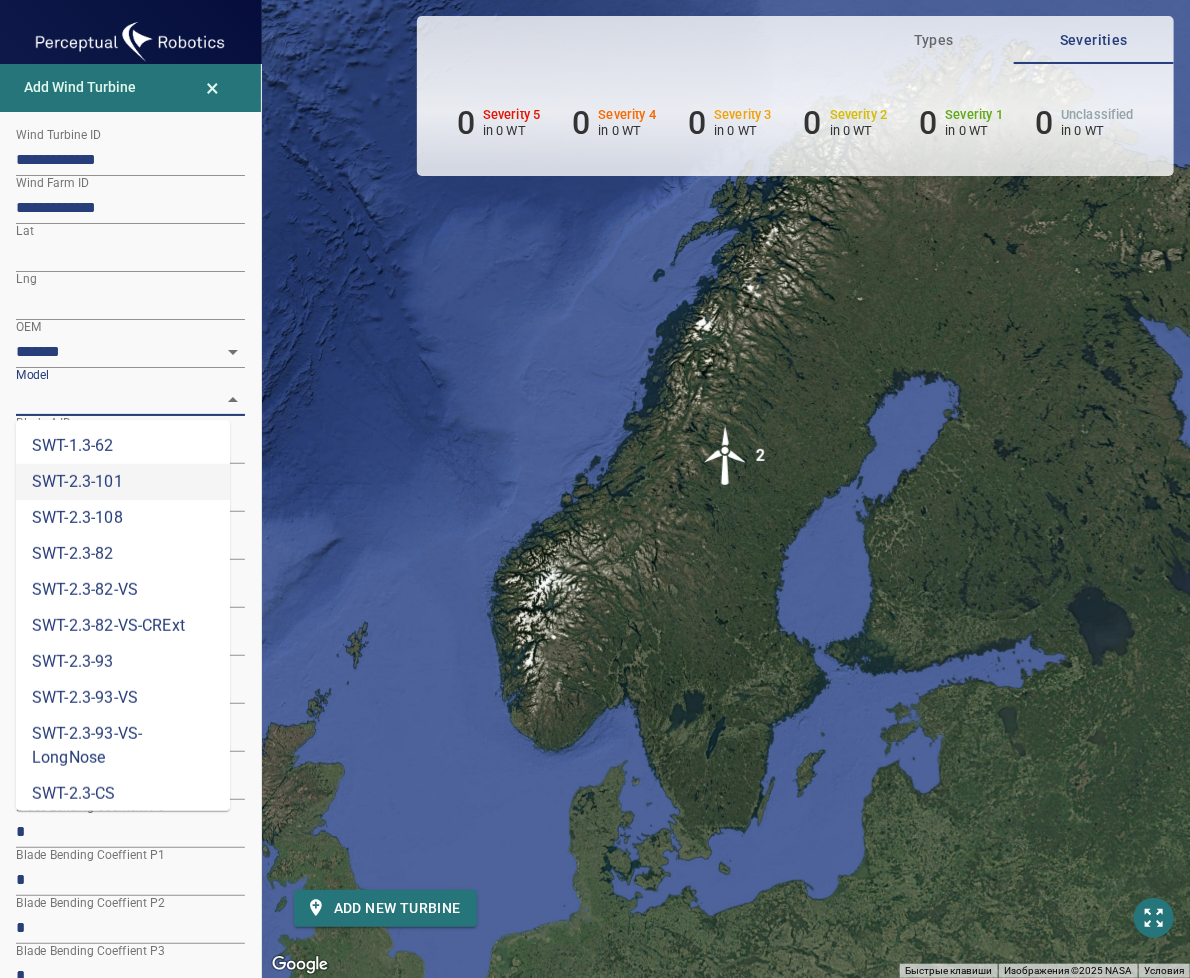click on "SWT-2.3-101" at bounding box center (123, 482) 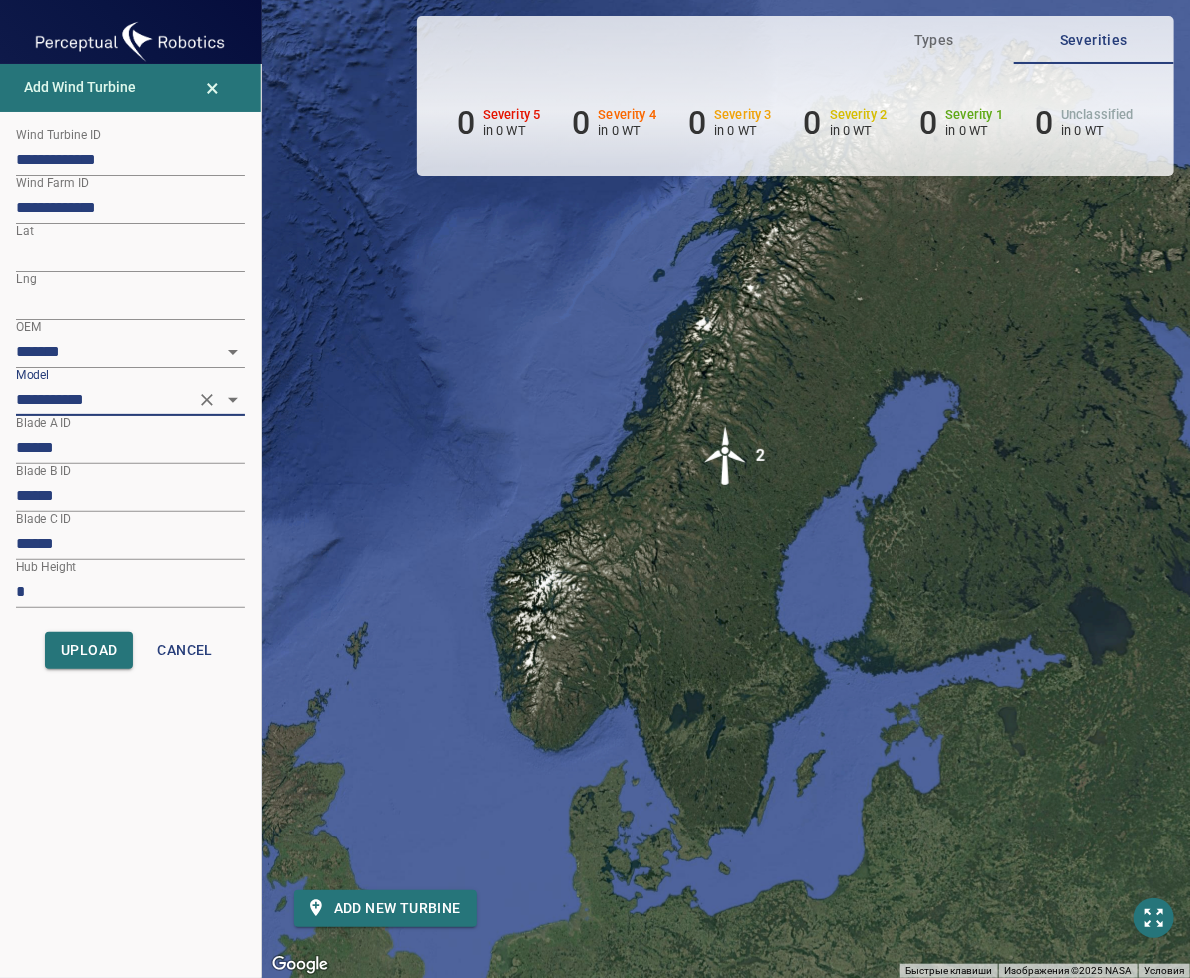 type on "**********" 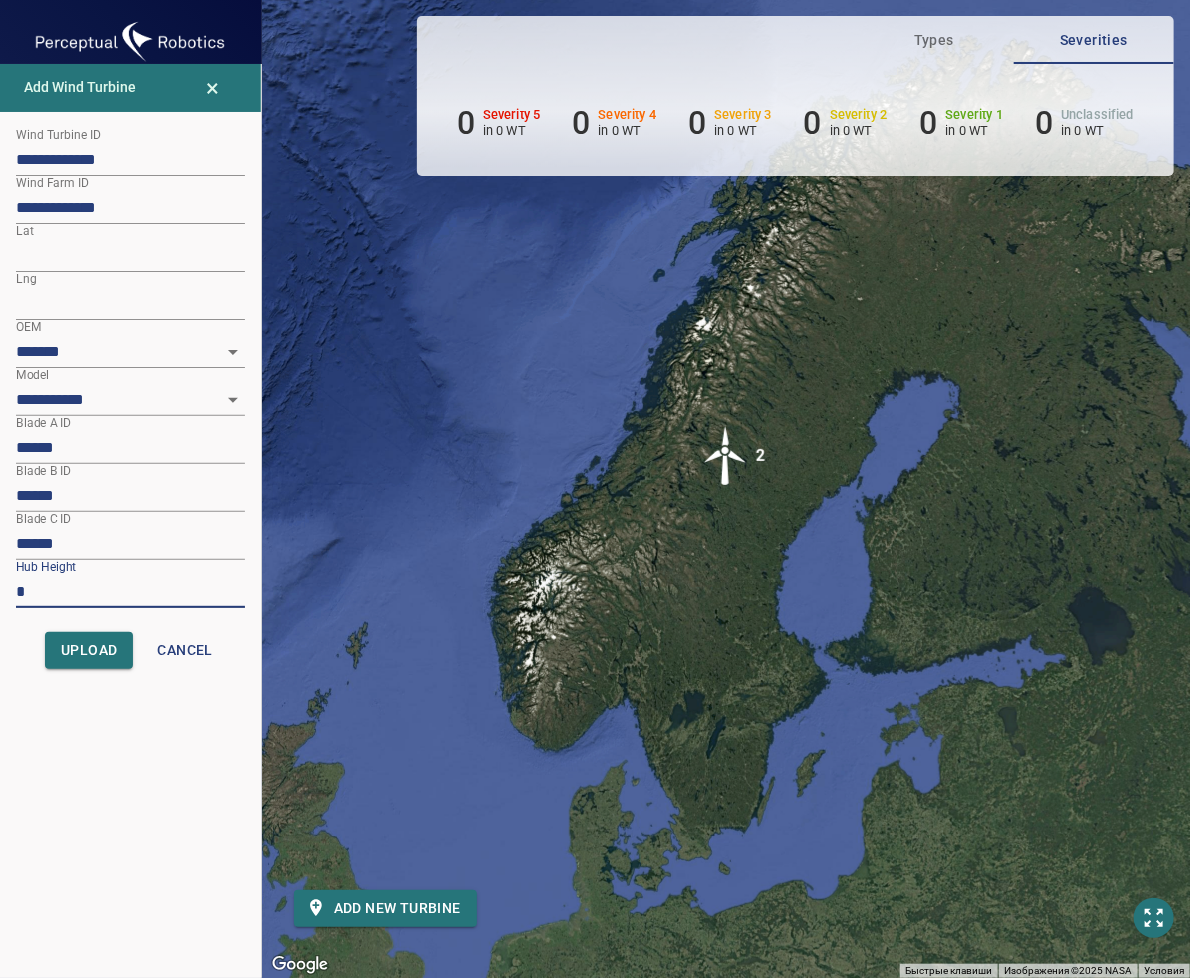 drag, startPoint x: 20, startPoint y: 589, endPoint x: -8, endPoint y: 589, distance: 28 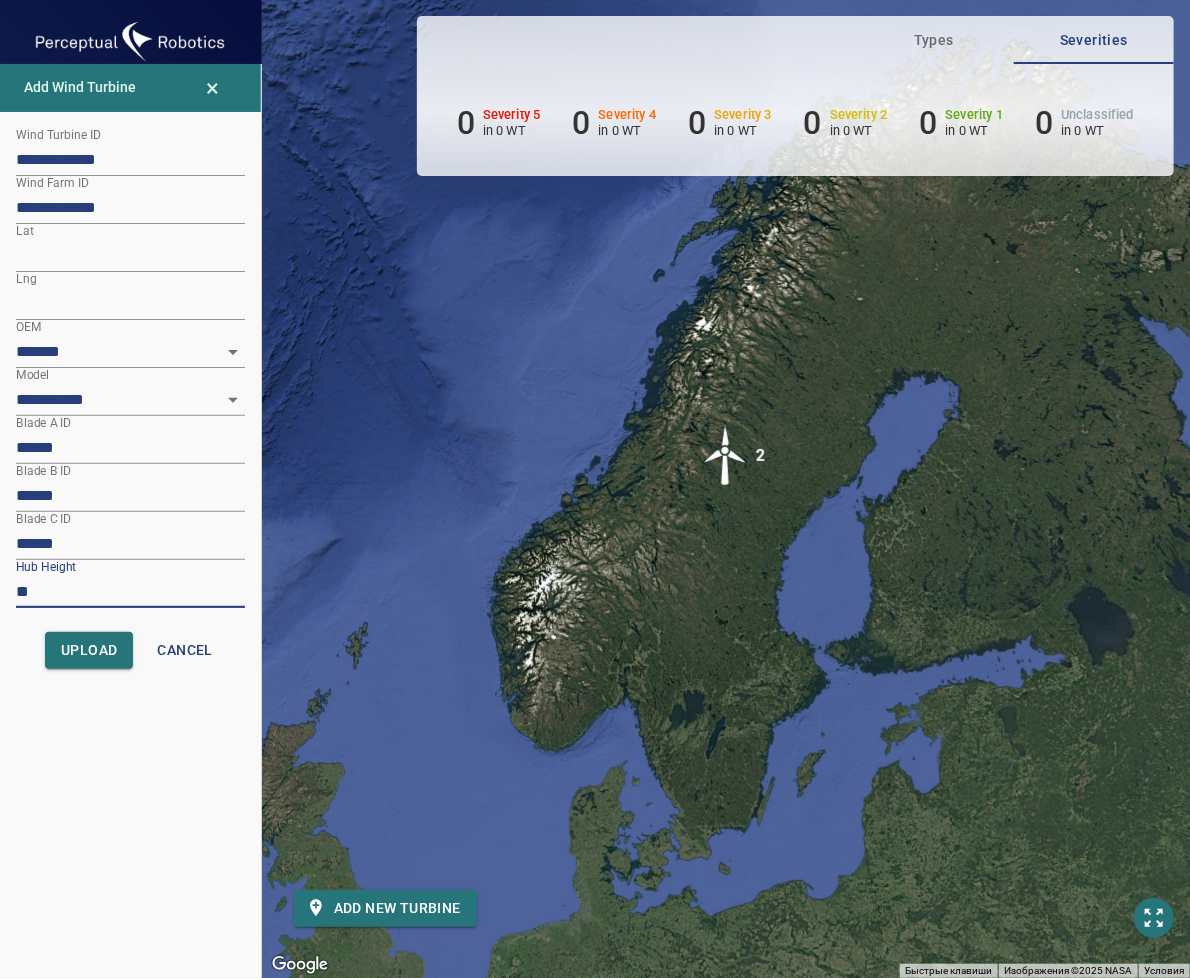 type on "****" 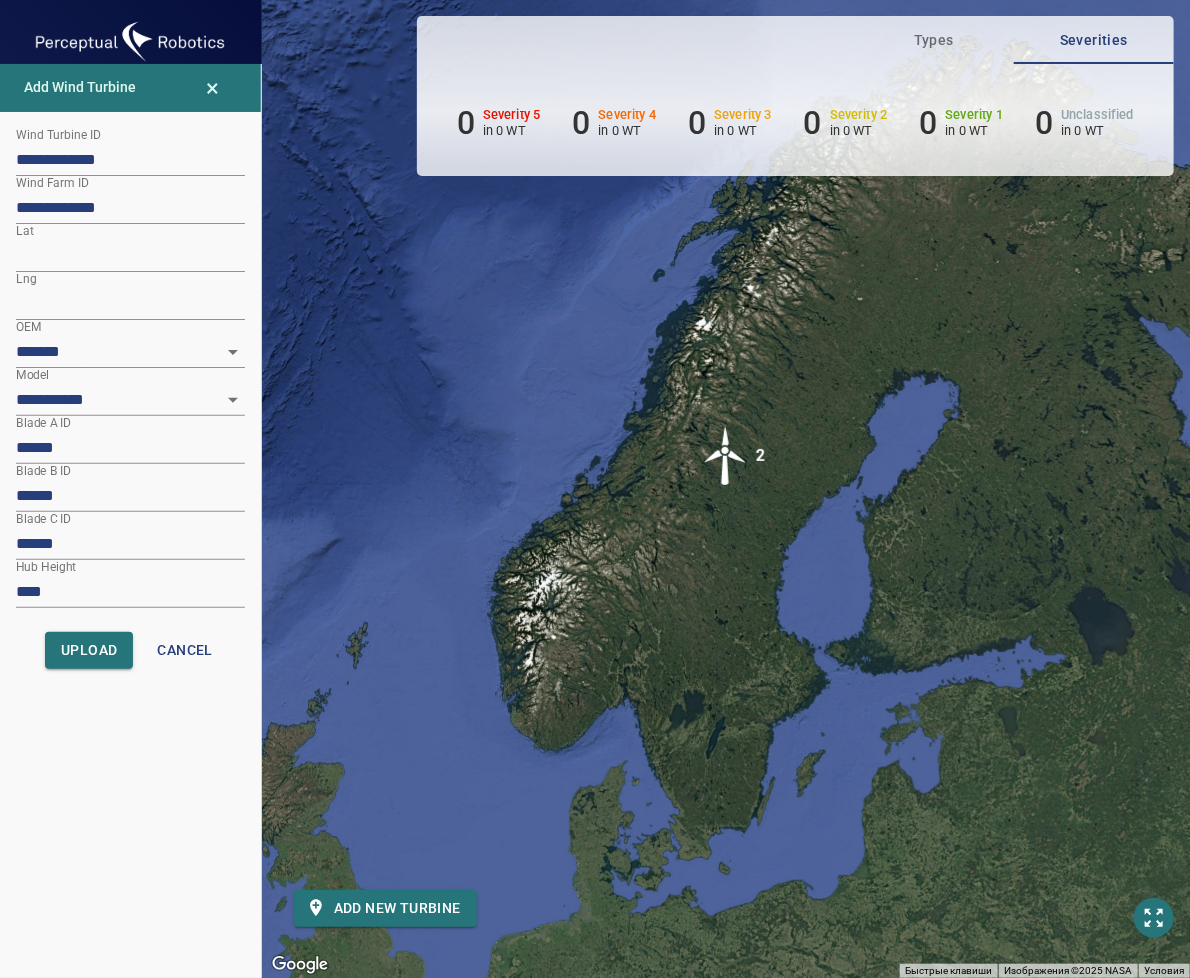 click on "******" at bounding box center [130, 448] 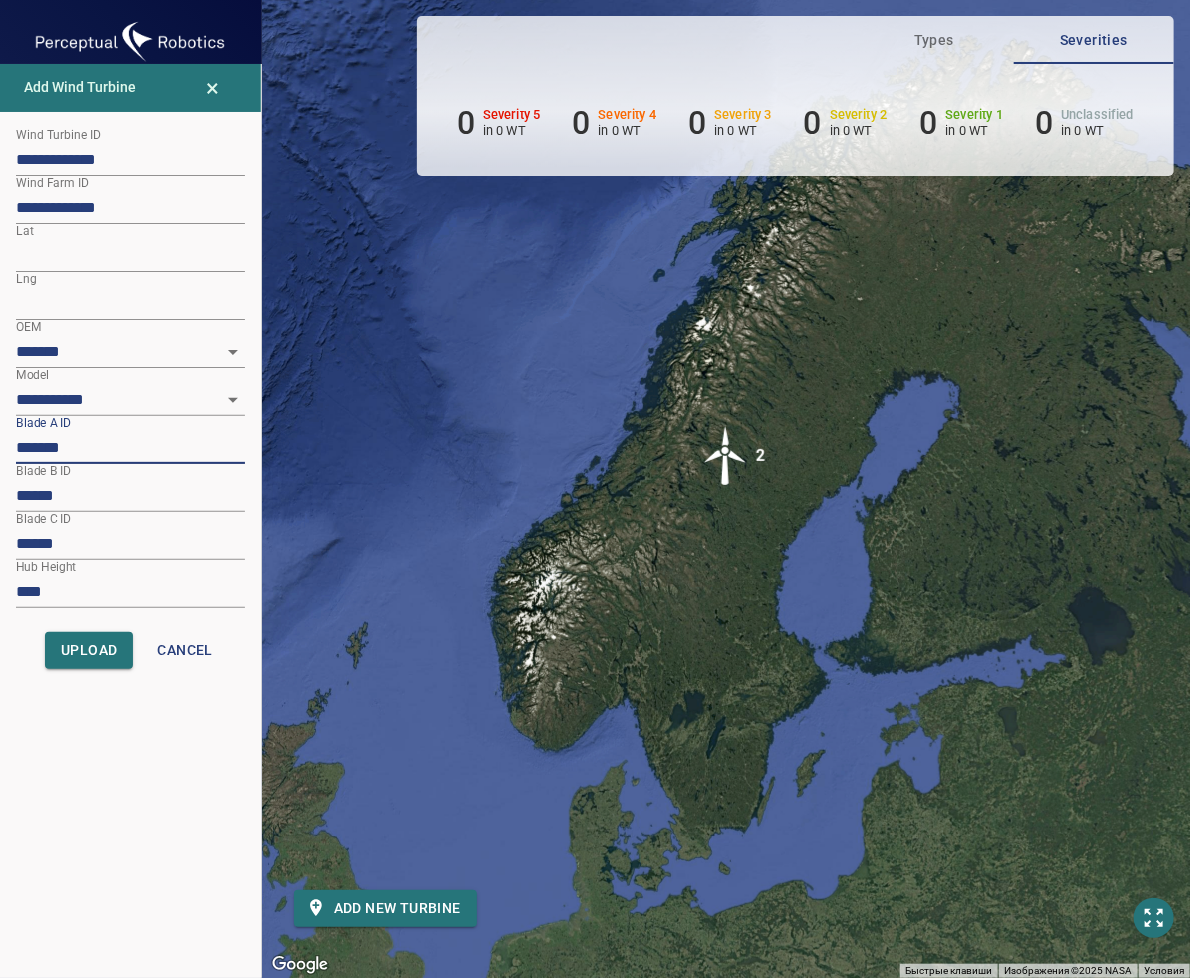 paste on "*********" 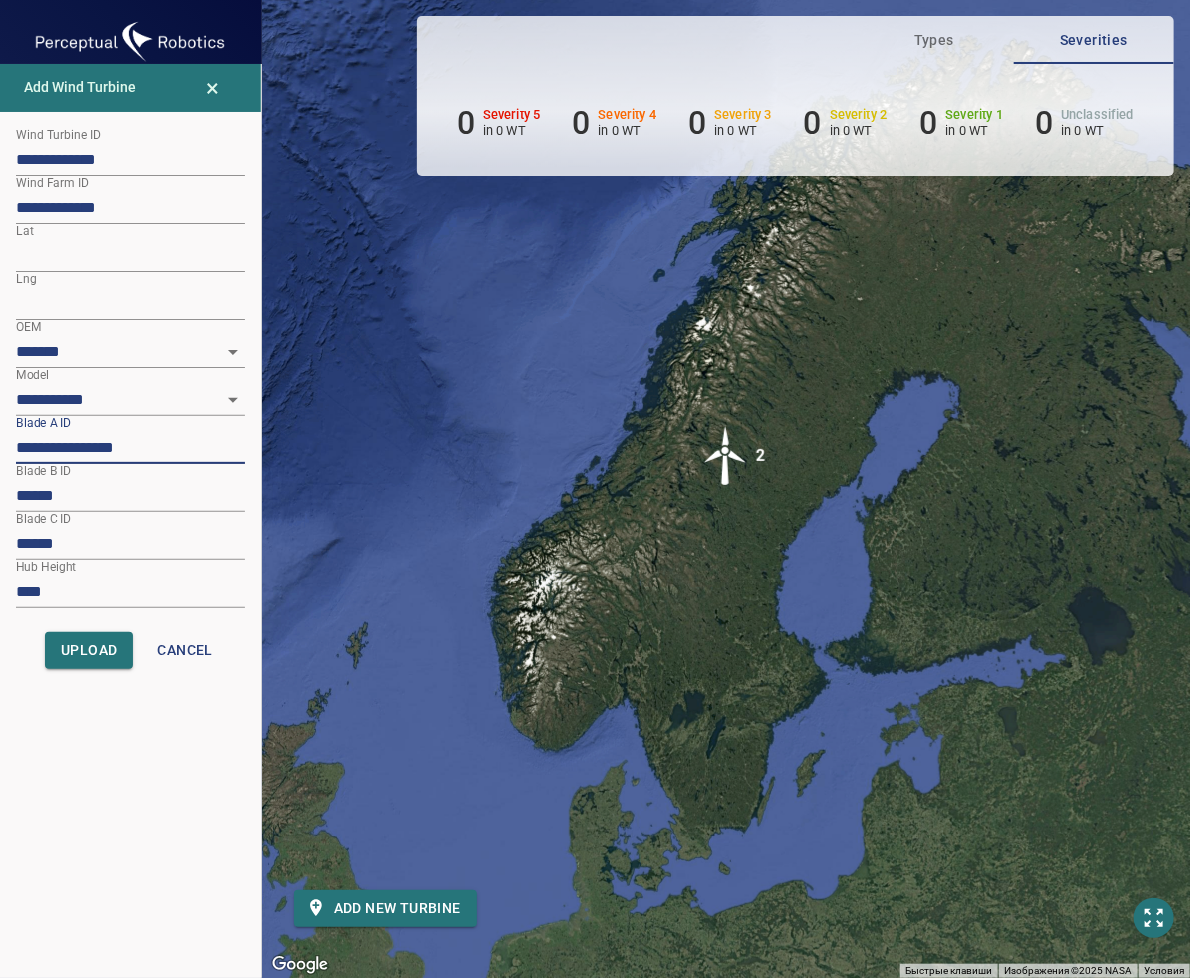 type on "**********" 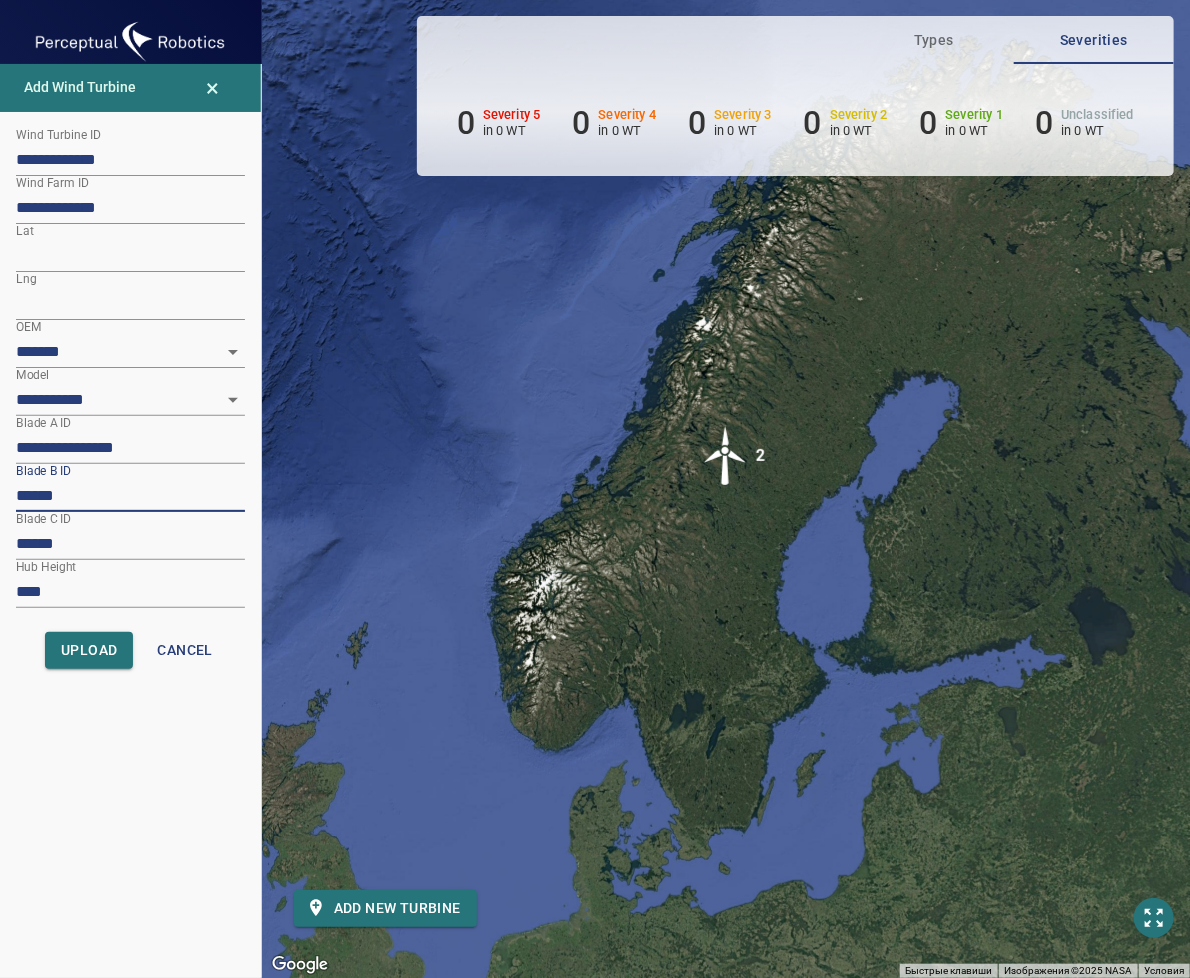 click on "******" at bounding box center [130, 496] 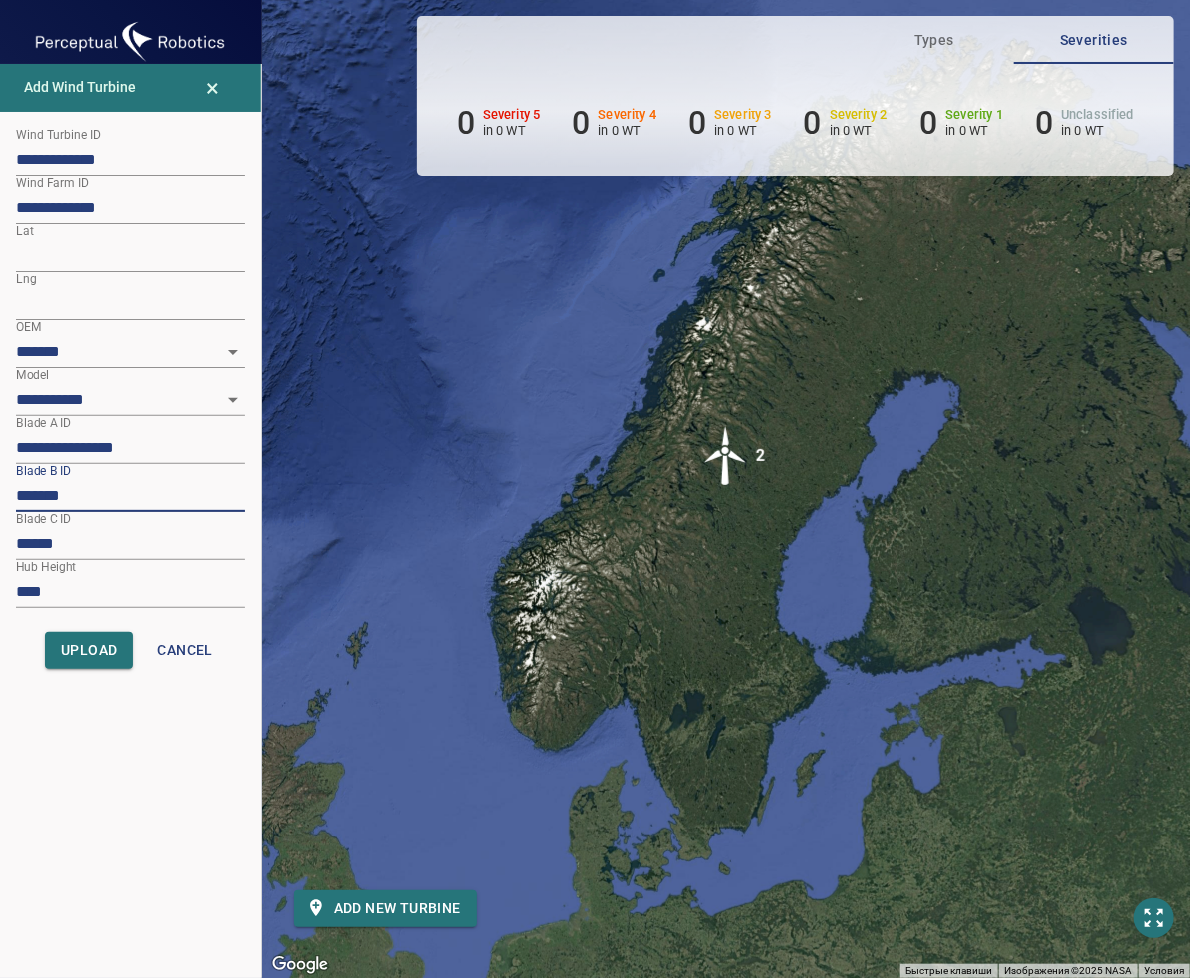 paste on "*********" 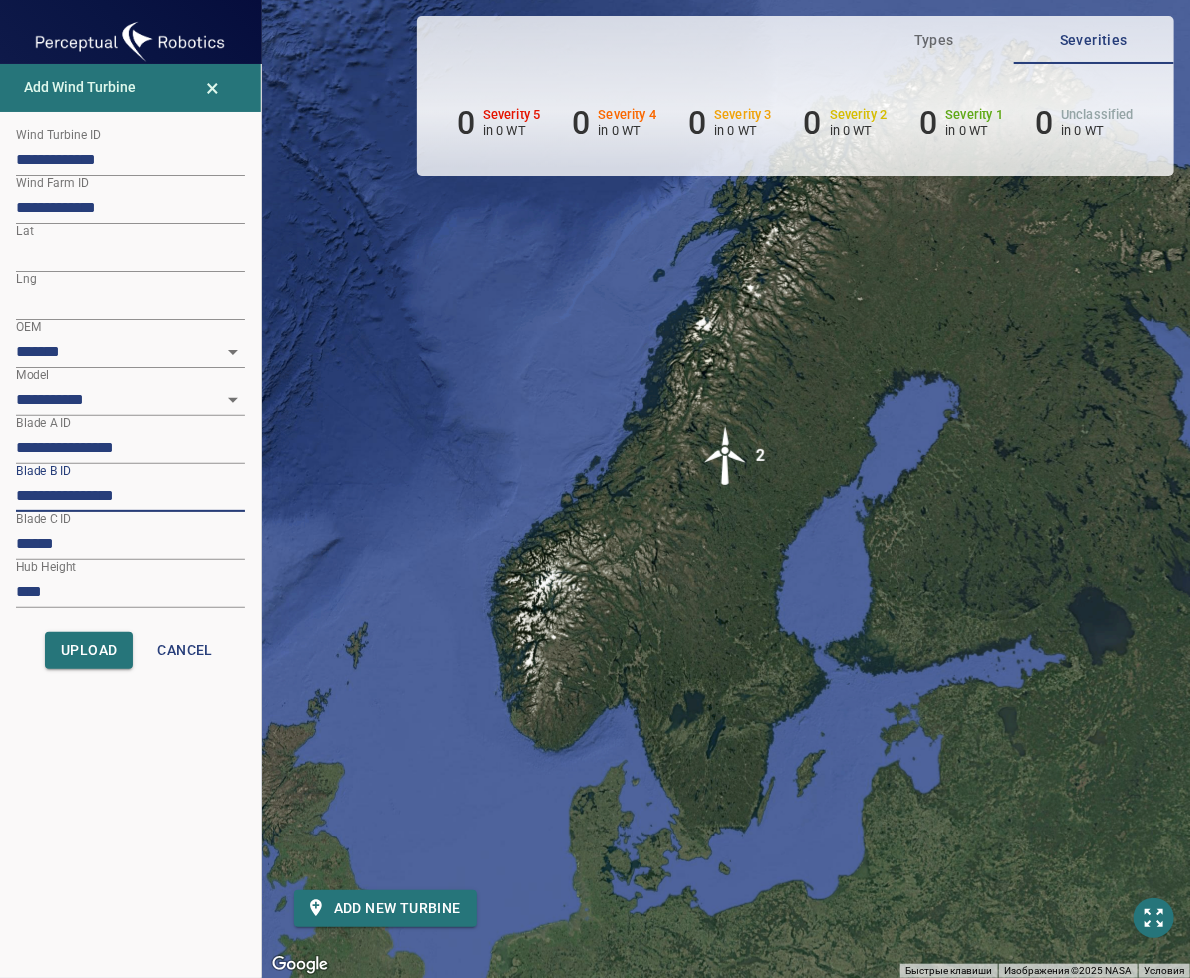 type on "**********" 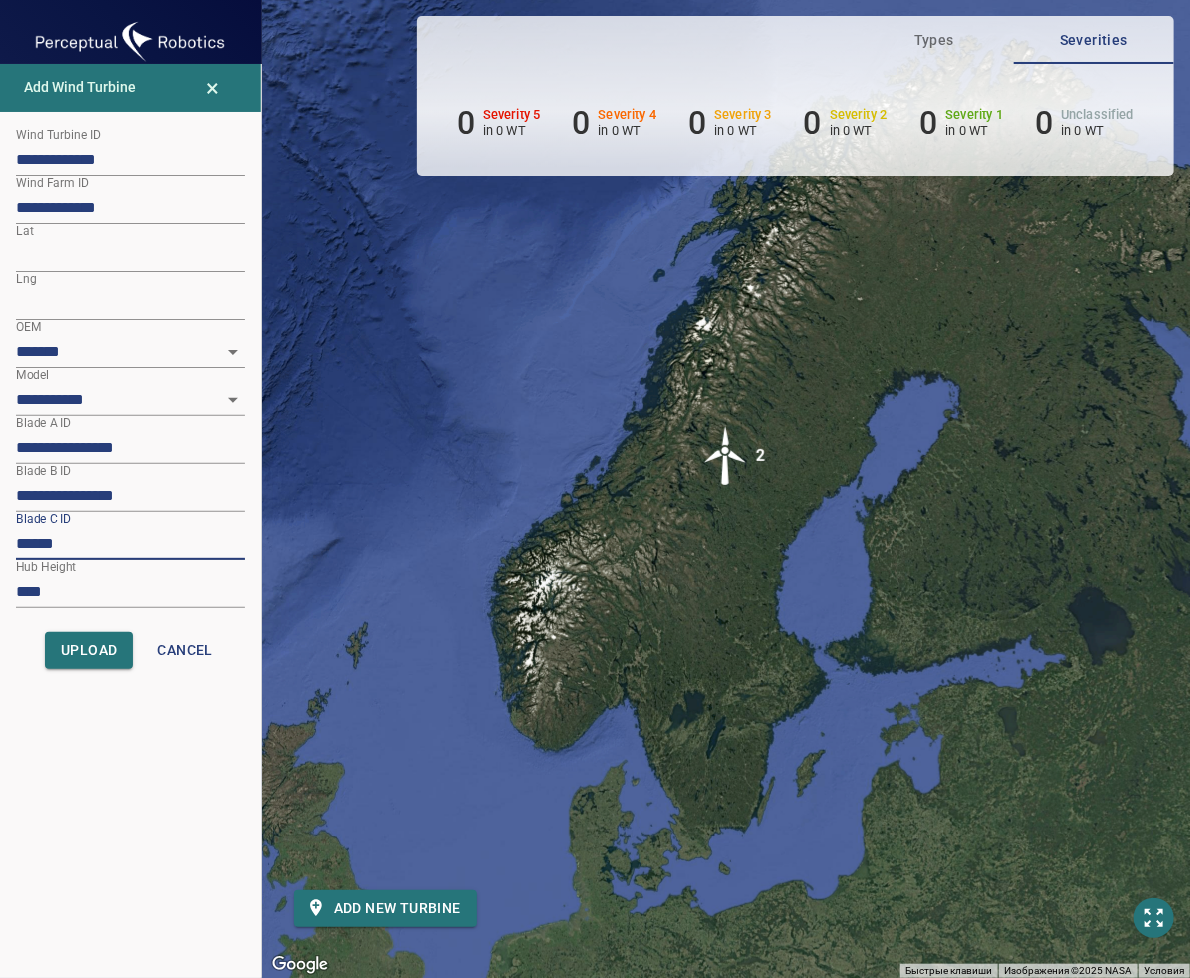 click on "******" at bounding box center (130, 544) 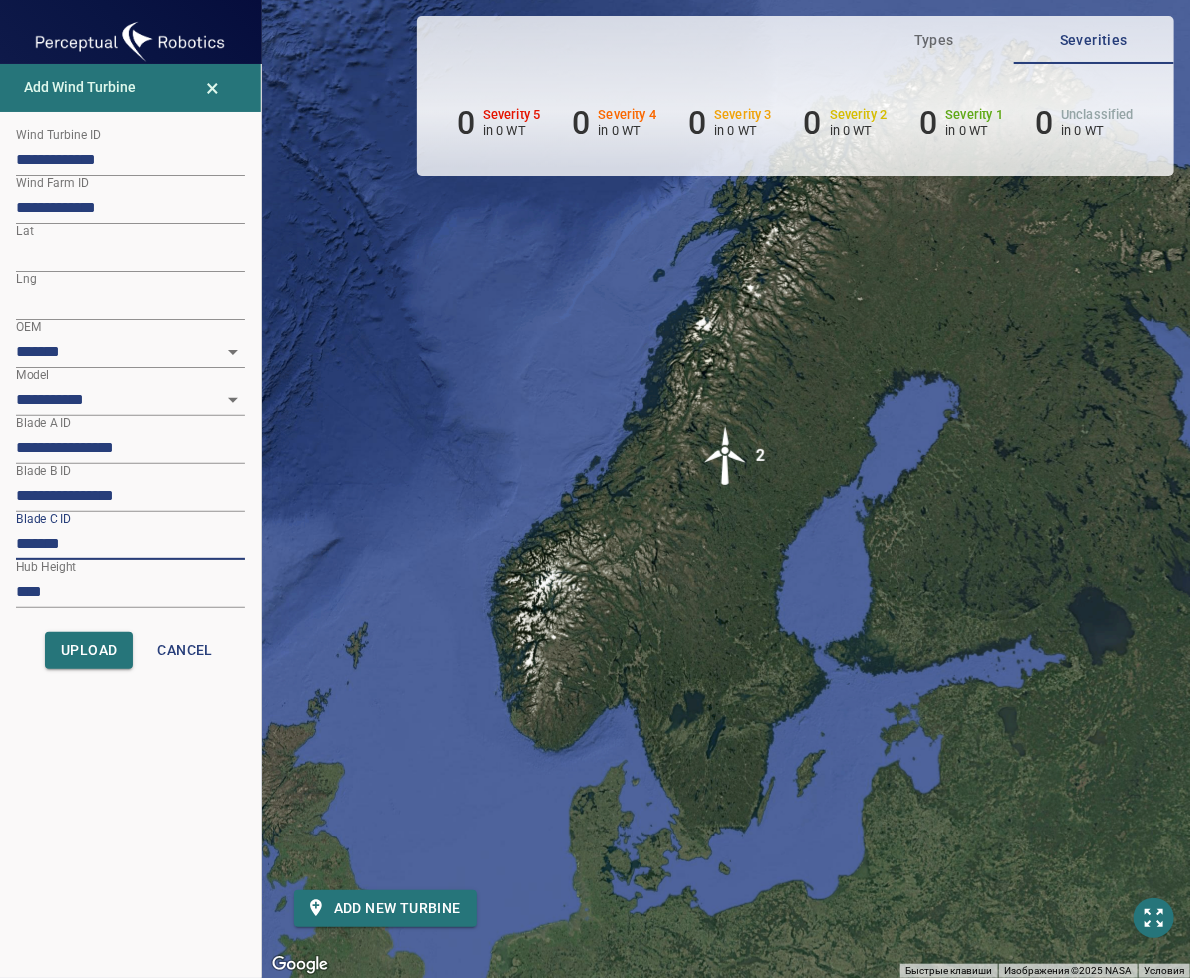 paste on "*********" 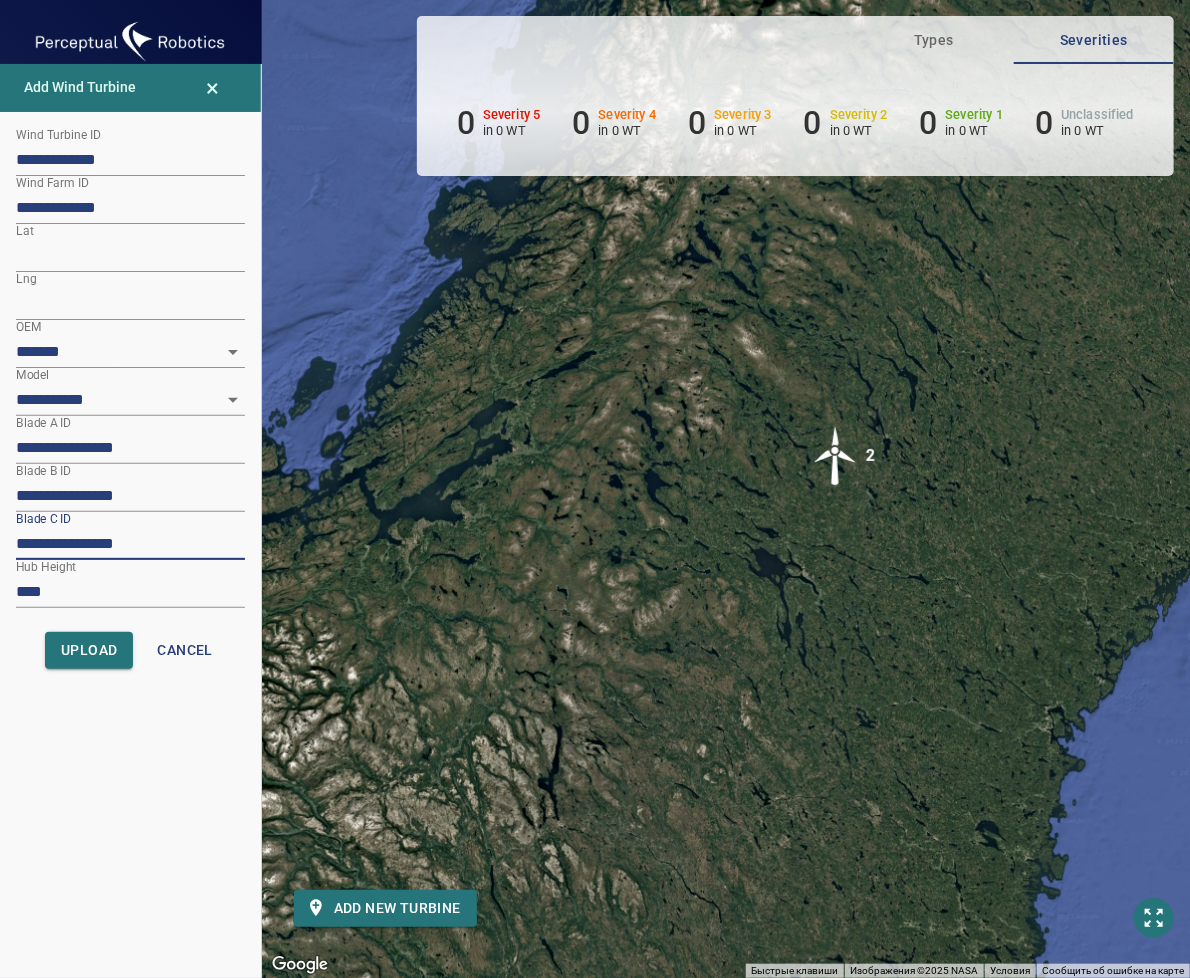 type on "**********" 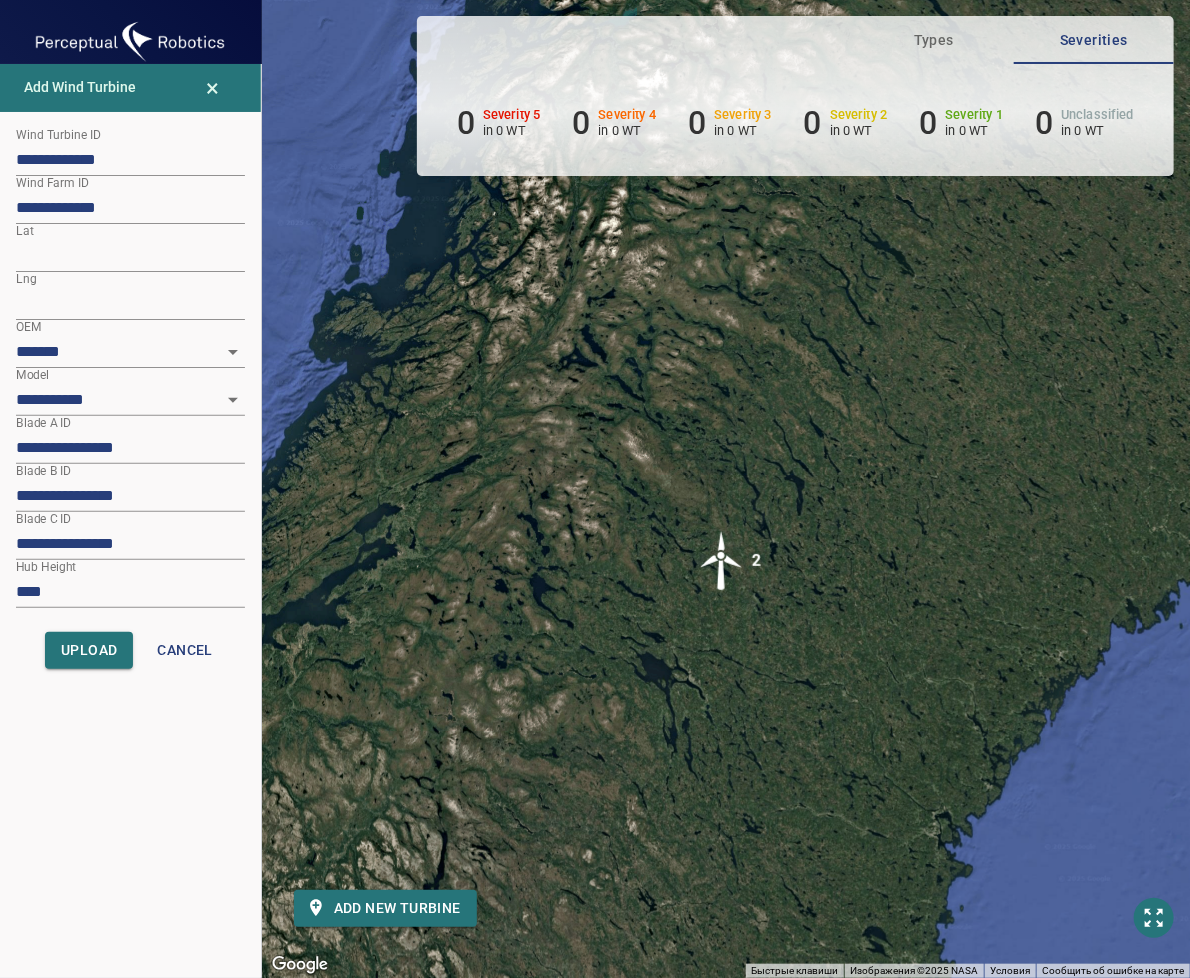 drag, startPoint x: 591, startPoint y: 635, endPoint x: 575, endPoint y: 651, distance: 22.627417 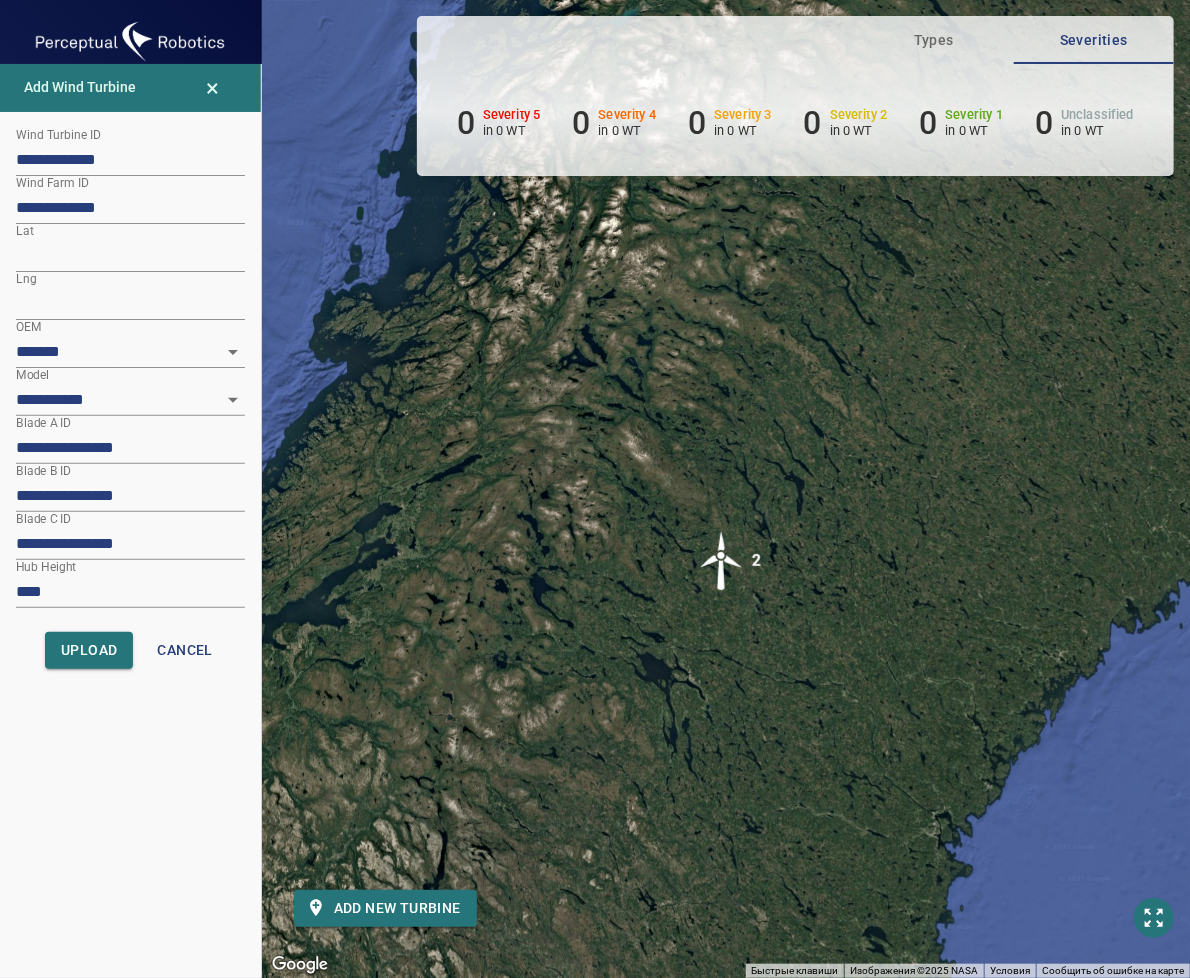 click on "Для навигации используйте клавиши со стрелками. Чтобы активировать перетаскивание с помощью клавиатуры, нажмите Alt + Ввод. После этого перемещайте маркер, используя клавиши со стрелками. Чтобы завершить перетаскивание, нажмите клавишу Ввод. Чтобы отменить действие, нажмите клавишу Esc. 2" at bounding box center [726, 489] 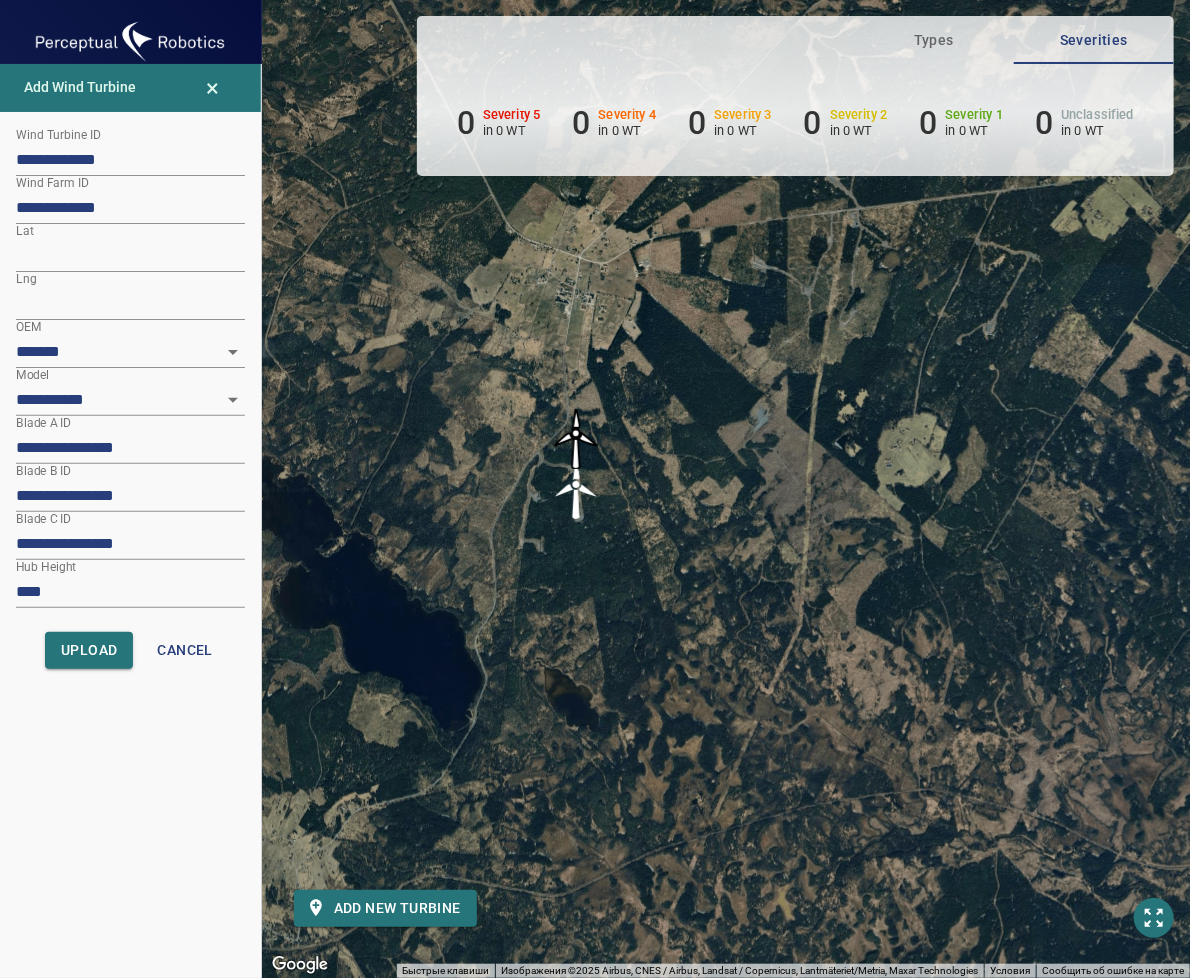 drag, startPoint x: 654, startPoint y: 542, endPoint x: 640, endPoint y: 631, distance: 90.0944 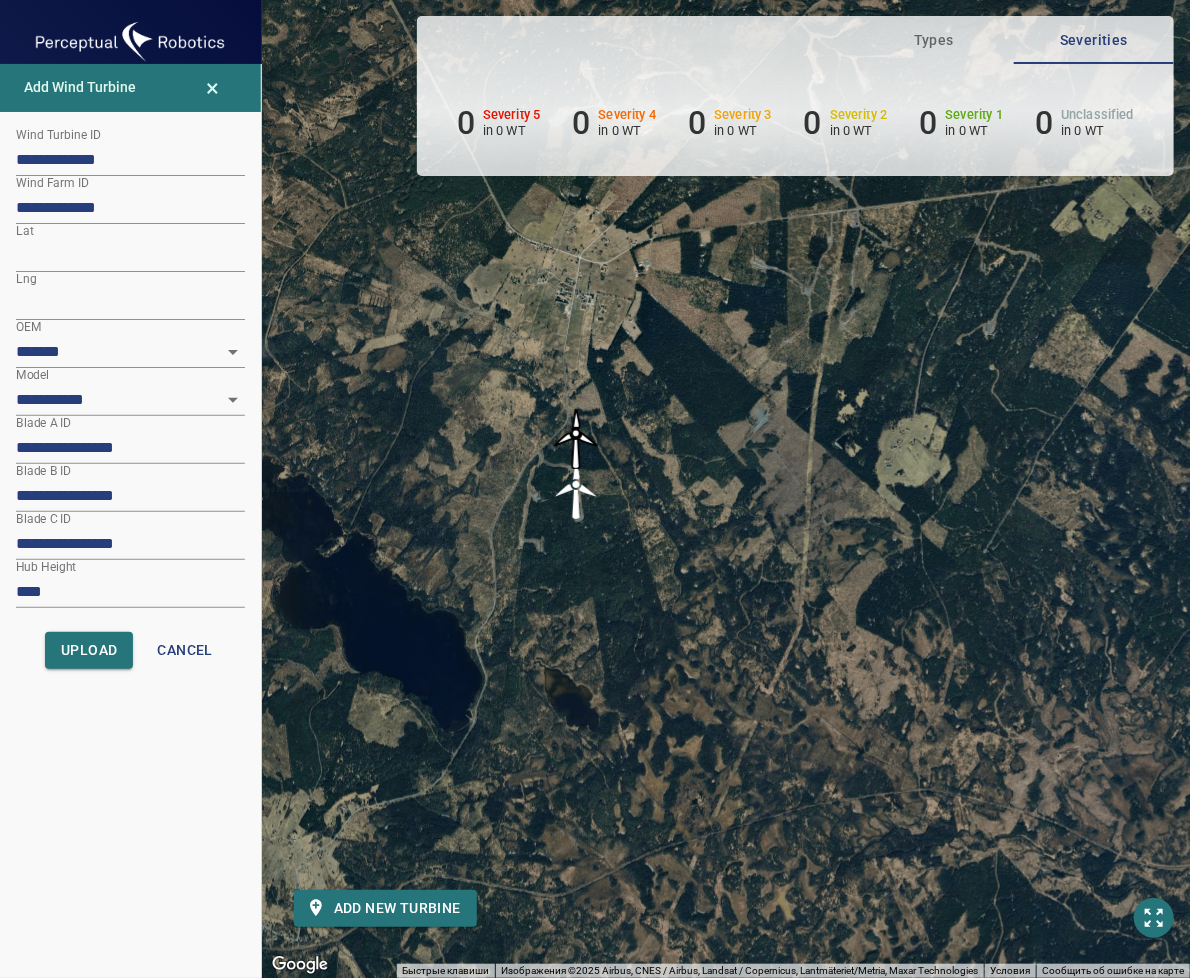 click on "Для навигации используйте клавиши со стрелками. Чтобы активировать перетаскивание с помощью клавиатуры, нажмите Alt + Ввод. После этого перемещайте маркер, используя клавиши со стрелками. Чтобы завершить перетаскивание, нажмите клавишу Ввод. Чтобы отменить действие, нажмите клавишу Esc." at bounding box center (726, 489) 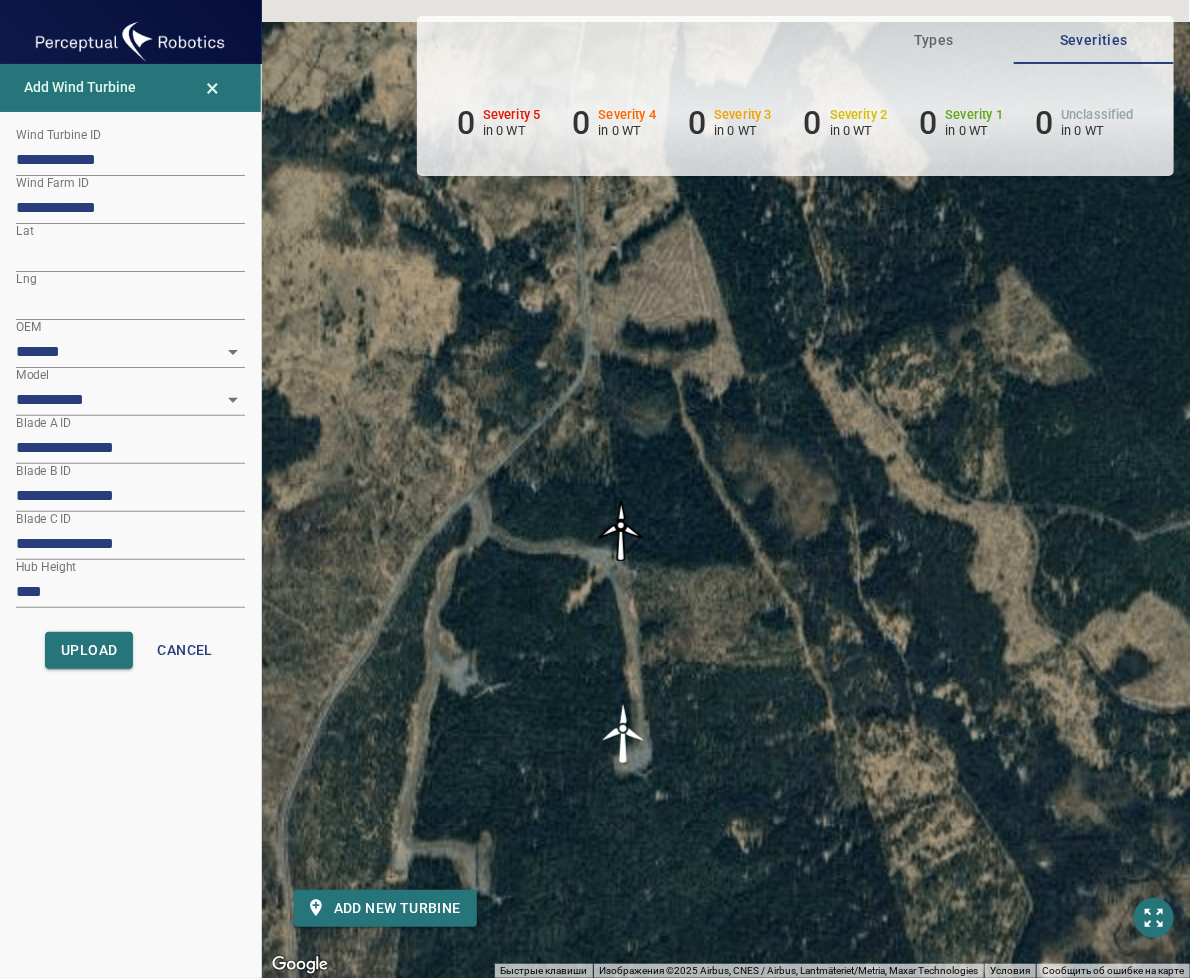 drag, startPoint x: 612, startPoint y: 407, endPoint x: 474, endPoint y: 694, distance: 318.45407 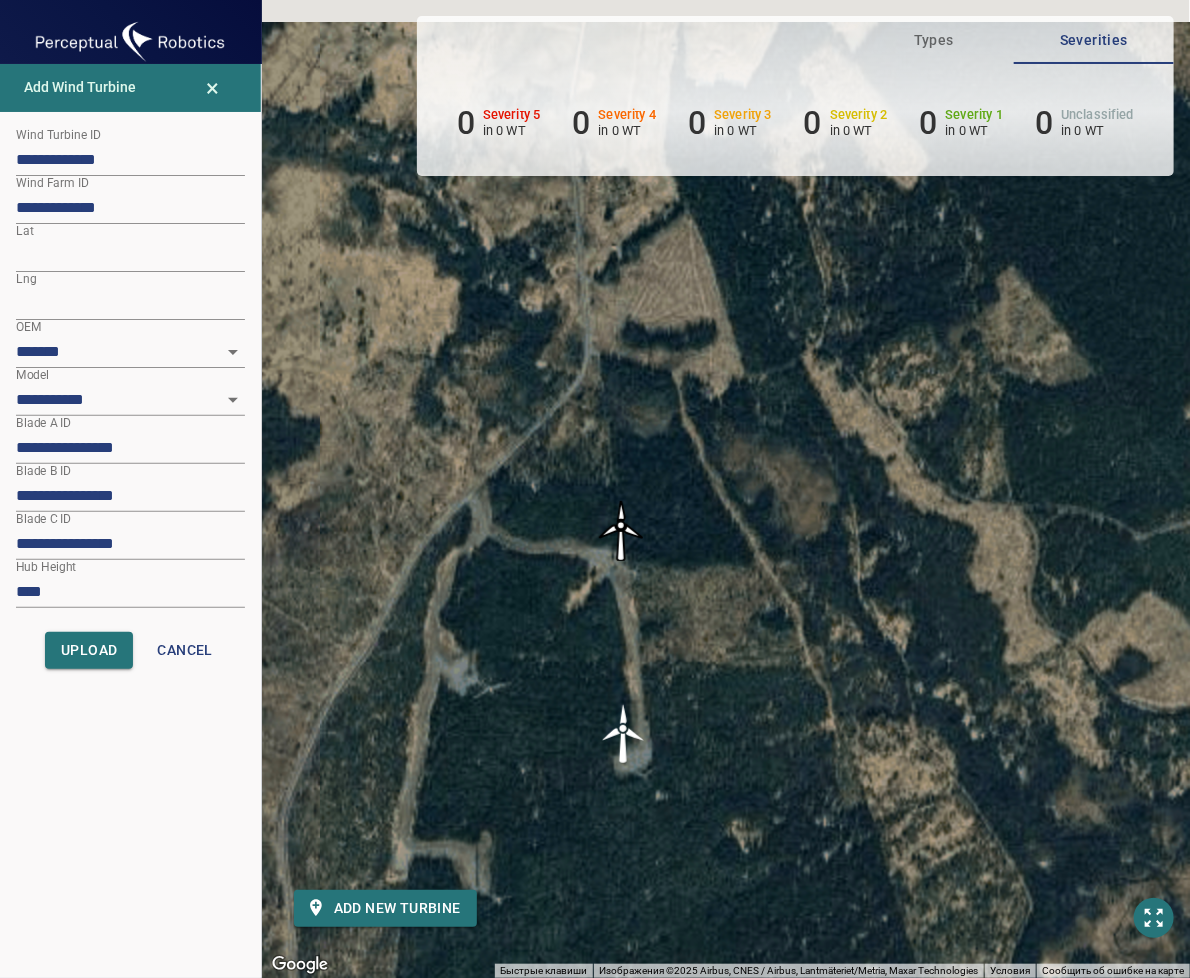 click on "Для навигации используйте клавиши со стрелками. Чтобы активировать перетаскивание с помощью клавиатуры, нажмите Alt + Ввод. После этого перемещайте маркер, используя клавиши со стрелками. Чтобы завершить перетаскивание, нажмите клавишу Ввод. Чтобы отменить действие, нажмите клавишу Esc." at bounding box center [726, 489] 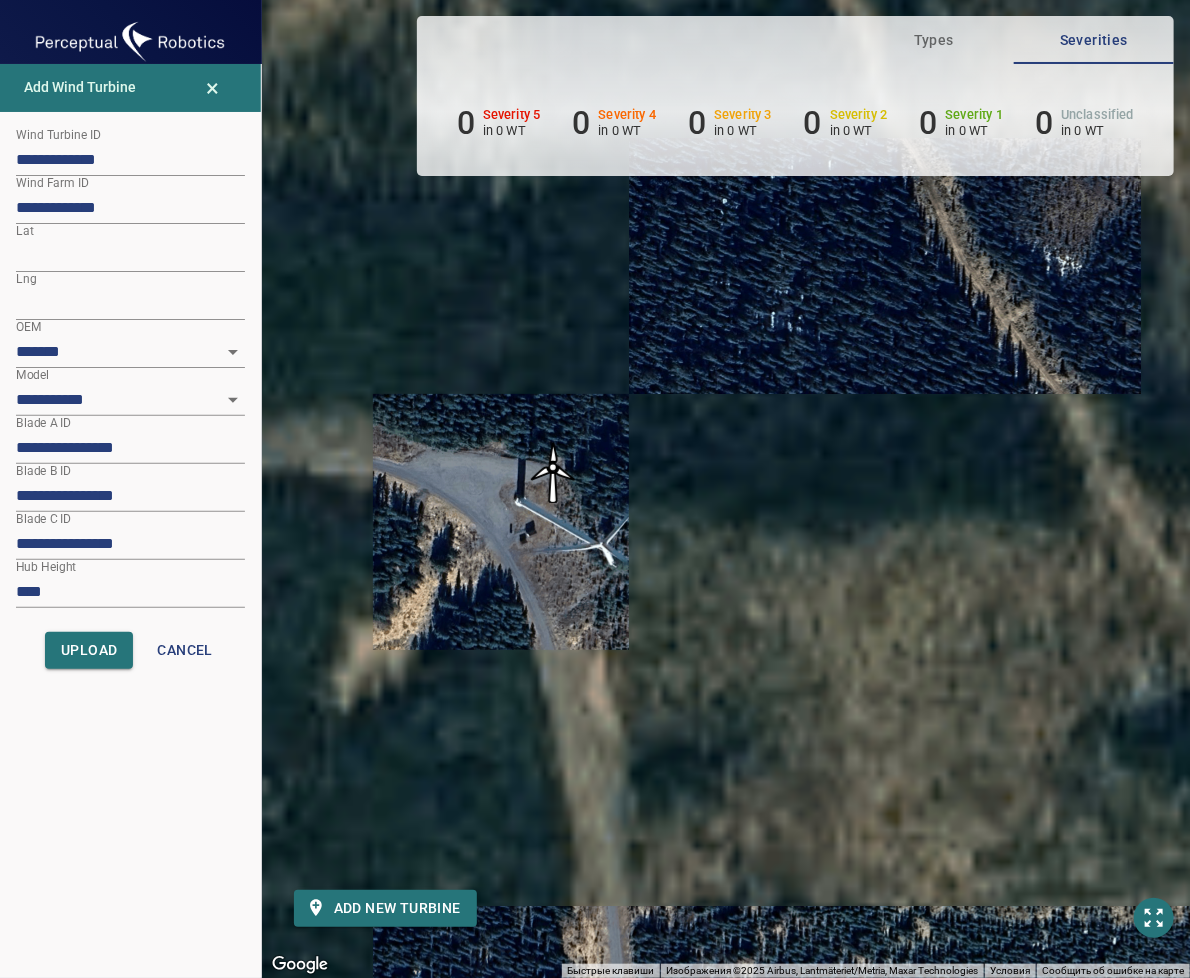 drag, startPoint x: 519, startPoint y: 575, endPoint x: 678, endPoint y: 557, distance: 160.01562 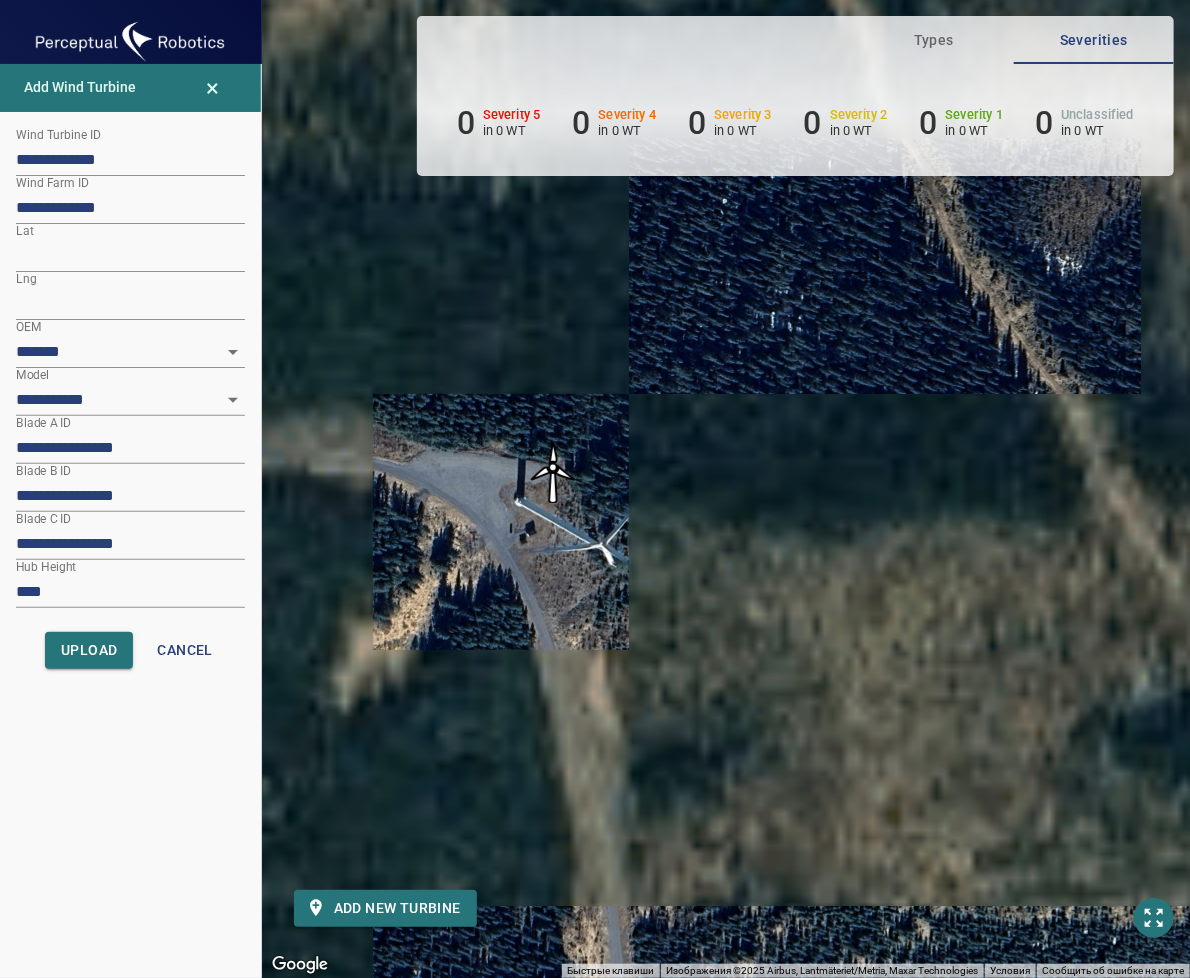 click on "Для навигации используйте клавиши со стрелками. Чтобы активировать перетаскивание с помощью клавиатуры, нажмите Alt + Ввод. После этого перемещайте маркер, используя клавиши со стрелками. Чтобы завершить перетаскивание, нажмите клавишу Ввод. Чтобы отменить действие, нажмите клавишу Esc." at bounding box center [726, 489] 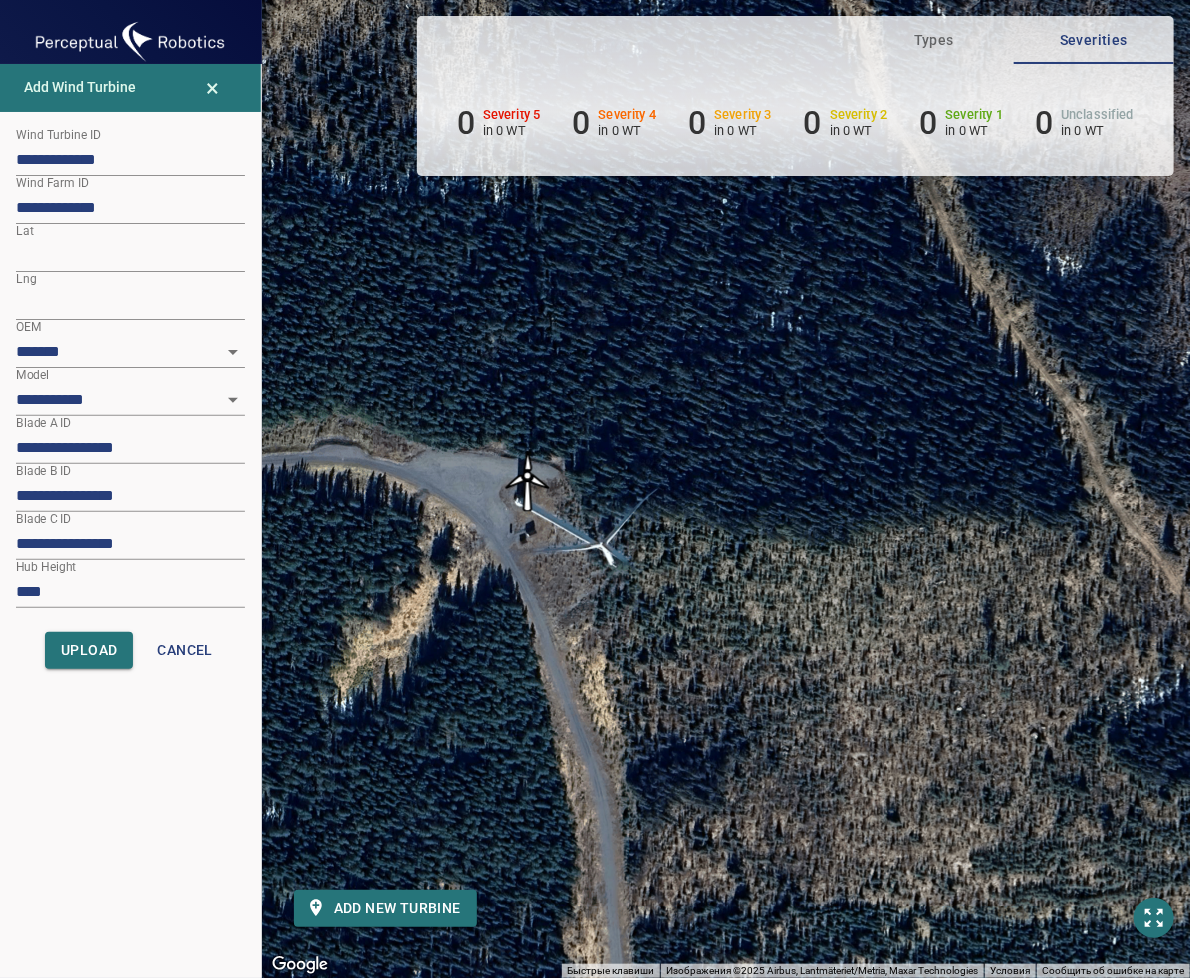 drag, startPoint x: 545, startPoint y: 465, endPoint x: 514, endPoint y: 478, distance: 33.61547 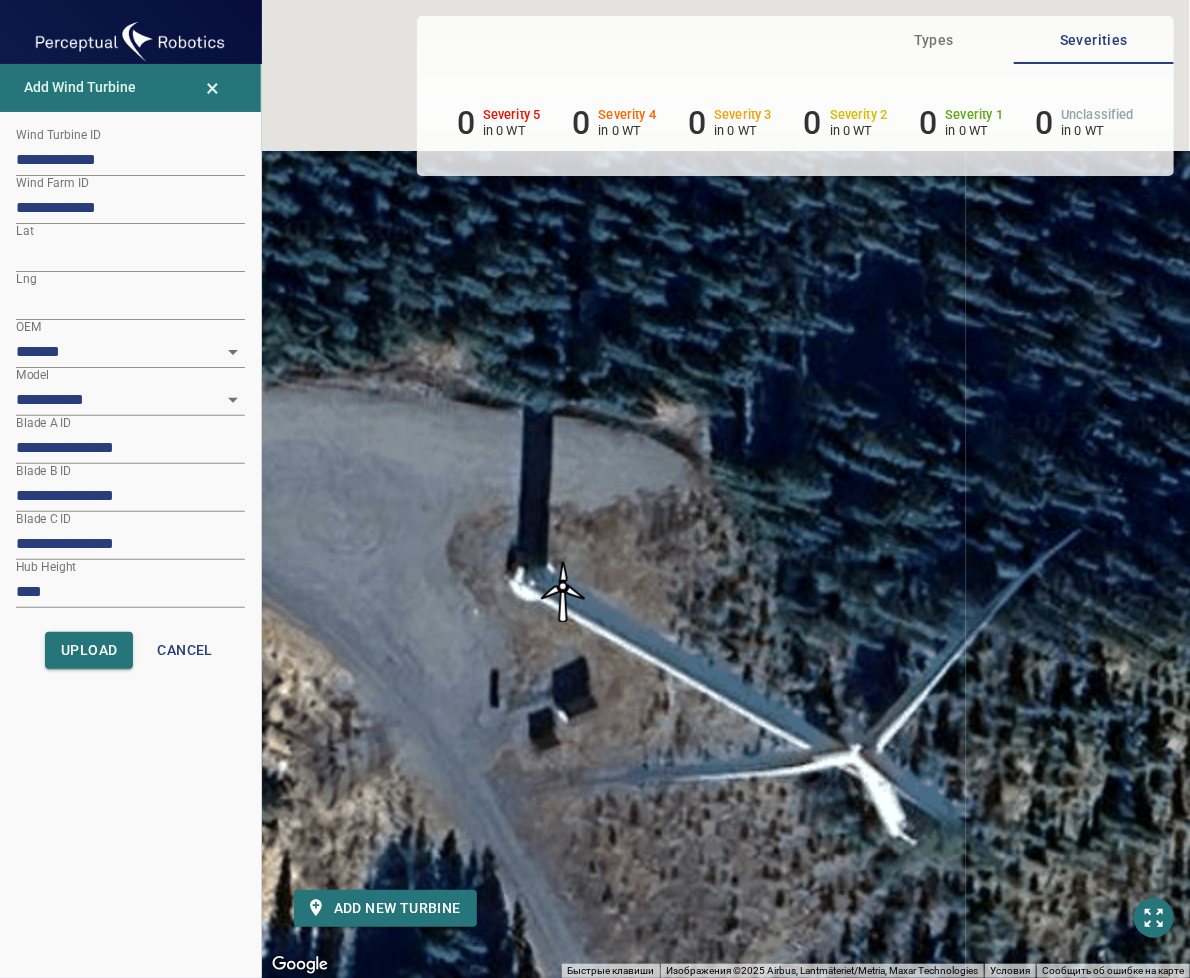 drag, startPoint x: 516, startPoint y: 507, endPoint x: 588, endPoint y: 730, distance: 234.33524 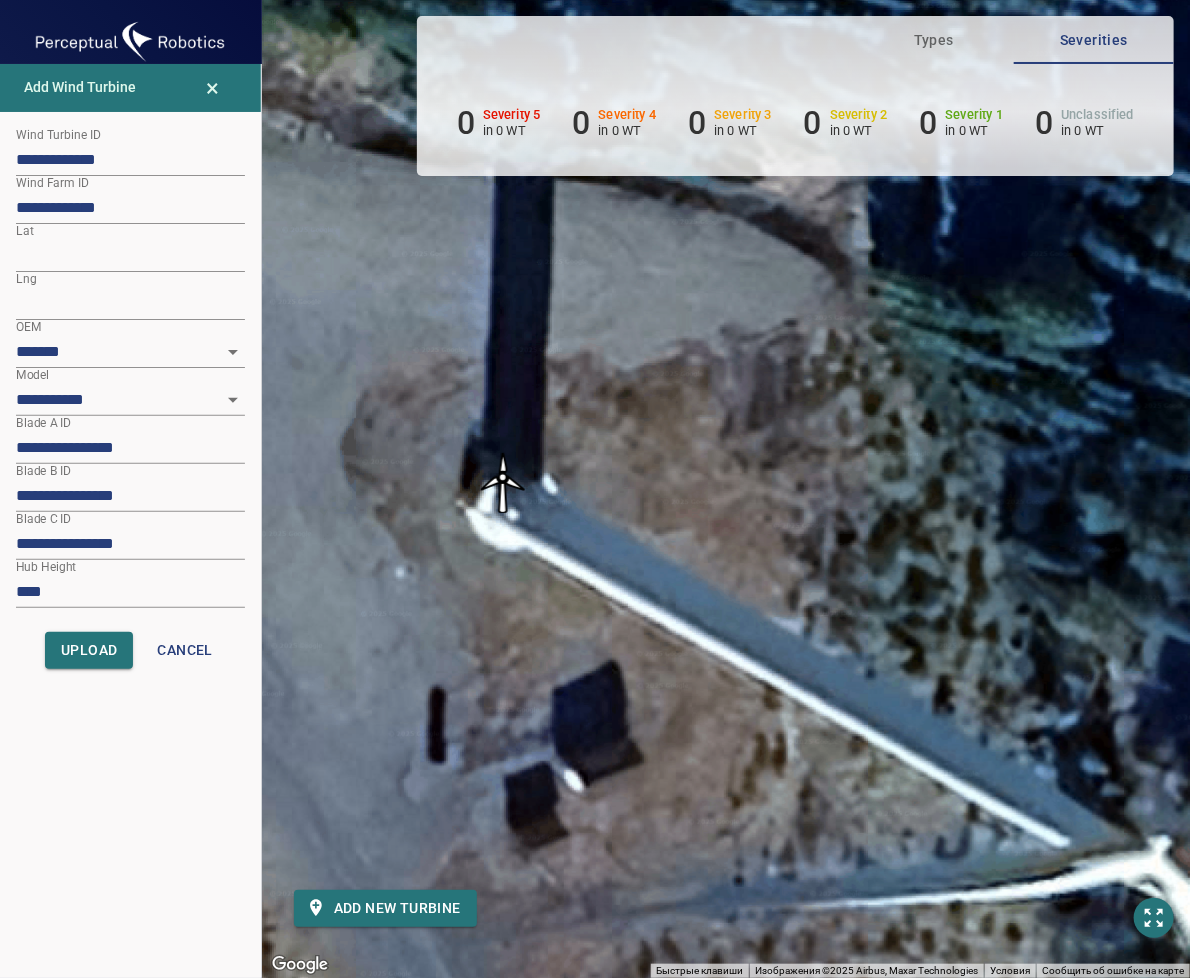 drag, startPoint x: 570, startPoint y: 564, endPoint x: 498, endPoint y: 483, distance: 108.37435 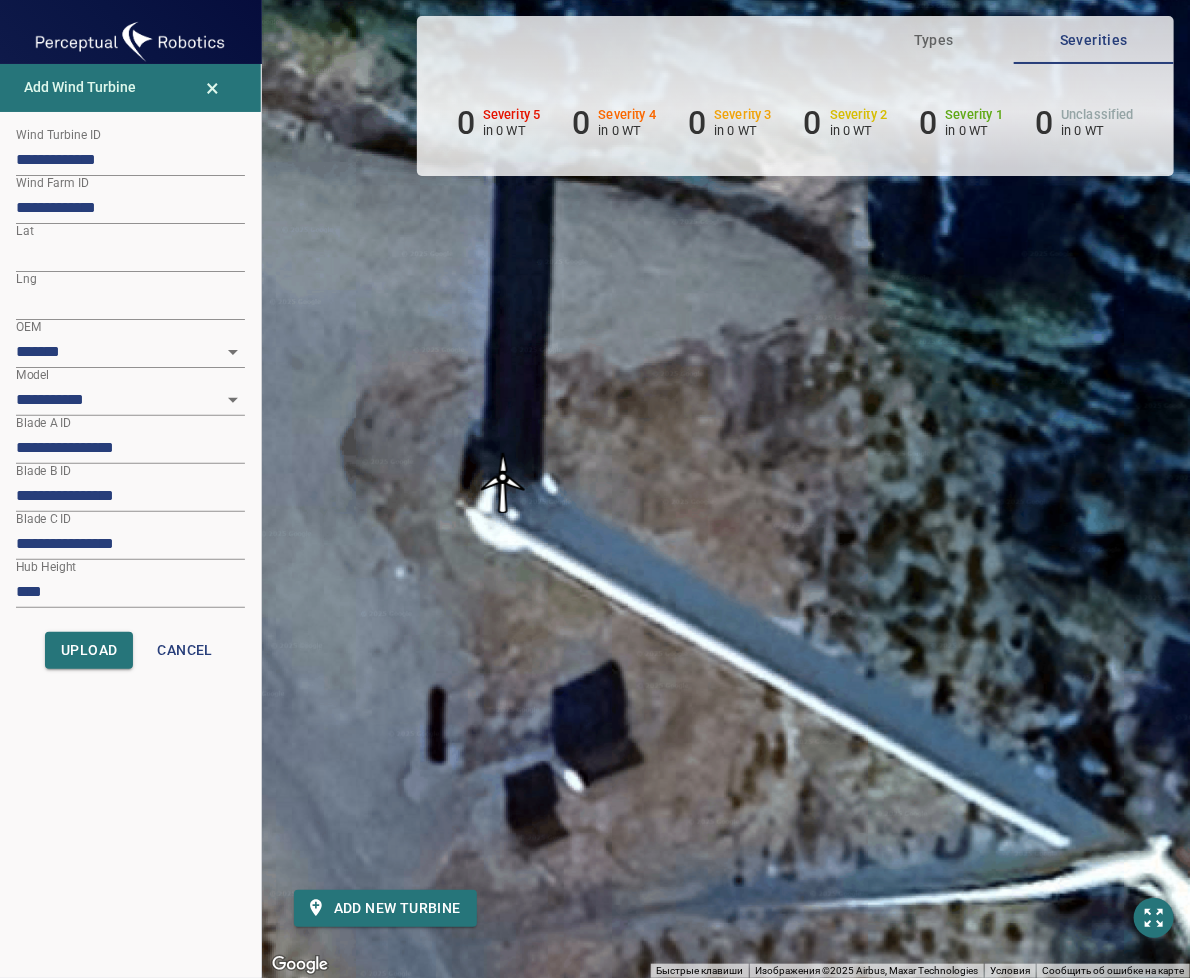 click at bounding box center [503, 483] 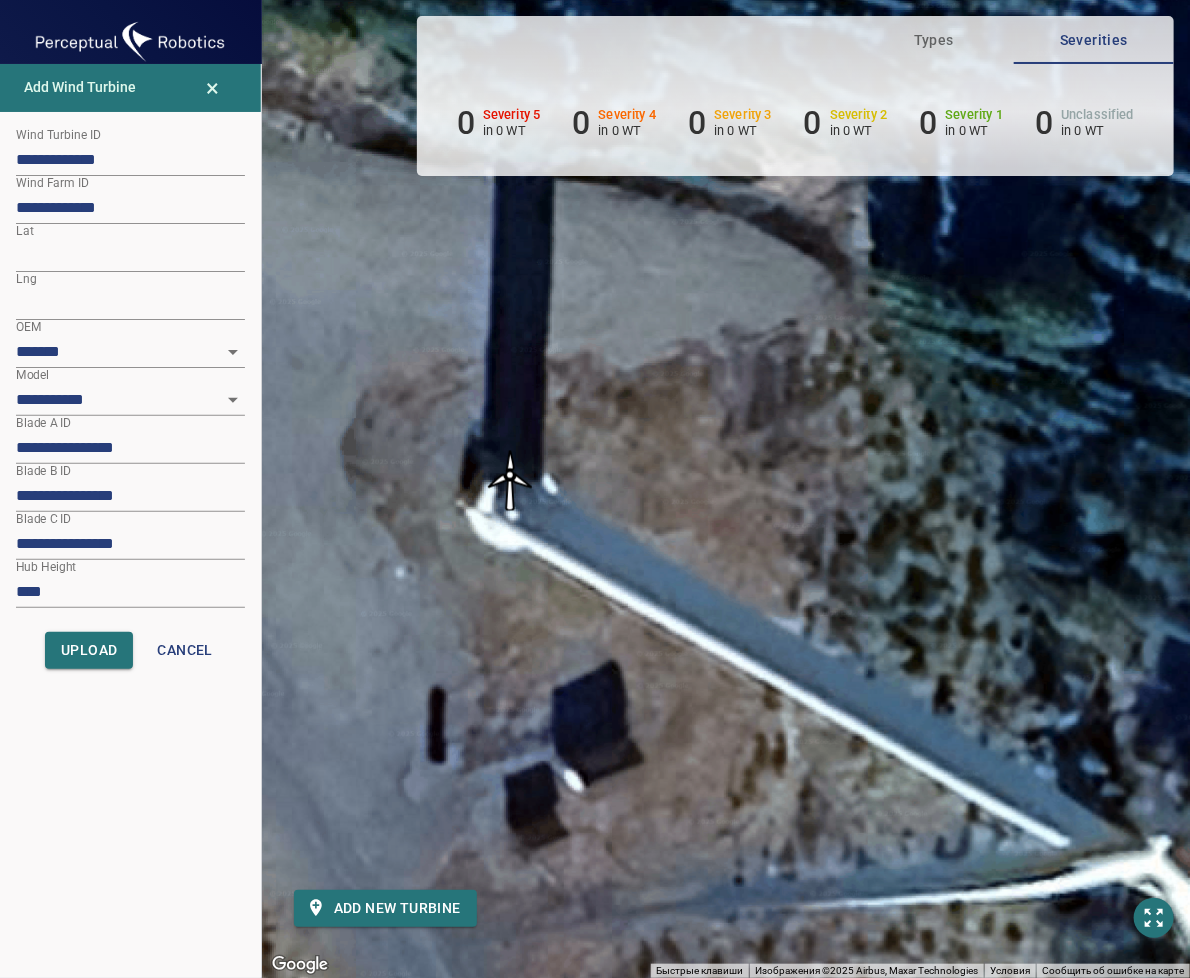 click at bounding box center [510, 481] 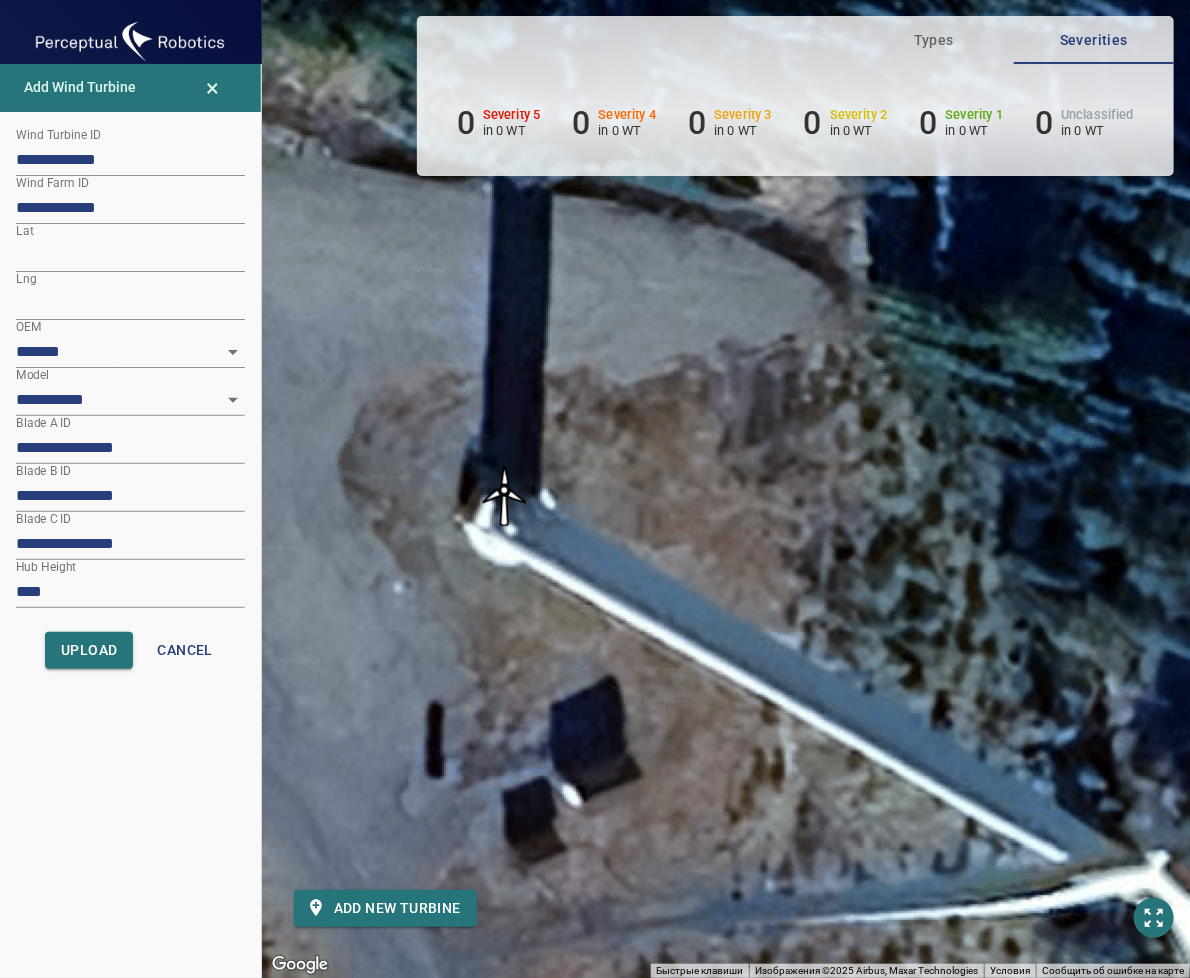 click at bounding box center [504, 496] 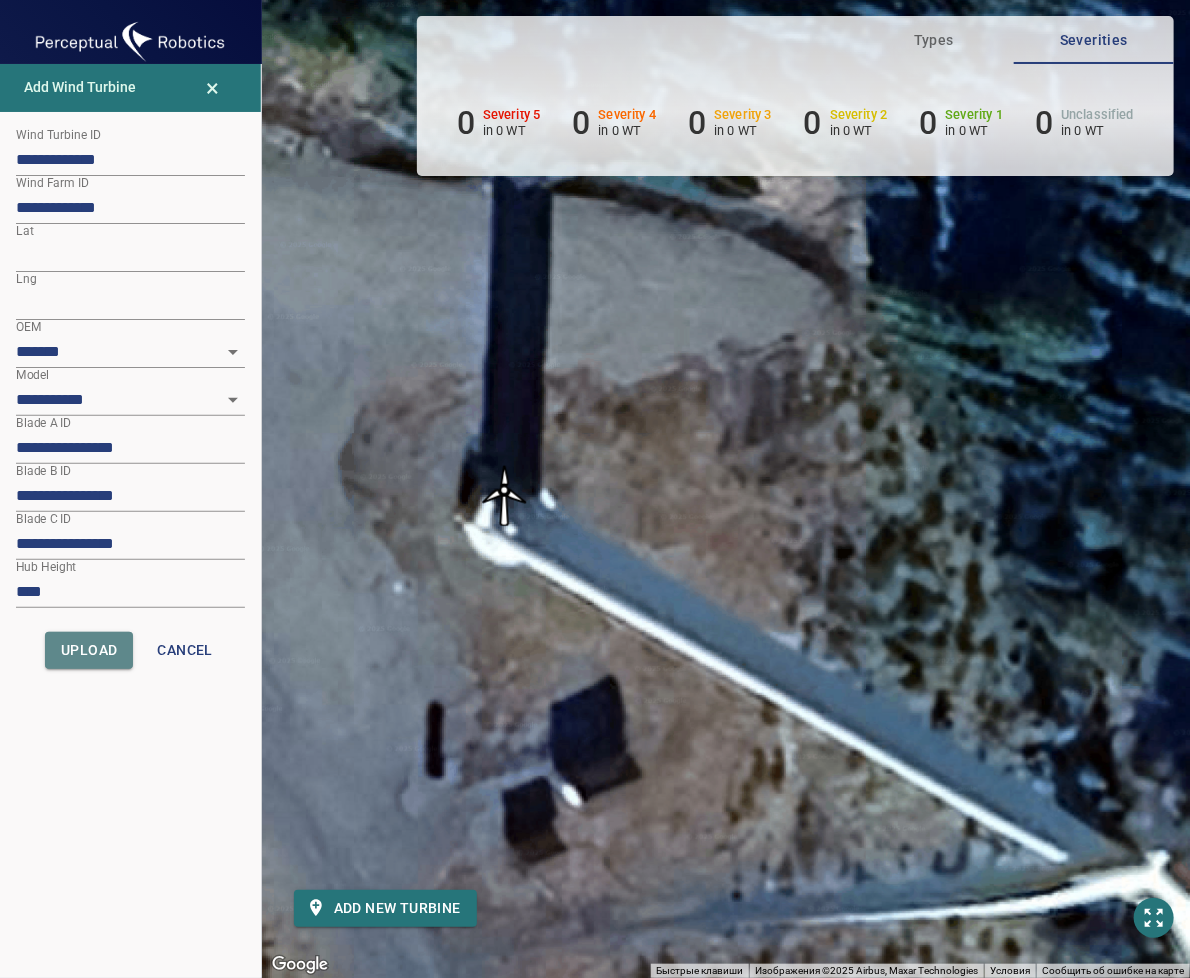 click on "Upload" at bounding box center (89, 650) 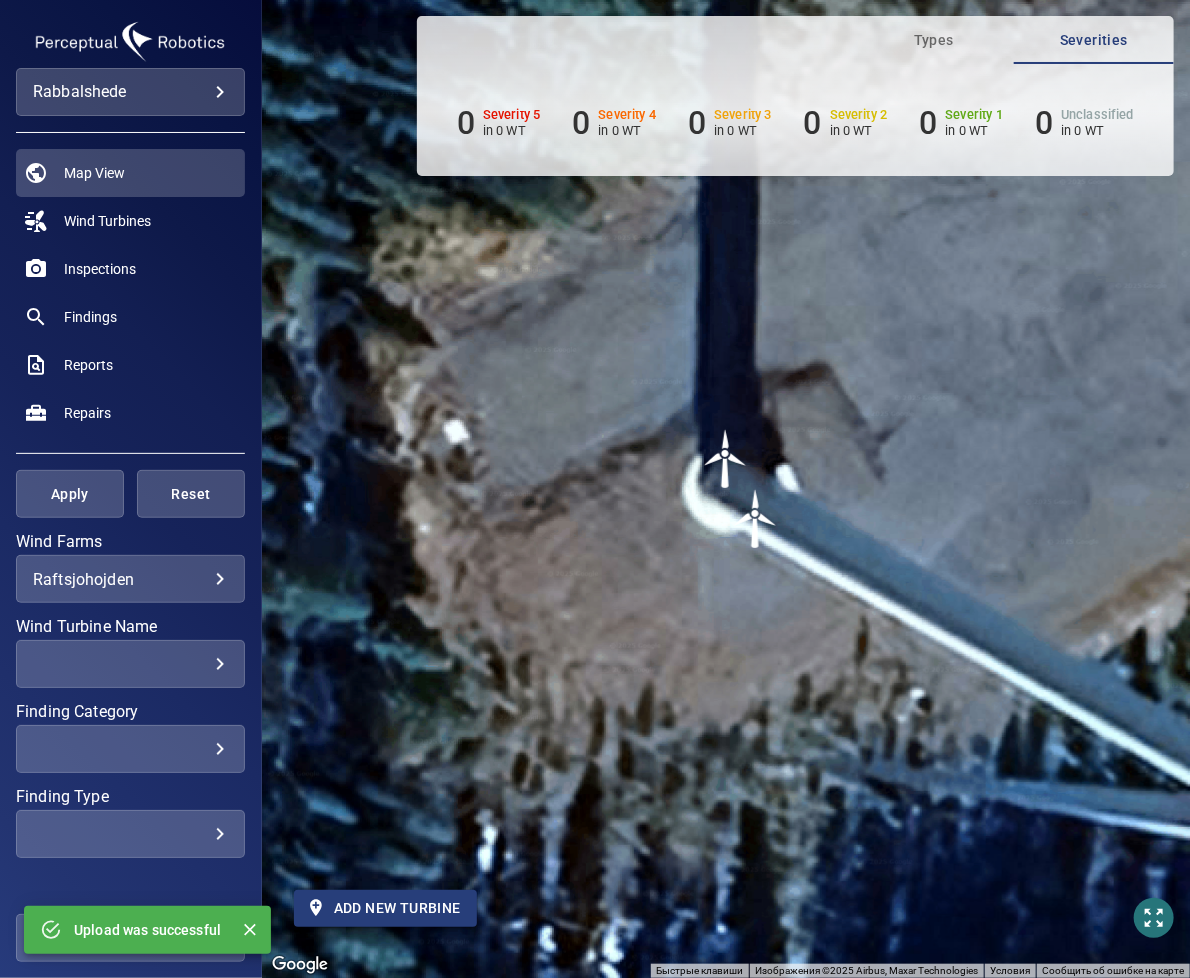 click on "Add new turbine" at bounding box center (385, 908) 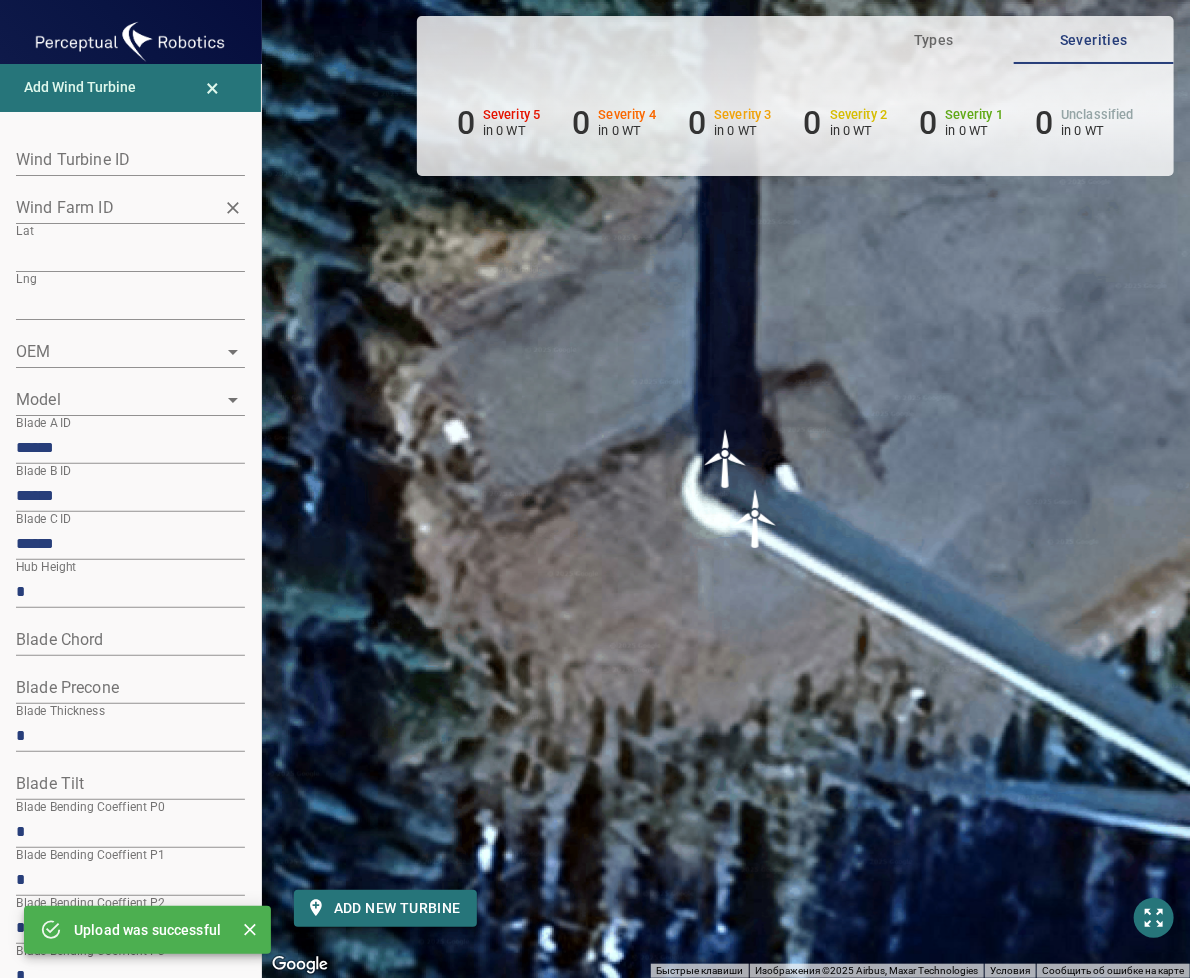 click on "Wind Farm ID" at bounding box center (115, 207) 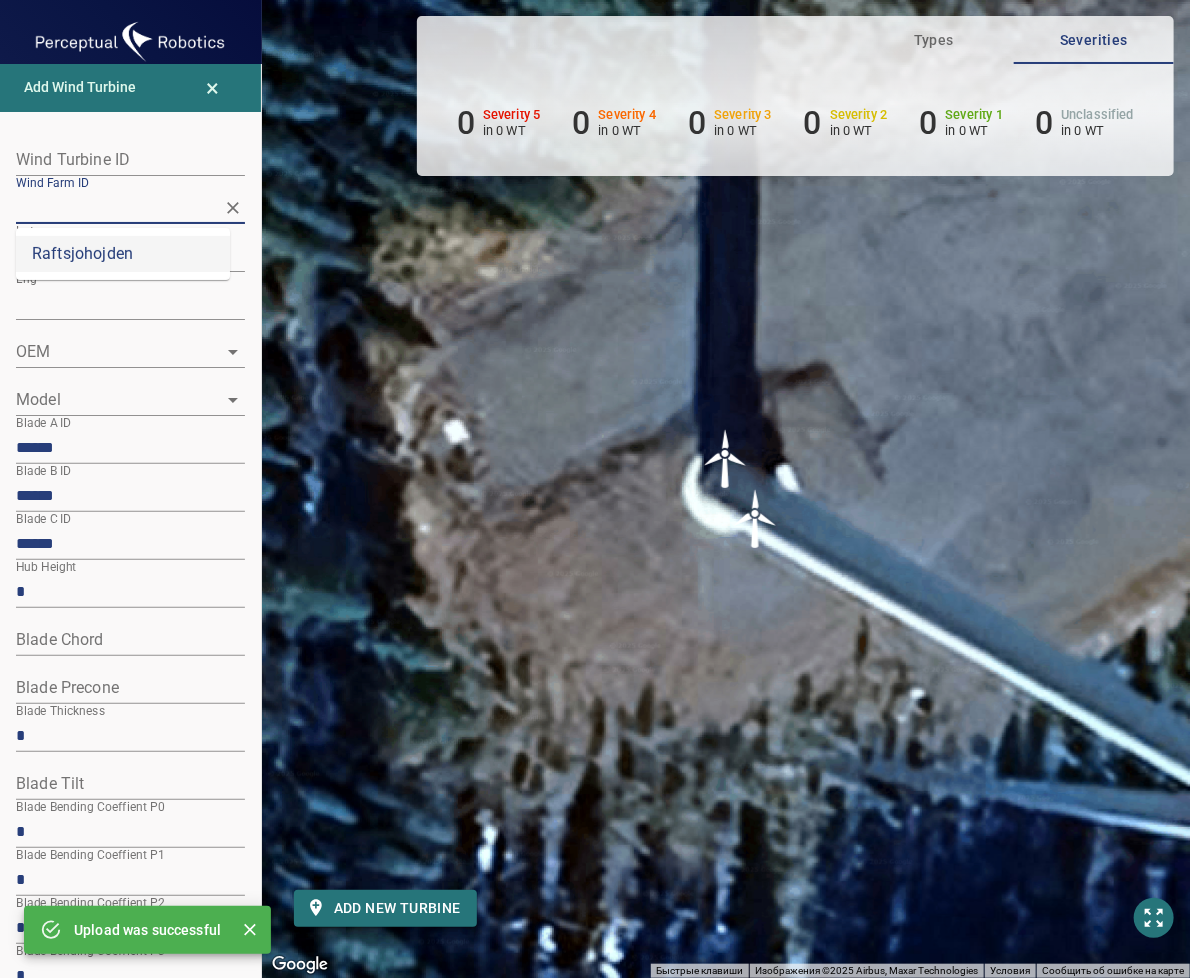 click on "Raftsjohojden" at bounding box center (123, 254) 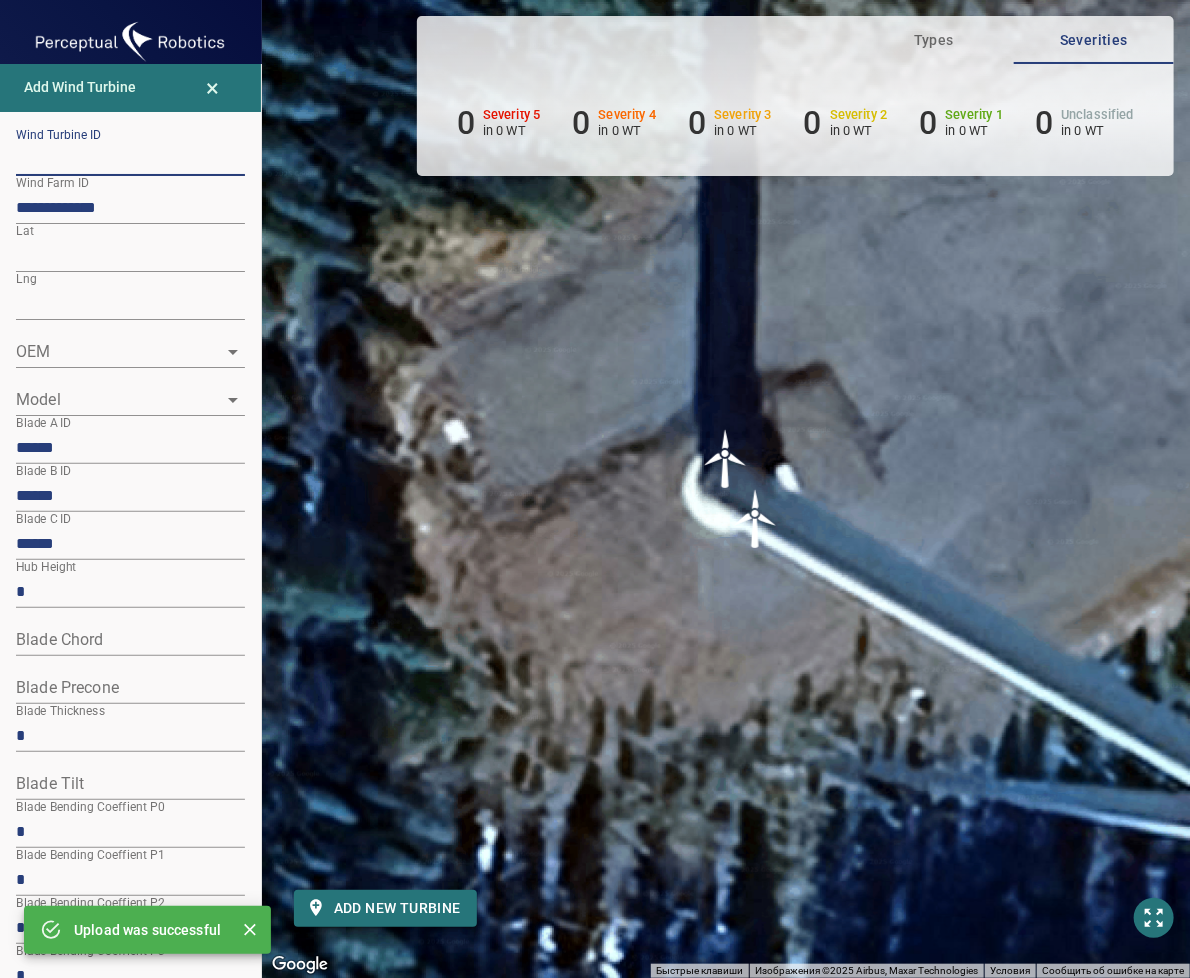 click at bounding box center [130, 160] 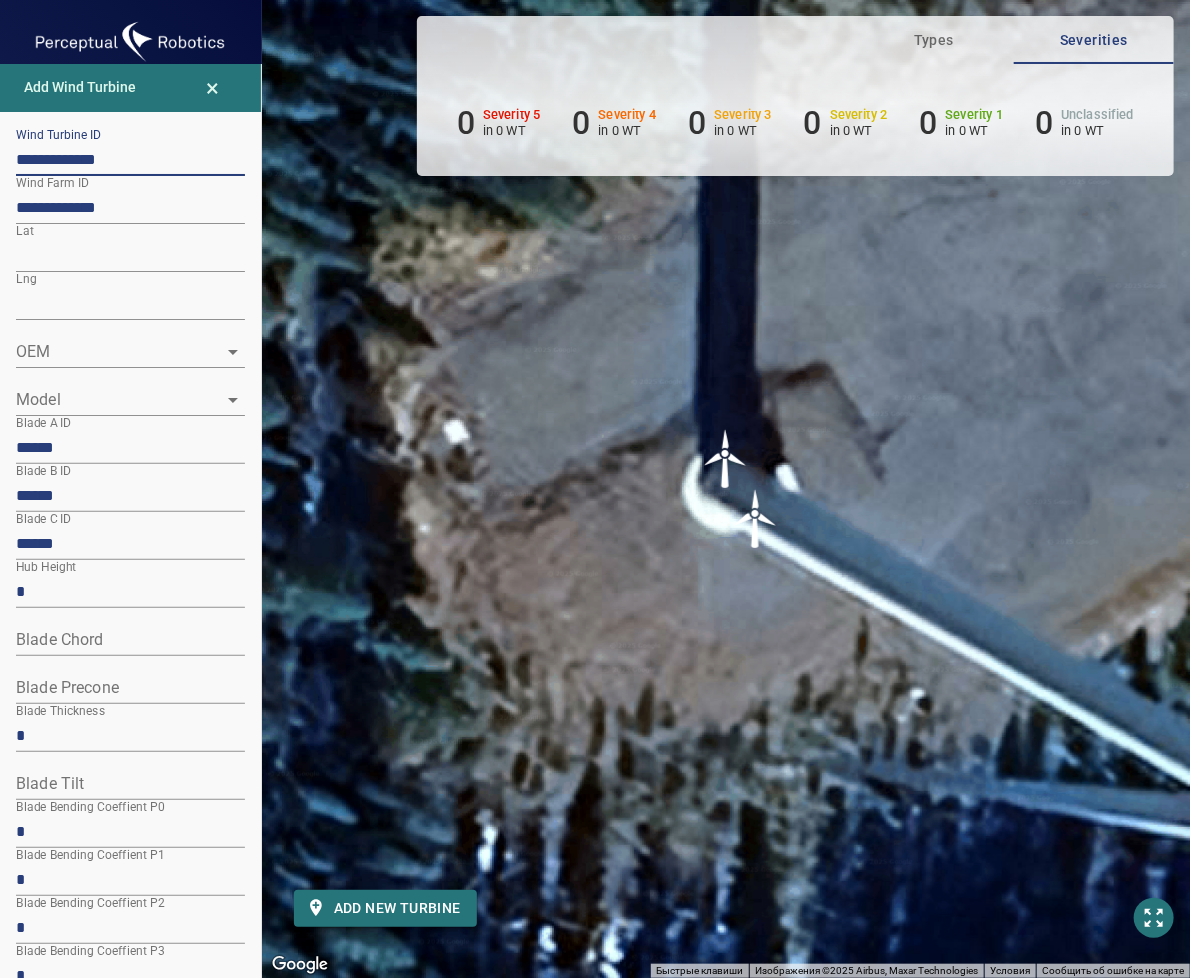 type on "**********" 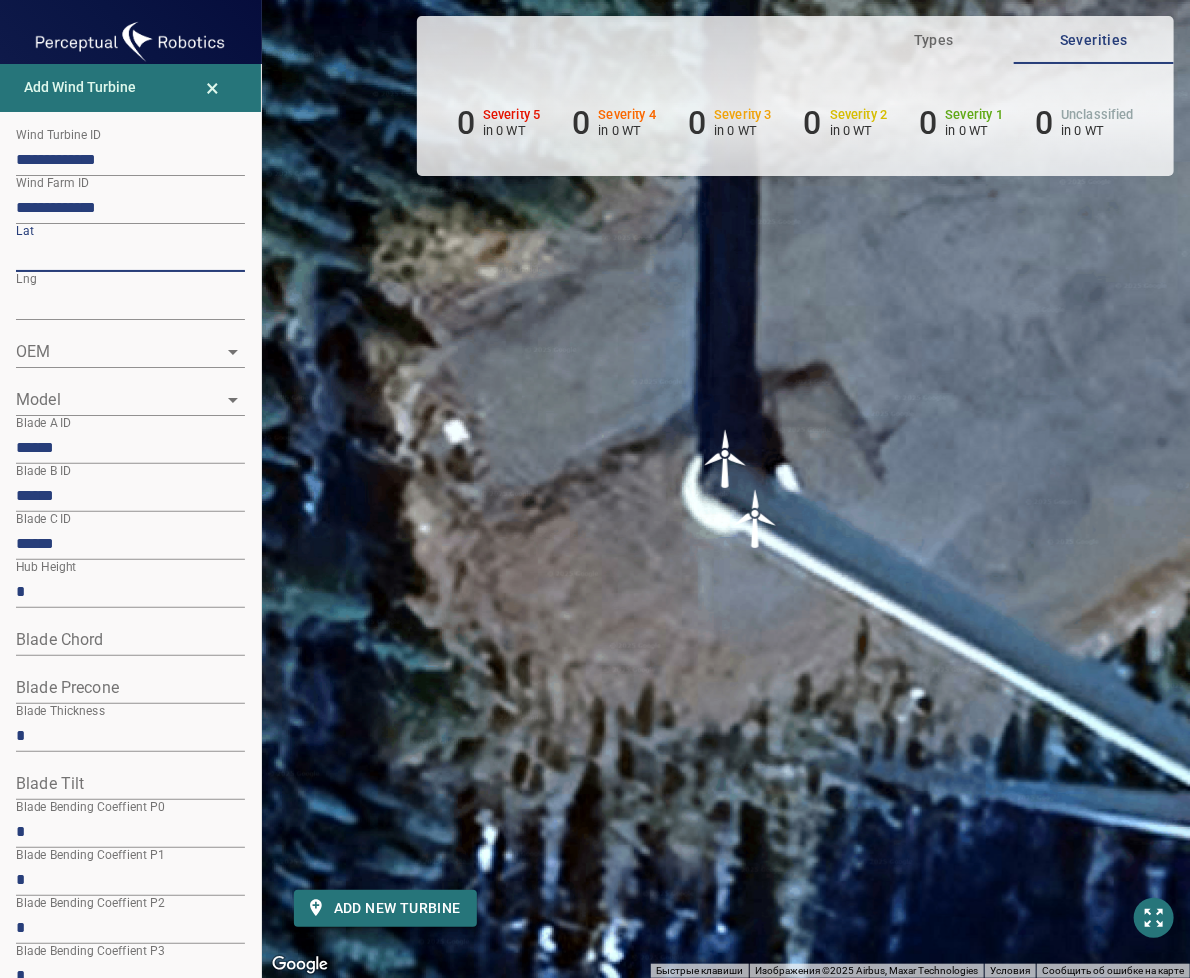 drag, startPoint x: 103, startPoint y: 255, endPoint x: -35, endPoint y: 262, distance: 138.17743 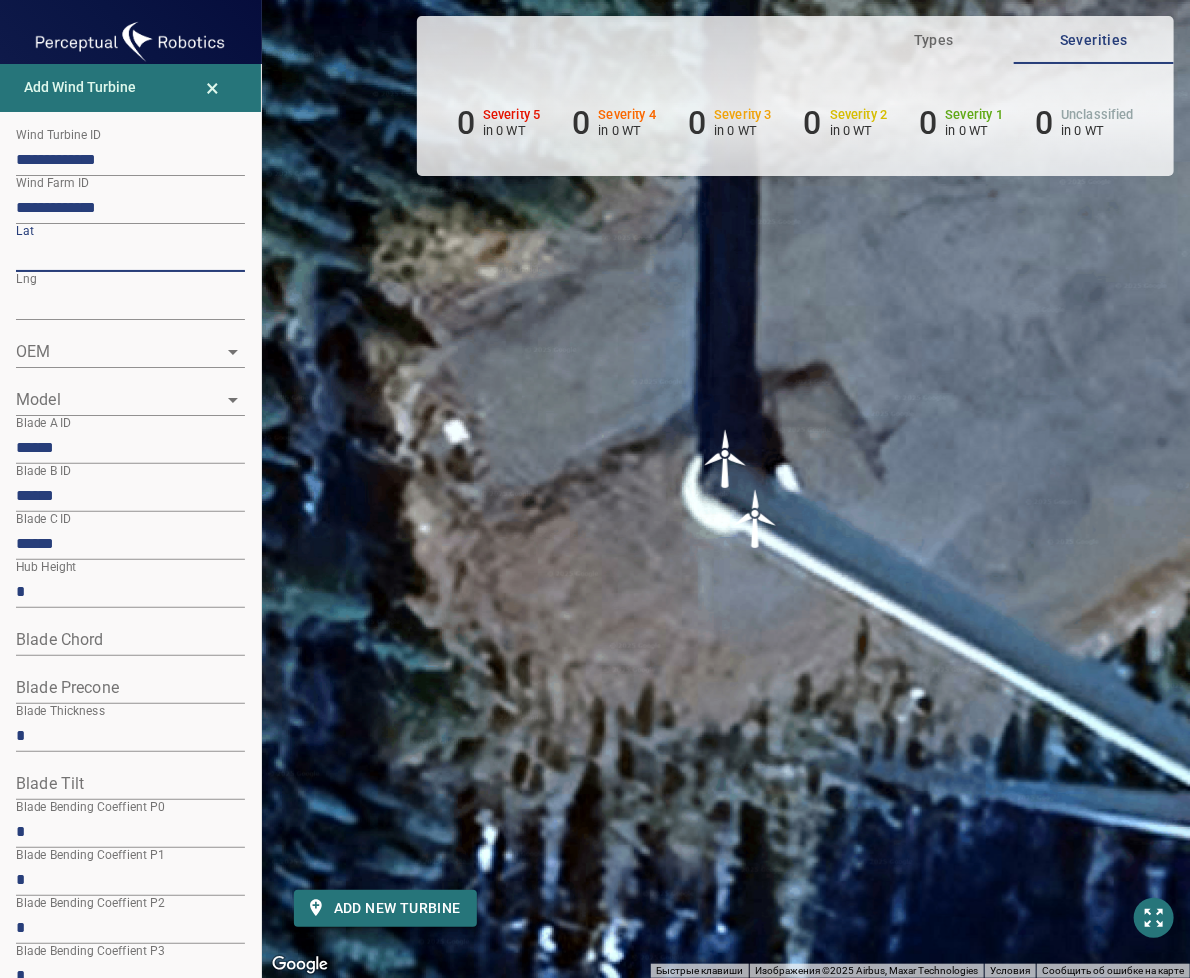 click on "**********" at bounding box center (595, 489) 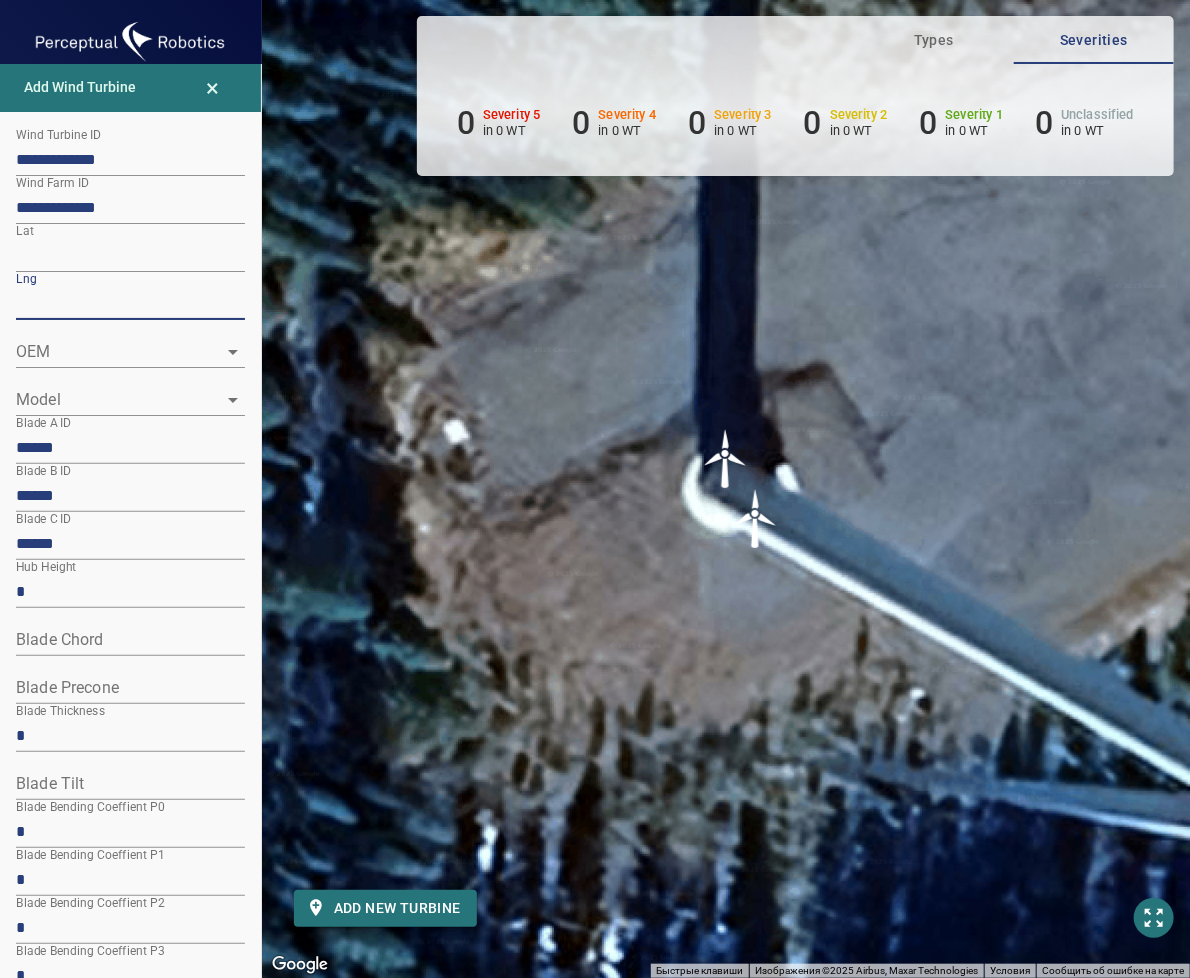 drag, startPoint x: 105, startPoint y: 301, endPoint x: -37, endPoint y: 301, distance: 142 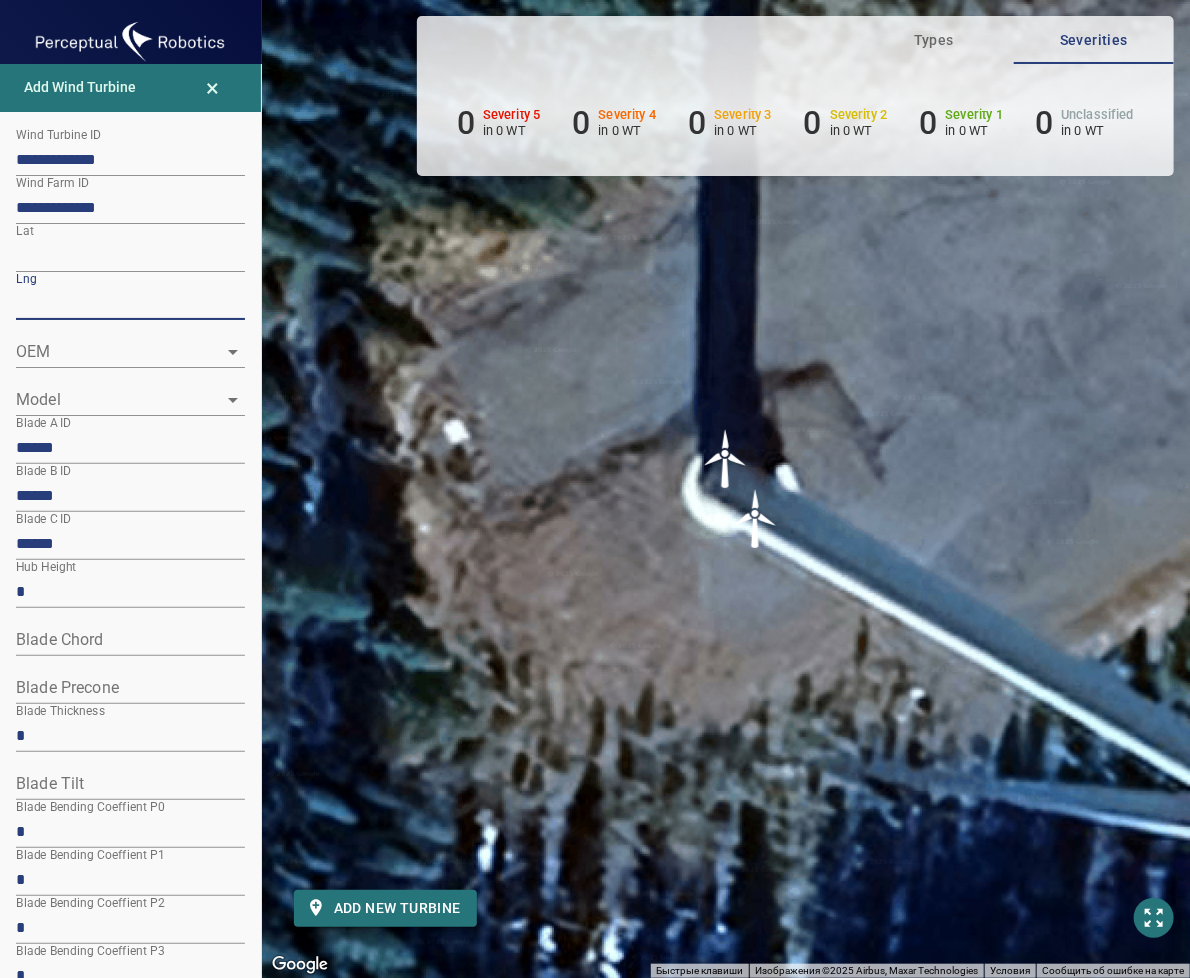 click on "**********" at bounding box center (595, 489) 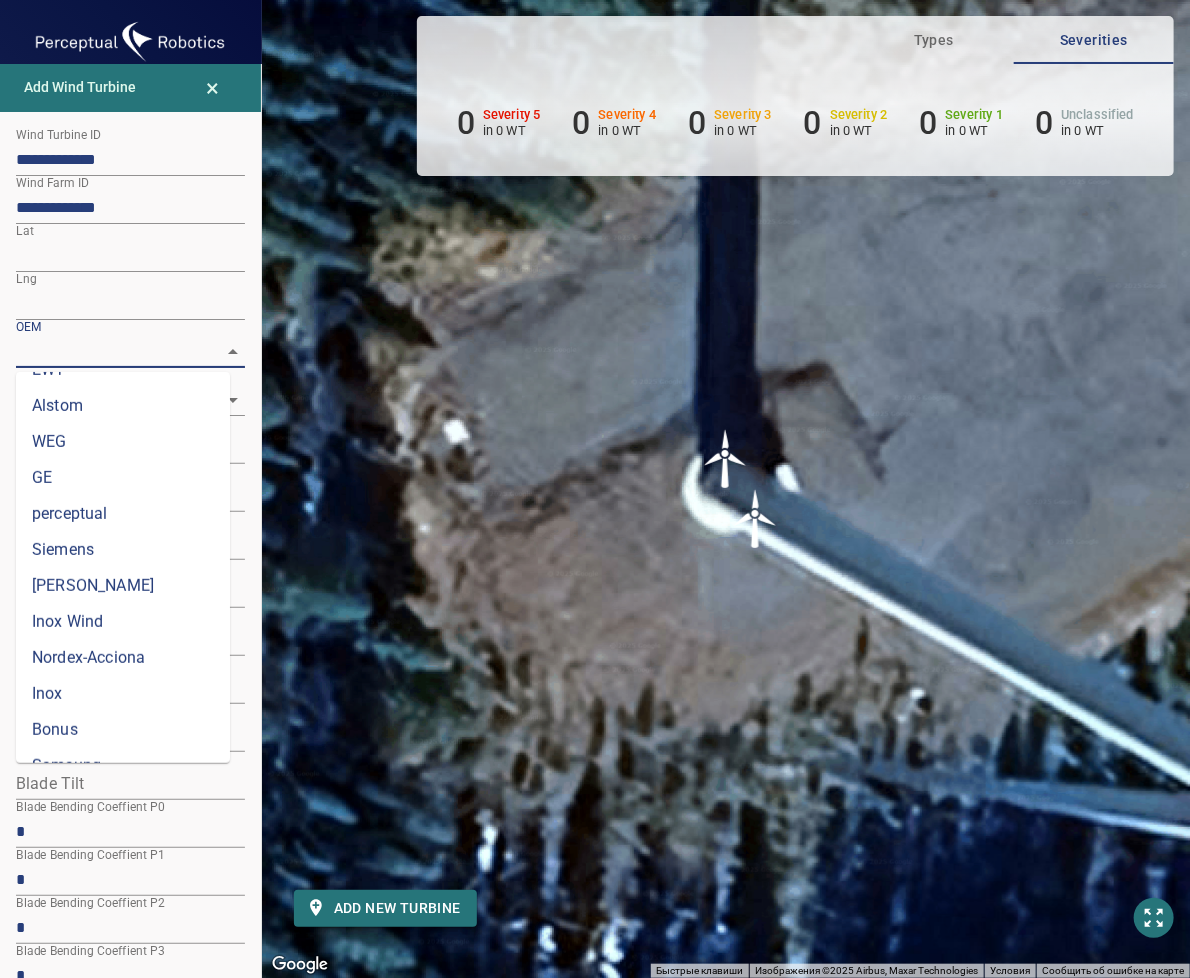 scroll, scrollTop: 0, scrollLeft: 0, axis: both 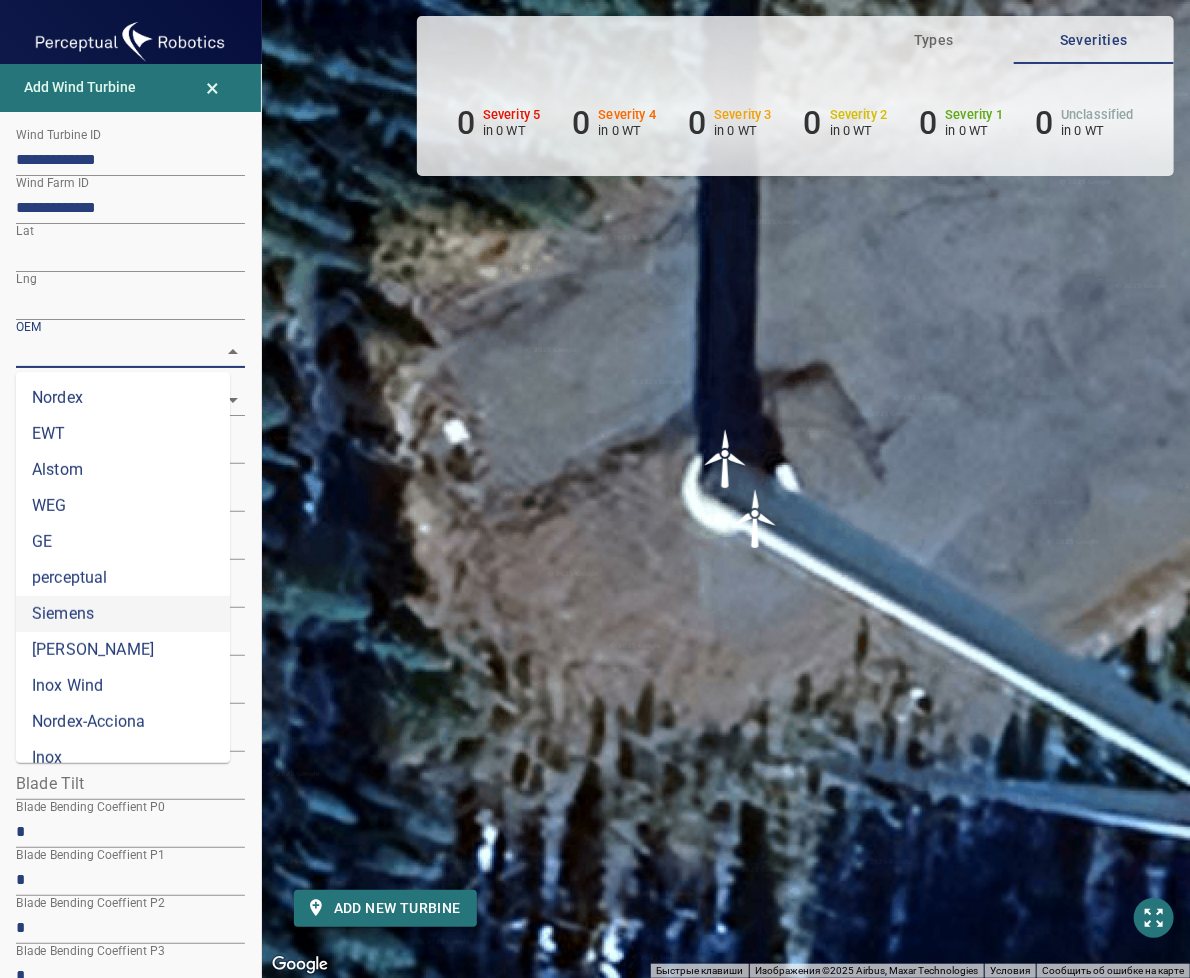 click on "Siemens" at bounding box center [123, 614] 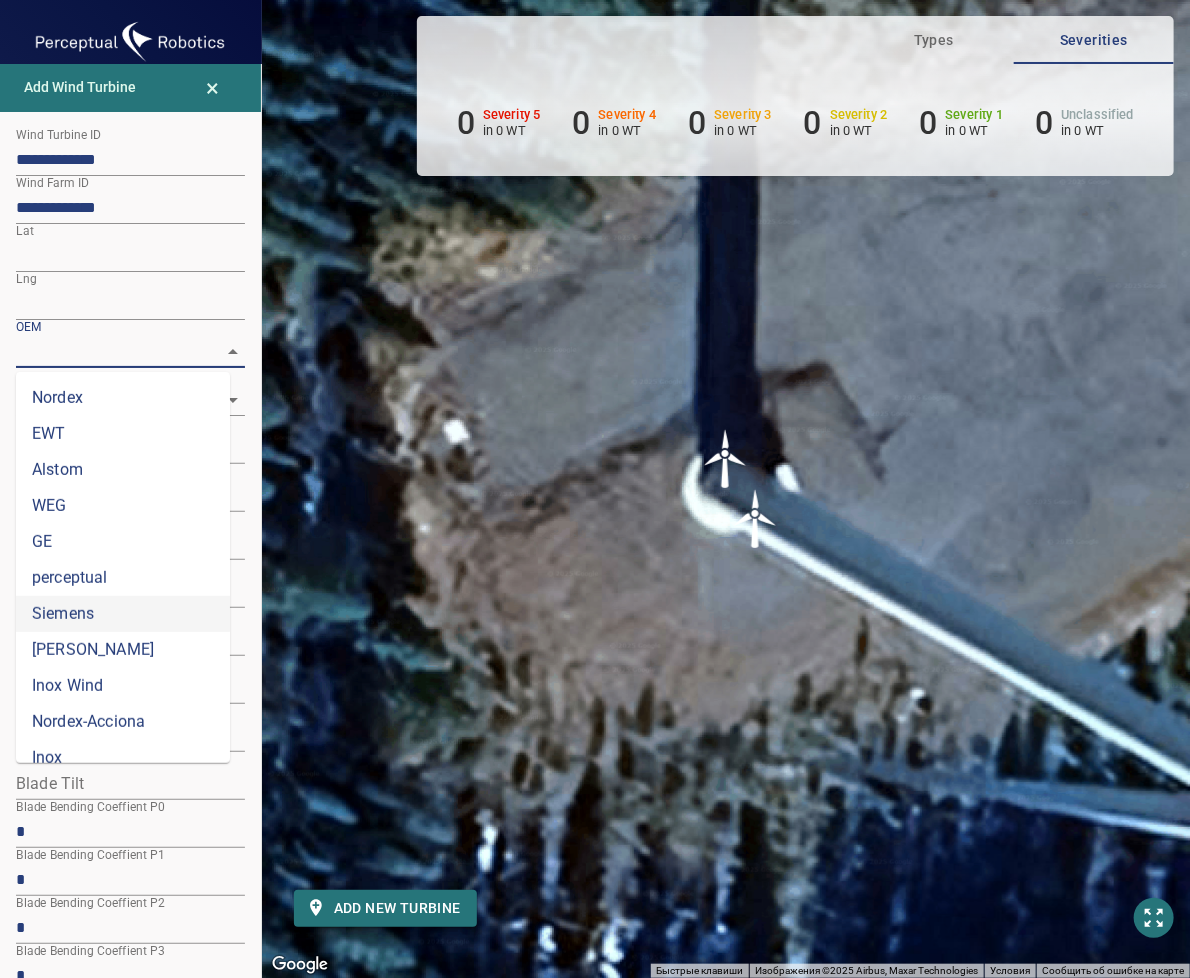 type on "*******" 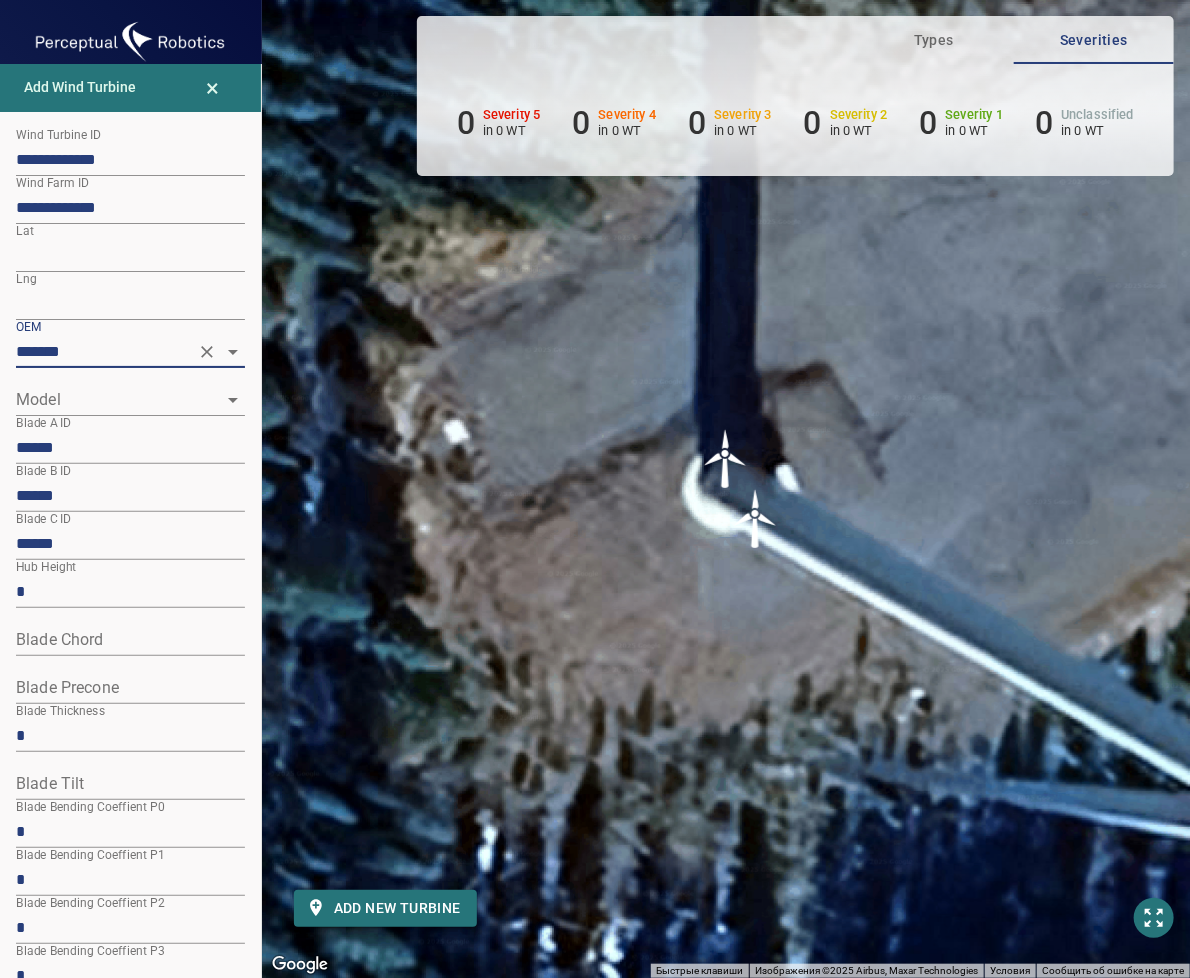 click 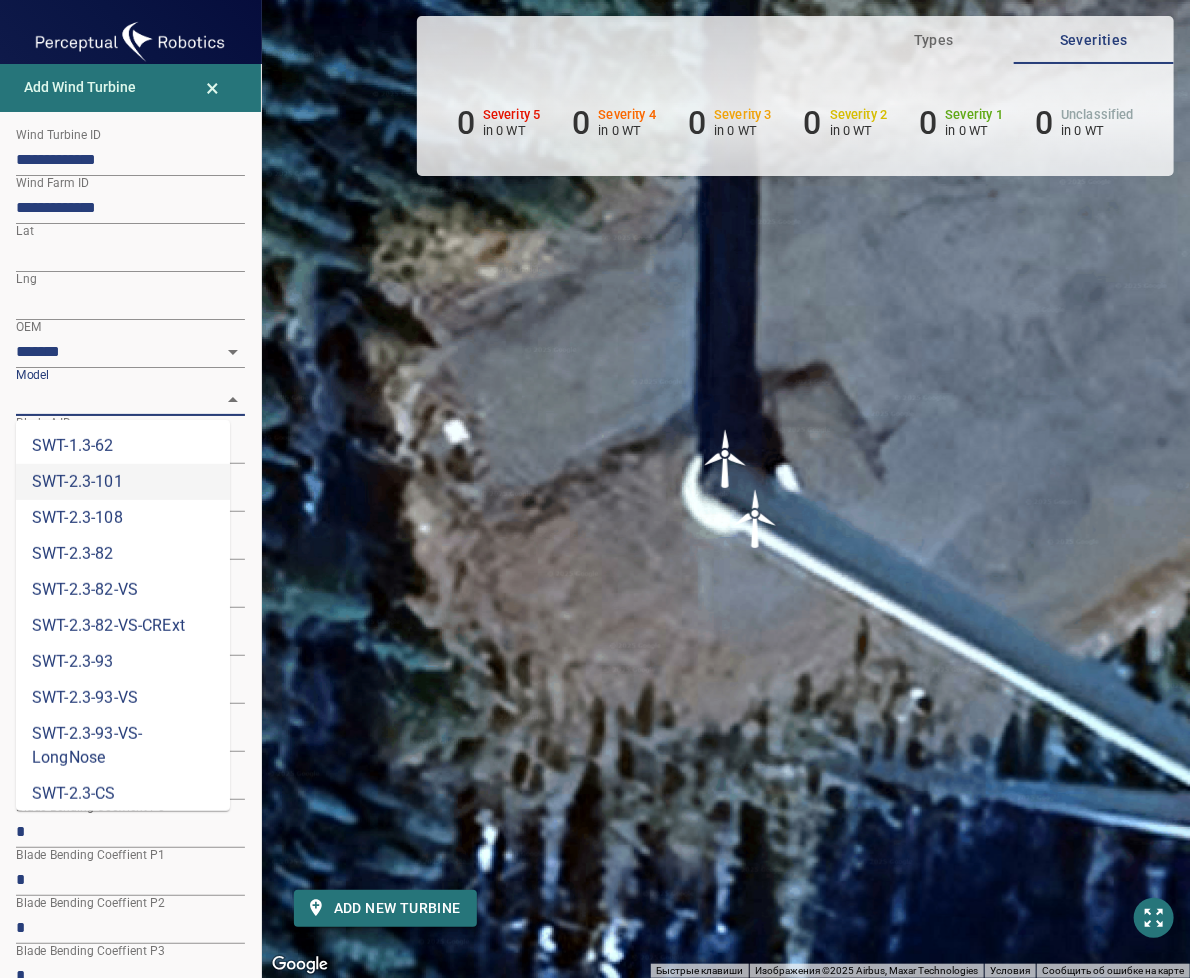 click on "SWT-2.3-101" at bounding box center [123, 482] 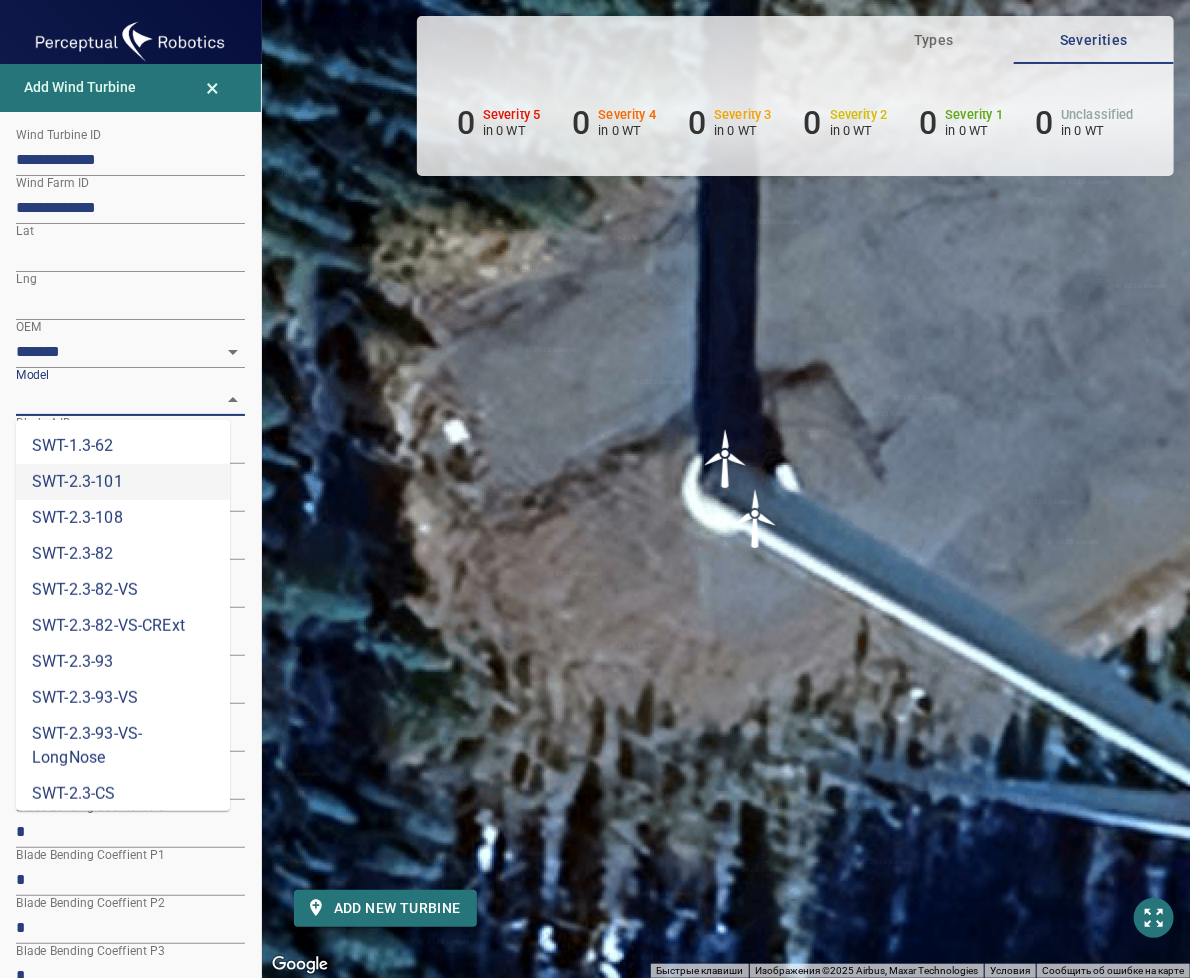 type on "**********" 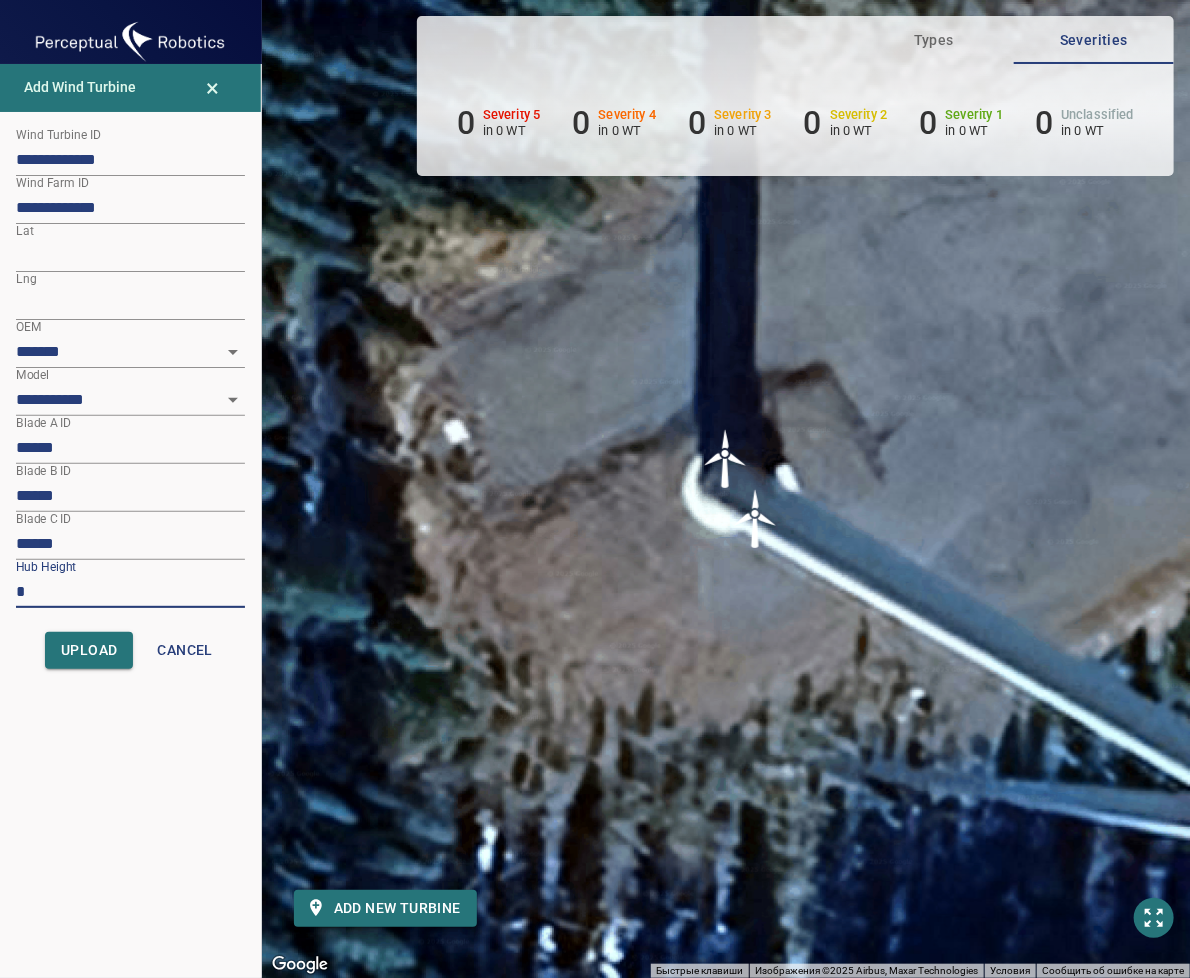 drag, startPoint x: 36, startPoint y: 583, endPoint x: 8, endPoint y: 592, distance: 29.410883 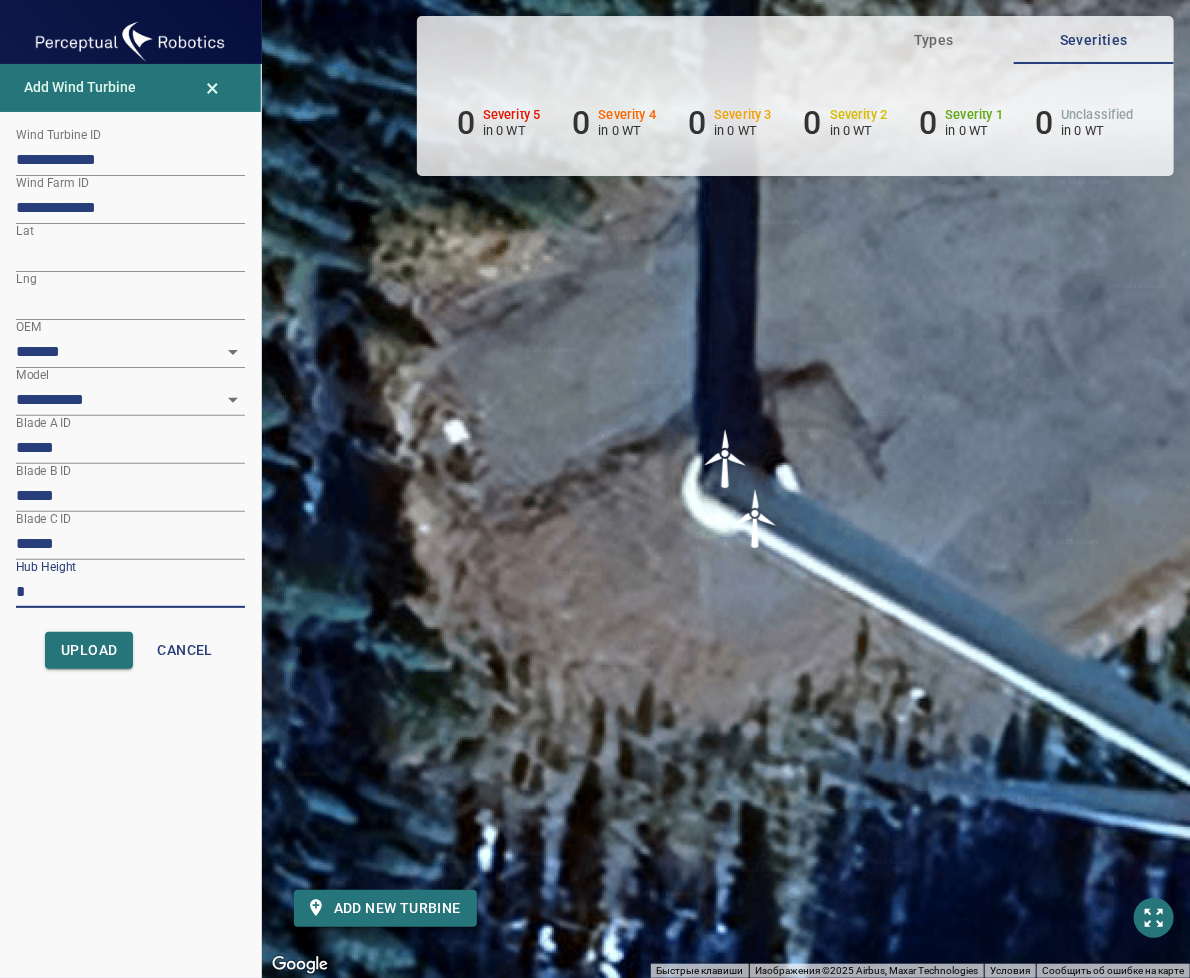 click on "**********" at bounding box center [130, 434] 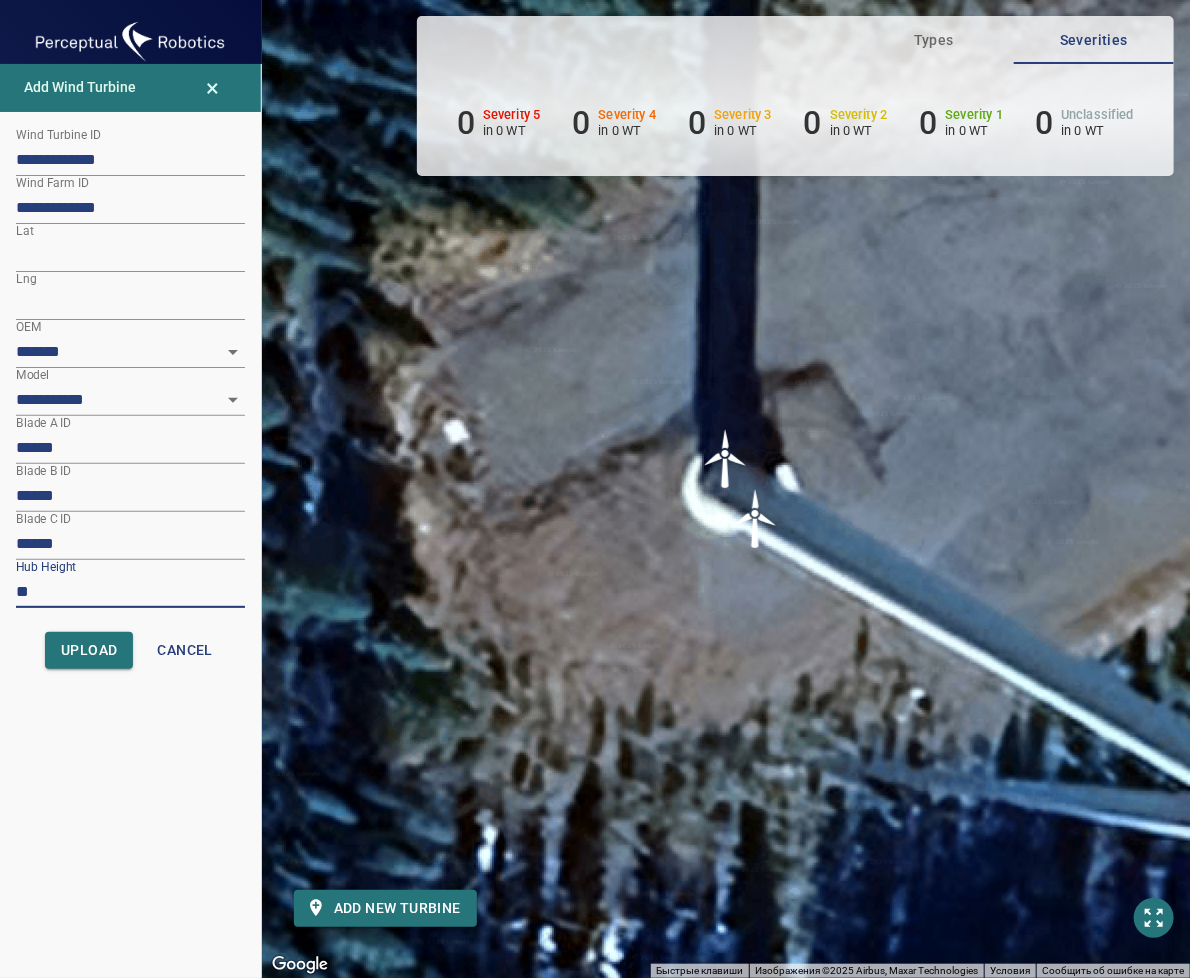 type on "****" 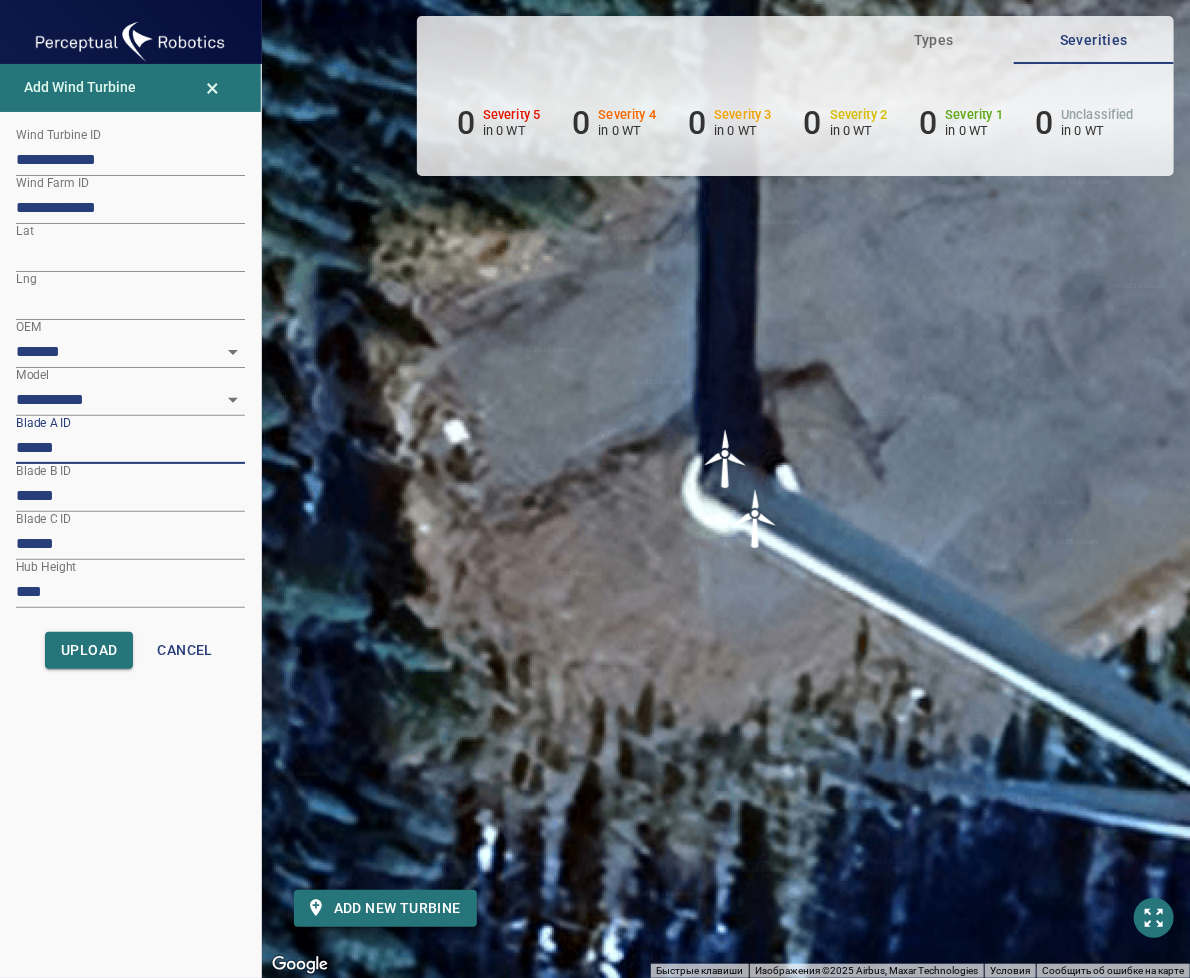 click on "******" at bounding box center [130, 448] 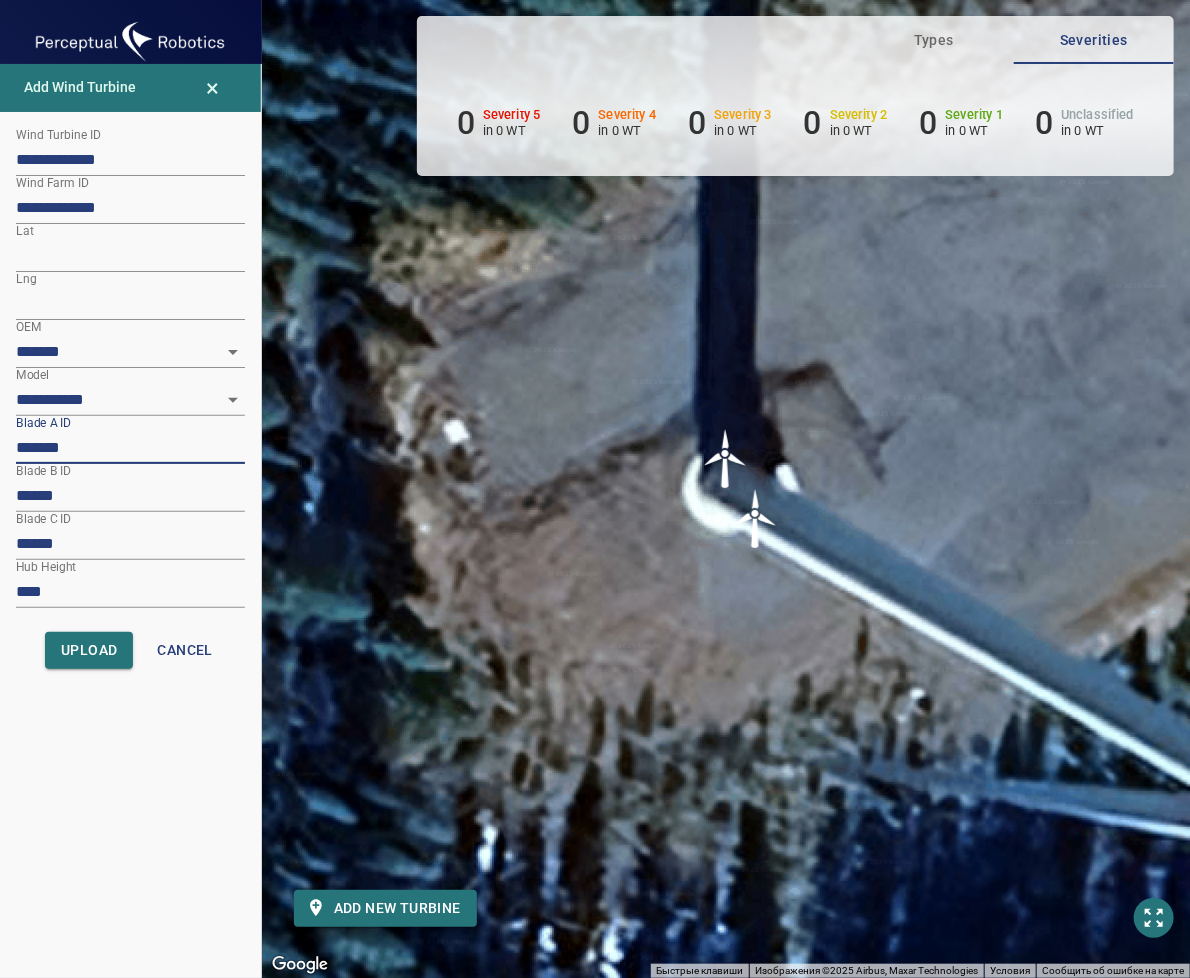 paste on "*********" 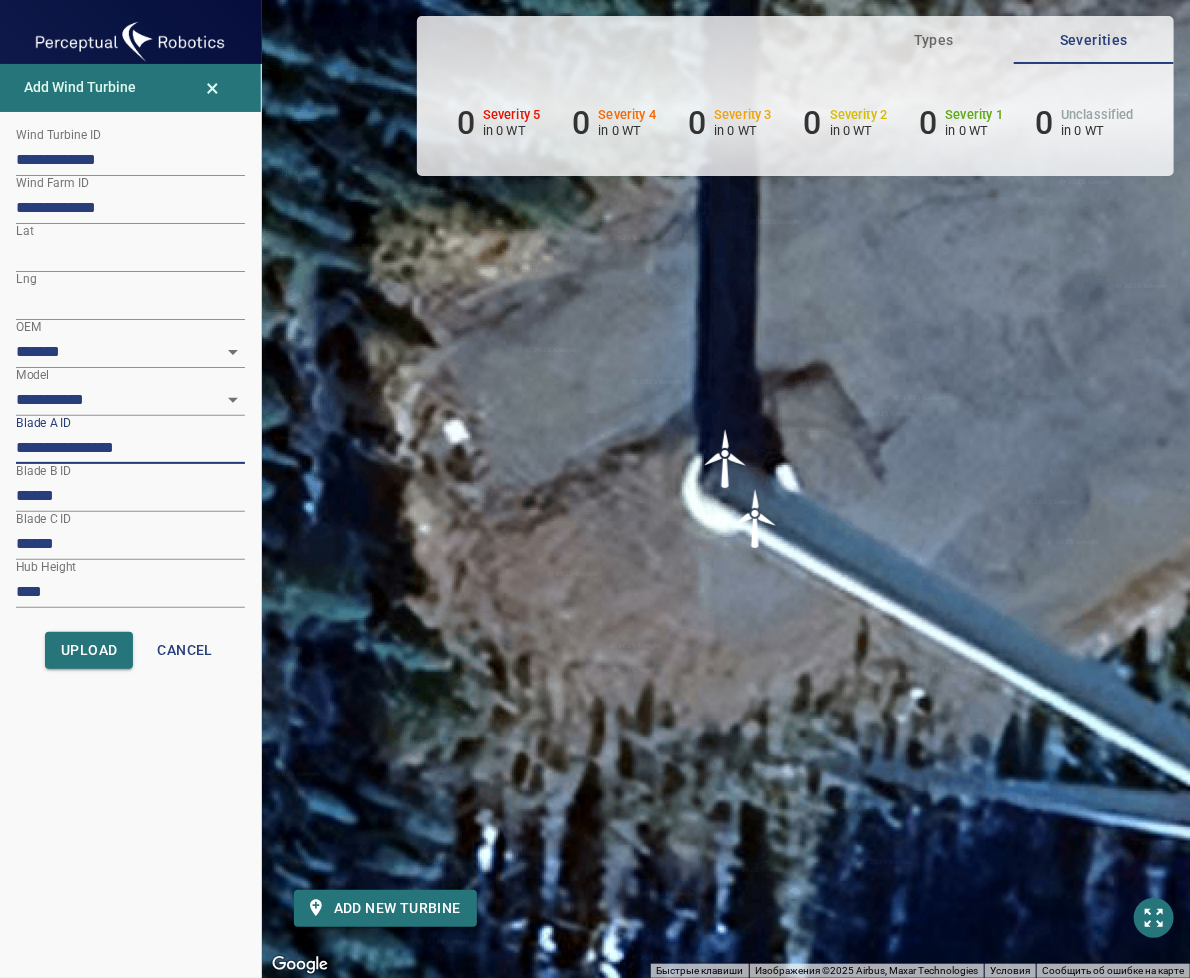 type on "**********" 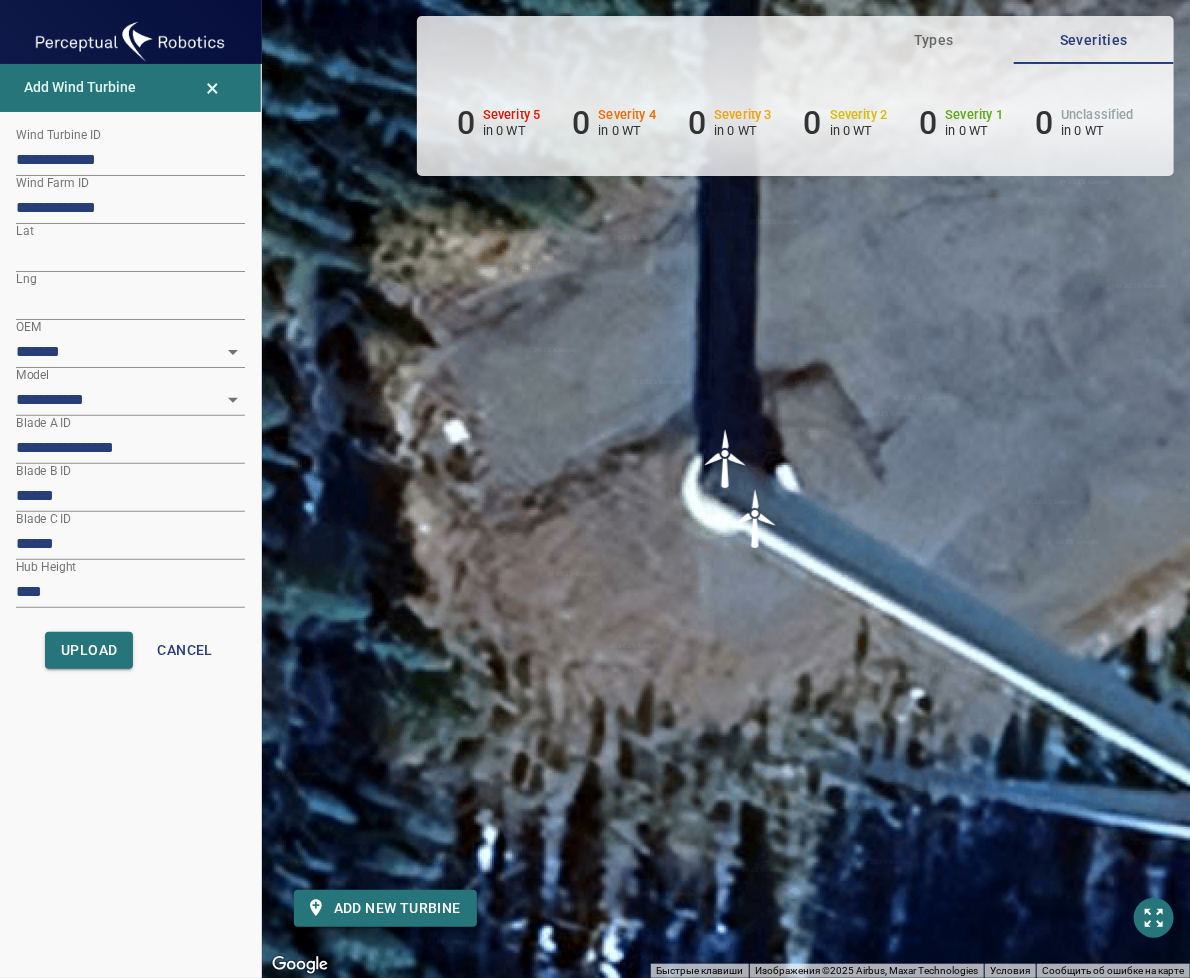 click on "******" at bounding box center (130, 496) 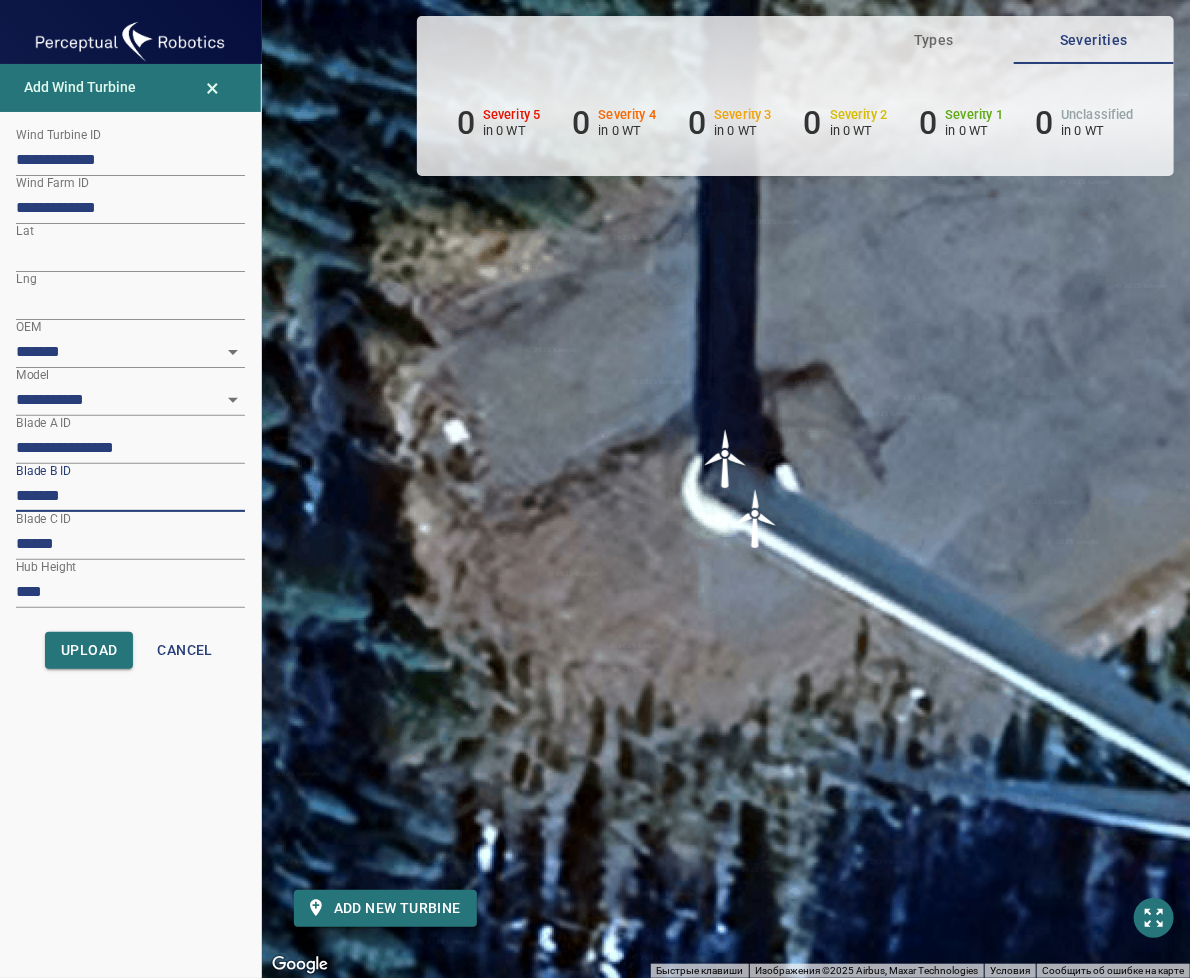 paste on "*********" 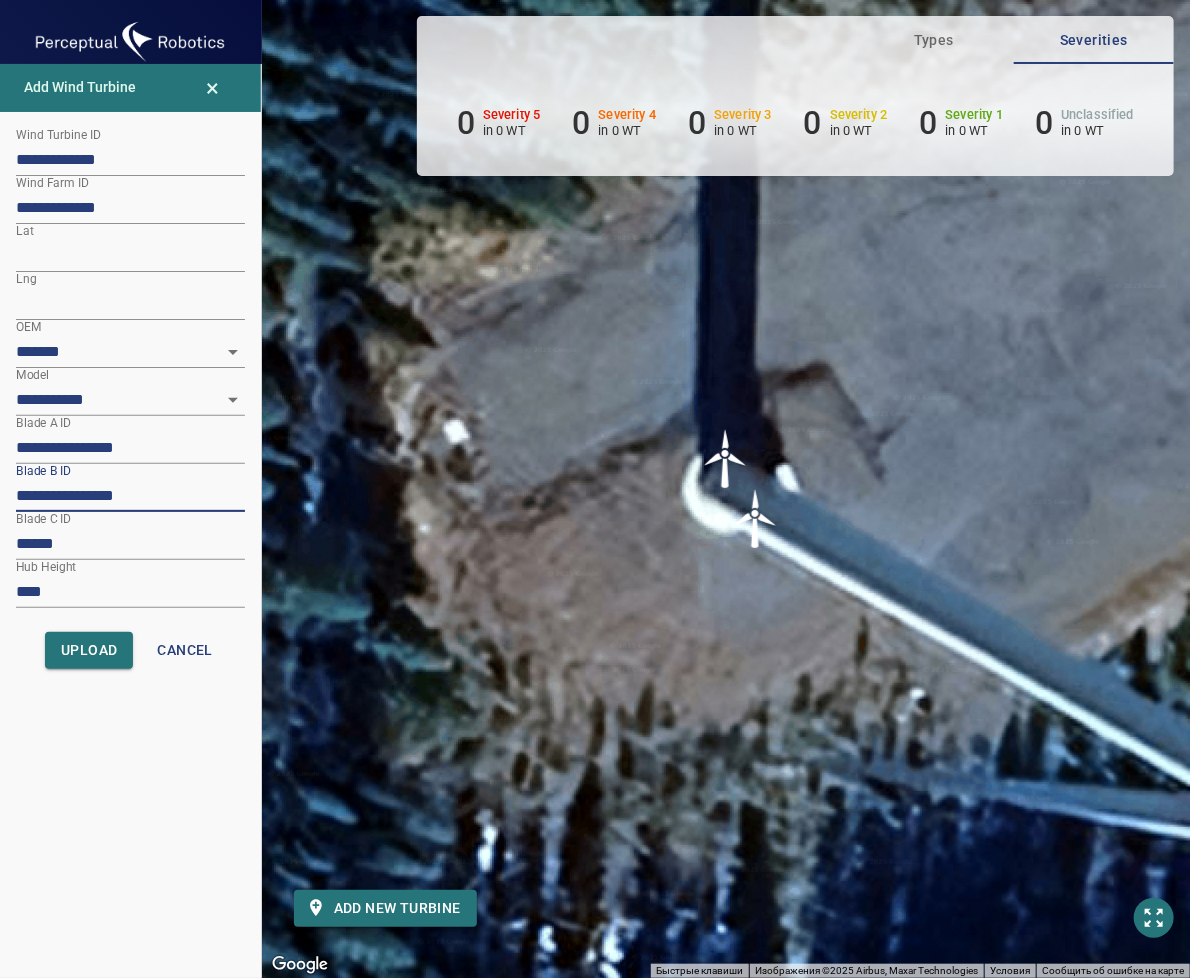 type on "**********" 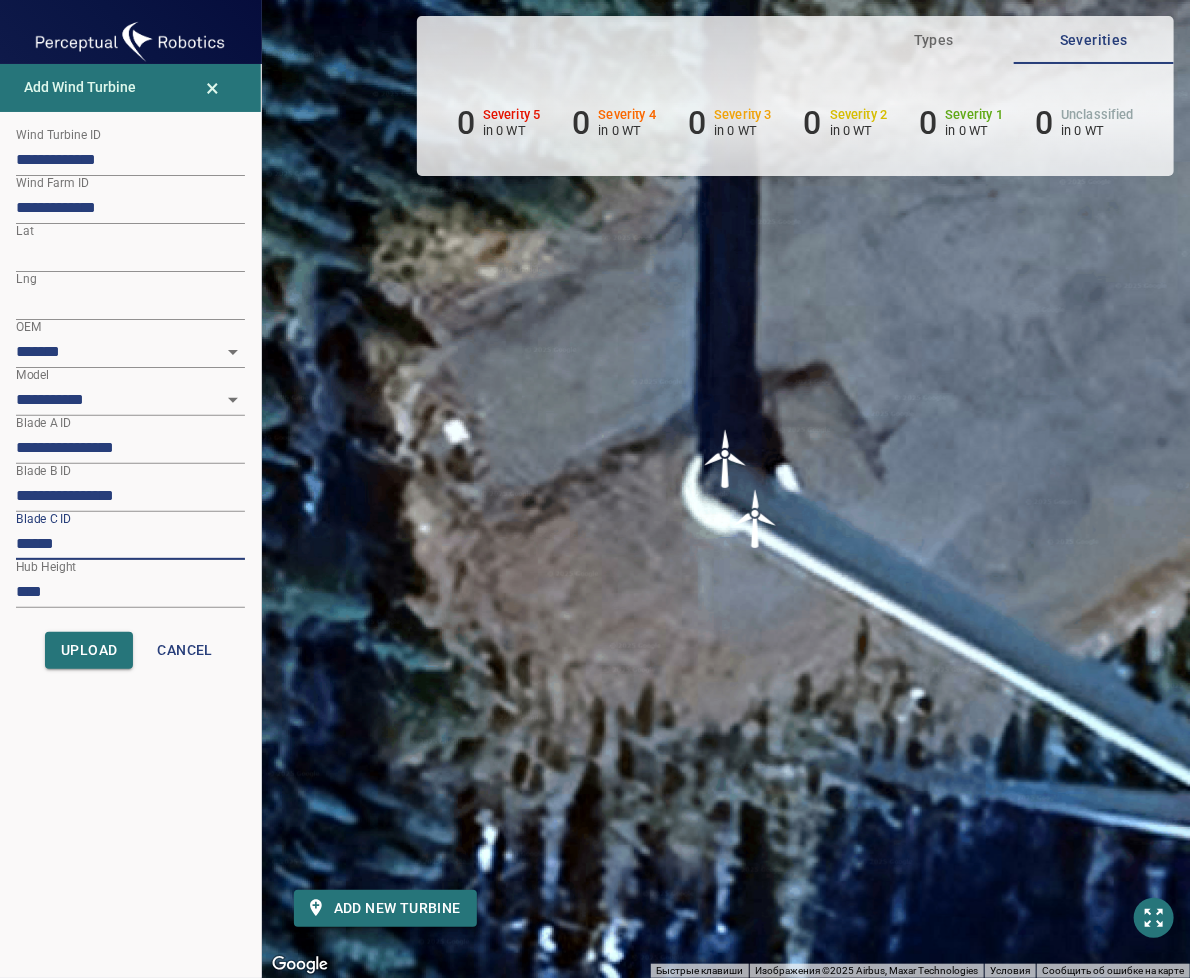 click on "******" at bounding box center [130, 544] 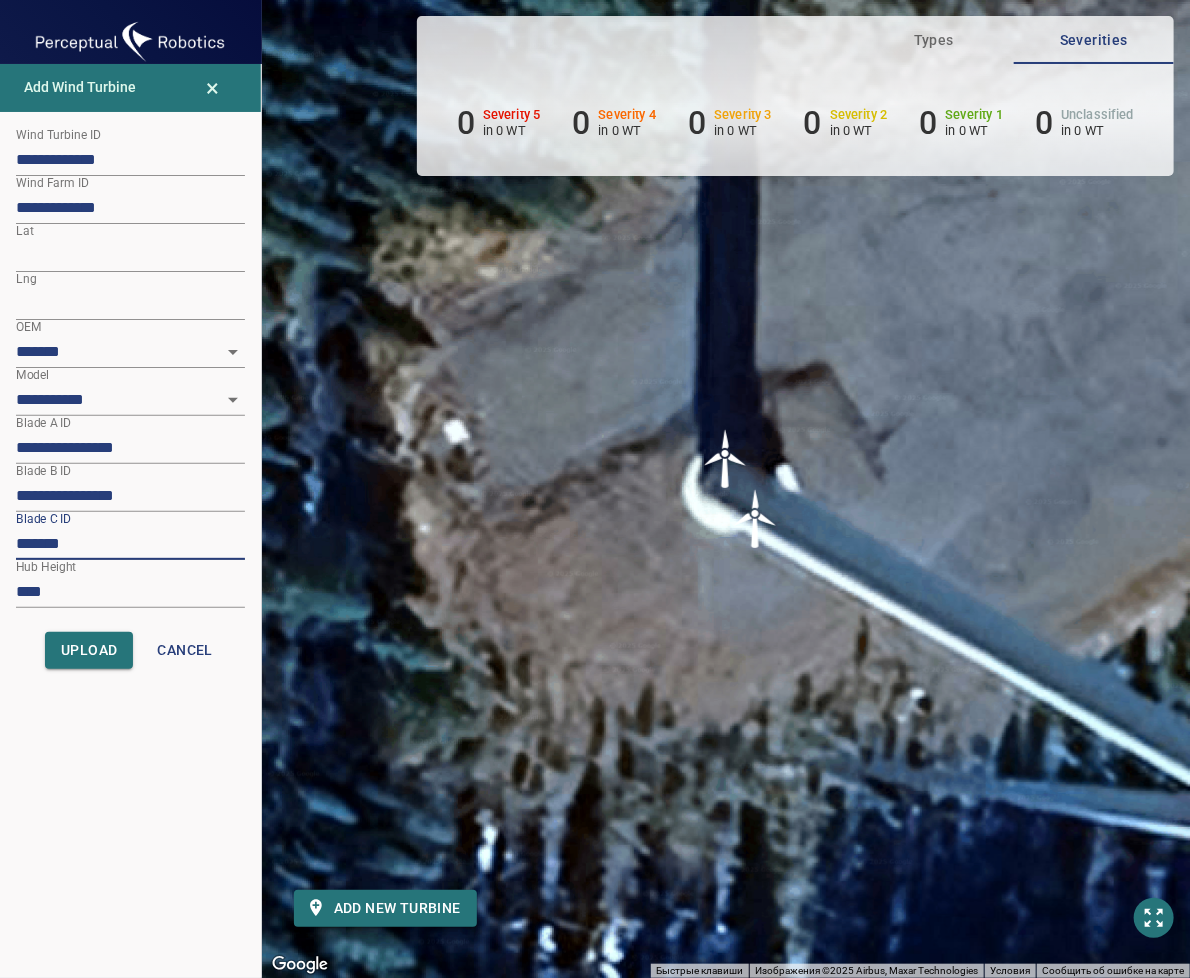 paste on "*********" 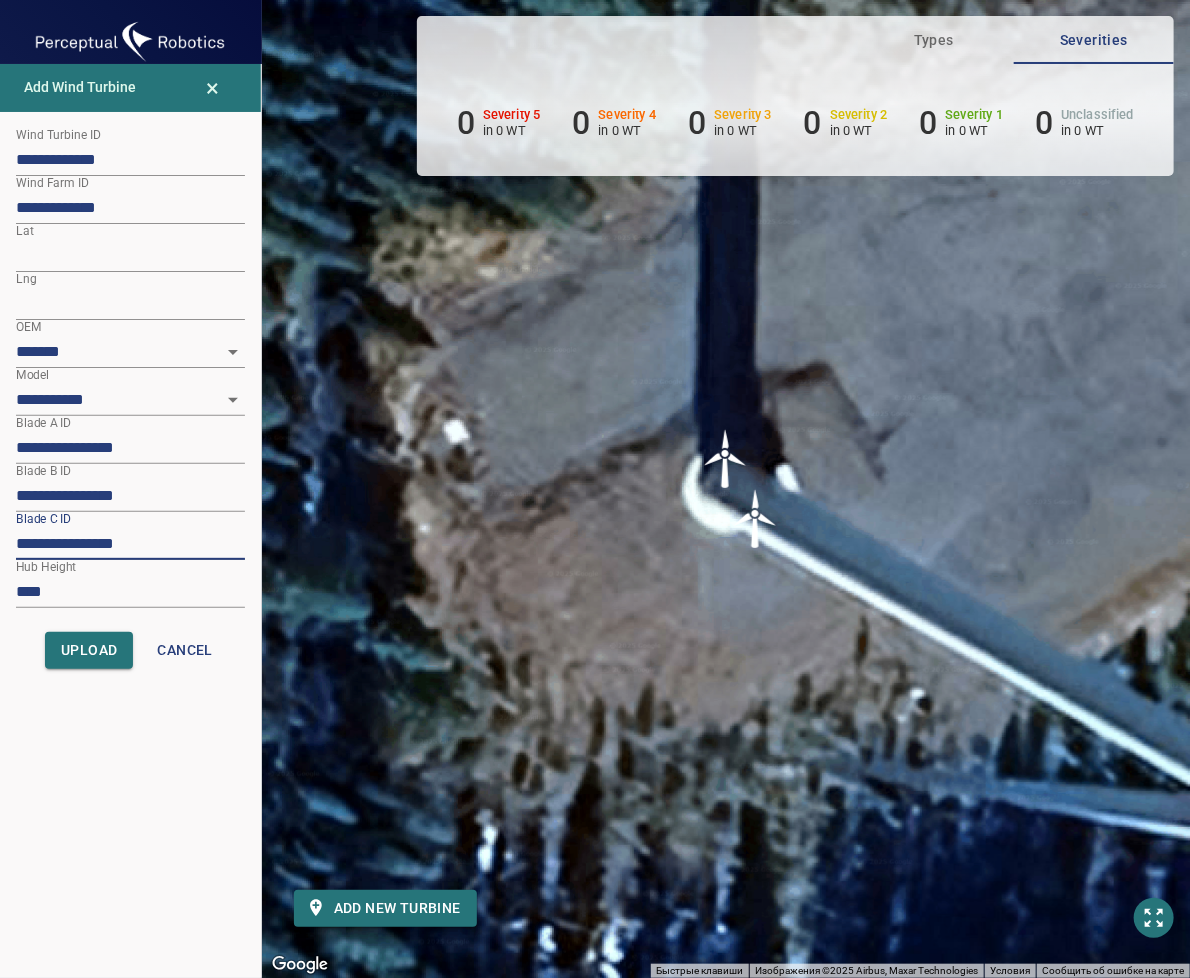 type on "**********" 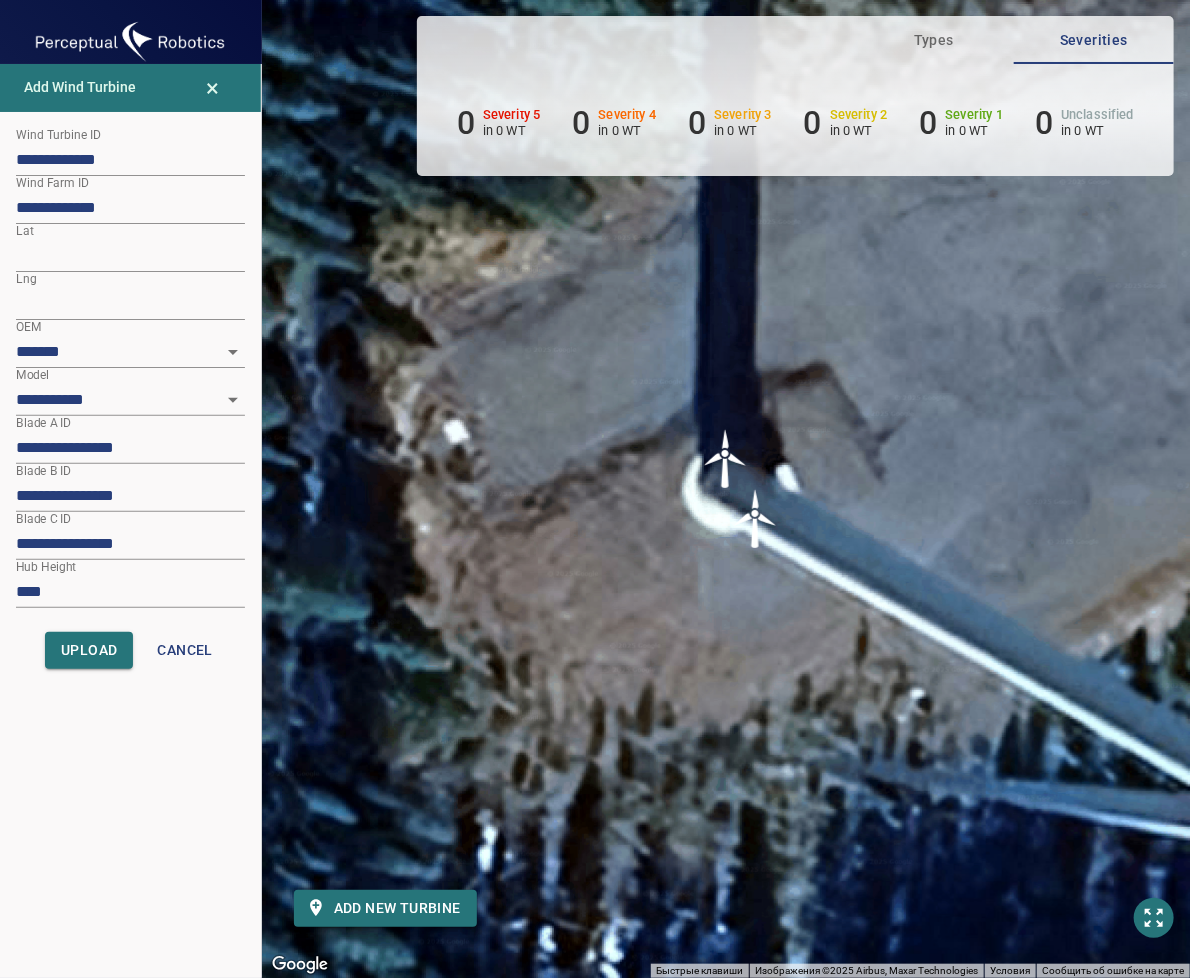 click on "Для навигации используйте клавиши со стрелками. Чтобы активировать перетаскивание с помощью клавиатуры, нажмите Alt + Ввод. После этого перемещайте маркер, используя клавиши со стрелками. Чтобы завершить перетаскивание, нажмите клавишу Ввод. Чтобы отменить действие, нажмите клавишу Esc." at bounding box center (726, 489) 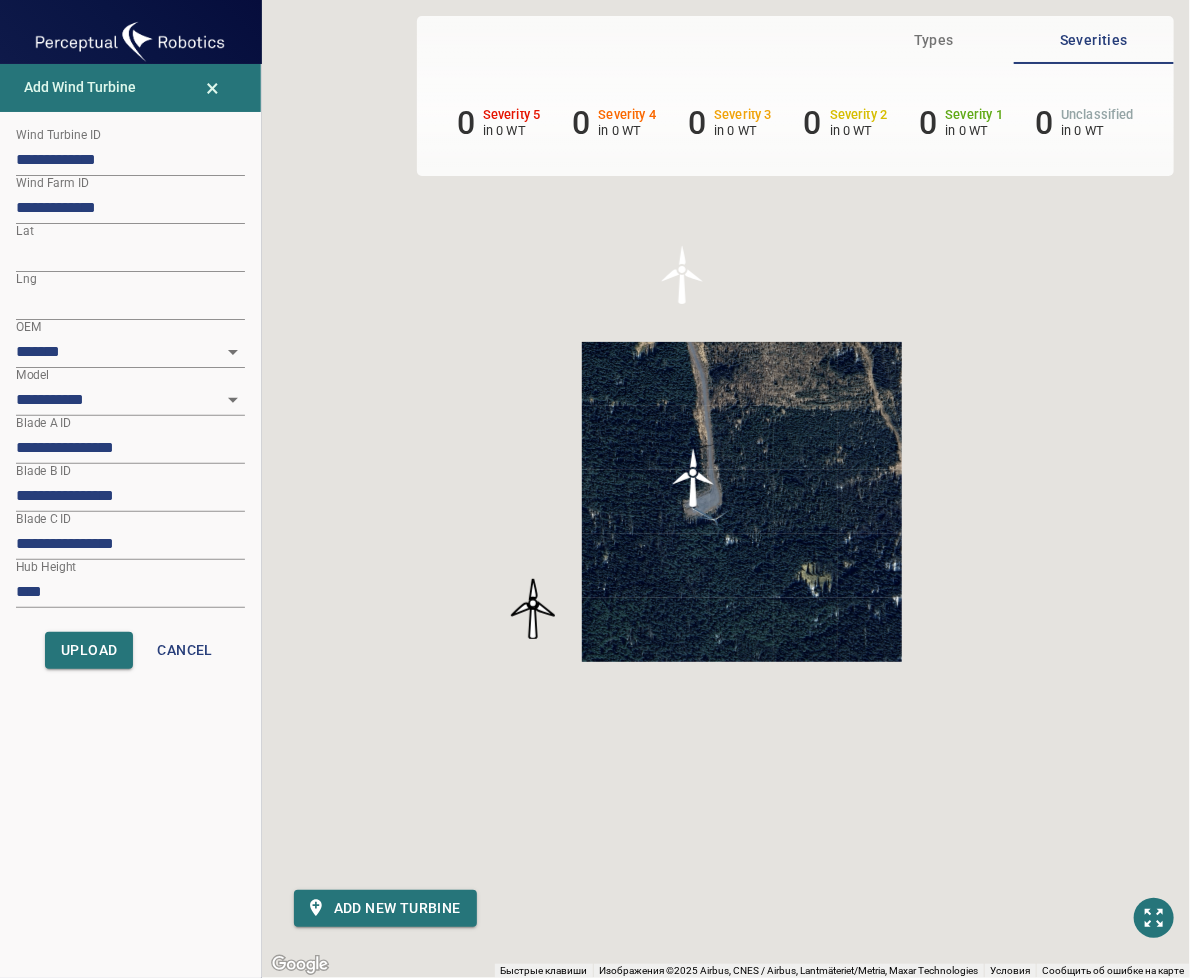 drag, startPoint x: 640, startPoint y: 607, endPoint x: 689, endPoint y: 555, distance: 71.44928 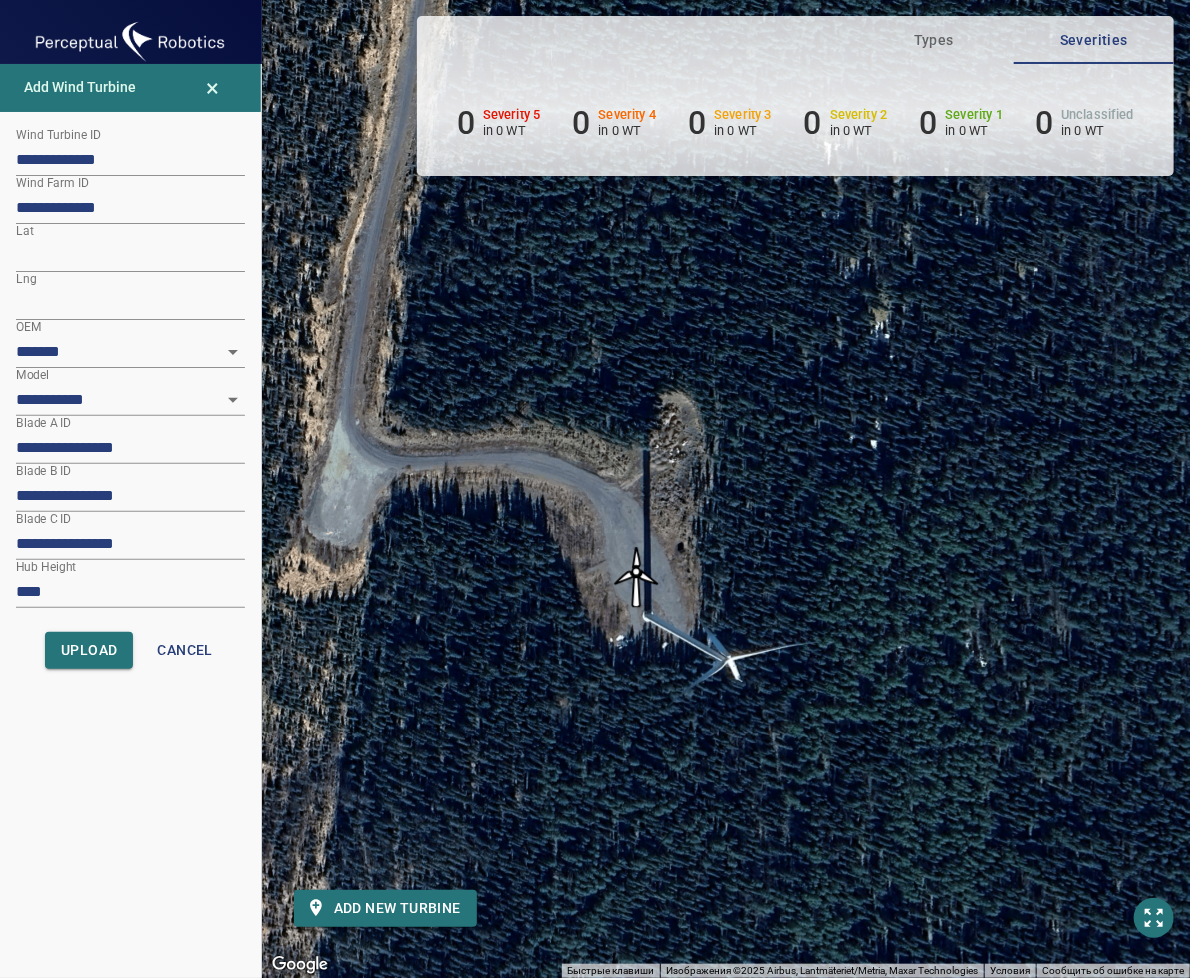 drag, startPoint x: 590, startPoint y: 623, endPoint x: 640, endPoint y: 584, distance: 63.411354 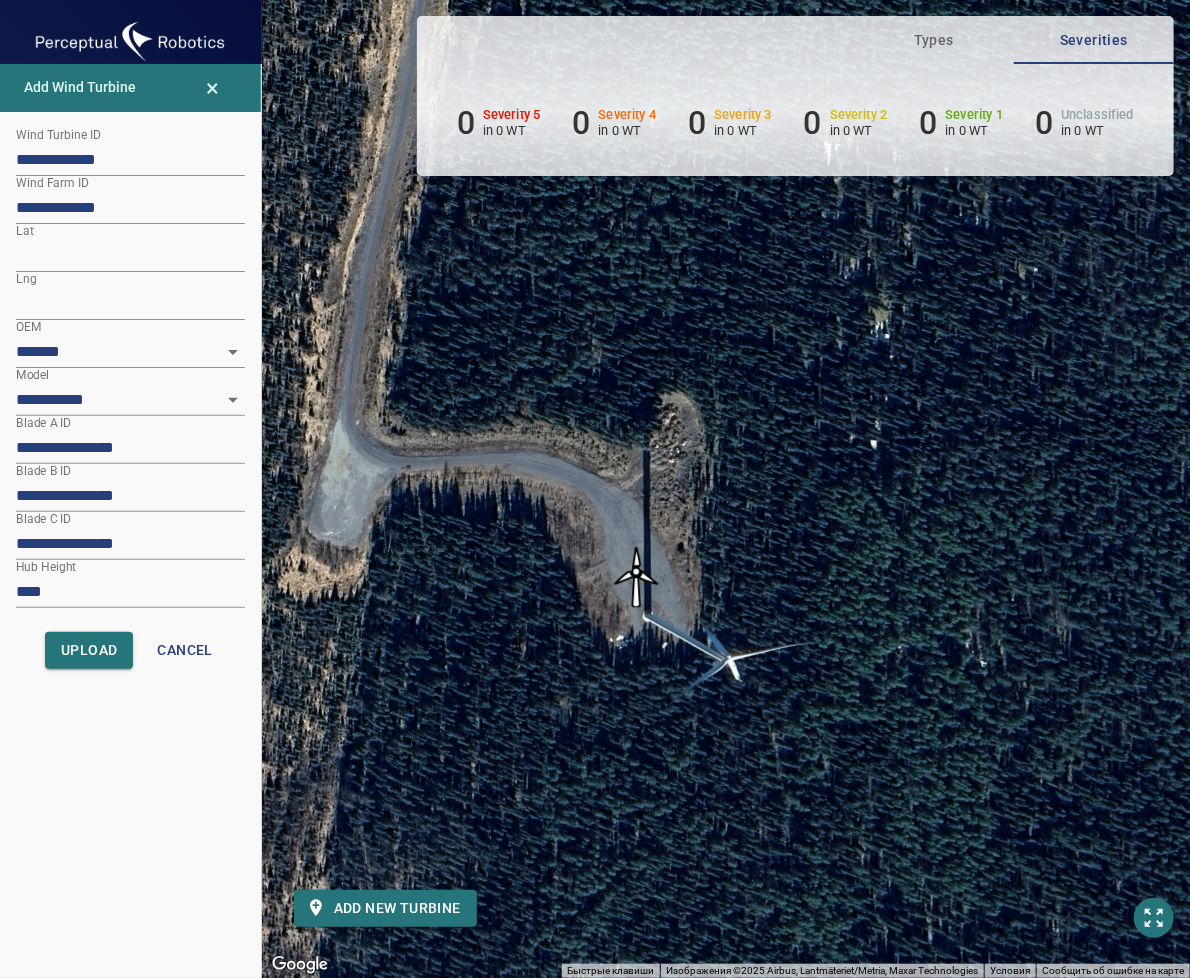 click at bounding box center [636, 577] 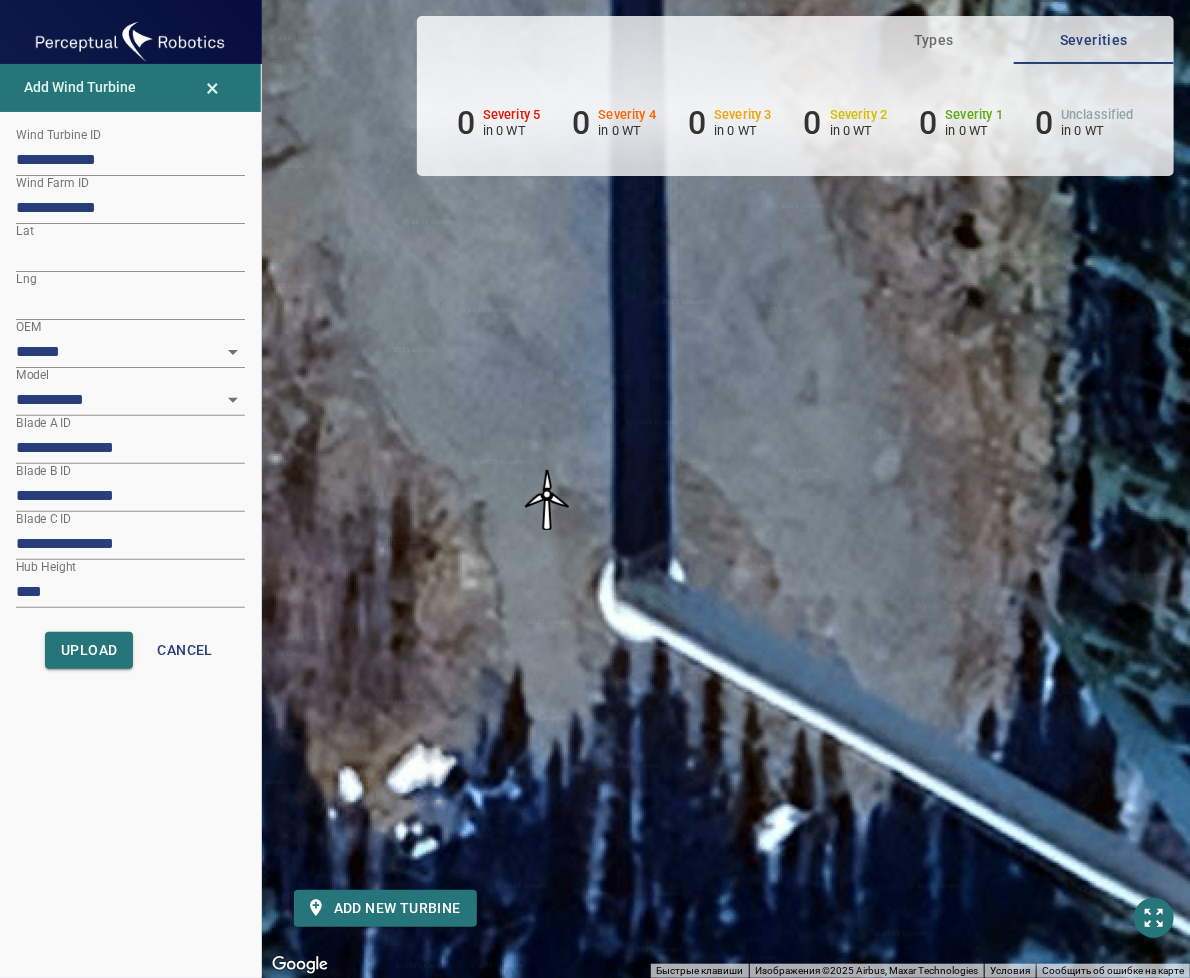 drag, startPoint x: 624, startPoint y: 620, endPoint x: 552, endPoint y: 543, distance: 105.41821 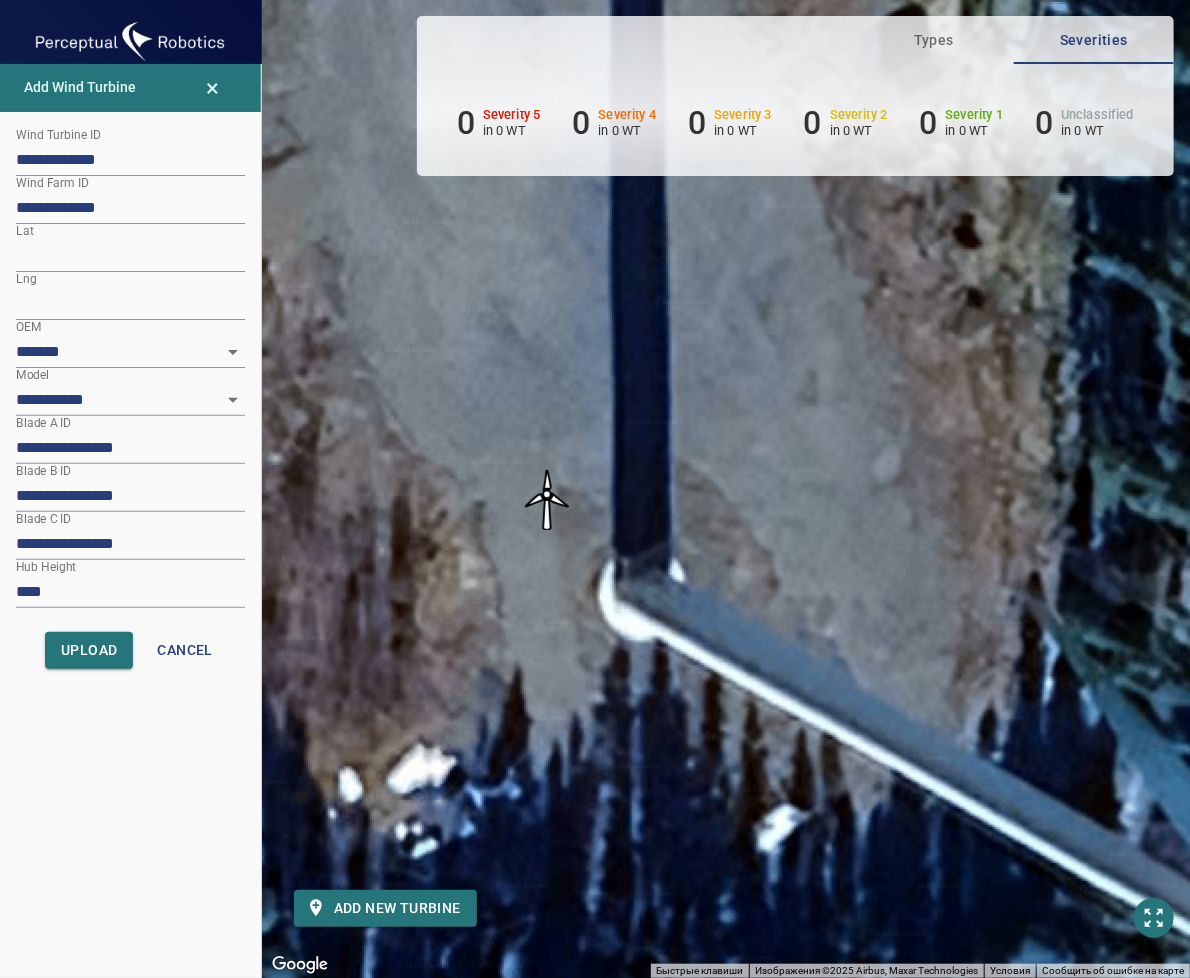 click on "Для навигации используйте клавиши со стрелками. Чтобы активировать перетаскивание с помощью клавиатуры, нажмите Alt + Ввод. После этого перемещайте маркер, используя клавиши со стрелками. Чтобы завершить перетаскивание, нажмите клавишу Ввод. Чтобы отменить действие, нажмите клавишу Esc." at bounding box center (726, 489) 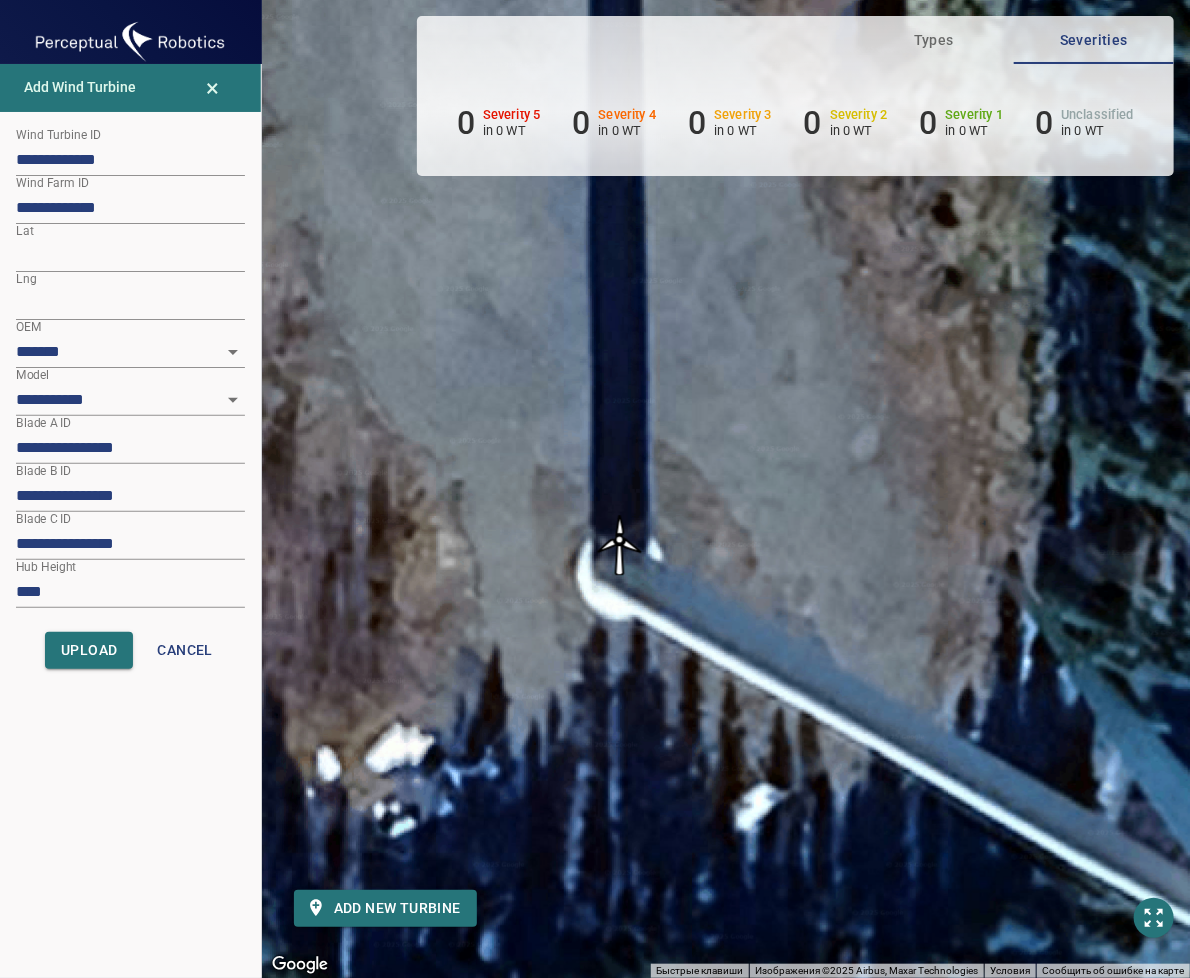 drag, startPoint x: 519, startPoint y: 470, endPoint x: 616, endPoint y: 536, distance: 117.32433 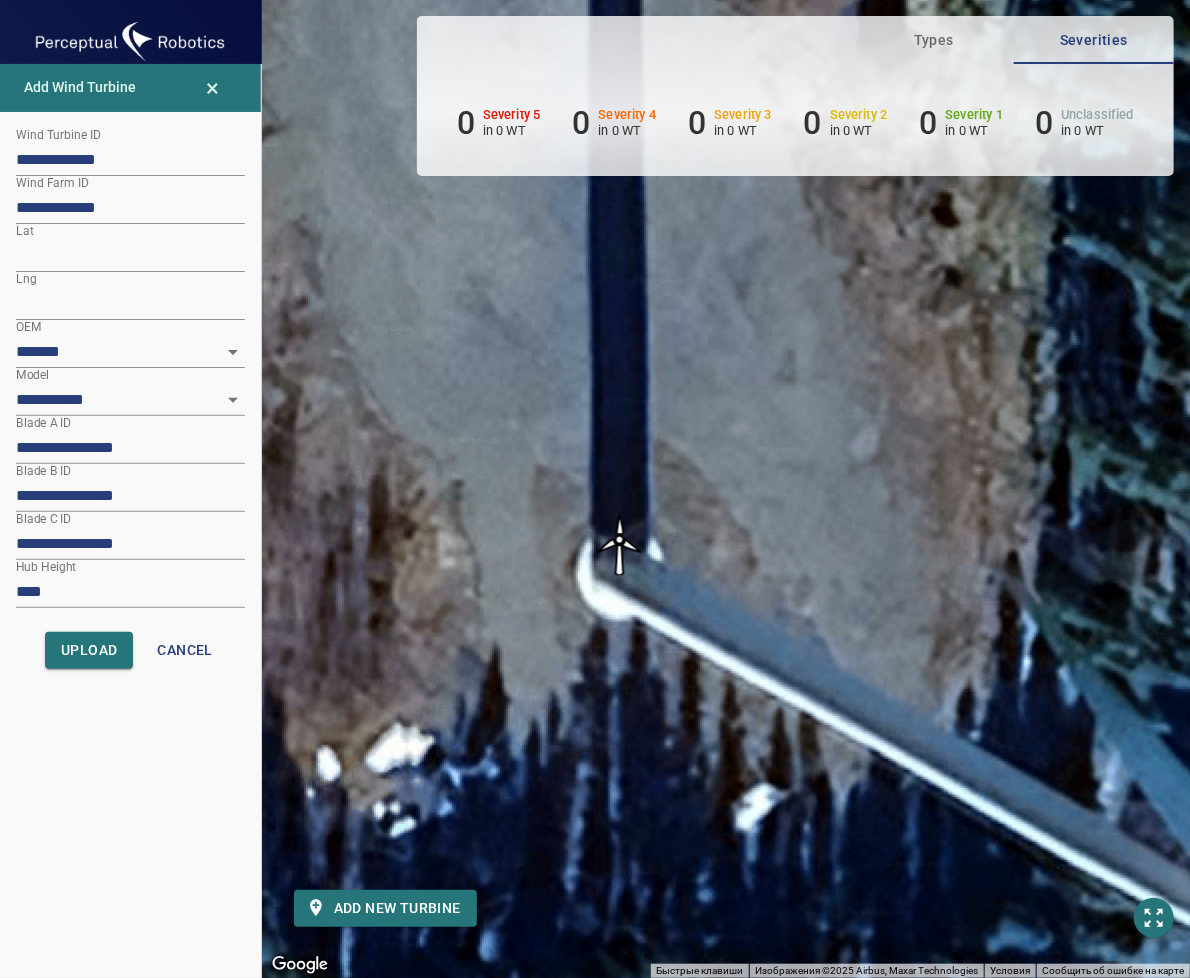 click at bounding box center [619, 545] 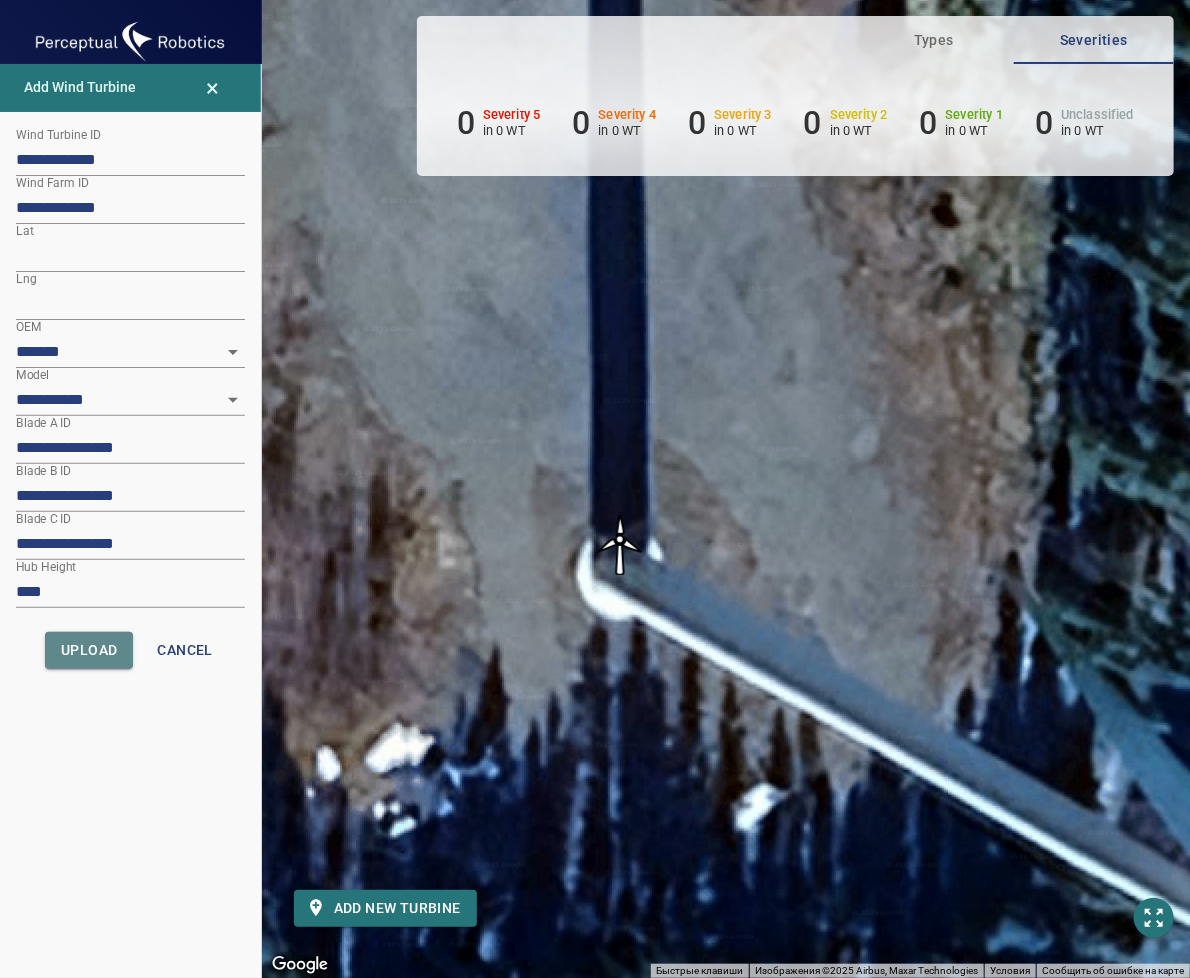 click on "Upload" at bounding box center [89, 650] 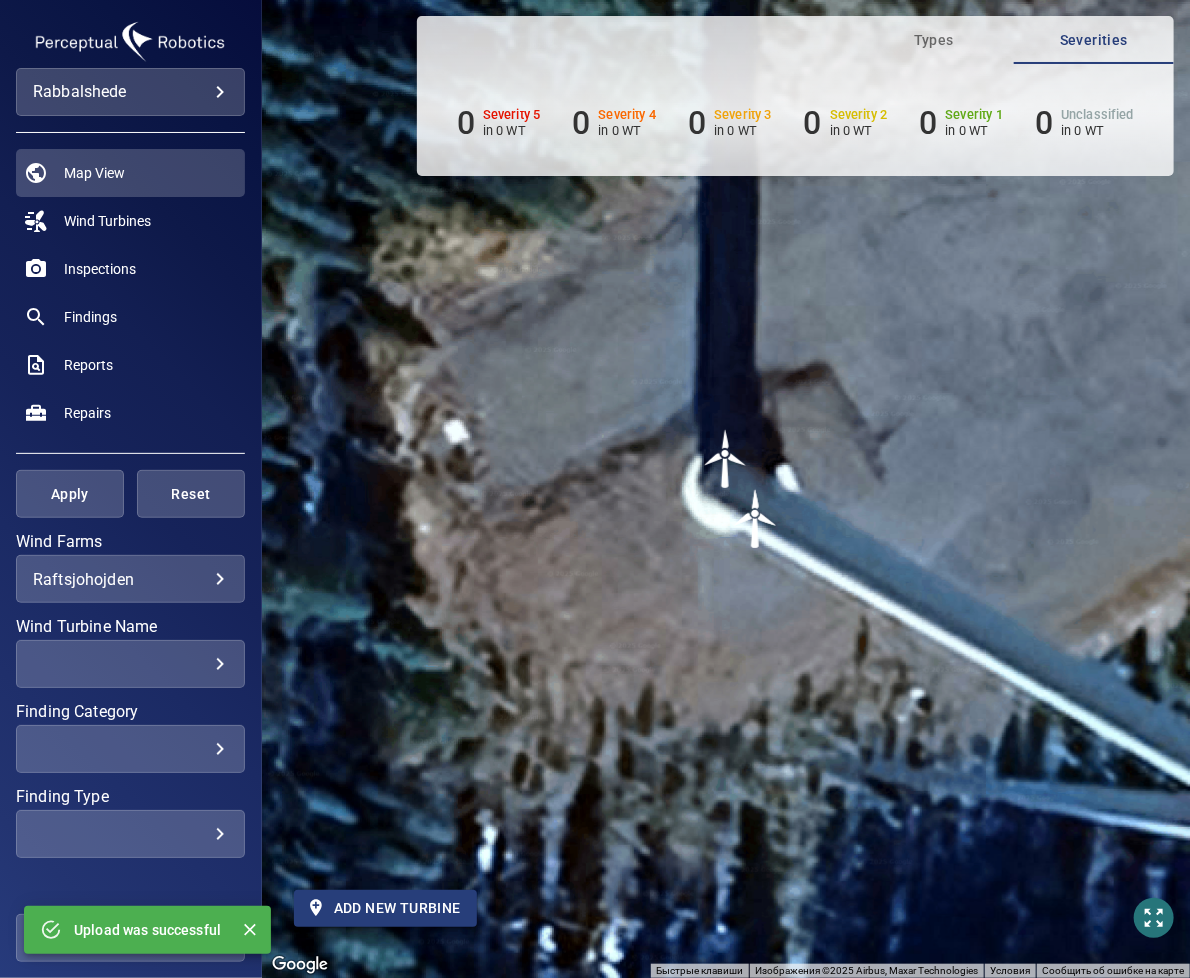 click on "Add new turbine" at bounding box center [385, 908] 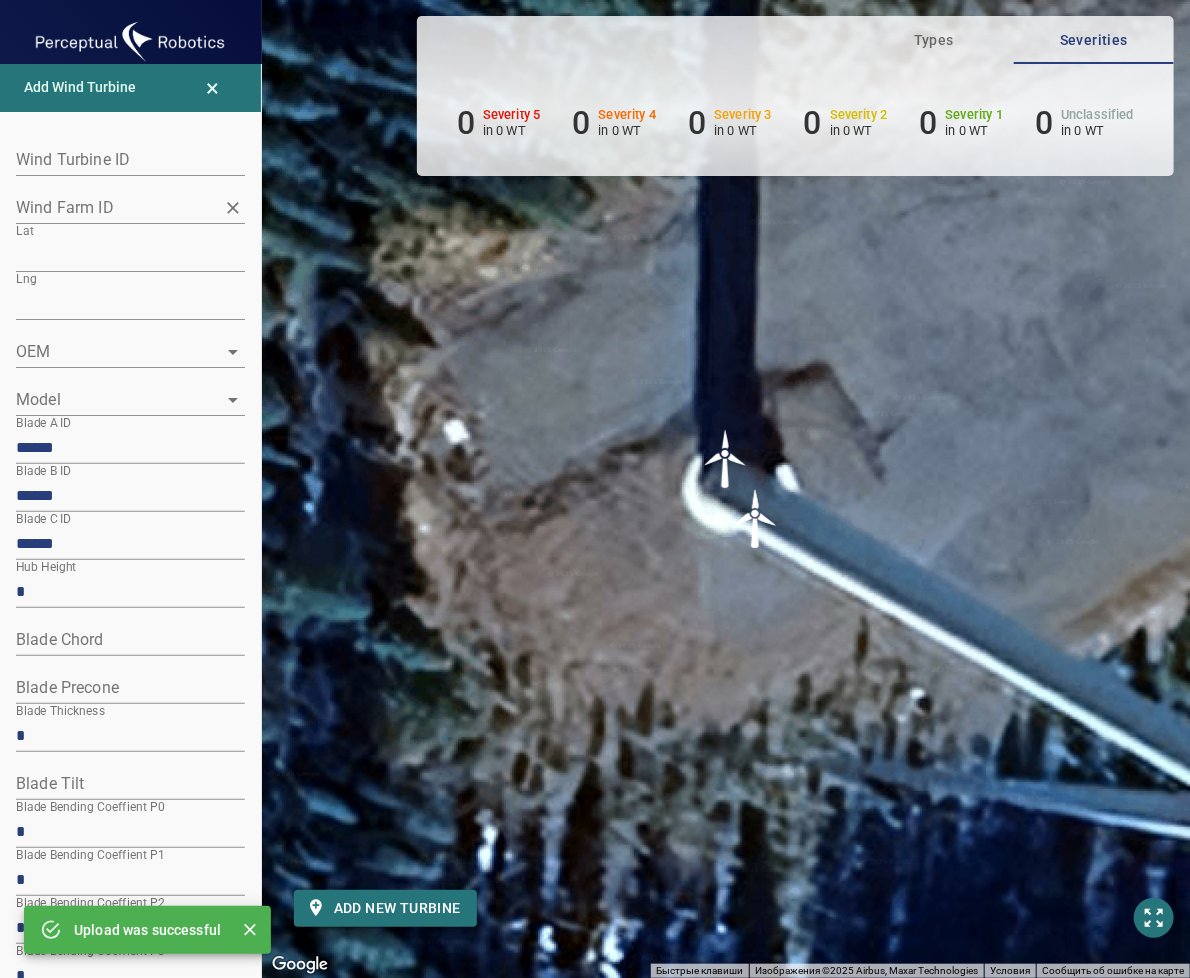click on "Wind Farm ID" at bounding box center (115, 207) 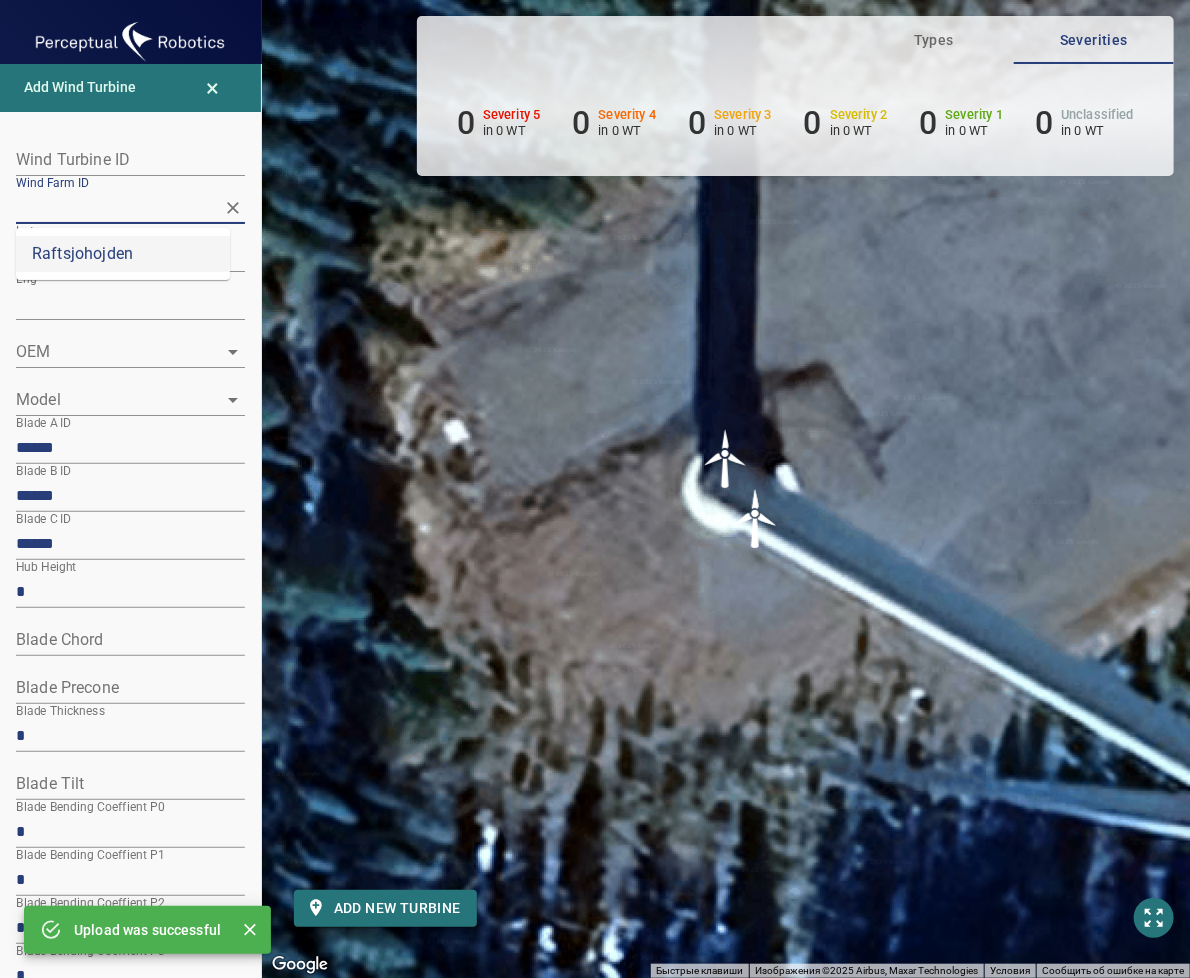 click on "Raftsjohojden" at bounding box center (123, 254) 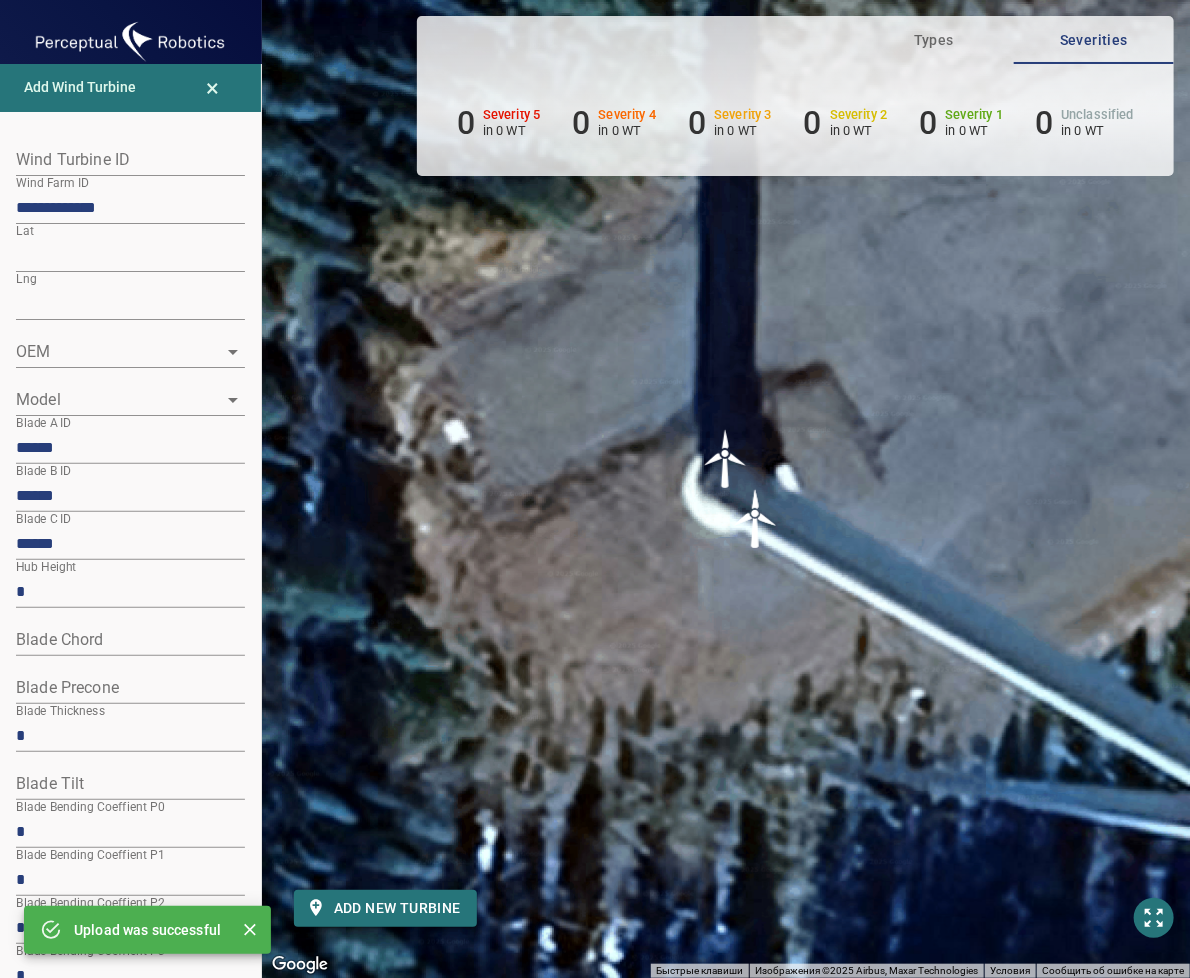 click at bounding box center [130, 160] 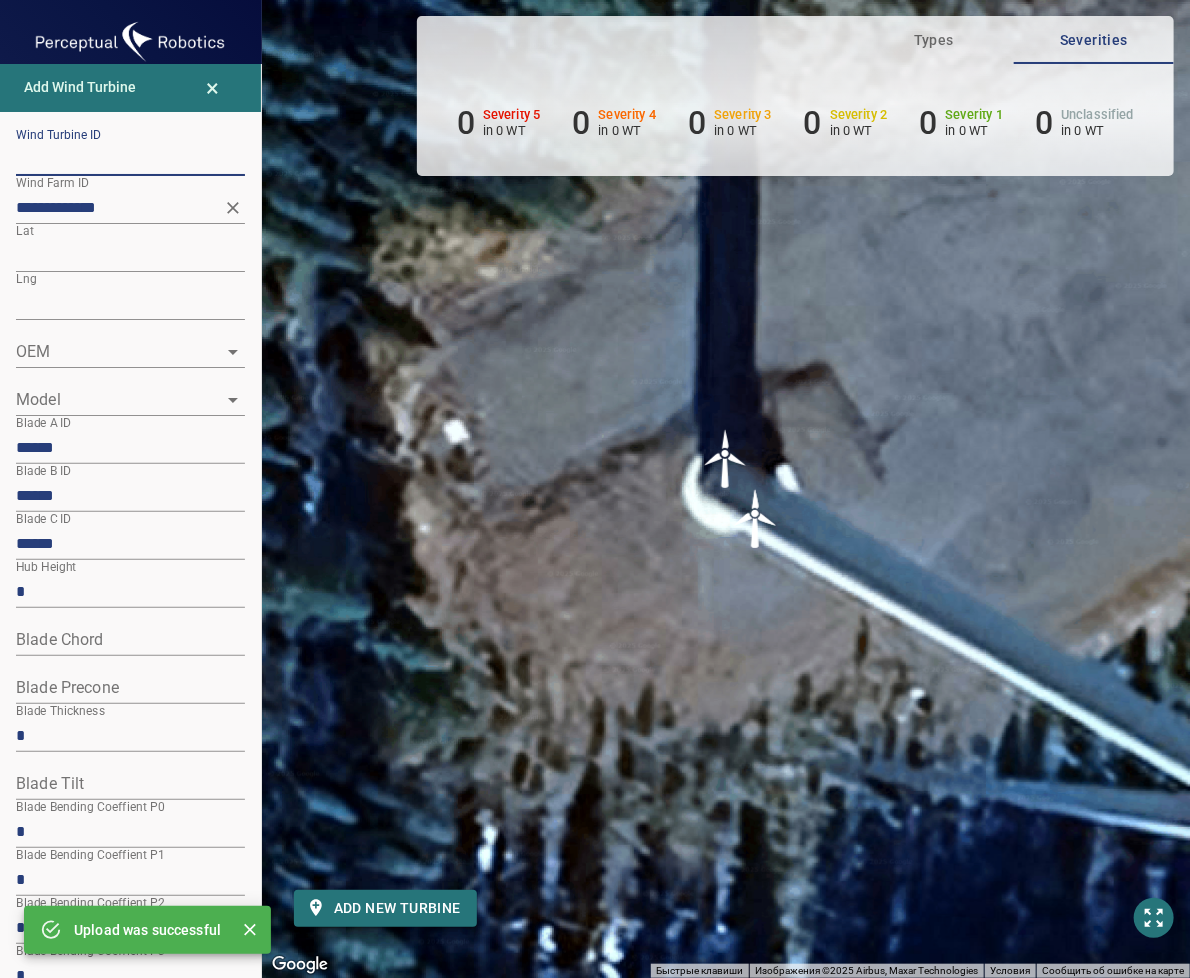 paste on "**********" 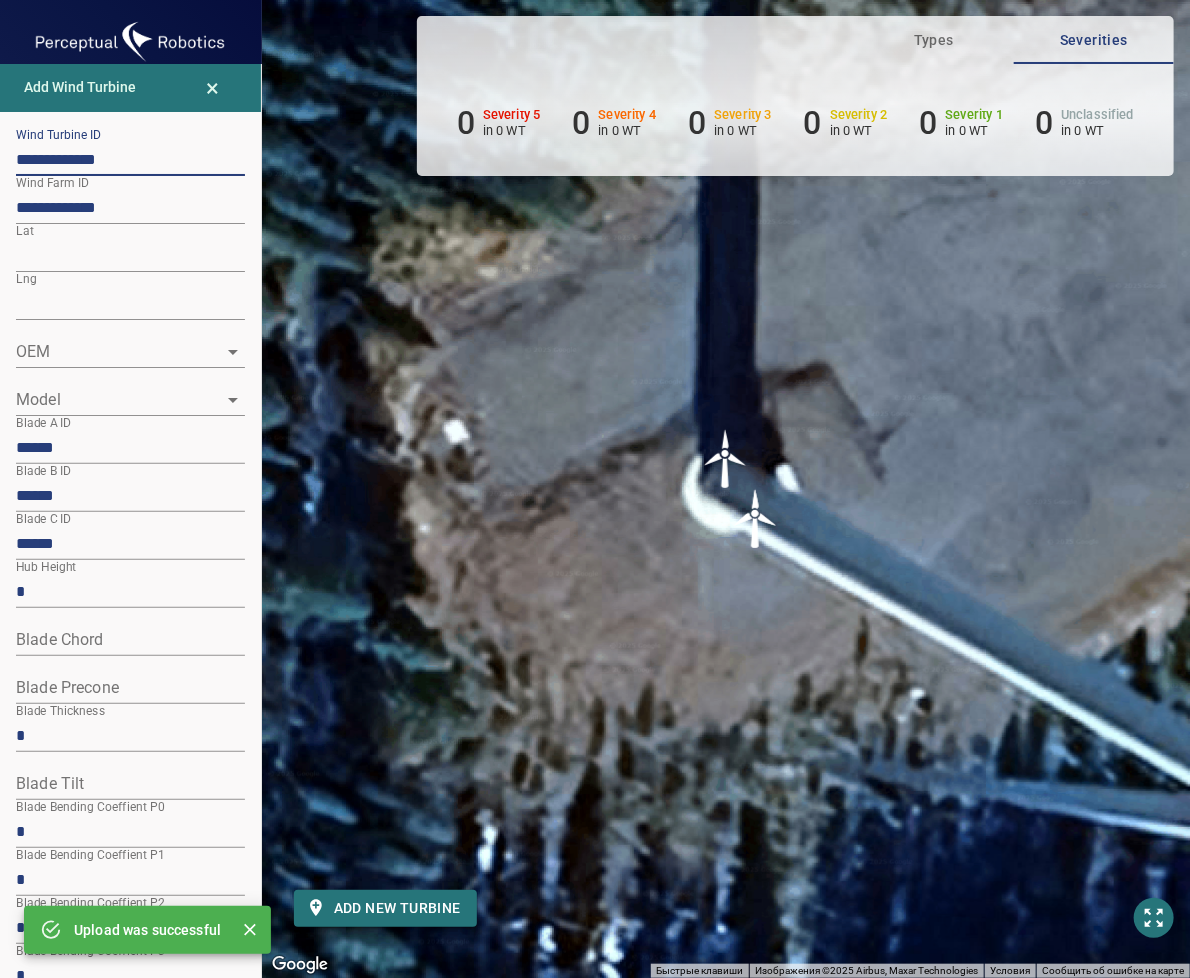 type on "**********" 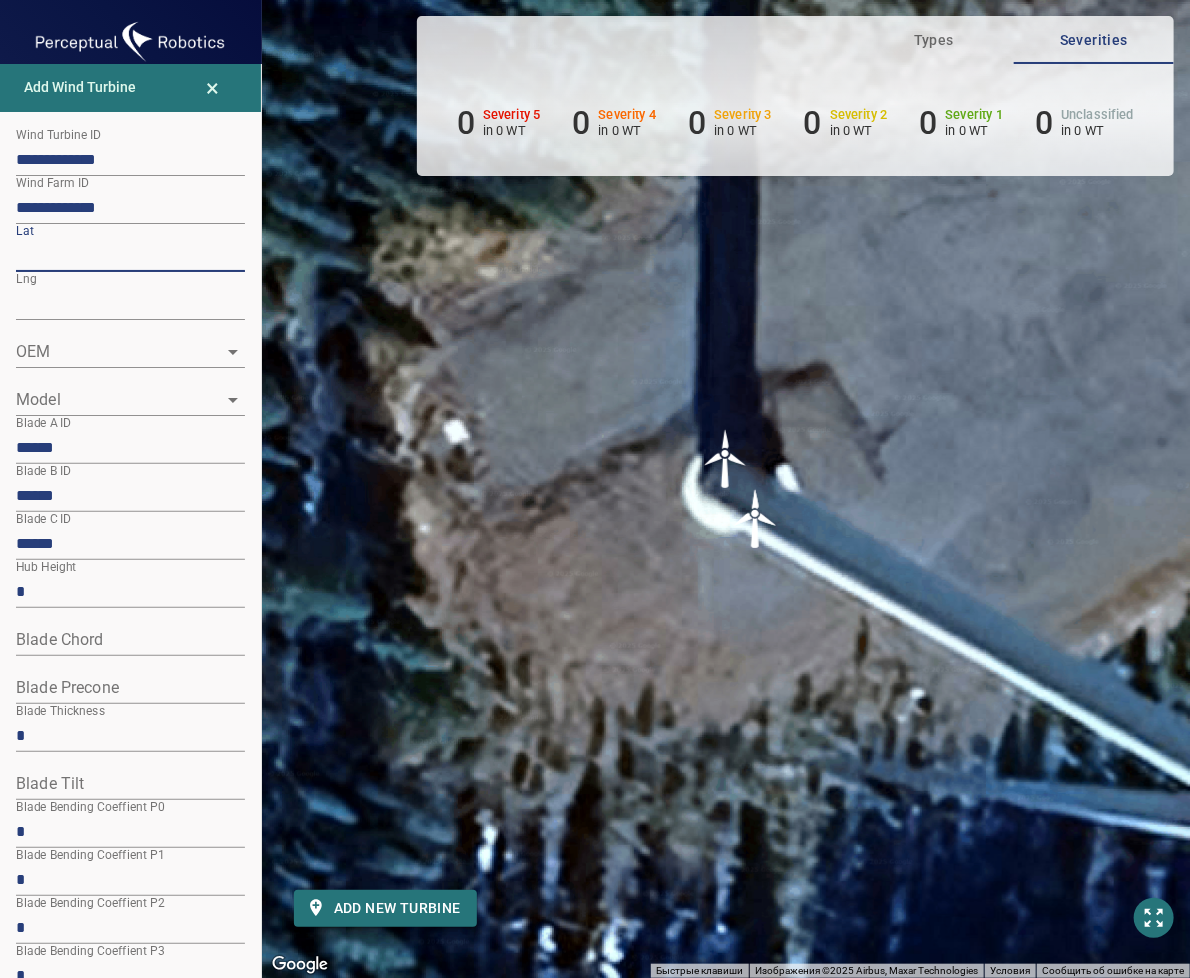 drag, startPoint x: 103, startPoint y: 247, endPoint x: -93, endPoint y: 253, distance: 196.09181 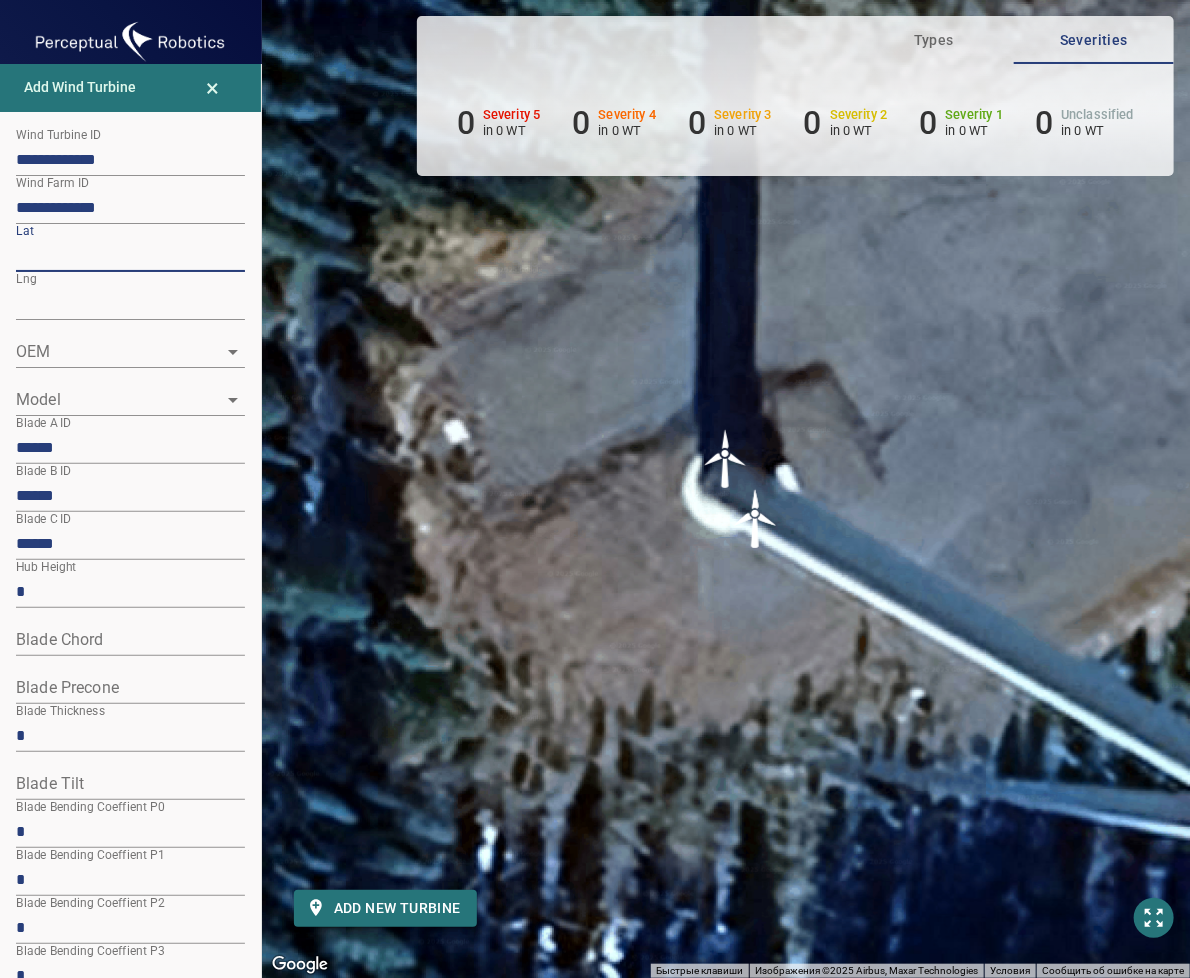 click on "**********" at bounding box center [595, 489] 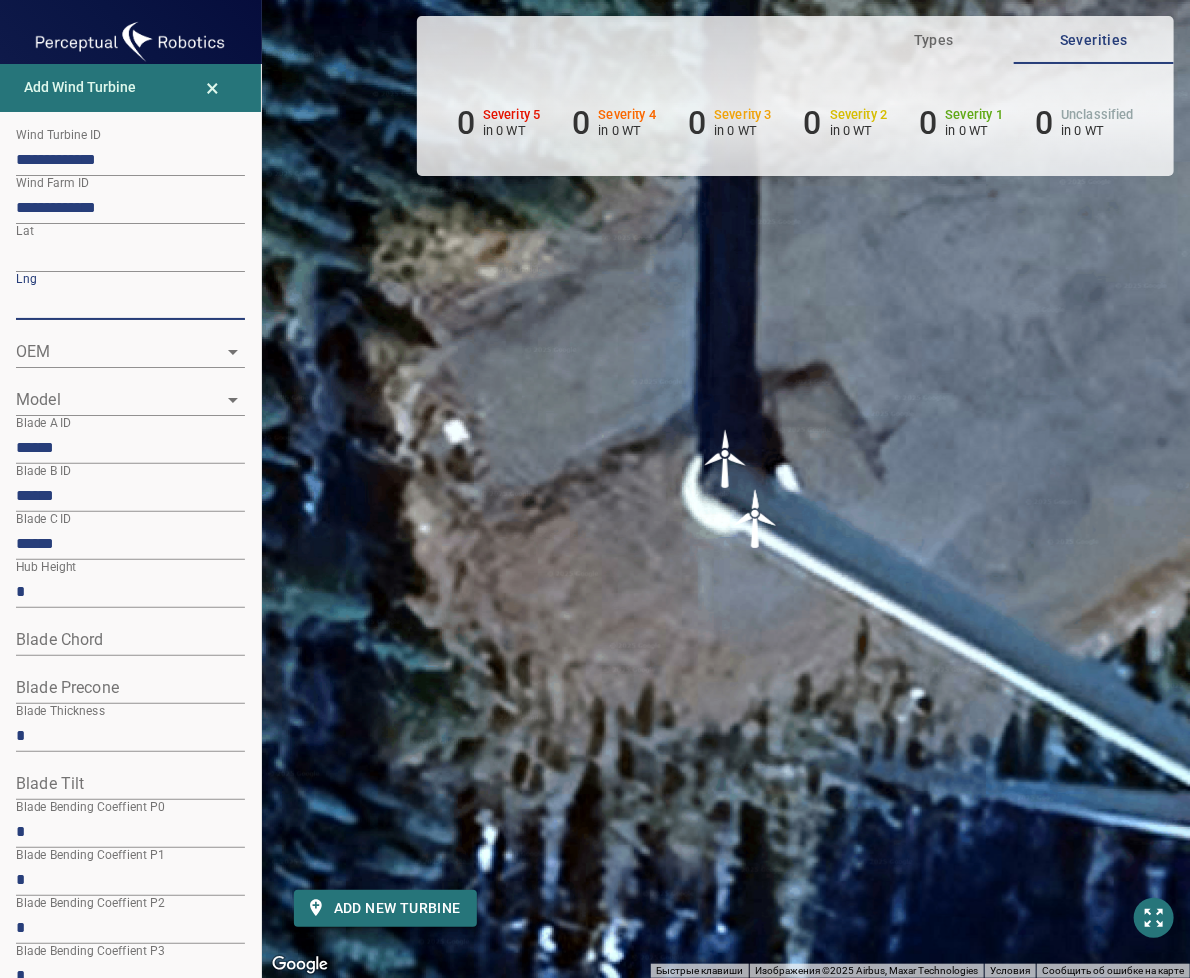 drag, startPoint x: 118, startPoint y: 310, endPoint x: -68, endPoint y: 311, distance: 186.00269 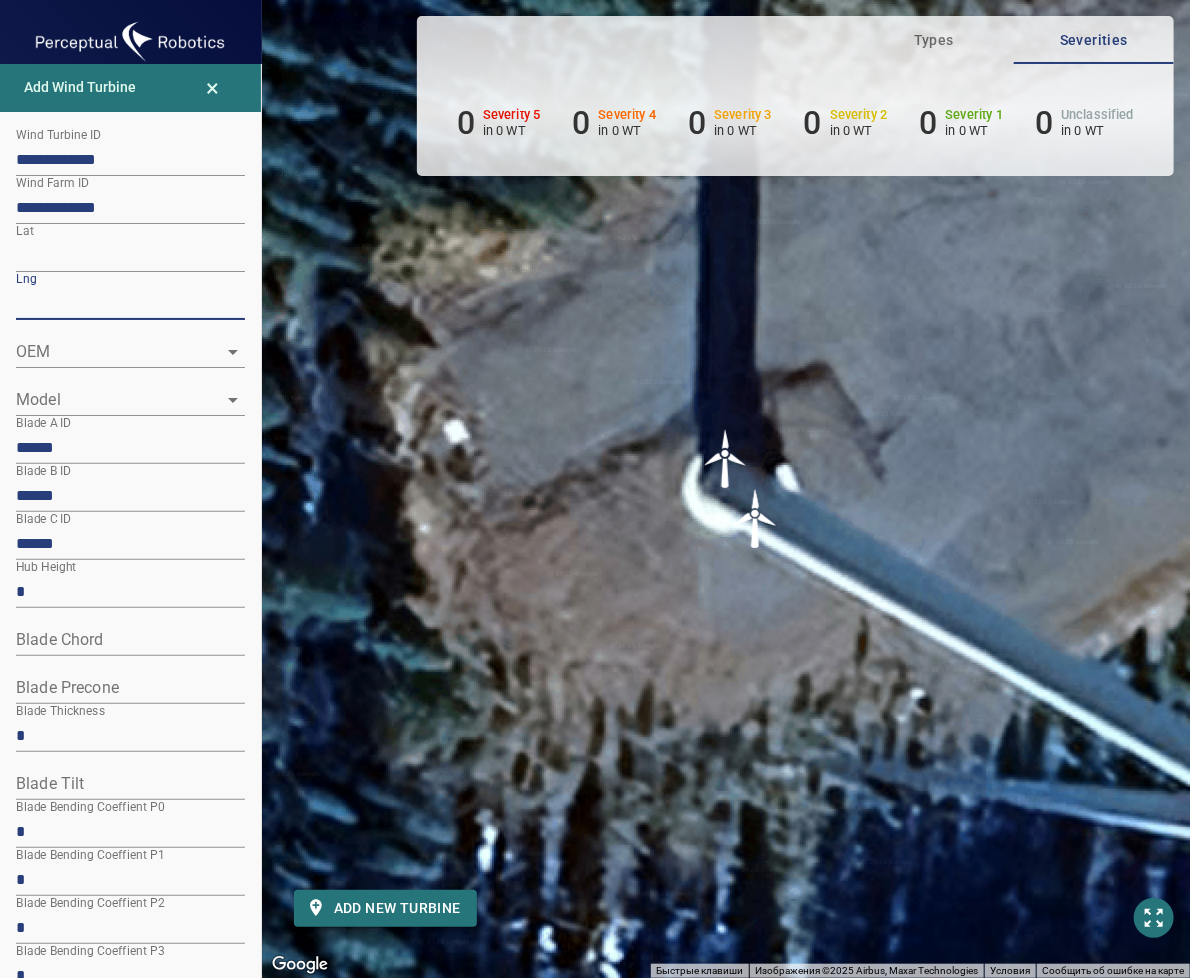 click on "**********" at bounding box center (595, 489) 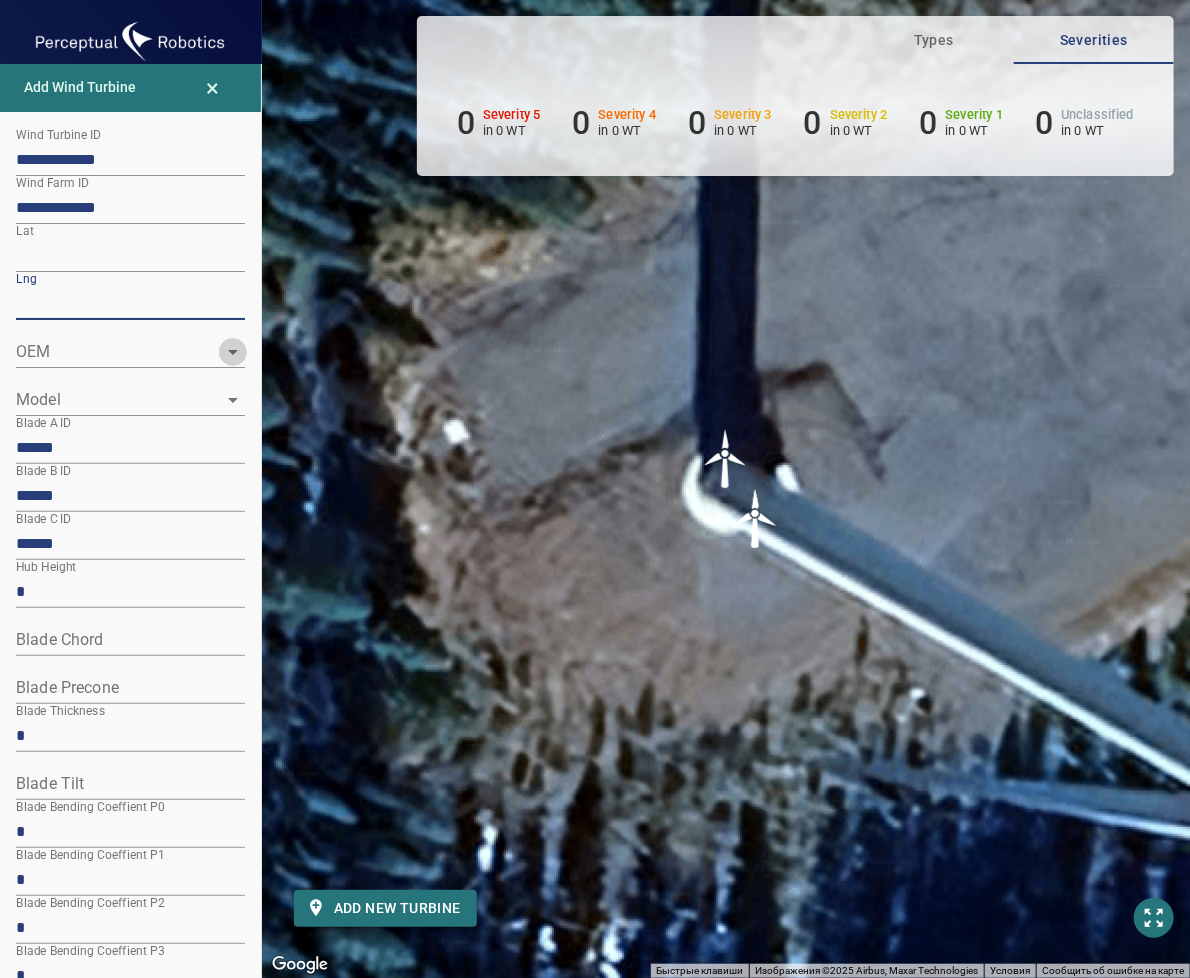 click 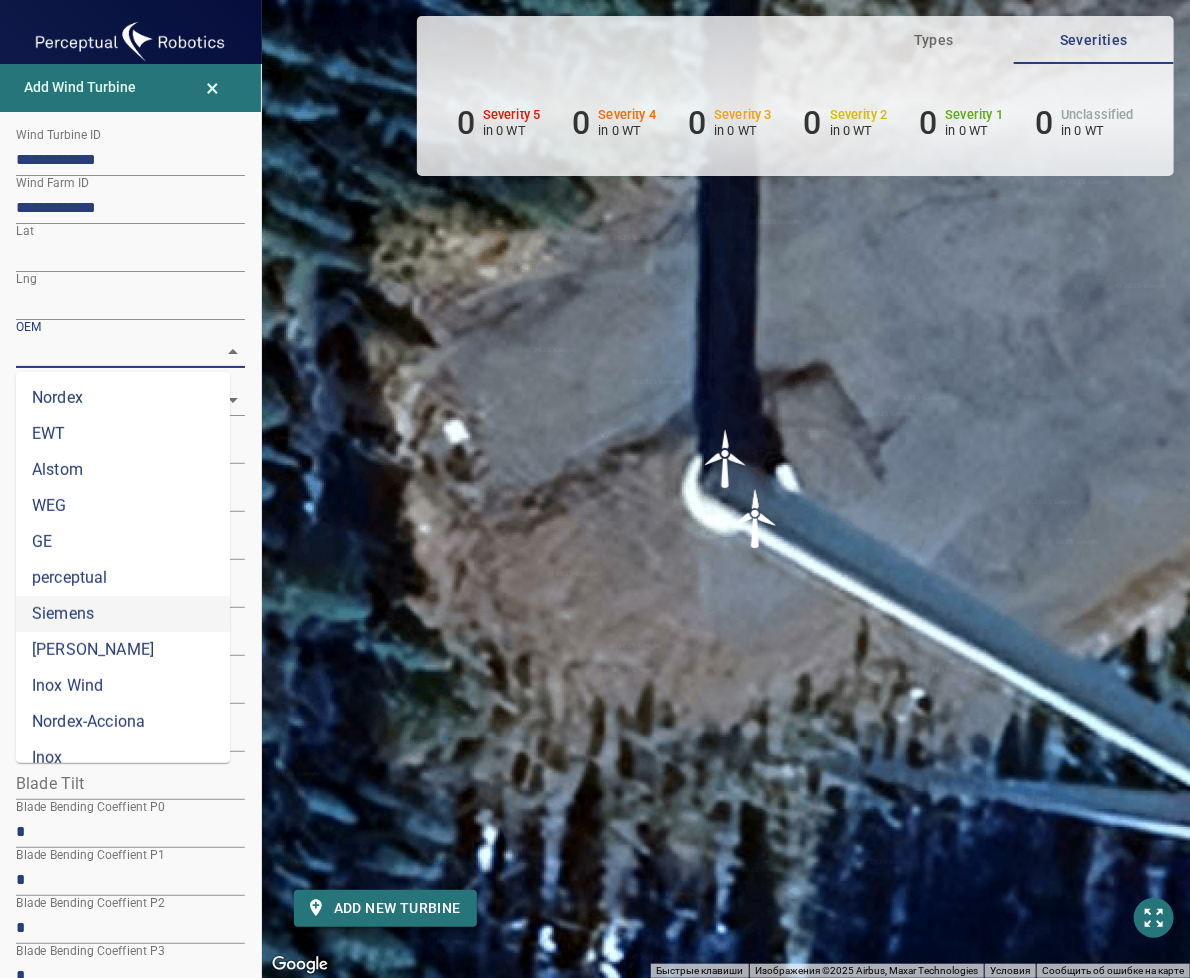 click on "Siemens" at bounding box center [123, 614] 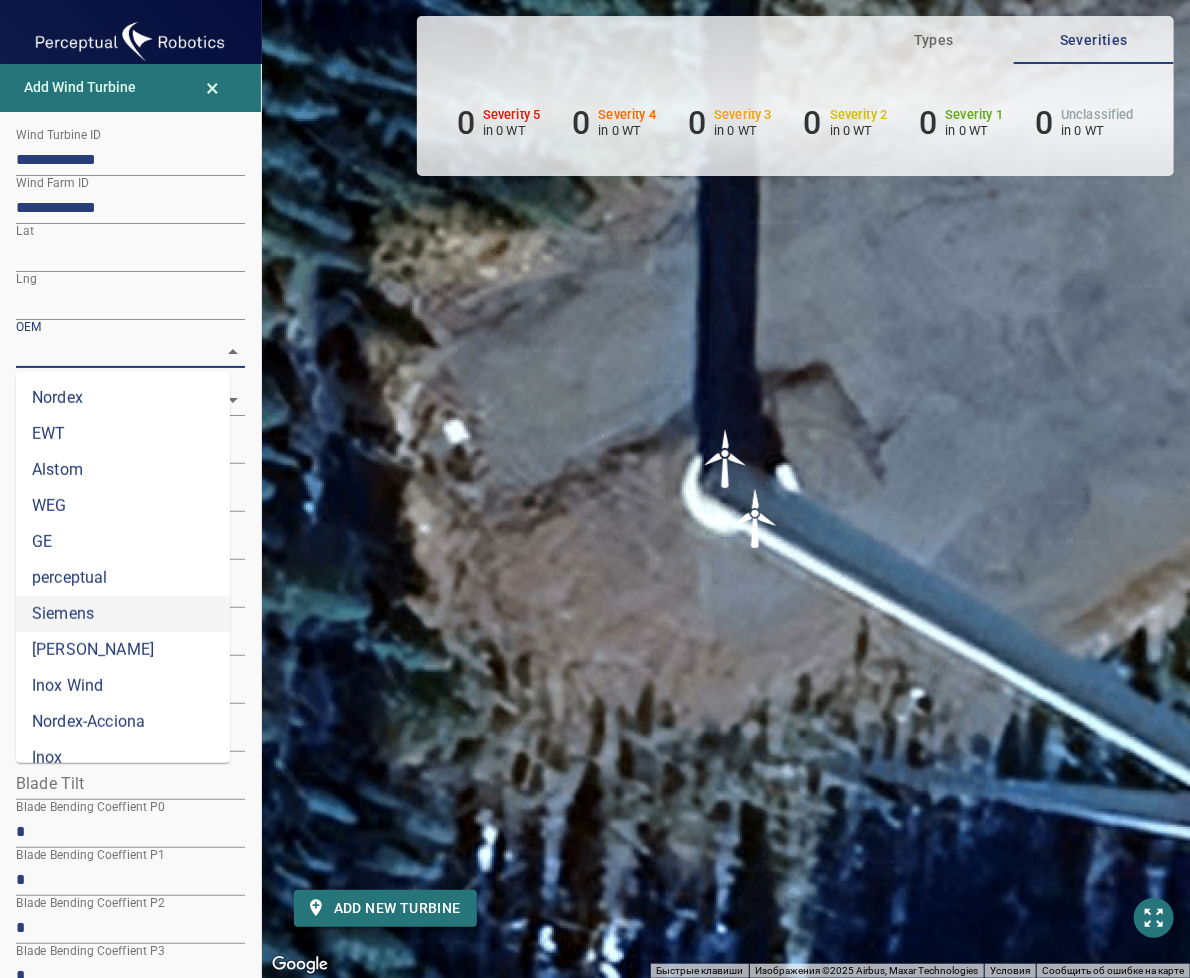 type on "*******" 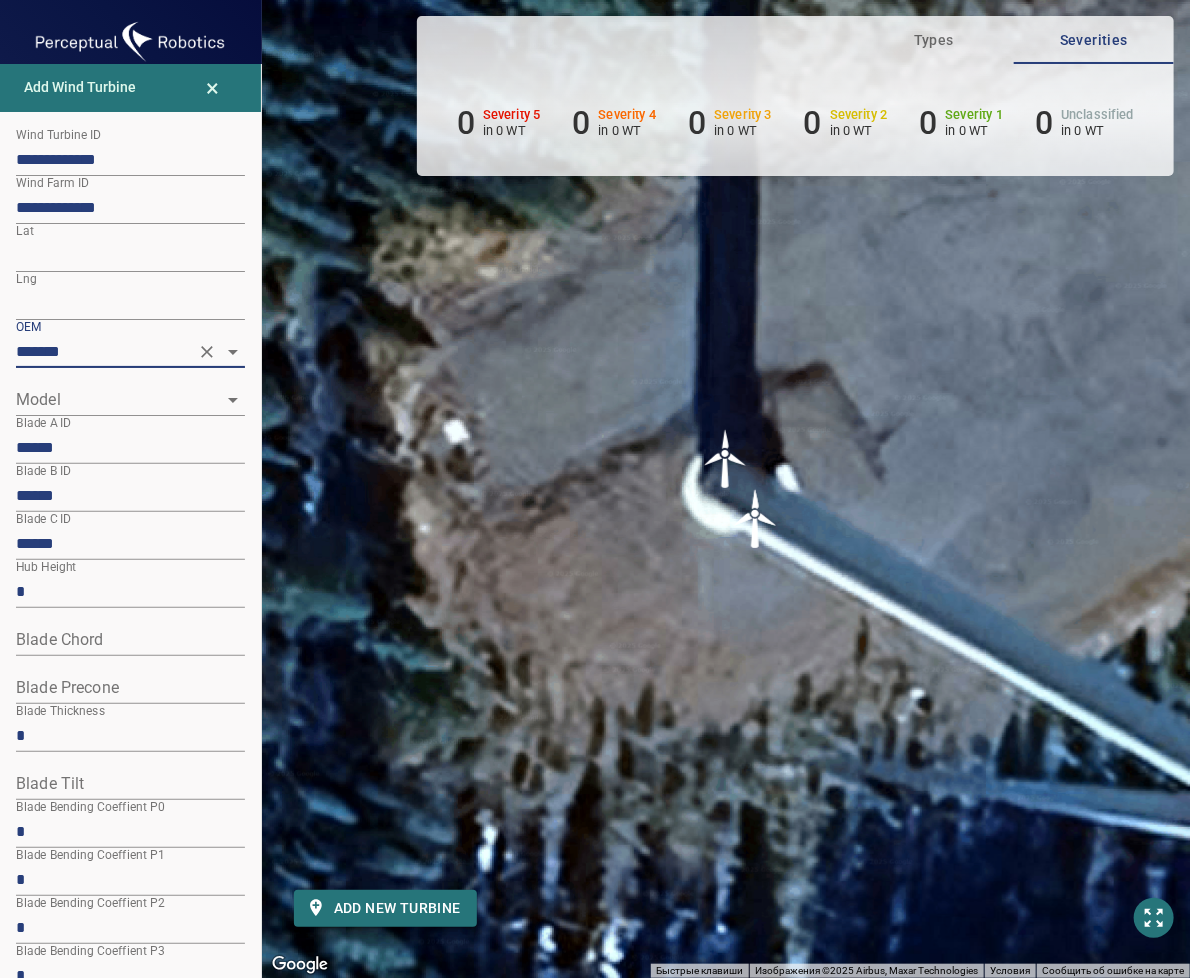 click 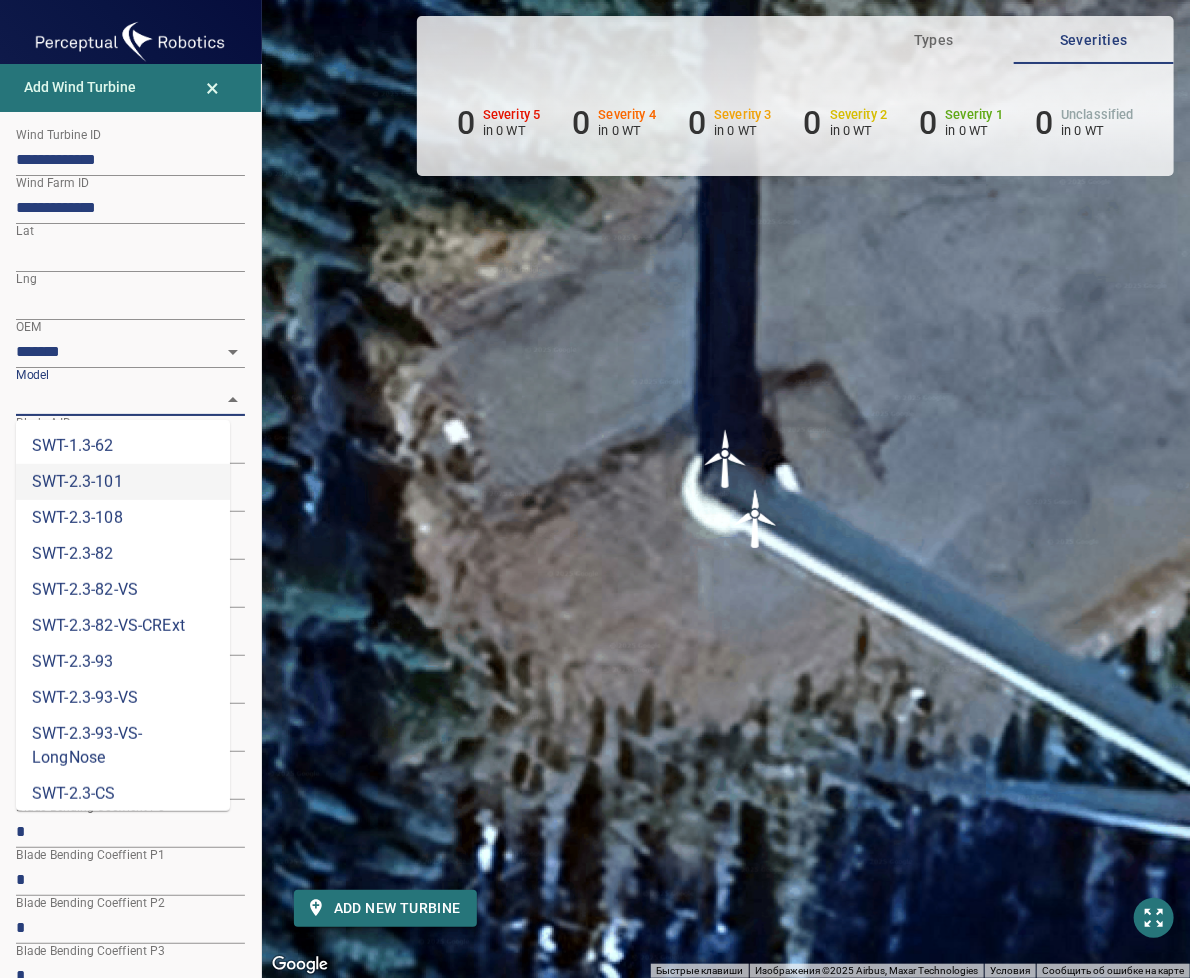 click on "SWT-2.3-101" at bounding box center (123, 482) 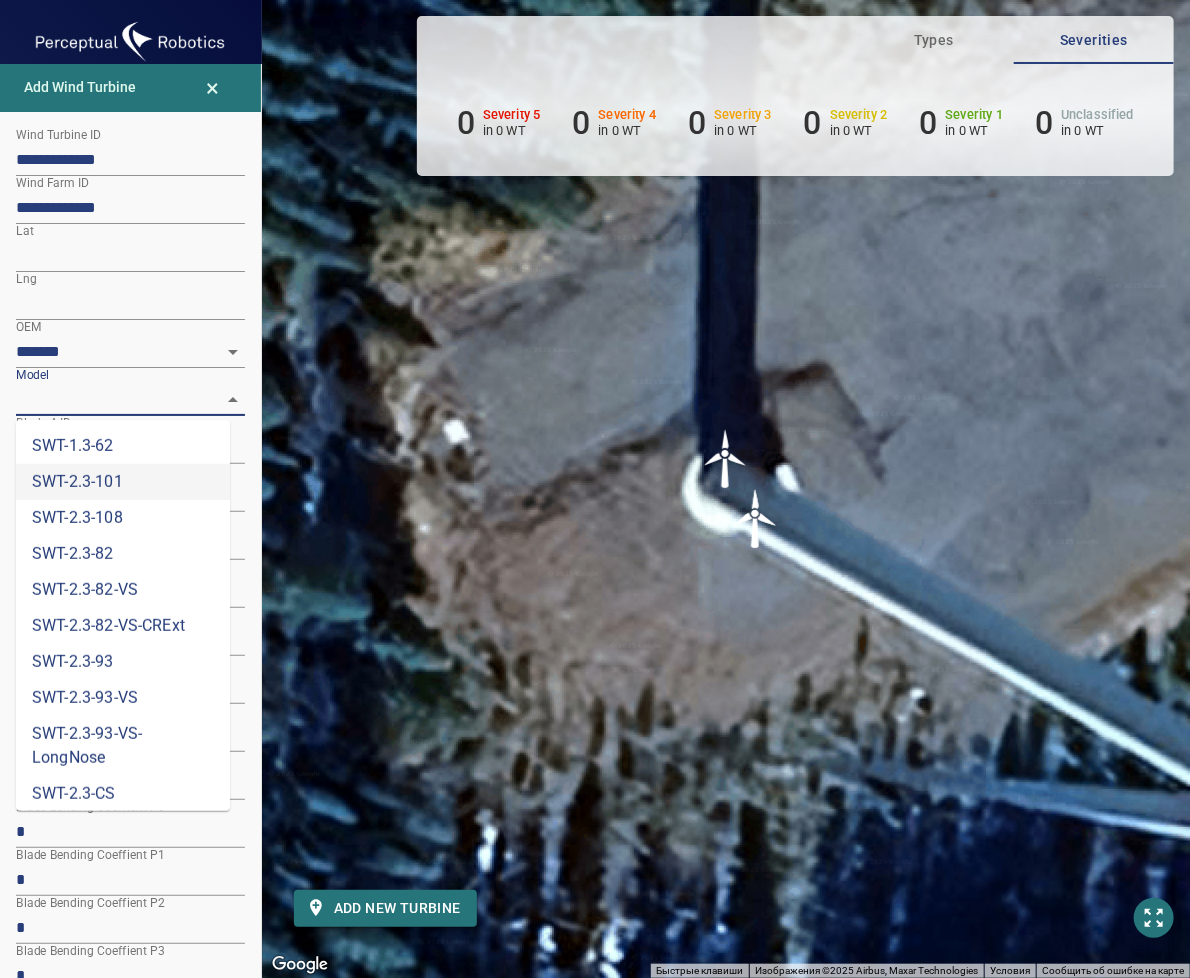 type on "**********" 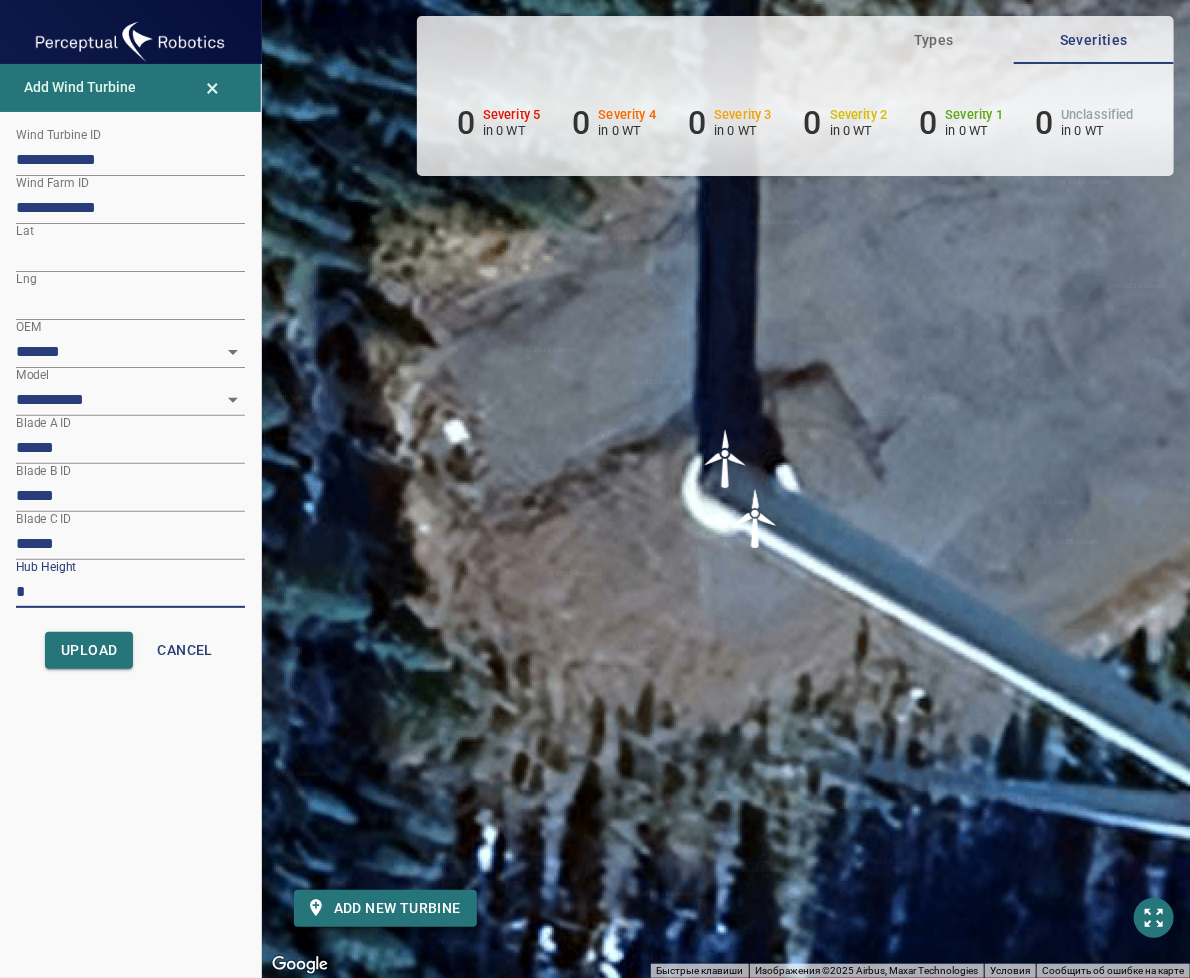 drag, startPoint x: 28, startPoint y: 588, endPoint x: -21, endPoint y: 591, distance: 49.09175 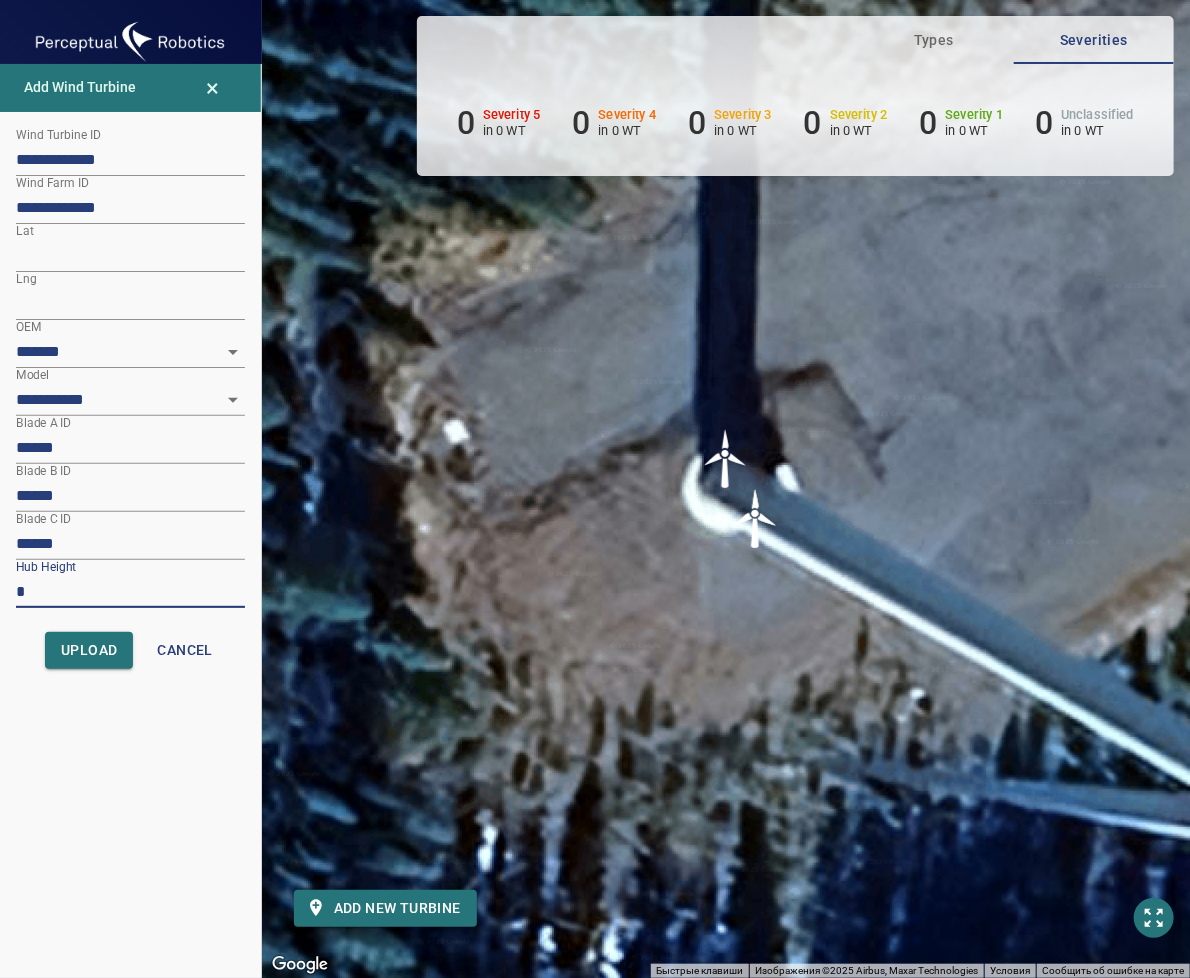 click on "**********" at bounding box center (595, 489) 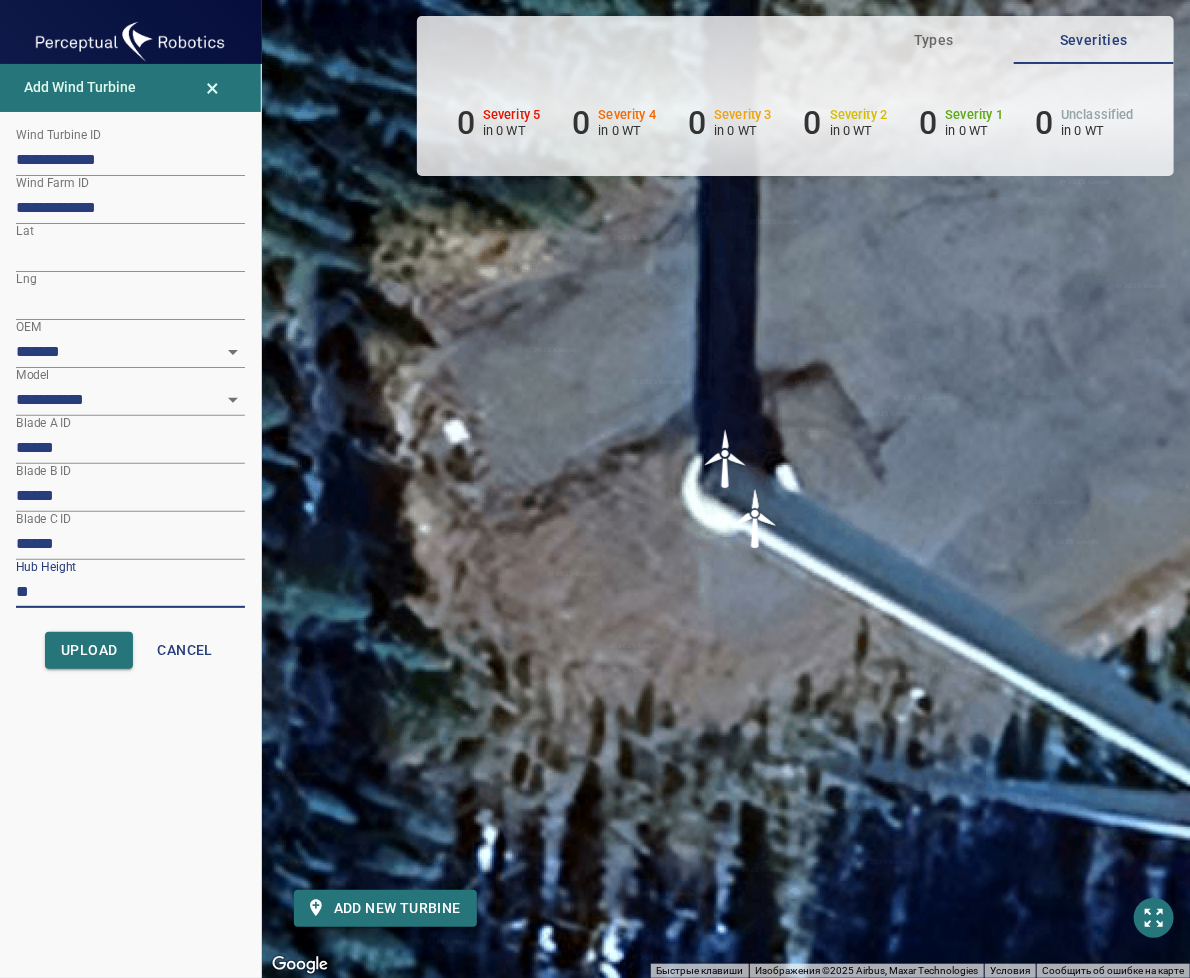 type on "****" 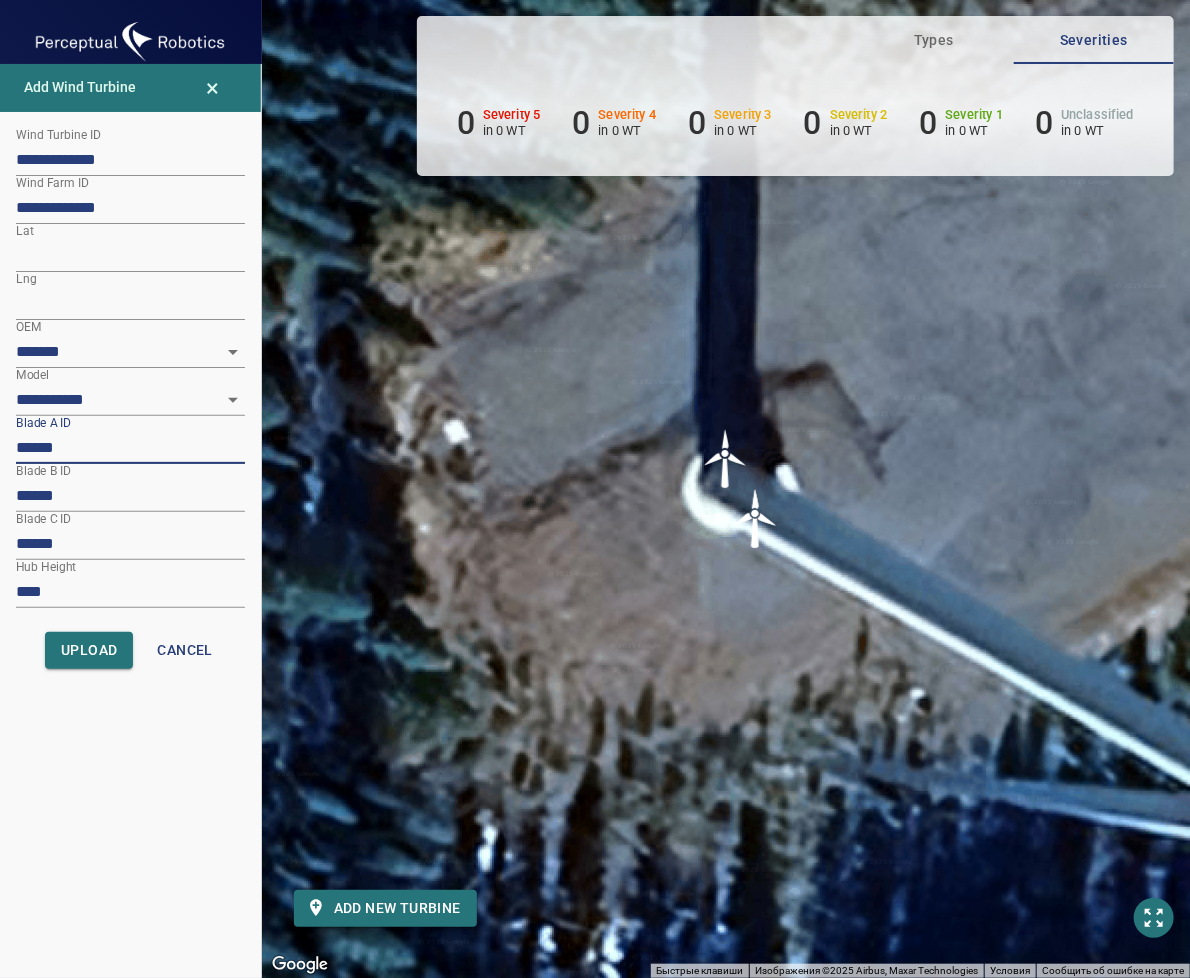 click on "******" at bounding box center [130, 448] 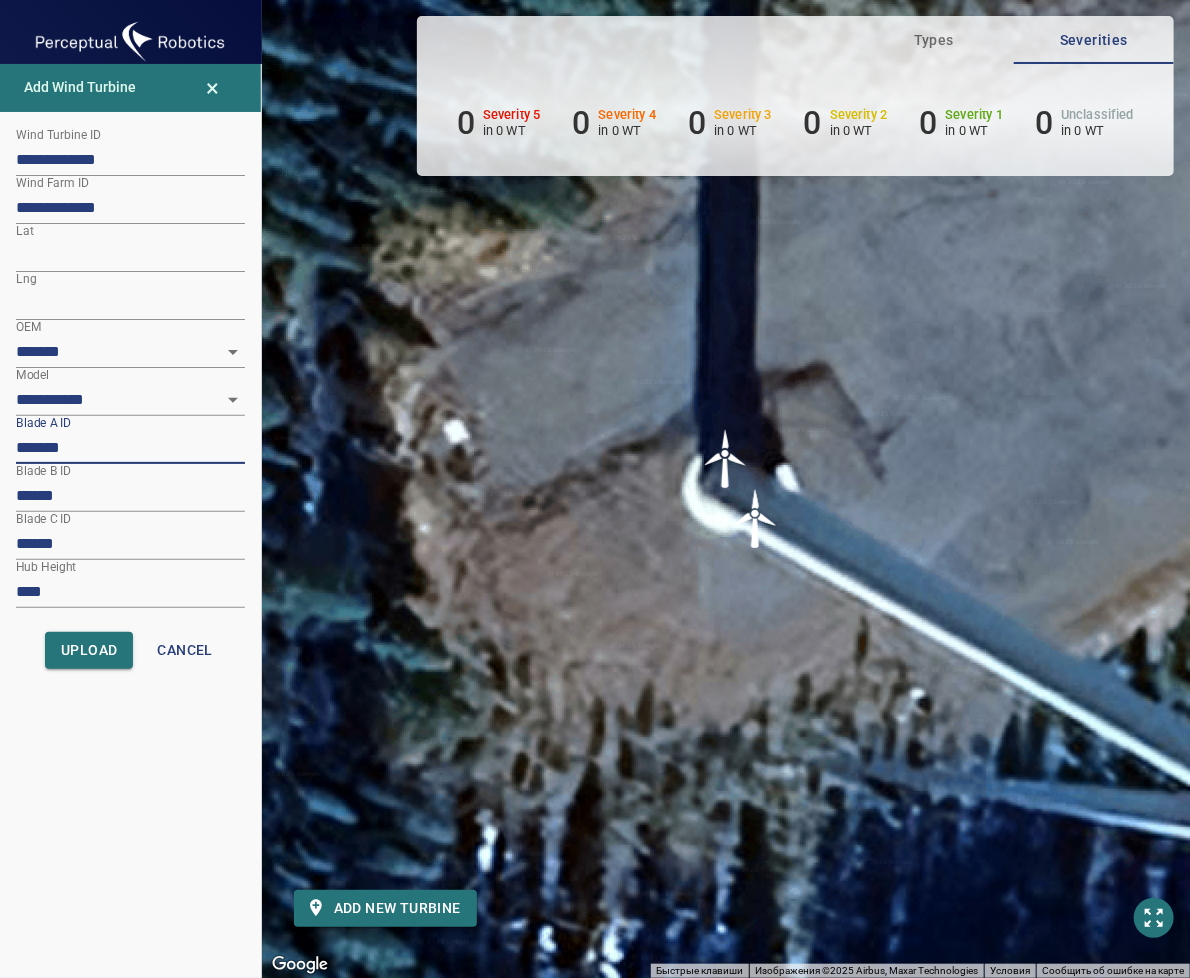 paste on "*********" 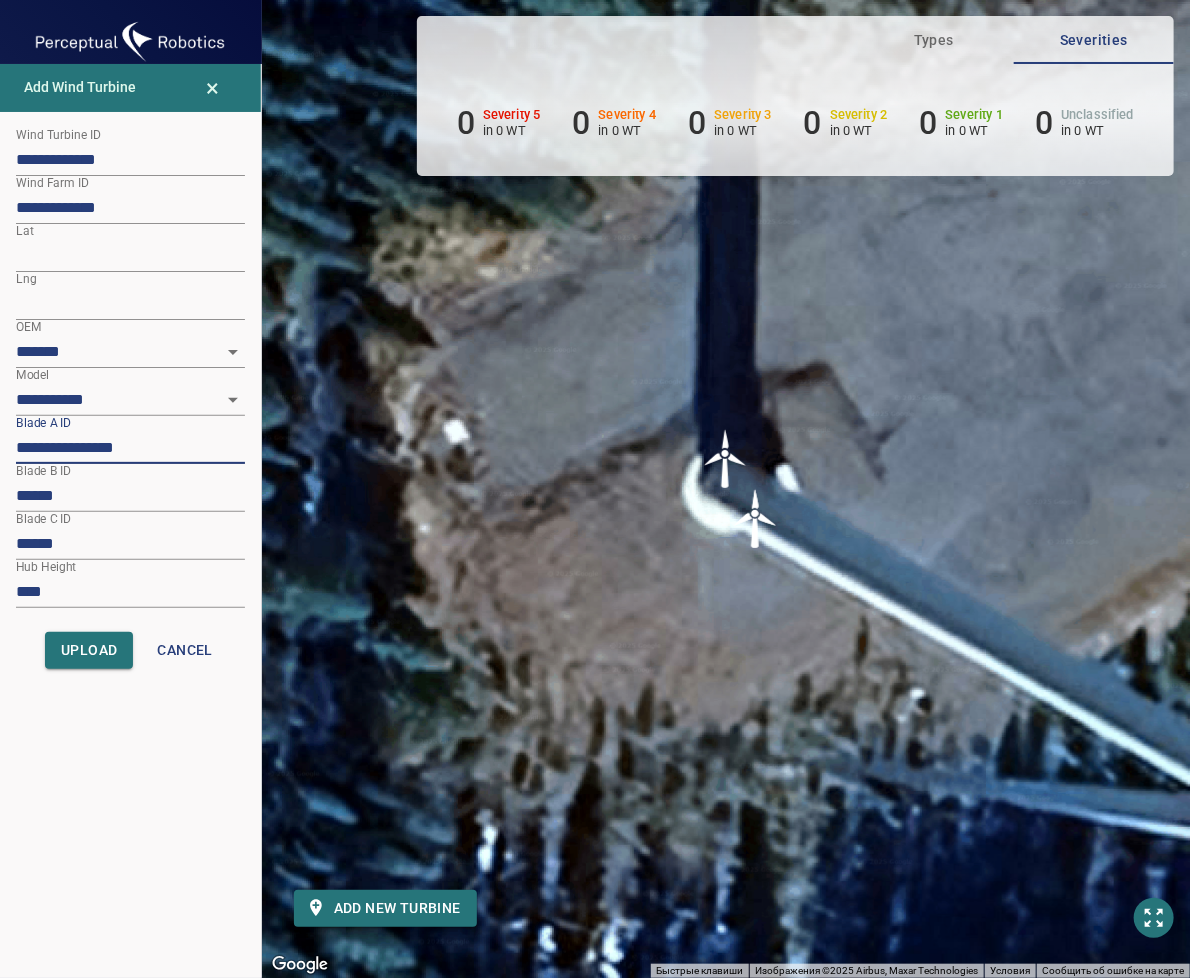 type on "**********" 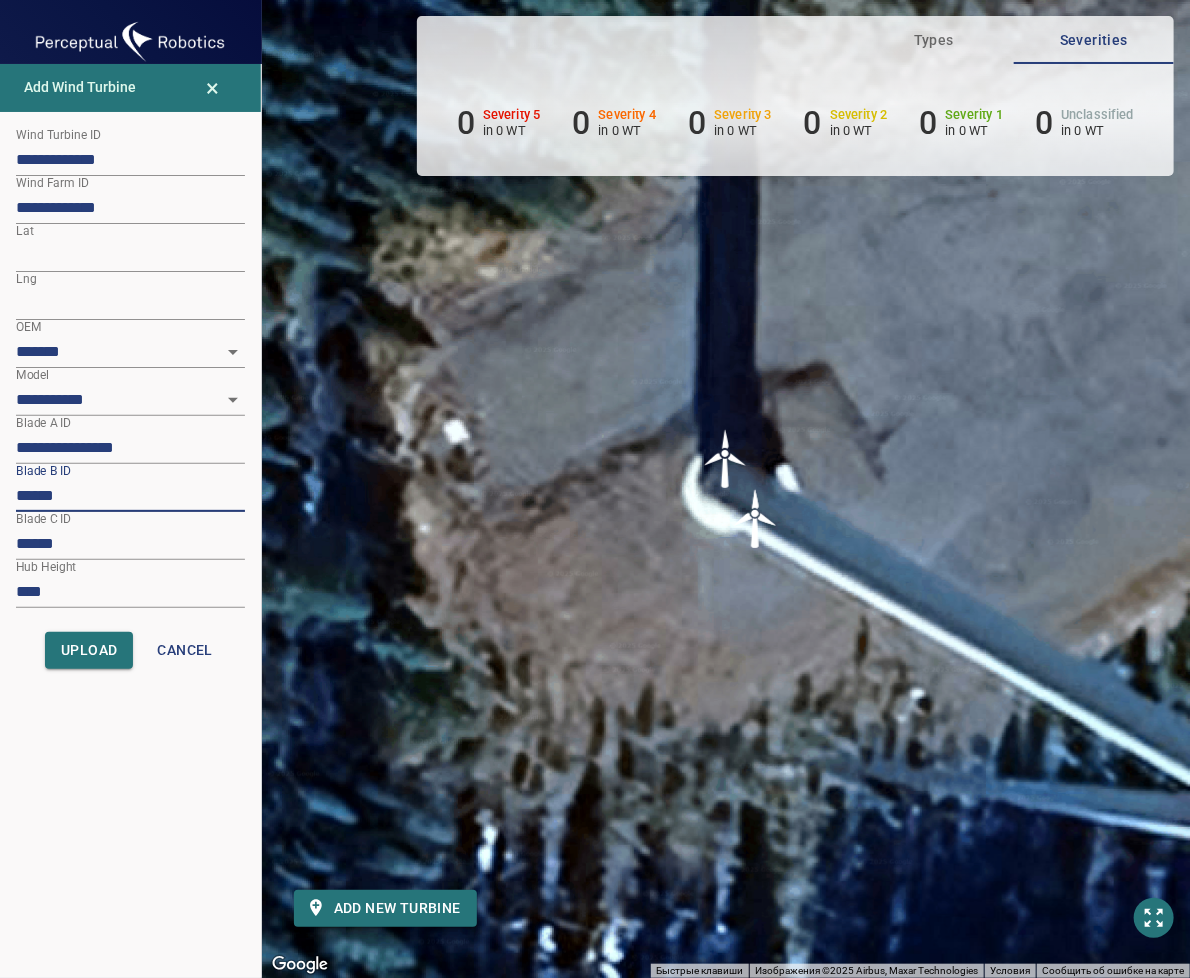 click on "******" at bounding box center [130, 496] 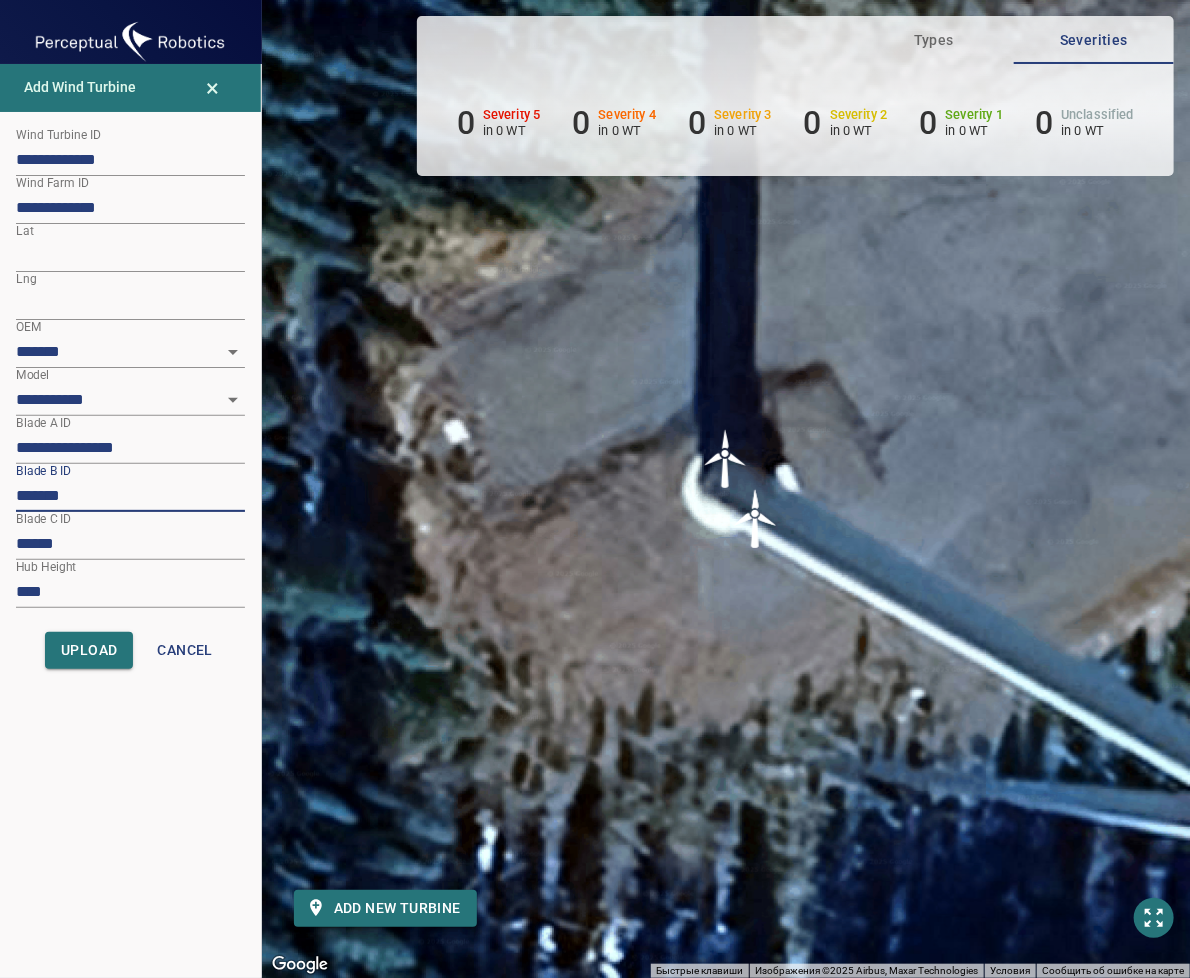 paste on "*********" 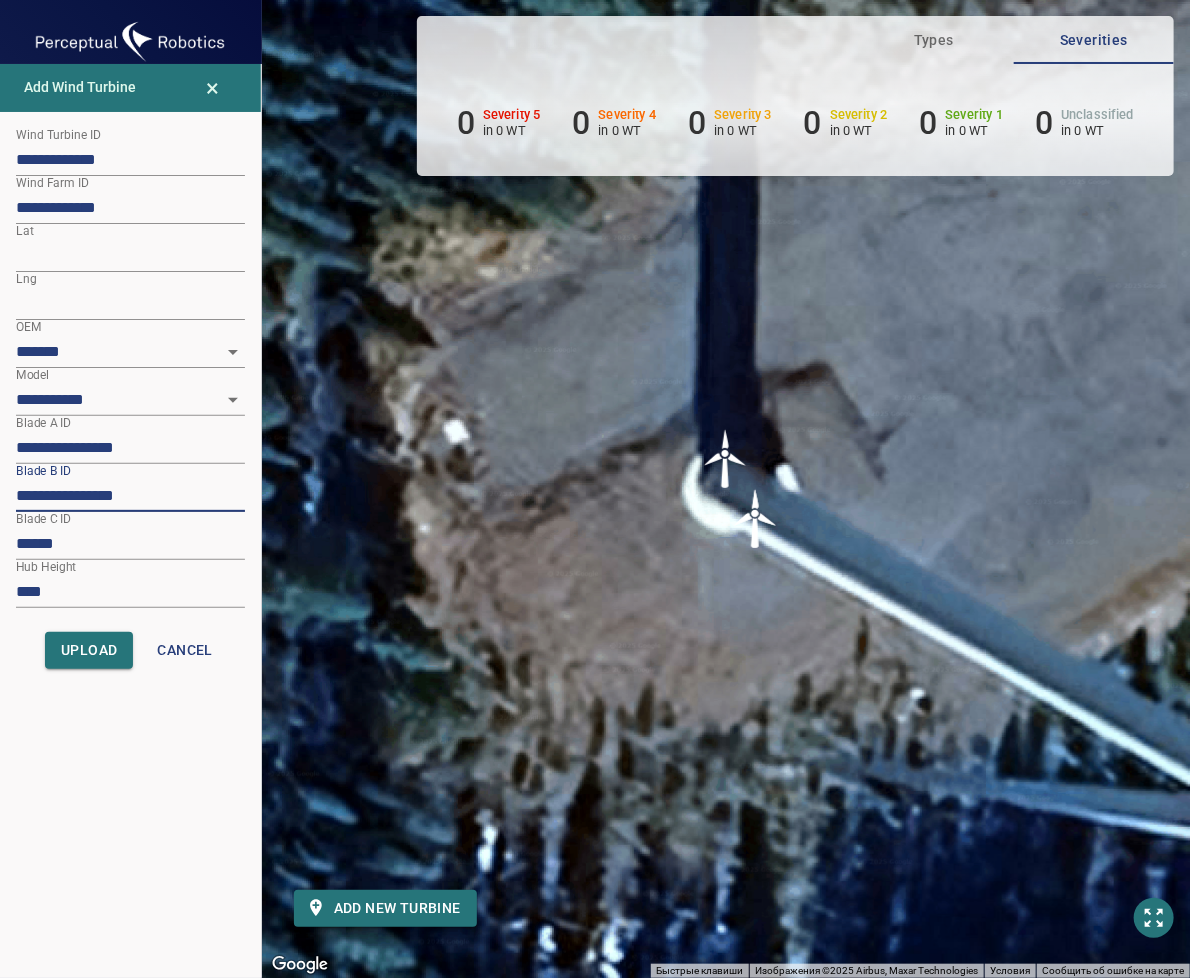 type on "**********" 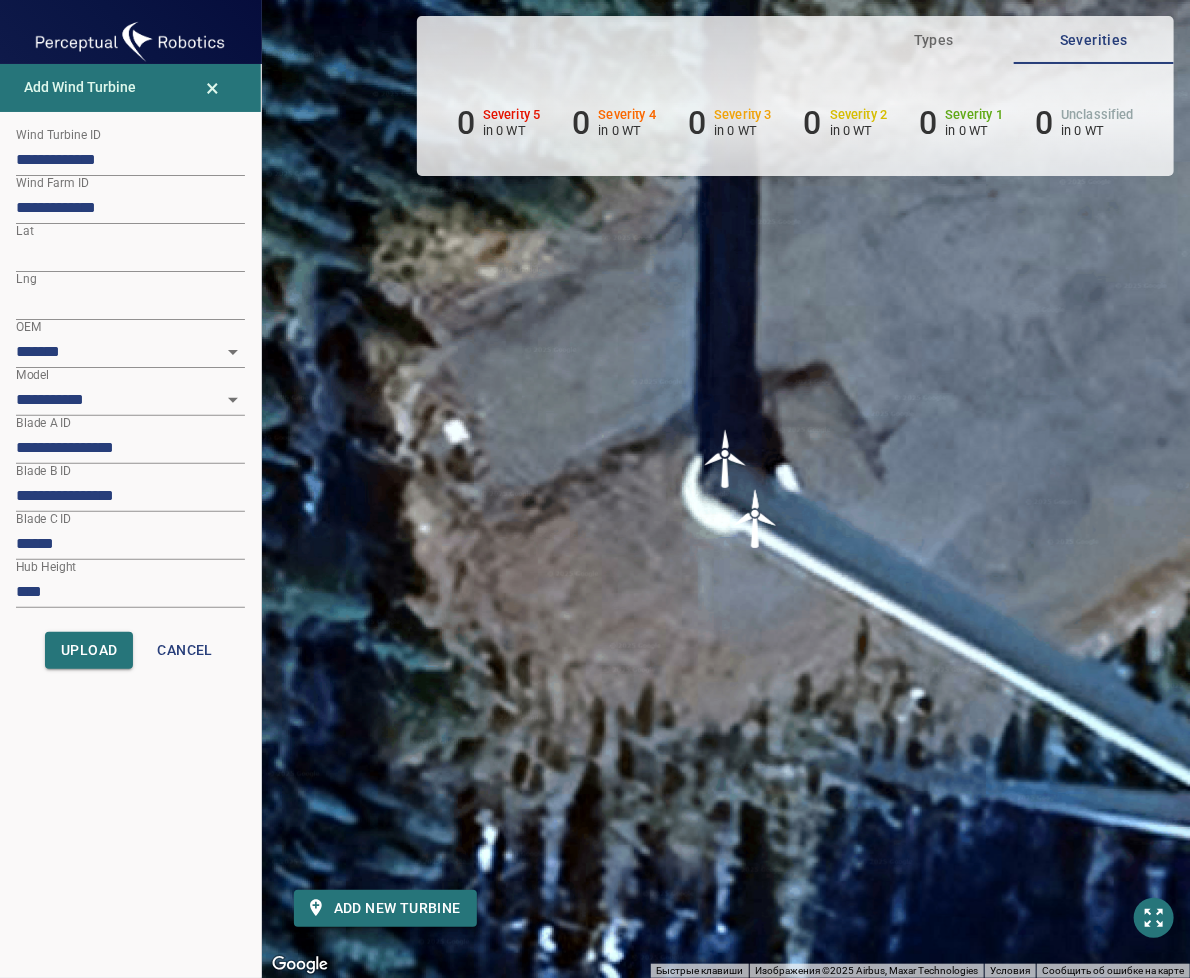 click on "******" at bounding box center (130, 544) 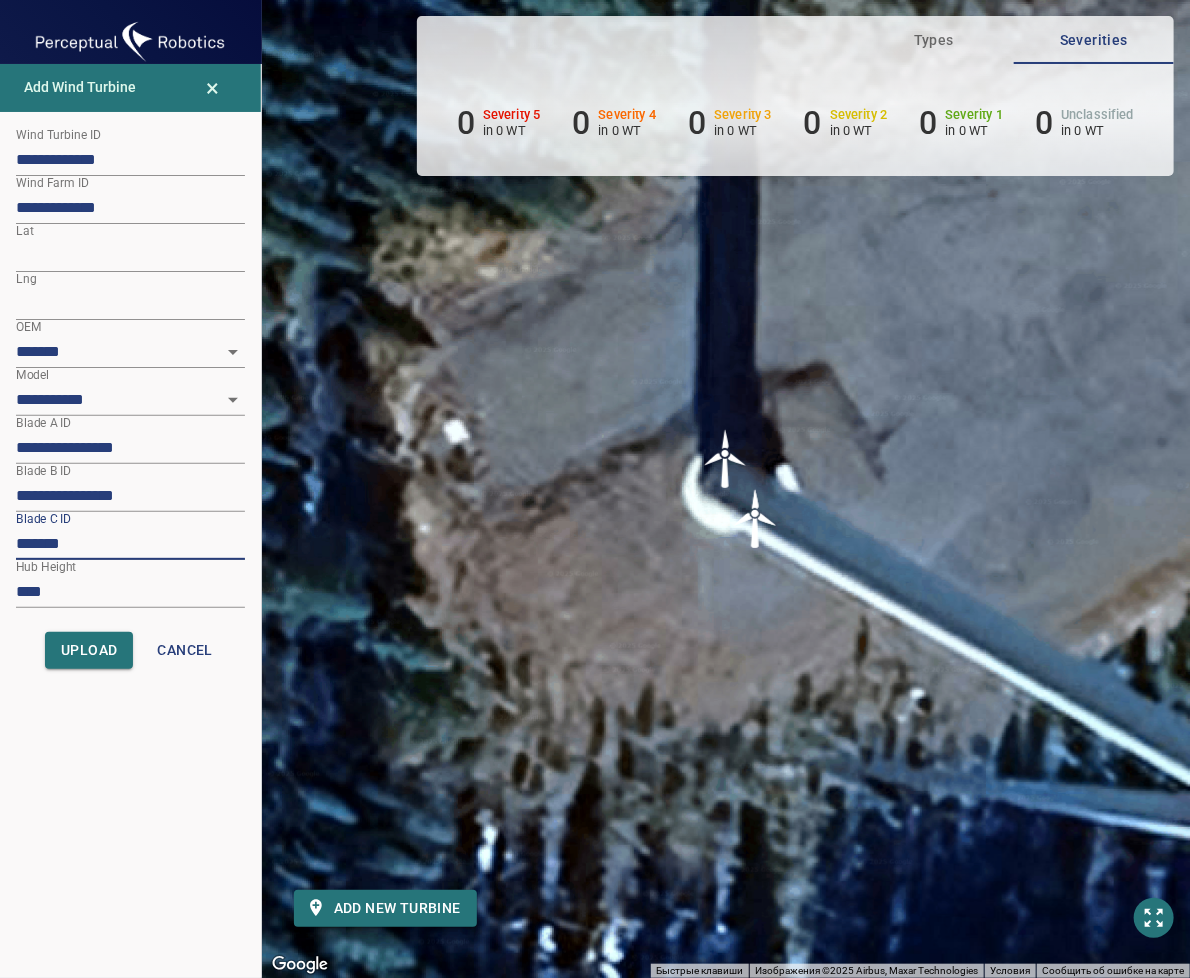 paste on "*********" 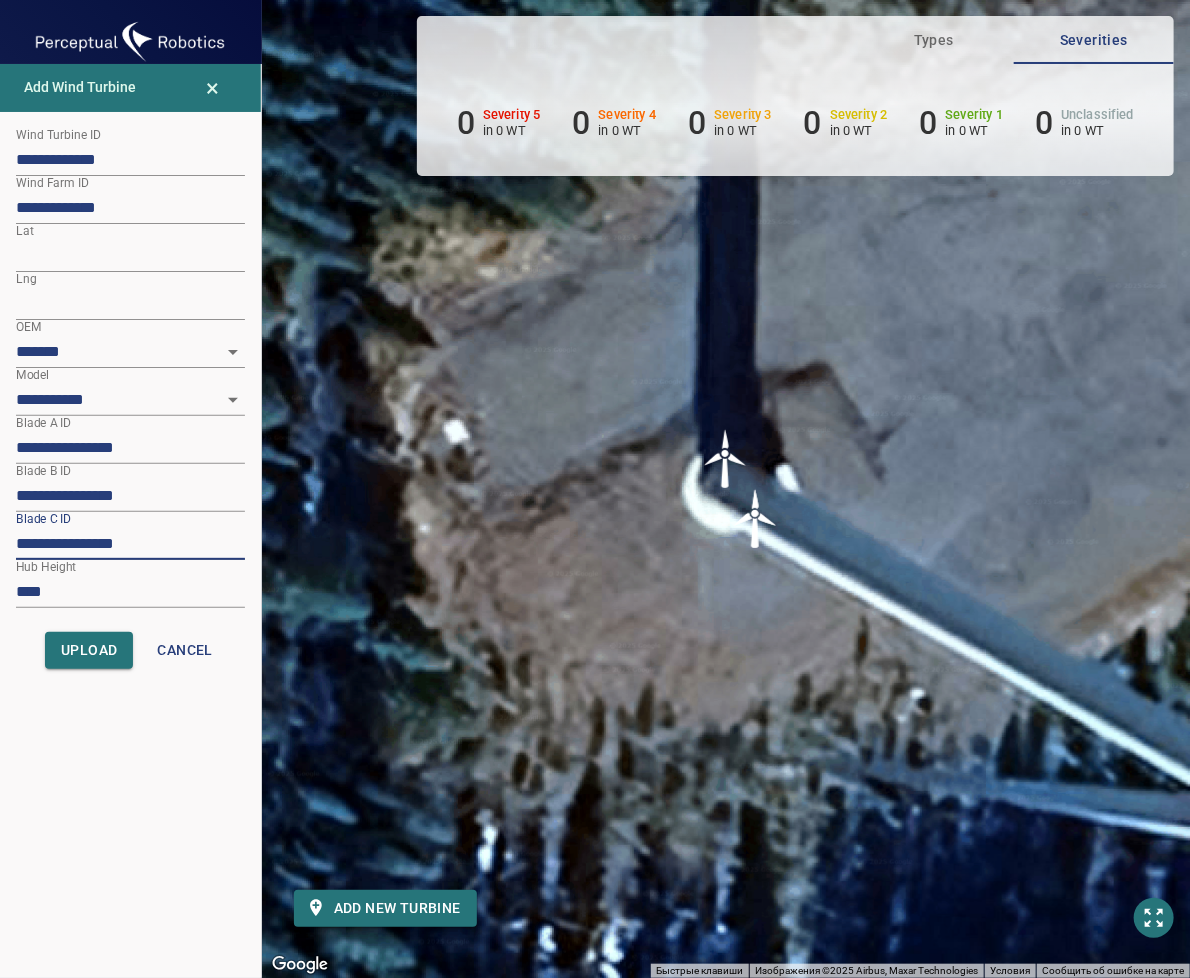 type on "**********" 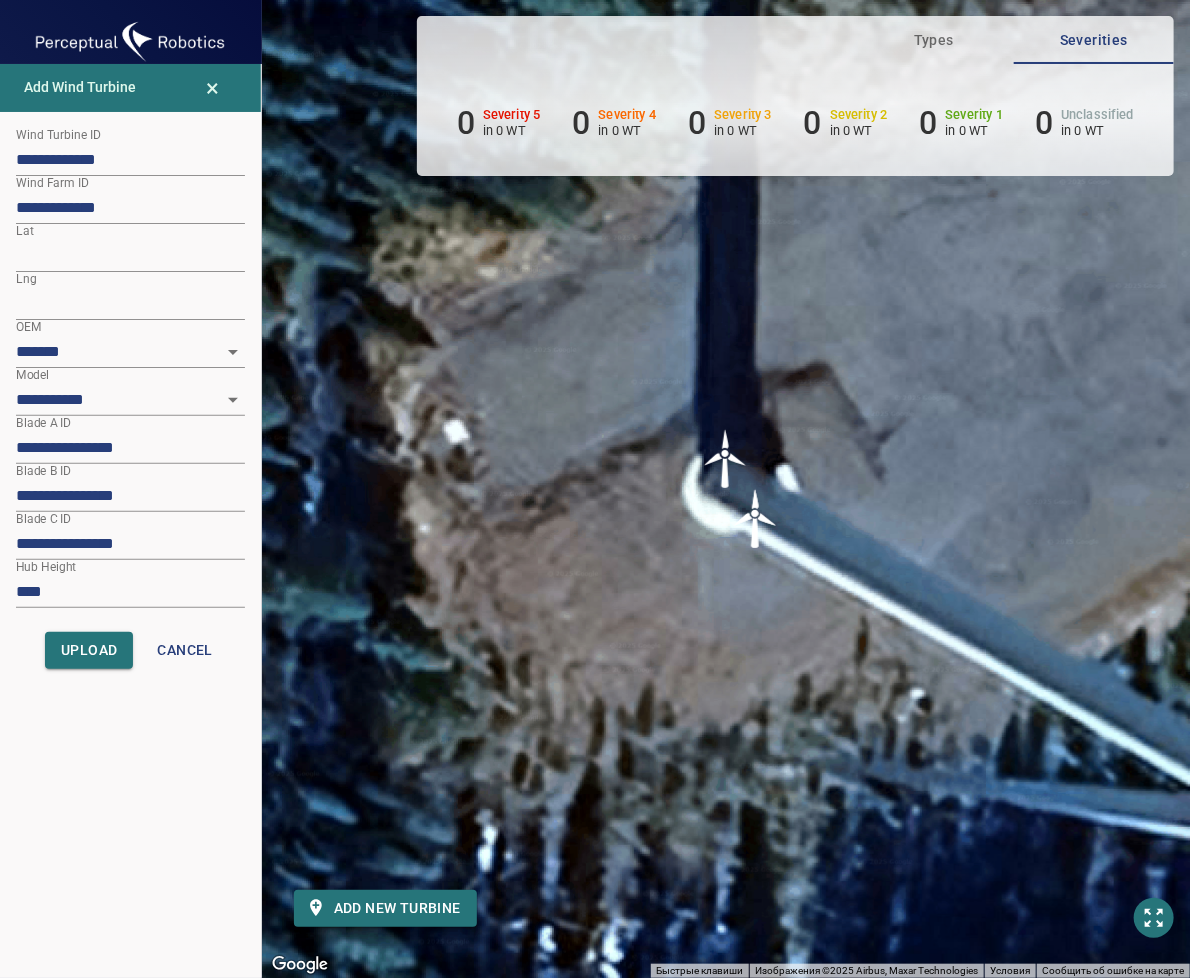 click on "Для навигации используйте клавиши со стрелками. Чтобы активировать перетаскивание с помощью клавиатуры, нажмите Alt + Ввод. После этого перемещайте маркер, используя клавиши со стрелками. Чтобы завершить перетаскивание, нажмите клавишу Ввод. Чтобы отменить действие, нажмите клавишу Esc." at bounding box center (726, 489) 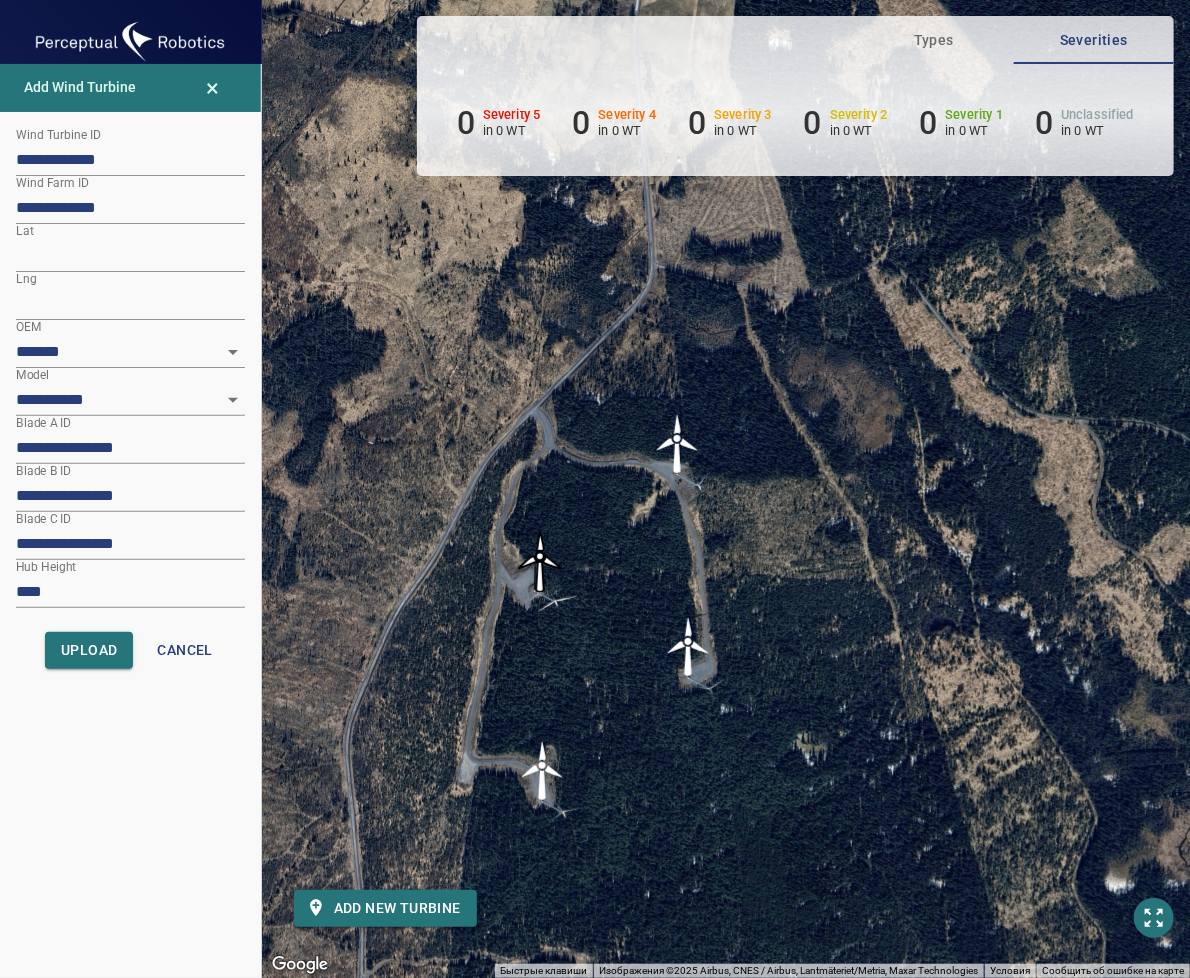 drag, startPoint x: 440, startPoint y: 559, endPoint x: 559, endPoint y: 647, distance: 148.00337 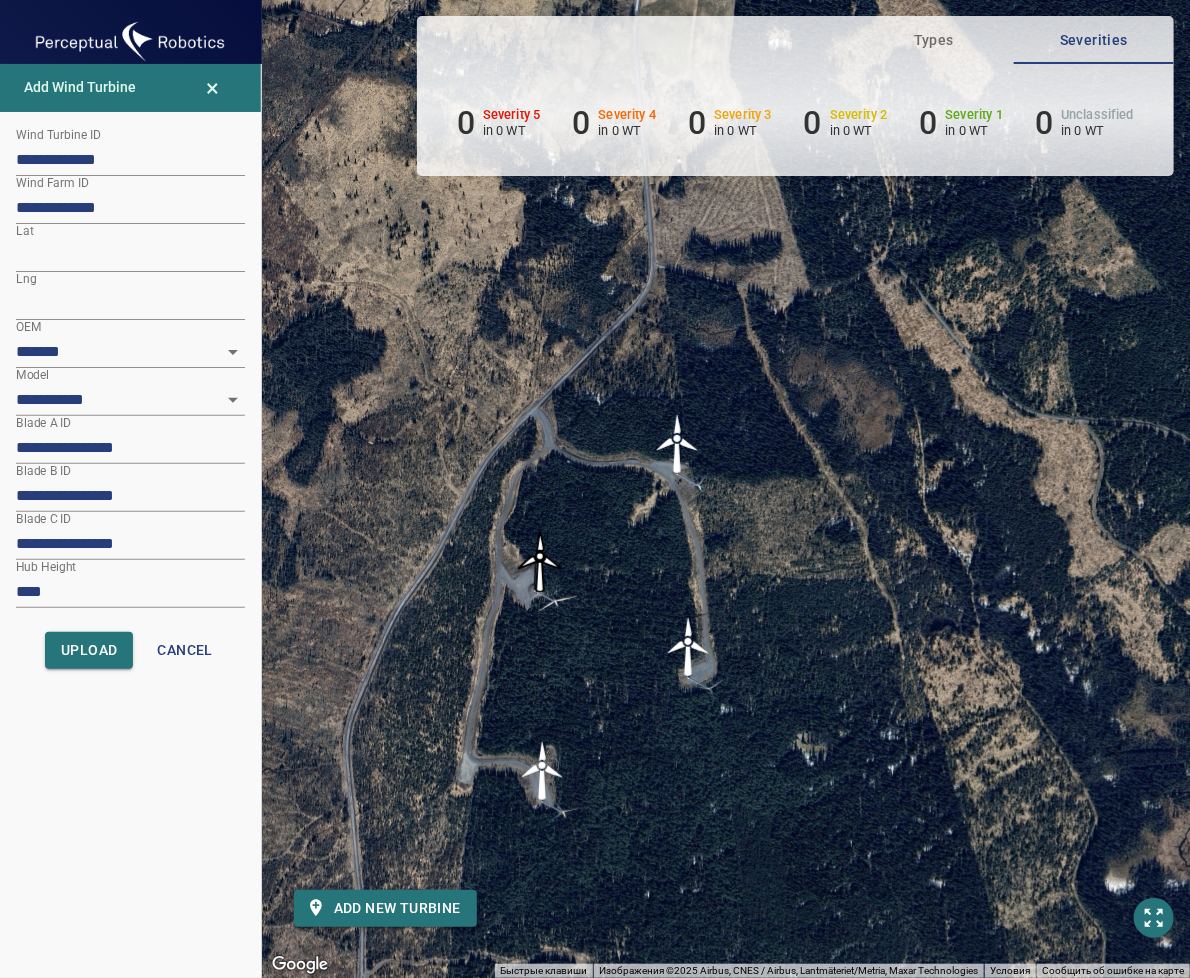 click on "Для навигации используйте клавиши со стрелками. Чтобы активировать перетаскивание с помощью клавиатуры, нажмите Alt + Ввод. После этого перемещайте маркер, используя клавиши со стрелками. Чтобы завершить перетаскивание, нажмите клавишу Ввод. Чтобы отменить действие, нажмите клавишу Esc." at bounding box center (726, 489) 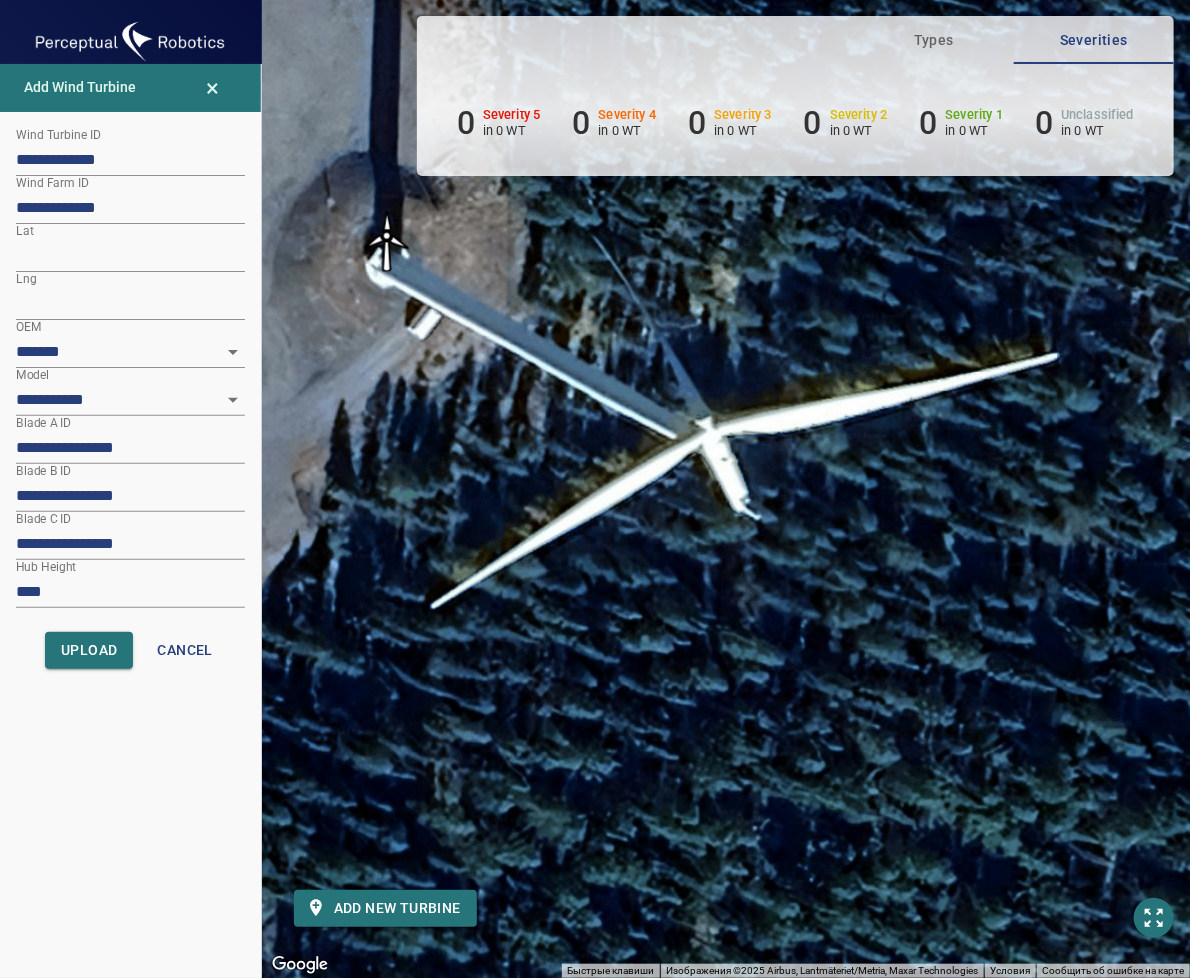 drag, startPoint x: 469, startPoint y: 274, endPoint x: 388, endPoint y: 251, distance: 84.20214 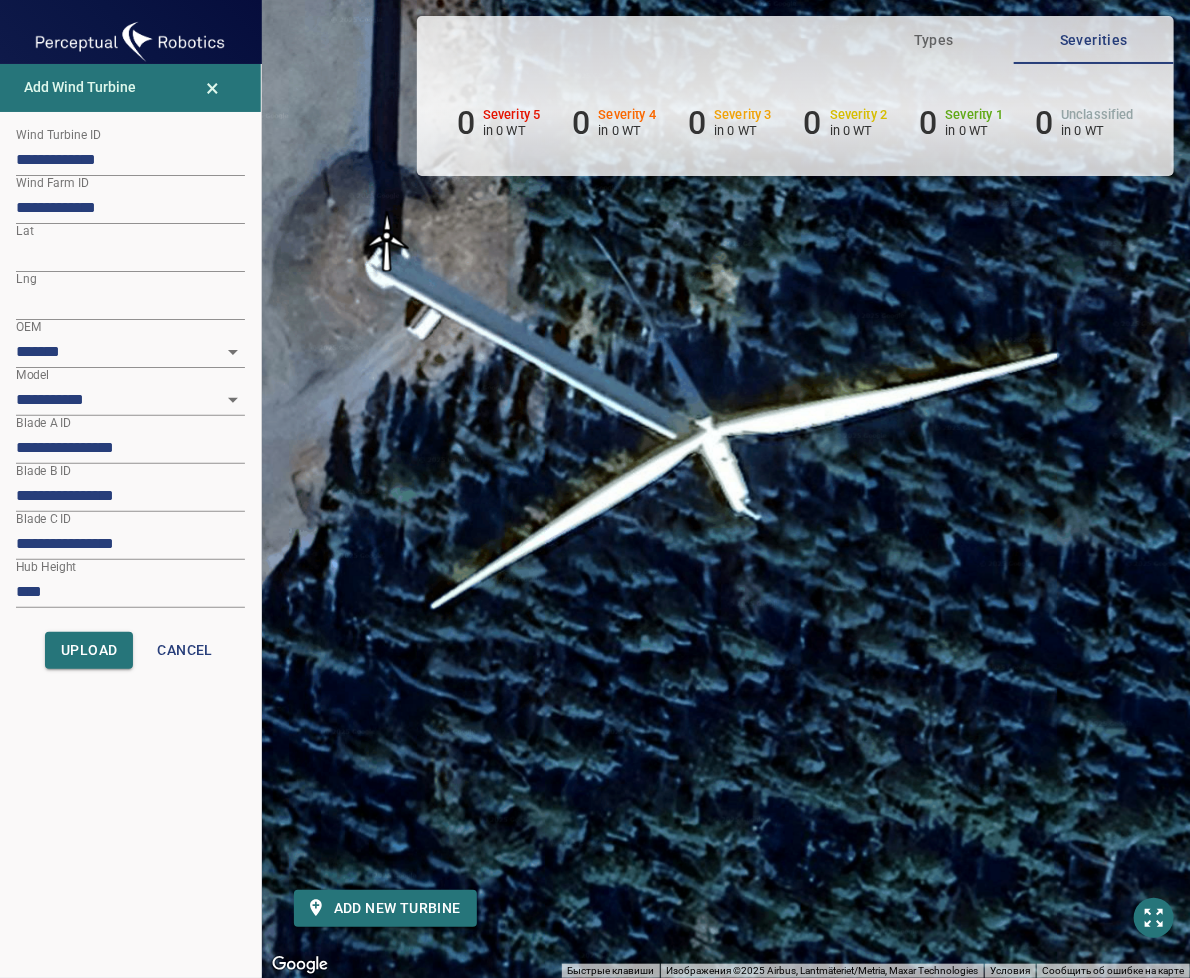 click at bounding box center (387, 241) 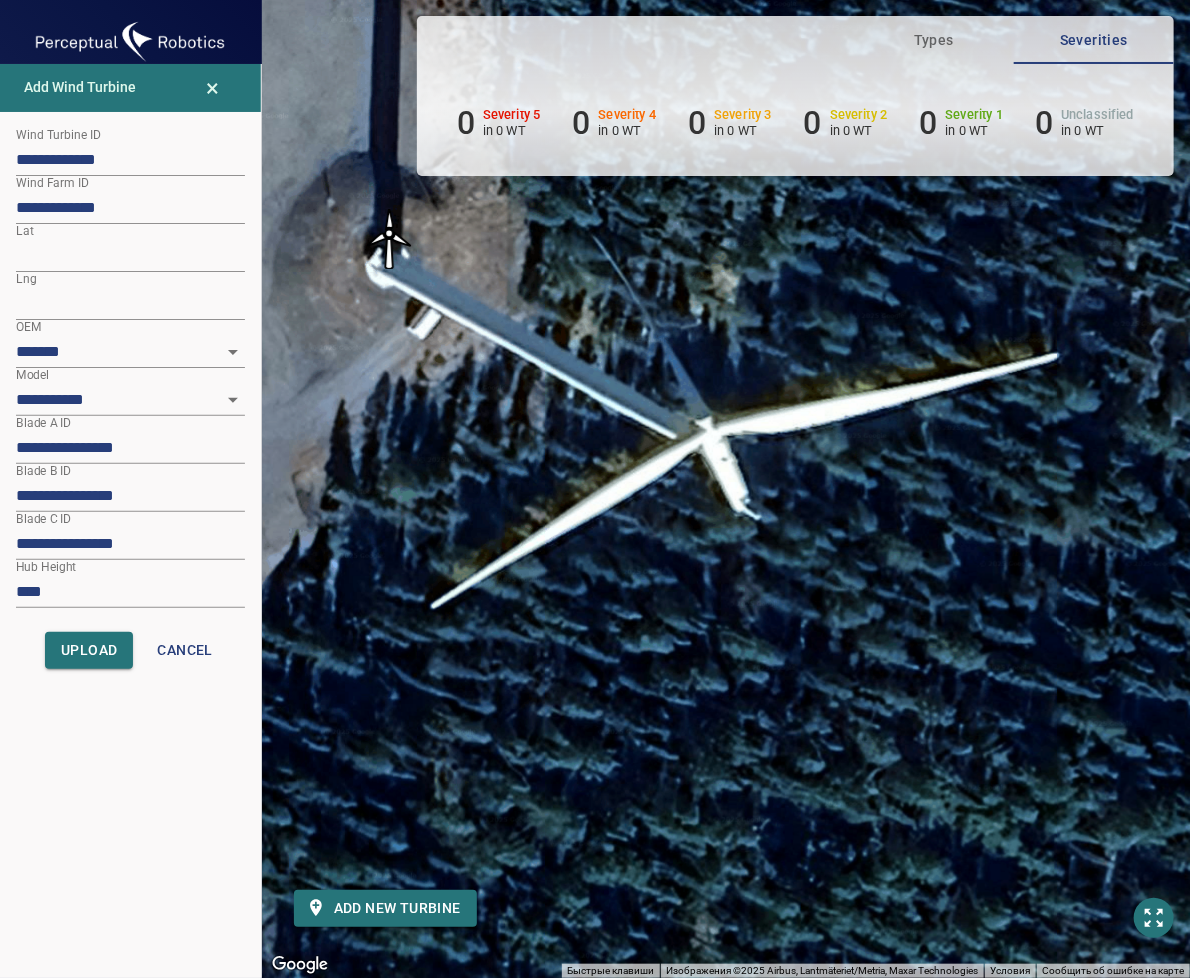 click at bounding box center (389, 239) 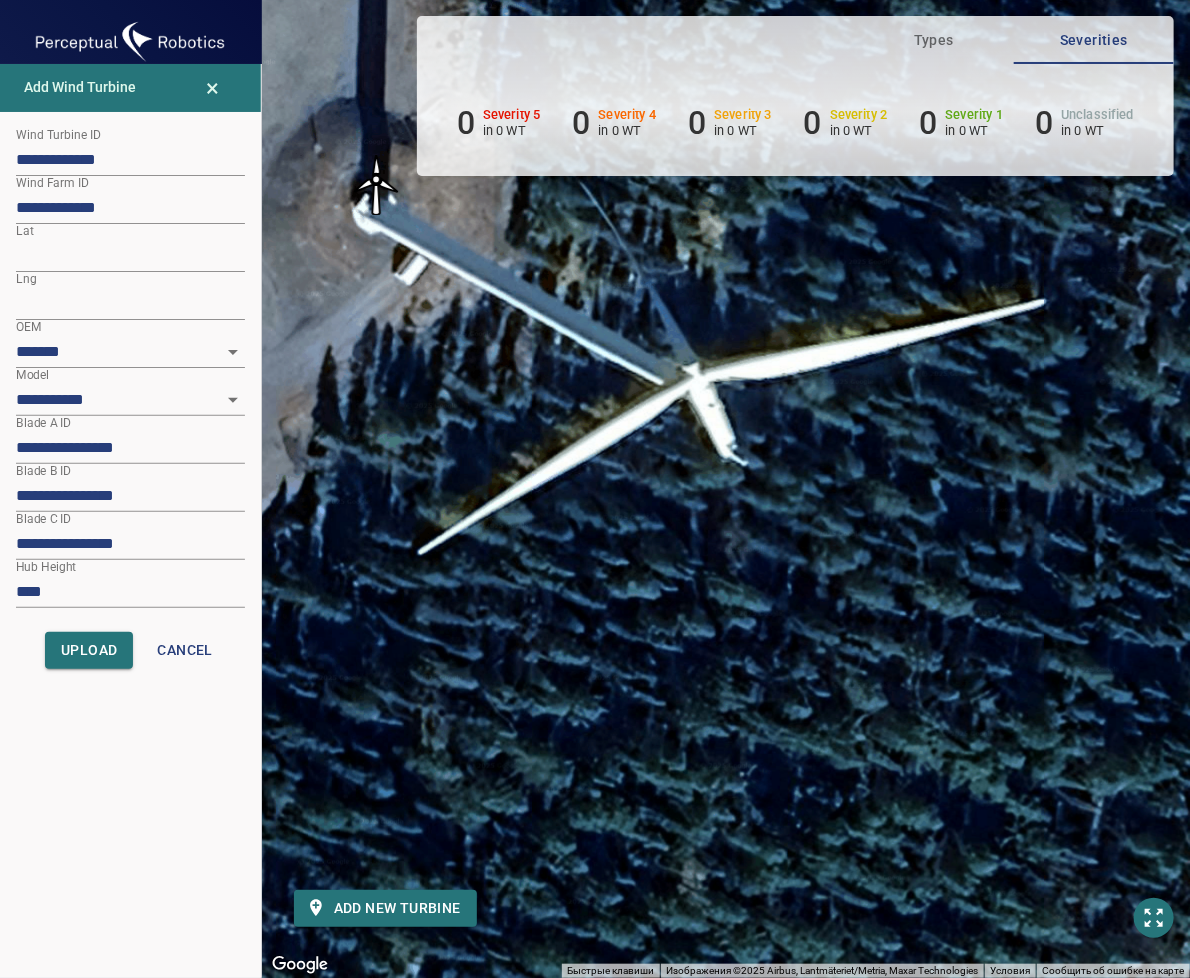 click on "Для навигации используйте клавиши со стрелками. Чтобы активировать перетаскивание с помощью клавиатуры, нажмите Alt + Ввод. После этого перемещайте маркер, используя клавиши со стрелками. Чтобы завершить перетаскивание, нажмите клавишу Ввод. Чтобы отменить действие, нажмите клавишу Esc." at bounding box center (726, 489) 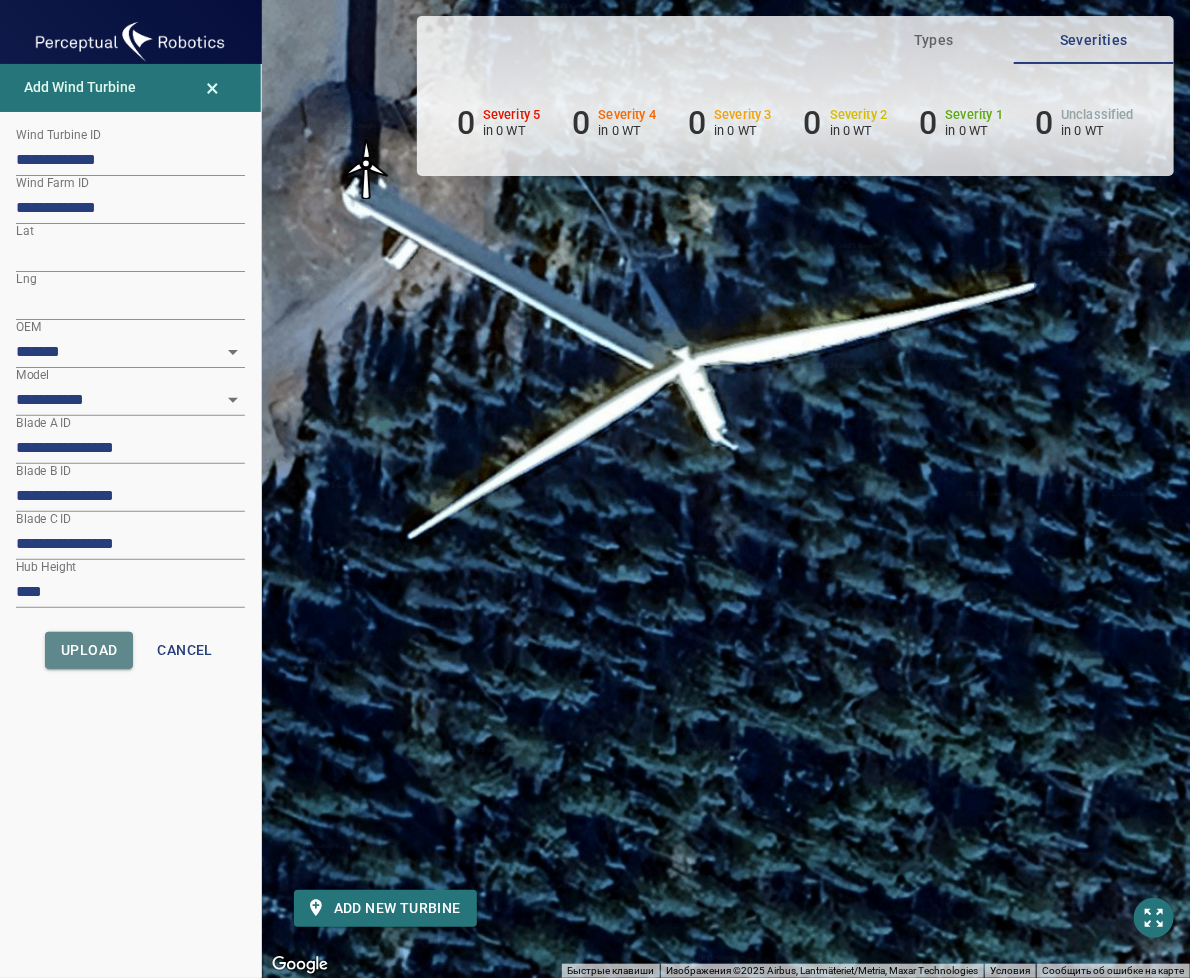 click on "Upload" at bounding box center (89, 650) 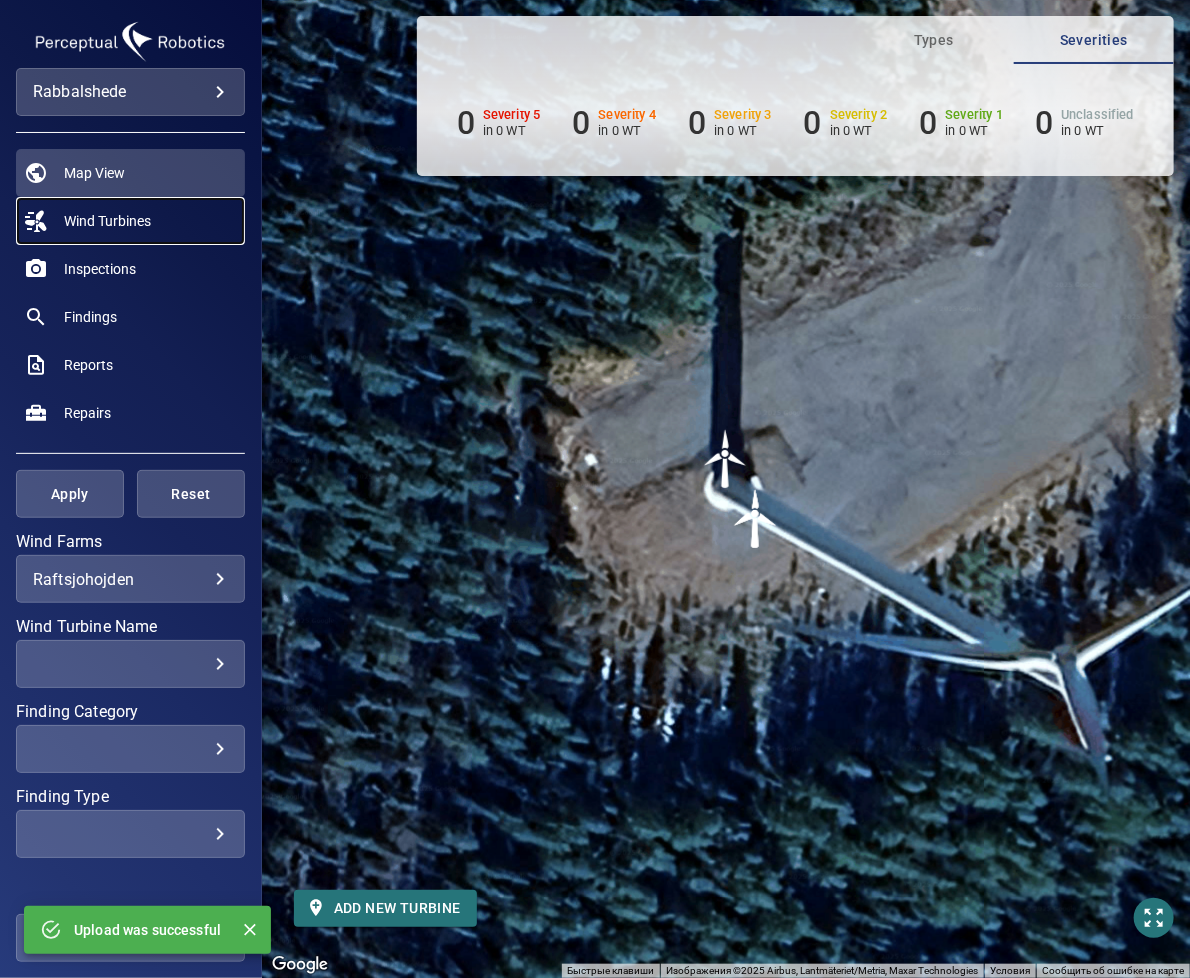 click on "Wind Turbines" at bounding box center (107, 221) 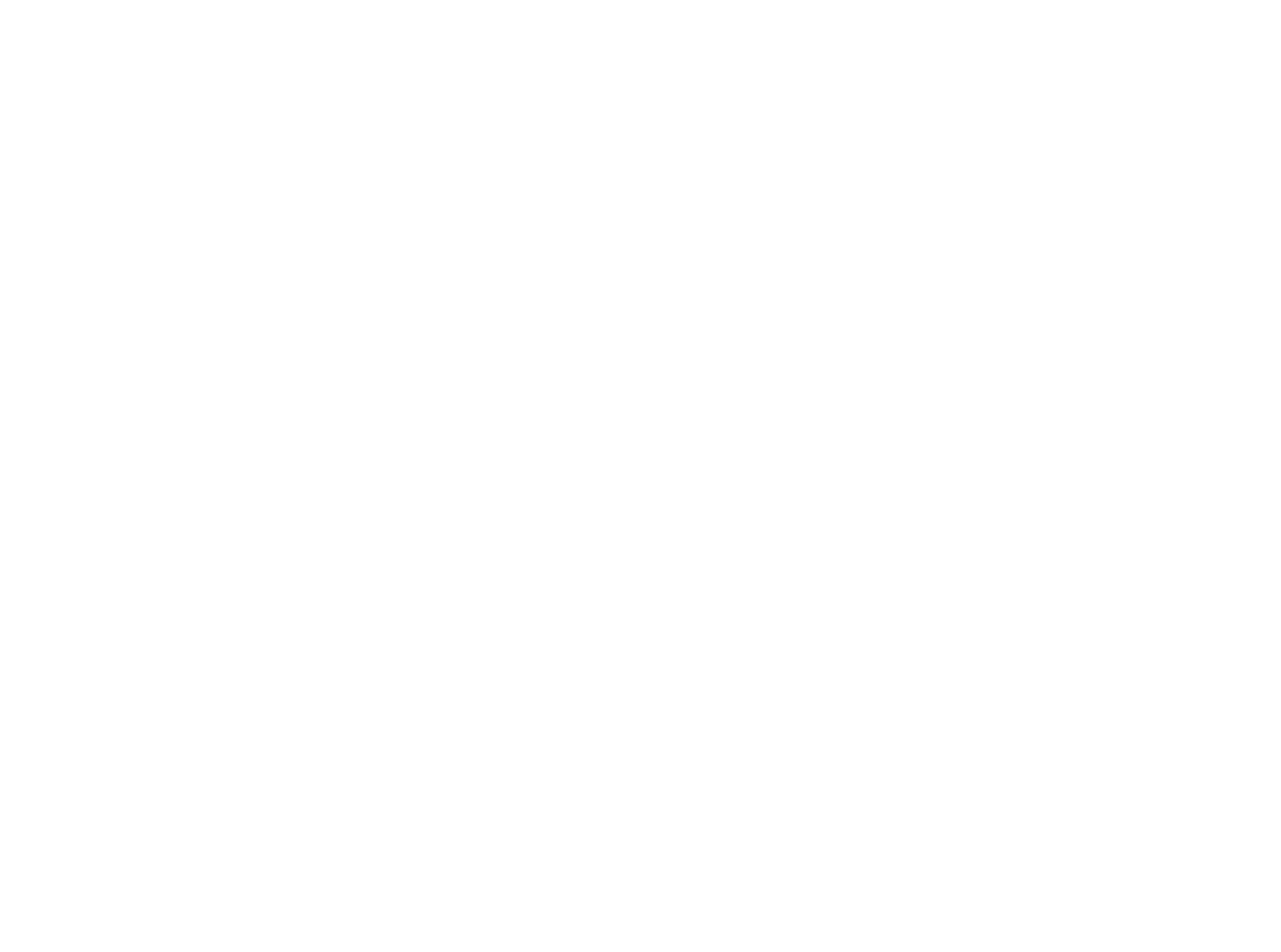 scroll, scrollTop: 0, scrollLeft: 0, axis: both 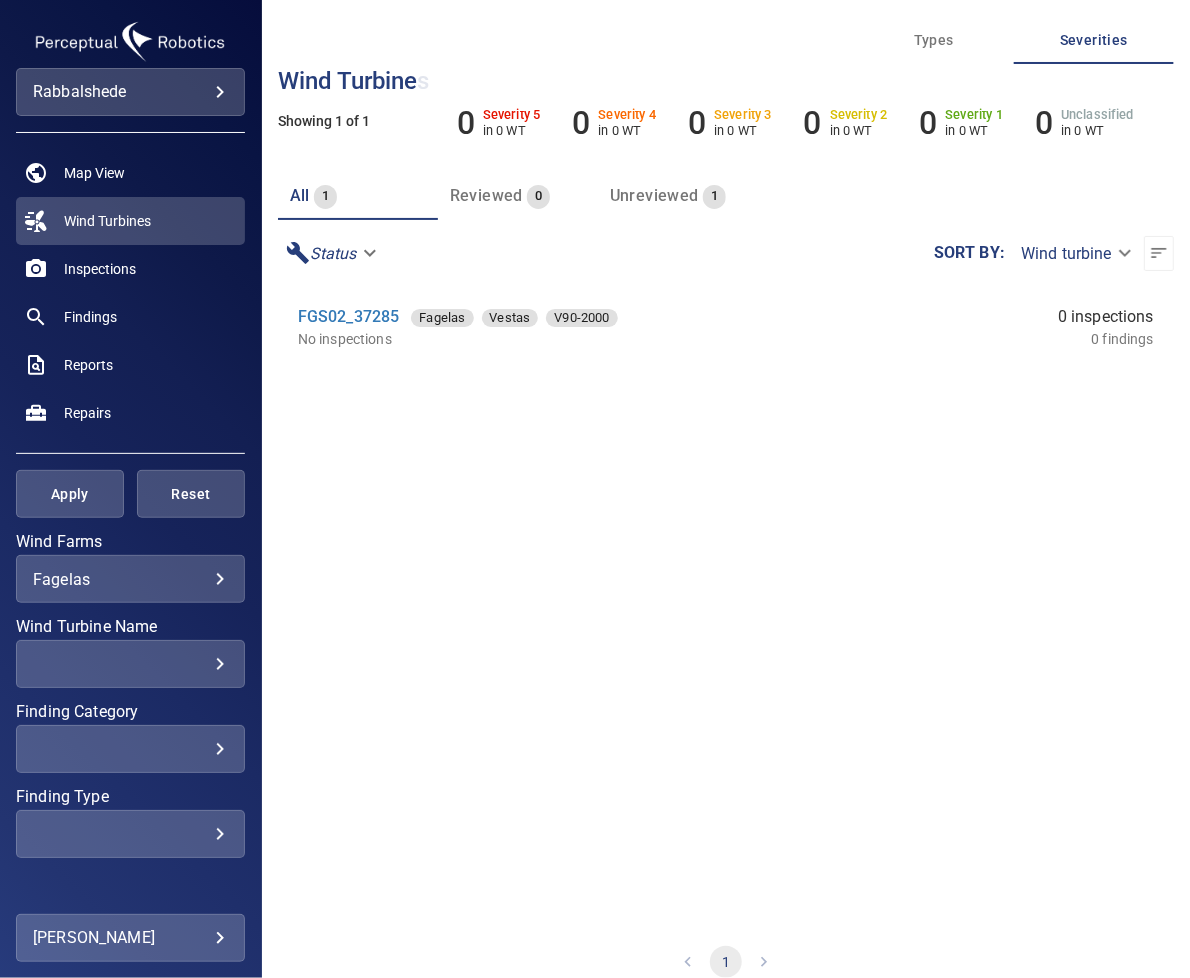 click on "Fagelas ******* ​" at bounding box center [130, 579] 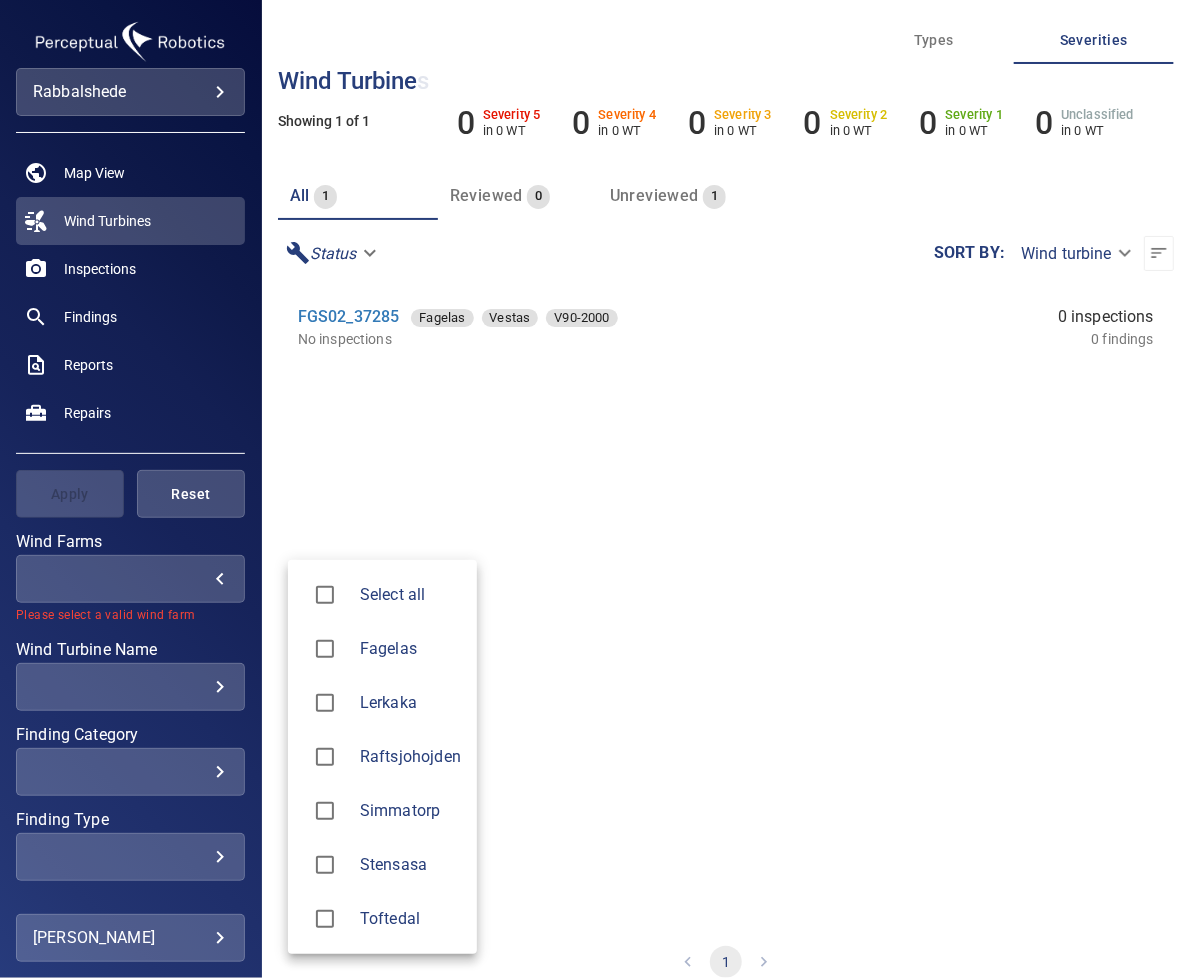 type on "**********" 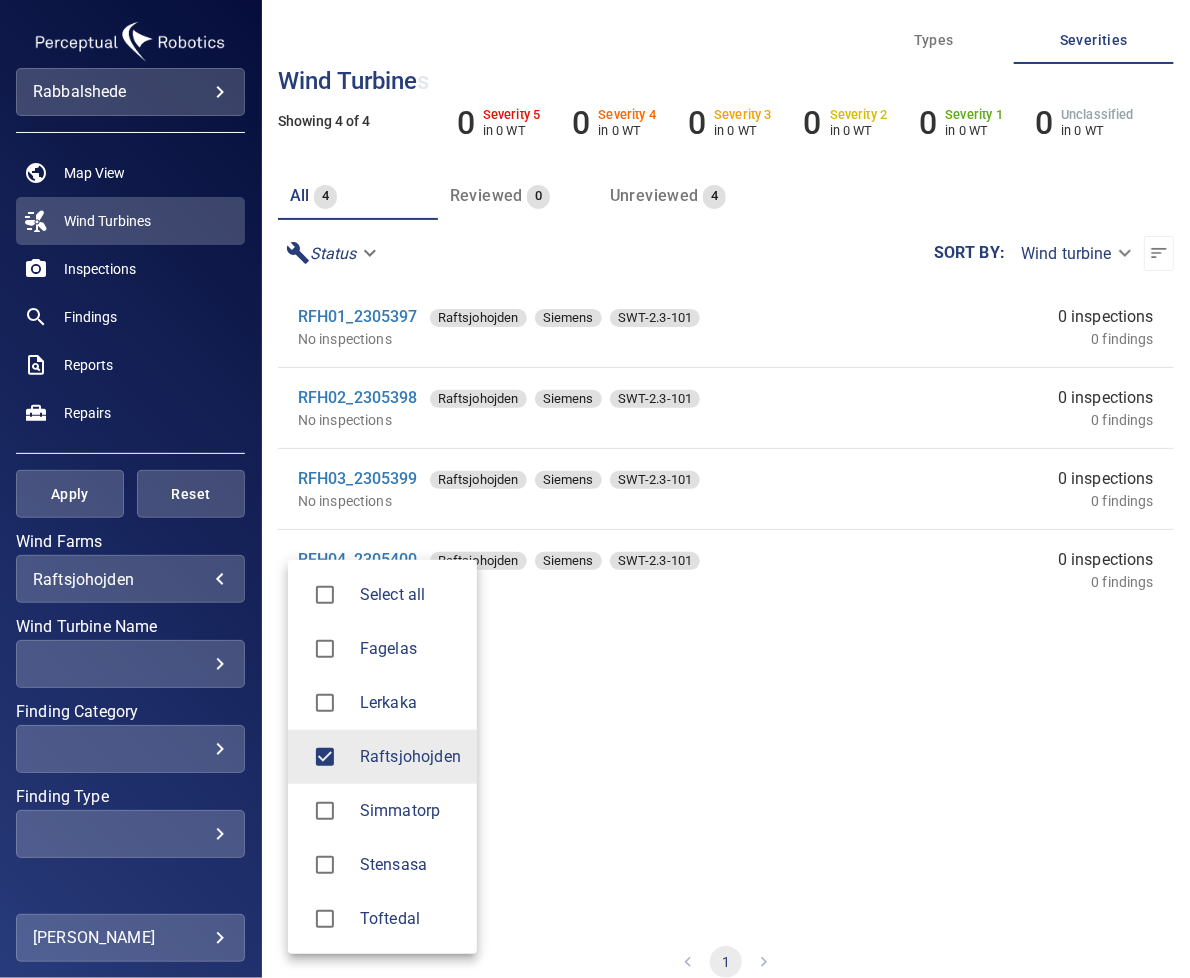 click at bounding box center [595, 489] 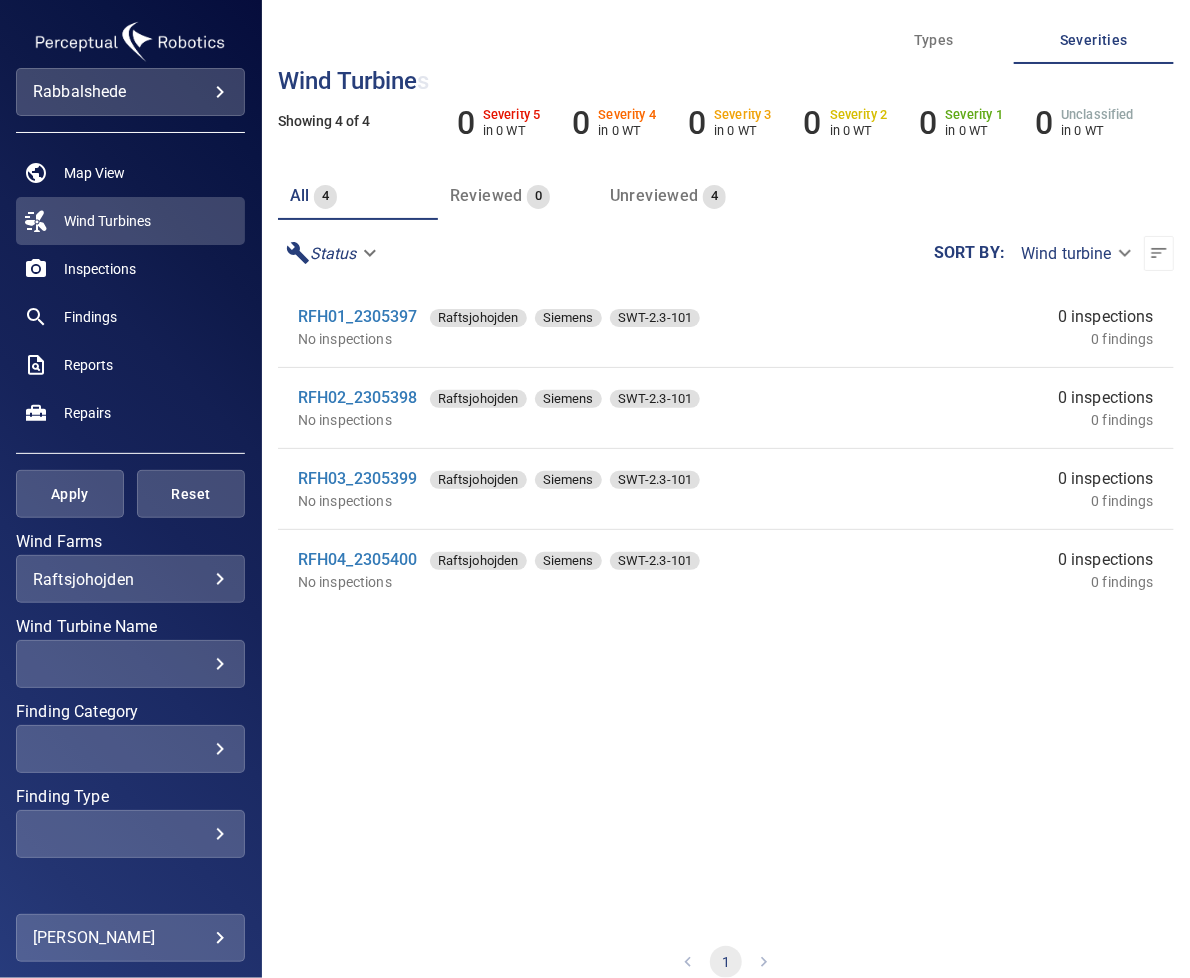 click on "RFH01_2305397 Raftsjohojden Siemens SWT-2.3-101" at bounding box center [589, 317] 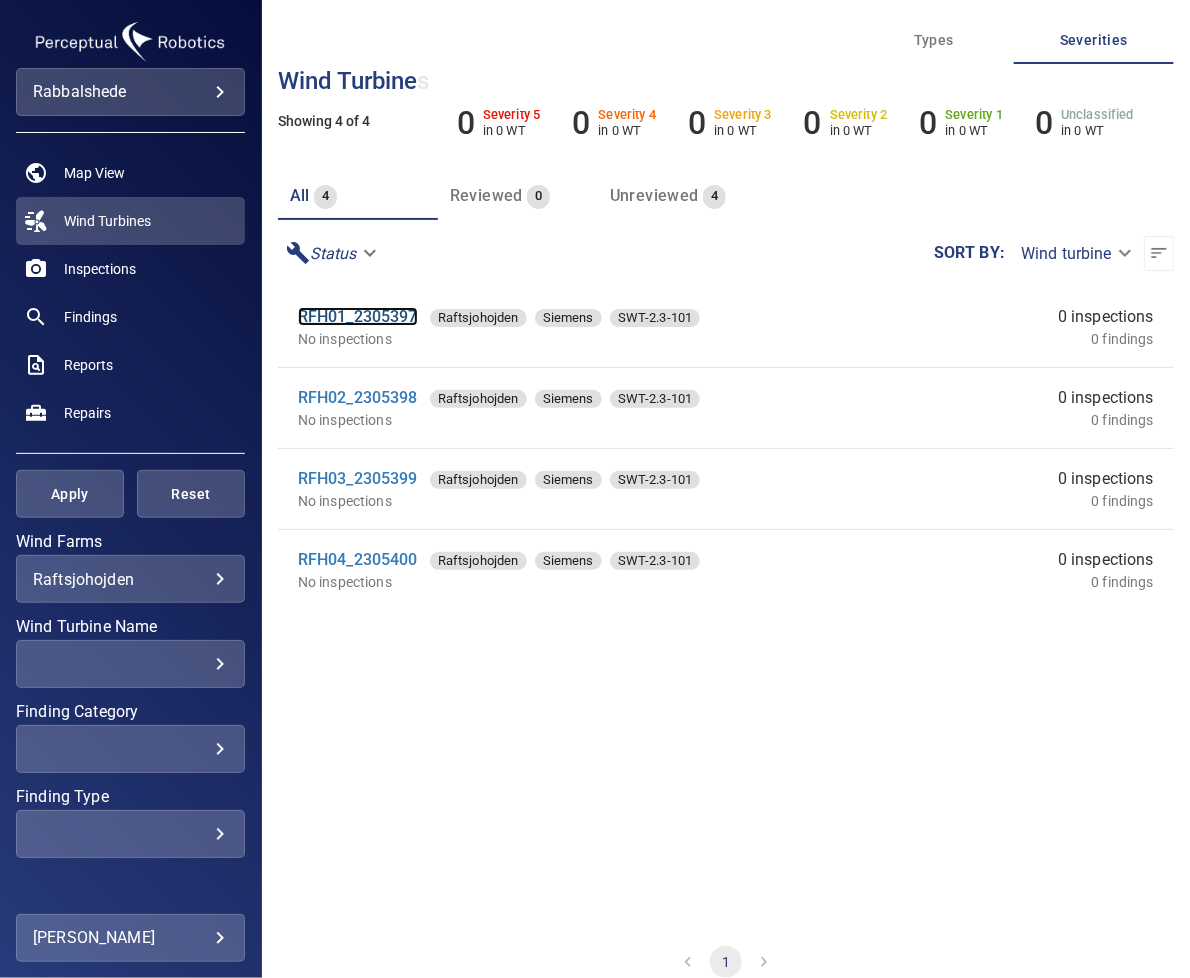 click on "RFH01_2305397" at bounding box center [358, 316] 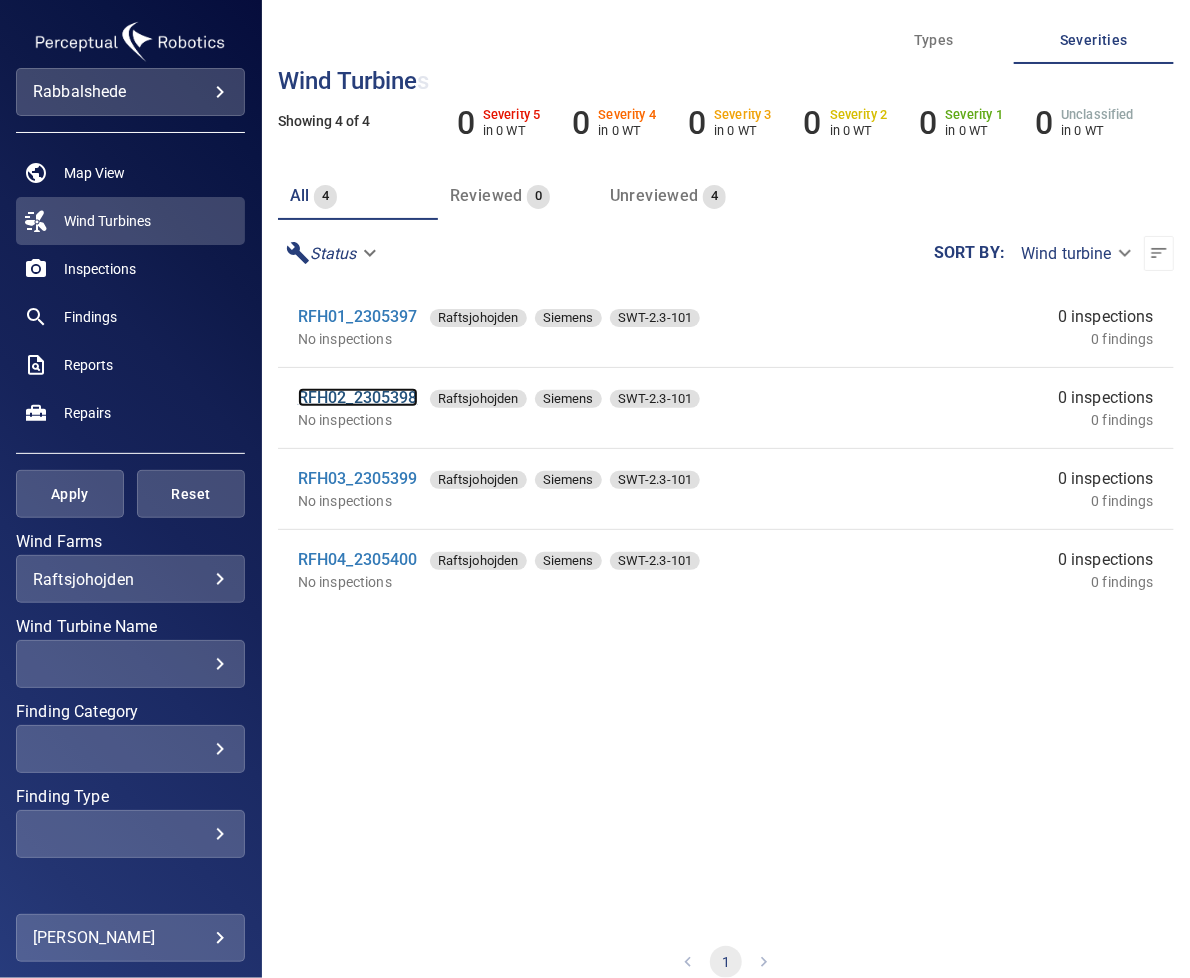 click on "RFH02_2305398" at bounding box center (358, 397) 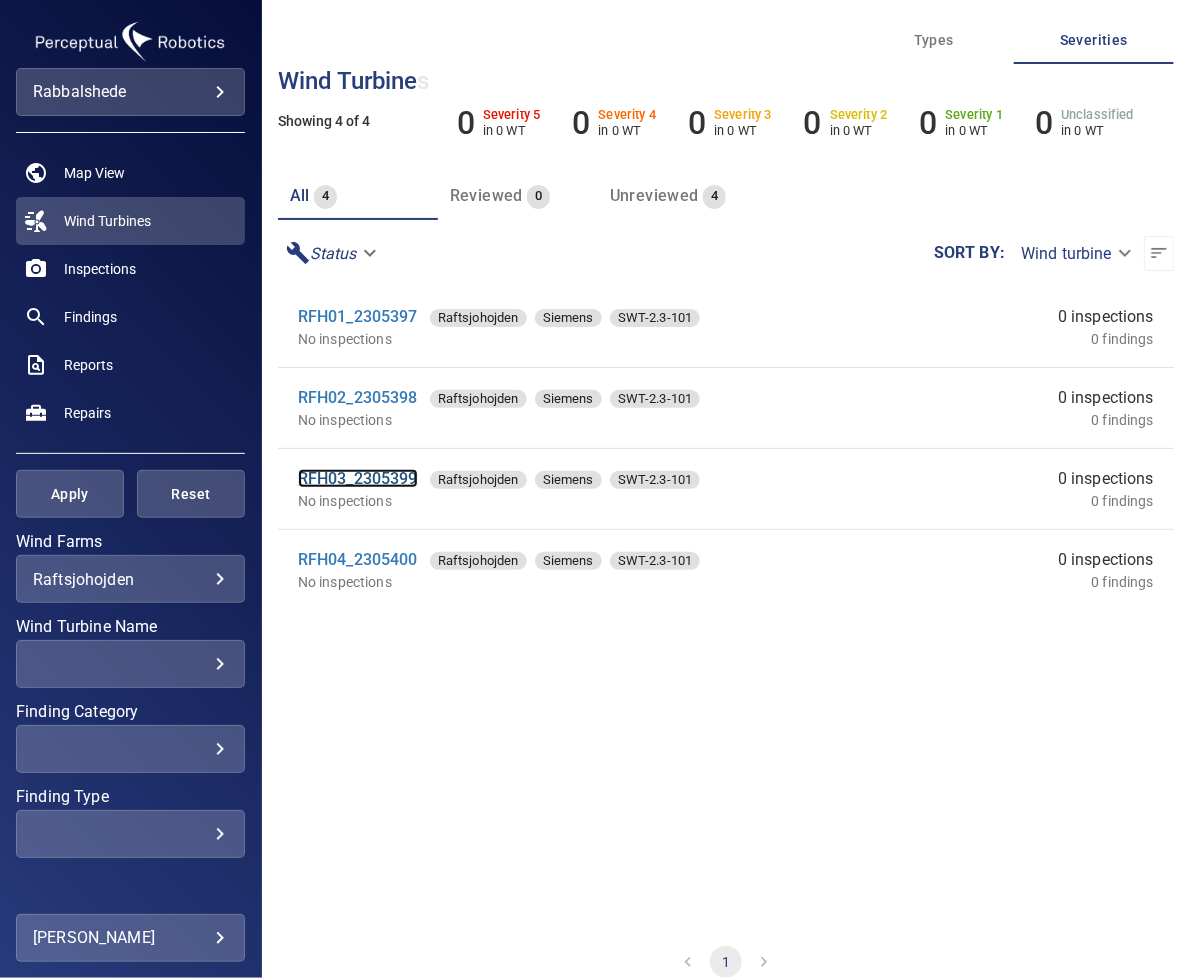 click on "RFH03_2305399" at bounding box center [358, 478] 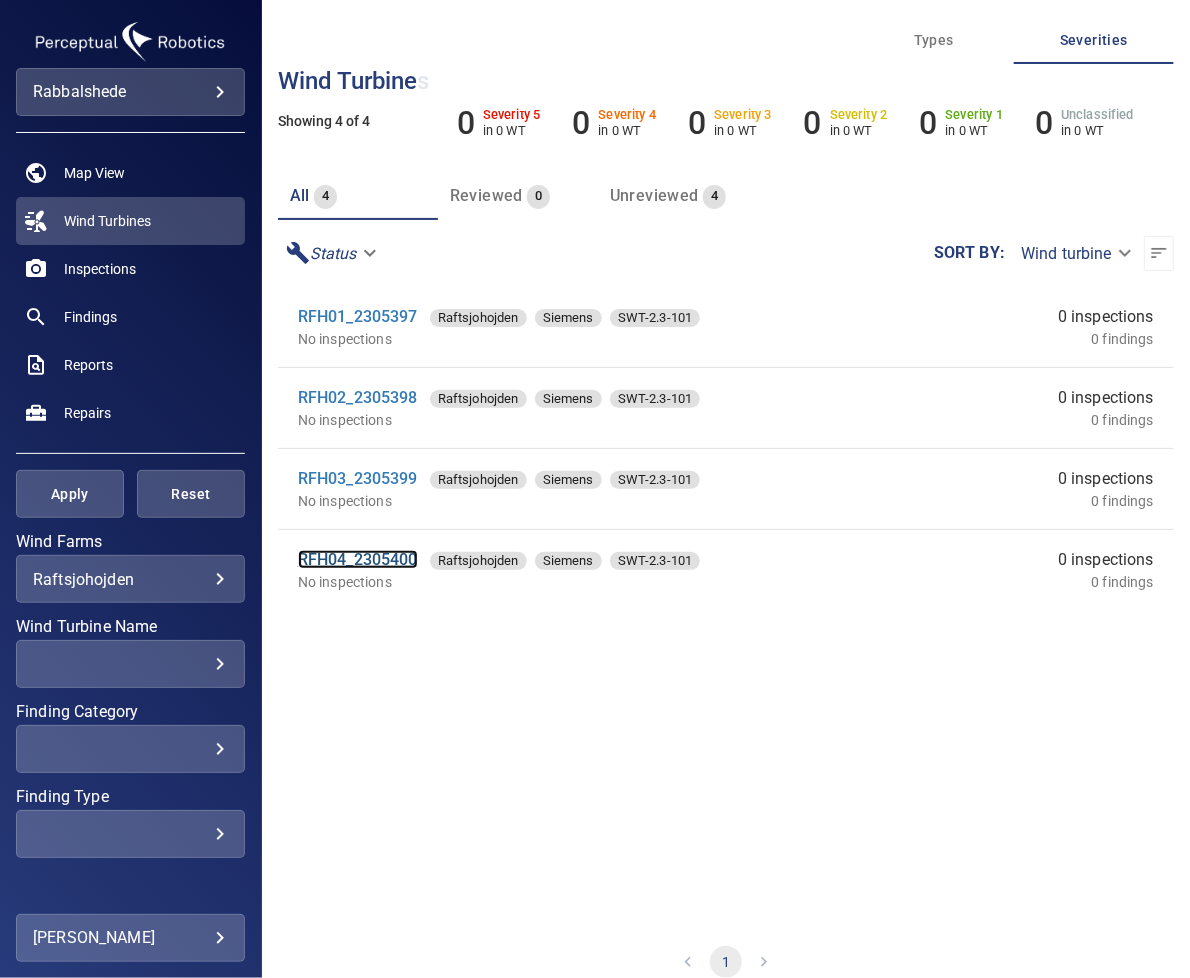 click on "RFH04_2305400" at bounding box center (358, 559) 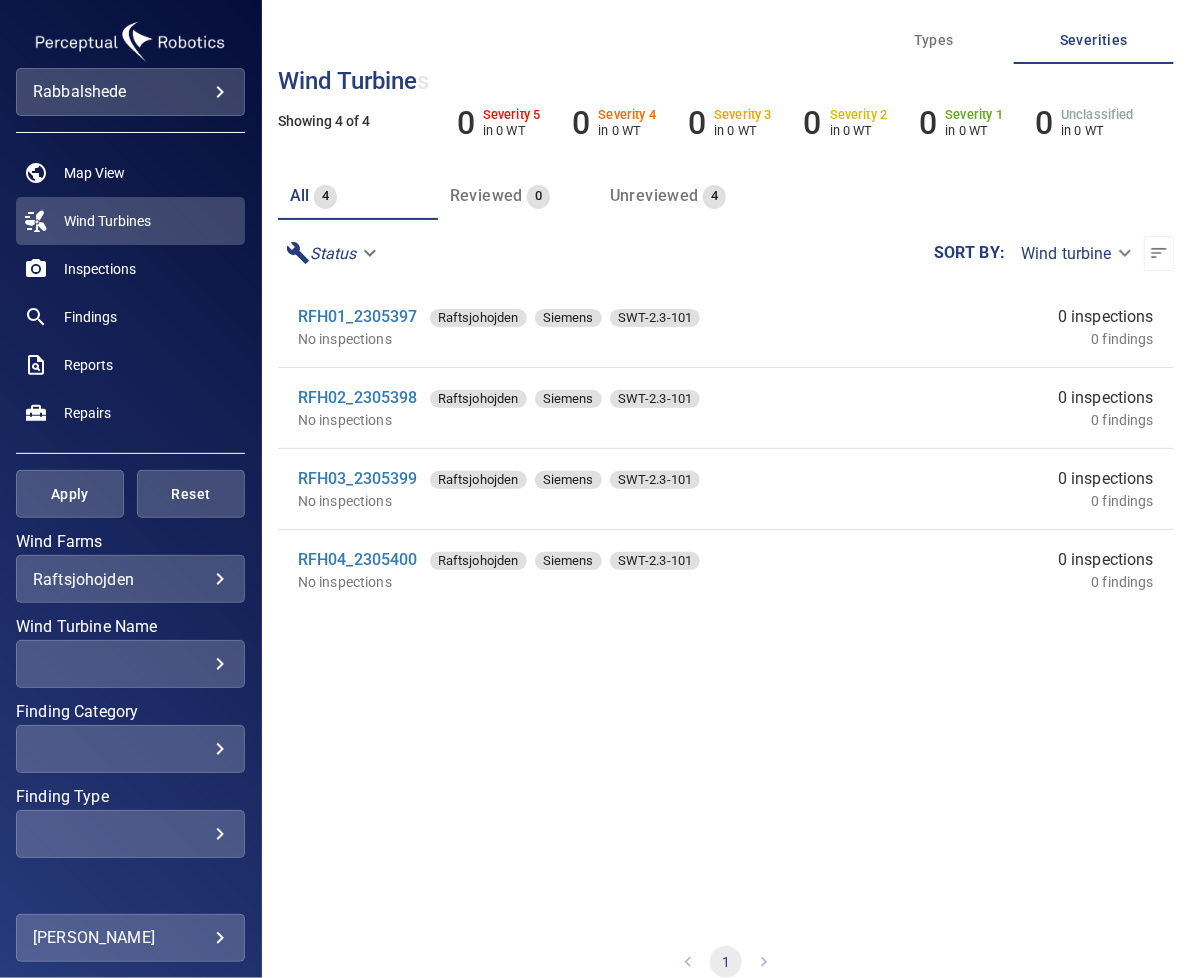 click on "RFH01_2305397 Raftsjohojden Siemens SWT-2.3-101 No inspections 0 inspections 0 findings RFH02_2305398 Raftsjohojden Siemens SWT-2.3-101 No inspections 0 inspections 0 findings RFH03_2305399 Raftsjohojden Siemens SWT-2.3-101 No inspections 0 inspections 0 findings RFH04_2305400 Raftsjohojden Siemens SWT-2.3-101 No inspections 0 inspections 0 findings" at bounding box center [726, 605] 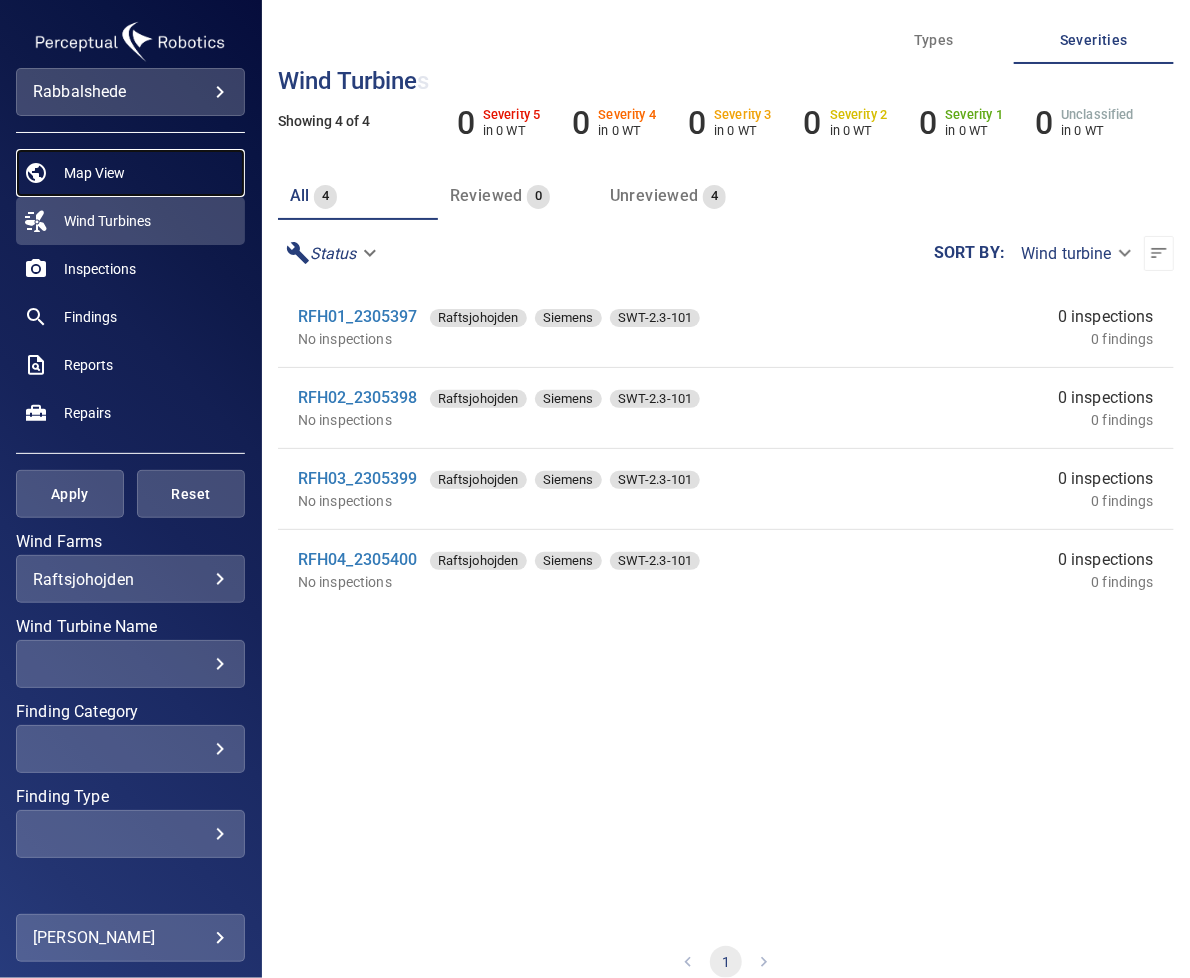click on "Map View" at bounding box center [94, 173] 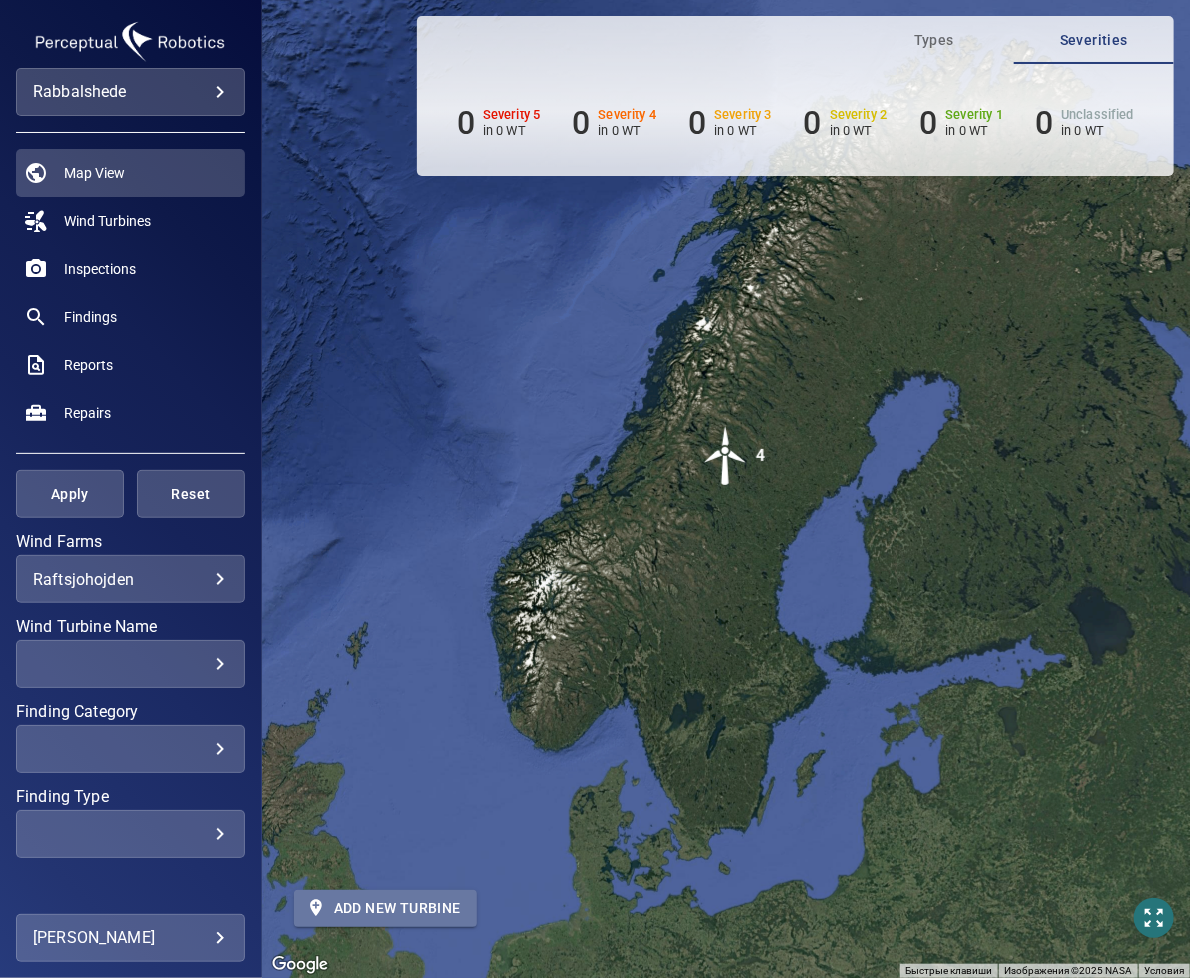 click on "Add new turbine" at bounding box center [385, 908] 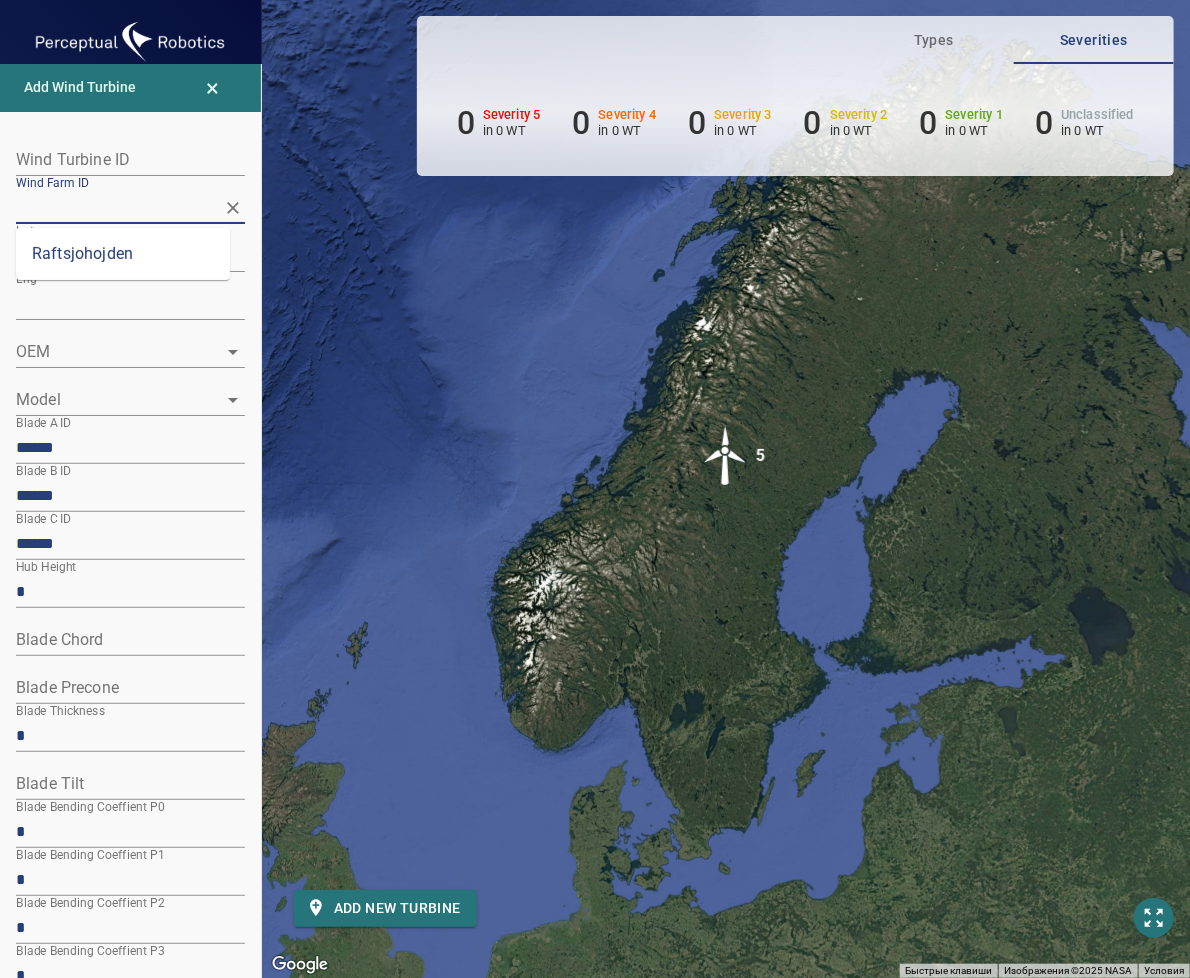 click on "Wind Farm ID" at bounding box center [115, 207] 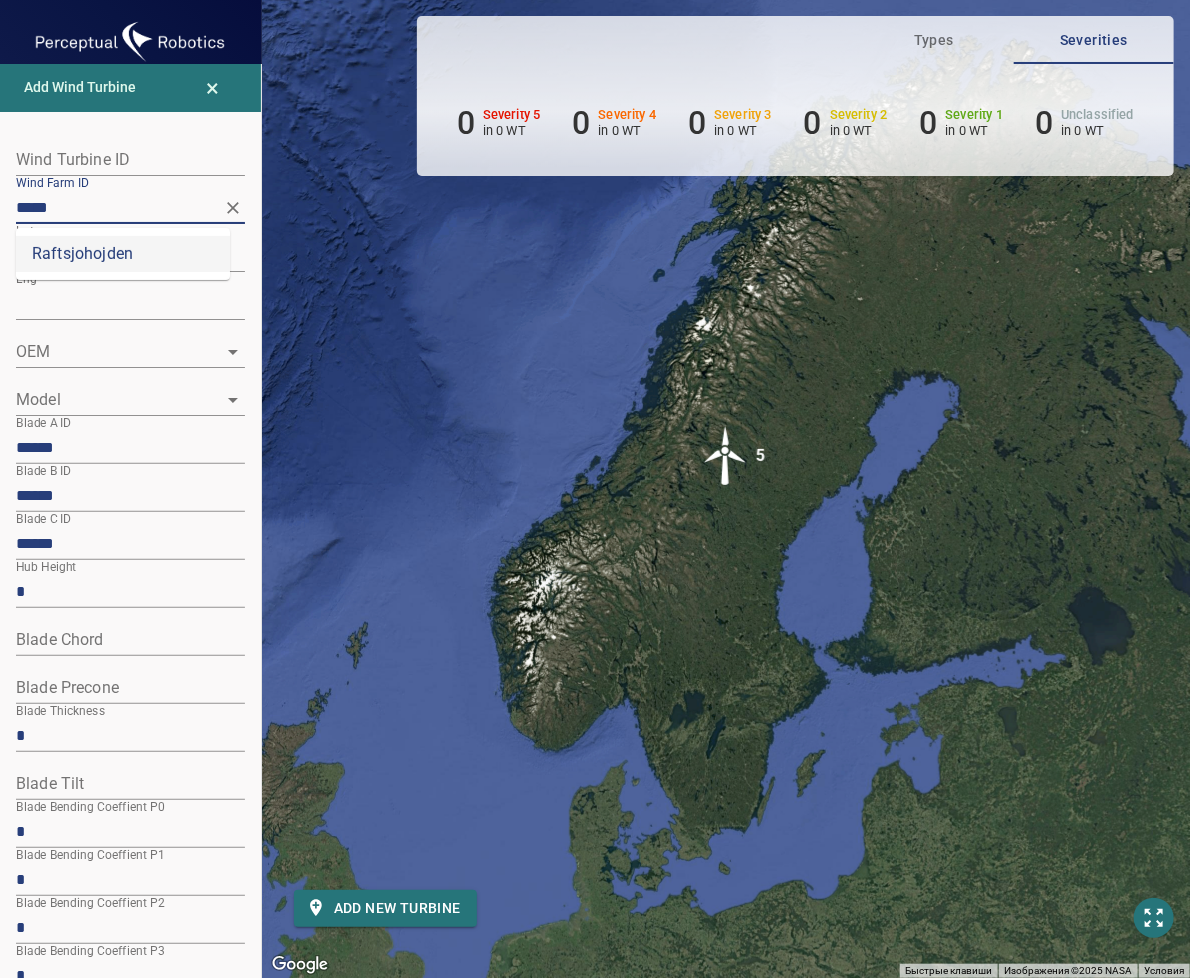 type on "*****" 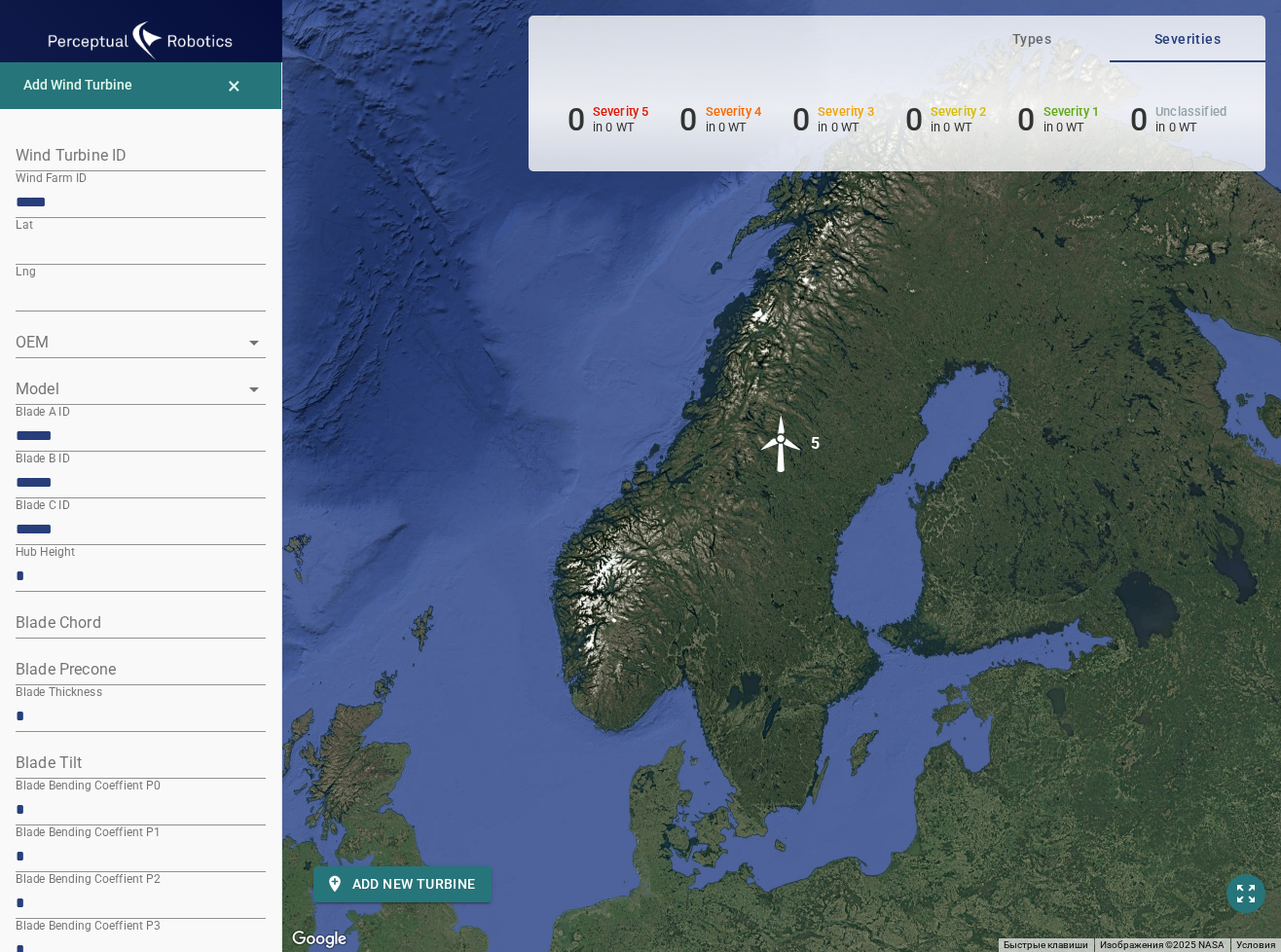 click at bounding box center [140, 156] 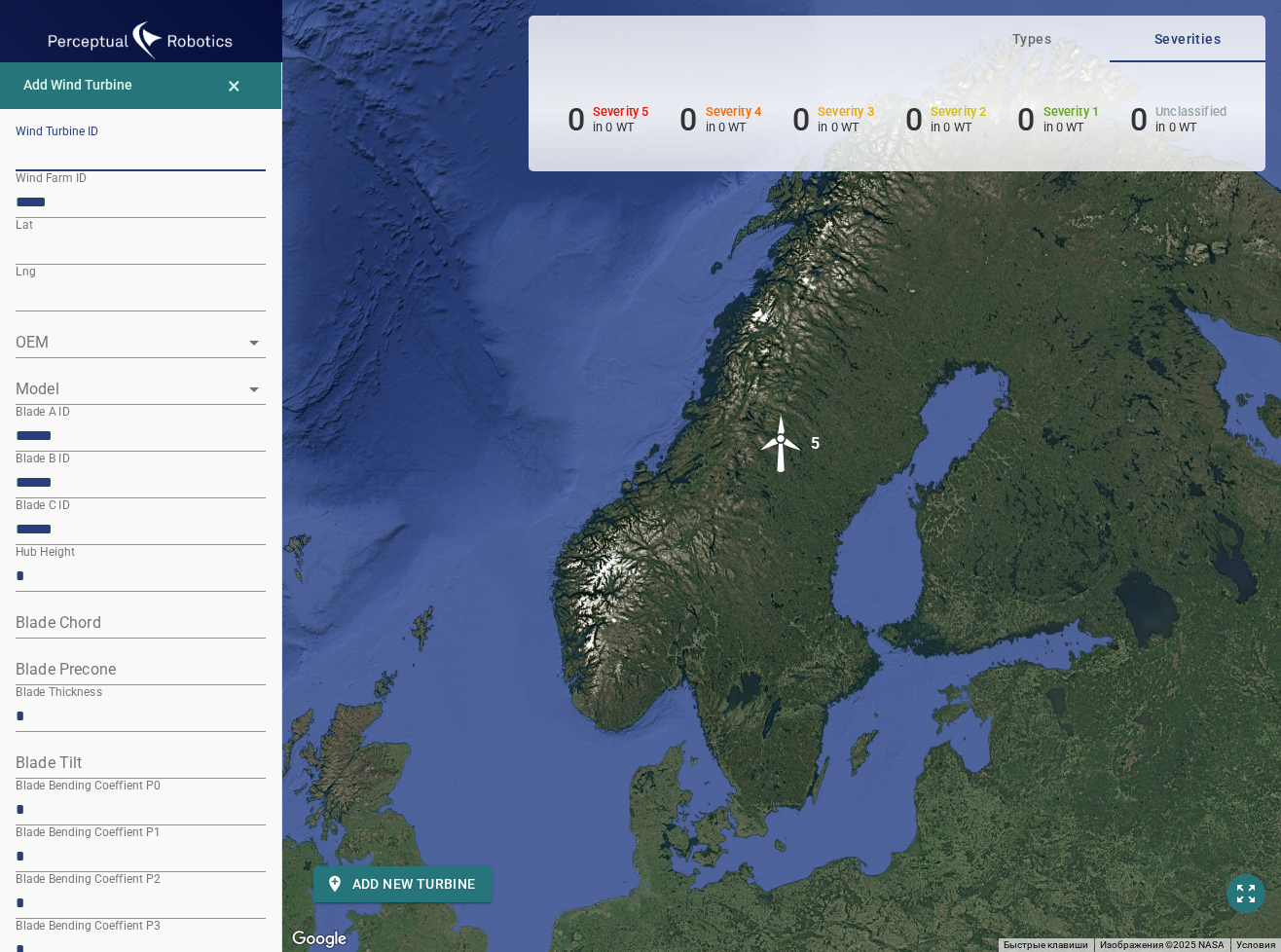 paste on "**********" 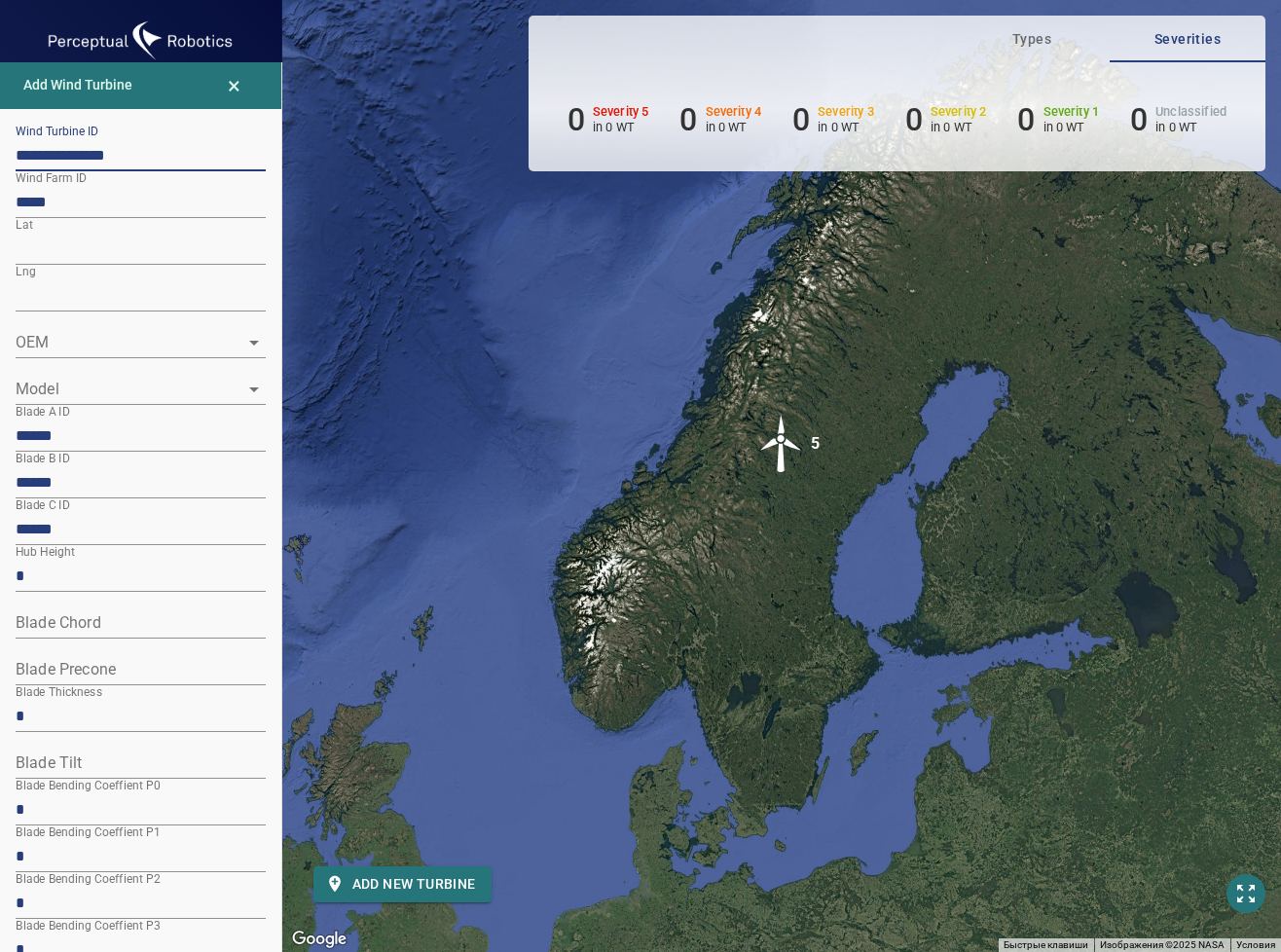 type on "**********" 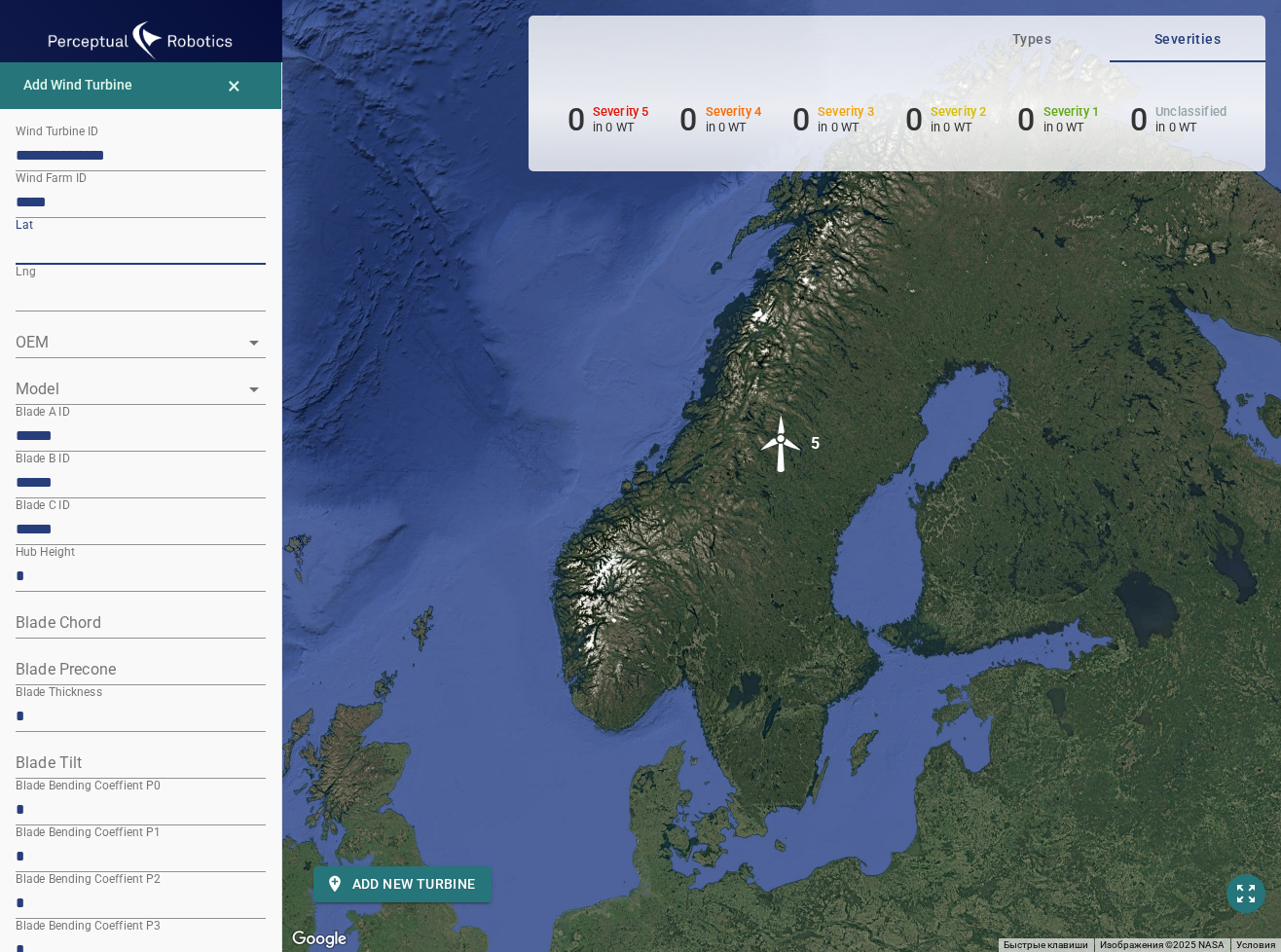 drag, startPoint x: 100, startPoint y: 253, endPoint x: 4, endPoint y: 242, distance: 96.62815 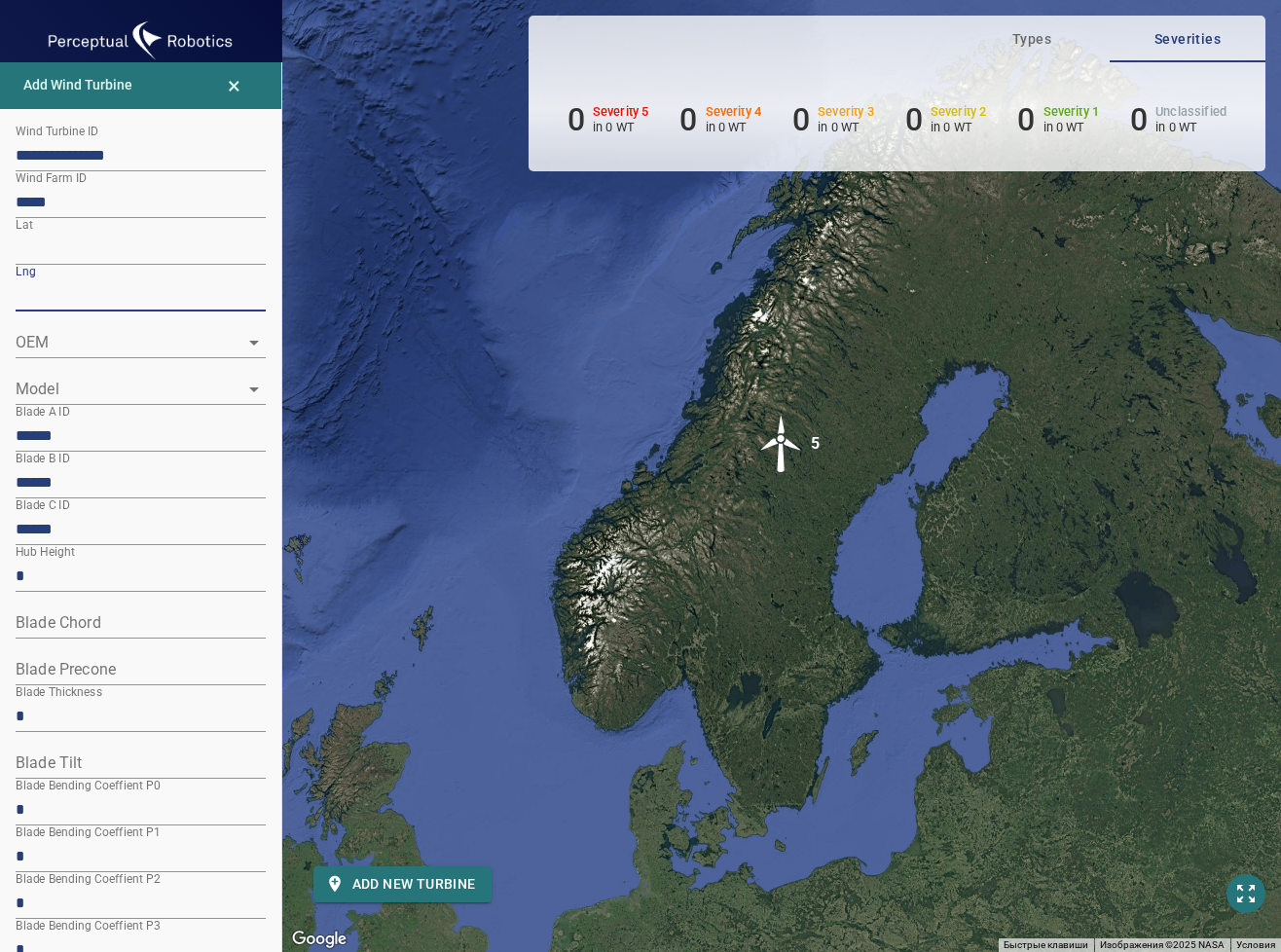 drag, startPoint x: 111, startPoint y: 290, endPoint x: -5, endPoint y: 299, distance: 116.34861 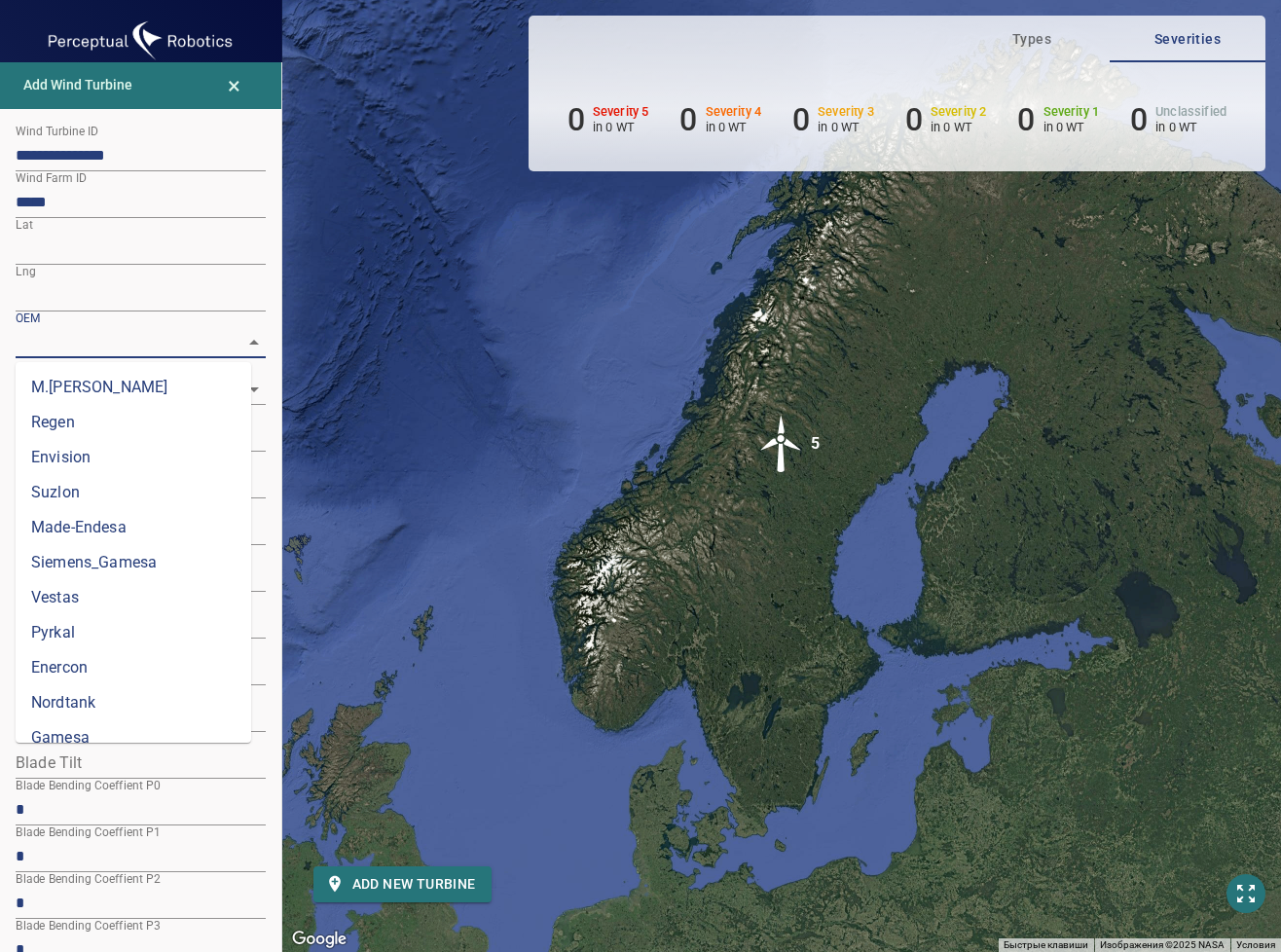 scroll, scrollTop: 568, scrollLeft: 0, axis: vertical 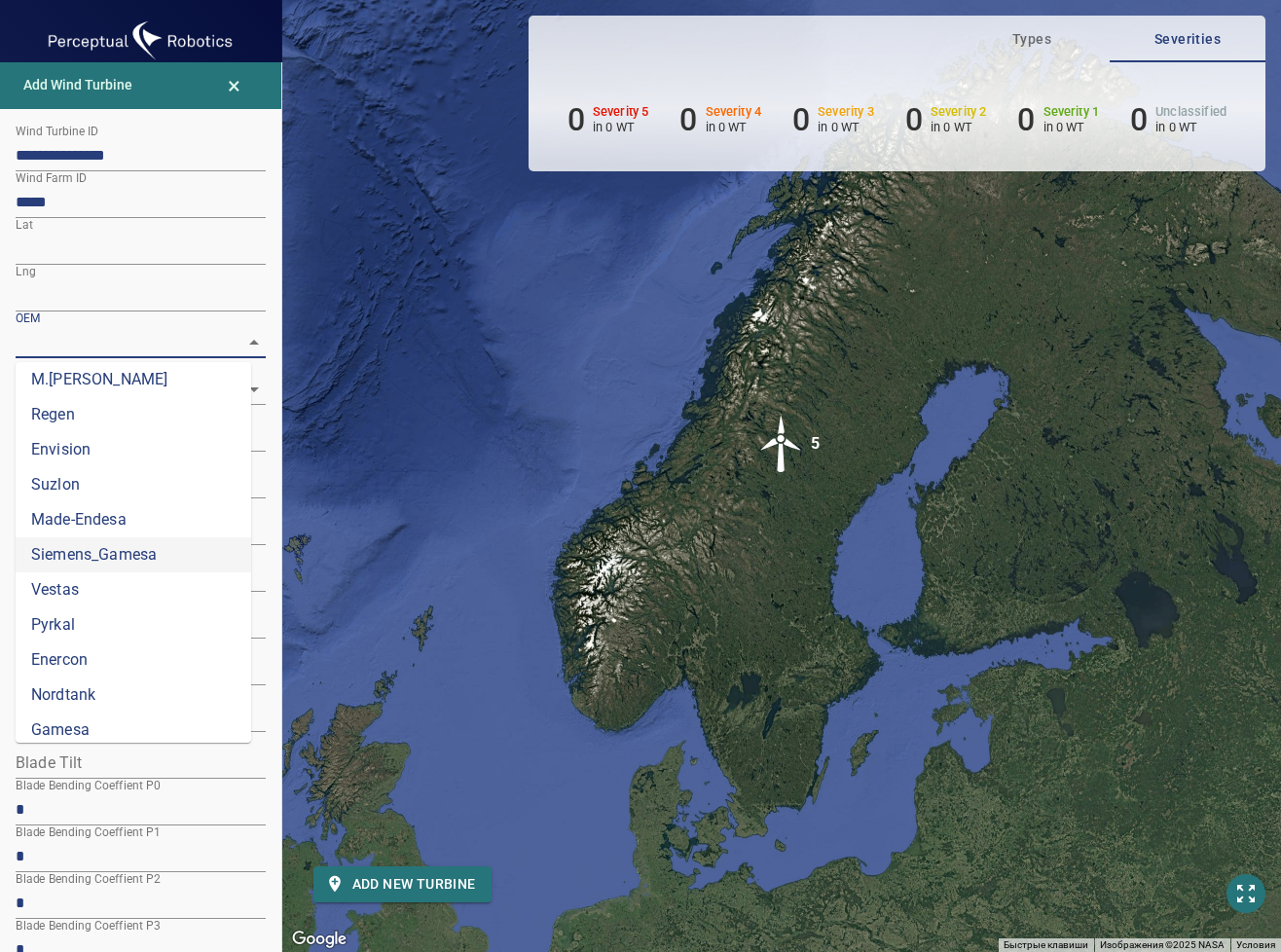 click on "Siemens_Gamesa" at bounding box center [133, 555] 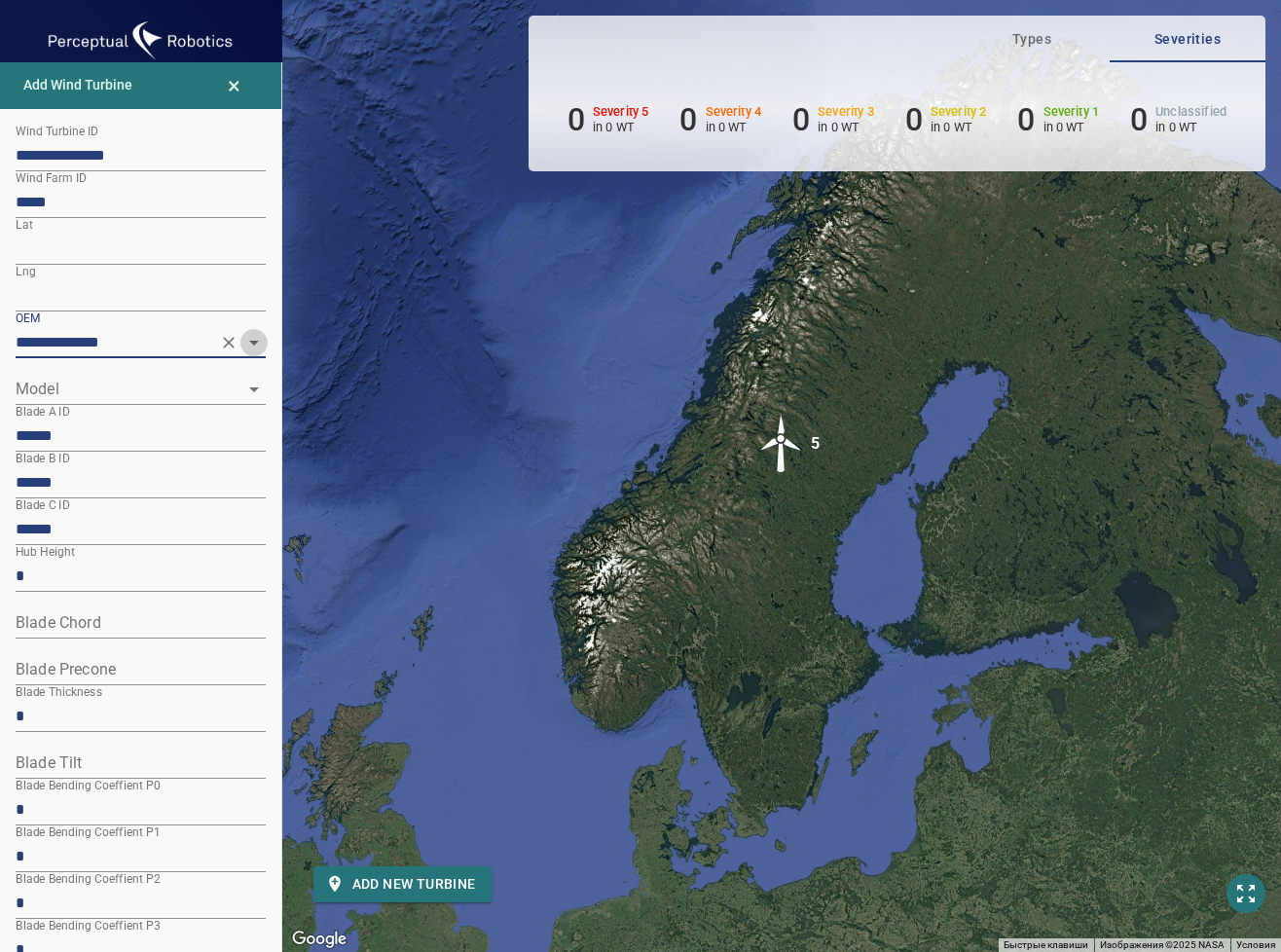 click 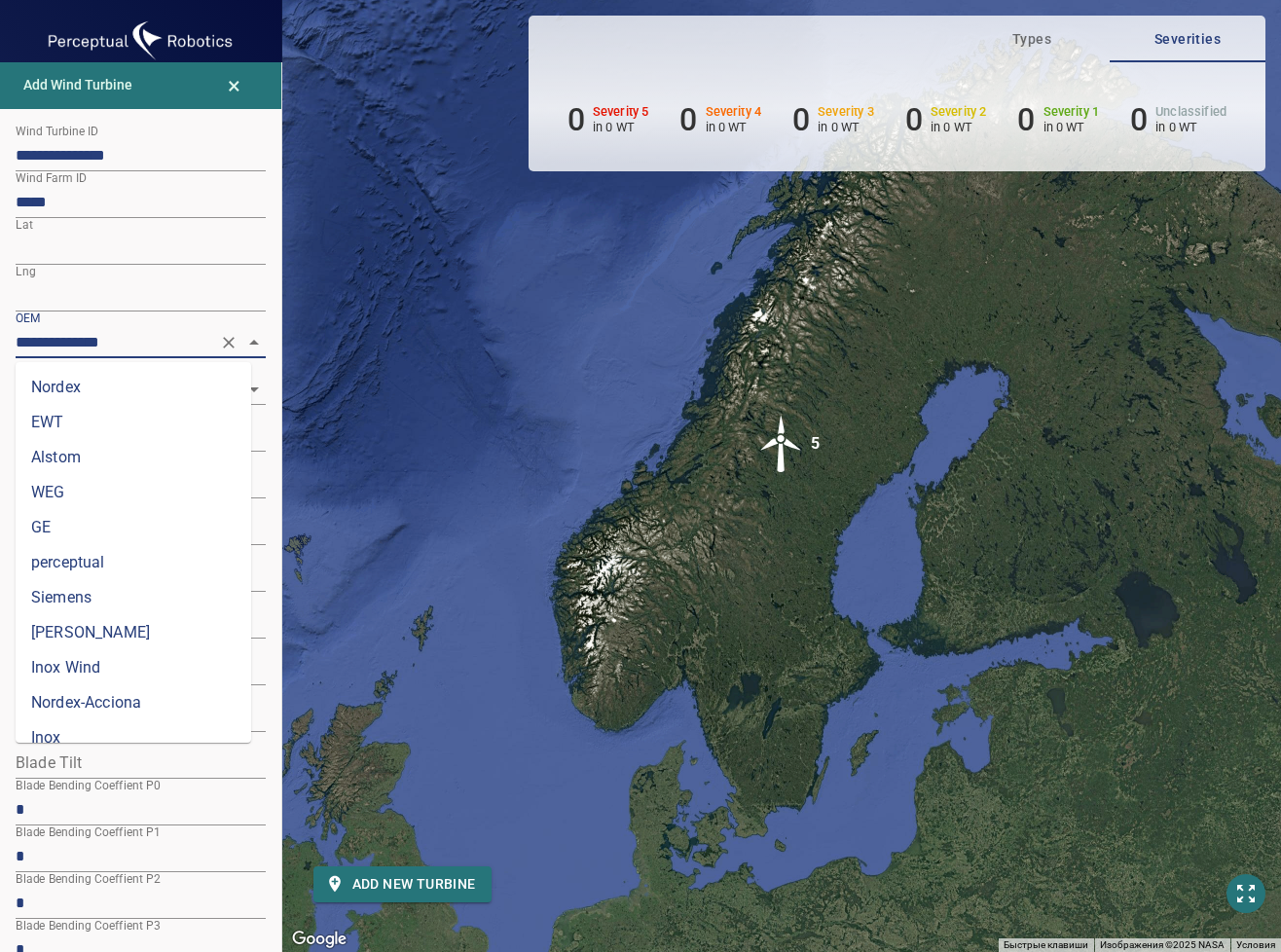 scroll, scrollTop: 401, scrollLeft: 0, axis: vertical 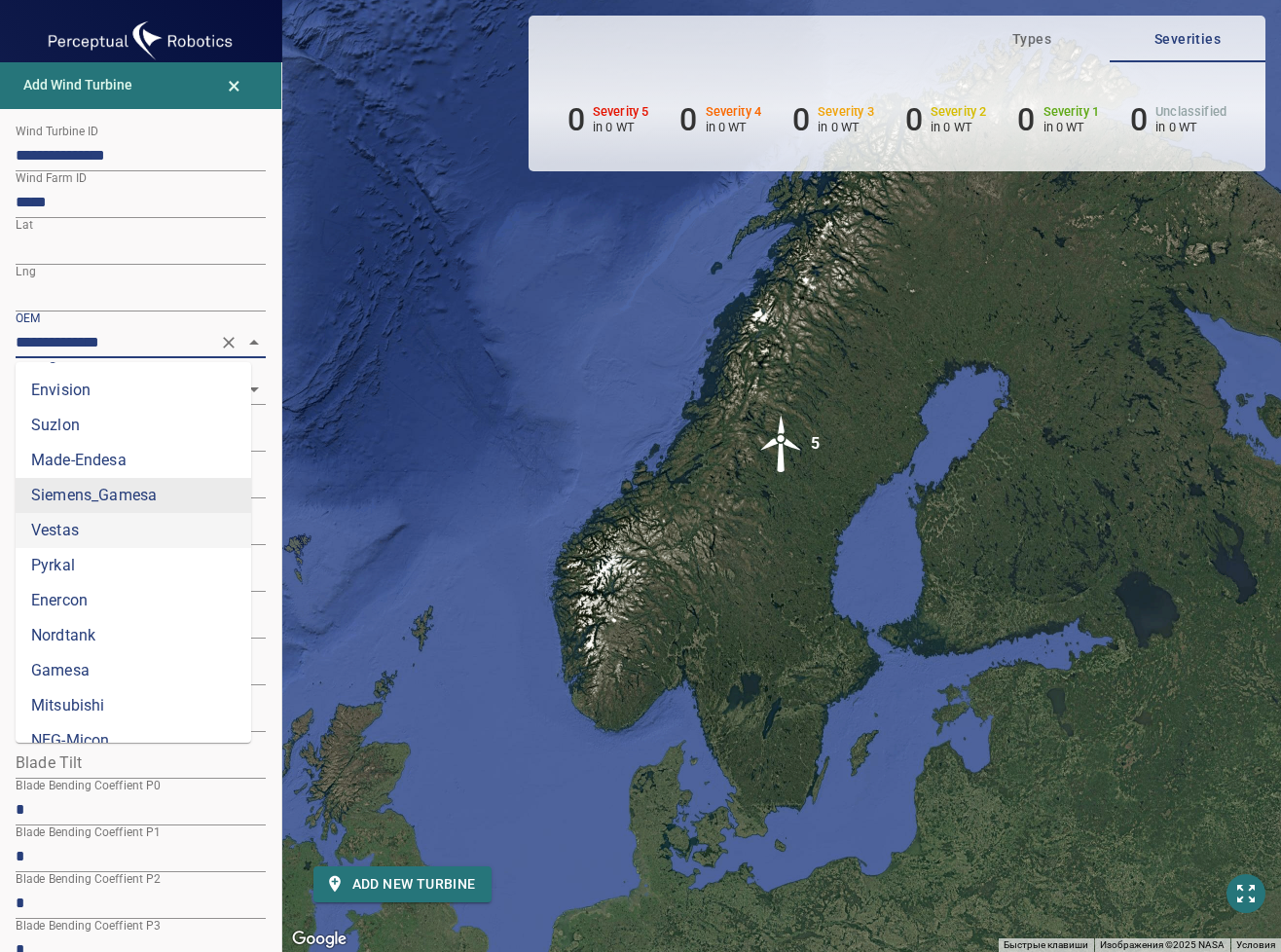 click on "Vestas" at bounding box center (133, 531) 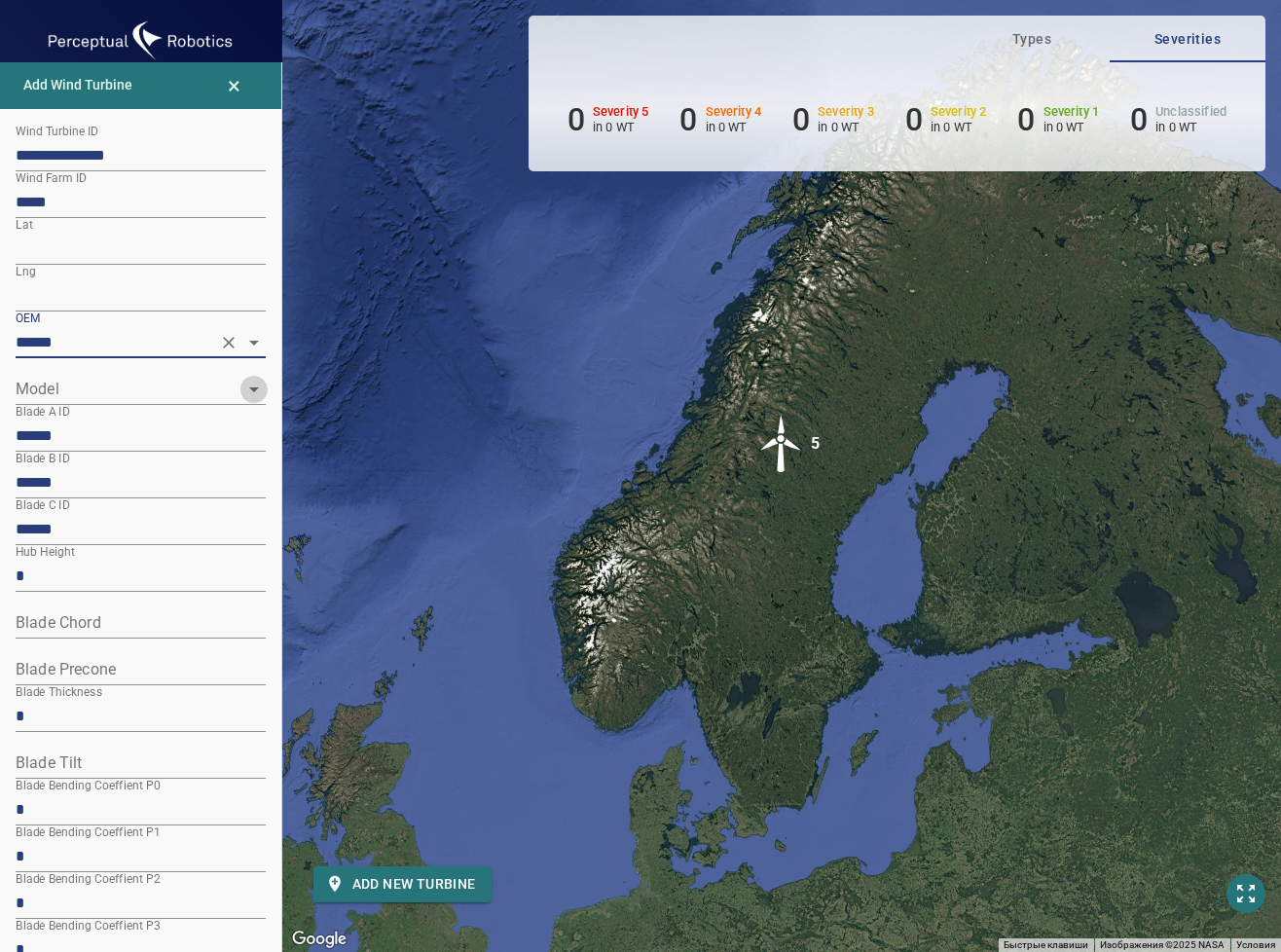 click 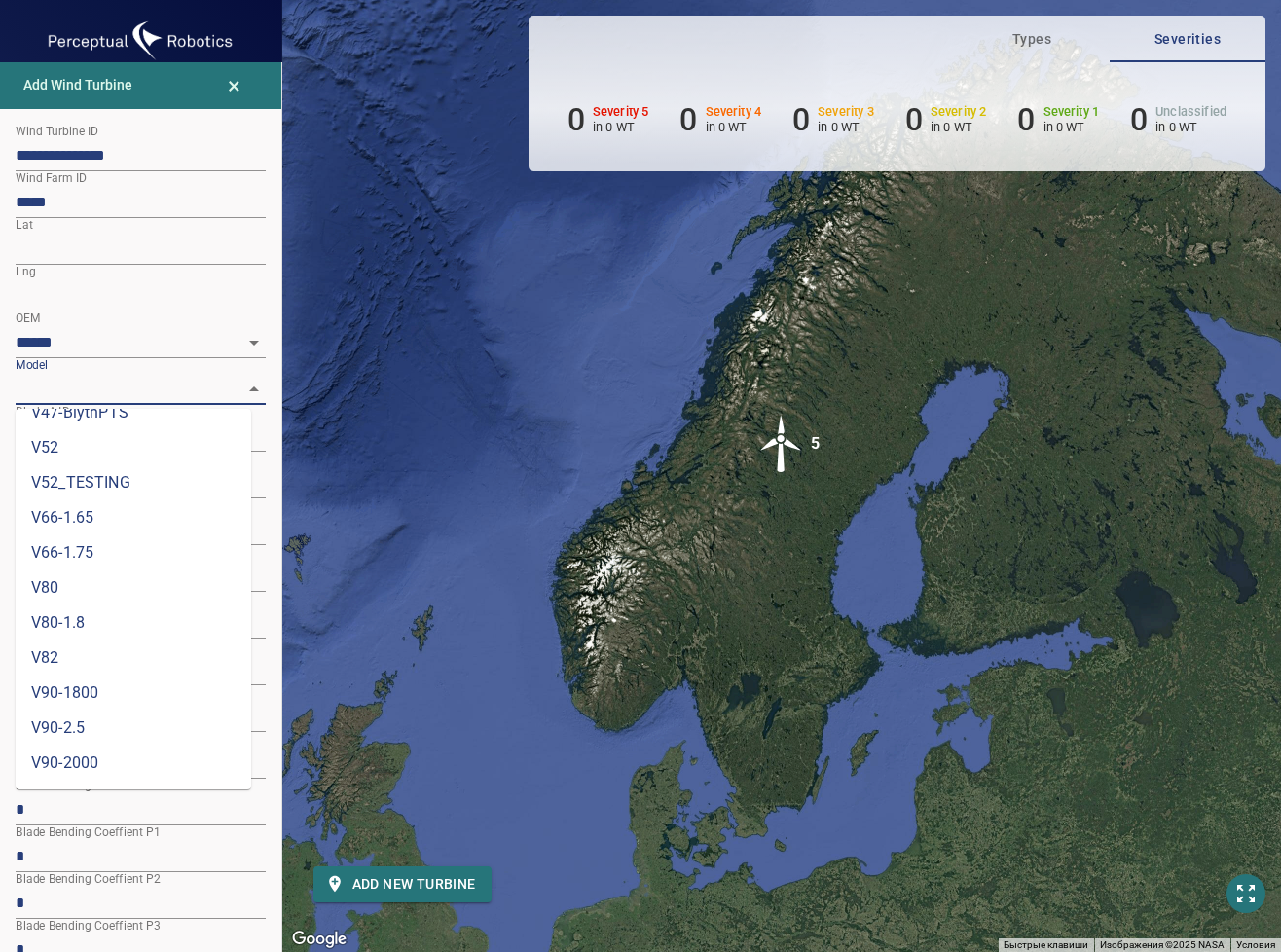 scroll, scrollTop: 667, scrollLeft: 0, axis: vertical 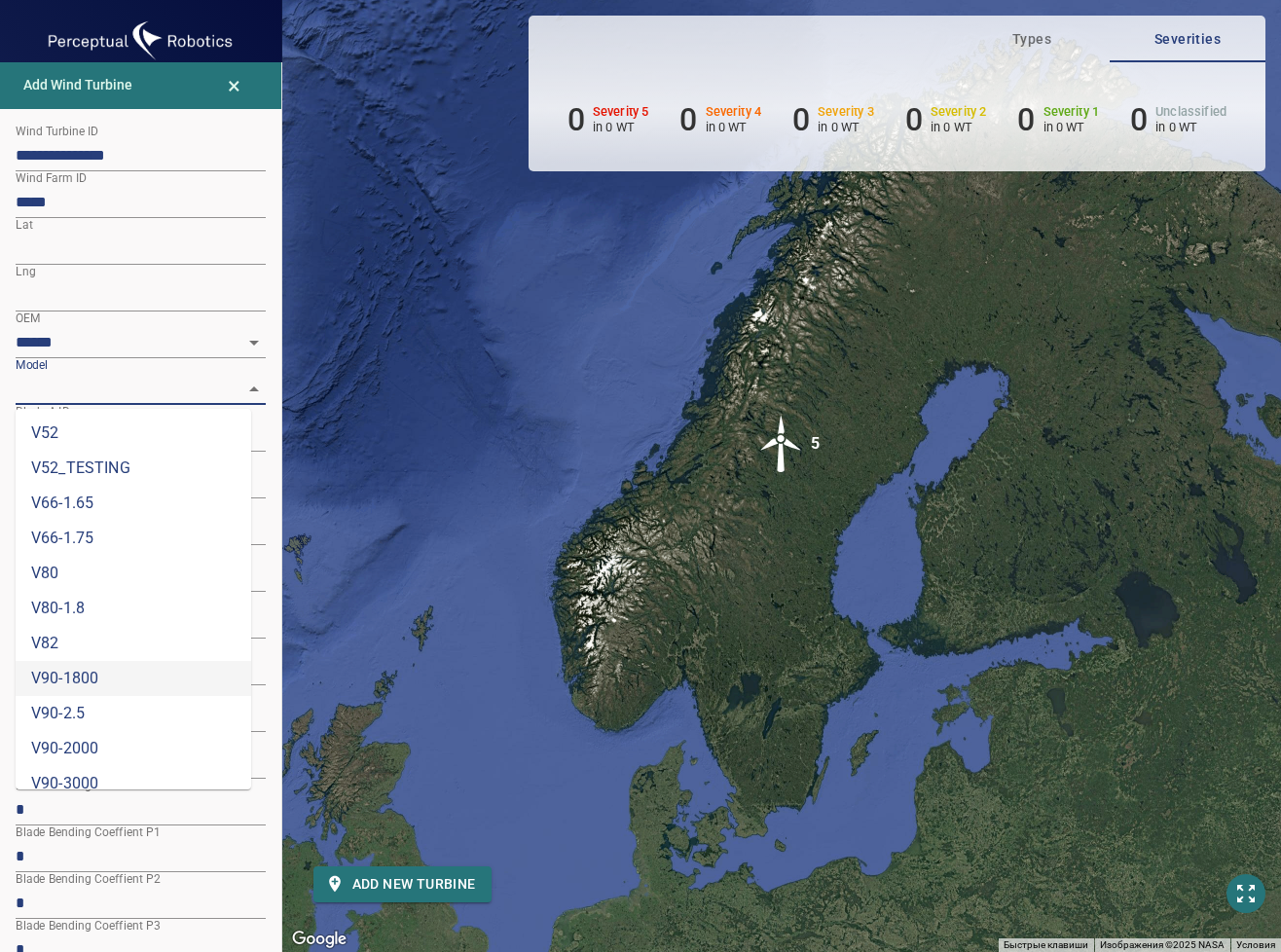 click on "V90-1800" at bounding box center (133, 678) 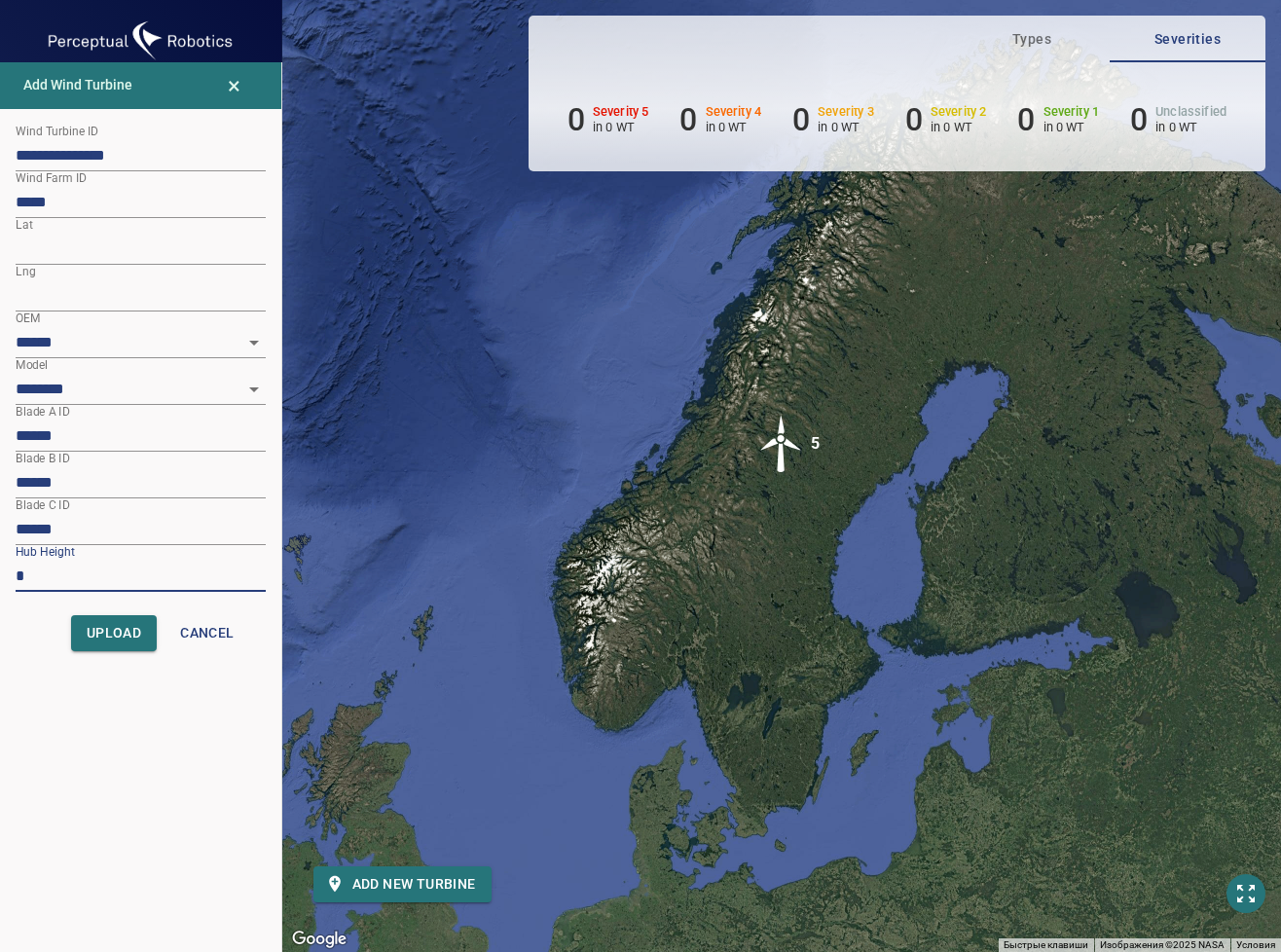 drag, startPoint x: 37, startPoint y: 566, endPoint x: 16, endPoint y: 575, distance: 22.847319 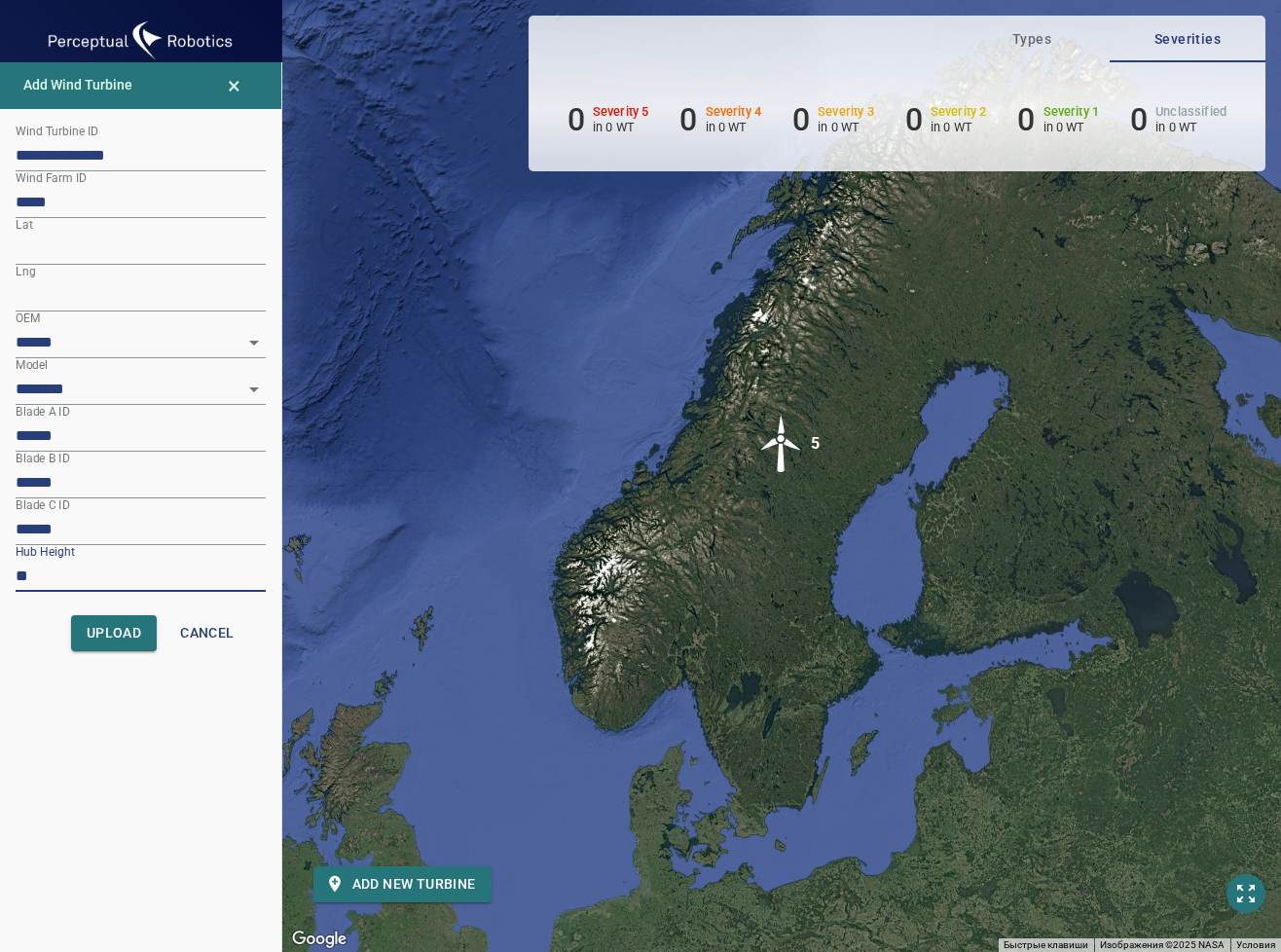 type on "**" 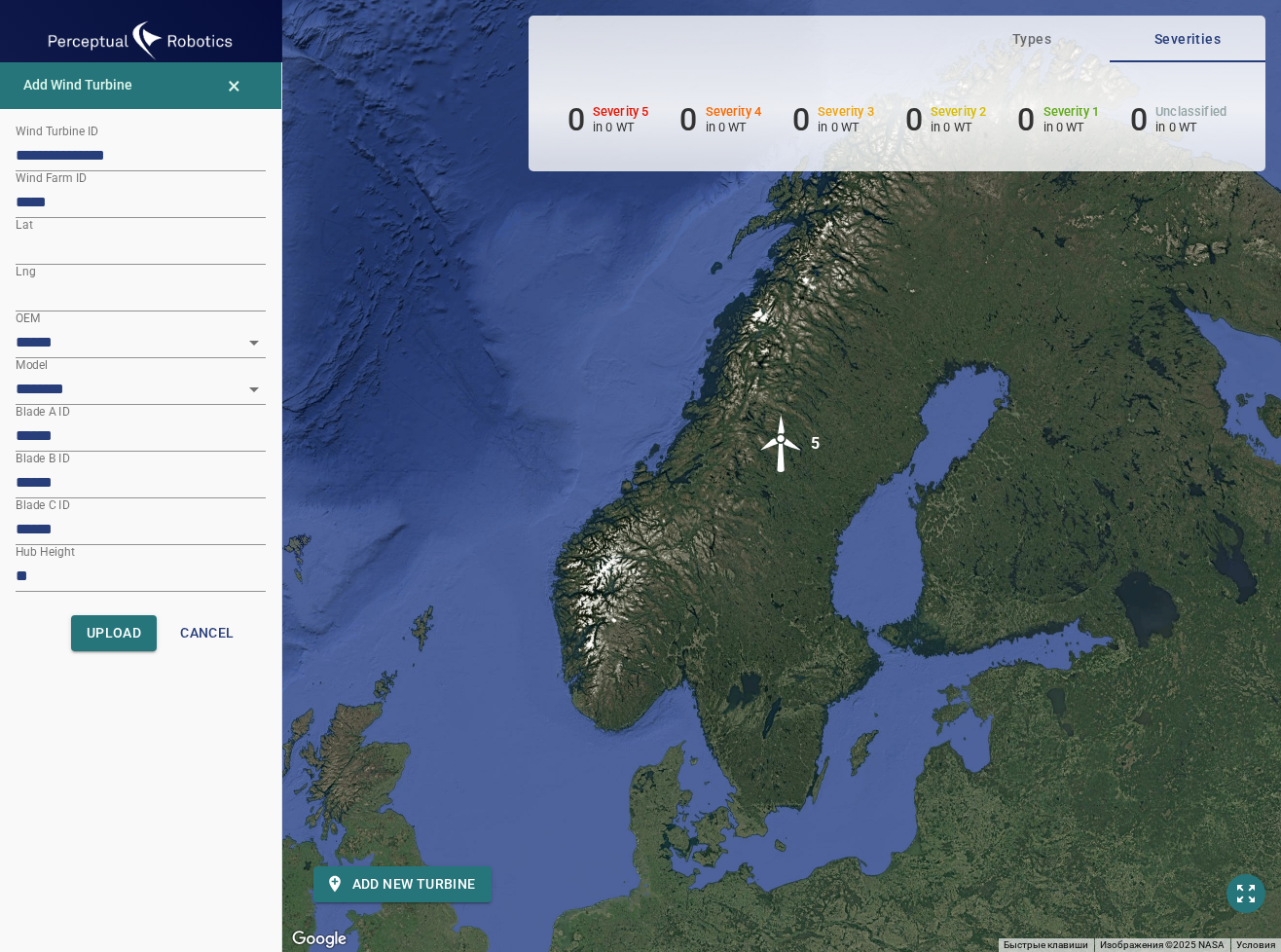 click on "******" at bounding box center (140, 436) 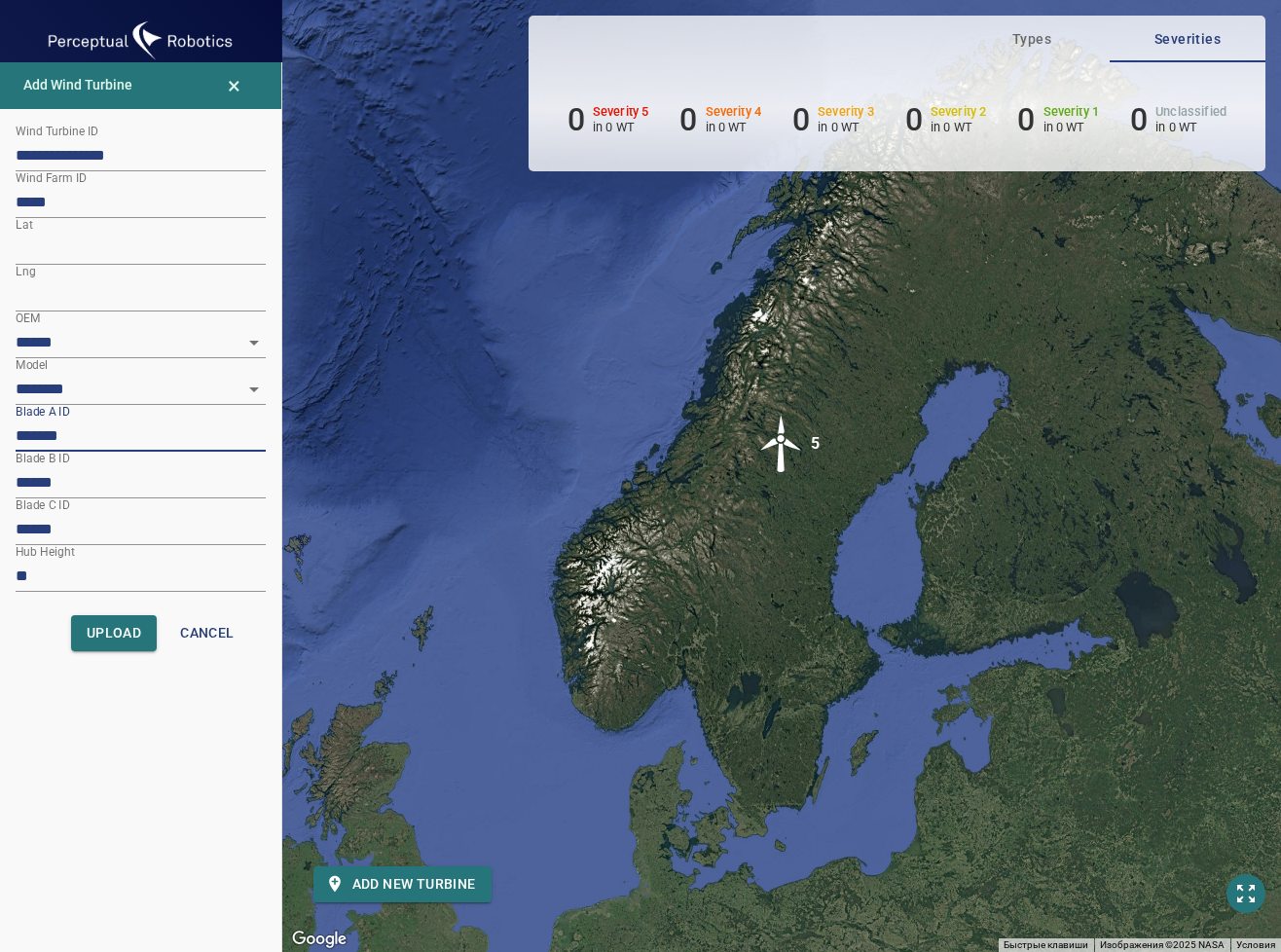 paste on "******" 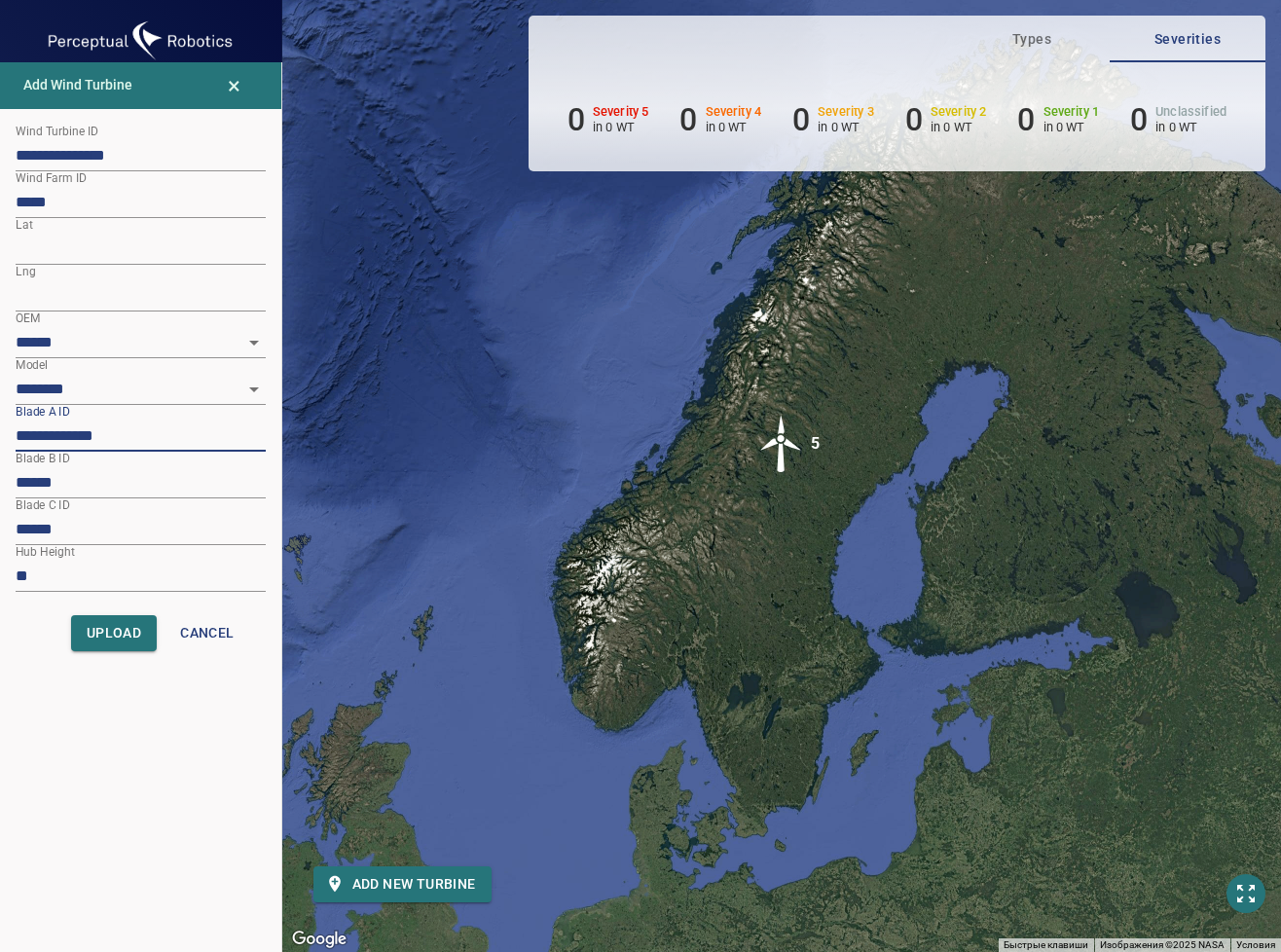 type on "**********" 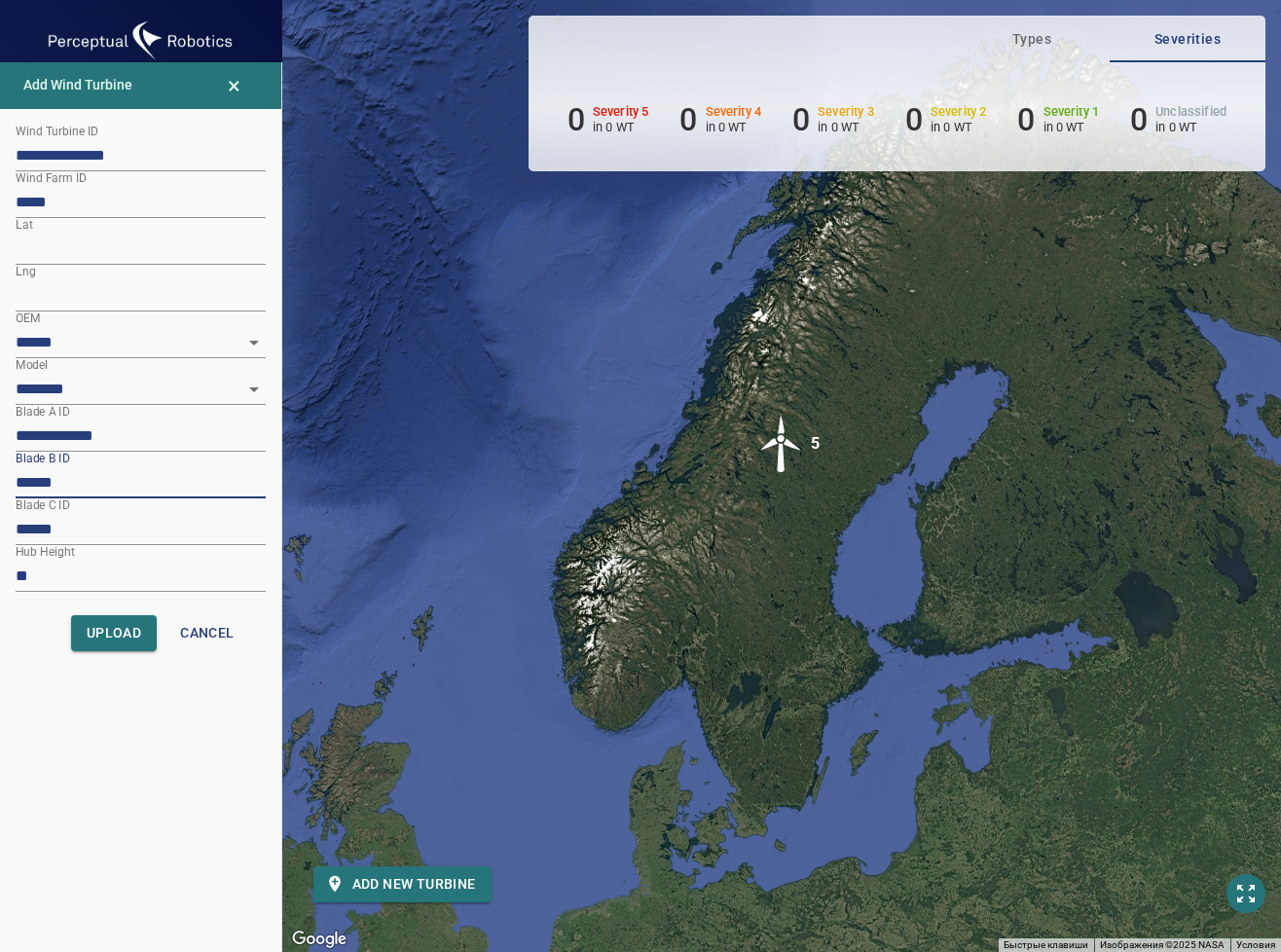 click on "******" at bounding box center [140, 483] 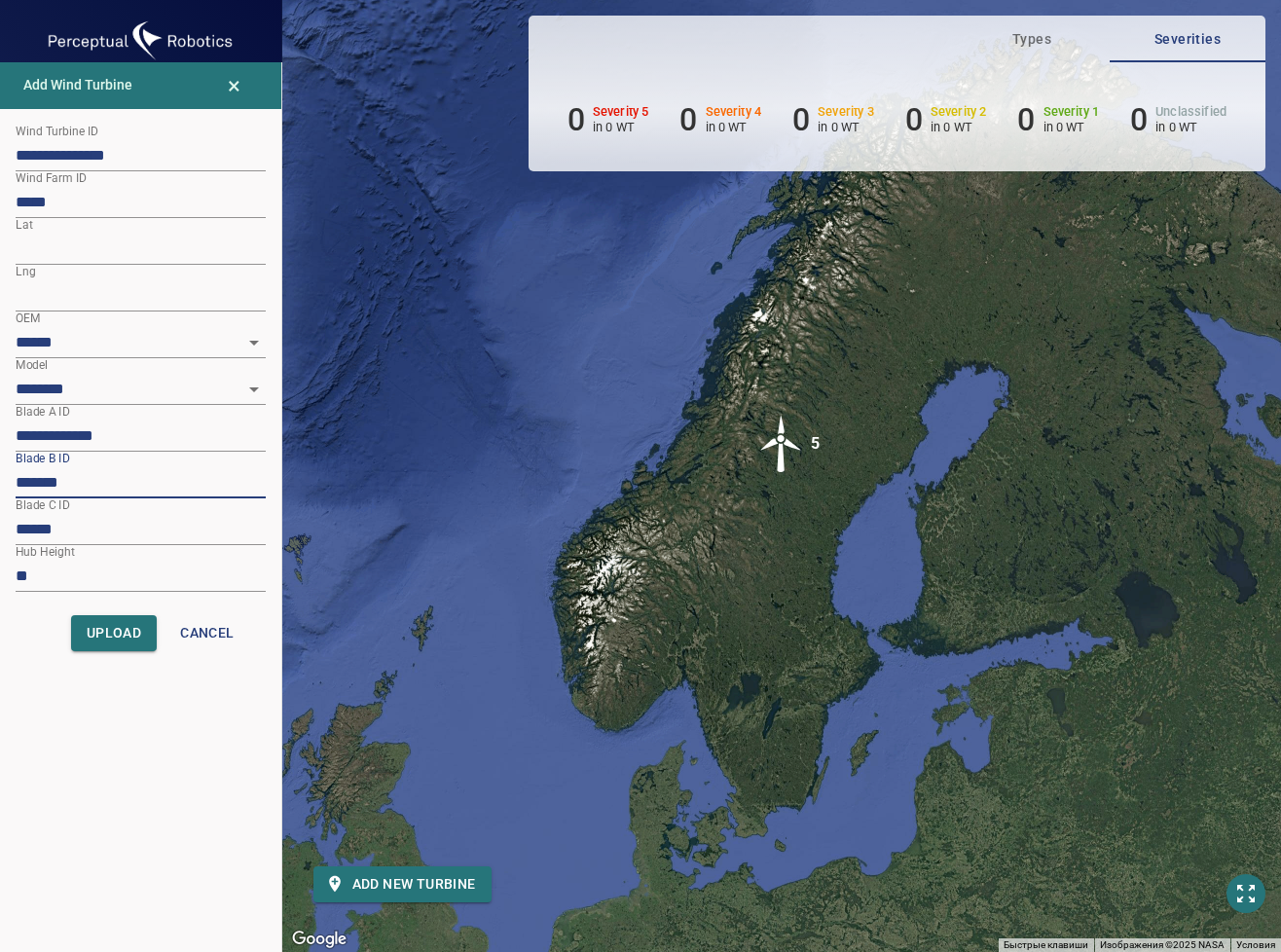 paste on "******" 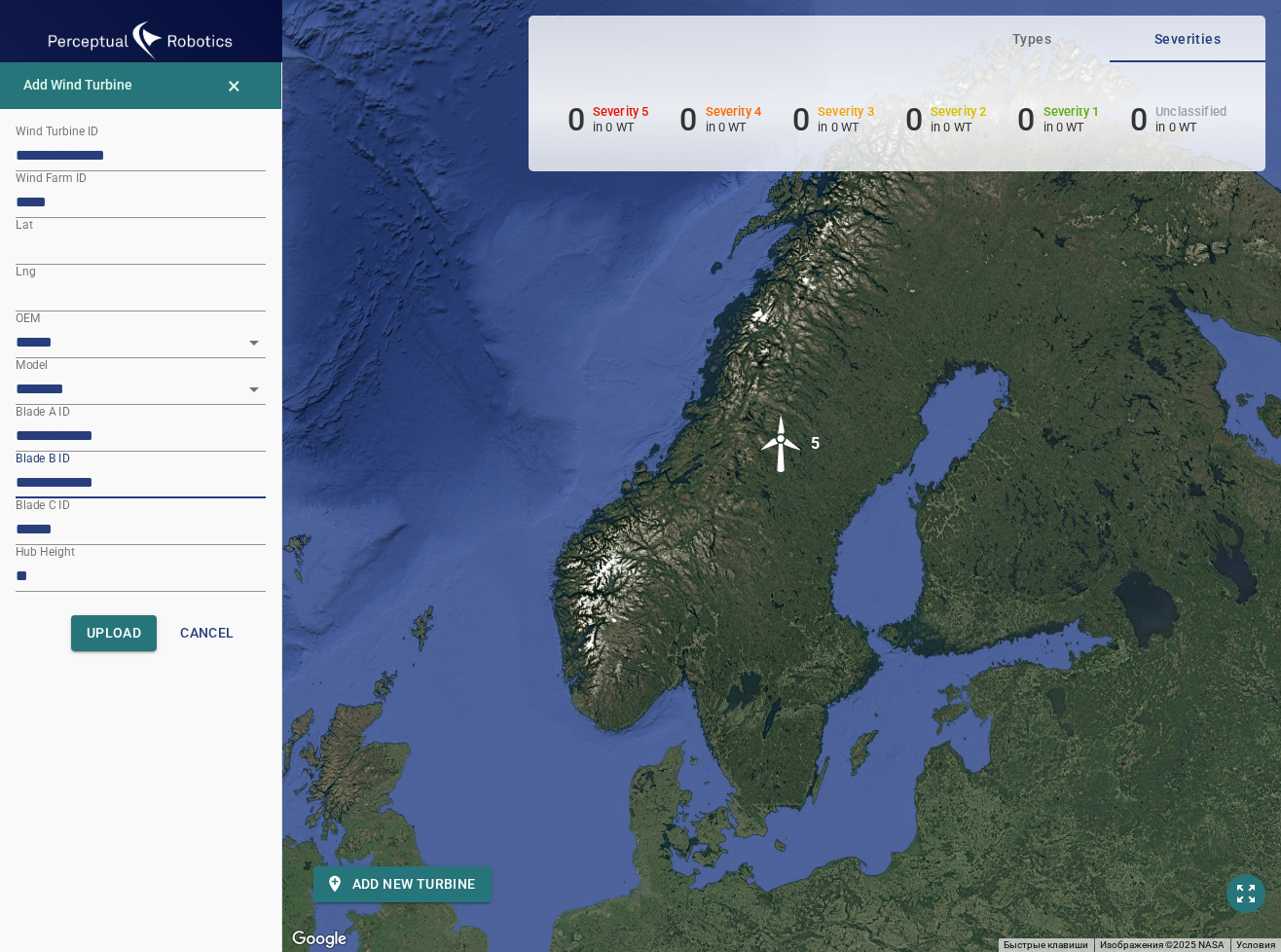 type on "**********" 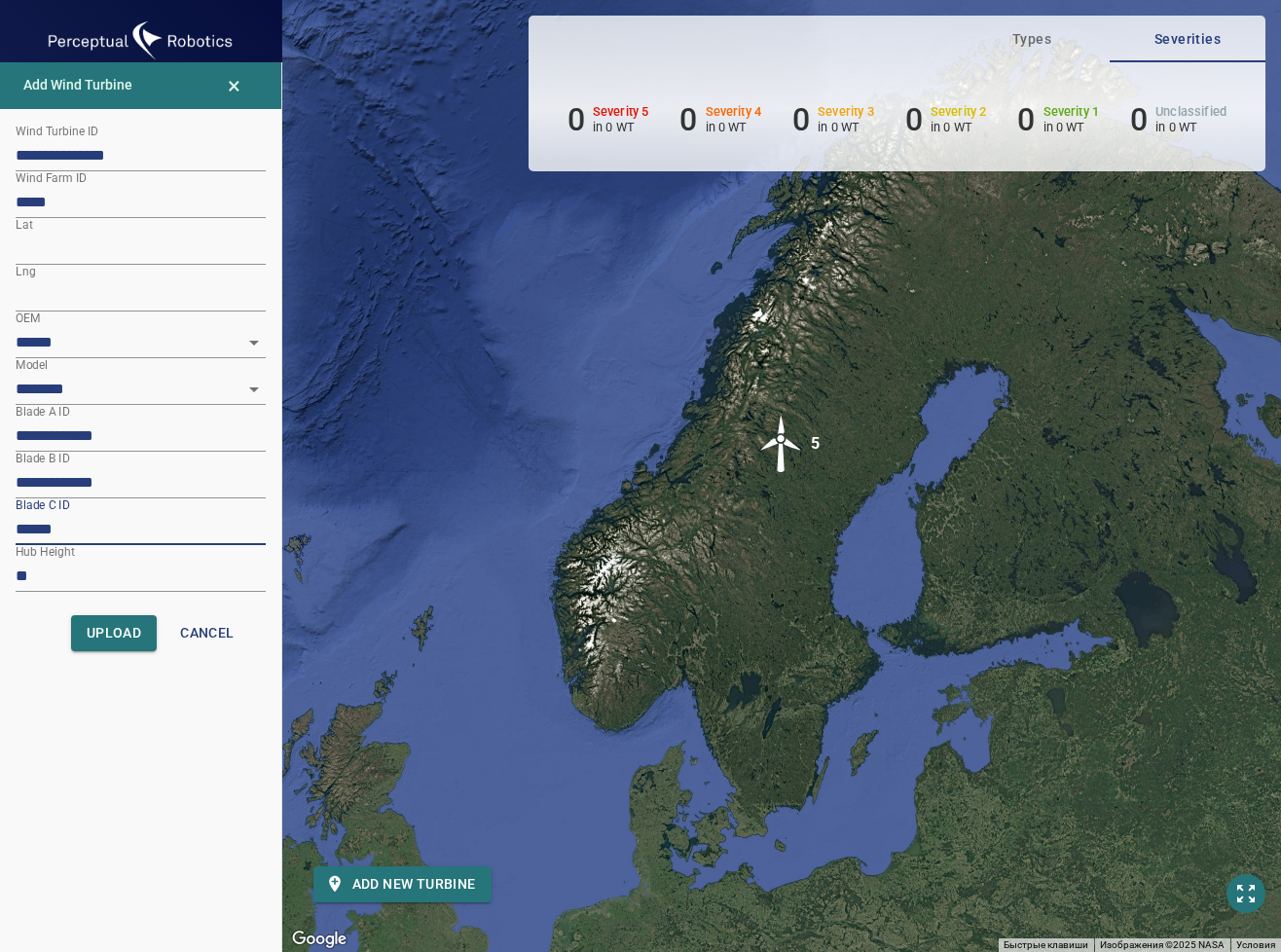 click on "******" at bounding box center (140, 530) 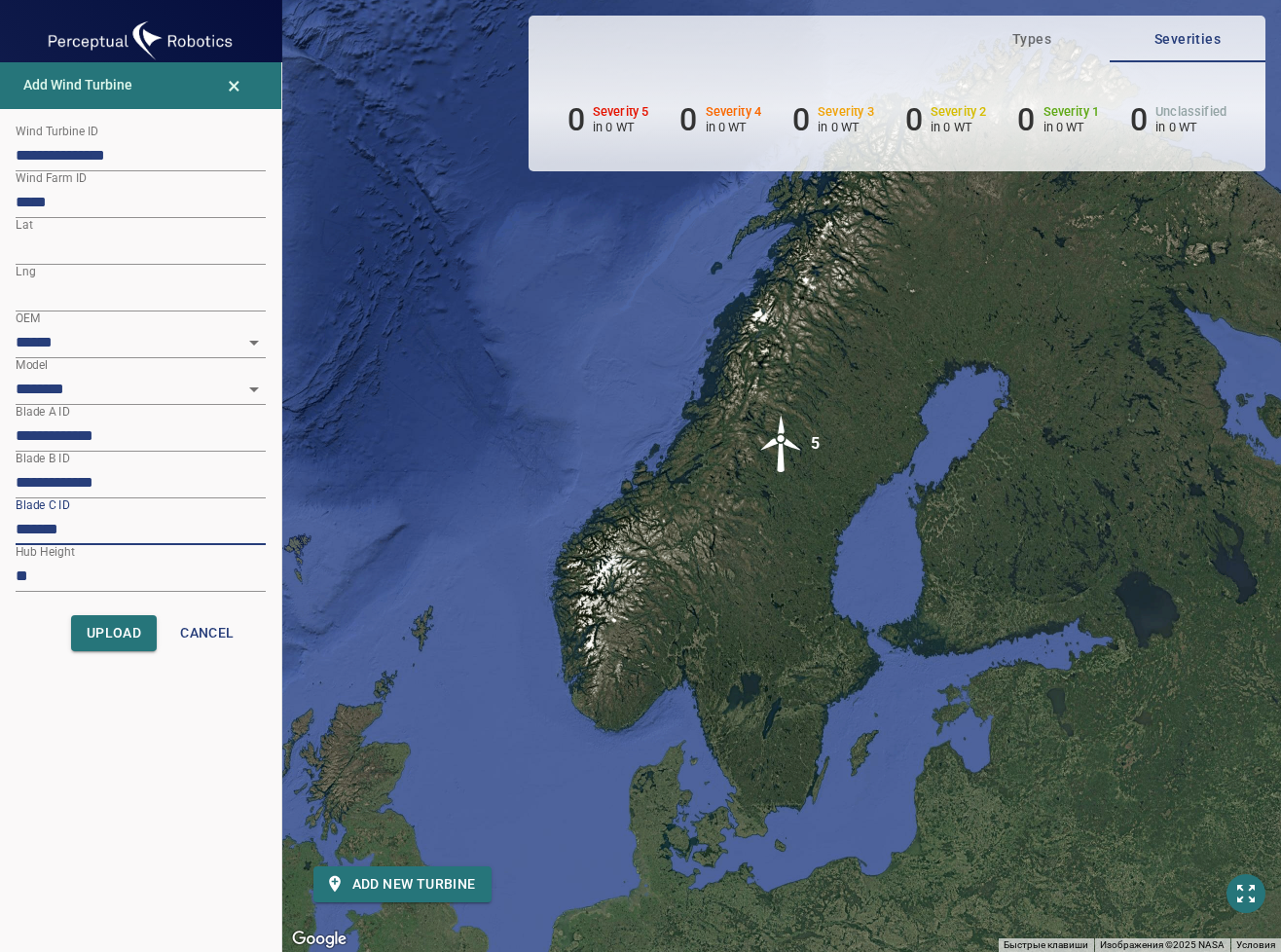 paste on "******" 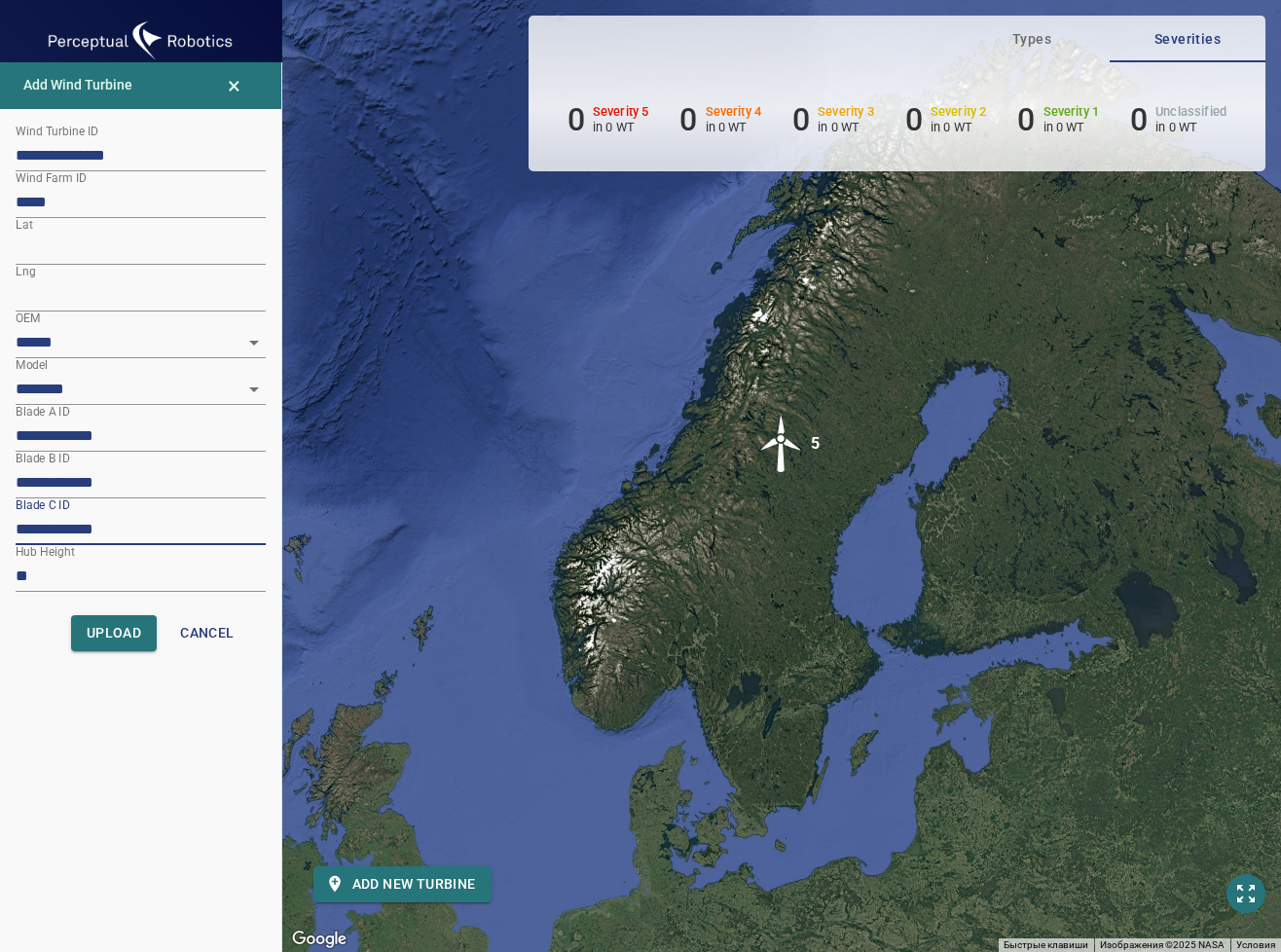 type on "**********" 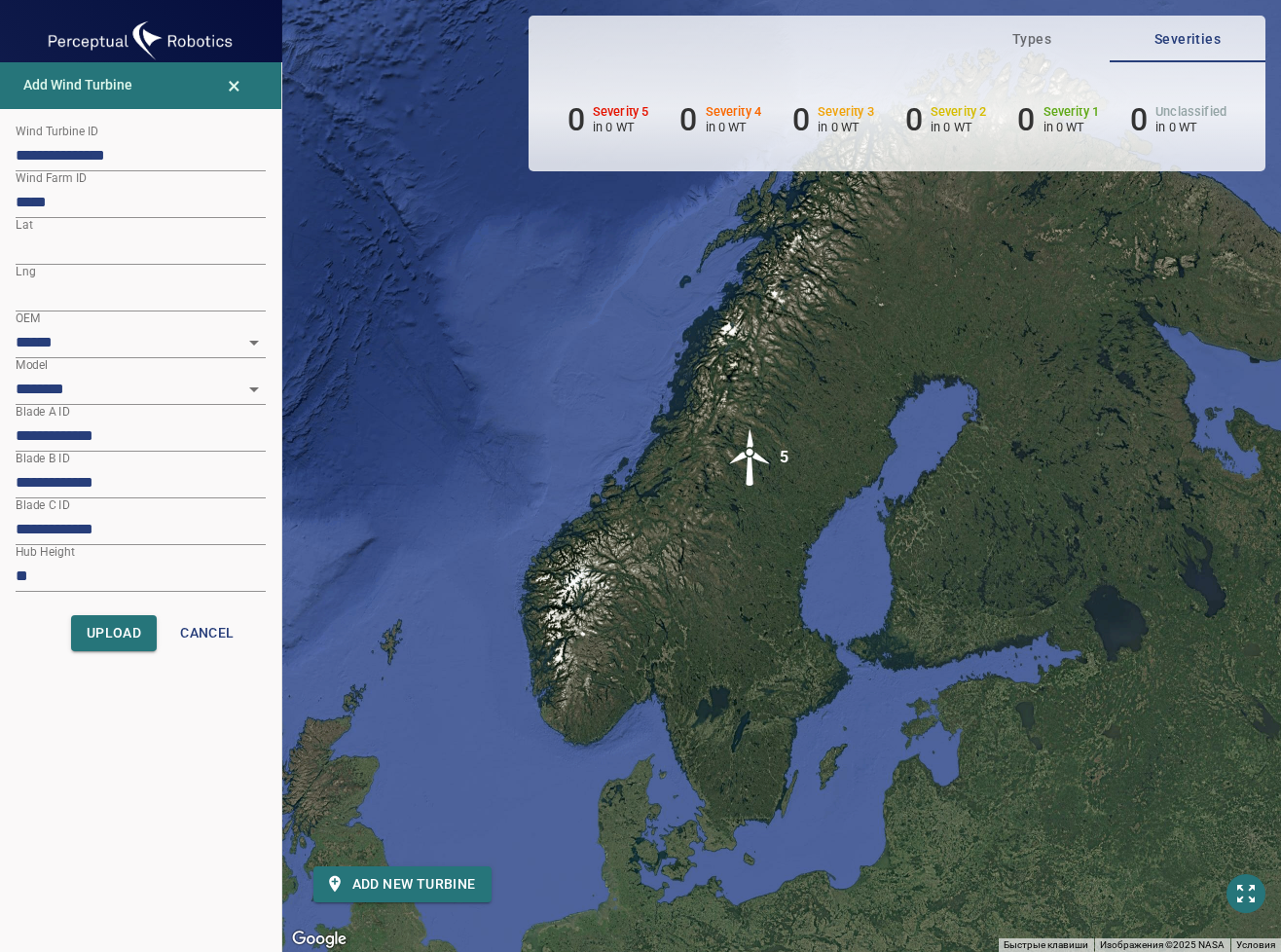 drag, startPoint x: 551, startPoint y: 529, endPoint x: 428, endPoint y: 544, distance: 123.91126 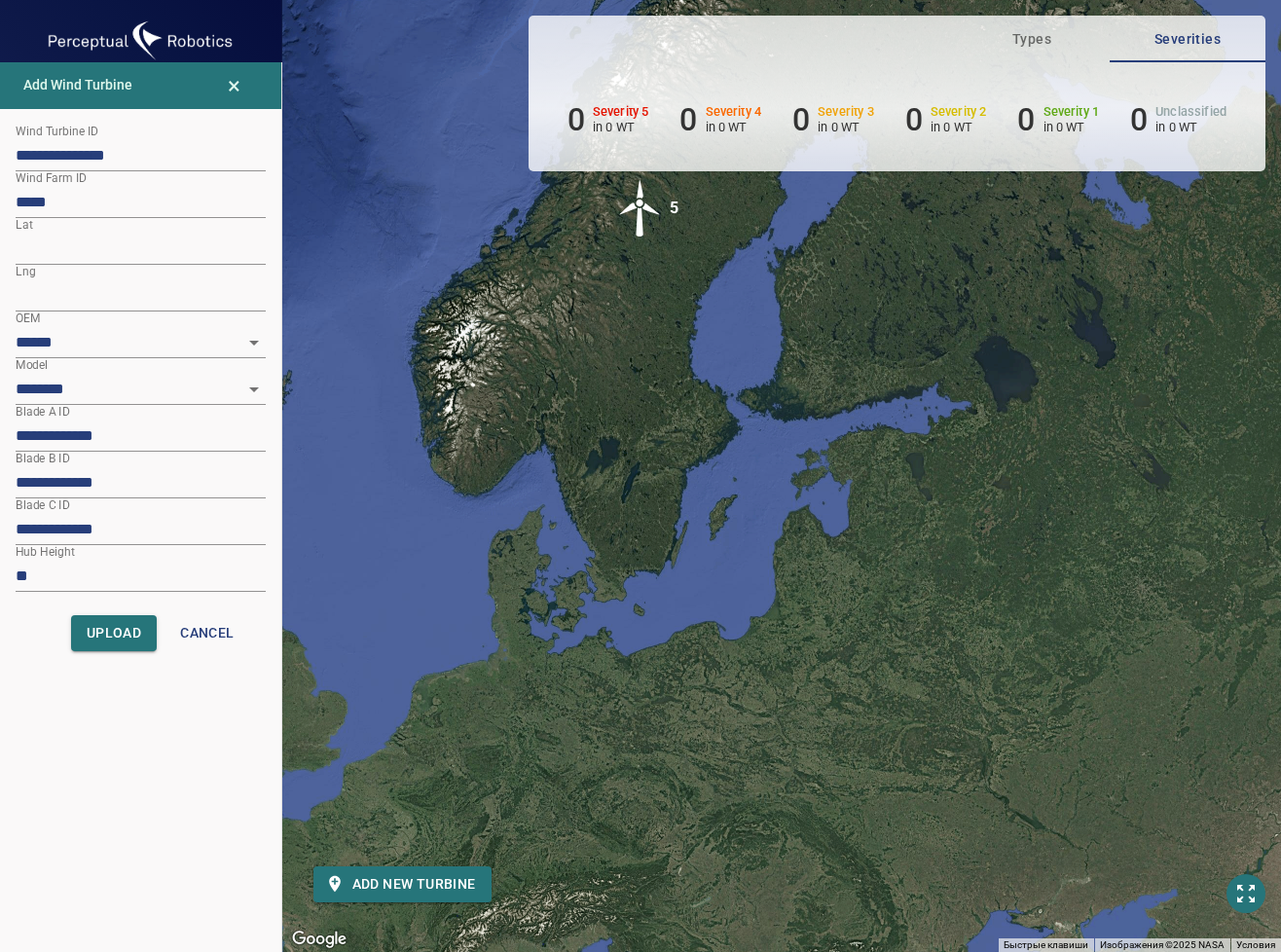 drag, startPoint x: 712, startPoint y: 686, endPoint x: 600, endPoint y: 439, distance: 271.20656 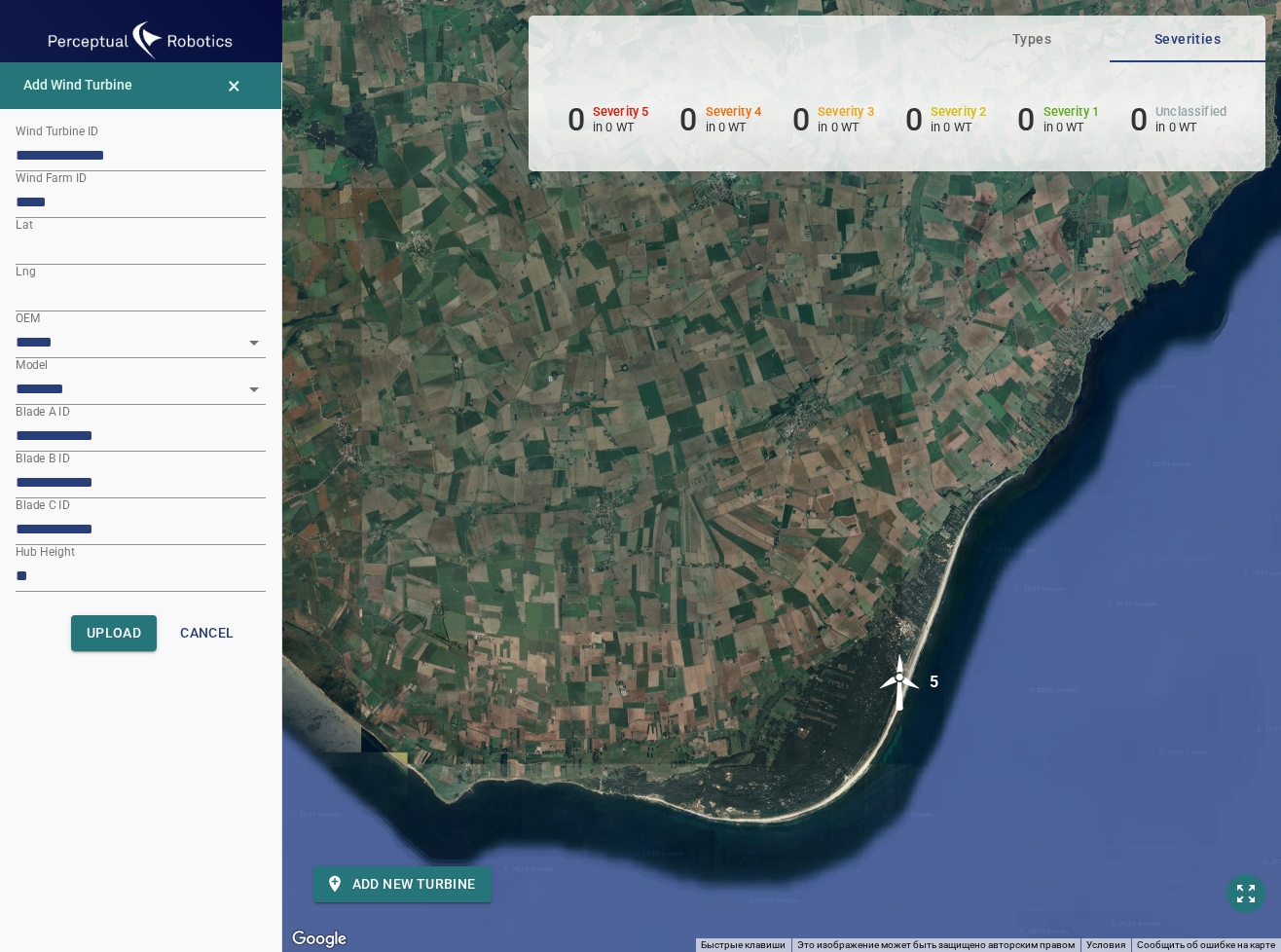 drag, startPoint x: 600, startPoint y: 455, endPoint x: 689, endPoint y: 634, distance: 199.90498 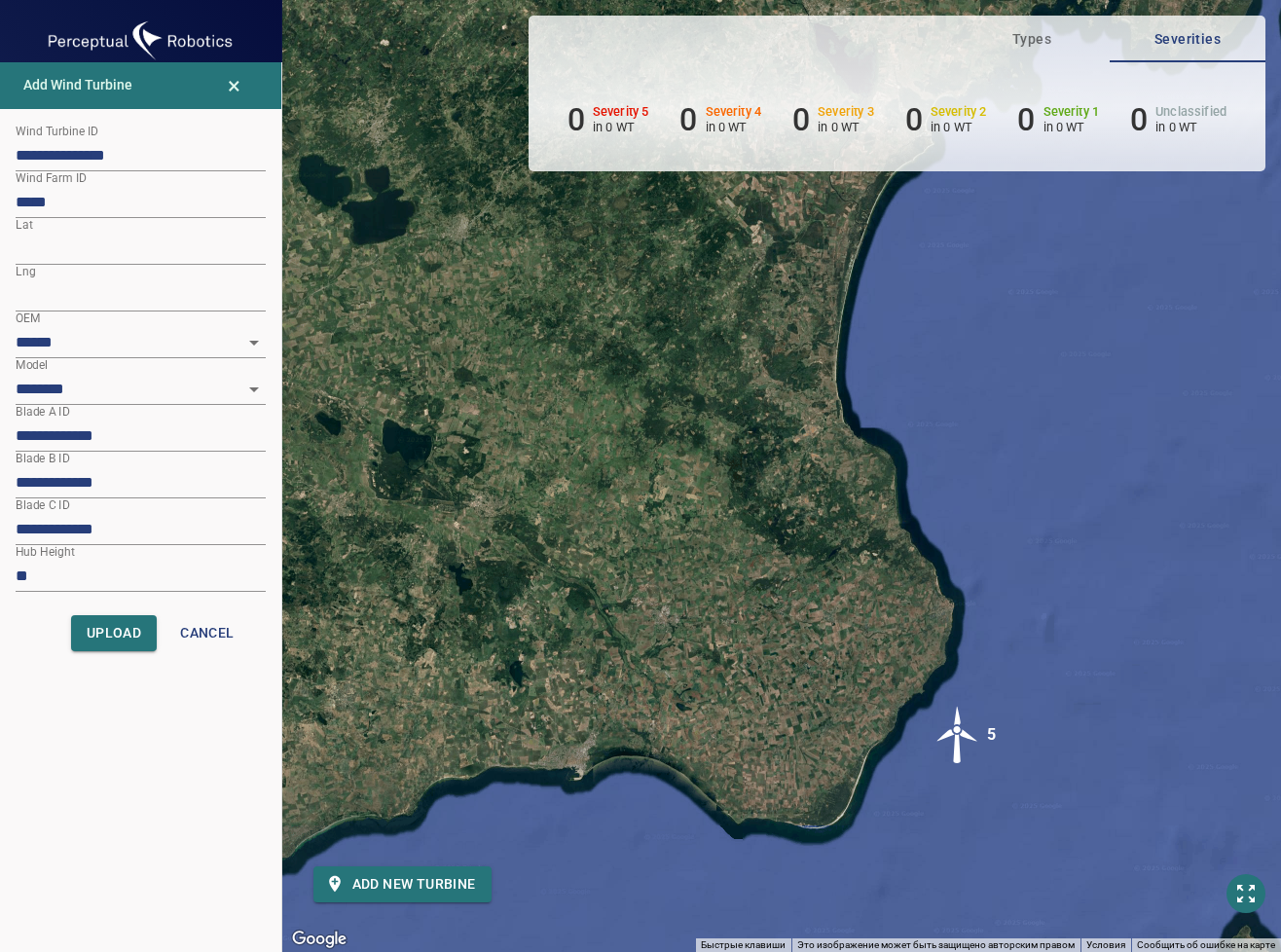 drag, startPoint x: 600, startPoint y: 439, endPoint x: 748, endPoint y: 667, distance: 271.82347 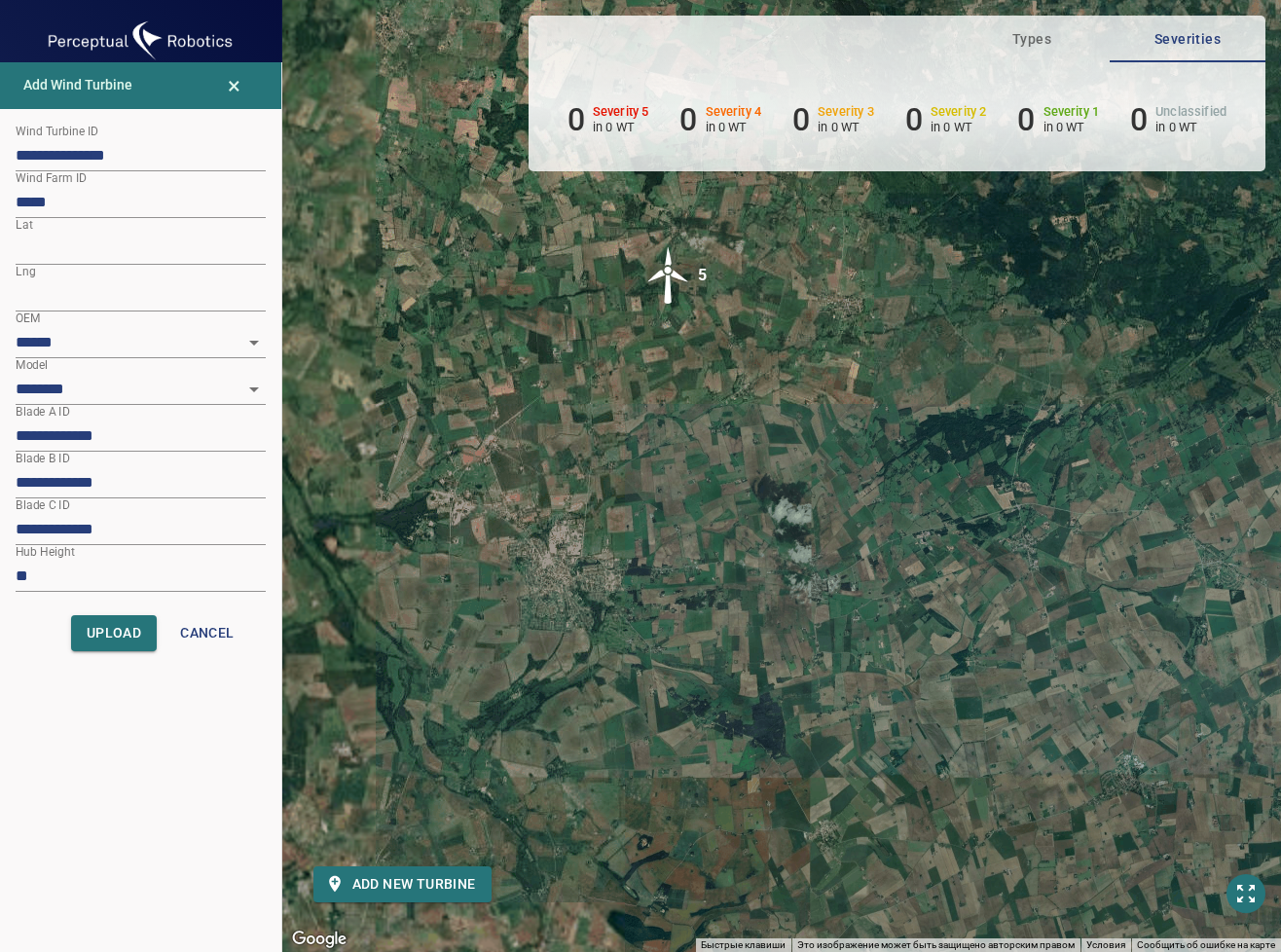 drag, startPoint x: 811, startPoint y: 653, endPoint x: 668, endPoint y: 420, distance: 273.38252 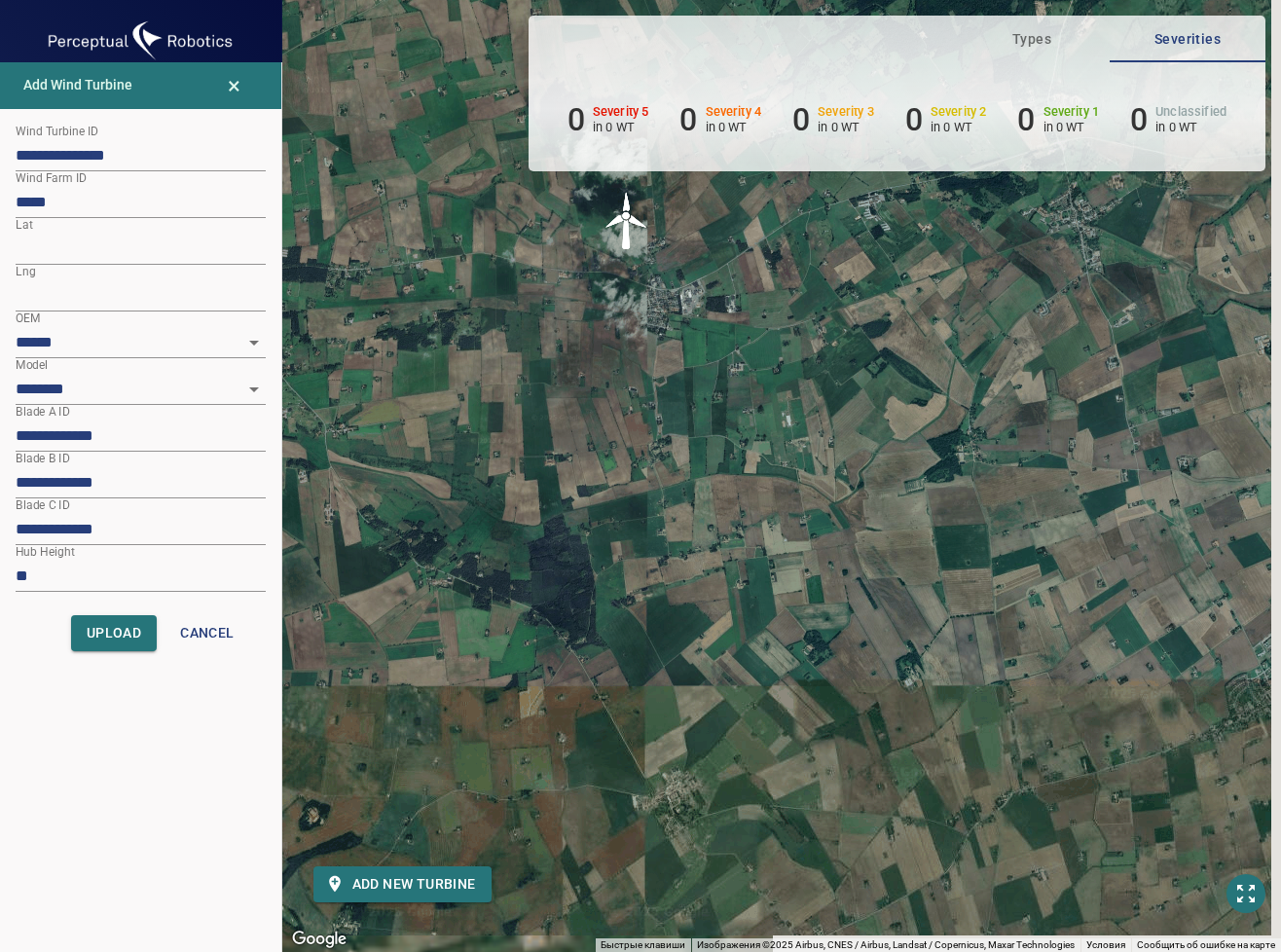 drag, startPoint x: 954, startPoint y: 686, endPoint x: 755, endPoint y: 406, distance: 343.5127 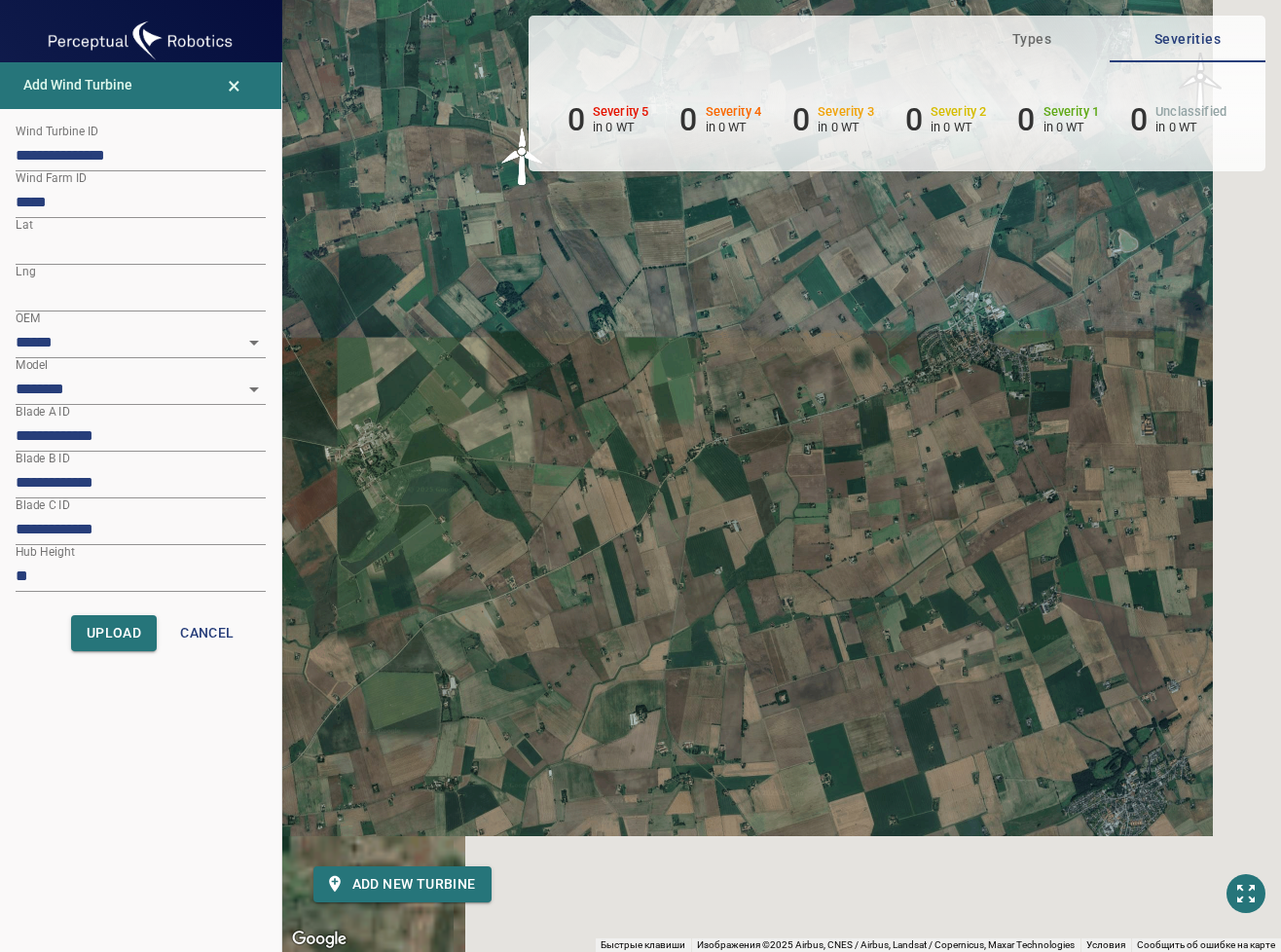 drag, startPoint x: 622, startPoint y: 361, endPoint x: 563, endPoint y: 297, distance: 87.04596 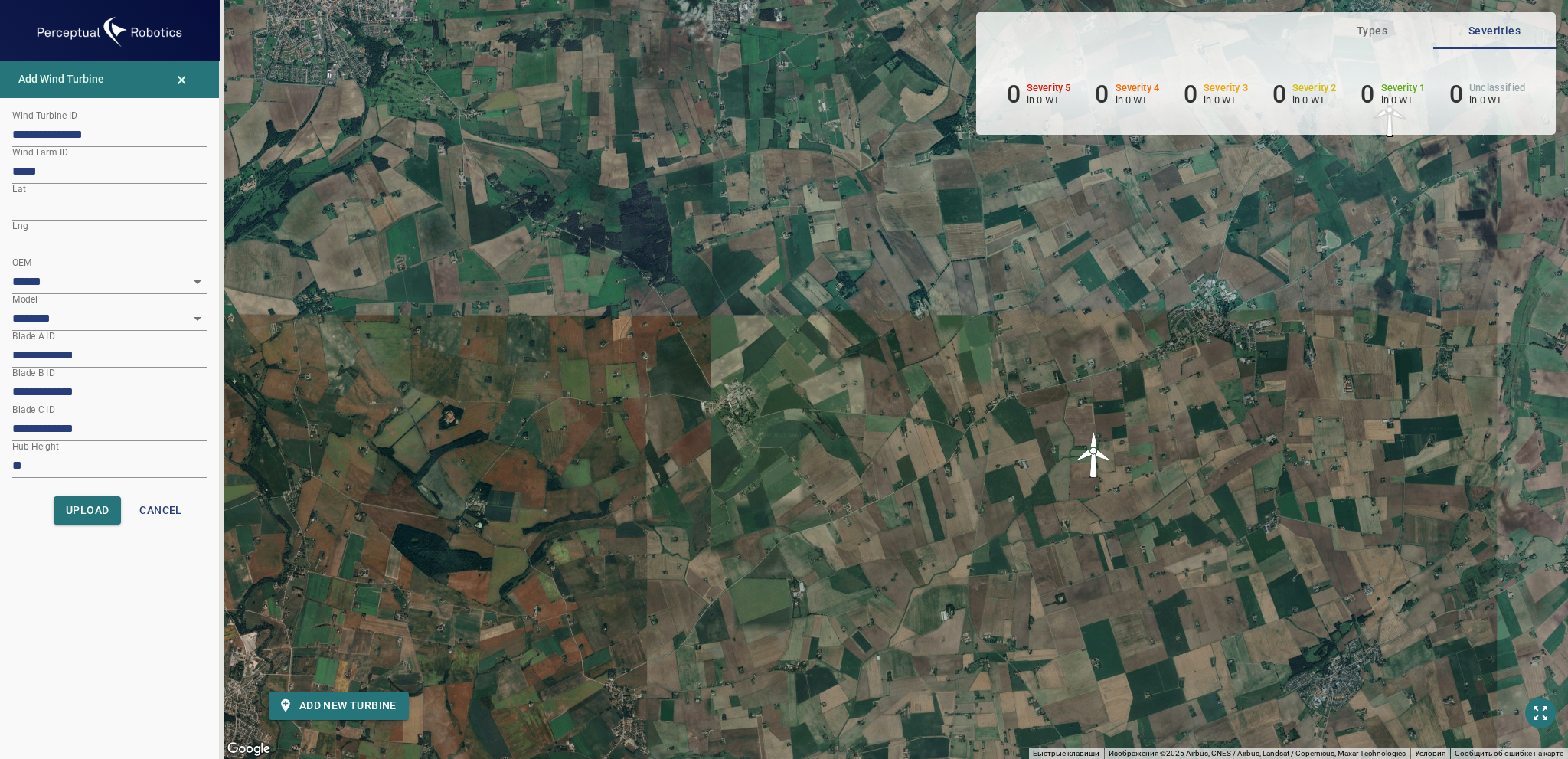 drag, startPoint x: 837, startPoint y: 304, endPoint x: 1019, endPoint y: 356, distance: 189.28286 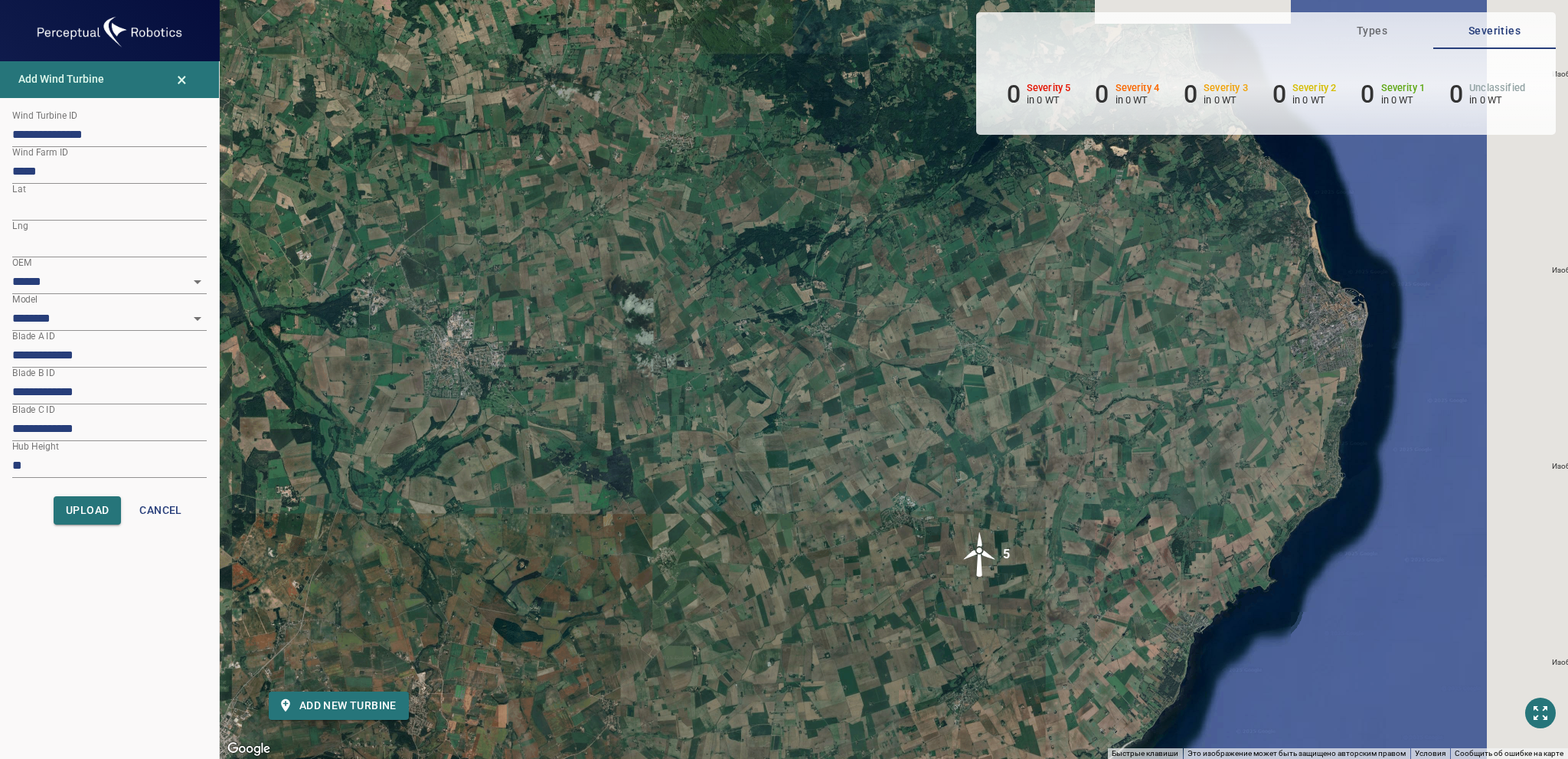 drag, startPoint x: 971, startPoint y: 322, endPoint x: 1036, endPoint y: 480, distance: 170.8479 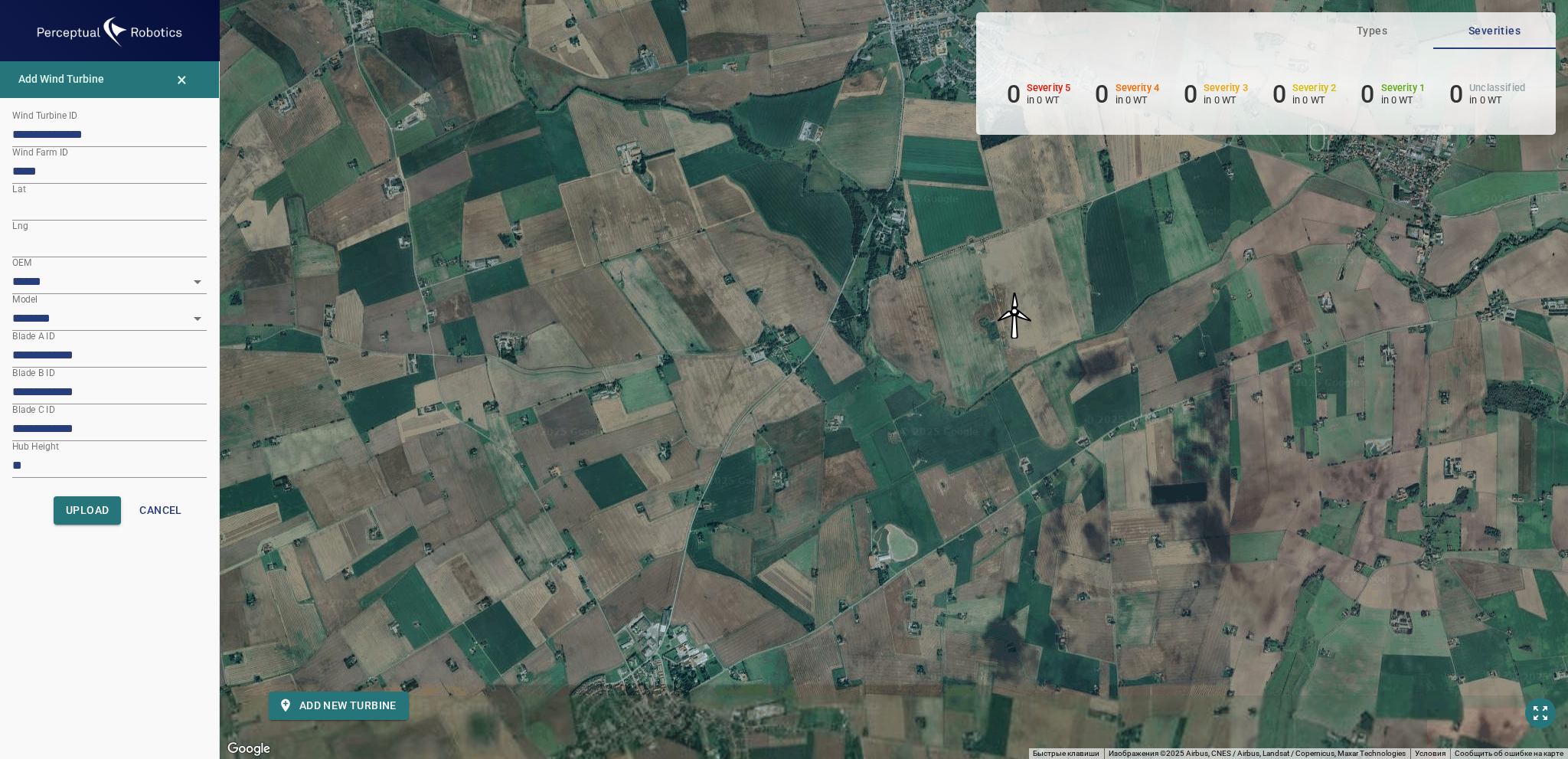 drag, startPoint x: 1174, startPoint y: 382, endPoint x: 1112, endPoint y: 222, distance: 171.59254 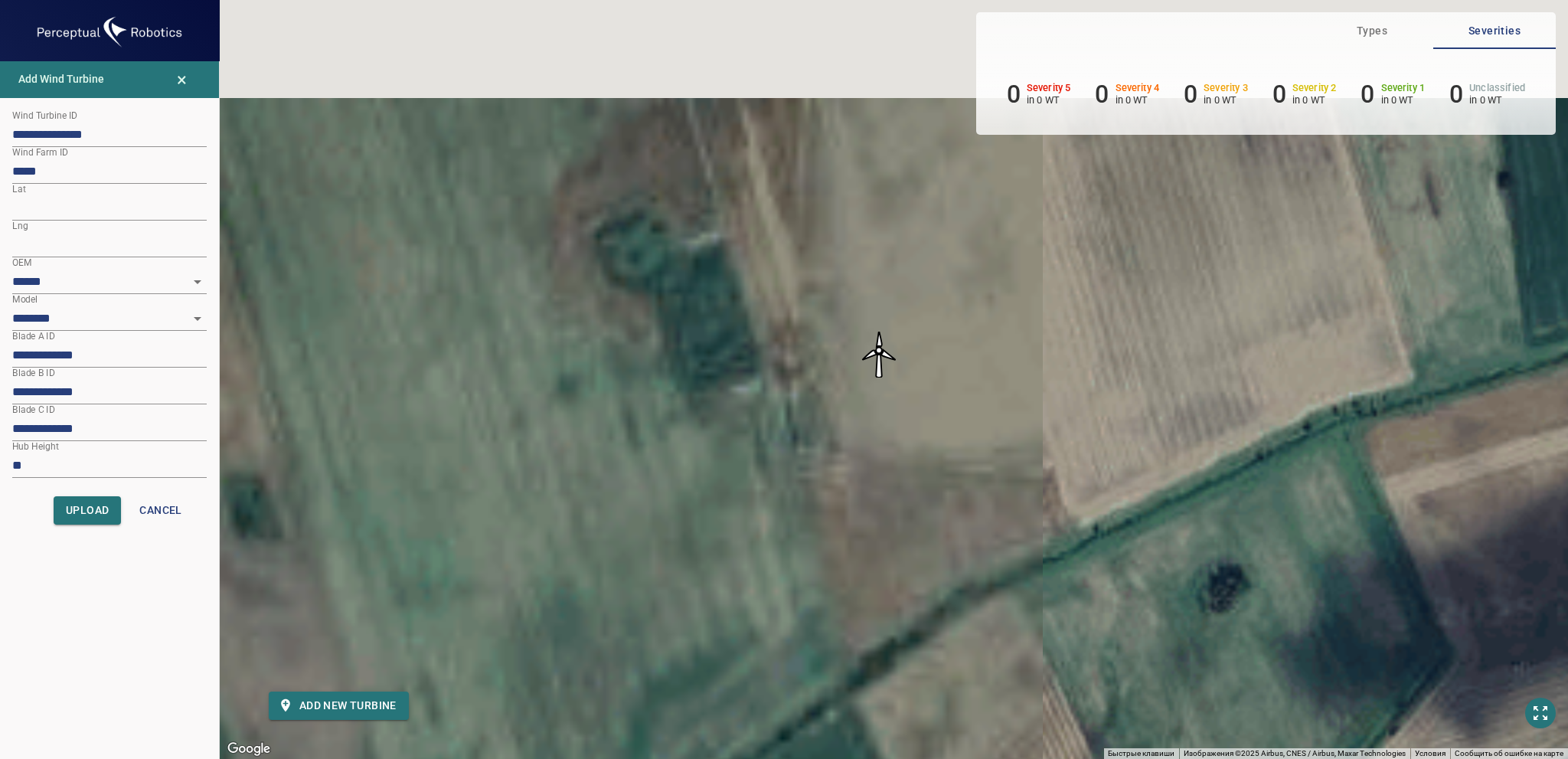 drag, startPoint x: 959, startPoint y: 285, endPoint x: 809, endPoint y: 439, distance: 214.97907 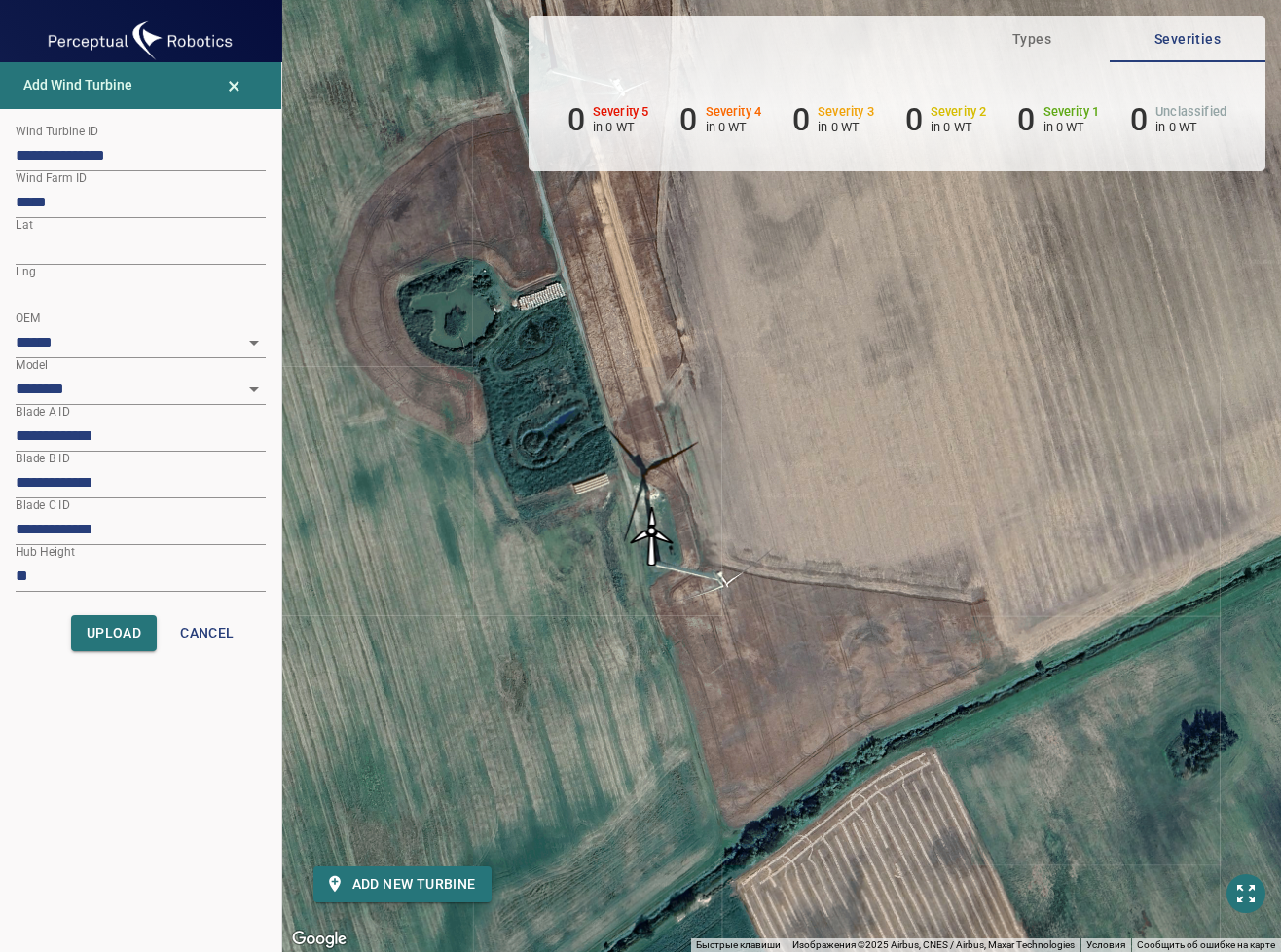 drag, startPoint x: 759, startPoint y: 428, endPoint x: 650, endPoint y: 523, distance: 144.58907 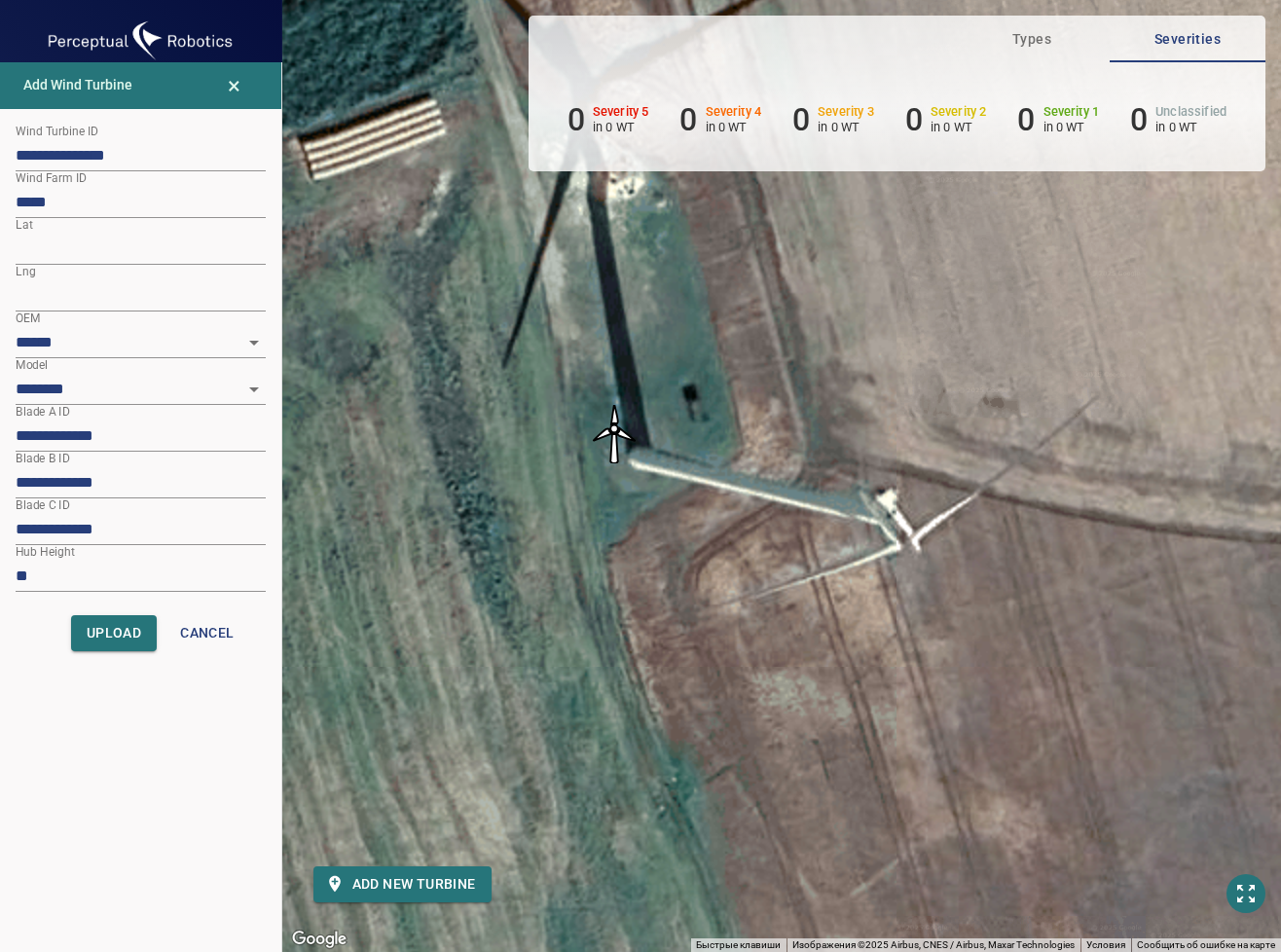 drag, startPoint x: 611, startPoint y: 426, endPoint x: 591, endPoint y: 587, distance: 162.237 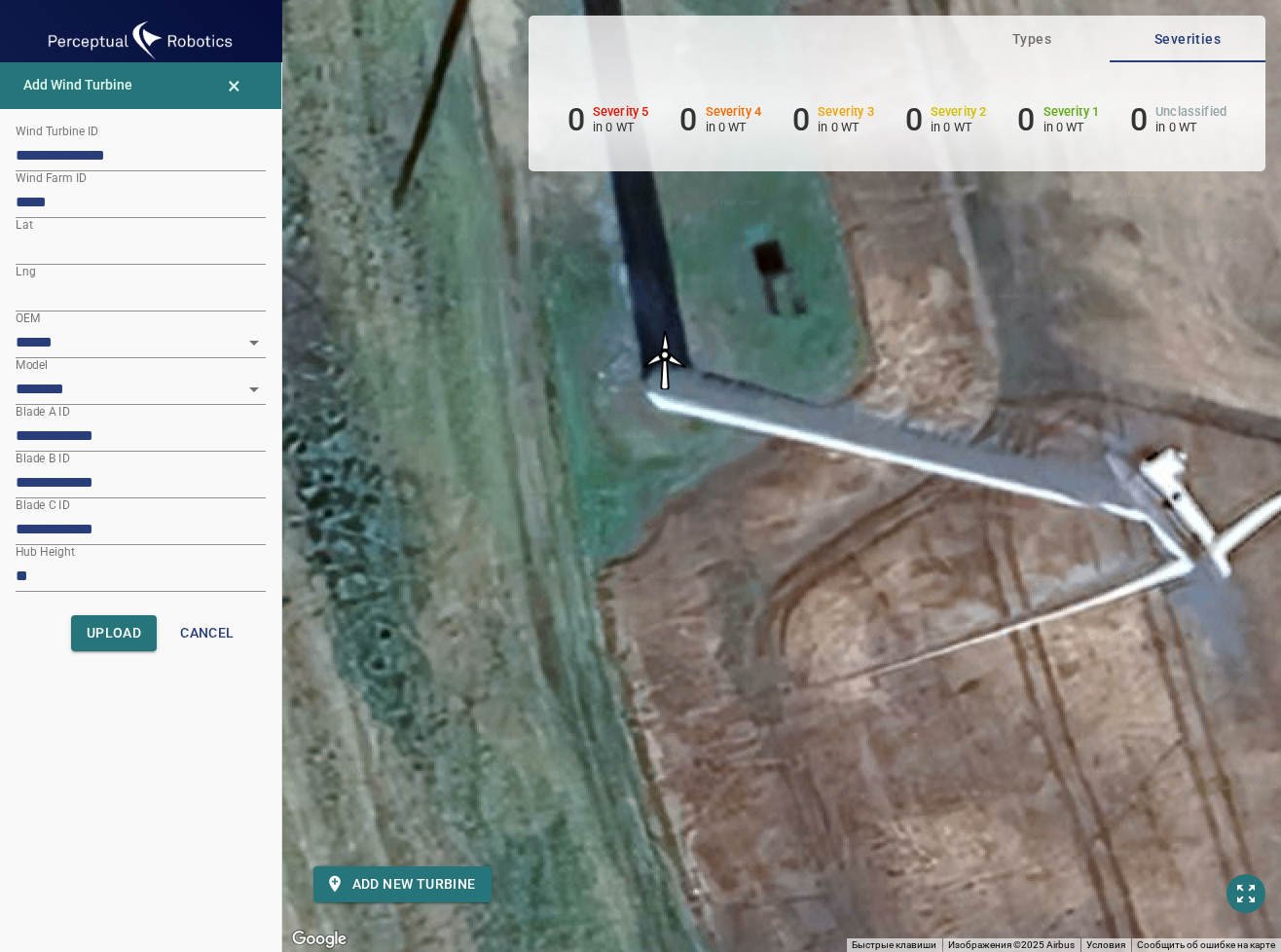 drag, startPoint x: 612, startPoint y: 363, endPoint x: 662, endPoint y: 353, distance: 50.990195 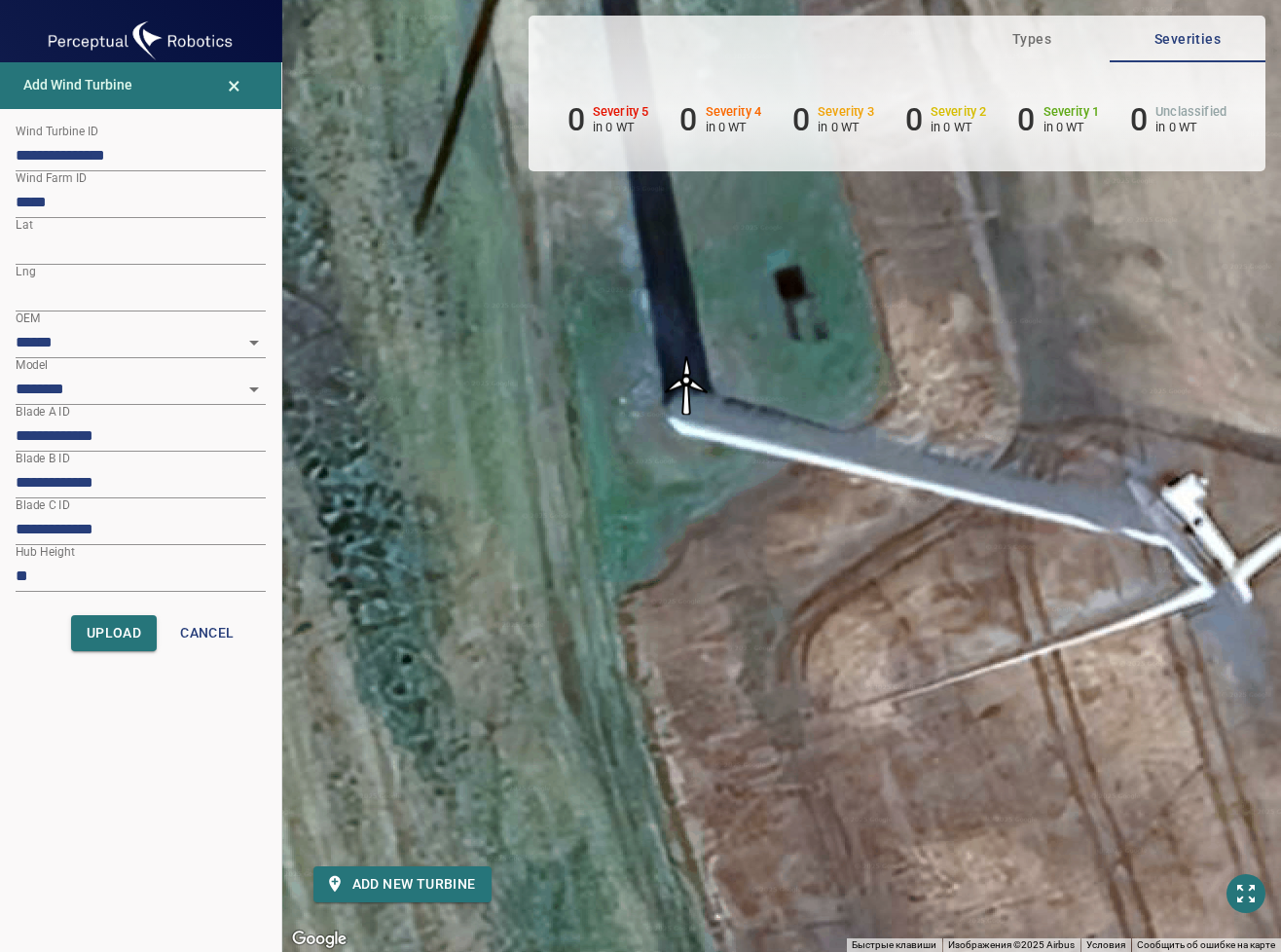 drag, startPoint x: 597, startPoint y: 463, endPoint x: 616, endPoint y: 437, distance: 32.202484 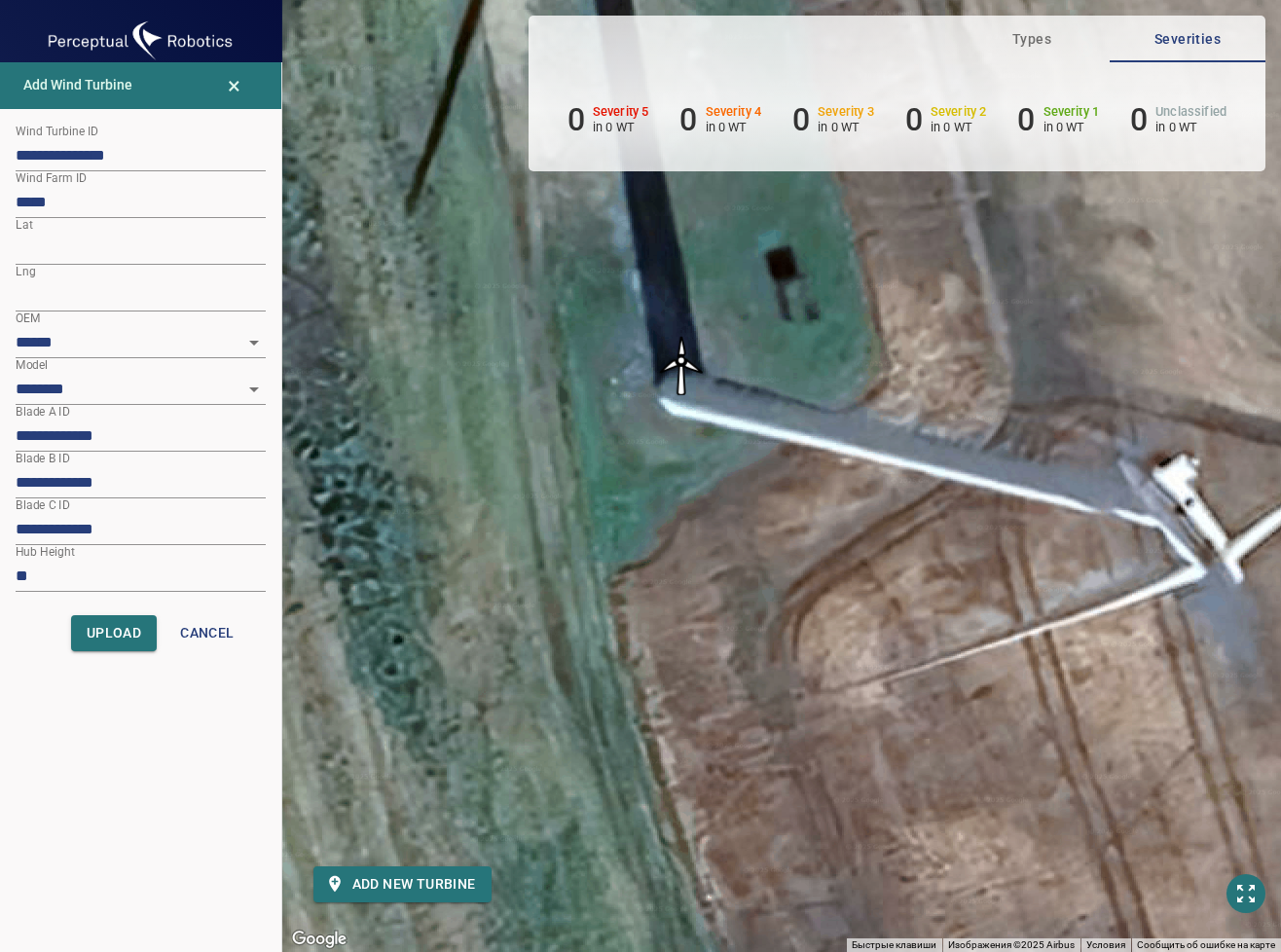 click at bounding box center (681, 366) 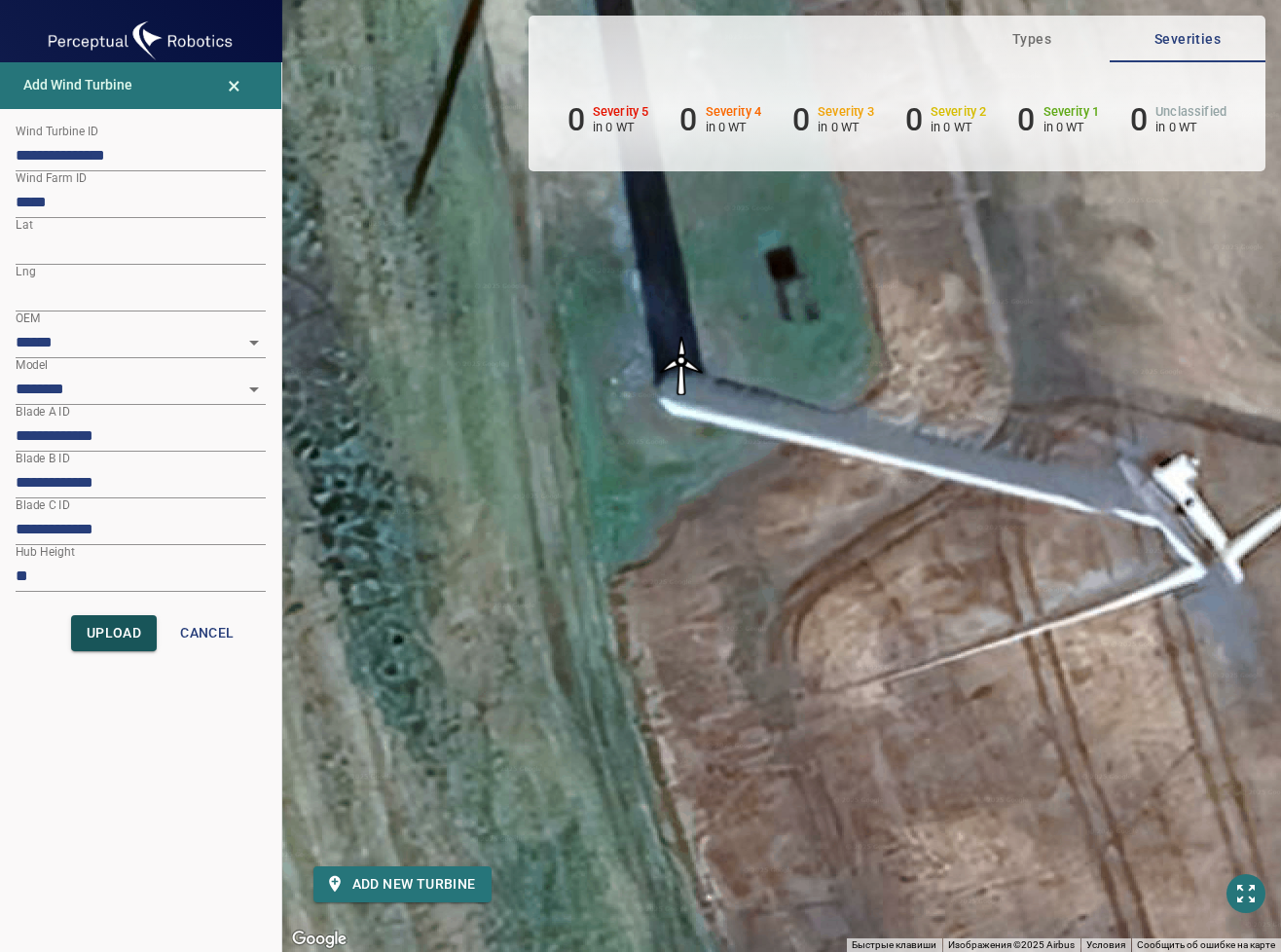 click on "Upload" at bounding box center [114, 633] 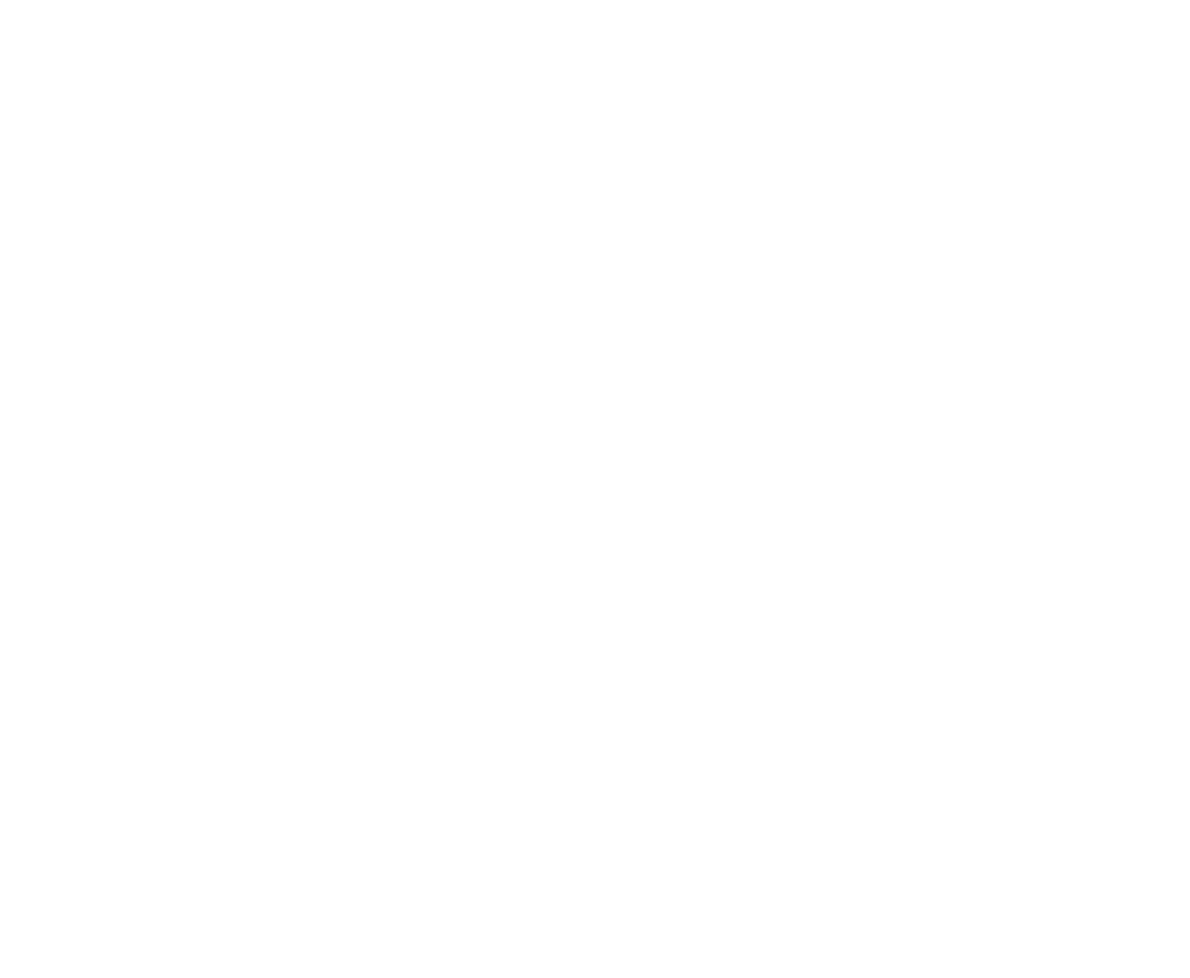 scroll, scrollTop: 0, scrollLeft: 0, axis: both 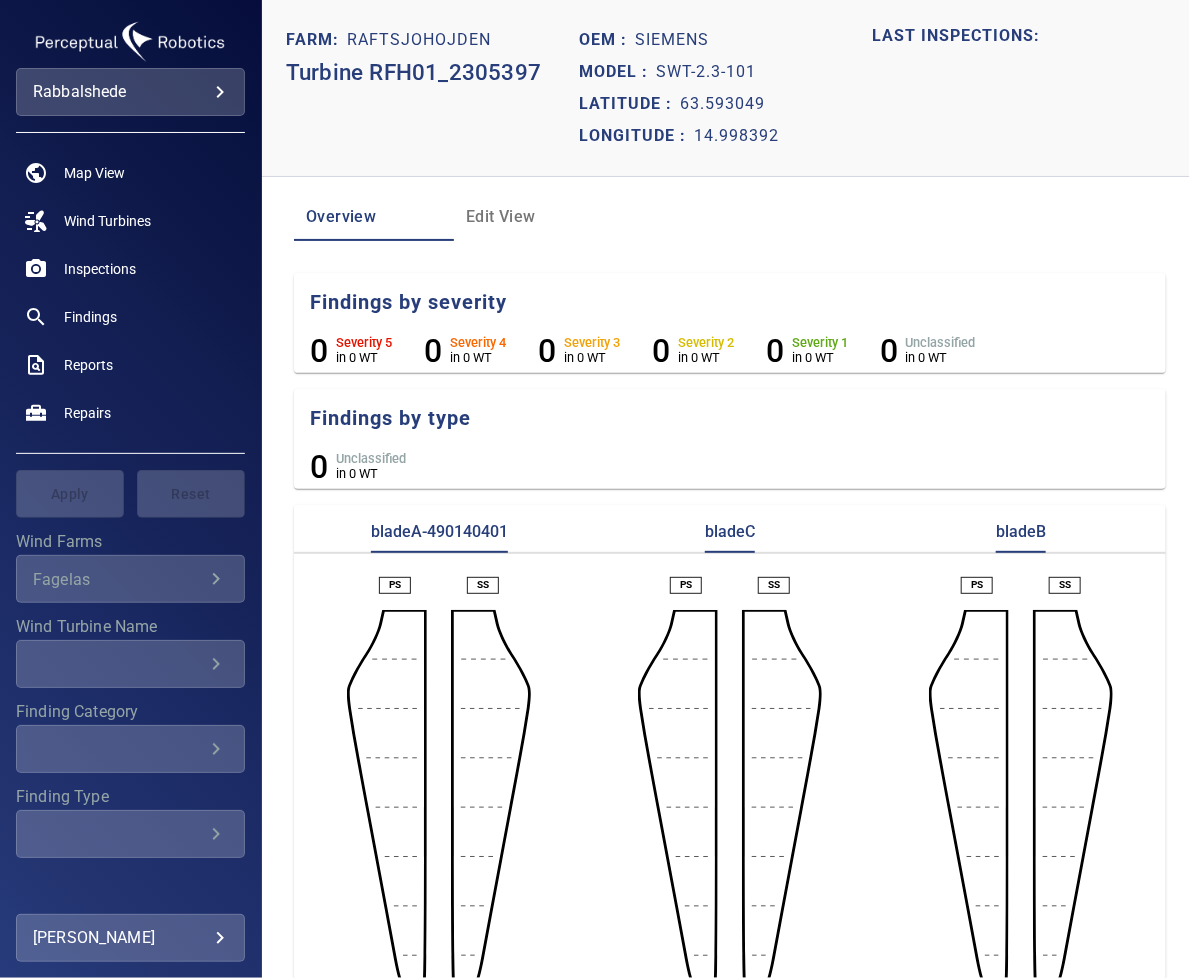 click on "Edit View" at bounding box center [534, 217] 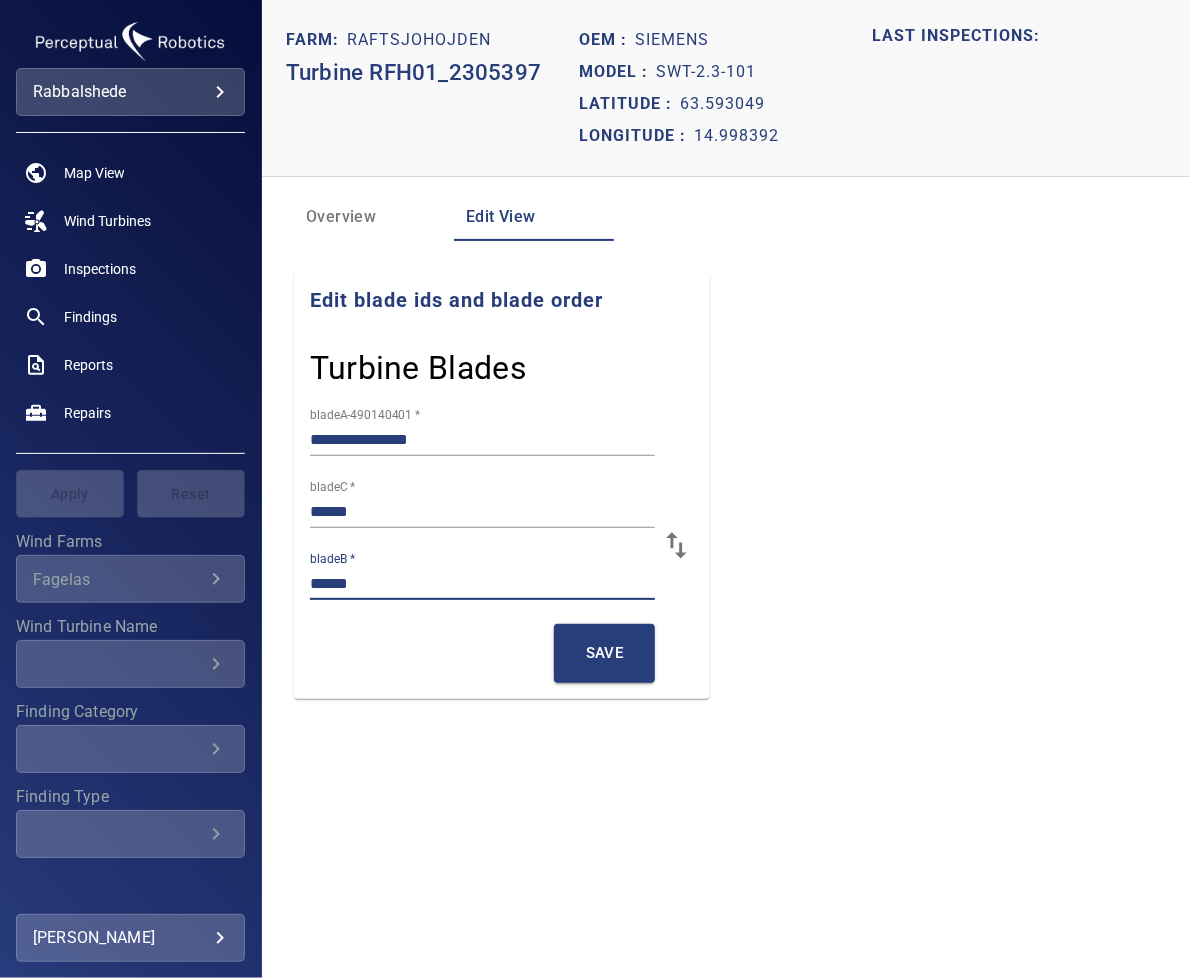 click on "******" at bounding box center [483, 584] 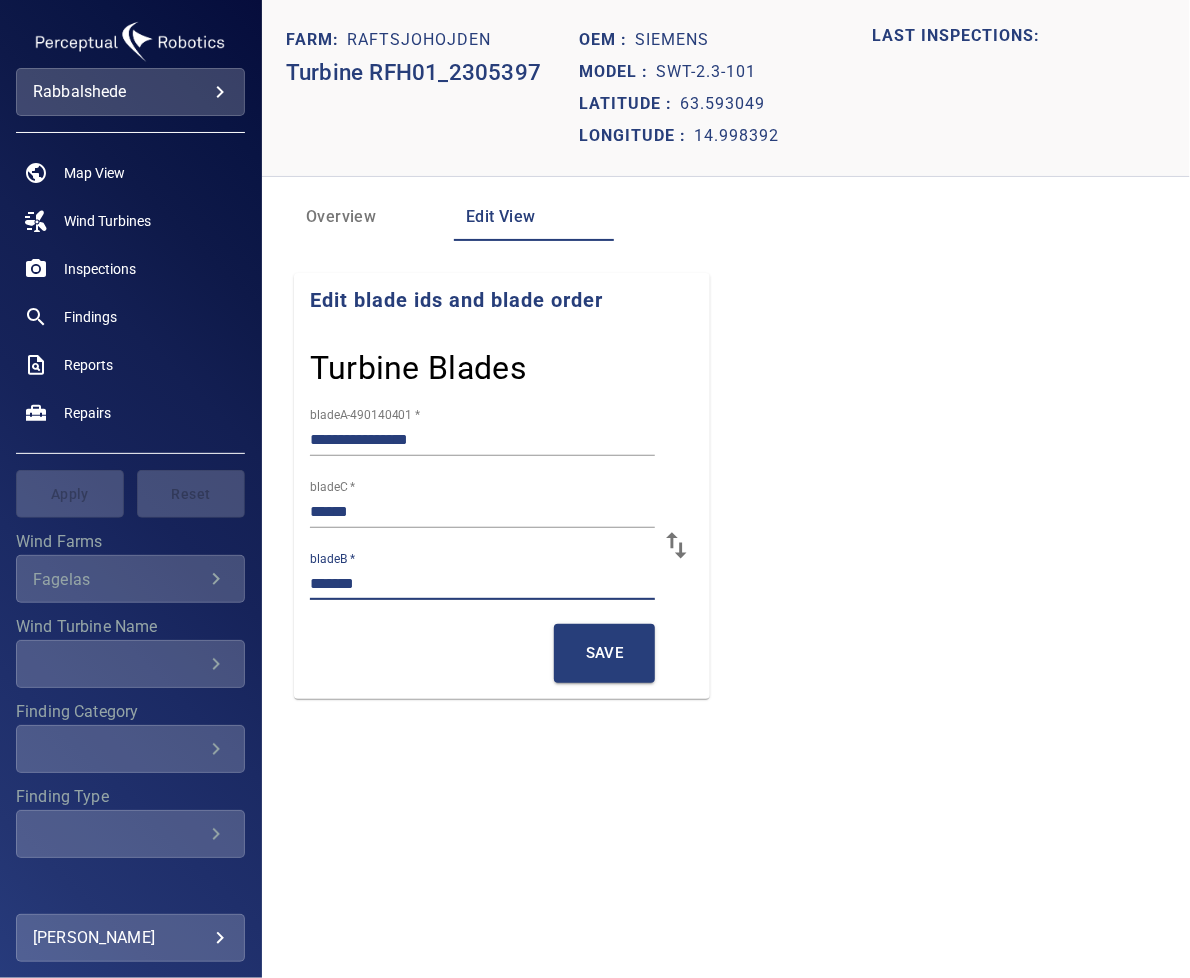 paste on "*********" 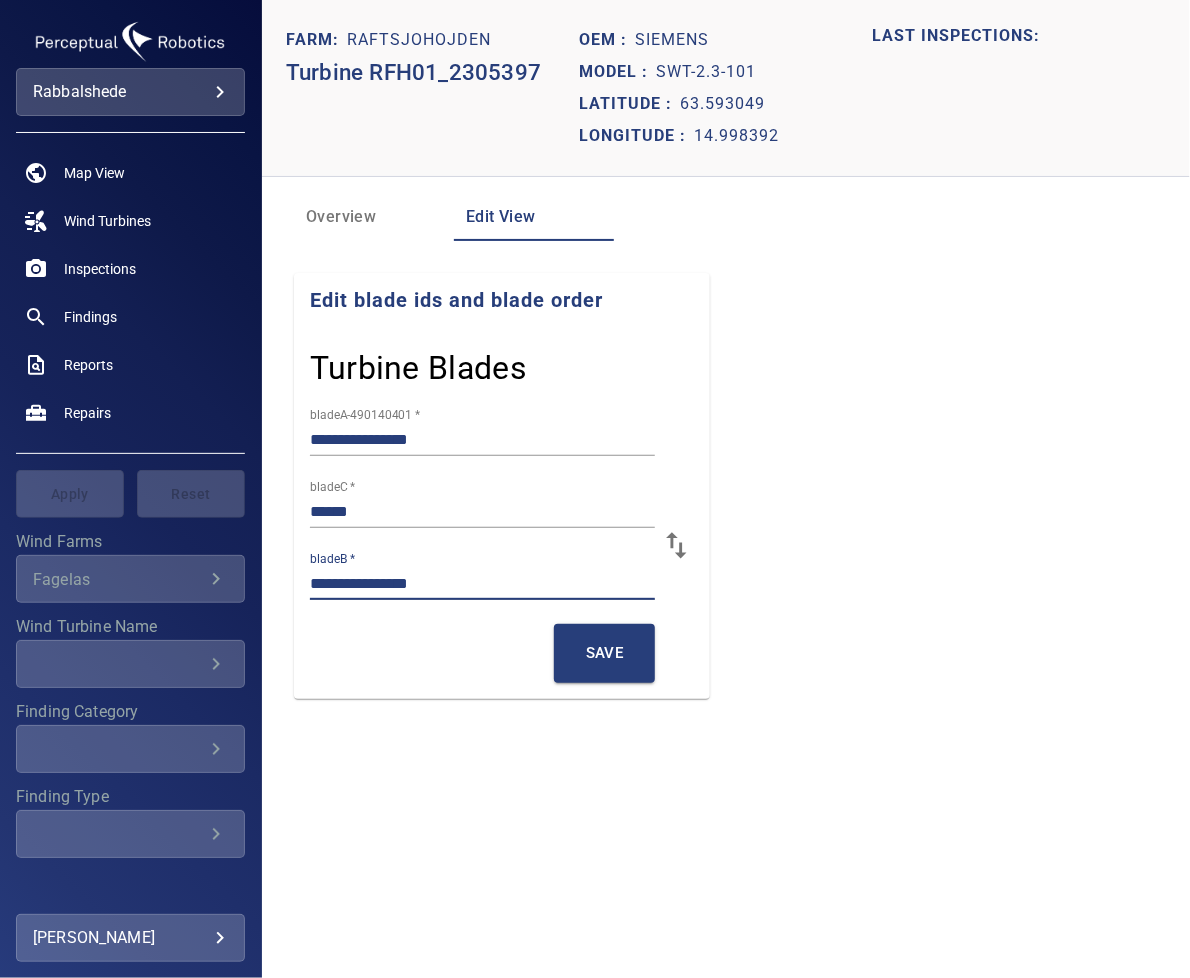 type on "**********" 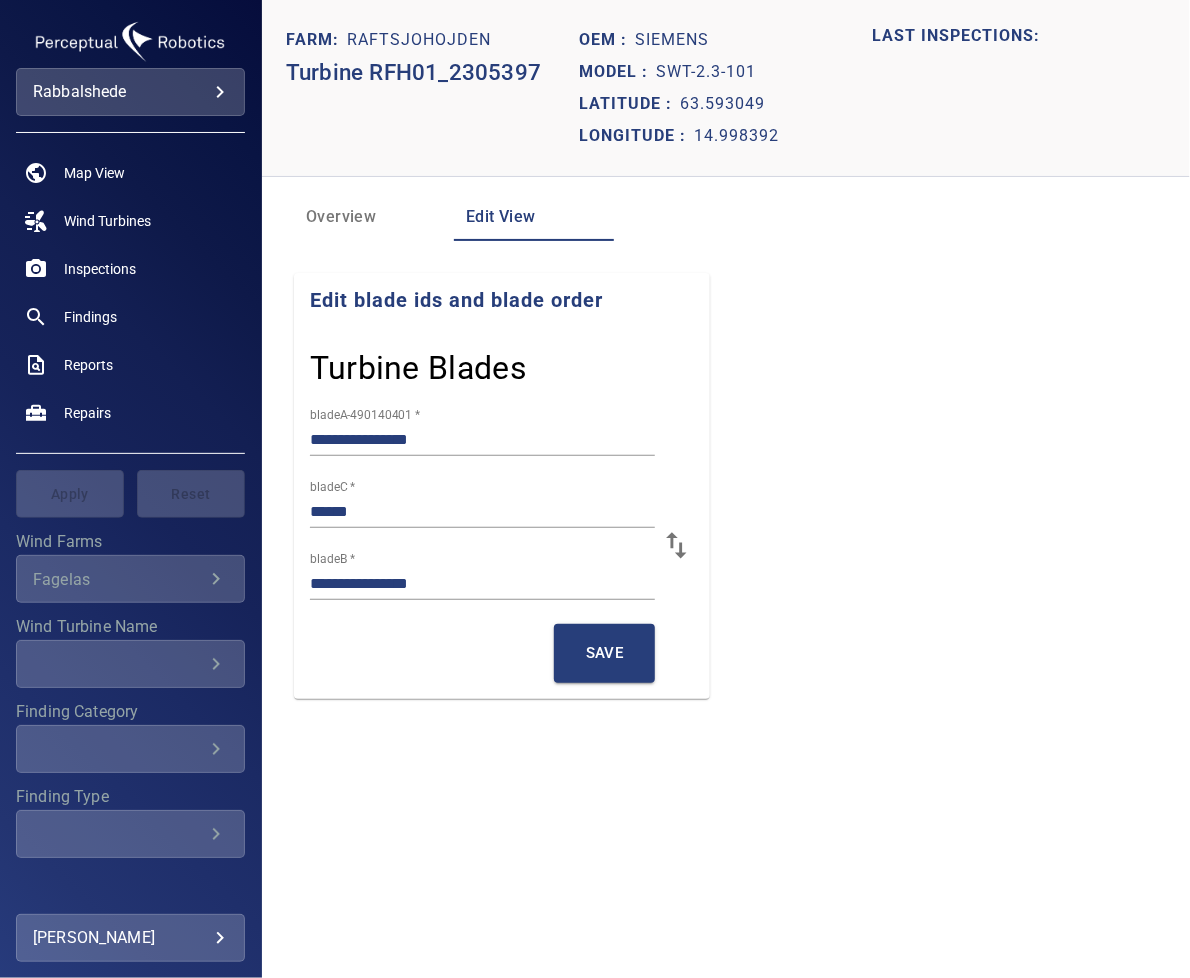 click on "******" at bounding box center [483, 512] 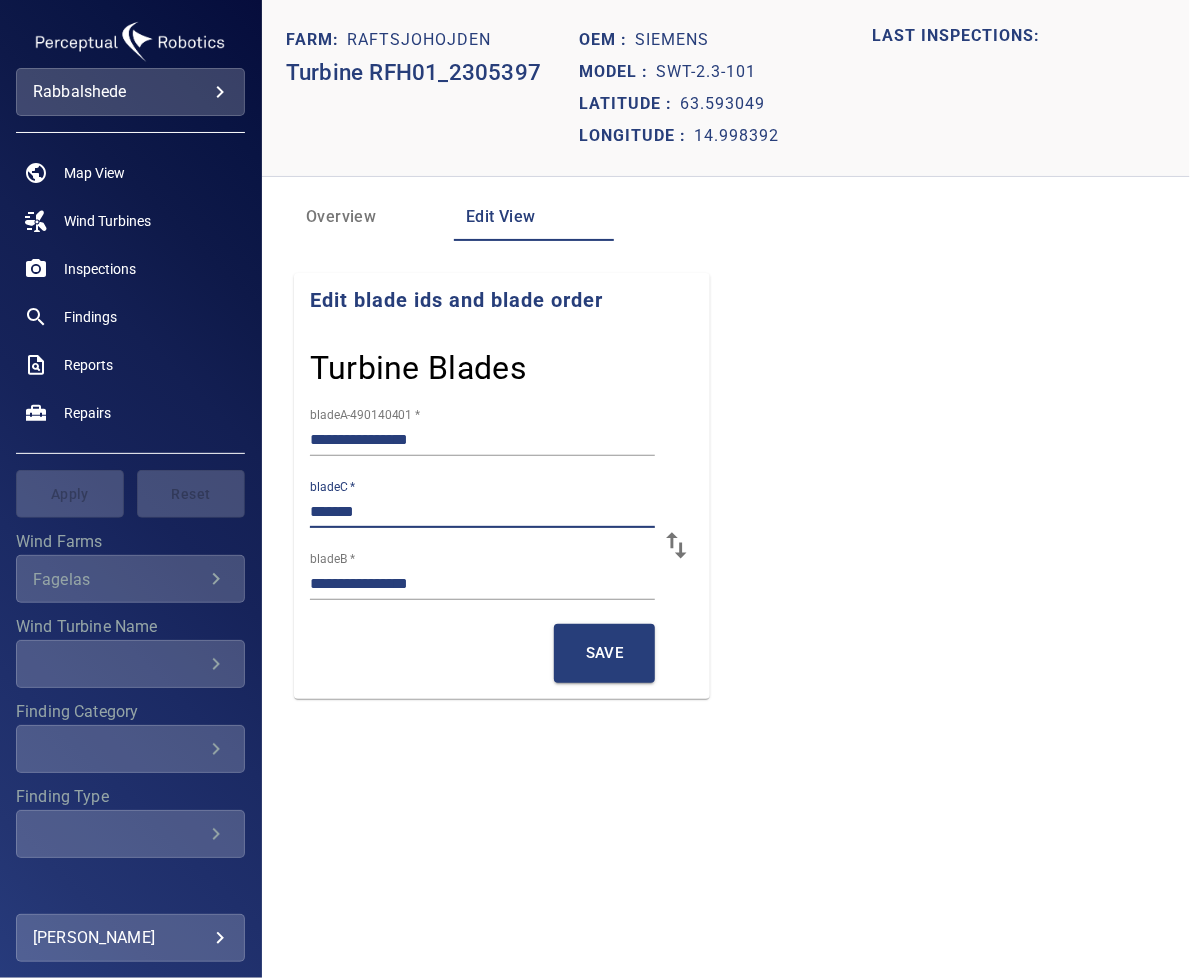 paste on "*********" 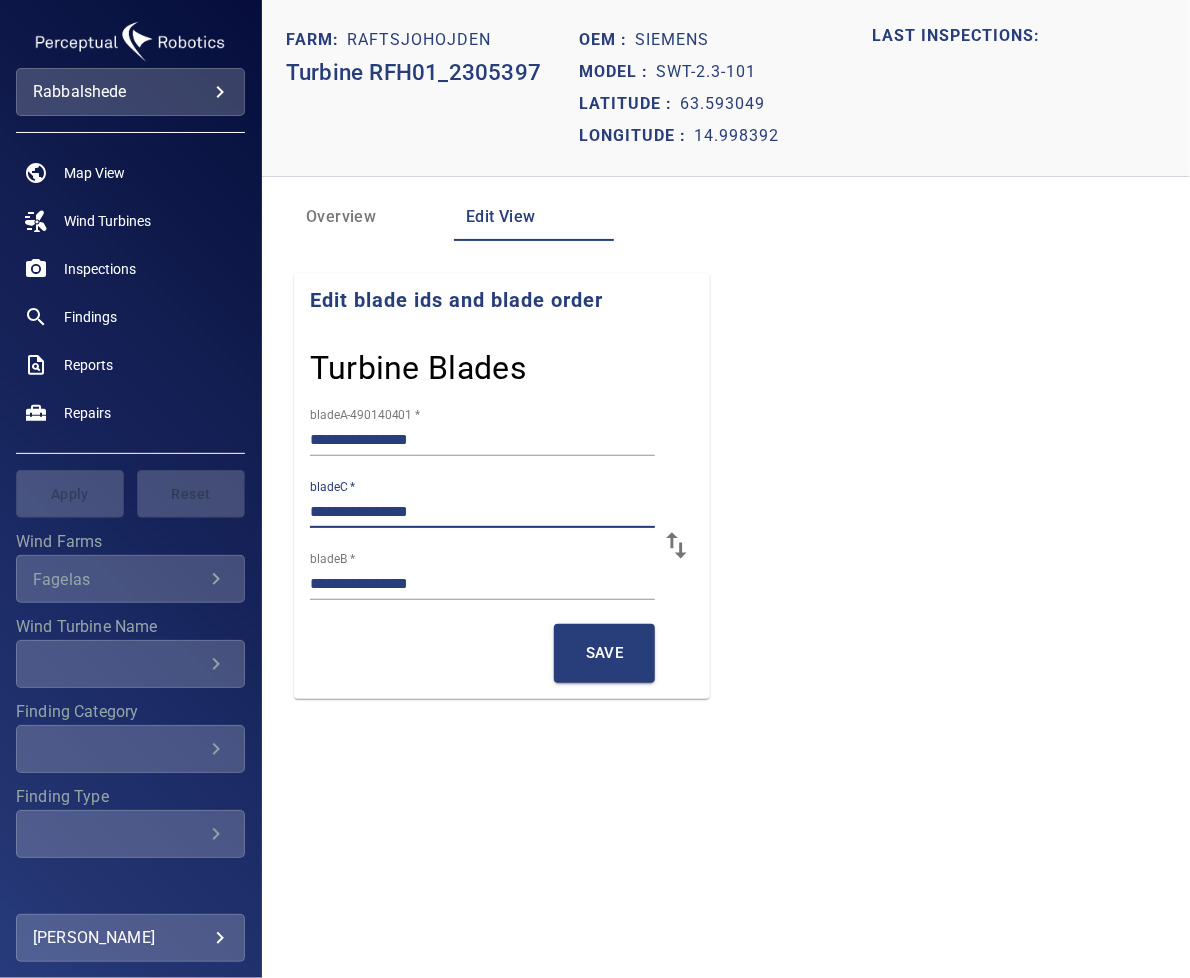 type on "**********" 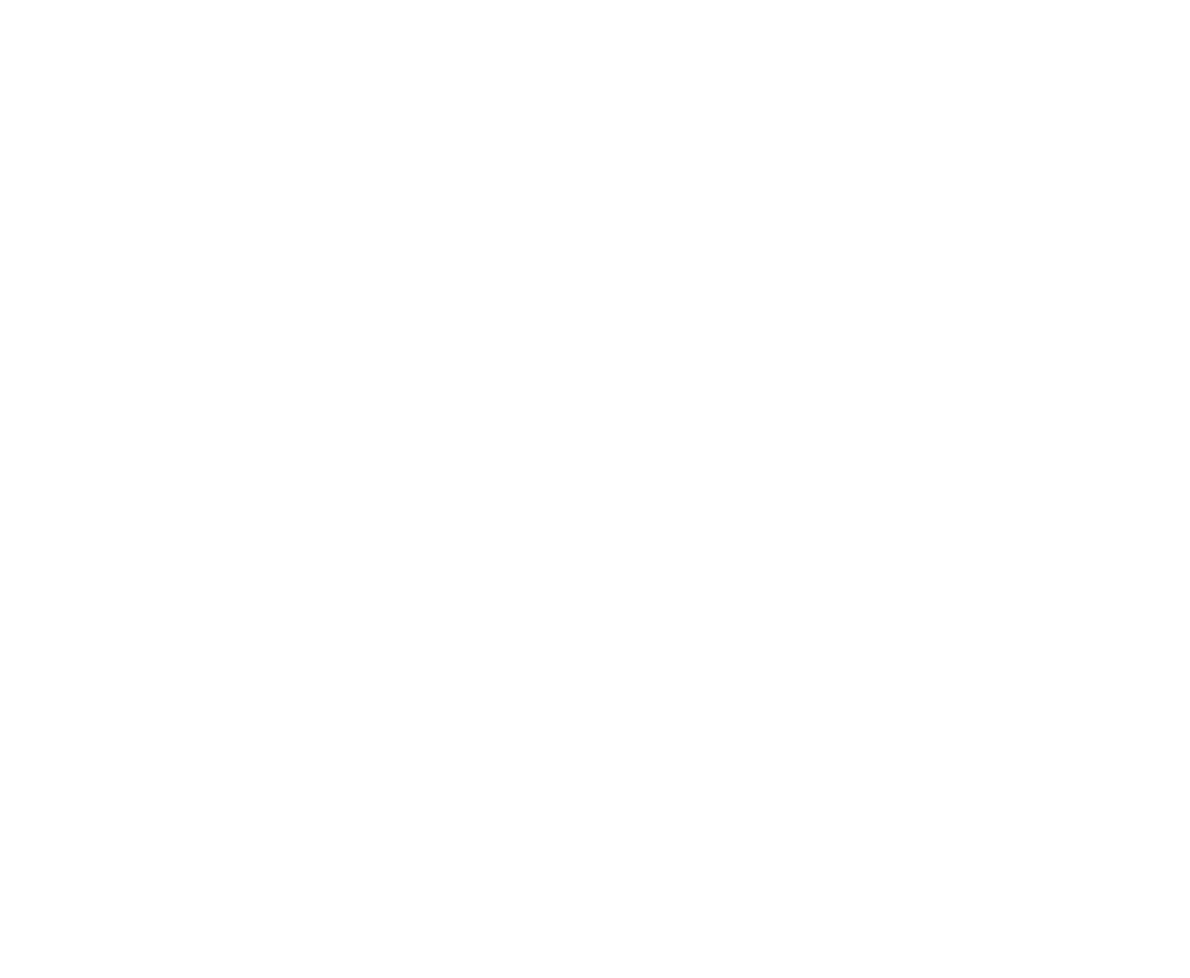scroll, scrollTop: 0, scrollLeft: 0, axis: both 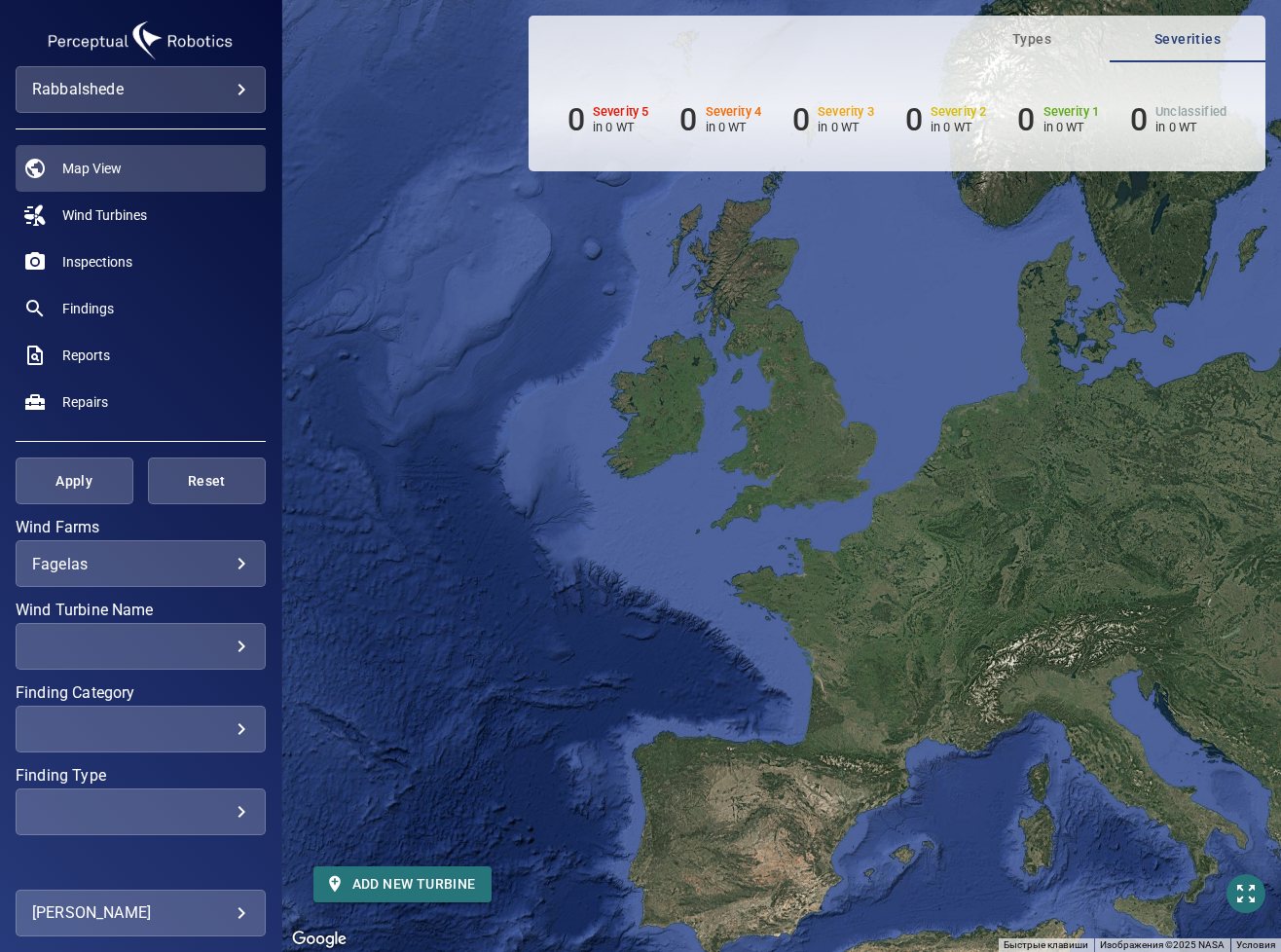 click on "Fagelas ******* ​" at bounding box center (140, 564) 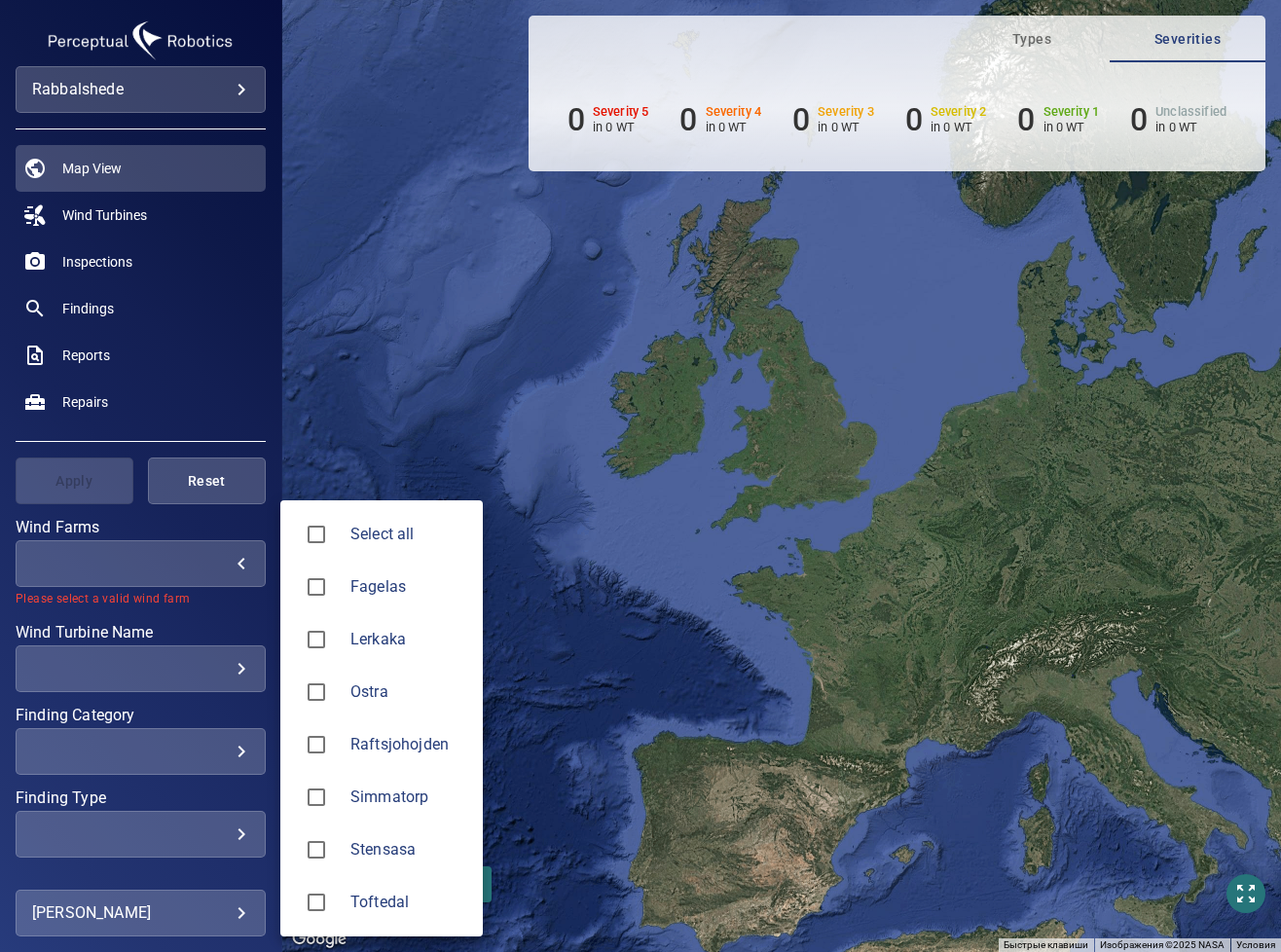 type on "*****" 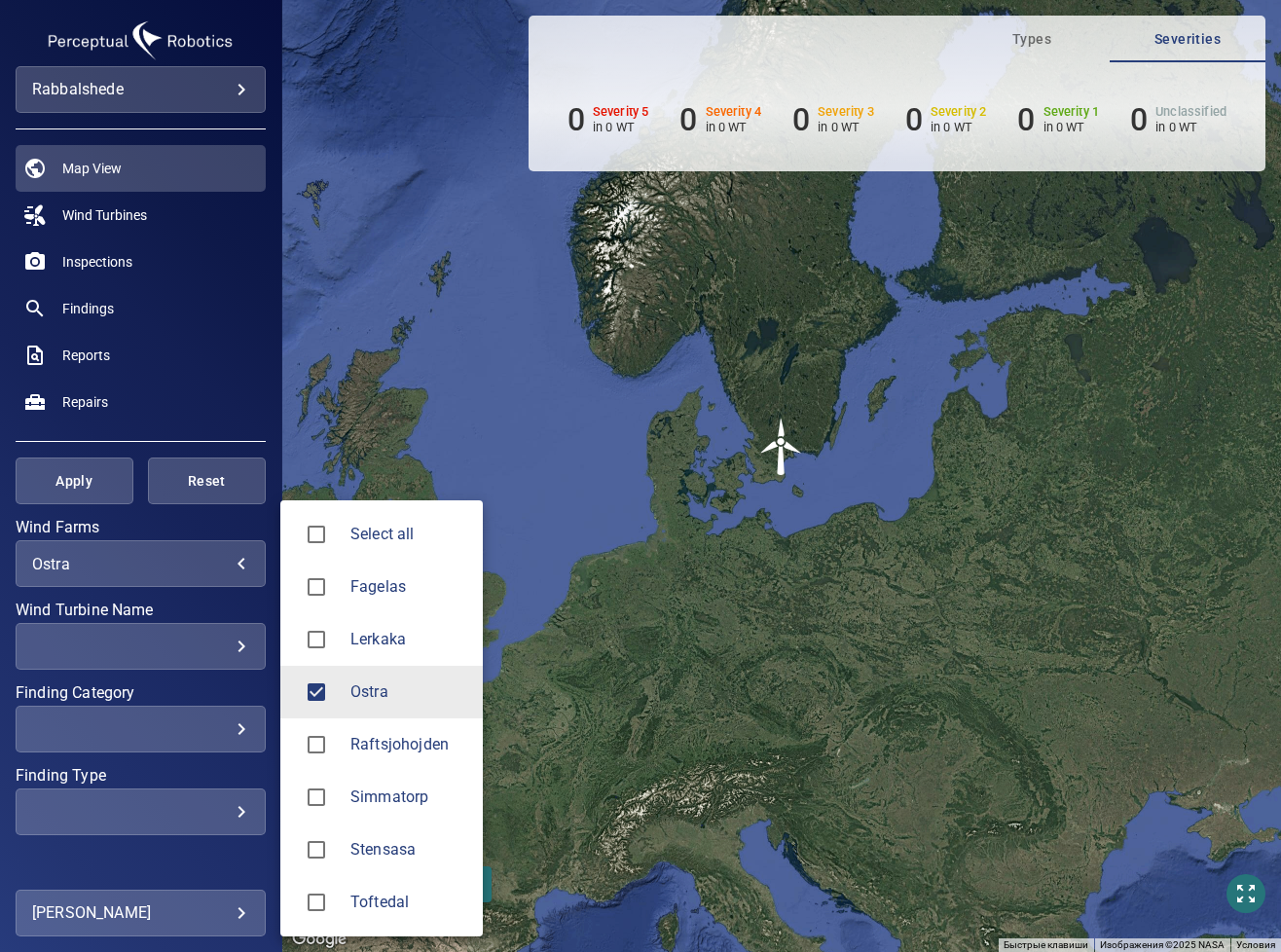click at bounding box center (640, 476) 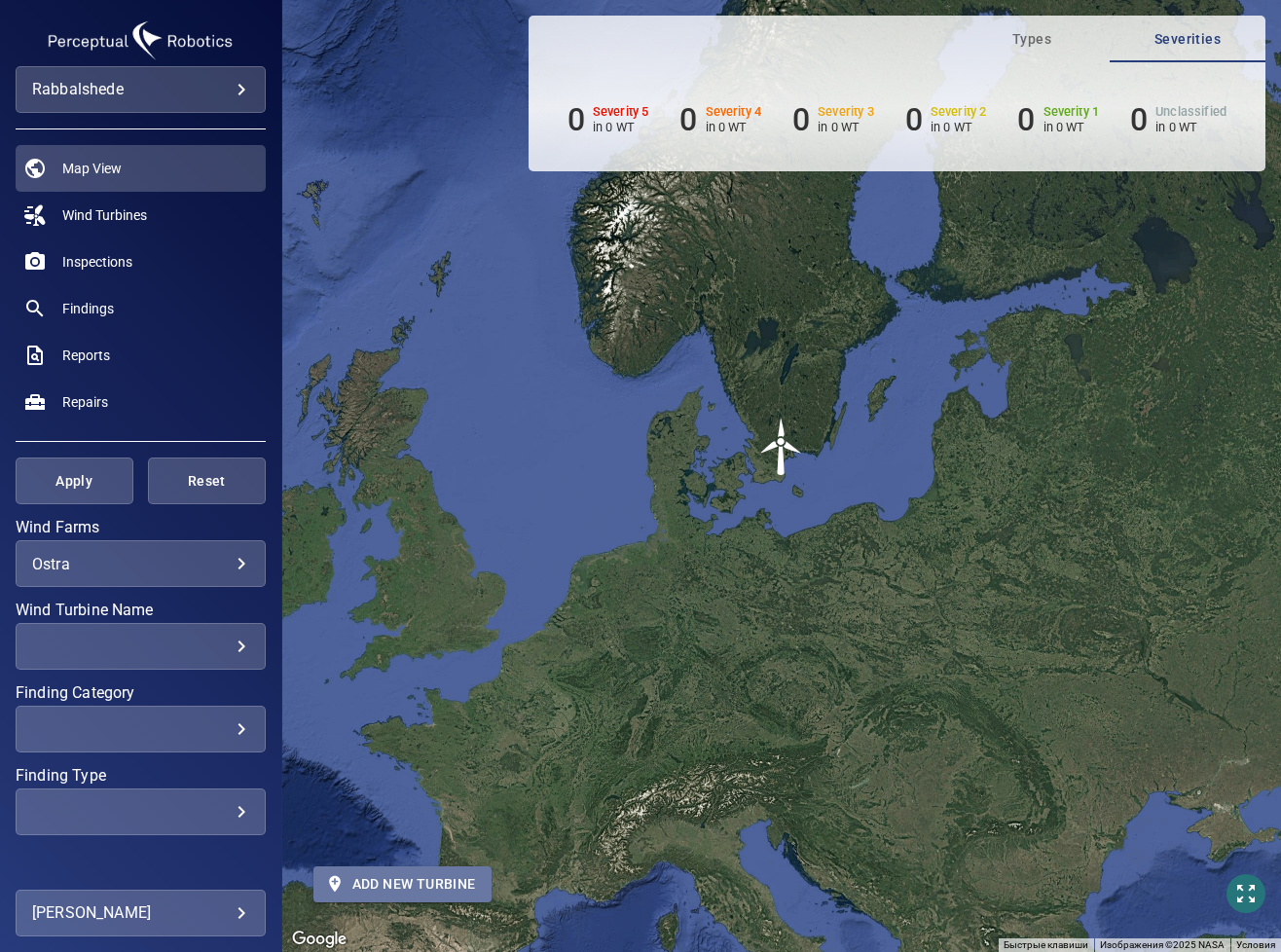 click on "Add new turbine" at bounding box center [402, 884] 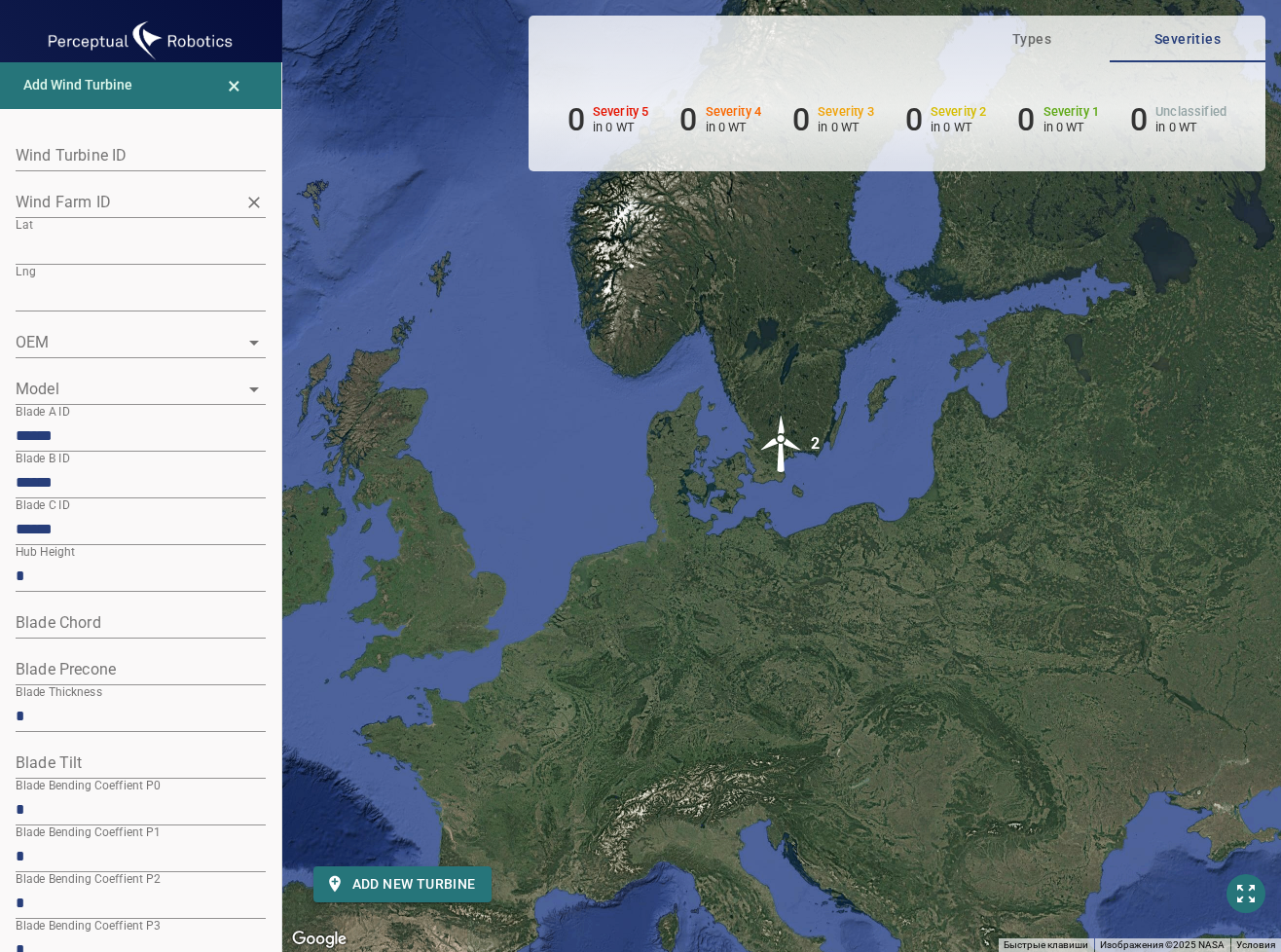 click on "Wind Farm ID" at bounding box center [126, 201] 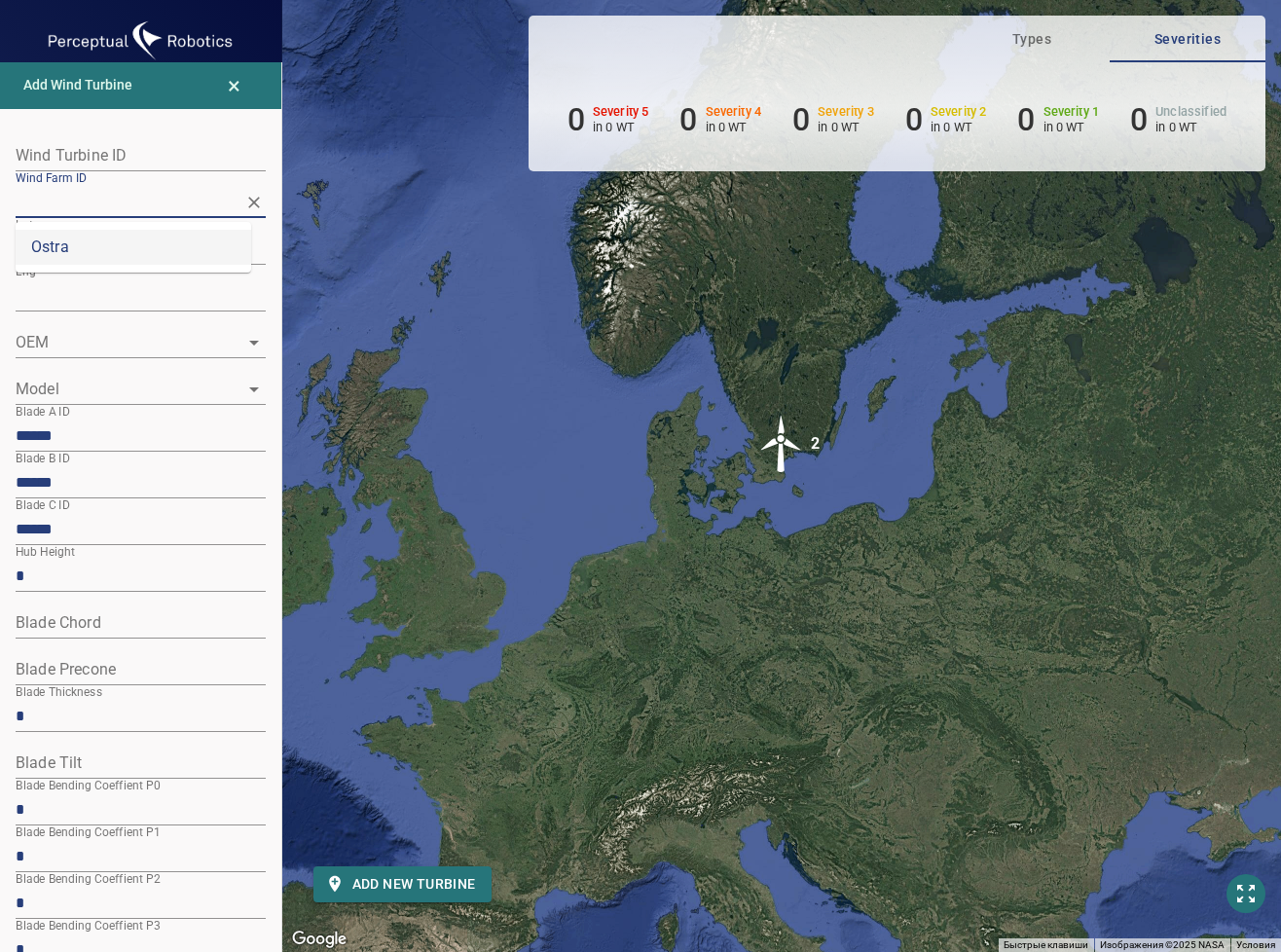 click on "Ostra" at bounding box center [133, 247] 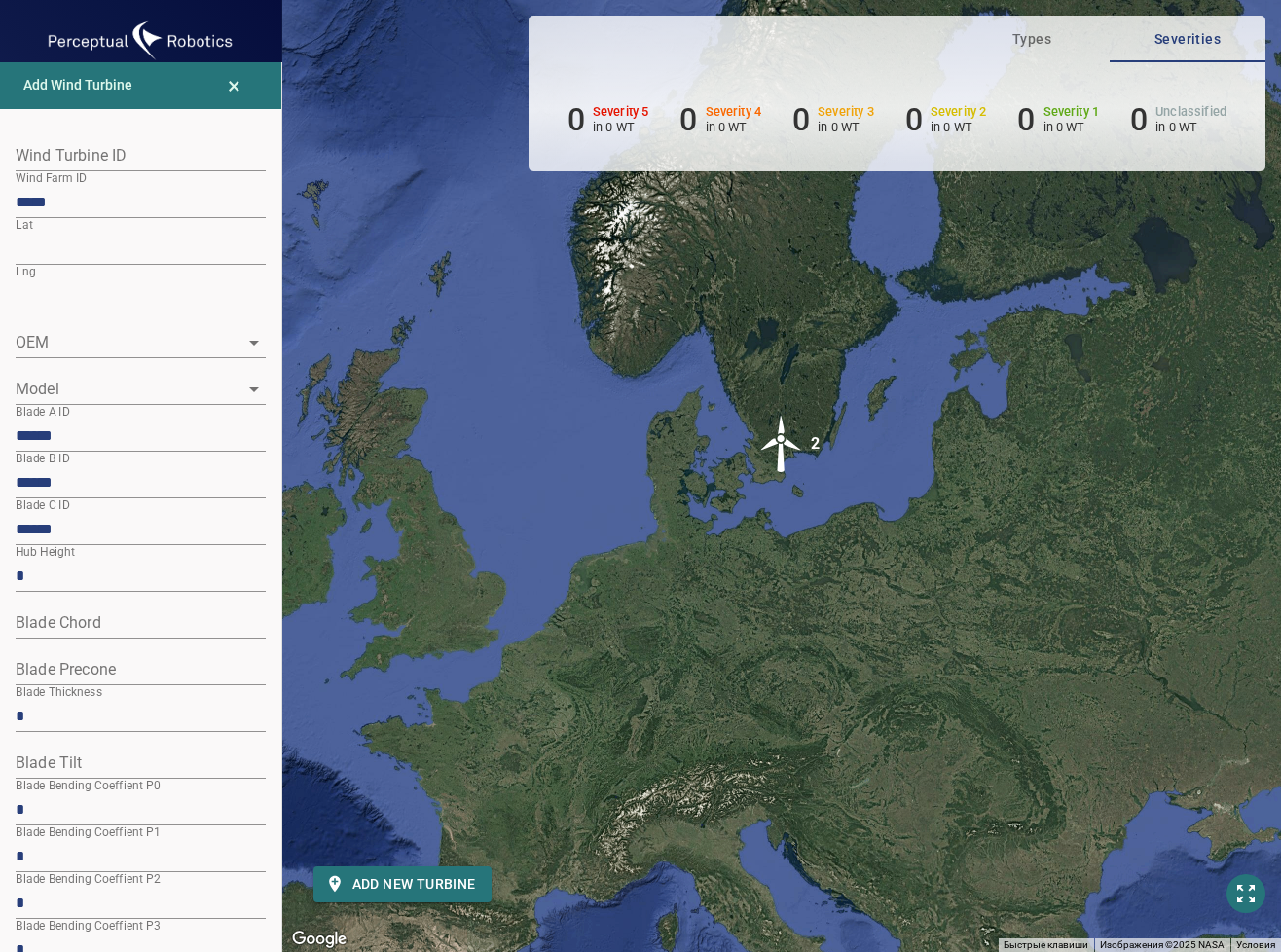 click at bounding box center (140, 156) 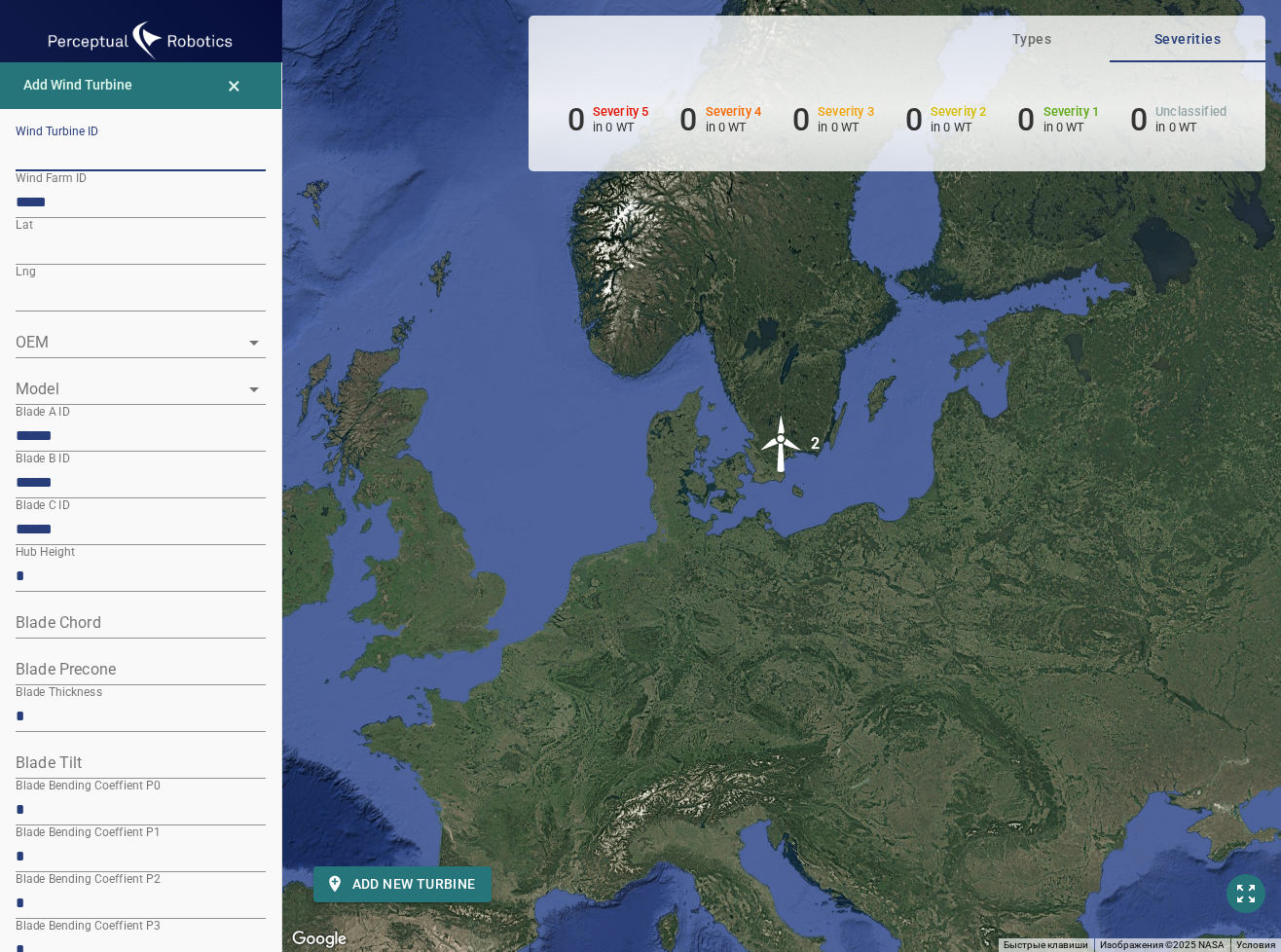 paste on "**********" 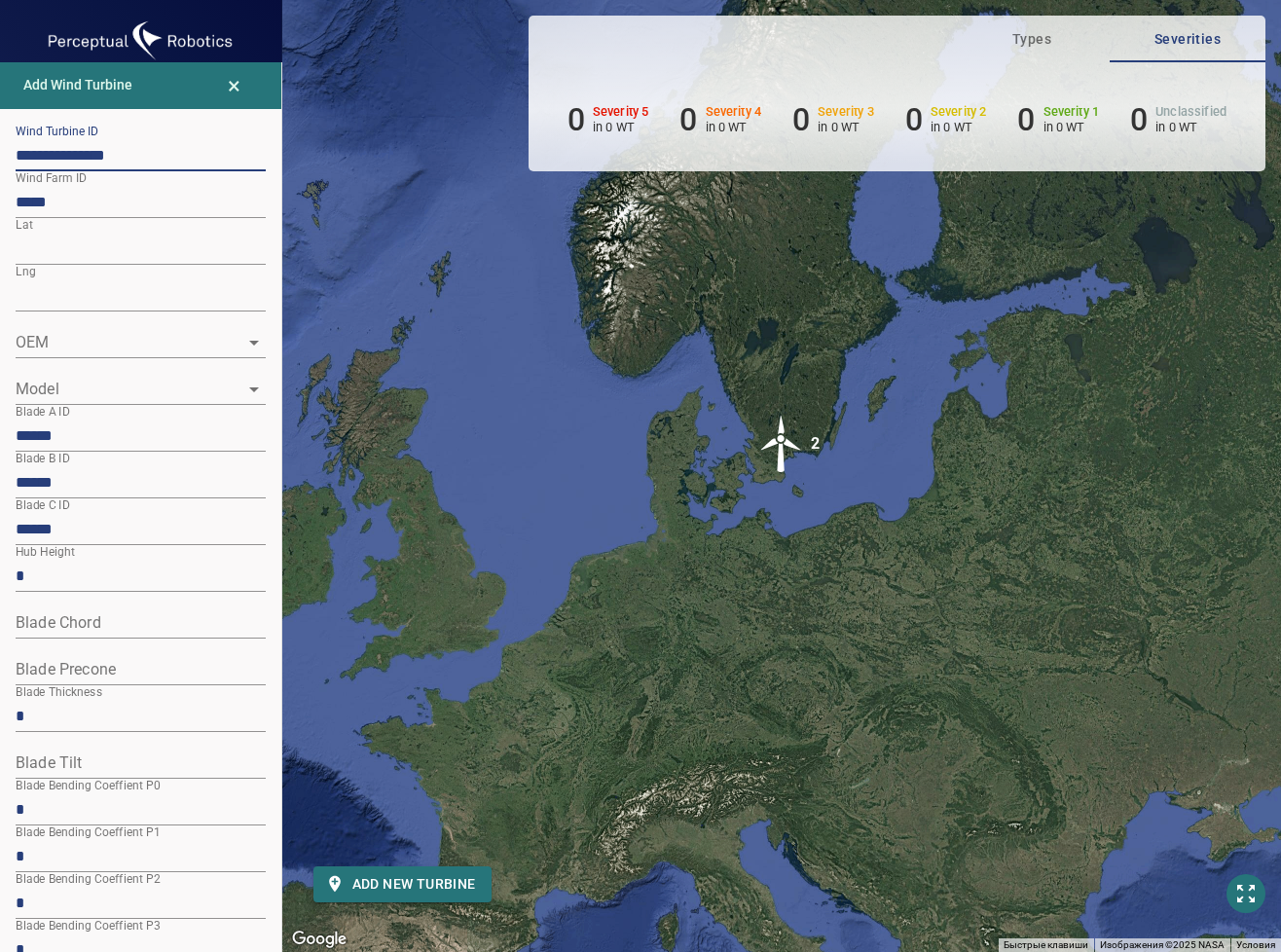 type on "**********" 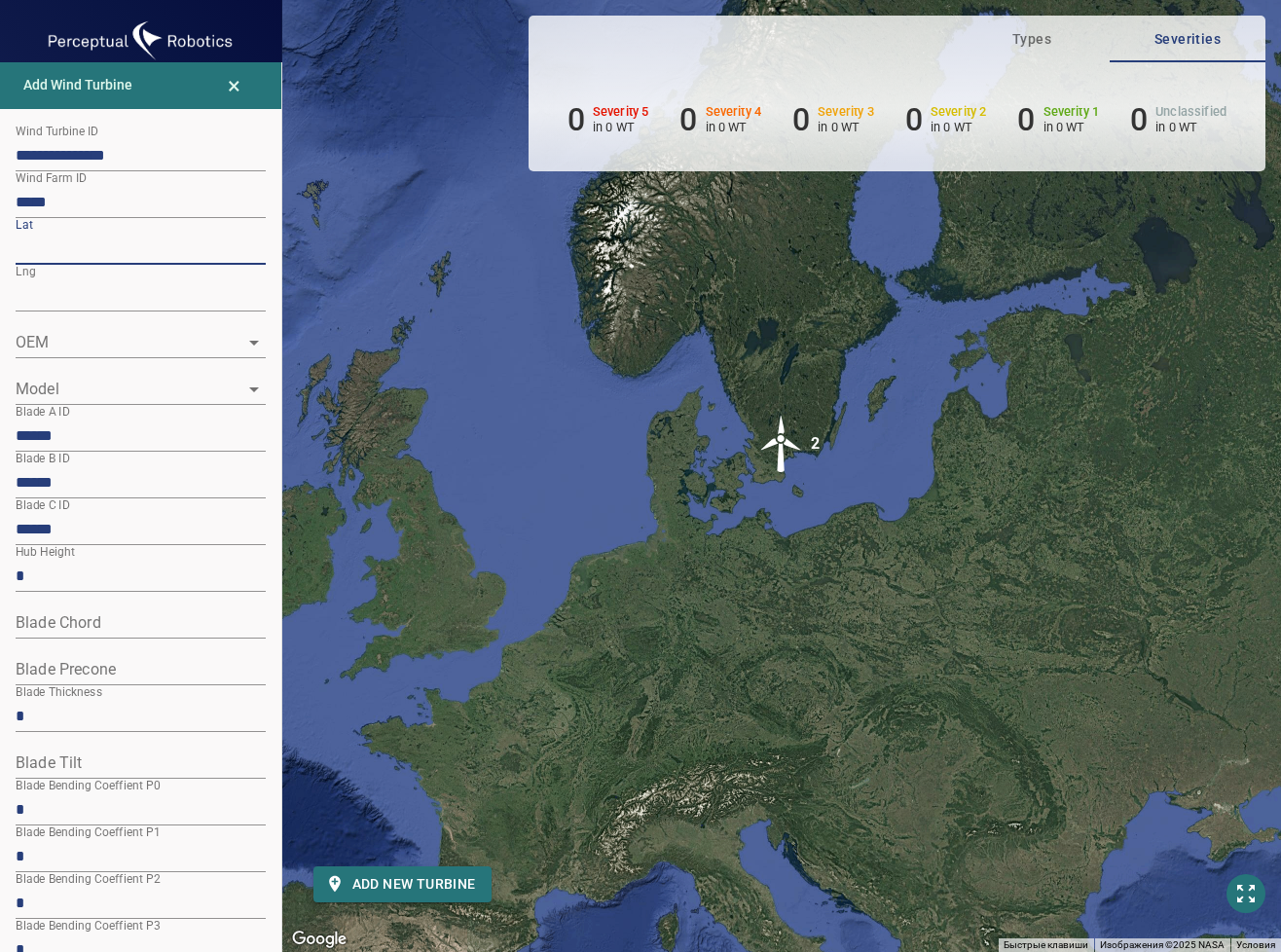 drag, startPoint x: 111, startPoint y: 255, endPoint x: -27, endPoint y: 255, distance: 138 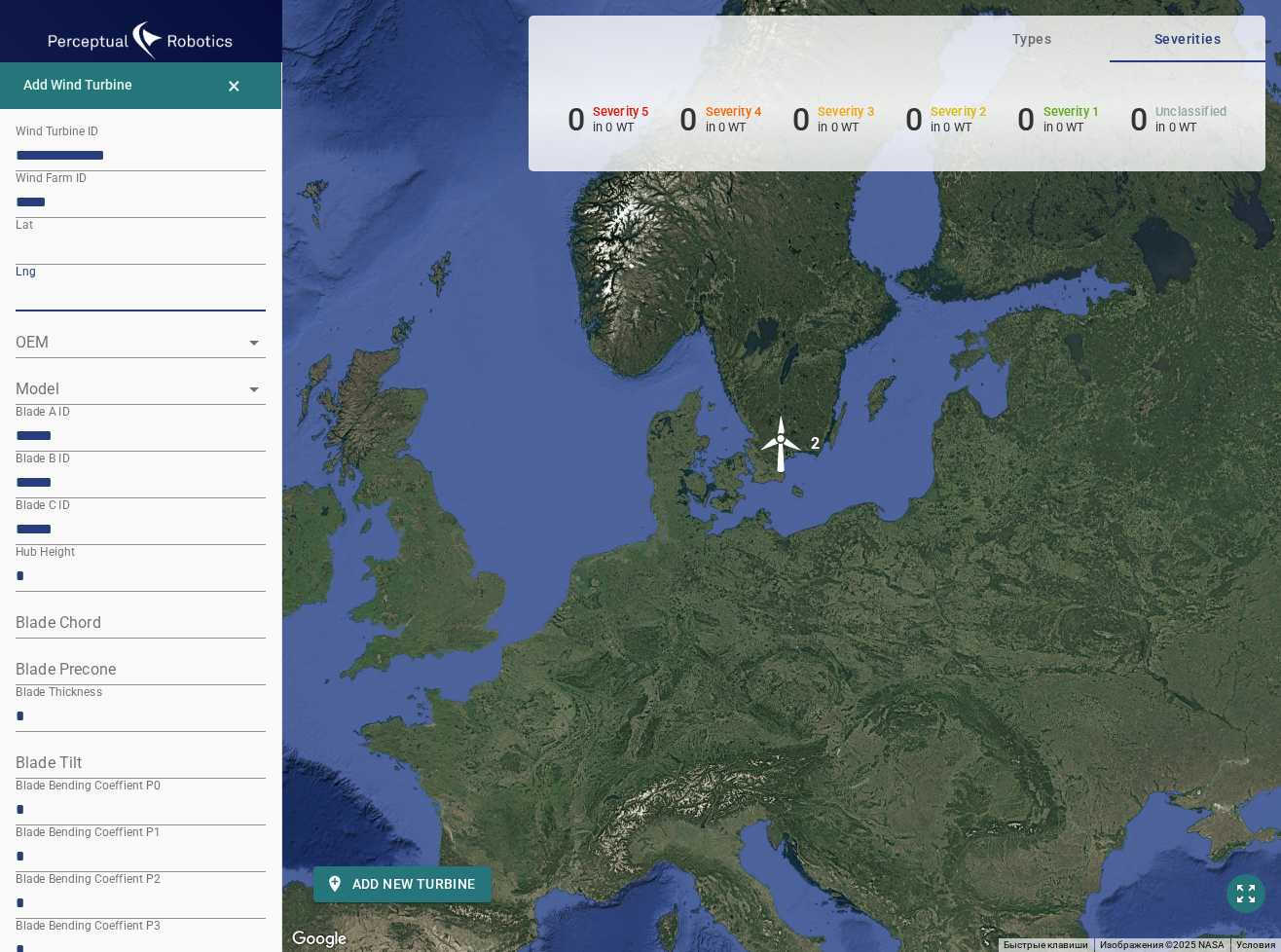 drag, startPoint x: 106, startPoint y: 297, endPoint x: -24, endPoint y: 286, distance: 130.46455 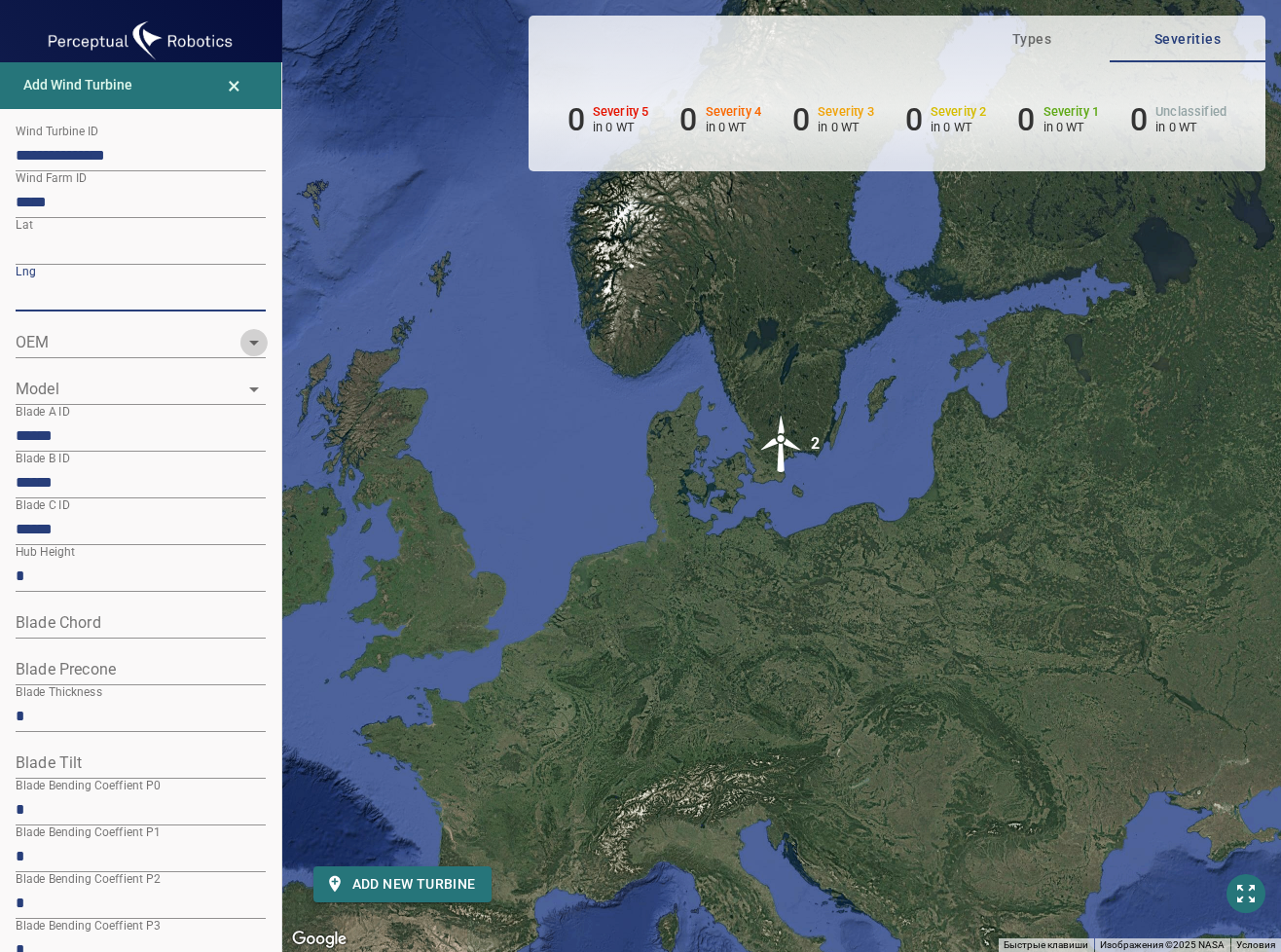 click 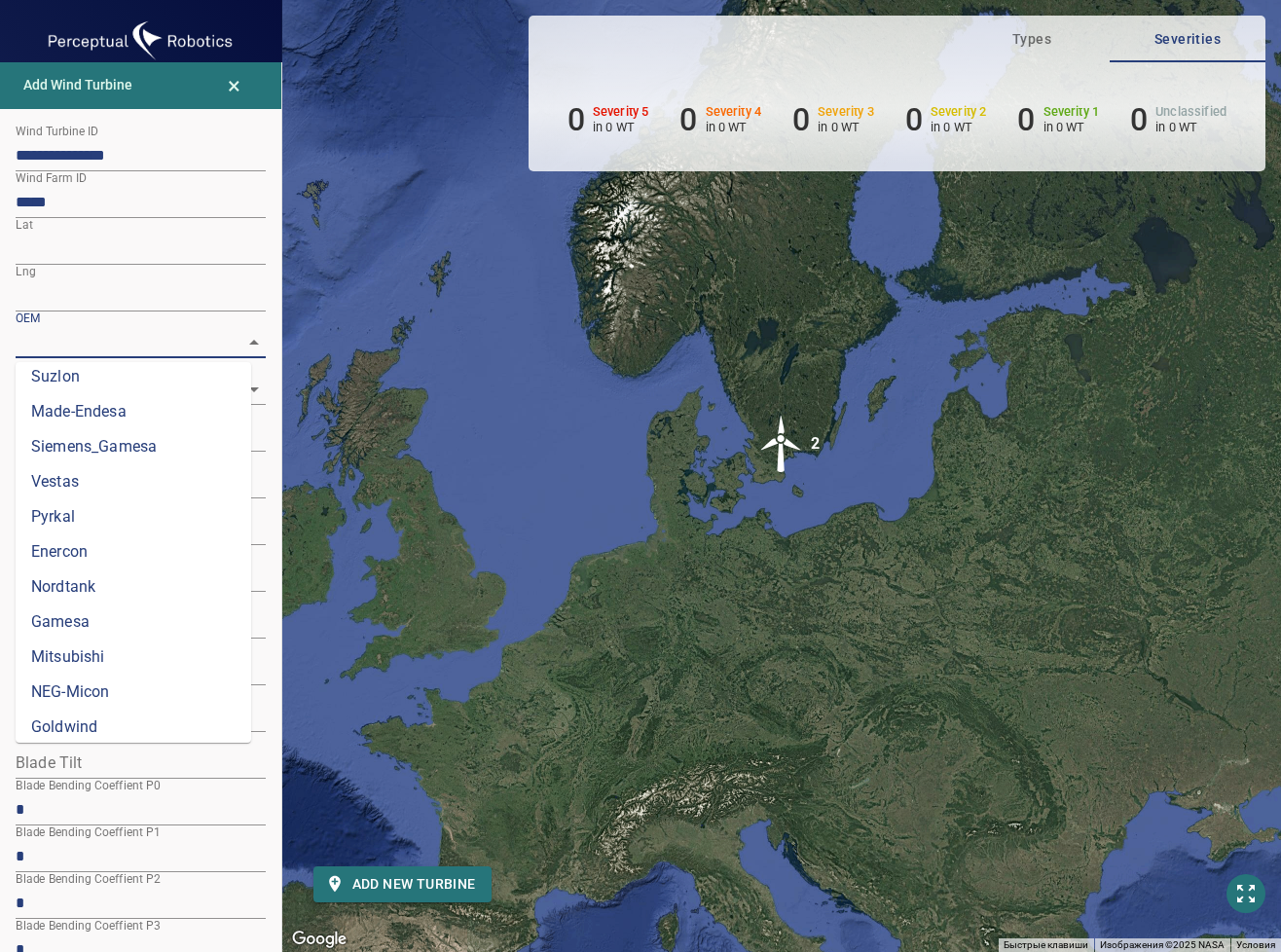 scroll, scrollTop: 685, scrollLeft: 0, axis: vertical 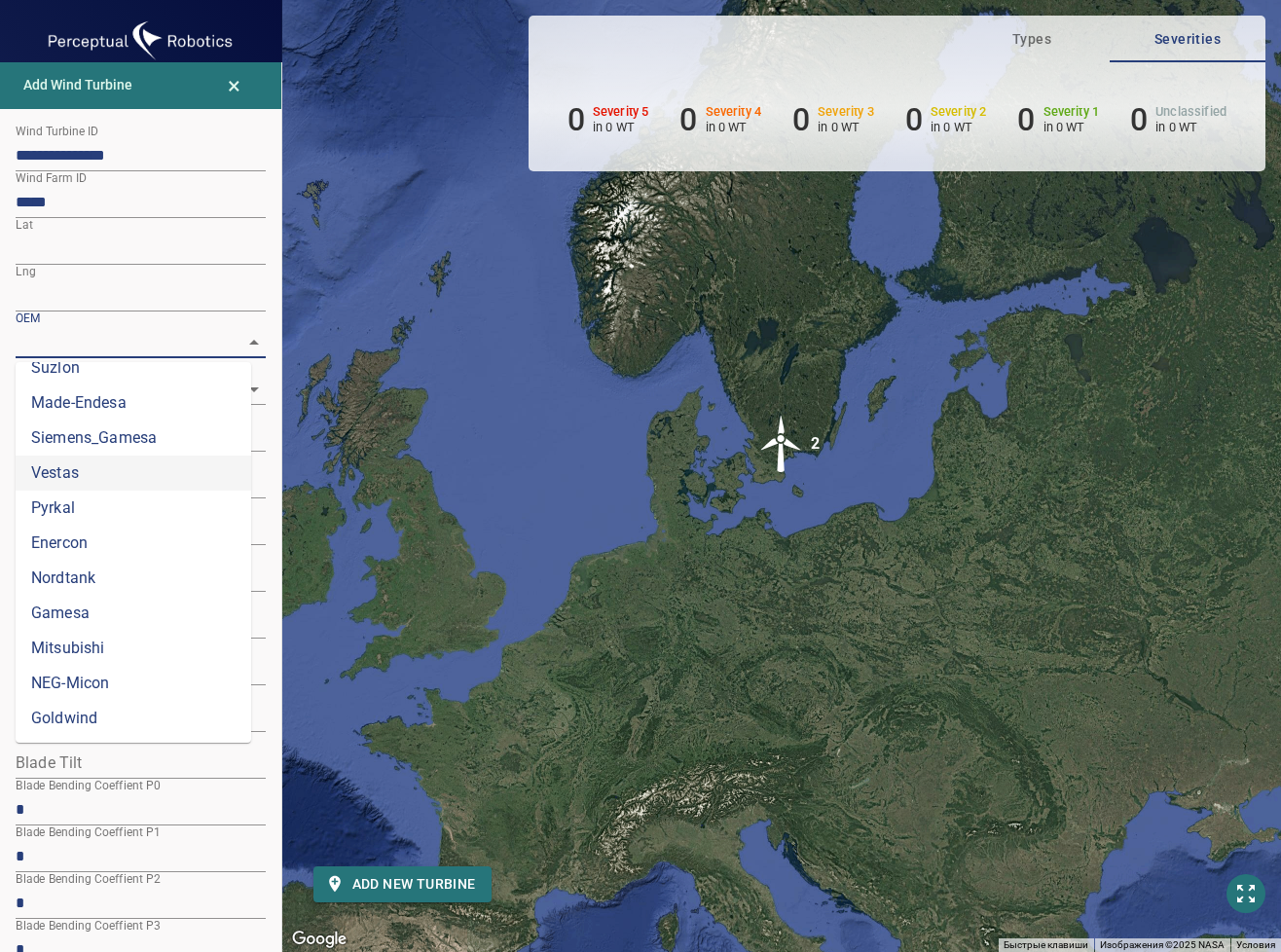 click on "Vestas" at bounding box center (133, 473) 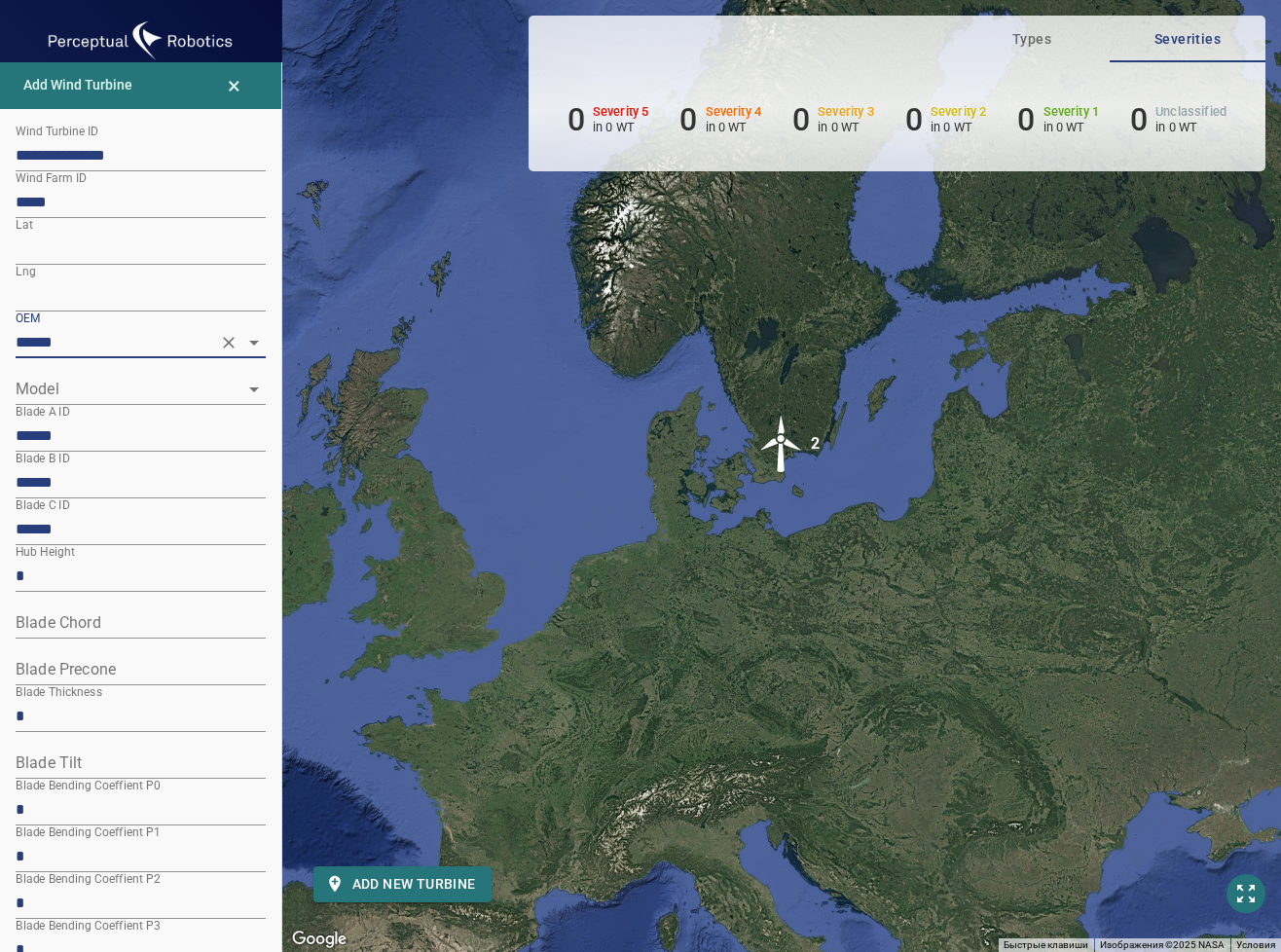 click 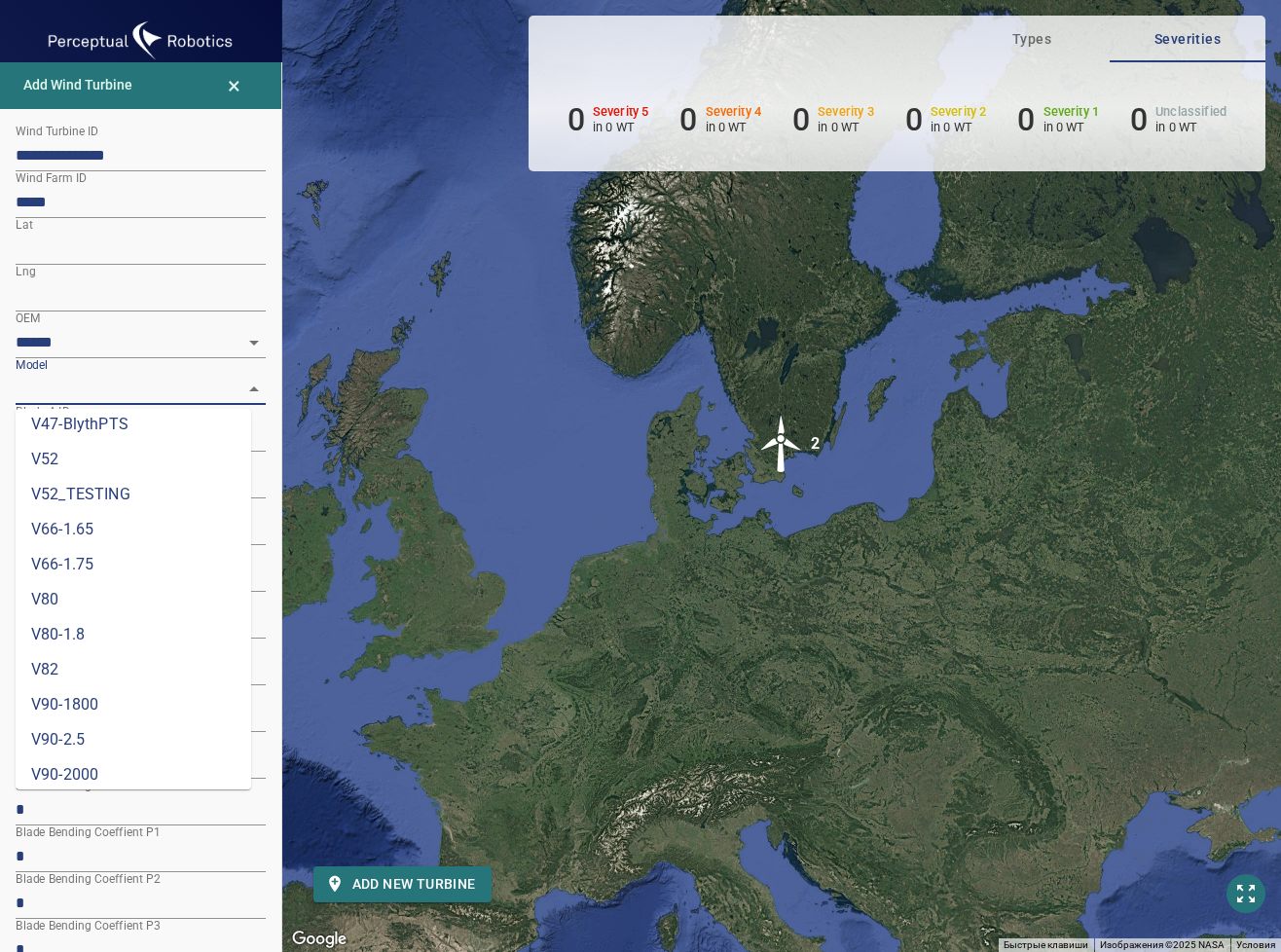 scroll, scrollTop: 647, scrollLeft: 0, axis: vertical 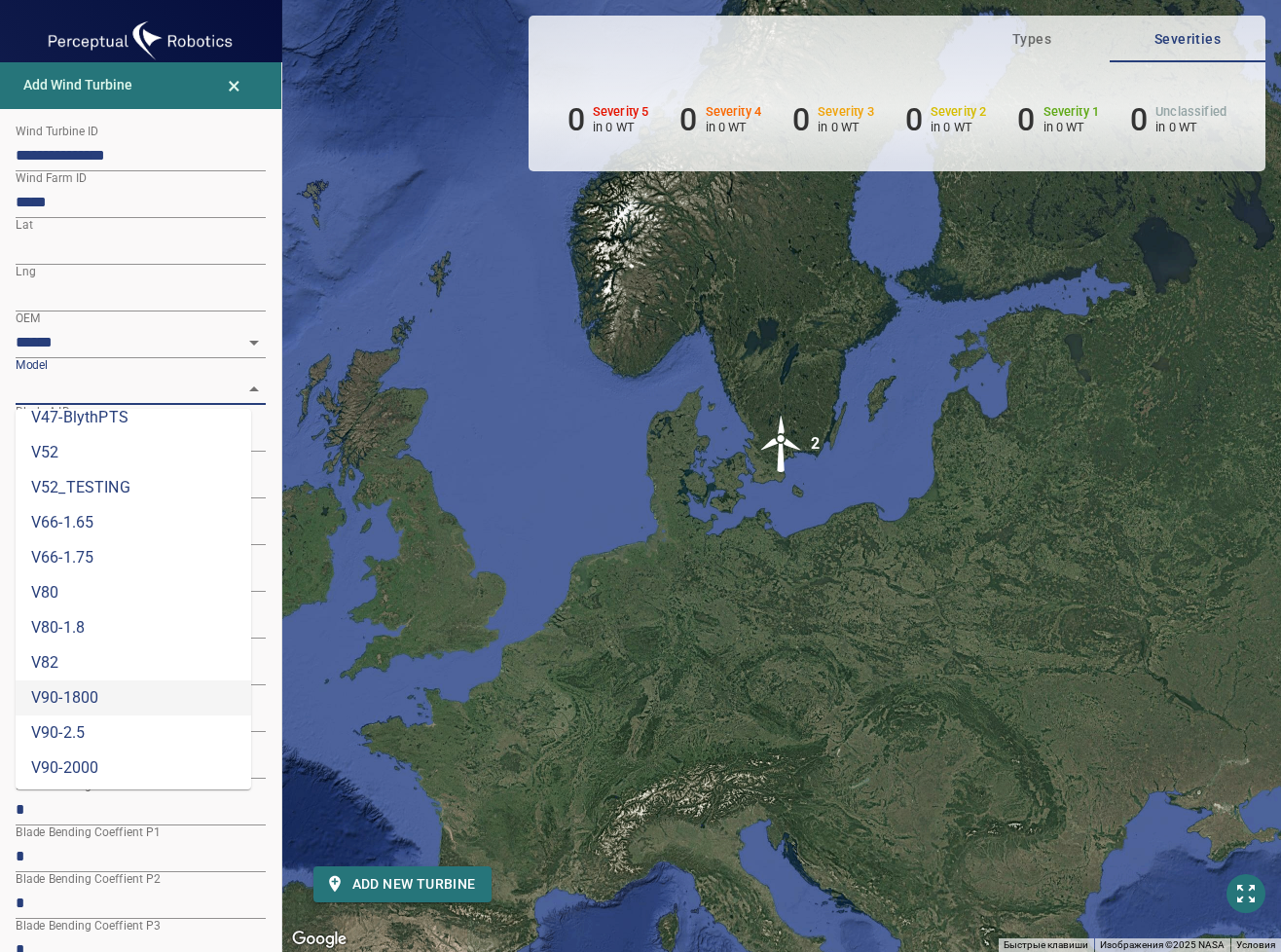 click on "V90-1800" at bounding box center [133, 698] 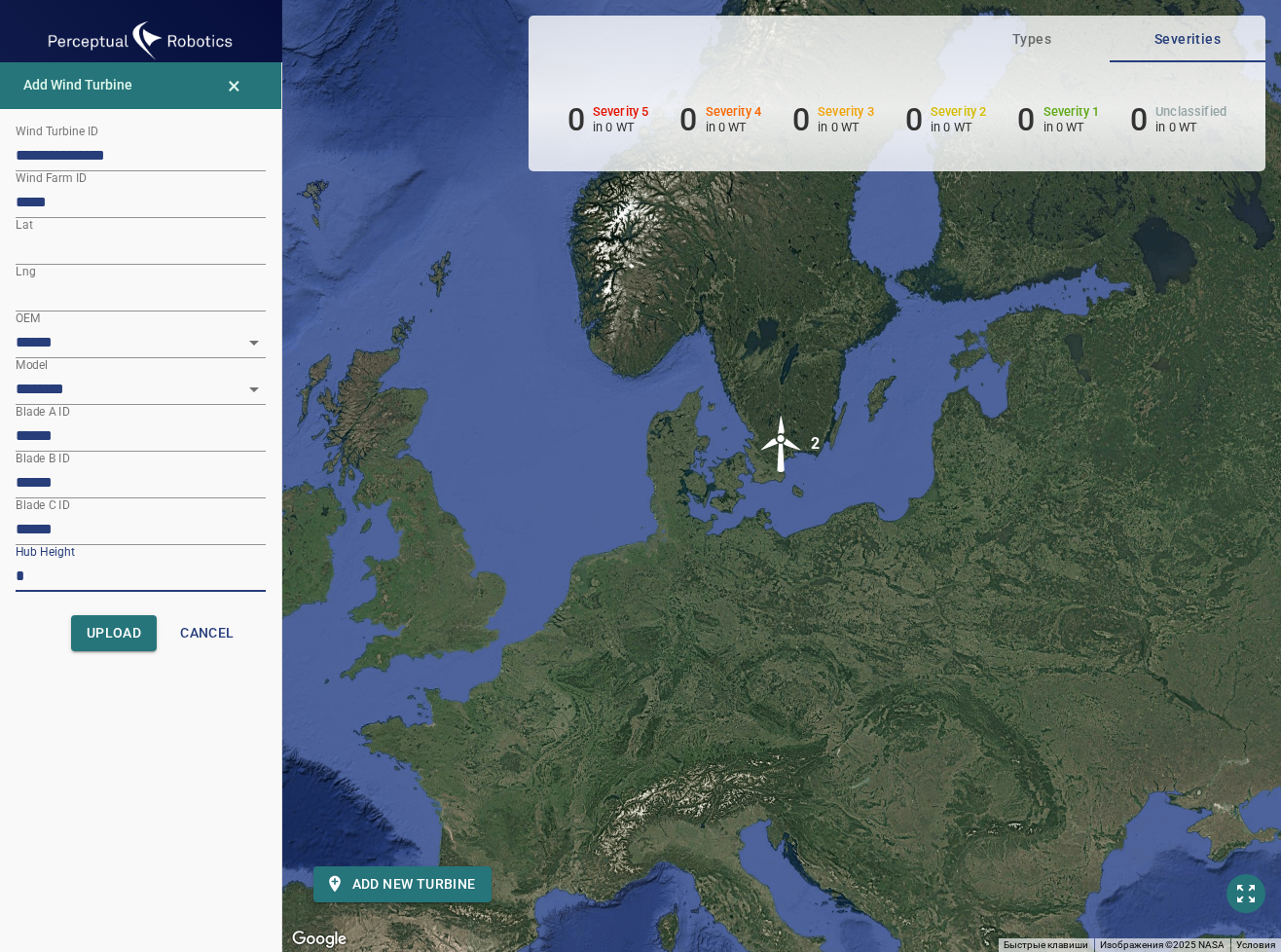 drag, startPoint x: 30, startPoint y: 579, endPoint x: -5, endPoint y: 573, distance: 35.510562 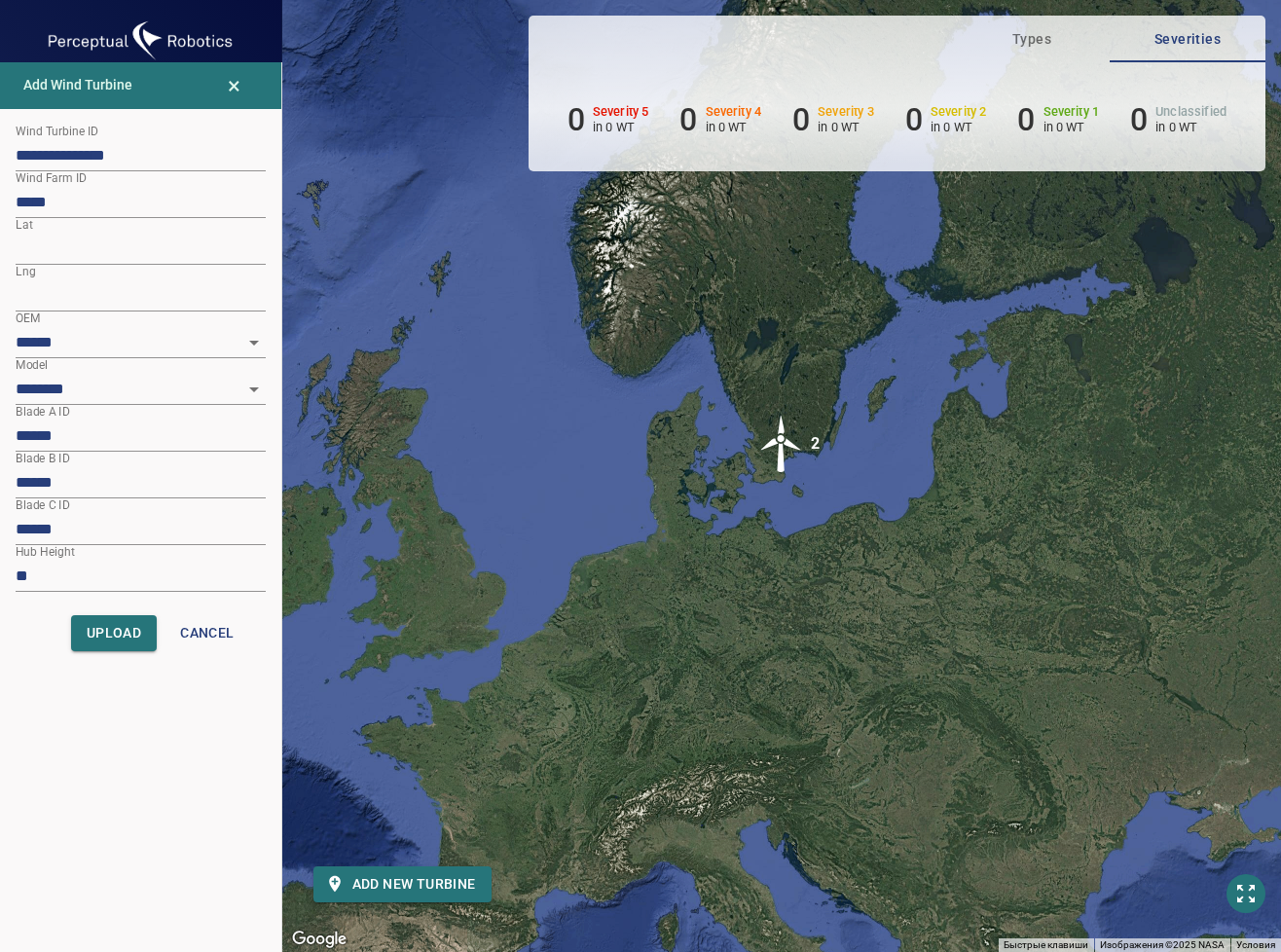 click on "******" at bounding box center (140, 436) 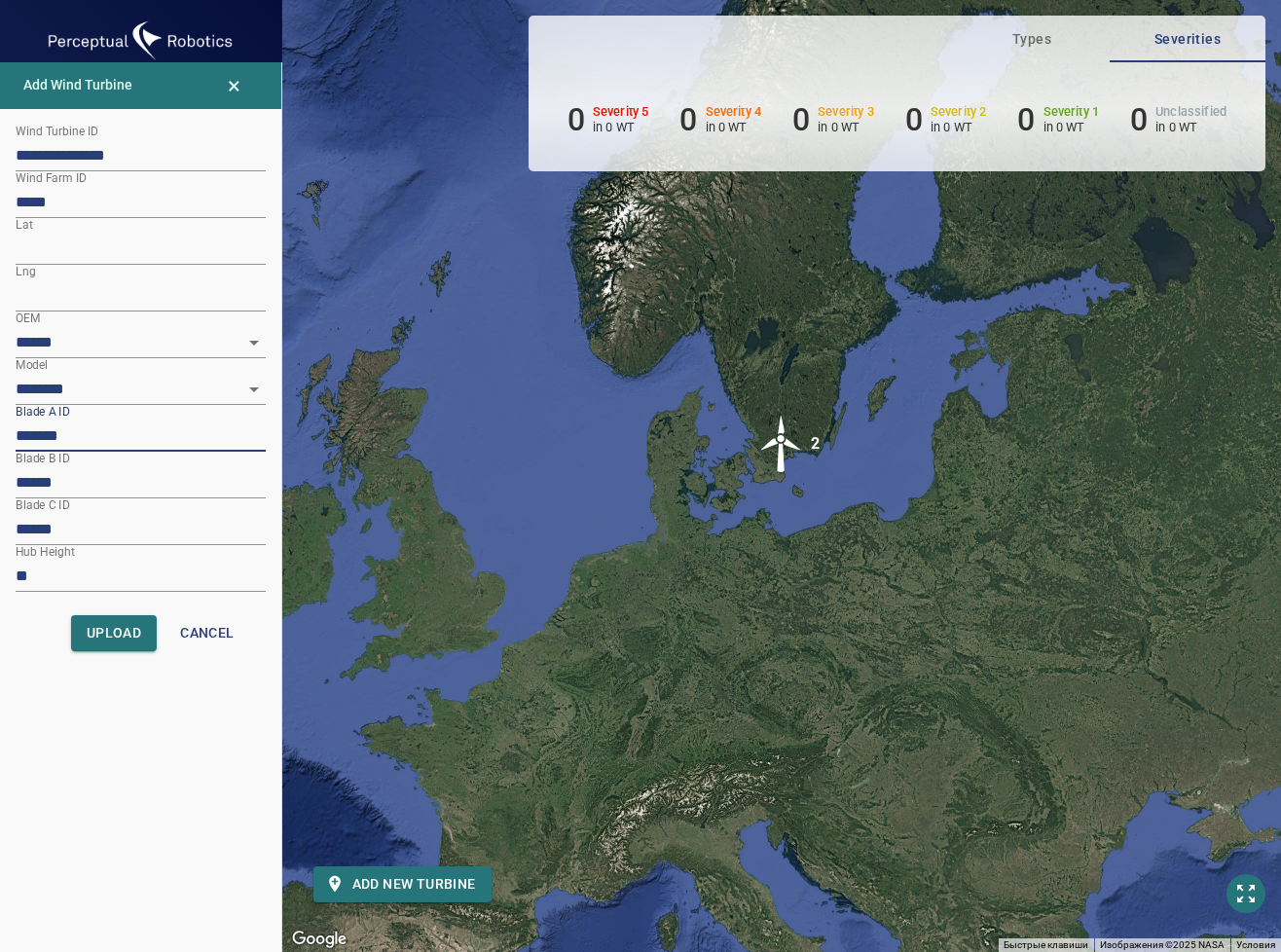 paste on "******" 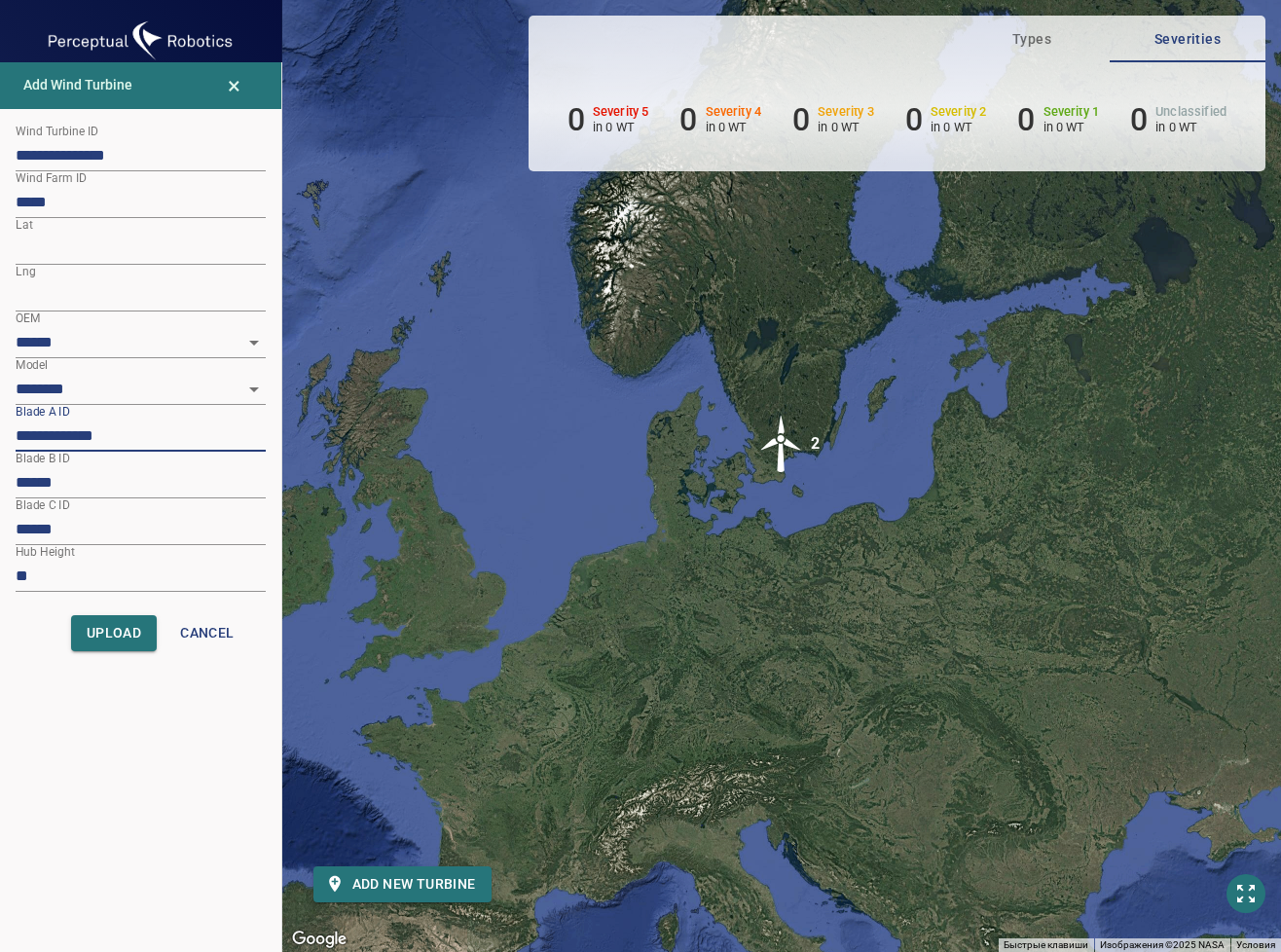type on "**********" 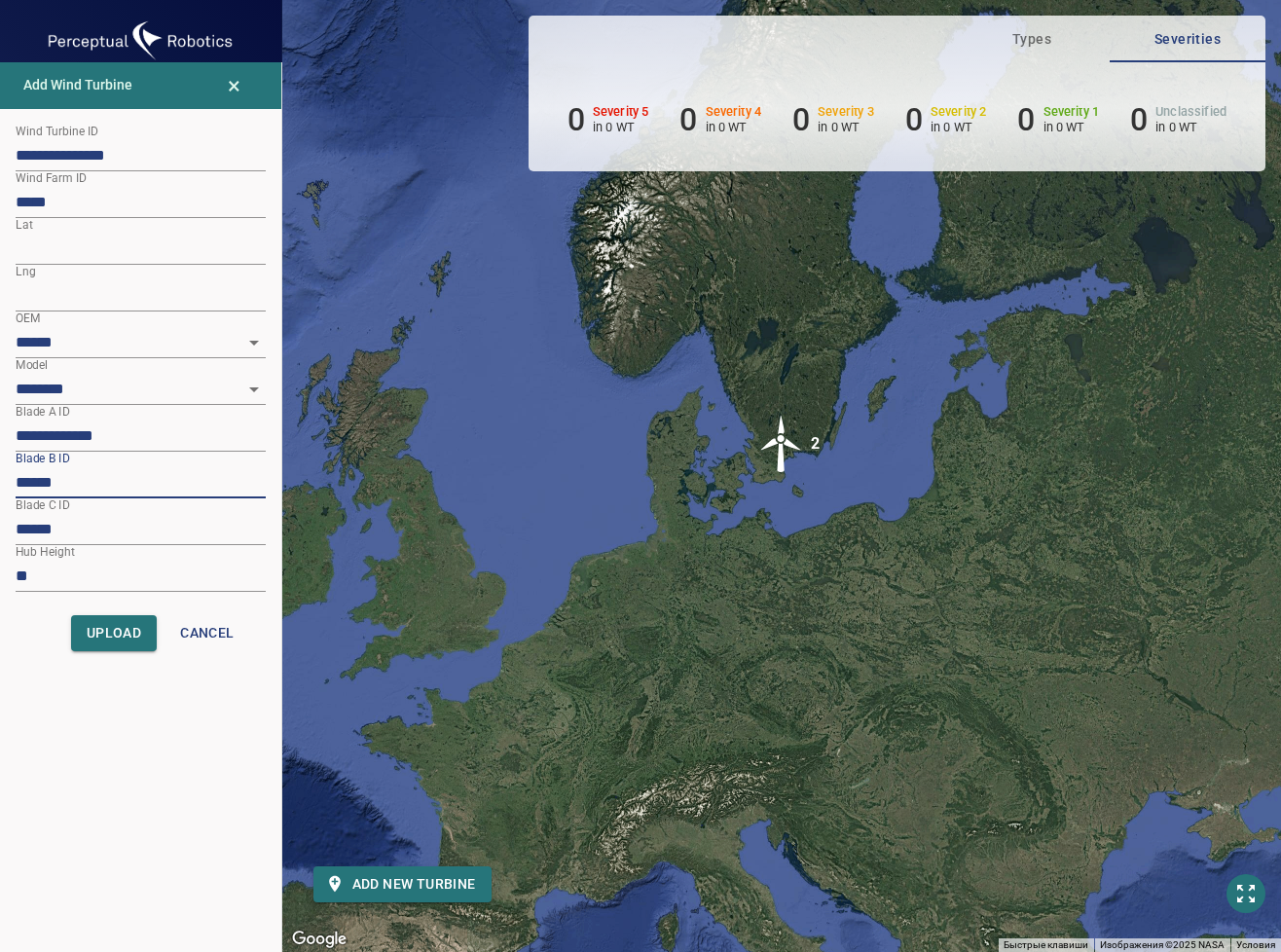click on "******" at bounding box center (140, 483) 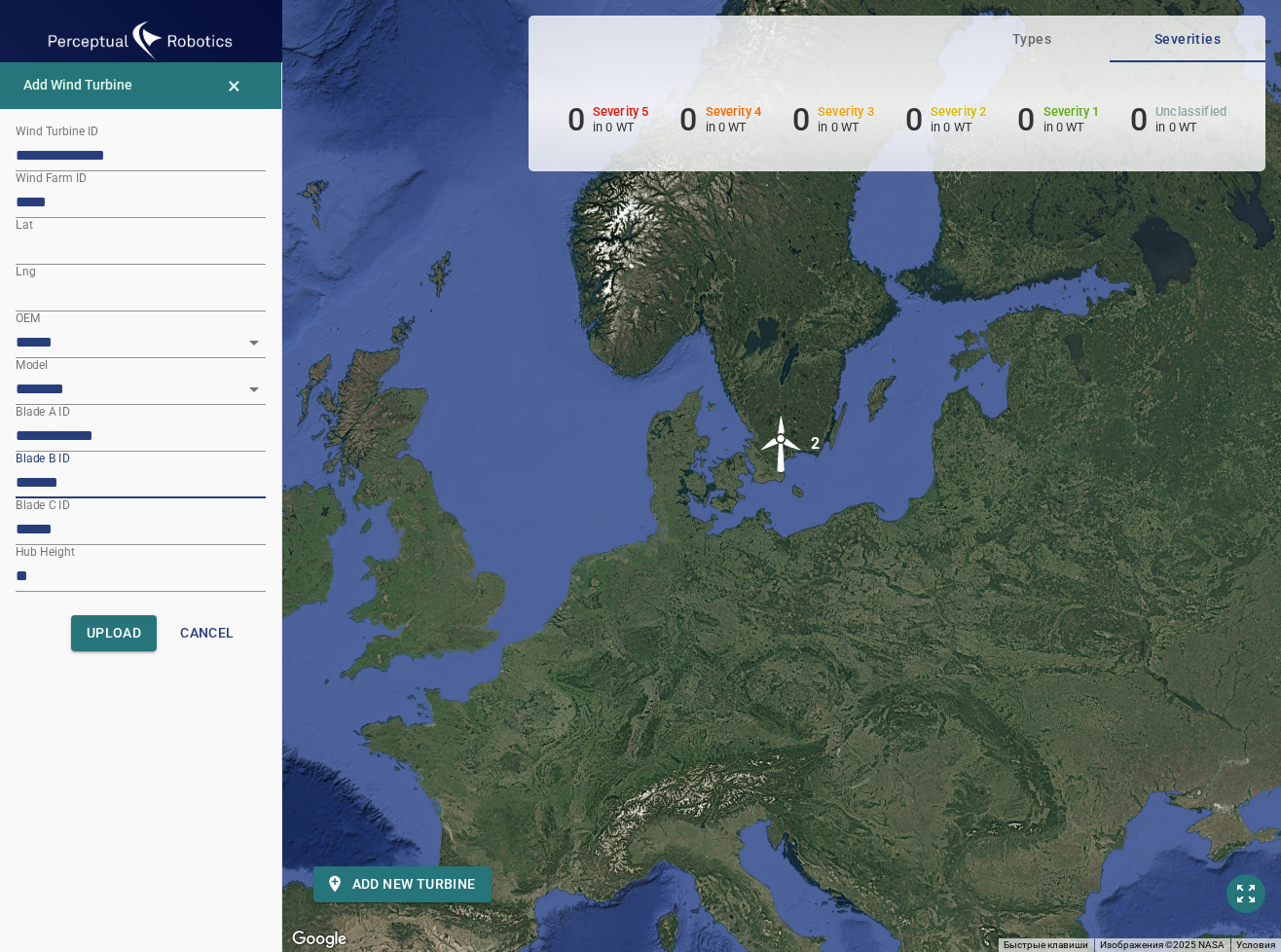 paste on "******" 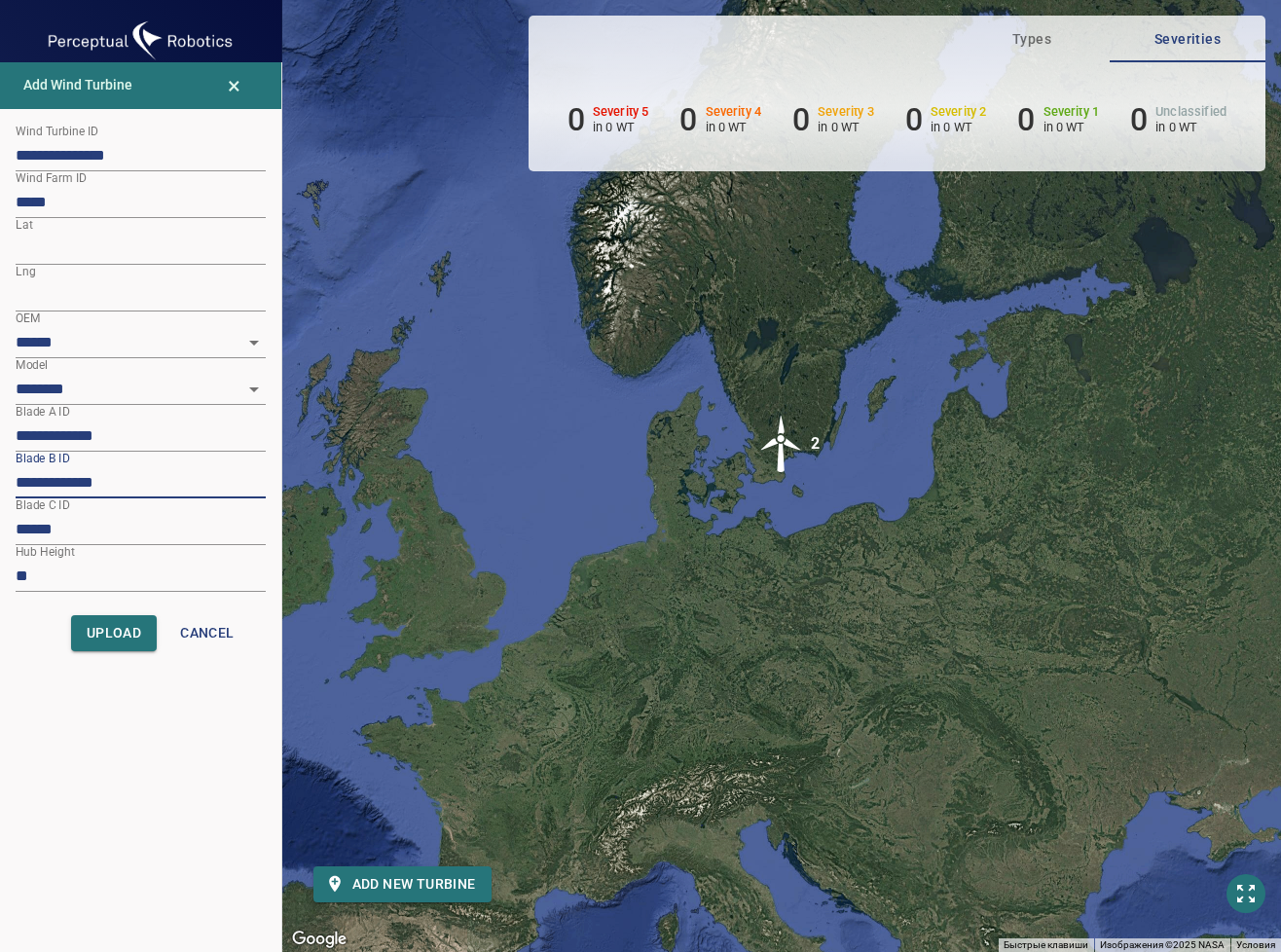 type on "**********" 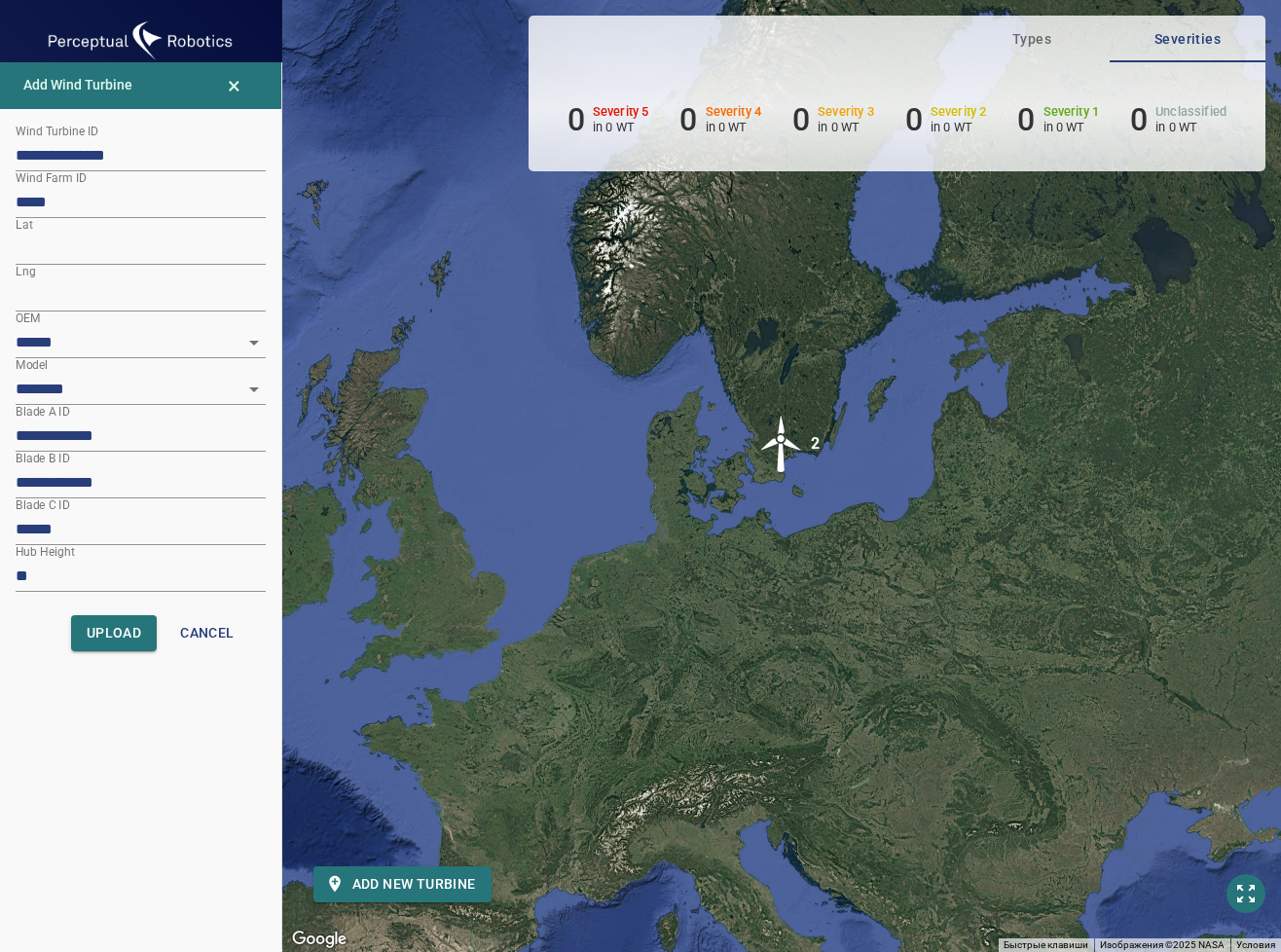 click on "******" at bounding box center (140, 530) 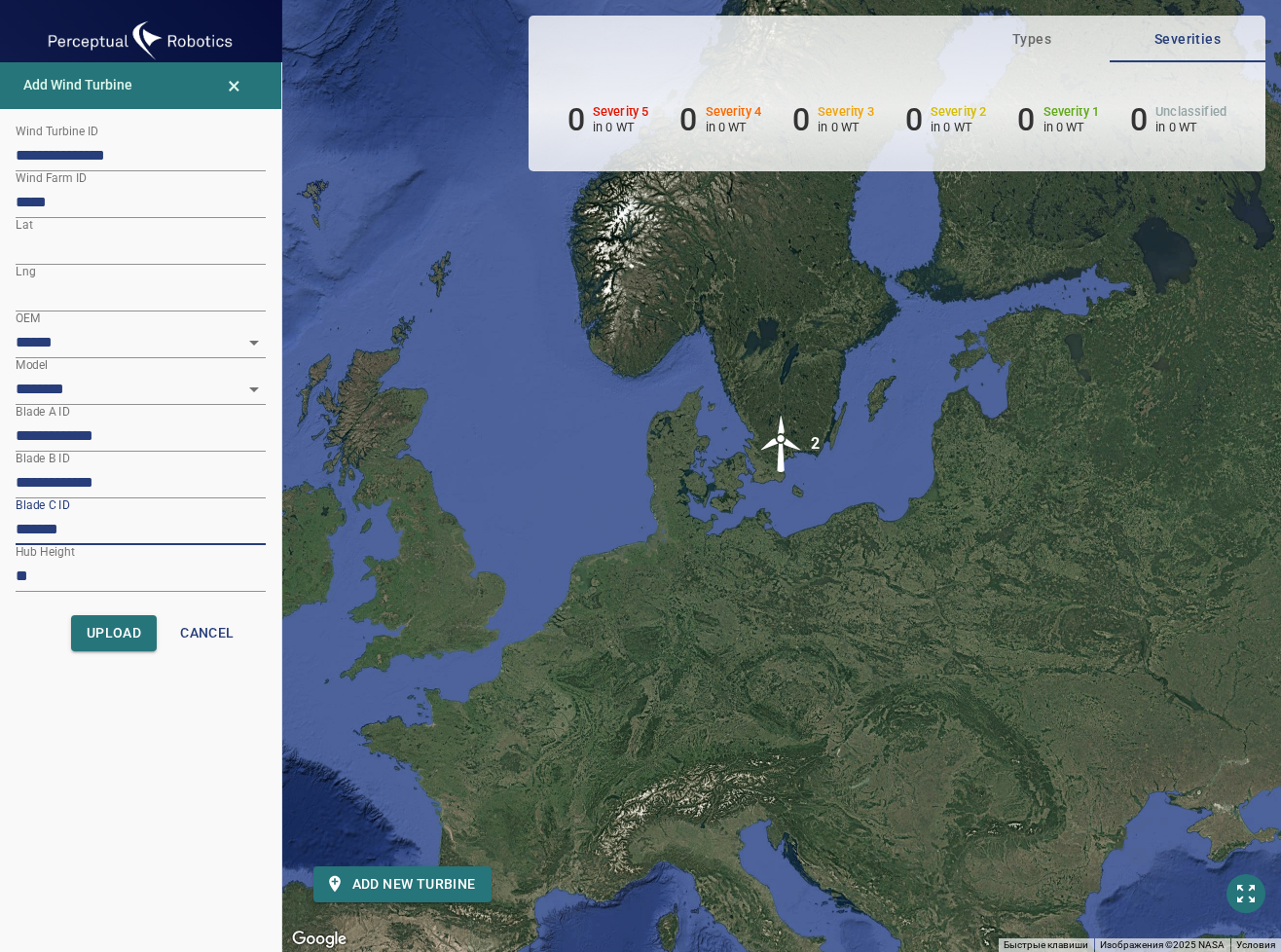 paste on "******" 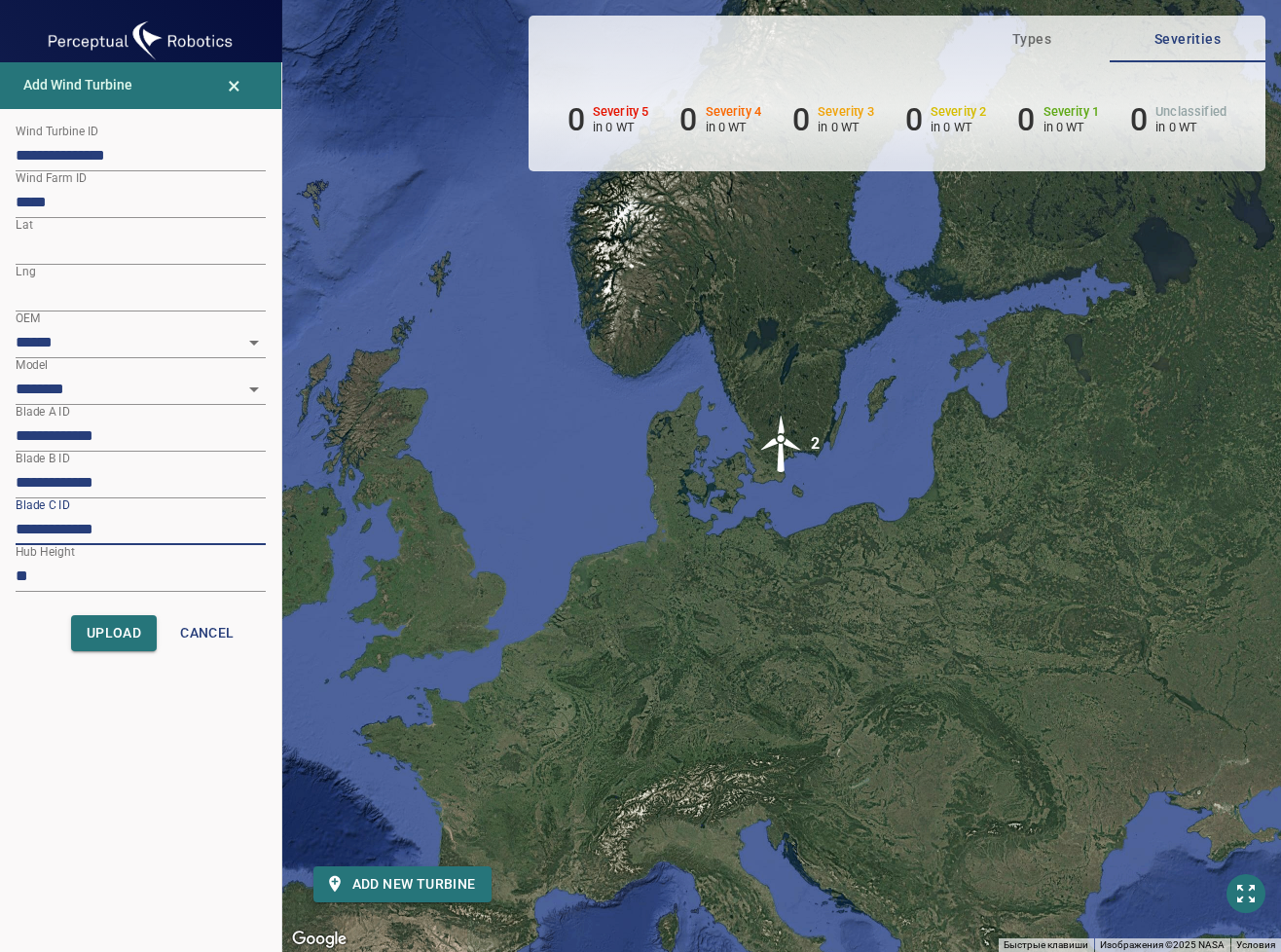 type on "**********" 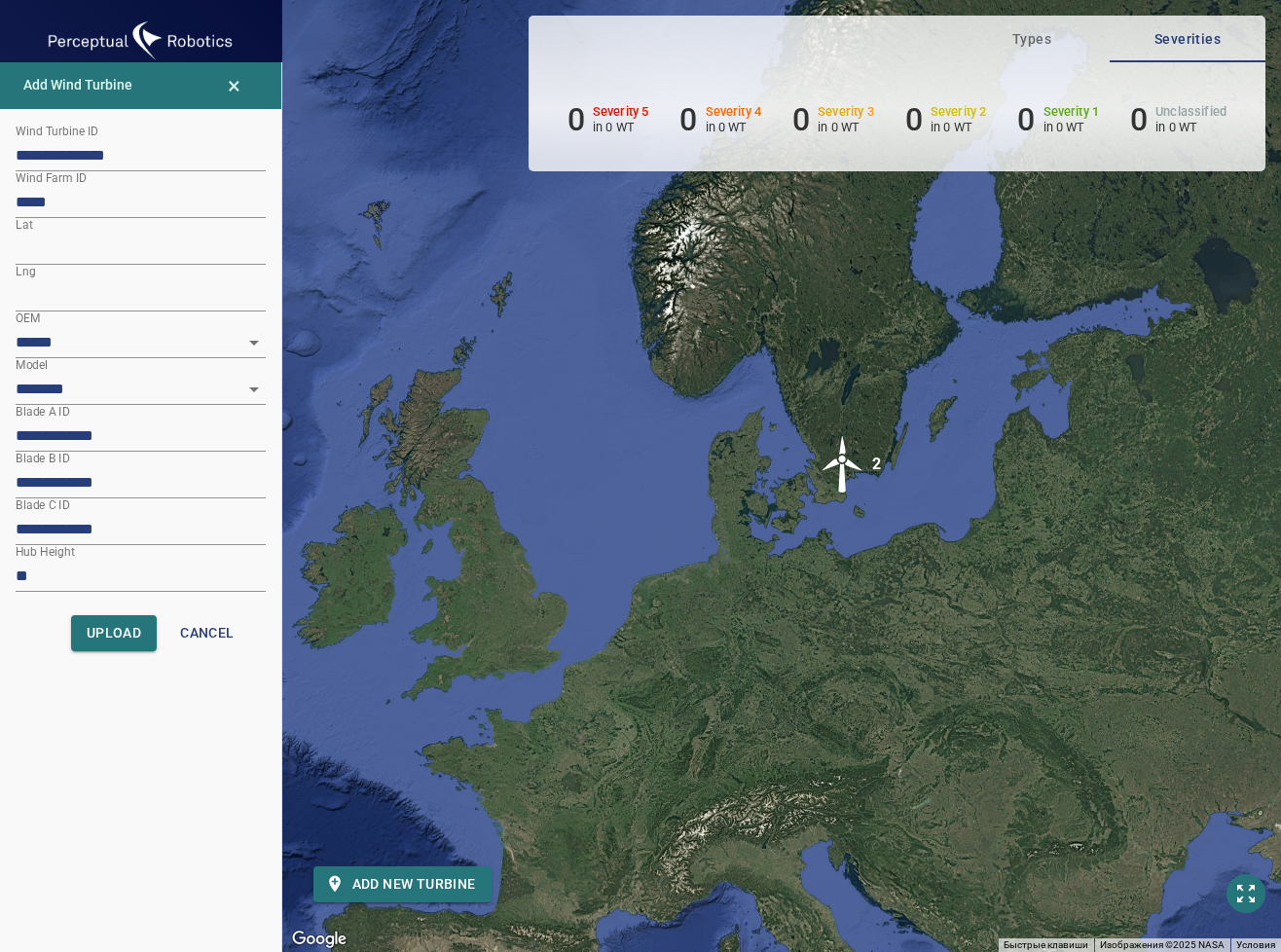 drag, startPoint x: 470, startPoint y: 547, endPoint x: 533, endPoint y: 568, distance: 66.40783 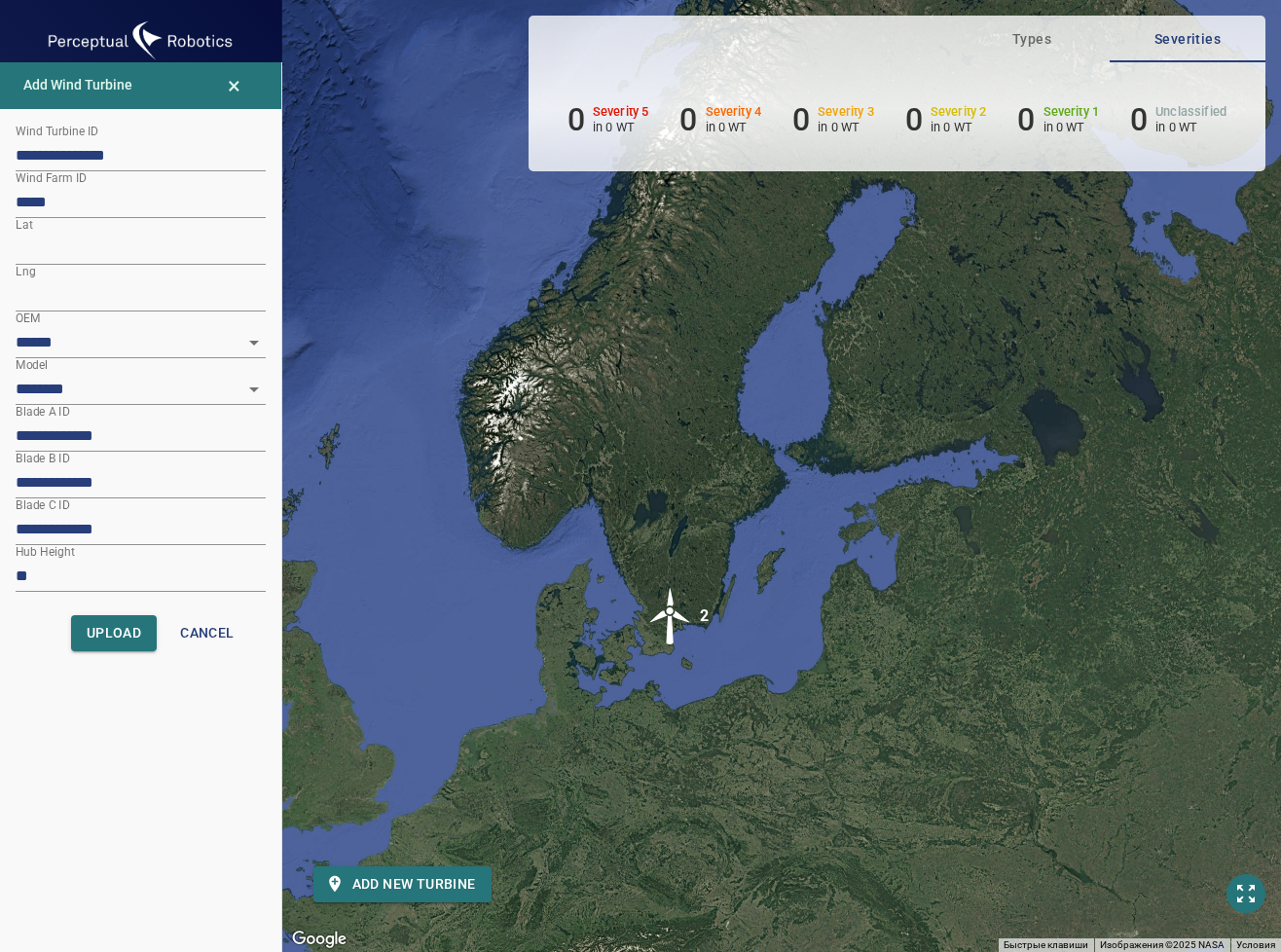 drag, startPoint x: 663, startPoint y: 556, endPoint x: 684, endPoint y: 737, distance: 182.21416 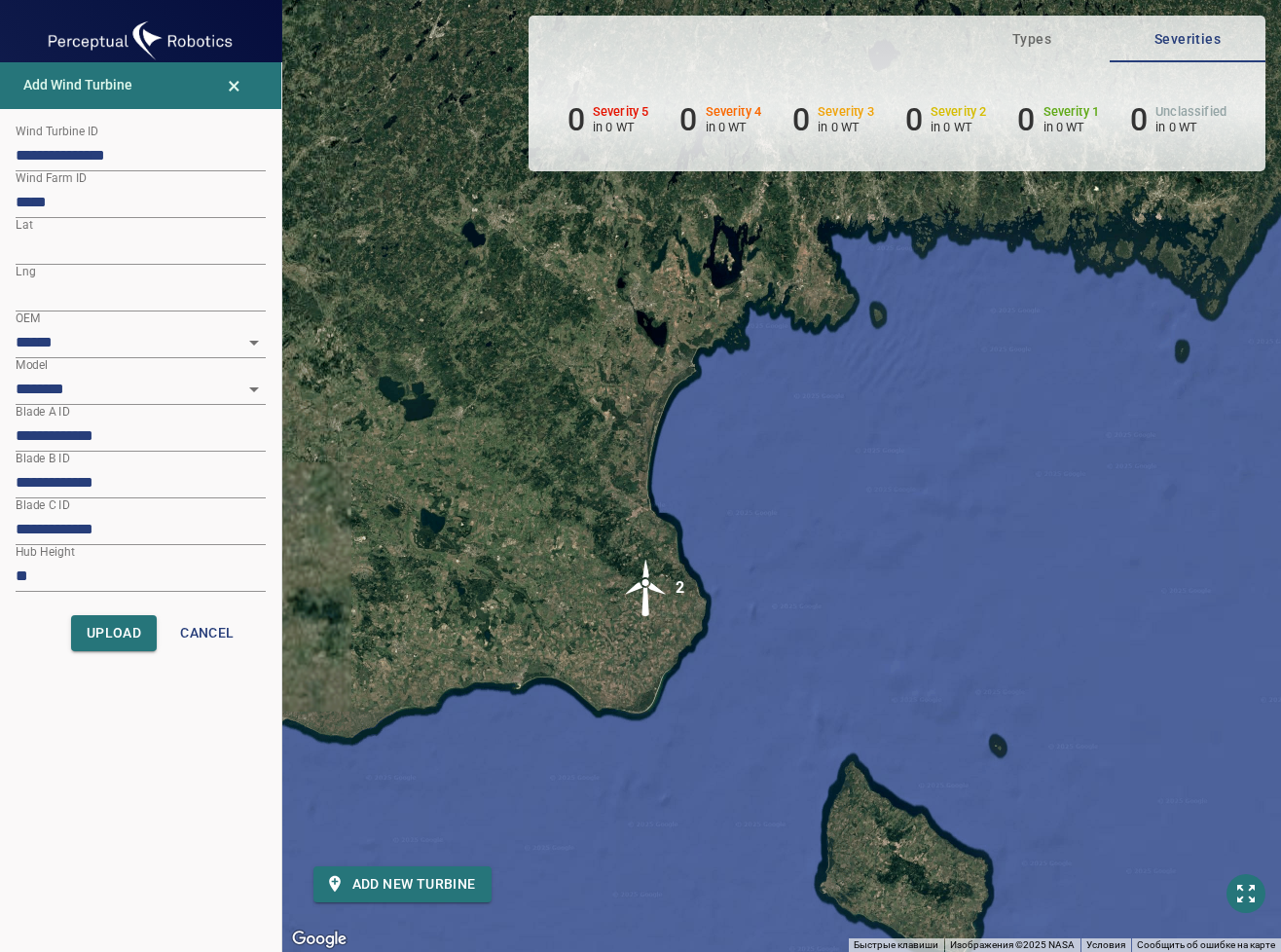 drag, startPoint x: 651, startPoint y: 642, endPoint x: 686, endPoint y: 735, distance: 99.368 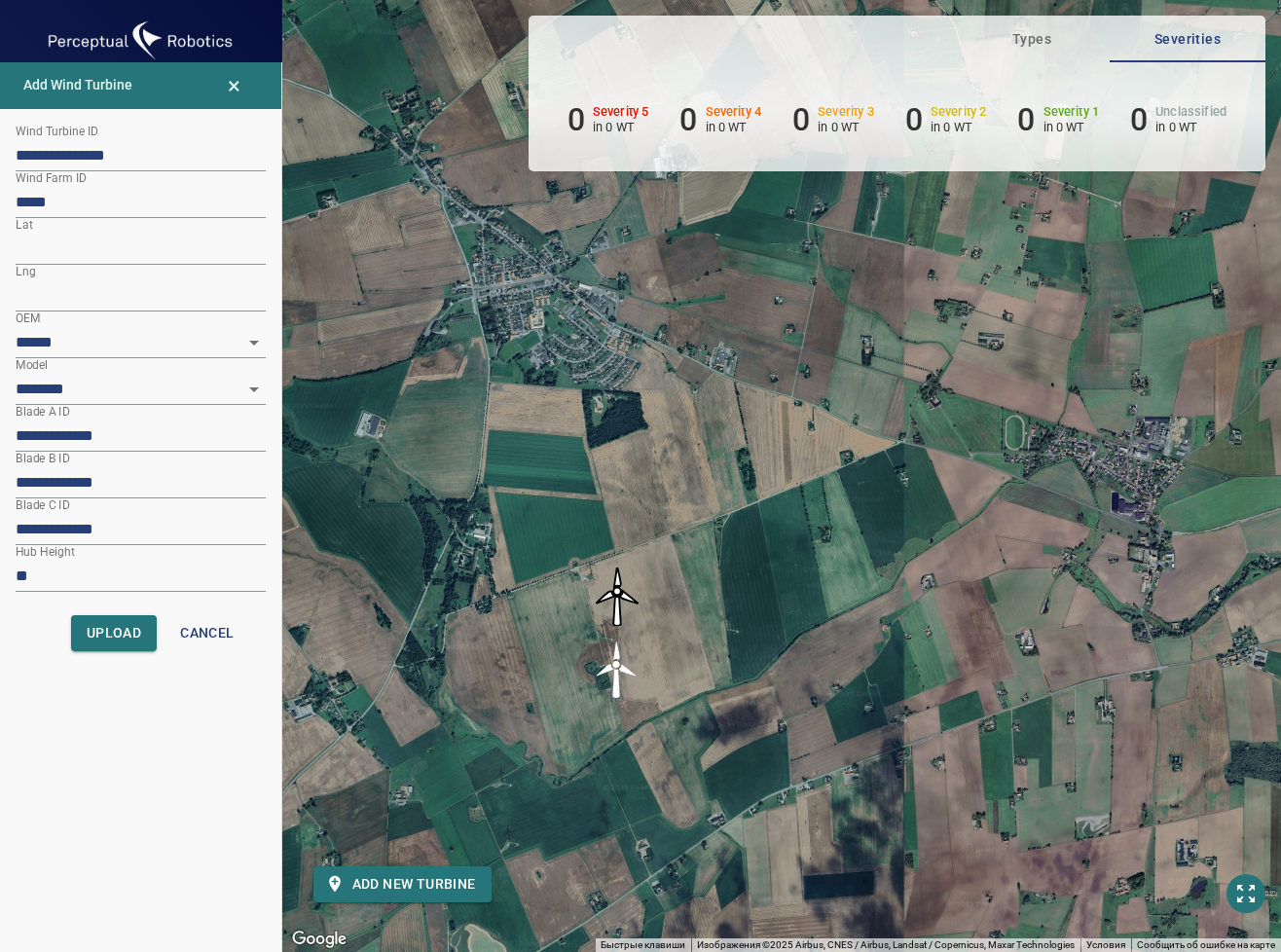 drag, startPoint x: 666, startPoint y: 488, endPoint x: 519, endPoint y: 649, distance: 218.01376 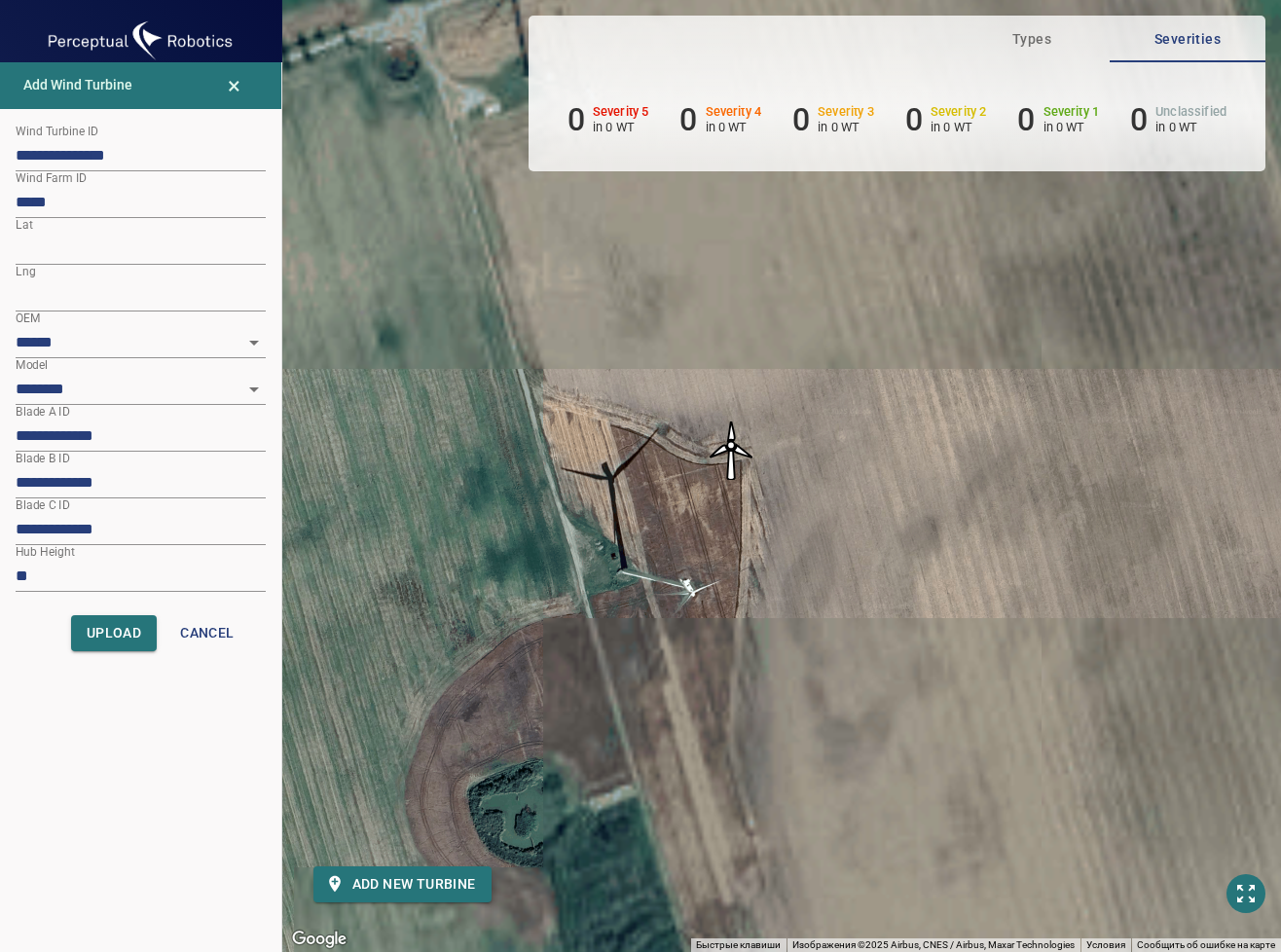 drag, startPoint x: 614, startPoint y: 587, endPoint x: 810, endPoint y: 536, distance: 202.52654 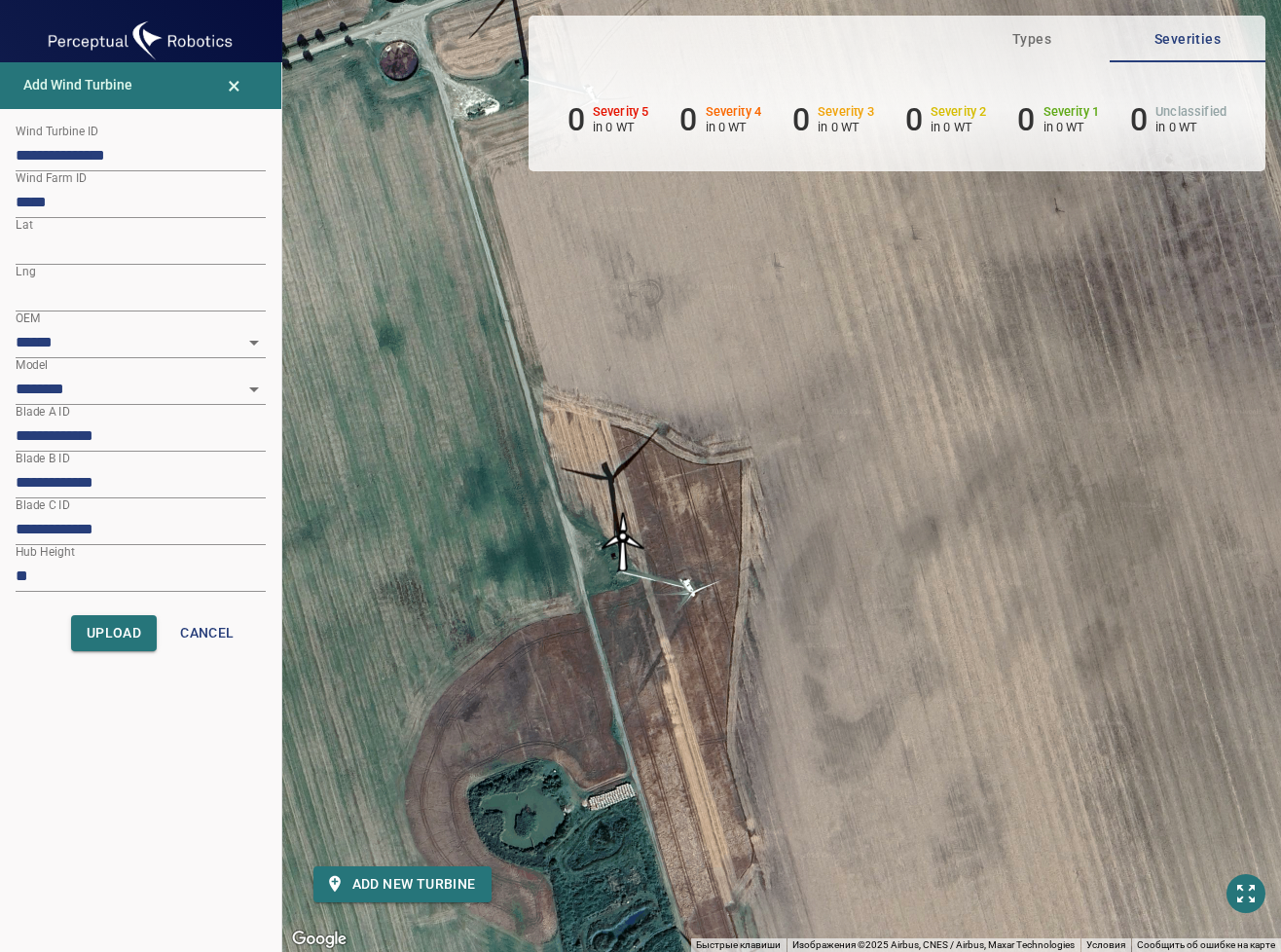 drag, startPoint x: 729, startPoint y: 442, endPoint x: 619, endPoint y: 532, distance: 142.1267 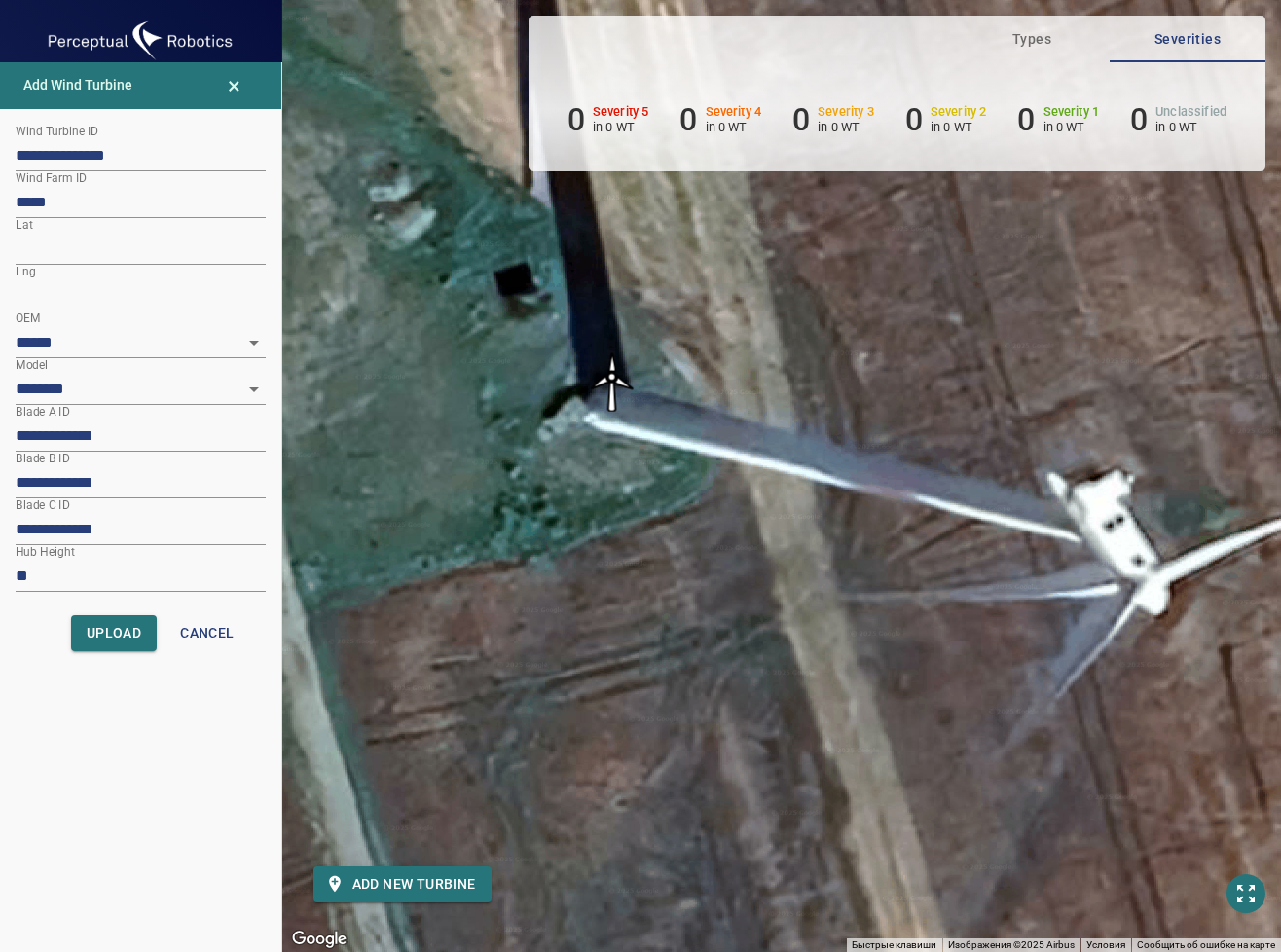 click at bounding box center [611, 383] 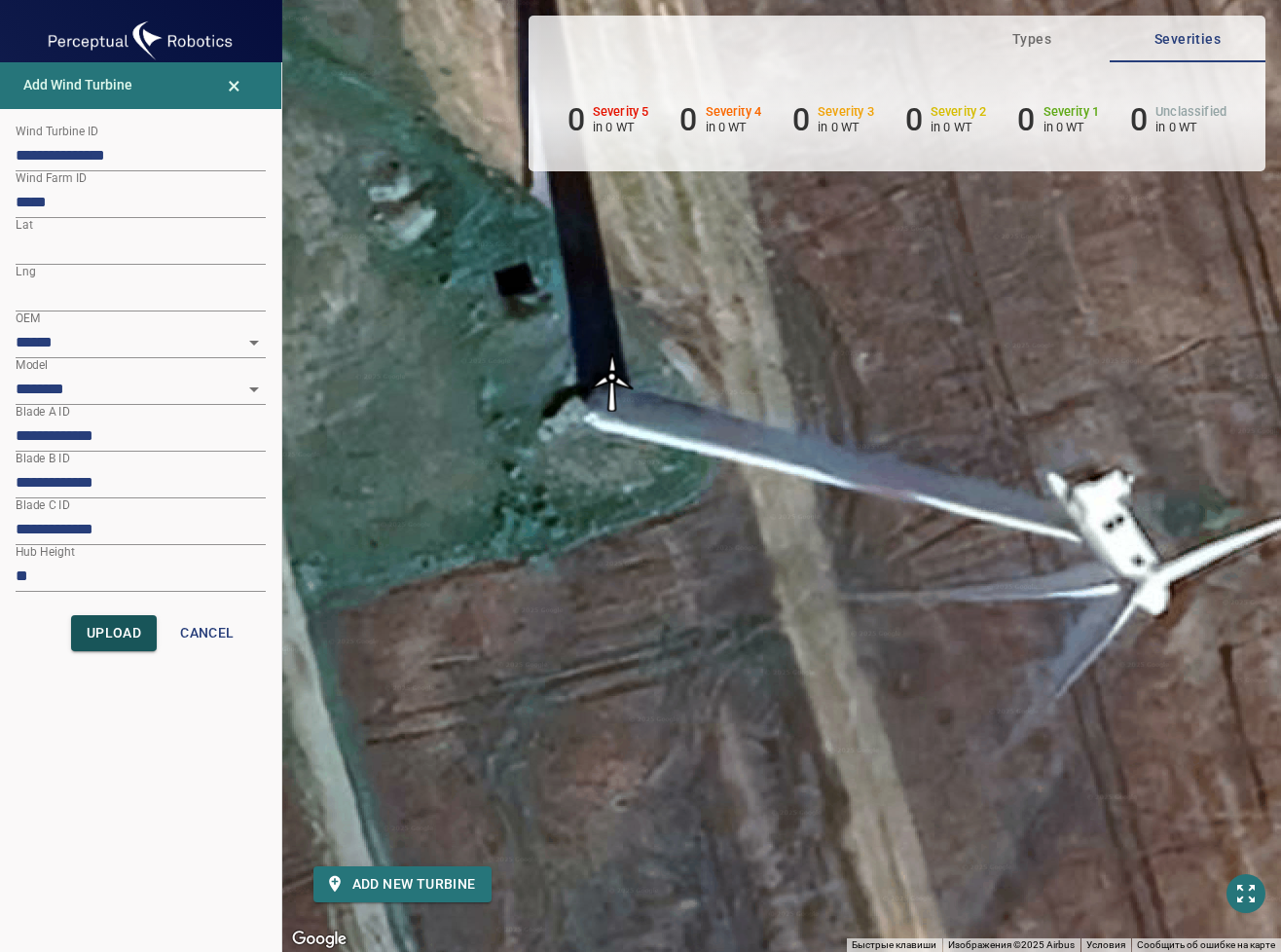 click on "Upload" at bounding box center [114, 633] 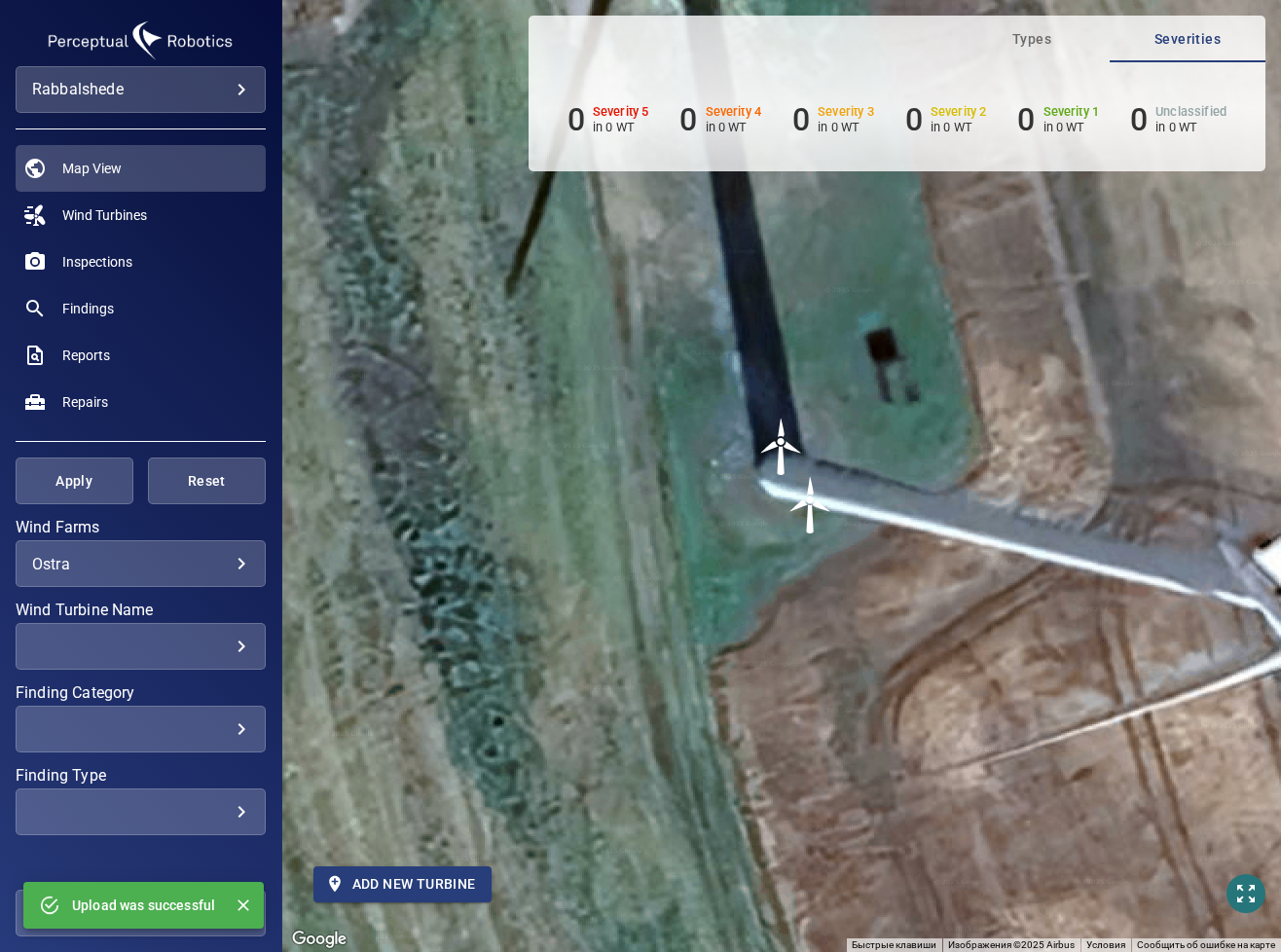 click on "Add new turbine" at bounding box center [402, 884] 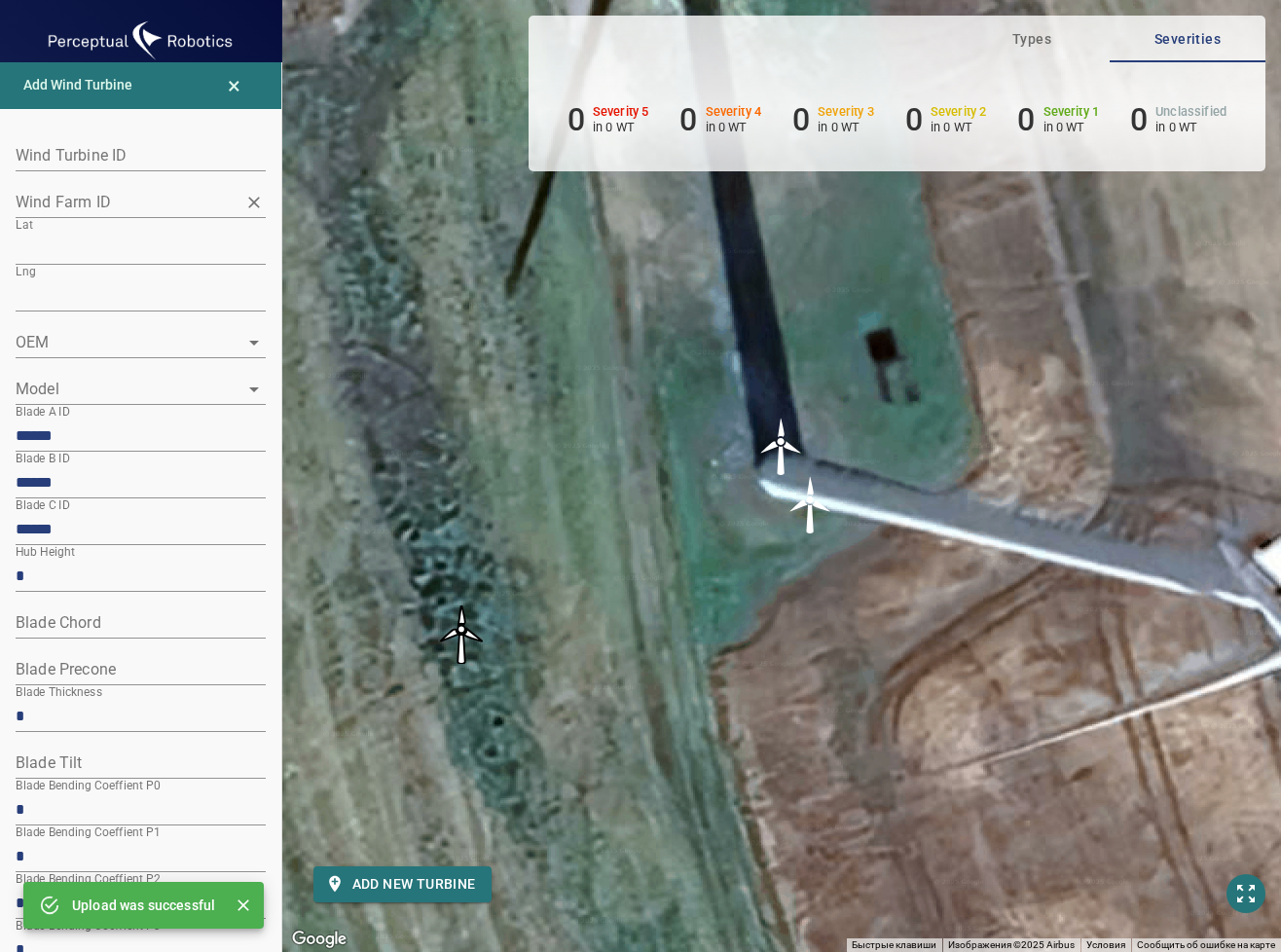 click on "Wind Farm ID" at bounding box center [126, 201] 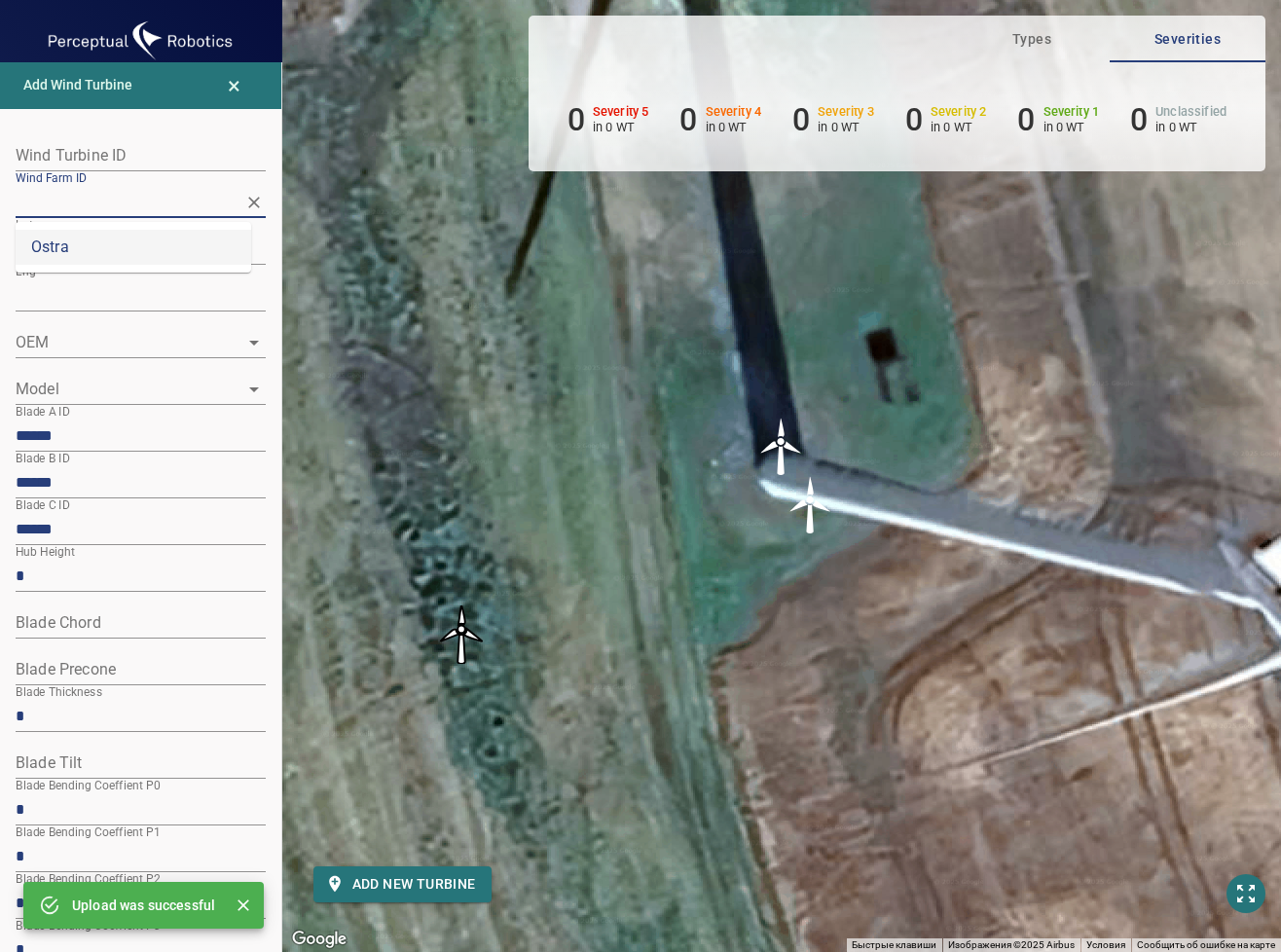 click on "Ostra" at bounding box center (133, 247) 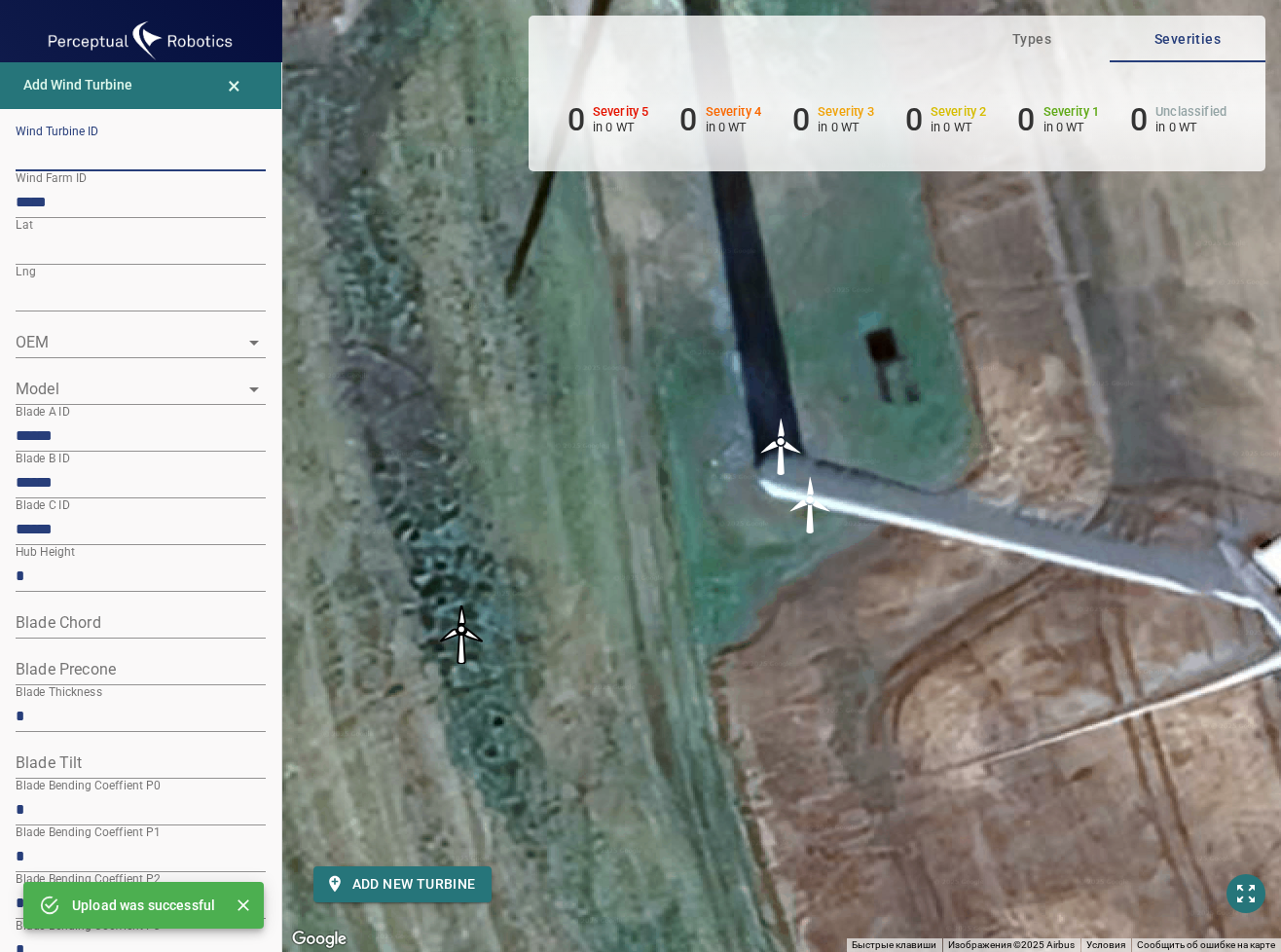 click at bounding box center (140, 156) 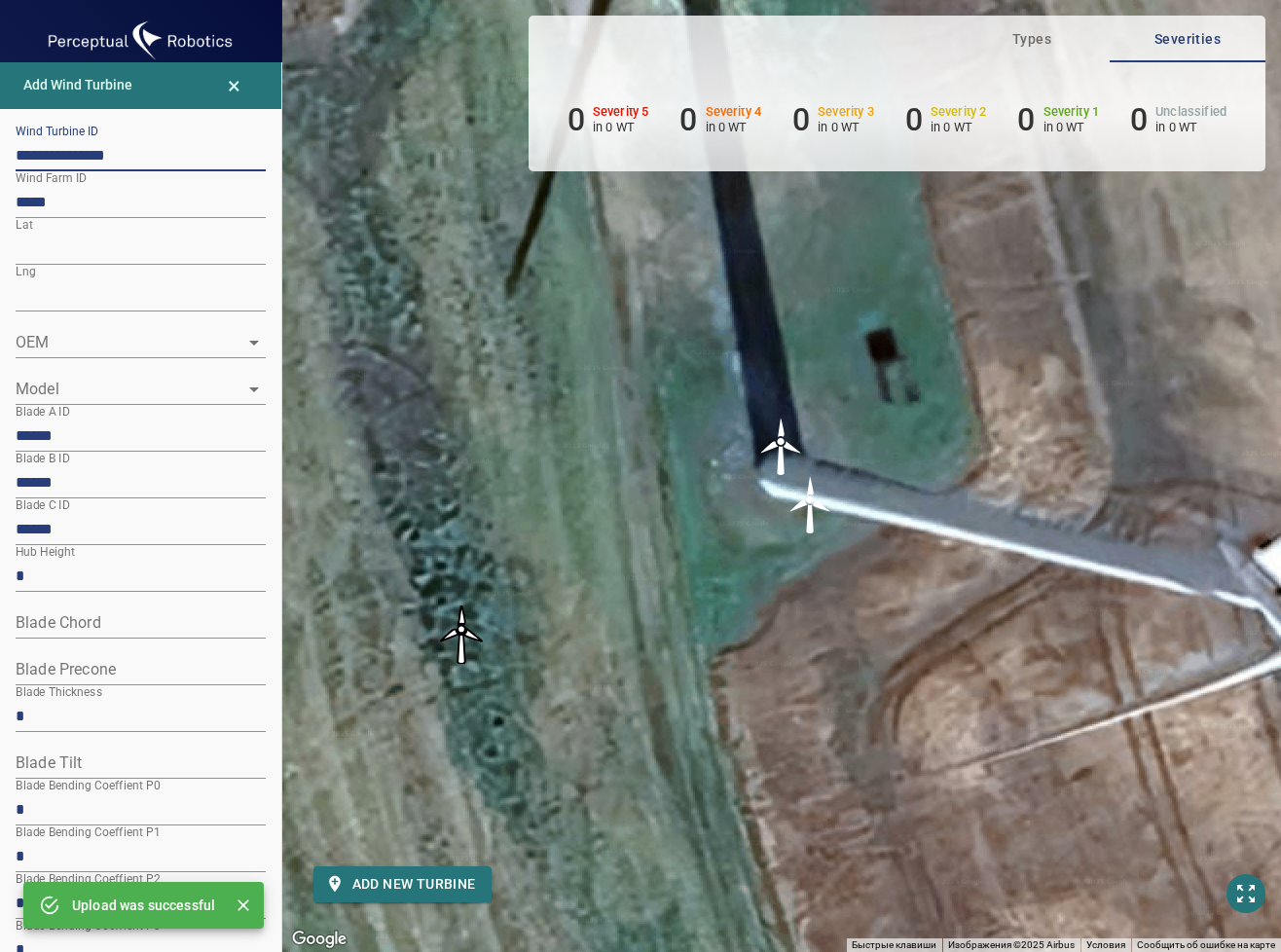 type on "**********" 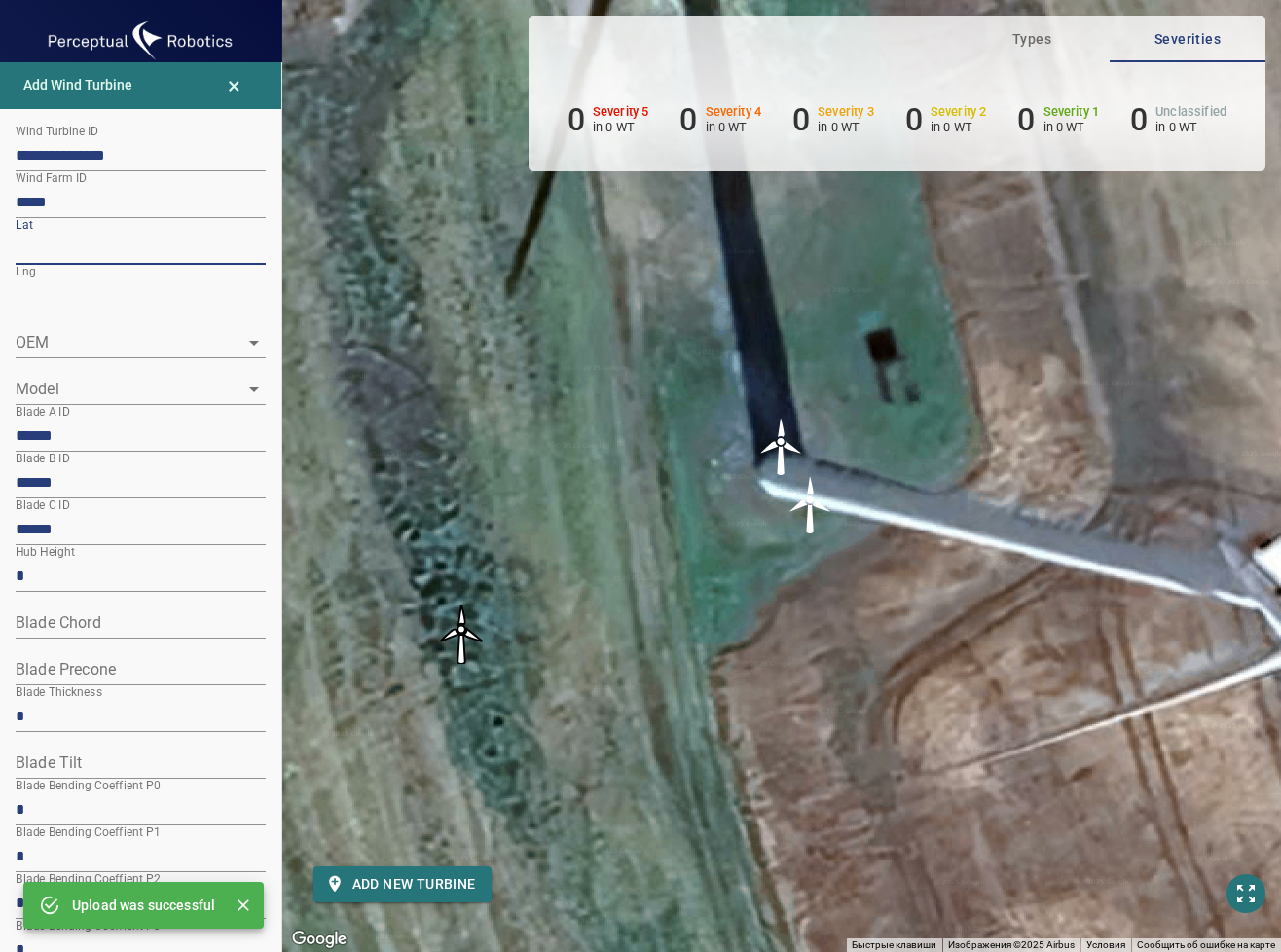 drag, startPoint x: 91, startPoint y: 242, endPoint x: 0, endPoint y: 250, distance: 91.35097 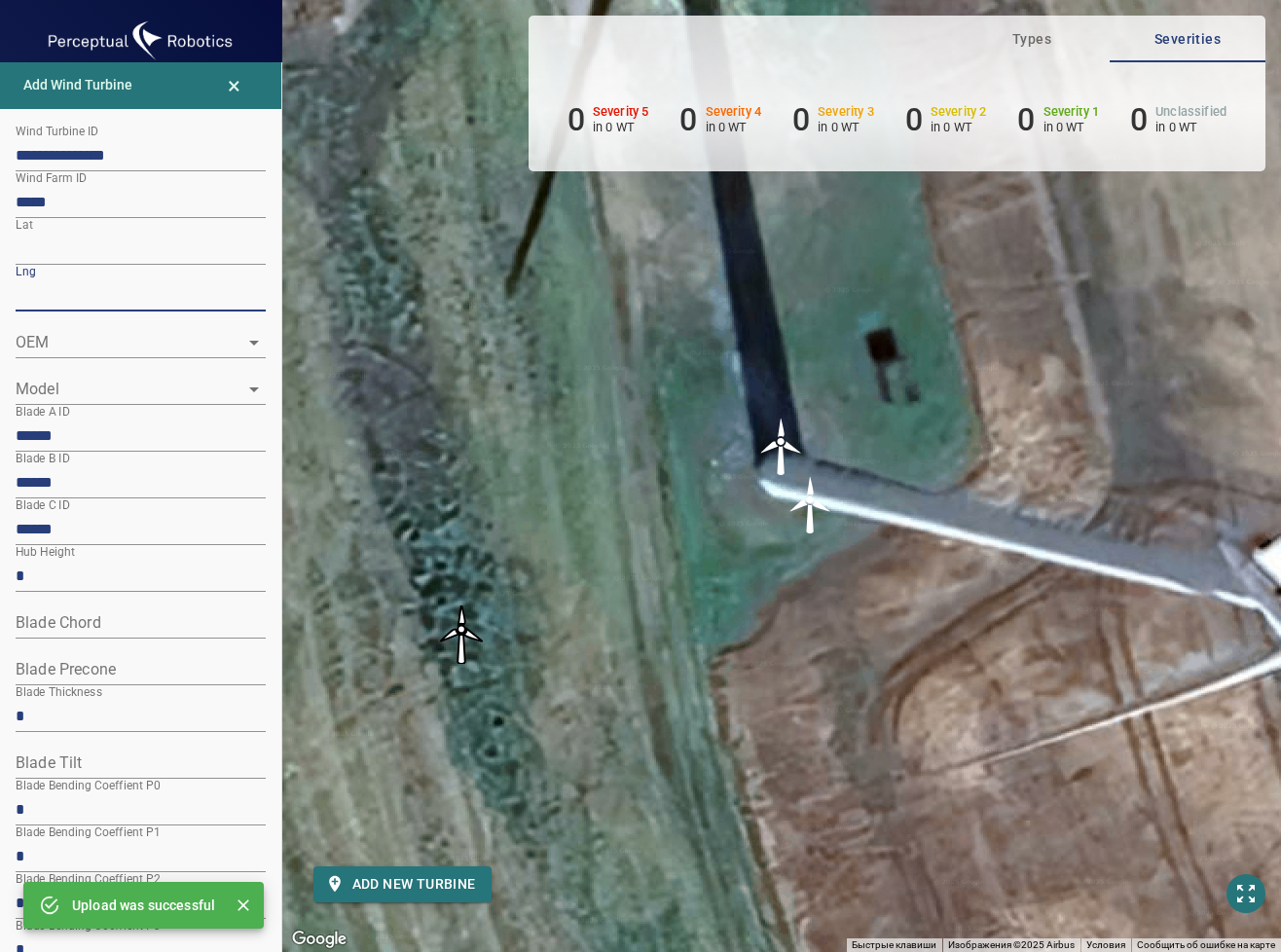 drag, startPoint x: 109, startPoint y: 290, endPoint x: -31, endPoint y: 301, distance: 140.43148 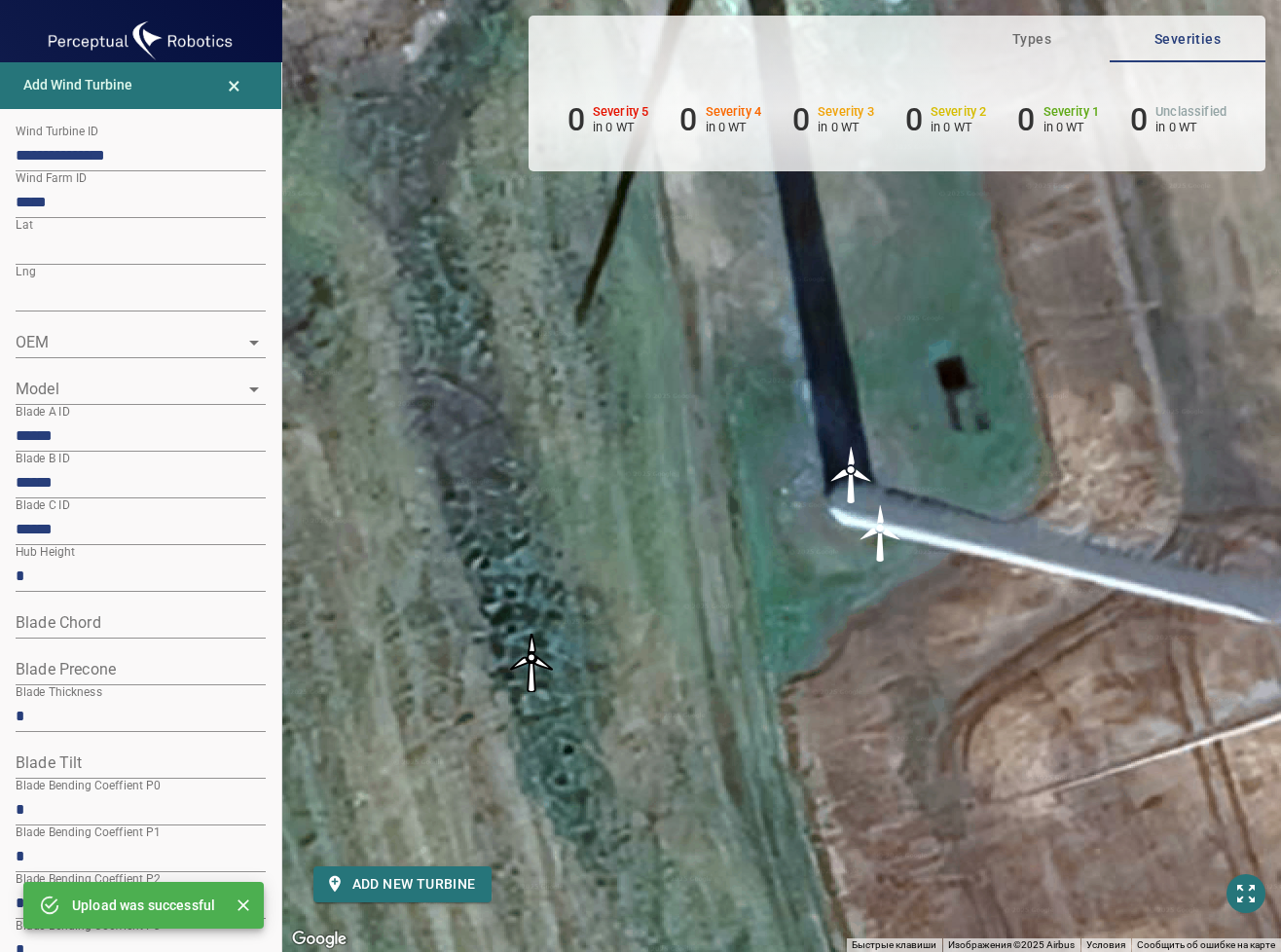 drag, startPoint x: 610, startPoint y: 522, endPoint x: 674, endPoint y: 541, distance: 66.760767 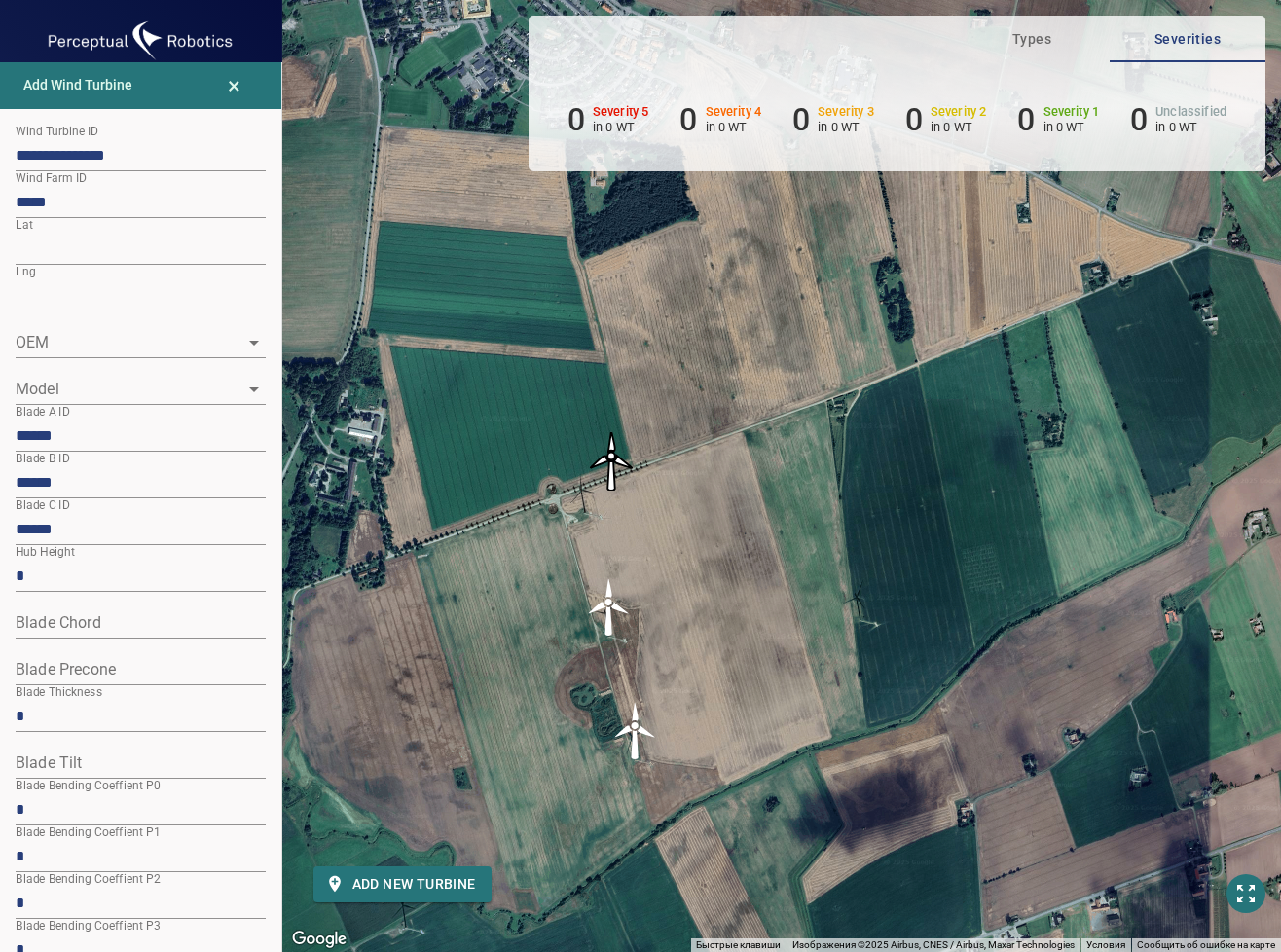 drag, startPoint x: 546, startPoint y: 513, endPoint x: 642, endPoint y: 540, distance: 99.72462 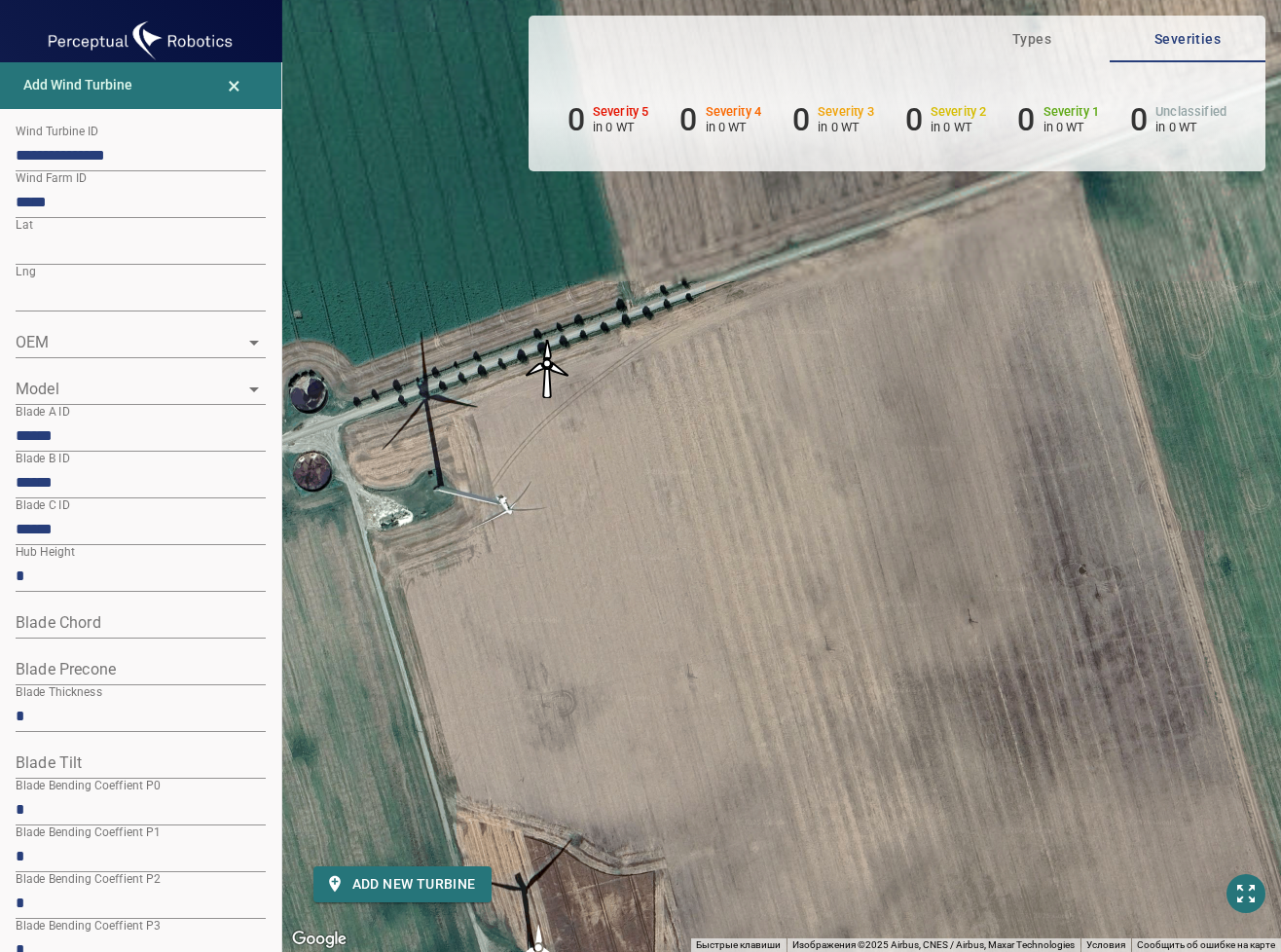 drag, startPoint x: 596, startPoint y: 497, endPoint x: 686, endPoint y: 437, distance: 108.16654 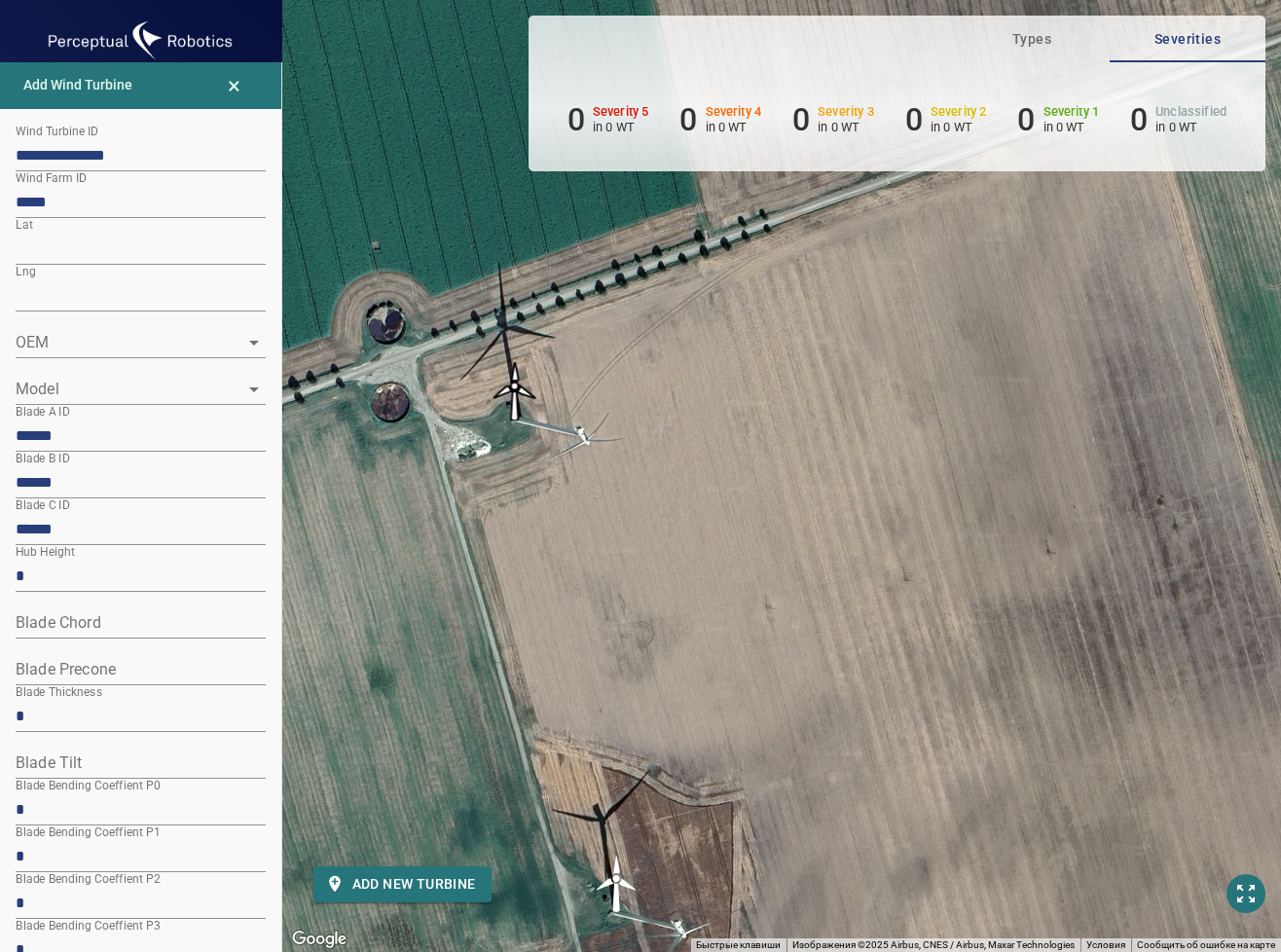 drag, startPoint x: 613, startPoint y: 299, endPoint x: 497, endPoint y: 397, distance: 151.85519 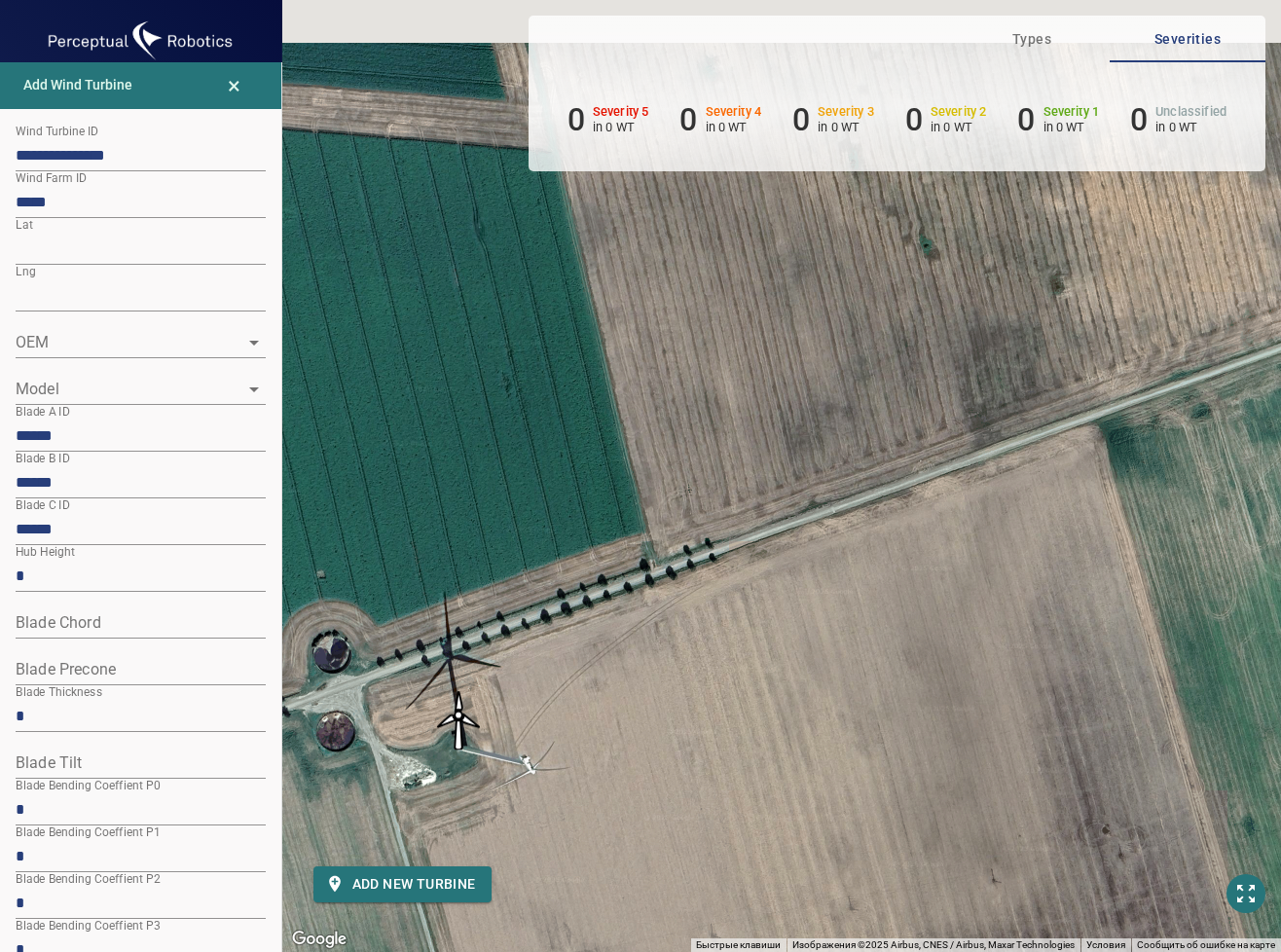 drag, startPoint x: 581, startPoint y: 321, endPoint x: 530, endPoint y: 651, distance: 333.91765 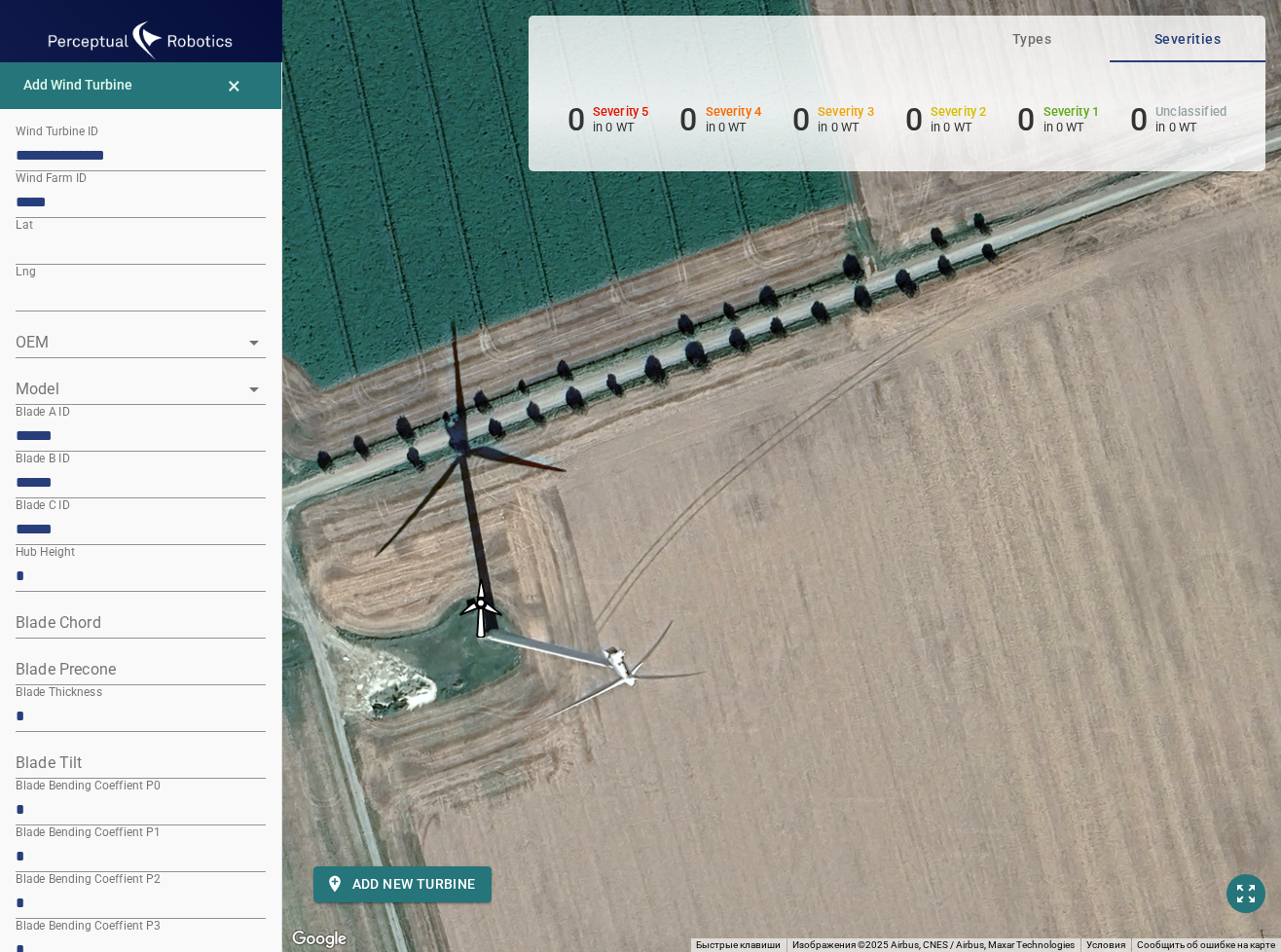 click 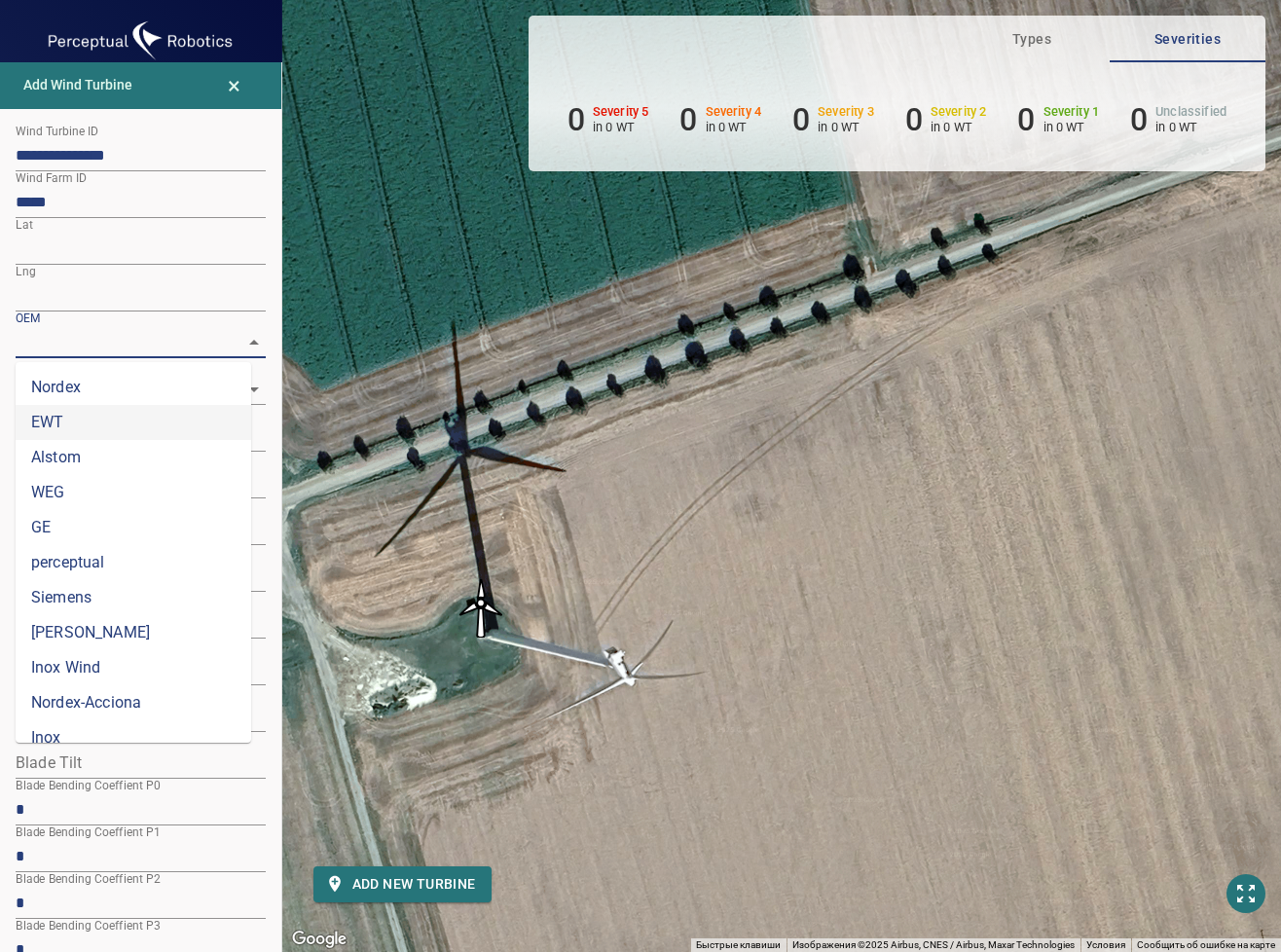 scroll, scrollTop: 685, scrollLeft: 0, axis: vertical 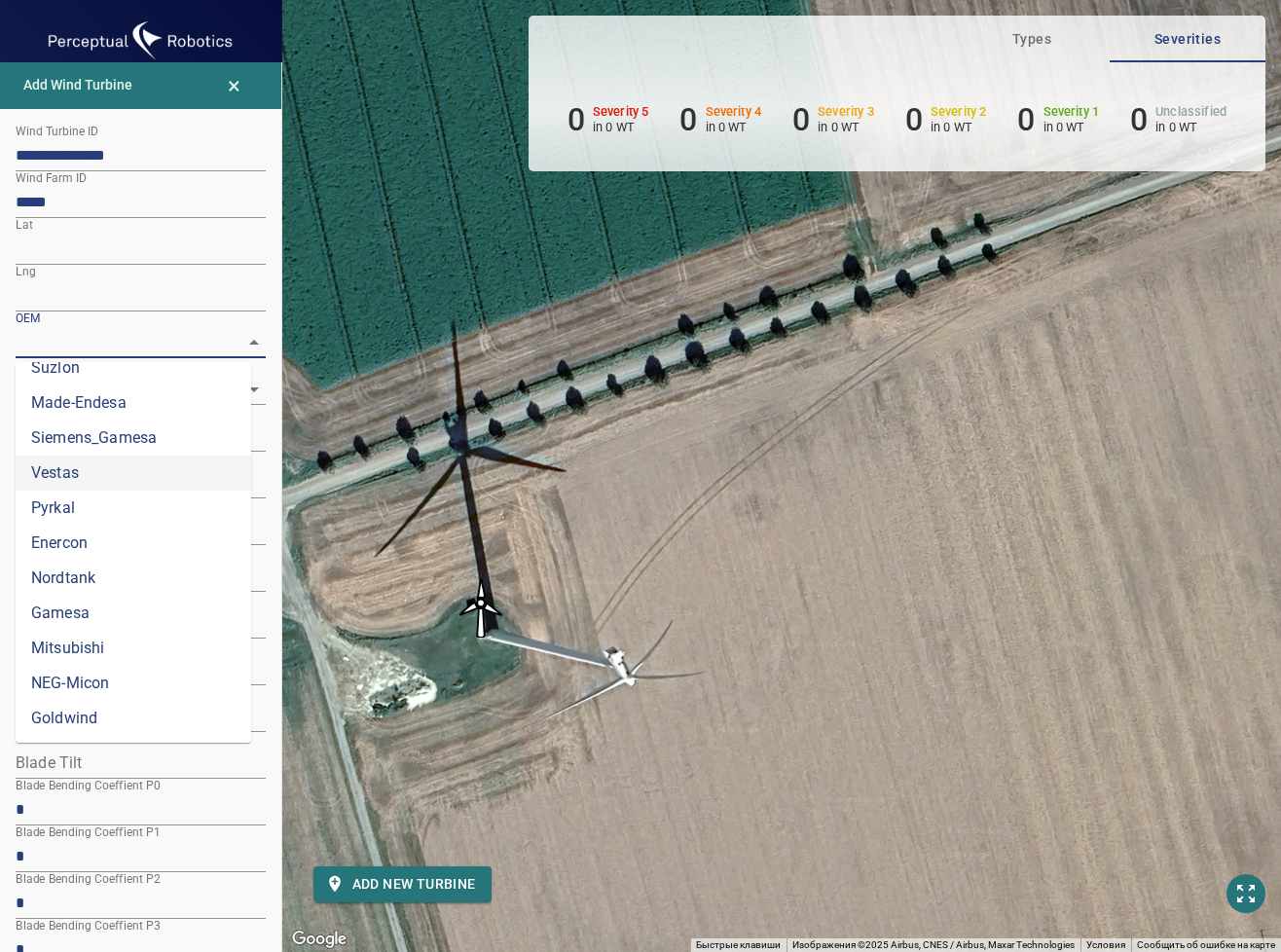 click on "Vestas" at bounding box center (133, 473) 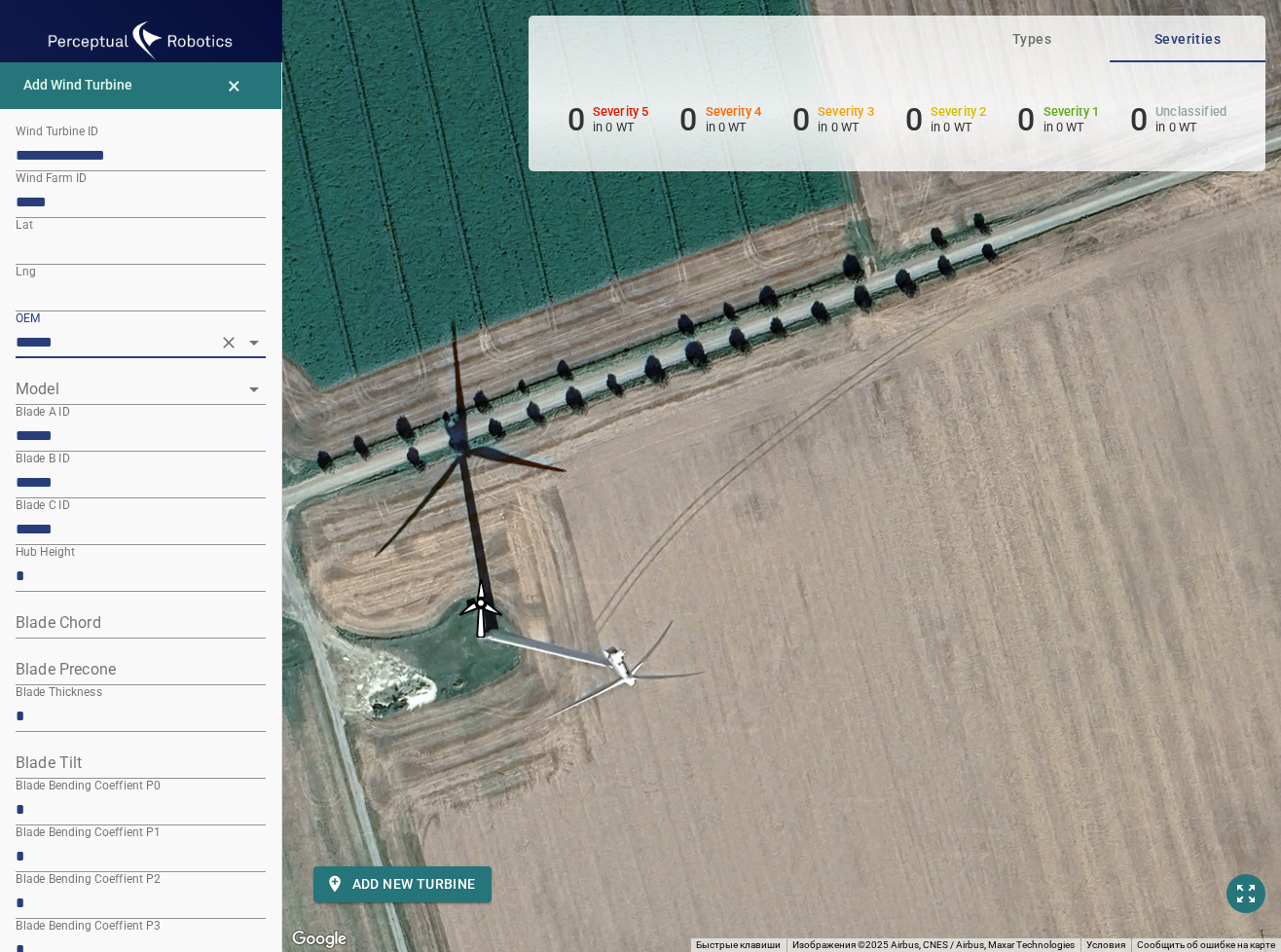 click 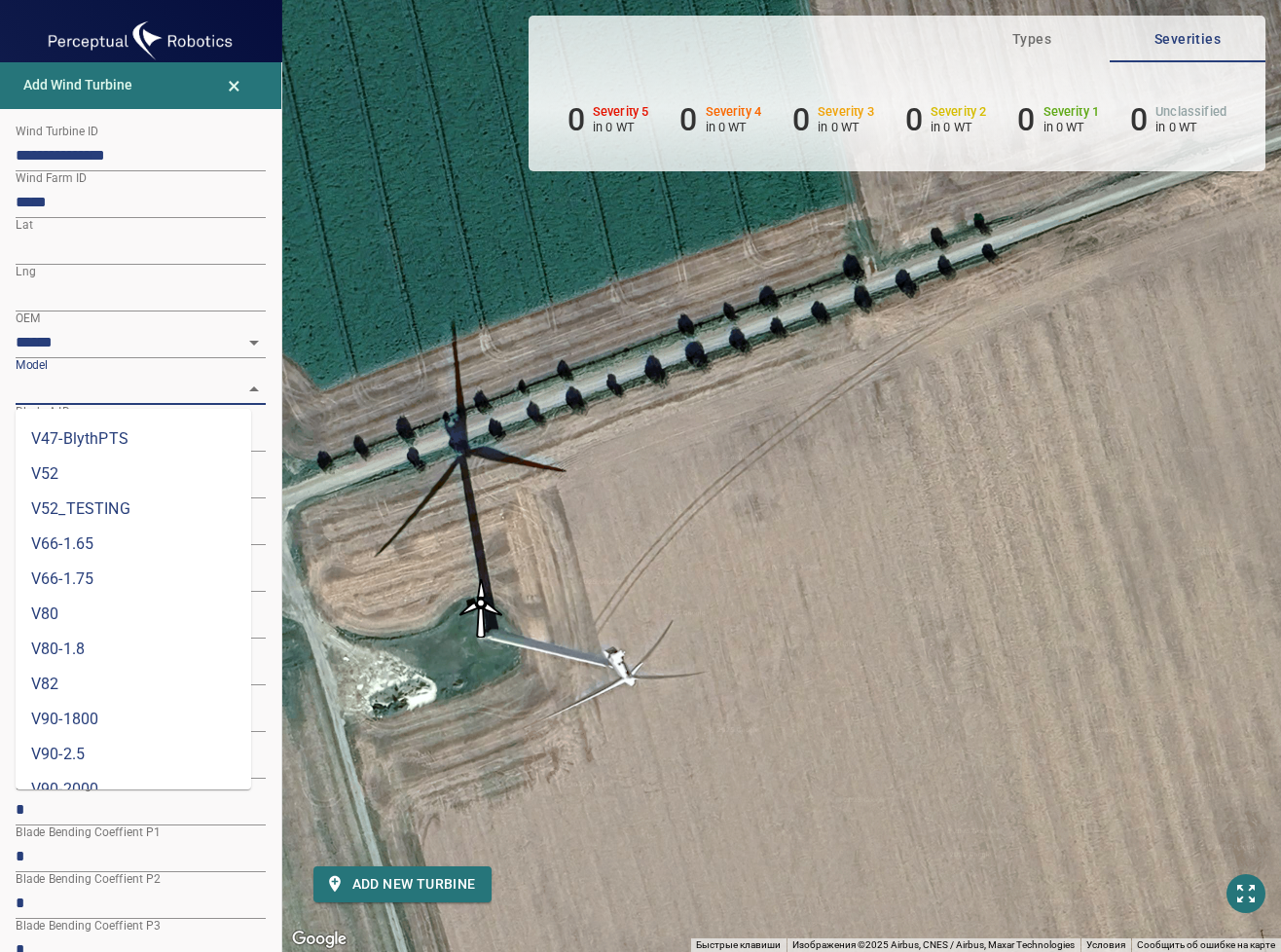 scroll, scrollTop: 685, scrollLeft: 0, axis: vertical 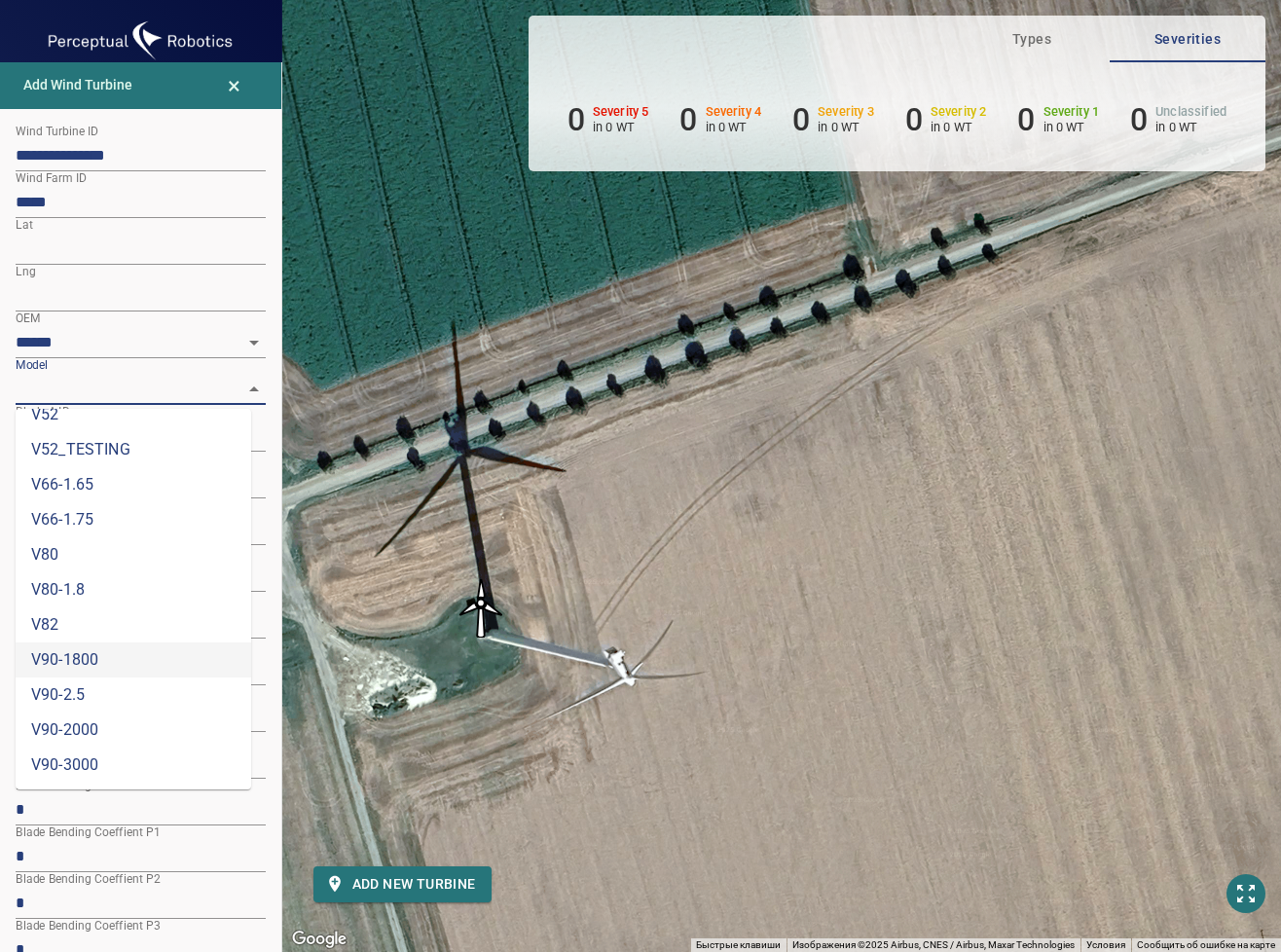 click on "V90-1800" at bounding box center (133, 660) 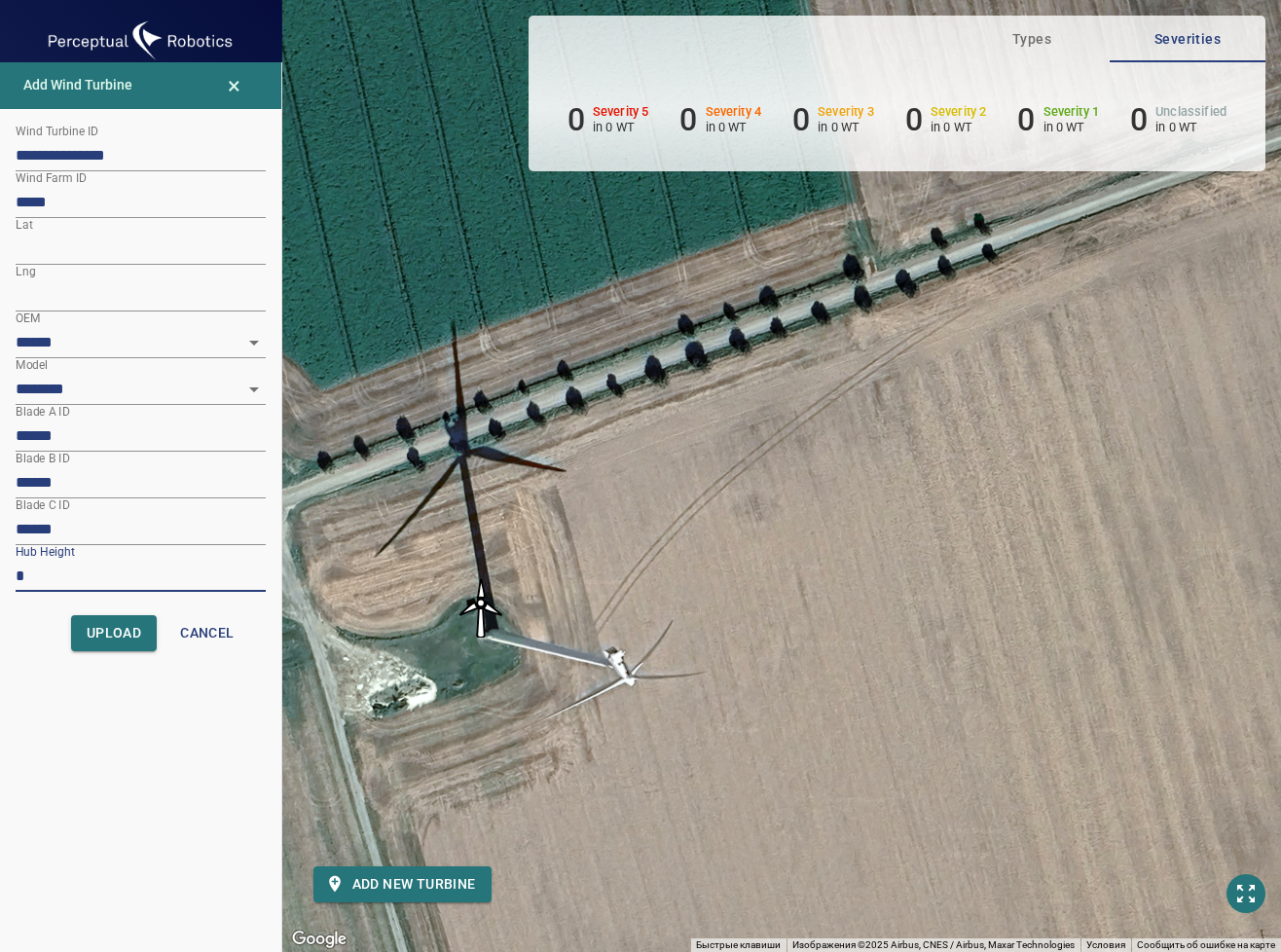 drag, startPoint x: 30, startPoint y: 584, endPoint x: -16, endPoint y: 577, distance: 46.52956 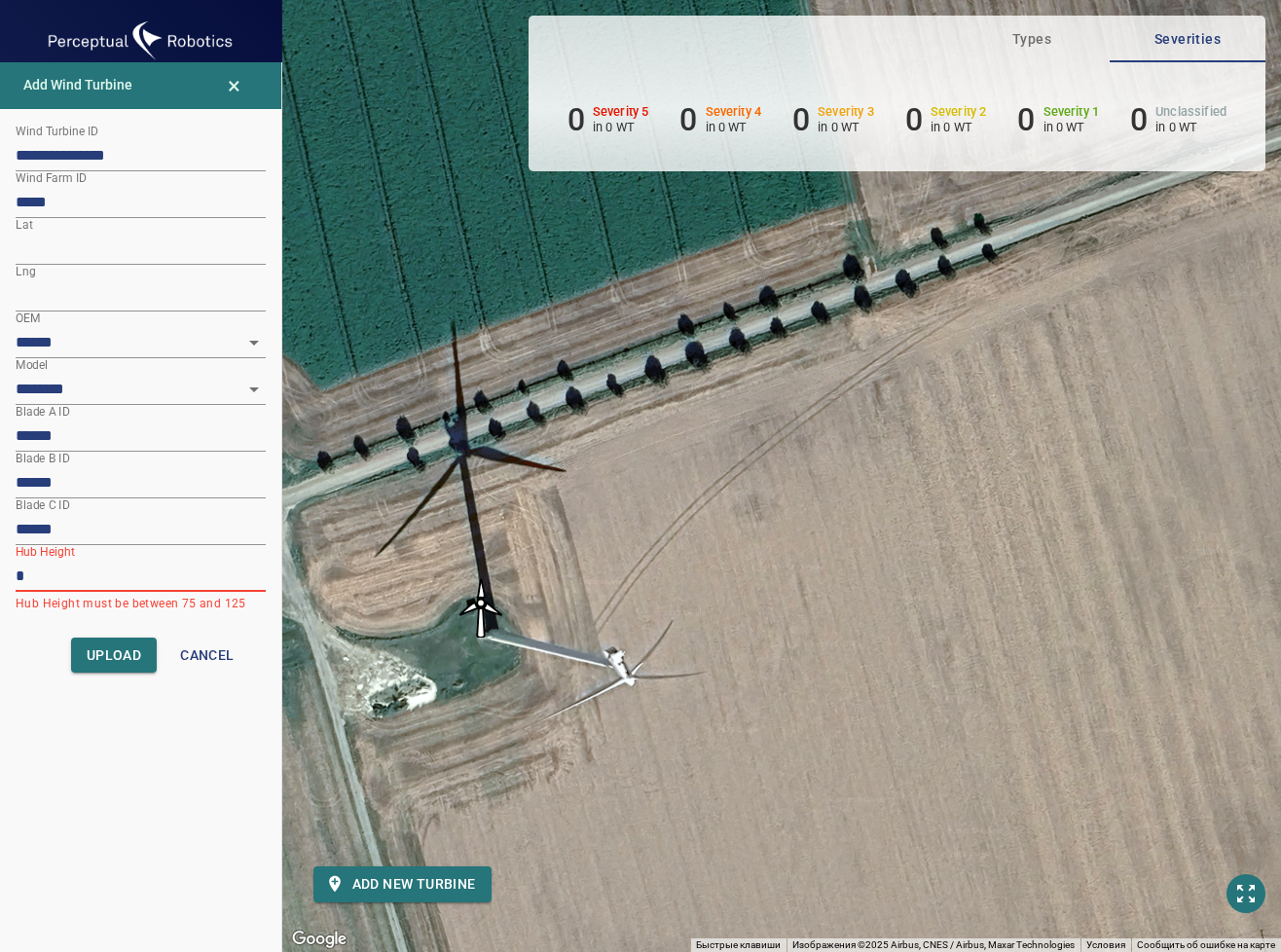 type on "**" 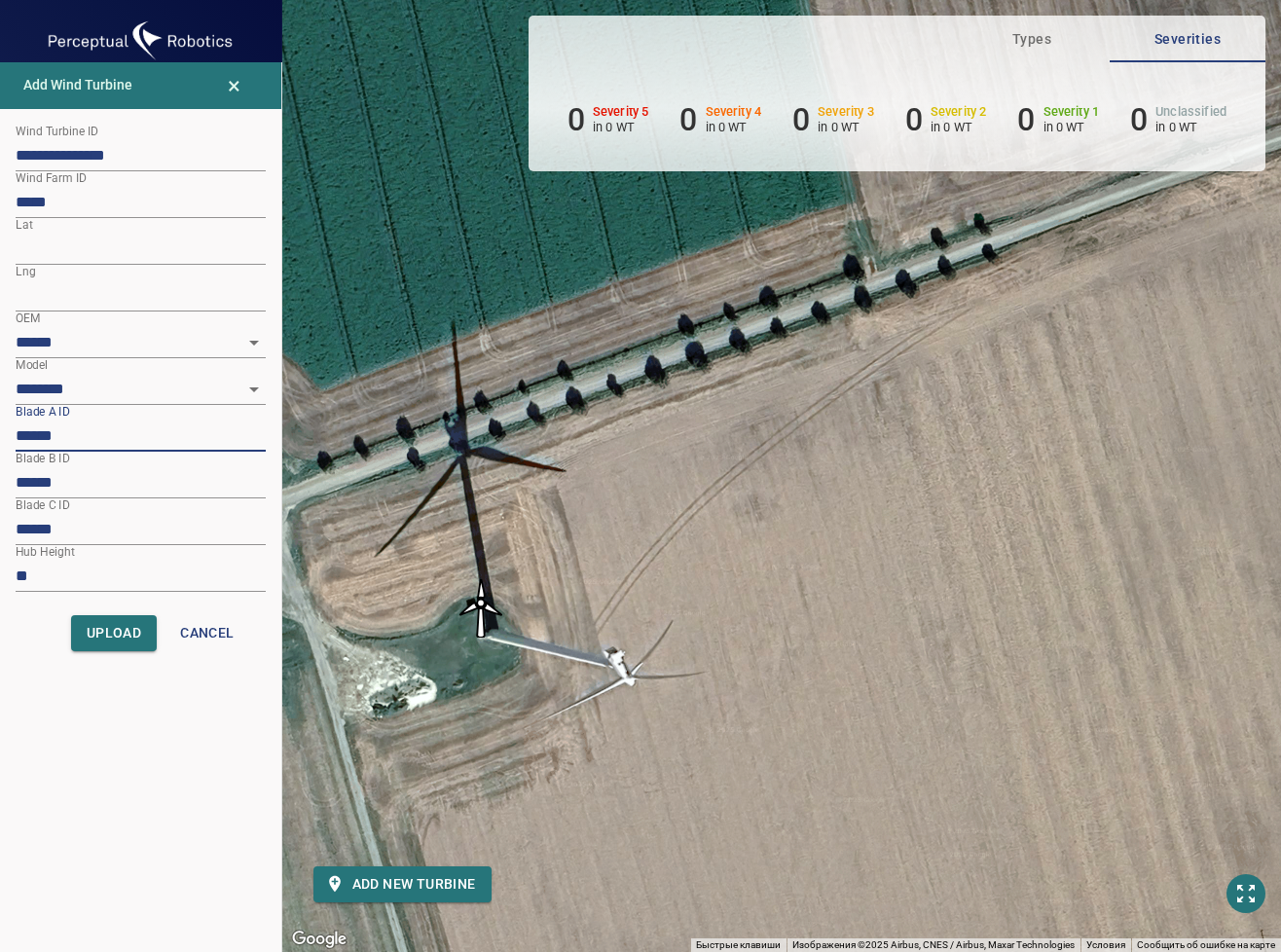 click on "******" at bounding box center [140, 436] 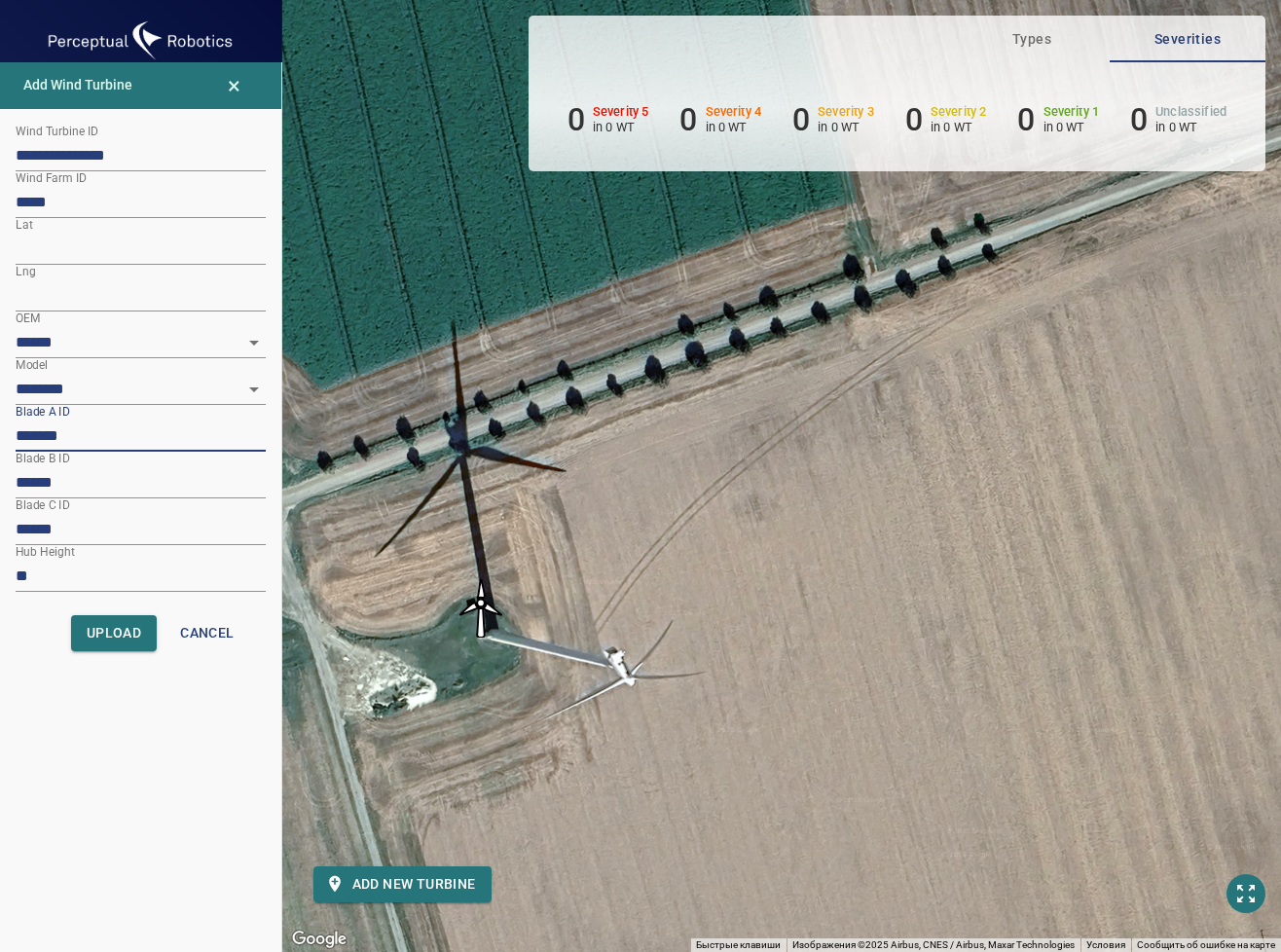 paste on "*****" 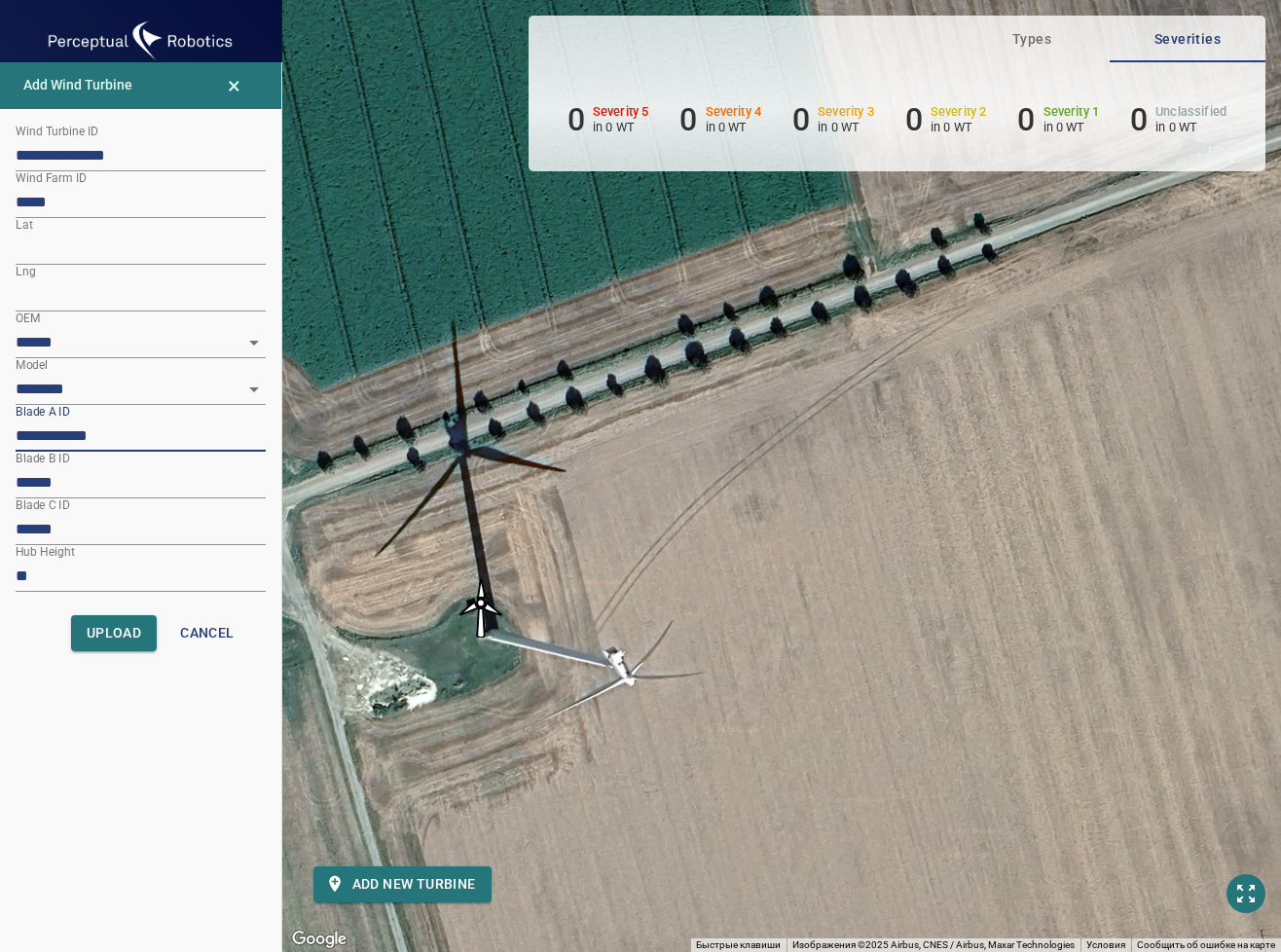 type on "**********" 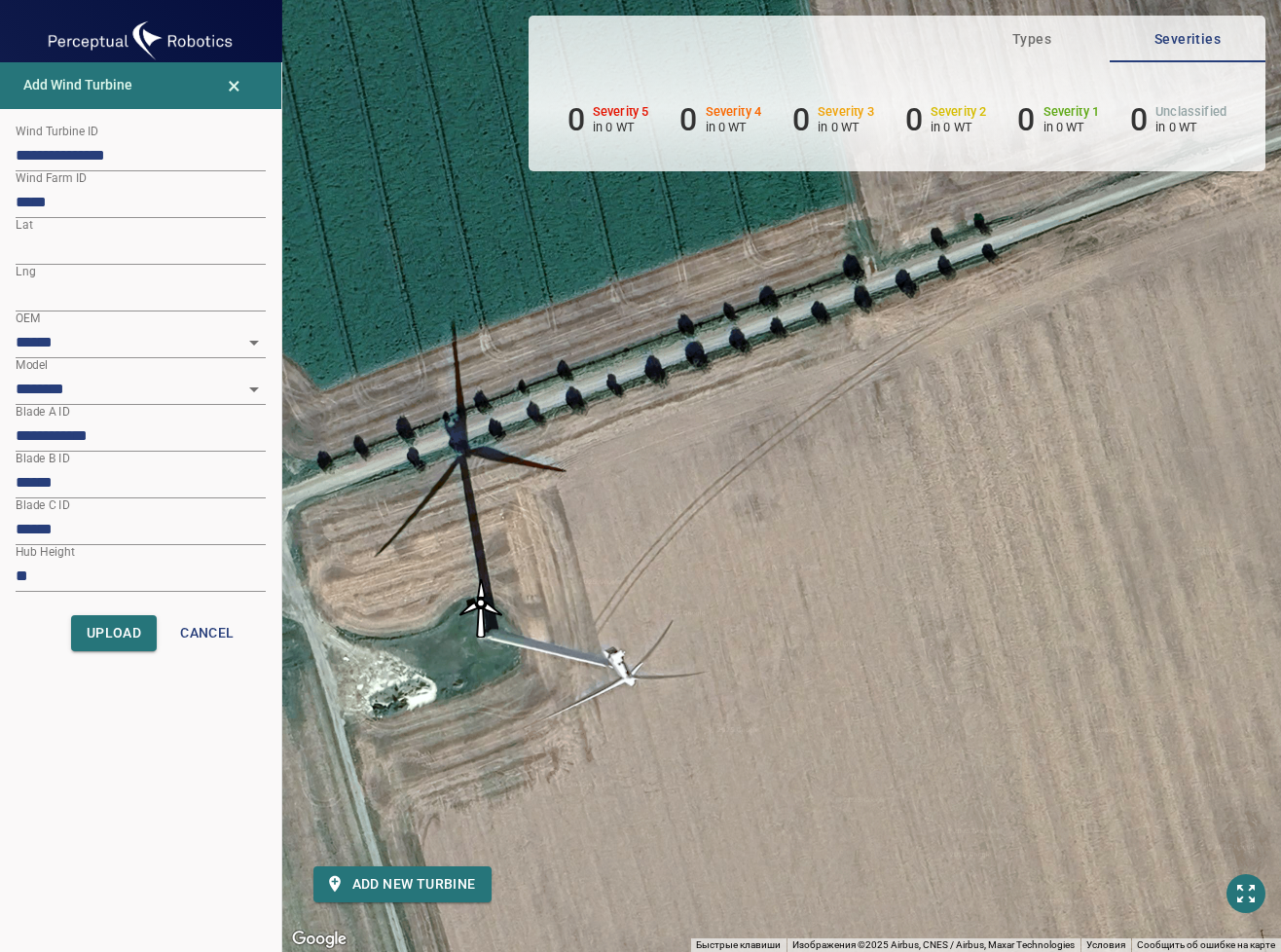 click on "******" at bounding box center [140, 483] 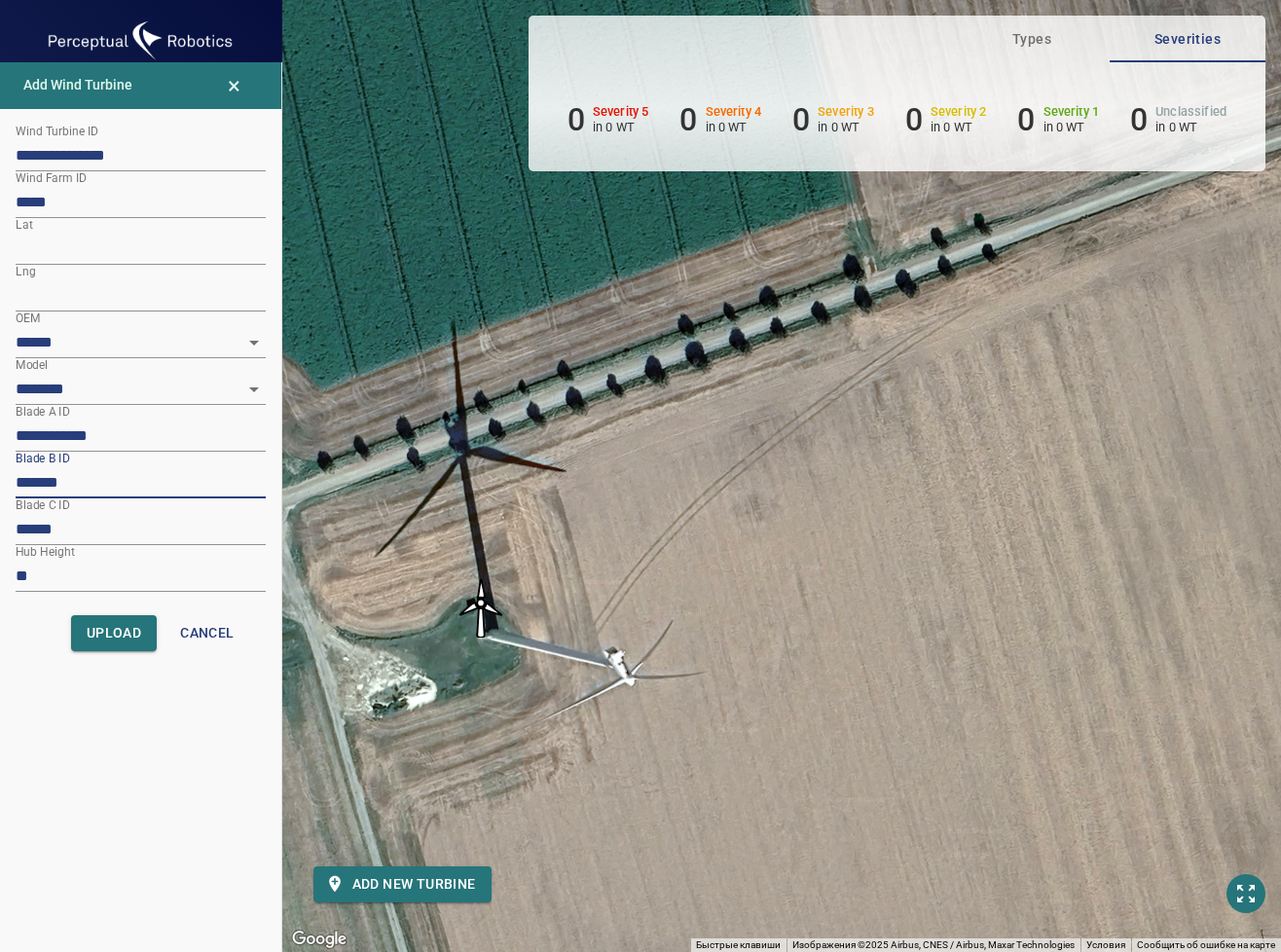 paste on "*****" 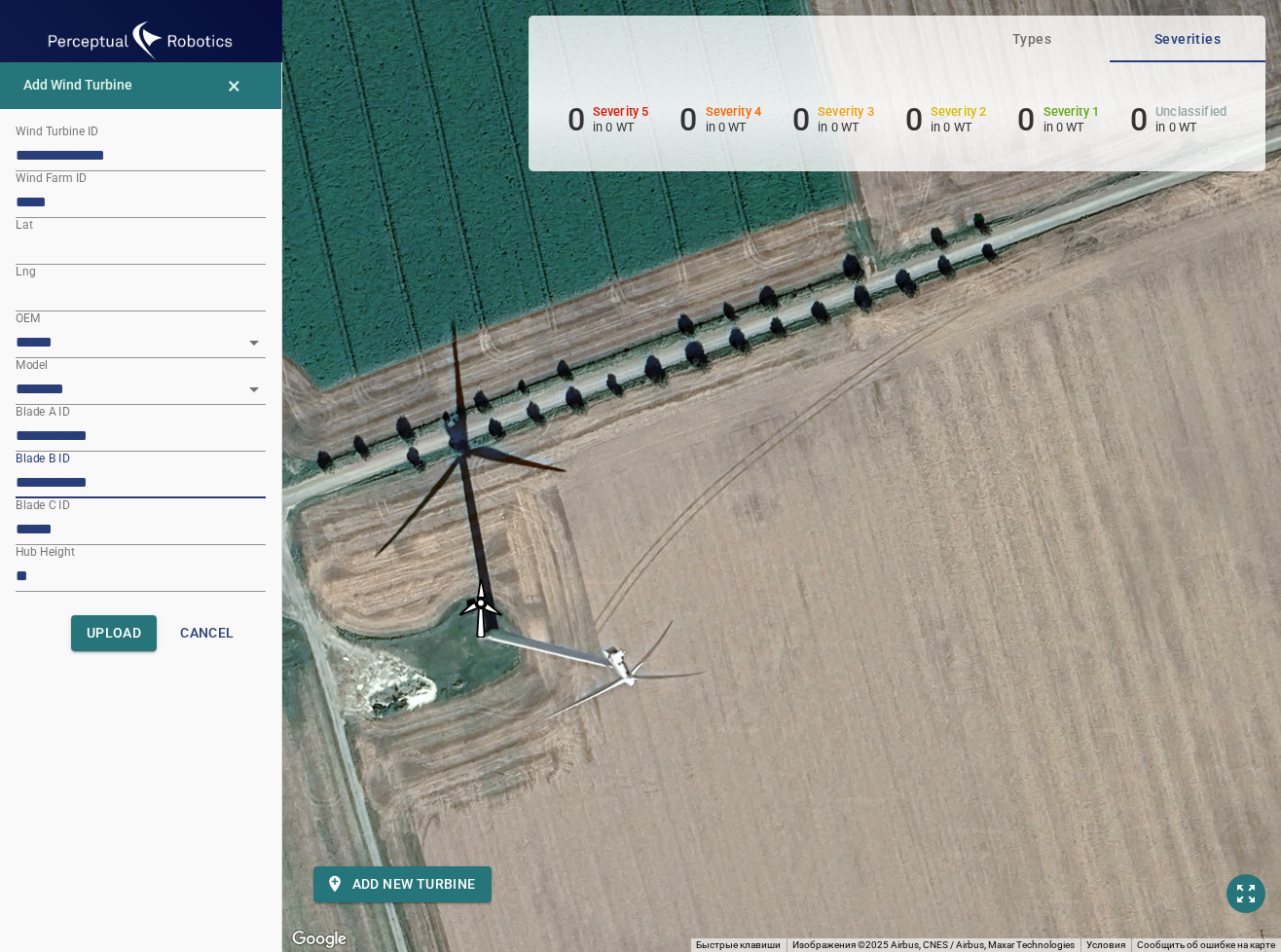 type on "**********" 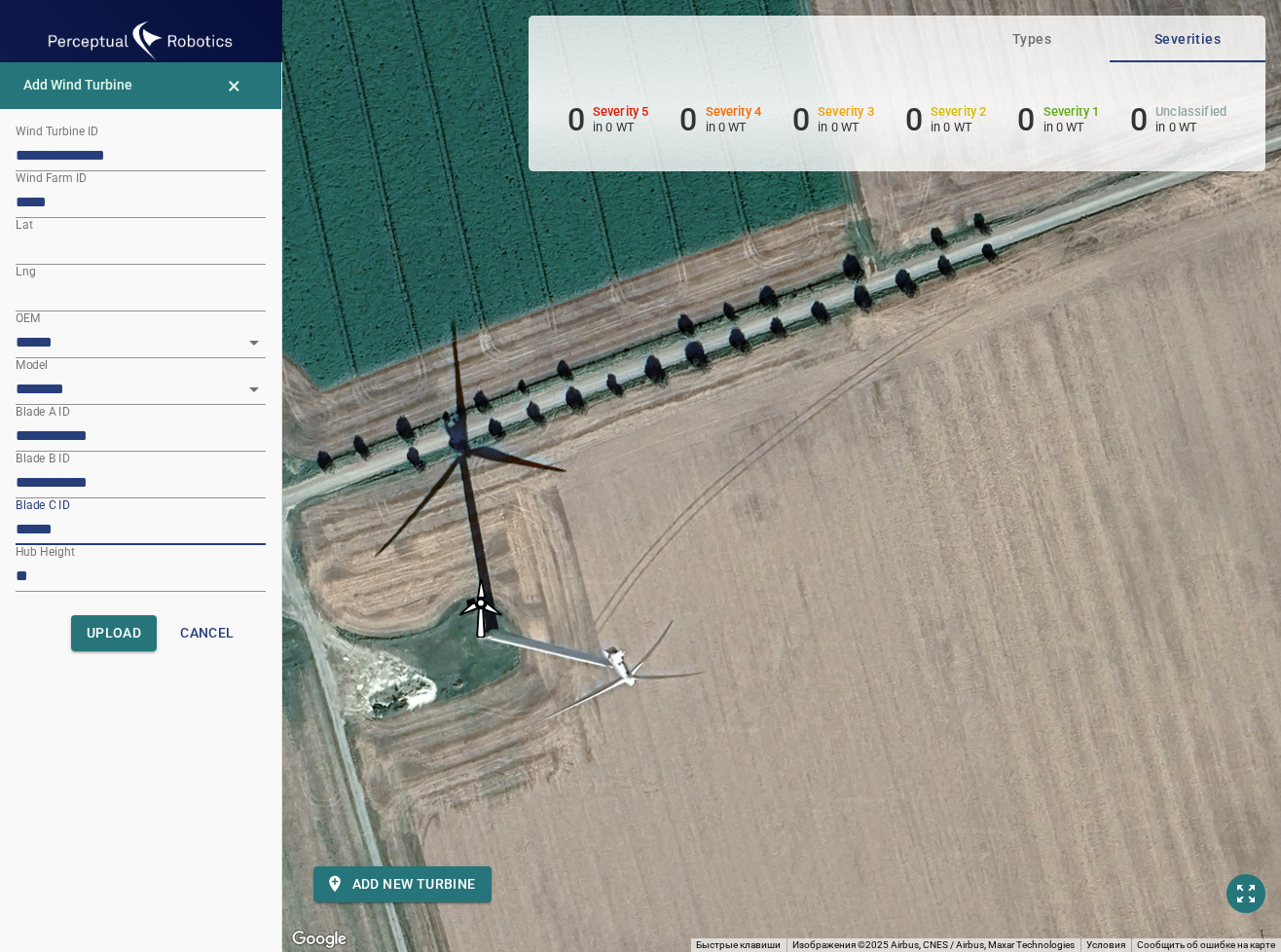 click on "******" at bounding box center (140, 530) 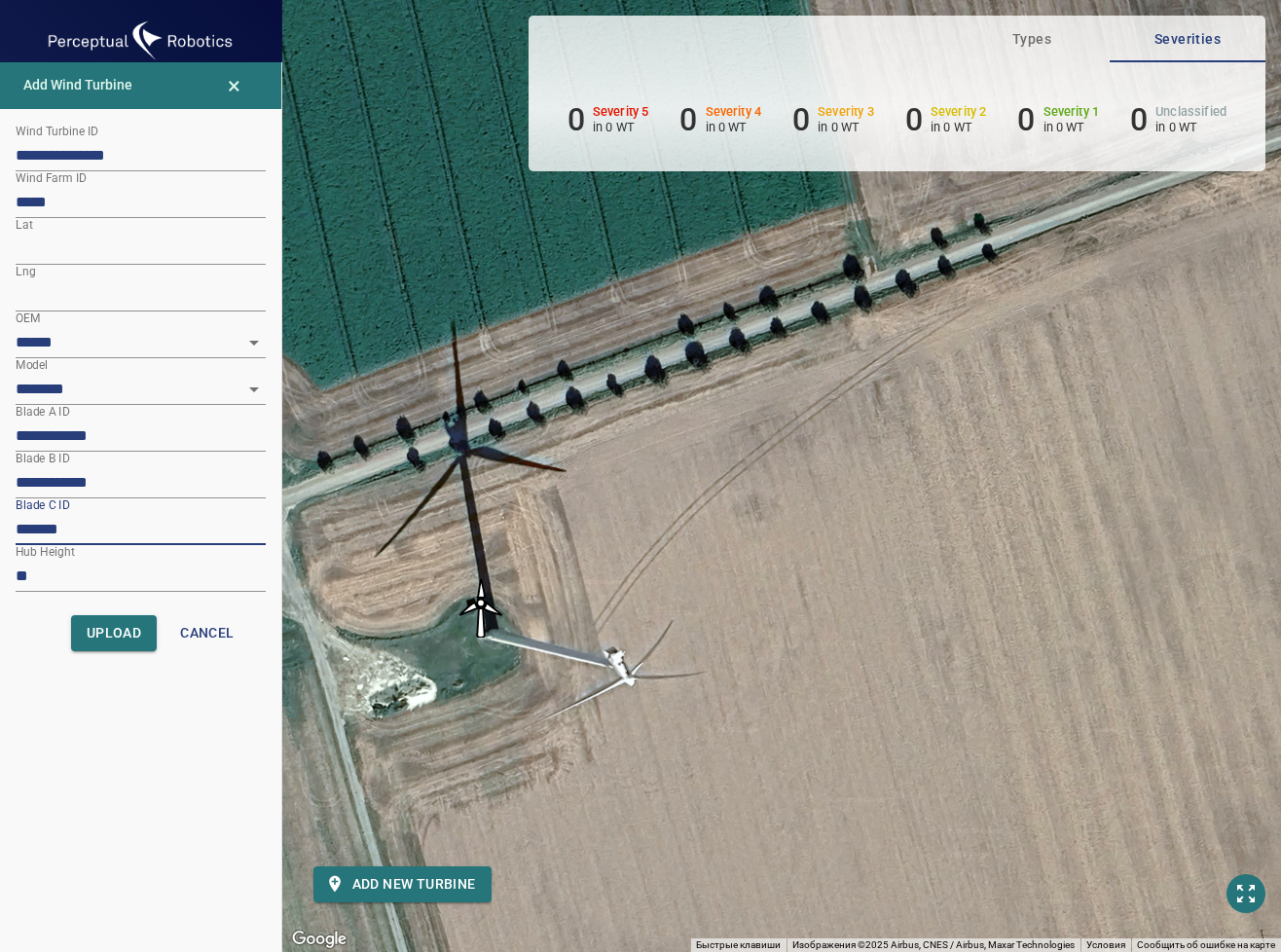 paste on "*****" 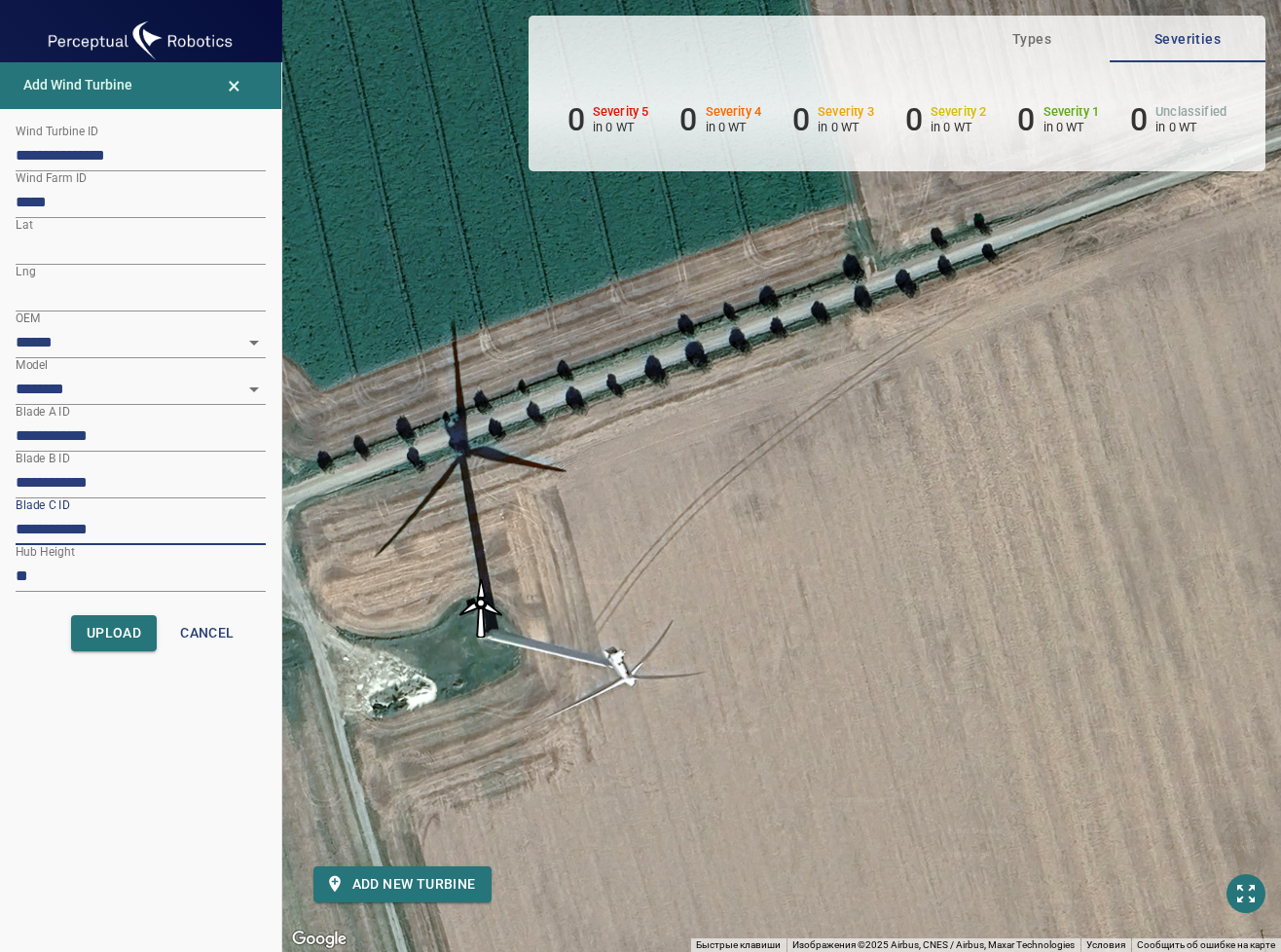type on "**********" 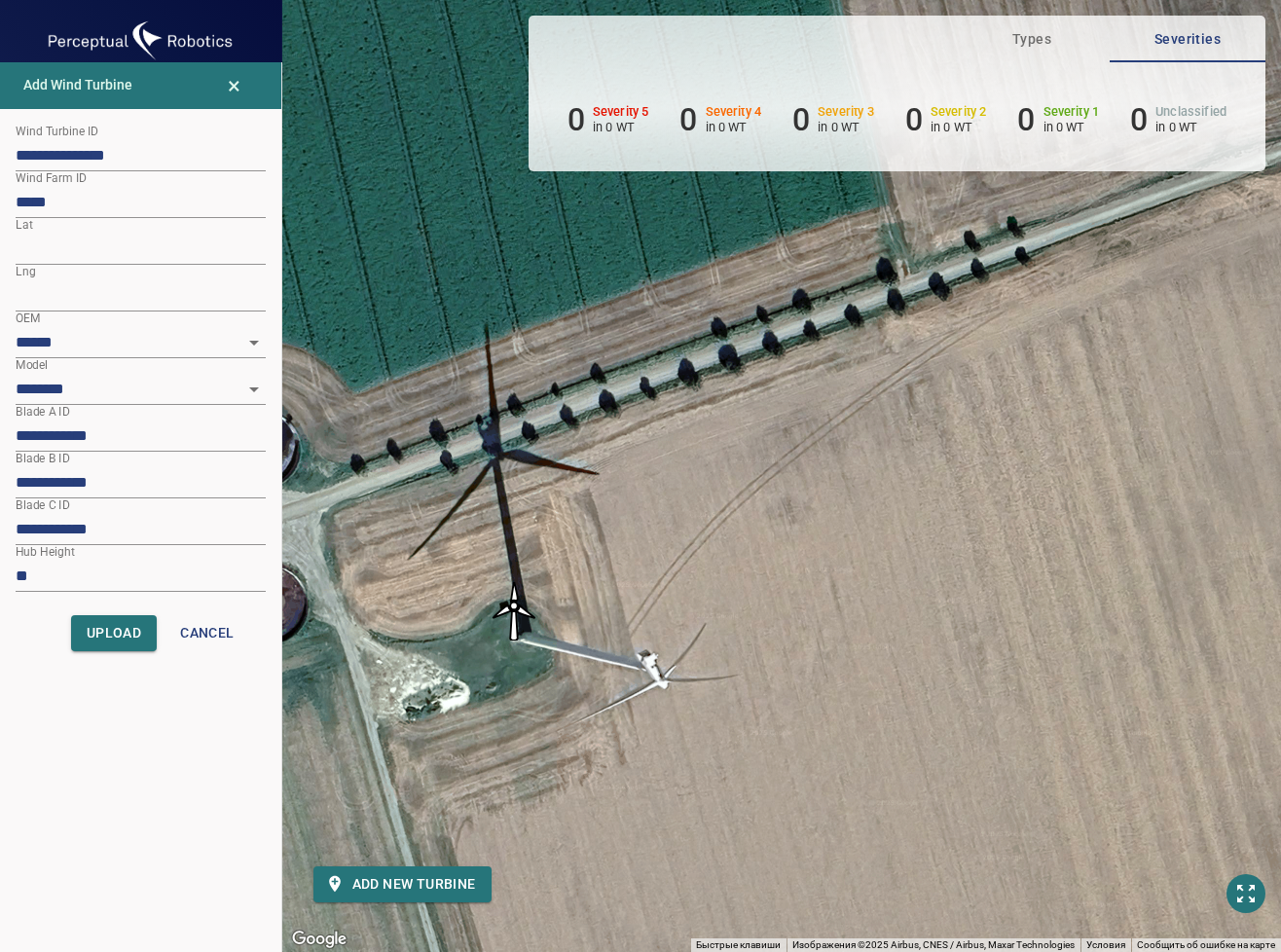 drag, startPoint x: 421, startPoint y: 681, endPoint x: 455, endPoint y: 684, distance: 34.132096 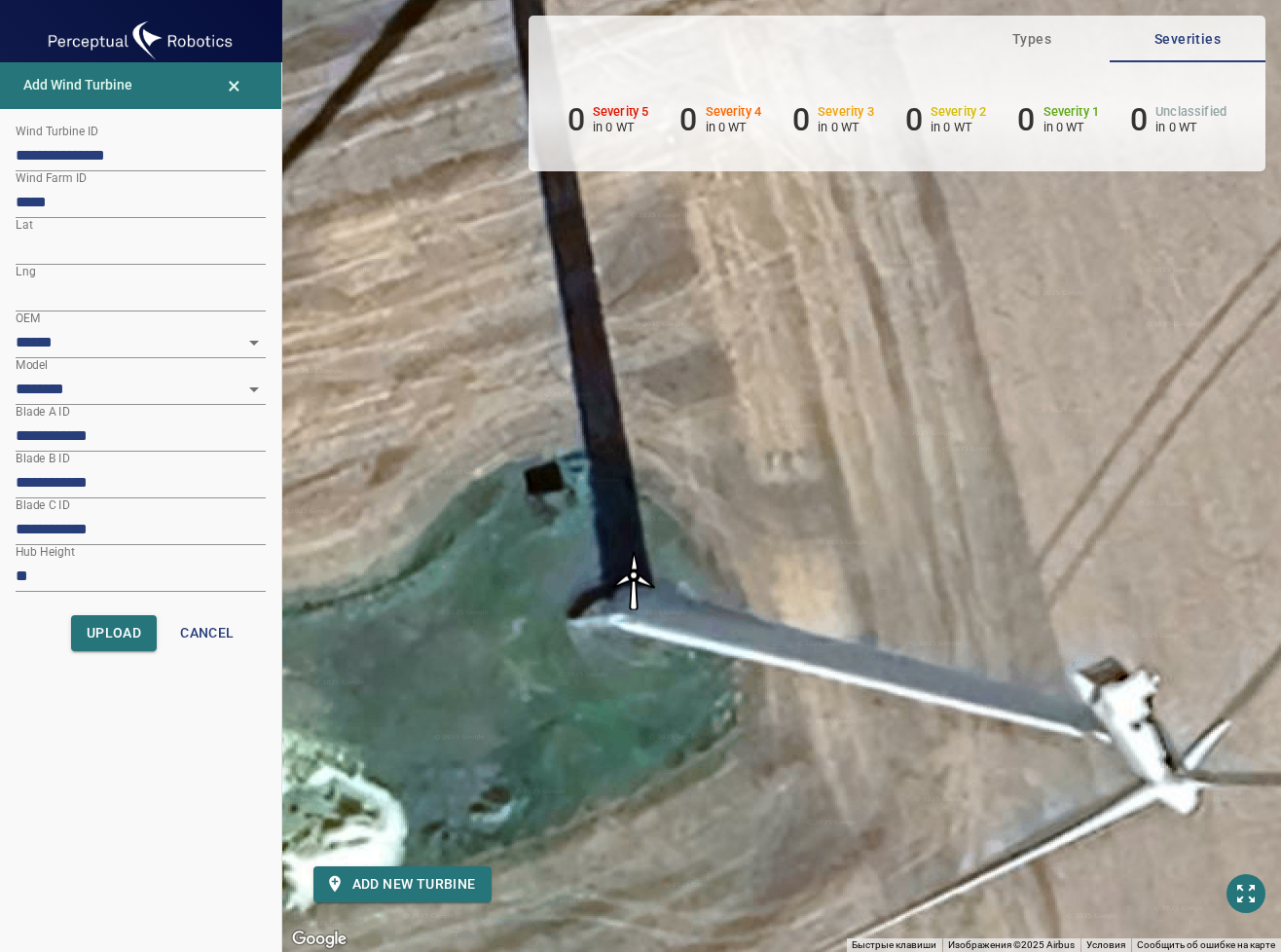 drag, startPoint x: 580, startPoint y: 598, endPoint x: 632, endPoint y: 587, distance: 53.150729 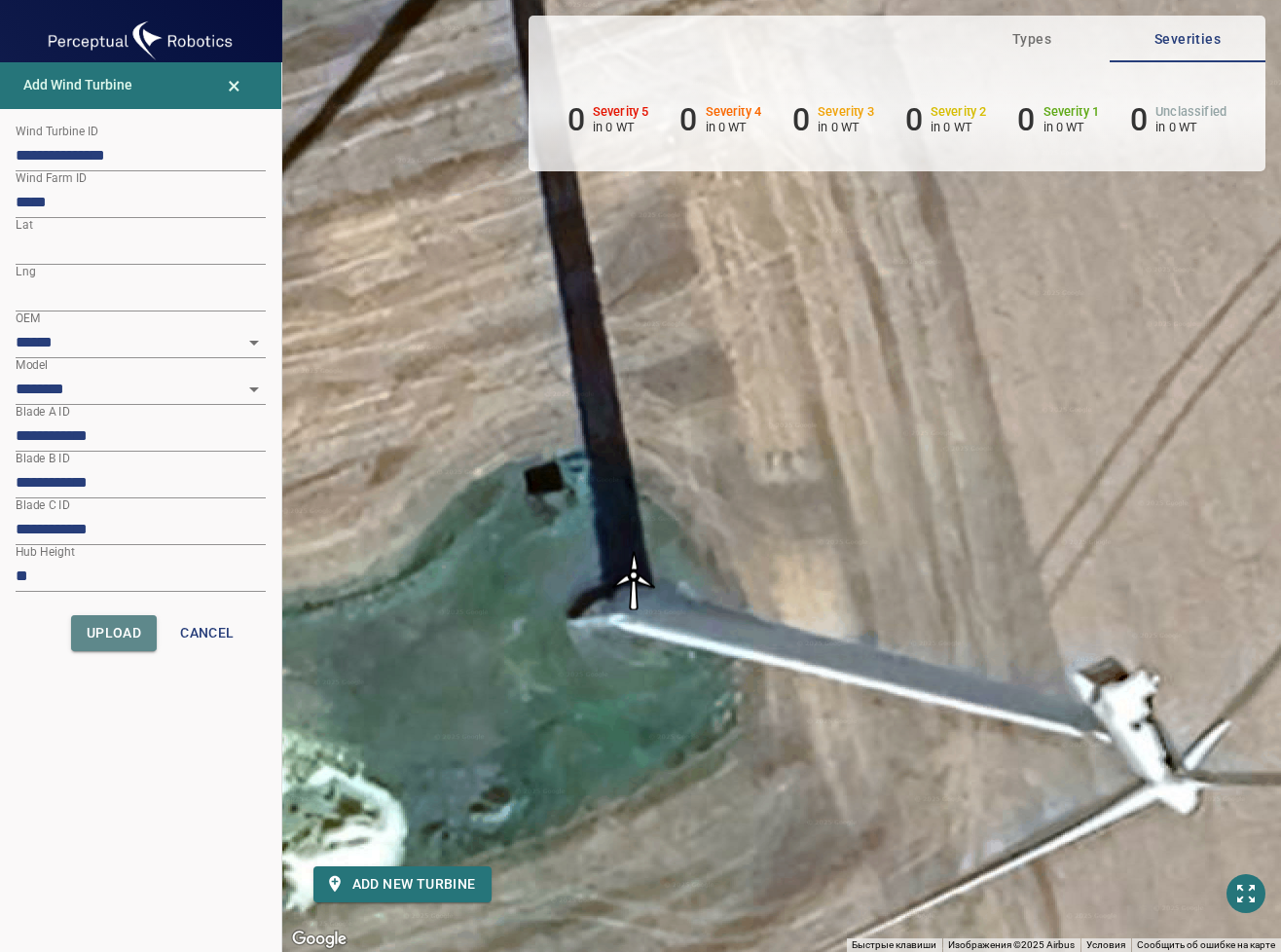 click on "Upload" at bounding box center [114, 633] 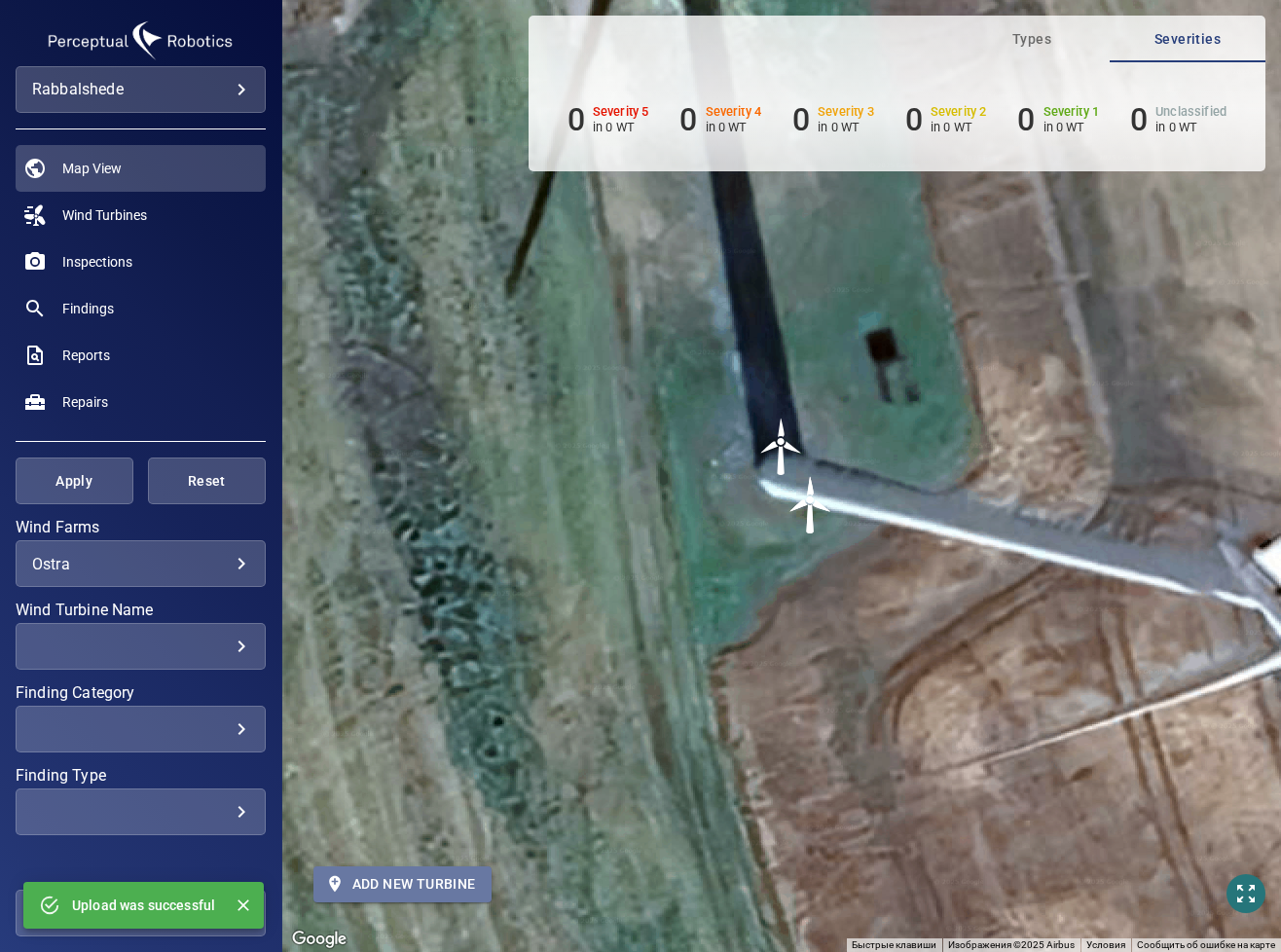 click on "Add new turbine" at bounding box center (402, 884) 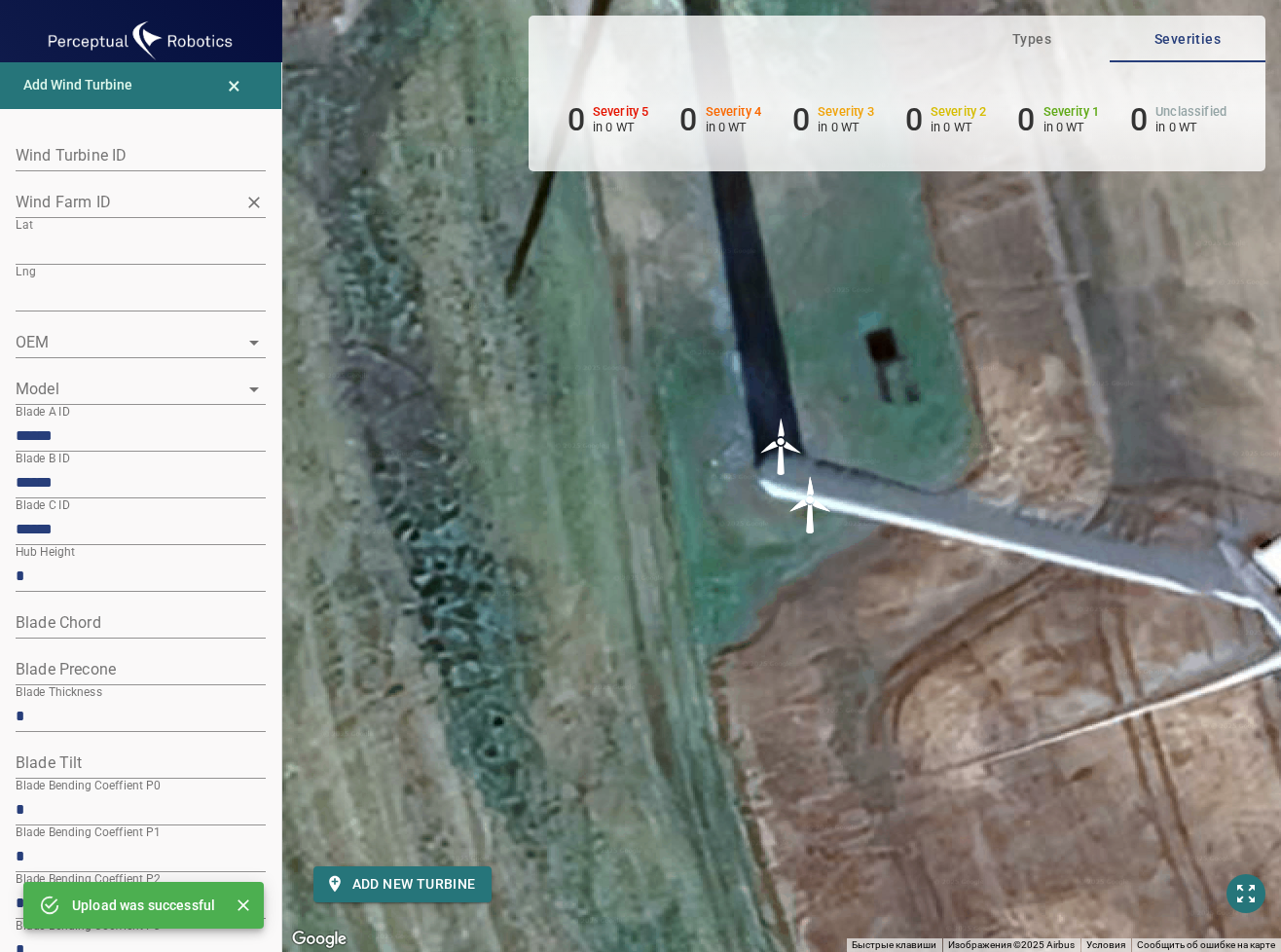 click on "Wind Farm ID" at bounding box center (126, 201) 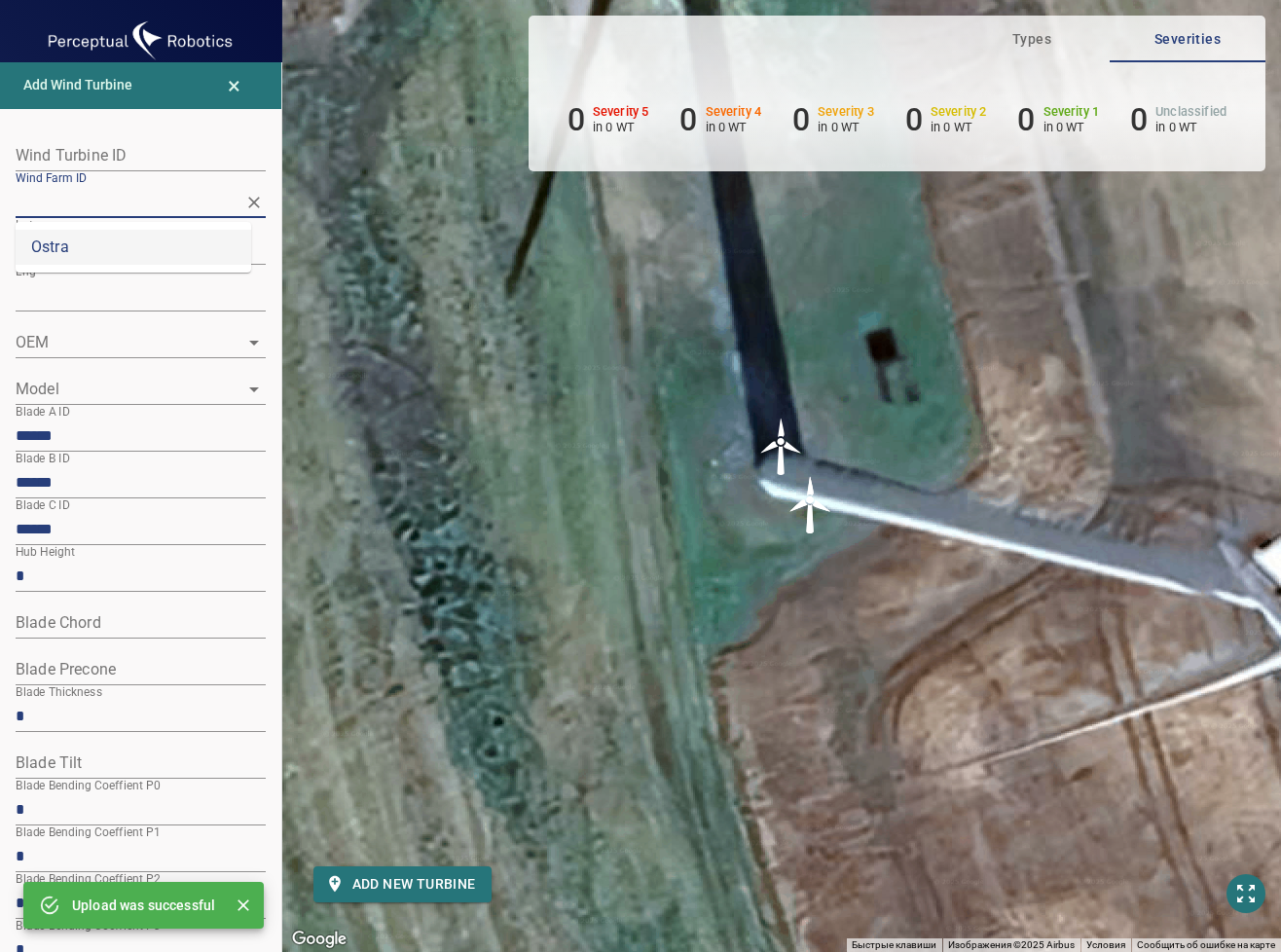 click on "Ostra" at bounding box center (133, 247) 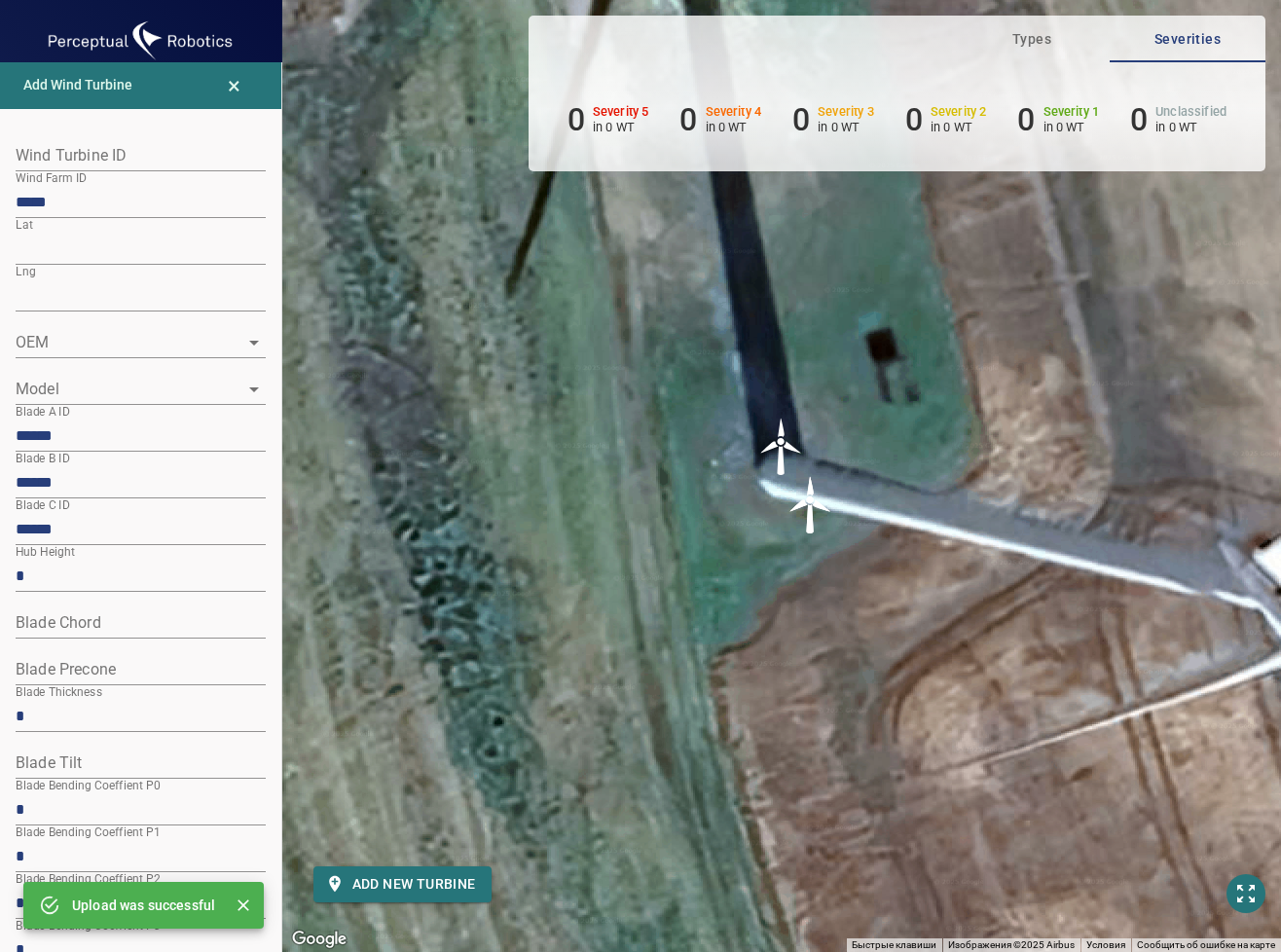 click at bounding box center [140, 156] 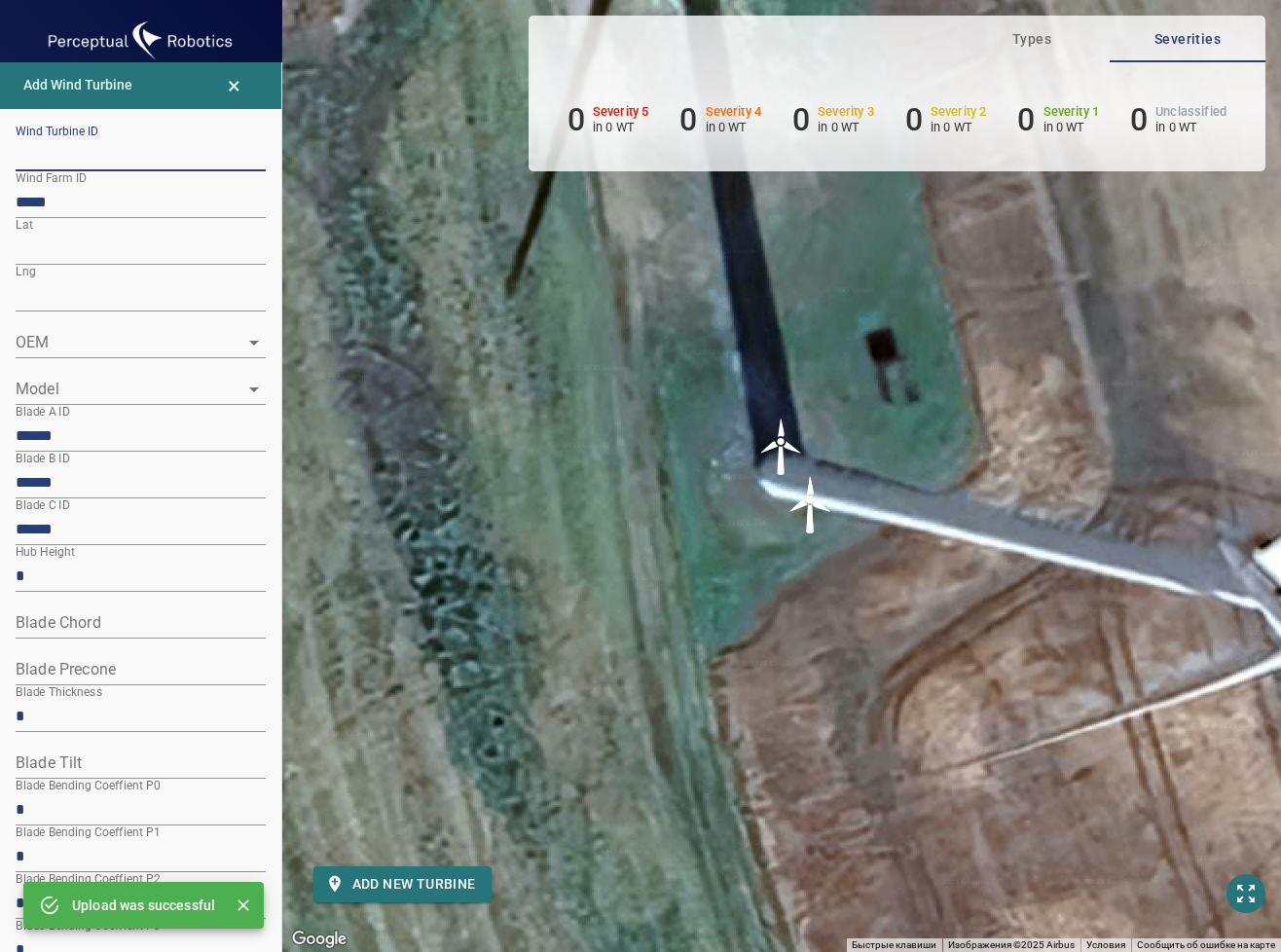 paste on "**********" 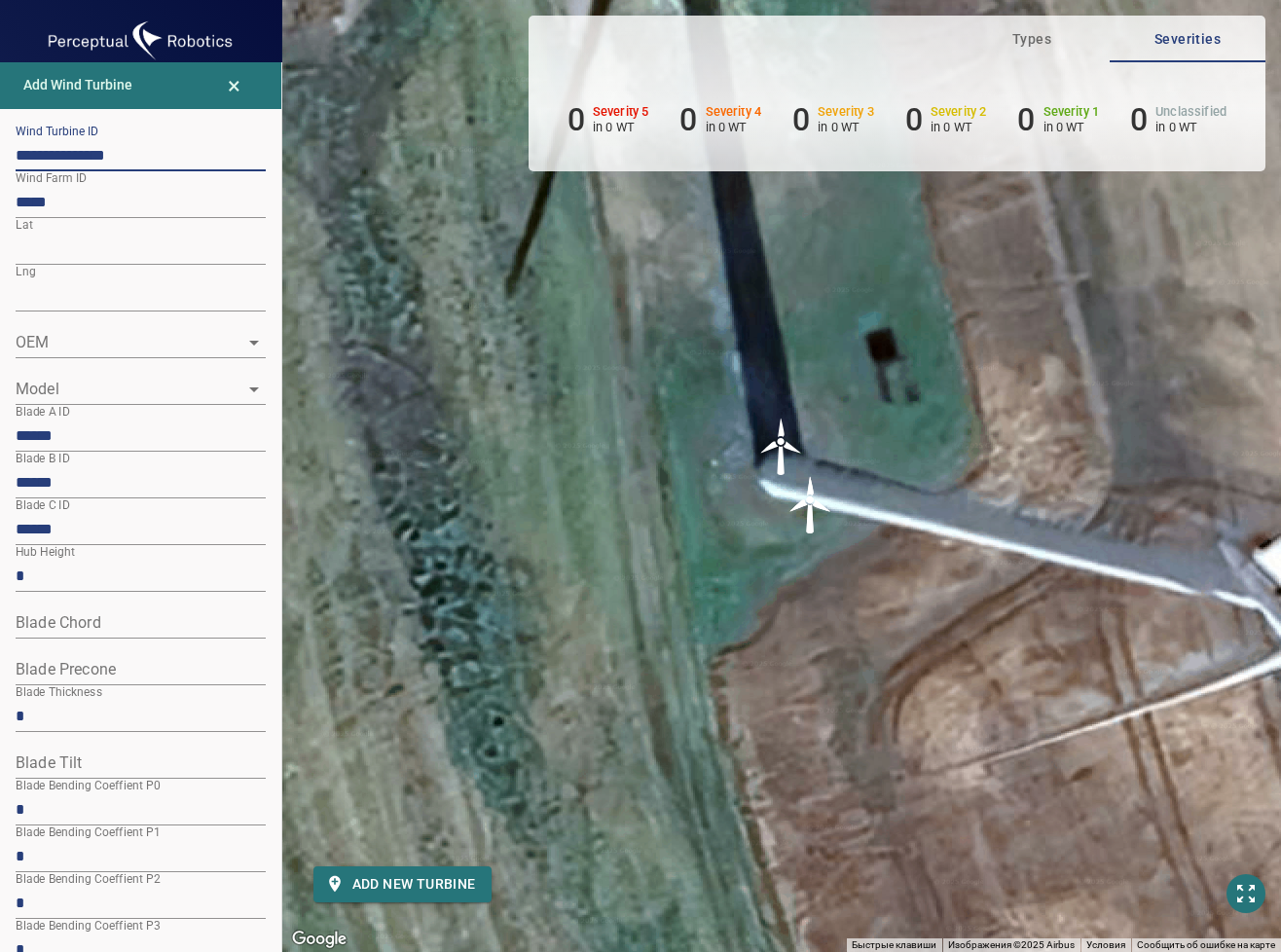 type on "**********" 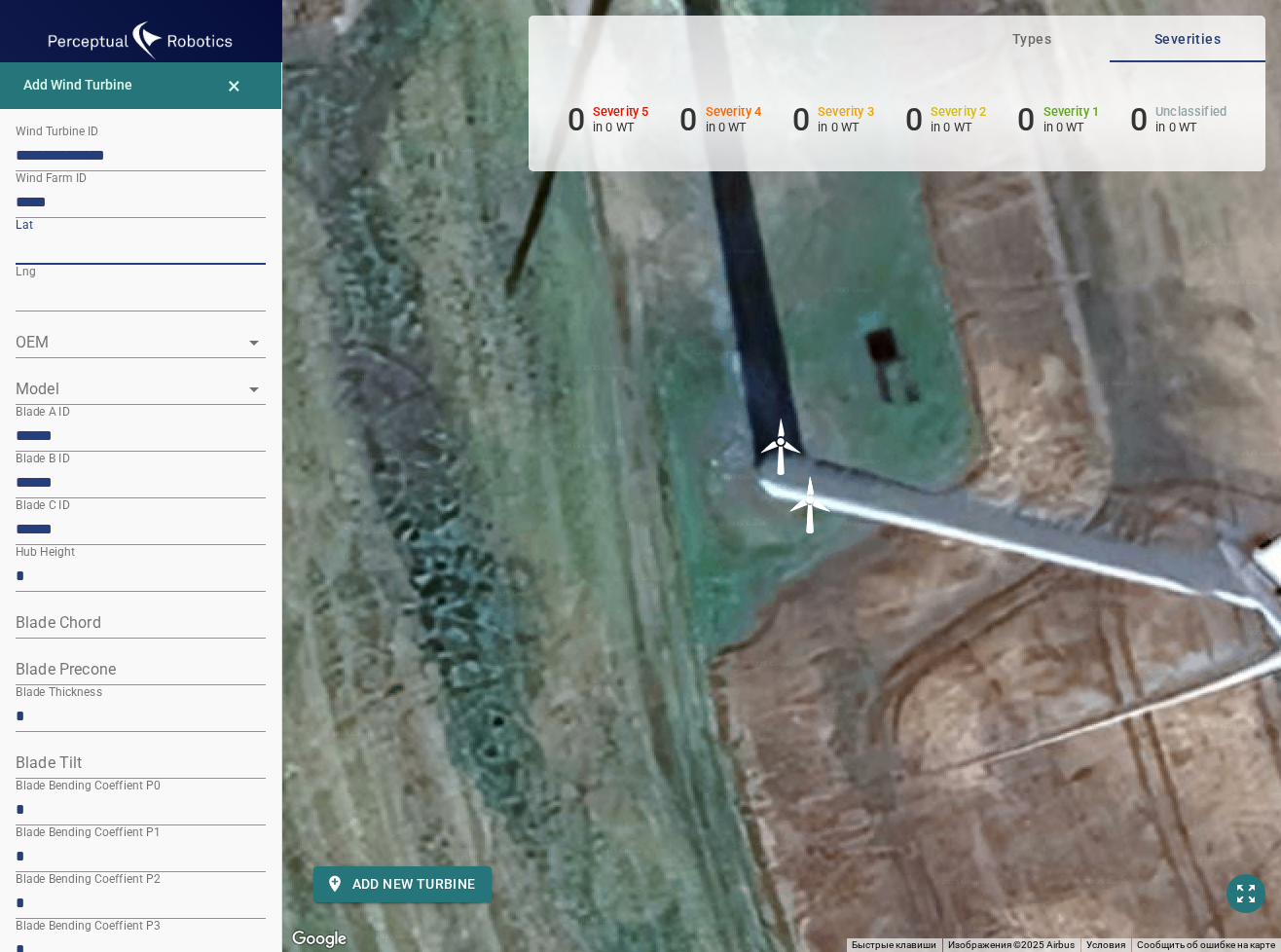 drag, startPoint x: 51, startPoint y: 251, endPoint x: -7, endPoint y: 251, distance: 58 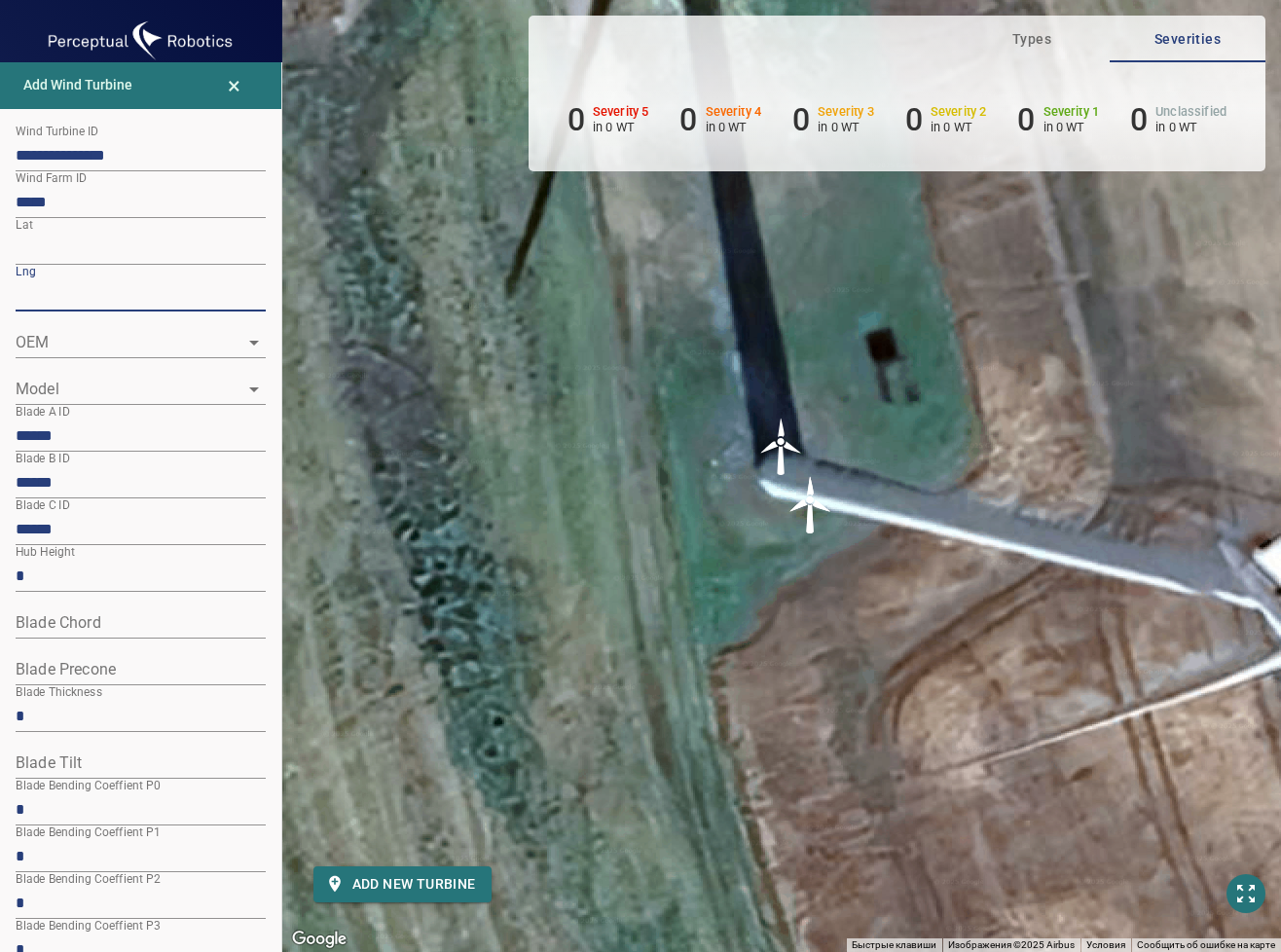 drag, startPoint x: 105, startPoint y: 307, endPoint x: -42, endPoint y: 307, distance: 147 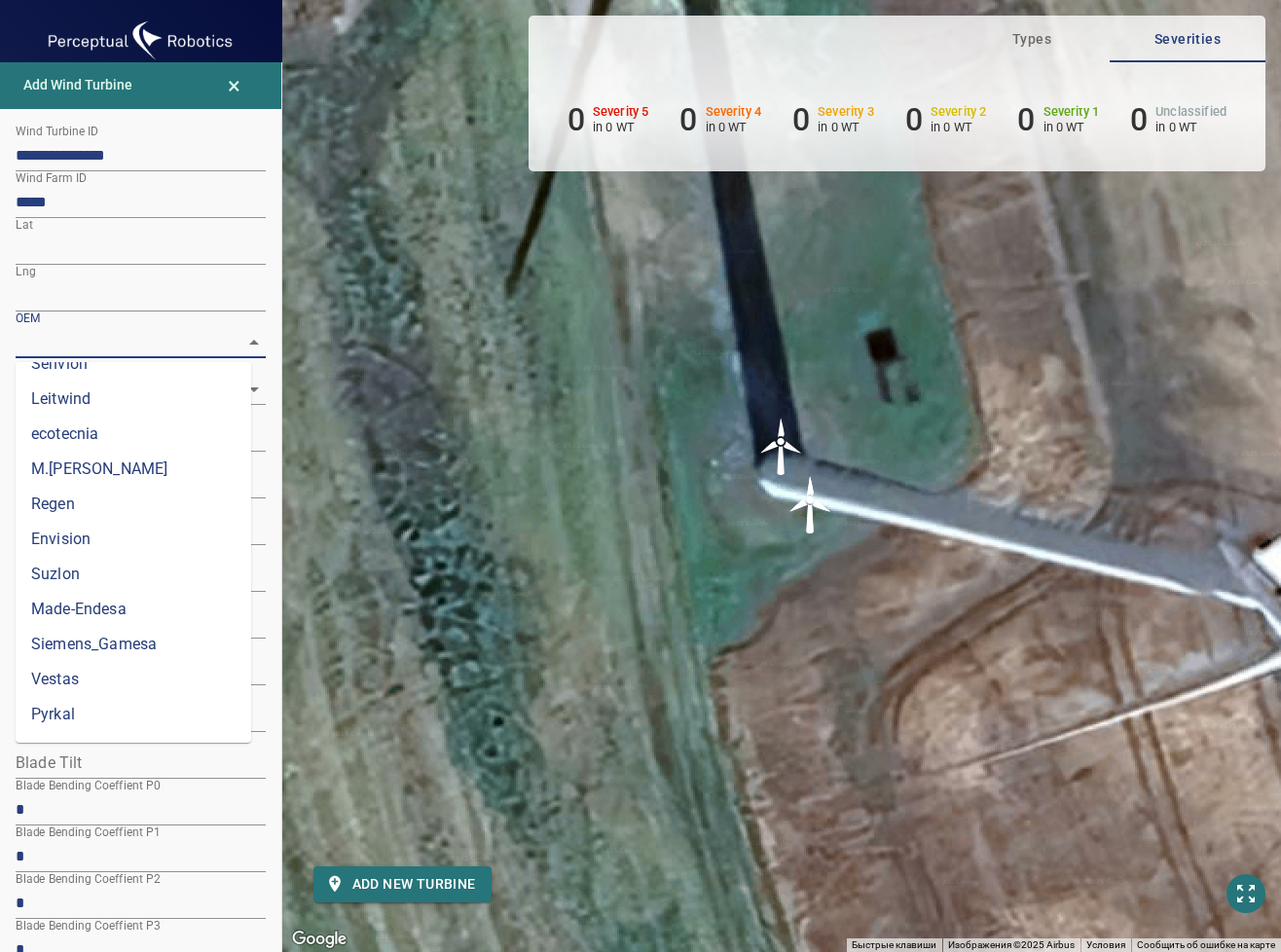 scroll, scrollTop: 621, scrollLeft: 0, axis: vertical 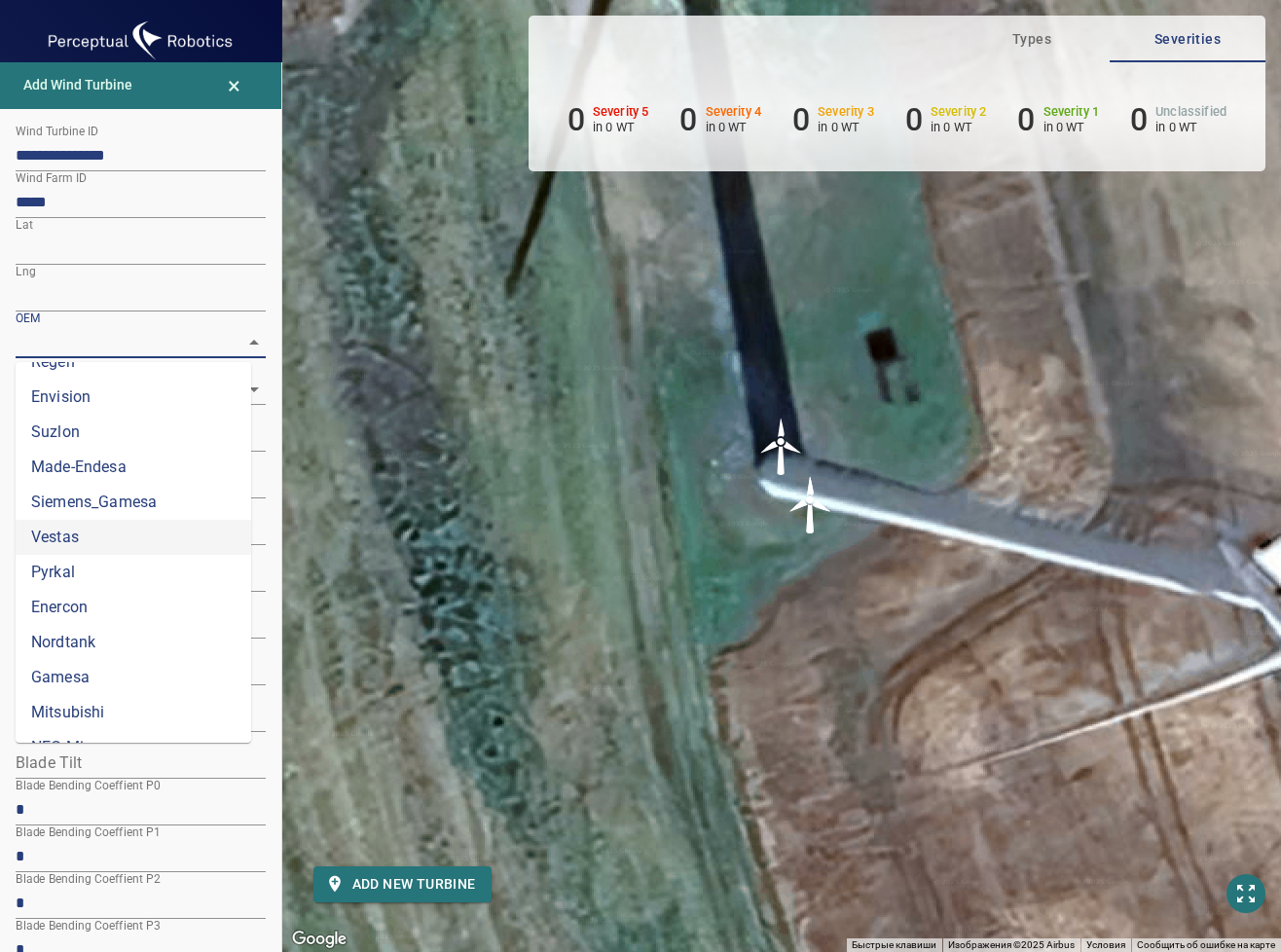 click on "Vestas" at bounding box center (133, 537) 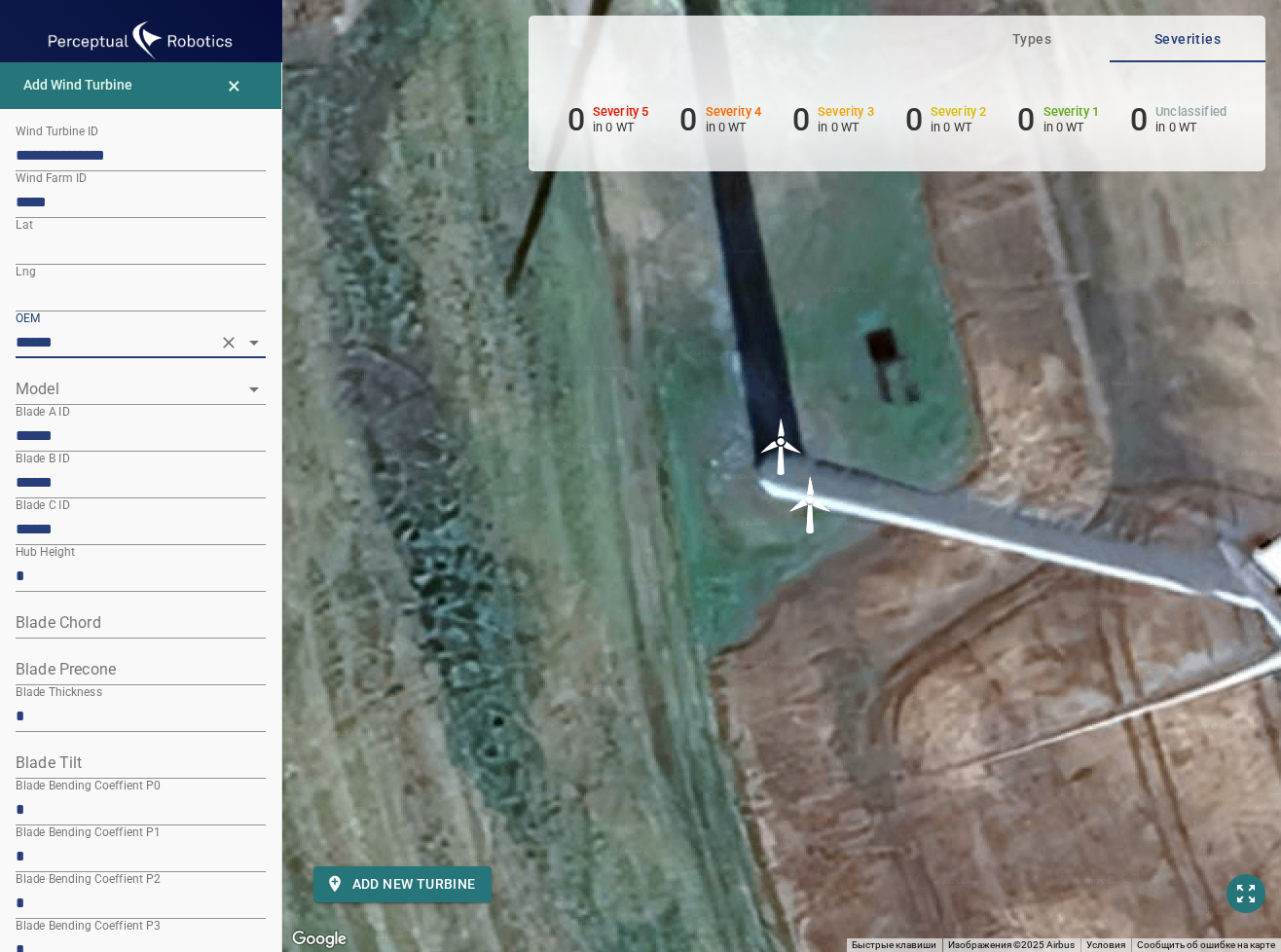 click 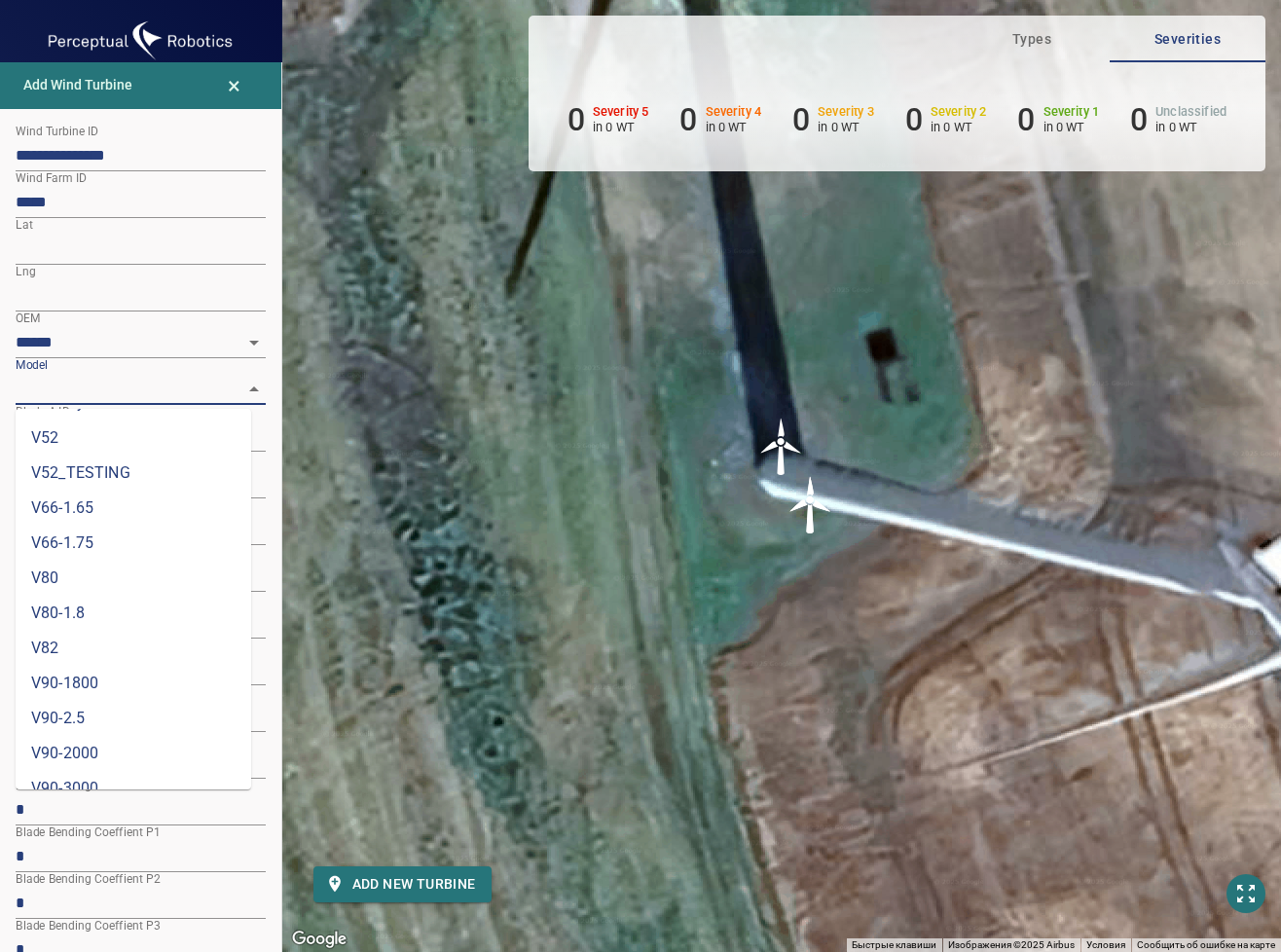 scroll, scrollTop: 685, scrollLeft: 0, axis: vertical 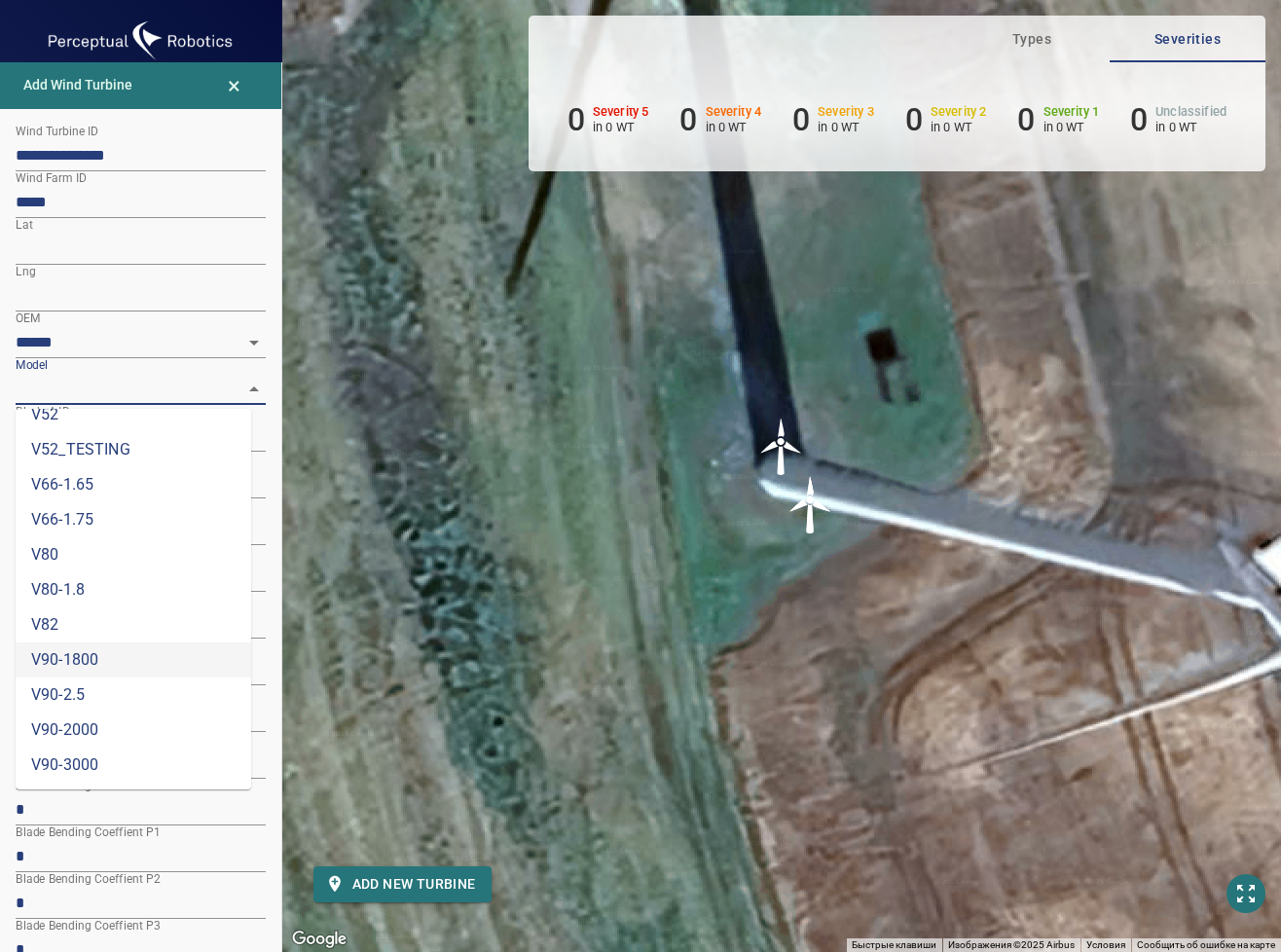 click on "V90-1800" at bounding box center [133, 660] 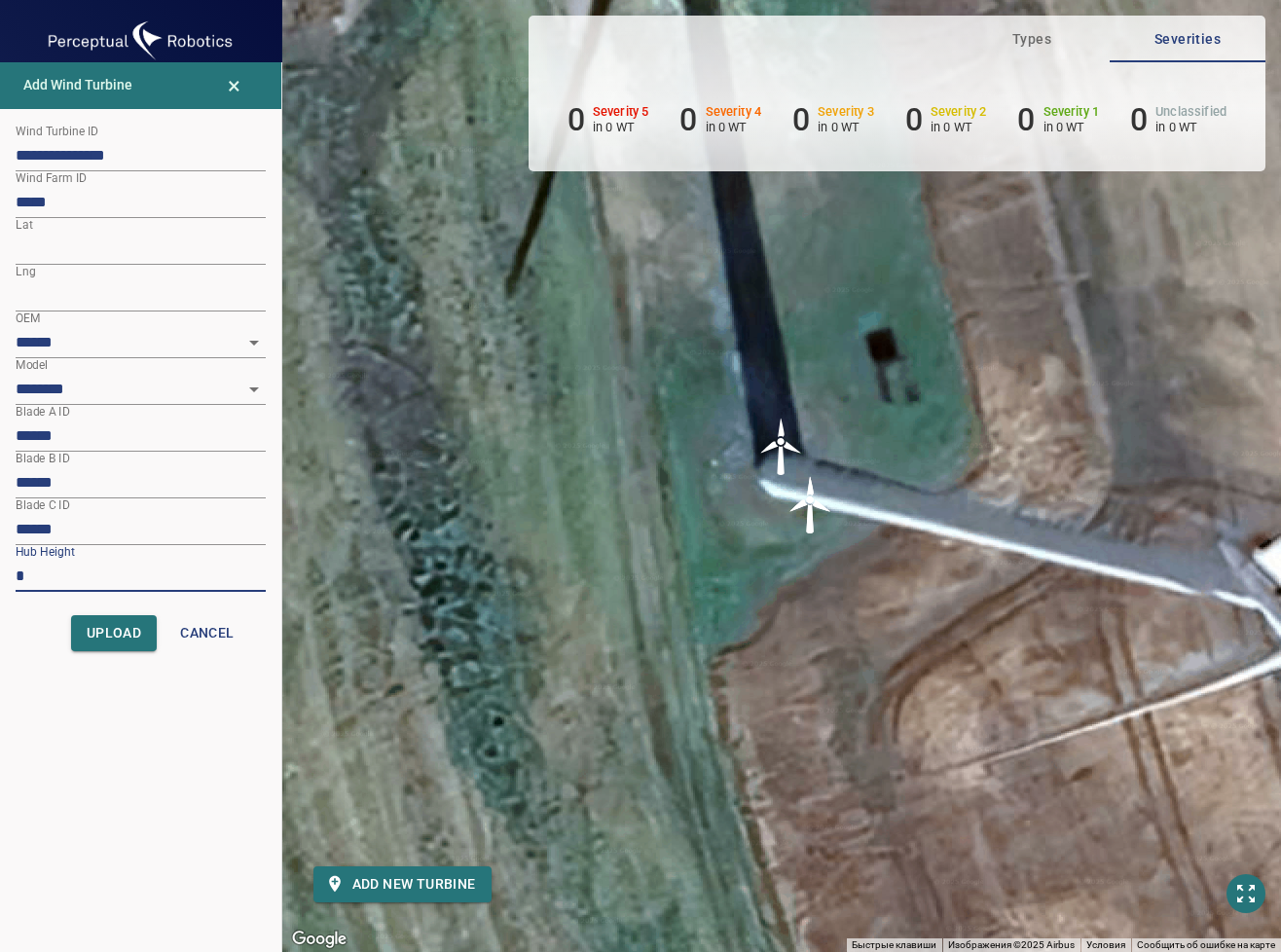 click on "**********" at bounding box center (640, 476) 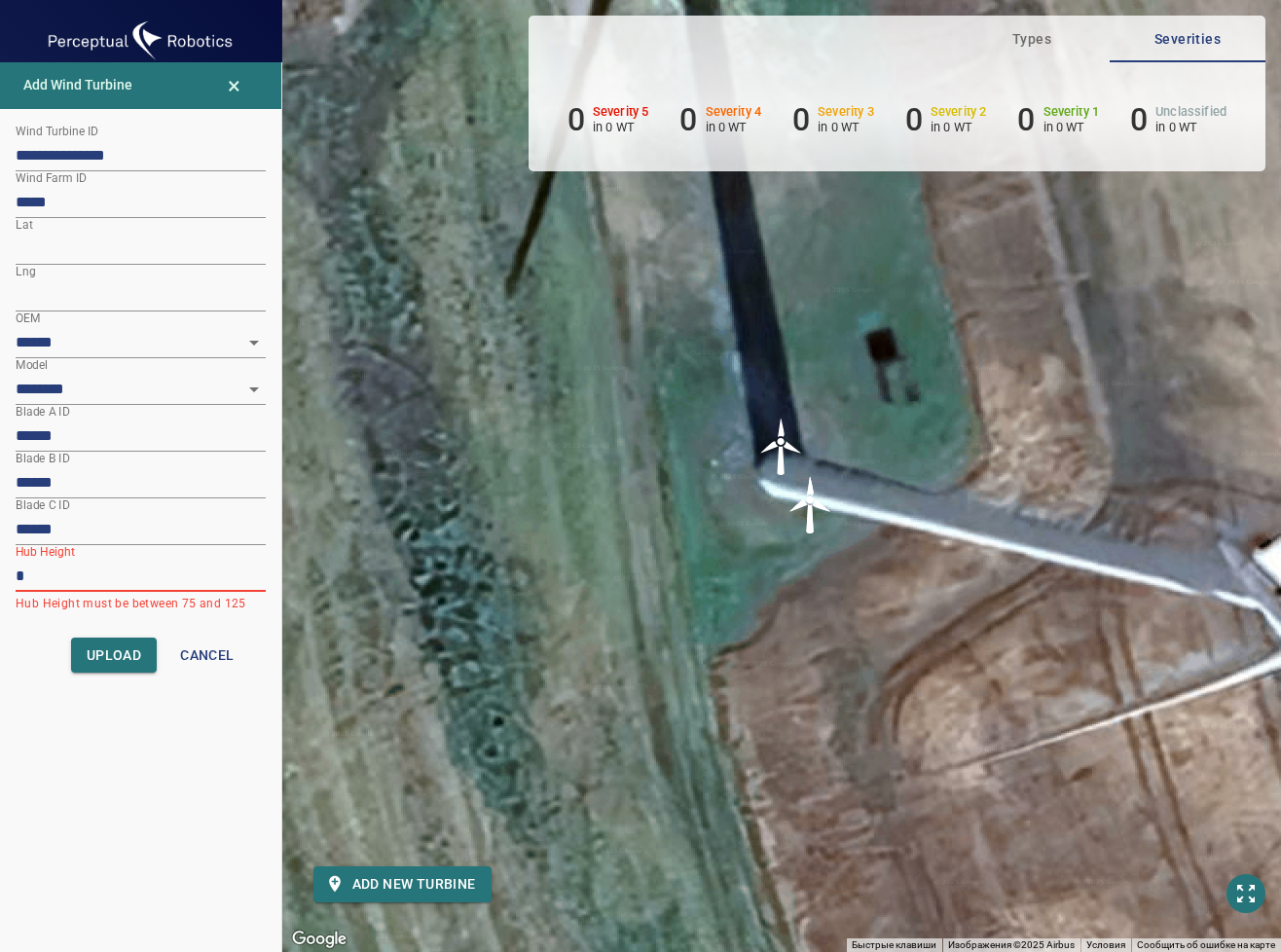 type on "**" 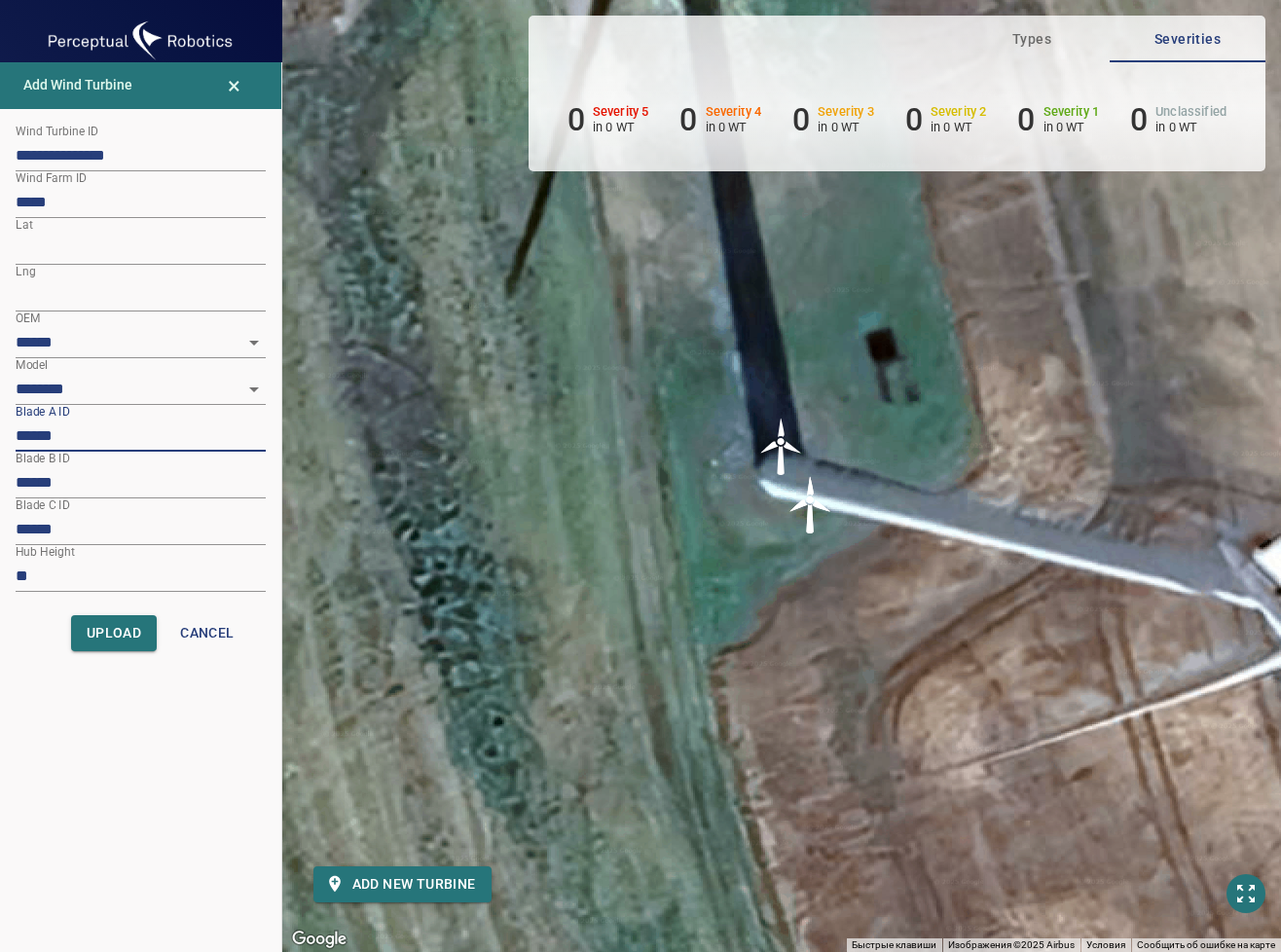 click on "******" at bounding box center [140, 436] 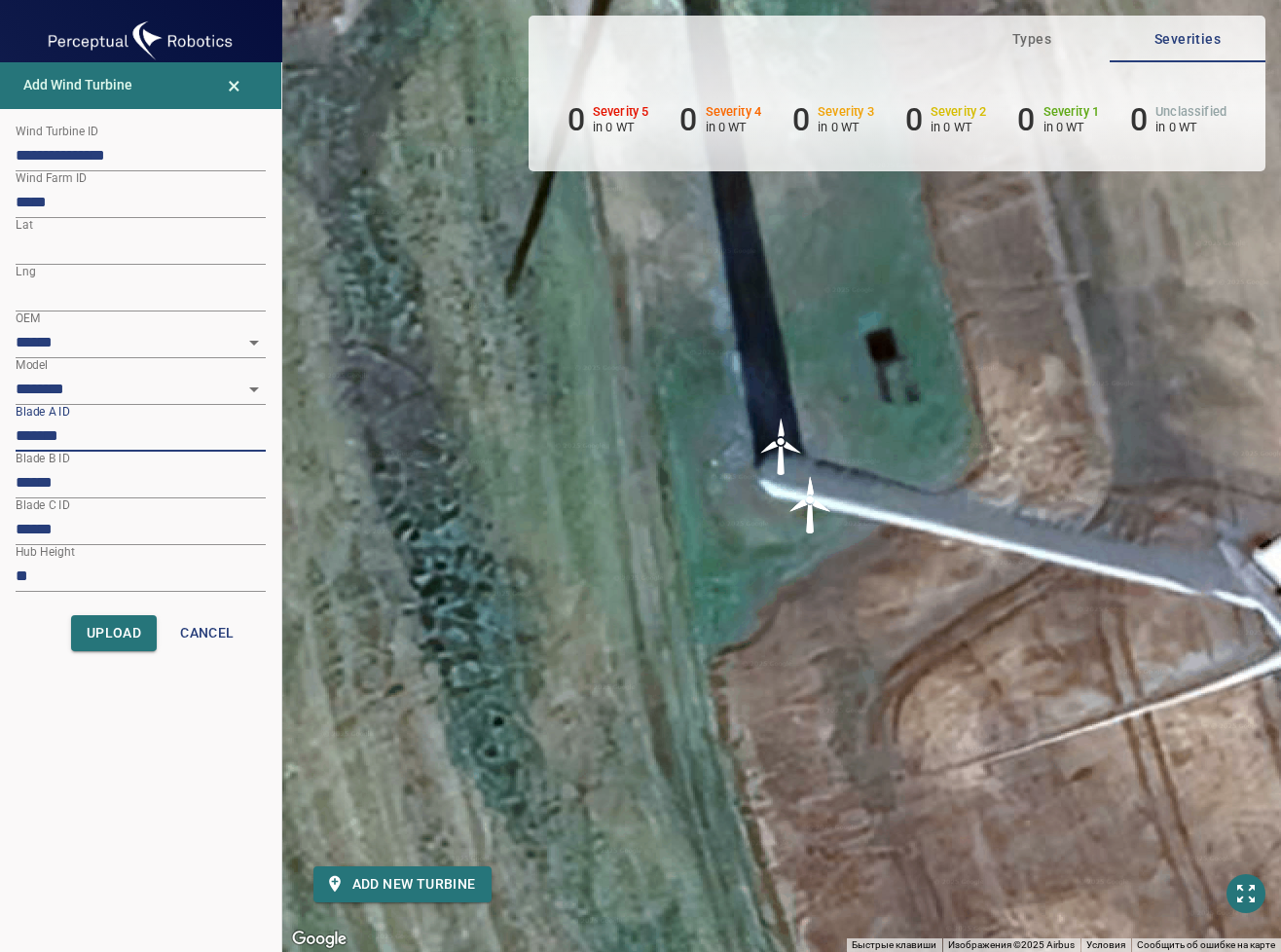 paste on "******" 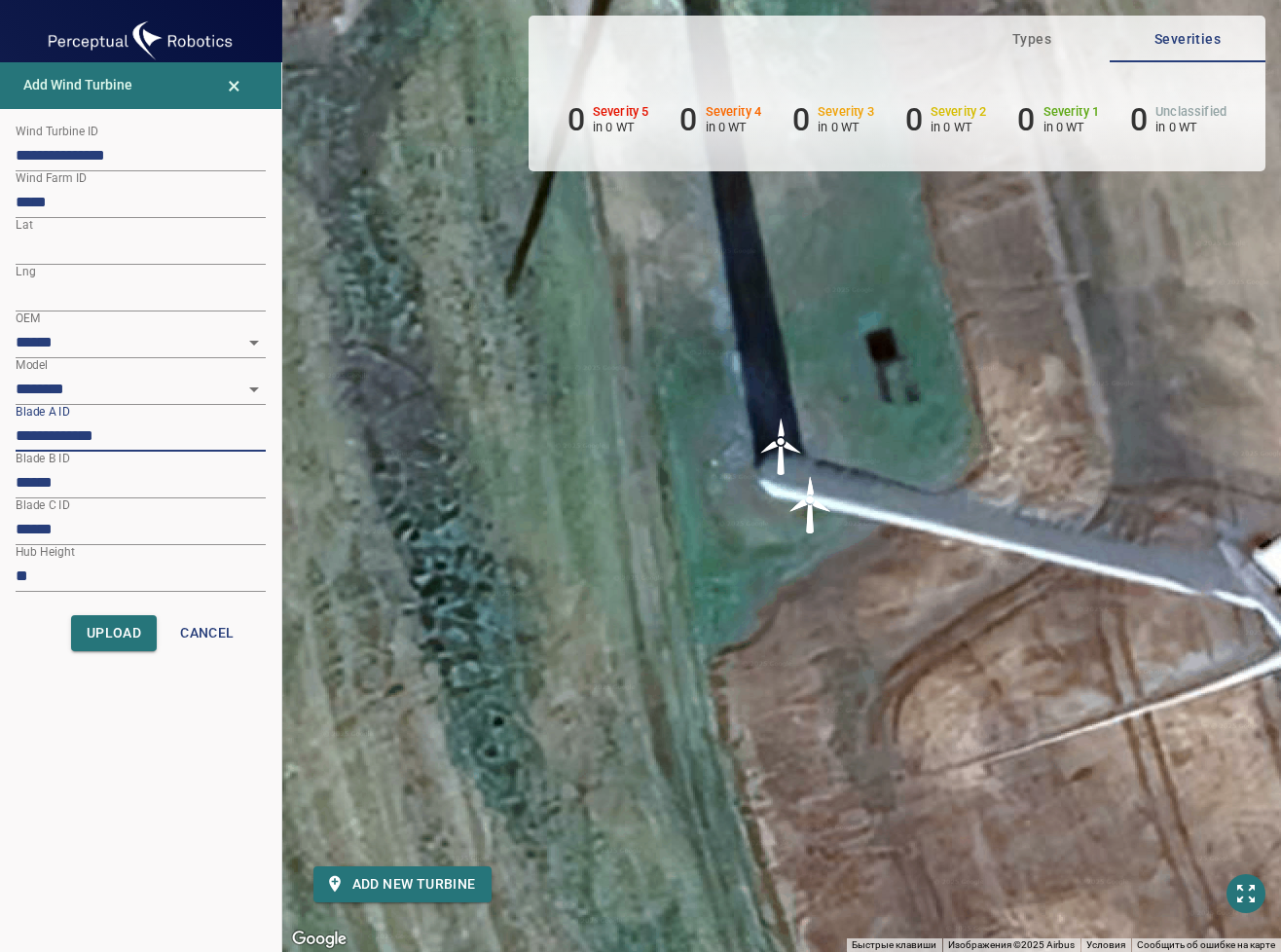type on "**********" 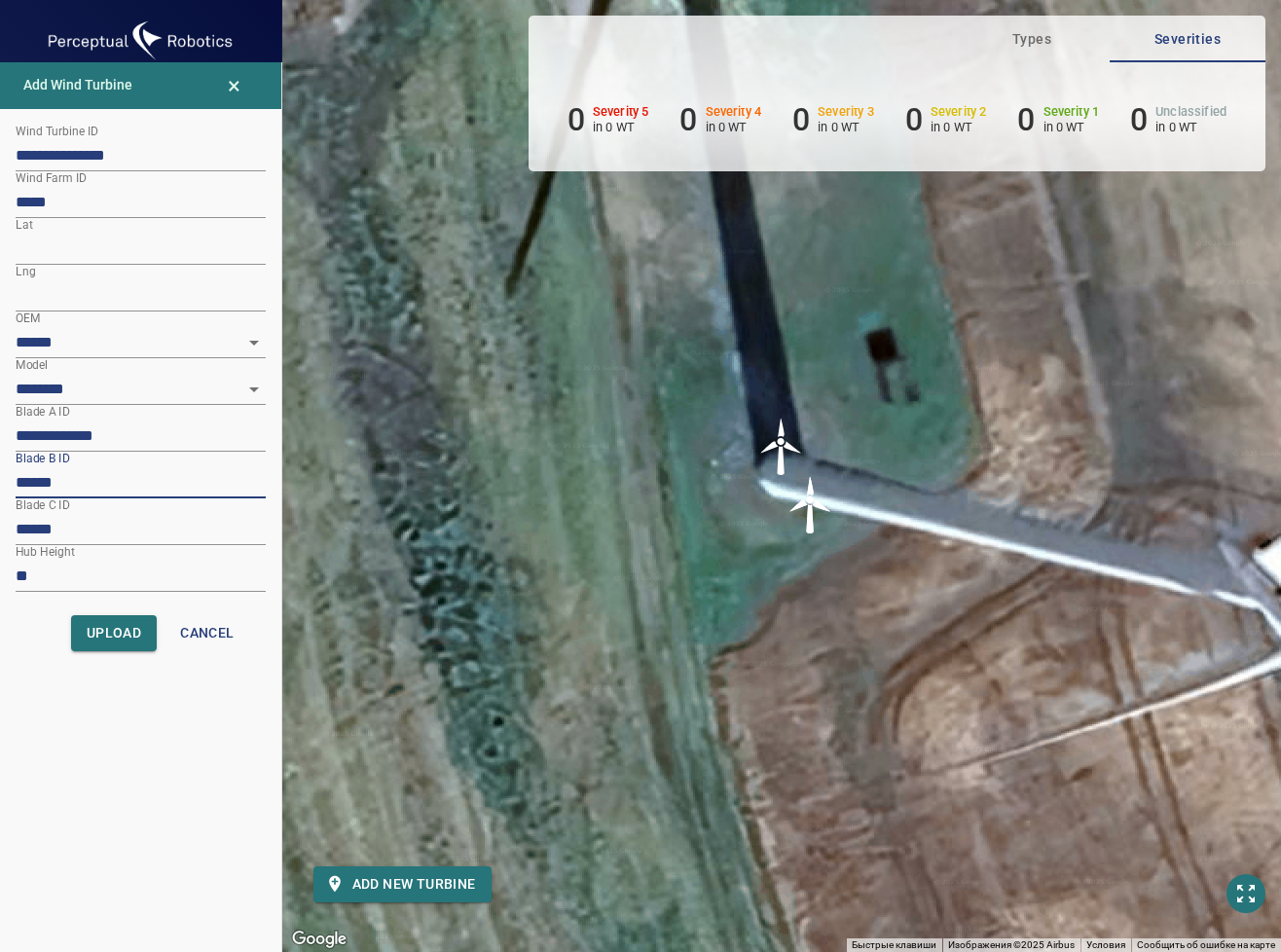click on "******" at bounding box center [140, 483] 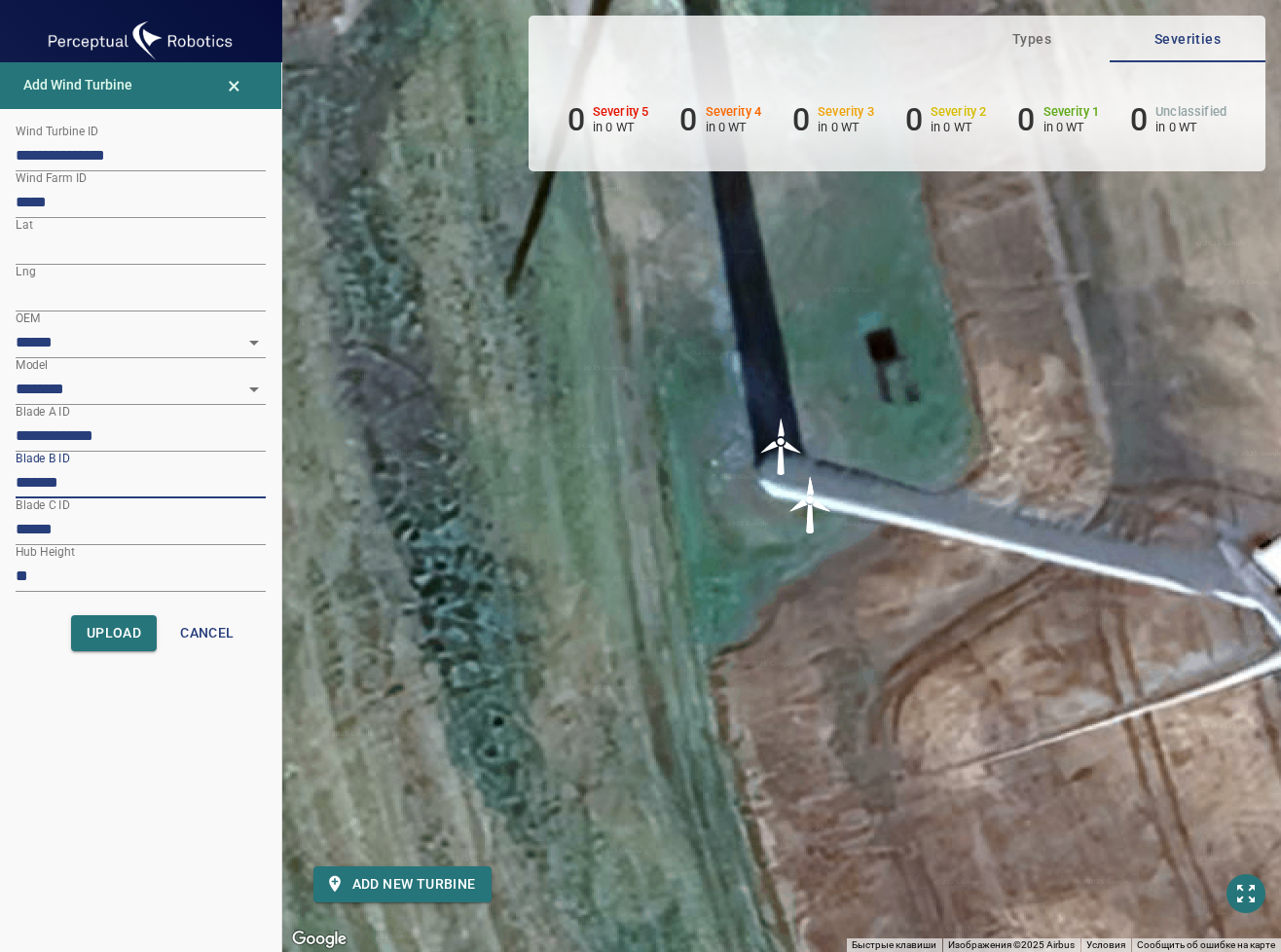 paste on "******" 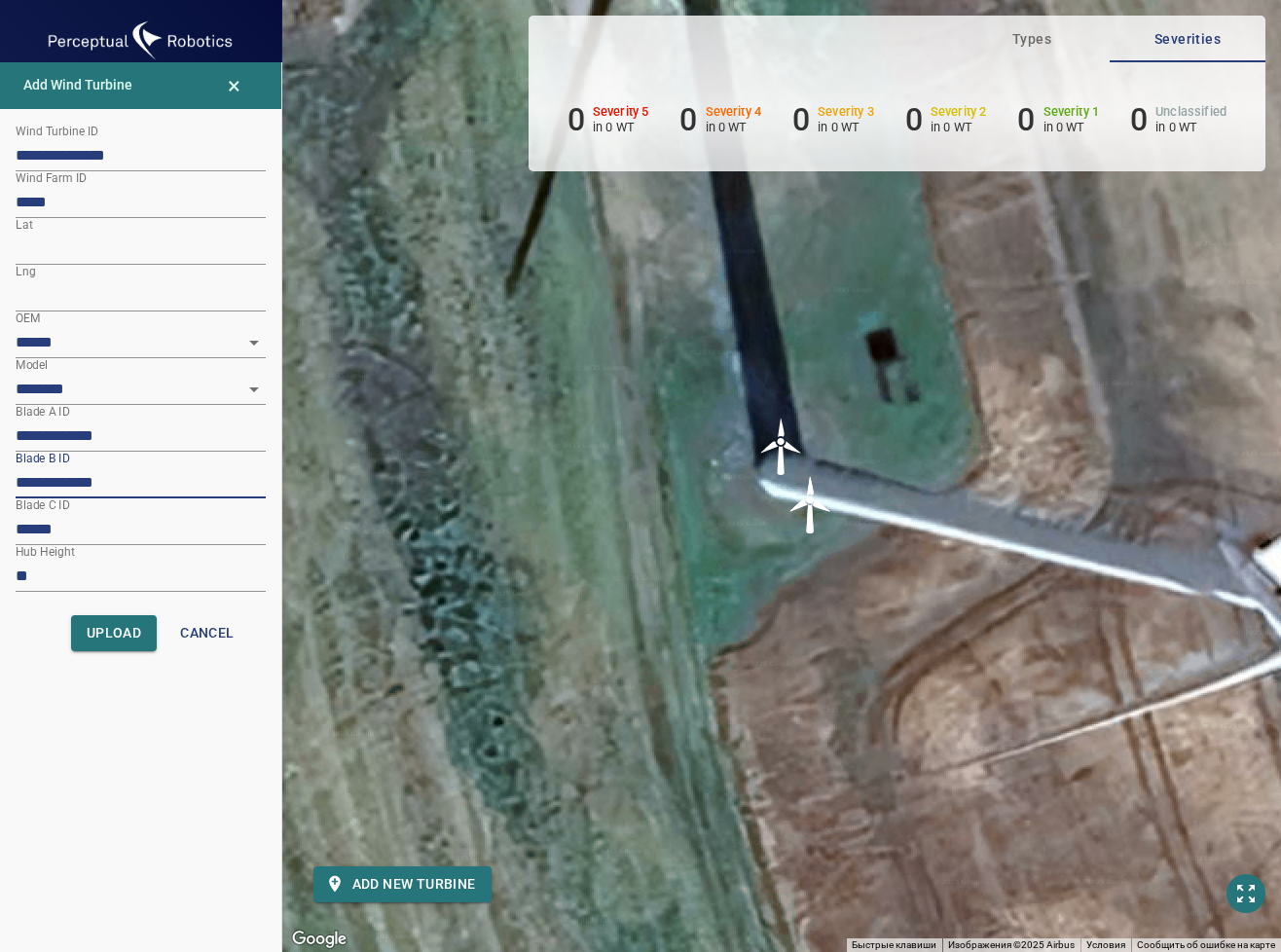 type on "**********" 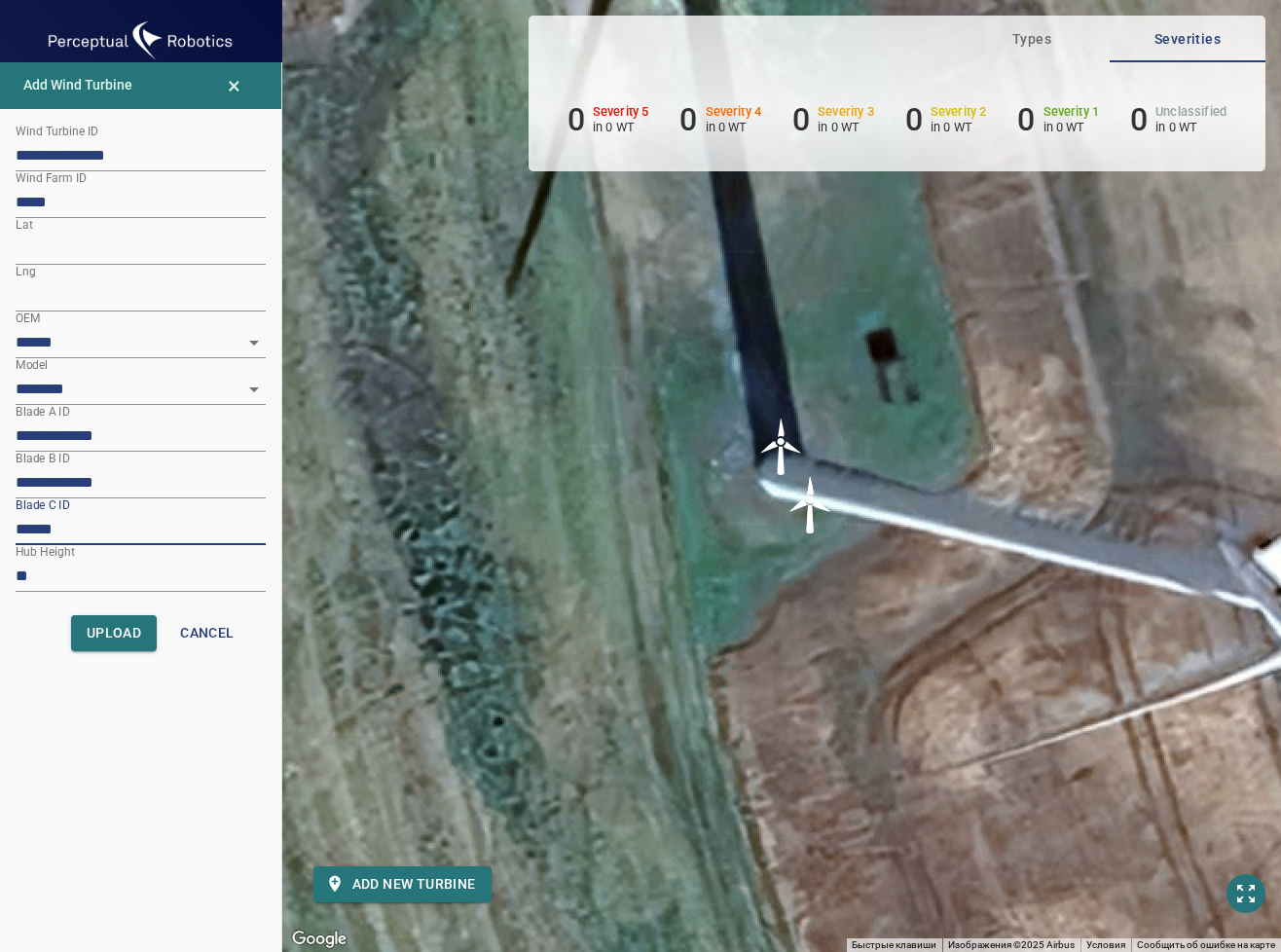 click on "******" at bounding box center (140, 530) 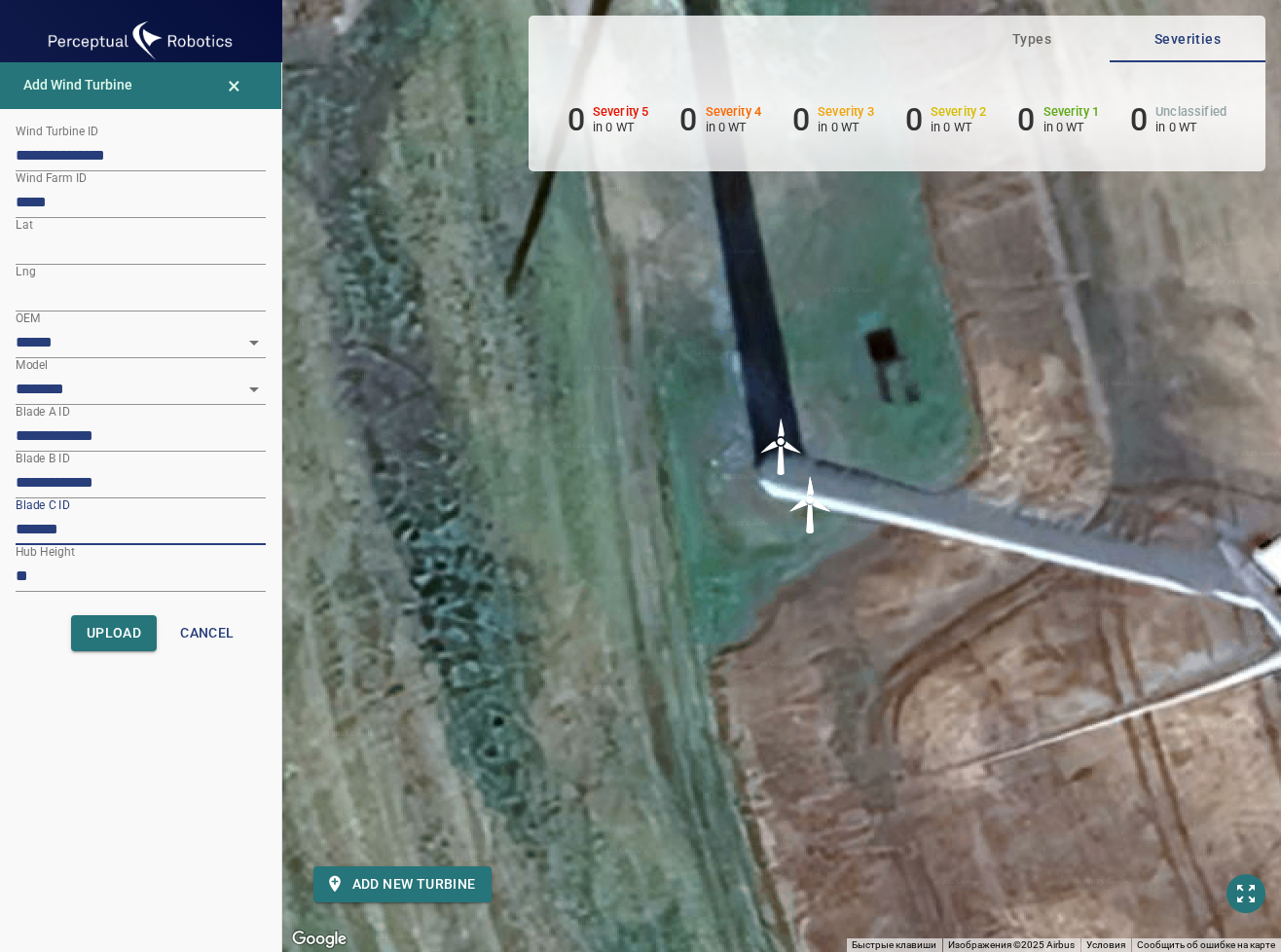paste on "******" 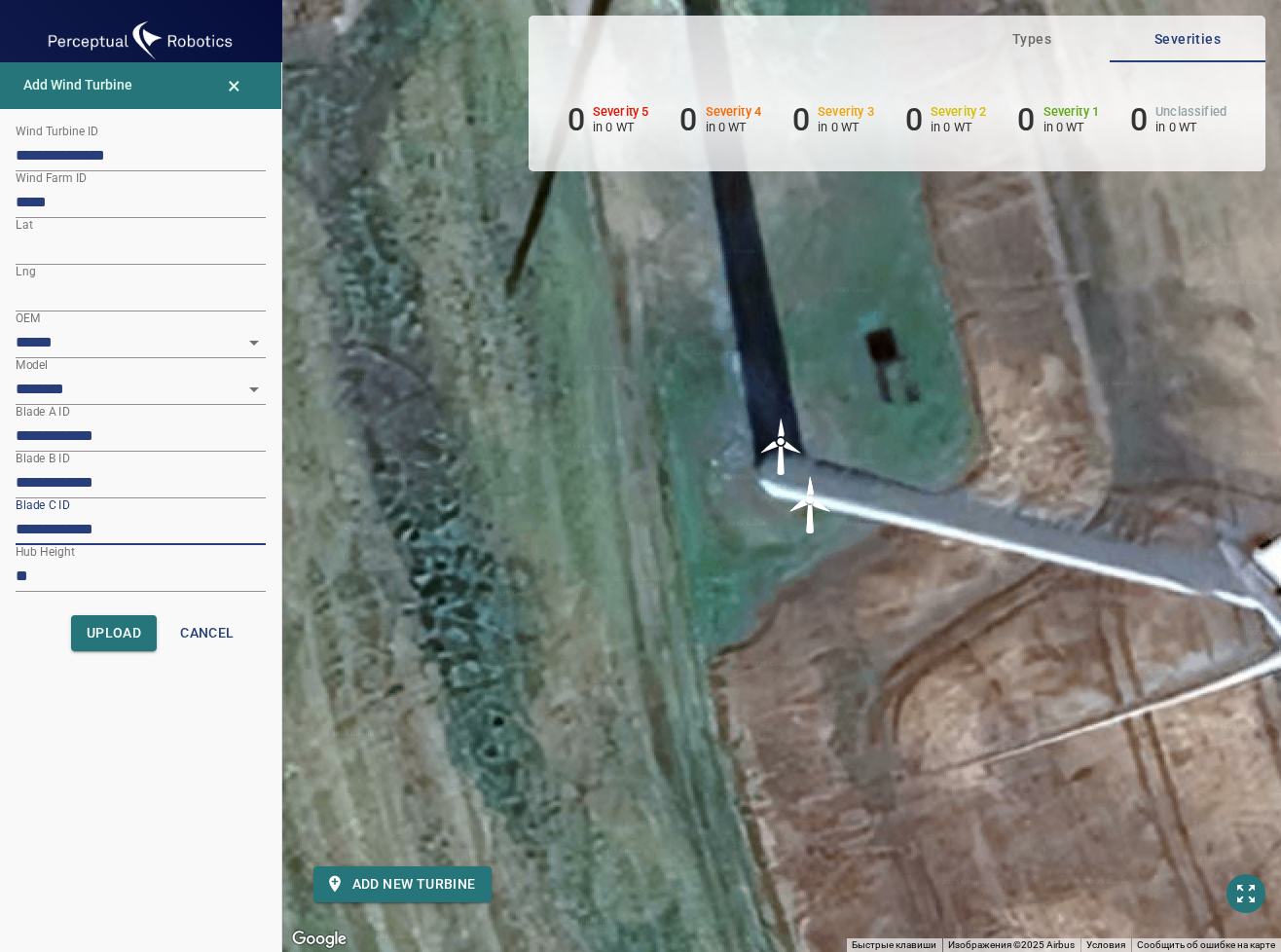 type on "**********" 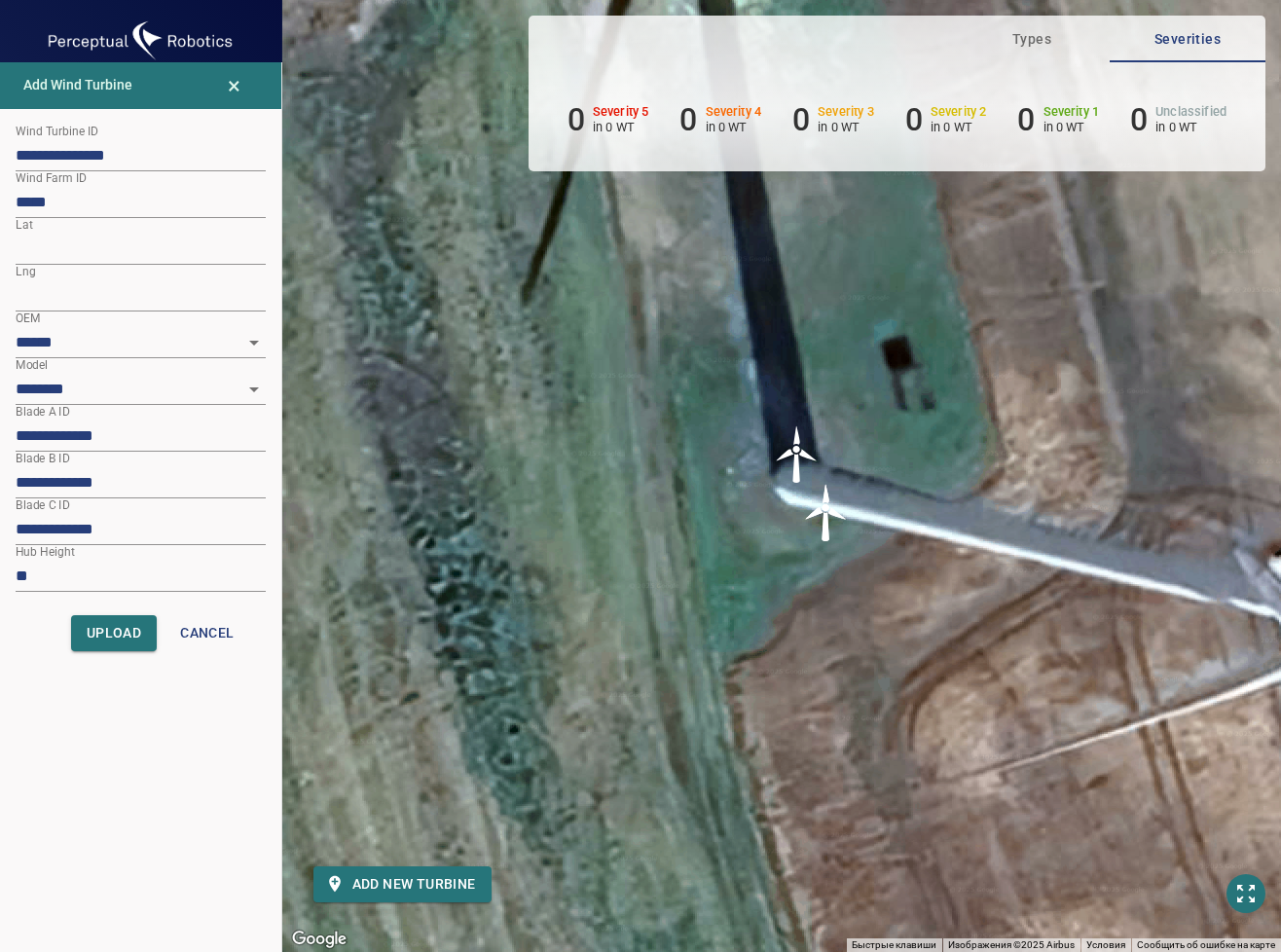 drag, startPoint x: 474, startPoint y: 532, endPoint x: 494, endPoint y: 540, distance: 21.540659 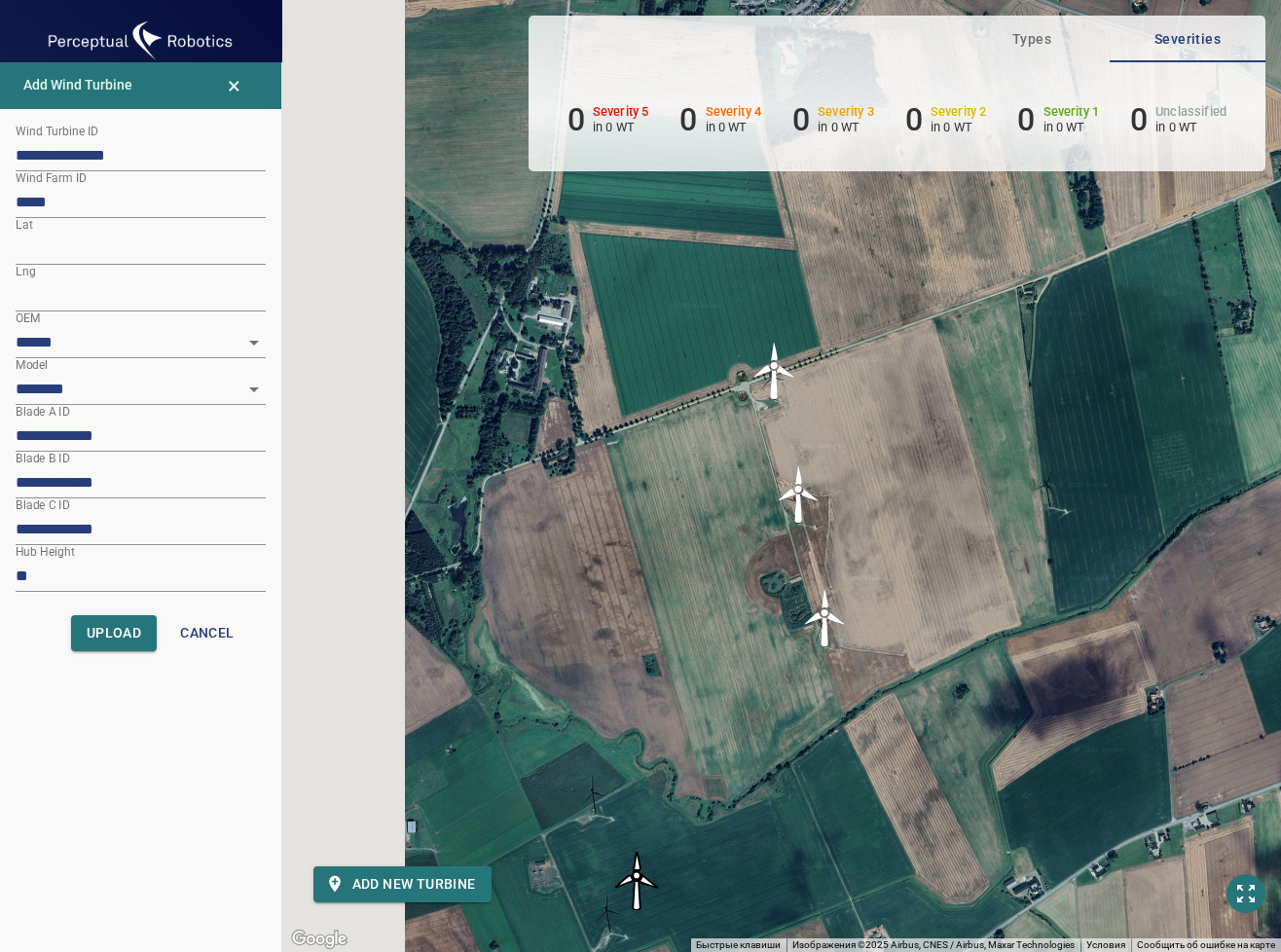 drag, startPoint x: 584, startPoint y: 363, endPoint x: 953, endPoint y: 463, distance: 382.31008 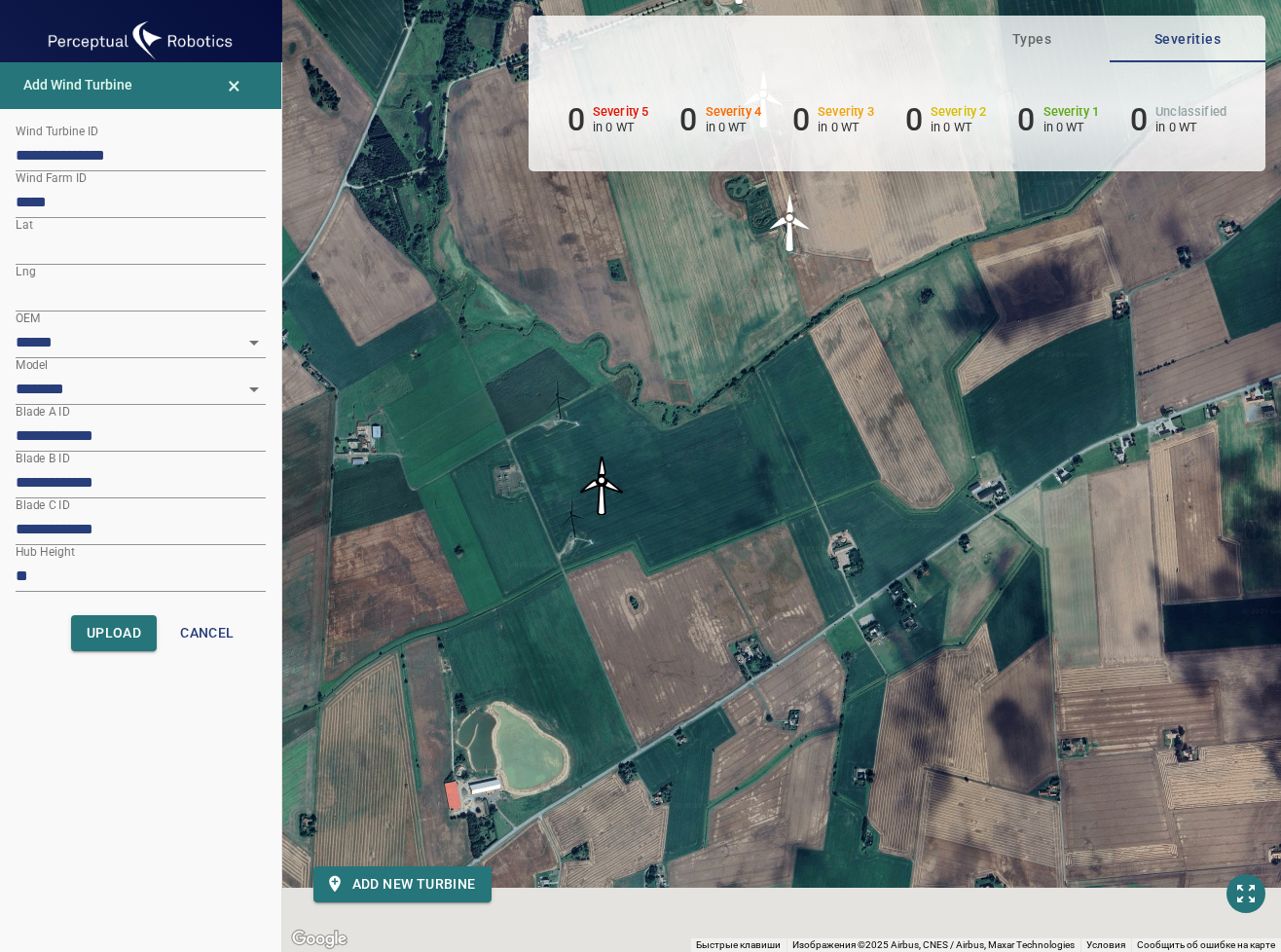 drag, startPoint x: 705, startPoint y: 602, endPoint x: 670, endPoint y: 353, distance: 251.44781 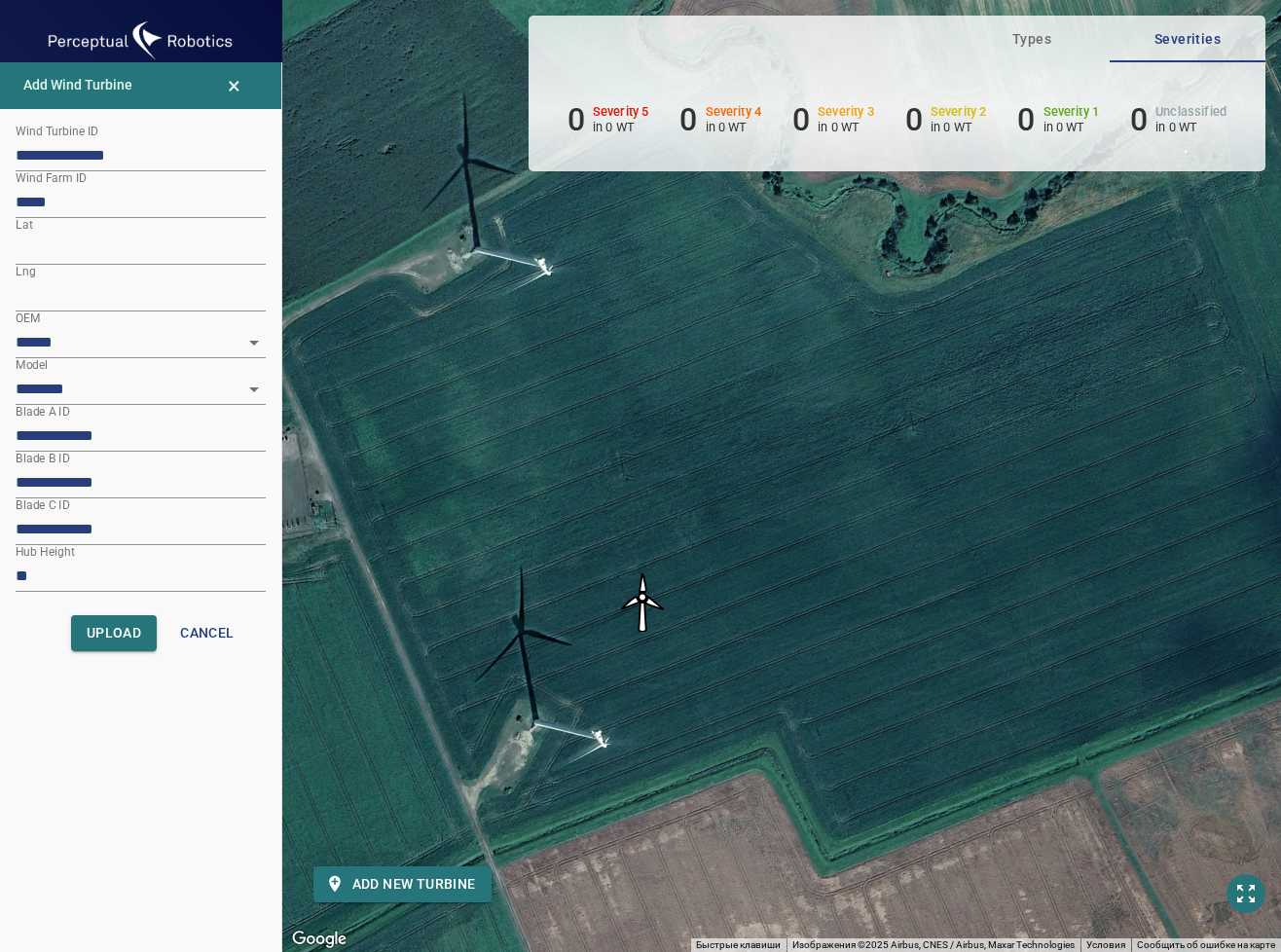 drag, startPoint x: 561, startPoint y: 415, endPoint x: 561, endPoint y: 625, distance: 210 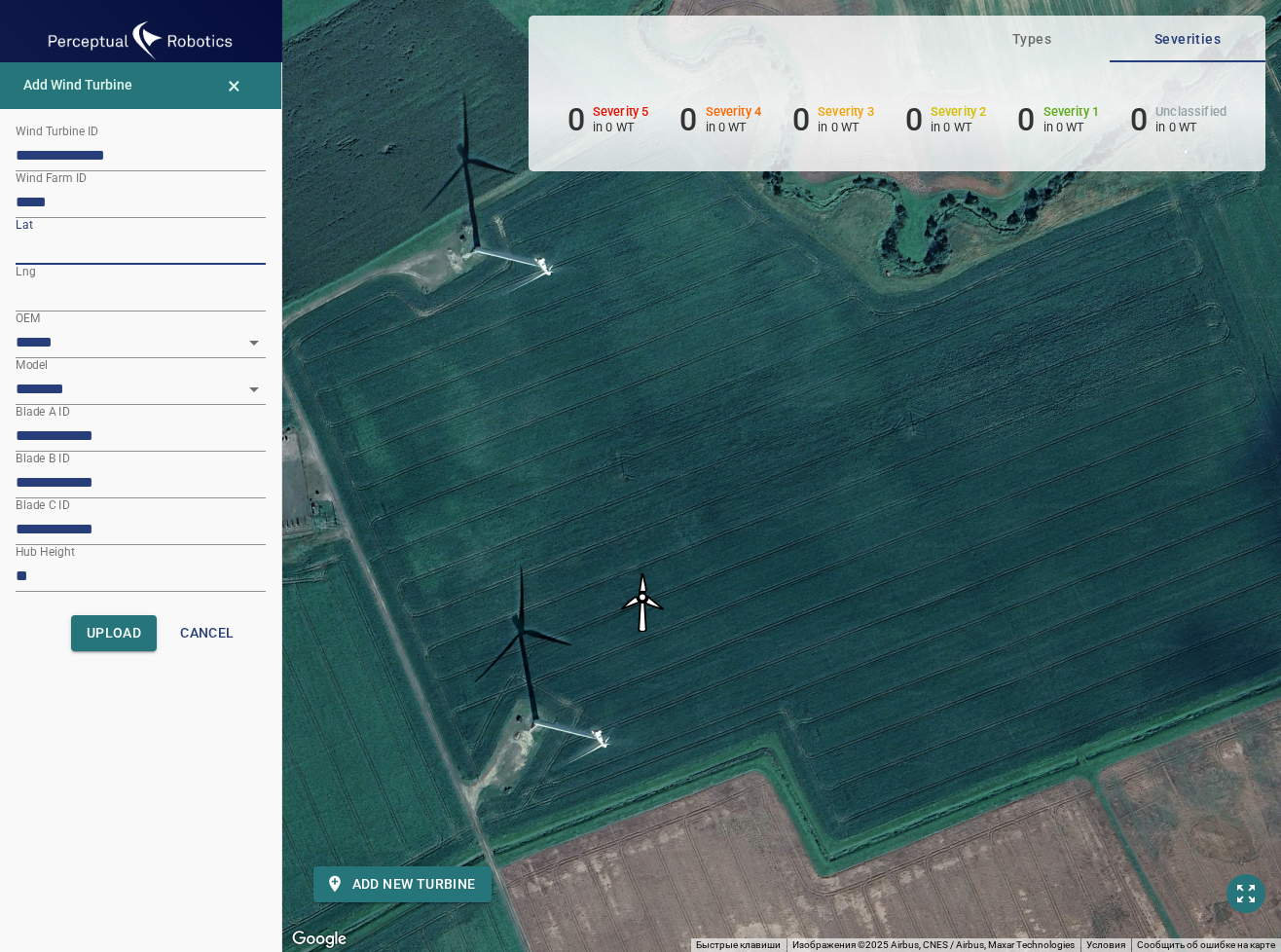 drag, startPoint x: 109, startPoint y: 256, endPoint x: -27, endPoint y: 238, distance: 137.186 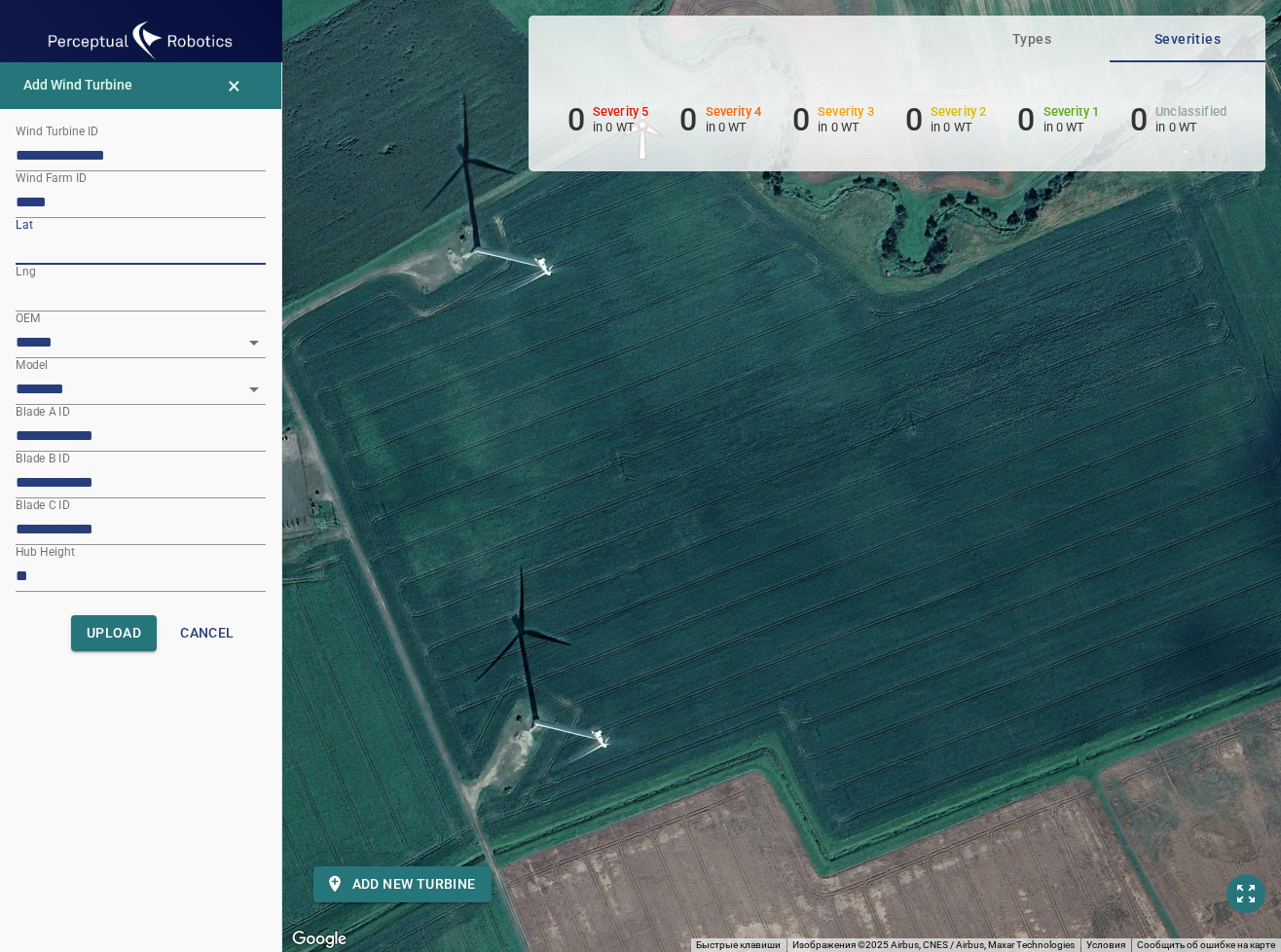 type on "*********" 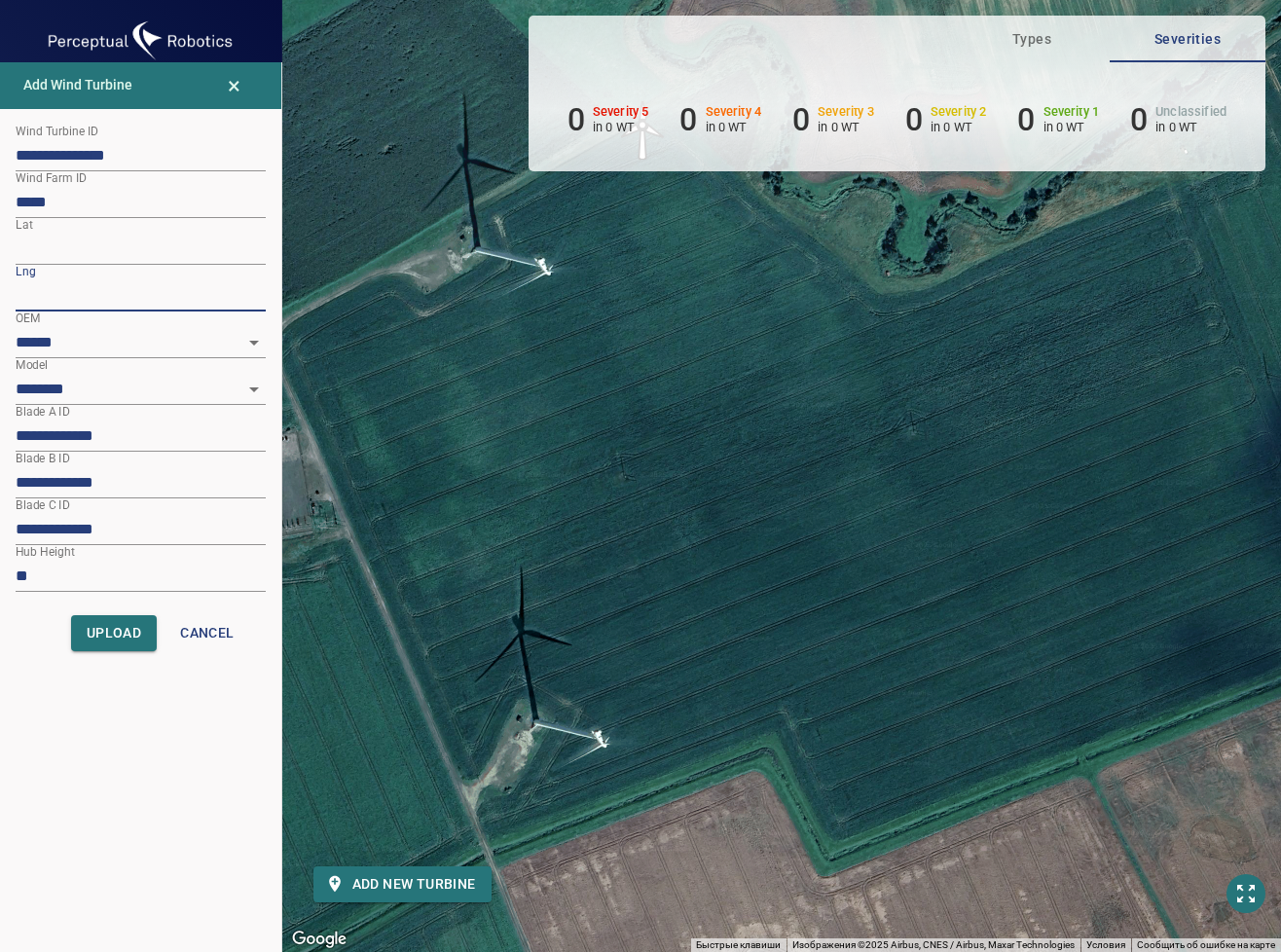 drag, startPoint x: 106, startPoint y: 295, endPoint x: -5, endPoint y: 288, distance: 111.2205 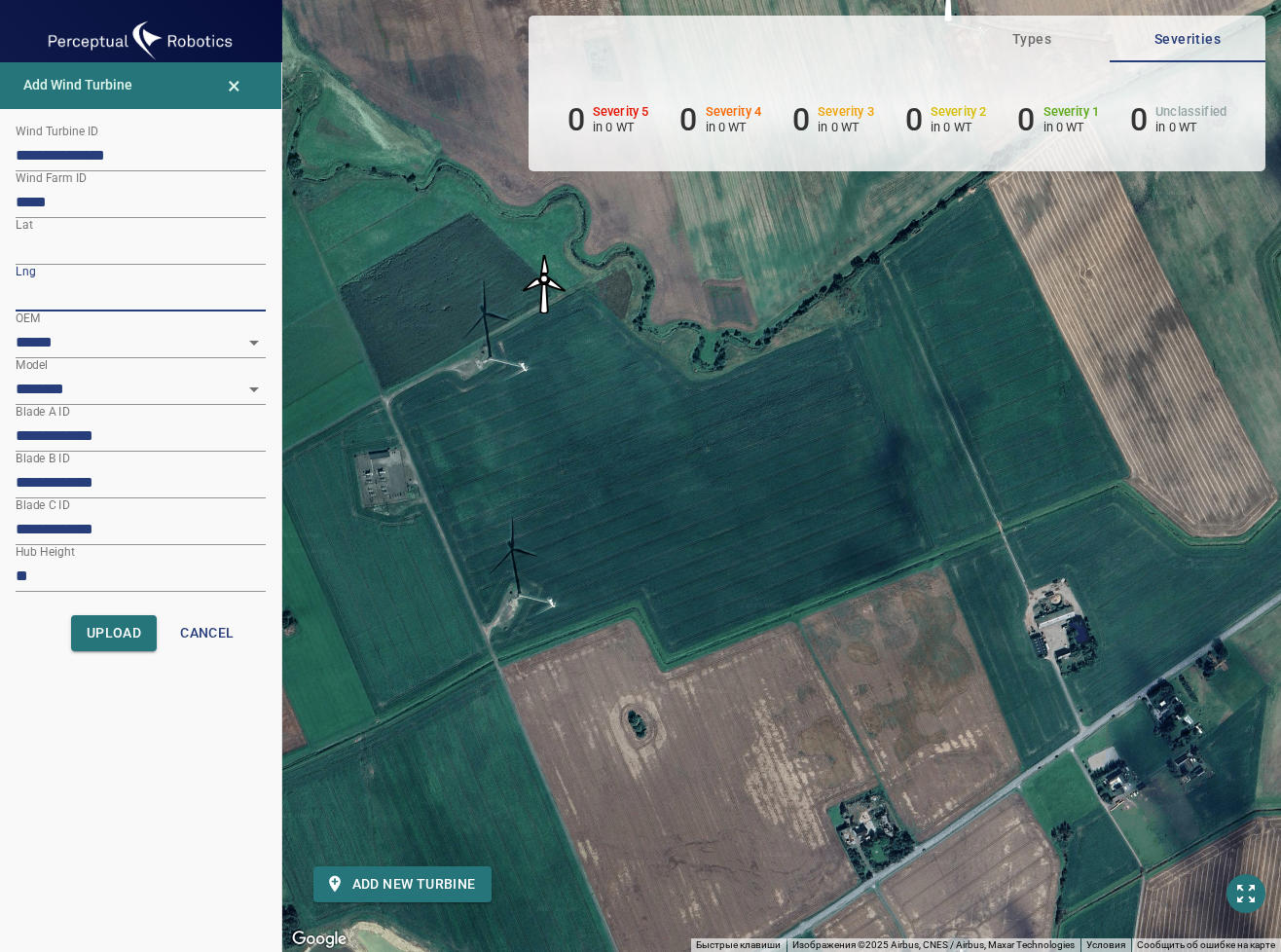 type on "*********" 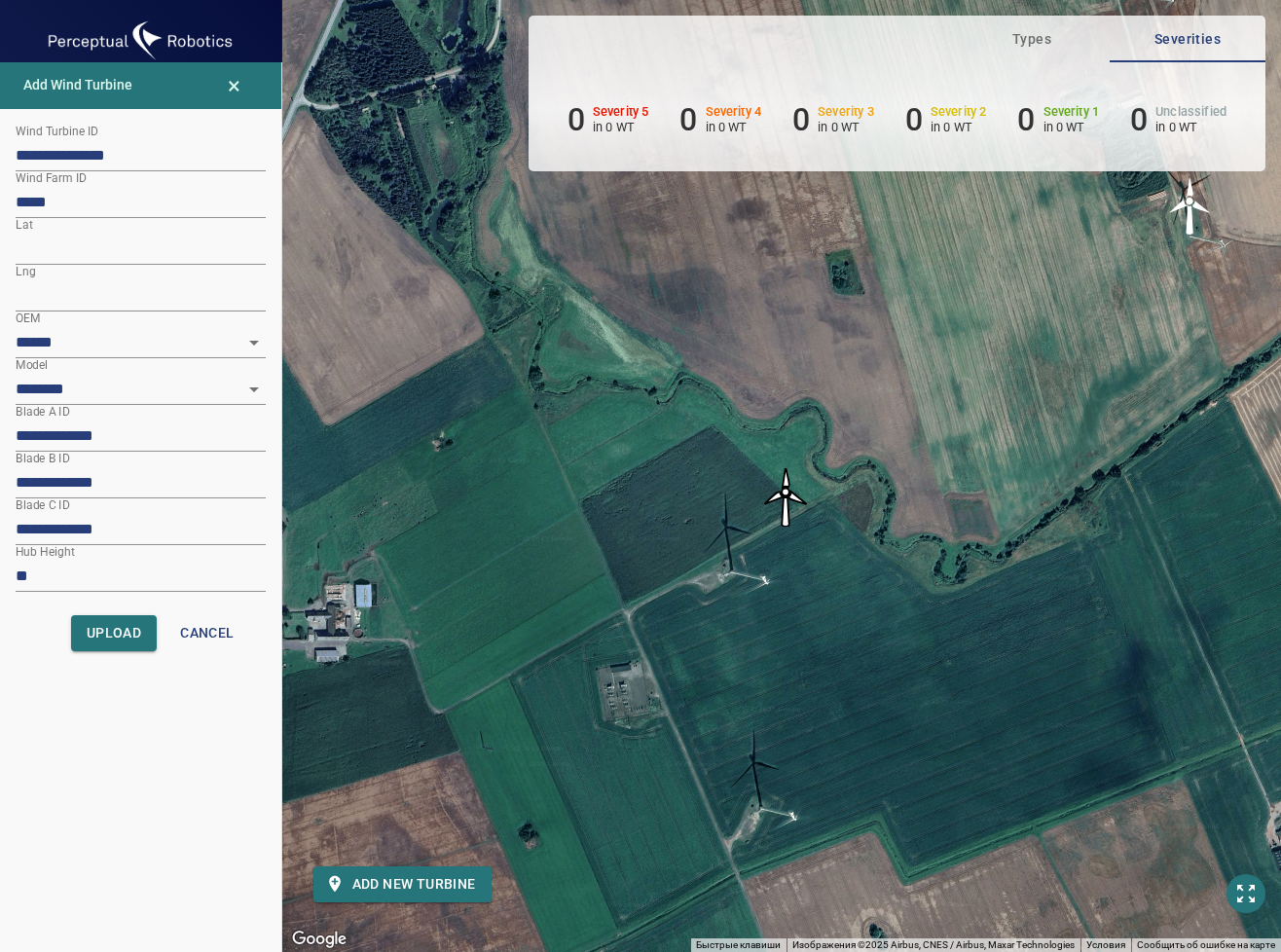 drag, startPoint x: 542, startPoint y: 540, endPoint x: 322, endPoint y: 637, distance: 240.43502 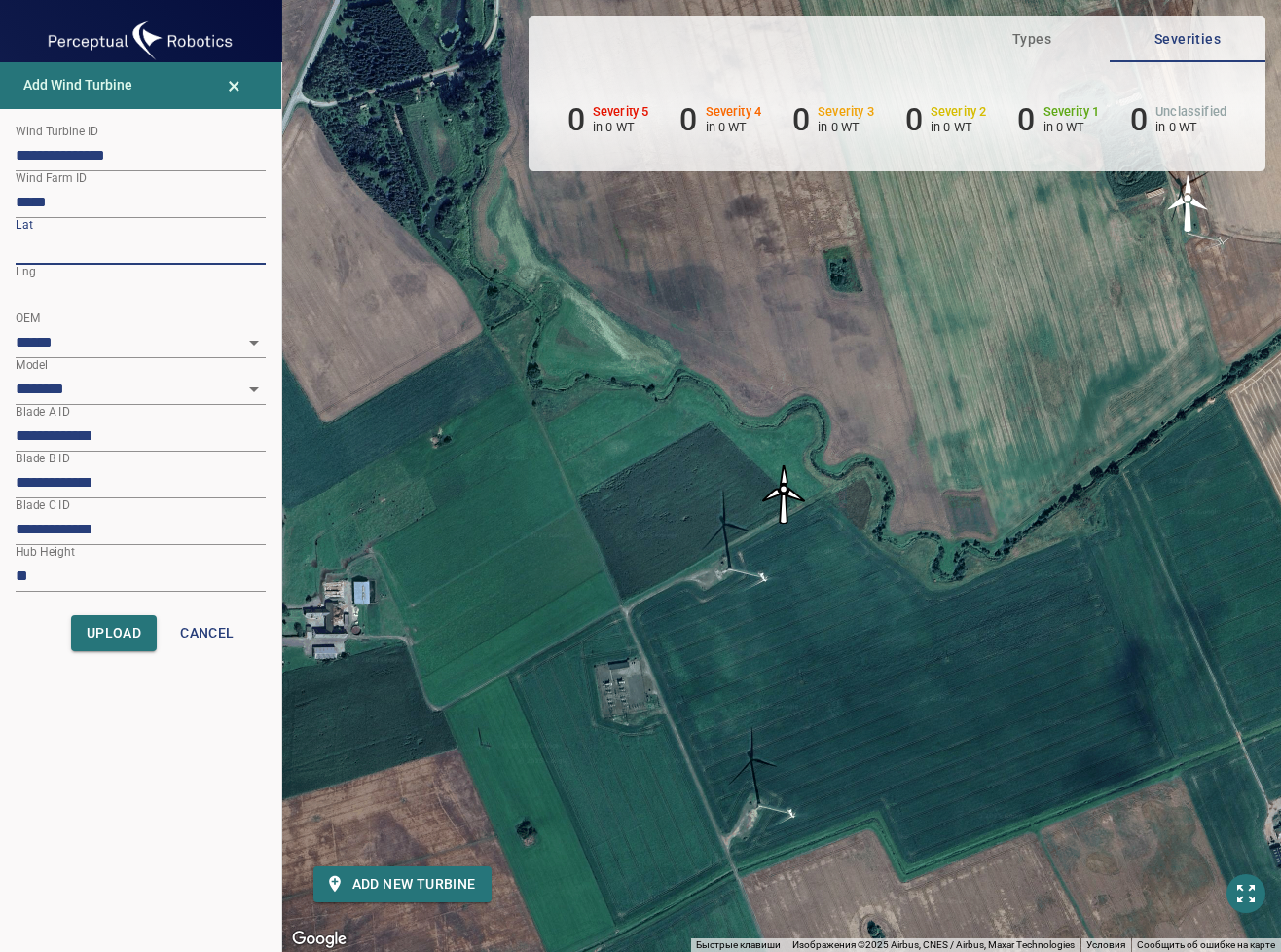 drag, startPoint x: 113, startPoint y: 242, endPoint x: 4, endPoint y: 240, distance: 109.01835 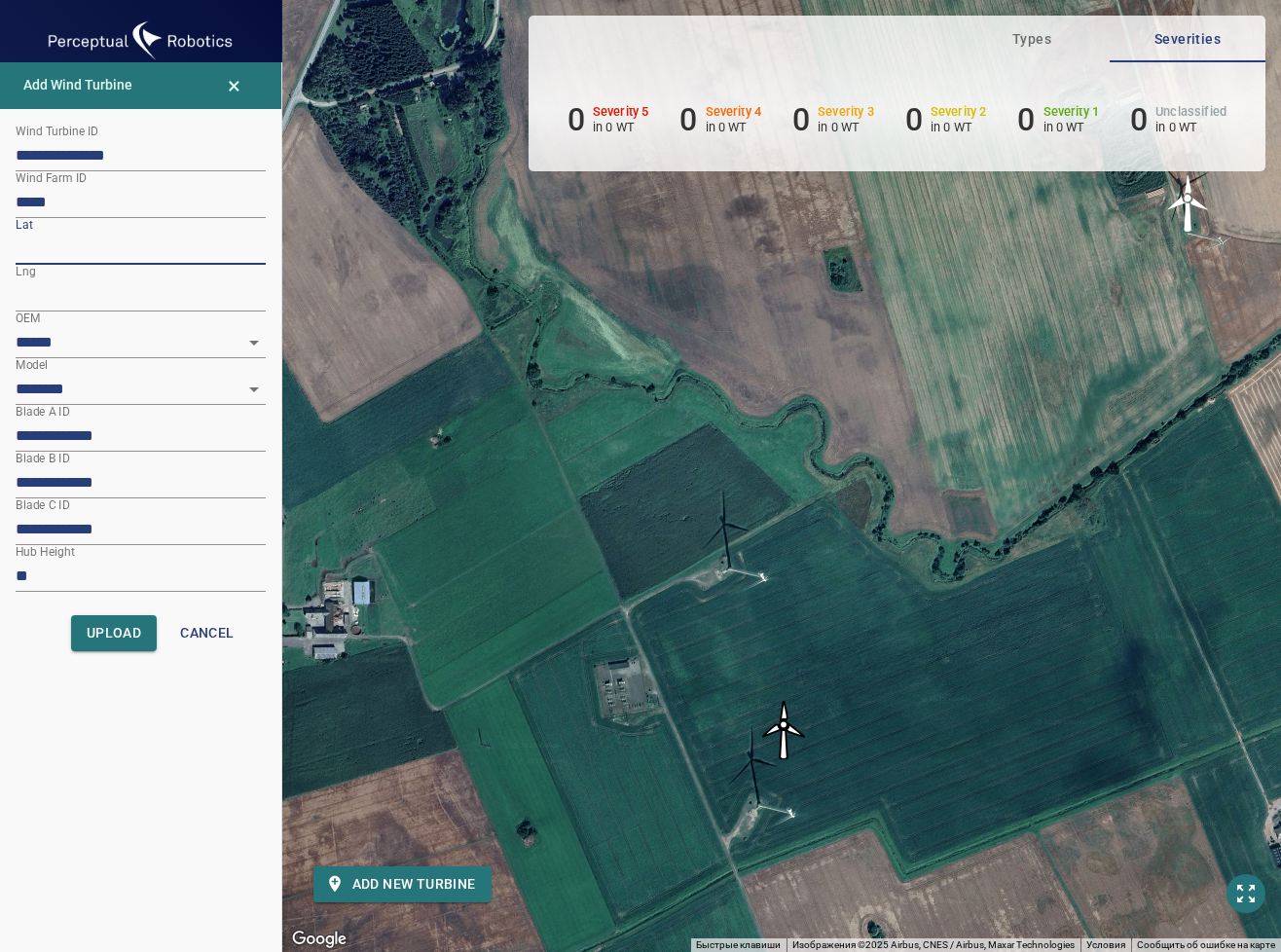 type on "*********" 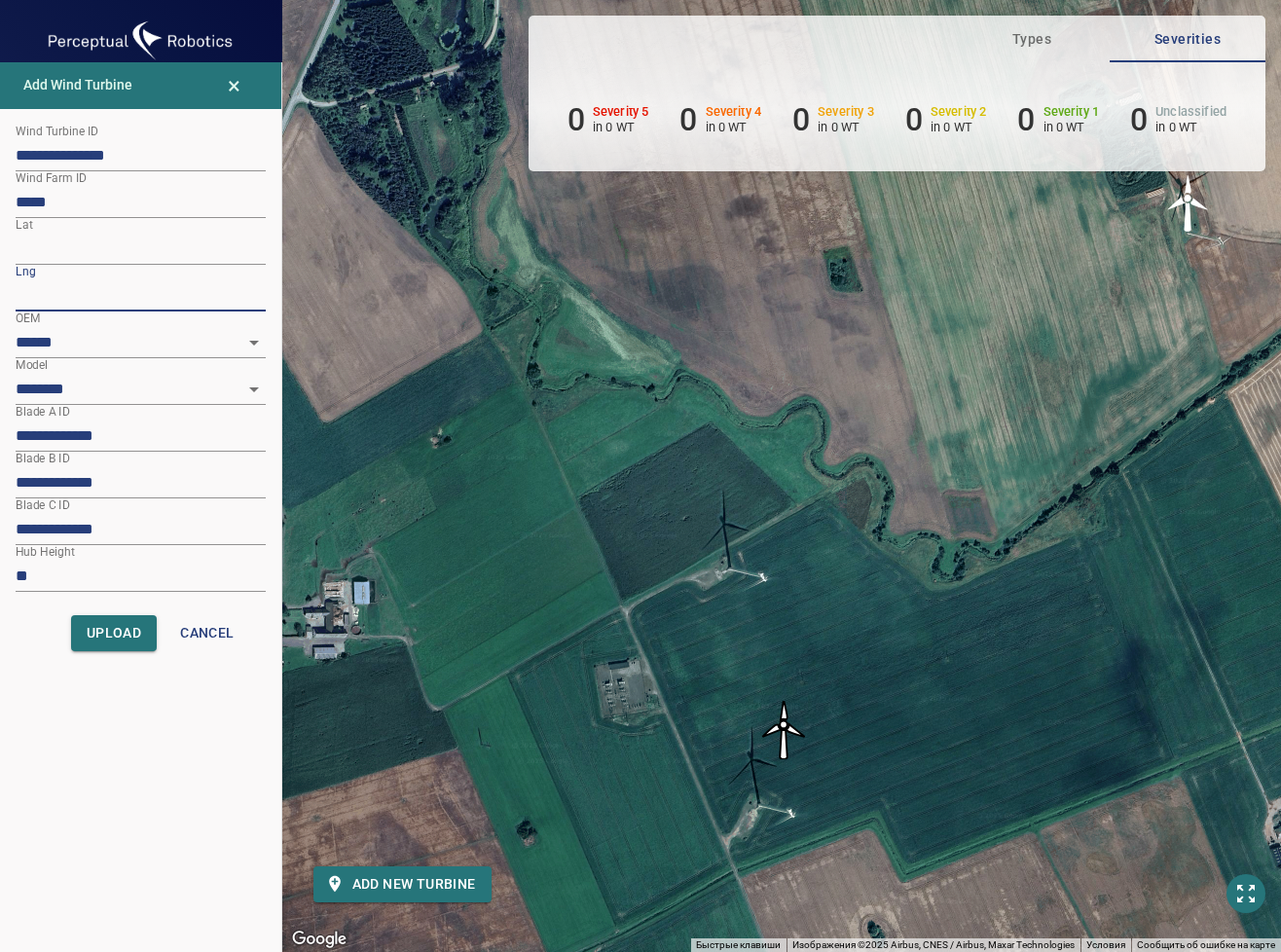 drag, startPoint x: 123, startPoint y: 286, endPoint x: -9, endPoint y: 290, distance: 132.06059 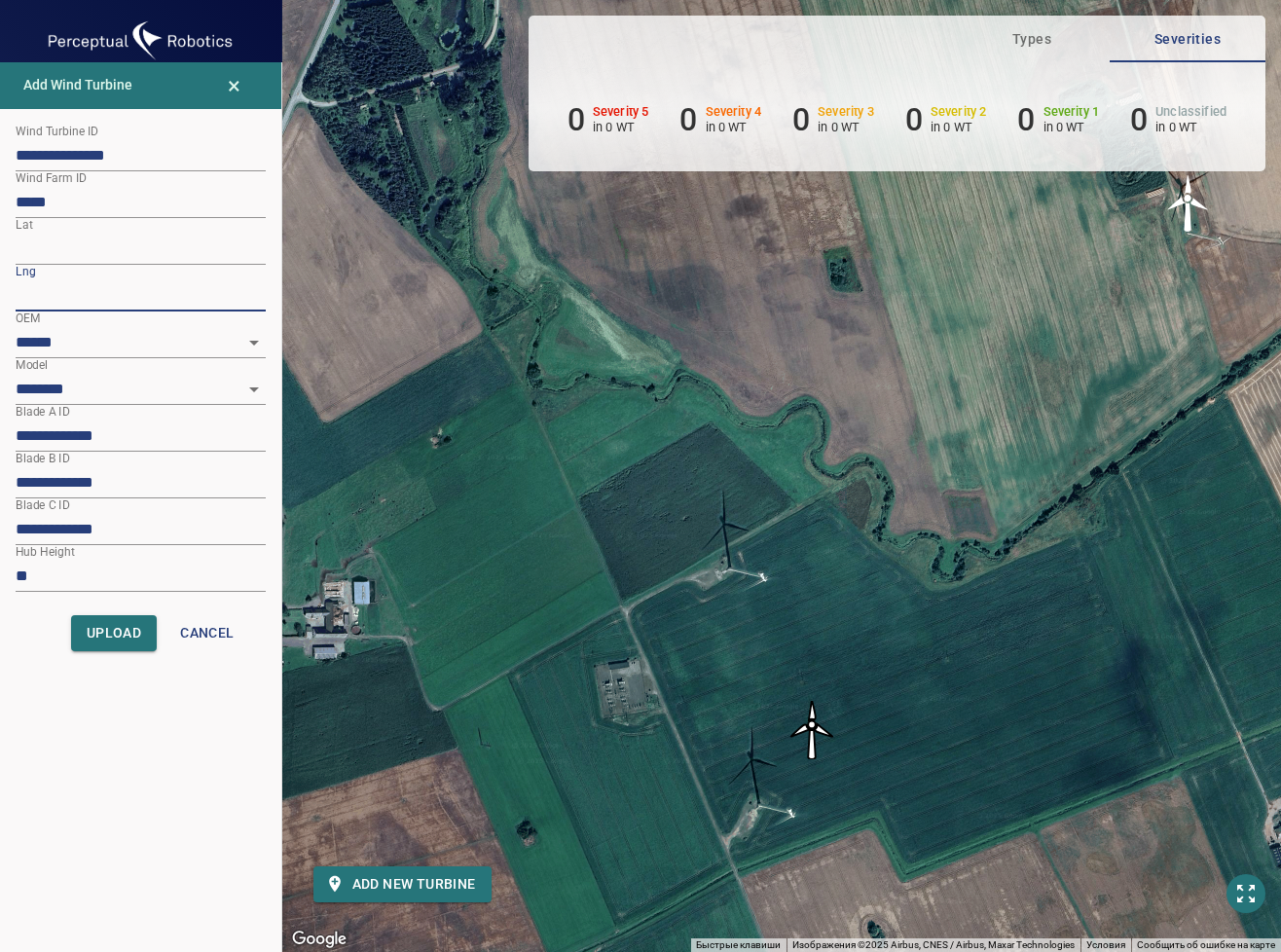 type on "*********" 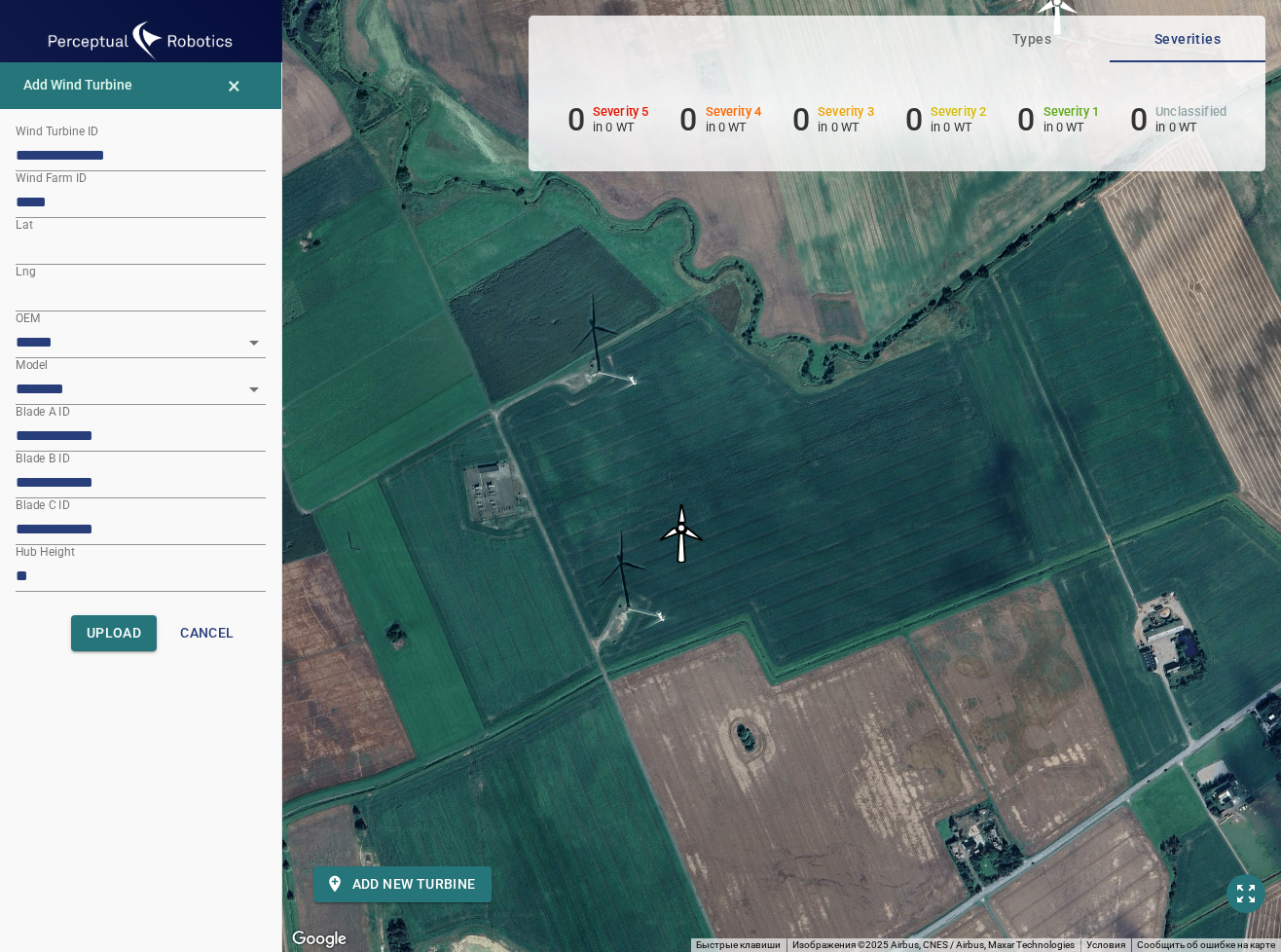 drag, startPoint x: 567, startPoint y: 592, endPoint x: 427, endPoint y: 383, distance: 251.5572 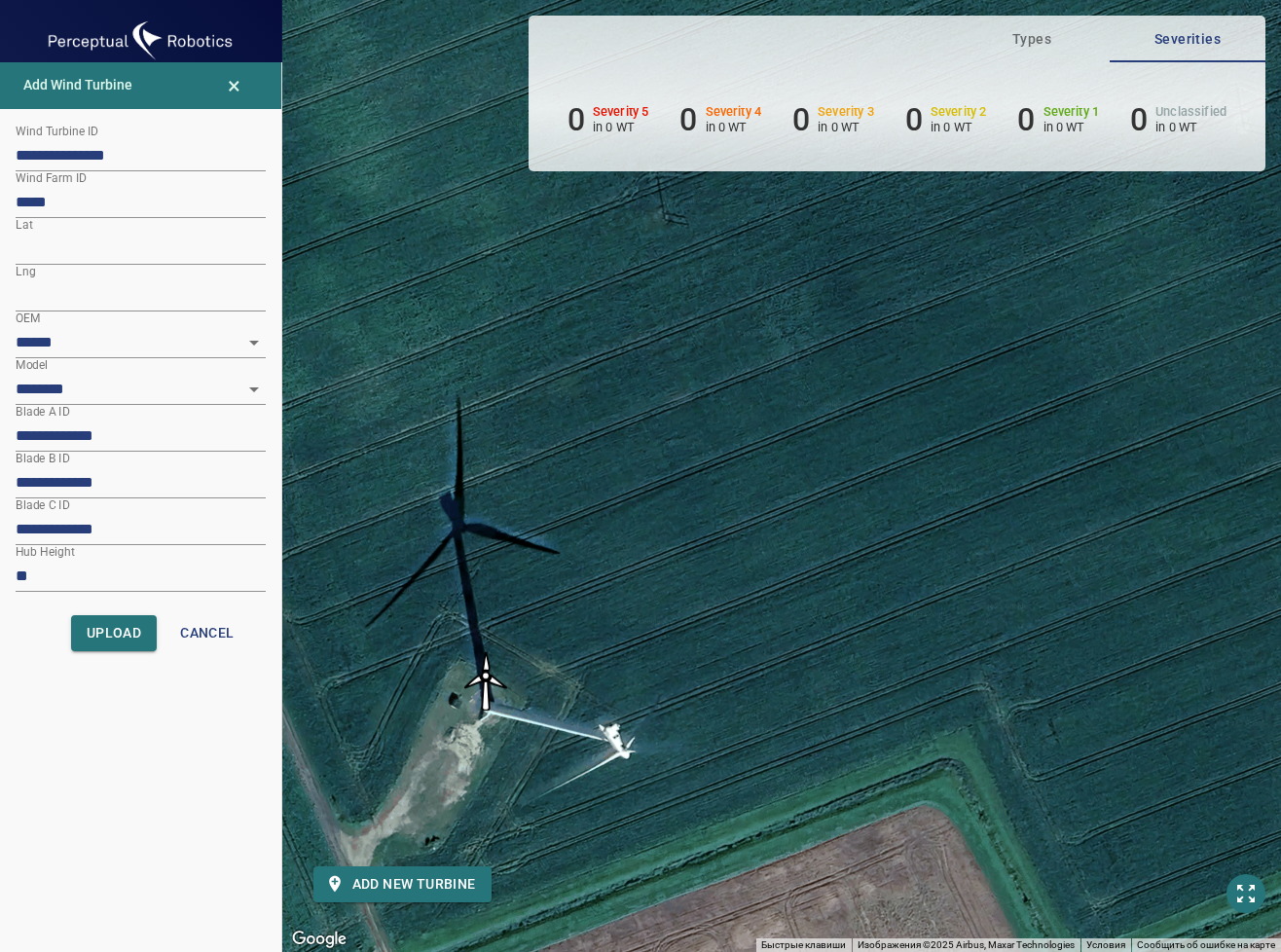 drag, startPoint x: 697, startPoint y: 503, endPoint x: 475, endPoint y: 695, distance: 293.5098 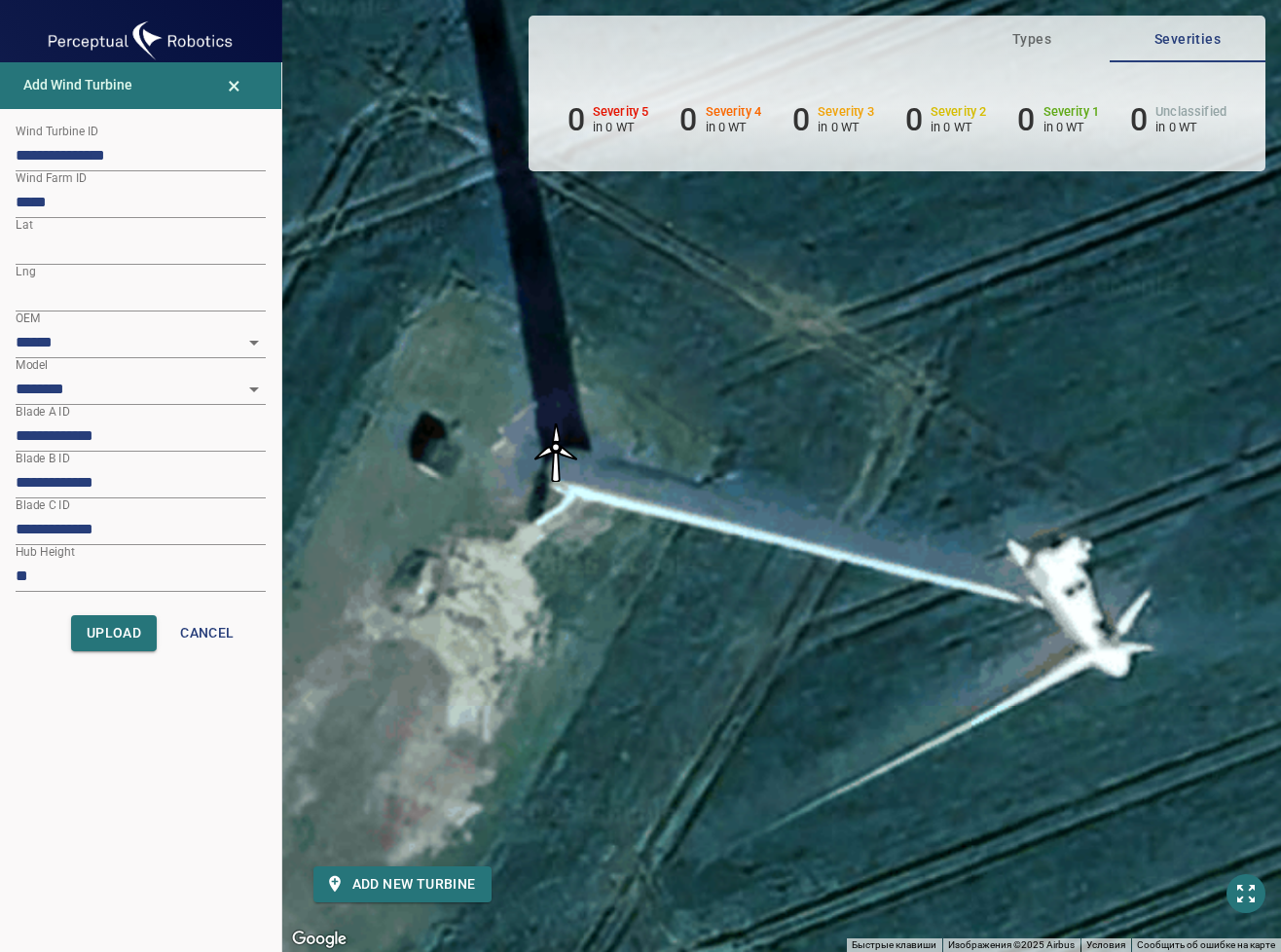 drag, startPoint x: 522, startPoint y: 634, endPoint x: 627, endPoint y: 547, distance: 136.35982 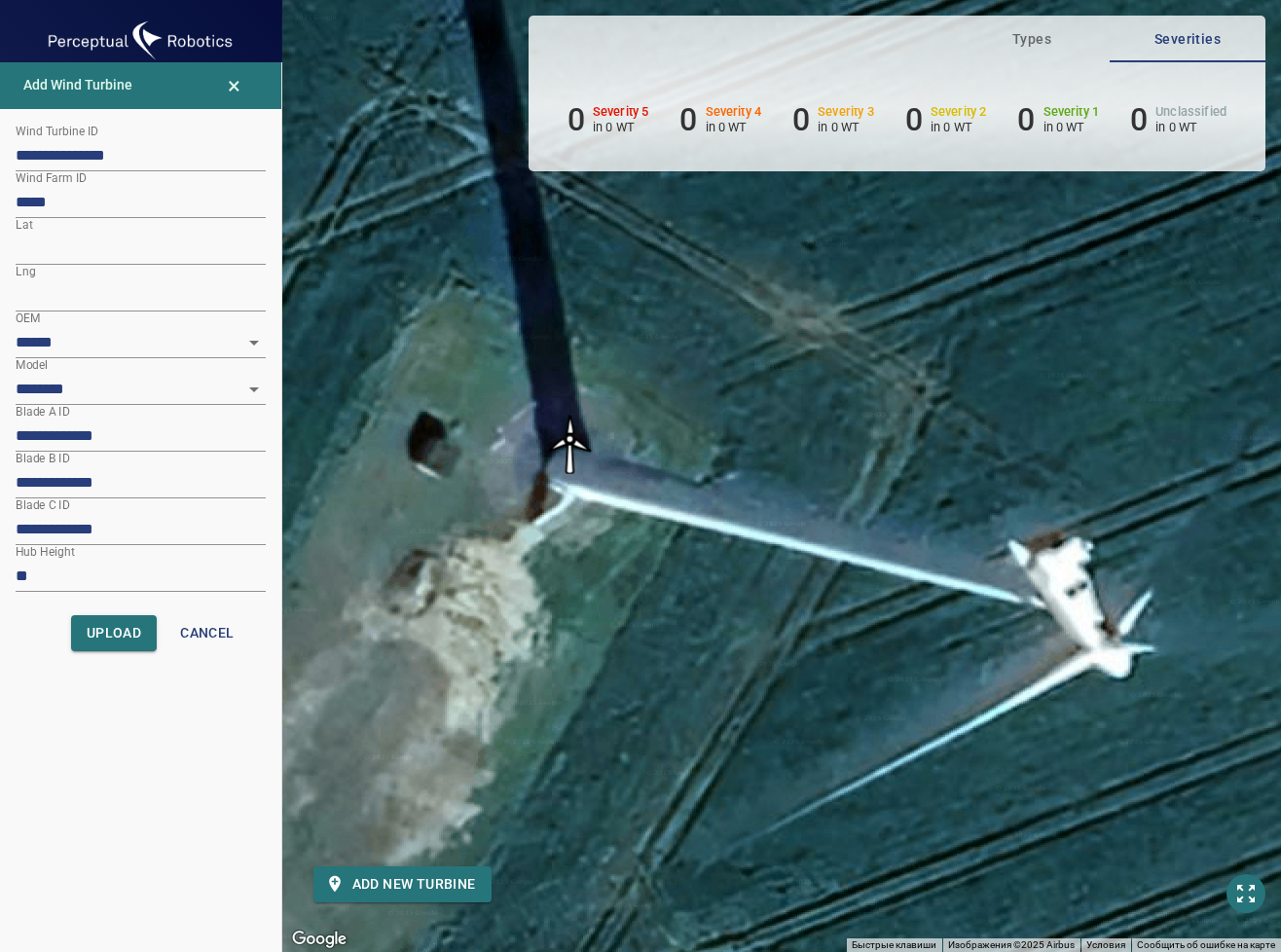 drag, startPoint x: 549, startPoint y: 458, endPoint x: 570, endPoint y: 448, distance: 23.259407 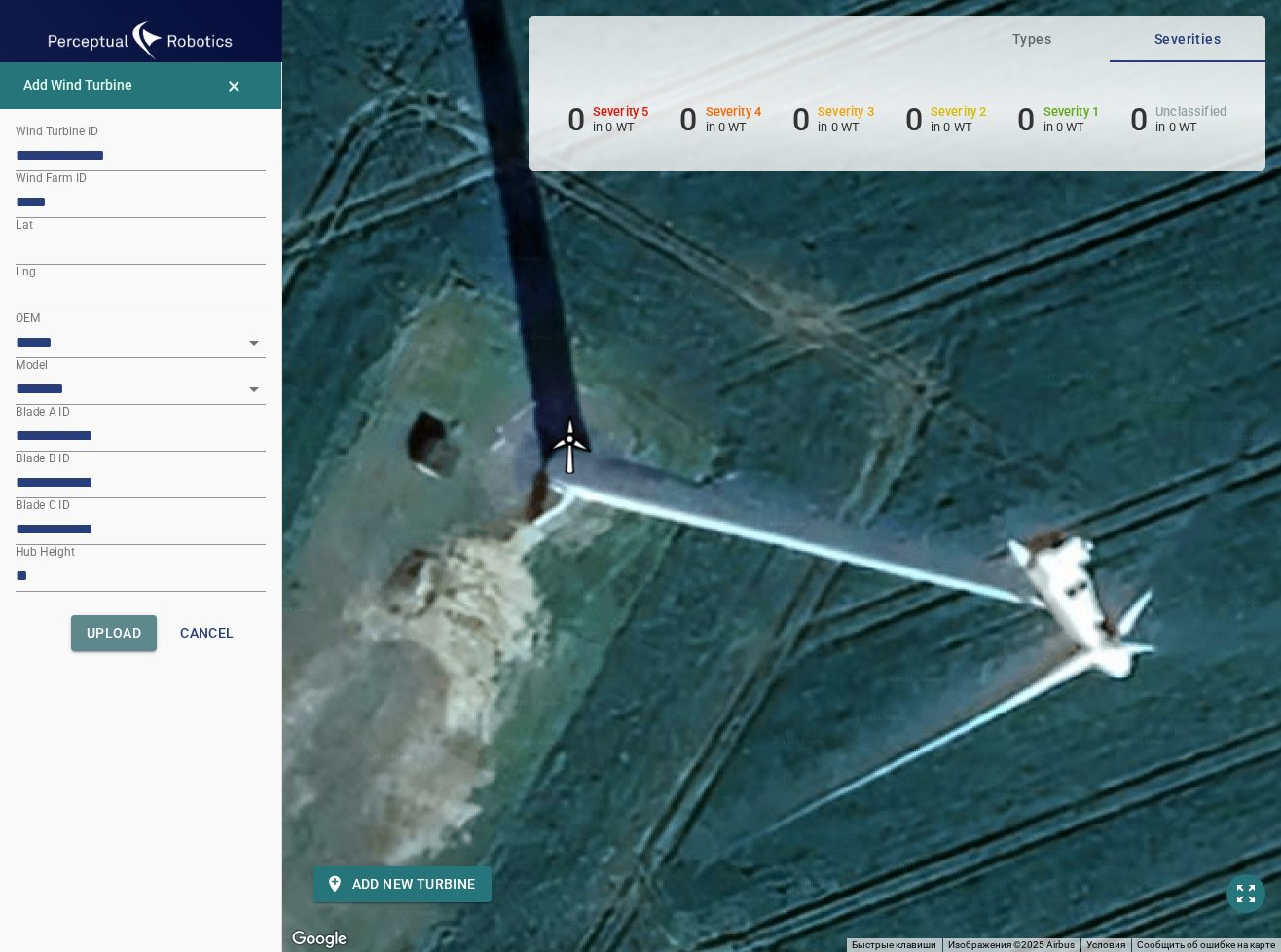 click on "Upload" at bounding box center [114, 633] 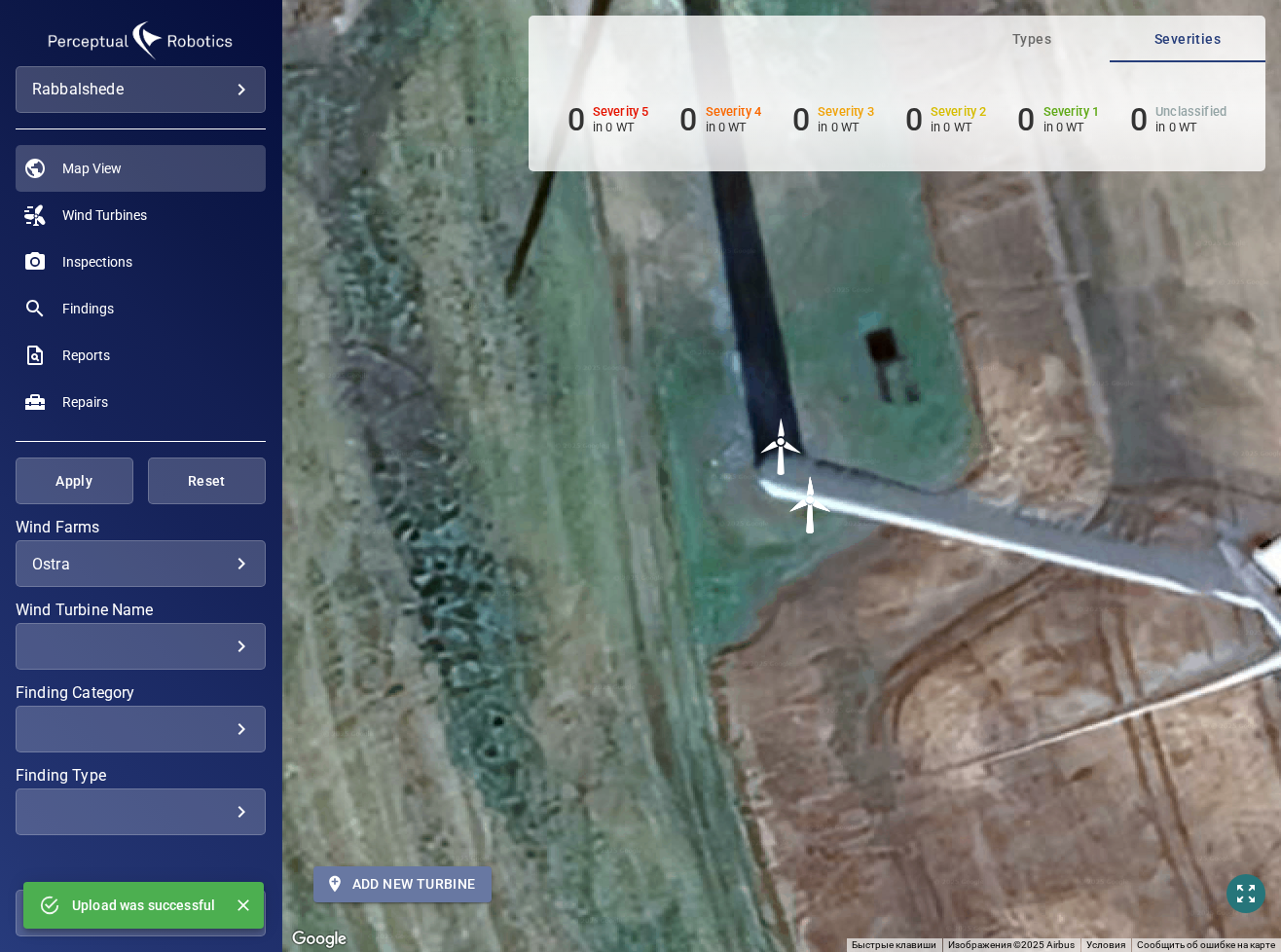 click on "Add new turbine" at bounding box center (402, 884) 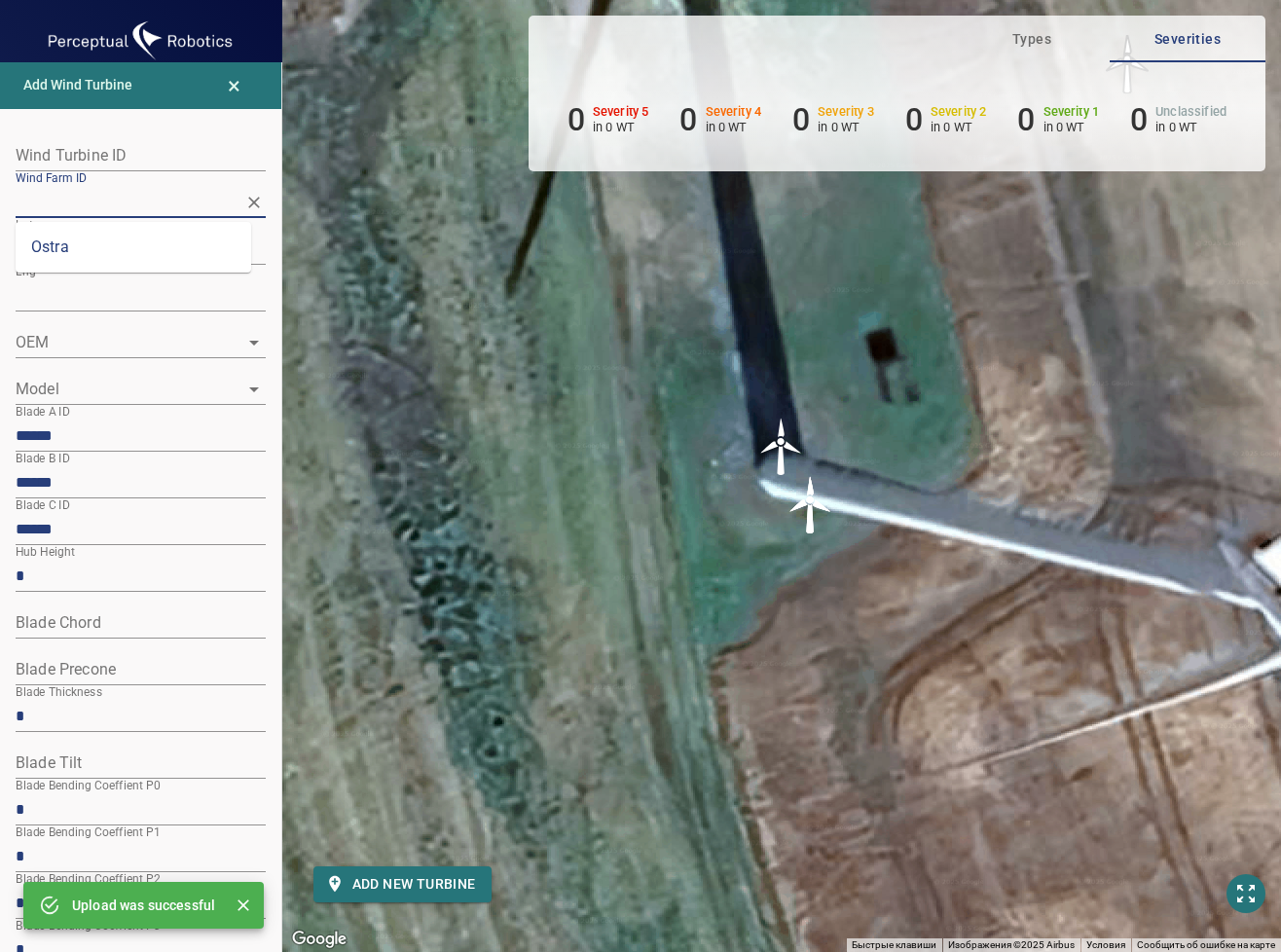 click on "Wind Farm ID" at bounding box center (126, 201) 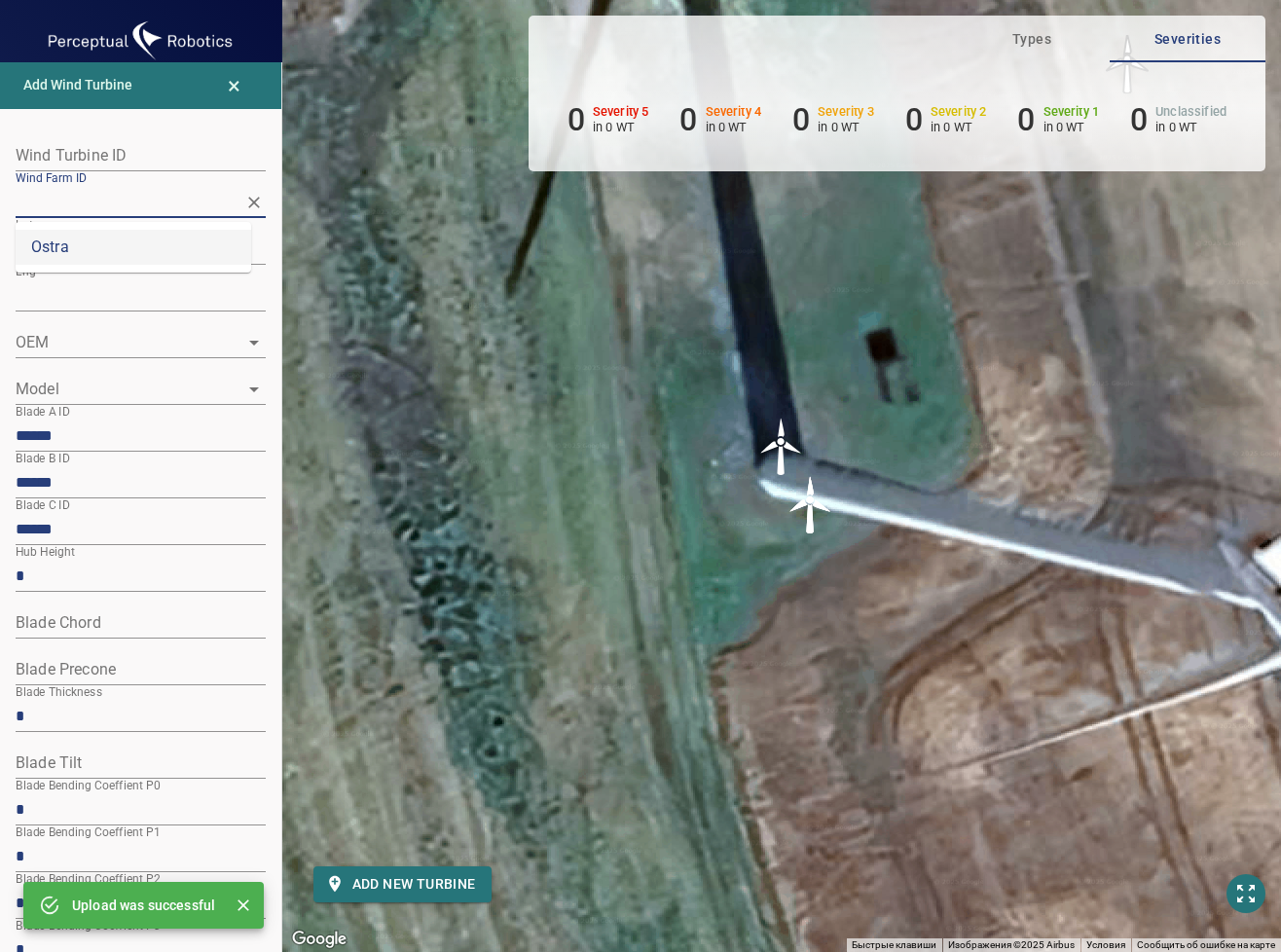 click on "Ostra" at bounding box center [133, 247] 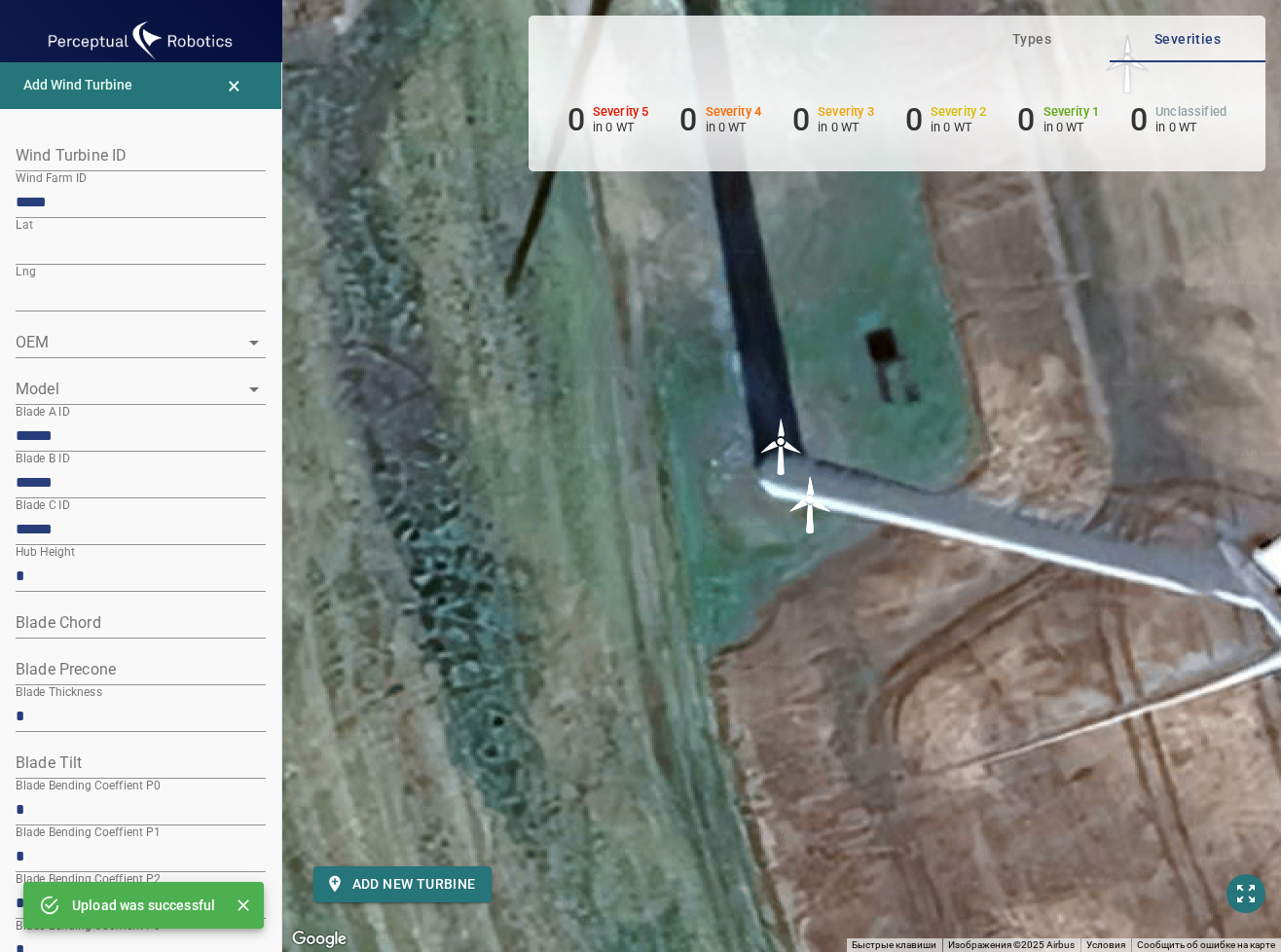 click at bounding box center (140, 156) 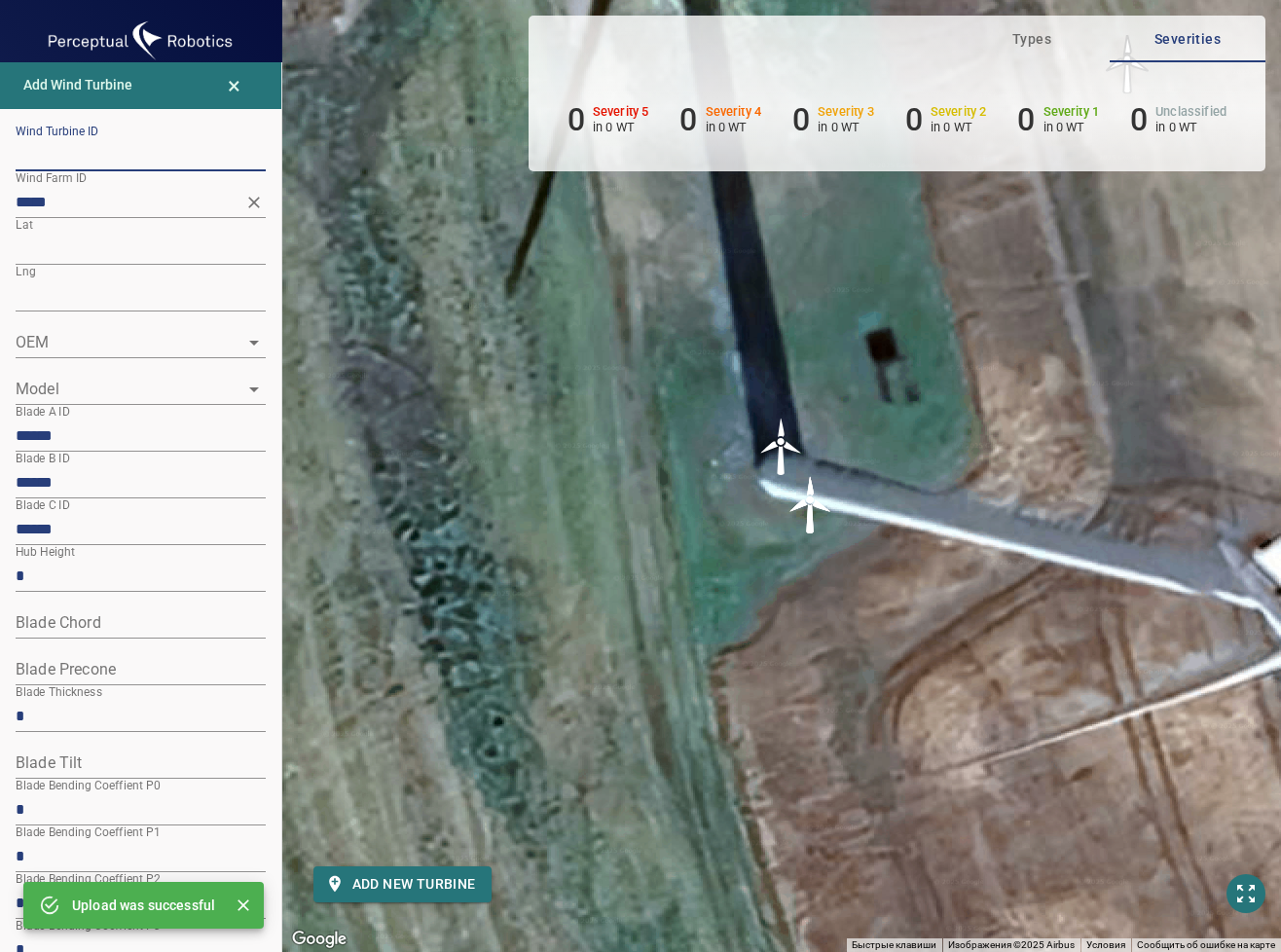 paste on "**********" 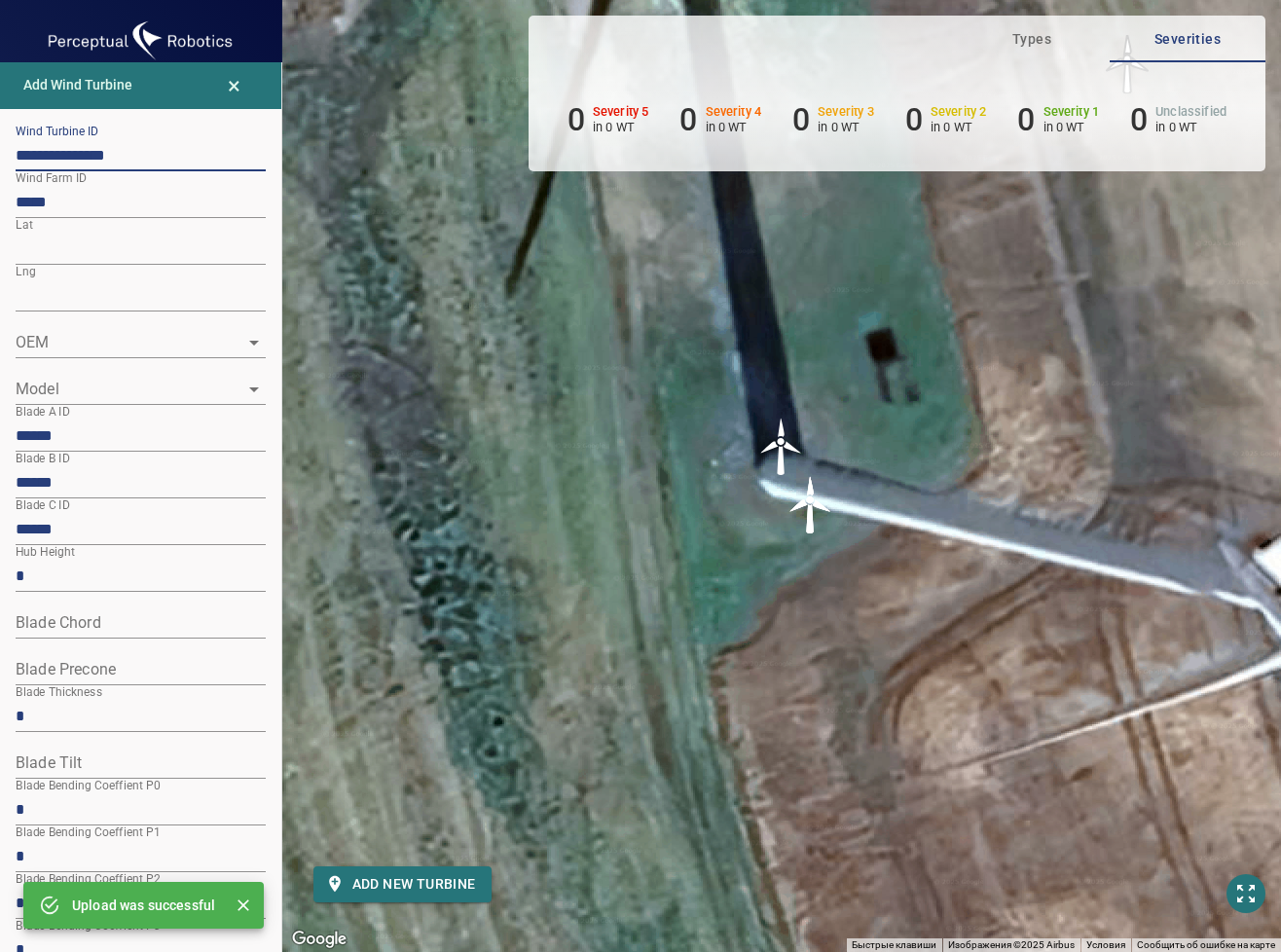 type on "**********" 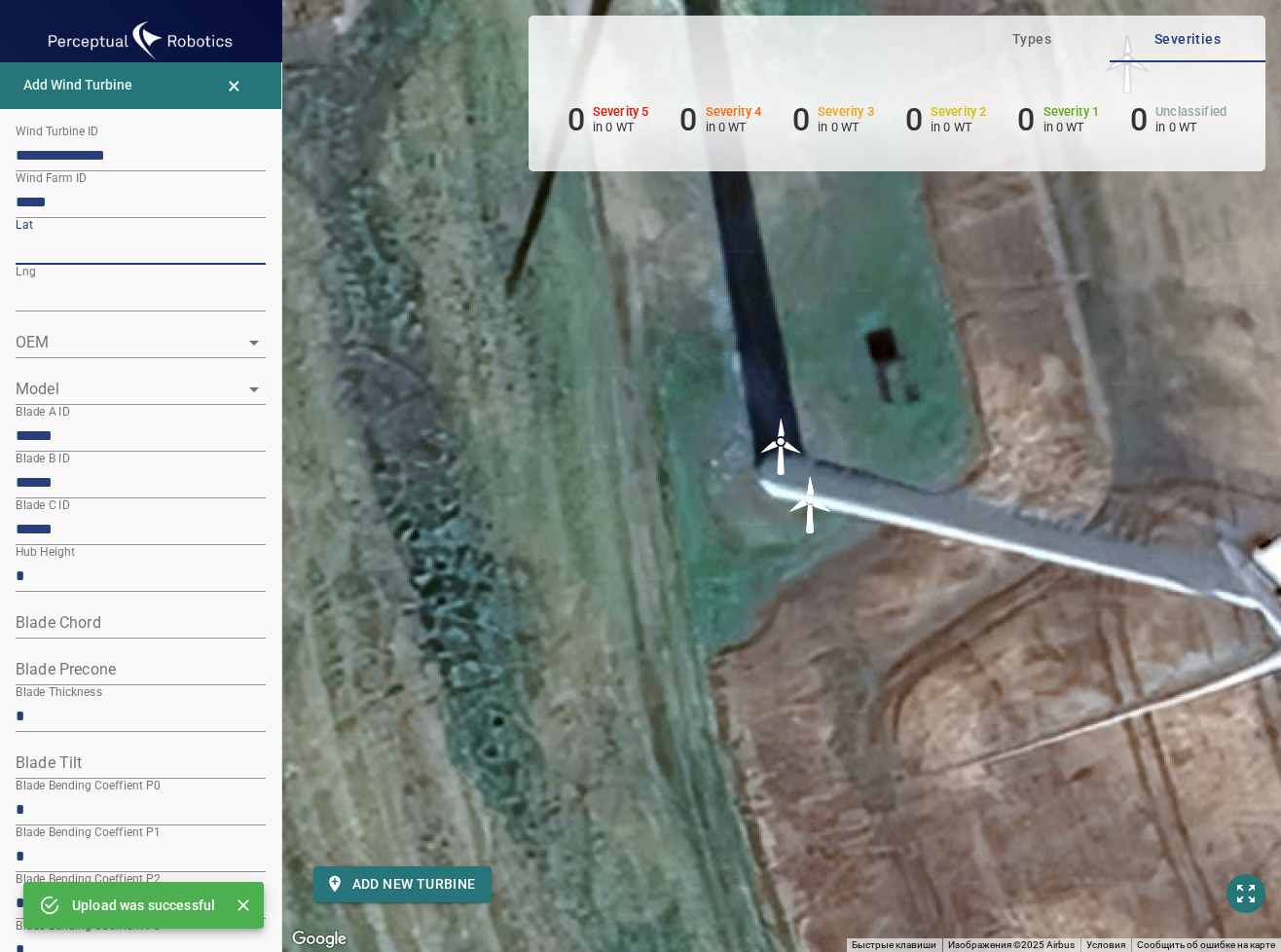 drag, startPoint x: 101, startPoint y: 248, endPoint x: -27, endPoint y: 244, distance: 128.0625 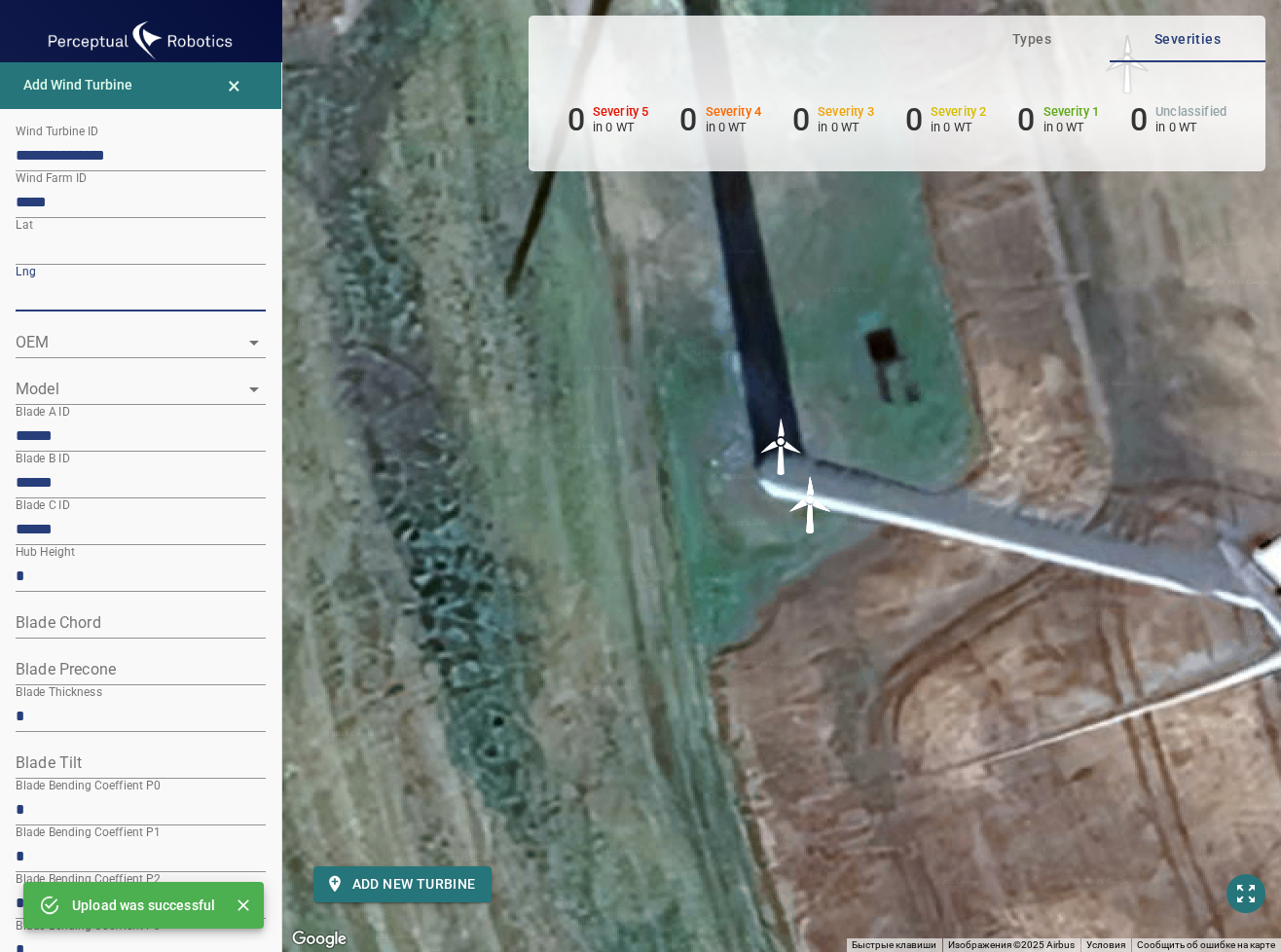 drag, startPoint x: 100, startPoint y: 287, endPoint x: -5, endPoint y: 301, distance: 105.929222 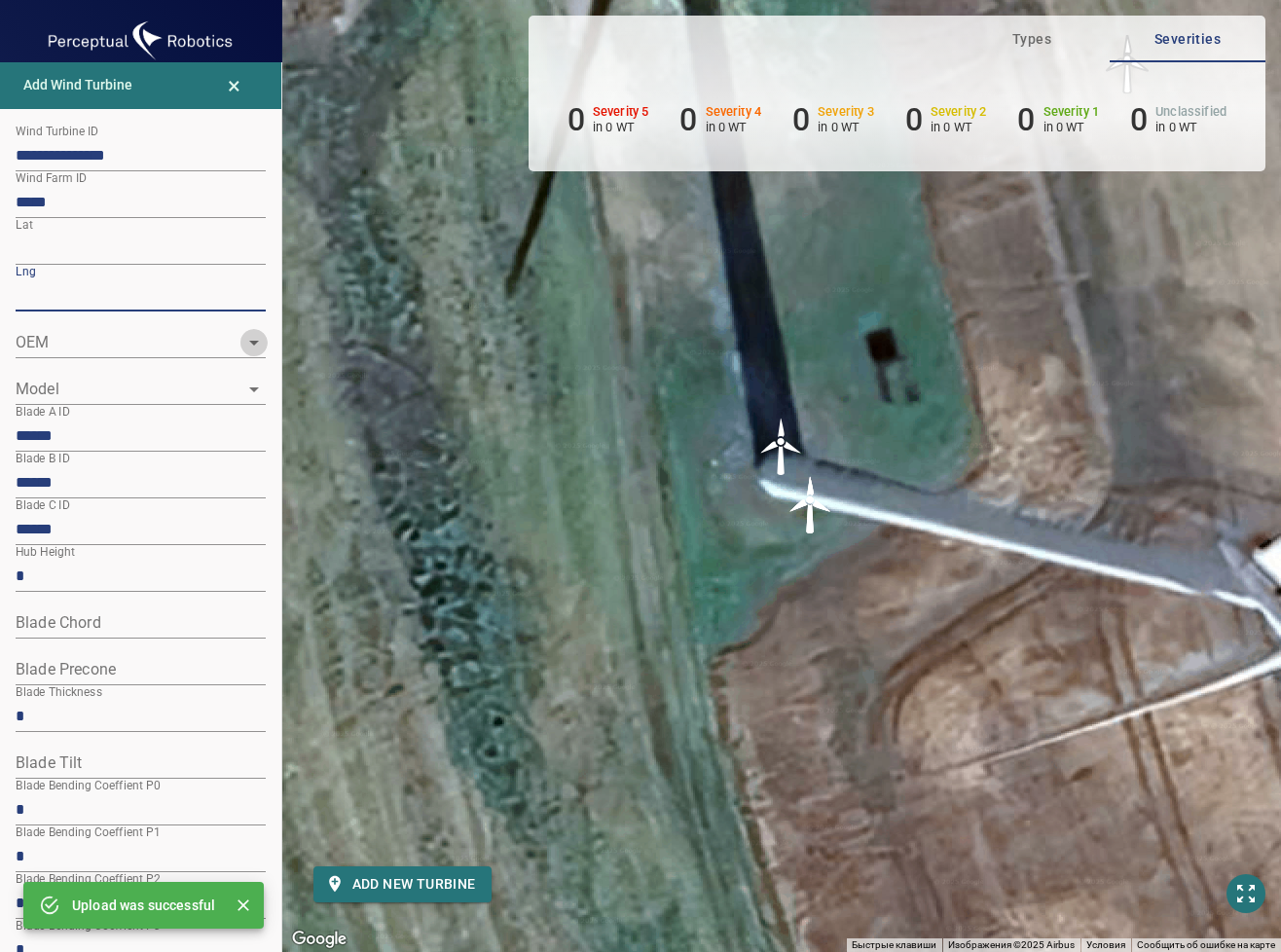 click 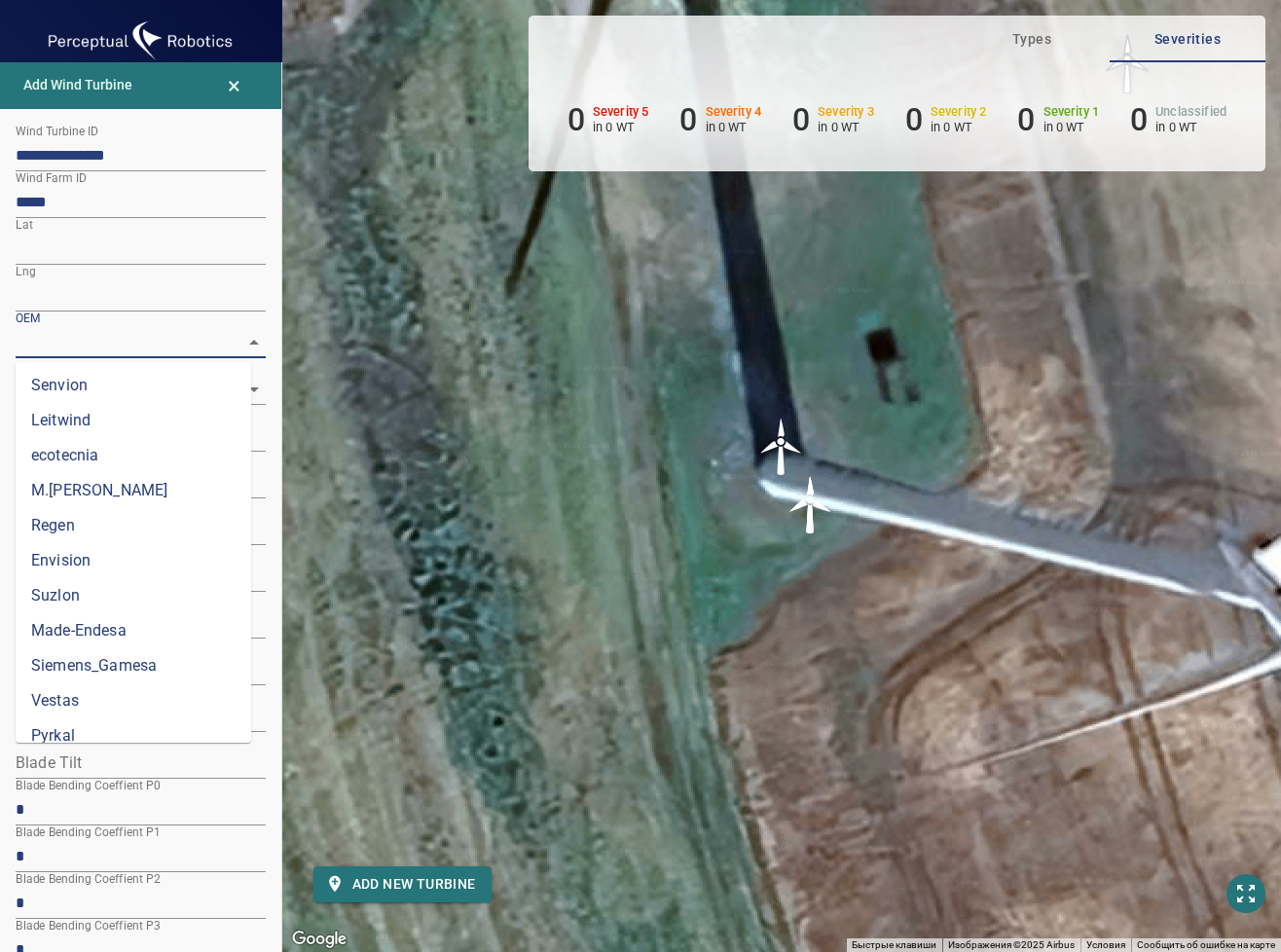 scroll, scrollTop: 685, scrollLeft: 0, axis: vertical 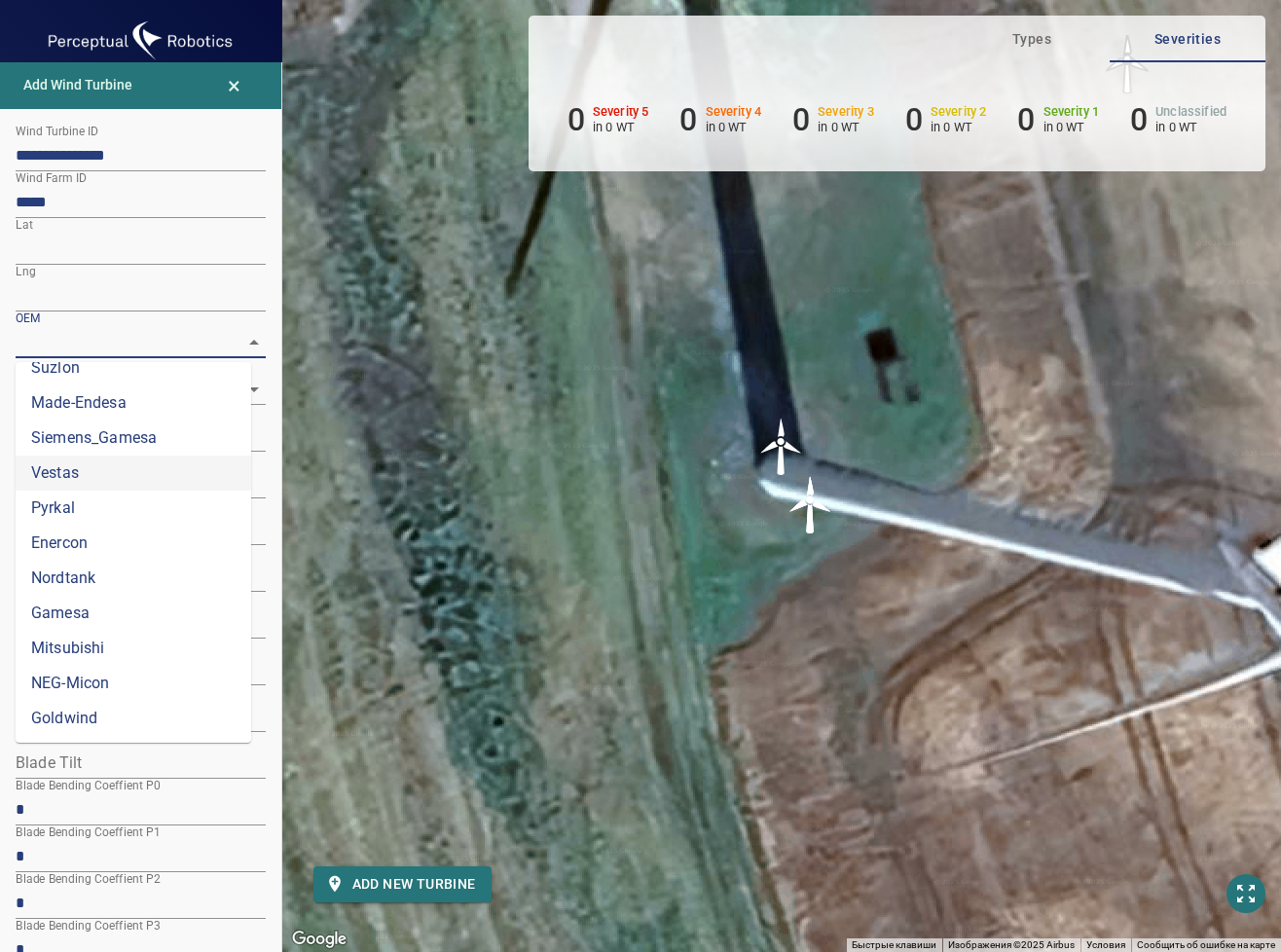 click on "Vestas" at bounding box center [133, 473] 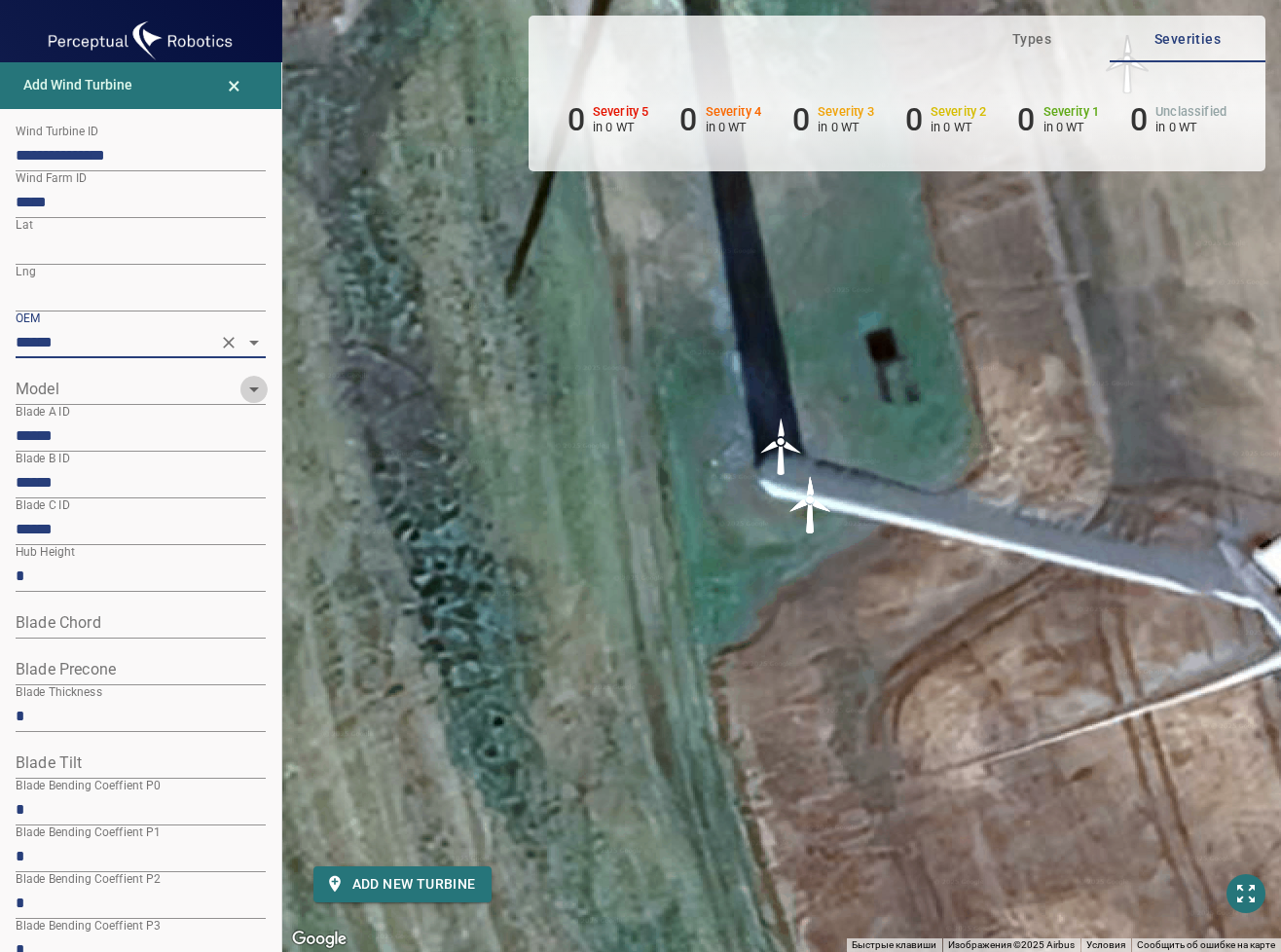 click 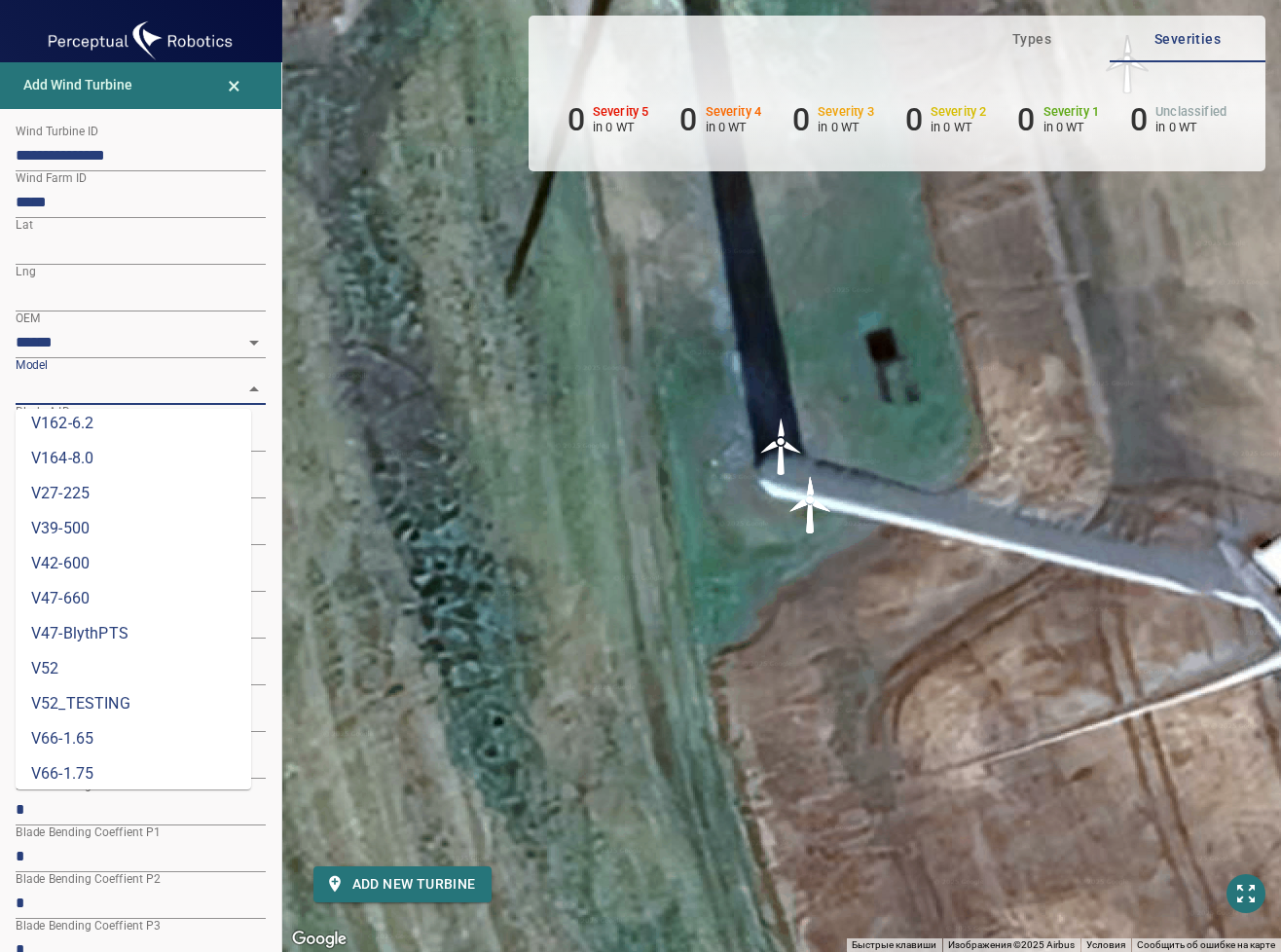 scroll, scrollTop: 685, scrollLeft: 0, axis: vertical 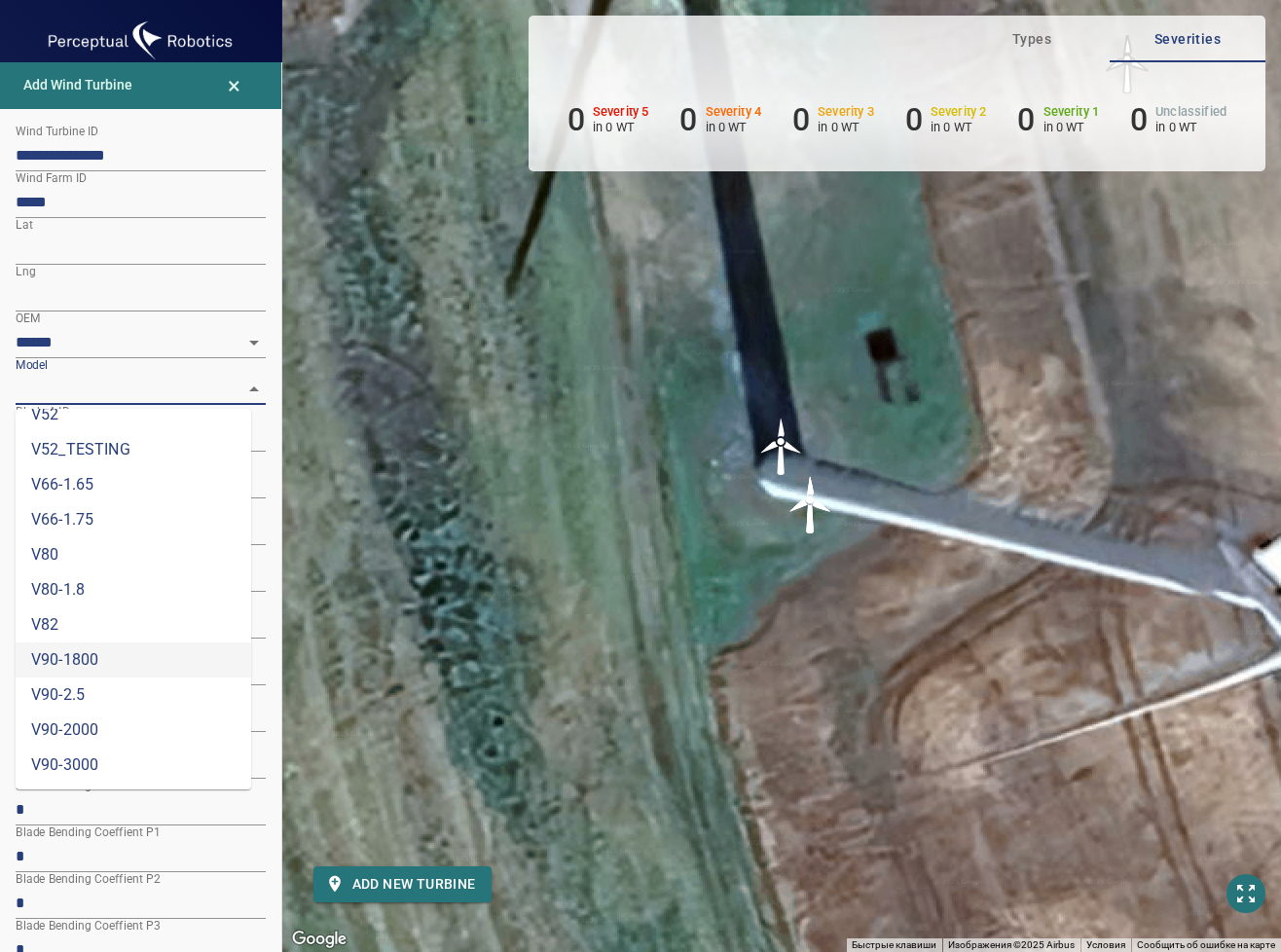 click on "V90-1800" at bounding box center [133, 660] 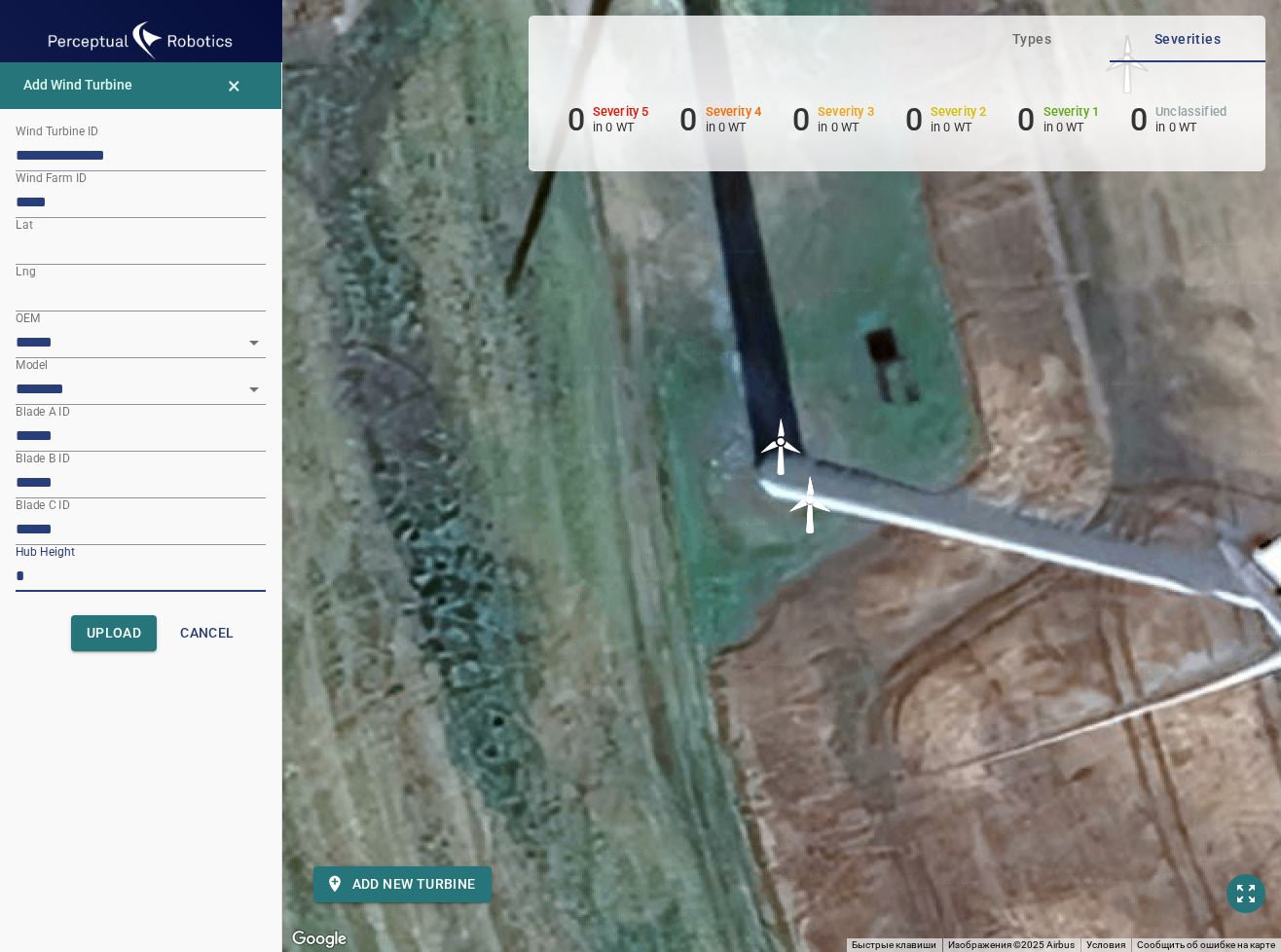 drag, startPoint x: -7, startPoint y: 568, endPoint x: -42, endPoint y: 564, distance: 35.22783 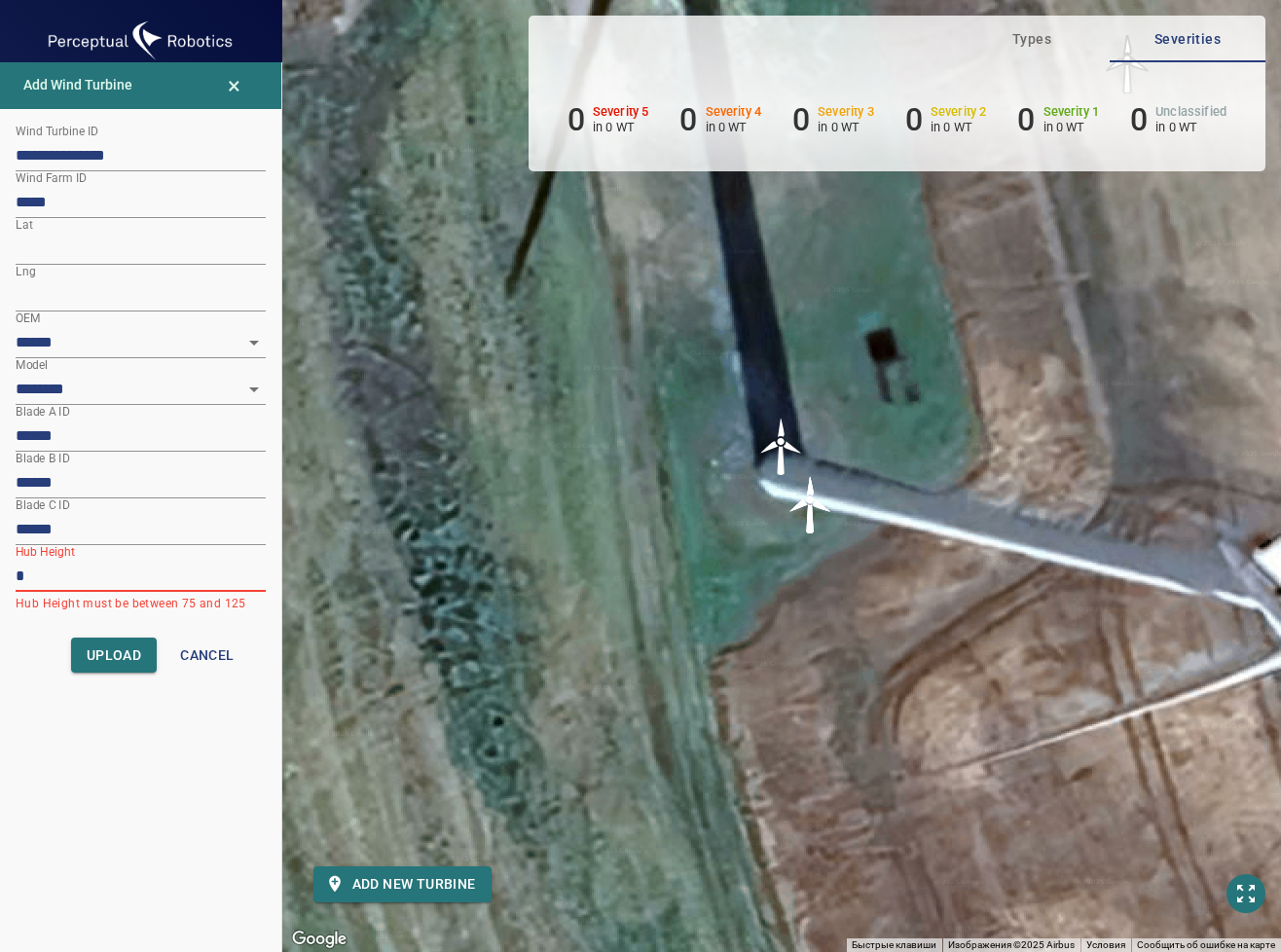 type on "**" 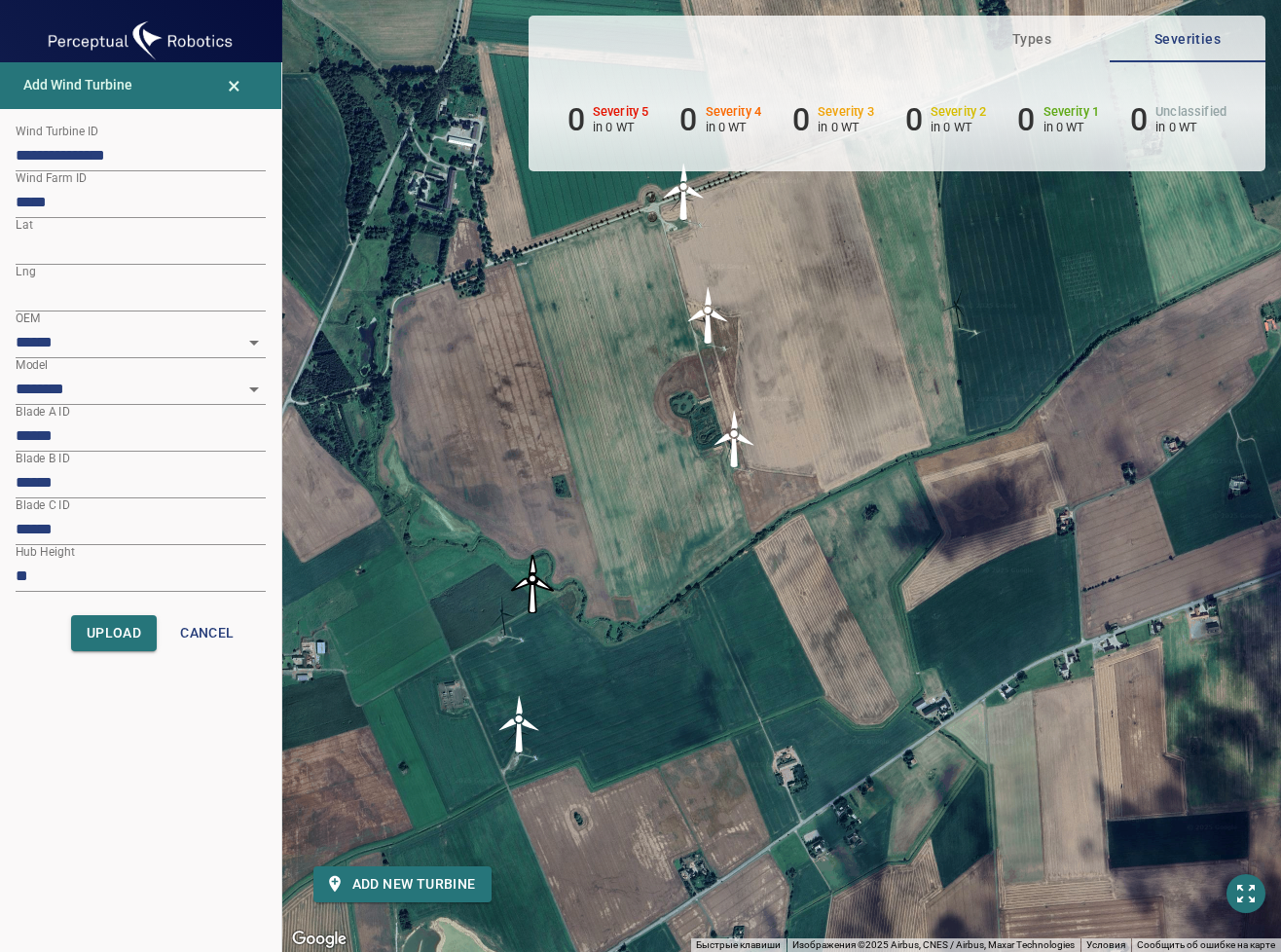 drag, startPoint x: 647, startPoint y: 451, endPoint x: 947, endPoint y: 343, distance: 318.8479 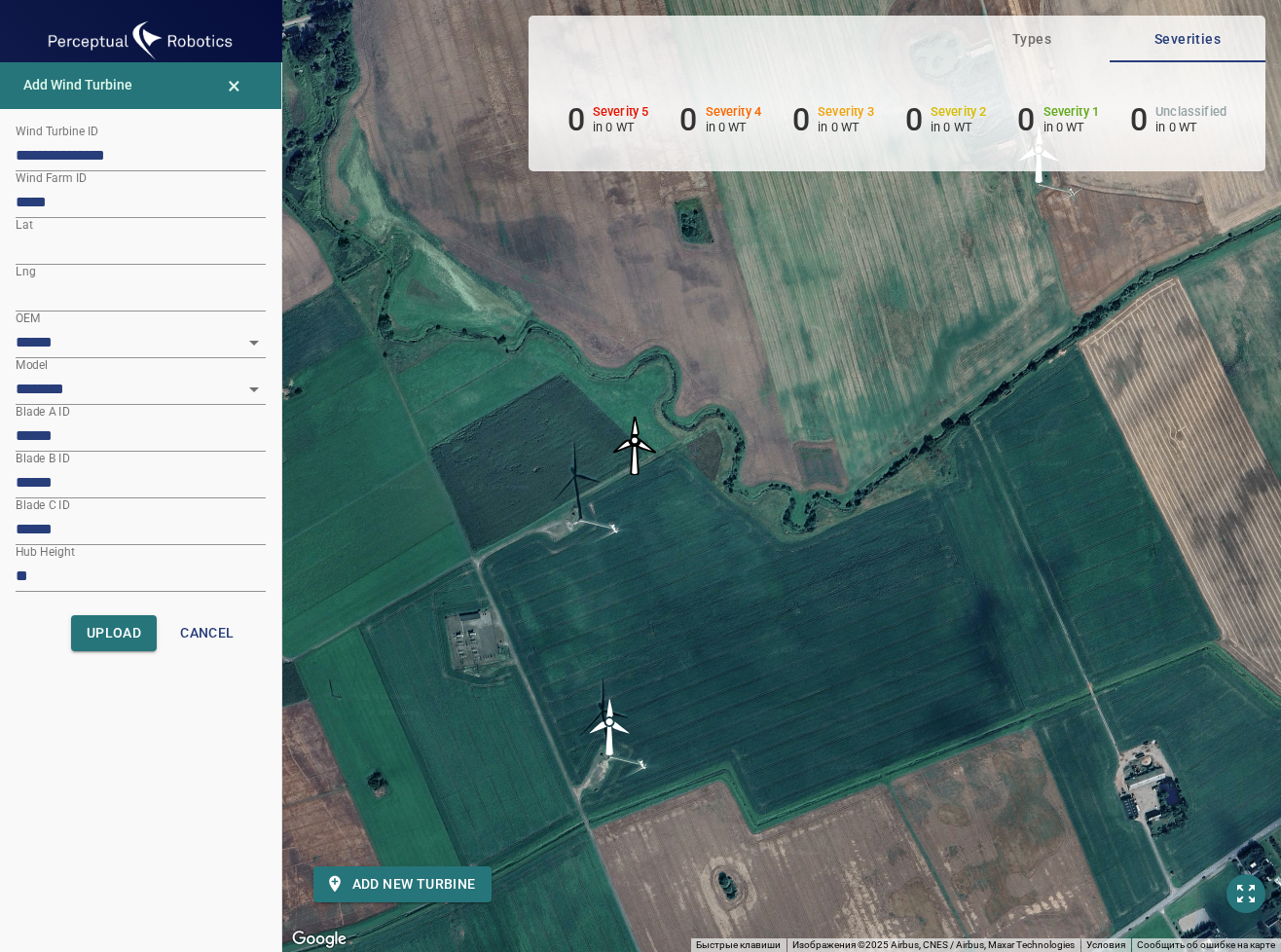drag, startPoint x: 621, startPoint y: 602, endPoint x: 842, endPoint y: 439, distance: 274.60881 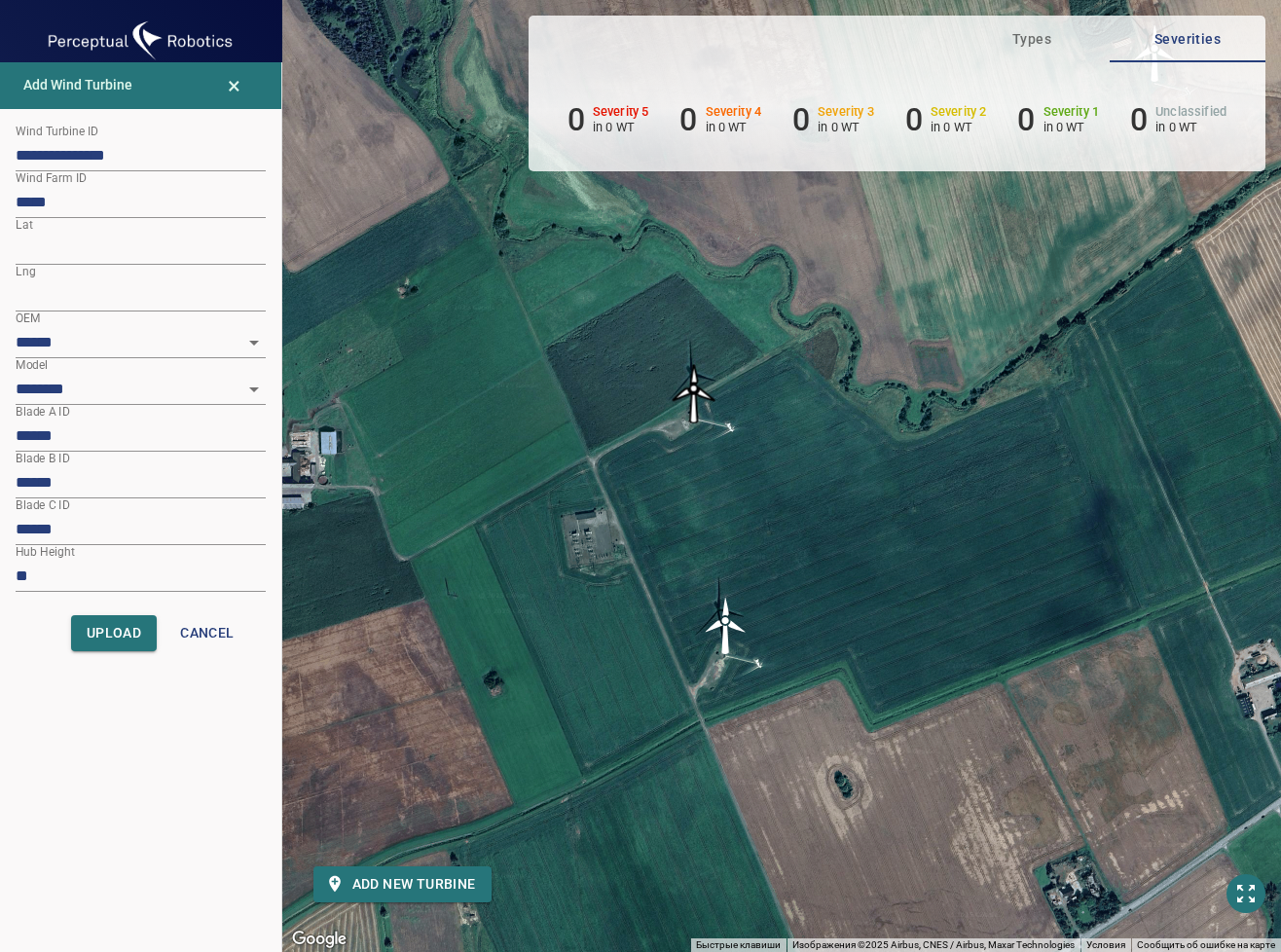 drag, startPoint x: 747, startPoint y: 353, endPoint x: 687, endPoint y: 401, distance: 76.83749 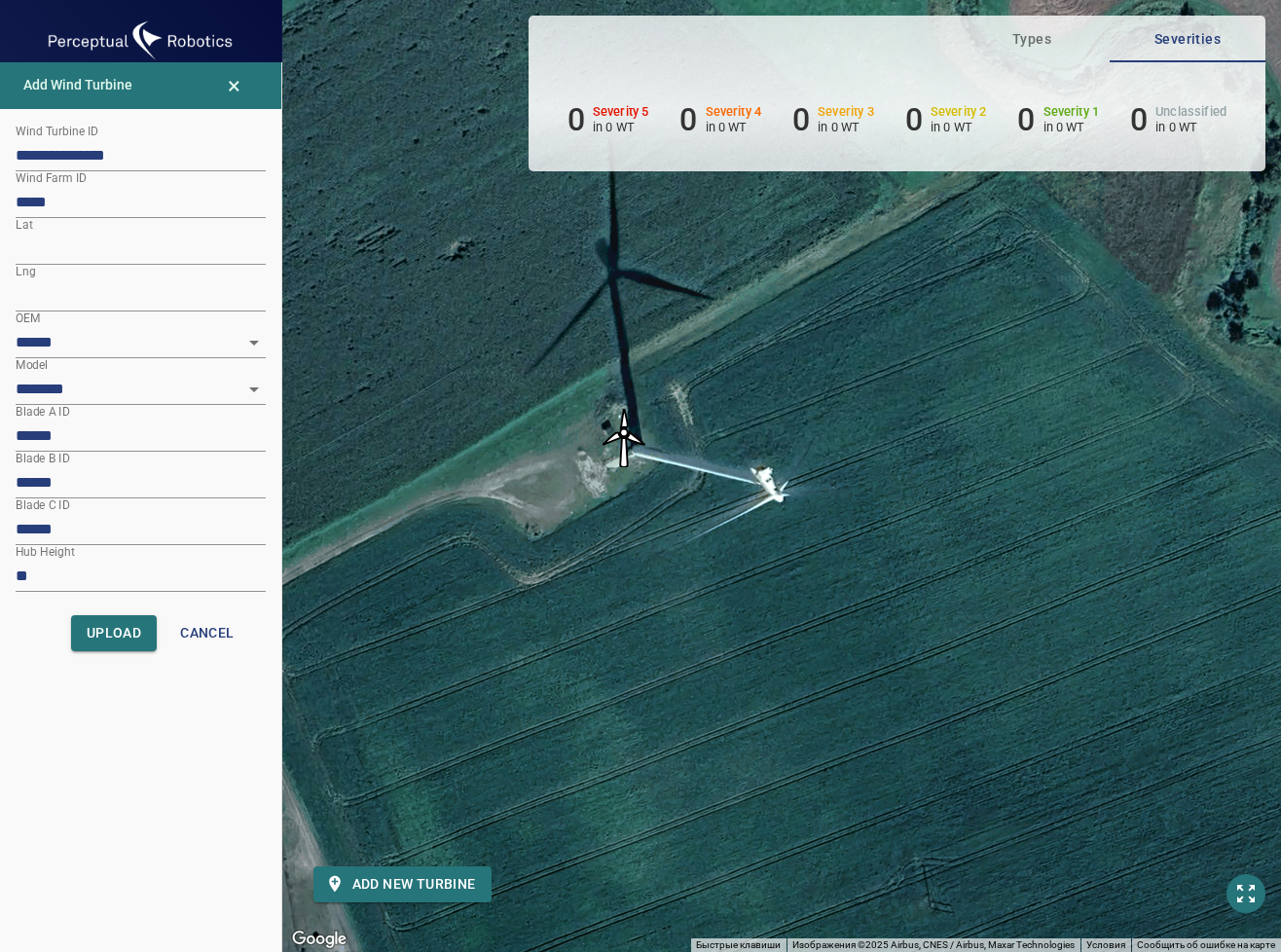 drag, startPoint x: 721, startPoint y: 437, endPoint x: 652, endPoint y: 621, distance: 196.51209 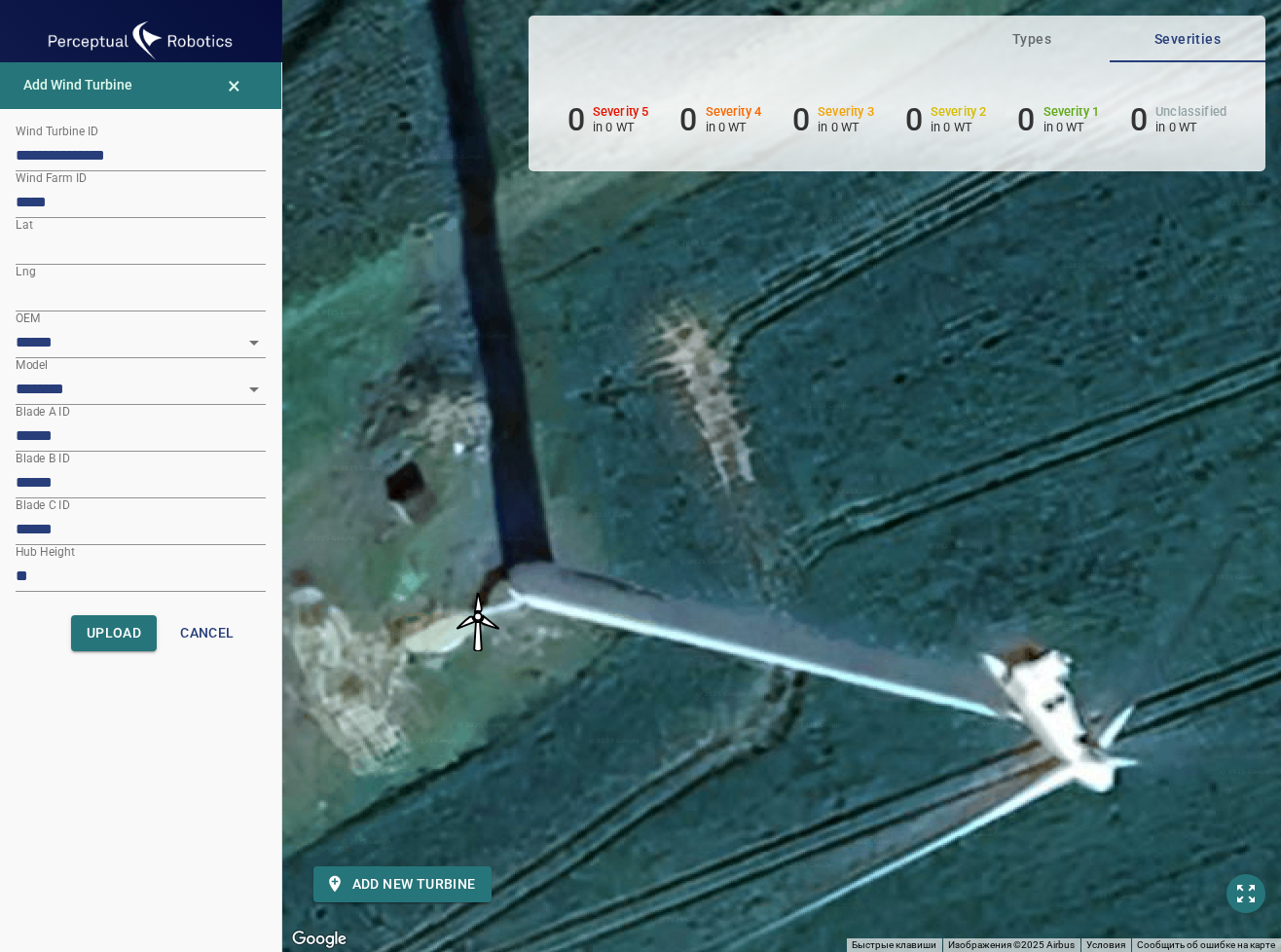 drag, startPoint x: 595, startPoint y: 380, endPoint x: 541, endPoint y: 684, distance: 308.75881 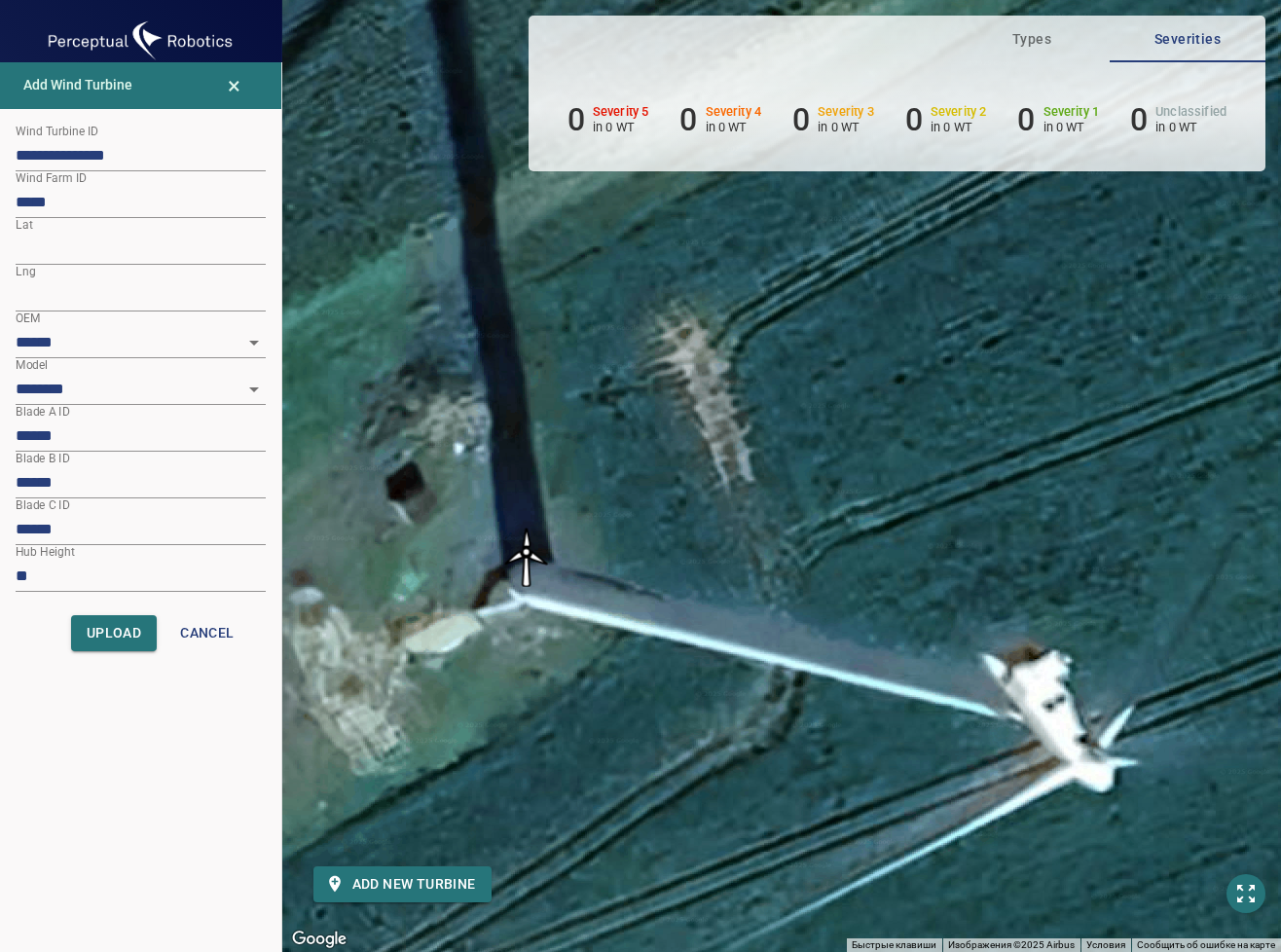 drag, startPoint x: 479, startPoint y: 623, endPoint x: 528, endPoint y: 555, distance: 83.815273 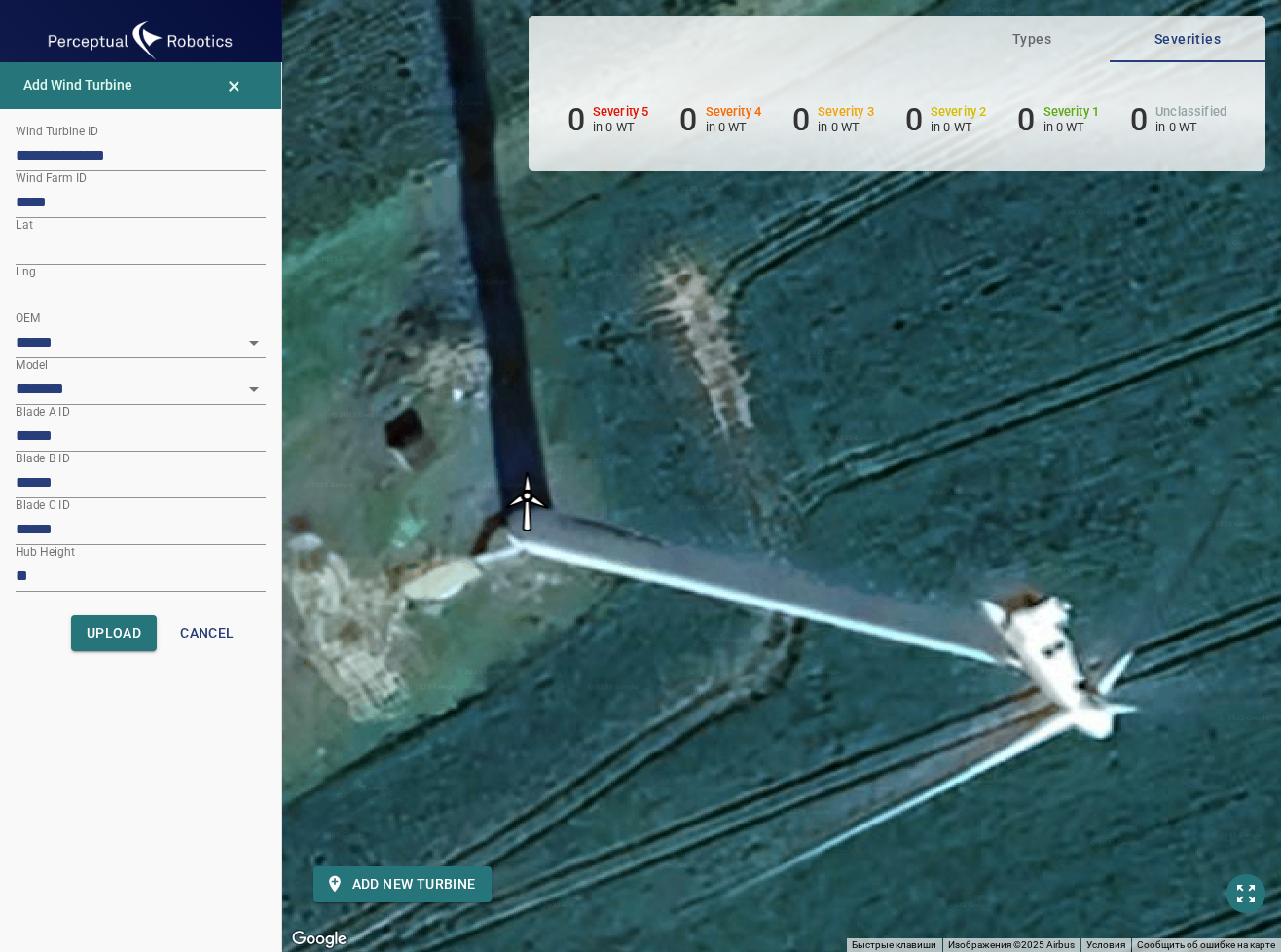 click at bounding box center [527, 501] 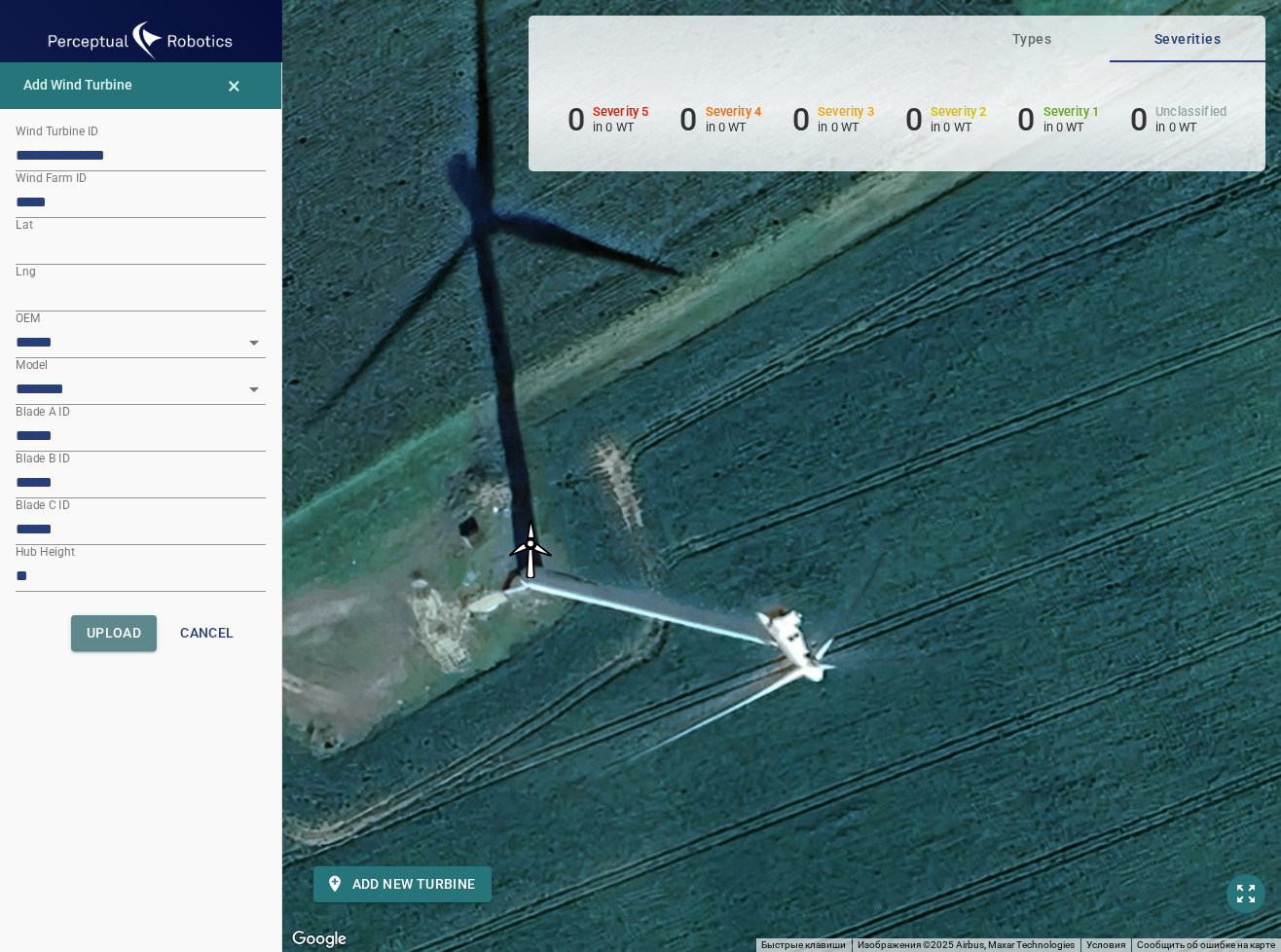 click on "Upload" at bounding box center (114, 633) 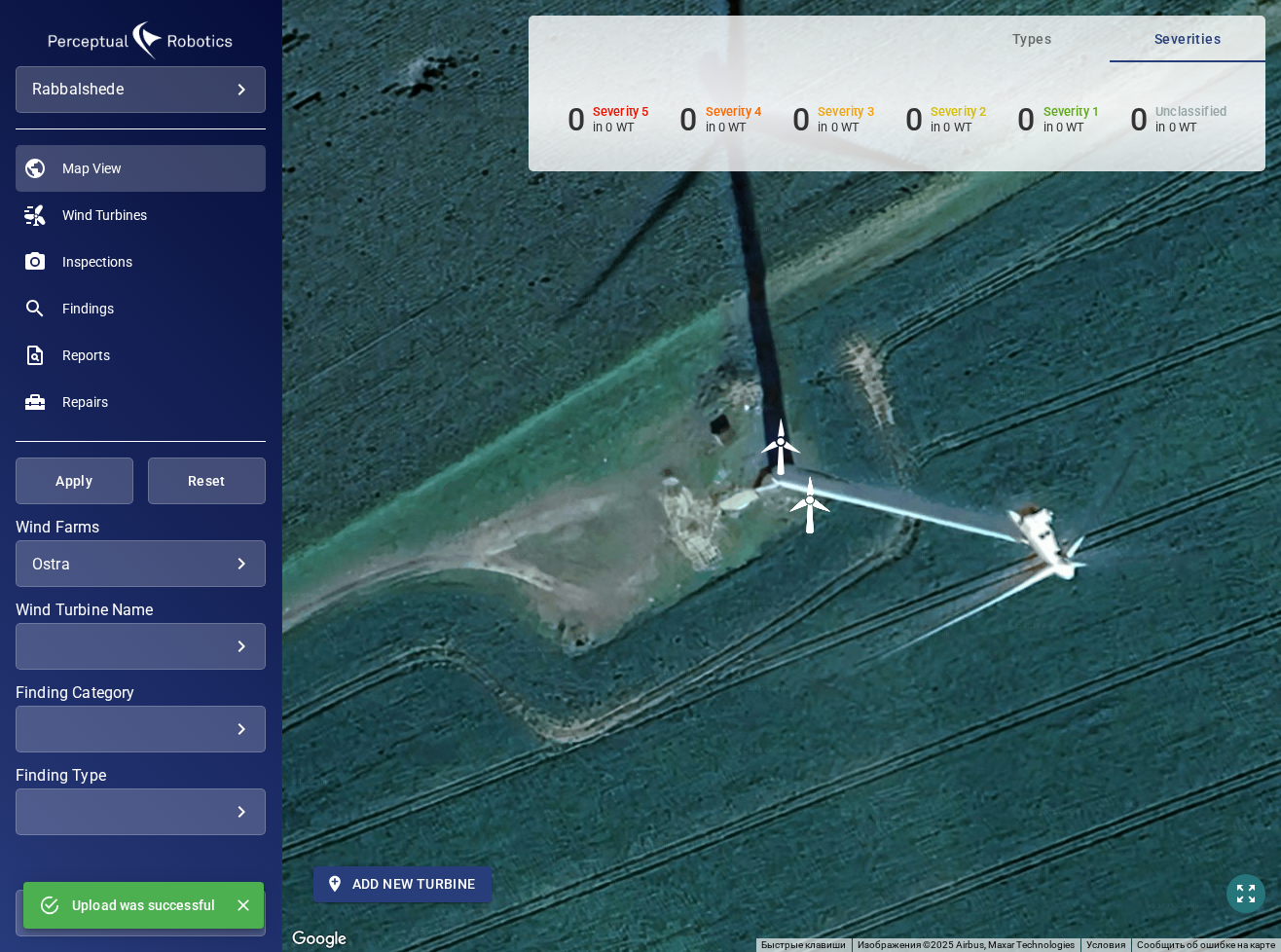 click on "Add new turbine" at bounding box center (402, 884) 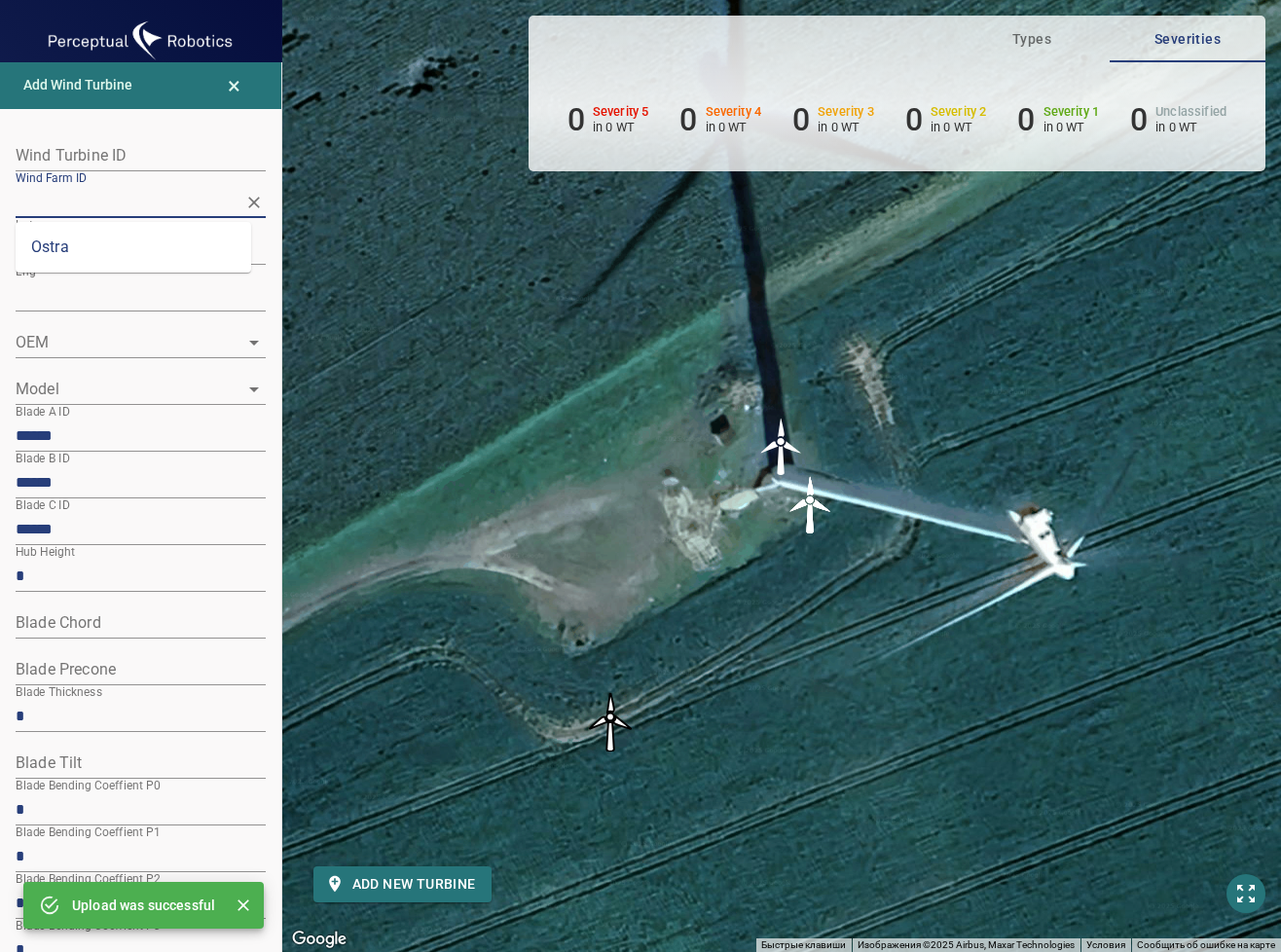 click on "Wind Farm ID" at bounding box center (126, 201) 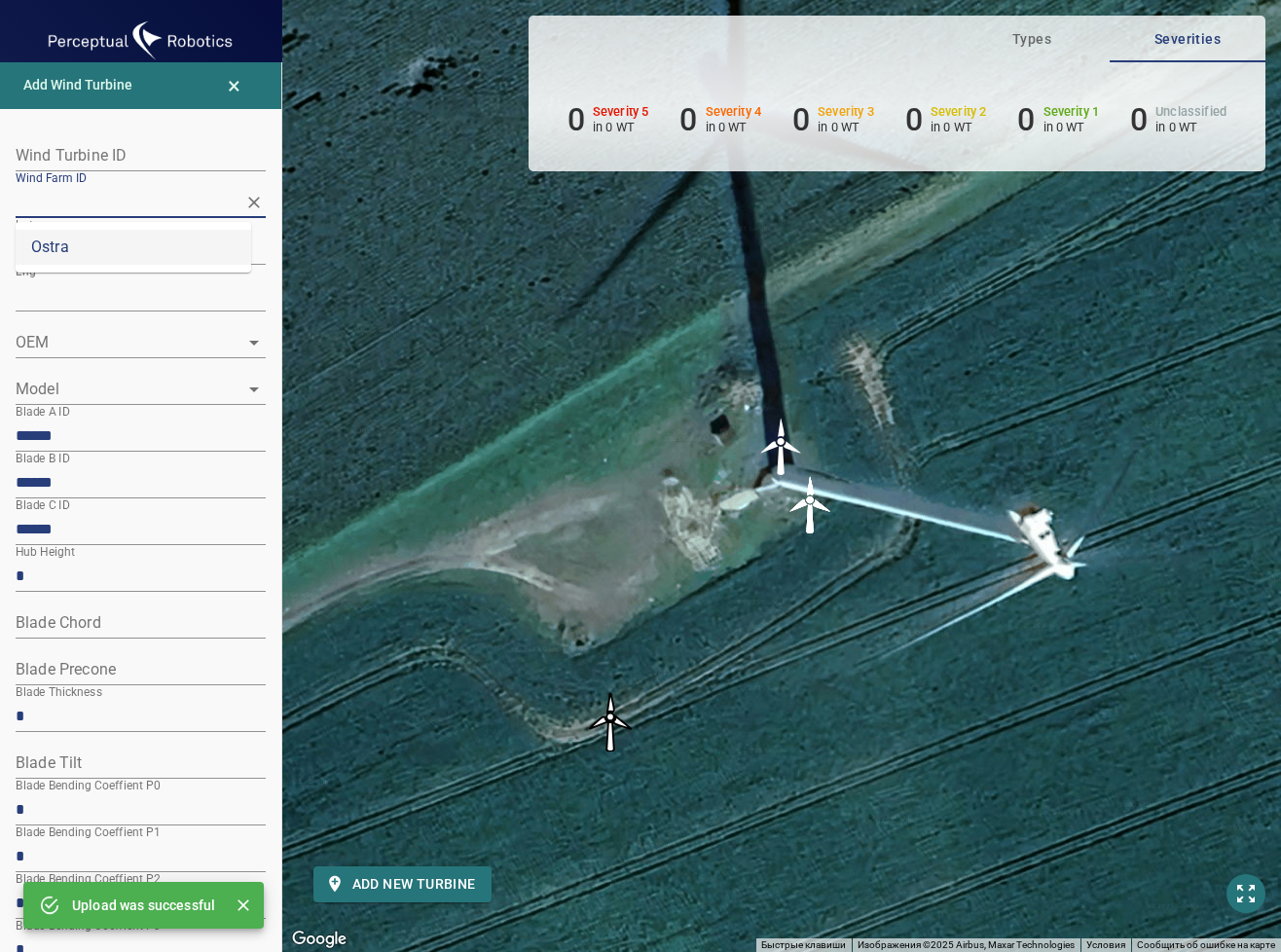 click on "Ostra" at bounding box center [133, 247] 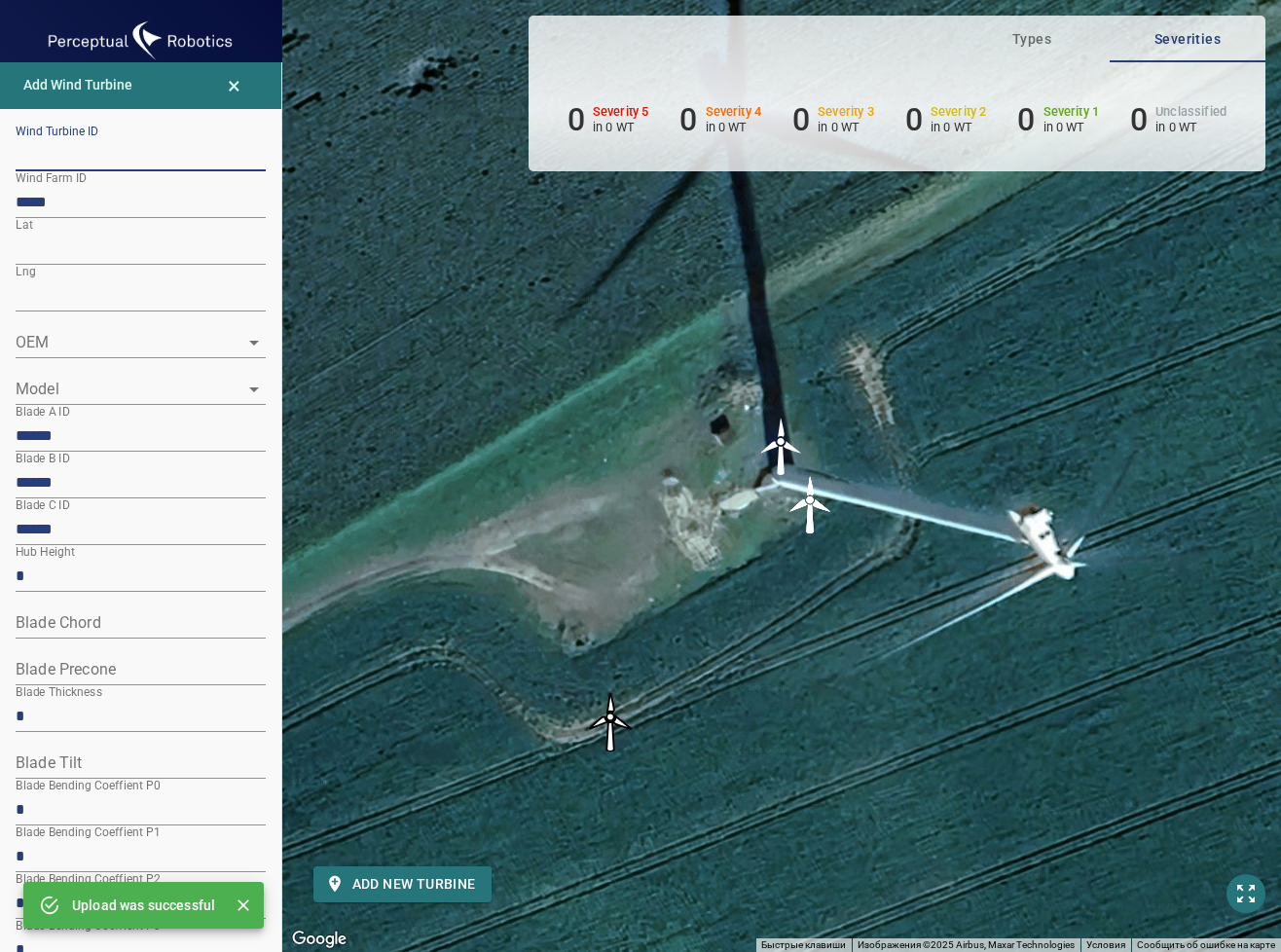 click at bounding box center (140, 156) 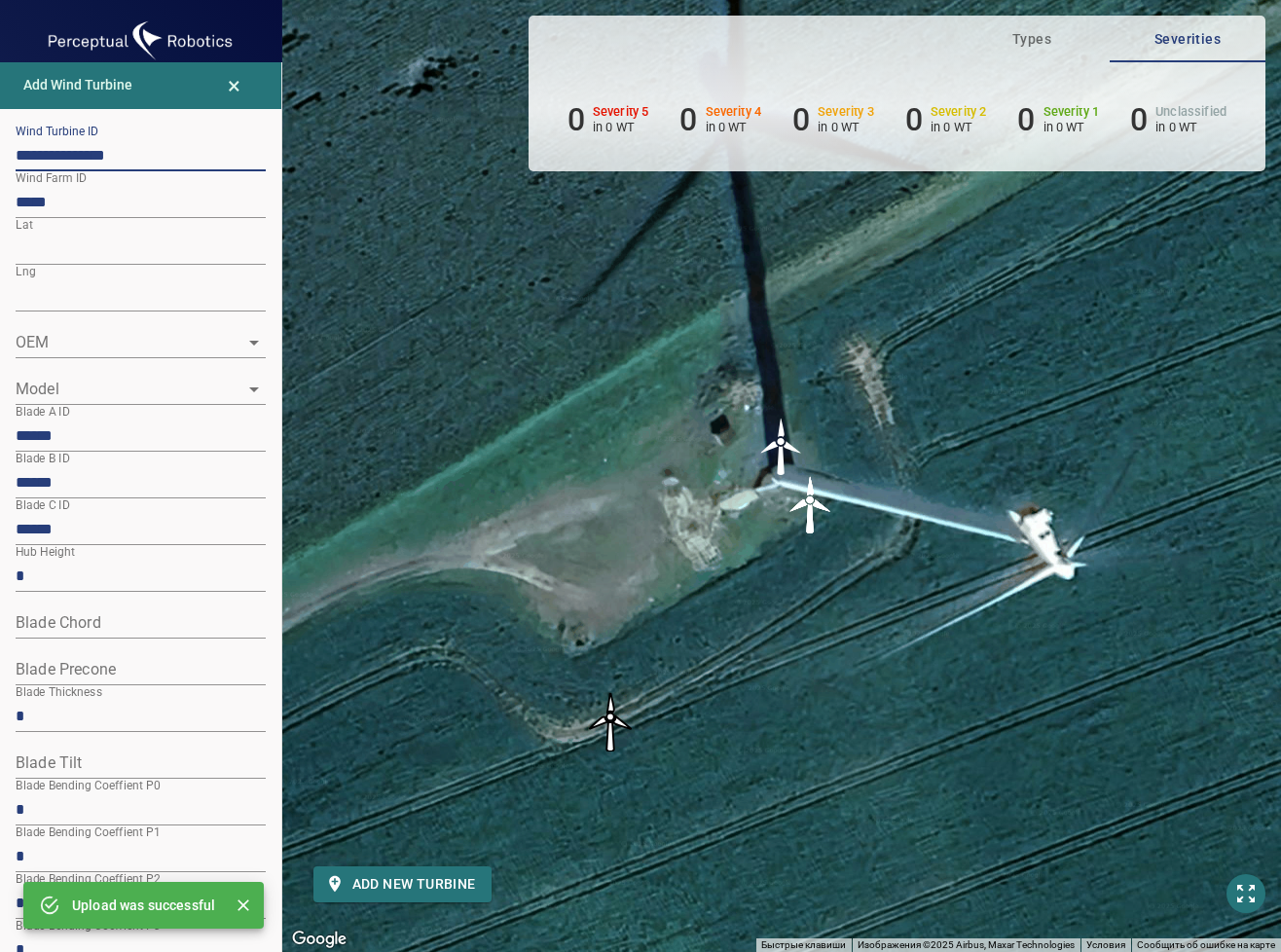 type on "**********" 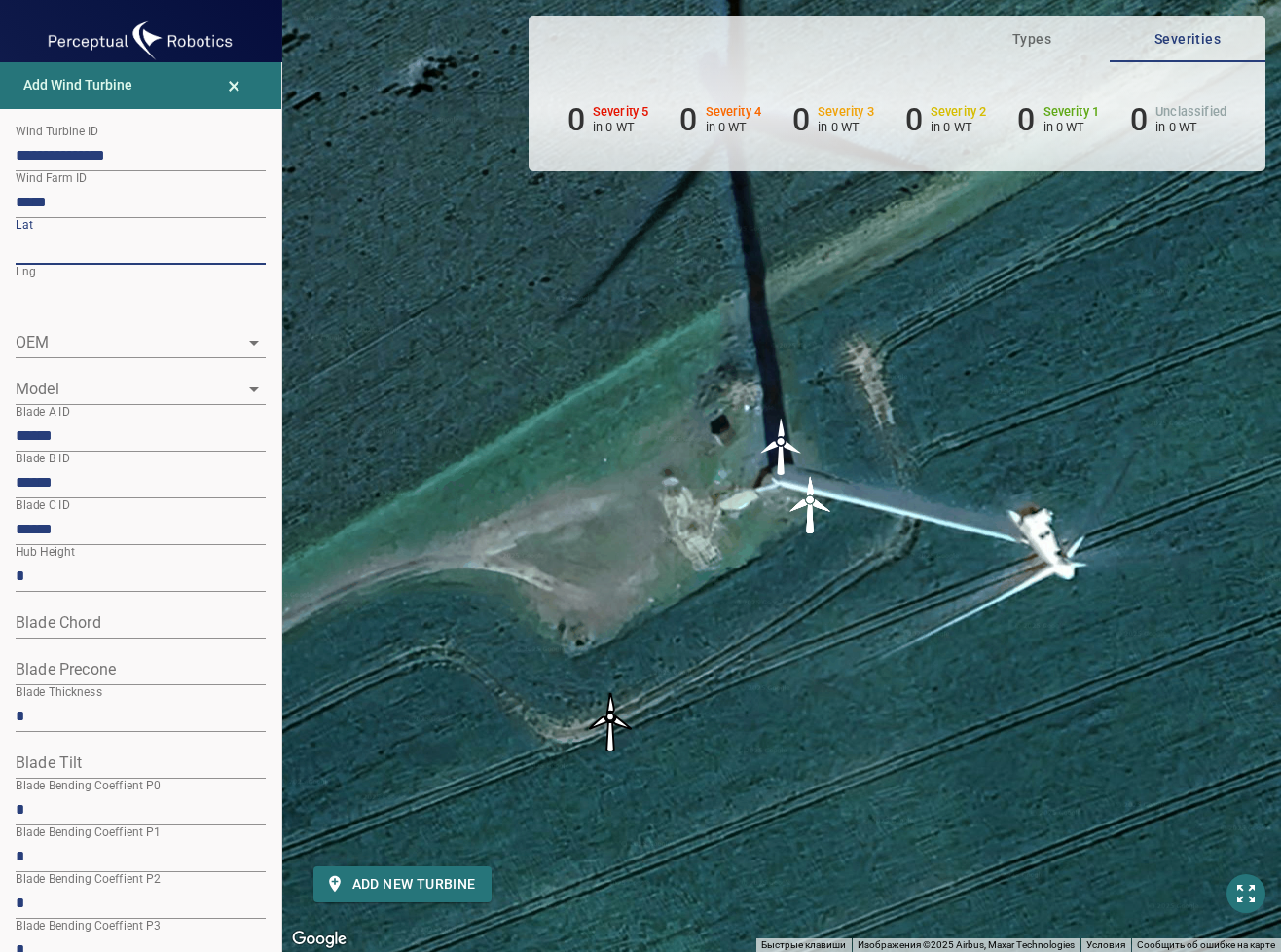 drag, startPoint x: 88, startPoint y: 248, endPoint x: -16, endPoint y: 242, distance: 104.17293 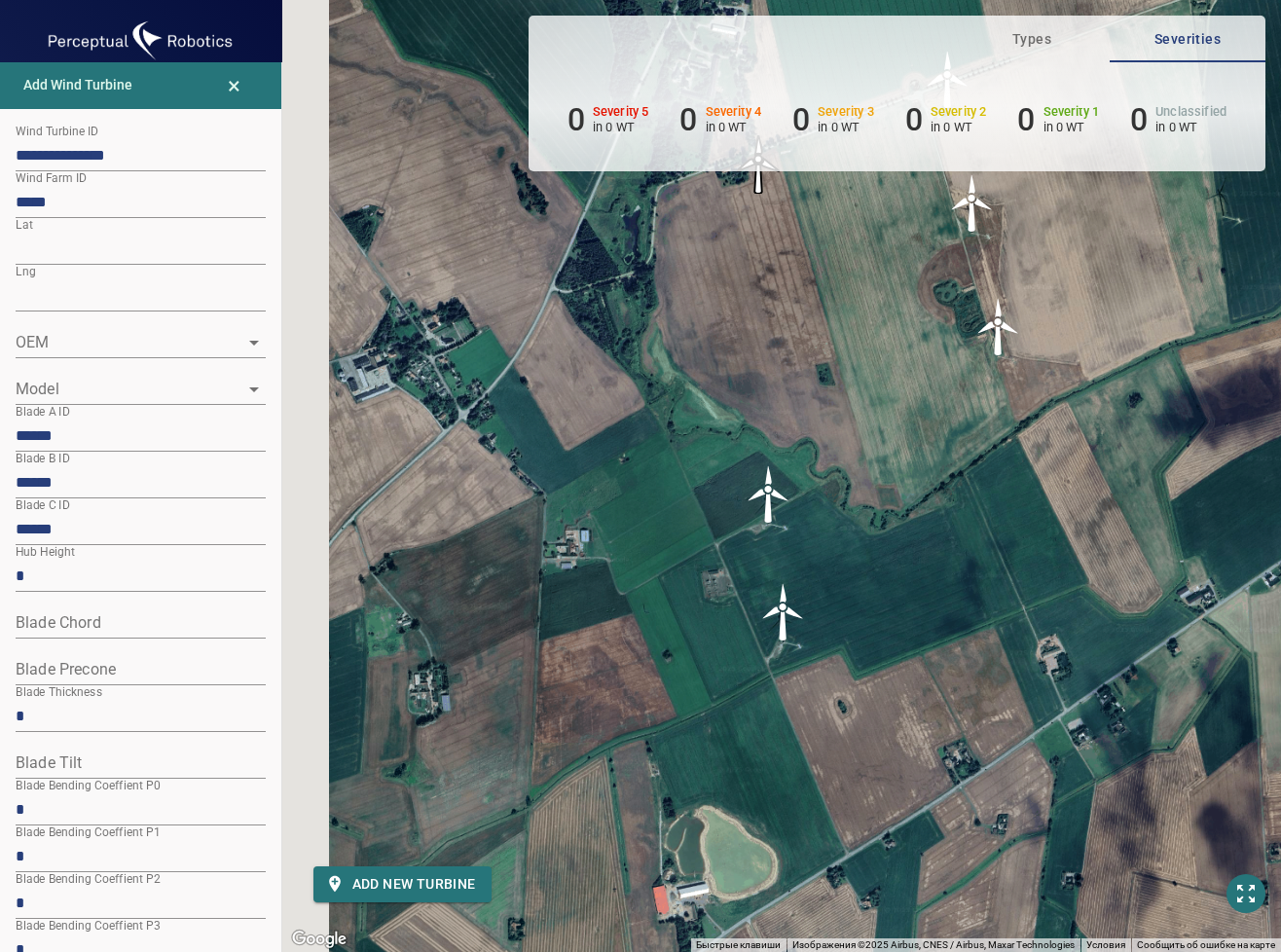 drag, startPoint x: 498, startPoint y: 633, endPoint x: 775, endPoint y: 607, distance: 278.21754 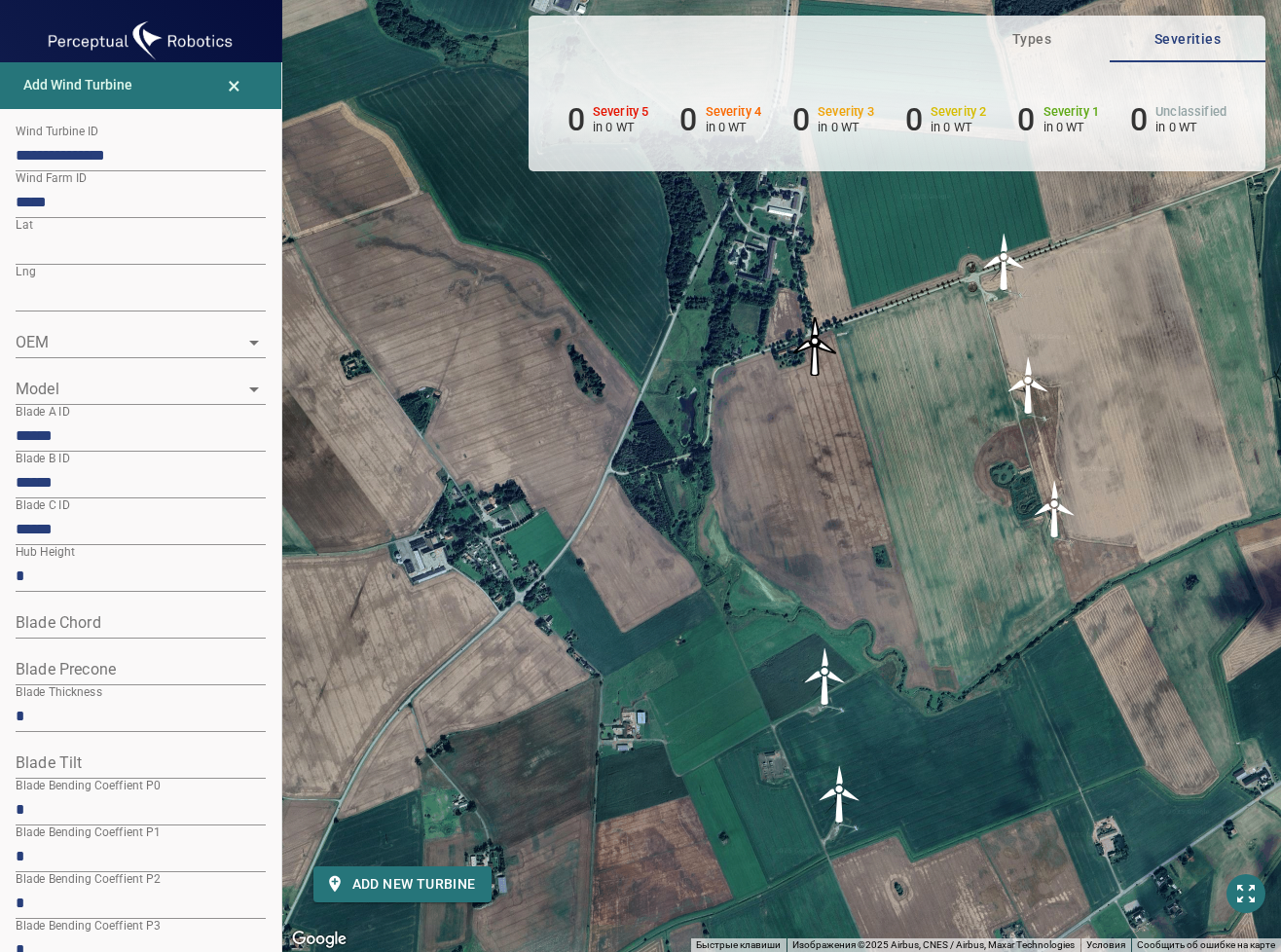 drag, startPoint x: 376, startPoint y: 348, endPoint x: 432, endPoint y: 562, distance: 221.20579 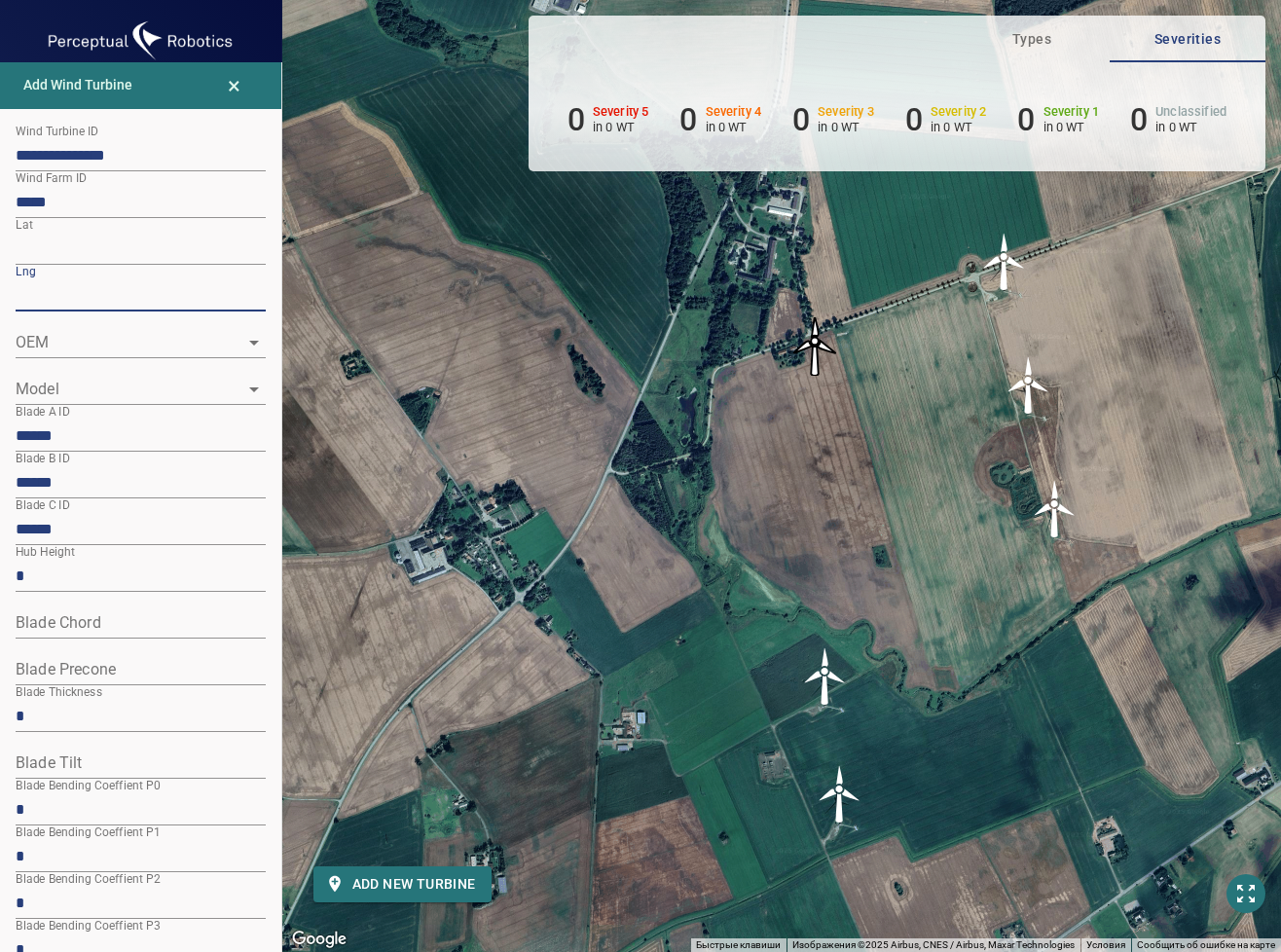 drag, startPoint x: 111, startPoint y: 293, endPoint x: -53, endPoint y: 282, distance: 164.36849 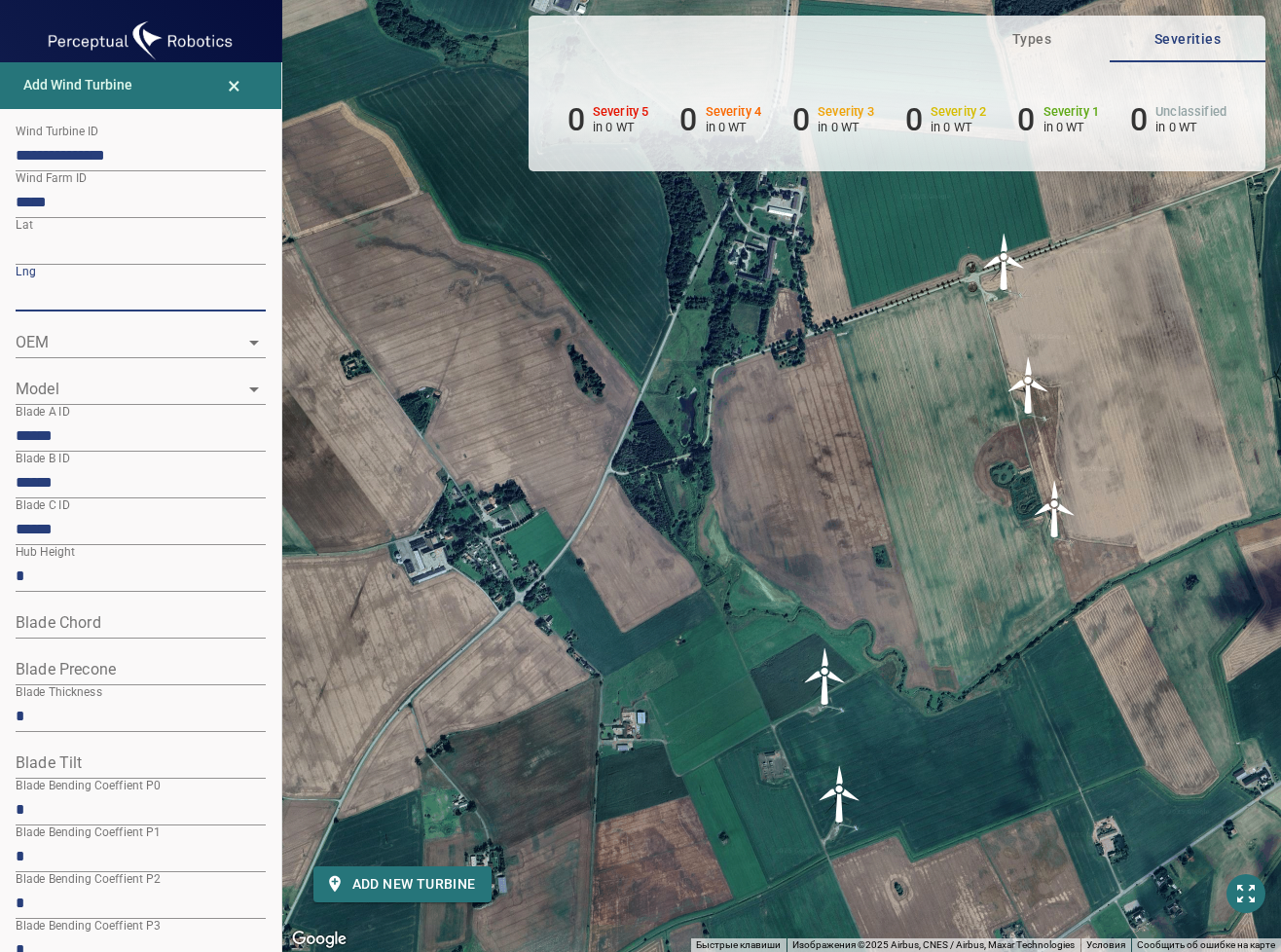 type on "*********" 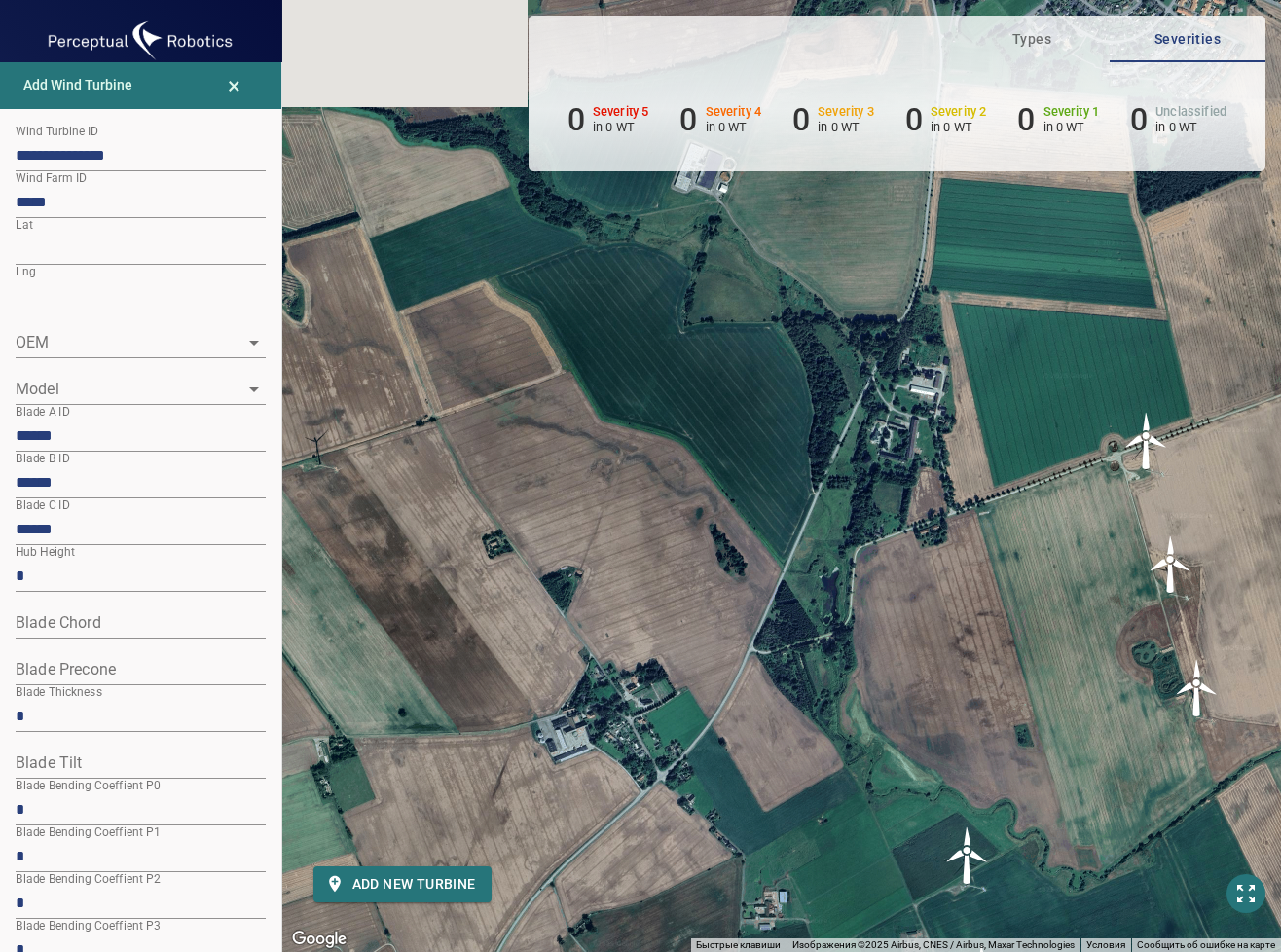 drag, startPoint x: 522, startPoint y: 471, endPoint x: 674, endPoint y: 660, distance: 242.53866 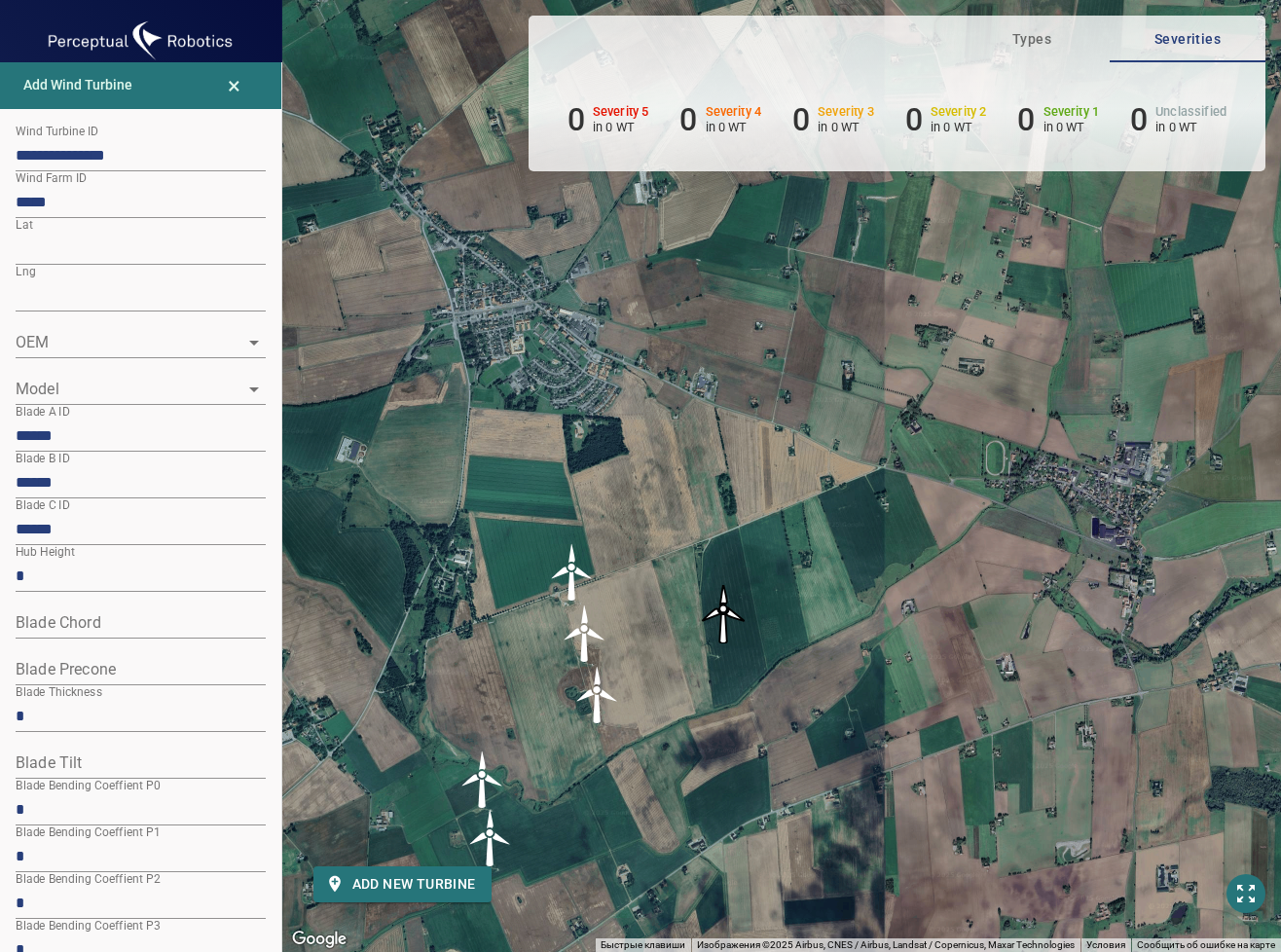 drag, startPoint x: 826, startPoint y: 657, endPoint x: 475, endPoint y: 692, distance: 352.7407 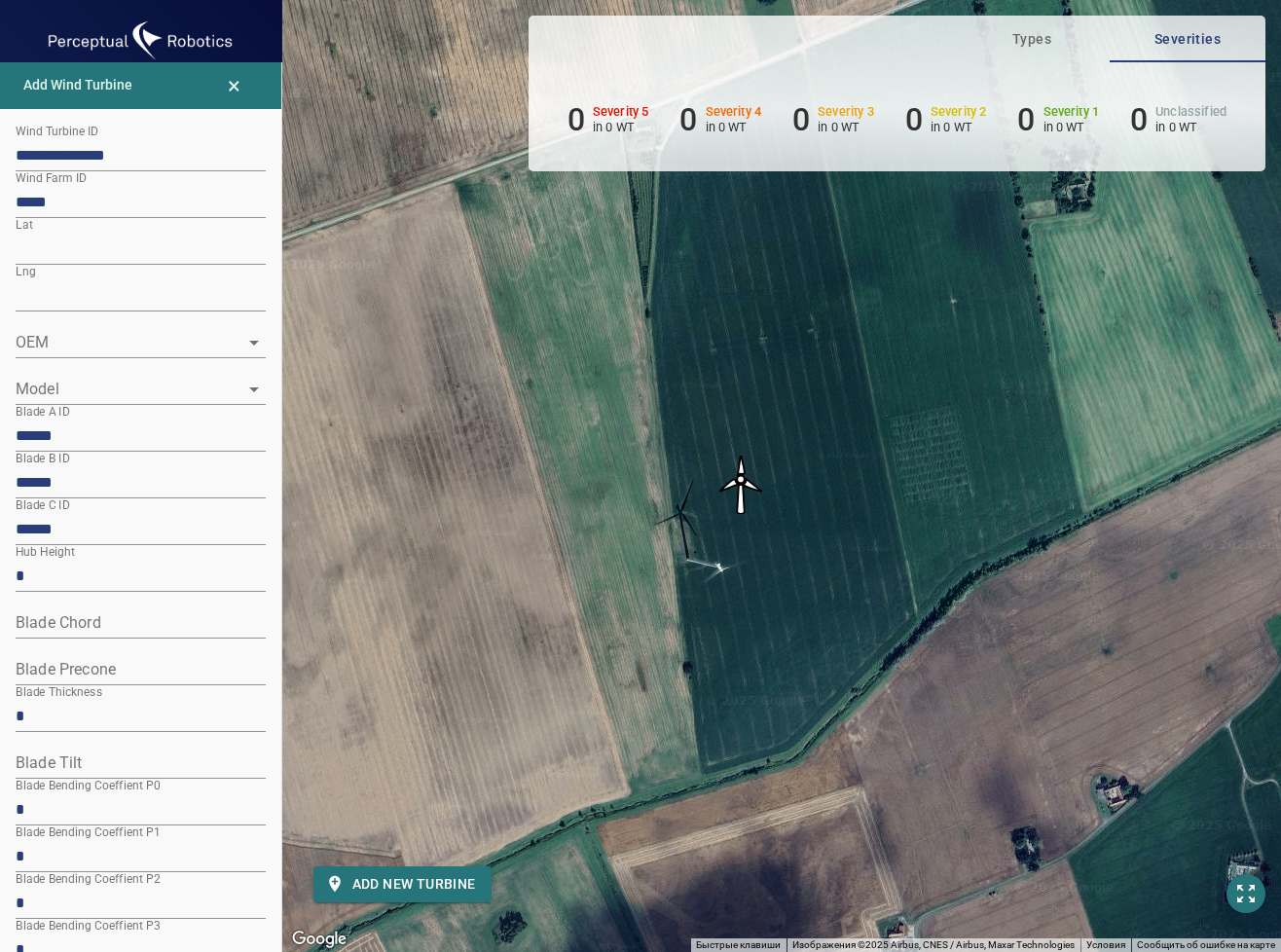 click on "Для навигации используйте клавиши со стрелками. Чтобы активировать перетаскивание с помощью клавиатуры, нажмите Alt + Ввод. После этого перемещайте маркер, используя клавиши со стрелками. Чтобы завершить перетаскивание, нажмите клавишу Ввод. Чтобы отменить действие, нажмите клавишу Esc." at bounding box center (782, 476) 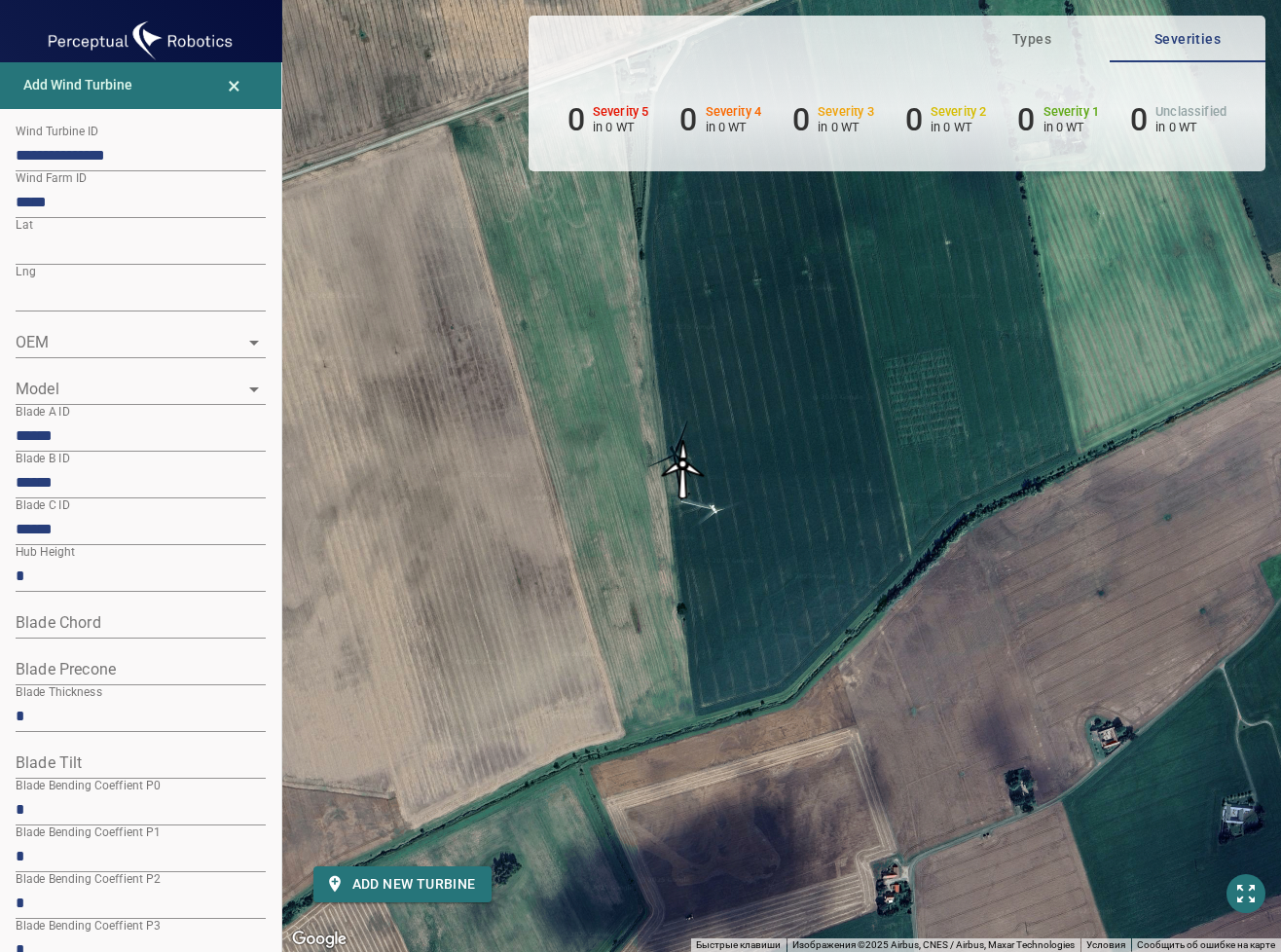 drag, startPoint x: 712, startPoint y: 439, endPoint x: 673, endPoint y: 485, distance: 60.3075 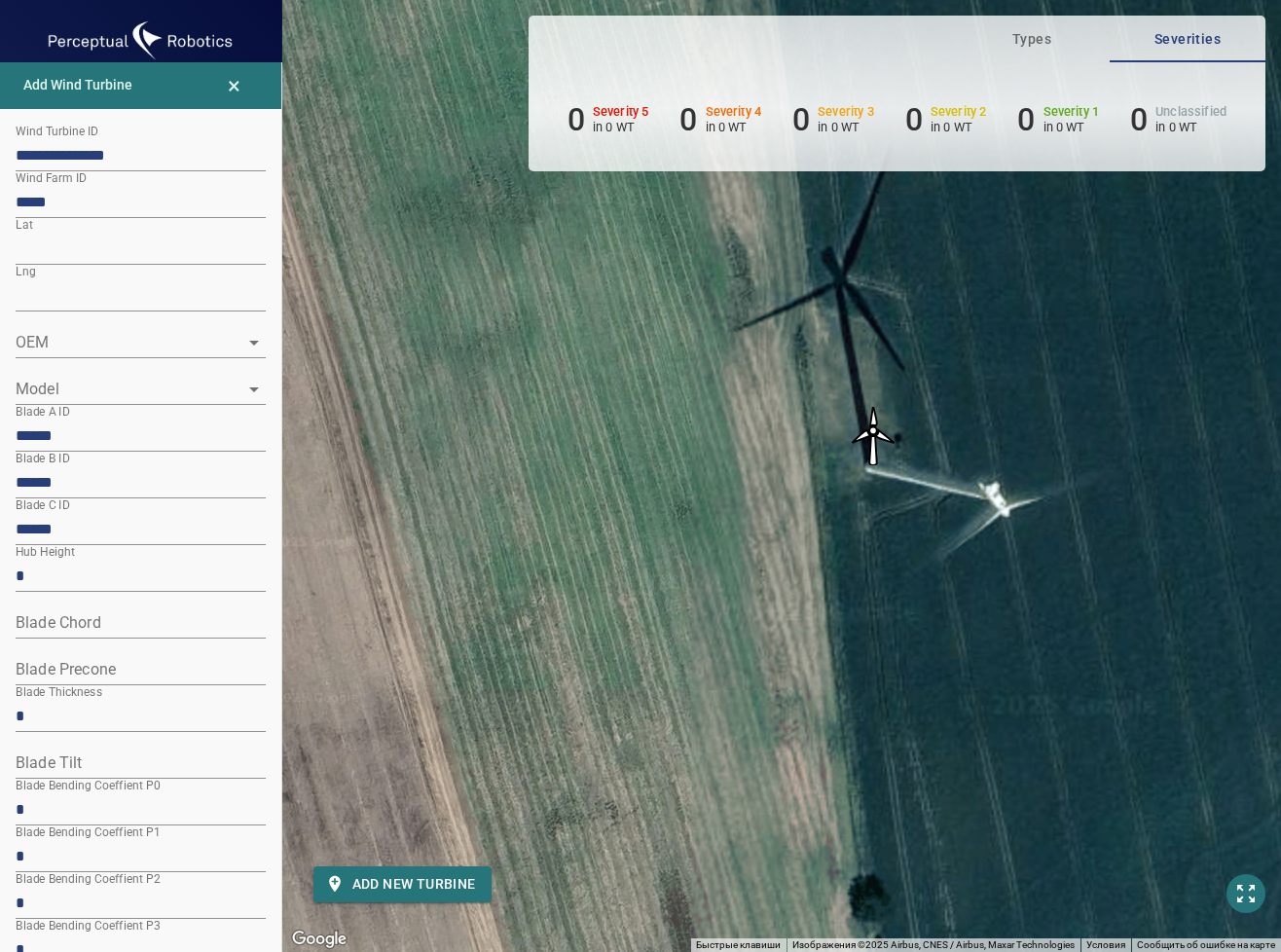 drag, startPoint x: 738, startPoint y: 544, endPoint x: 652, endPoint y: 555, distance: 86.70063 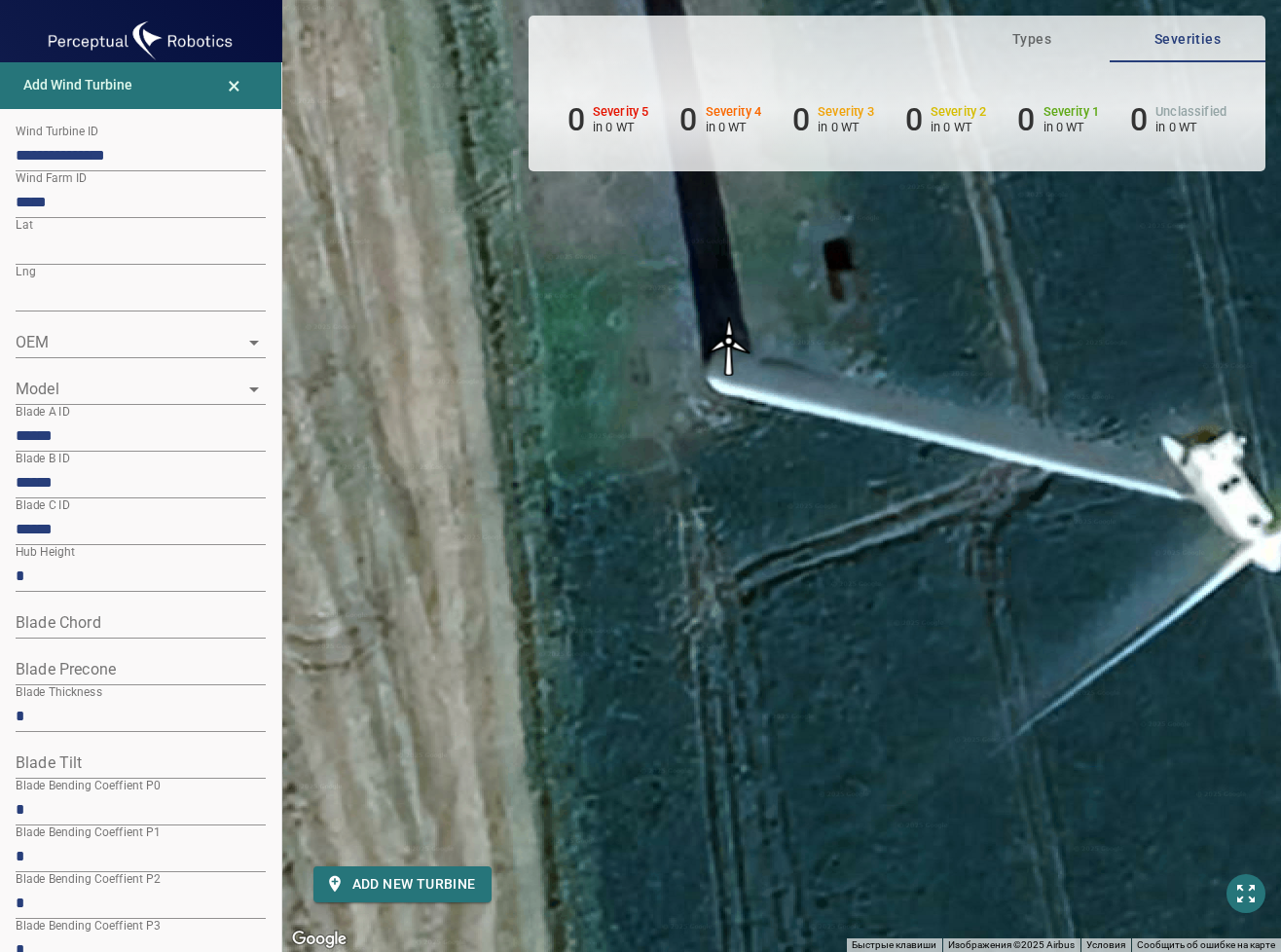 drag, startPoint x: 743, startPoint y: 337, endPoint x: 729, endPoint y: 347, distance: 17.20465 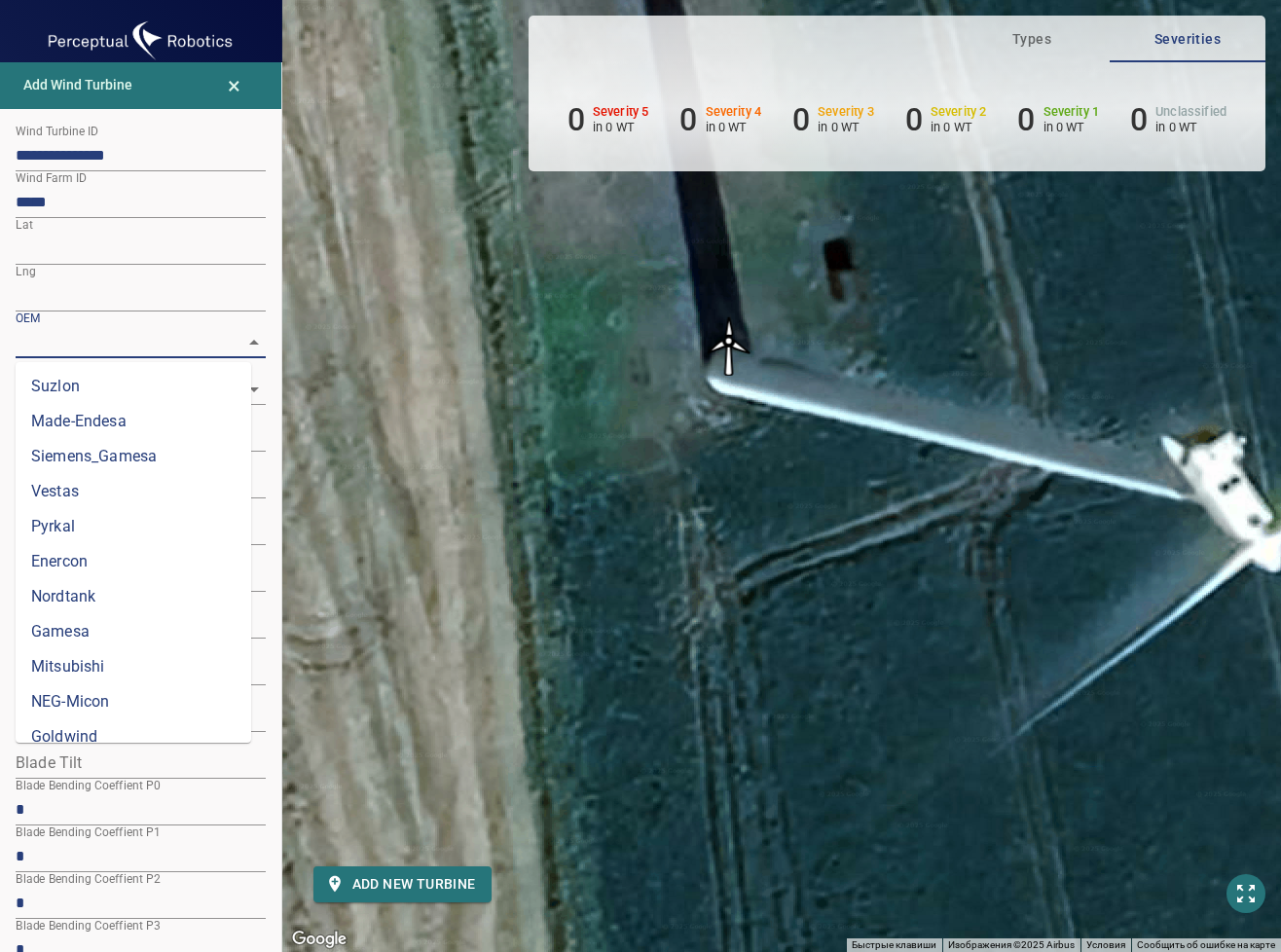 scroll, scrollTop: 674, scrollLeft: 0, axis: vertical 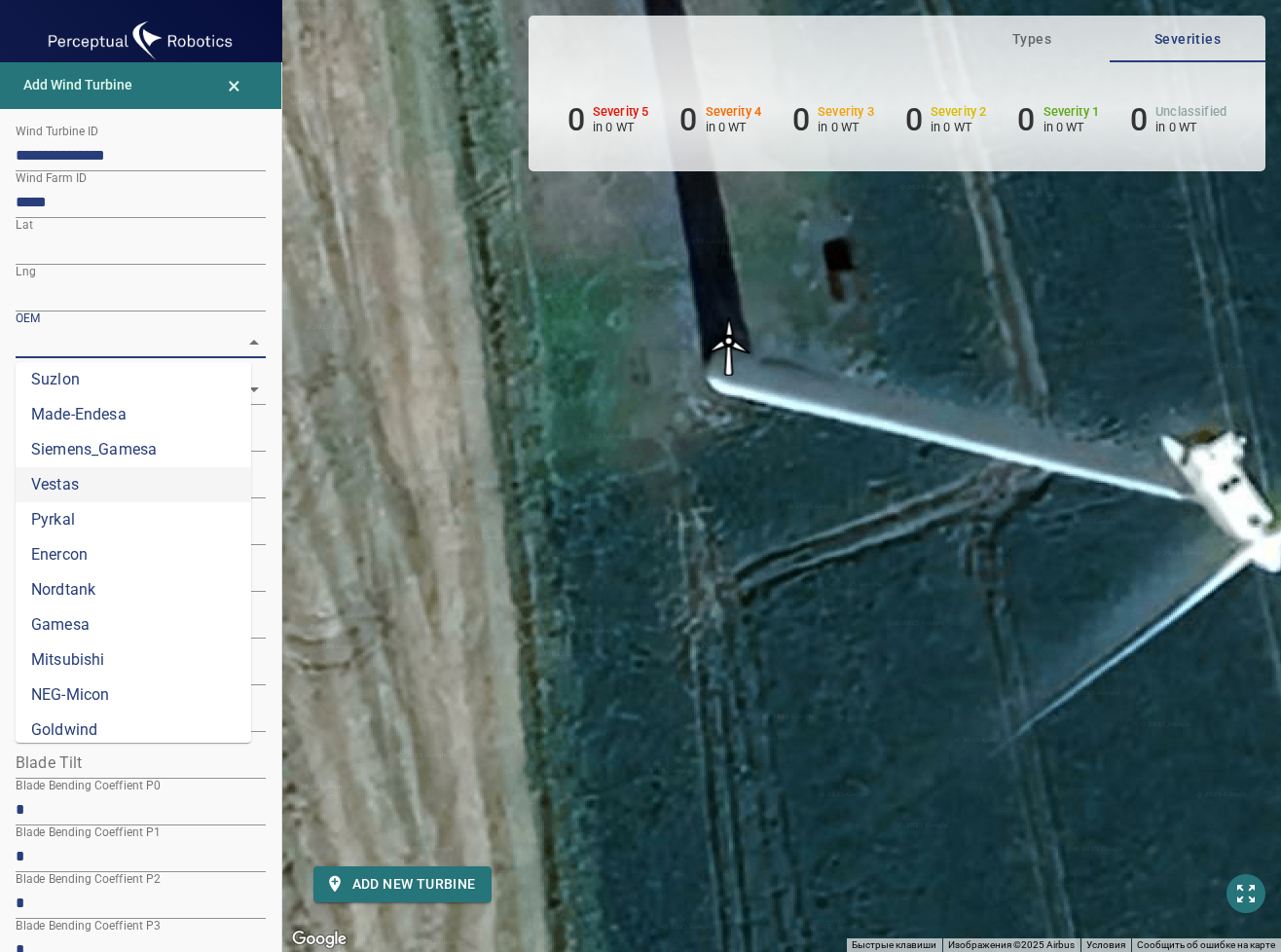 click on "Vestas" at bounding box center [133, 485] 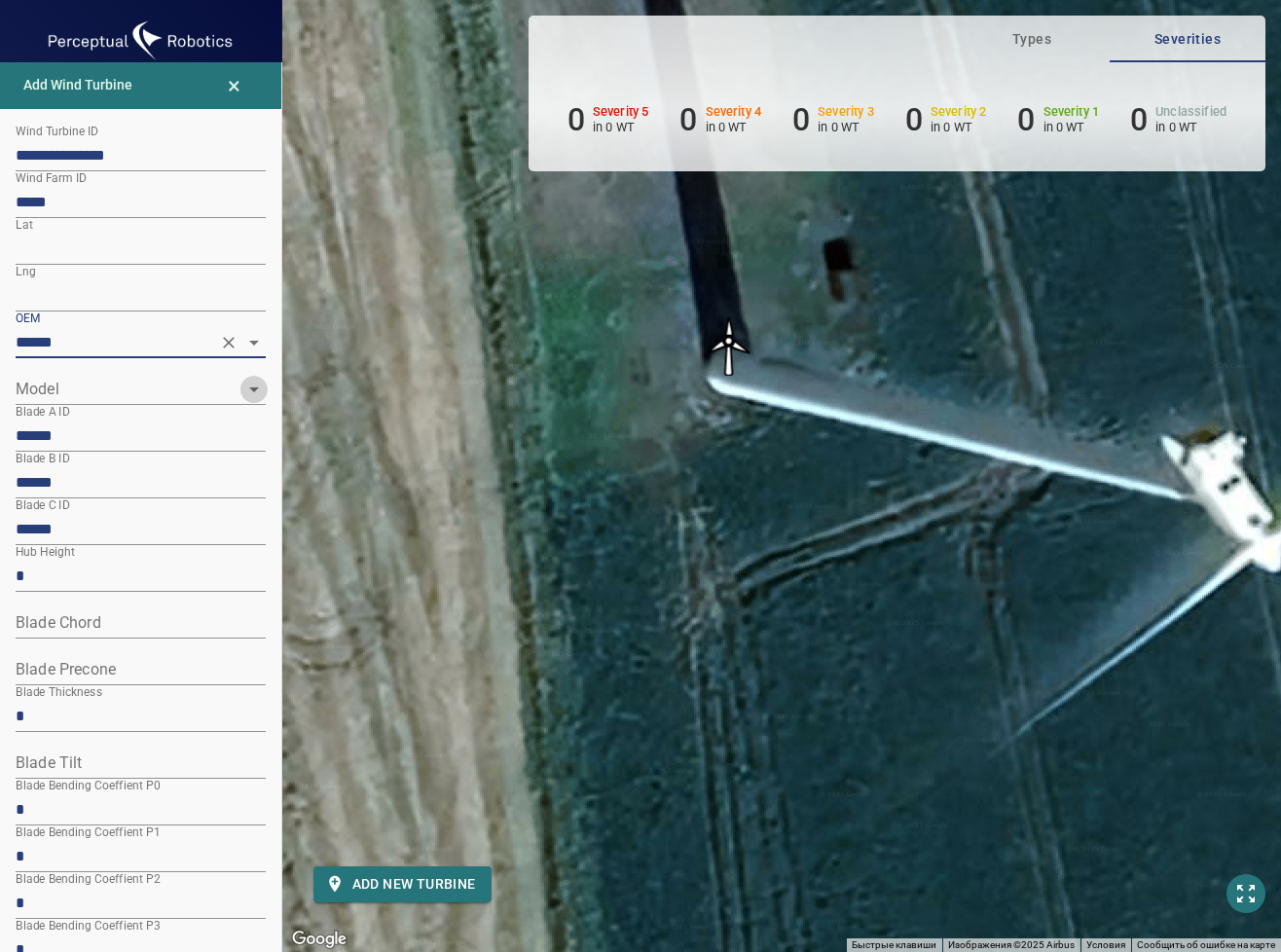 click 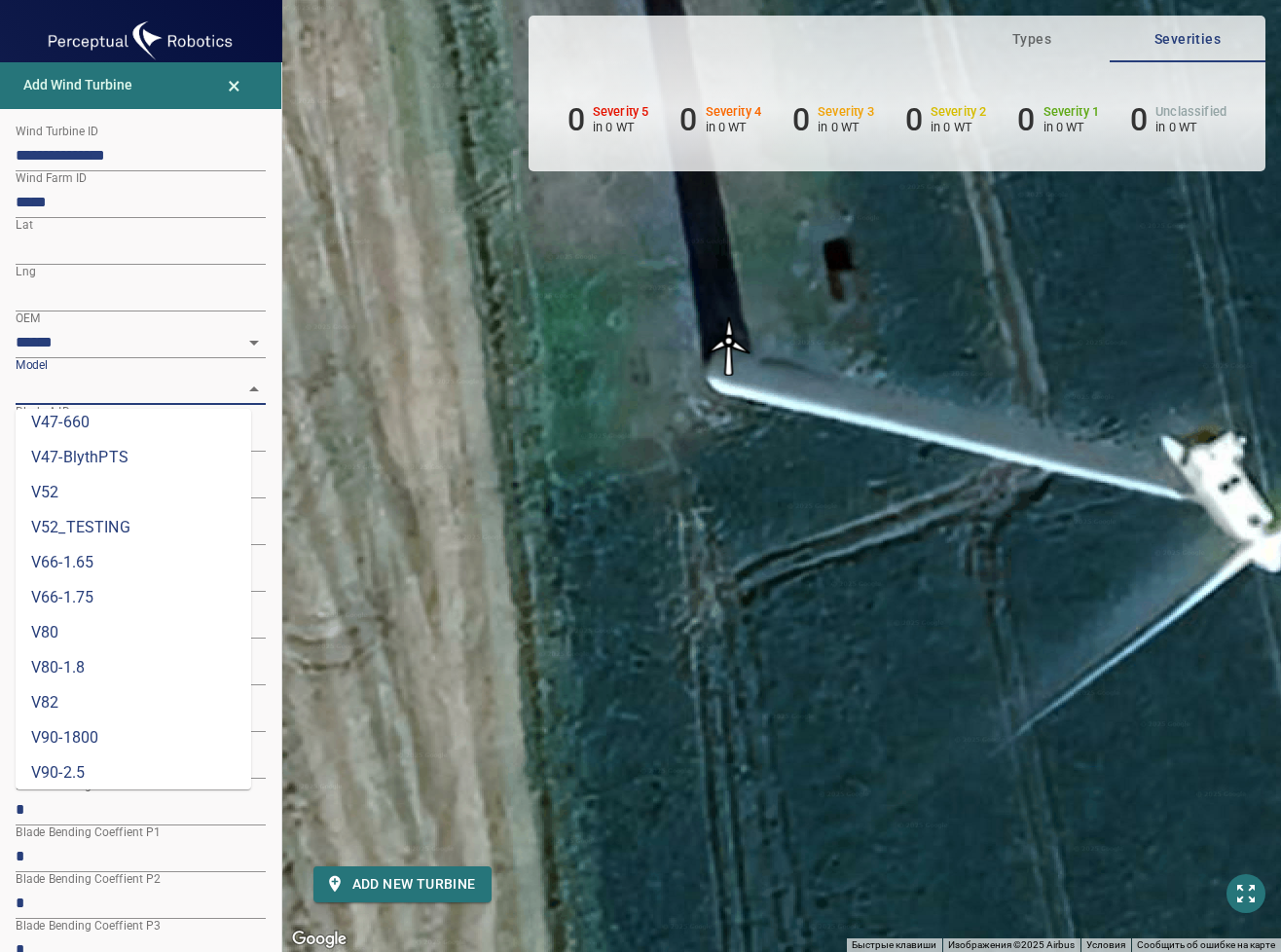 scroll, scrollTop: 685, scrollLeft: 0, axis: vertical 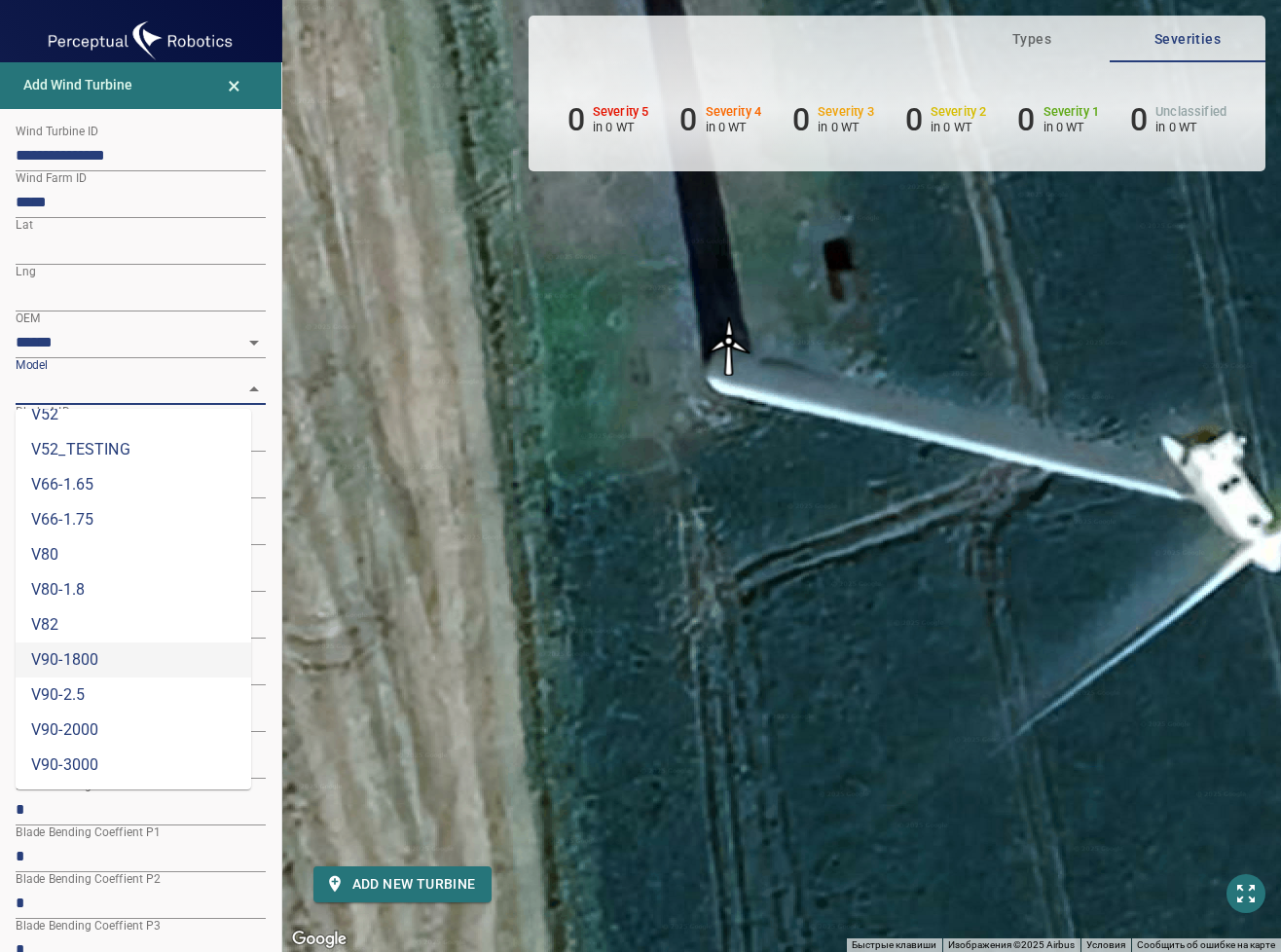 click on "V90-1800" at bounding box center (133, 660) 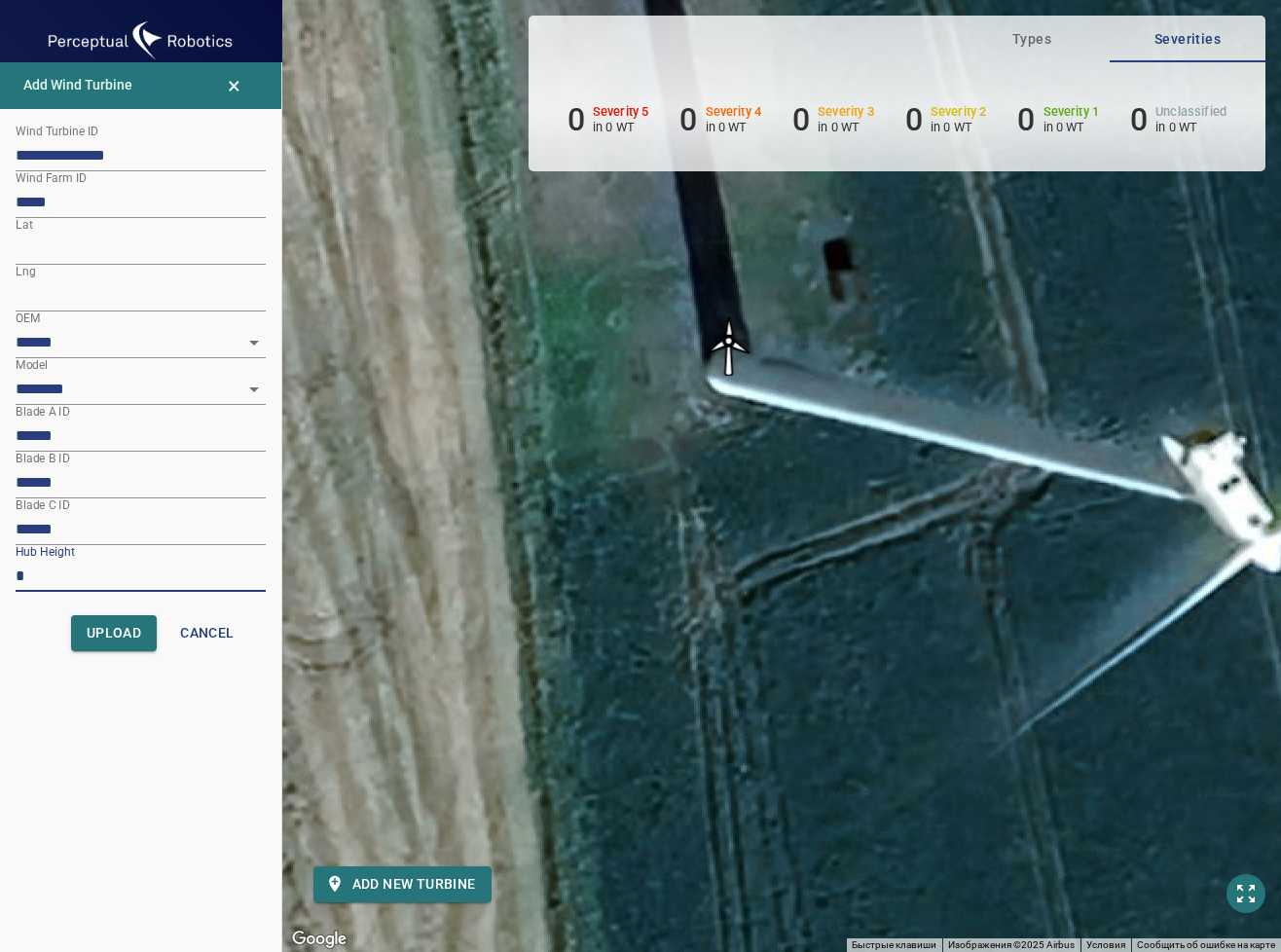 drag, startPoint x: 23, startPoint y: 571, endPoint x: 0, endPoint y: 567, distance: 23.3452 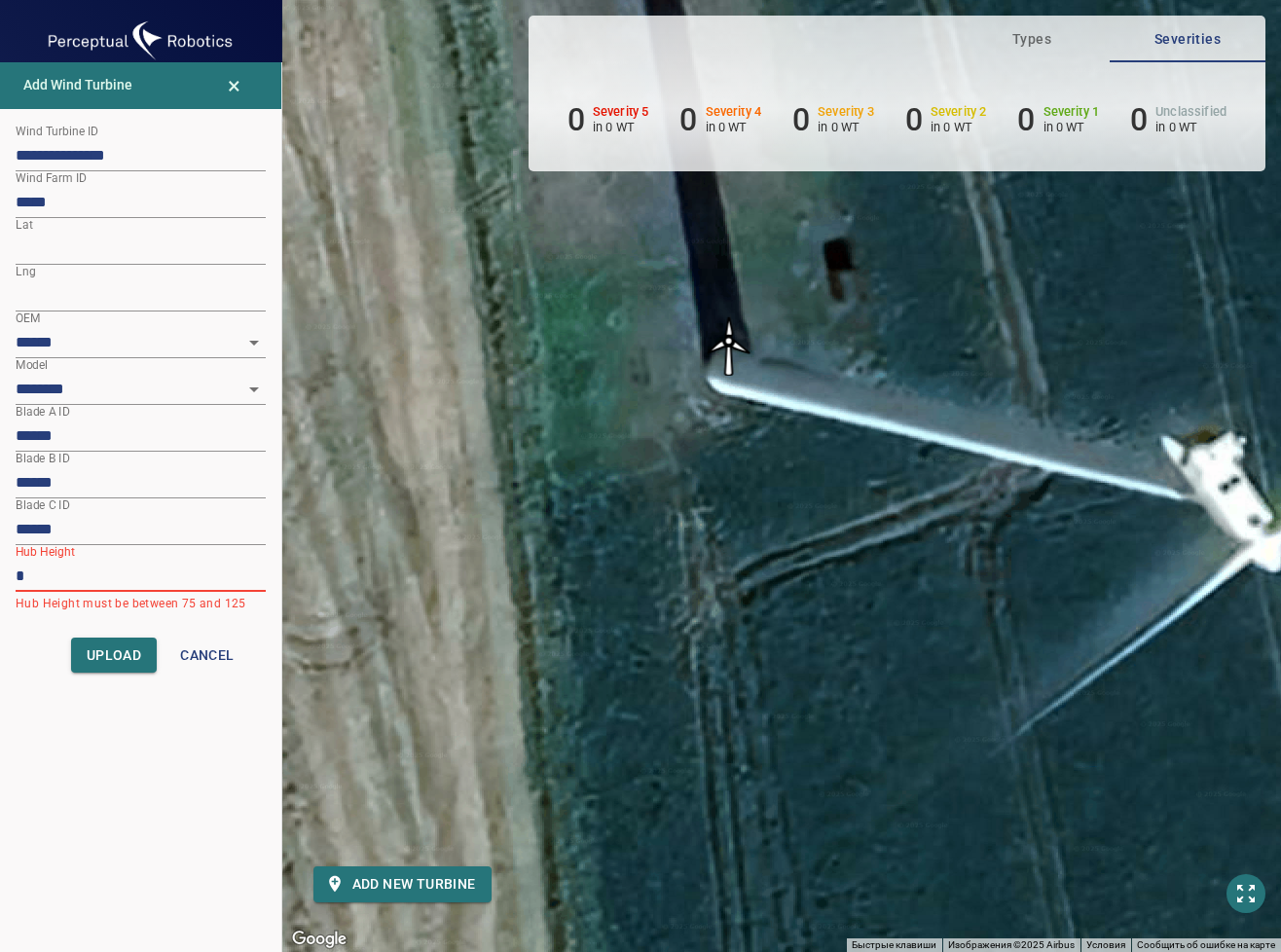 type on "**" 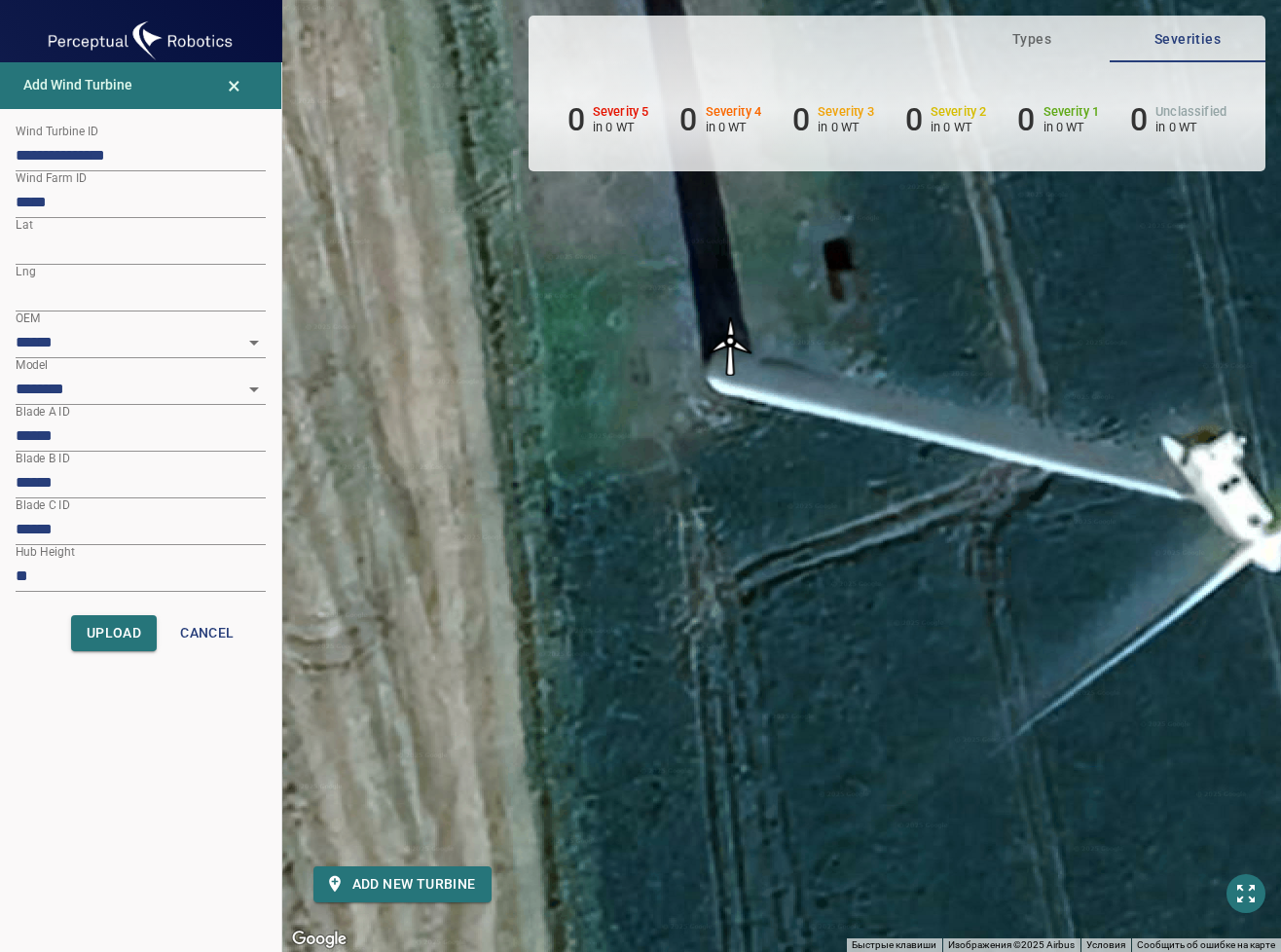 click at bounding box center [730, 347] 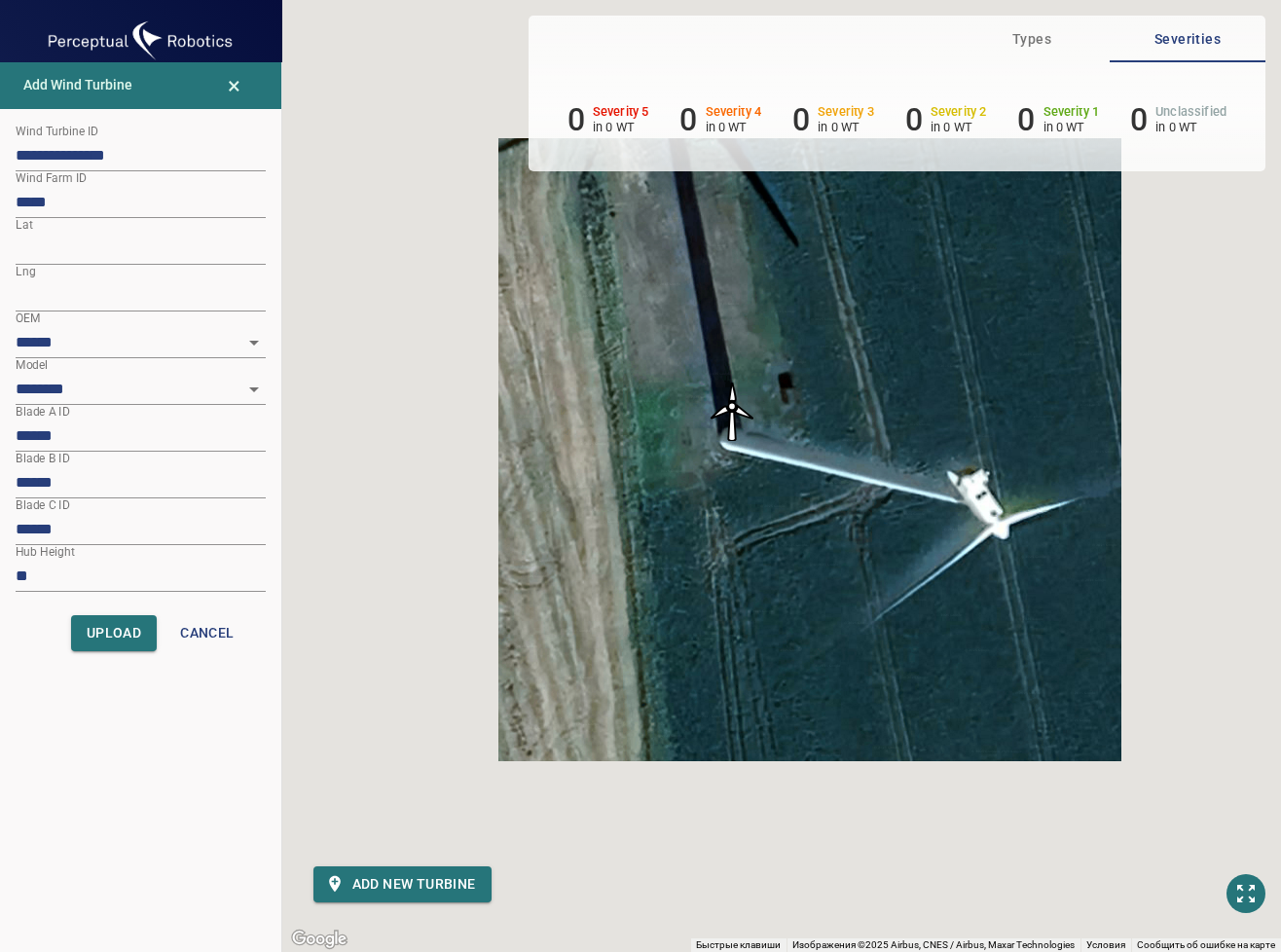 click on "Для навигации используйте клавиши со стрелками. Чтобы активировать перетаскивание с помощью клавиатуры, нажмите Alt + Ввод. После этого перемещайте маркер, используя клавиши со стрелками. Чтобы завершить перетаскивание, нажмите клавишу Ввод. Чтобы отменить действие, нажмите клавишу Esc." at bounding box center (782, 476) 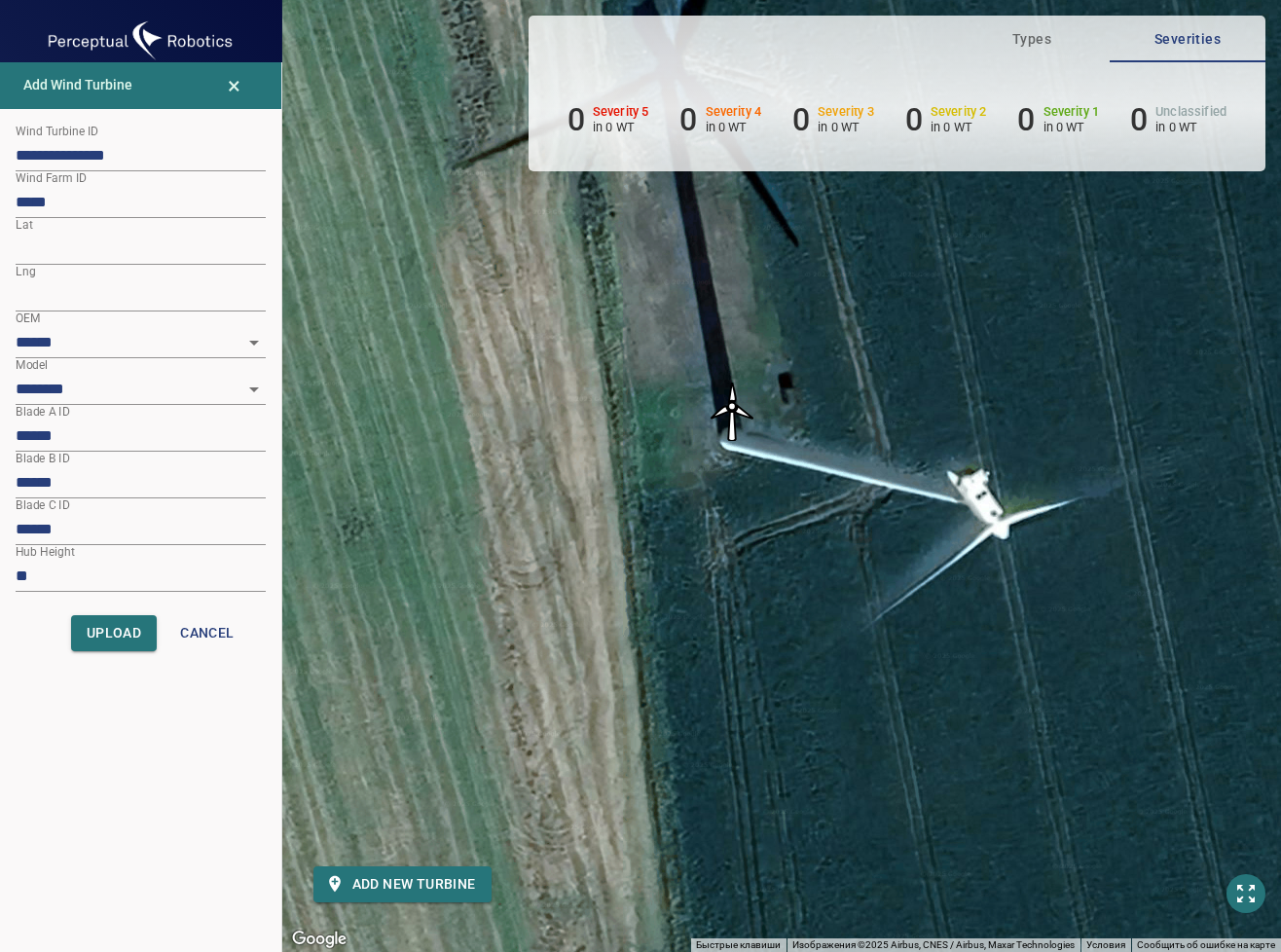 drag, startPoint x: 694, startPoint y: 731, endPoint x: 648, endPoint y: 703, distance: 53.851648 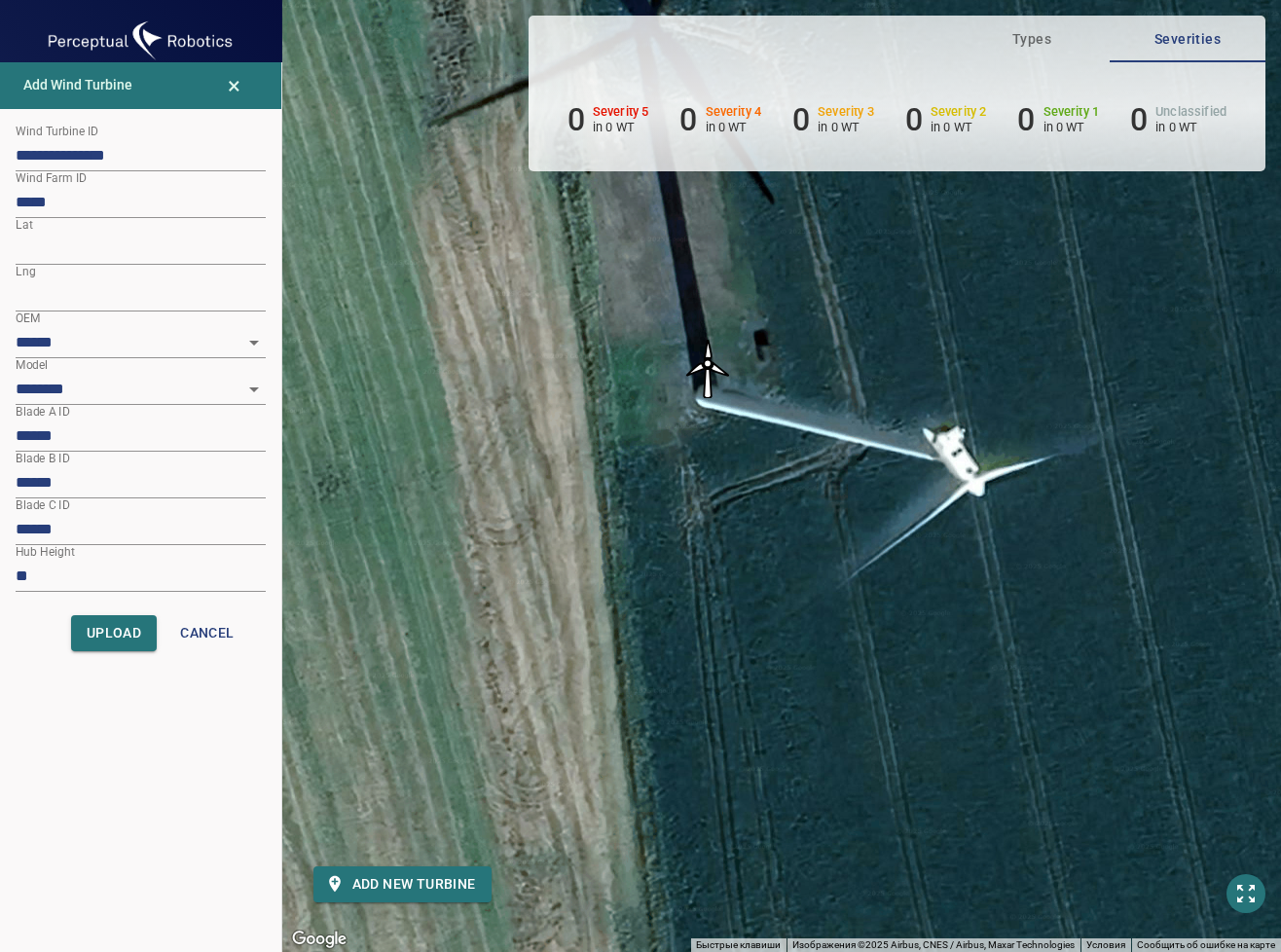 click on "Upload" at bounding box center [114, 633] 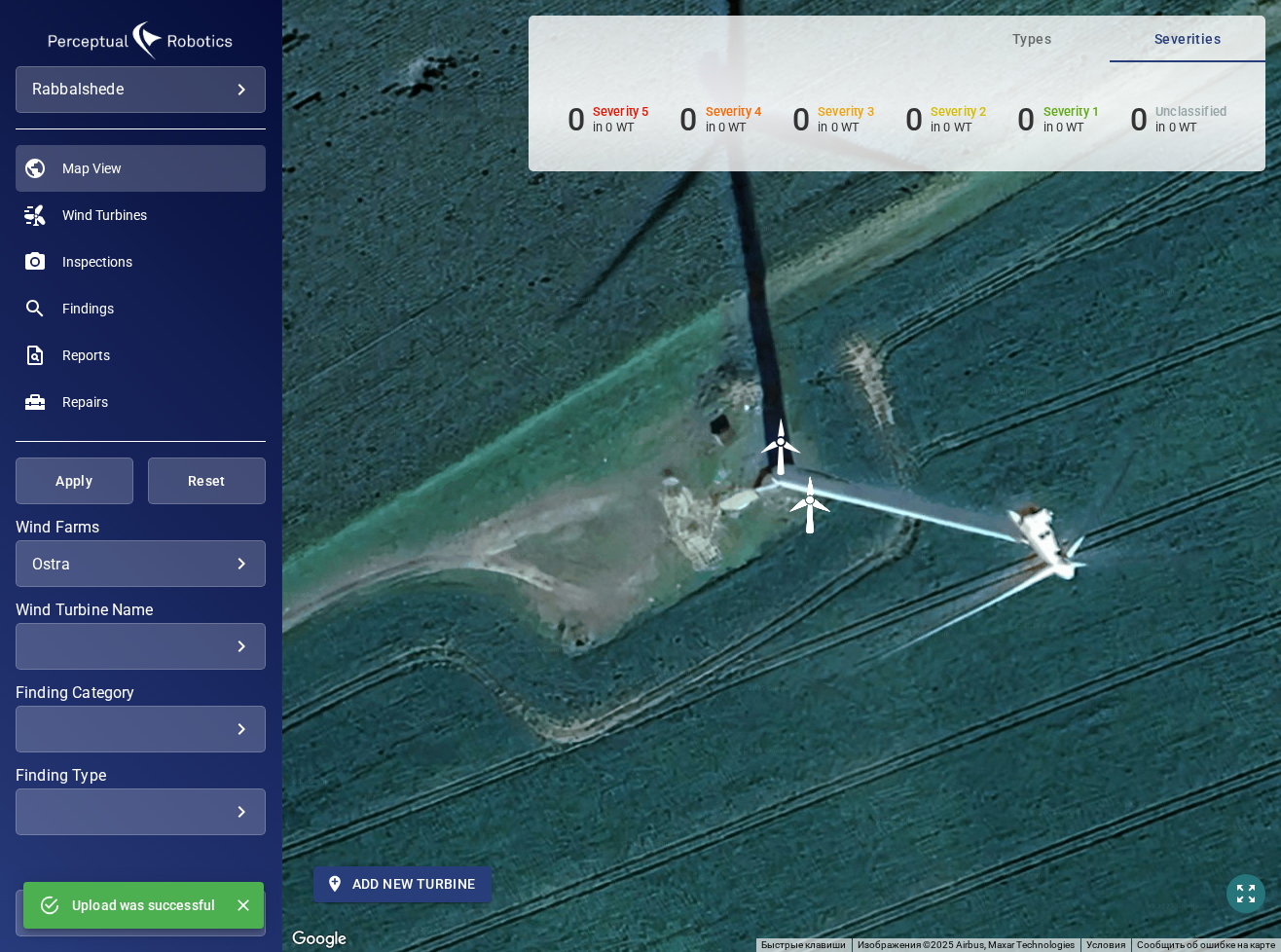 click on "Add new turbine" at bounding box center [402, 884] 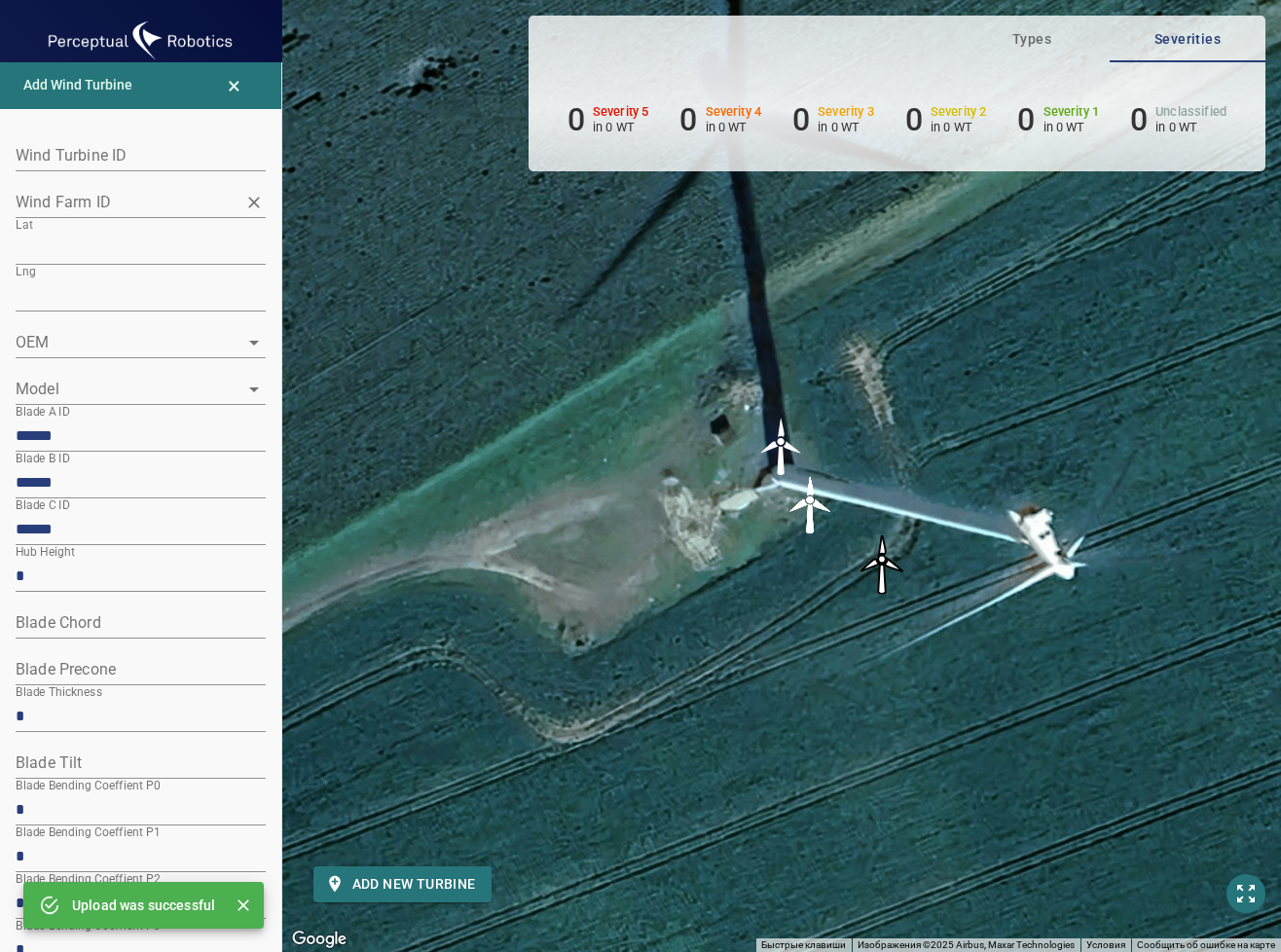click on "Wind Farm ID" at bounding box center [126, 201] 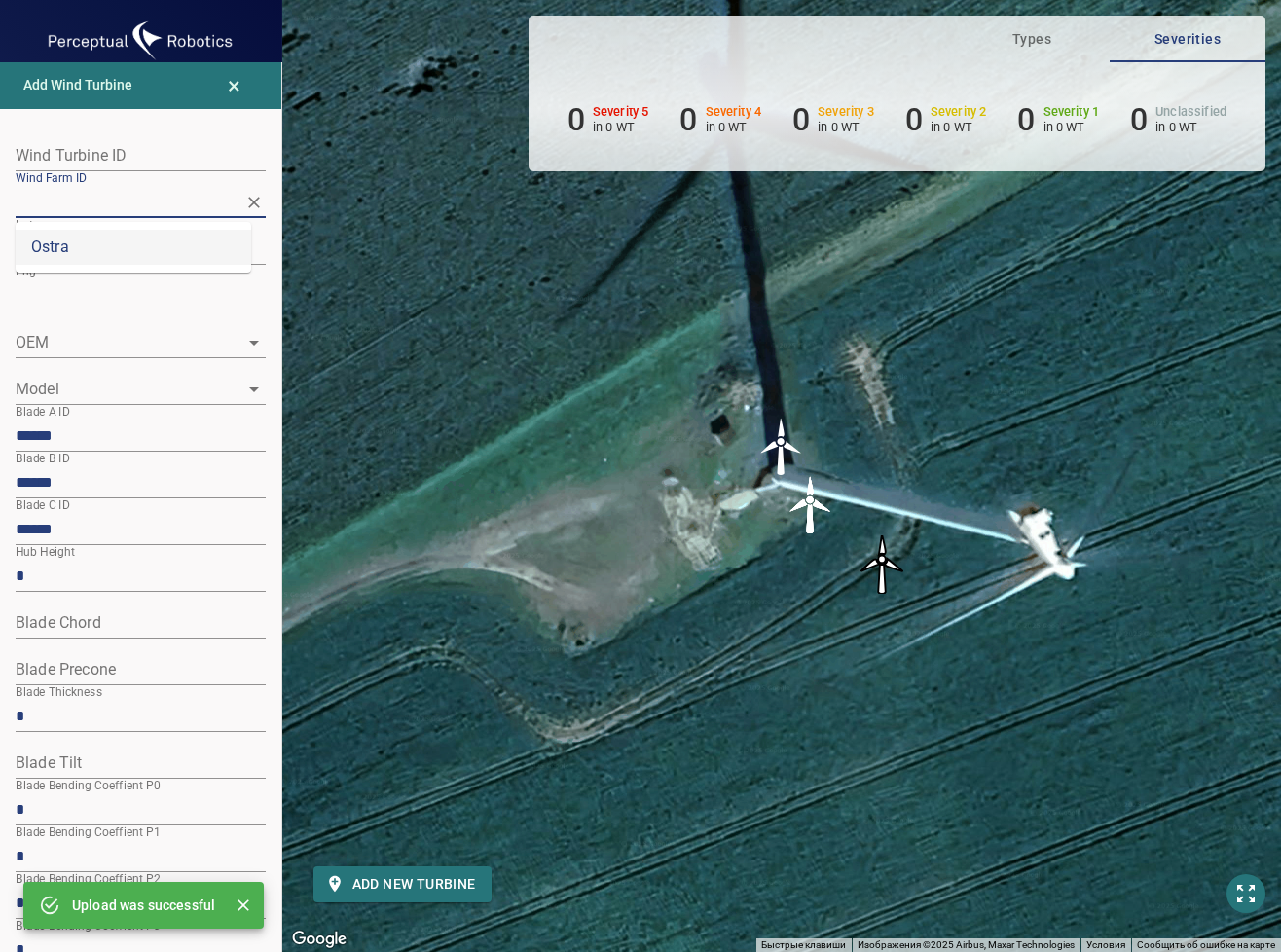 click on "Ostra" at bounding box center (133, 247) 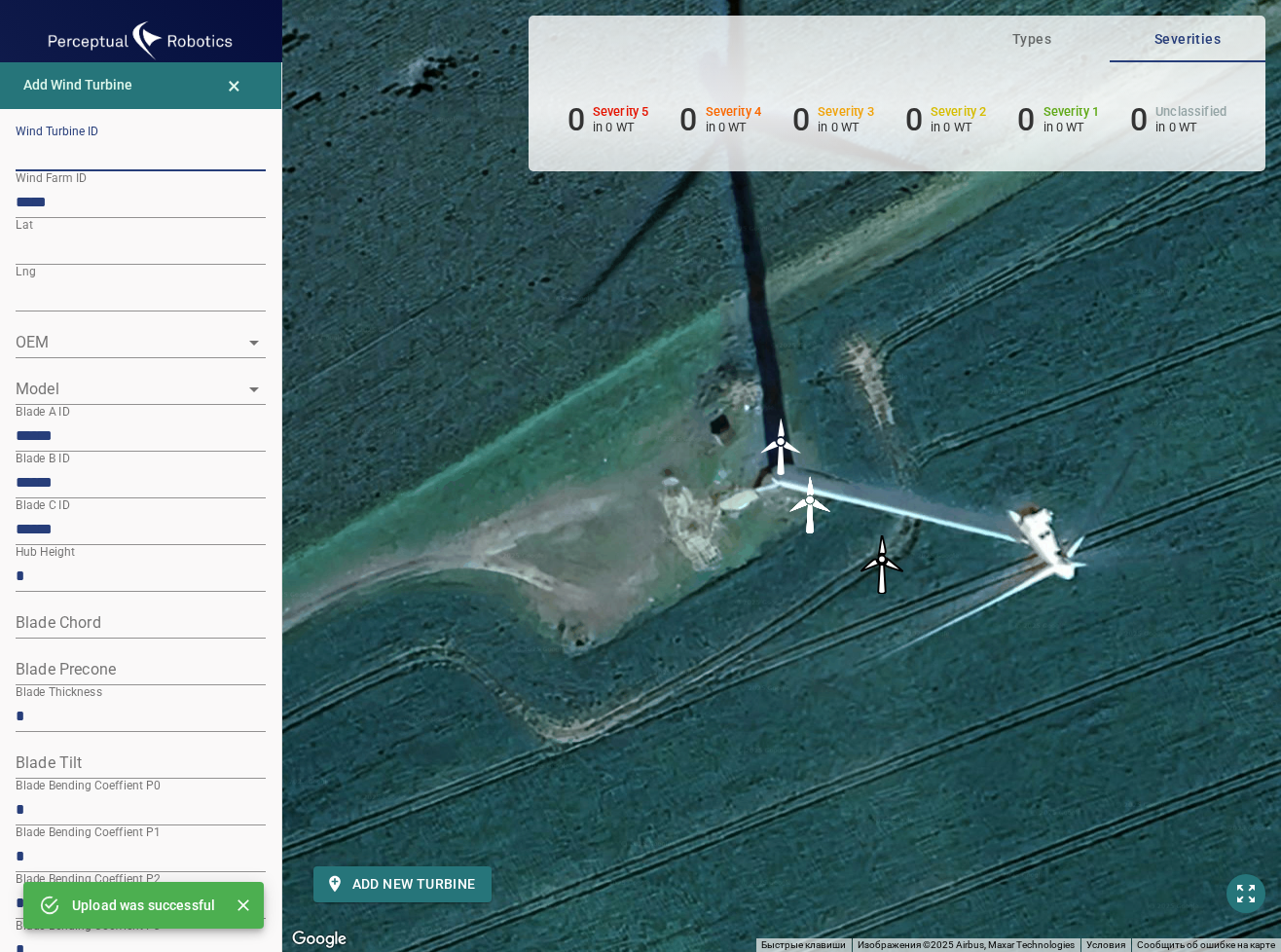 click at bounding box center (140, 156) 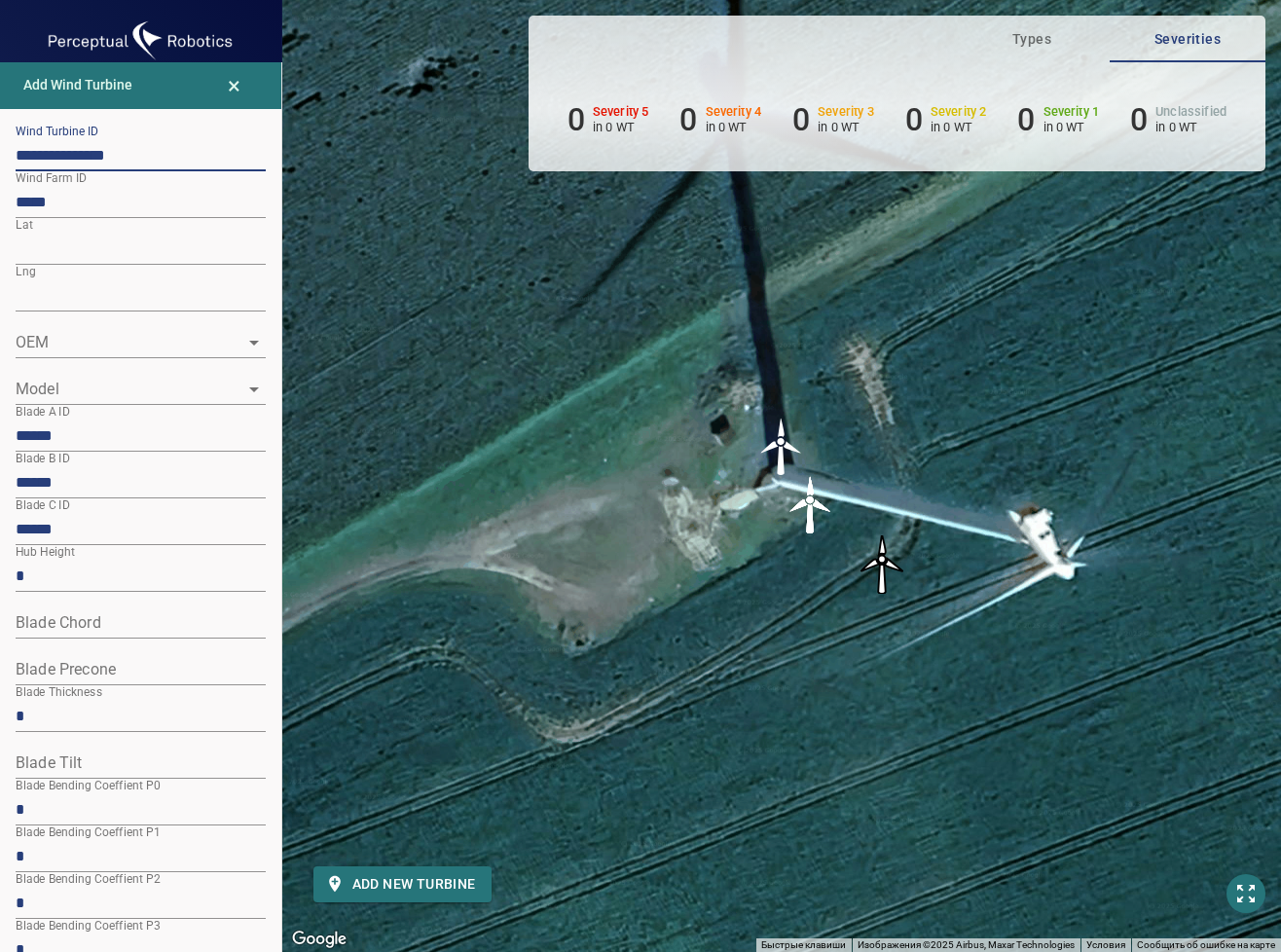 type on "**********" 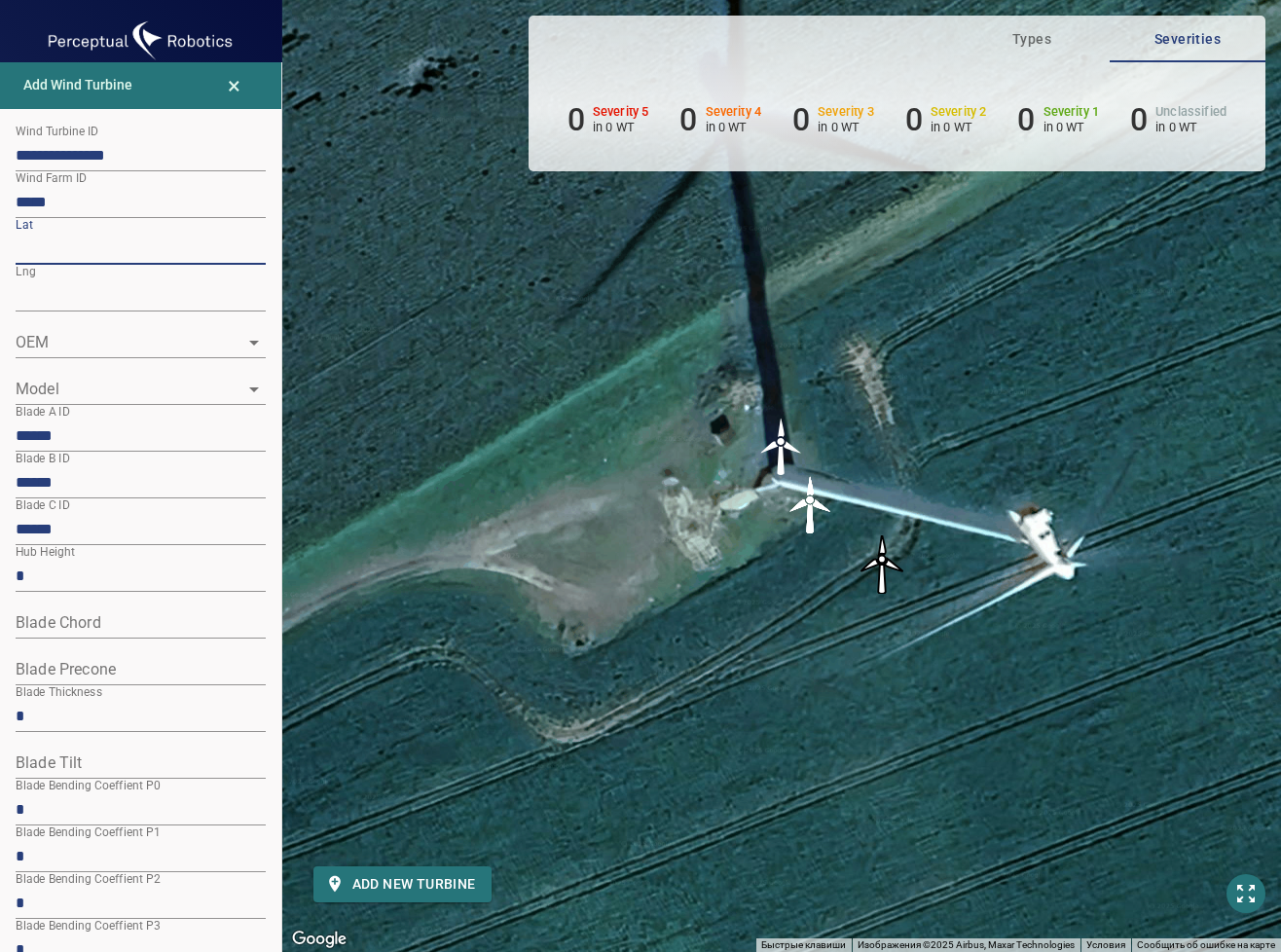 drag, startPoint x: 112, startPoint y: 255, endPoint x: 2, endPoint y: 255, distance: 110 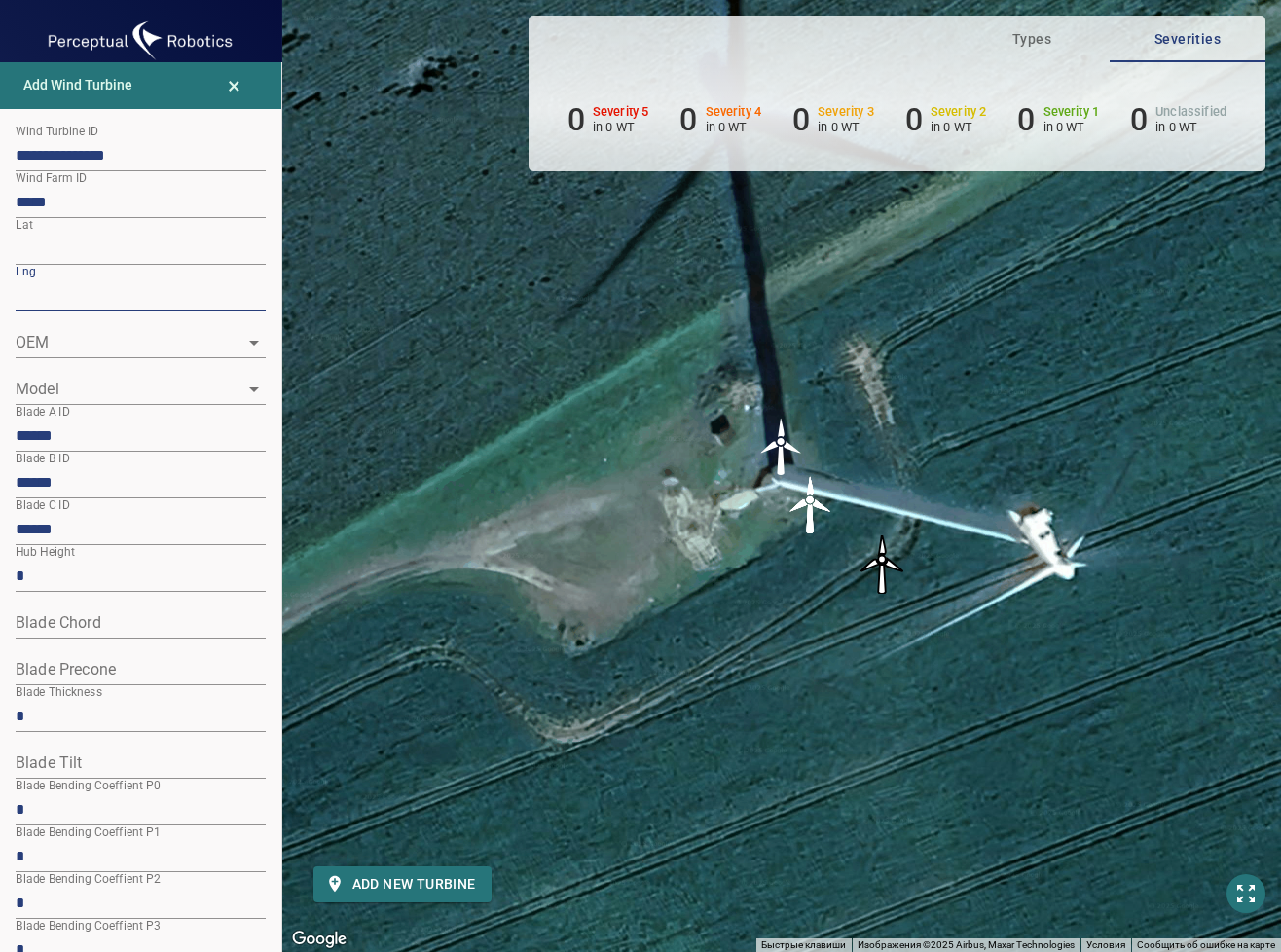 drag, startPoint x: 91, startPoint y: 307, endPoint x: 4, endPoint y: 295, distance: 87.82369 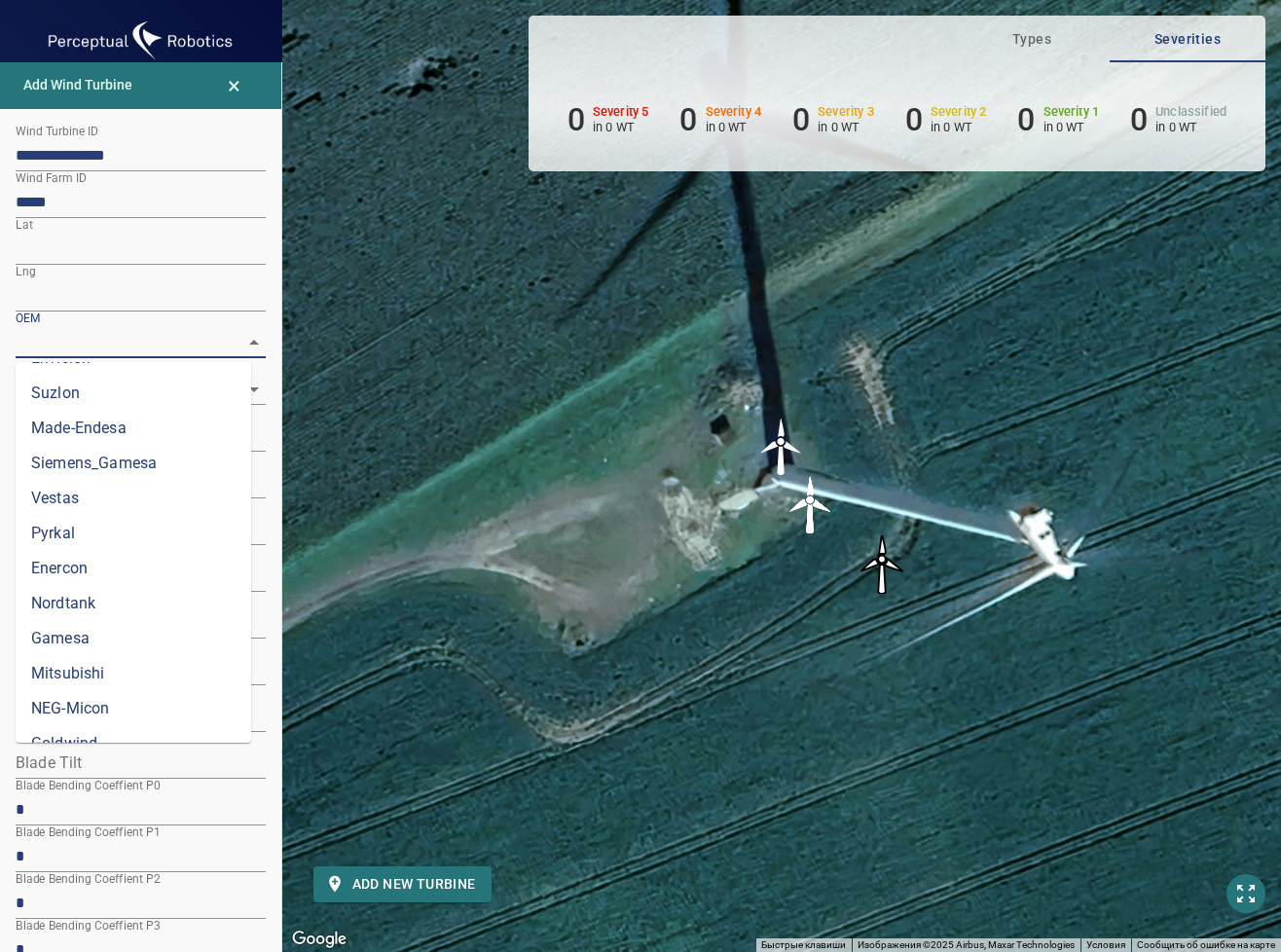 scroll, scrollTop: 685, scrollLeft: 0, axis: vertical 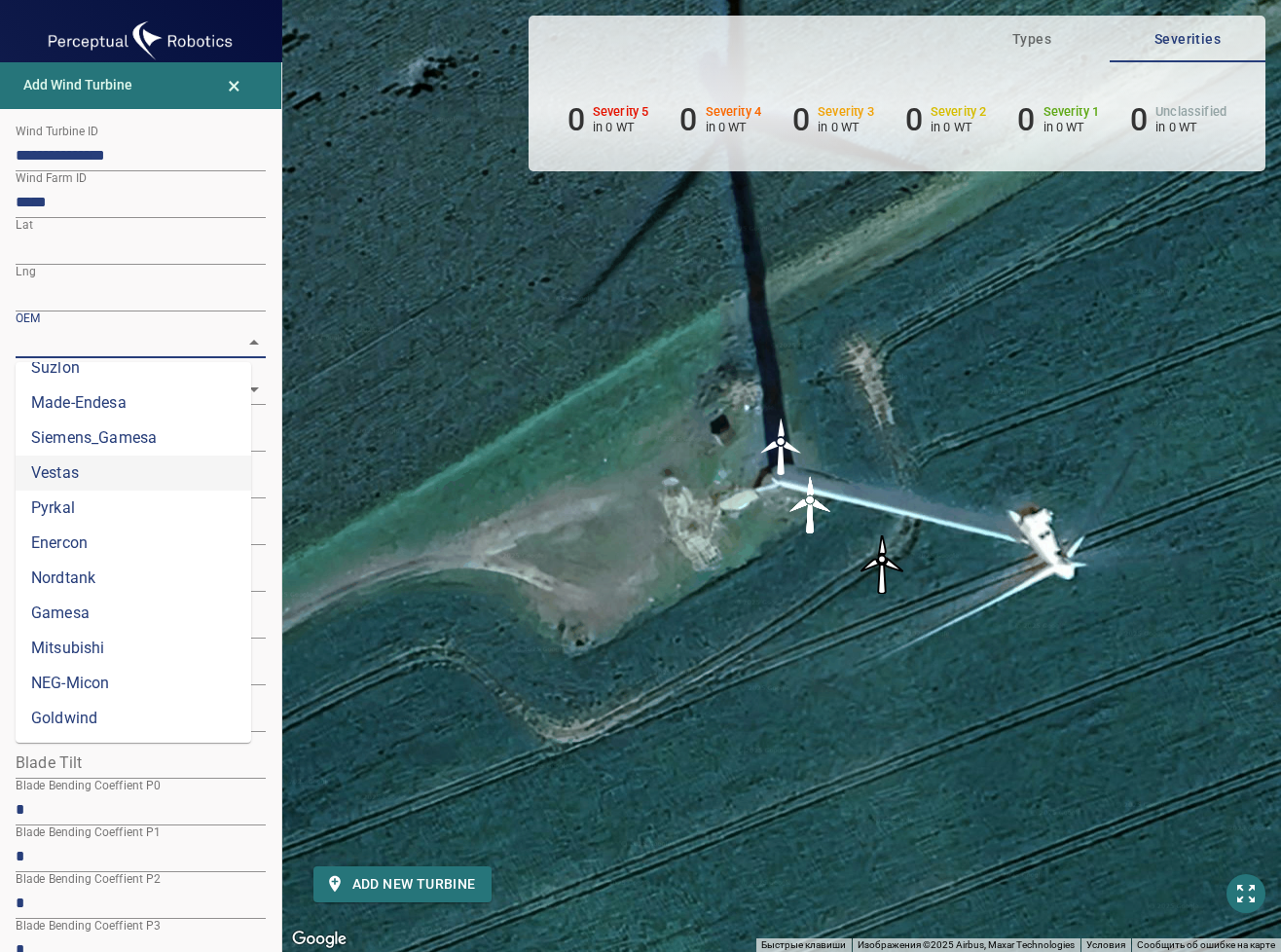 click on "Vestas" at bounding box center [133, 473] 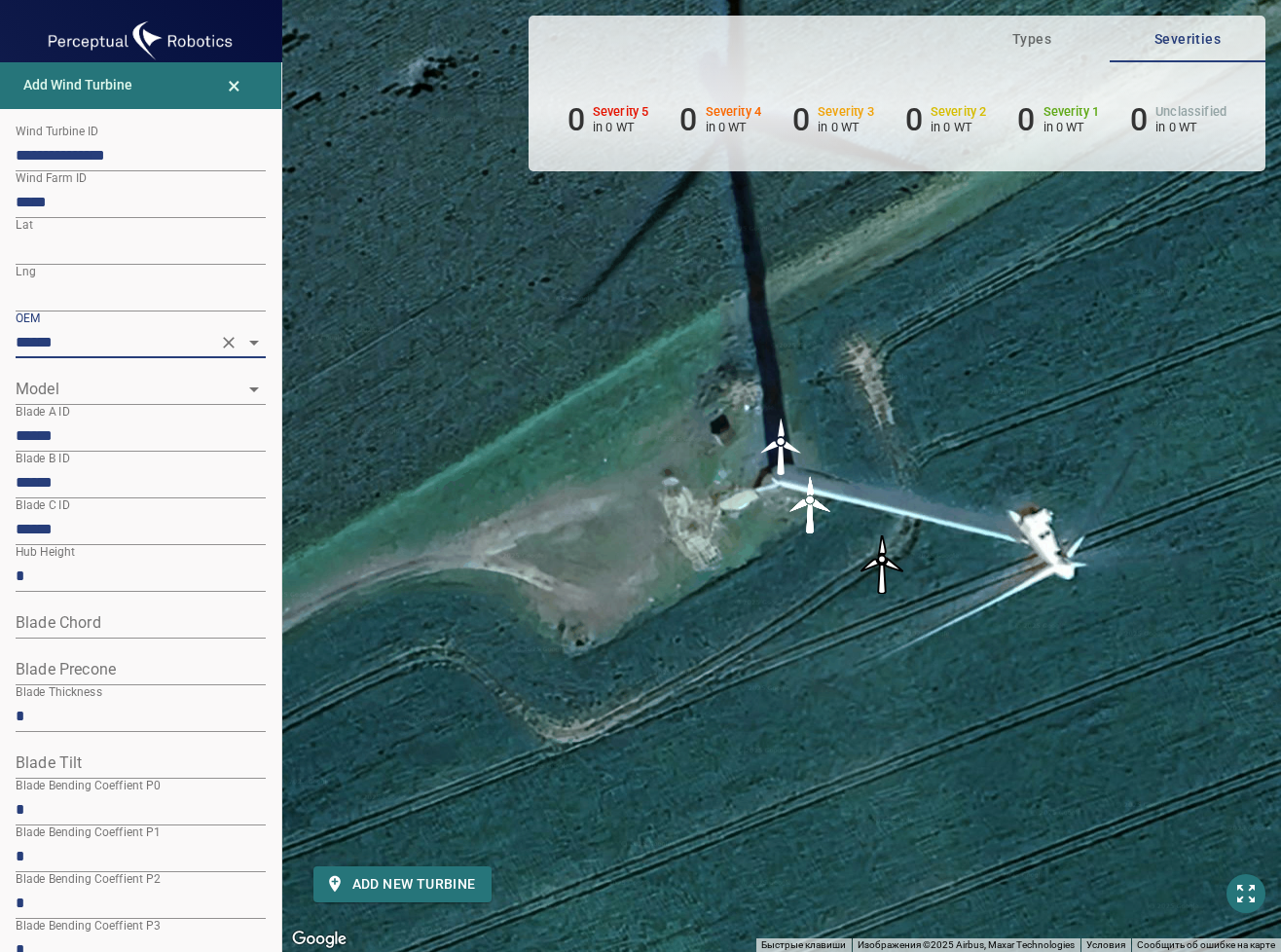 click 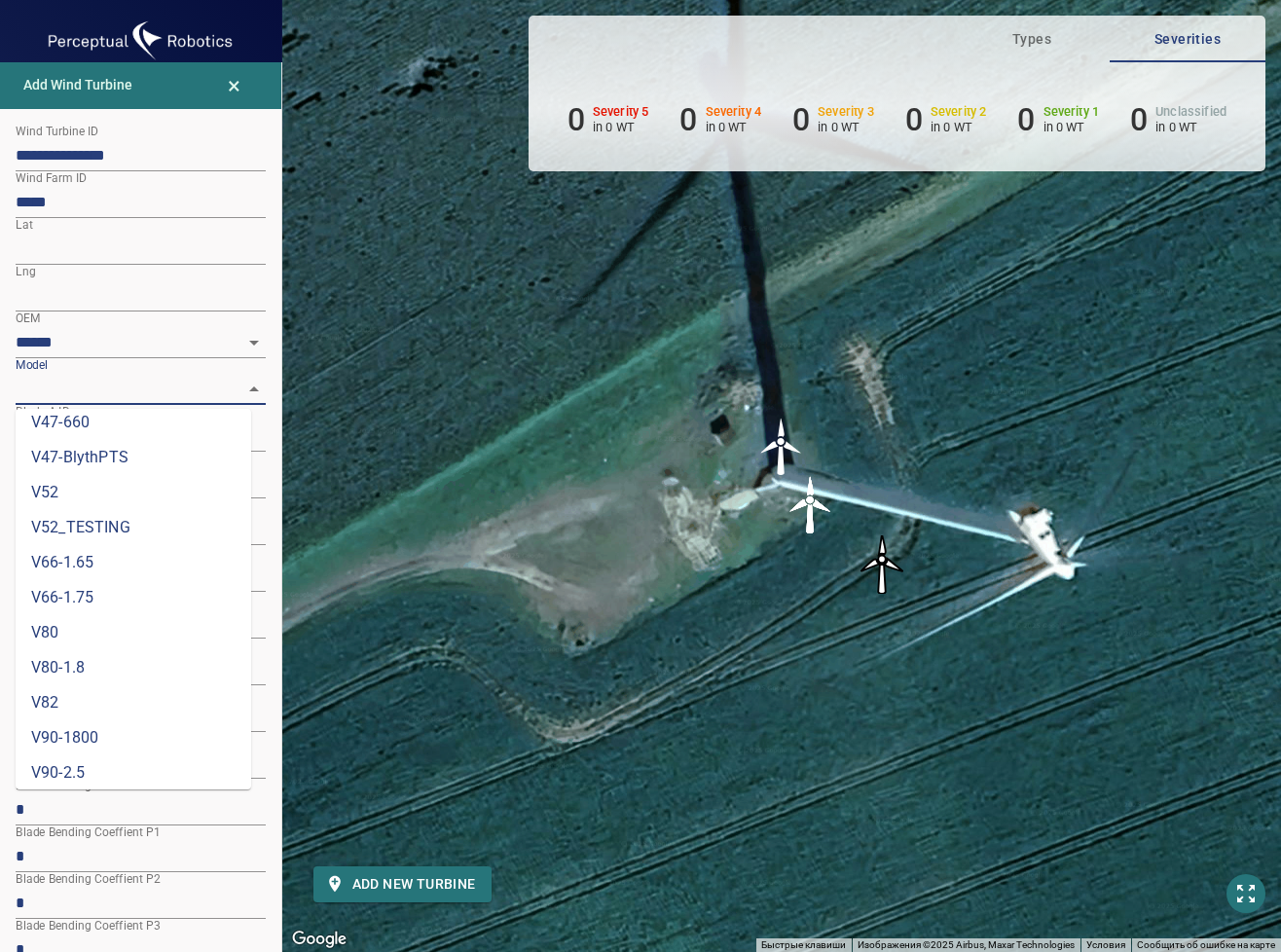 scroll, scrollTop: 685, scrollLeft: 0, axis: vertical 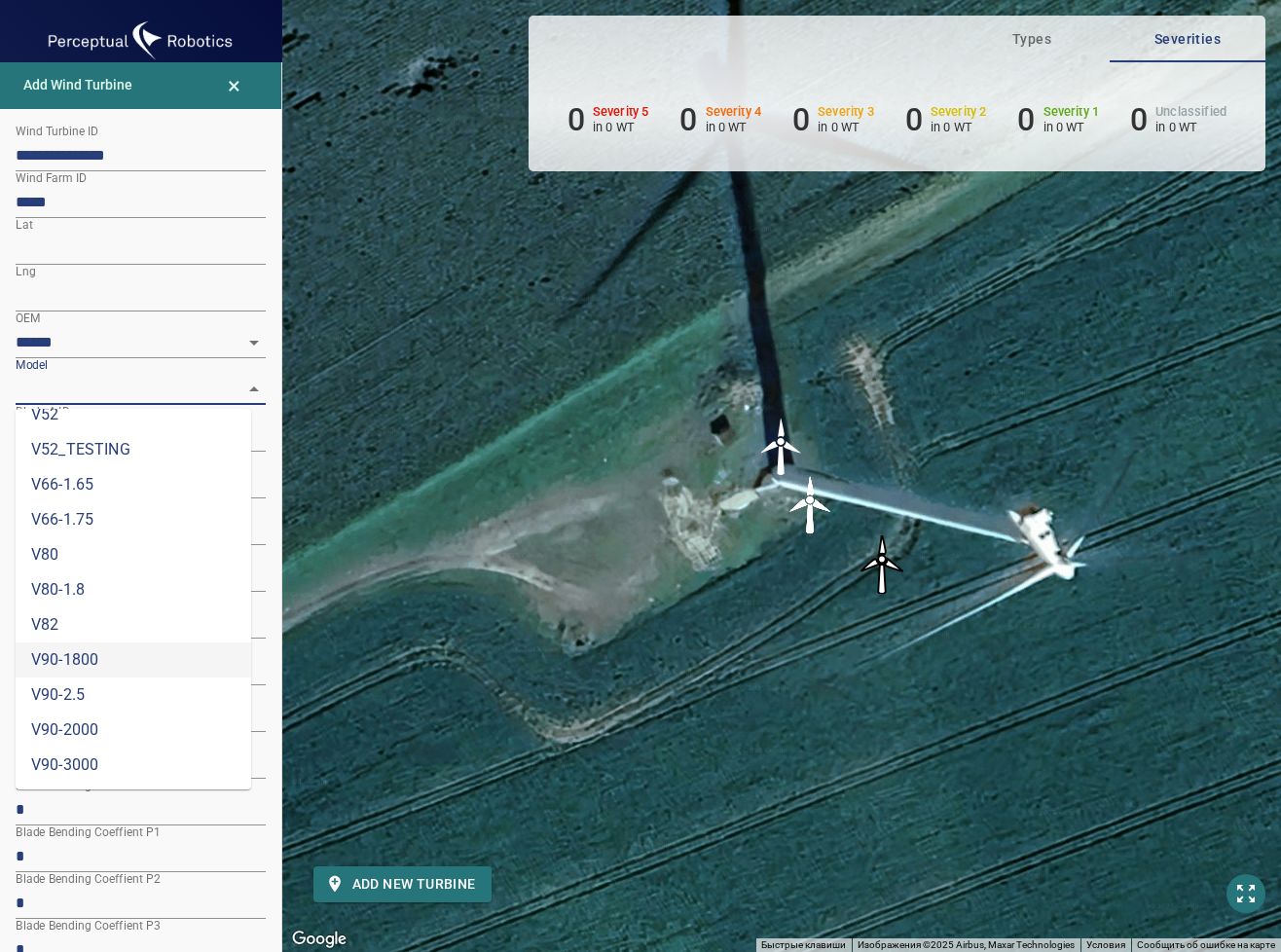 click on "V90-1800" at bounding box center (133, 660) 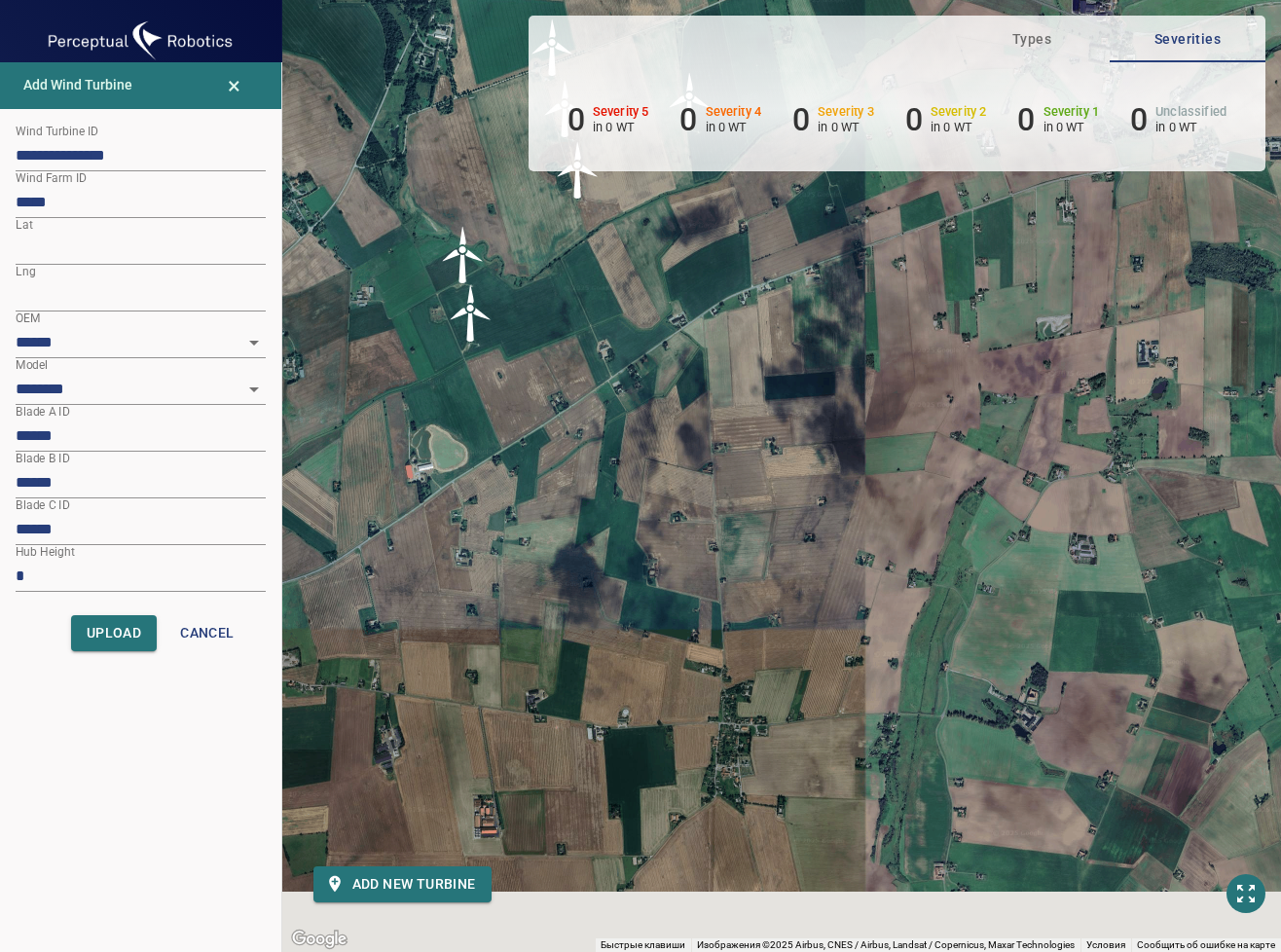 drag, startPoint x: 668, startPoint y: 591, endPoint x: 533, endPoint y: 321, distance: 301.86918 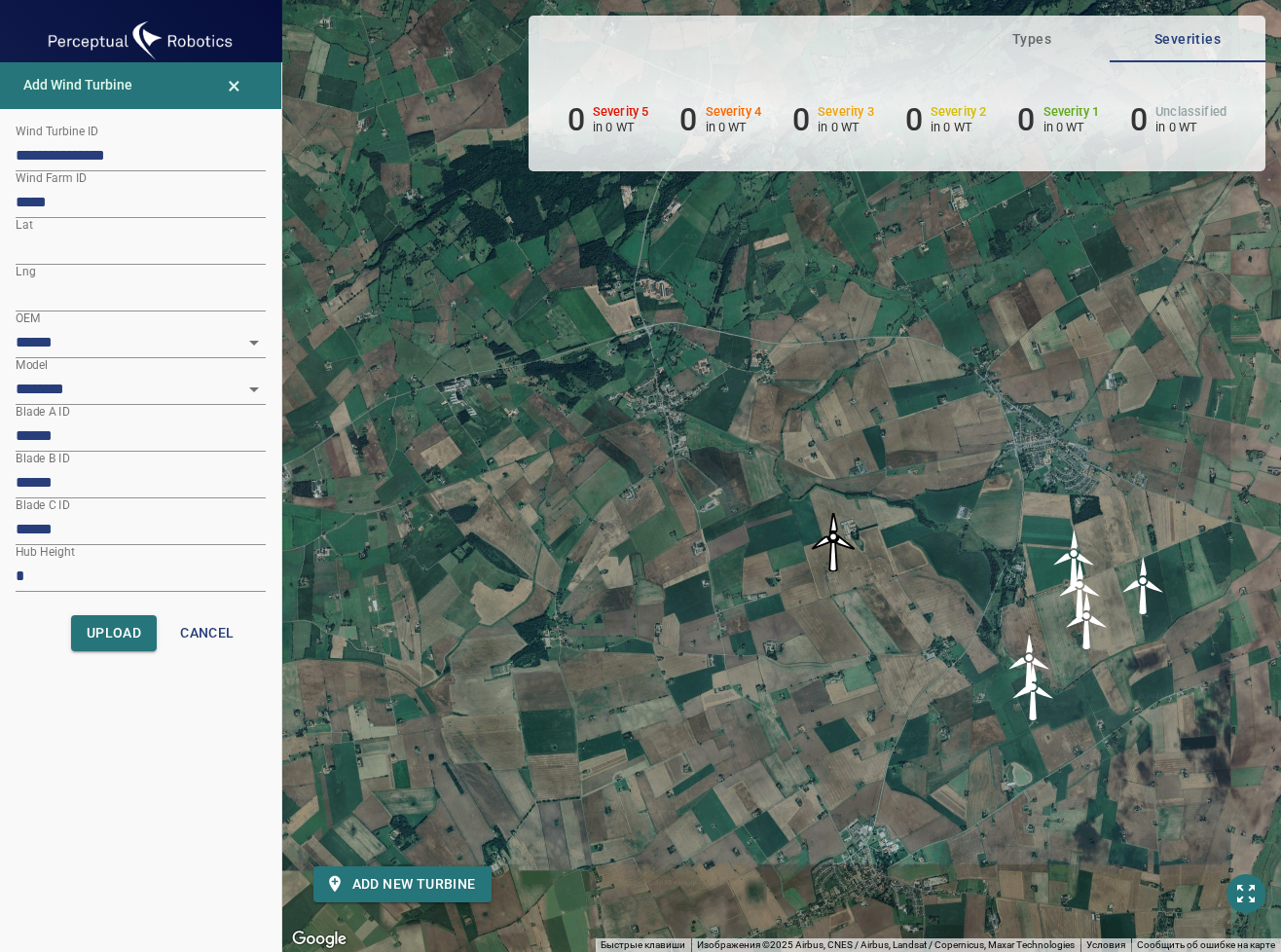 drag, startPoint x: 366, startPoint y: 361, endPoint x: 919, endPoint y: 680, distance: 638.4121 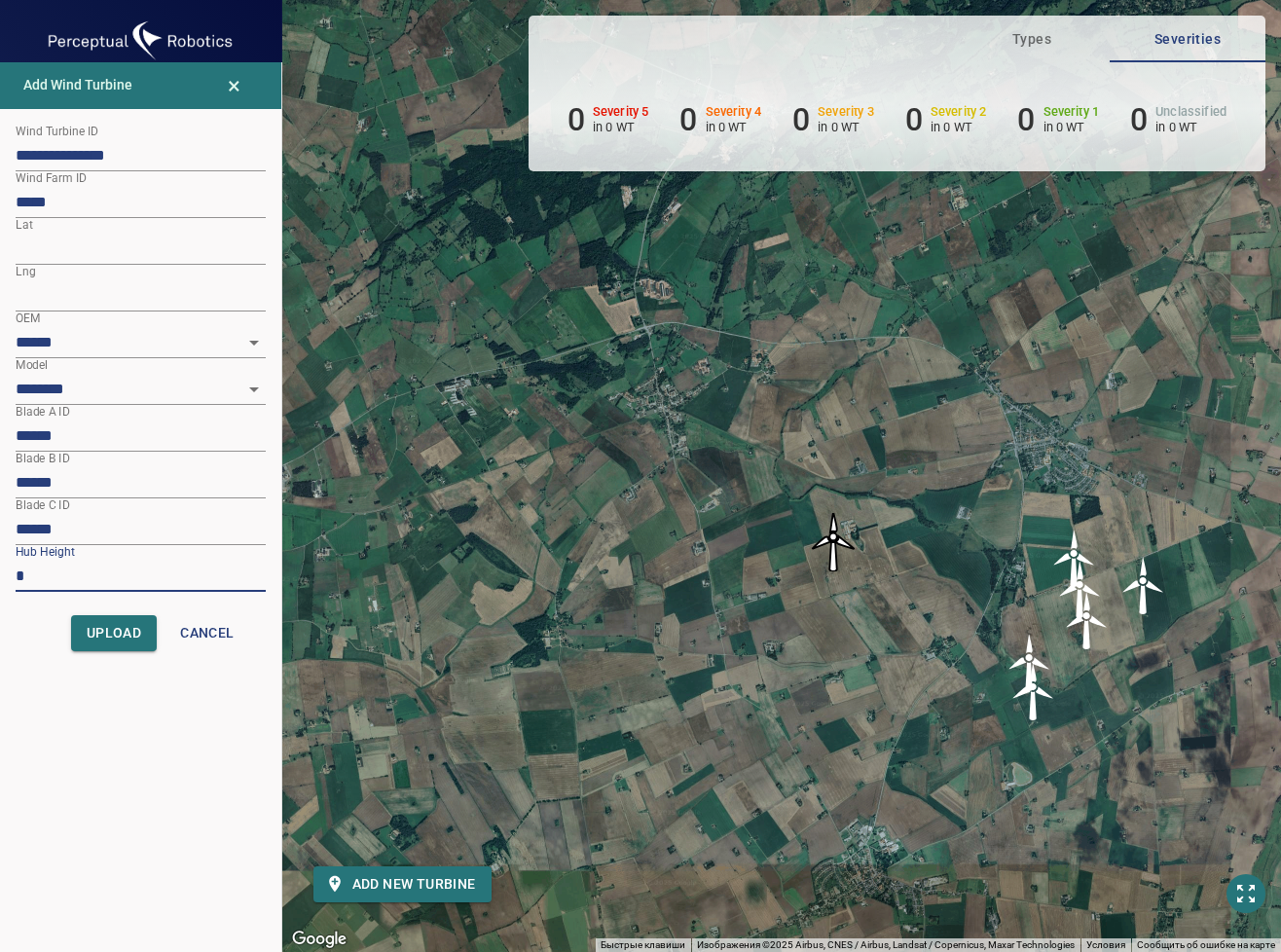 drag, startPoint x: 36, startPoint y: 575, endPoint x: 2, endPoint y: 575, distance: 34 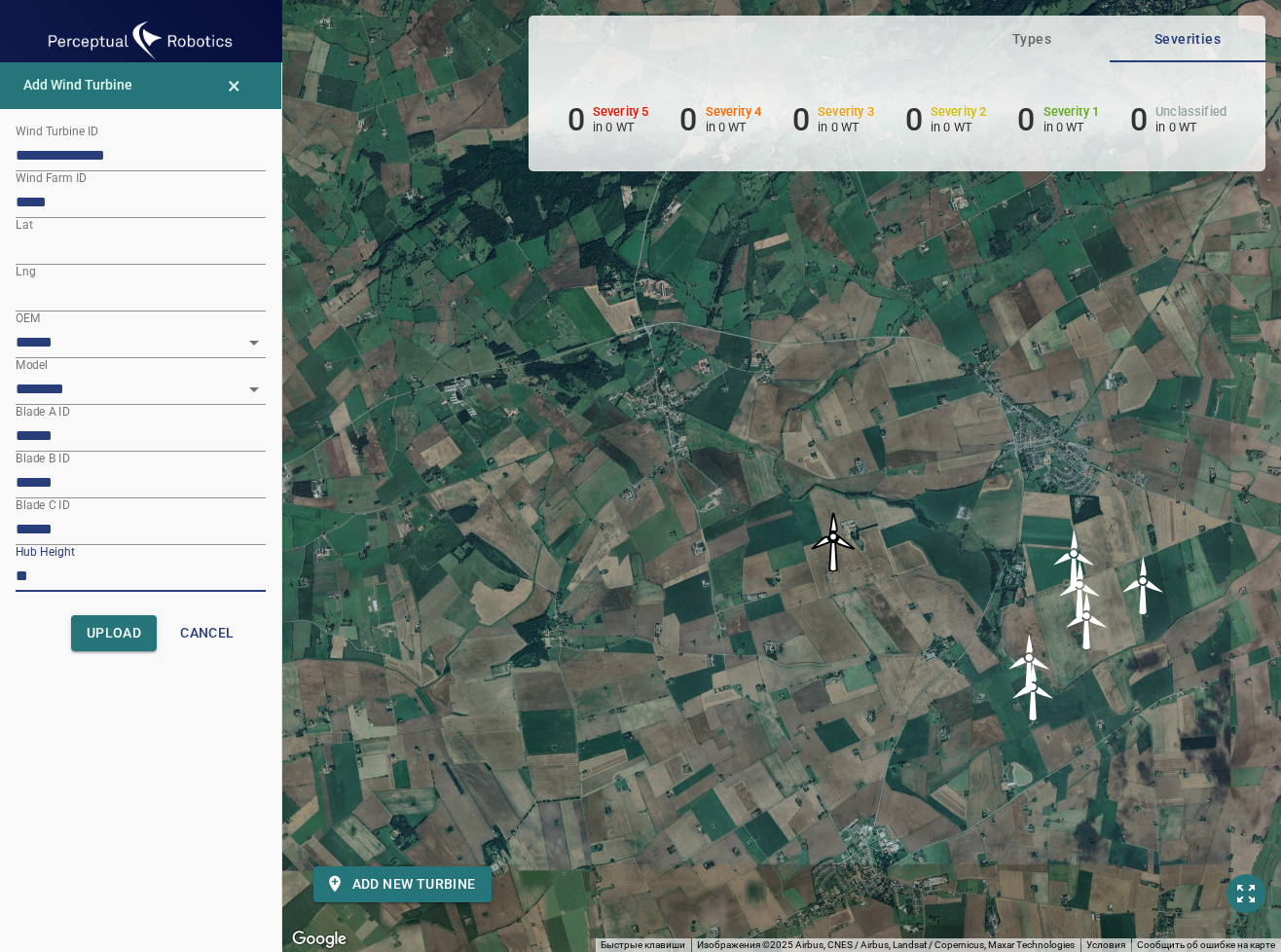 type on "**" 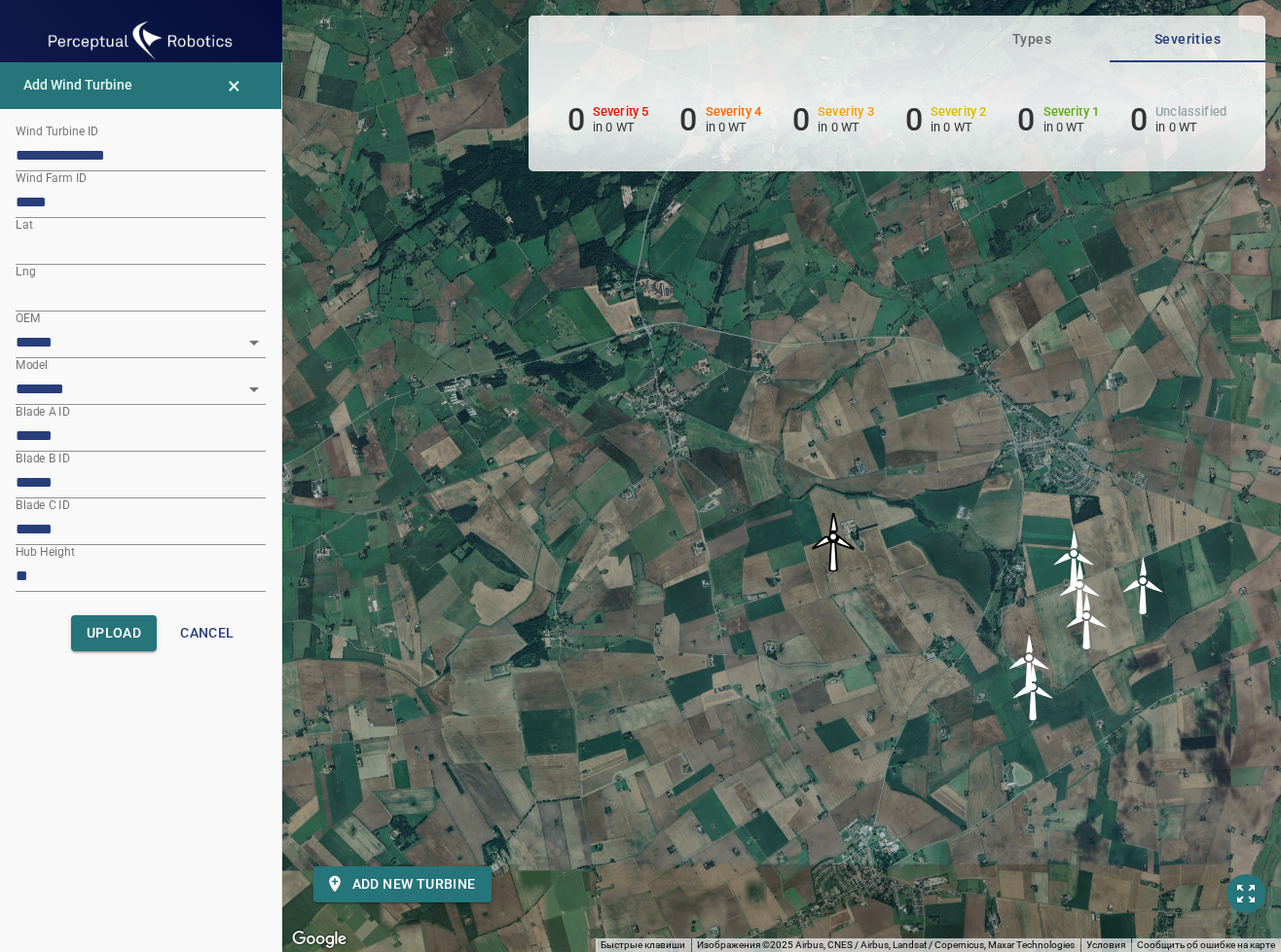 click on "******" at bounding box center [140, 436] 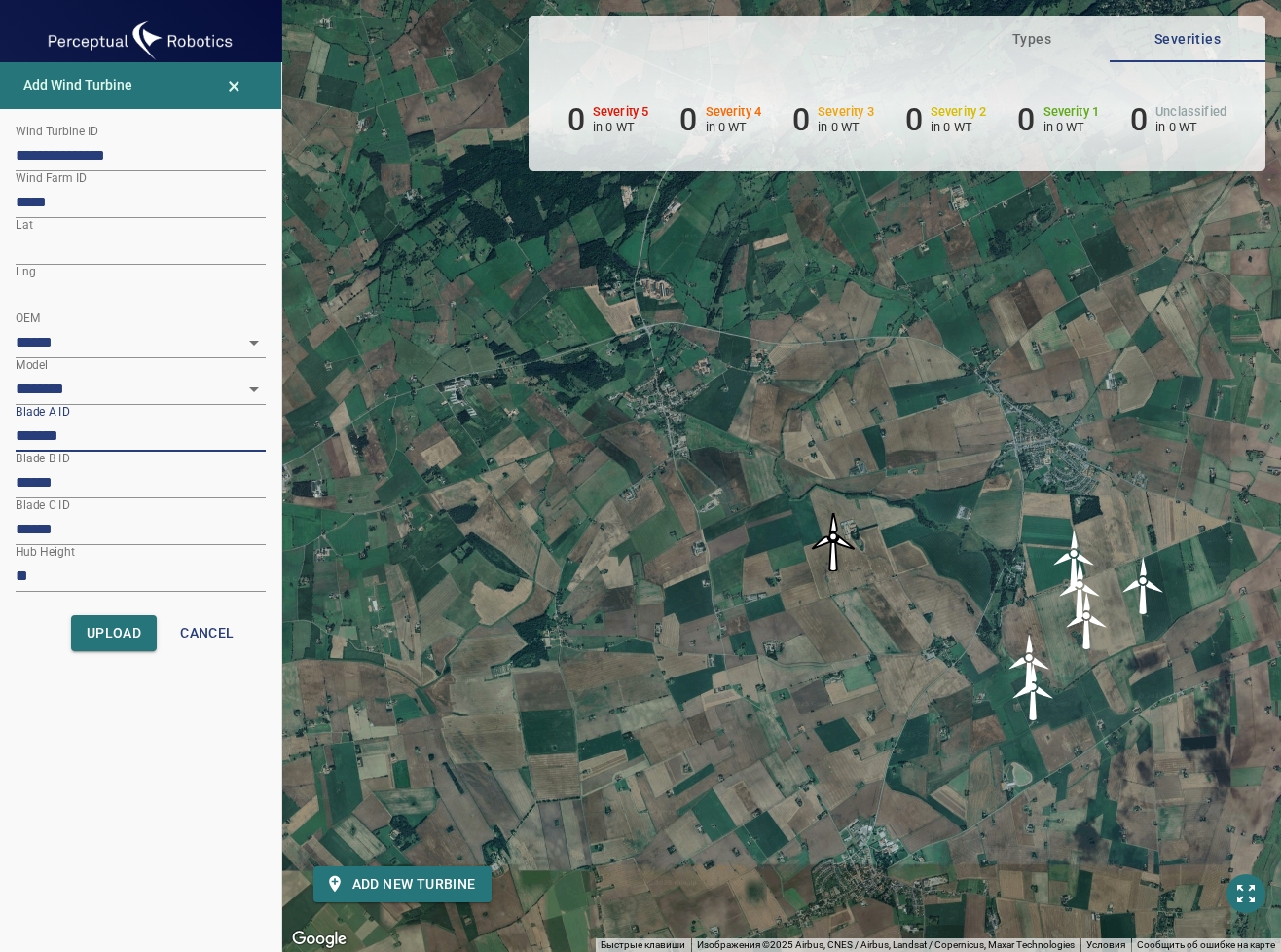 paste on "******" 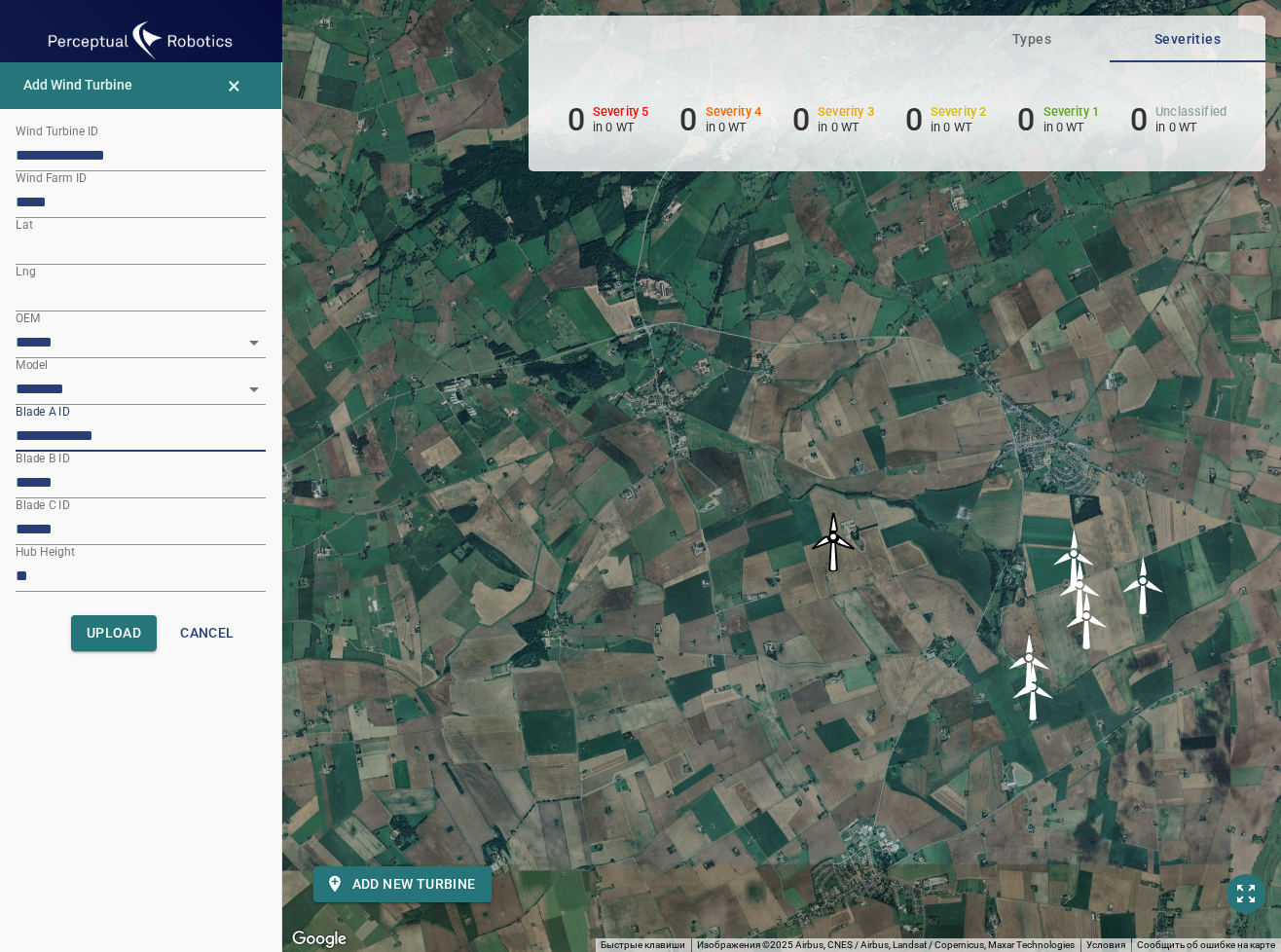 type on "**********" 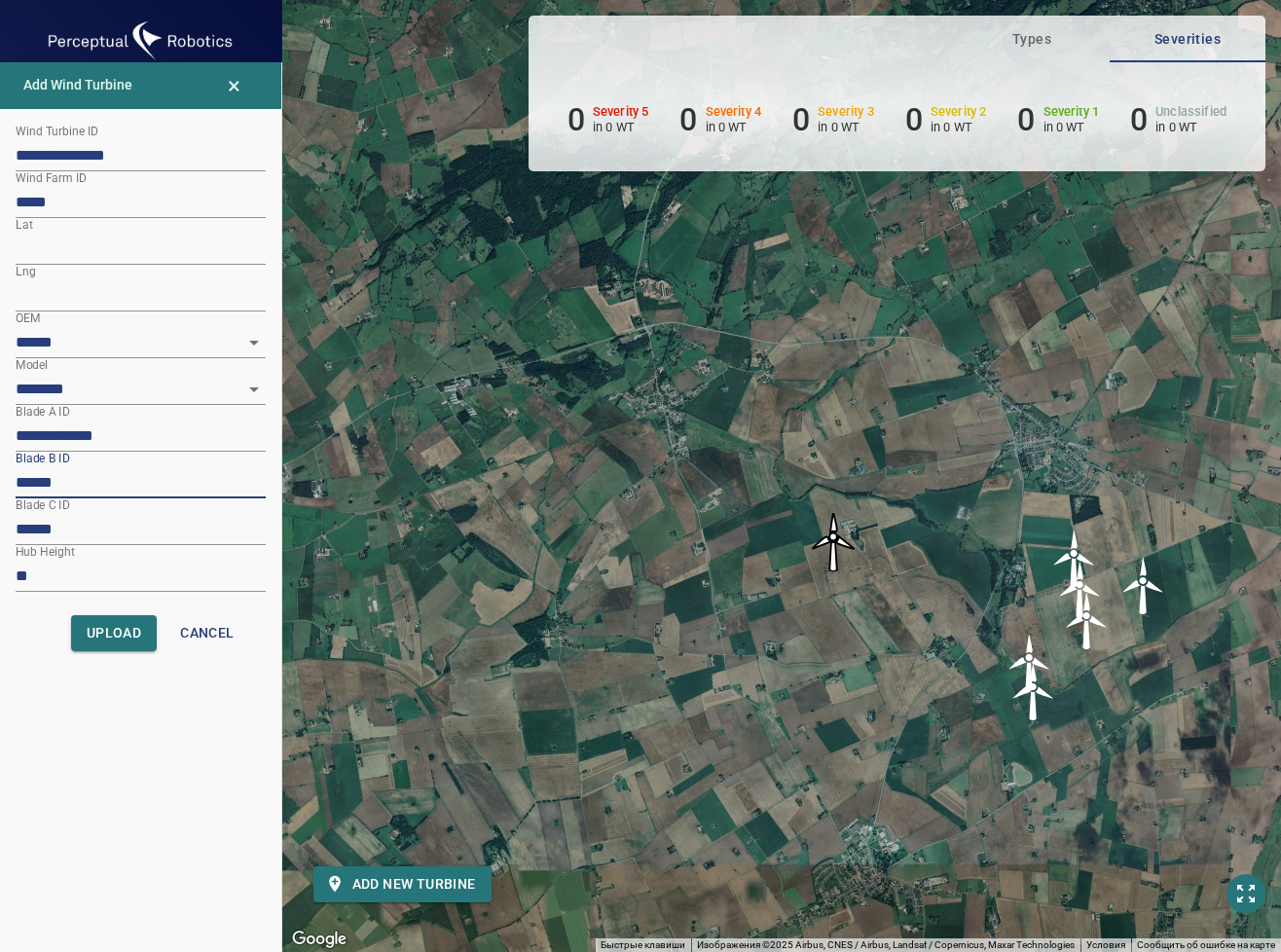 click on "******" at bounding box center (140, 483) 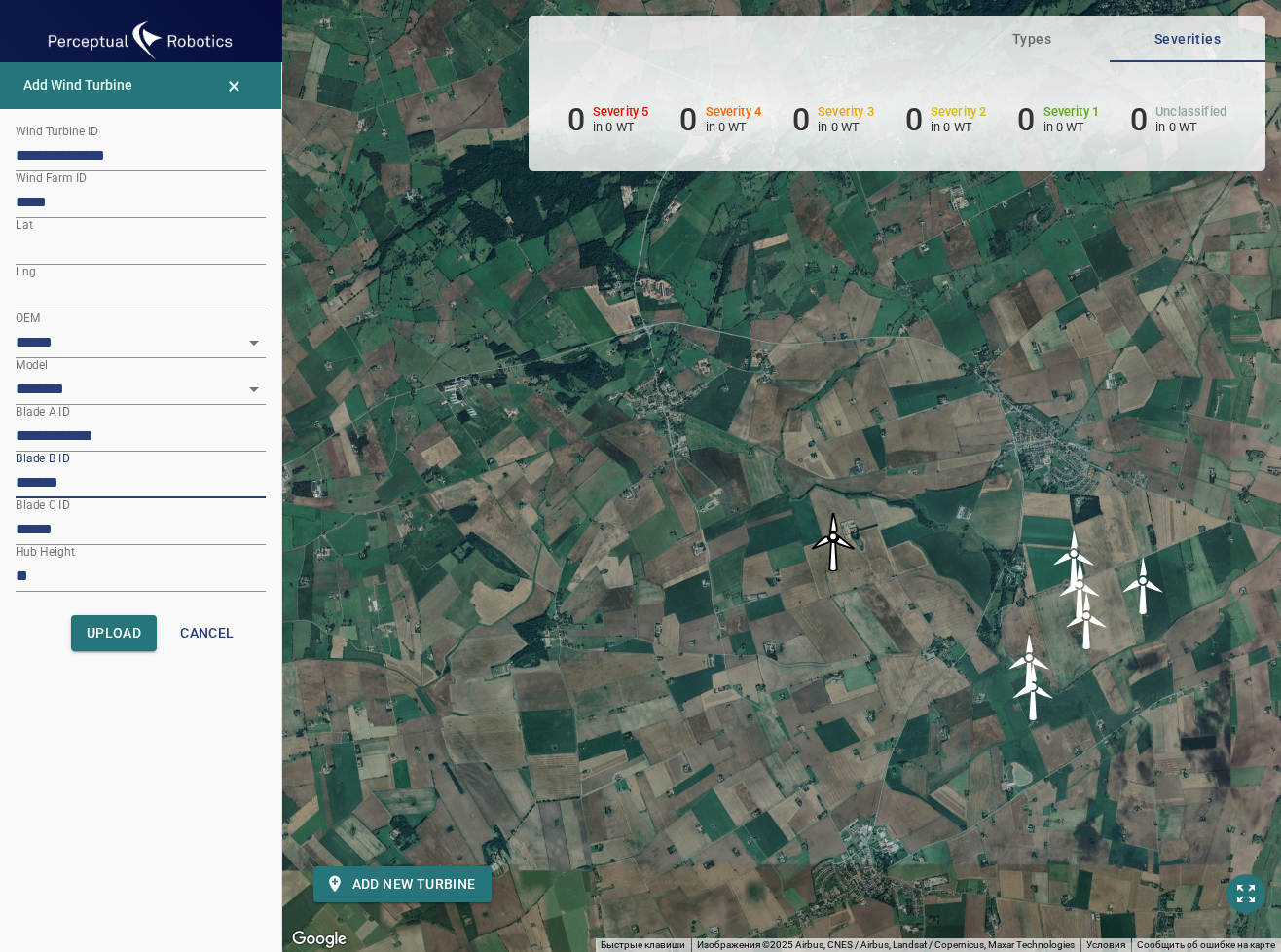 paste on "******" 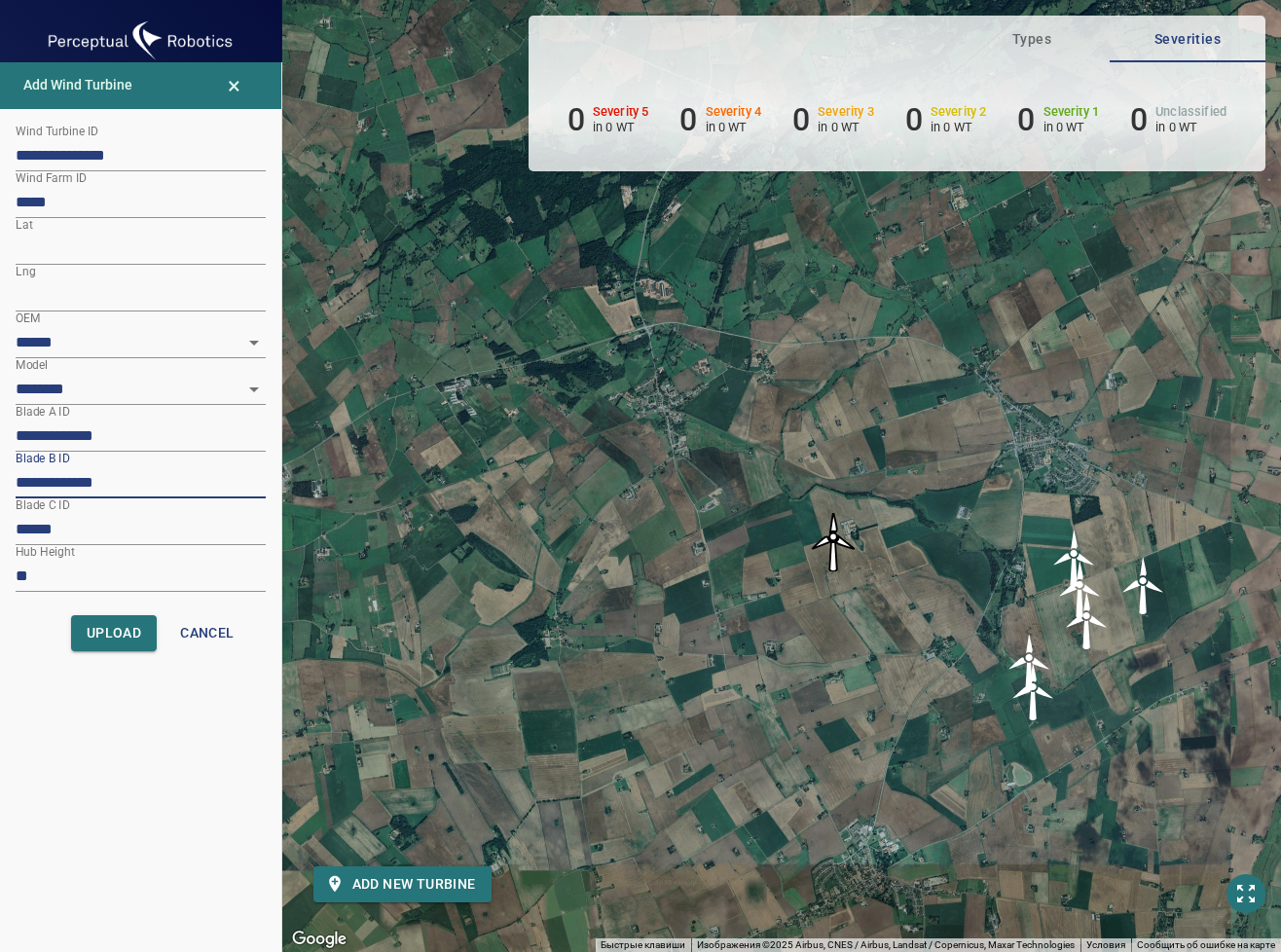 type on "**********" 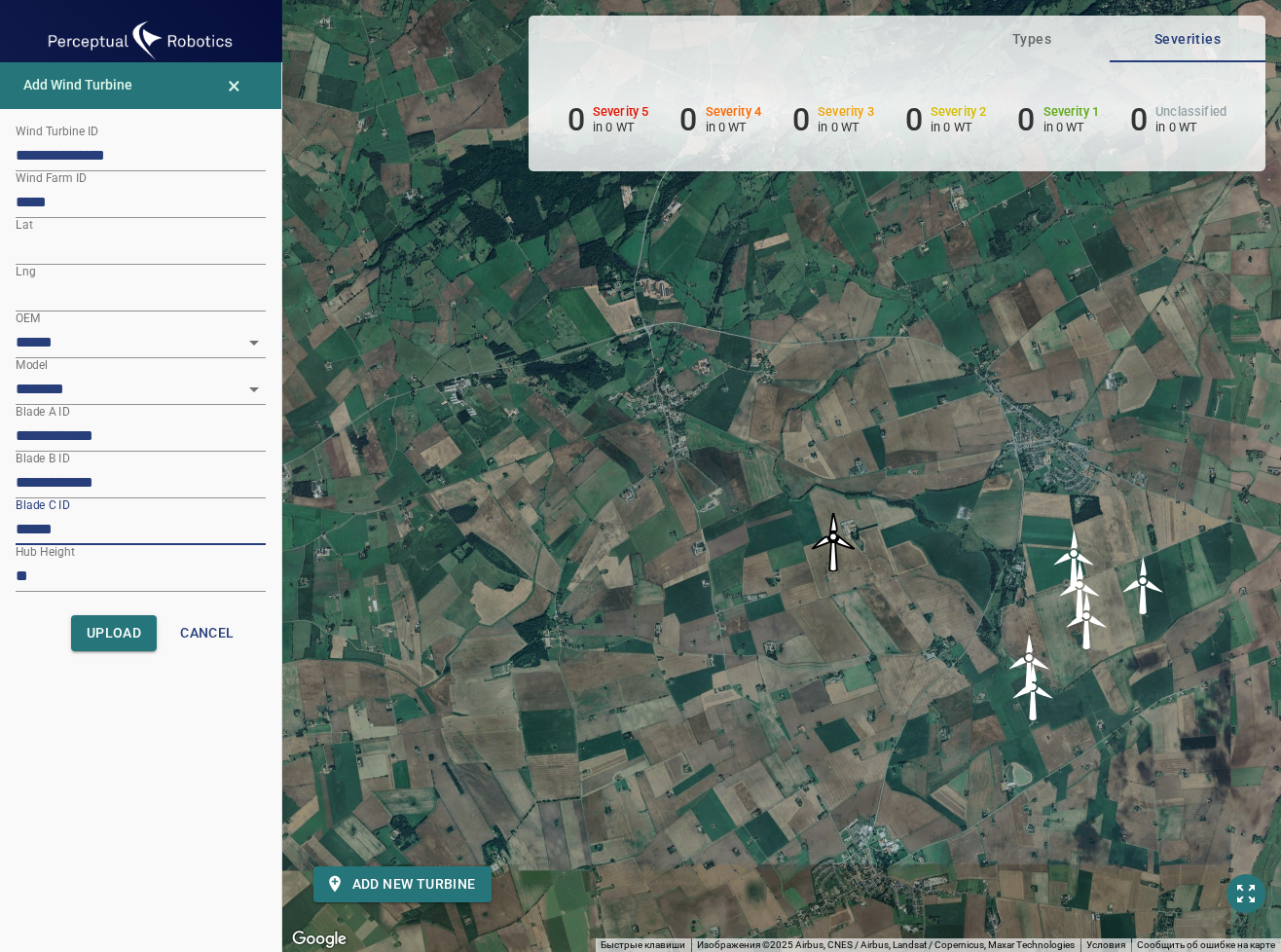 click on "******" at bounding box center [140, 530] 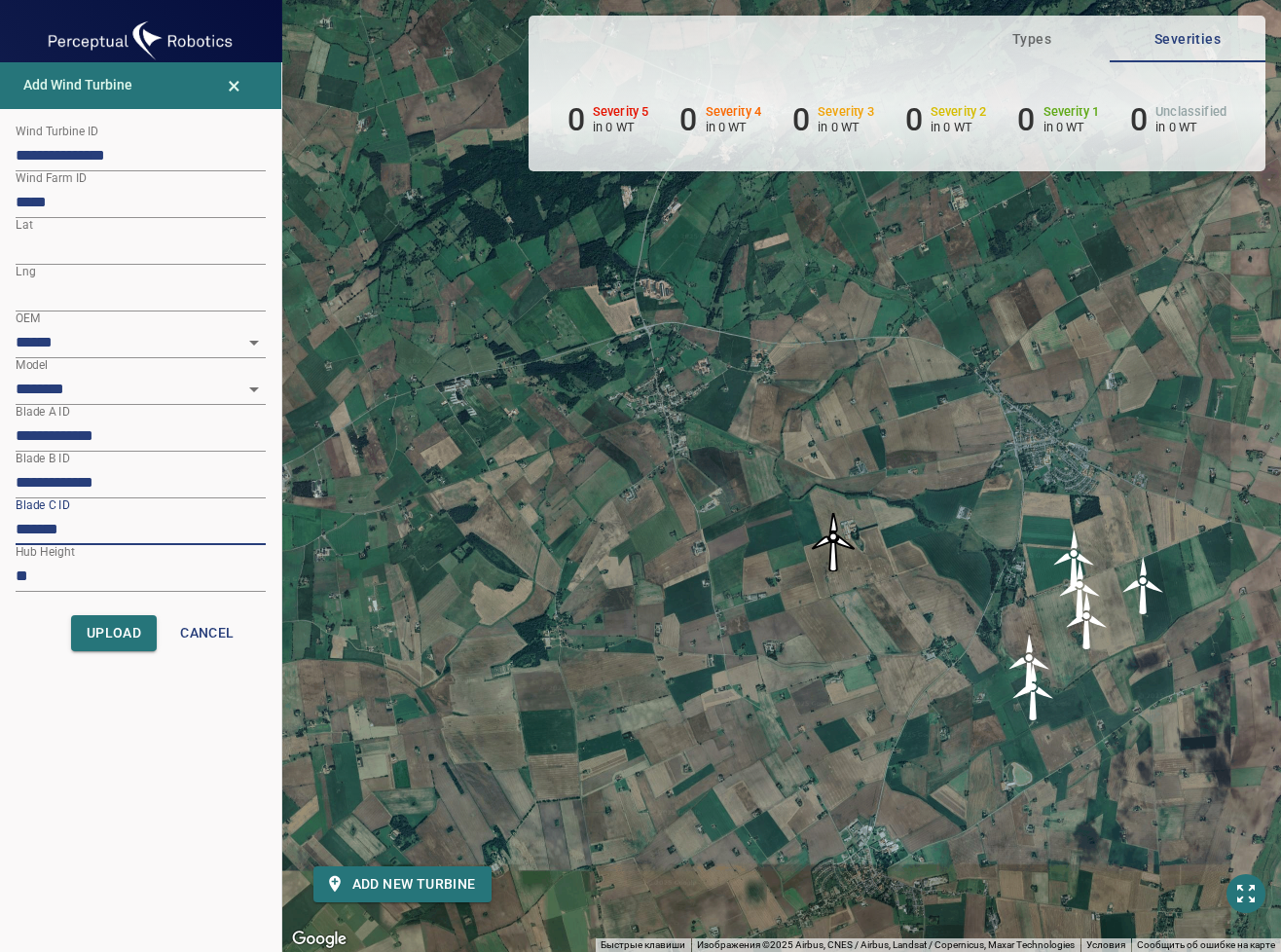 paste on "******" 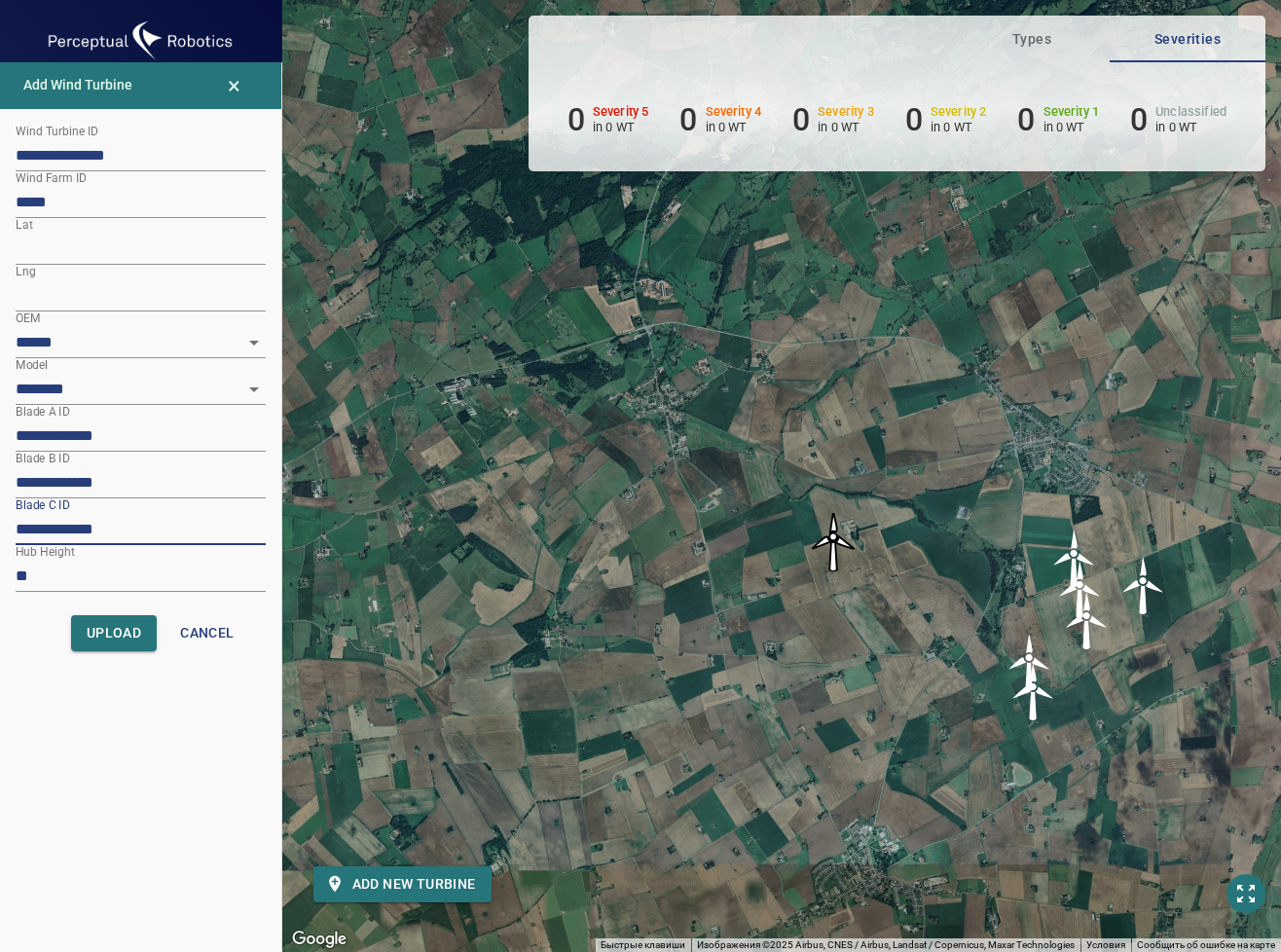 type on "**********" 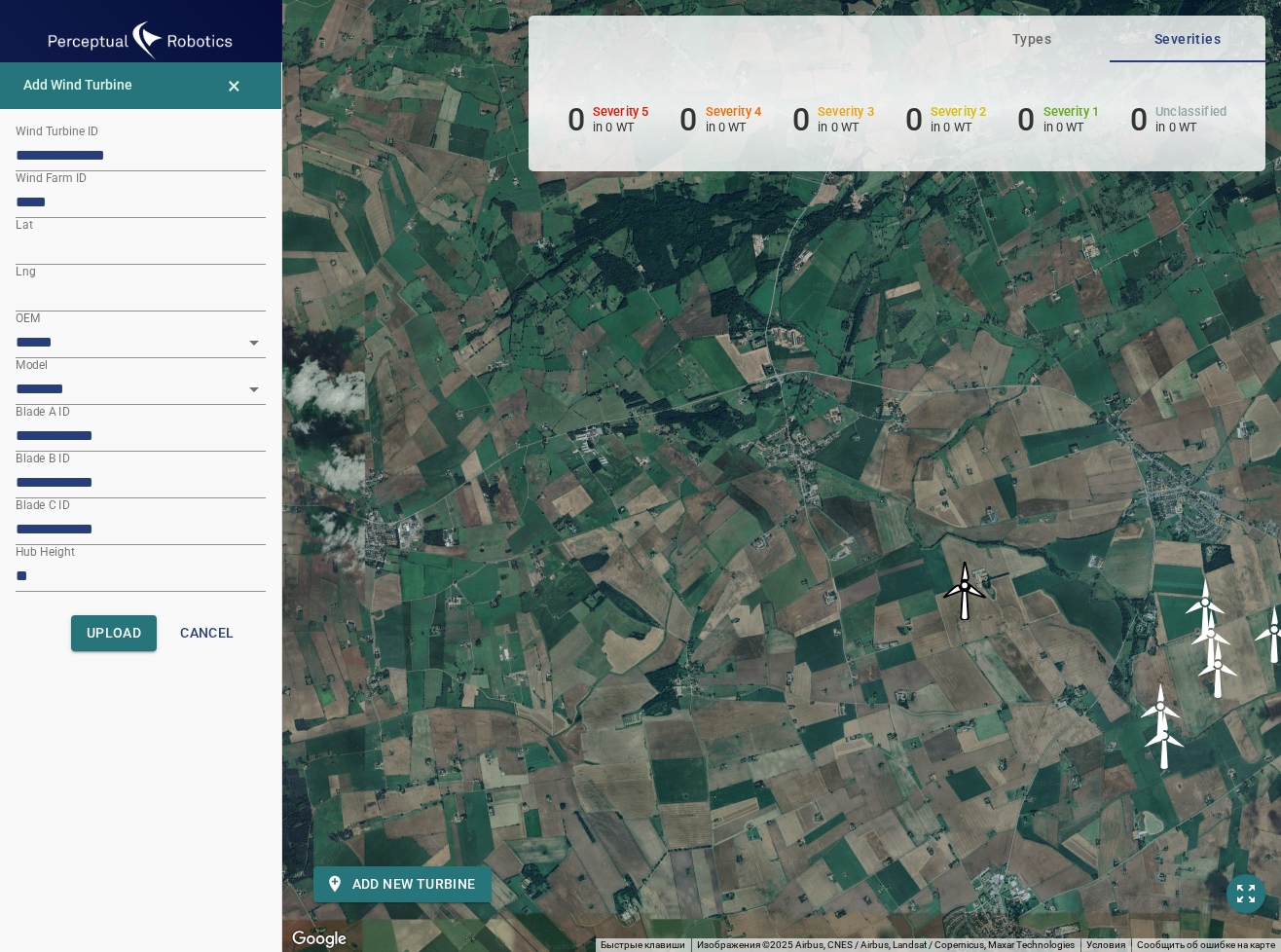 drag, startPoint x: 537, startPoint y: 597, endPoint x: 612, endPoint y: 618, distance: 77.88453 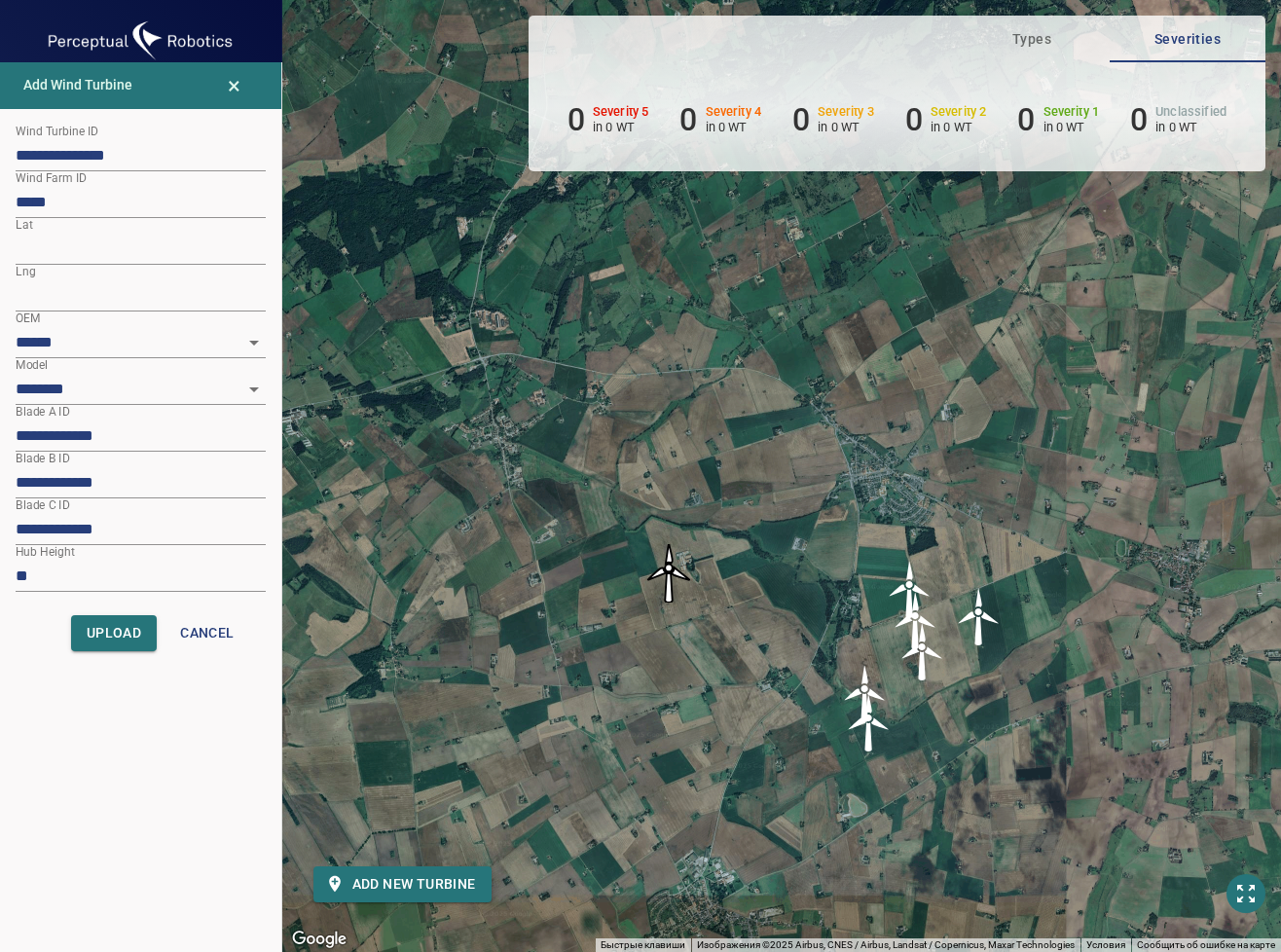 drag, startPoint x: 497, startPoint y: 397, endPoint x: 934, endPoint y: 443, distance: 439.41438 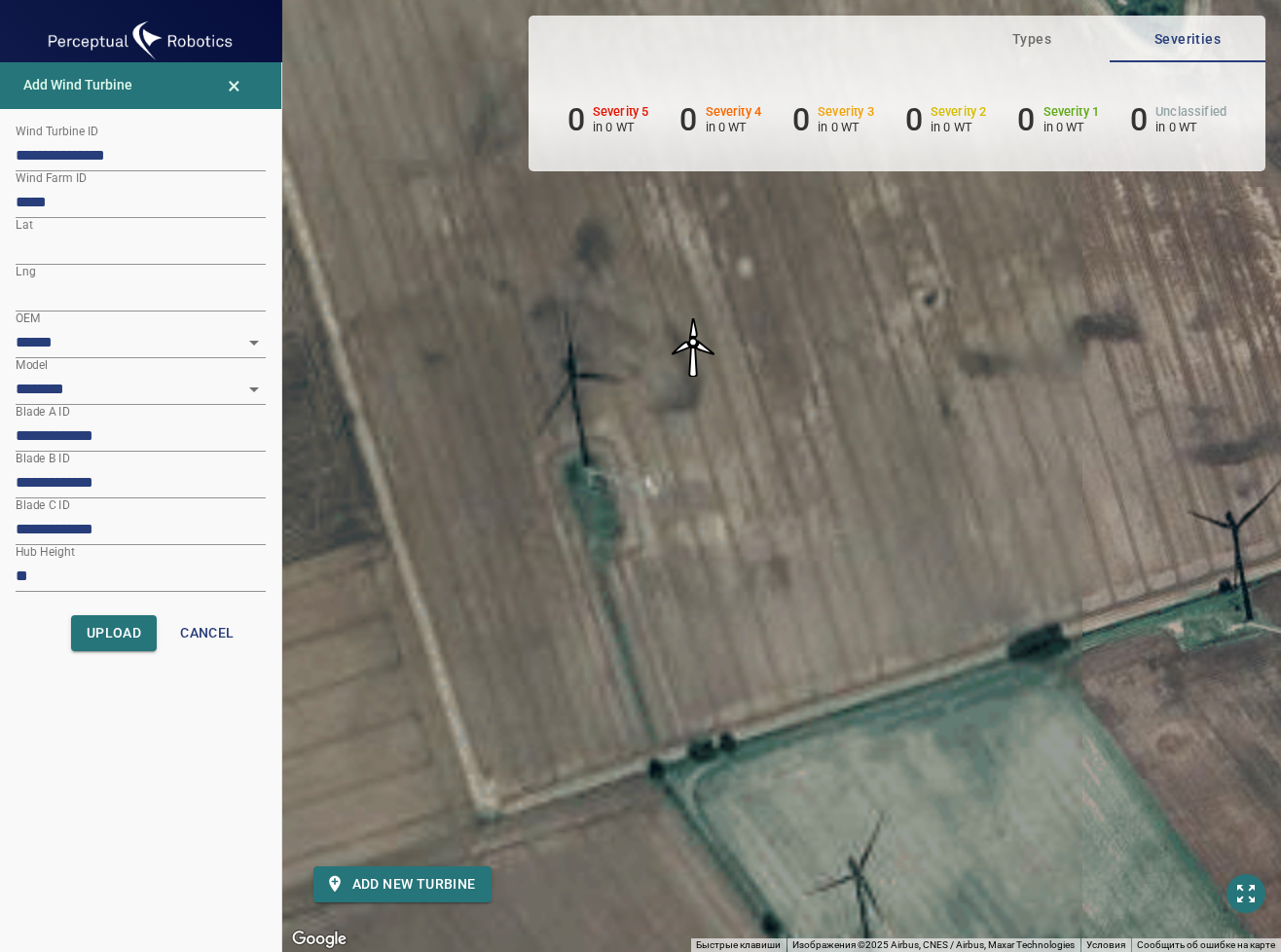 drag, startPoint x: 656, startPoint y: 423, endPoint x: 656, endPoint y: 509, distance: 86 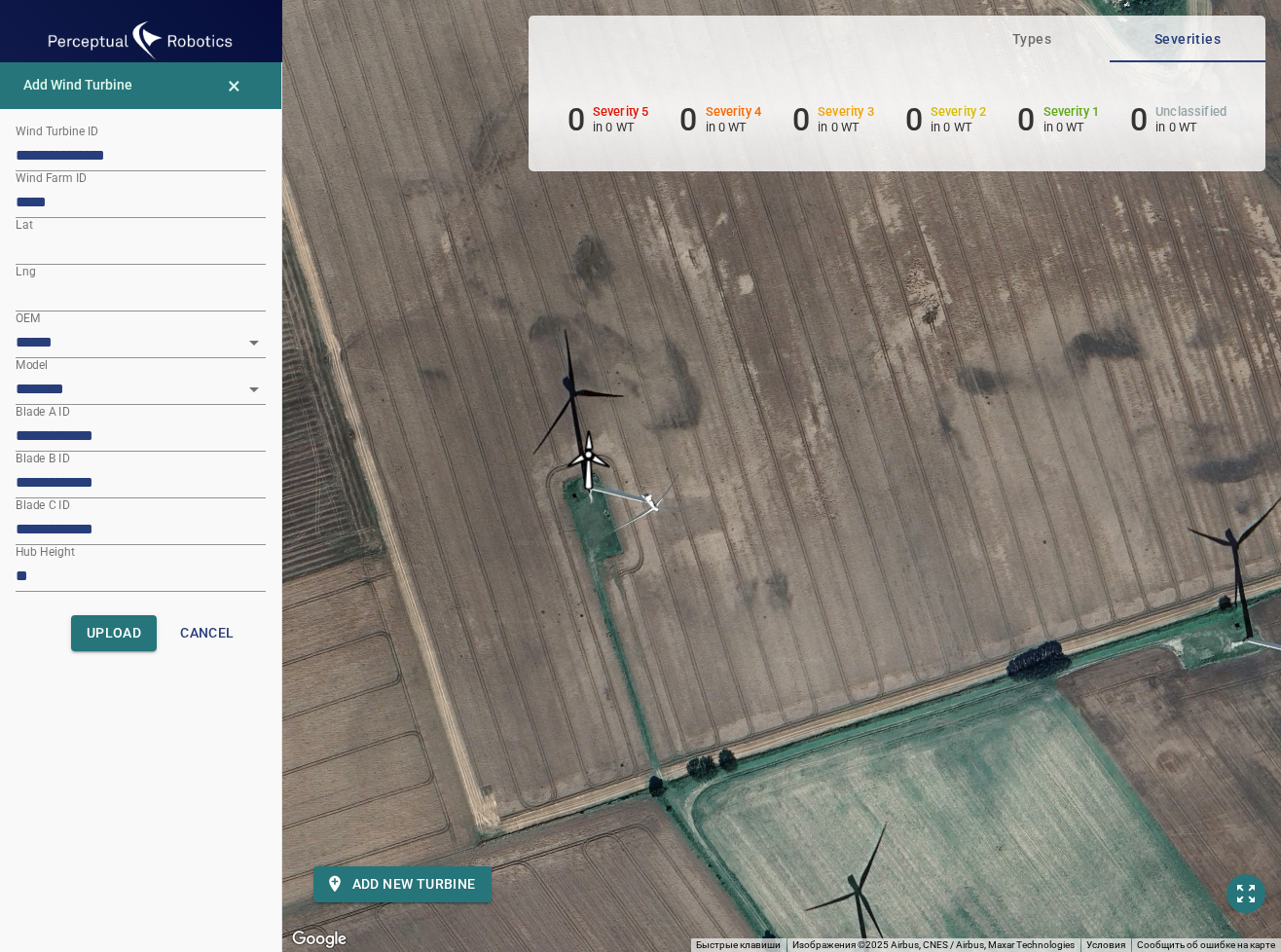 drag, startPoint x: 689, startPoint y: 377, endPoint x: 582, endPoint y: 468, distance: 140.46352 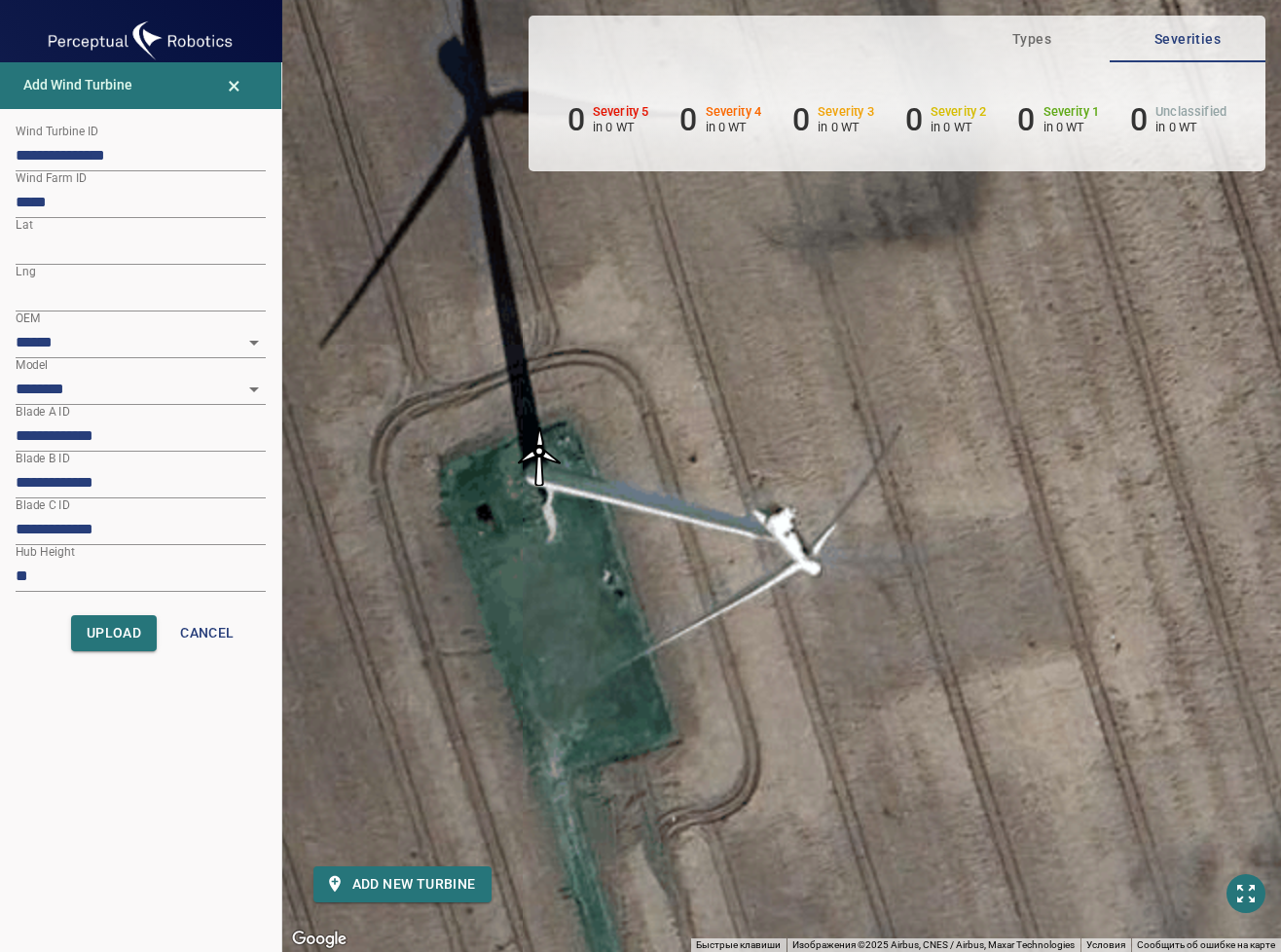drag, startPoint x: 530, startPoint y: 570, endPoint x: 530, endPoint y: 618, distance: 48 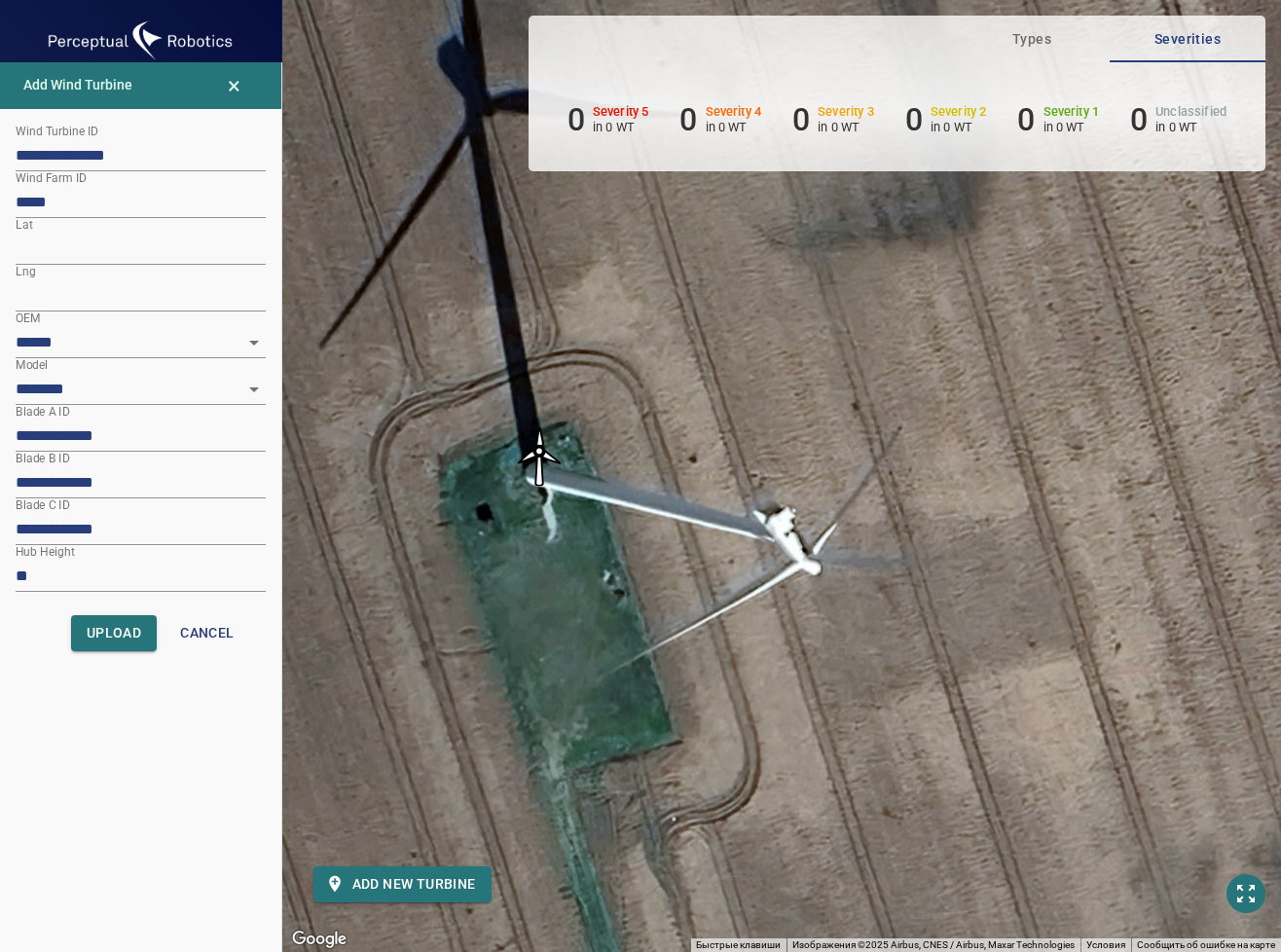 drag, startPoint x: 556, startPoint y: 623, endPoint x: 600, endPoint y: 653, distance: 53.254108 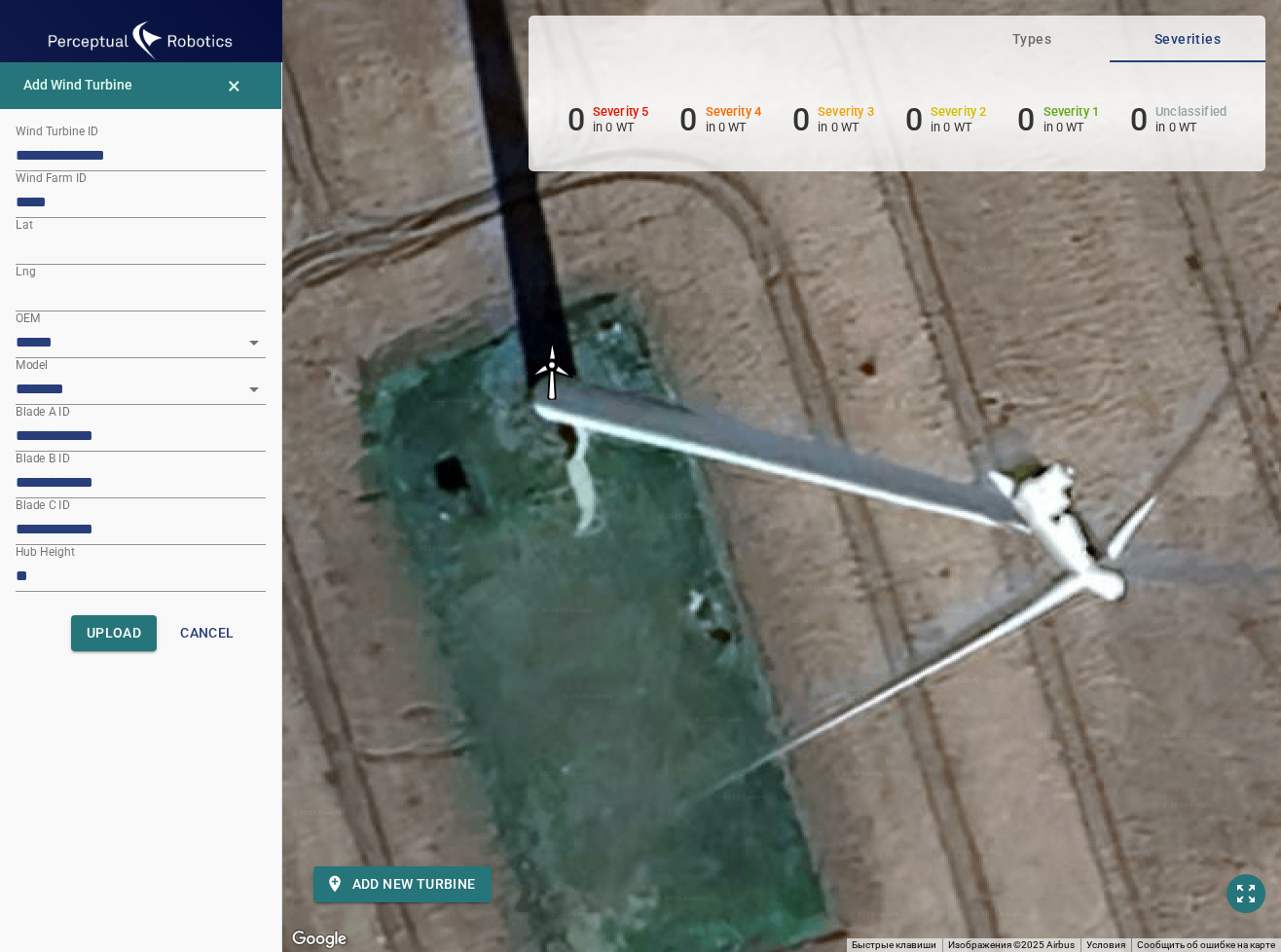 drag, startPoint x: 562, startPoint y: 384, endPoint x: 556, endPoint y: 361, distance: 23.769729 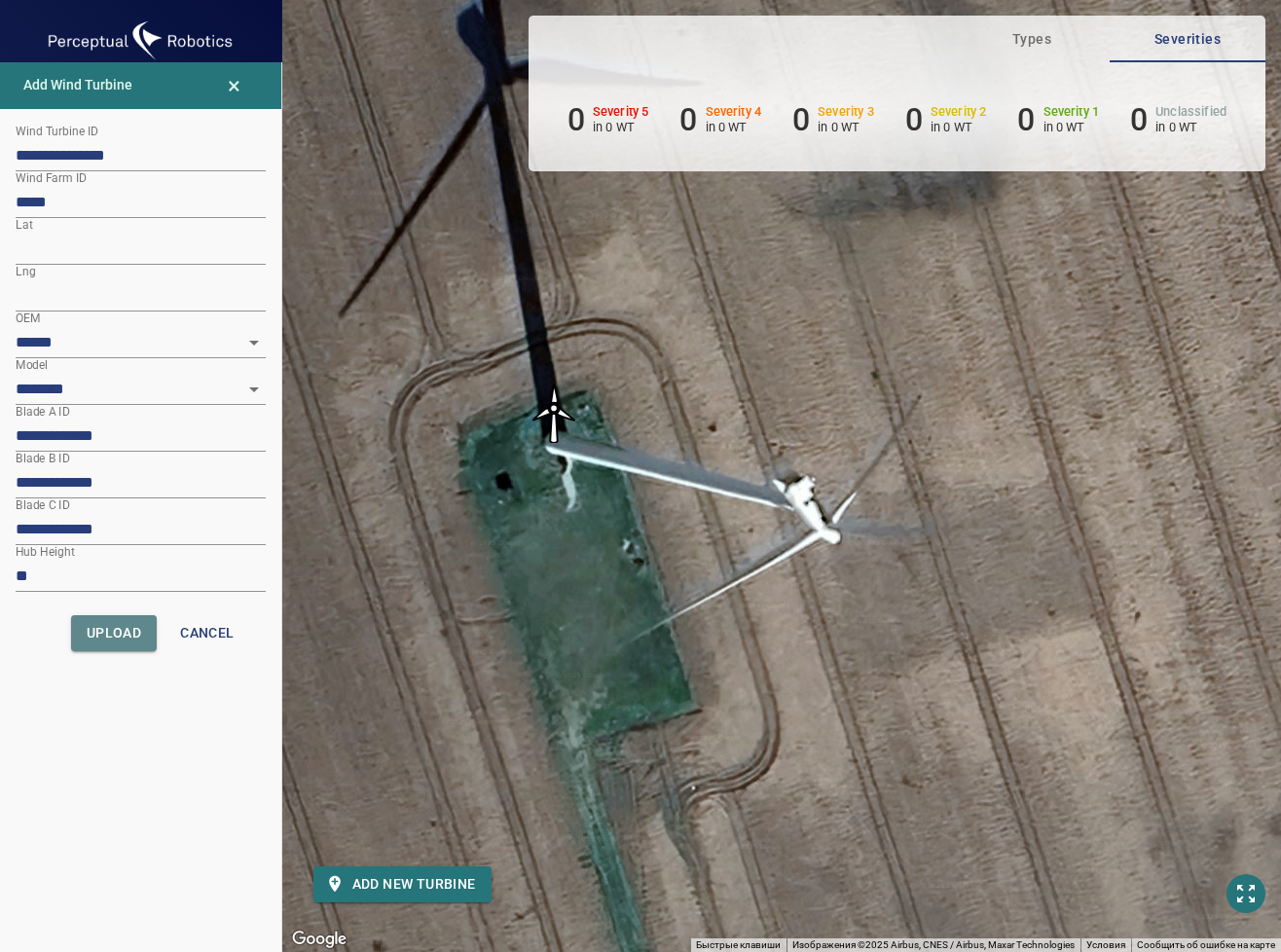 click on "Upload" at bounding box center (114, 633) 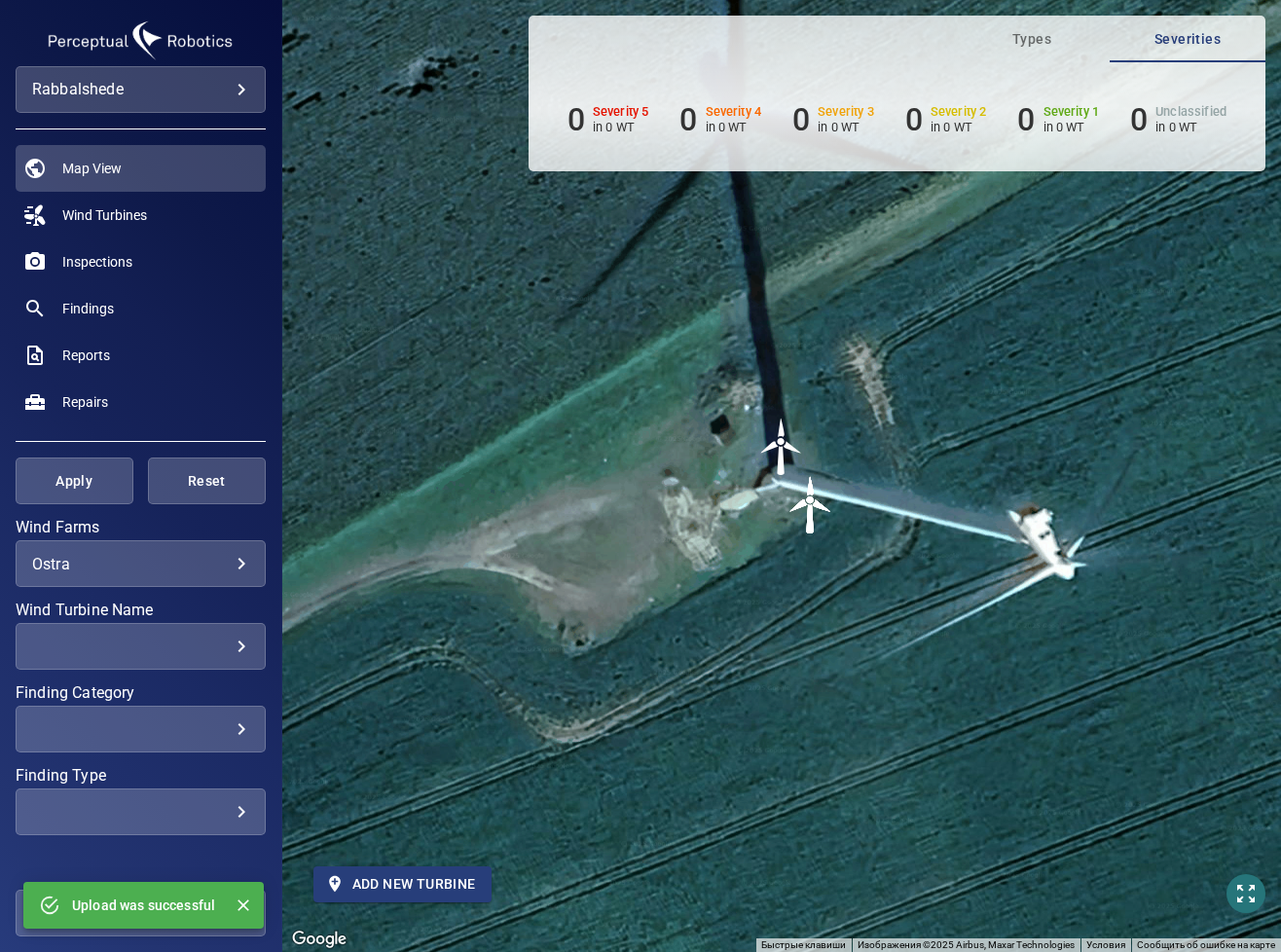 click on "Add new turbine" at bounding box center [402, 884] 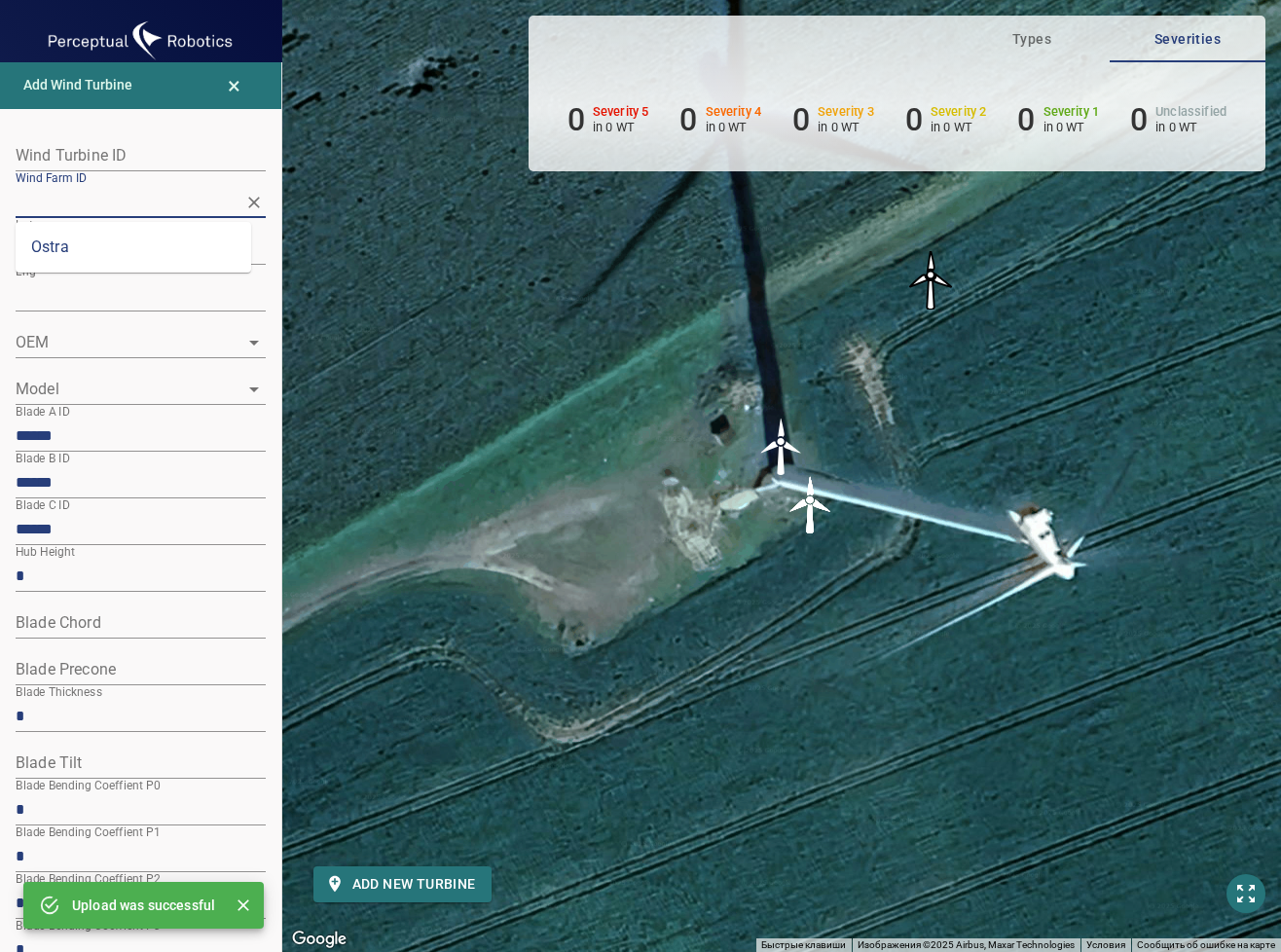 click on "Wind Farm ID" at bounding box center (126, 201) 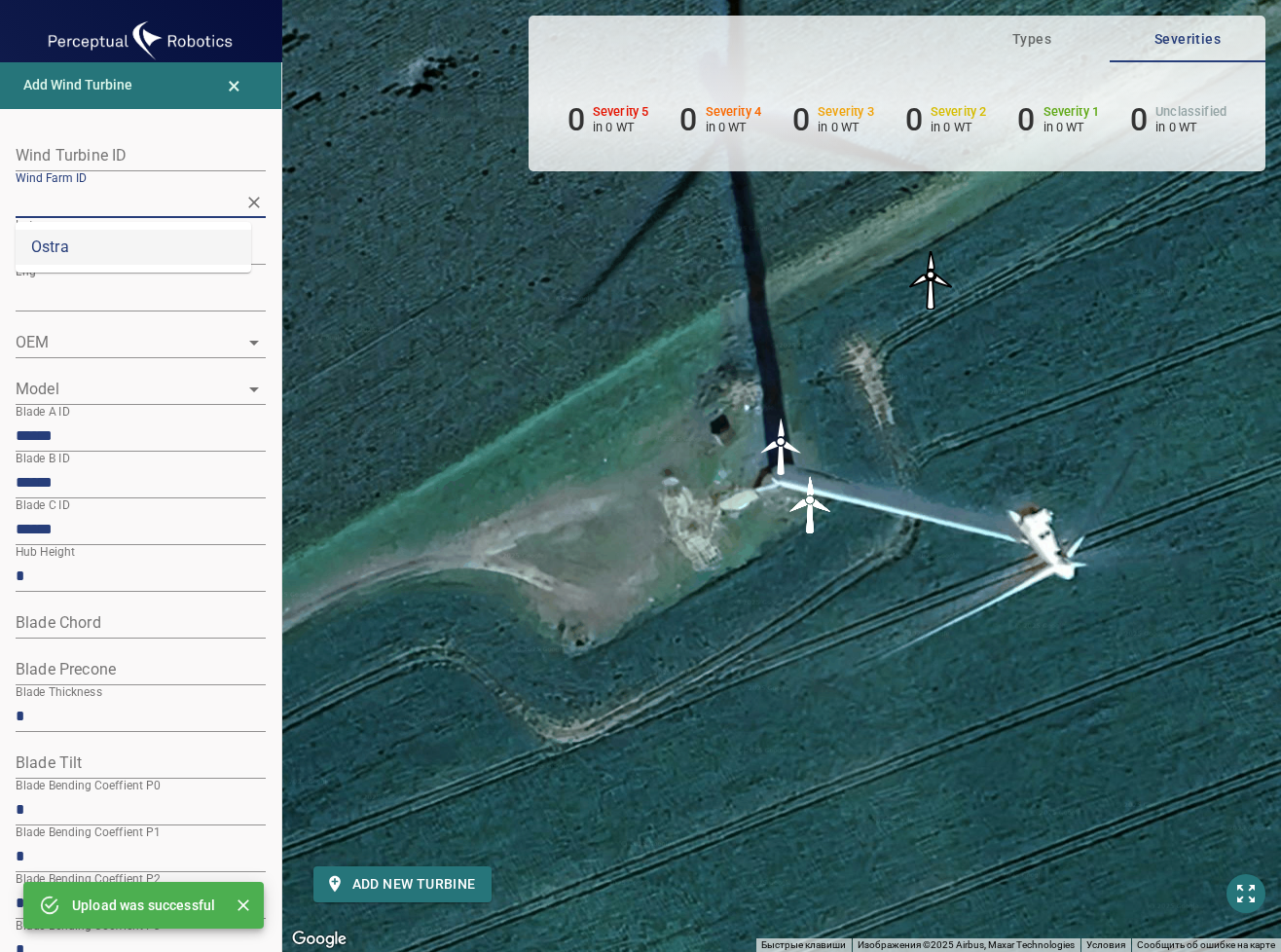click on "Ostra" at bounding box center (133, 247) 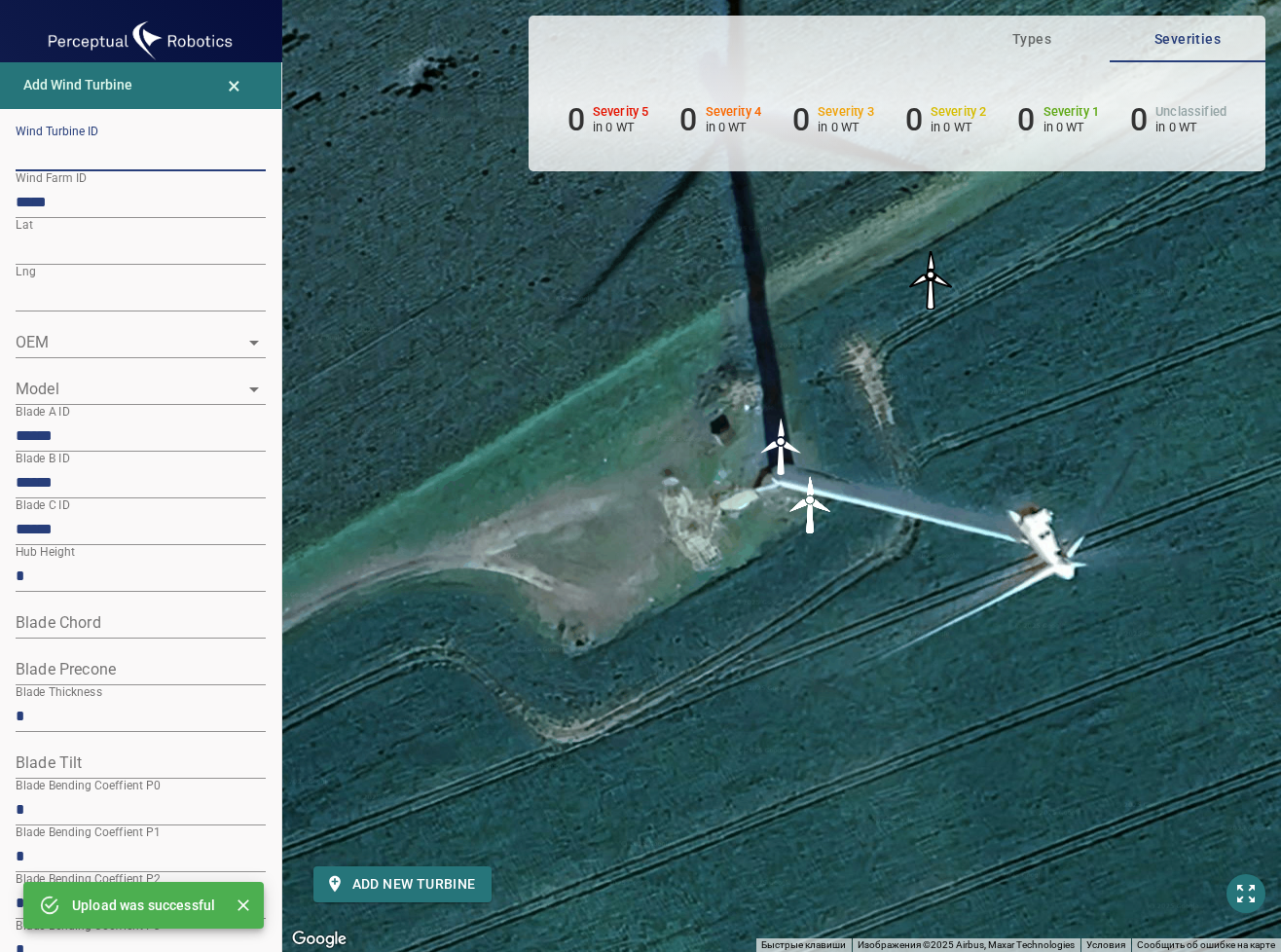 click at bounding box center (140, 156) 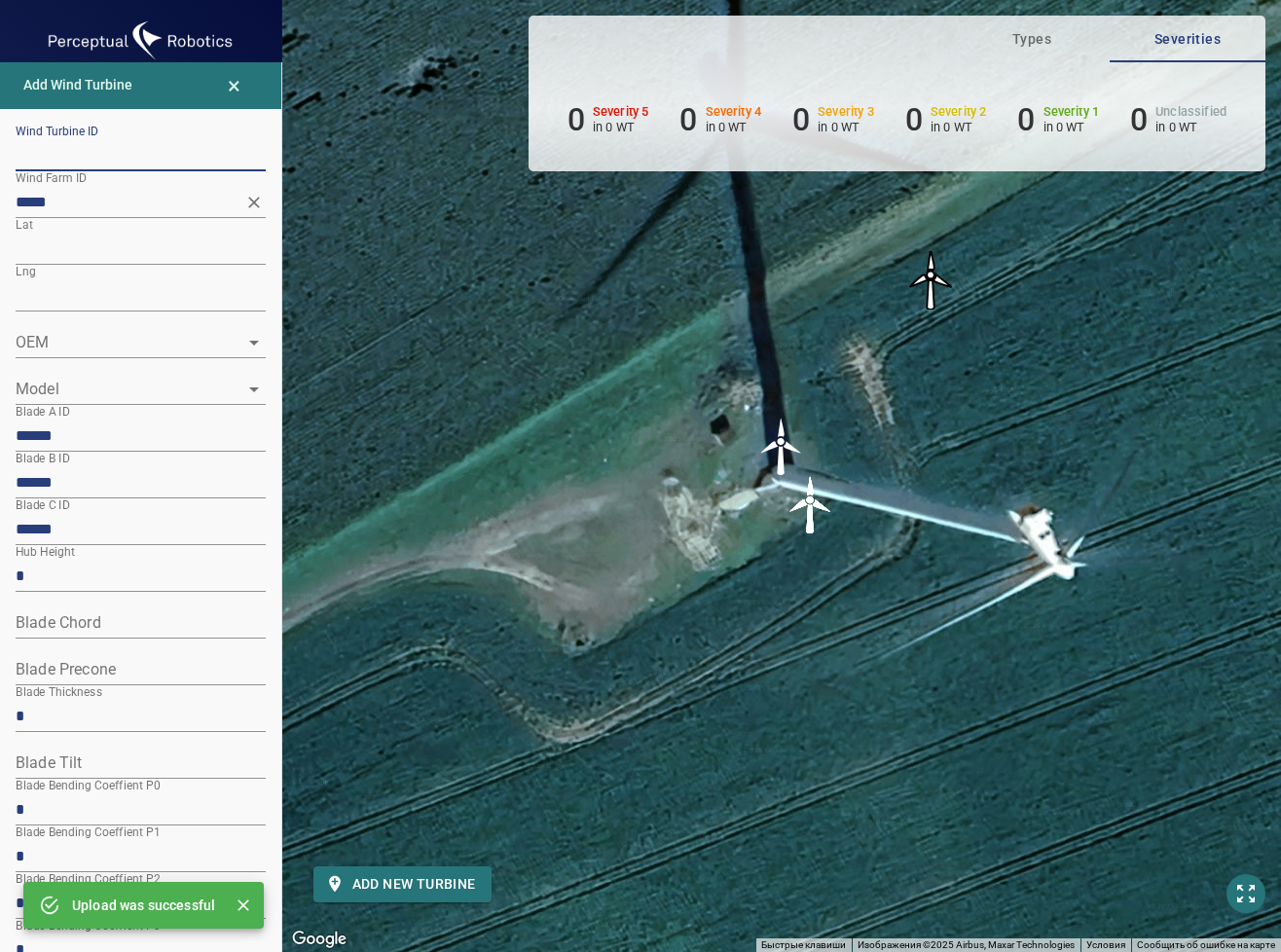 paste on "**********" 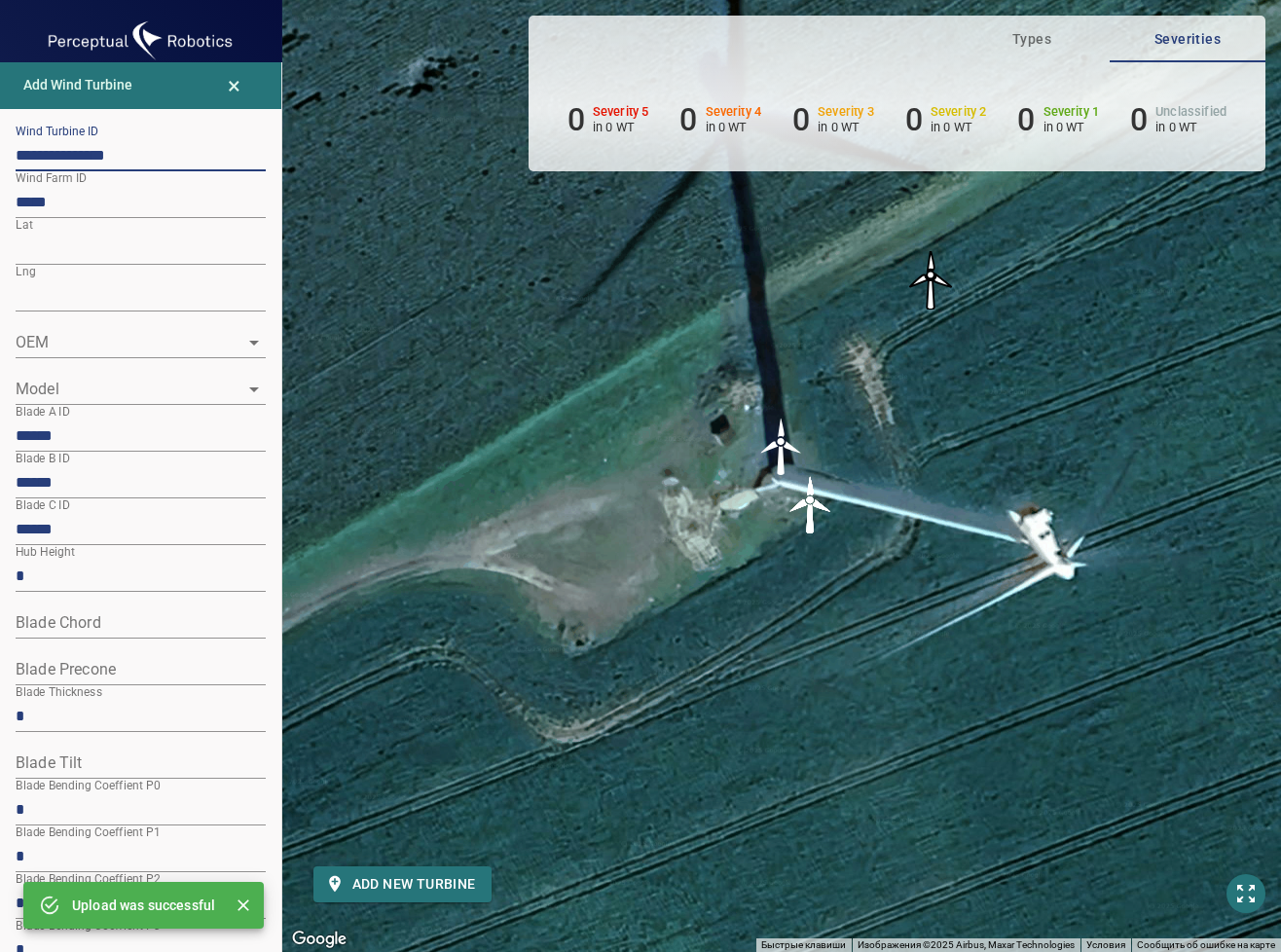 type on "**********" 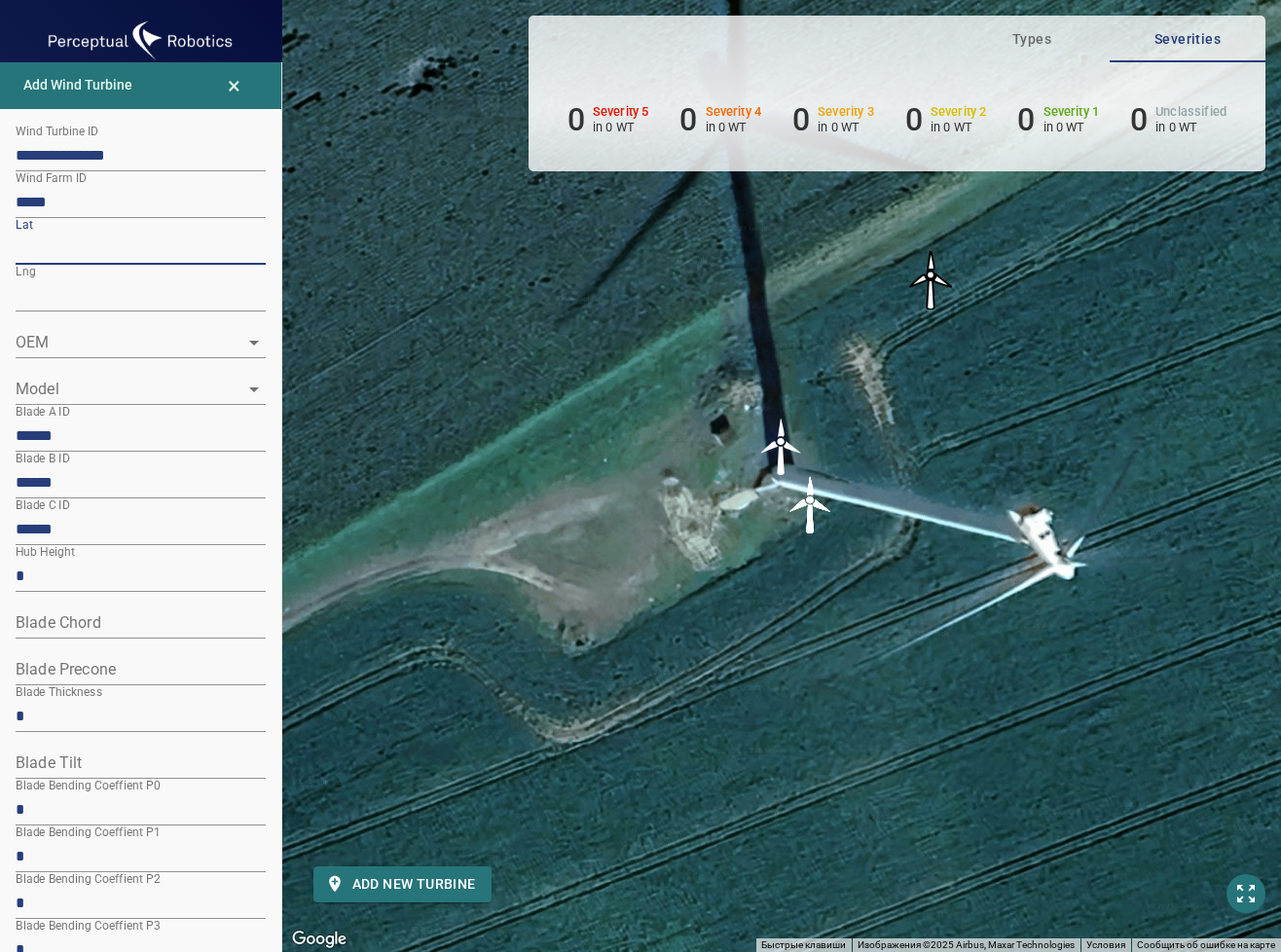 drag, startPoint x: 0, startPoint y: 257, endPoint x: -49, endPoint y: 257, distance: 49 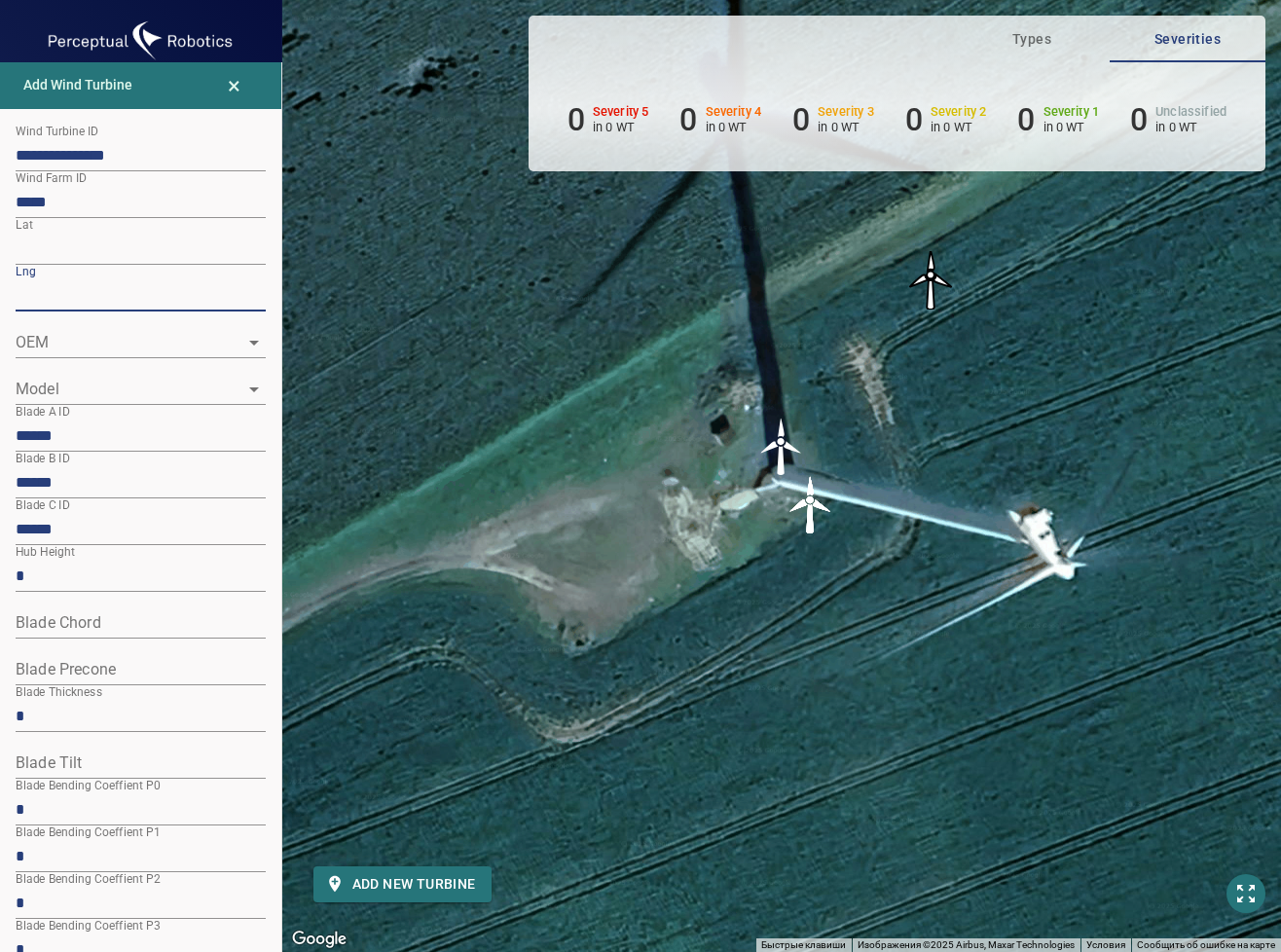 drag, startPoint x: 72, startPoint y: 297, endPoint x: -19, endPoint y: 293, distance: 91.08787 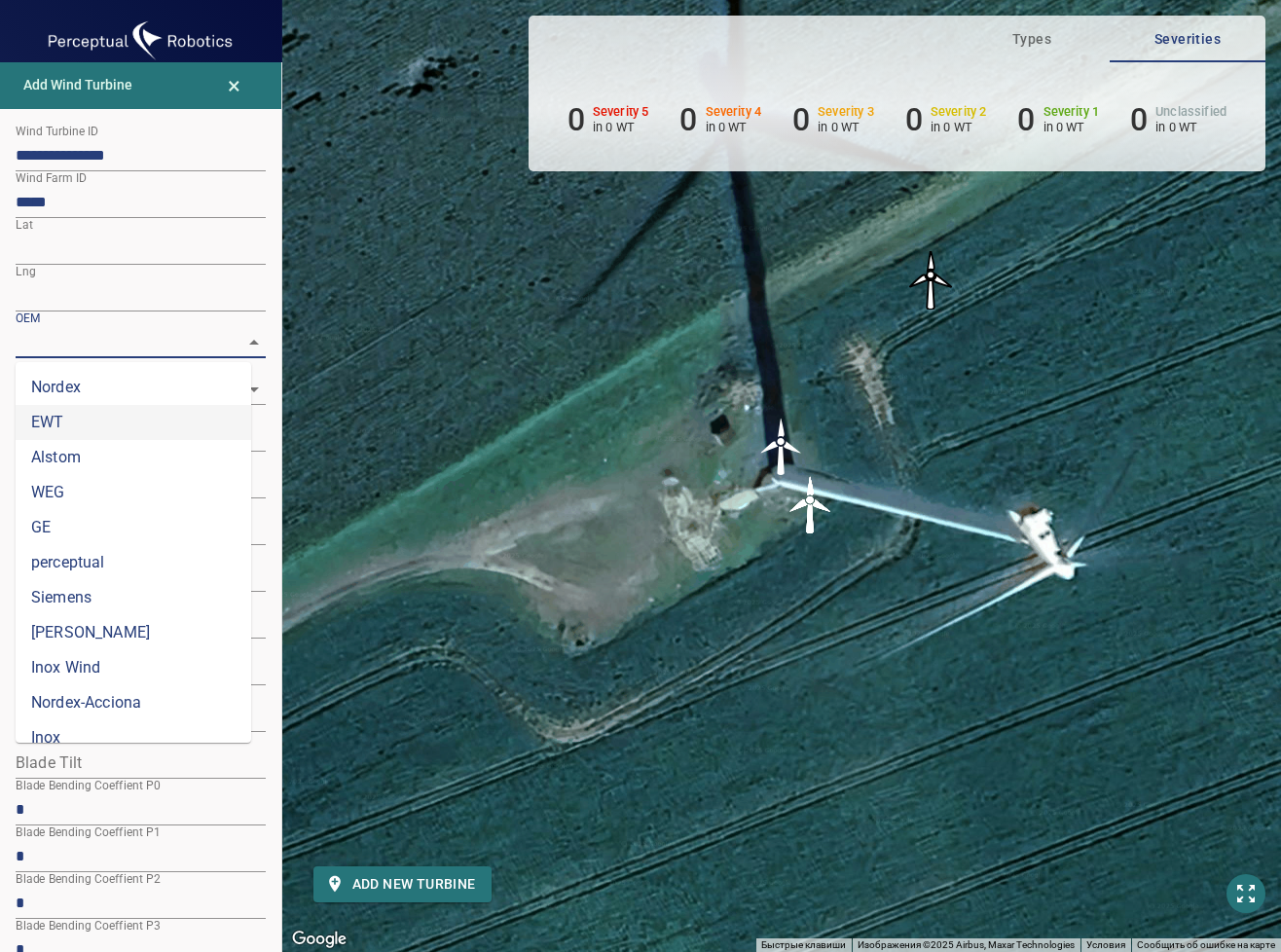 scroll, scrollTop: 685, scrollLeft: 0, axis: vertical 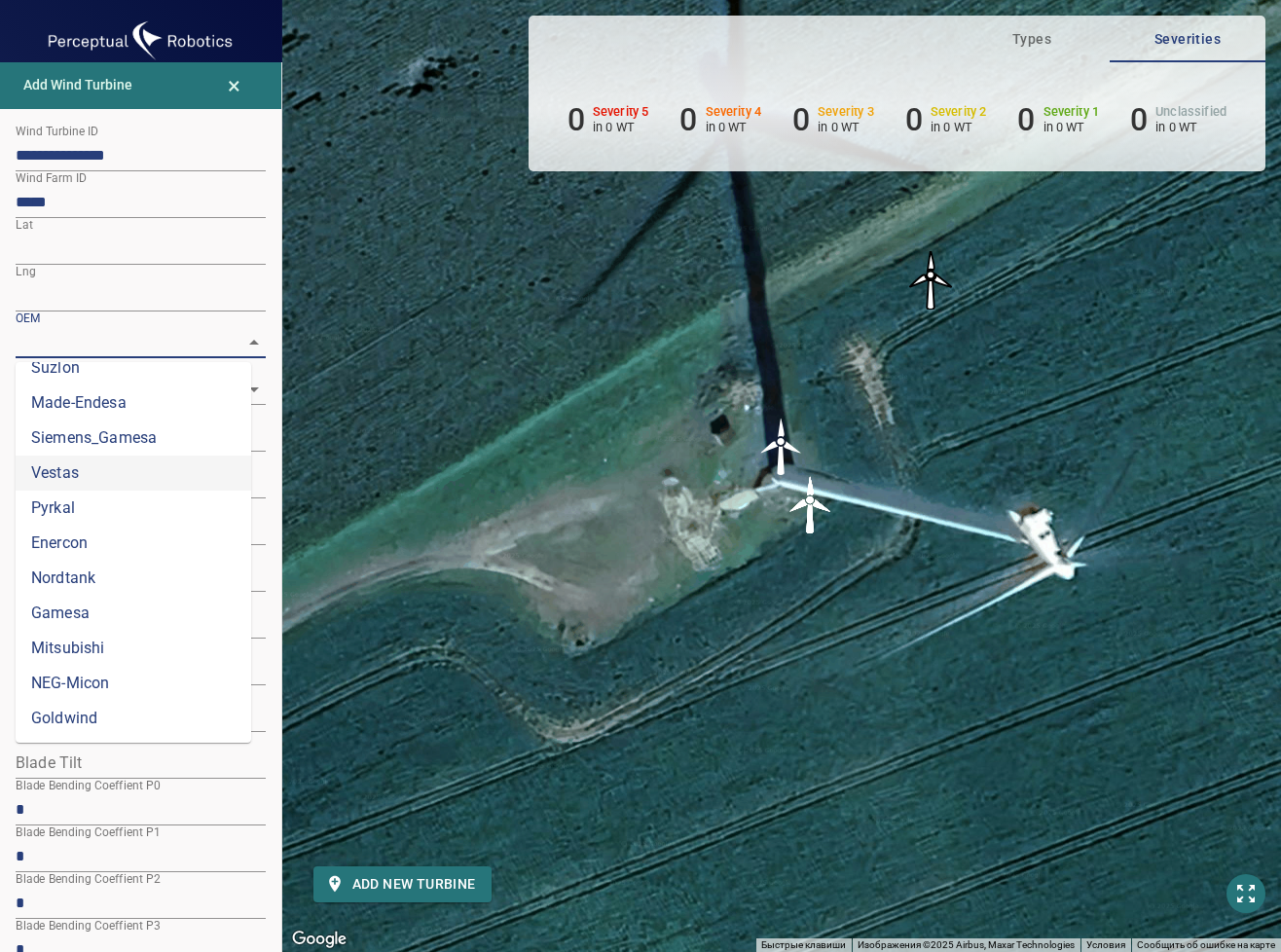 click on "Vestas" at bounding box center (133, 473) 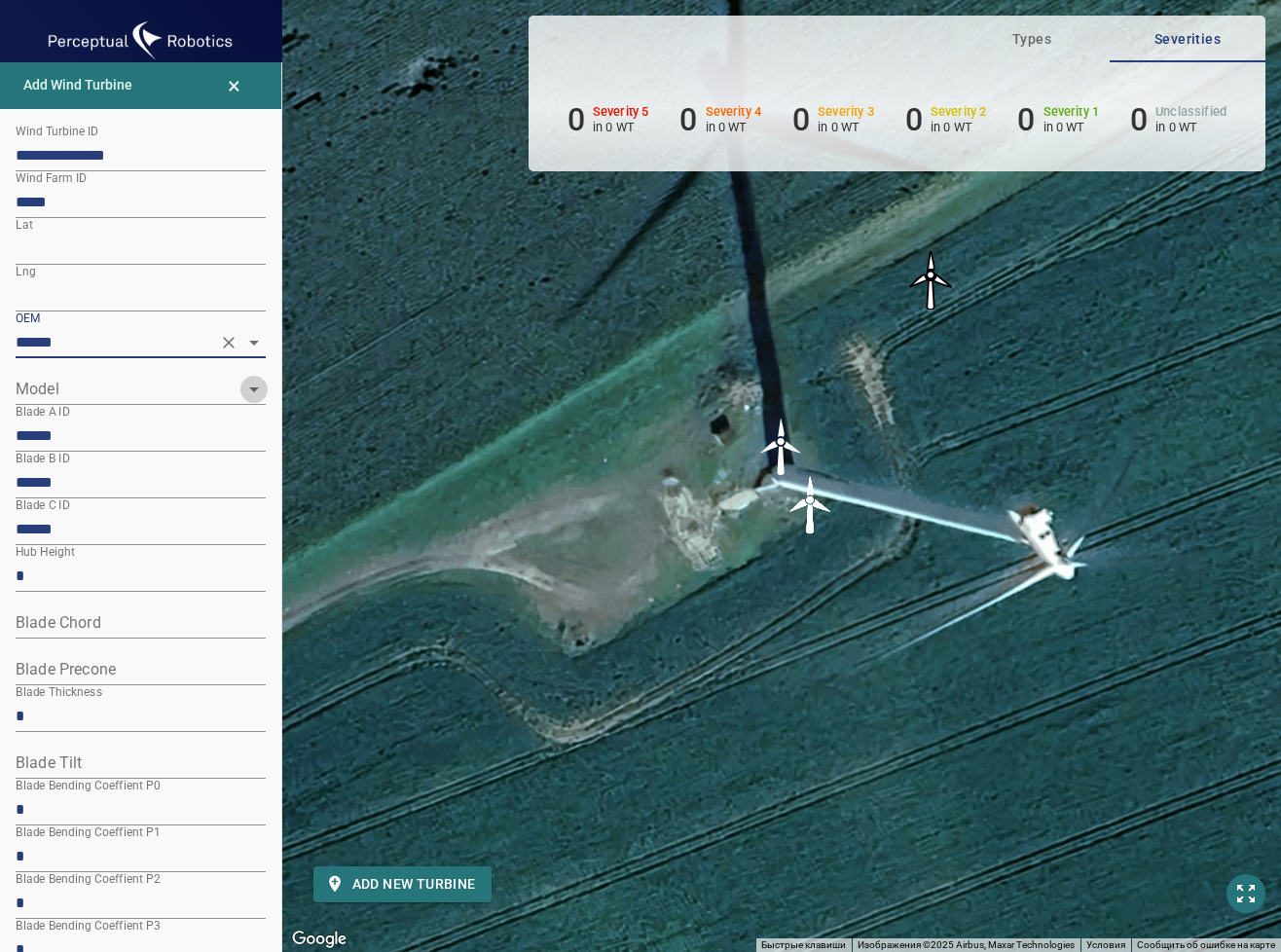 click 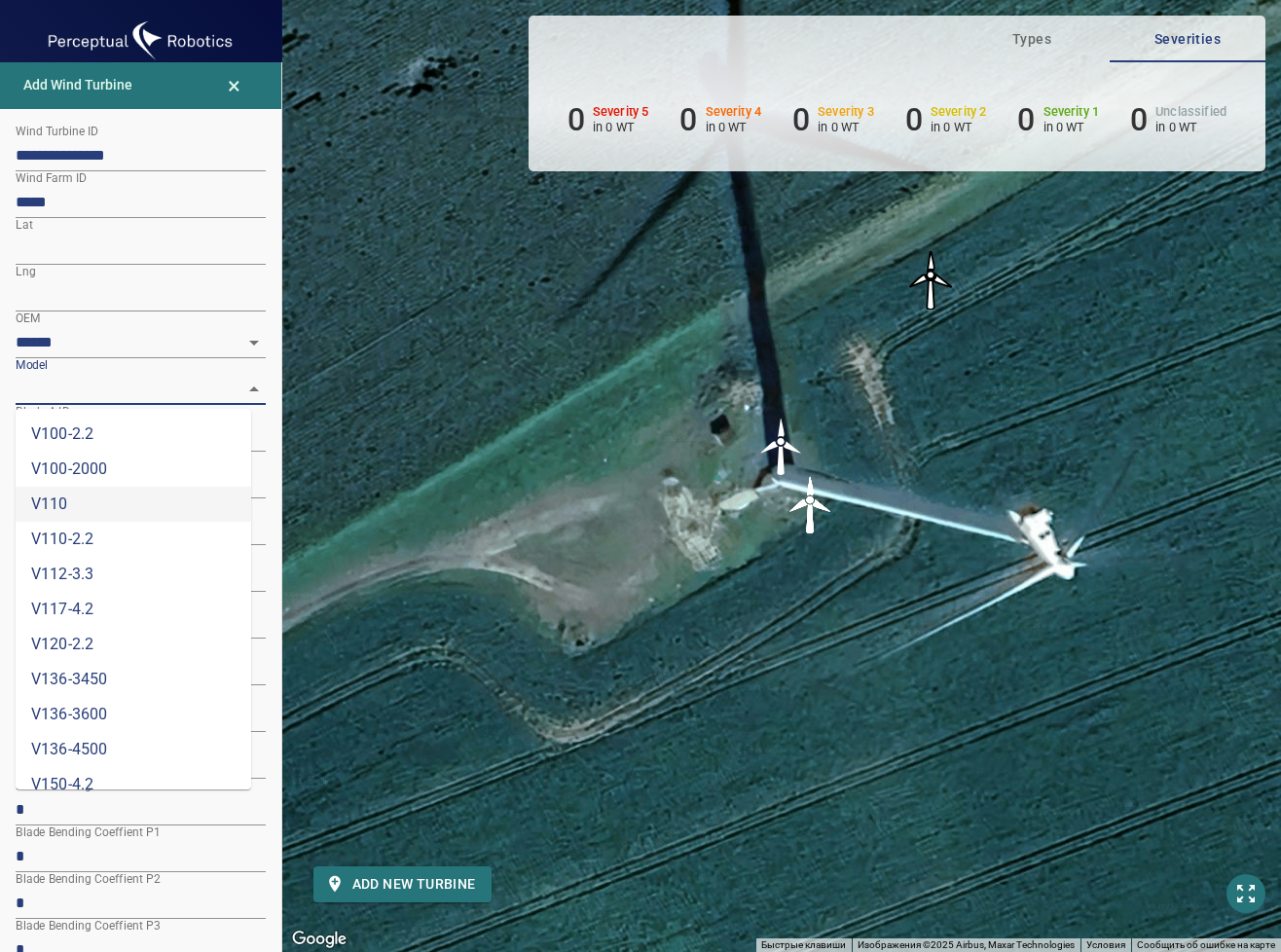 scroll, scrollTop: 685, scrollLeft: 0, axis: vertical 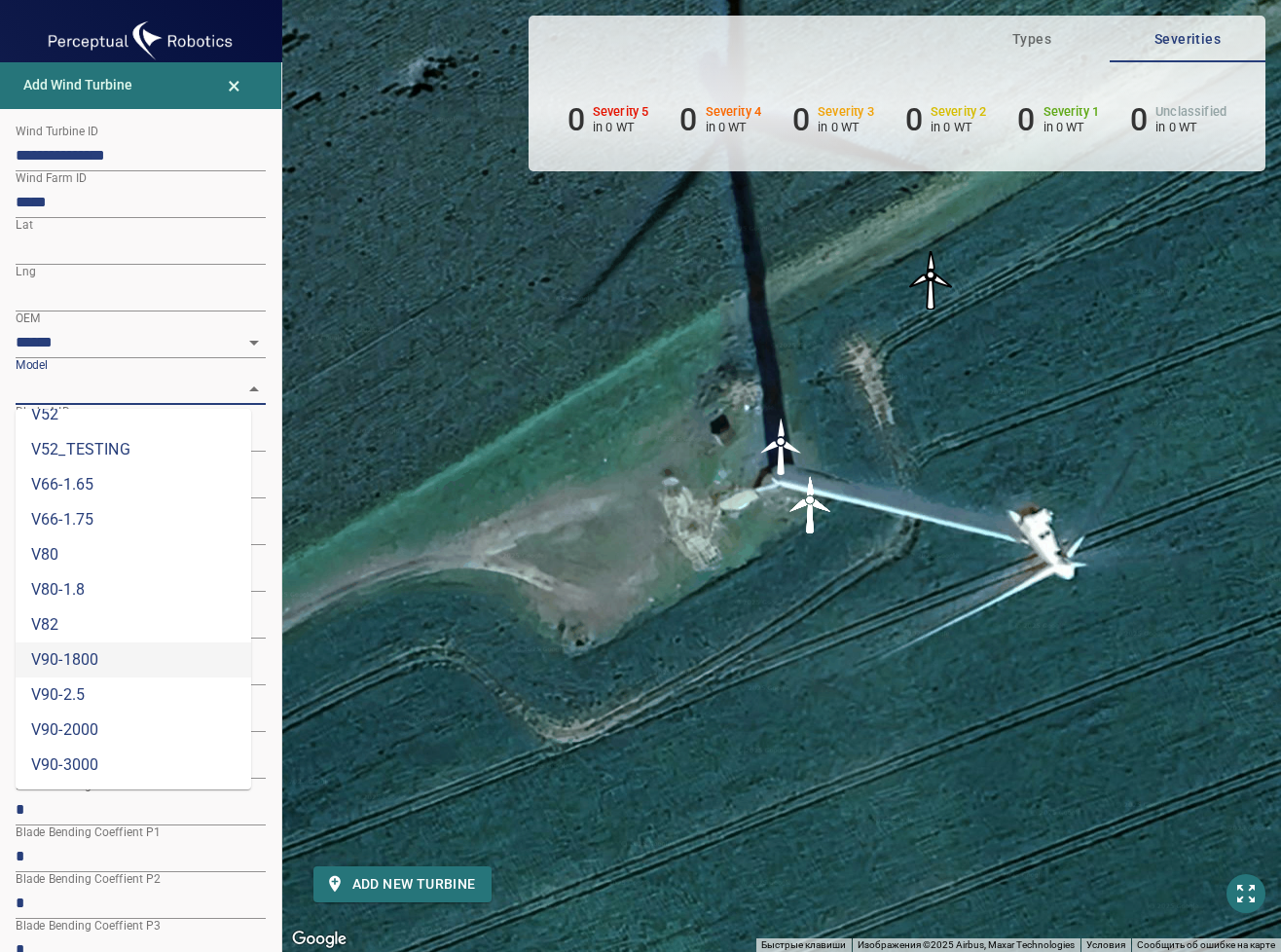 click on "V90-1800" at bounding box center (133, 660) 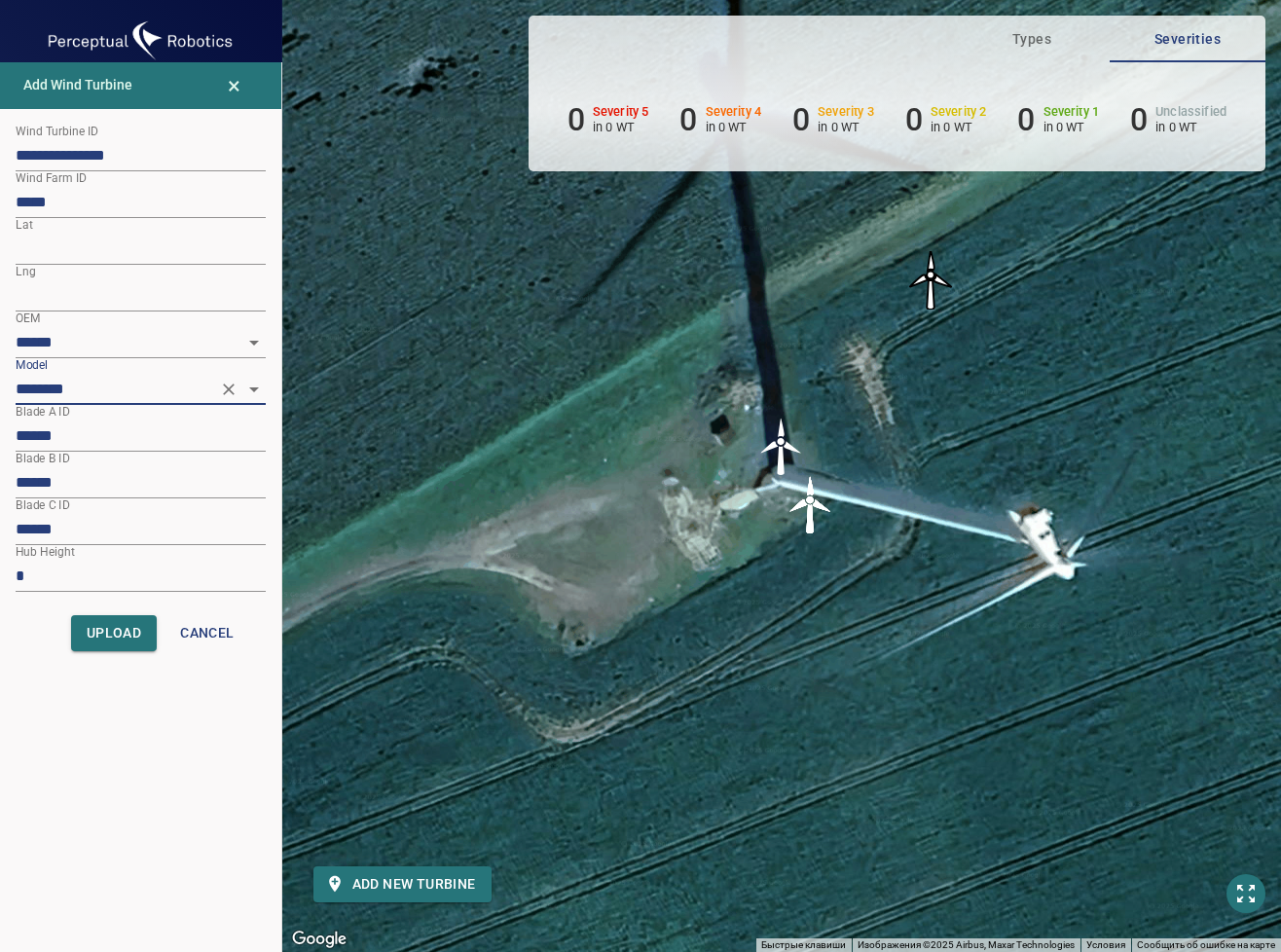 drag, startPoint x: 28, startPoint y: 568, endPoint x: -9, endPoint y: 575, distance: 37.65634 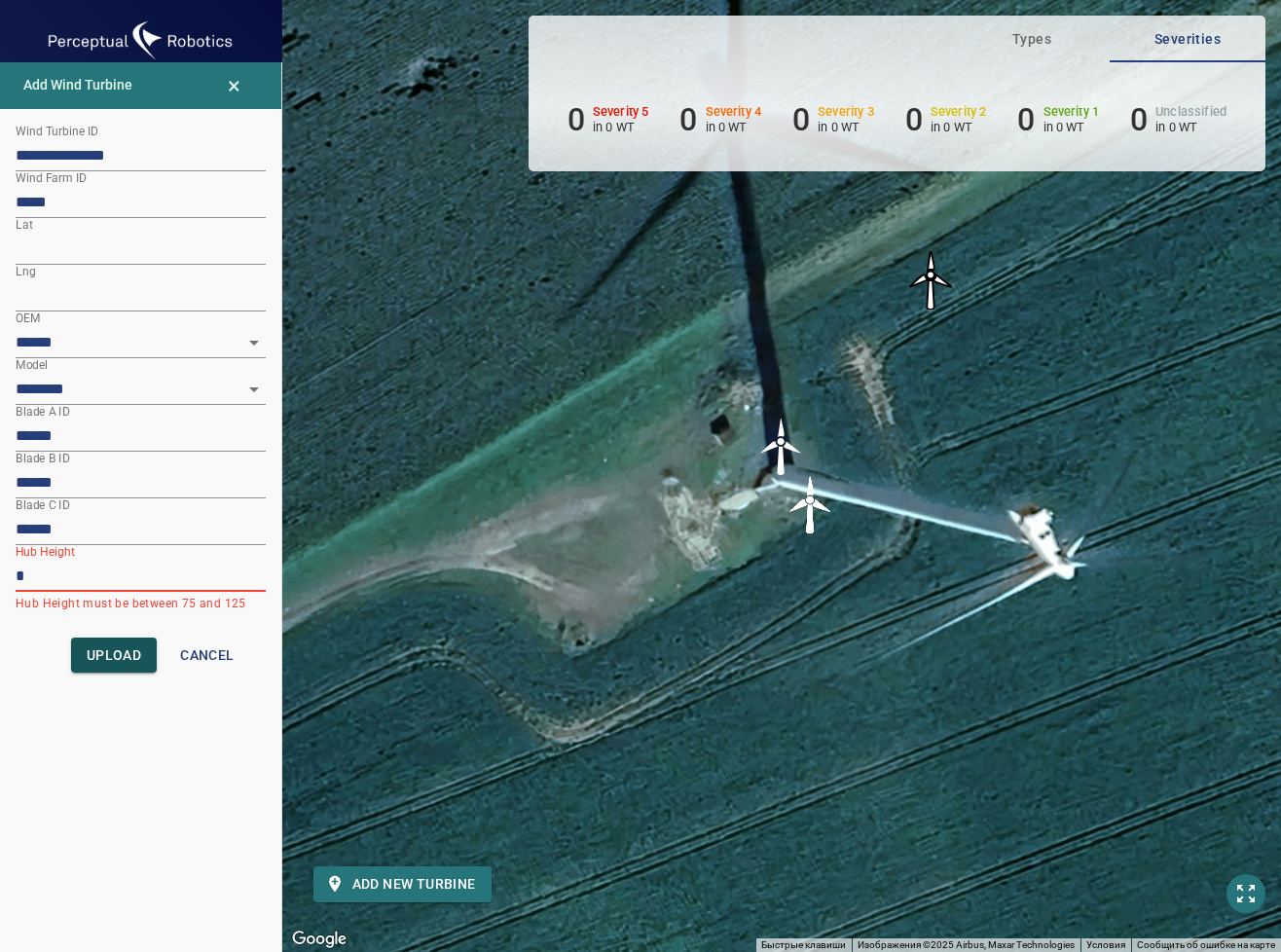 type on "**" 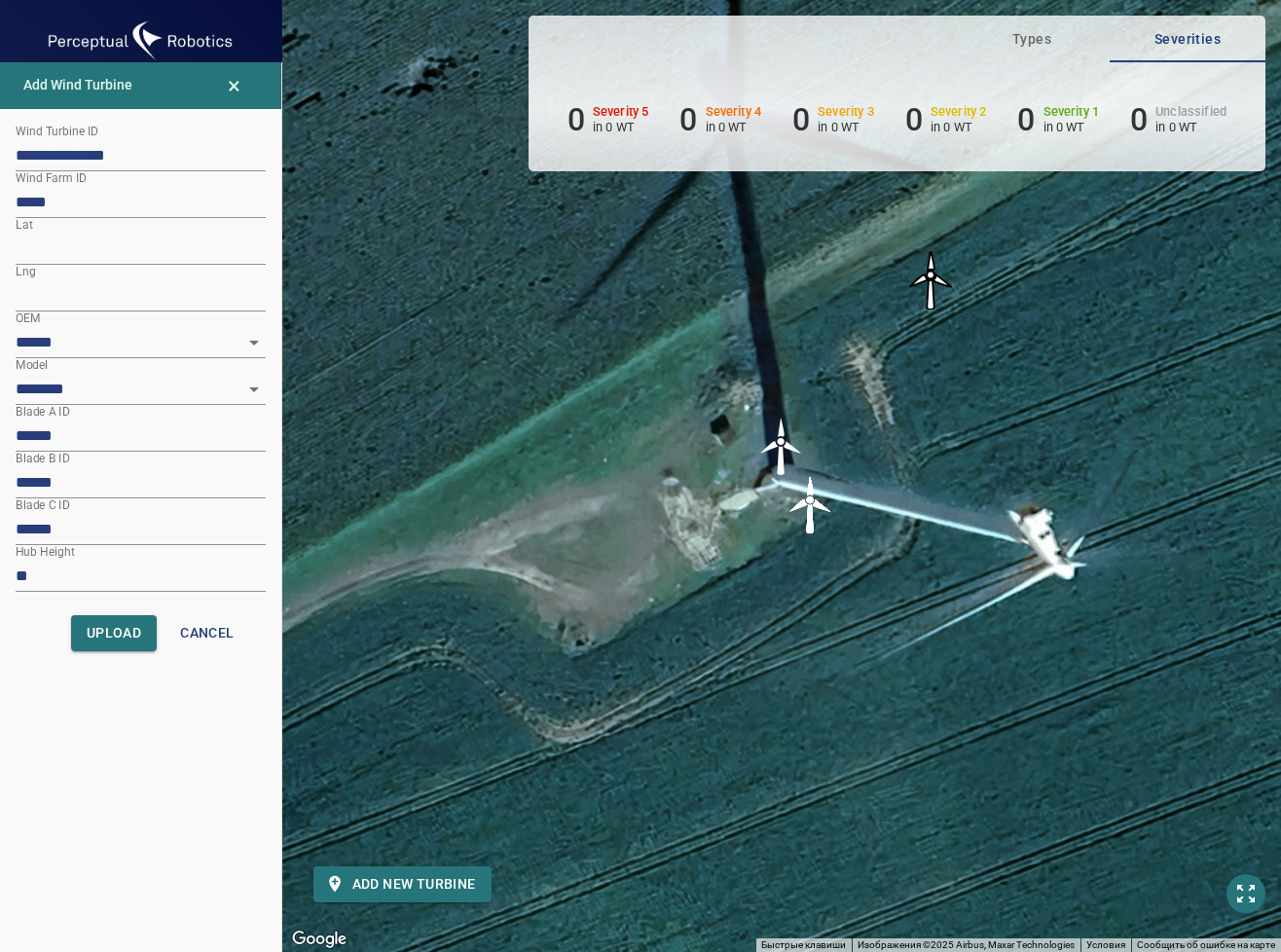 click on "******" at bounding box center (140, 436) 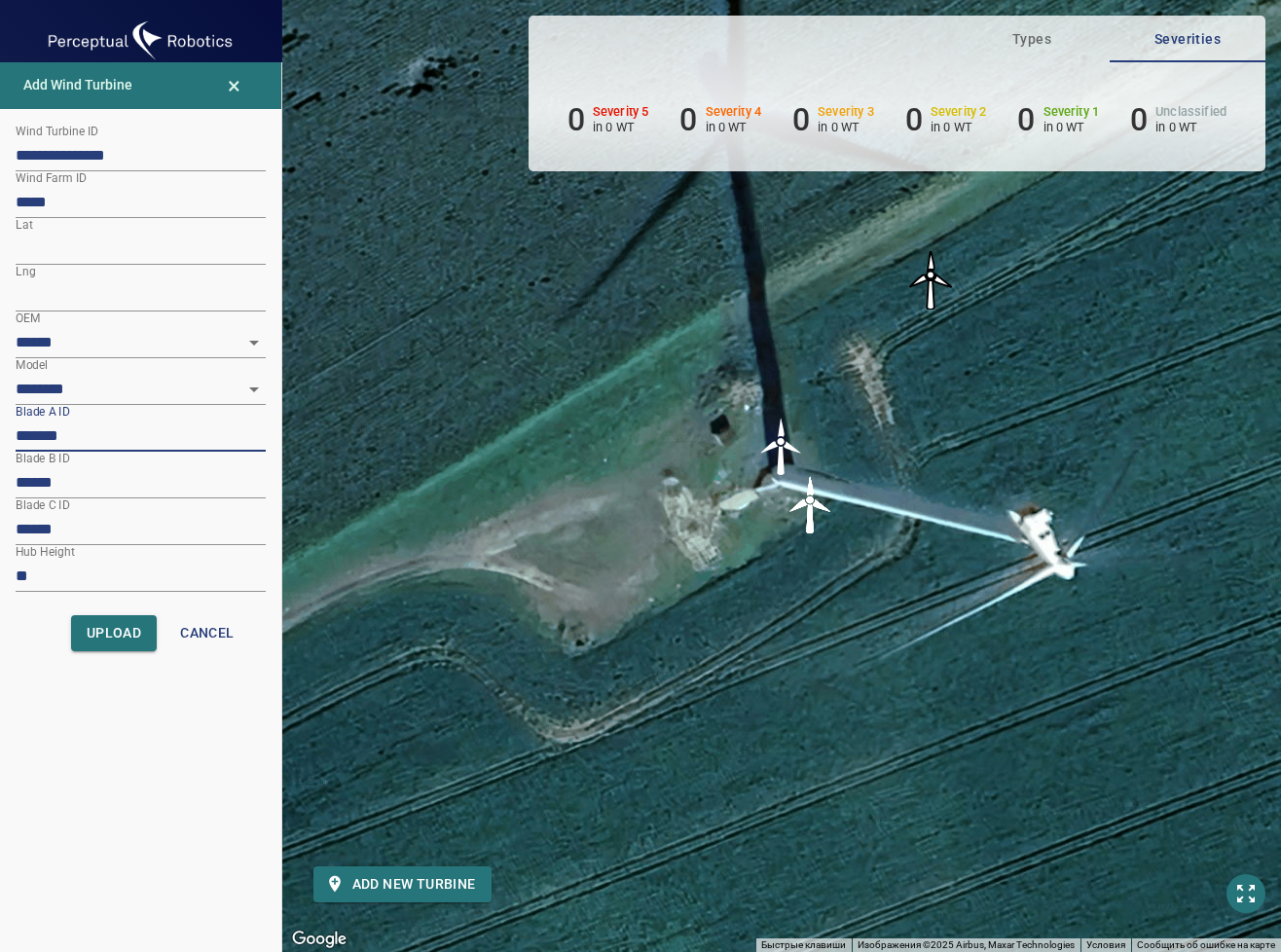 paste on "******" 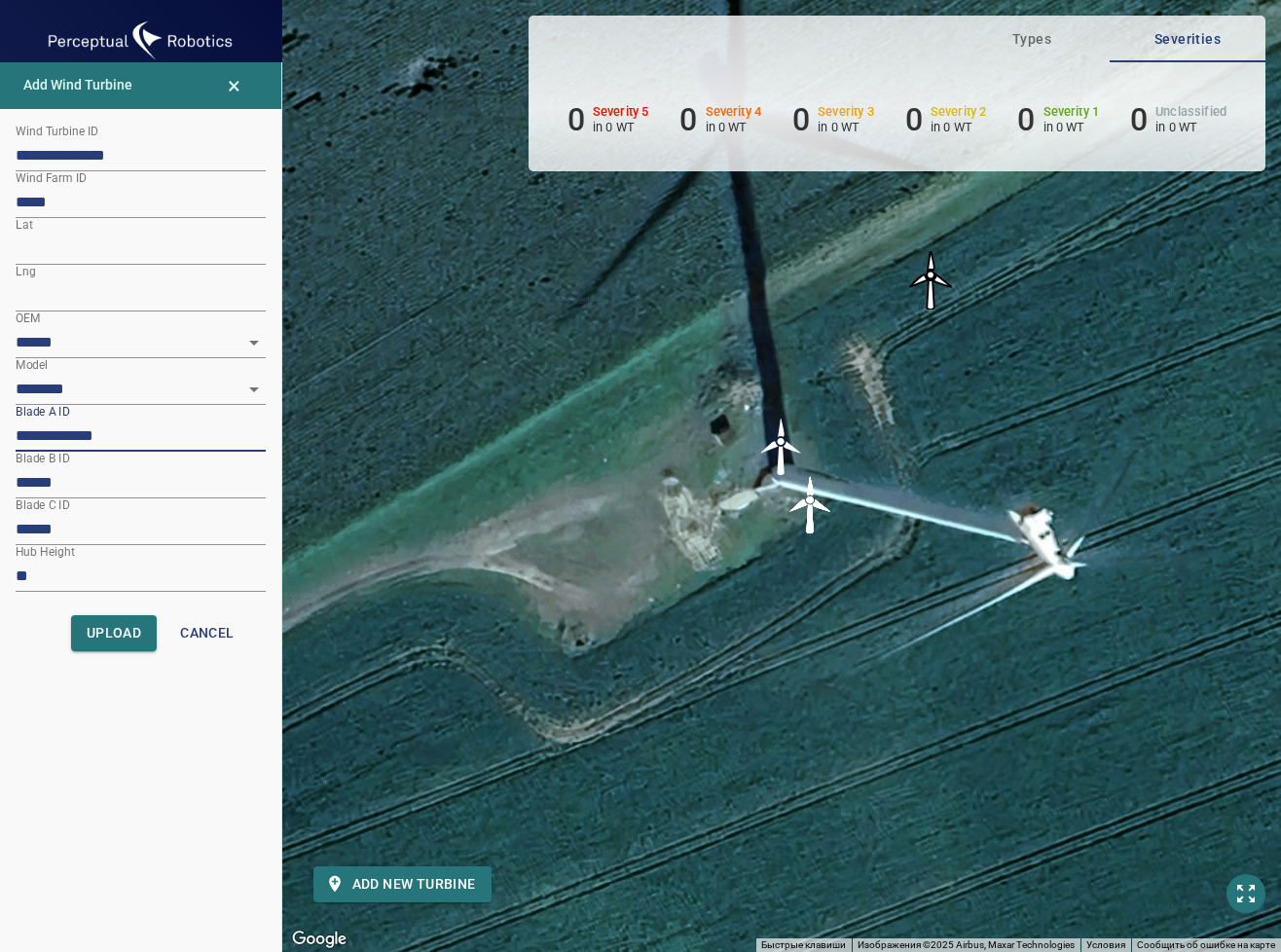 type on "**********" 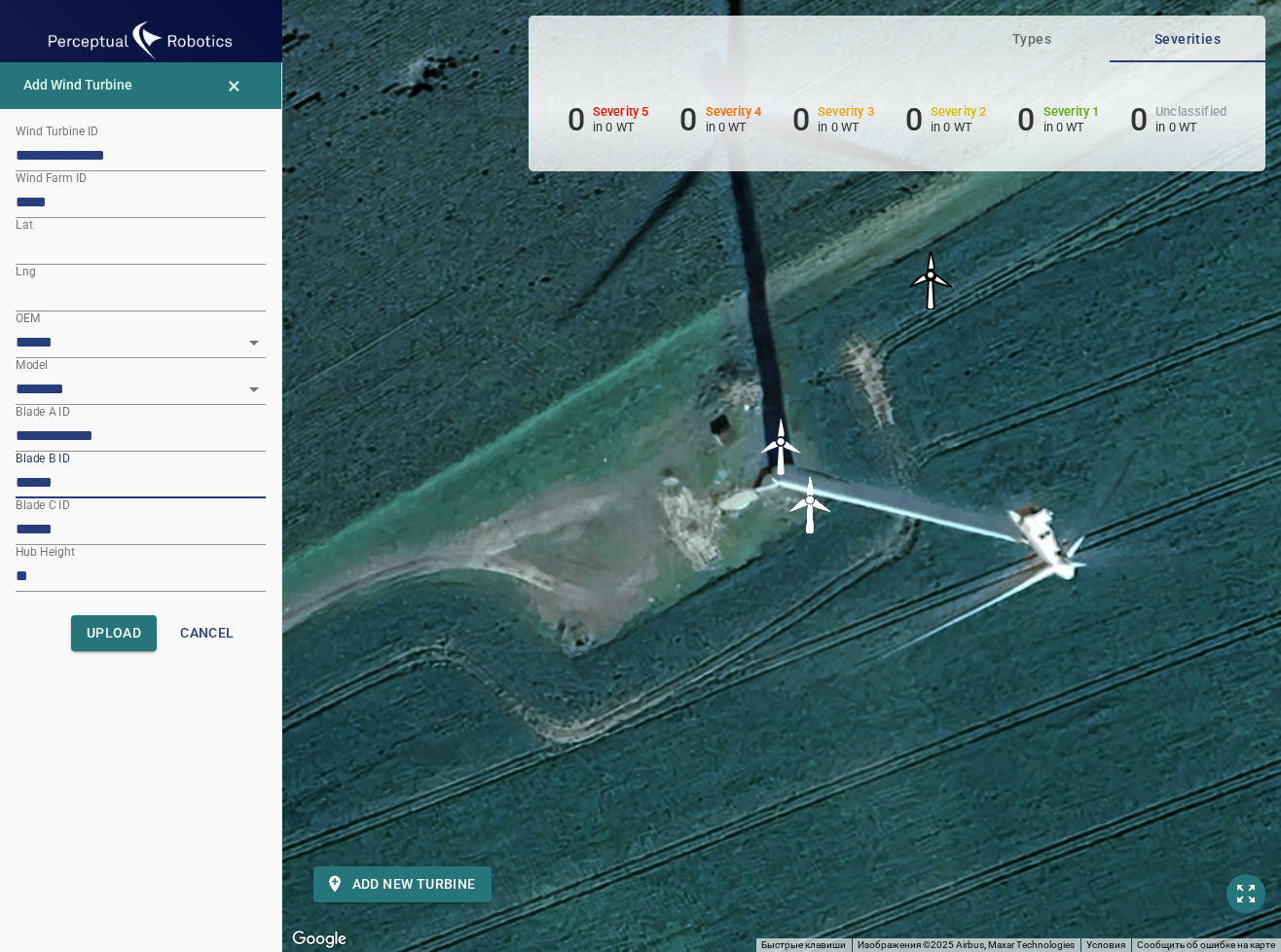 click on "******" at bounding box center [140, 483] 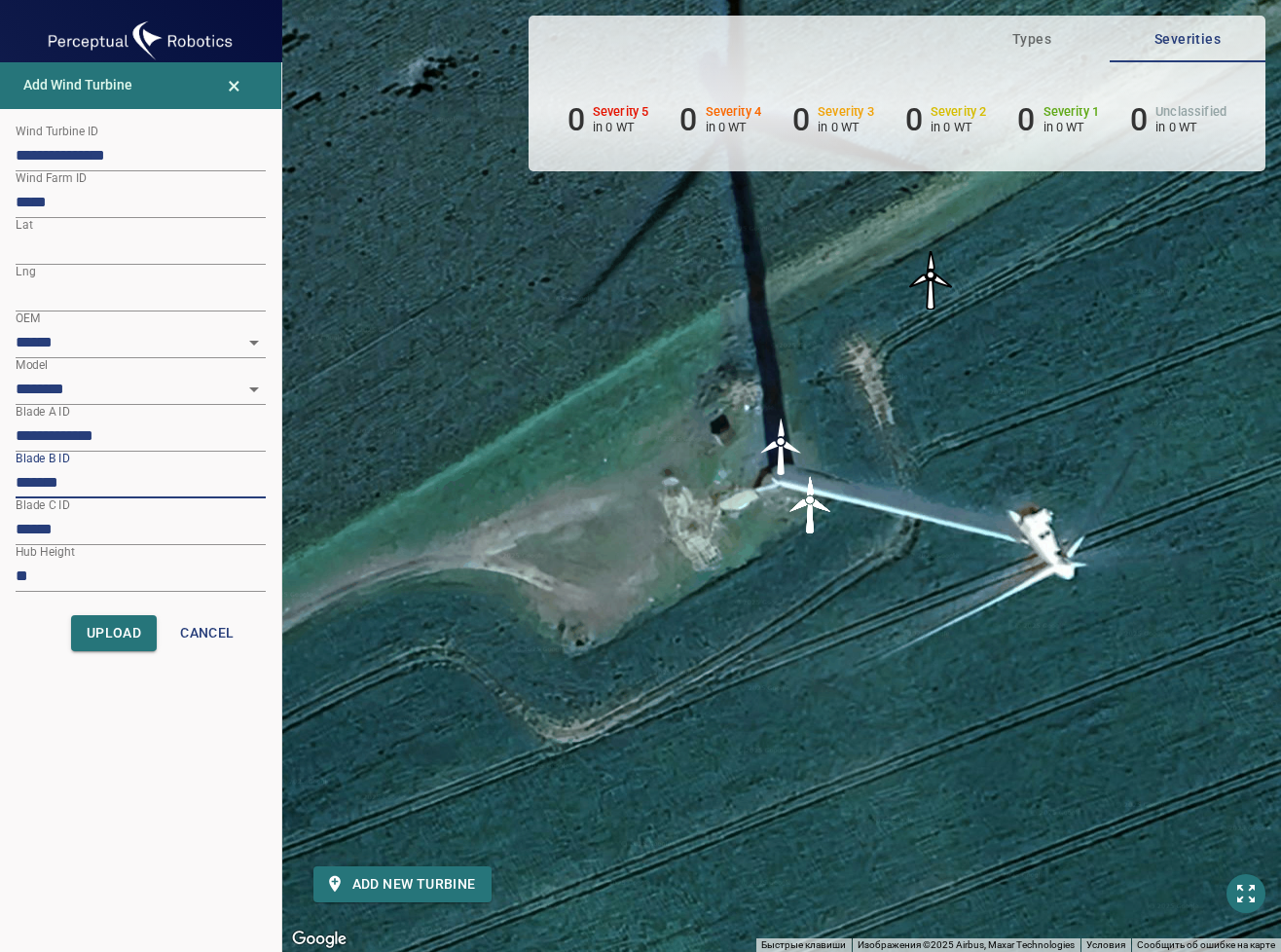 paste on "******" 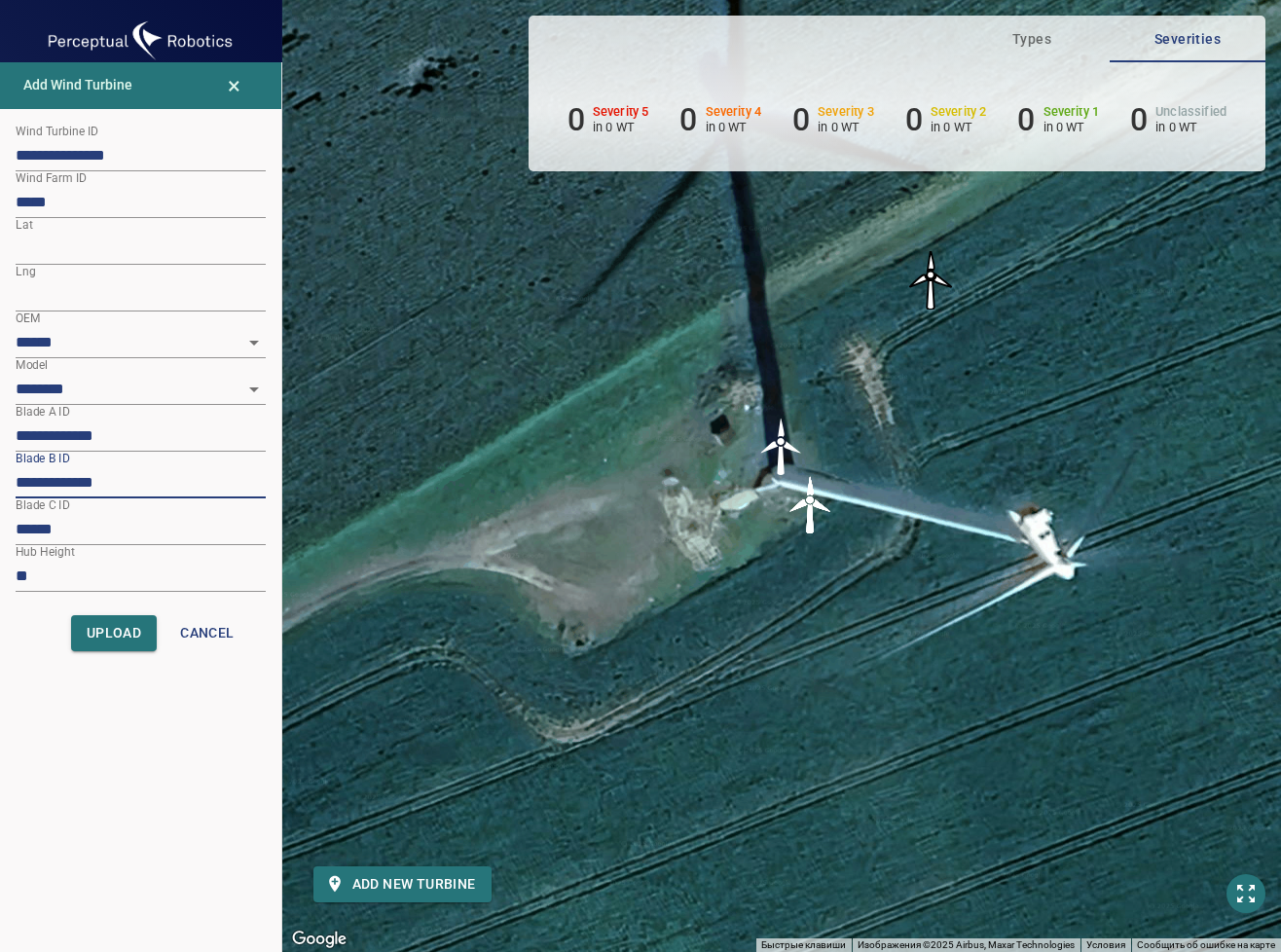type on "**********" 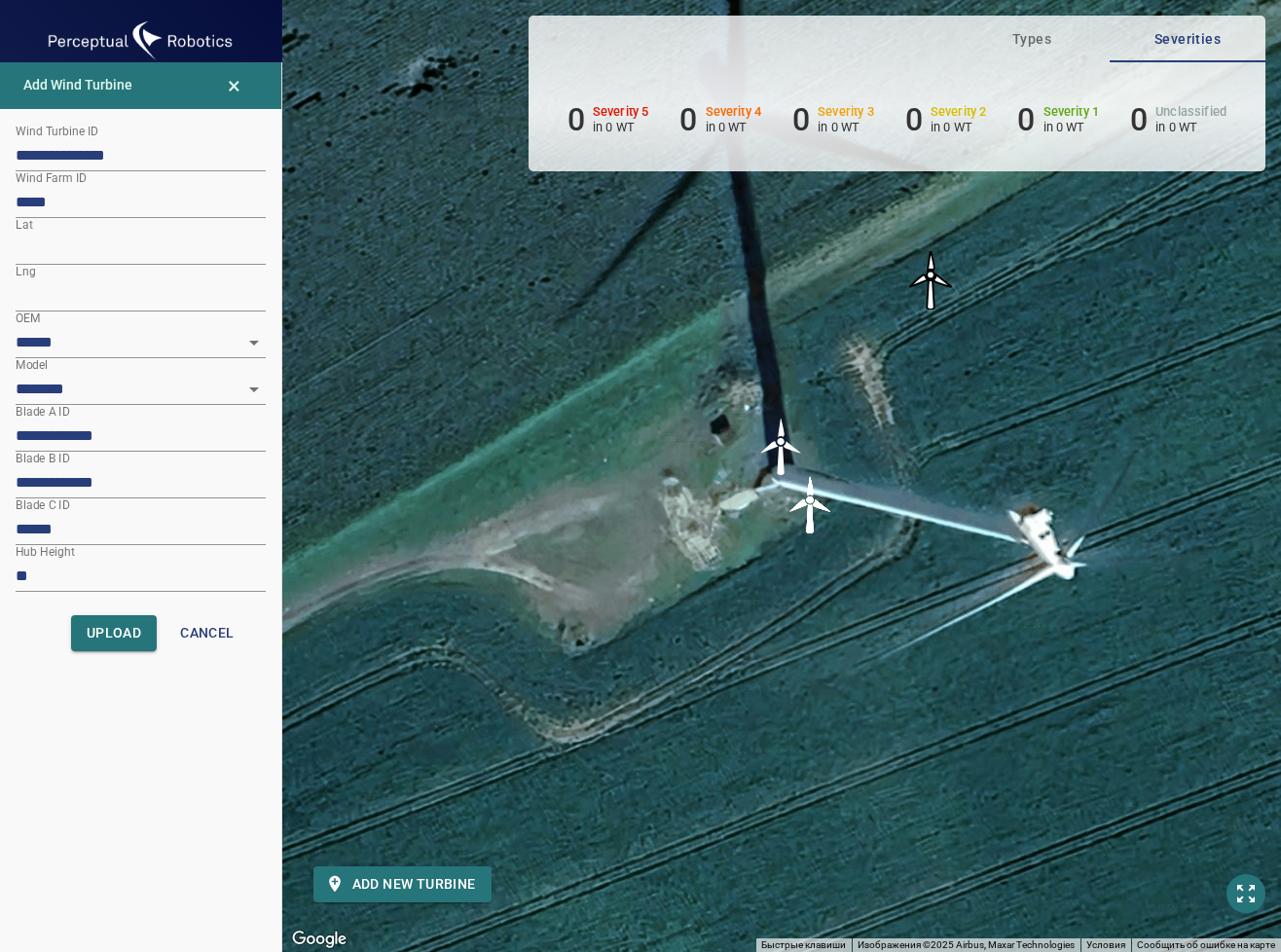 click on "******" at bounding box center [140, 530] 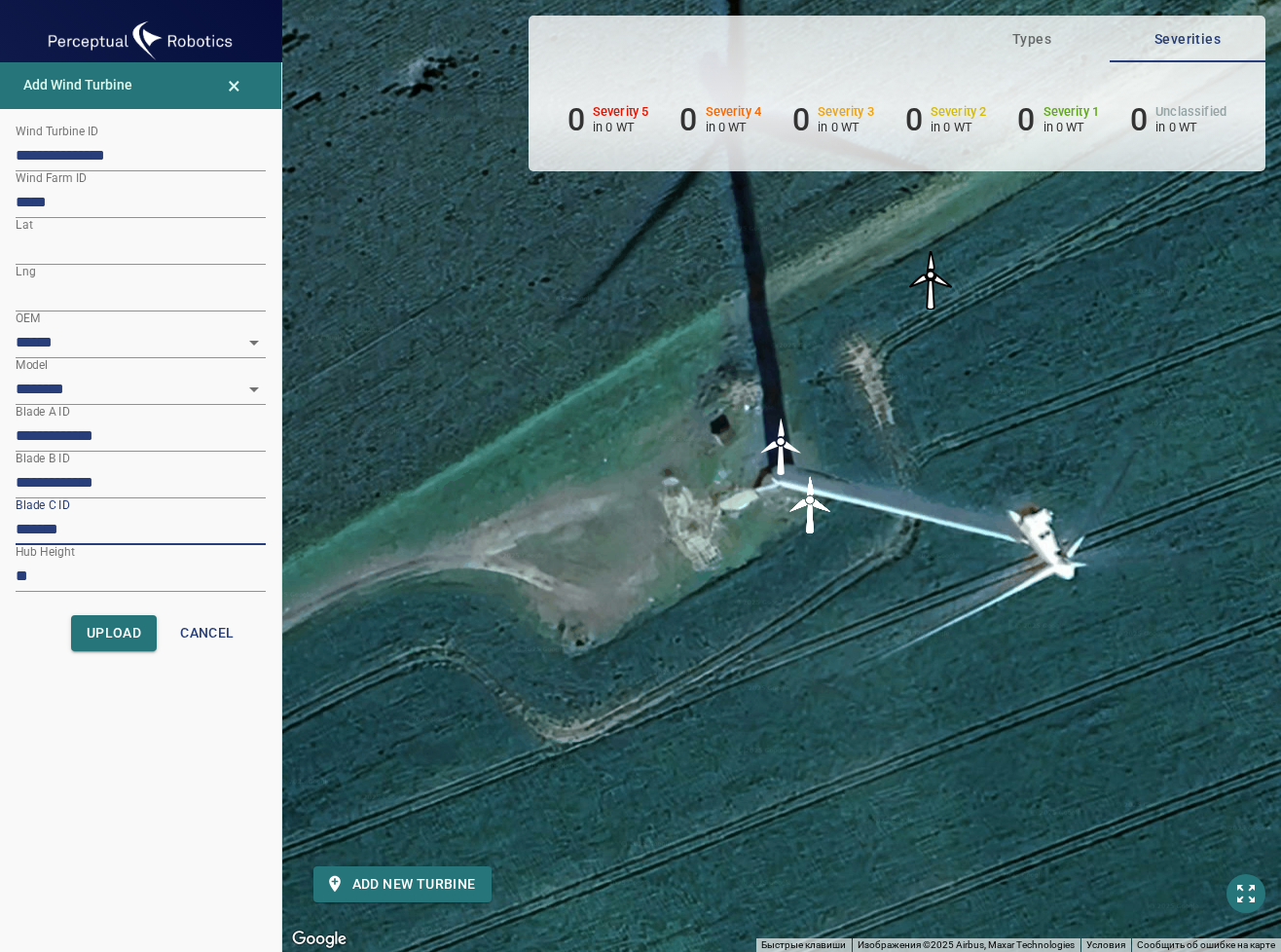 paste on "******" 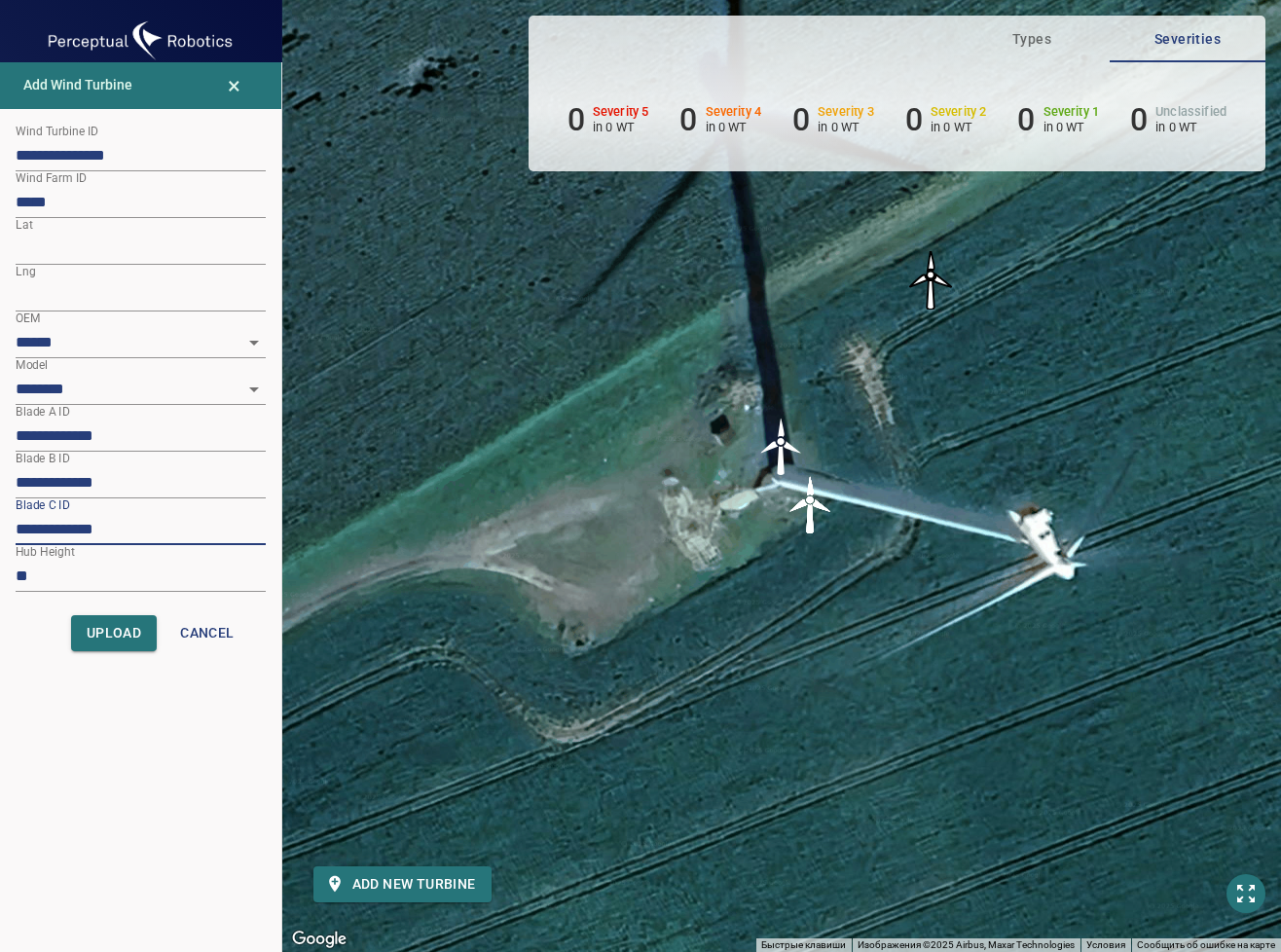 type on "**********" 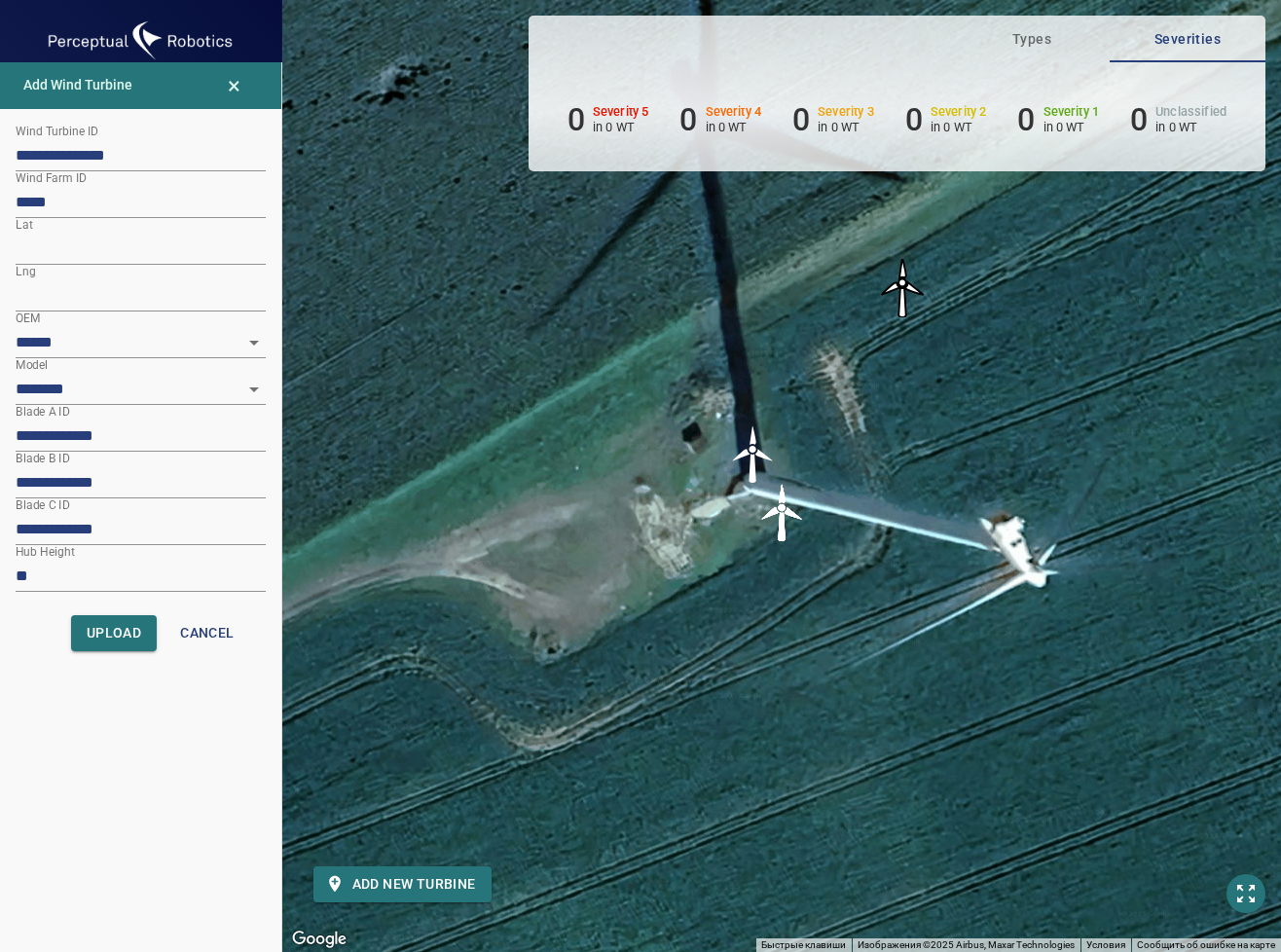 drag, startPoint x: 518, startPoint y: 587, endPoint x: 482, endPoint y: 595, distance: 36.87818 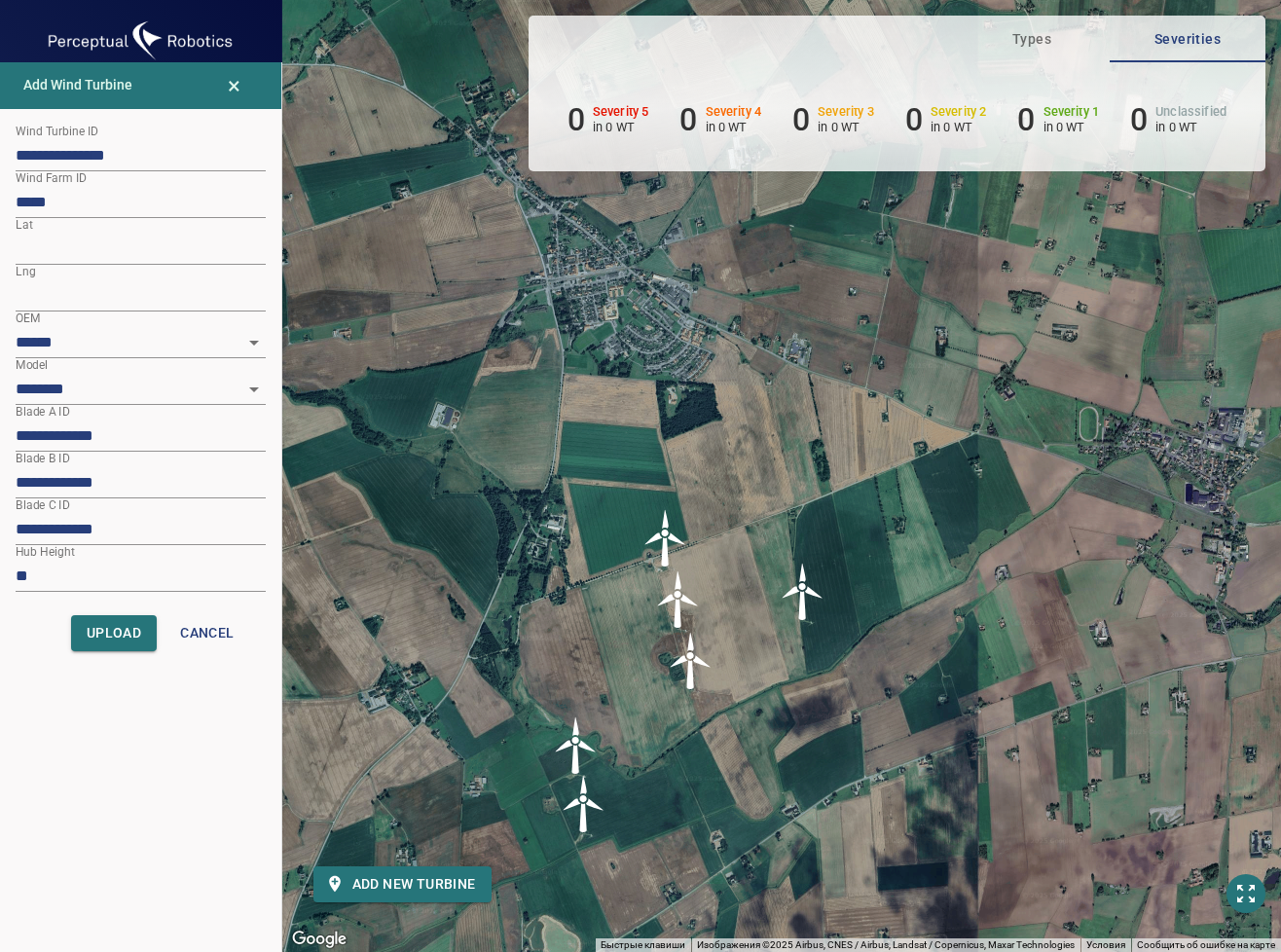 drag, startPoint x: 754, startPoint y: 606, endPoint x: 824, endPoint y: 749, distance: 159.21369 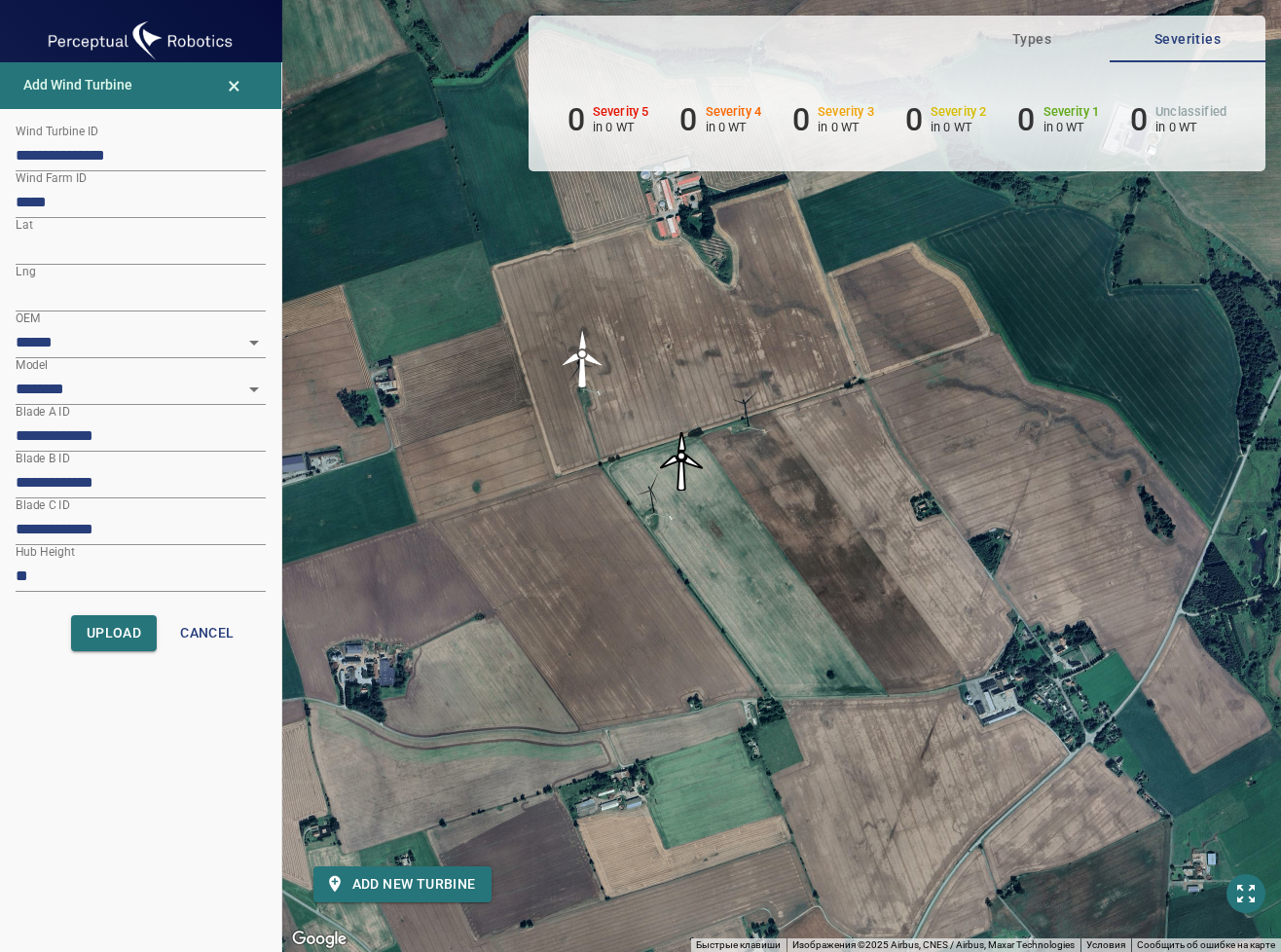 drag, startPoint x: 736, startPoint y: 682, endPoint x: 766, endPoint y: 807, distance: 128.5496 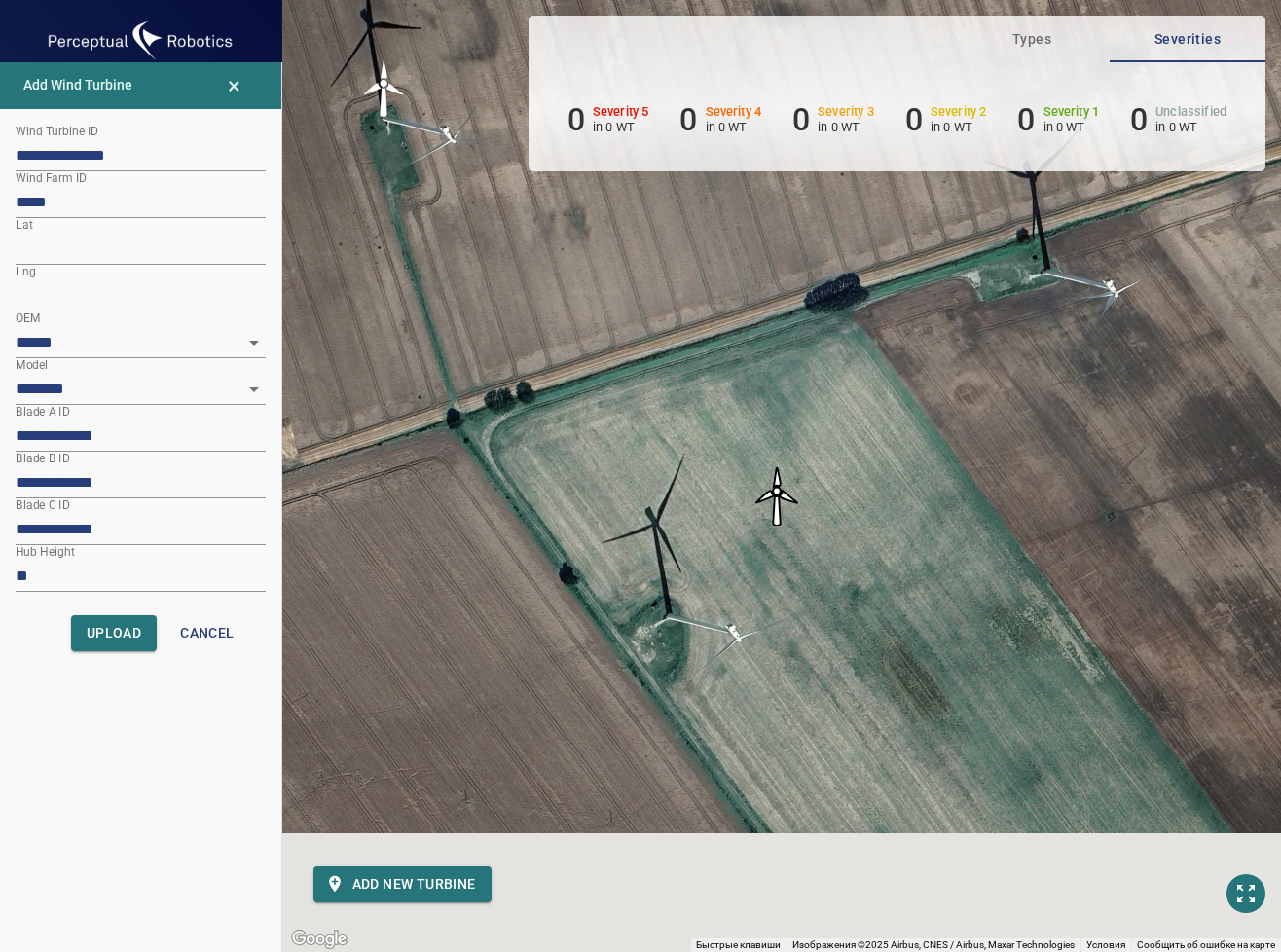 drag, startPoint x: 768, startPoint y: 626, endPoint x: 757, endPoint y: 553, distance: 73.824115 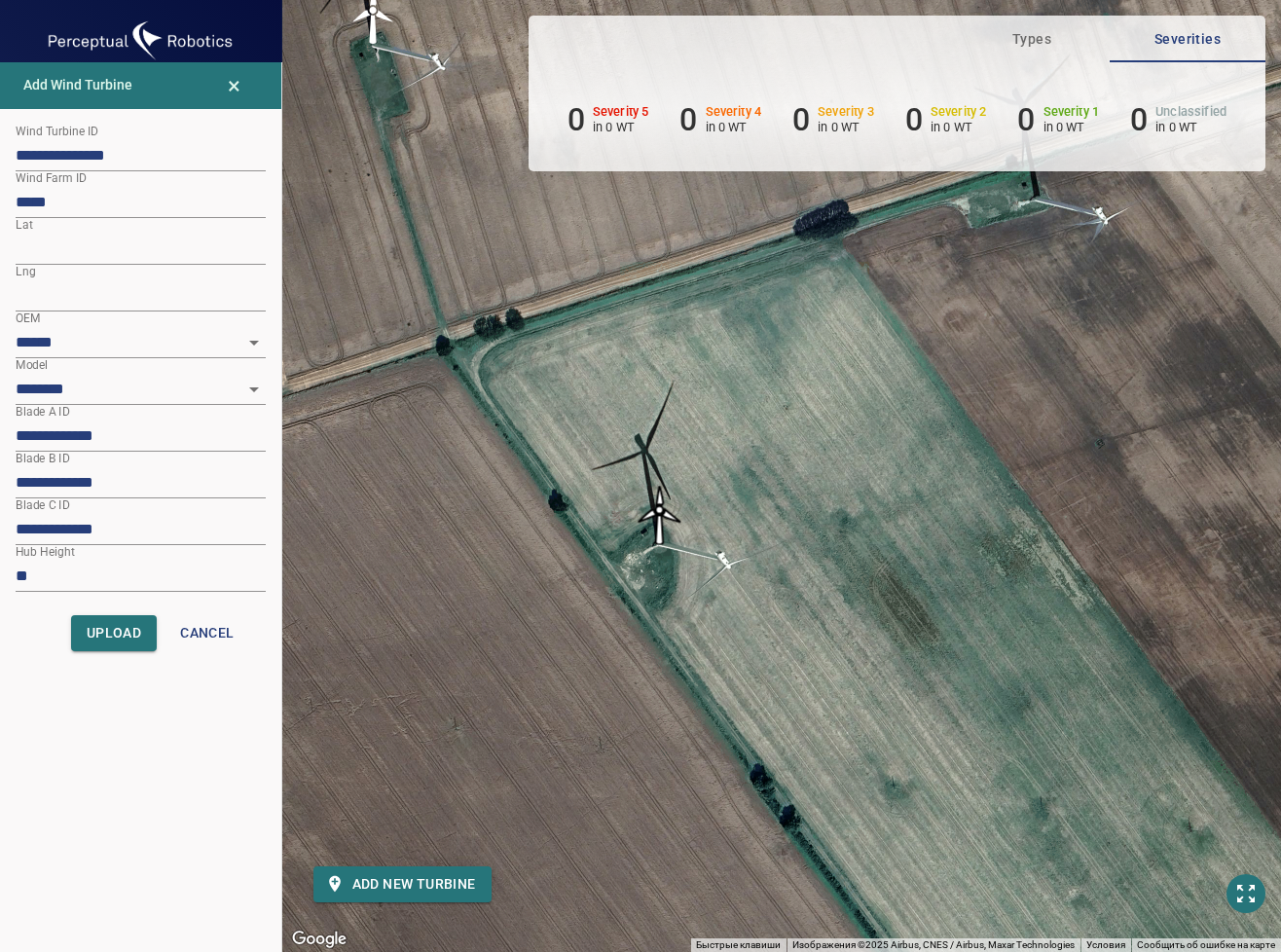 drag, startPoint x: 753, startPoint y: 427, endPoint x: 657, endPoint y: 509, distance: 126.2537 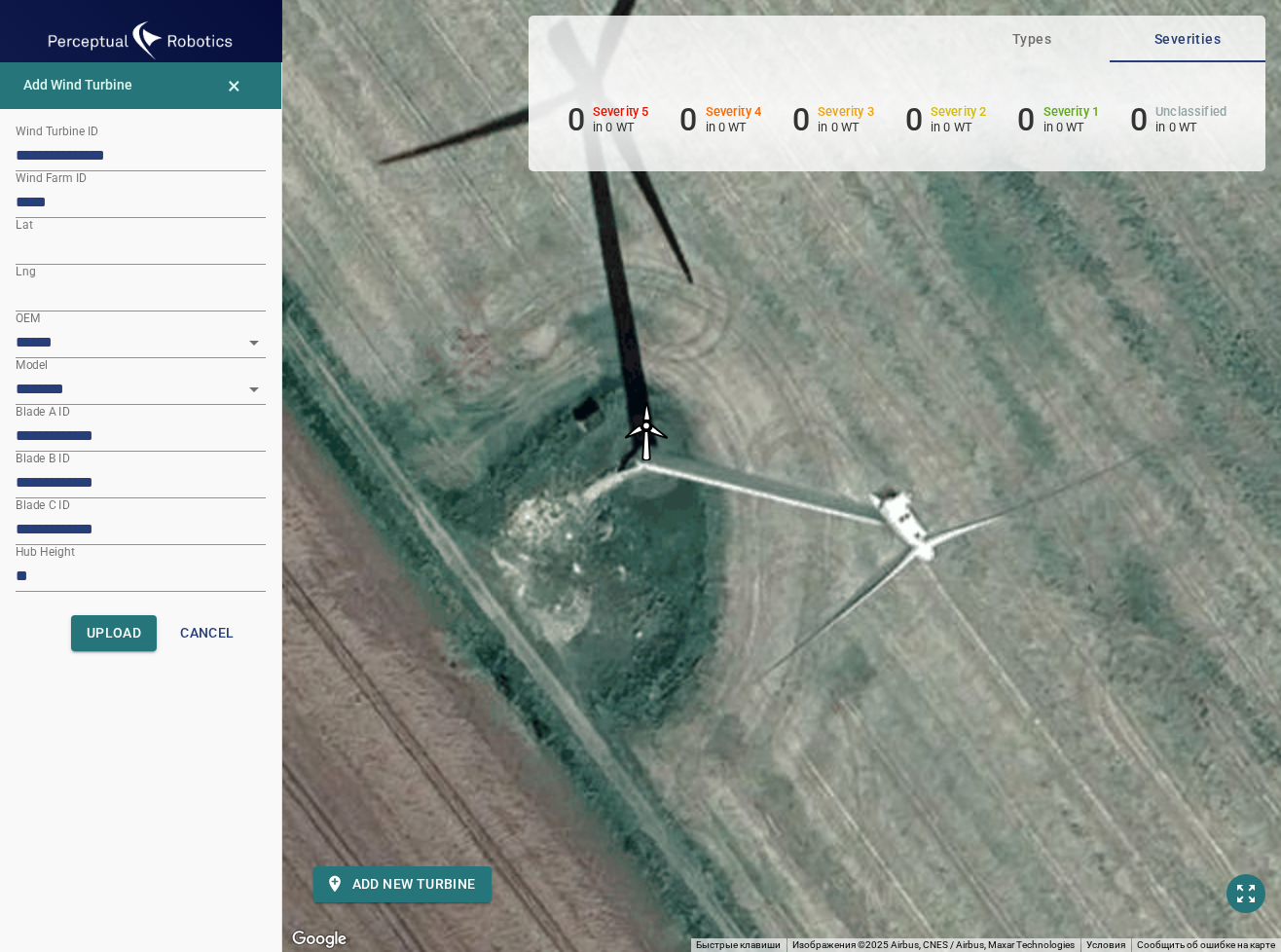 drag, startPoint x: 659, startPoint y: 474, endPoint x: 654, endPoint y: 576, distance: 102.12248 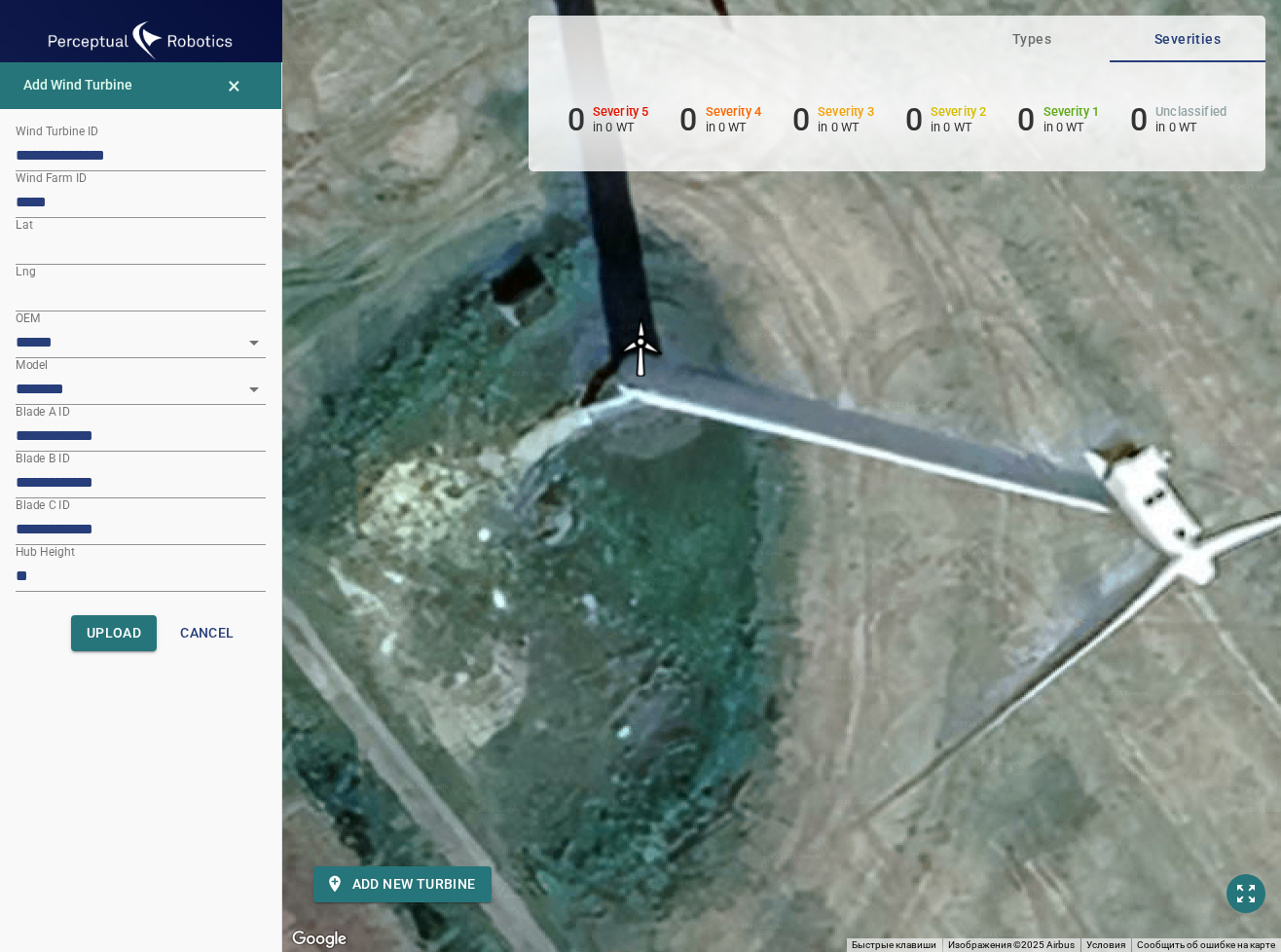 drag, startPoint x: 628, startPoint y: 352, endPoint x: 632, endPoint y: 342, distance: 10.7703296 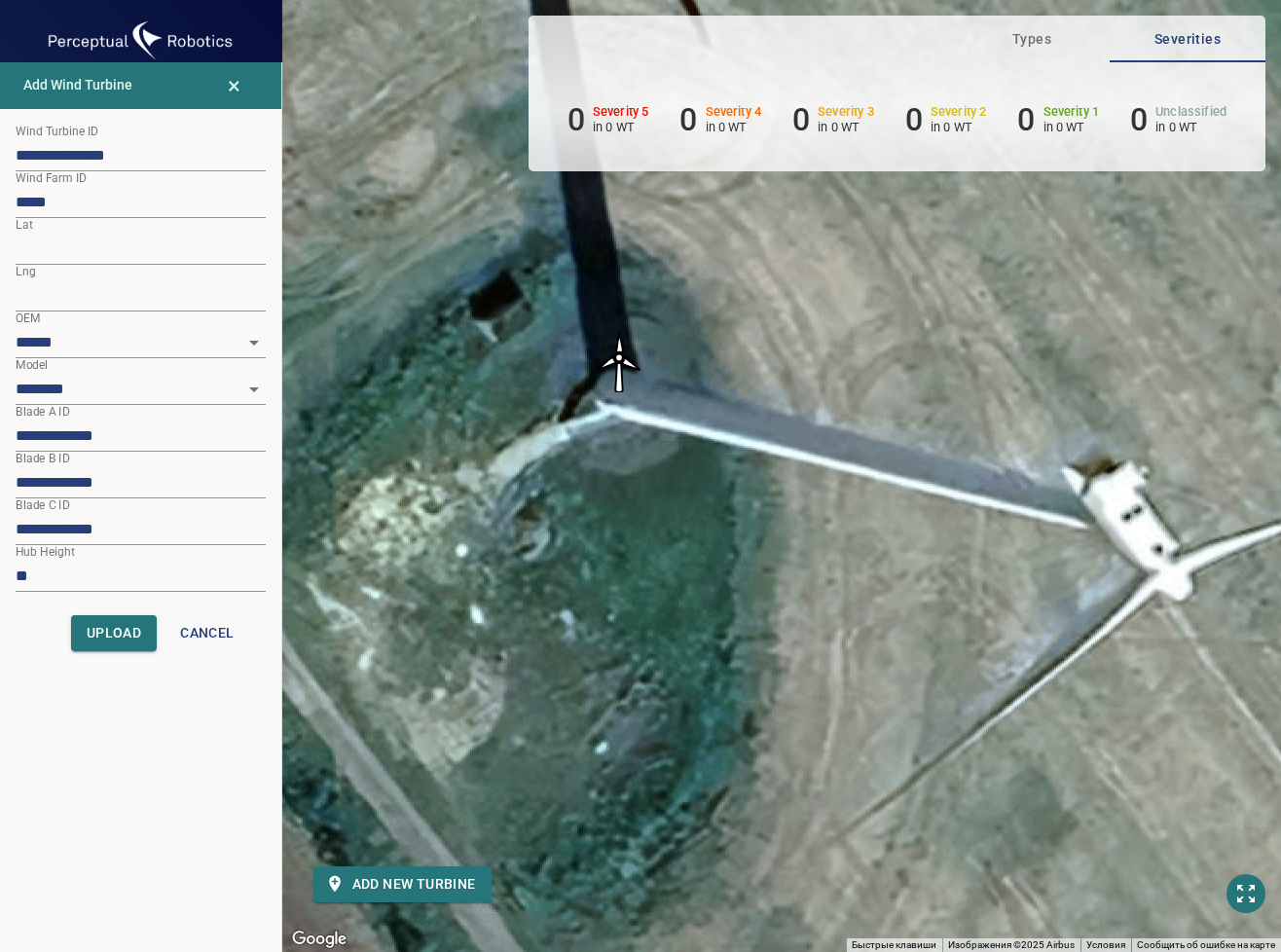 drag, startPoint x: 744, startPoint y: 700, endPoint x: 722, endPoint y: 704, distance: 22.36068 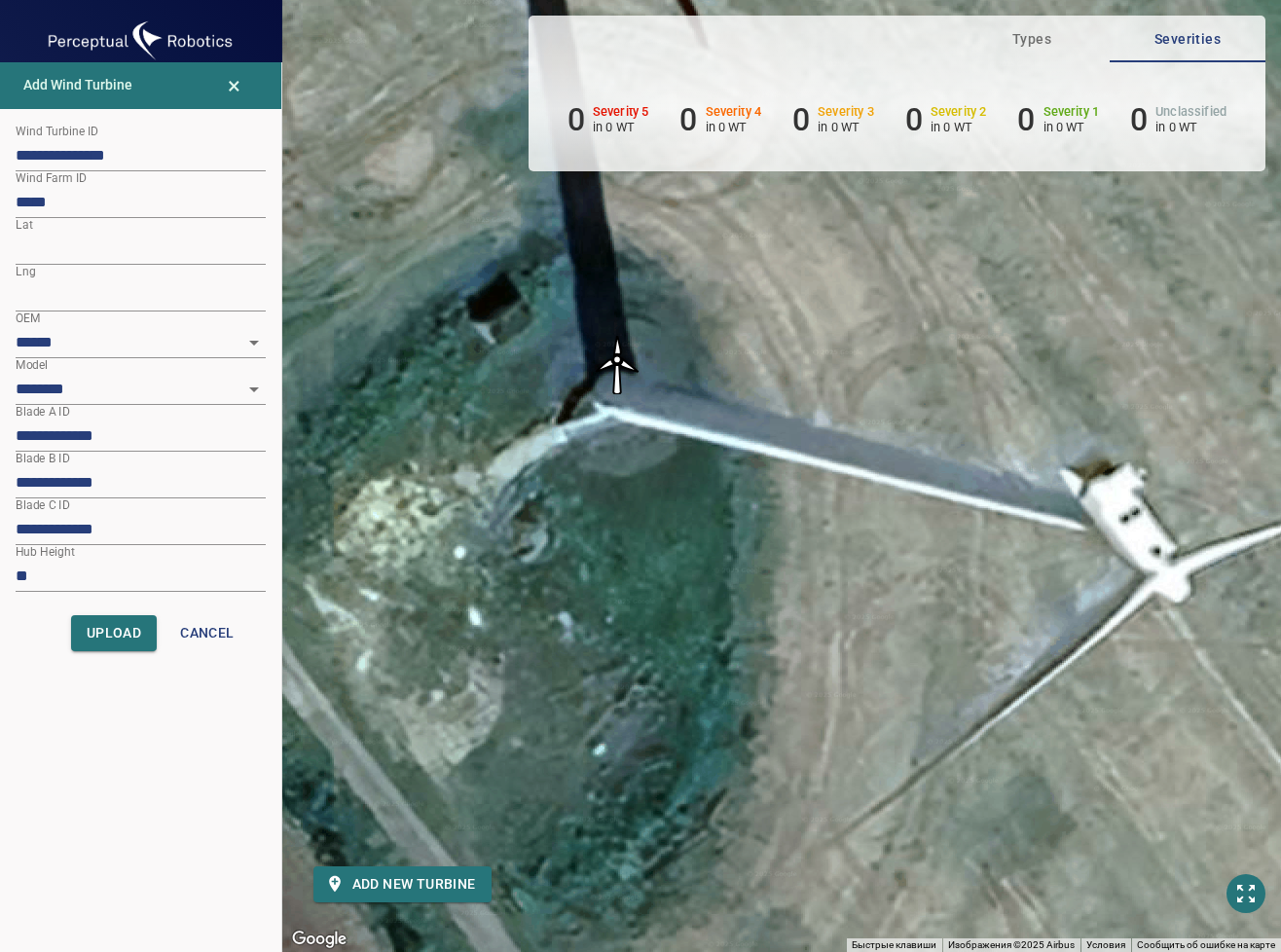 click on "Для навигации используйте клавиши со стрелками. Чтобы активировать перетаскивание с помощью клавиатуры, нажмите Alt + Ввод. После этого перемещайте маркер, используя клавиши со стрелками. Чтобы завершить перетаскивание, нажмите клавишу Ввод. Чтобы отменить действие, нажмите клавишу Esc." at bounding box center [782, 476] 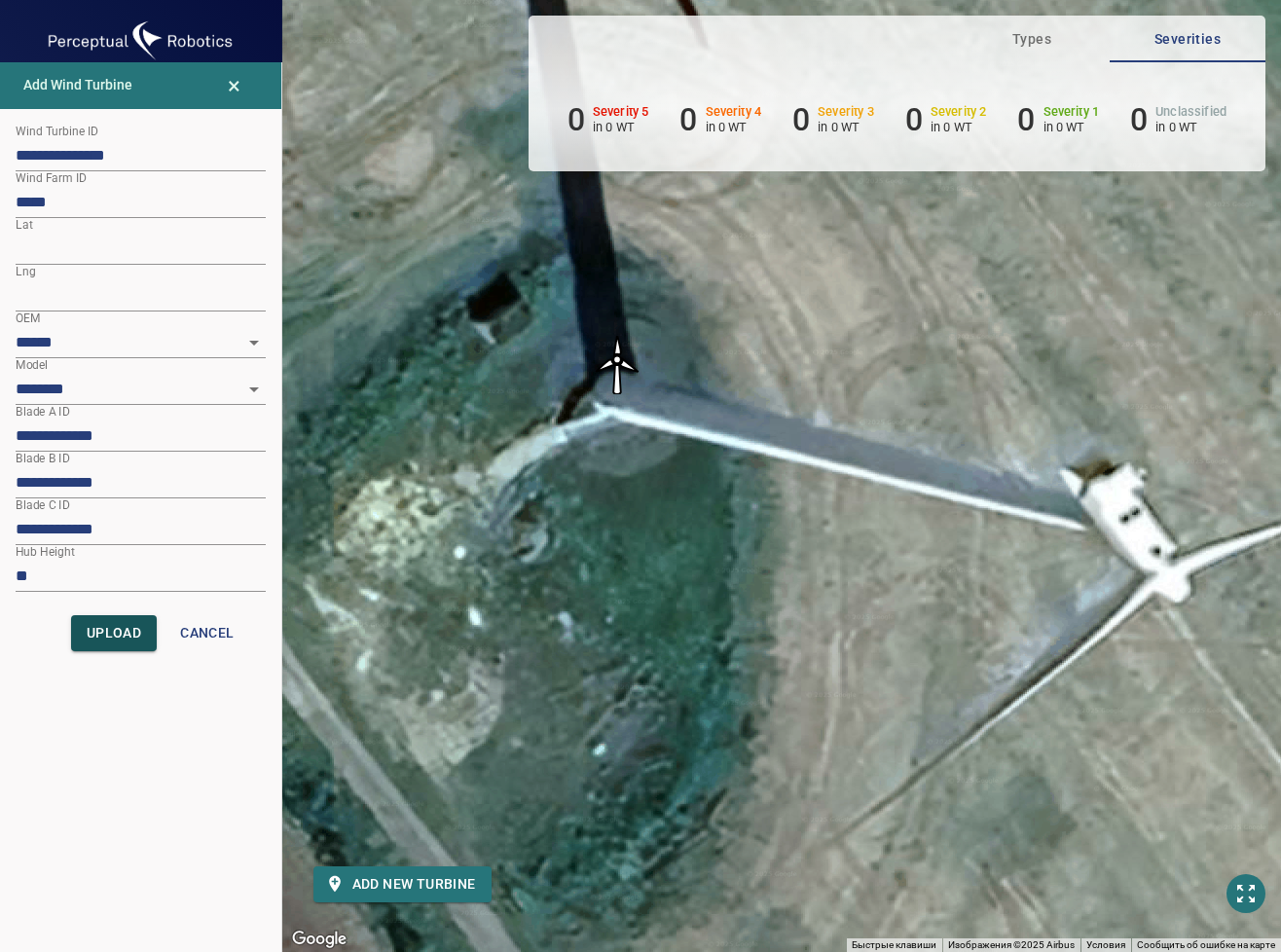 click on "Upload" at bounding box center [114, 633] 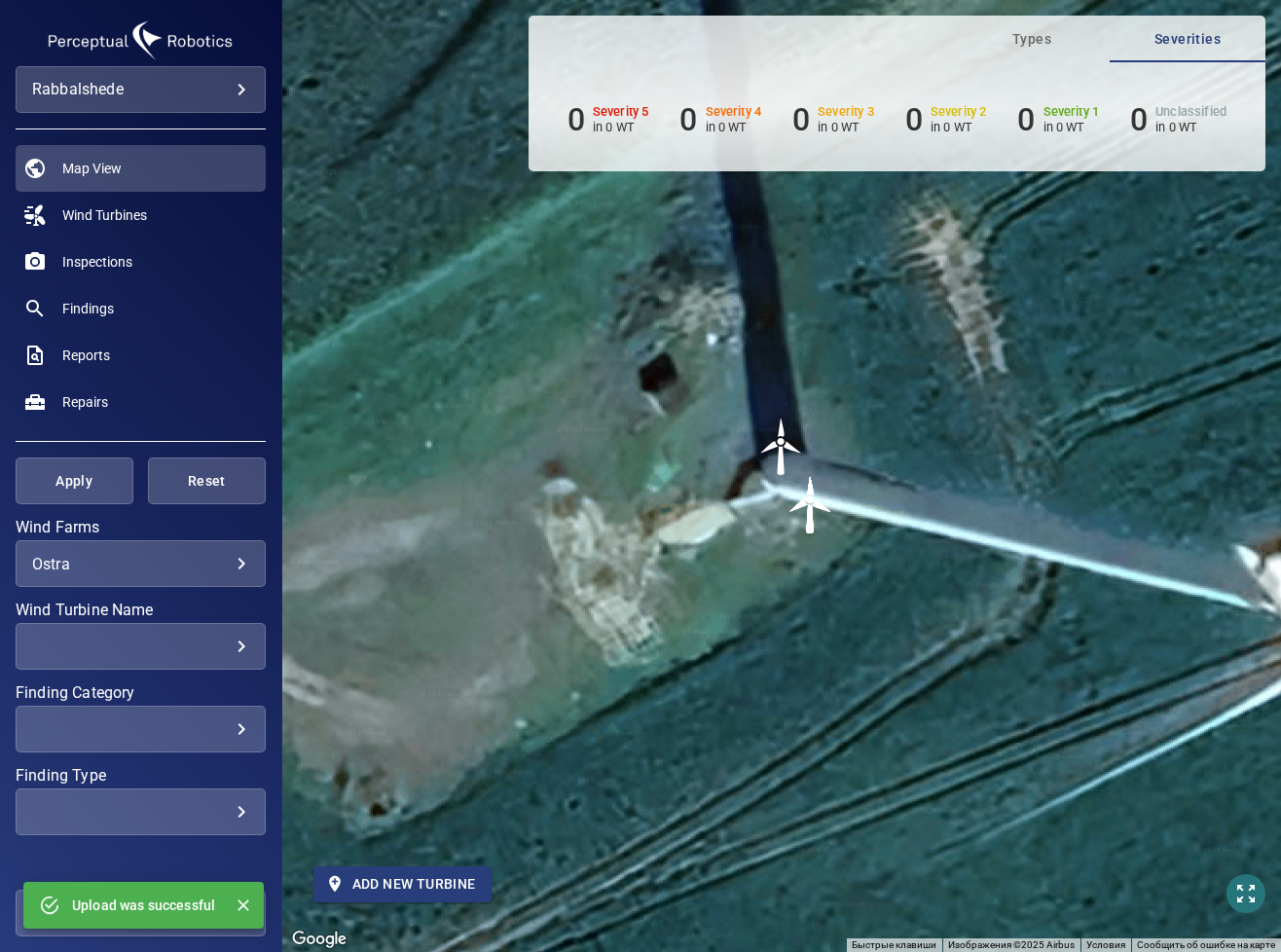 click on "Add new turbine" at bounding box center [402, 884] 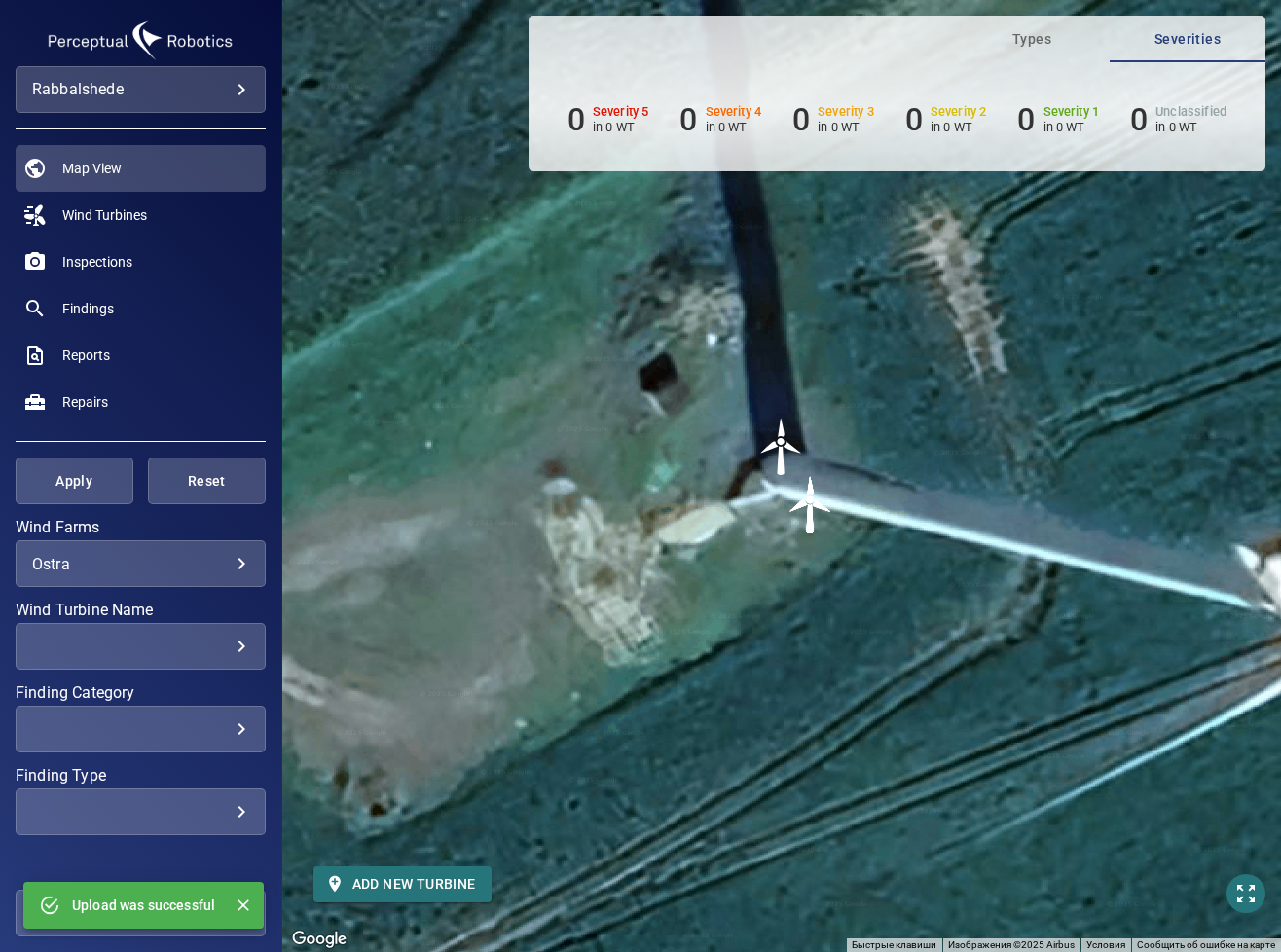 type on "*********" 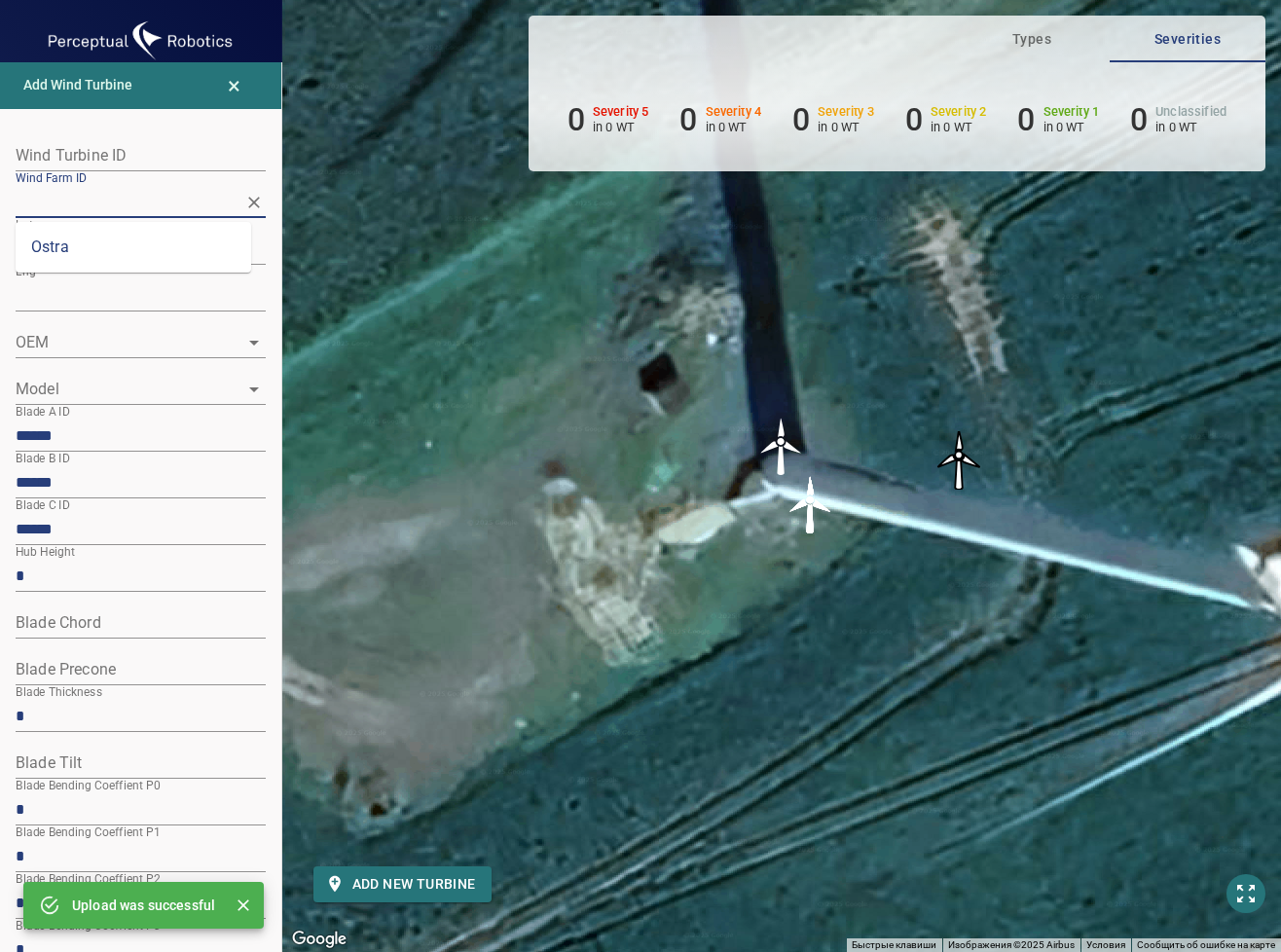 click on "Wind Farm ID" at bounding box center (126, 201) 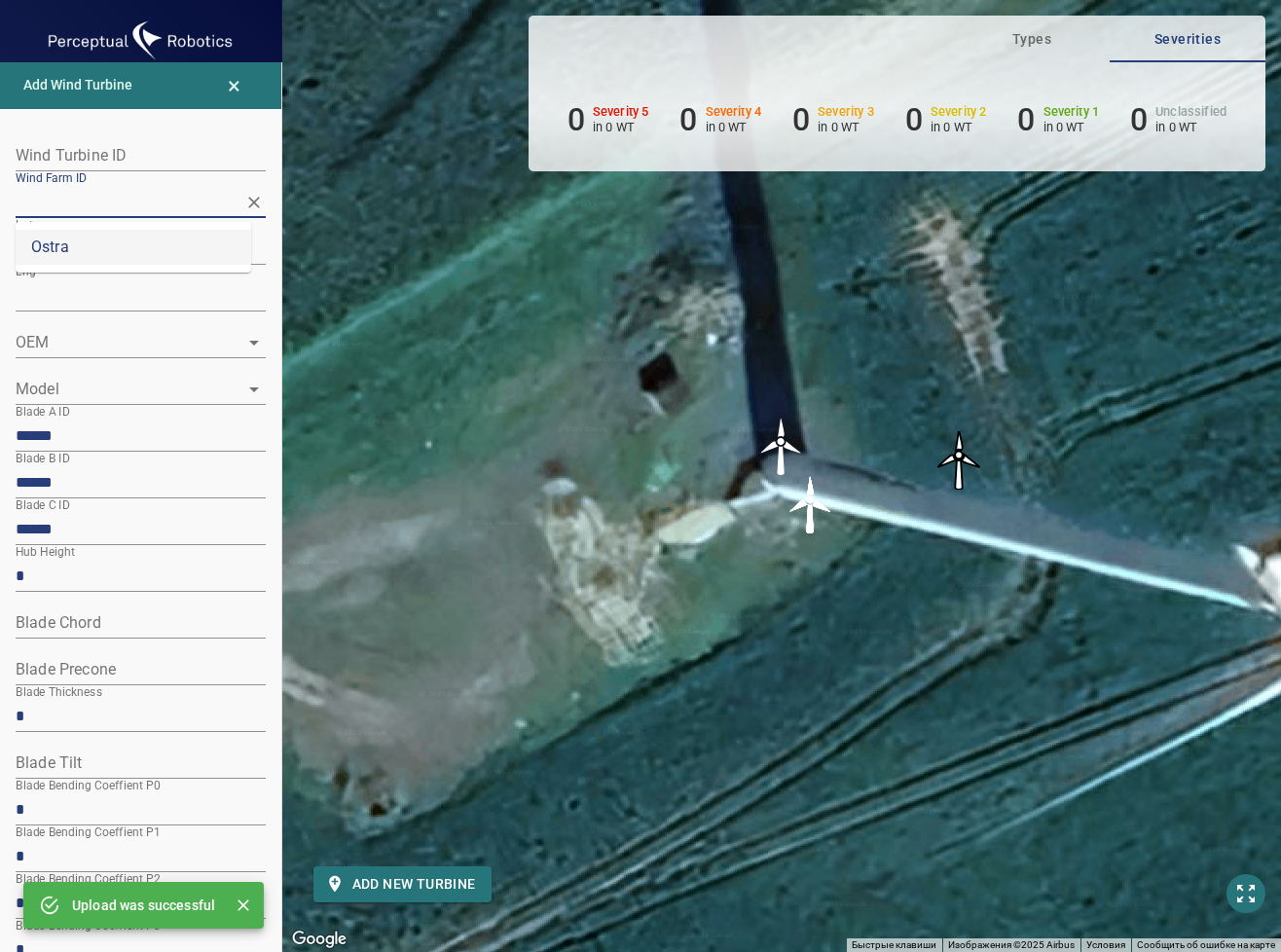 click on "Ostra" at bounding box center (133, 247) 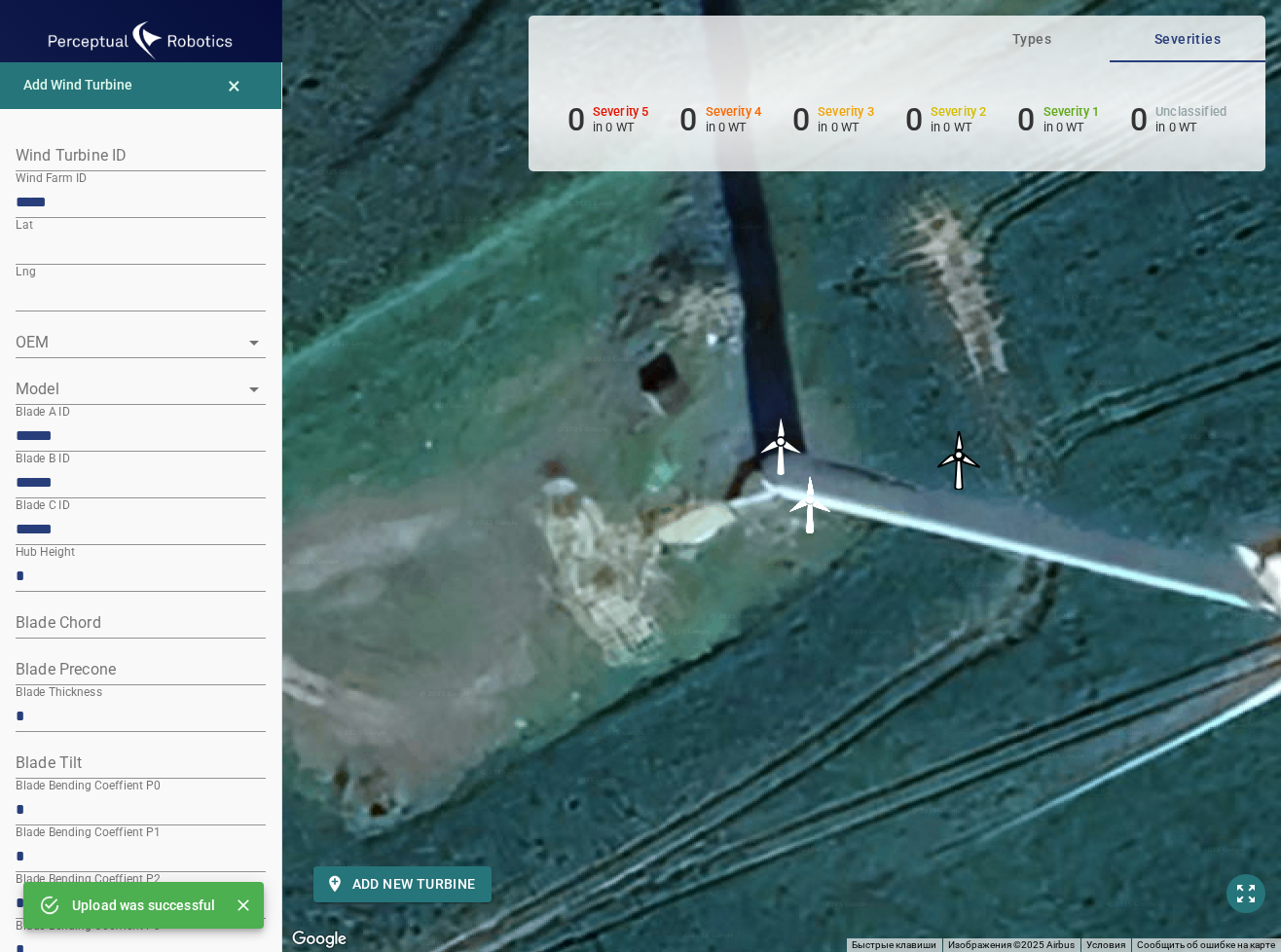 click at bounding box center (140, 156) 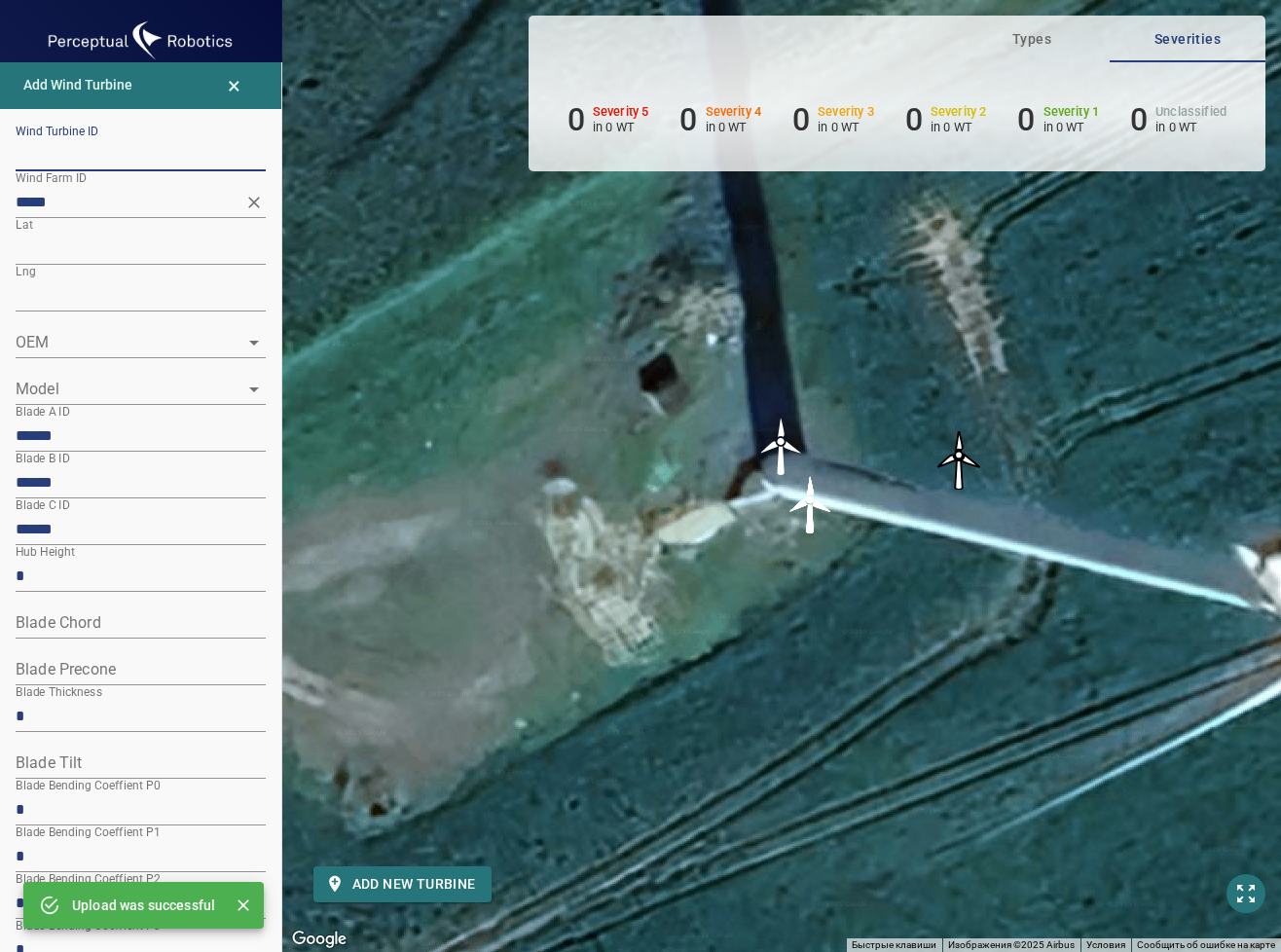 paste on "**********" 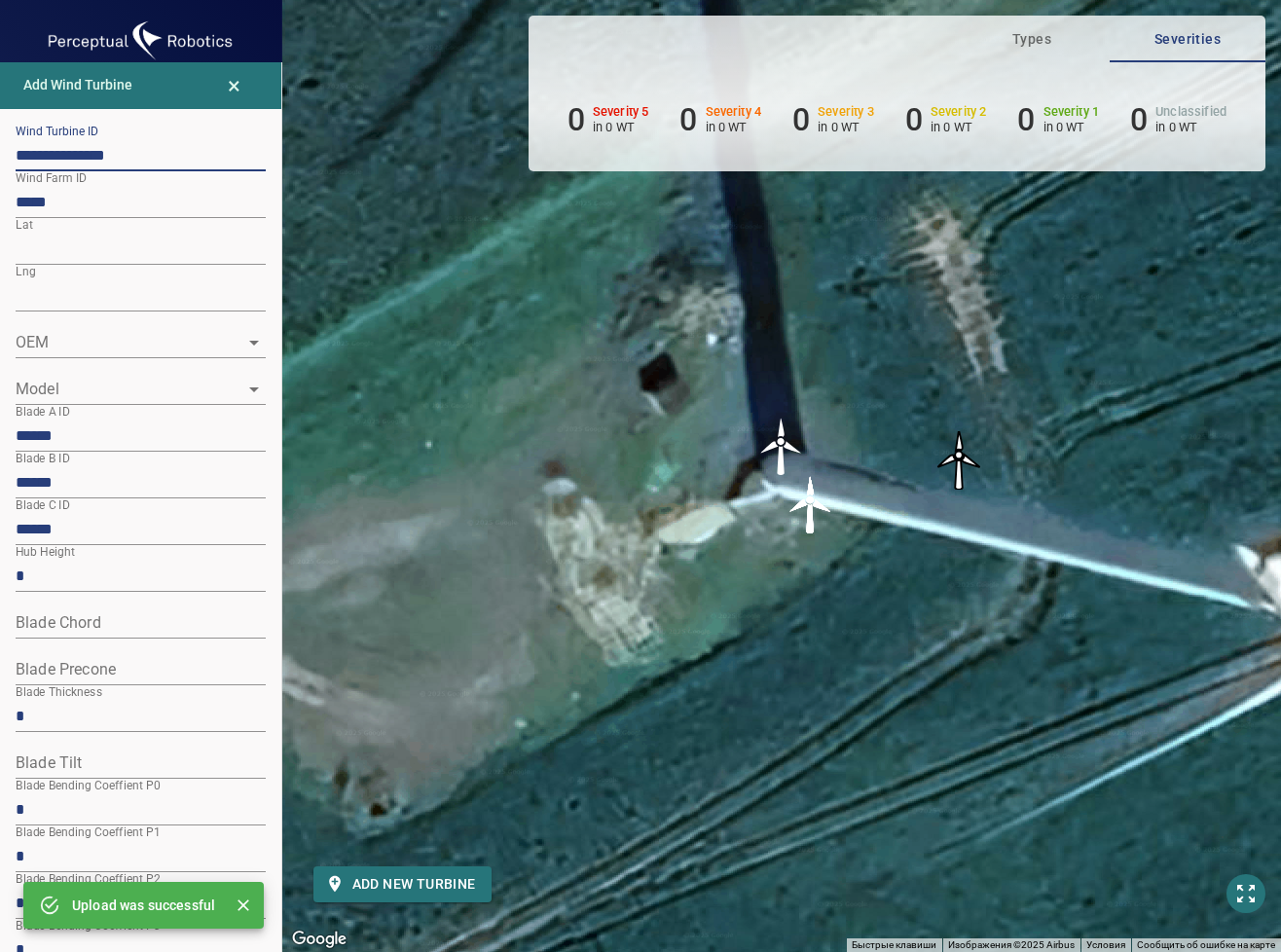 type on "**********" 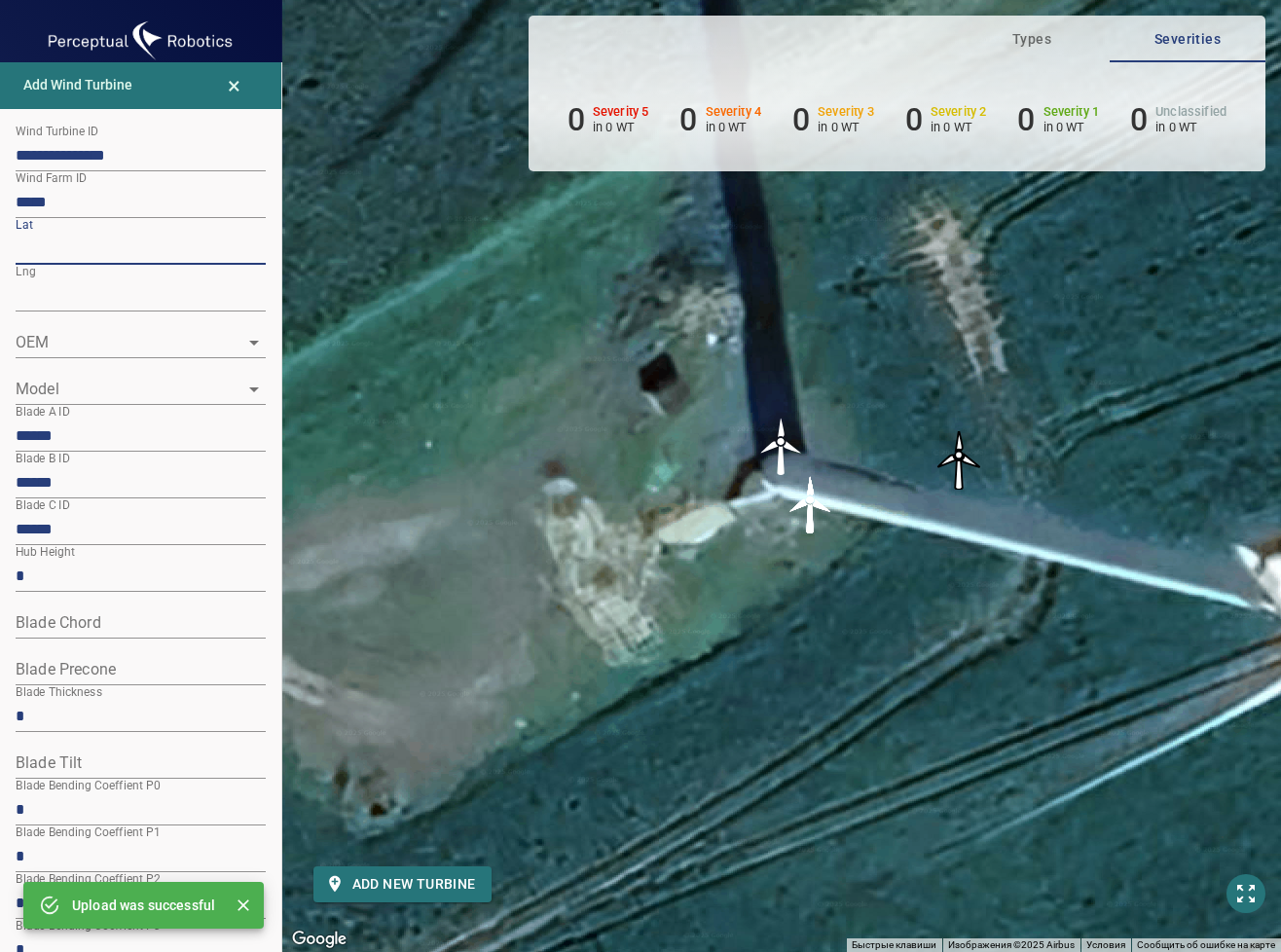 drag, startPoint x: 78, startPoint y: 251, endPoint x: -55, endPoint y: 257, distance: 133.1353 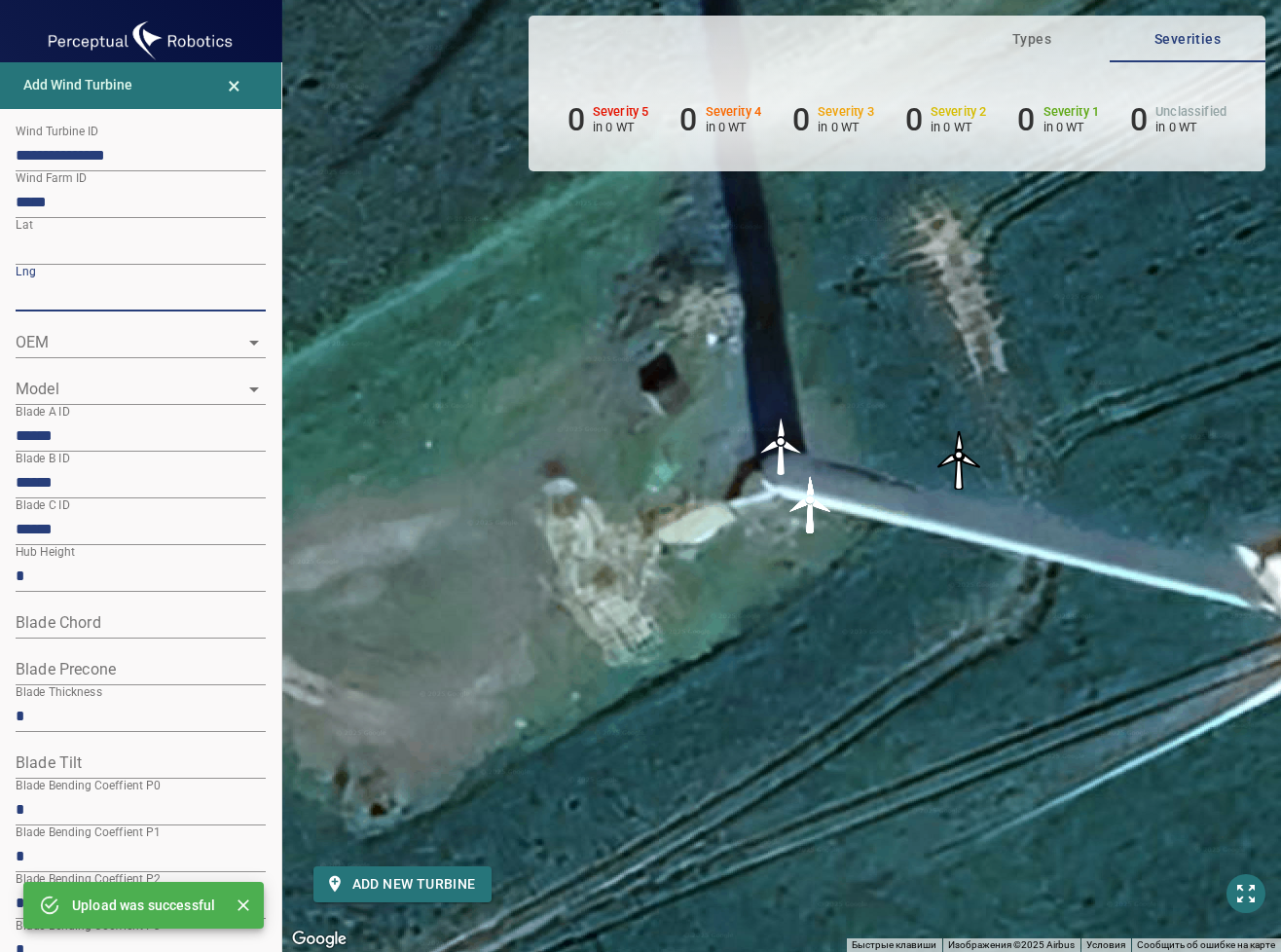 drag, startPoint x: 51, startPoint y: 316, endPoint x: -77, endPoint y: 316, distance: 128 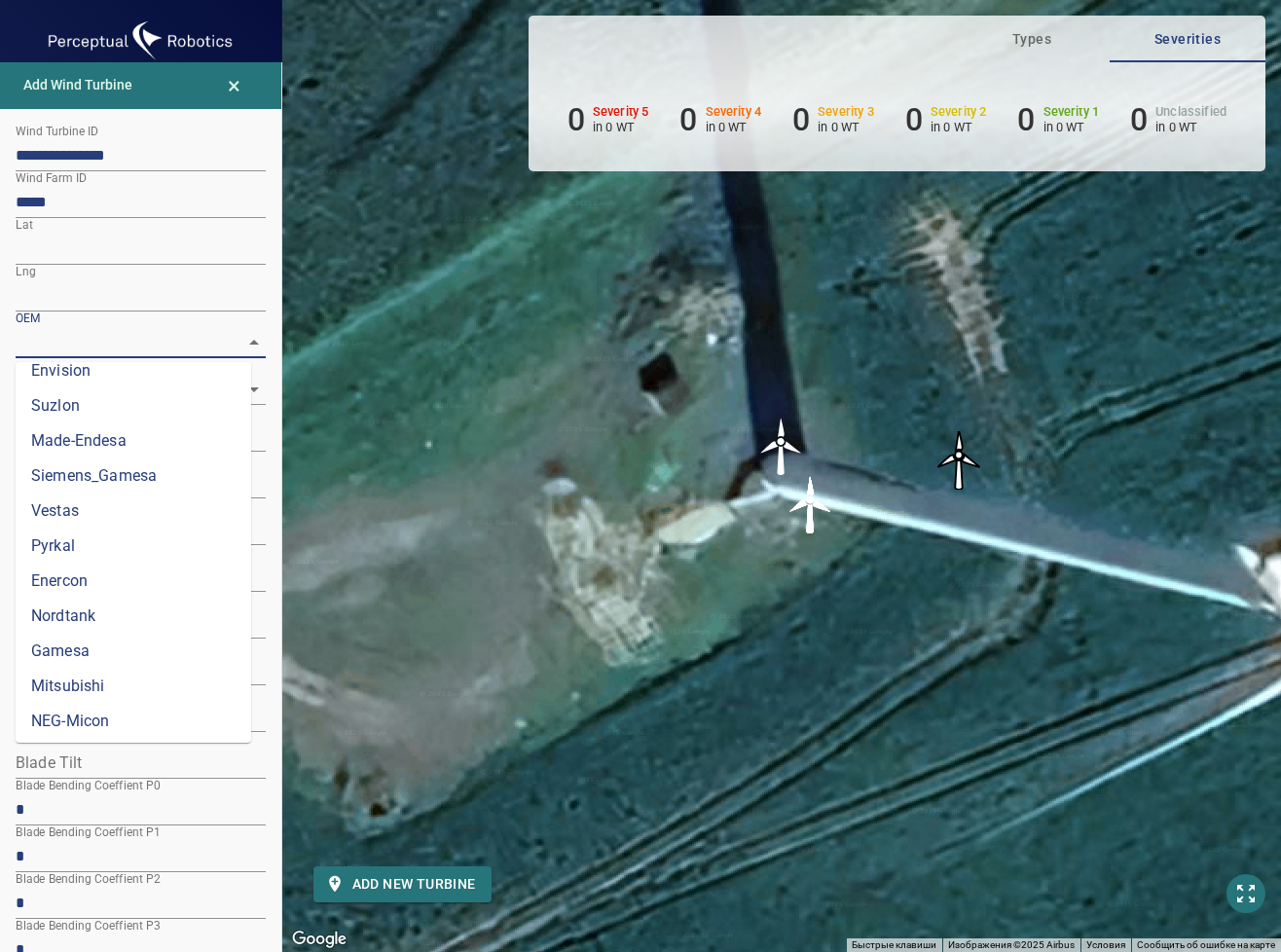 scroll, scrollTop: 685, scrollLeft: 0, axis: vertical 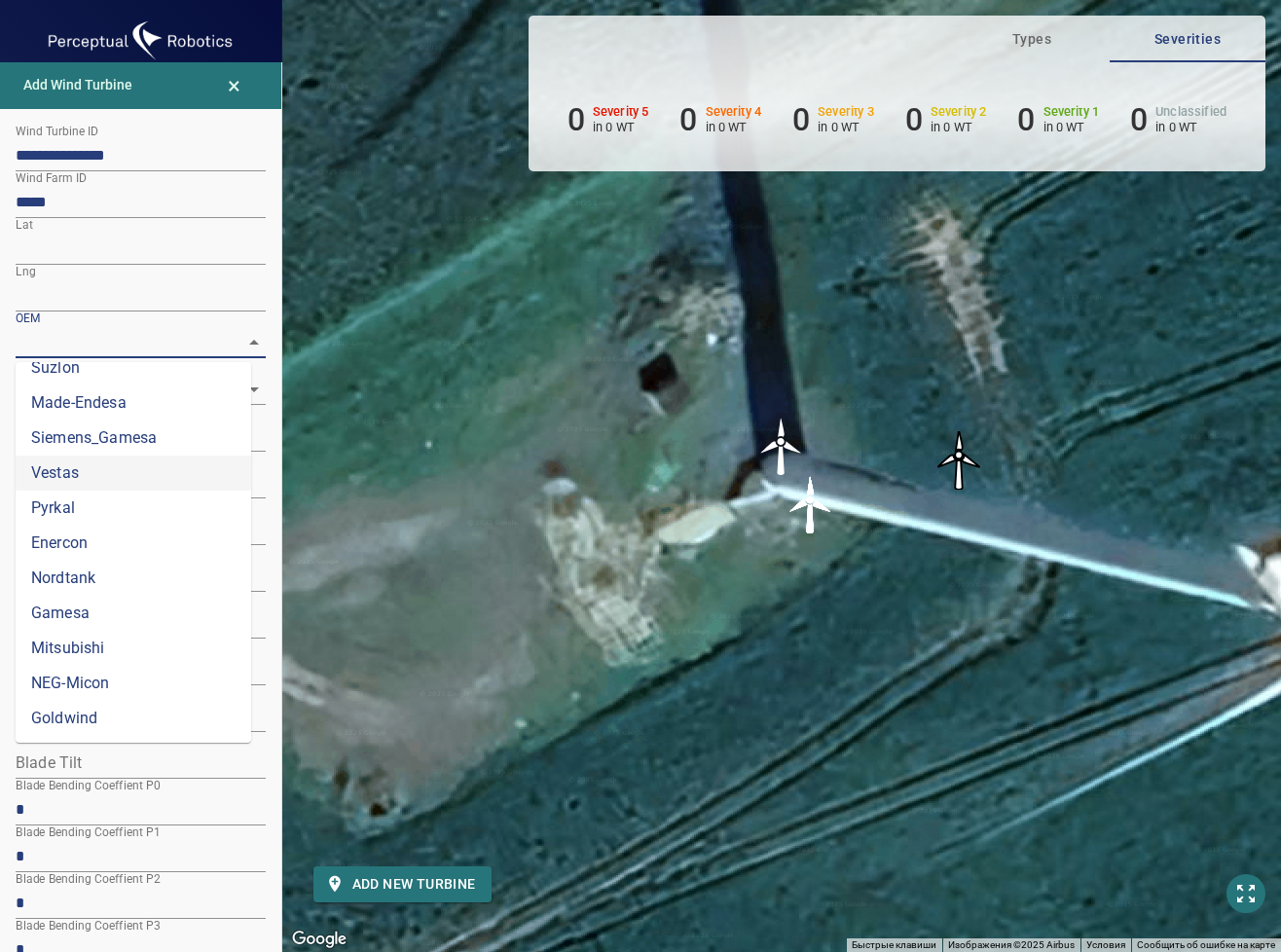 click on "Vestas" at bounding box center (133, 473) 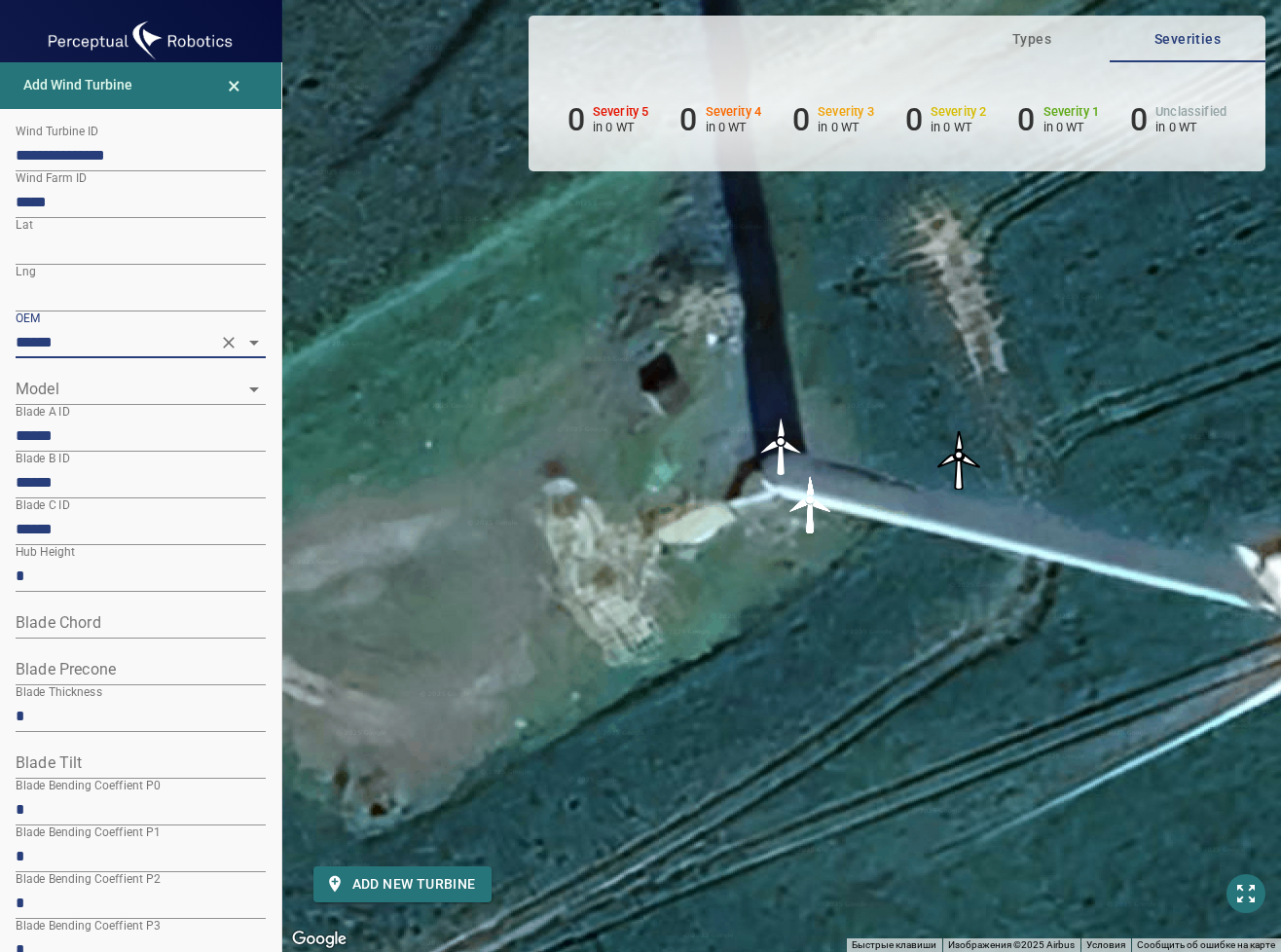 click 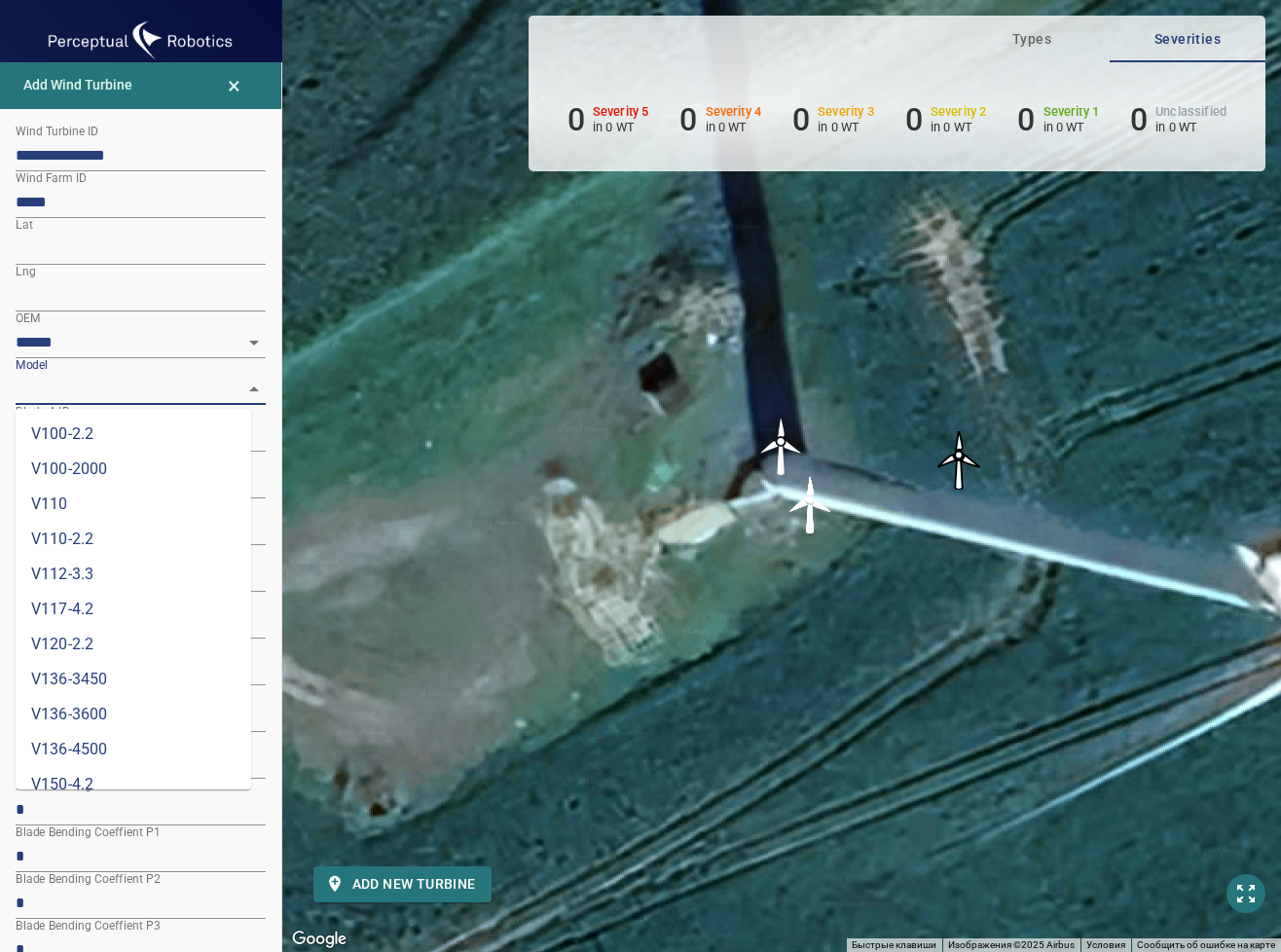 scroll, scrollTop: 685, scrollLeft: 0, axis: vertical 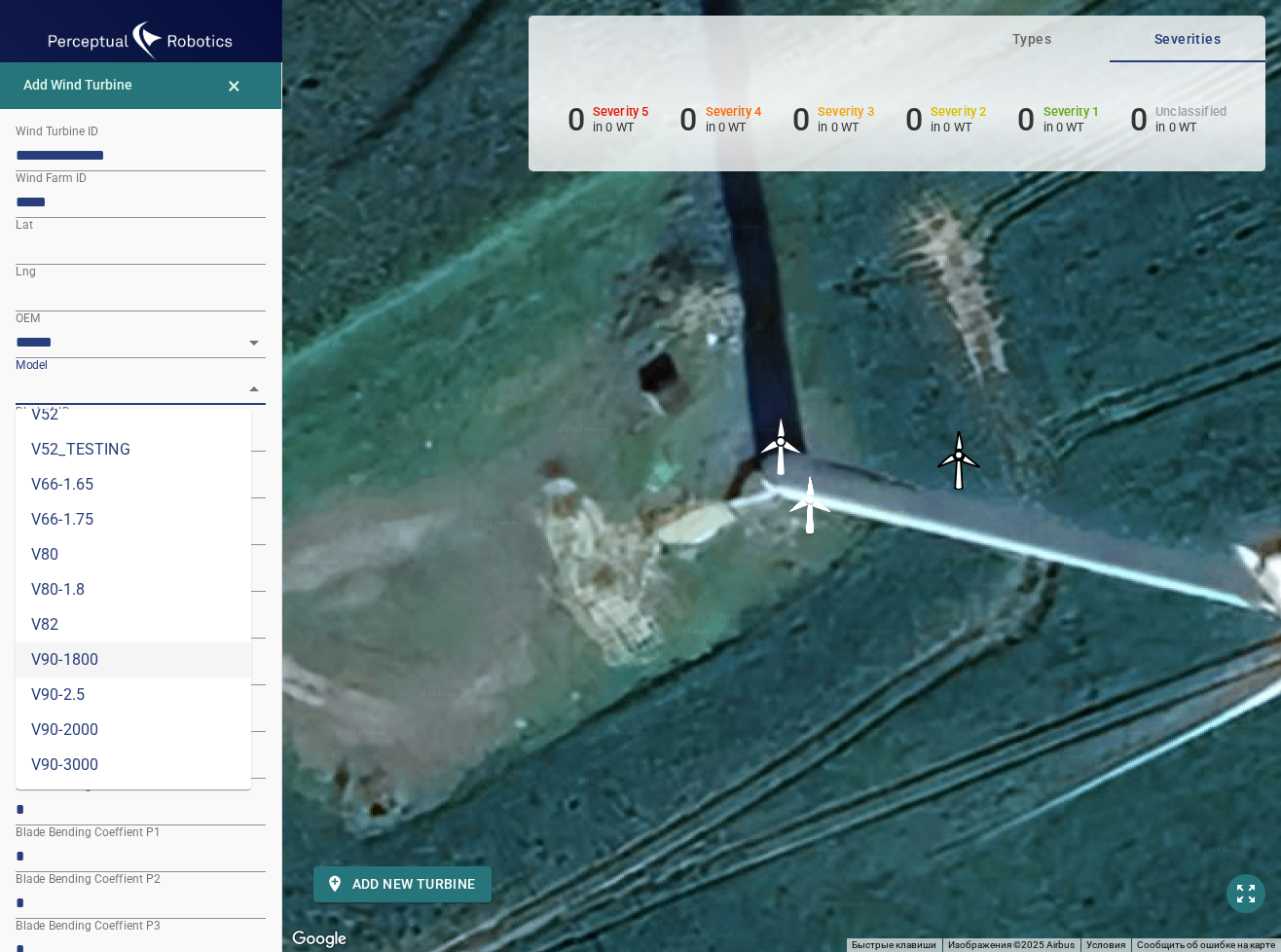 click on "V90-1800" at bounding box center [133, 660] 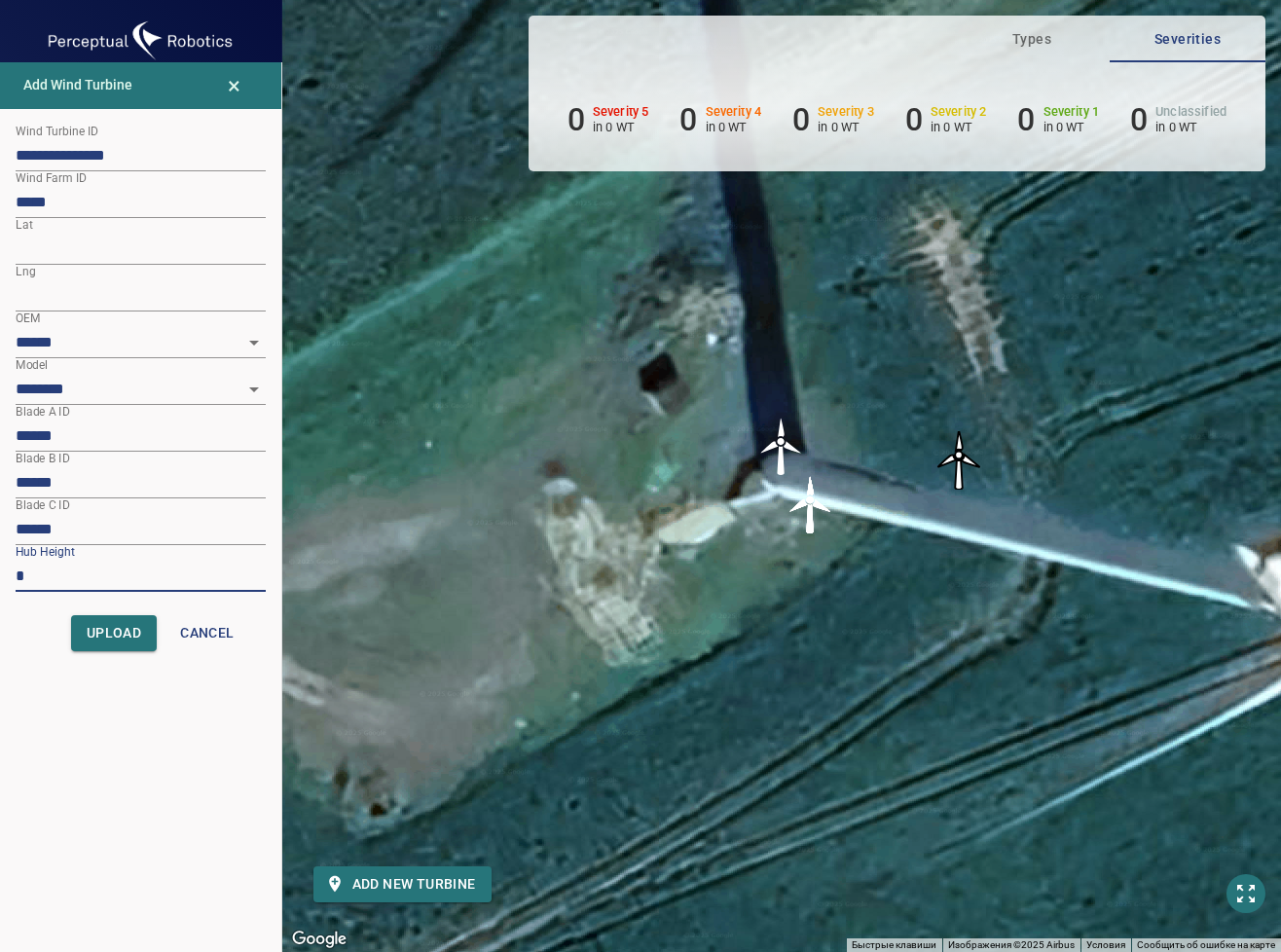 drag, startPoint x: 31, startPoint y: 588, endPoint x: -7, endPoint y: 577, distance: 39.5601 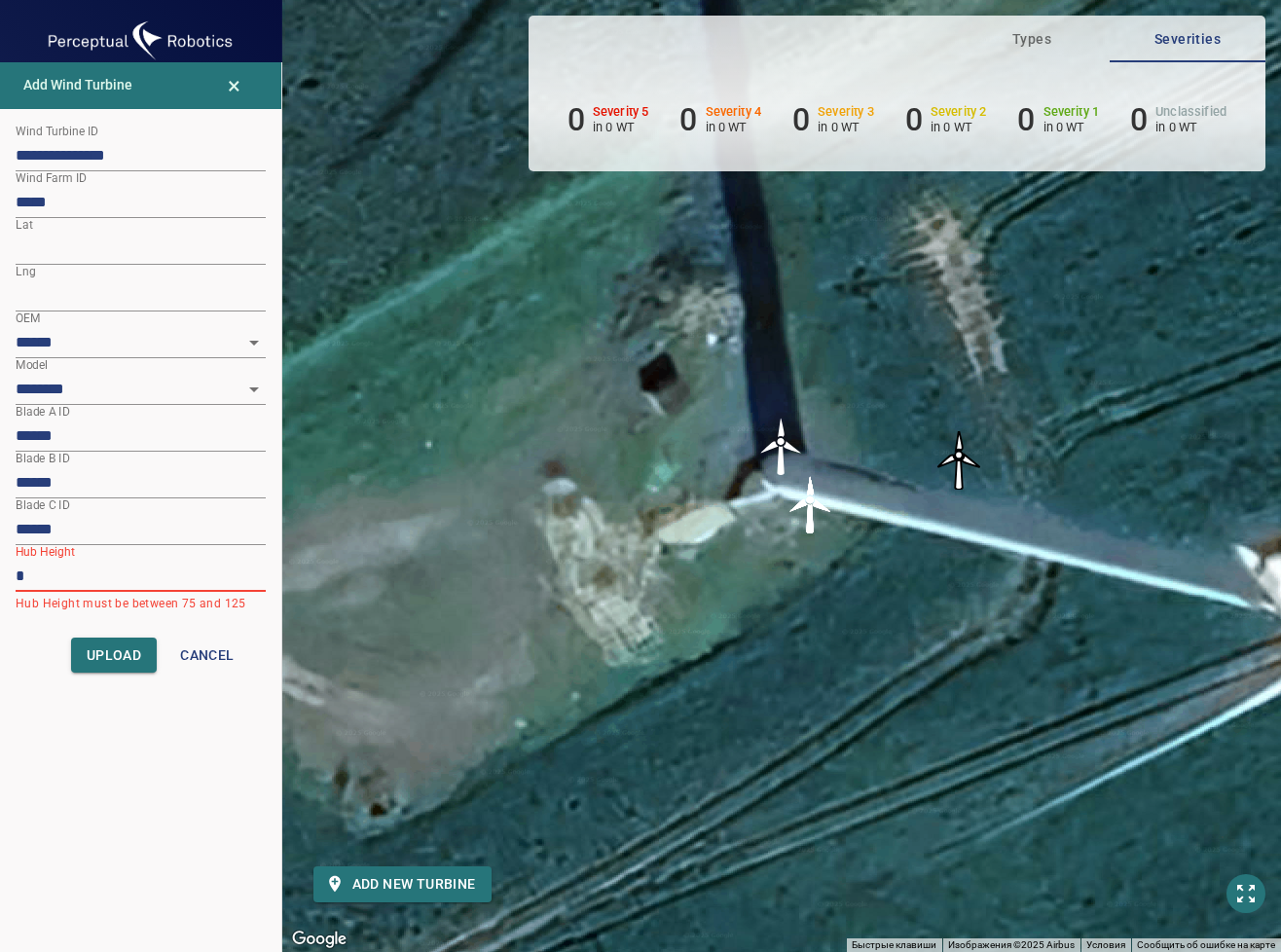 type on "**" 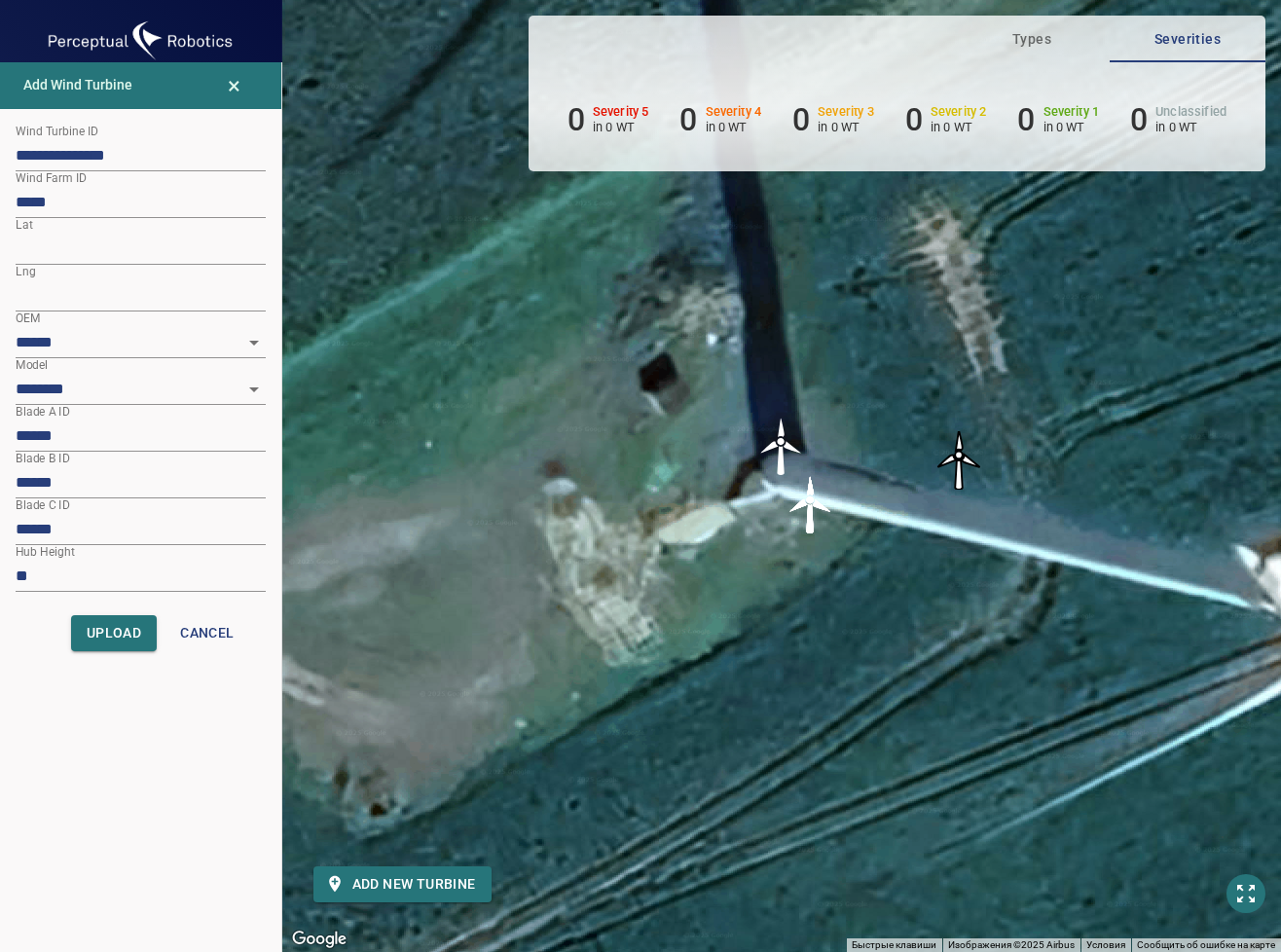click on "******" at bounding box center (140, 436) 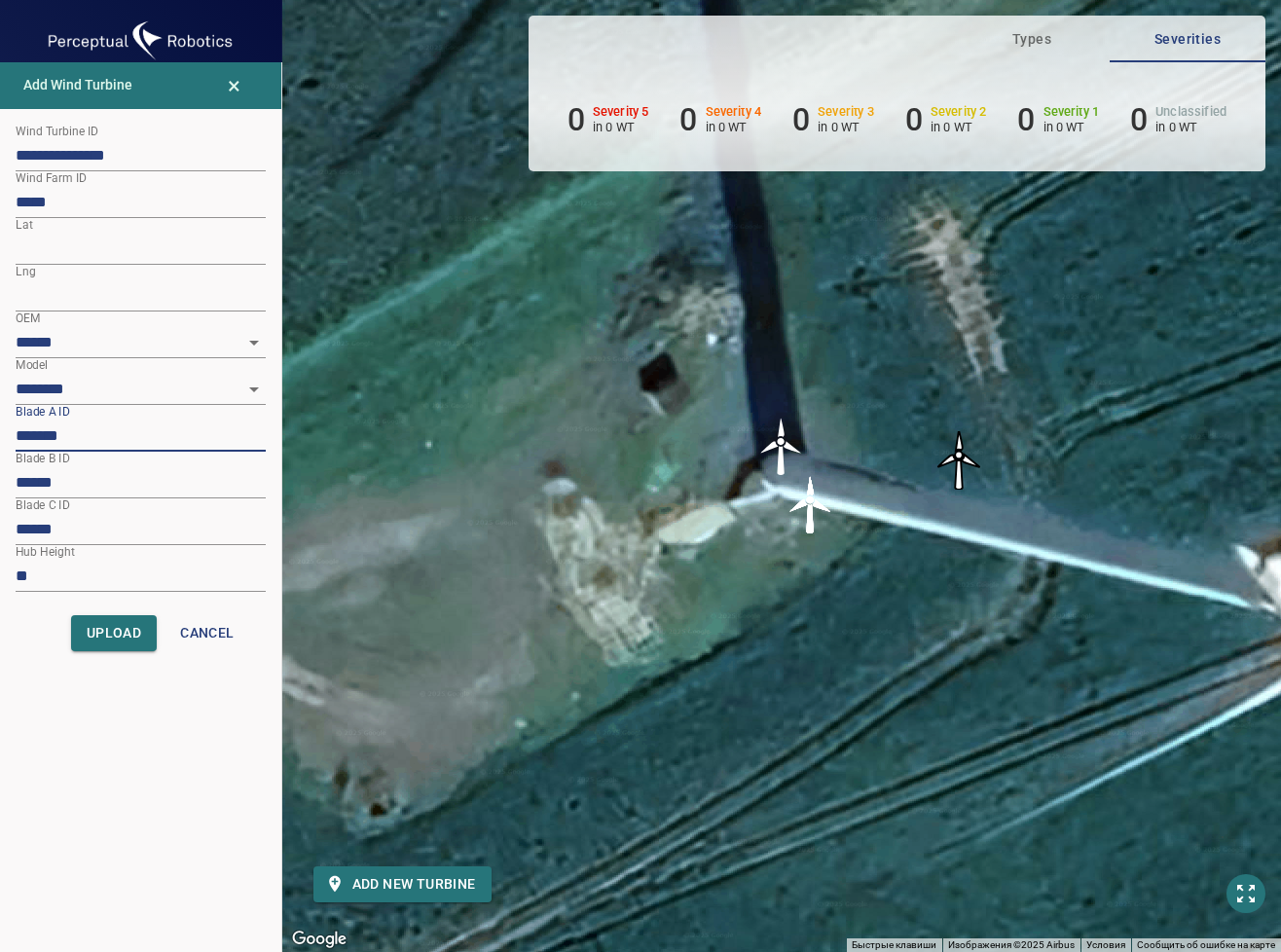 paste on "******" 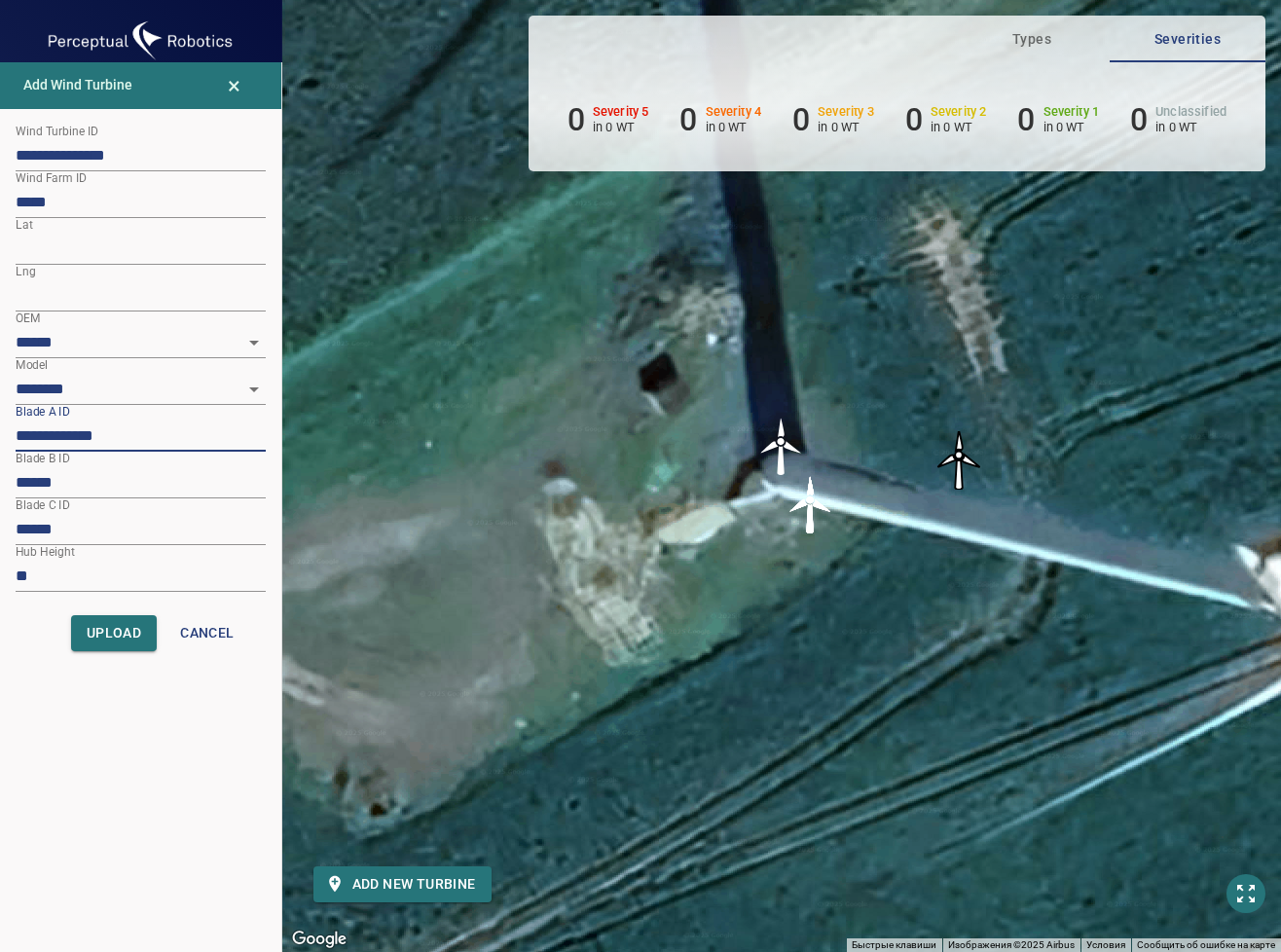 type on "**********" 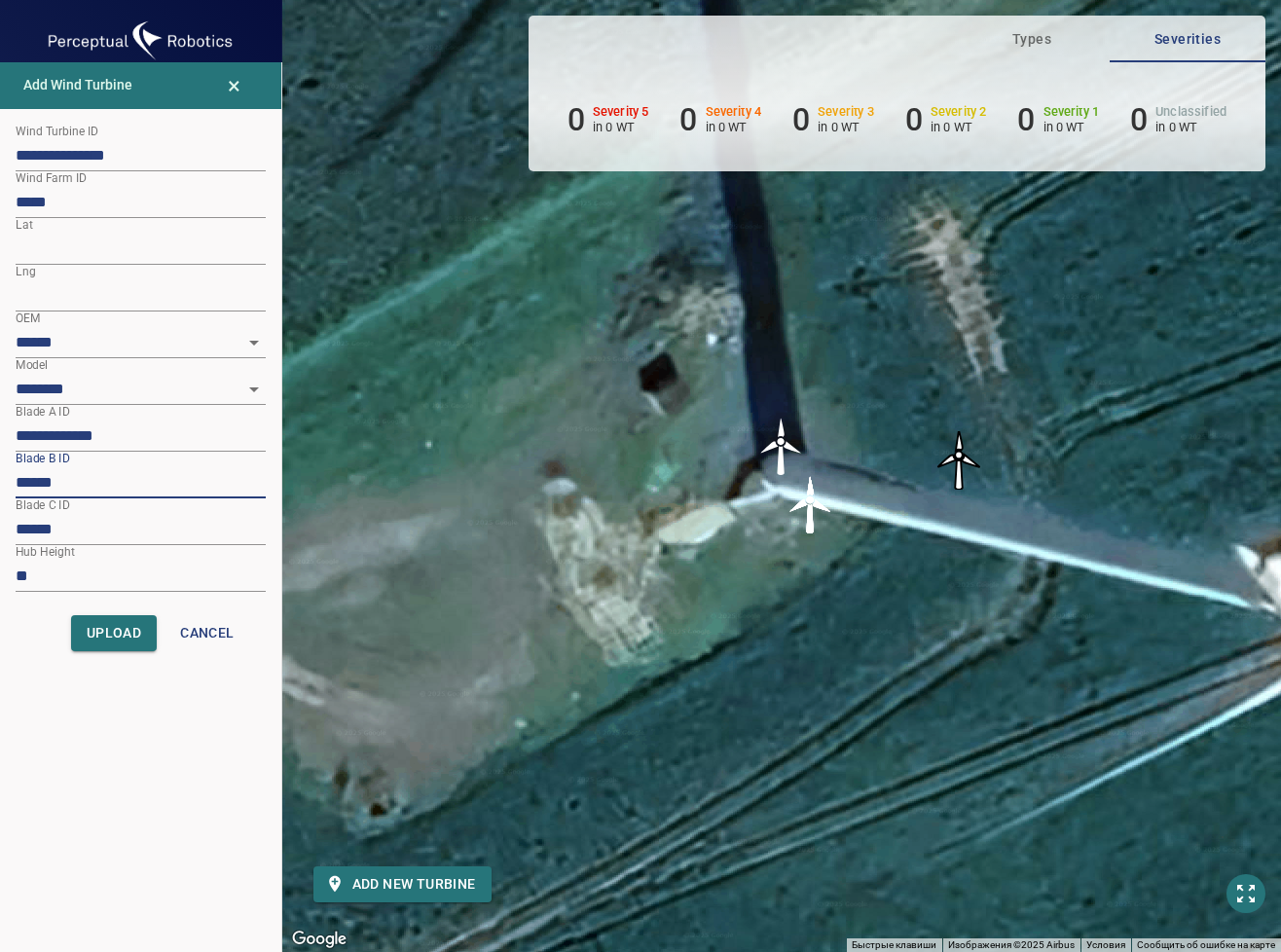 click on "******" at bounding box center [140, 483] 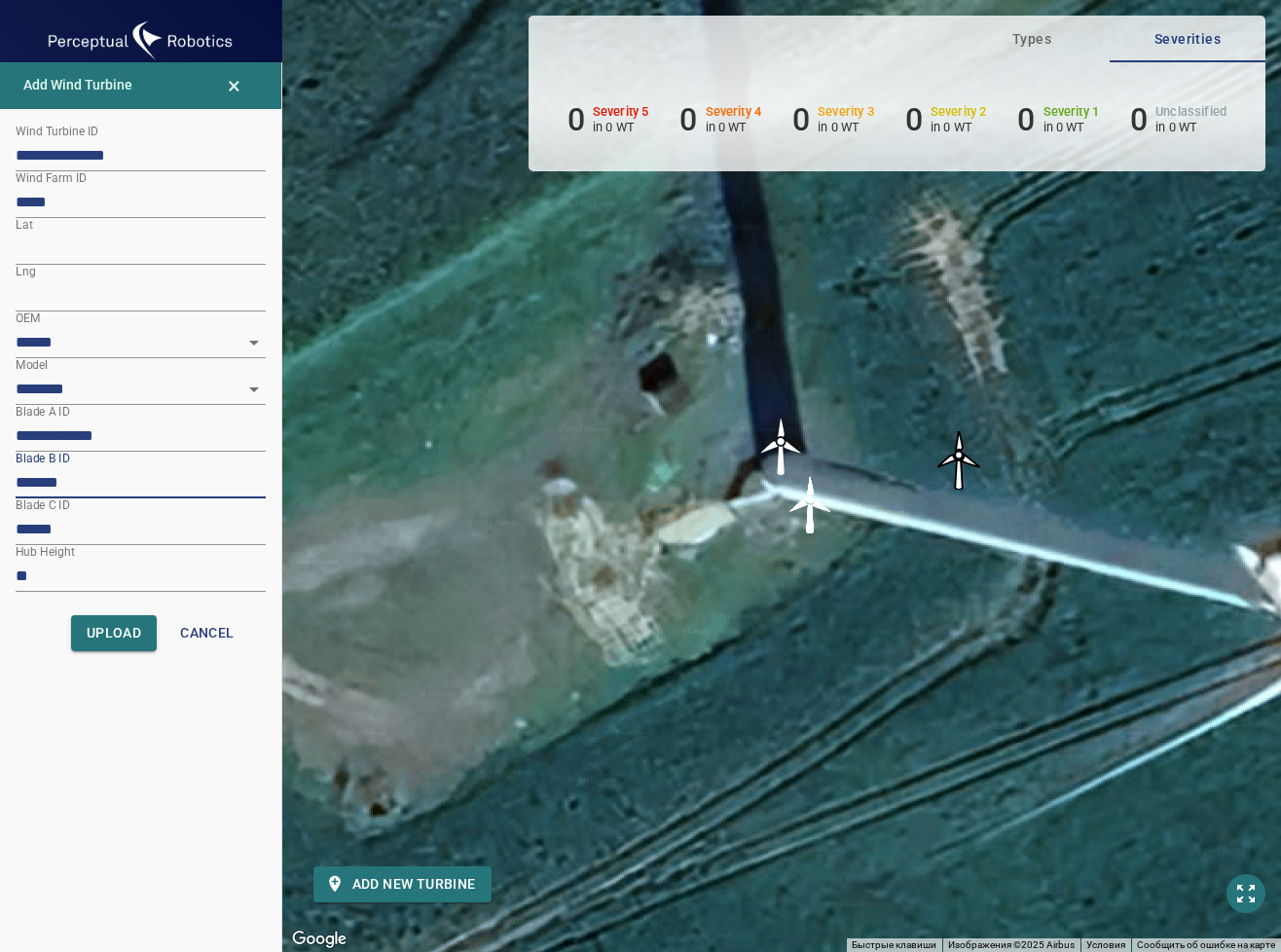 paste on "******" 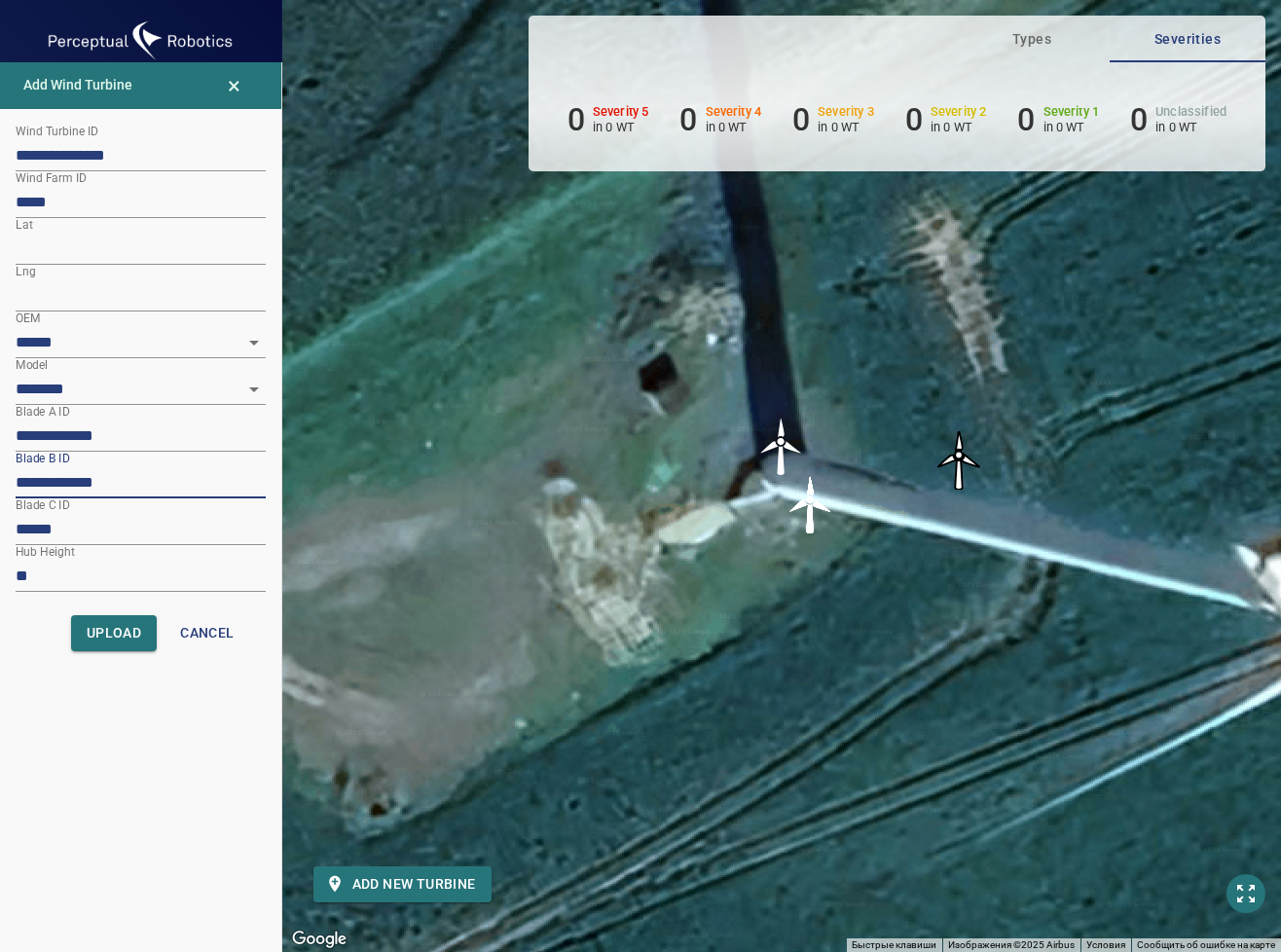 type on "**********" 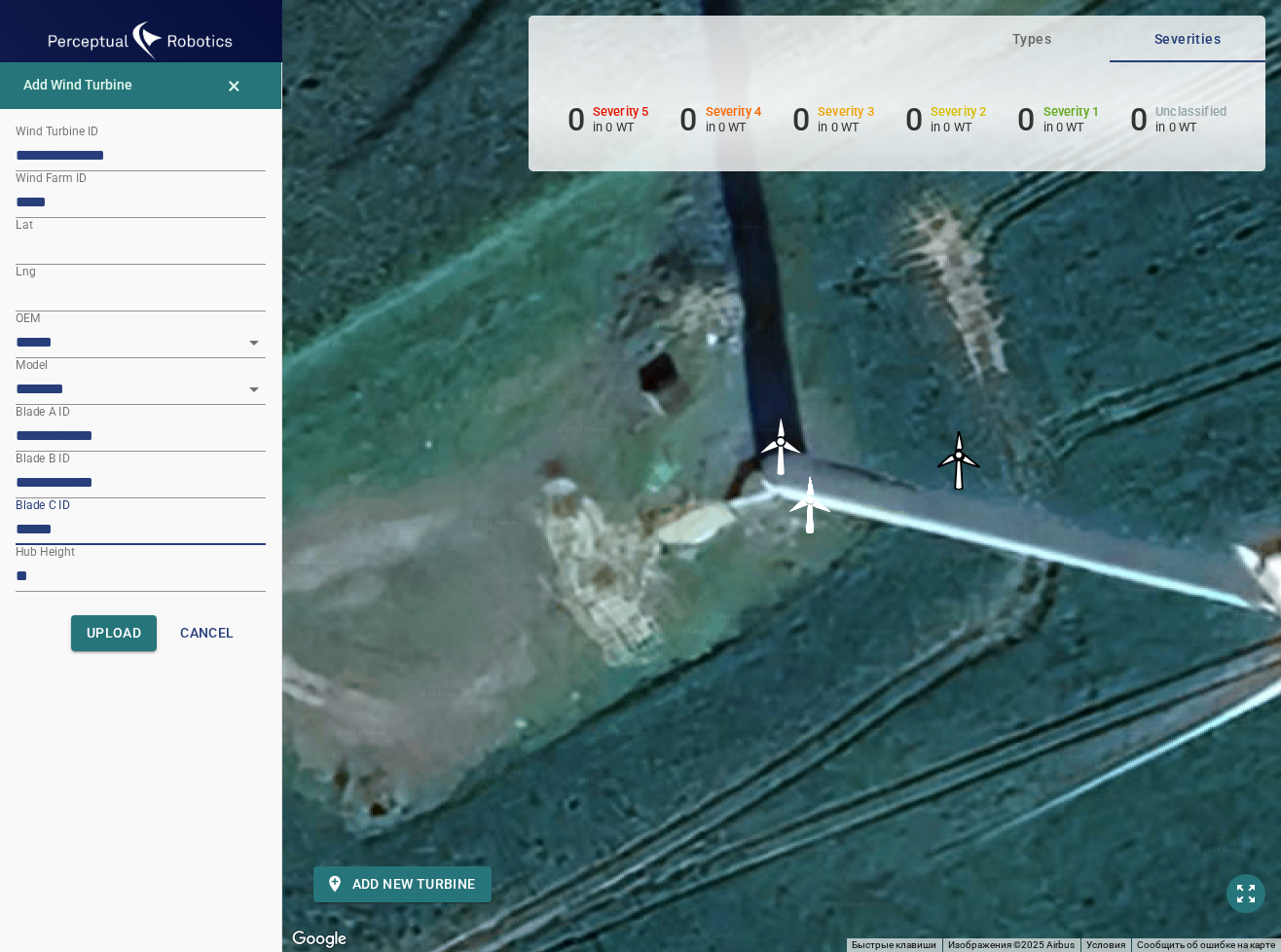 click on "******" at bounding box center [140, 530] 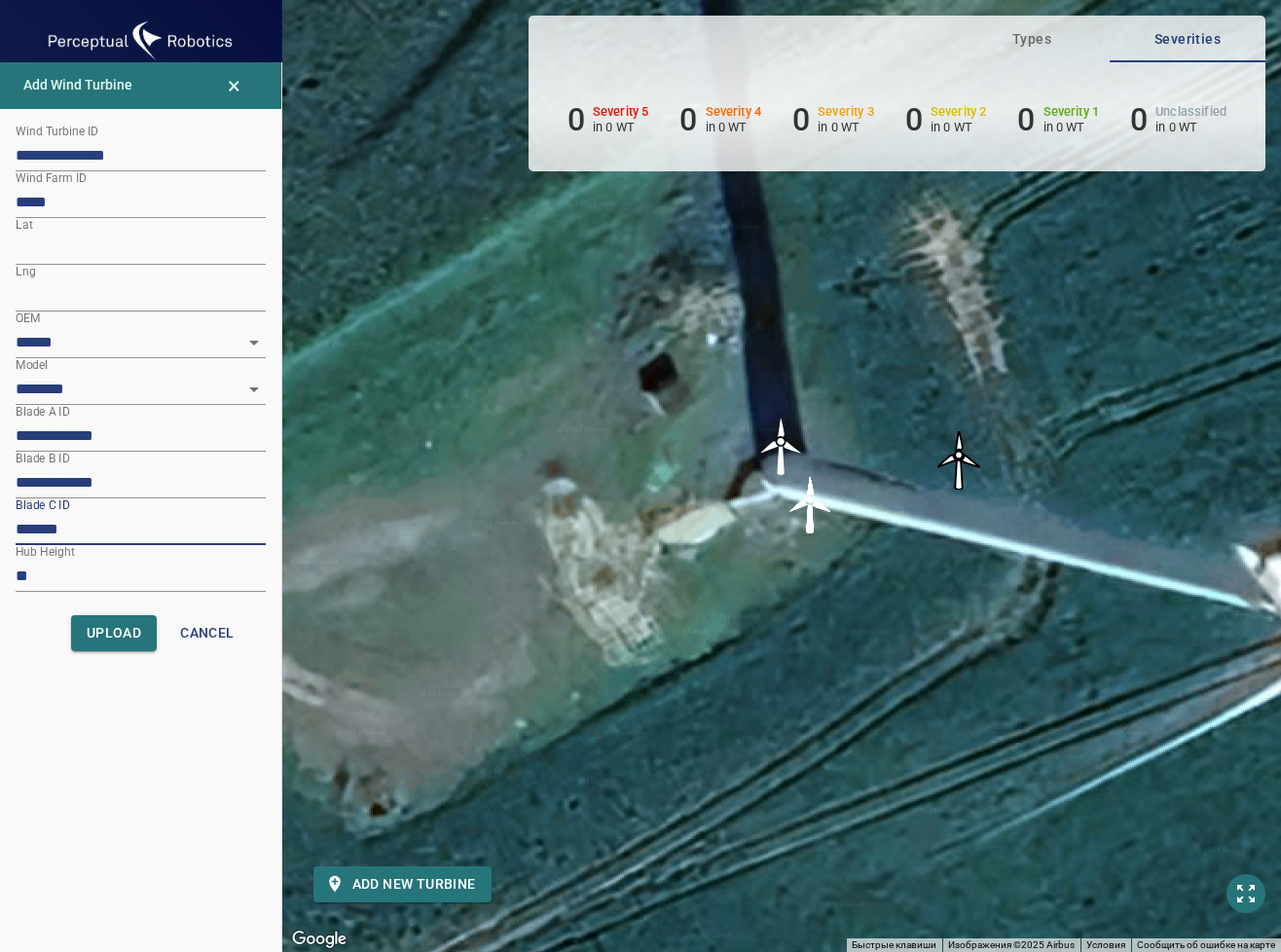 paste on "******" 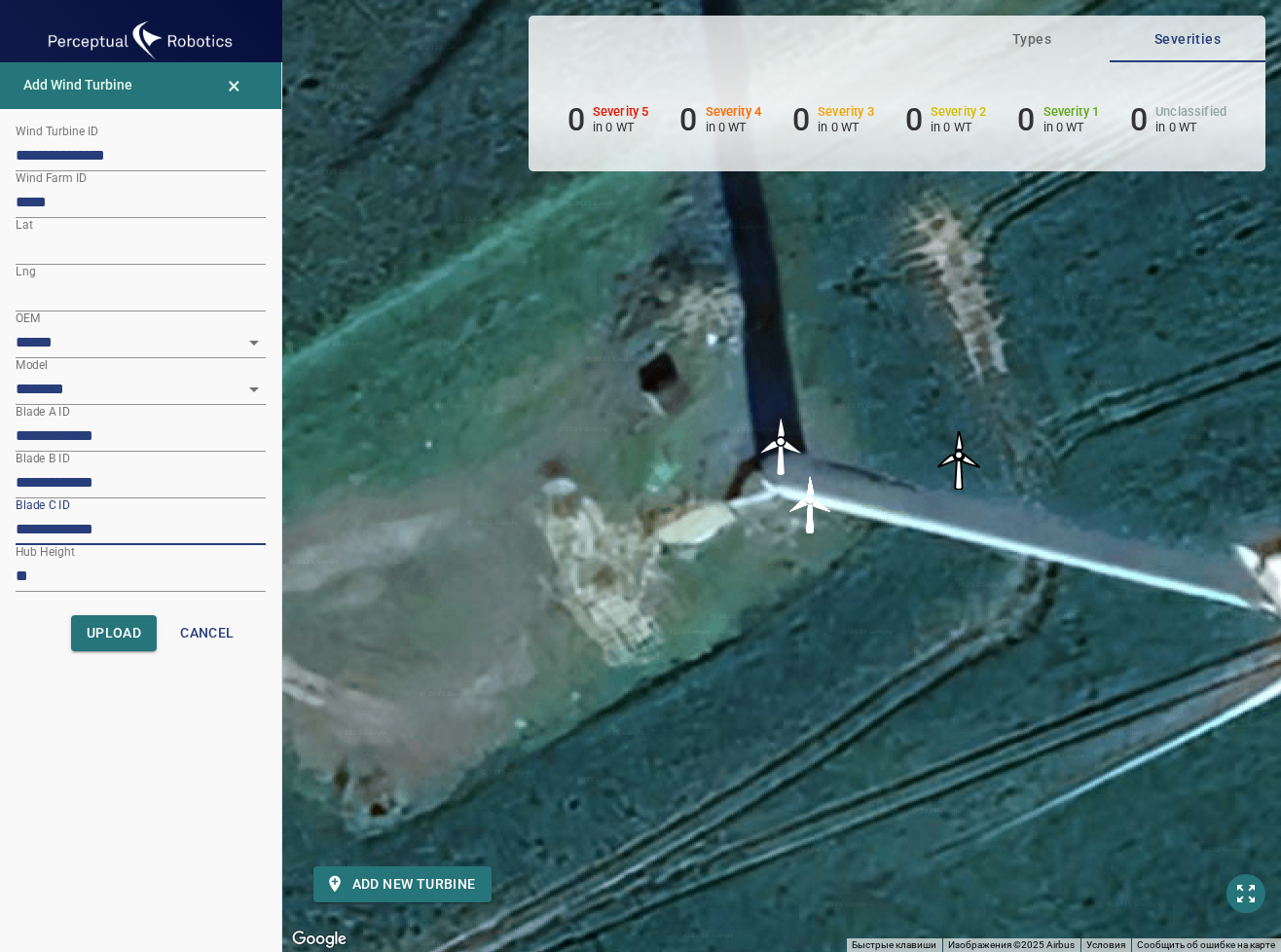 type on "**********" 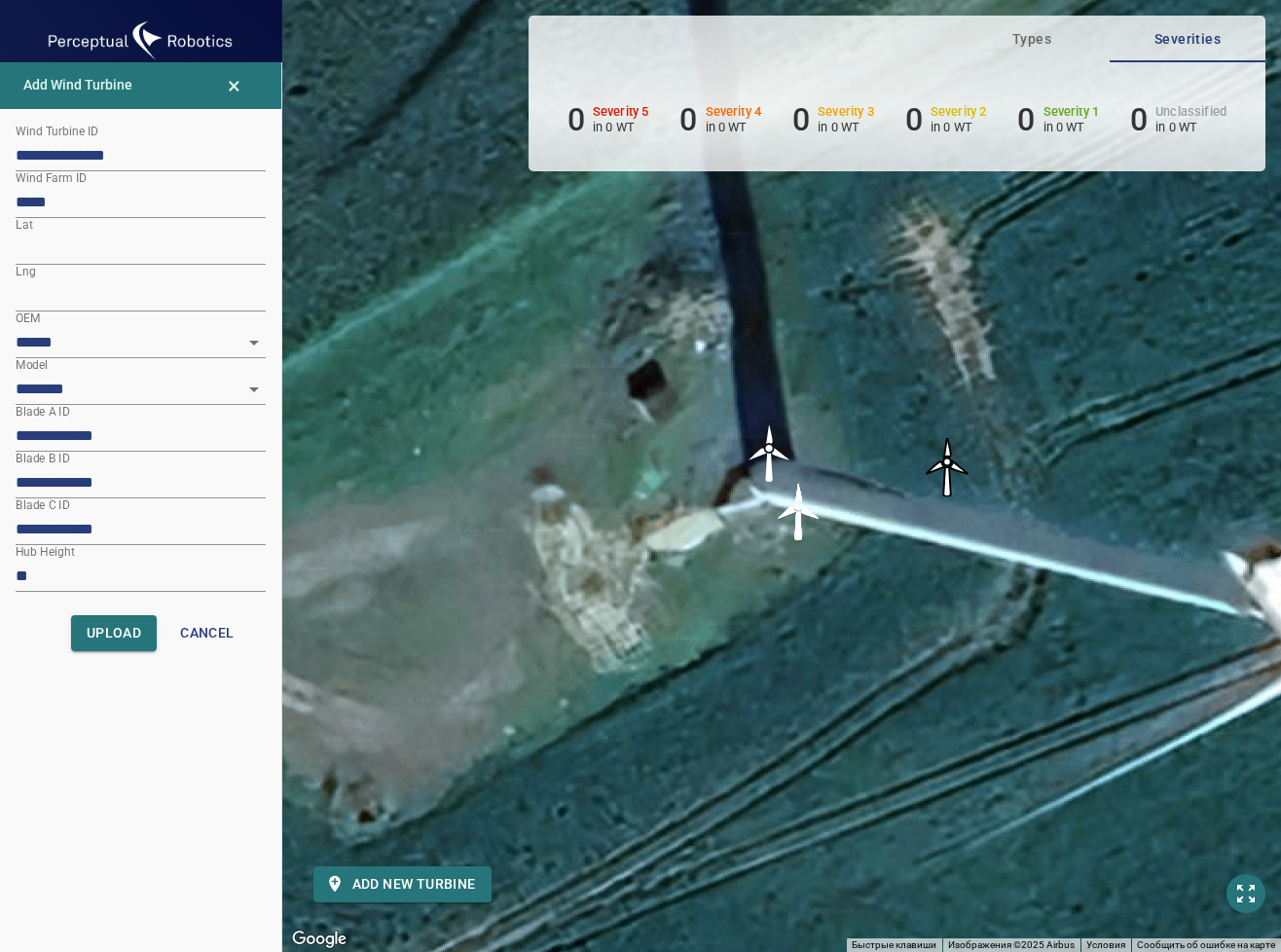drag, startPoint x: 439, startPoint y: 551, endPoint x: 414, endPoint y: 568, distance: 30.23243 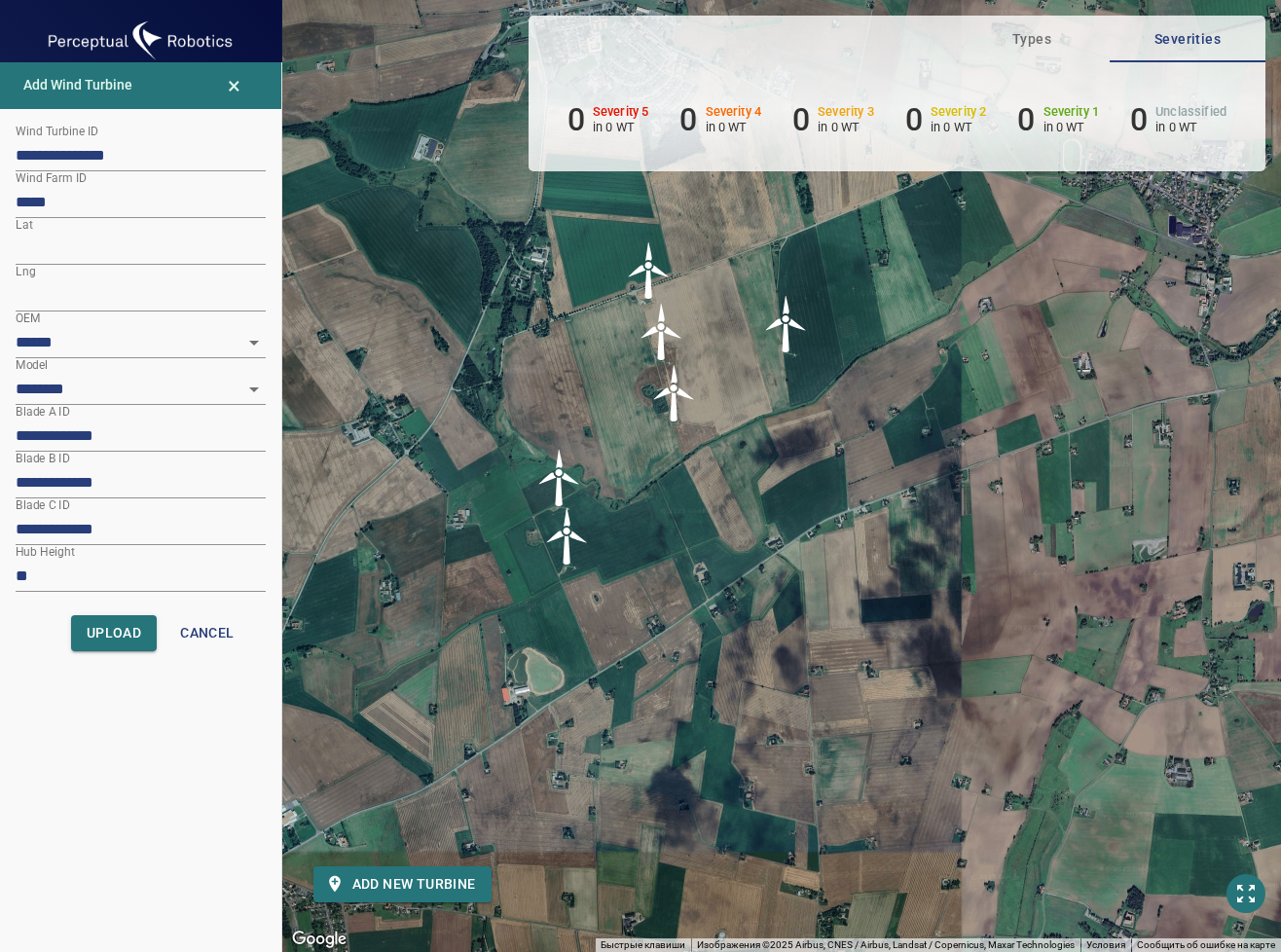 drag, startPoint x: 665, startPoint y: 668, endPoint x: 807, endPoint y: 470, distance: 243.65549 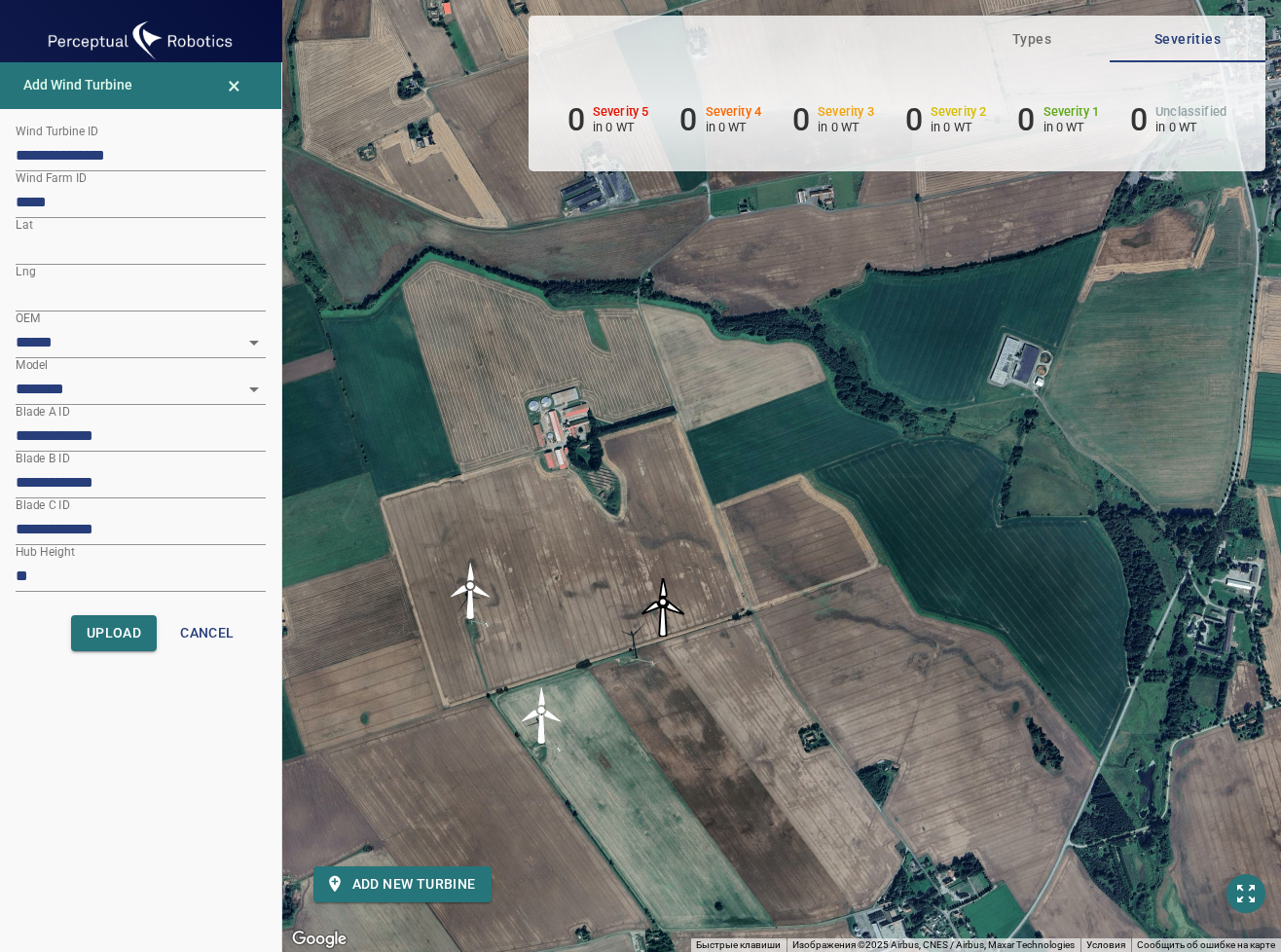 drag, startPoint x: 711, startPoint y: 509, endPoint x: 687, endPoint y: 748, distance: 240.202 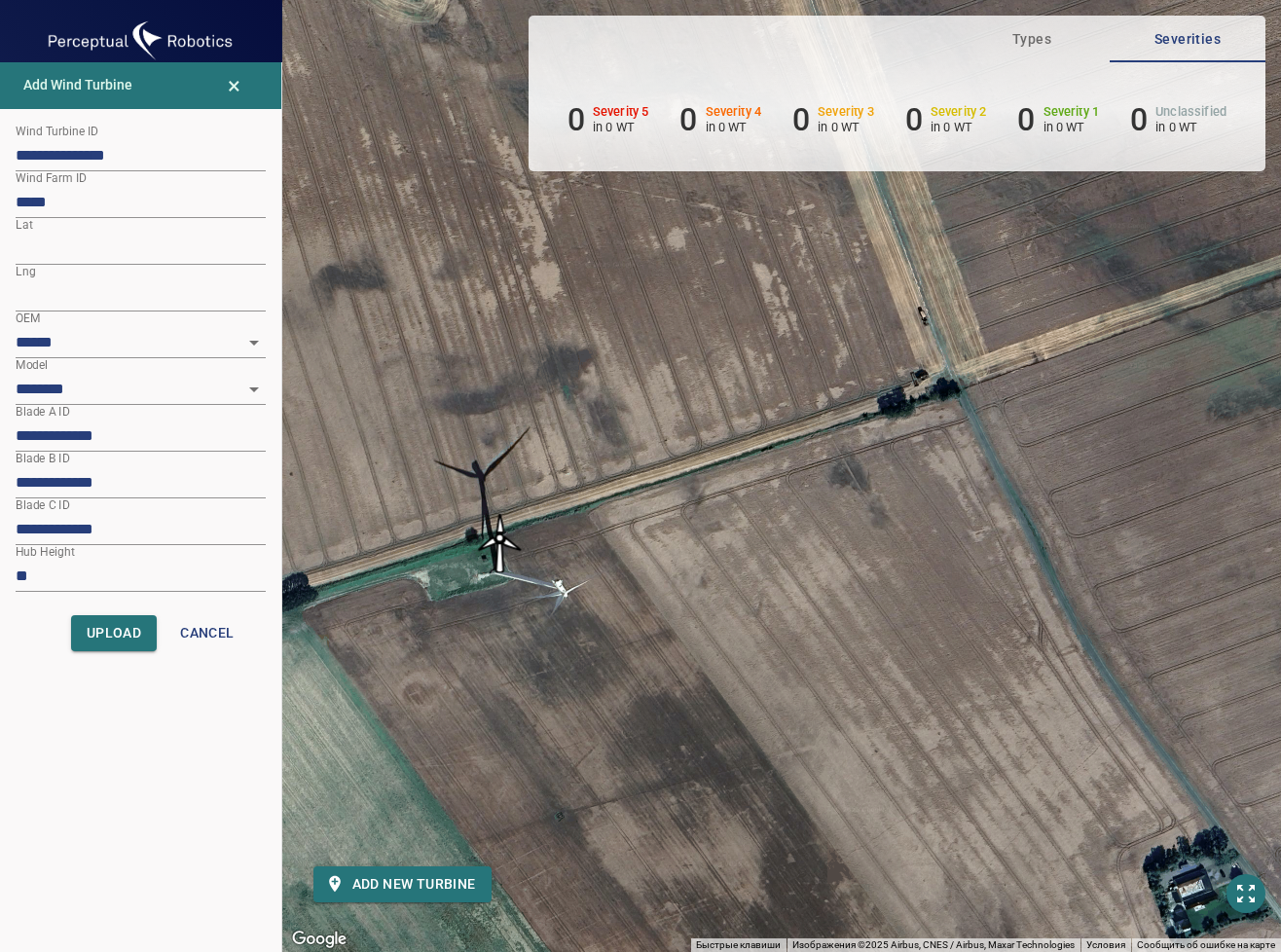 drag, startPoint x: 604, startPoint y: 458, endPoint x: 498, endPoint y: 546, distance: 137.76792 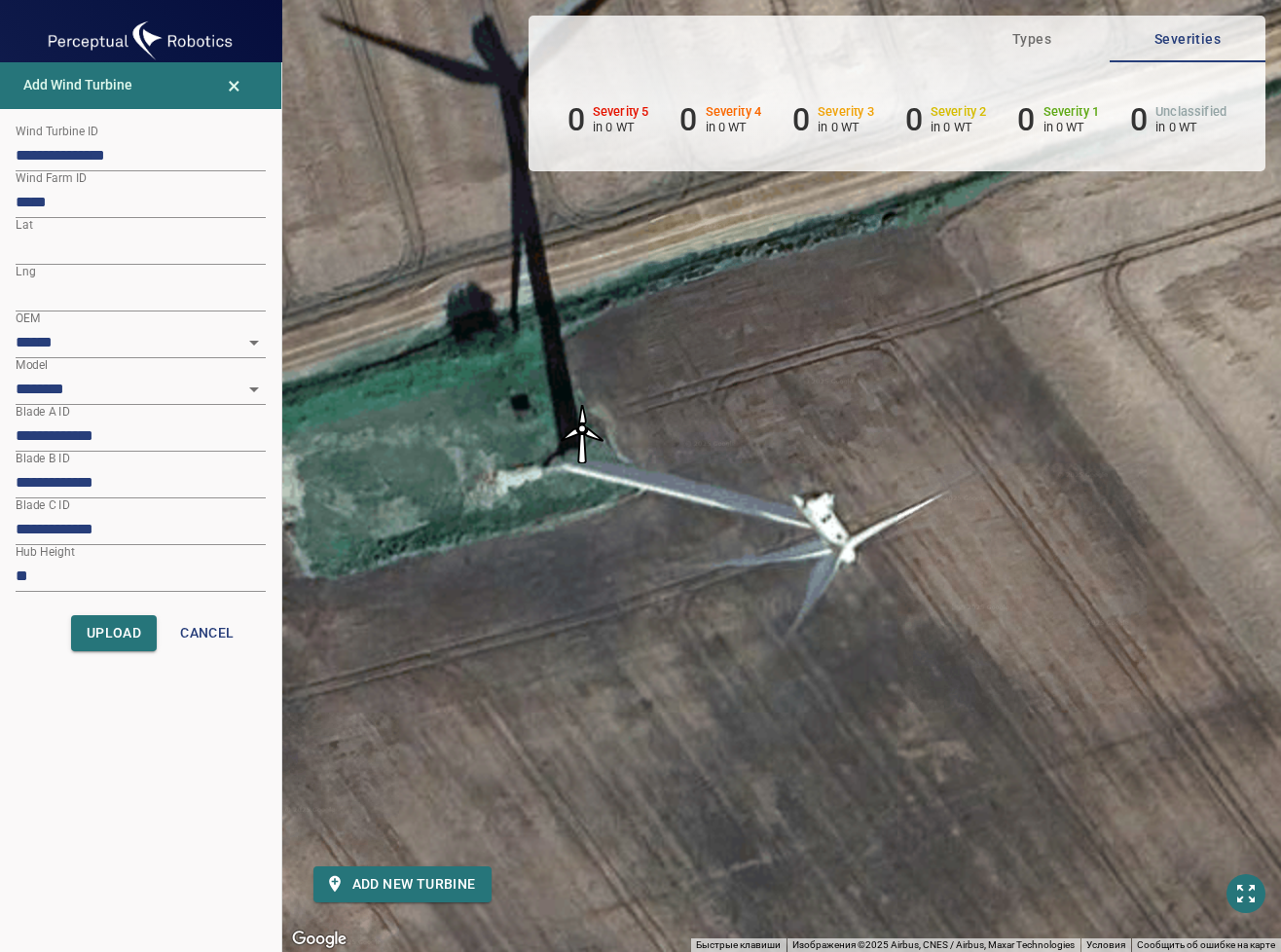drag, startPoint x: 530, startPoint y: 595, endPoint x: 649, endPoint y: 573, distance: 121.01653 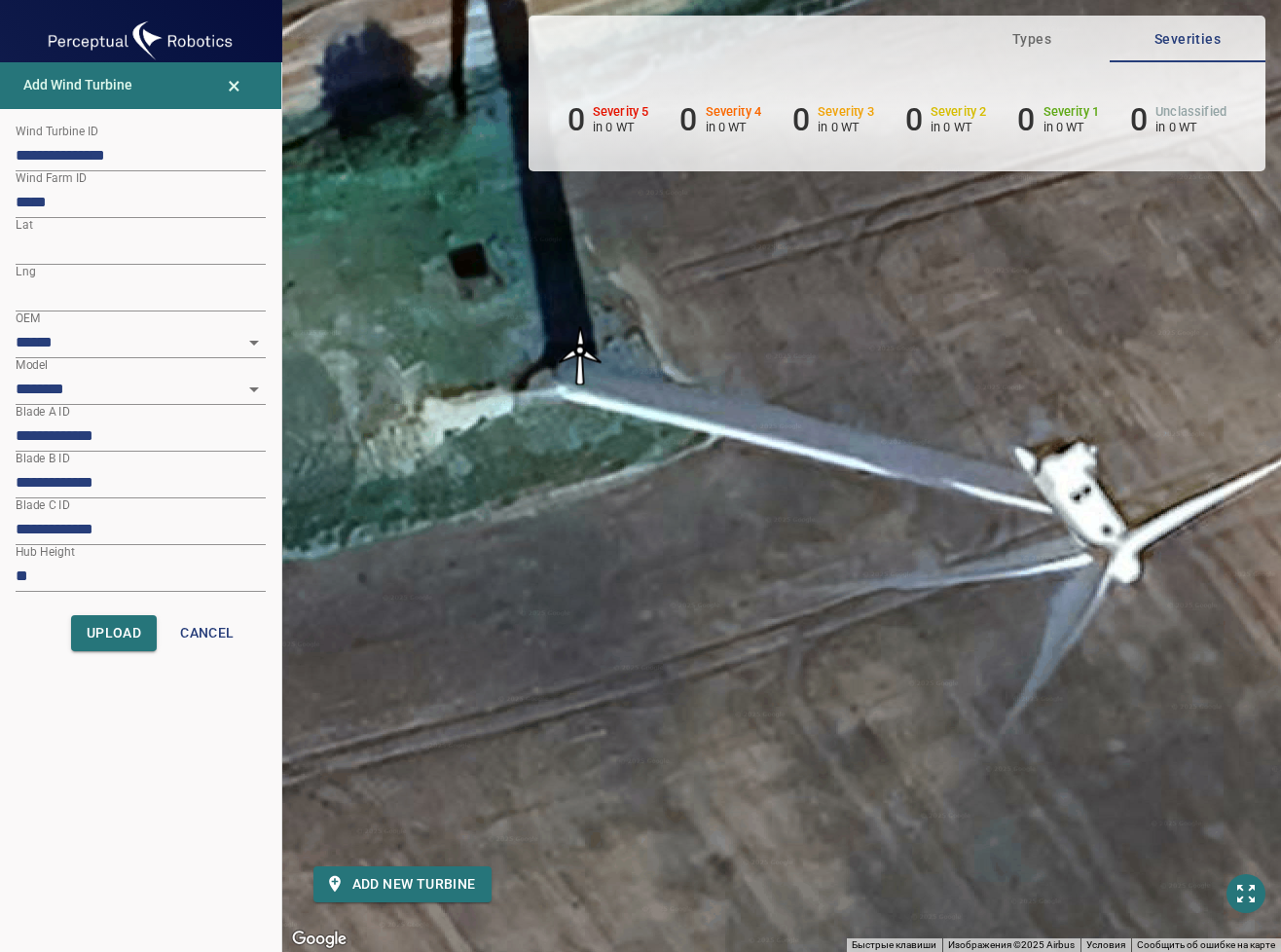 drag, startPoint x: 588, startPoint y: 353, endPoint x: 577, endPoint y: 353, distance: 11 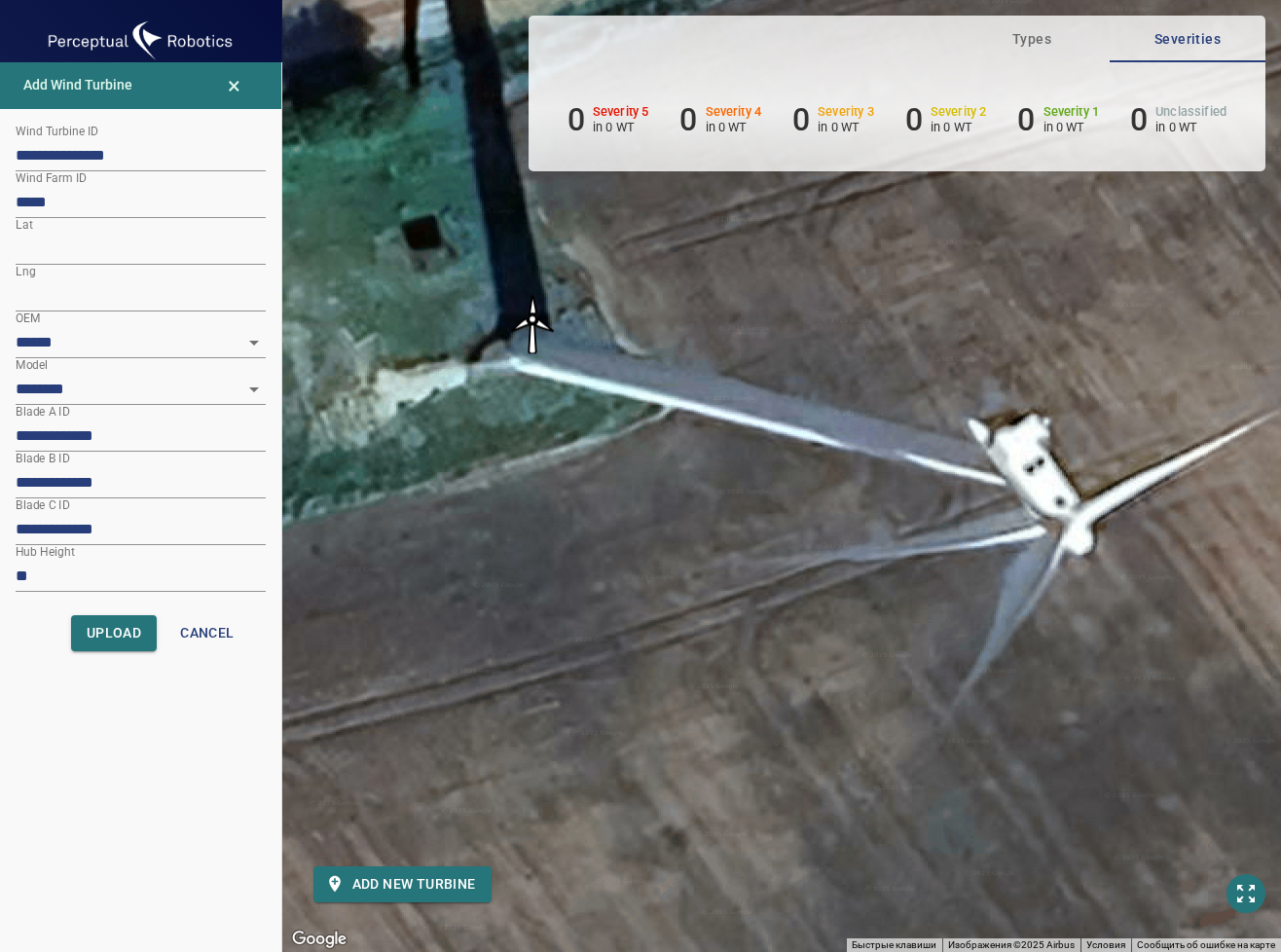 click at bounding box center (532, 324) 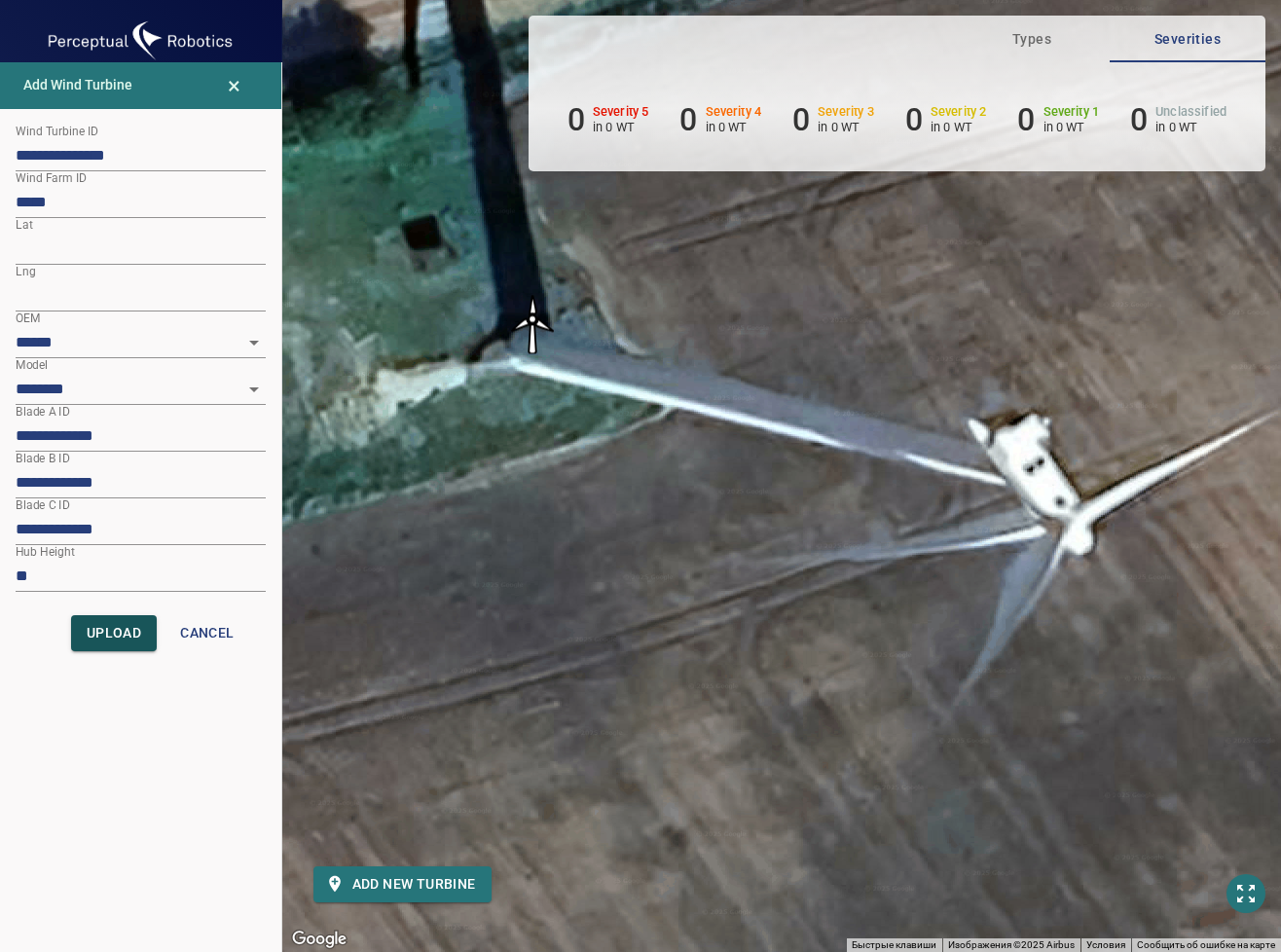 click on "Upload" at bounding box center [114, 633] 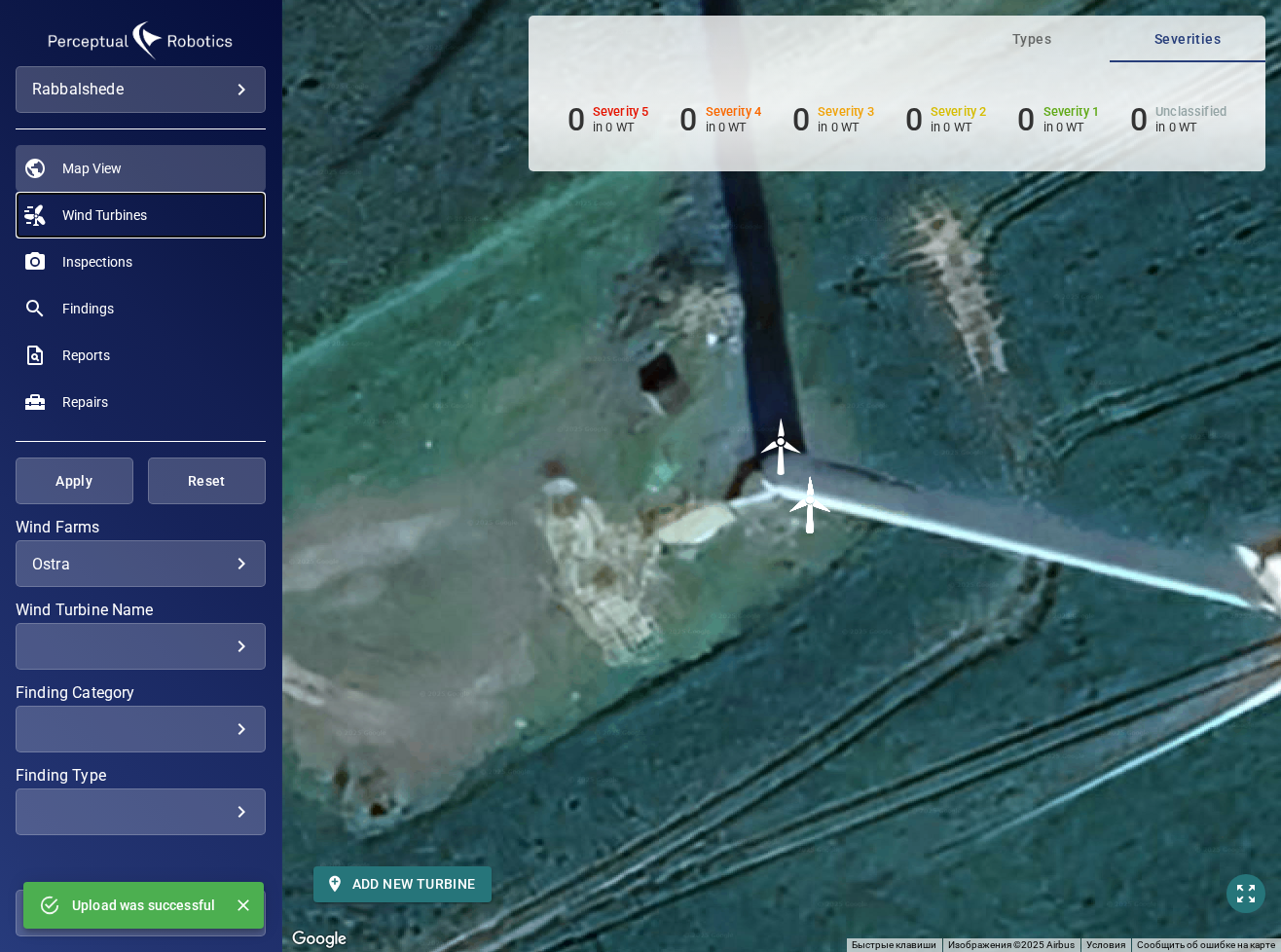 click on "Wind Turbines" at bounding box center [104, 215] 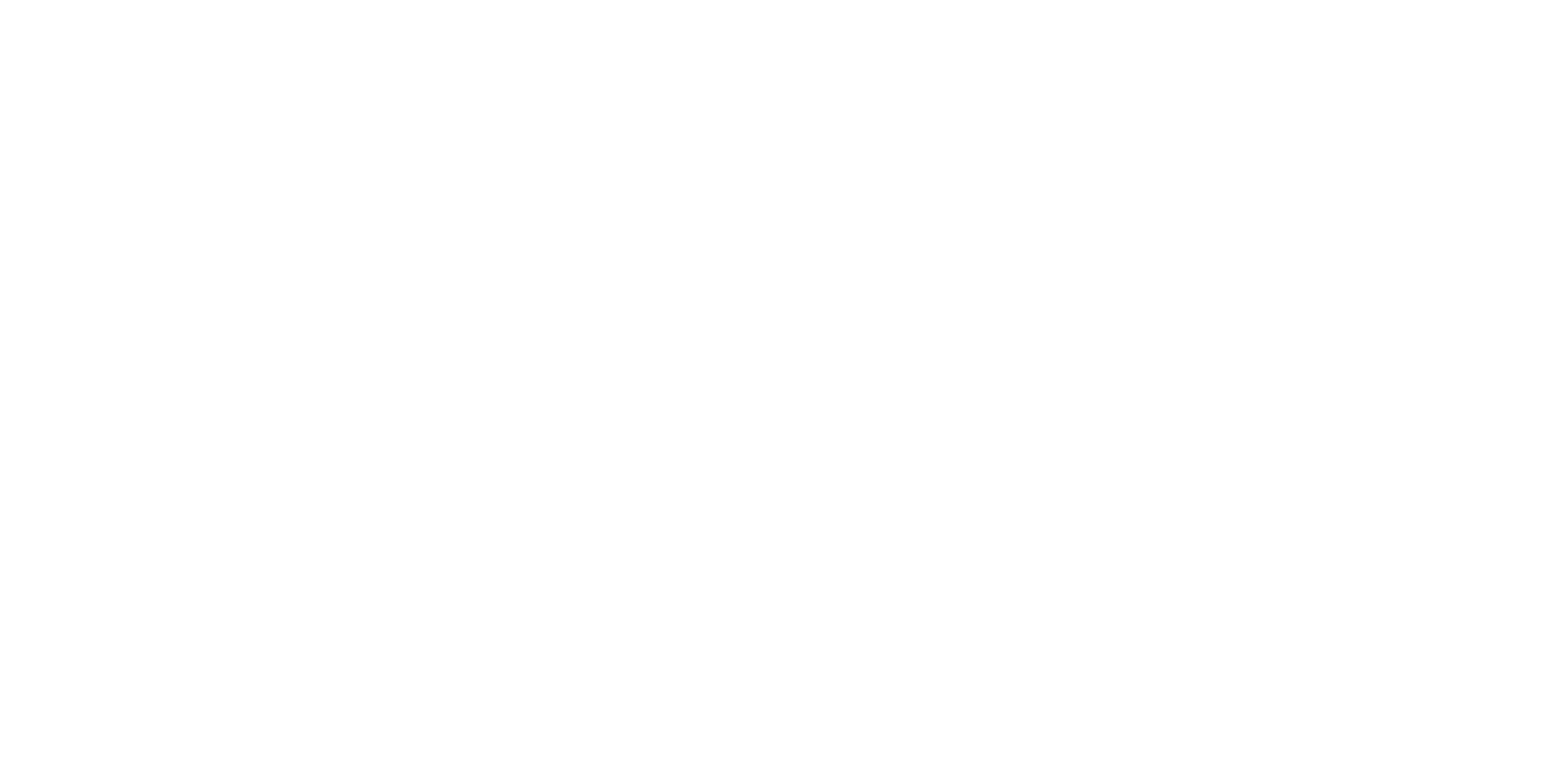 scroll, scrollTop: 0, scrollLeft: 0, axis: both 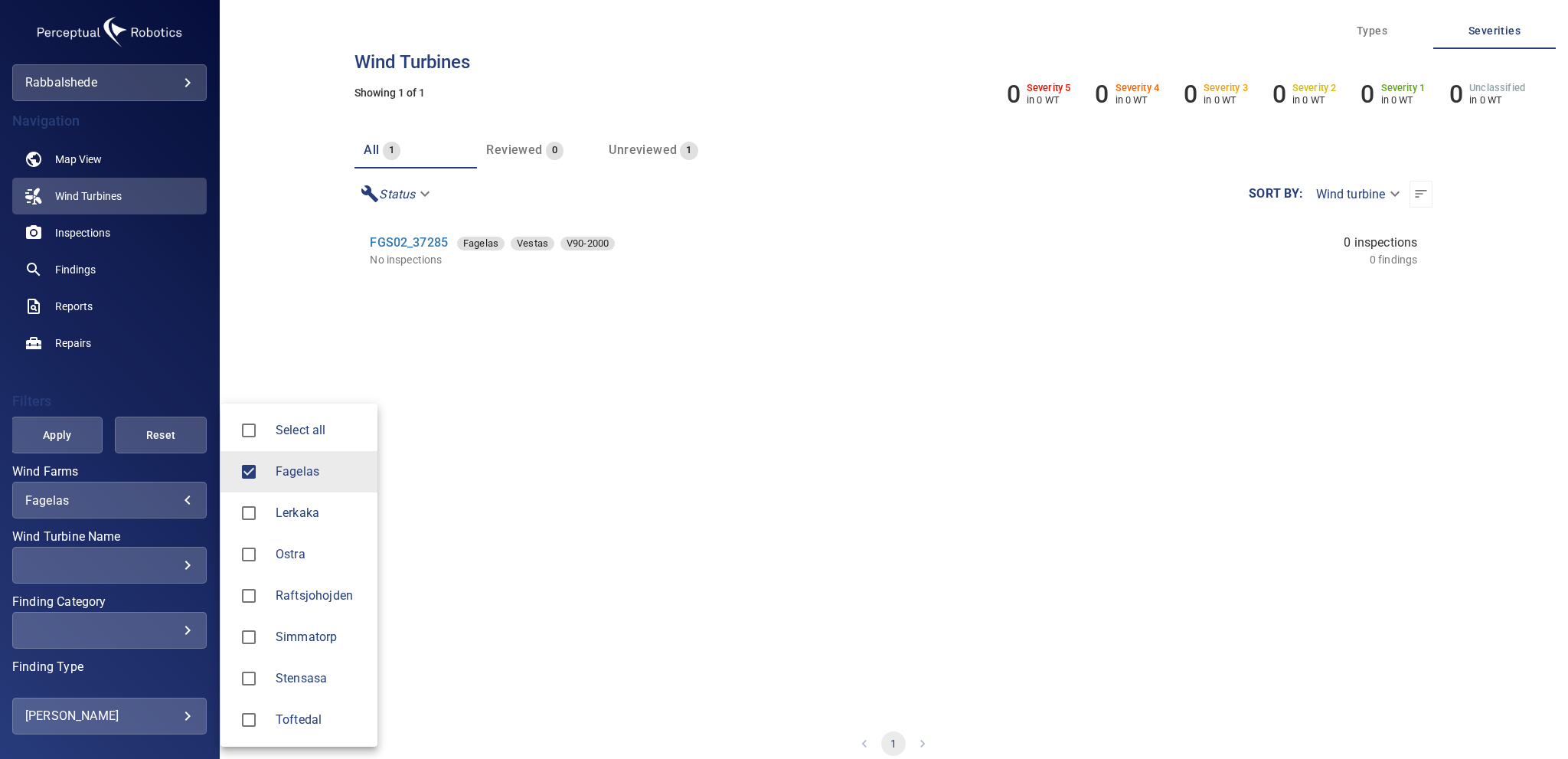 click on "**********" at bounding box center (784, 379) 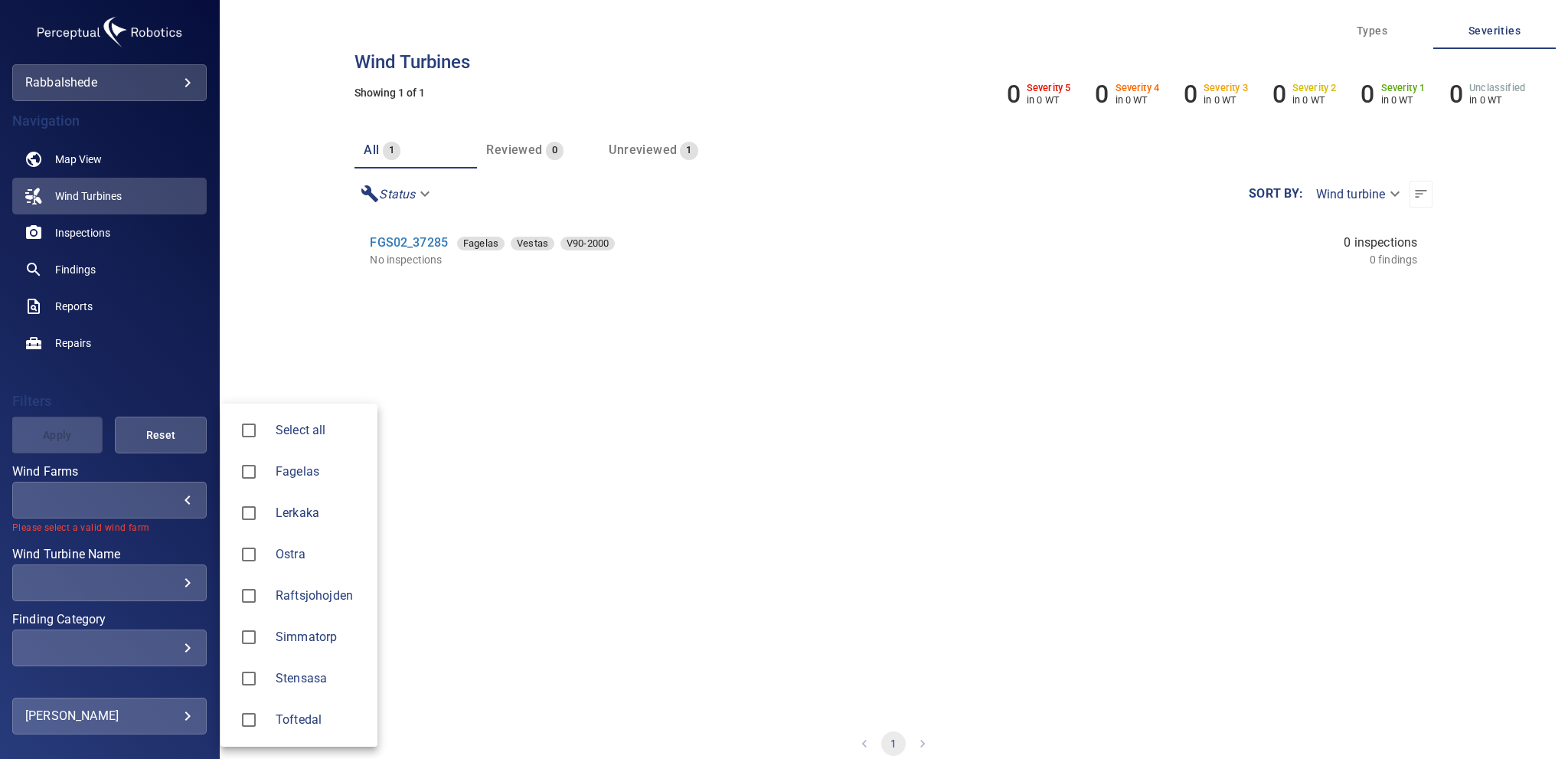 type on "*****" 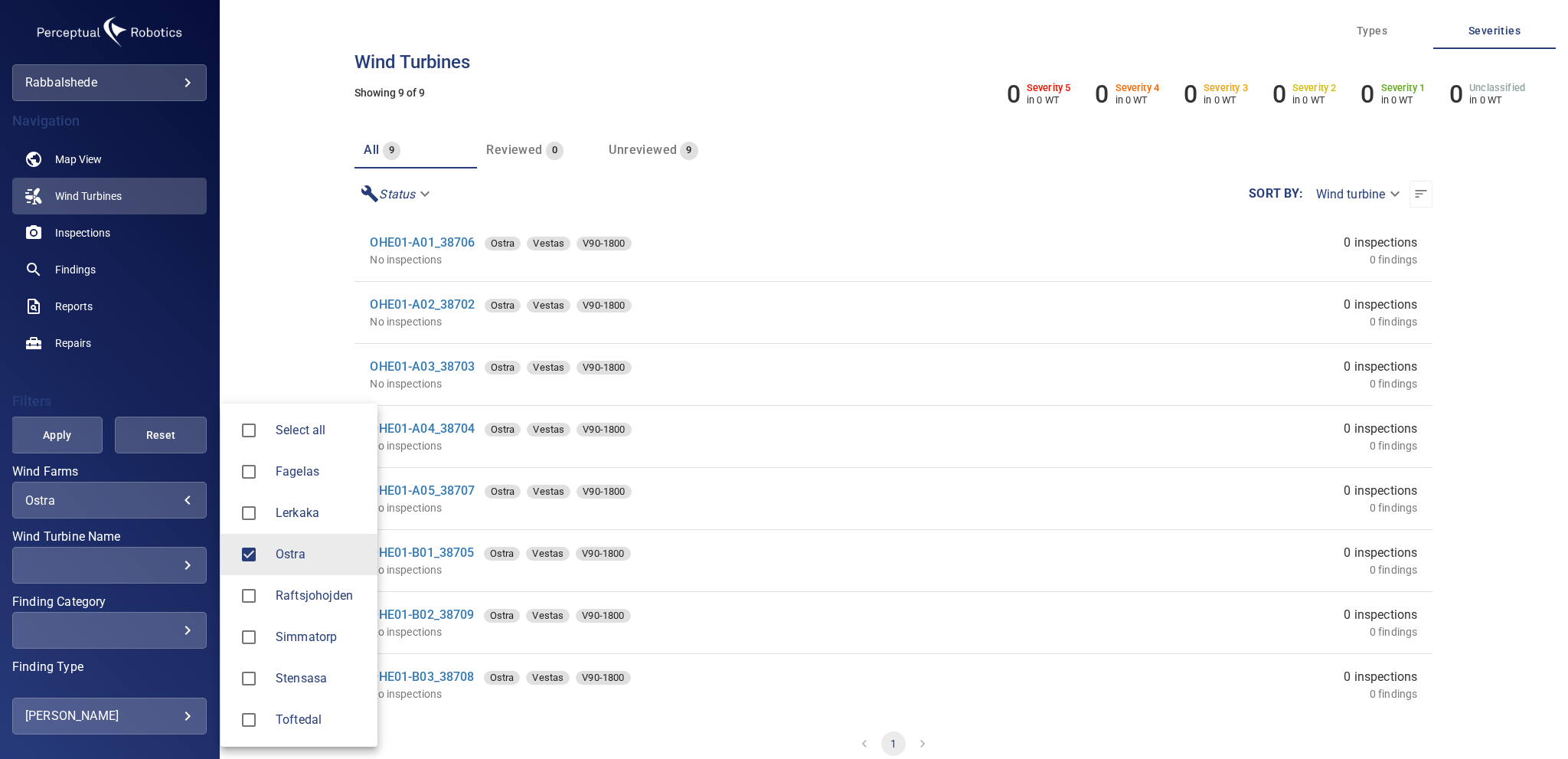 click at bounding box center (784, 379) 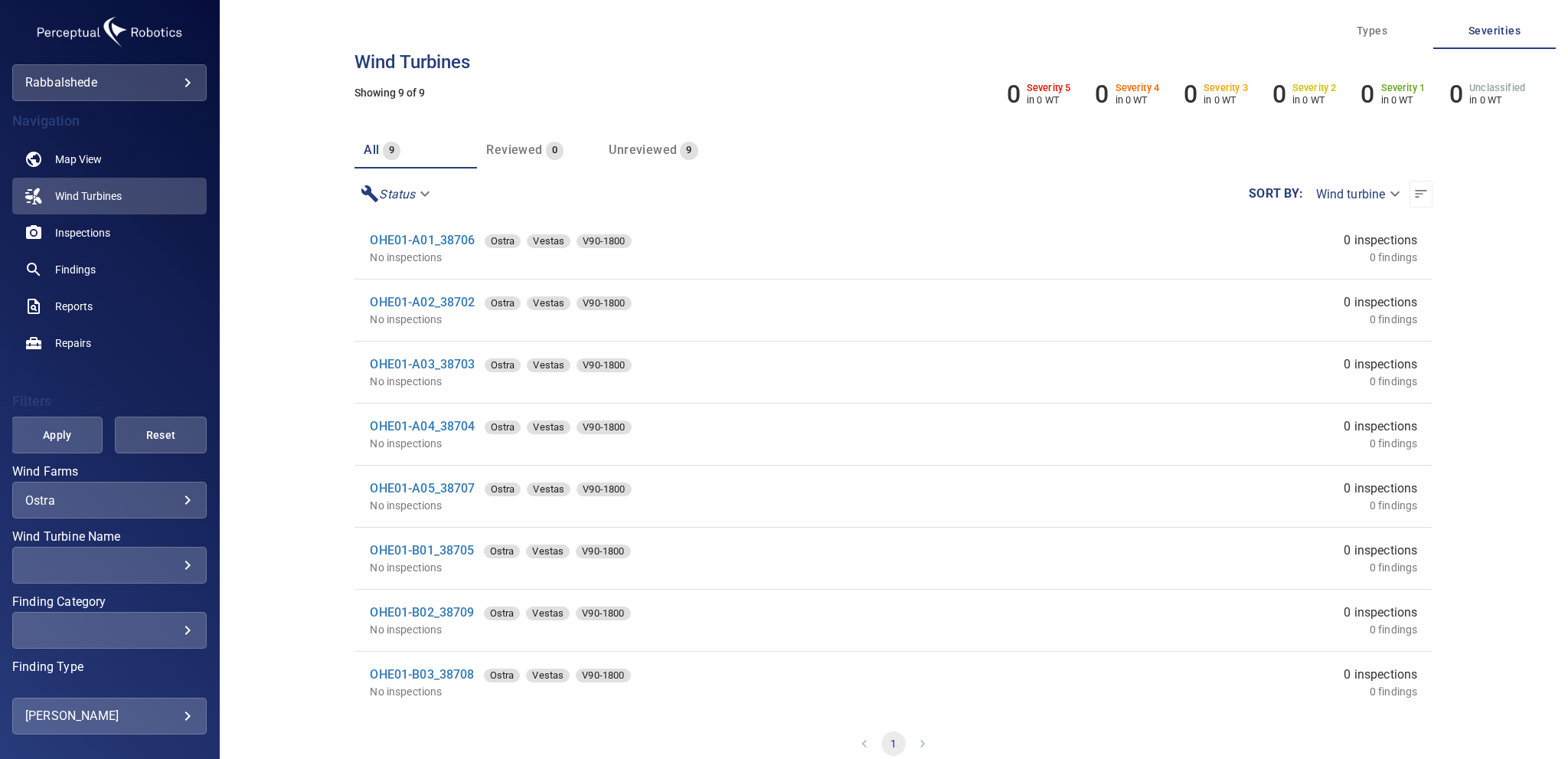 scroll, scrollTop: 0, scrollLeft: 0, axis: both 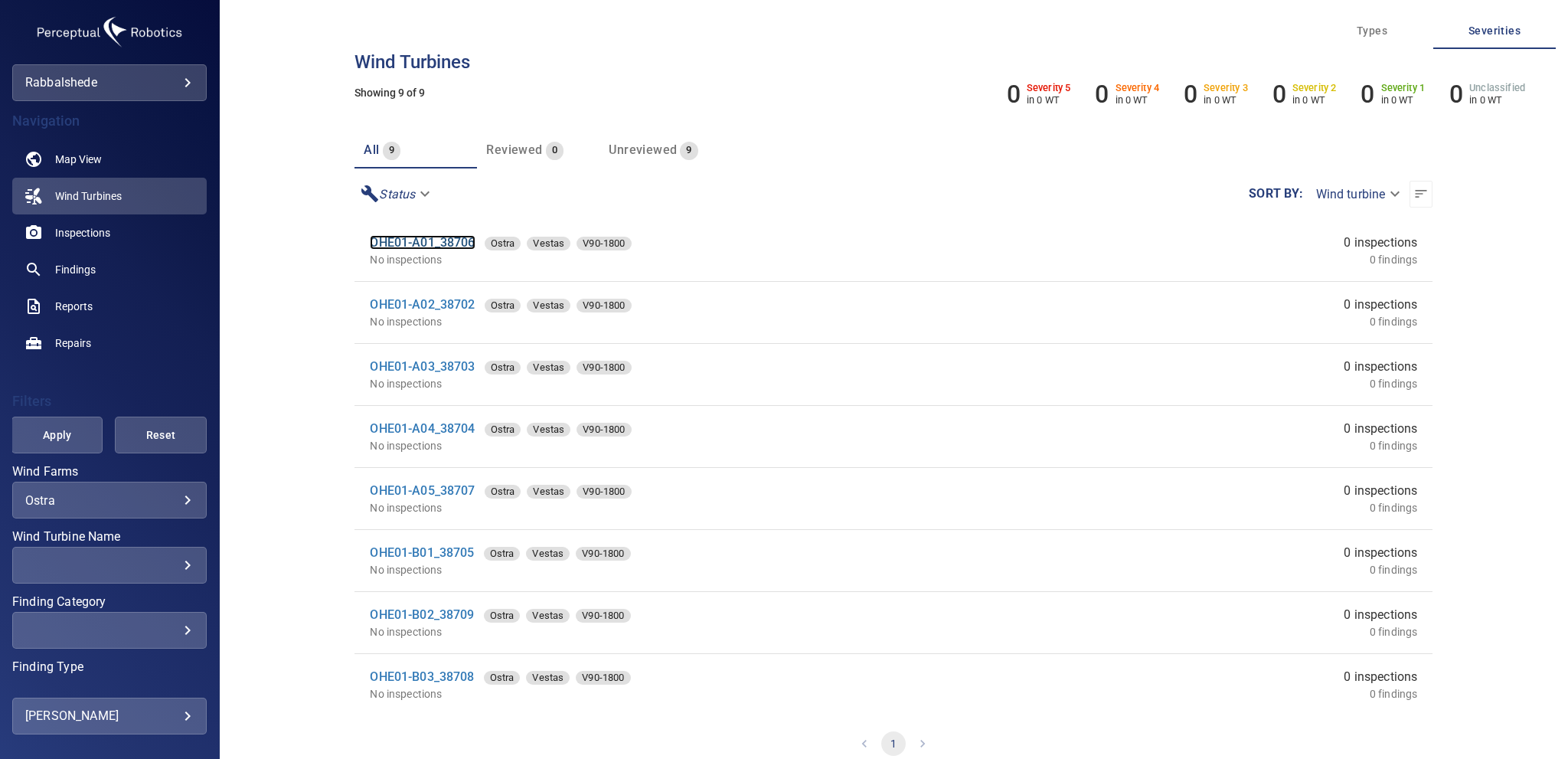 click on "OHE01-A01_38706" at bounding box center [422, 242] 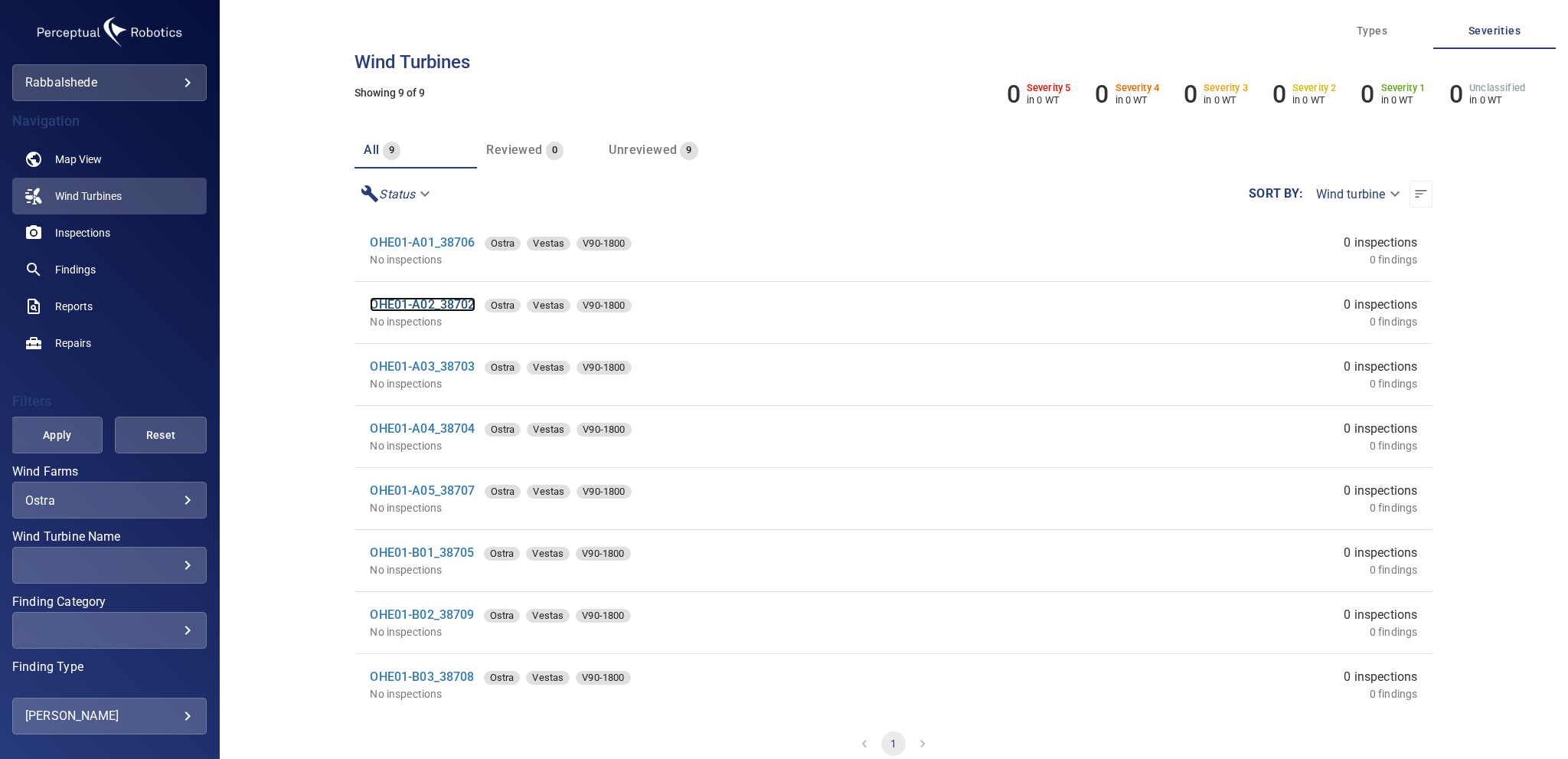 click on "OHE01-A02_38702" at bounding box center (422, 304) 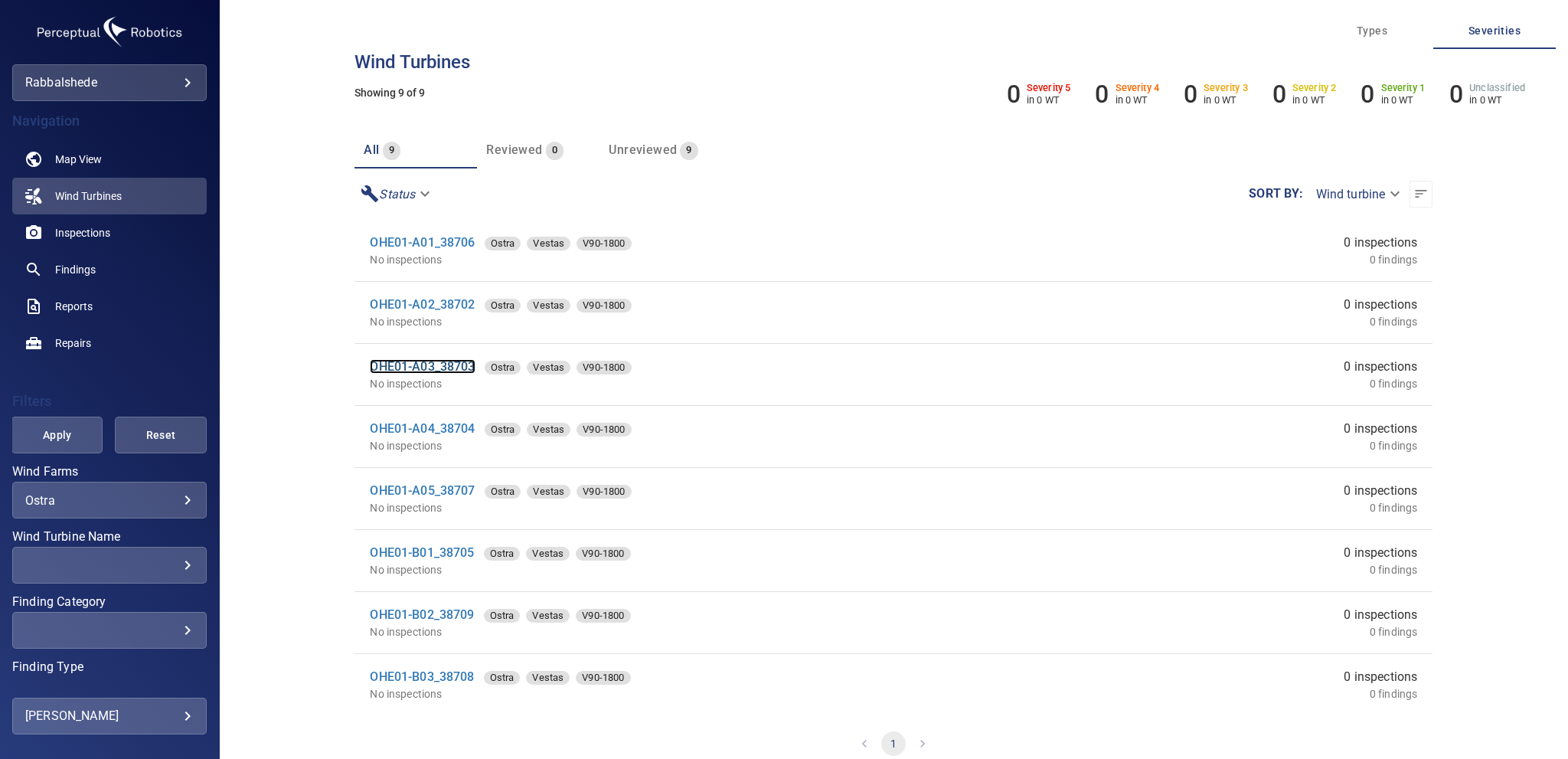 click on "OHE01-A03_38703" at bounding box center (422, 366) 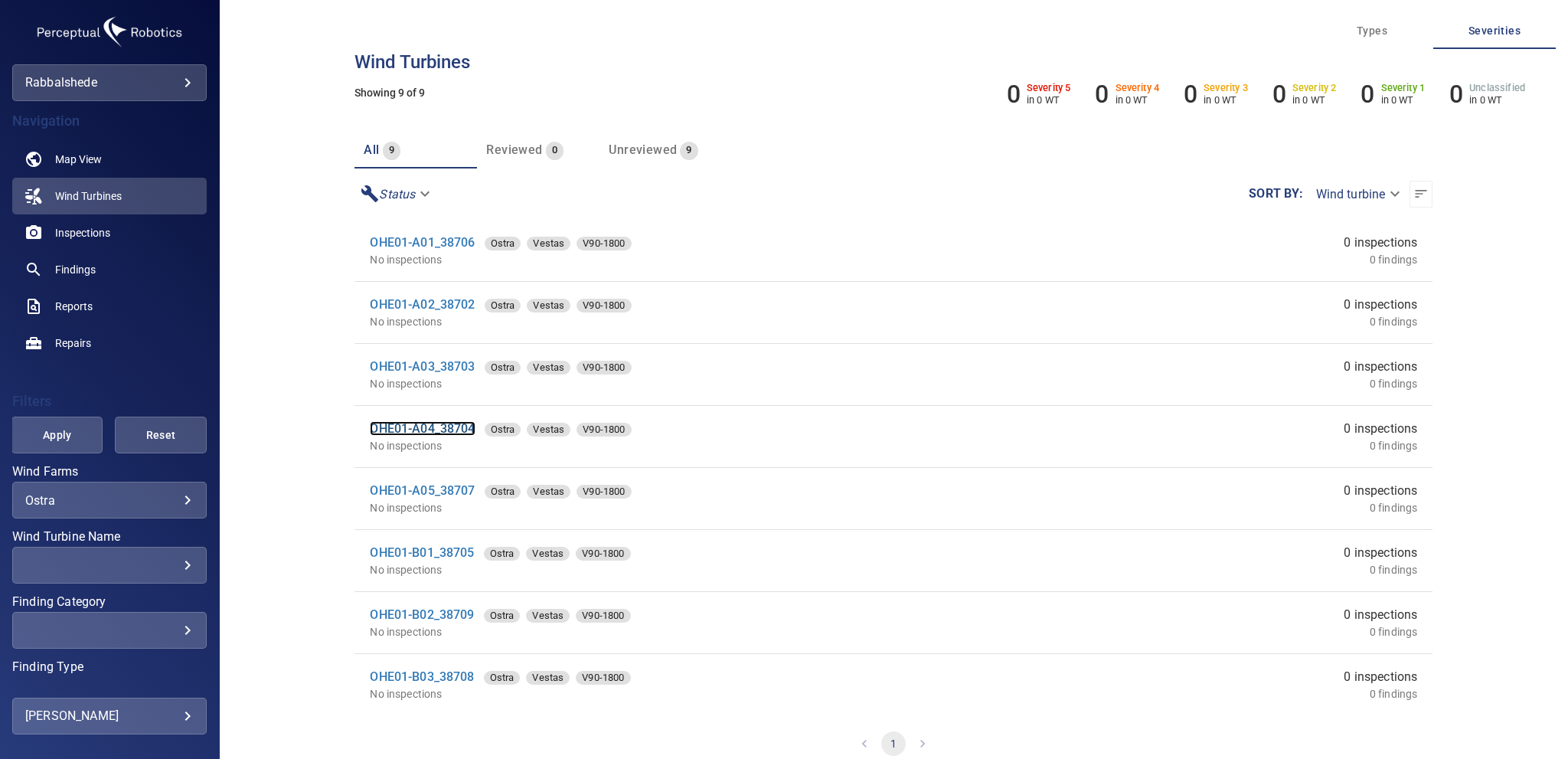 click on "OHE01-A04_38704" at bounding box center (422, 428) 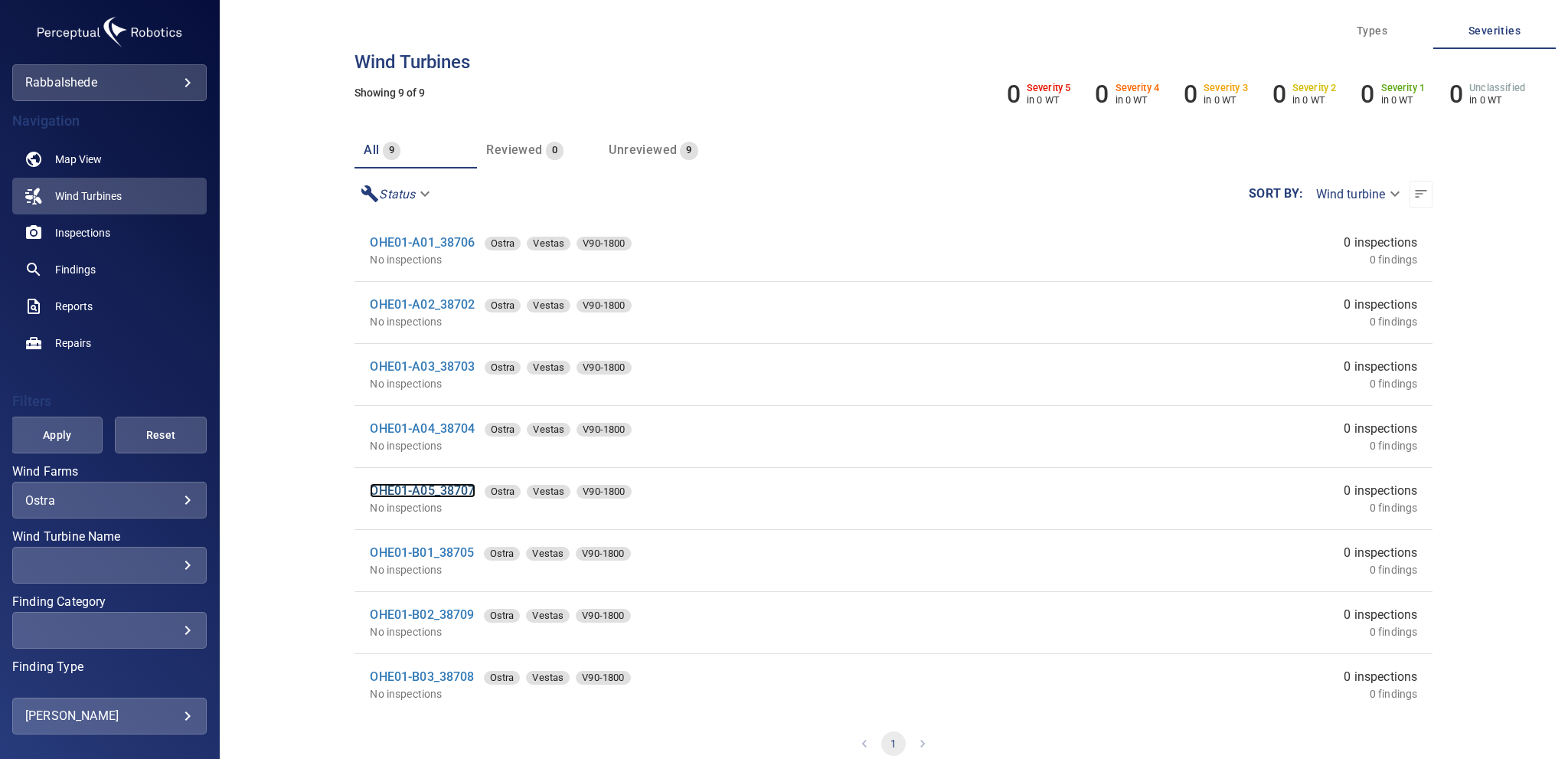 click on "OHE01-A05_38707" at bounding box center [422, 490] 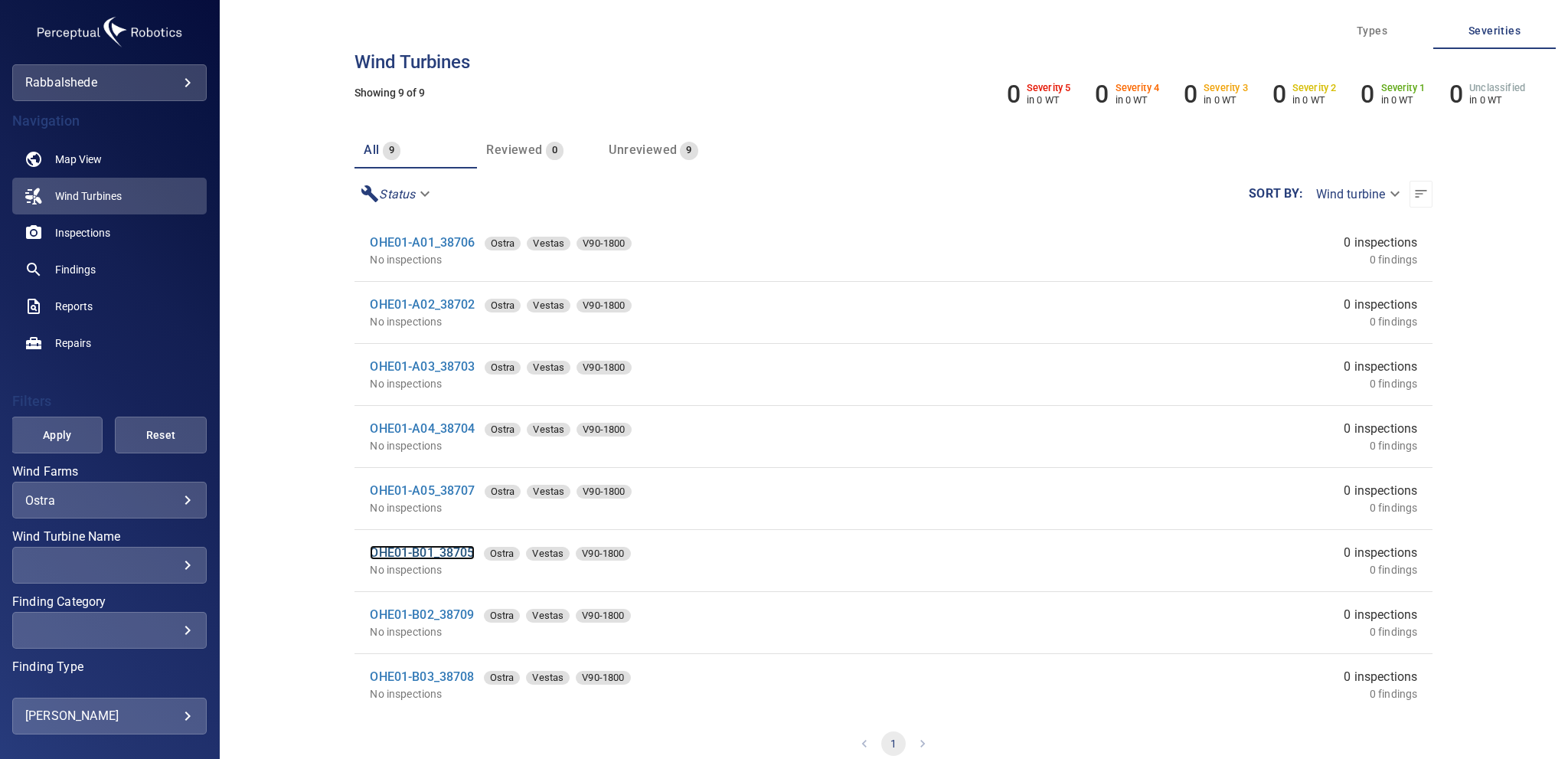 click on "OHE01-B01_38705" at bounding box center [422, 552] 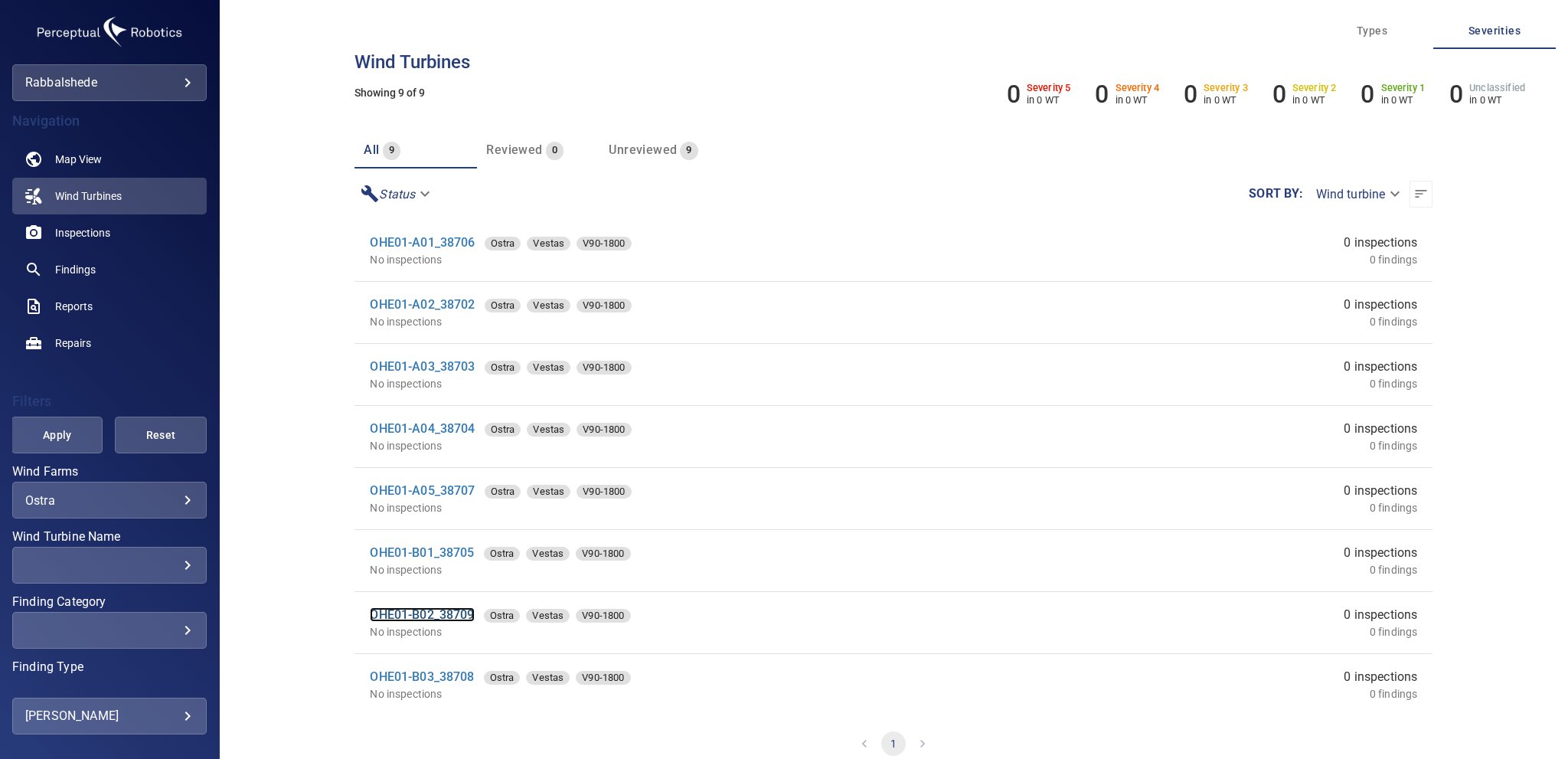 click on "OHE01-B02_38709" at bounding box center [422, 614] 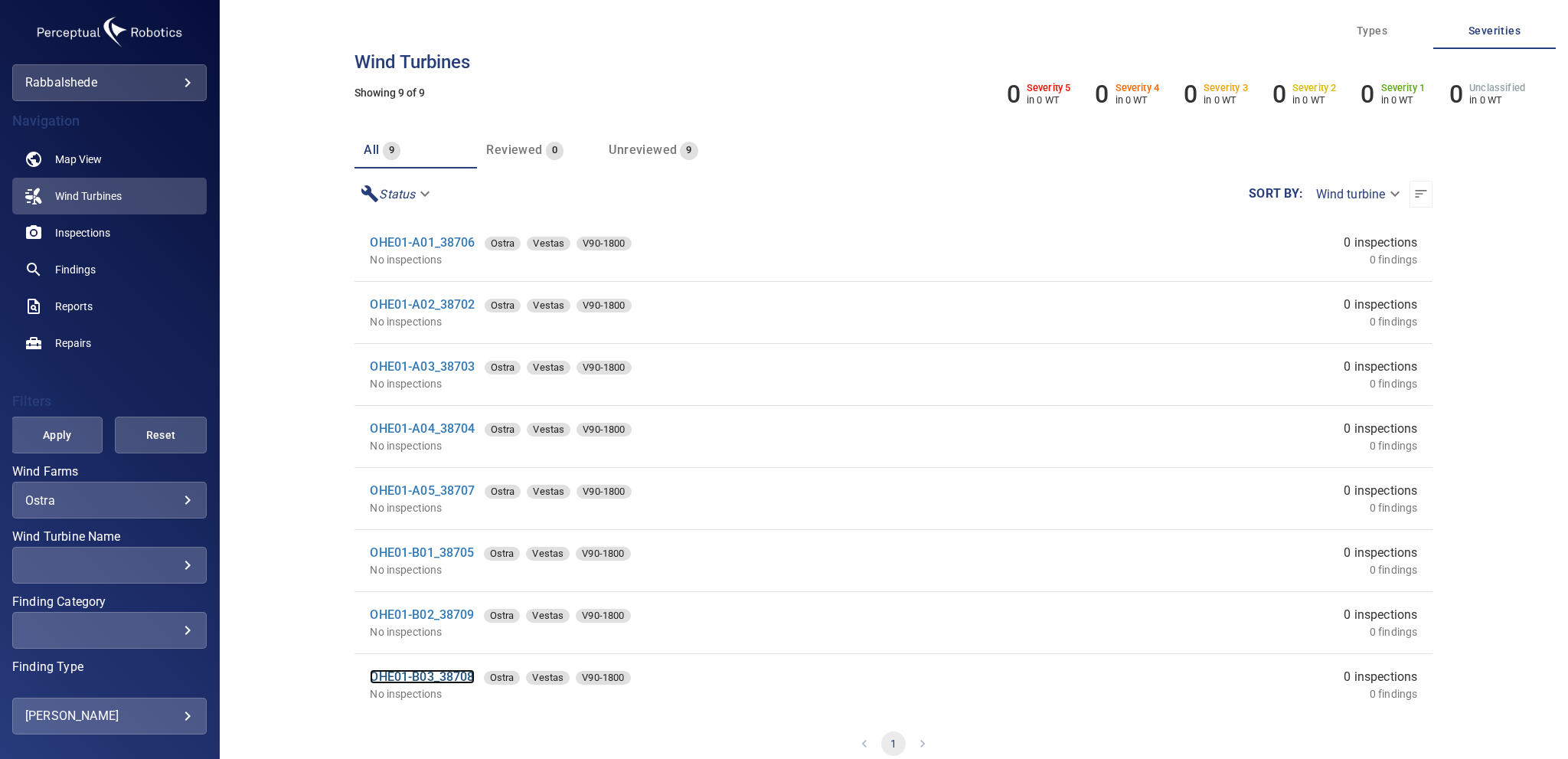 click on "OHE01-B03_38708" at bounding box center [422, 676] 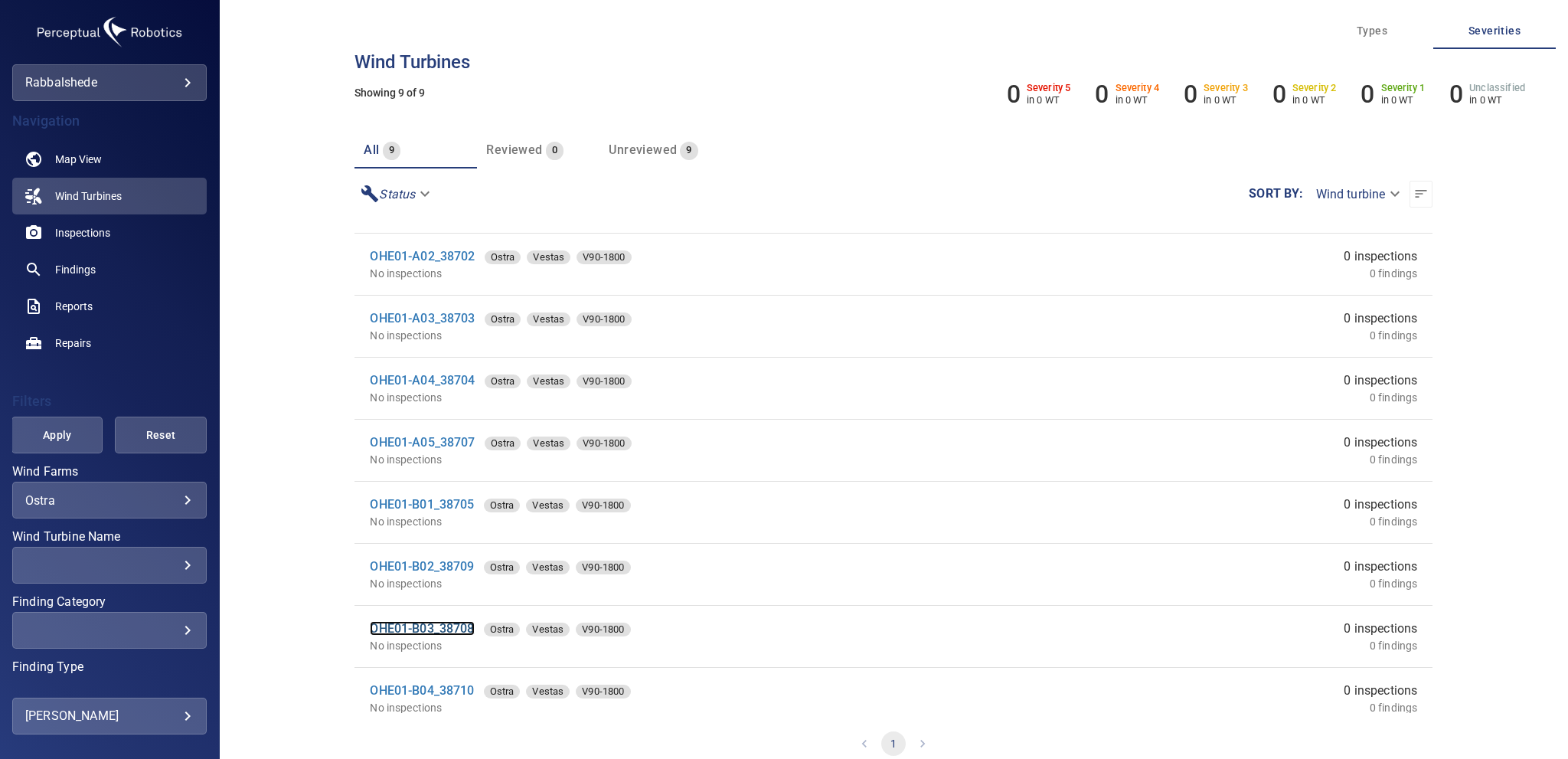 scroll, scrollTop: 64, scrollLeft: 0, axis: vertical 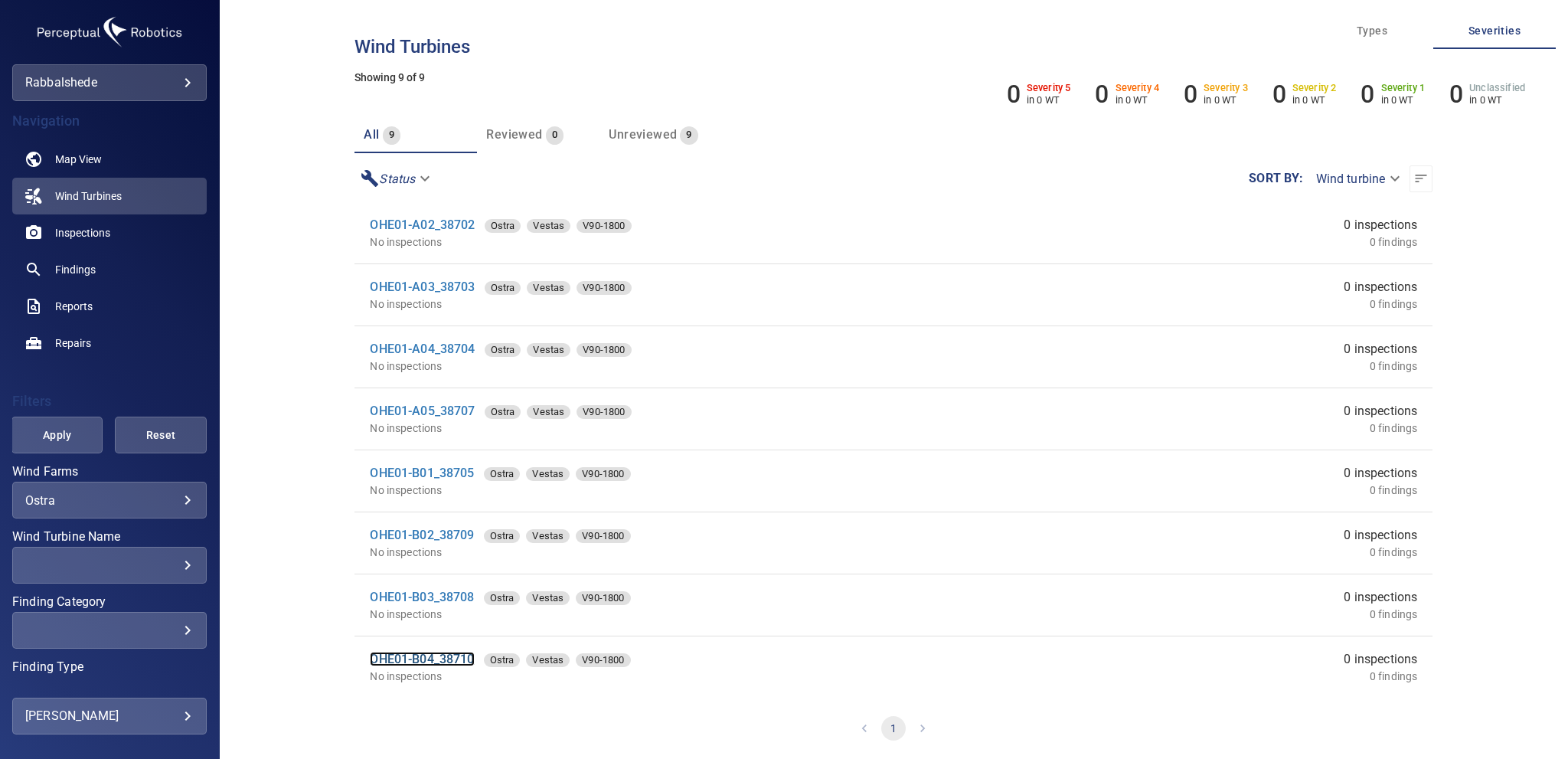 click on "OHE01-B04_38710" at bounding box center [422, 659] 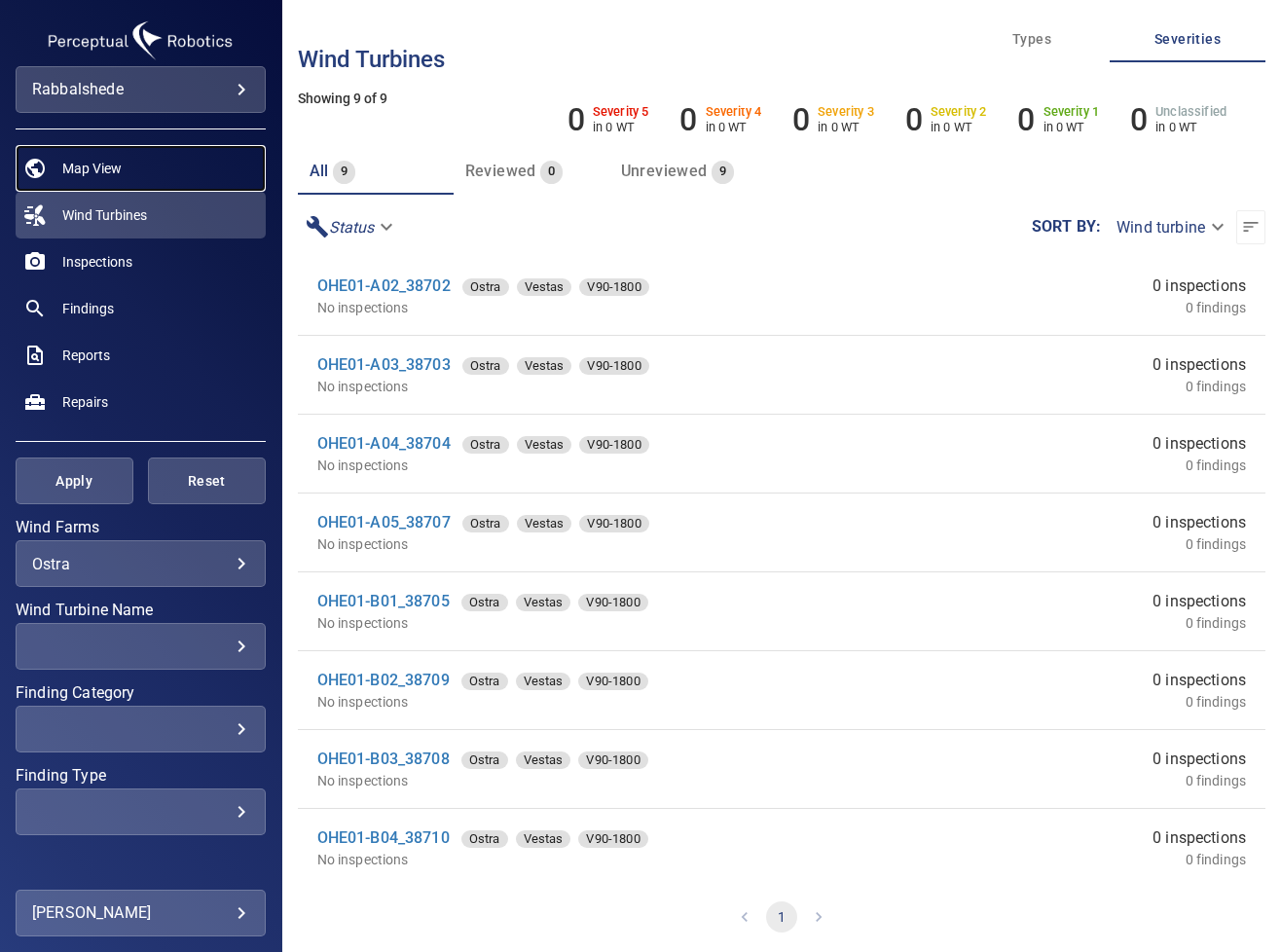 click on "Map View" at bounding box center (92, 168) 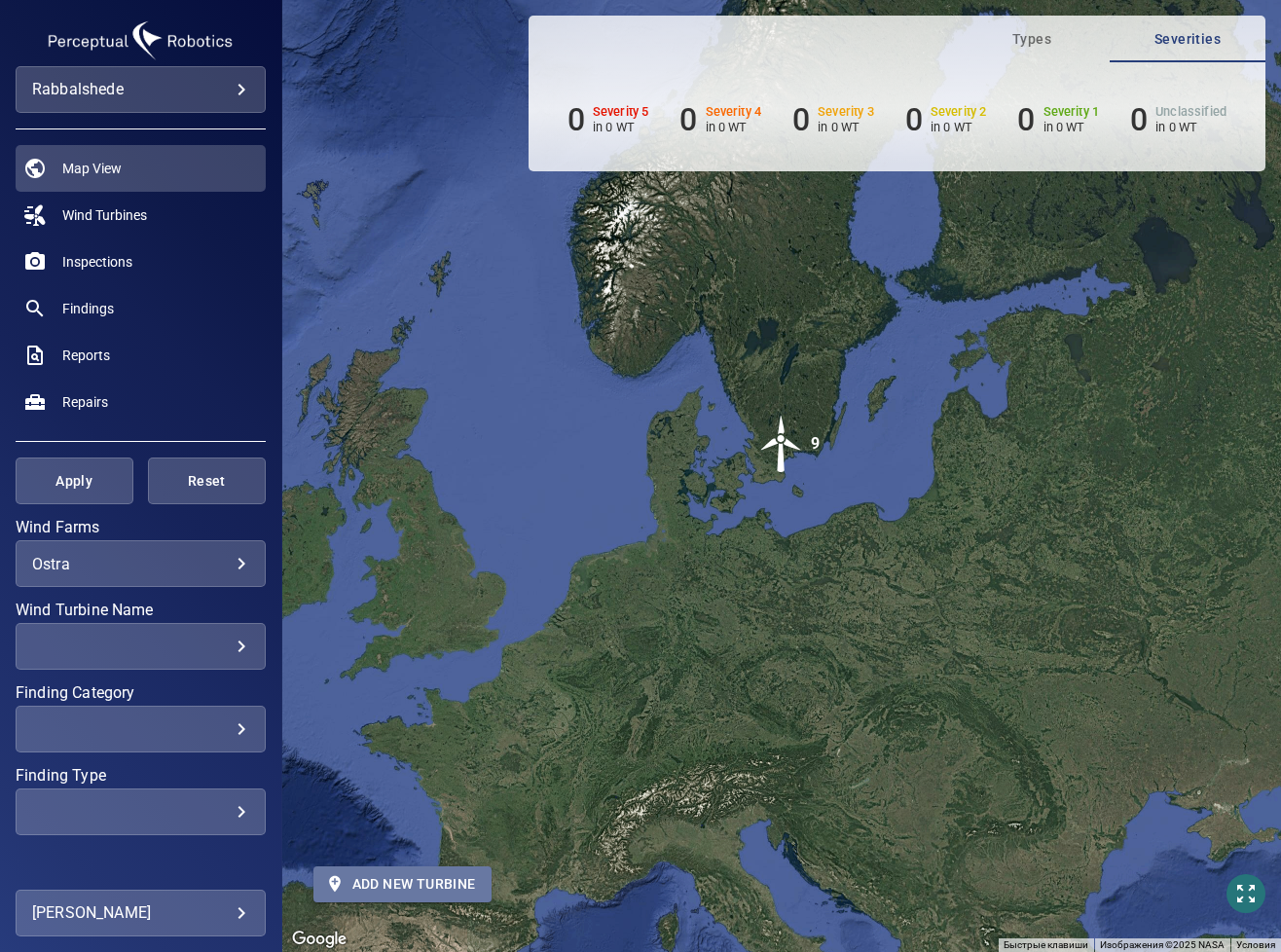 click on "Add new turbine" at bounding box center (402, 884) 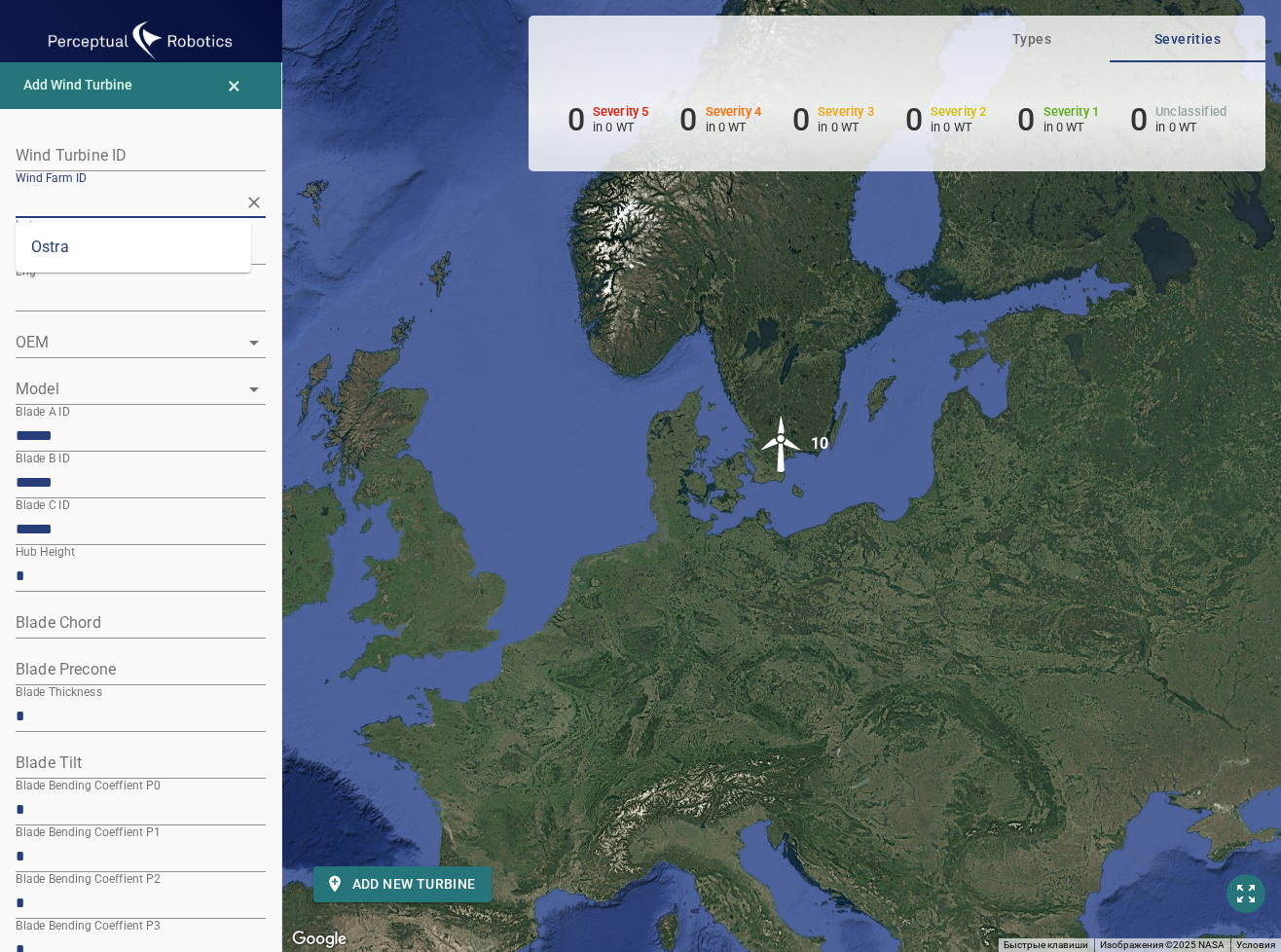 click on "Wind Farm ID" at bounding box center (126, 201) 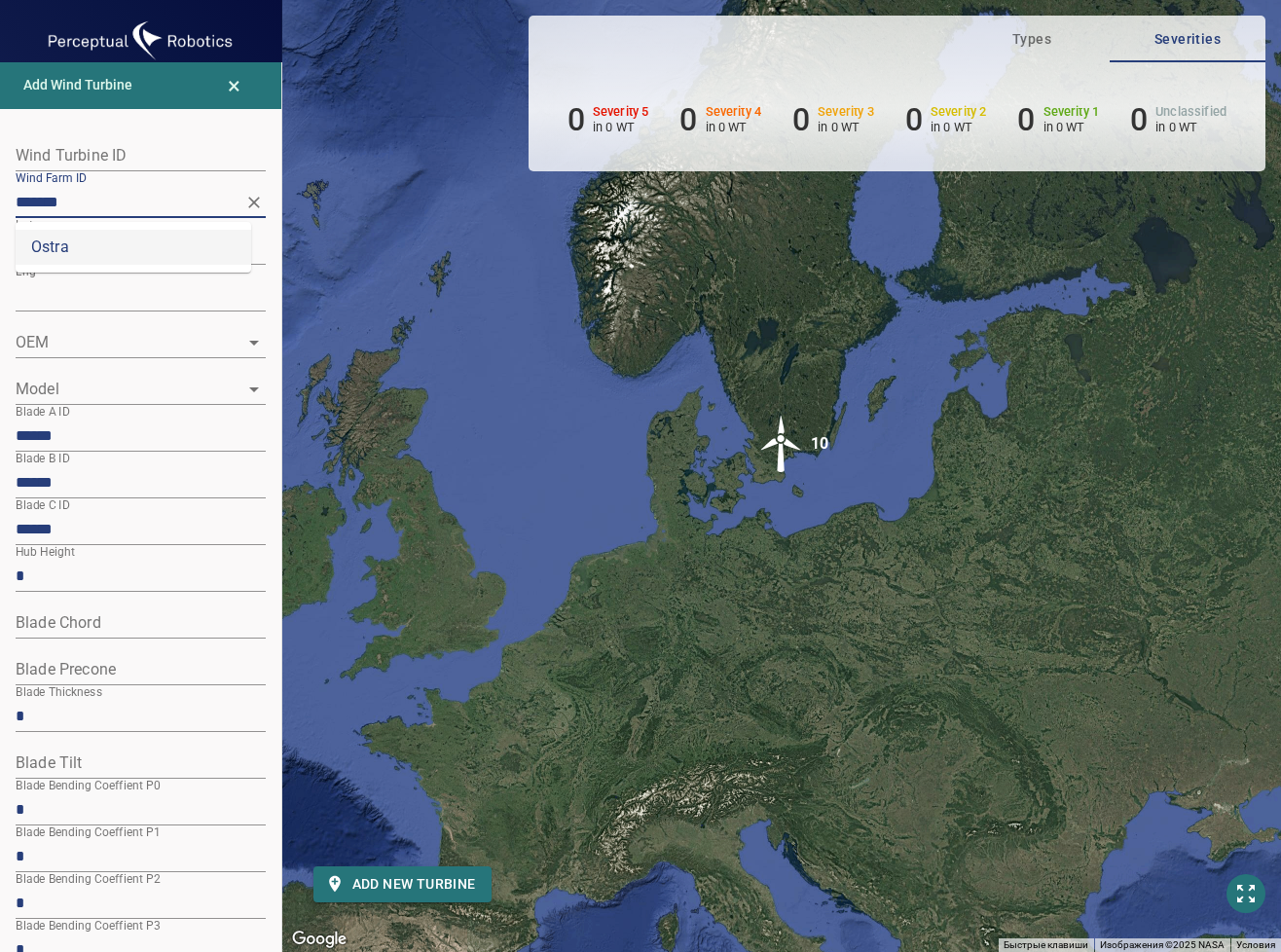 type on "*******" 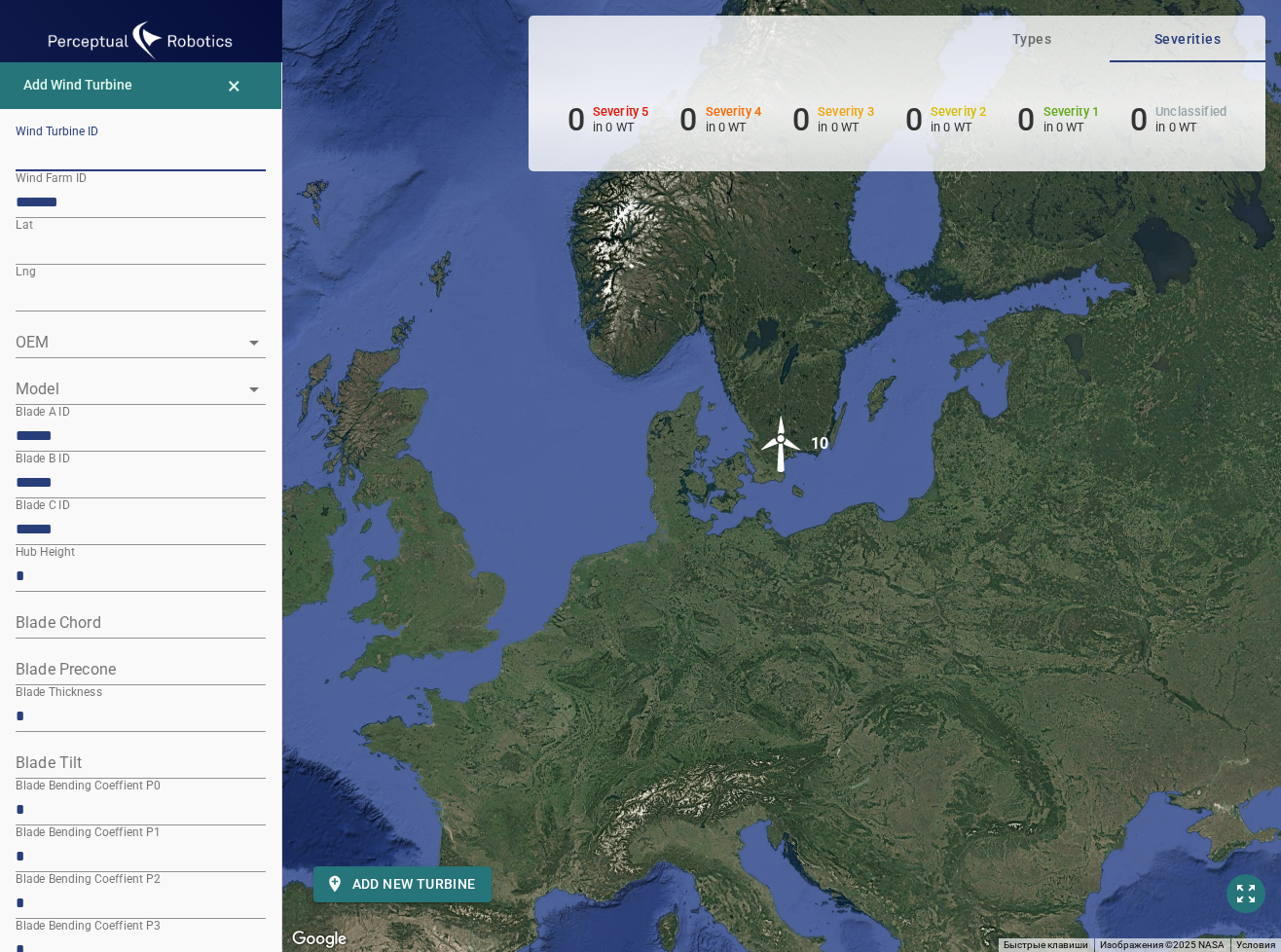 click at bounding box center [140, 156] 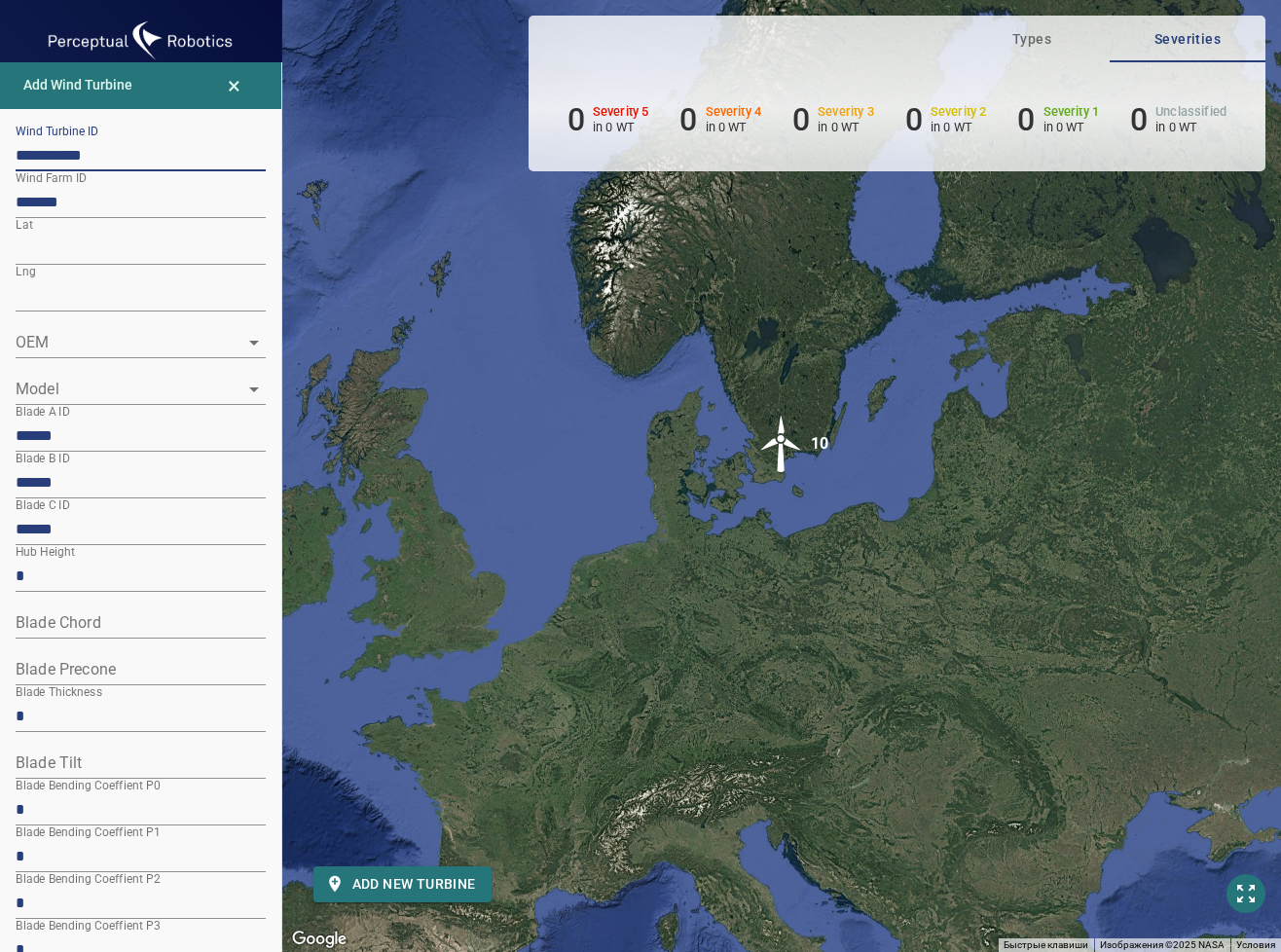 type on "**********" 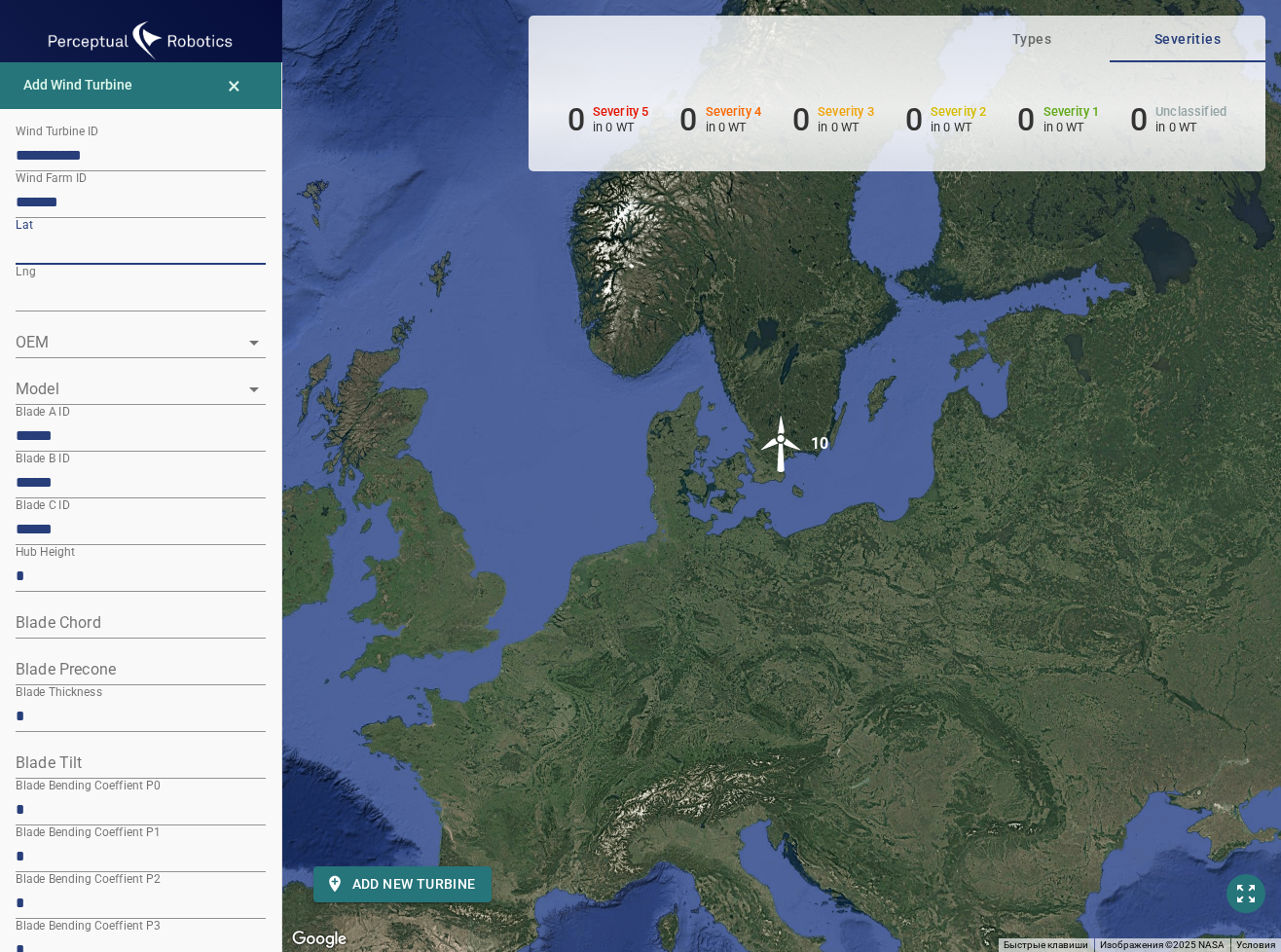 drag, startPoint x: 109, startPoint y: 246, endPoint x: -27, endPoint y: 252, distance: 136.13229 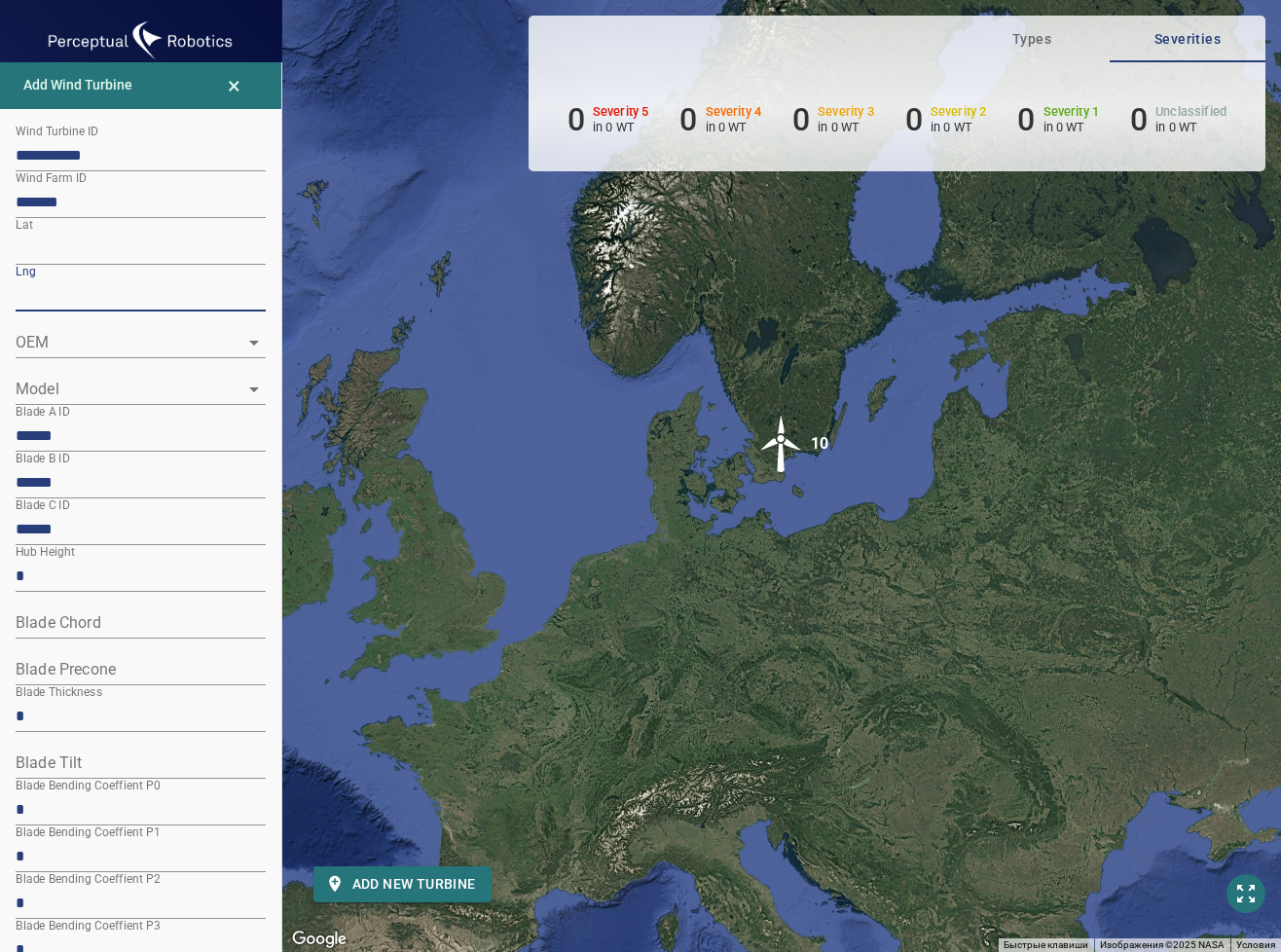 drag, startPoint x: 117, startPoint y: 277, endPoint x: -13, endPoint y: 300, distance: 132.01894 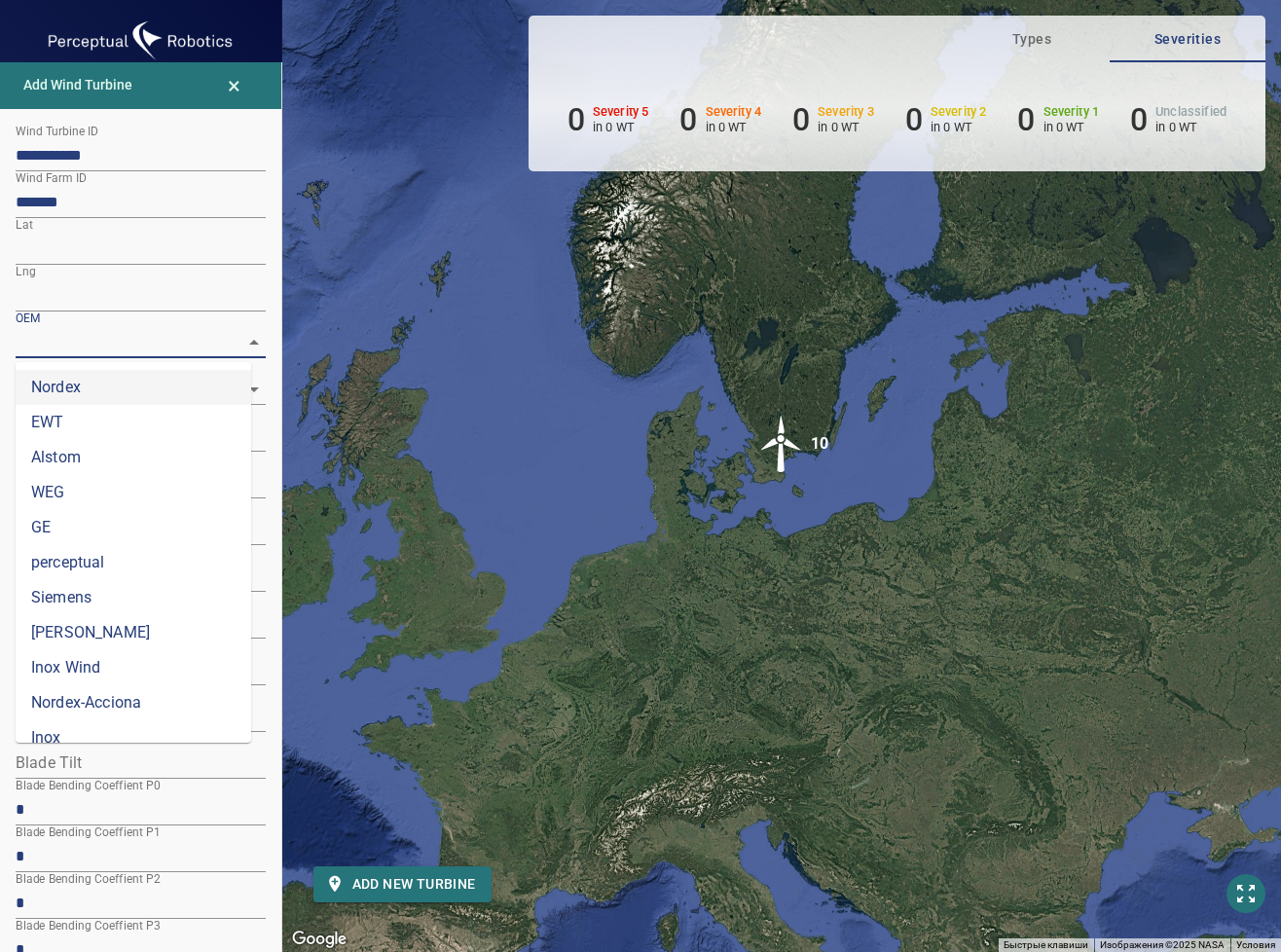 click on "Nordex" at bounding box center (133, 387) 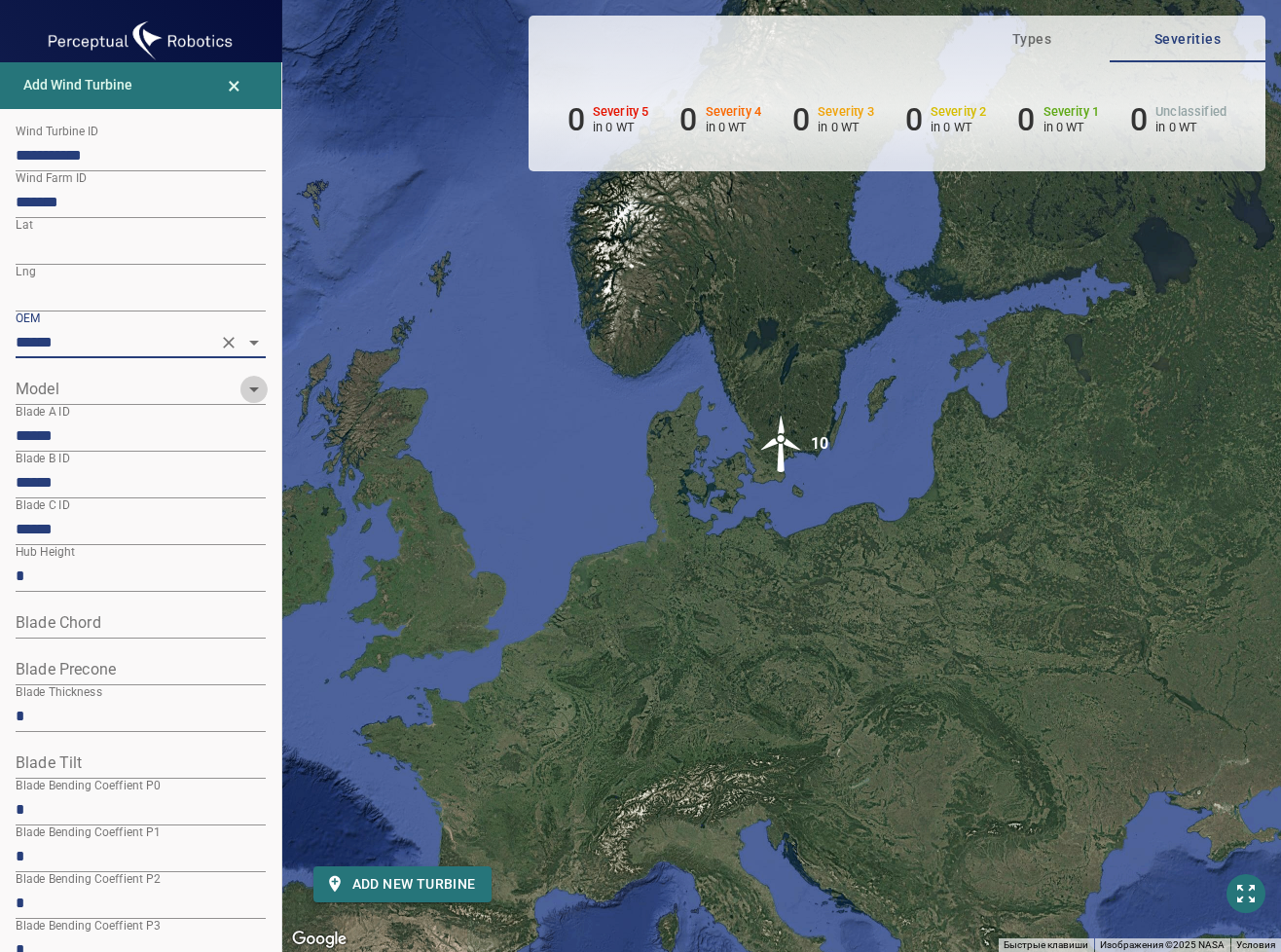 click 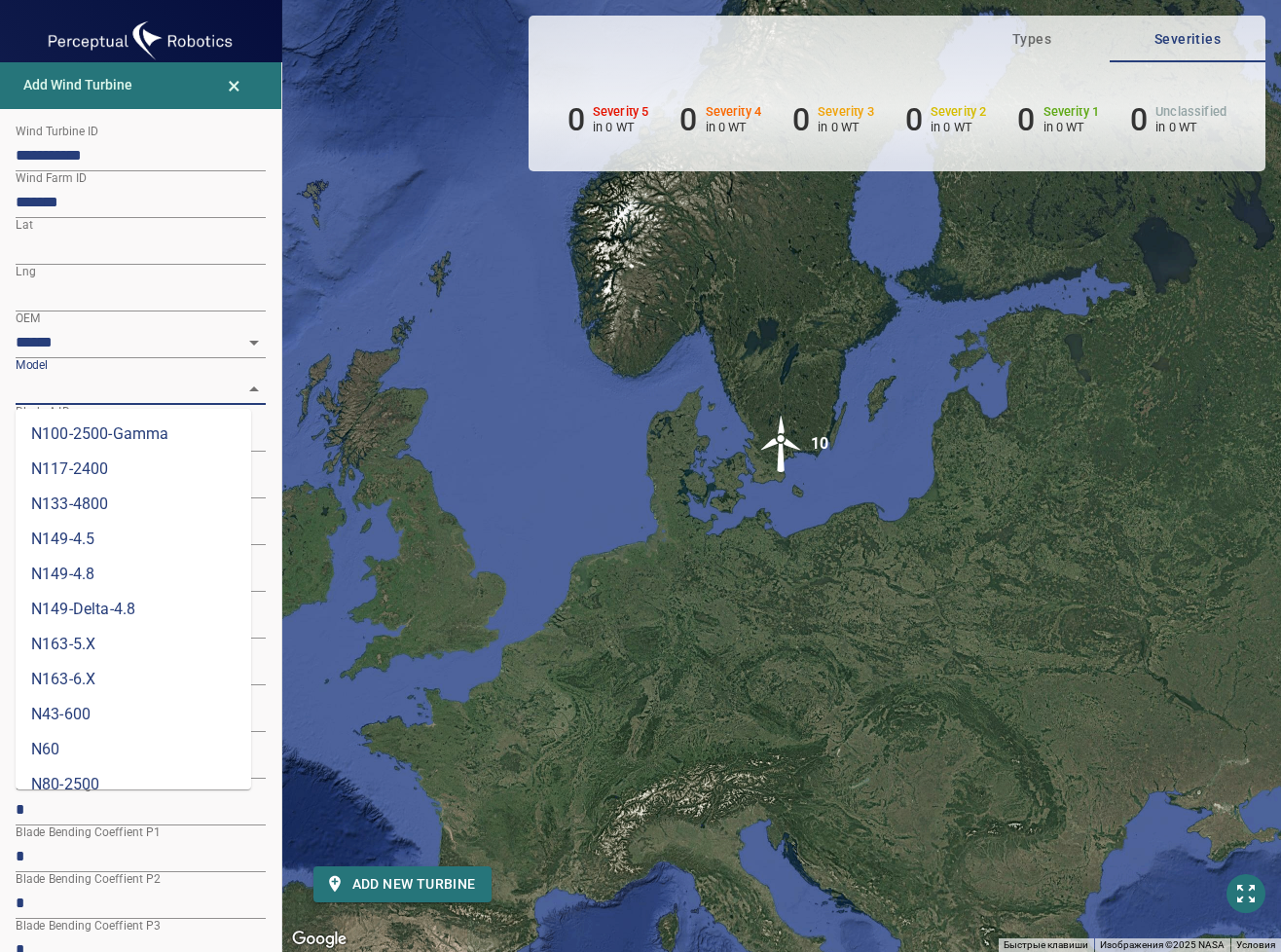 scroll, scrollTop: 160, scrollLeft: 0, axis: vertical 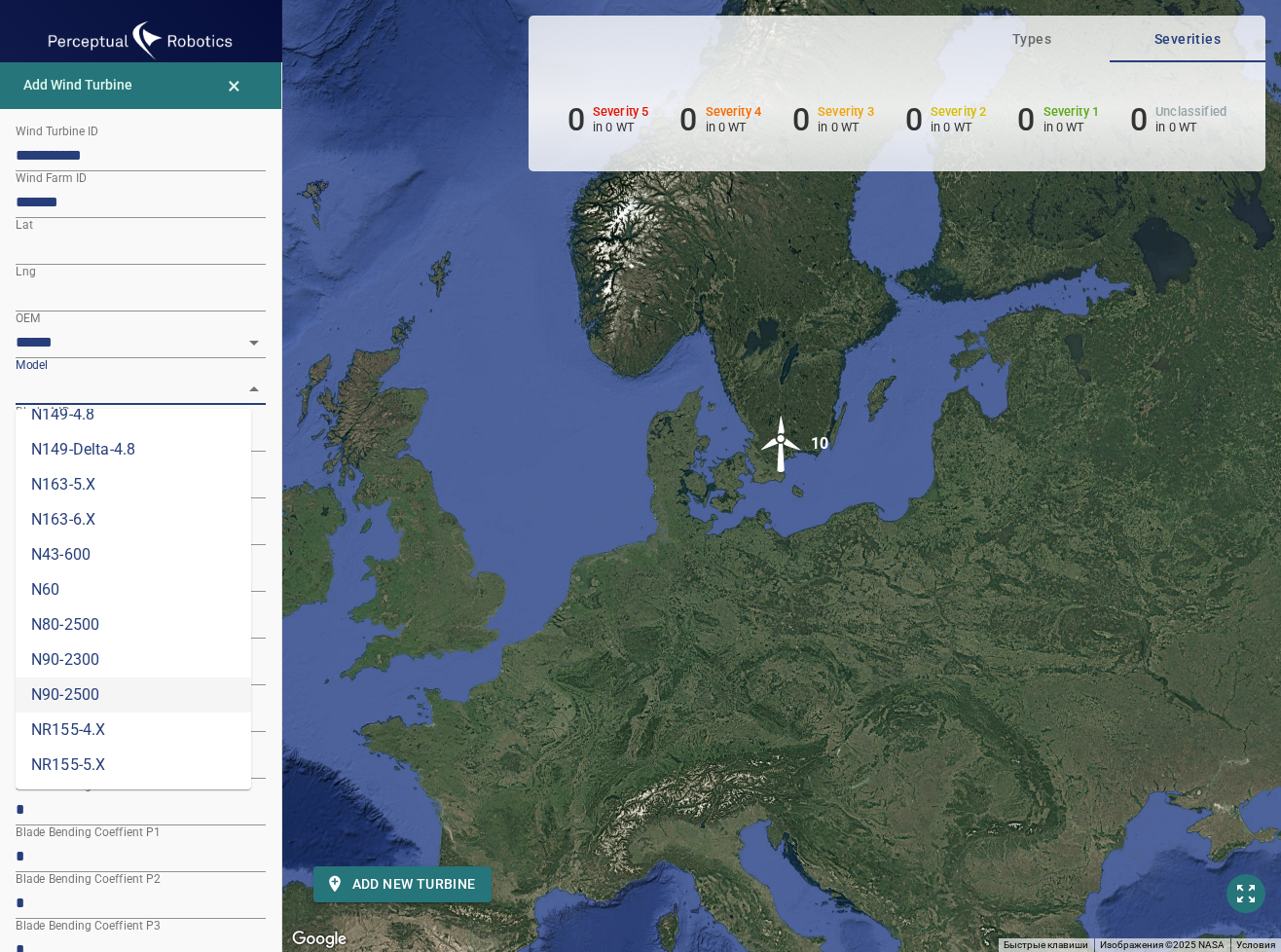 click on "N90-2500" at bounding box center (133, 695) 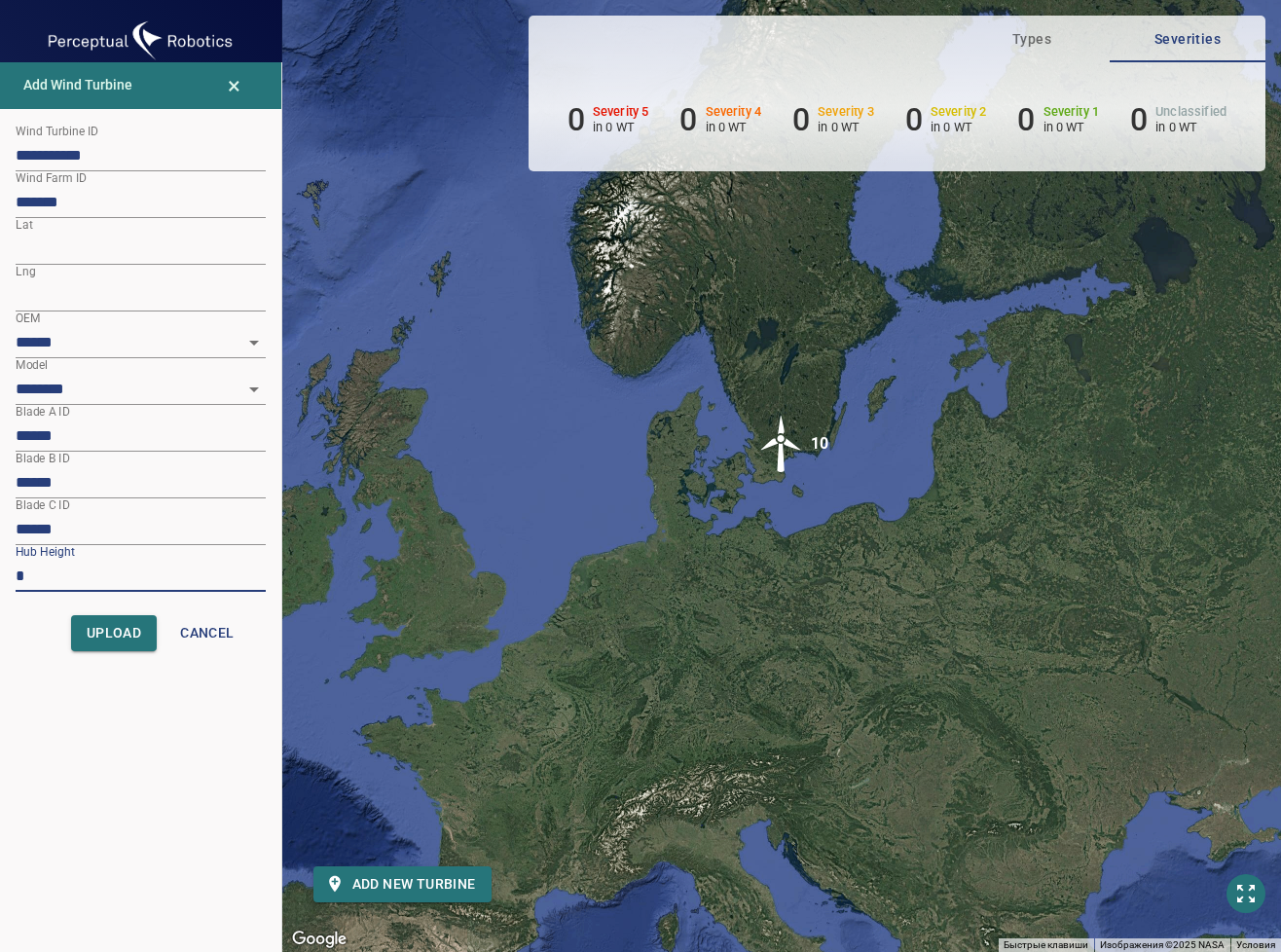 drag, startPoint x: 8, startPoint y: 583, endPoint x: -3, endPoint y: 587, distance: 11.7046999 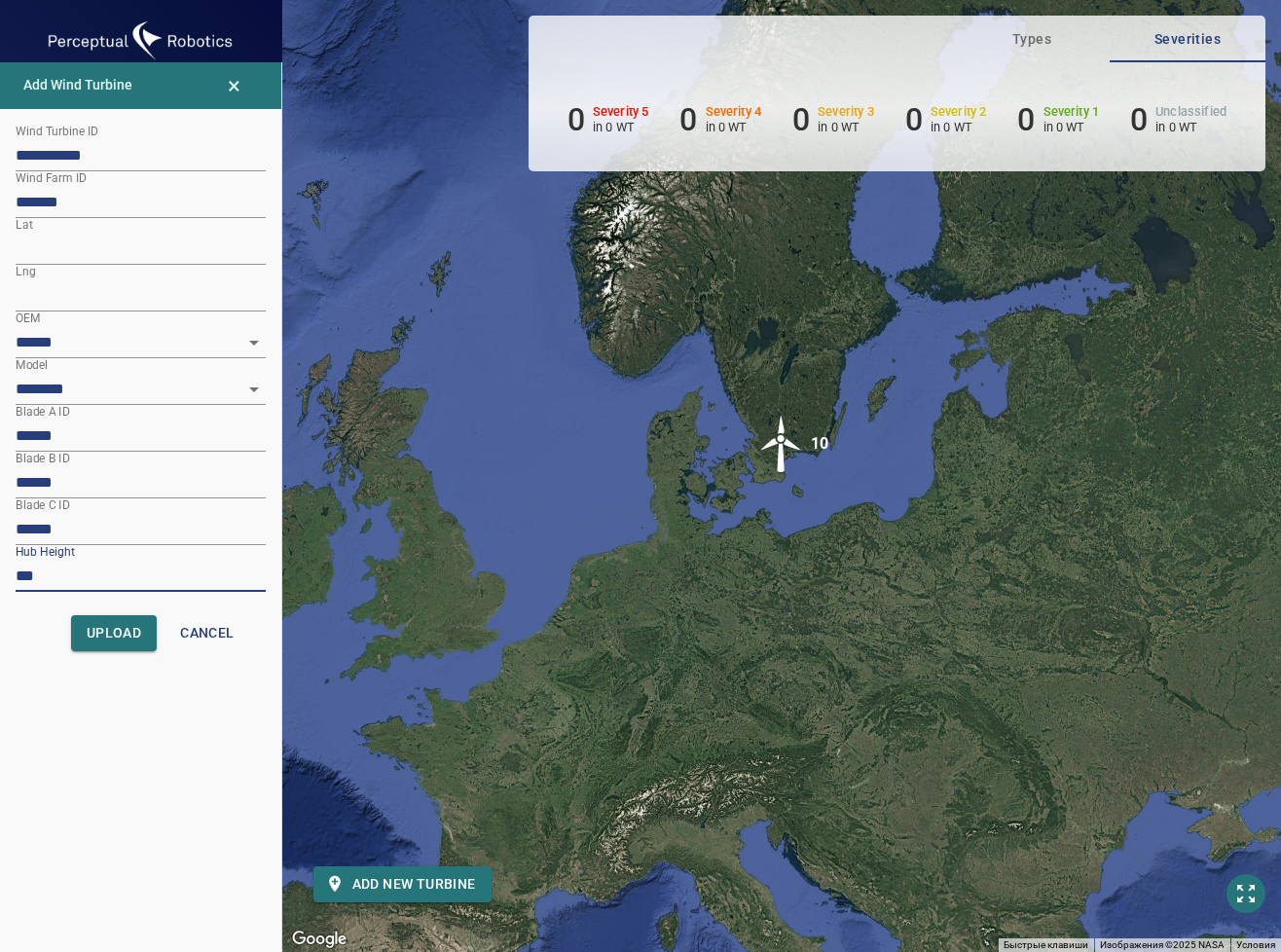 type on "***" 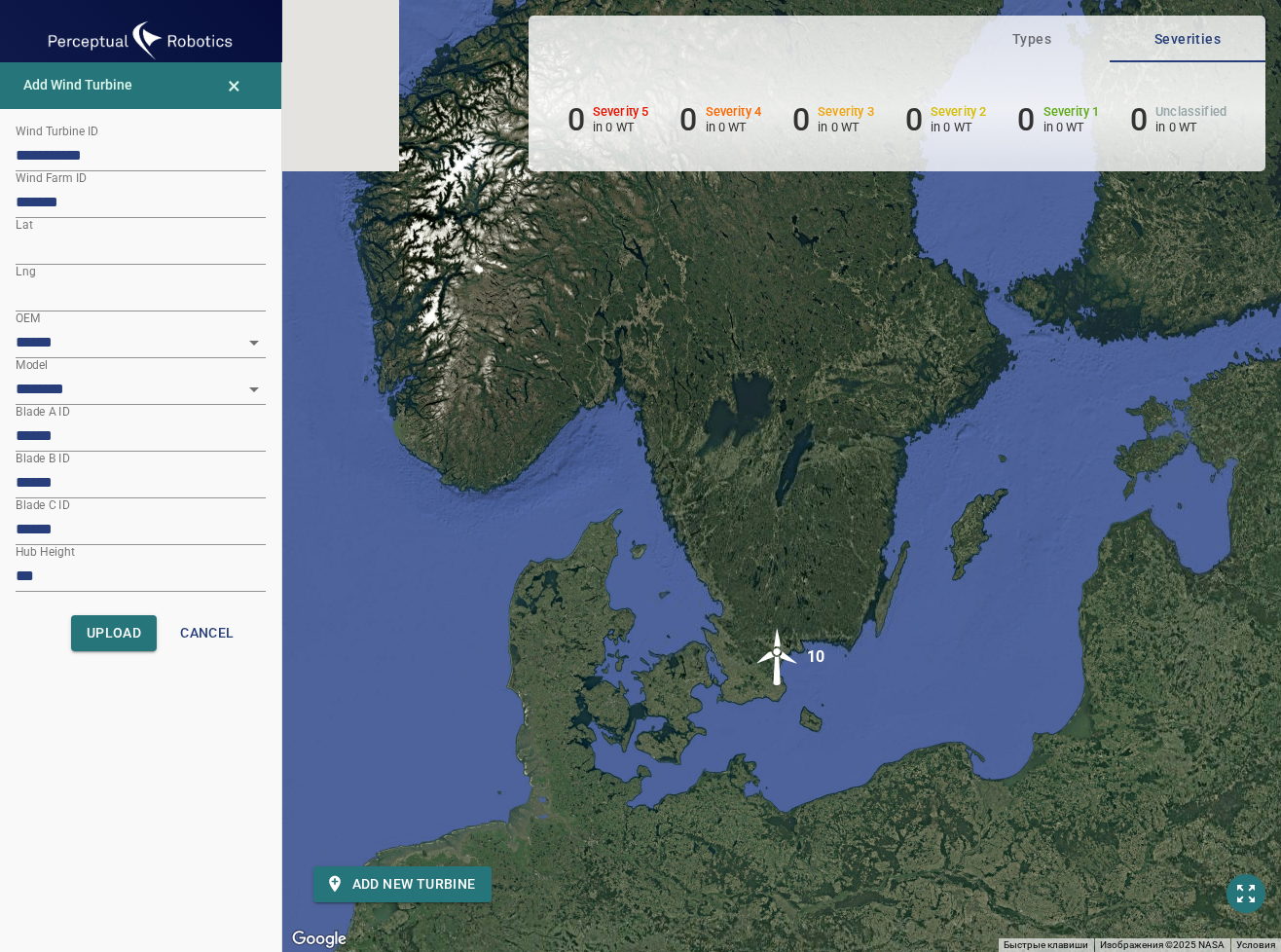 drag, startPoint x: 720, startPoint y: 334, endPoint x: 676, endPoint y: 515, distance: 186.27131 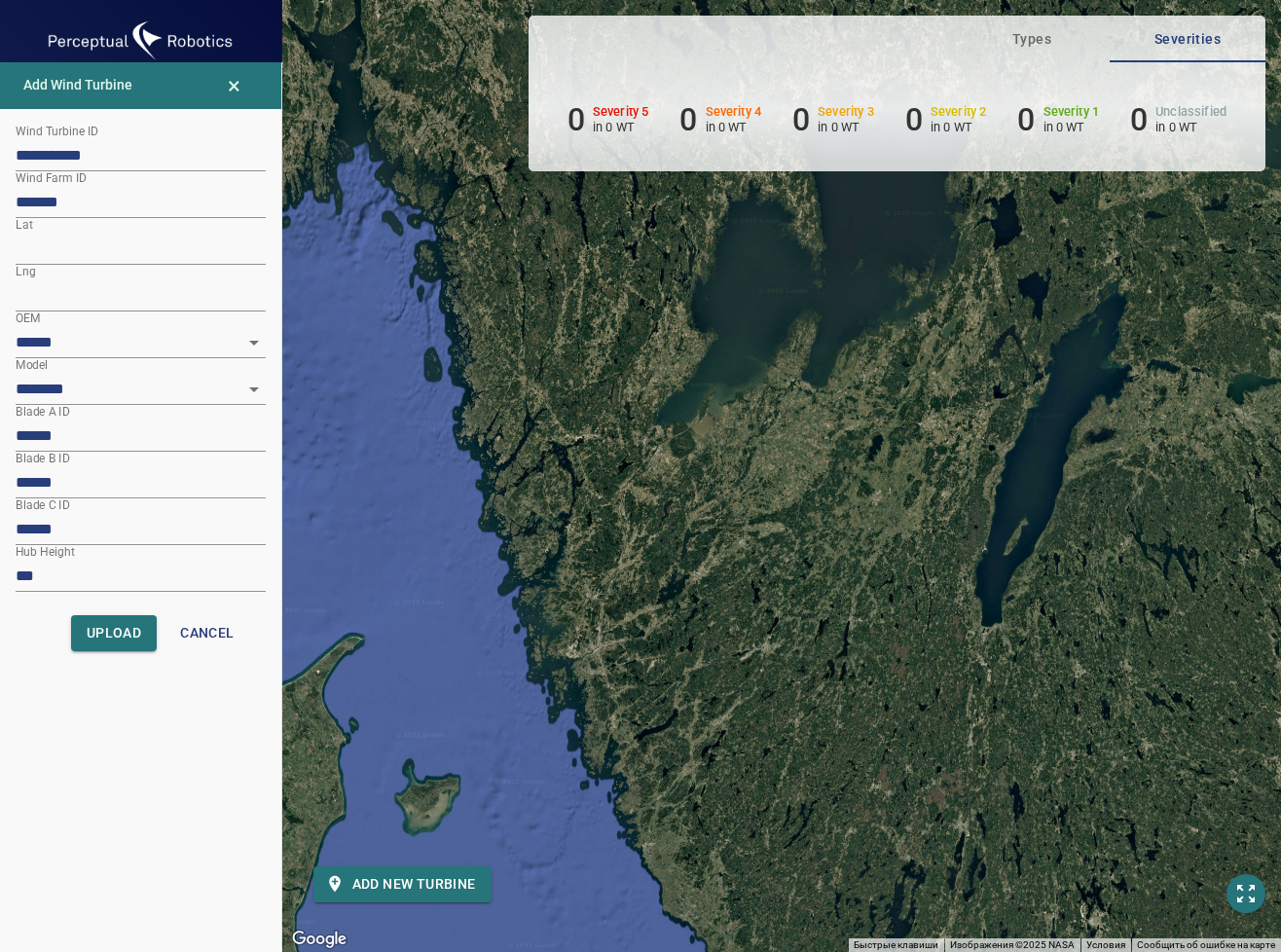 drag, startPoint x: 752, startPoint y: 482, endPoint x: 658, endPoint y: 624, distance: 170.29386 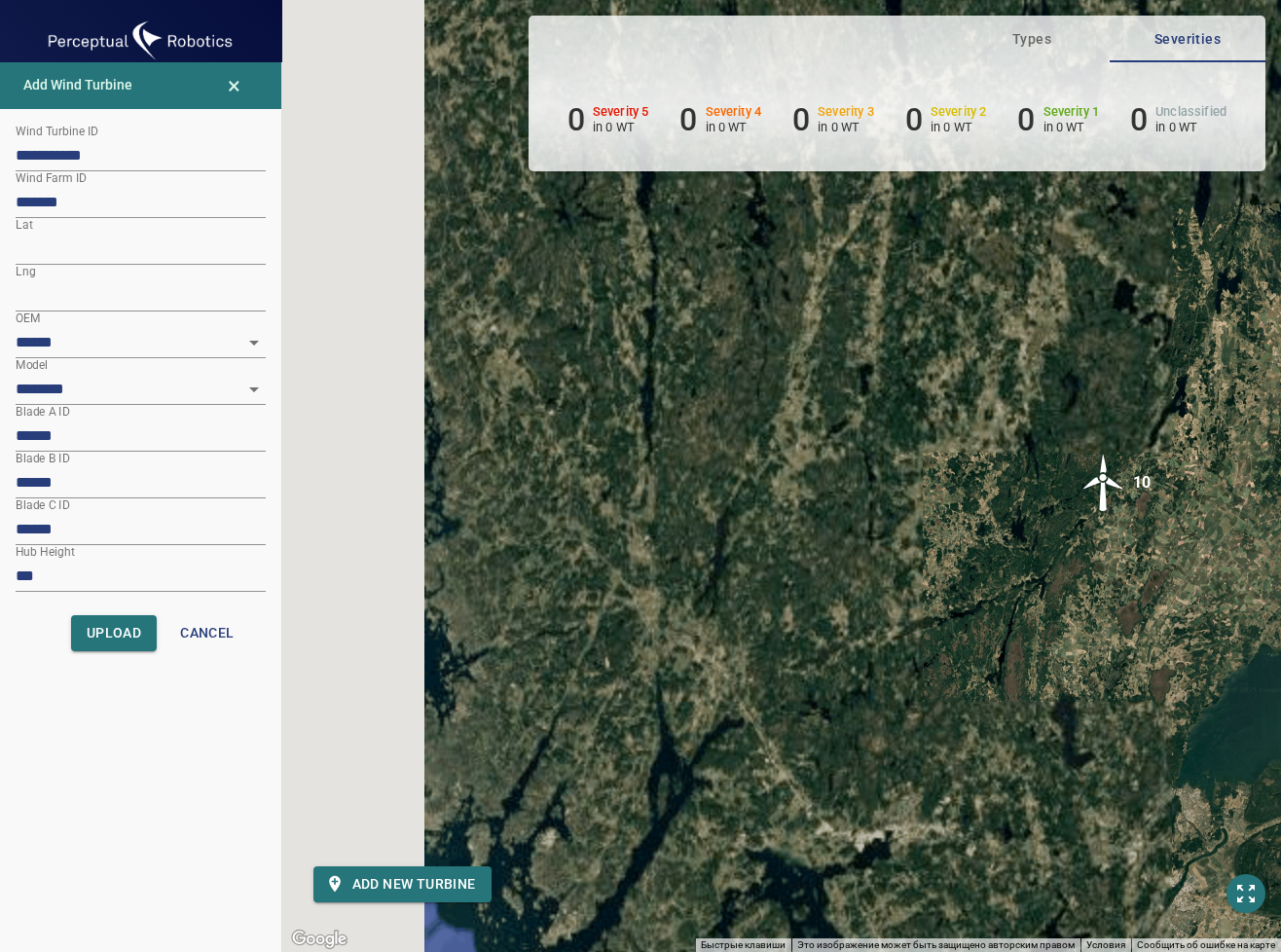 drag, startPoint x: 677, startPoint y: 451, endPoint x: 818, endPoint y: 440, distance: 141.42843 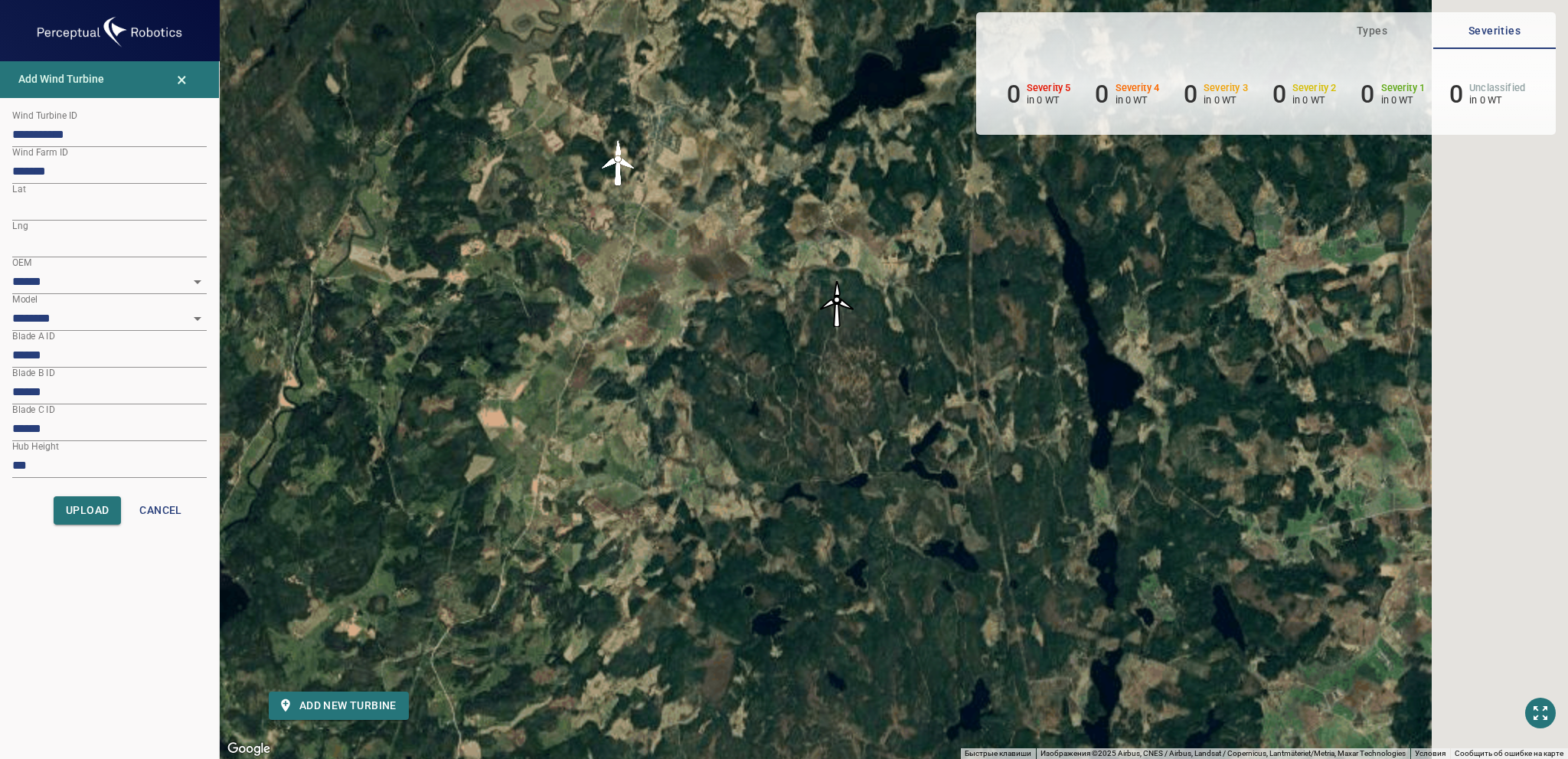 drag, startPoint x: 1056, startPoint y: 486, endPoint x: 758, endPoint y: 247, distance: 382.0013 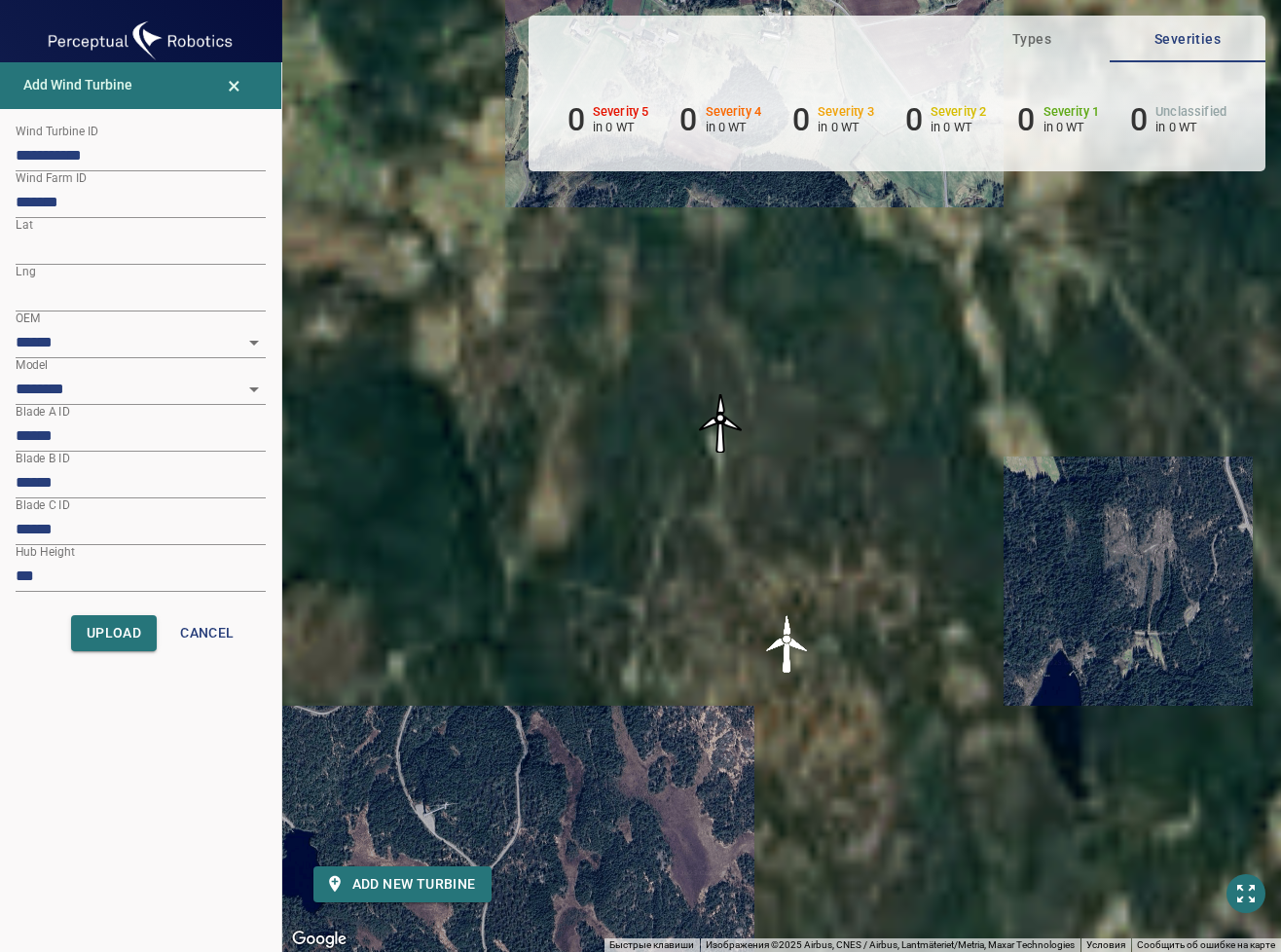 drag, startPoint x: 716, startPoint y: 392, endPoint x: 685, endPoint y: 538, distance: 149.25482 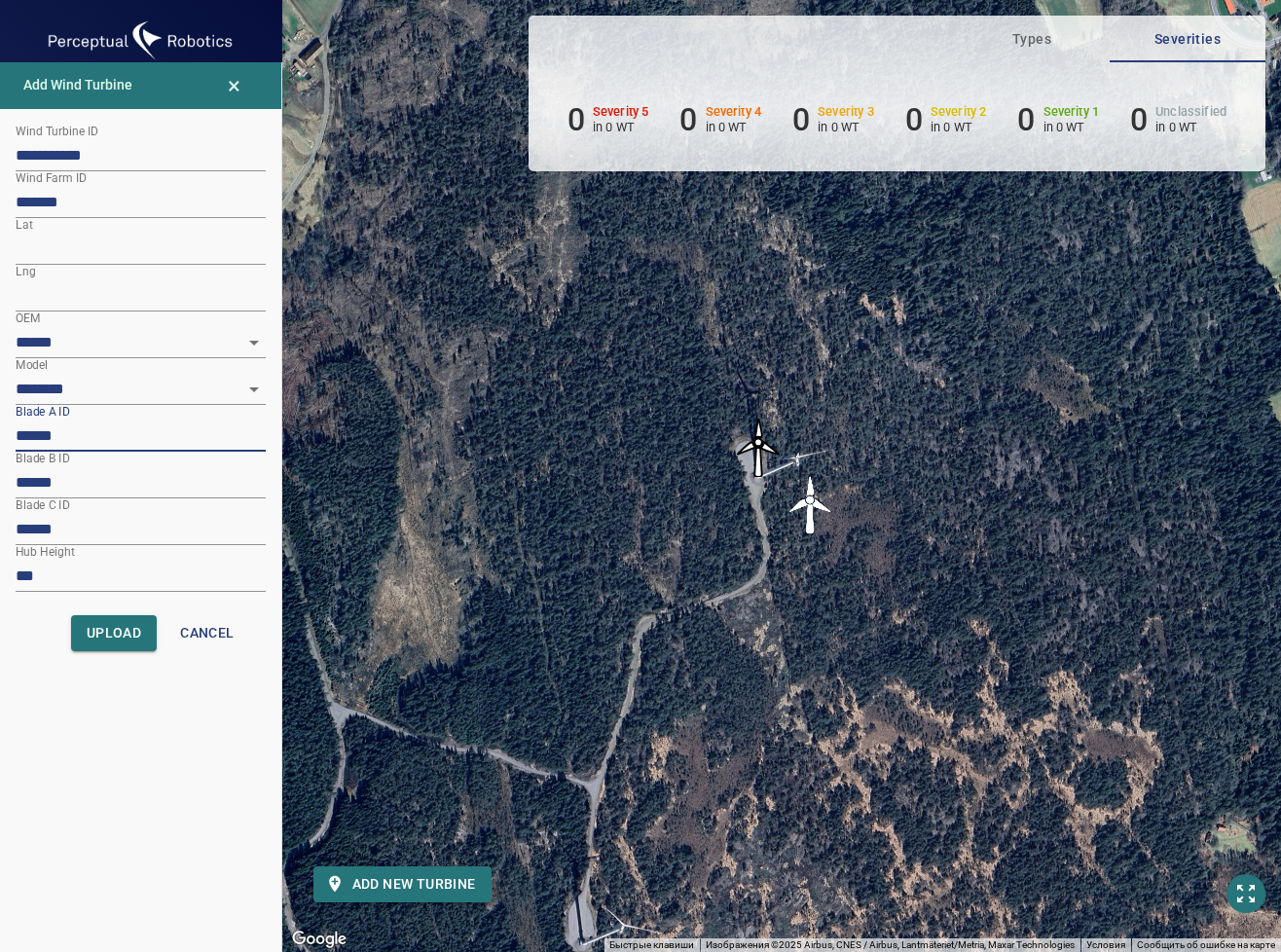 click on "******" at bounding box center (140, 436) 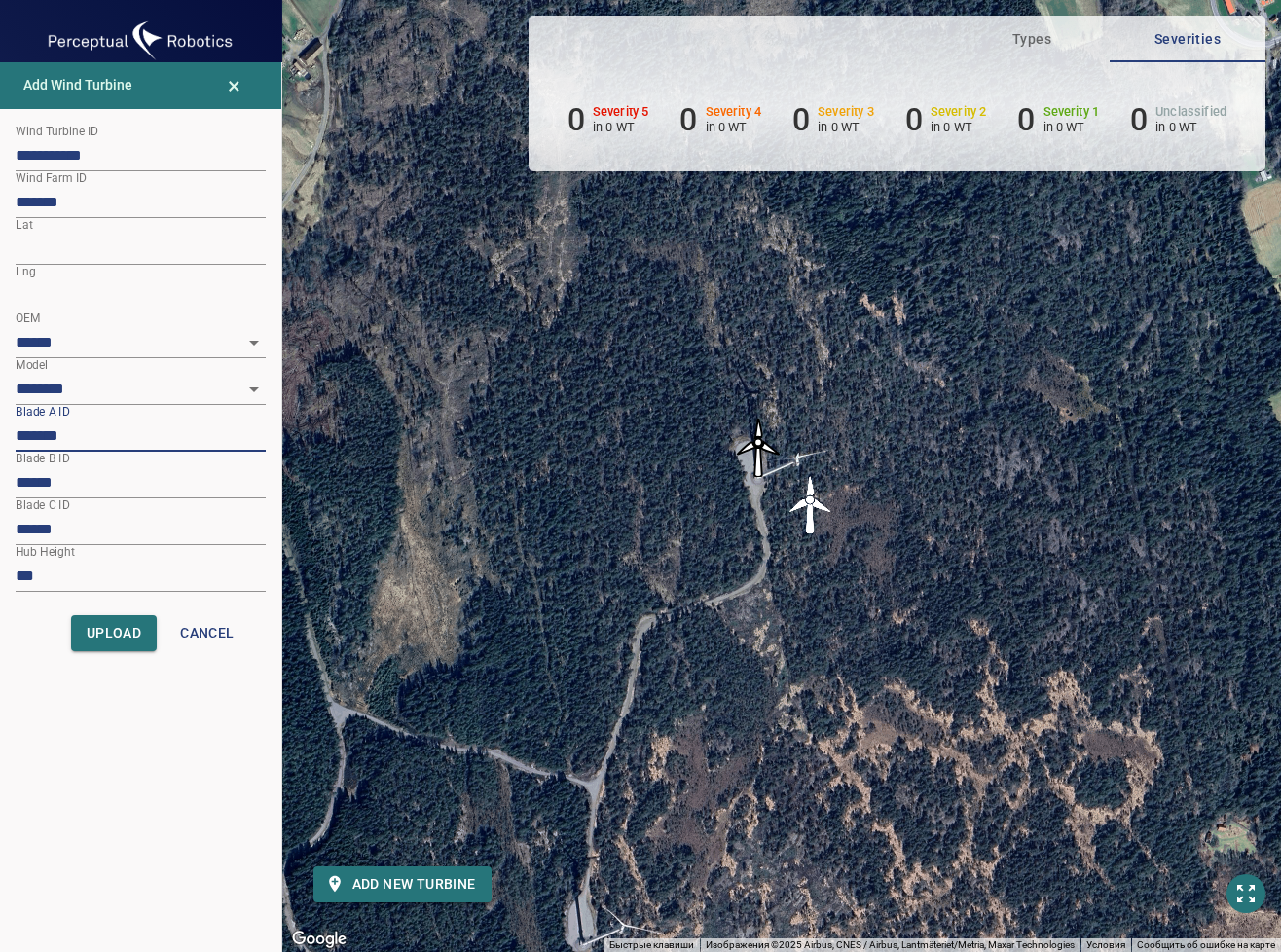 paste on "********" 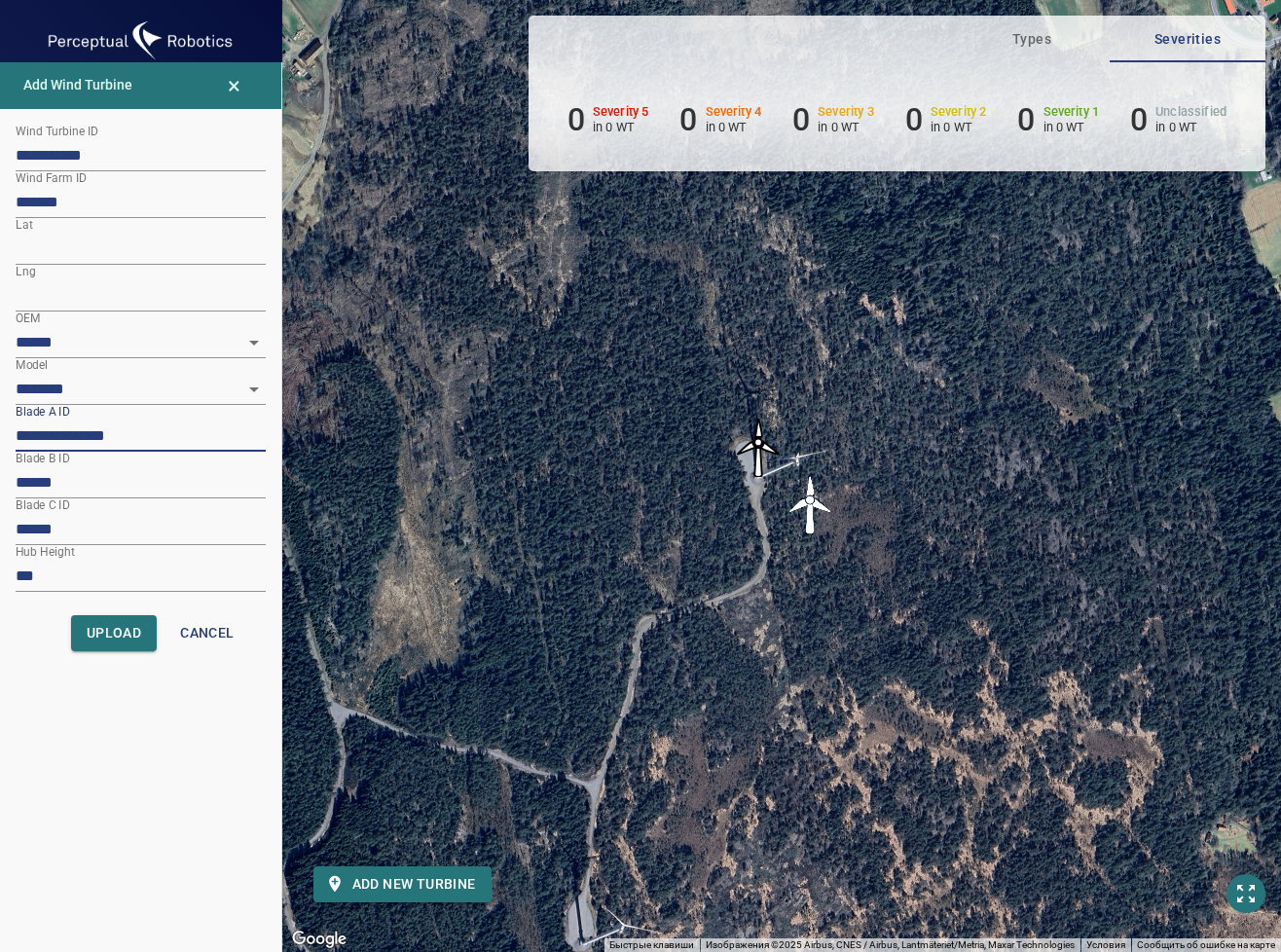 type on "**********" 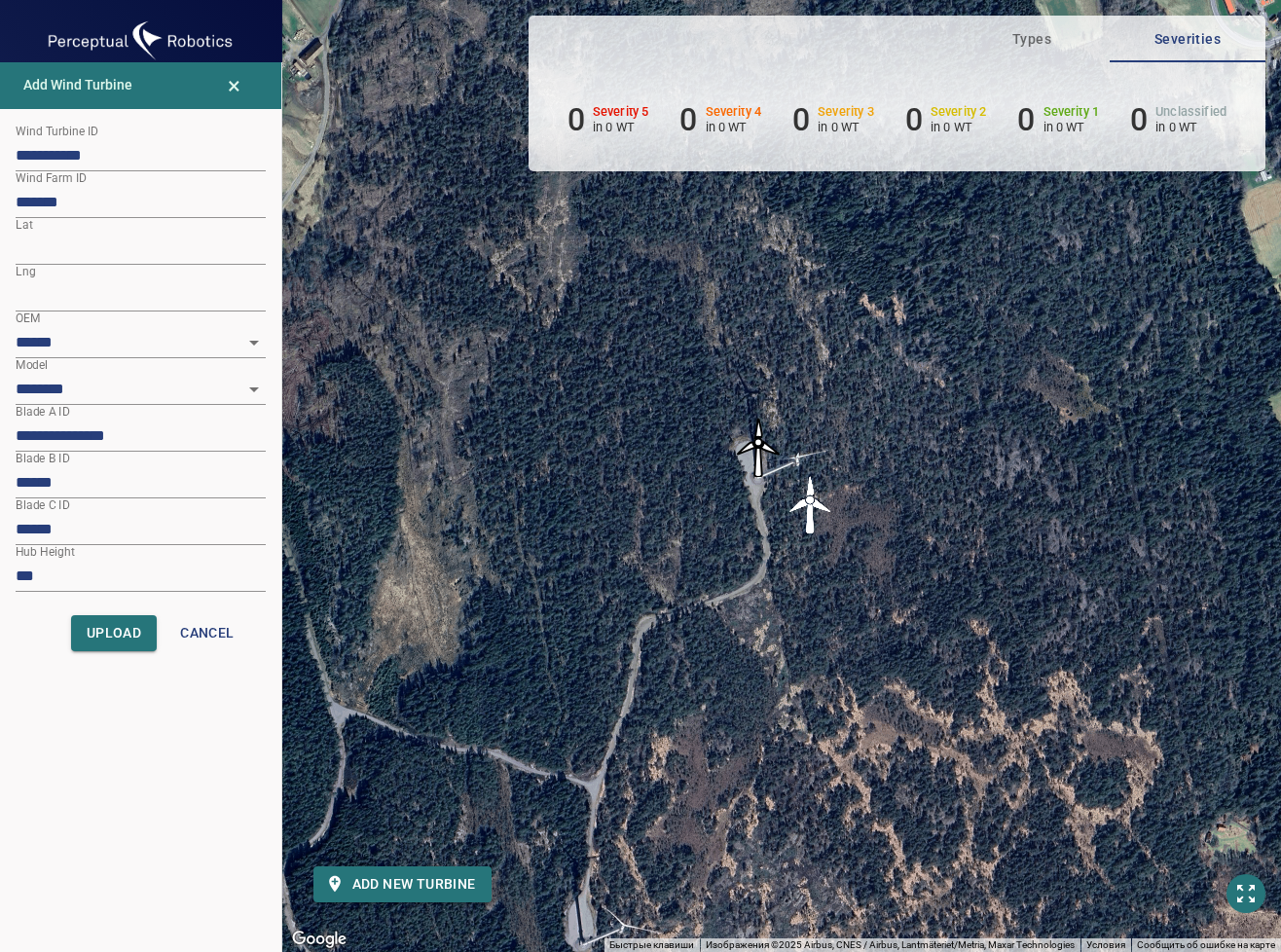 click on "******" at bounding box center (140, 483) 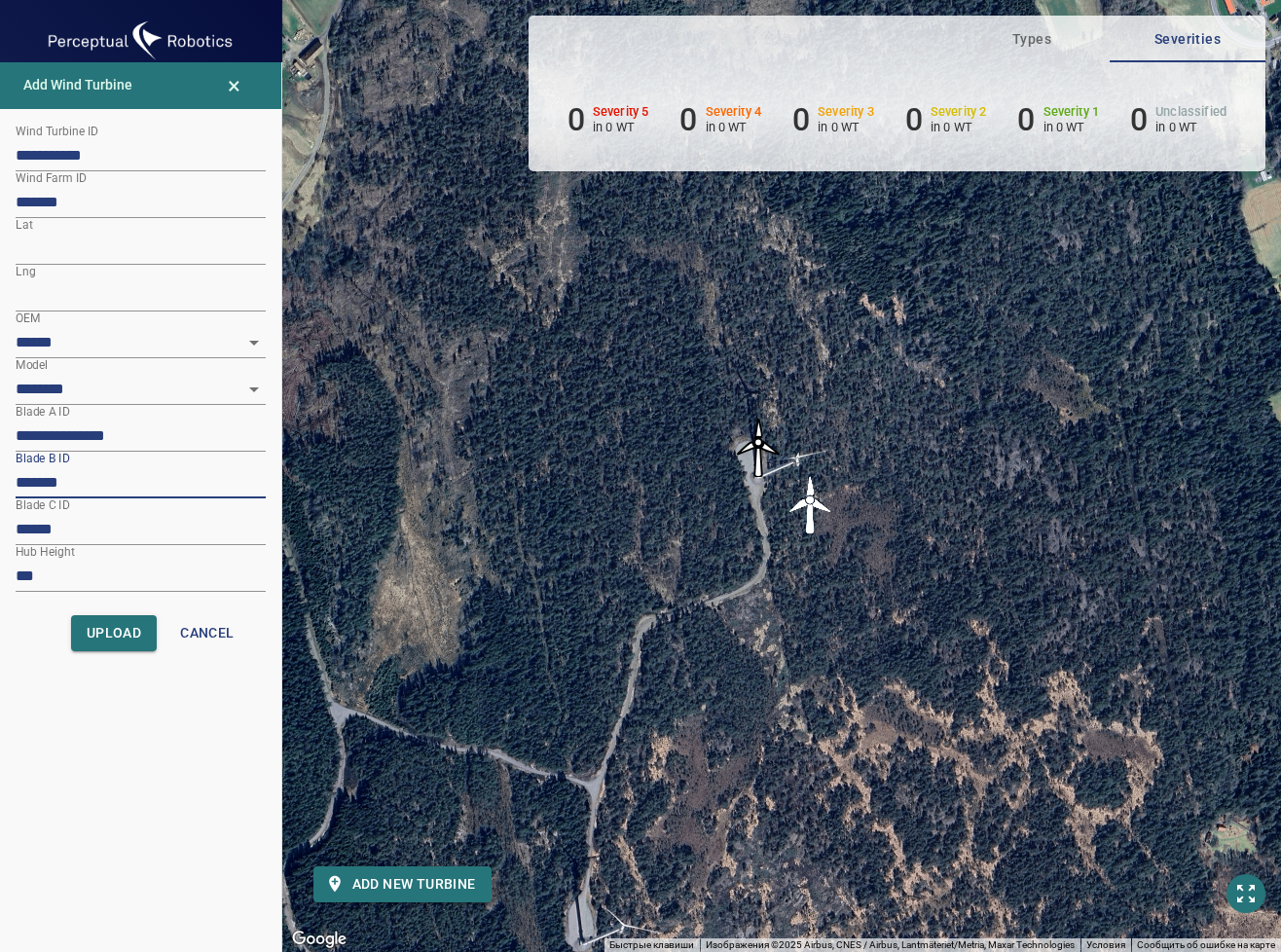 paste on "********" 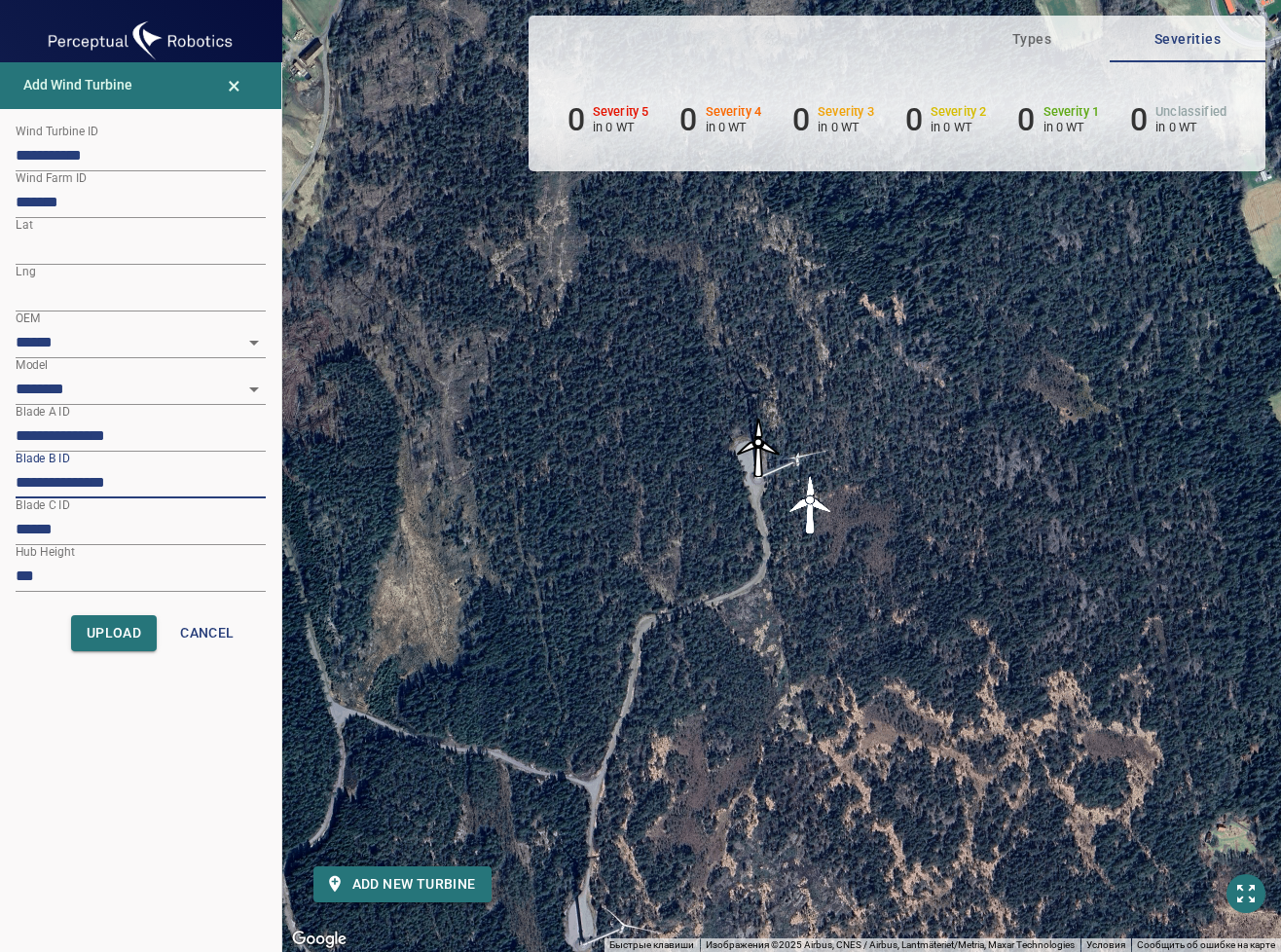 type on "**********" 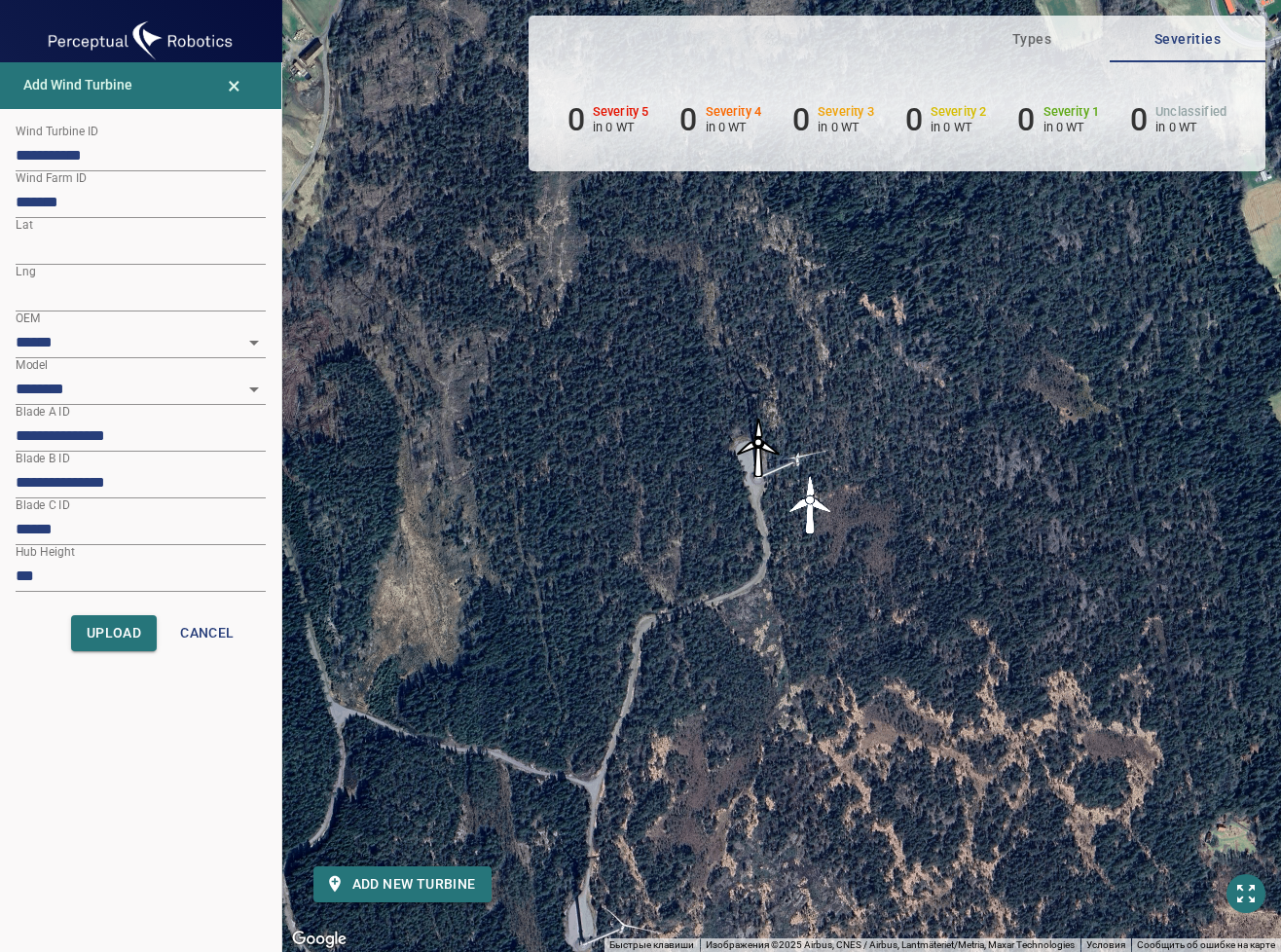 click on "******" at bounding box center (140, 530) 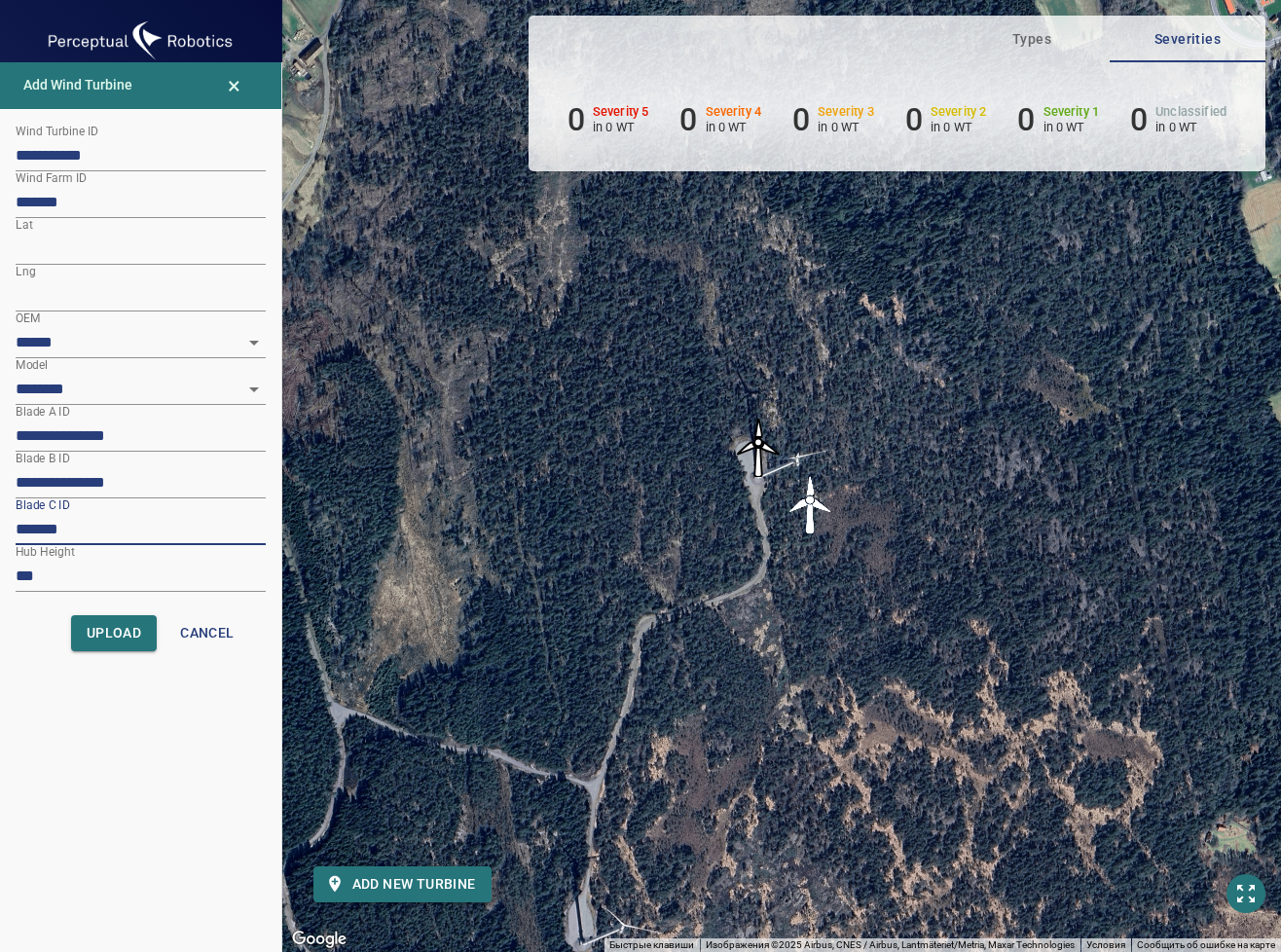 paste on "********" 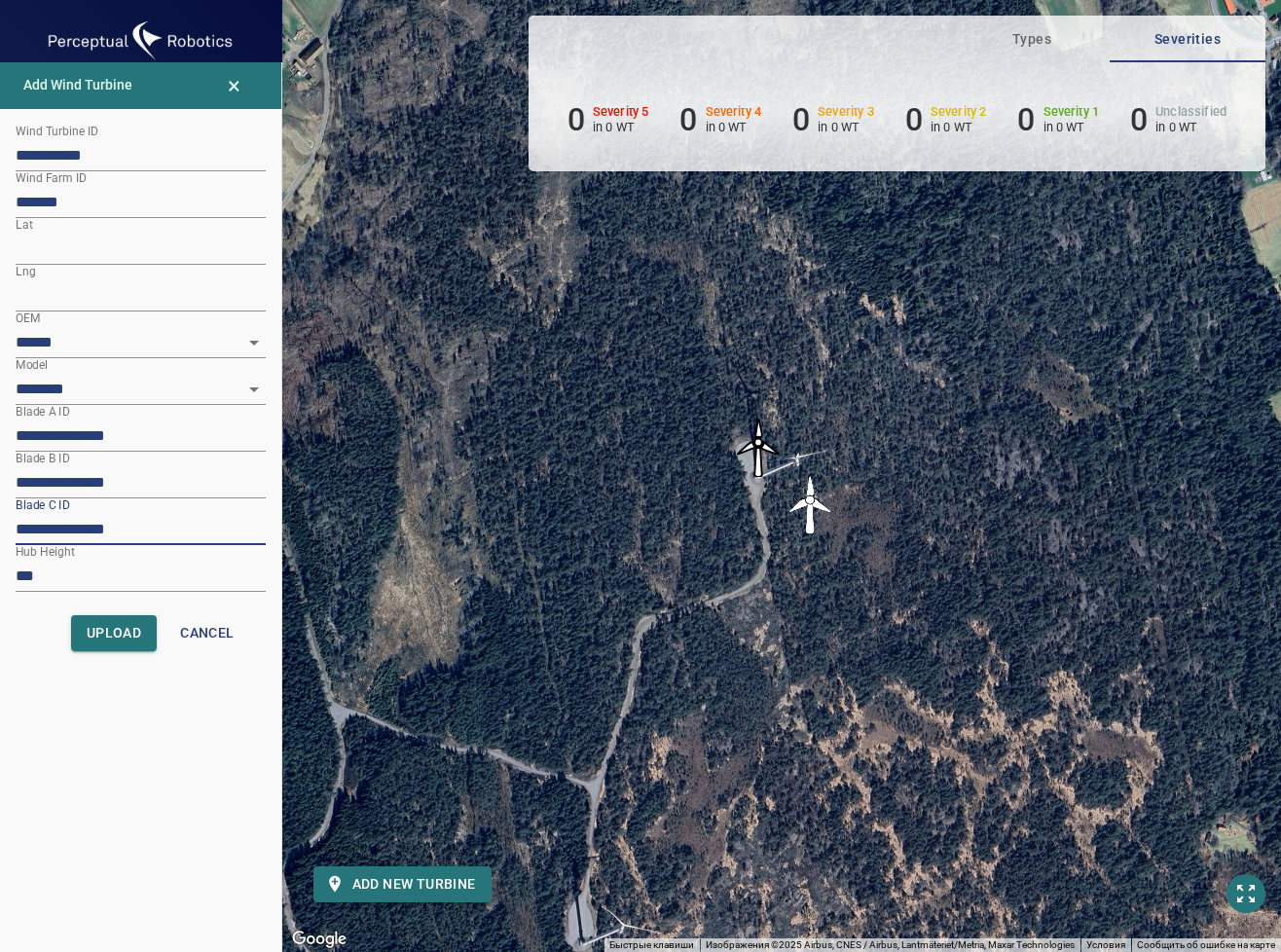 type on "**********" 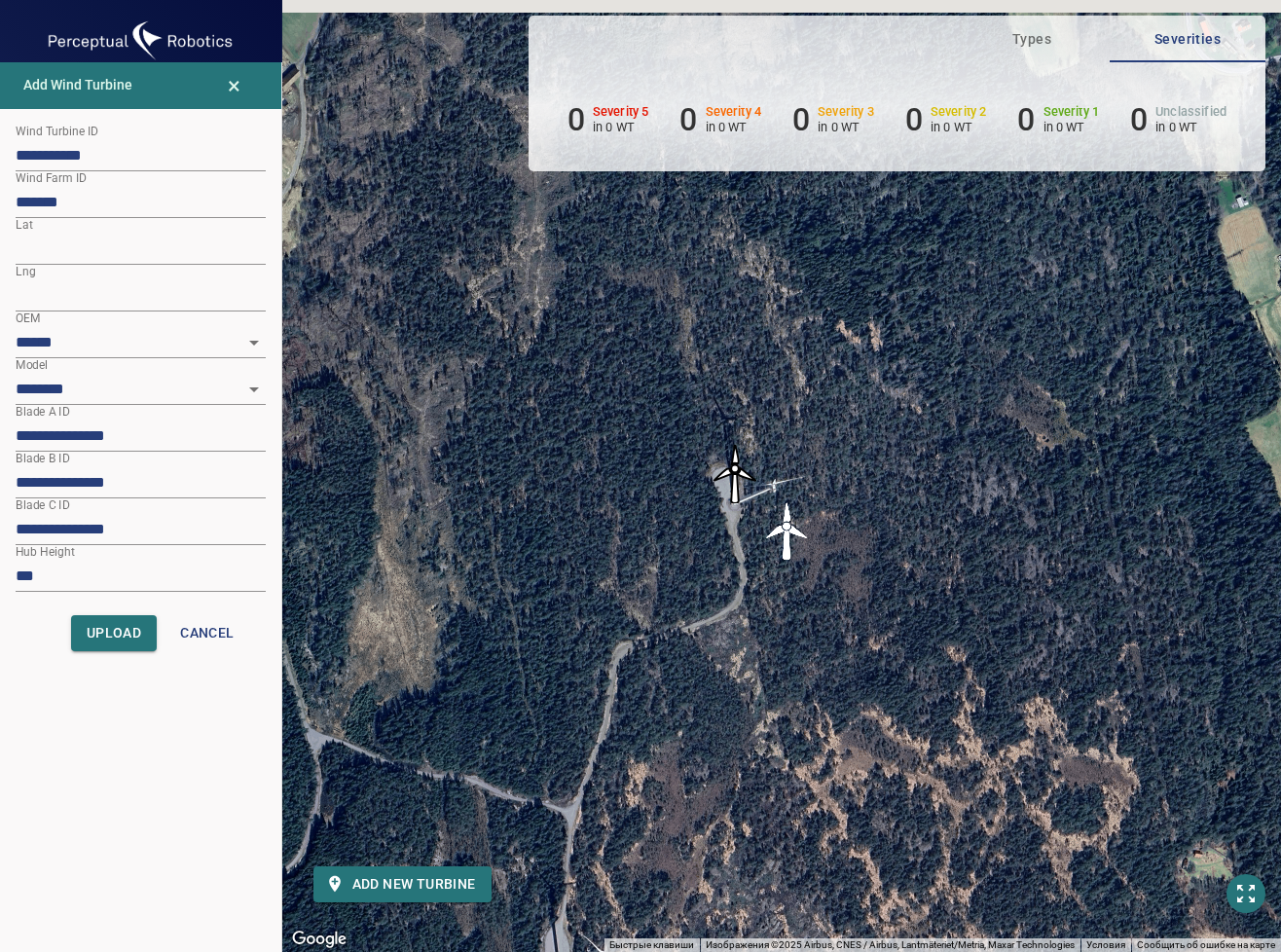 drag, startPoint x: 494, startPoint y: 546, endPoint x: 467, endPoint y: 572, distance: 37.4833 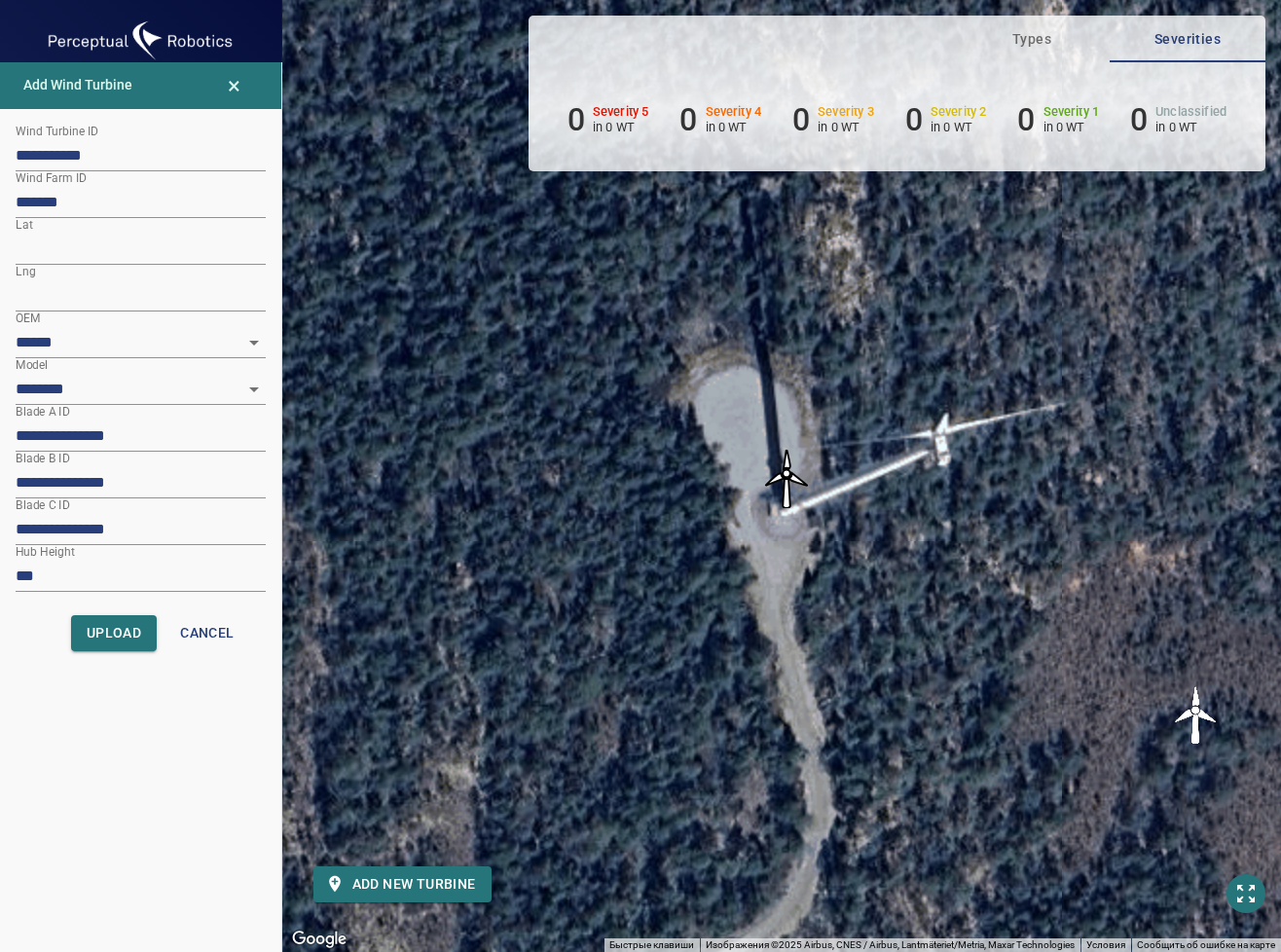 drag, startPoint x: 568, startPoint y: 458, endPoint x: 954, endPoint y: 668, distance: 439.4269 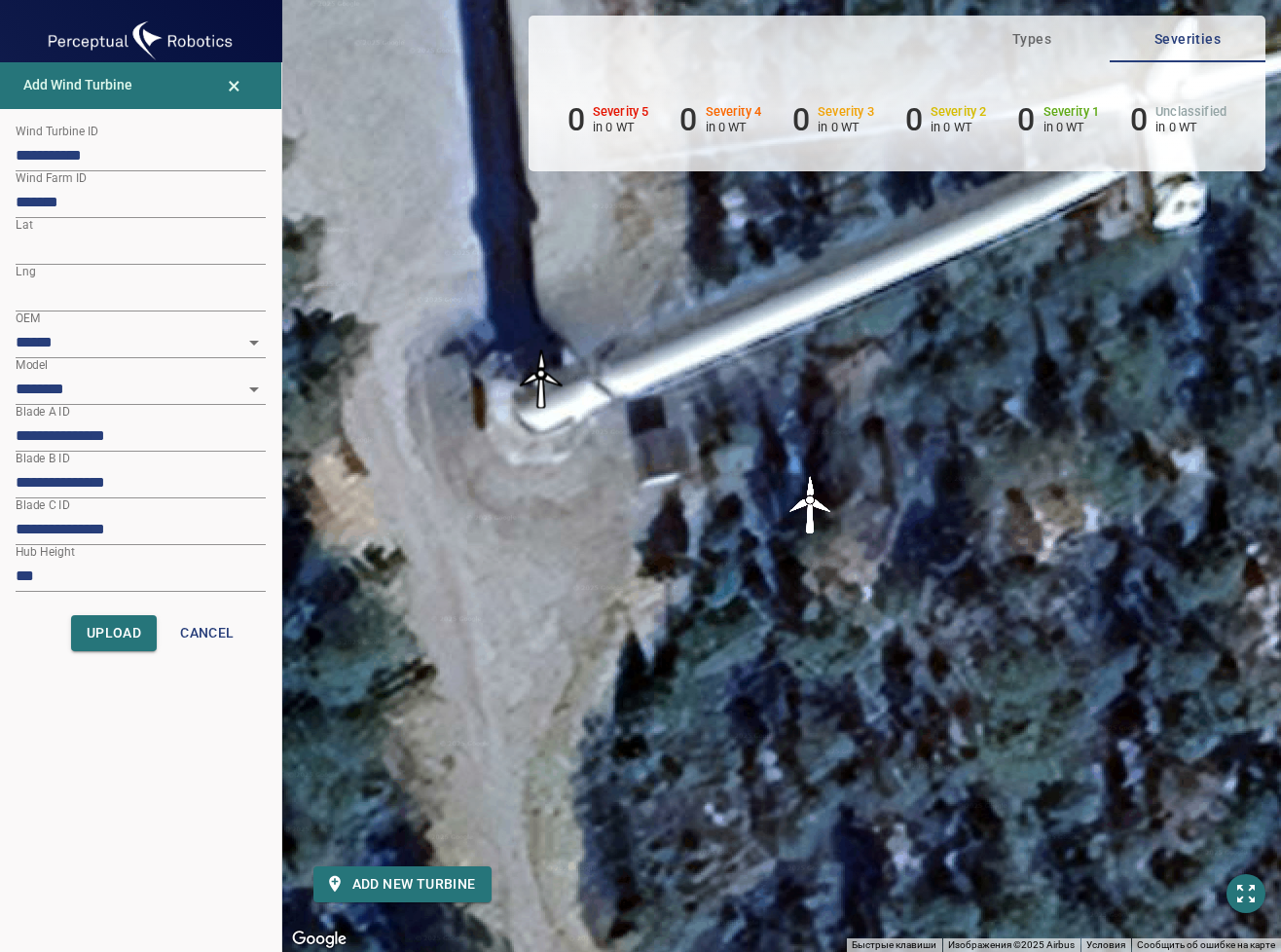 drag, startPoint x: 545, startPoint y: 376, endPoint x: 535, endPoint y: 388, distance: 15.6205 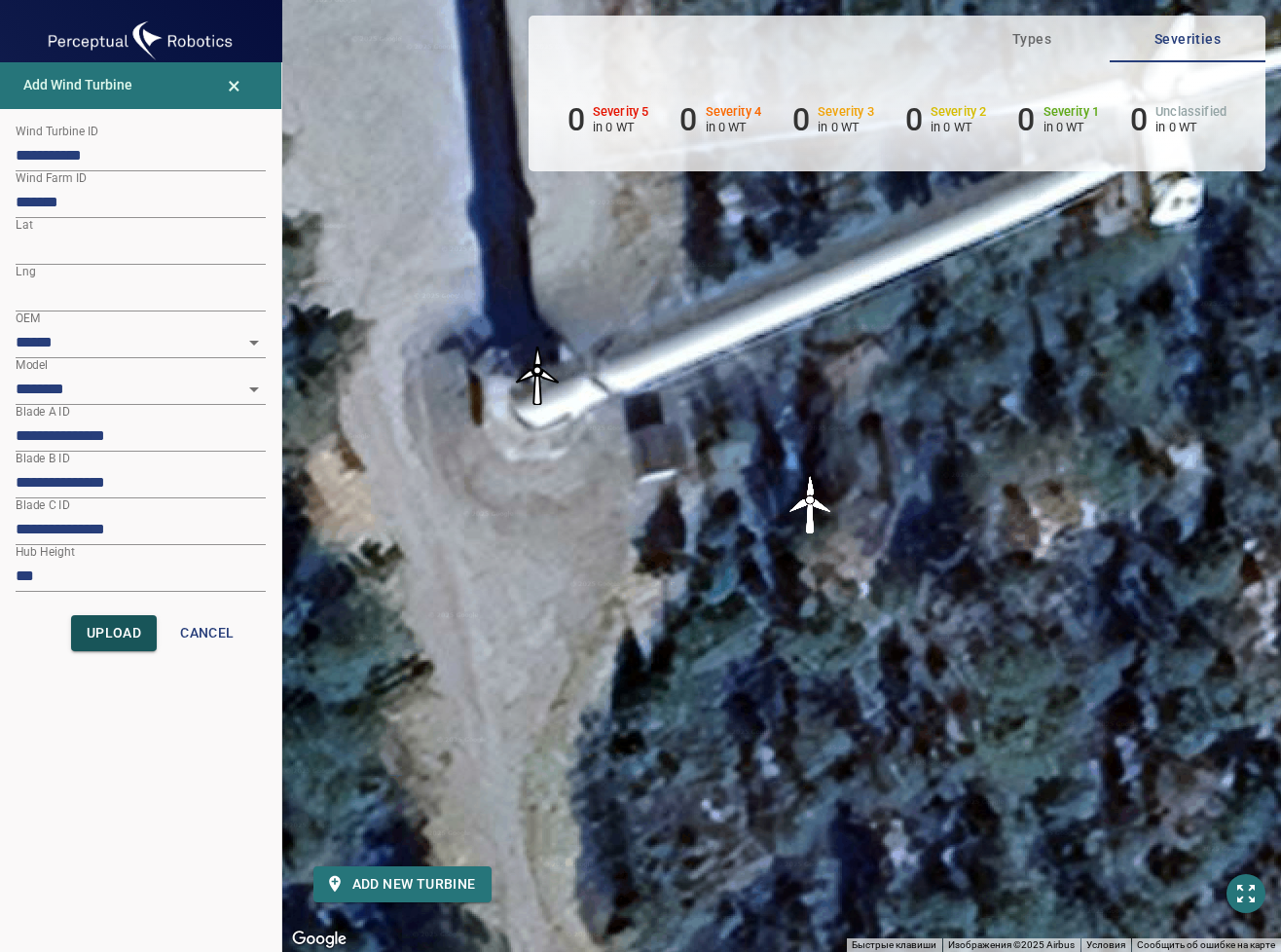 click on "Upload" at bounding box center (114, 633) 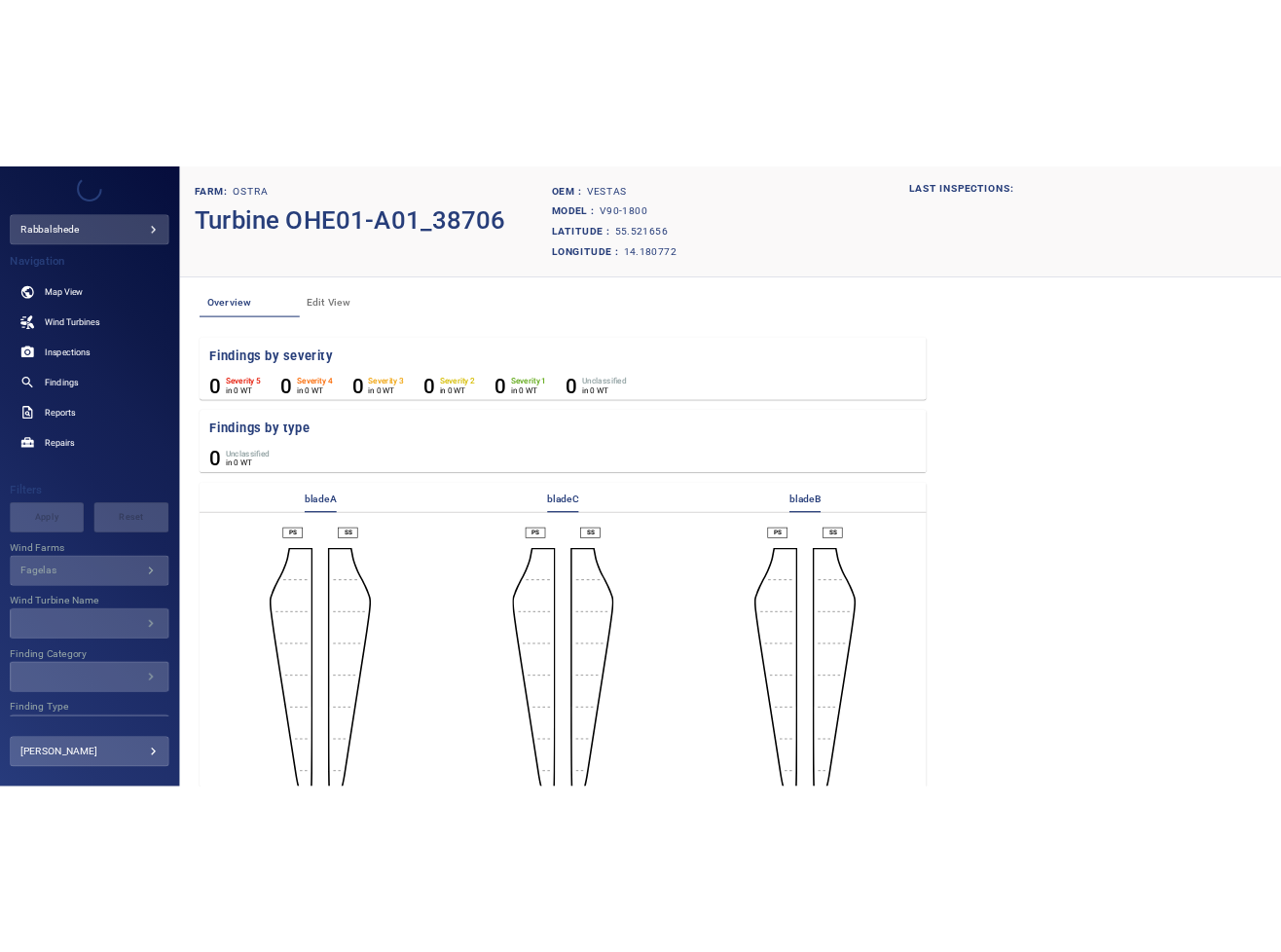 scroll, scrollTop: 0, scrollLeft: 0, axis: both 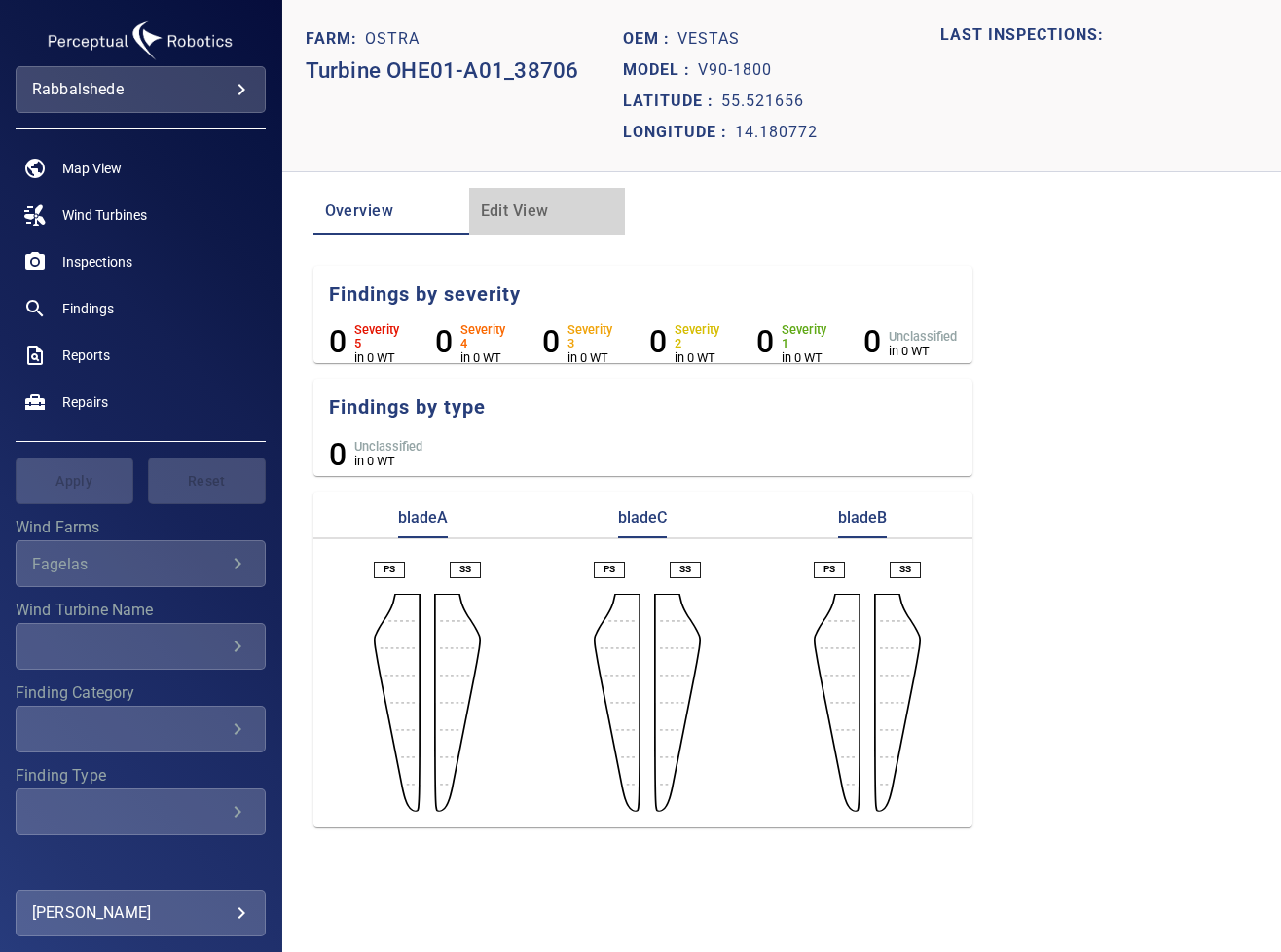 click on "Edit View" at bounding box center [547, 211] 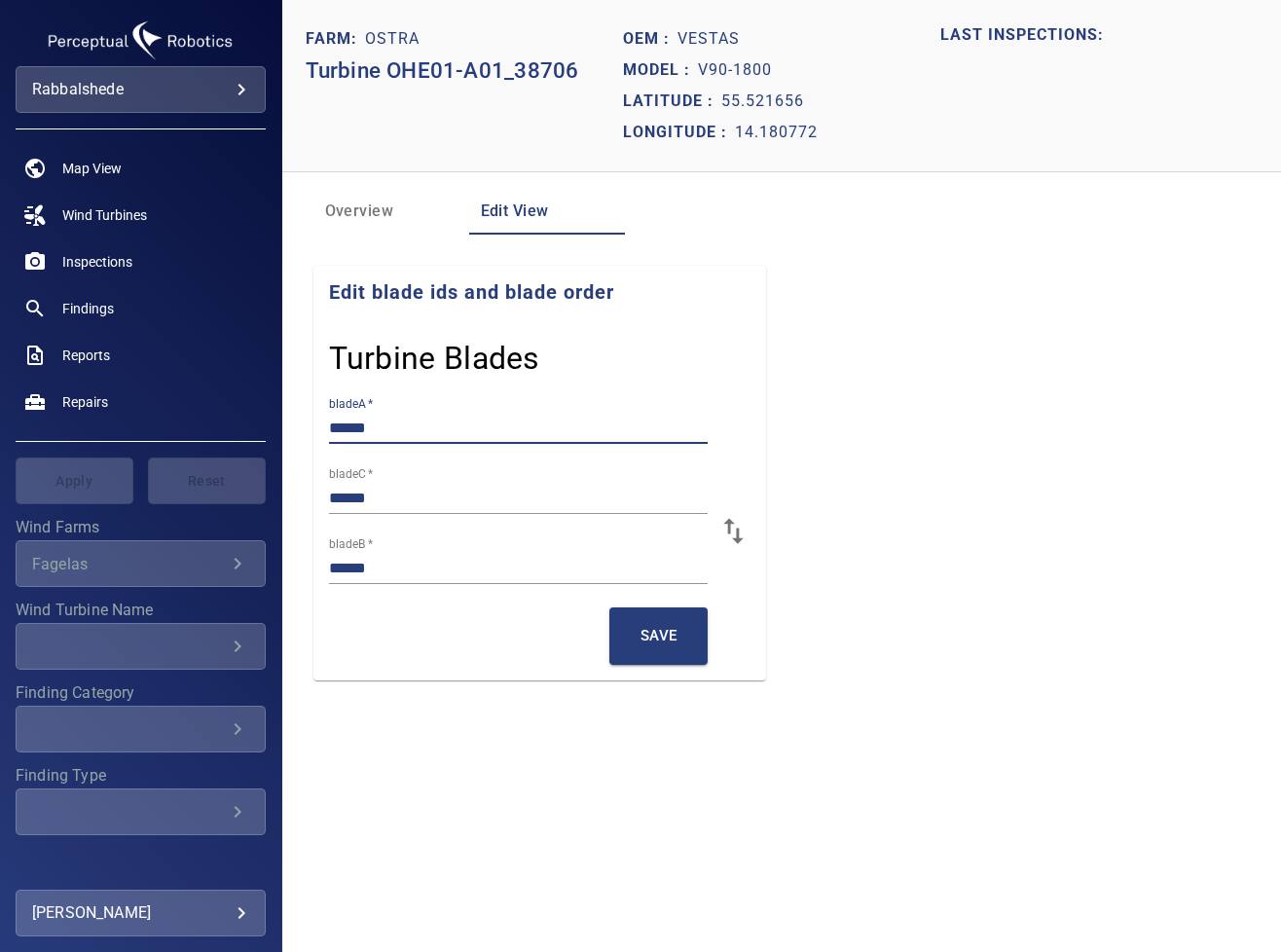 click on "******" at bounding box center (519, 428) 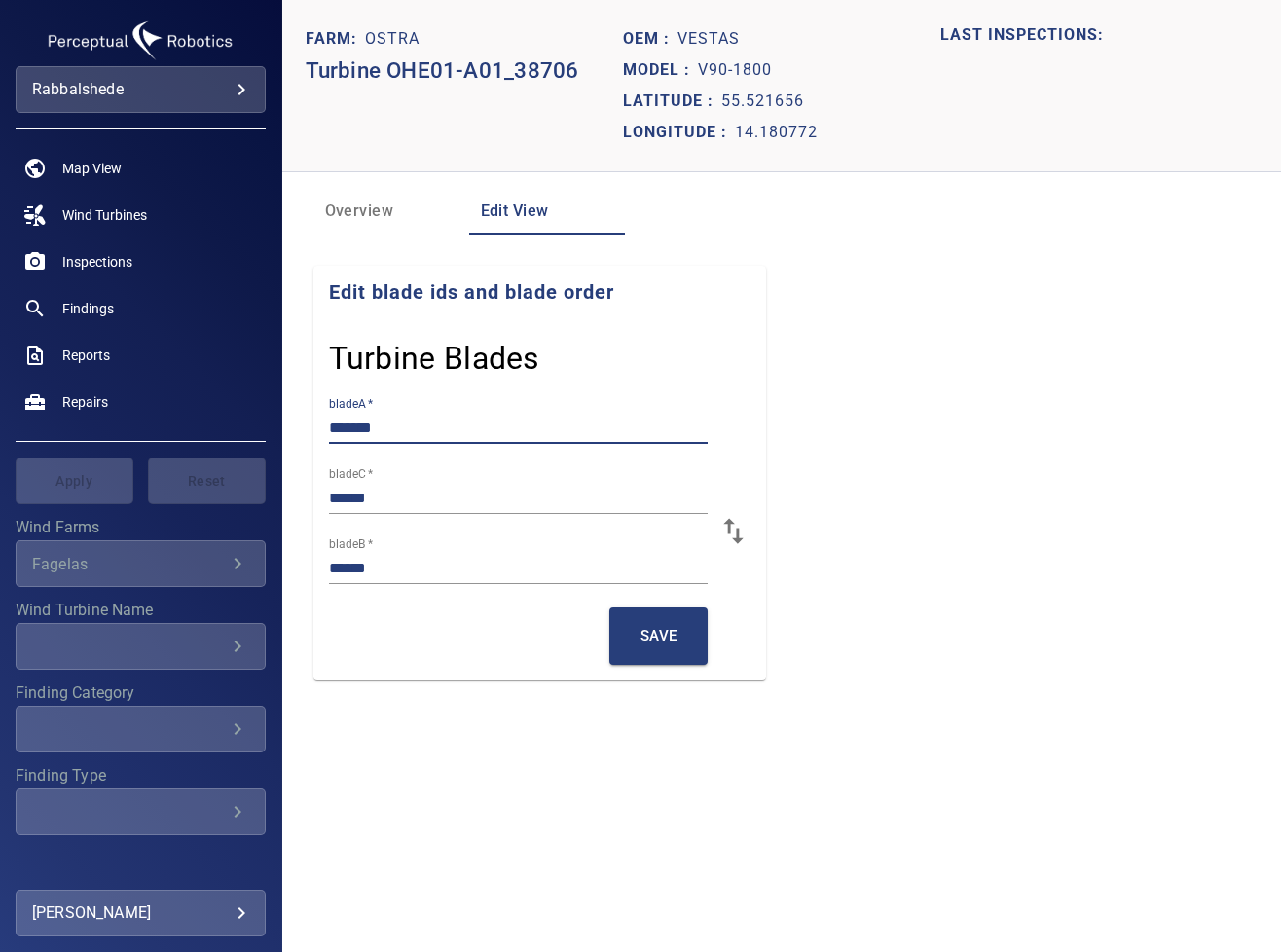 paste on "******" 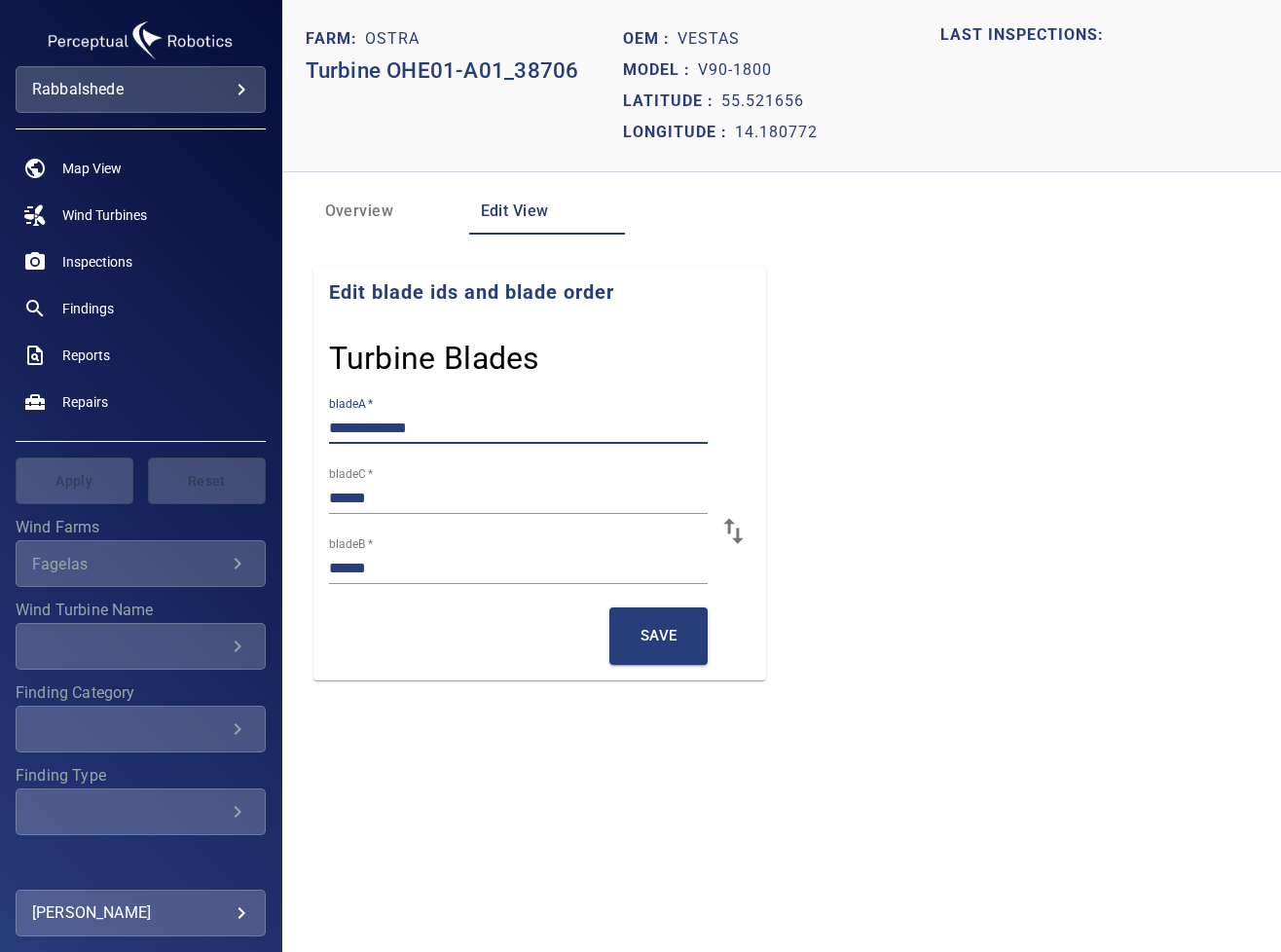 type on "**********" 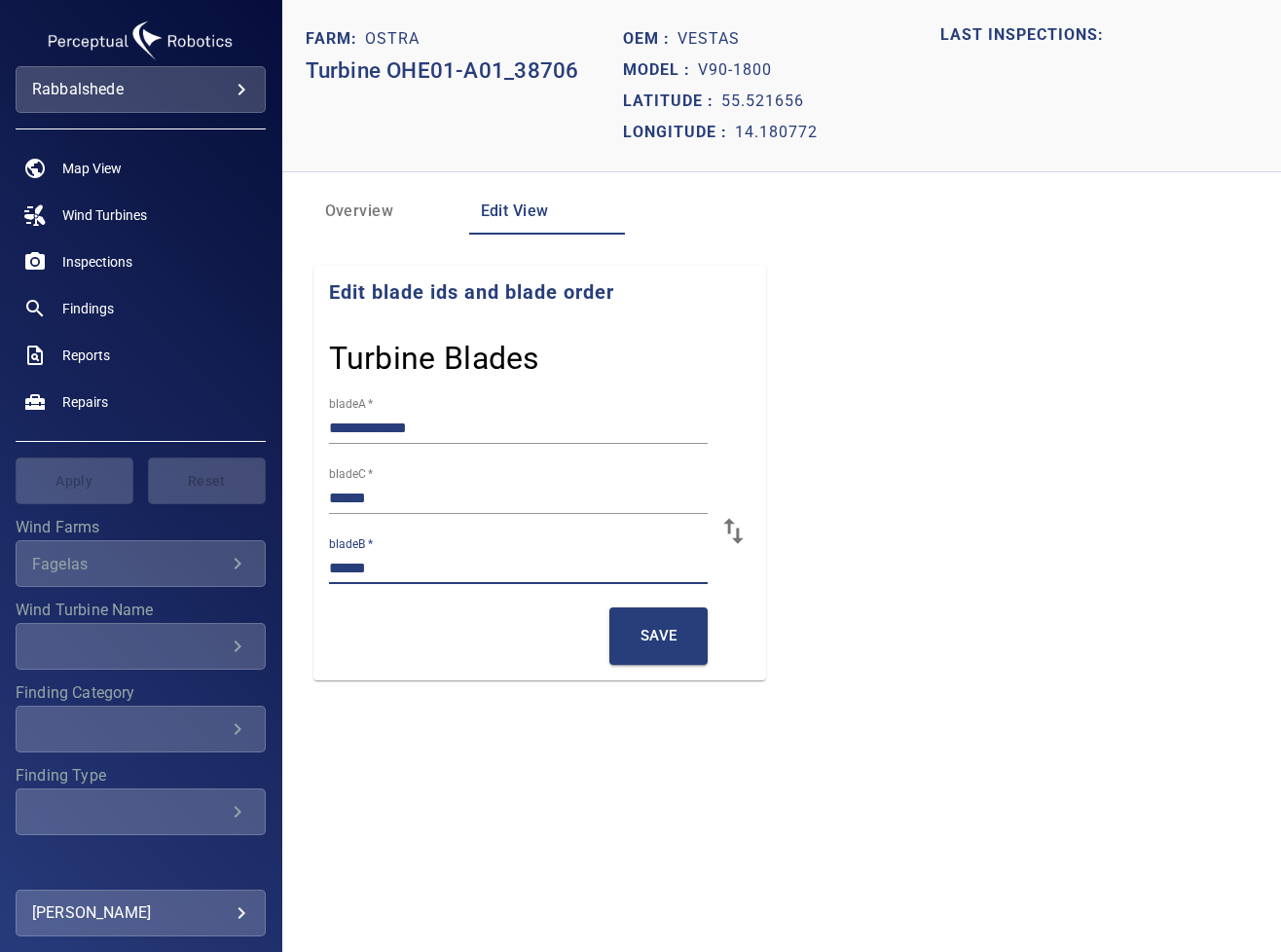 click on "******" at bounding box center [519, 568] 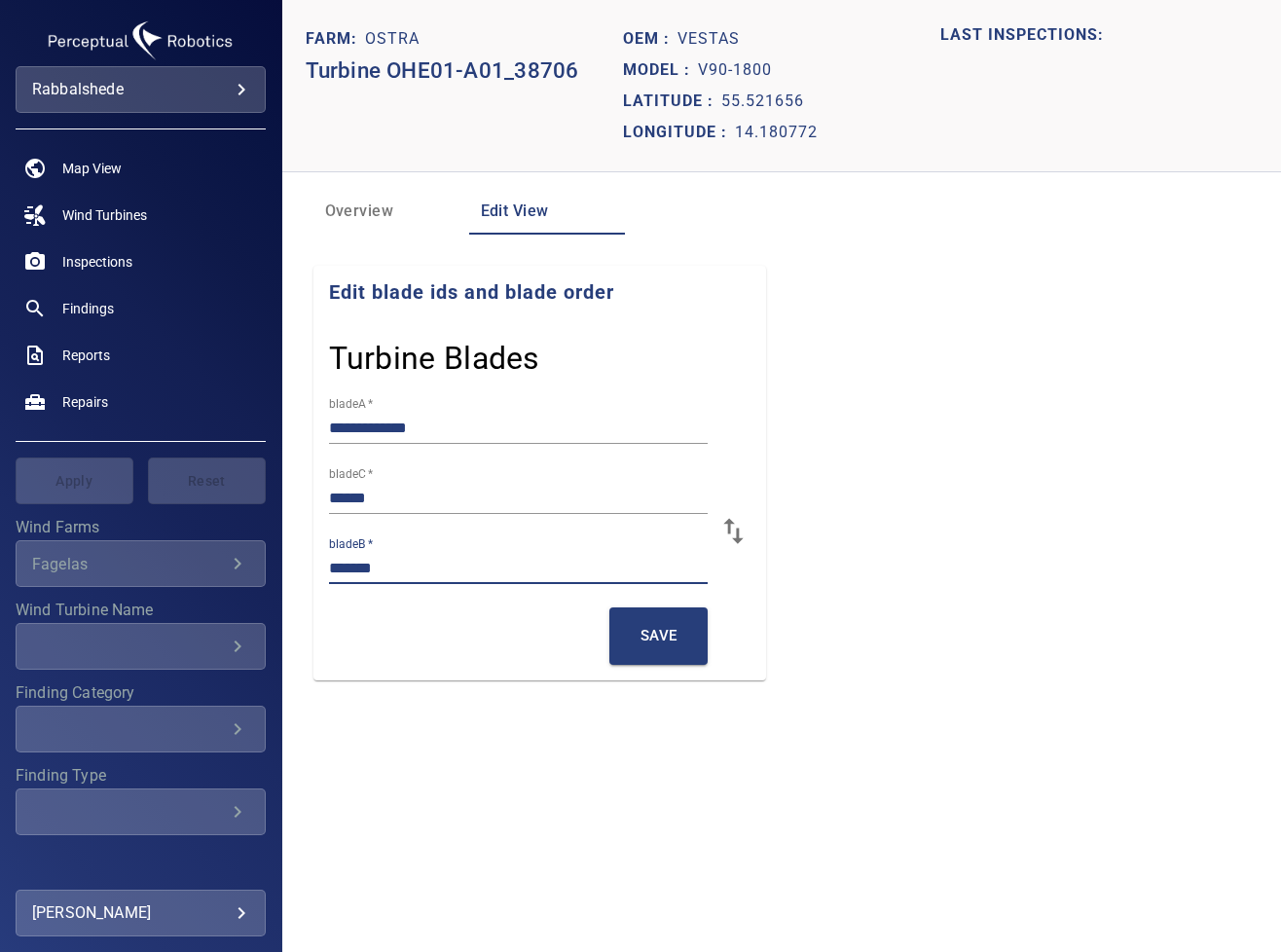 paste on "******" 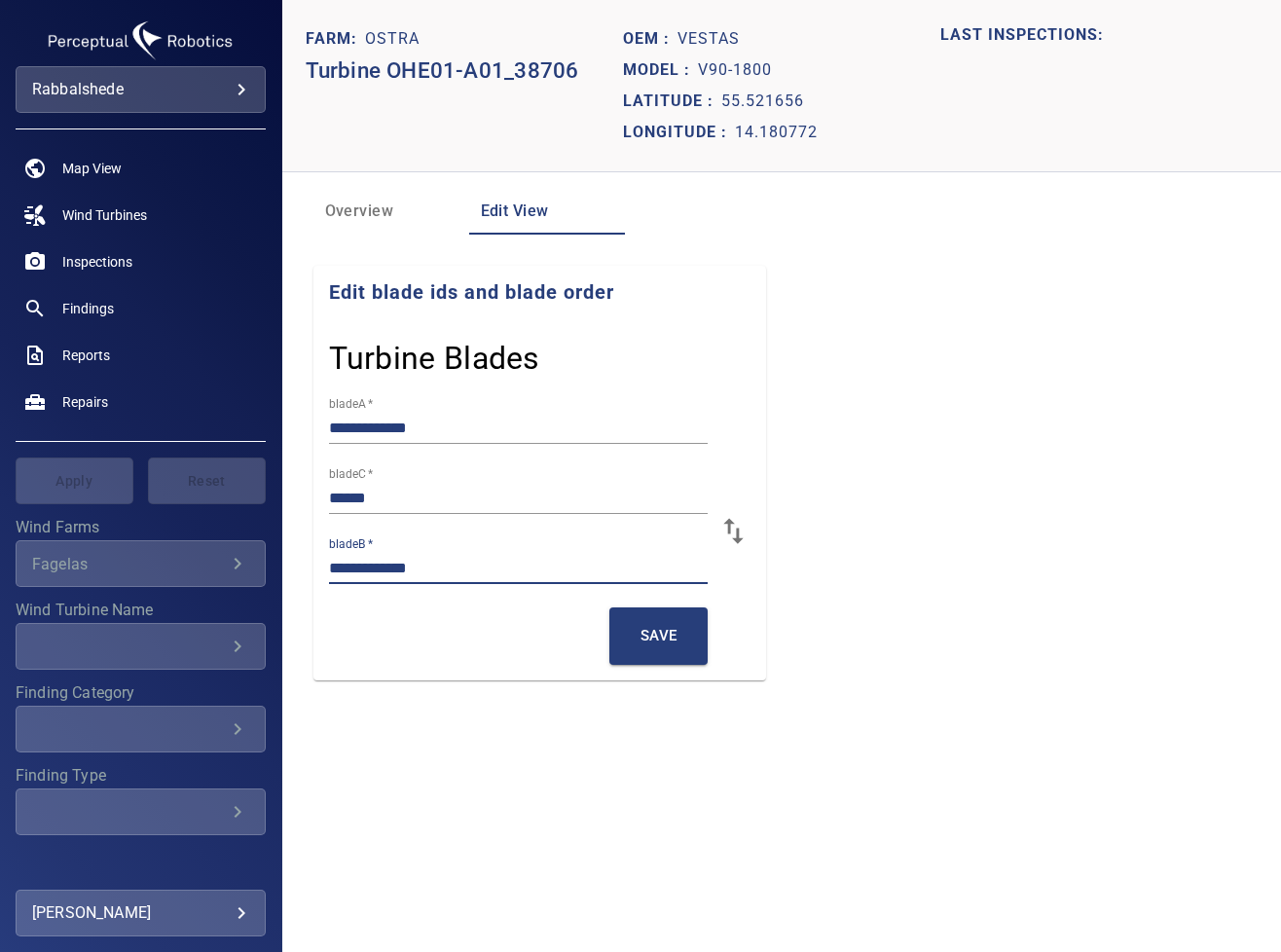type on "**********" 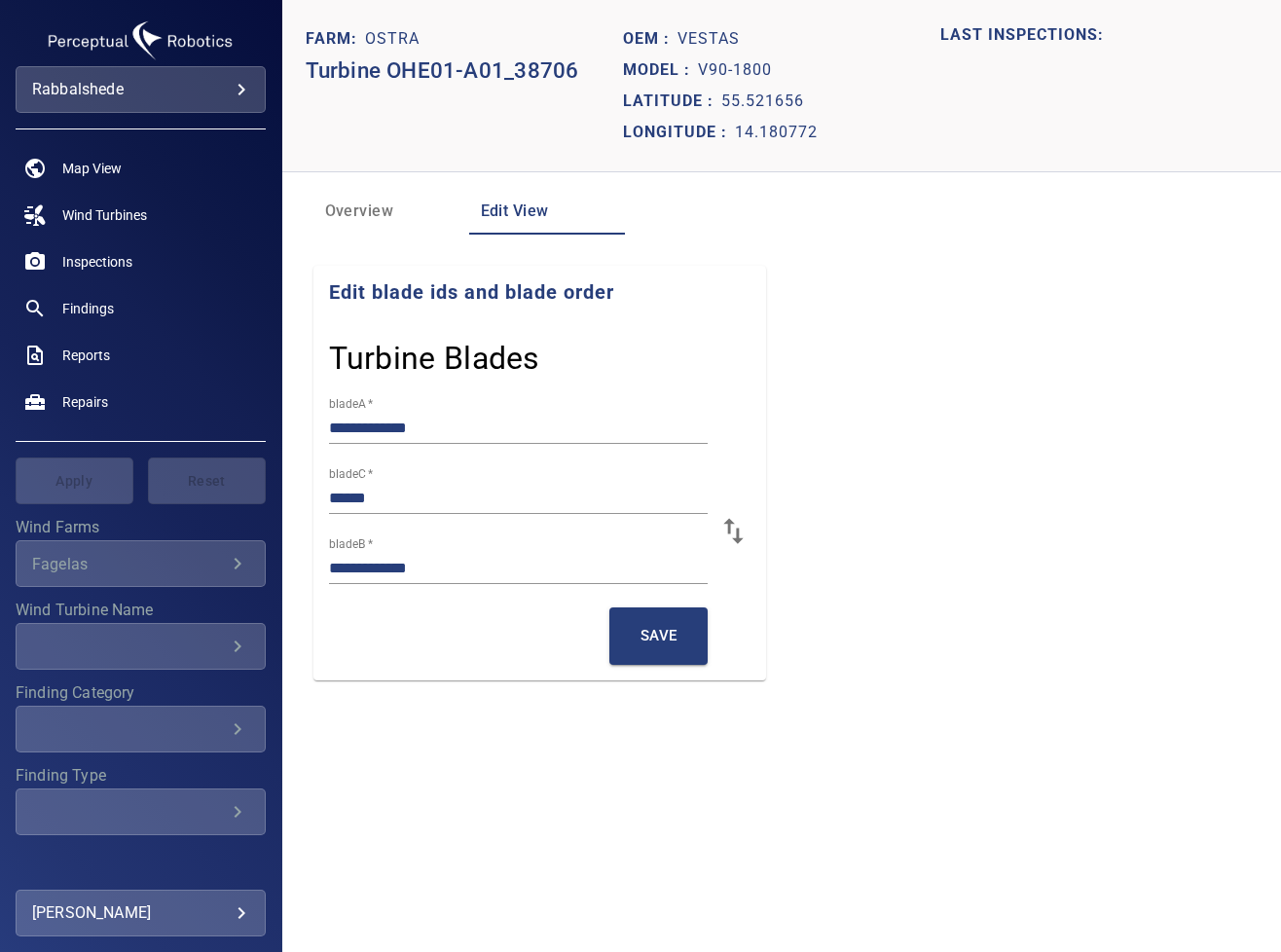 click on "******" at bounding box center [519, 498] 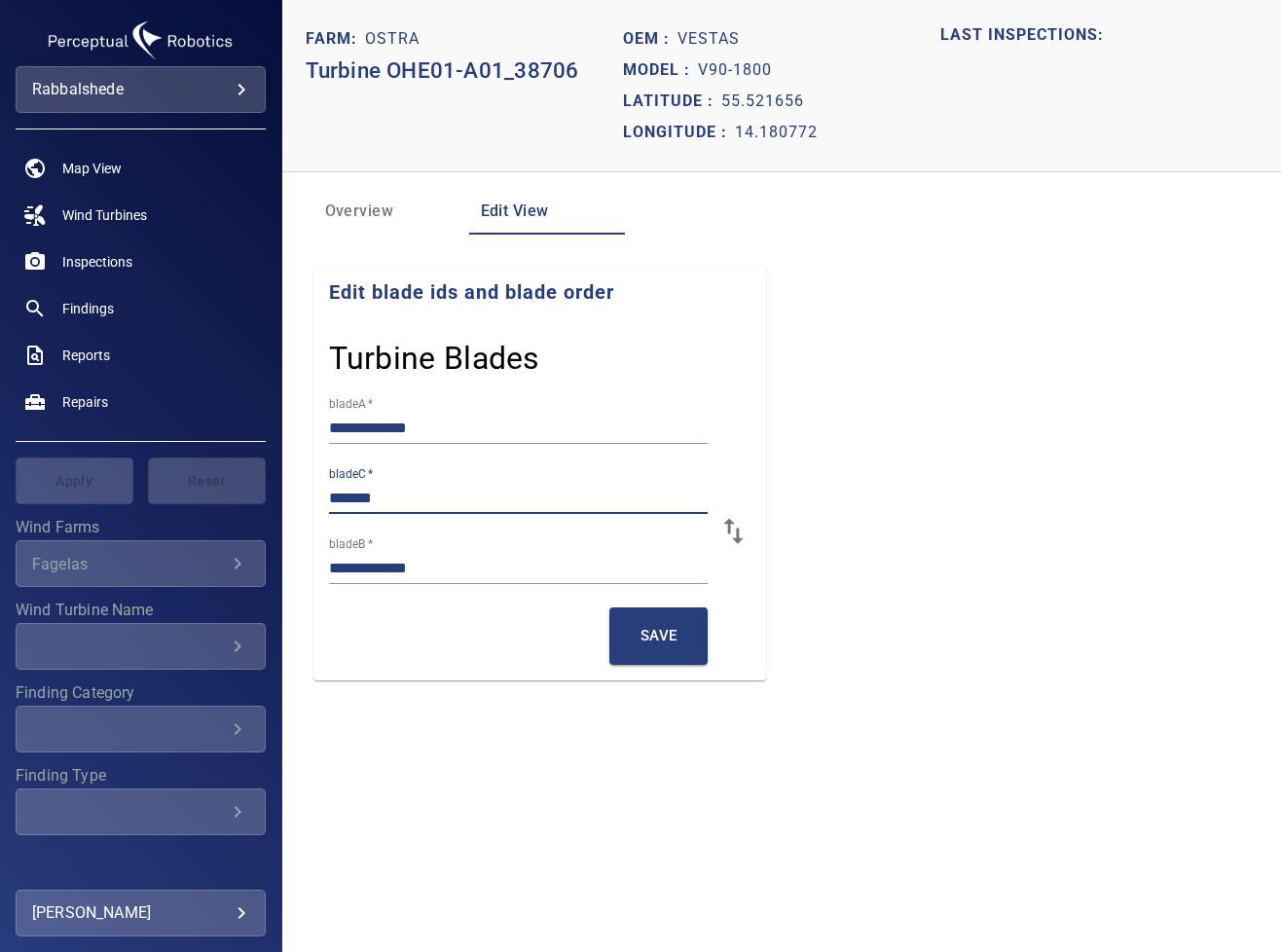 paste on "******" 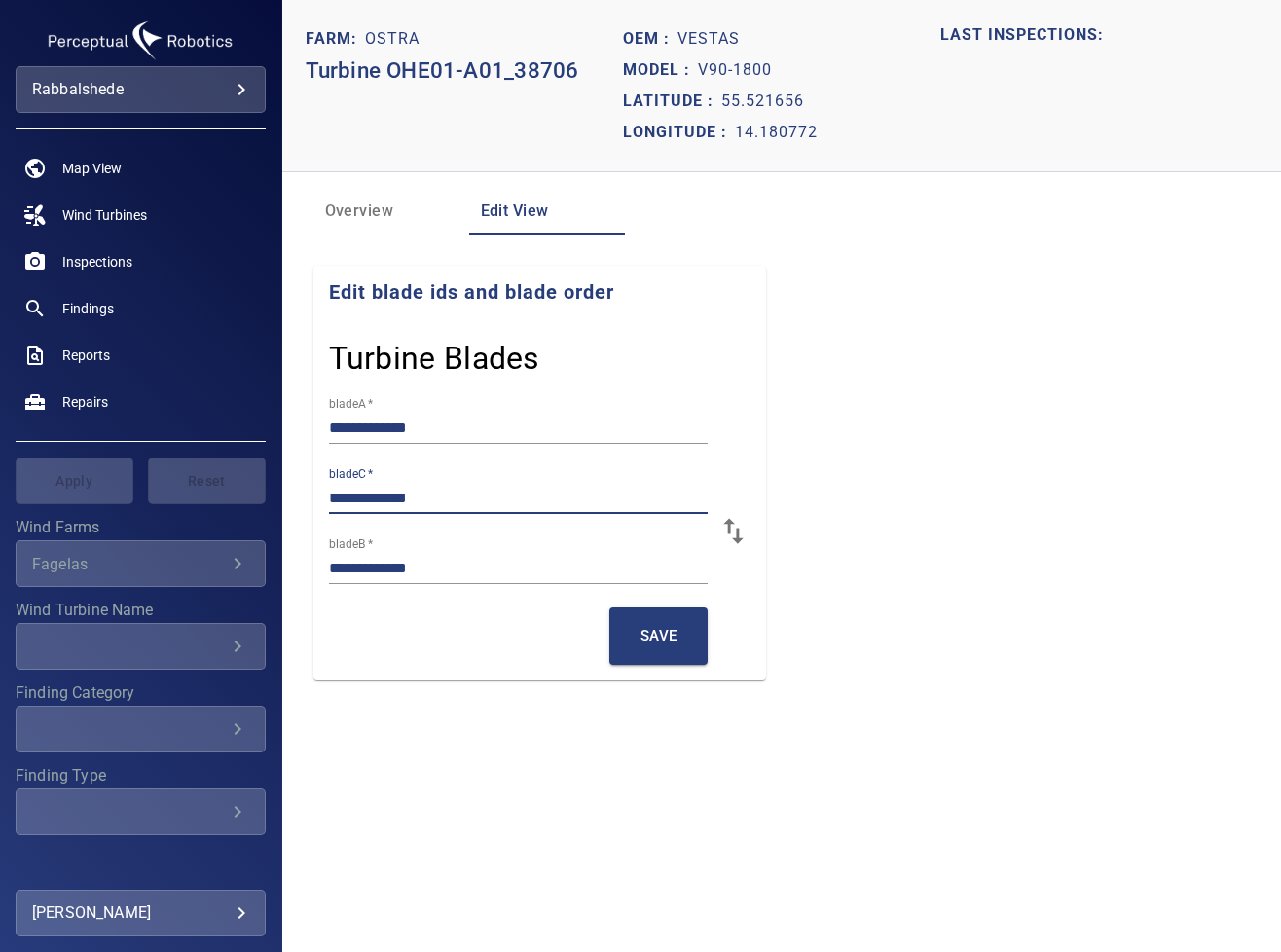 type on "**********" 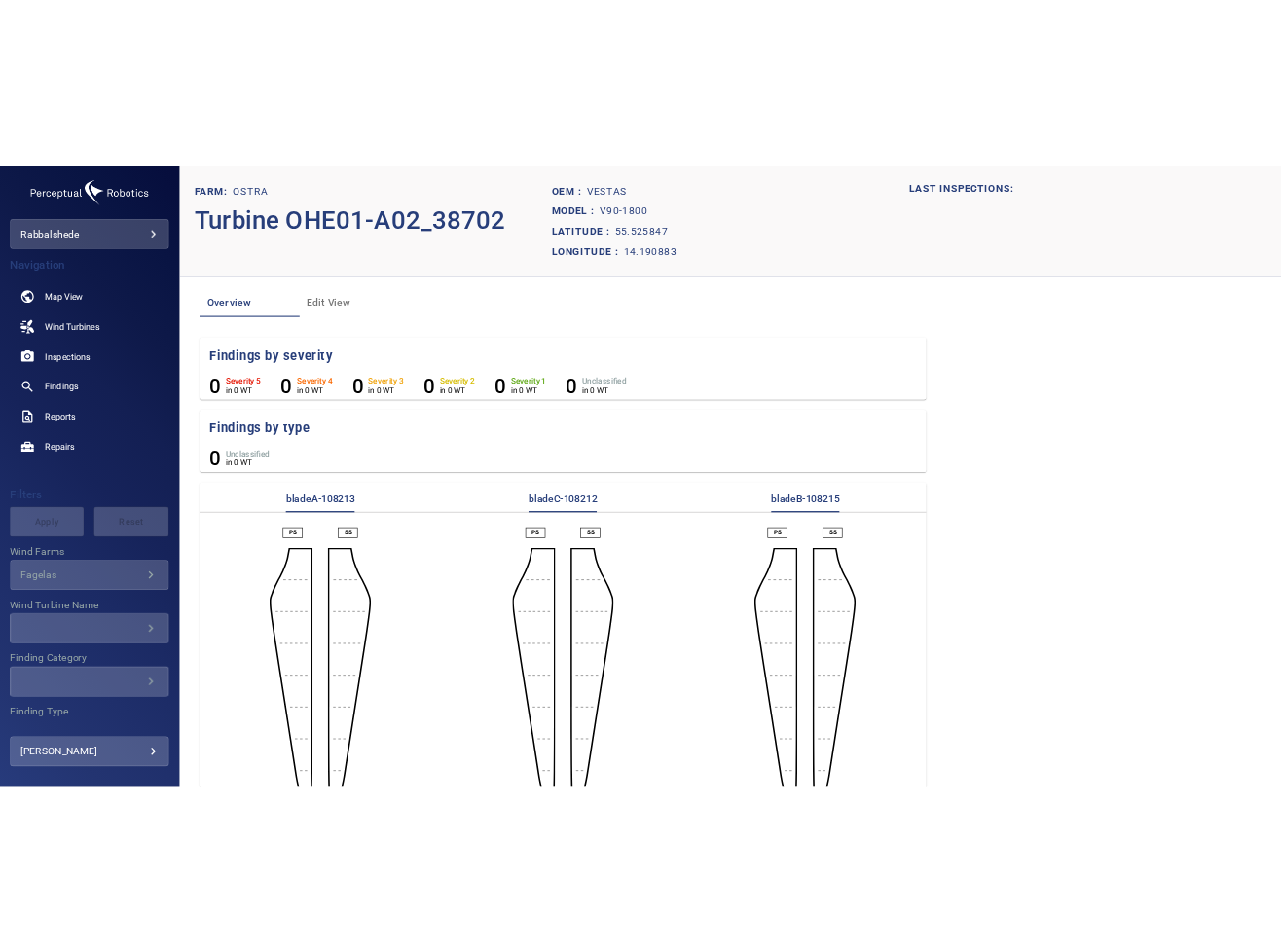 scroll, scrollTop: 0, scrollLeft: 0, axis: both 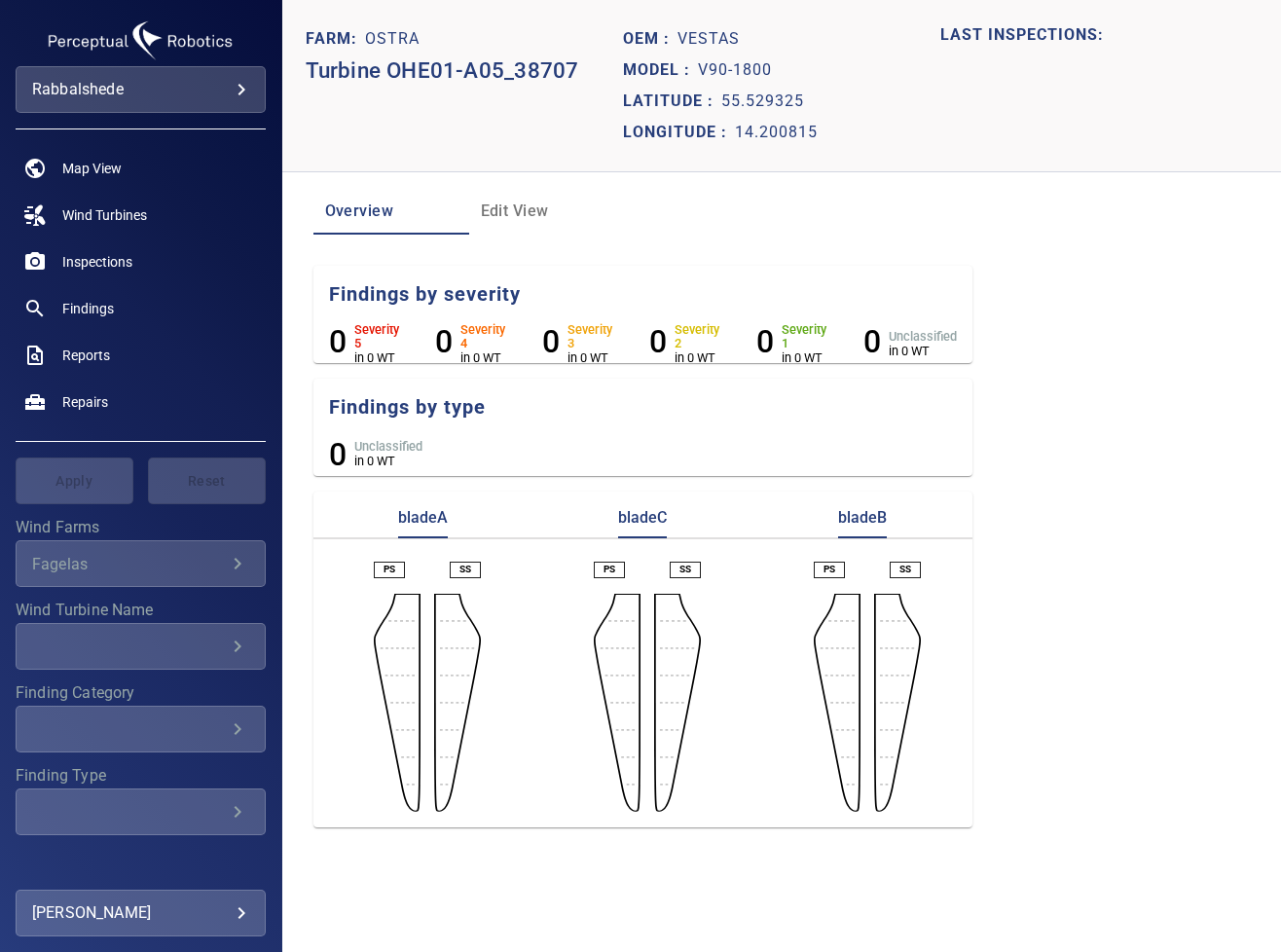 click on "Edit View" at bounding box center [547, 211] 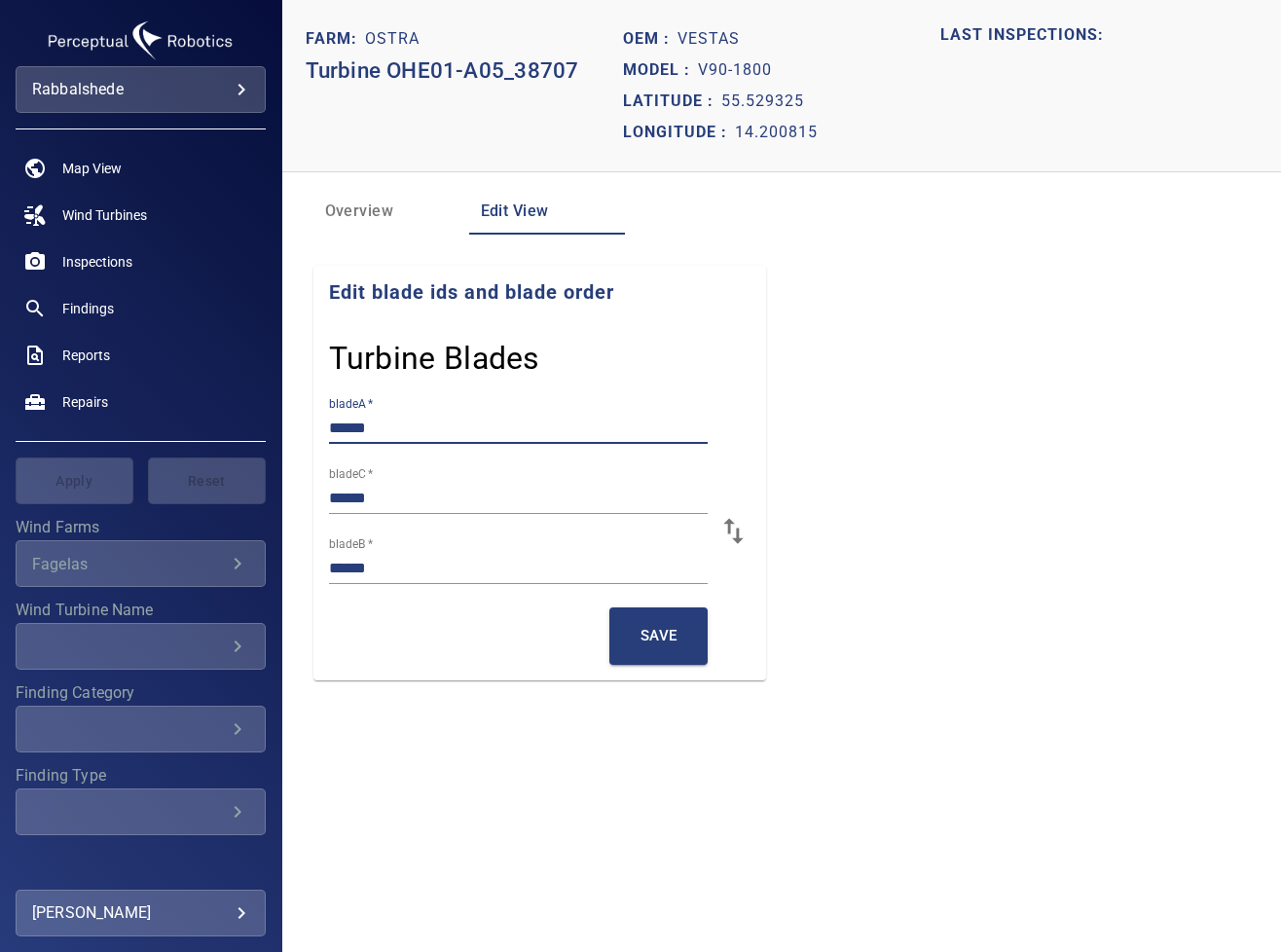 click on "******" at bounding box center (519, 428) 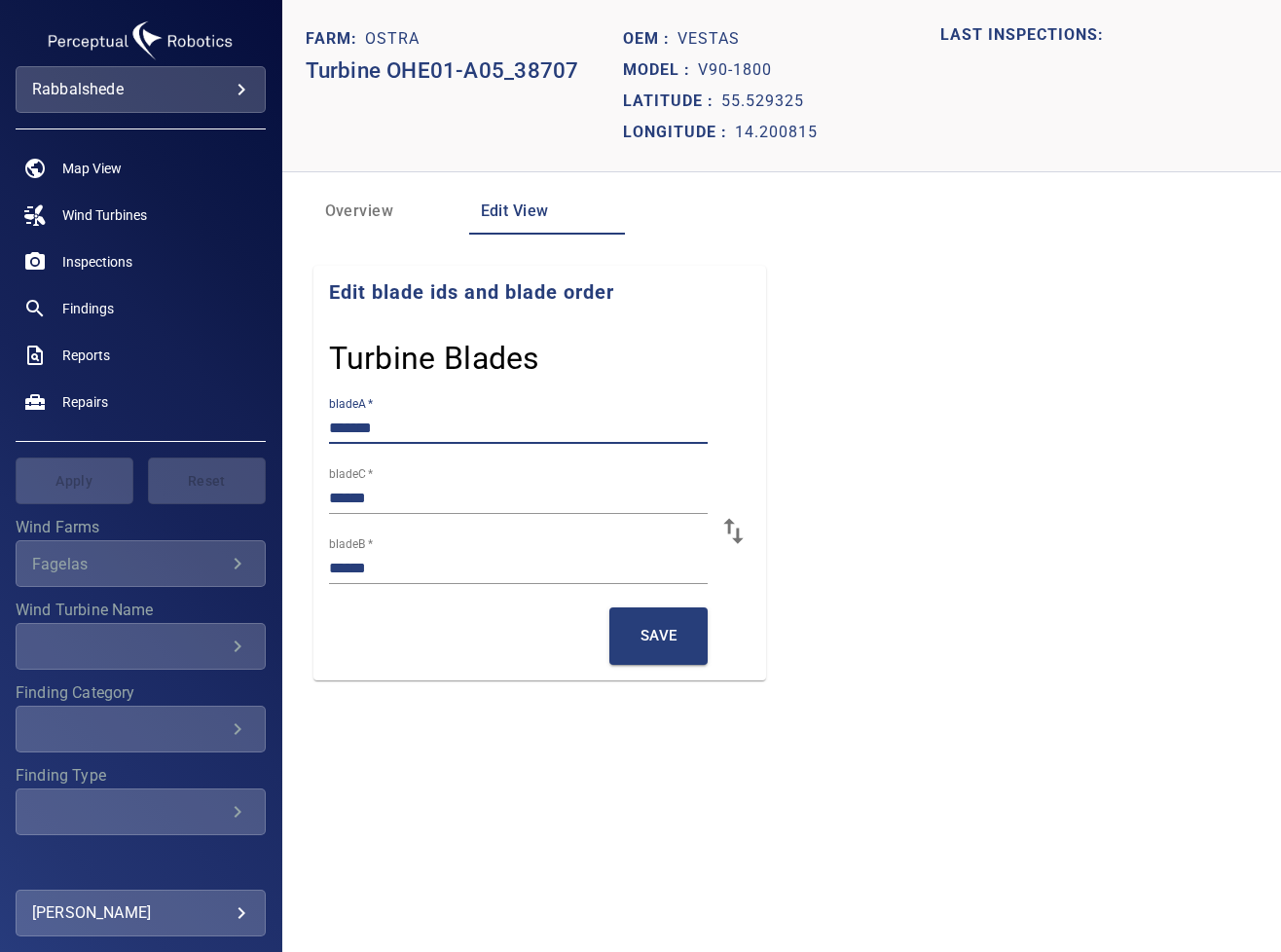 paste on "******" 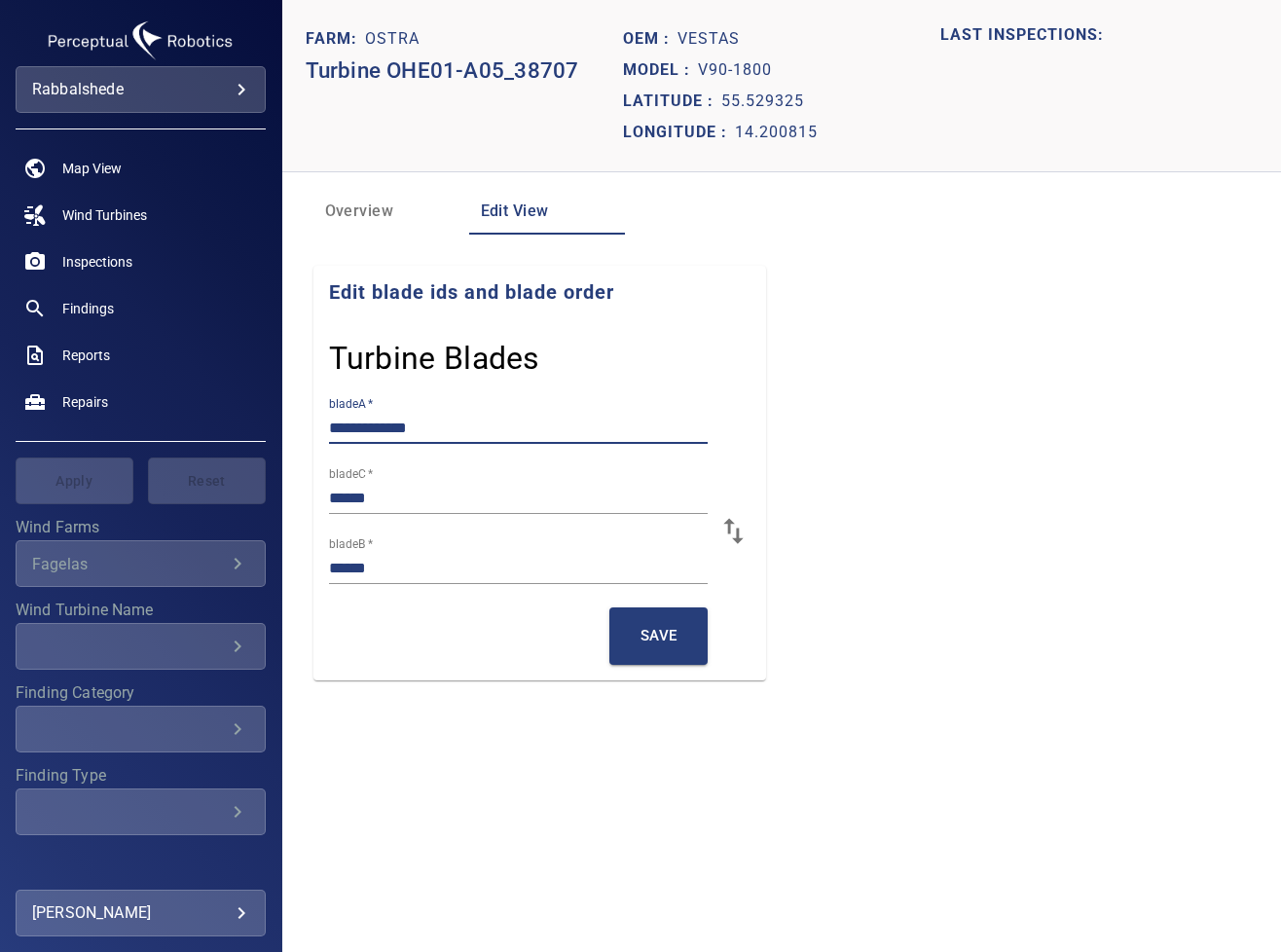 type on "**********" 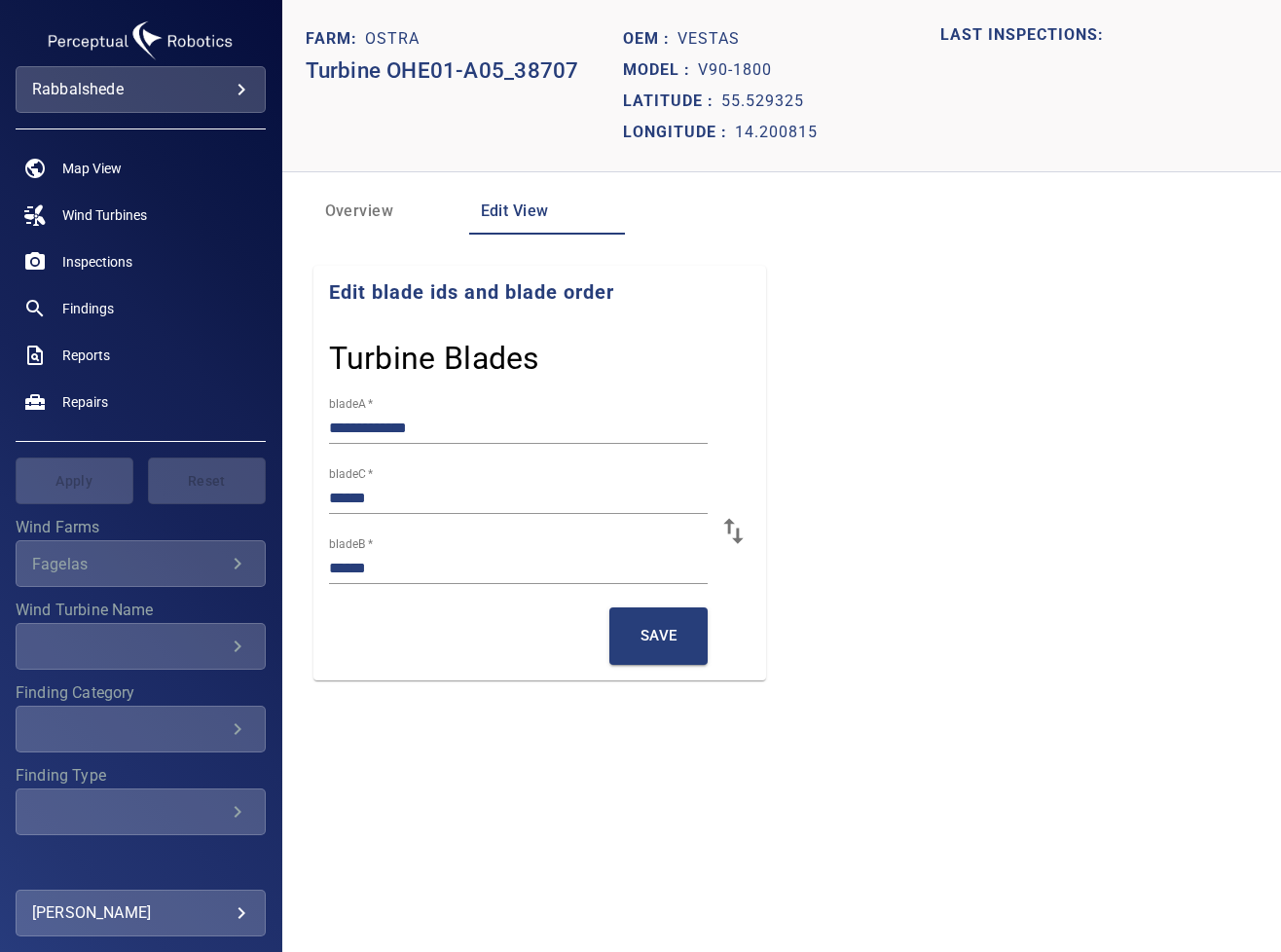 click on "******" at bounding box center (519, 568) 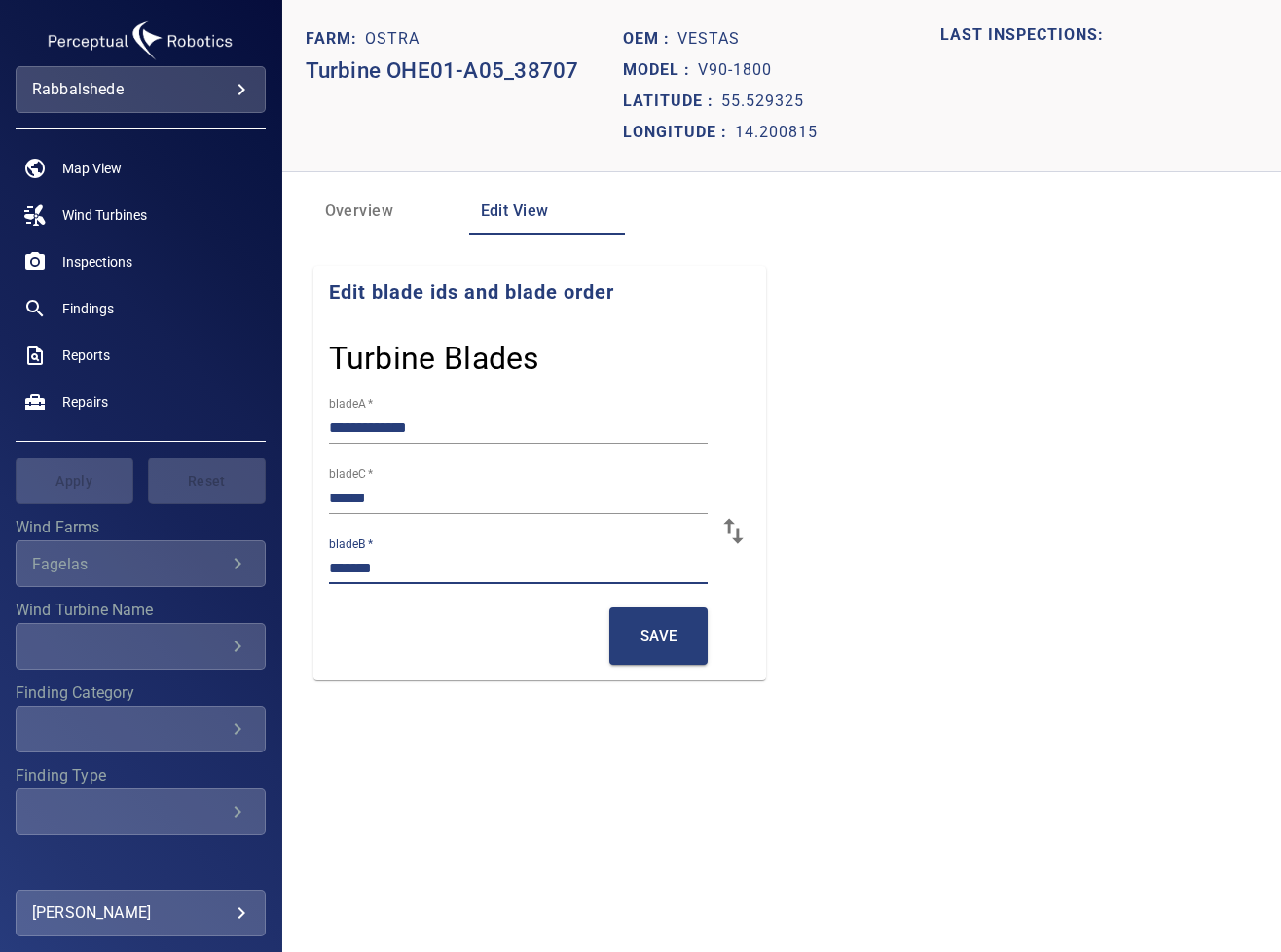 paste on "******" 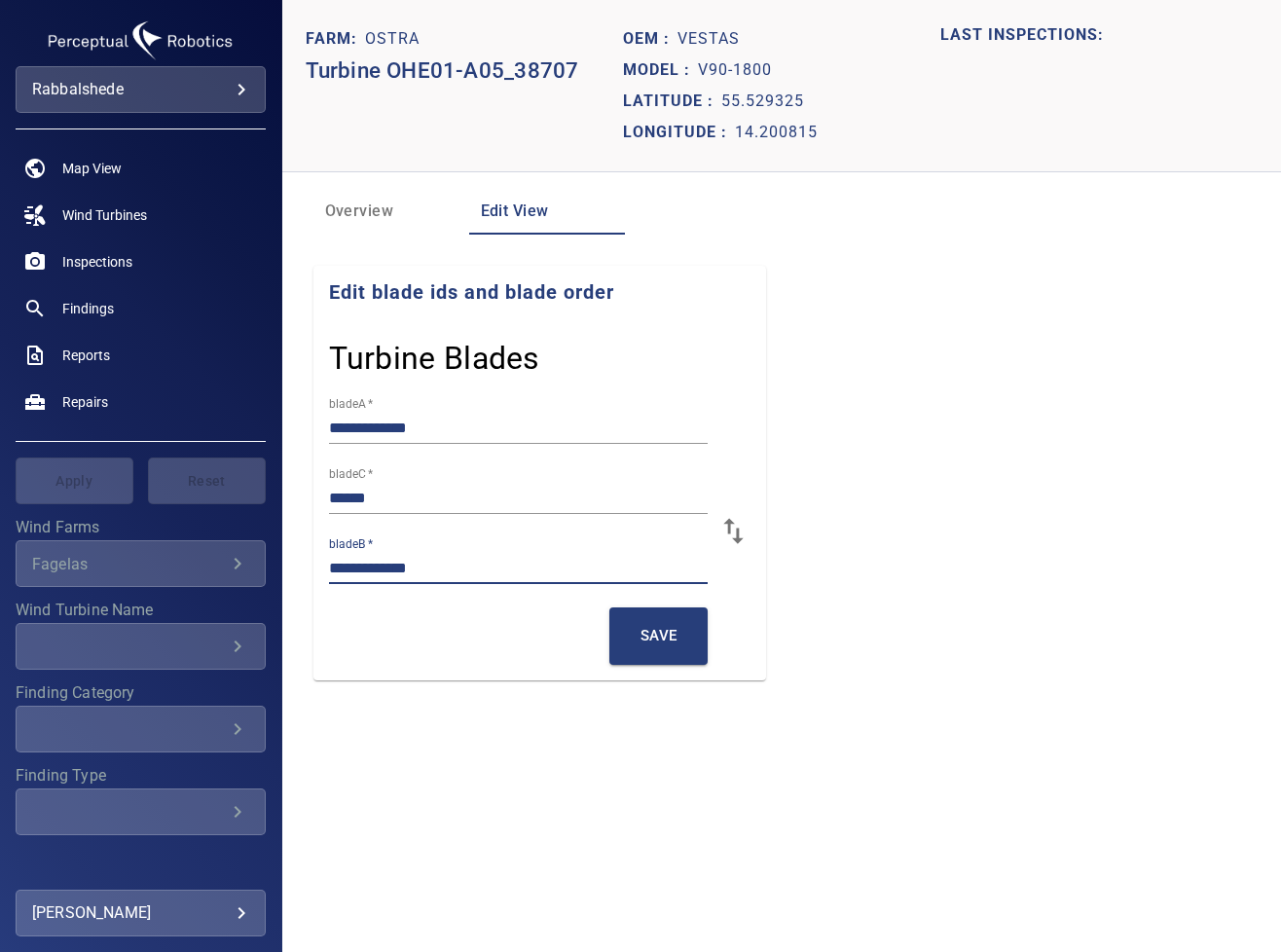 type on "**********" 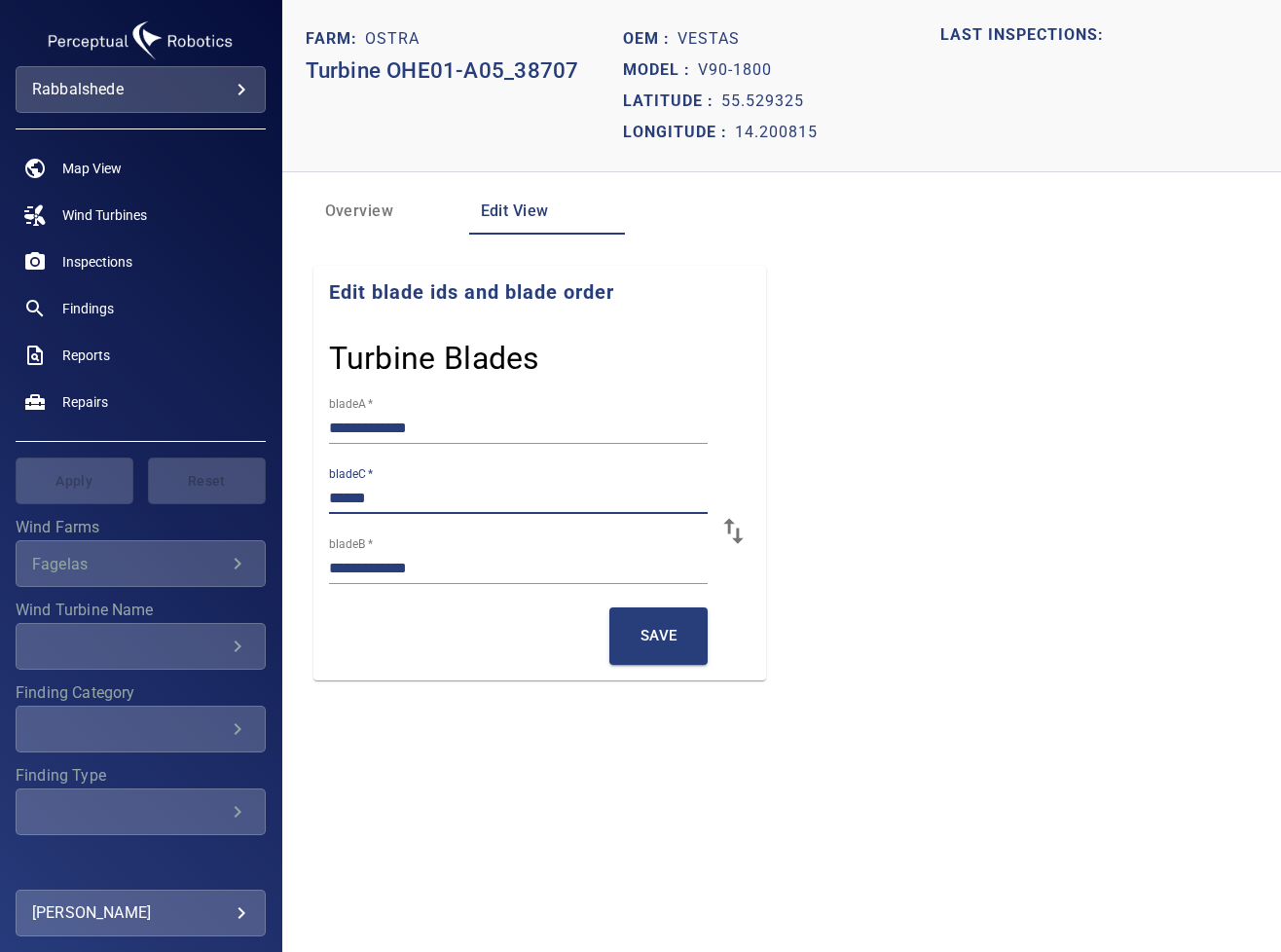 click on "******" at bounding box center [519, 498] 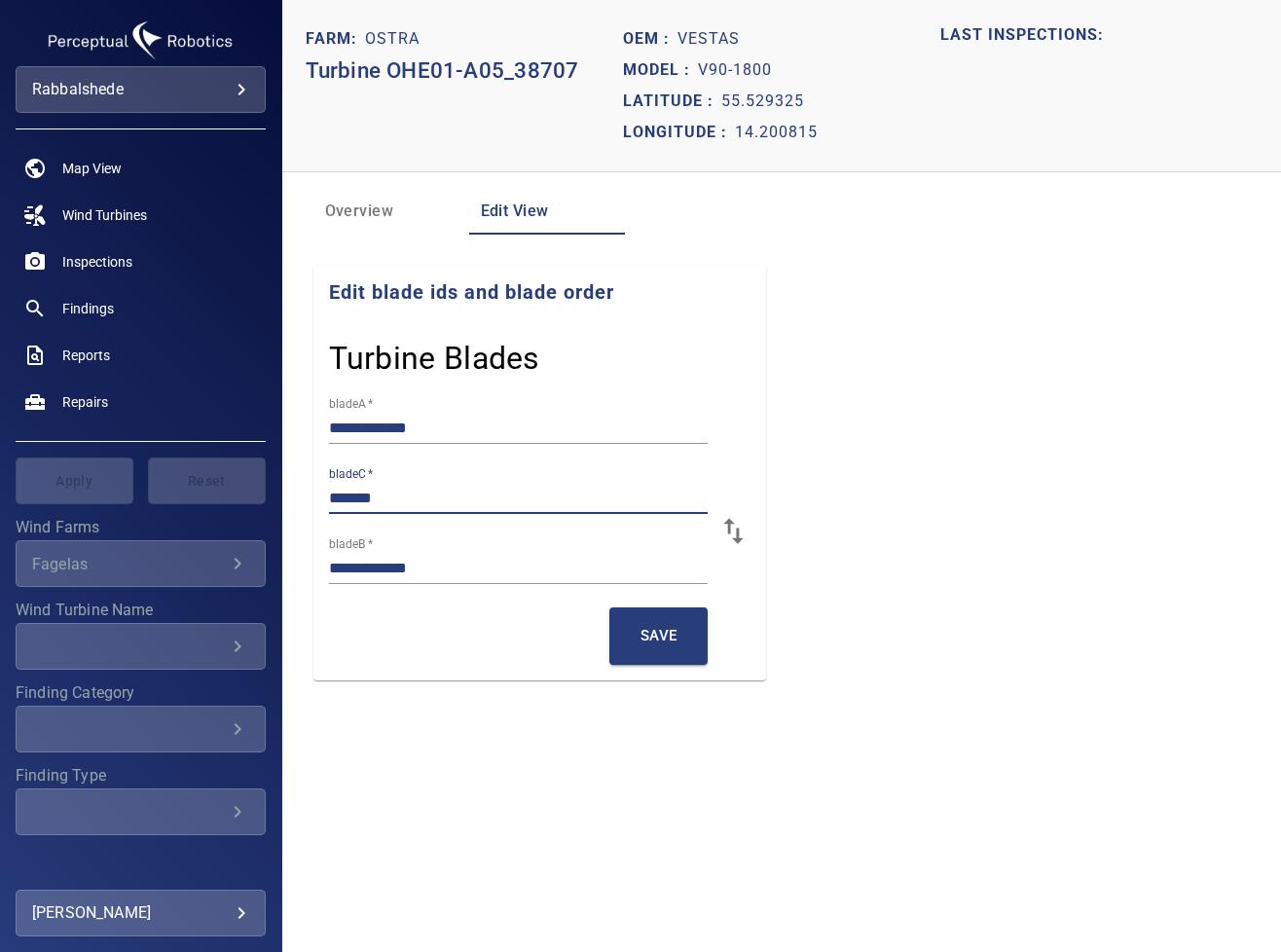 paste on "******" 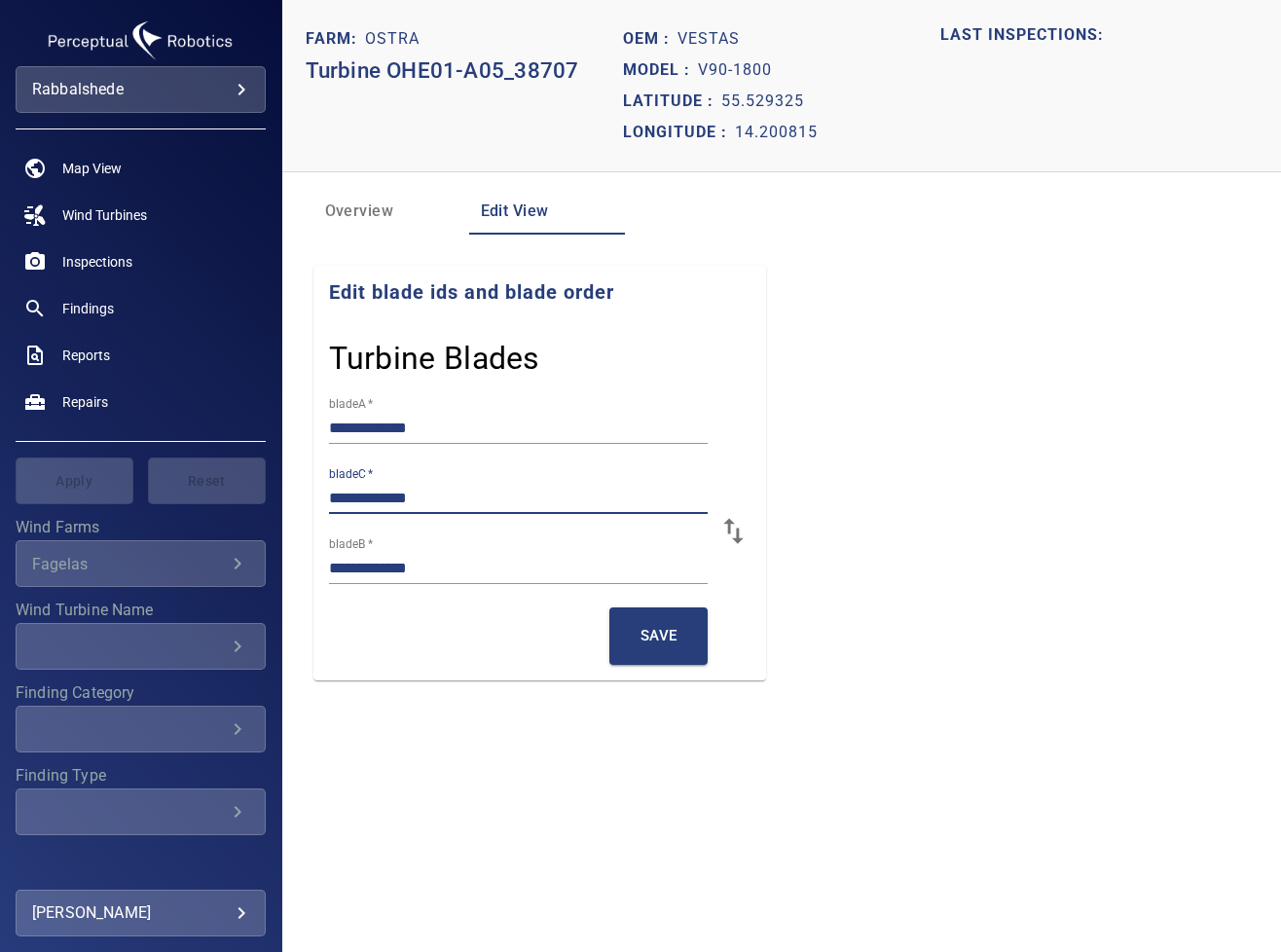 type on "**********" 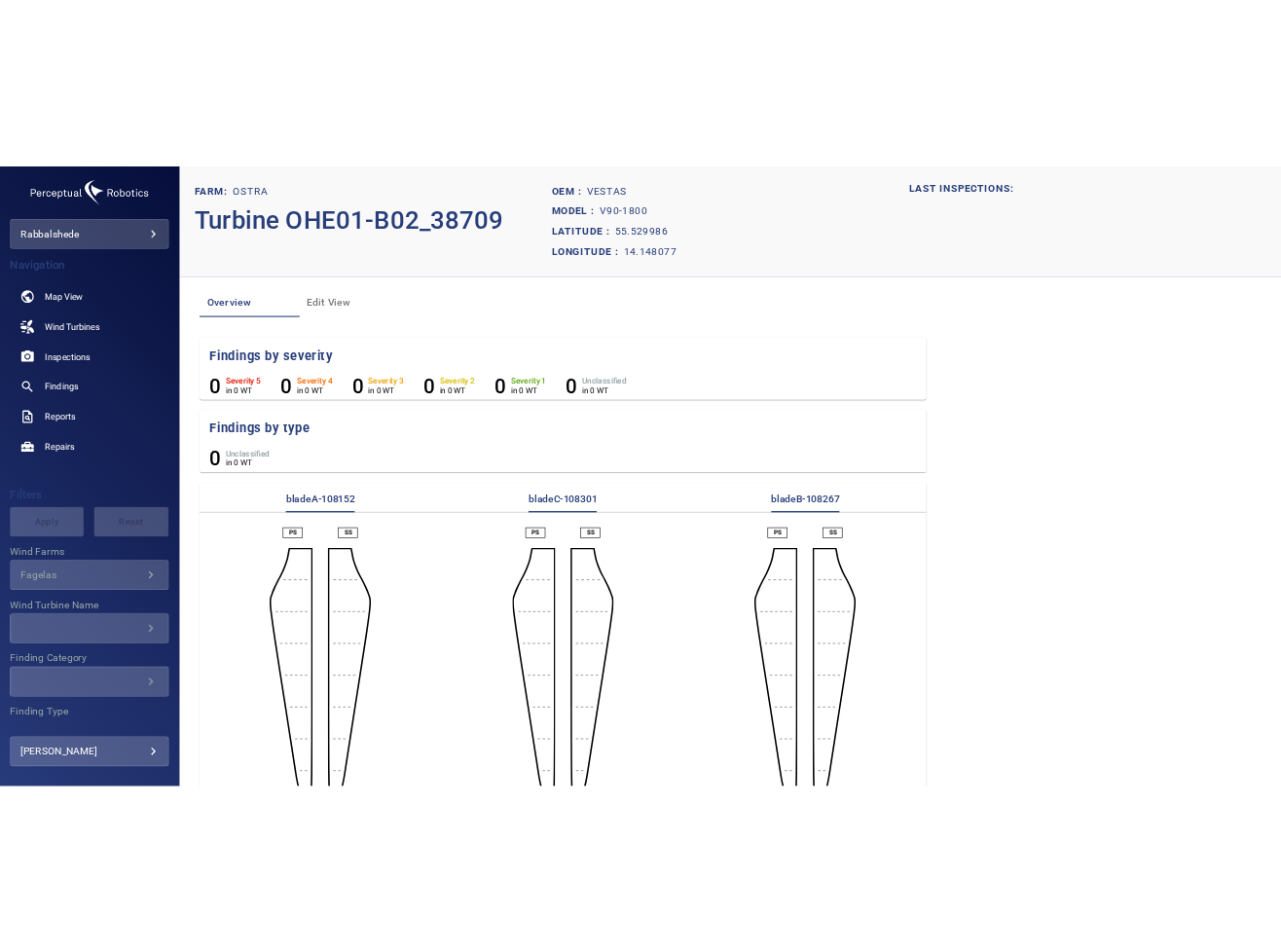 scroll, scrollTop: 0, scrollLeft: 0, axis: both 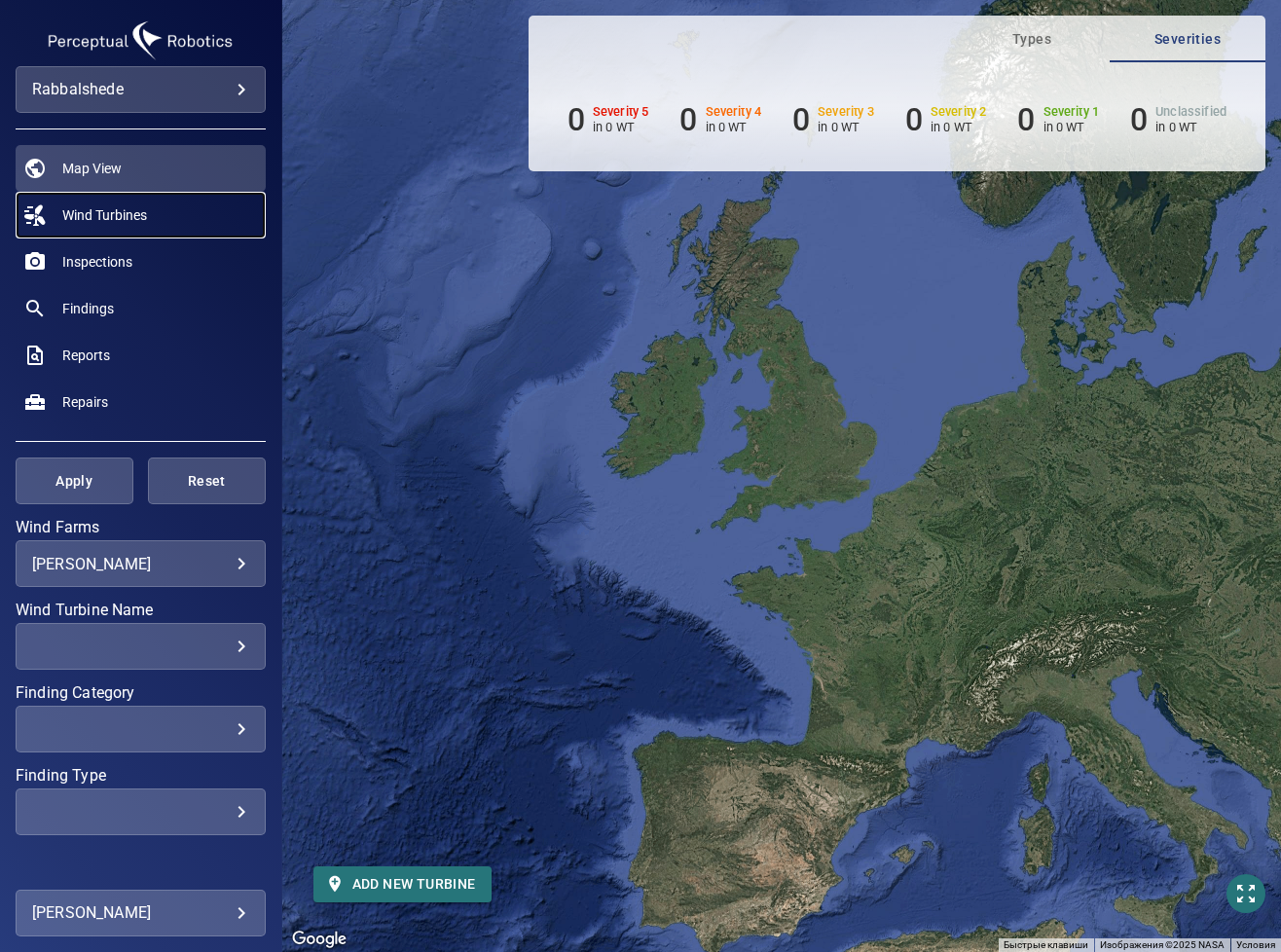 click on "Wind Turbines" at bounding box center (104, 215) 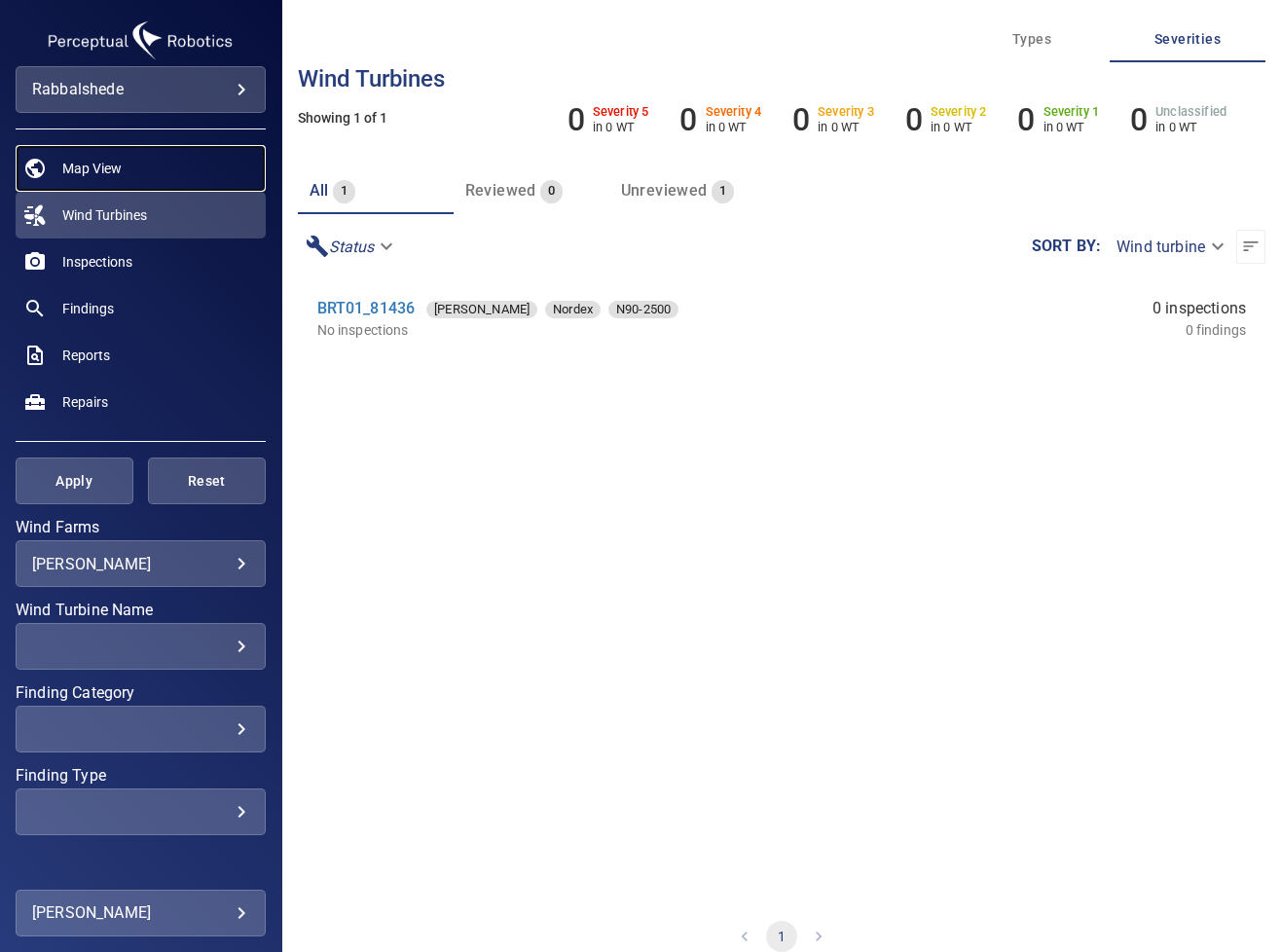 click on "Map View" at bounding box center [92, 168] 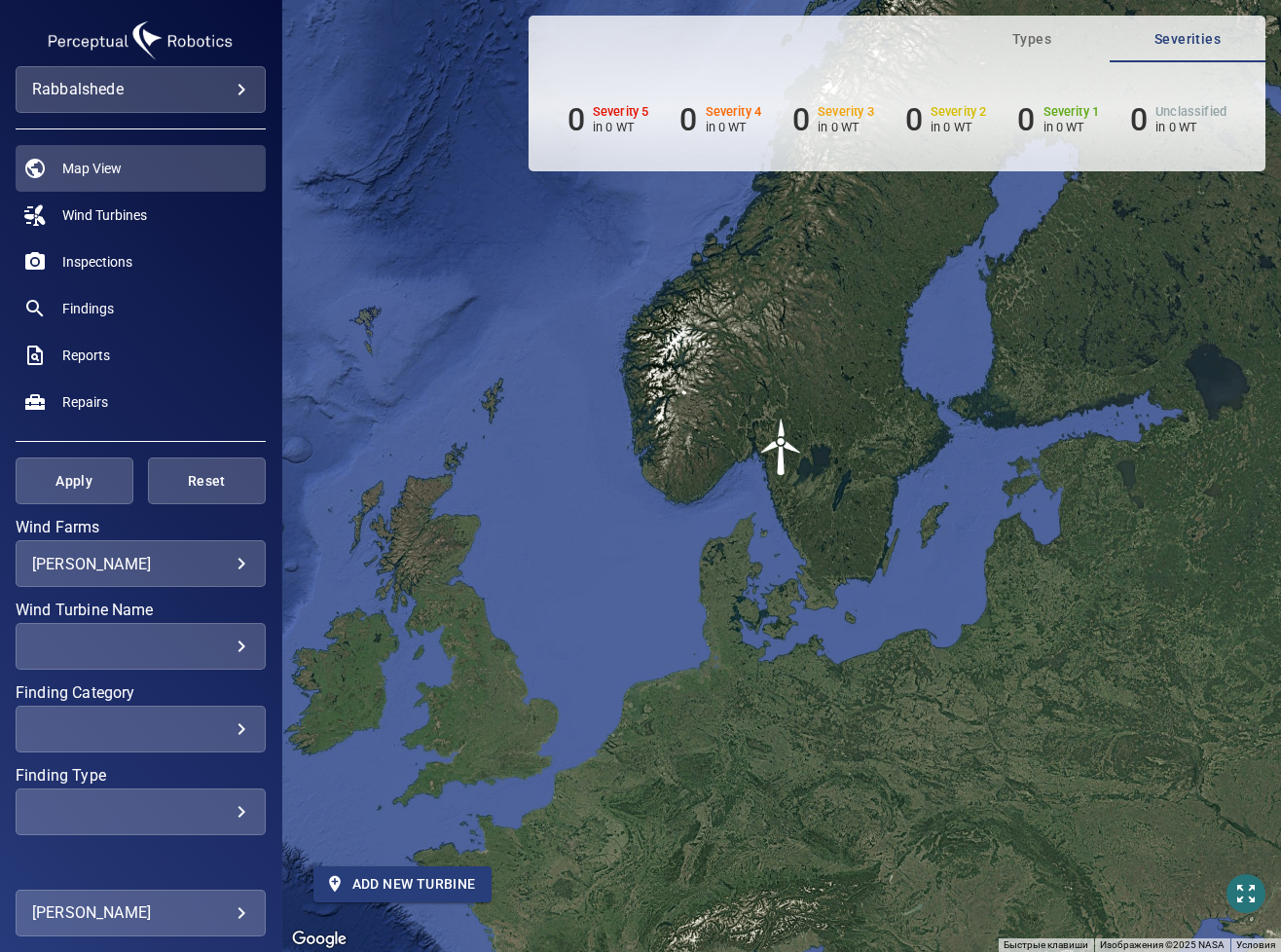 click on "Add new turbine" at bounding box center (402, 884) 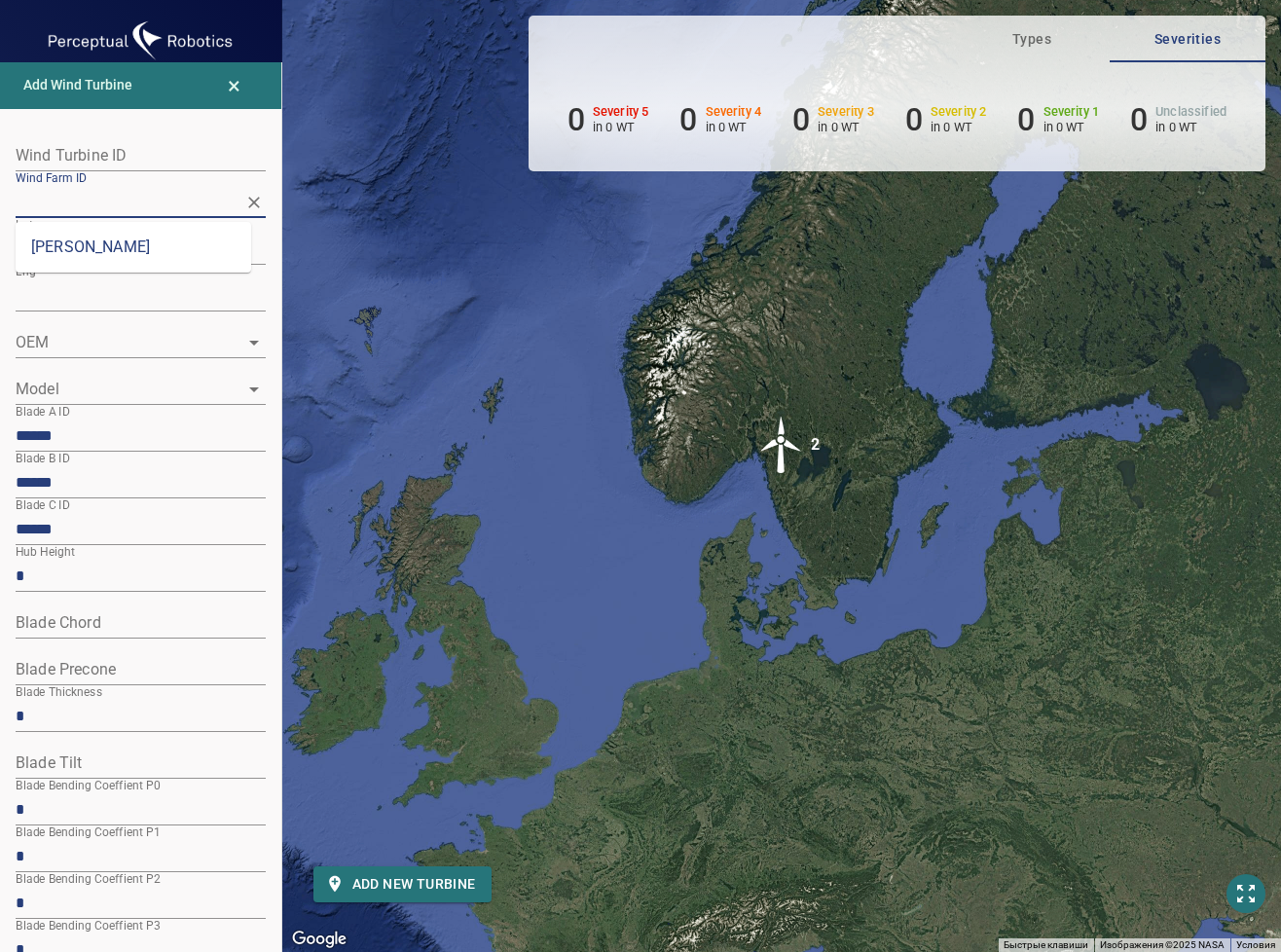 click on "Wind Farm ID" at bounding box center [126, 201] 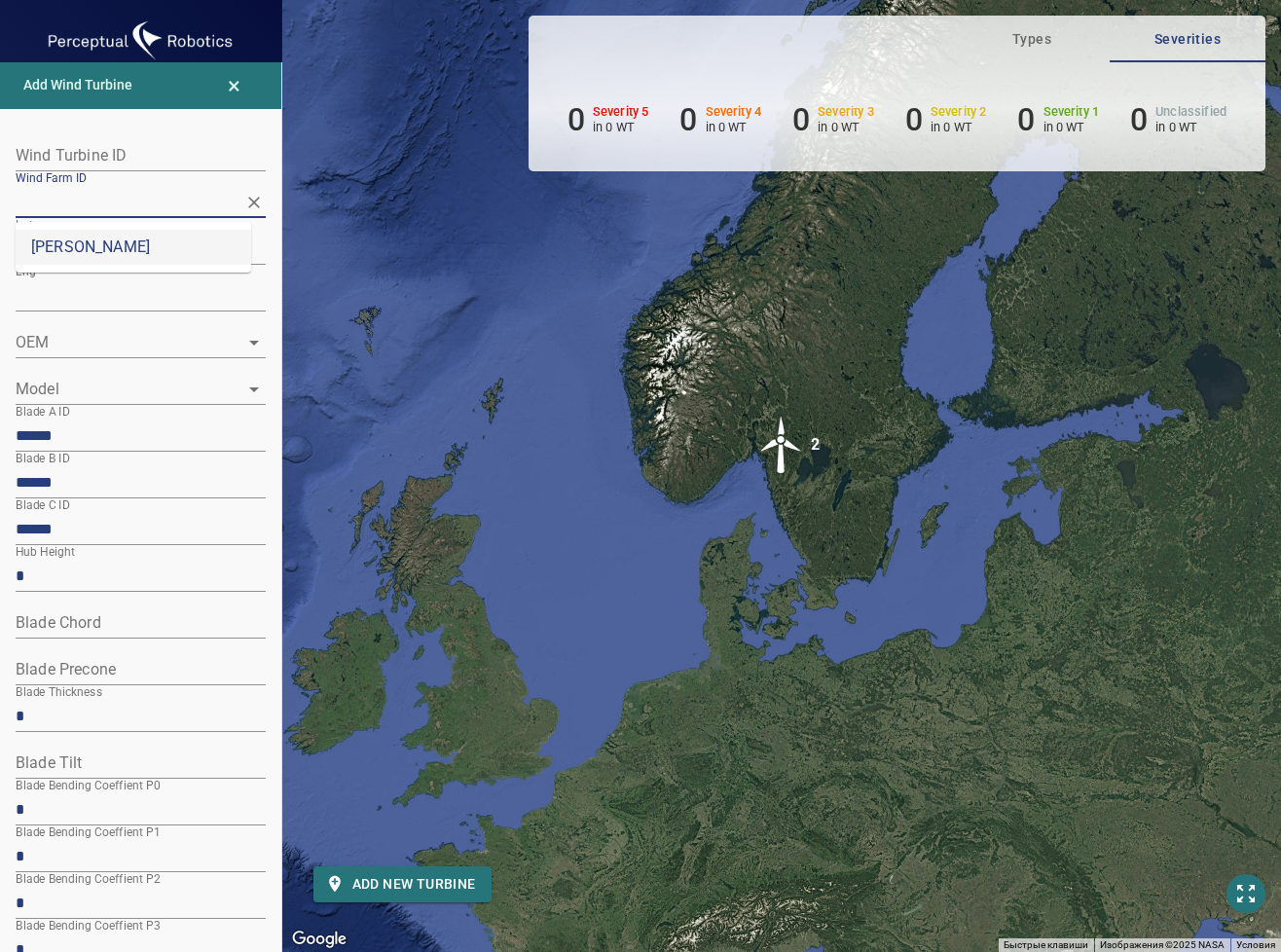 click on "[PERSON_NAME]" at bounding box center (133, 247) 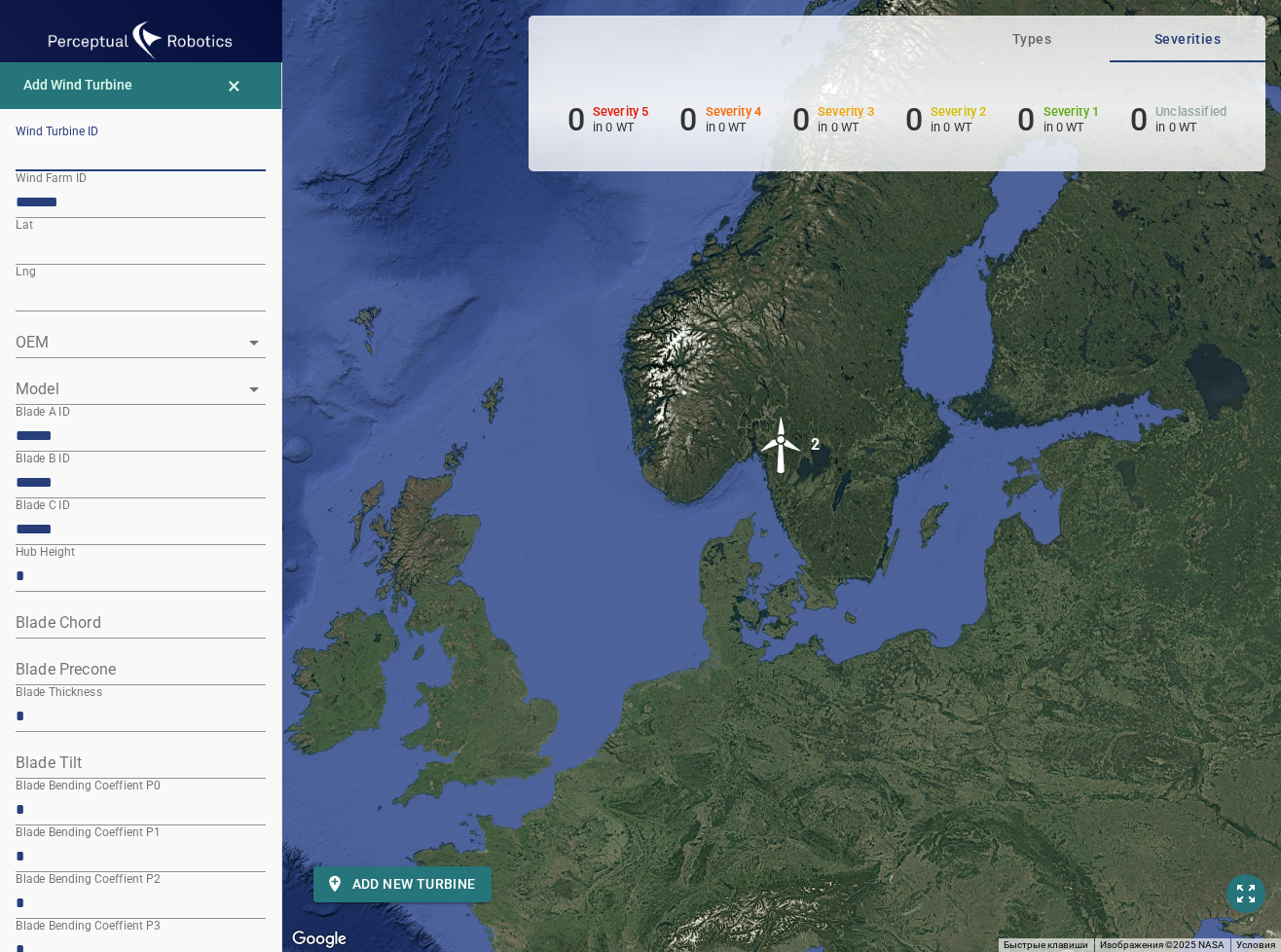 click at bounding box center [140, 156] 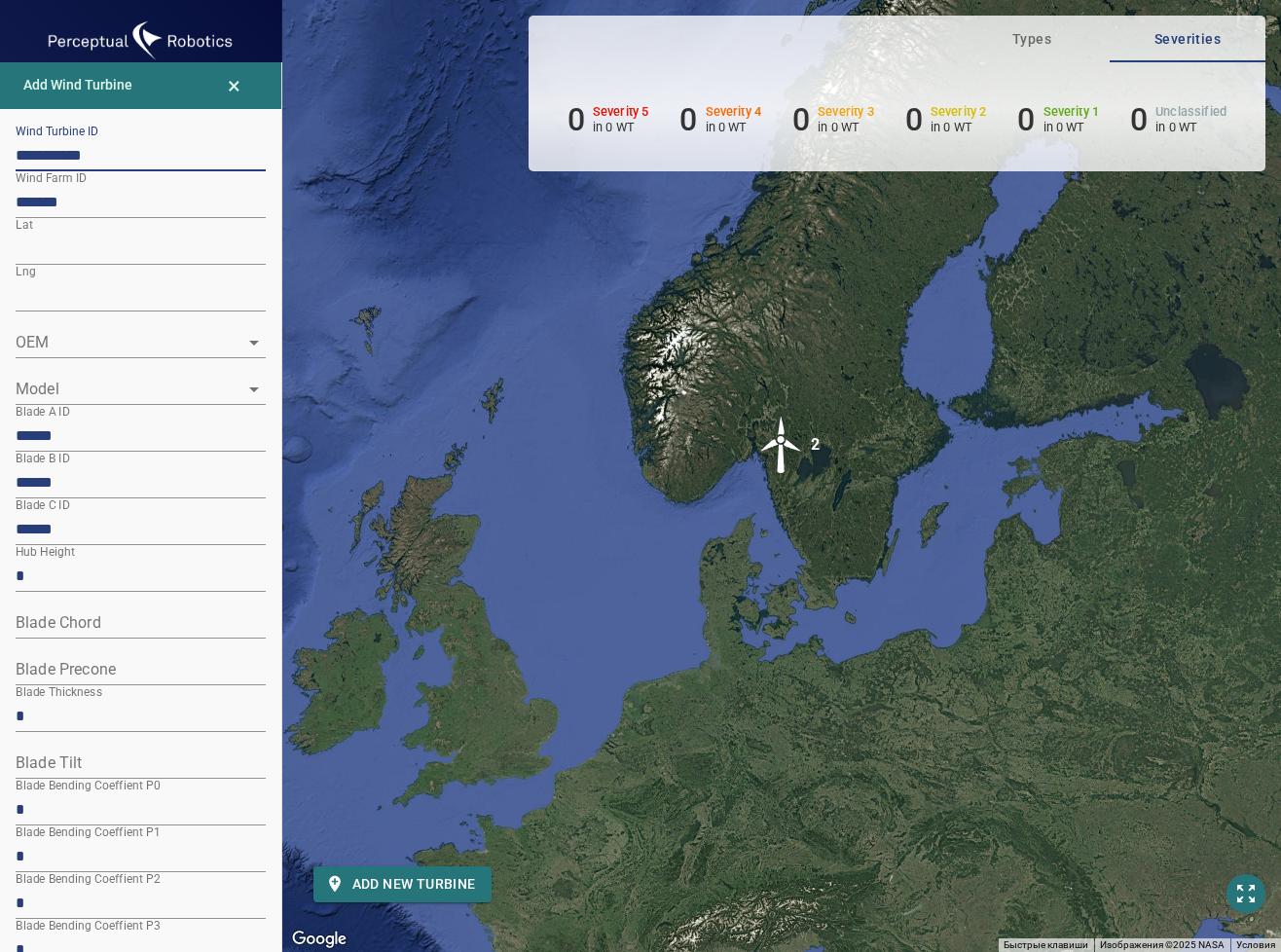 type on "**********" 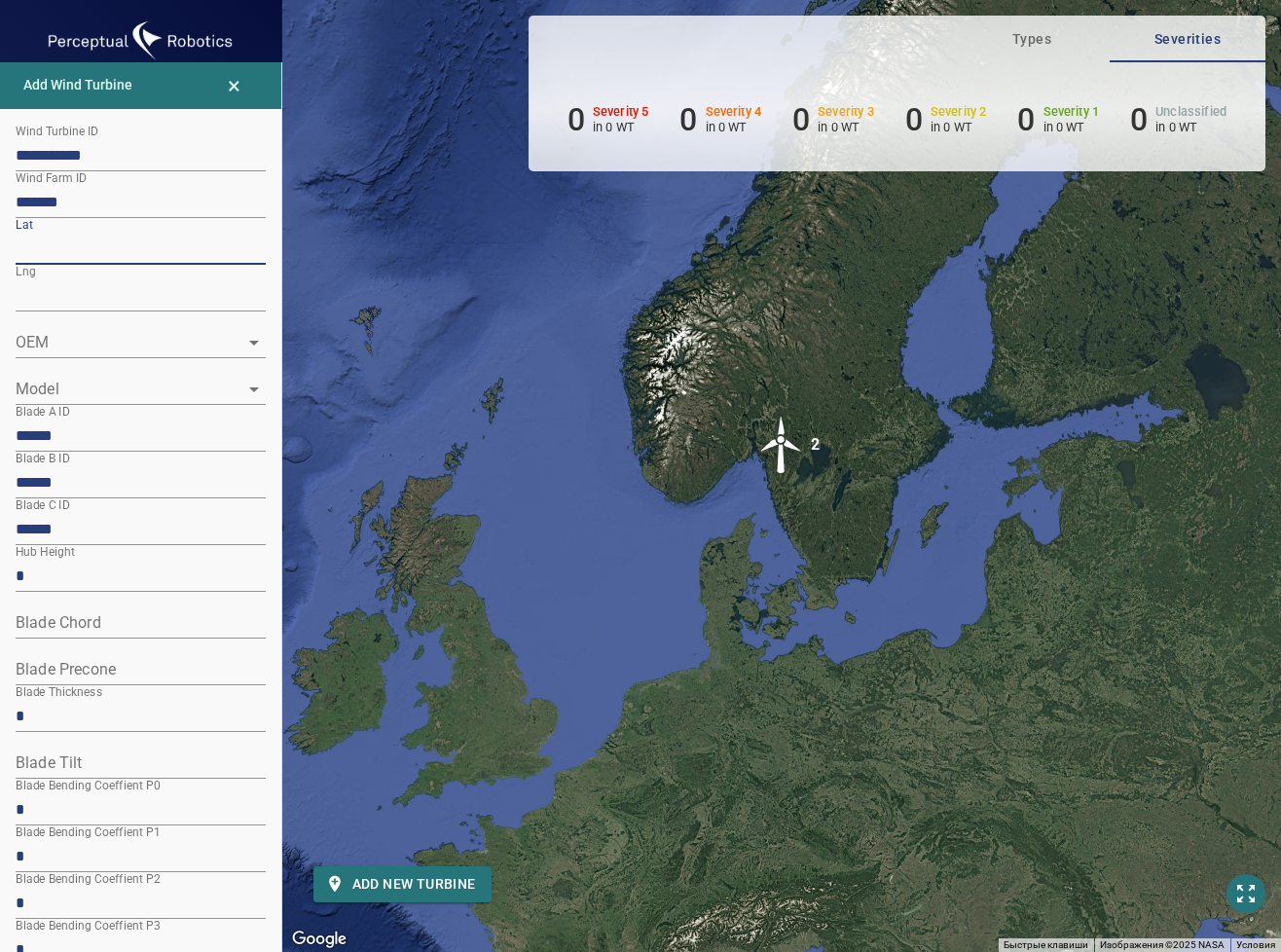 drag, startPoint x: 105, startPoint y: 260, endPoint x: 12, endPoint y: 257, distance: 93.04837 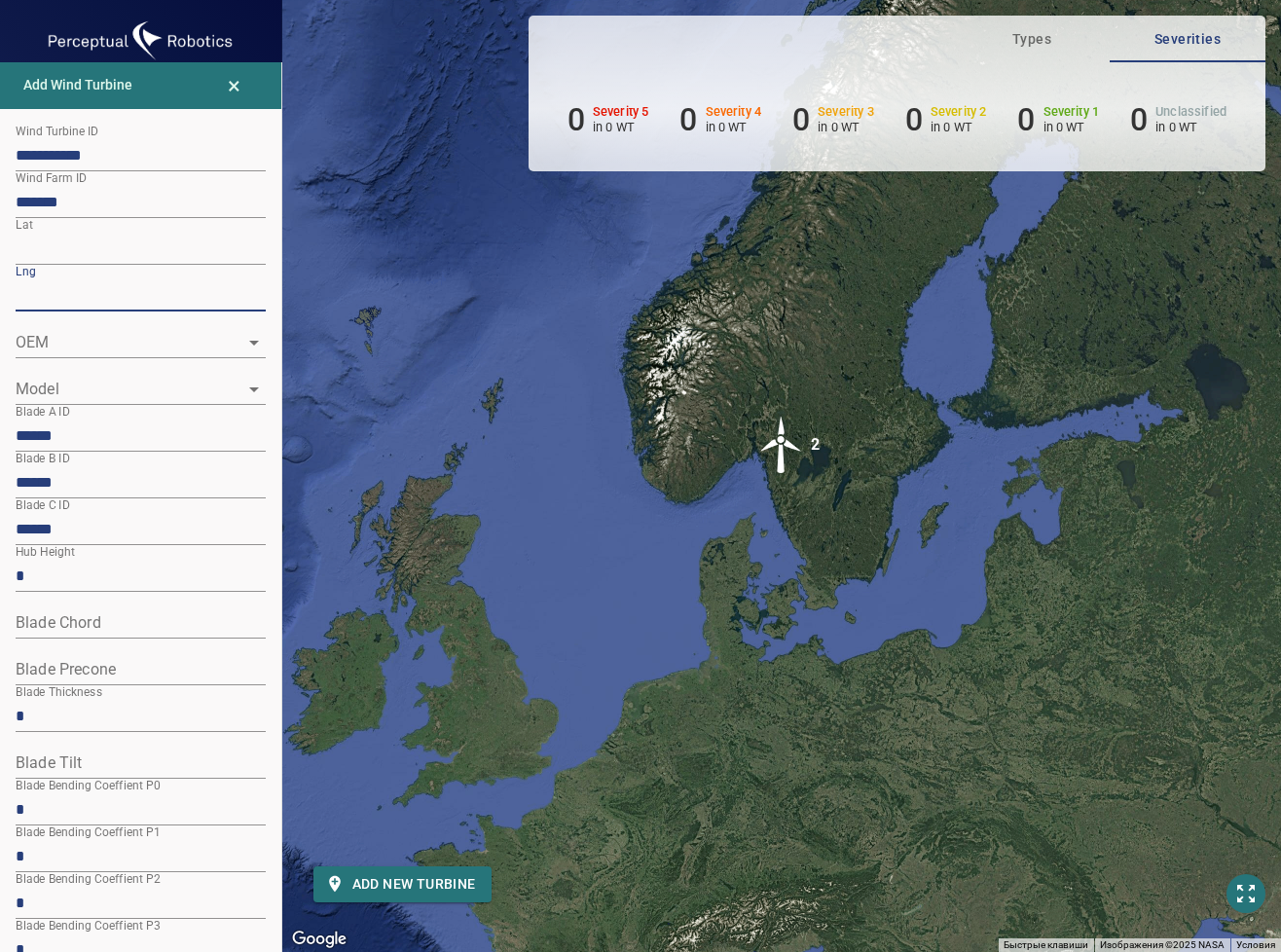 drag, startPoint x: 106, startPoint y: 294, endPoint x: -19, endPoint y: 304, distance: 125.39936 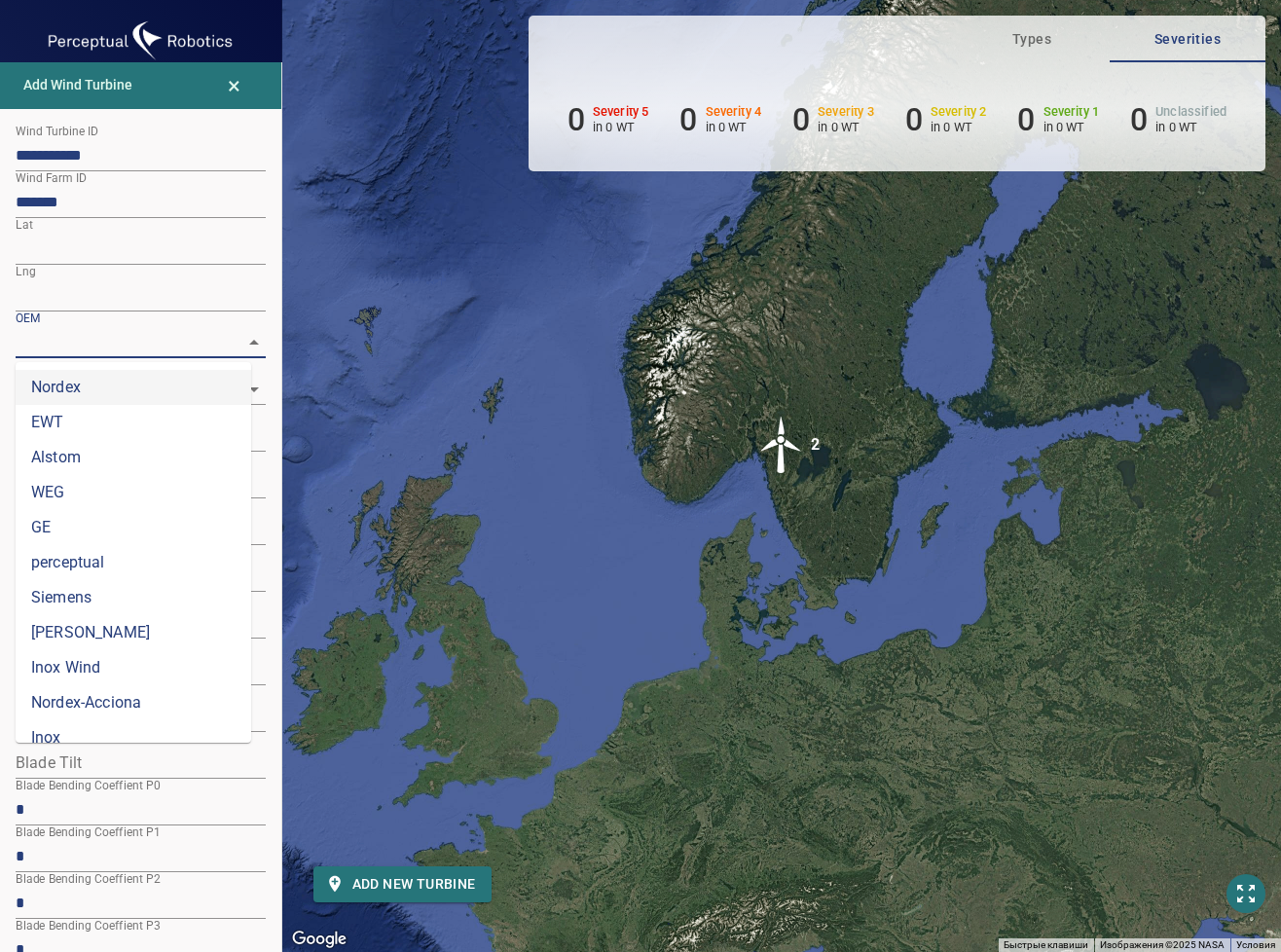 click on "Nordex" at bounding box center [133, 387] 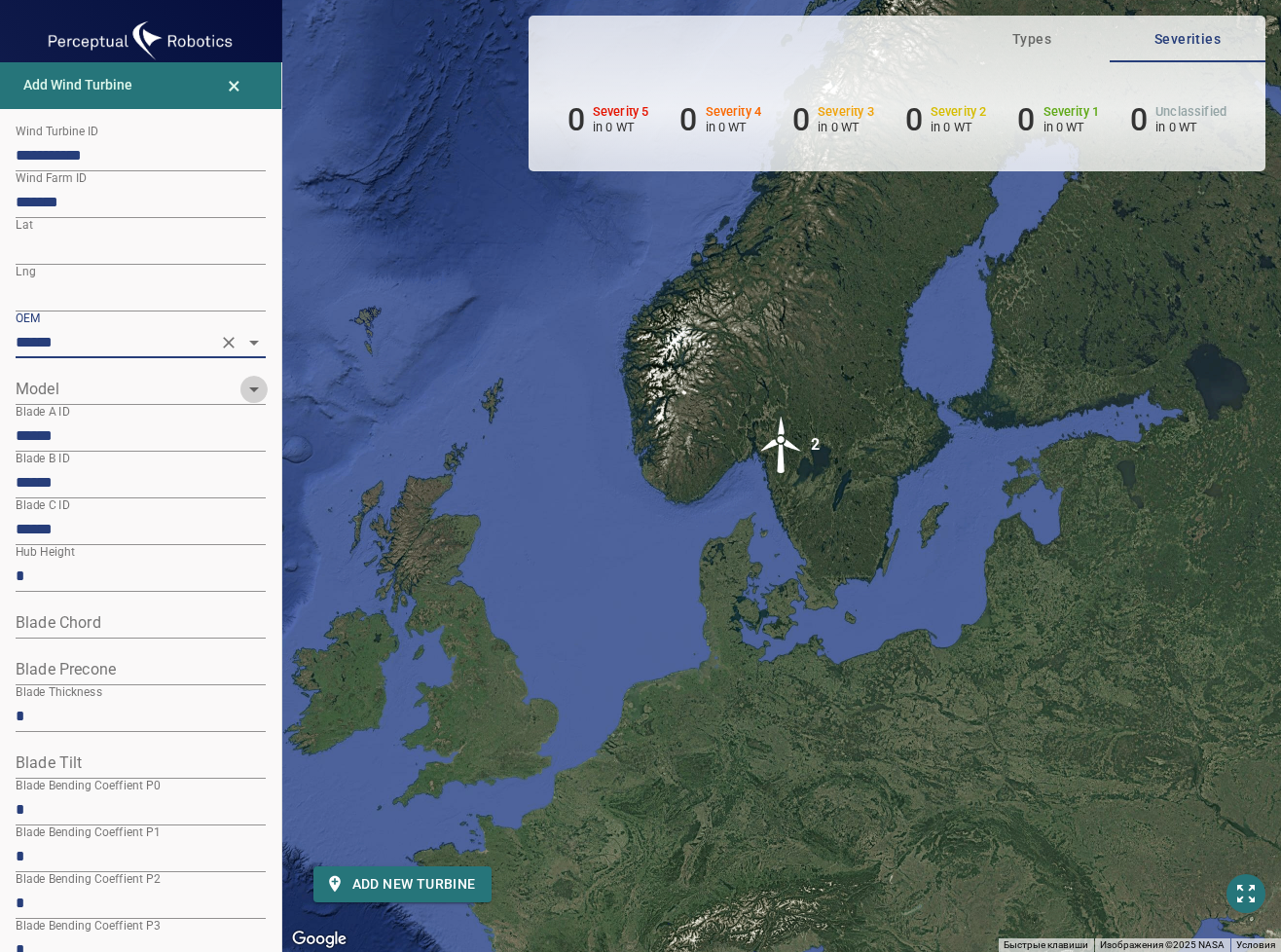 click 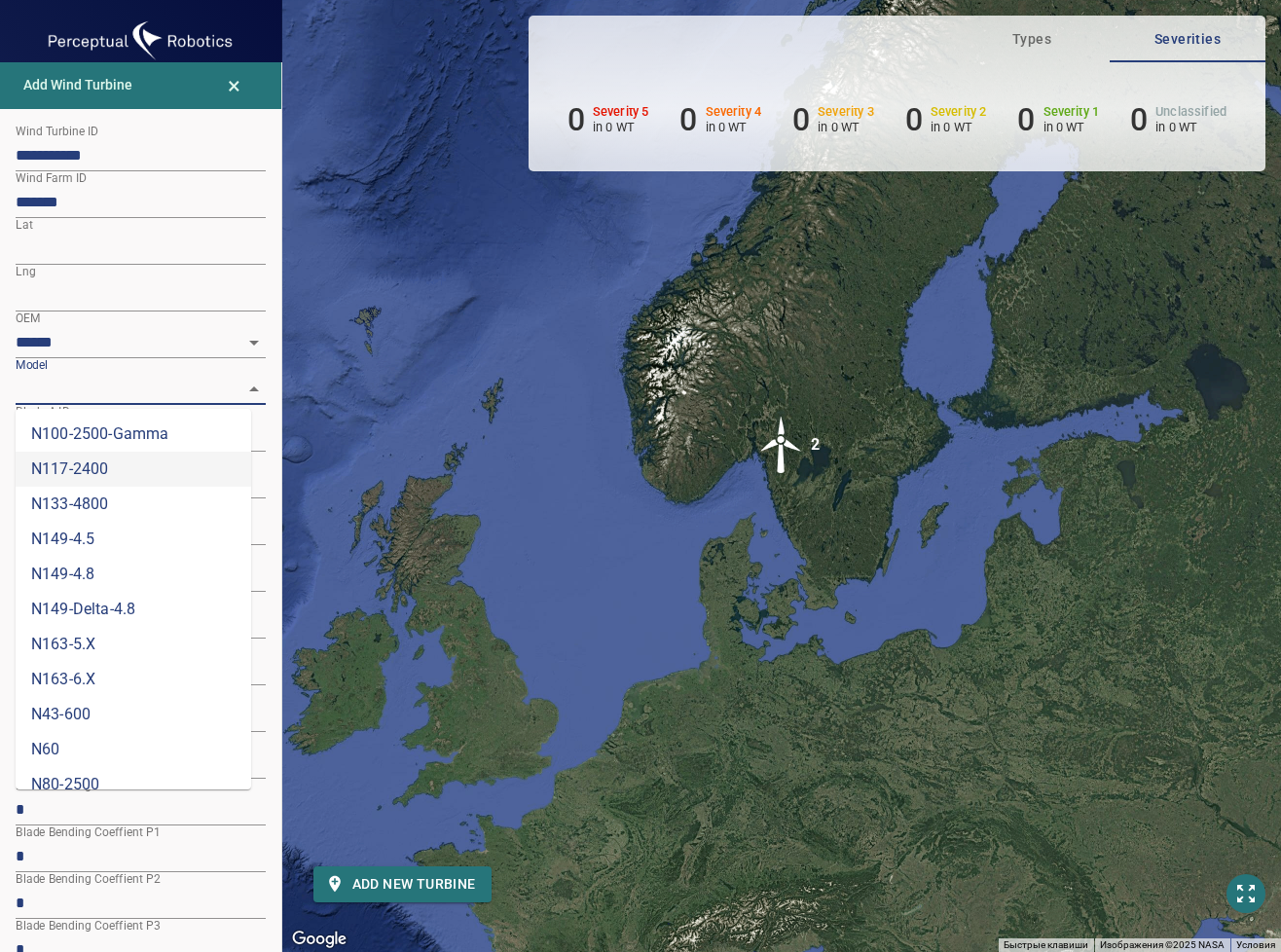 scroll, scrollTop: 160, scrollLeft: 0, axis: vertical 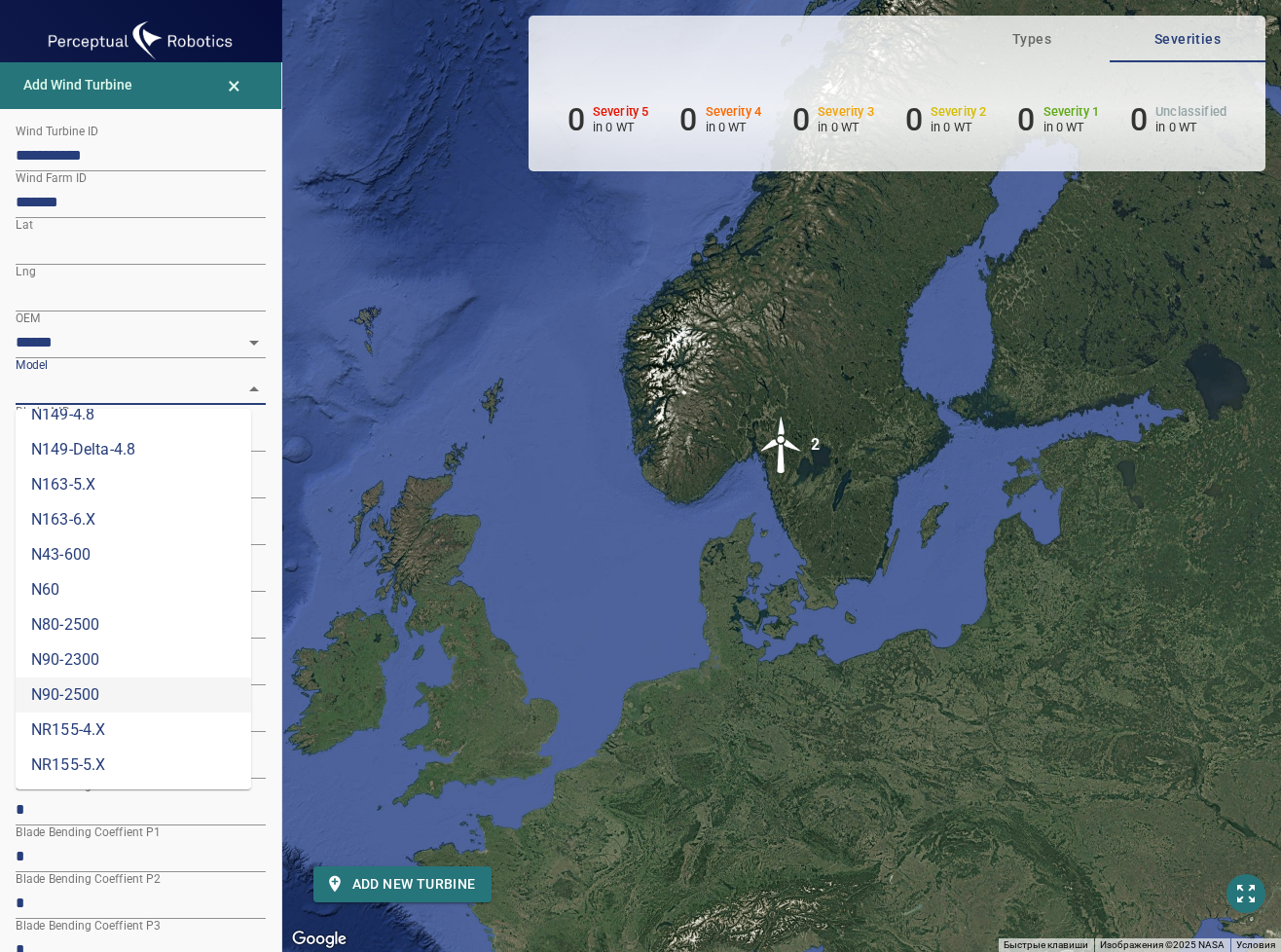 click on "N90-2500" at bounding box center (133, 695) 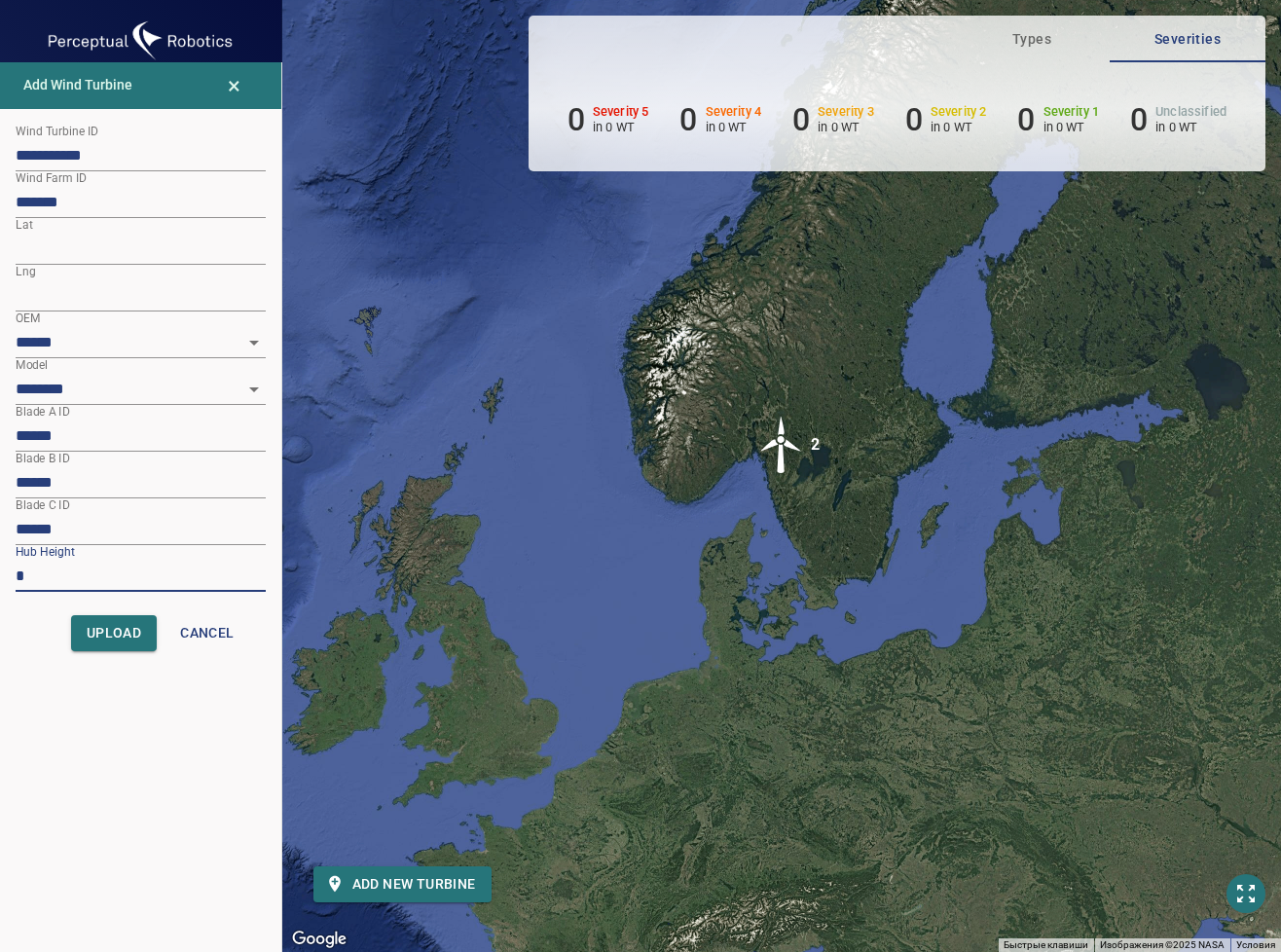 drag, startPoint x: 39, startPoint y: 570, endPoint x: -19, endPoint y: 573, distance: 58.077534 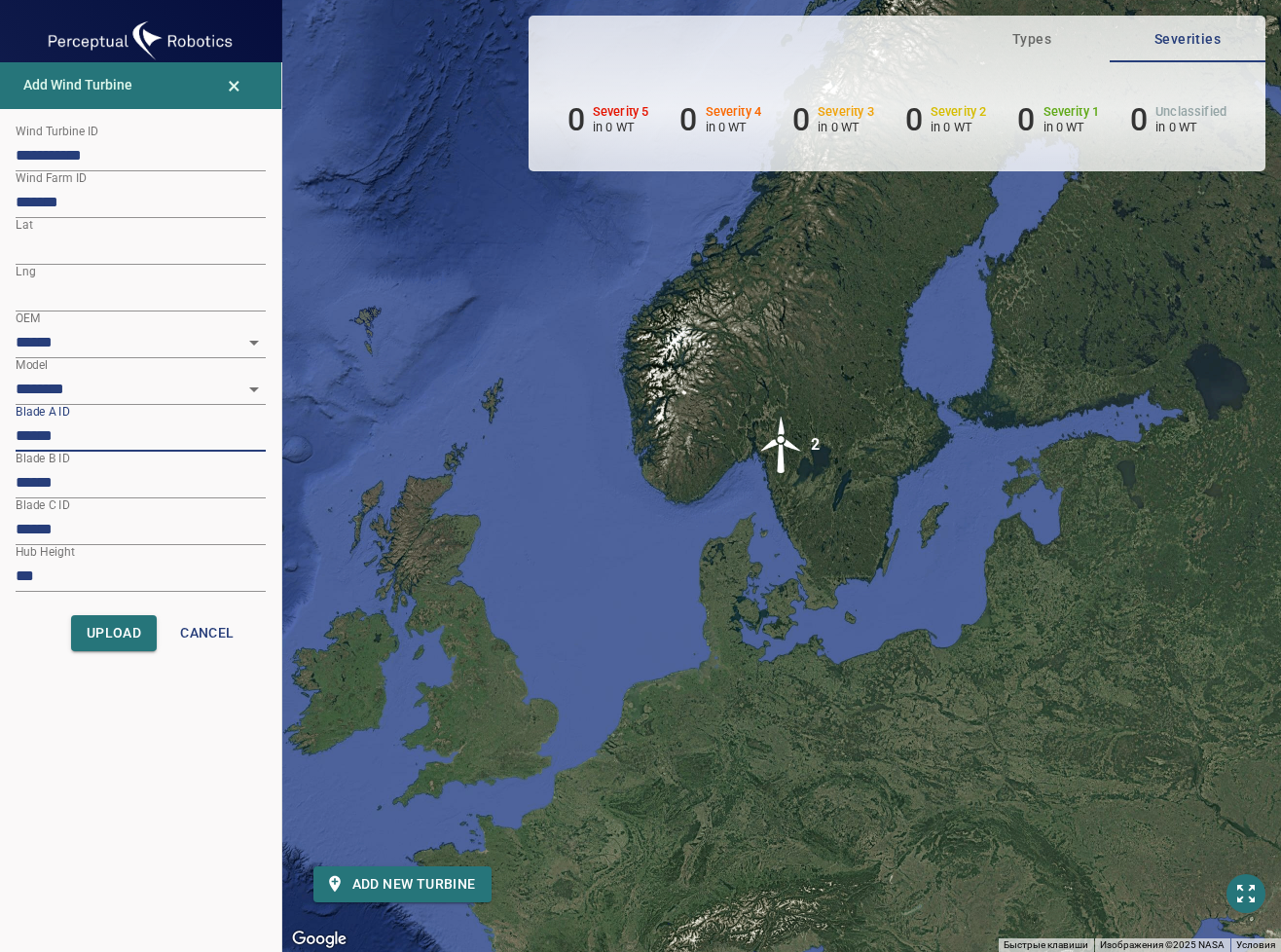 click on "******" at bounding box center (140, 436) 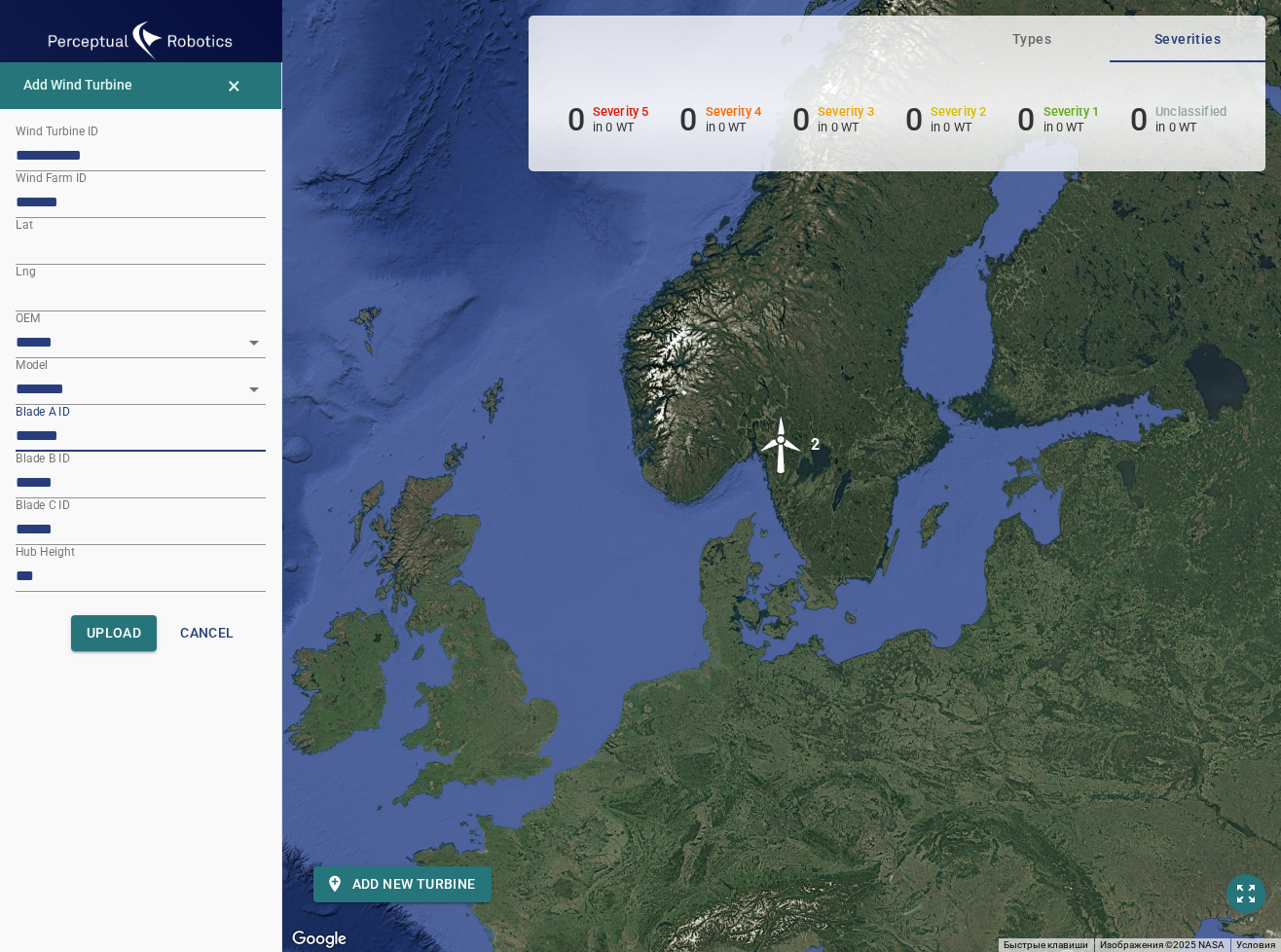 paste on "********" 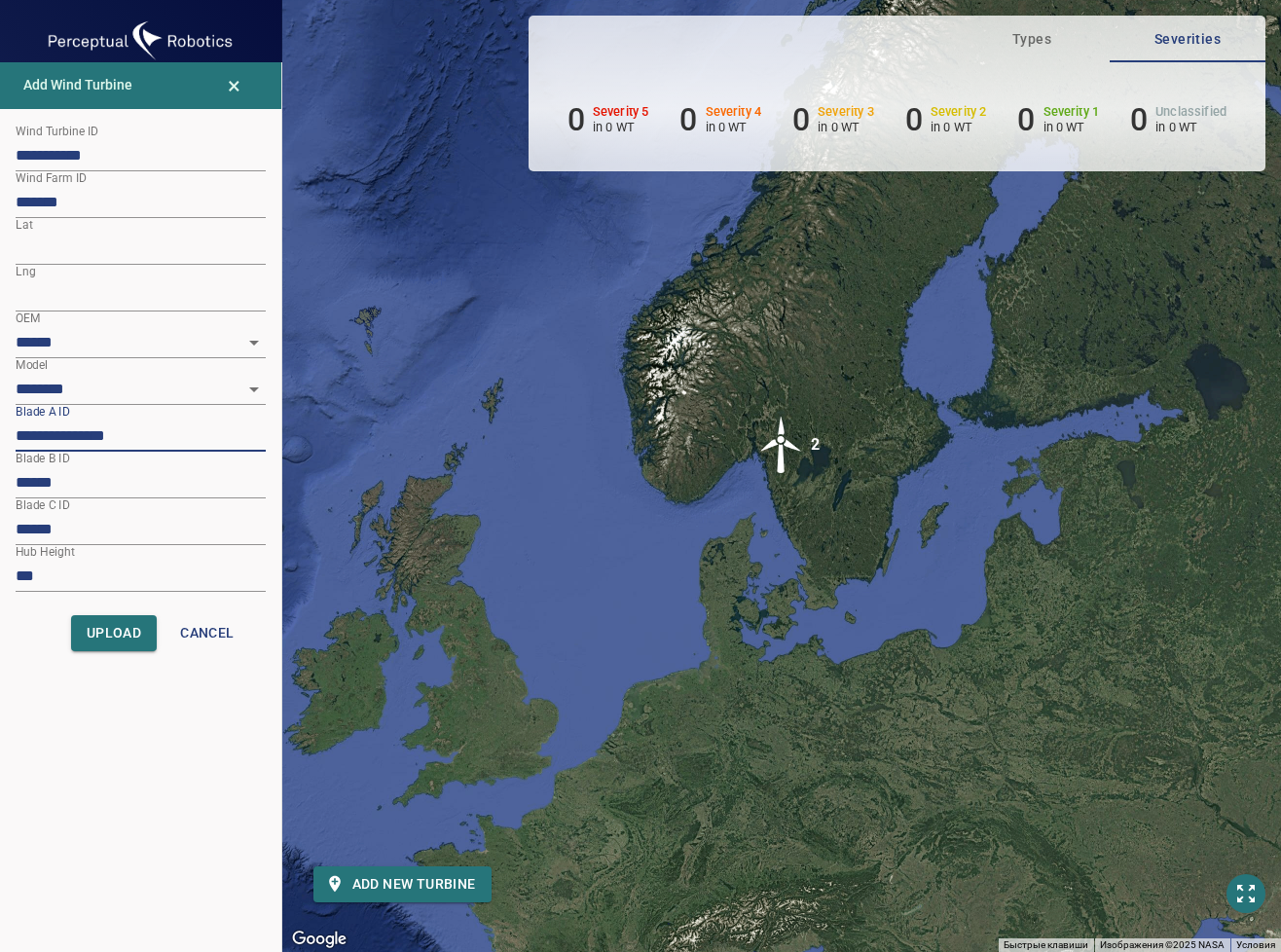 type on "**********" 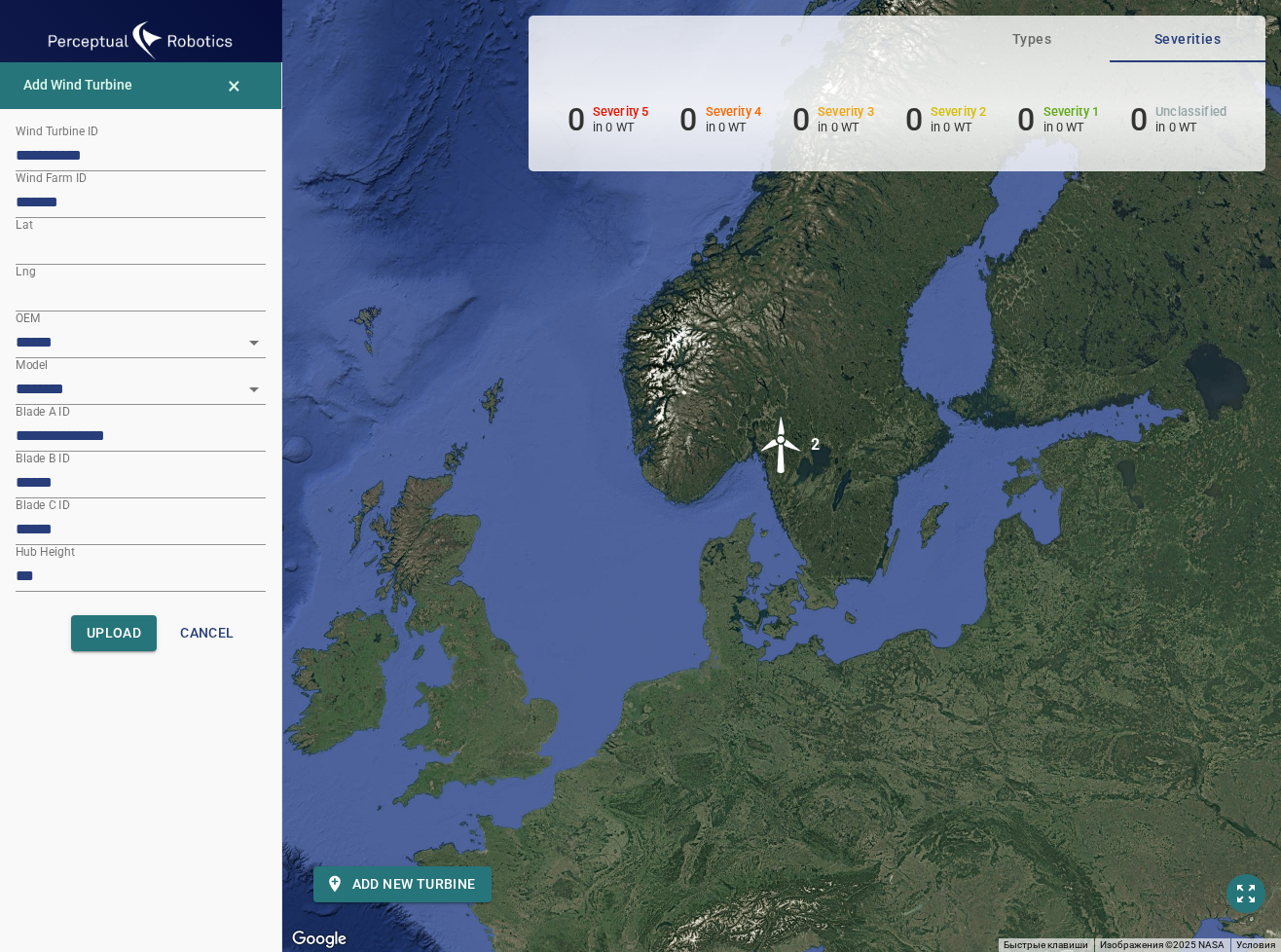 click on "******" at bounding box center [140, 483] 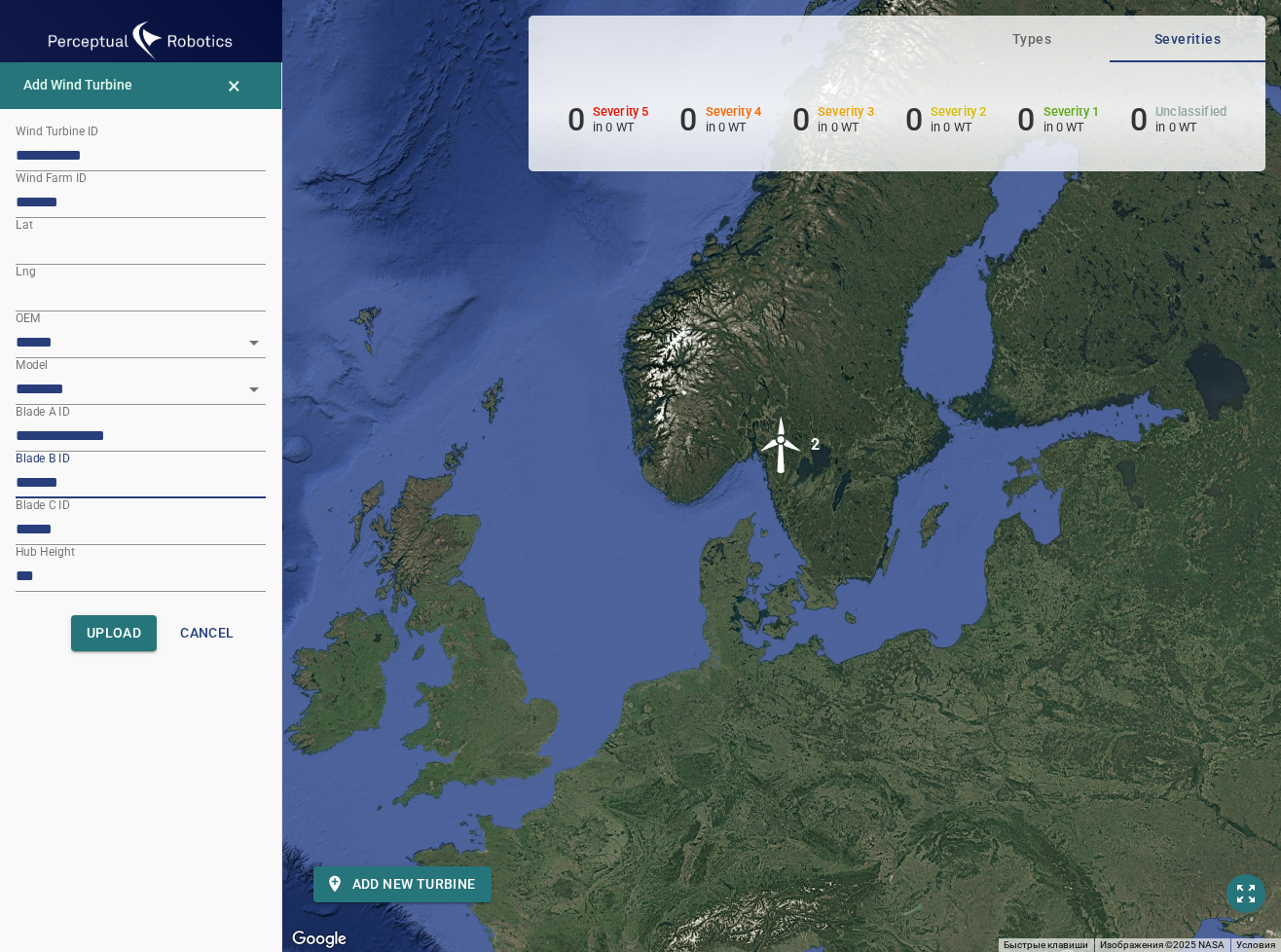 paste on "********" 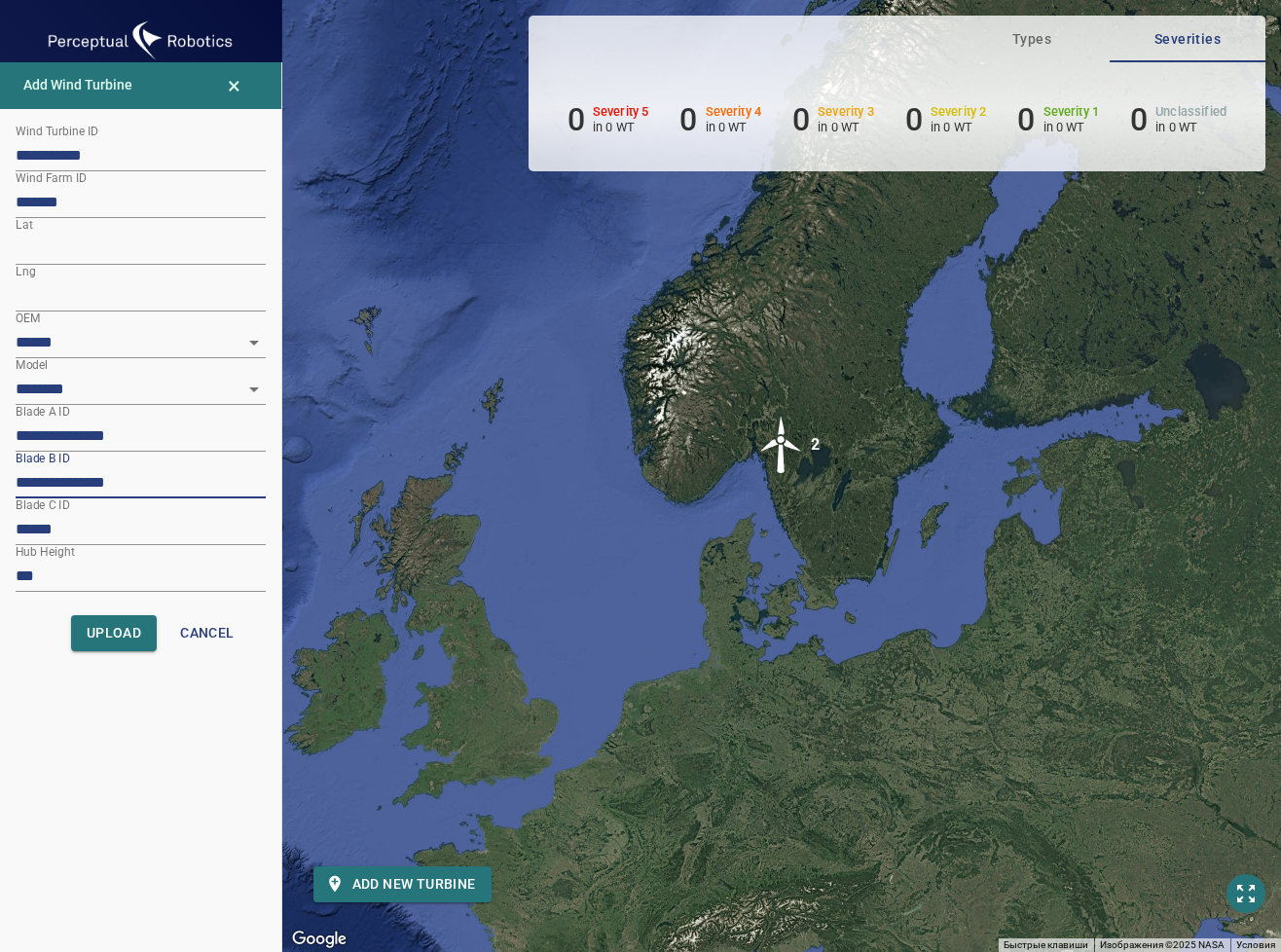 type on "**********" 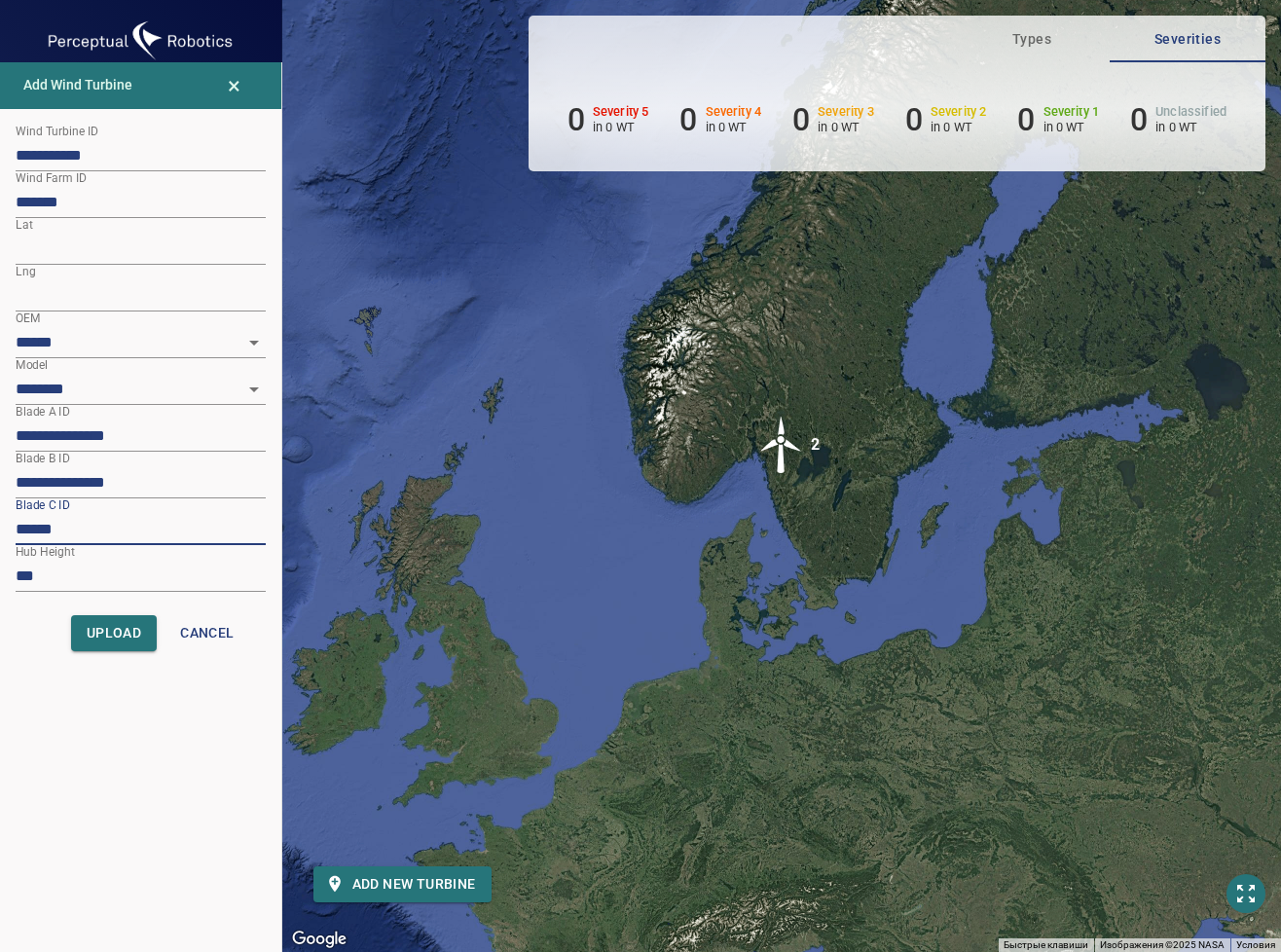 click on "******" at bounding box center [140, 530] 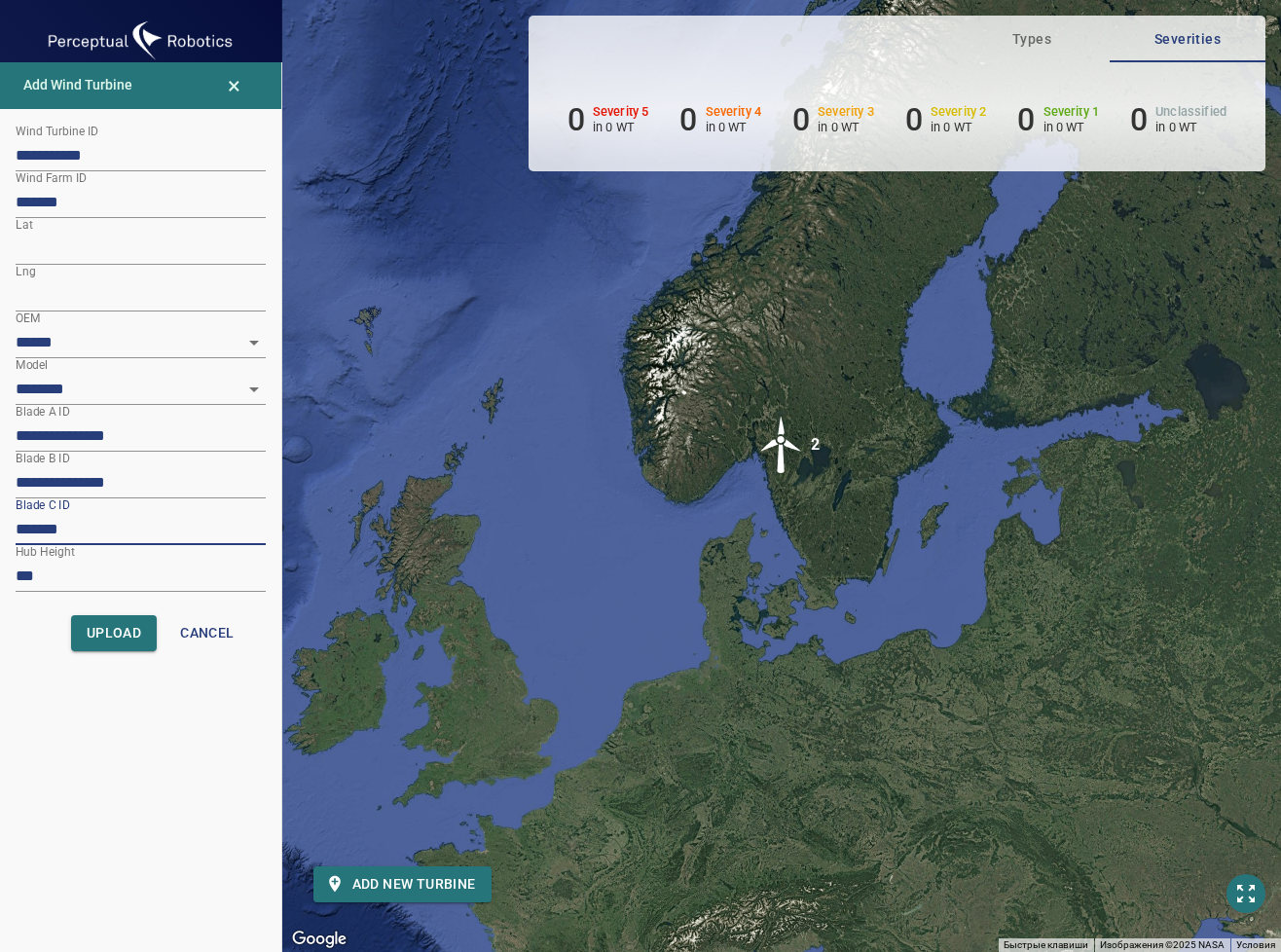 paste on "********" 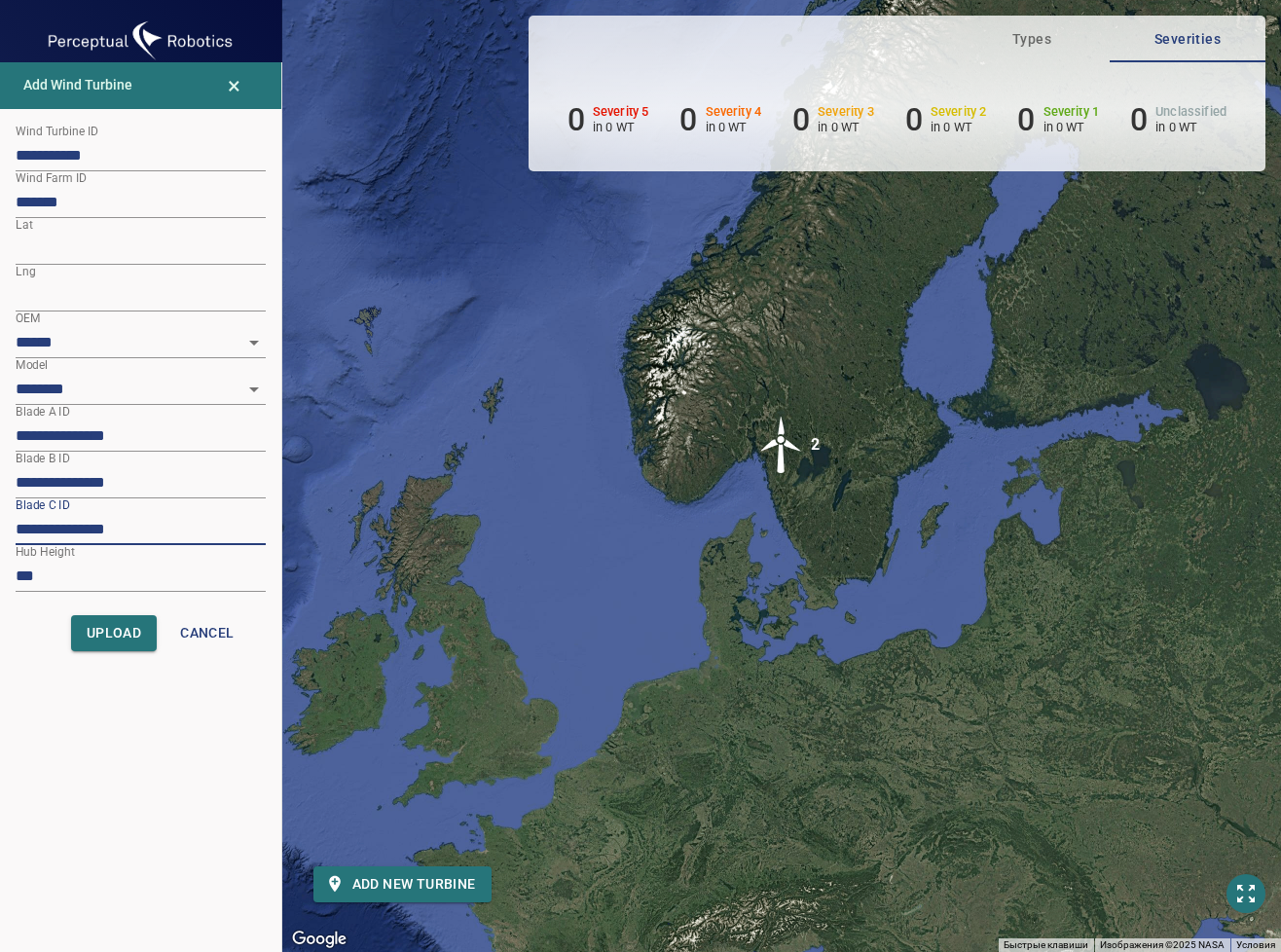 type on "**********" 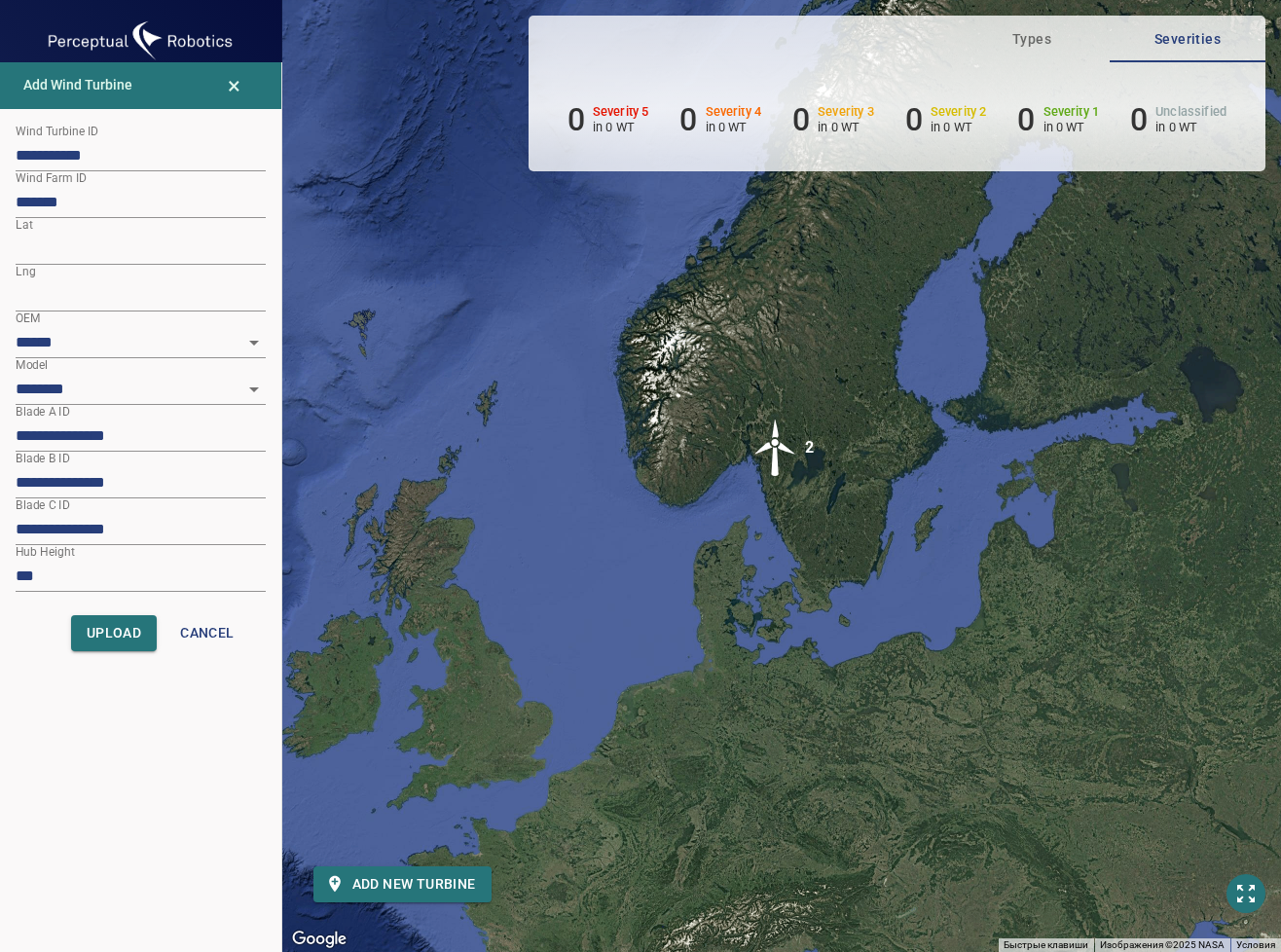 drag, startPoint x: 511, startPoint y: 516, endPoint x: 501, endPoint y: 525, distance: 13.453624 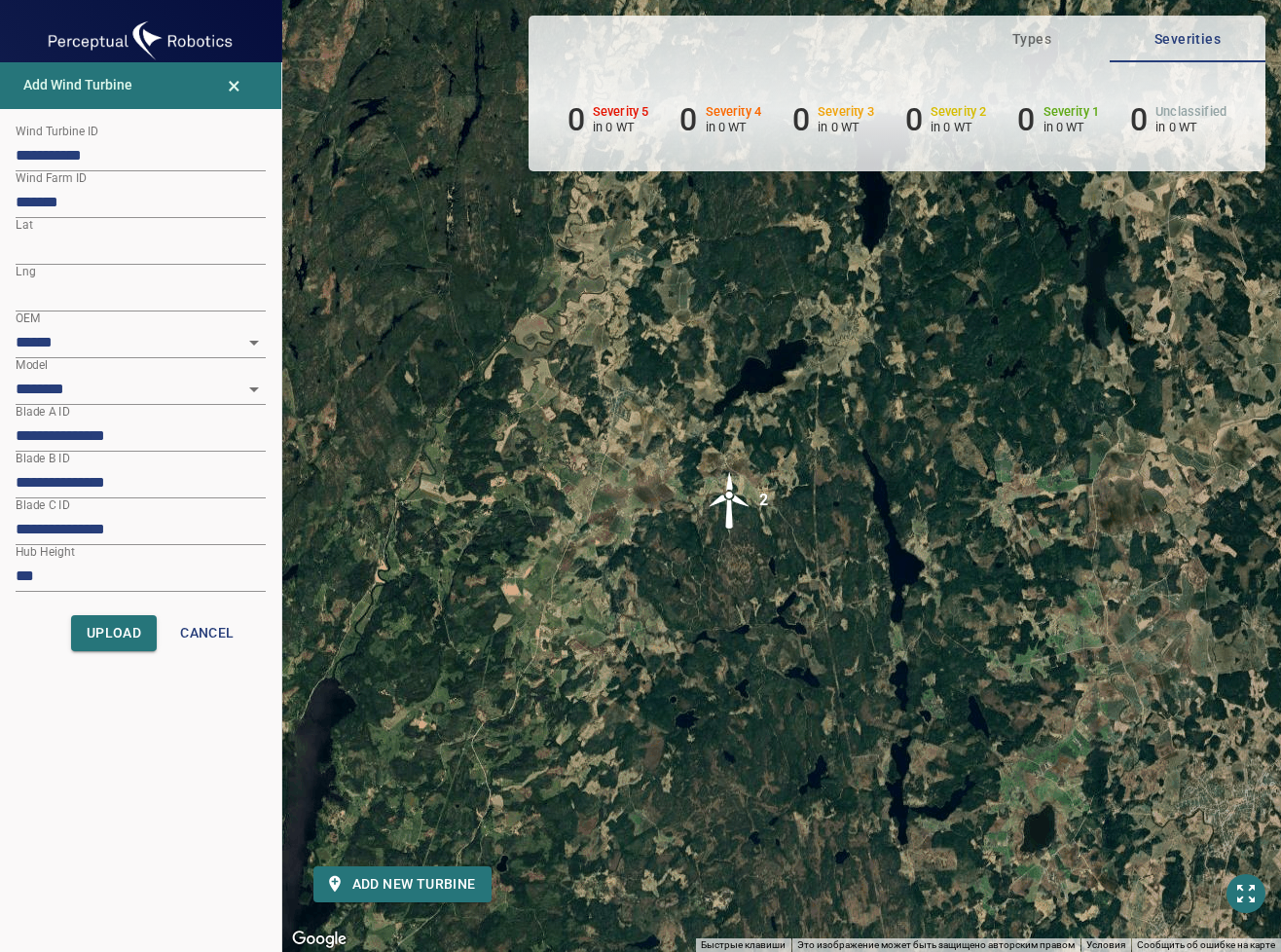drag, startPoint x: 648, startPoint y: 576, endPoint x: 614, endPoint y: 628, distance: 62.1289 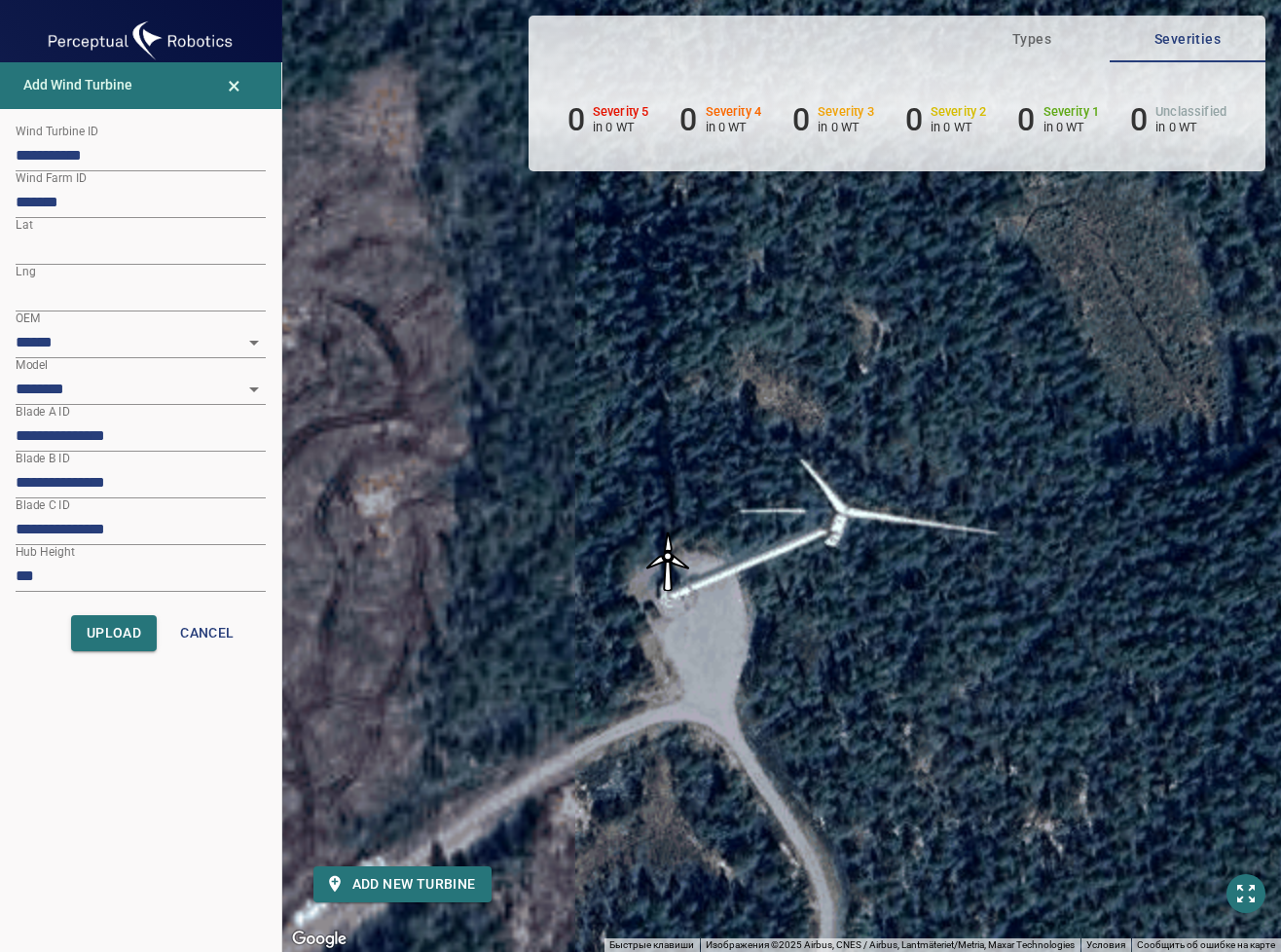 drag, startPoint x: 567, startPoint y: 700, endPoint x: 518, endPoint y: 568, distance: 140.80128 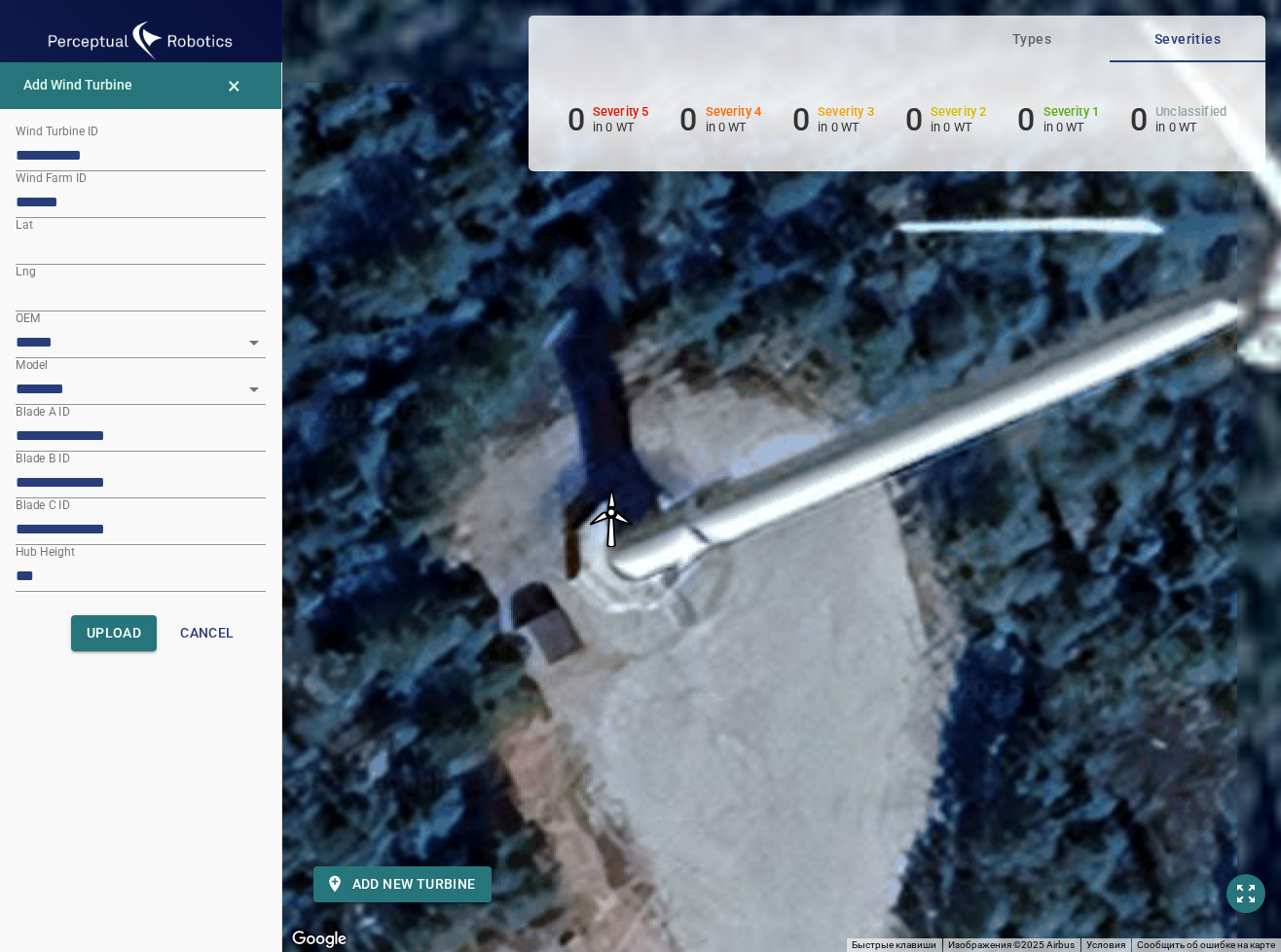 drag, startPoint x: 545, startPoint y: 665, endPoint x: 502, endPoint y: 815, distance: 156.04166 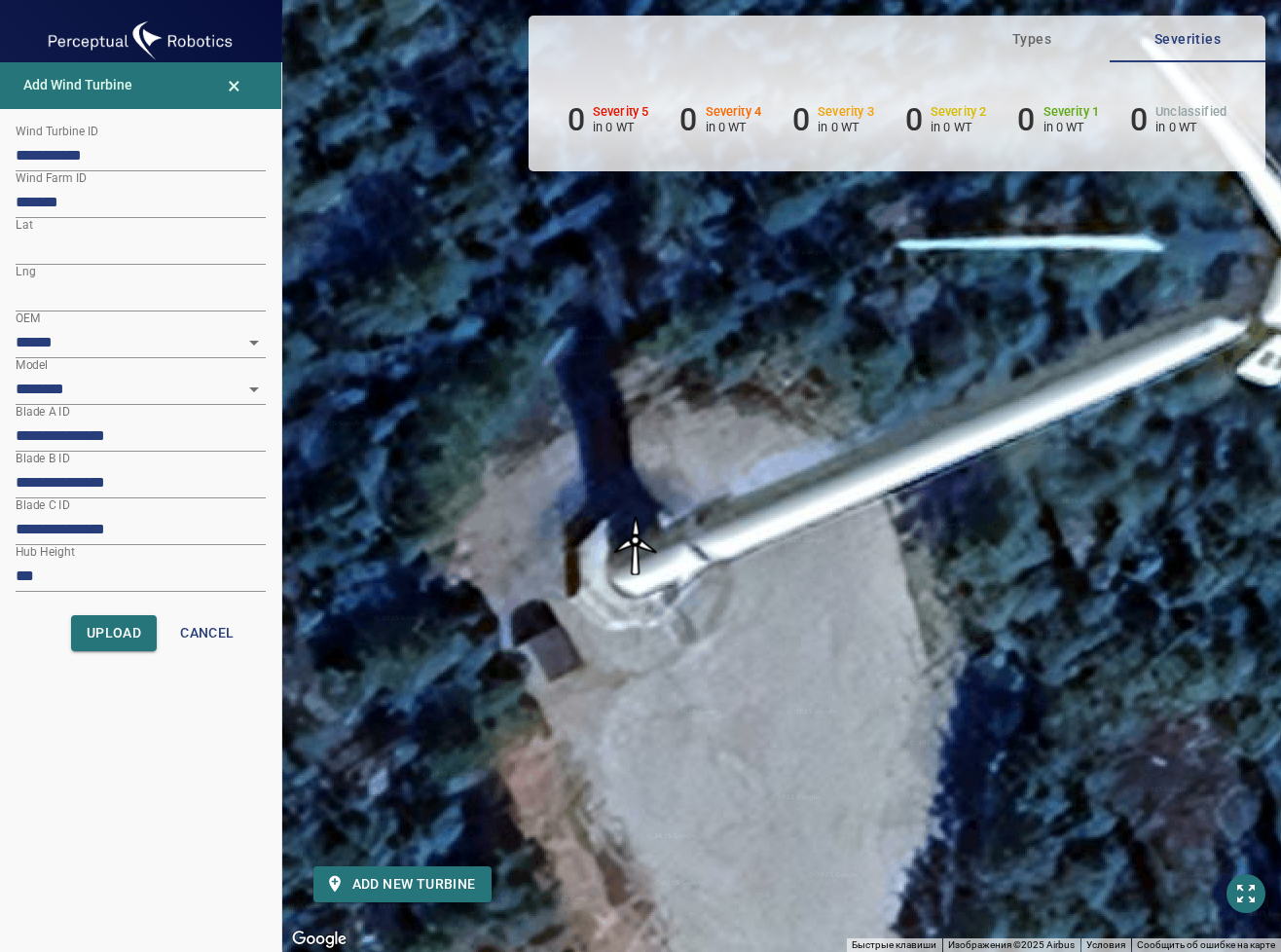 drag, startPoint x: 611, startPoint y: 539, endPoint x: 640, endPoint y: 552, distance: 31.780497 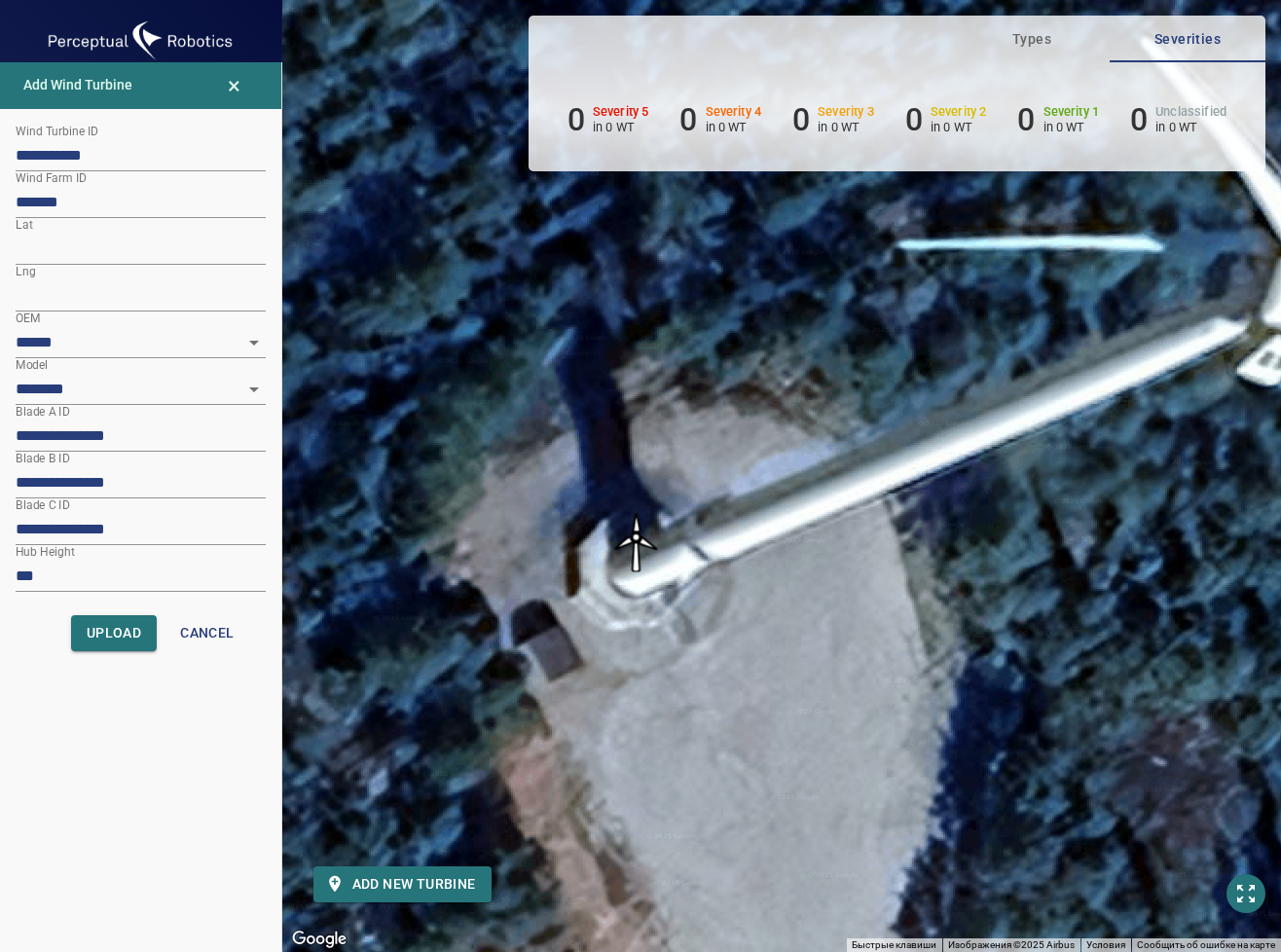 click at bounding box center (636, 542) 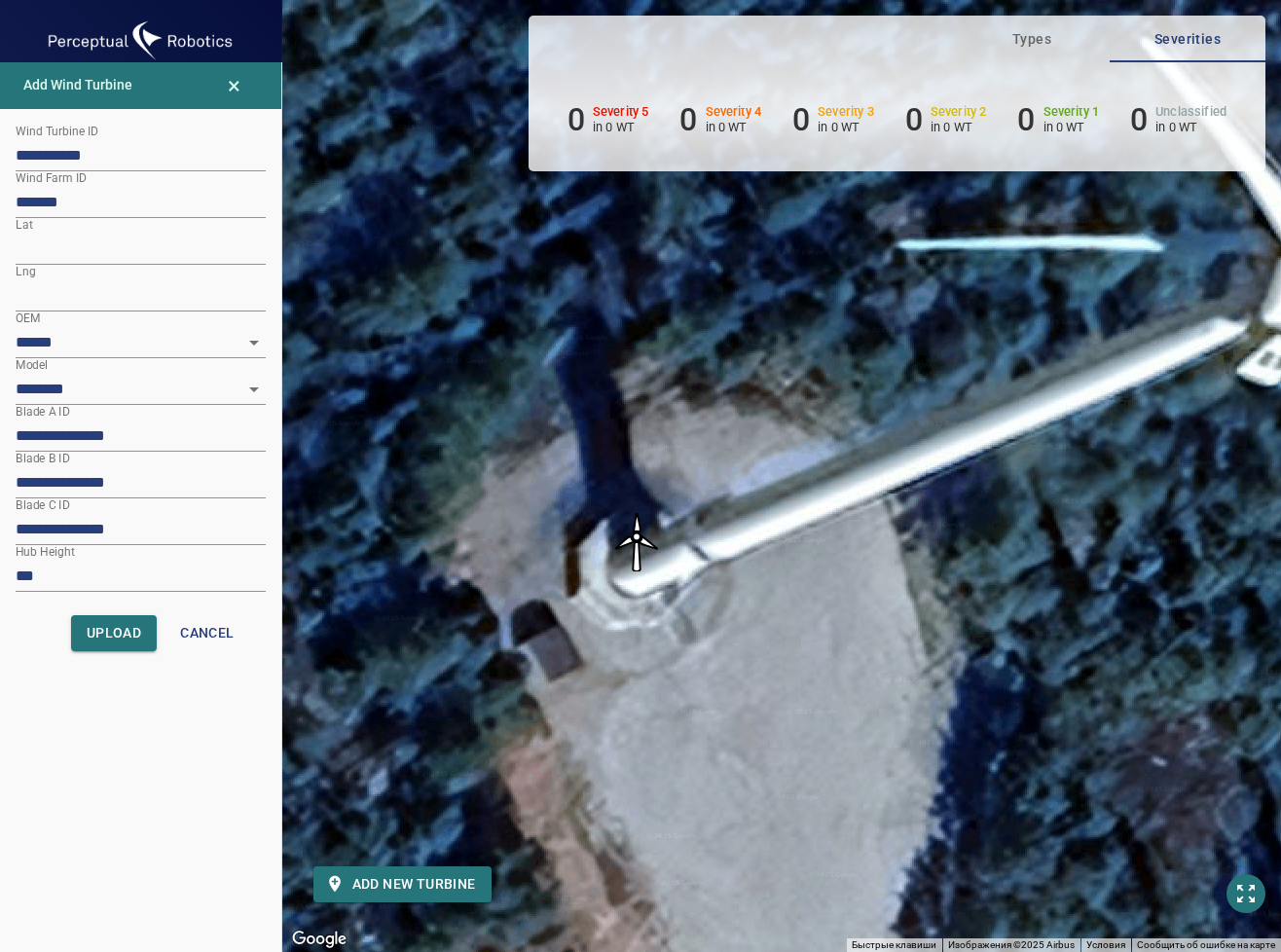 click on "Для навигации используйте клавиши со стрелками. Чтобы активировать перетаскивание с помощью клавиатуры, нажмите Alt + Ввод. После этого перемещайте маркер, используя клавиши со стрелками. Чтобы завершить перетаскивание, нажмите клавишу Ввод. Чтобы отменить действие, нажмите клавишу Esc." at bounding box center (782, 476) 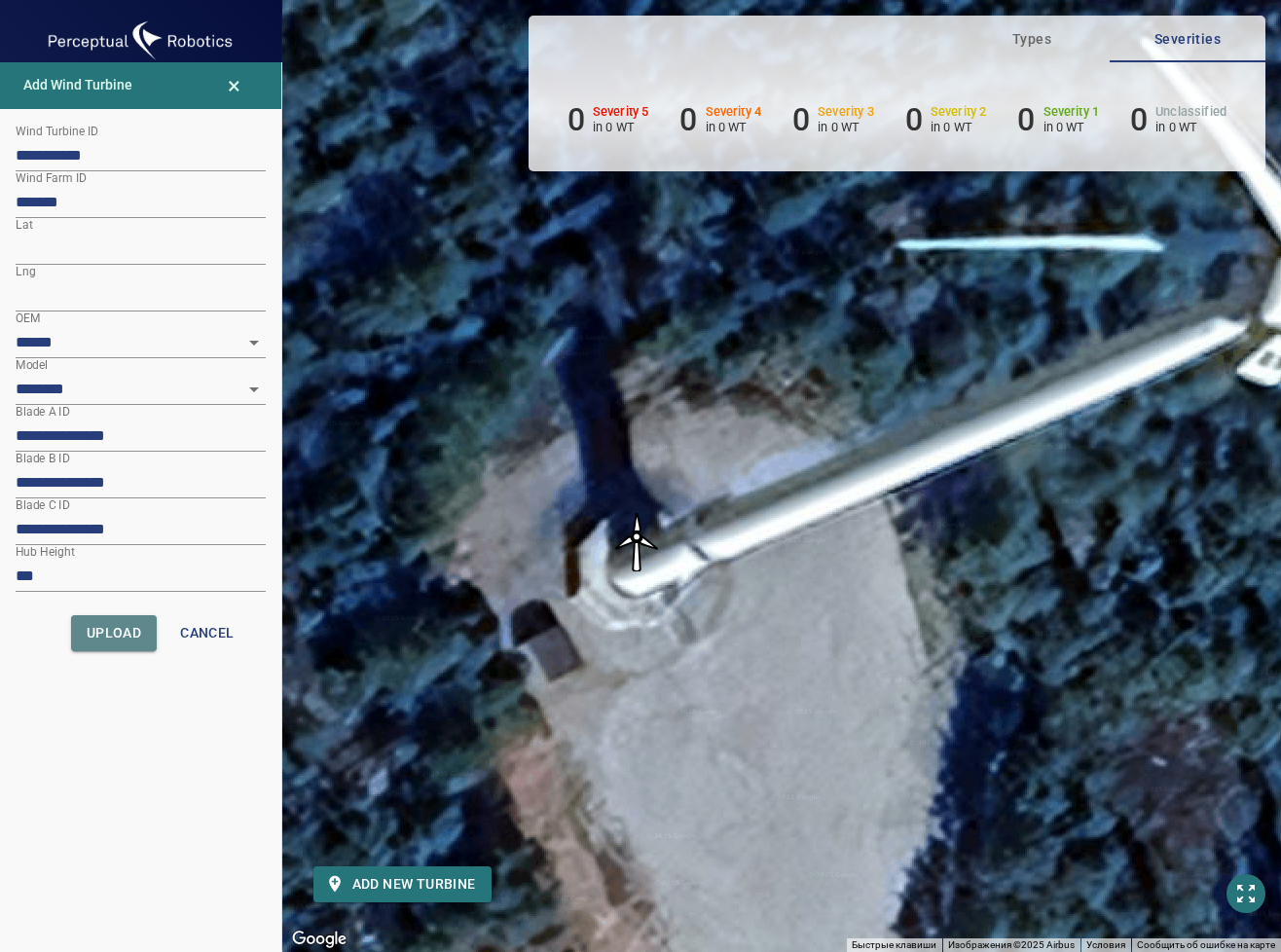 click on "Upload" at bounding box center [114, 633] 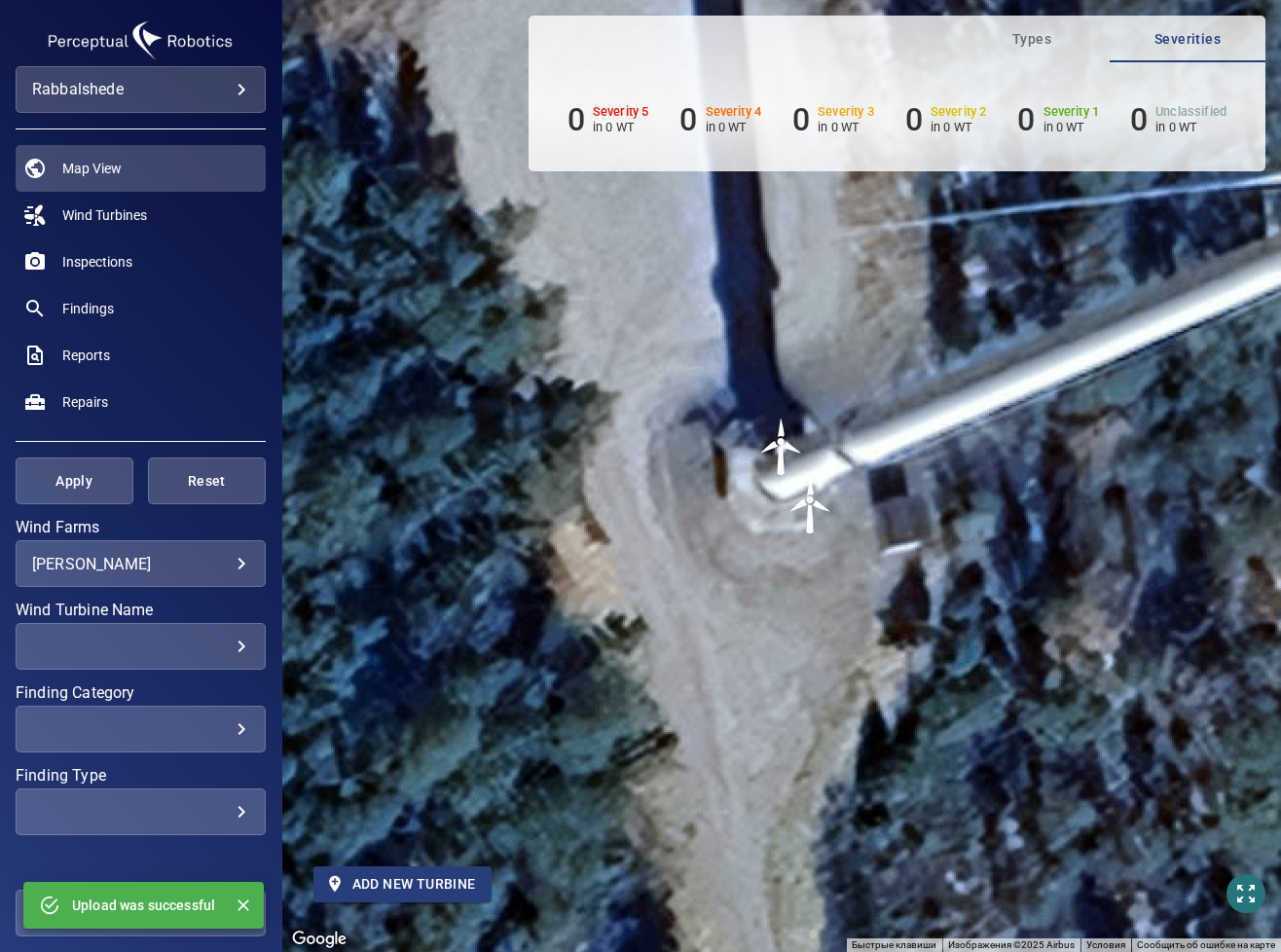 click on "Add new turbine" at bounding box center [402, 884] 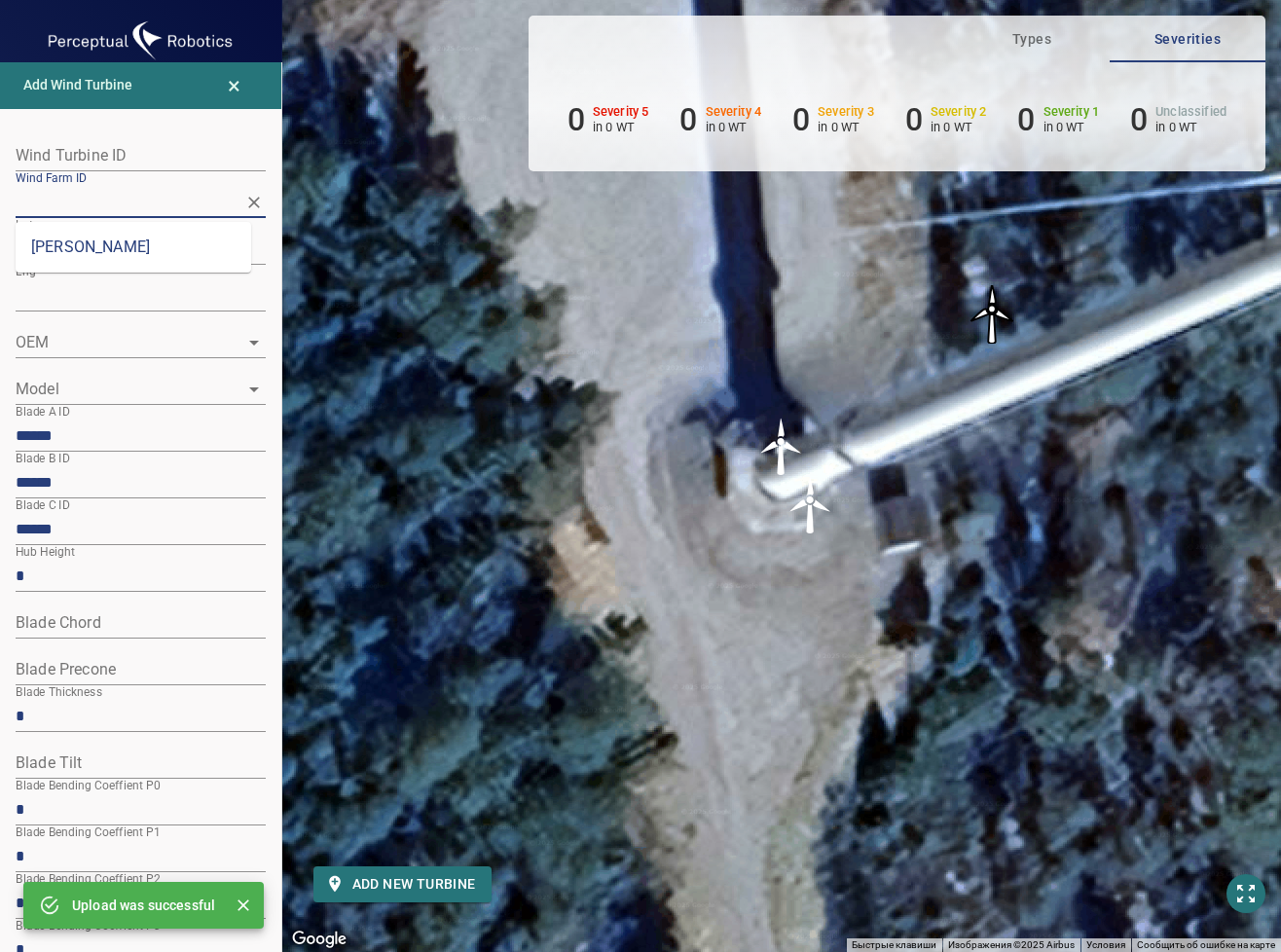 click on "Wind Farm ID" at bounding box center [126, 201] 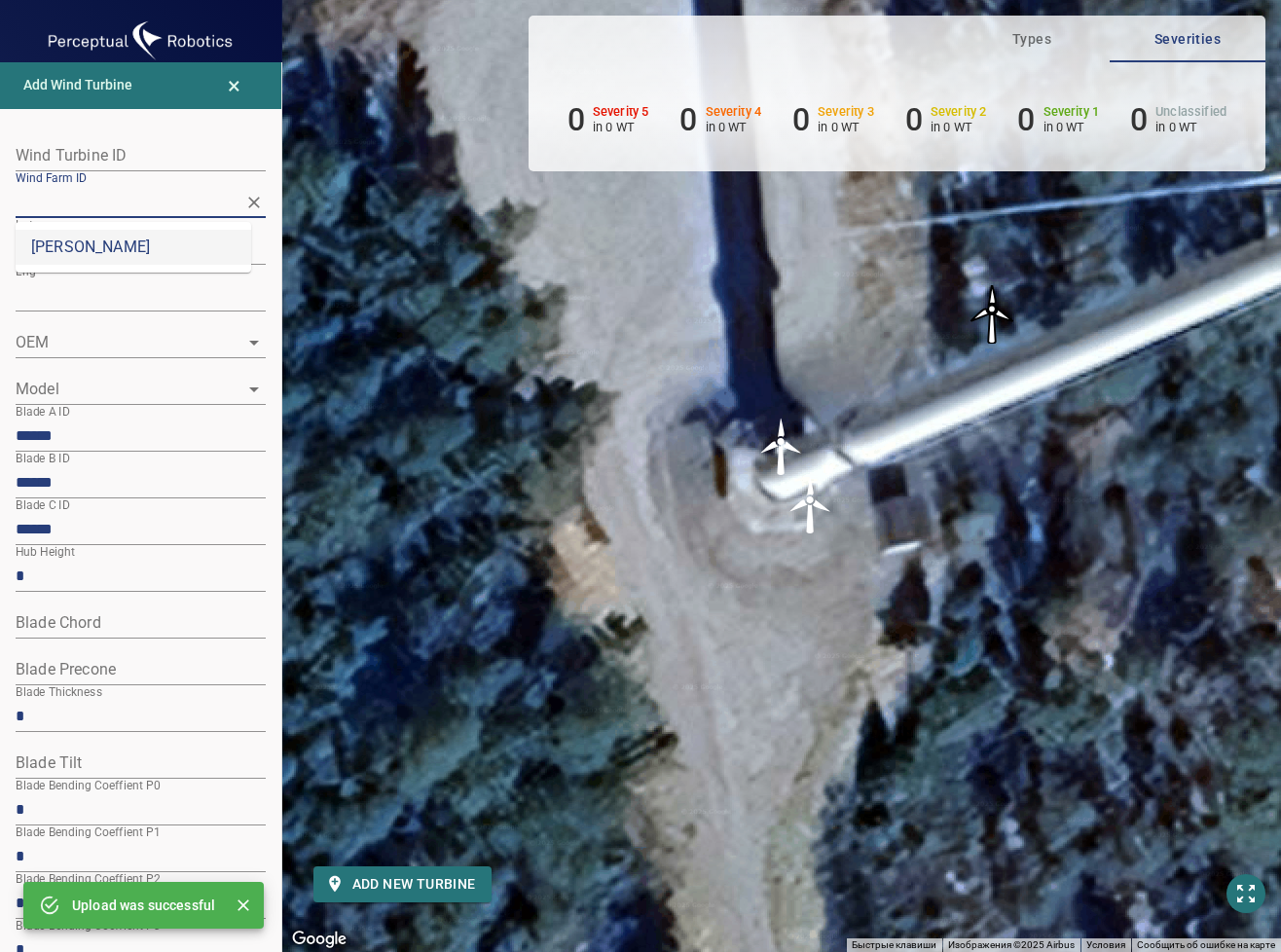 click on "[PERSON_NAME]" at bounding box center (133, 247) 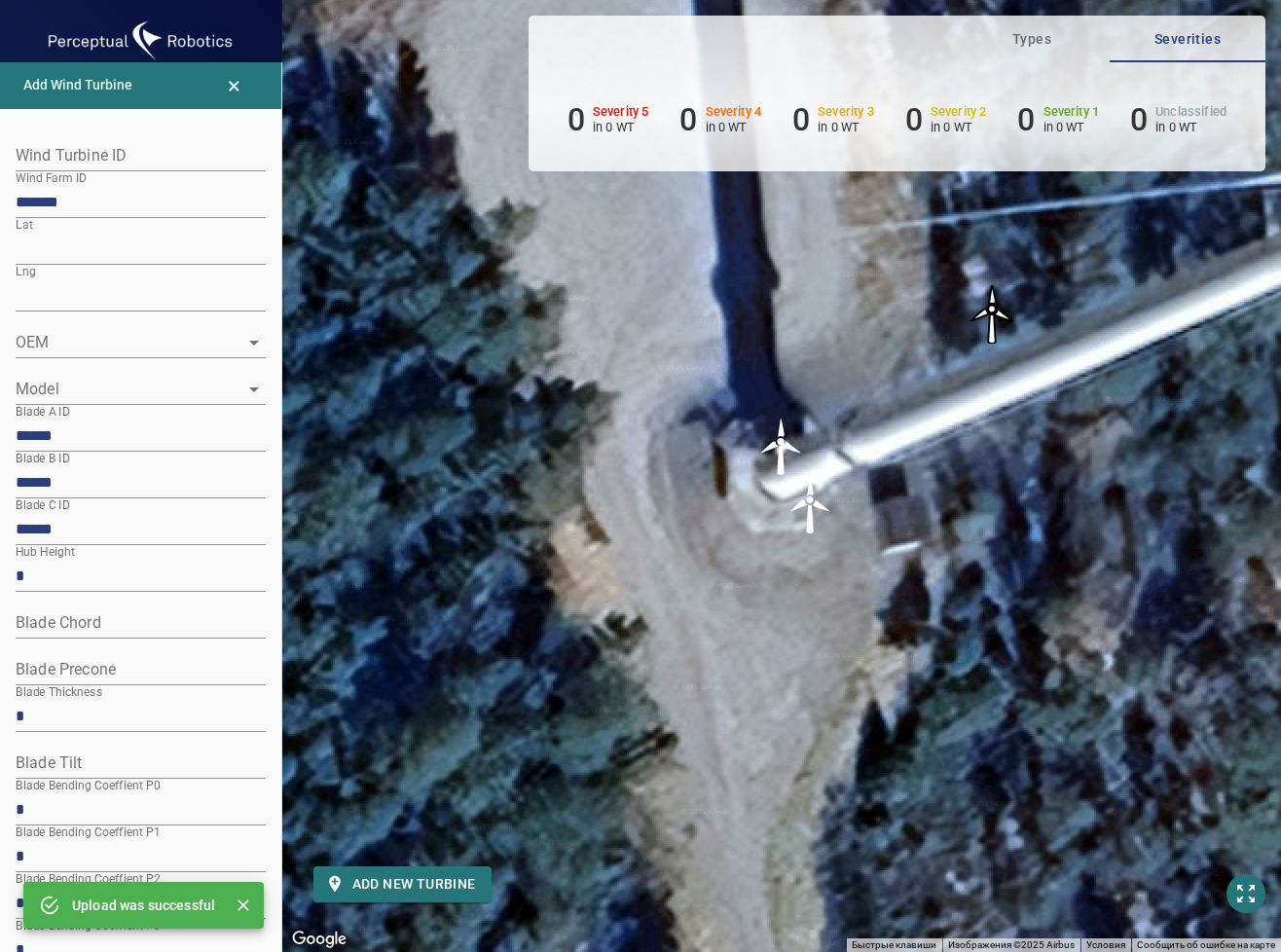 click at bounding box center (140, 156) 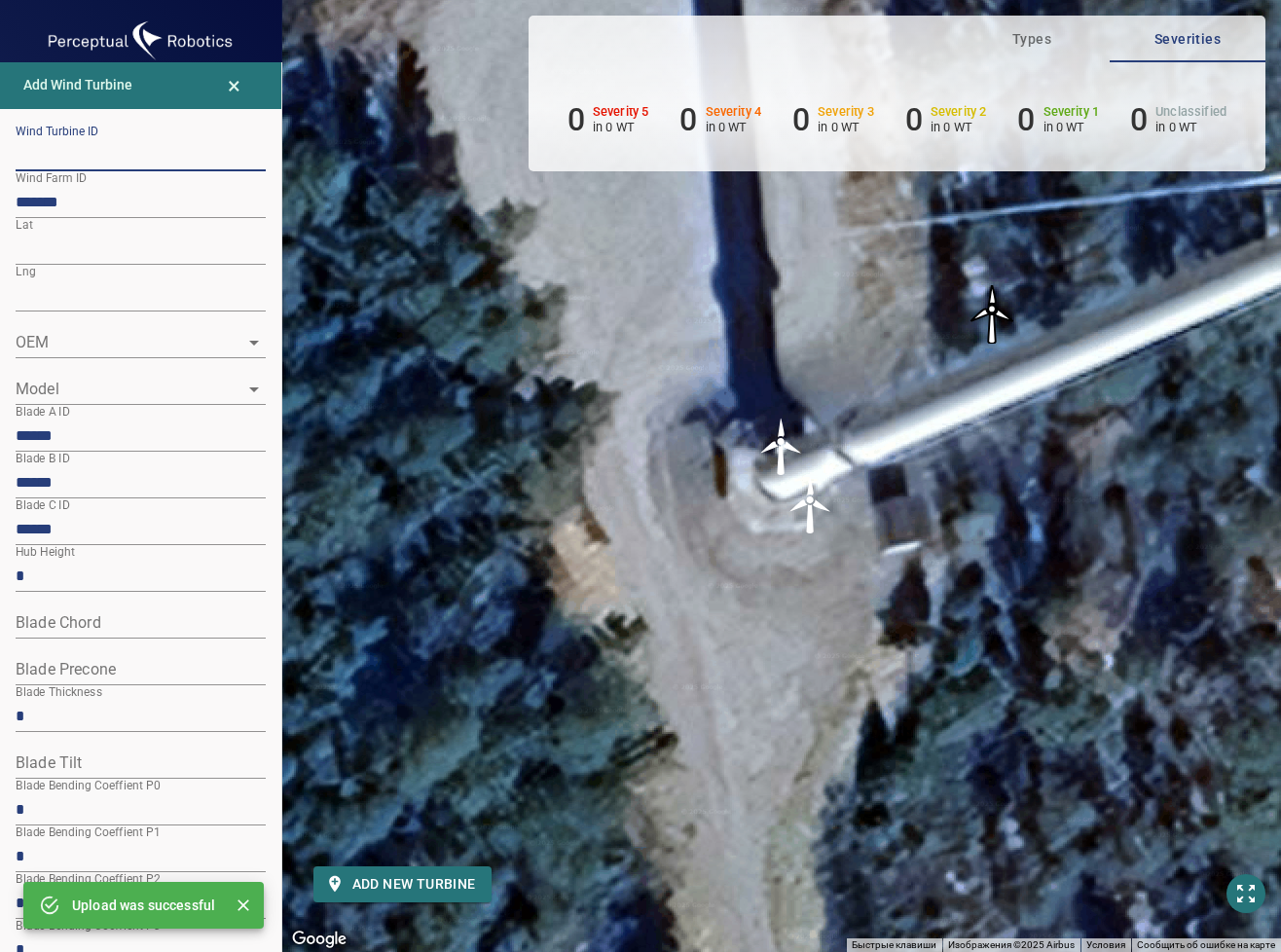 paste on "**********" 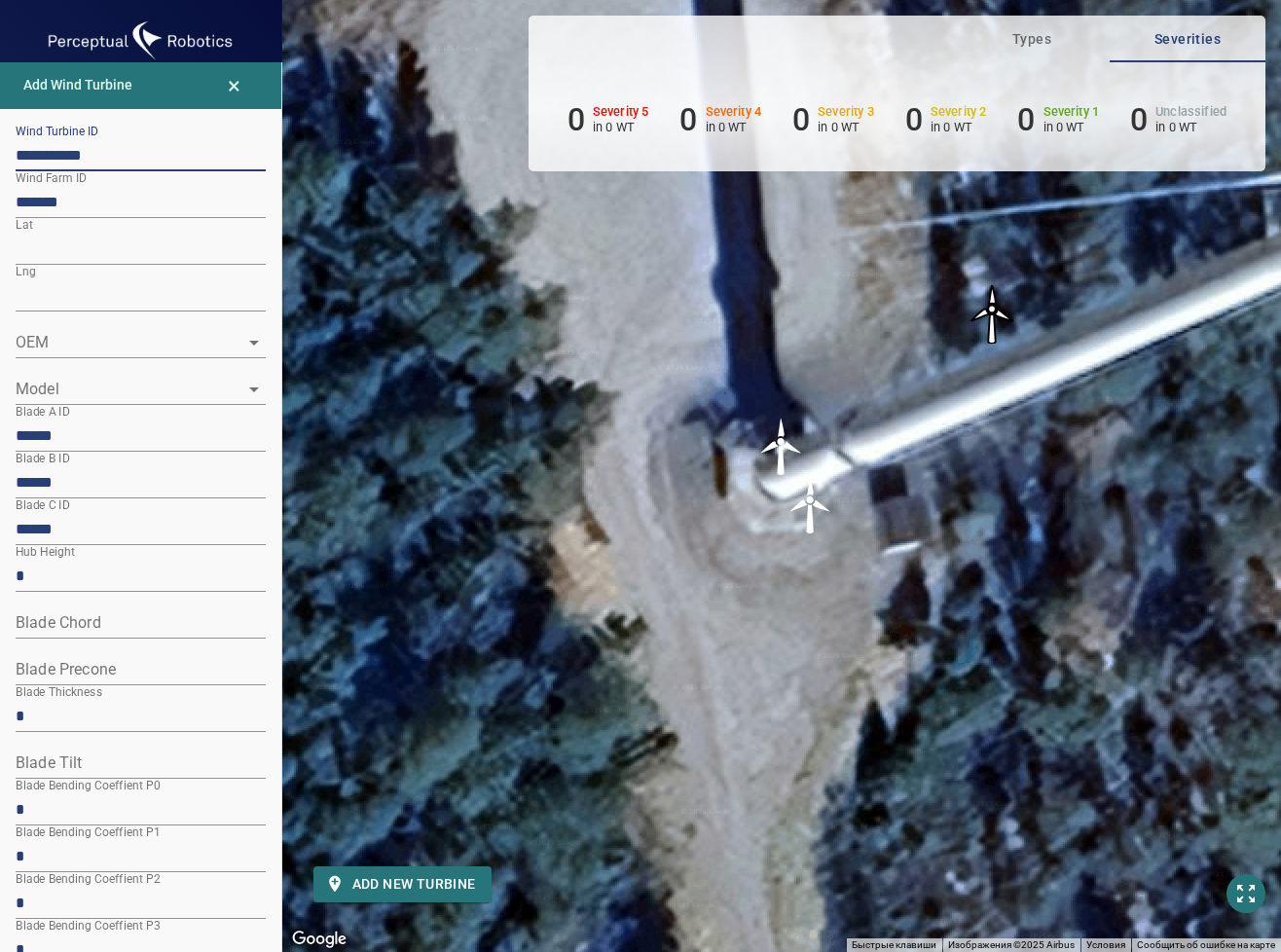 type on "**********" 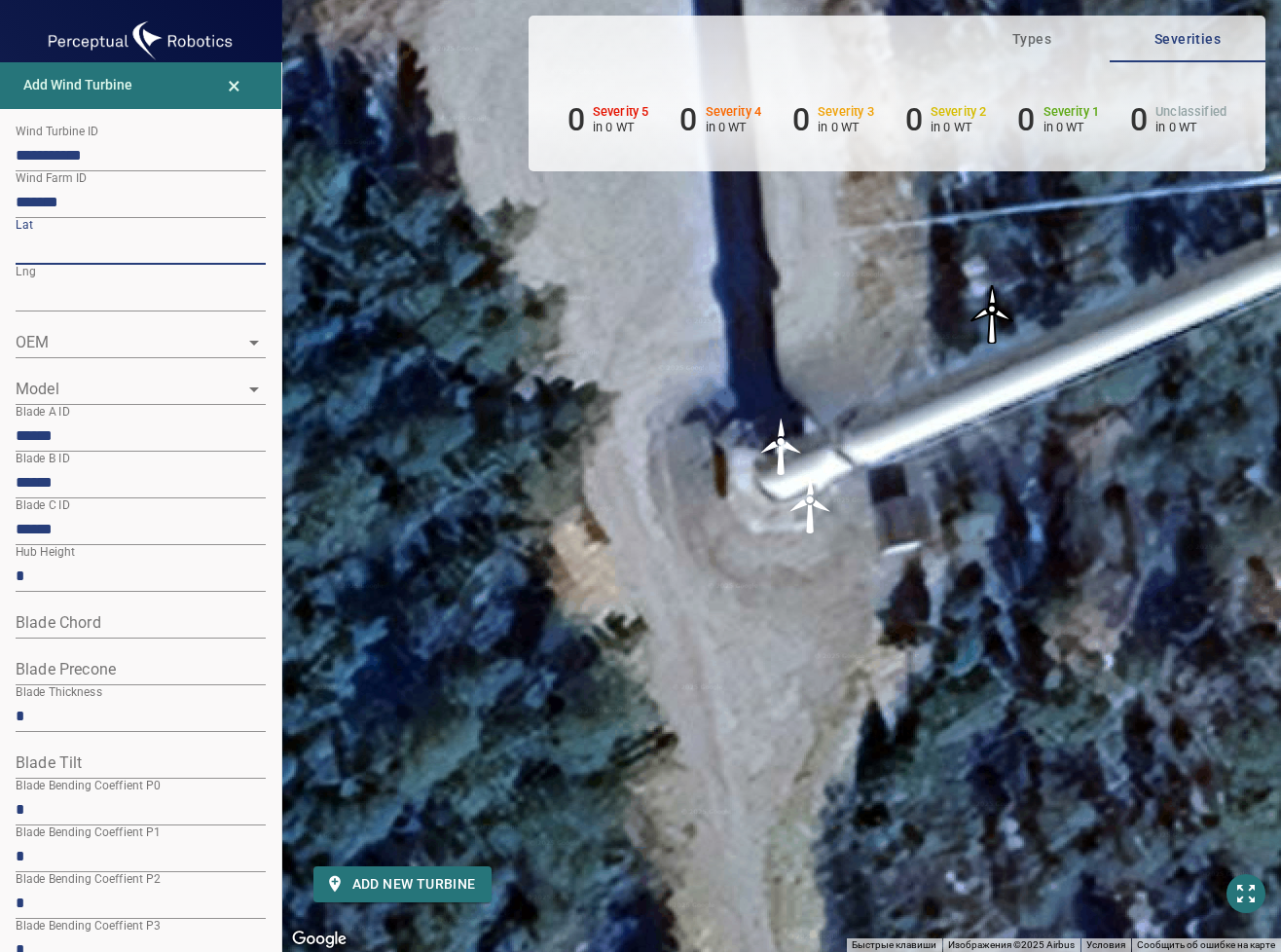 drag, startPoint x: 113, startPoint y: 250, endPoint x: 4, endPoint y: 249, distance: 109.00459 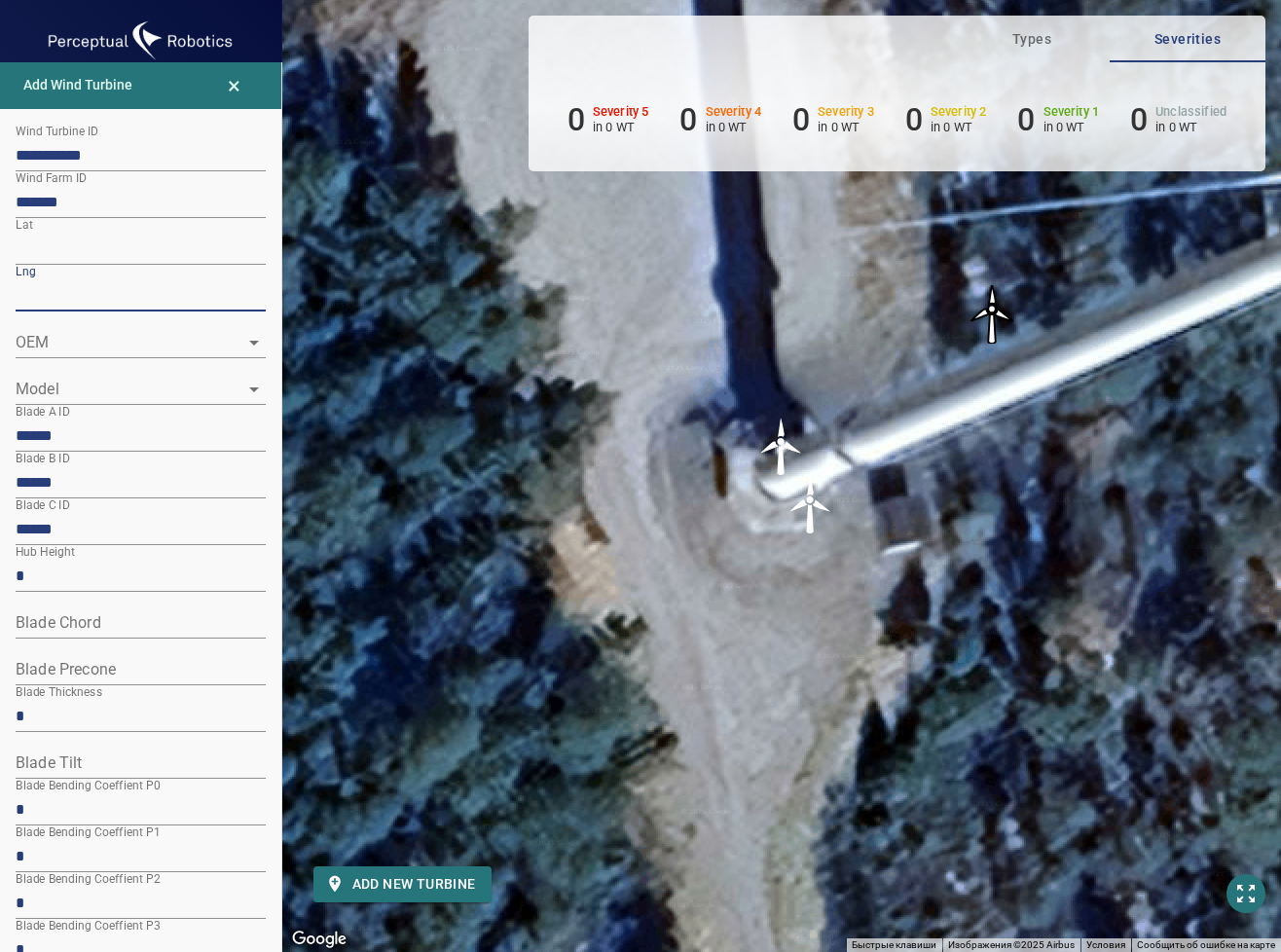 drag, startPoint x: 102, startPoint y: 298, endPoint x: 12, endPoint y: 298, distance: 90 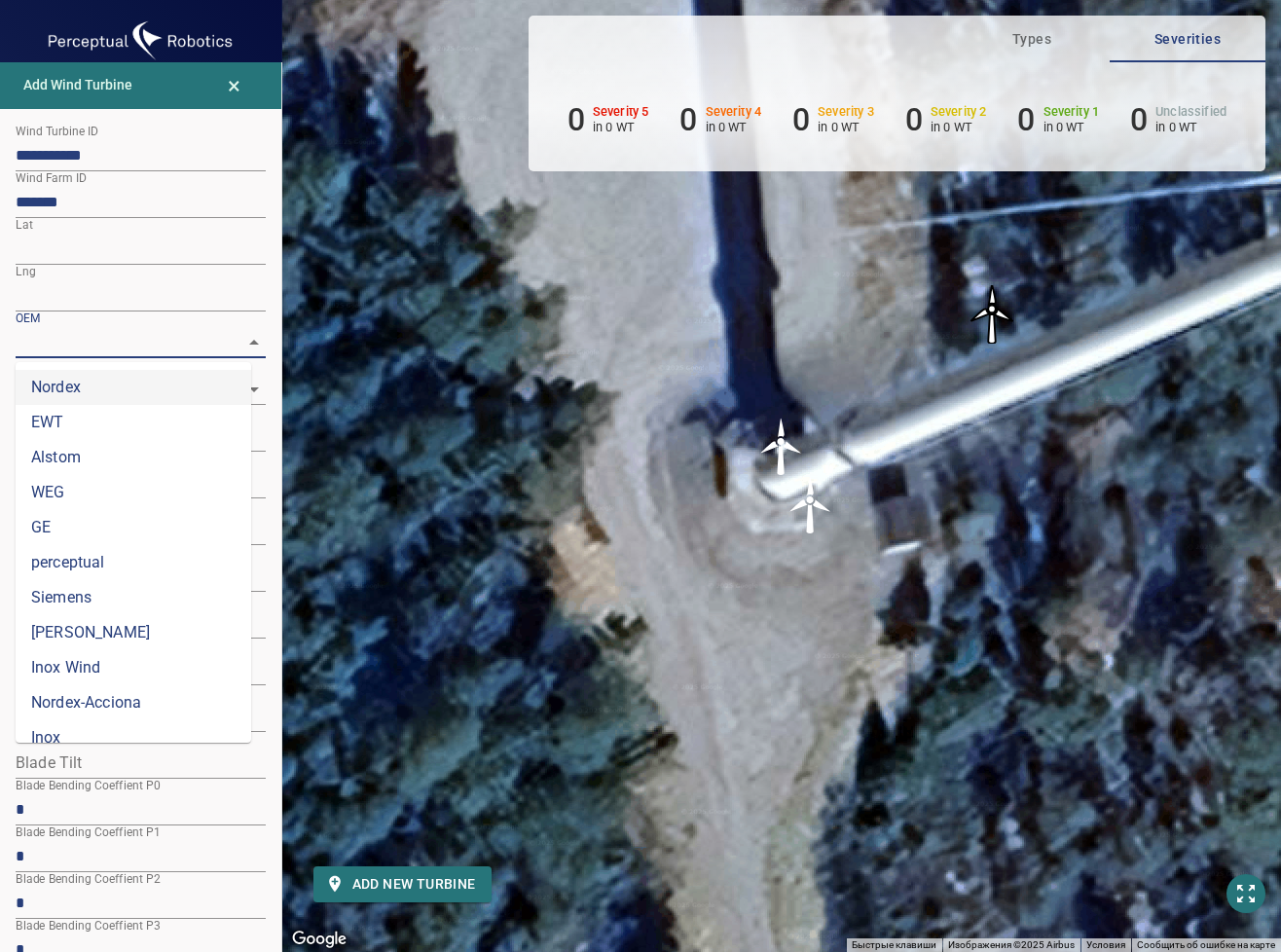 click on "Nordex" at bounding box center (133, 387) 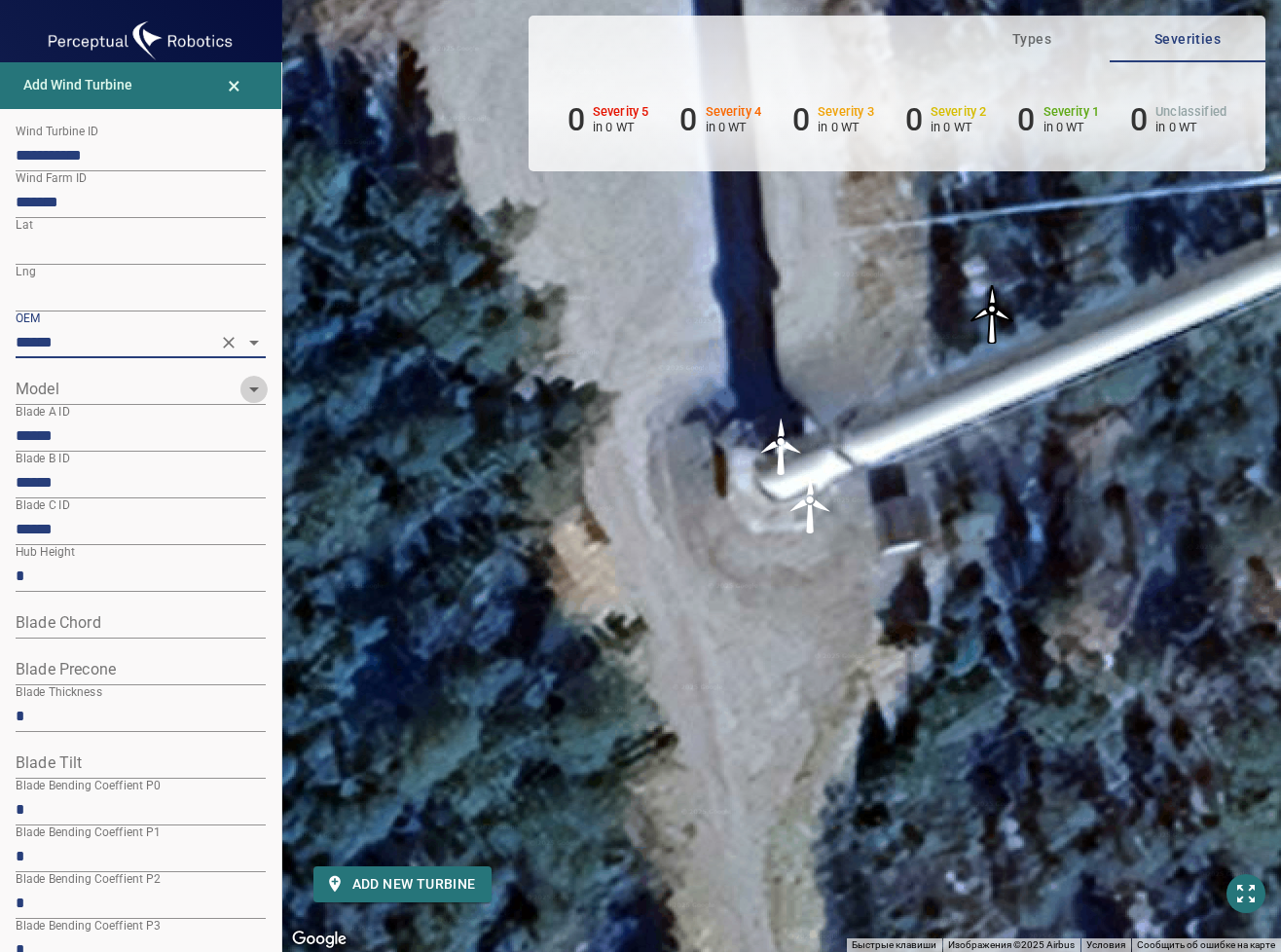 click 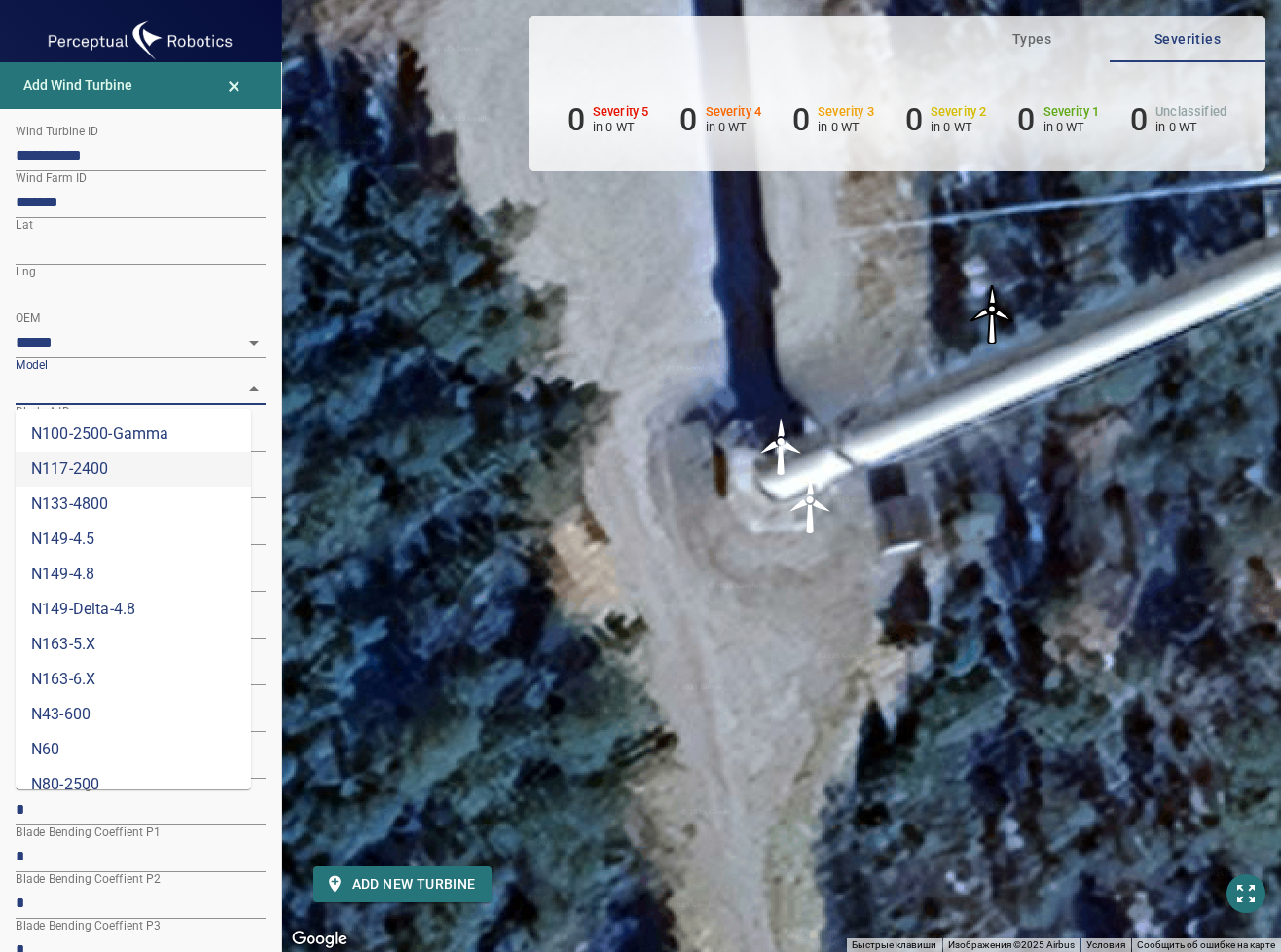 scroll, scrollTop: 160, scrollLeft: 0, axis: vertical 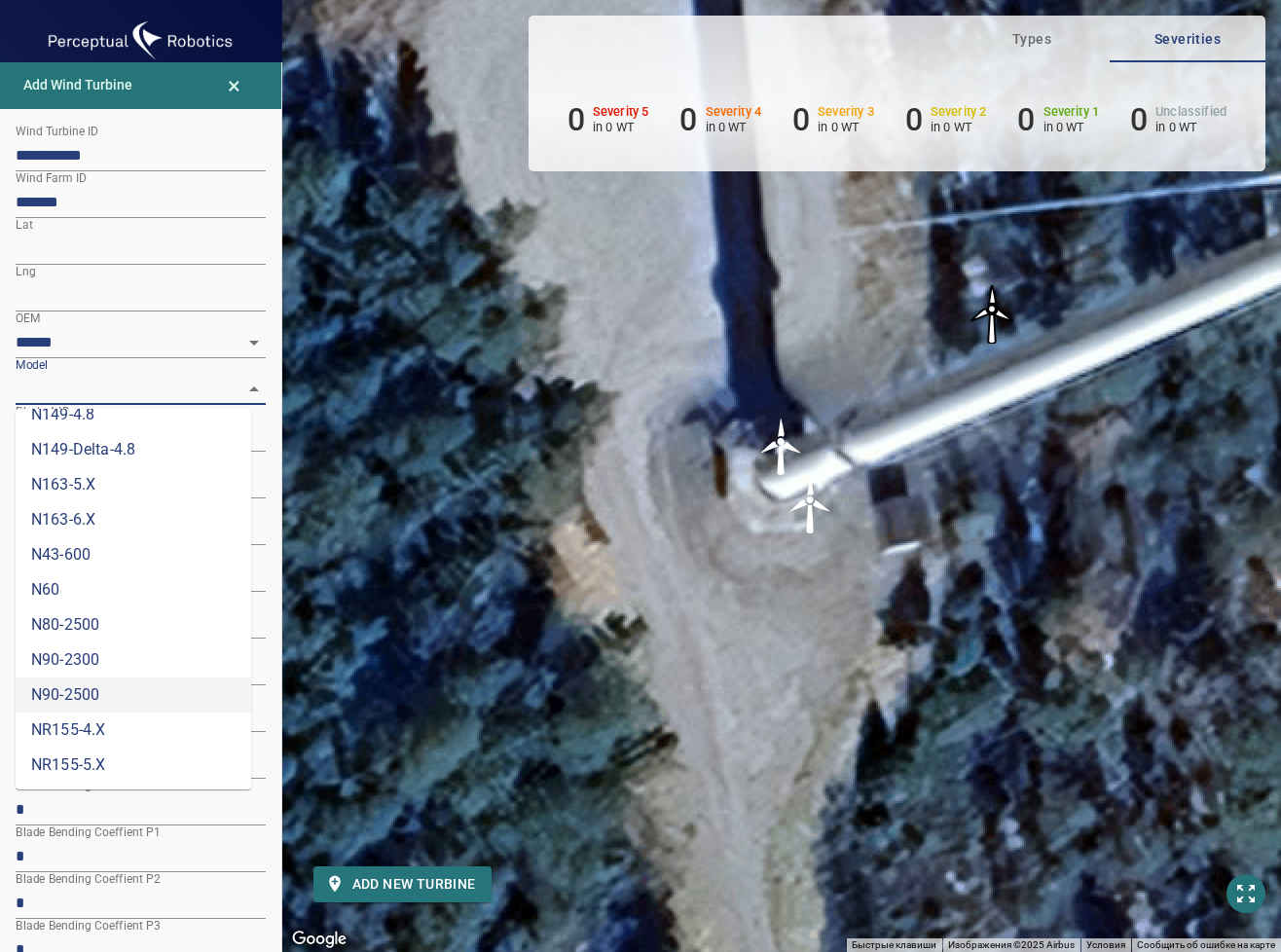 click on "N90-2500" at bounding box center (133, 695) 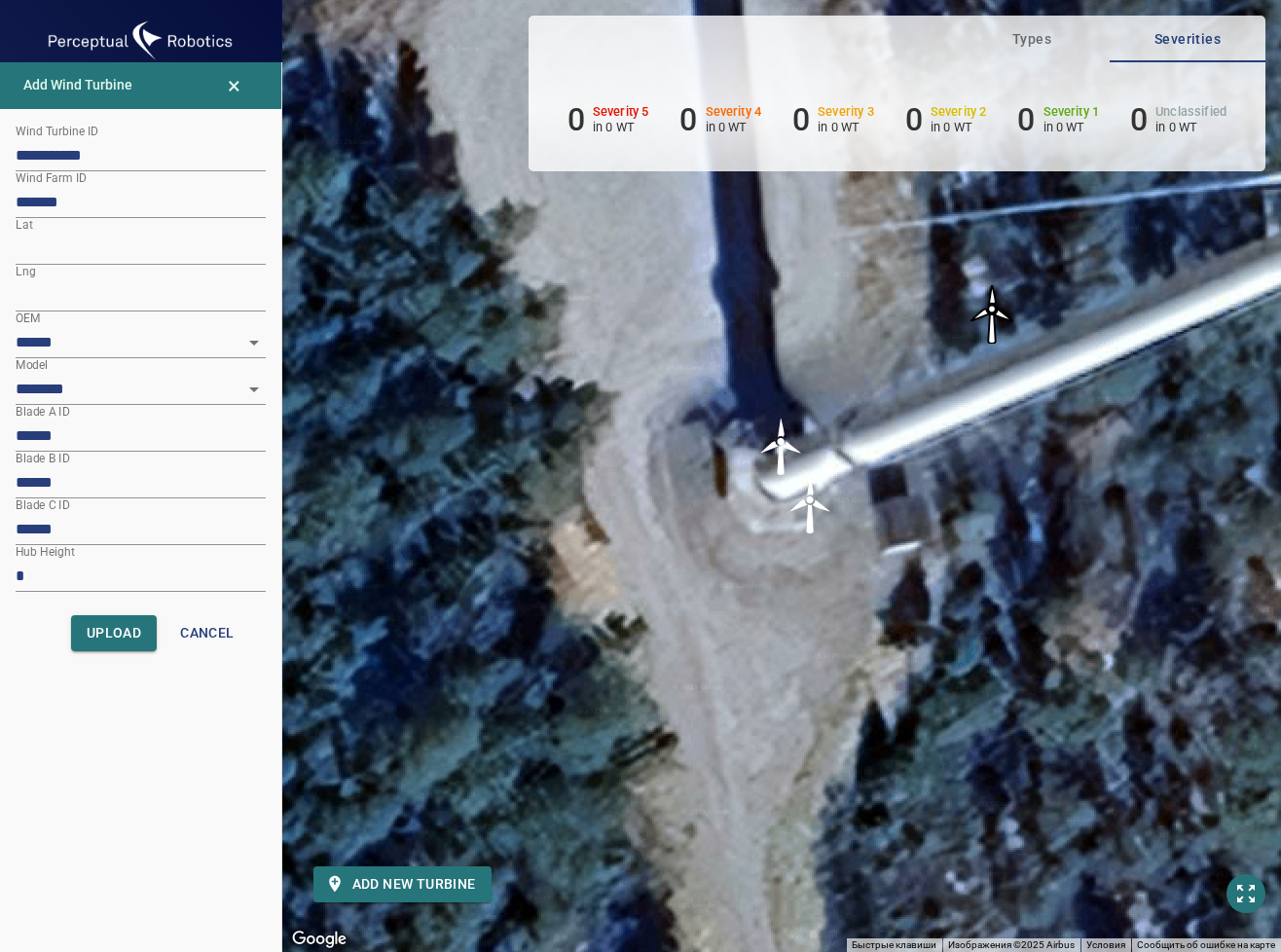 click on "Для навигации используйте клавиши со стрелками. Чтобы активировать перетаскивание с помощью клавиатуры, нажмите Alt + Ввод. После этого перемещайте маркер, используя клавиши со стрелками. Чтобы завершить перетаскивание, нажмите клавишу Ввод. Чтобы отменить действие, нажмите клавишу Esc." at bounding box center [782, 476] 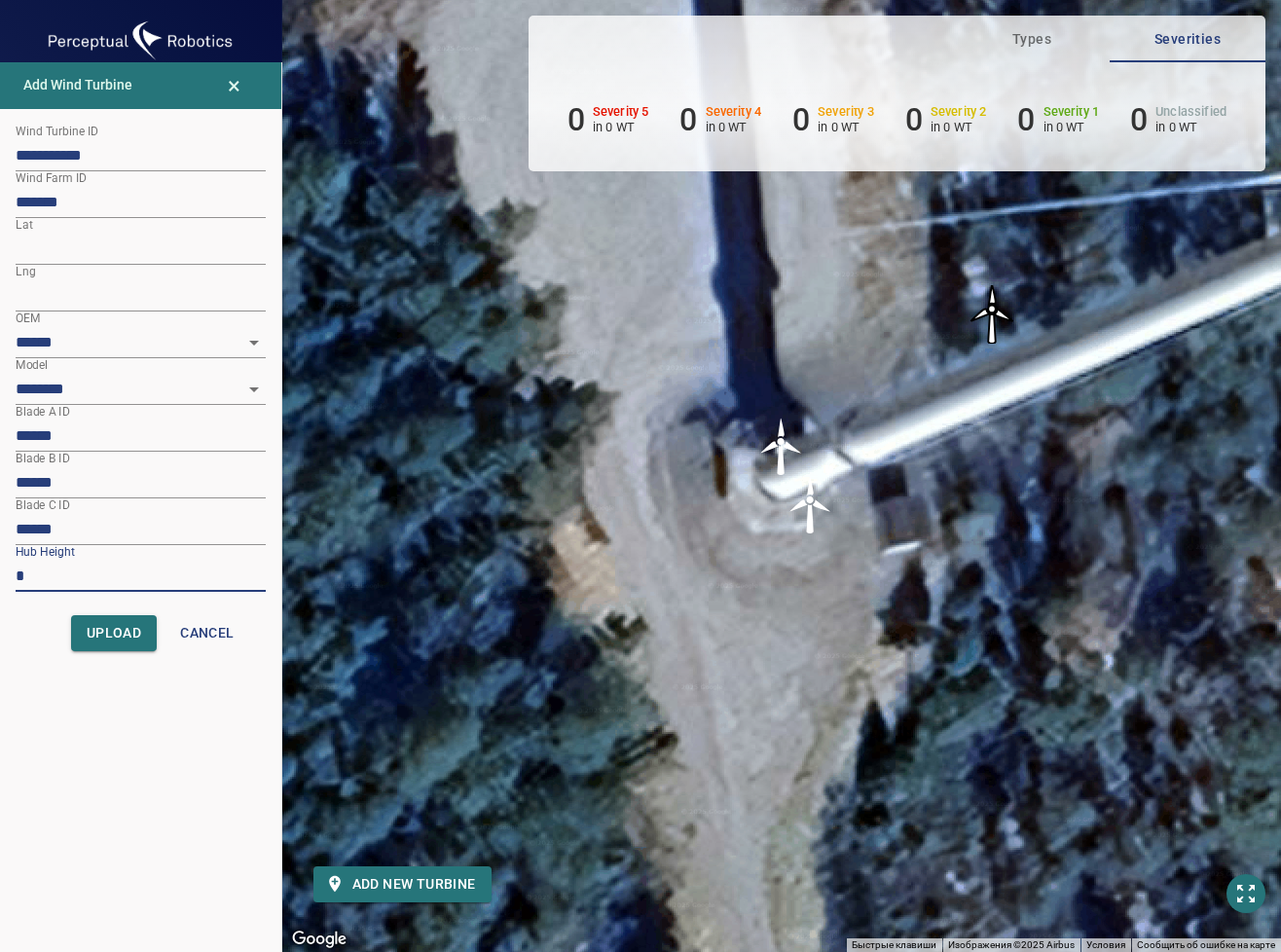 drag, startPoint x: 35, startPoint y: 573, endPoint x: -10, endPoint y: 576, distance: 45.09989 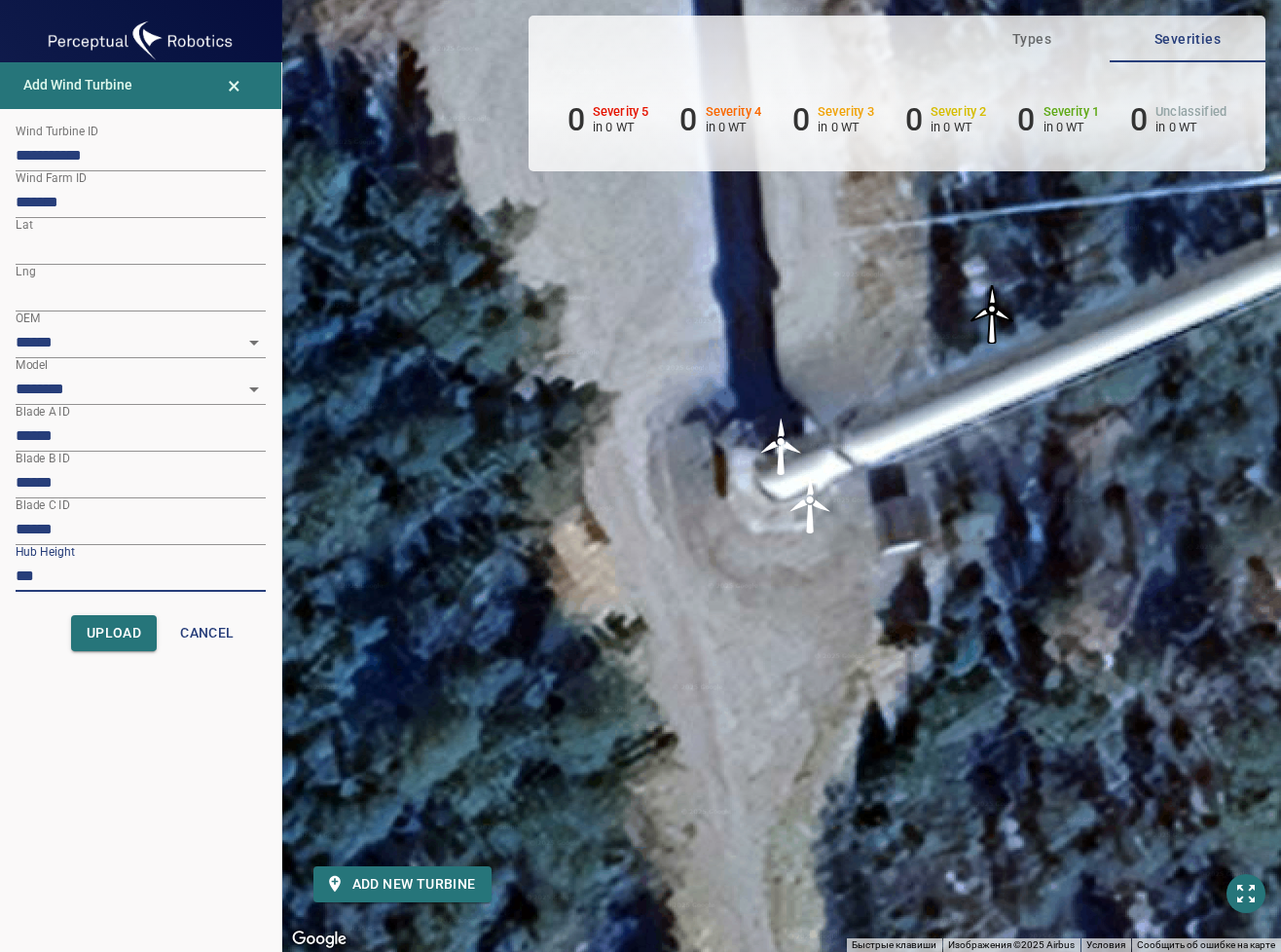 type on "***" 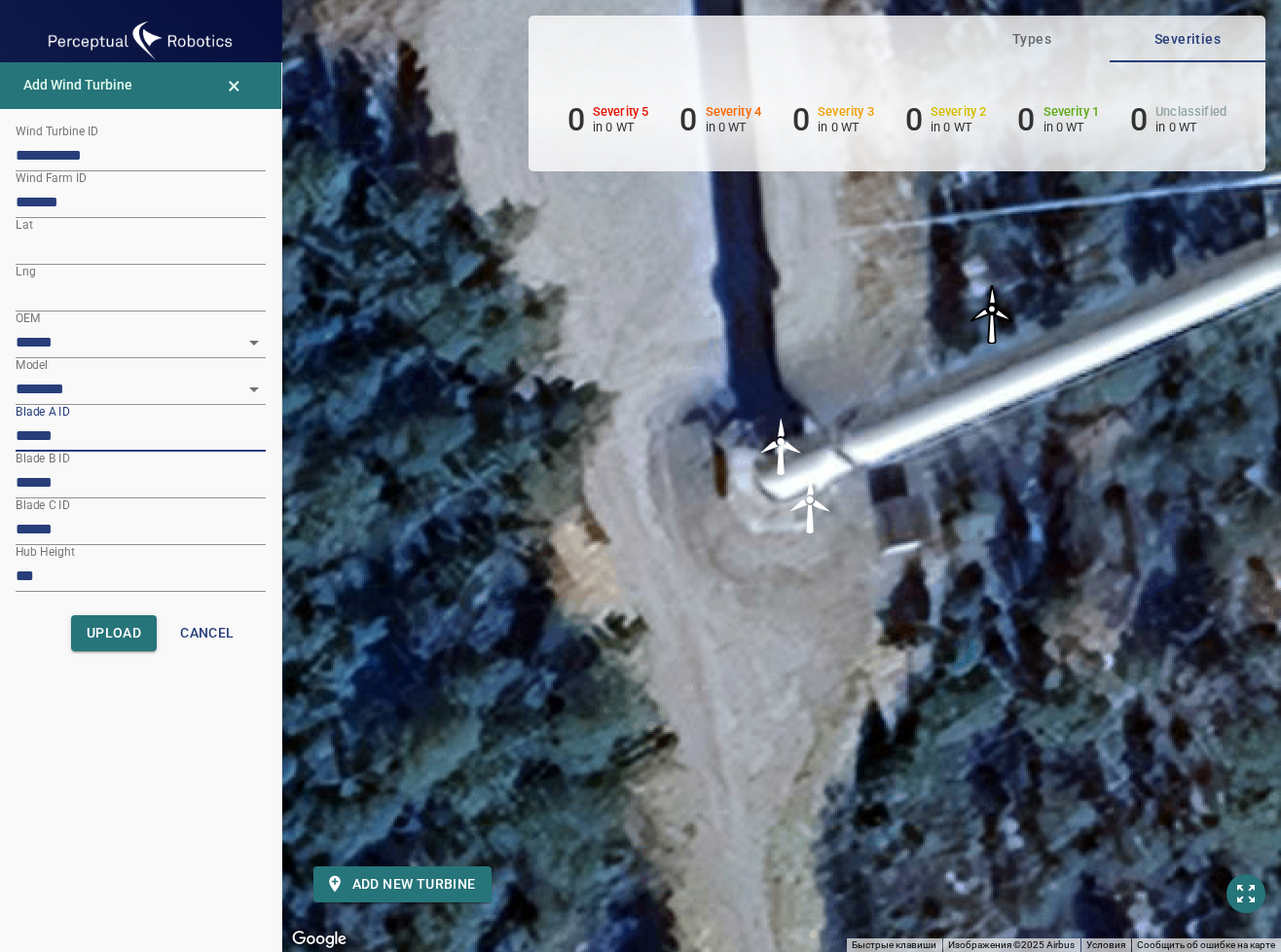 click on "******" at bounding box center (140, 436) 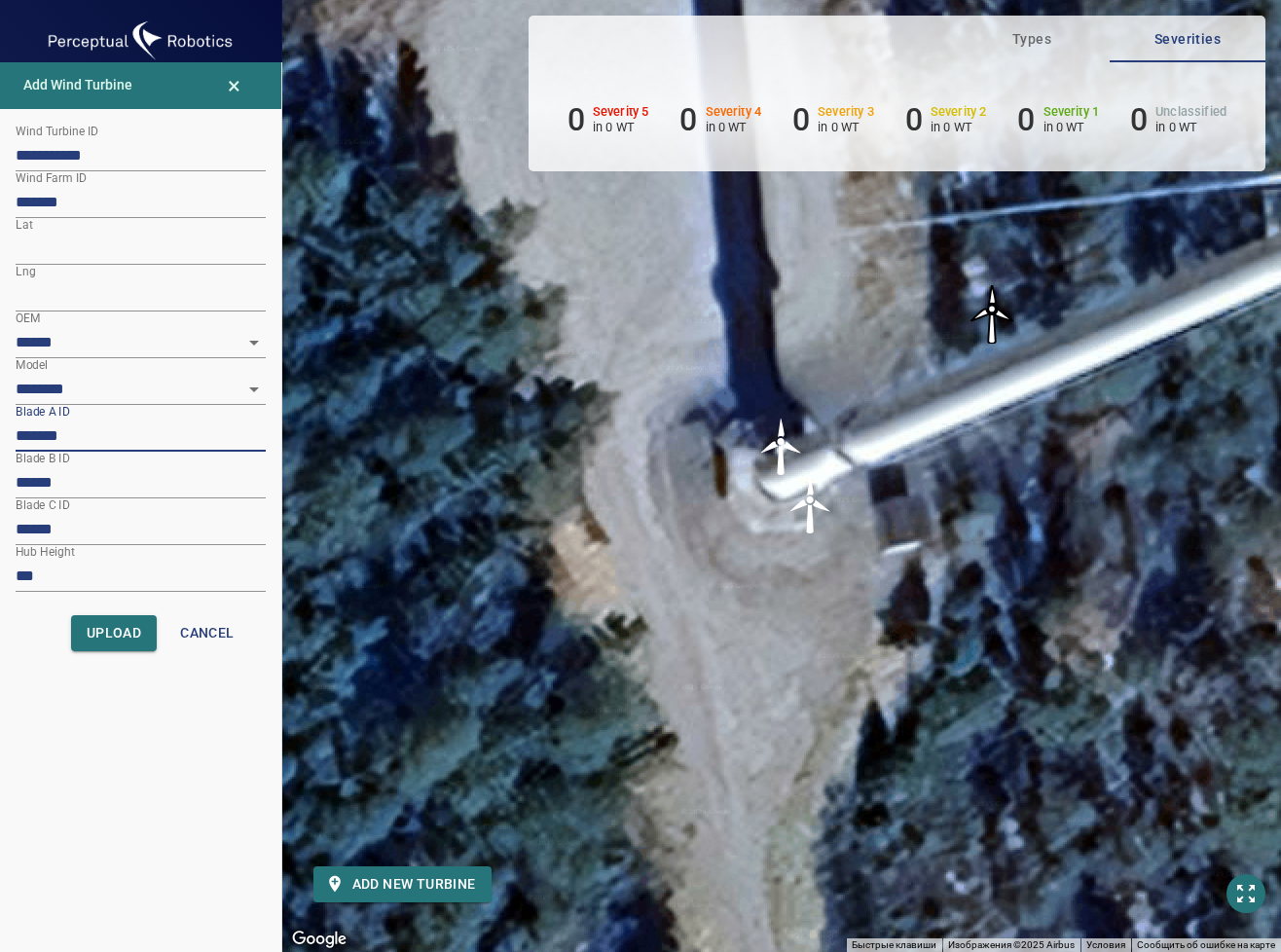 paste on "********" 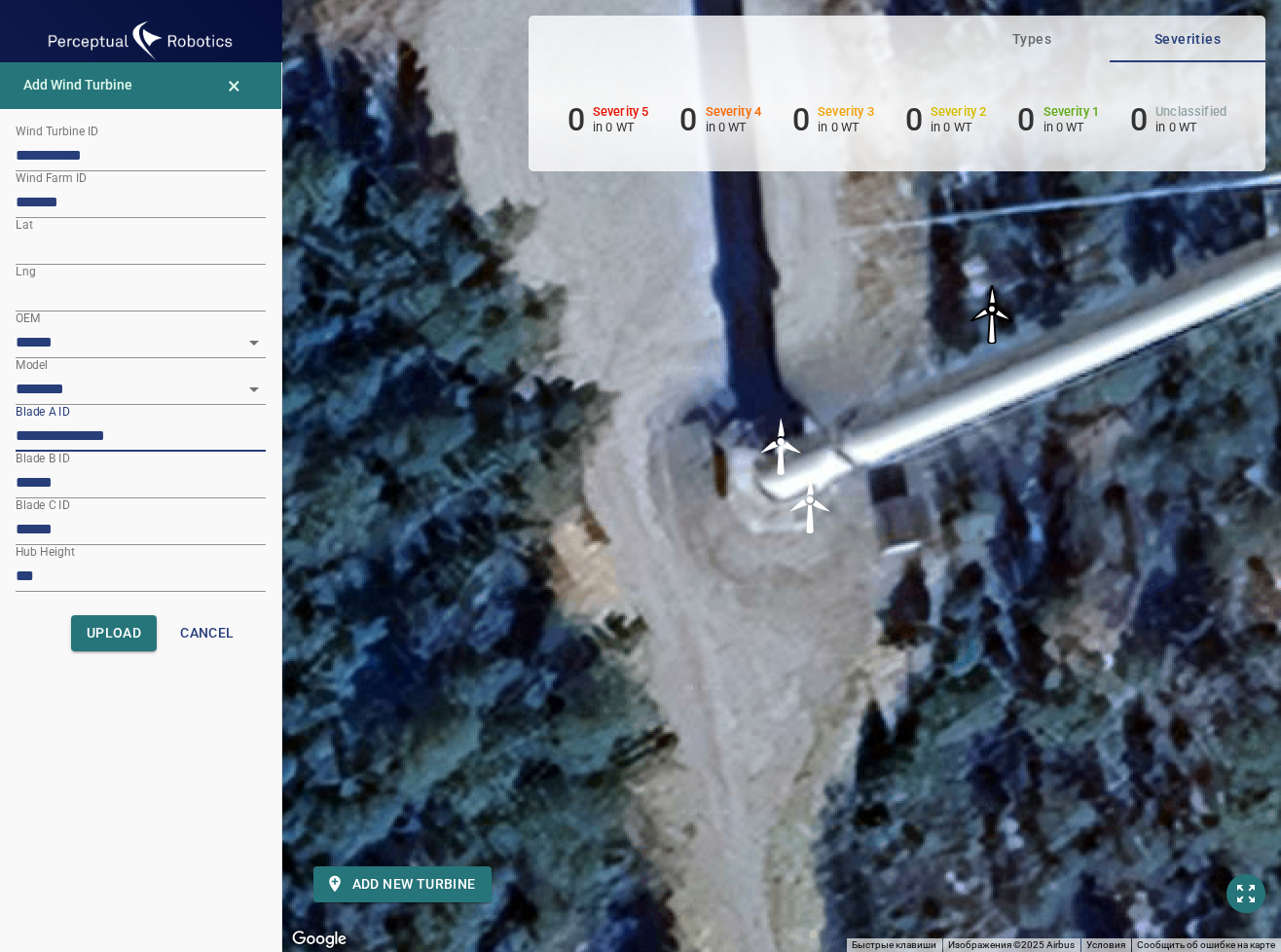 type on "**********" 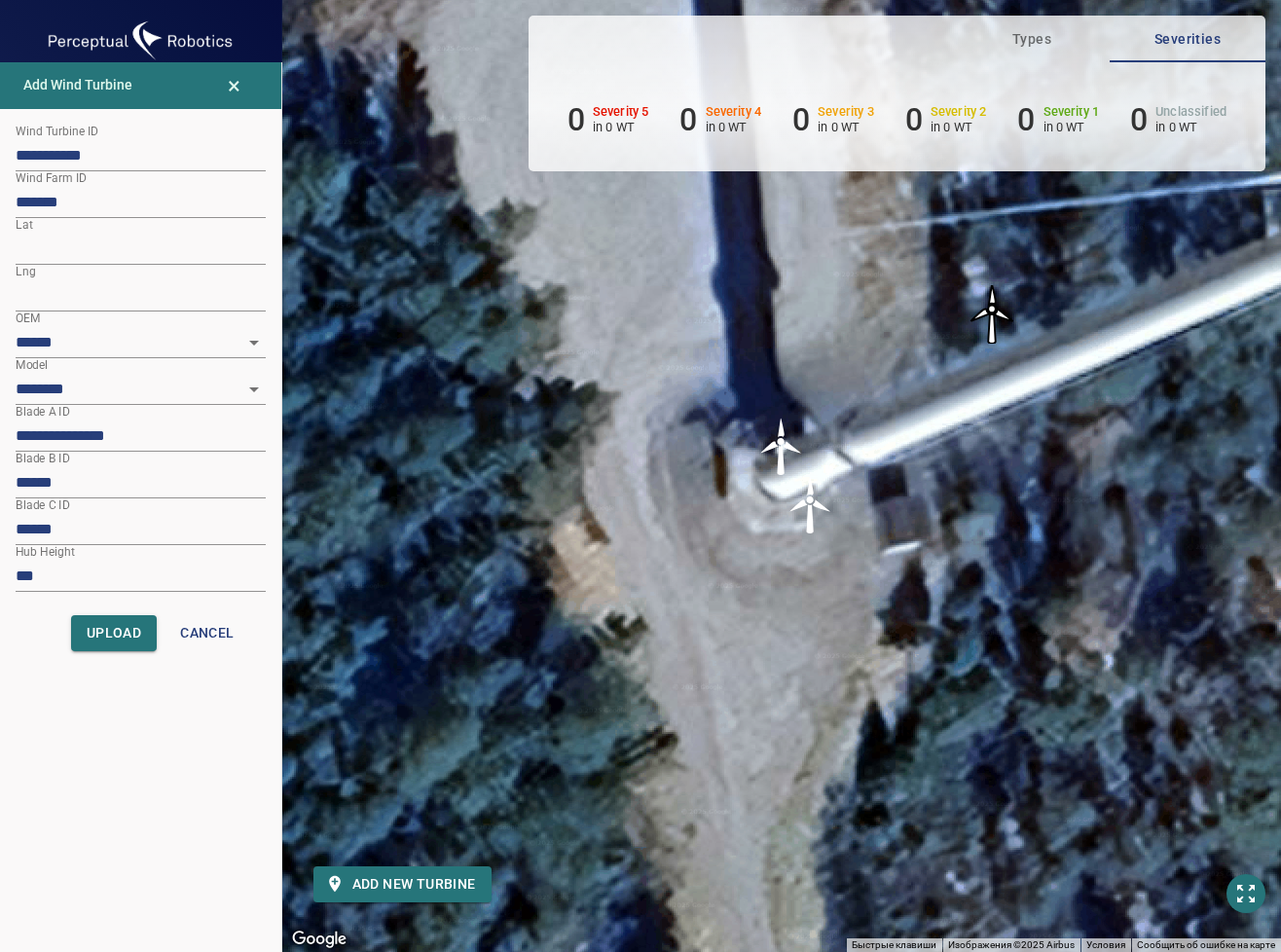 click on "******" at bounding box center [140, 483] 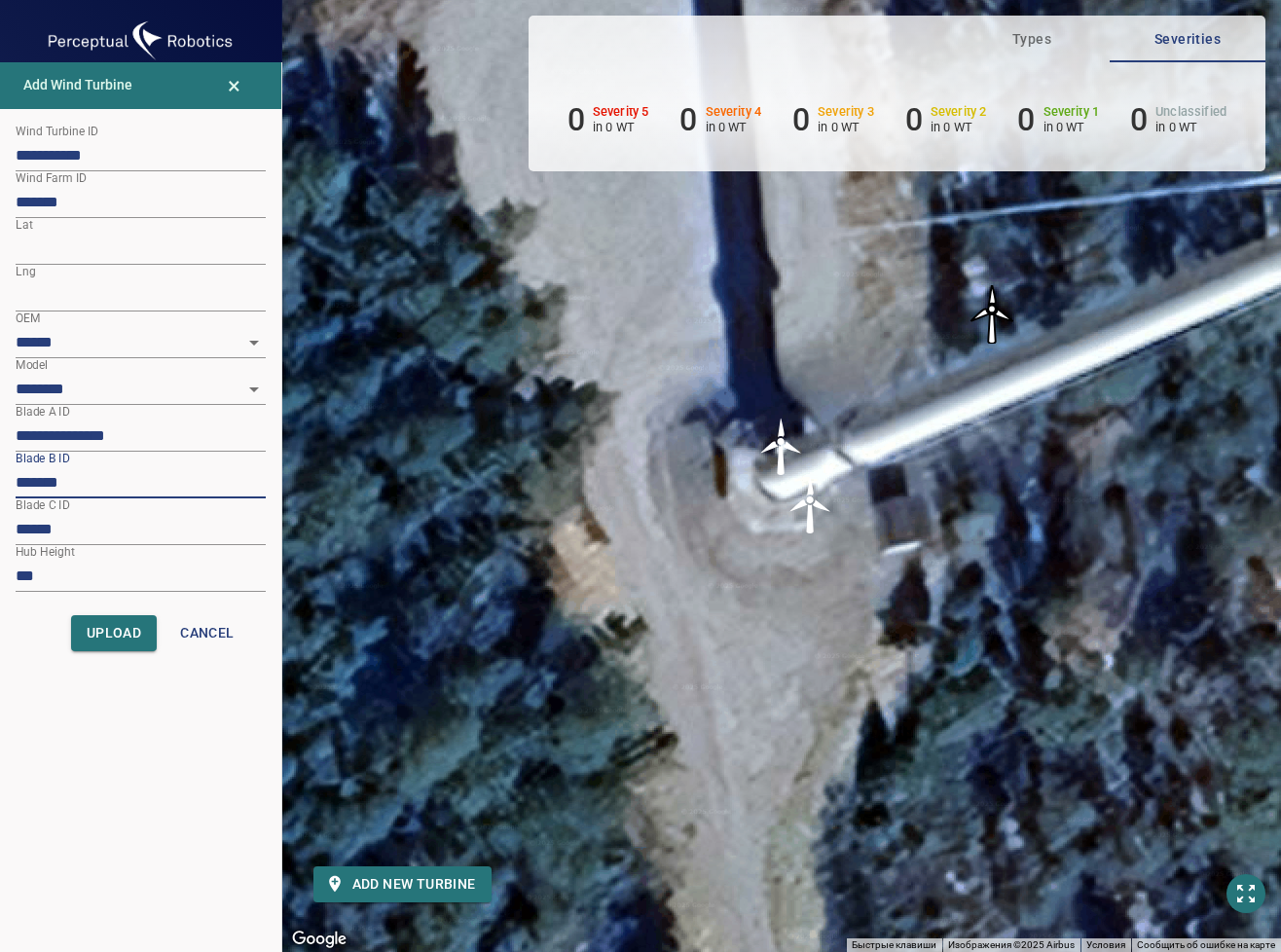 paste on "********" 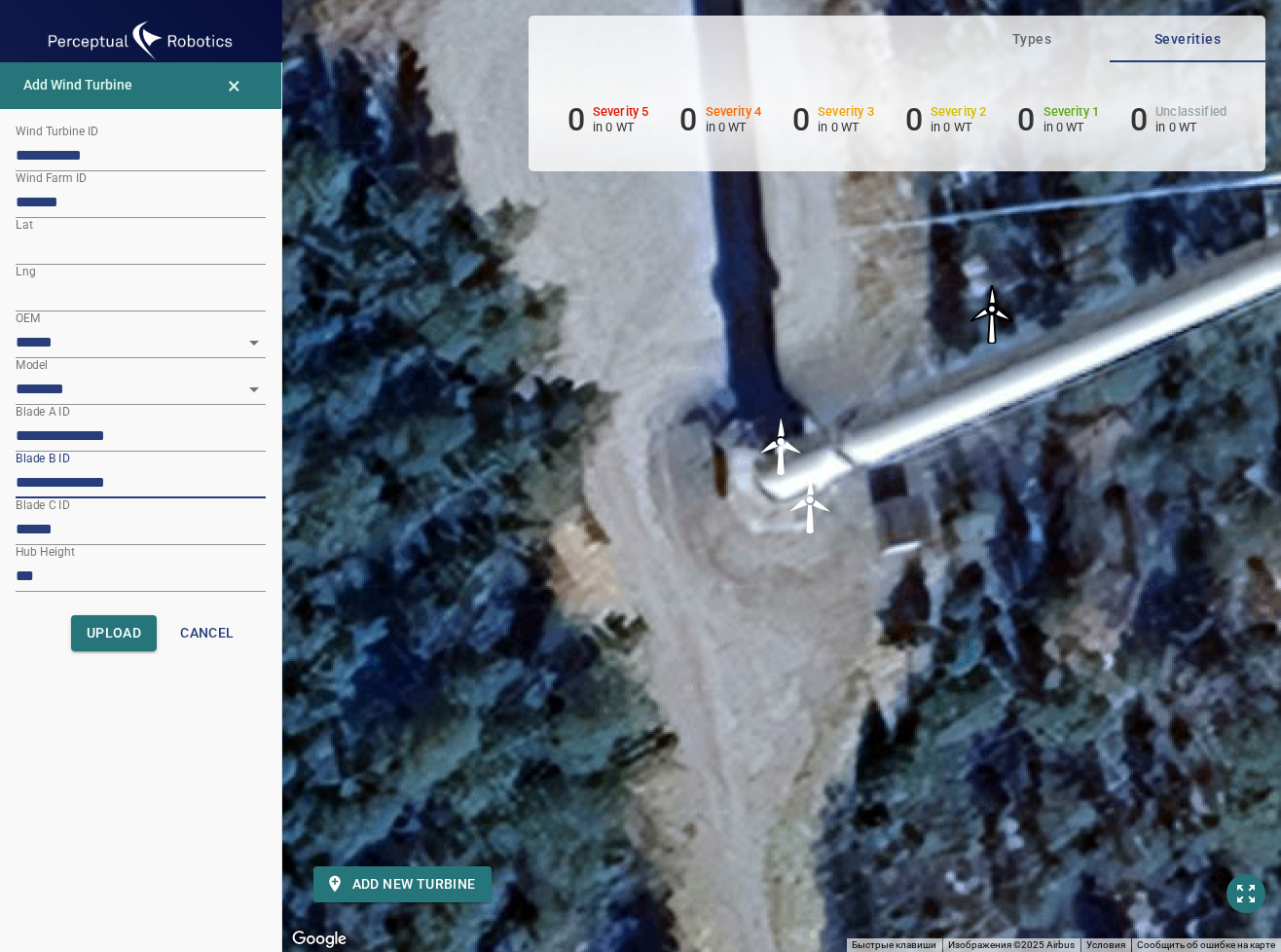 type on "**********" 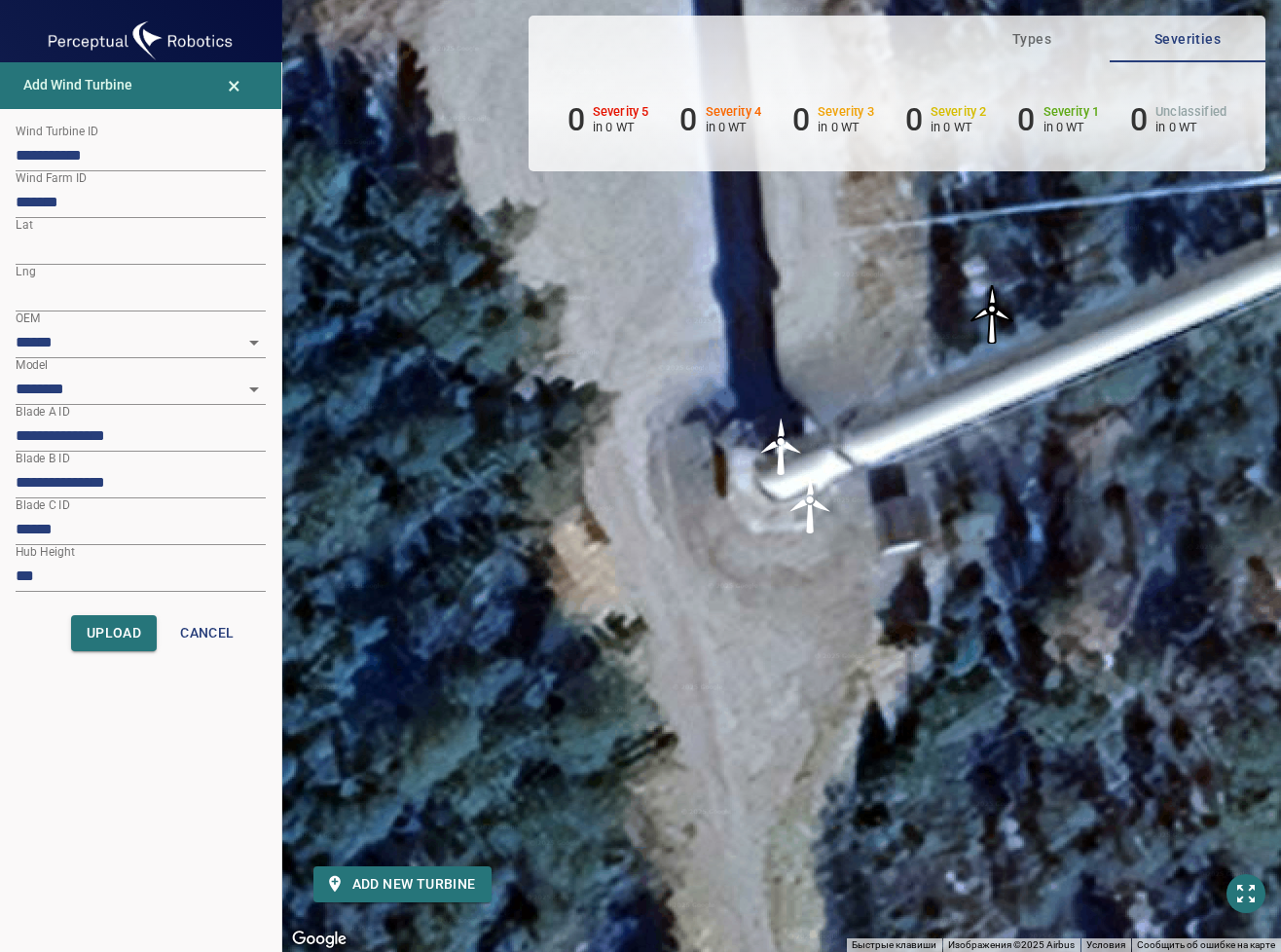 click on "******" at bounding box center (140, 530) 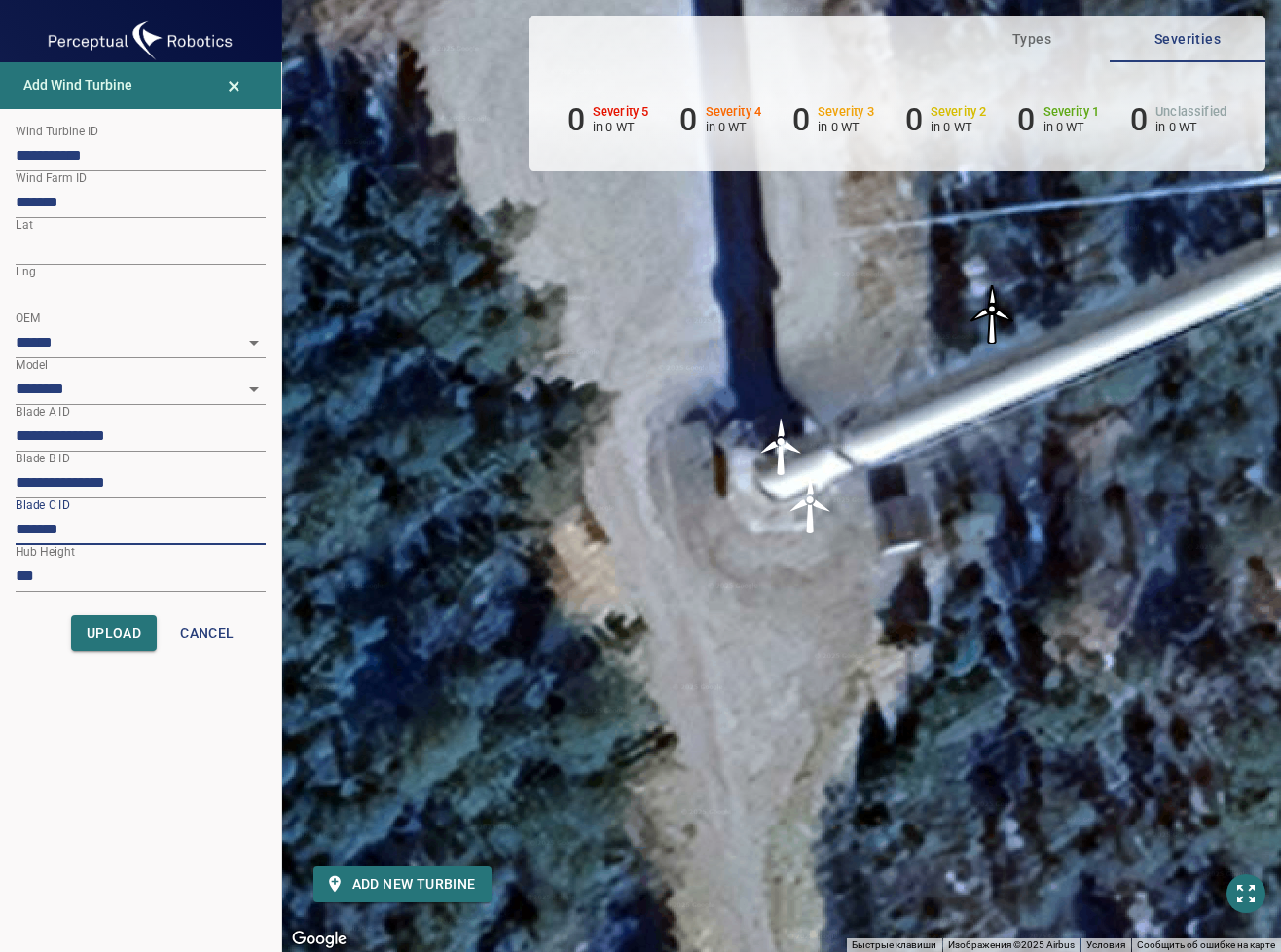 paste on "********" 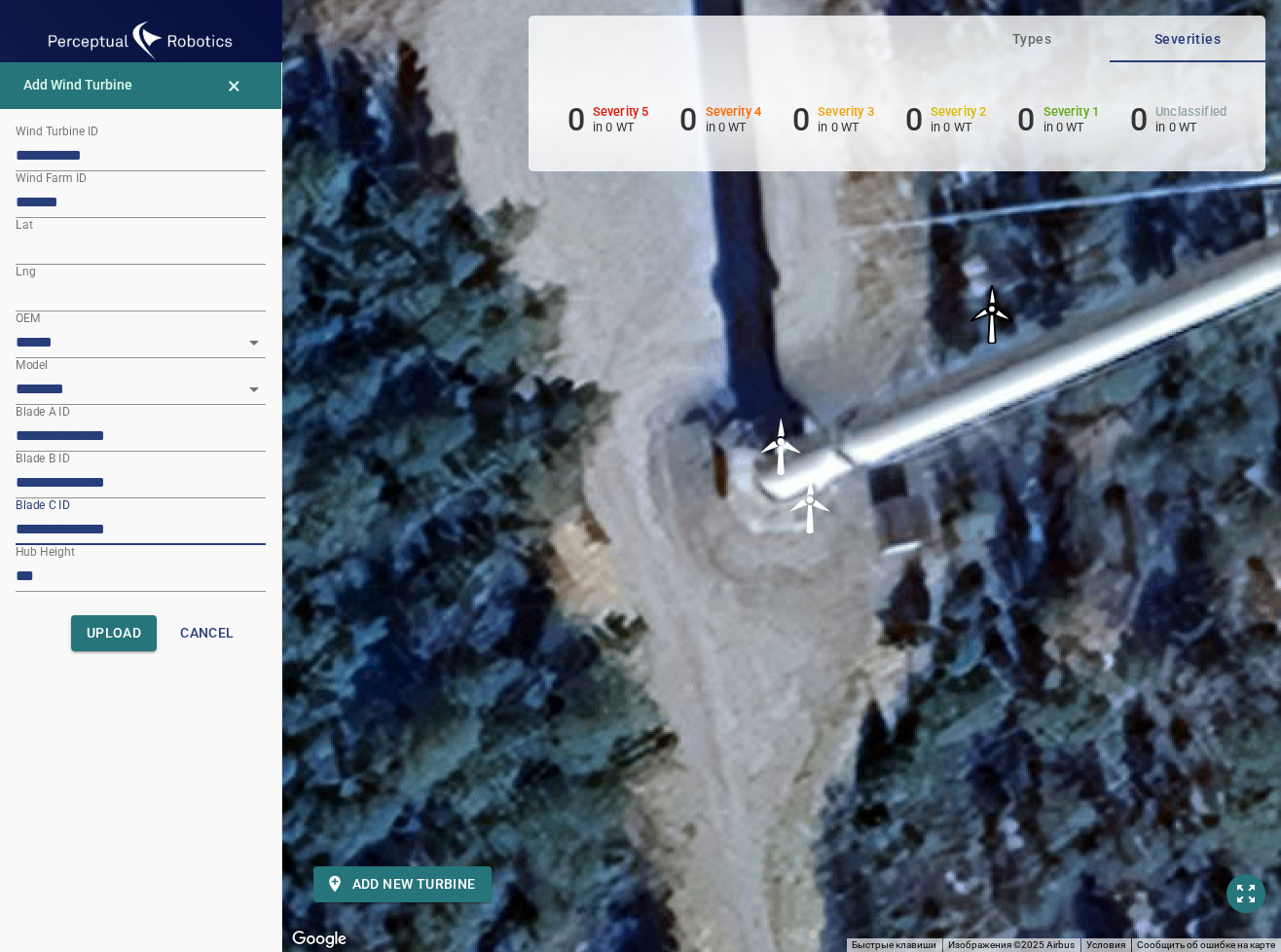 type on "**********" 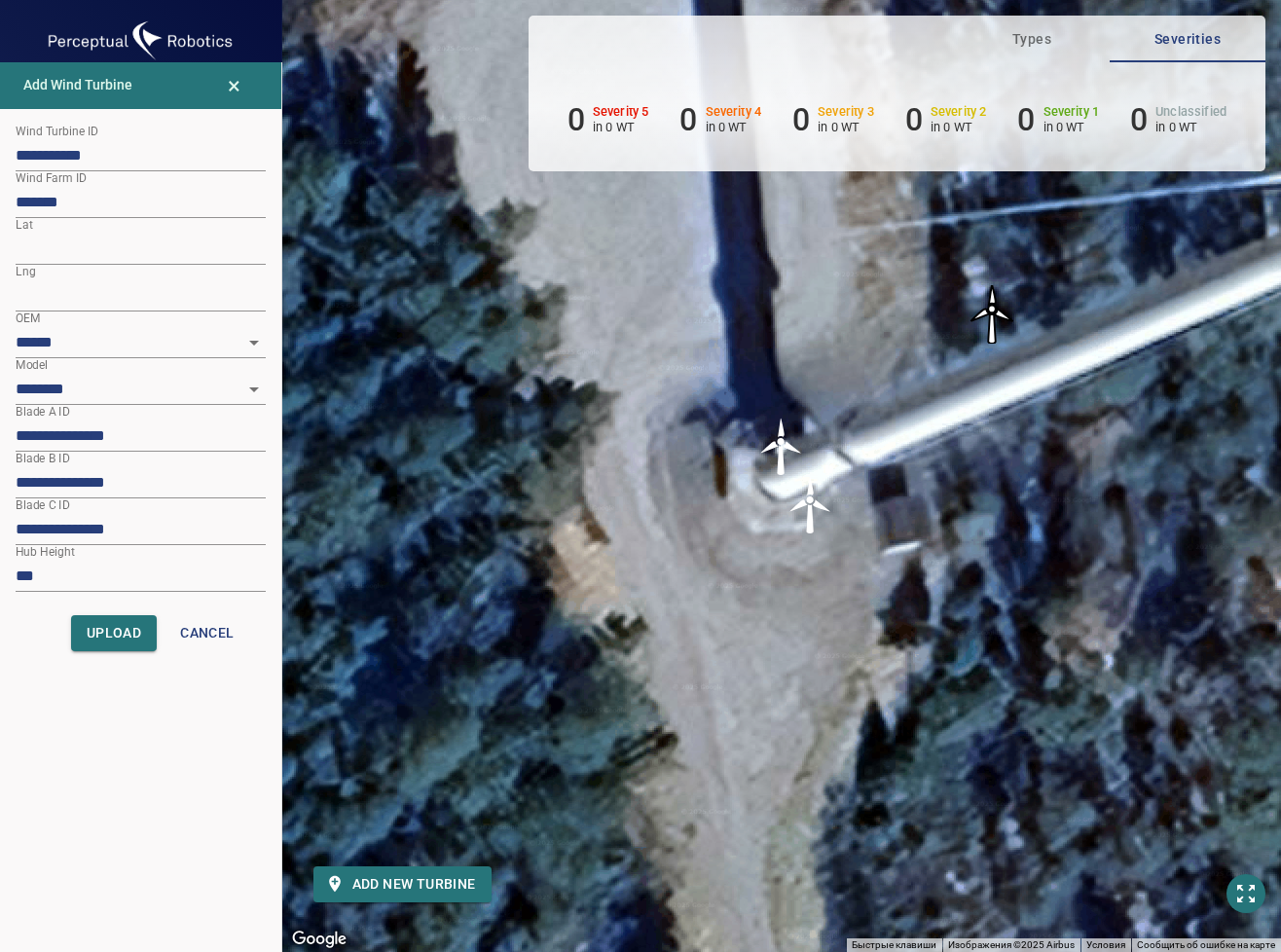 drag, startPoint x: 623, startPoint y: 581, endPoint x: 584, endPoint y: 604, distance: 45.276926 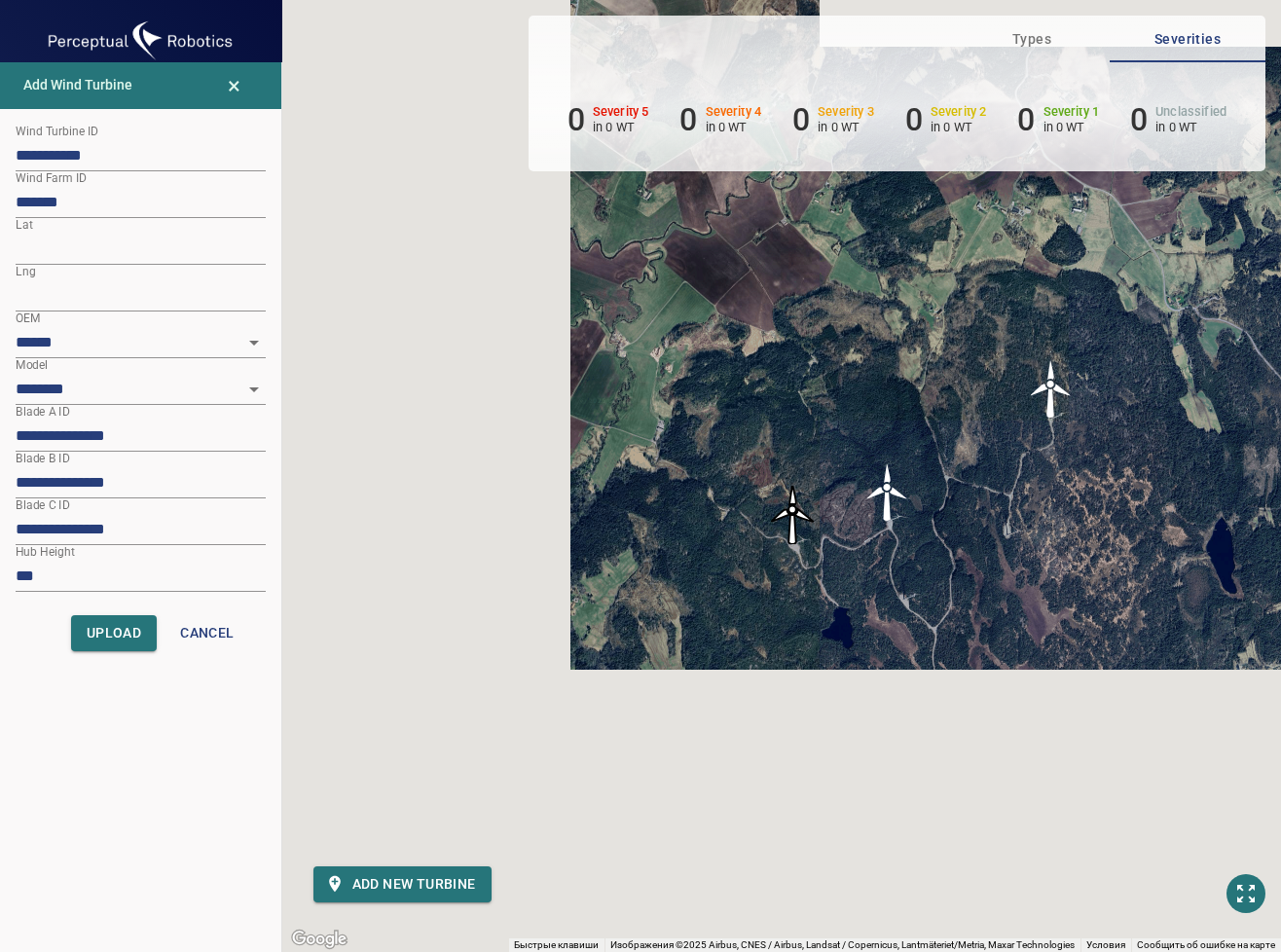 drag, startPoint x: 572, startPoint y: 760, endPoint x: 1059, endPoint y: 523, distance: 541.6069 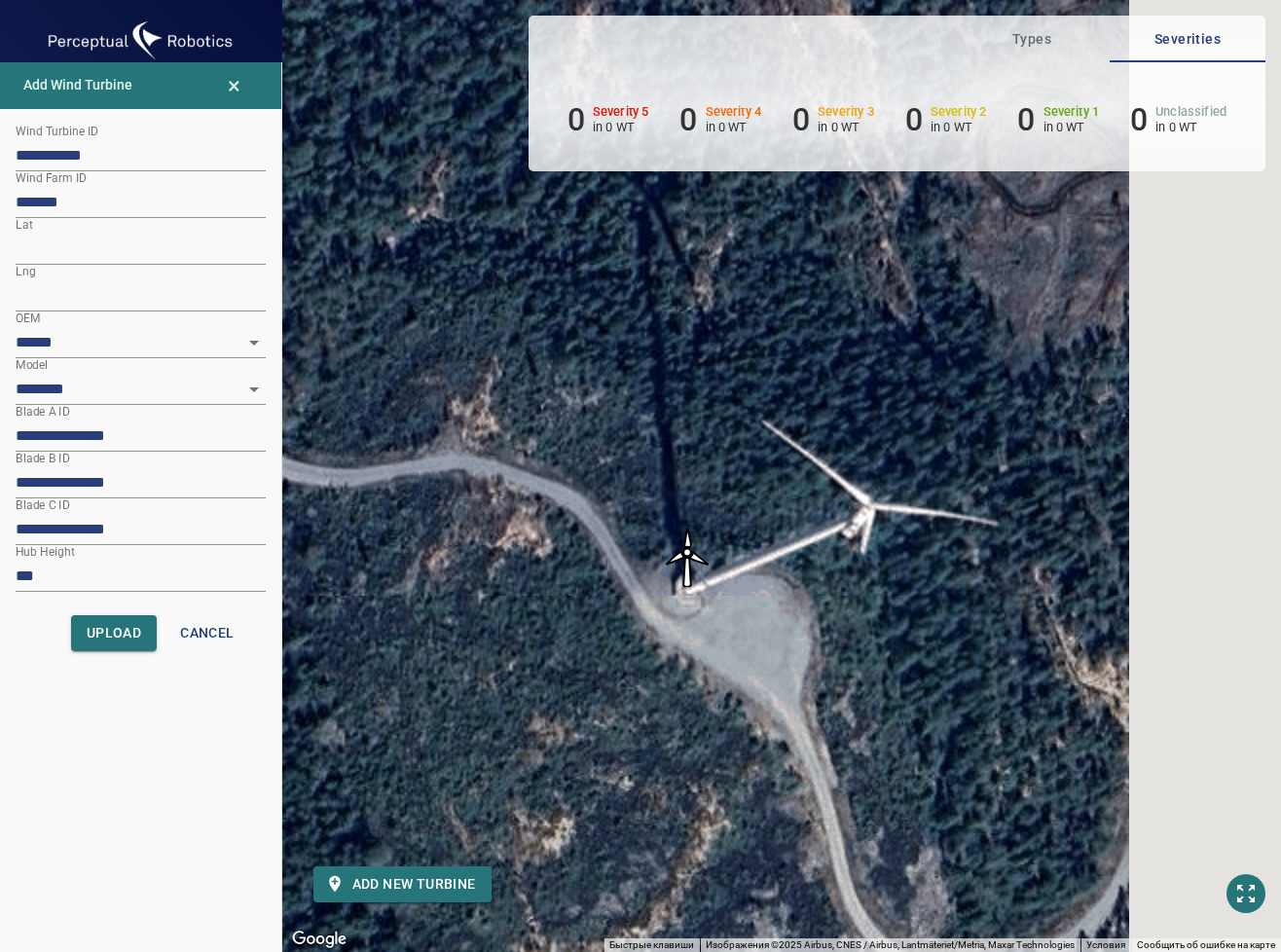 drag, startPoint x: 868, startPoint y: 438, endPoint x: 580, endPoint y: 764, distance: 434.9943 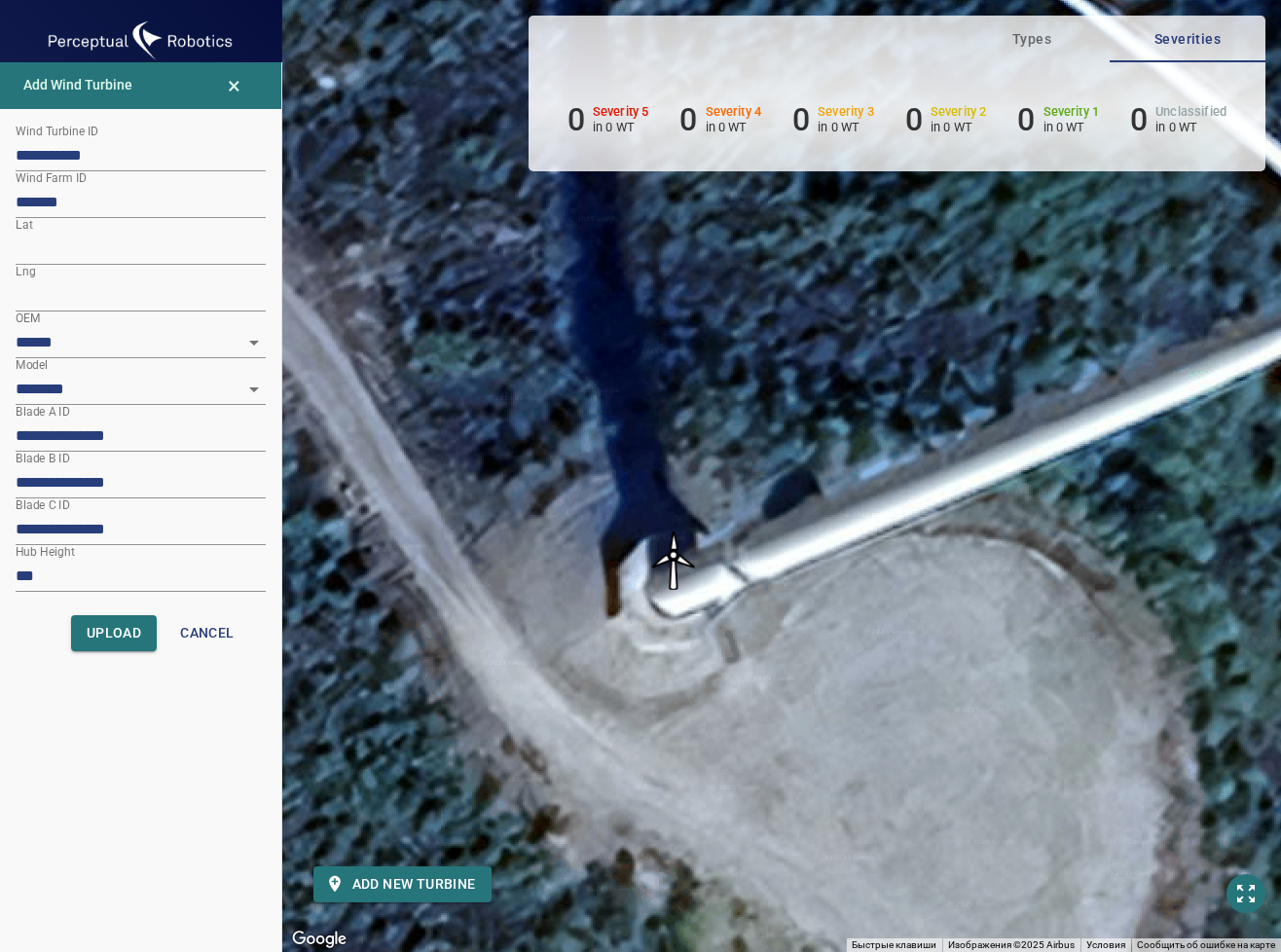 click at bounding box center (674, 561) 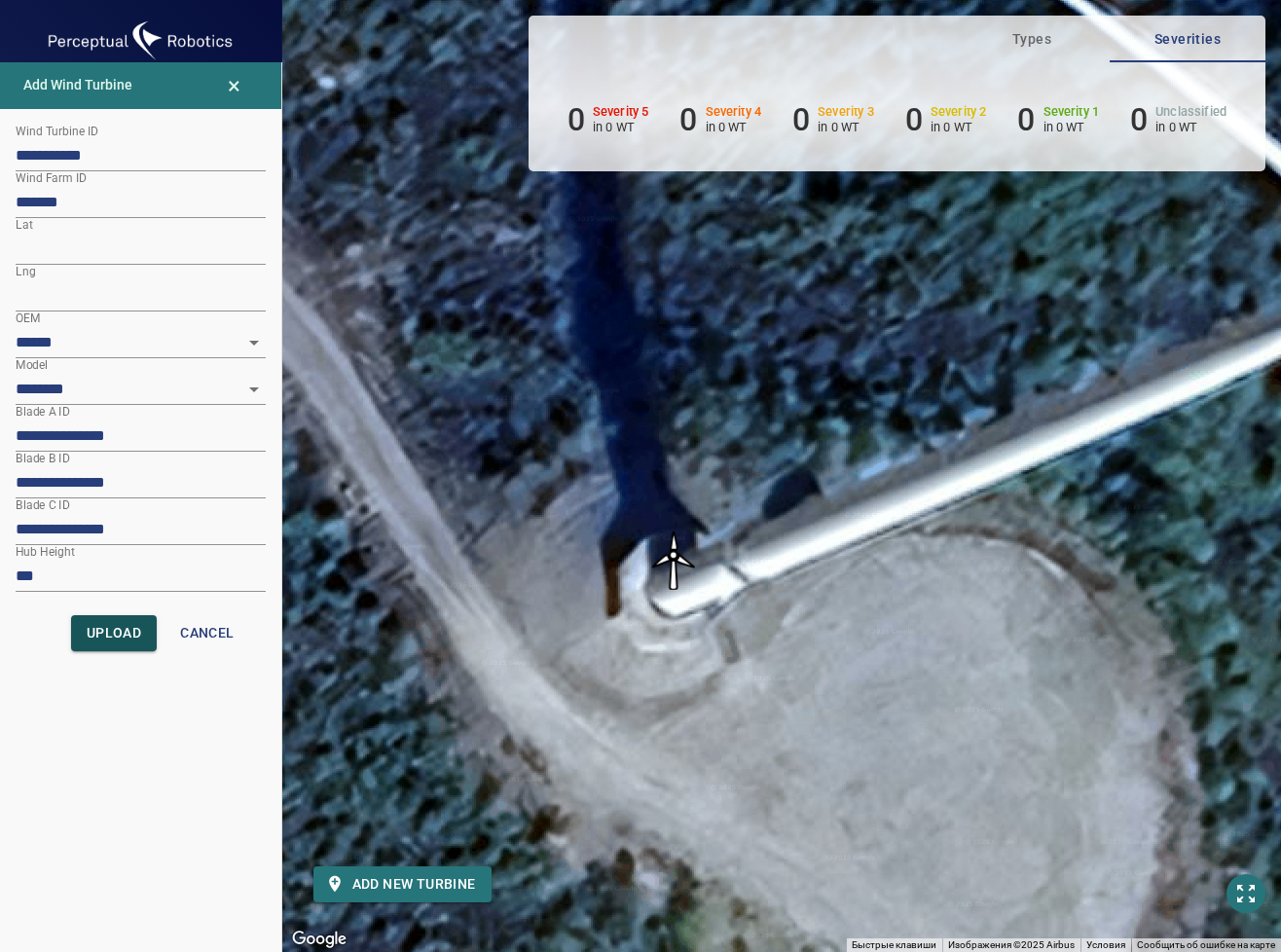 click on "Upload" at bounding box center (114, 633) 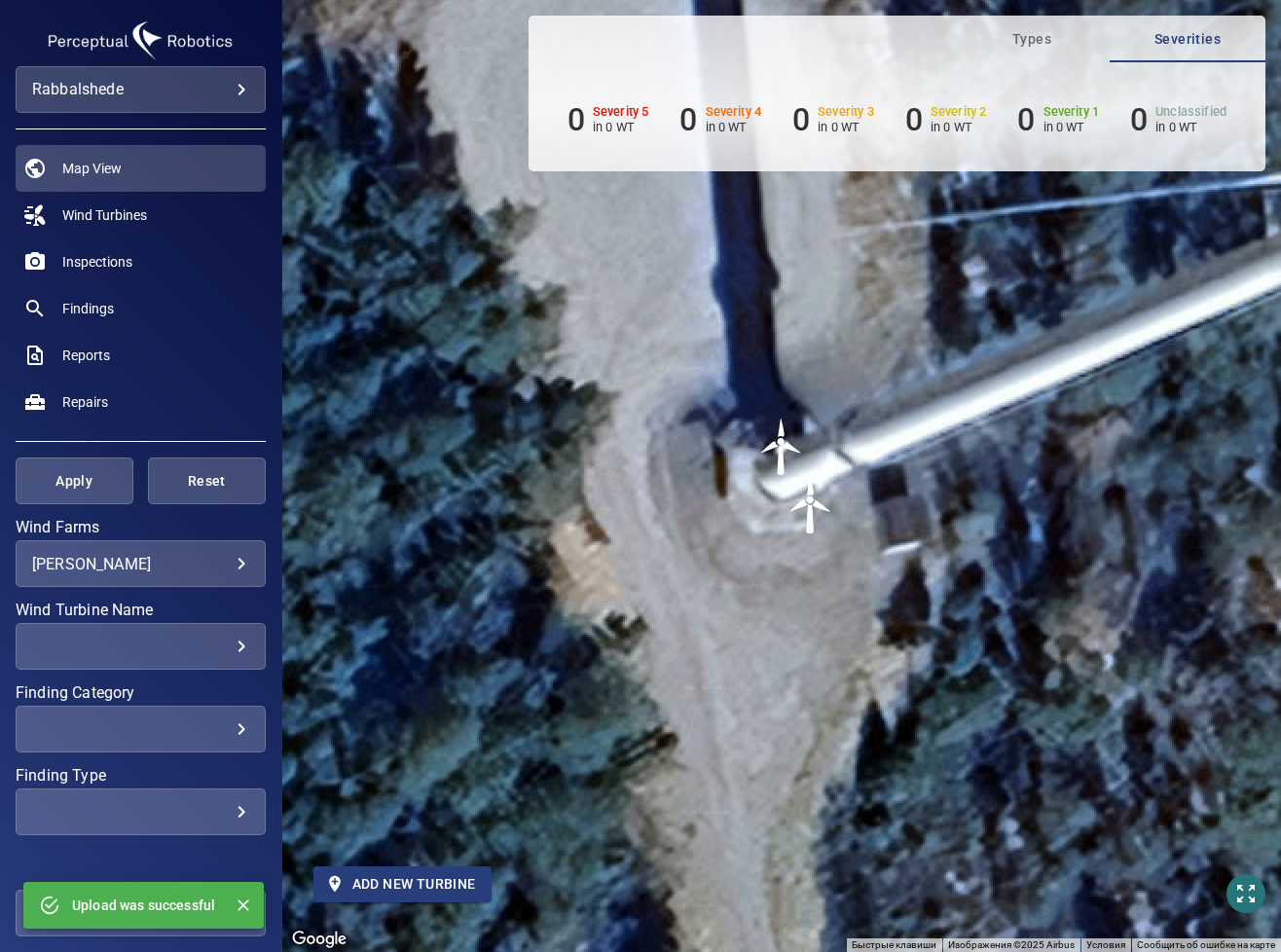 click on "Add new turbine" at bounding box center [402, 884] 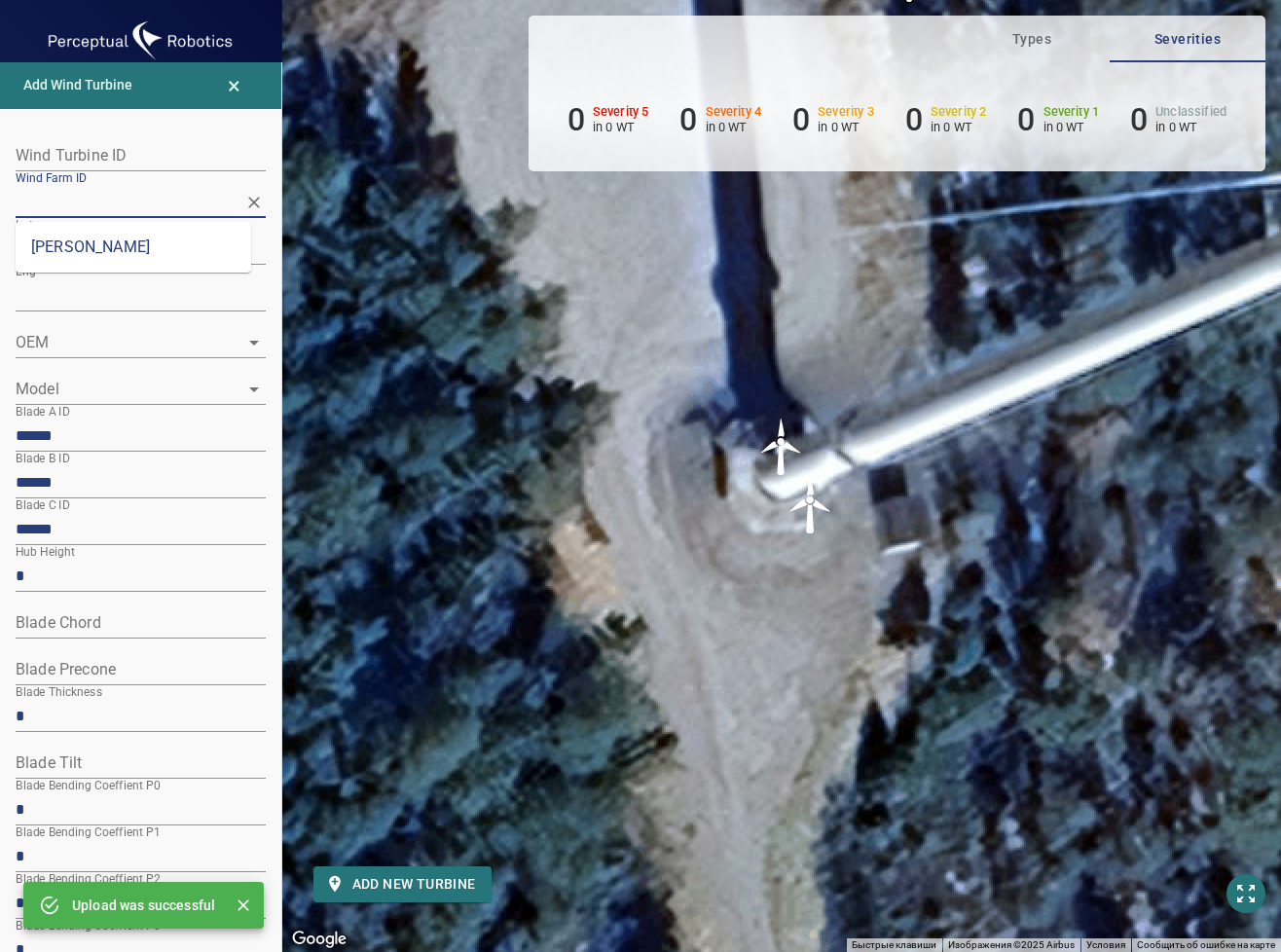 click on "Wind Farm ID" at bounding box center (126, 201) 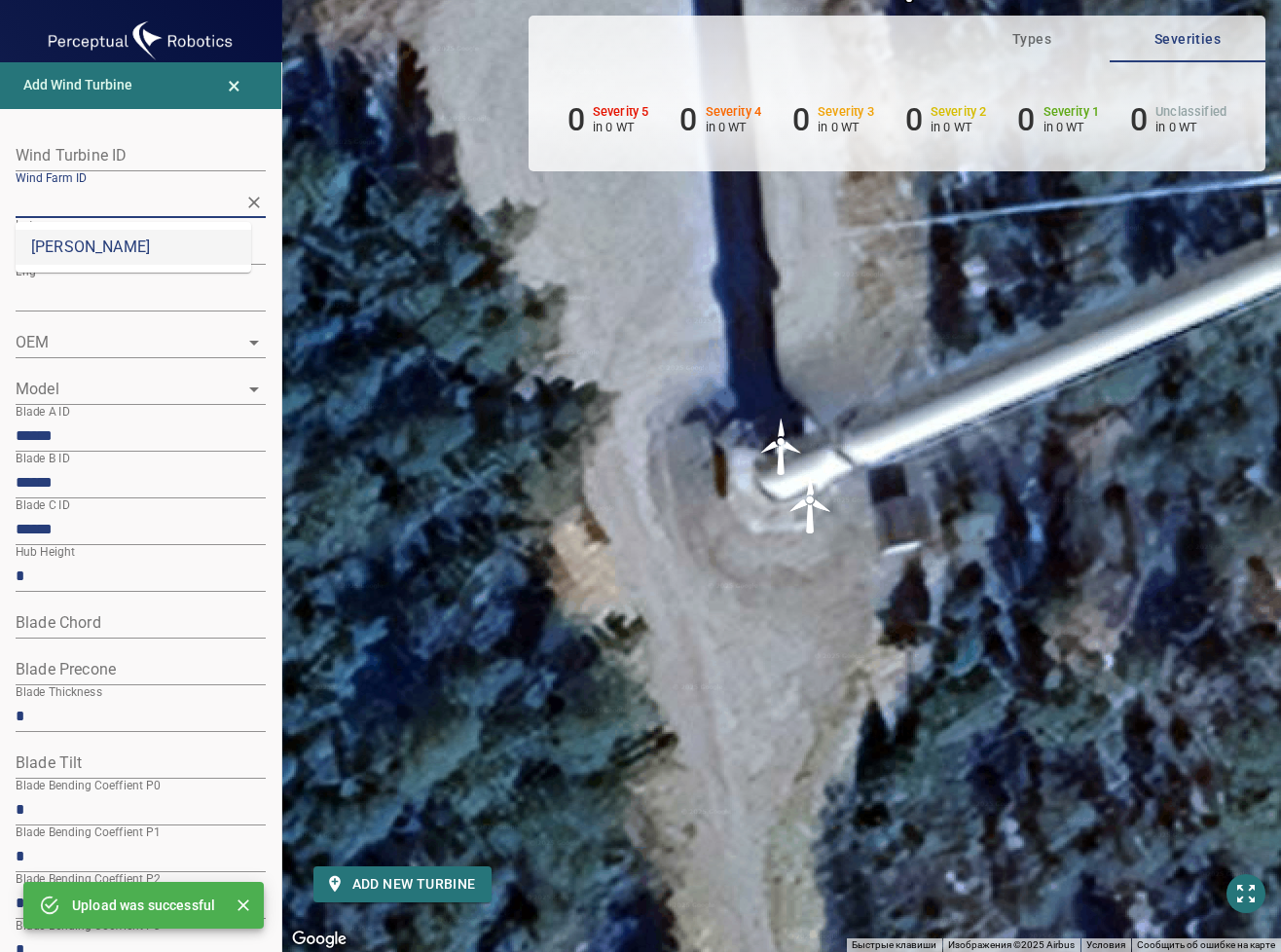 click on "[PERSON_NAME]" at bounding box center [133, 247] 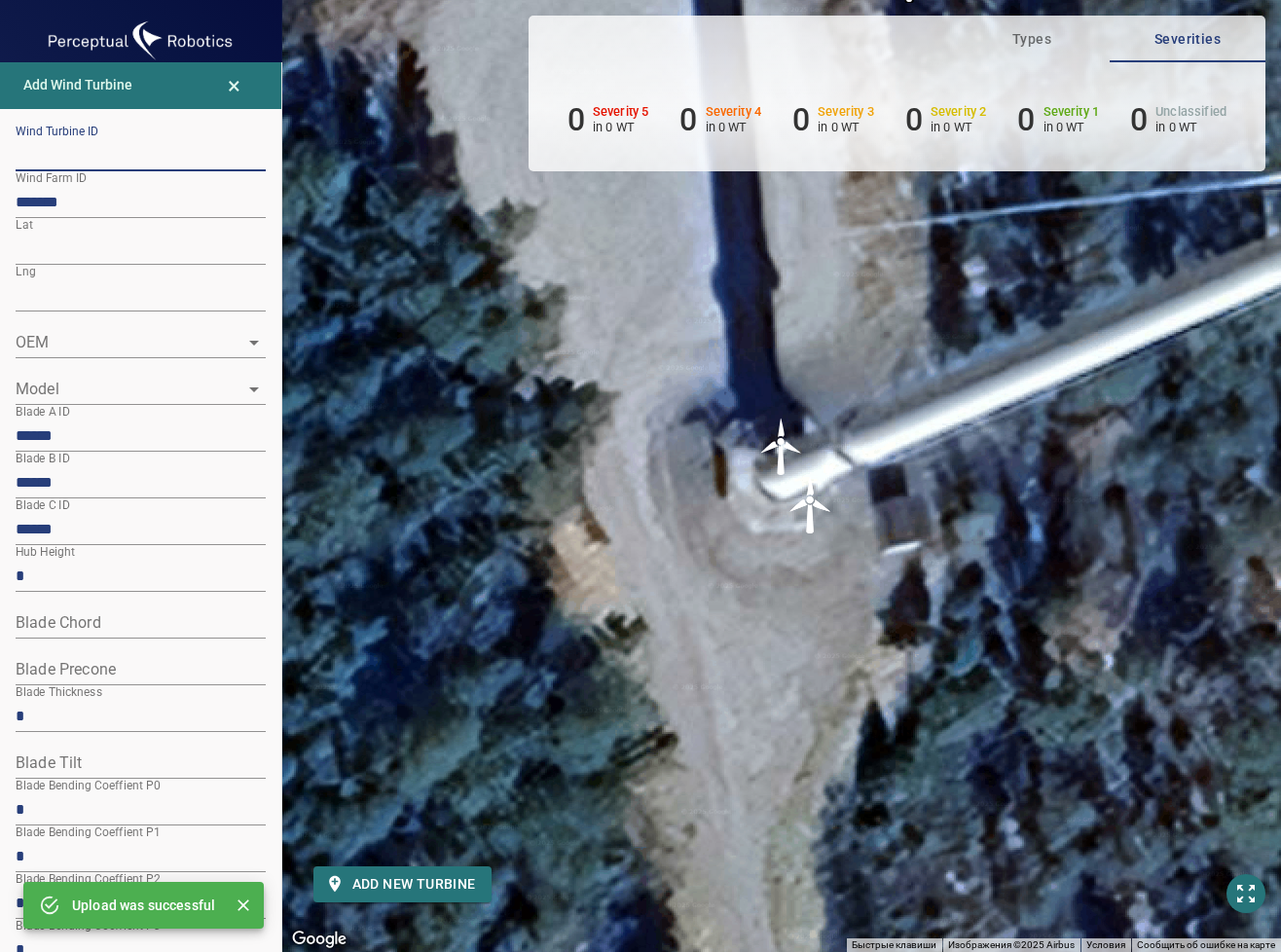 click at bounding box center [140, 156] 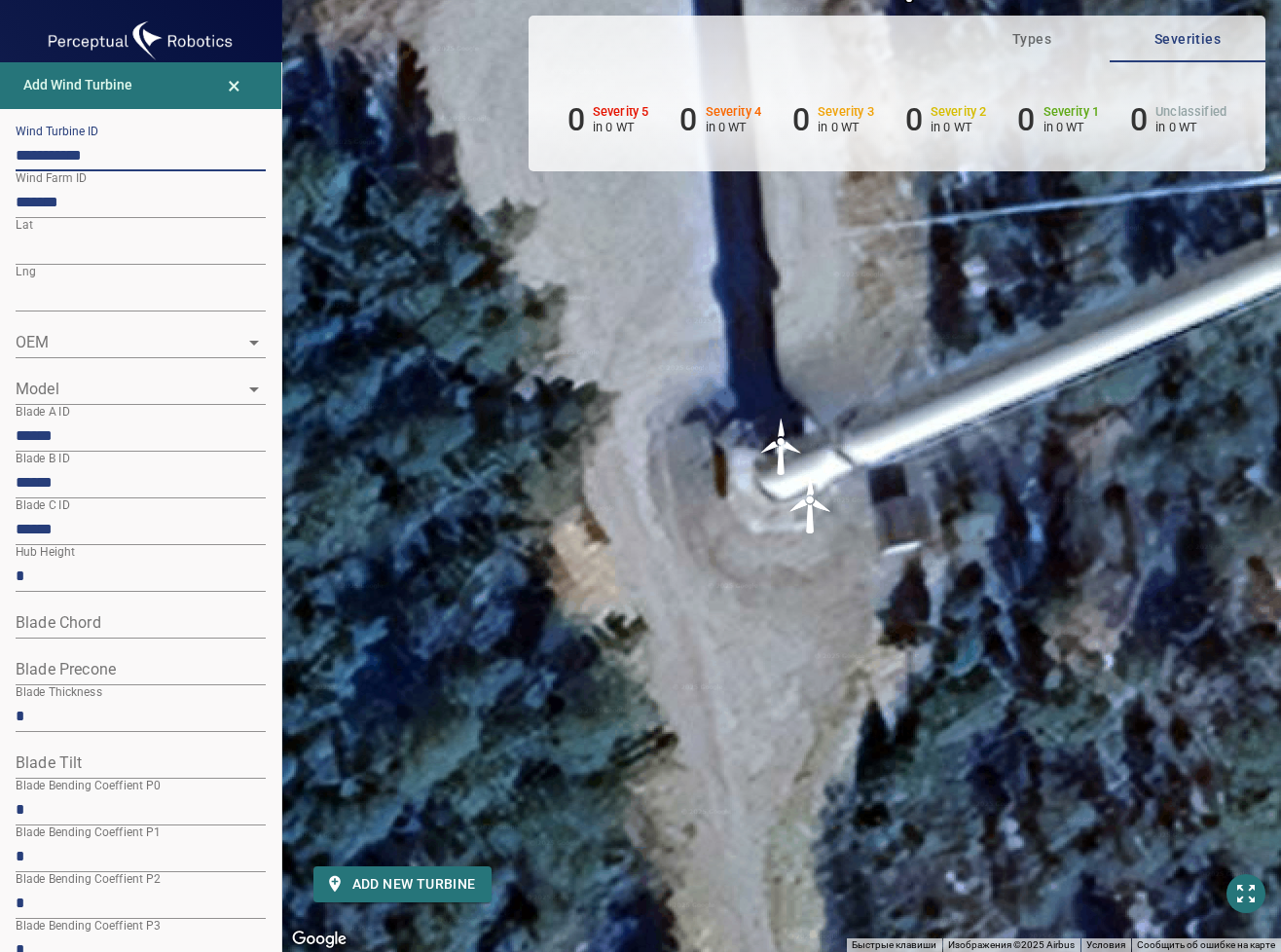 type on "**********" 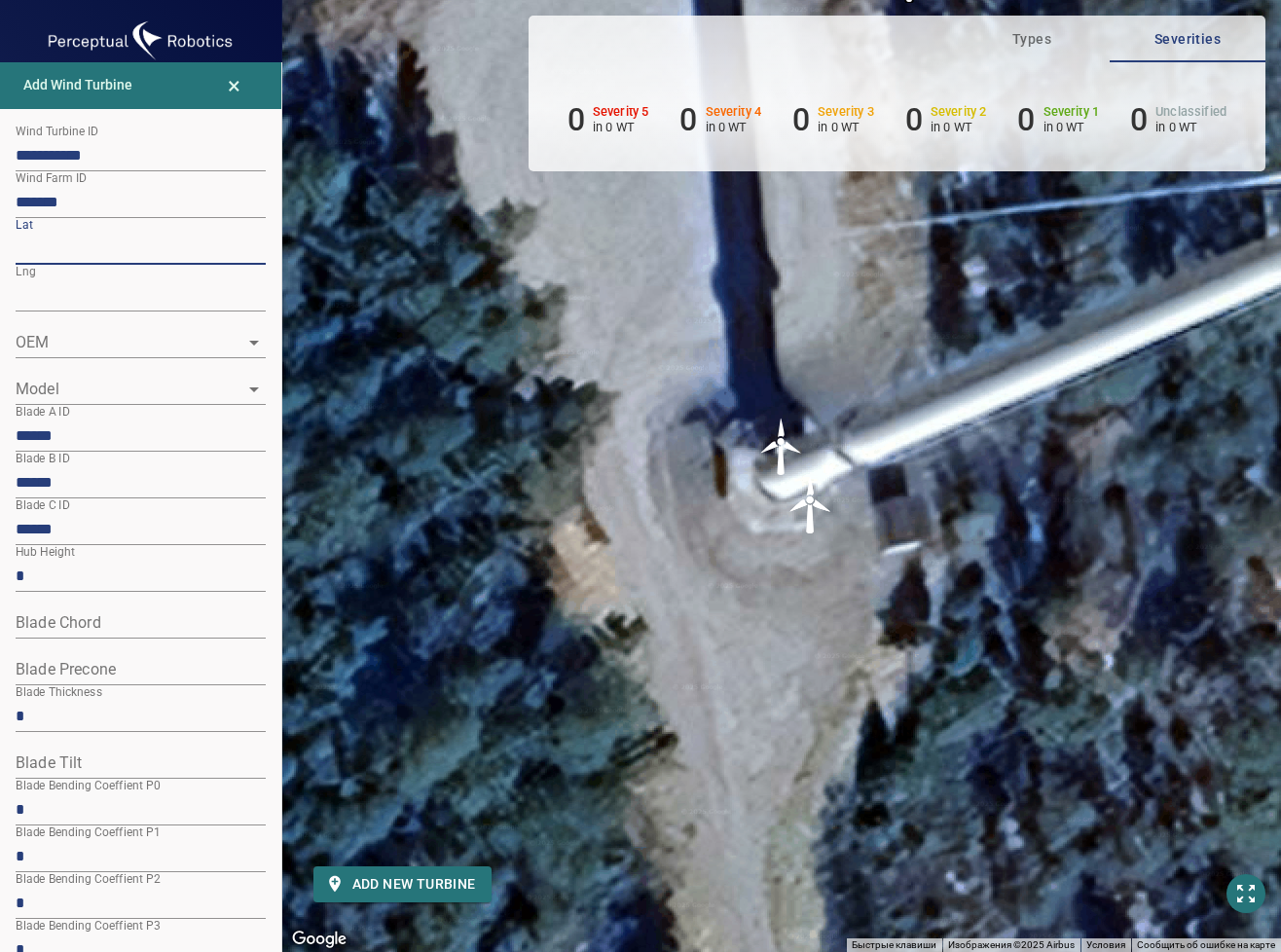 drag, startPoint x: 62, startPoint y: 249, endPoint x: 0, endPoint y: 260, distance: 62.96825 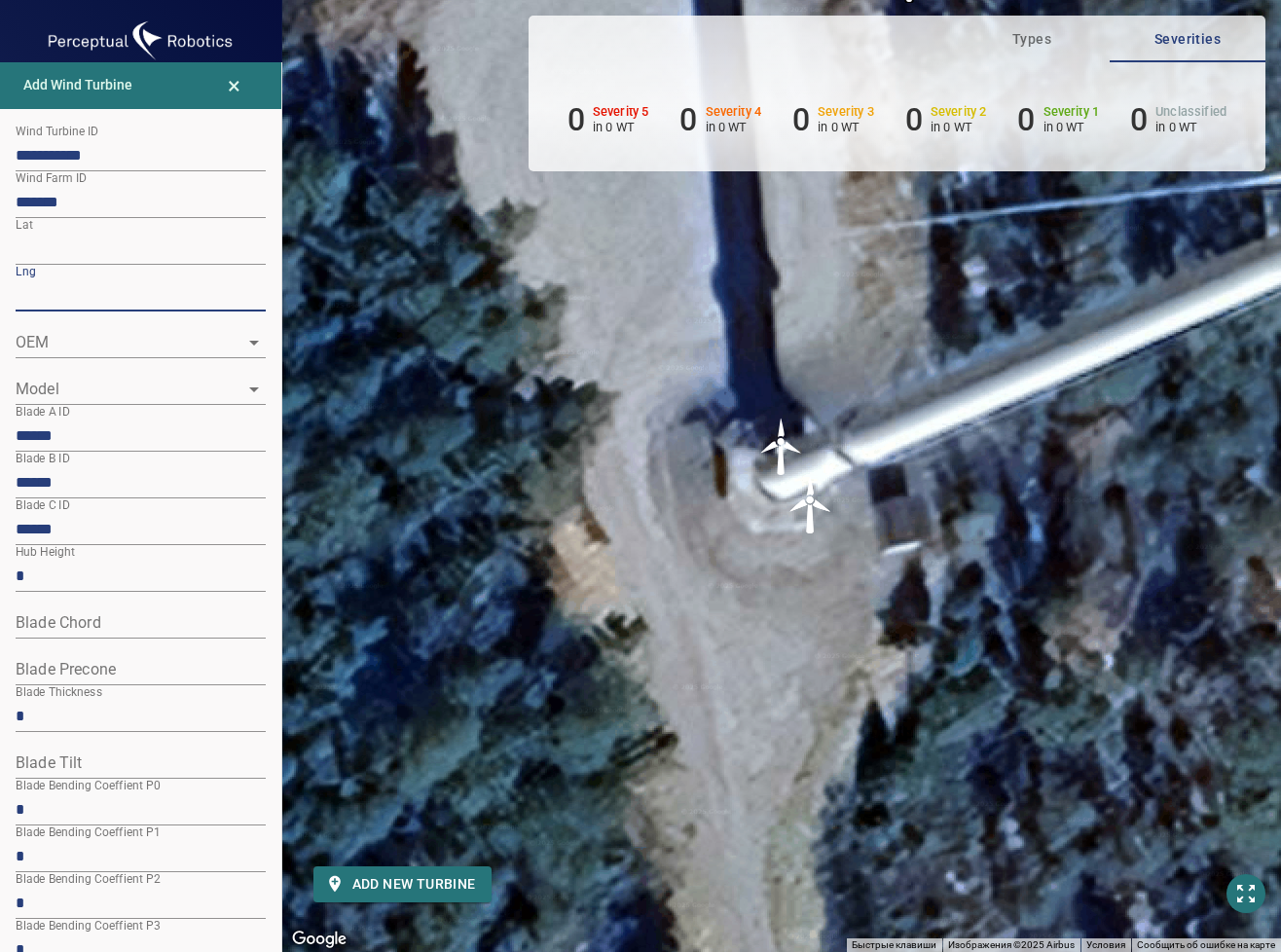 drag, startPoint x: 95, startPoint y: 291, endPoint x: 4, endPoint y: 307, distance: 92.39589 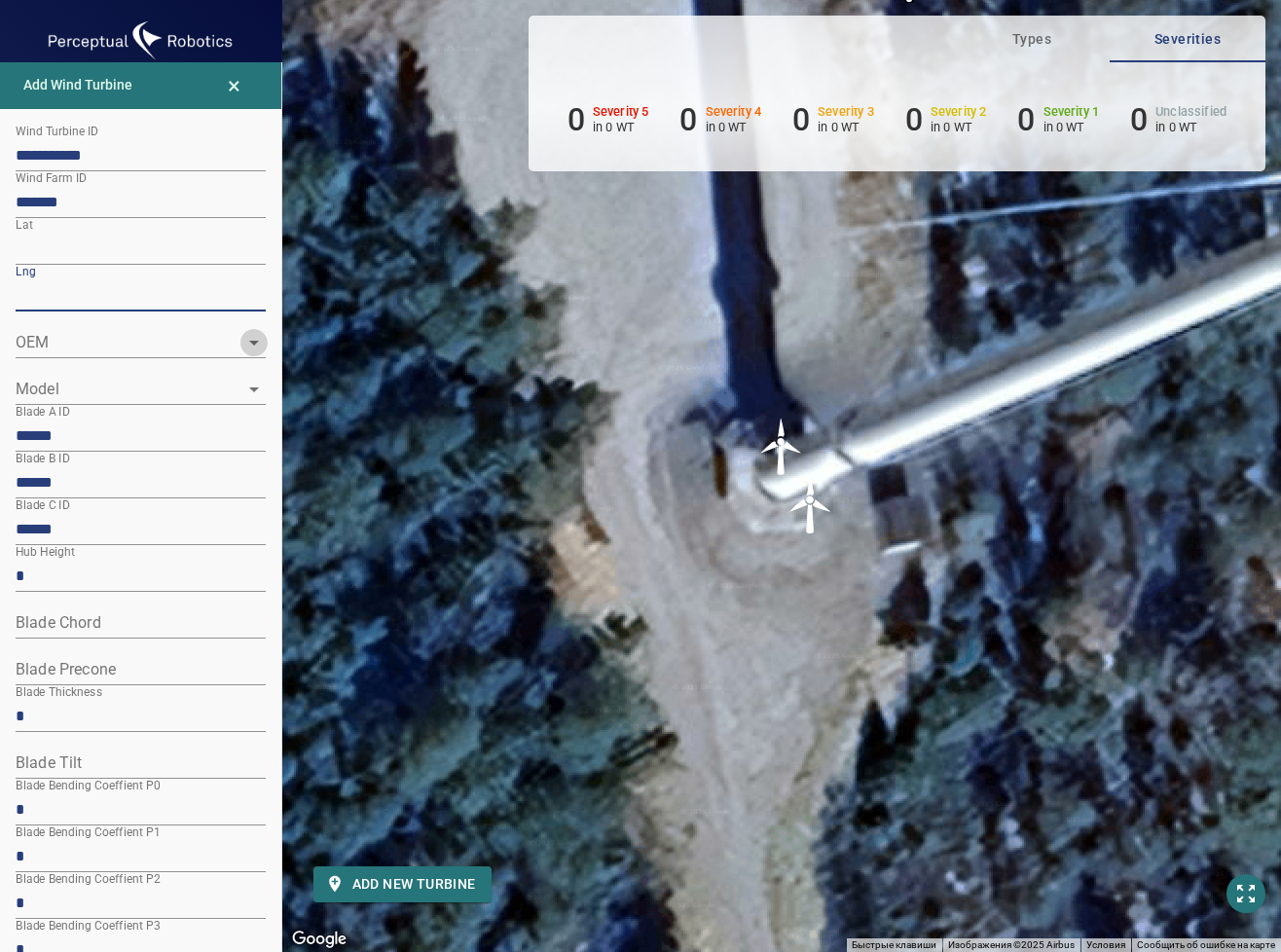 click 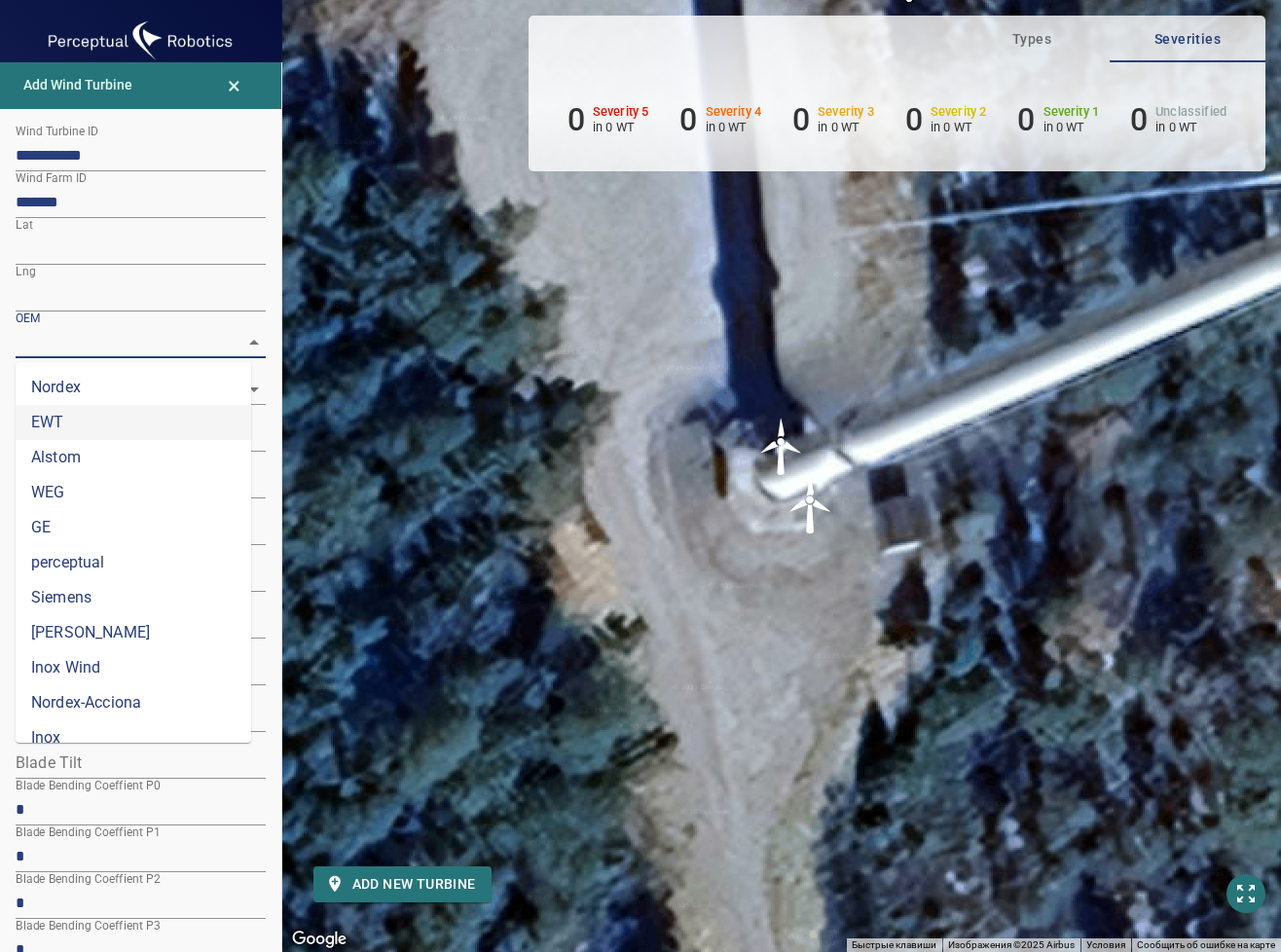 scroll, scrollTop: 0, scrollLeft: 0, axis: both 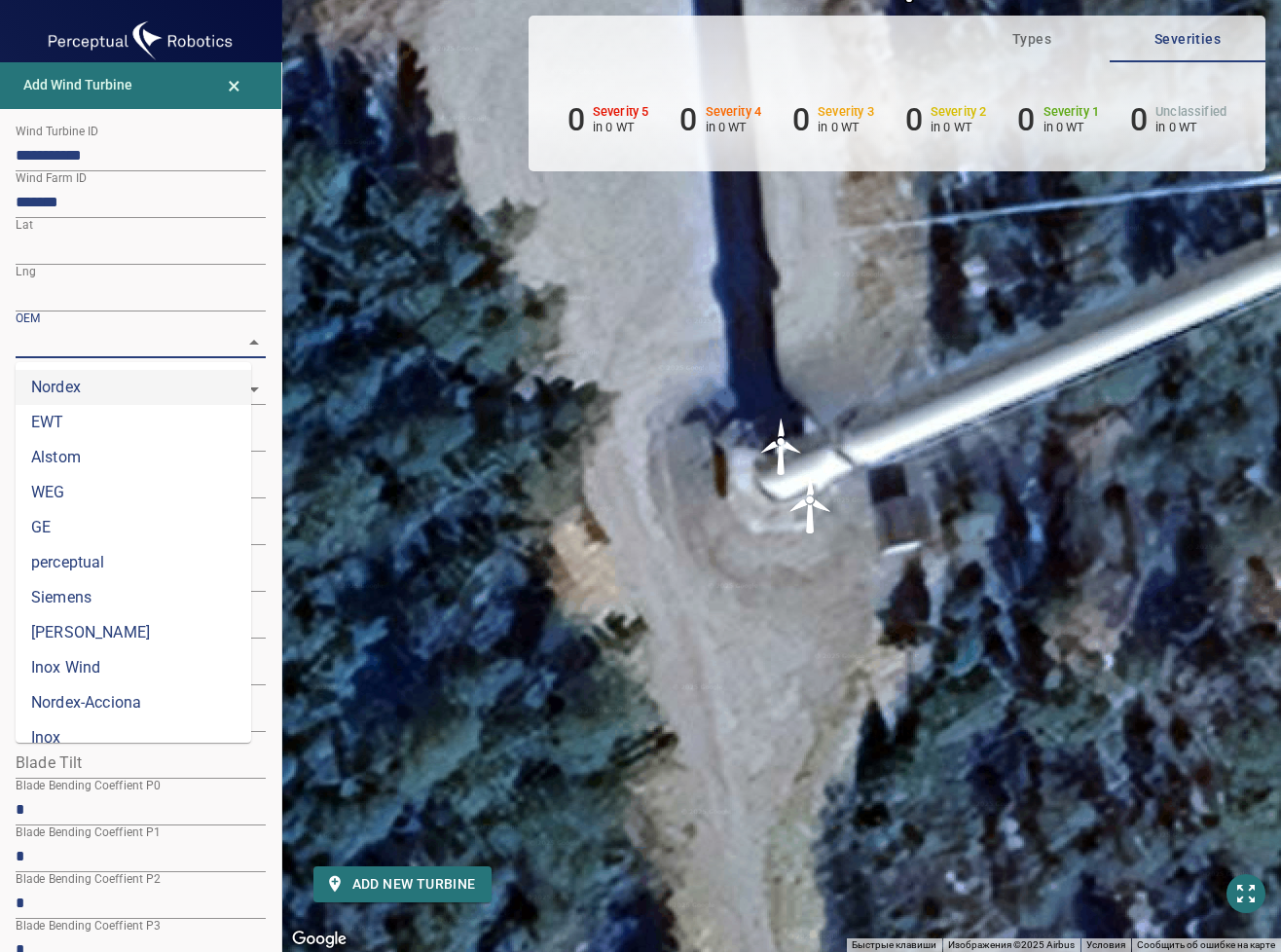 click on "Nordex" at bounding box center [133, 387] 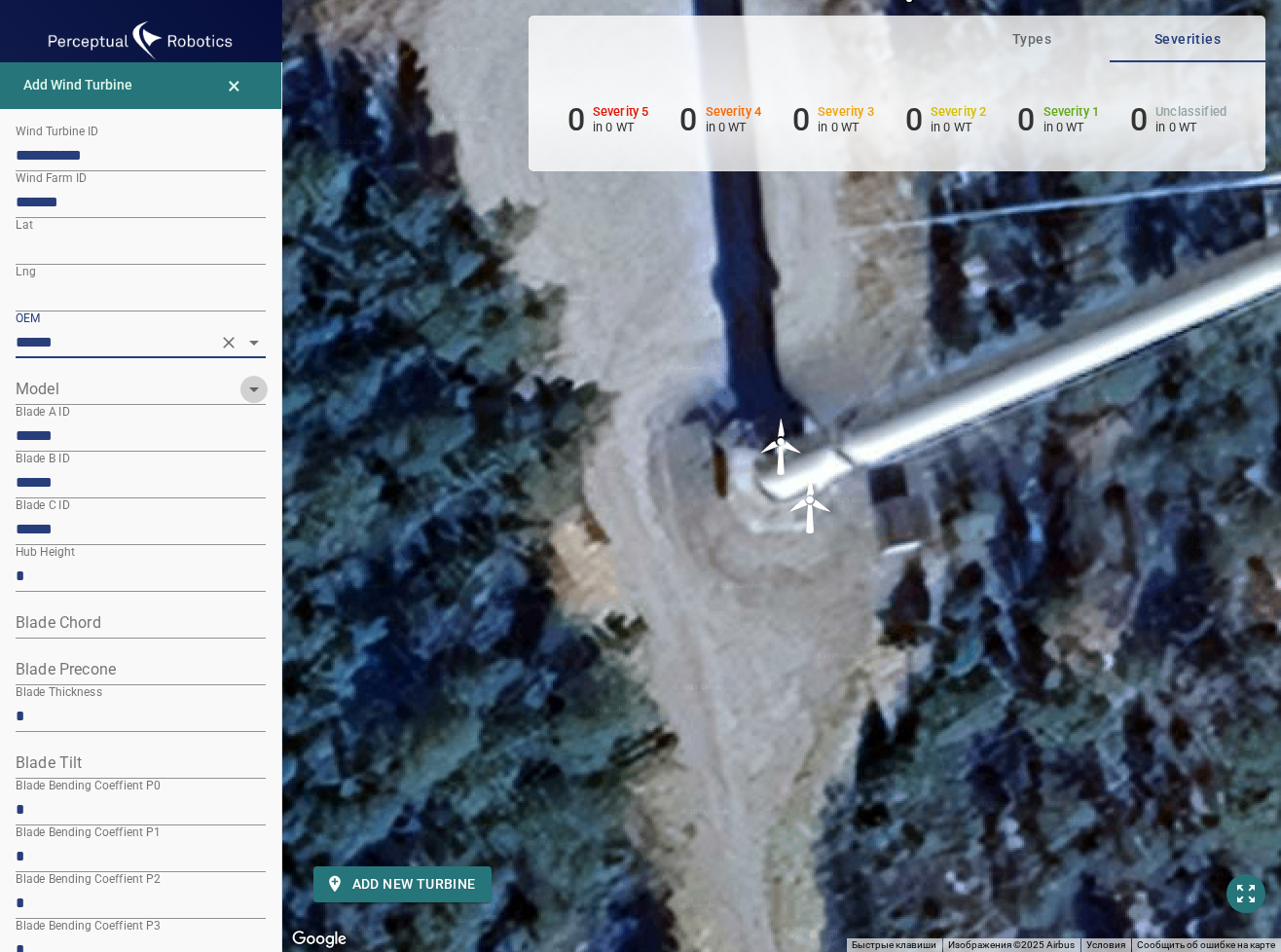 click 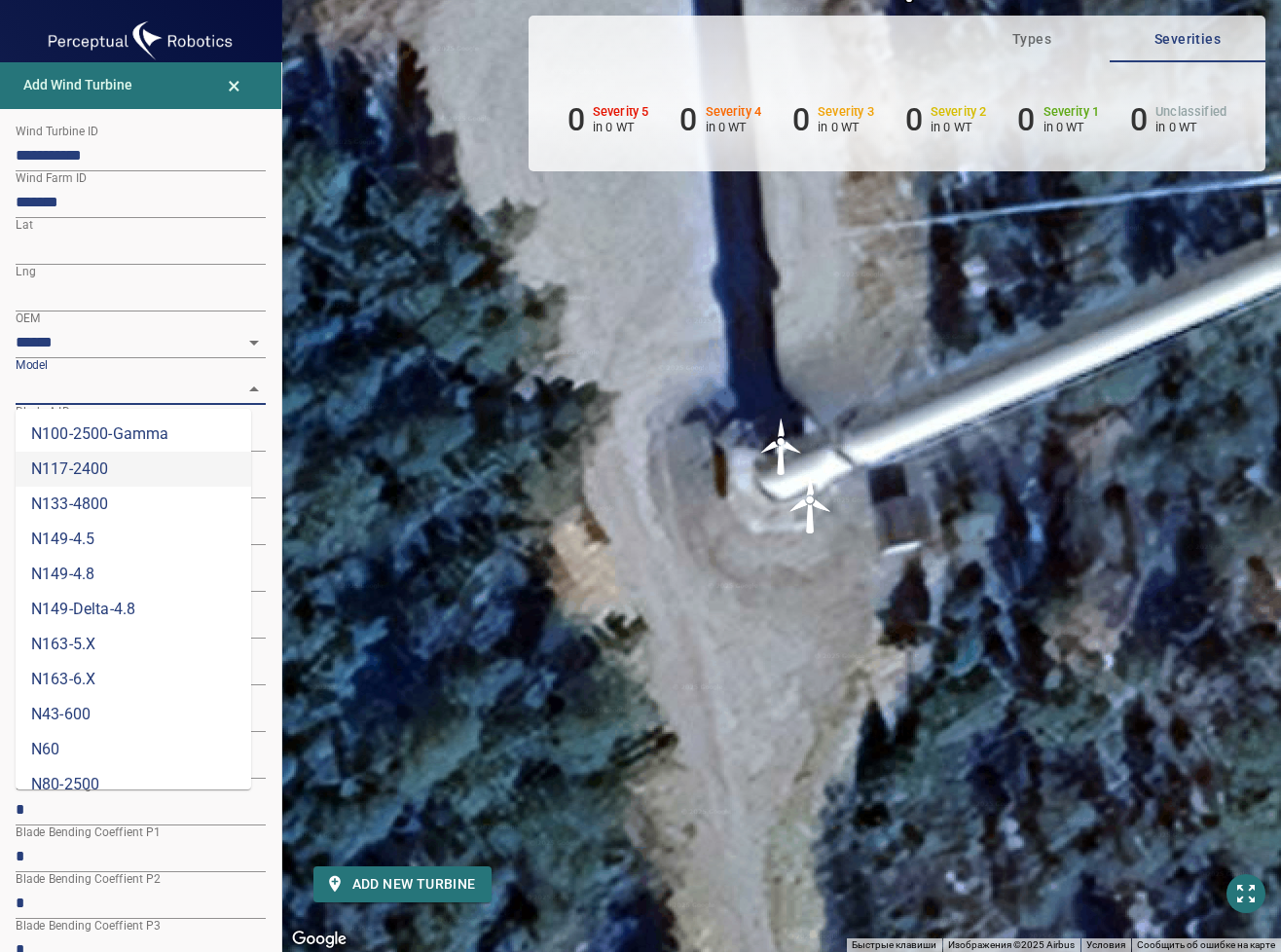 scroll, scrollTop: 160, scrollLeft: 0, axis: vertical 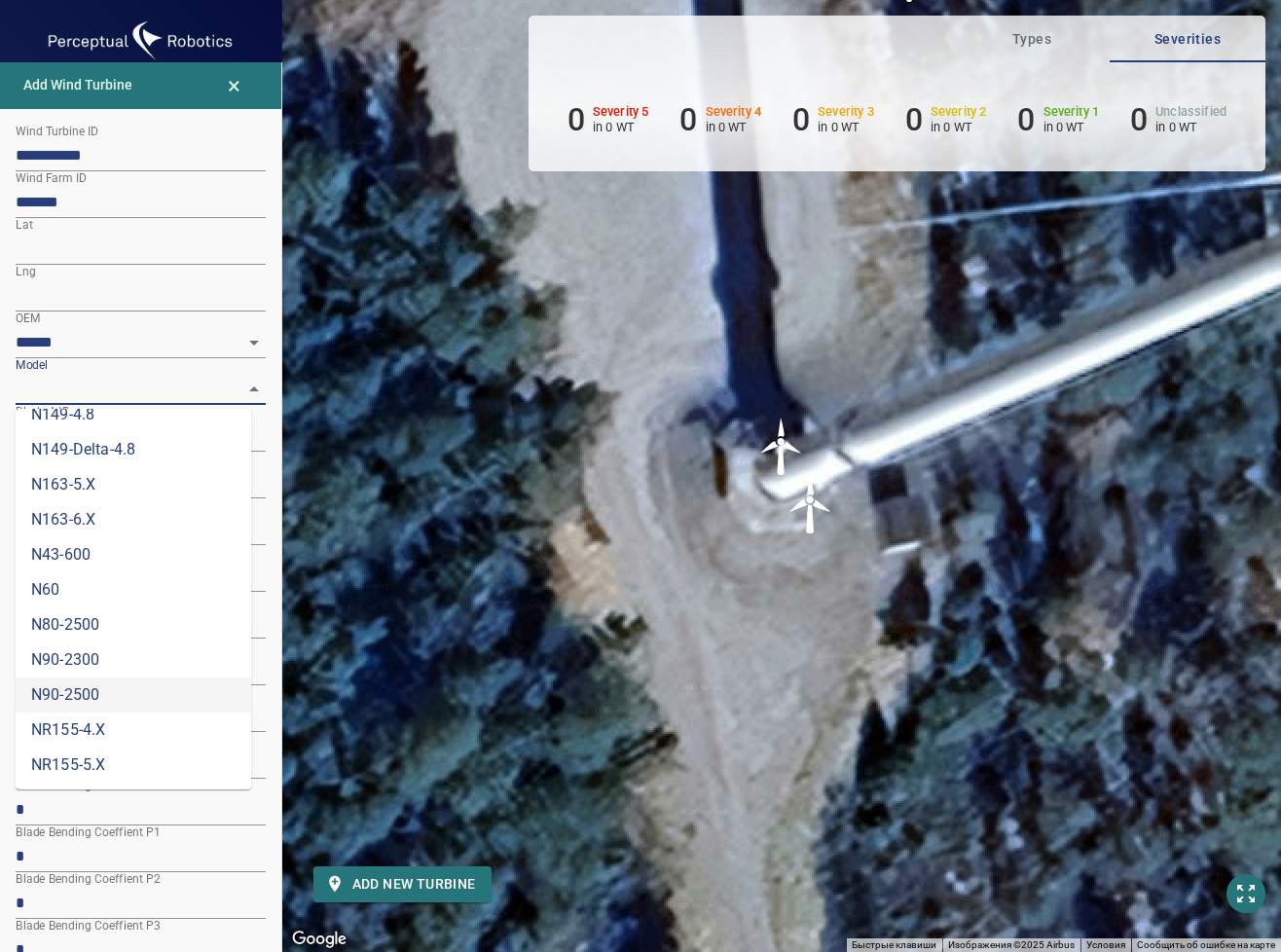 click on "N90-2500" at bounding box center (133, 695) 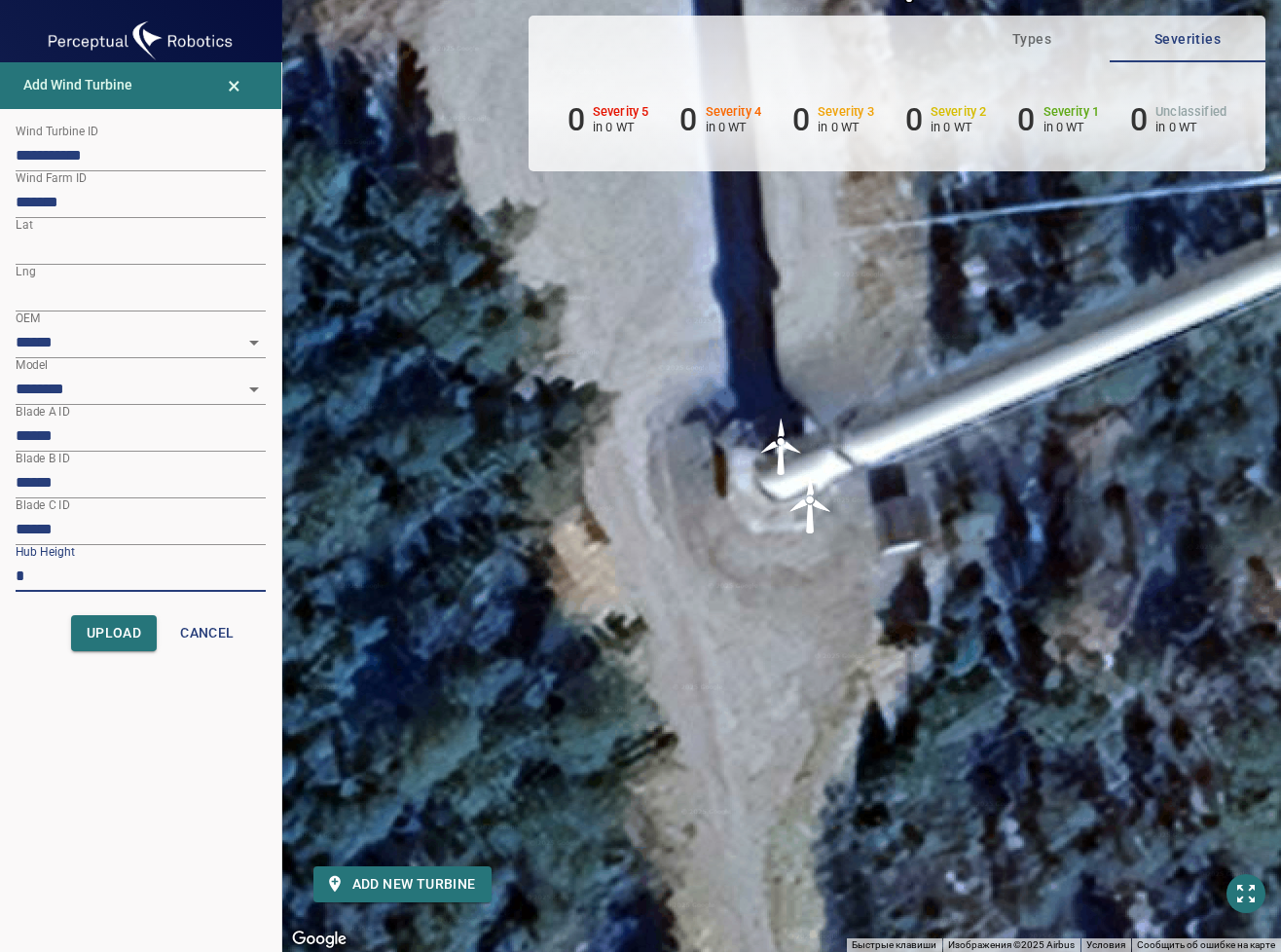 drag, startPoint x: 42, startPoint y: 568, endPoint x: -37, endPoint y: 573, distance: 79.15807 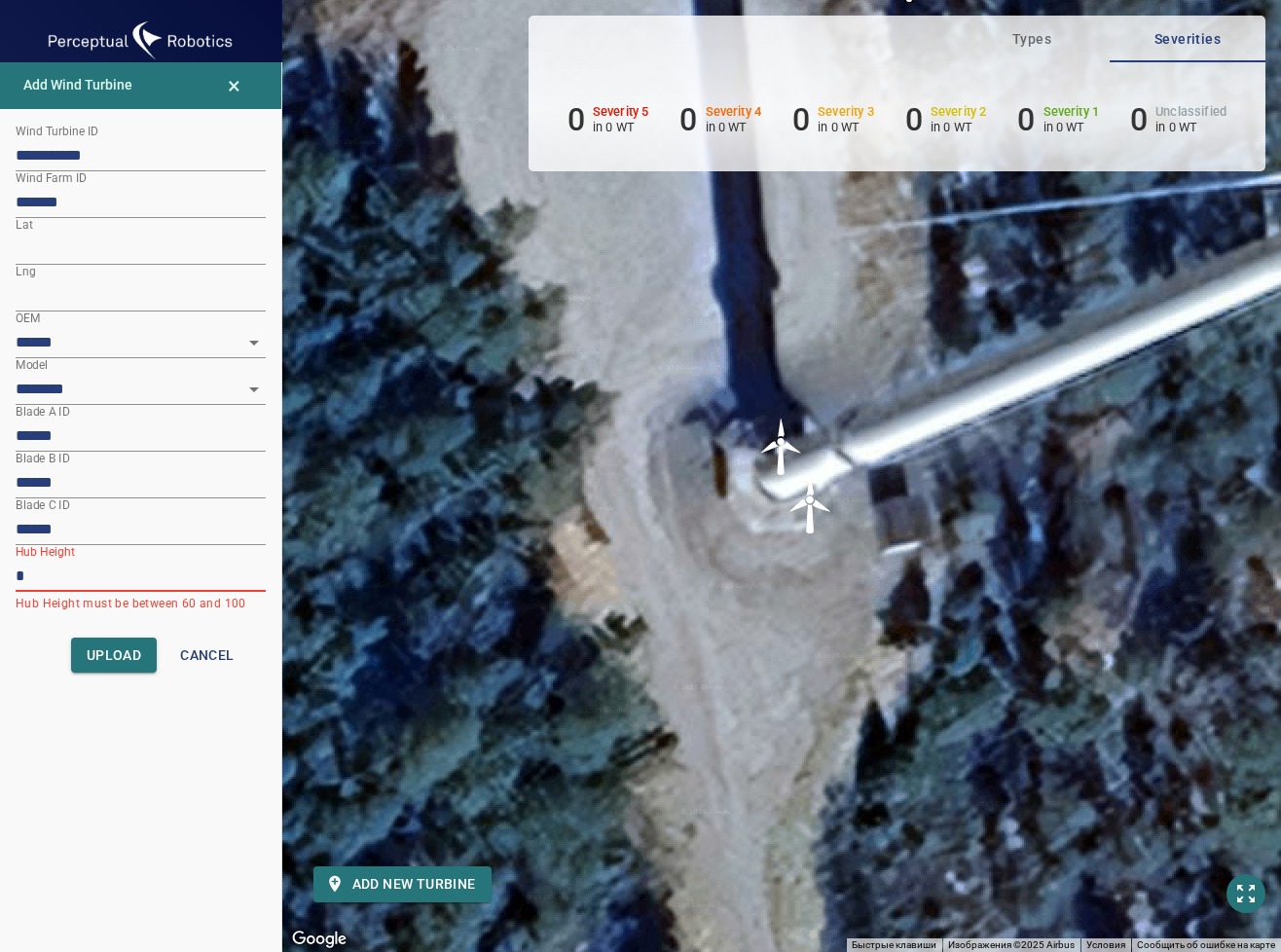 type on "***" 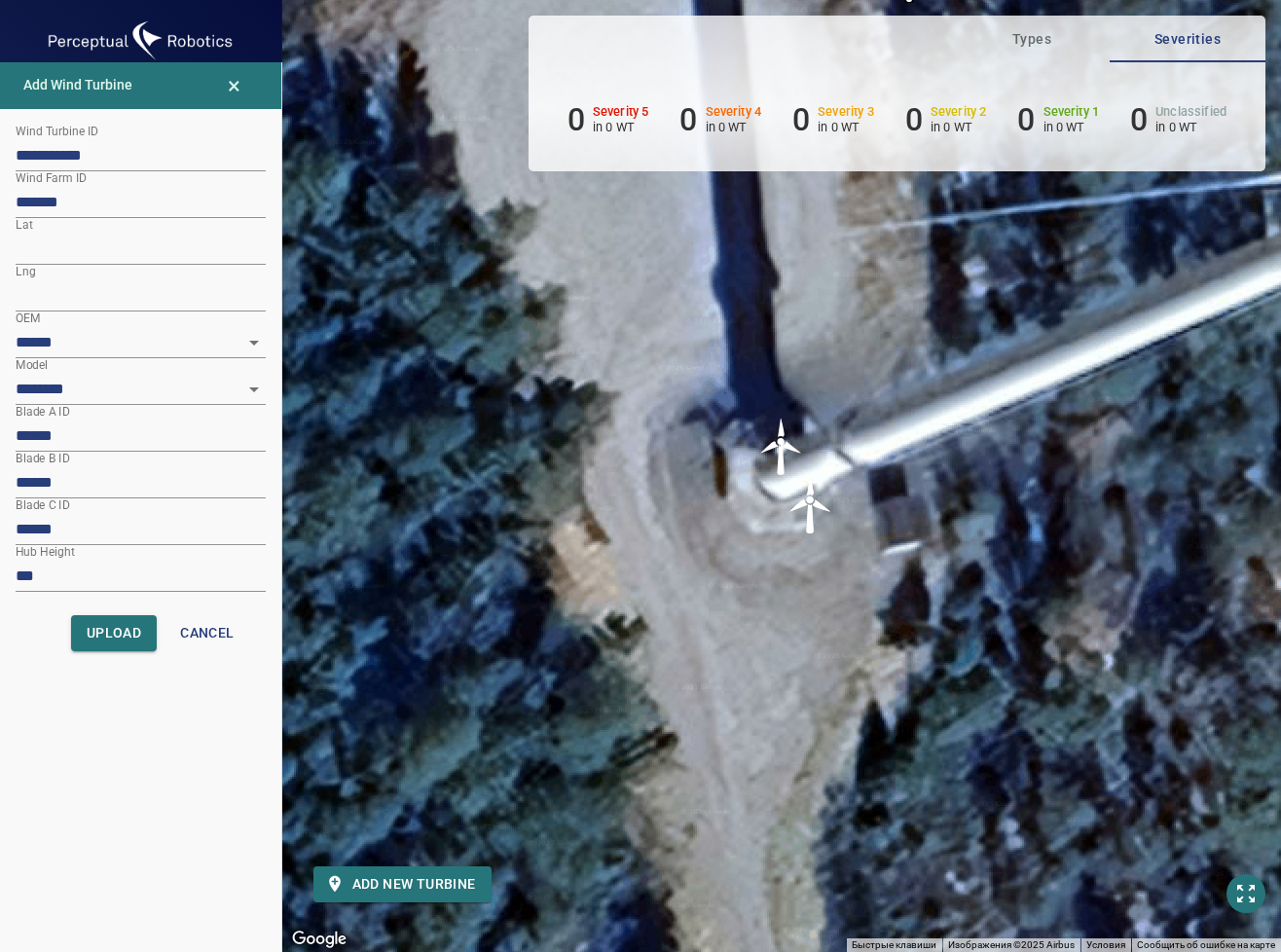click on "******" at bounding box center [140, 436] 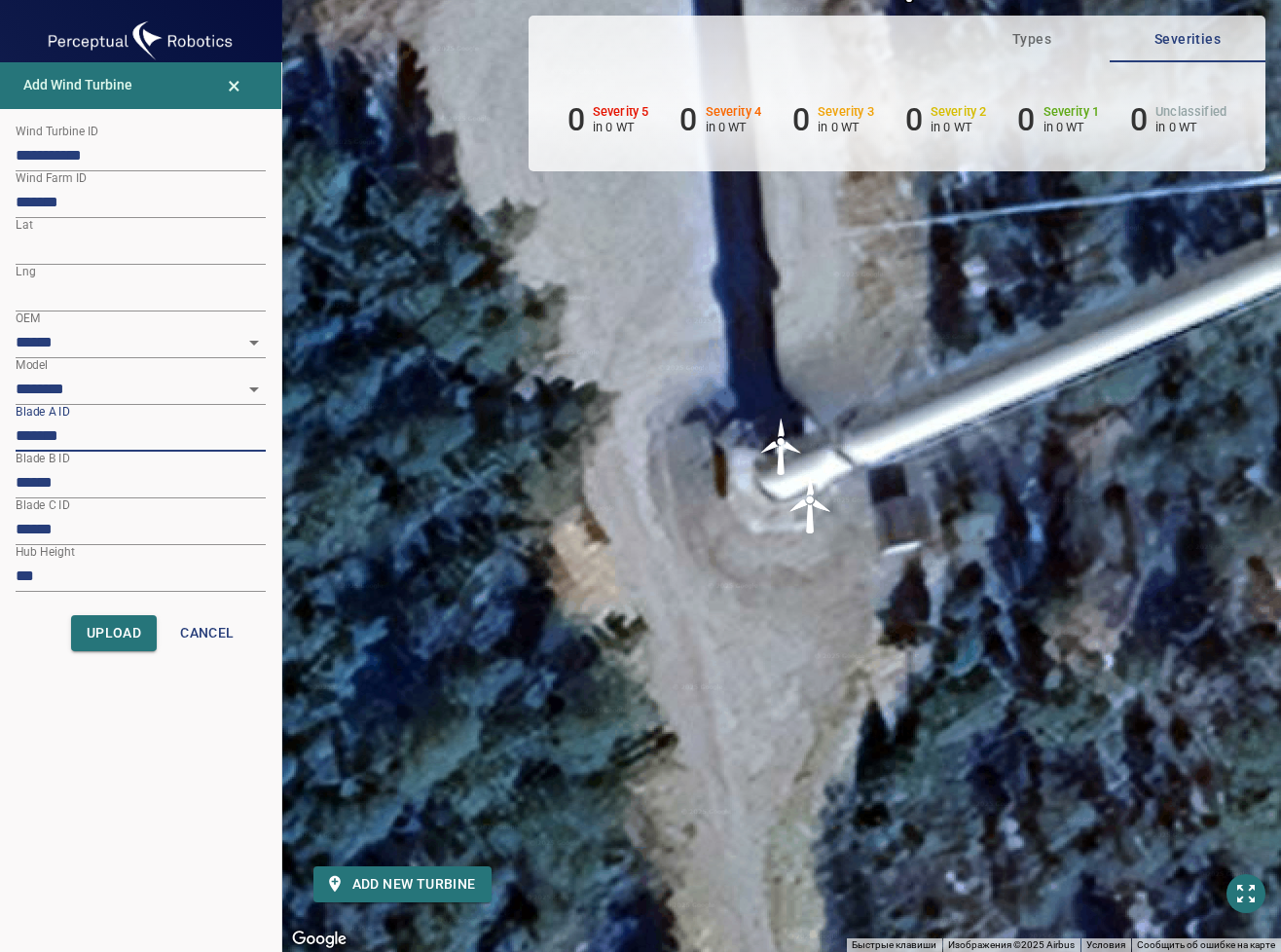 paste on "********" 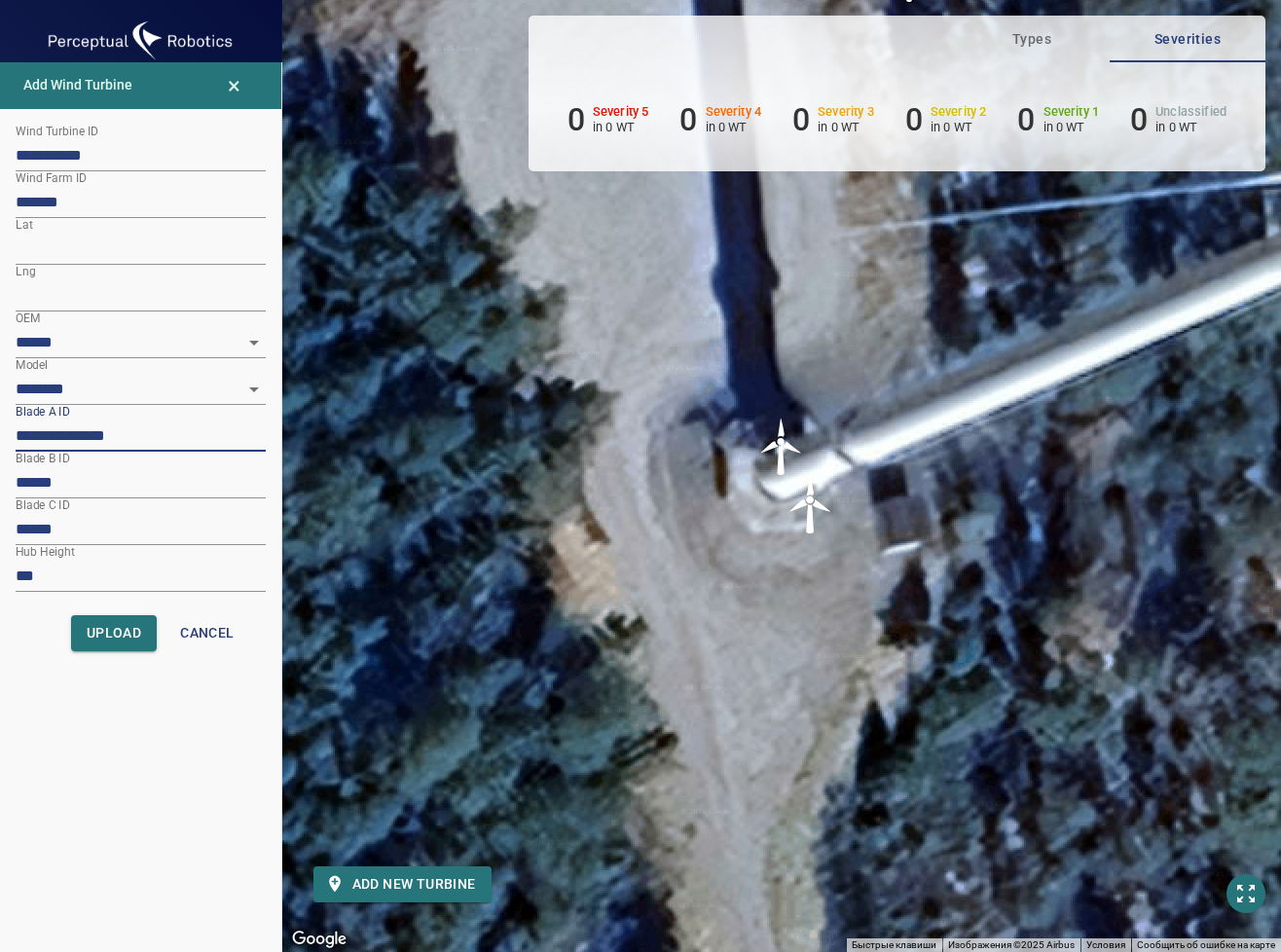 type on "**********" 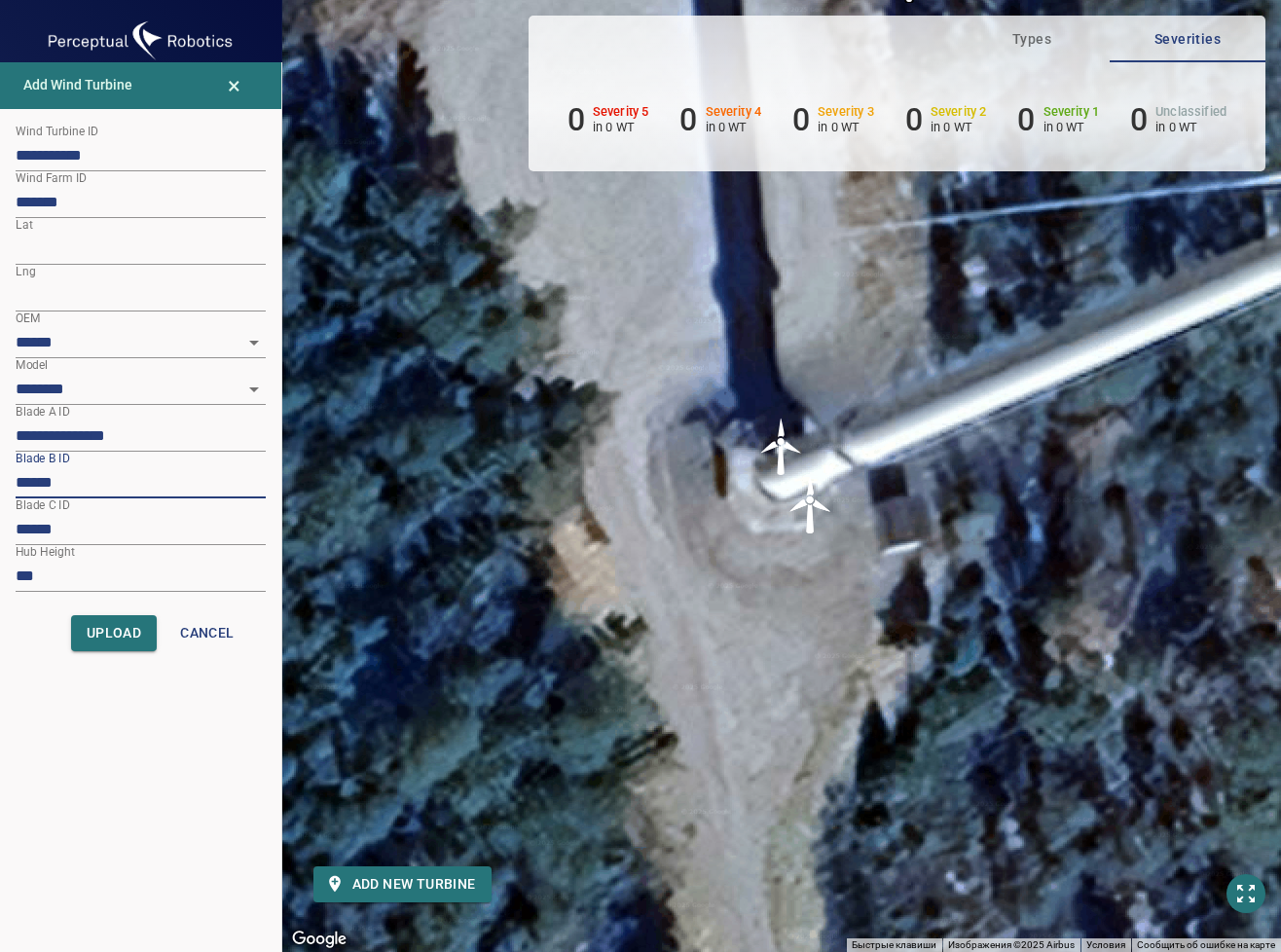 click on "******" at bounding box center [140, 483] 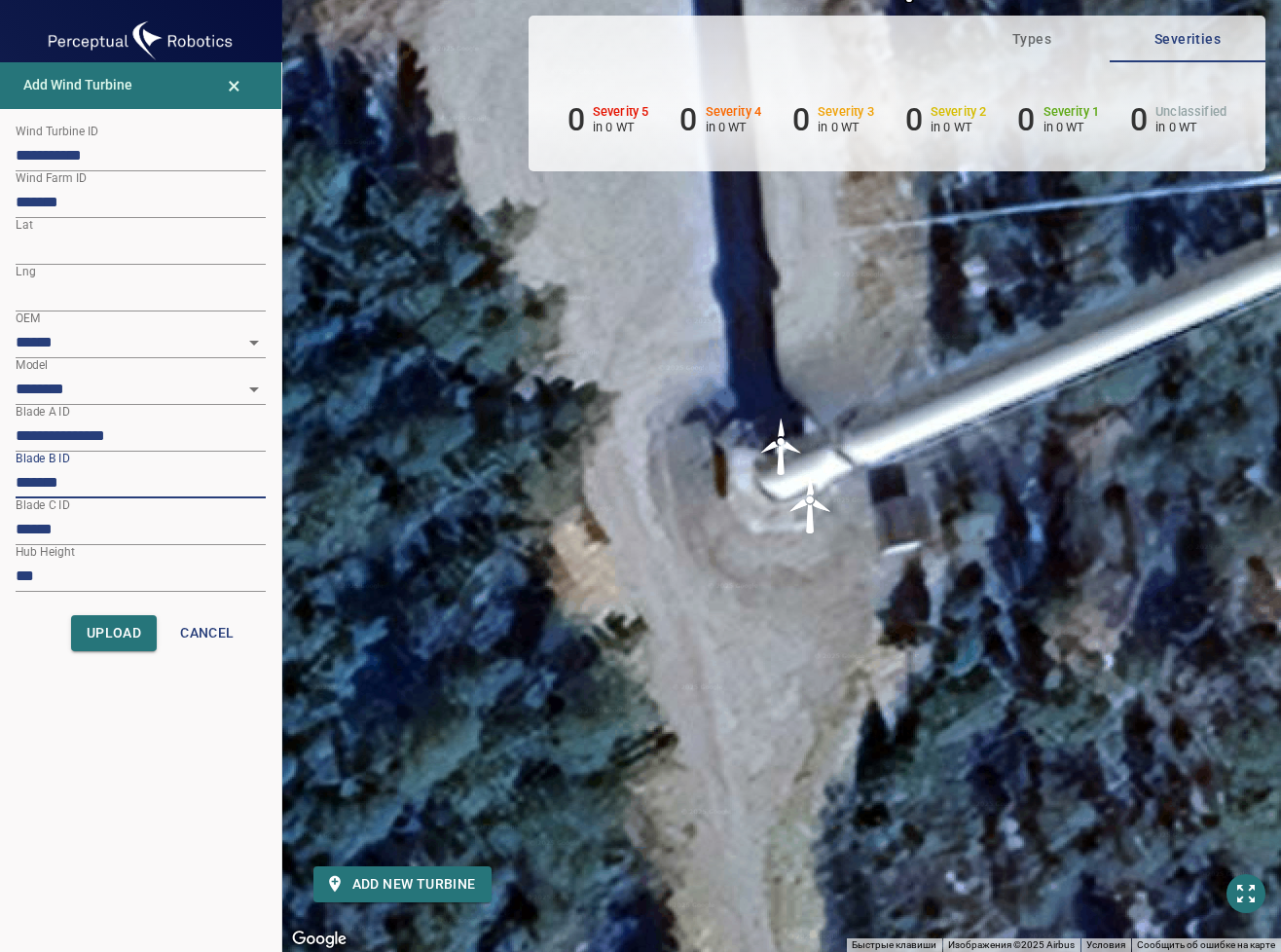 paste on "********" 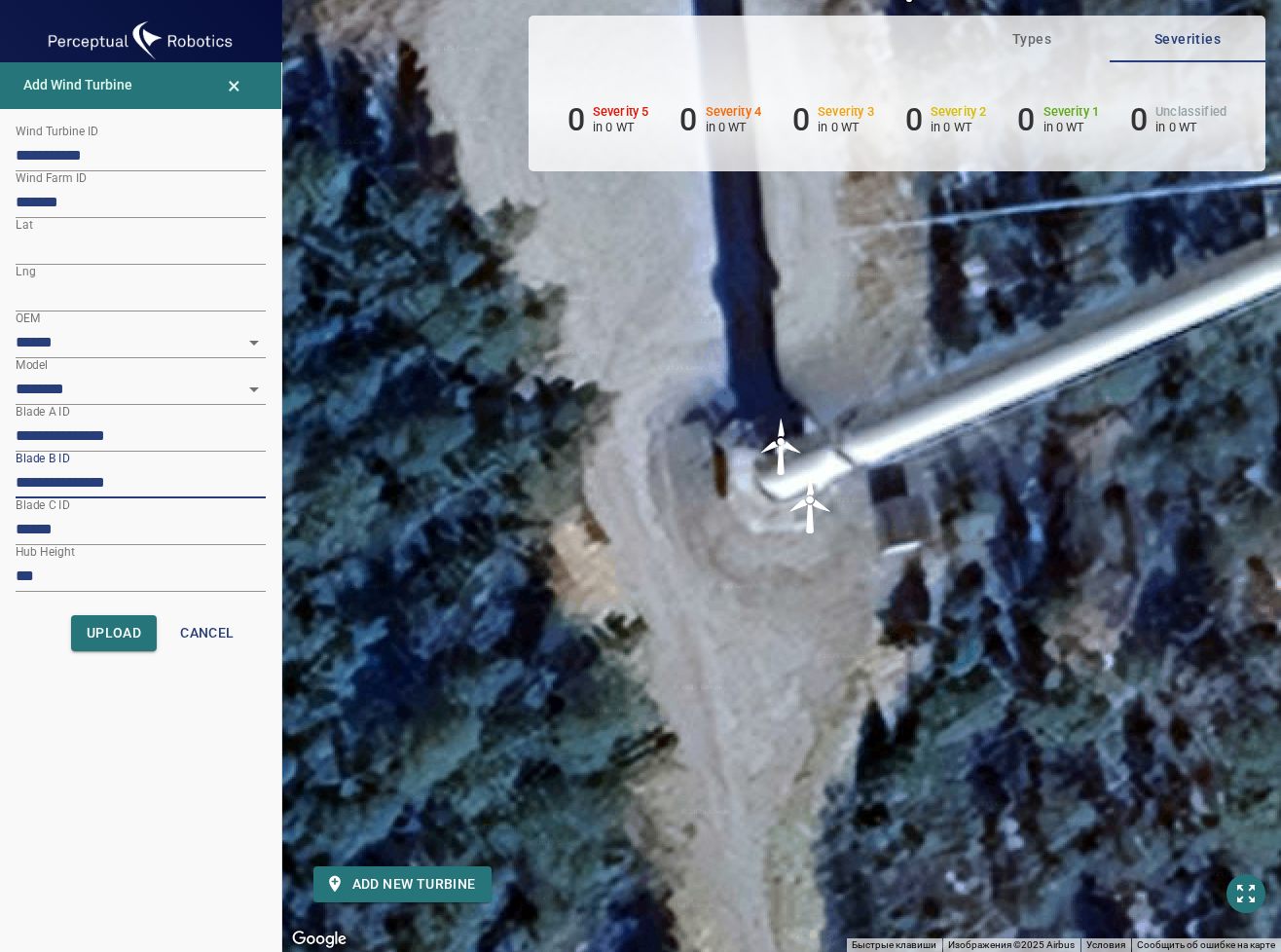 type on "**********" 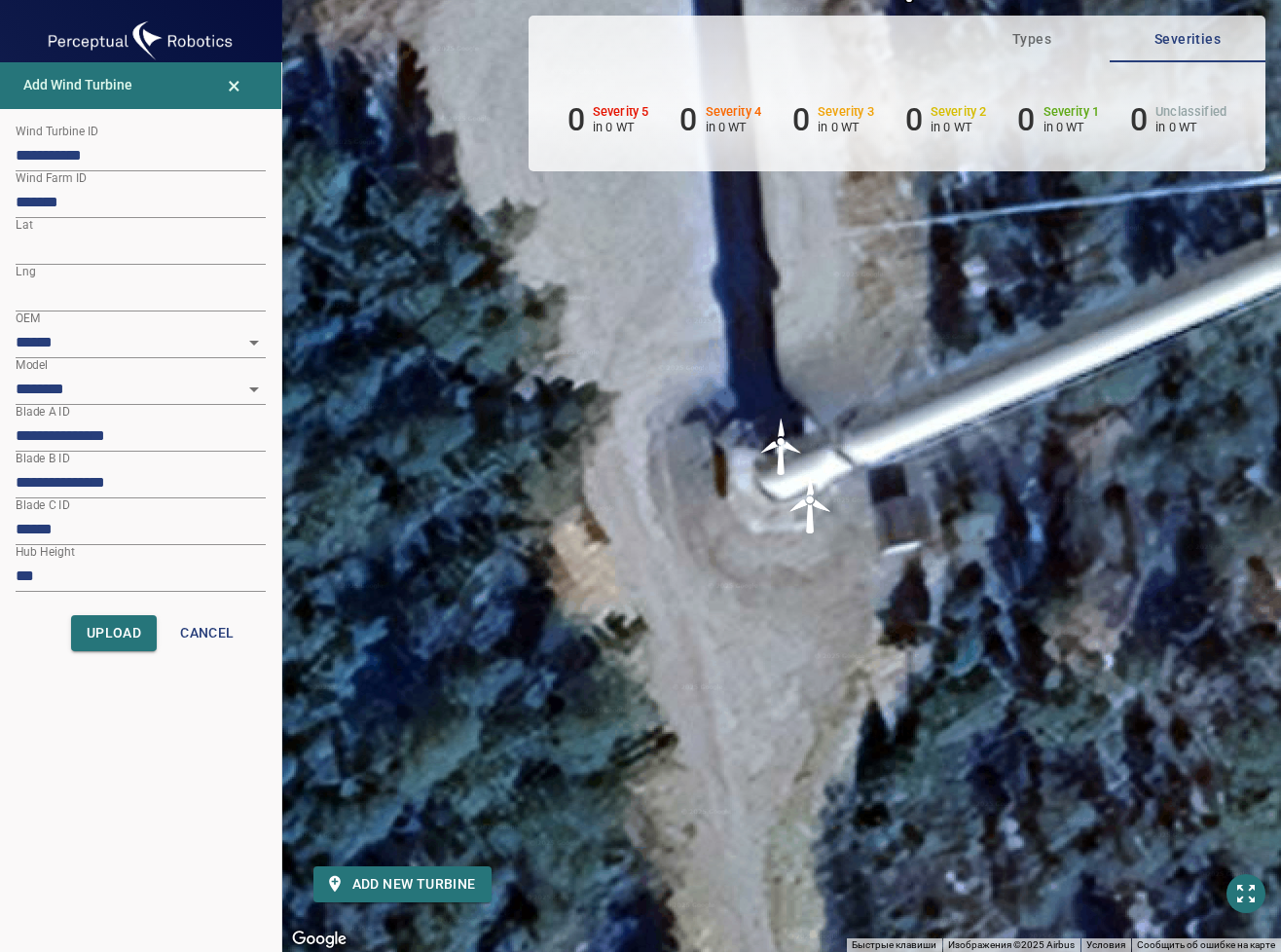 click on "******" at bounding box center (140, 530) 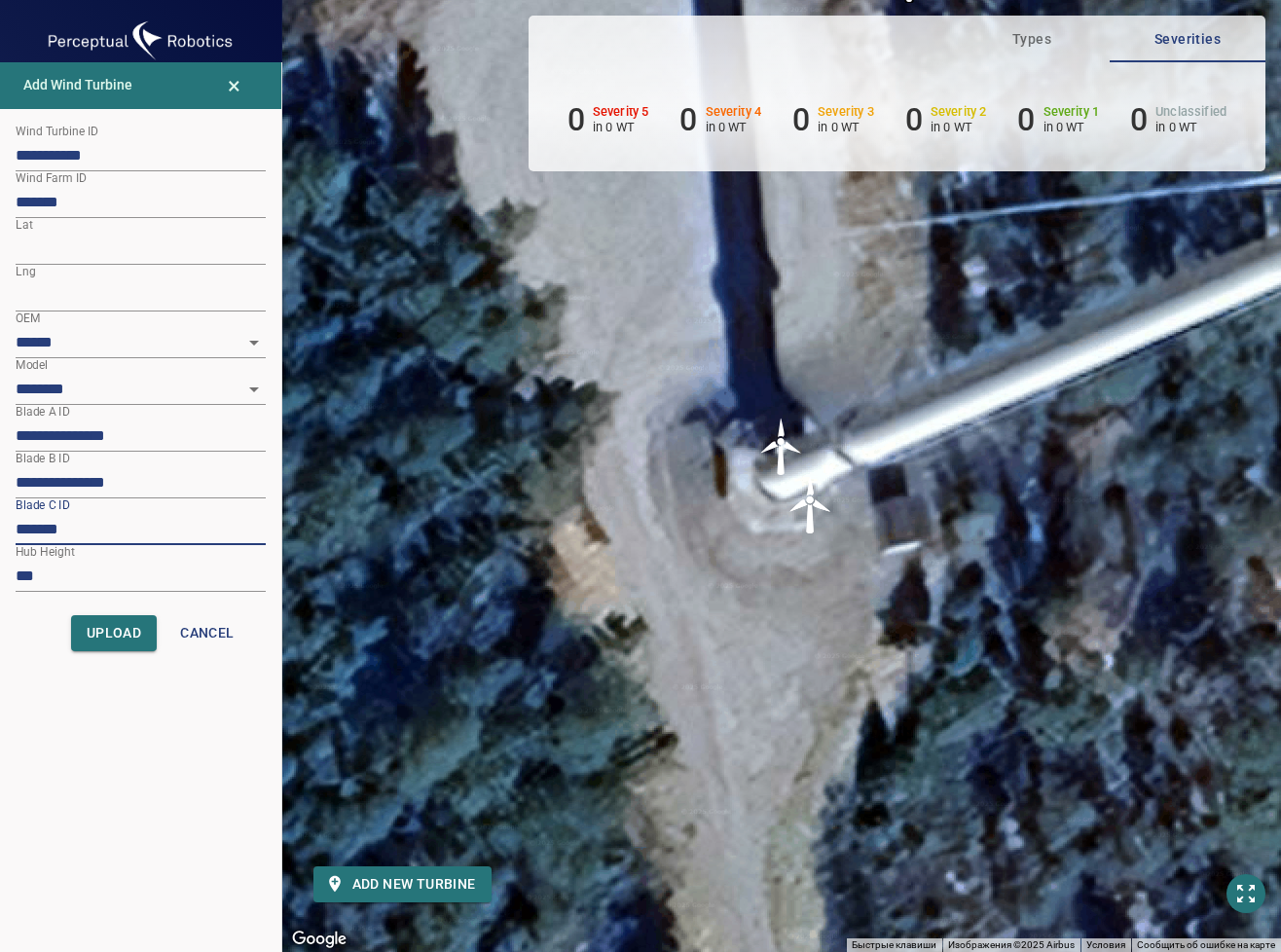 paste on "********" 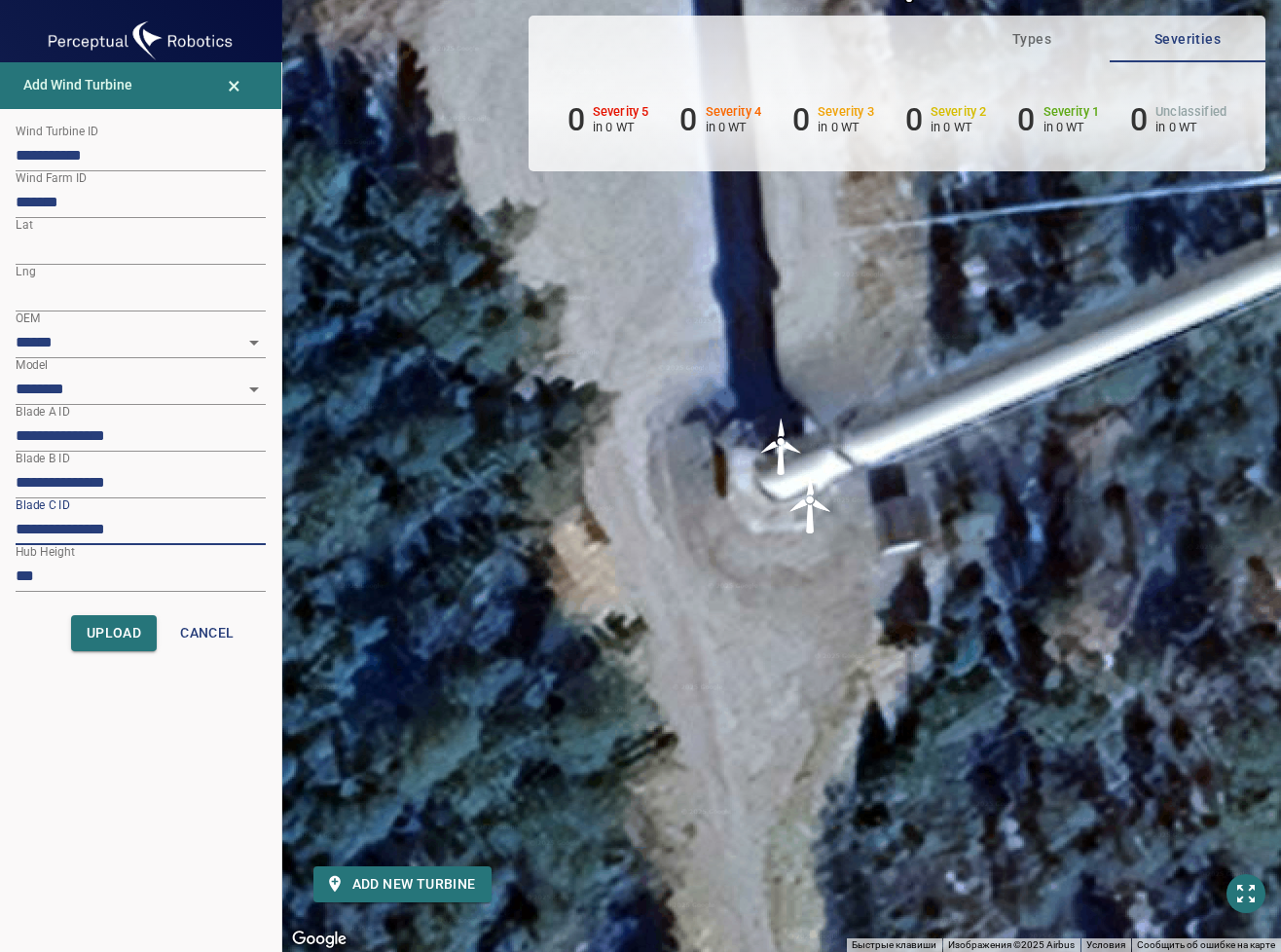 type on "**********" 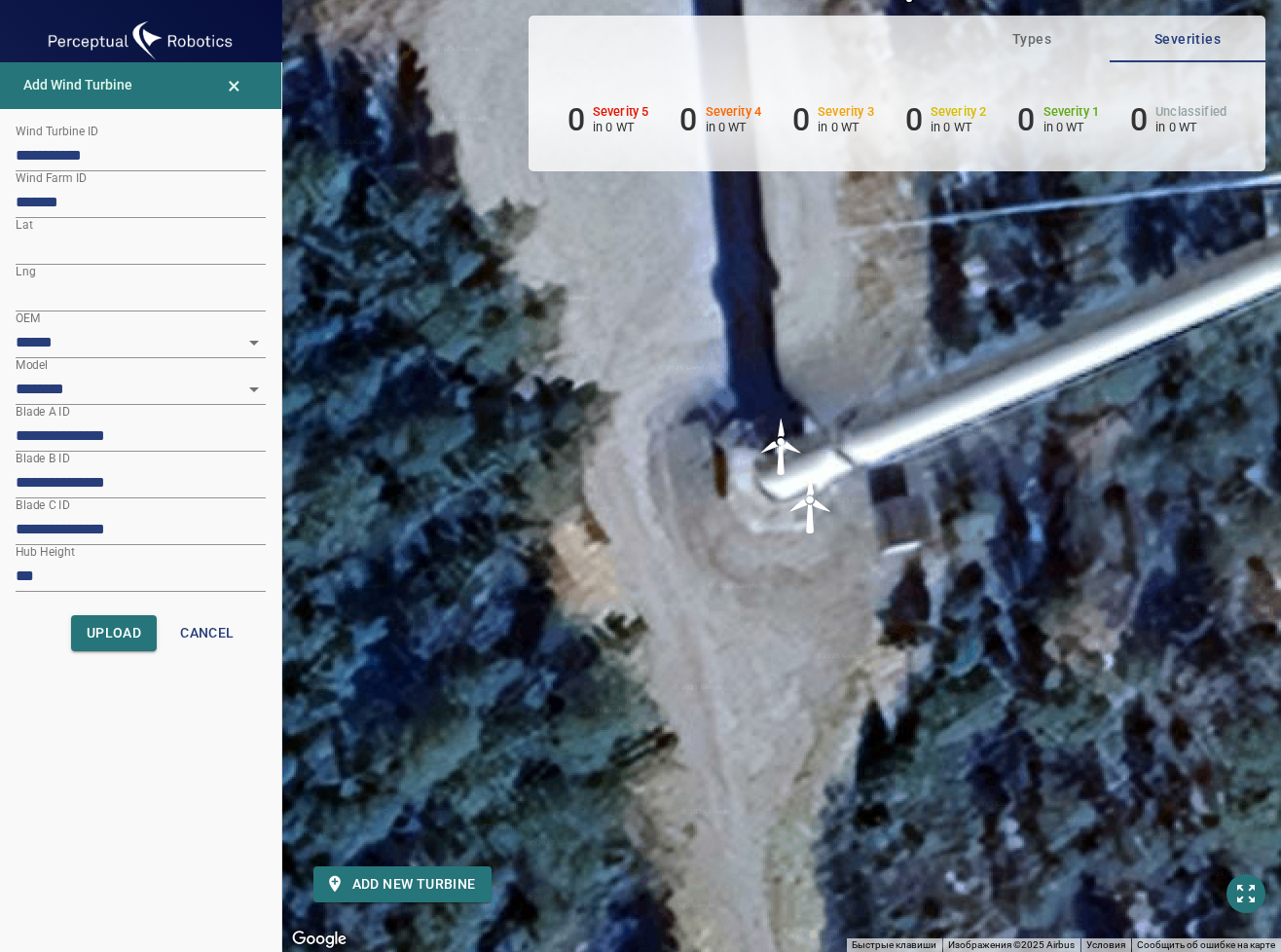drag, startPoint x: 440, startPoint y: 549, endPoint x: 426, endPoint y: 567, distance: 22.803509 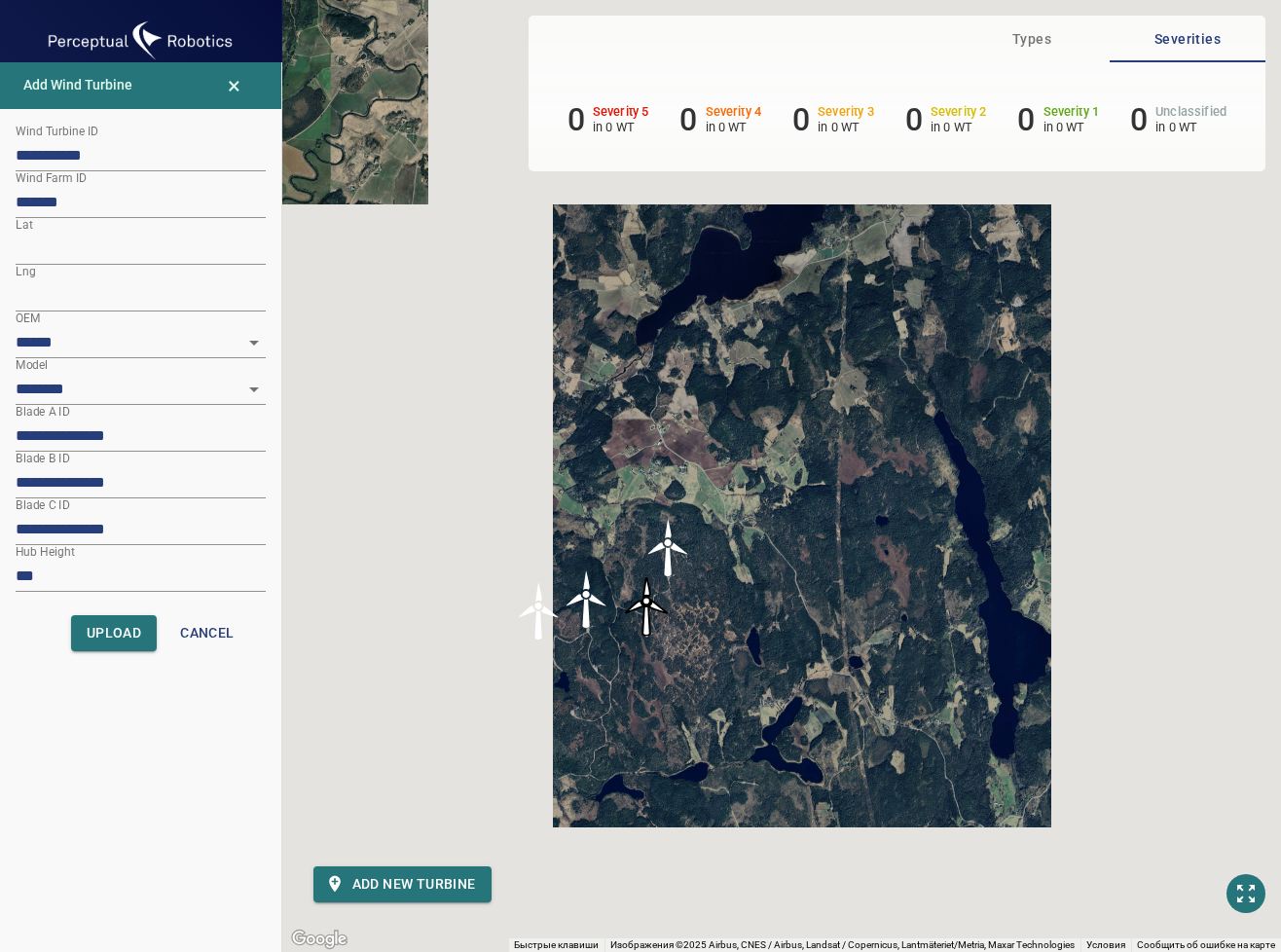 drag, startPoint x: 709, startPoint y: 625, endPoint x: 876, endPoint y: 536, distance: 189.2353 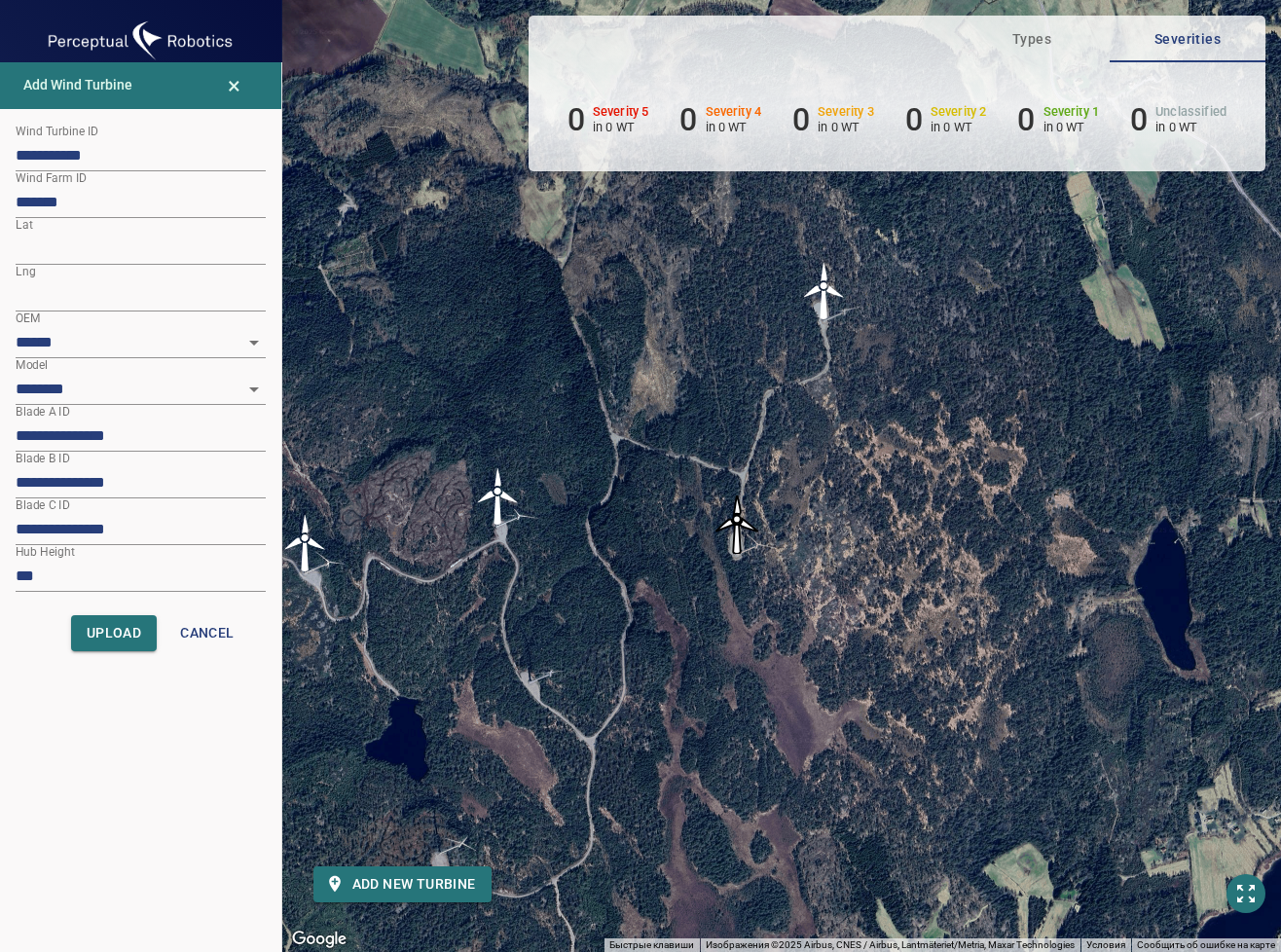 drag, startPoint x: 759, startPoint y: 547, endPoint x: 747, endPoint y: 631, distance: 84.852814 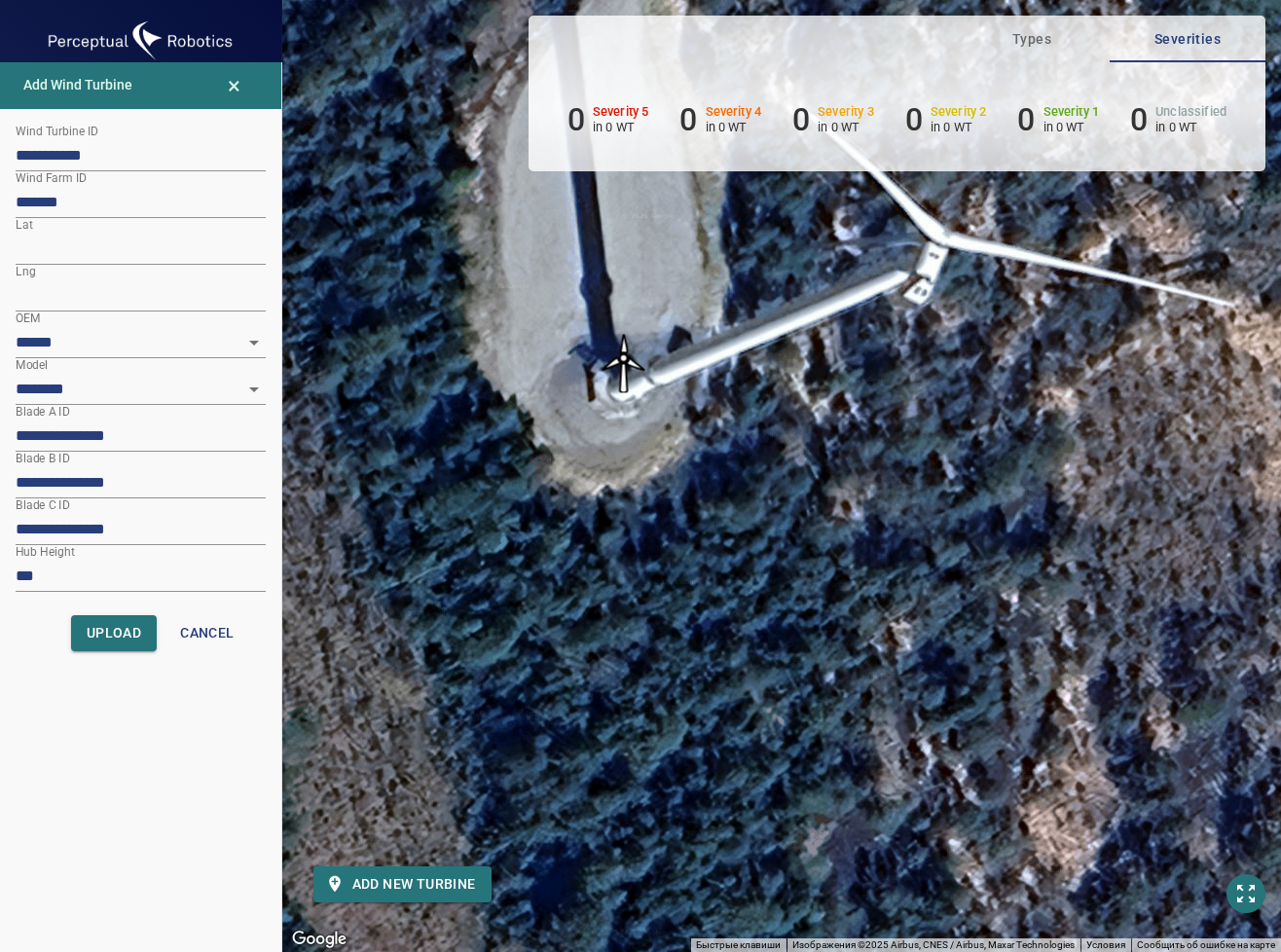 drag, startPoint x: 600, startPoint y: 365, endPoint x: 623, endPoint y: 365, distance: 23 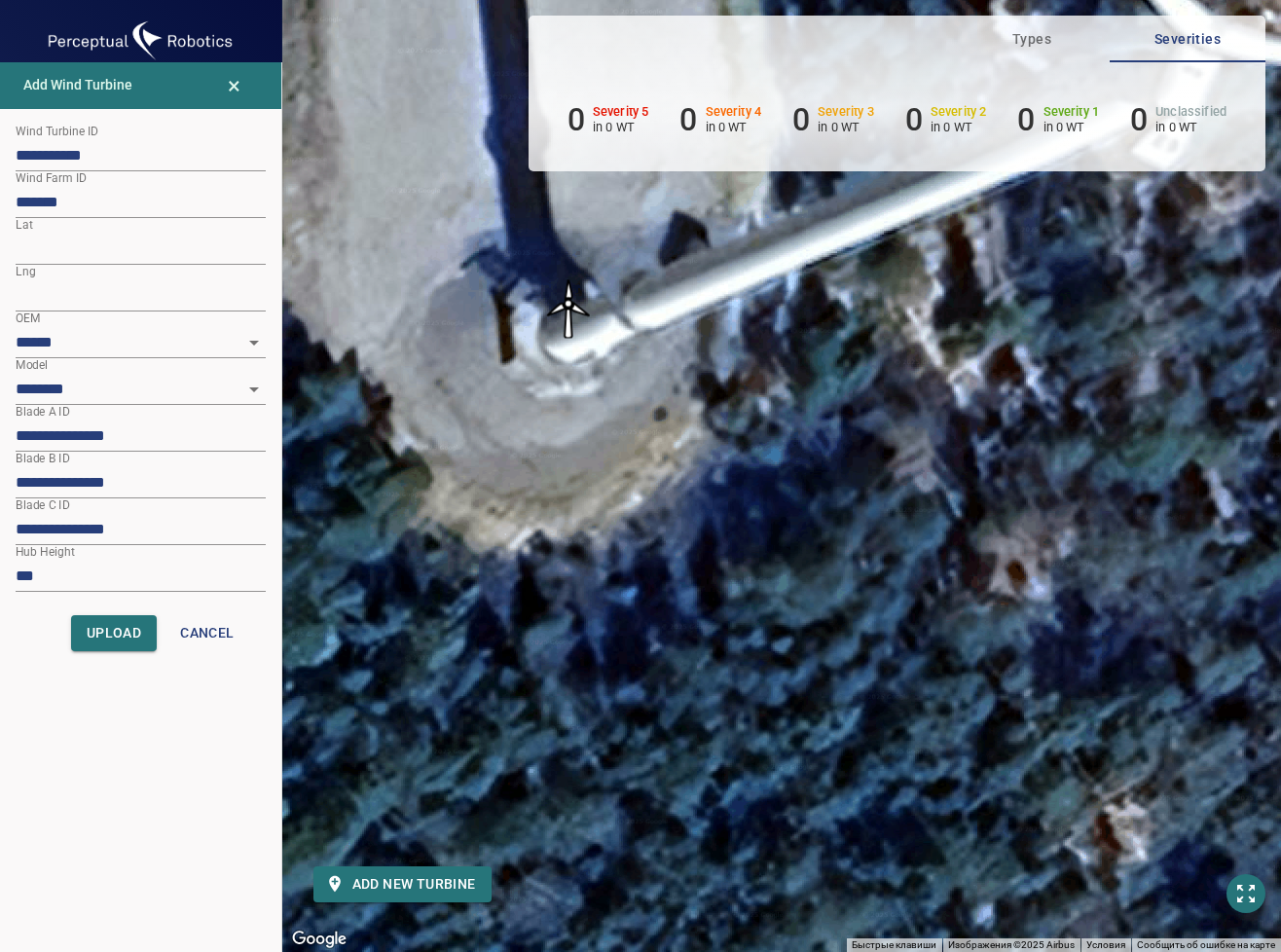 drag, startPoint x: 563, startPoint y: 314, endPoint x: 556, endPoint y: 305, distance: 11.401754 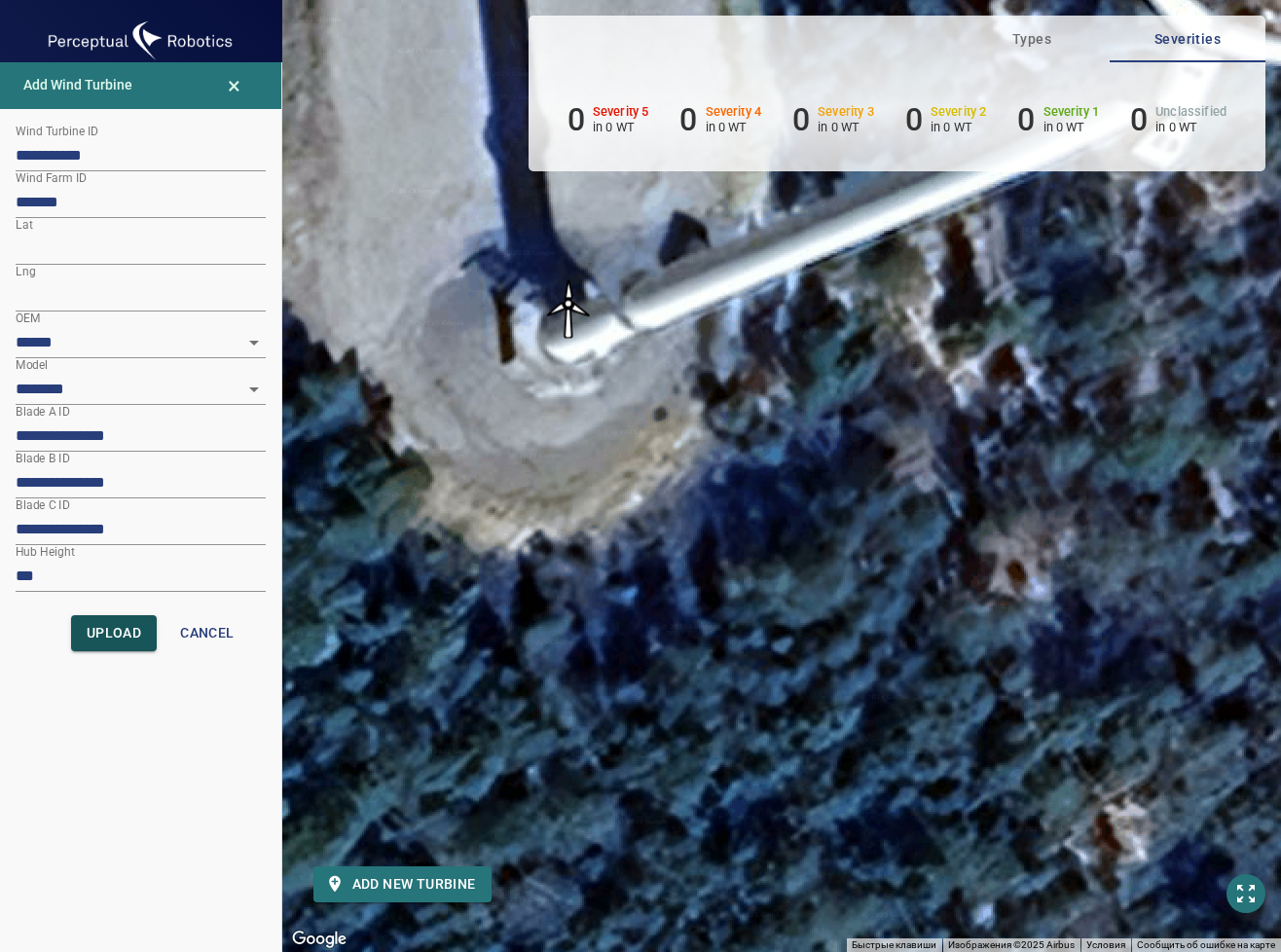 click on "Upload" at bounding box center [114, 633] 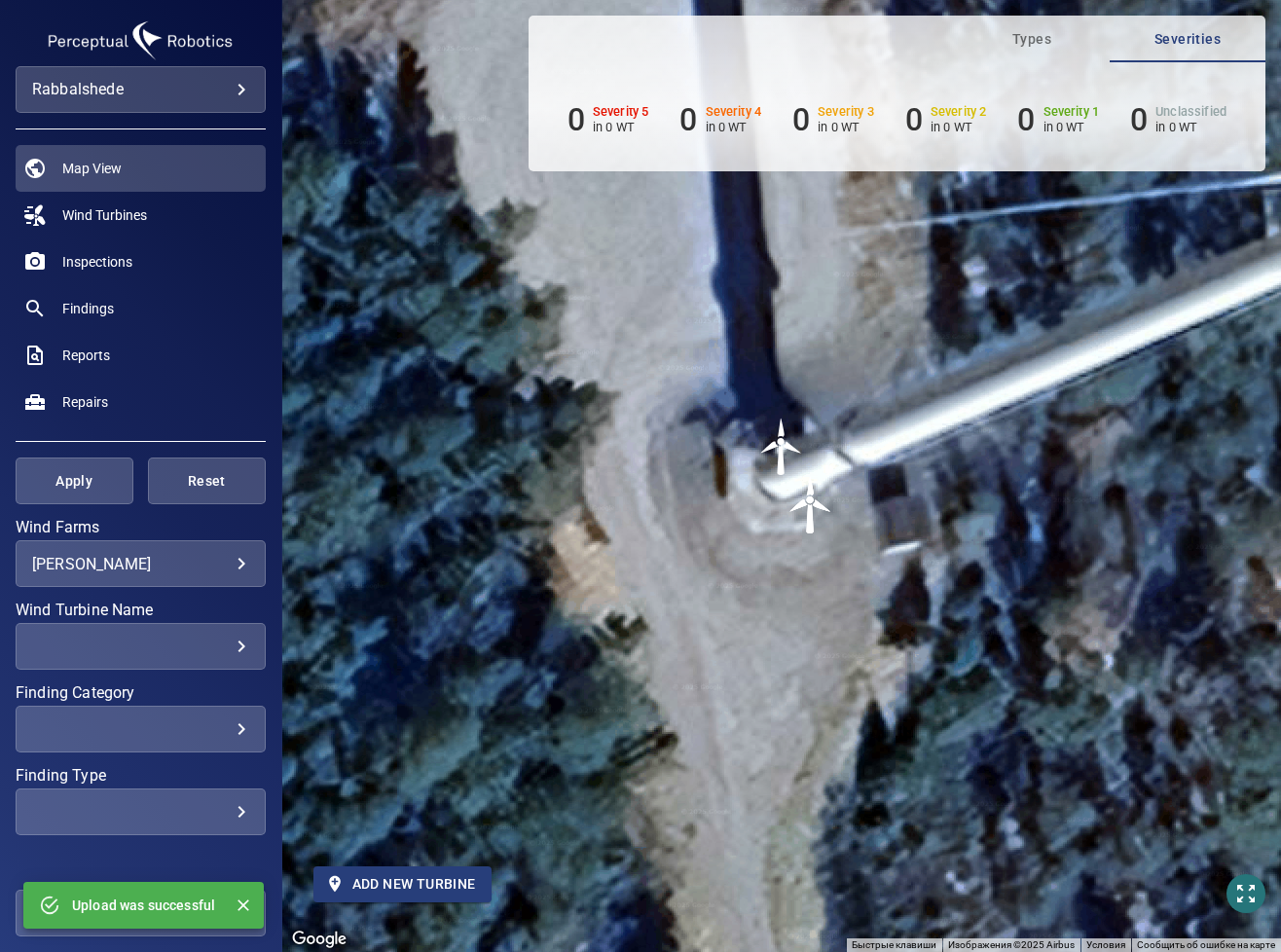 click on "Add new turbine" at bounding box center (402, 884) 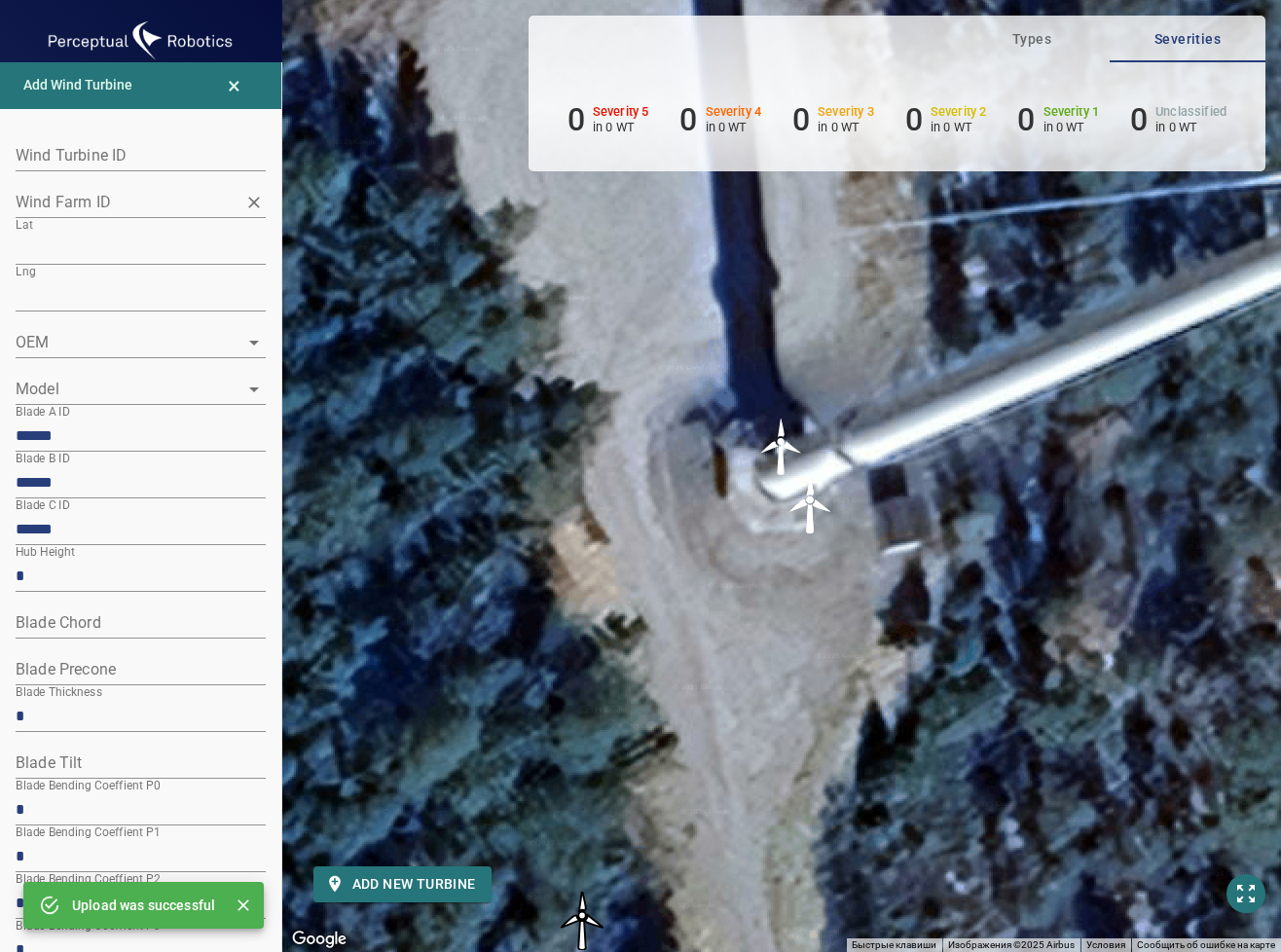 click on "Wind Farm ID" at bounding box center (140, 195) 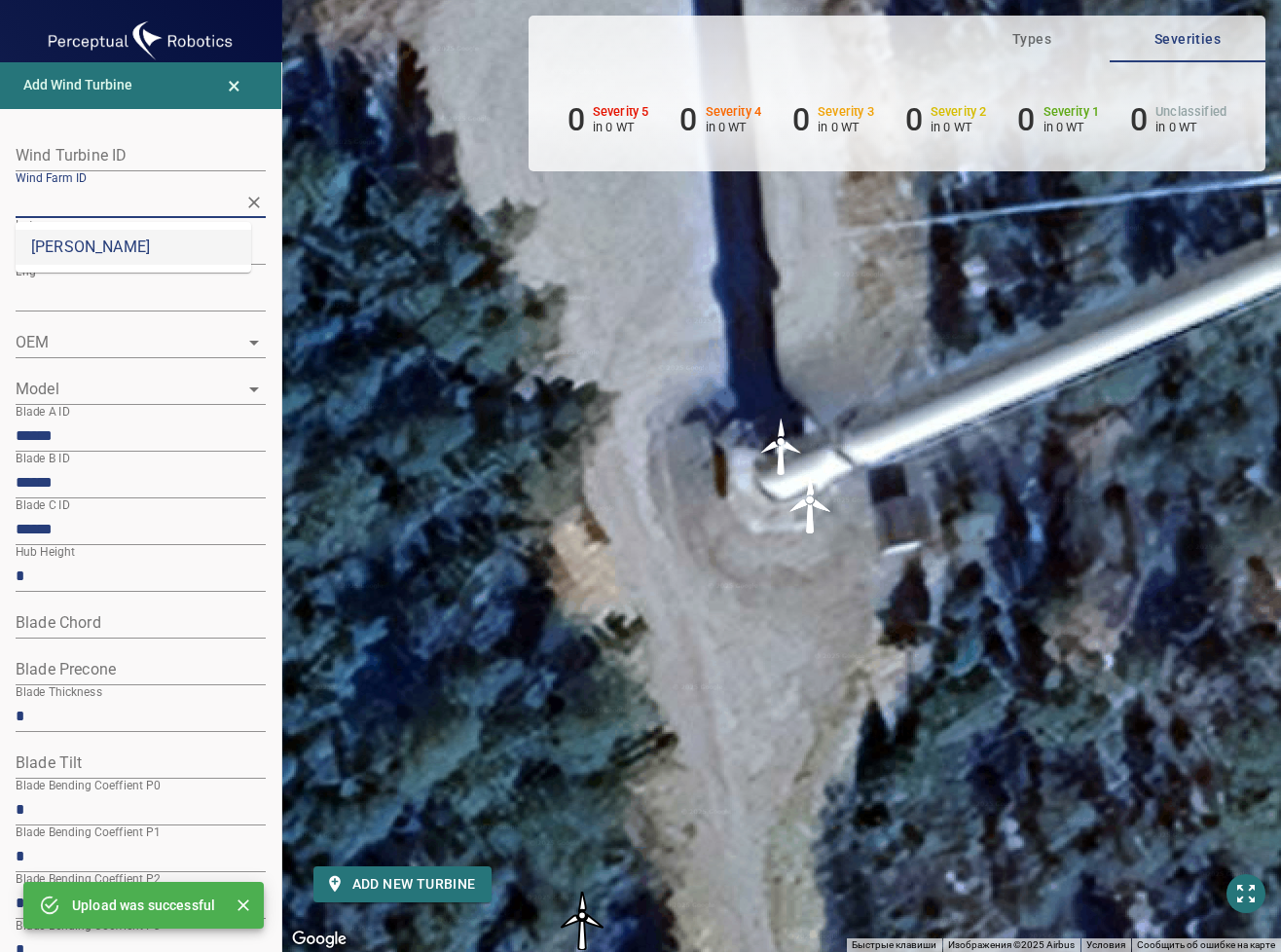 click on "[PERSON_NAME]" at bounding box center [133, 247] 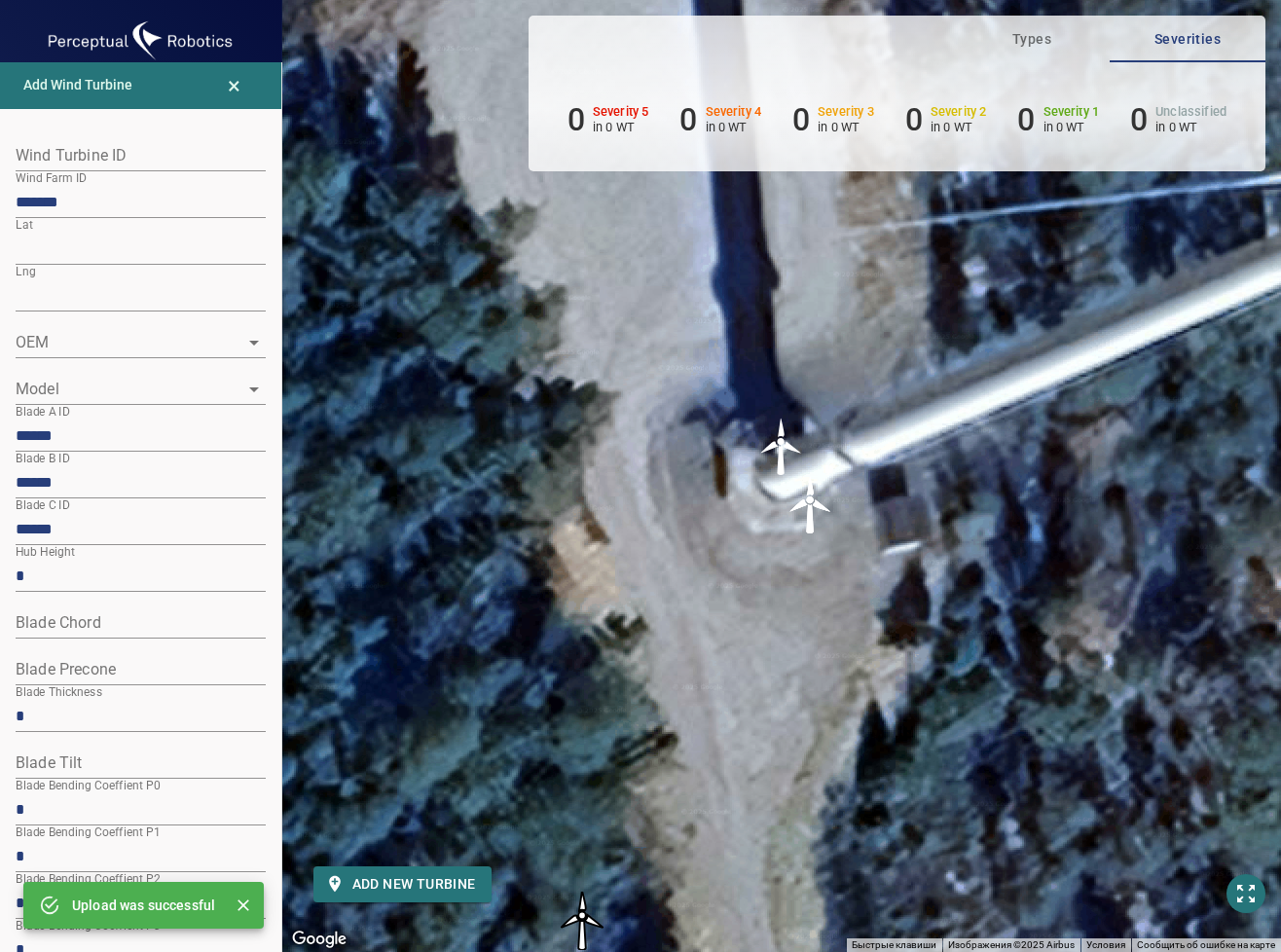 click at bounding box center [140, 156] 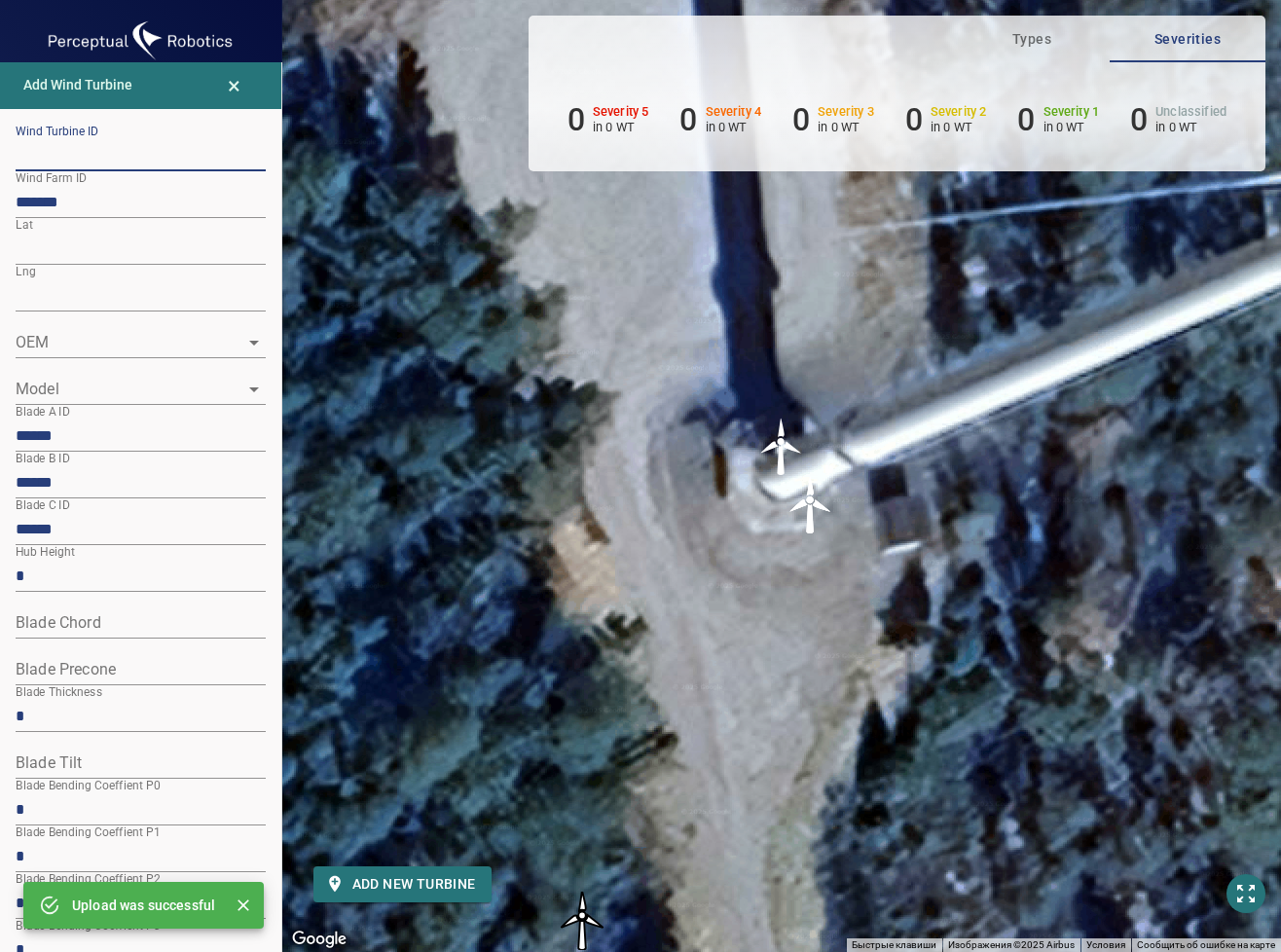 paste on "**********" 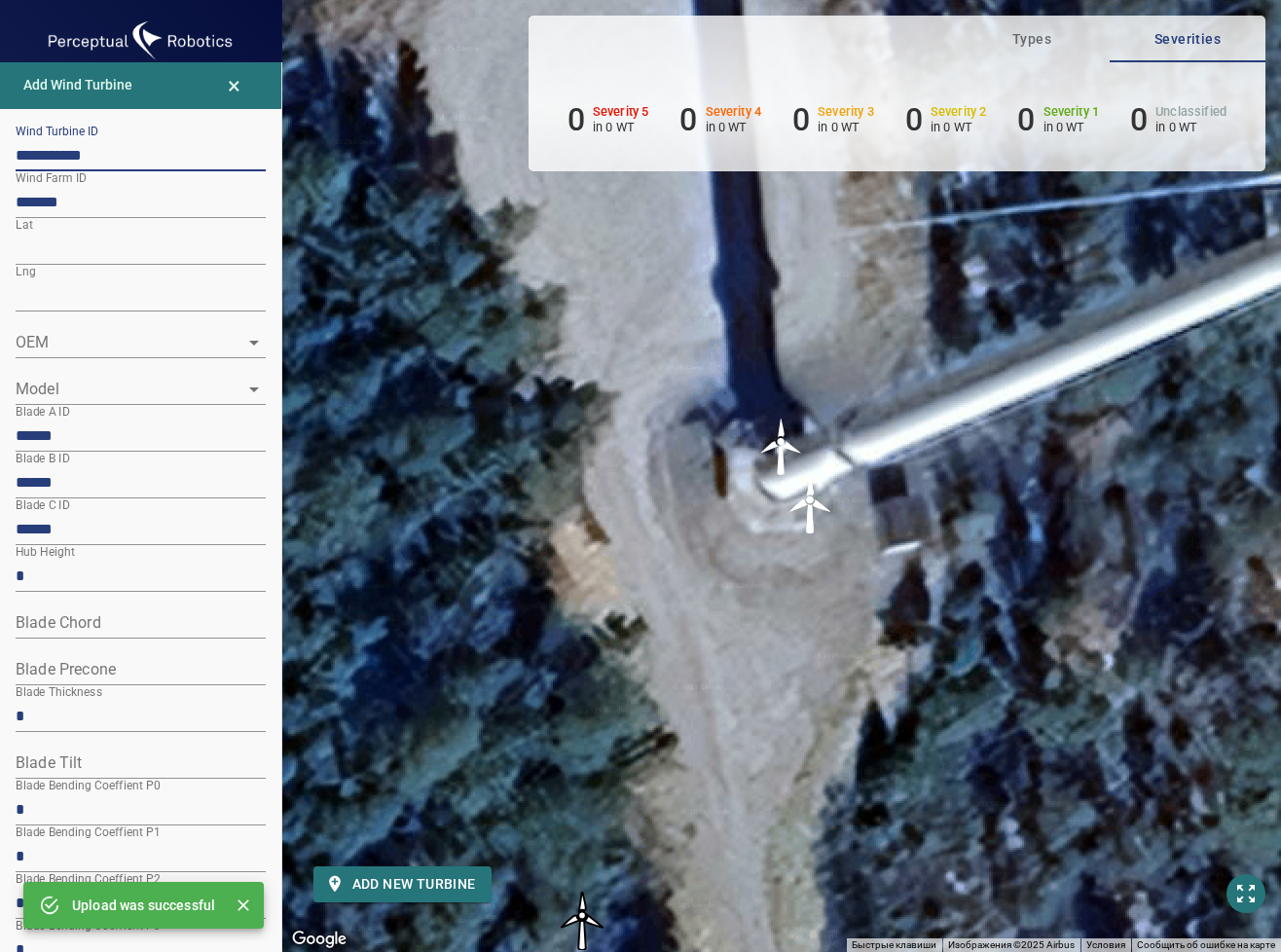 type on "**********" 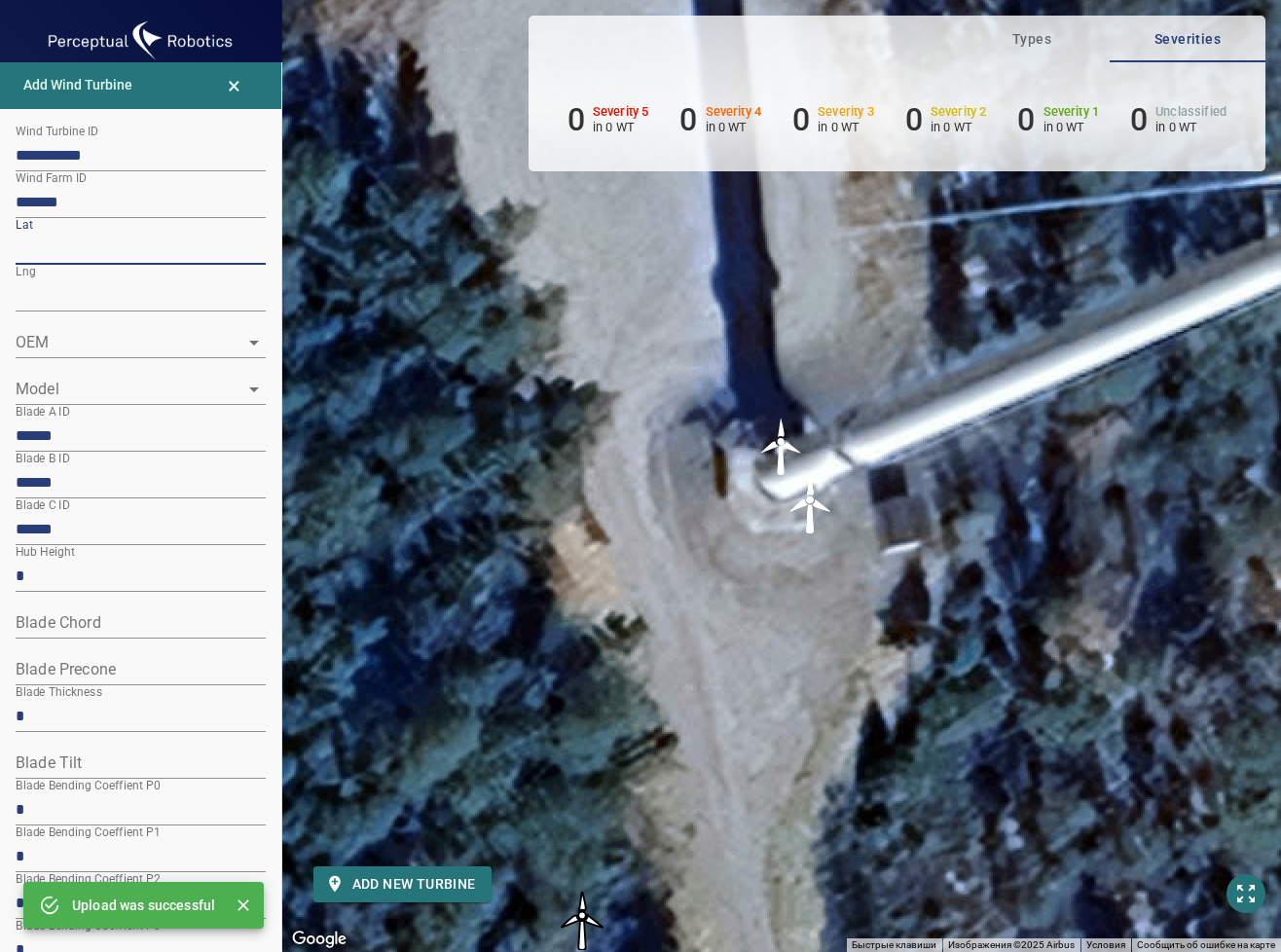 drag, startPoint x: 79, startPoint y: 256, endPoint x: -7, endPoint y: 263, distance: 86.28441 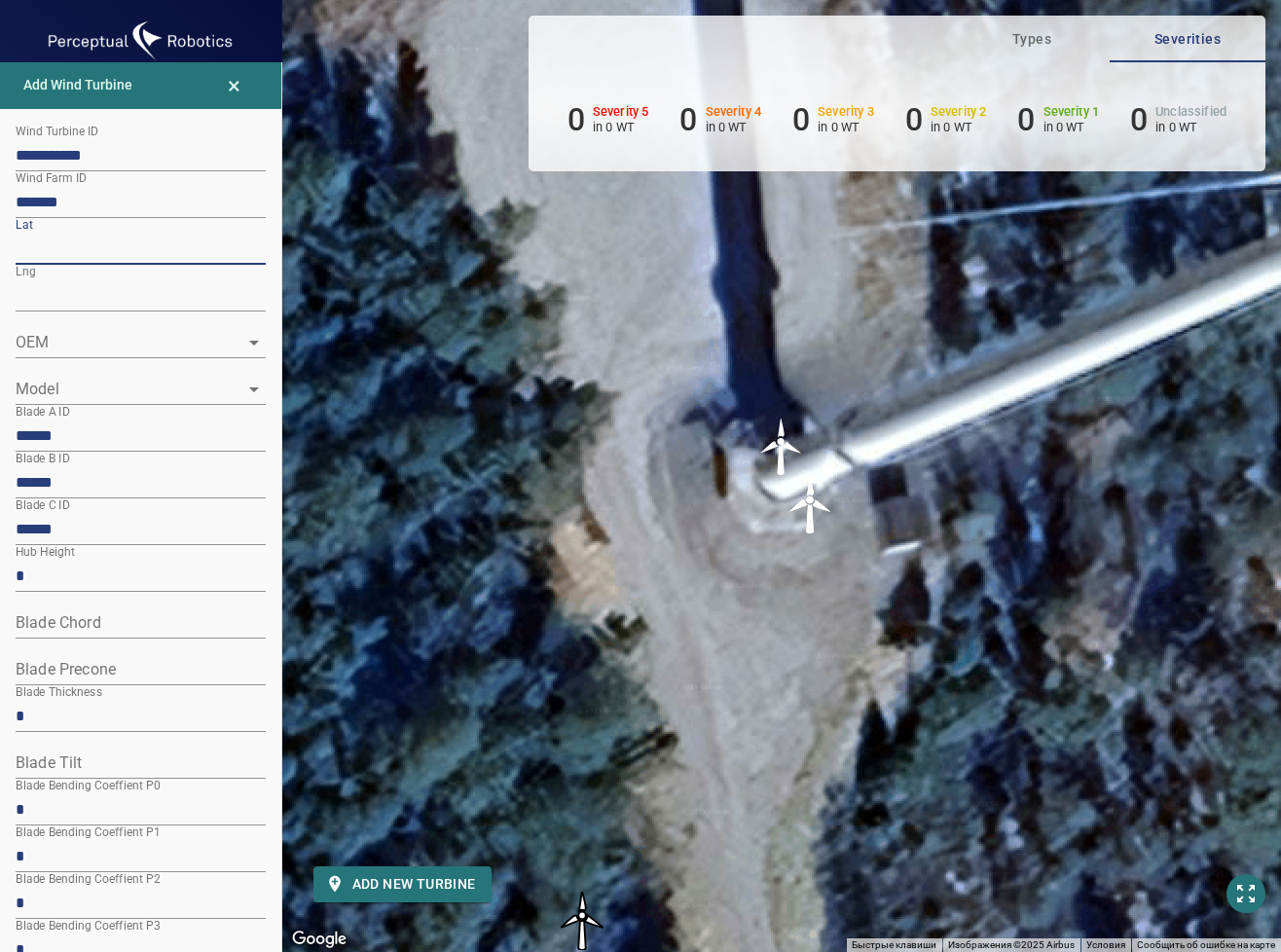 type on "*********" 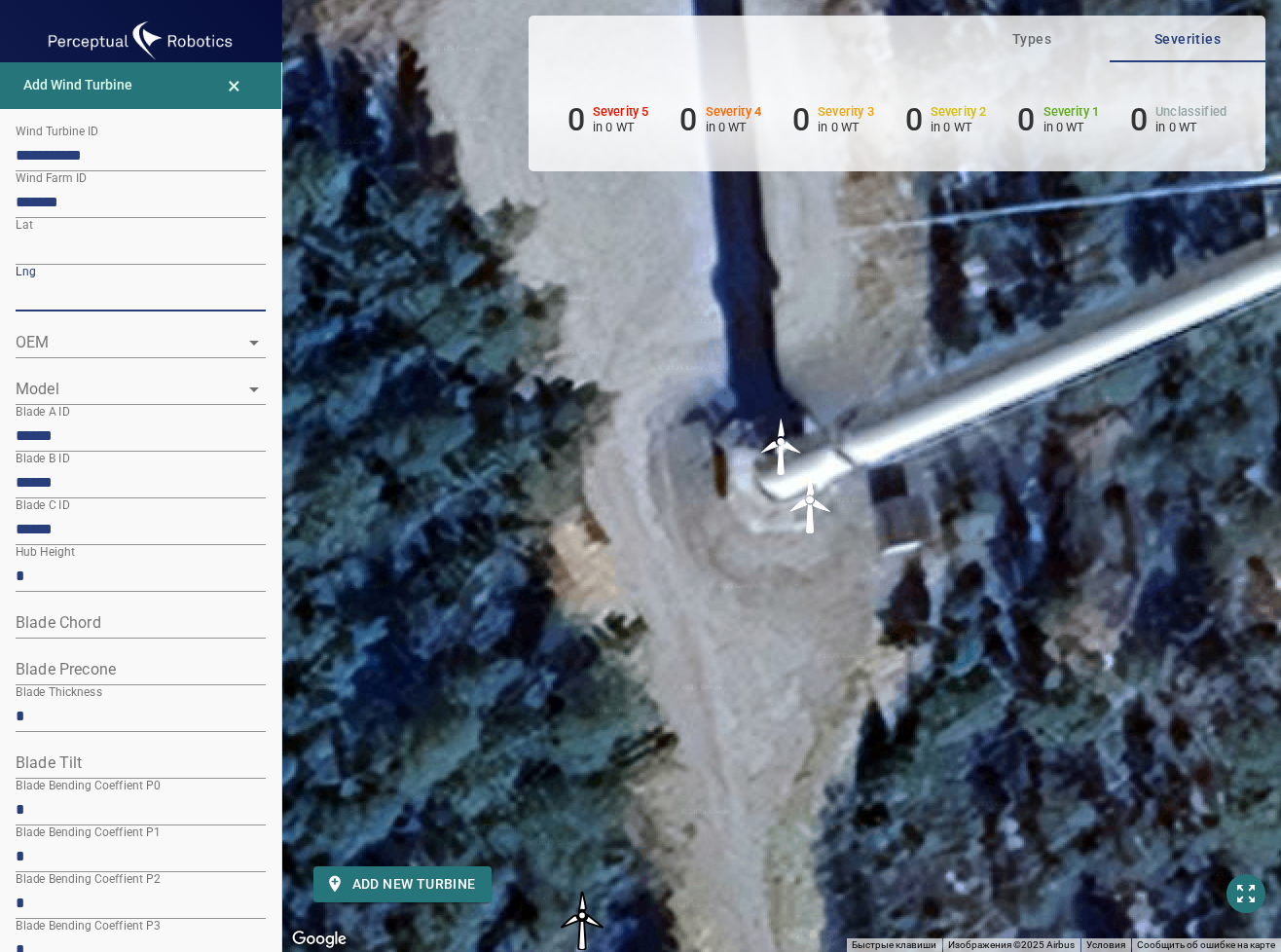 drag, startPoint x: 106, startPoint y: 305, endPoint x: -64, endPoint y: 302, distance: 170.02647 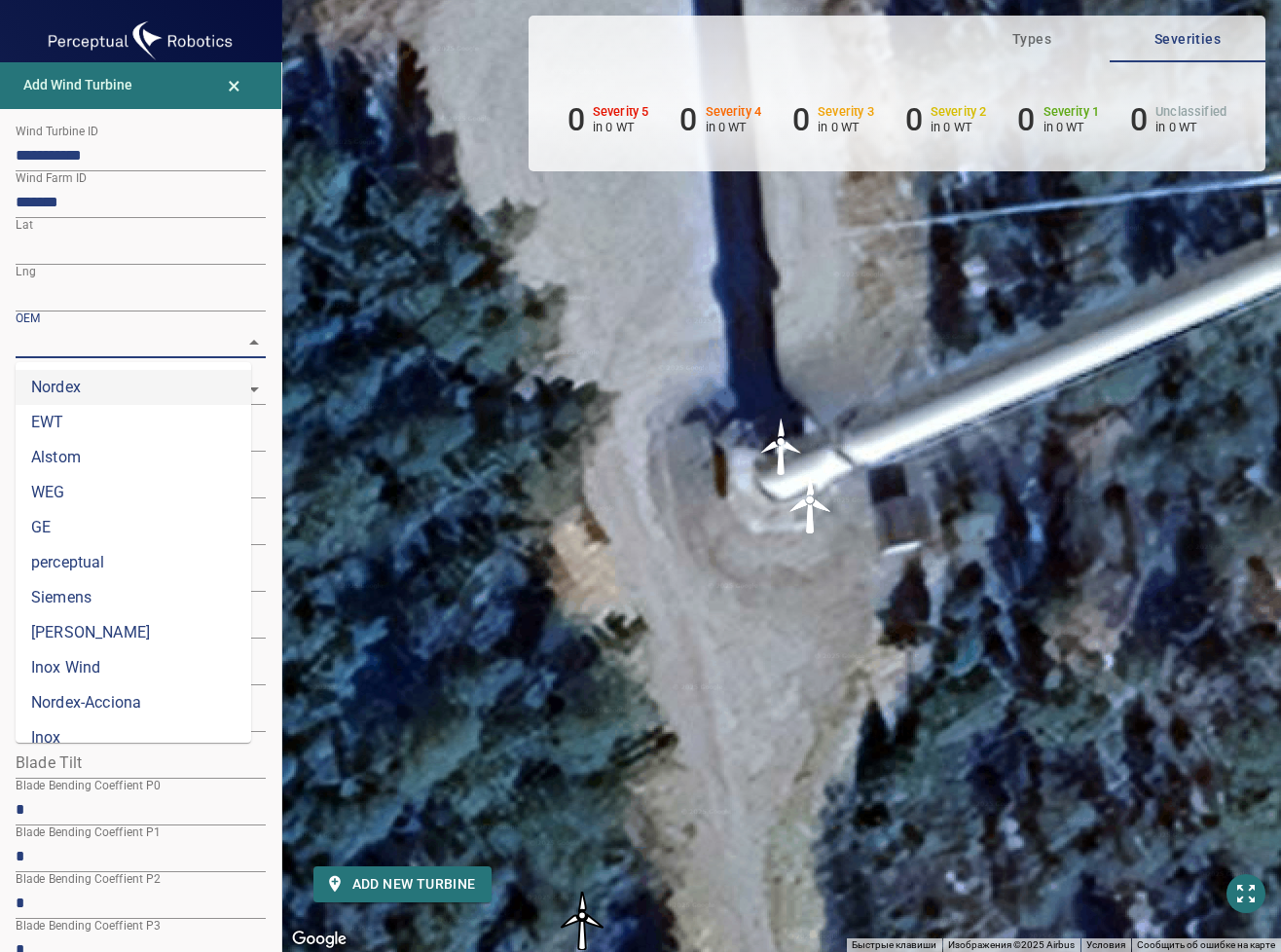 click on "Nordex" at bounding box center (133, 387) 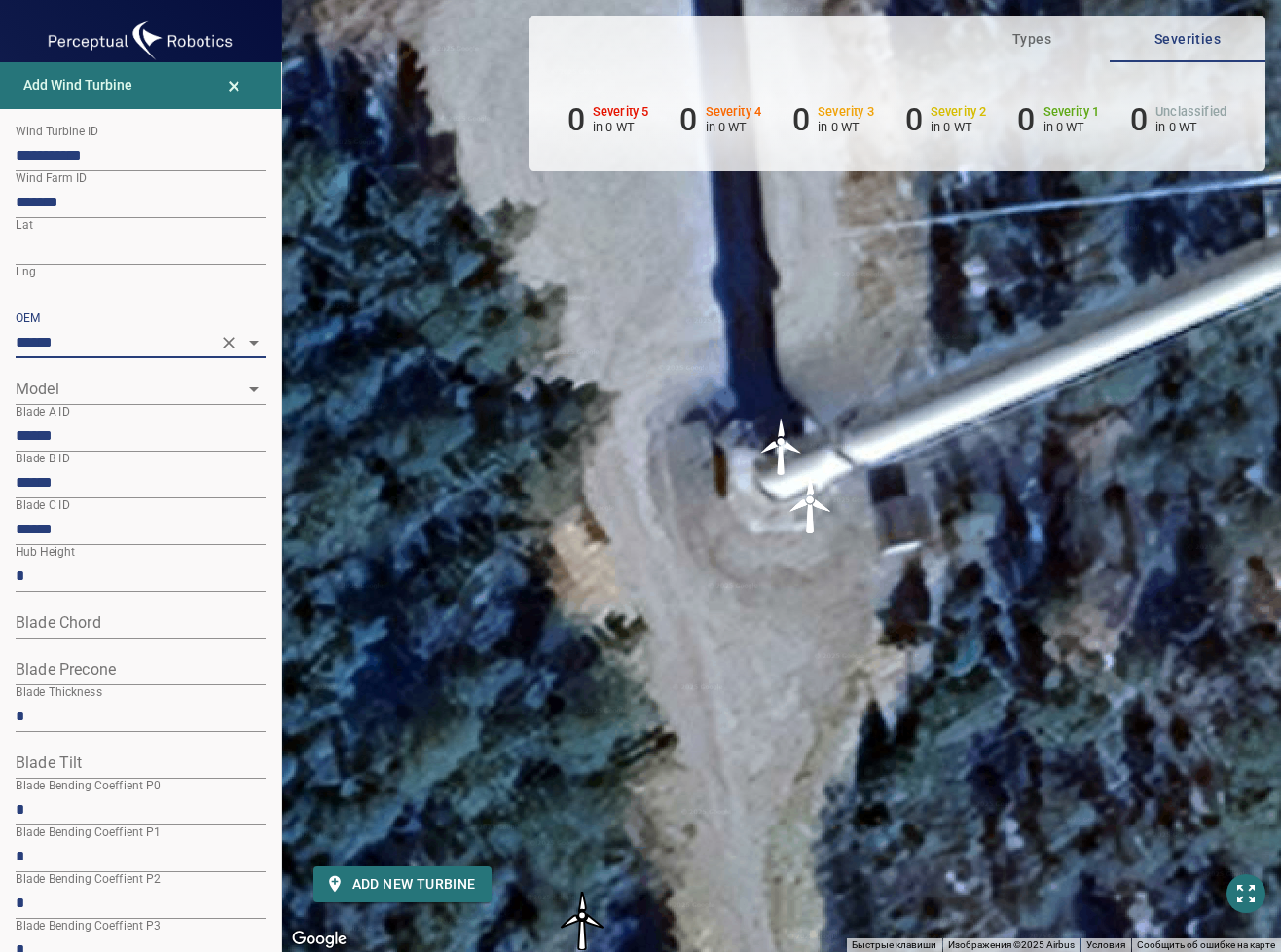 click 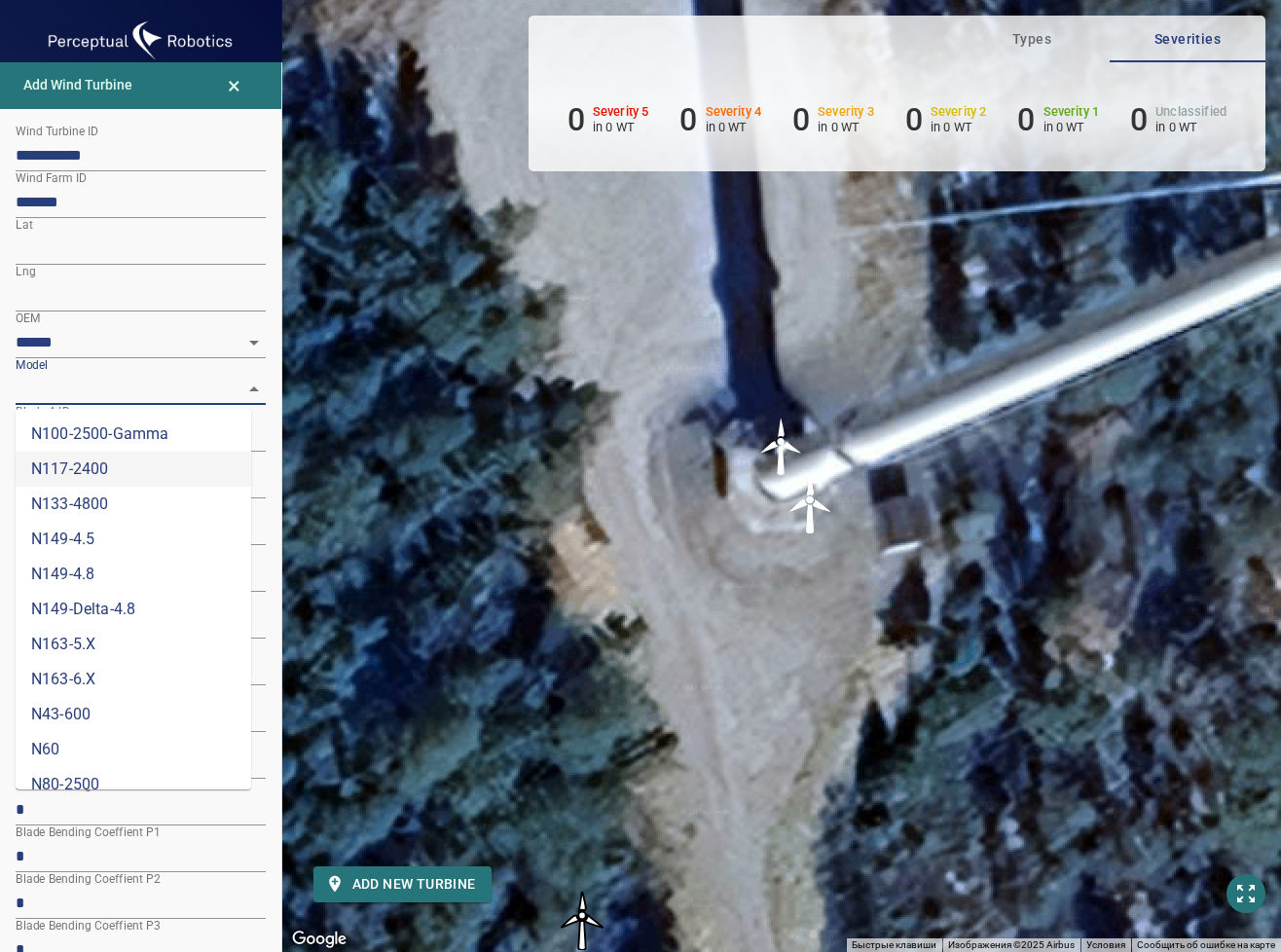 scroll, scrollTop: 160, scrollLeft: 0, axis: vertical 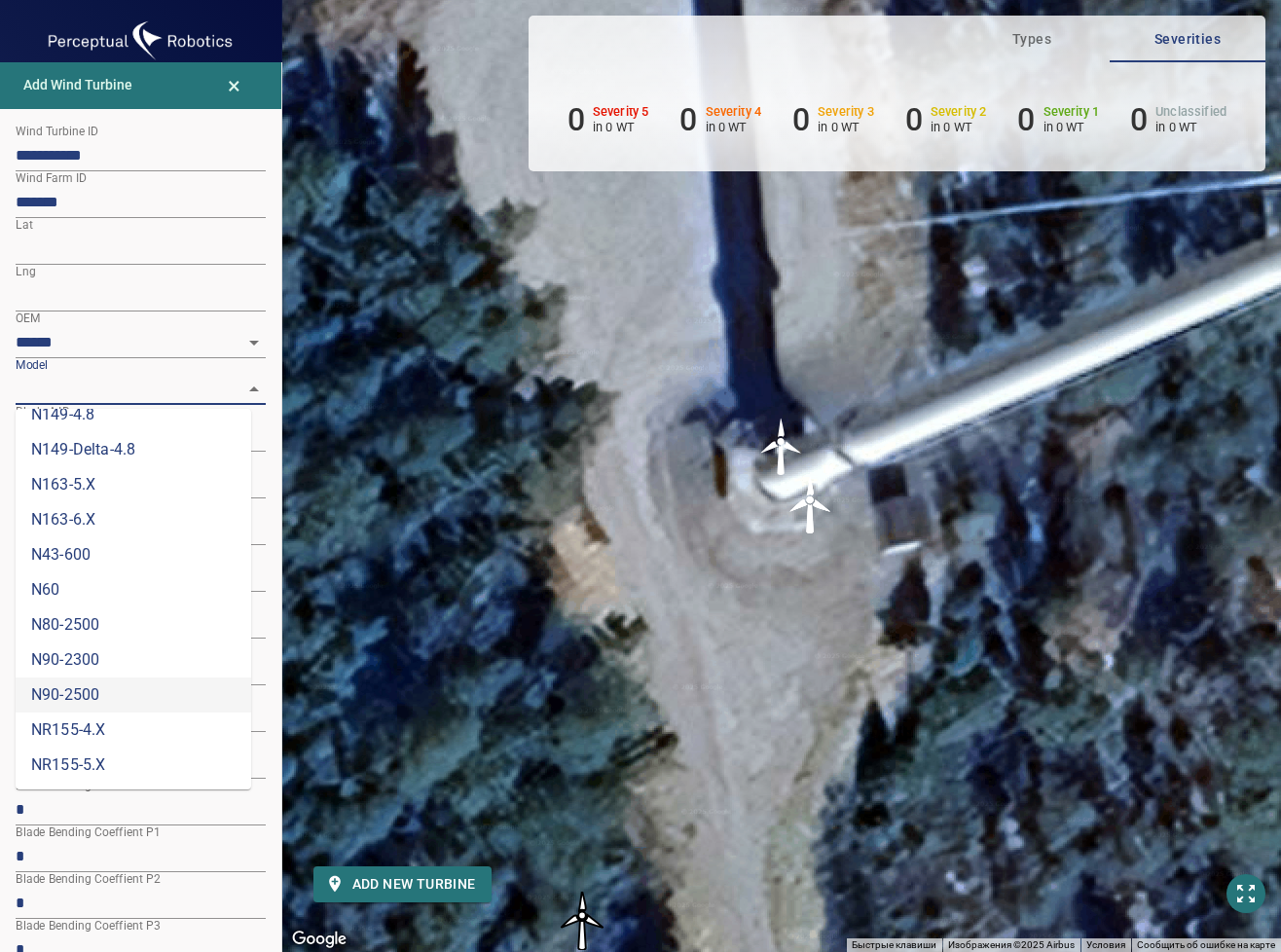 click on "N90-2500" at bounding box center (133, 695) 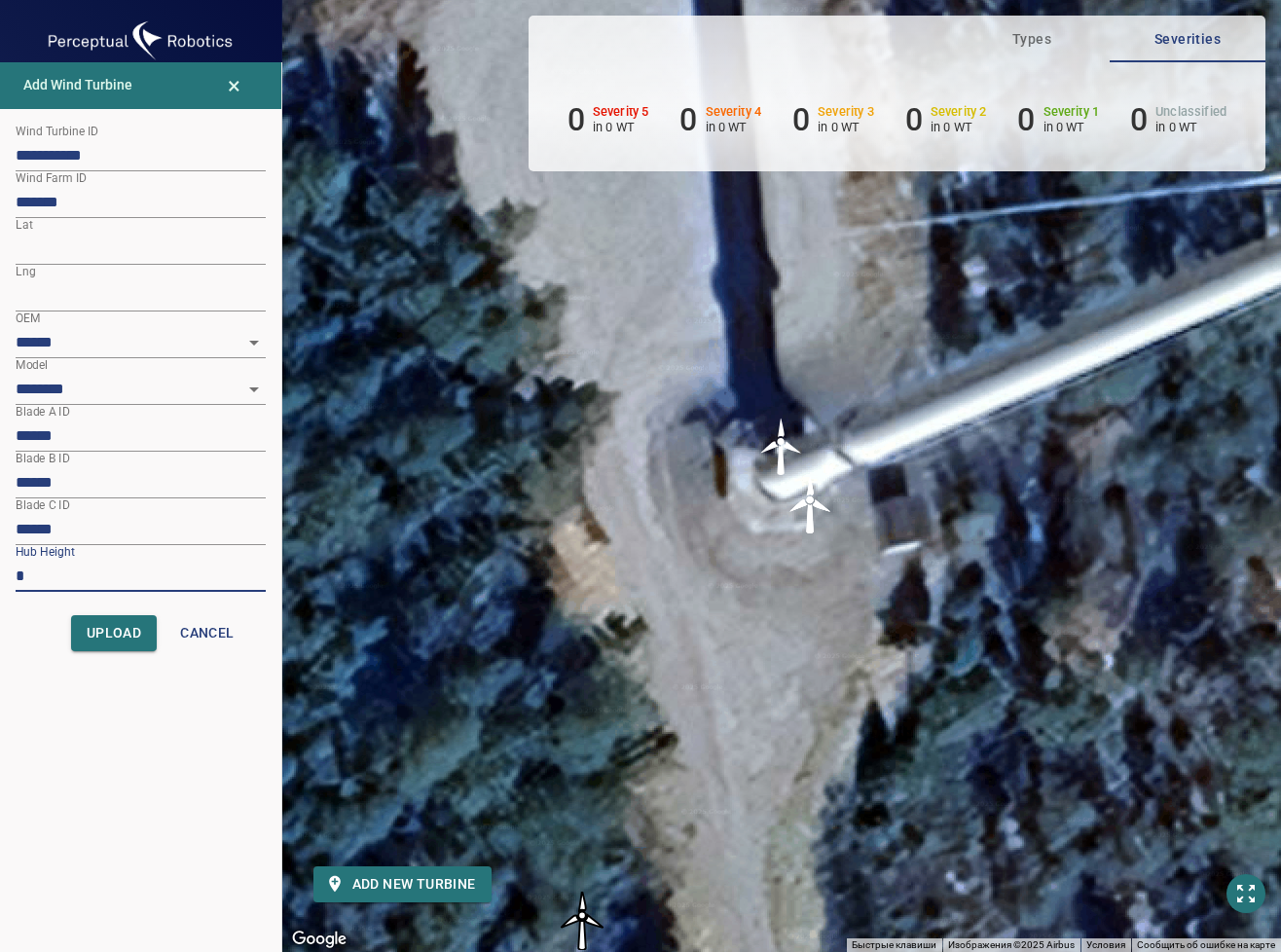 click on "**********" at bounding box center [640, 476] 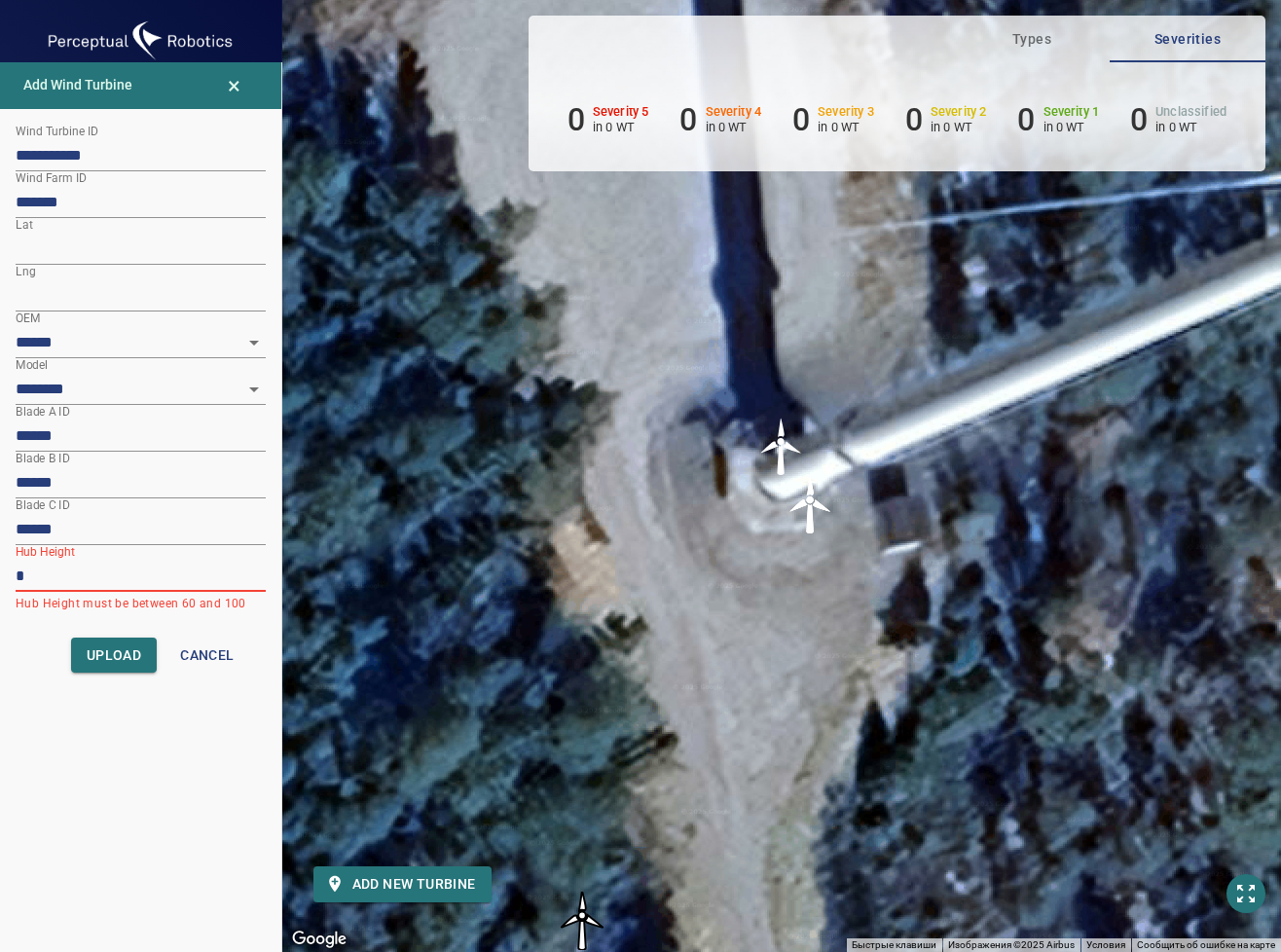 type on "***" 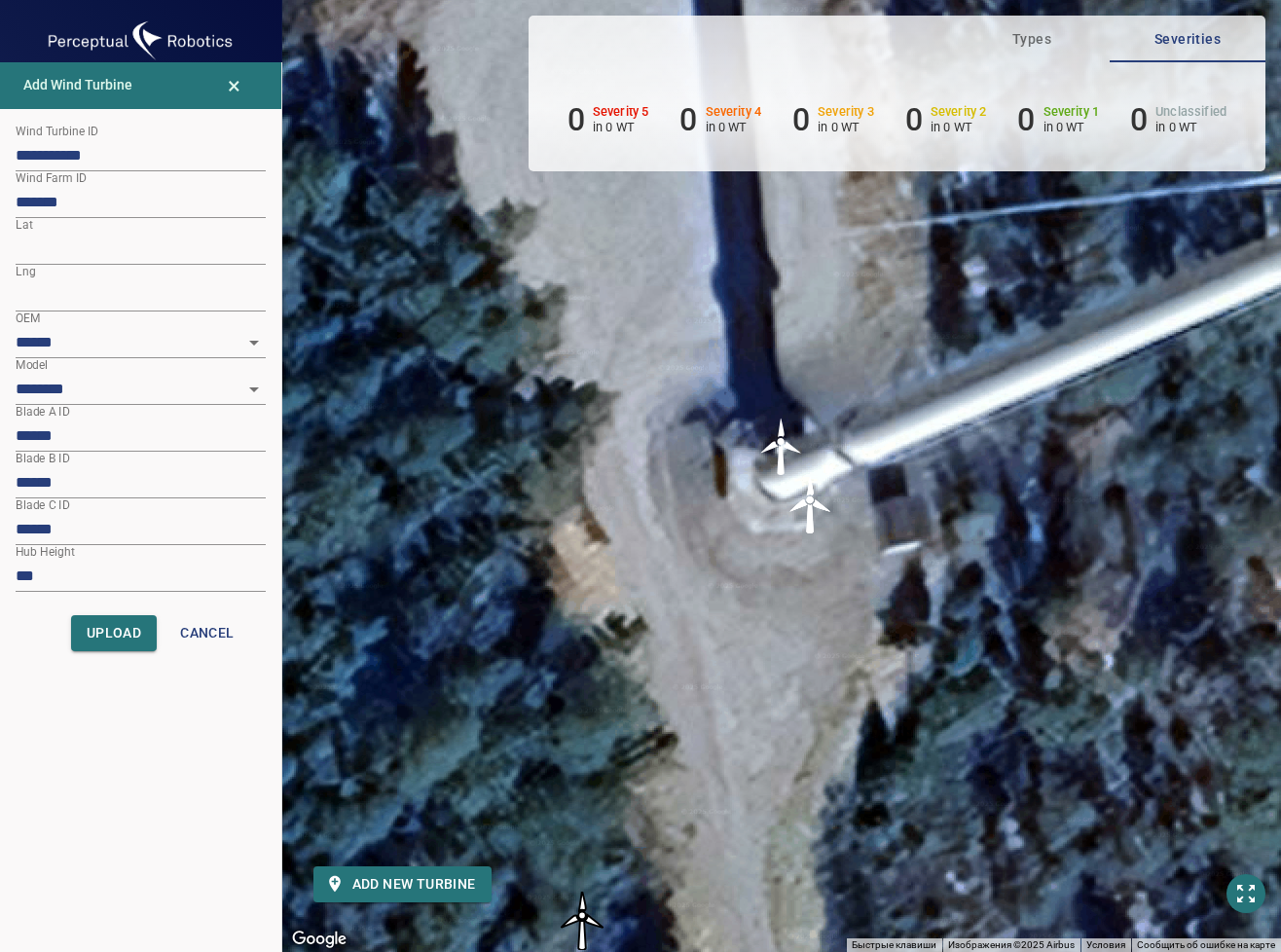 click on "******" at bounding box center (140, 436) 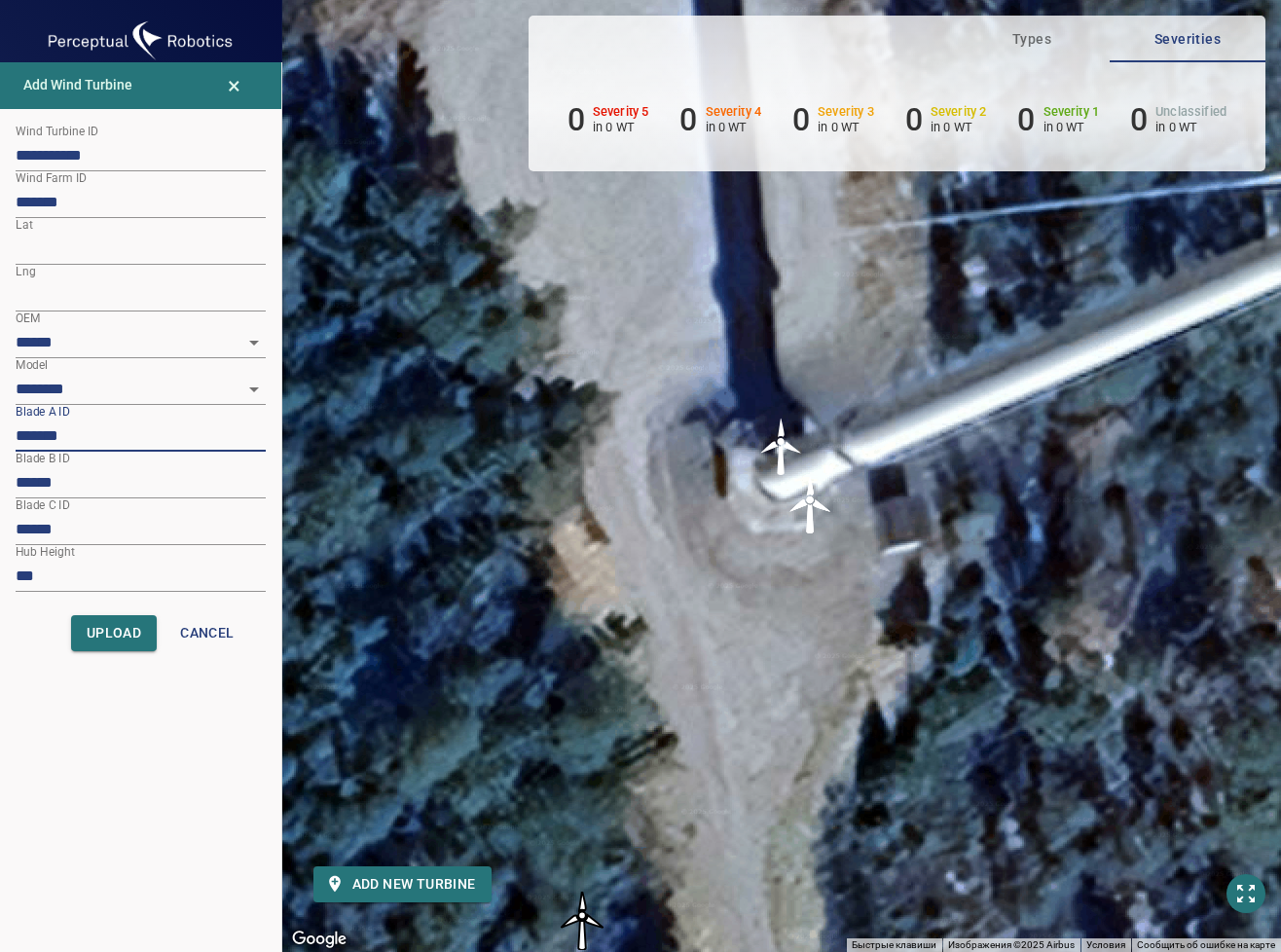 paste on "********" 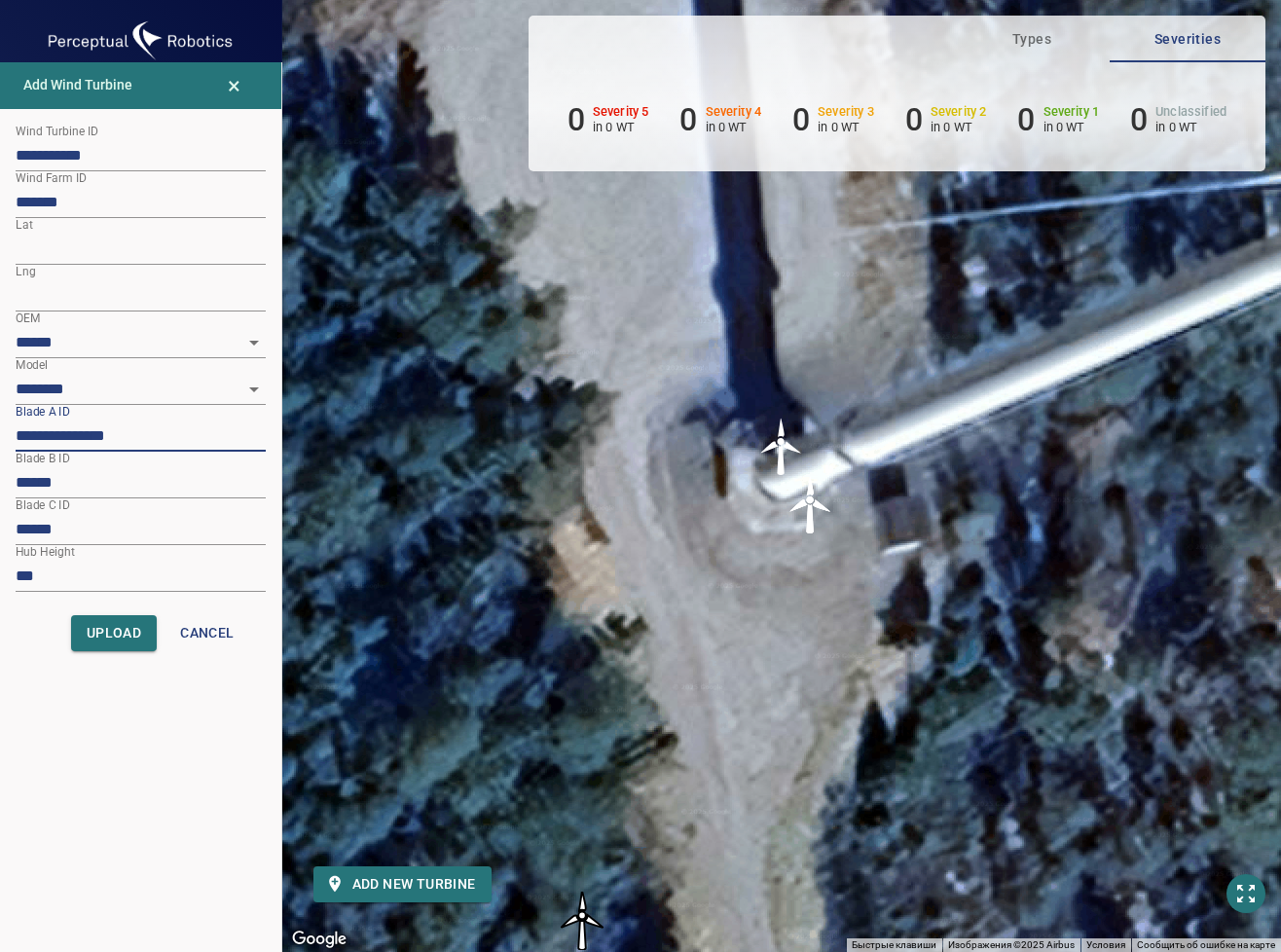 type on "**********" 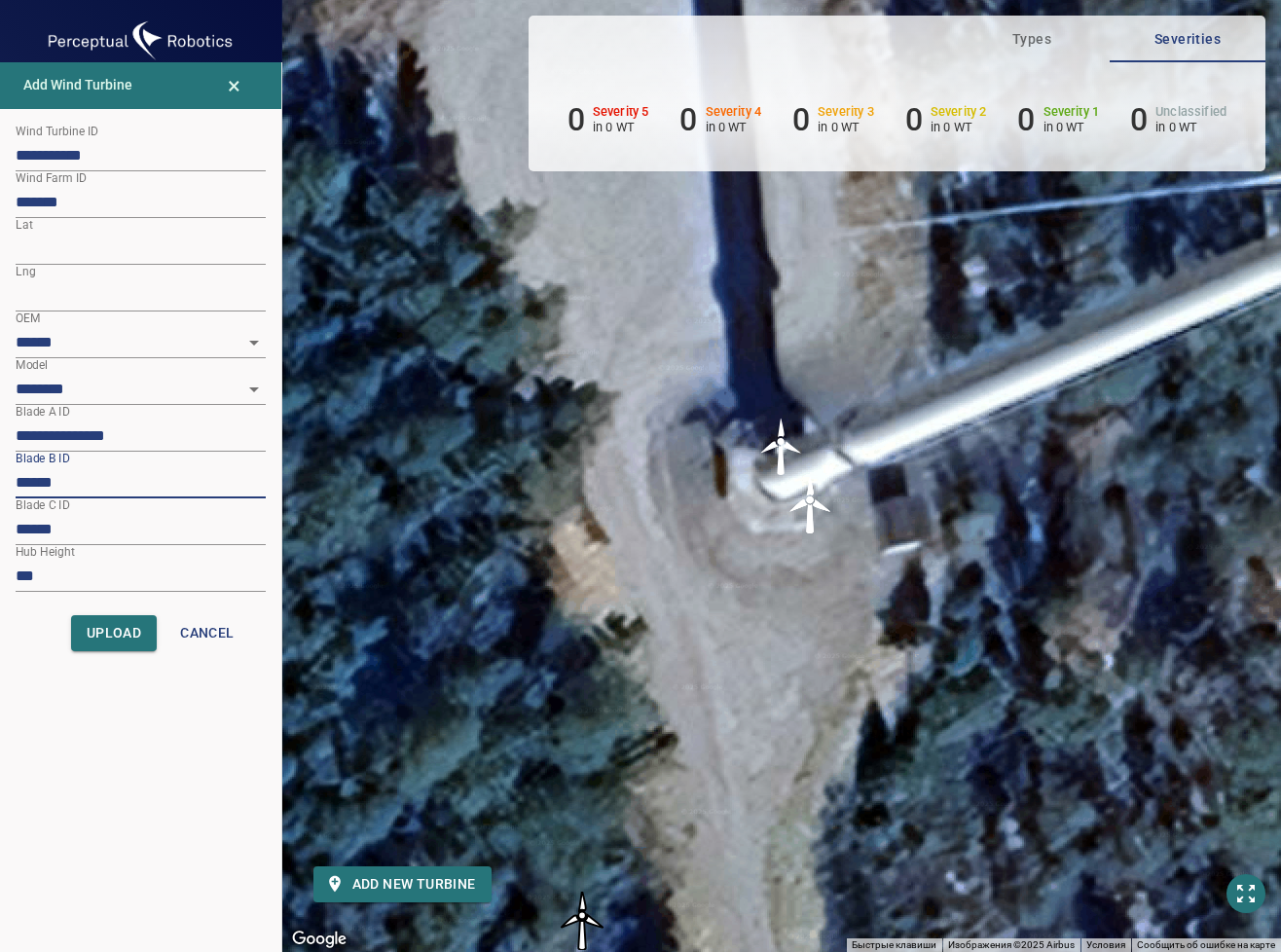 click on "******" at bounding box center [140, 483] 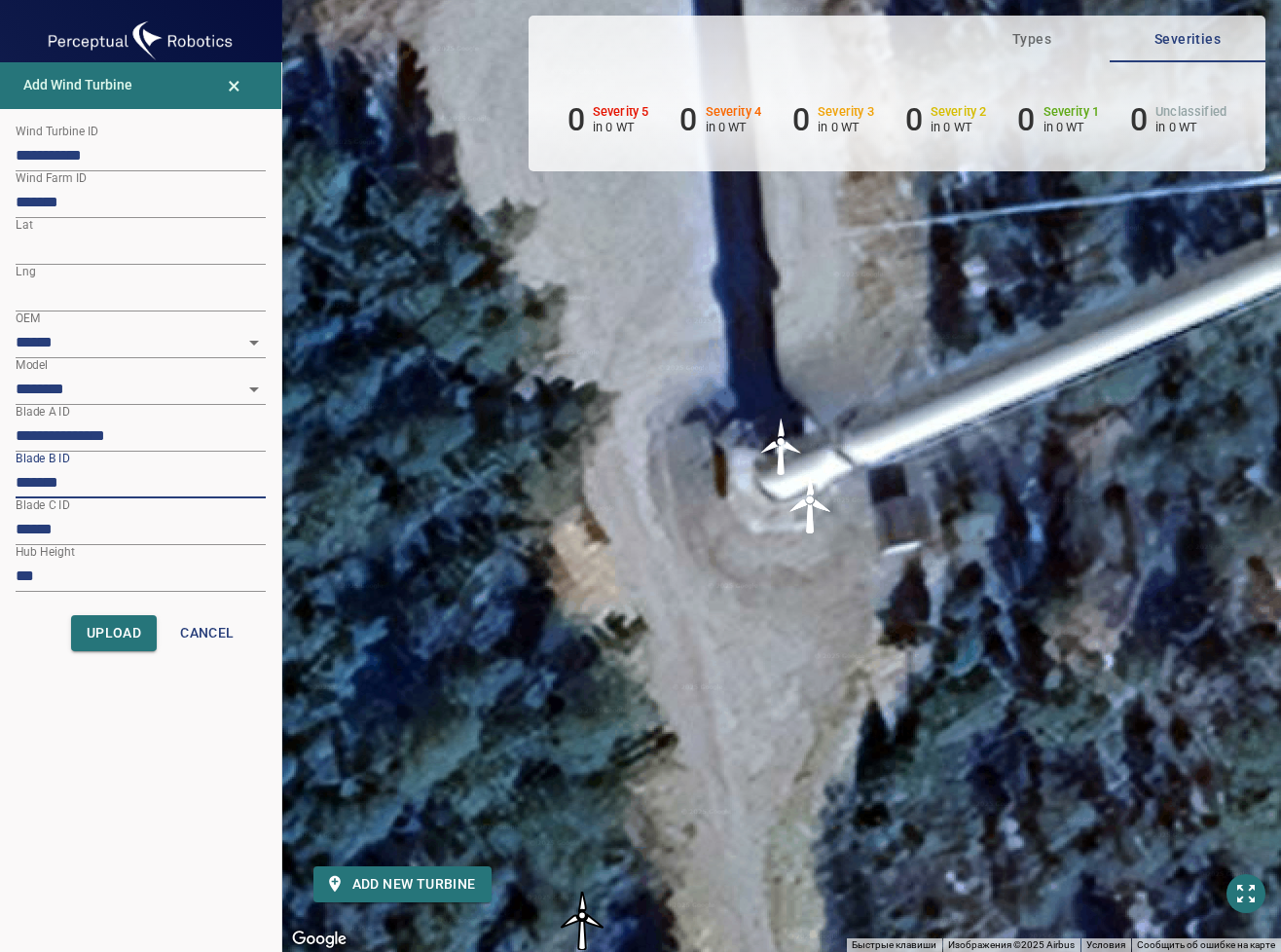 paste on "********" 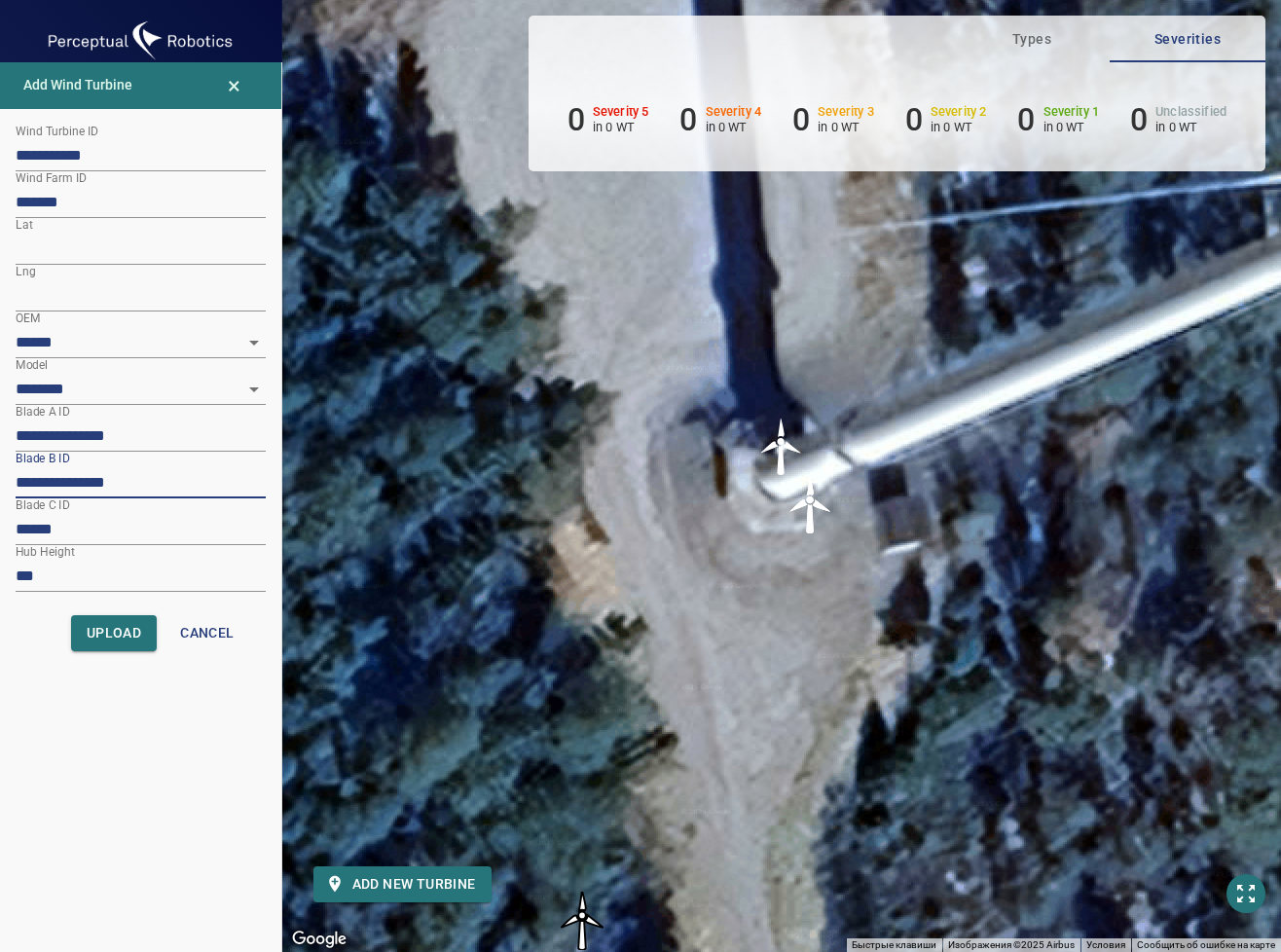 type on "**********" 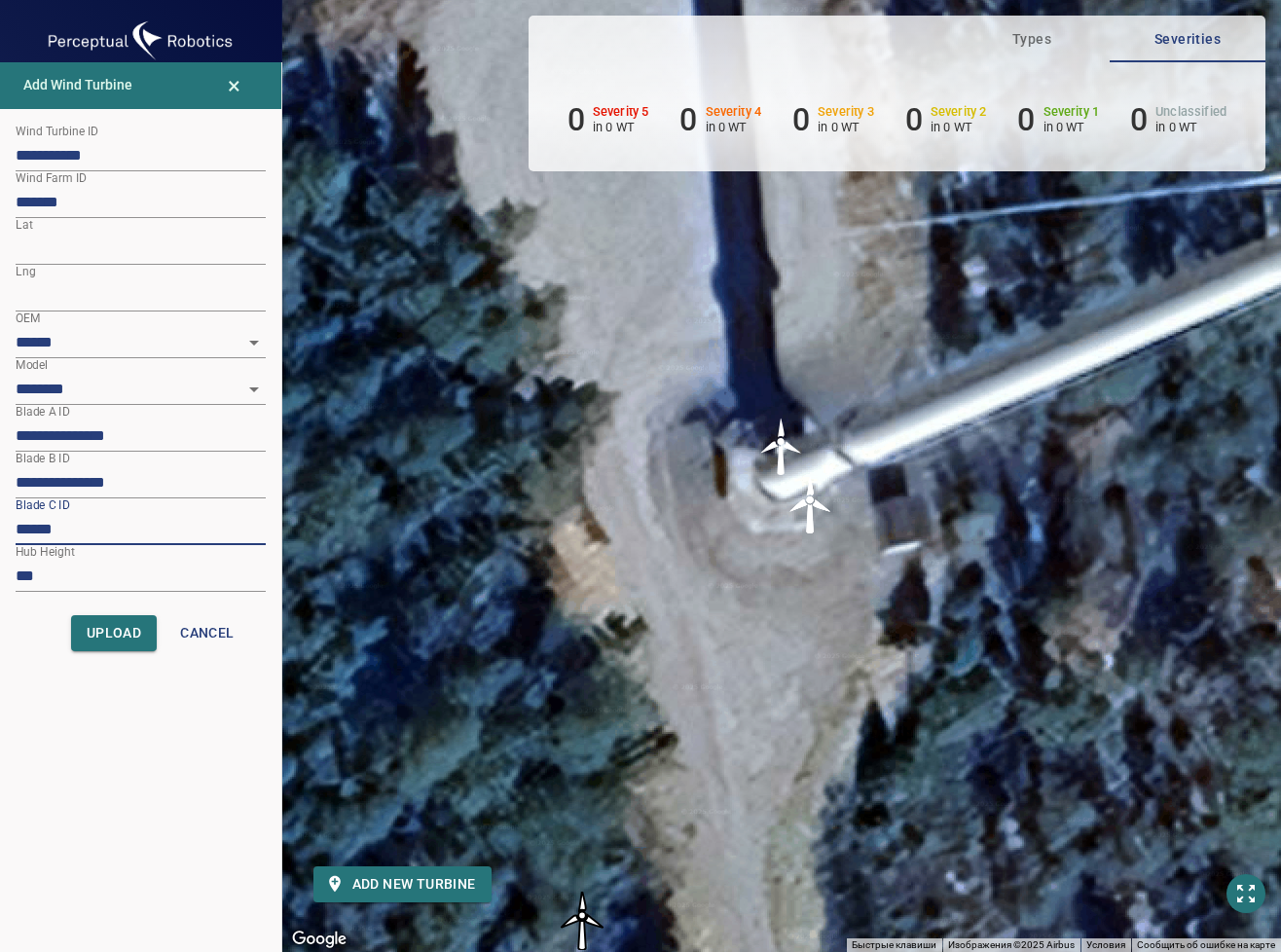 click on "******" at bounding box center (140, 530) 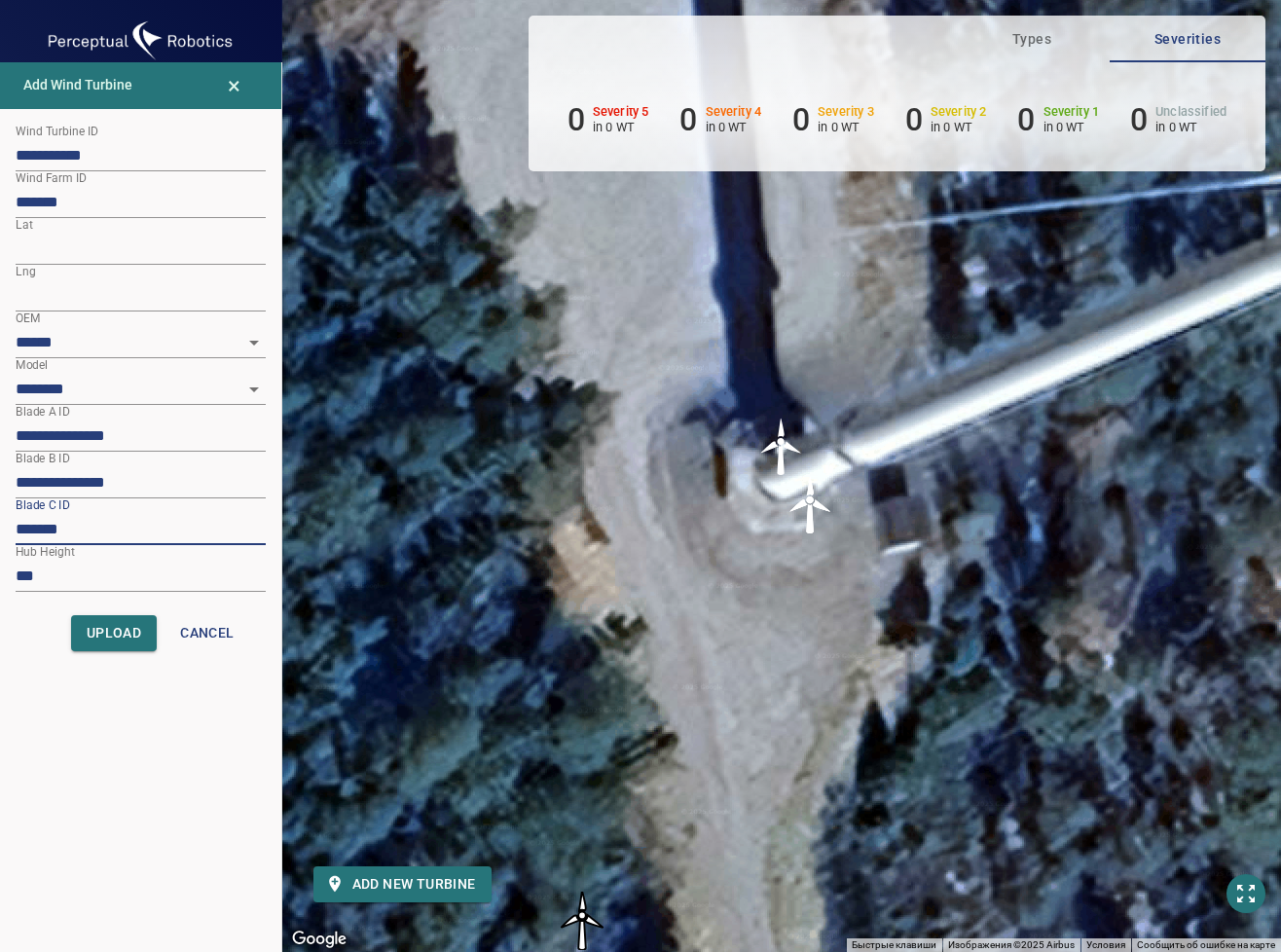 paste on "********" 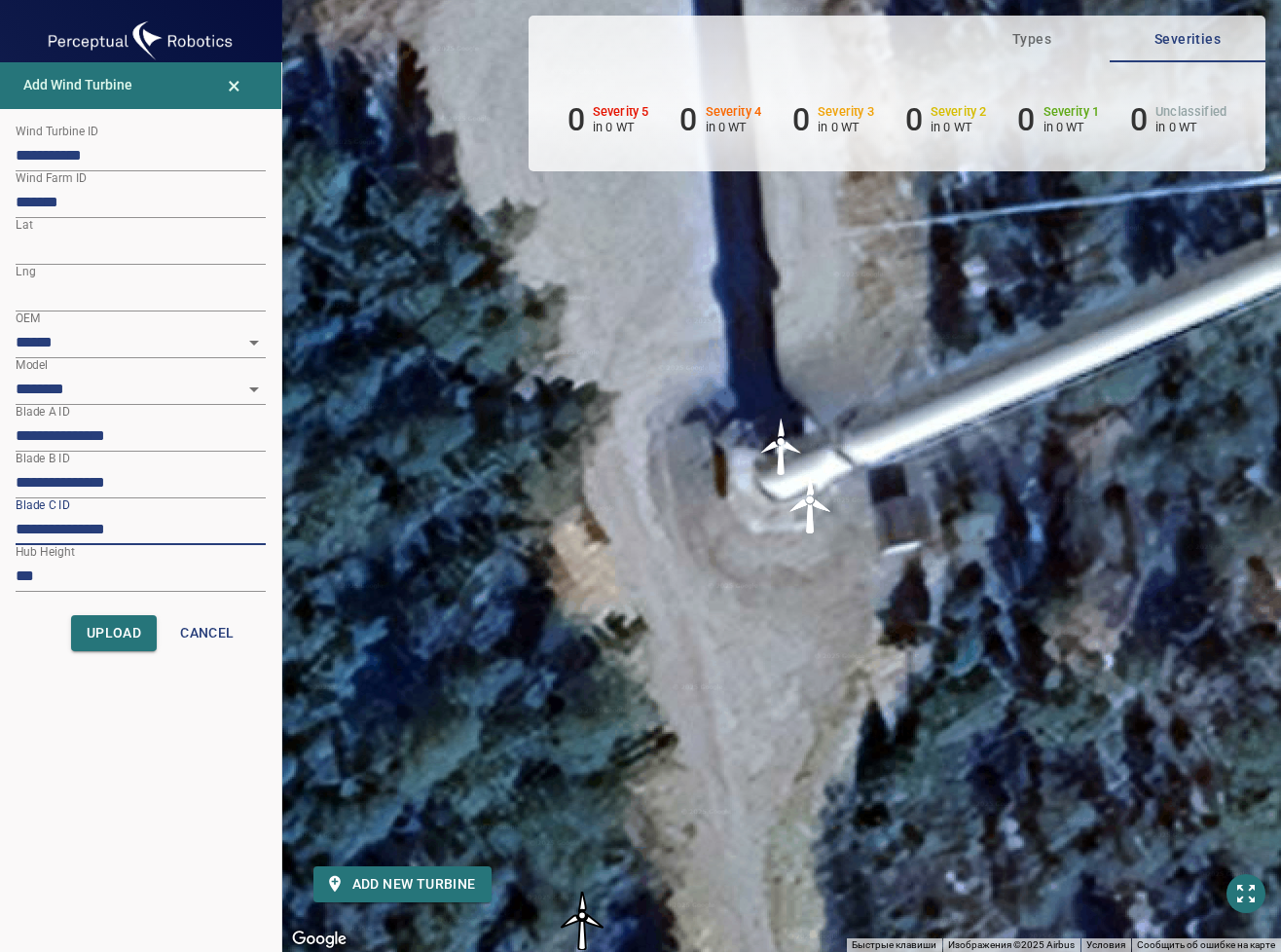 type on "**********" 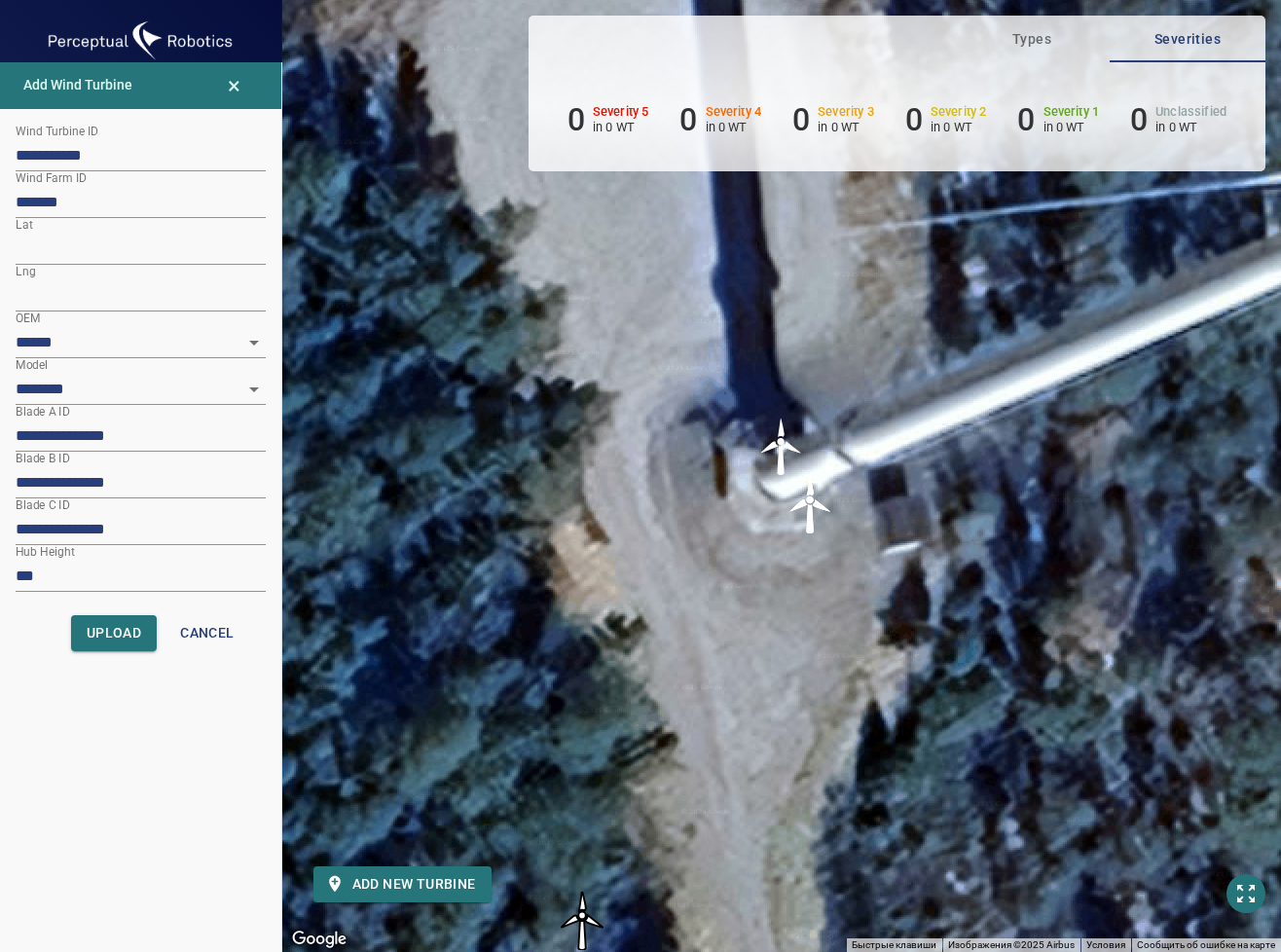 click on "Для навигации используйте клавиши со стрелками. Чтобы активировать перетаскивание с помощью клавиатуры, нажмите Alt + Ввод. После этого перемещайте маркер, используя клавиши со стрелками. Чтобы завершить перетаскивание, нажмите клавишу Ввод. Чтобы отменить действие, нажмите клавишу Esc." at bounding box center [782, 476] 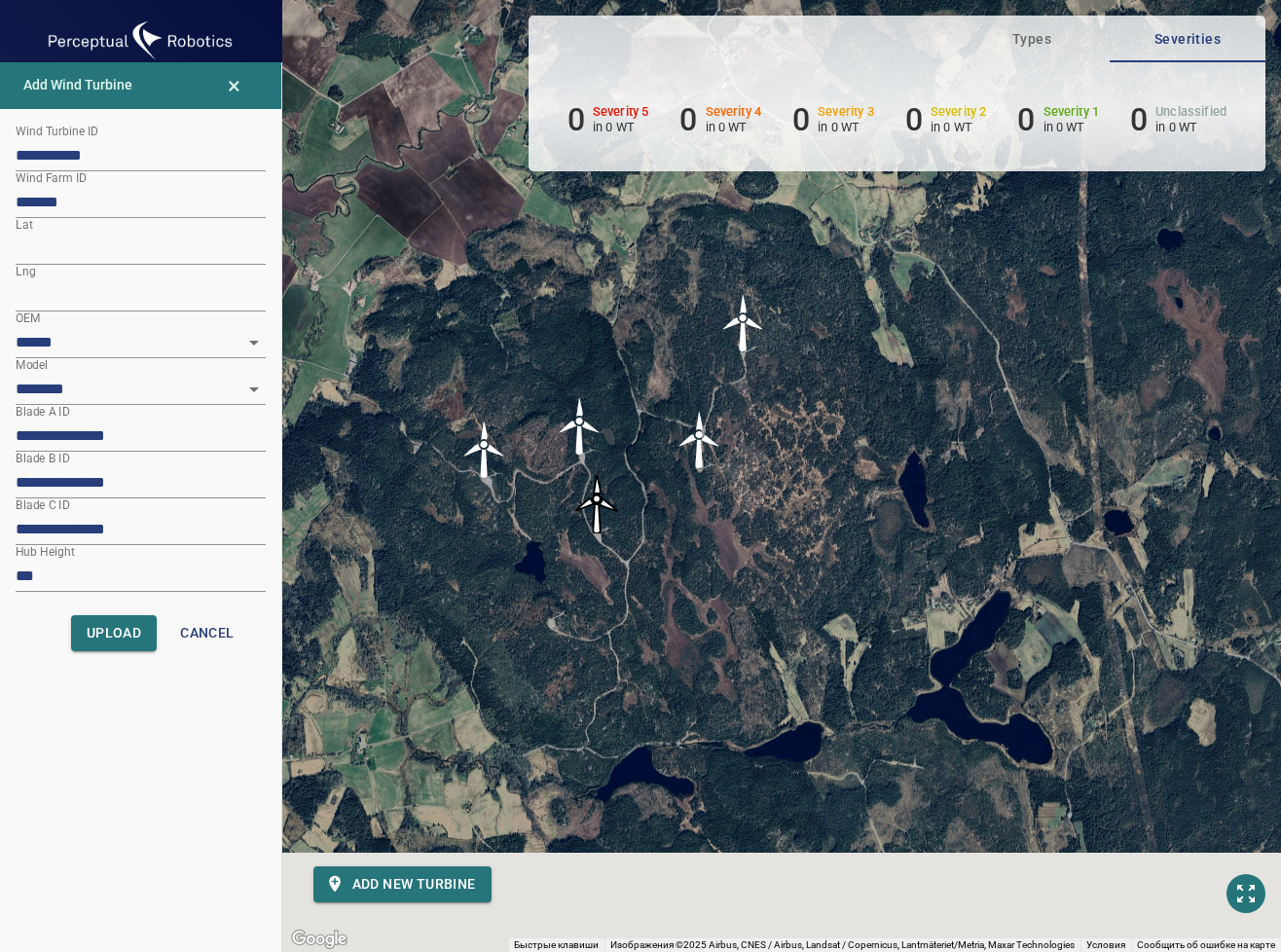 drag, startPoint x: 671, startPoint y: 649, endPoint x: 865, endPoint y: 417, distance: 302.42354 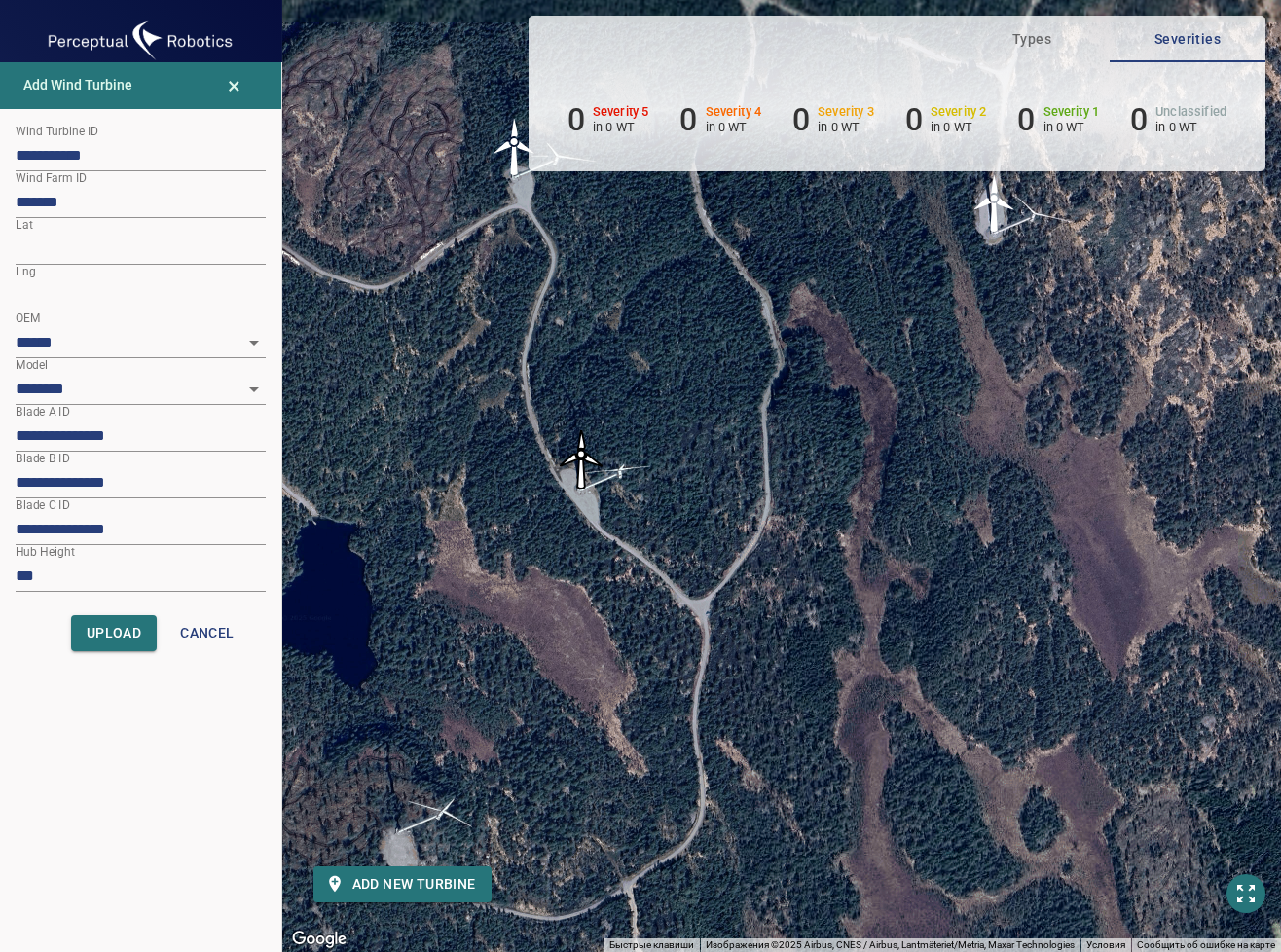 drag, startPoint x: 635, startPoint y: 471, endPoint x: 677, endPoint y: 617, distance: 151.92103 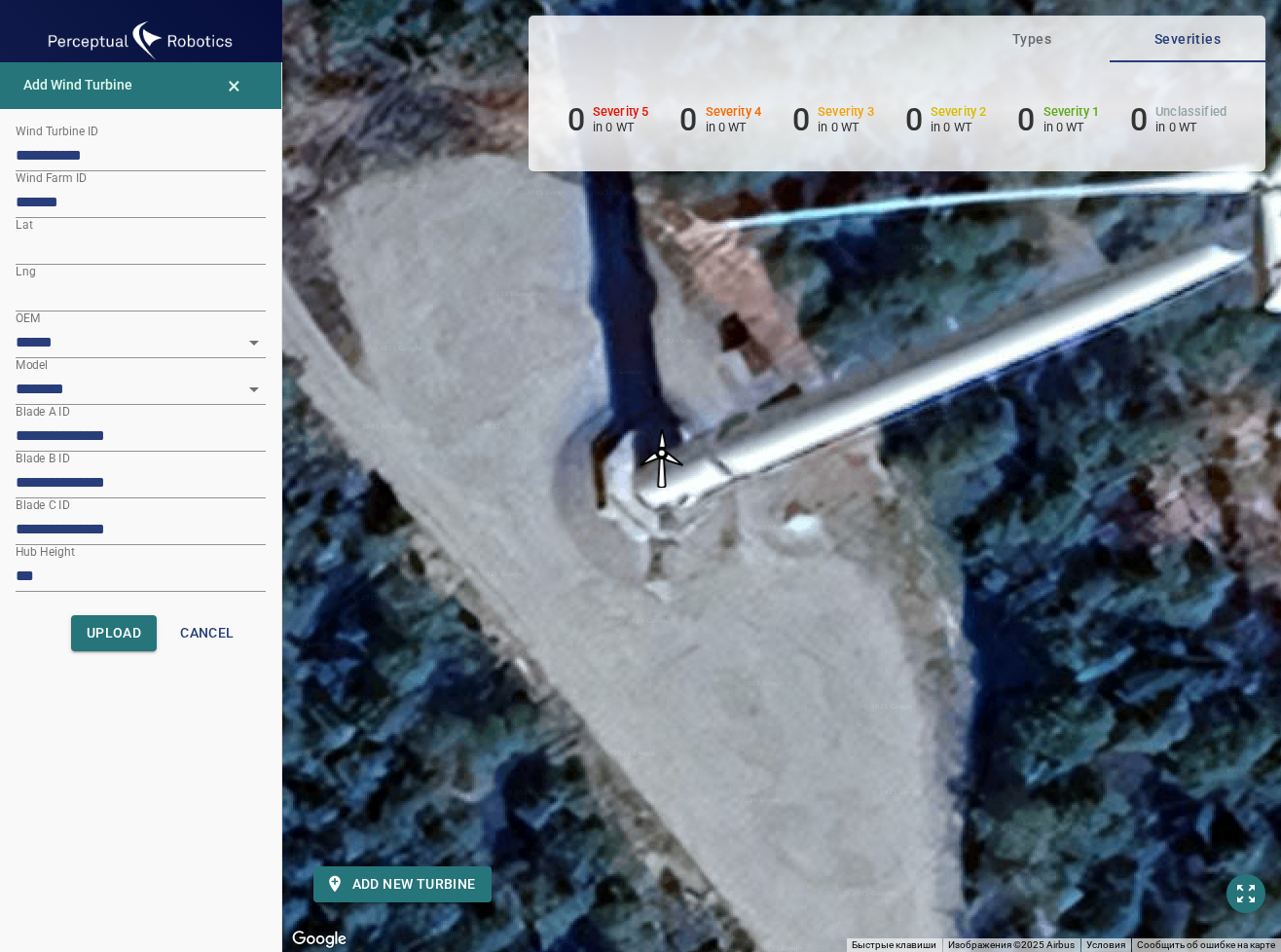 drag, startPoint x: 662, startPoint y: 437, endPoint x: 661, endPoint y: 458, distance: 21.023796 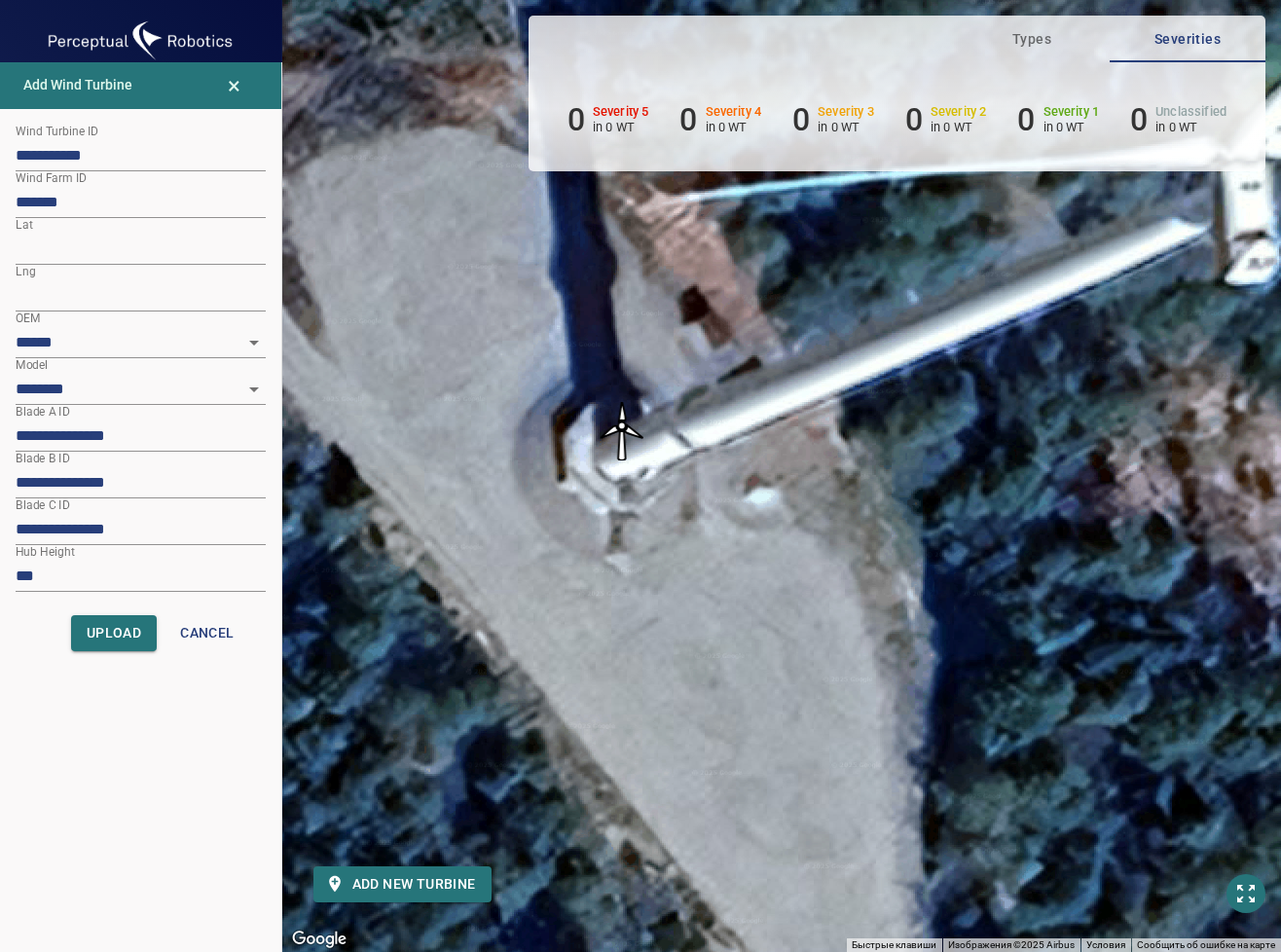 drag, startPoint x: 733, startPoint y: 711, endPoint x: 689, endPoint y: 679, distance: 54.40588 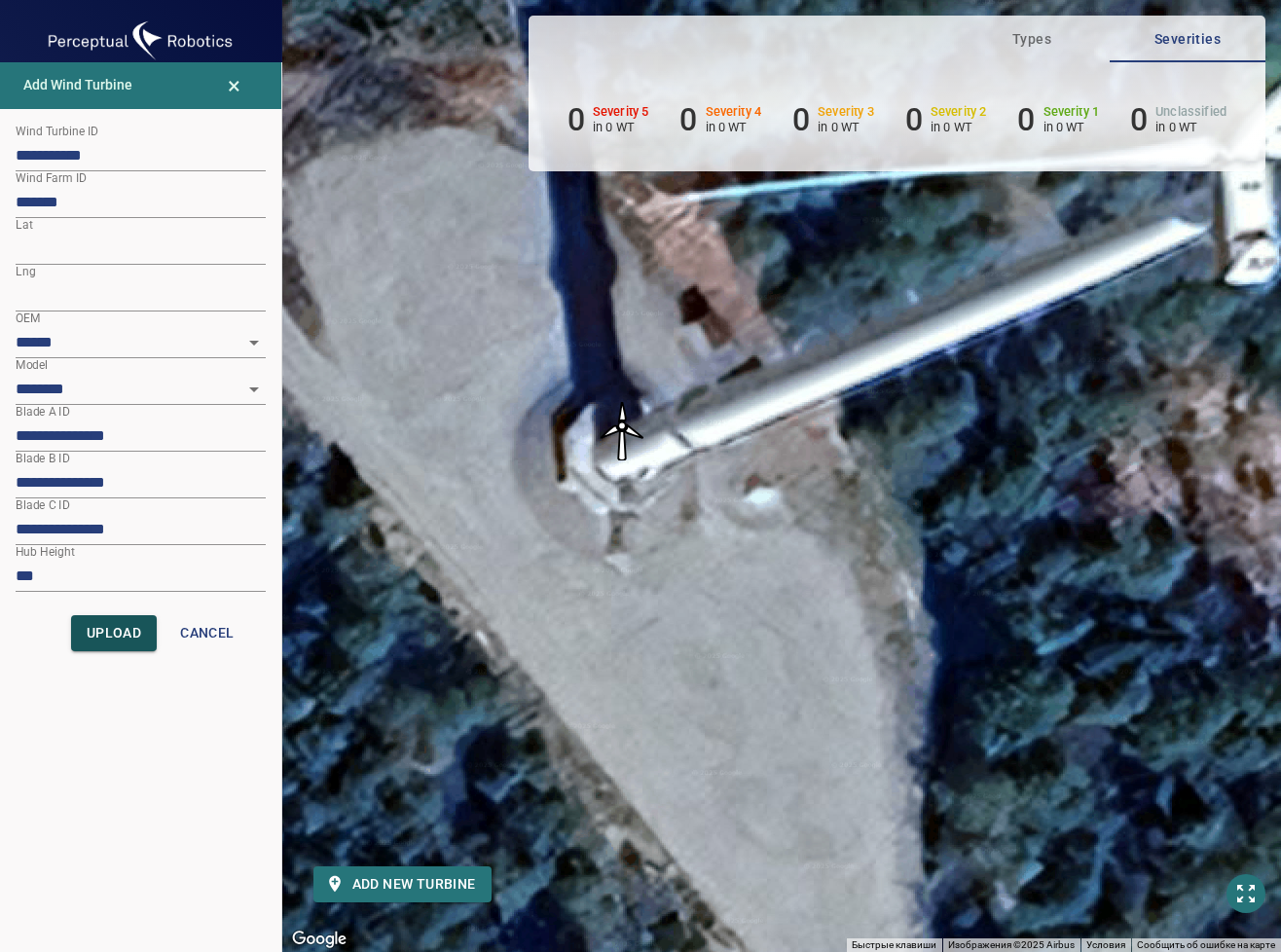 click on "Upload" at bounding box center [114, 633] 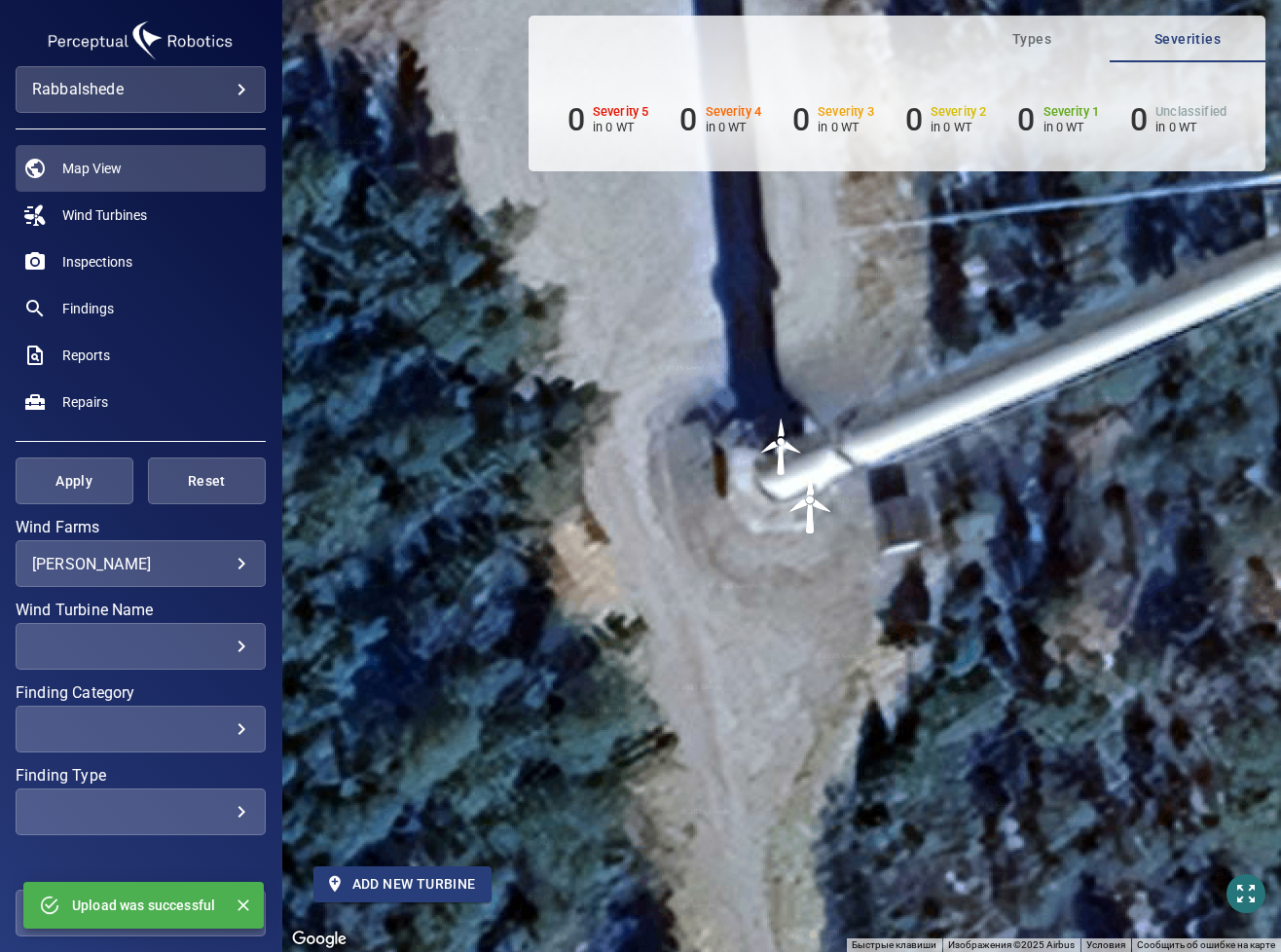 click on "Add new turbine" at bounding box center (402, 884) 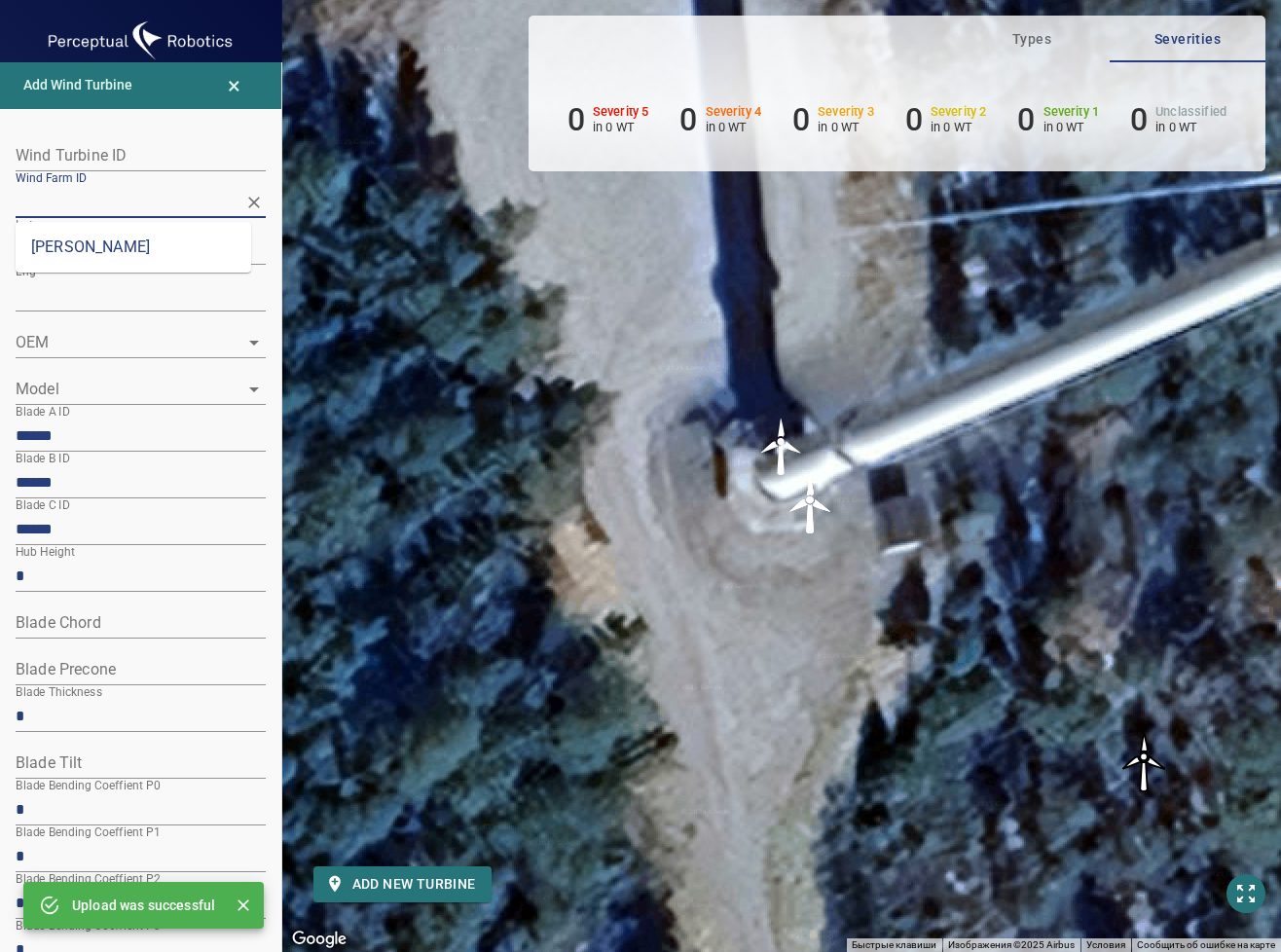 click on "Wind Farm ID" at bounding box center (126, 201) 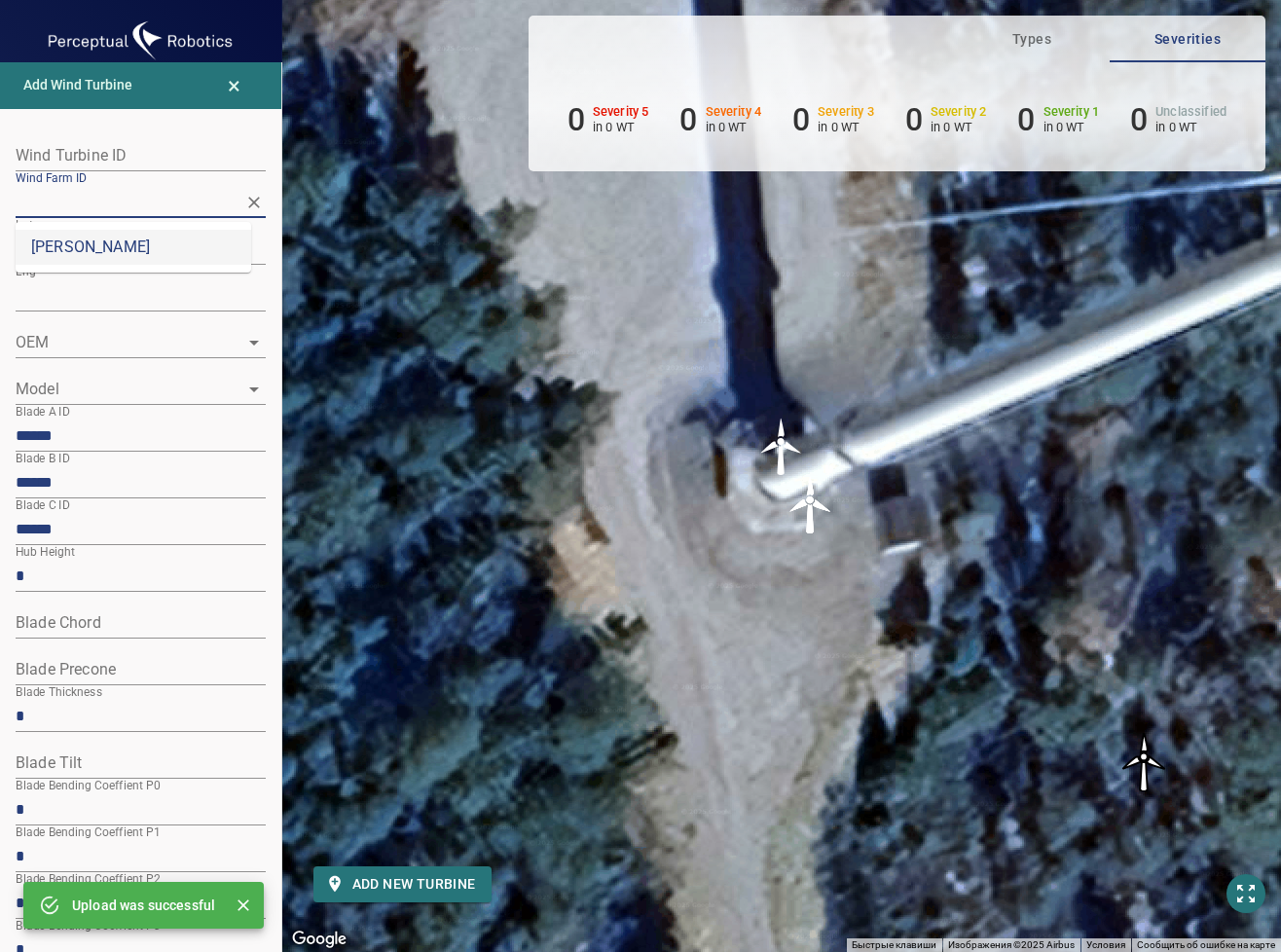 click on "[PERSON_NAME]" at bounding box center [133, 247] 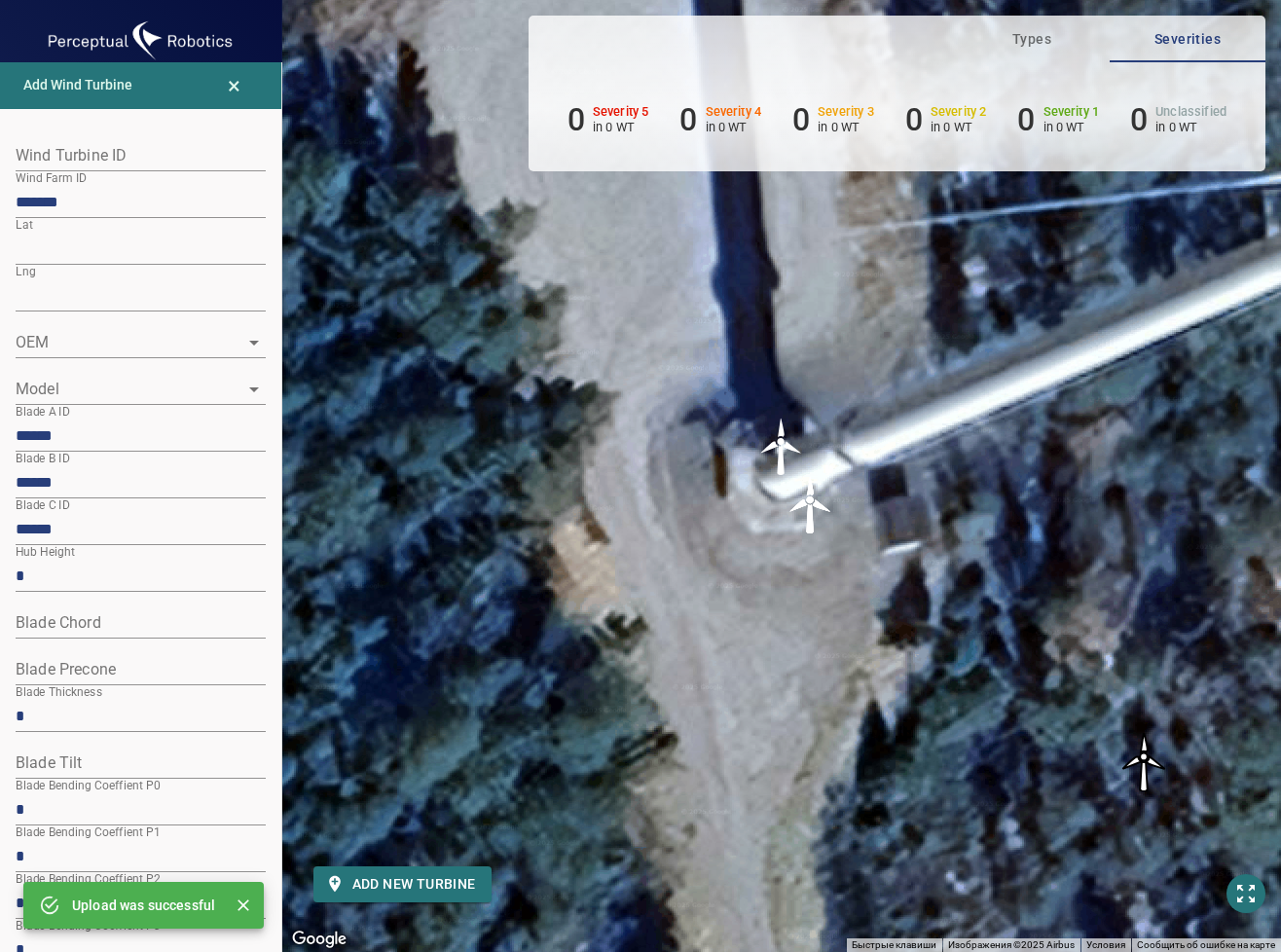 click at bounding box center (140, 156) 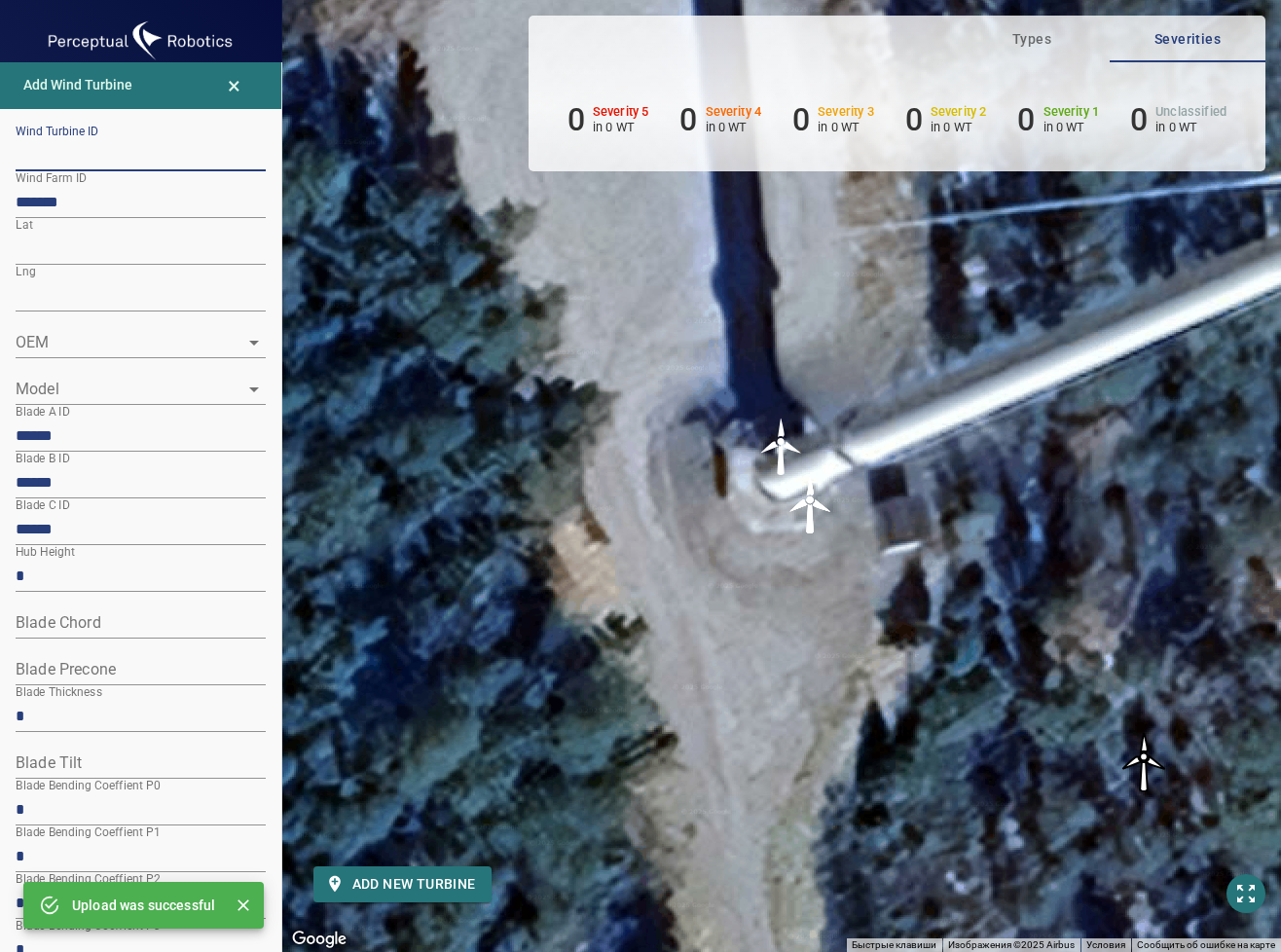 paste on "**********" 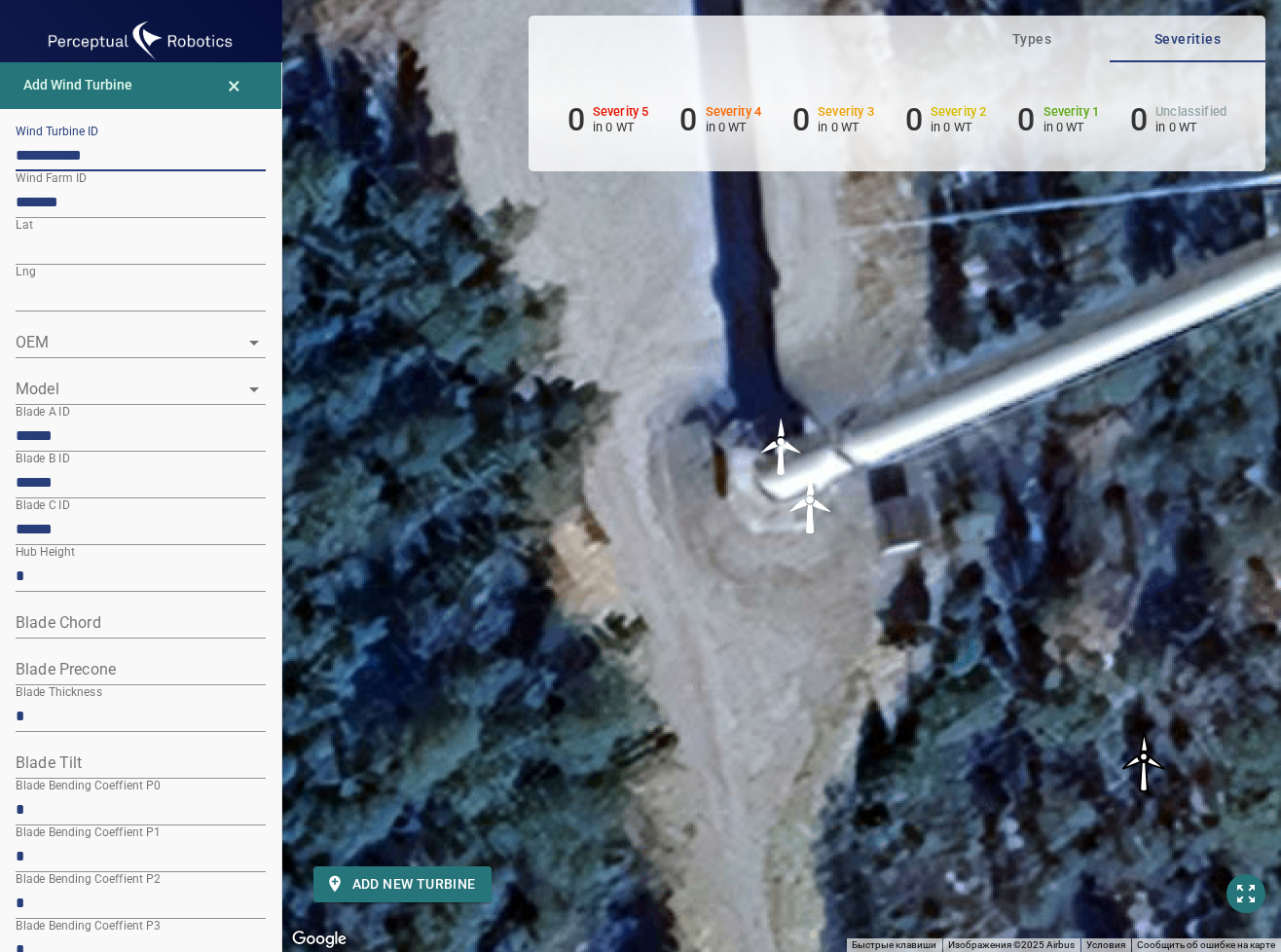 type on "**********" 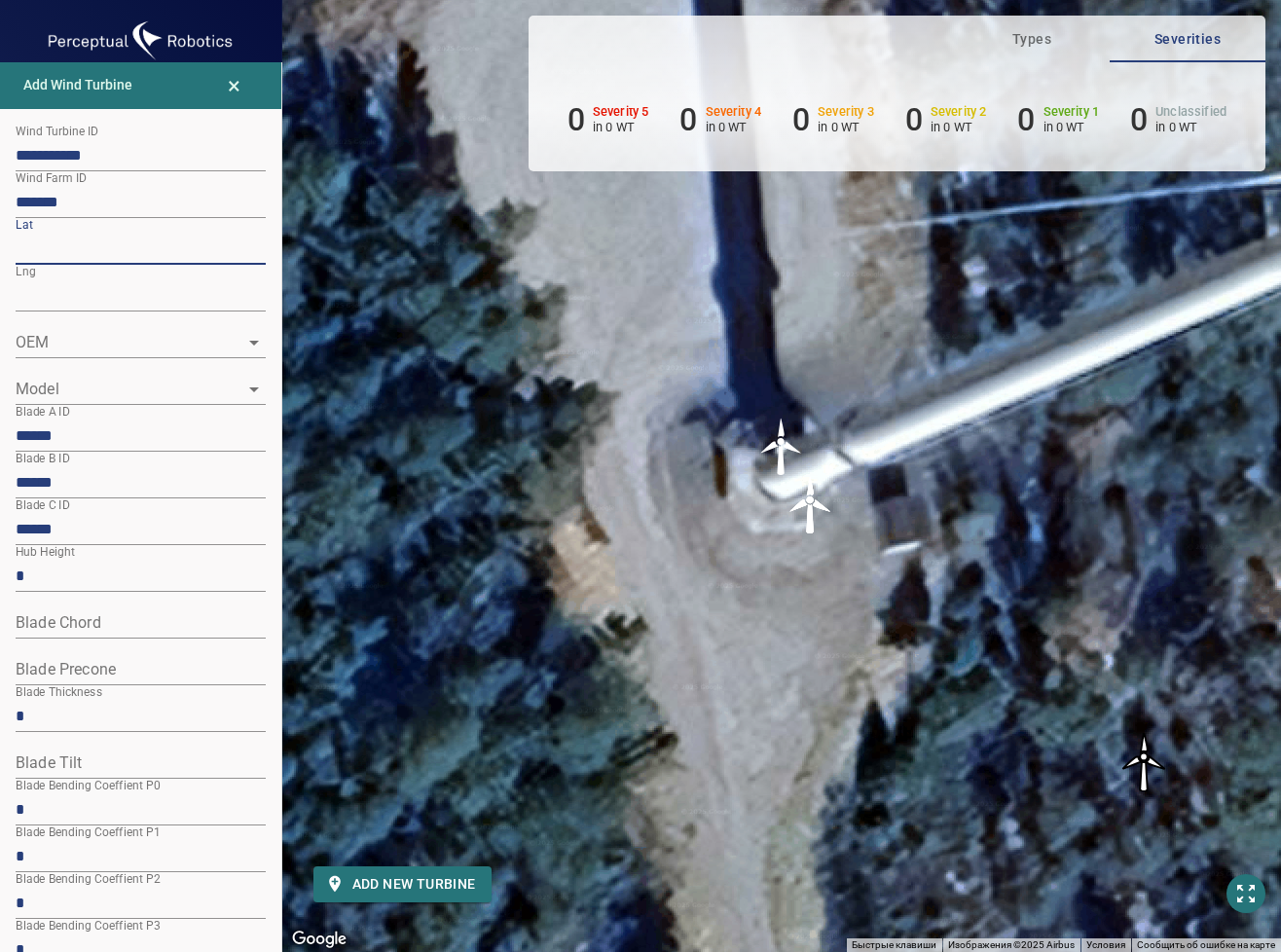 drag, startPoint x: 113, startPoint y: 239, endPoint x: -13, endPoint y: 252, distance: 126.66886 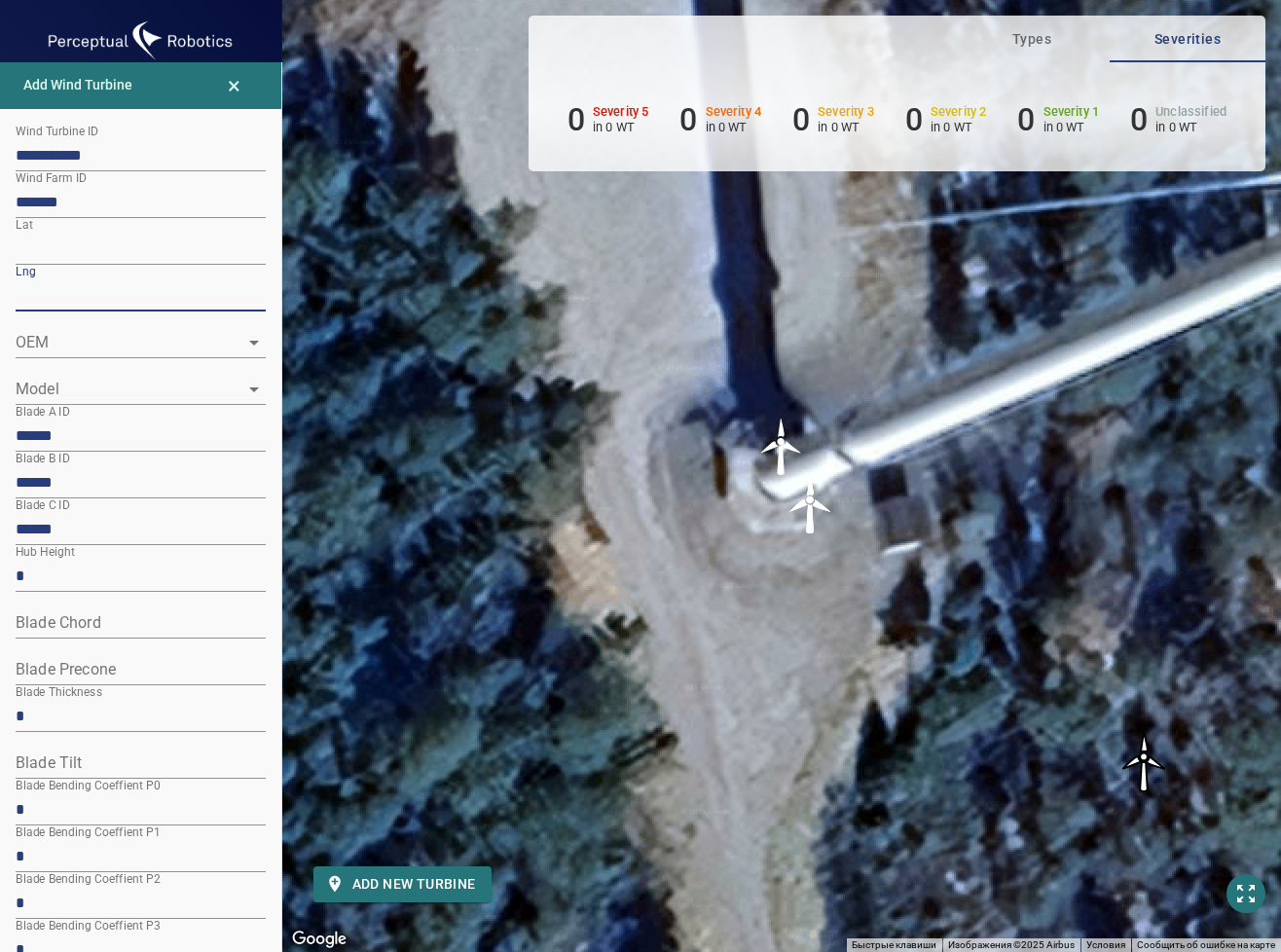 drag, startPoint x: 113, startPoint y: 302, endPoint x: -51, endPoint y: 298, distance: 164.0488 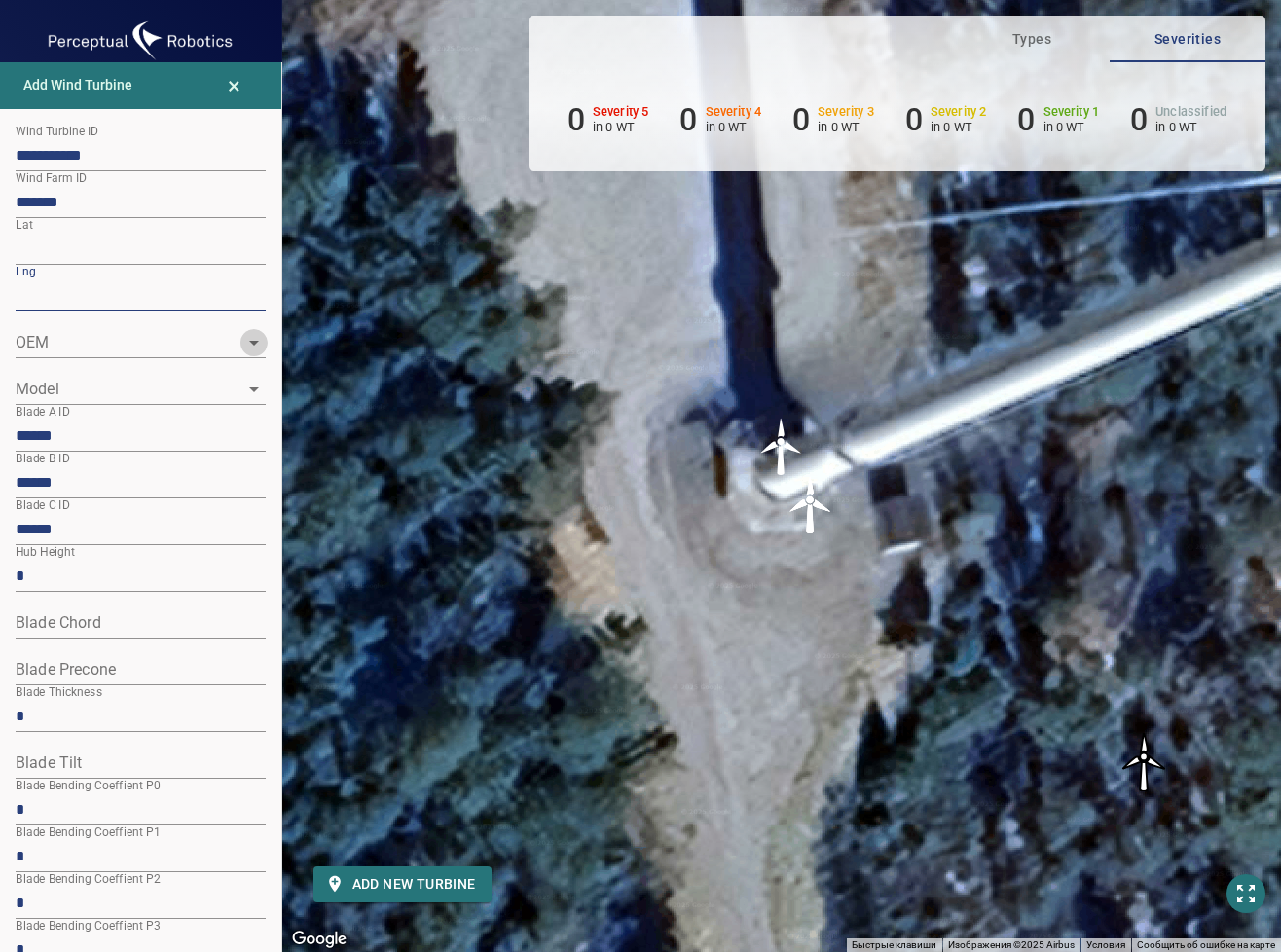 click 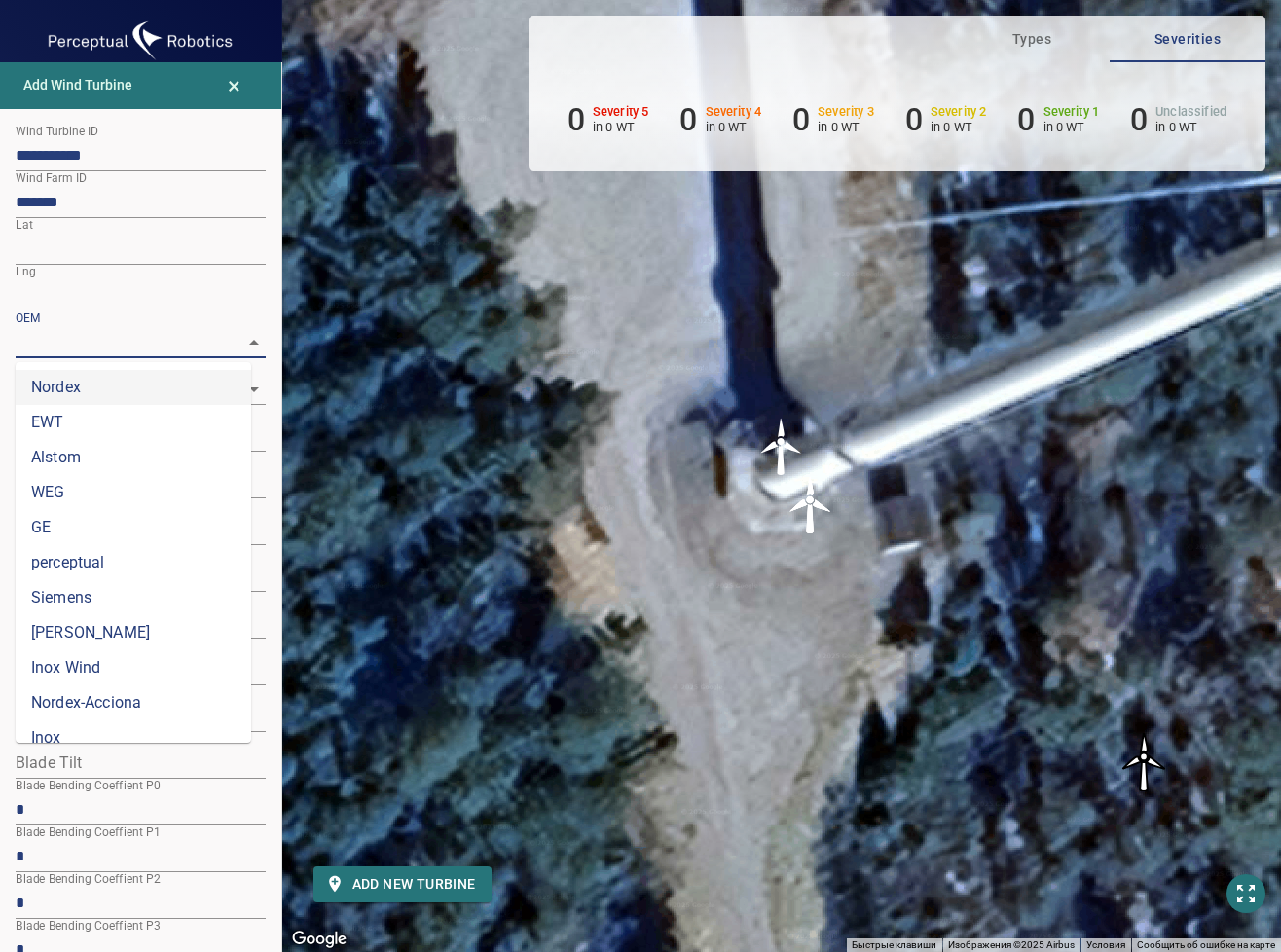 click on "Nordex" at bounding box center [133, 387] 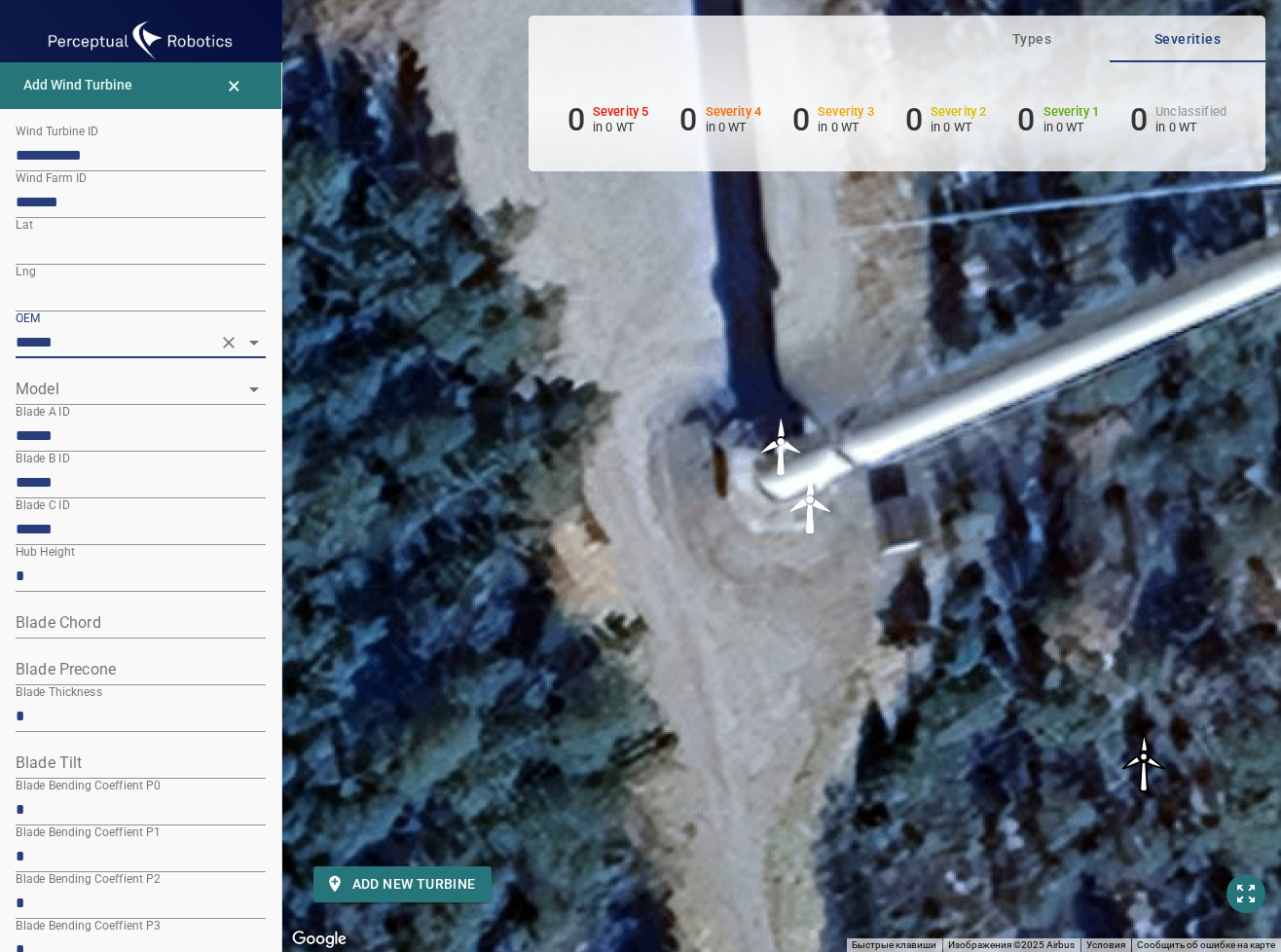 click 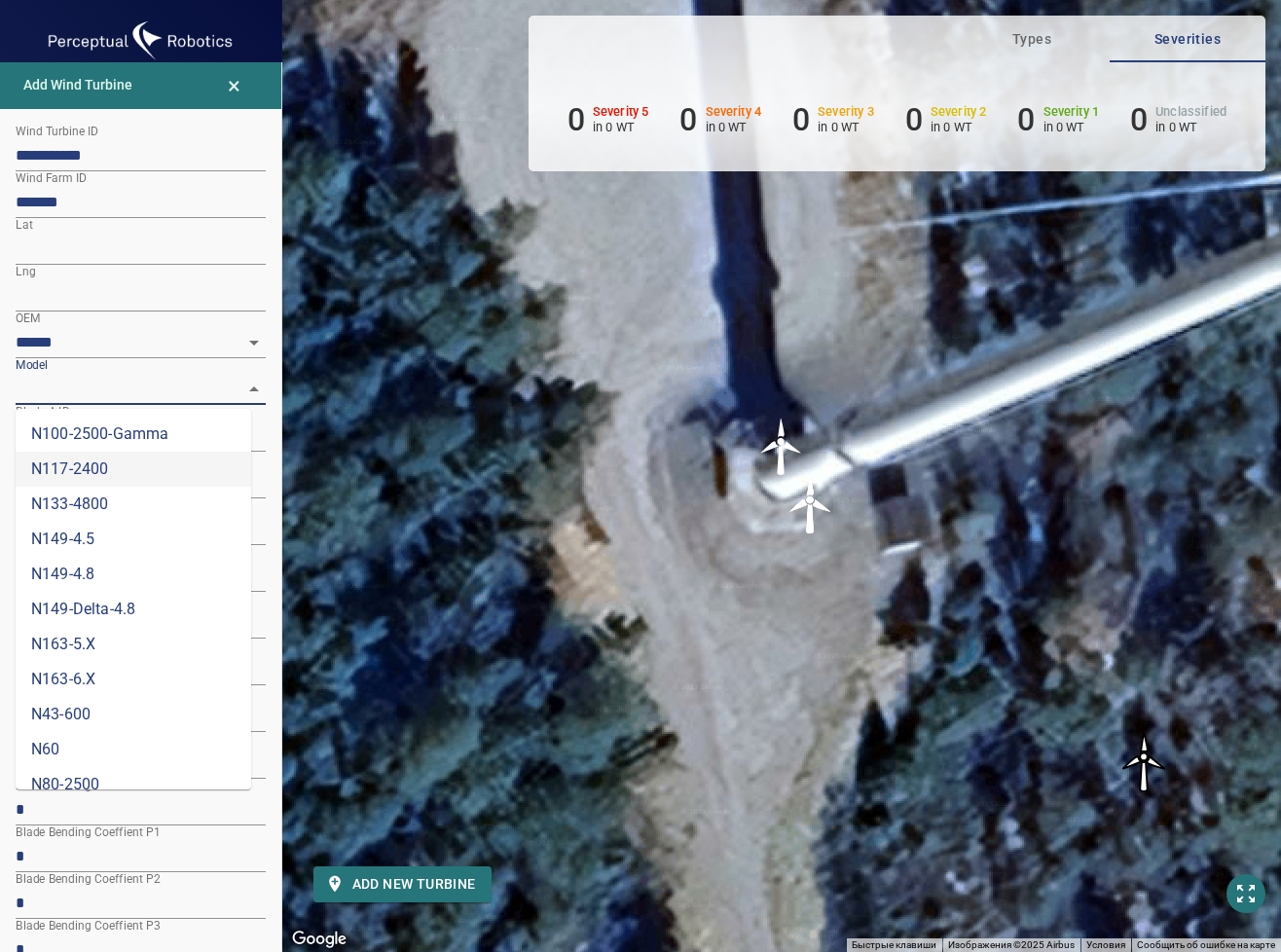 scroll, scrollTop: 160, scrollLeft: 0, axis: vertical 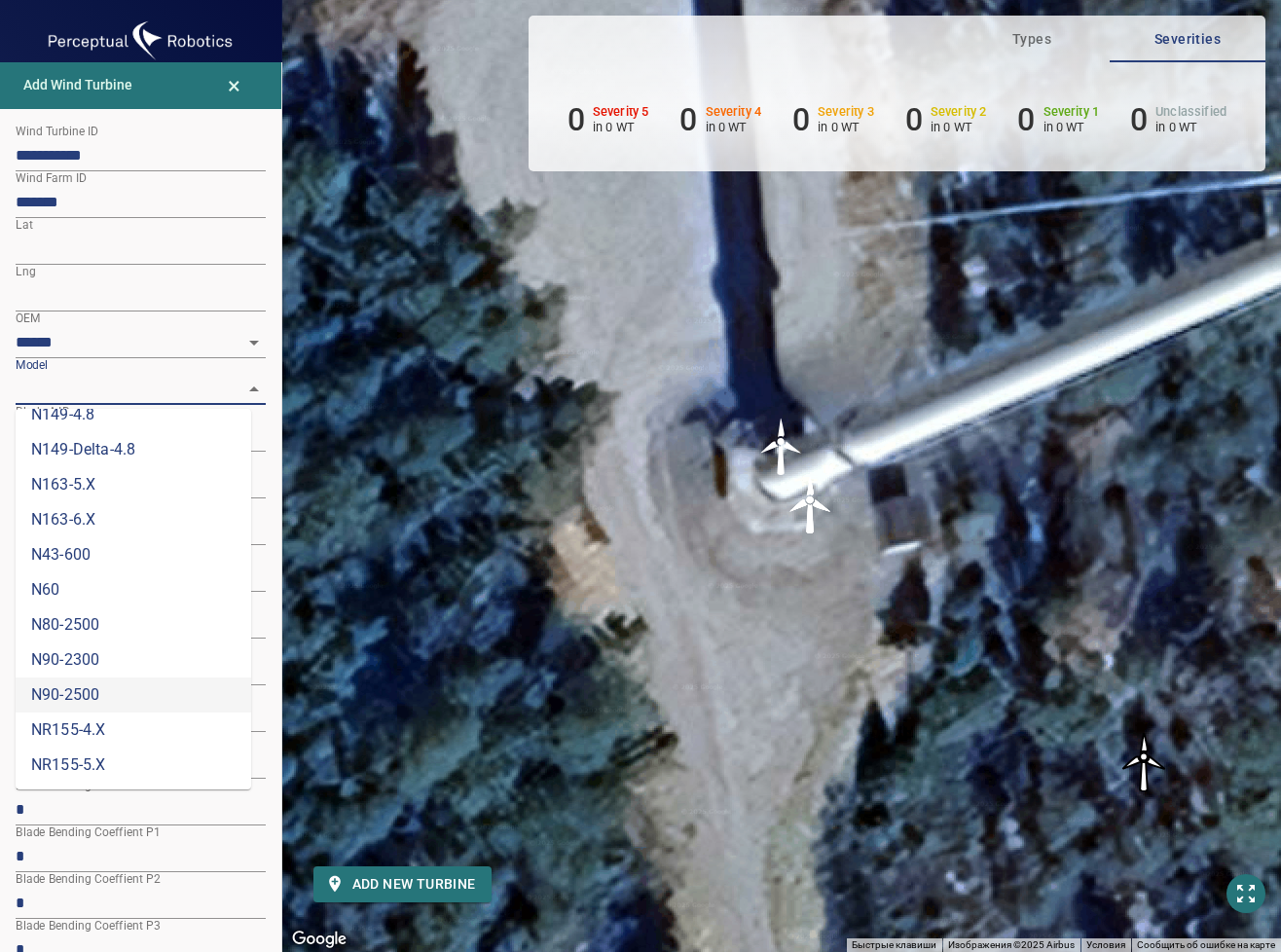 click on "N90-2500" at bounding box center (133, 695) 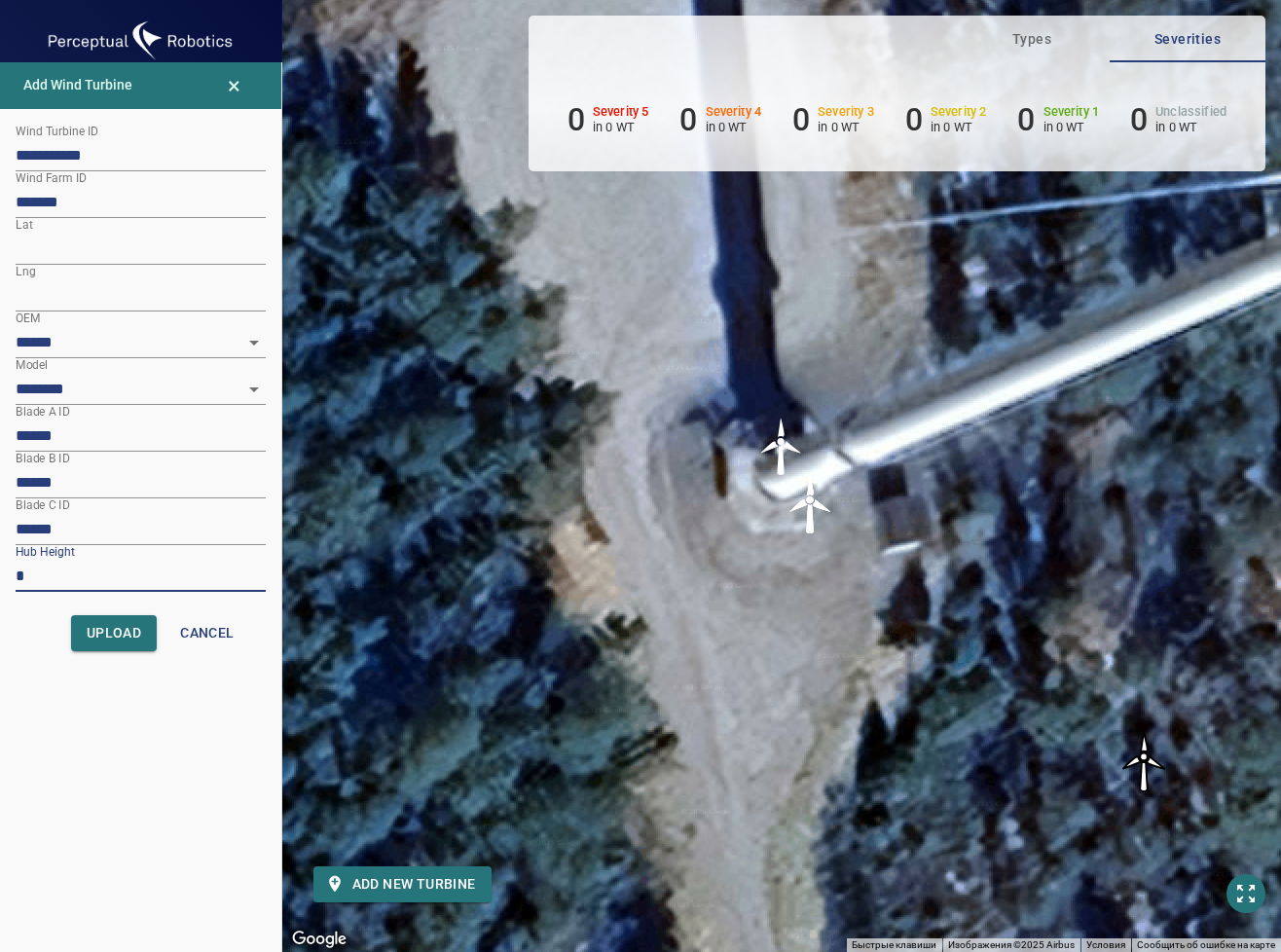 drag, startPoint x: 55, startPoint y: 577, endPoint x: -23, endPoint y: 564, distance: 79.07591 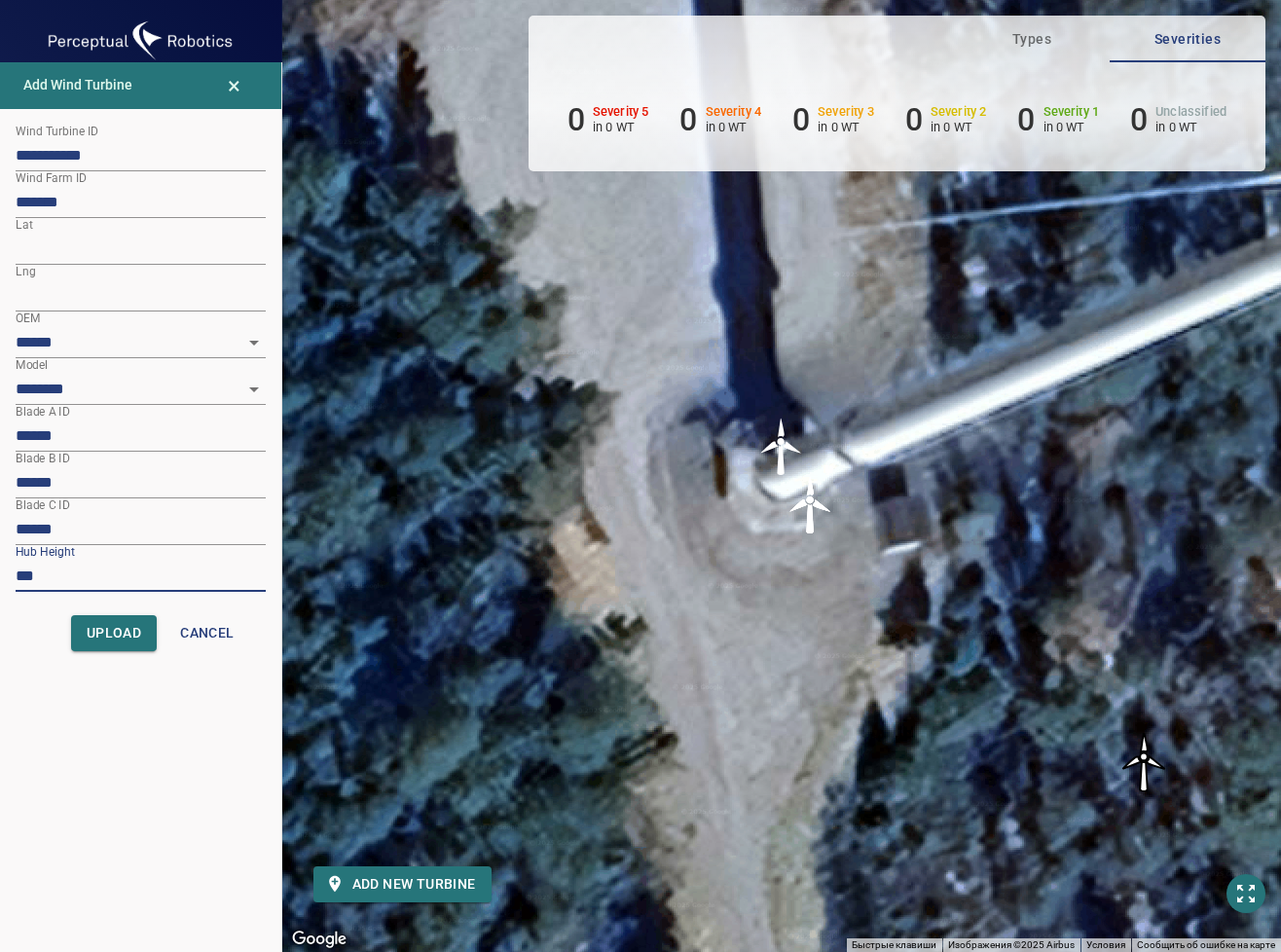 type on "***" 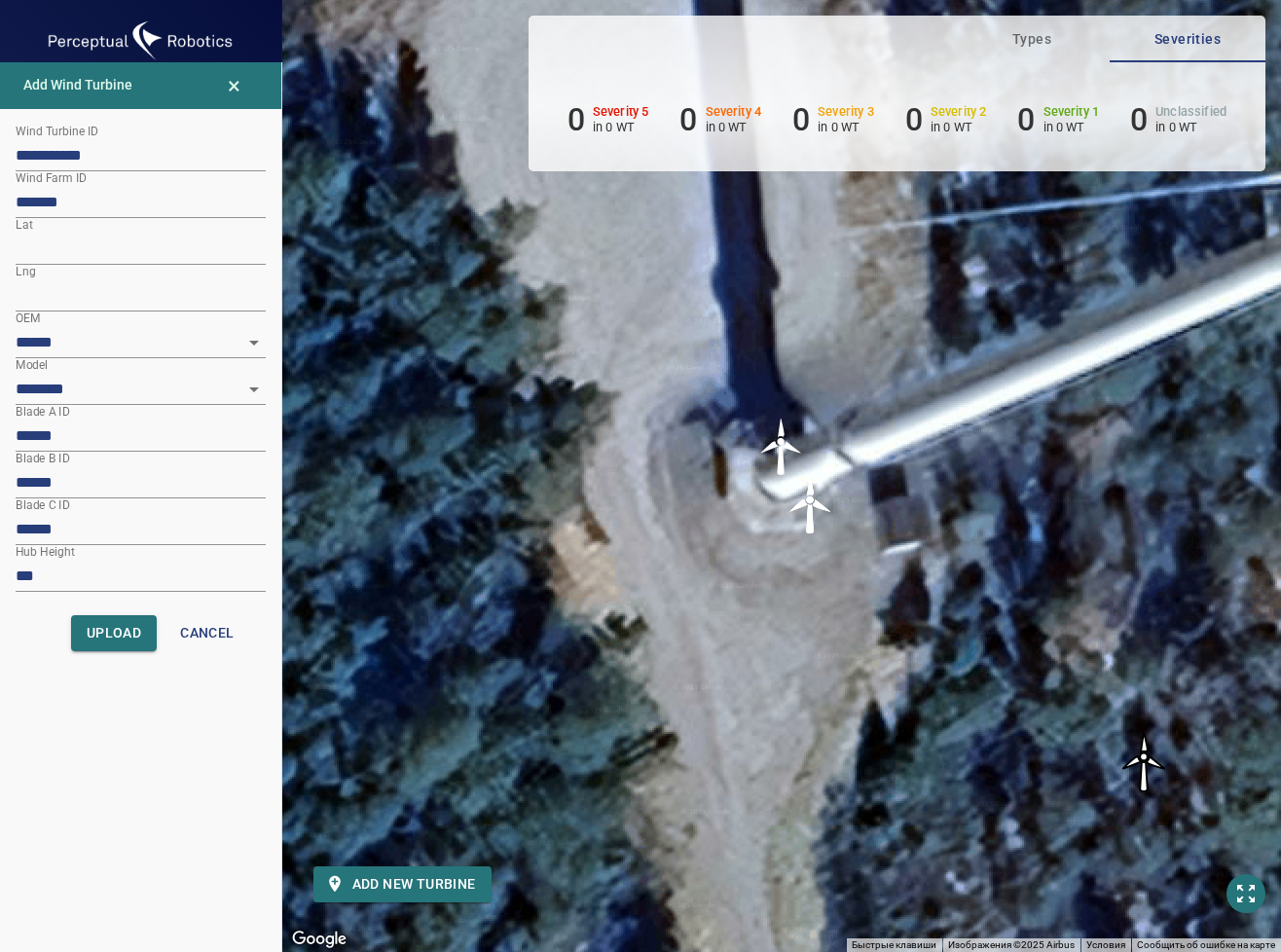 click on "******" at bounding box center (140, 436) 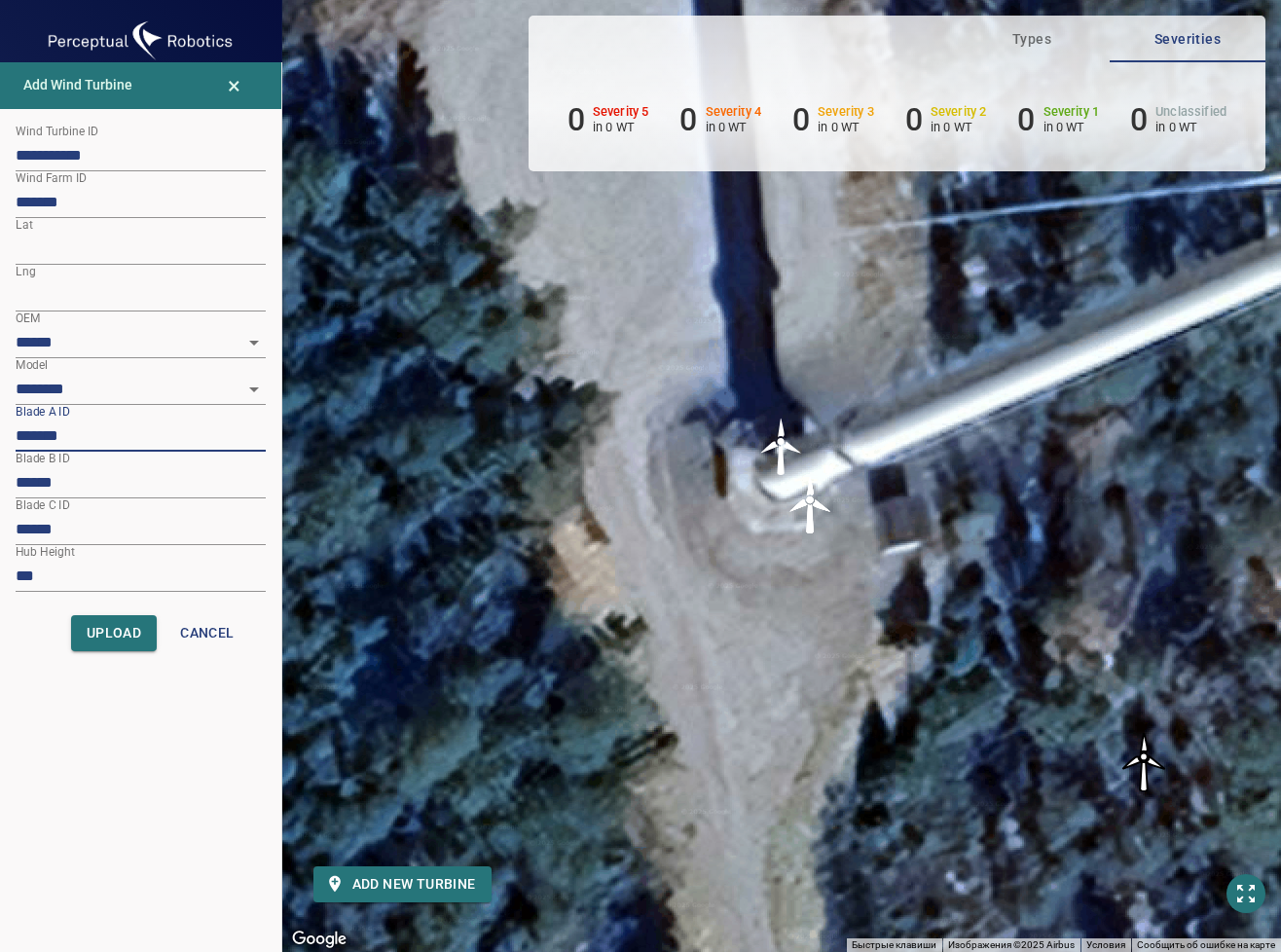 paste on "********" 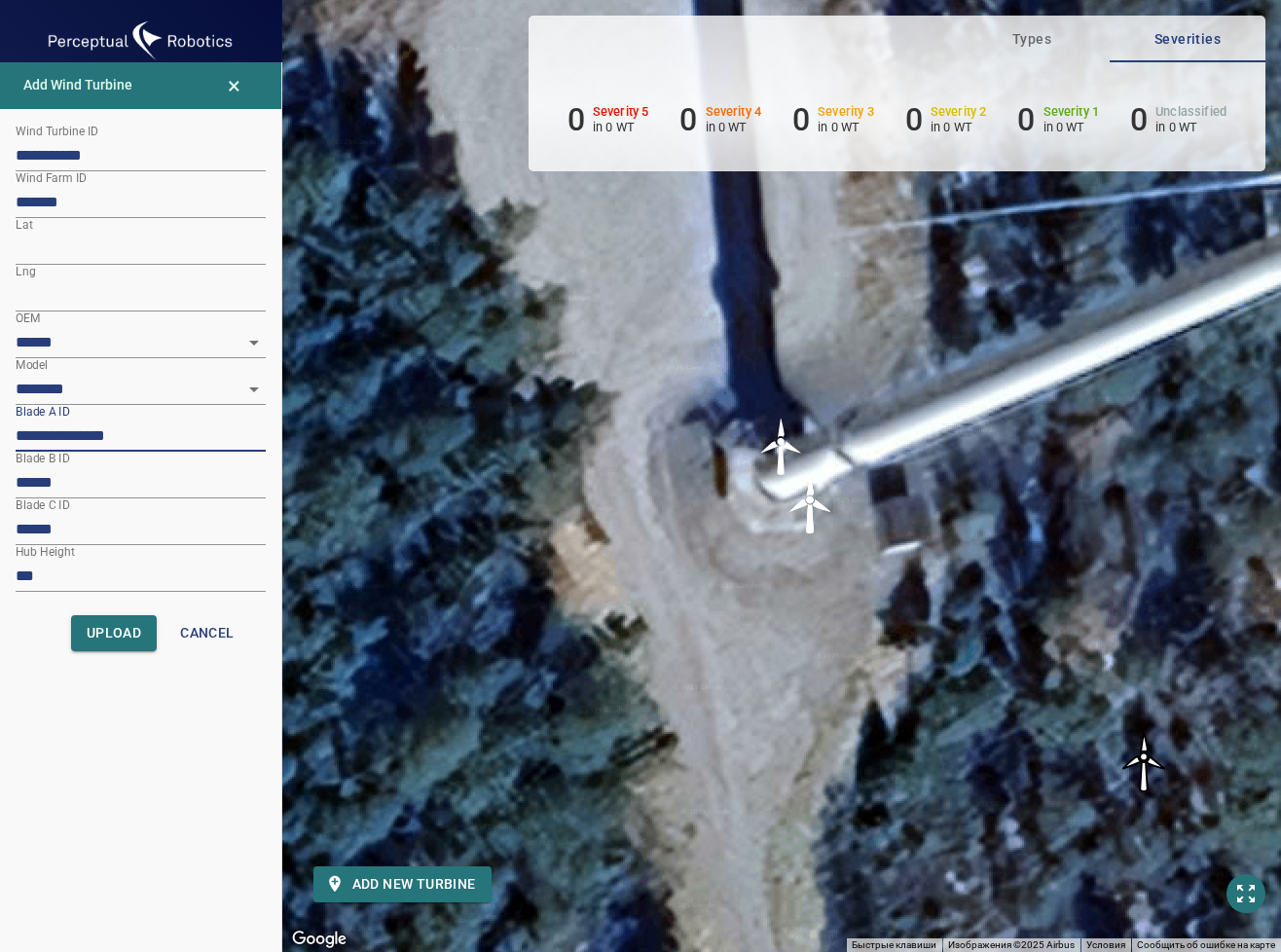 type on "**********" 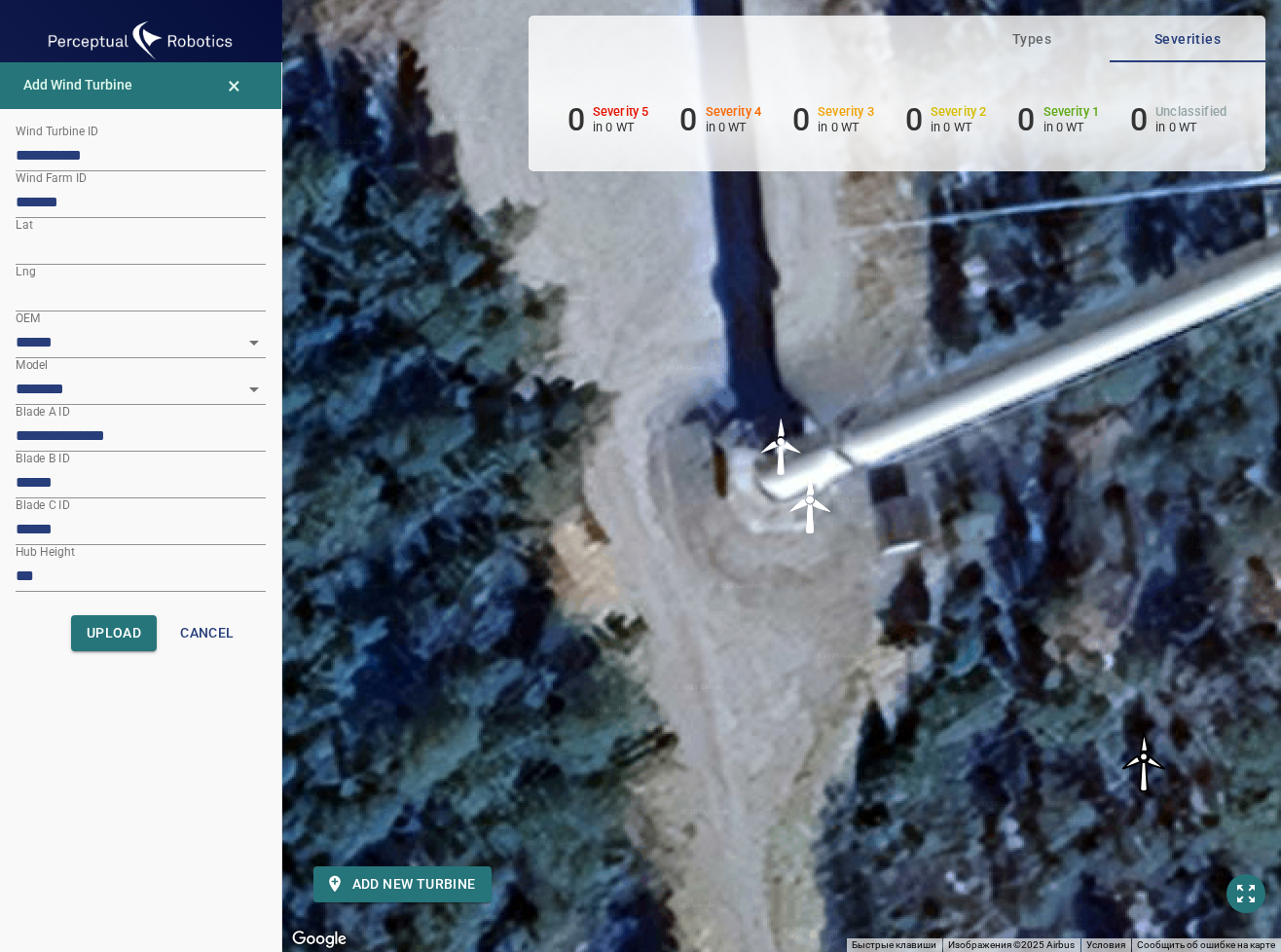 click on "******" at bounding box center (140, 483) 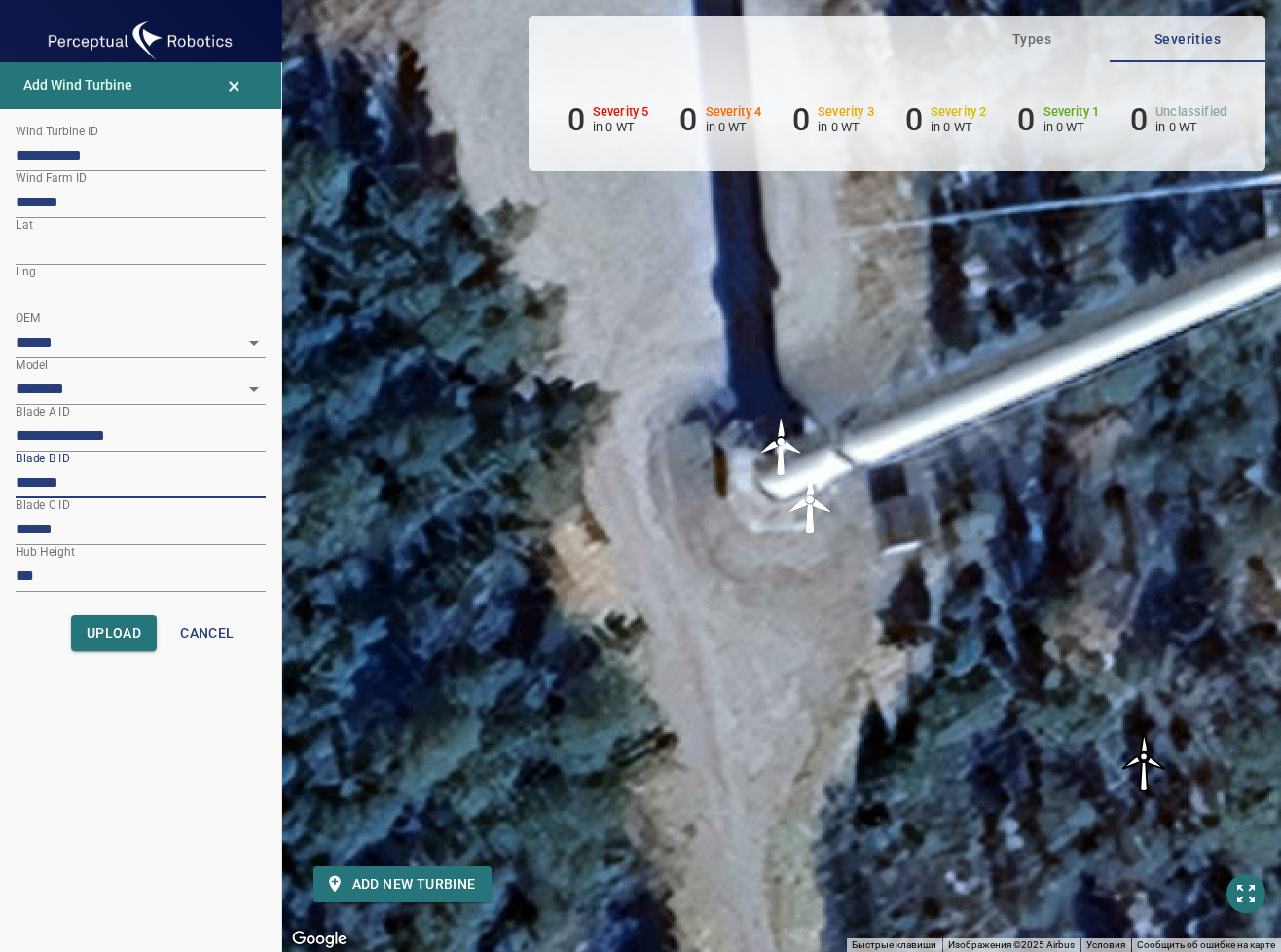 paste on "********" 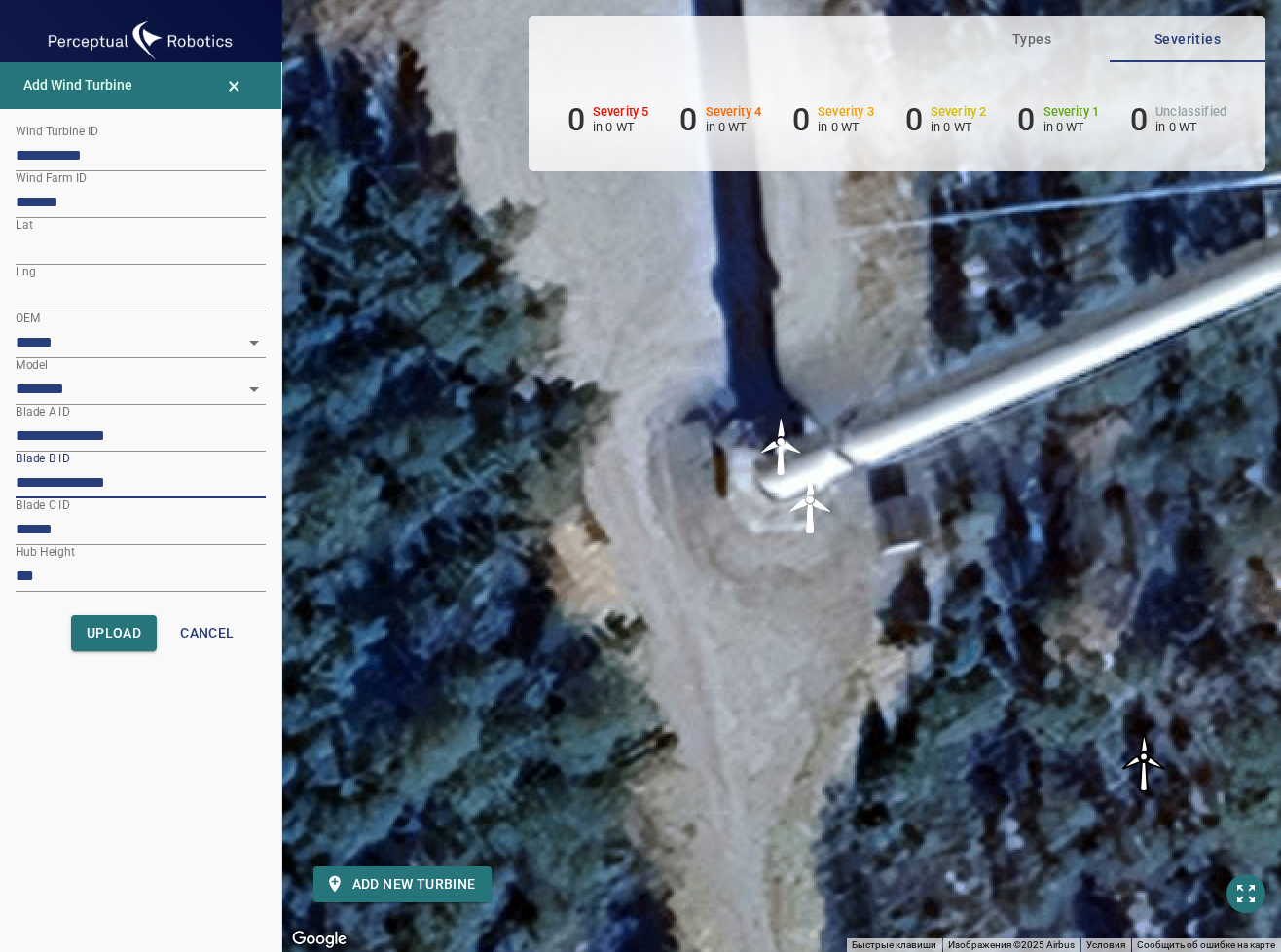 type on "**********" 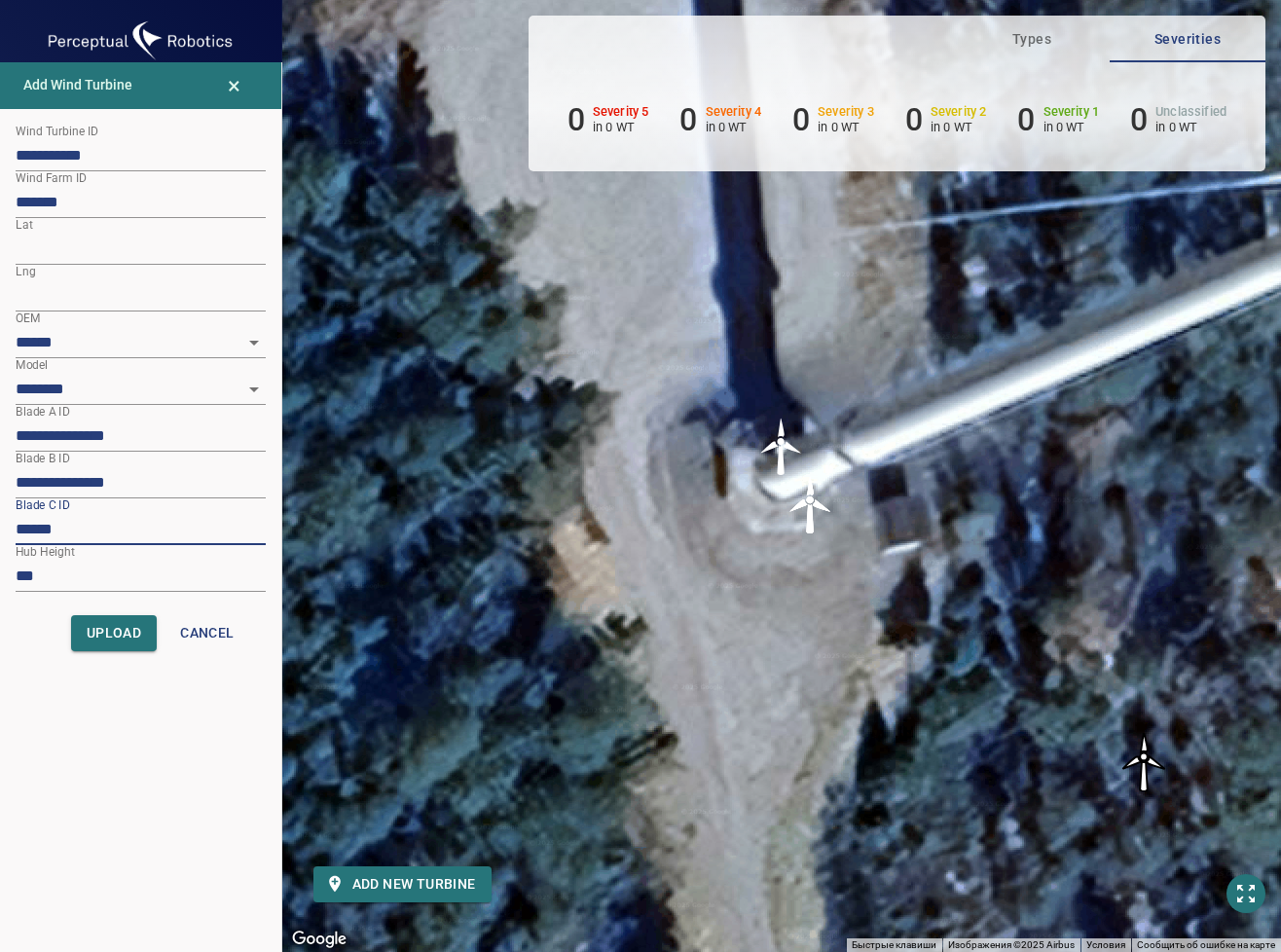 click on "******" at bounding box center (140, 530) 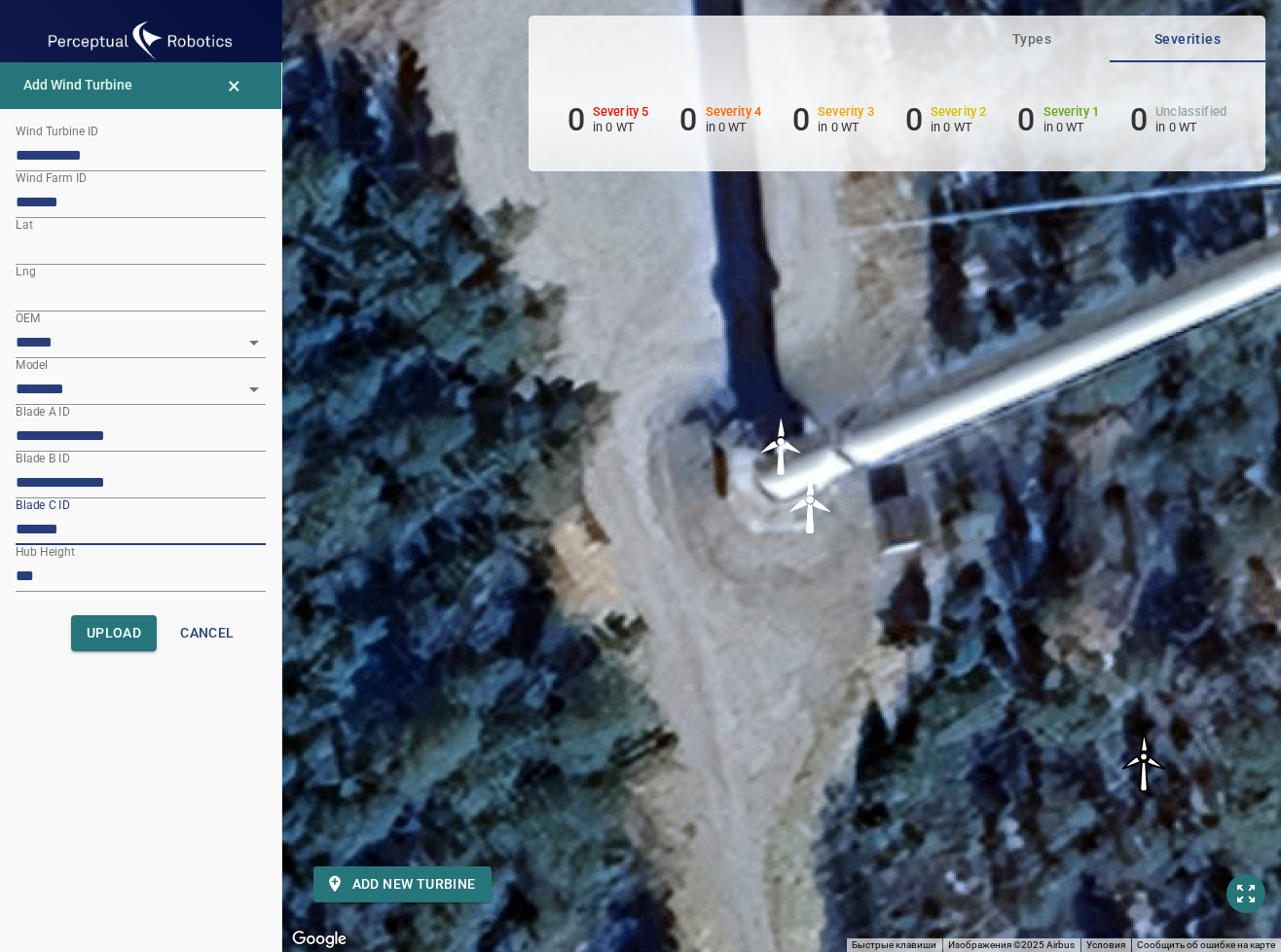 paste on "********" 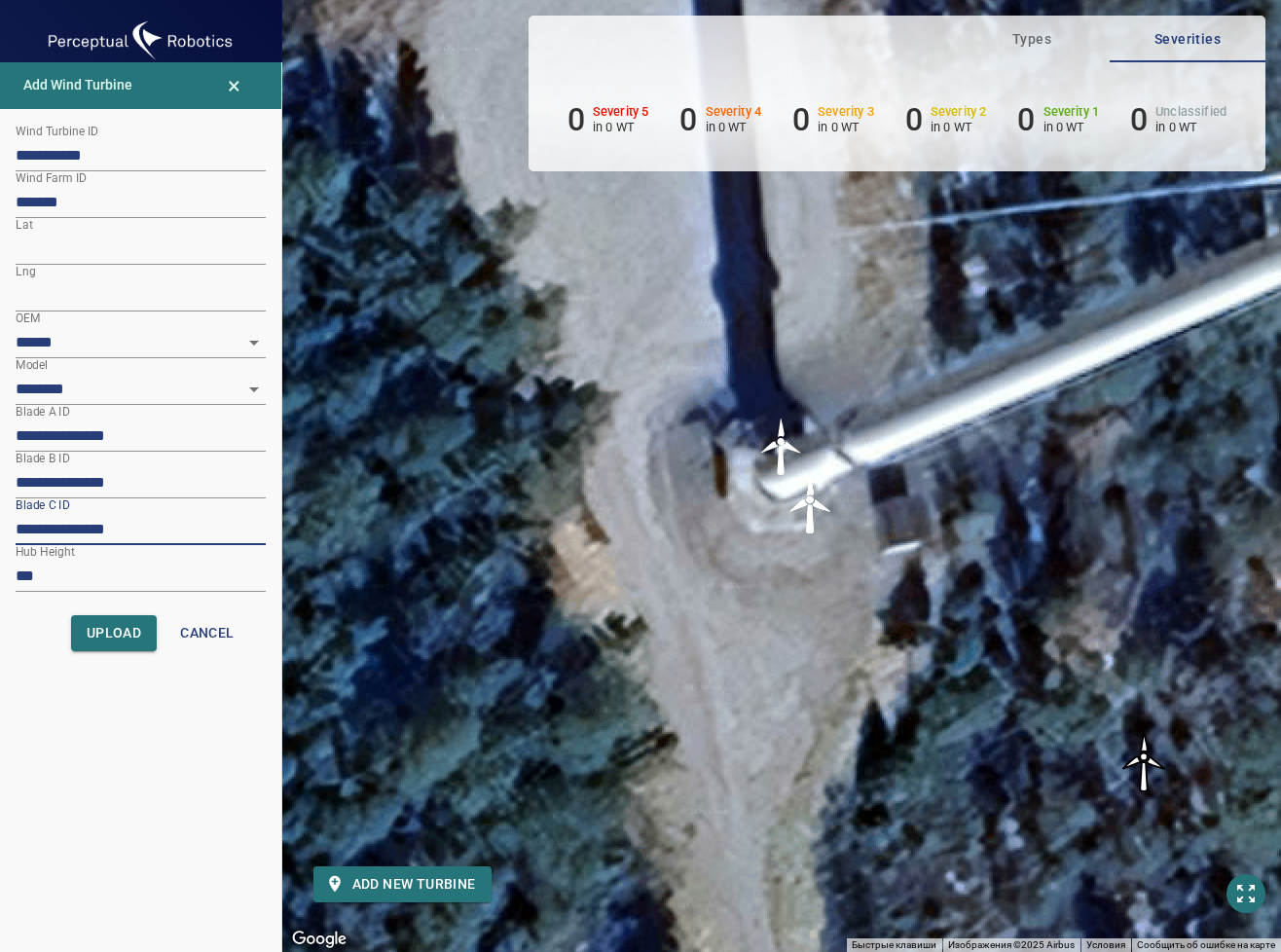 type on "**********" 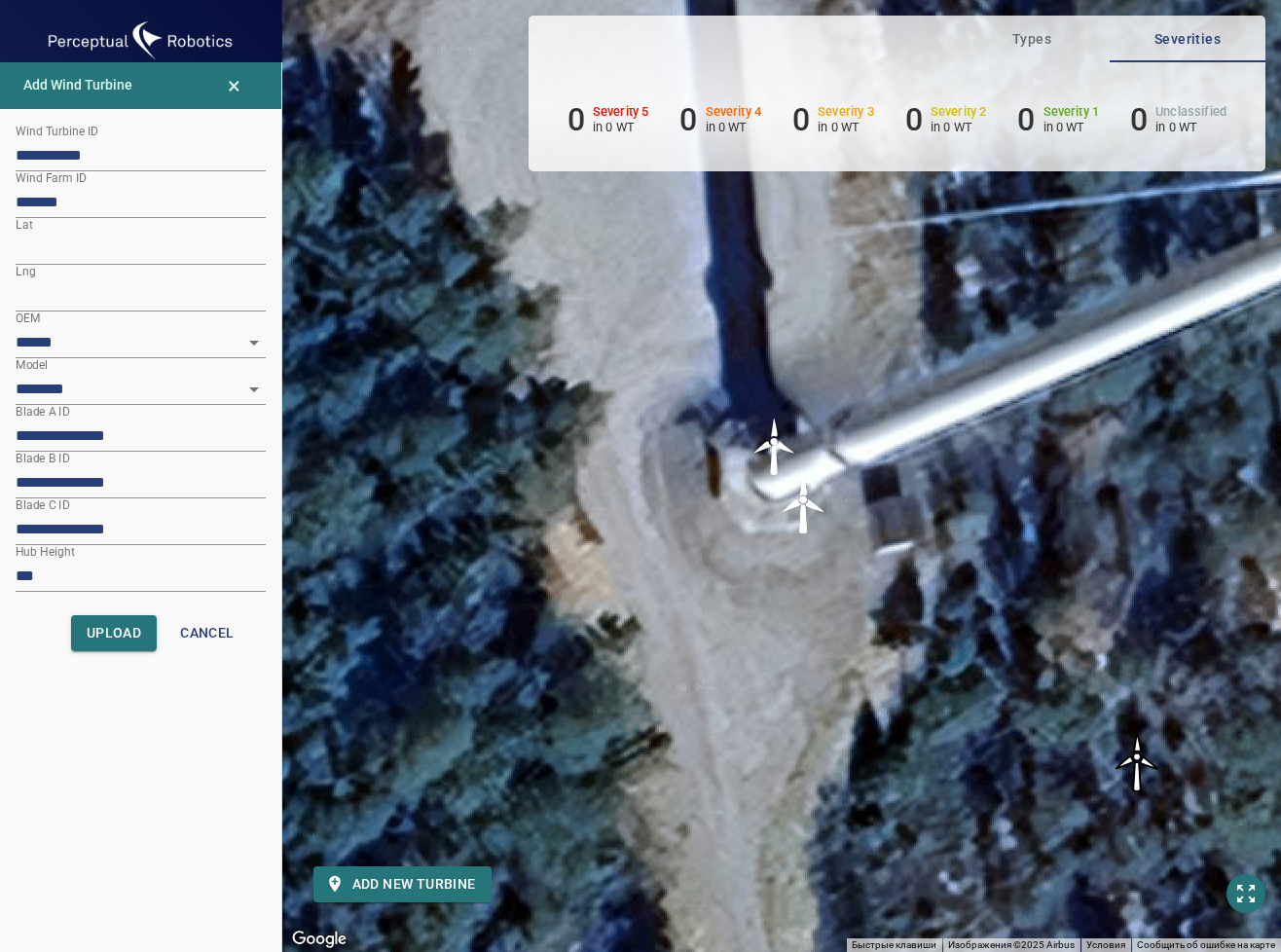 click on "Для навигации используйте клавиши со стрелками. Чтобы активировать перетаскивание с помощью клавиатуры, нажмите Alt + Ввод. После этого перемещайте маркер, используя клавиши со стрелками. Чтобы завершить перетаскивание, нажмите клавишу Ввод. Чтобы отменить действие, нажмите клавишу Esc." at bounding box center (782, 476) 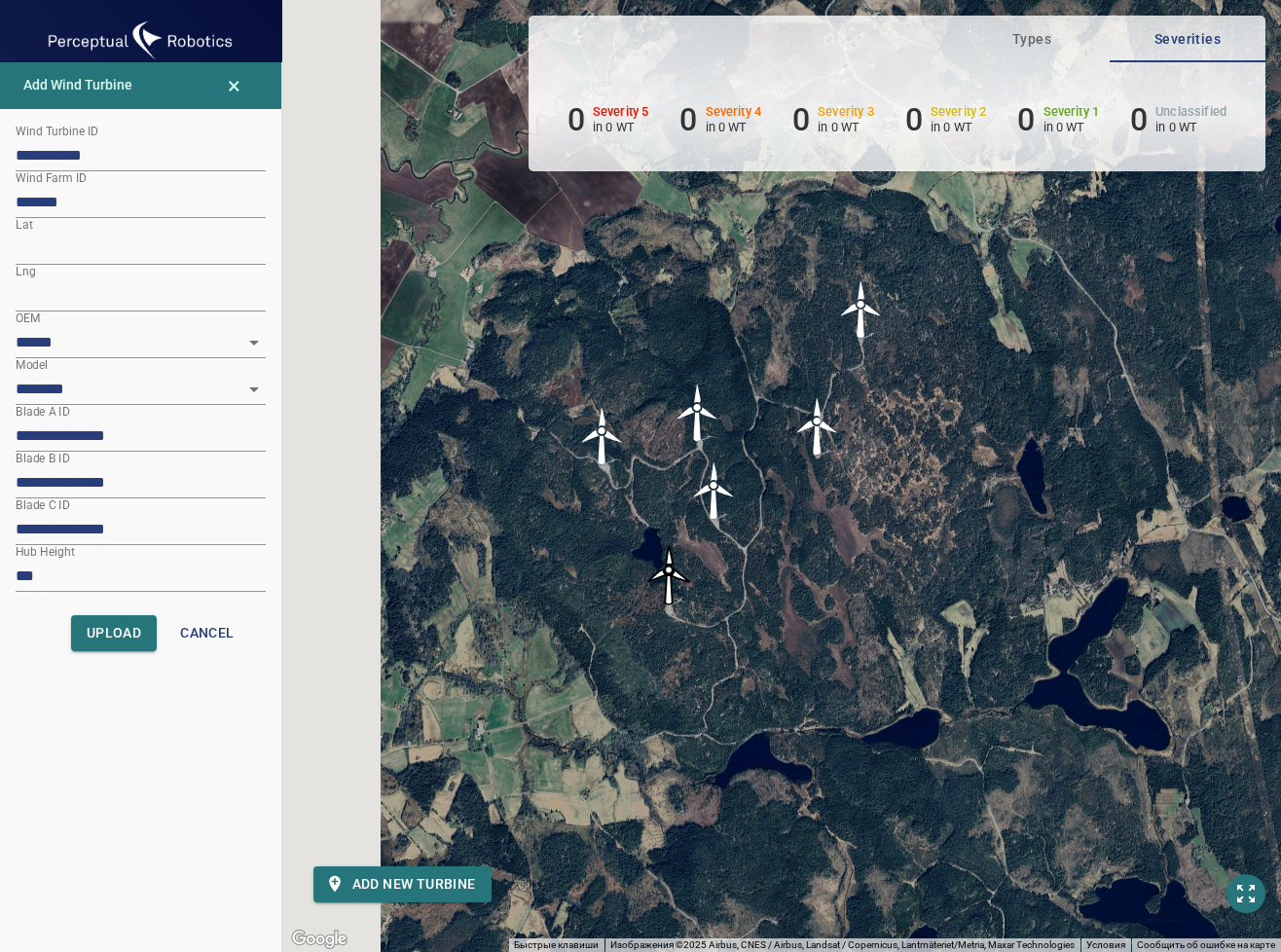 drag, startPoint x: 958, startPoint y: 482, endPoint x: 1018, endPoint y: 352, distance: 143.17821 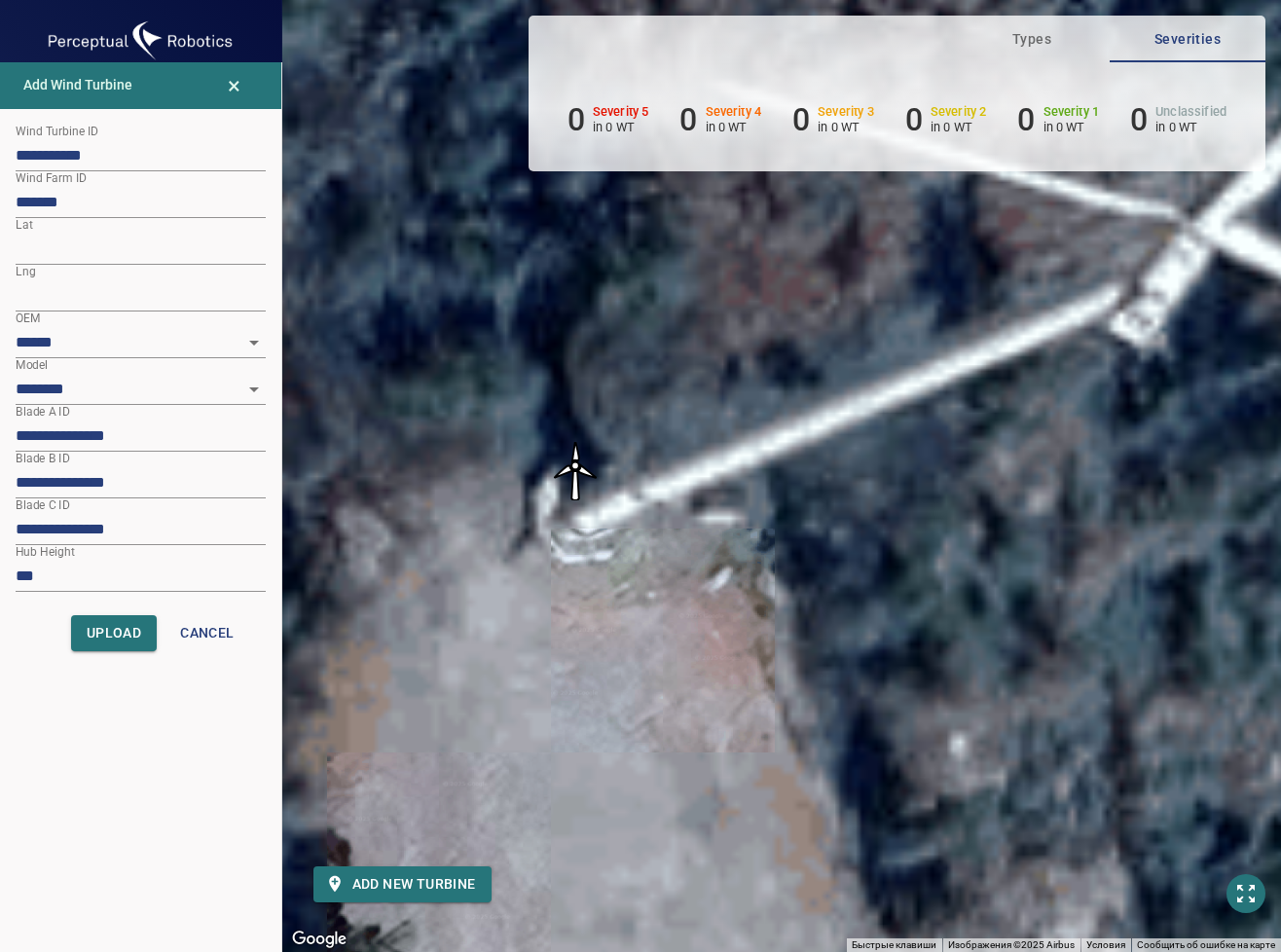 click on "Для навигации используйте клавиши со стрелками. Чтобы активировать перетаскивание с помощью клавиатуры, нажмите Alt + Ввод. После этого перемещайте маркер, используя клавиши со стрелками. Чтобы завершить перетаскивание, нажмите клавишу Ввод. Чтобы отменить действие, нажмите клавишу Esc." at bounding box center (782, 476) 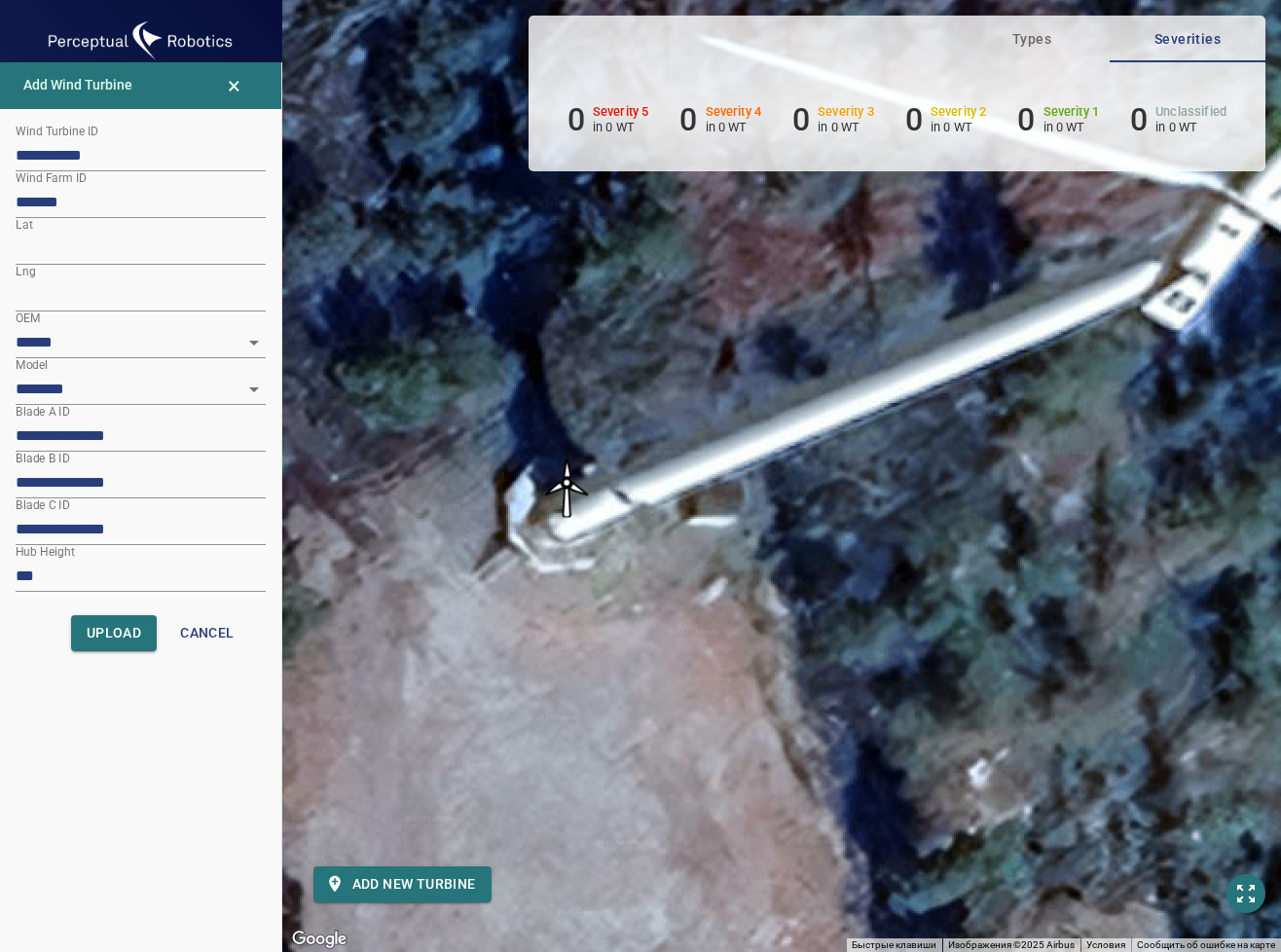 drag, startPoint x: 549, startPoint y: 461, endPoint x: 566, endPoint y: 478, distance: 24.04163 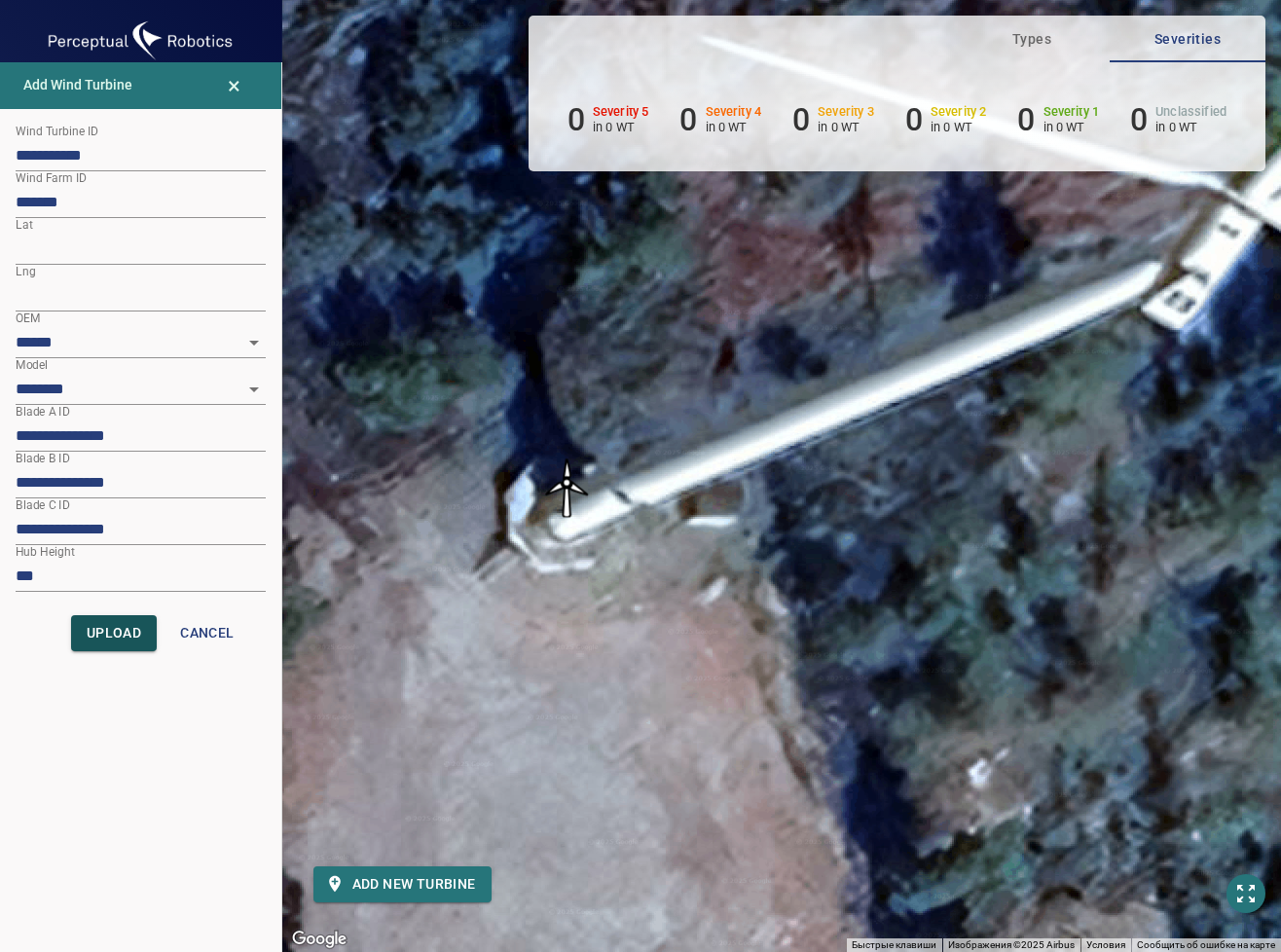 click on "Upload" at bounding box center (114, 633) 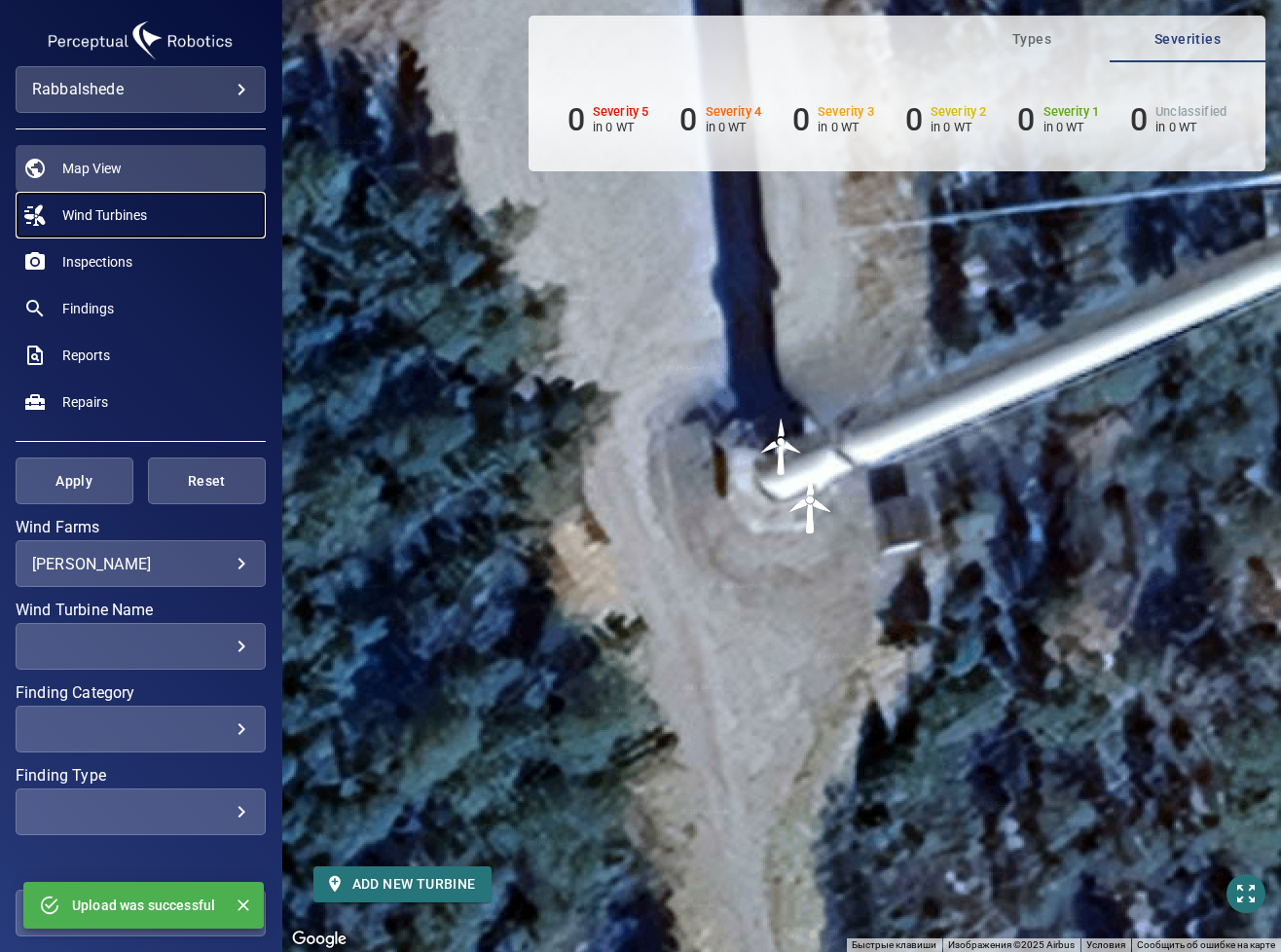 click on "Wind Turbines" at bounding box center (104, 215) 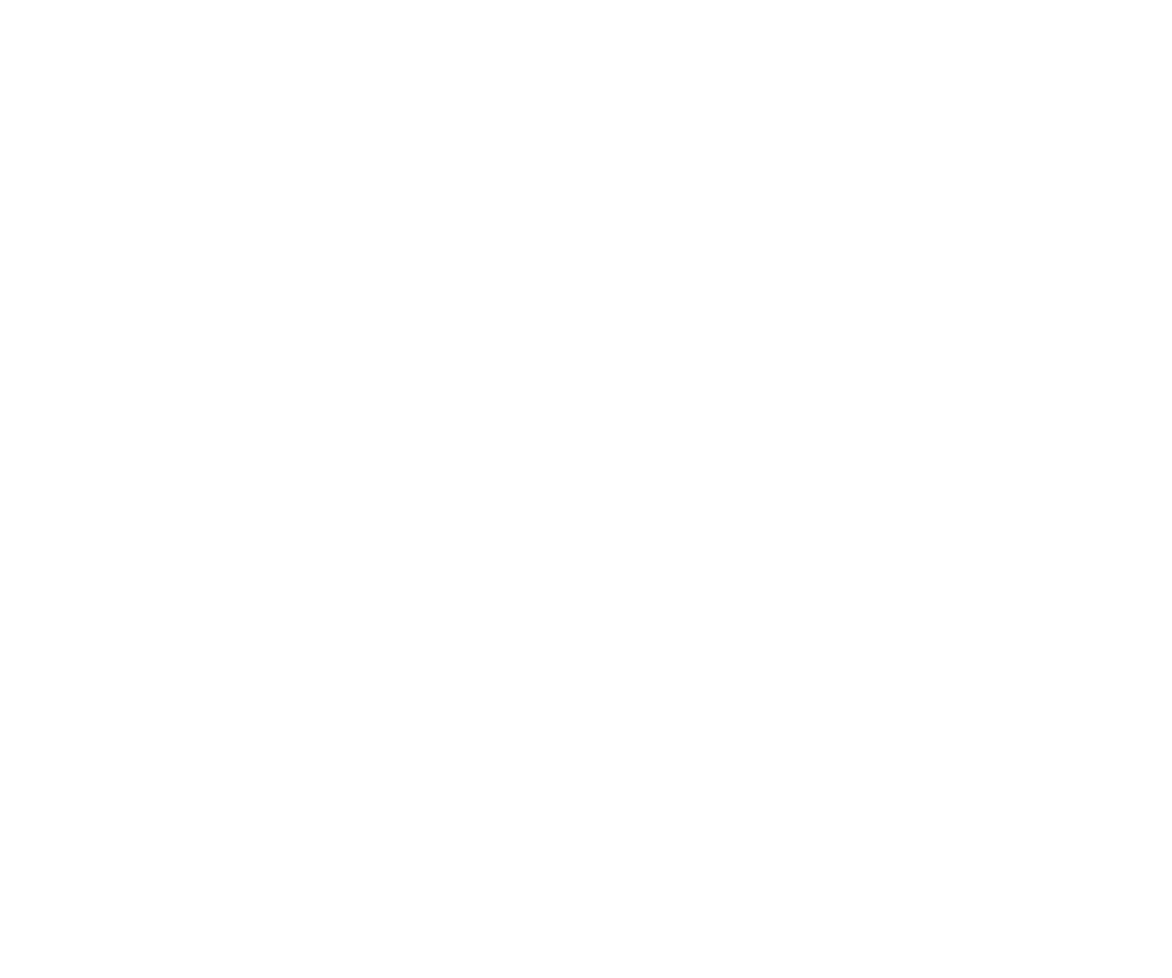 scroll, scrollTop: 0, scrollLeft: 0, axis: both 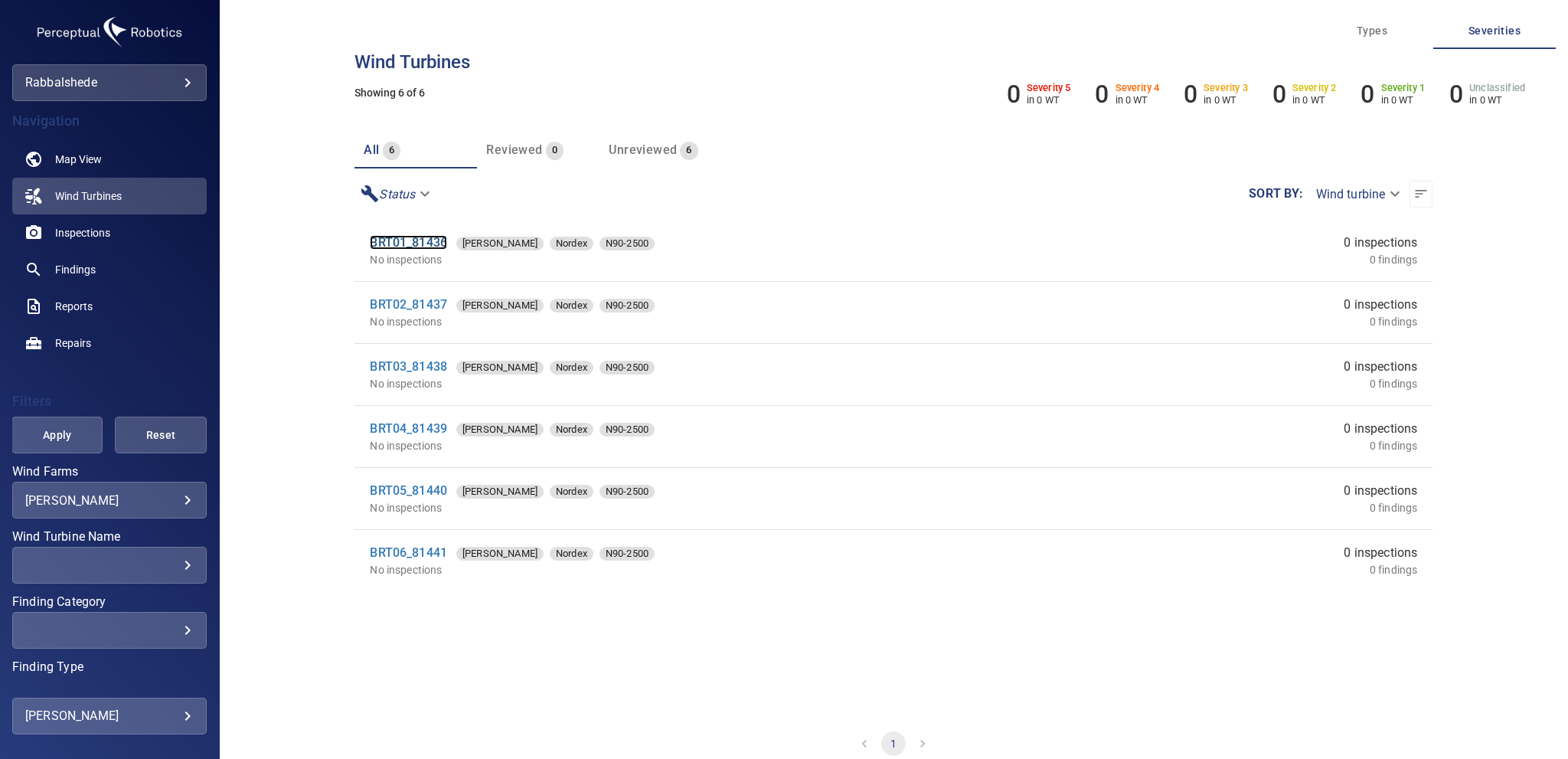 click on "BRT01_81436" at bounding box center (408, 242) 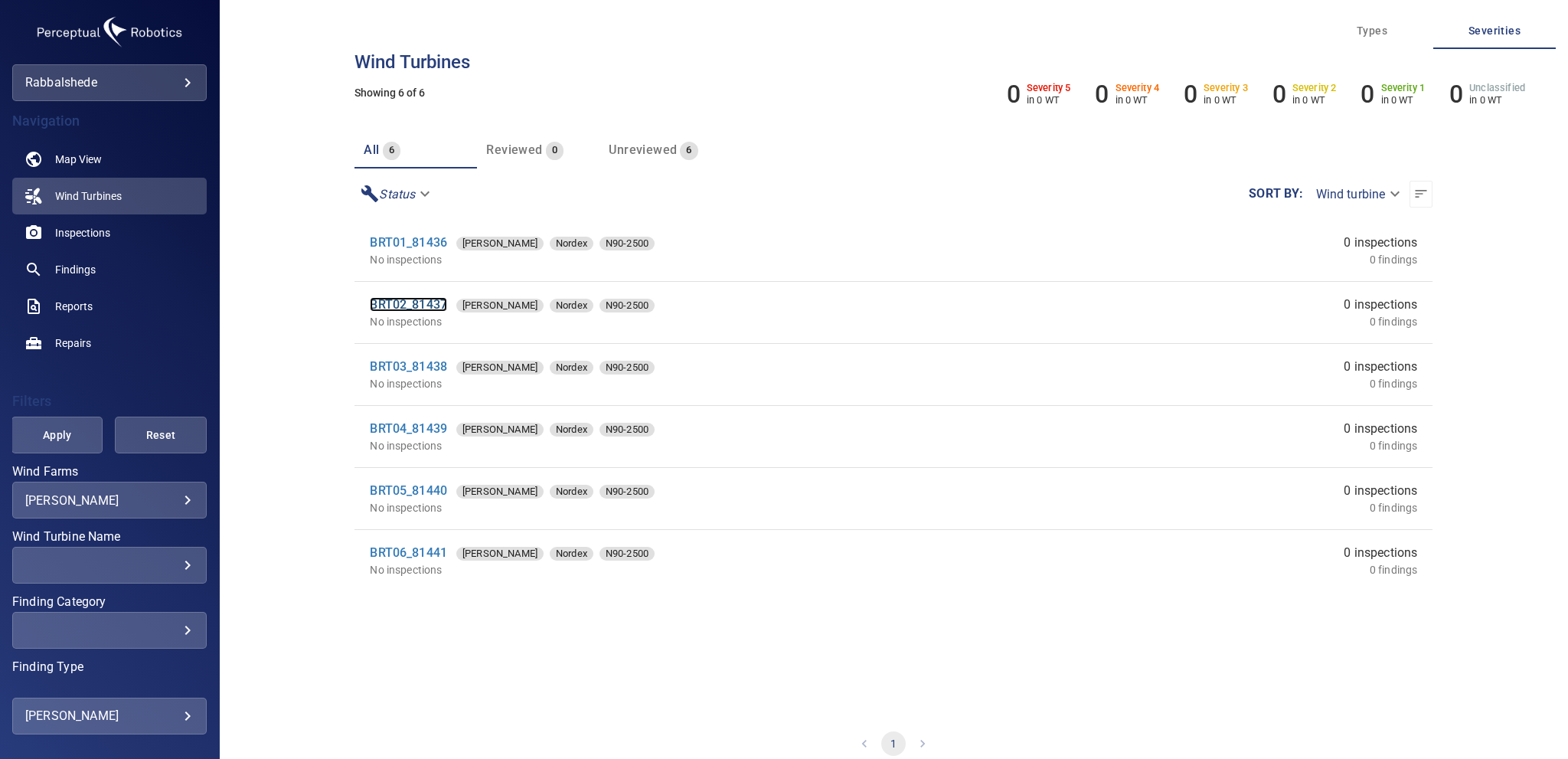 click on "BRT02_81437" at bounding box center (408, 304) 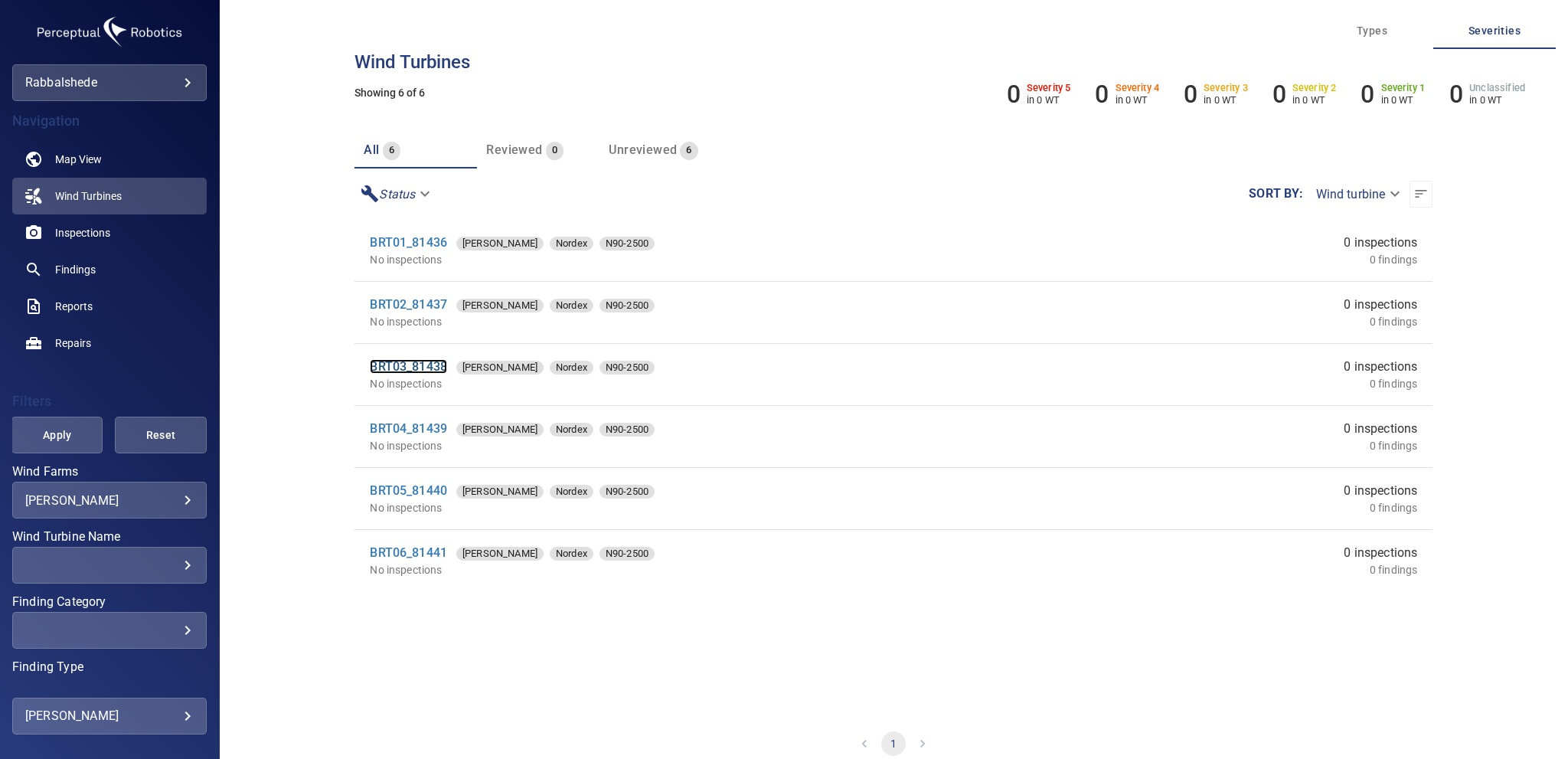 click on "BRT03_81438" at bounding box center [408, 366] 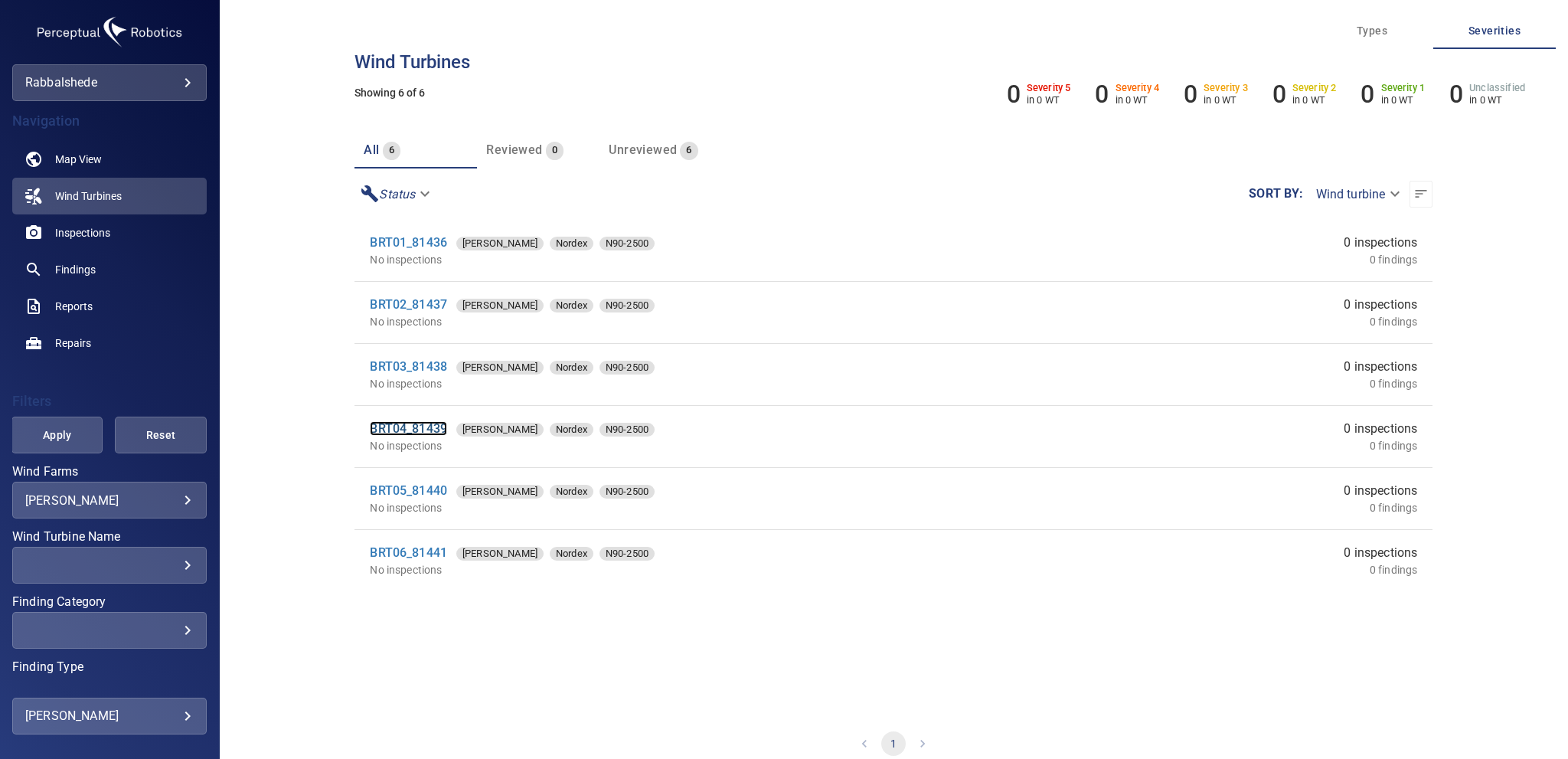click on "BRT04_81439" at bounding box center [408, 428] 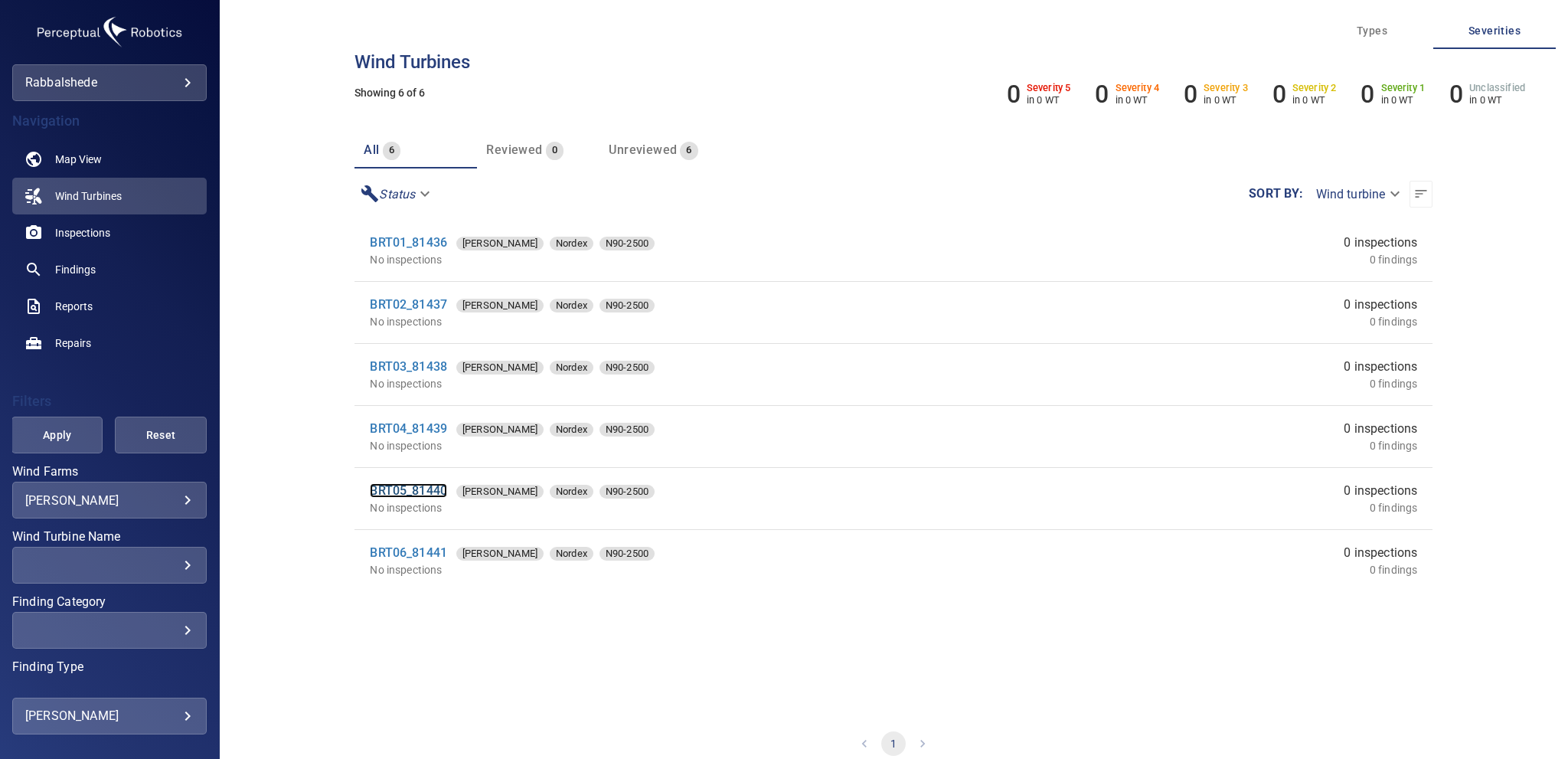 click on "BRT05_81440" at bounding box center [408, 490] 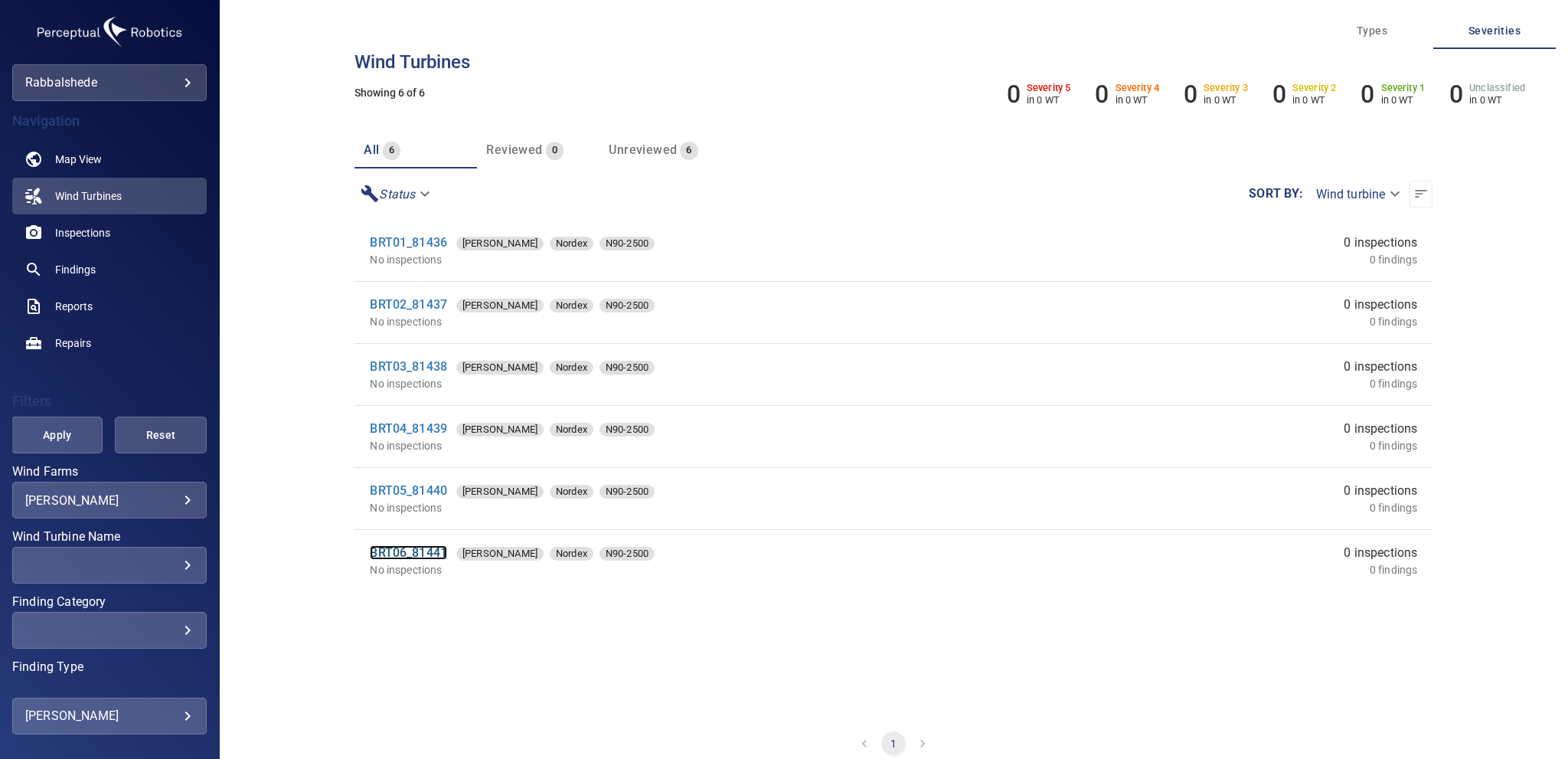click on "BRT06_81441" at bounding box center (408, 552) 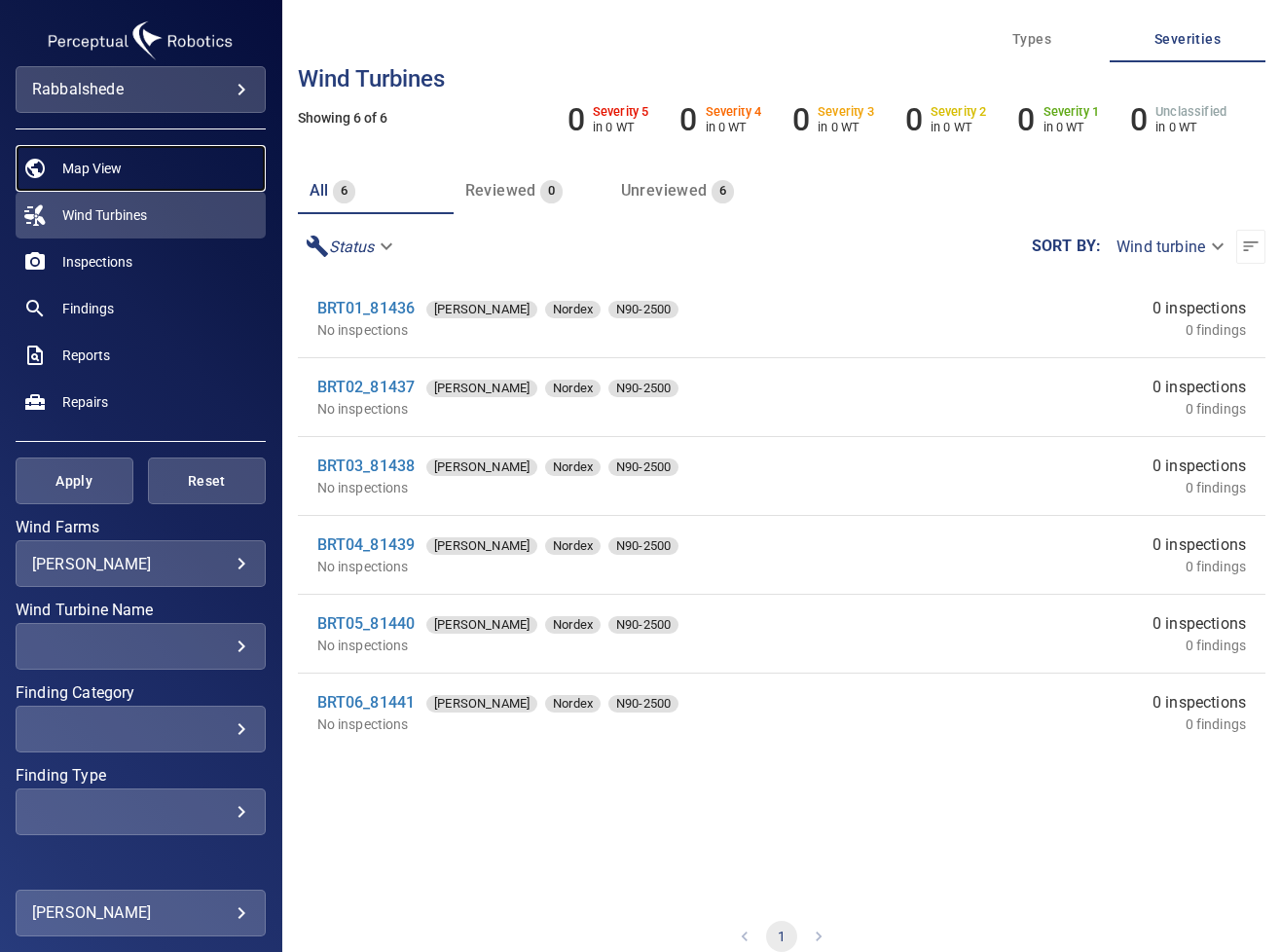 click on "Map View" at bounding box center [92, 168] 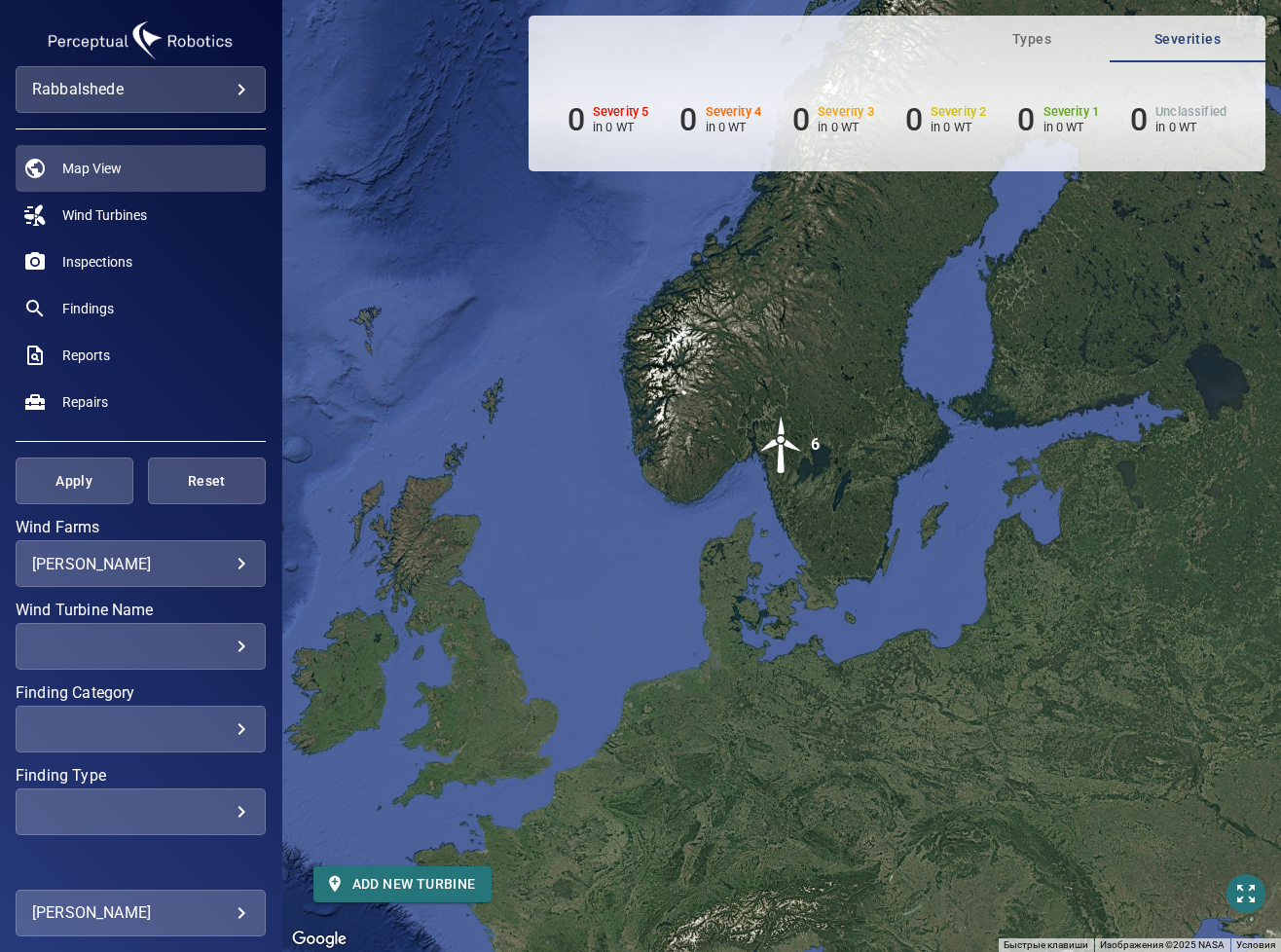 click on "**********" at bounding box center [140, 90] 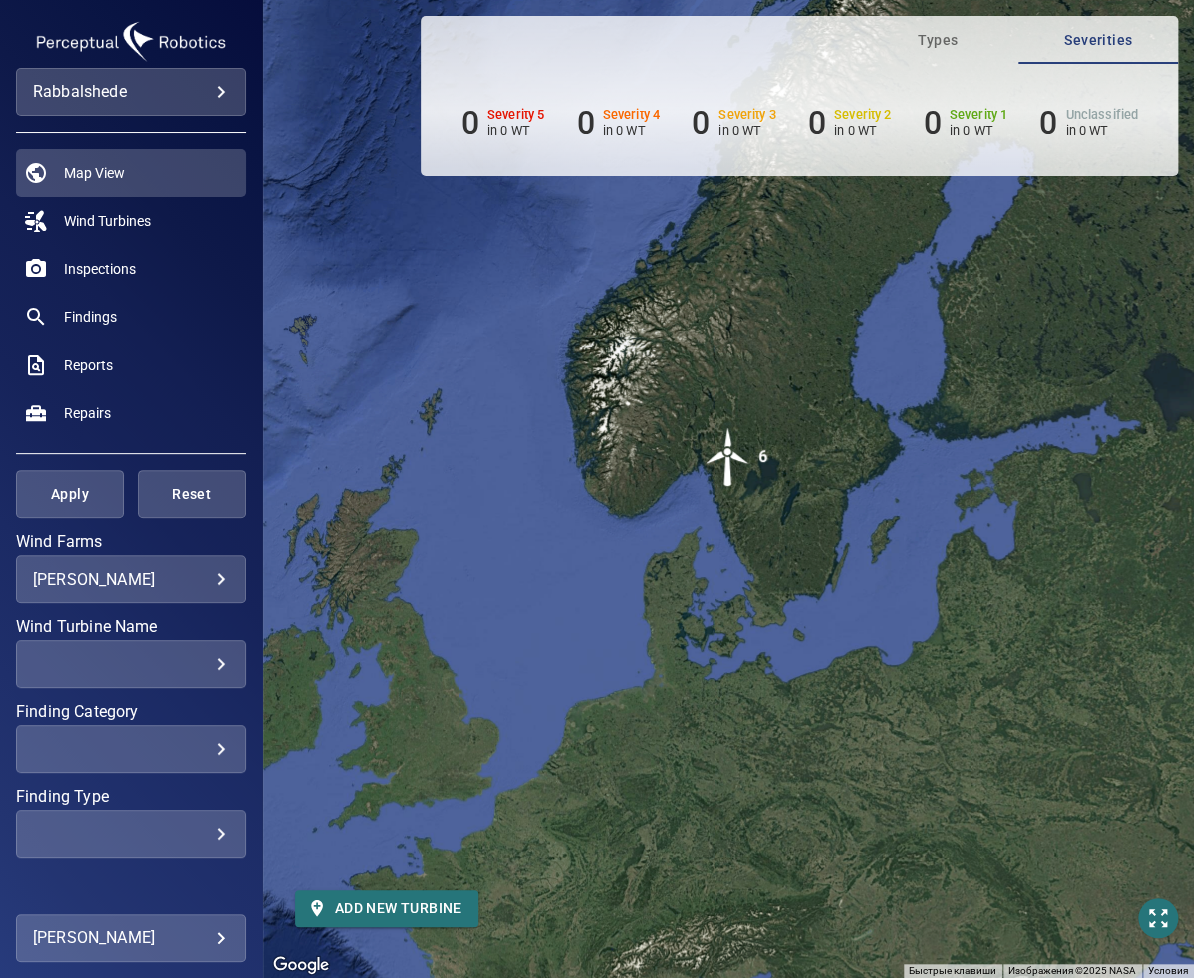 click on "**********" at bounding box center (597, 489) 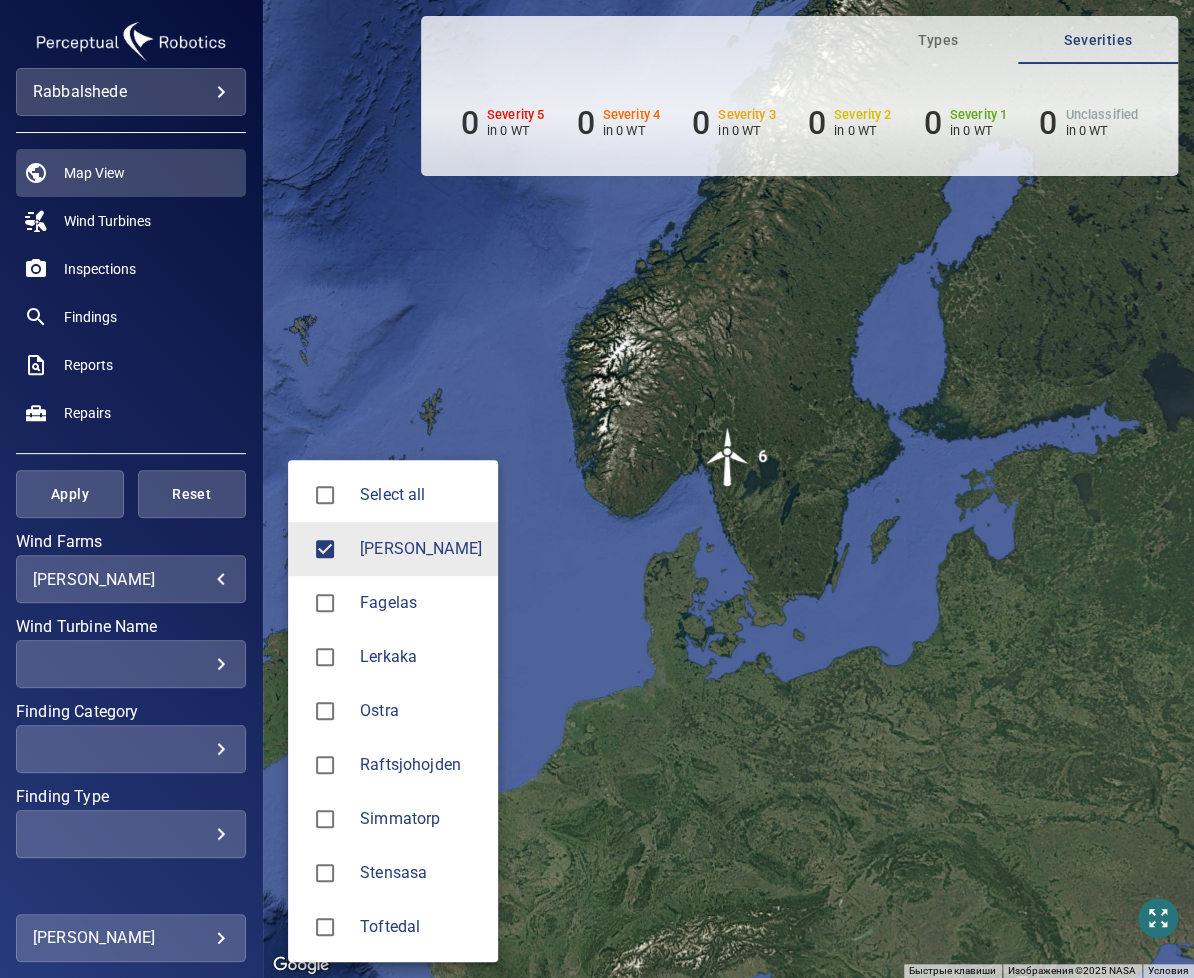 click at bounding box center [597, 489] 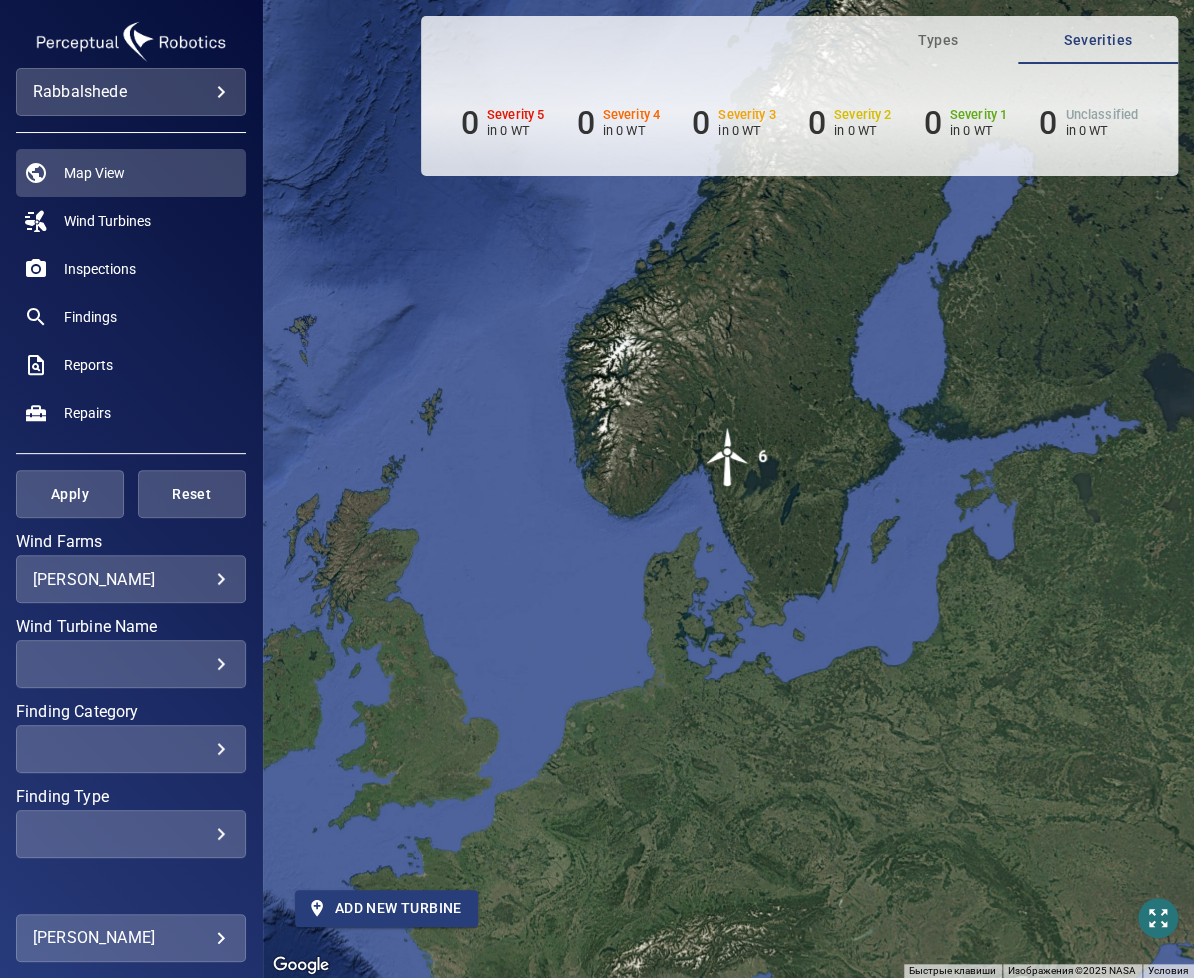 click on "Add new turbine" at bounding box center [386, 908] 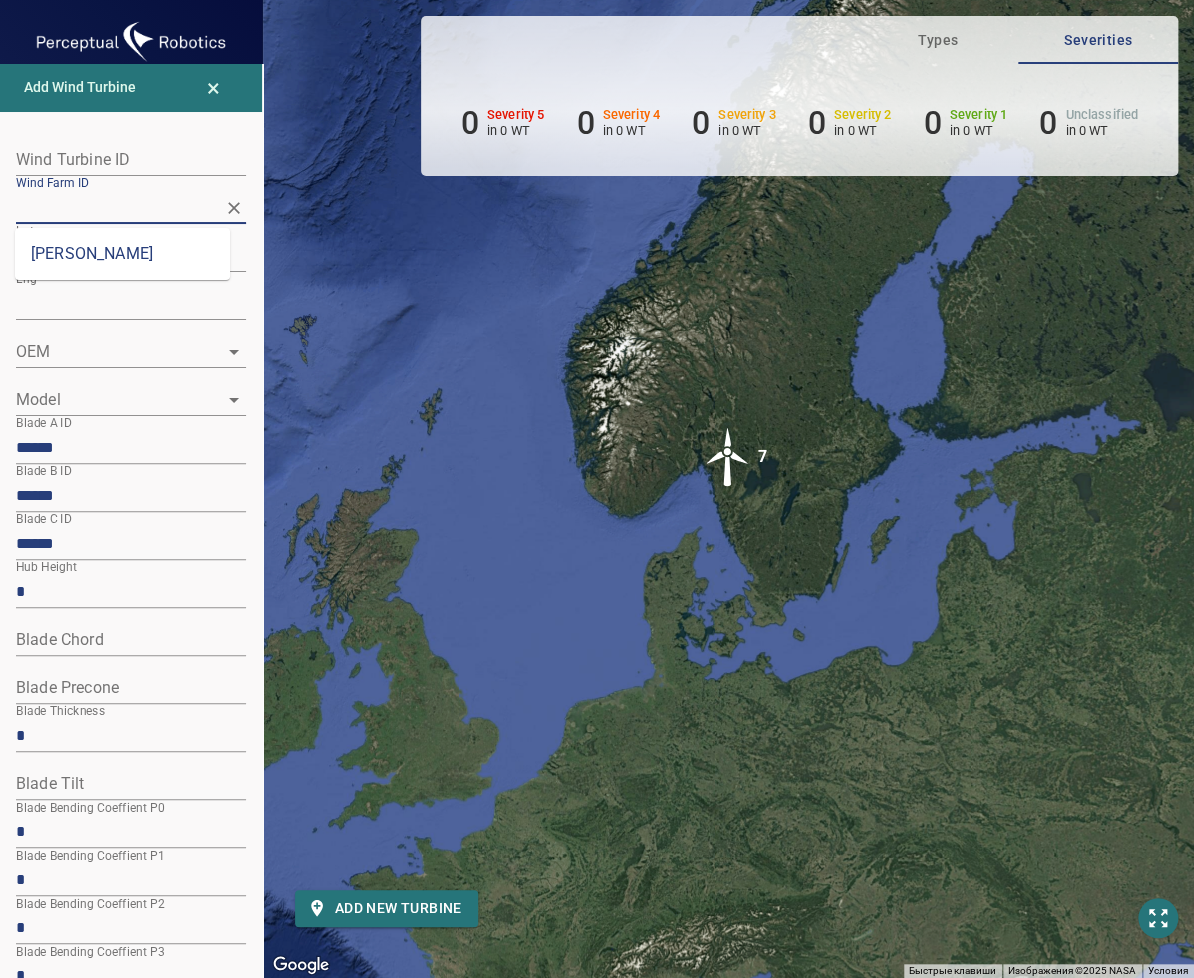 click on "Wind Farm ID" at bounding box center (116, 207) 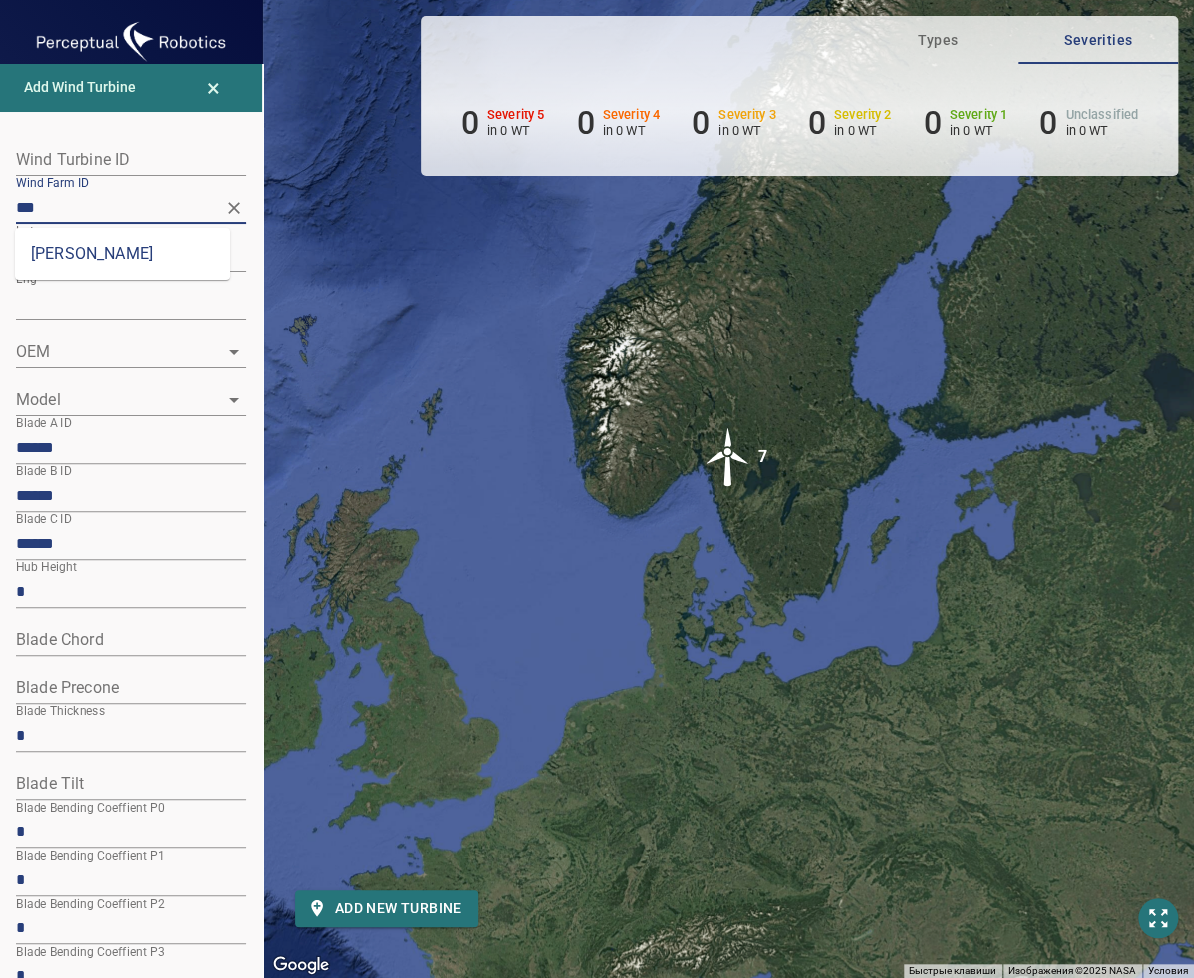 type on "***" 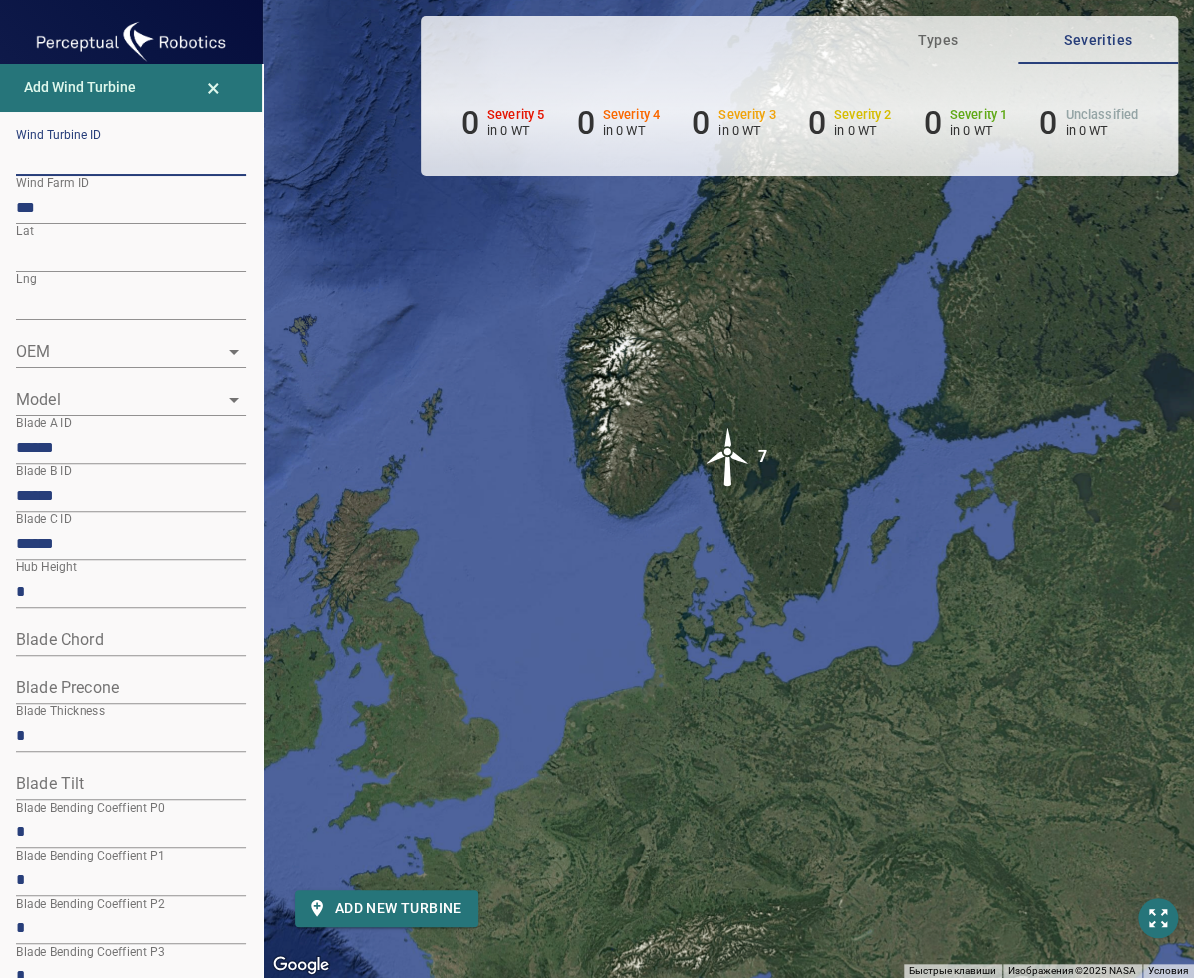 click at bounding box center [131, 160] 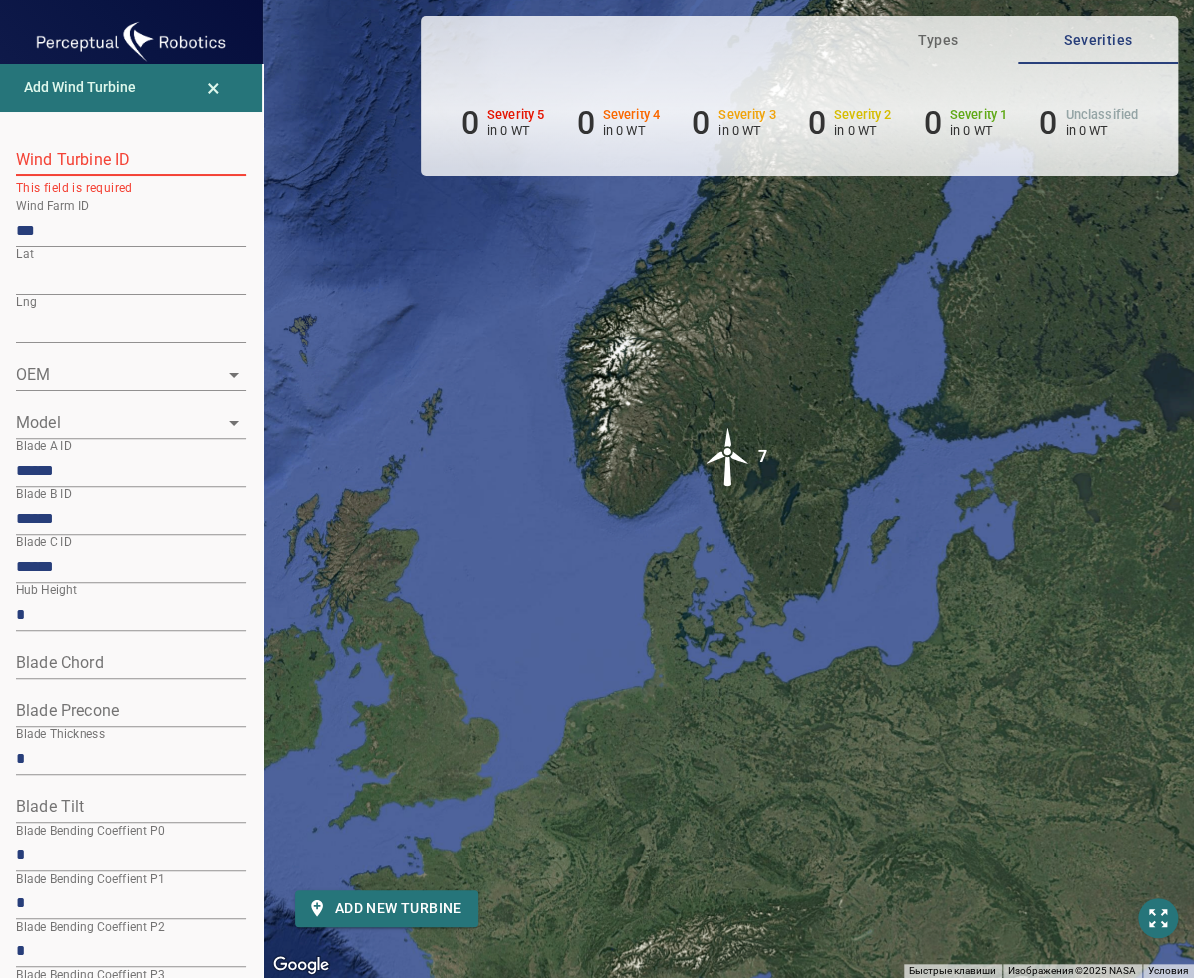 click at bounding box center (131, 160) 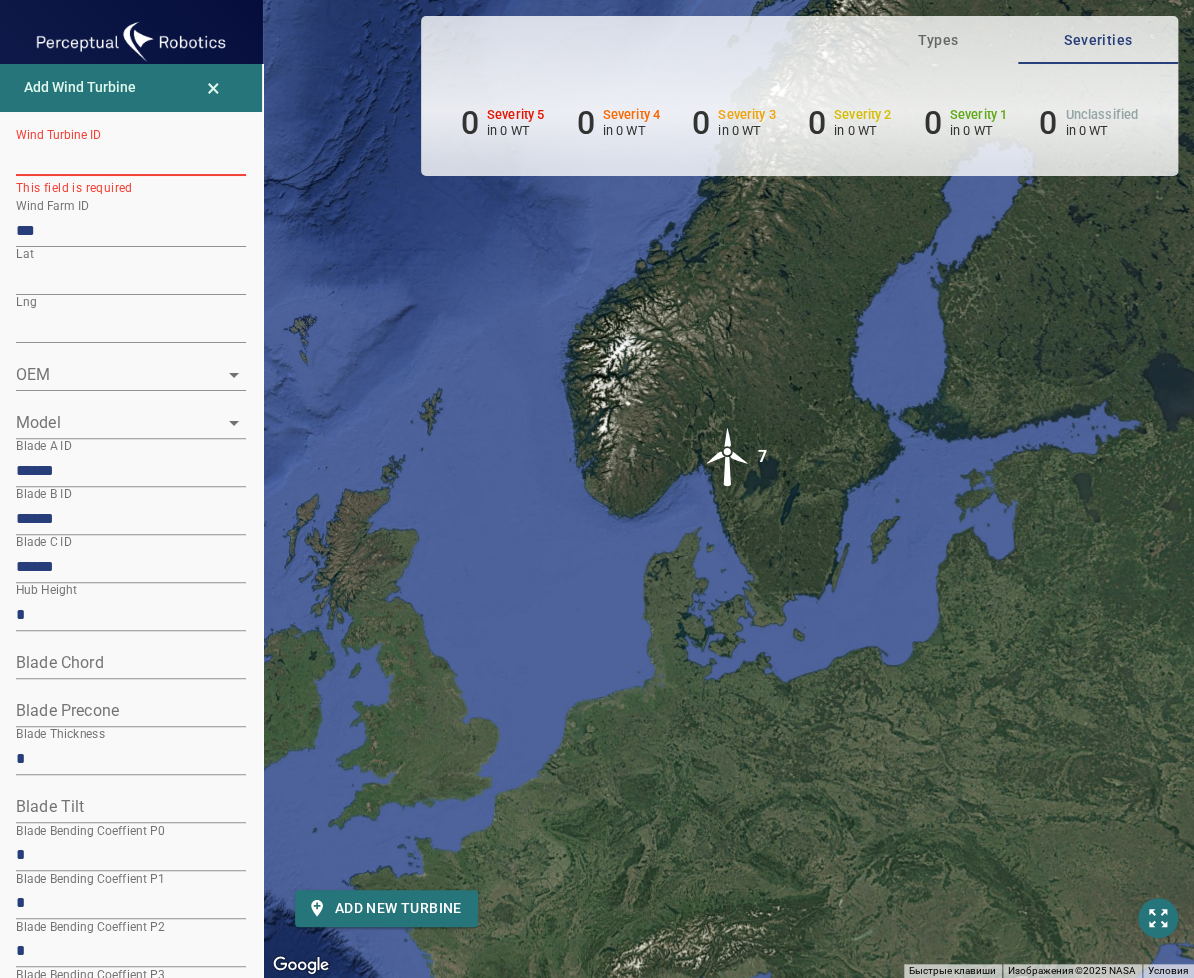 paste on "**********" 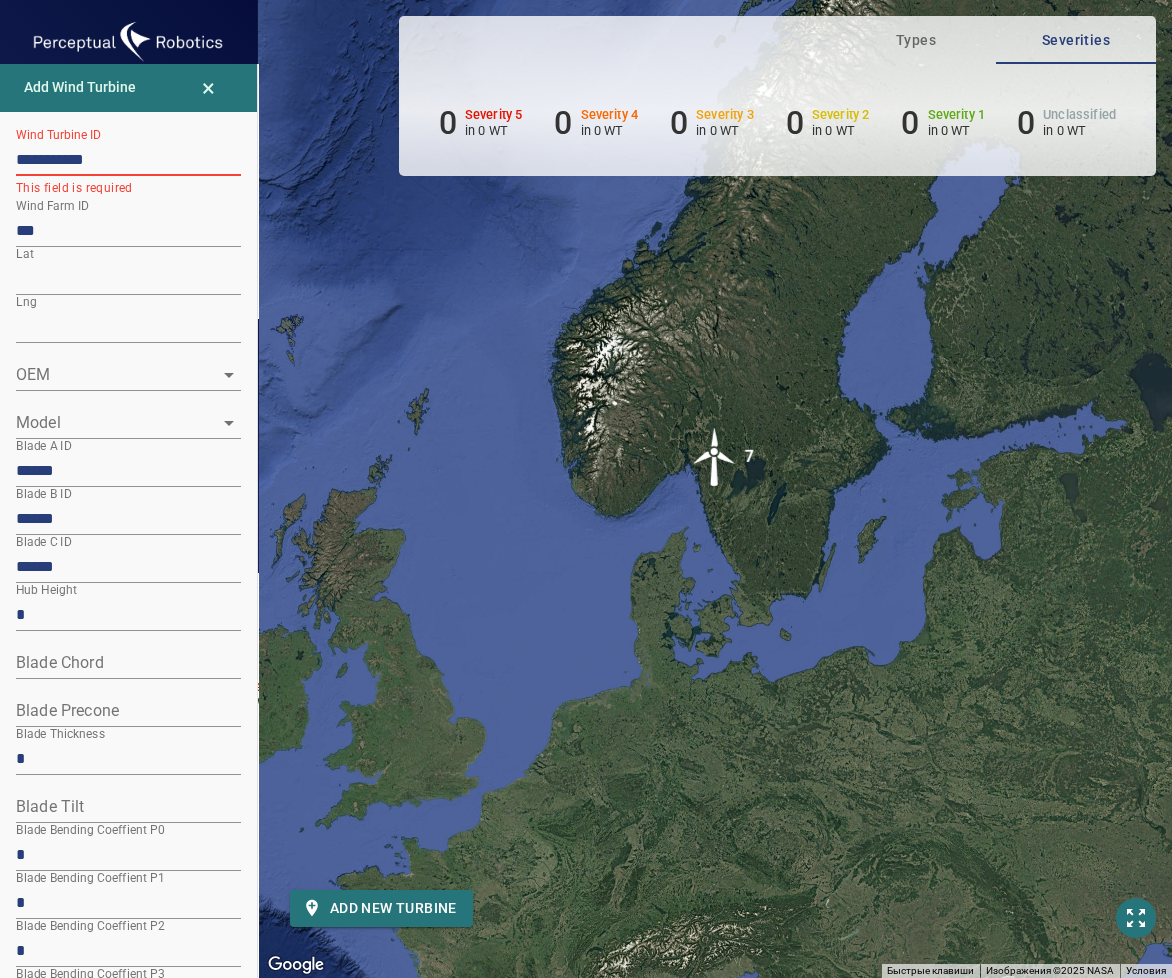 type on "**********" 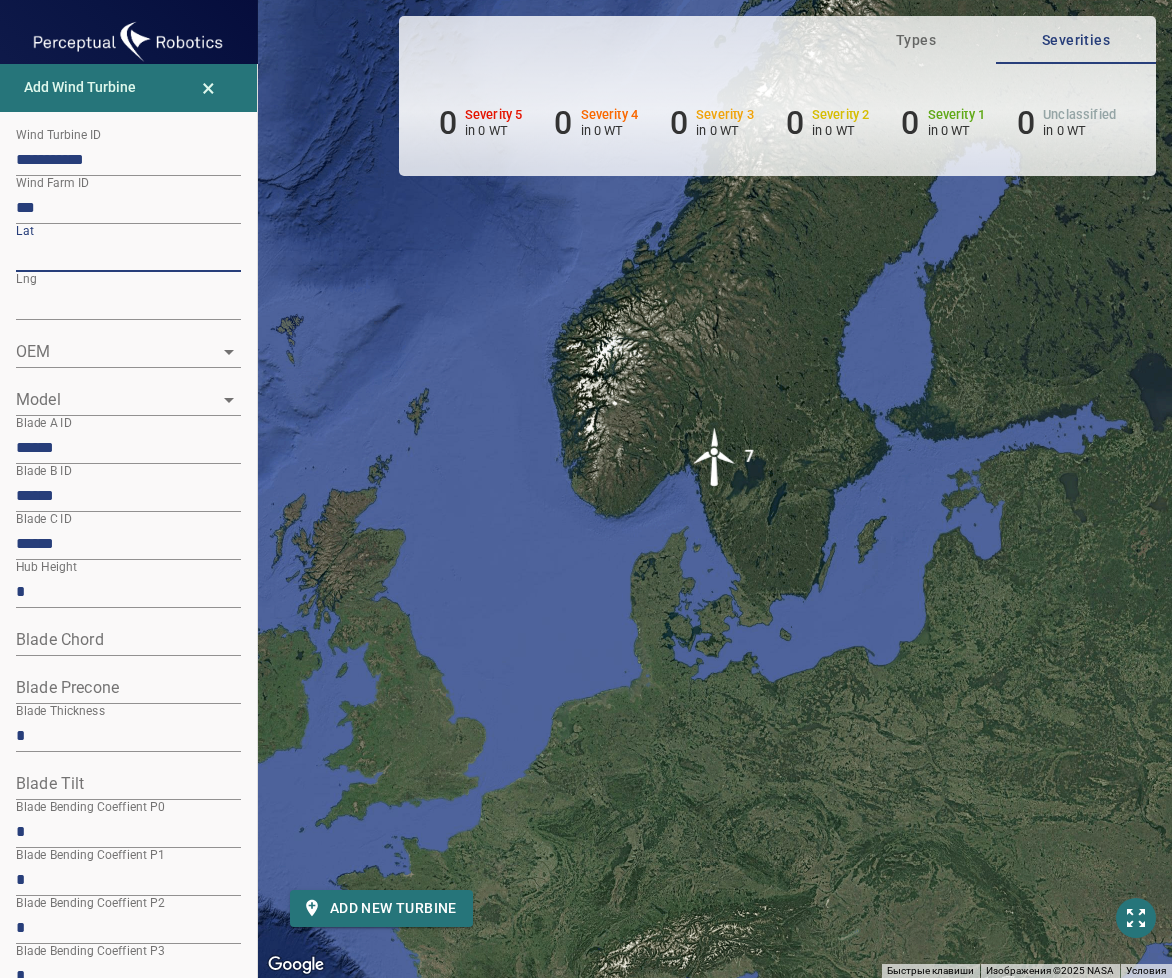 drag, startPoint x: 108, startPoint y: 257, endPoint x: -13, endPoint y: 253, distance: 121.0661 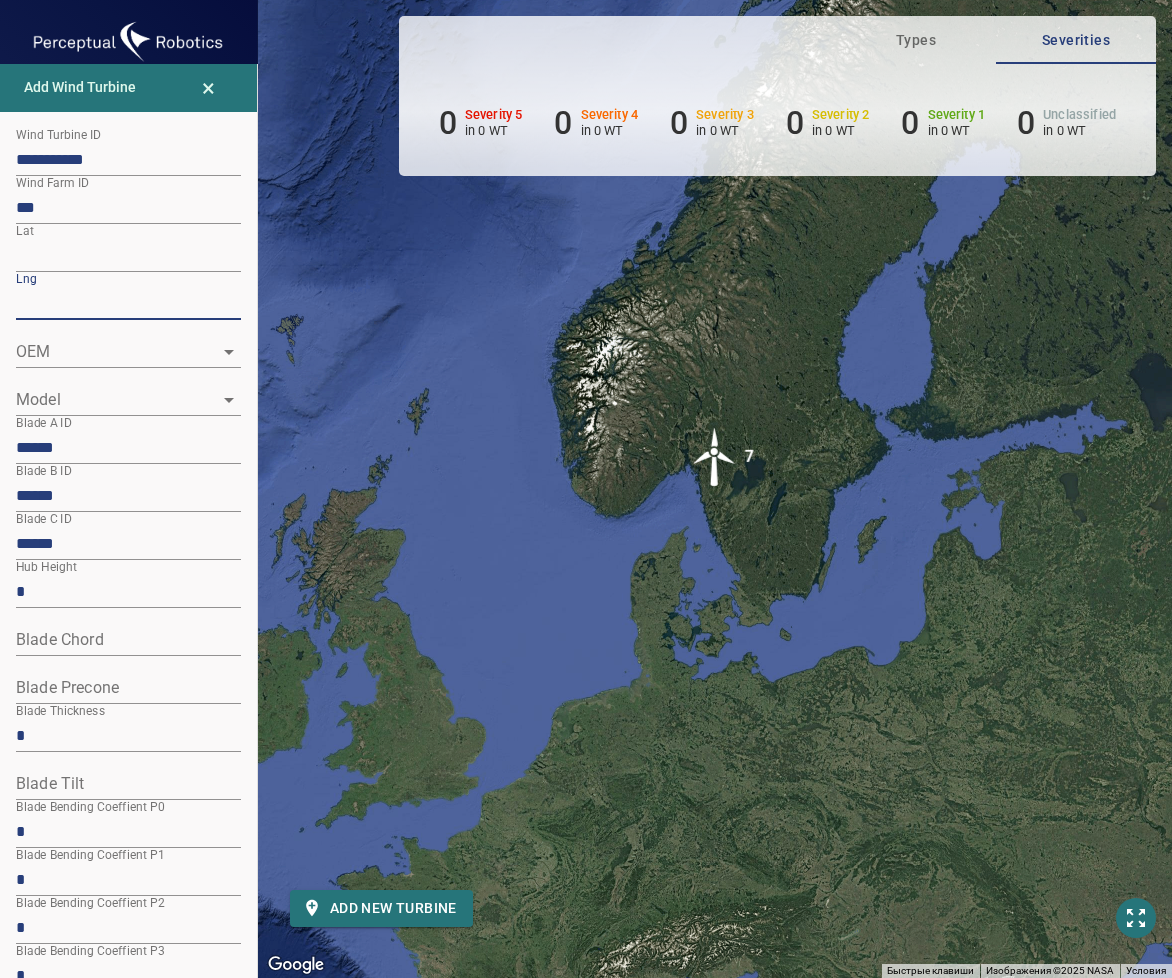 drag, startPoint x: 96, startPoint y: 305, endPoint x: 18, endPoint y: 333, distance: 82.8734 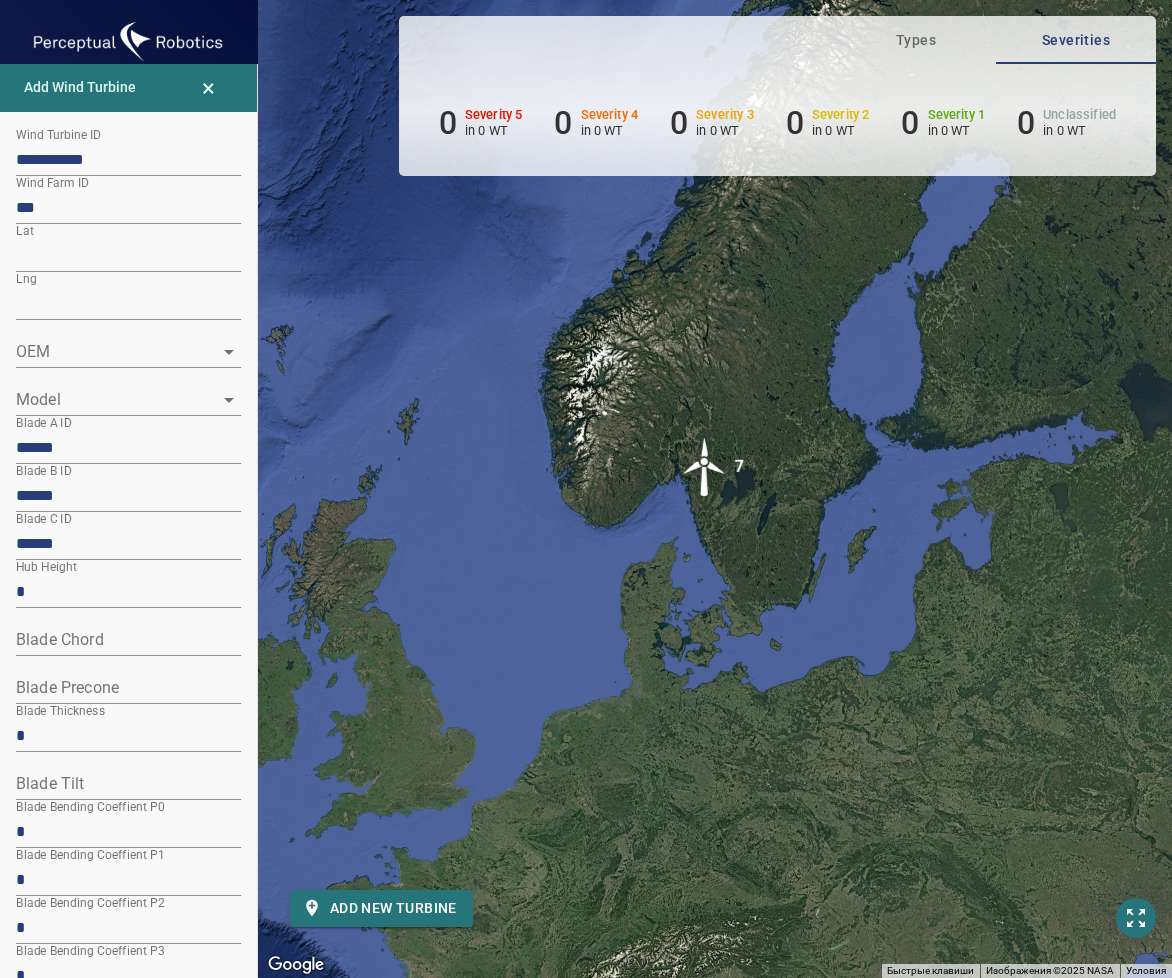 drag, startPoint x: 568, startPoint y: 525, endPoint x: 581, endPoint y: 543, distance: 22.203604 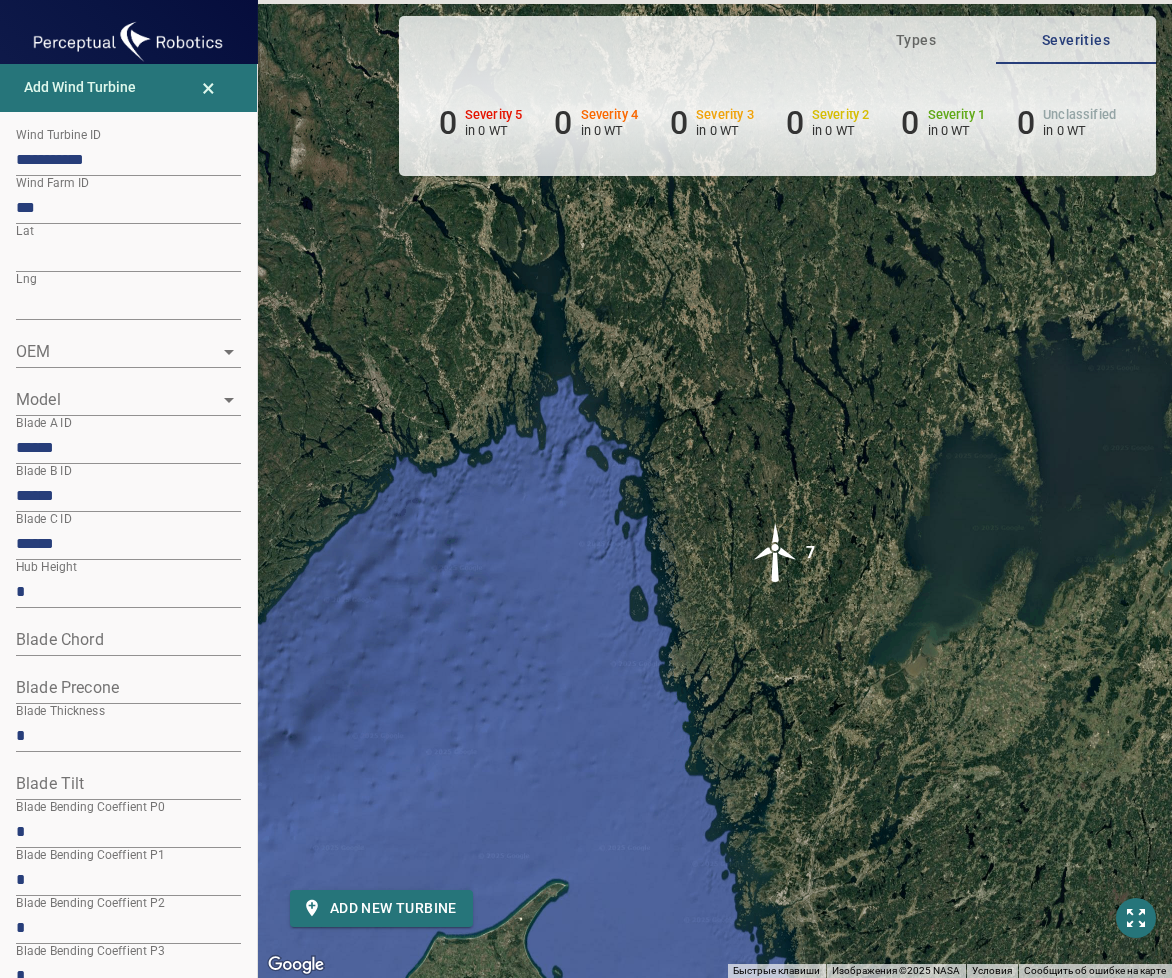 drag, startPoint x: 704, startPoint y: 532, endPoint x: 628, endPoint y: 627, distance: 121.65936 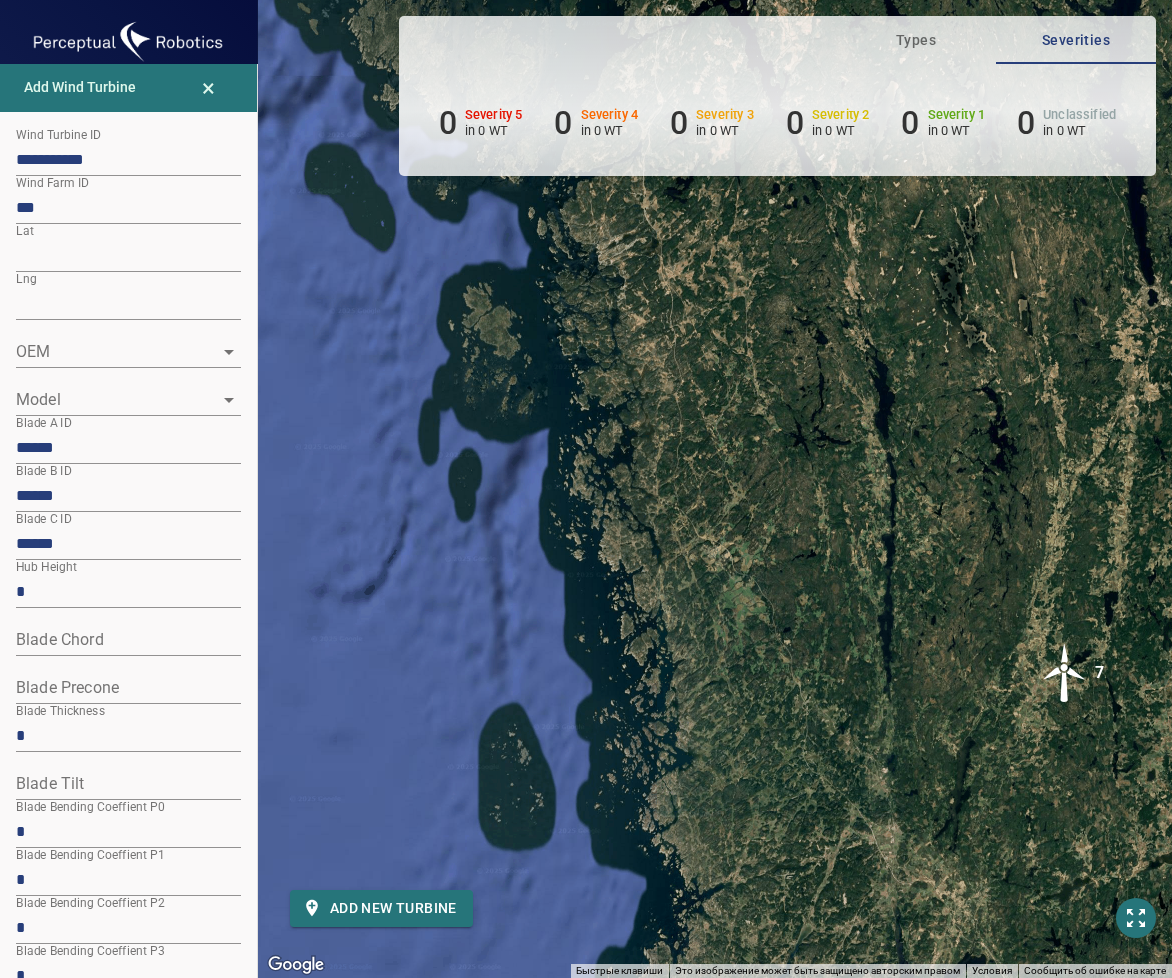 drag, startPoint x: 697, startPoint y: 530, endPoint x: 704, endPoint y: 687, distance: 157.15598 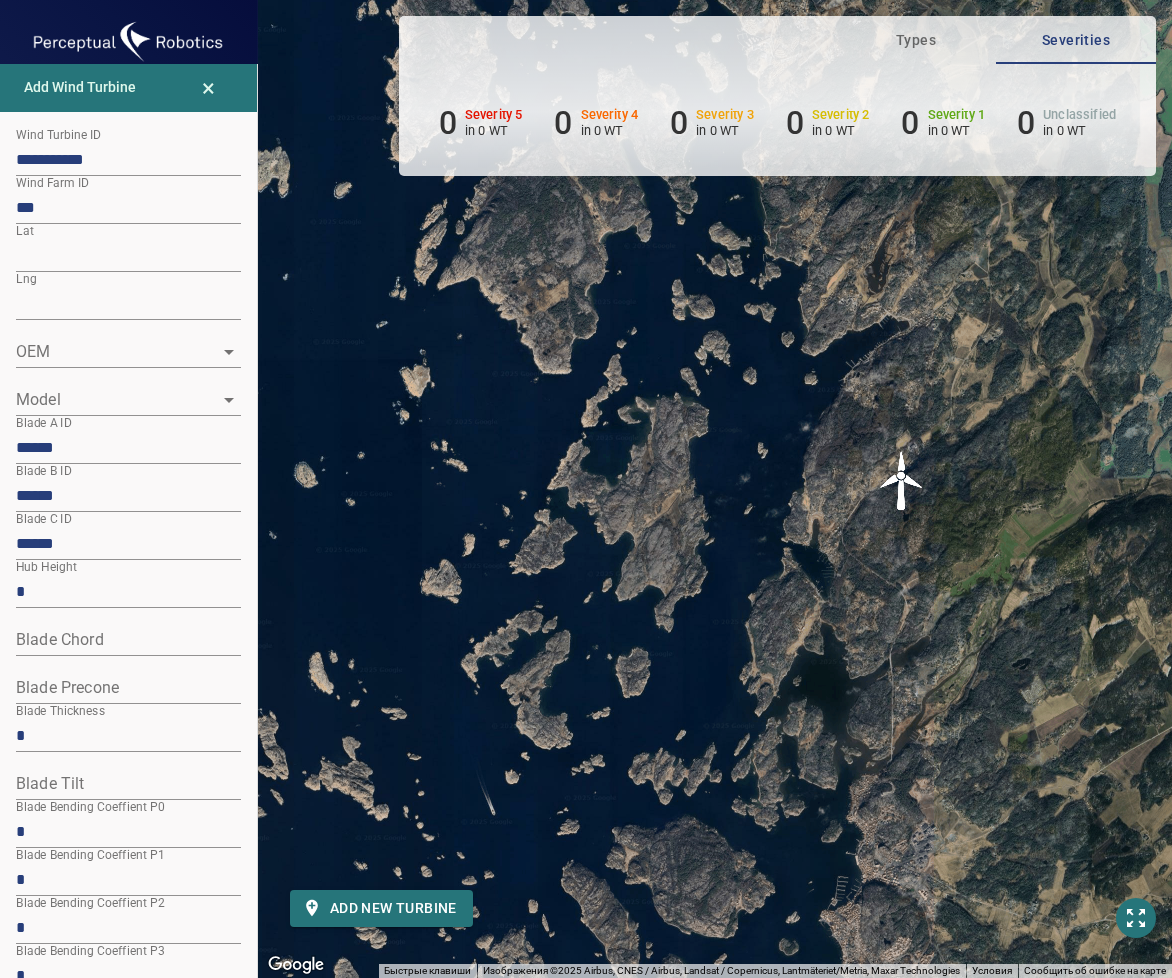 drag, startPoint x: 788, startPoint y: 589, endPoint x: 868, endPoint y: 561, distance: 84.758484 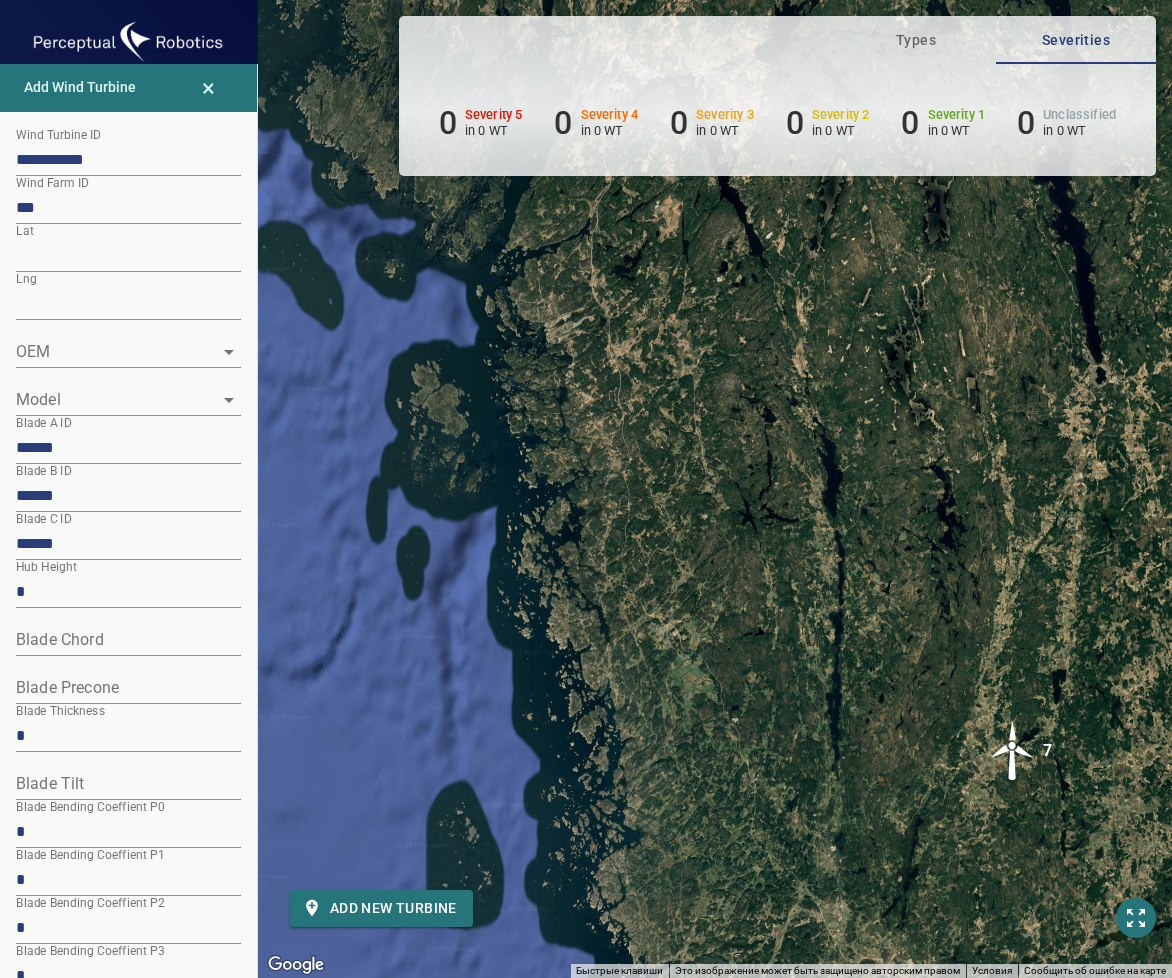 drag, startPoint x: 631, startPoint y: 623, endPoint x: 578, endPoint y: 743, distance: 131.18307 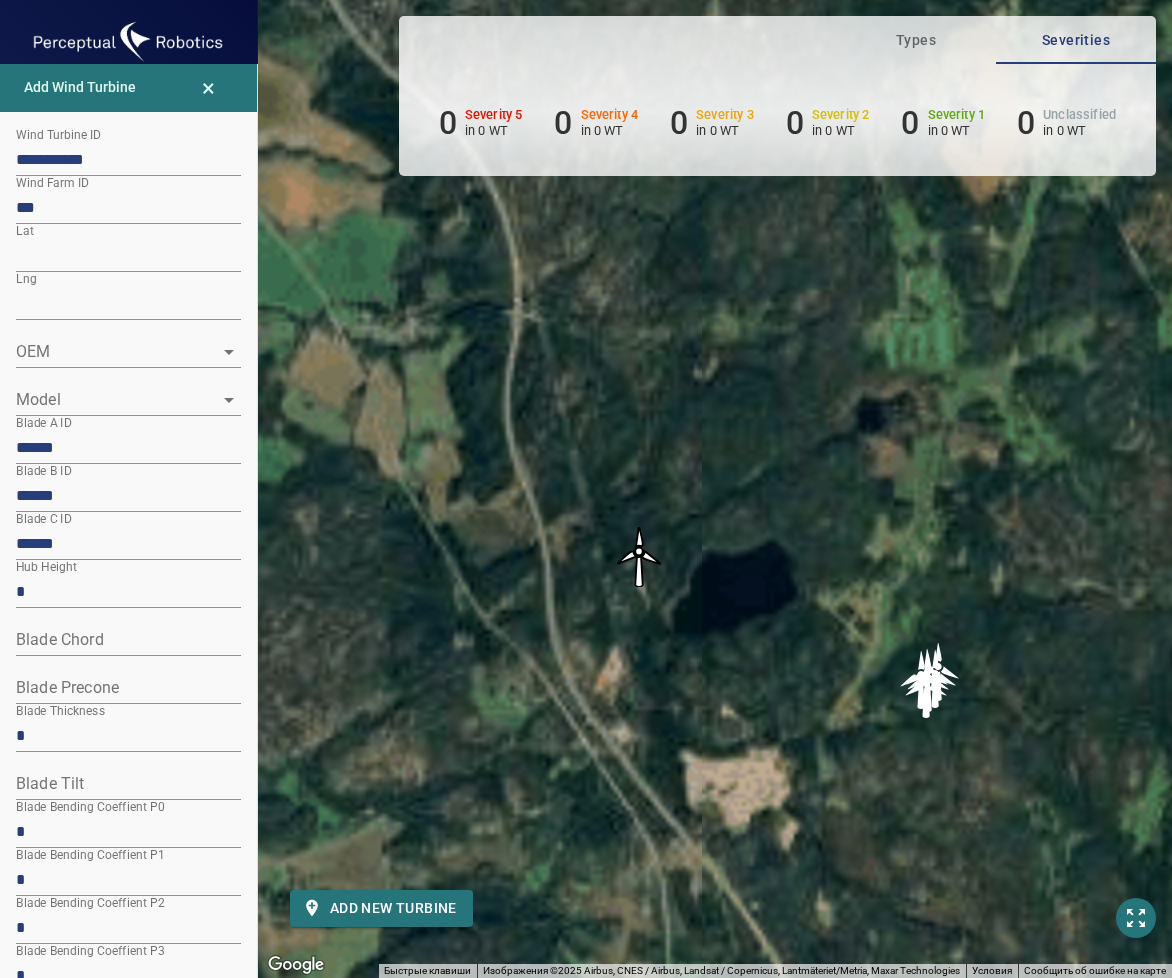 drag, startPoint x: 708, startPoint y: 578, endPoint x: 568, endPoint y: 665, distance: 164.83022 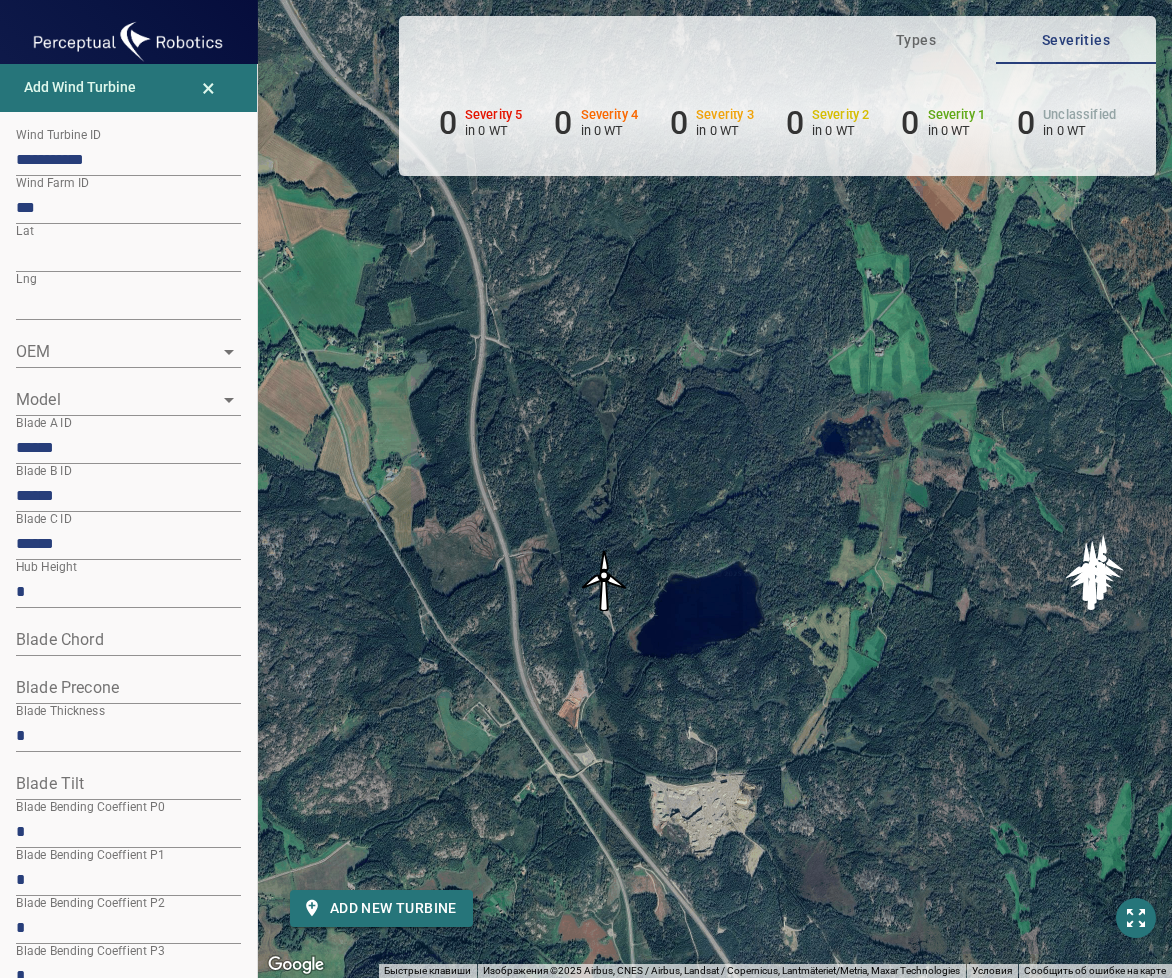 click 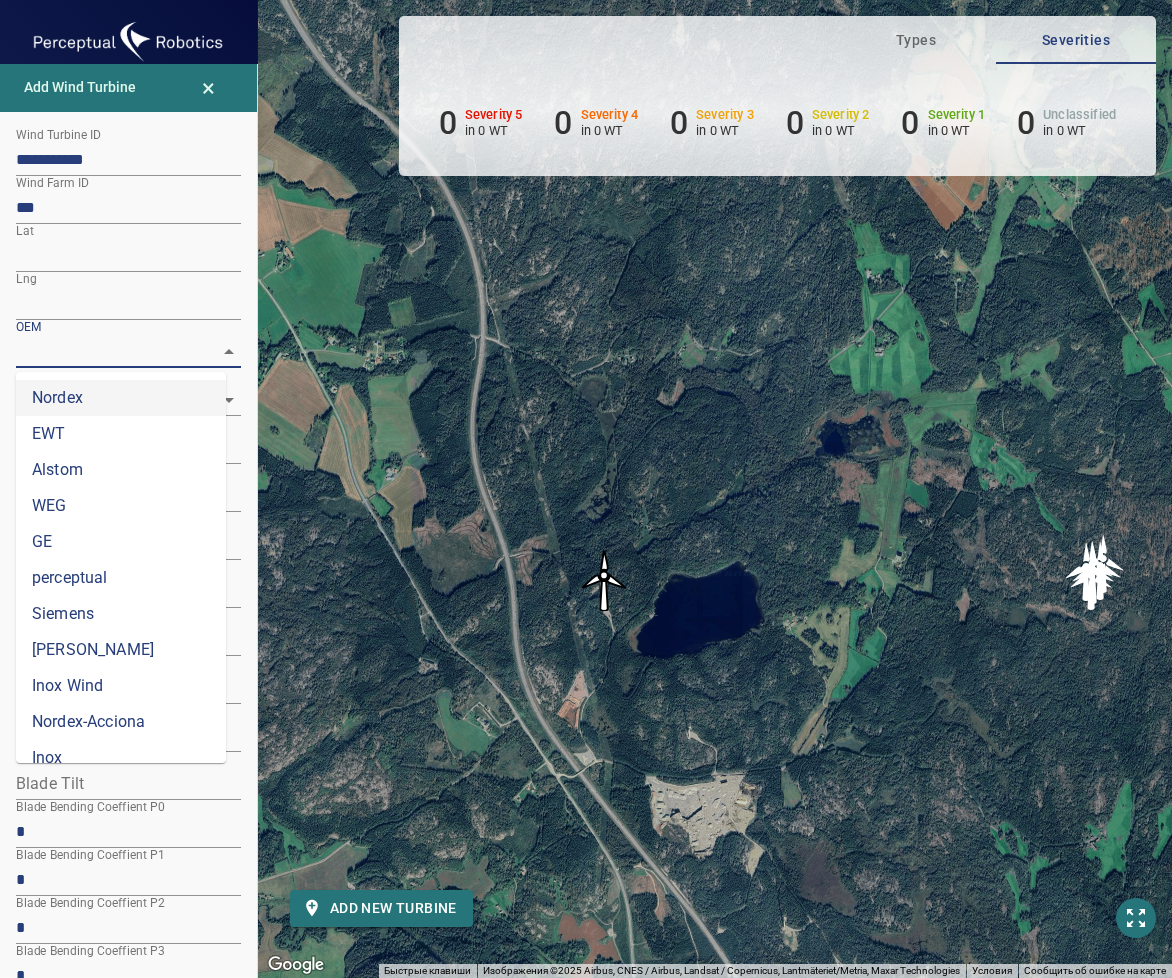 click on "Nordex" at bounding box center [121, 398] 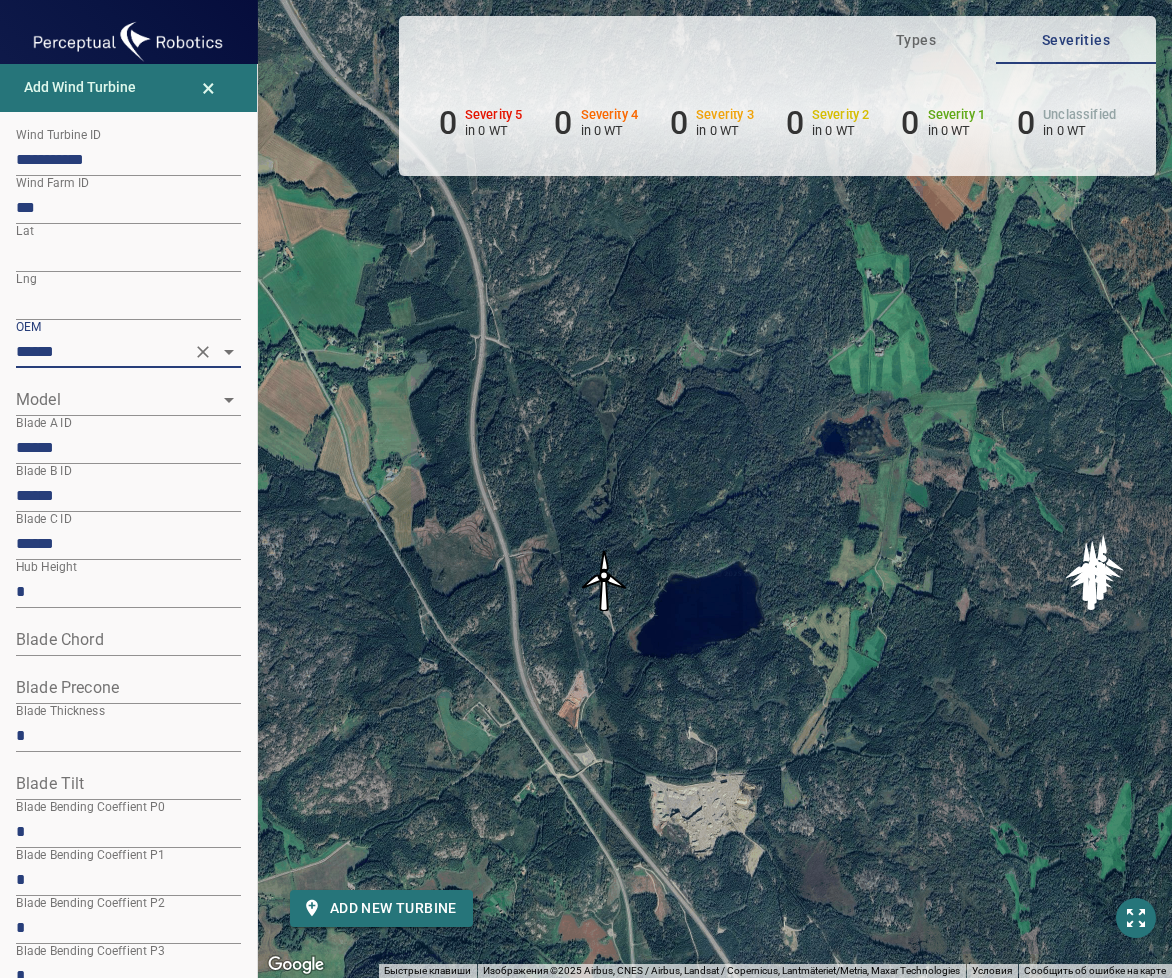 drag, startPoint x: 231, startPoint y: 393, endPoint x: 214, endPoint y: 393, distance: 17 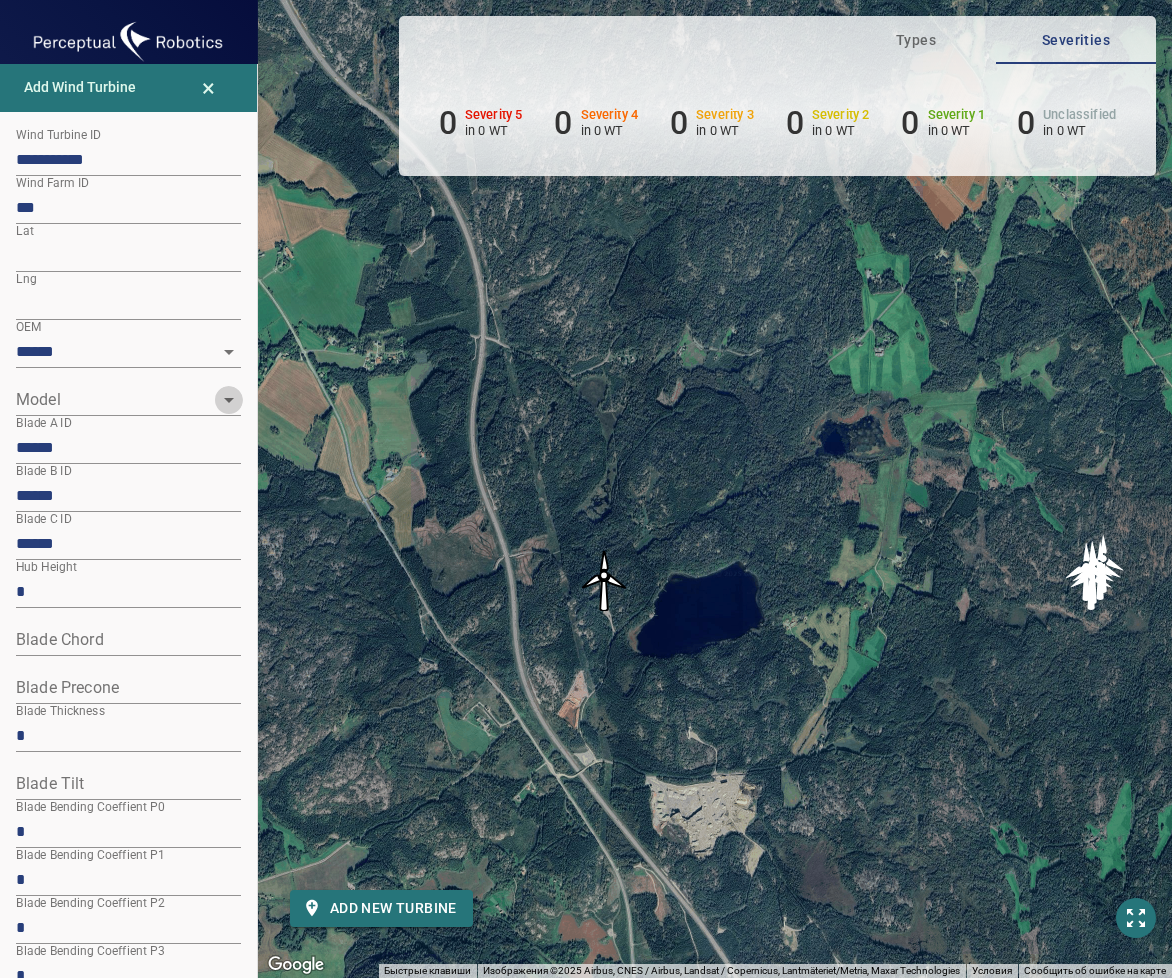 click 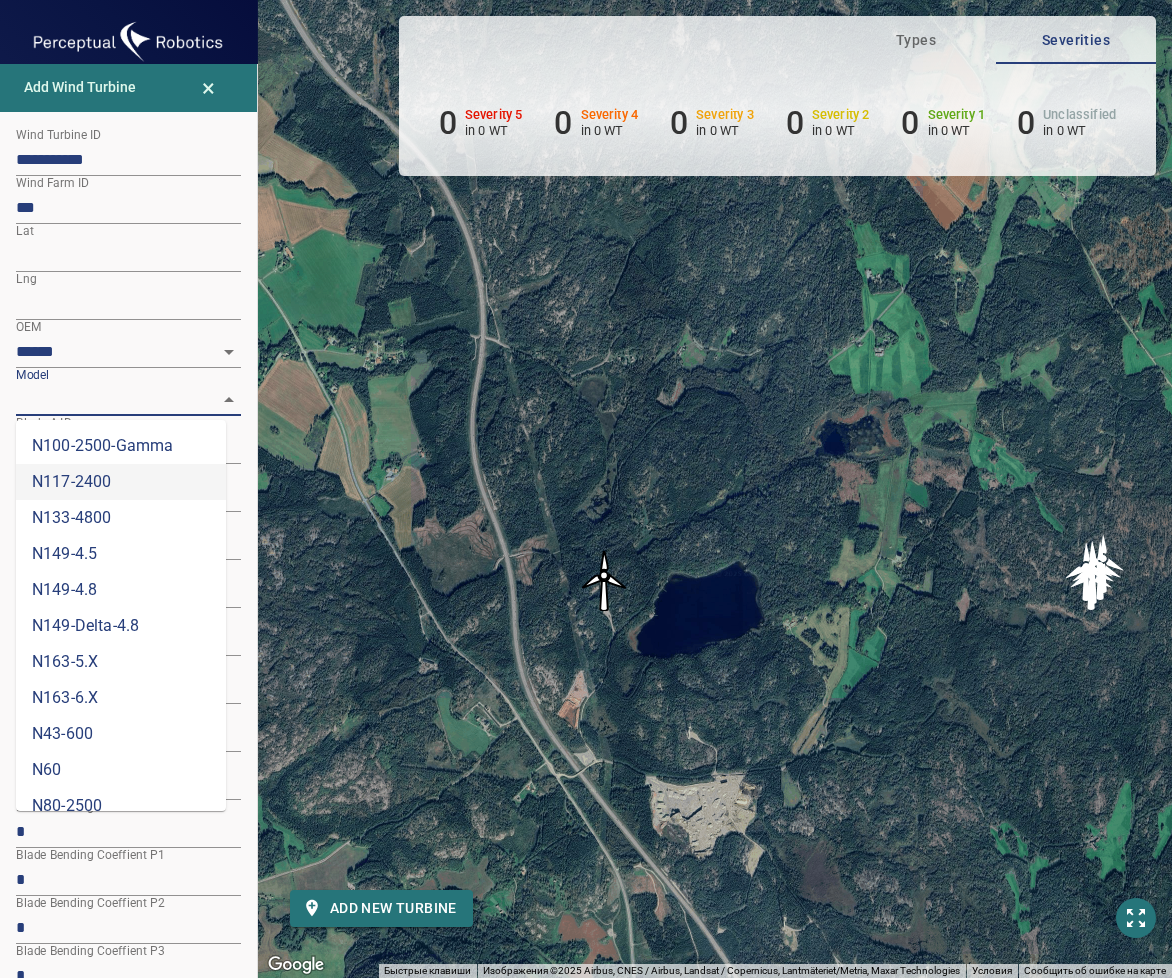 scroll, scrollTop: 164, scrollLeft: 0, axis: vertical 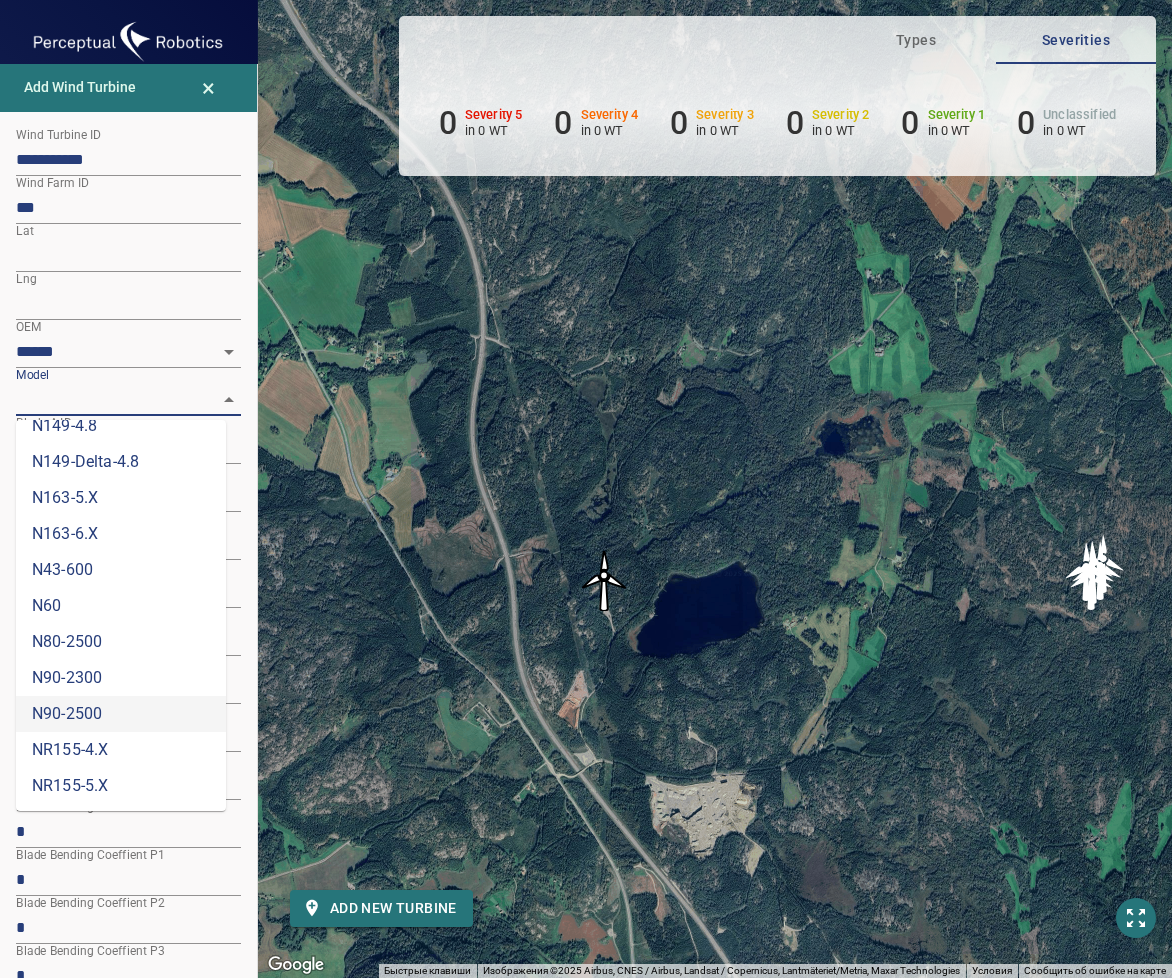 click on "N90-2500" at bounding box center [121, 714] 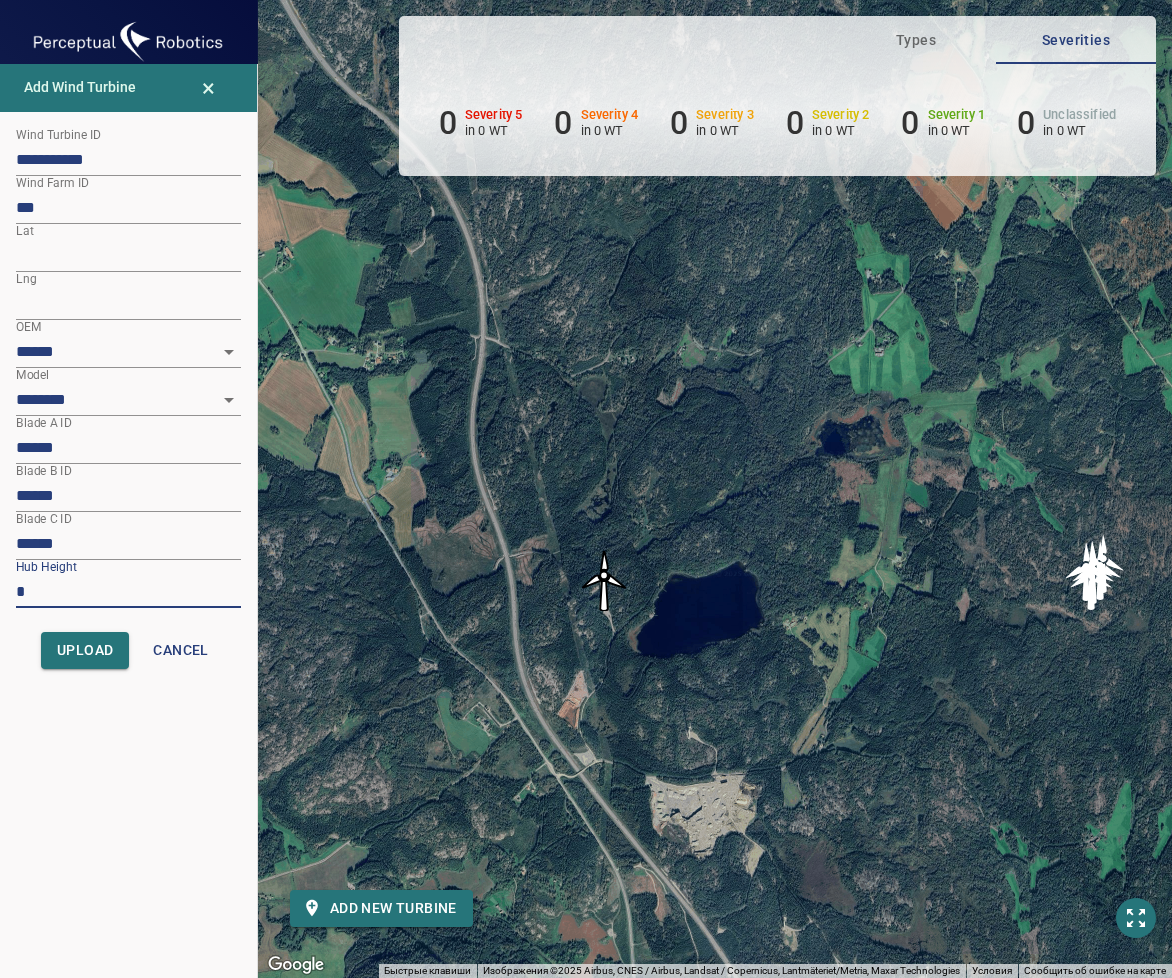 drag, startPoint x: 53, startPoint y: 595, endPoint x: -24, endPoint y: 606, distance: 77.781746 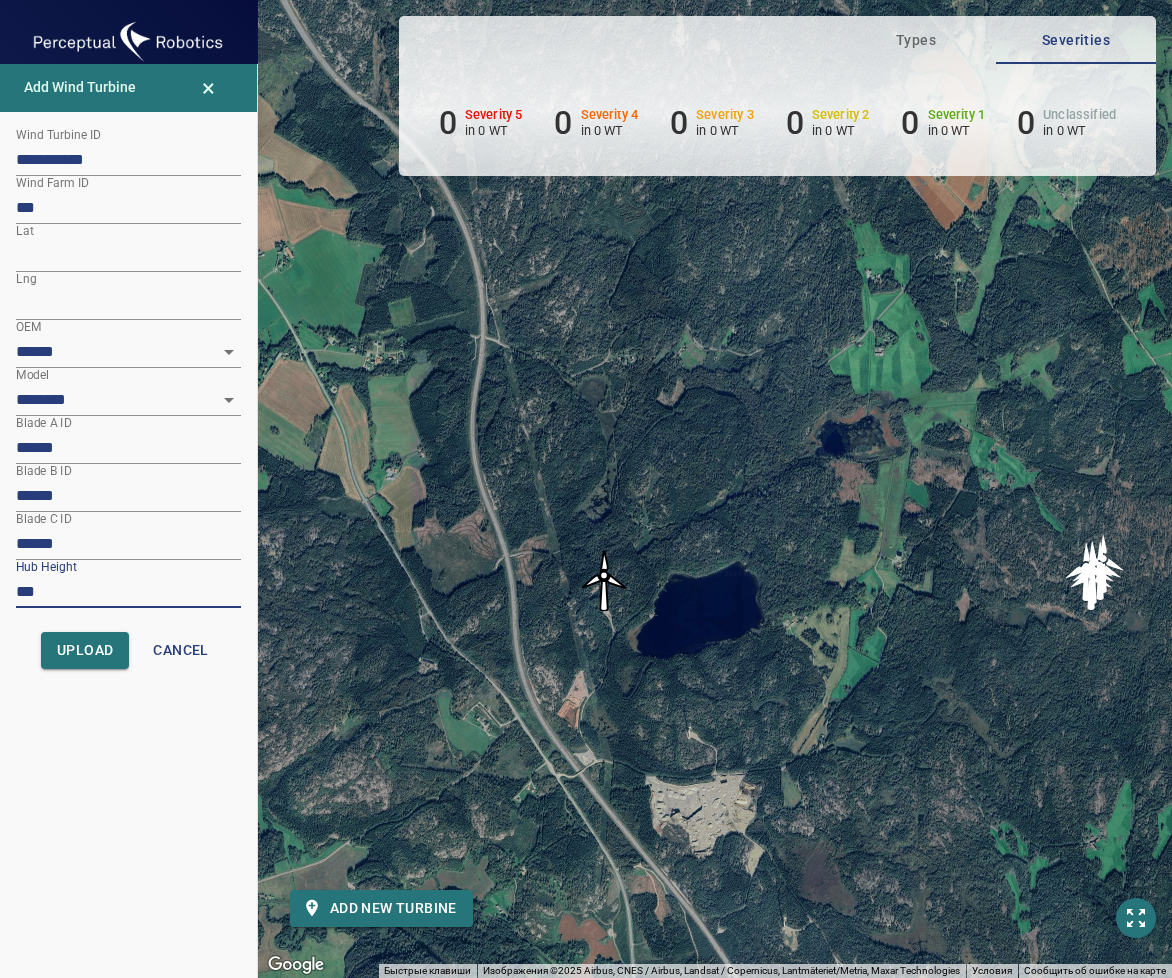 type on "***" 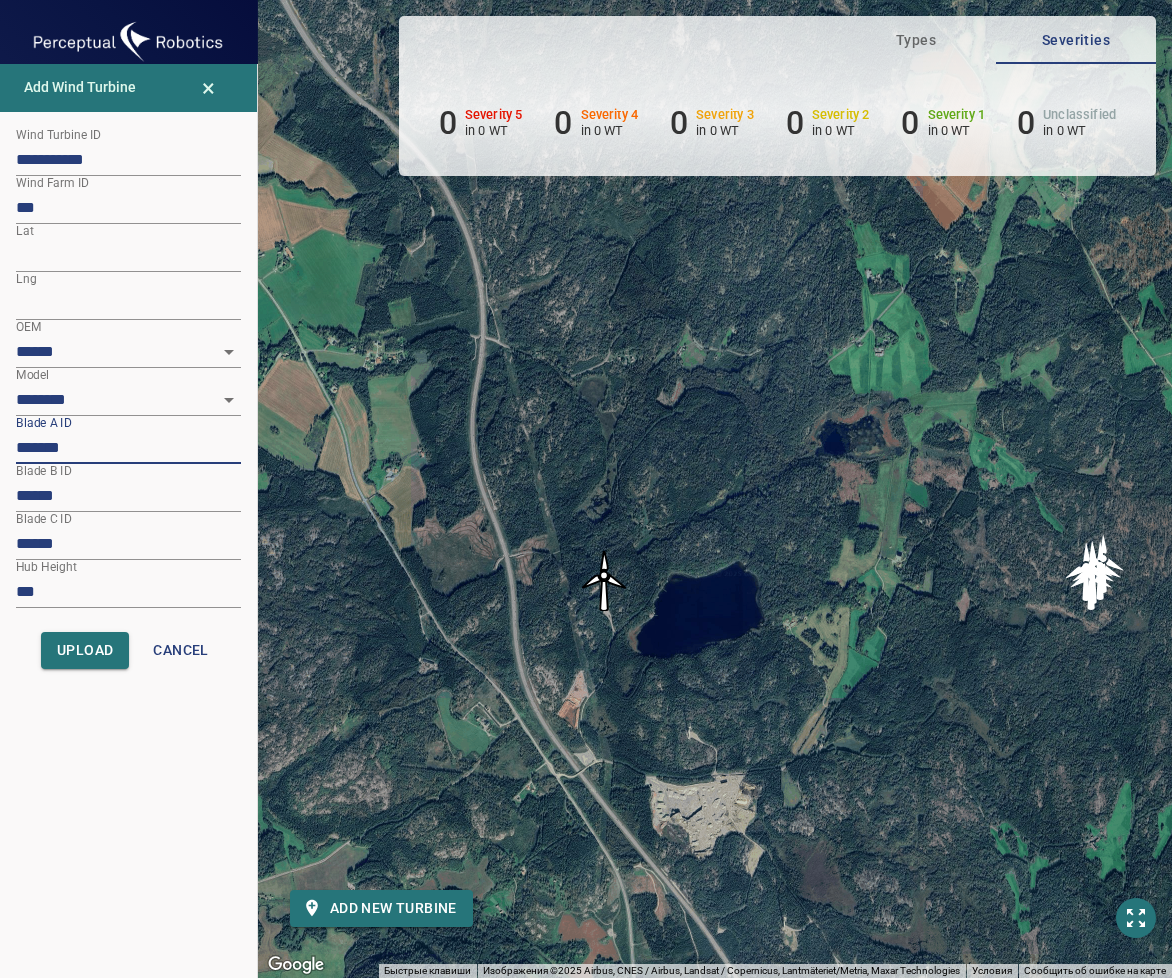 paste on "****" 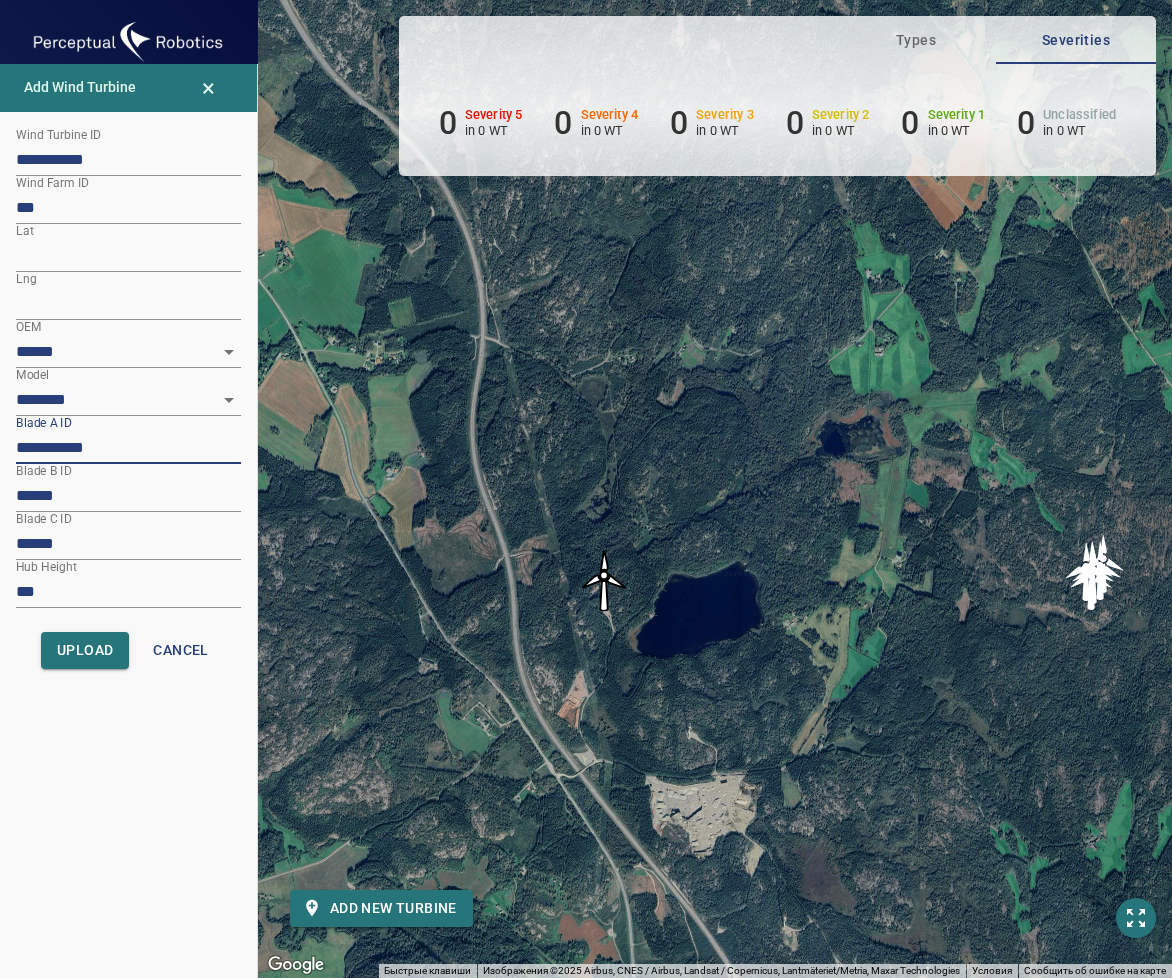 type on "**********" 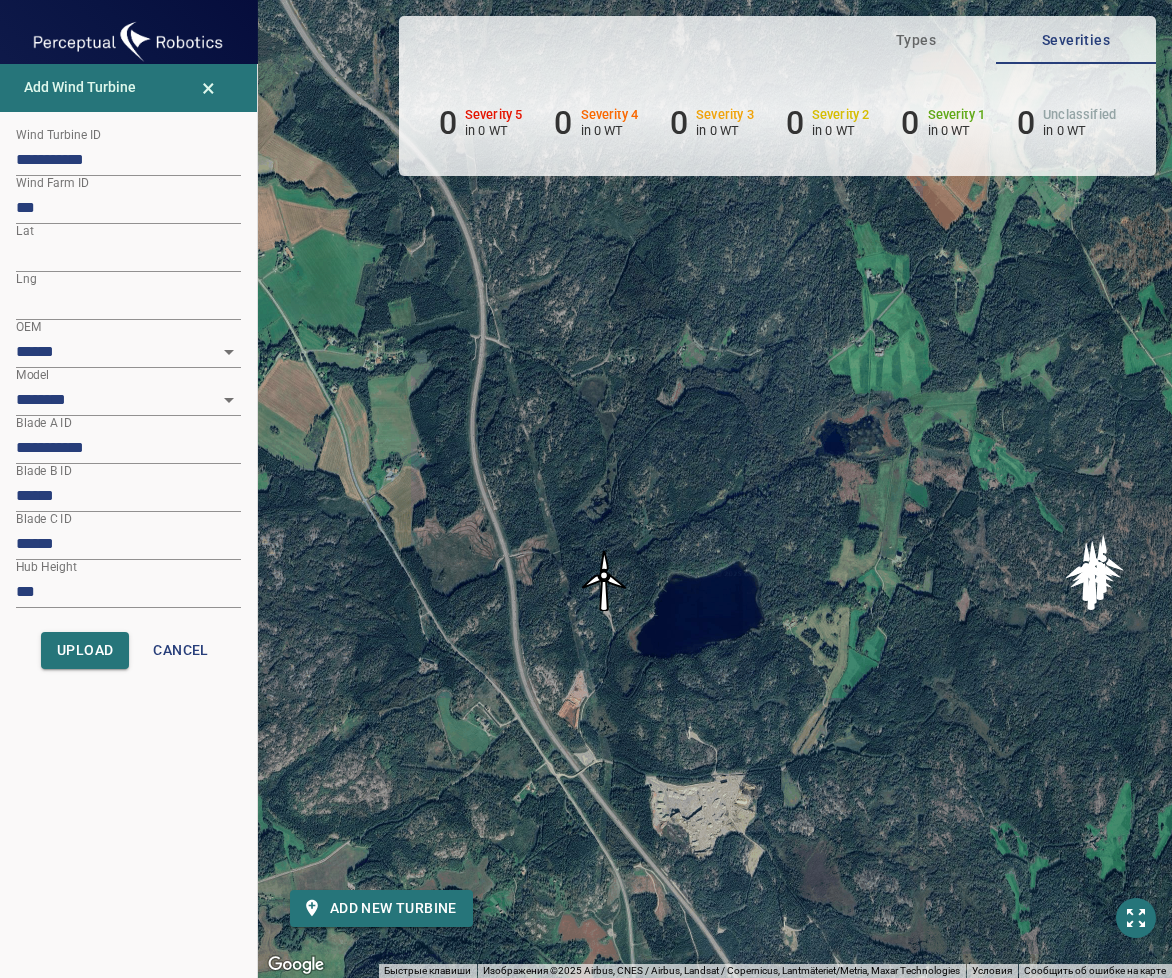 click on "******" at bounding box center (128, 496) 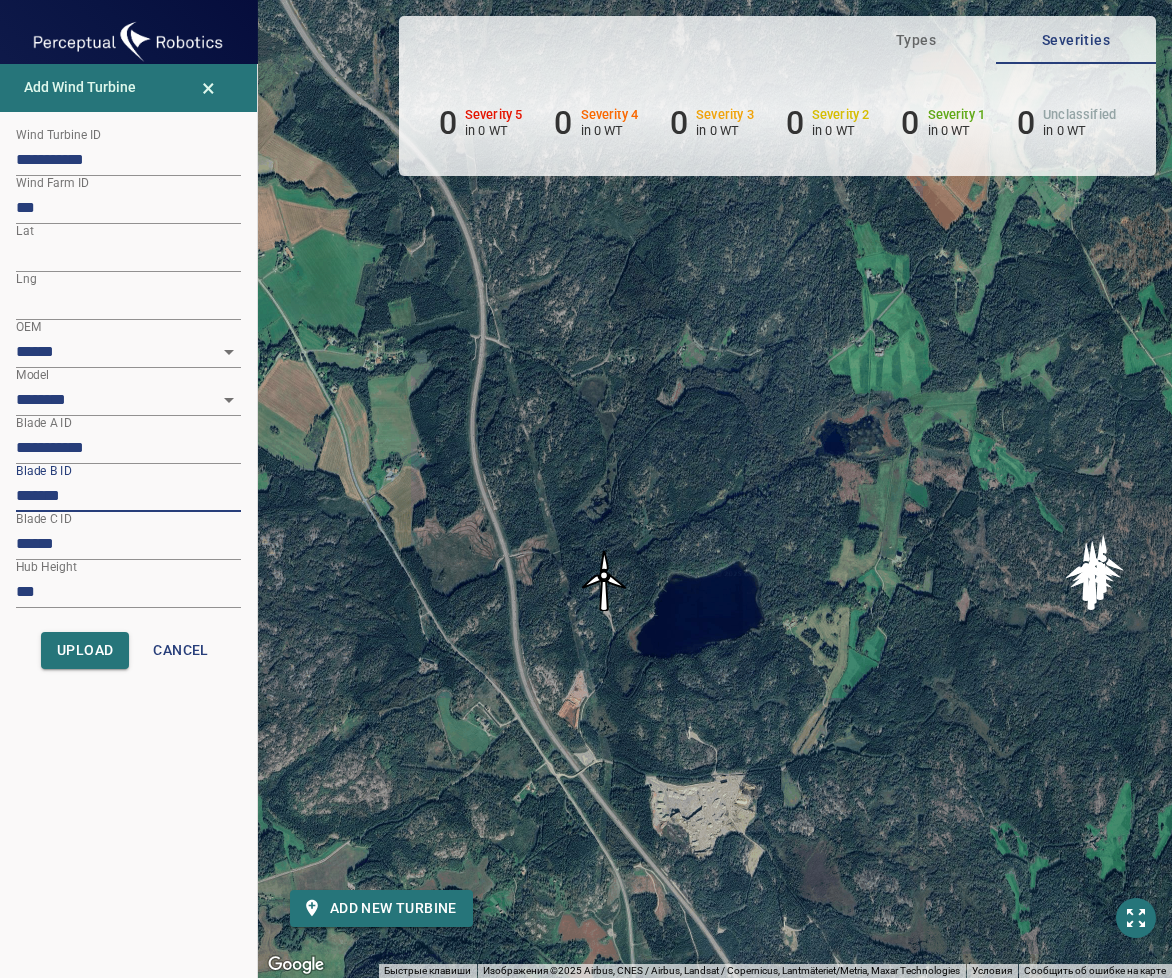 paste on "****" 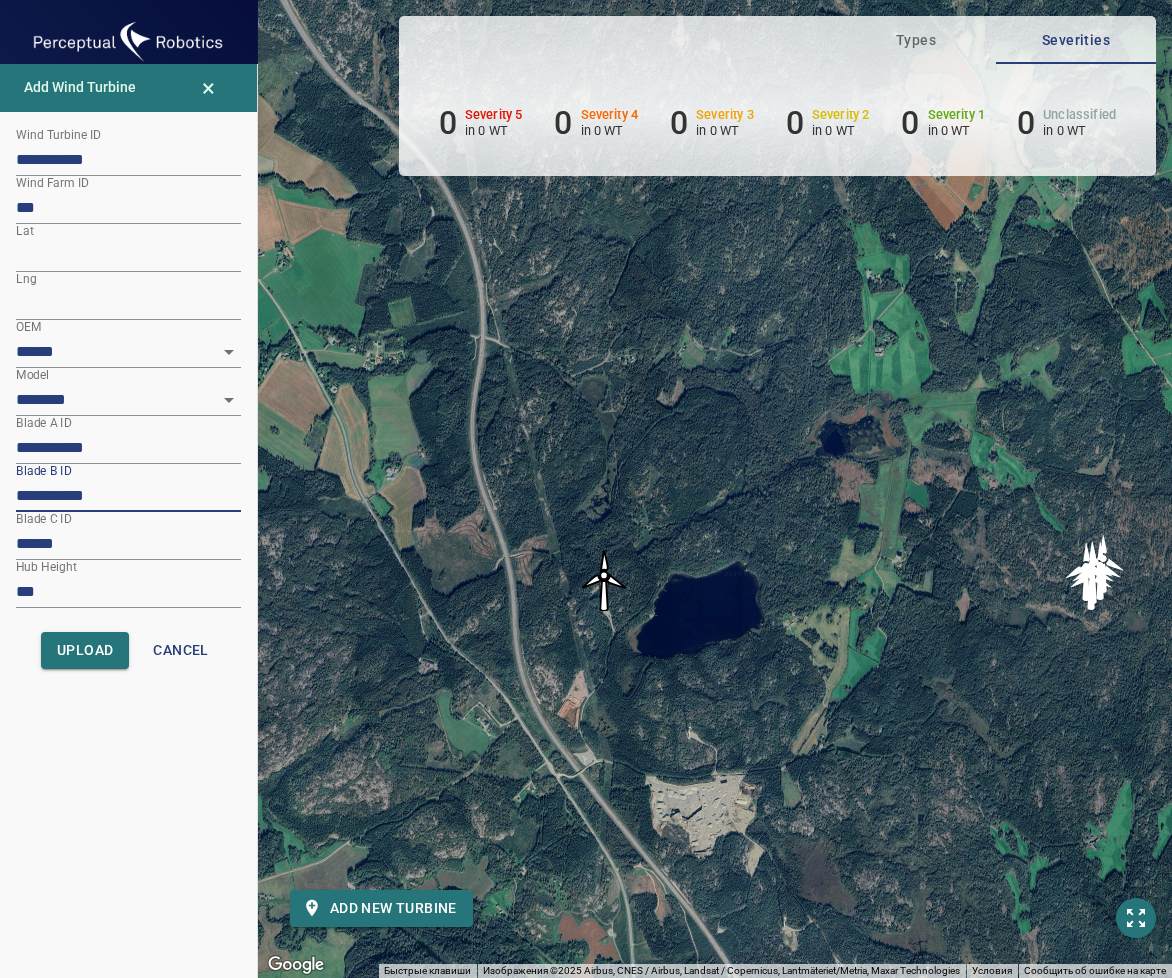 type on "**********" 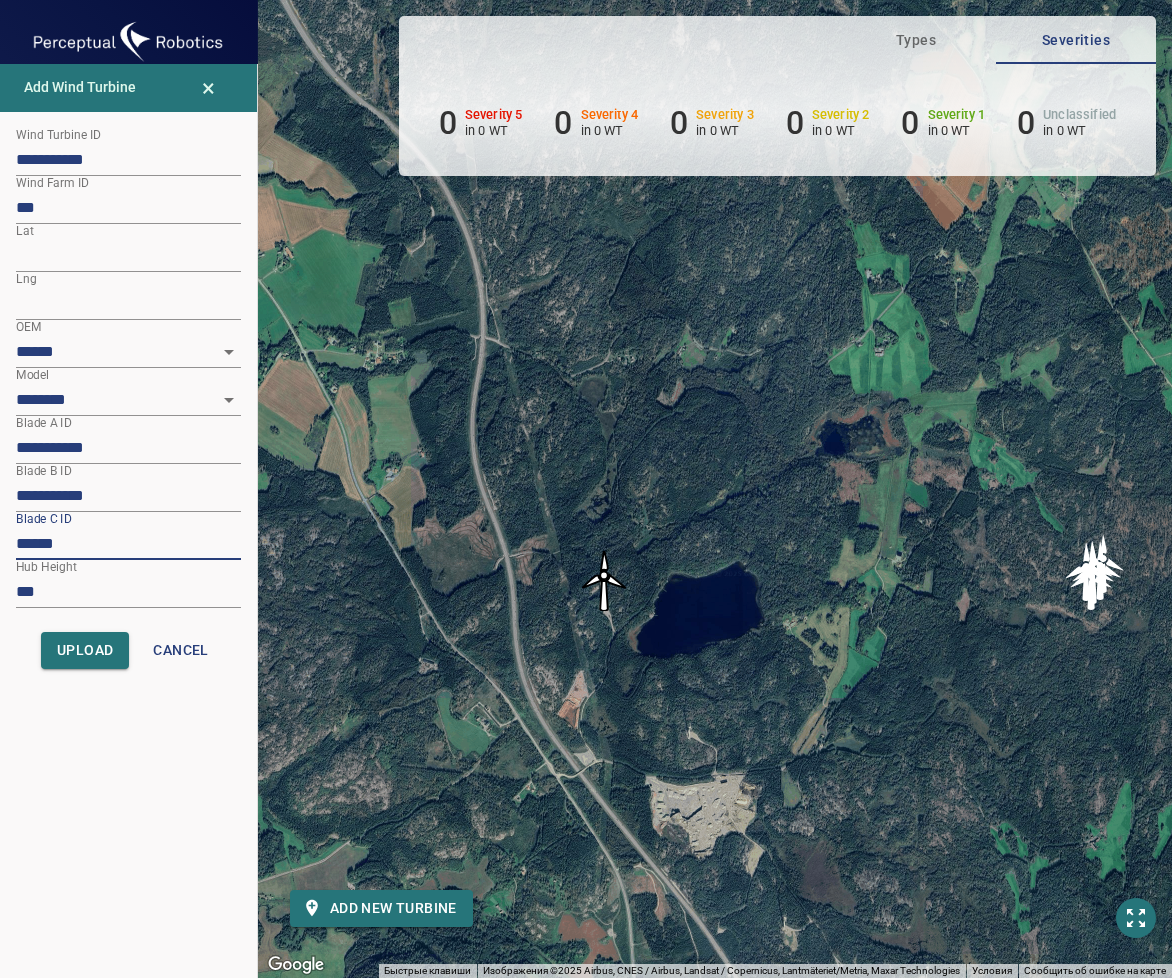 click on "******" at bounding box center (128, 544) 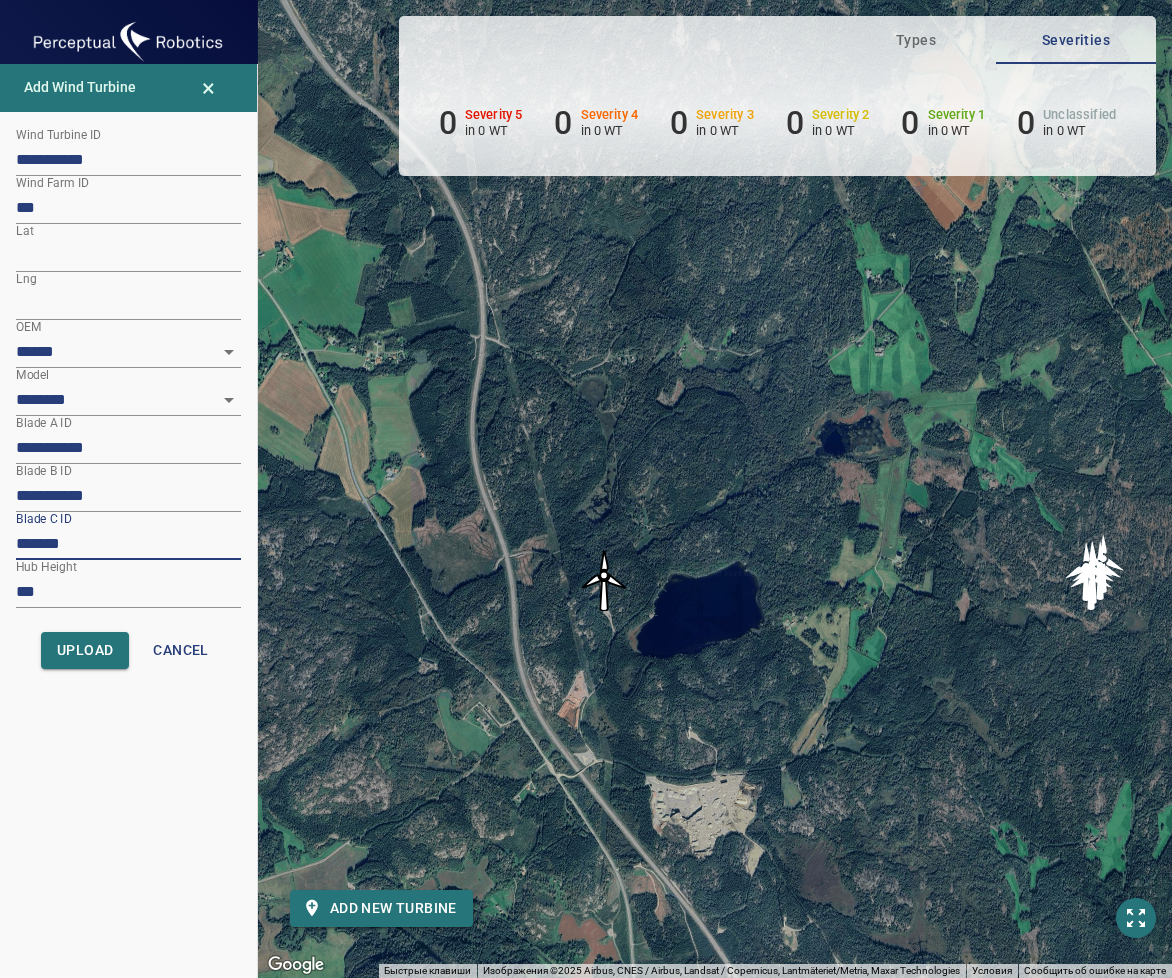 paste on "****" 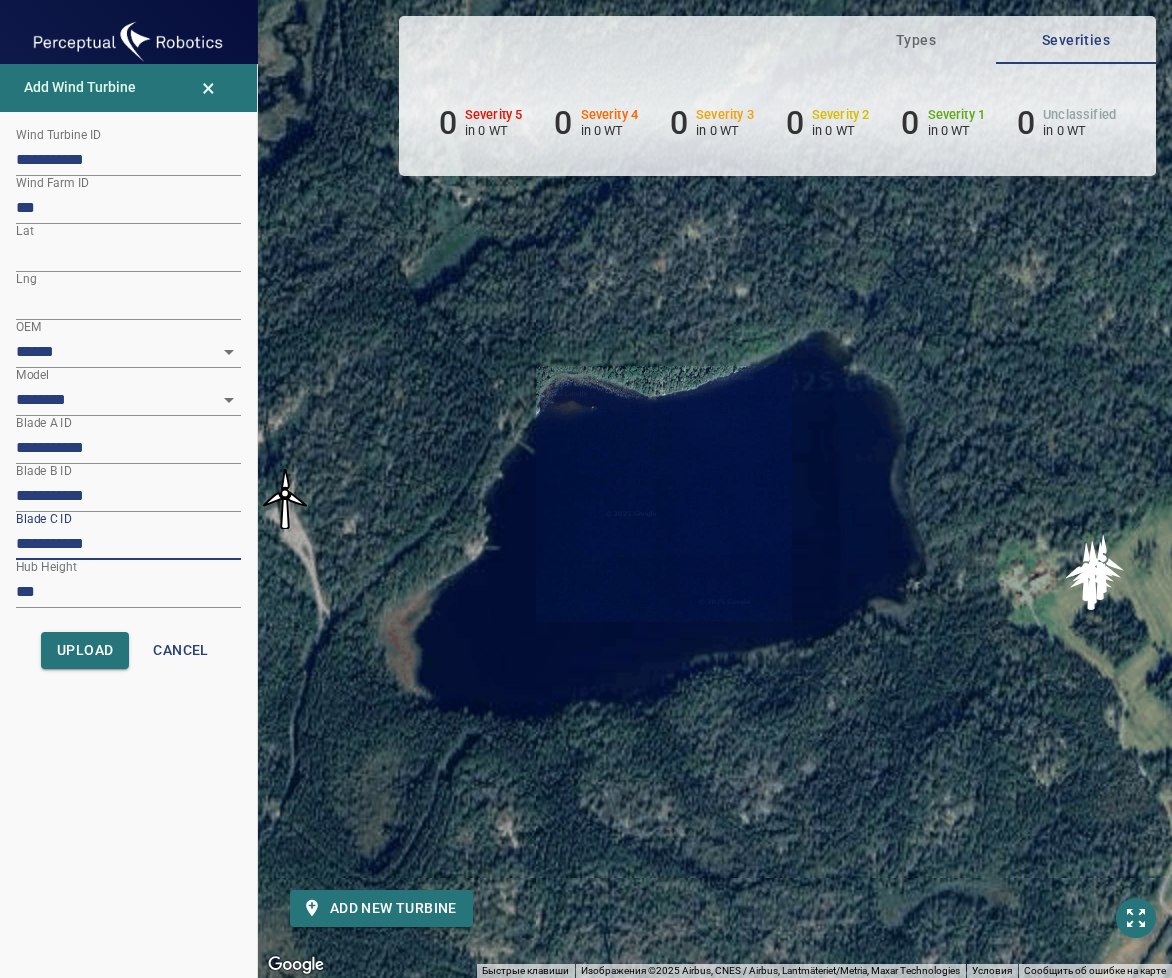 type on "**********" 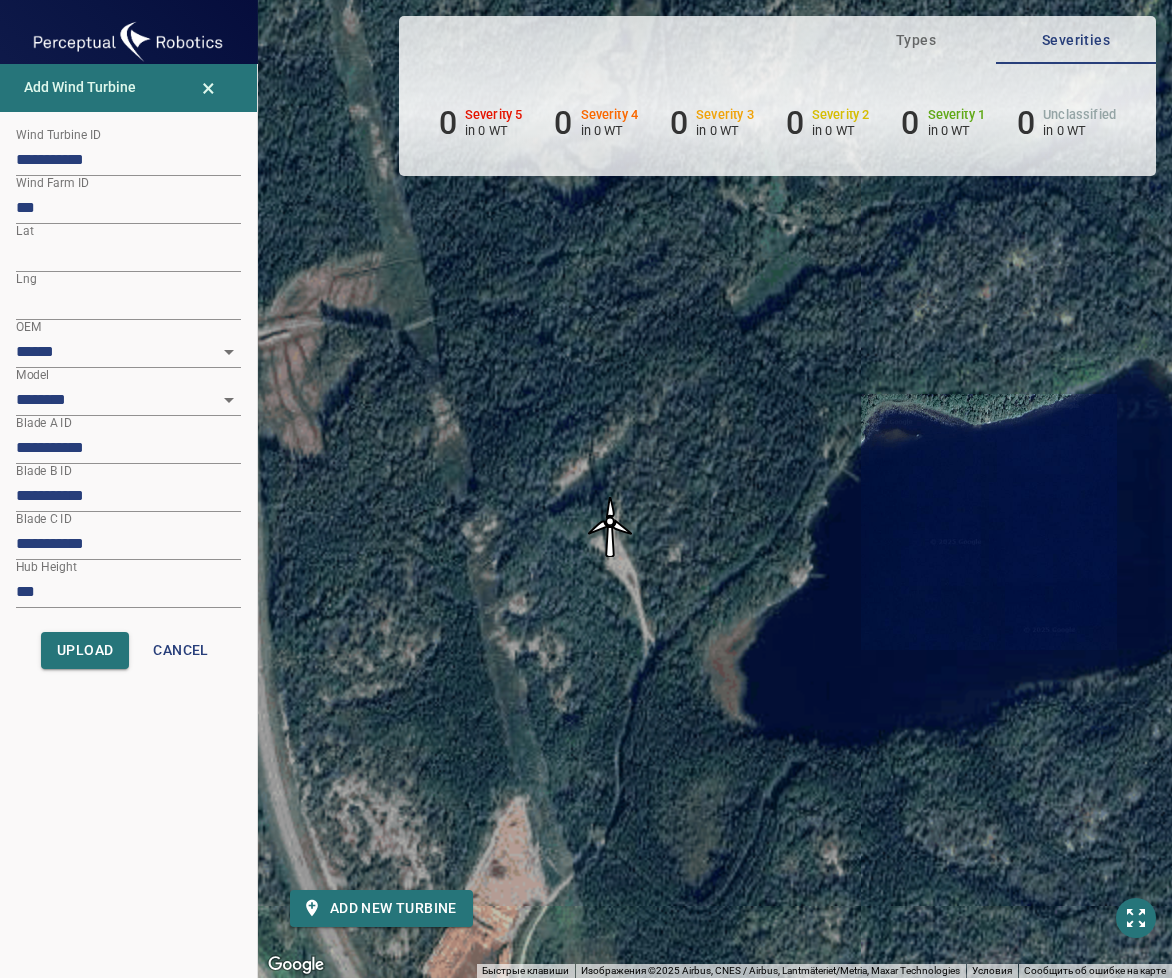 drag, startPoint x: 633, startPoint y: 613, endPoint x: 833, endPoint y: 616, distance: 200.02249 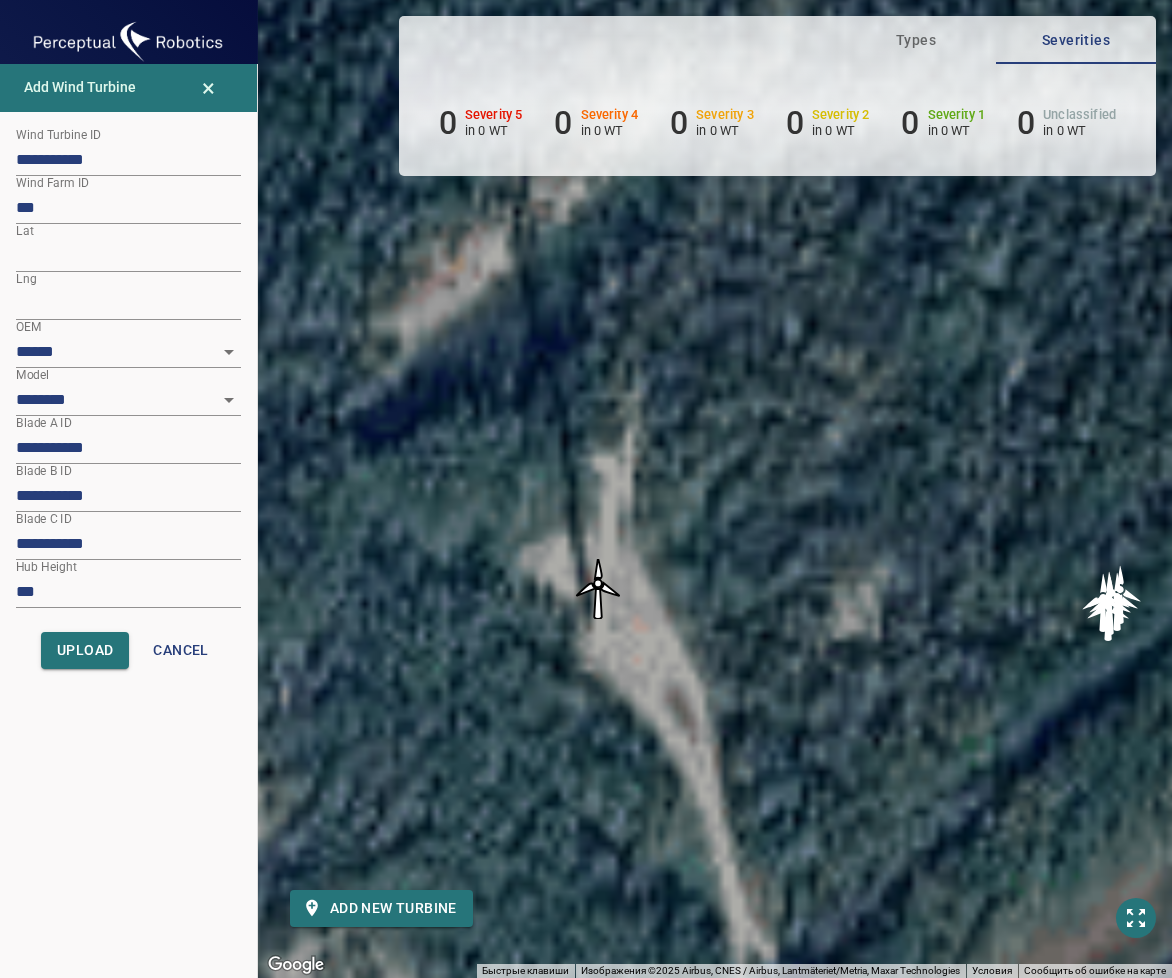 drag, startPoint x: 568, startPoint y: 659, endPoint x: 599, endPoint y: 725, distance: 72.91776 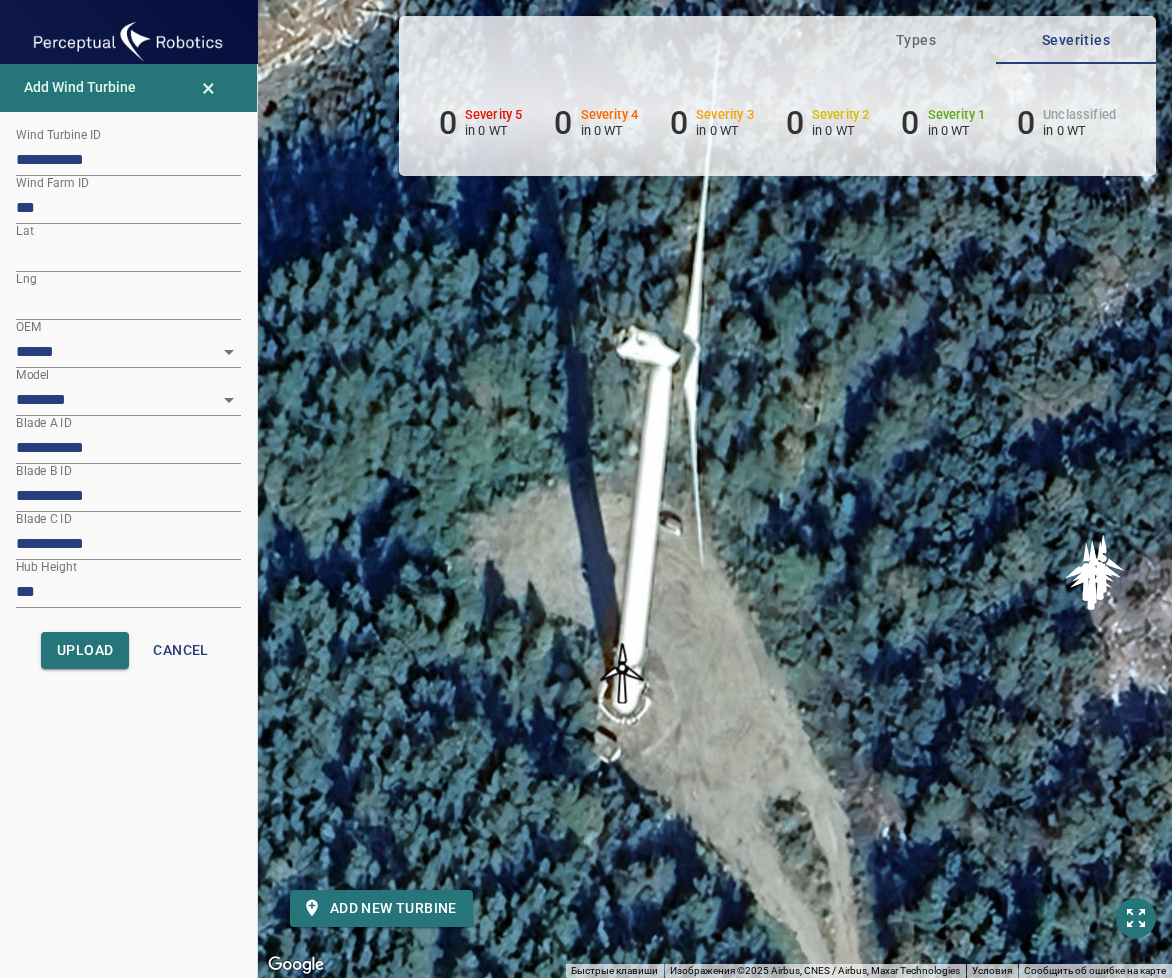 drag, startPoint x: 628, startPoint y: 624, endPoint x: 620, endPoint y: 676, distance: 52.611786 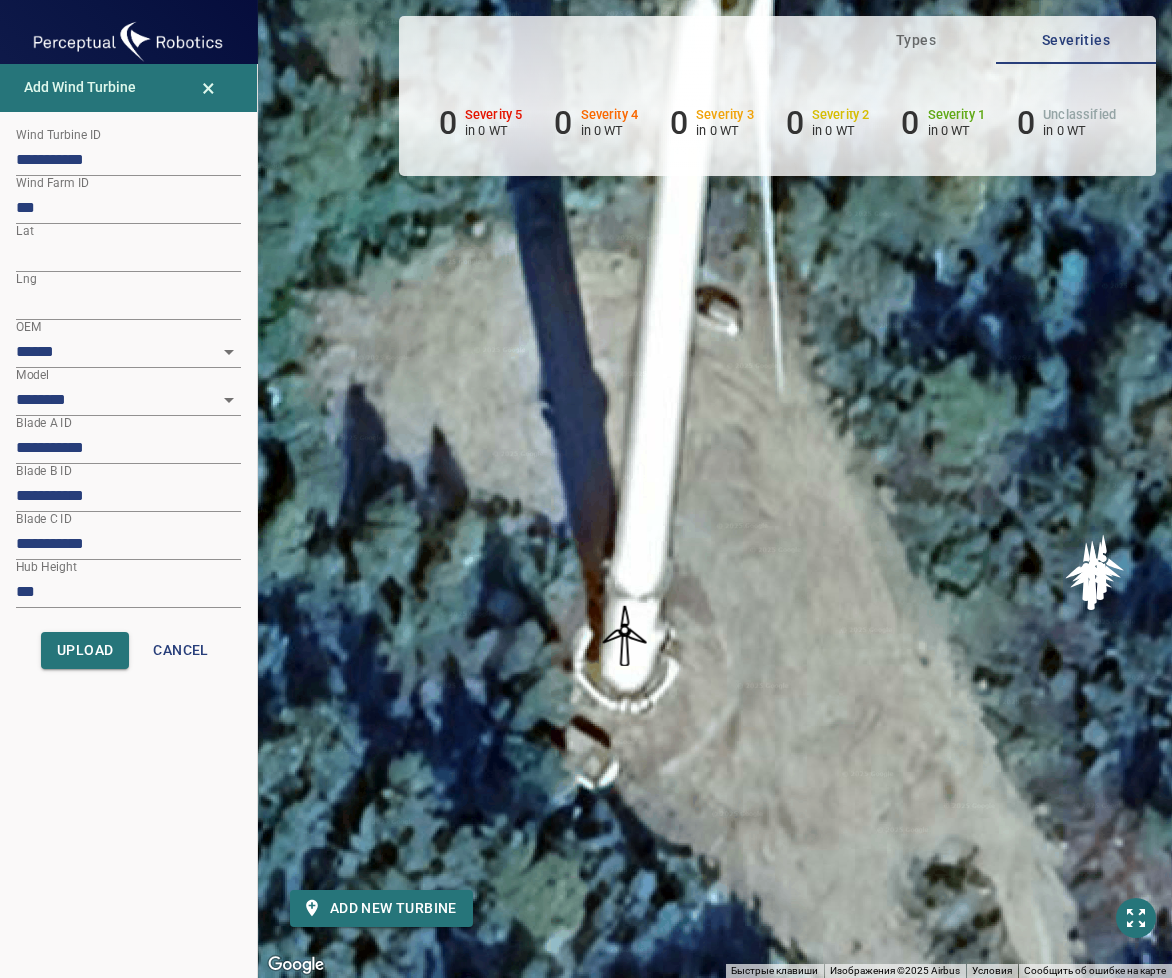 click at bounding box center (625, 636) 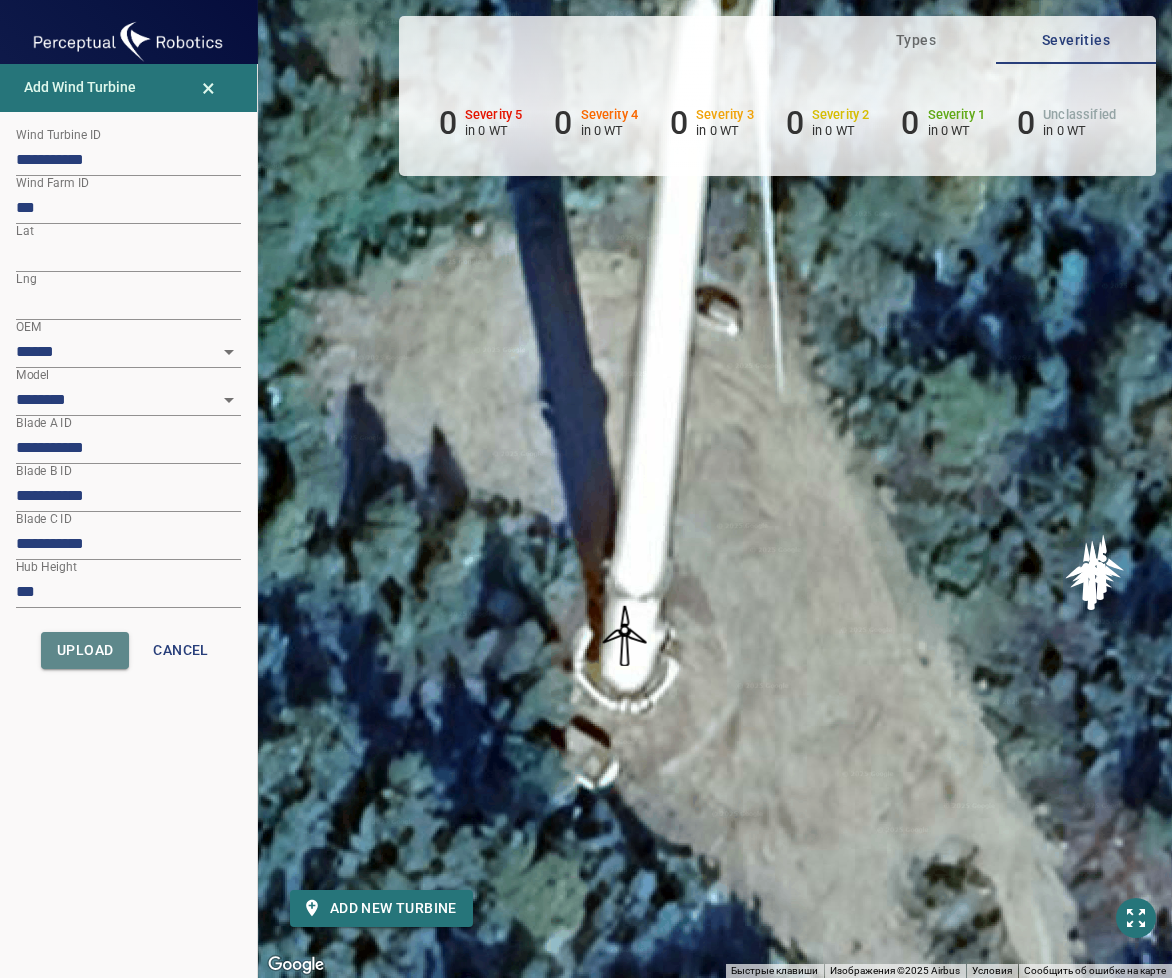 click on "Upload" at bounding box center [85, 650] 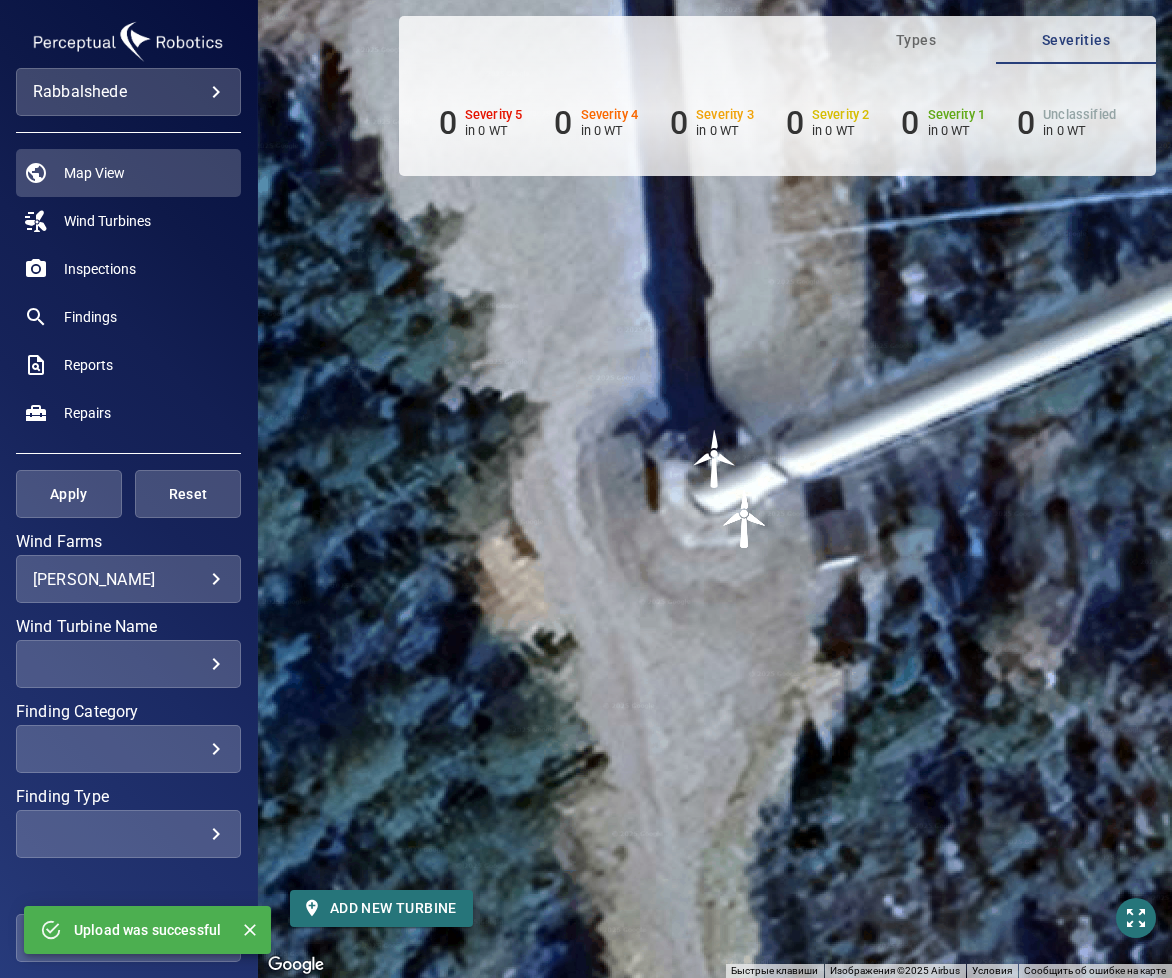 click on "Для навигации используйте клавиши со стрелками. Чтобы активировать перетаскивание с помощью клавиатуры, нажмите Alt + Ввод. После этого перемещайте маркер, используя клавиши со стрелками. Чтобы завершить перетаскивание, нажмите клавишу Ввод. Чтобы отменить действие, нажмите клавишу Esc." at bounding box center (715, 489) 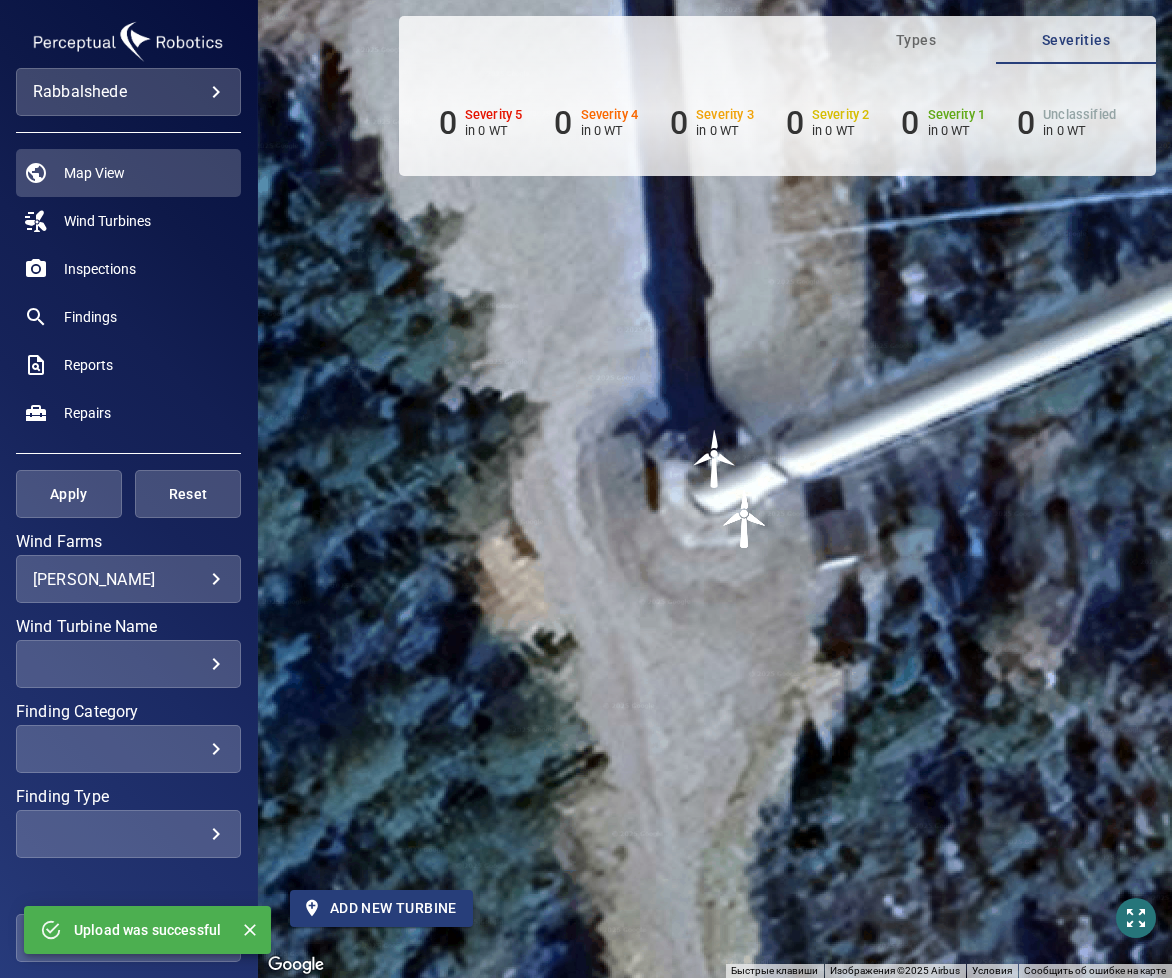 click on "Add new turbine" at bounding box center (381, 908) 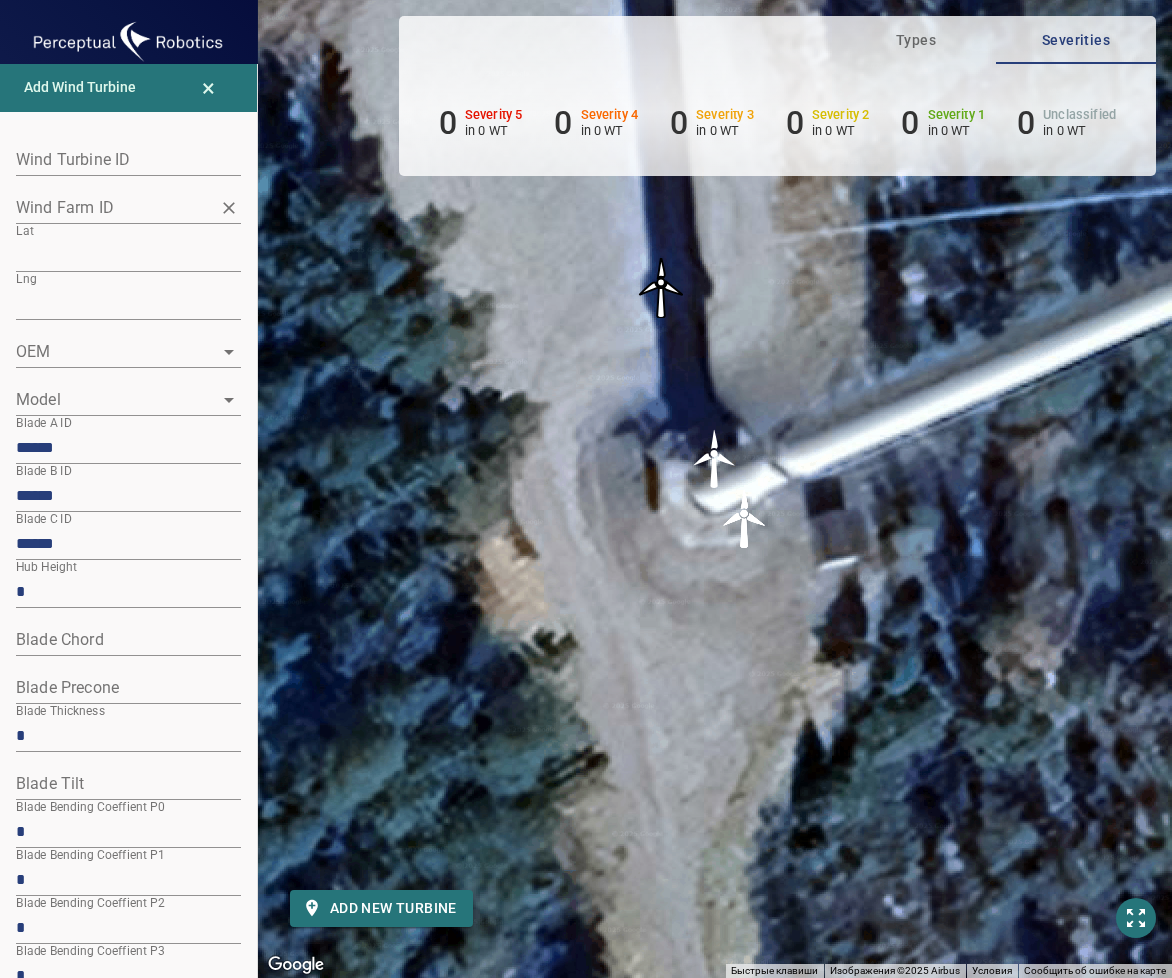 click on "Wind Farm ID" at bounding box center [113, 207] 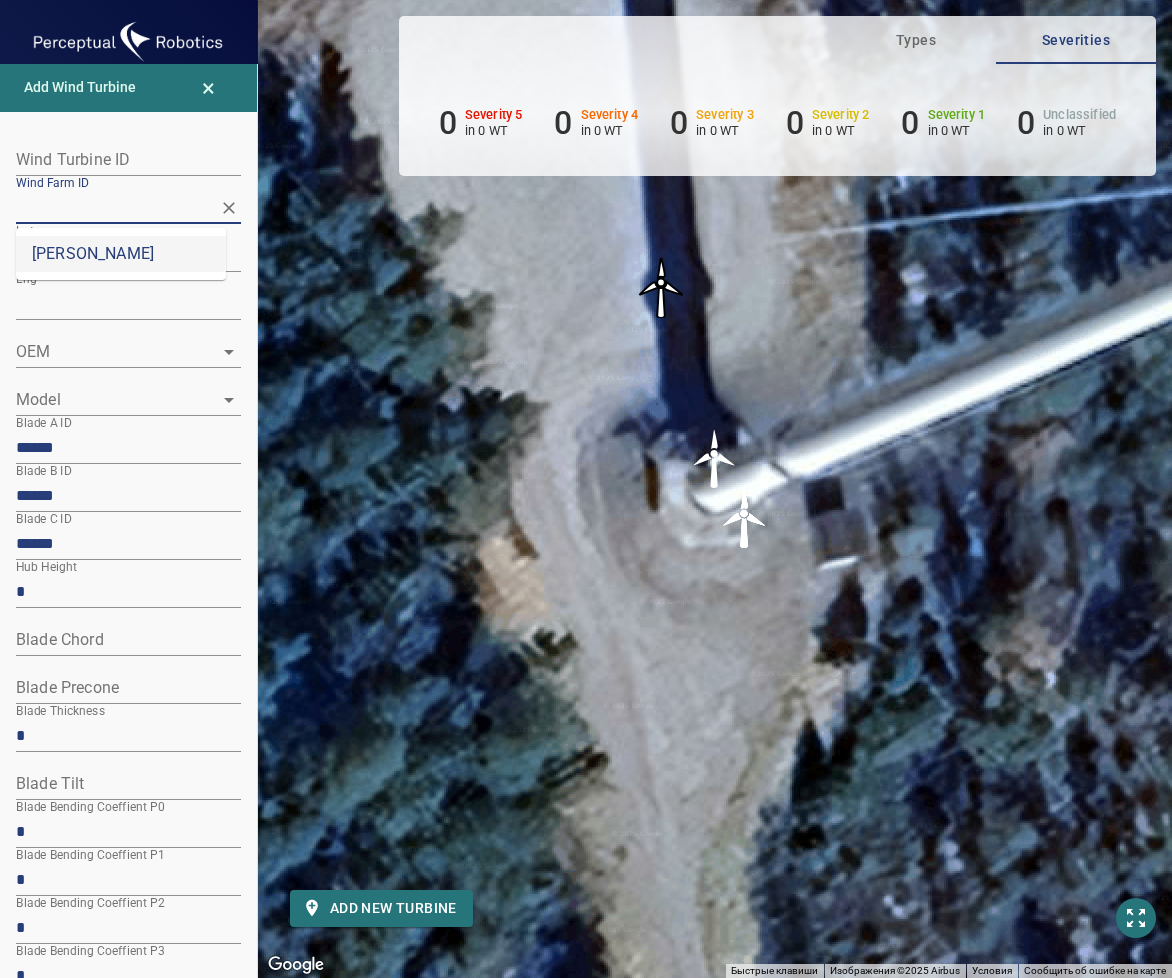 click on "[PERSON_NAME]" at bounding box center (121, 254) 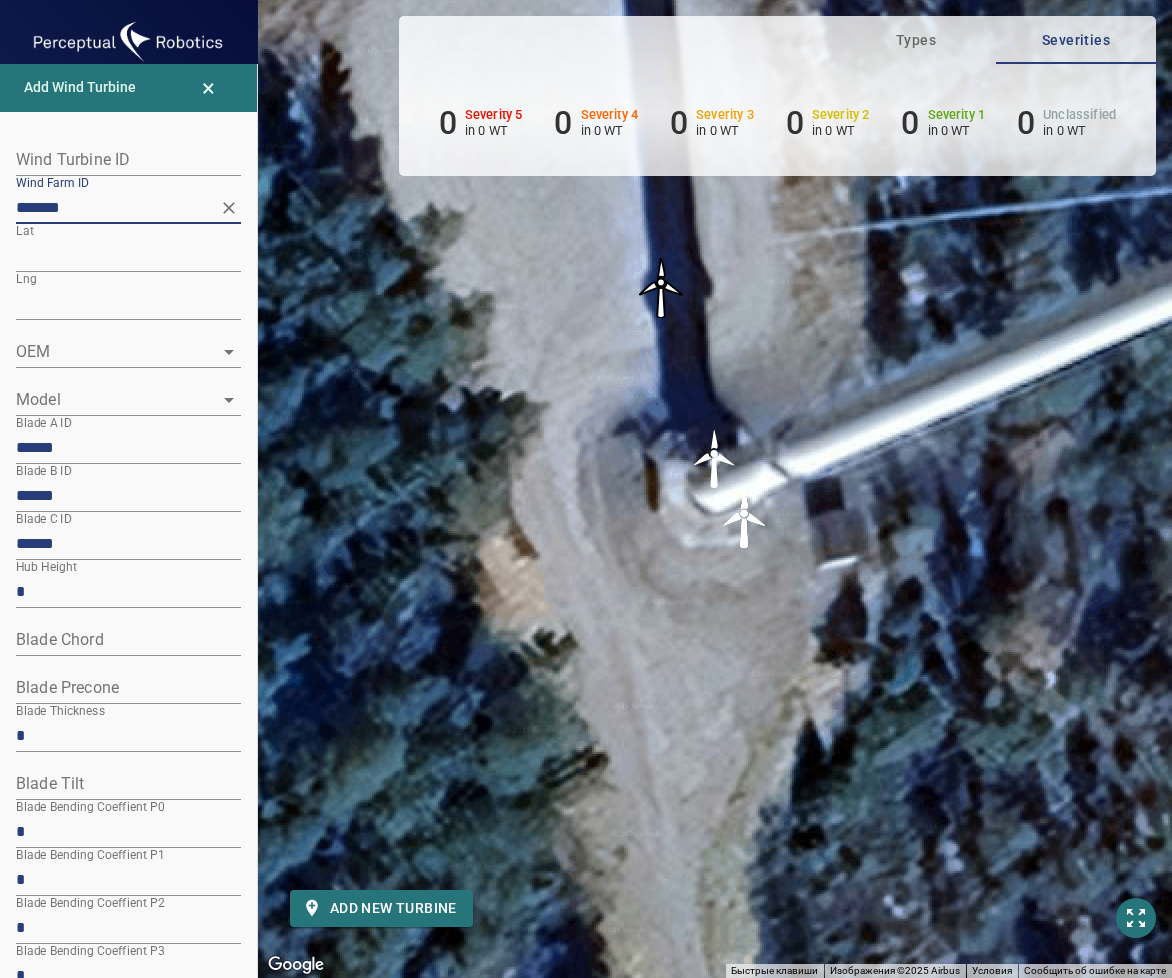 click on "Lat *********" at bounding box center [128, 248] 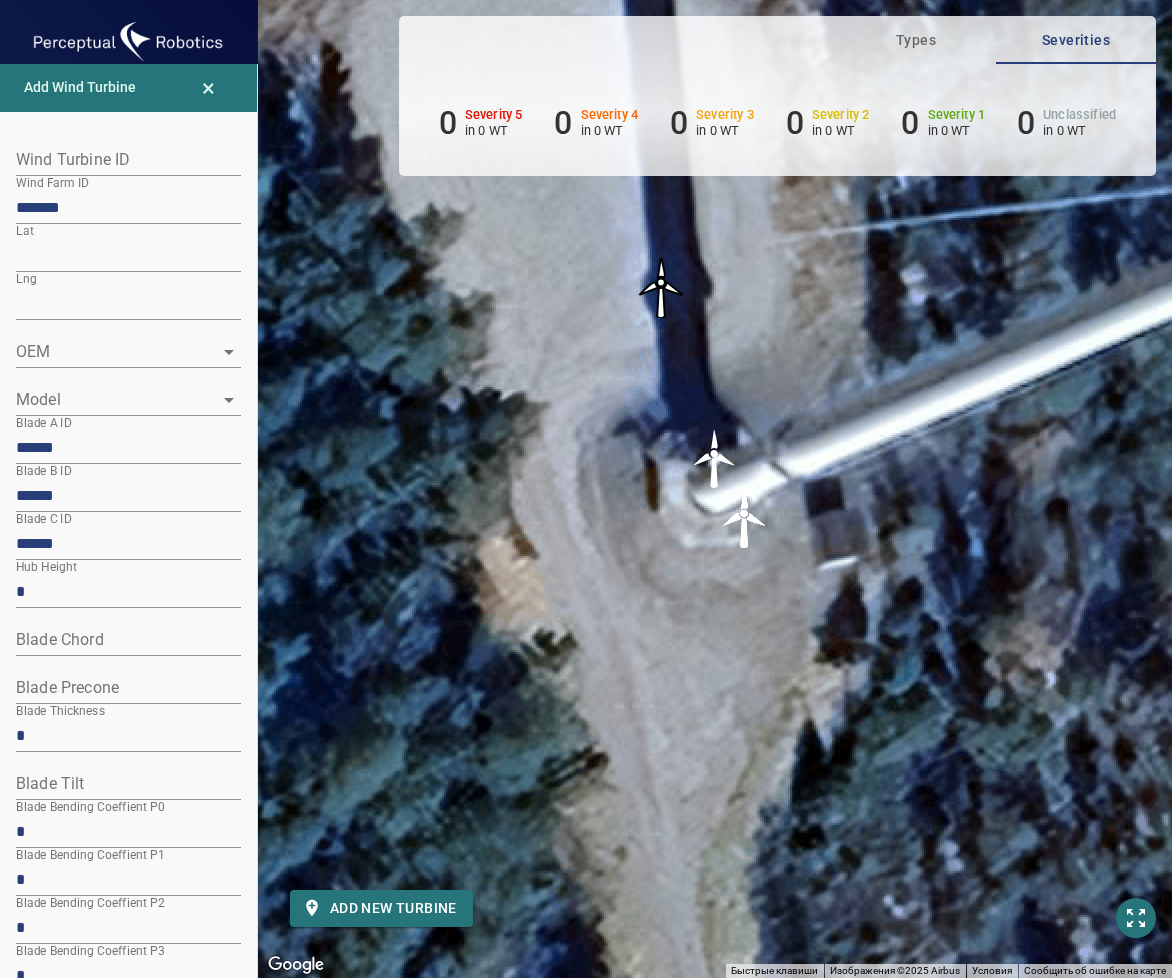 click on "×" at bounding box center (209, 88) 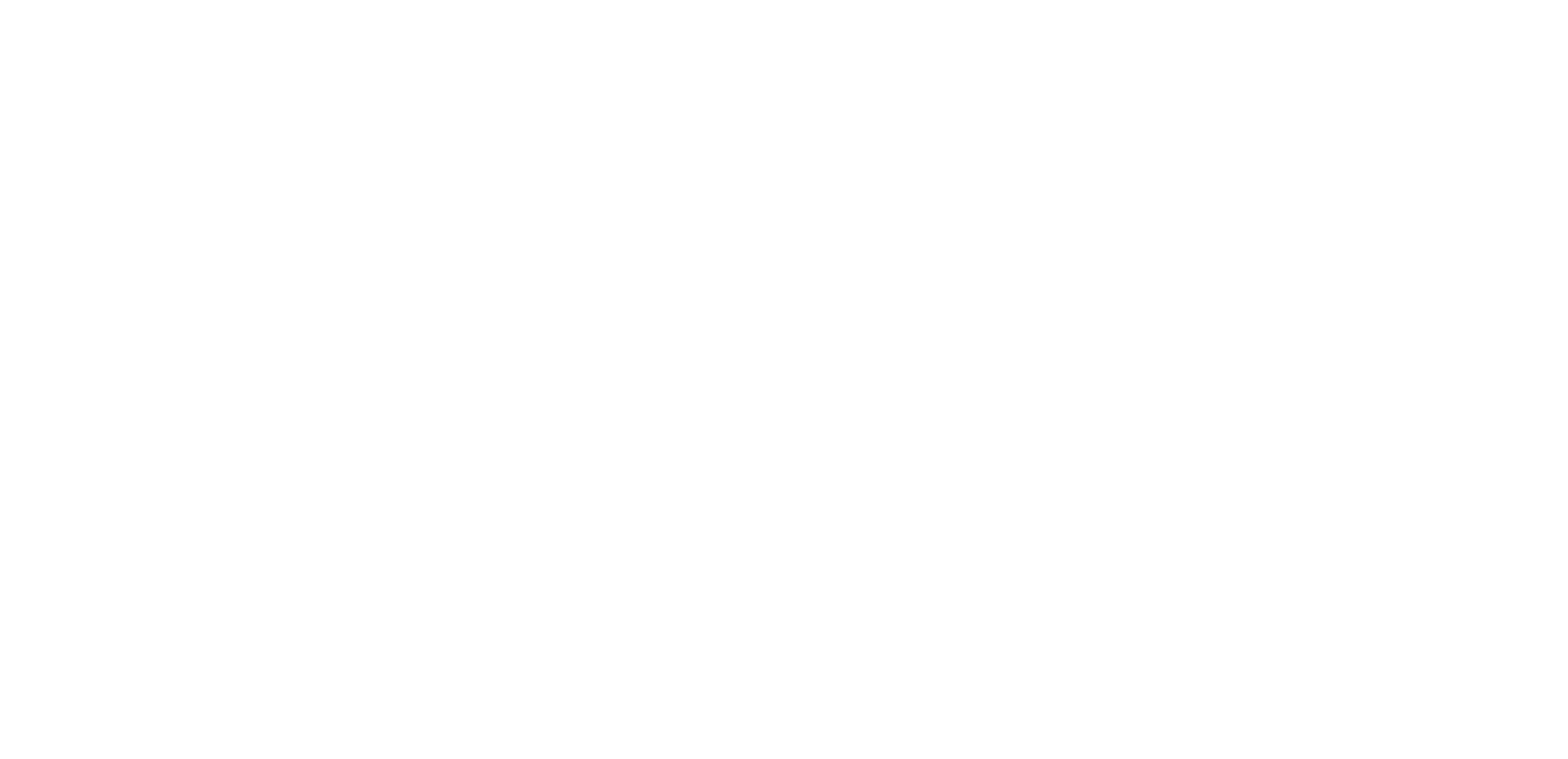 scroll, scrollTop: 0, scrollLeft: 0, axis: both 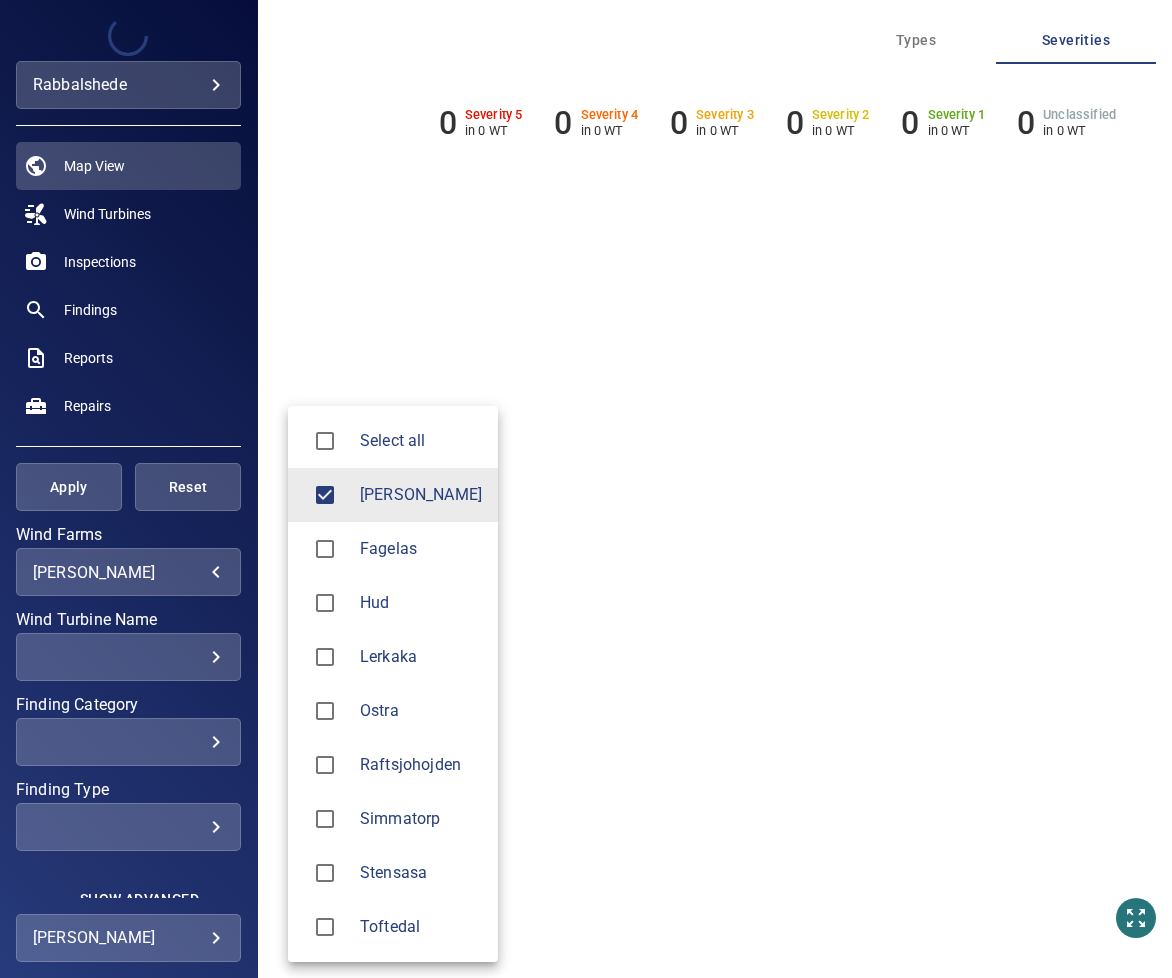 click on "**********" at bounding box center [586, 489] 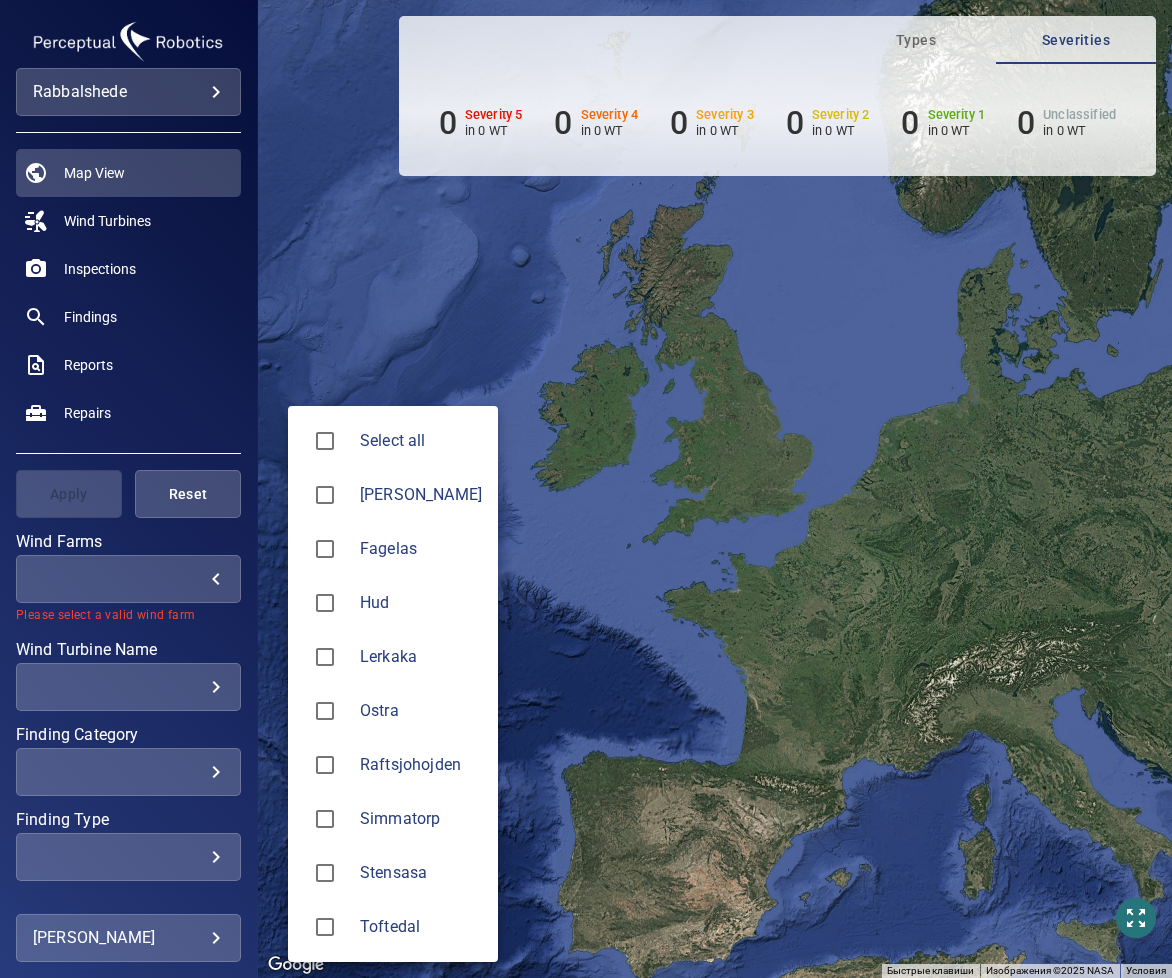 type on "***" 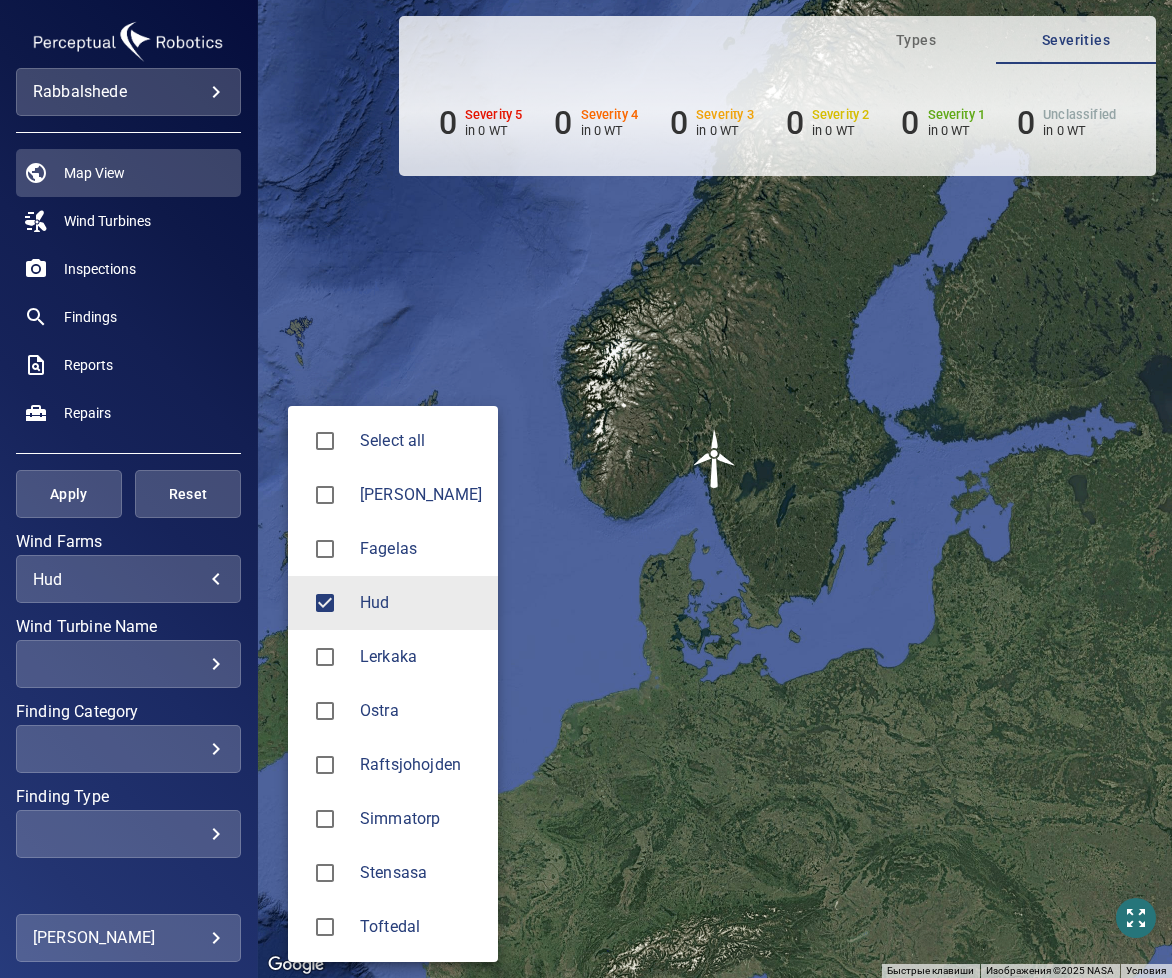 click at bounding box center [586, 489] 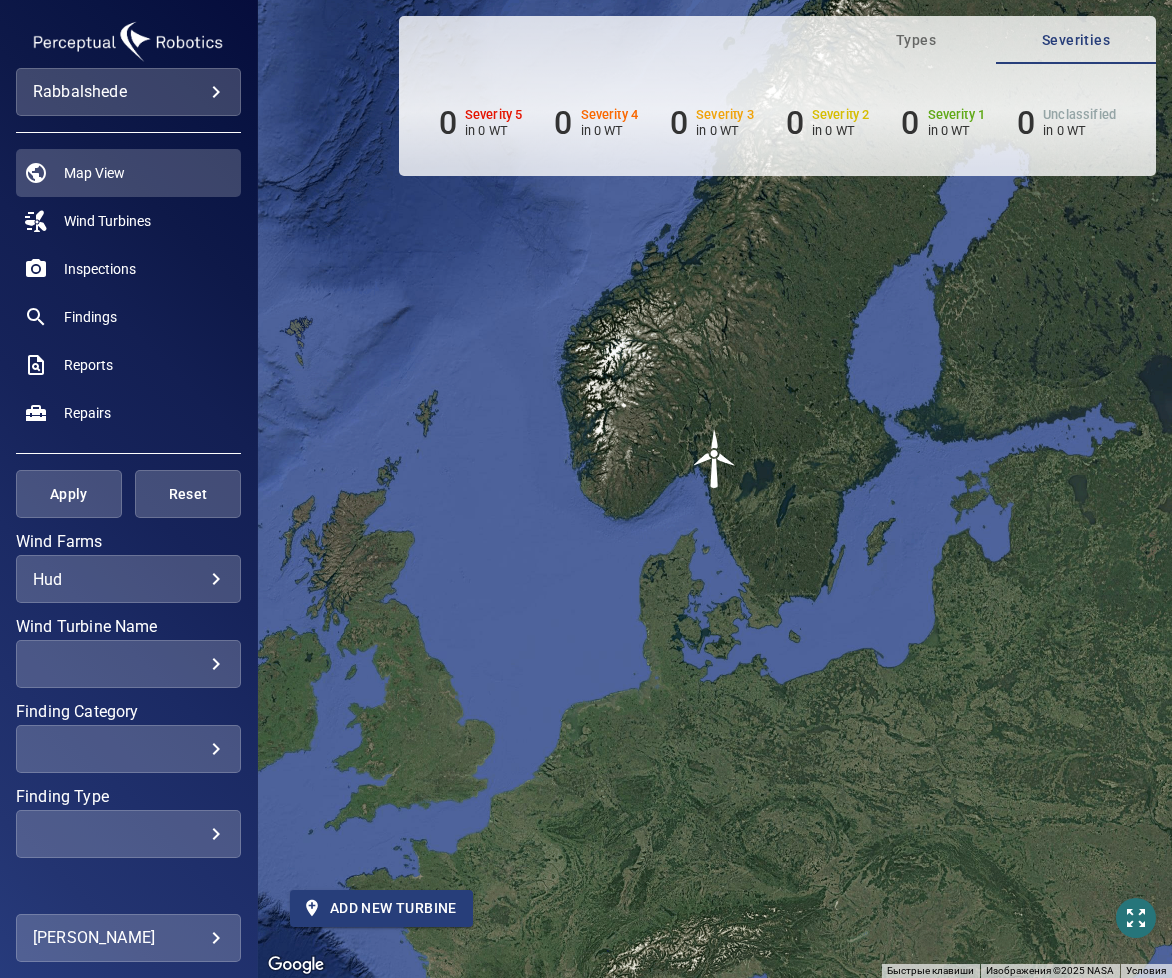 click on "Add new turbine" at bounding box center [381, 908] 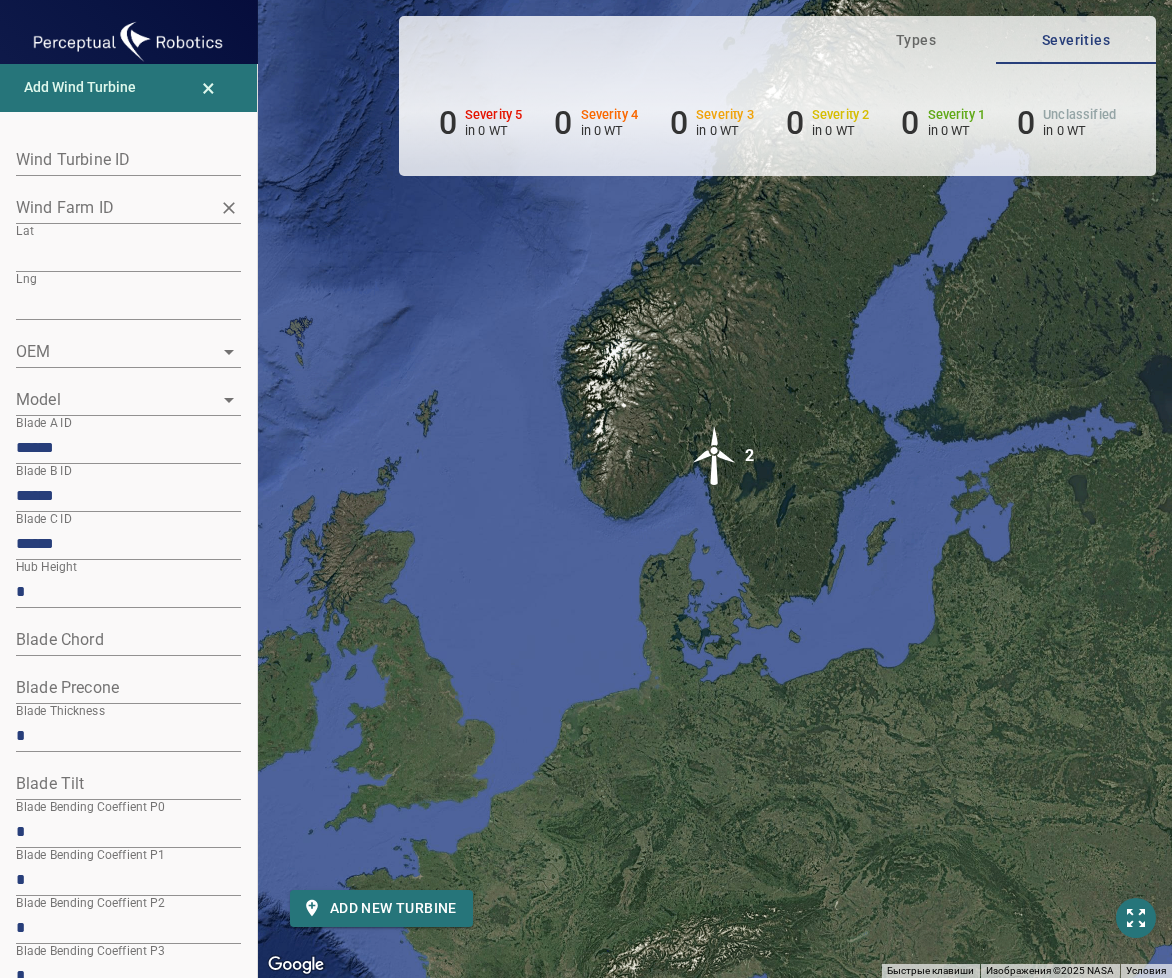 click on "Wind Farm ID" at bounding box center [113, 207] 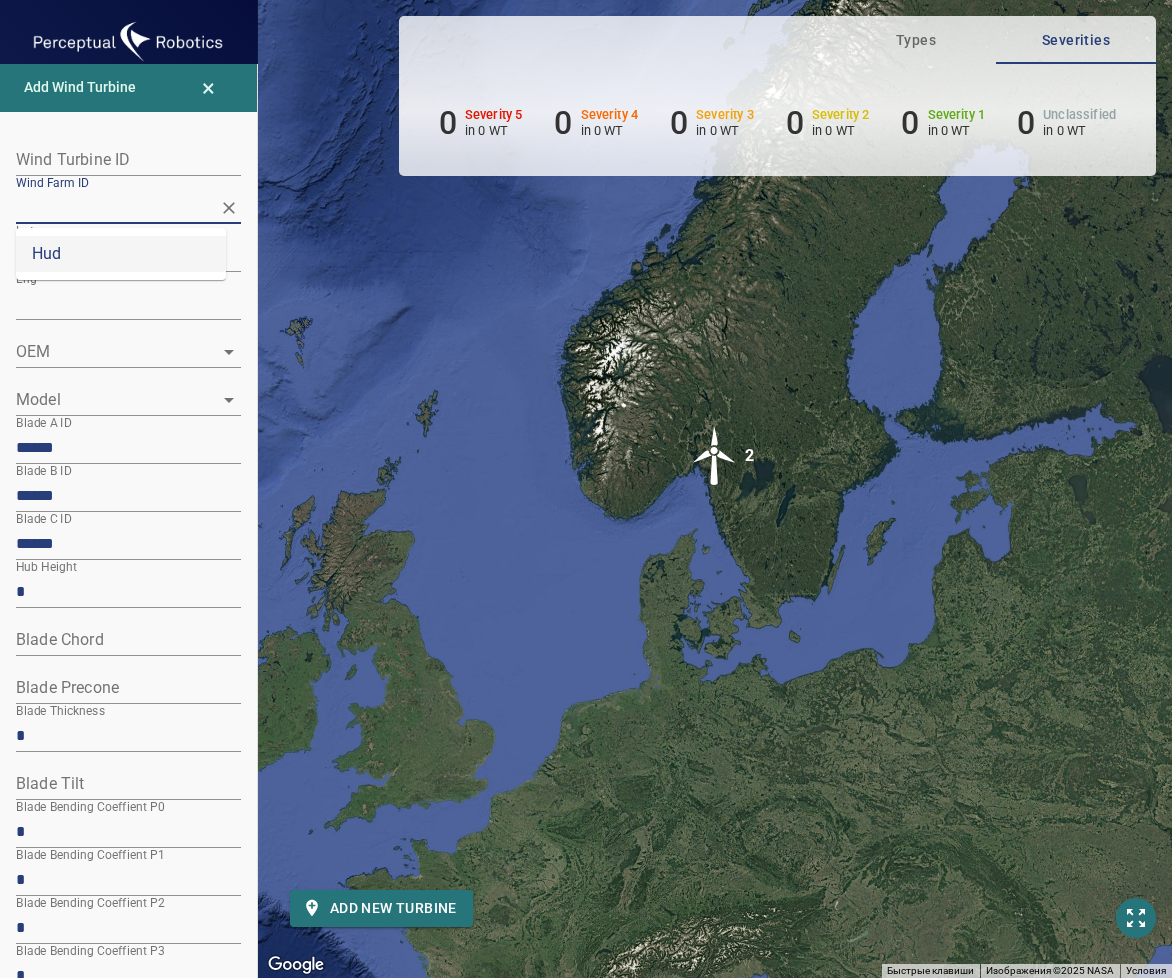 click on "Hud" at bounding box center [121, 254] 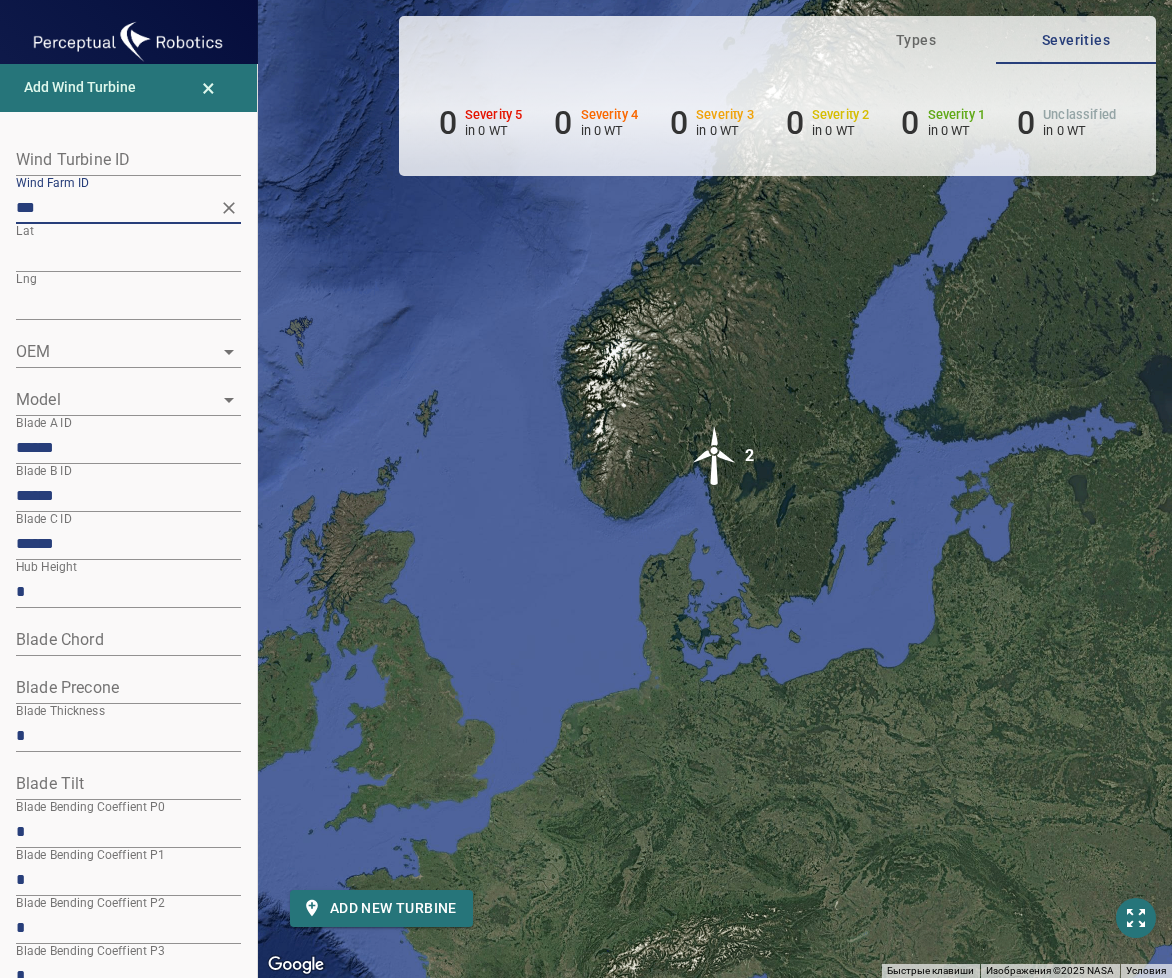 click on "Wind Farm ID" at bounding box center [52, 184] 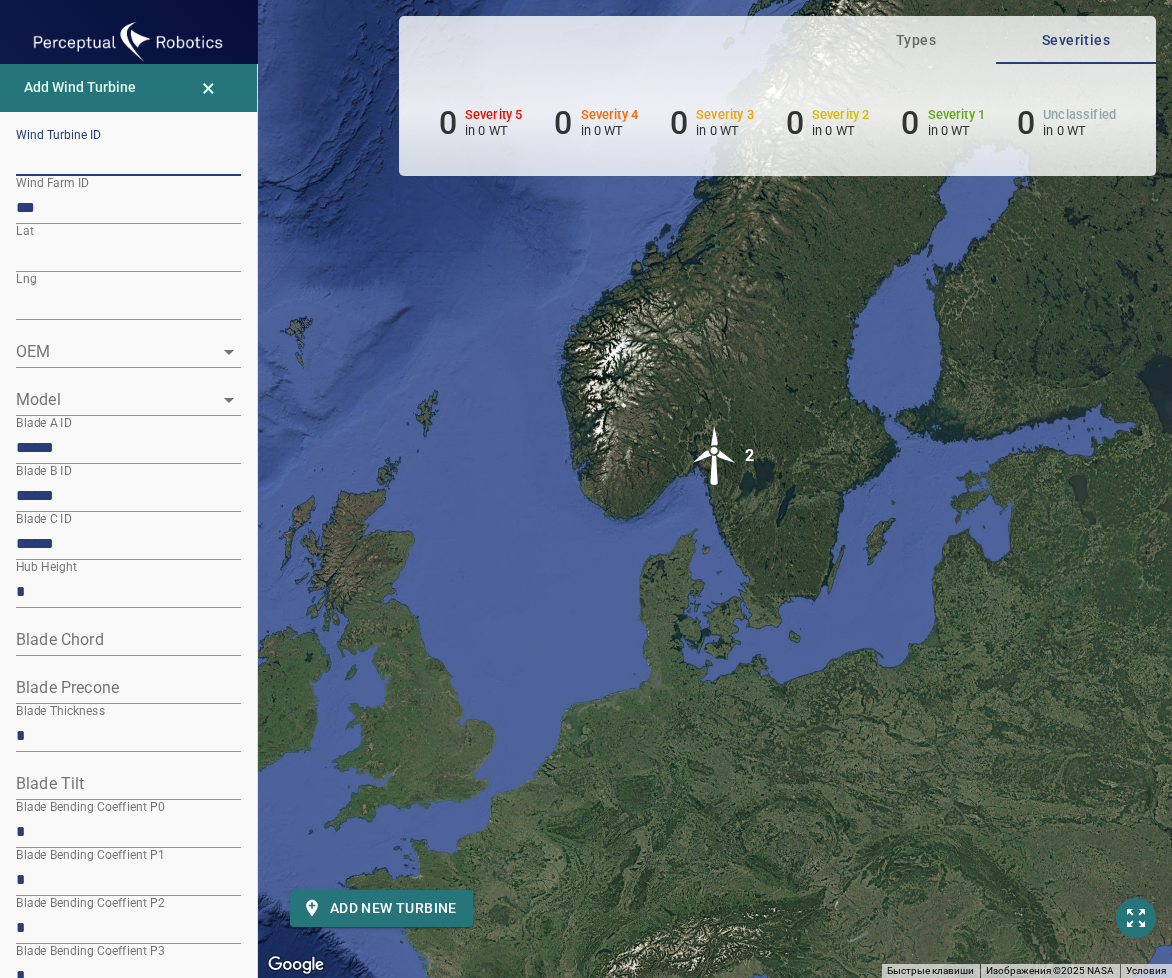click at bounding box center (128, 160) 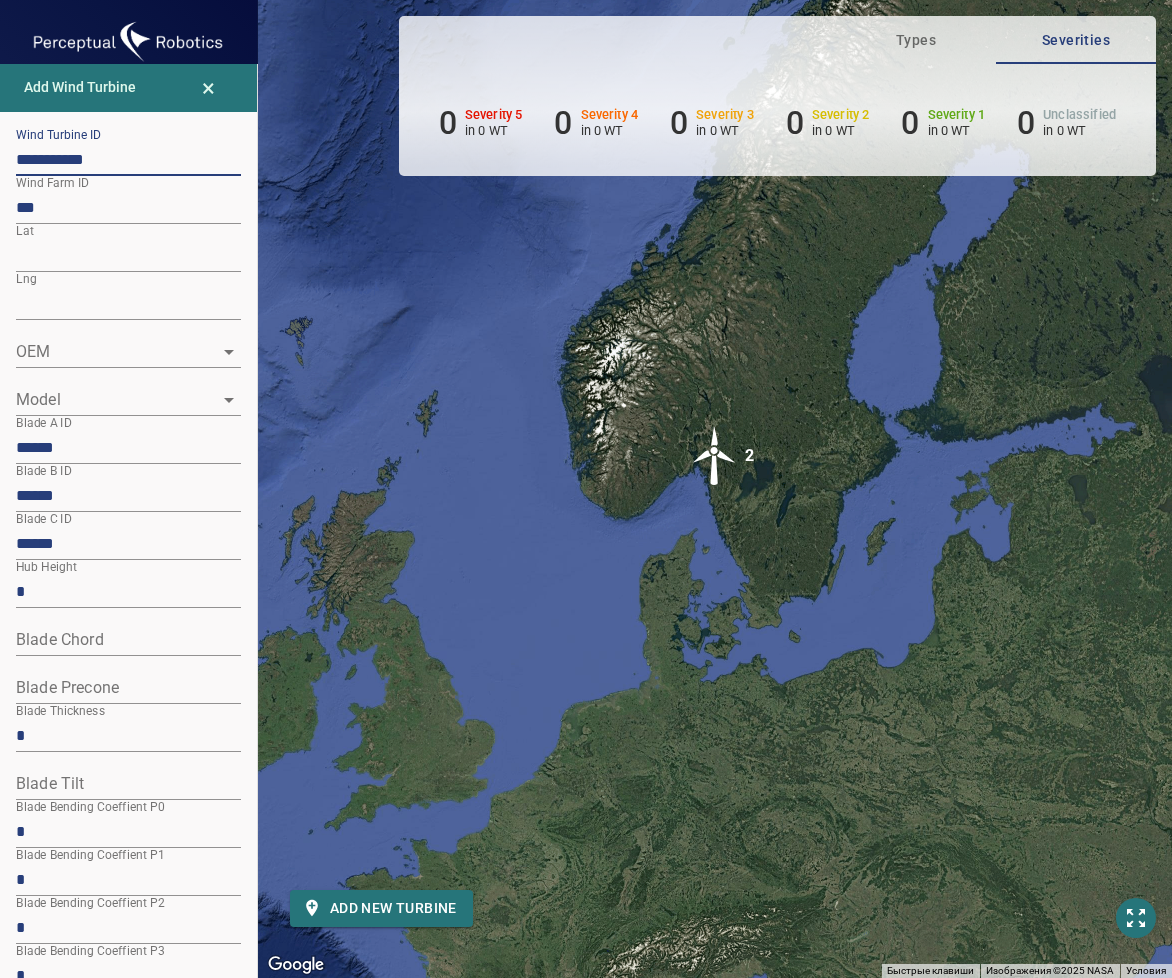 type on "**********" 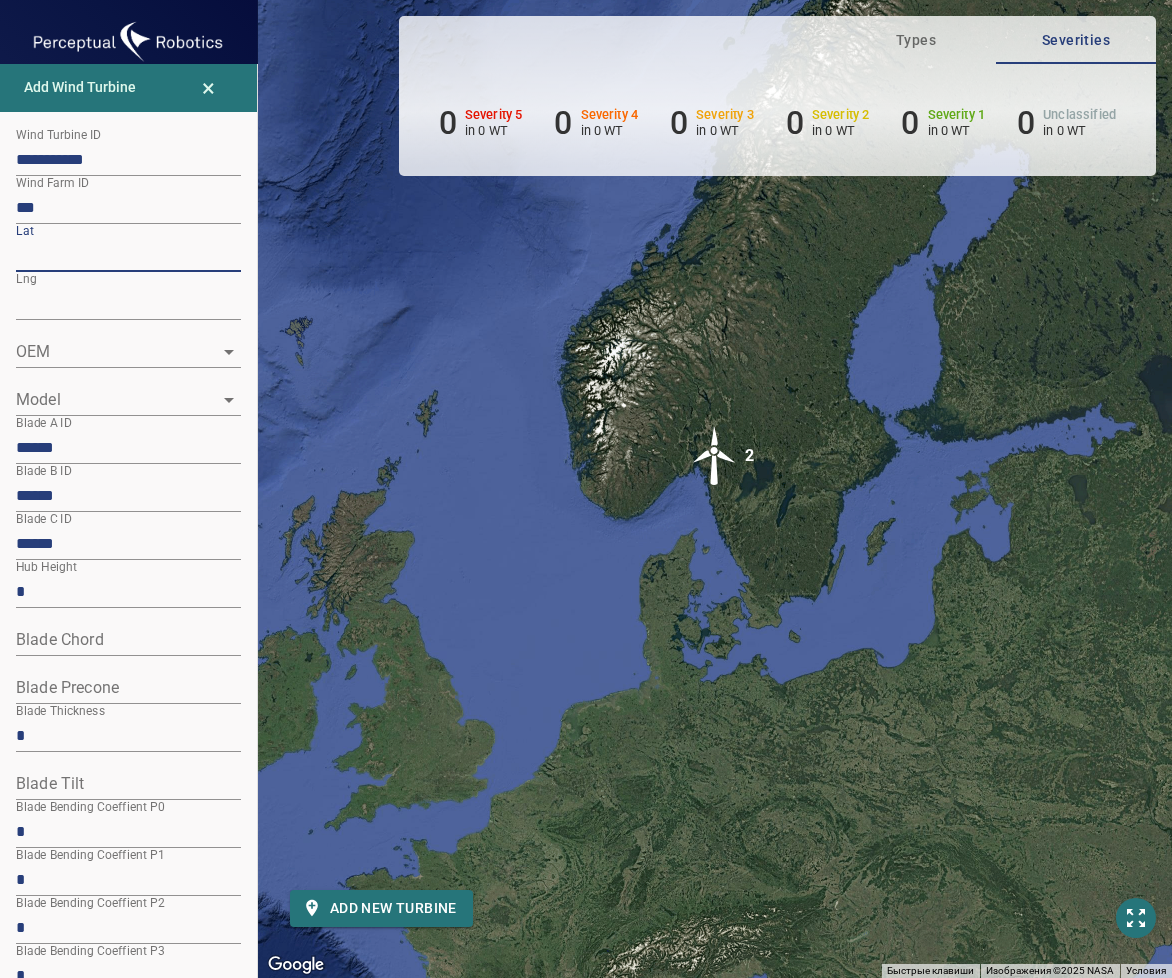 drag, startPoint x: 109, startPoint y: 257, endPoint x: -13, endPoint y: 259, distance: 122.016396 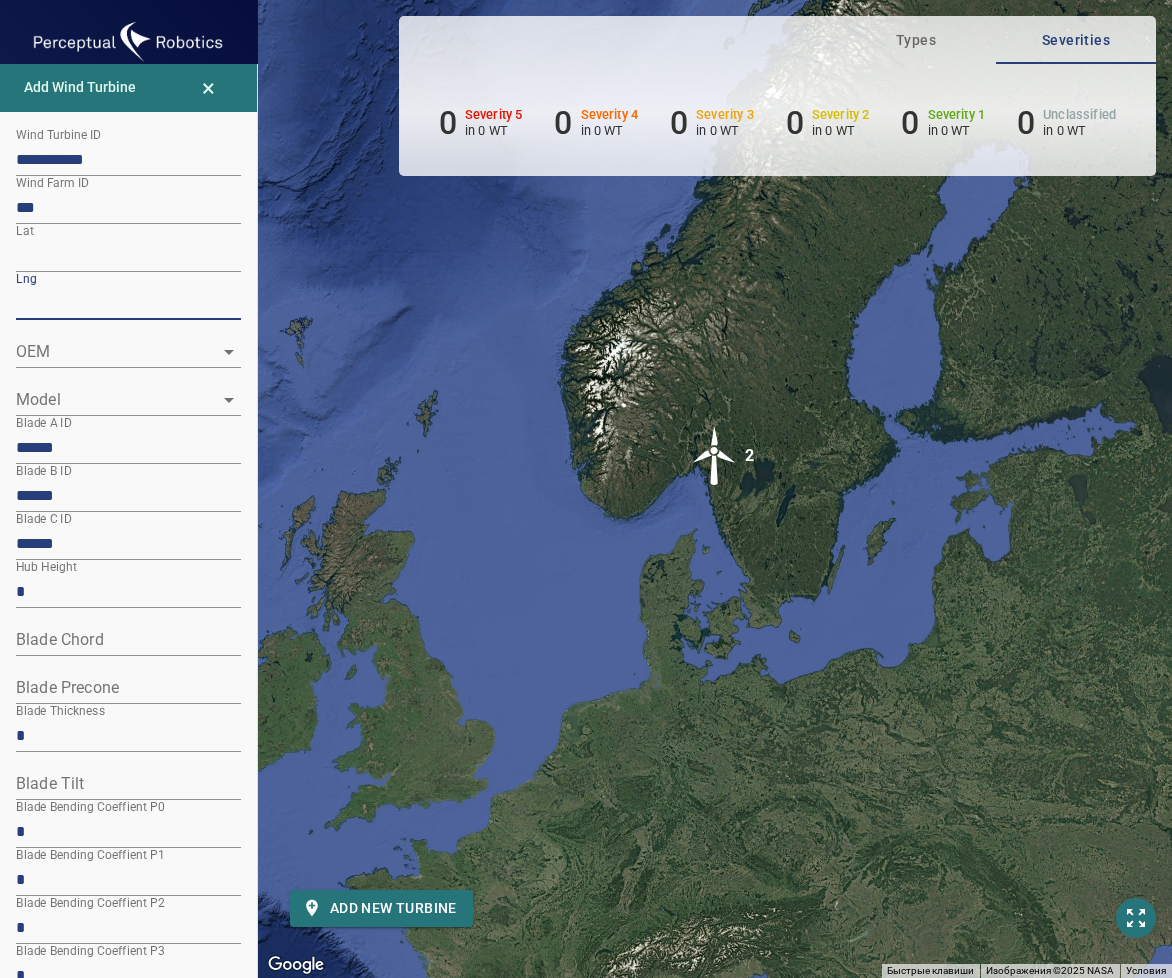 drag, startPoint x: 98, startPoint y: 316, endPoint x: 8, endPoint y: 313, distance: 90.04999 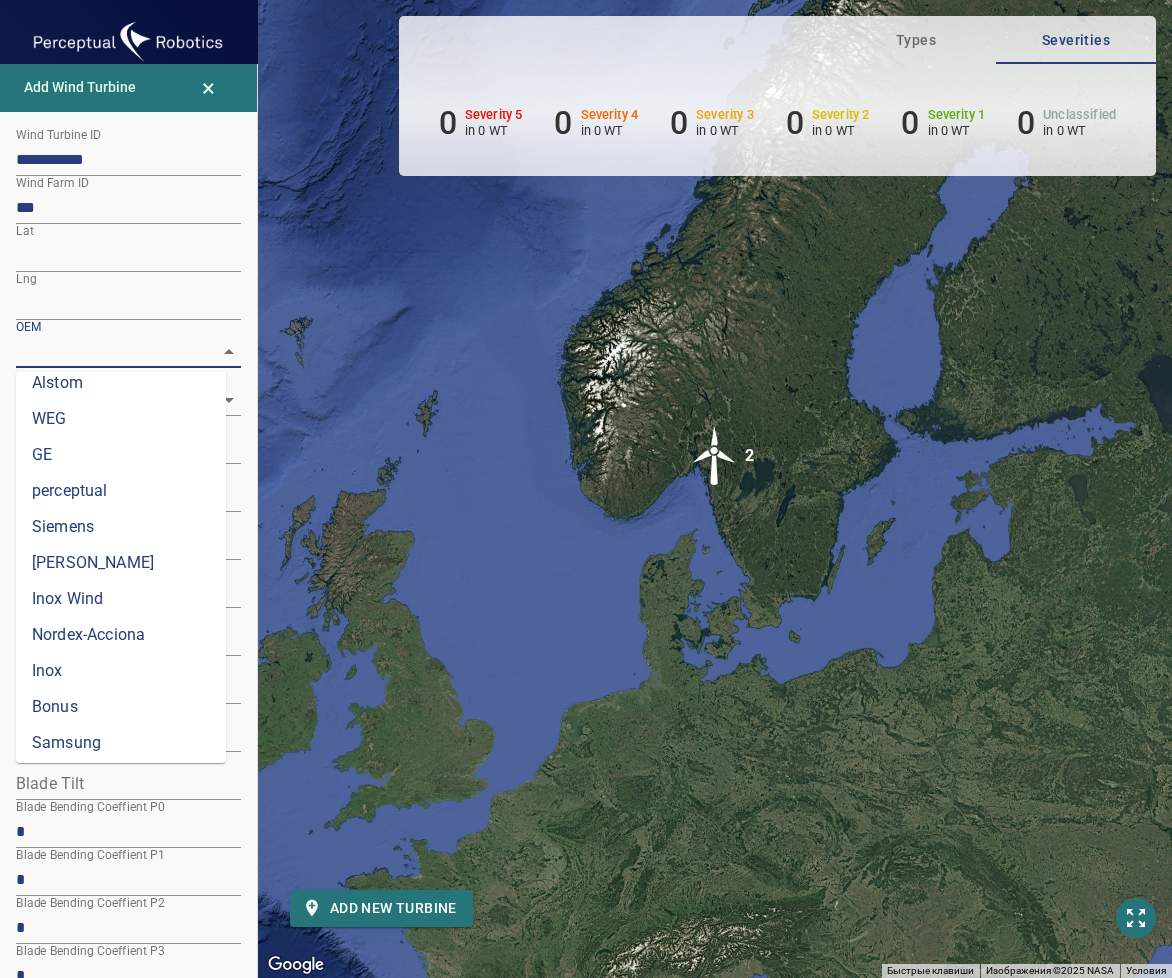 scroll, scrollTop: 0, scrollLeft: 0, axis: both 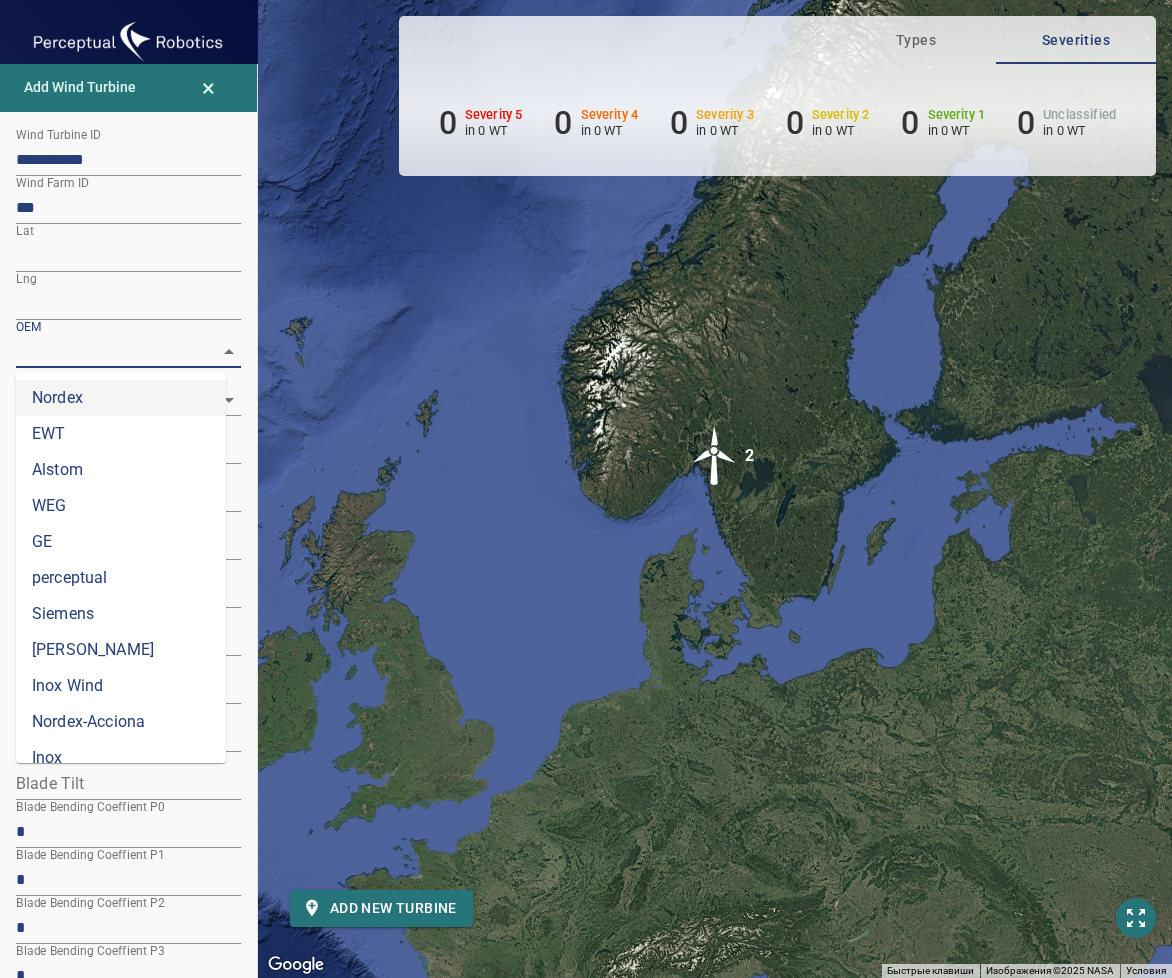 click on "Nordex" at bounding box center [121, 398] 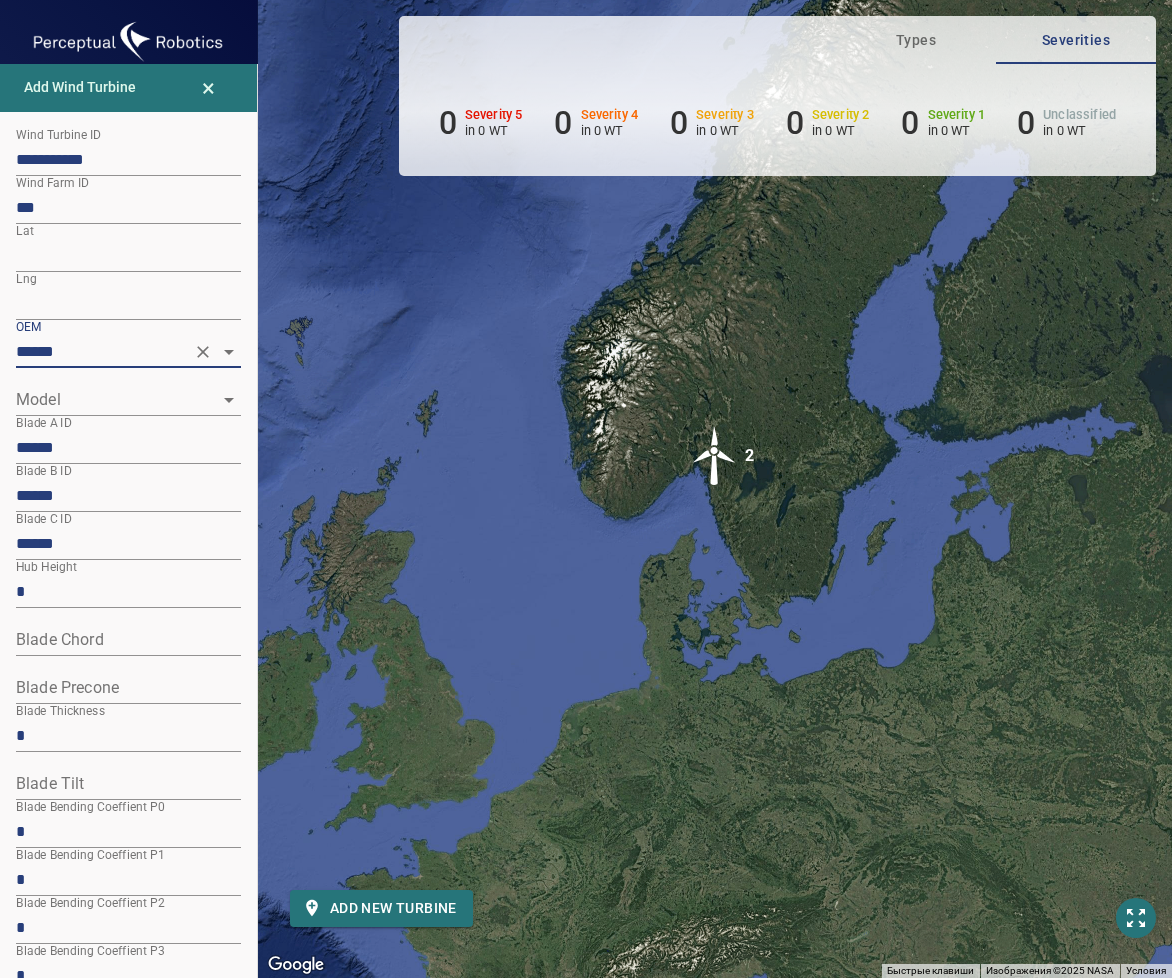 click 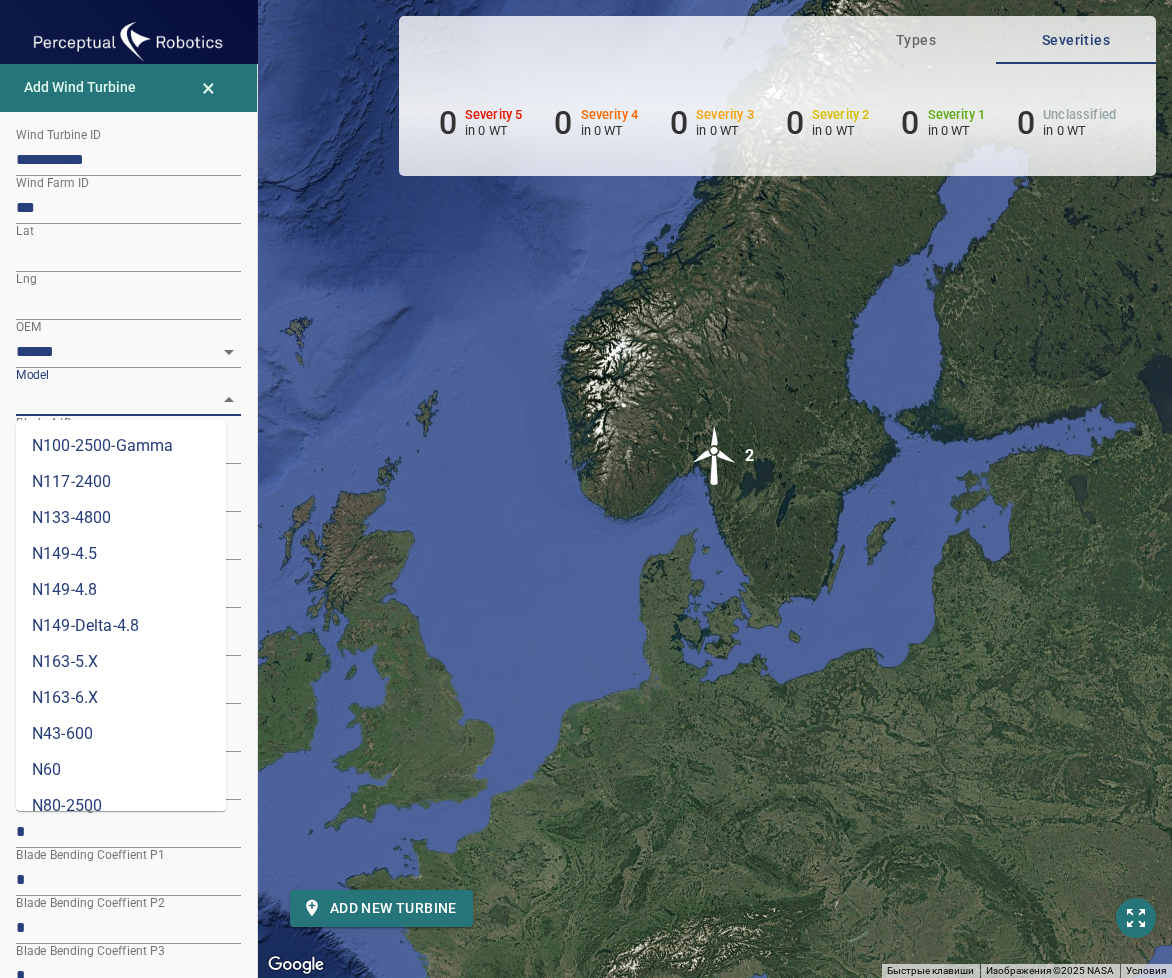 scroll, scrollTop: 164, scrollLeft: 0, axis: vertical 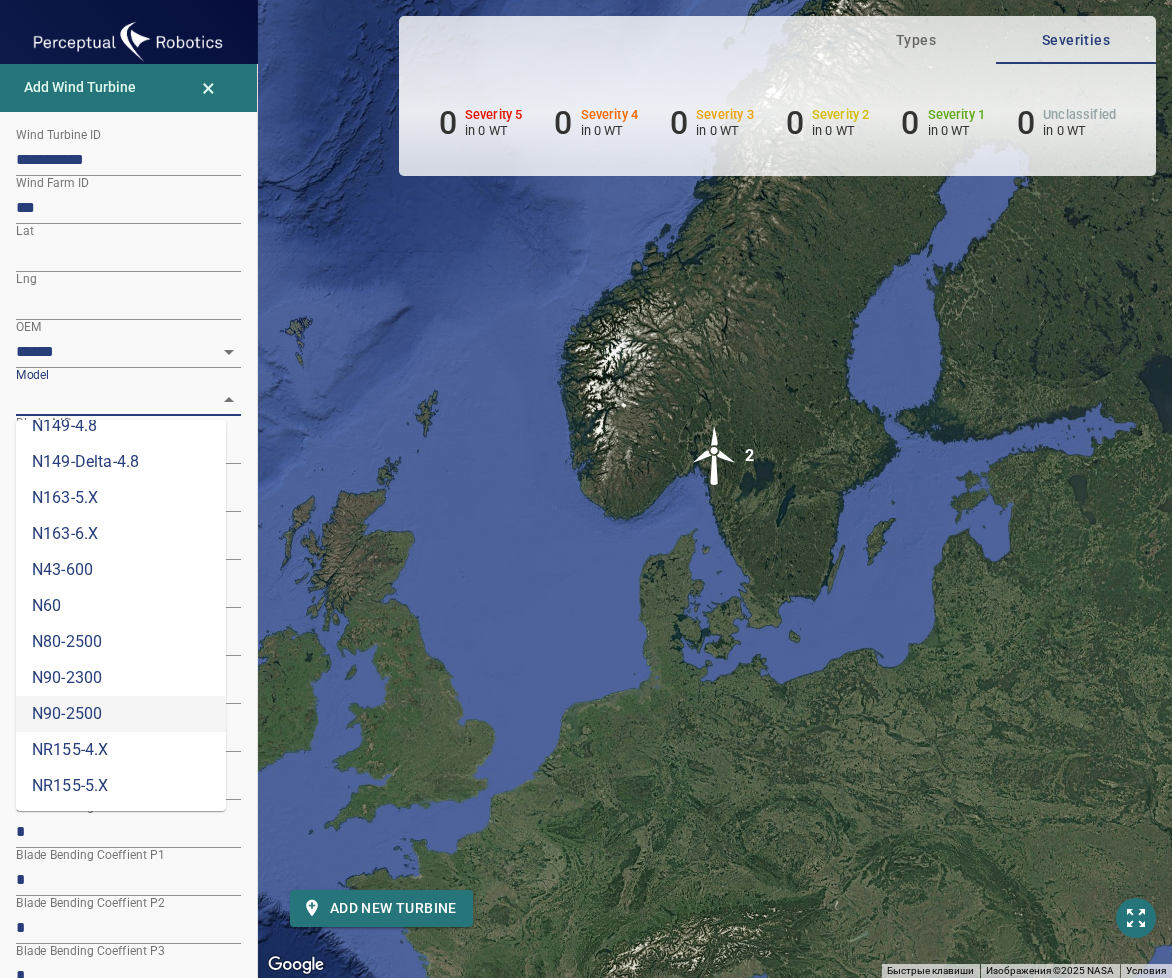 click on "N90-2500" at bounding box center (121, 714) 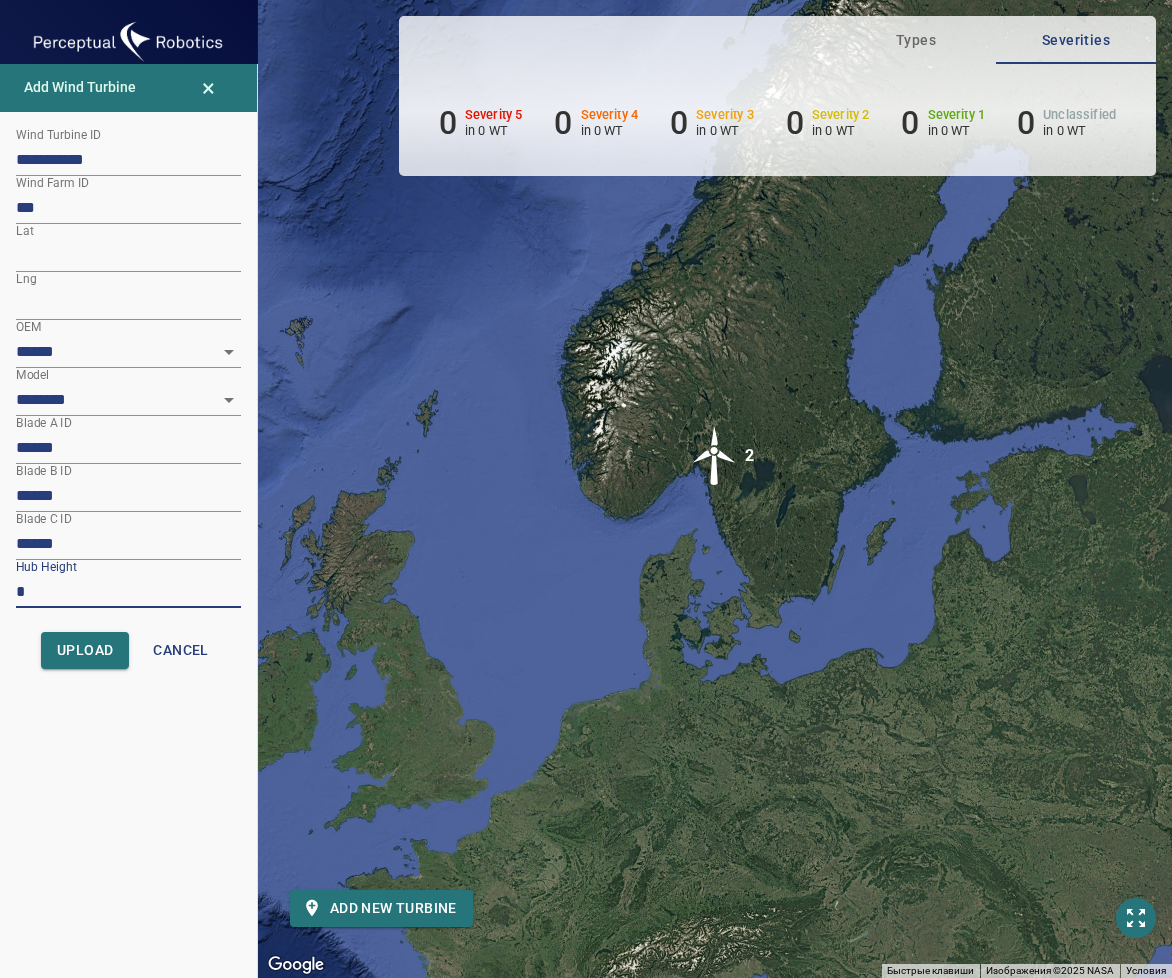 drag, startPoint x: 60, startPoint y: 589, endPoint x: 4, endPoint y: 586, distance: 56.0803 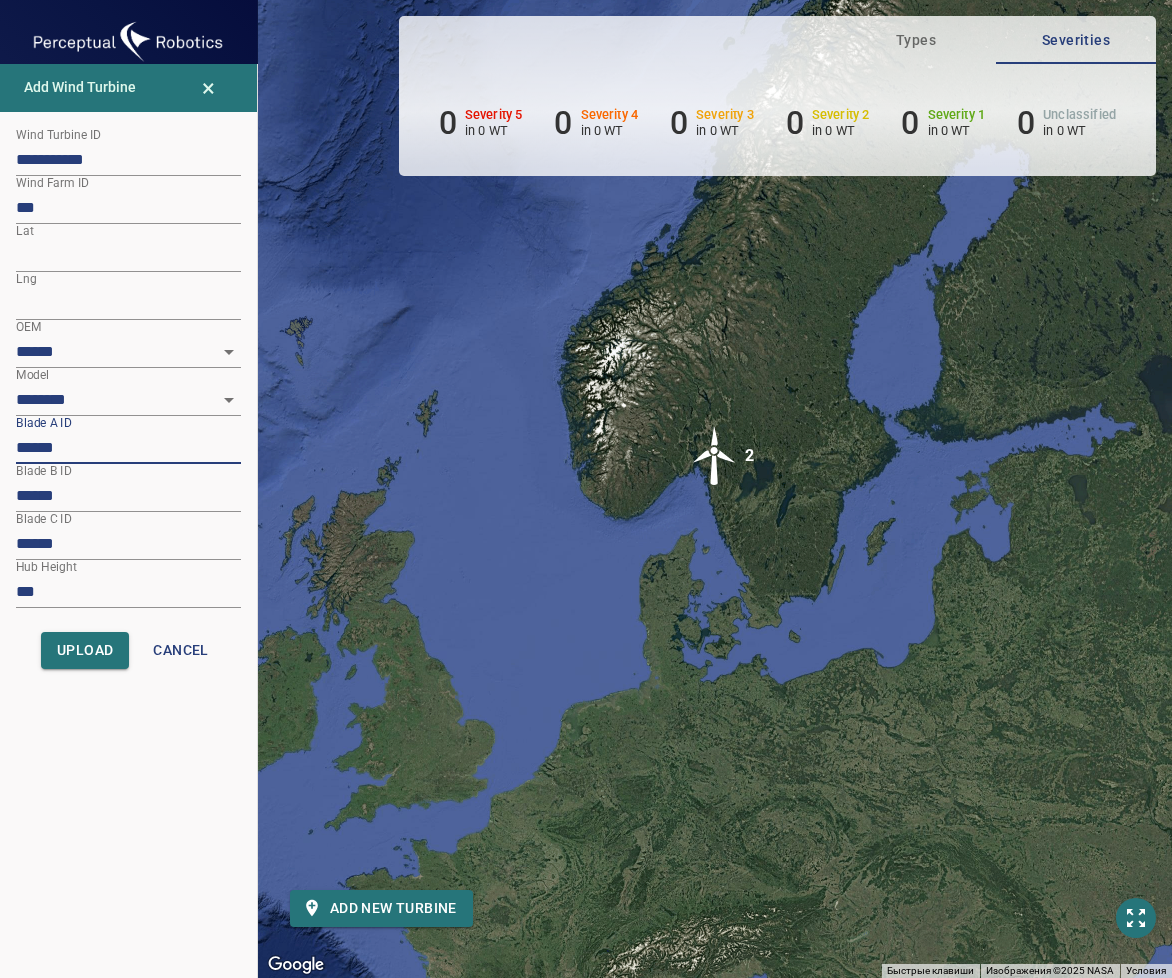 click on "******" at bounding box center (128, 448) 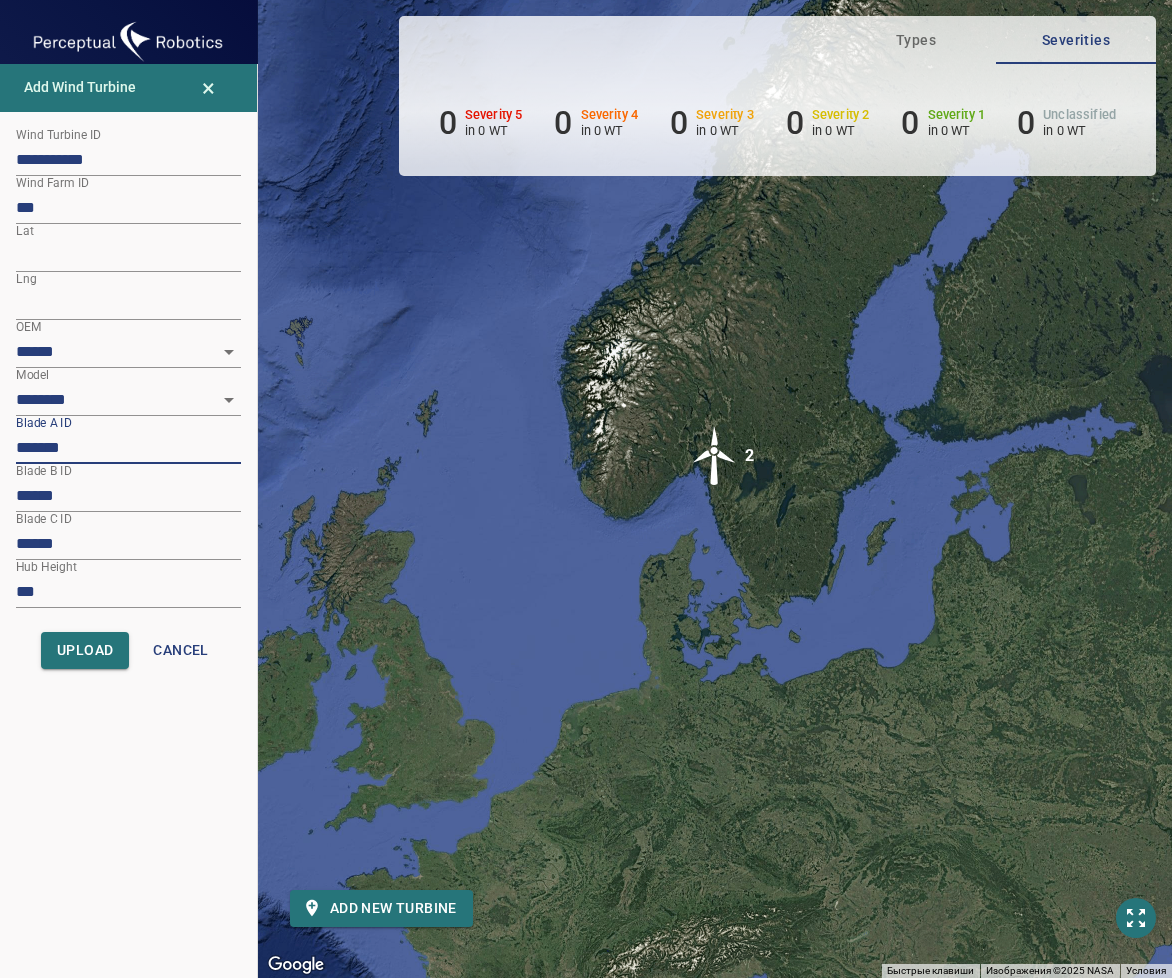 paste on "****" 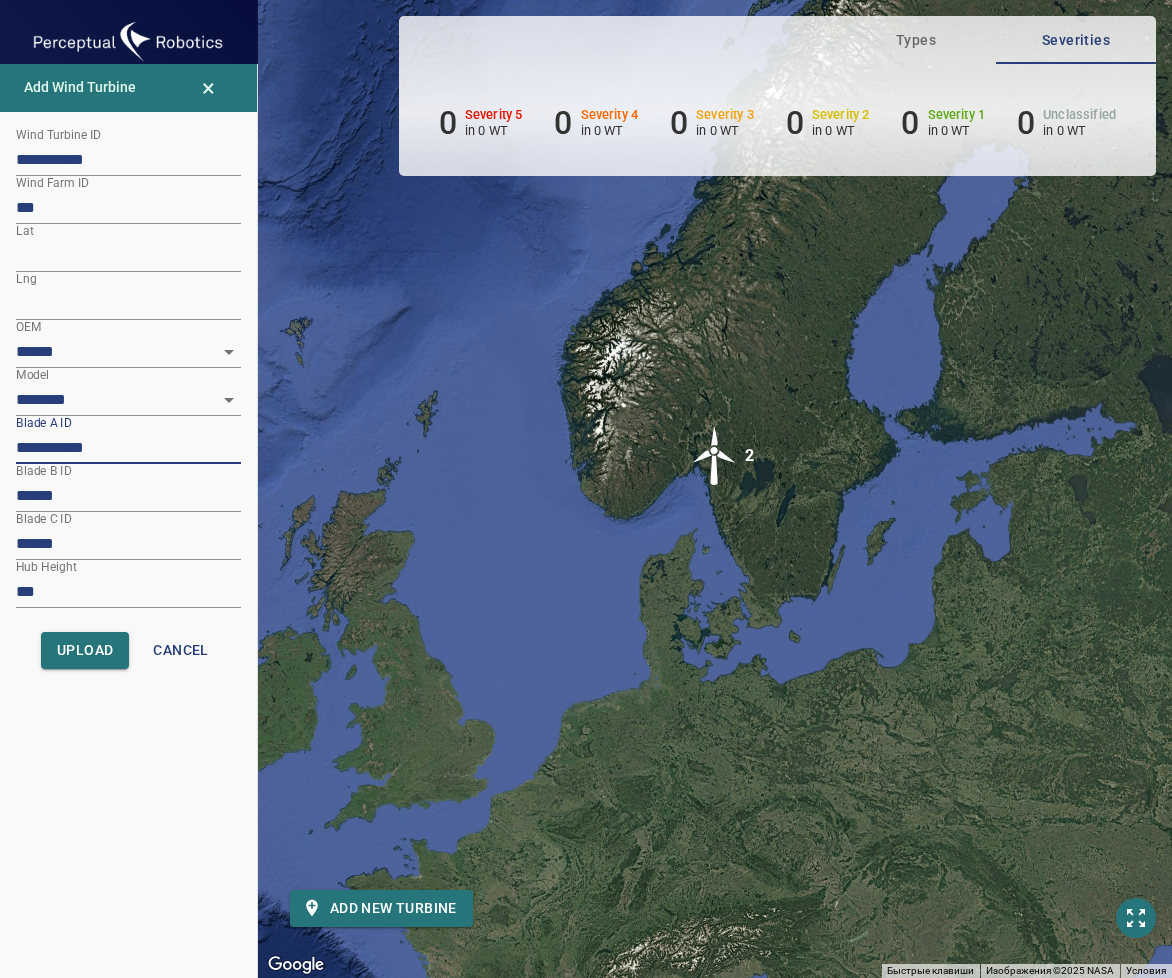 type on "**********" 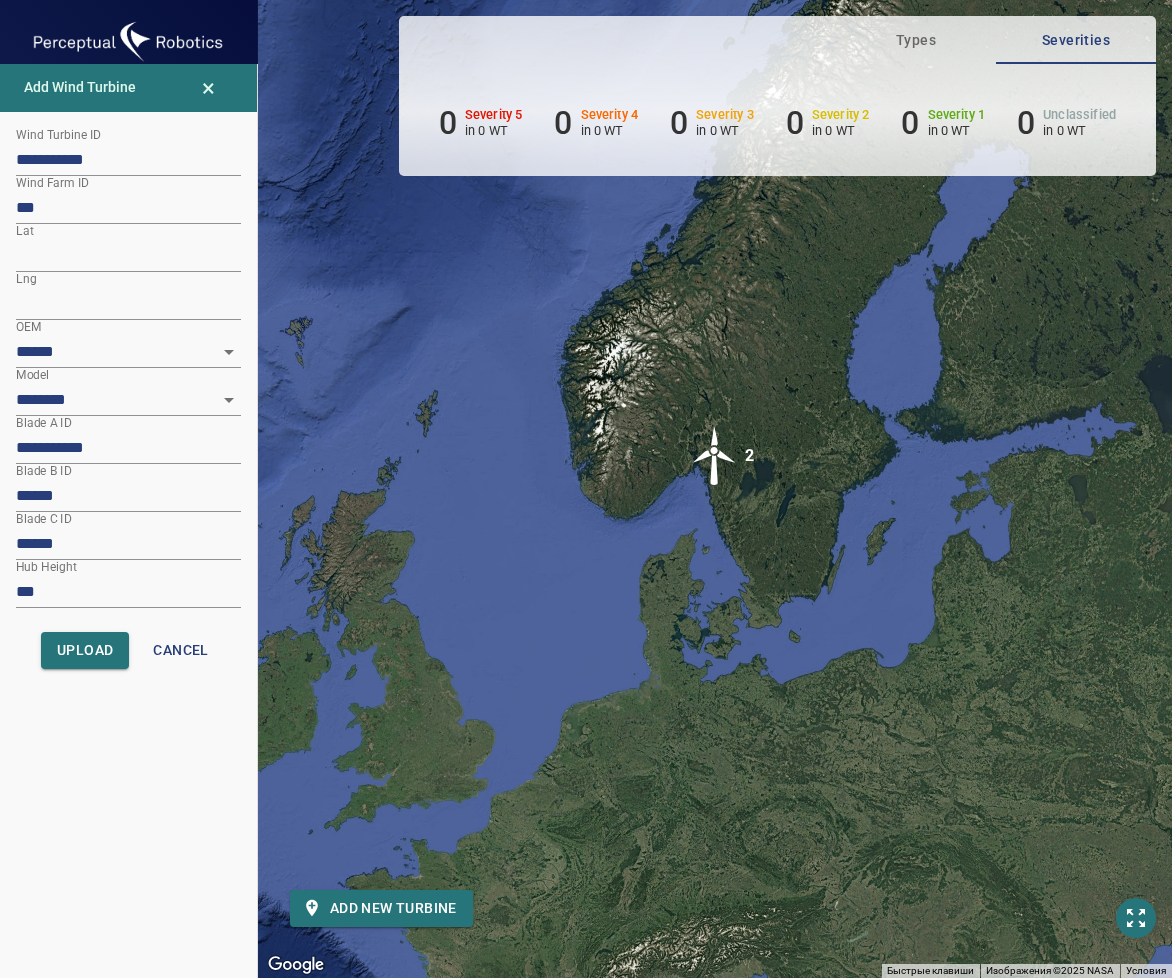 click on "******" at bounding box center [128, 496] 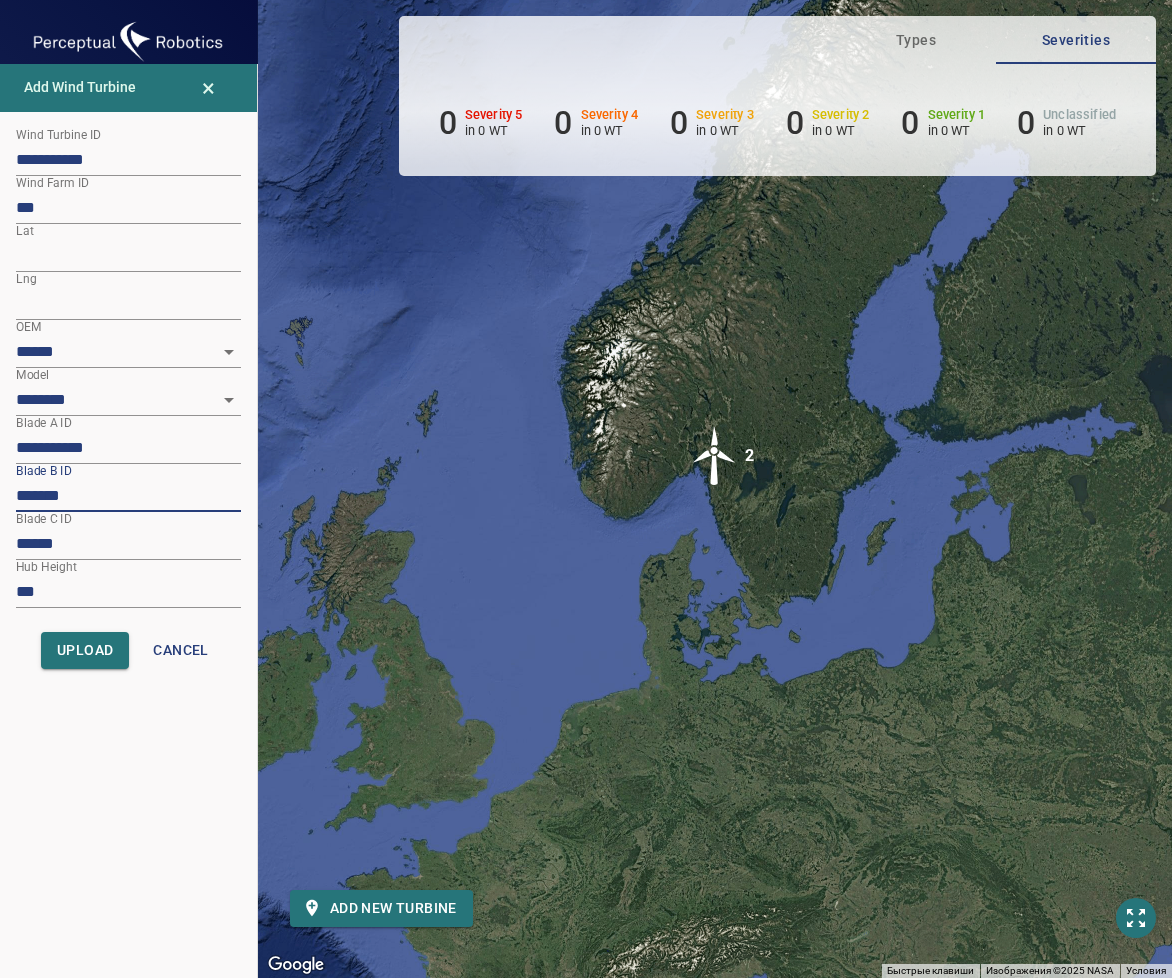 paste on "****" 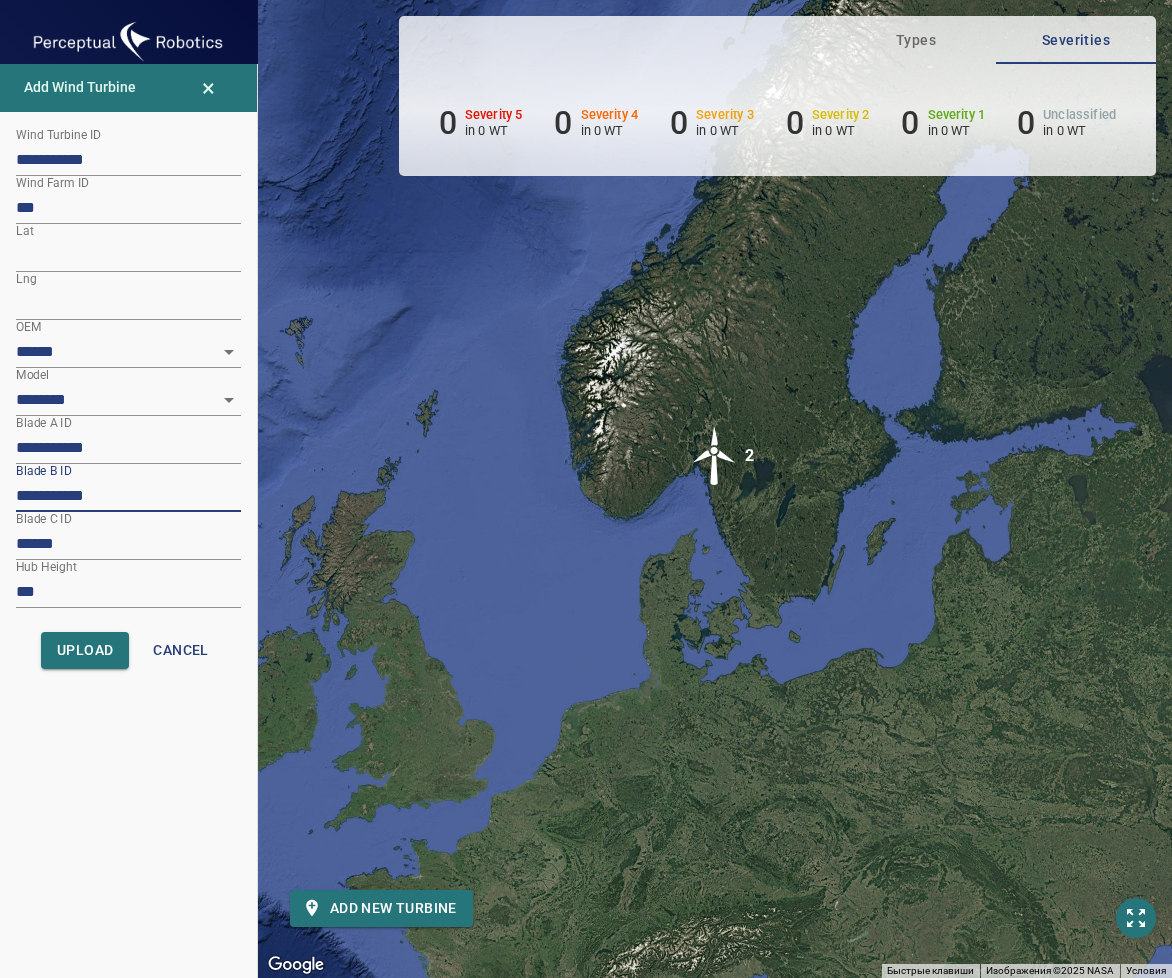 type on "**********" 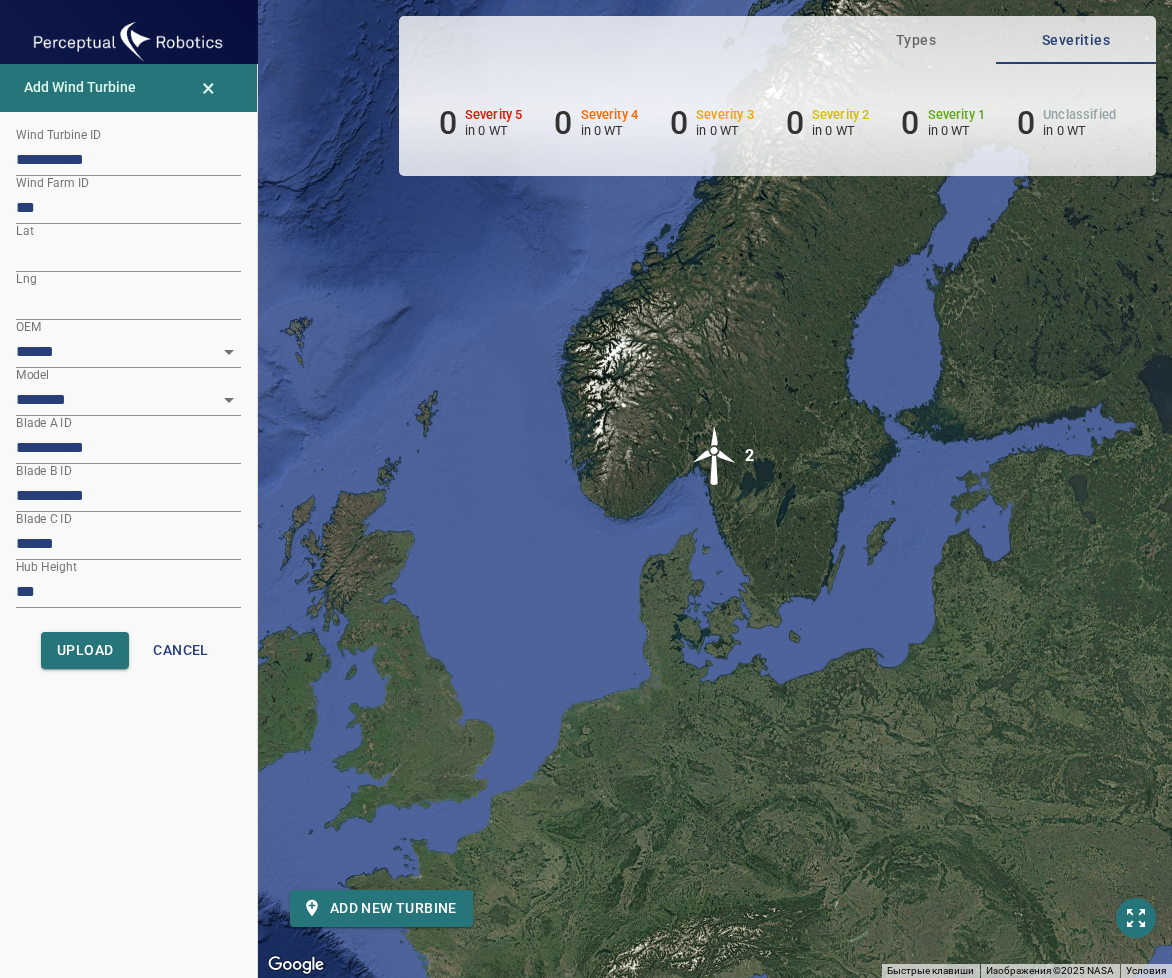 click on "******" at bounding box center (128, 544) 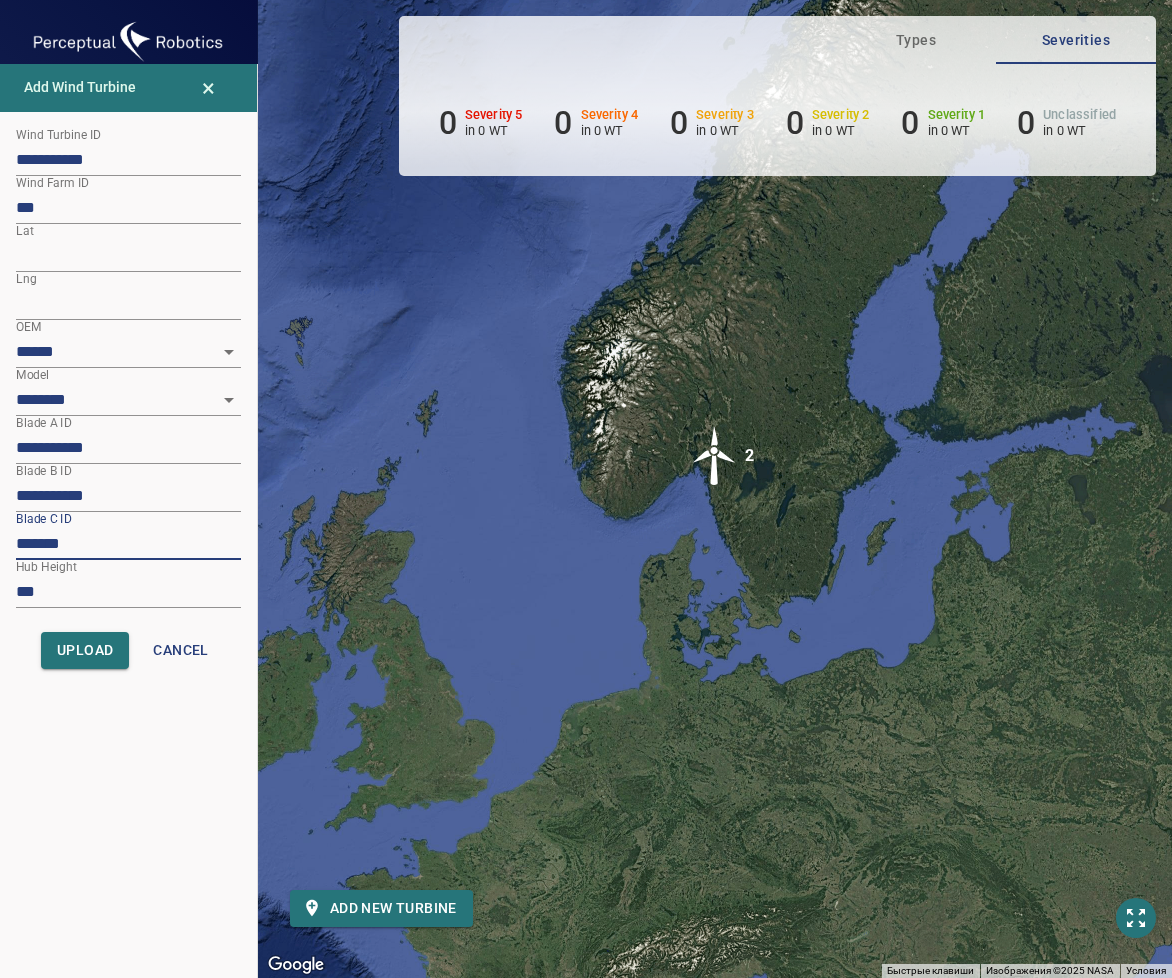 paste on "****" 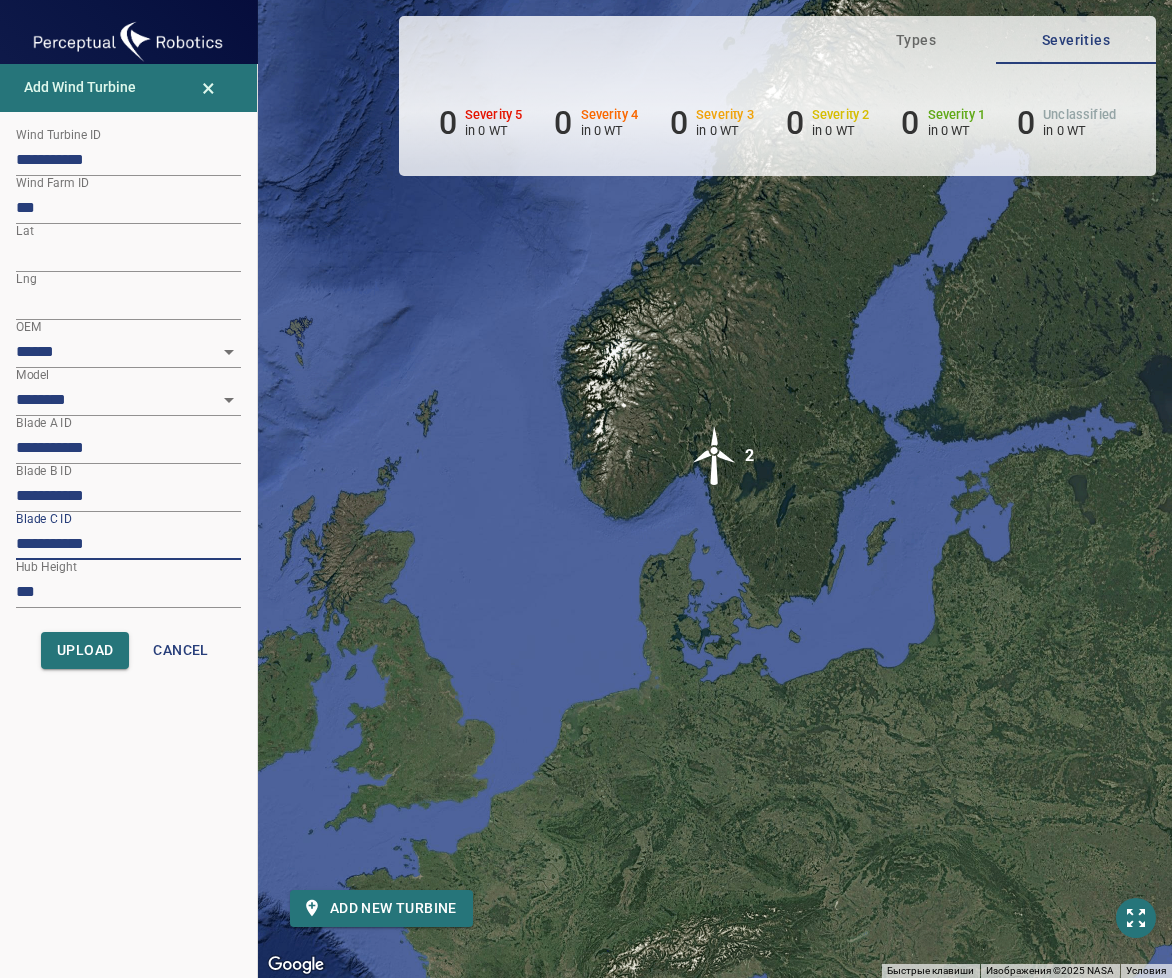 type on "**********" 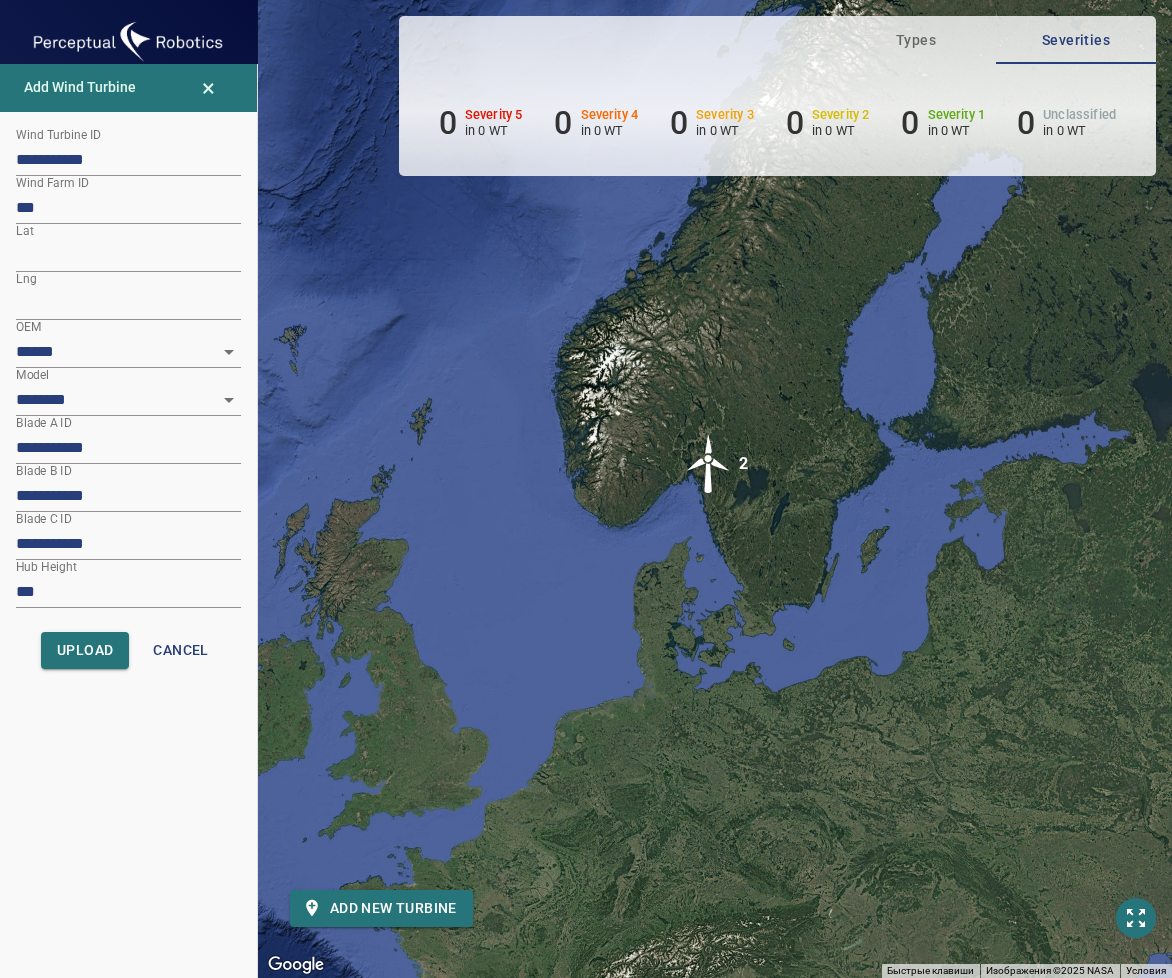 drag, startPoint x: 409, startPoint y: 564, endPoint x: 404, endPoint y: 578, distance: 14.866069 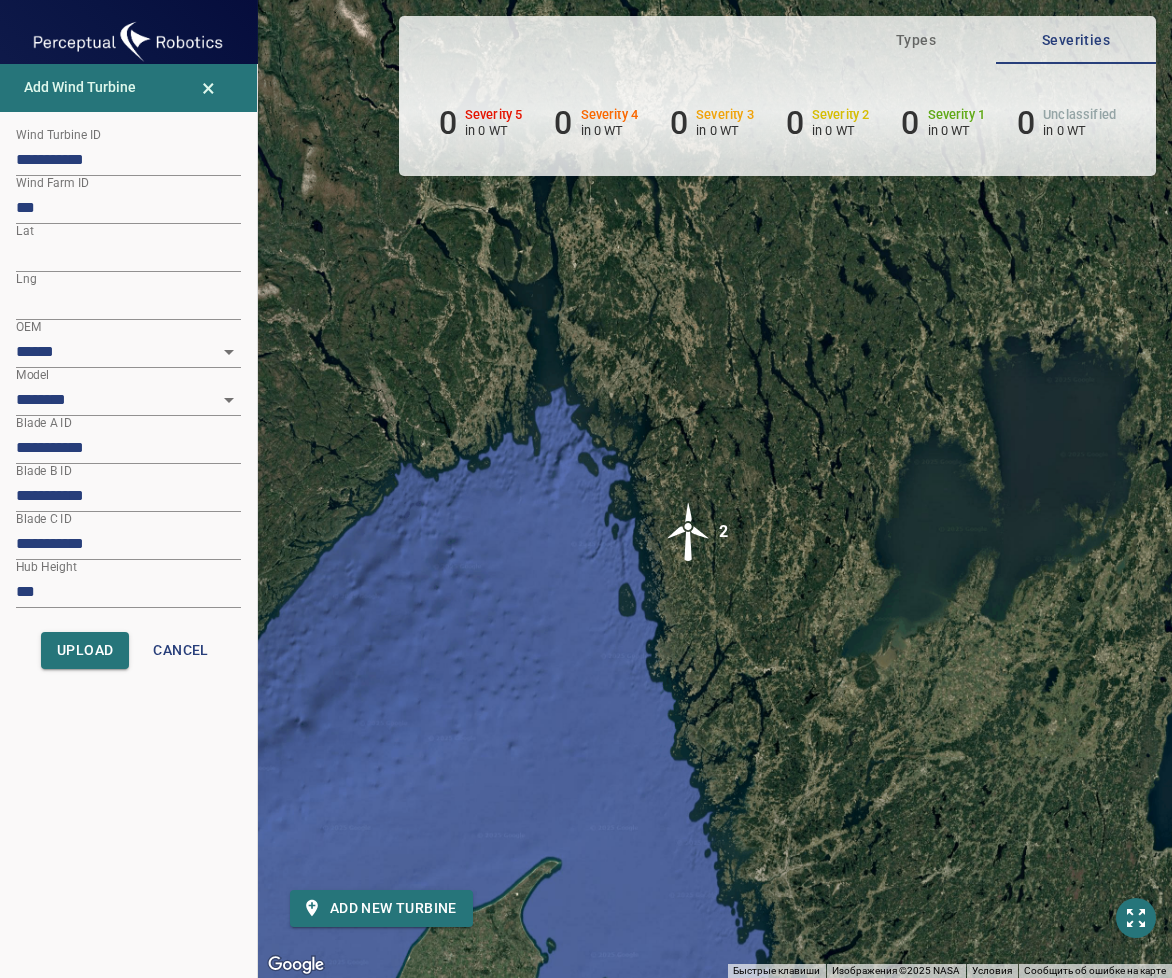 drag, startPoint x: 512, startPoint y: 543, endPoint x: 1068, endPoint y: 306, distance: 604.40466 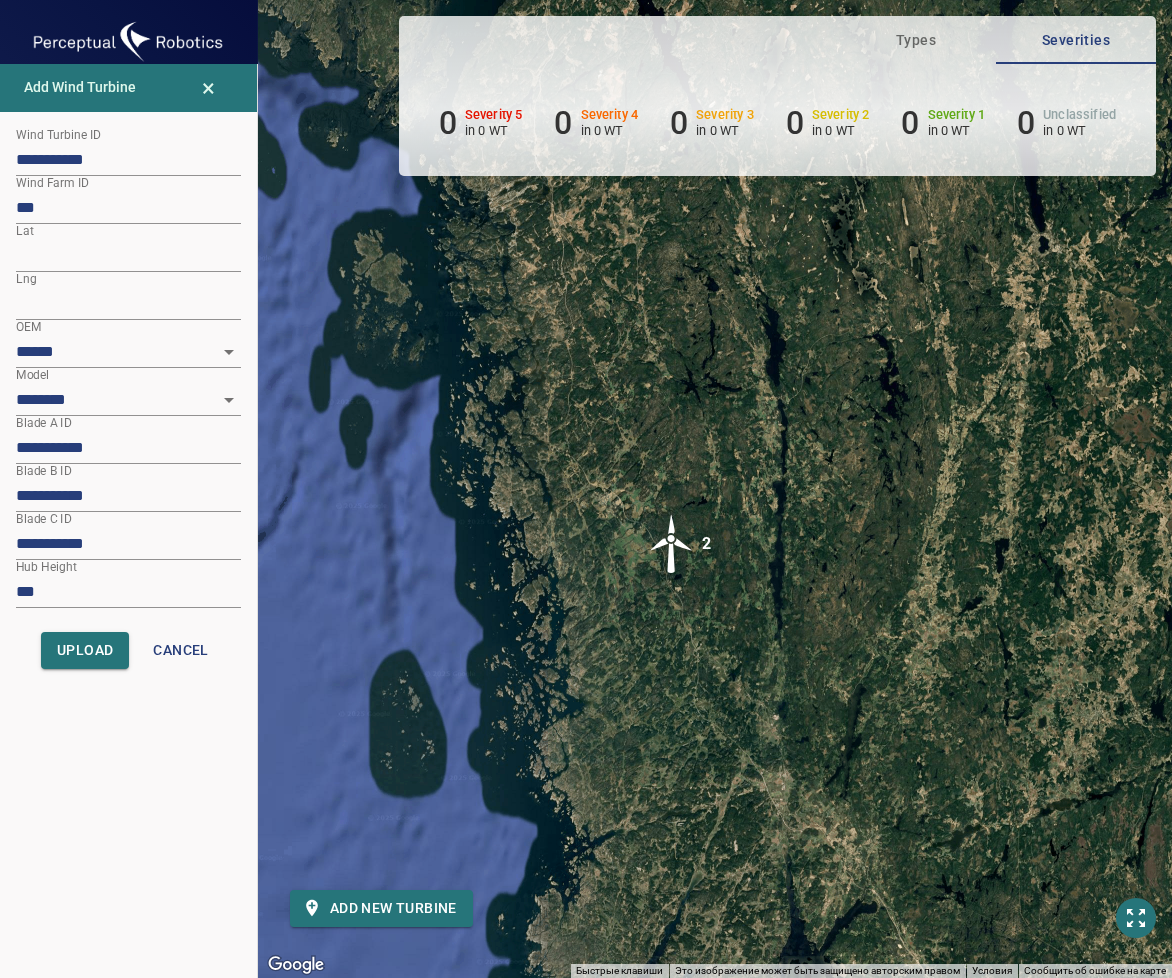 drag, startPoint x: 708, startPoint y: 495, endPoint x: 684, endPoint y: 683, distance: 189.52573 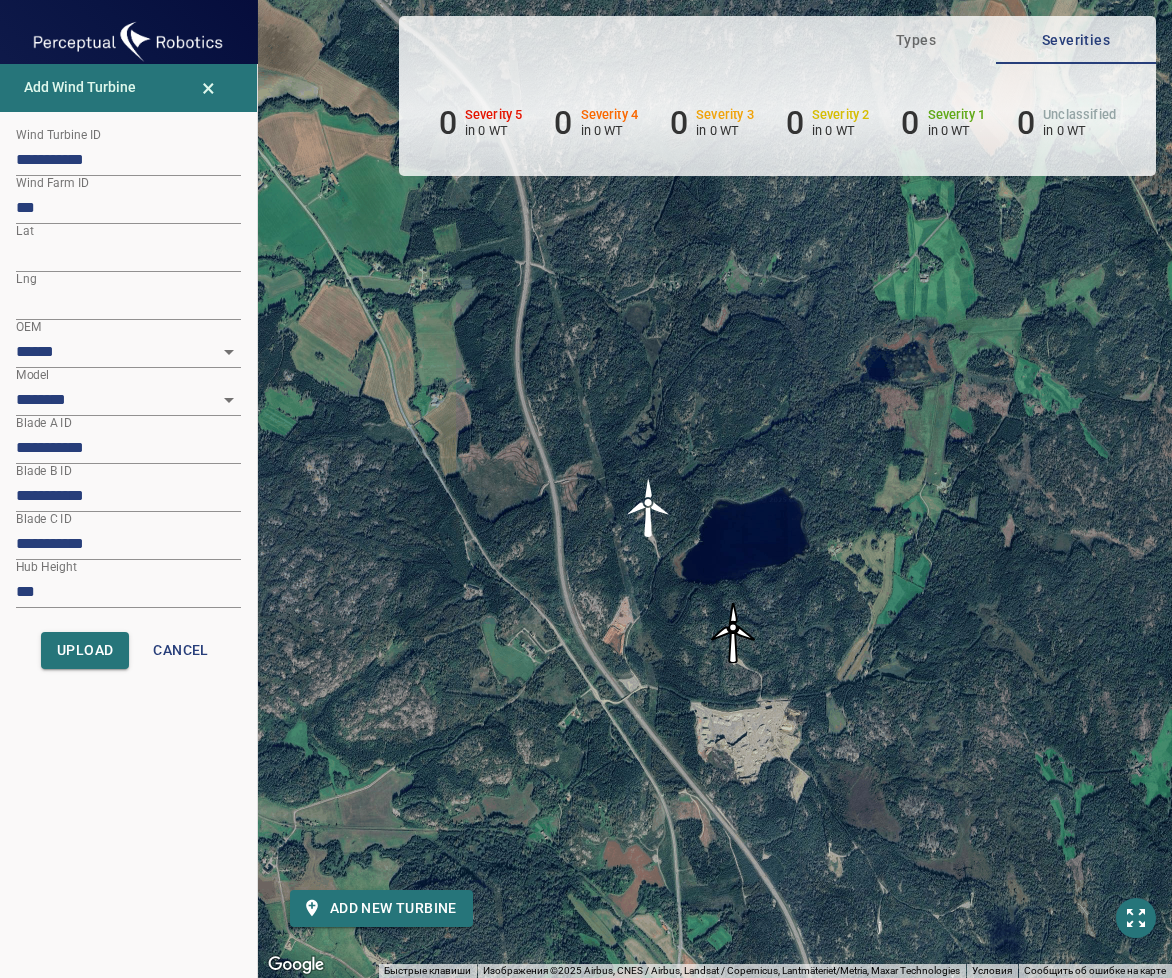 drag, startPoint x: 764, startPoint y: 715, endPoint x: 613, endPoint y: 735, distance: 152.31874 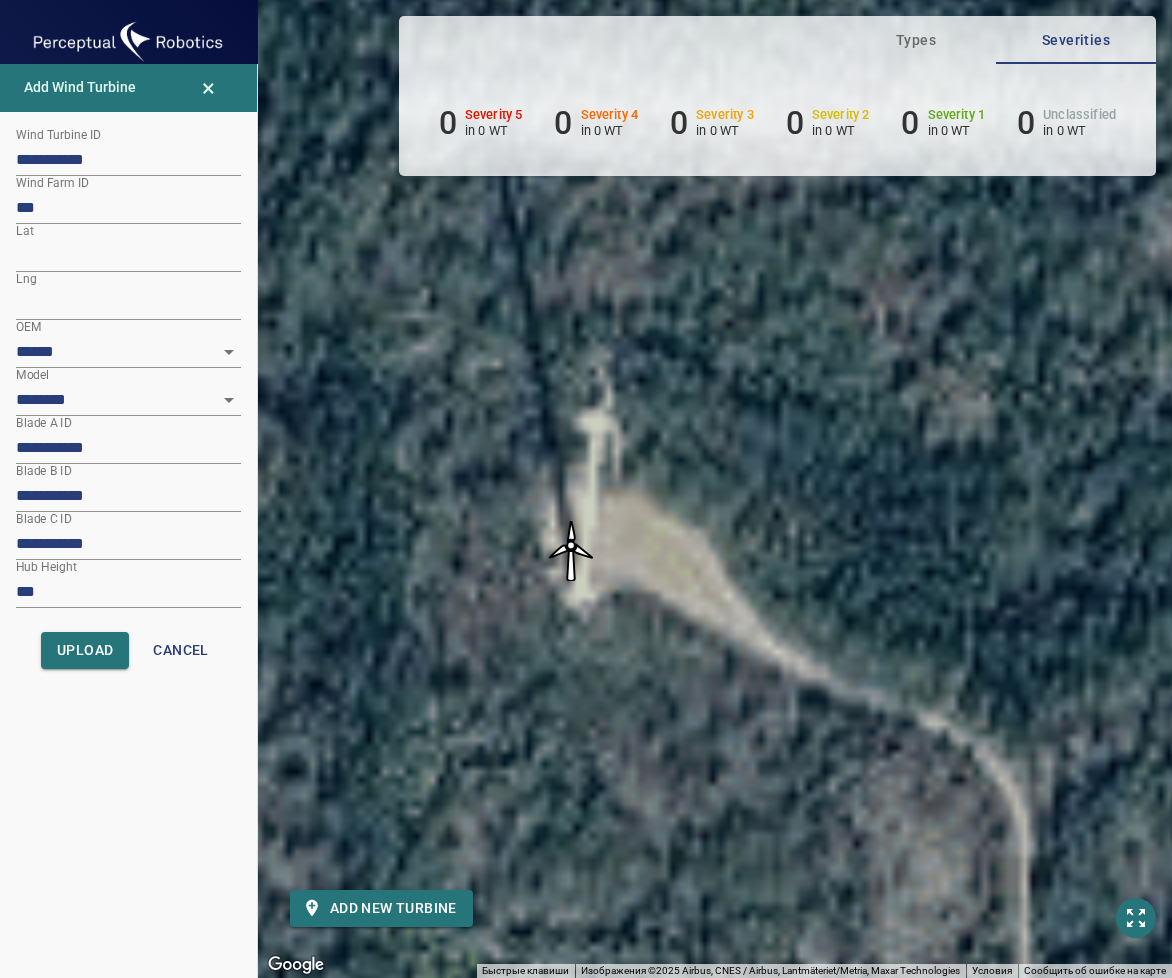 drag, startPoint x: 613, startPoint y: 593, endPoint x: 603, endPoint y: 648, distance: 55.9017 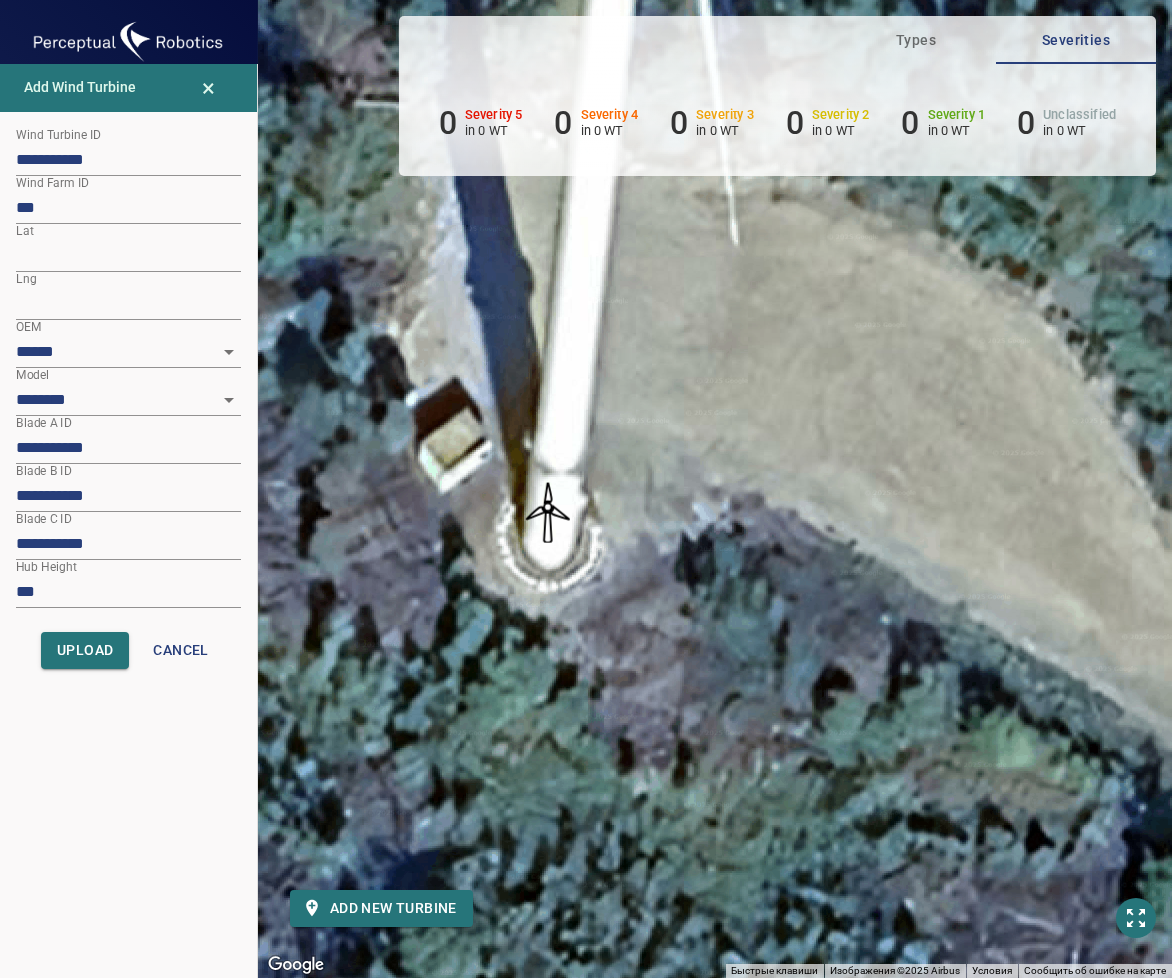 drag, startPoint x: 528, startPoint y: 455, endPoint x: 549, endPoint y: 502, distance: 51.47815 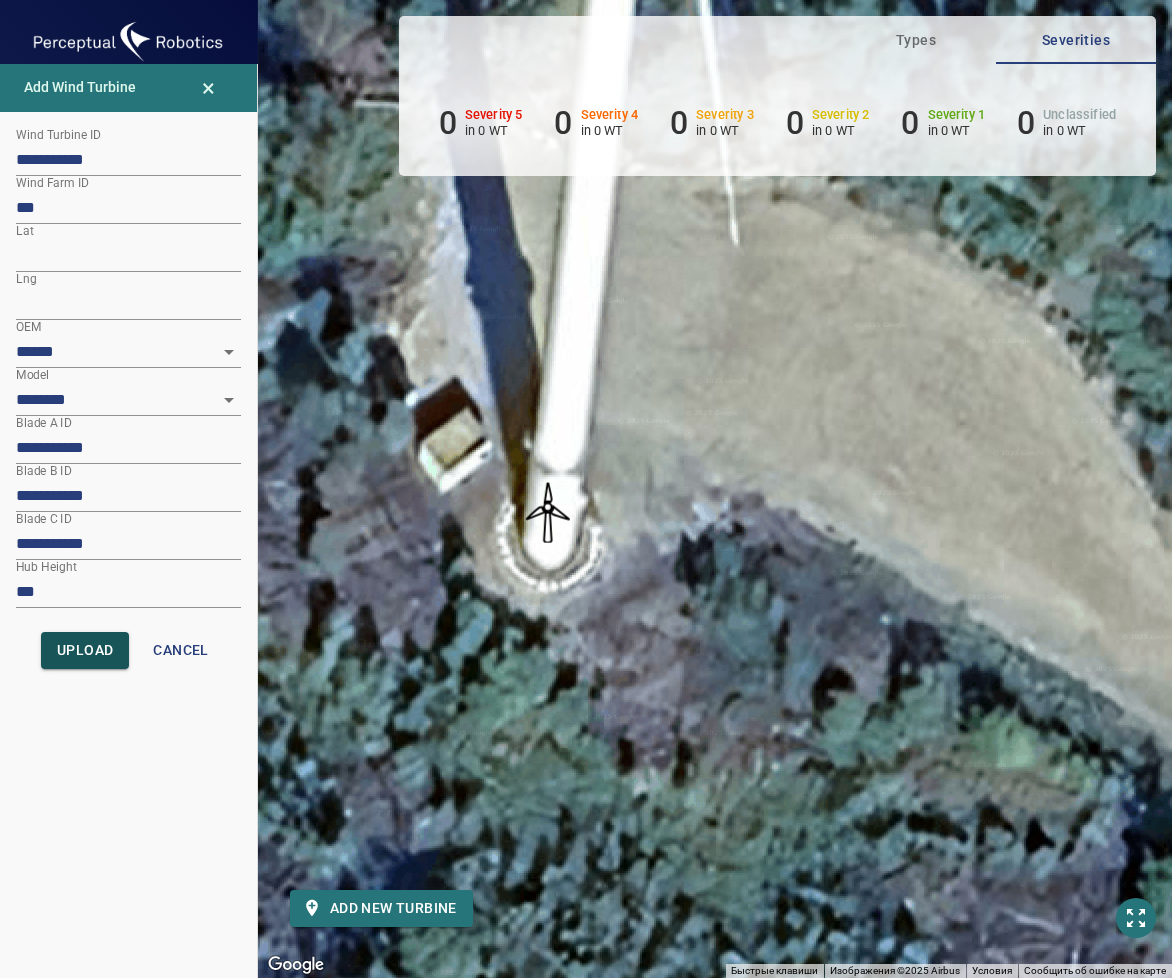 click on "Upload" at bounding box center (85, 650) 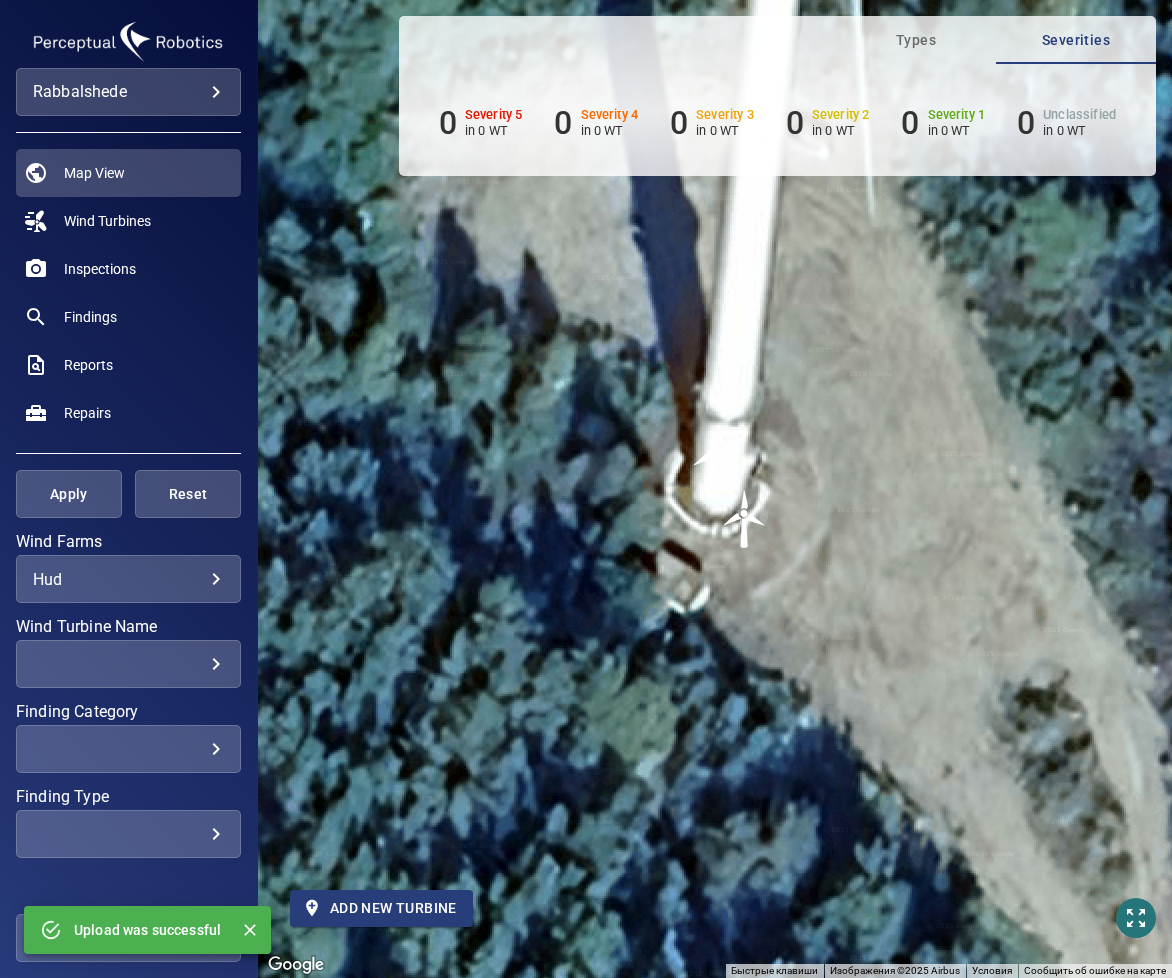 click on "Add new turbine" at bounding box center [381, 908] 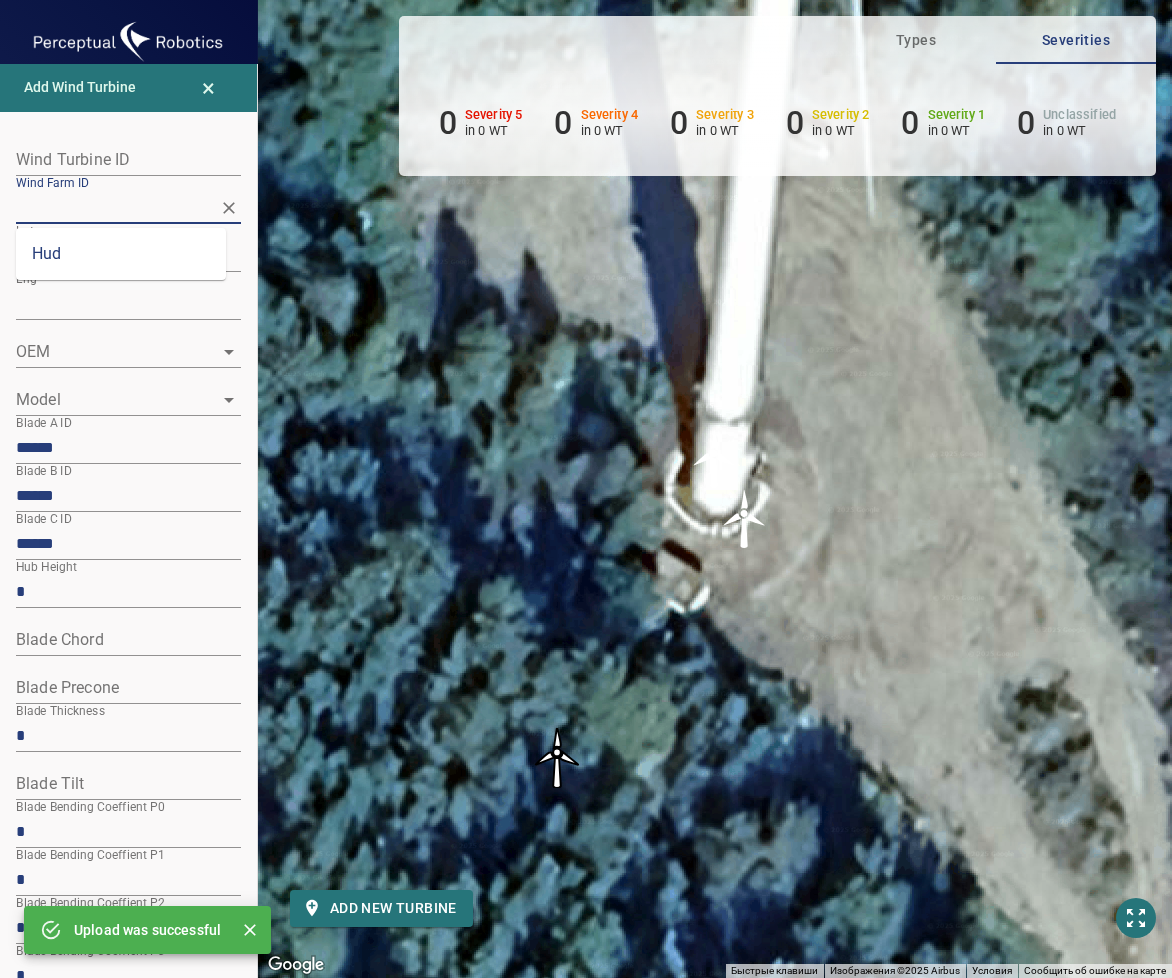 click on "Wind Farm ID" at bounding box center [113, 207] 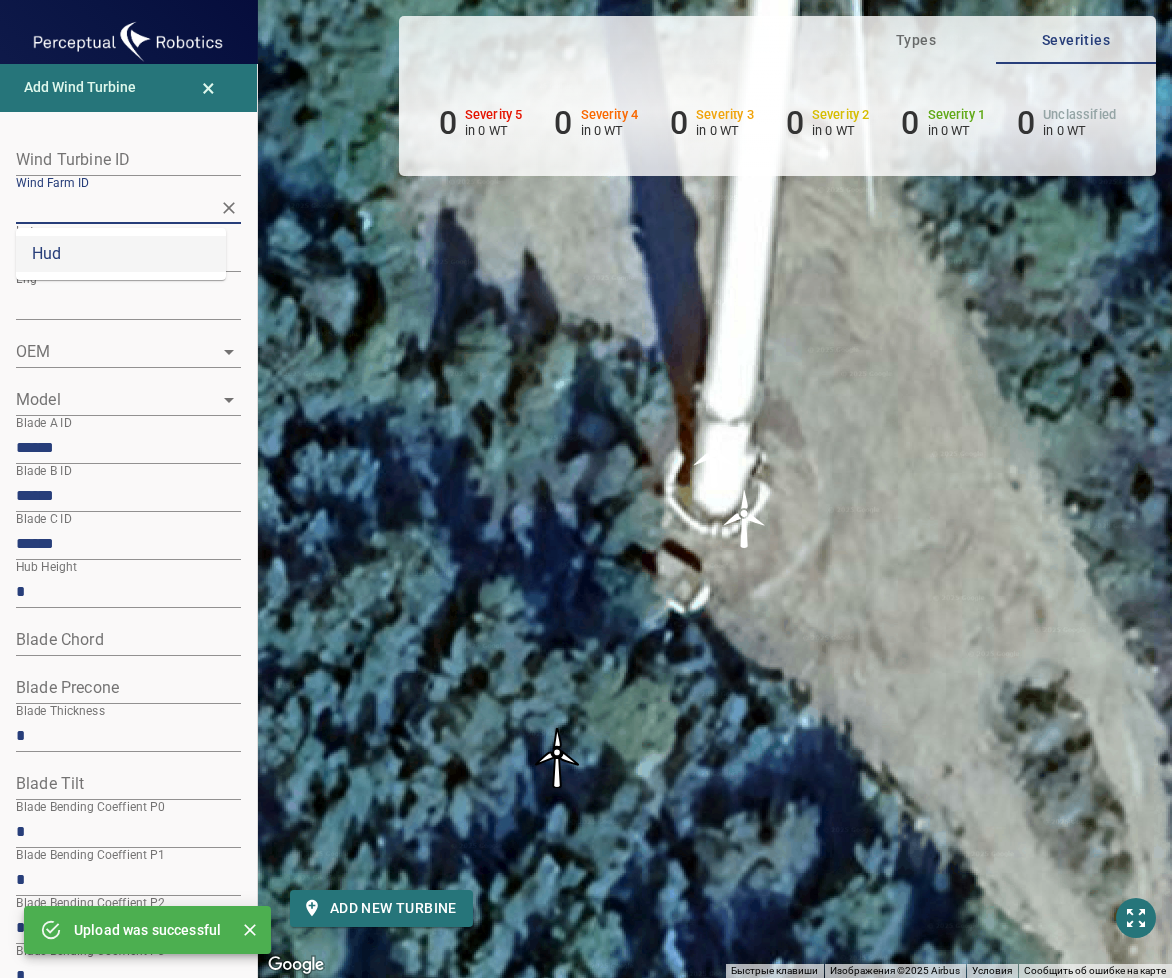 click on "Hud" at bounding box center [121, 254] 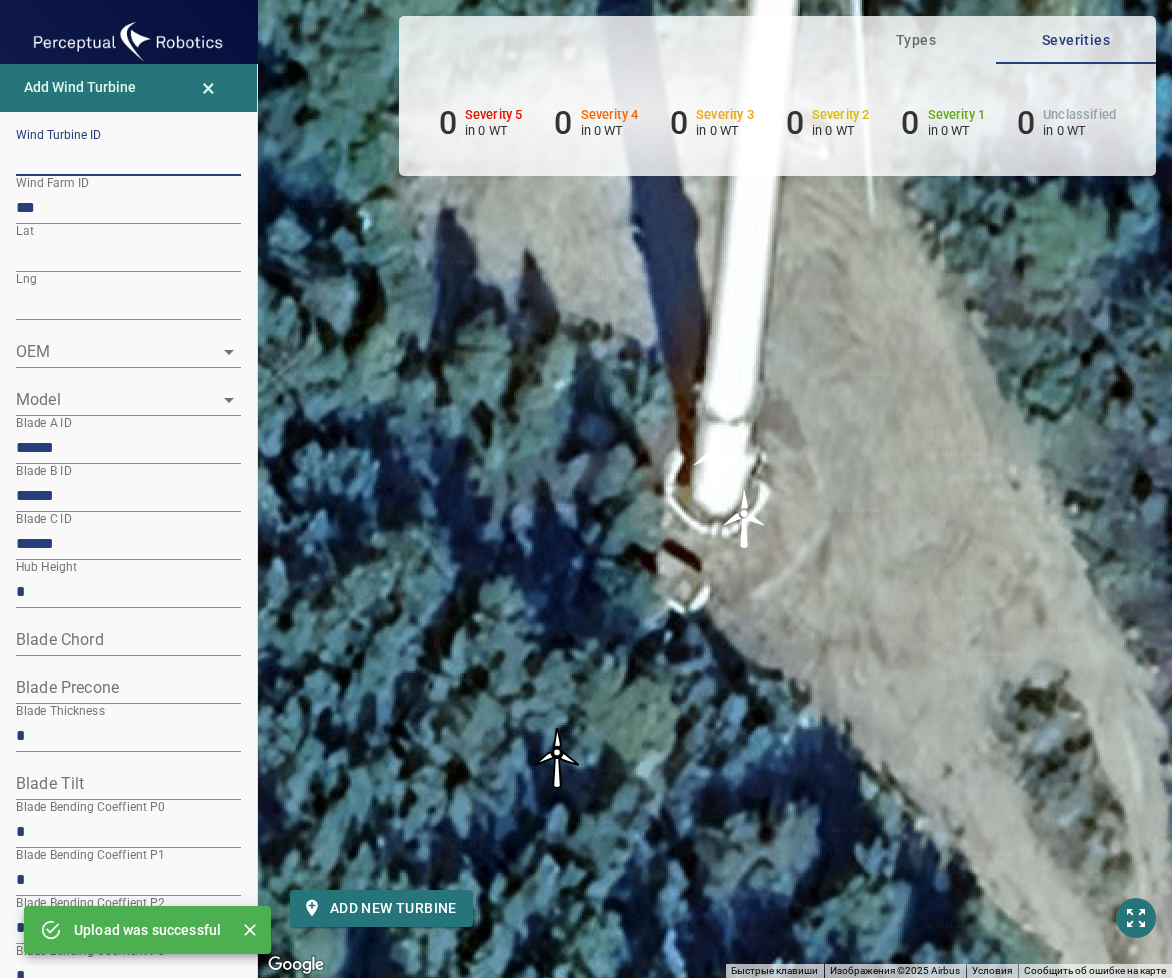 click at bounding box center [128, 160] 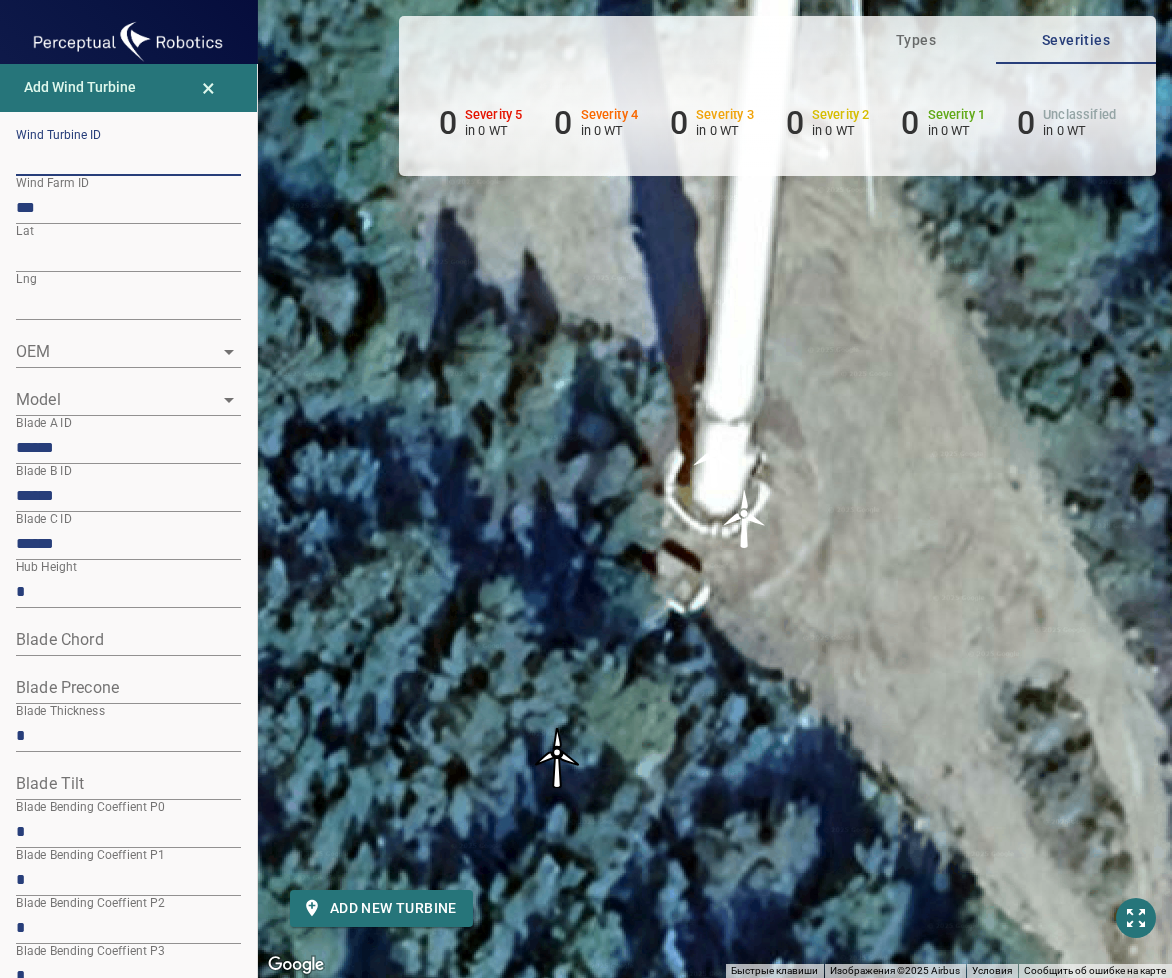 paste on "**********" 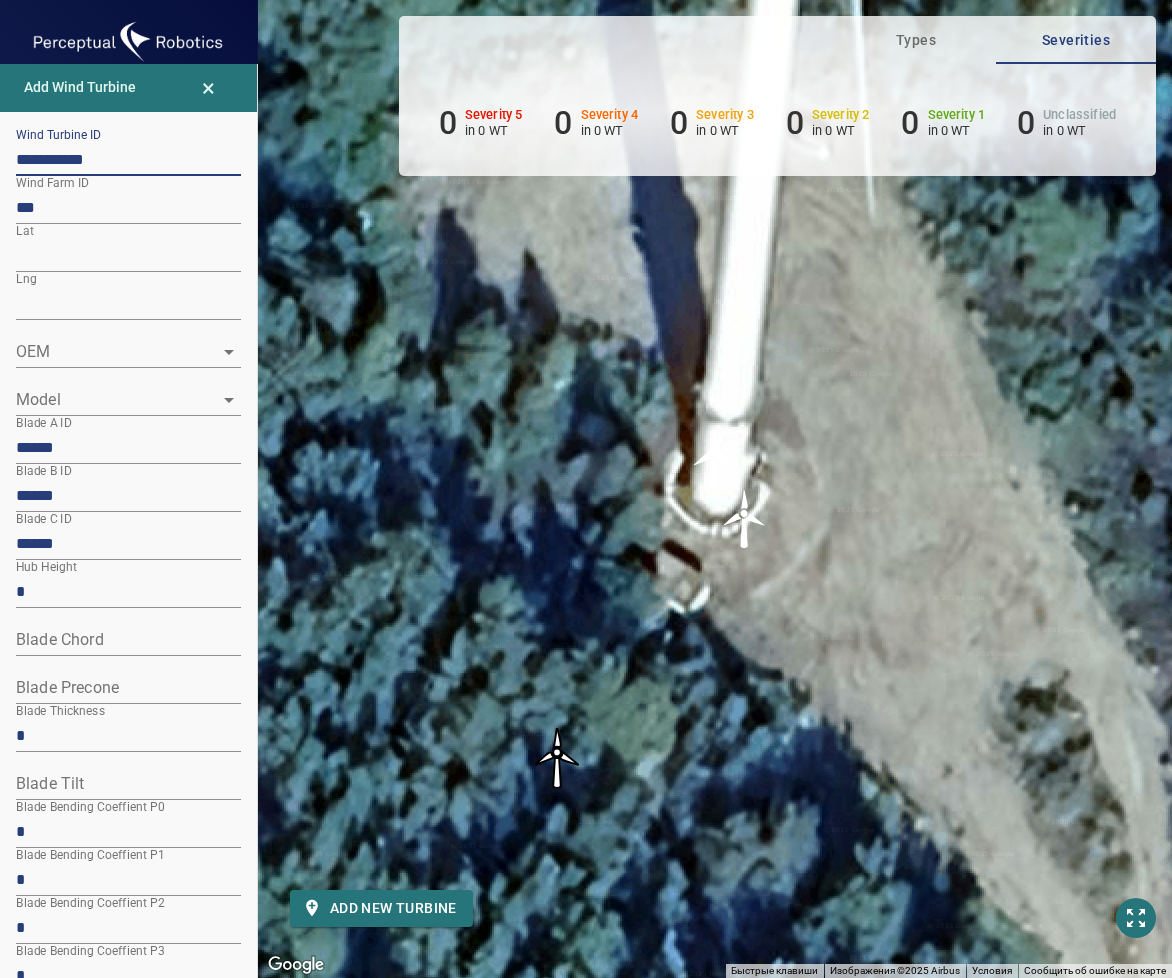 type on "**********" 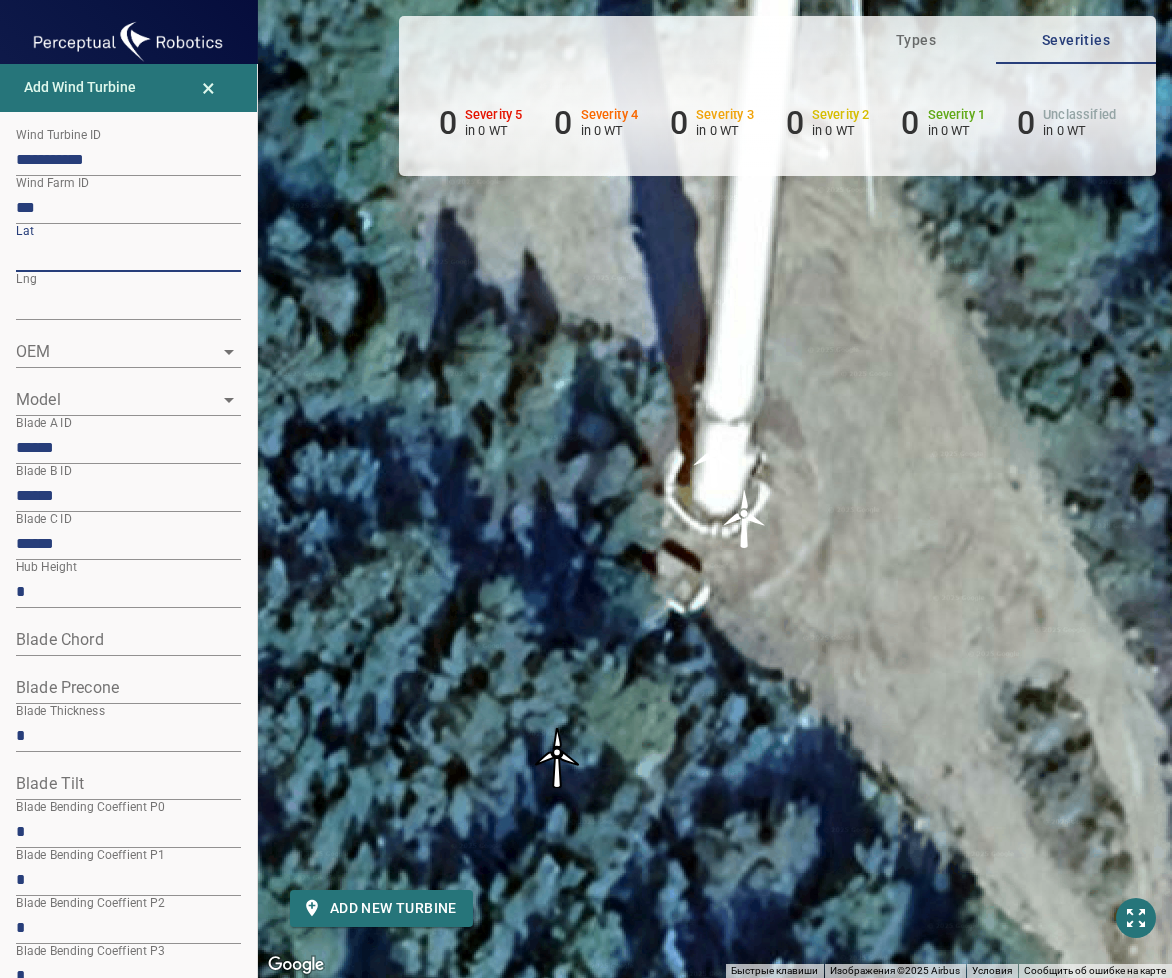 drag, startPoint x: 106, startPoint y: 252, endPoint x: 18, endPoint y: 267, distance: 89.26926 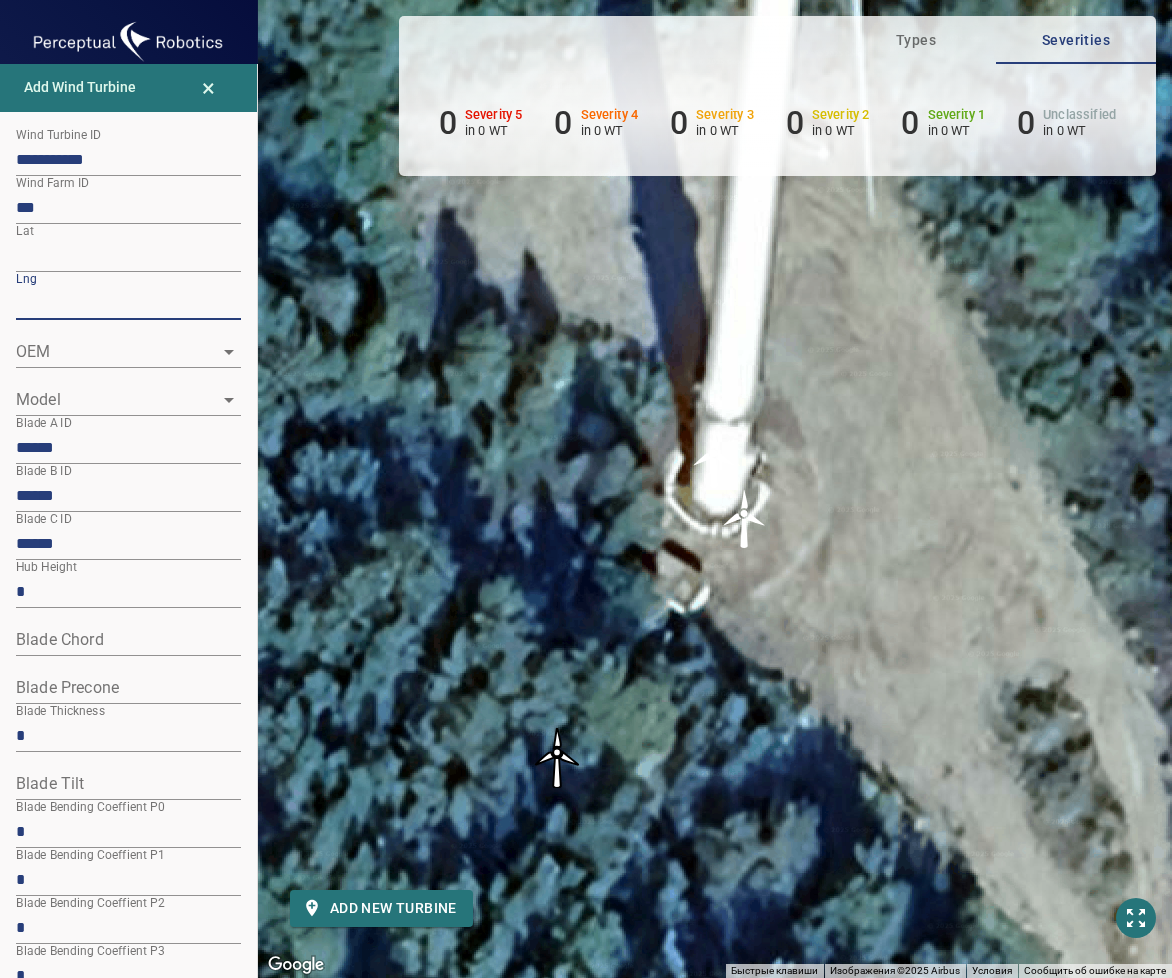 drag, startPoint x: 108, startPoint y: 309, endPoint x: 18, endPoint y: 309, distance: 90 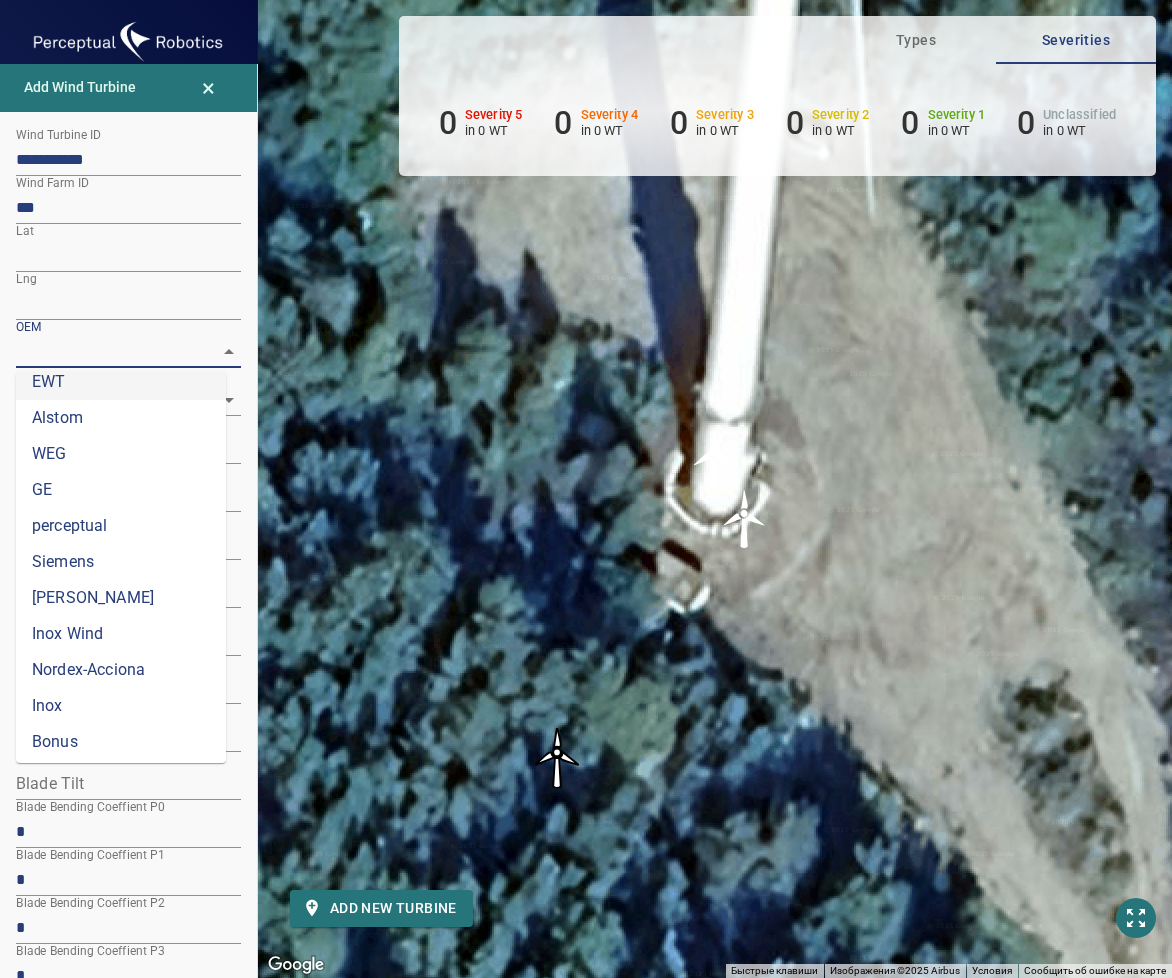 scroll, scrollTop: 0, scrollLeft: 0, axis: both 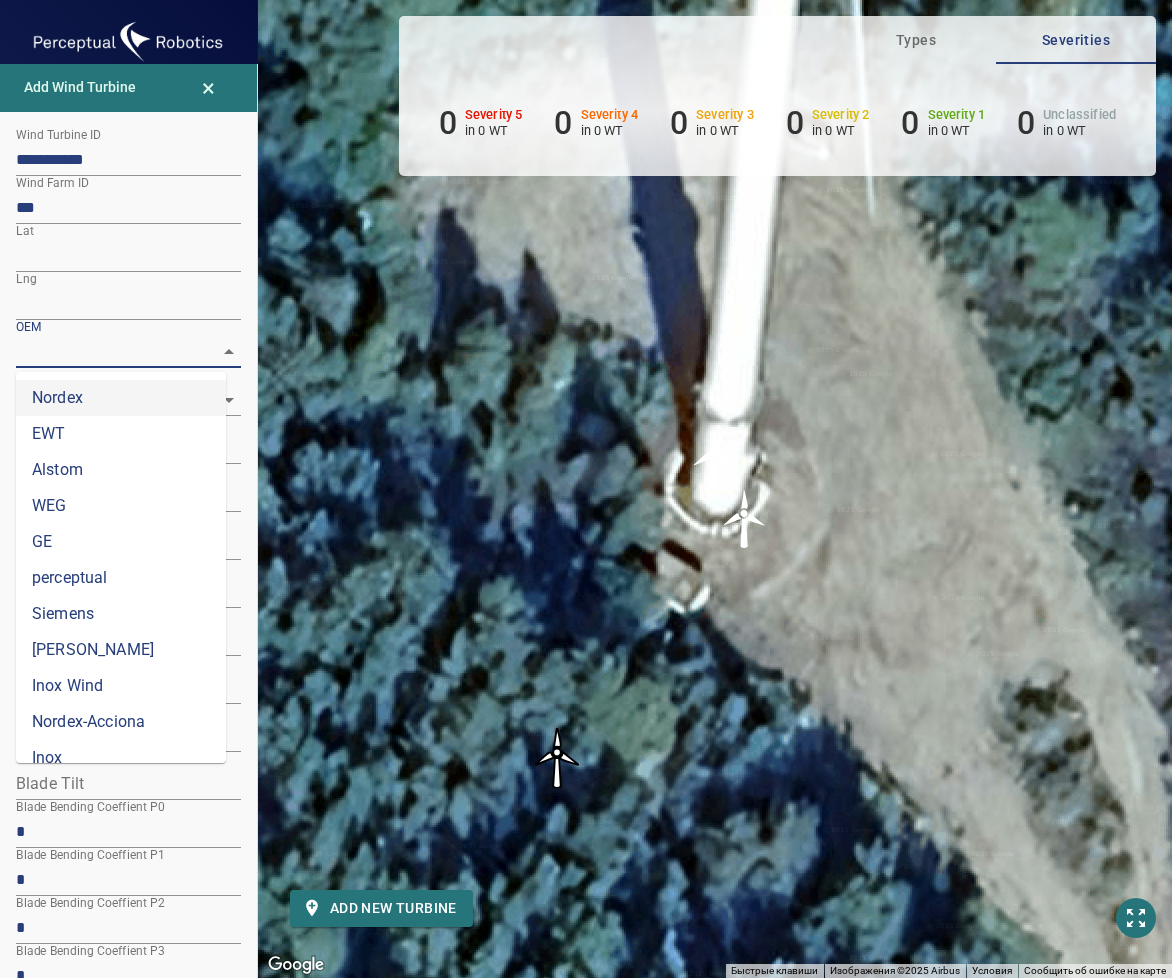 click on "Nordex" at bounding box center (121, 398) 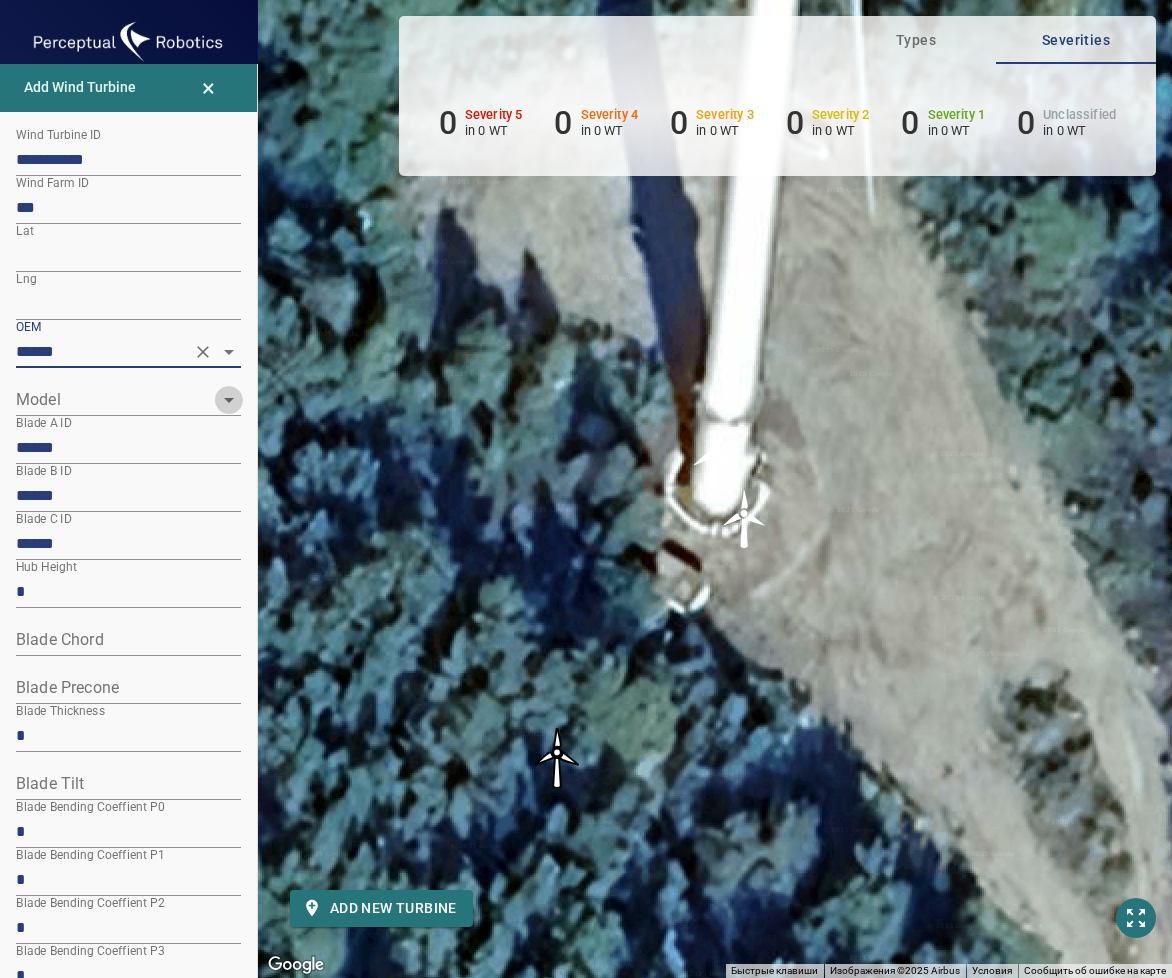 click 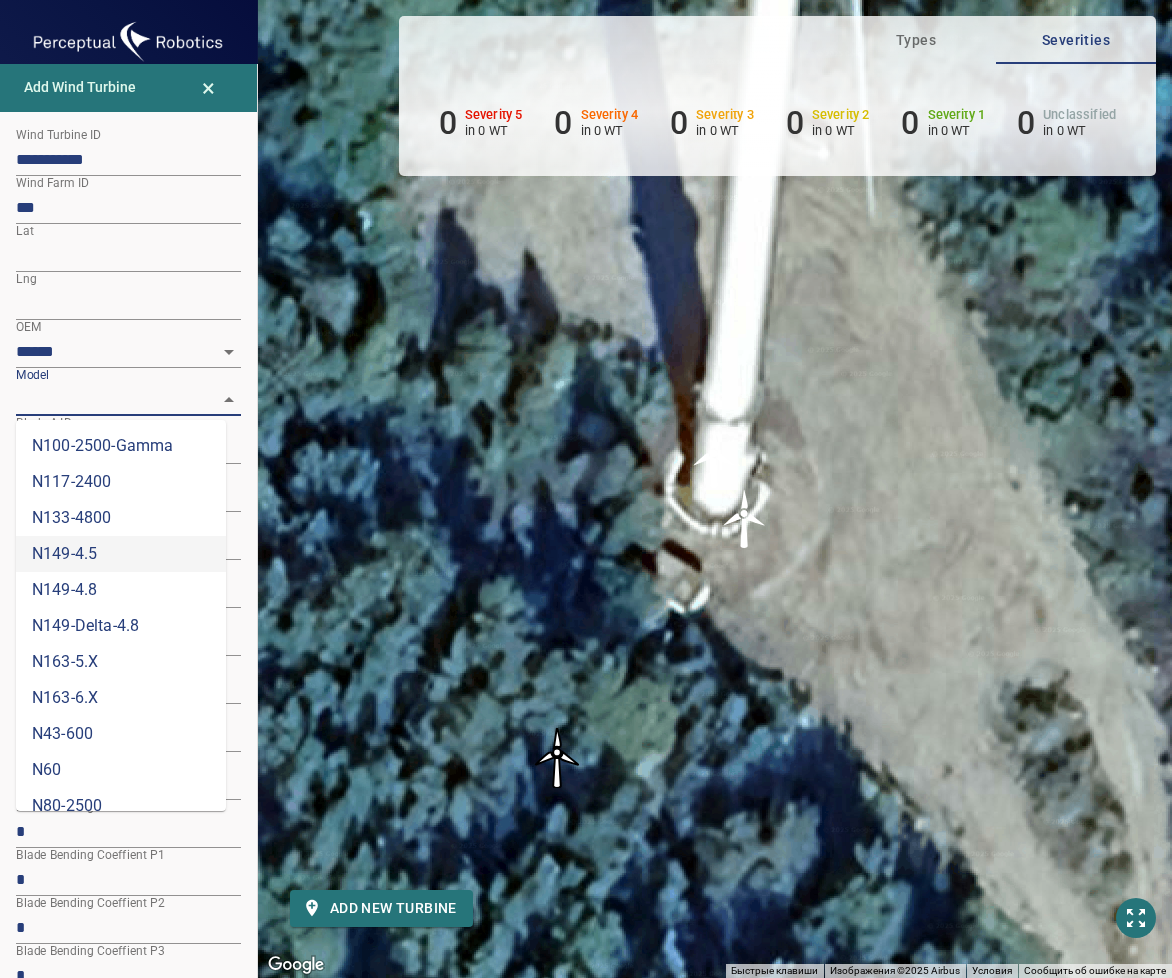 drag, startPoint x: 210, startPoint y: 550, endPoint x: 217, endPoint y: 735, distance: 185.13239 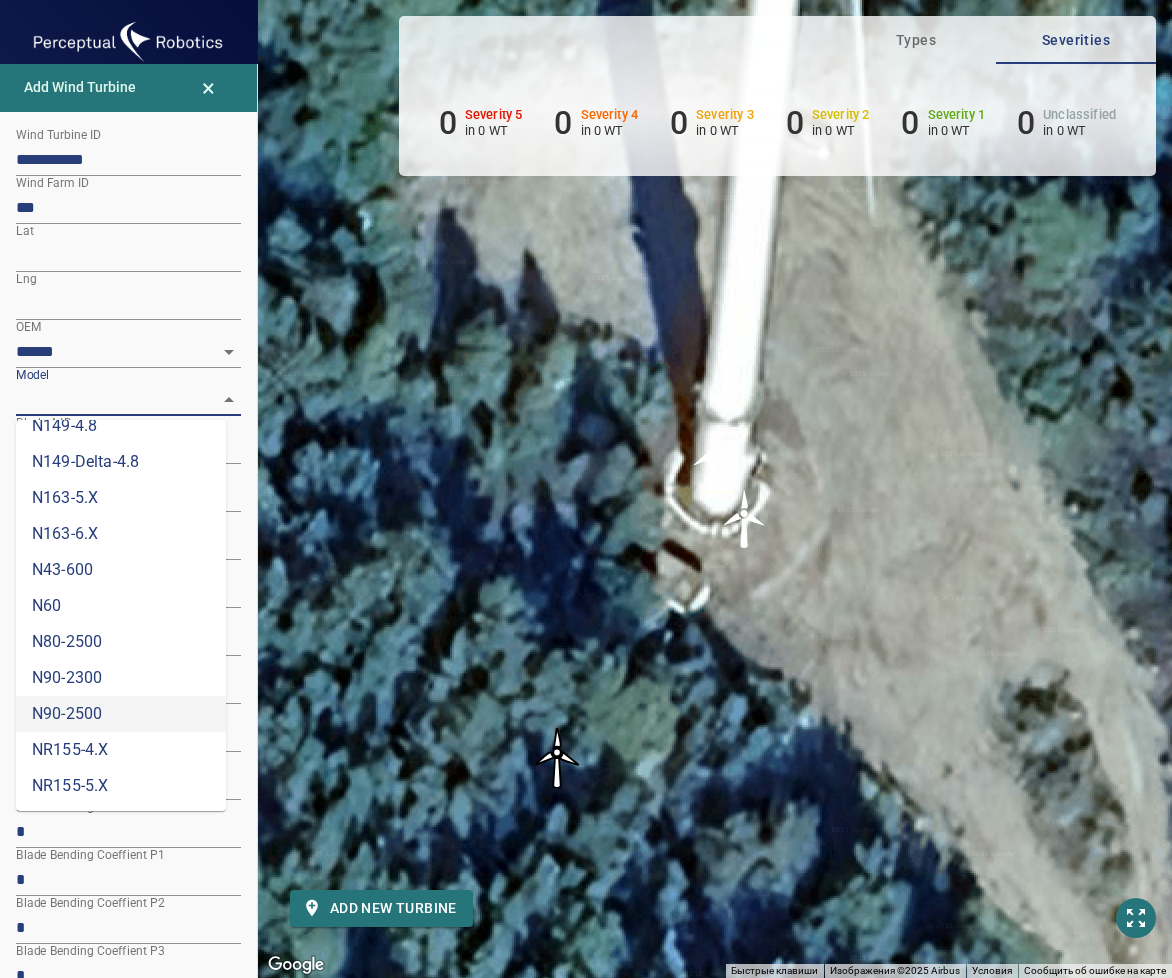 click on "N90-2500" at bounding box center (121, 714) 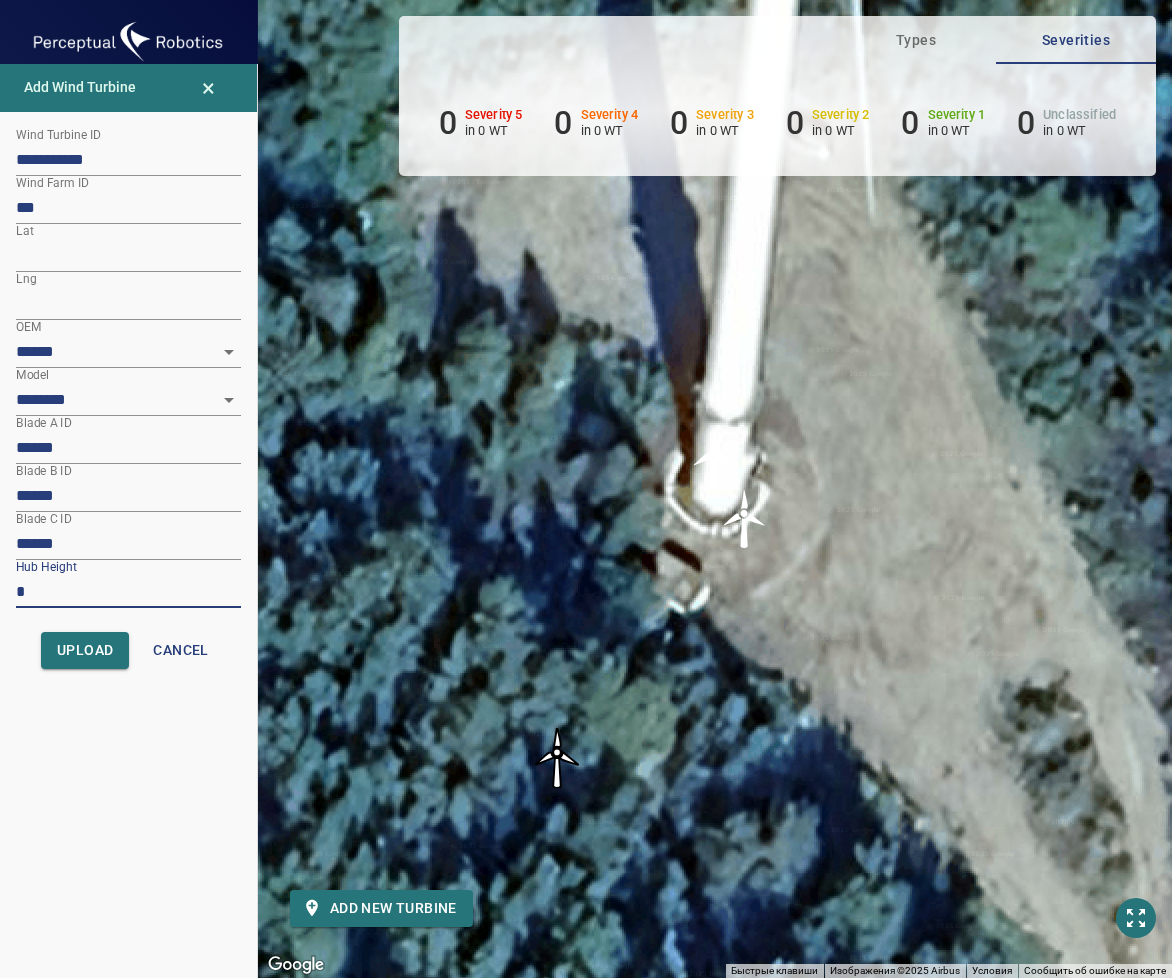 drag, startPoint x: 50, startPoint y: 589, endPoint x: 0, endPoint y: 582, distance: 50.48762 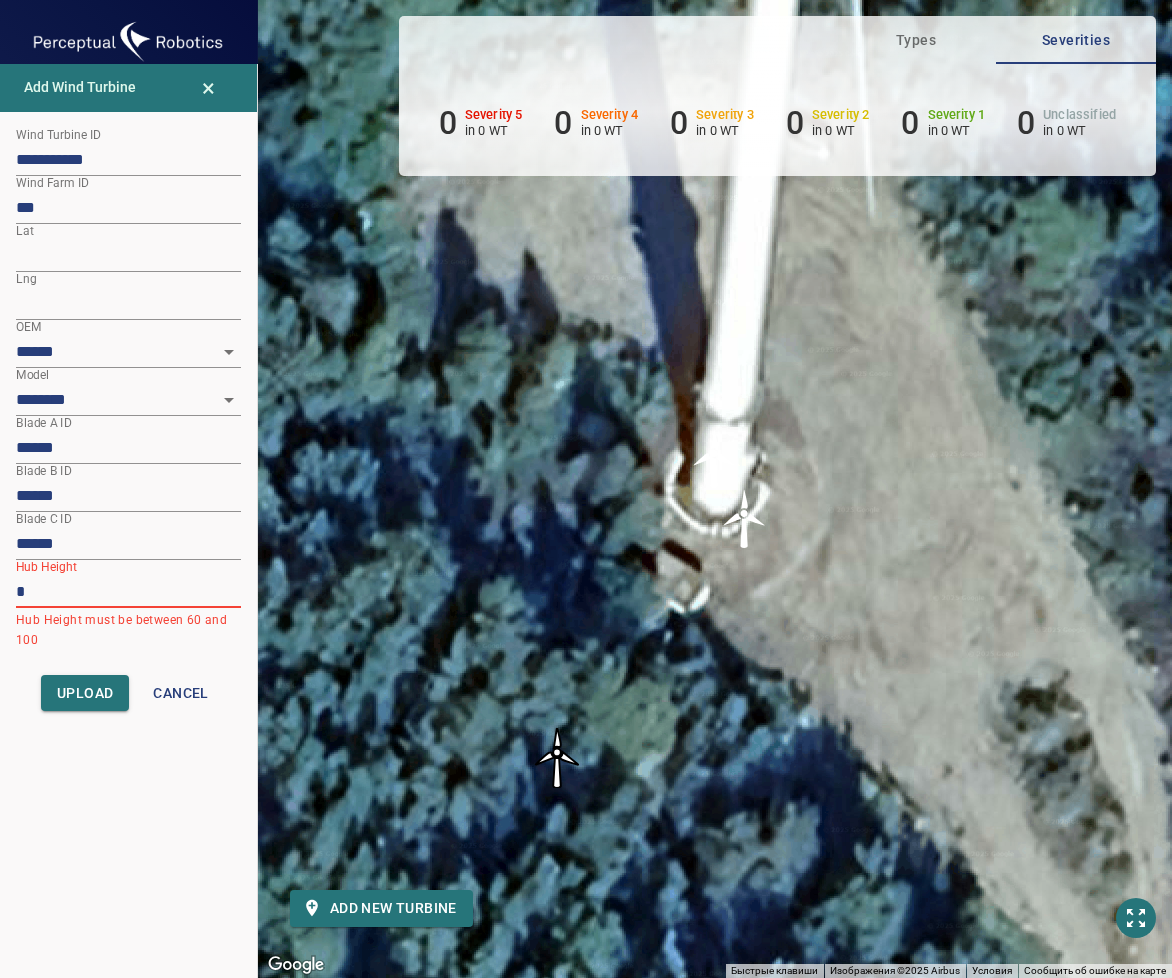 type on "***" 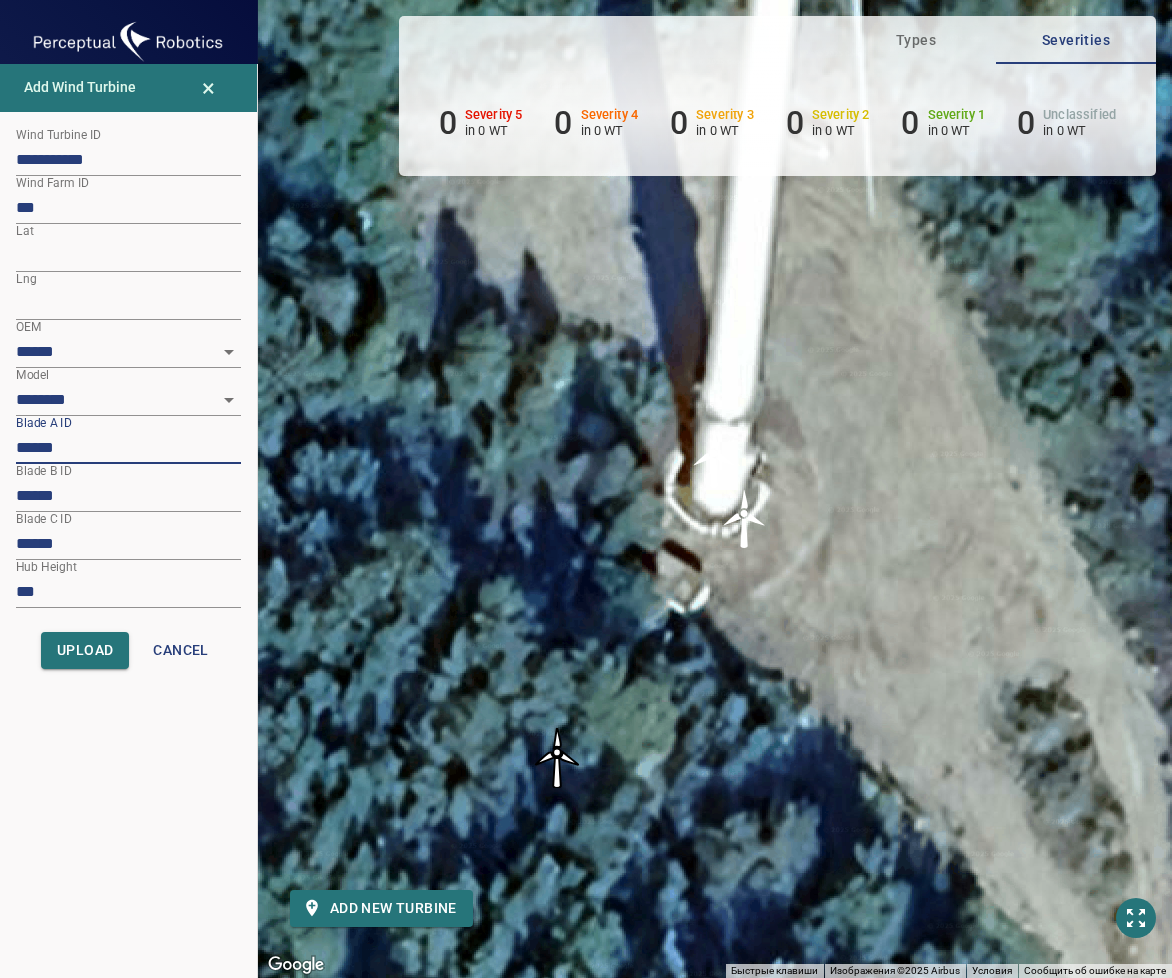 click on "******" at bounding box center (128, 448) 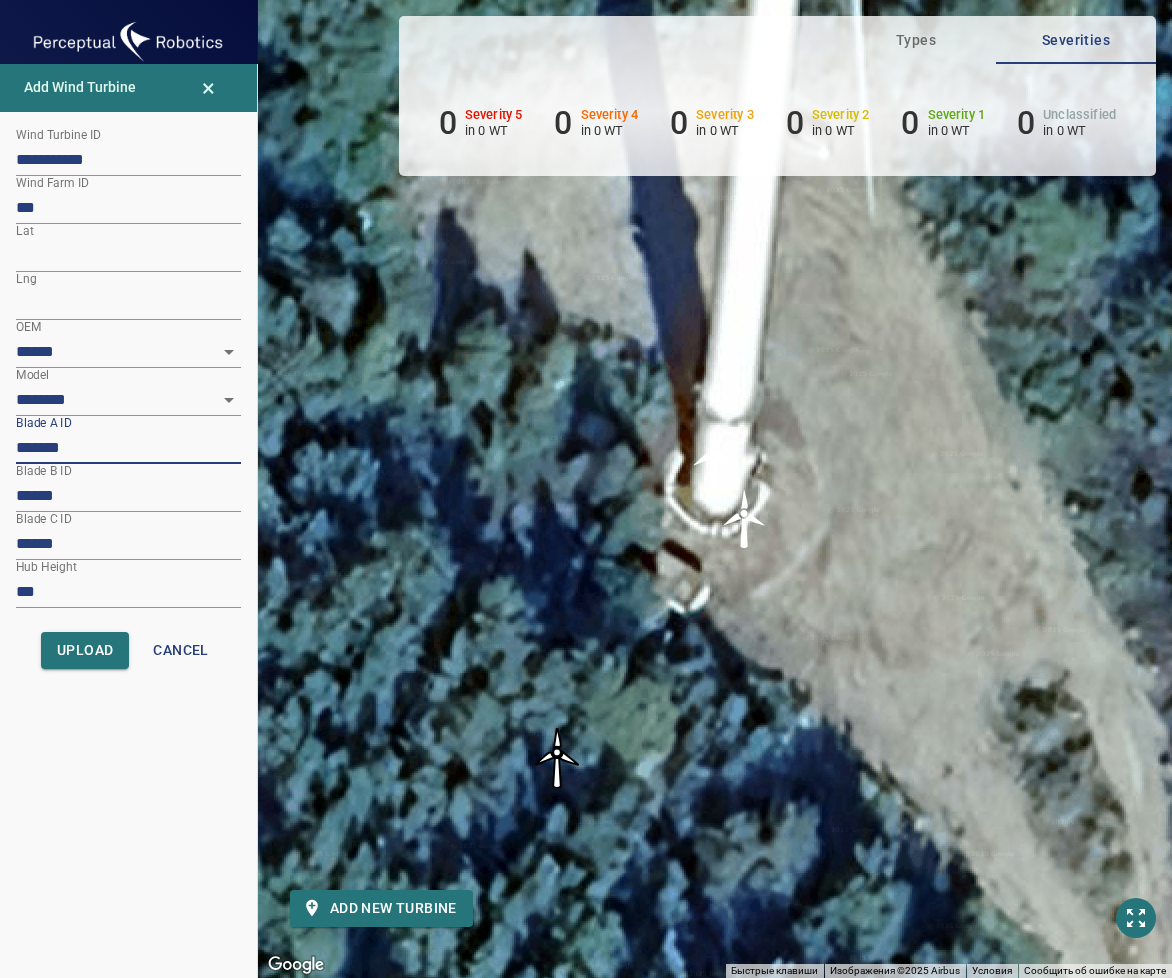 paste on "****" 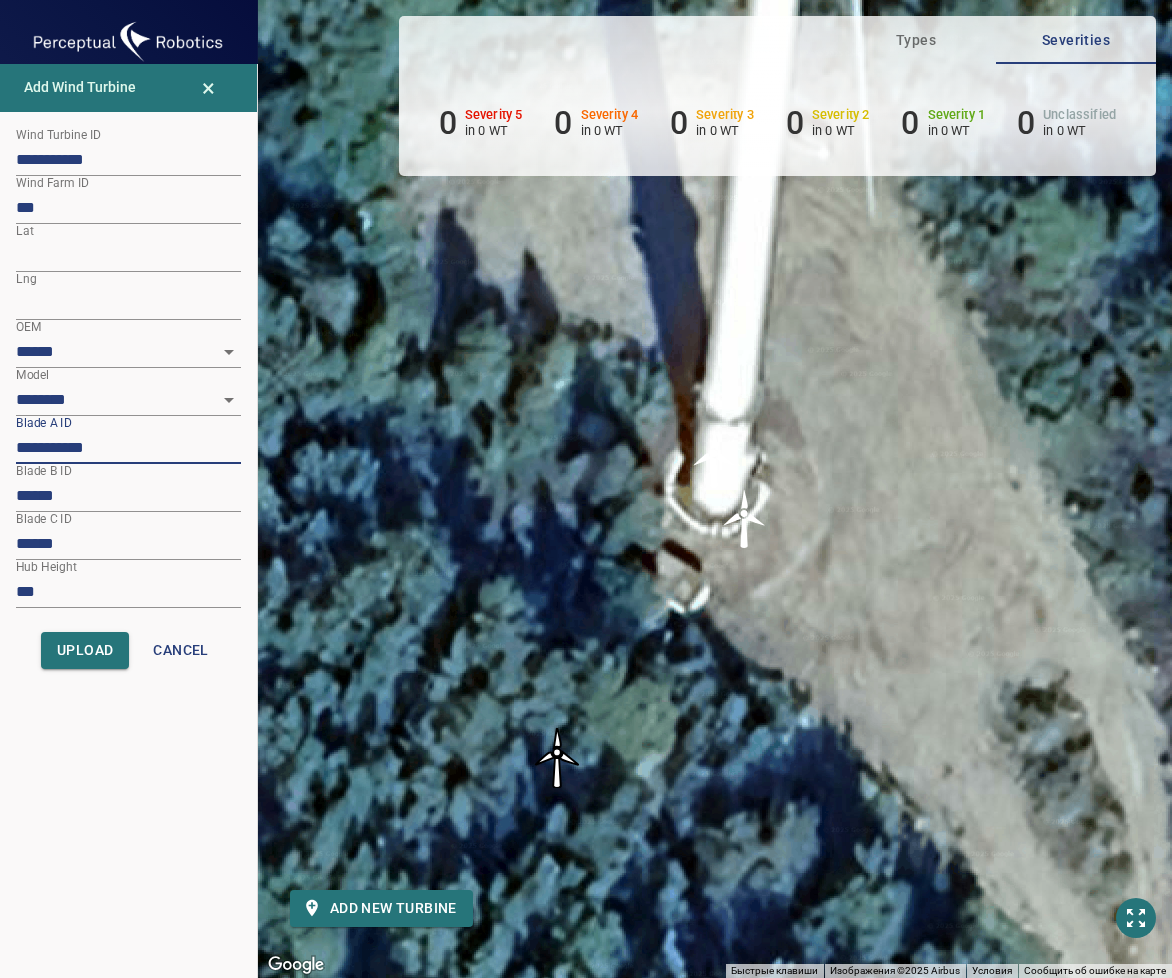 type on "**********" 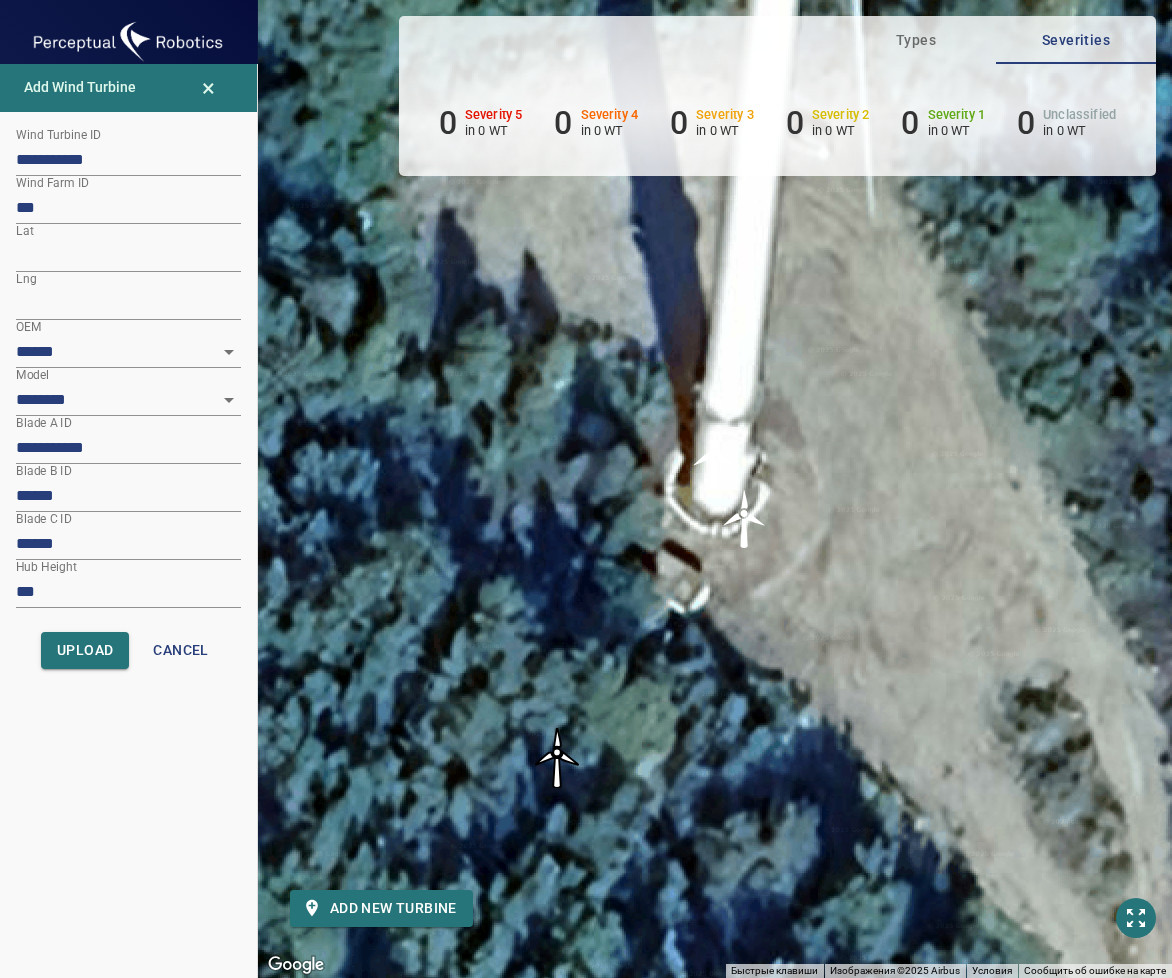 click on "******" at bounding box center (128, 496) 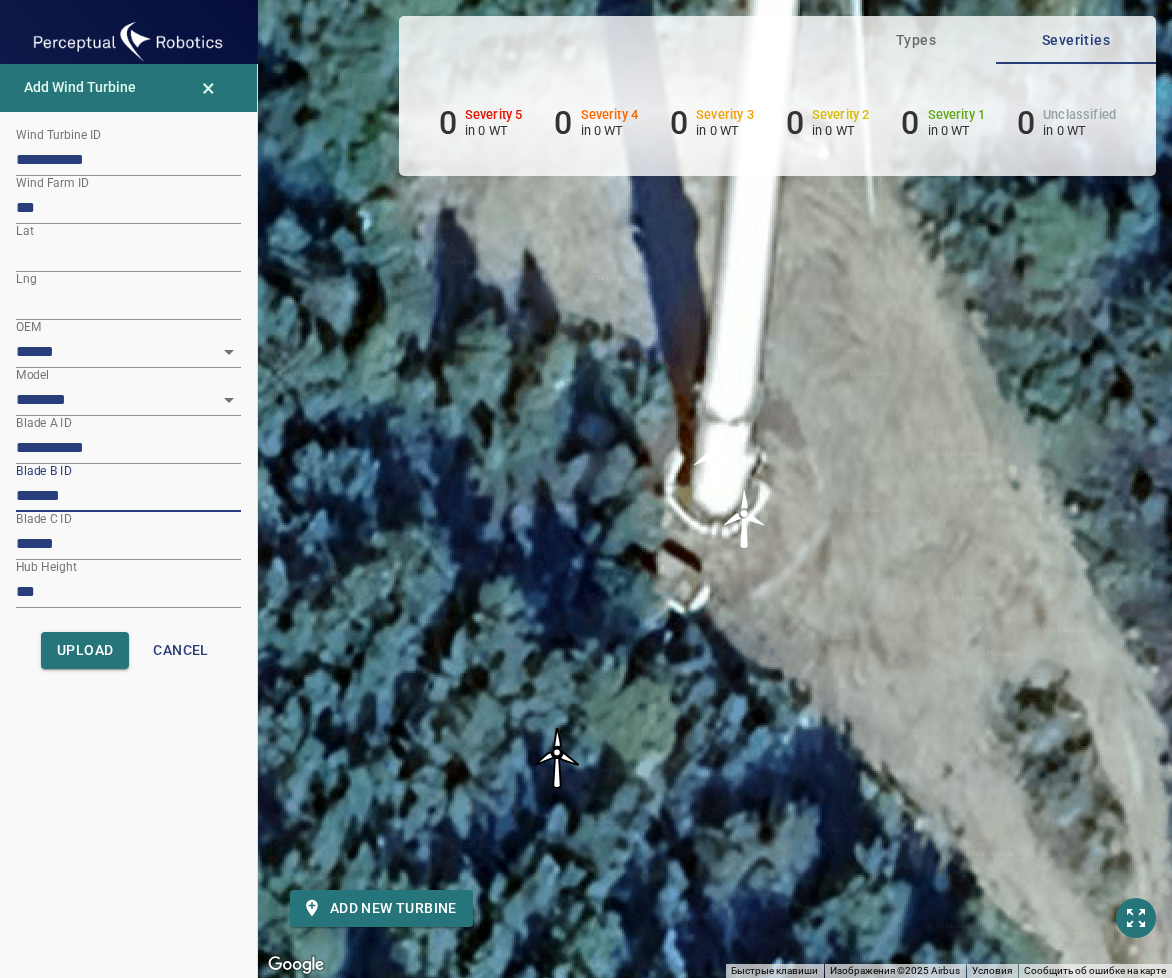 paste on "****" 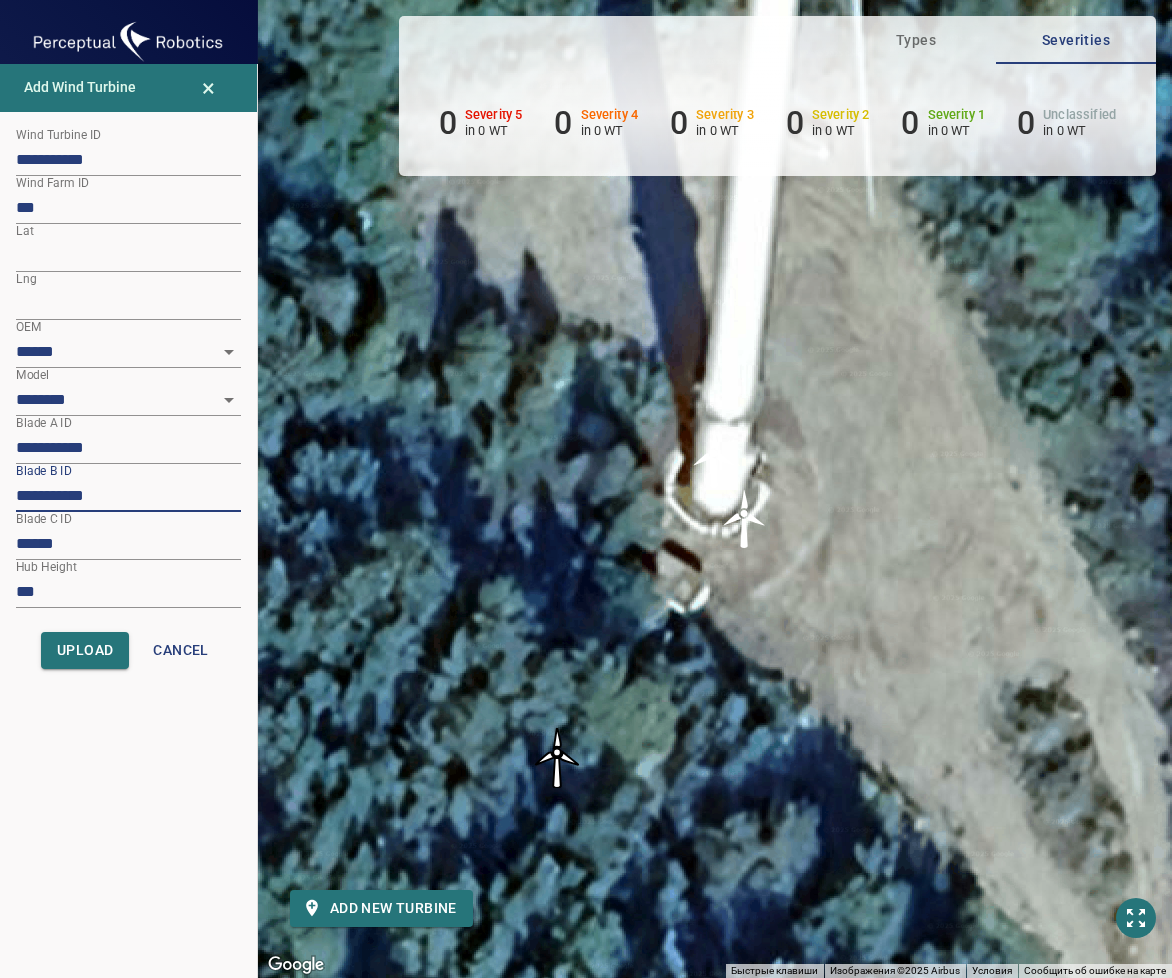 type on "**********" 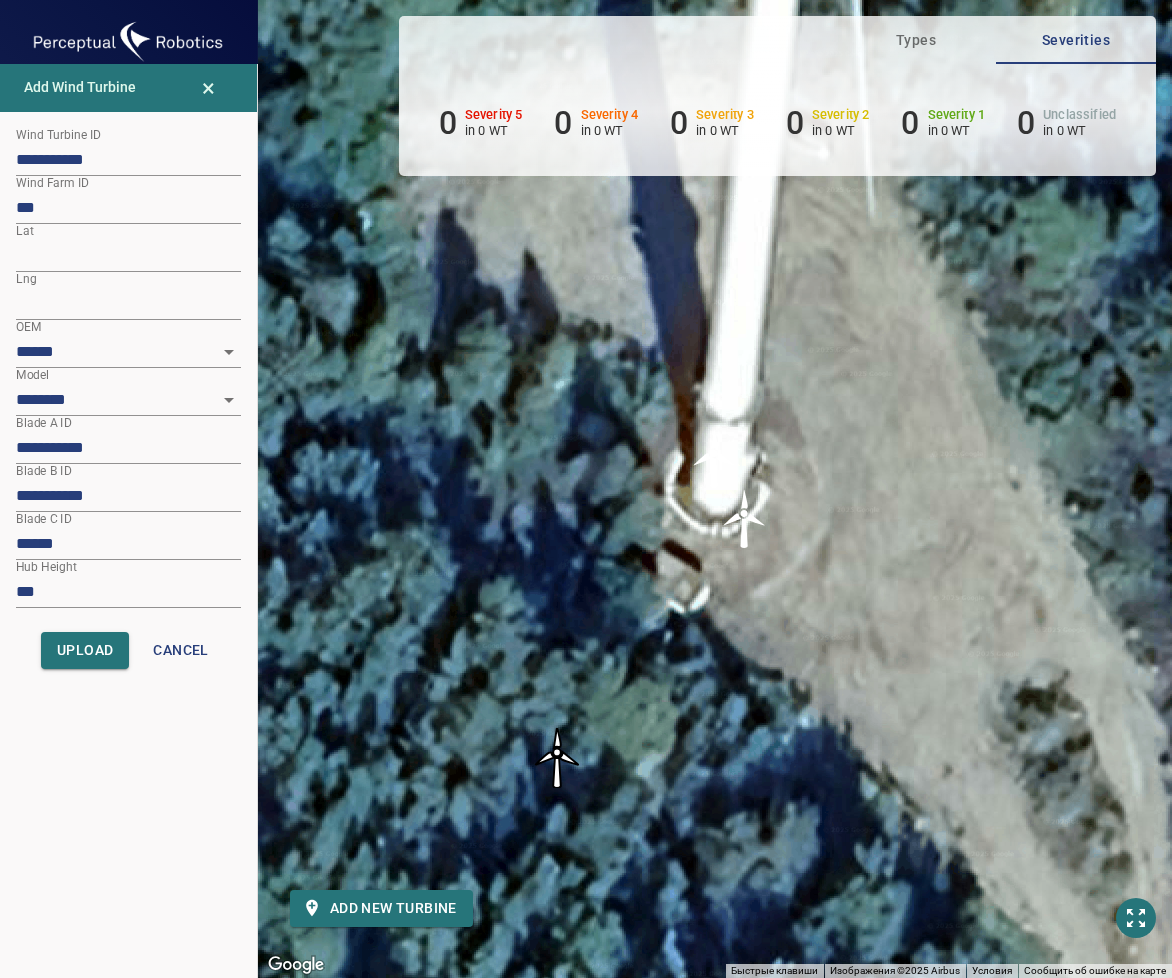 click on "******" at bounding box center (128, 544) 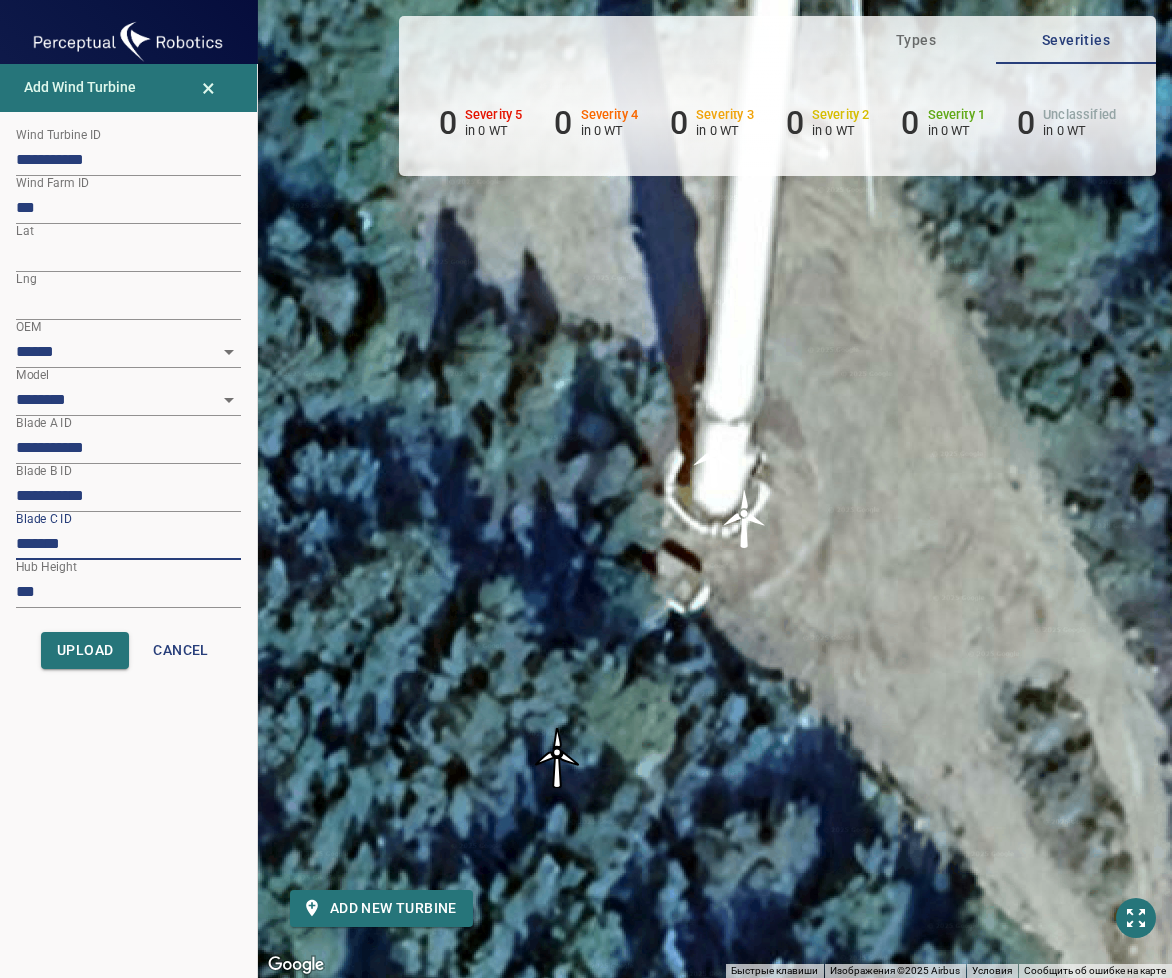paste on "****" 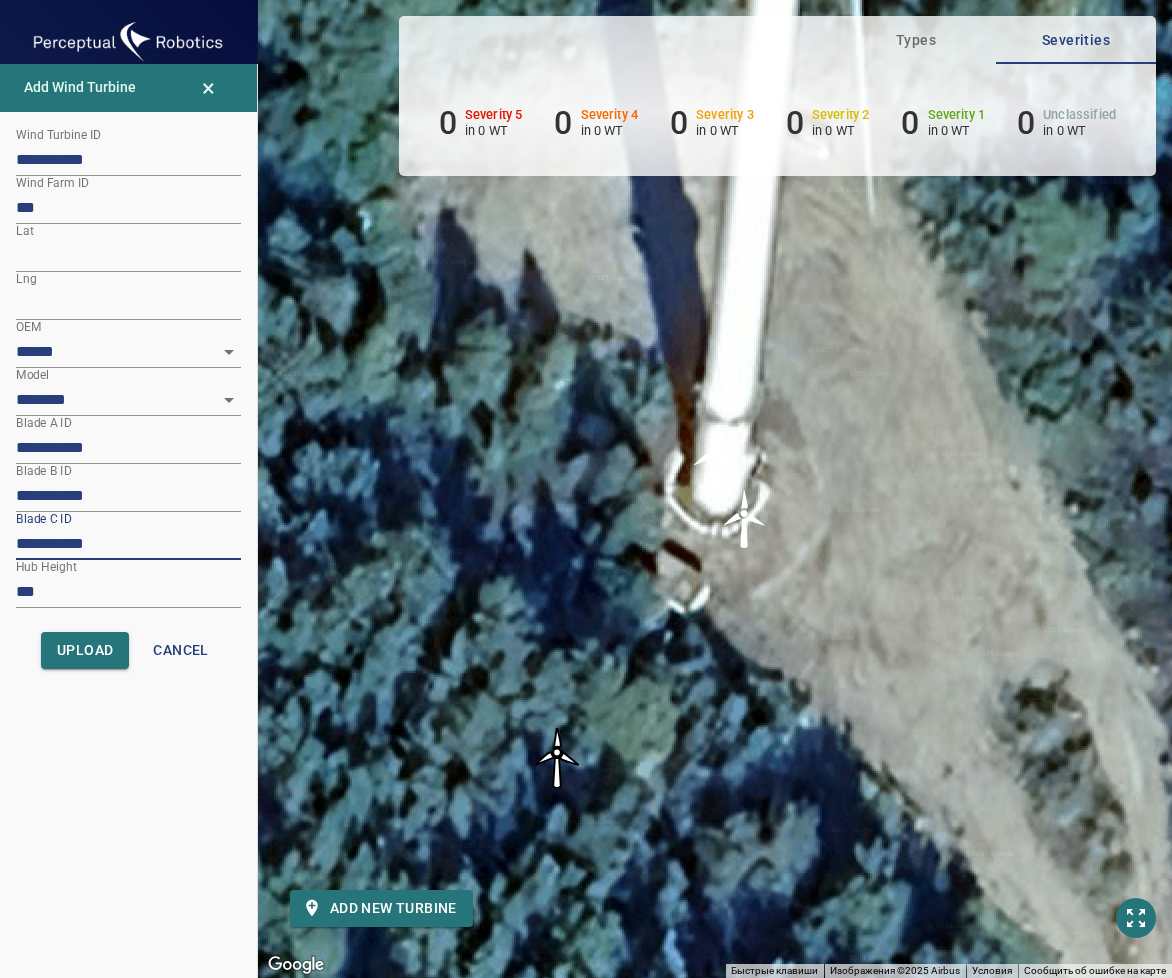 type on "**********" 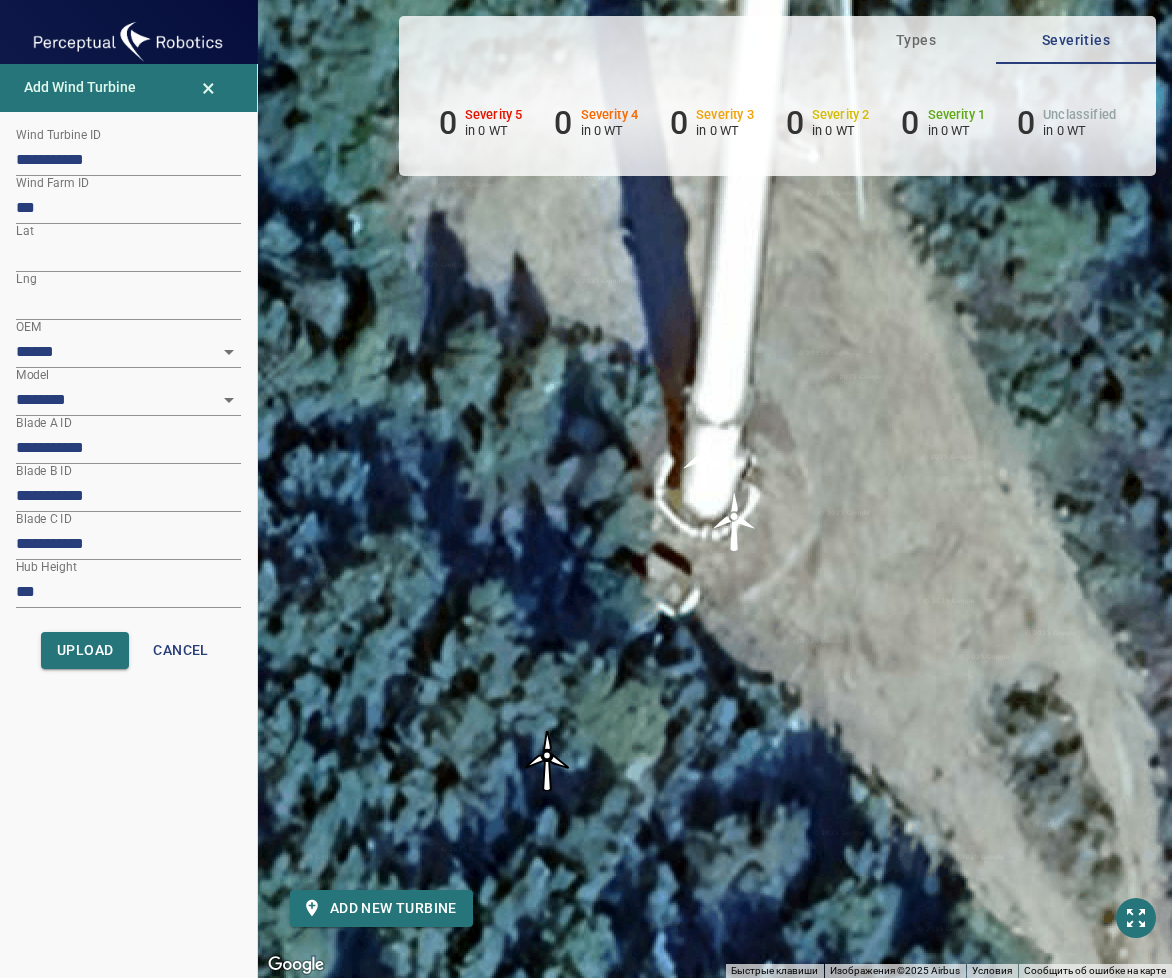 drag, startPoint x: 371, startPoint y: 547, endPoint x: 354, endPoint y: 553, distance: 18.027756 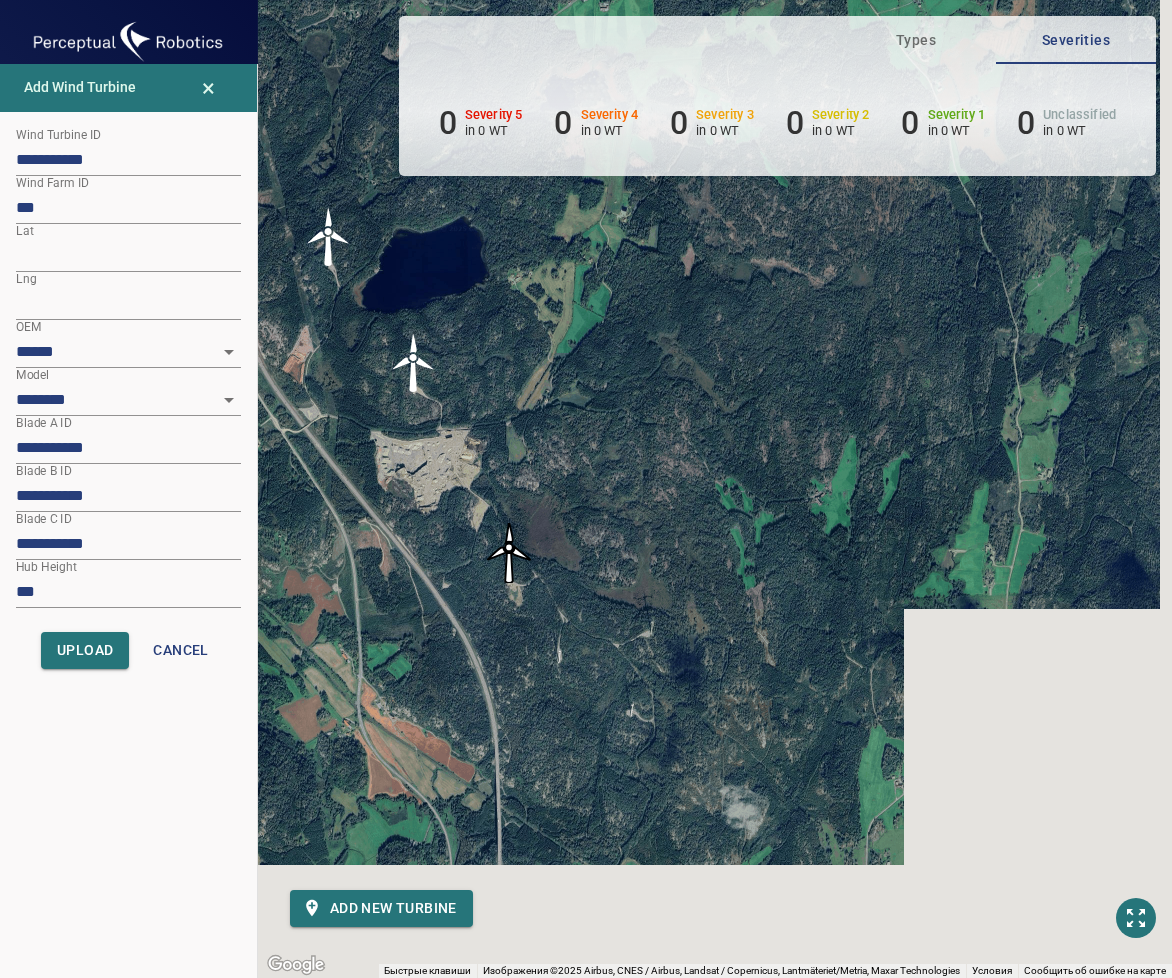 drag, startPoint x: 546, startPoint y: 621, endPoint x: 522, endPoint y: 239, distance: 382.75317 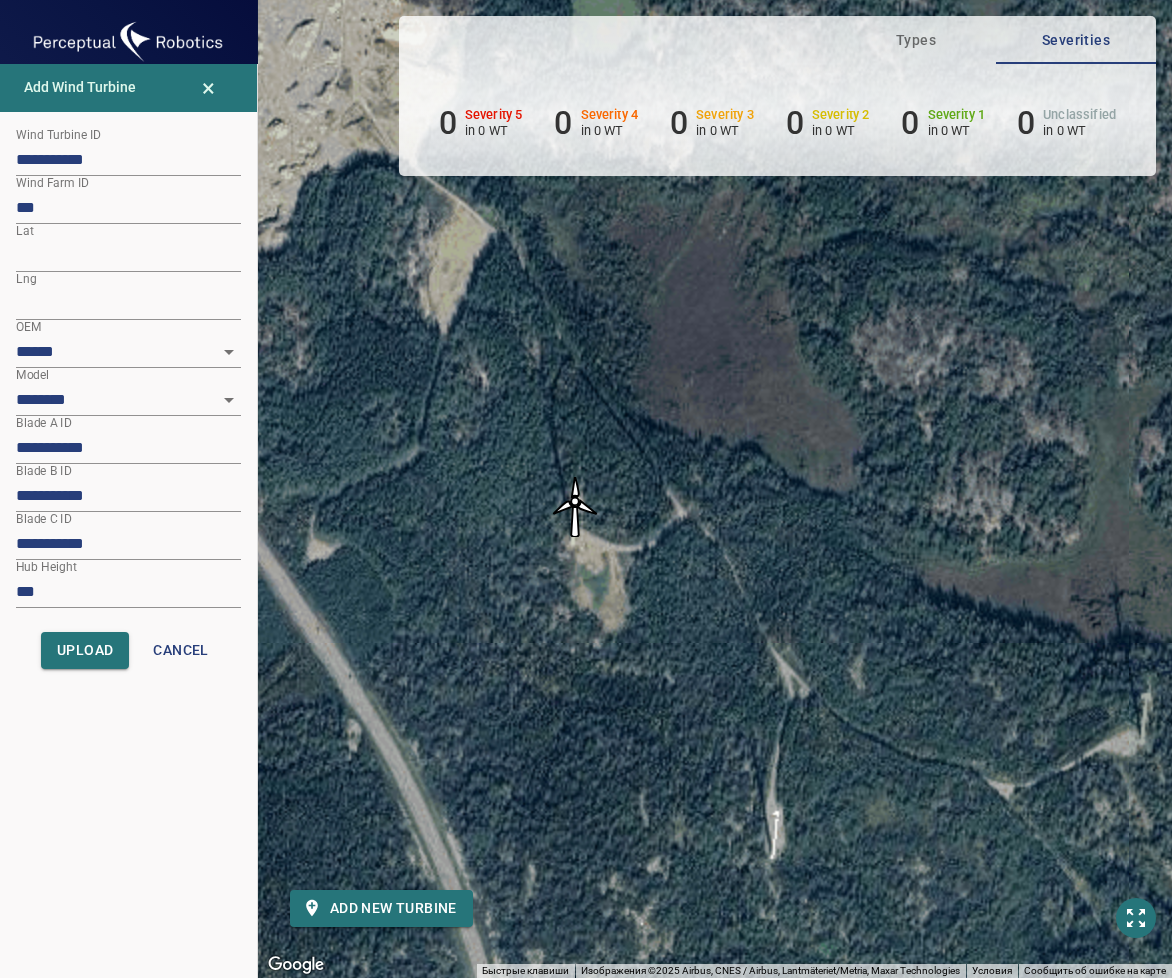 drag, startPoint x: 519, startPoint y: 502, endPoint x: 602, endPoint y: 624, distance: 147.55676 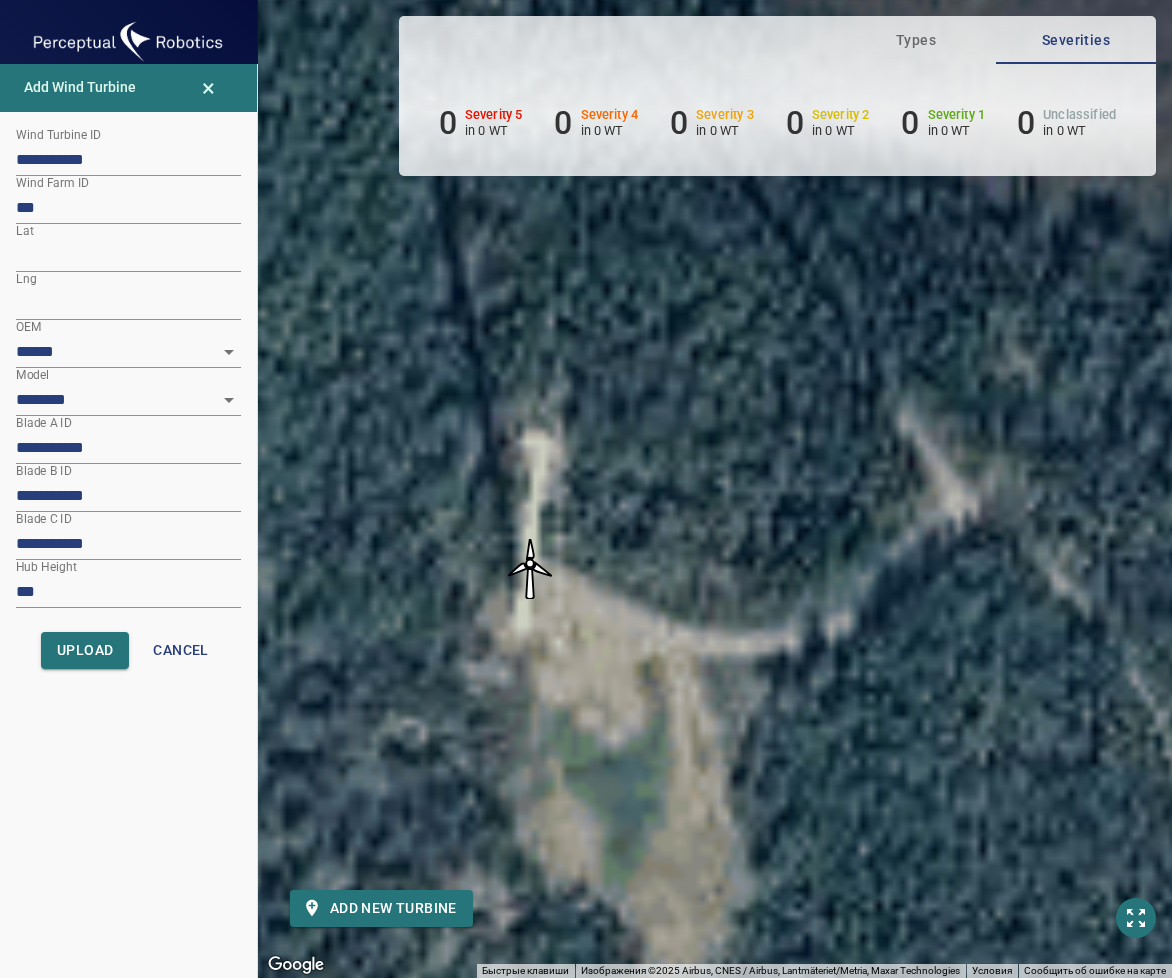 drag, startPoint x: 540, startPoint y: 491, endPoint x: 564, endPoint y: 756, distance: 266.08456 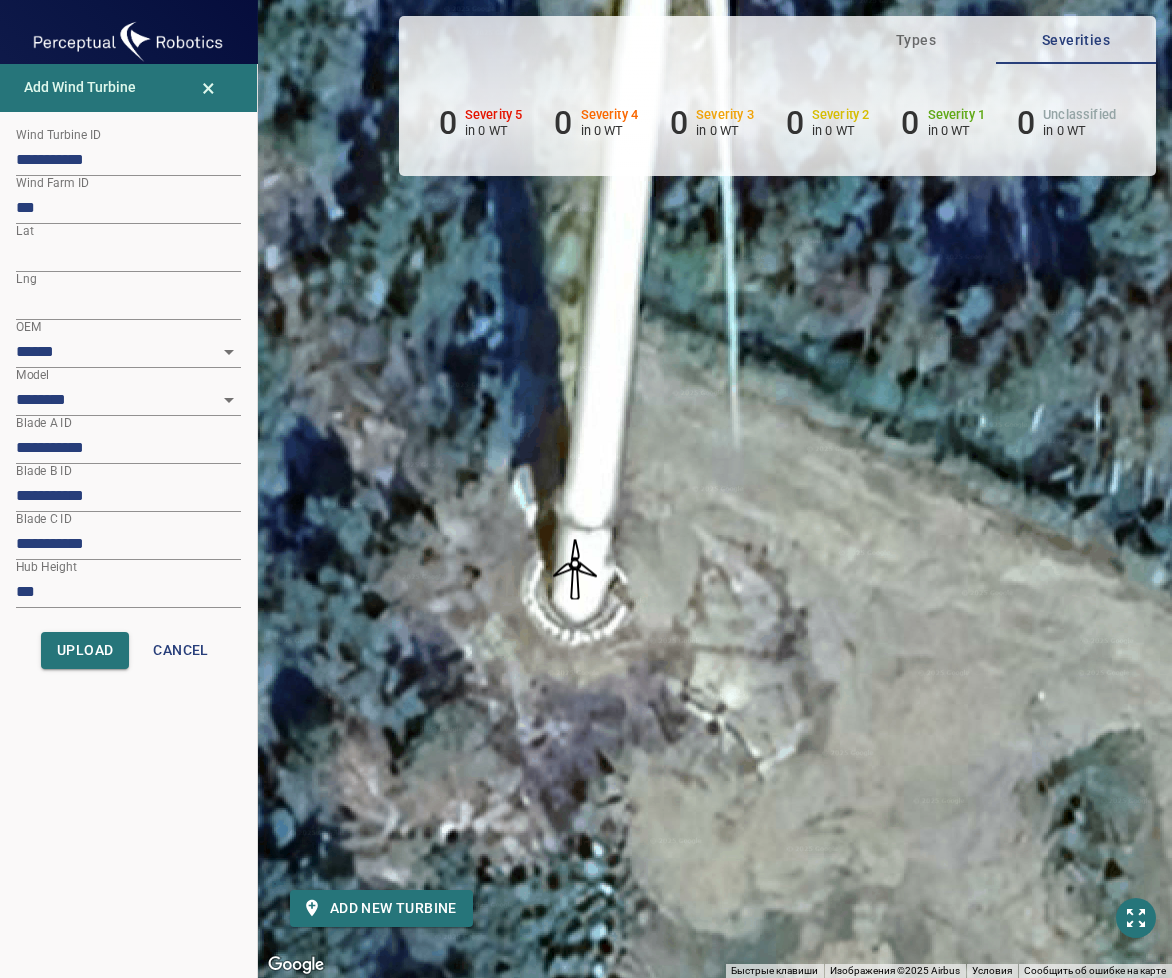 drag, startPoint x: 606, startPoint y: 477, endPoint x: 567, endPoint y: 575, distance: 105.47511 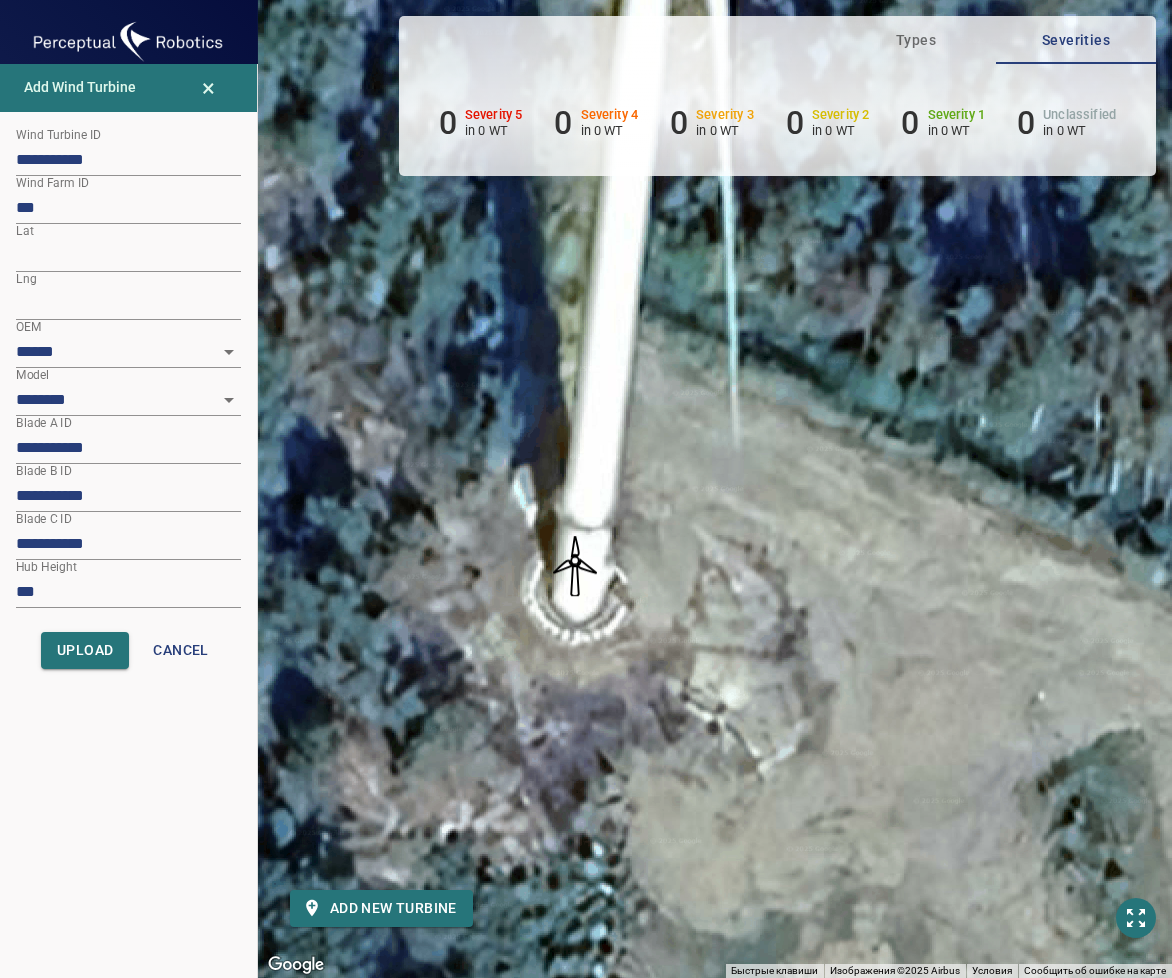 click at bounding box center [575, 566] 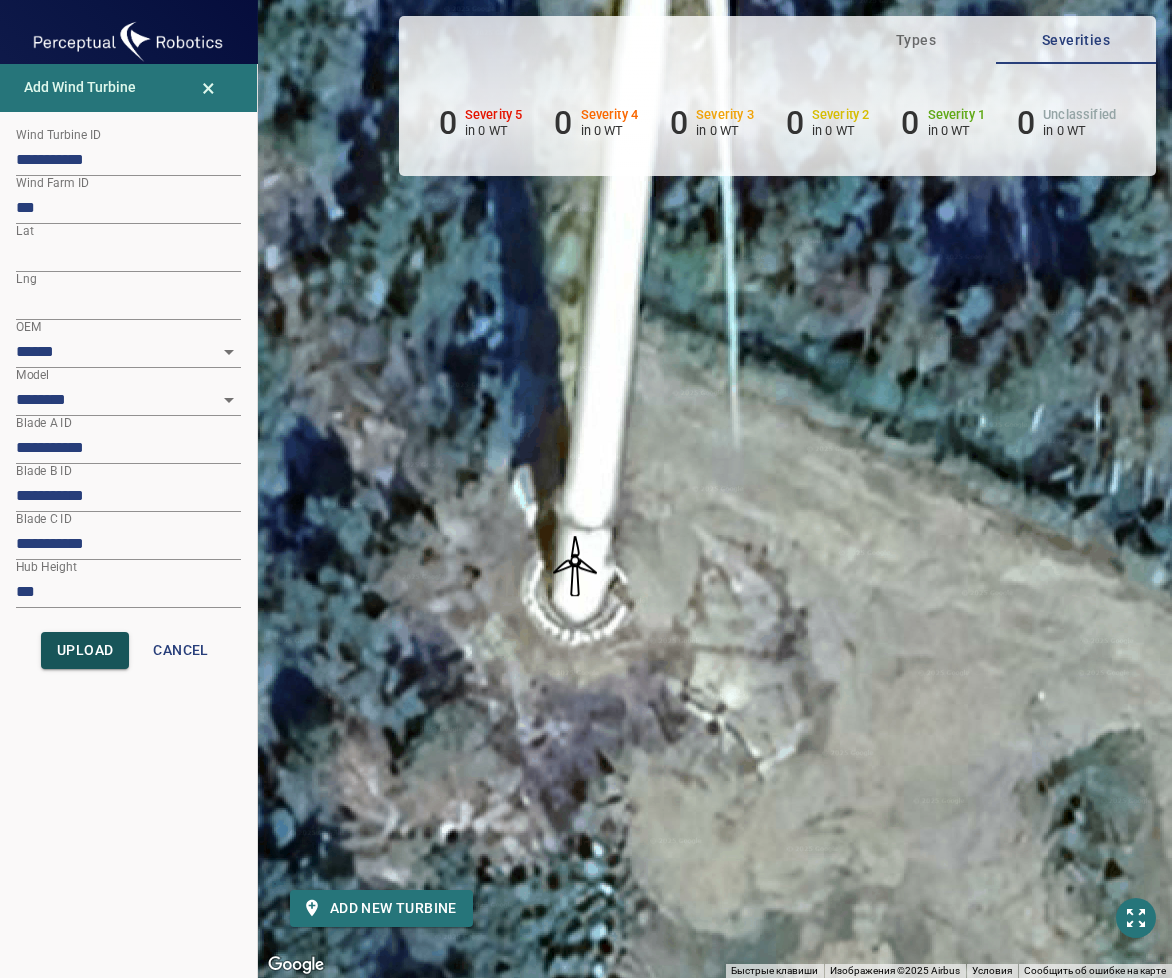 click on "Upload" at bounding box center (85, 650) 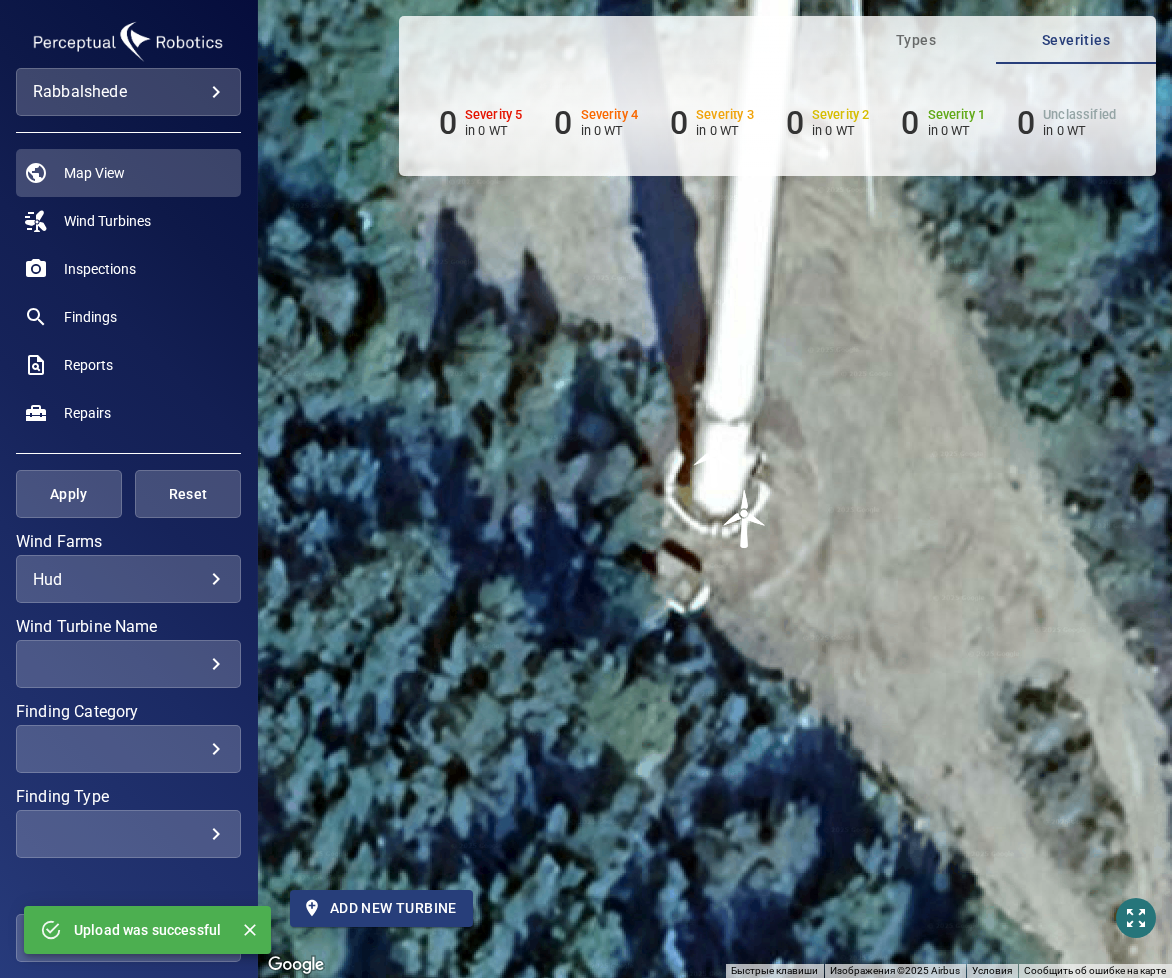 click on "Add new turbine" at bounding box center (381, 908) 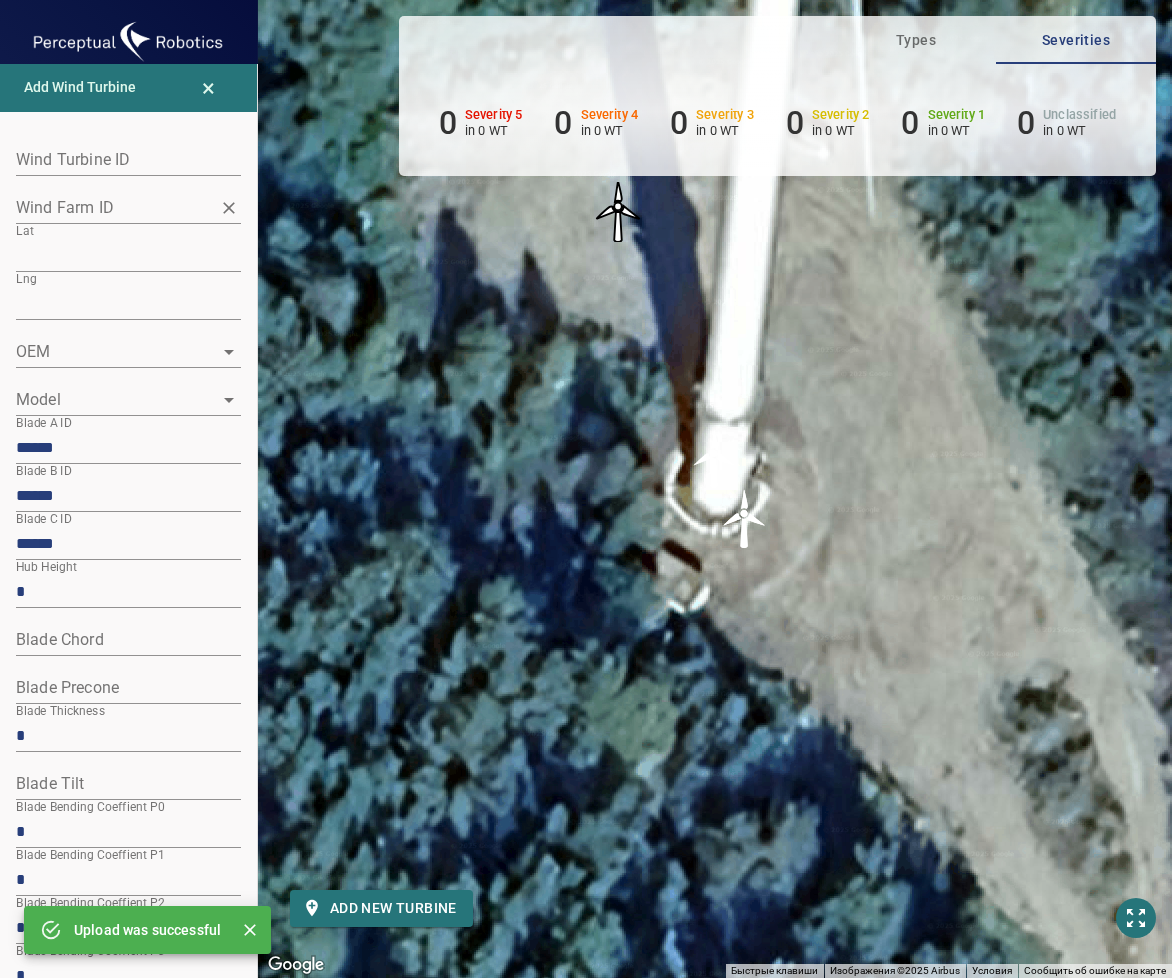 click on "Wind Farm ID" at bounding box center (113, 207) 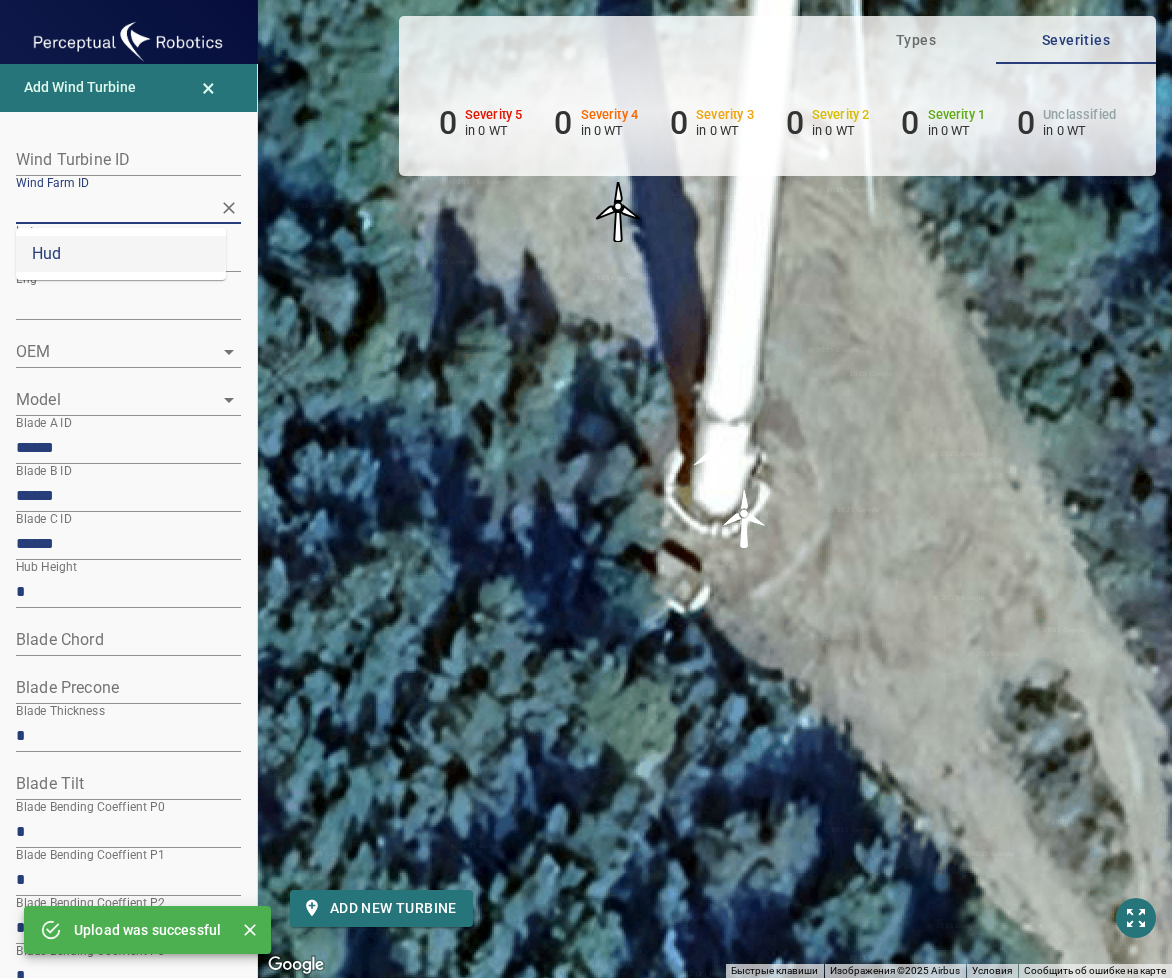 click on "Hud" at bounding box center [121, 254] 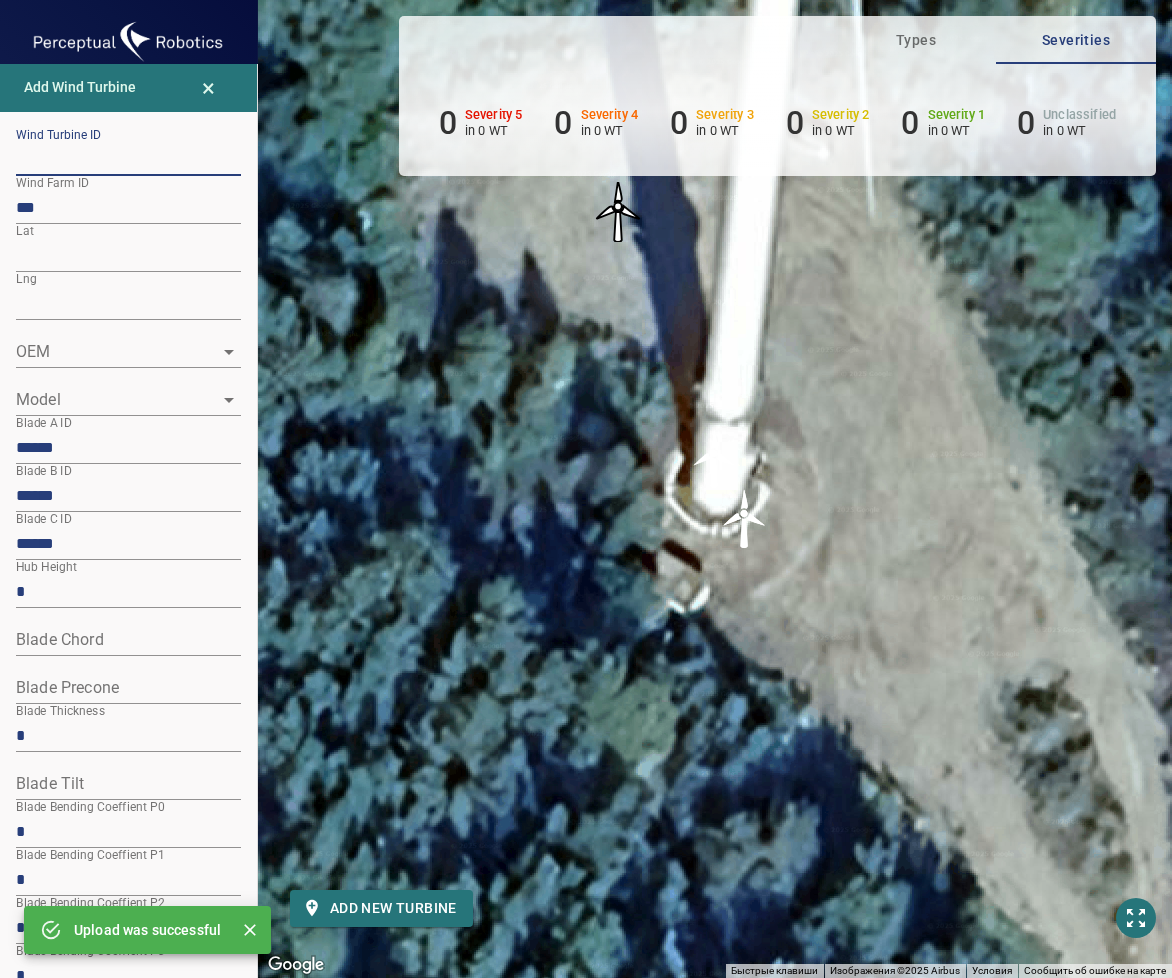 click at bounding box center (128, 160) 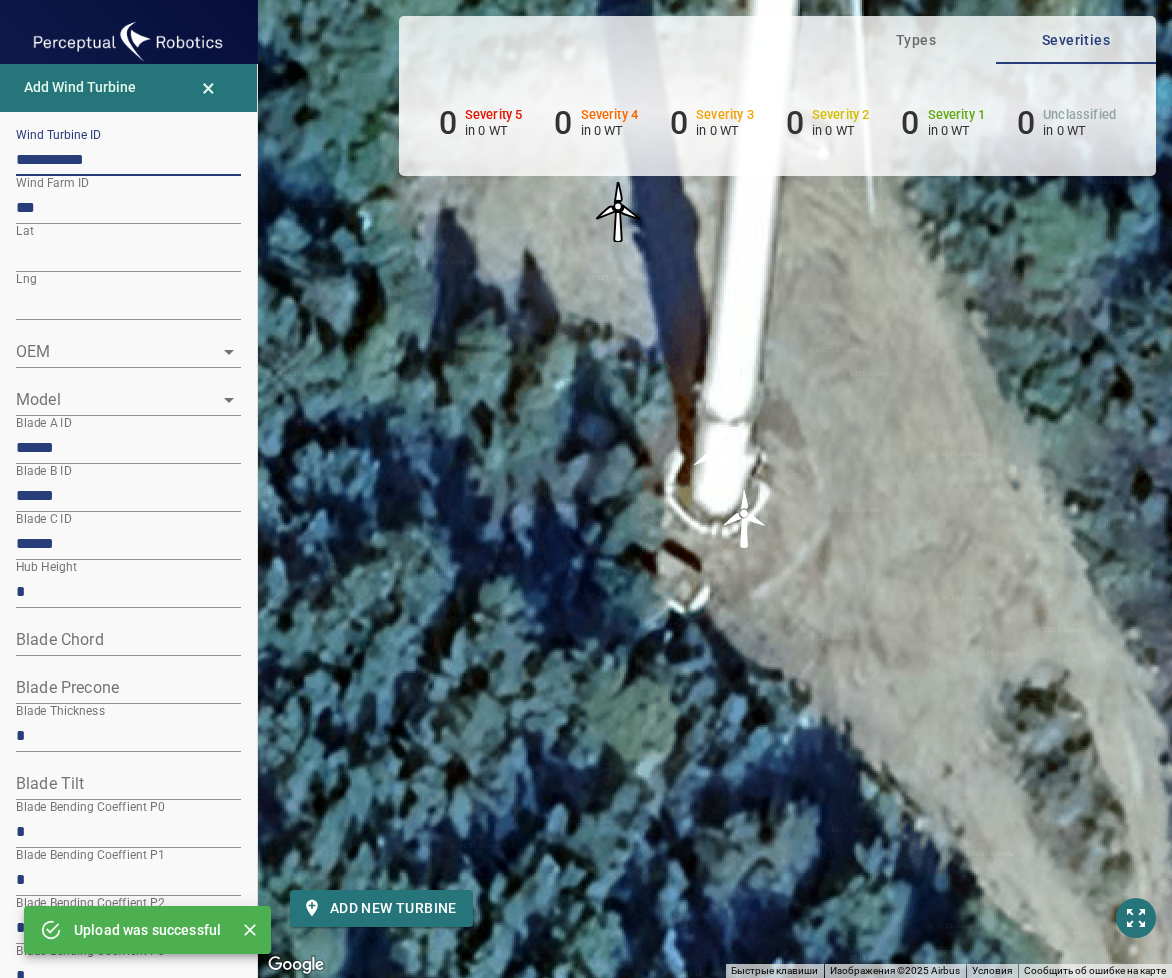 type on "**********" 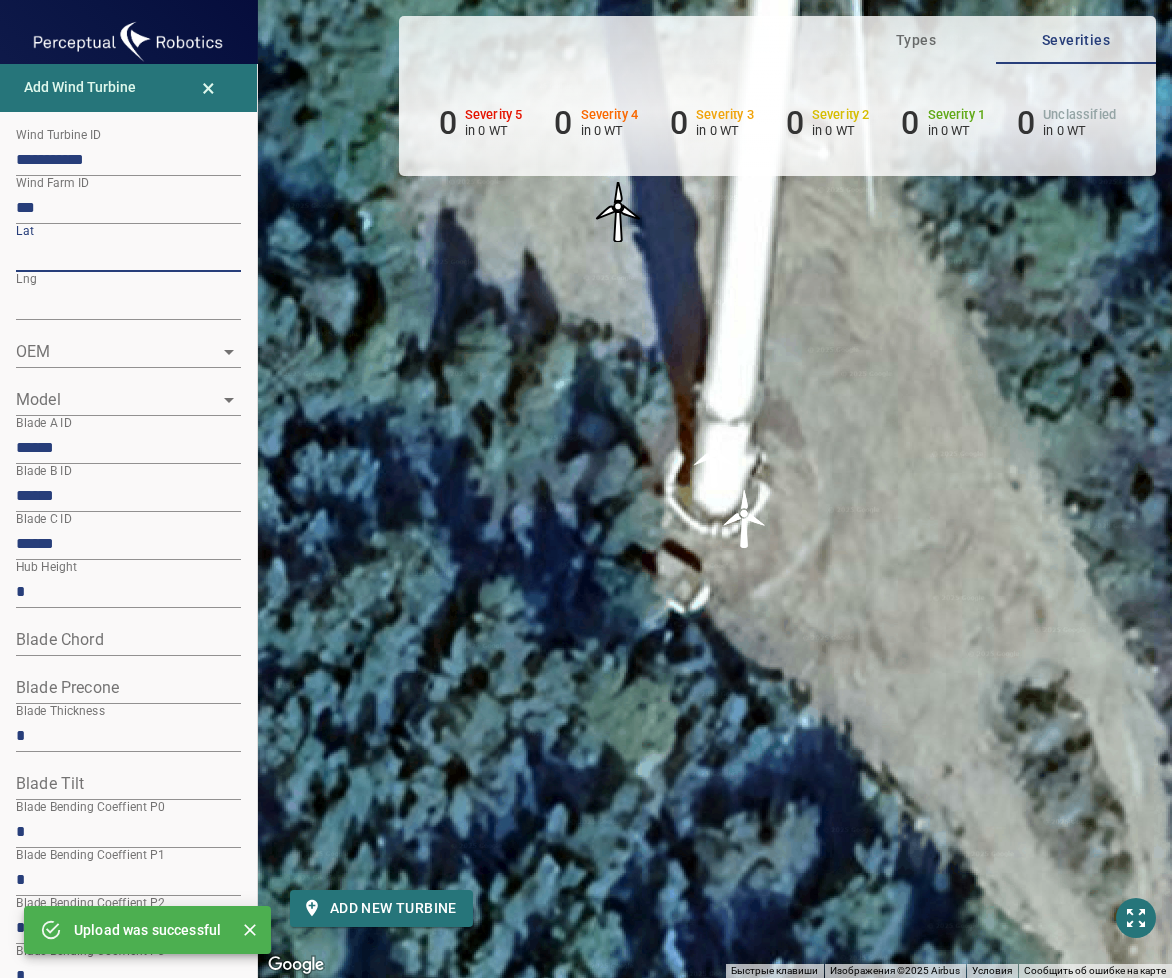 drag, startPoint x: 124, startPoint y: 253, endPoint x: 0, endPoint y: 253, distance: 124 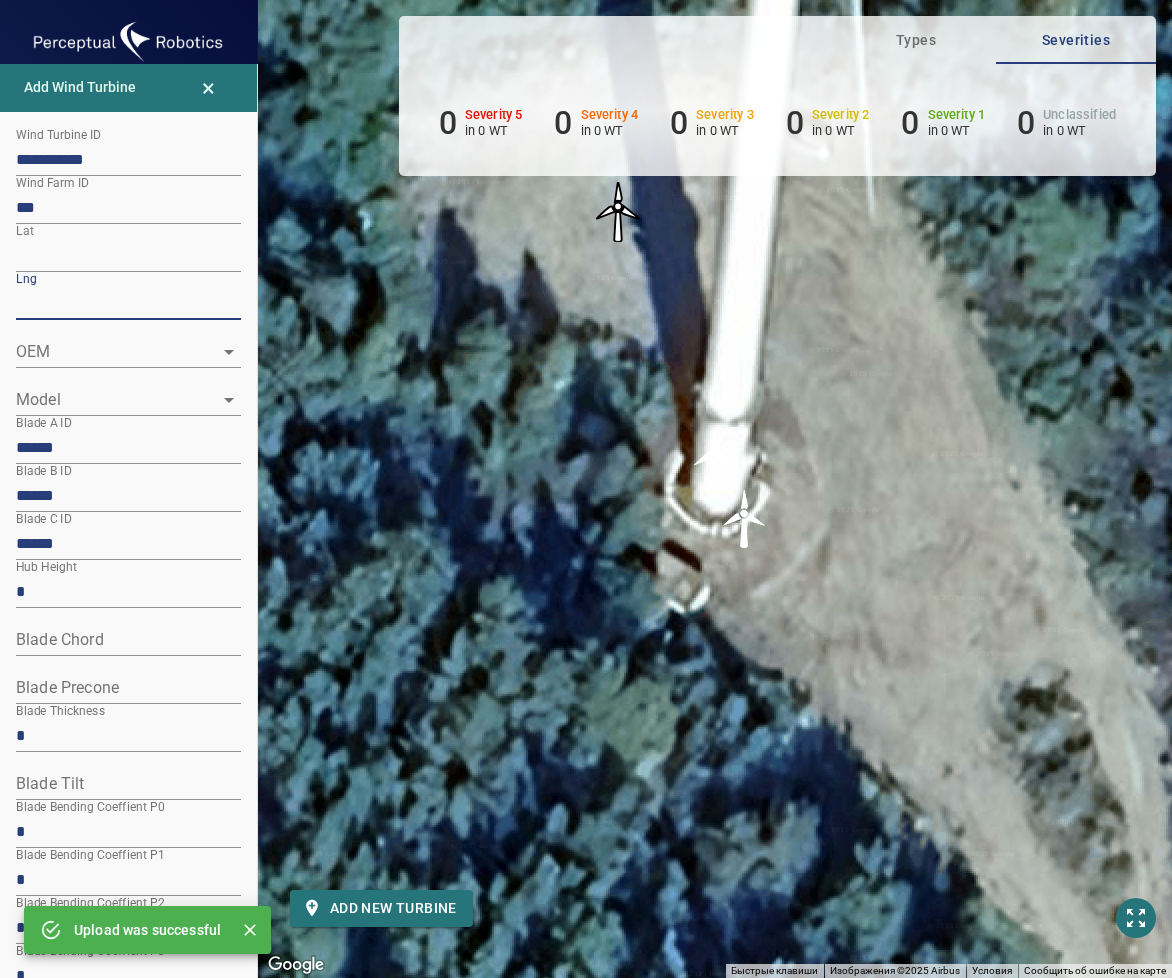 drag, startPoint x: 116, startPoint y: 299, endPoint x: -16, endPoint y: 295, distance: 132.0606 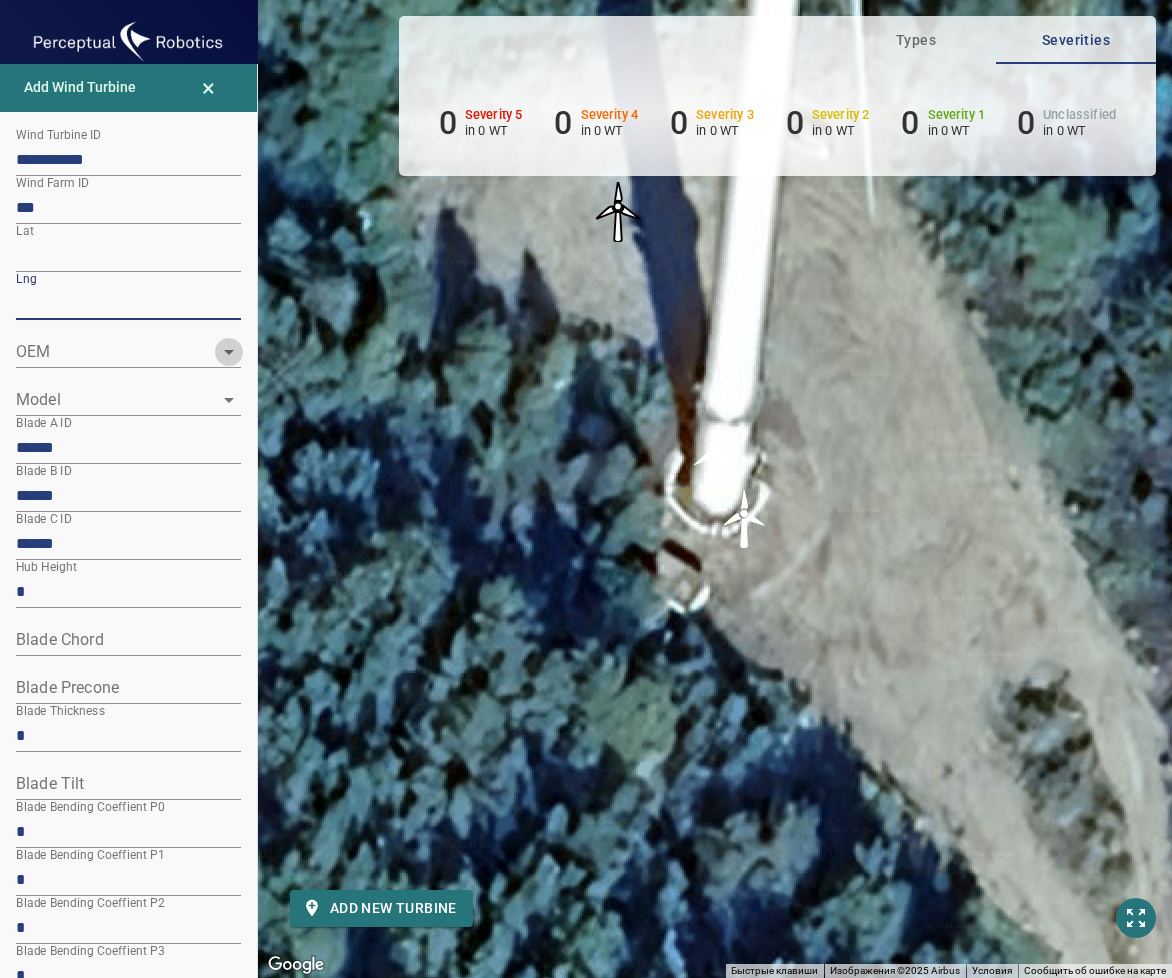 click 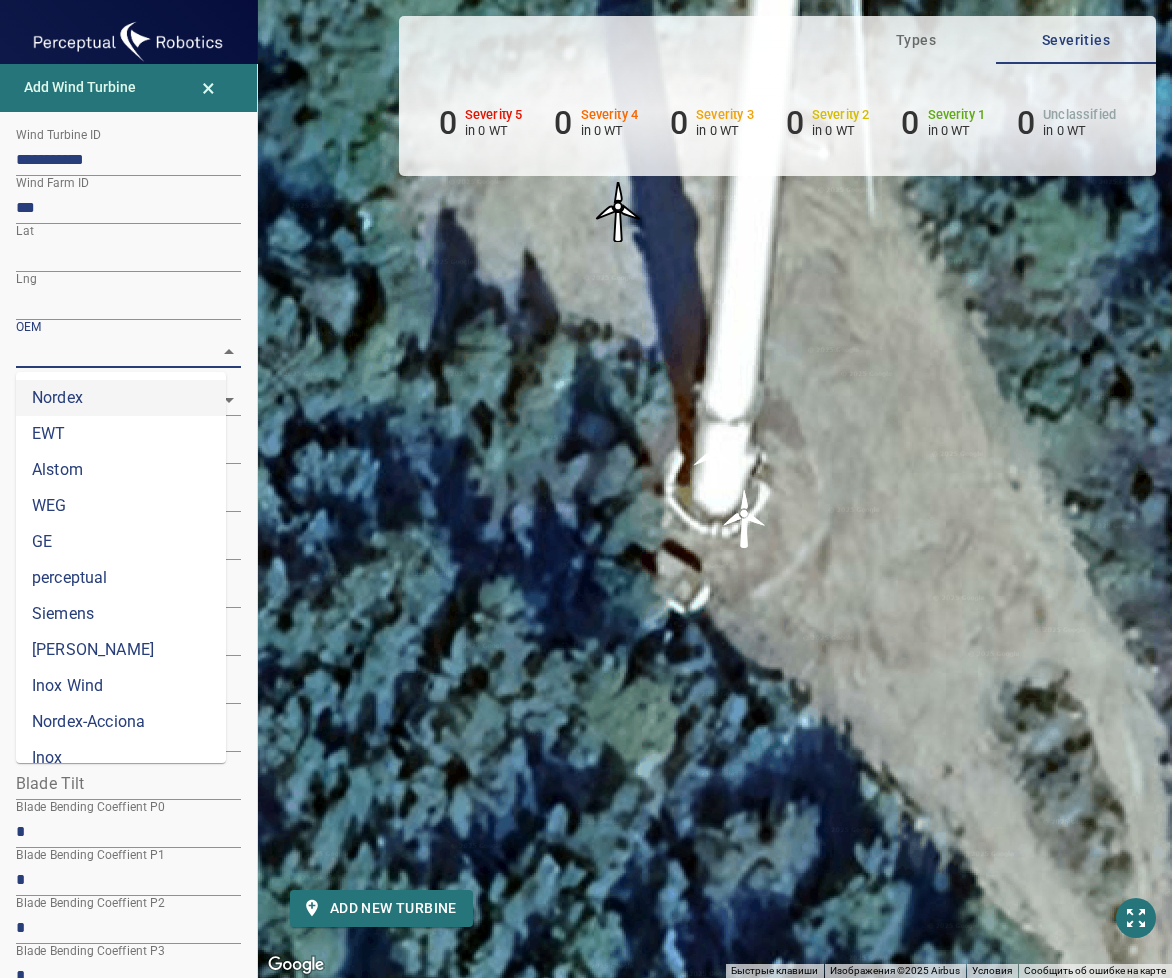 click on "Nordex" at bounding box center [121, 398] 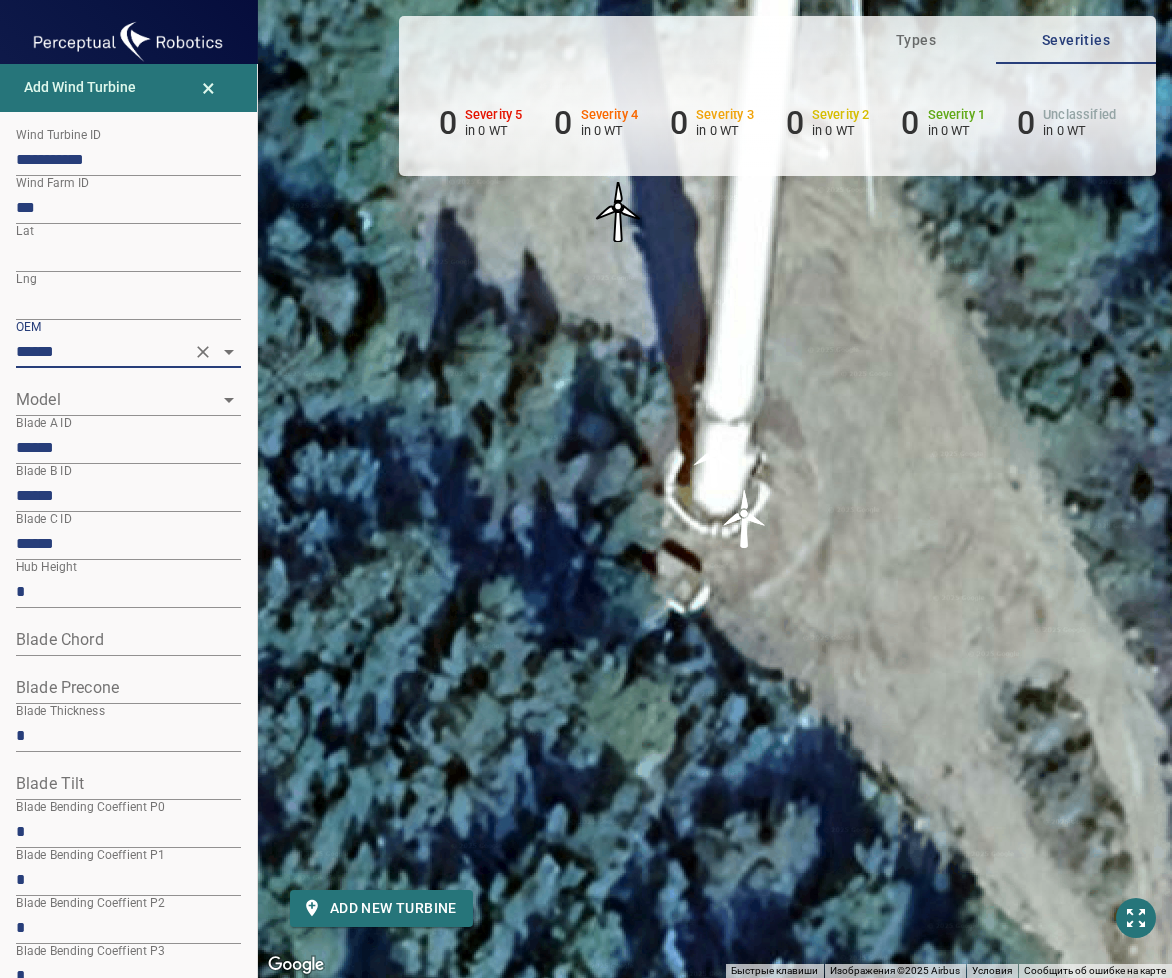 click 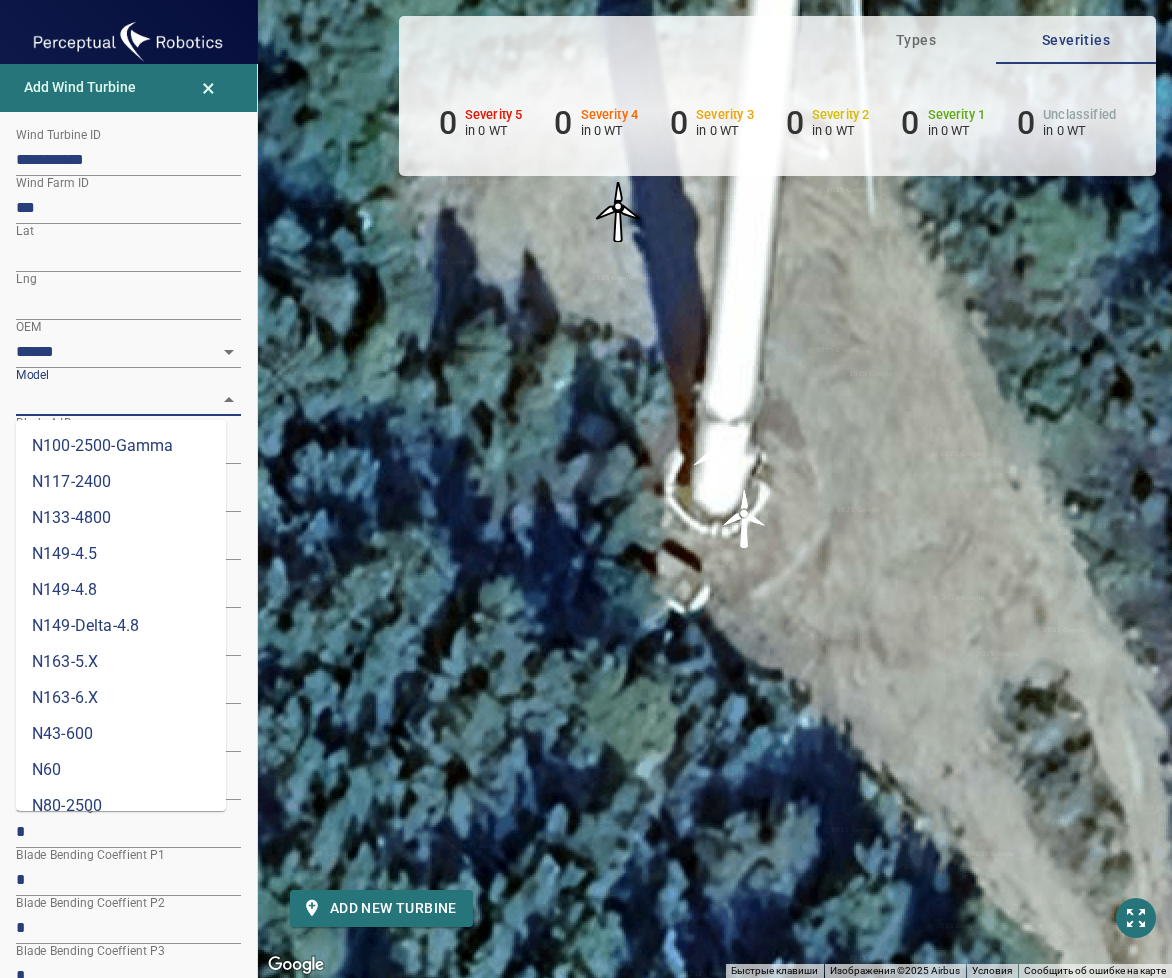scroll, scrollTop: 164, scrollLeft: 0, axis: vertical 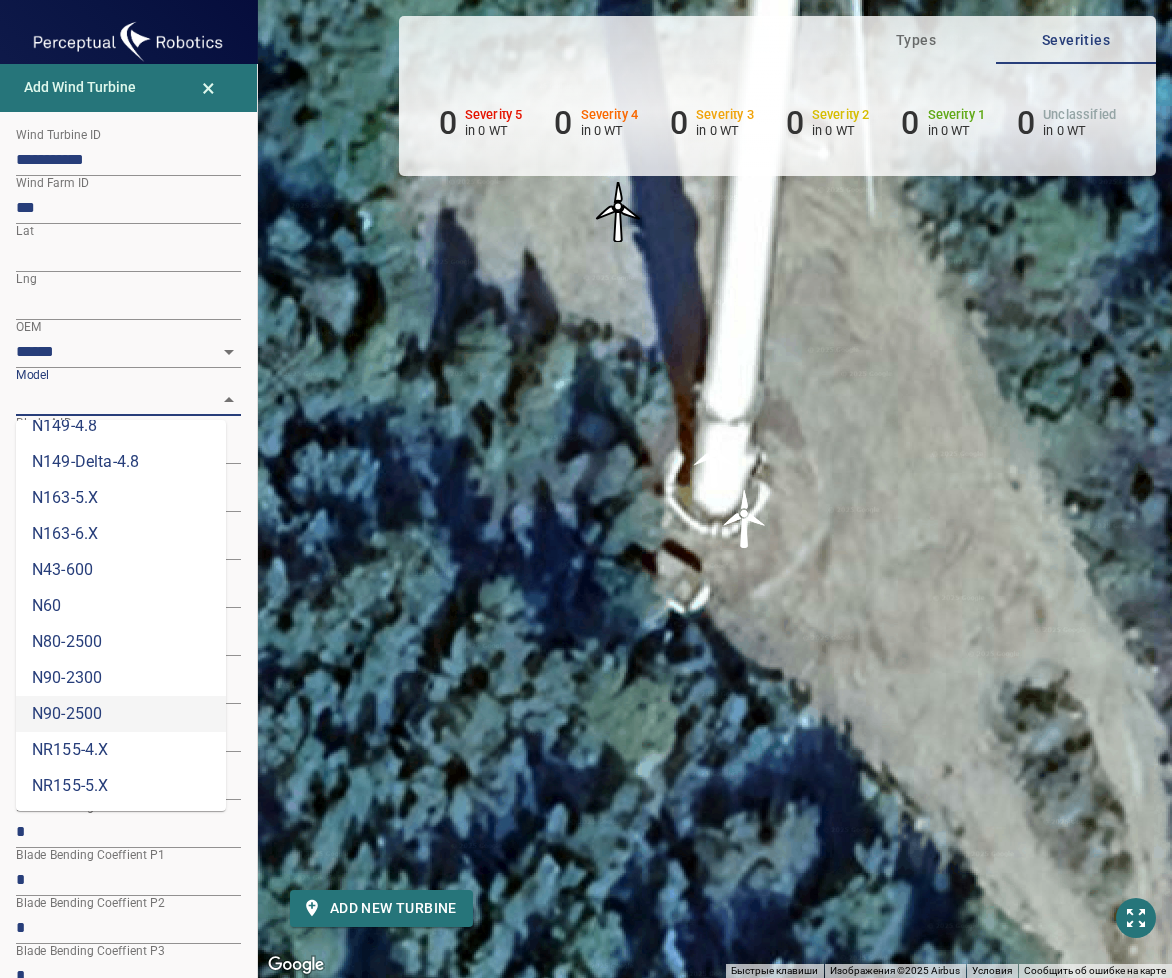 click on "N90-2500" at bounding box center (121, 714) 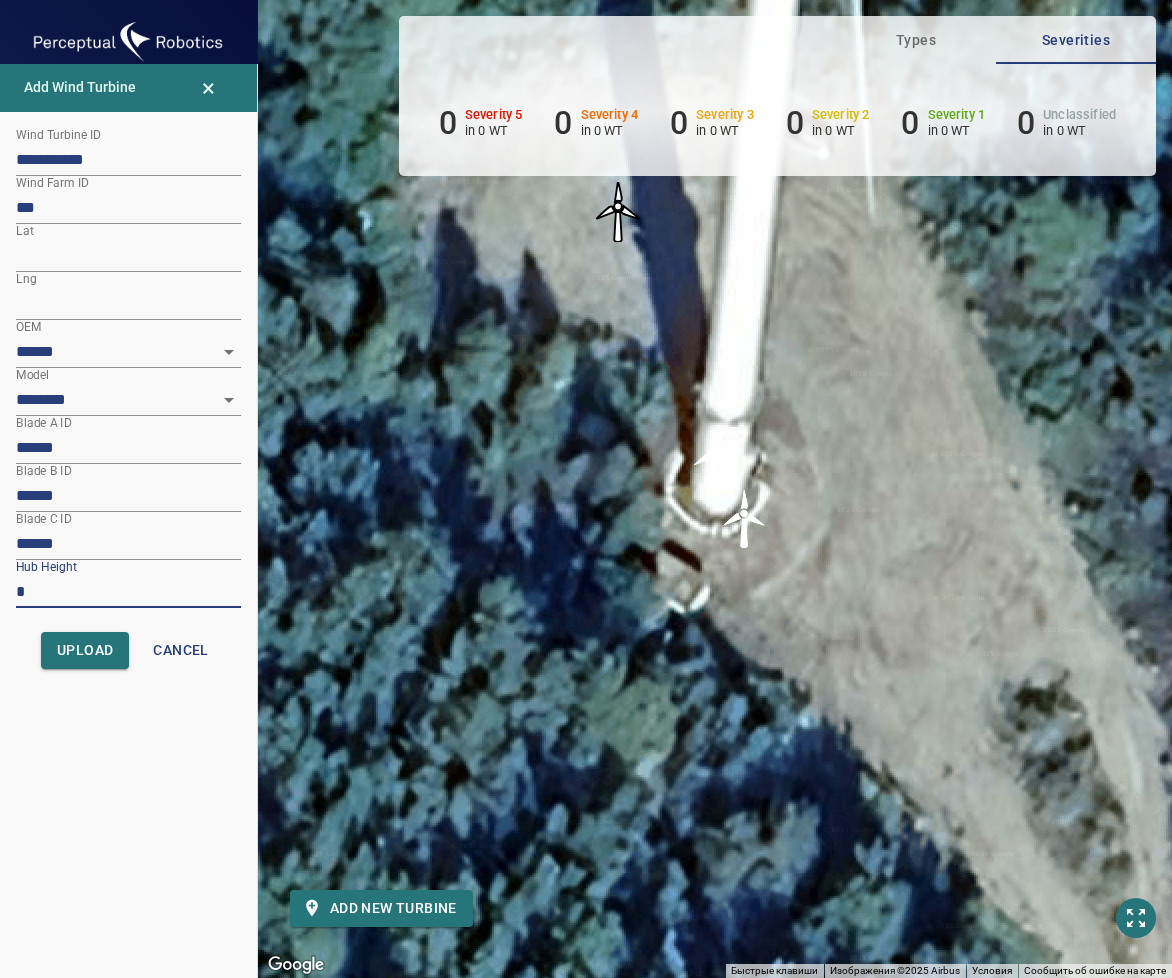 drag, startPoint x: 46, startPoint y: 596, endPoint x: -3, endPoint y: 589, distance: 49.497475 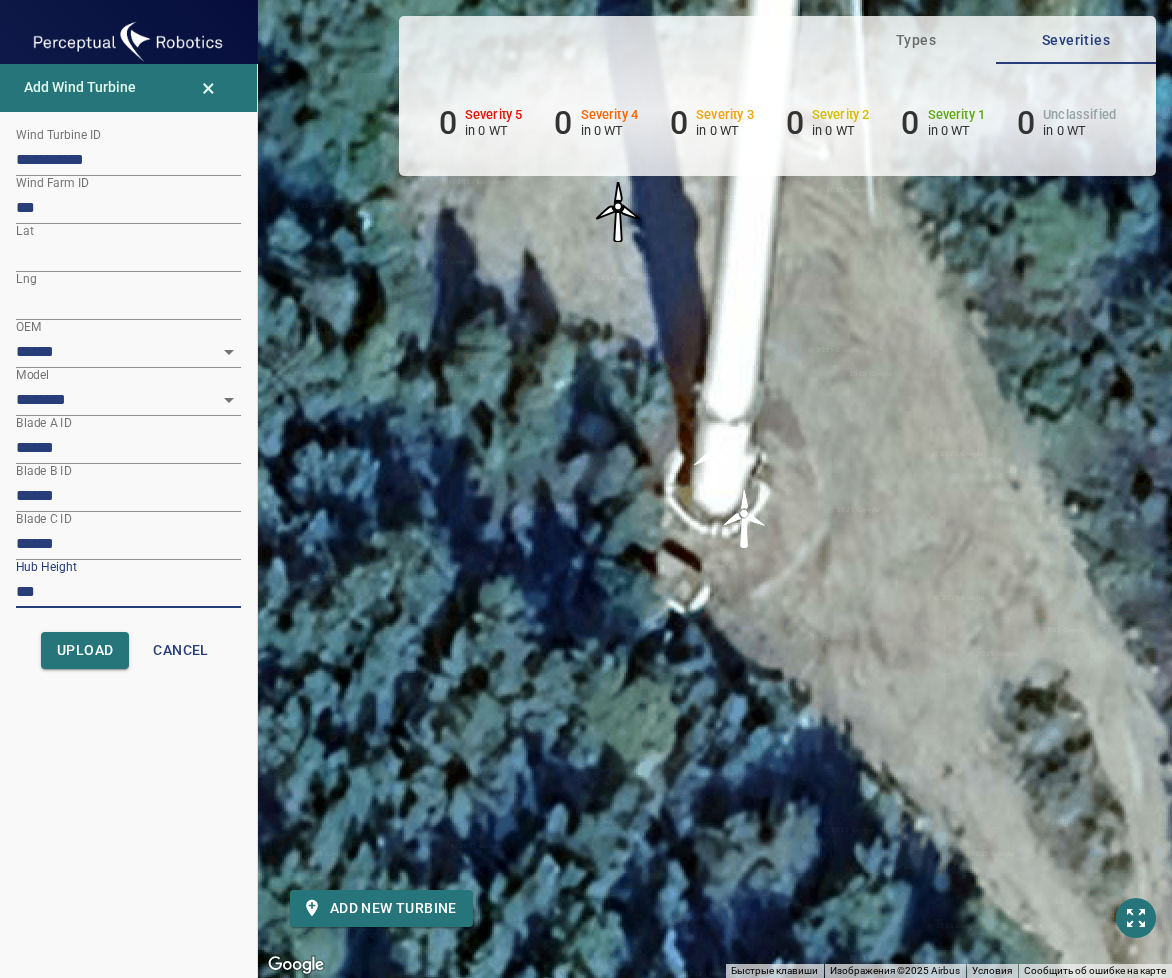 type on "***" 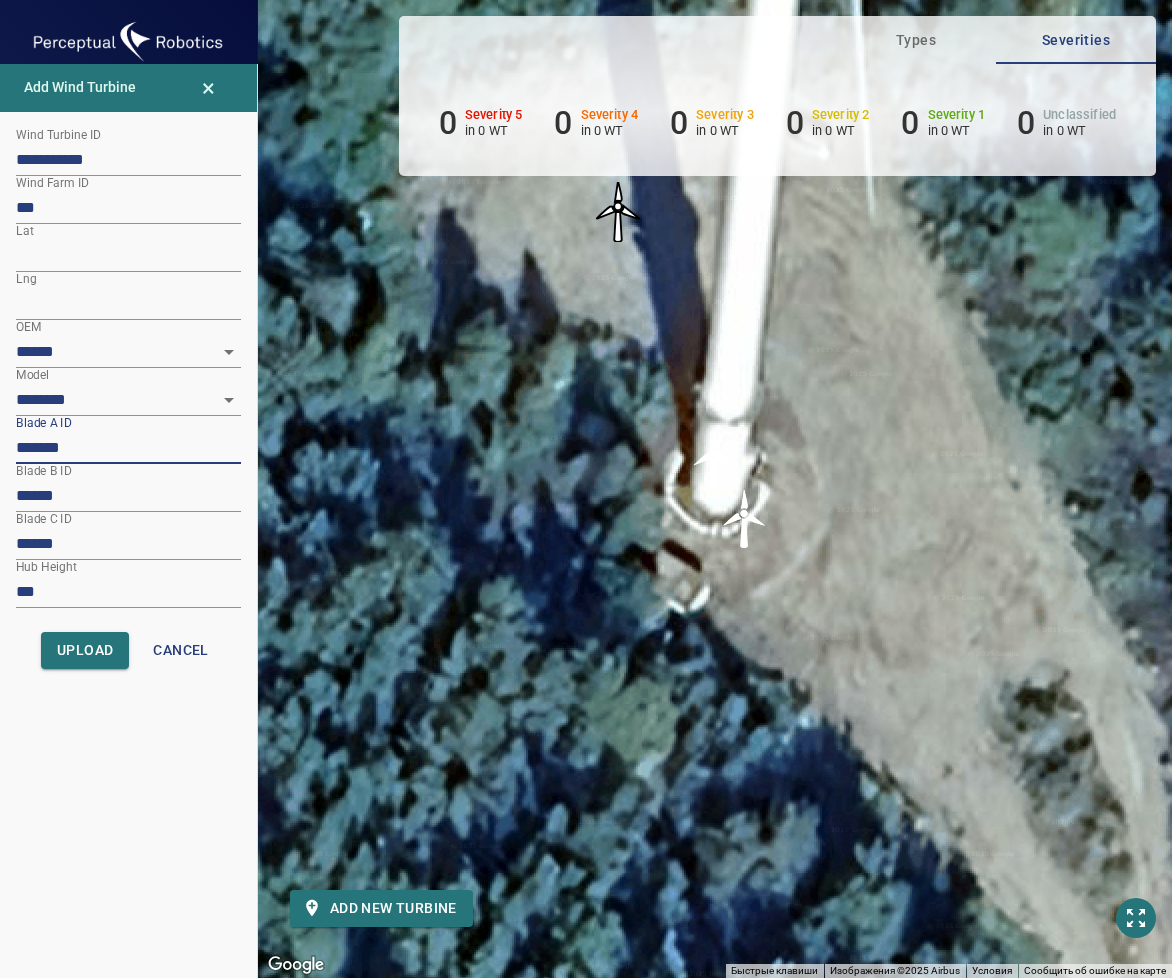 paste on "****" 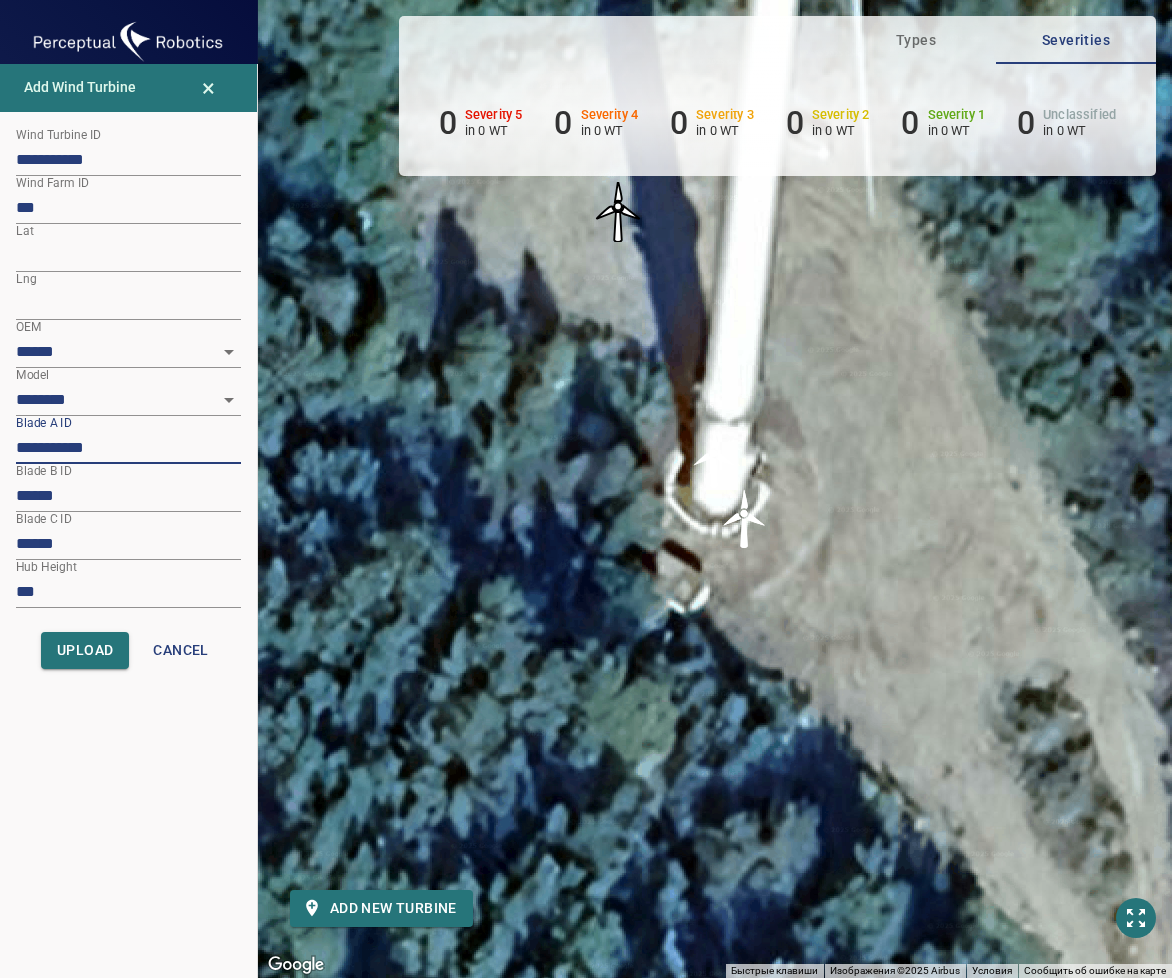 type on "**********" 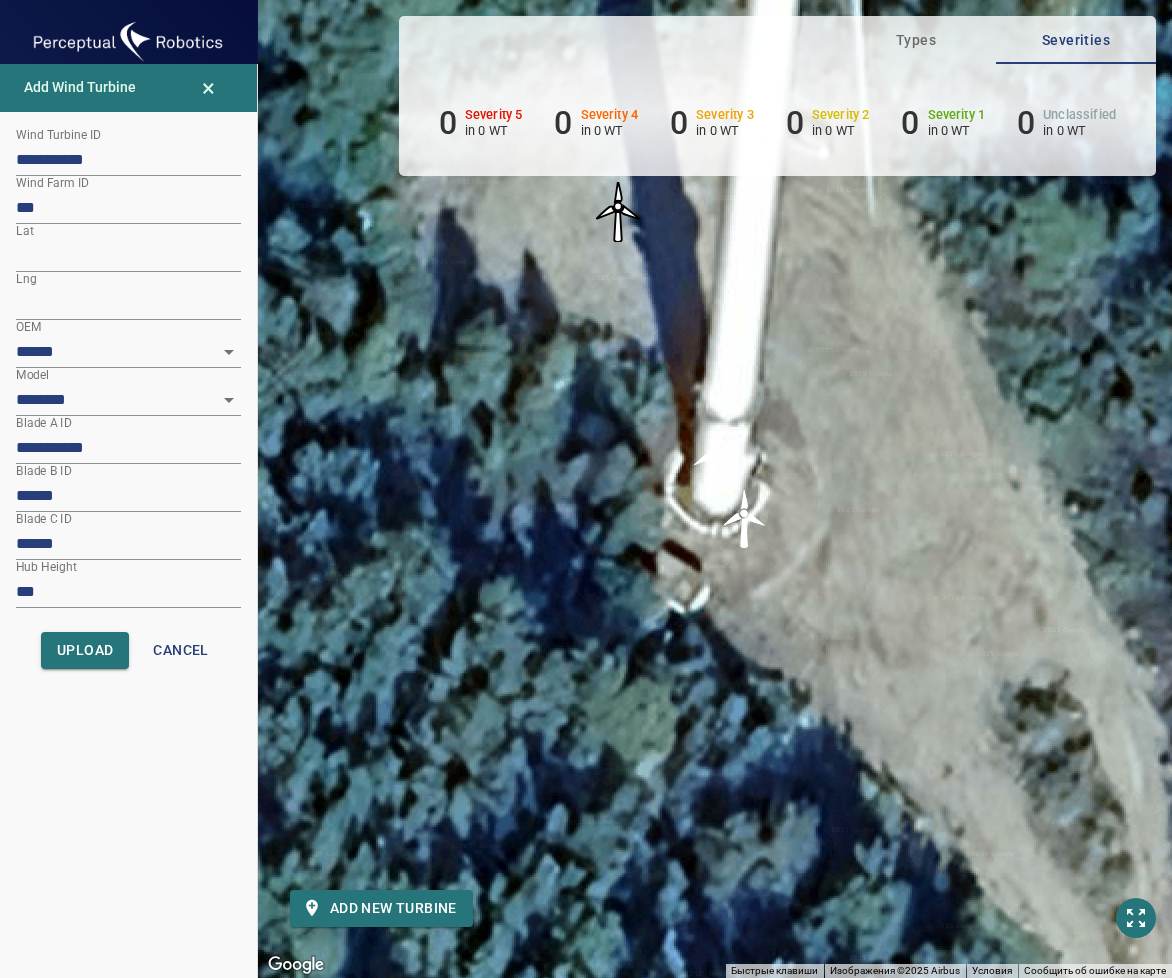 click on "Blade C ID ******" at bounding box center (128, 536) 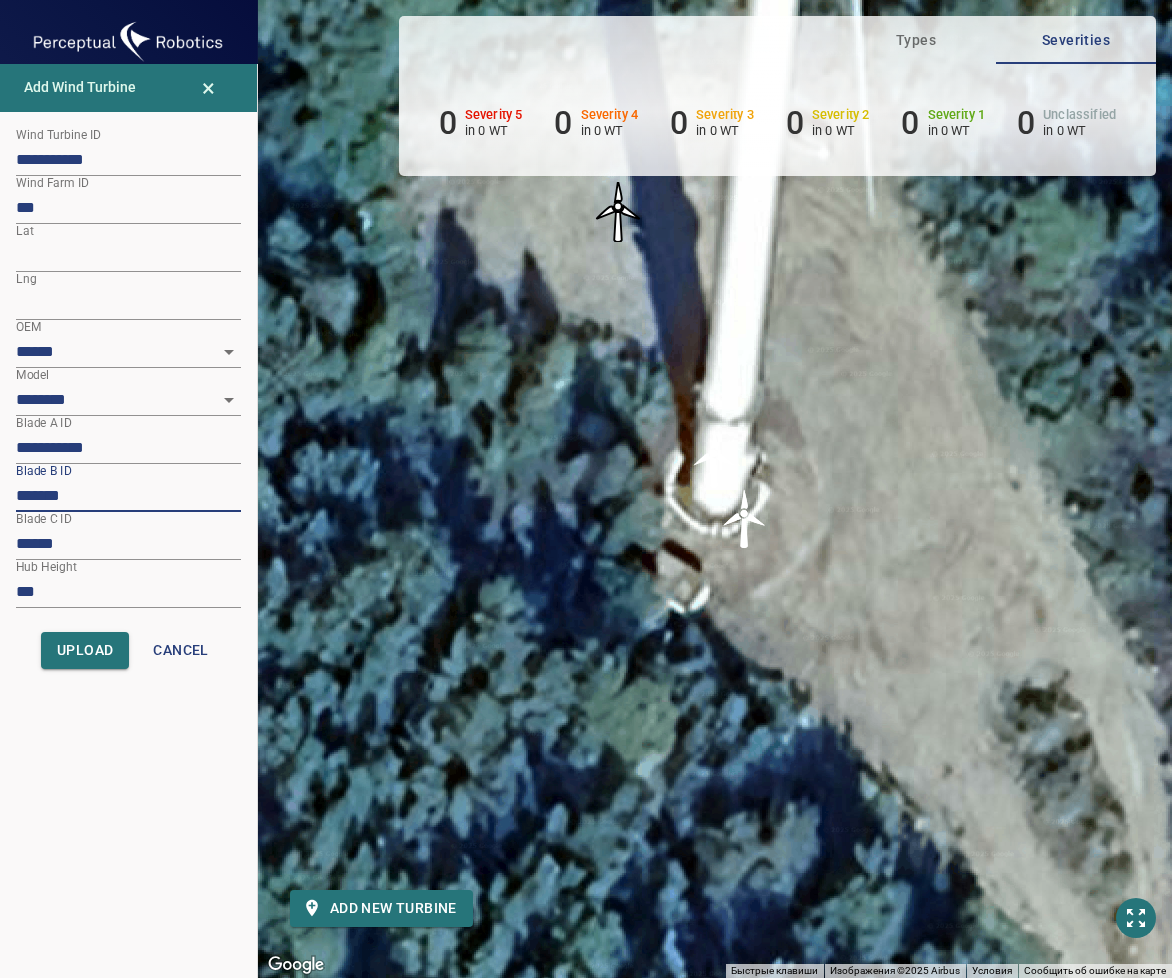 paste on "****" 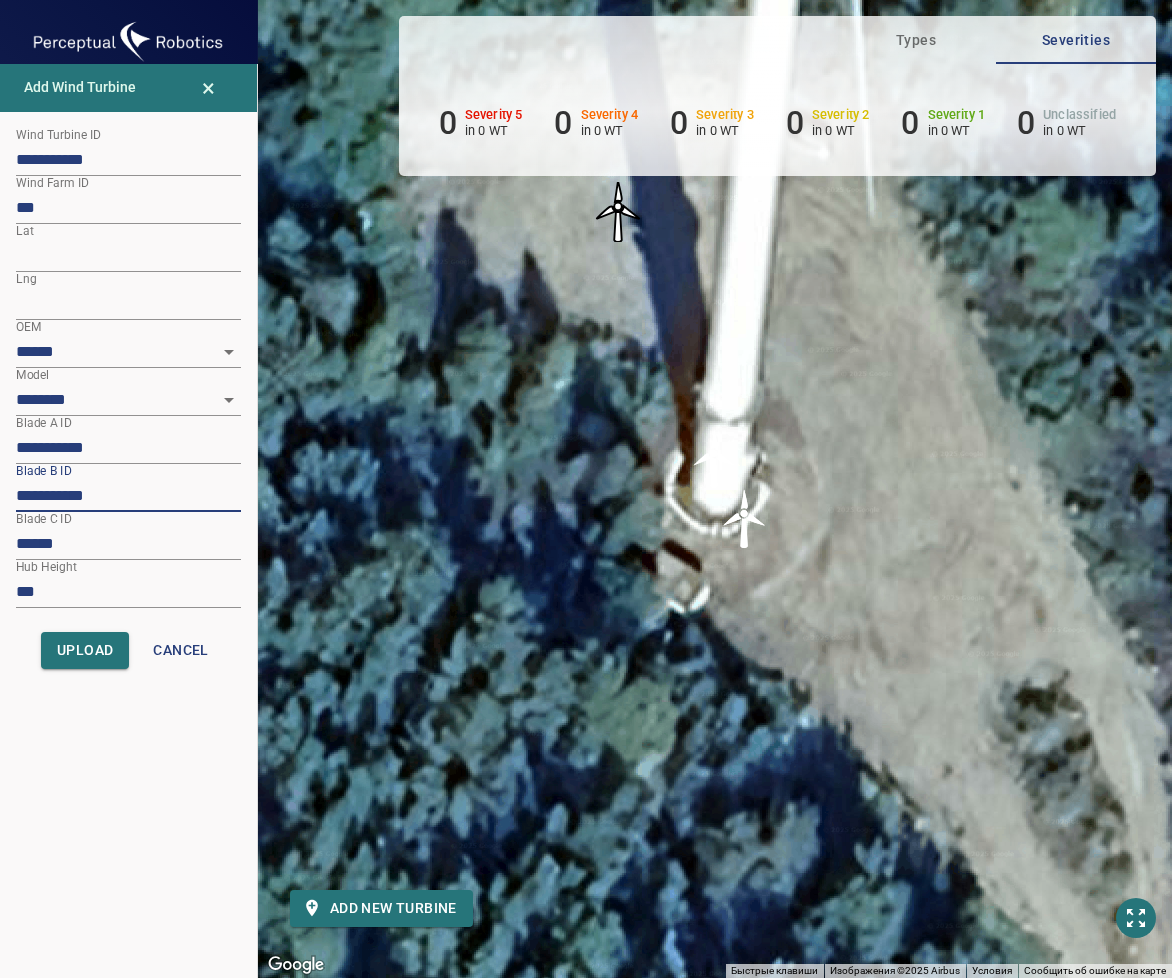 type on "**********" 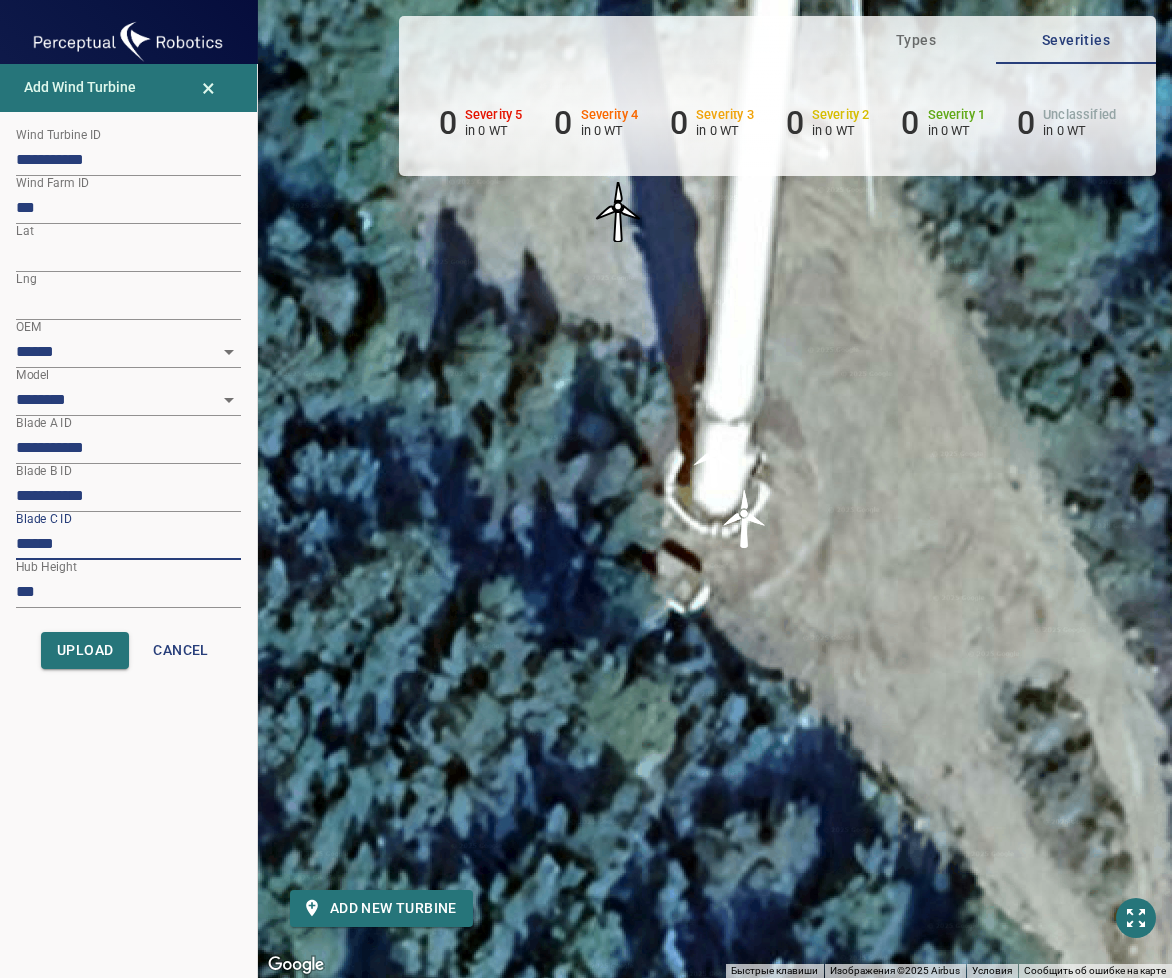click on "******" at bounding box center [128, 544] 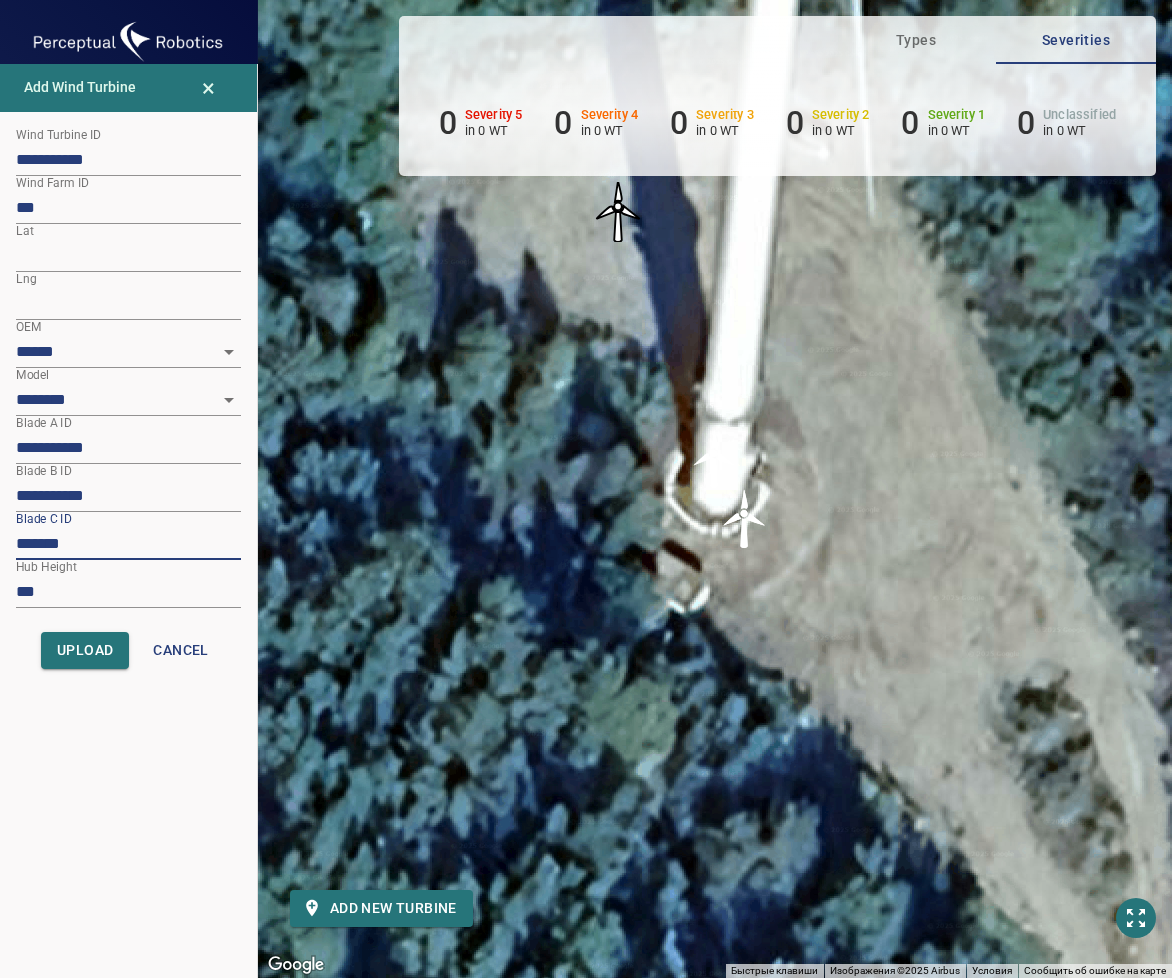 paste on "****" 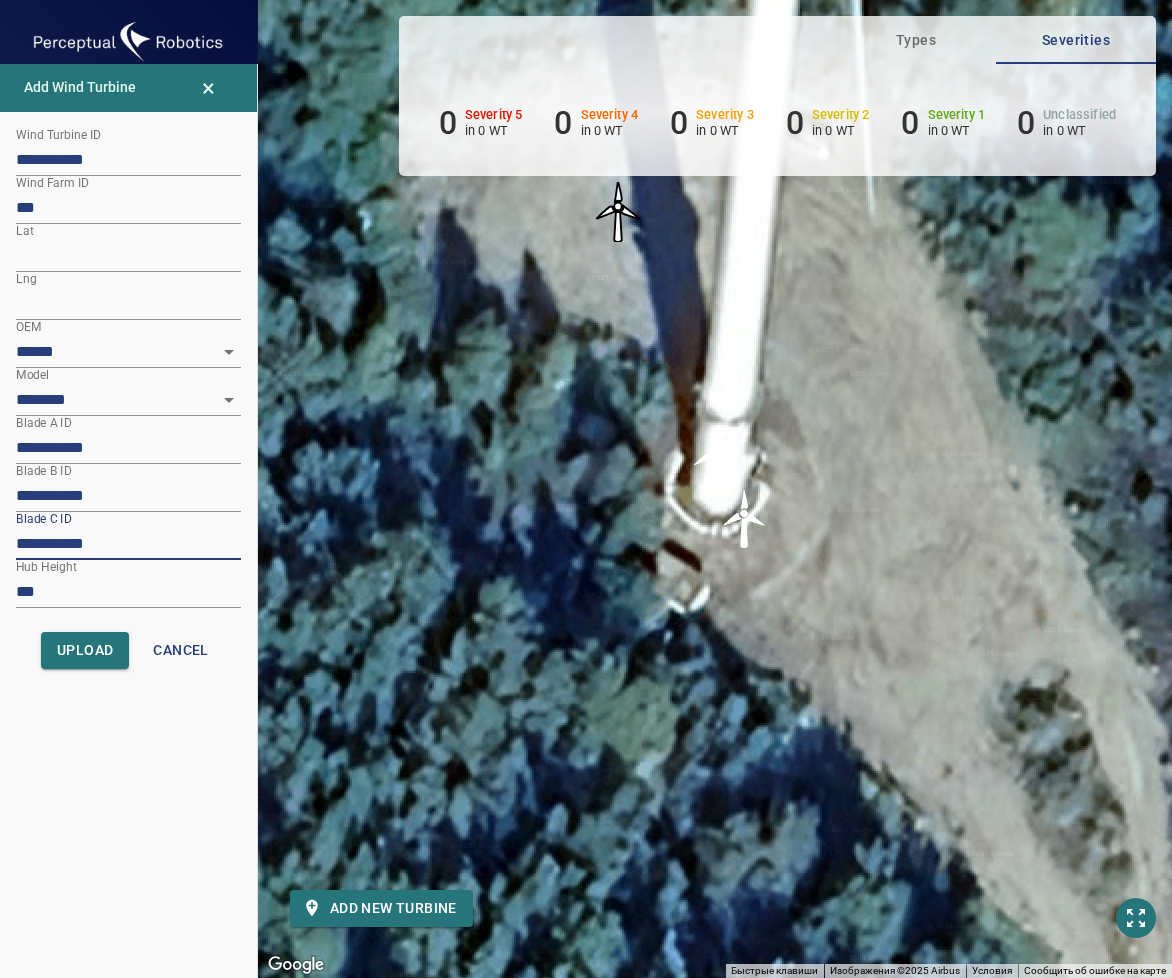 type on "**********" 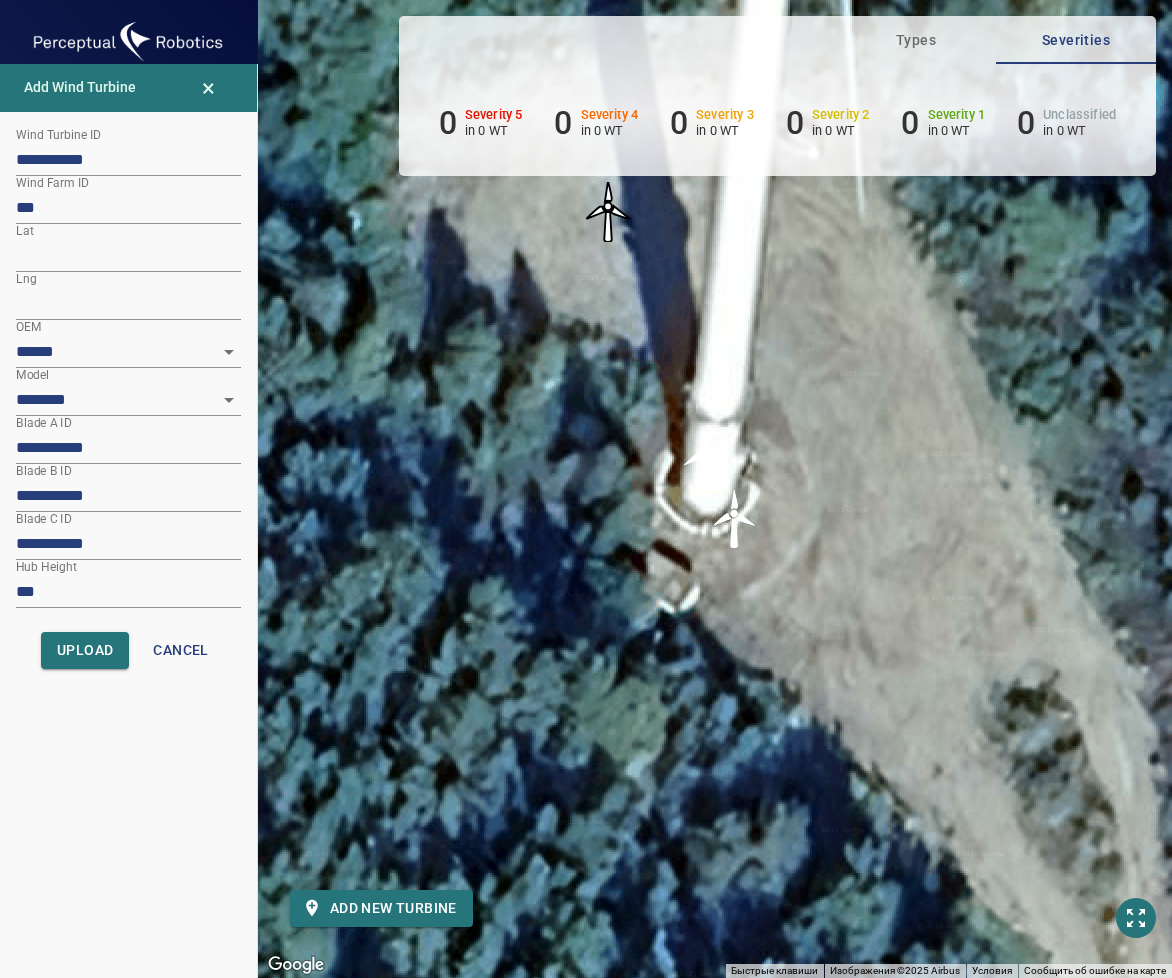 drag, startPoint x: 525, startPoint y: 616, endPoint x: 512, endPoint y: 620, distance: 13.601471 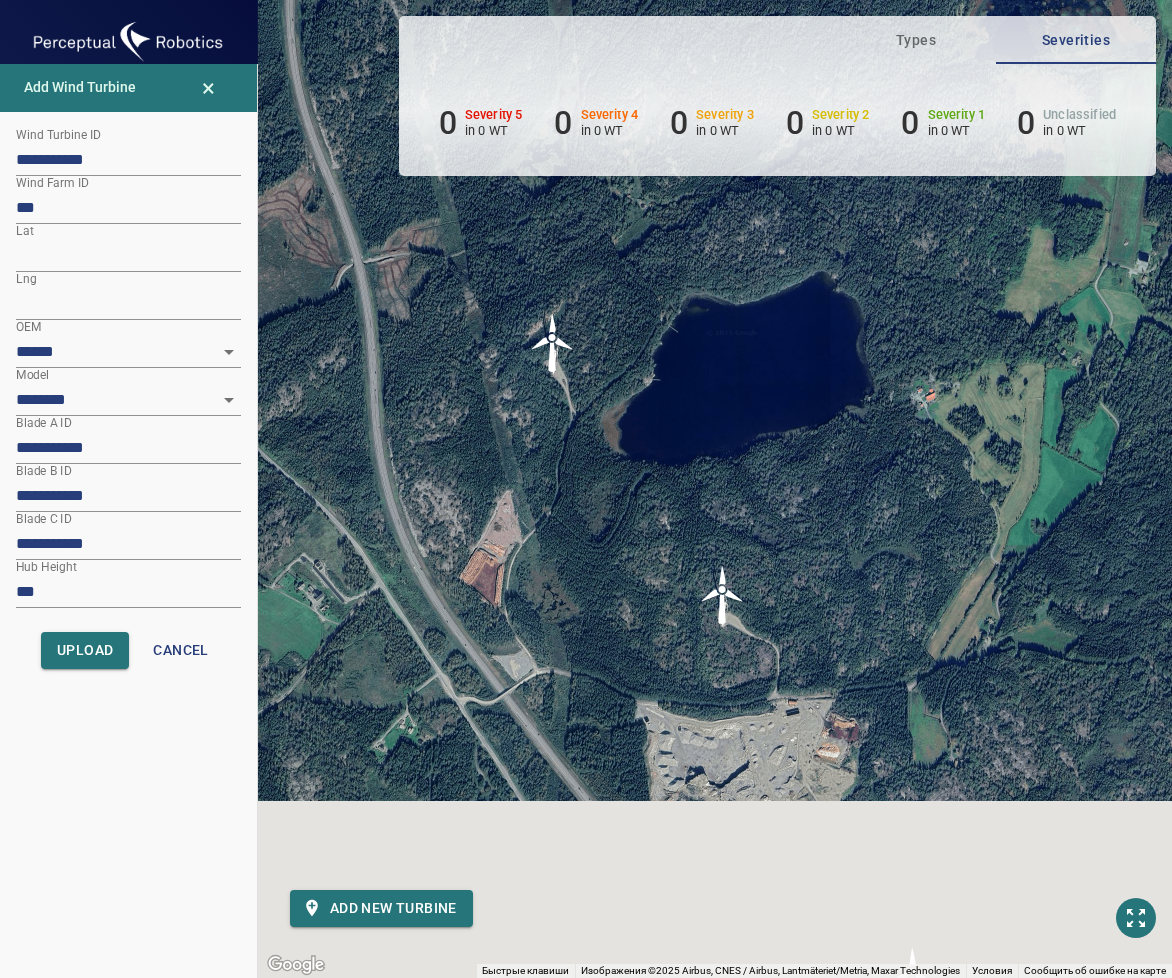 drag, startPoint x: 689, startPoint y: 481, endPoint x: 721, endPoint y: 330, distance: 154.35349 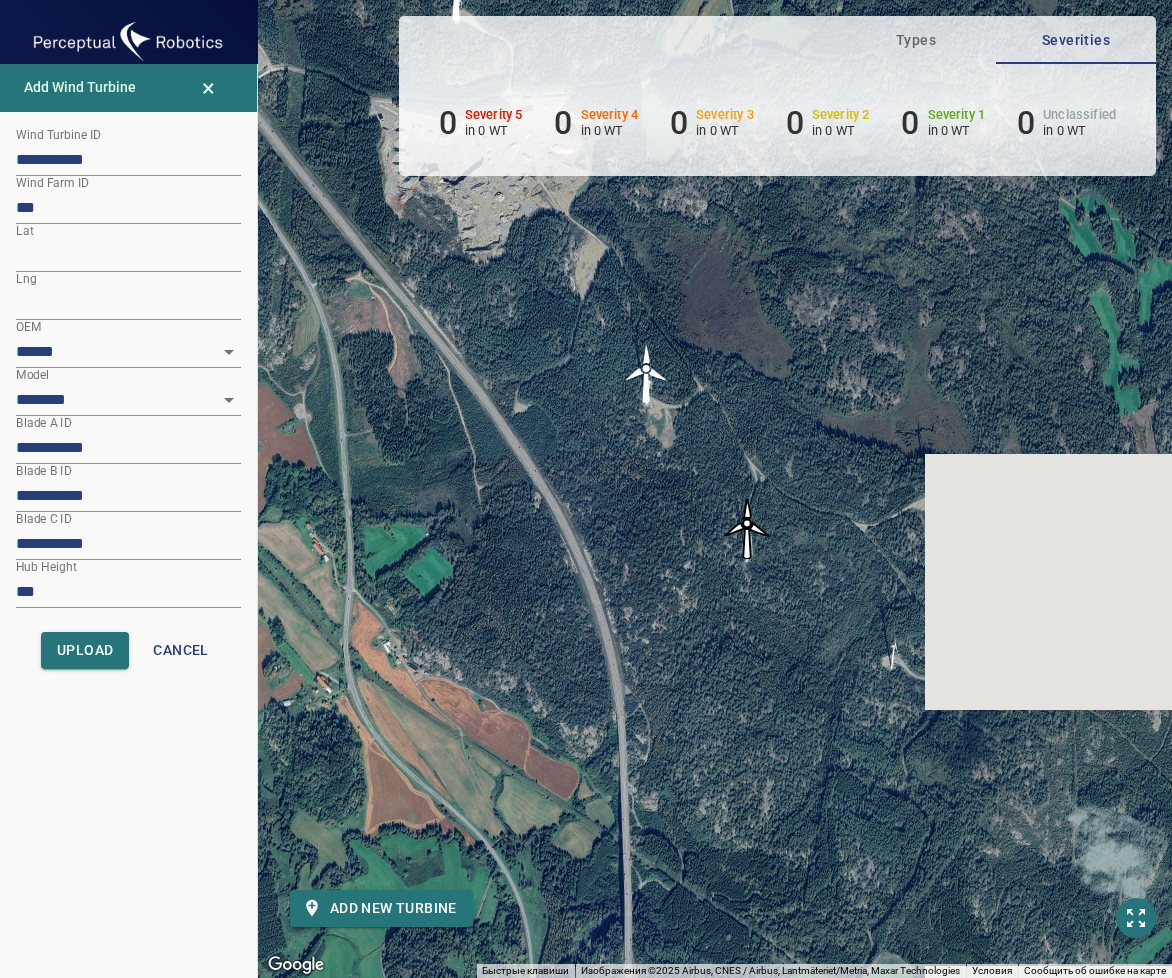 drag, startPoint x: 407, startPoint y: 592, endPoint x: 288, endPoint y: 627, distance: 124.04031 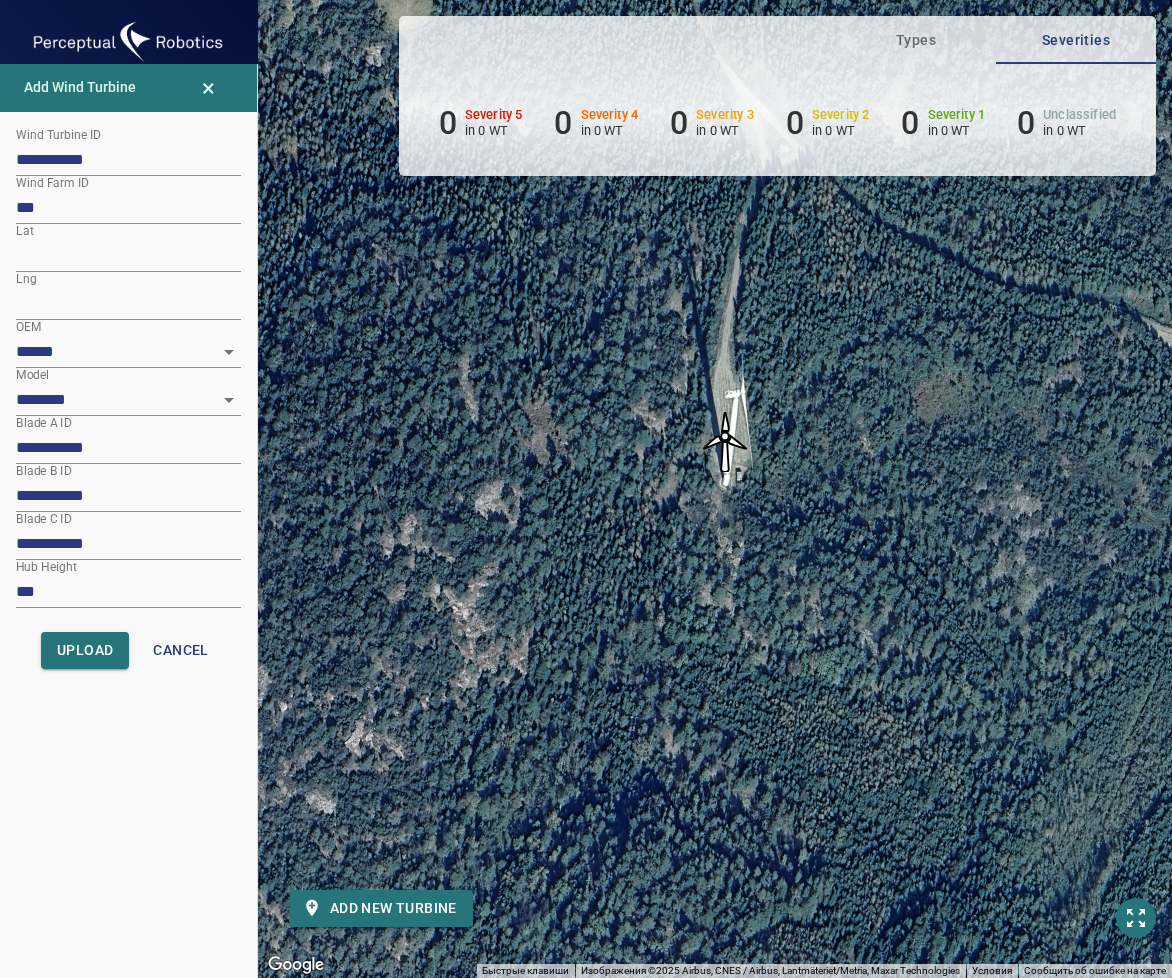 drag, startPoint x: 743, startPoint y: 519, endPoint x: 666, endPoint y: 616, distance: 123.84668 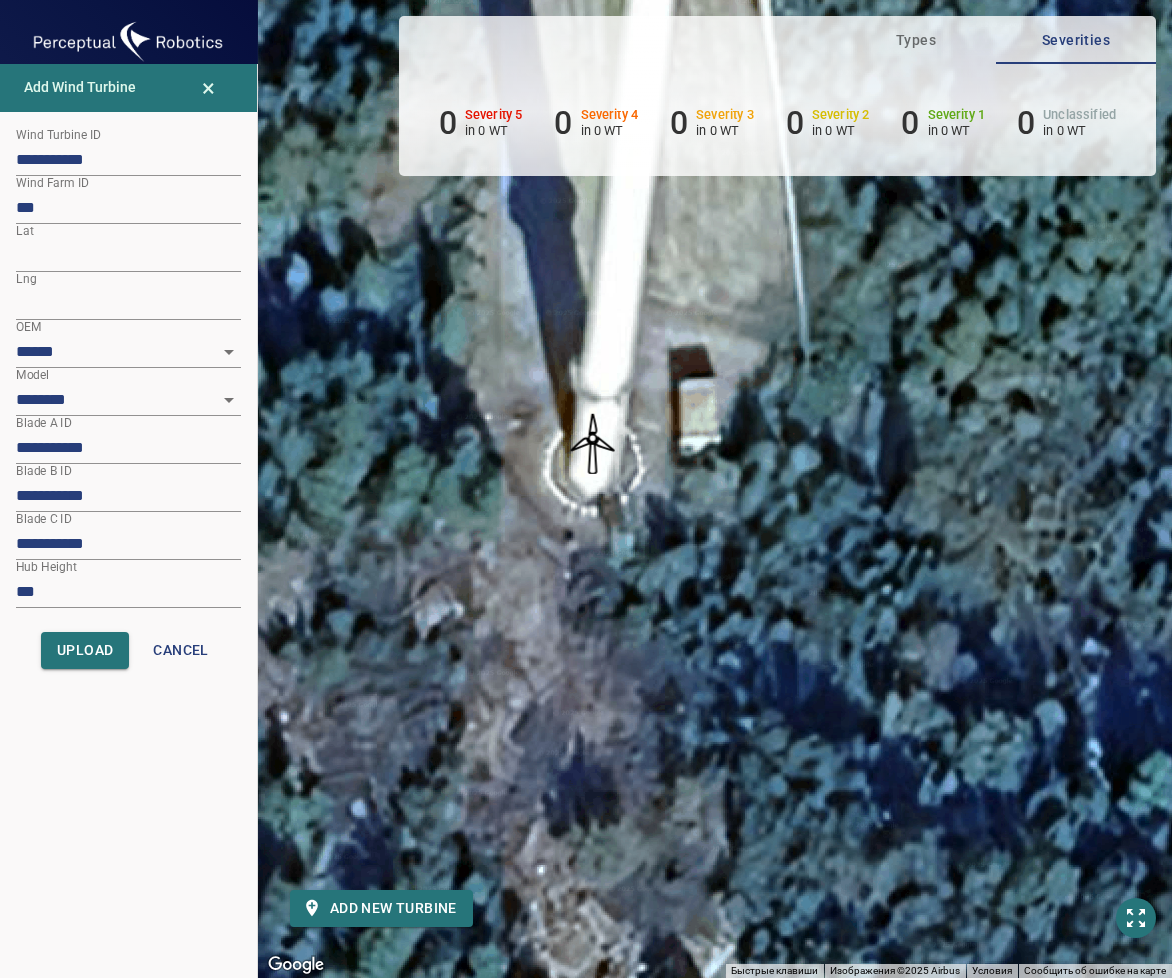 drag, startPoint x: 578, startPoint y: 337, endPoint x: 588, endPoint y: 431, distance: 94.53042 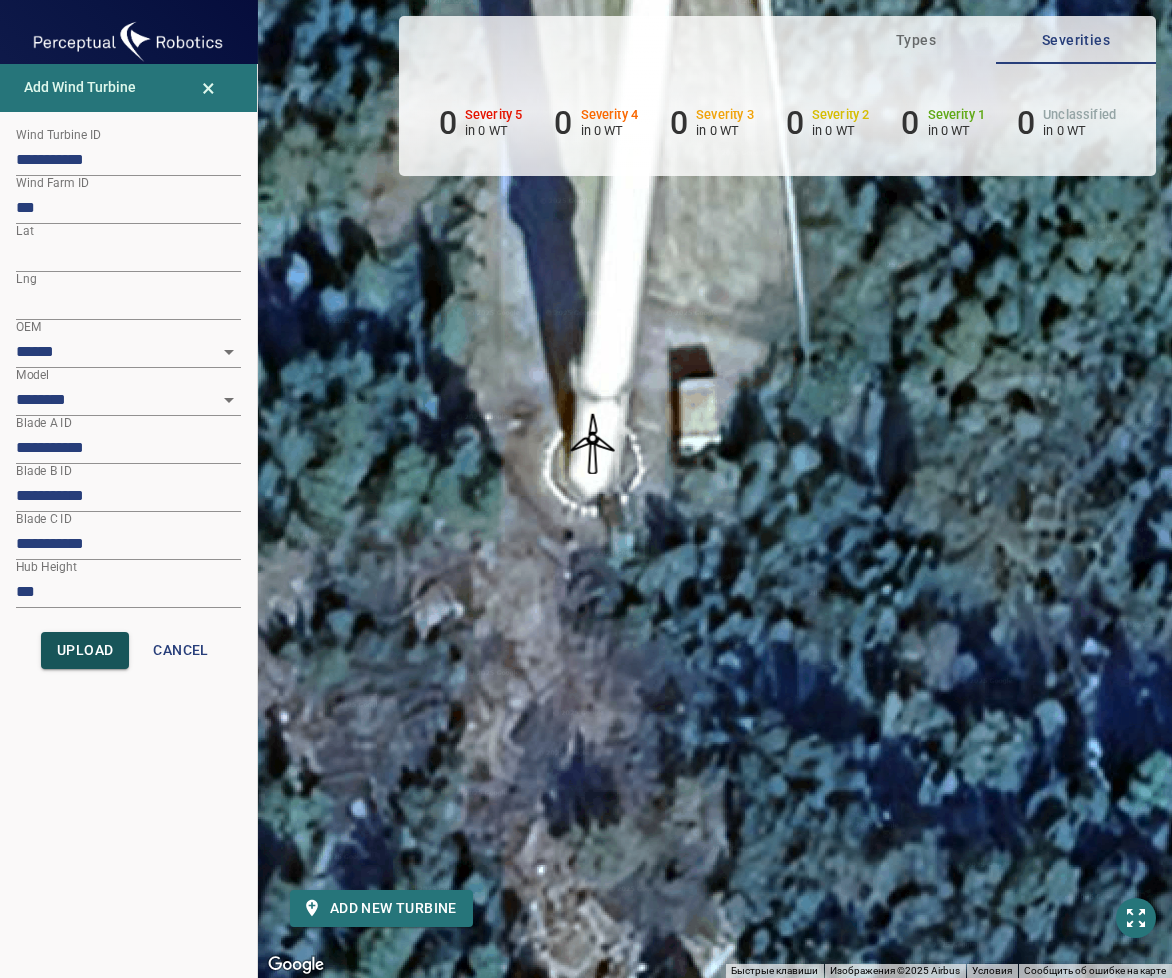 click on "Upload" at bounding box center [85, 650] 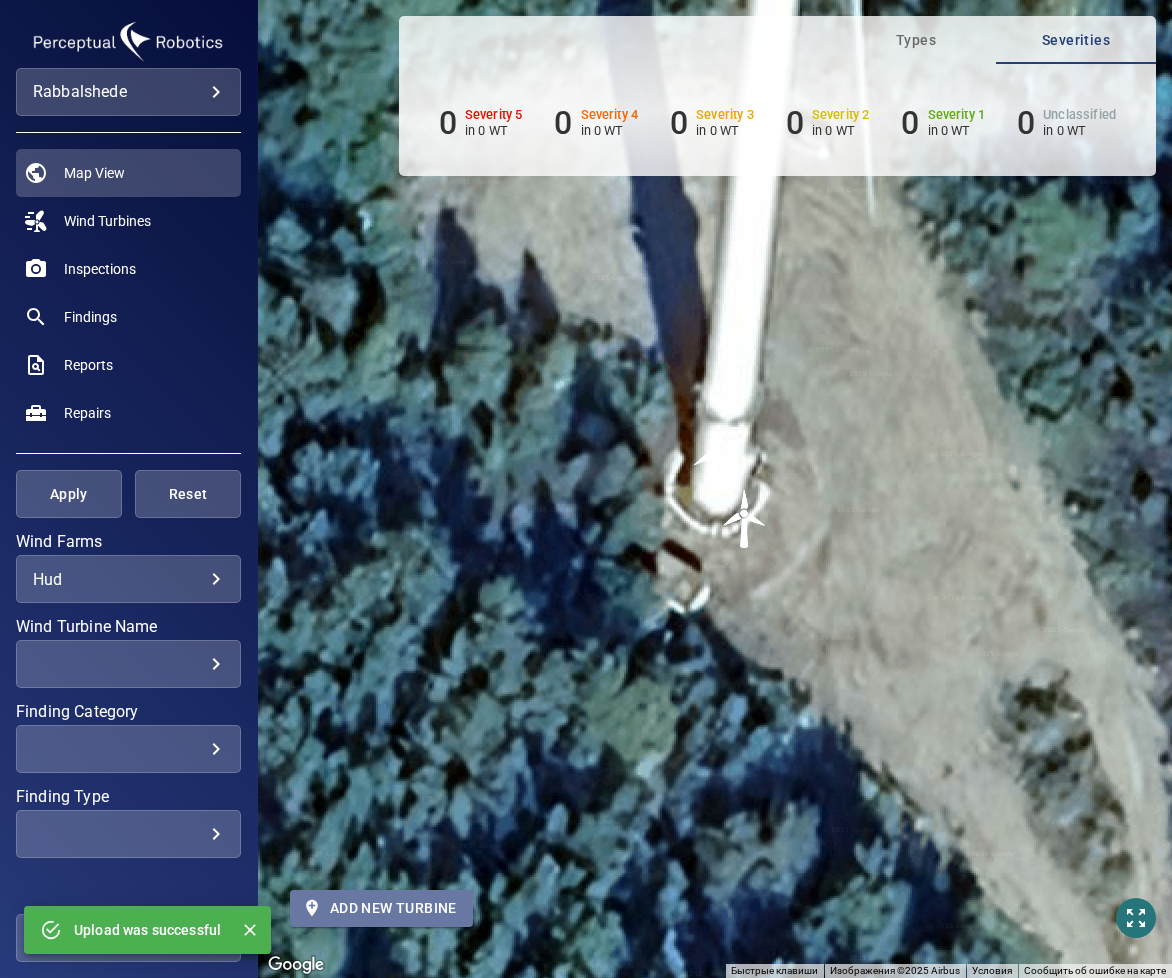 click on "Add new turbine" at bounding box center (381, 908) 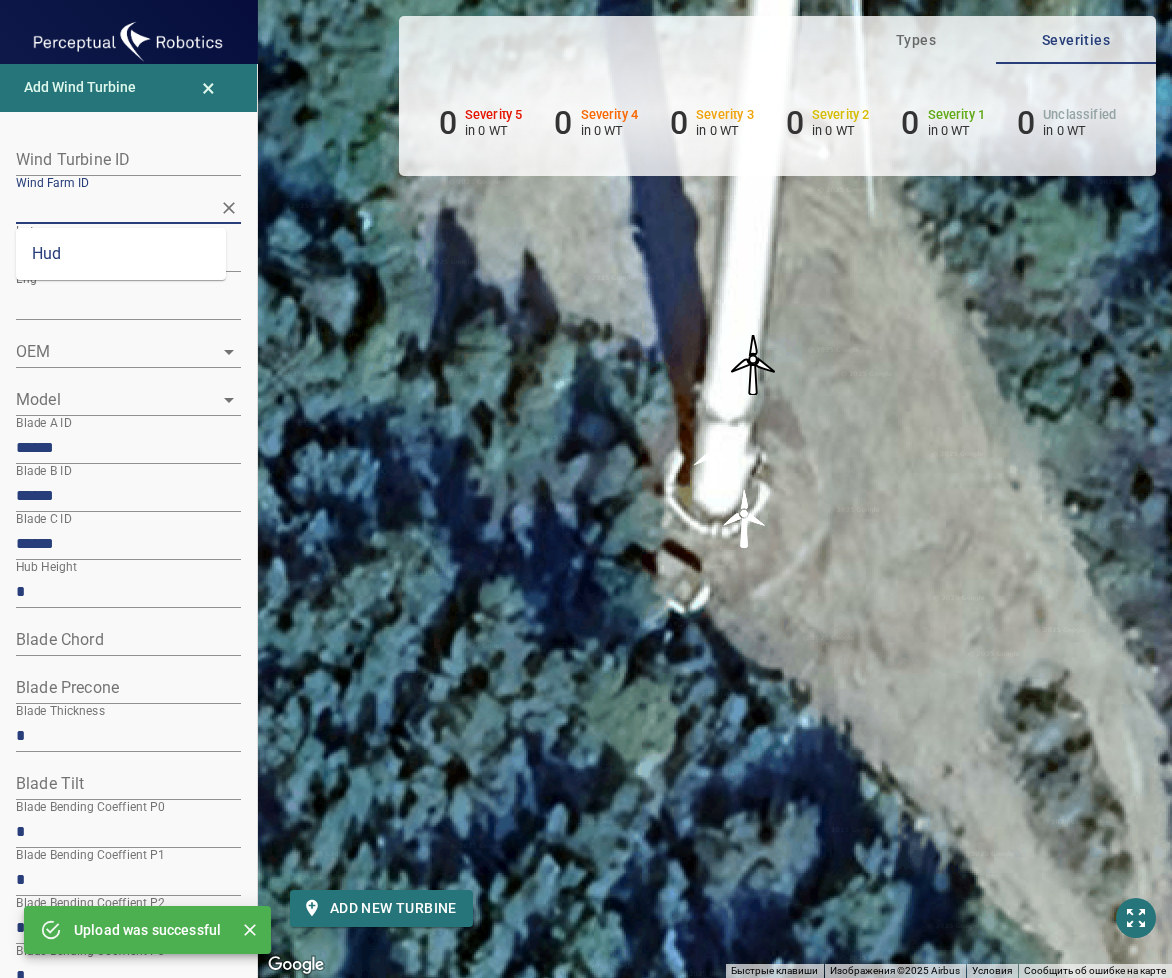 click on "Wind Farm ID" at bounding box center (113, 207) 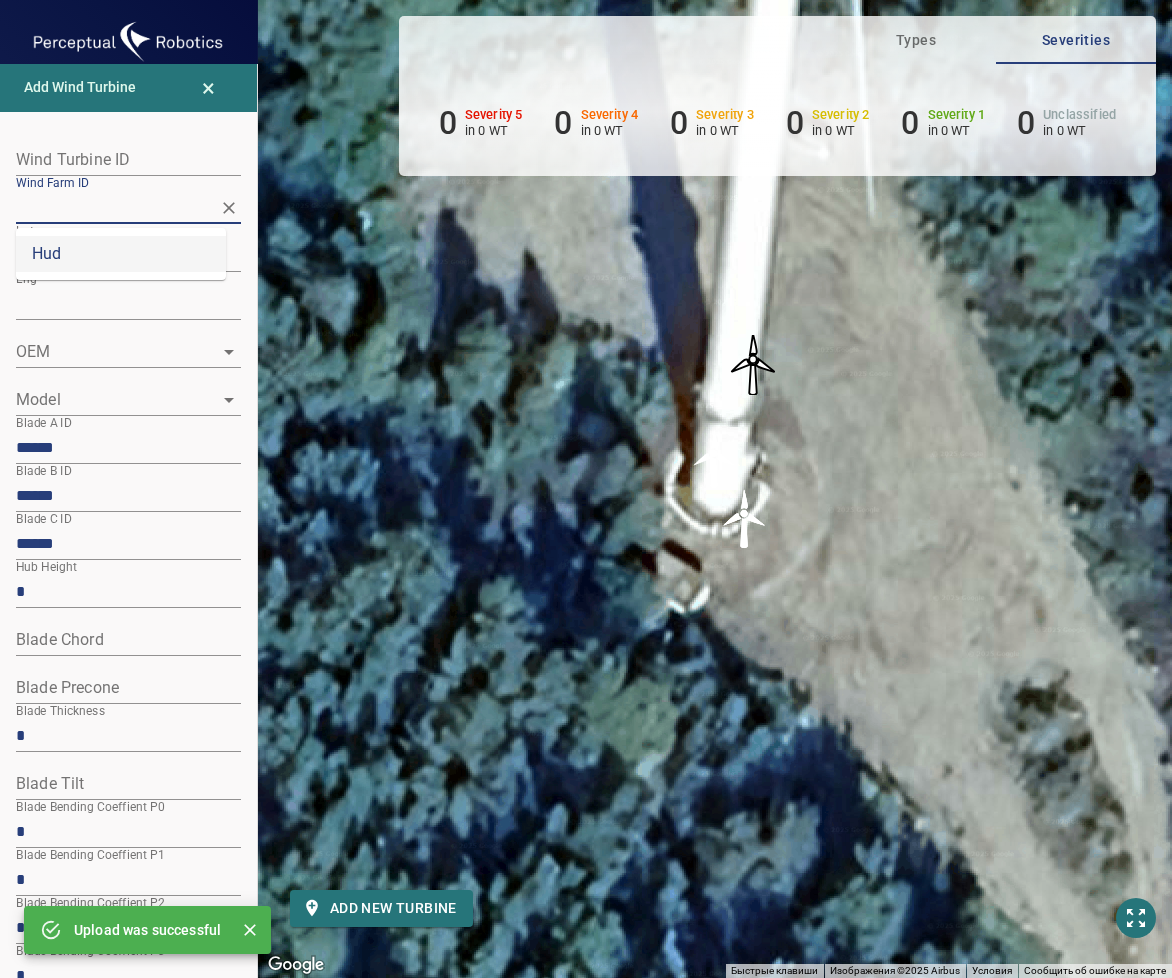 click on "Hud" at bounding box center (121, 254) 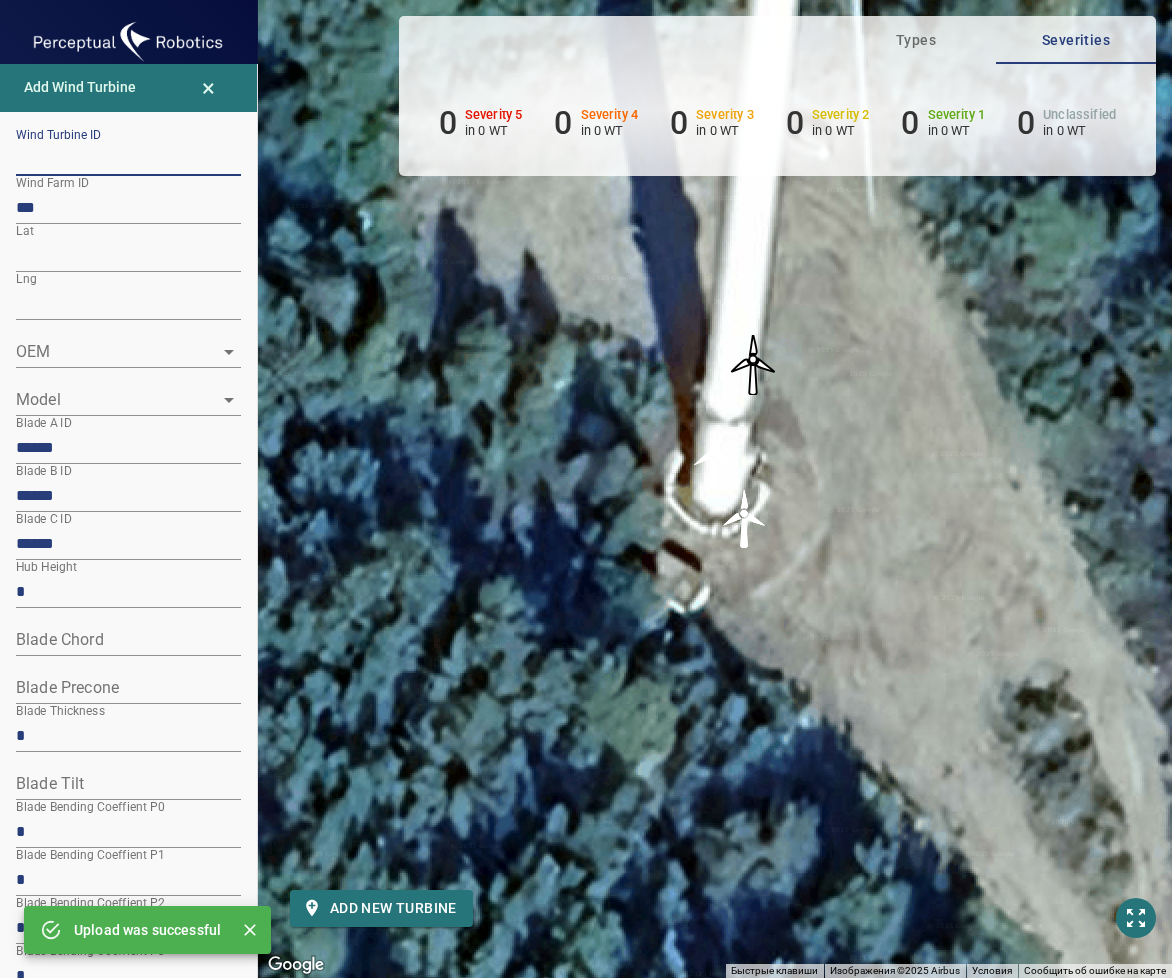 click at bounding box center [128, 160] 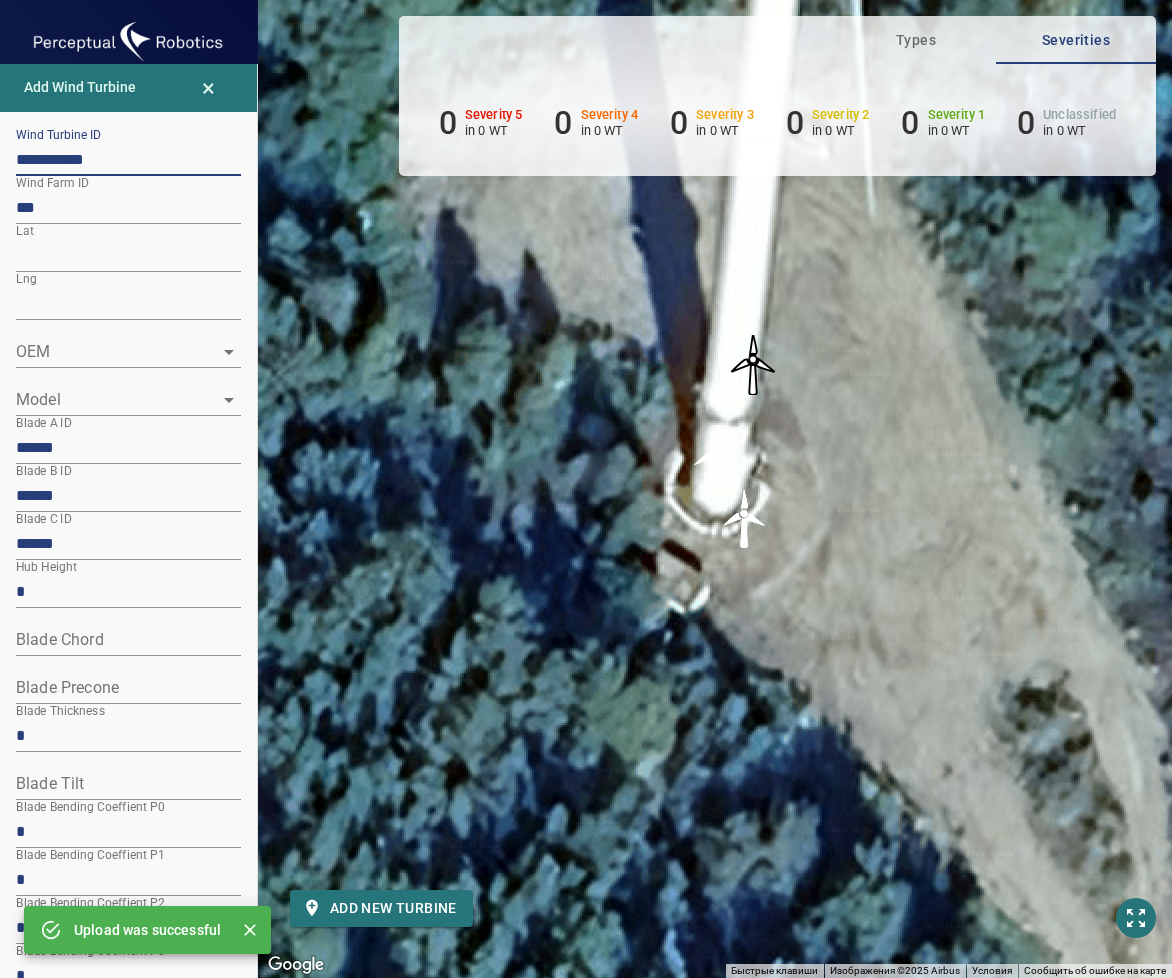 type on "**********" 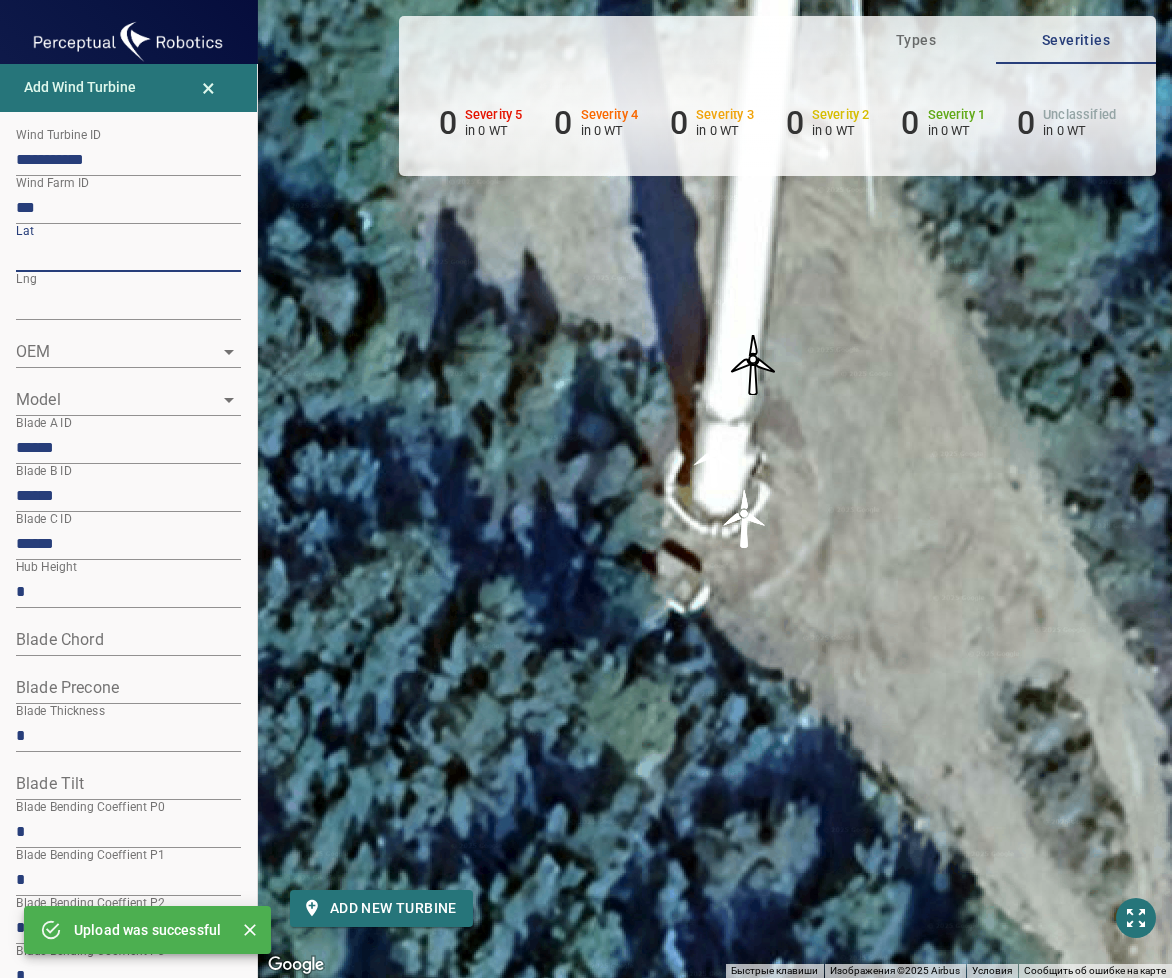 drag, startPoint x: 116, startPoint y: 259, endPoint x: 12, endPoint y: 267, distance: 104.307236 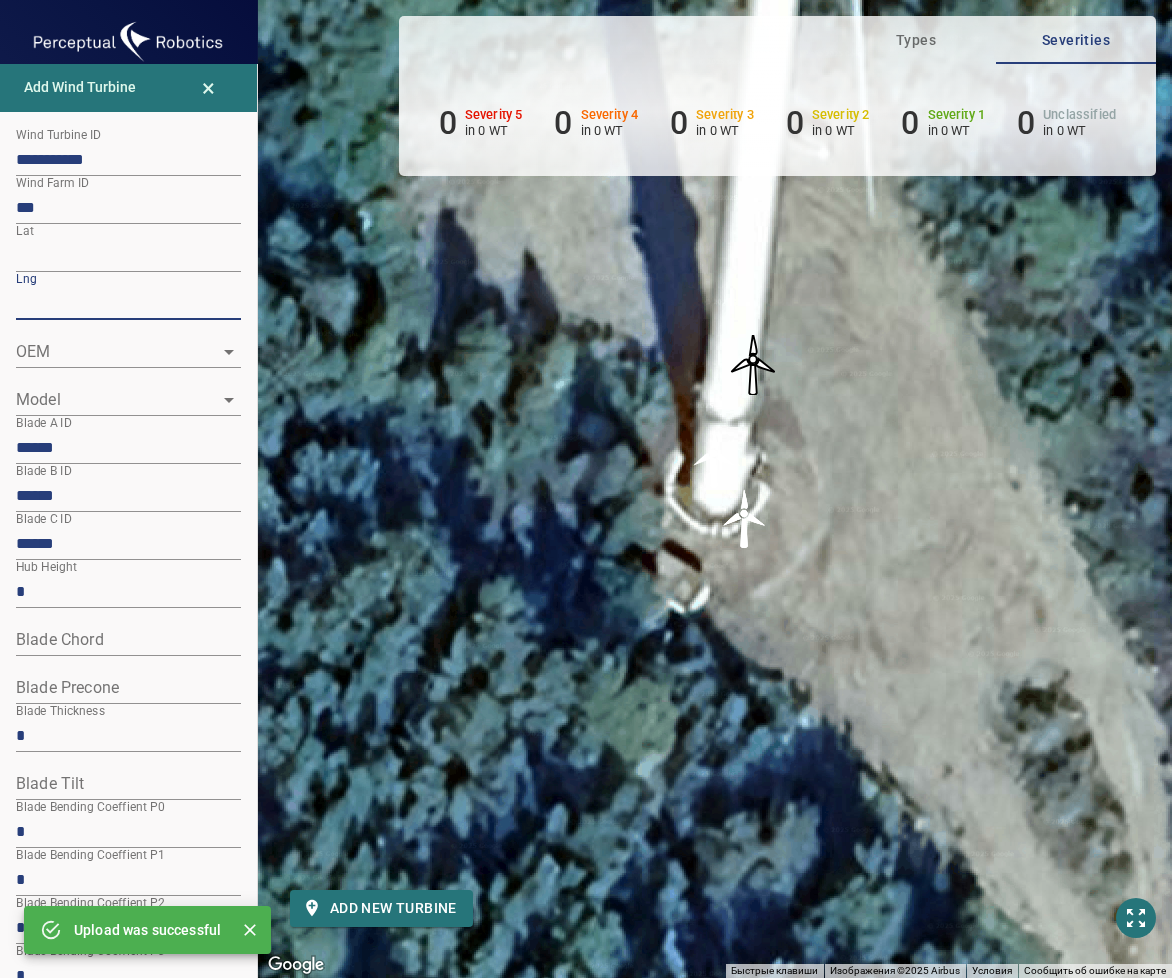 drag, startPoint x: 147, startPoint y: 299, endPoint x: -13, endPoint y: 298, distance: 160.00313 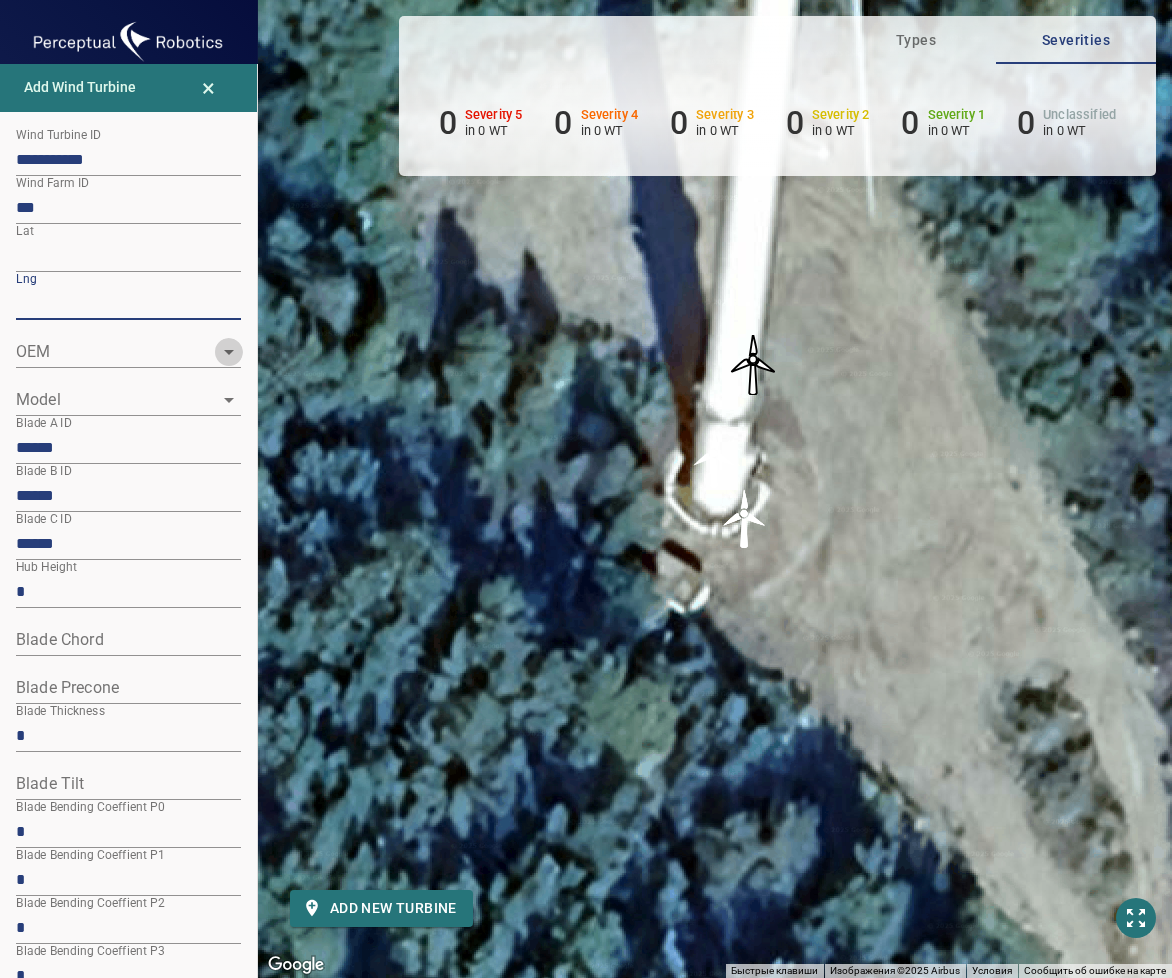 click 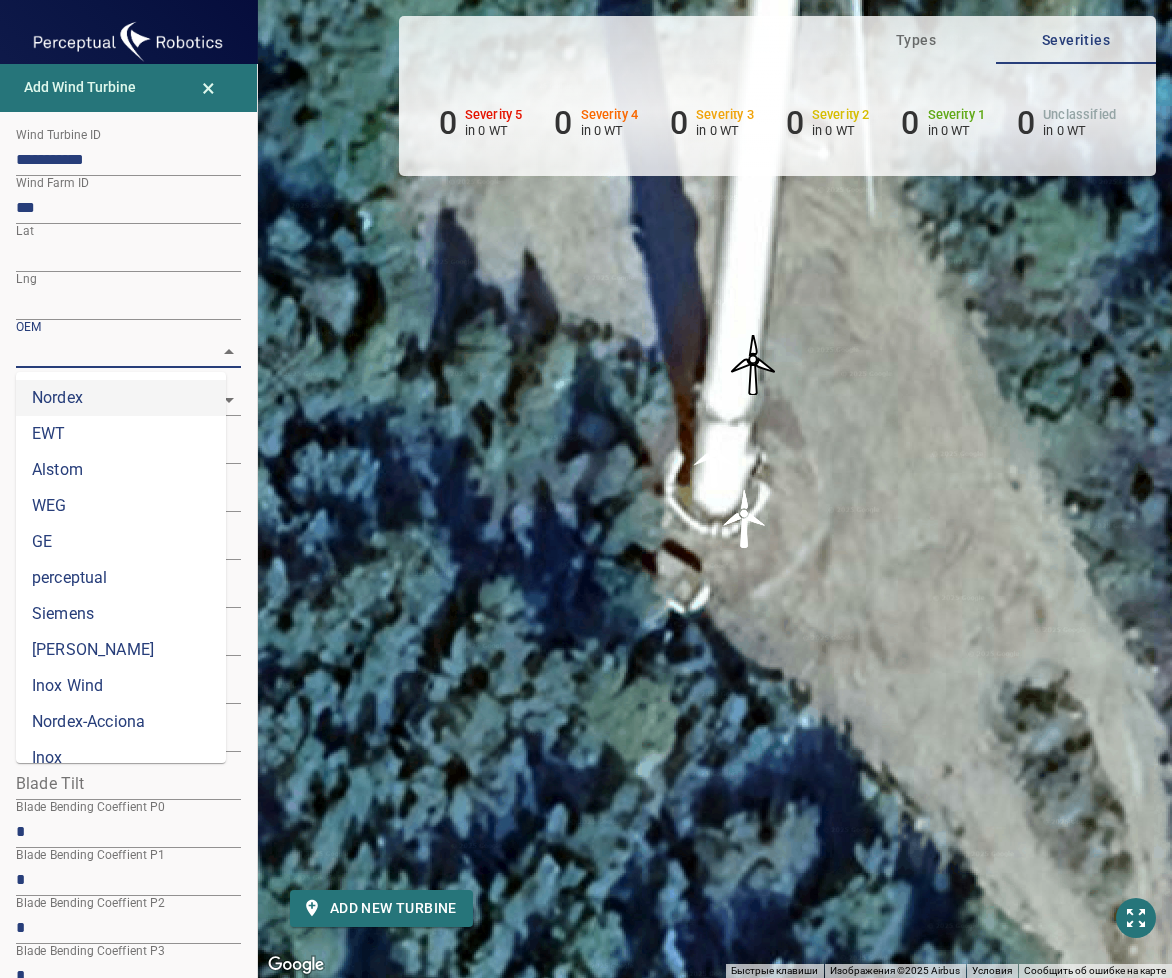 click on "Nordex" at bounding box center (121, 398) 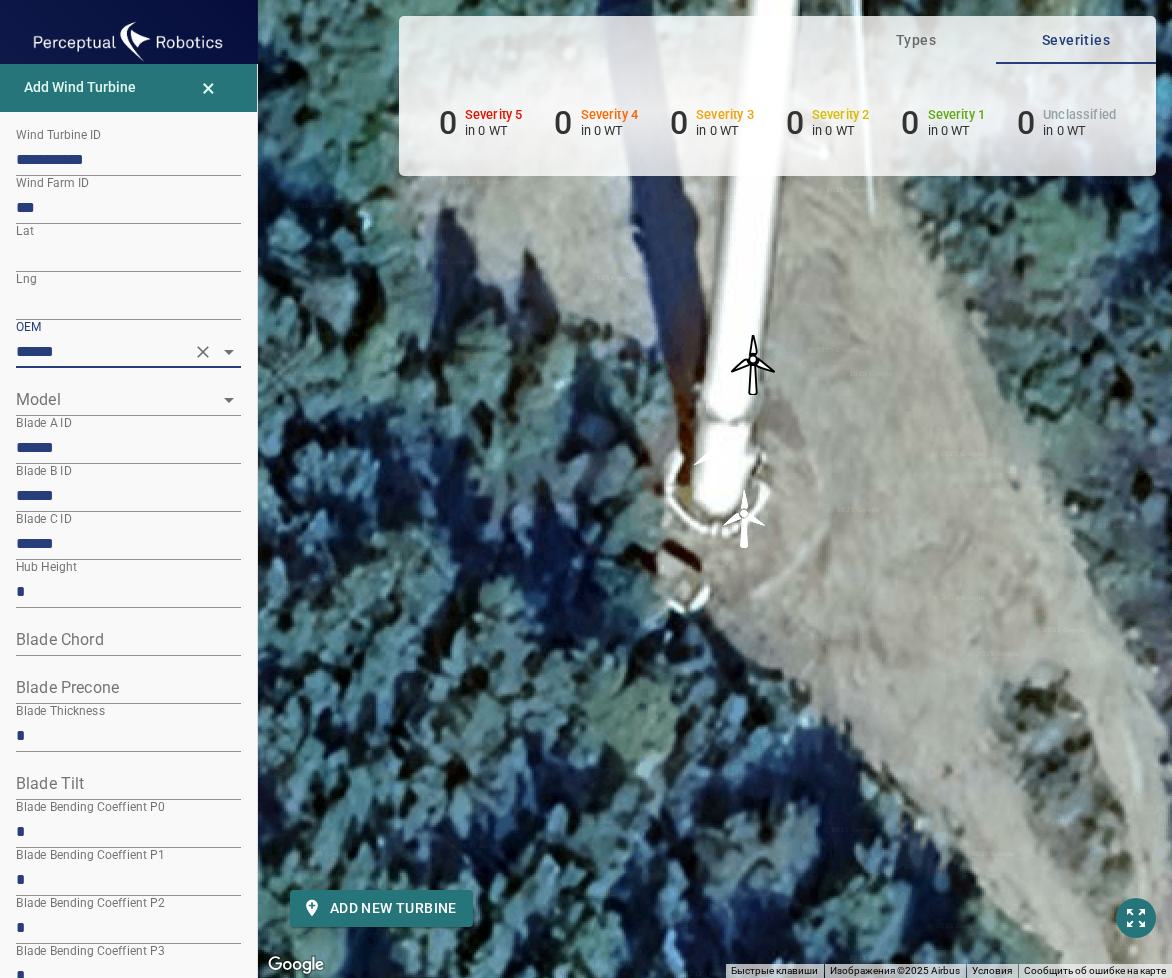 click 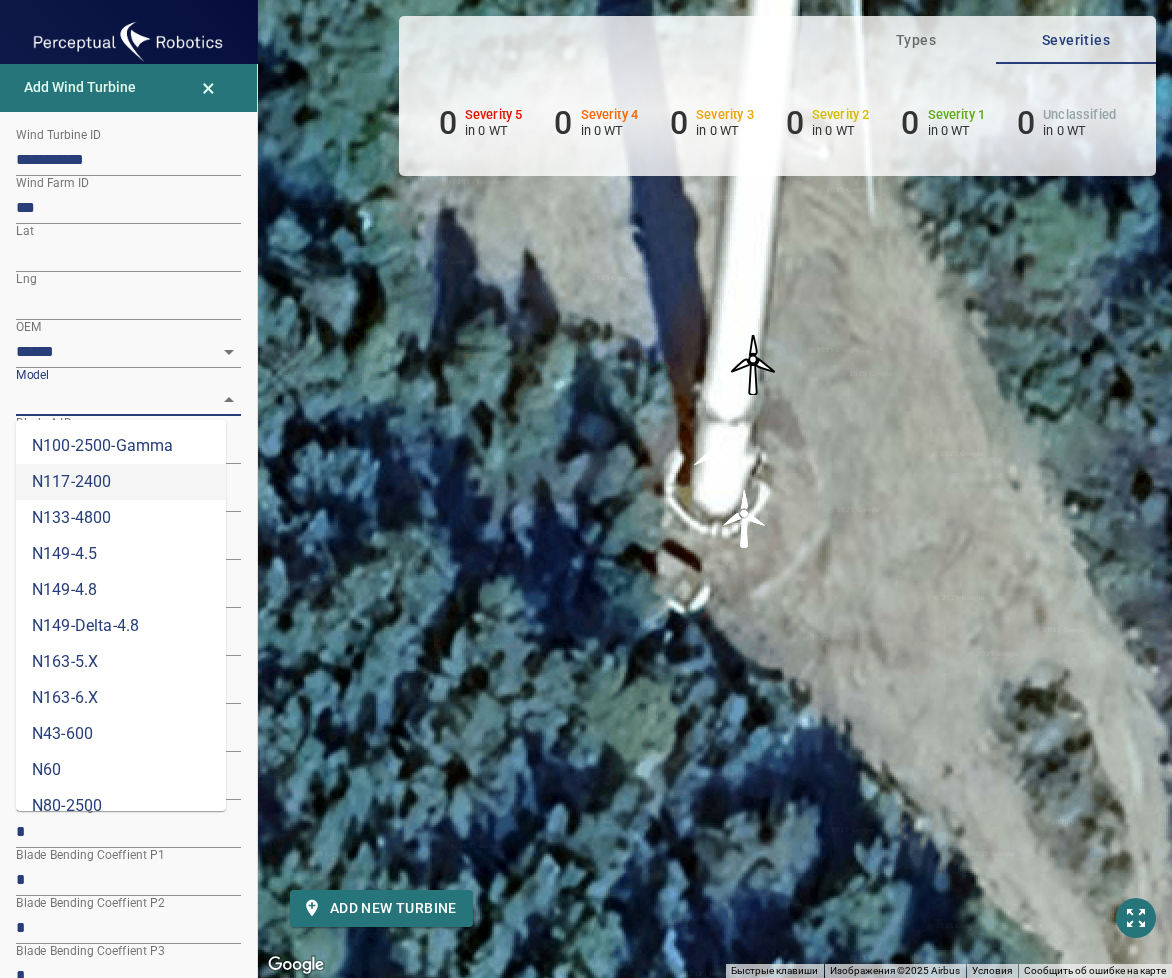 scroll, scrollTop: 164, scrollLeft: 0, axis: vertical 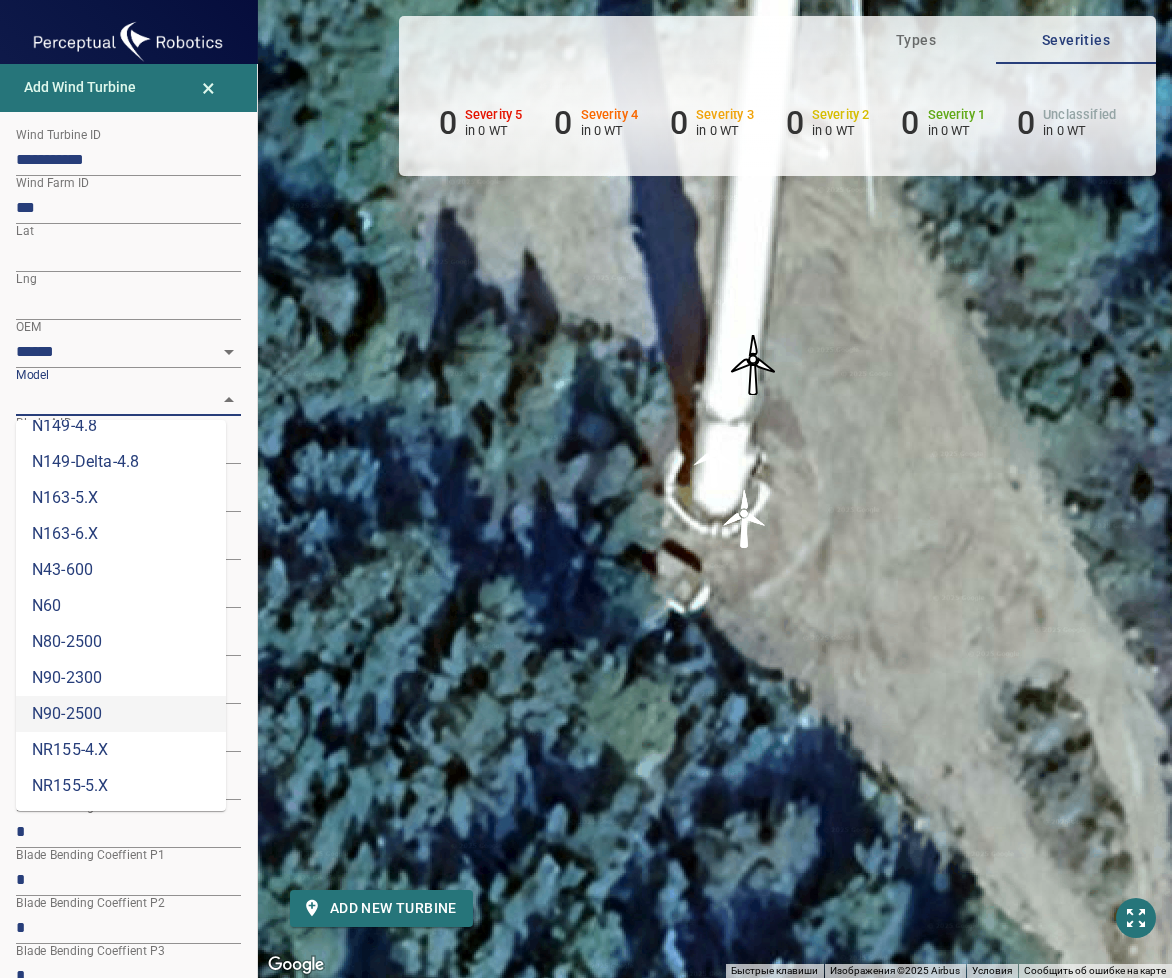 click on "N90-2500" at bounding box center [121, 714] 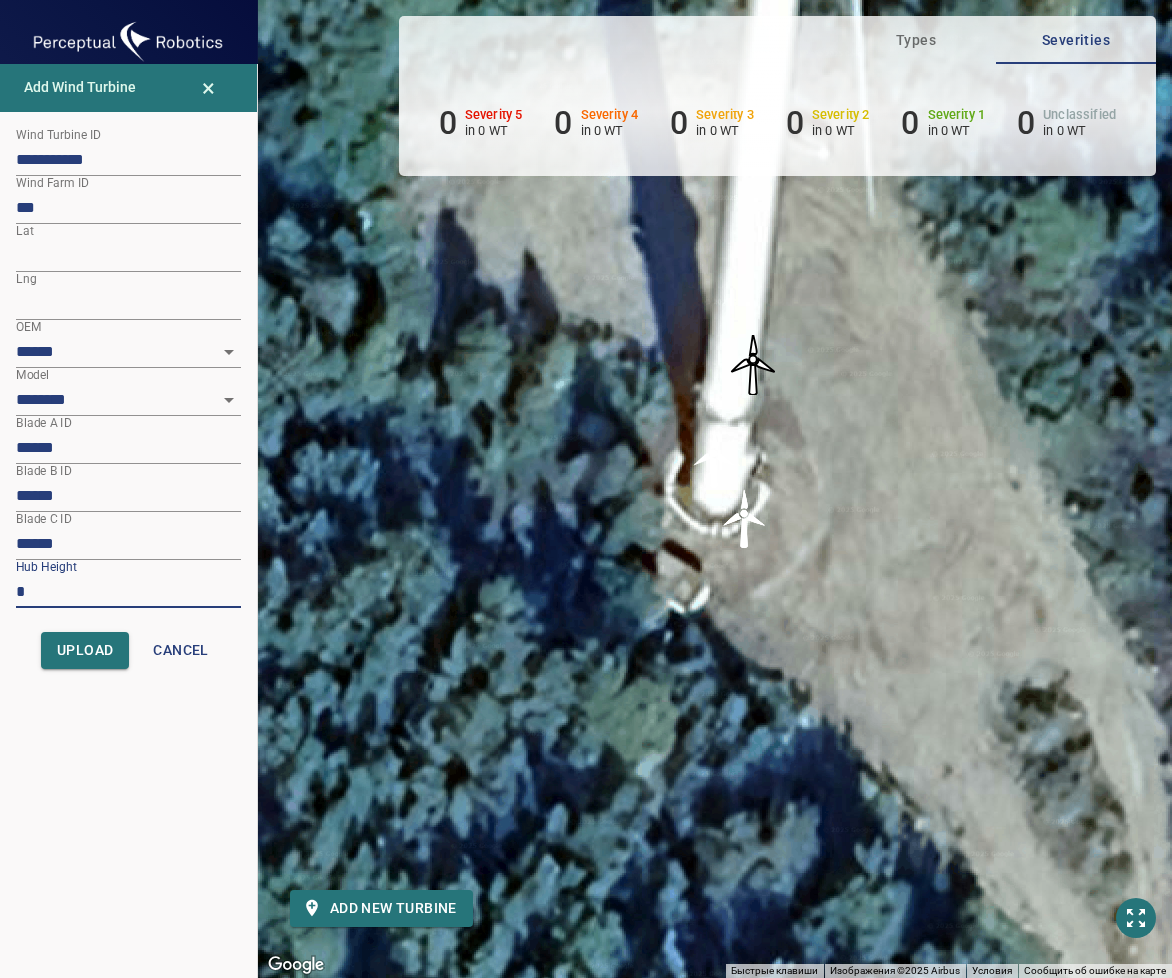 drag, startPoint x: 35, startPoint y: 582, endPoint x: -3, endPoint y: 582, distance: 38 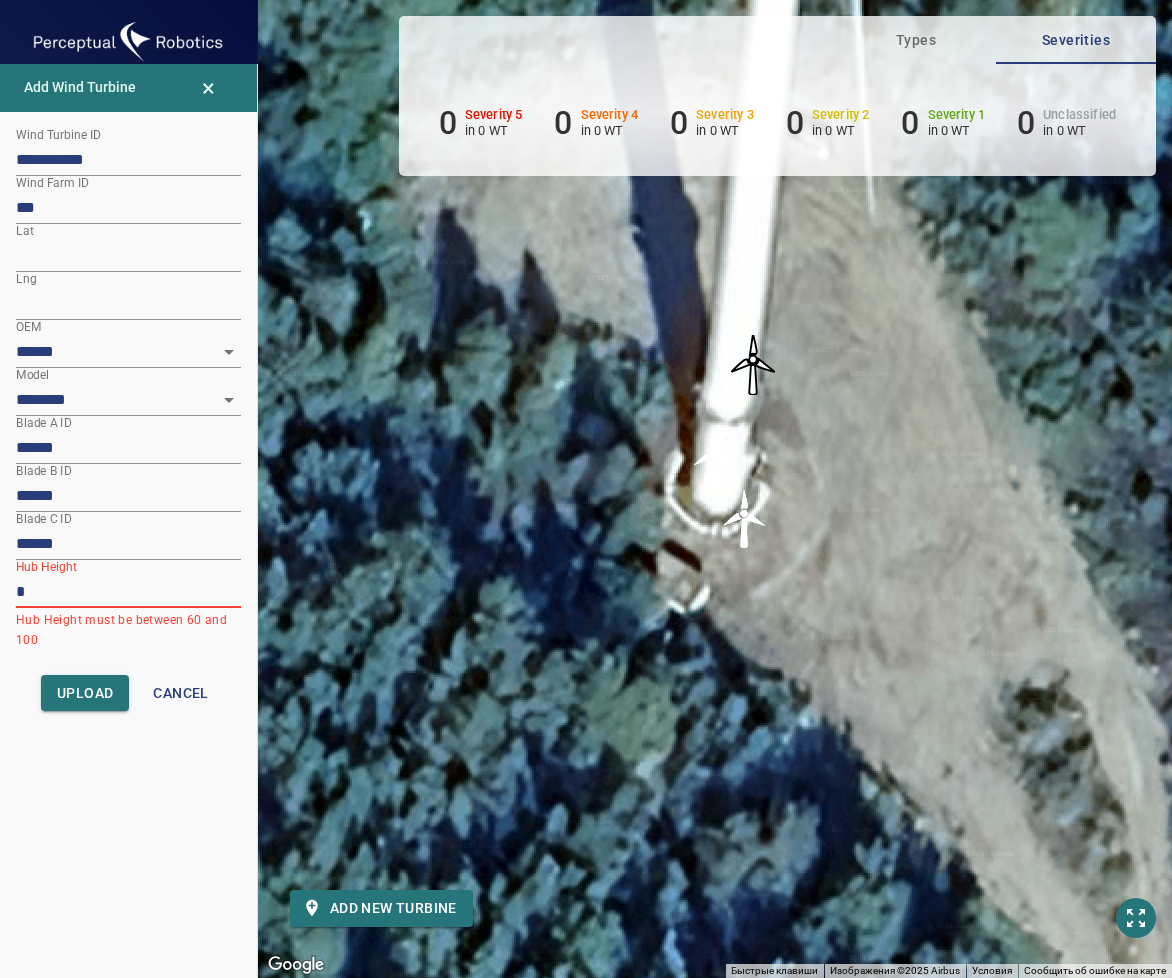 type on "***" 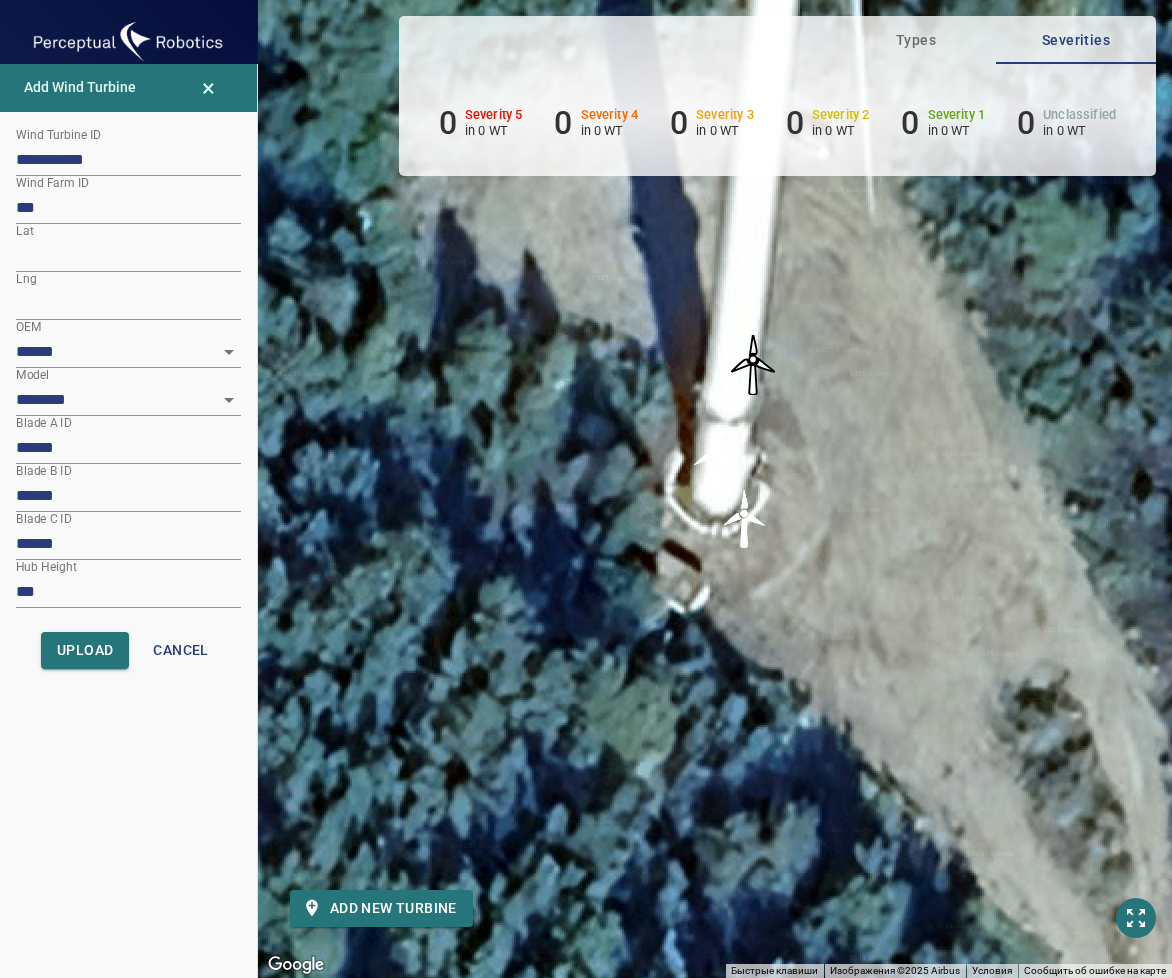 click on "******" at bounding box center (128, 448) 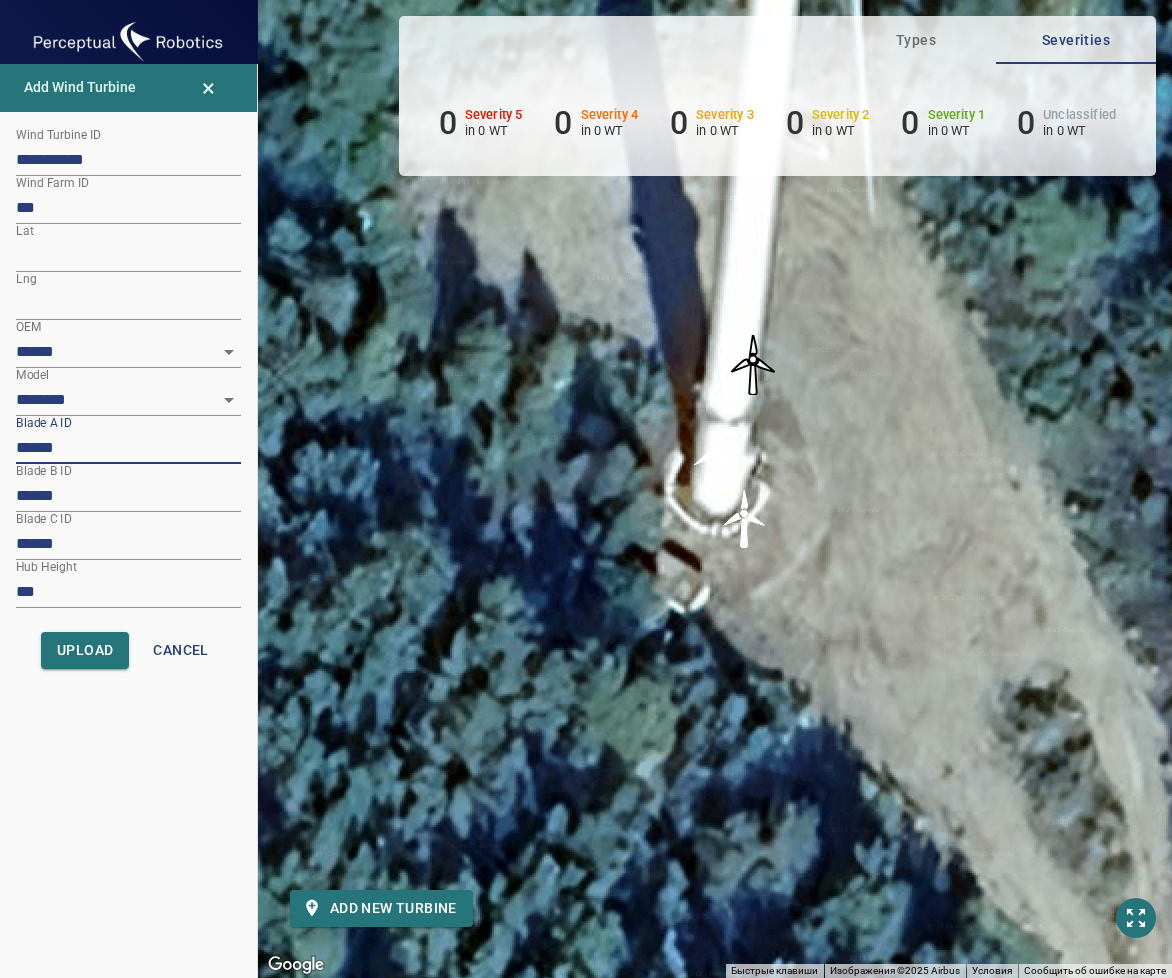 click on "******" at bounding box center (128, 448) 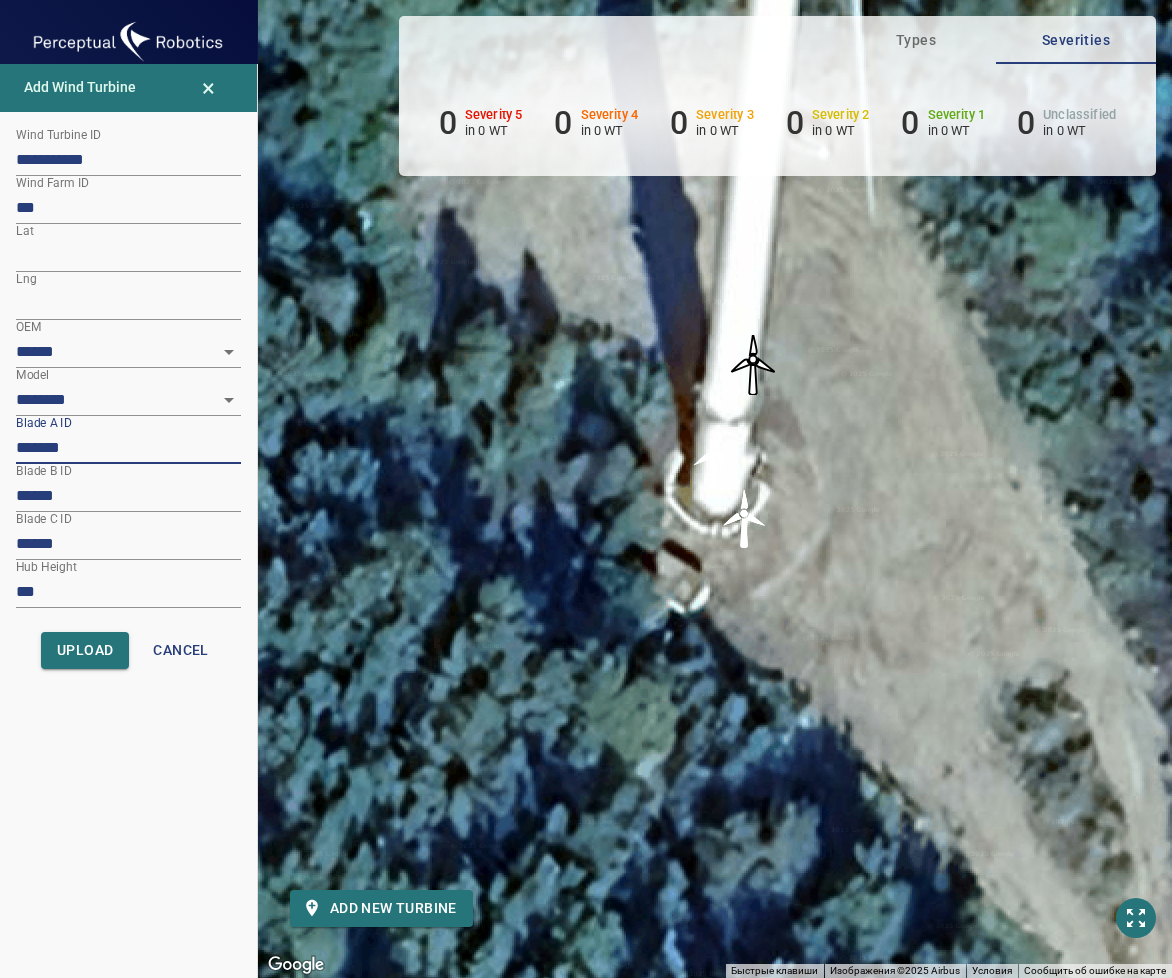 paste on "****" 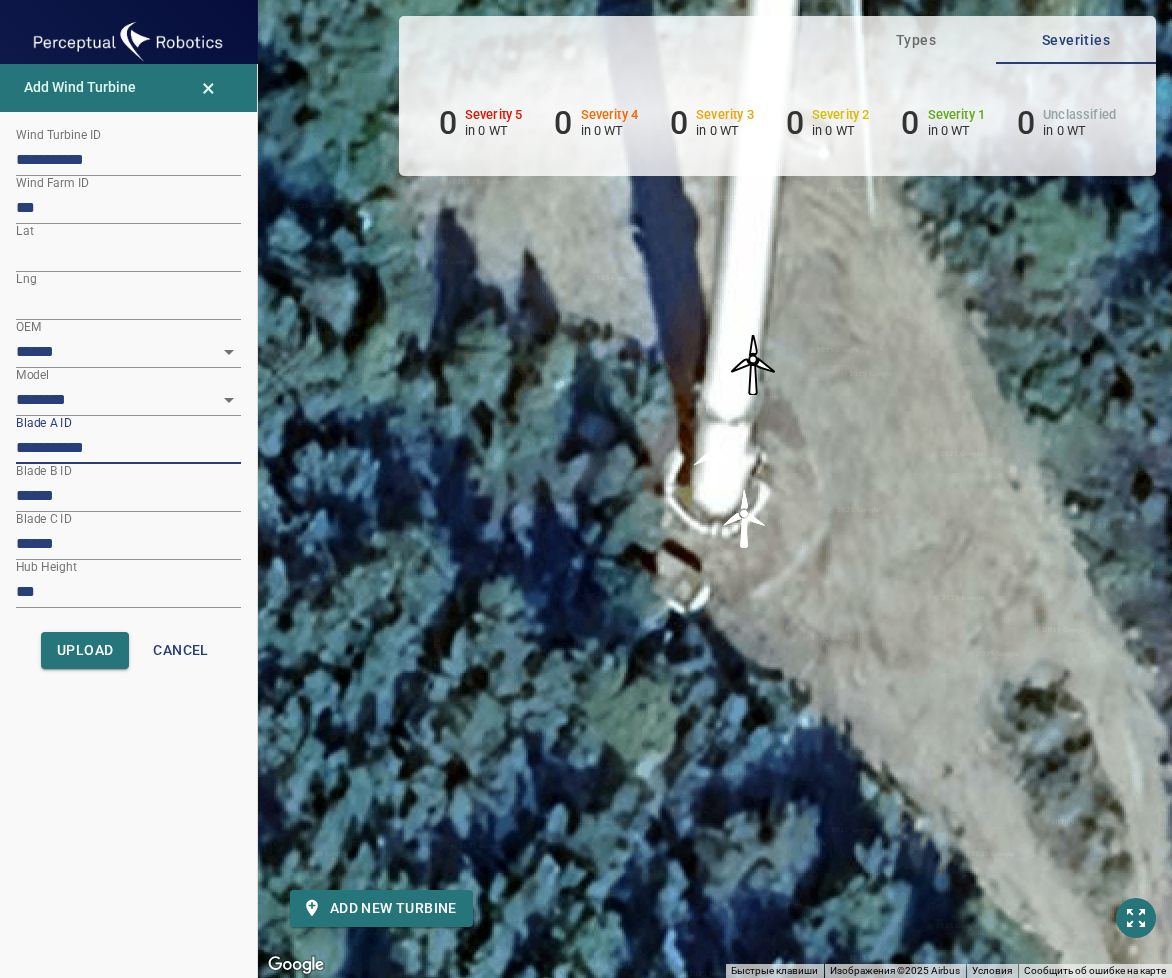 type on "**********" 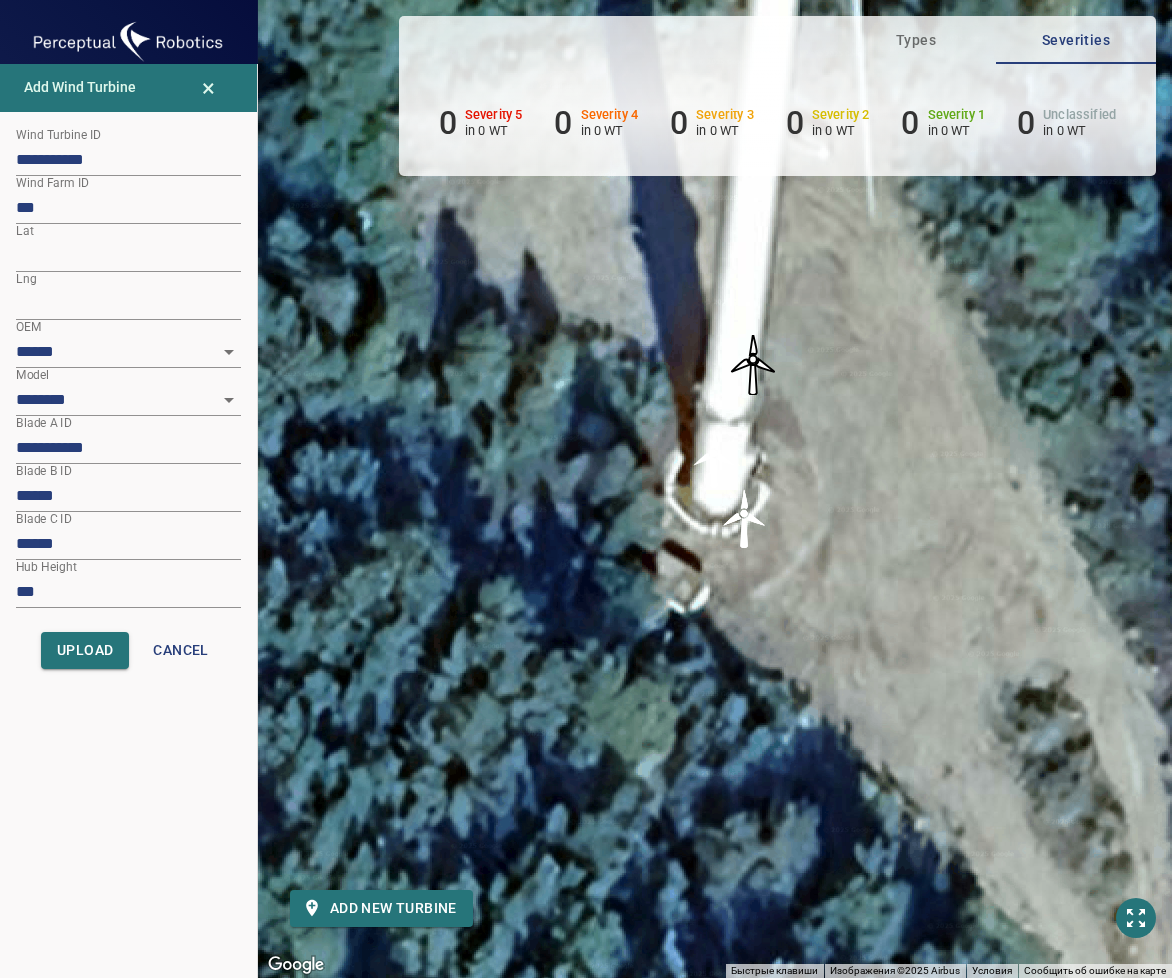 click on "******" at bounding box center (128, 496) 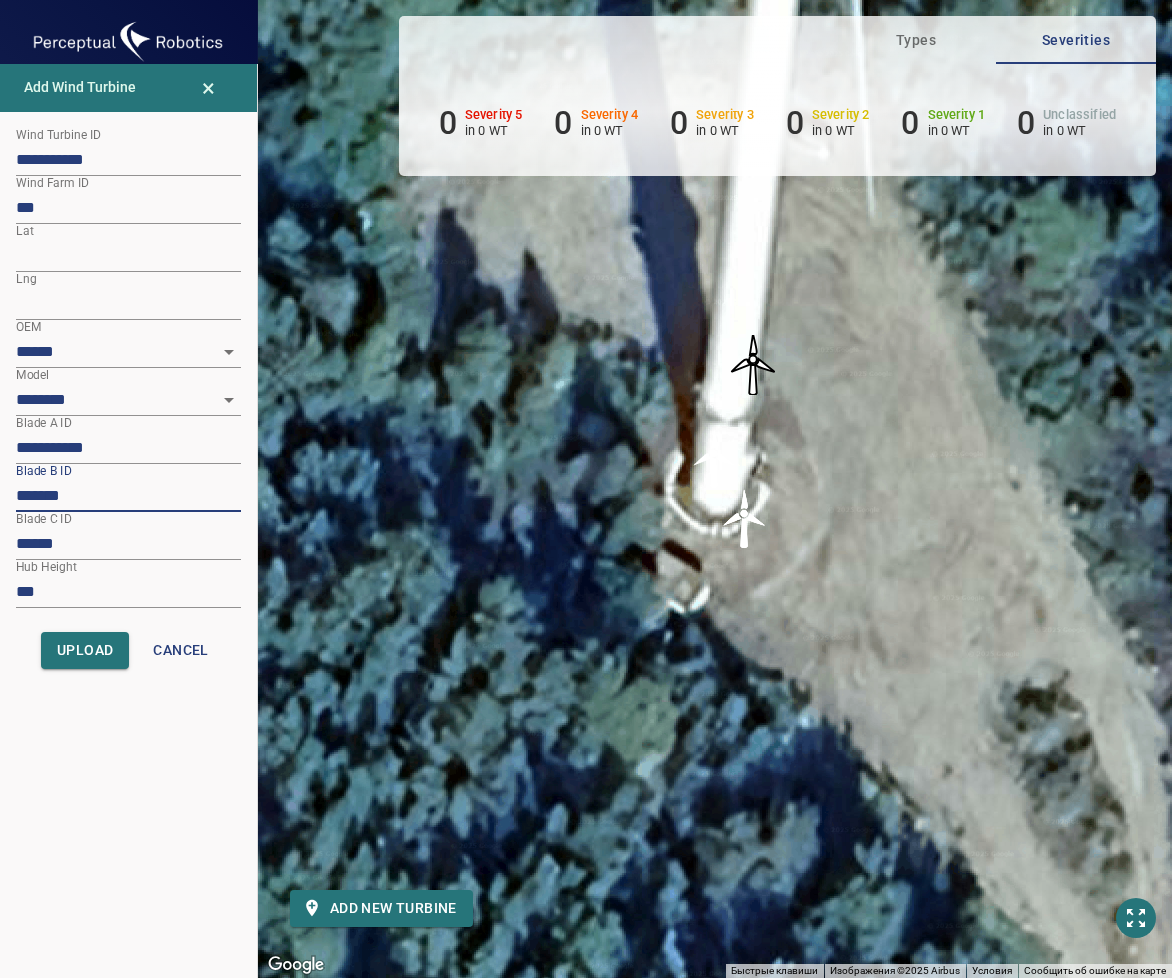 paste on "****" 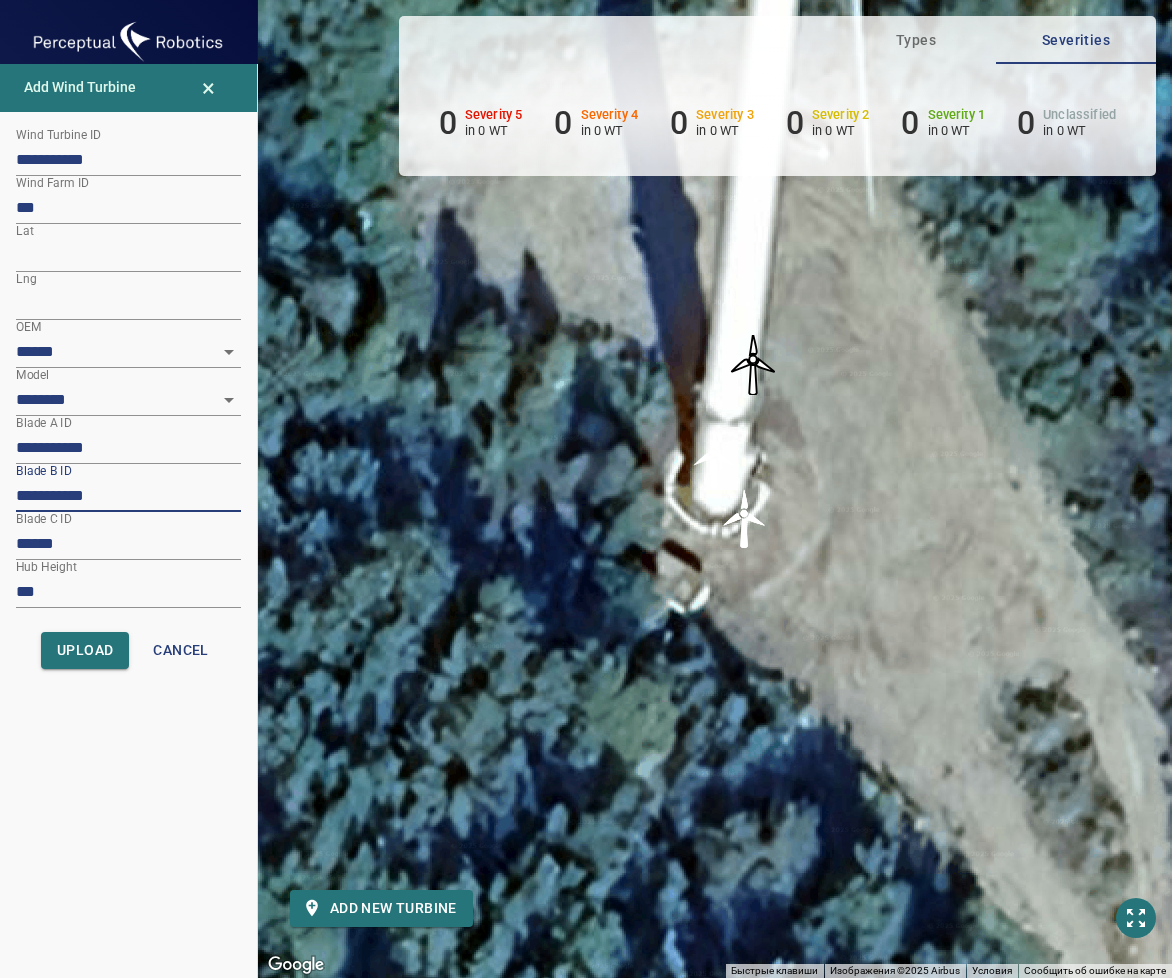 type on "**********" 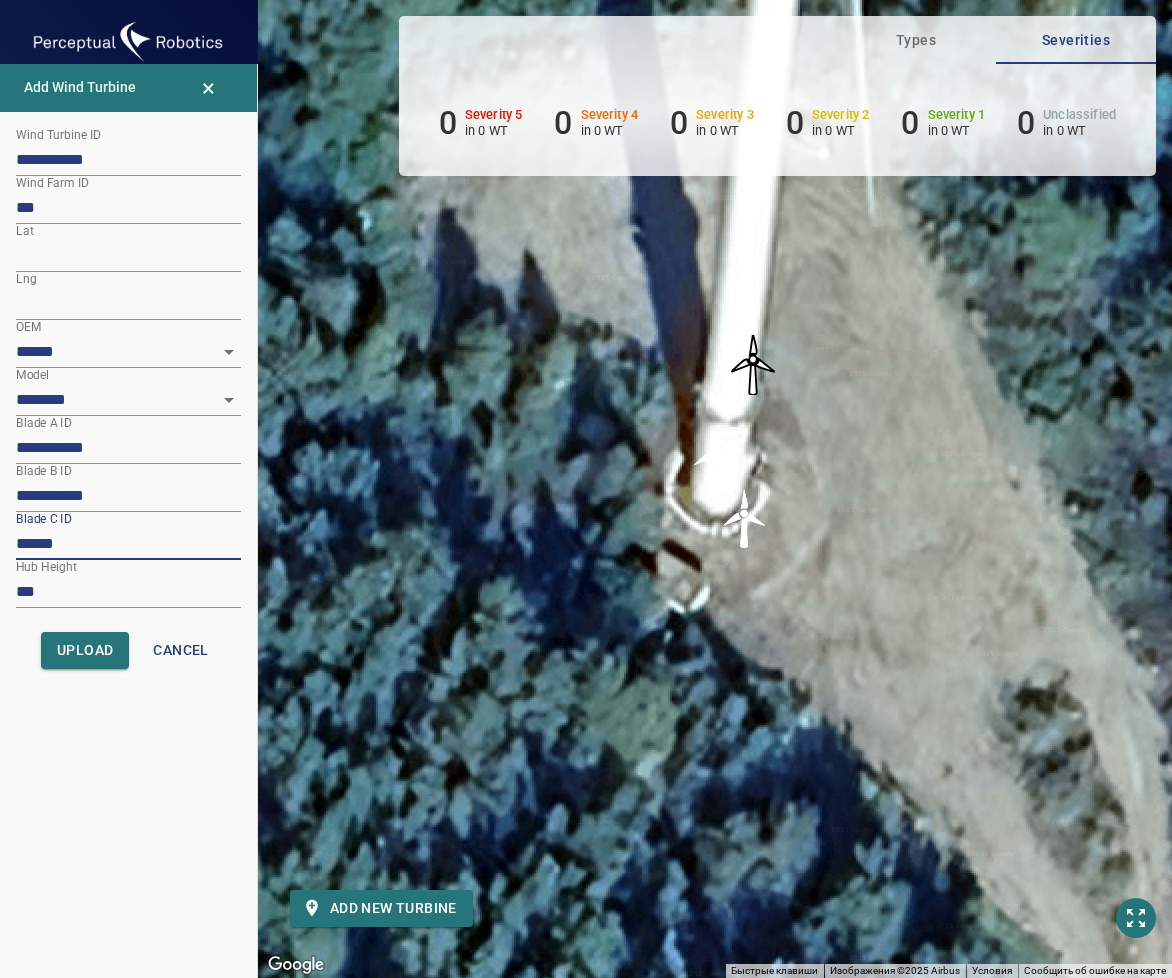 click on "******" at bounding box center [128, 544] 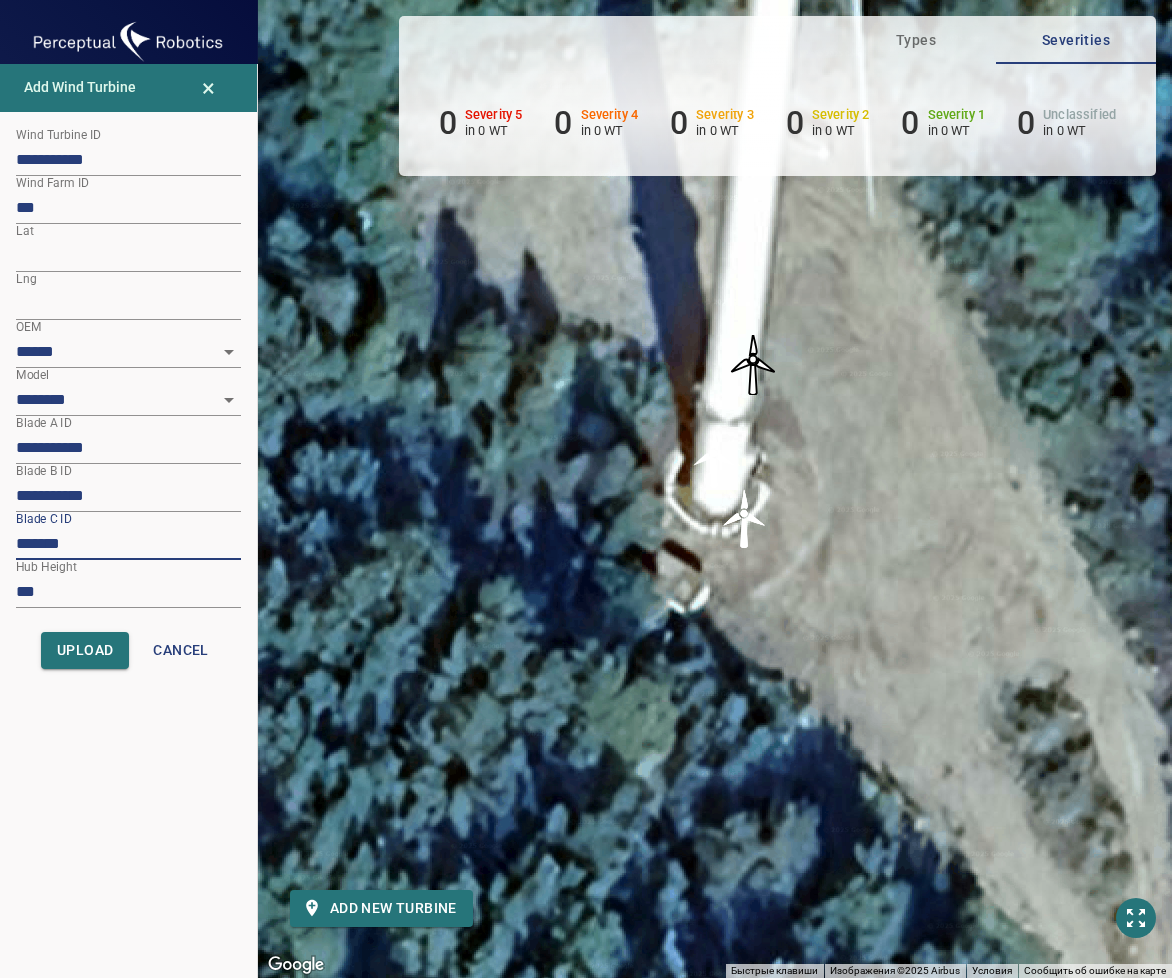 paste on "****" 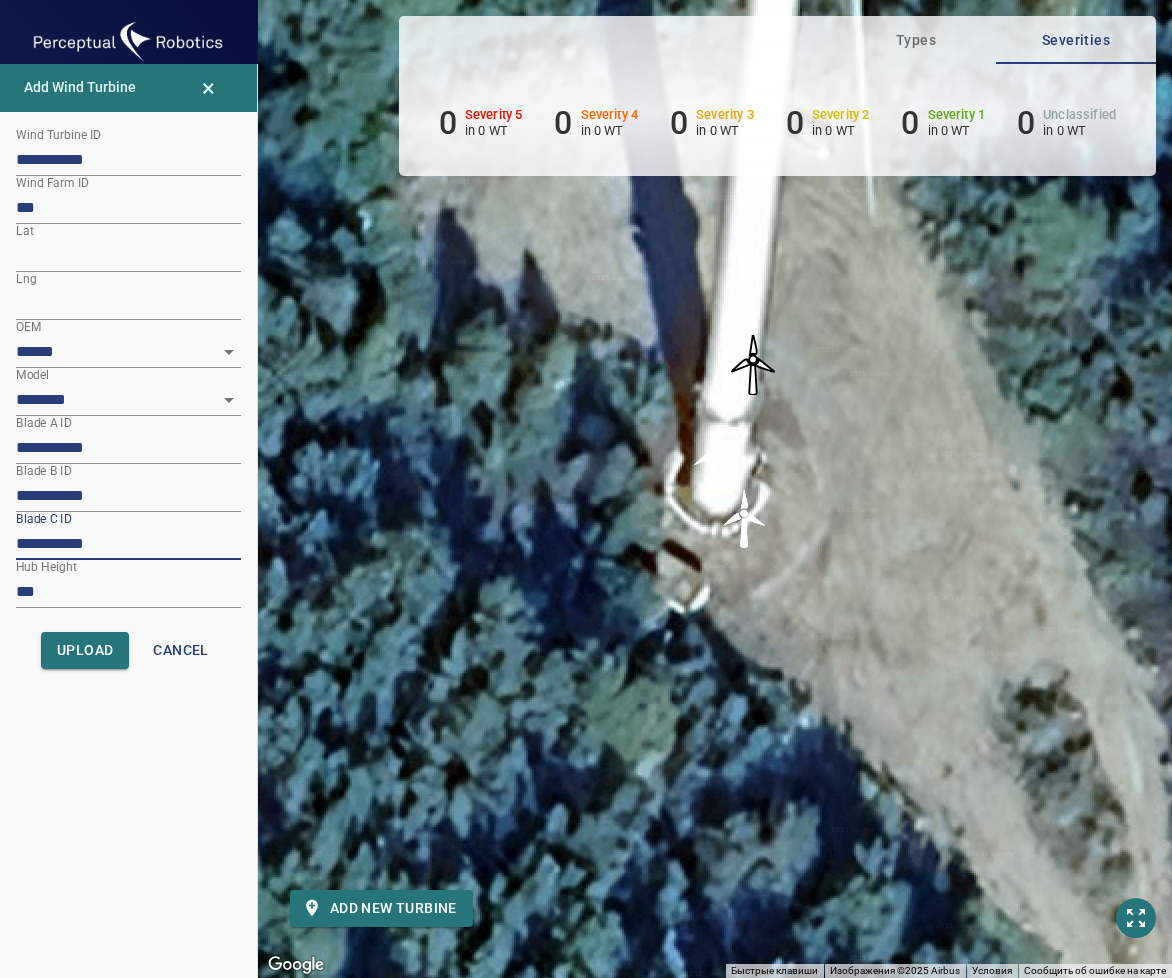 type on "**********" 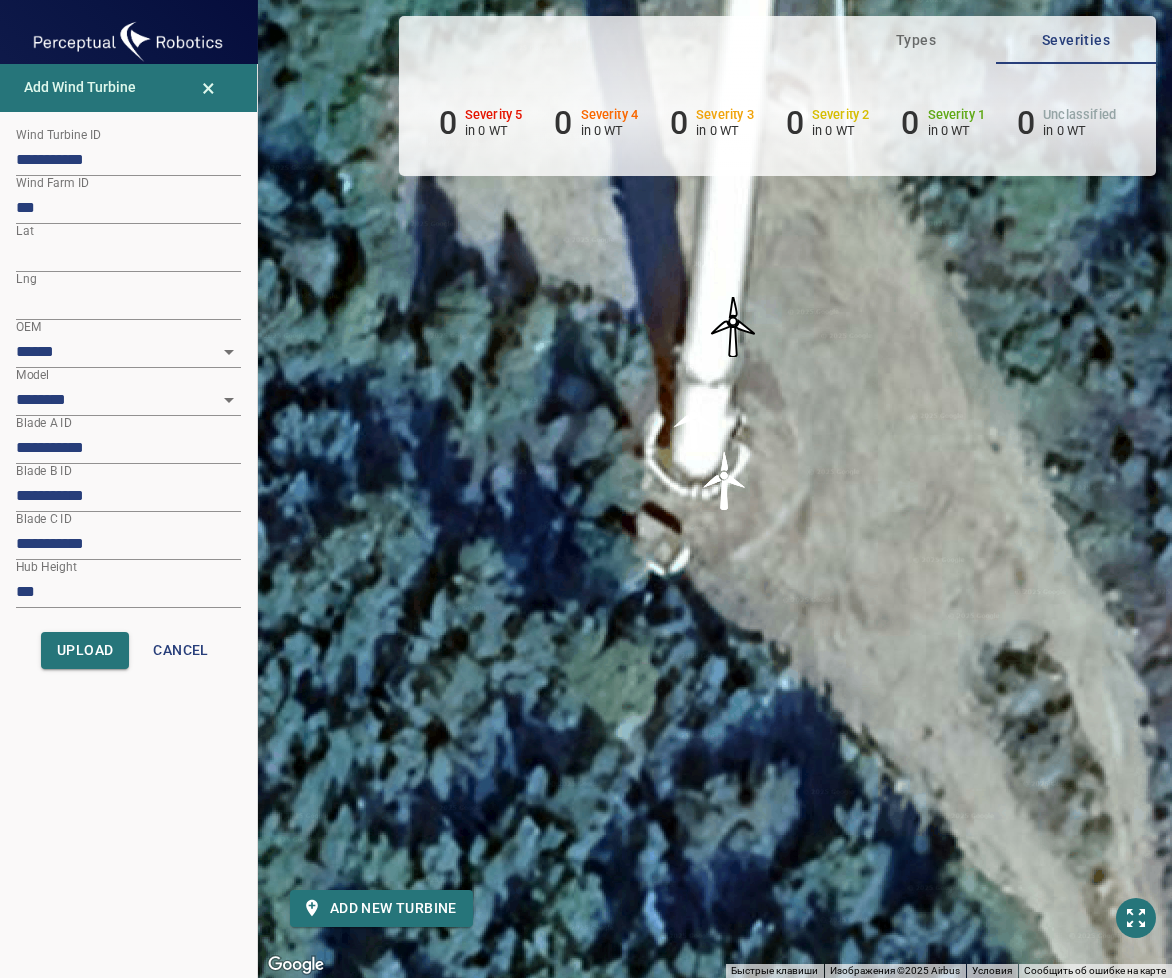 drag, startPoint x: 406, startPoint y: 551, endPoint x: 389, endPoint y: 509, distance: 45.310043 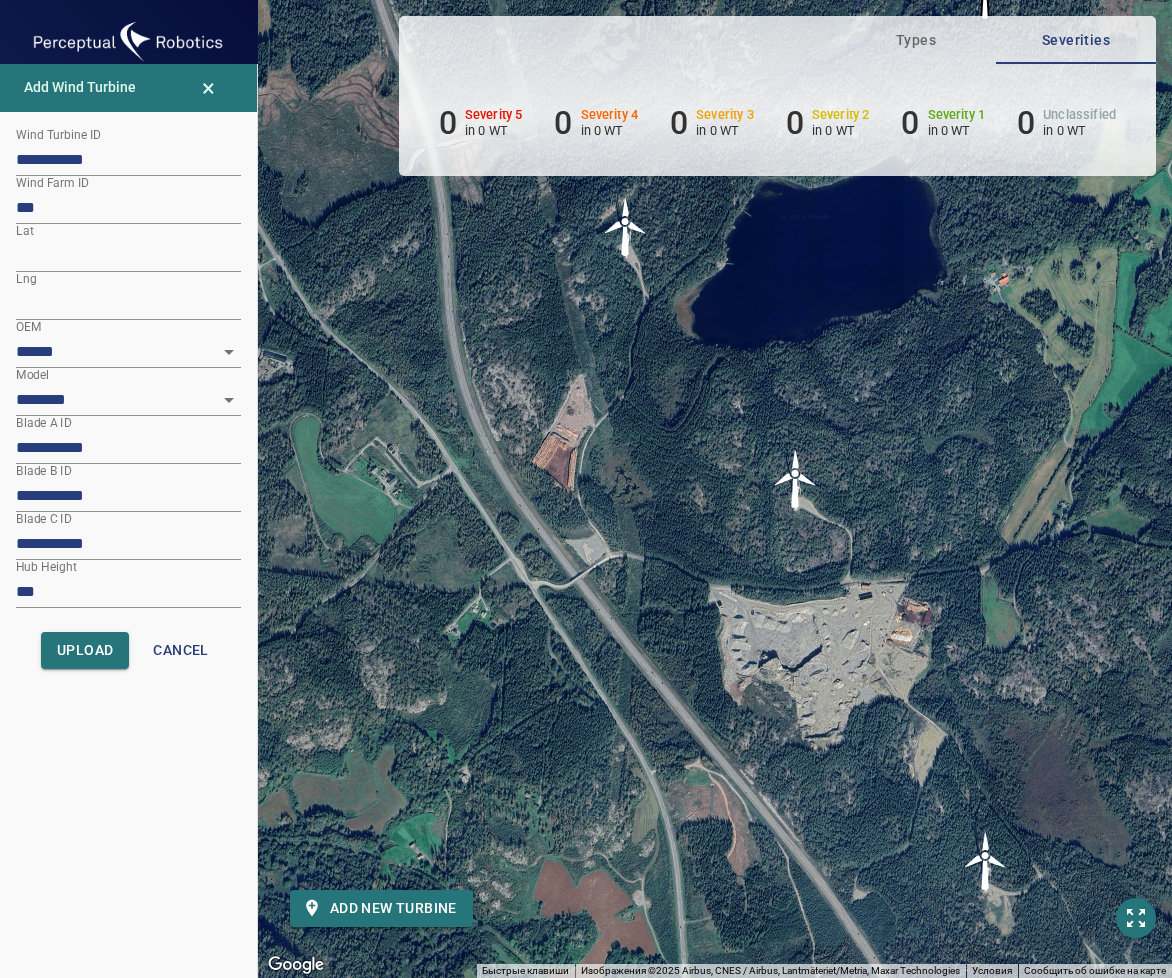 drag, startPoint x: 539, startPoint y: 652, endPoint x: 760, endPoint y: 295, distance: 419.86902 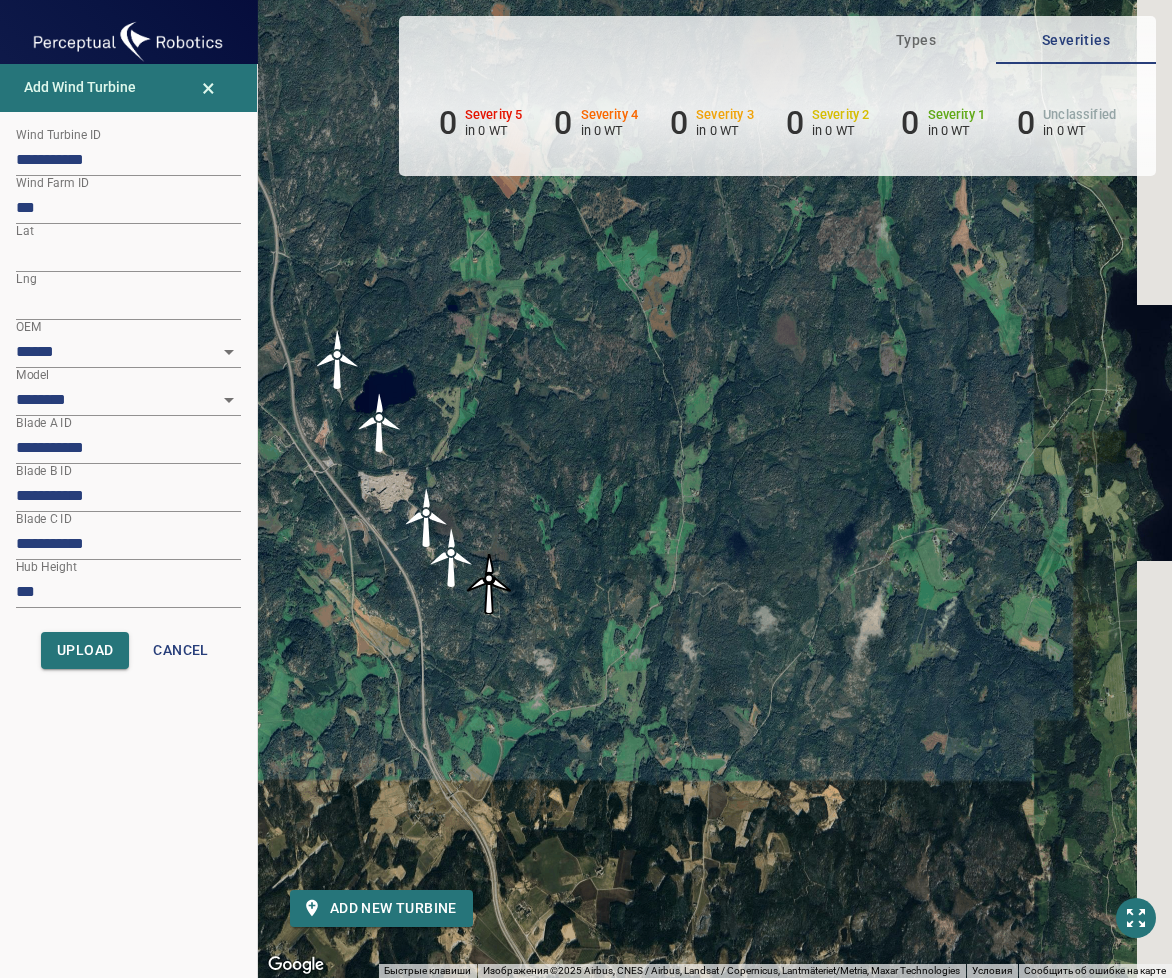 drag, startPoint x: 693, startPoint y: 855, endPoint x: 376, endPoint y: 645, distance: 380.2486 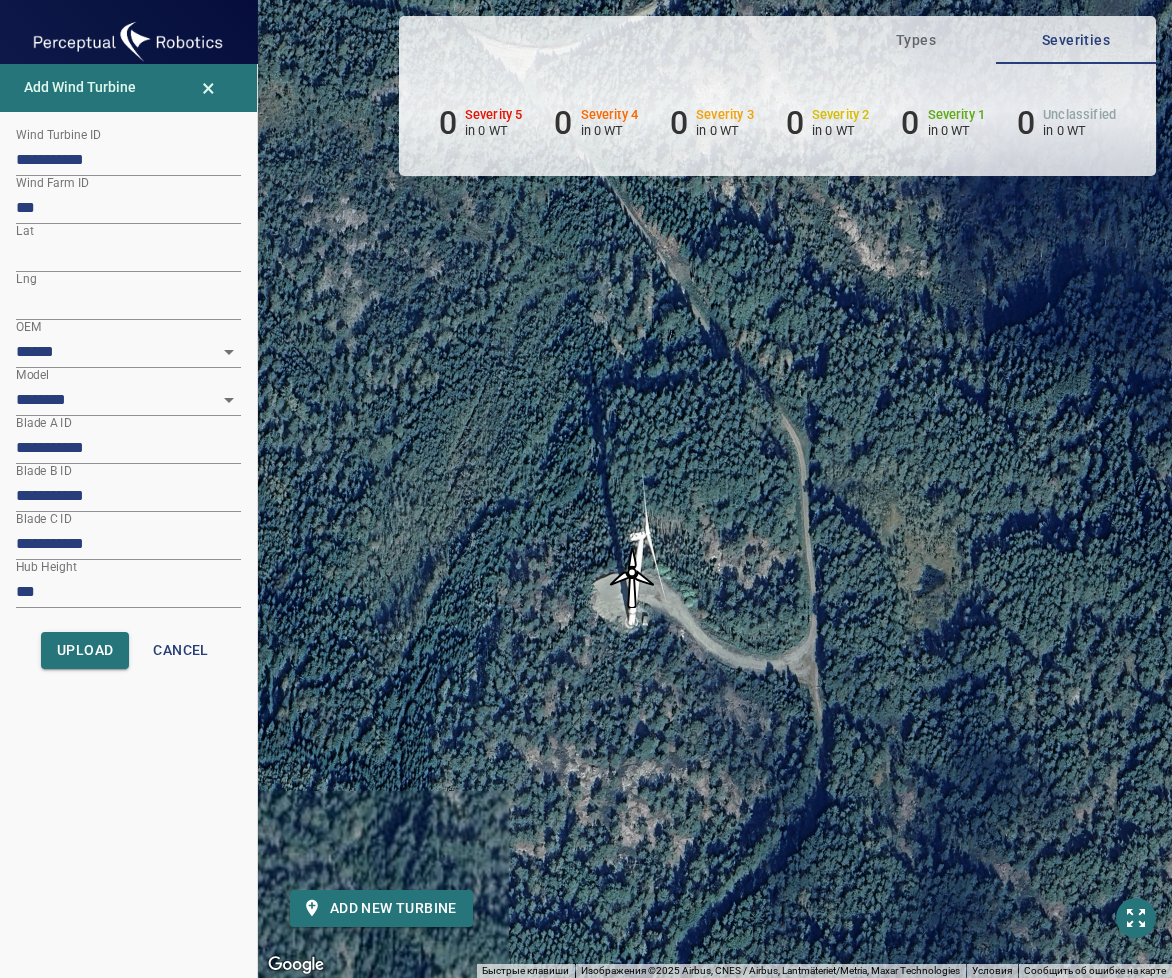 drag, startPoint x: 497, startPoint y: 662, endPoint x: 672, endPoint y: 687, distance: 176.7767 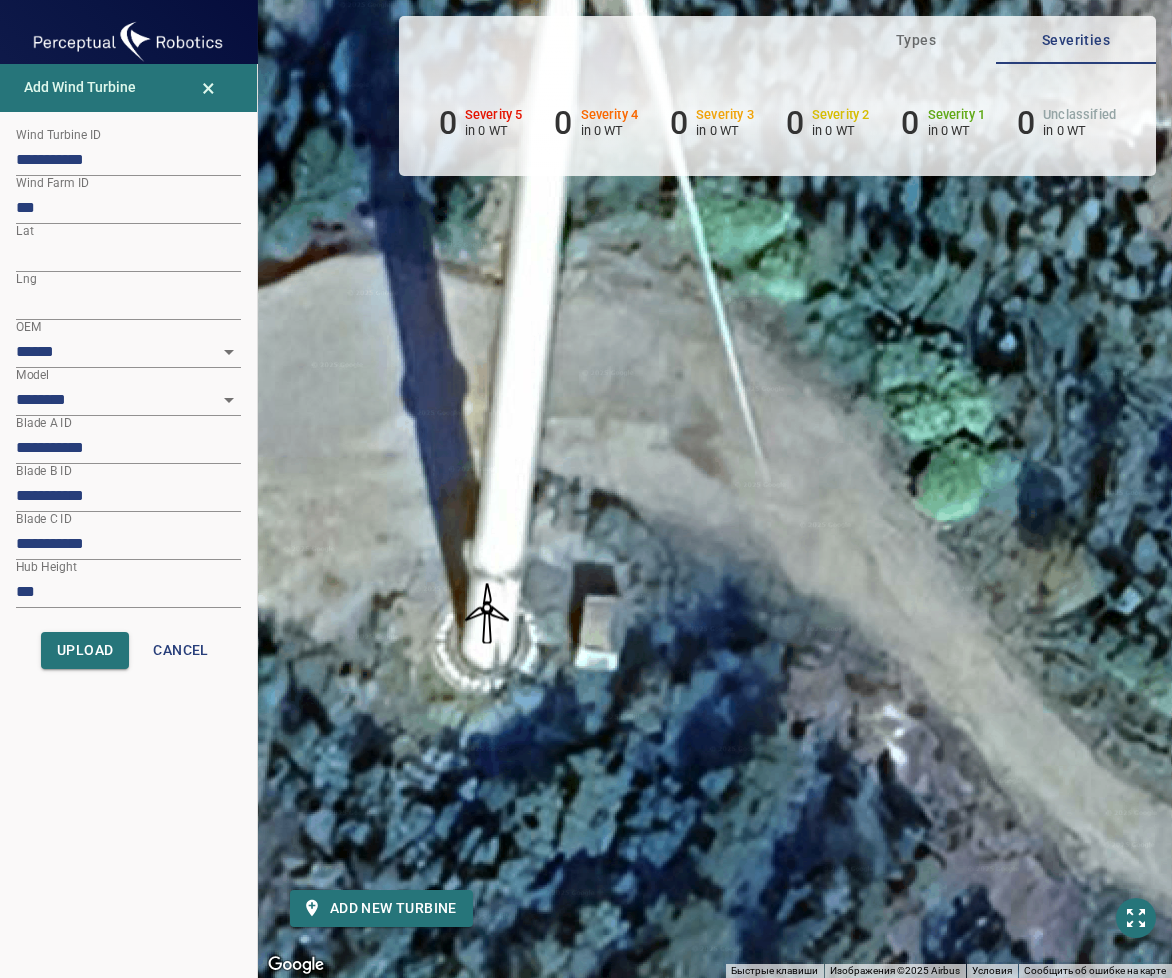 drag, startPoint x: 487, startPoint y: 497, endPoint x: 484, endPoint y: 607, distance: 110.0409 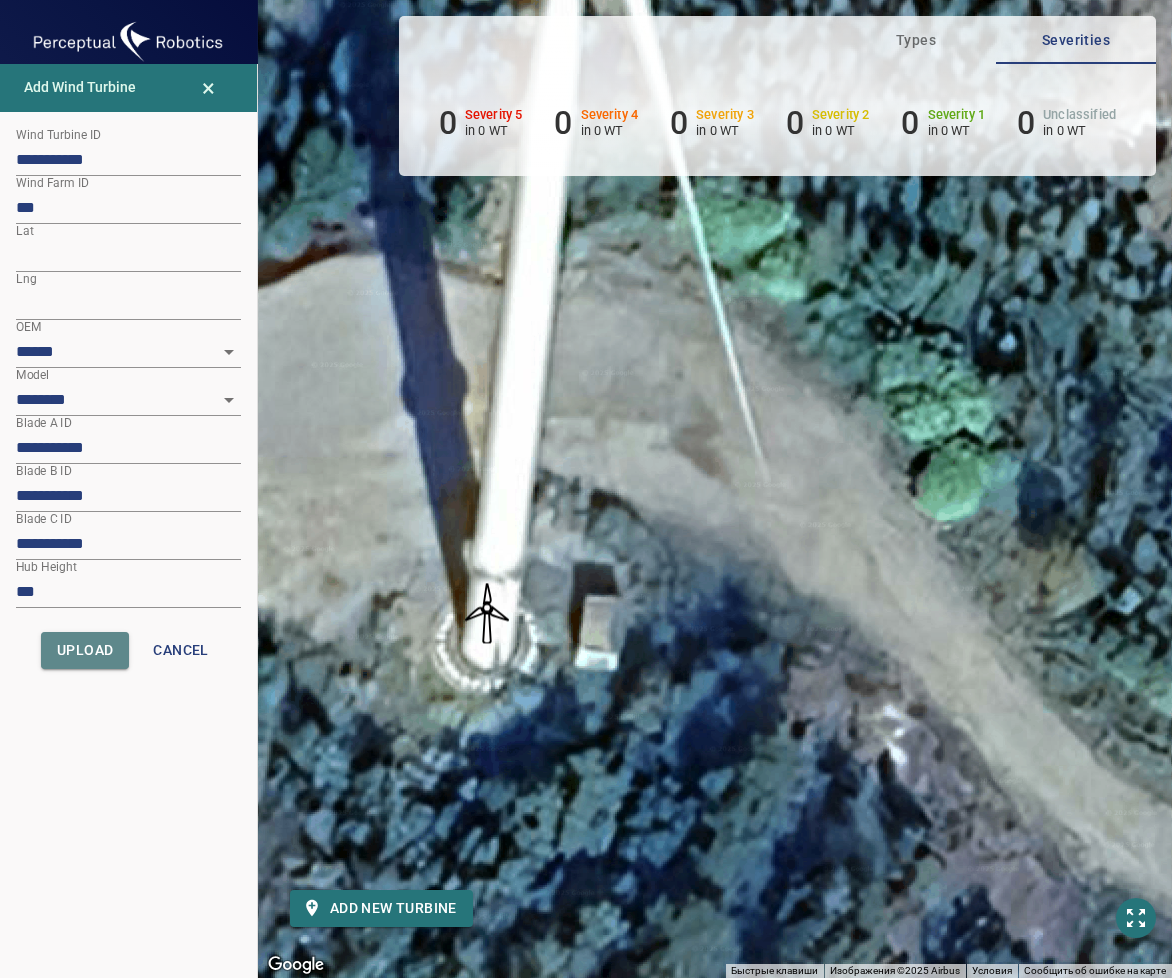 click on "Upload" at bounding box center [85, 650] 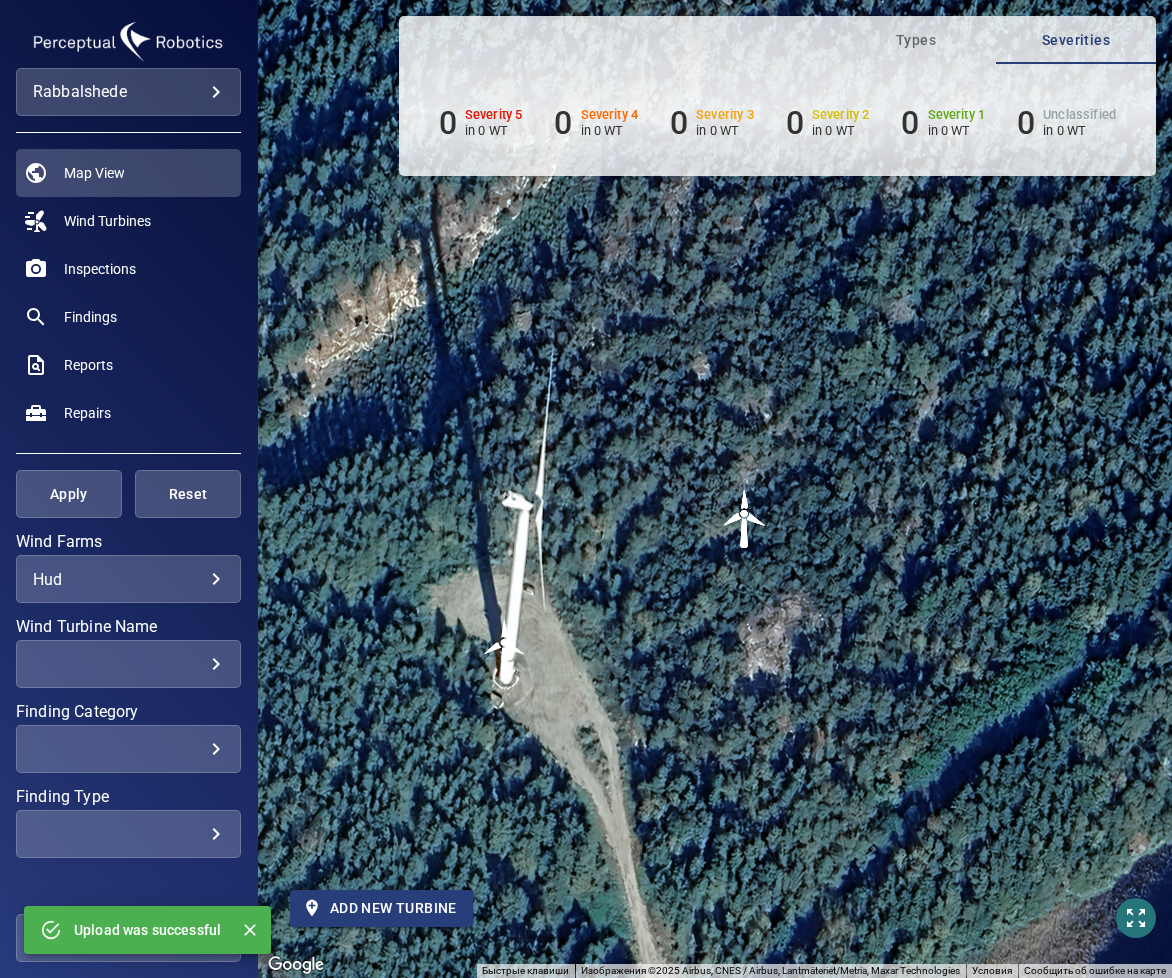 click on "Add new turbine" at bounding box center (381, 908) 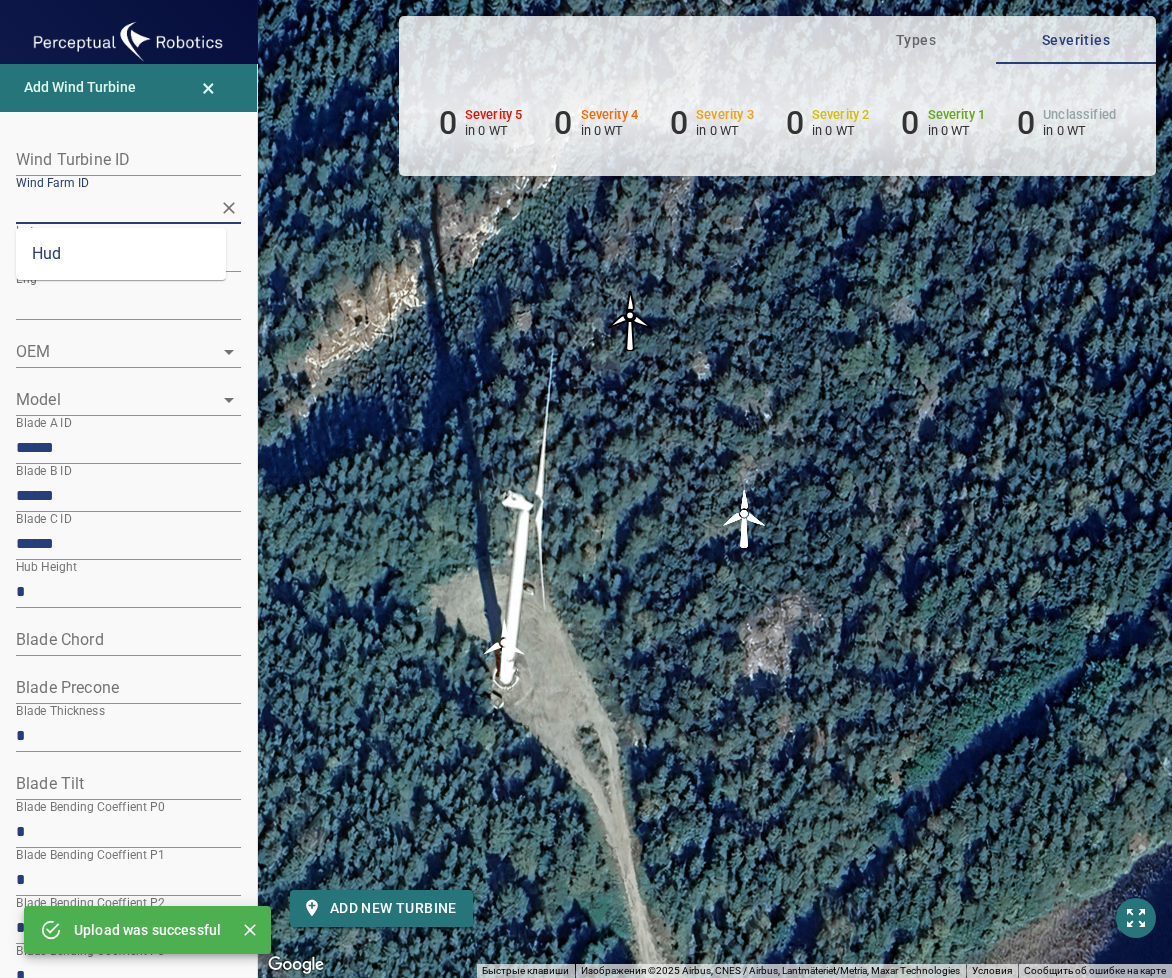 click on "Wind Farm ID" at bounding box center (113, 207) 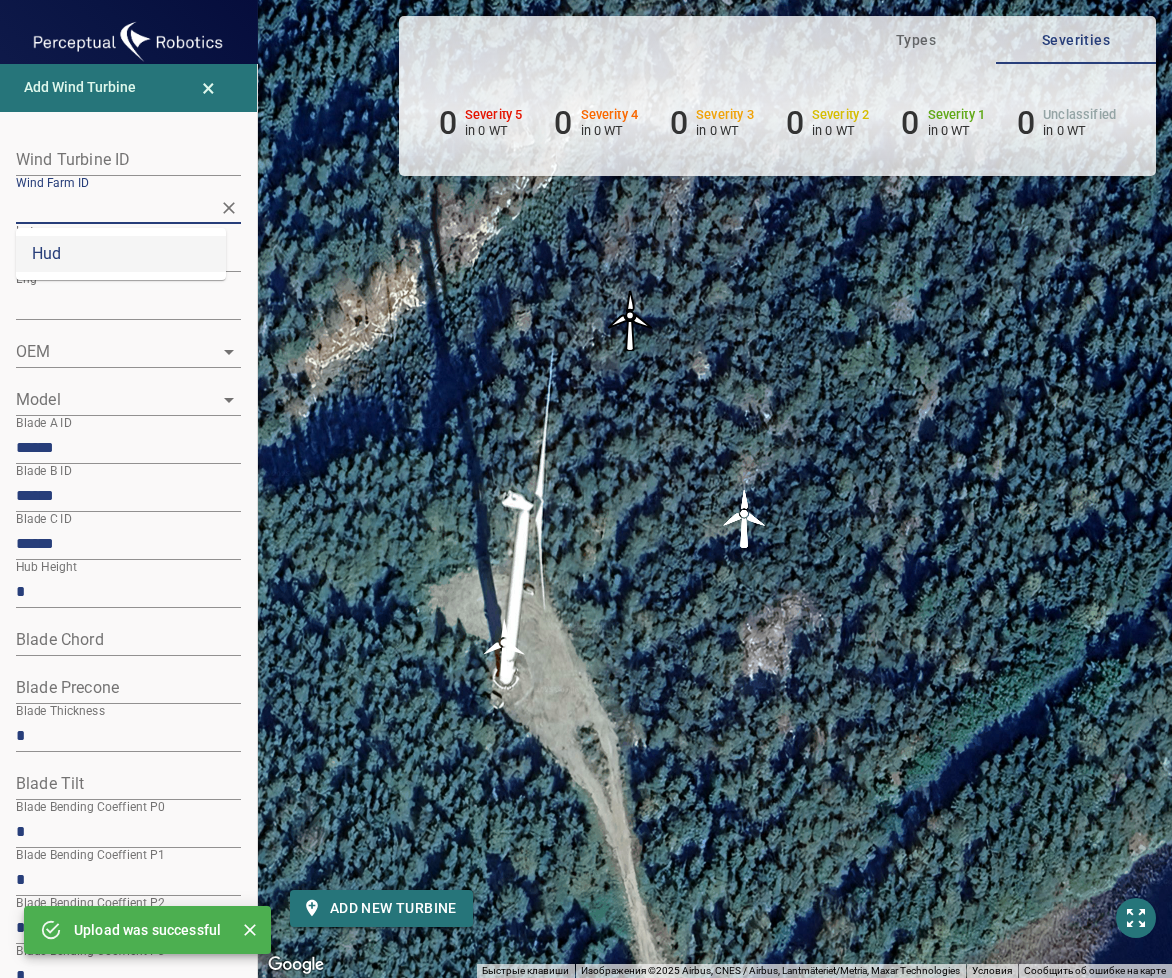 click on "Hud" at bounding box center (121, 254) 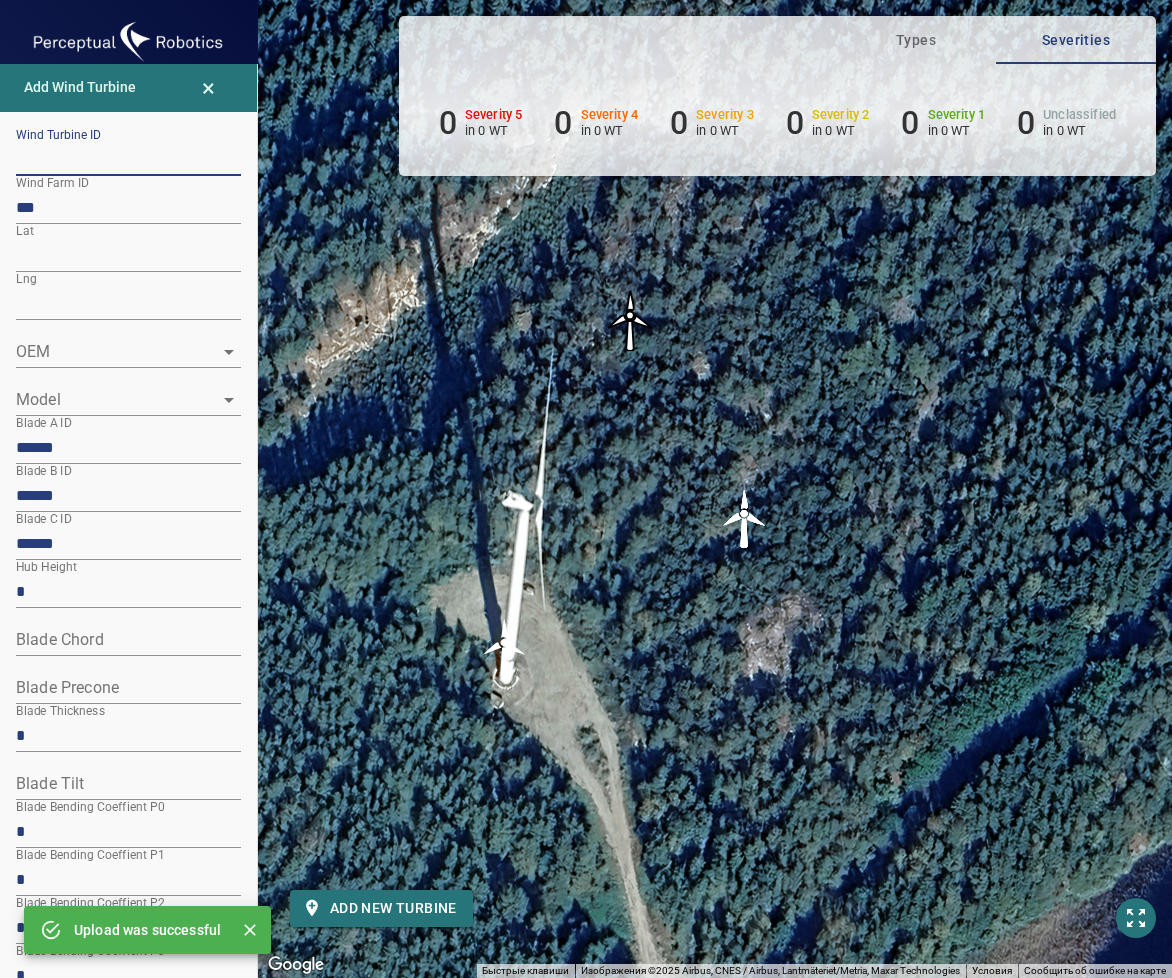 click at bounding box center [128, 160] 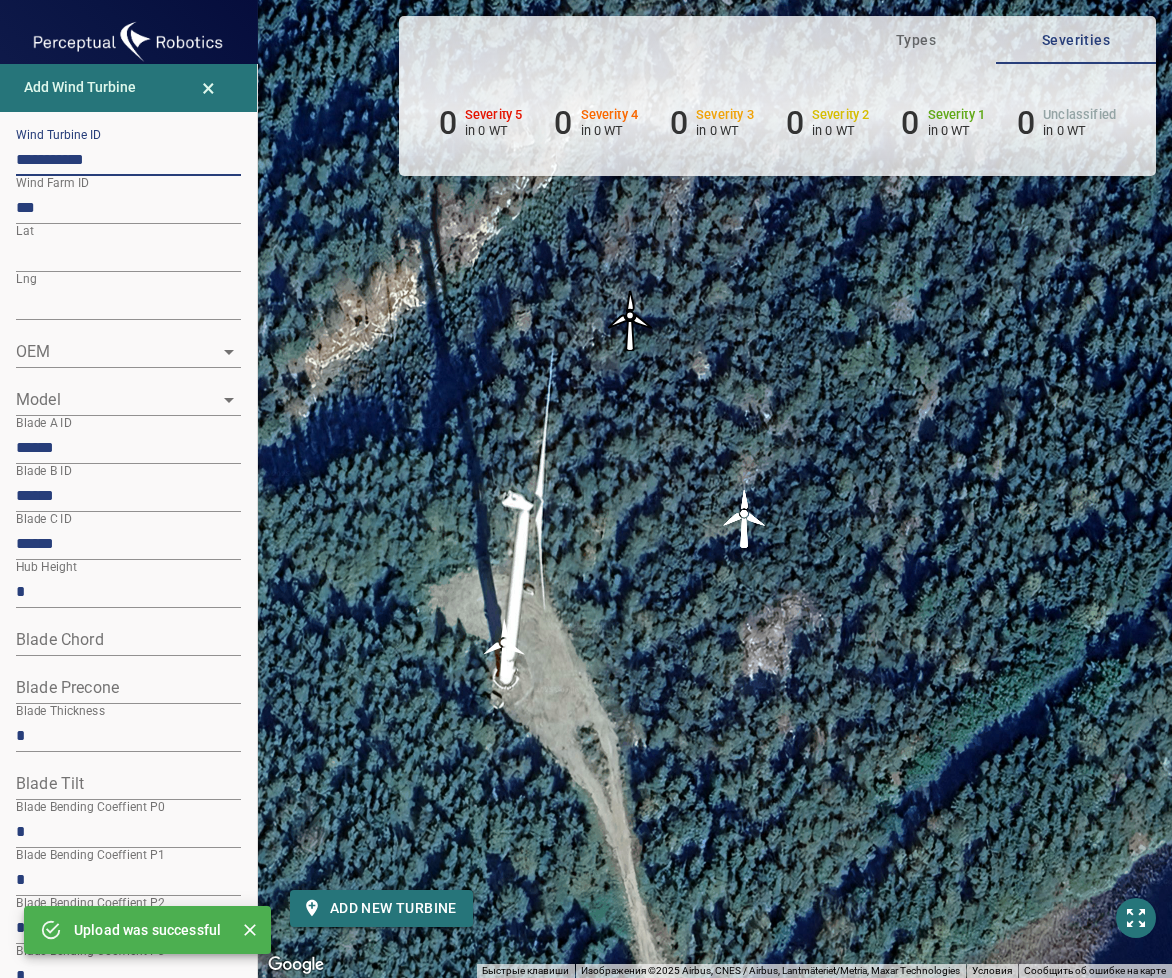 type on "**********" 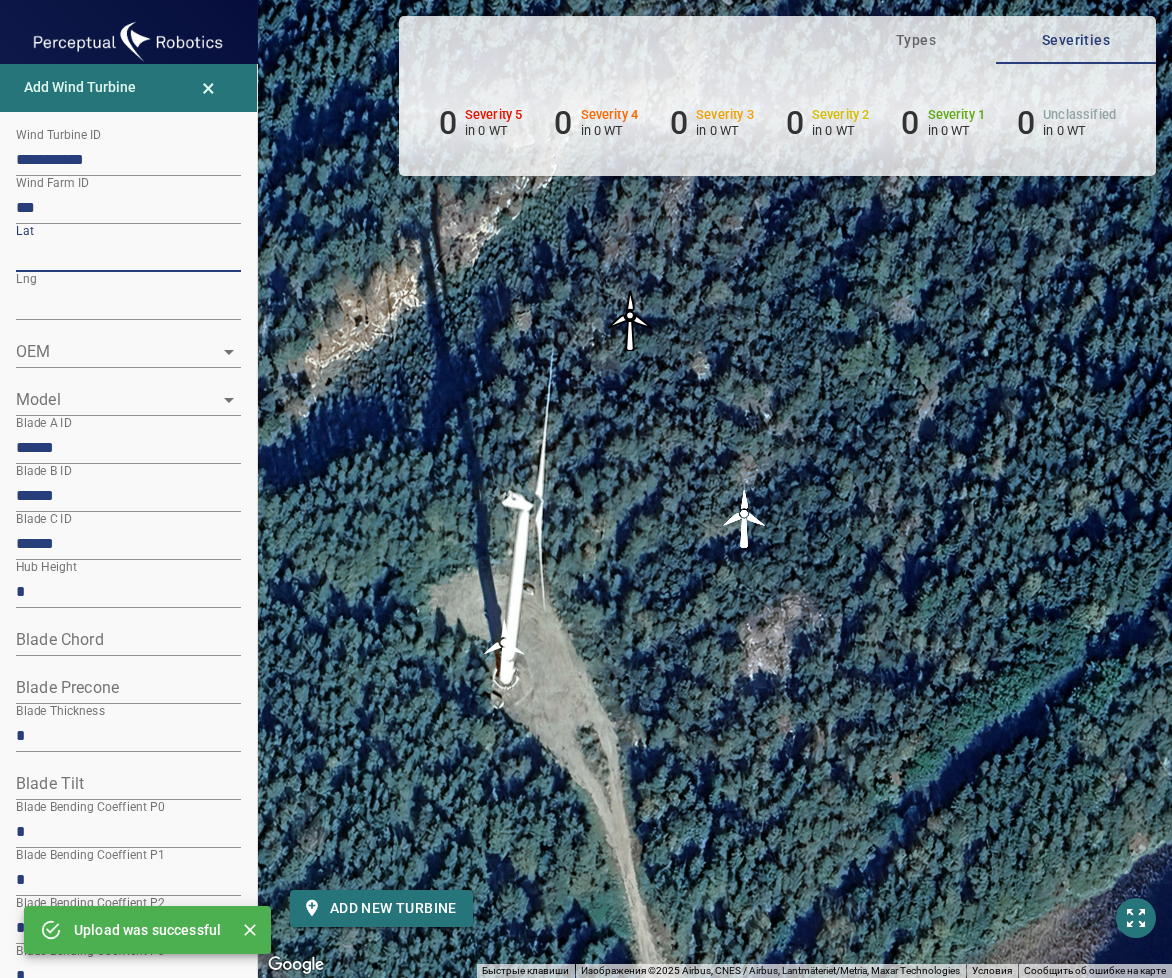 drag, startPoint x: 112, startPoint y: 250, endPoint x: -16, endPoint y: 267, distance: 129.12398 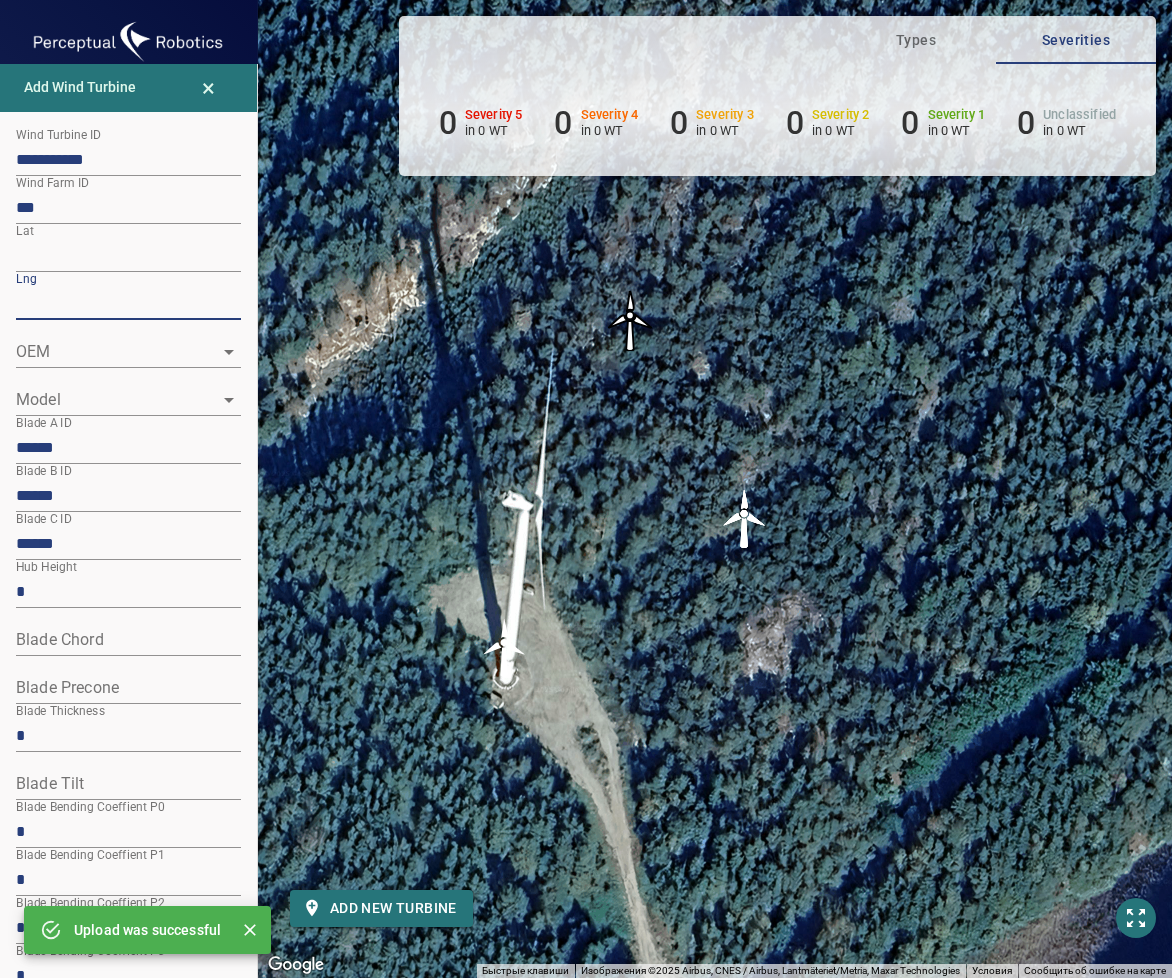 drag, startPoint x: 144, startPoint y: 302, endPoint x: -3, endPoint y: 305, distance: 147.03061 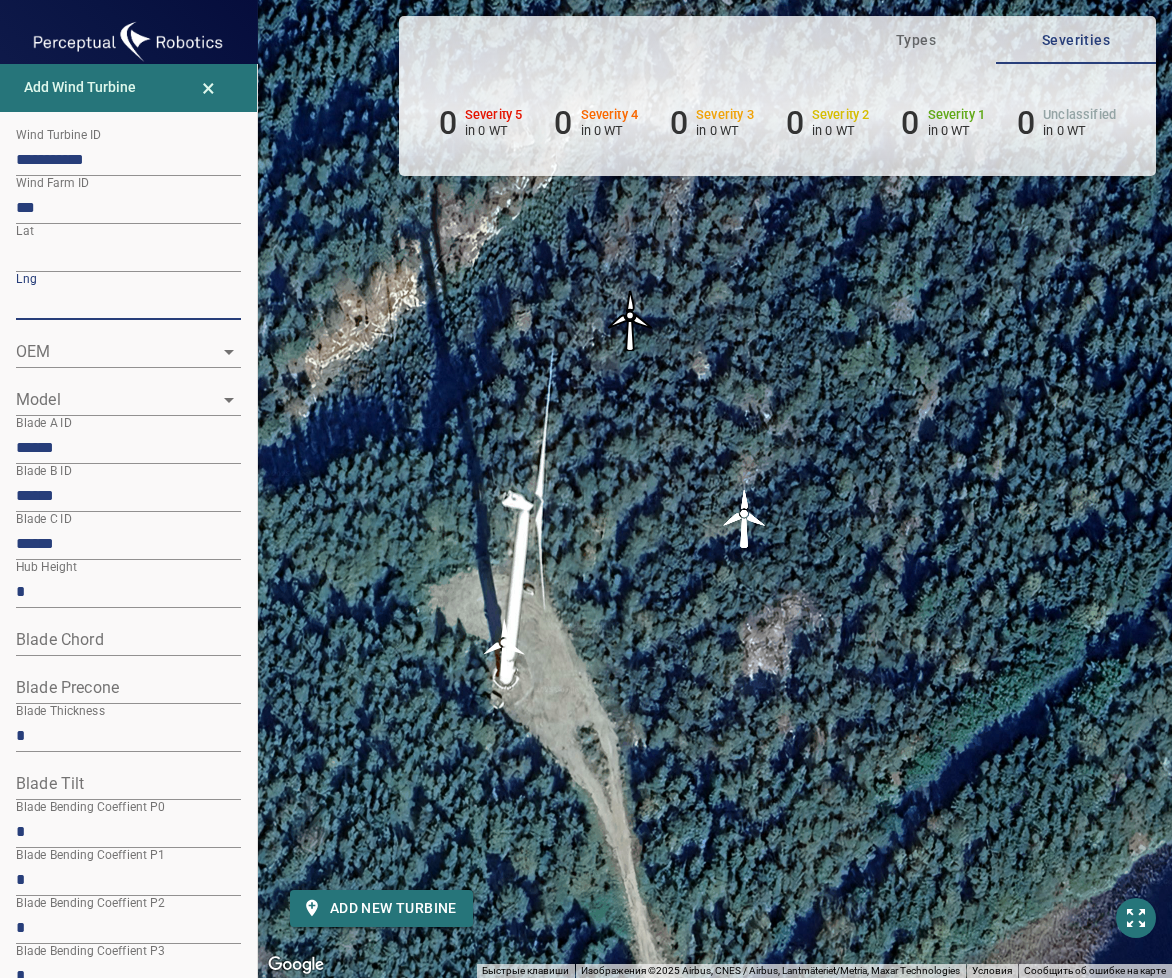 click 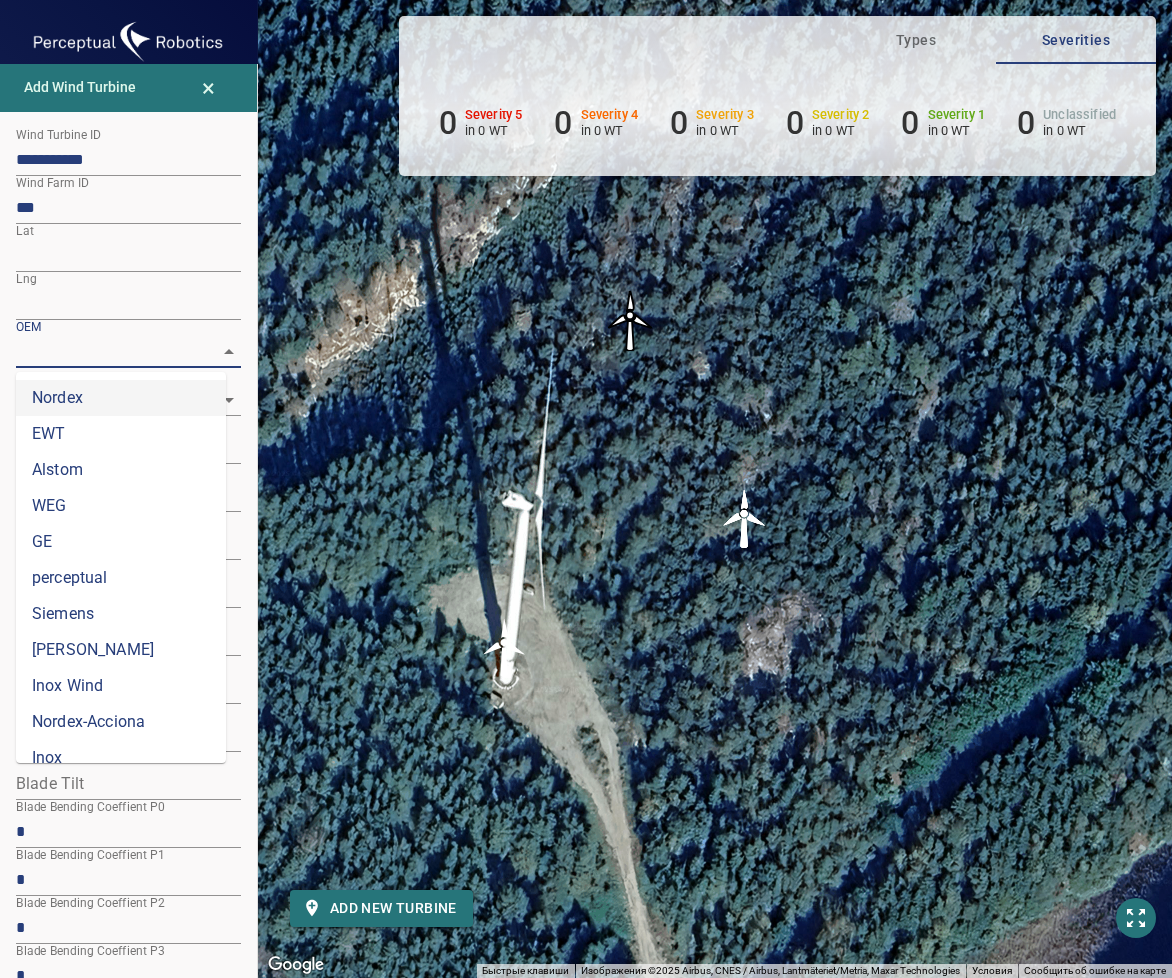 click on "Nordex" at bounding box center (121, 398) 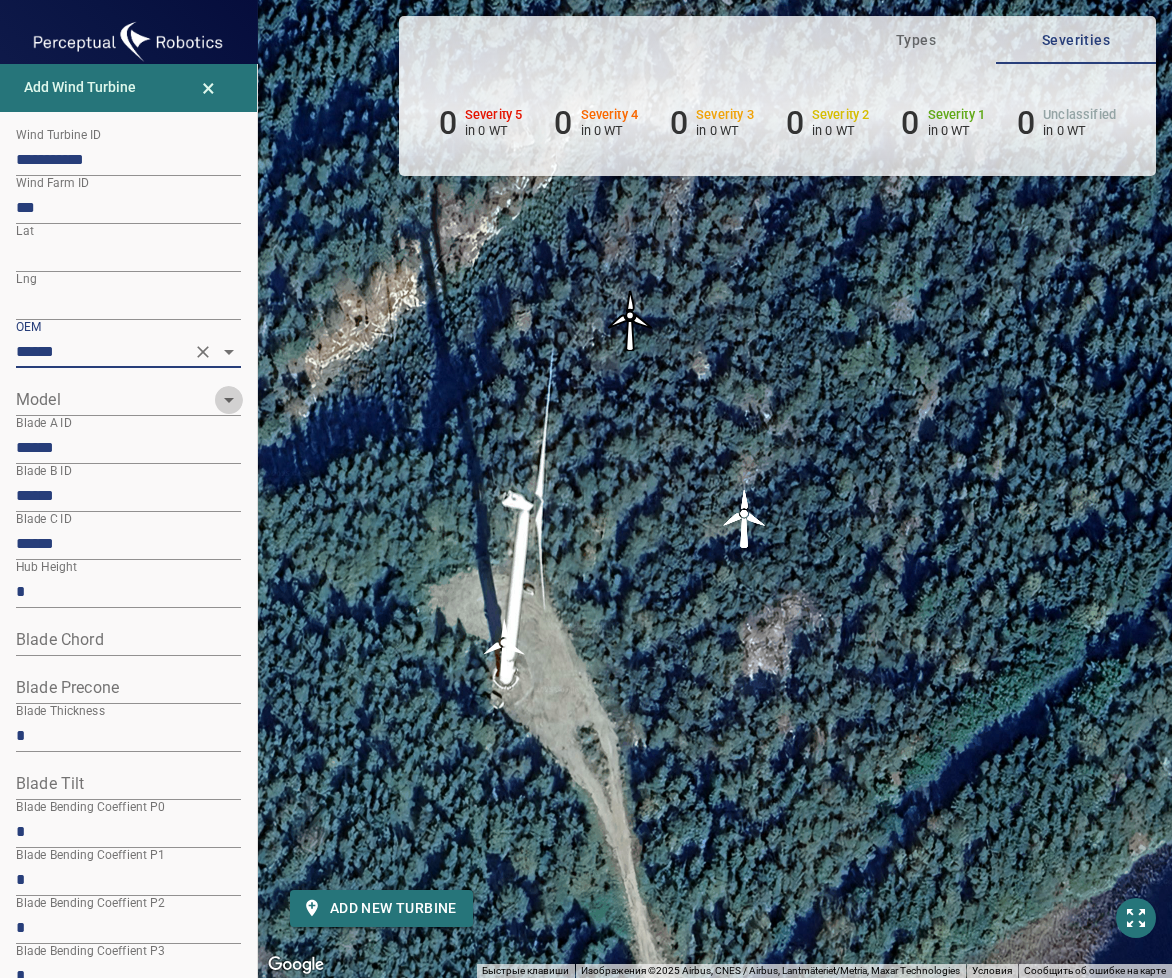 click 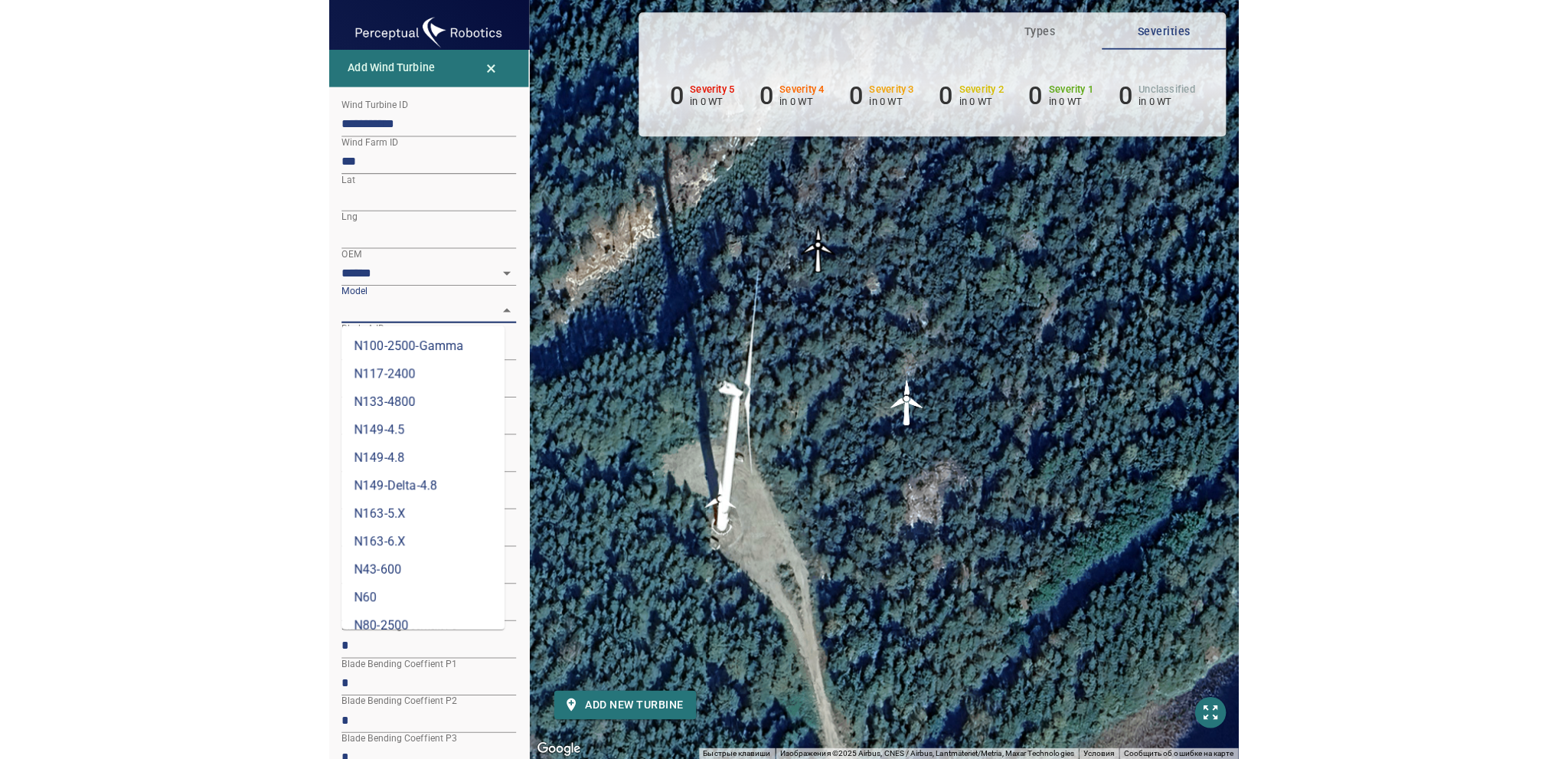 scroll, scrollTop: 126, scrollLeft: 0, axis: vertical 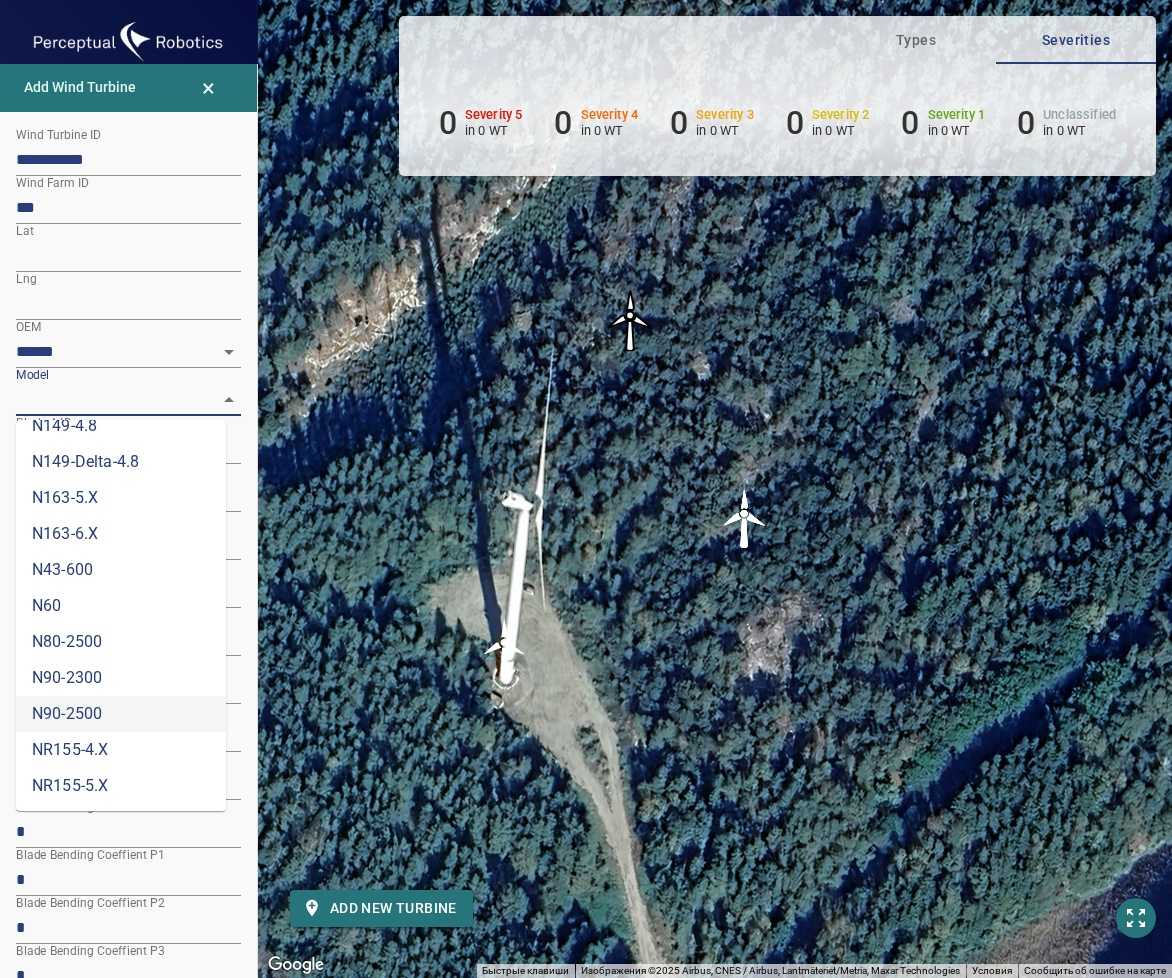 click on "N90-2500" at bounding box center [121, 714] 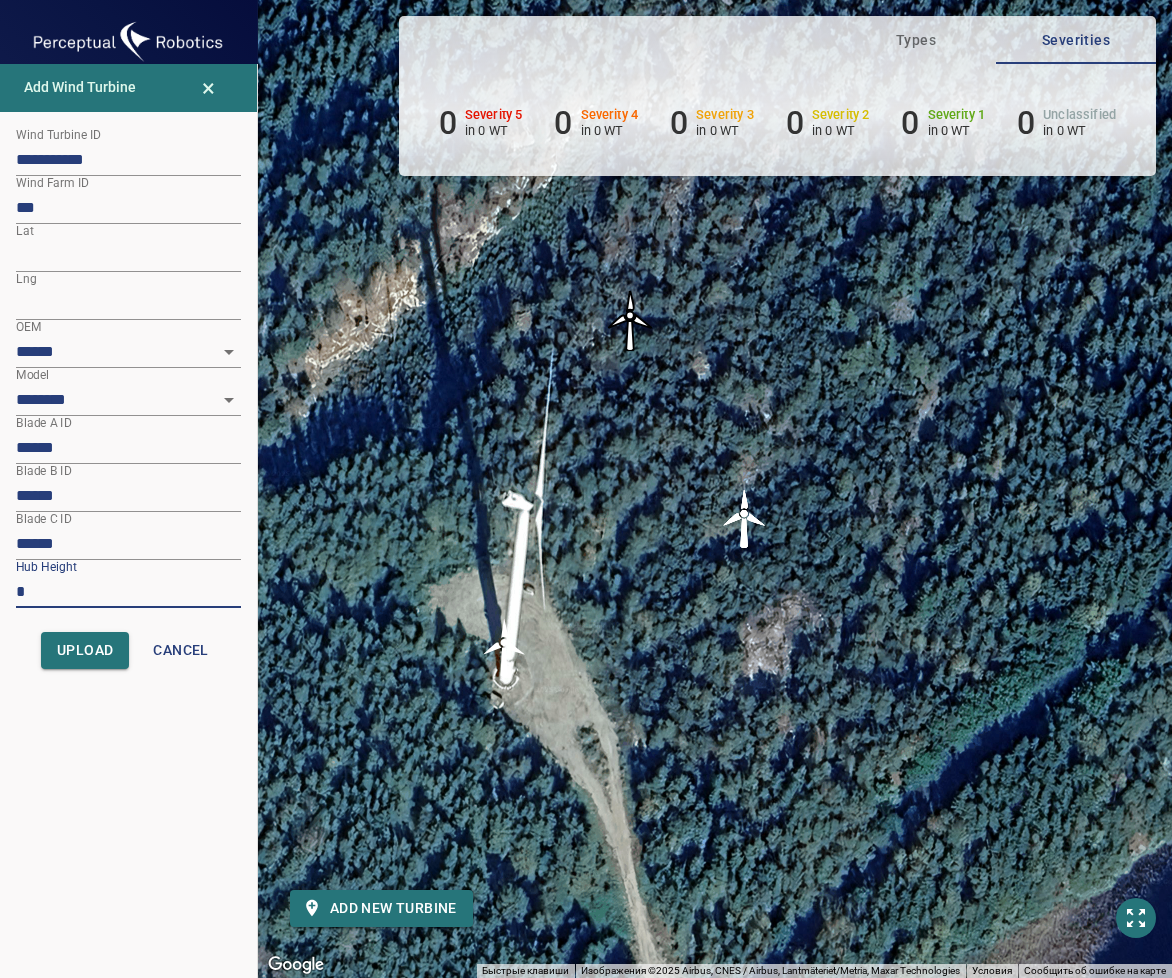drag, startPoint x: 28, startPoint y: 593, endPoint x: -3, endPoint y: 592, distance: 31.016125 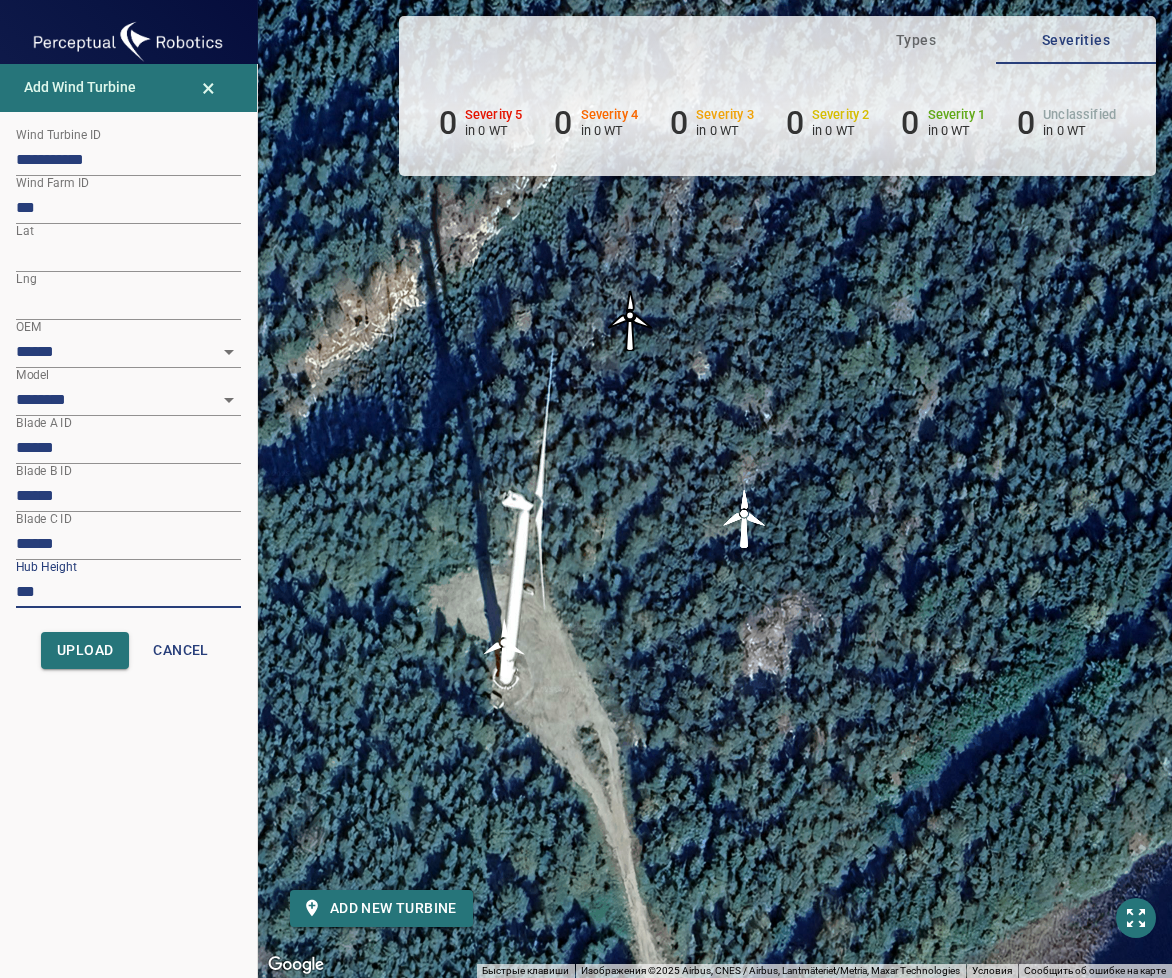 type on "***" 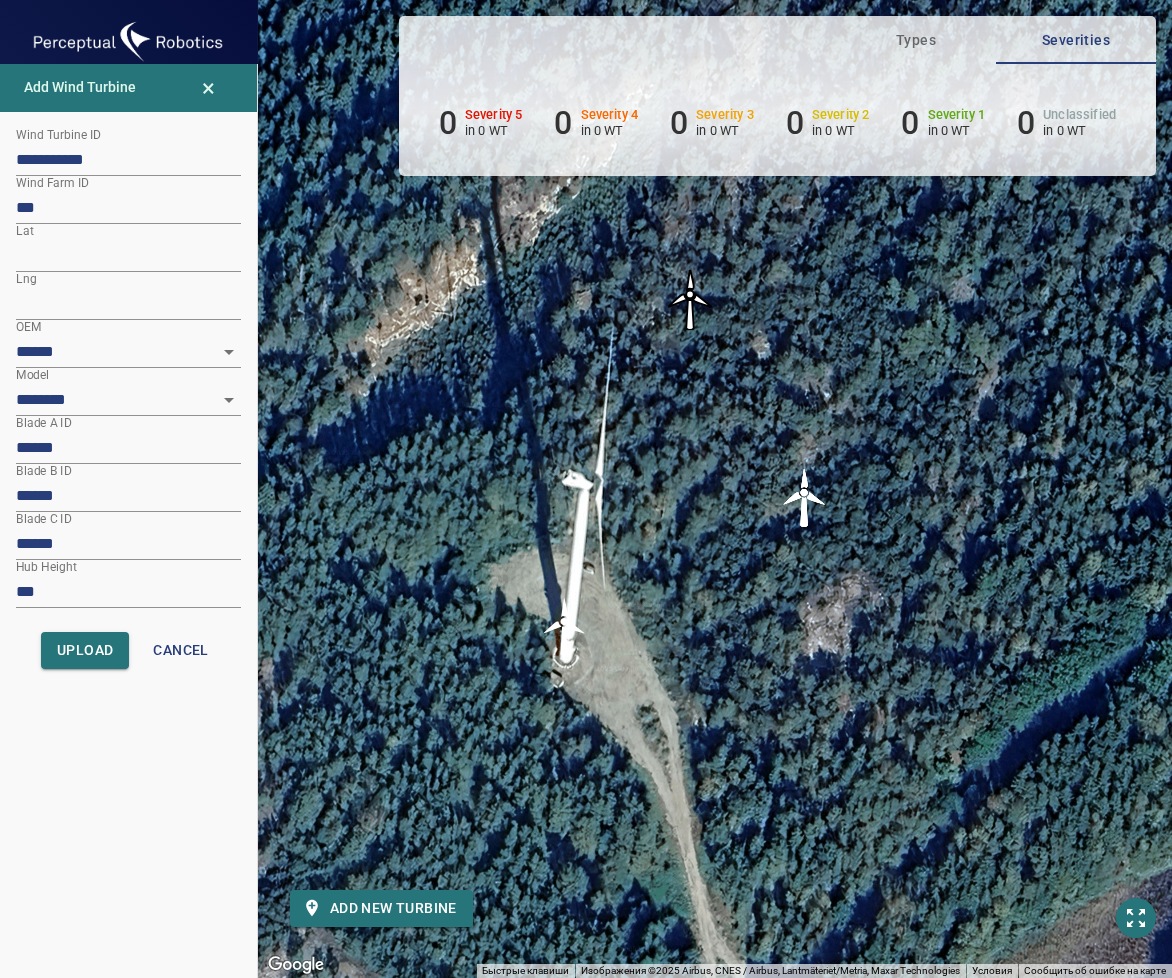 drag, startPoint x: 521, startPoint y: 414, endPoint x: 588, endPoint y: 393, distance: 70.21396 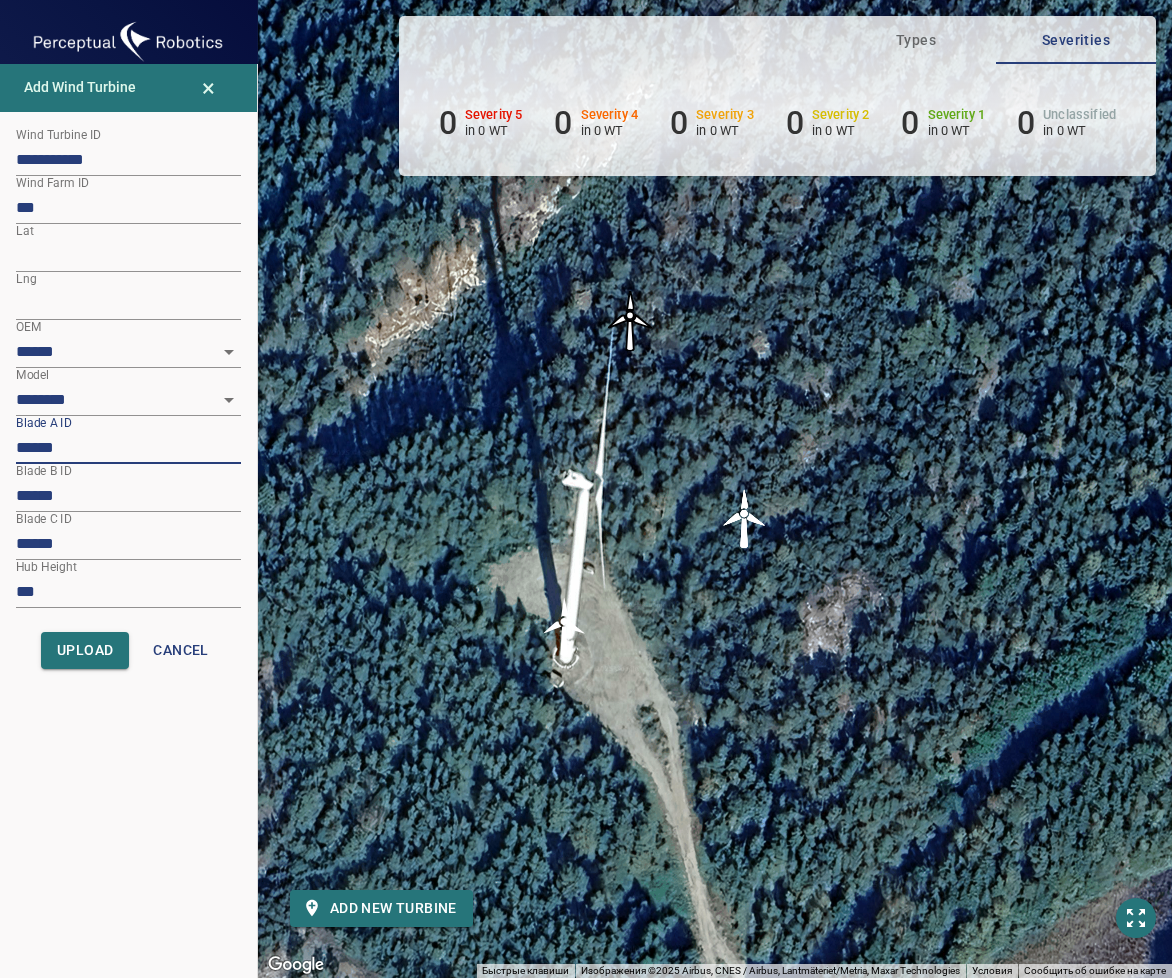 click on "******" at bounding box center [128, 448] 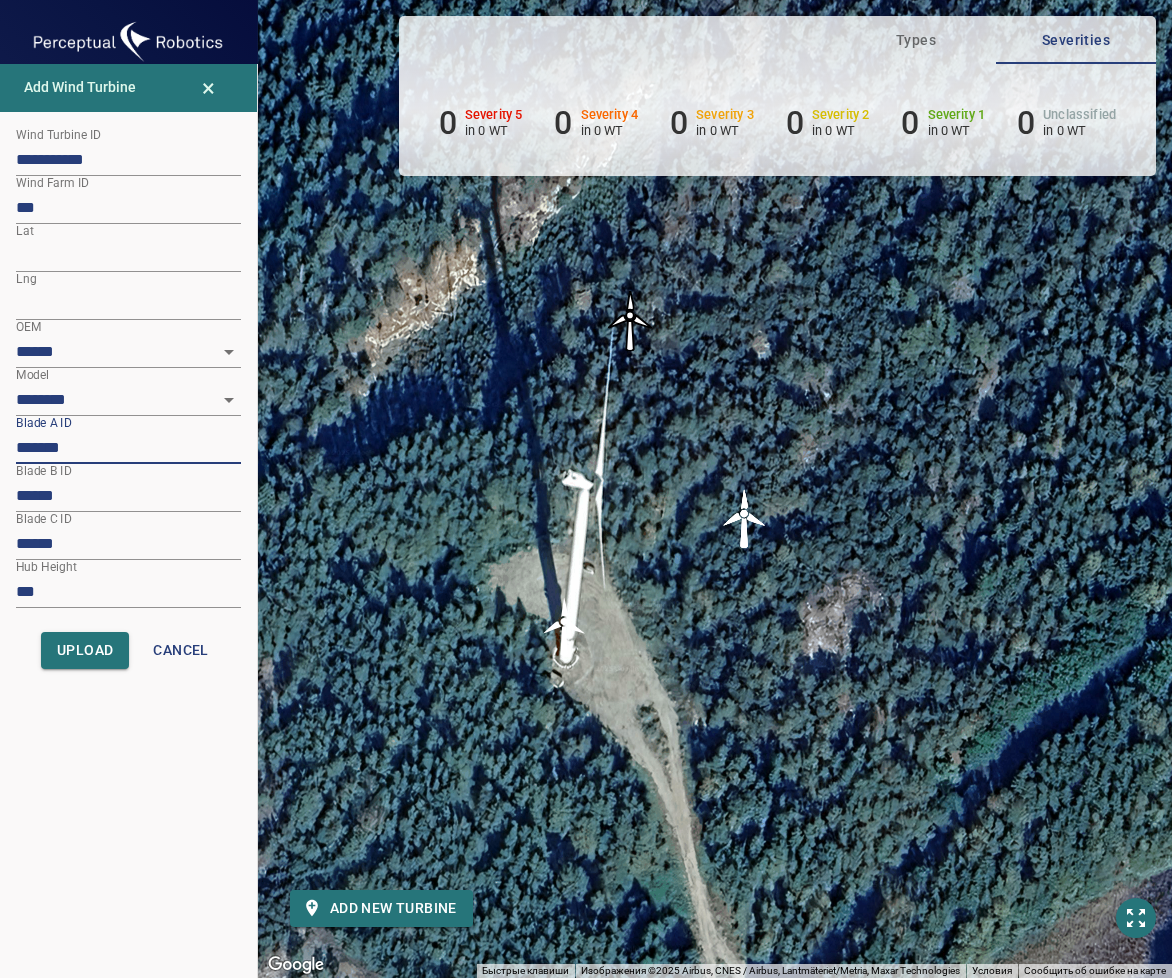 paste on "****" 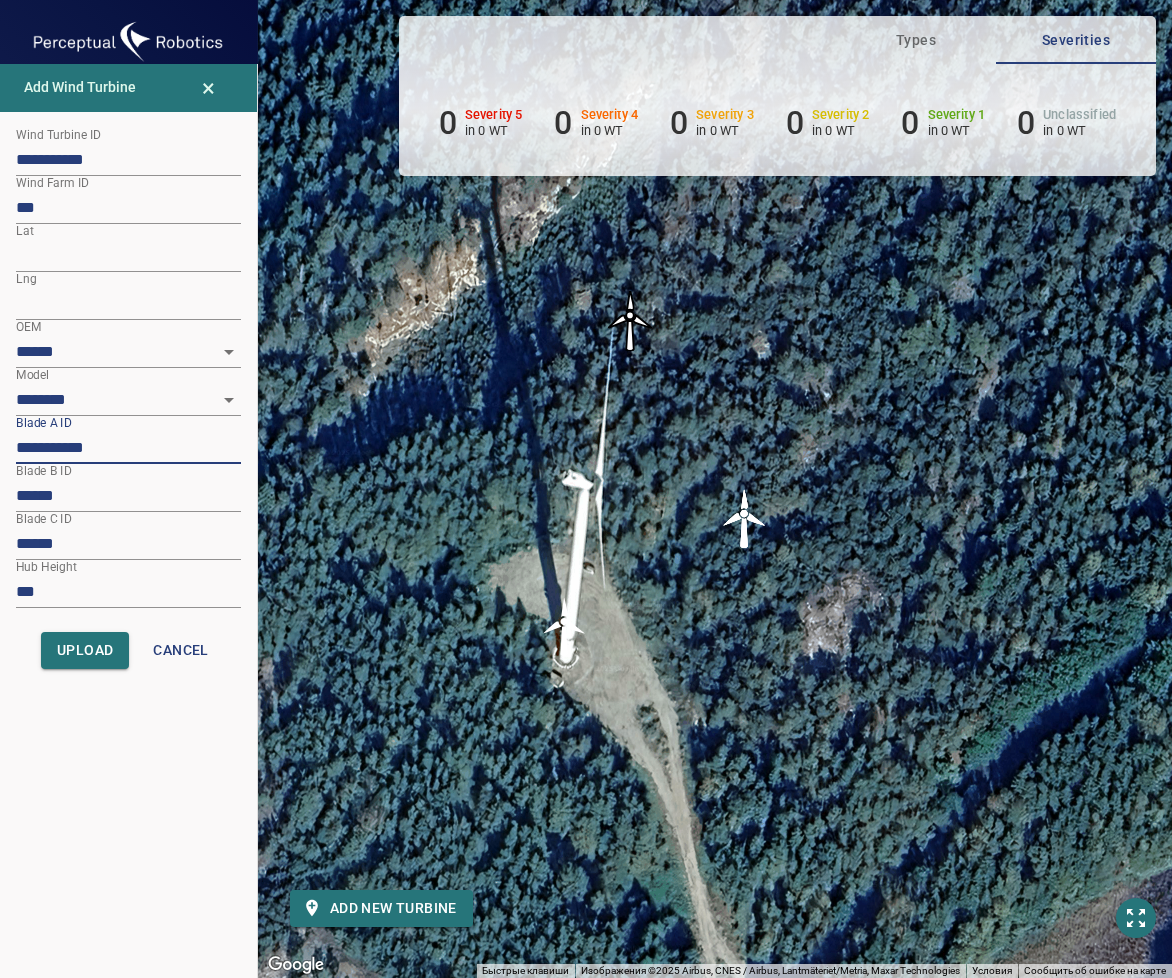 type on "**********" 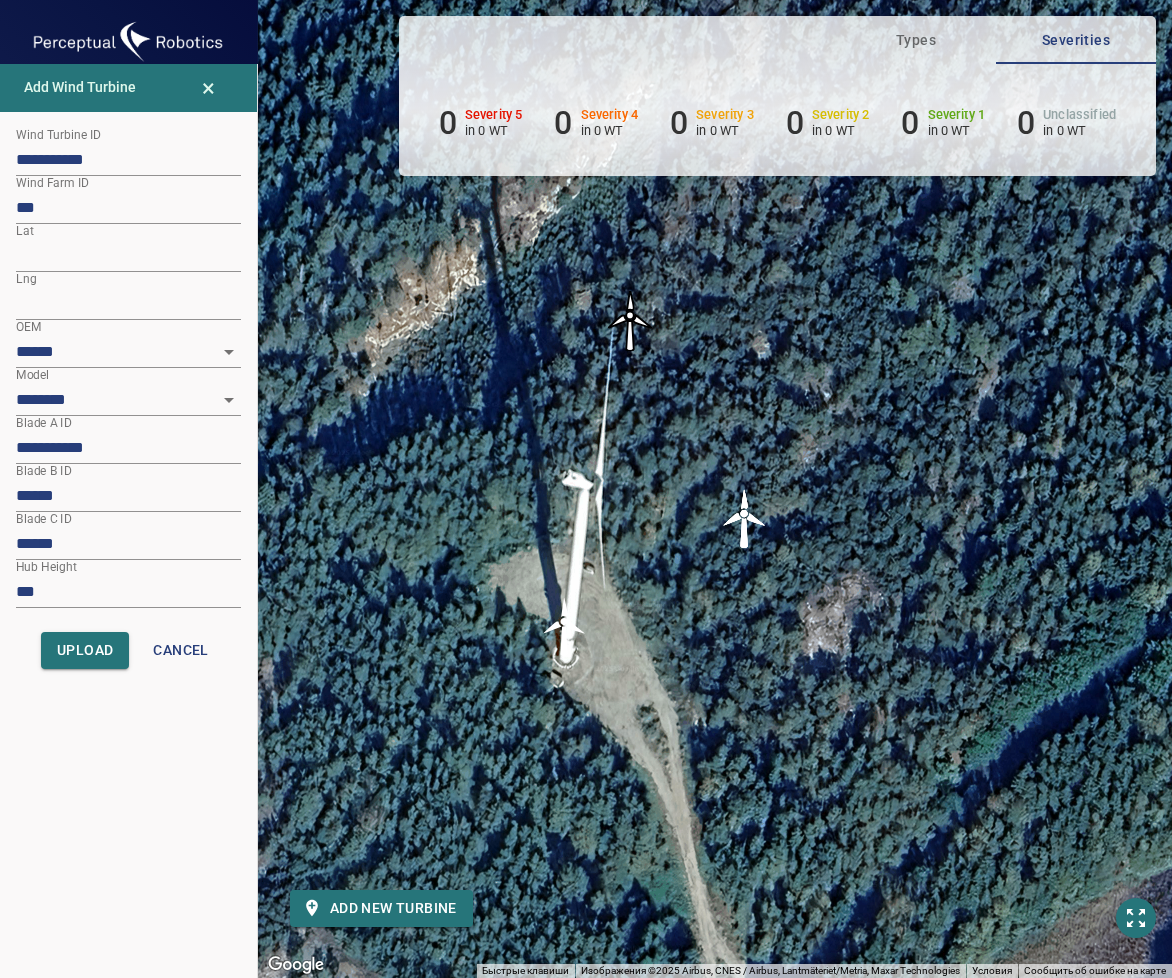 click on "******" at bounding box center [128, 496] 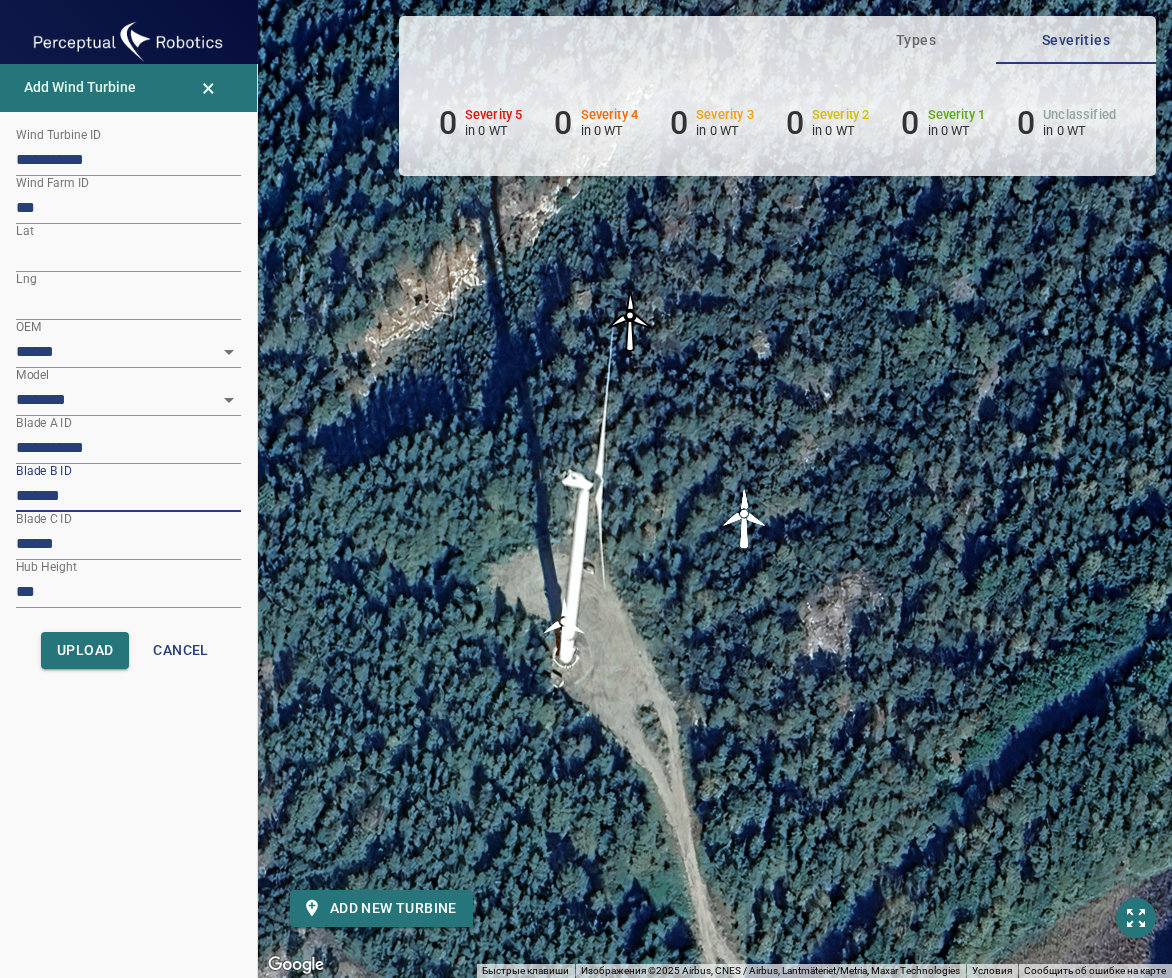 paste on "****" 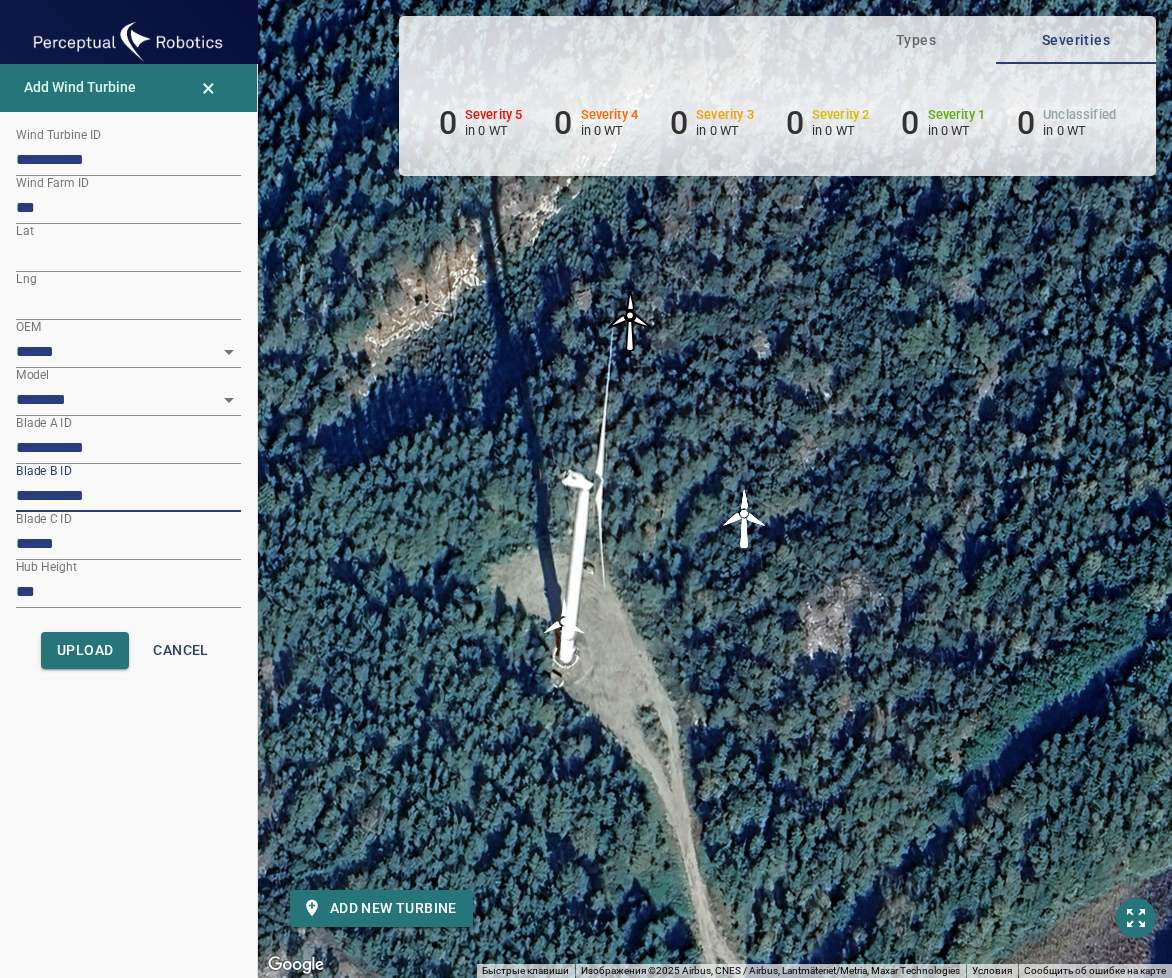 type on "**********" 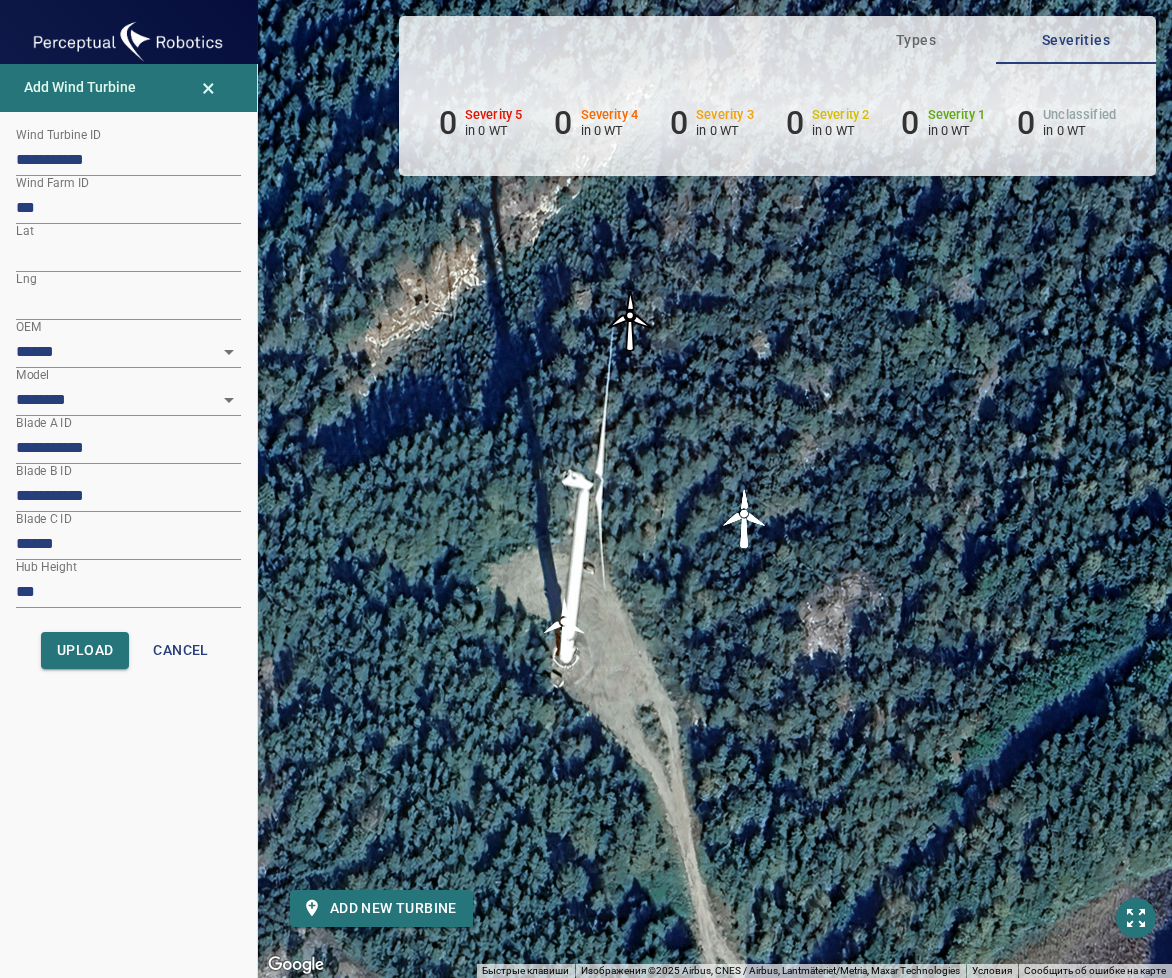 click on "******" at bounding box center (128, 544) 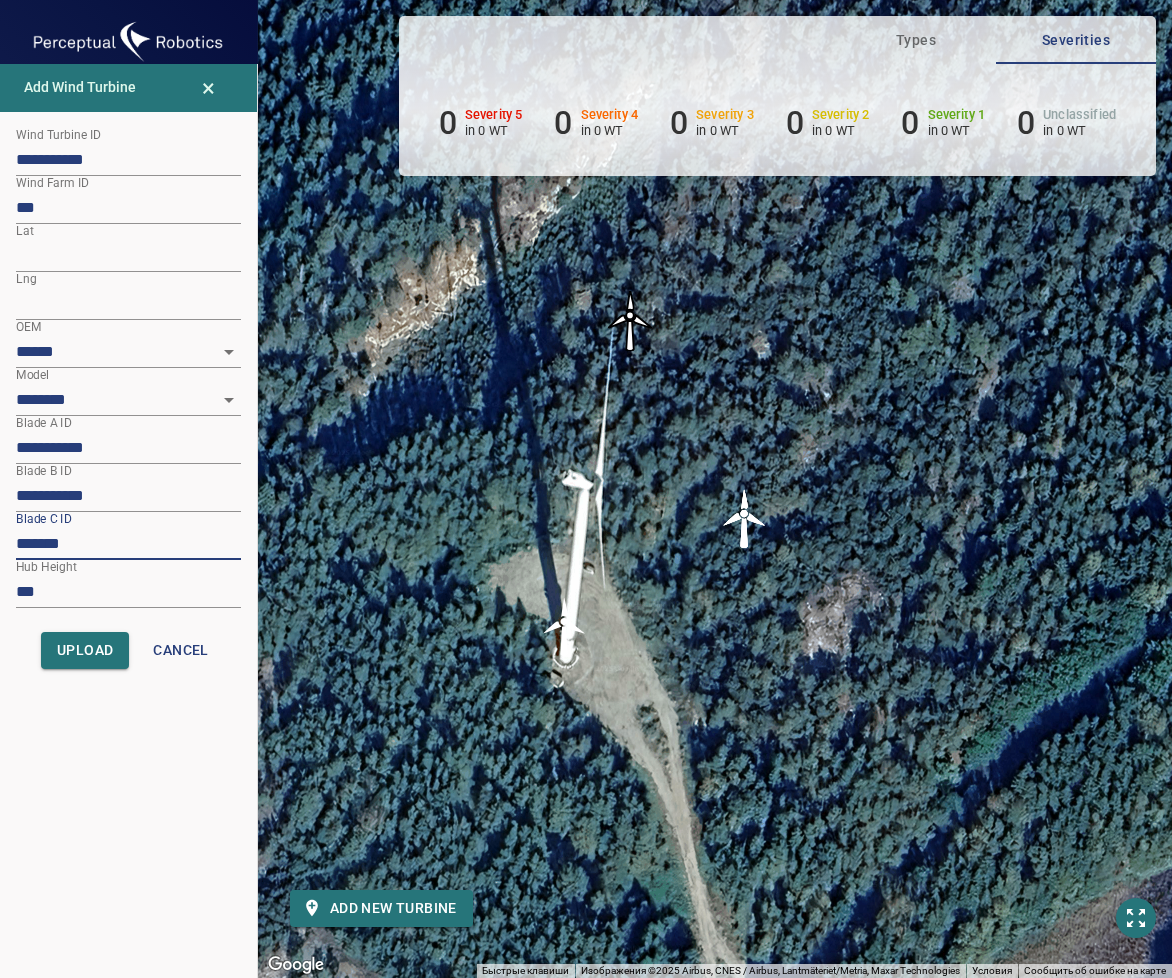 paste on "****" 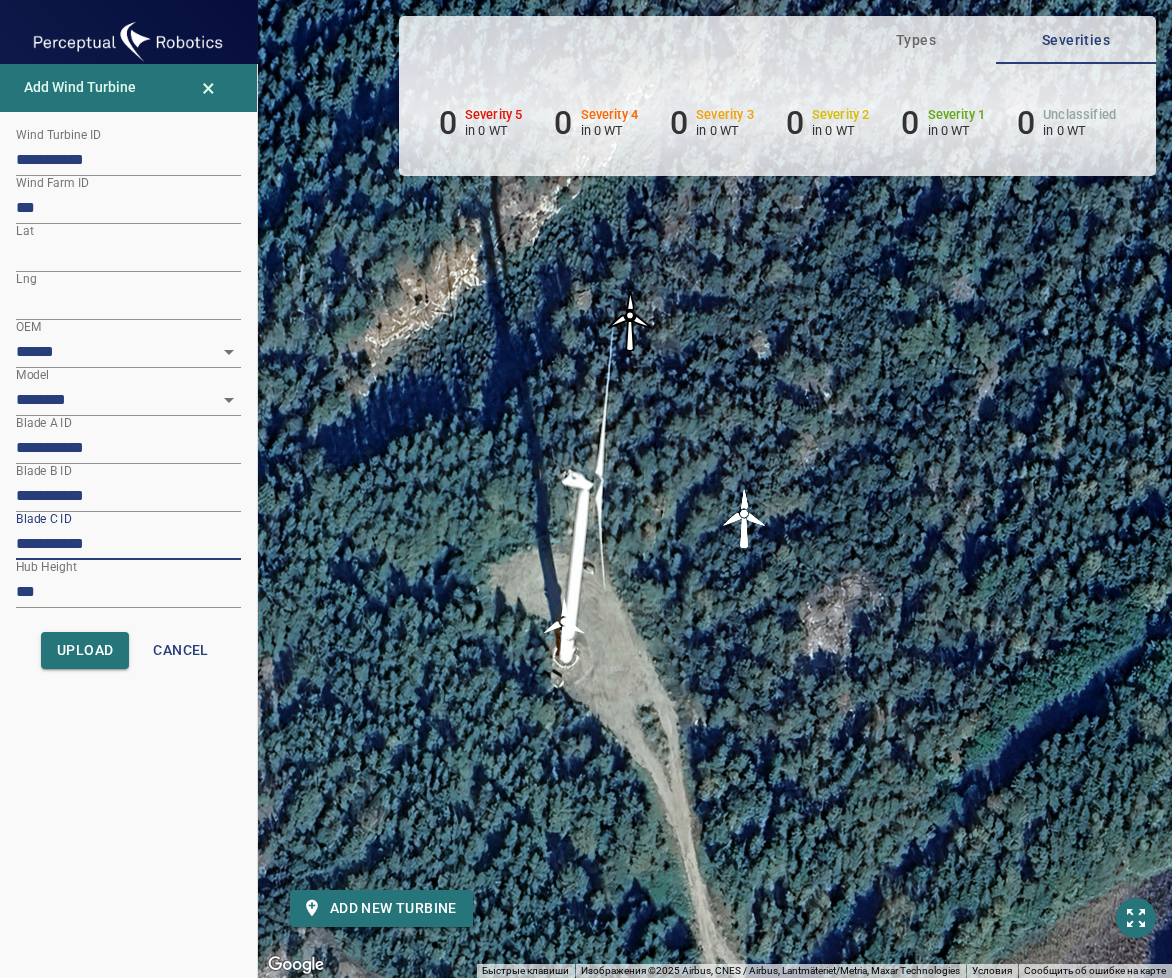 type on "**********" 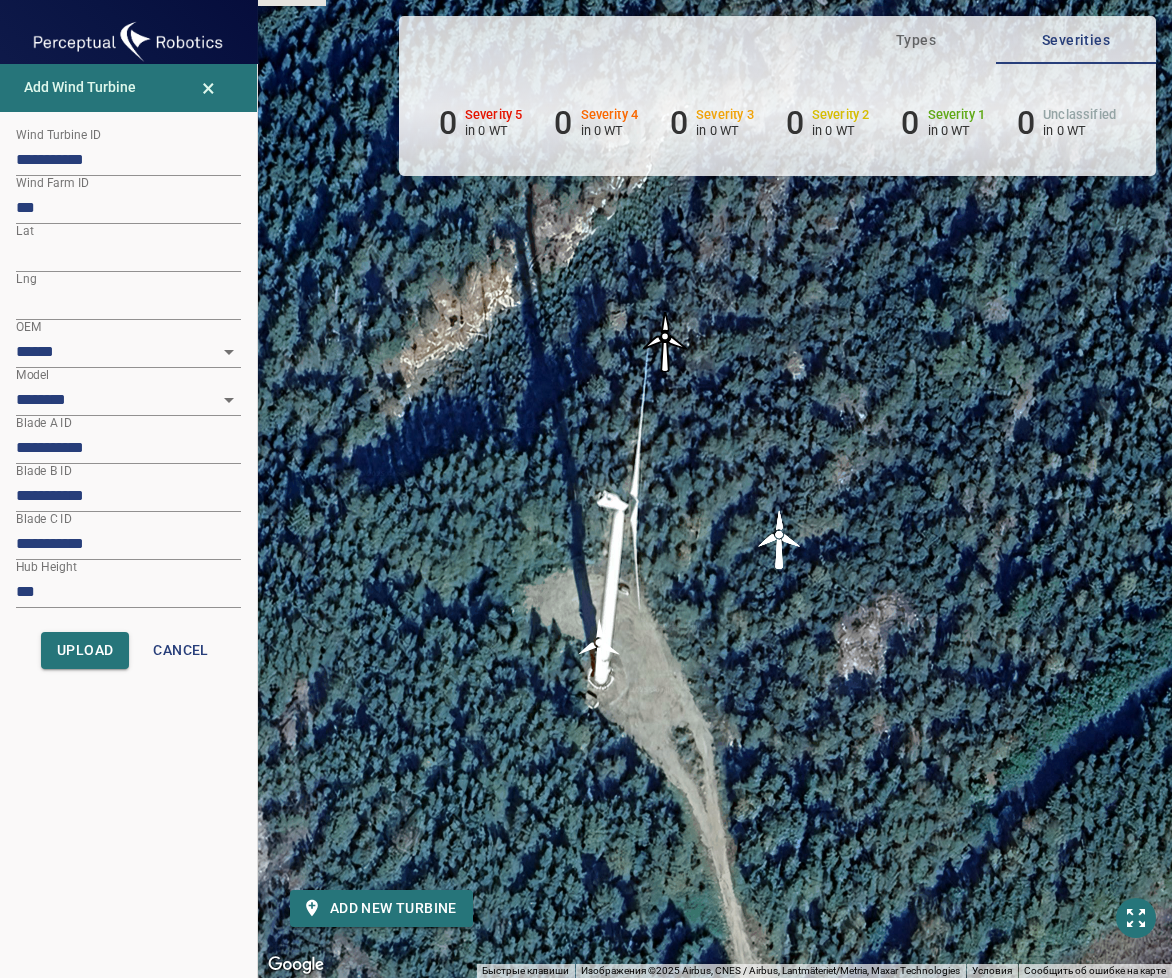 drag, startPoint x: 375, startPoint y: 529, endPoint x: 413, endPoint y: 550, distance: 43.416588 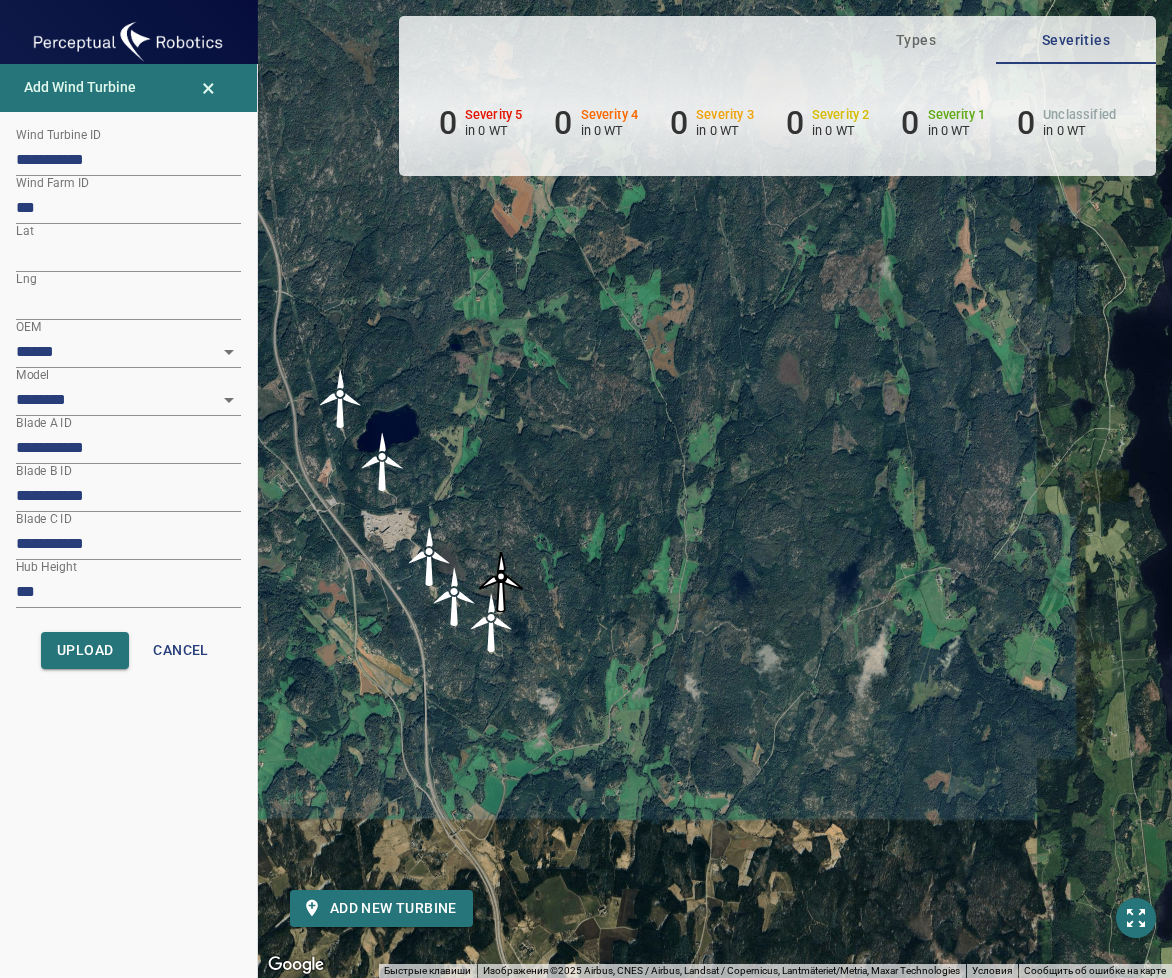 drag, startPoint x: 606, startPoint y: 575, endPoint x: 564, endPoint y: 481, distance: 102.9563 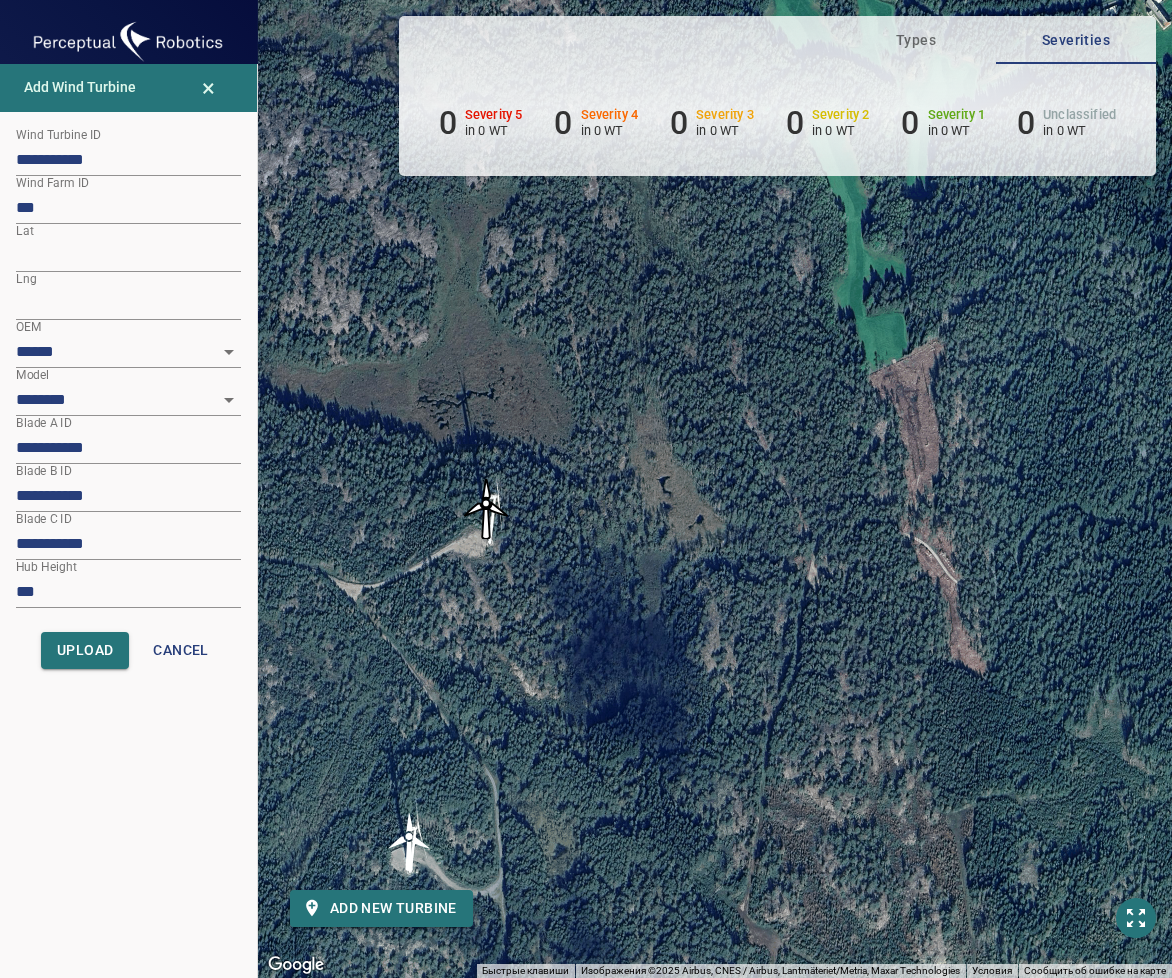 drag, startPoint x: 470, startPoint y: 603, endPoint x: 493, endPoint y: 676, distance: 76.537575 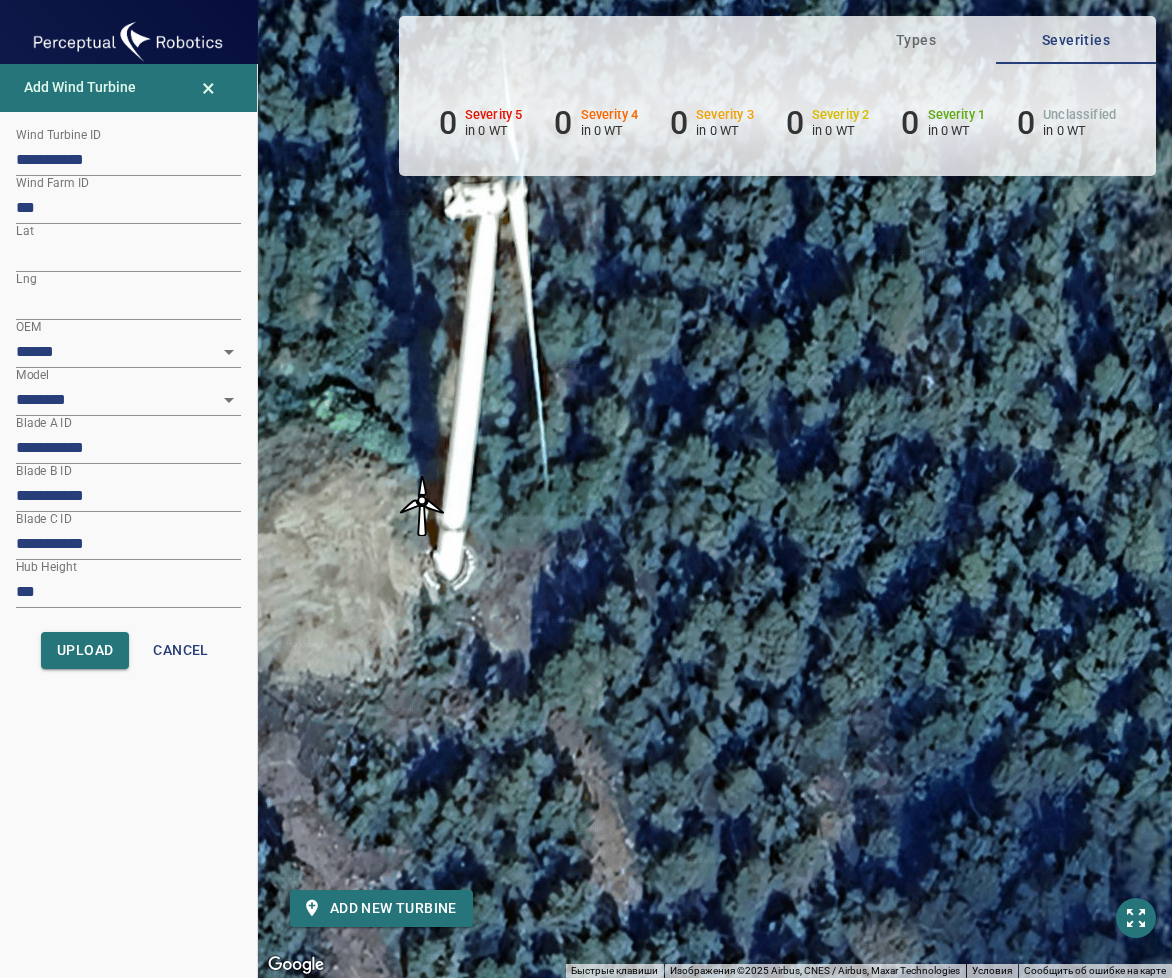drag, startPoint x: 596, startPoint y: 449, endPoint x: 432, endPoint y: 634, distance: 247.22662 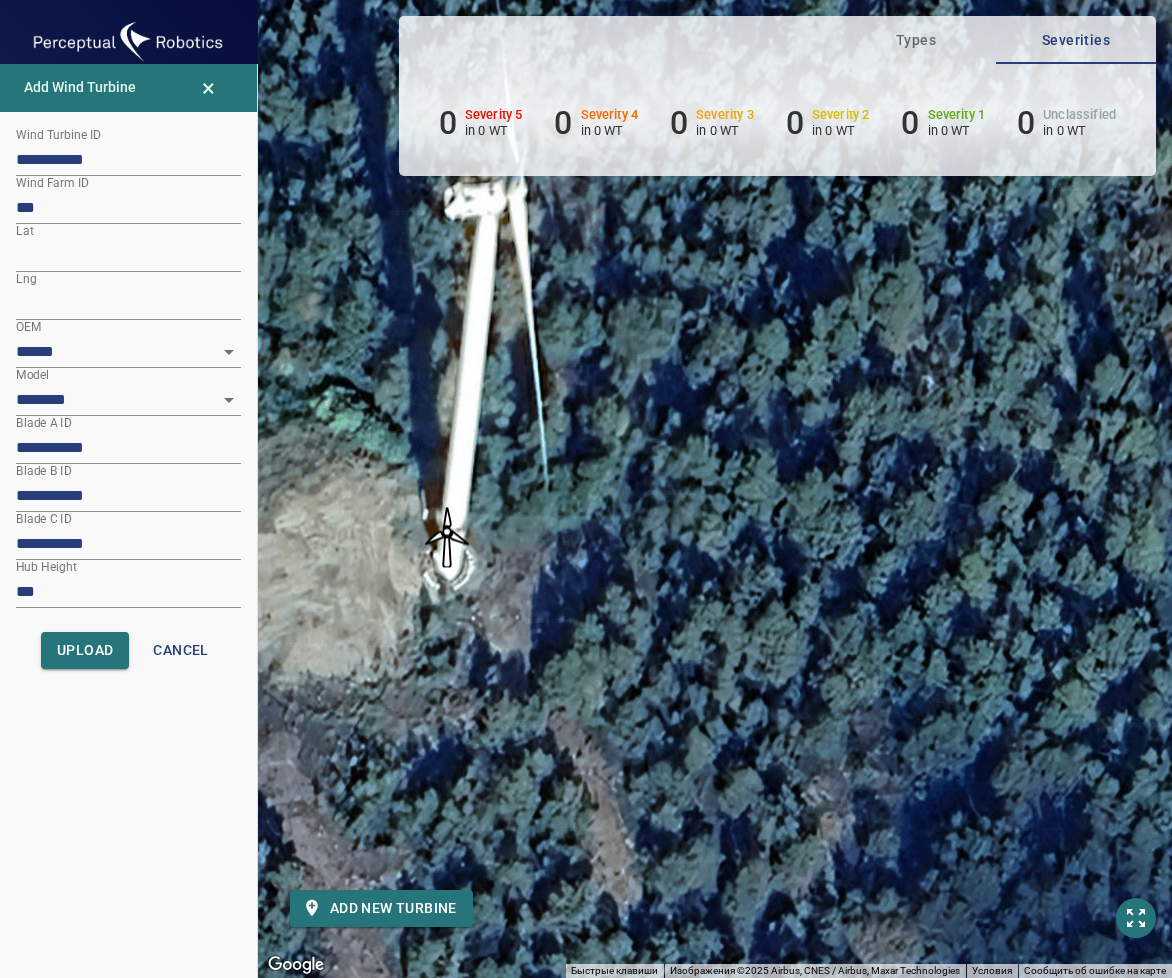 drag, startPoint x: 417, startPoint y: 505, endPoint x: 445, endPoint y: 533, distance: 39.59798 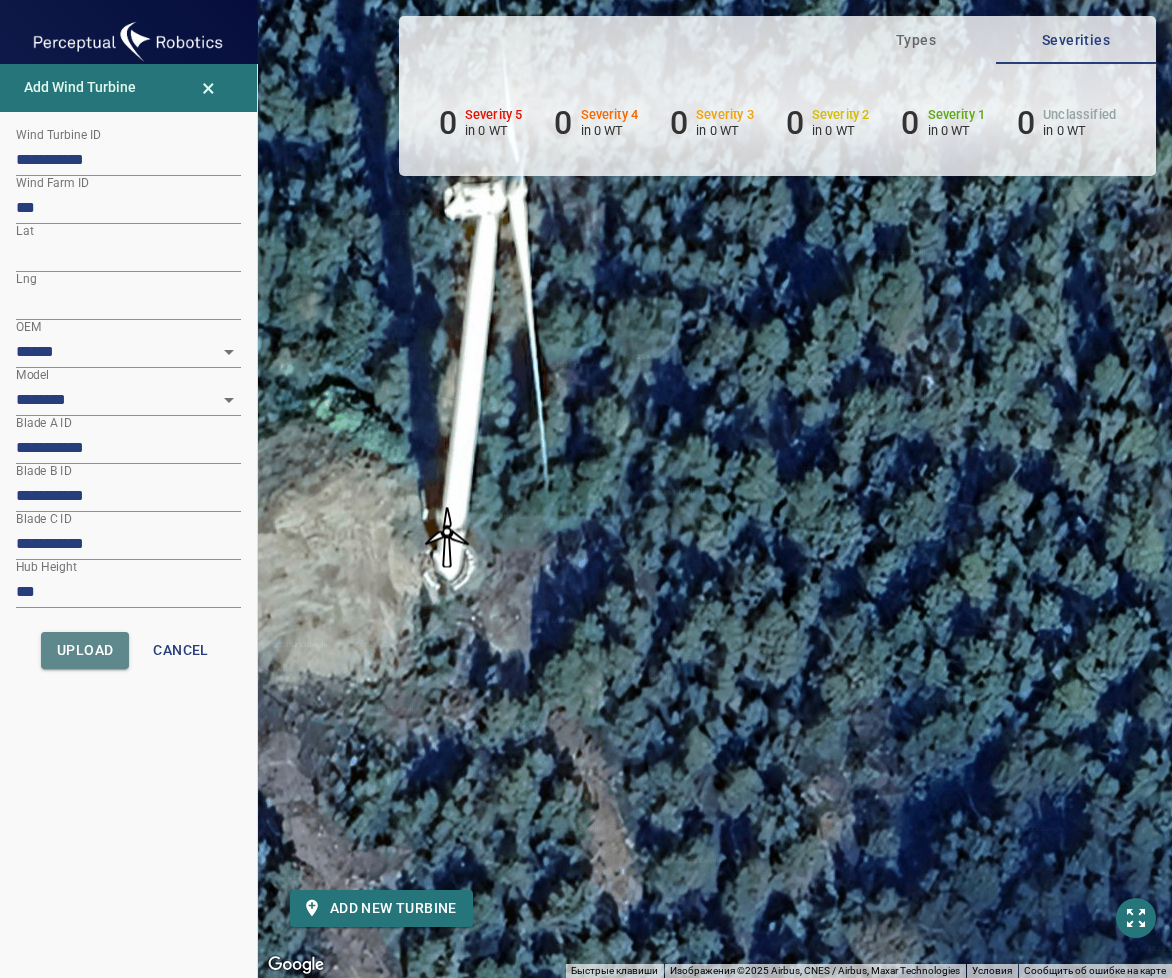click on "Upload" at bounding box center [85, 650] 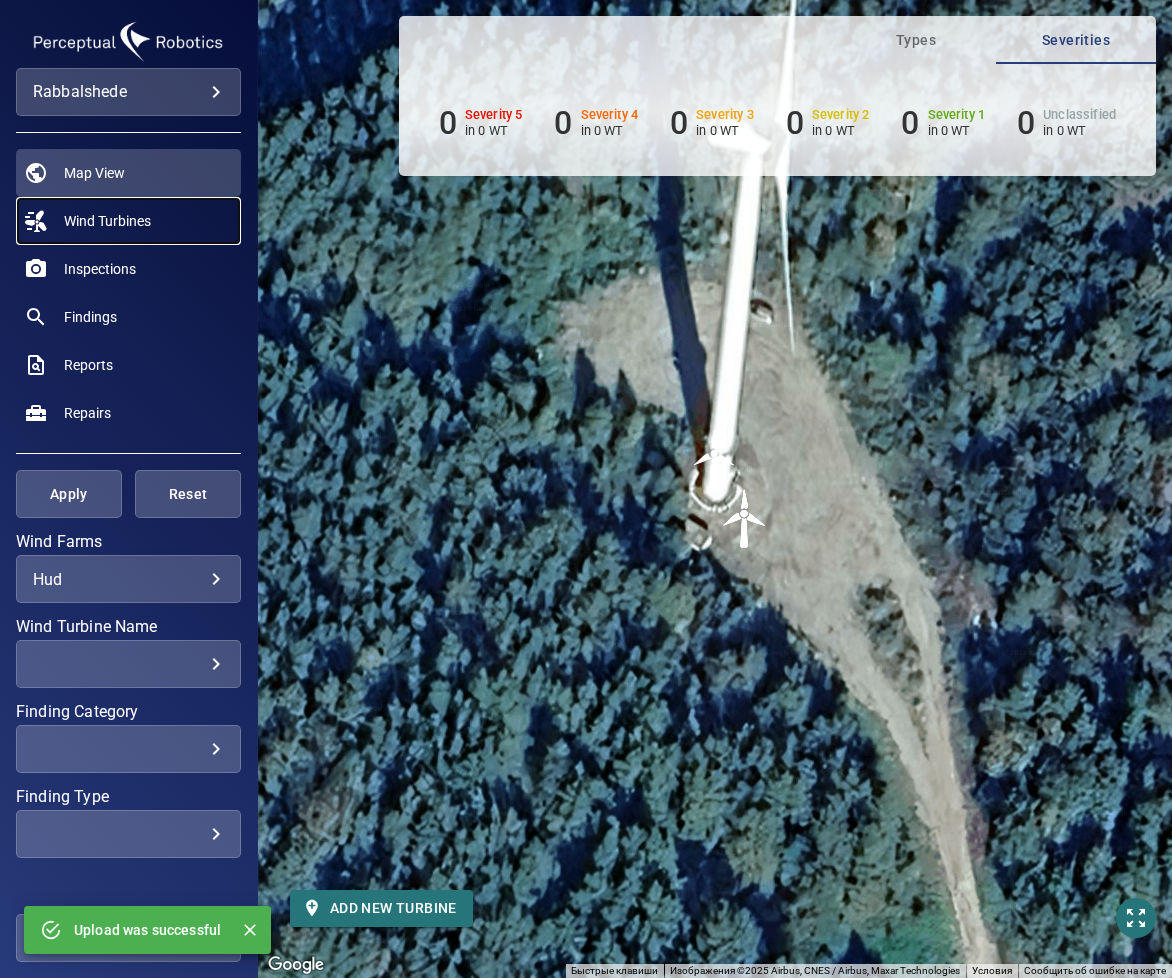 click on "Wind Turbines" at bounding box center [107, 221] 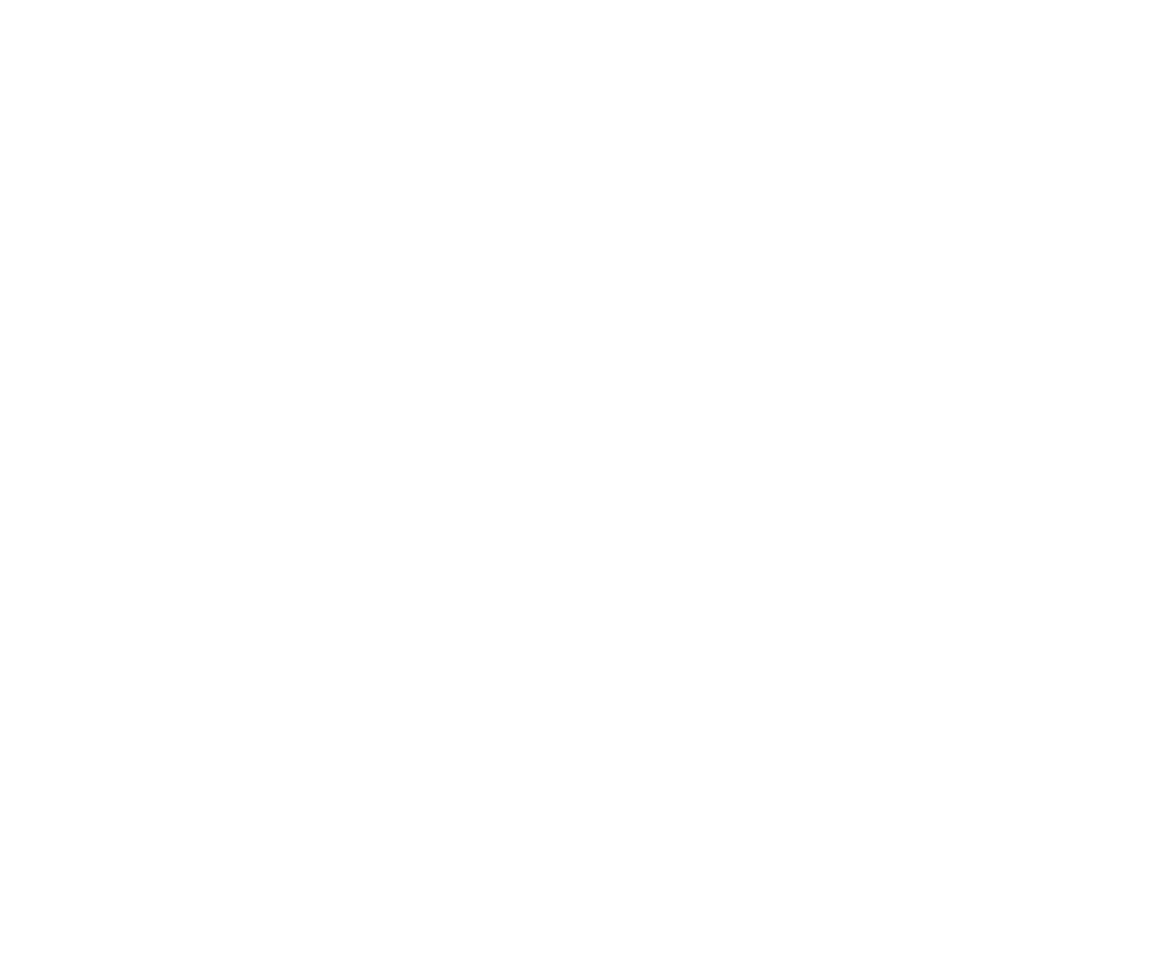 scroll, scrollTop: 0, scrollLeft: 0, axis: both 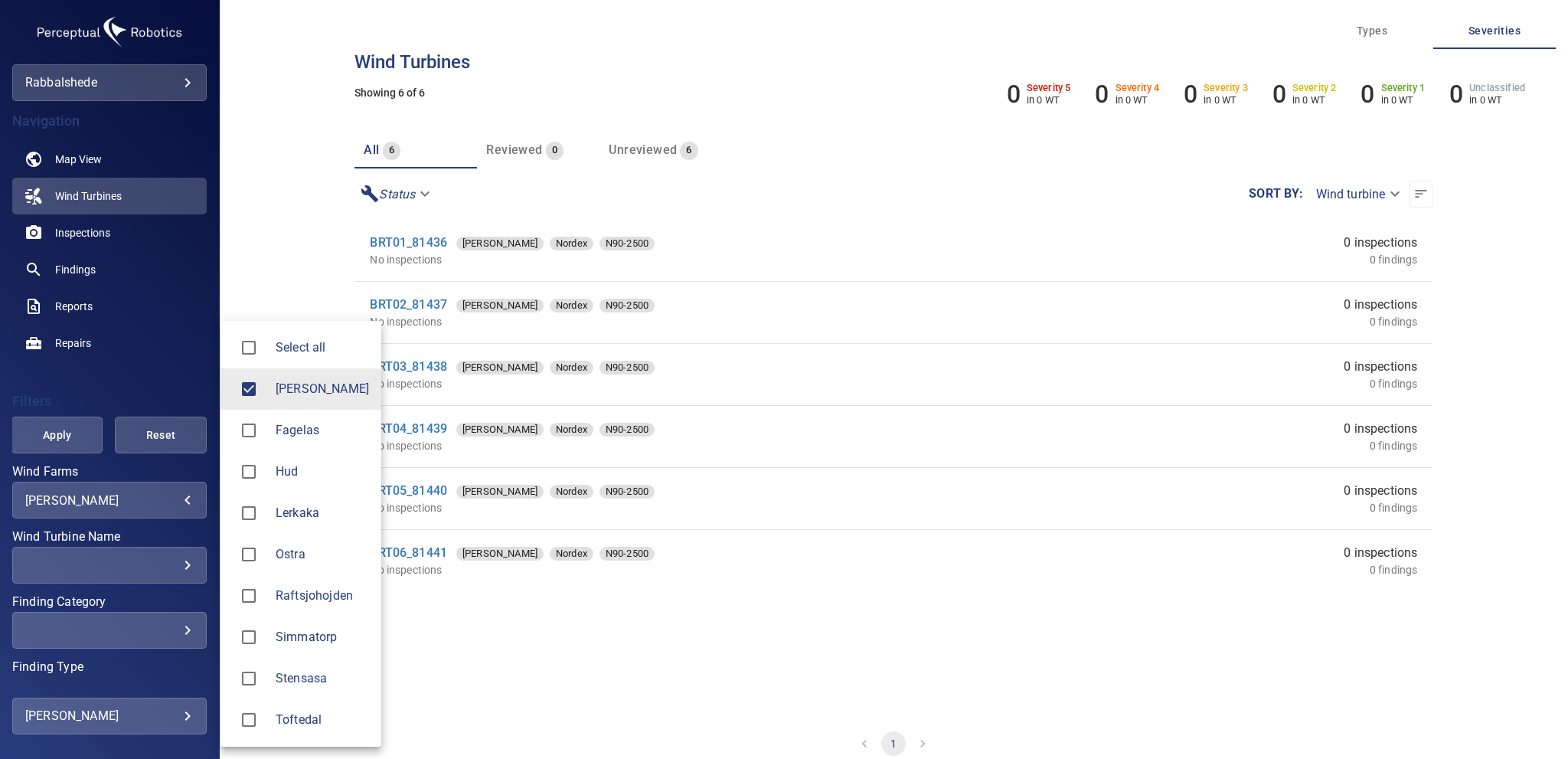 click on "**********" at bounding box center [784, 379] 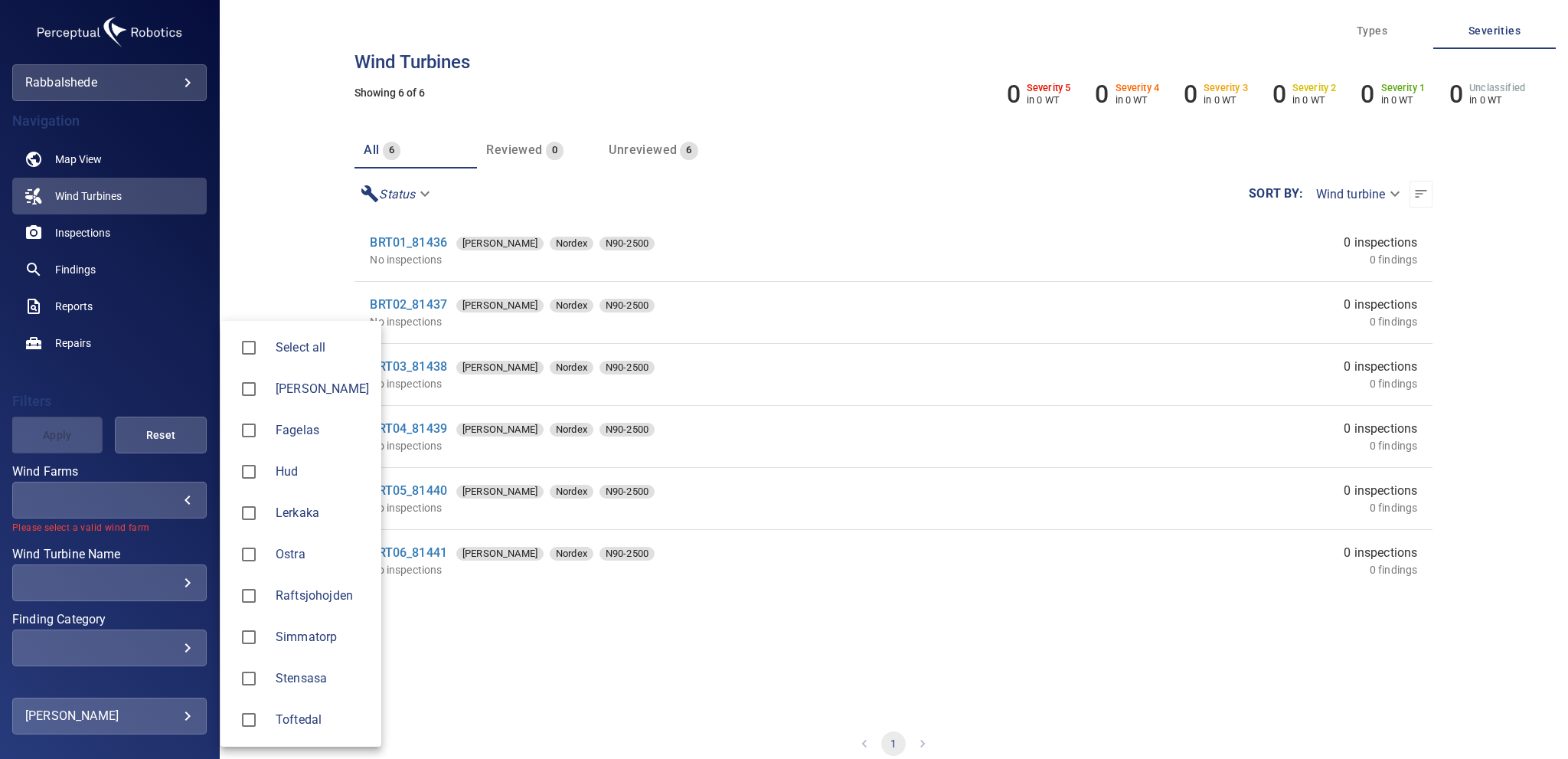 type on "***" 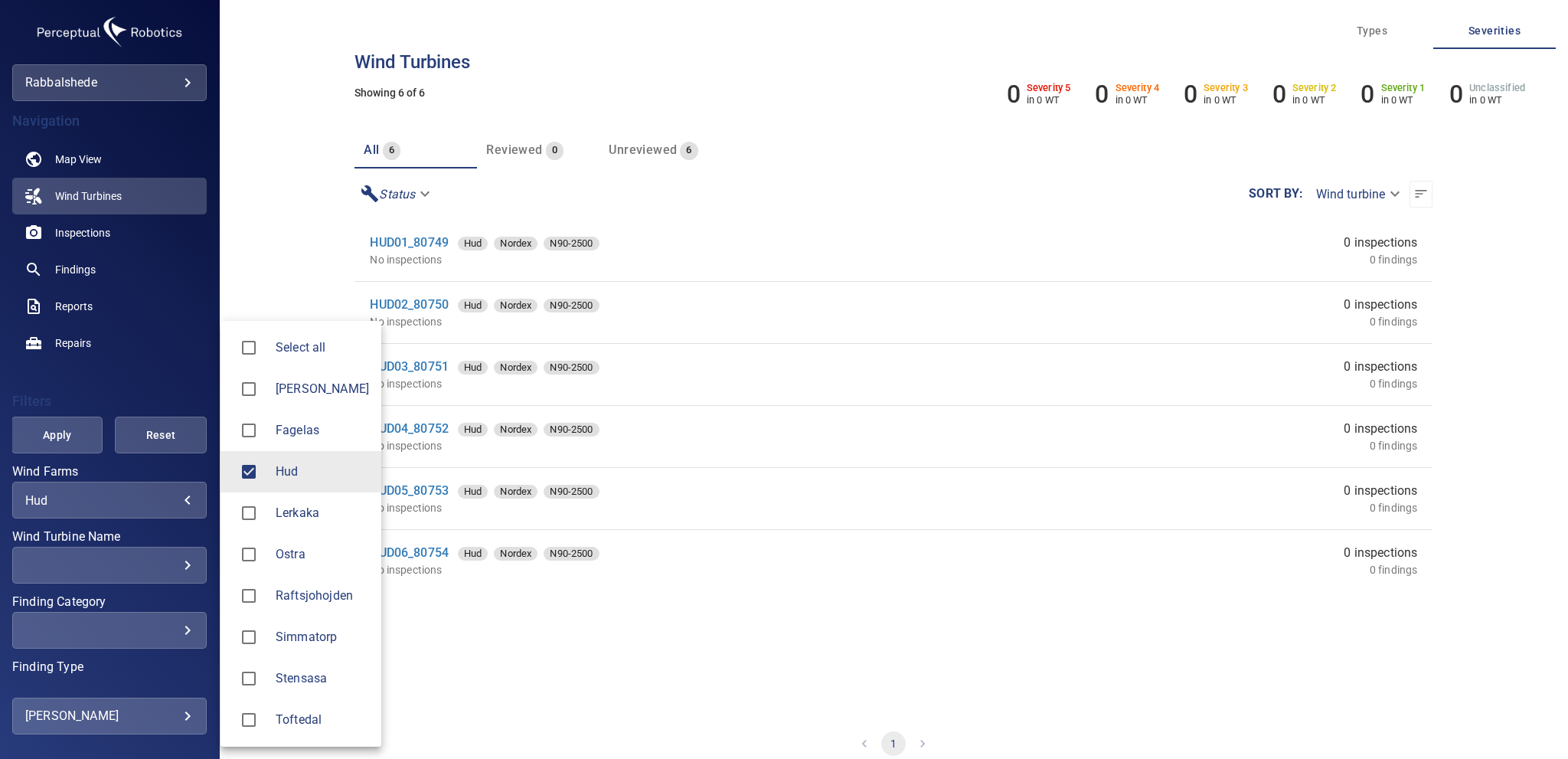 click at bounding box center [784, 379] 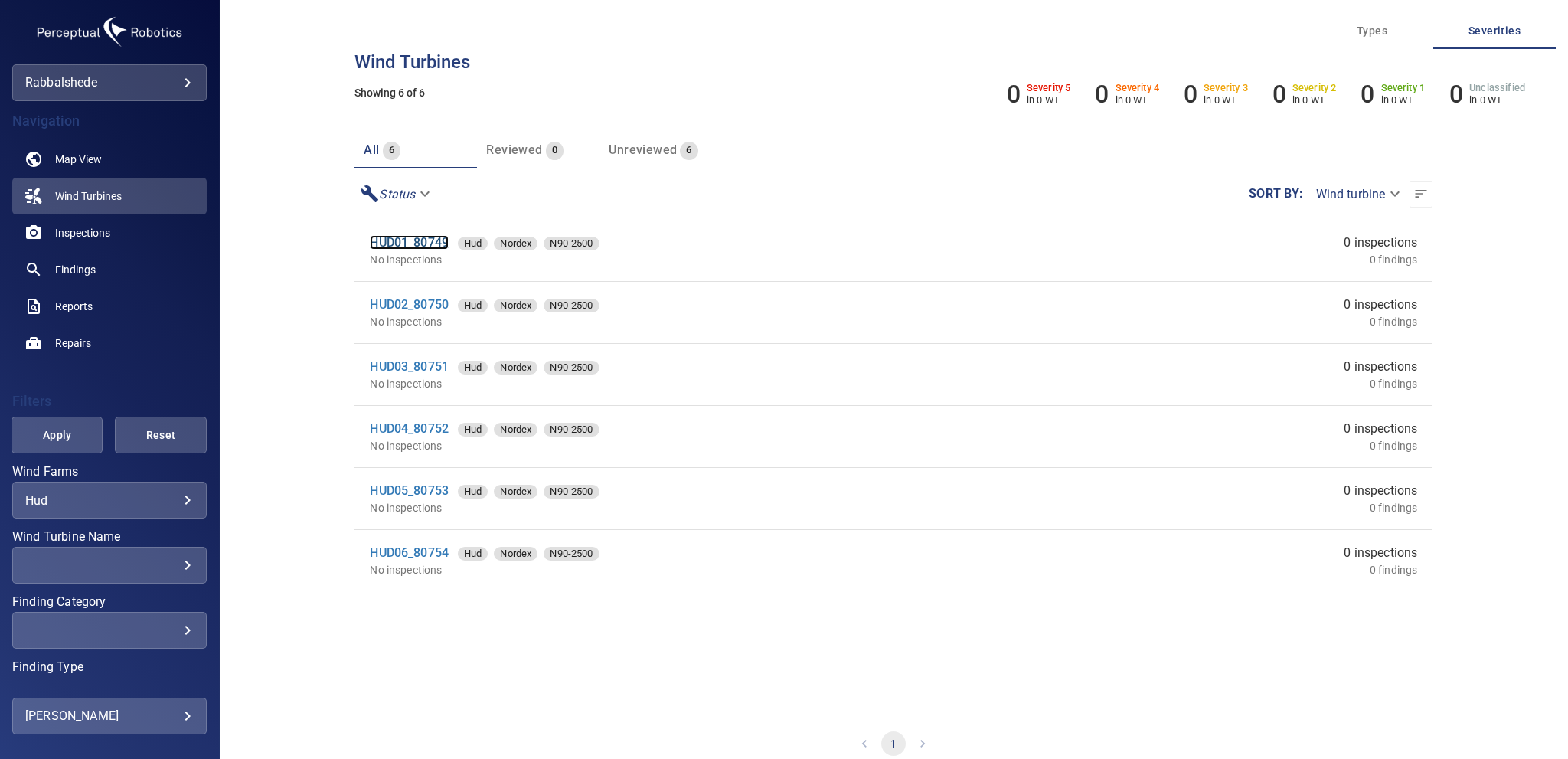 click on "HUD01_80749" at bounding box center (409, 242) 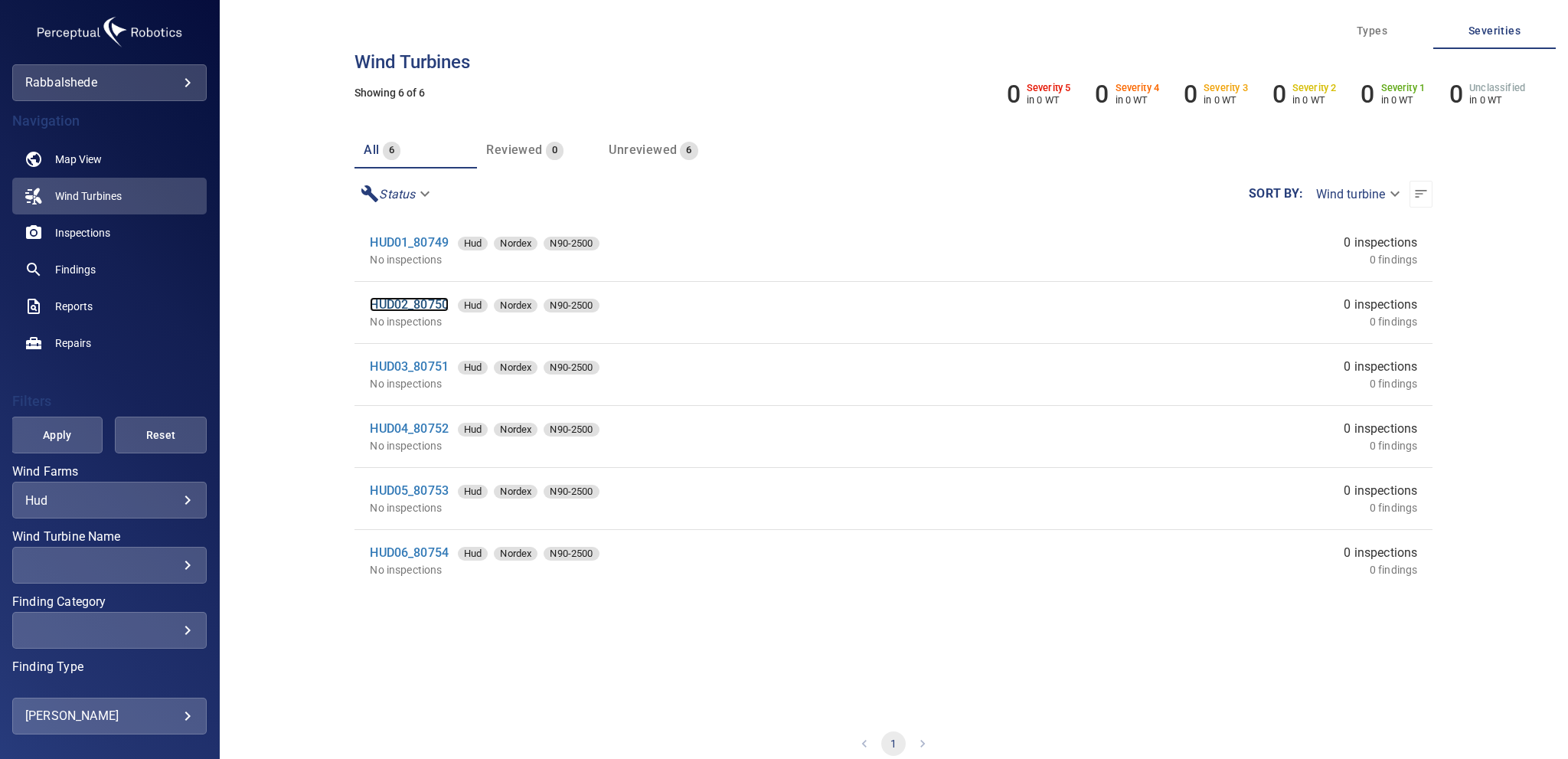 click on "HUD02_80750" at bounding box center [409, 304] 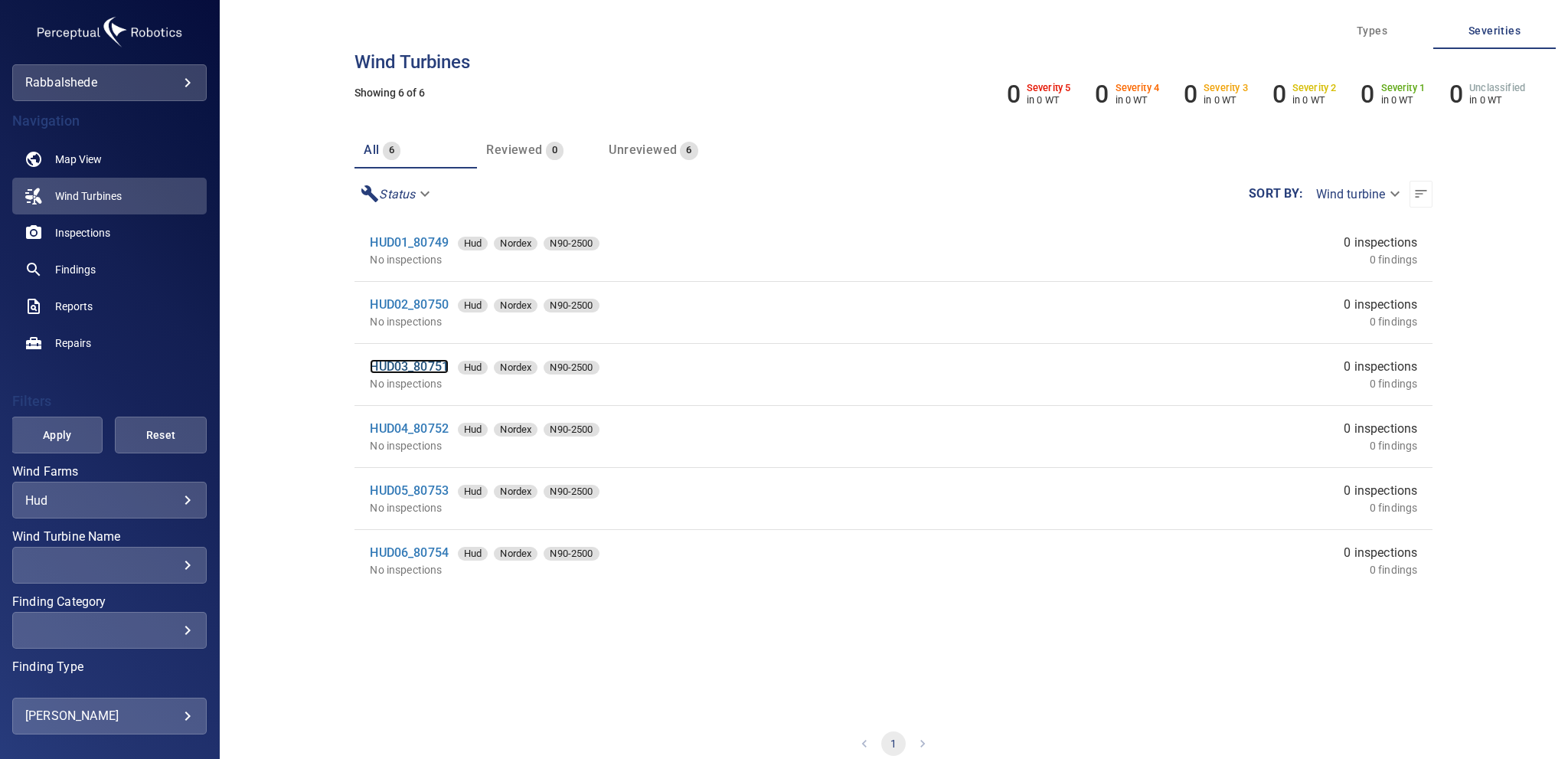 click on "HUD03_80751" at bounding box center (409, 366) 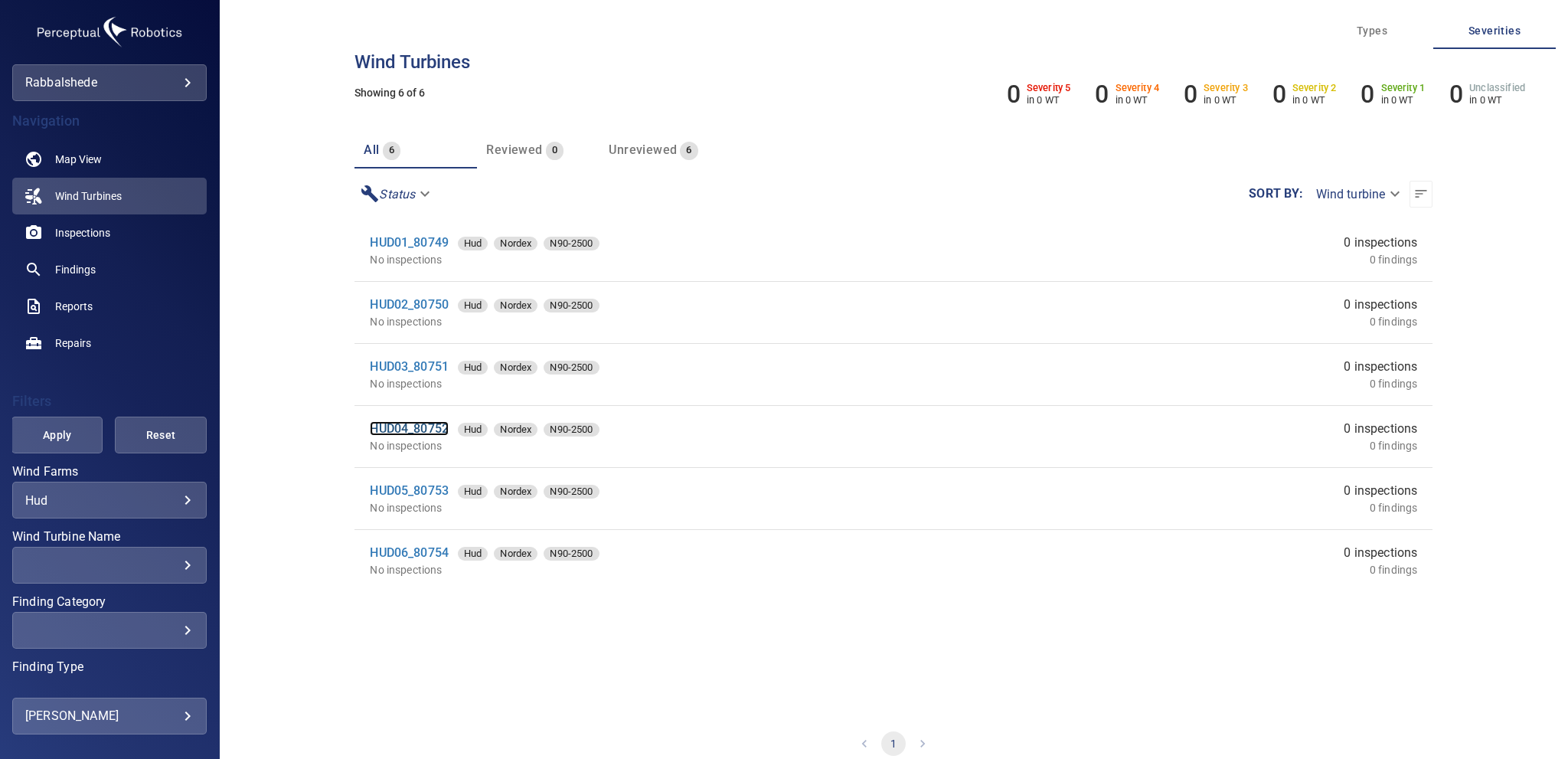 click on "HUD04_80752" at bounding box center [409, 428] 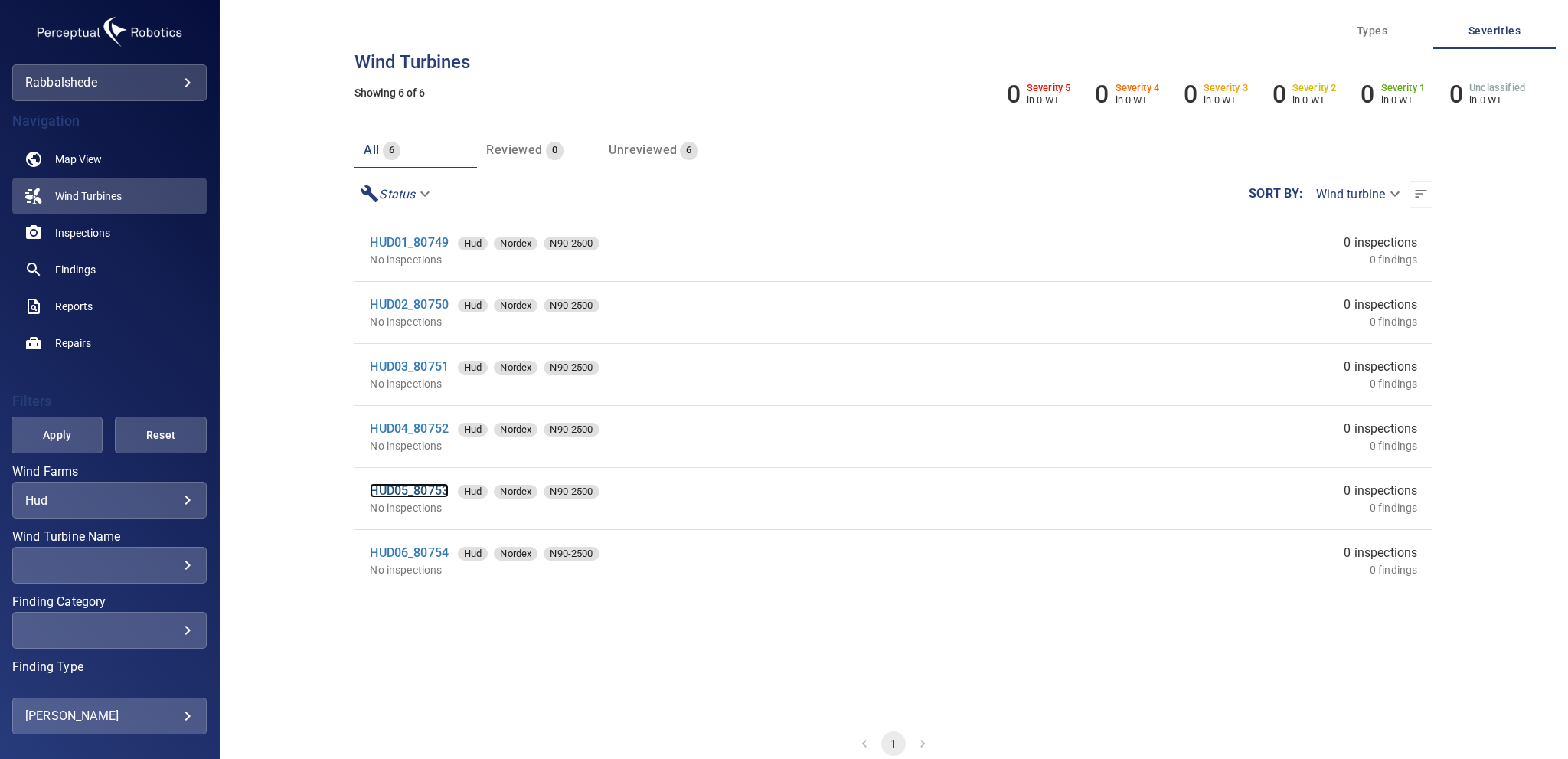 click on "HUD05_80753" at bounding box center [409, 490] 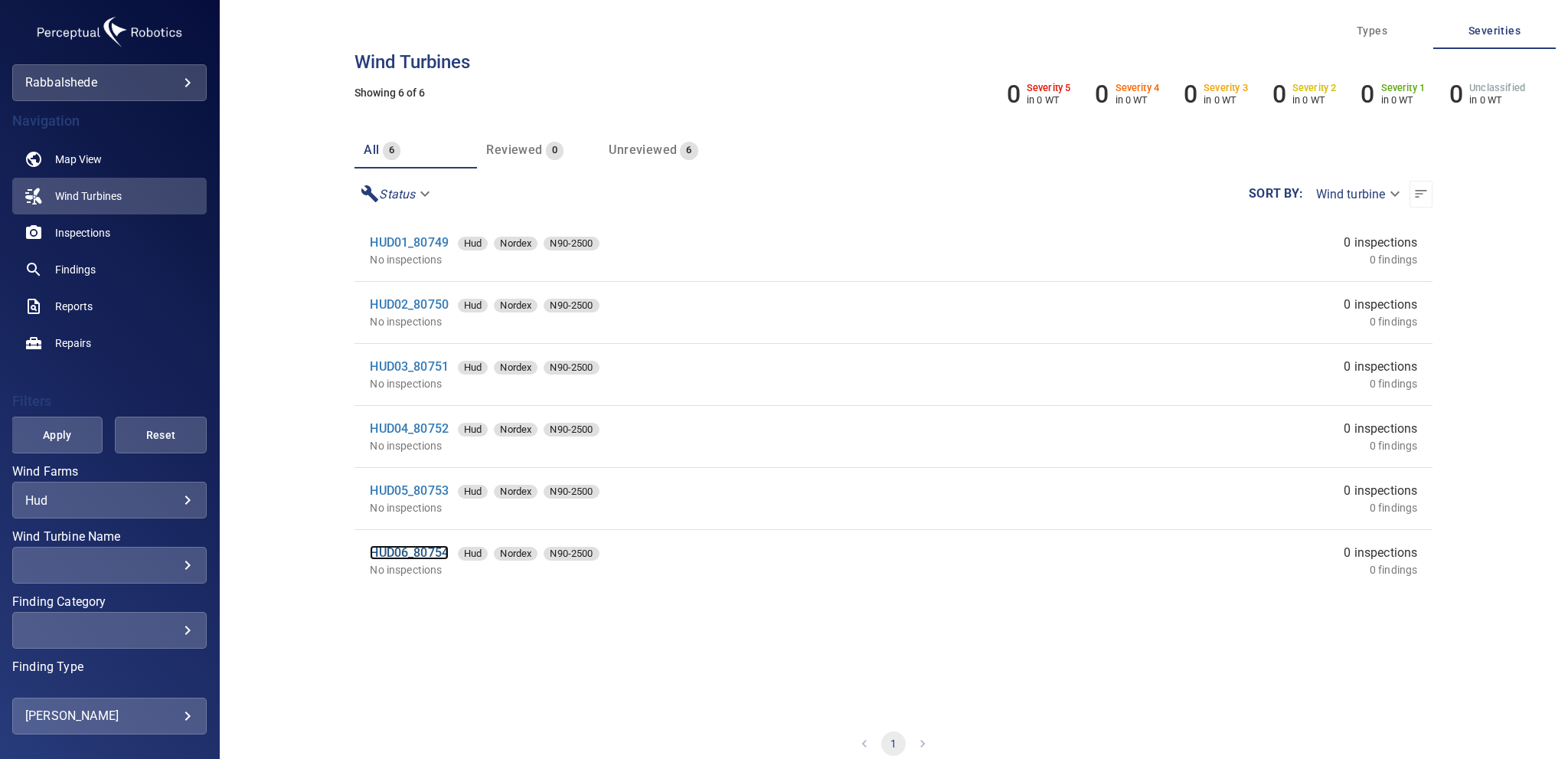 click on "HUD06_80754" at bounding box center (409, 552) 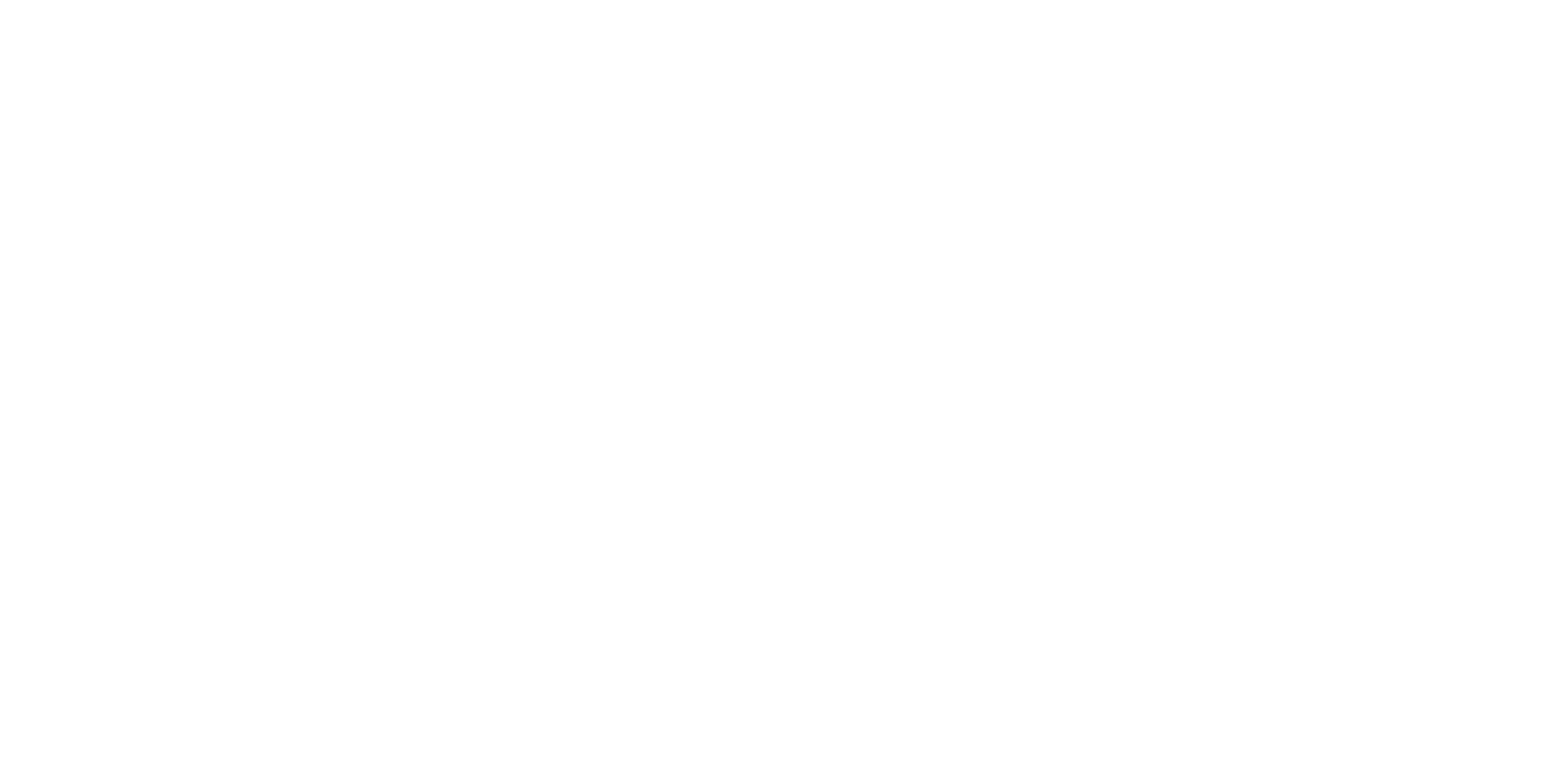scroll, scrollTop: 0, scrollLeft: 0, axis: both 